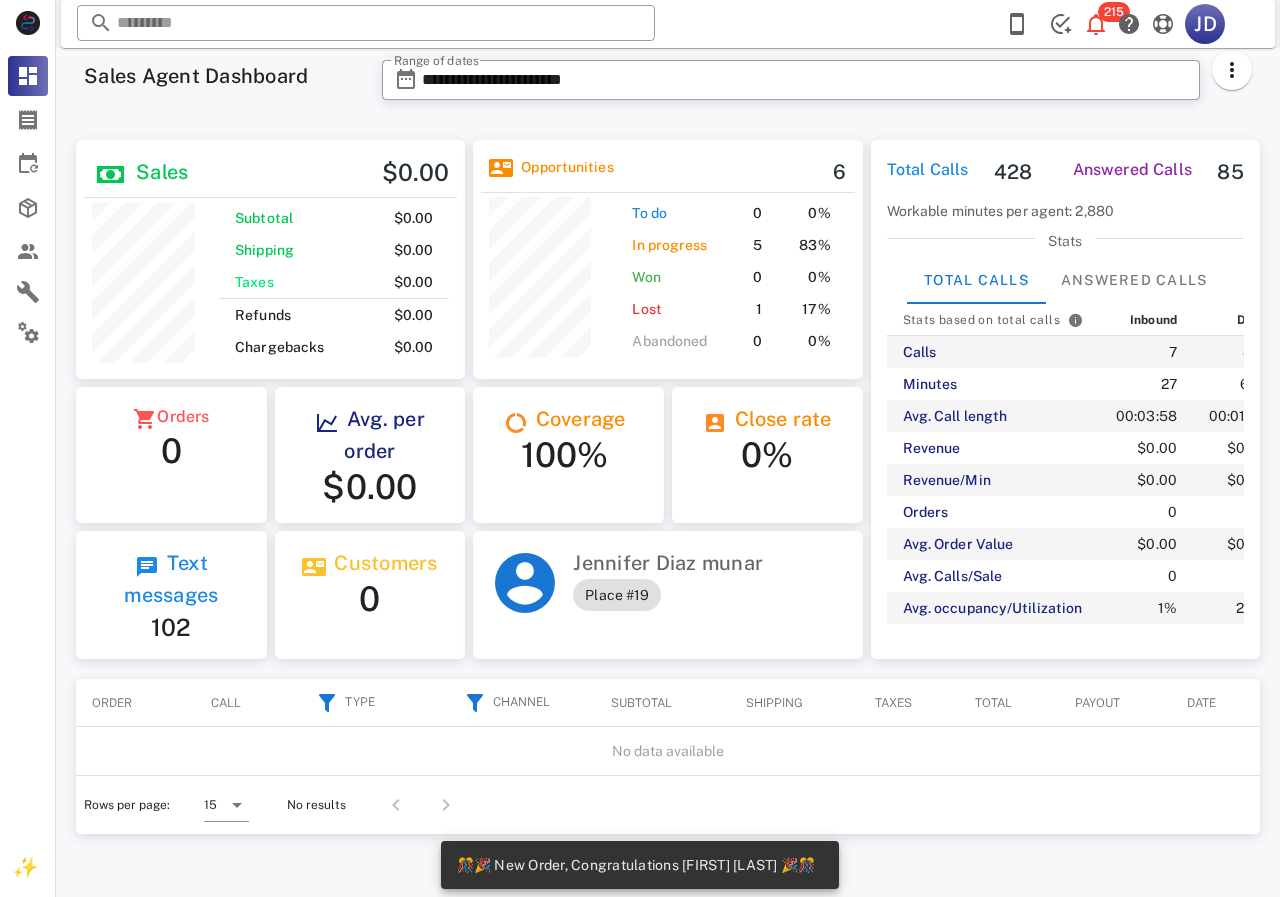 scroll, scrollTop: 0, scrollLeft: 0, axis: both 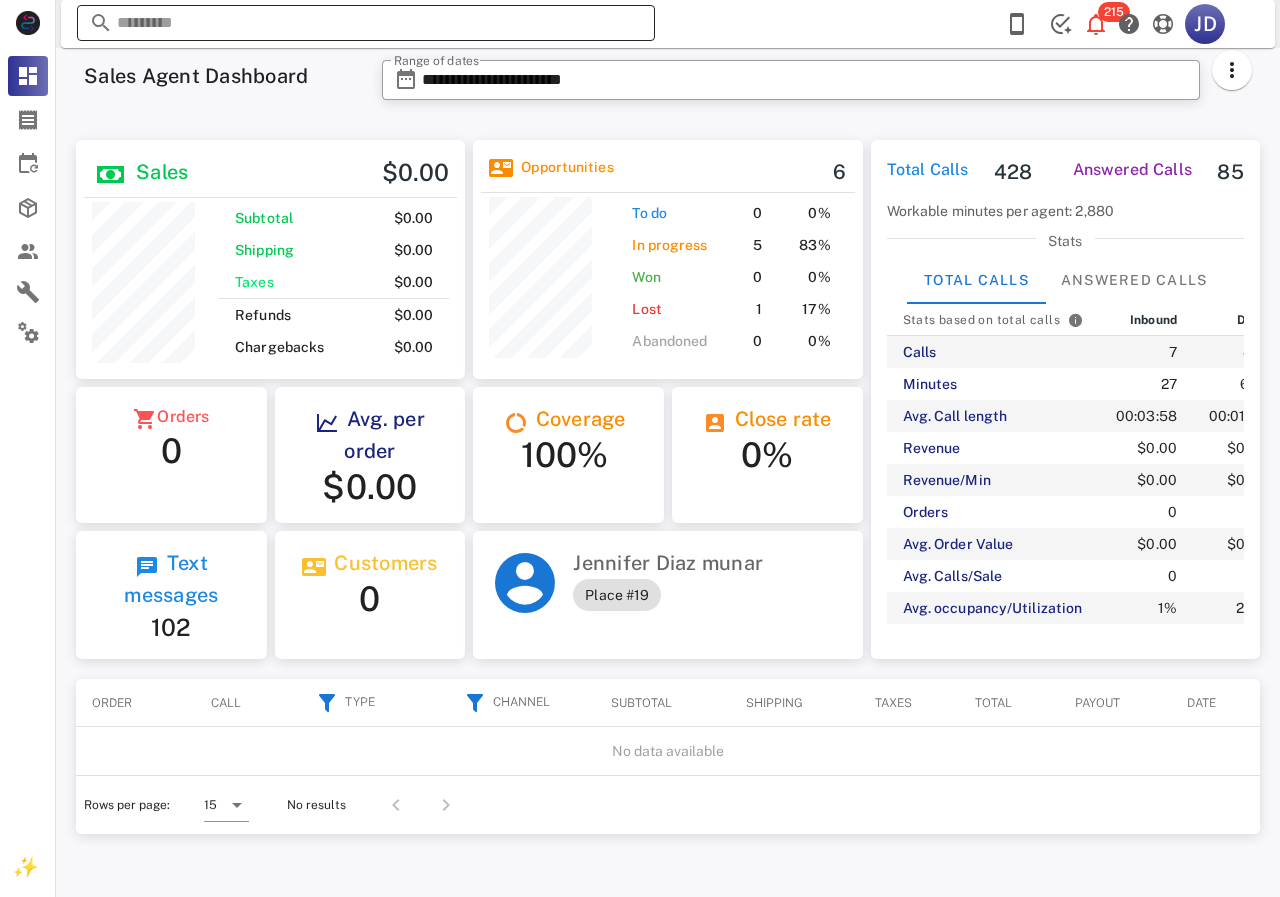 click at bounding box center (366, 23) 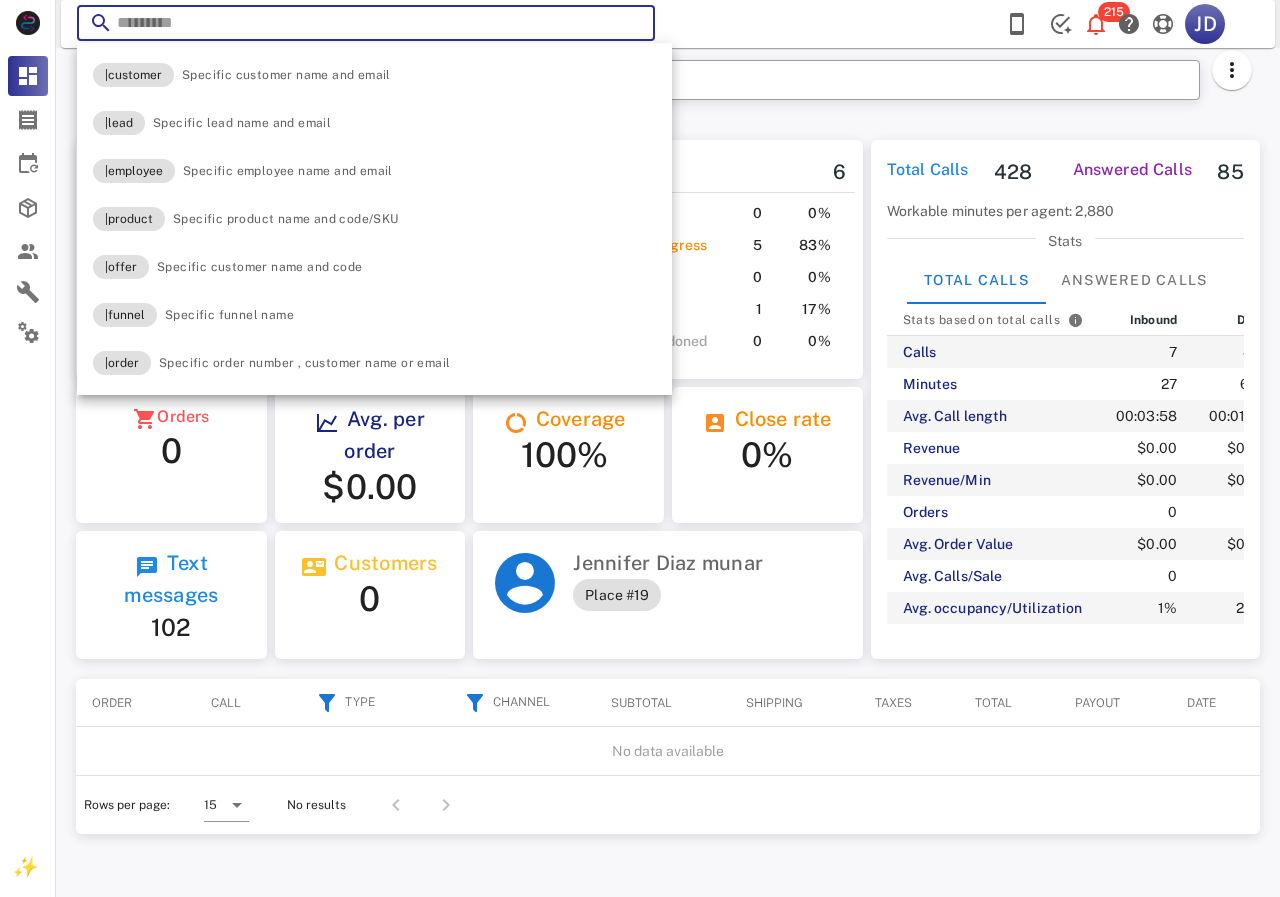 paste on "**********" 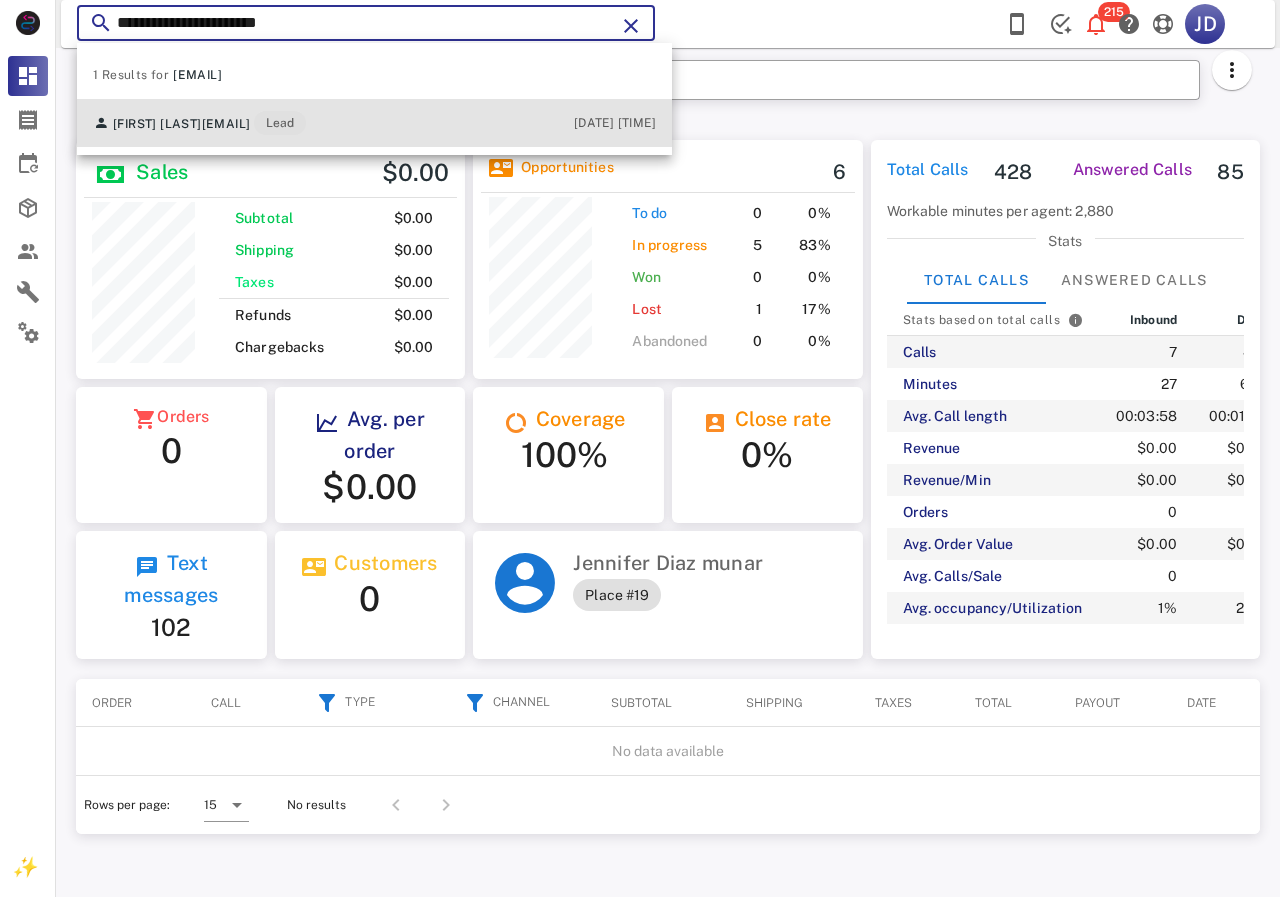 click on "[LAST] [LAST]   [EMAIL]   Lead   [DATE] [TIME]" at bounding box center [374, 123] 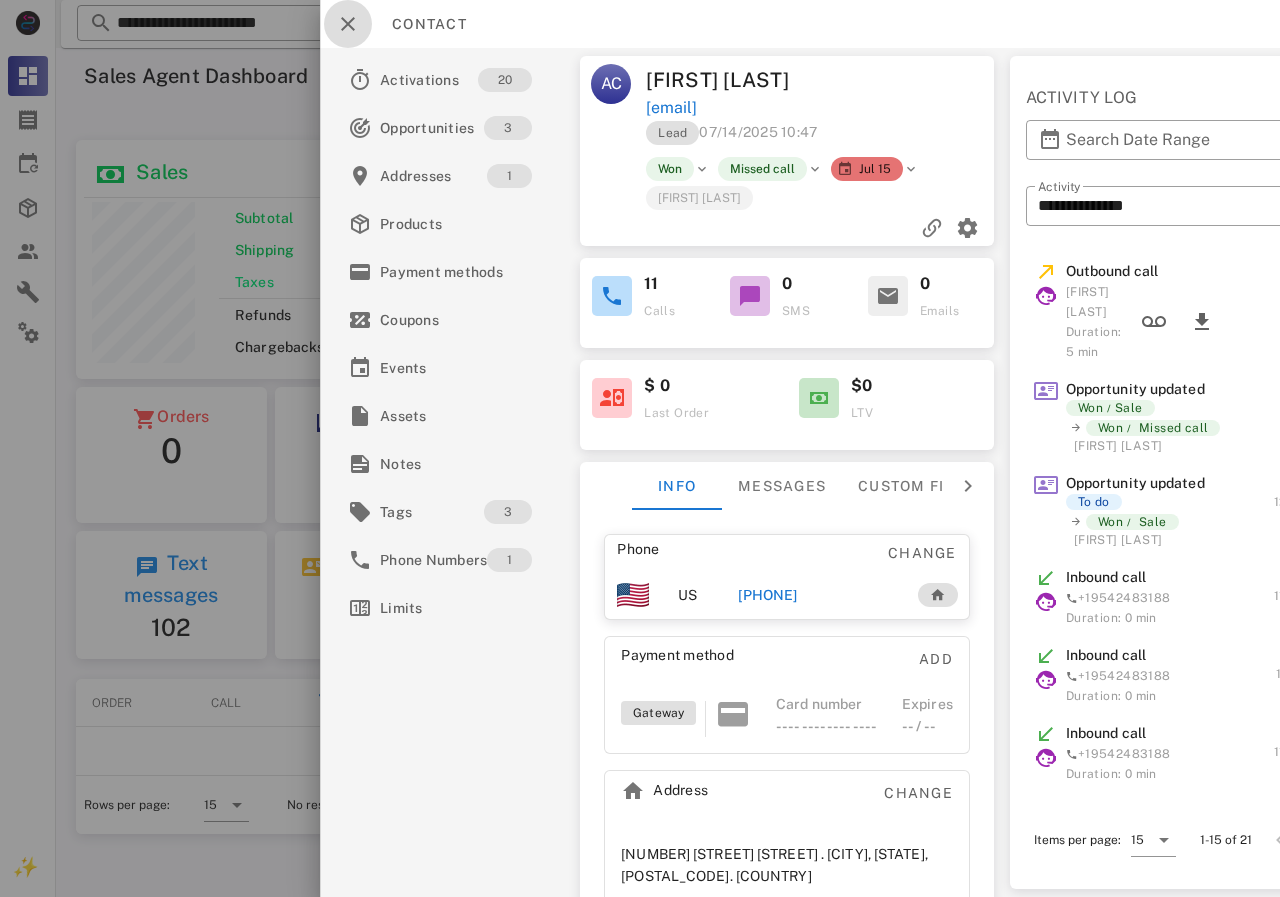 click at bounding box center (348, 24) 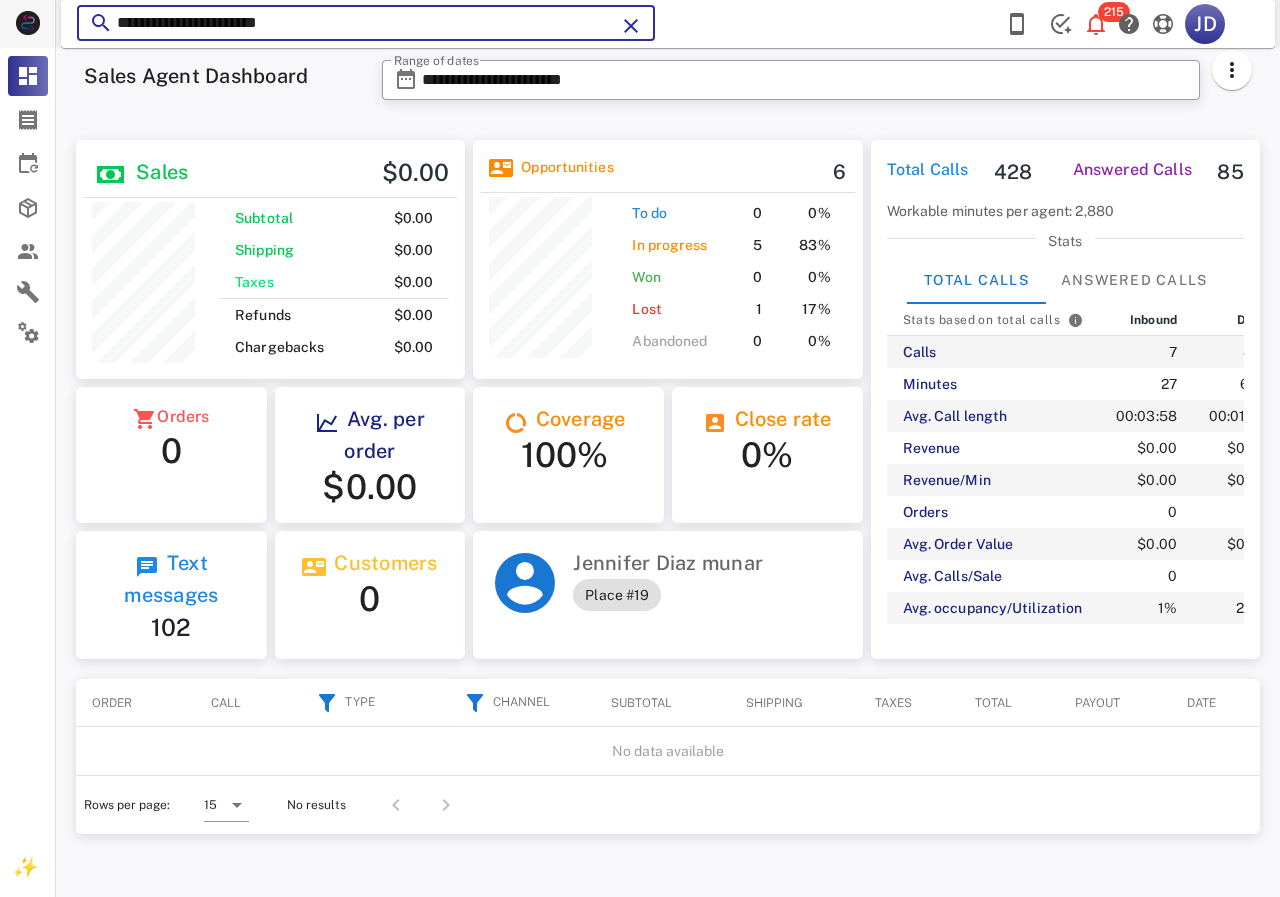 drag, startPoint x: 130, startPoint y: 20, endPoint x: 45, endPoint y: 20, distance: 85 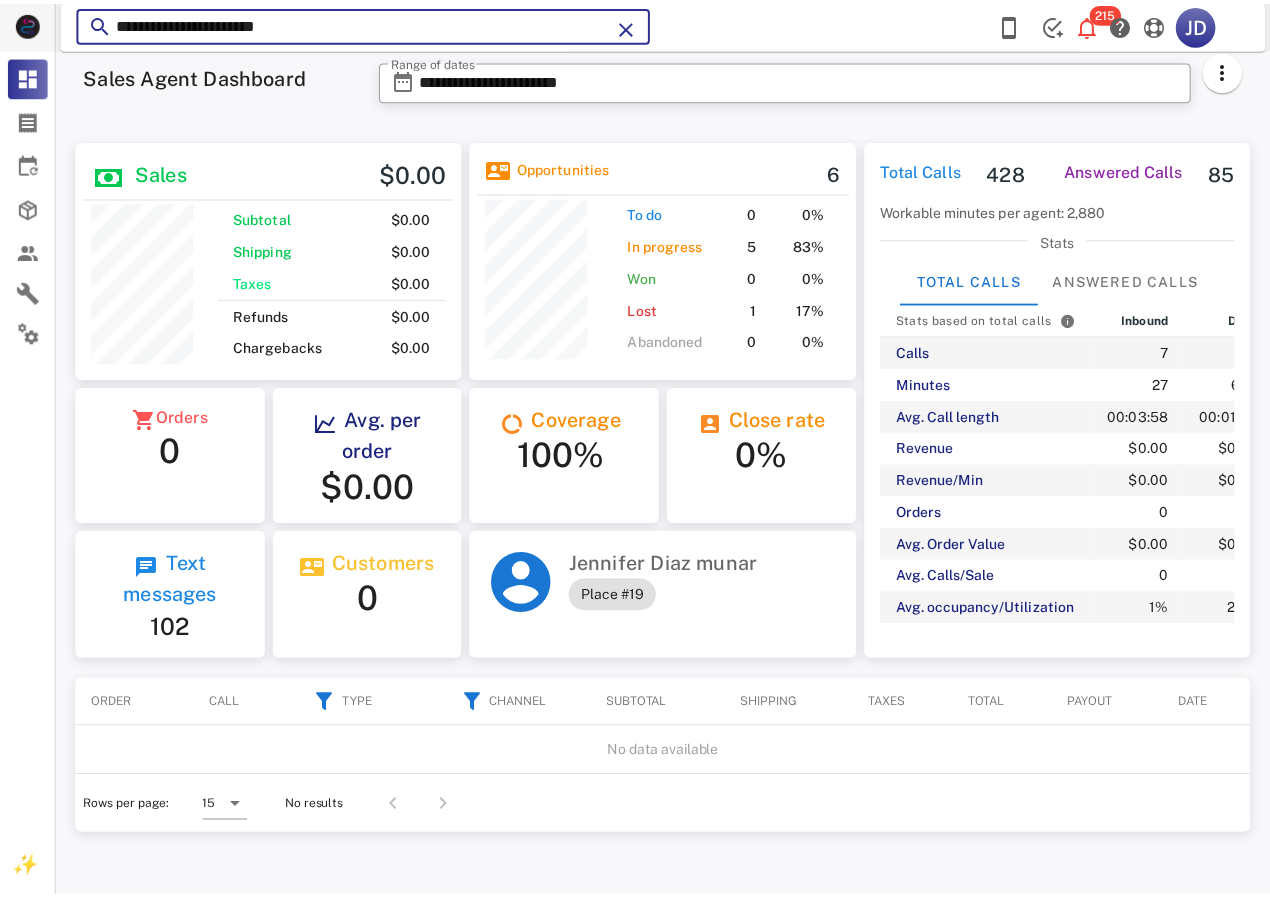 scroll, scrollTop: 250, scrollLeft: 320, axis: both 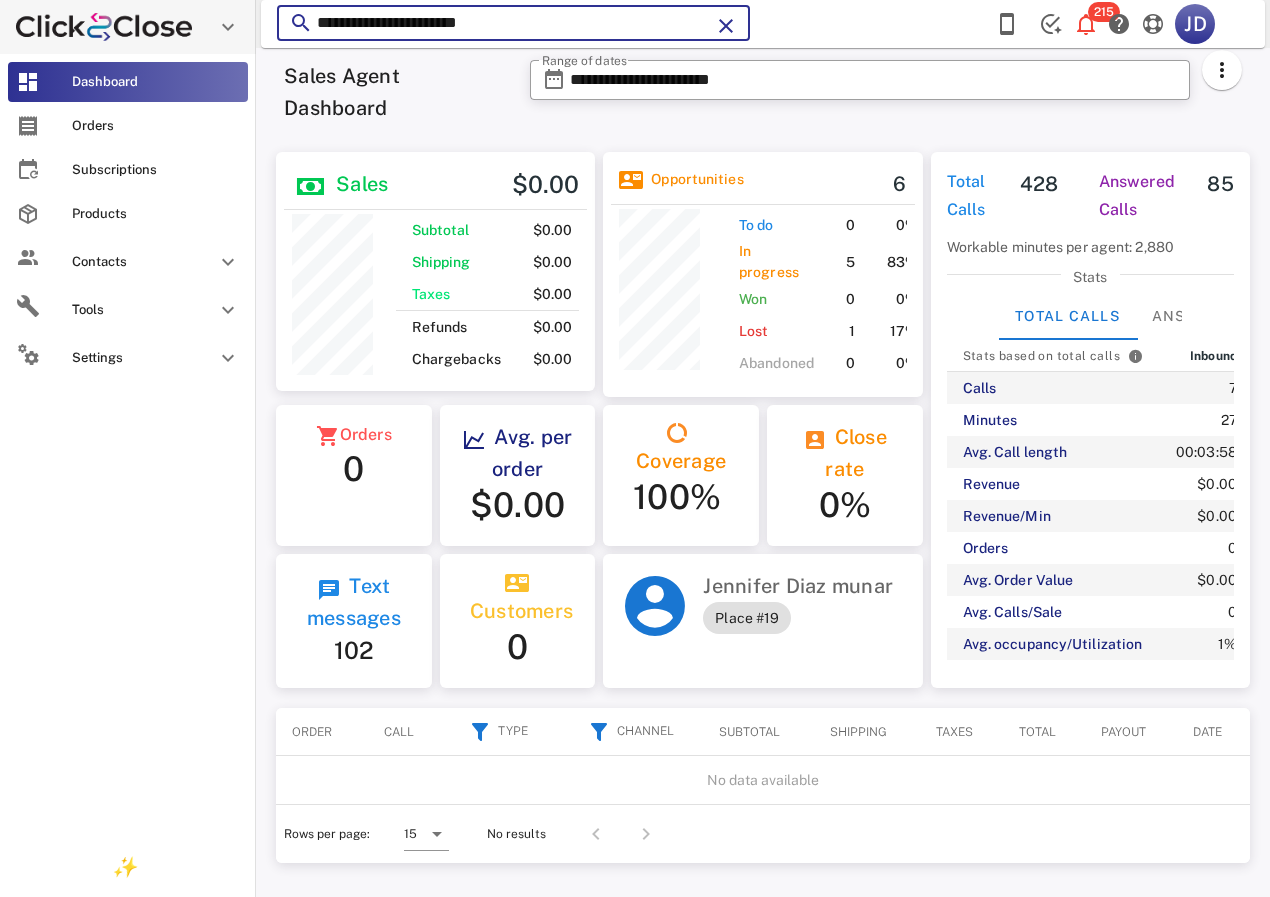 paste 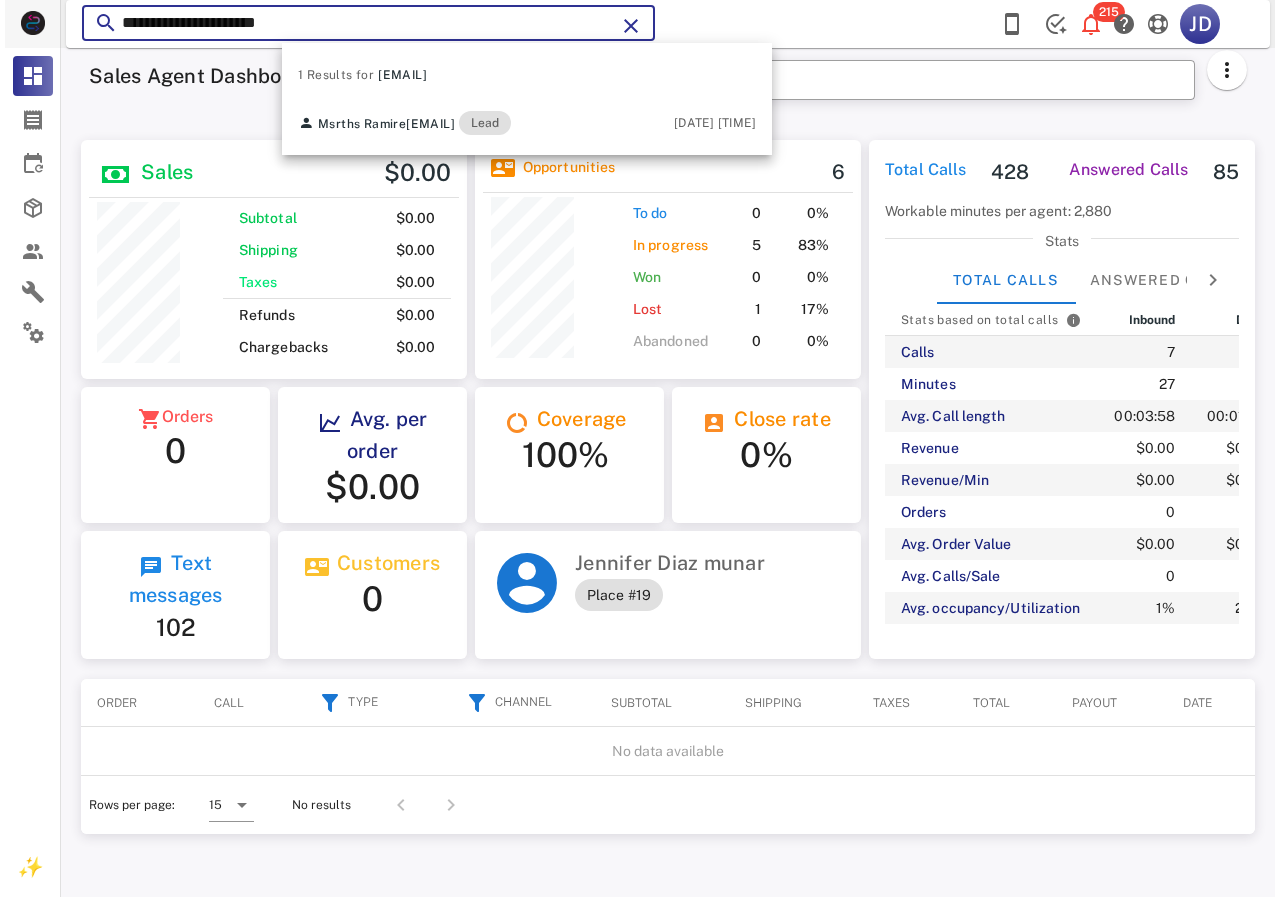 scroll, scrollTop: 999761, scrollLeft: 999611, axis: both 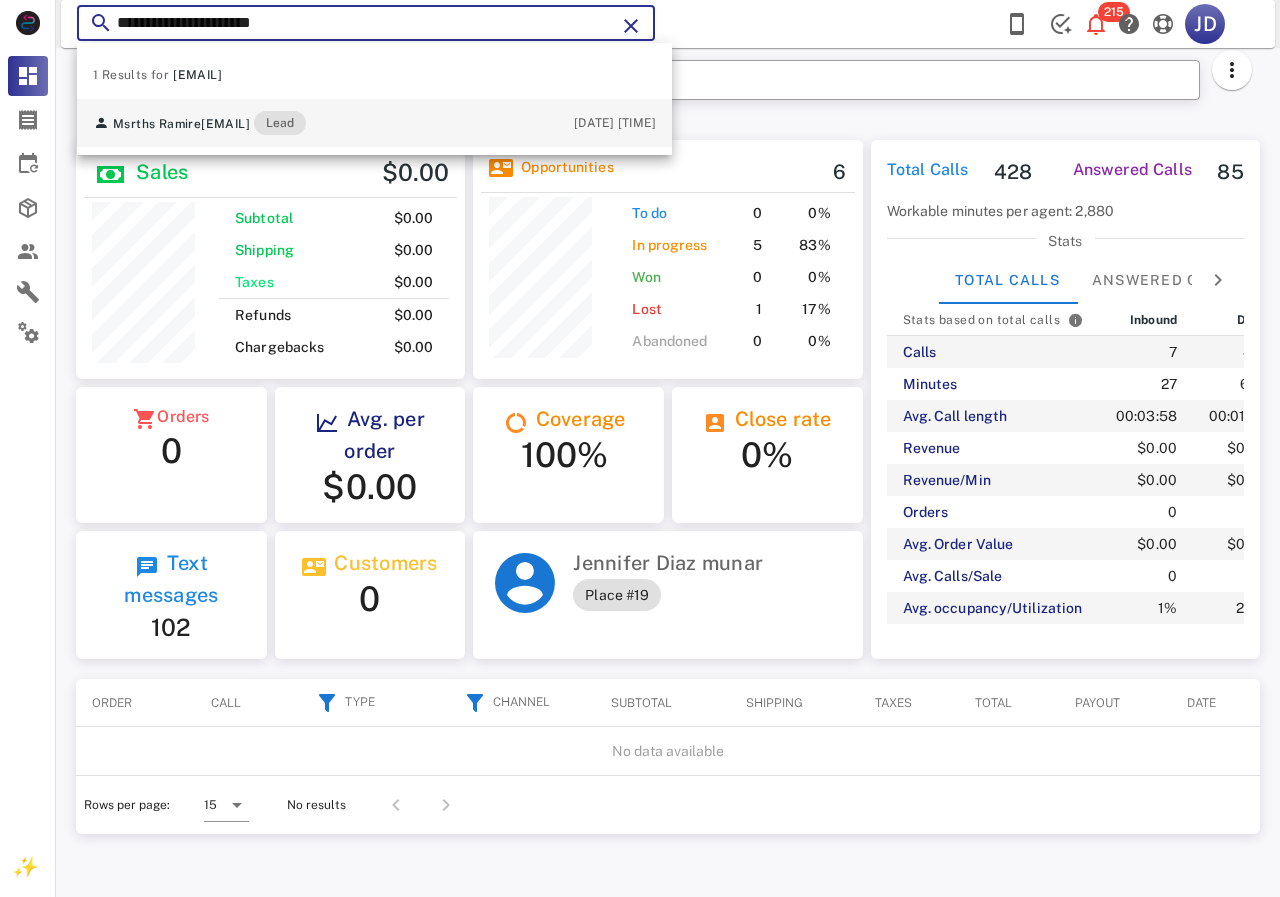 type on "**********" 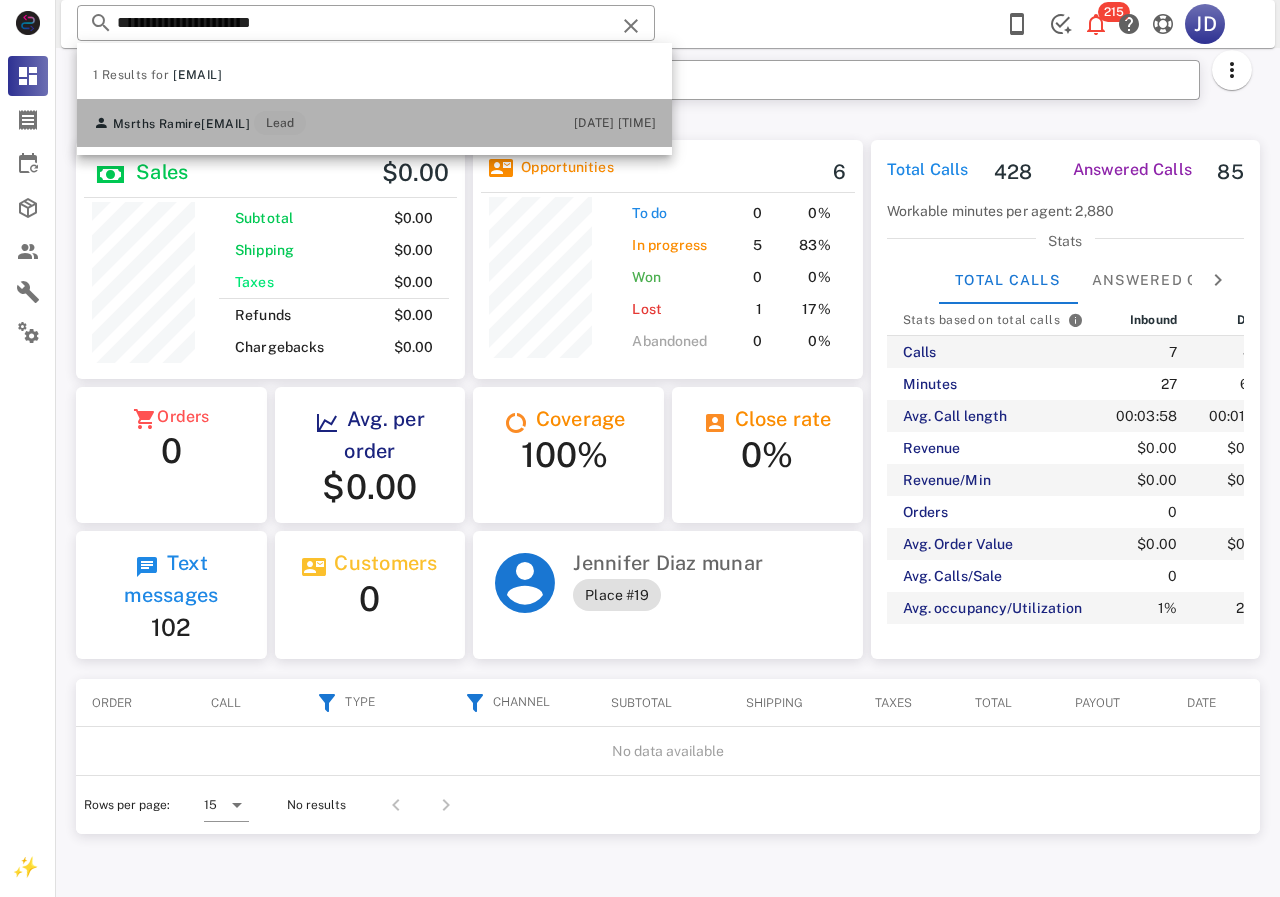 click on "[EMAIL]" at bounding box center (225, 124) 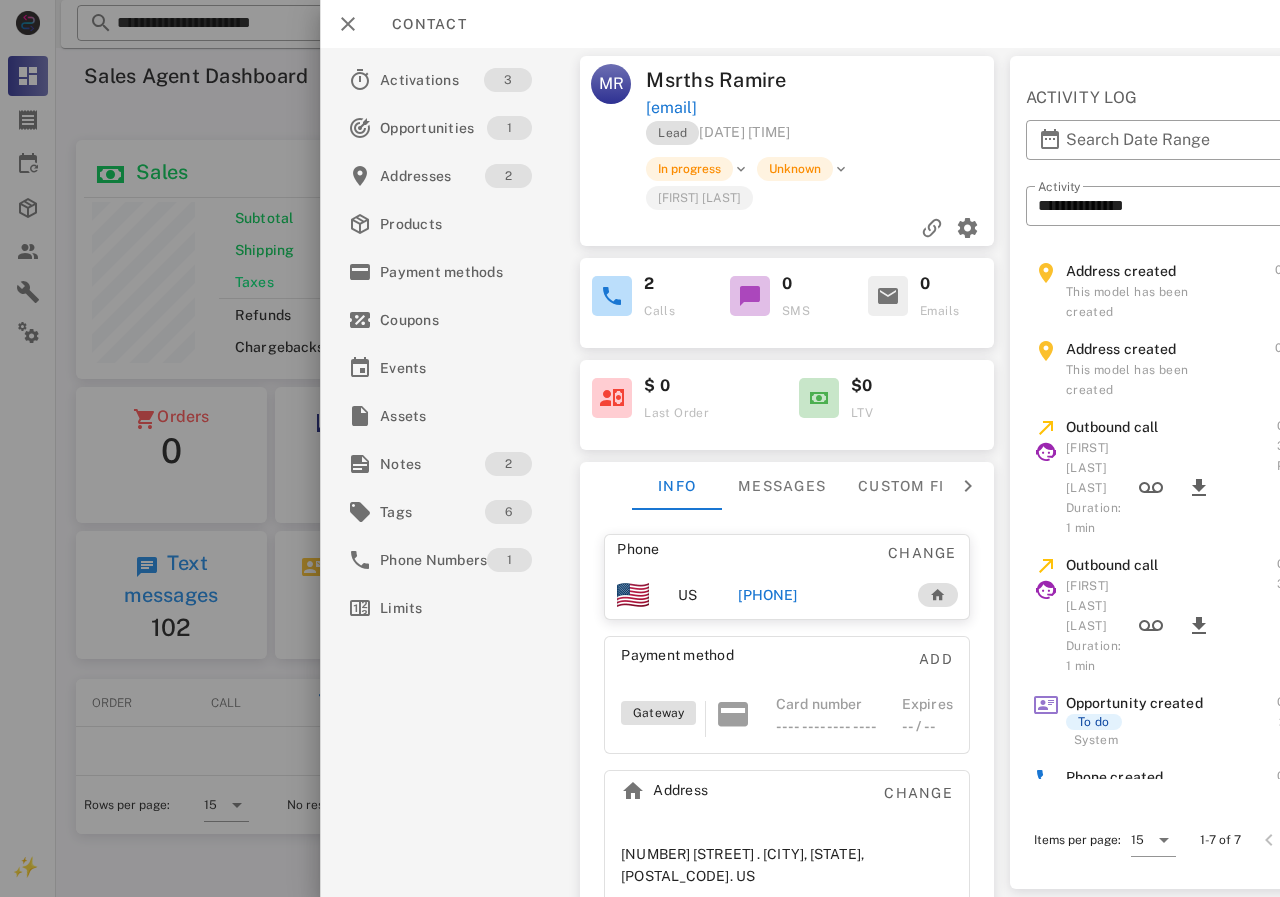 click on "[PHONE]" at bounding box center [817, 595] 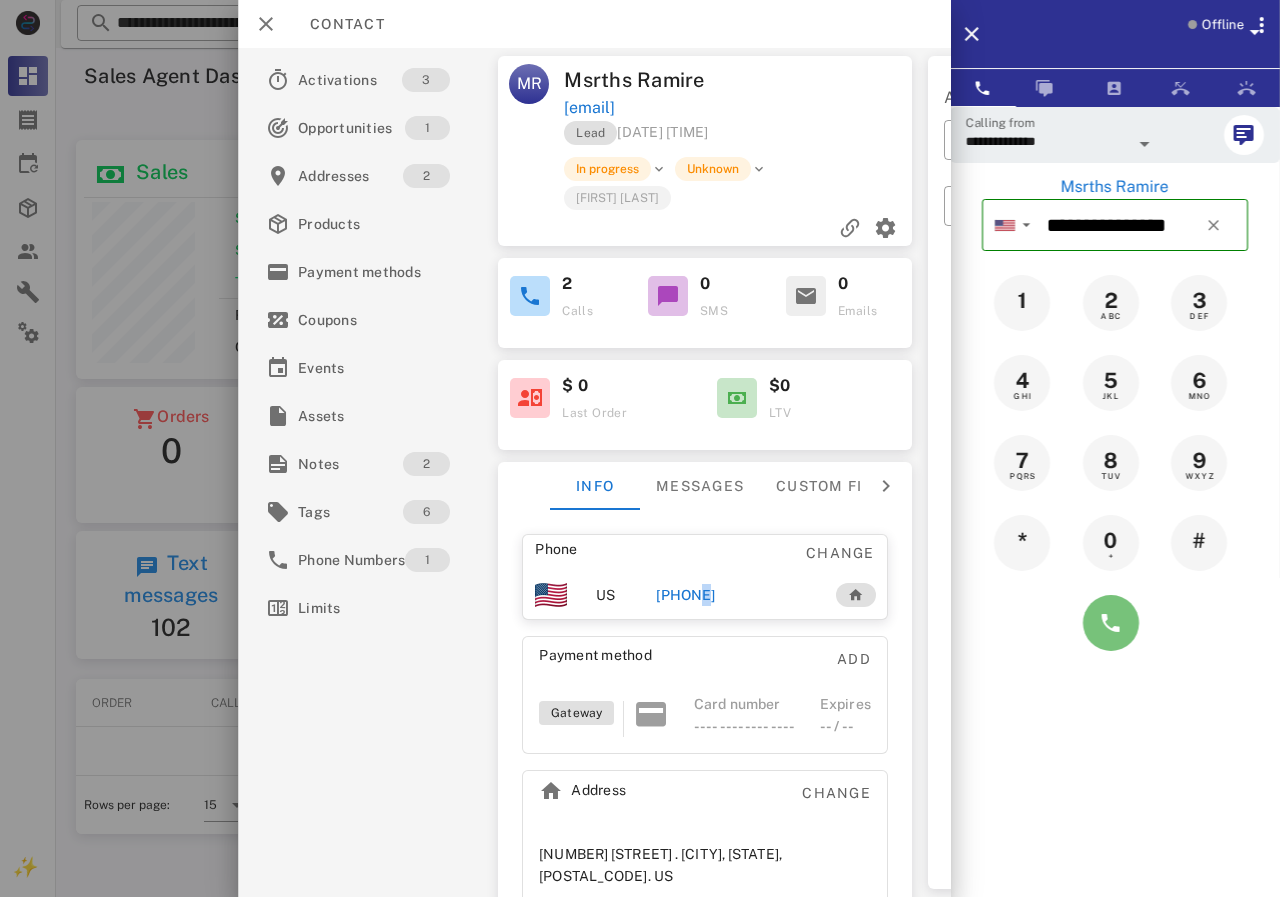click at bounding box center (1111, 623) 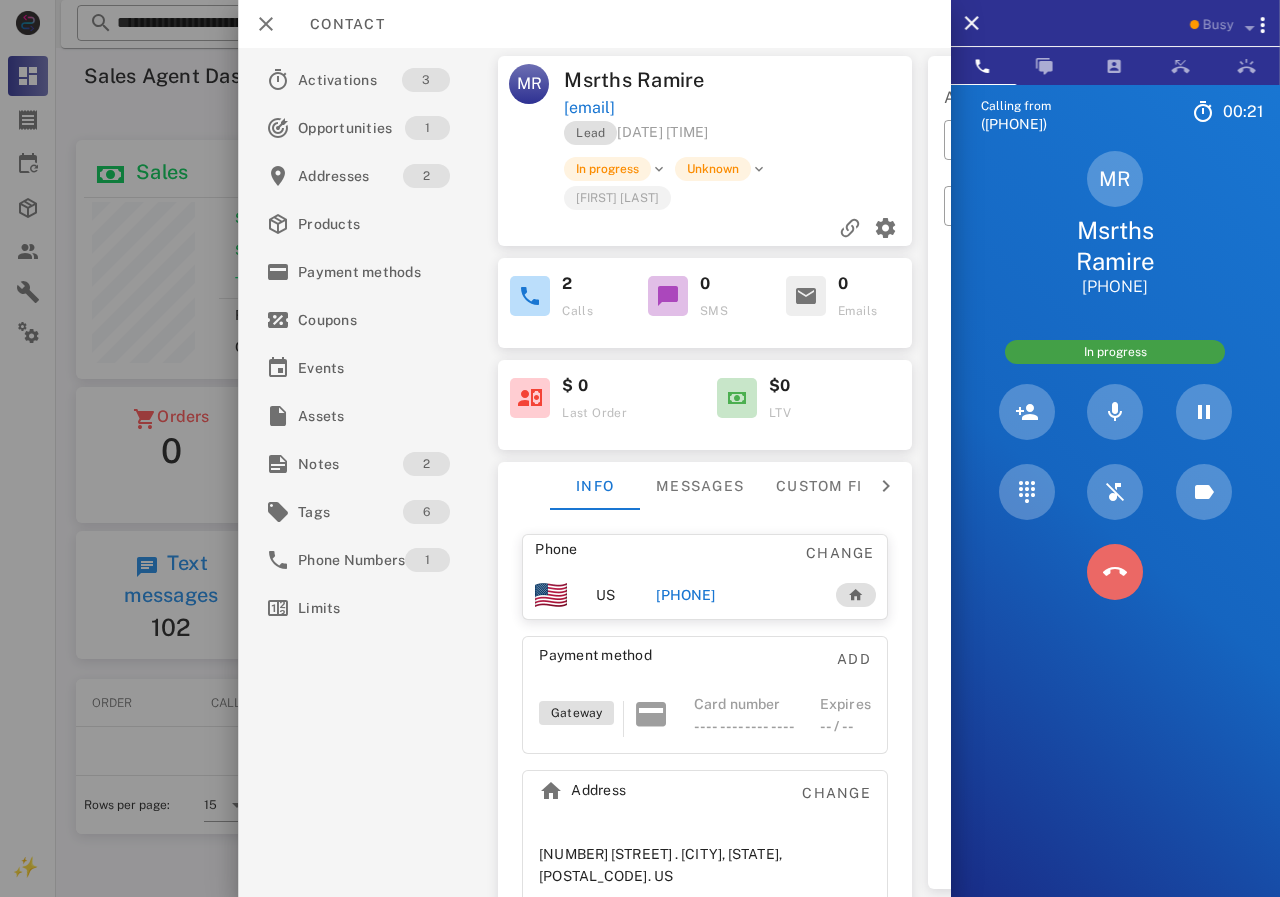 drag, startPoint x: 1127, startPoint y: 577, endPoint x: 1105, endPoint y: 577, distance: 22 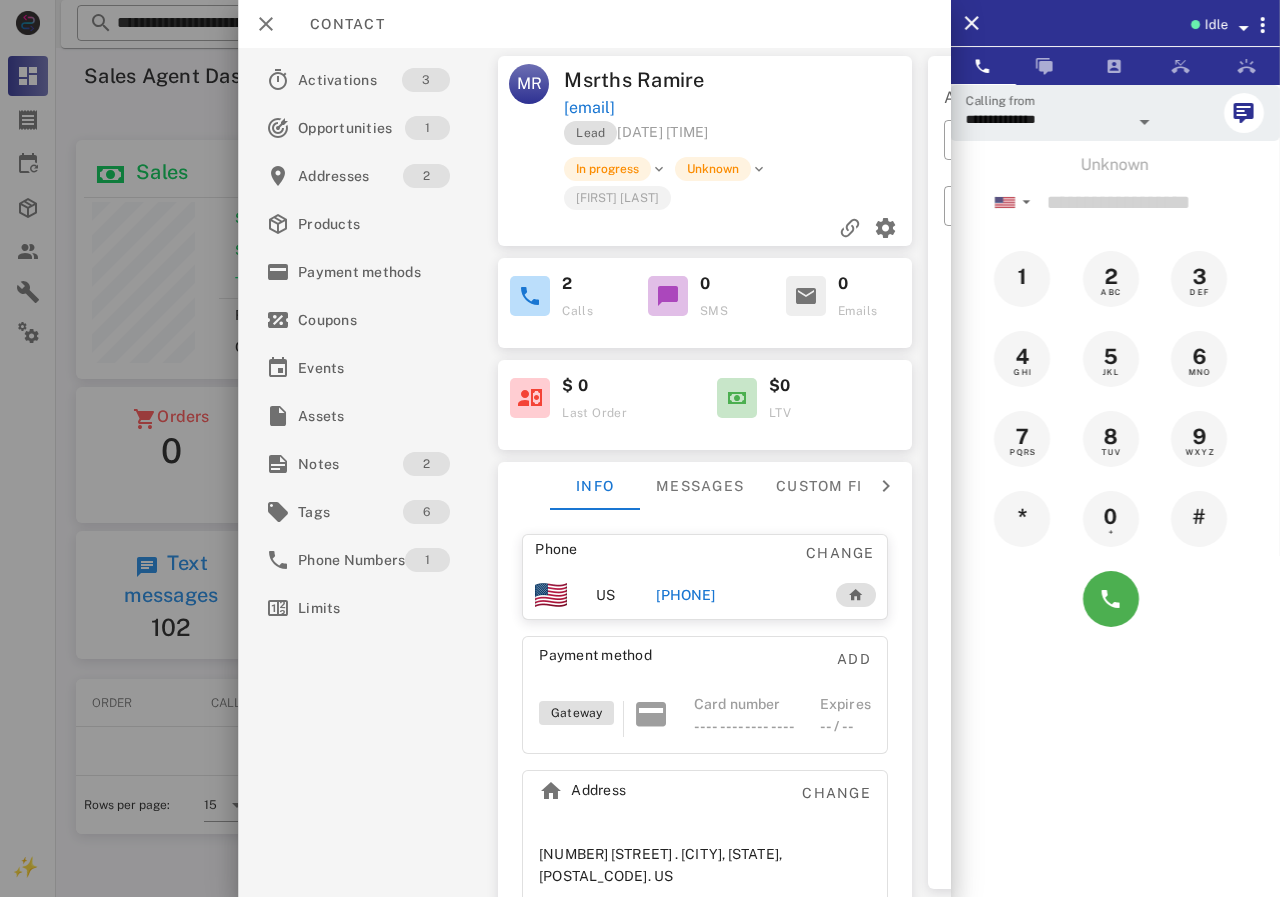 click on "[PHONE]" at bounding box center (735, 595) 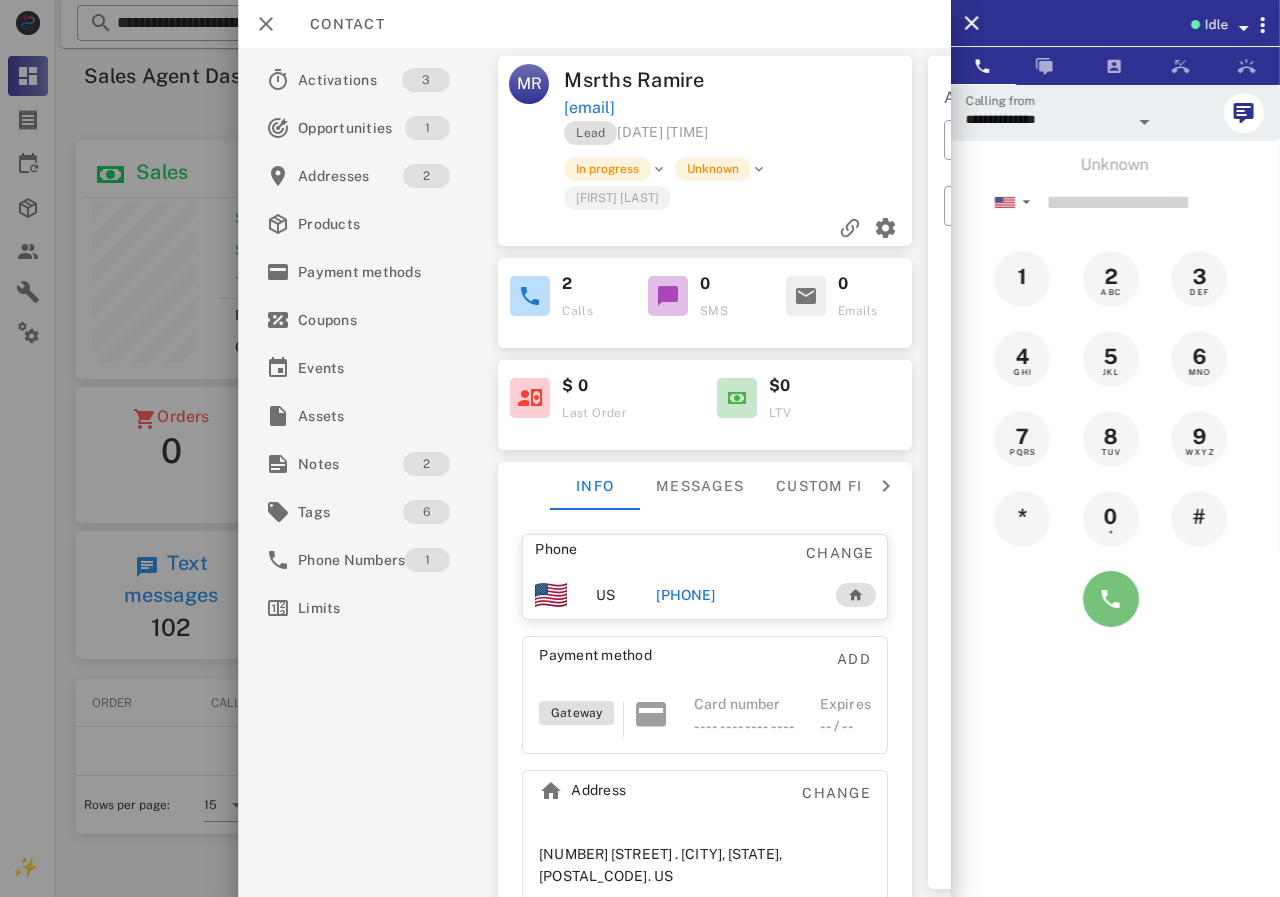 click at bounding box center (1111, 599) 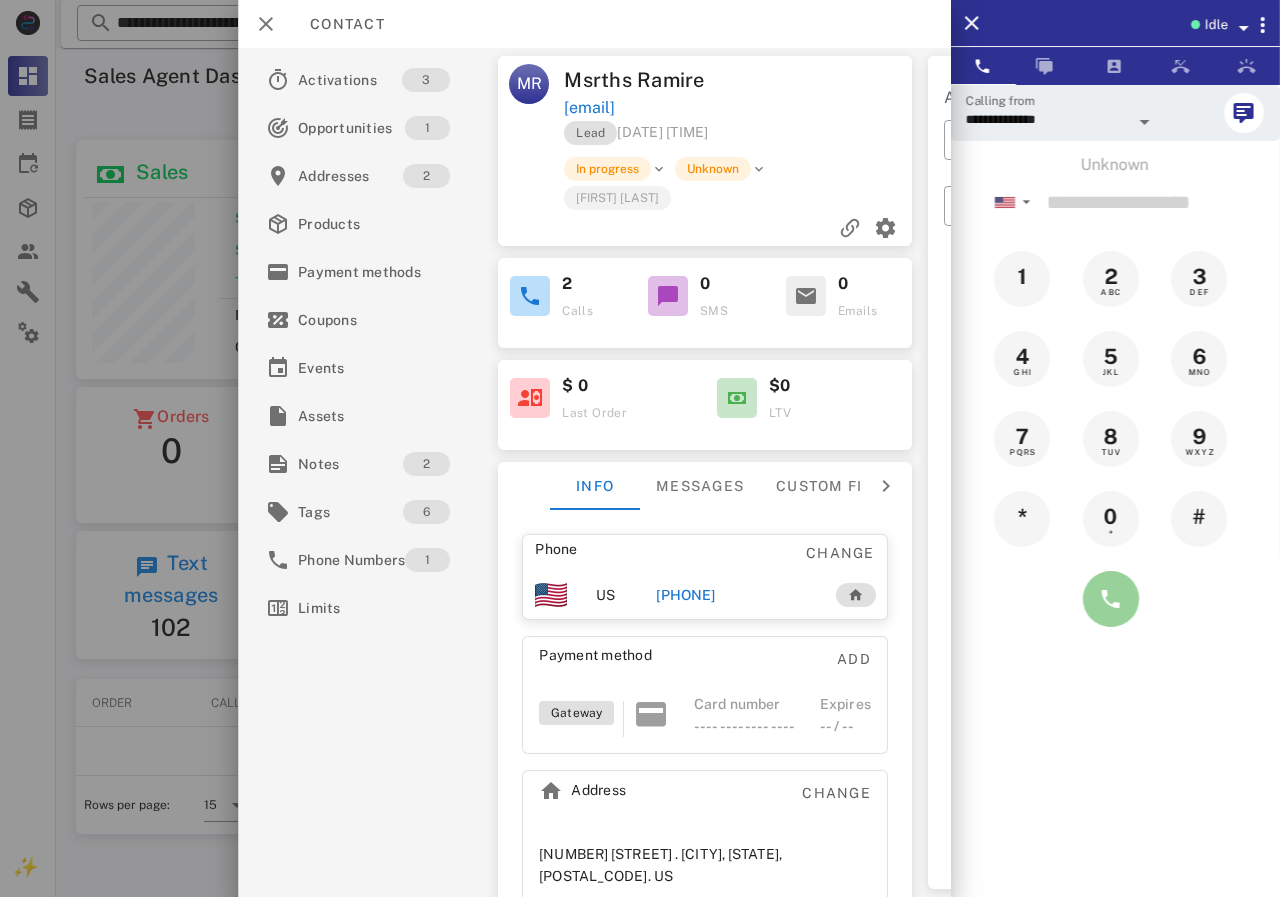 type 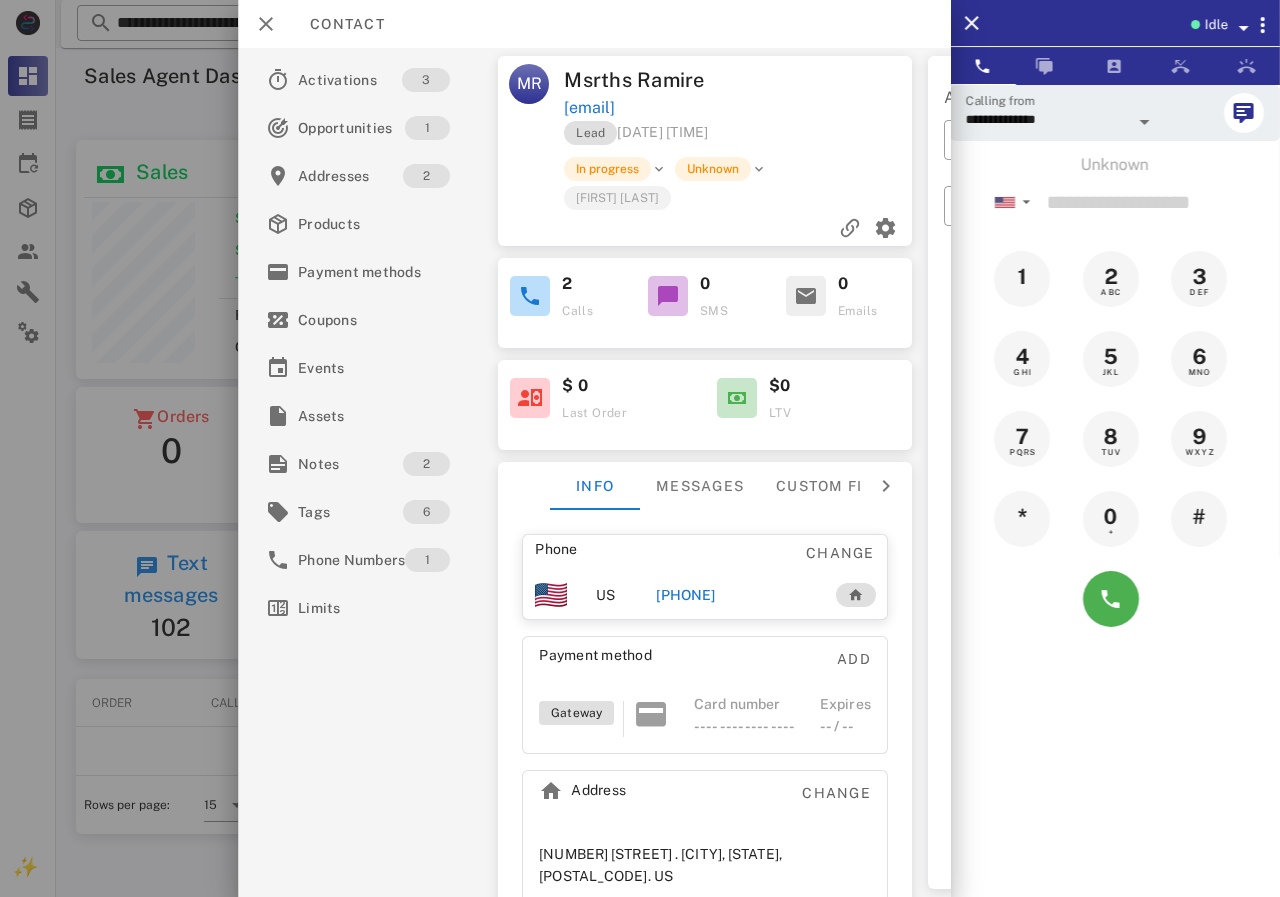 drag, startPoint x: 726, startPoint y: 598, endPoint x: 1122, endPoint y: 579, distance: 396.45554 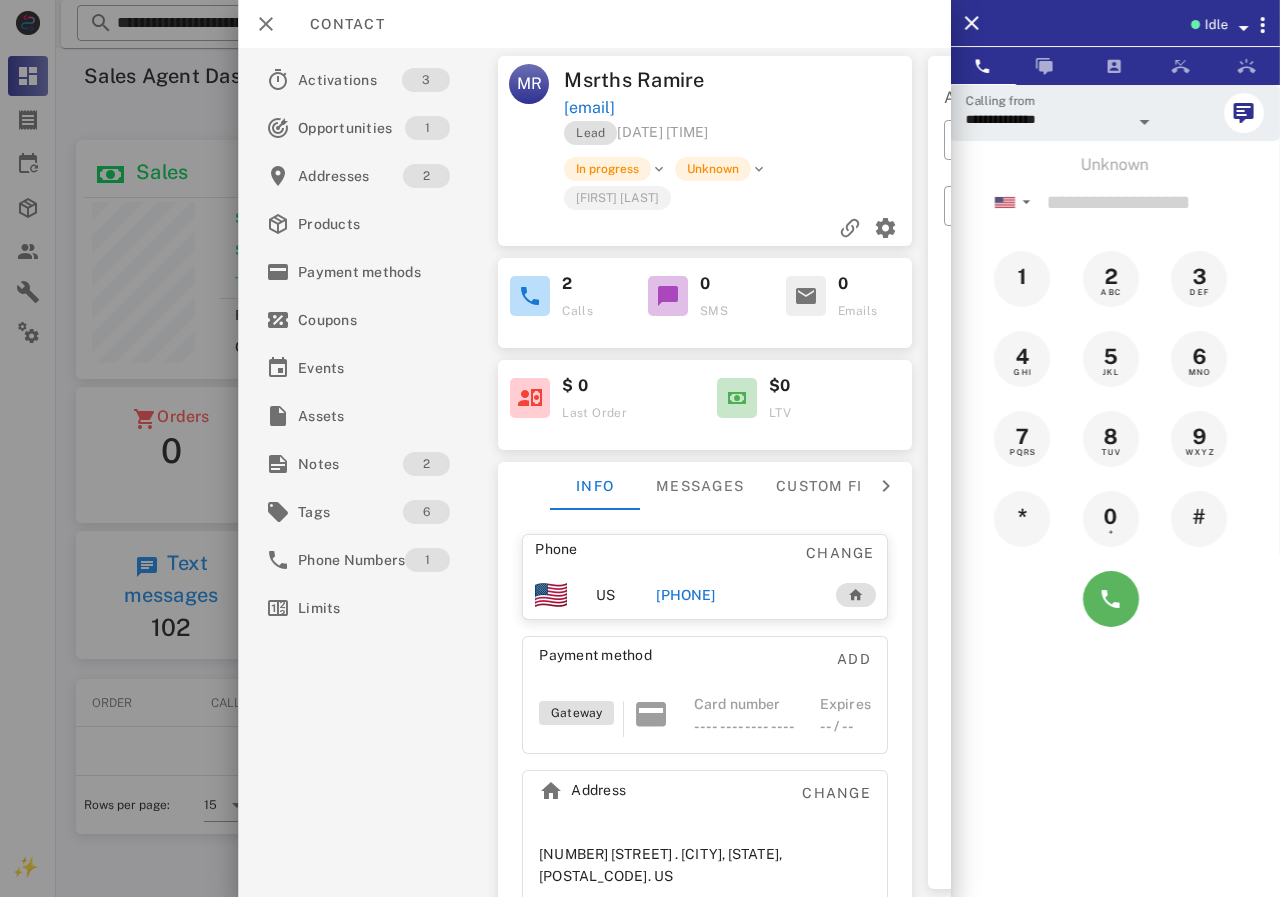 type on "**********" 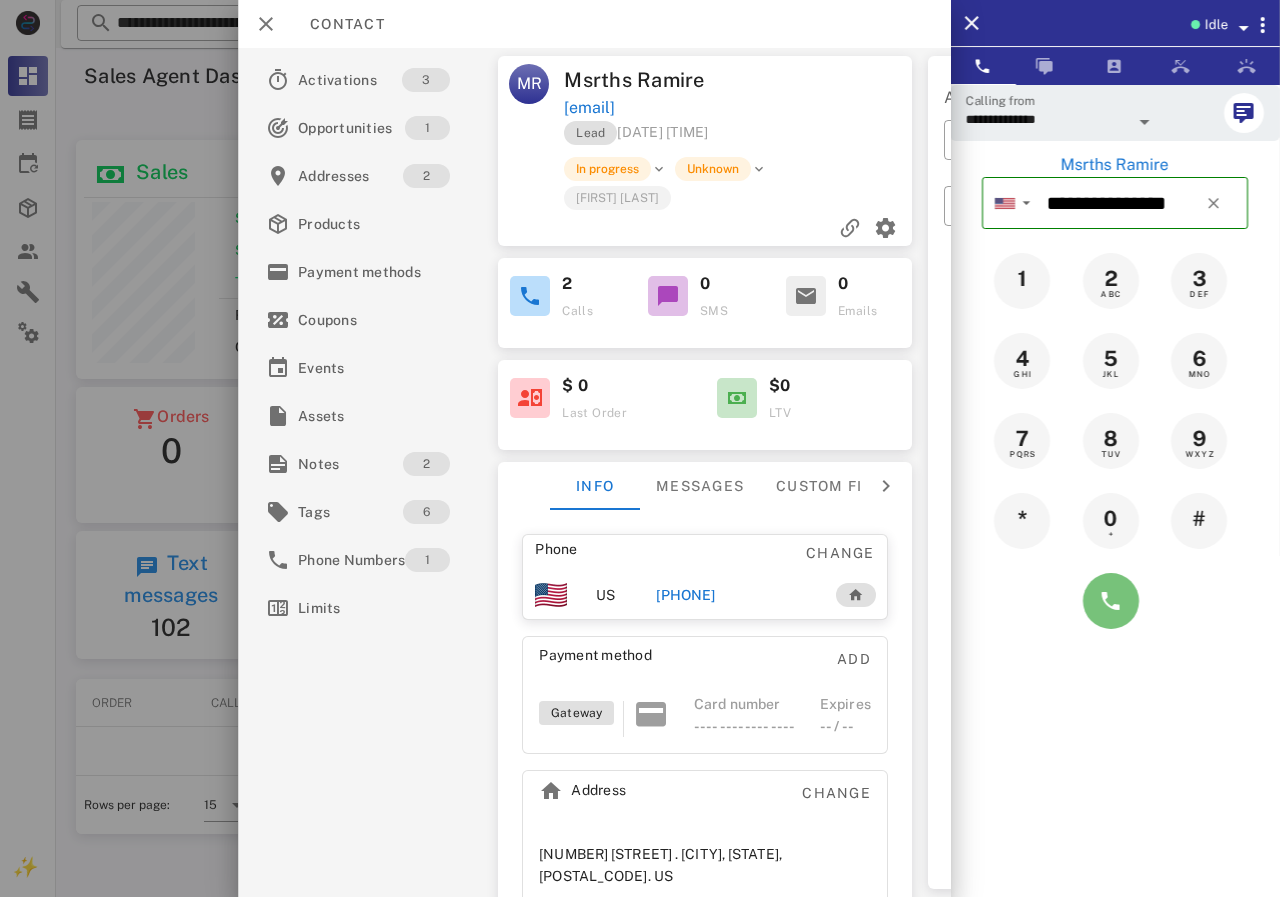 click at bounding box center [1111, 601] 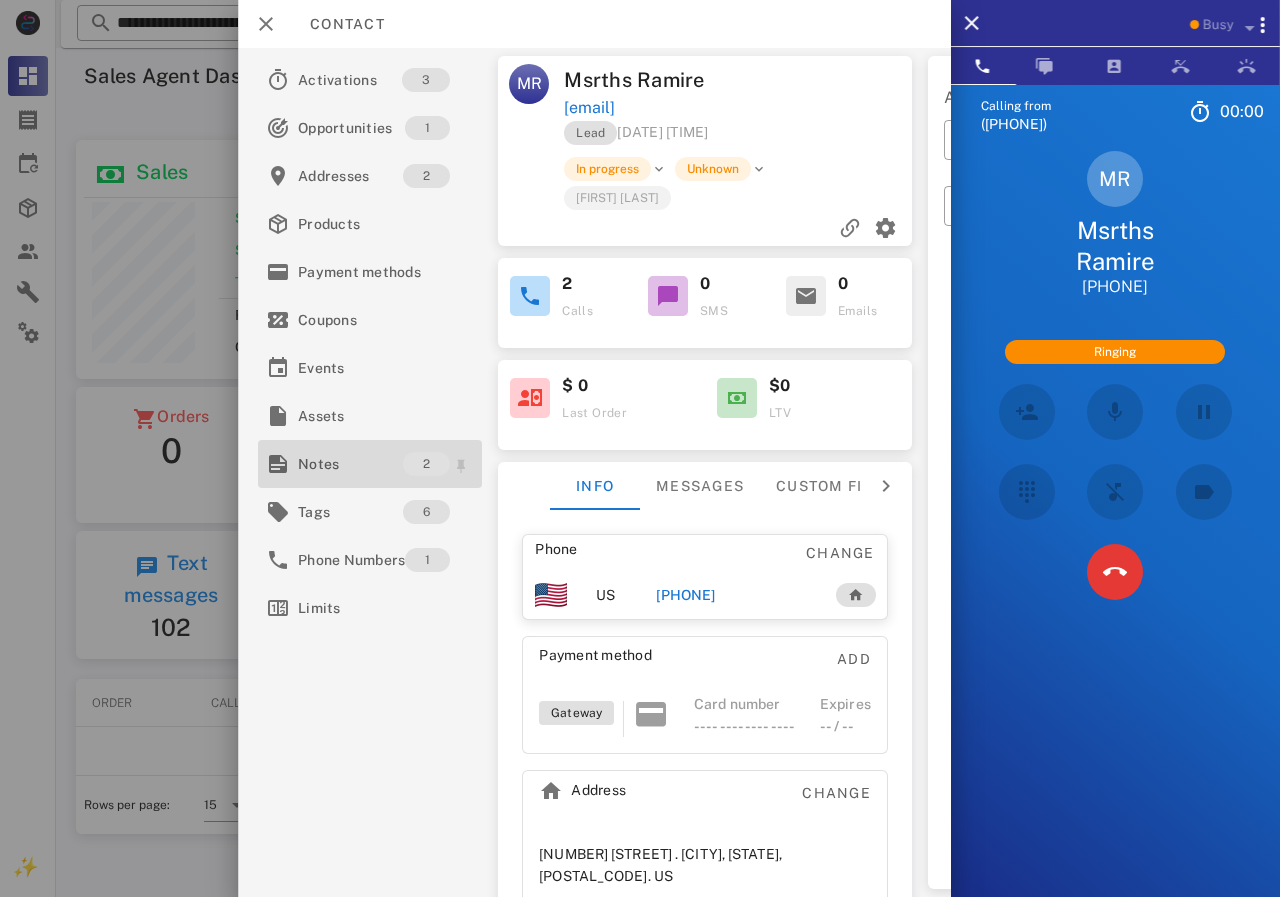 click on "Notes" at bounding box center (350, 464) 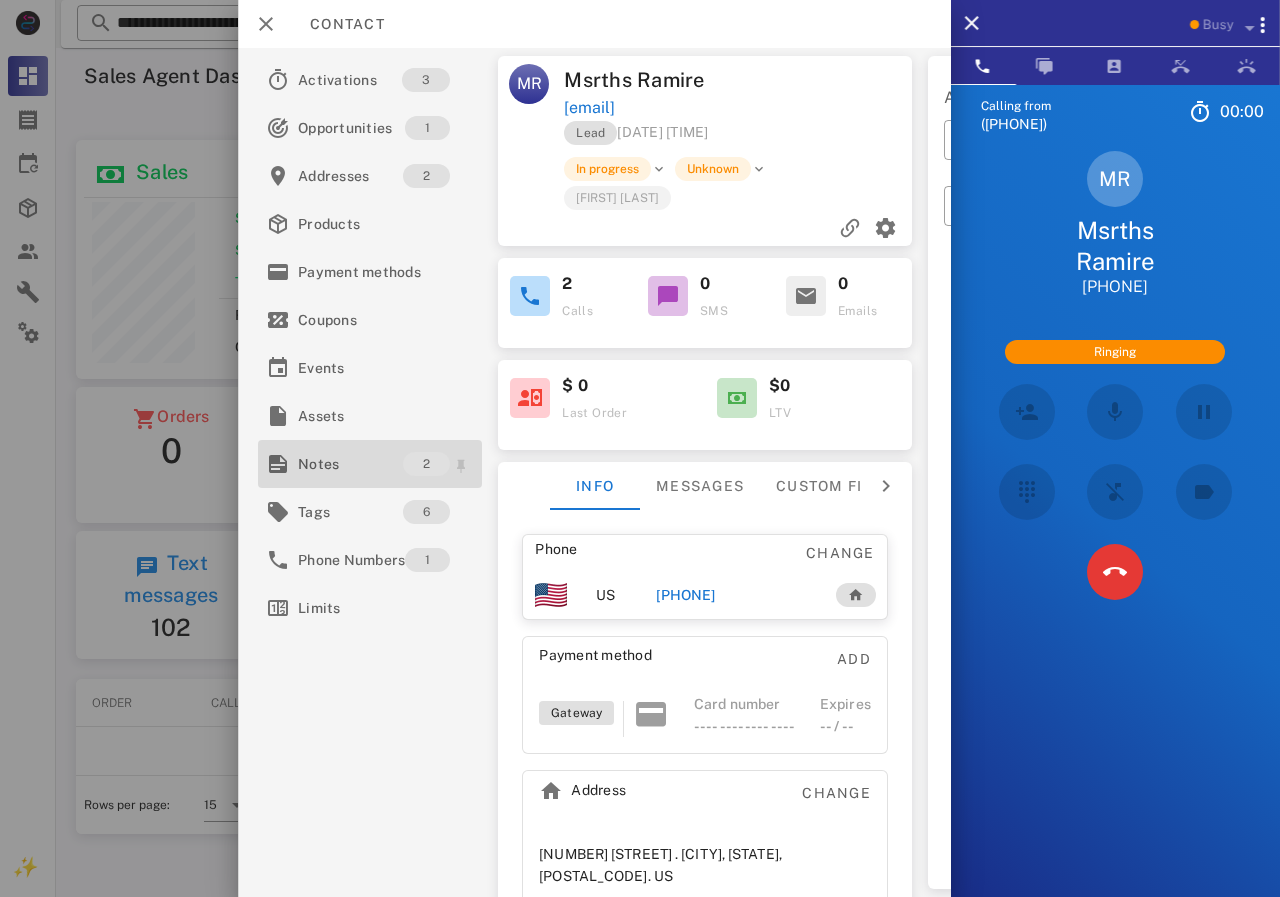 click on "Notes" at bounding box center [350, 464] 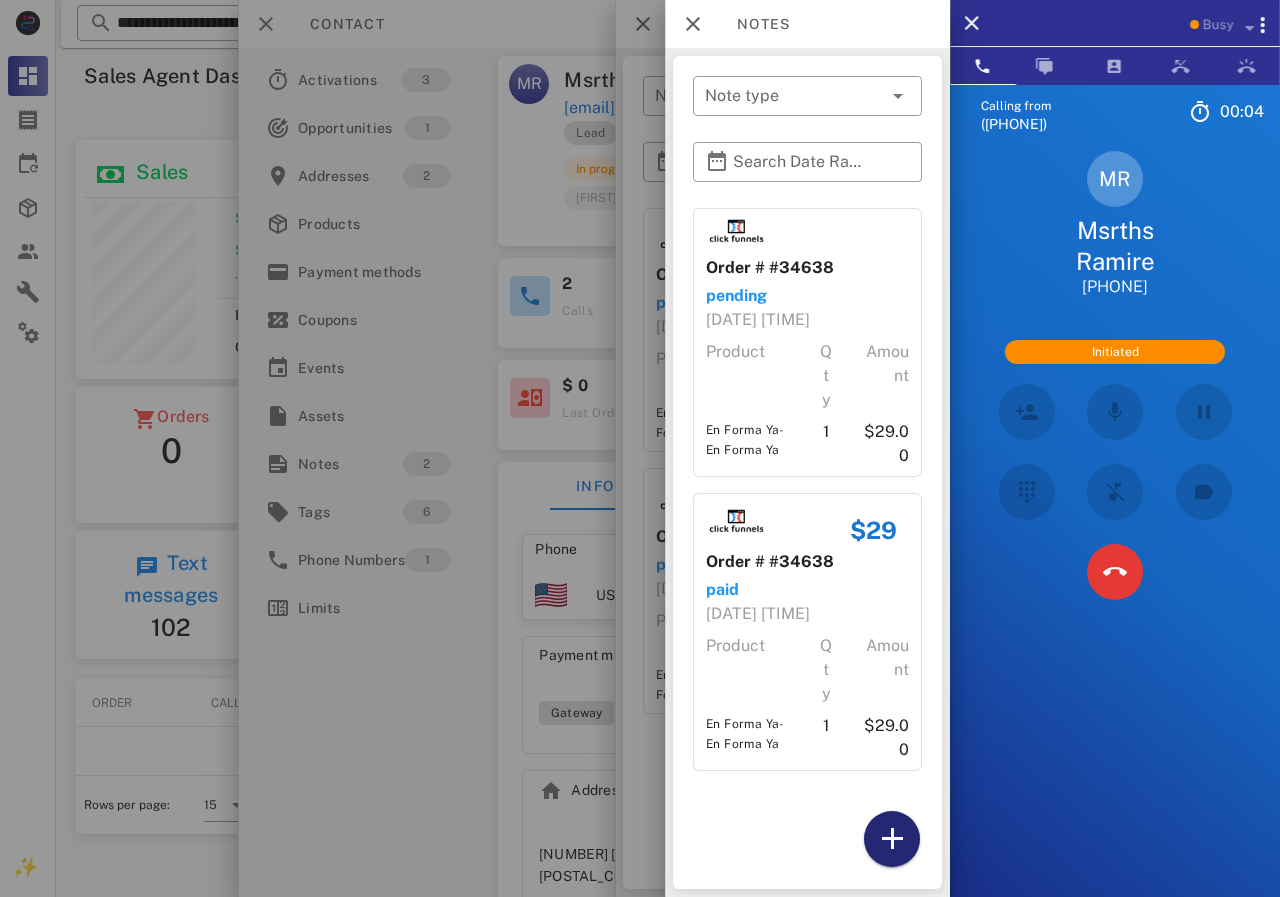 click at bounding box center [892, 839] 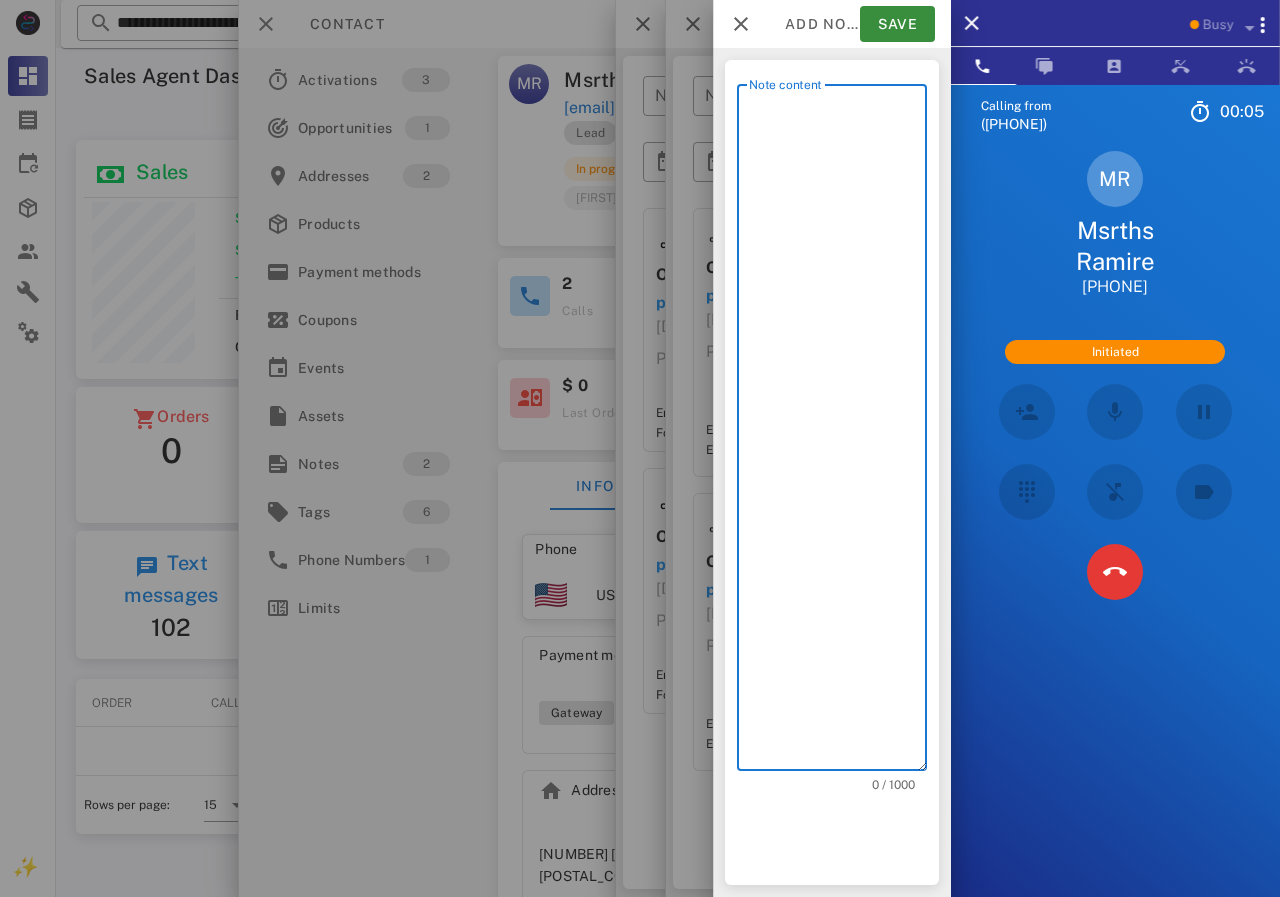 scroll, scrollTop: 240, scrollLeft: 390, axis: both 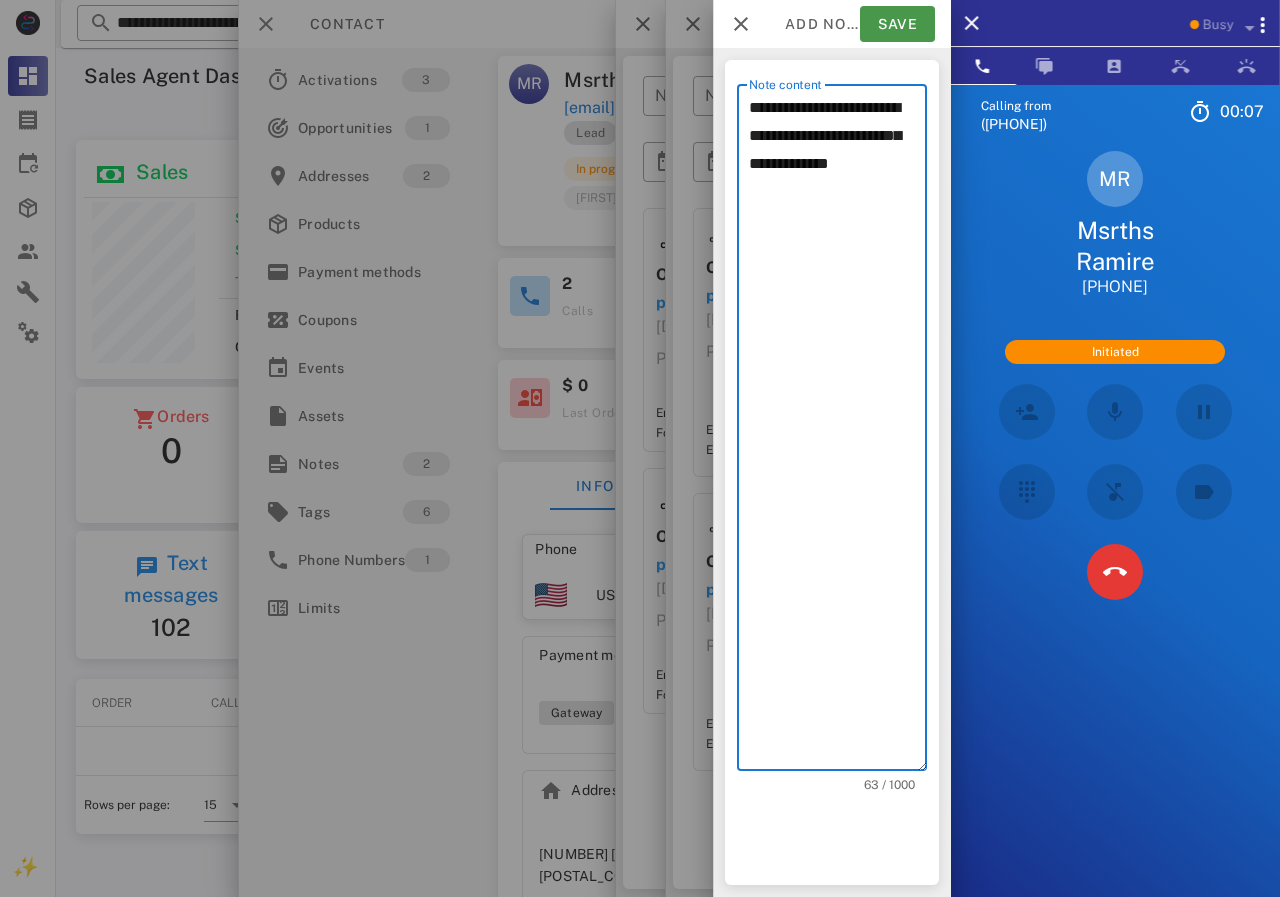 type on "**********" 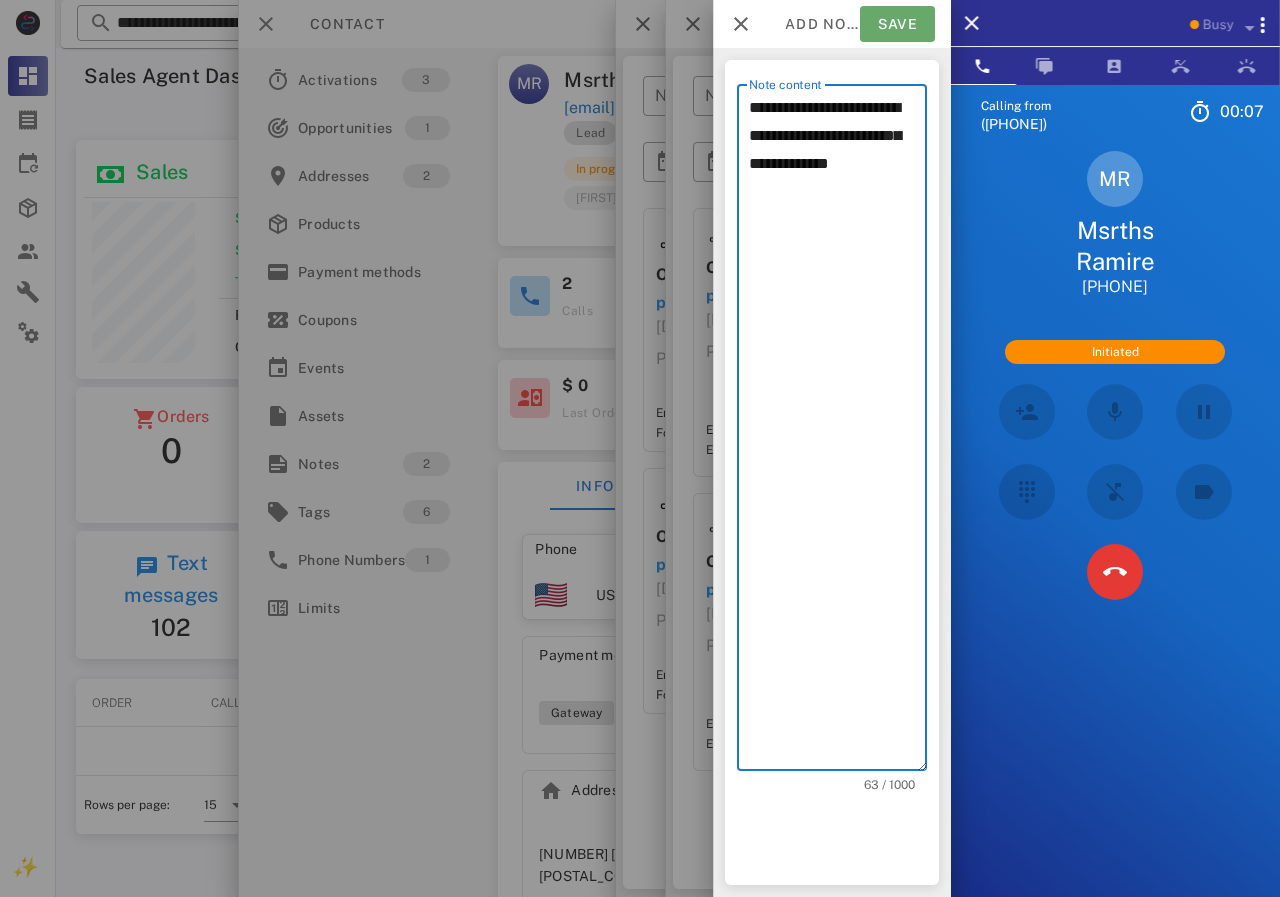 click on "Save" at bounding box center [897, 24] 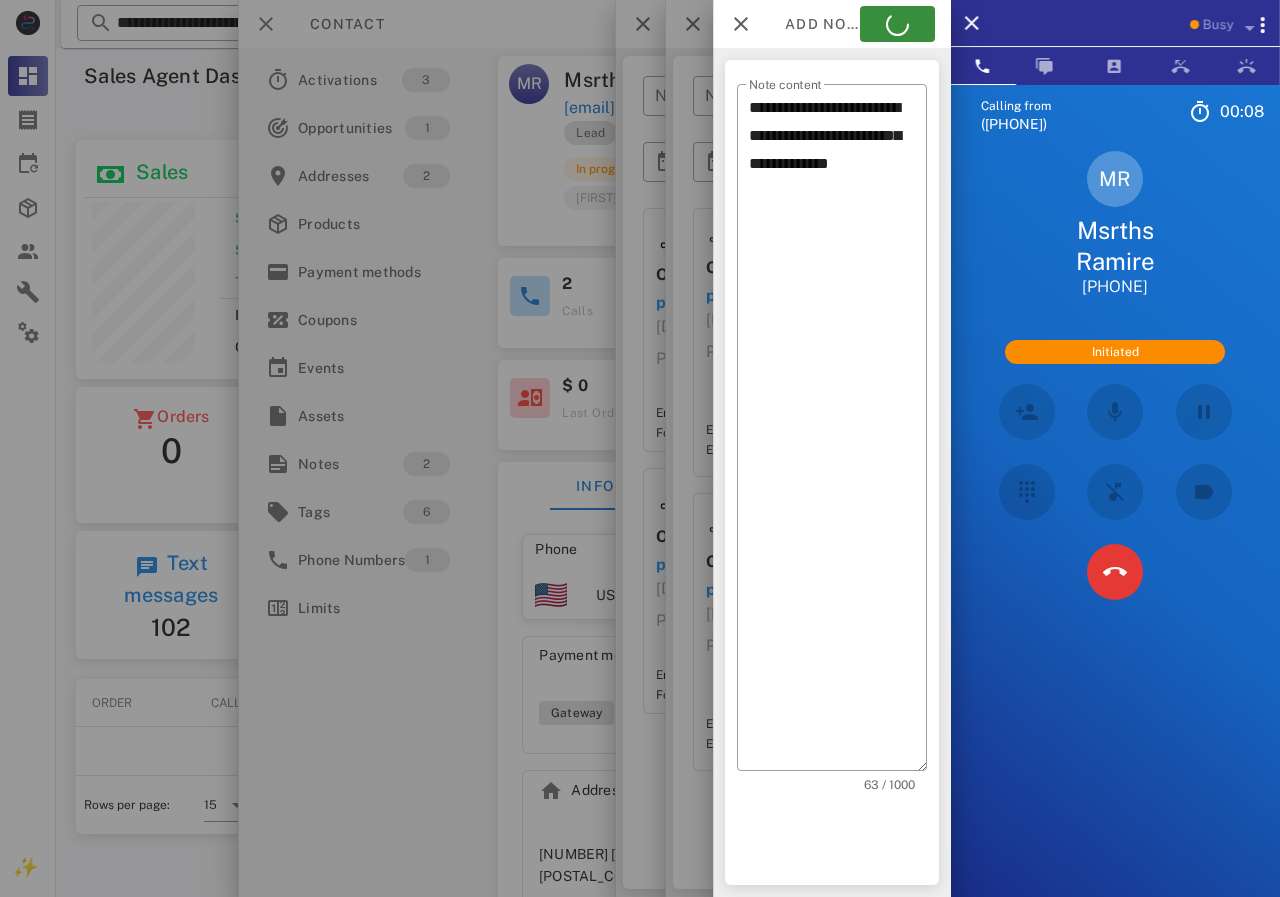 click at bounding box center (640, 448) 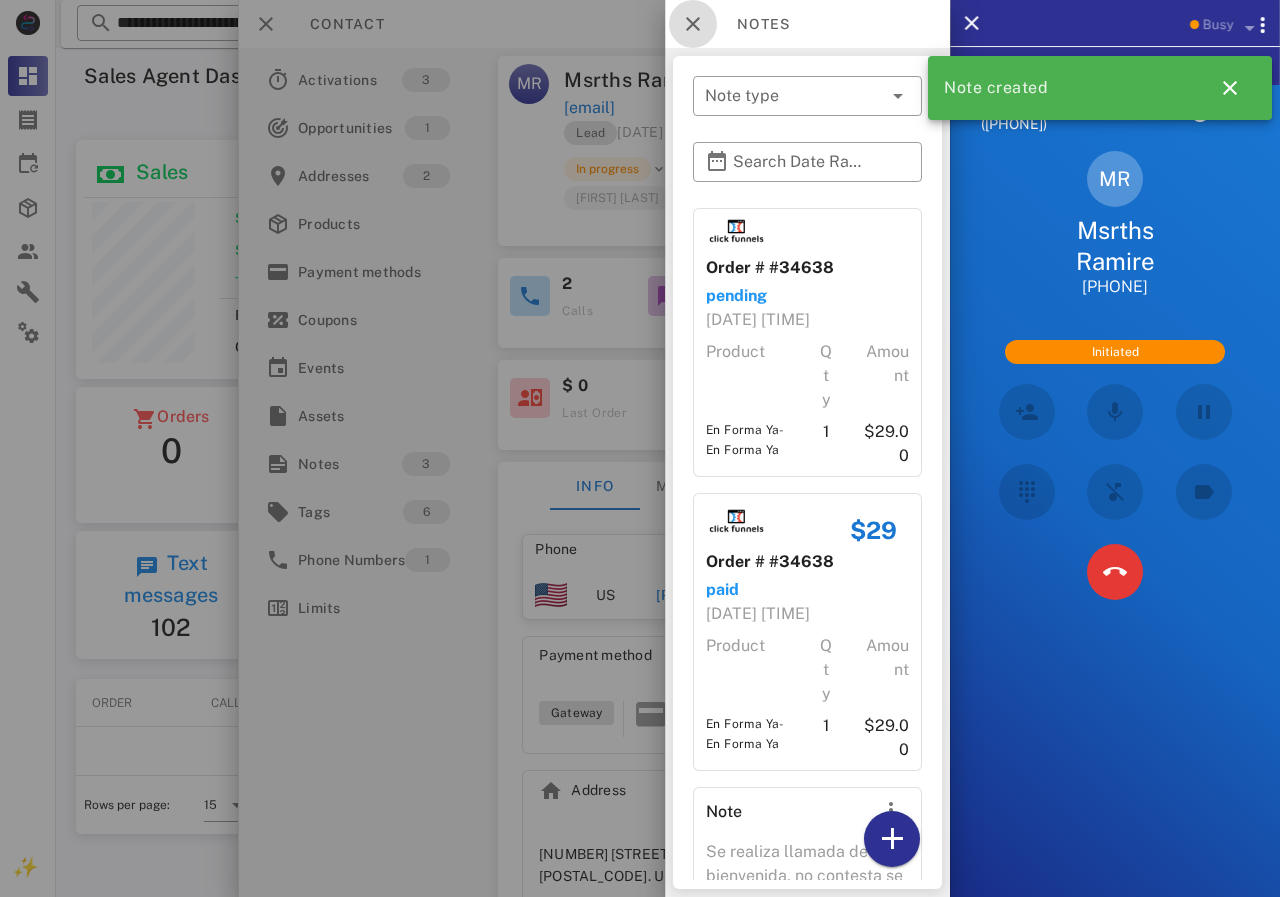 click at bounding box center [693, 24] 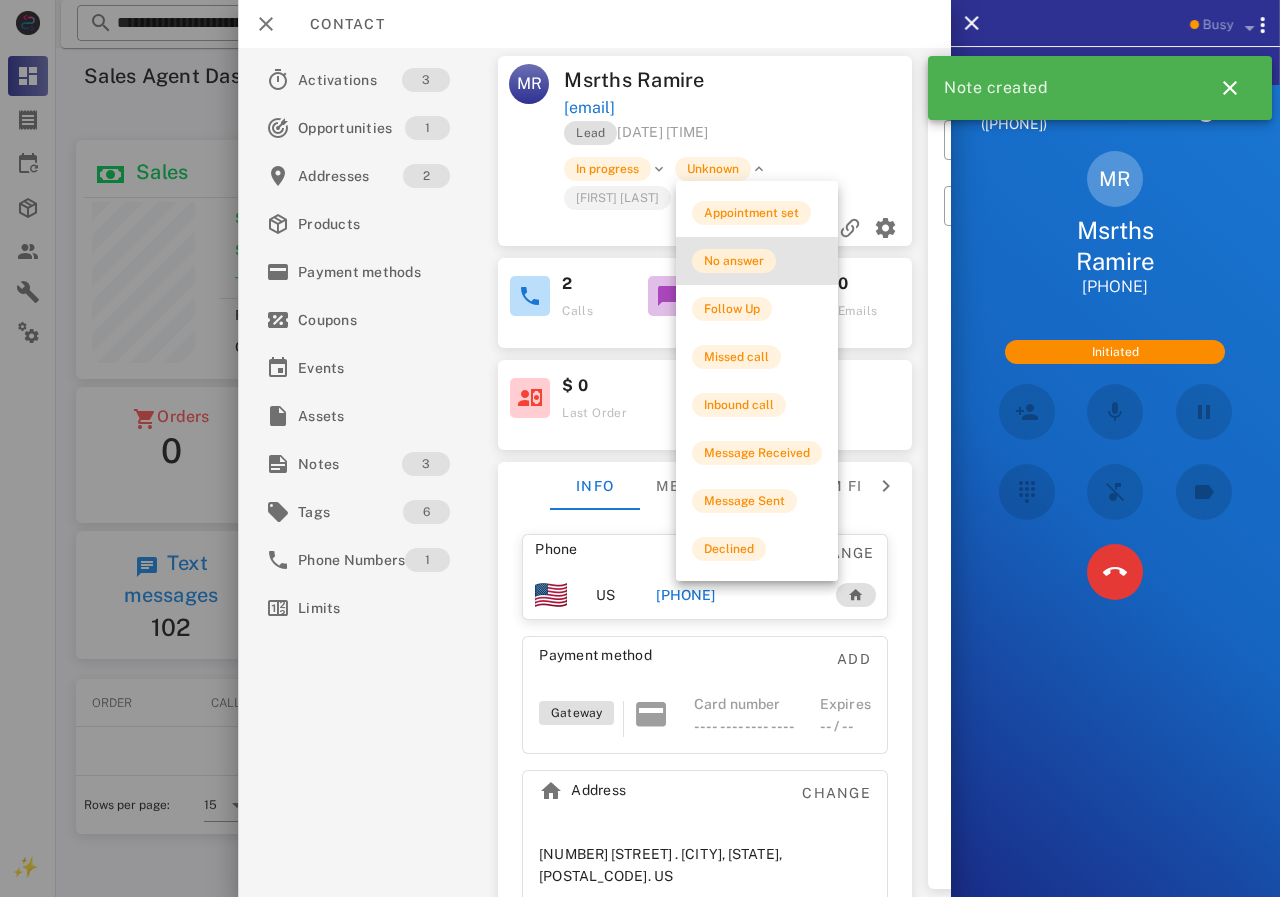 click on "No answer" at bounding box center (734, 261) 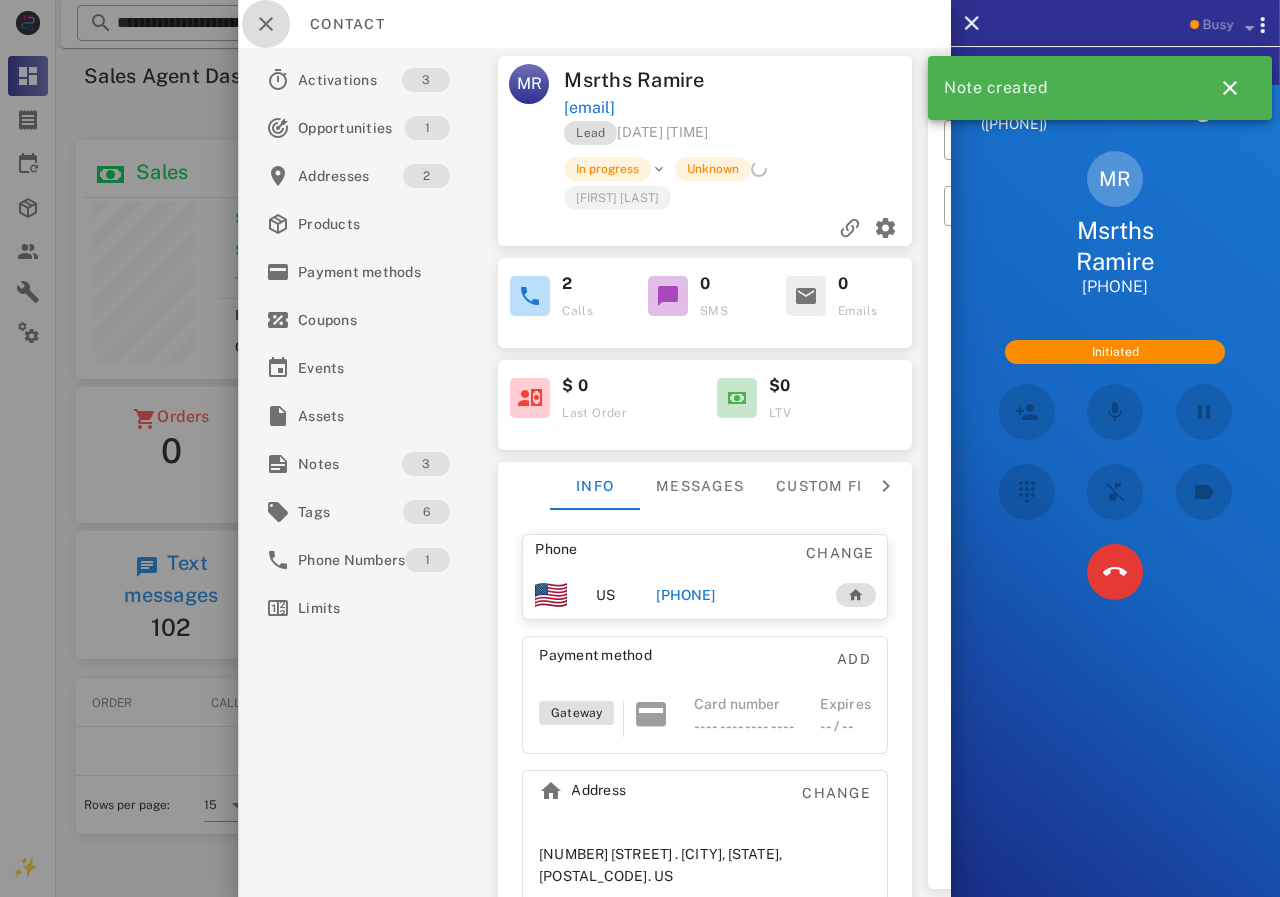 click at bounding box center (266, 24) 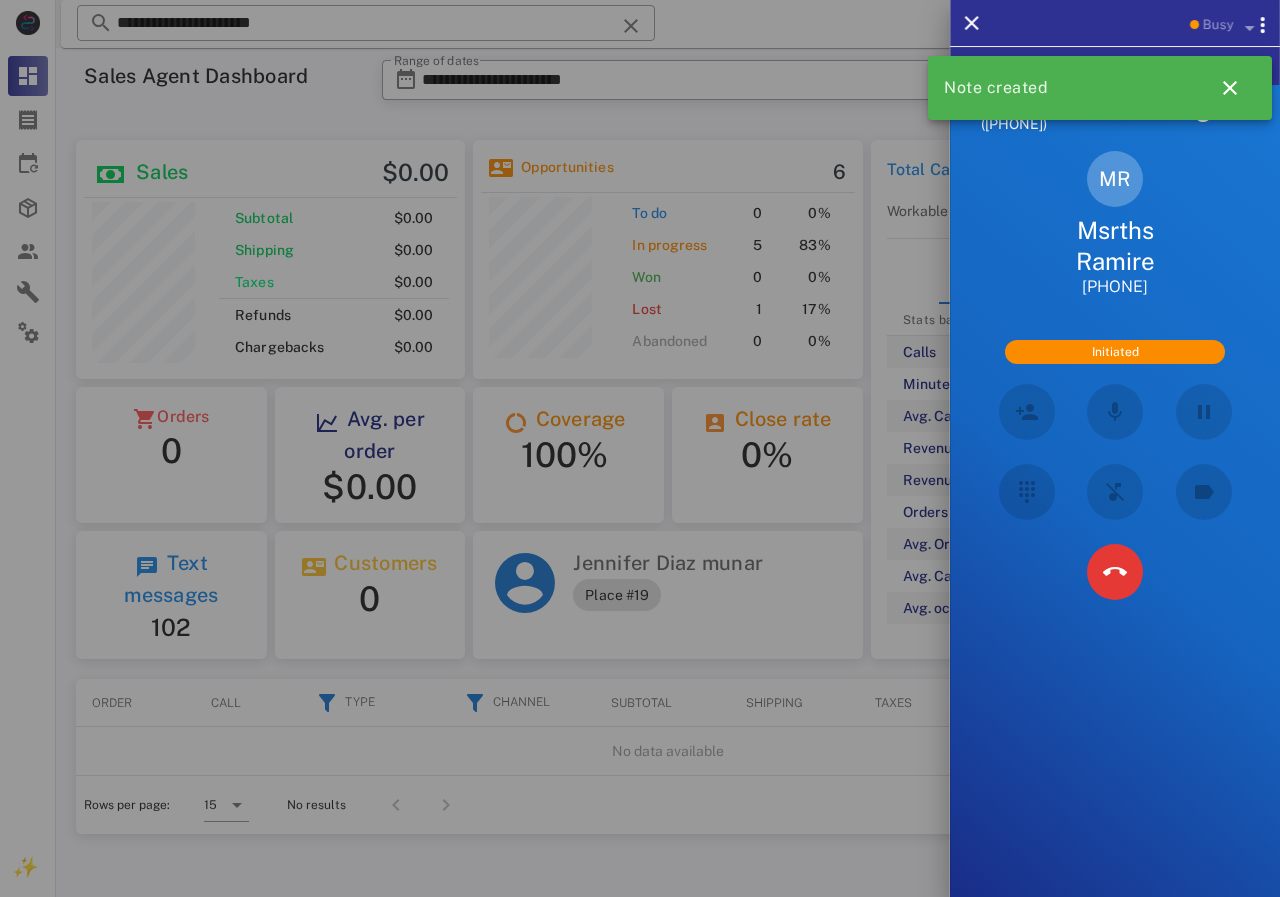 click at bounding box center [640, 448] 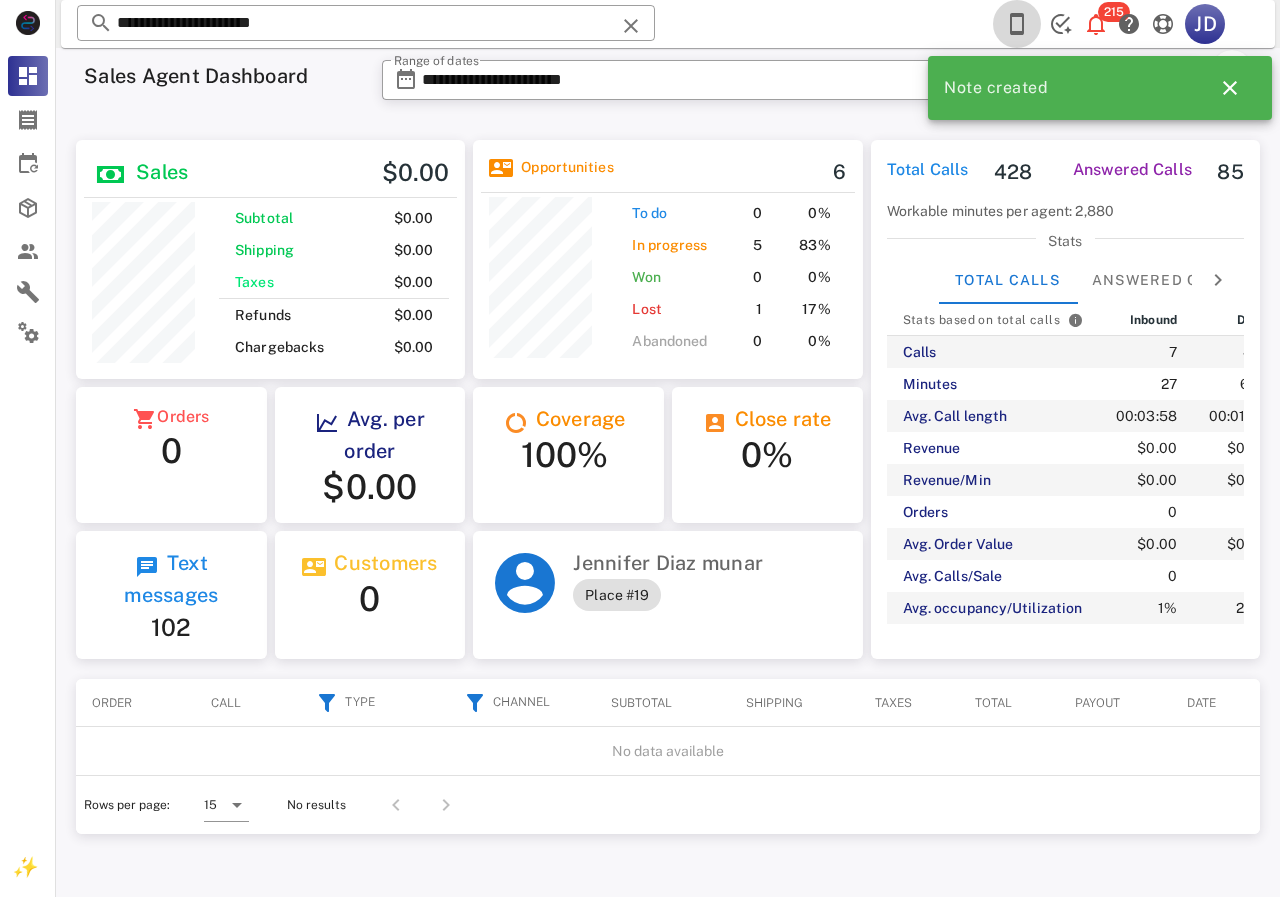click at bounding box center (1017, 24) 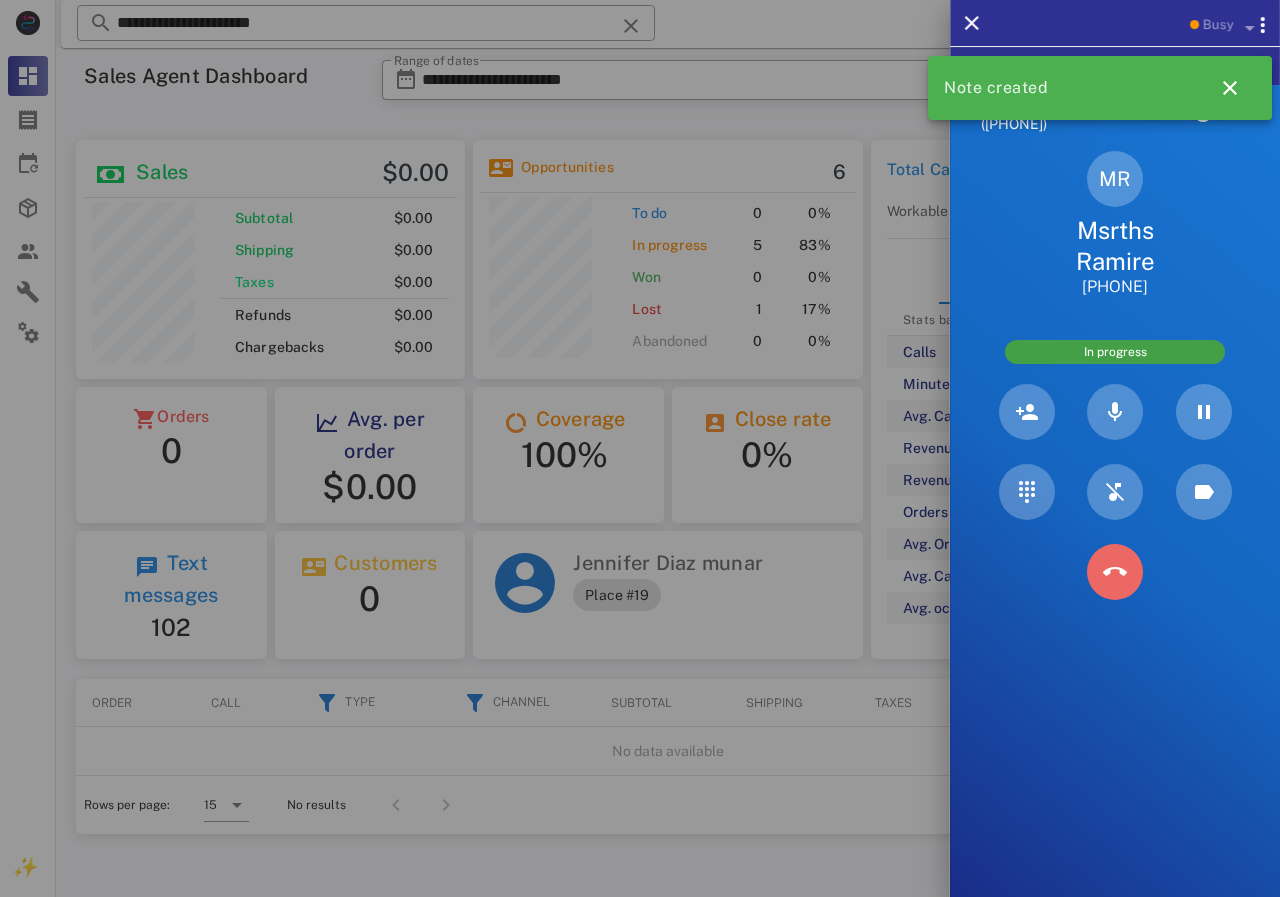 click at bounding box center [1115, 572] 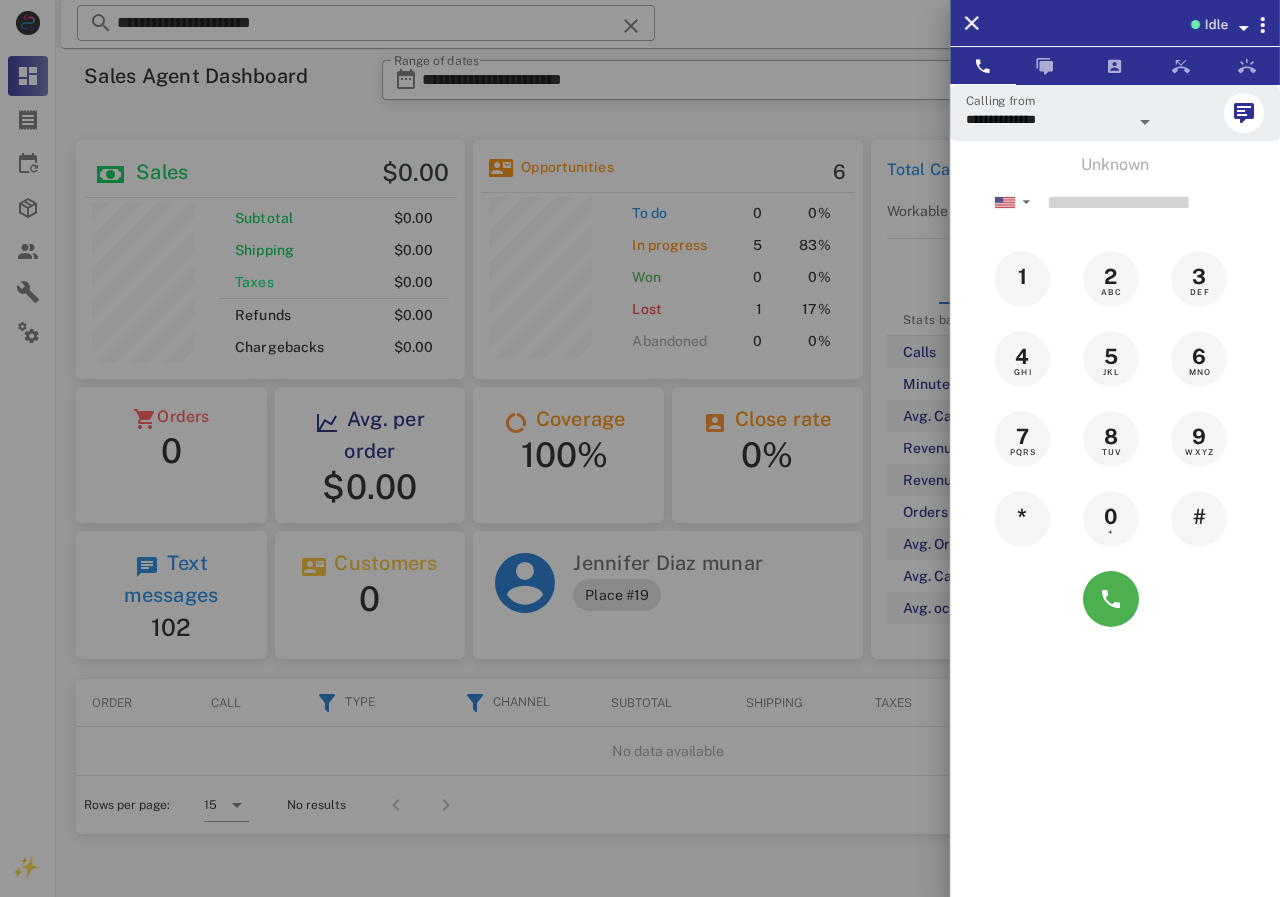 click at bounding box center [640, 448] 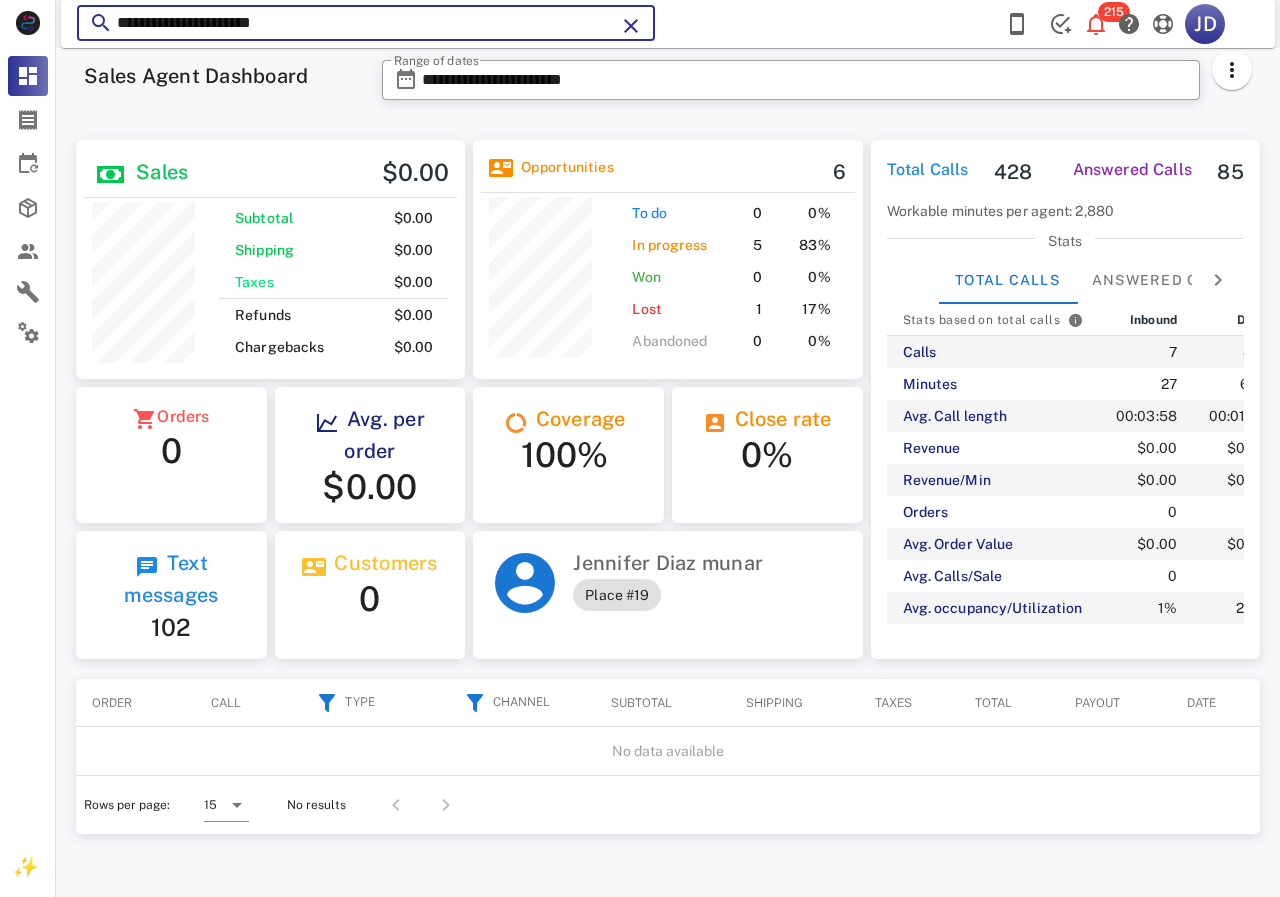 drag, startPoint x: 431, startPoint y: 19, endPoint x: 112, endPoint y: 15, distance: 319.0251 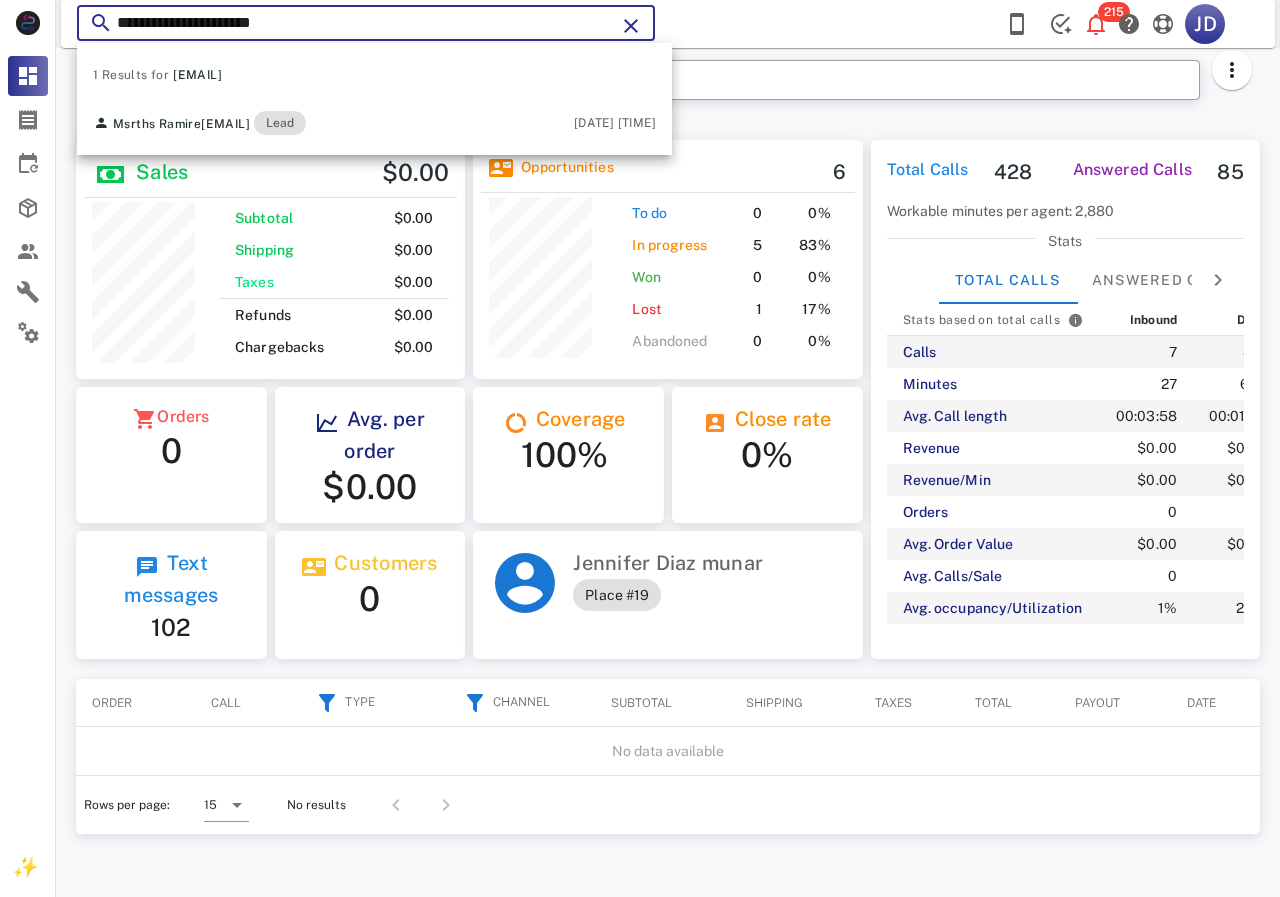 click on "**********" at bounding box center [366, 23] 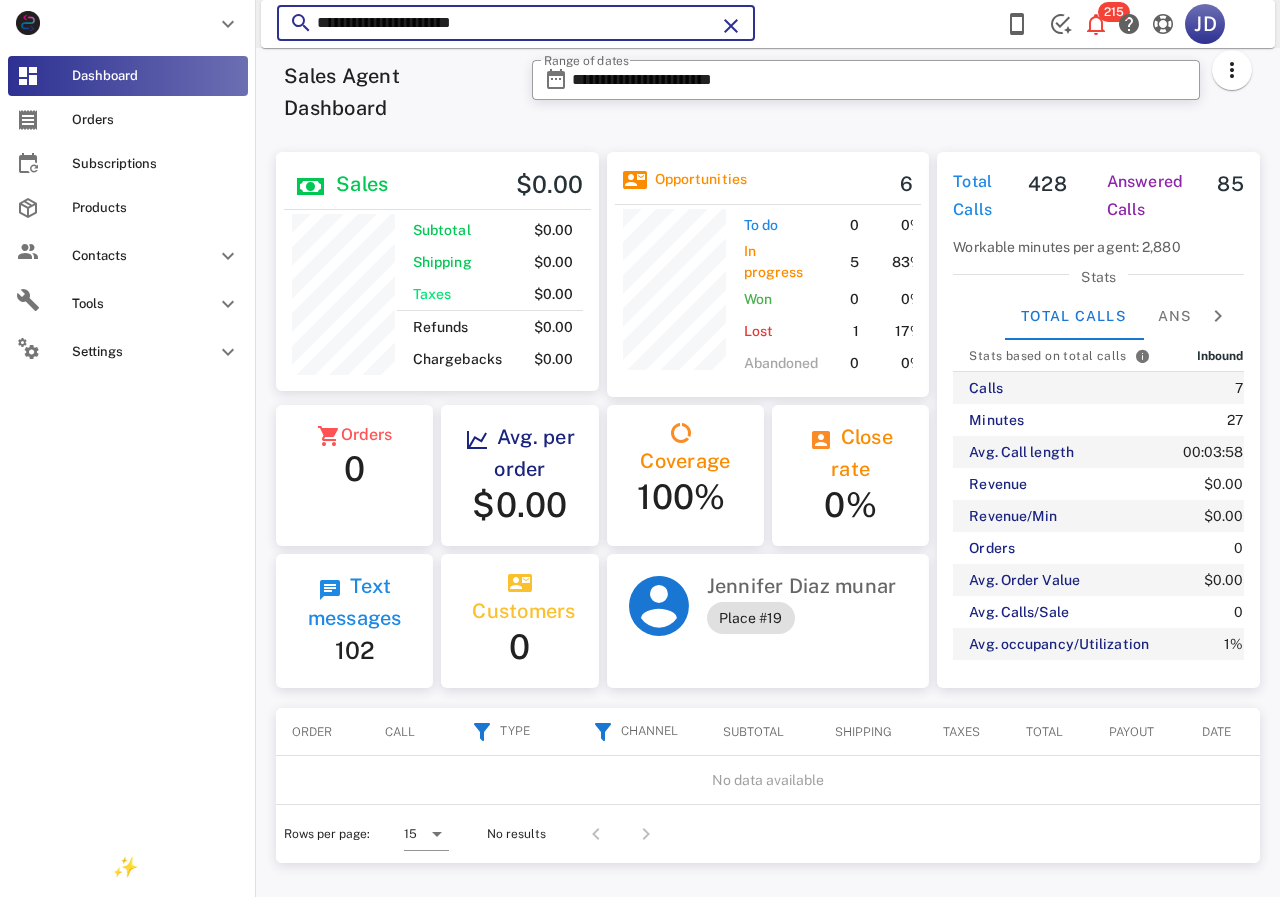 scroll, scrollTop: 240, scrollLeft: 326, axis: both 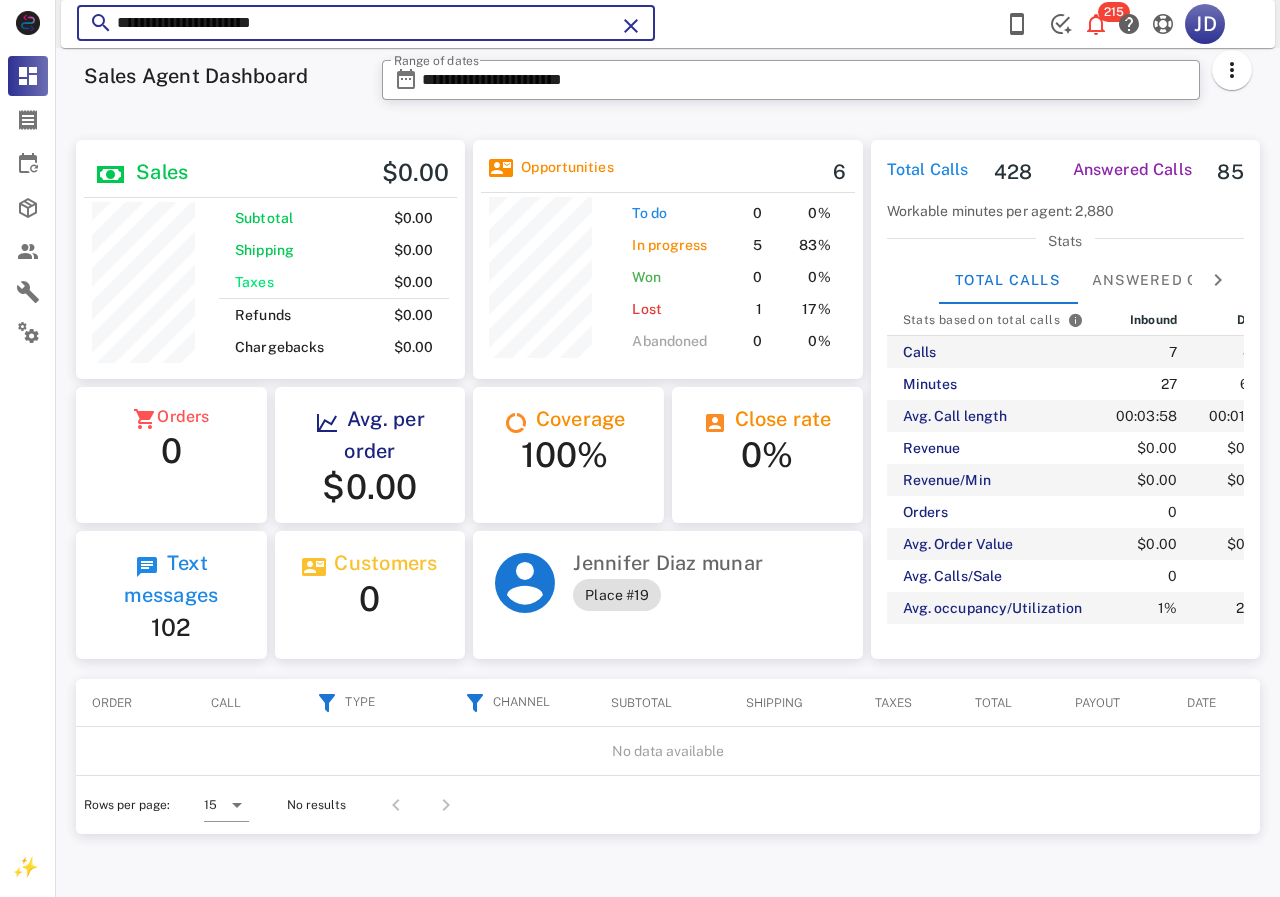 drag, startPoint x: 654, startPoint y: 24, endPoint x: 531, endPoint y: 28, distance: 123.065025 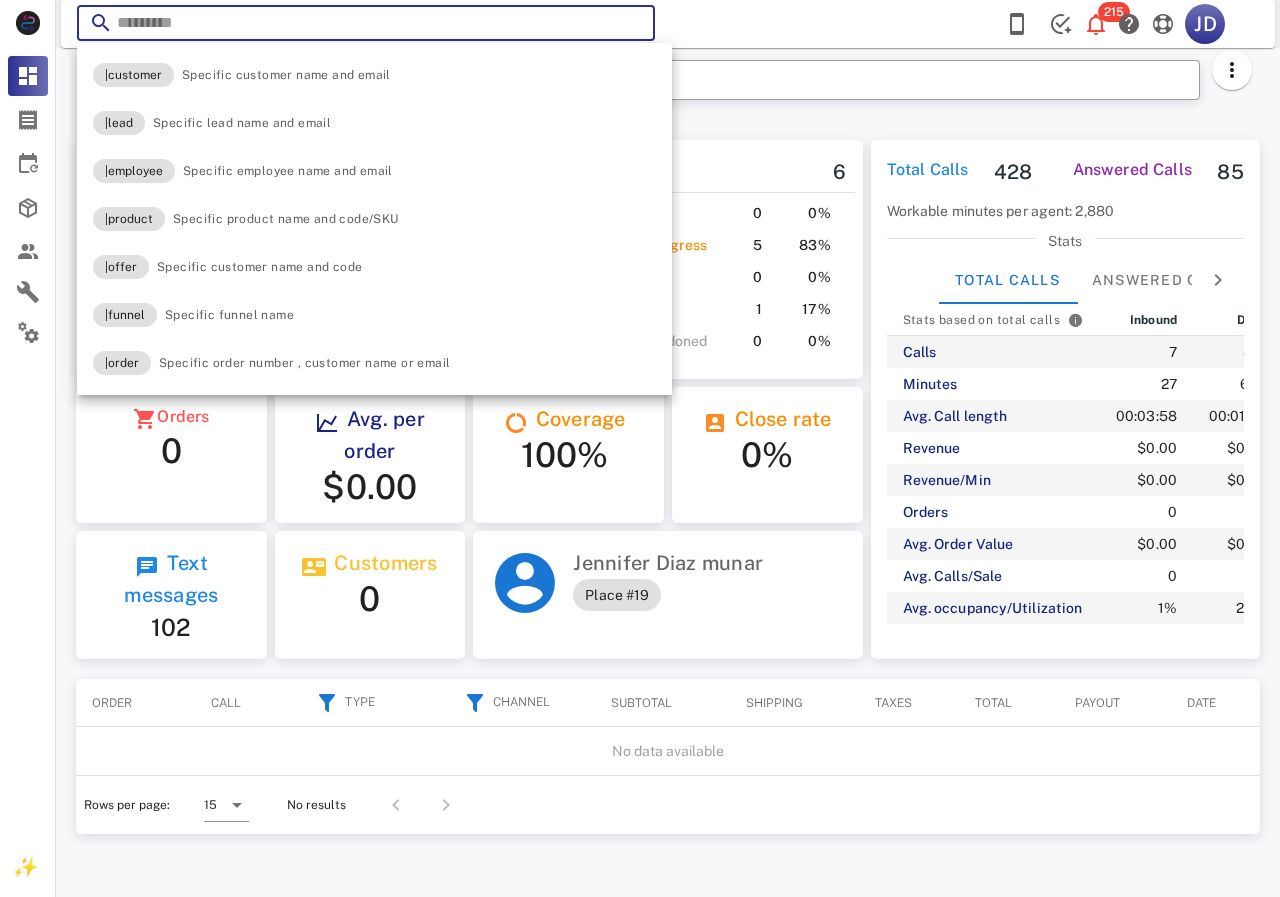 click at bounding box center [366, 23] 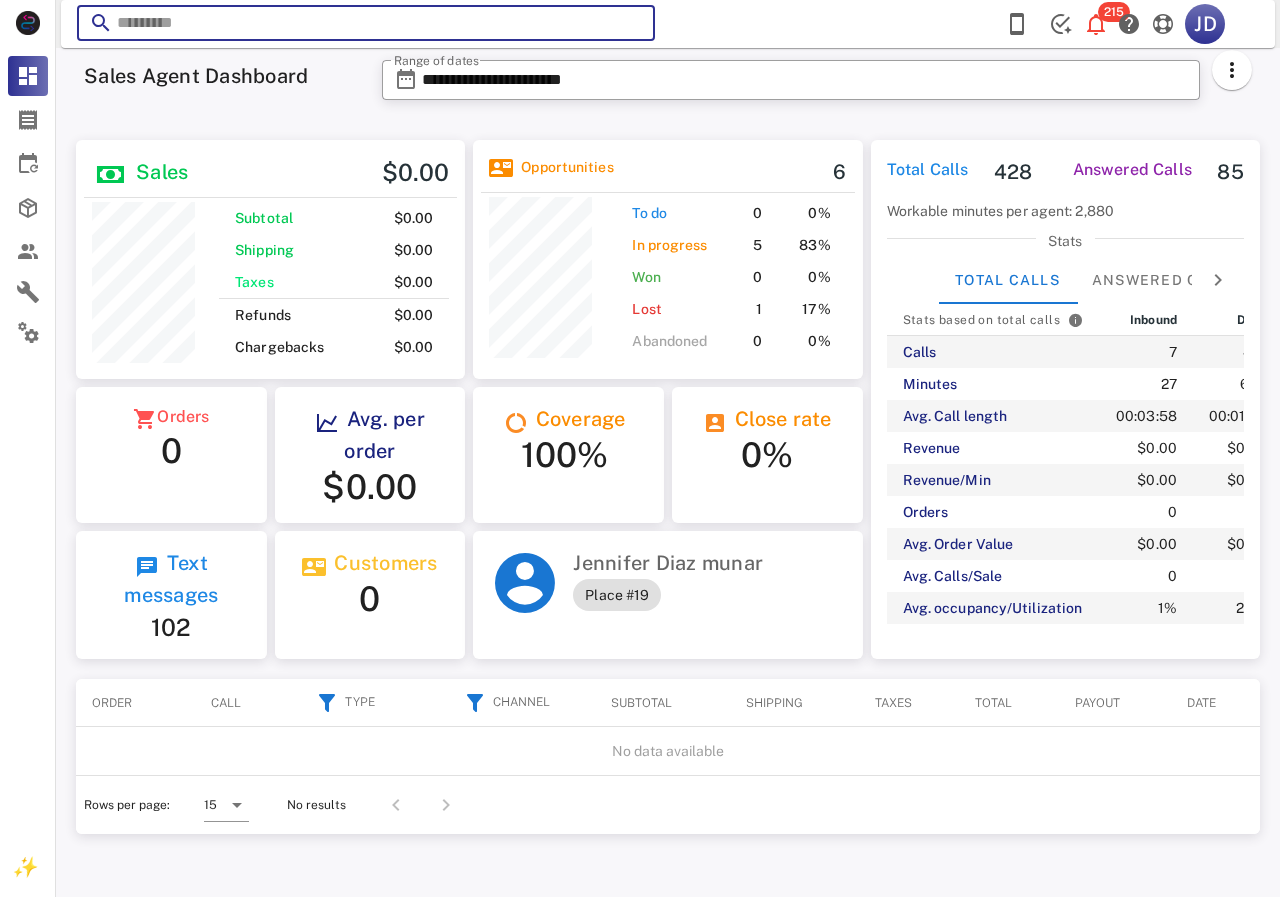 paste on "**********" 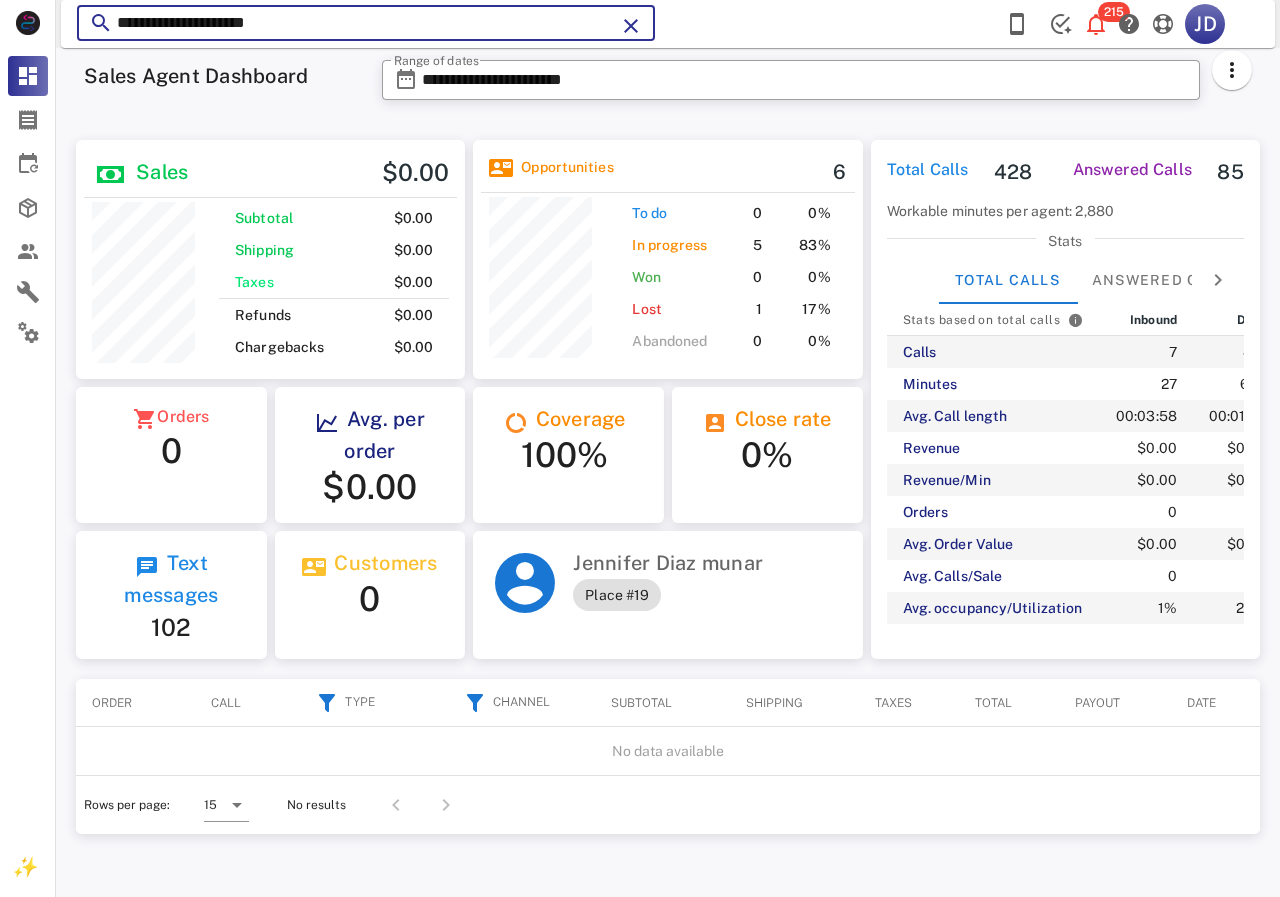 type on "**********" 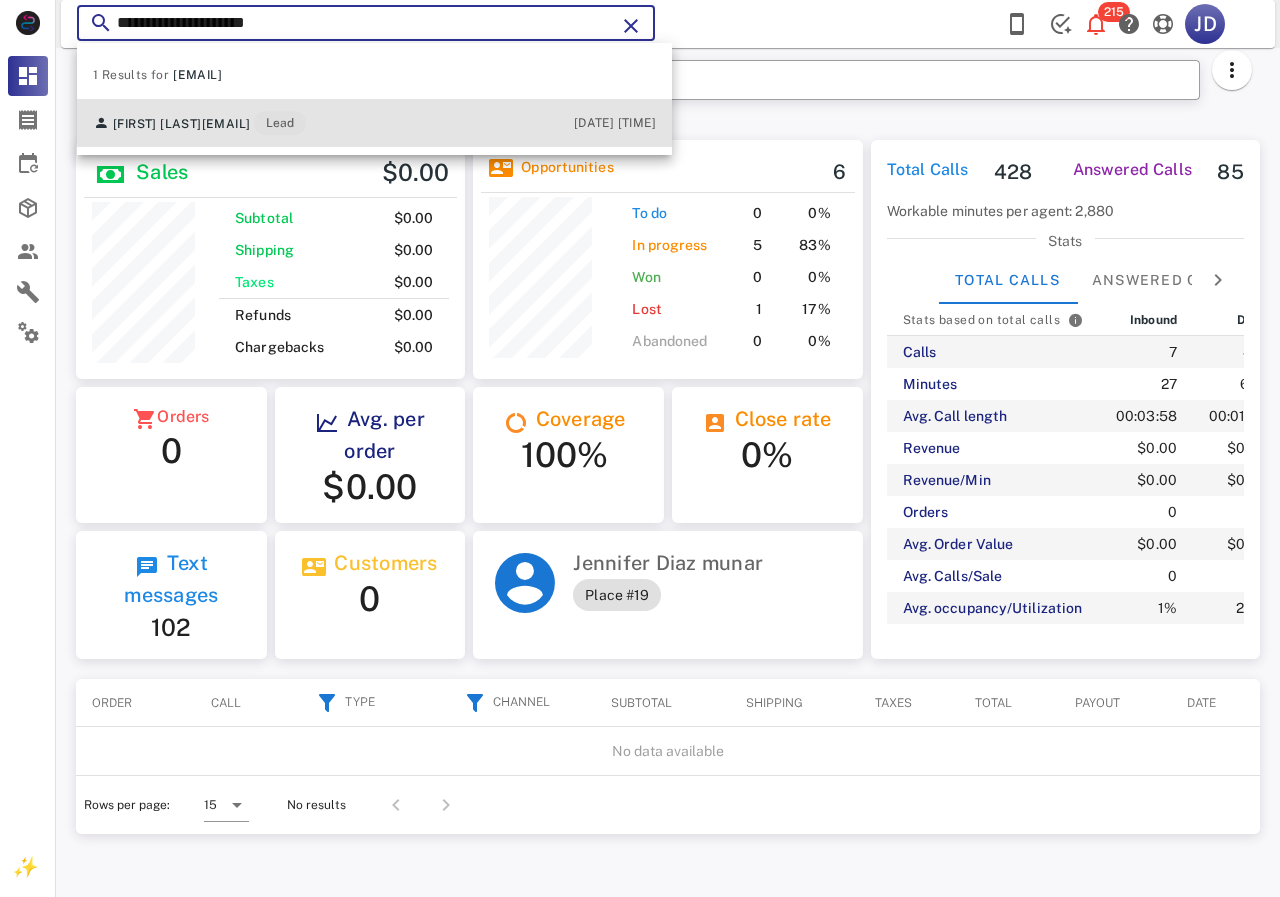 click on "[FIRST] [LAST]   [EMAIL]   Lead" at bounding box center (199, 123) 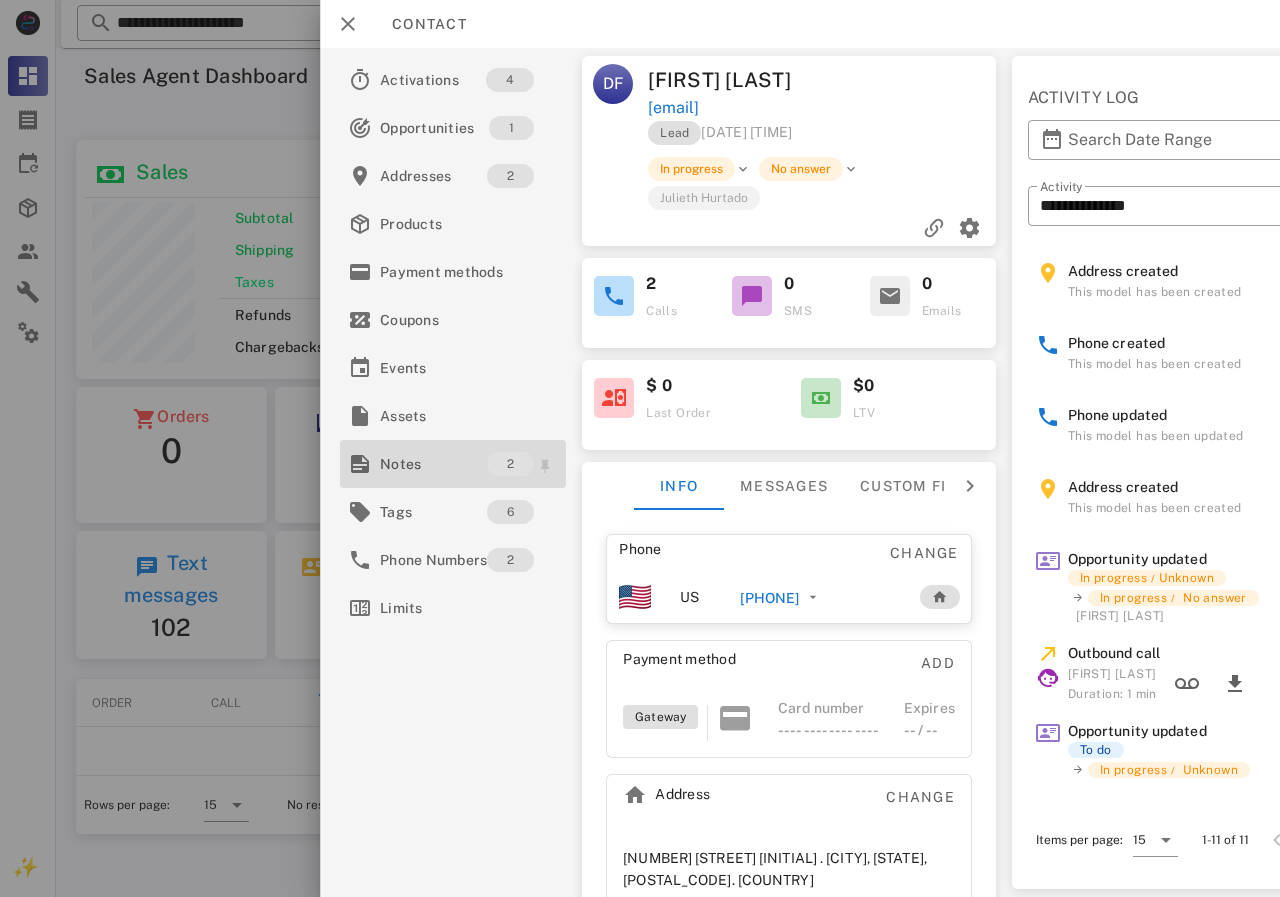 click on "Notes" at bounding box center (433, 464) 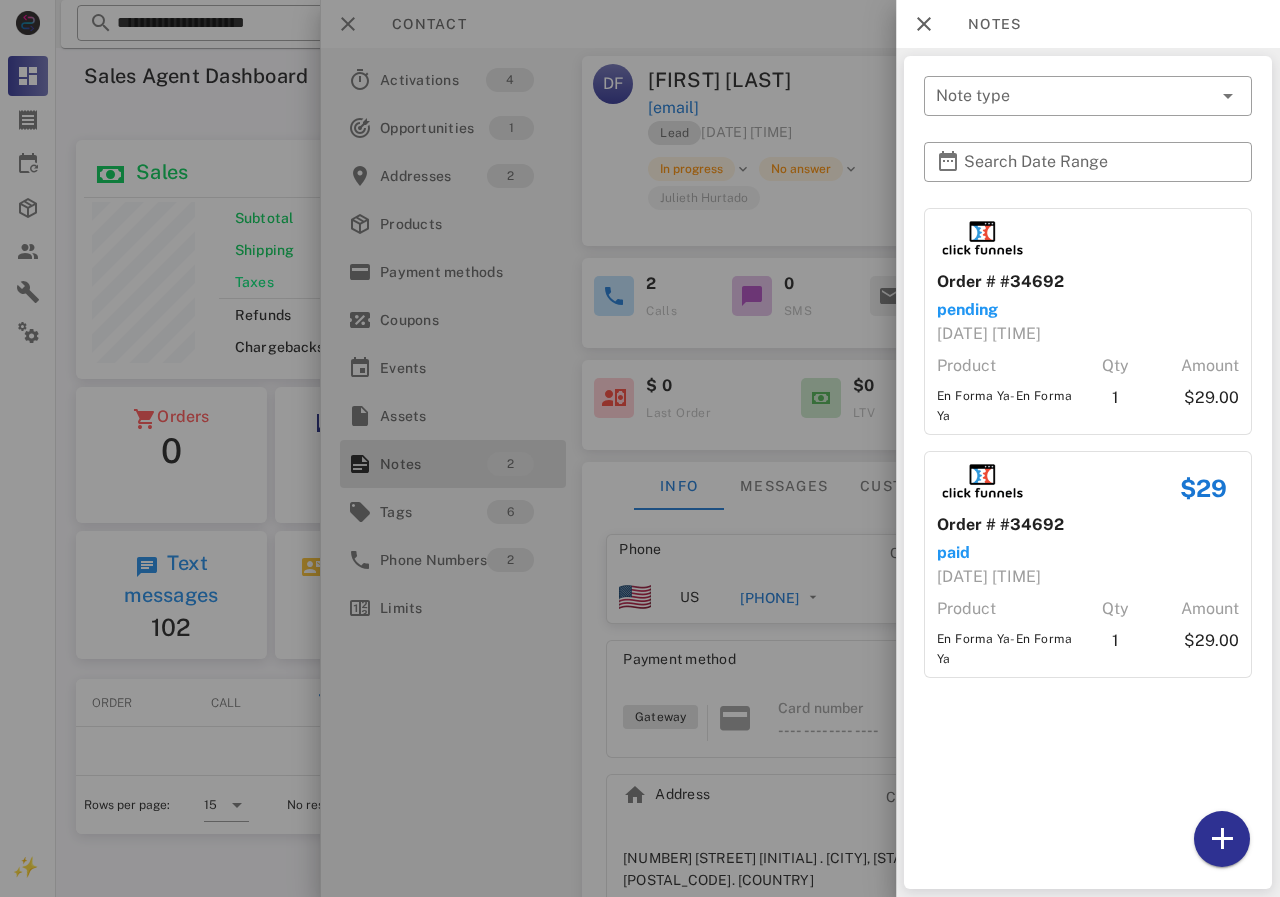 click at bounding box center (640, 448) 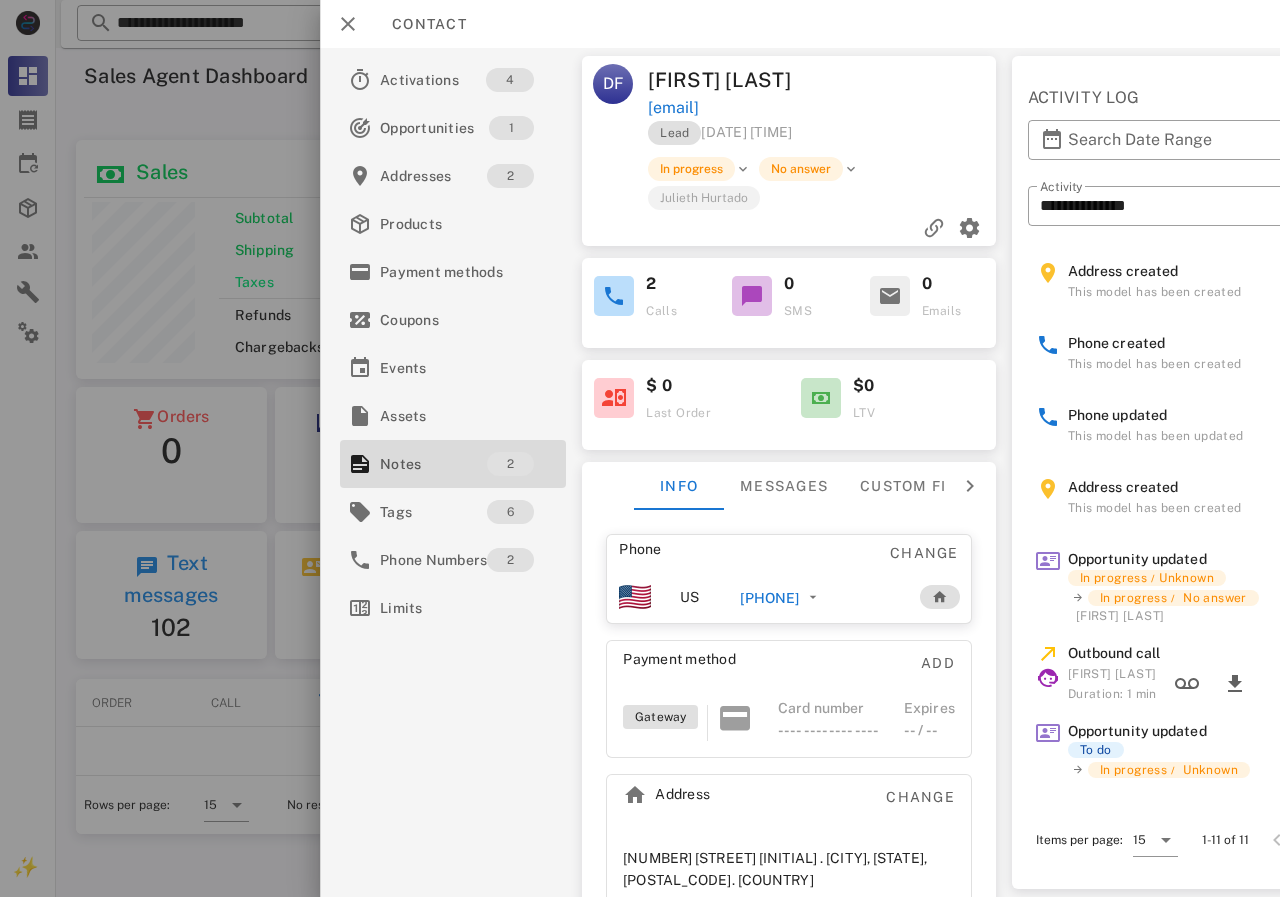 click on "[PHONE]" at bounding box center (769, 598) 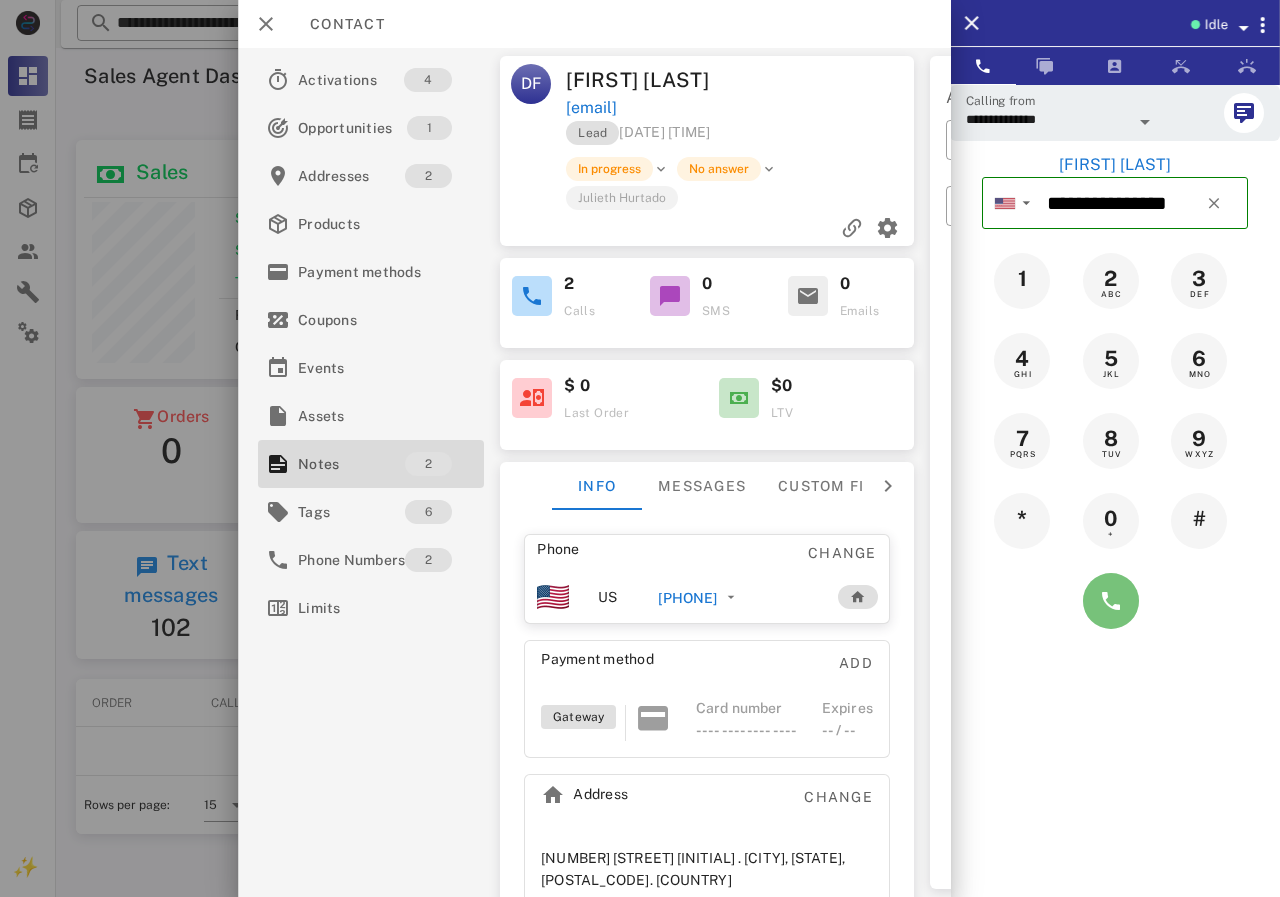 click at bounding box center [1111, 601] 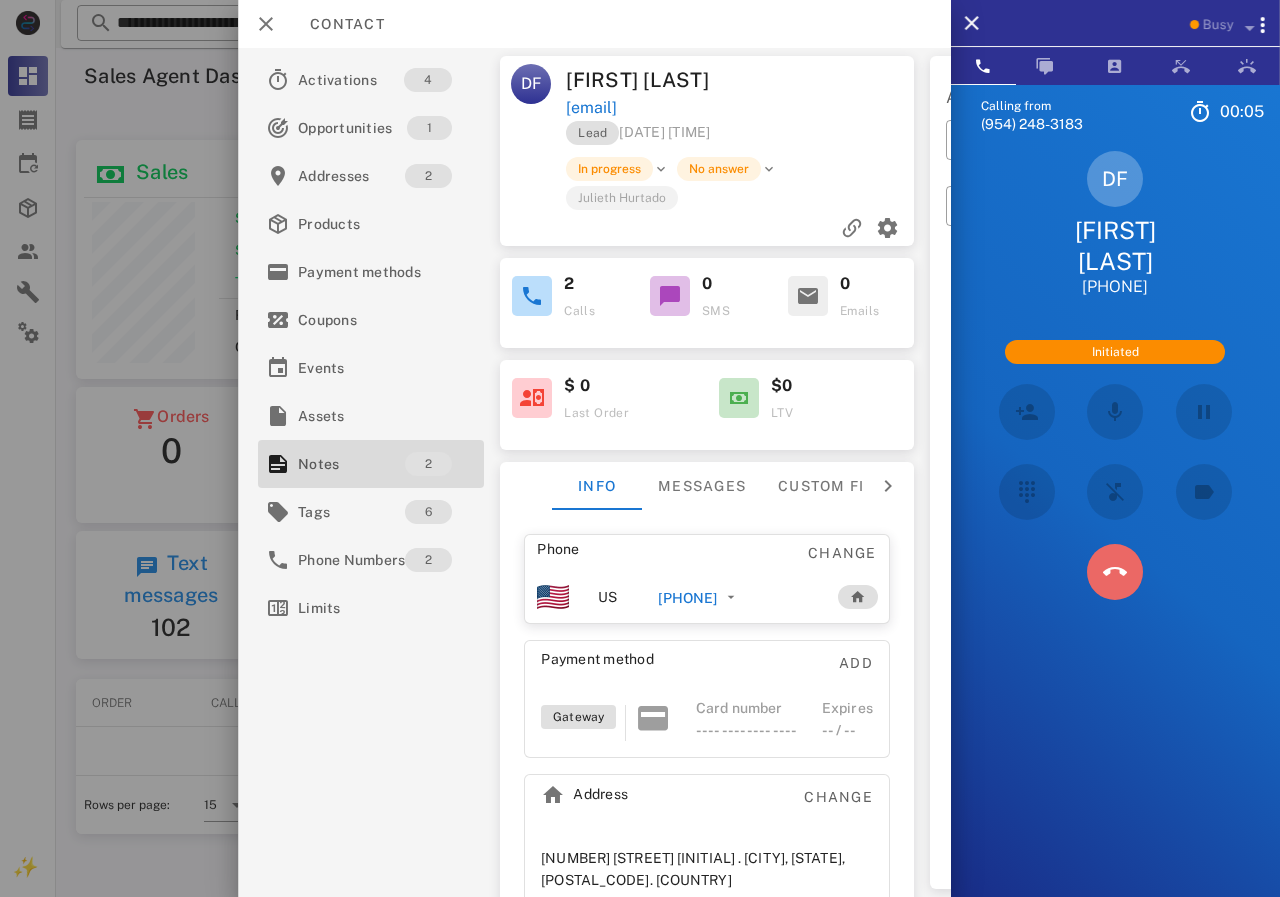 drag, startPoint x: 1124, startPoint y: 522, endPoint x: 748, endPoint y: 527, distance: 376.03323 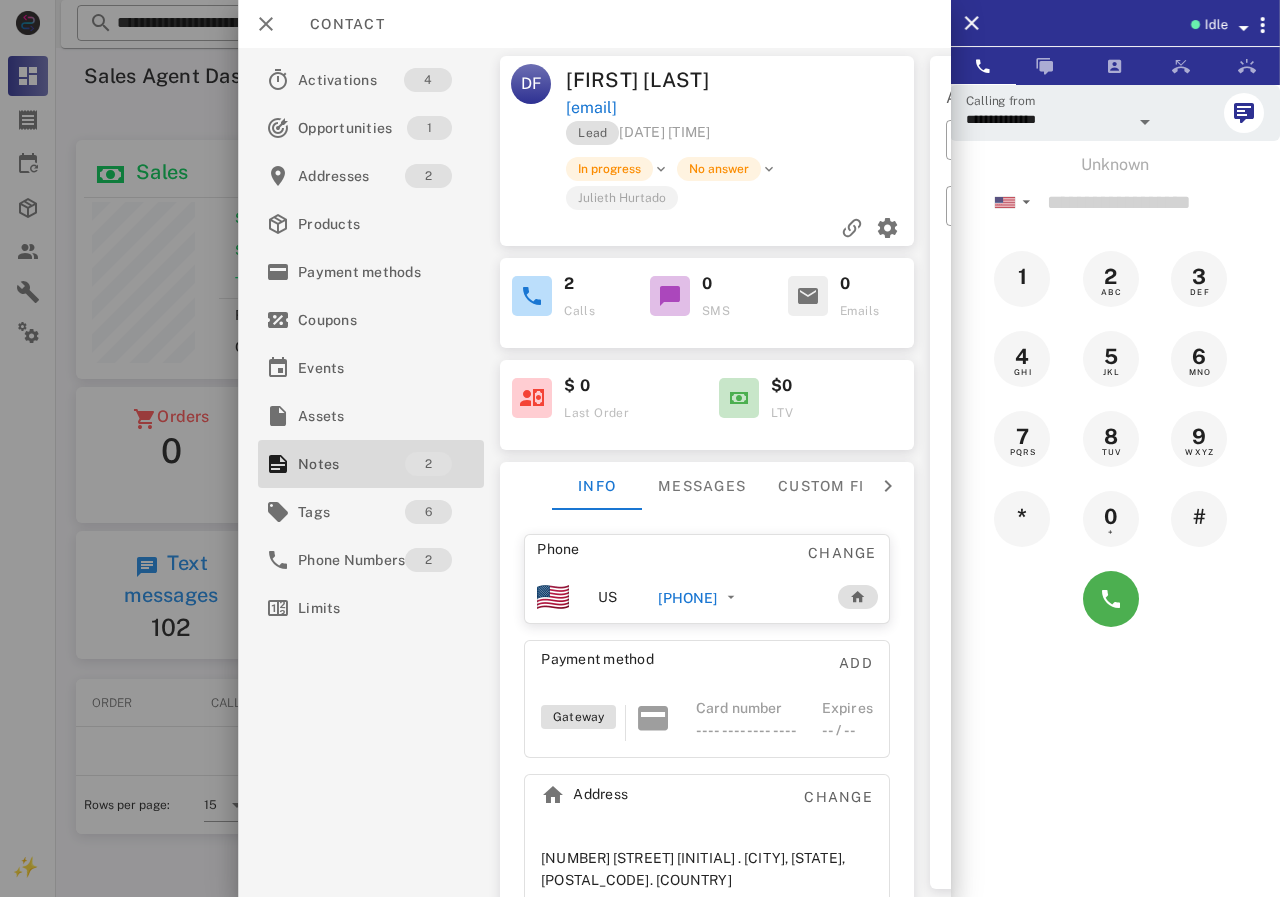 click on "[PHONE]" at bounding box center [687, 598] 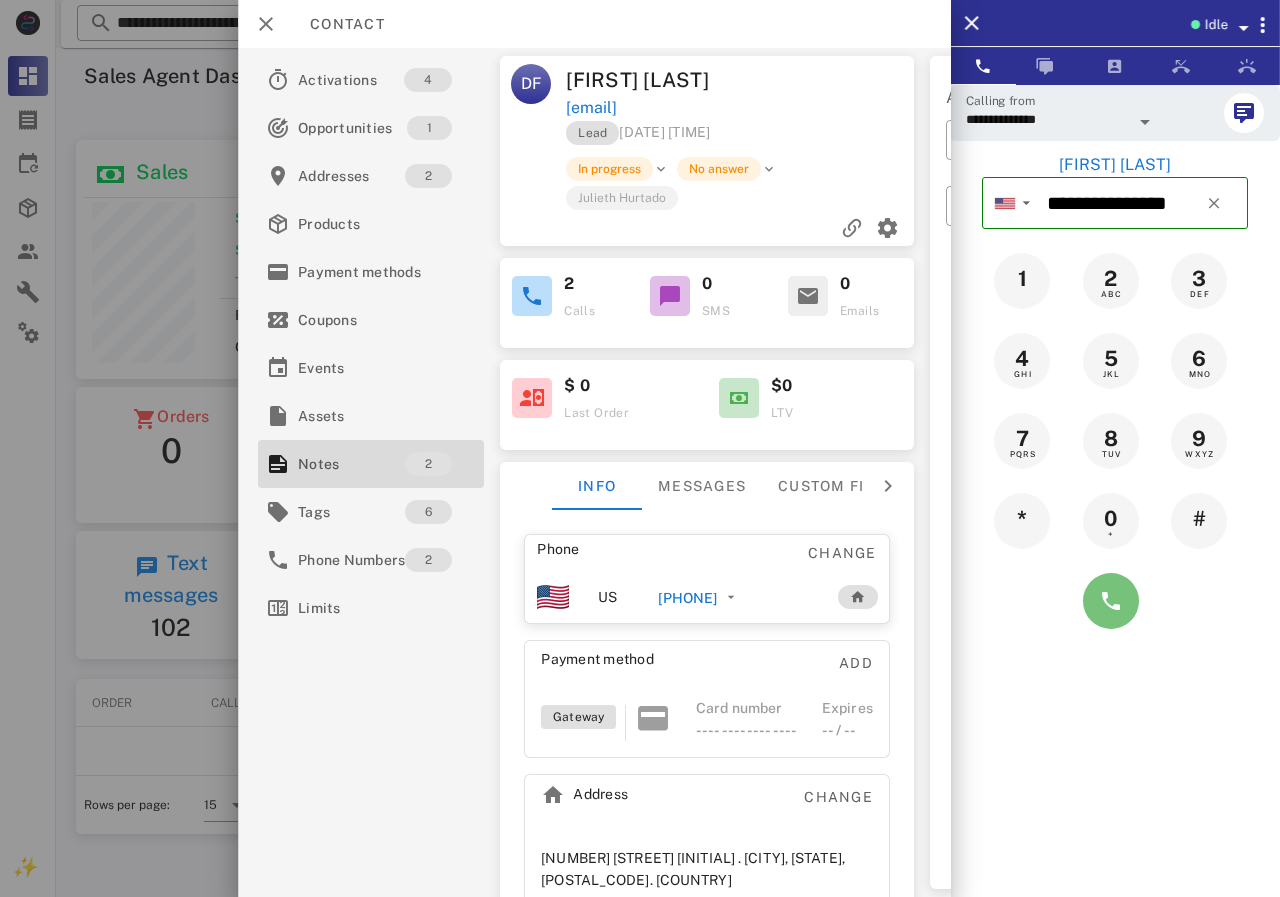 click at bounding box center [1111, 601] 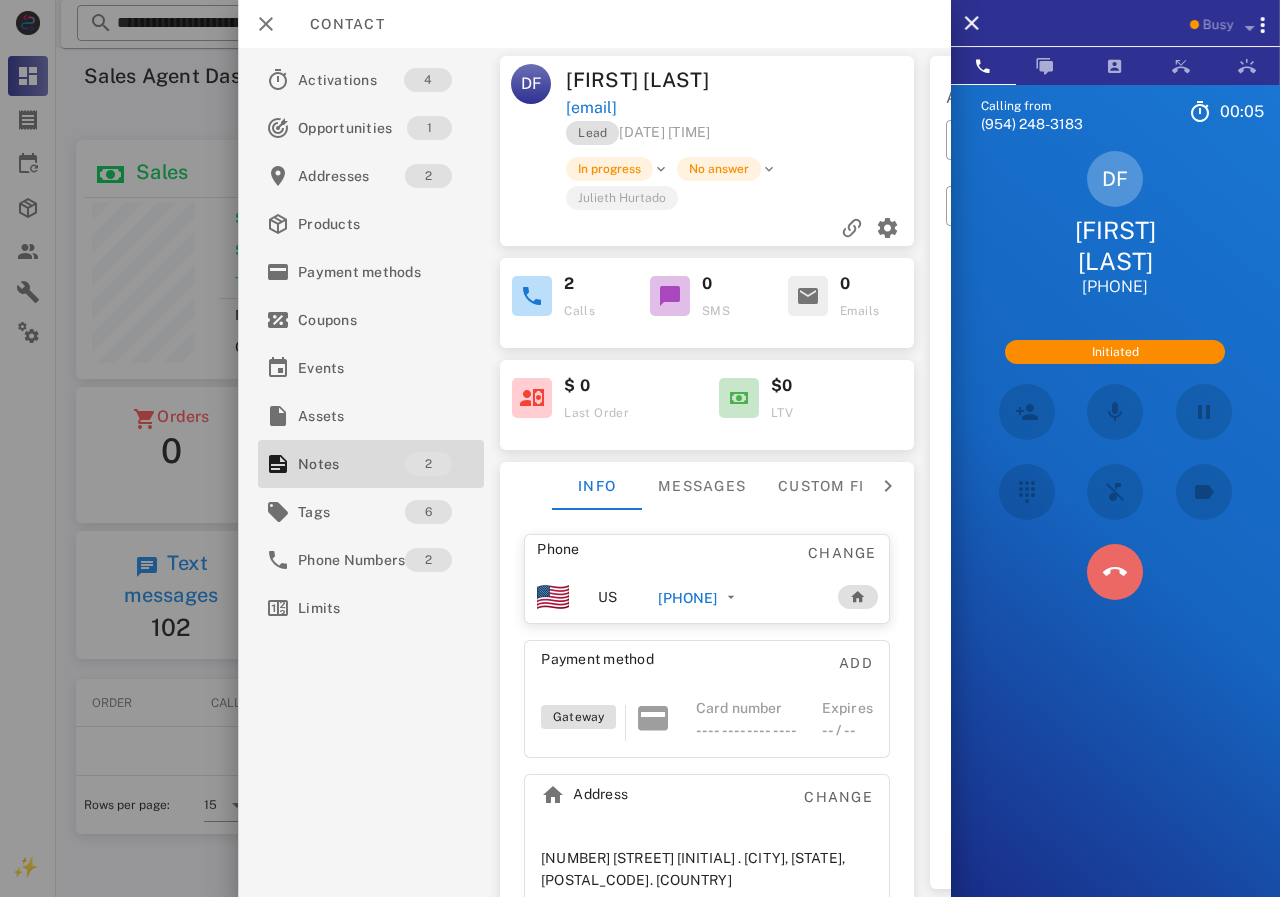 click at bounding box center (1115, 572) 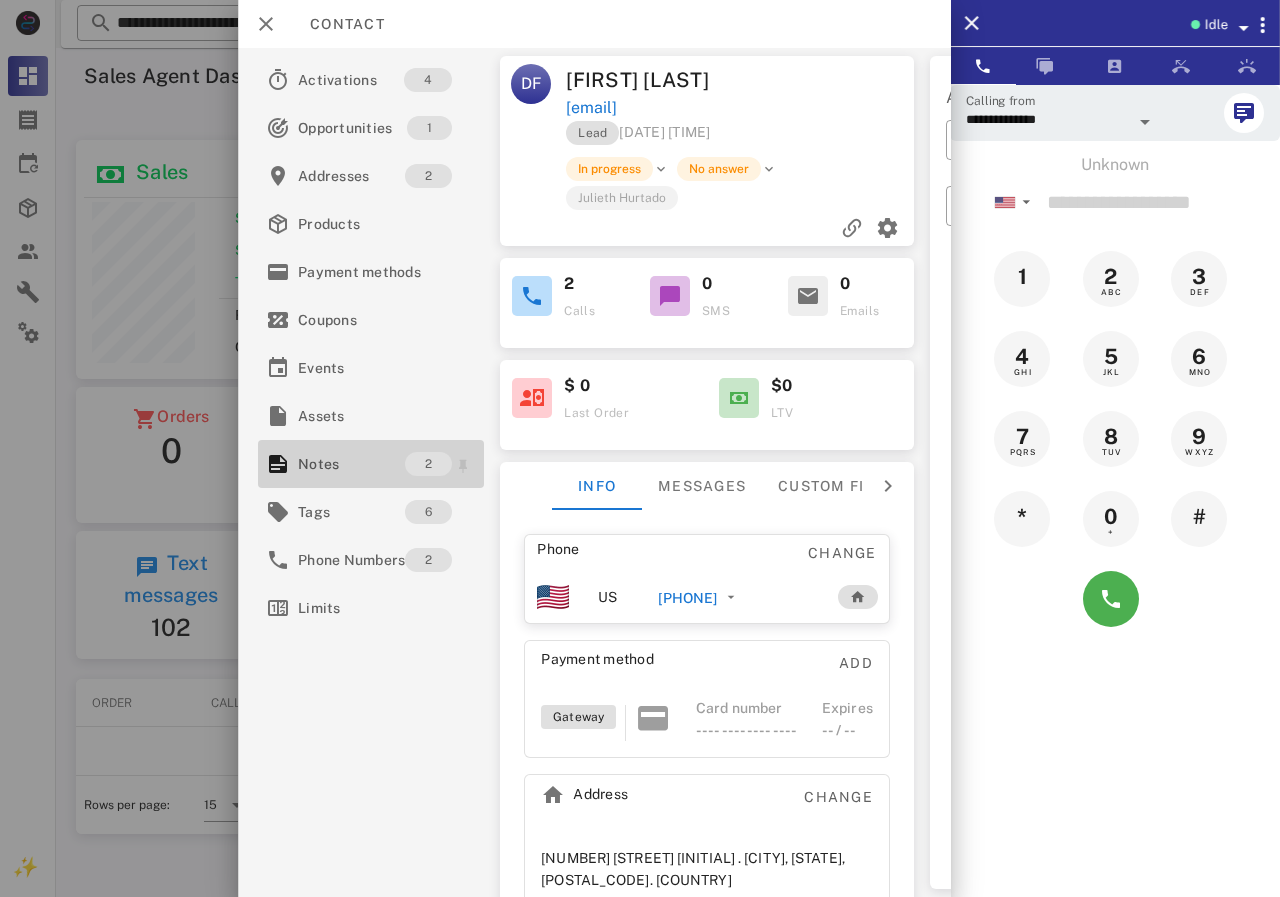 click on "Notes" at bounding box center [351, 464] 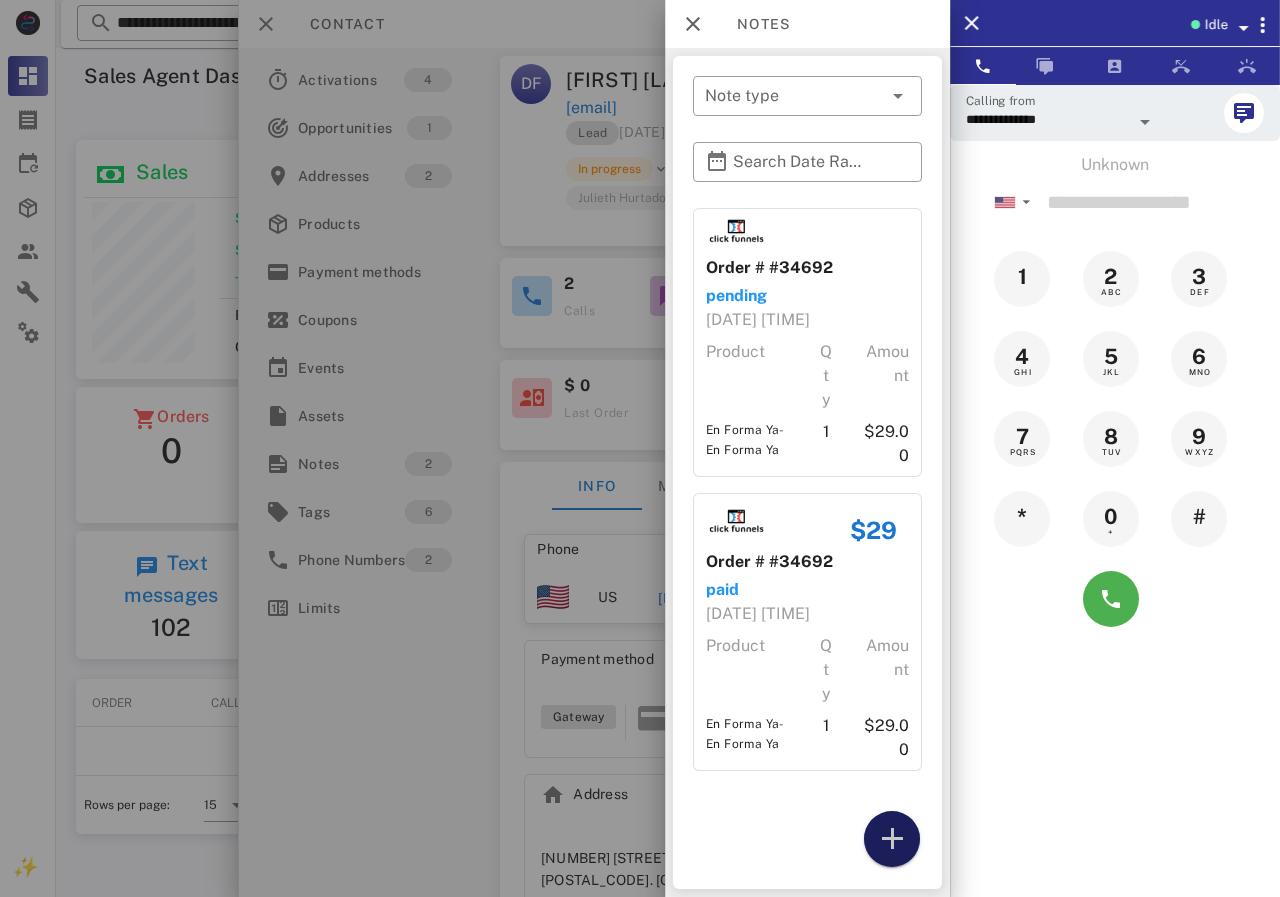 click at bounding box center (892, 839) 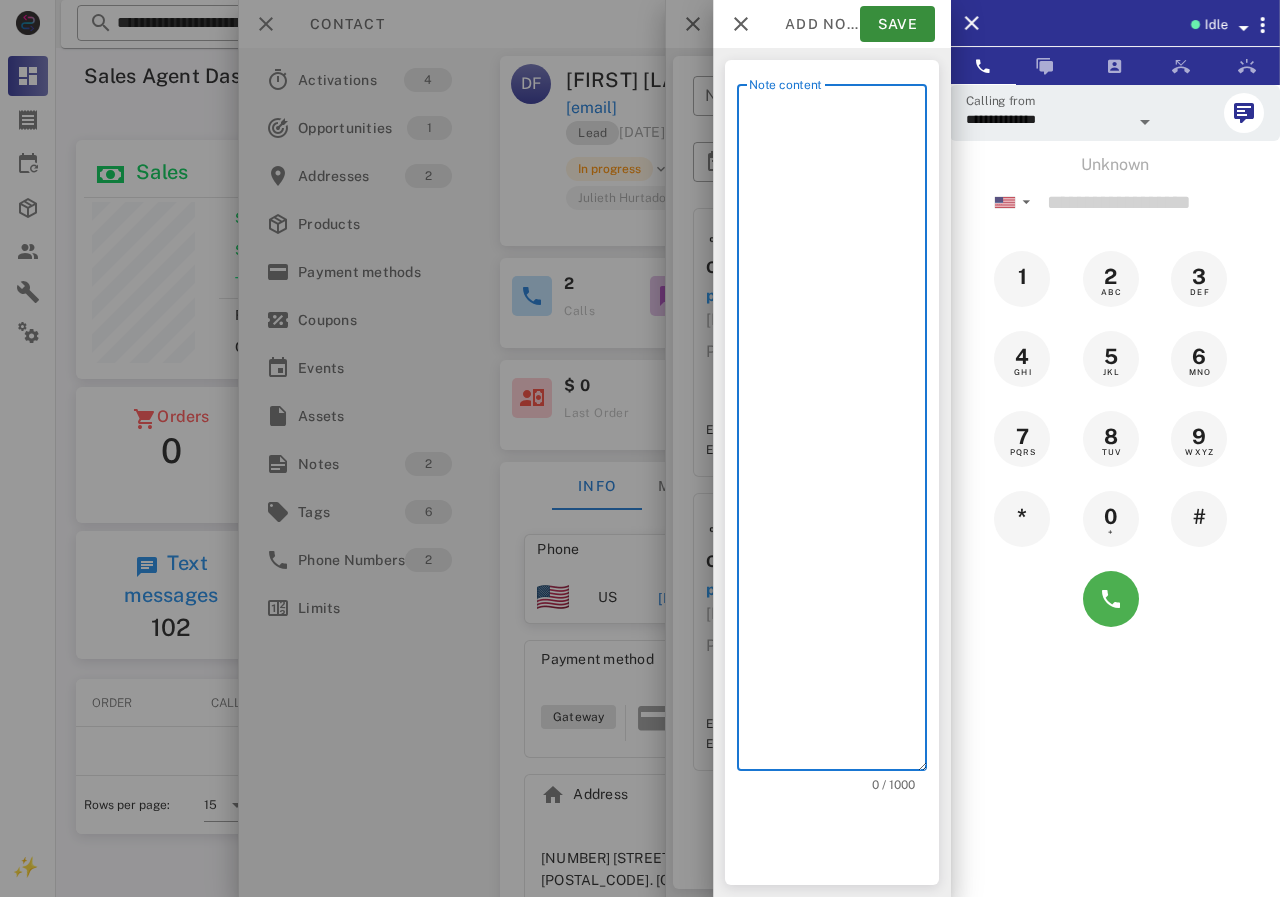 scroll, scrollTop: 240, scrollLeft: 390, axis: both 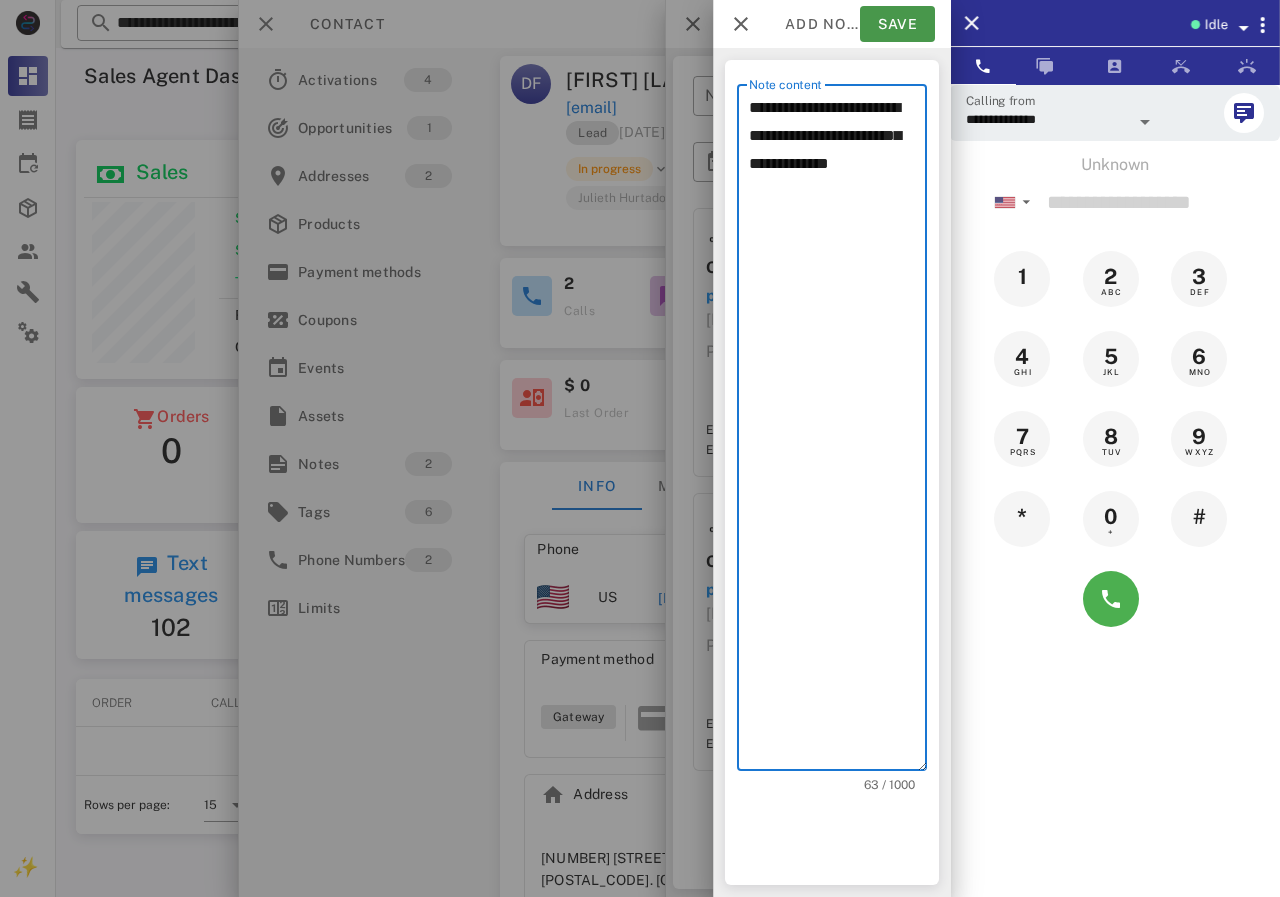 type on "**********" 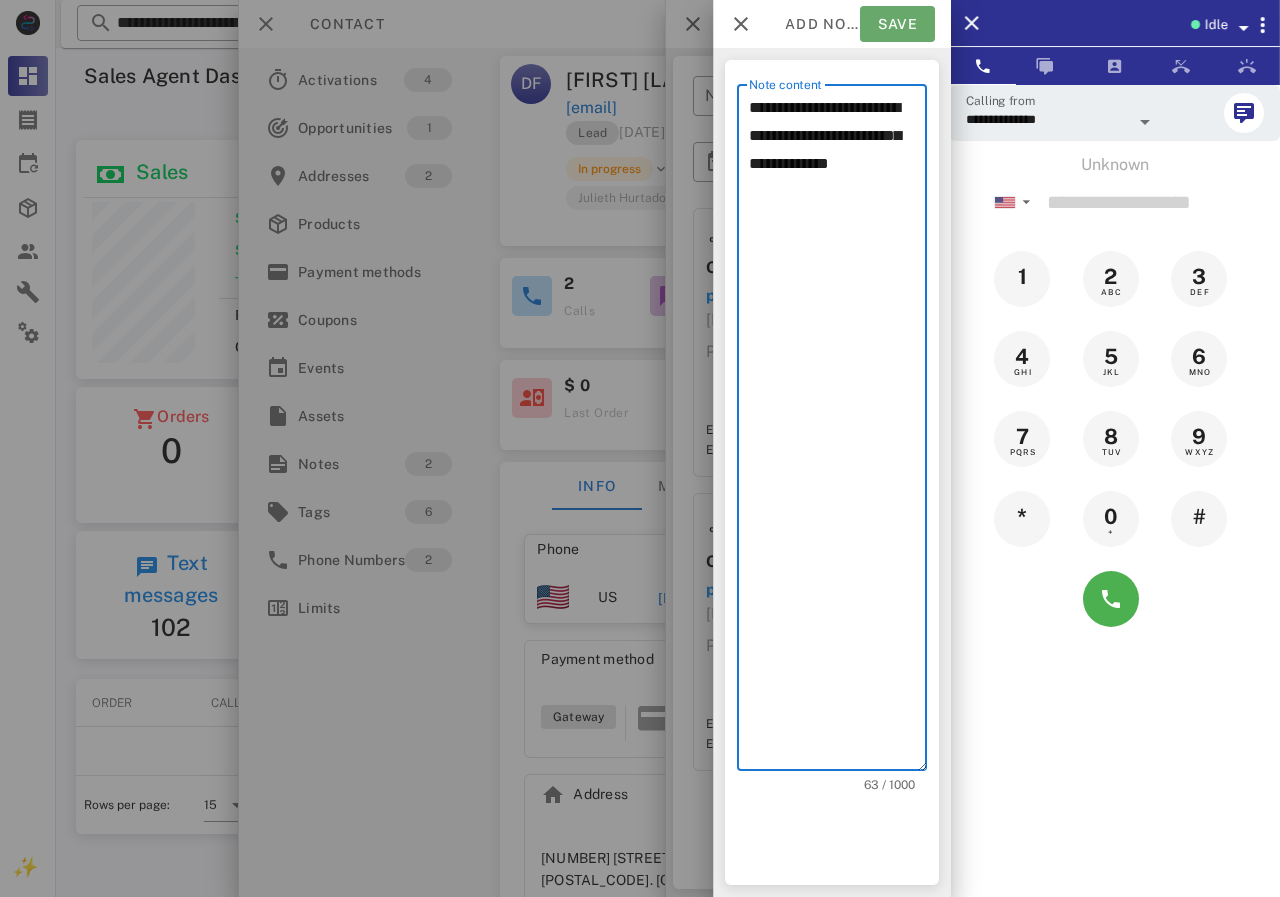click on "Save" at bounding box center (897, 24) 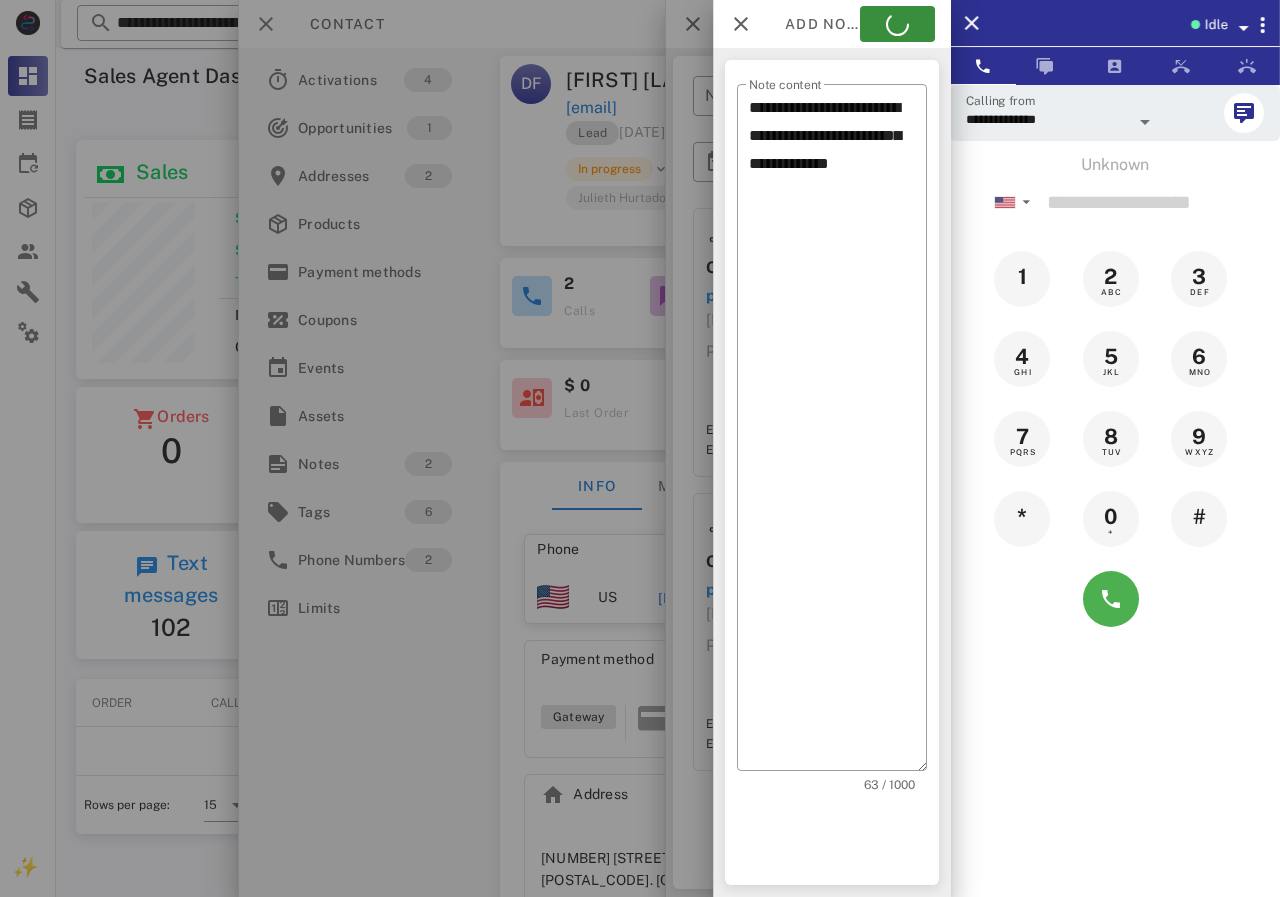 click at bounding box center [640, 448] 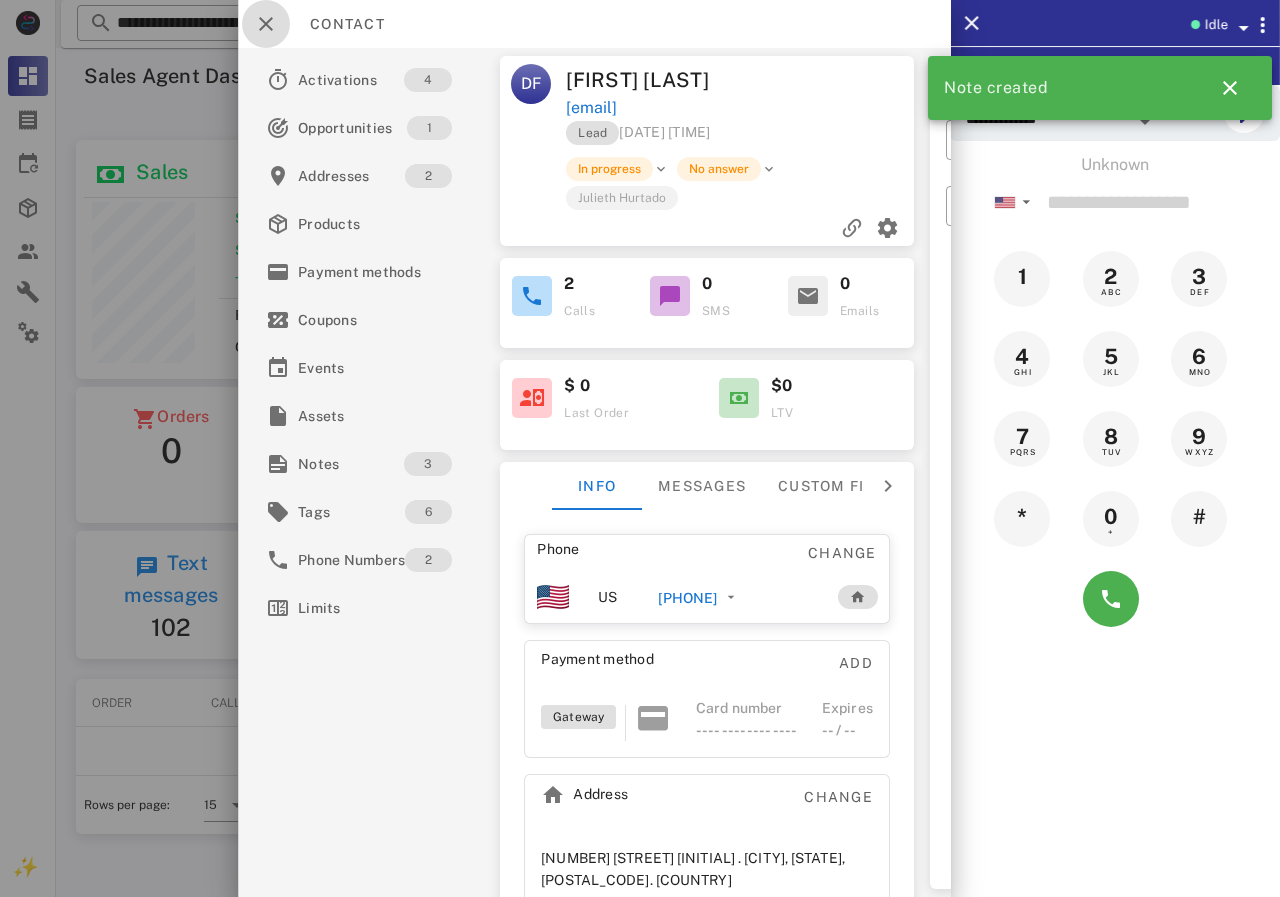 click at bounding box center [266, 24] 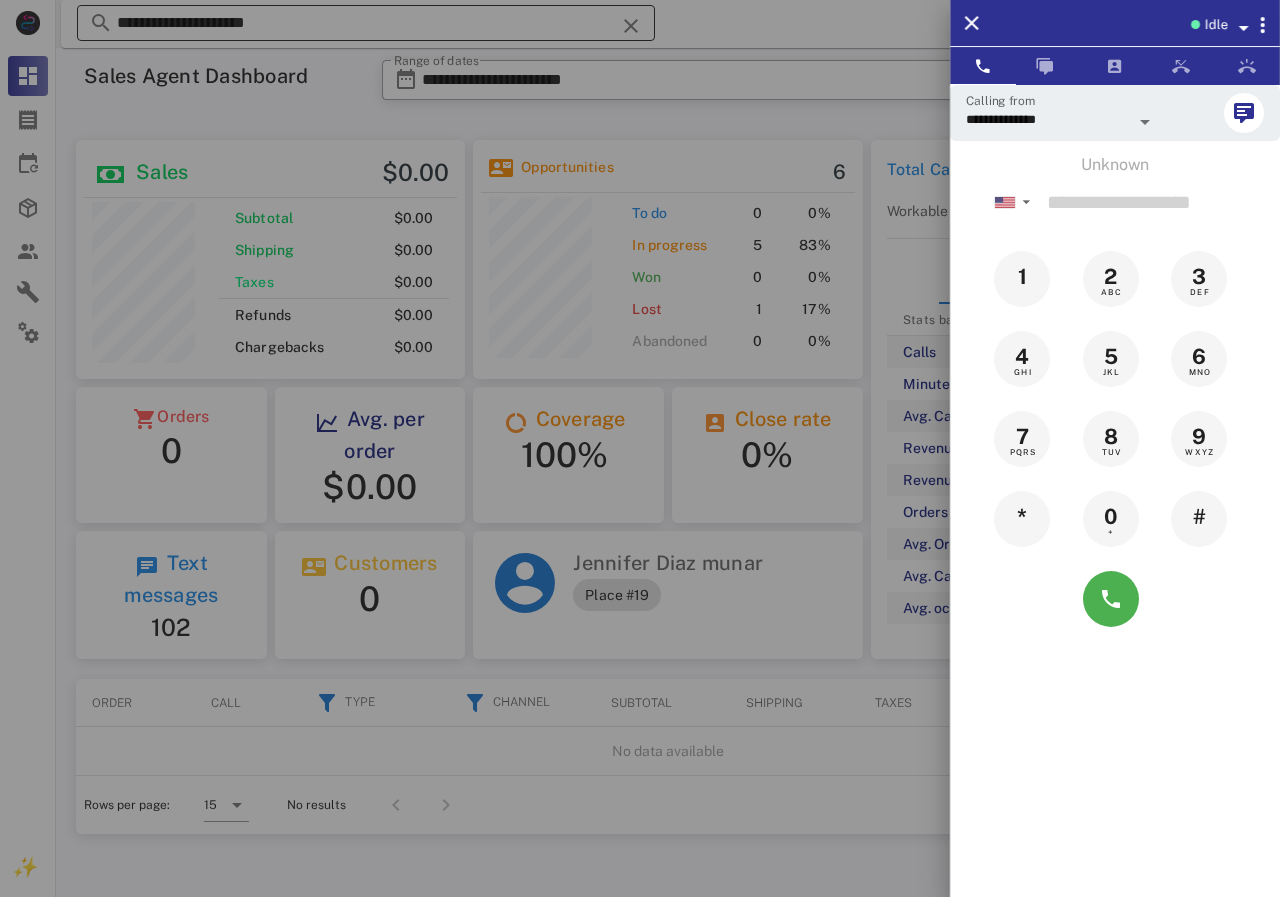 click at bounding box center (640, 448) 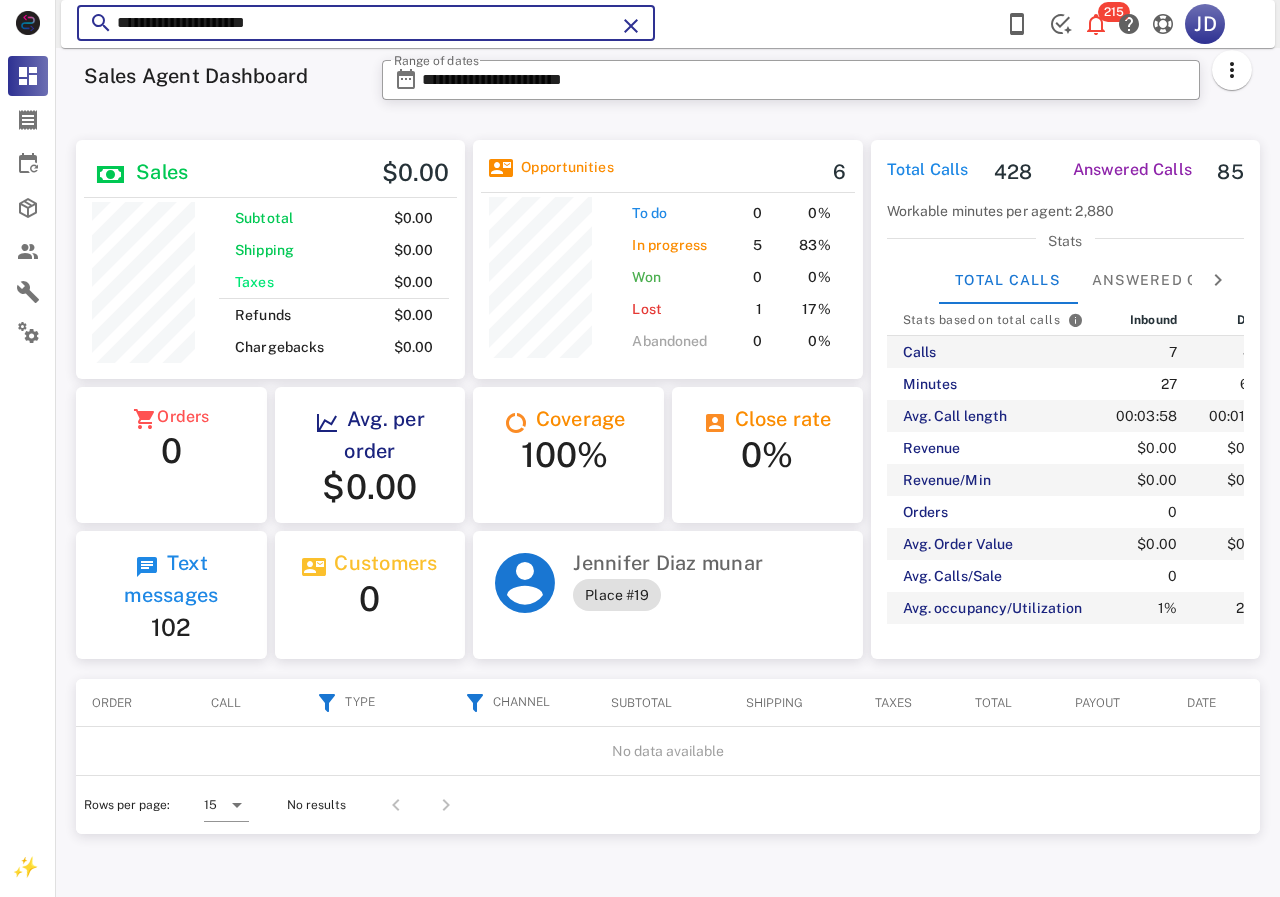 drag, startPoint x: 142, startPoint y: 25, endPoint x: 109, endPoint y: 23, distance: 33.06055 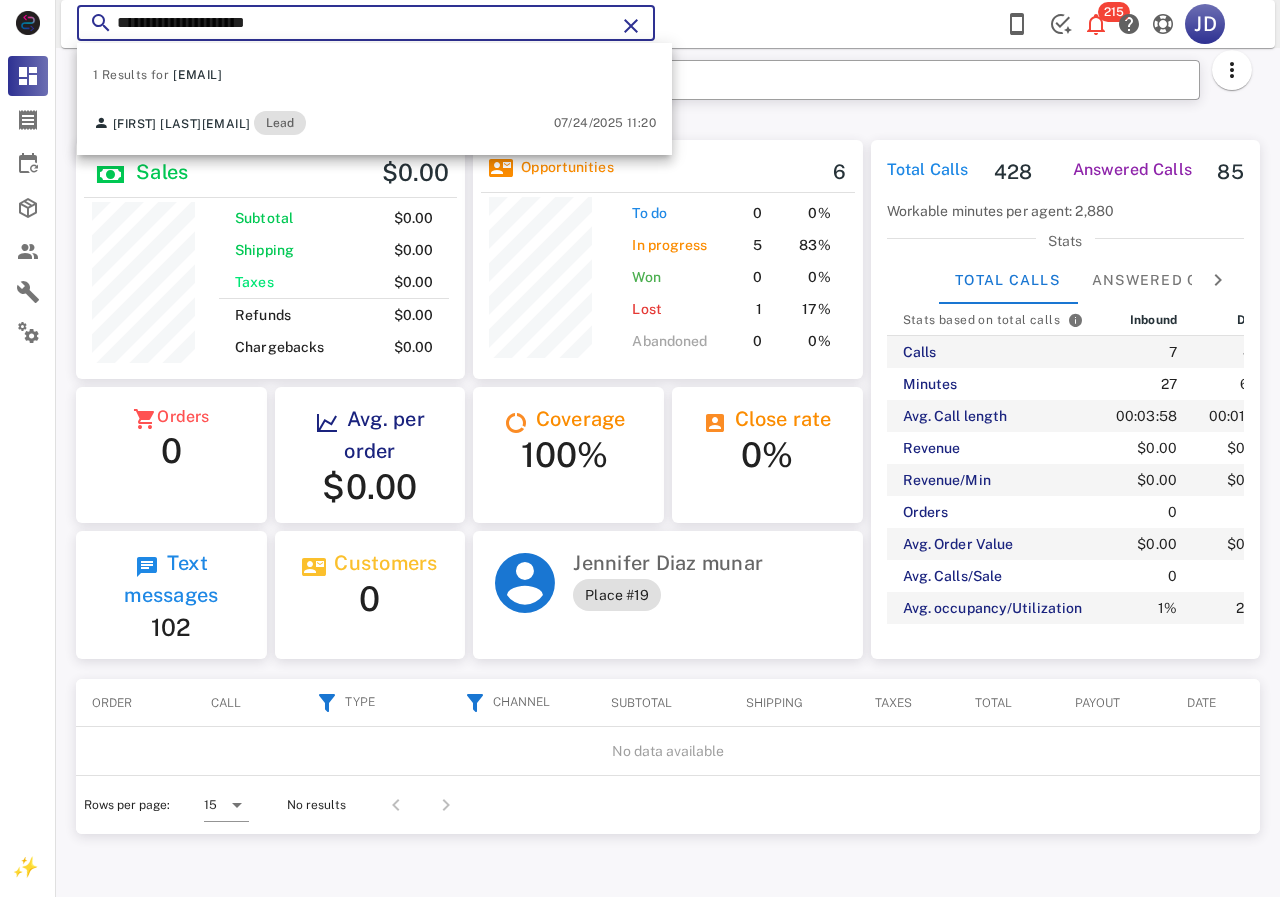 click on "**********" at bounding box center [366, 23] 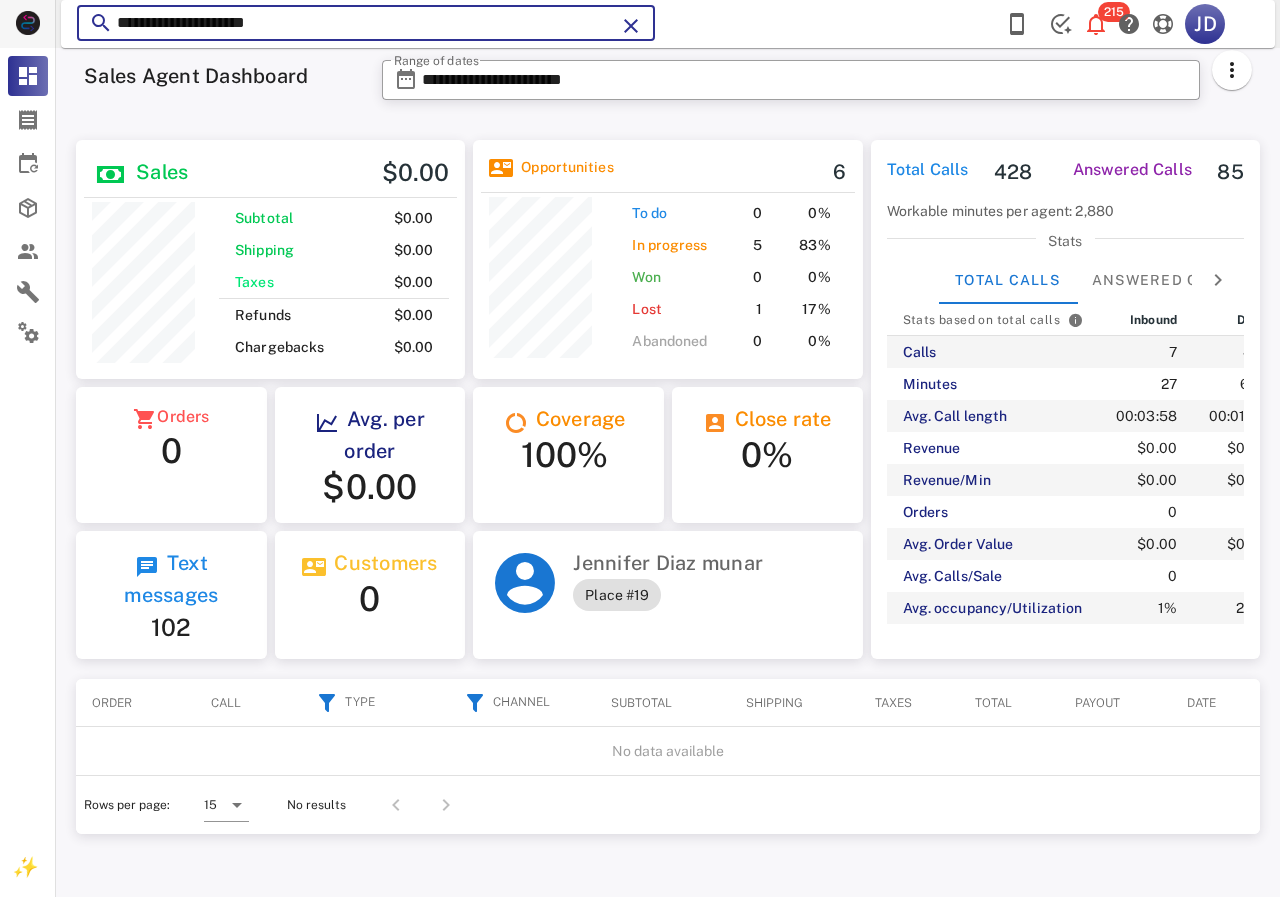 drag, startPoint x: 388, startPoint y: 24, endPoint x: 16, endPoint y: 27, distance: 372.0121 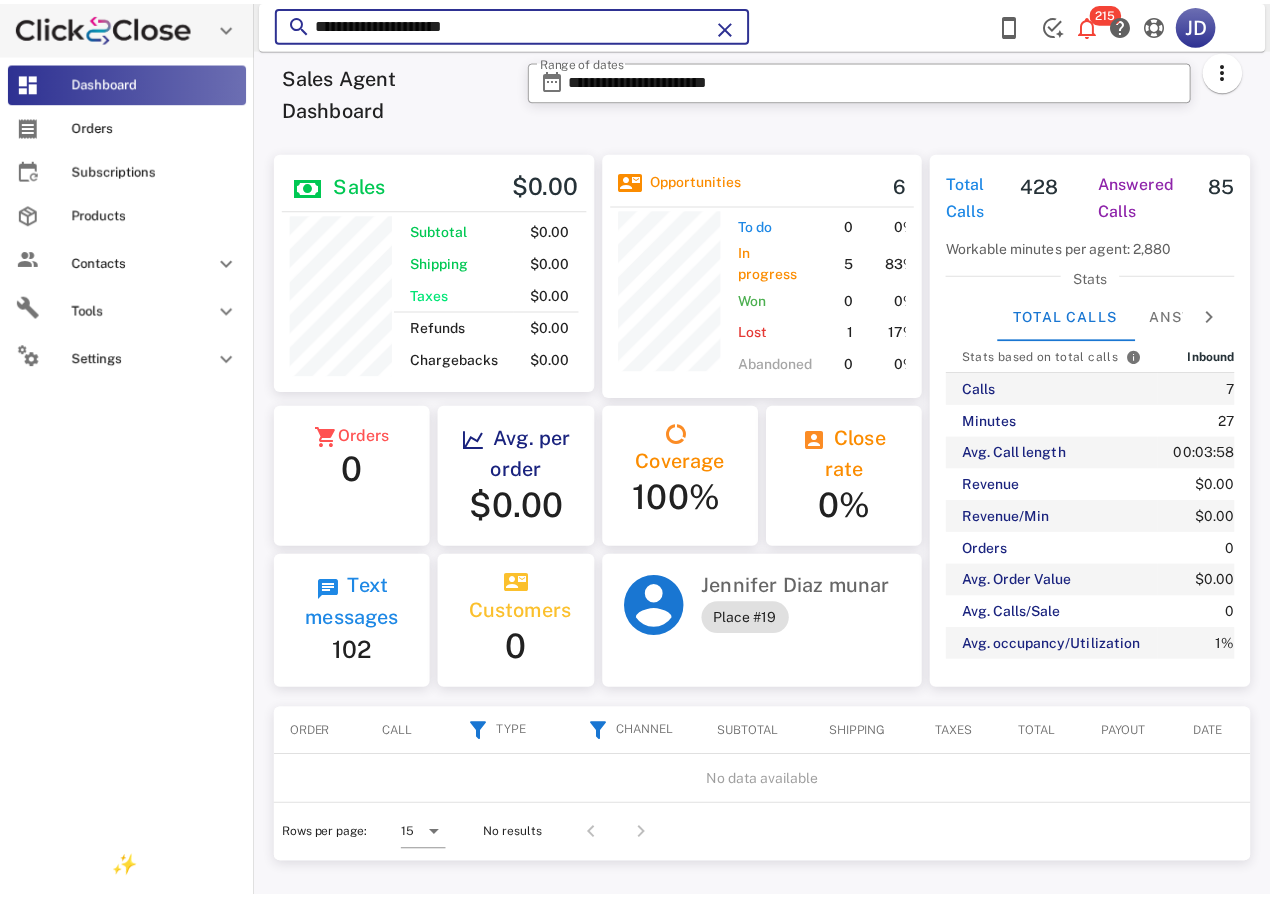 scroll, scrollTop: 250, scrollLeft: 319, axis: both 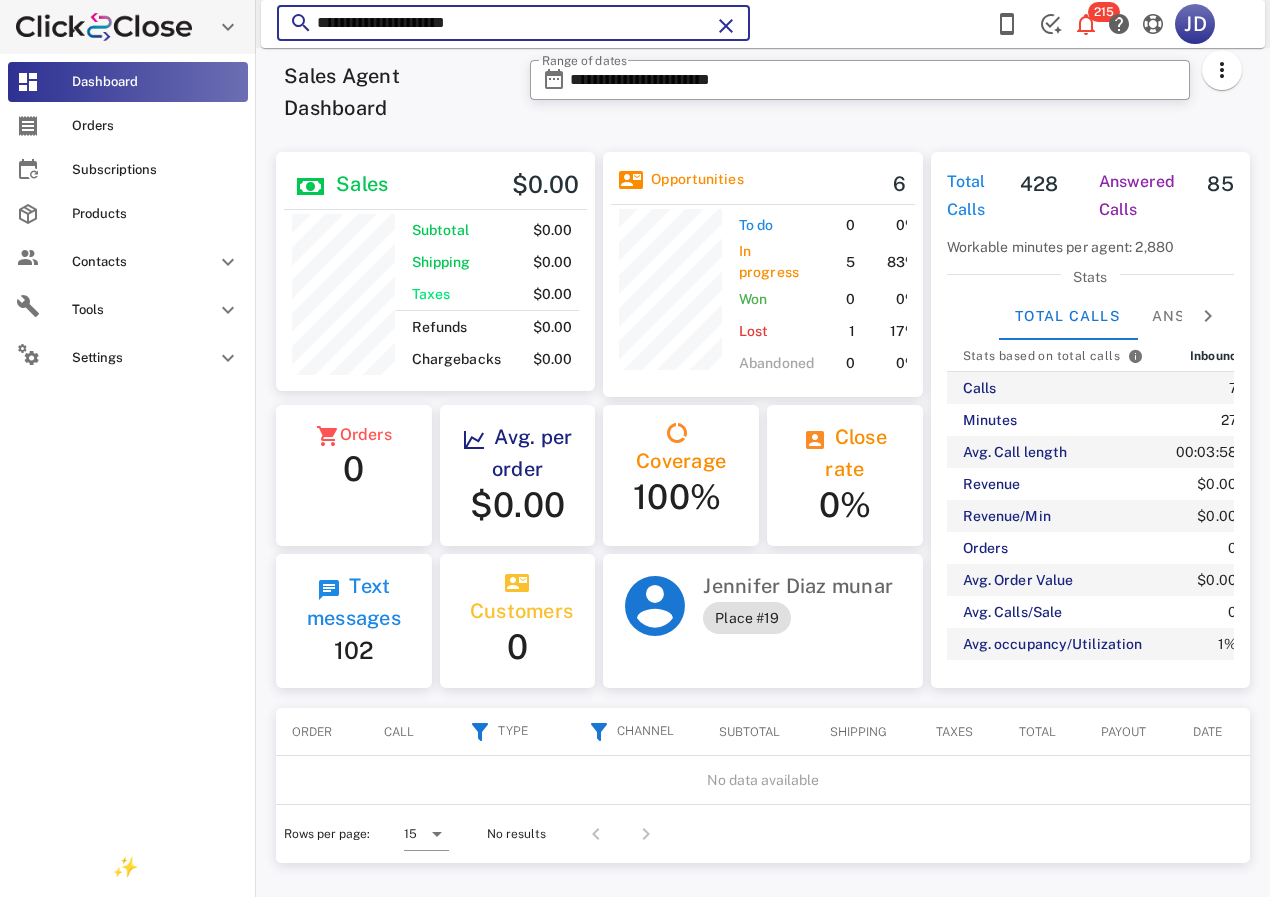 paste on "*****" 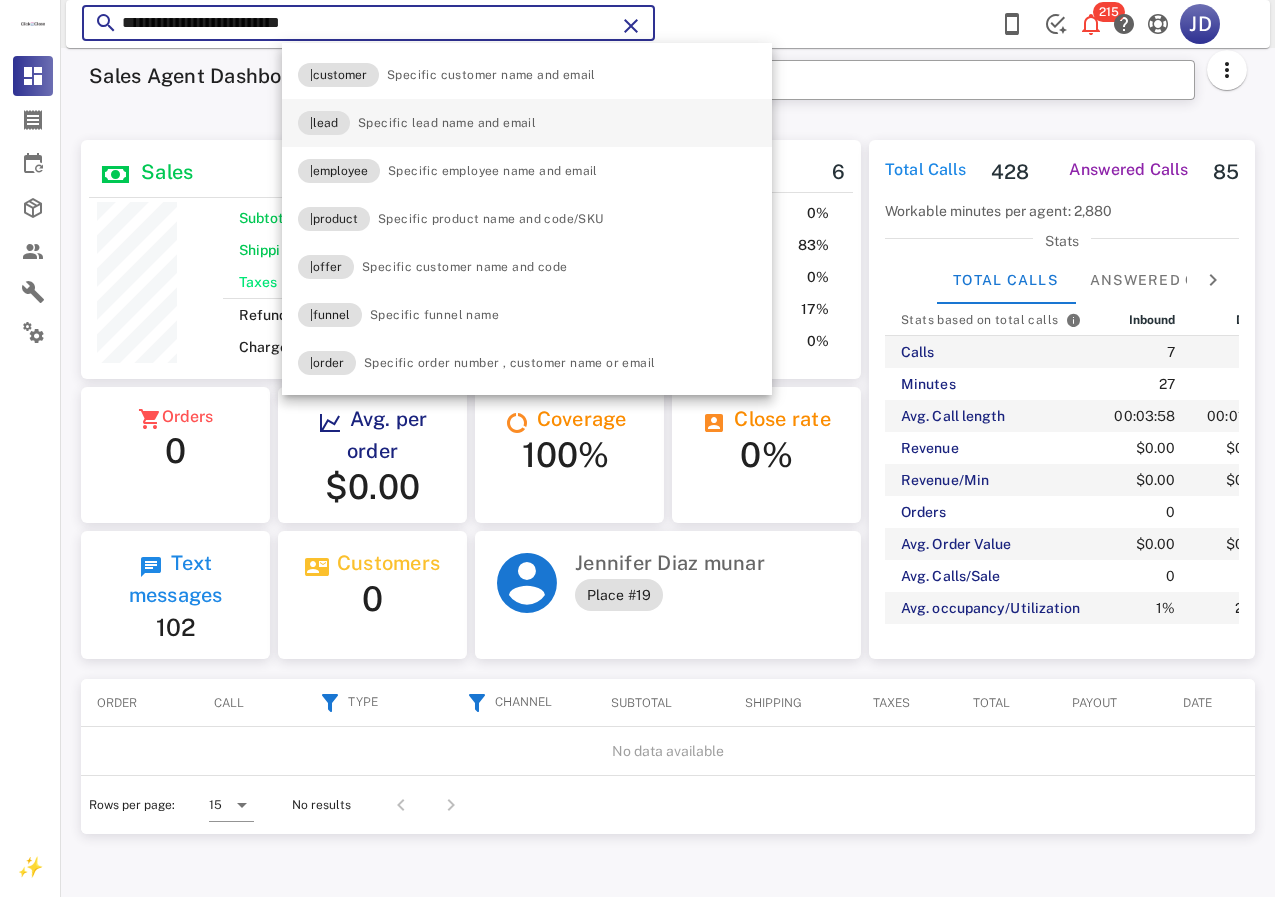 scroll, scrollTop: 999761, scrollLeft: 999616, axis: both 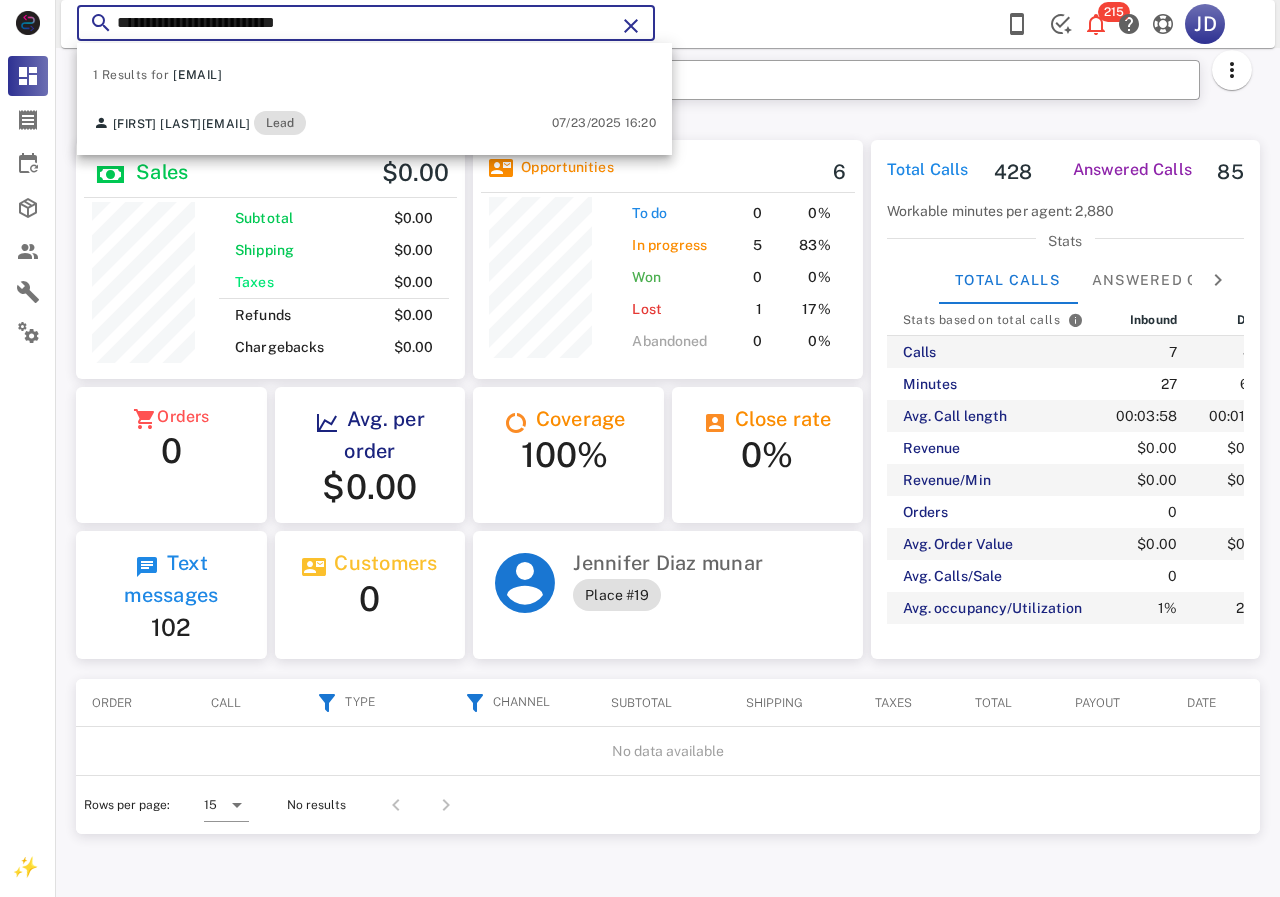type on "**********" 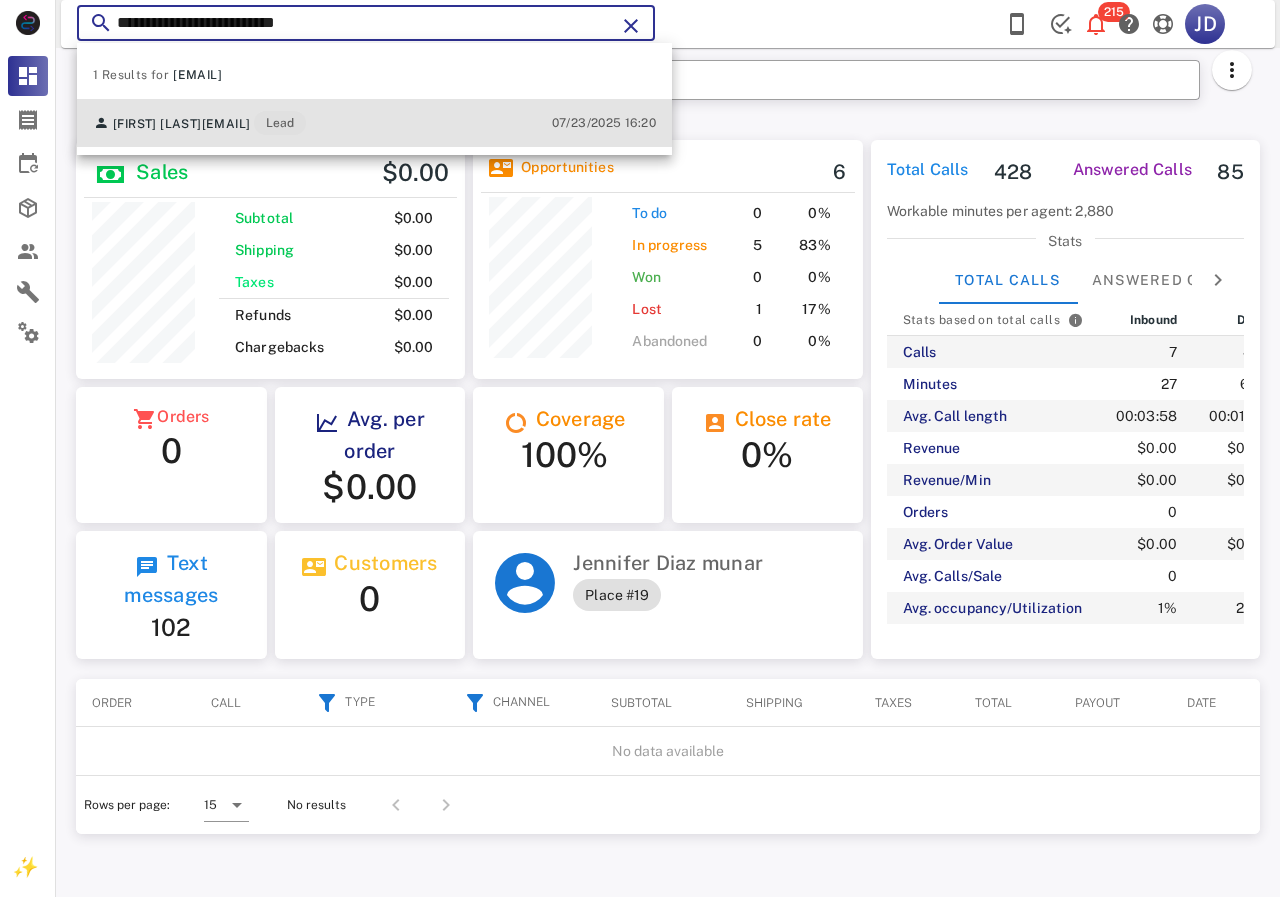click on "[LAST]   [EMAIL]   Lead" at bounding box center (199, 123) 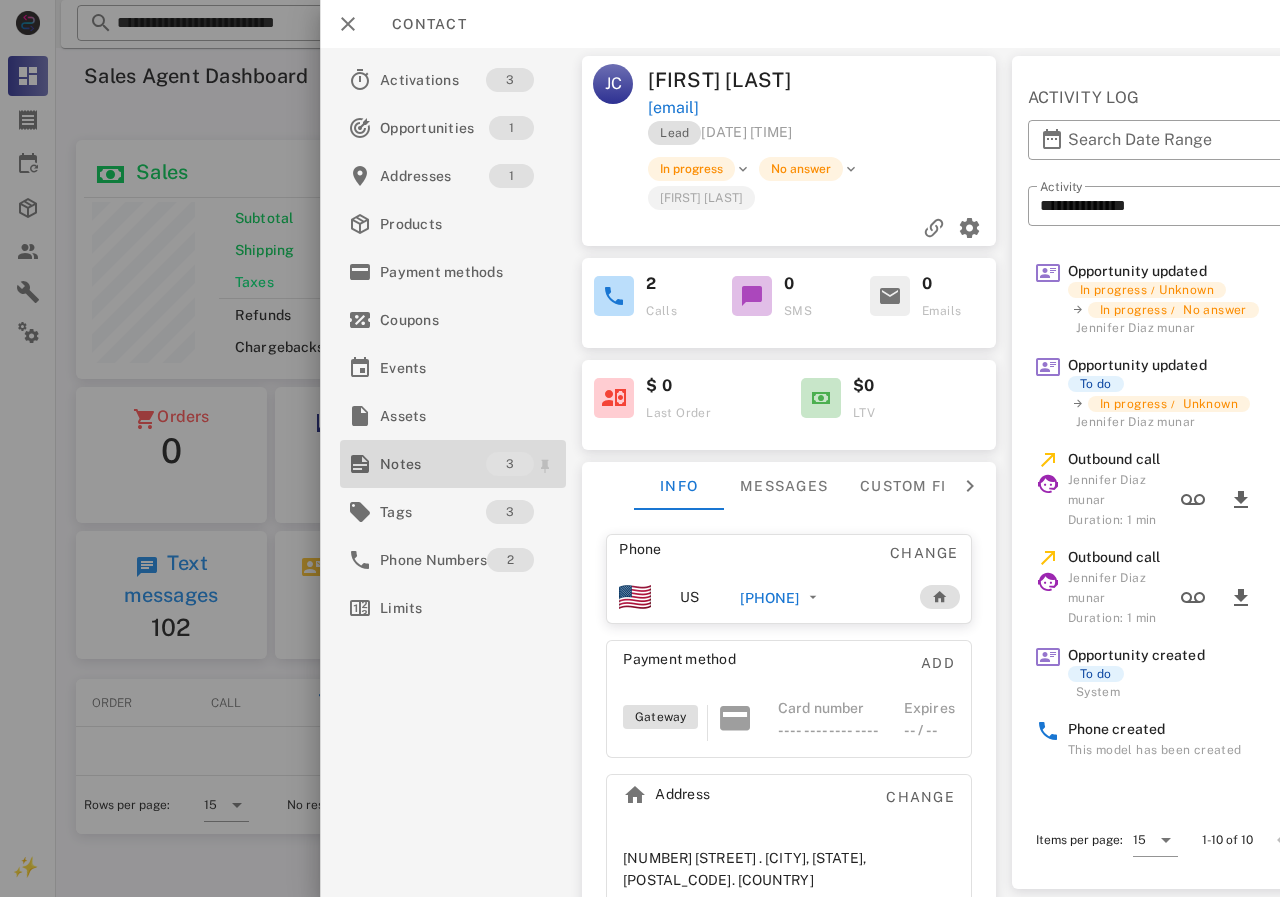 click on "Notes" at bounding box center (433, 464) 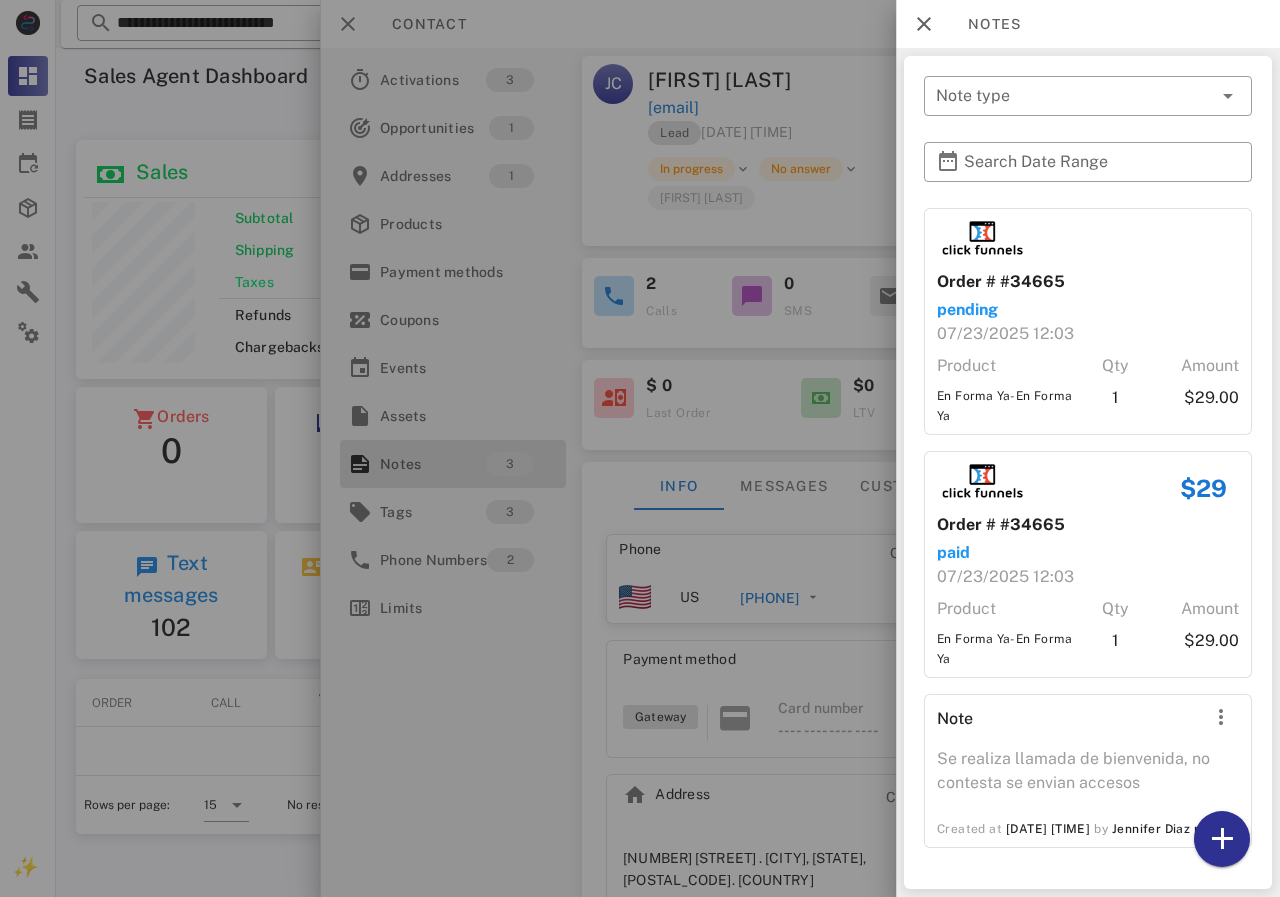 scroll, scrollTop: 13, scrollLeft: 0, axis: vertical 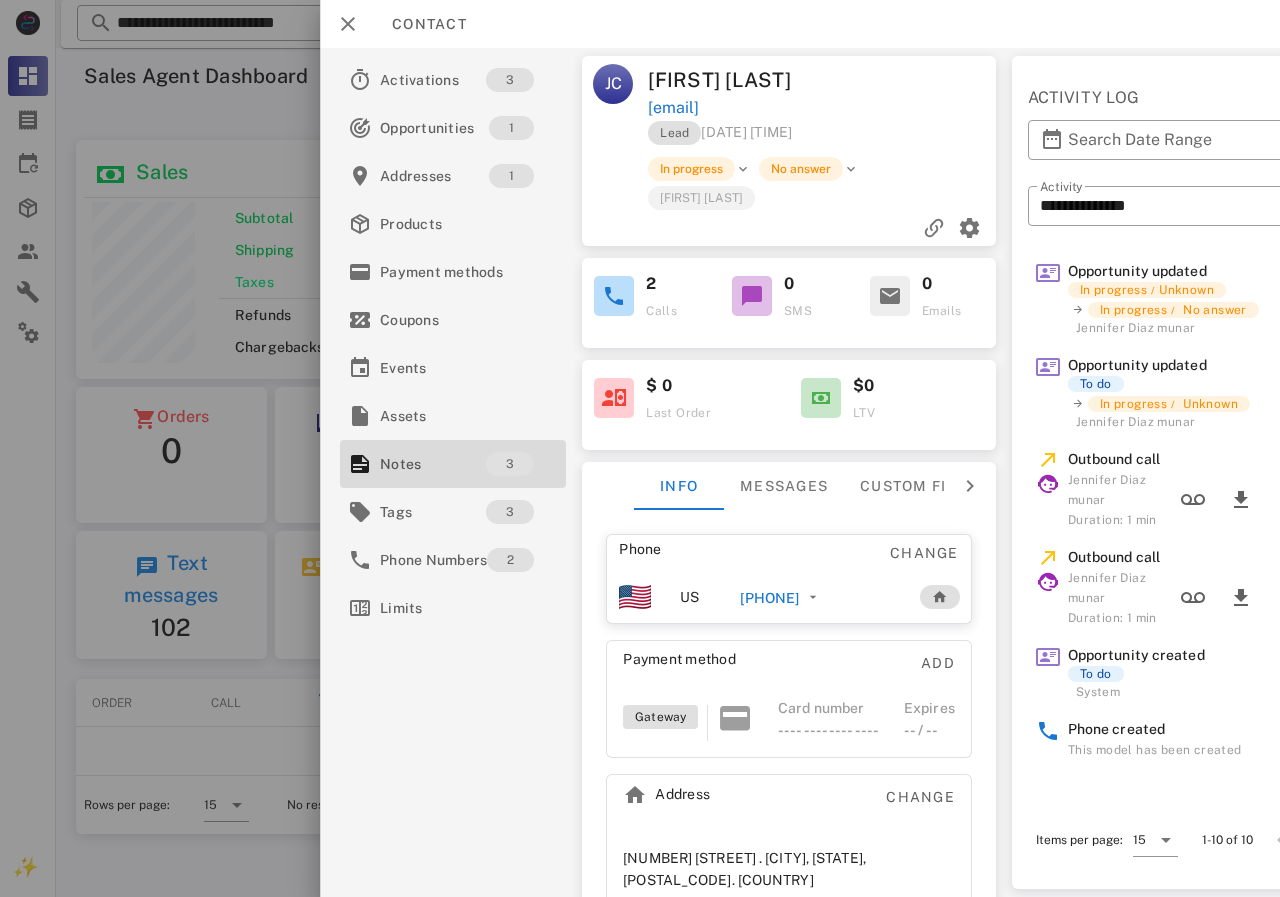 click on "[PHONE]" at bounding box center (769, 598) 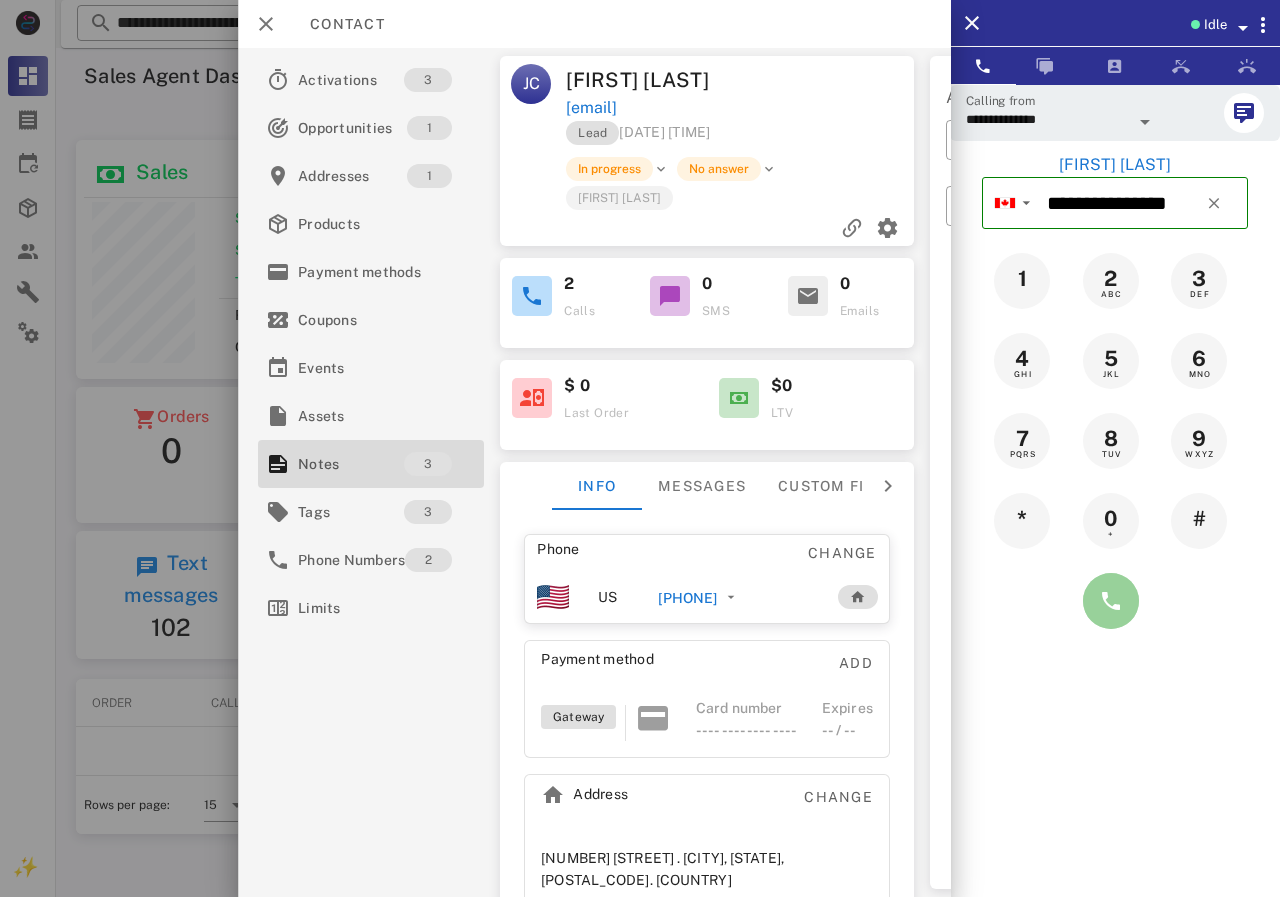 click at bounding box center [1111, 601] 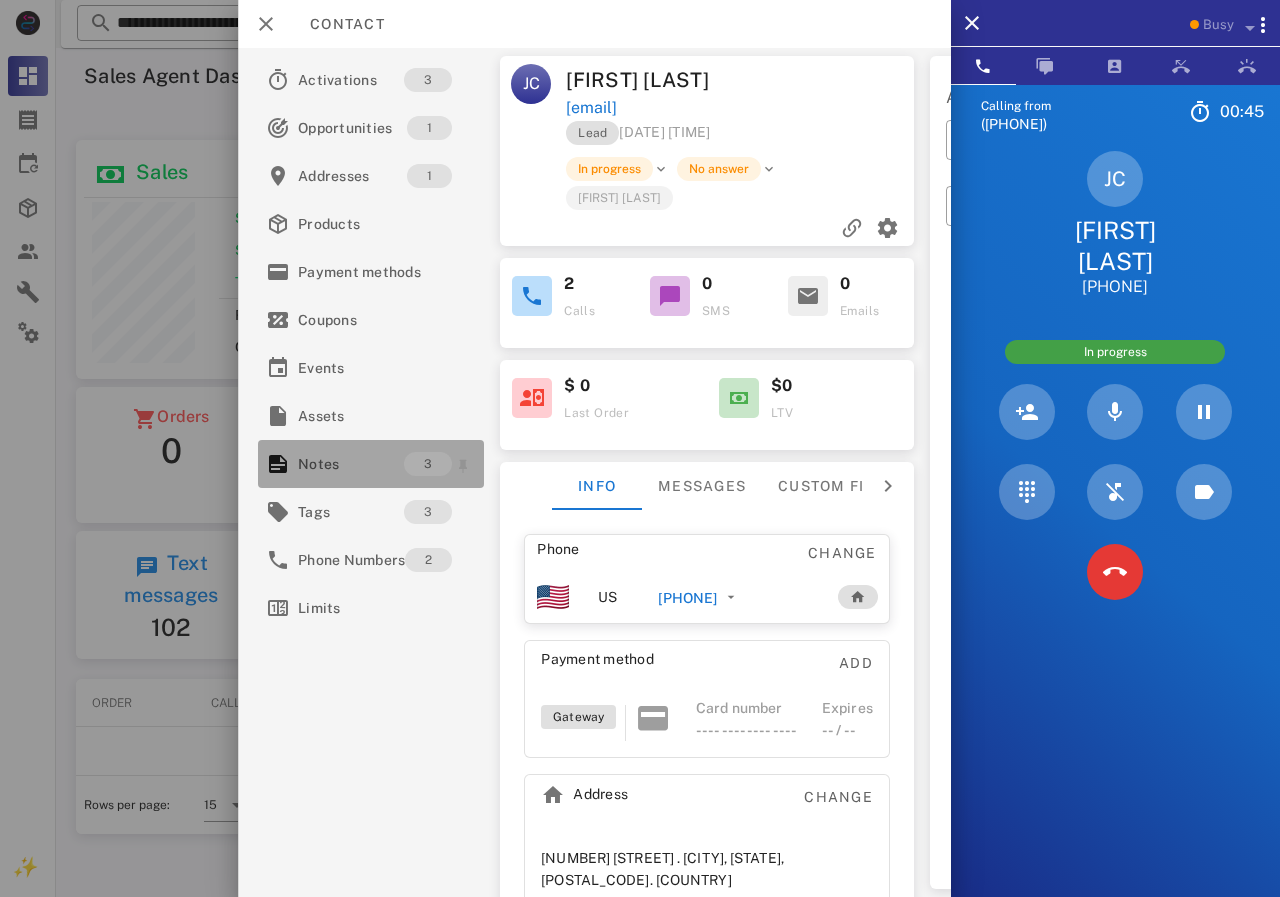 click on "Notes" at bounding box center (351, 464) 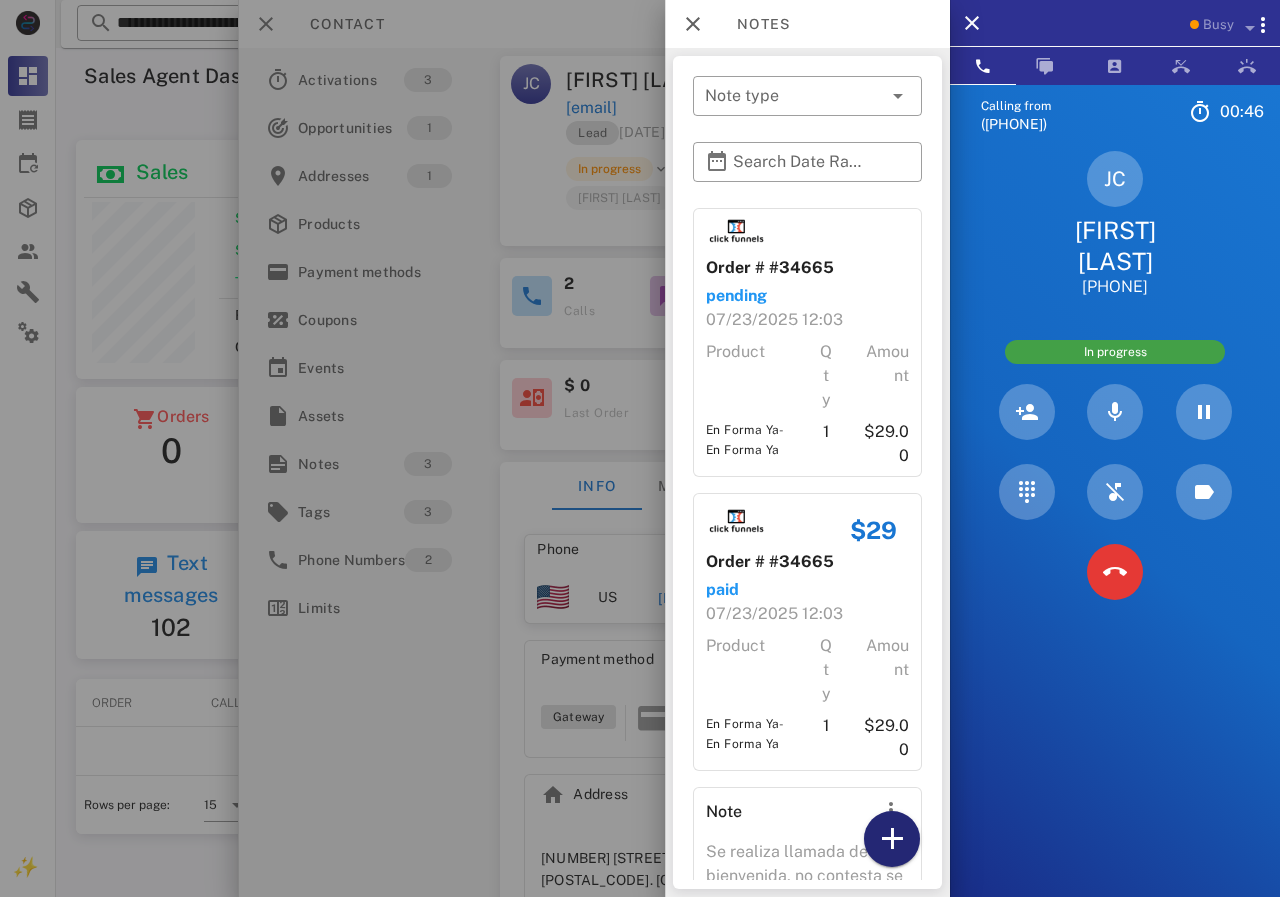 drag, startPoint x: 891, startPoint y: 849, endPoint x: 891, endPoint y: 794, distance: 55 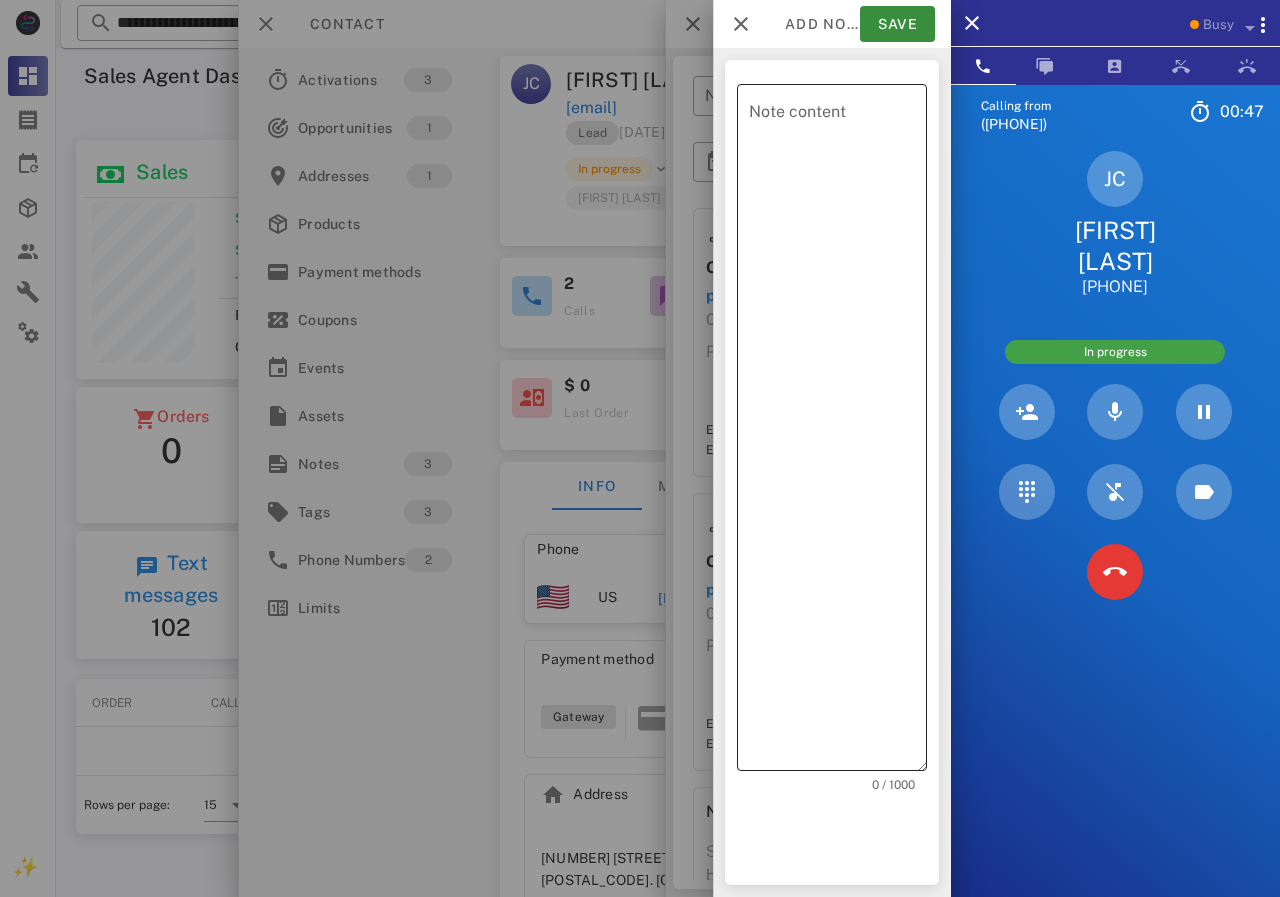 click on "Note content" at bounding box center [838, 432] 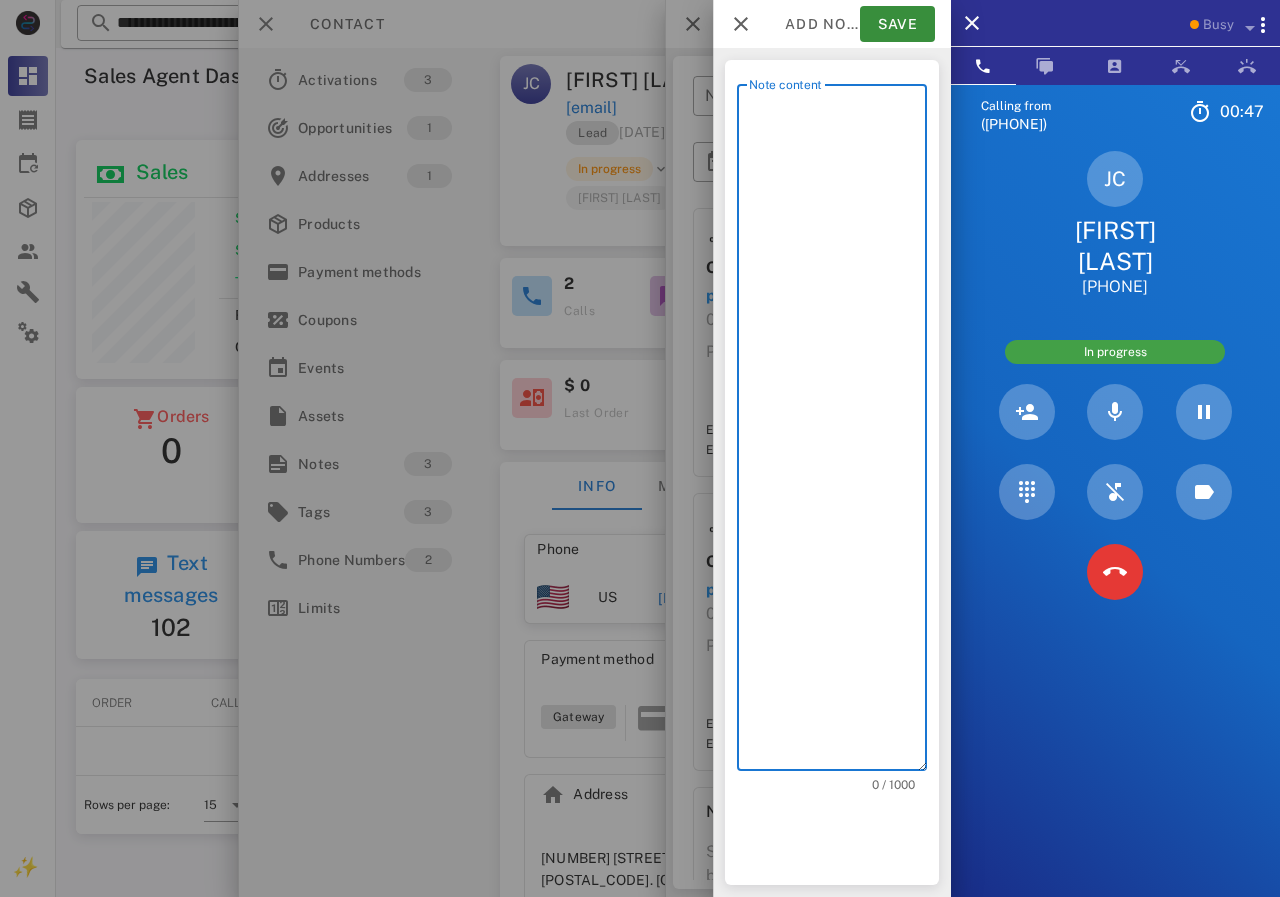 scroll, scrollTop: 240, scrollLeft: 390, axis: both 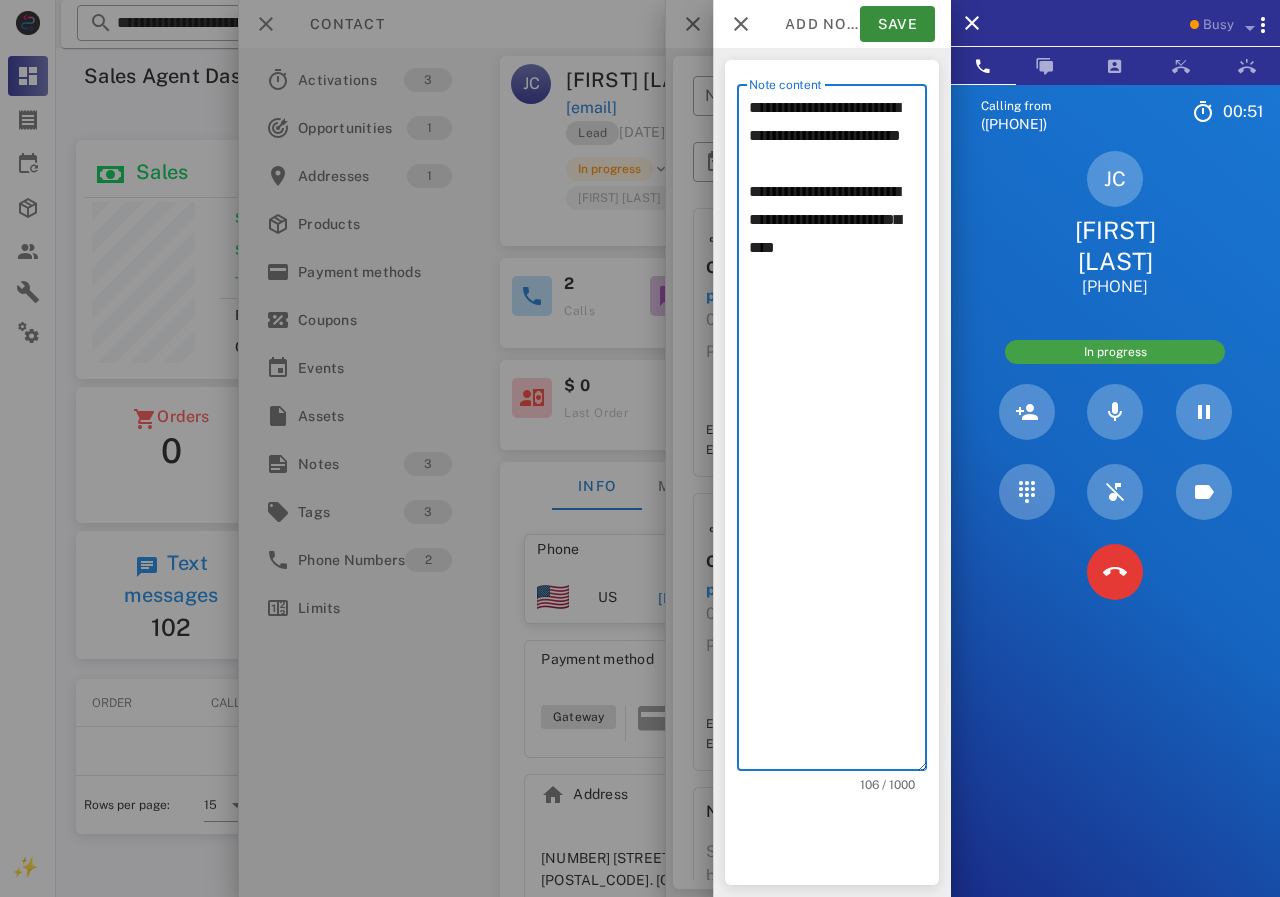 drag, startPoint x: 756, startPoint y: 222, endPoint x: 906, endPoint y: 355, distance: 200.47194 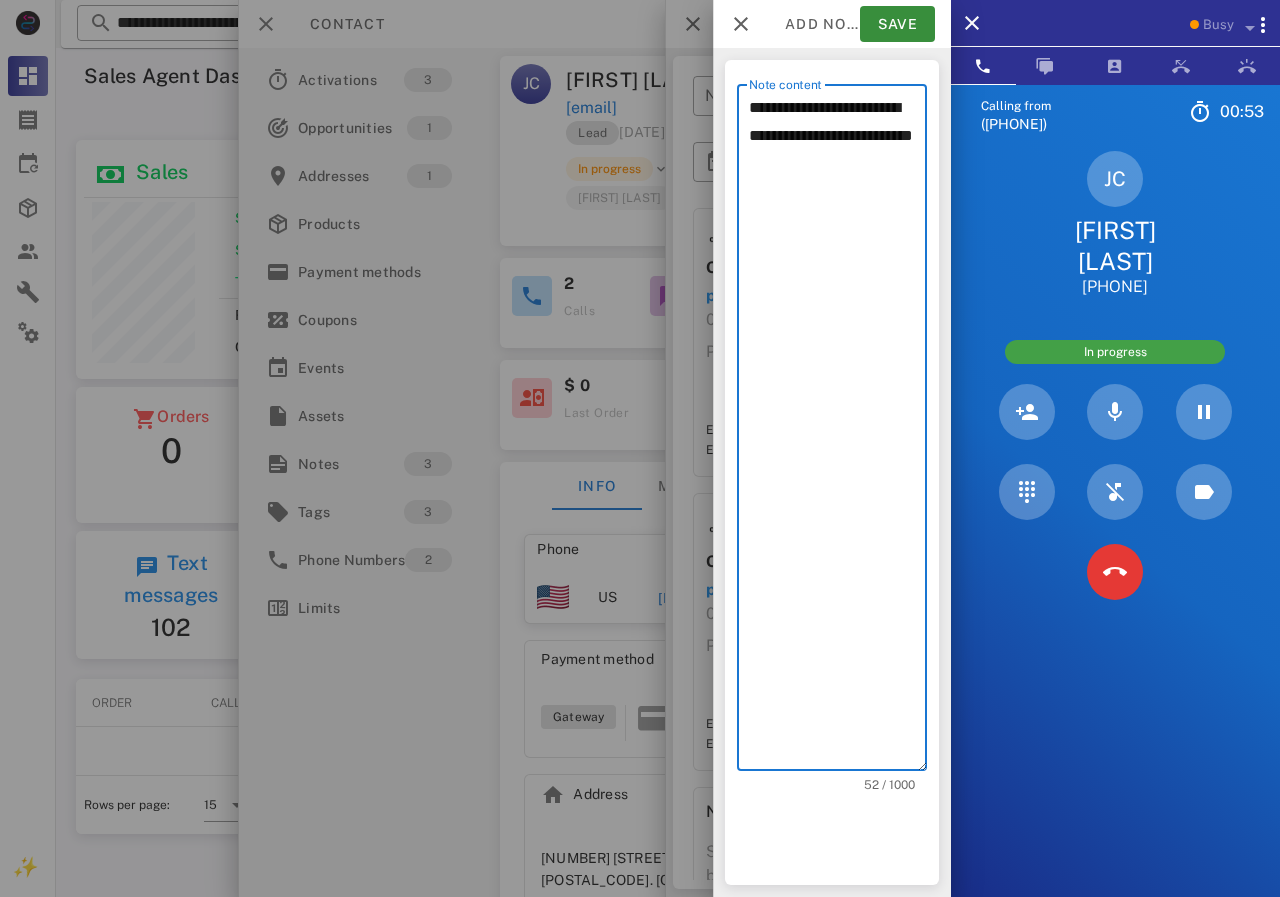 click on "**********" at bounding box center [838, 432] 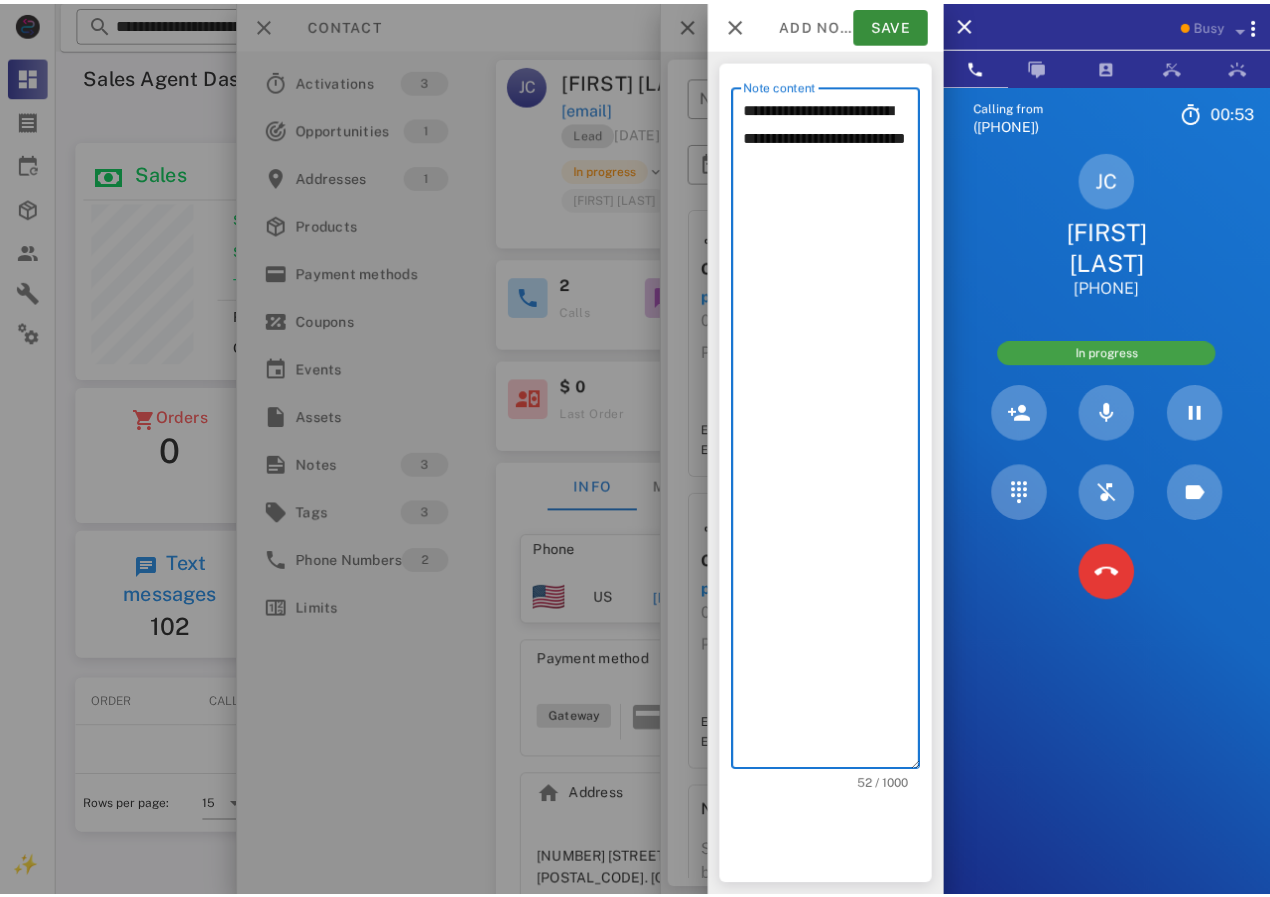 scroll, scrollTop: 243, scrollLeft: 390, axis: both 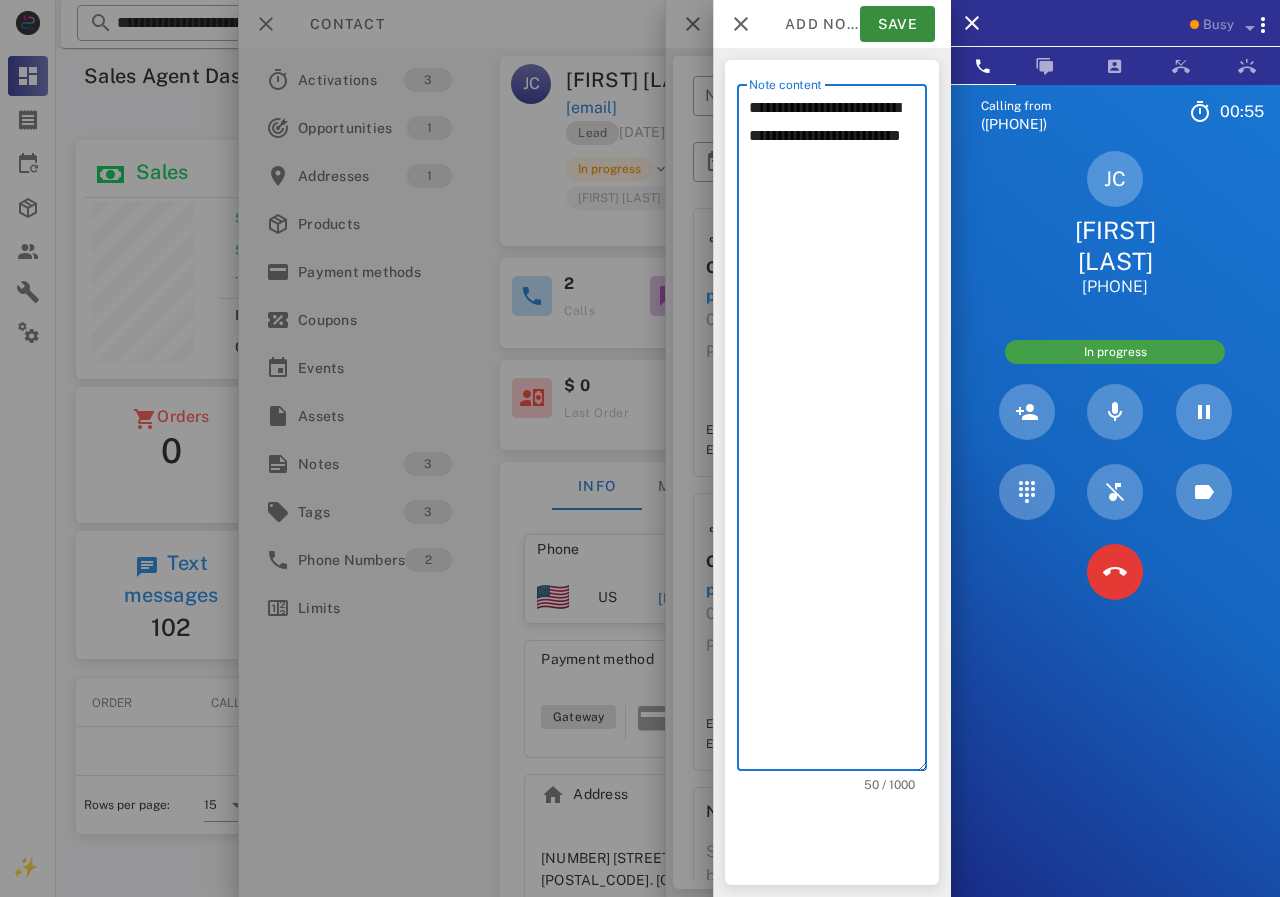 click on "**********" at bounding box center [838, 432] 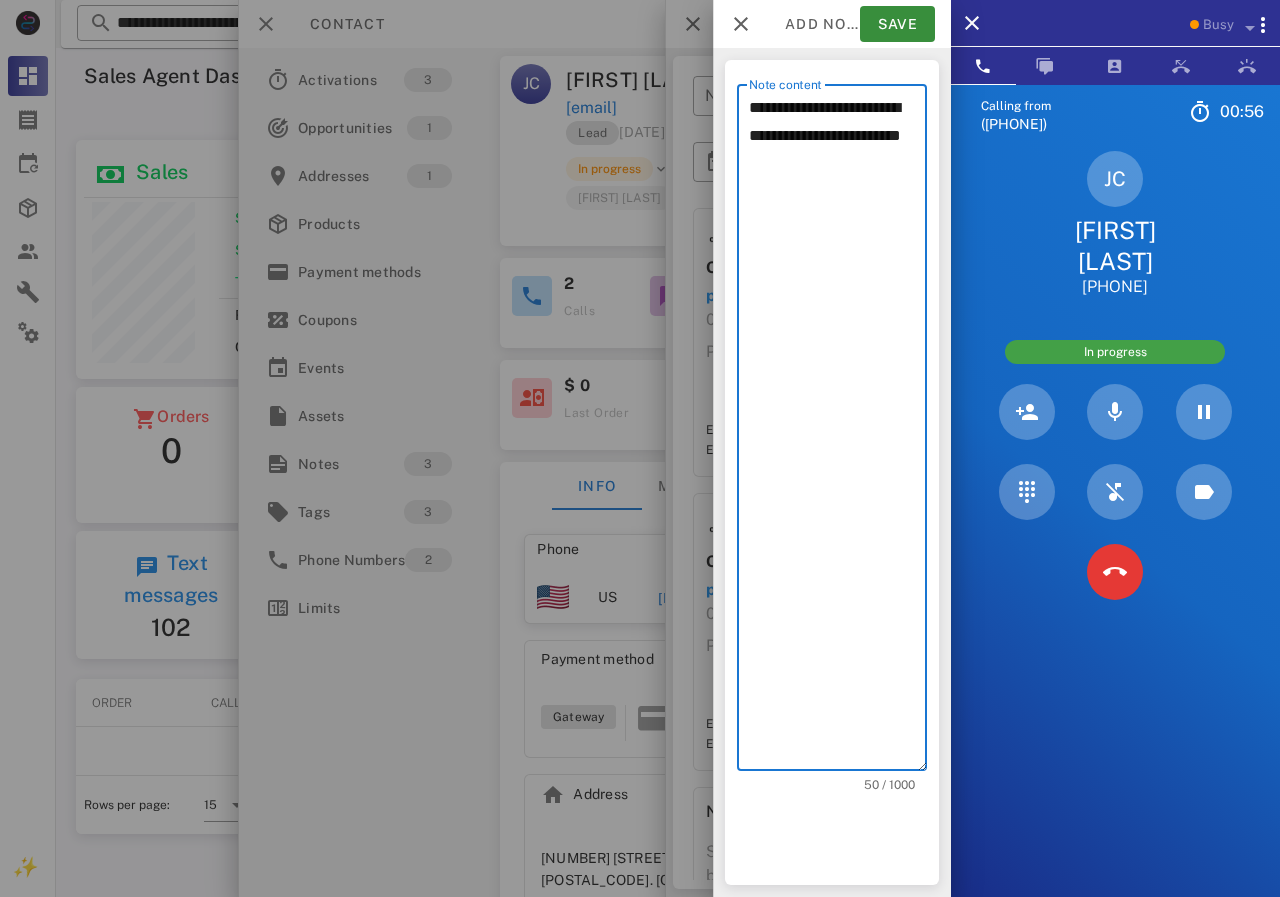 click on "**********" at bounding box center [838, 432] 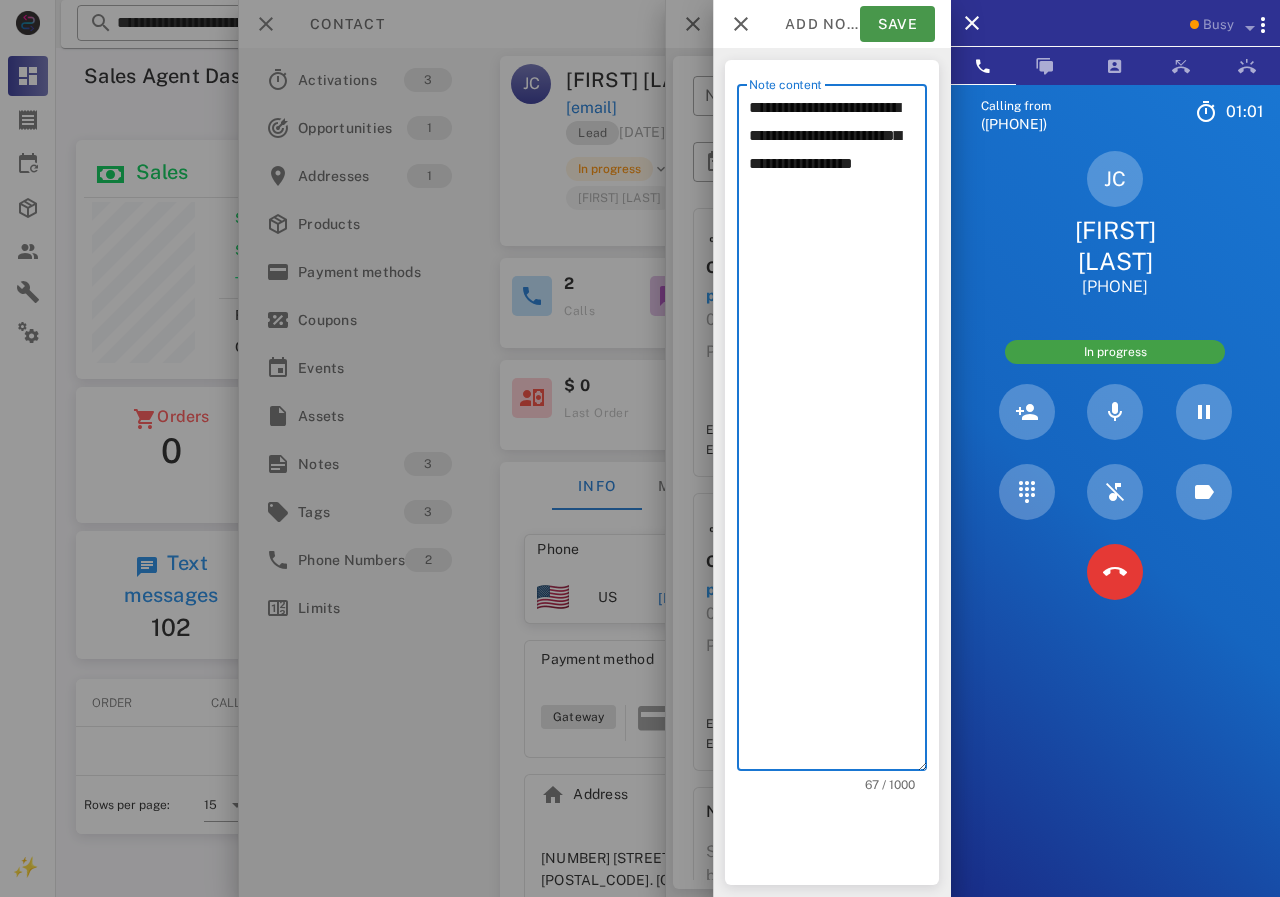 type on "**********" 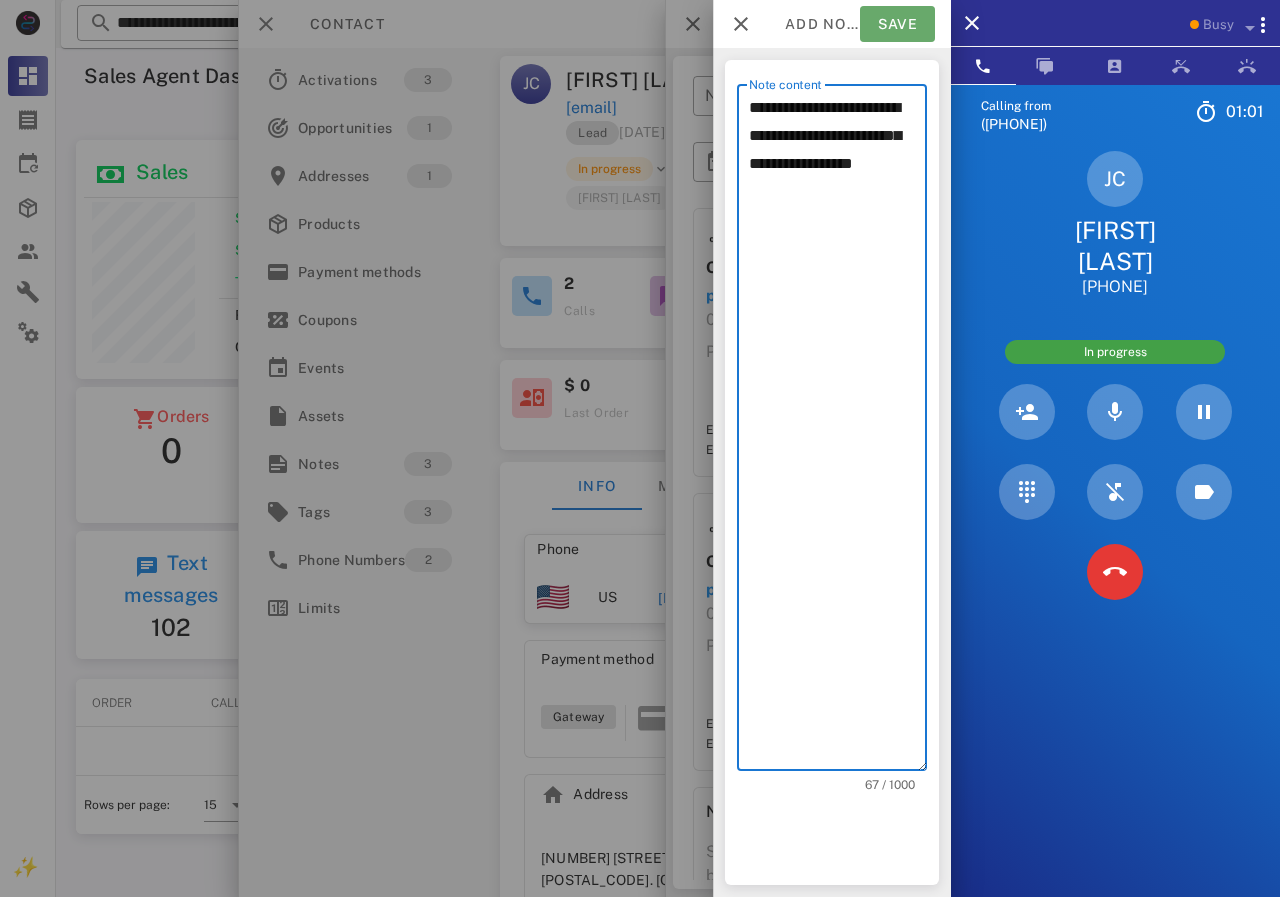 click on "Save" at bounding box center (897, 24) 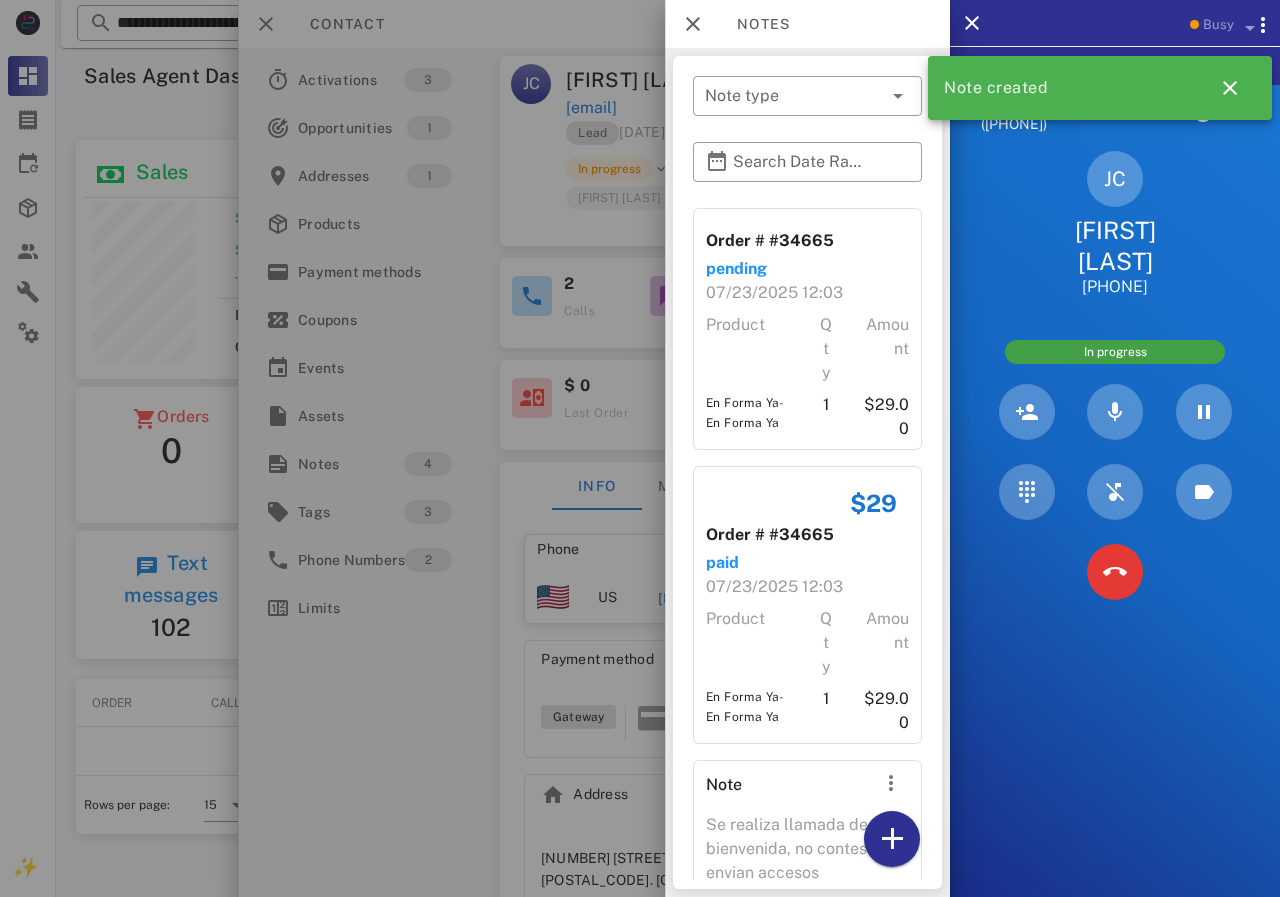 click at bounding box center (640, 448) 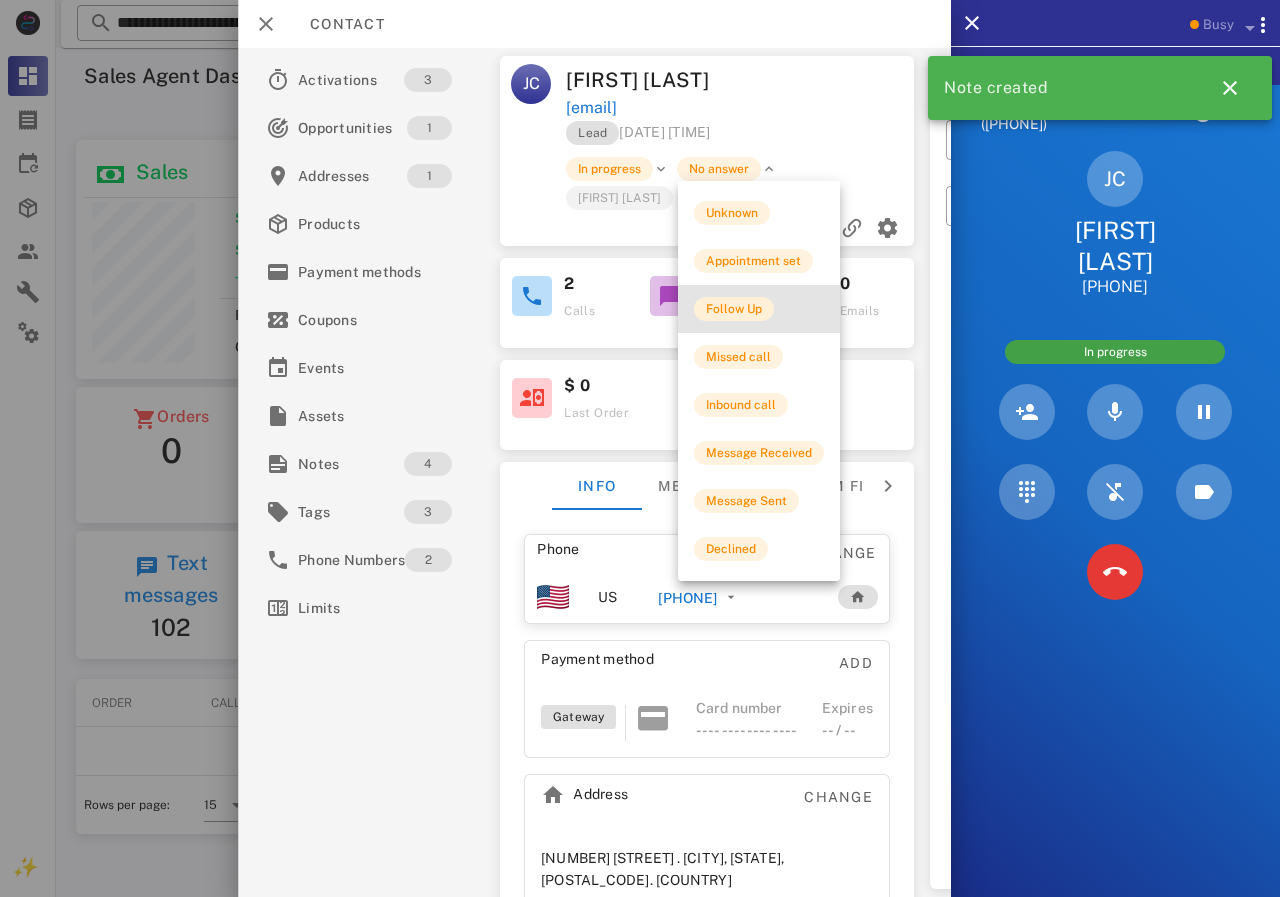 click on "Follow Up" at bounding box center (734, 309) 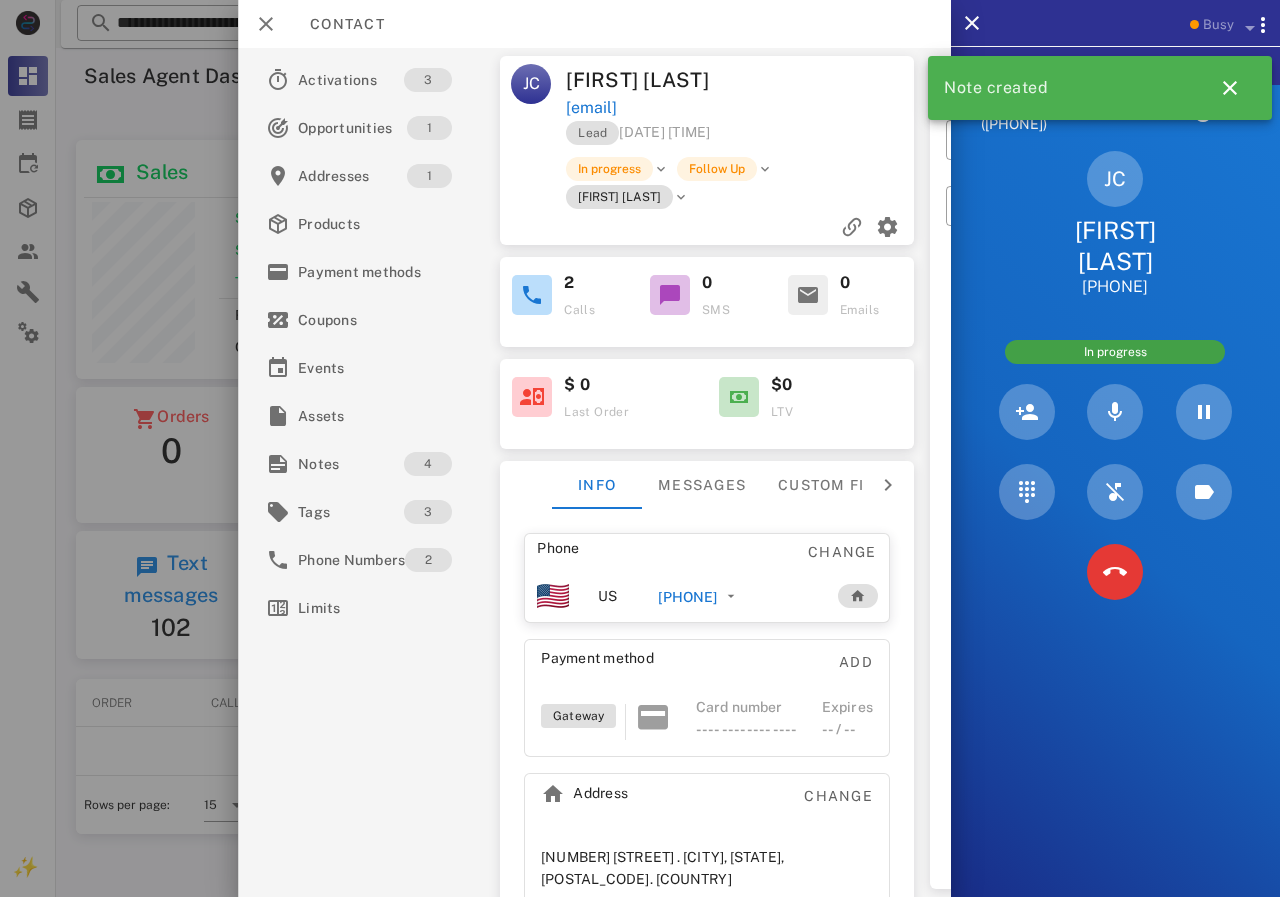 click at bounding box center (640, 448) 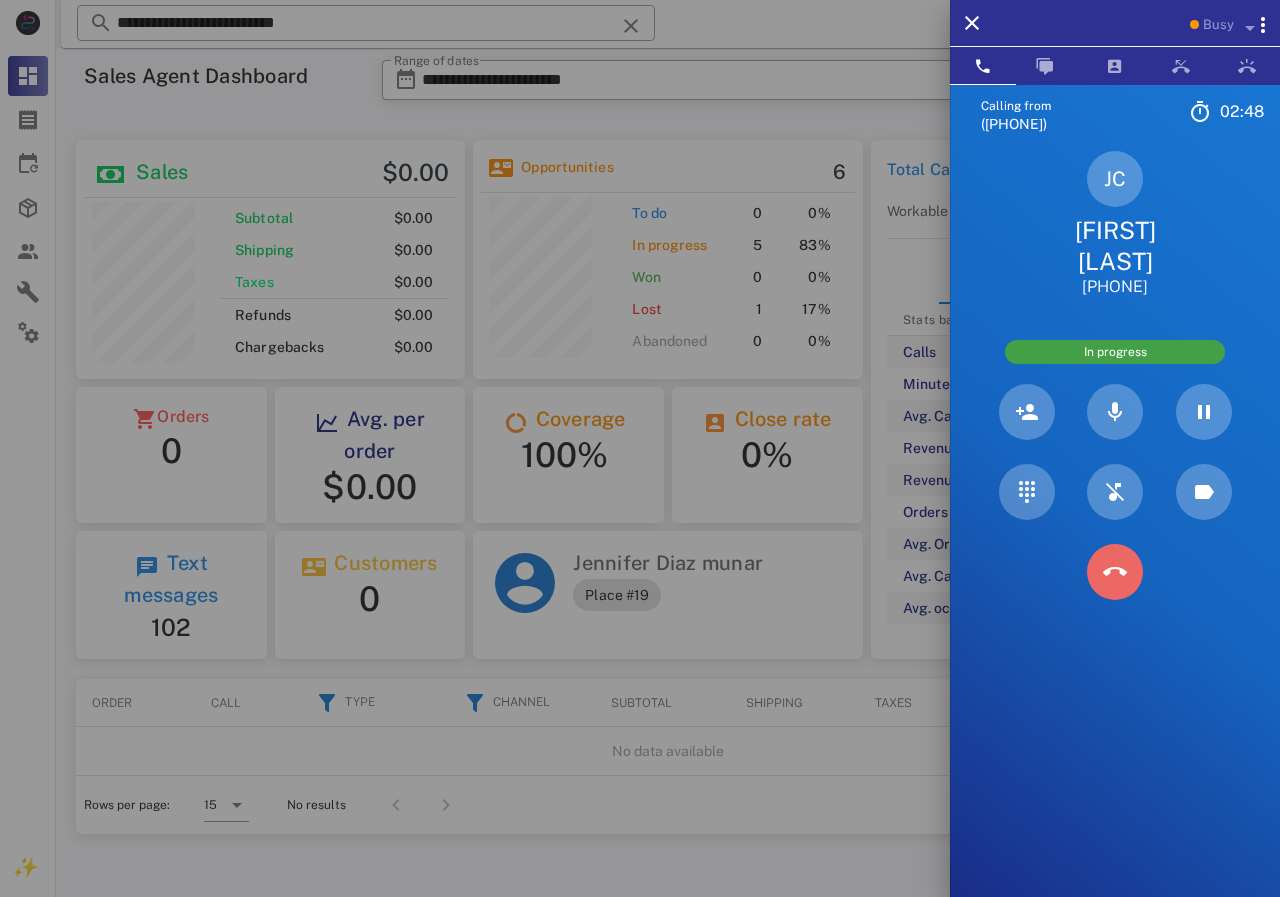 click at bounding box center [1115, 572] 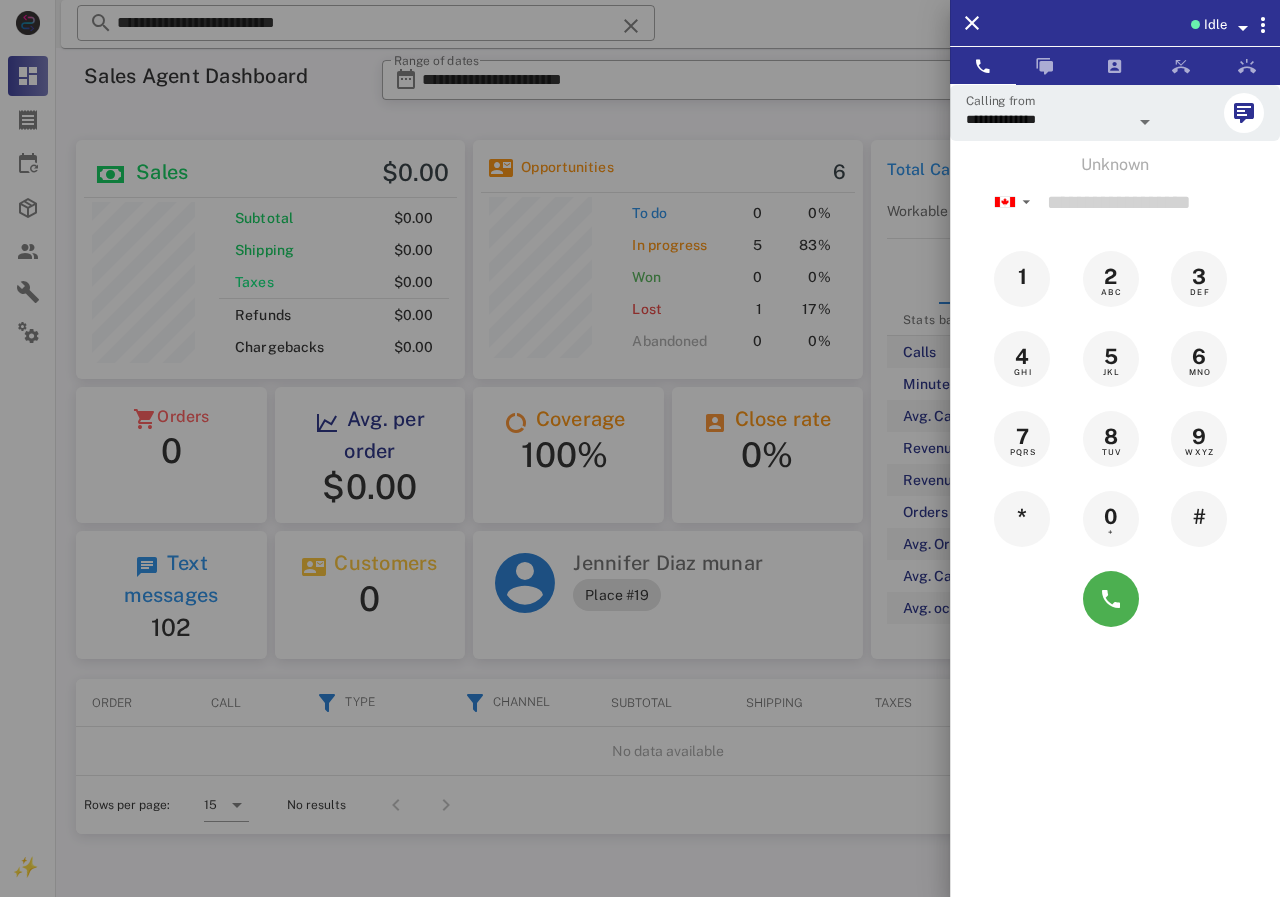 click at bounding box center [640, 448] 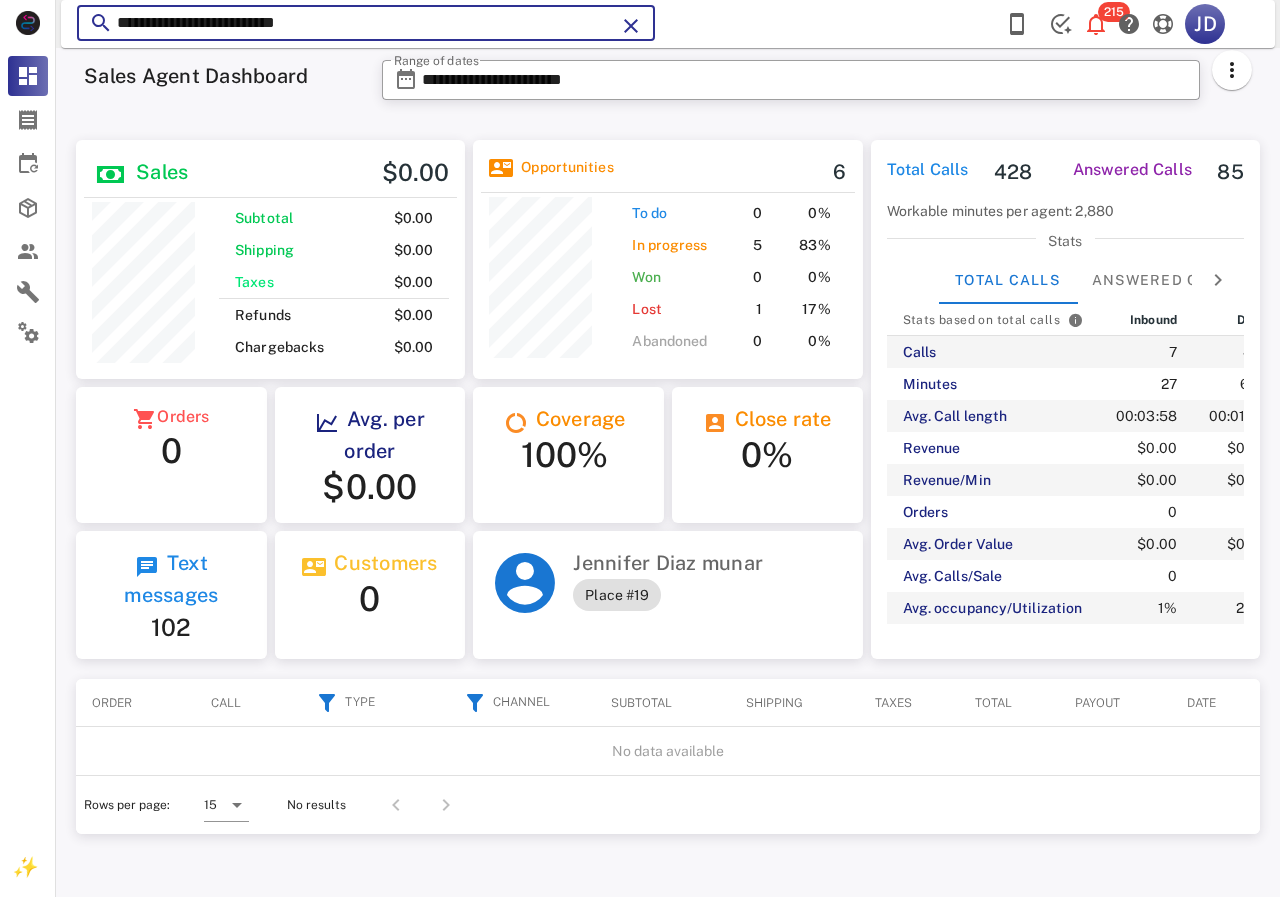 drag, startPoint x: 116, startPoint y: 23, endPoint x: 76, endPoint y: 24, distance: 40.012497 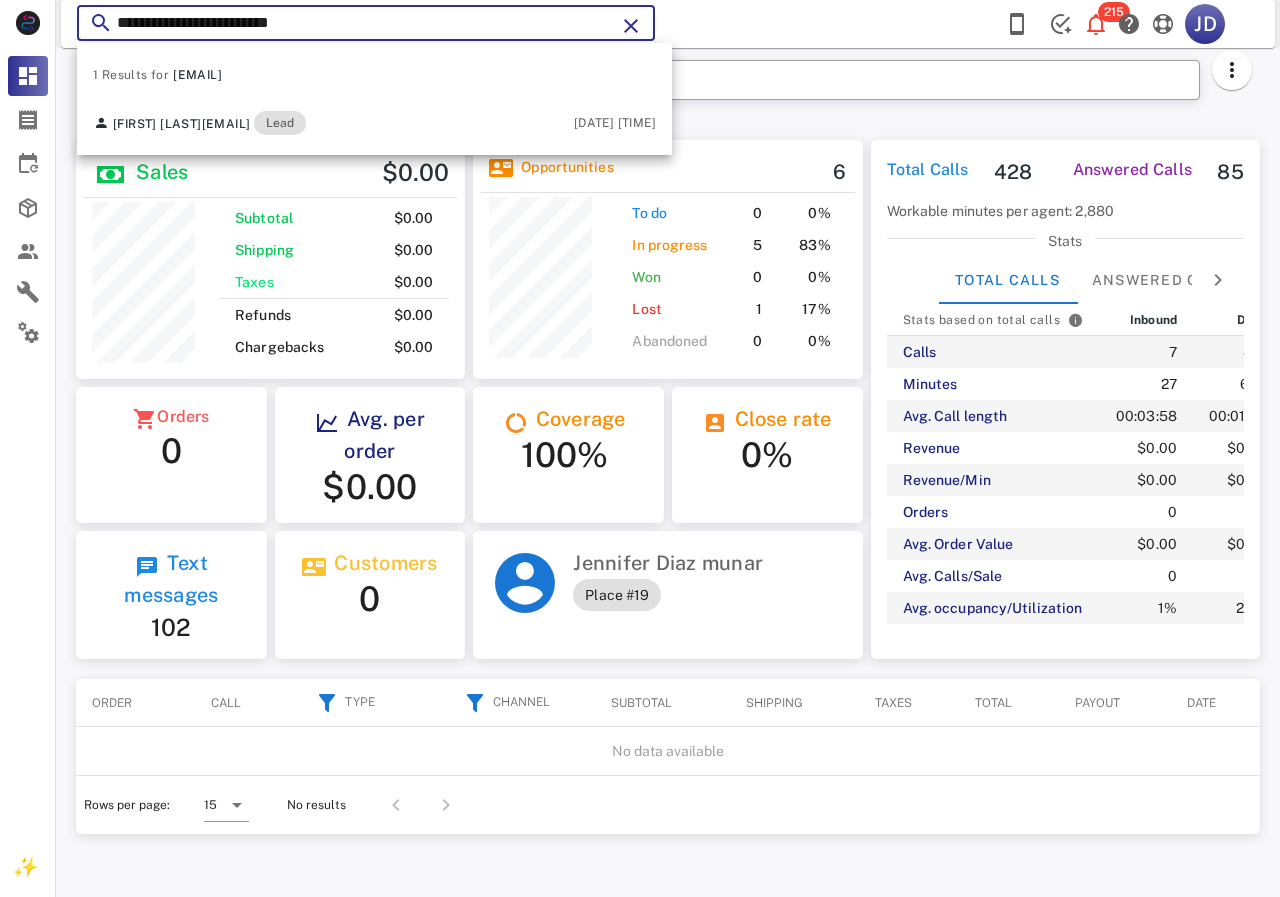 type on "**********" 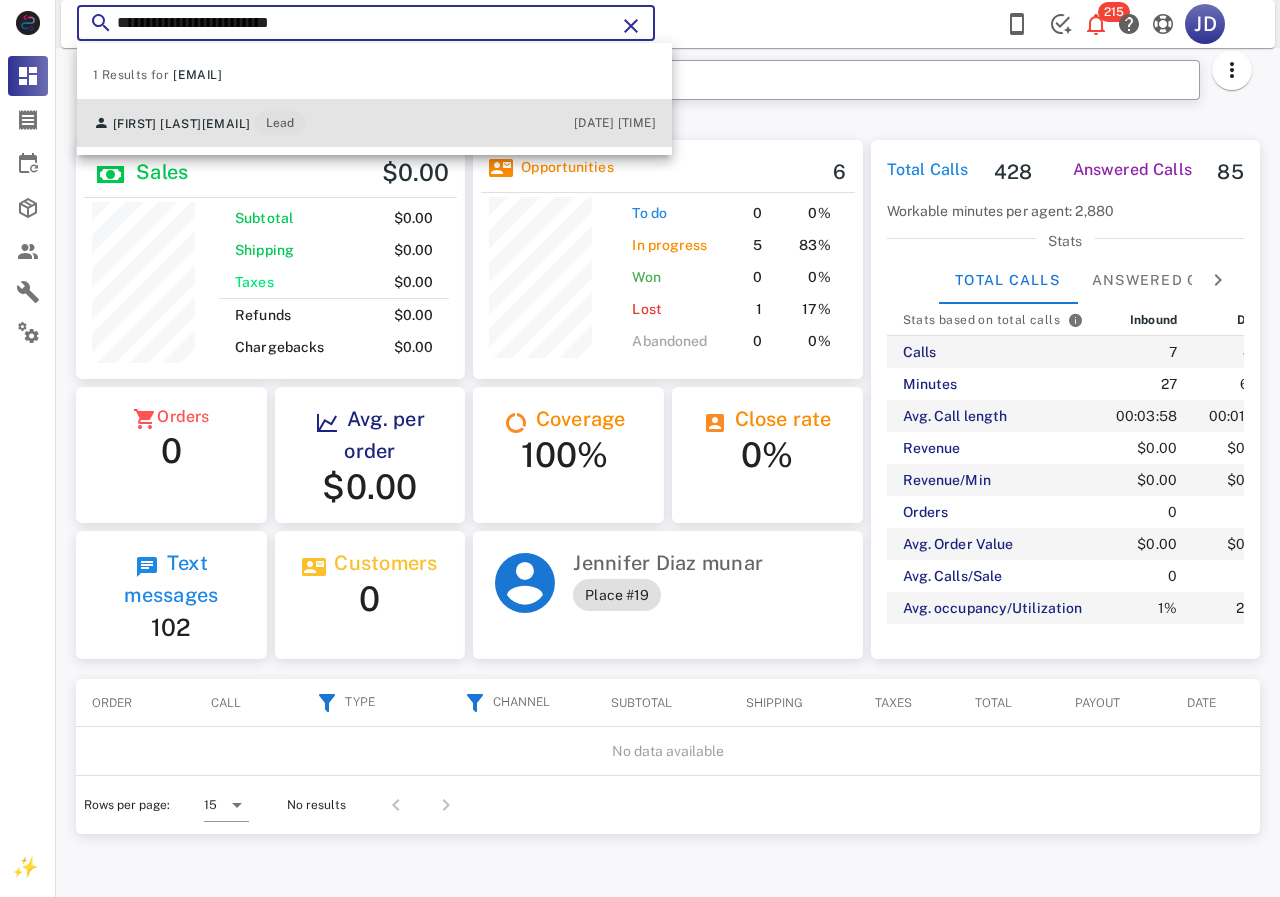 click on "[EMAIL]" at bounding box center [226, 124] 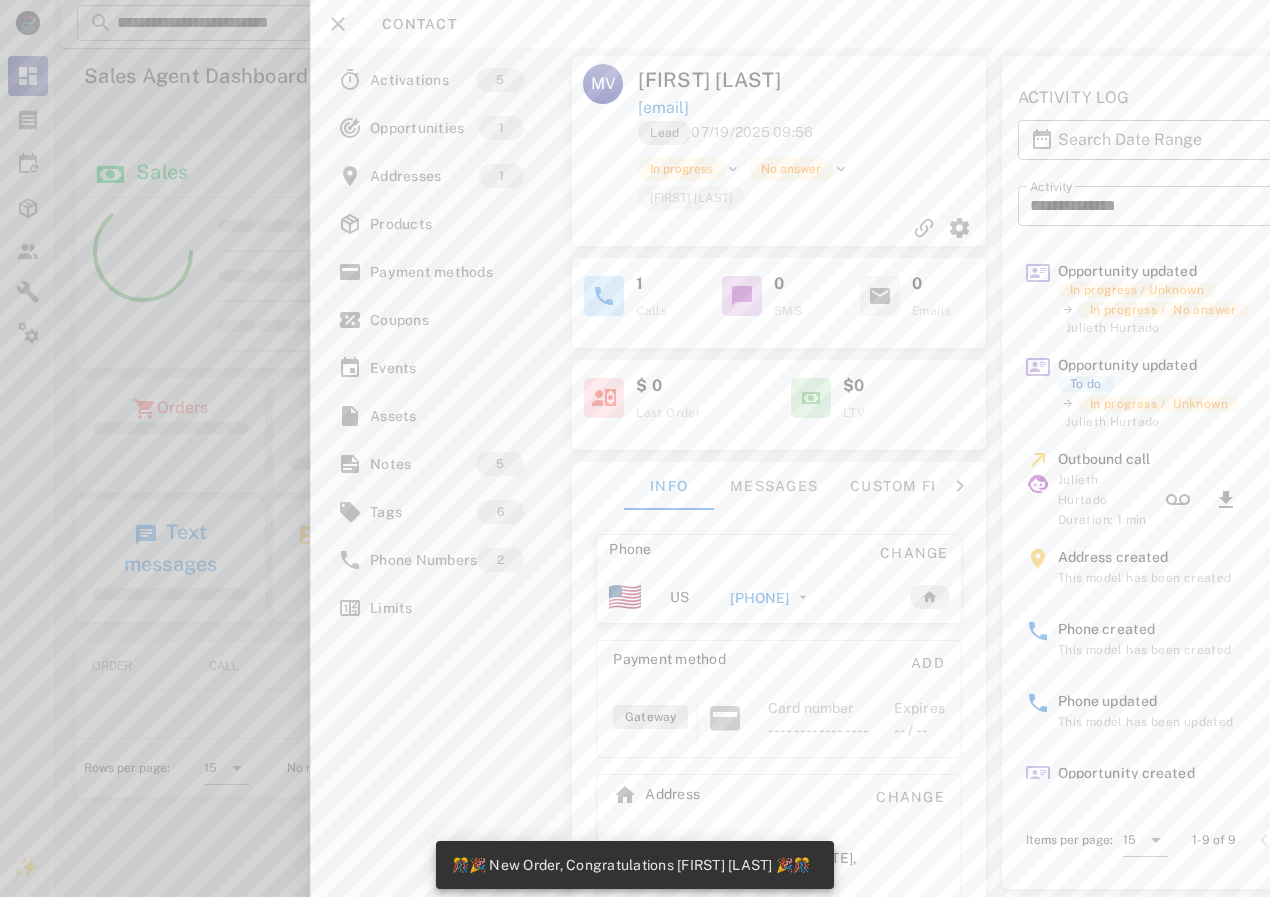 scroll, scrollTop: 999770, scrollLeft: 999611, axis: both 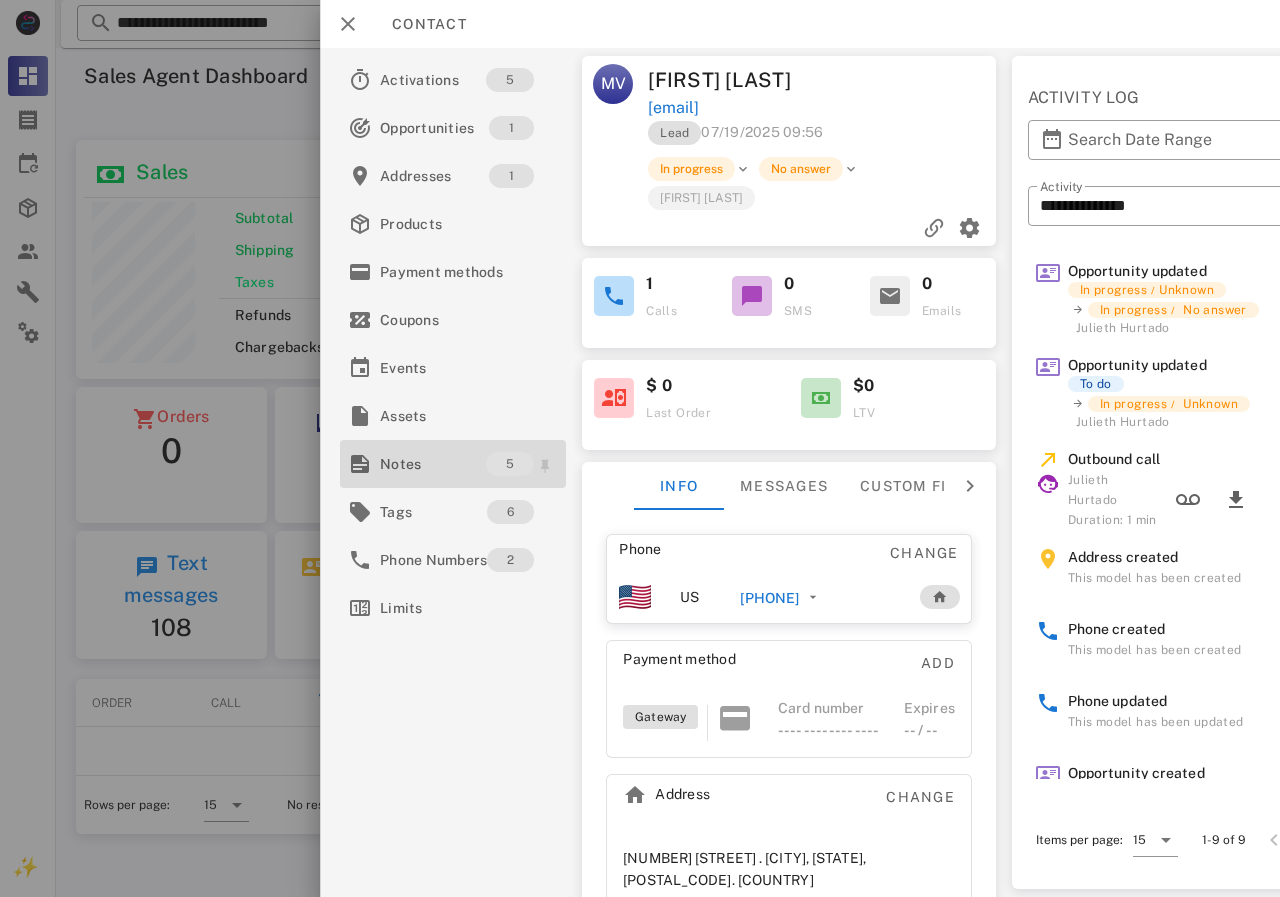 click on "Notes" at bounding box center (433, 464) 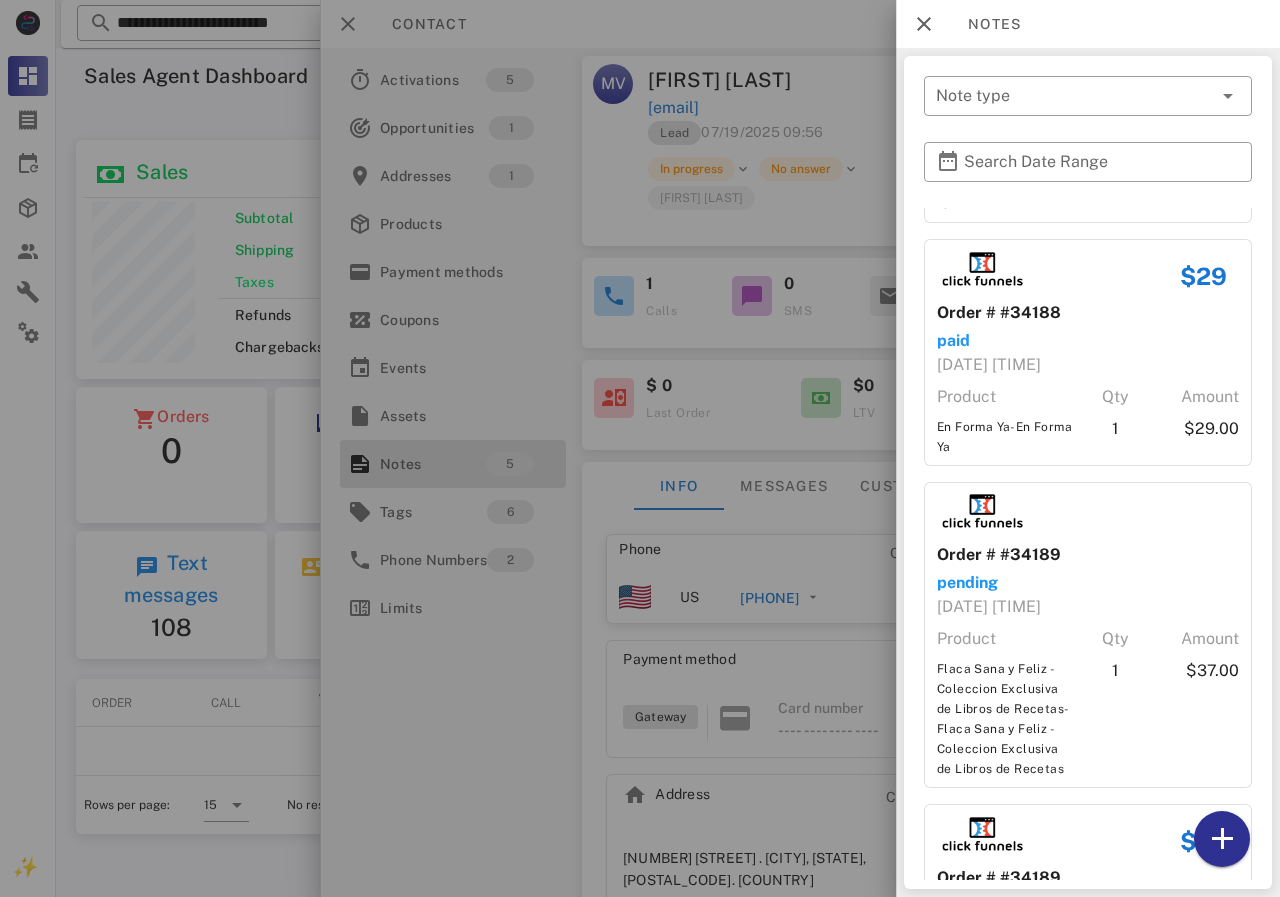 scroll, scrollTop: 0, scrollLeft: 0, axis: both 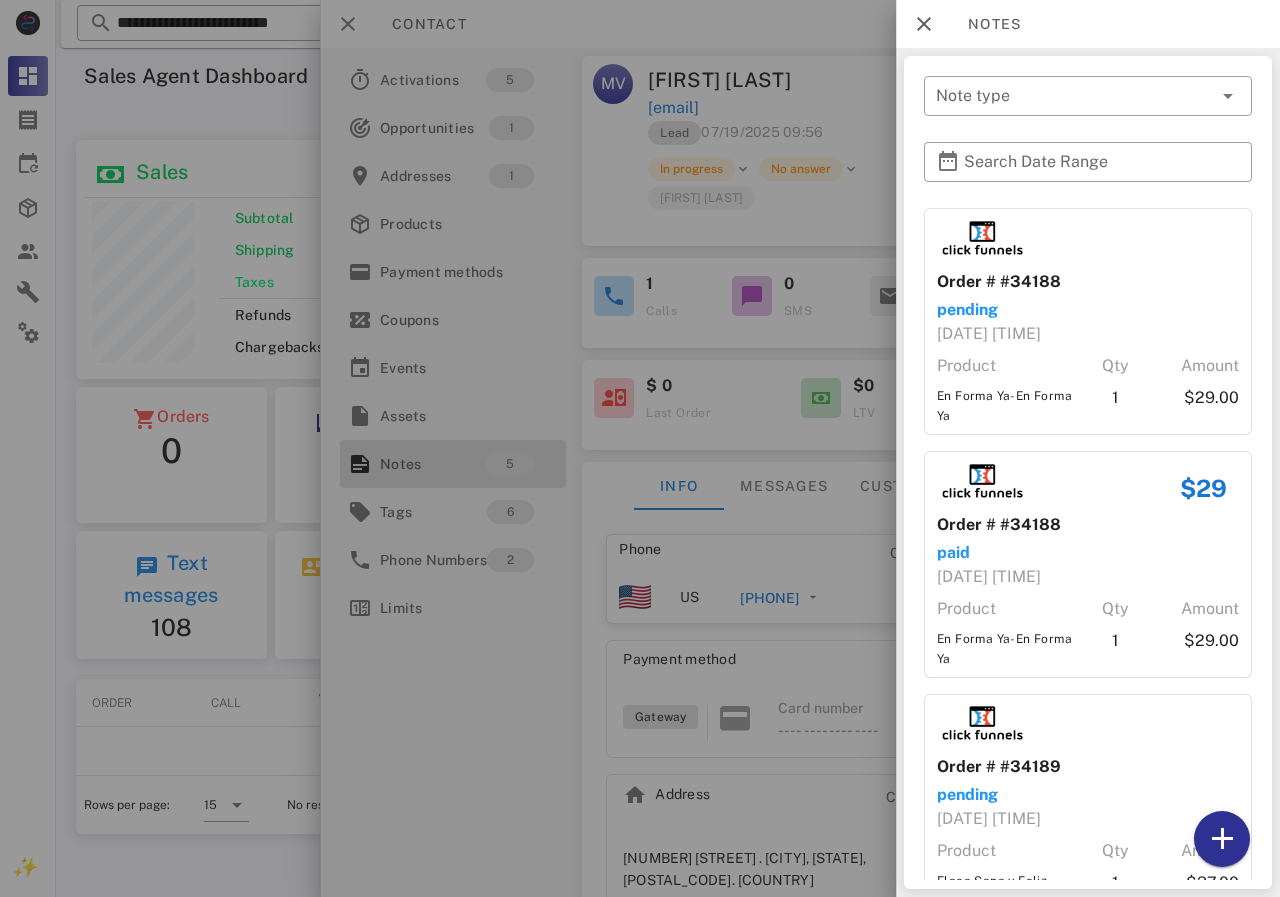 drag, startPoint x: 760, startPoint y: 548, endPoint x: 754, endPoint y: 577, distance: 29.614185 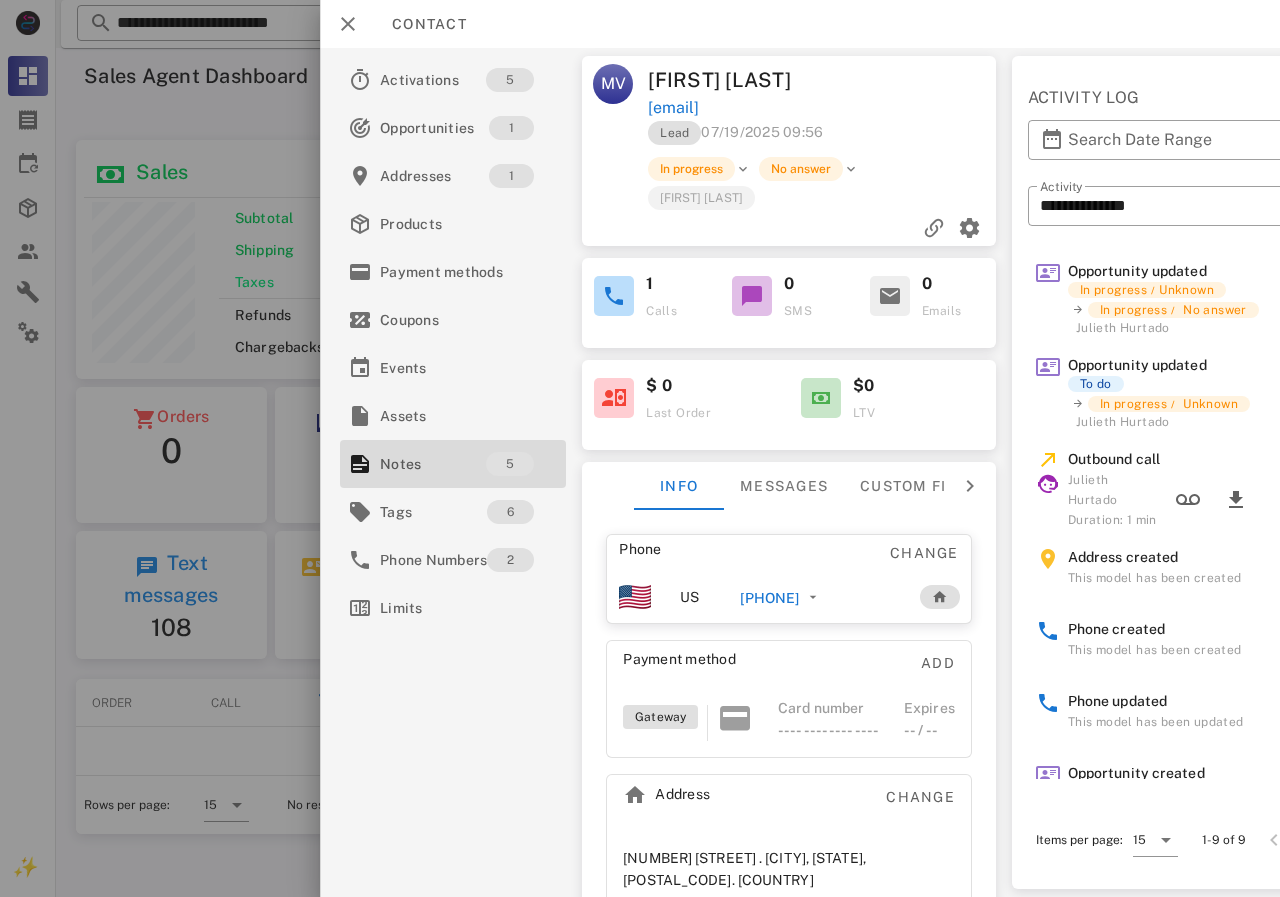click on "[PHONE]" at bounding box center [783, 597] 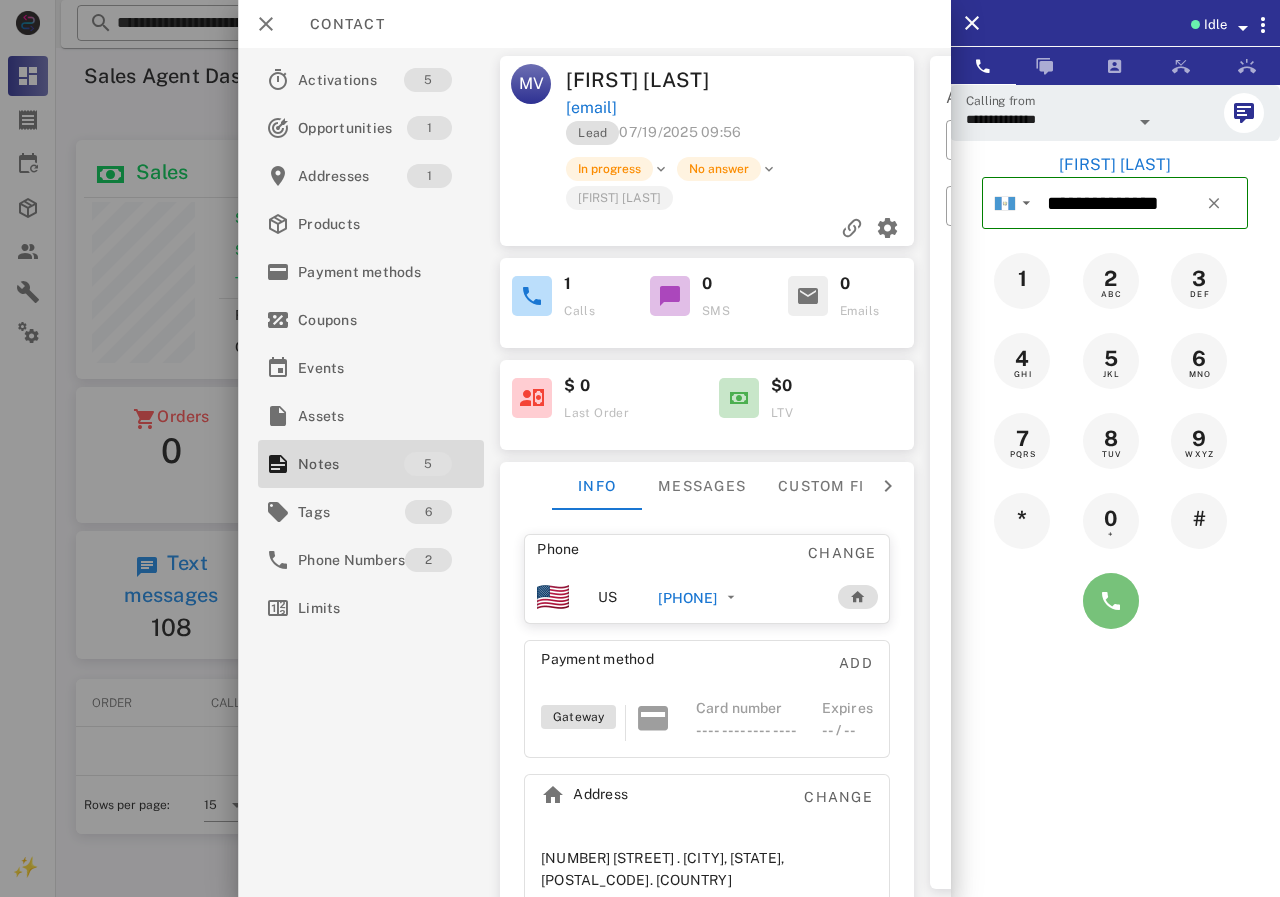 click at bounding box center (1111, 601) 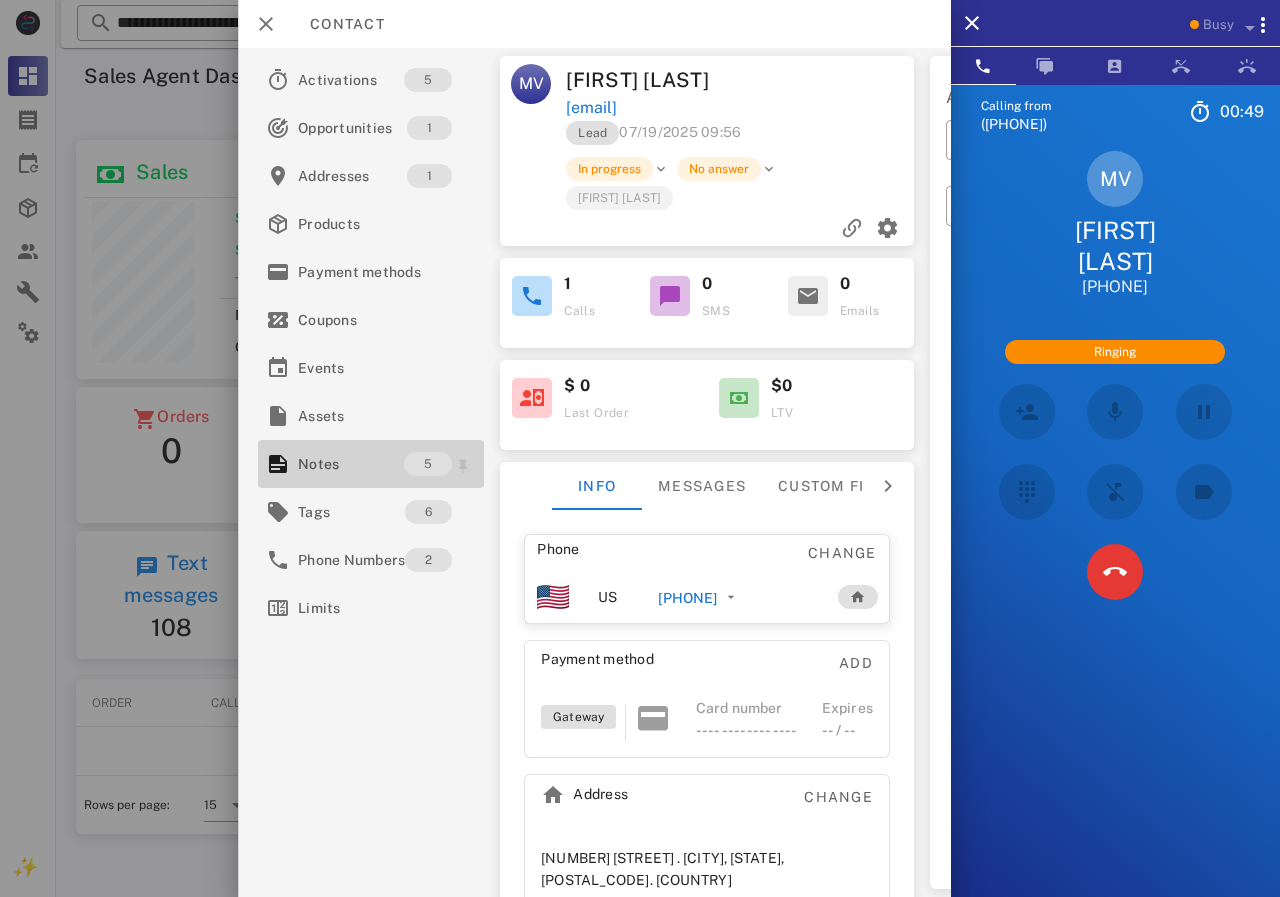click on "Notes" at bounding box center [351, 464] 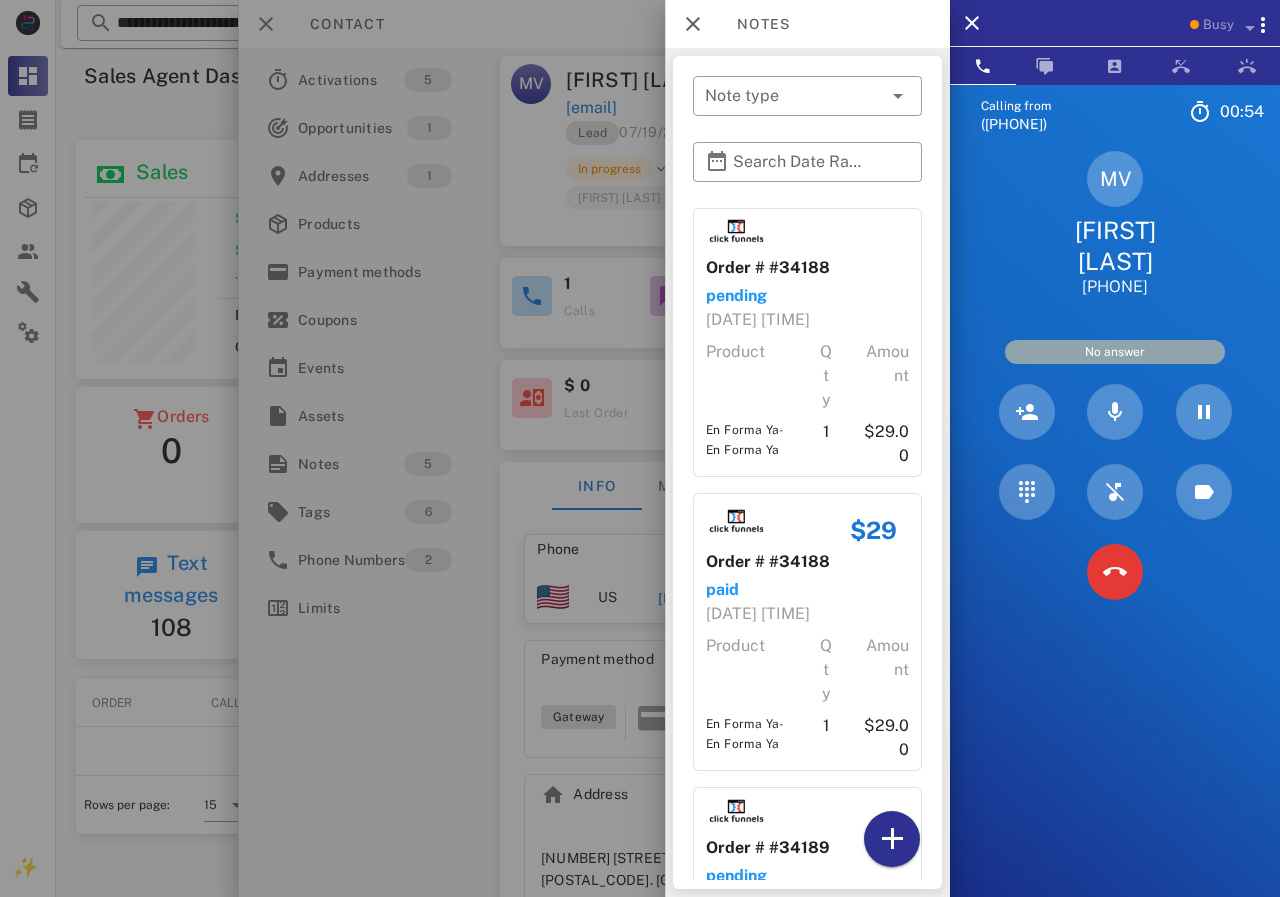 click at bounding box center (1115, 572) 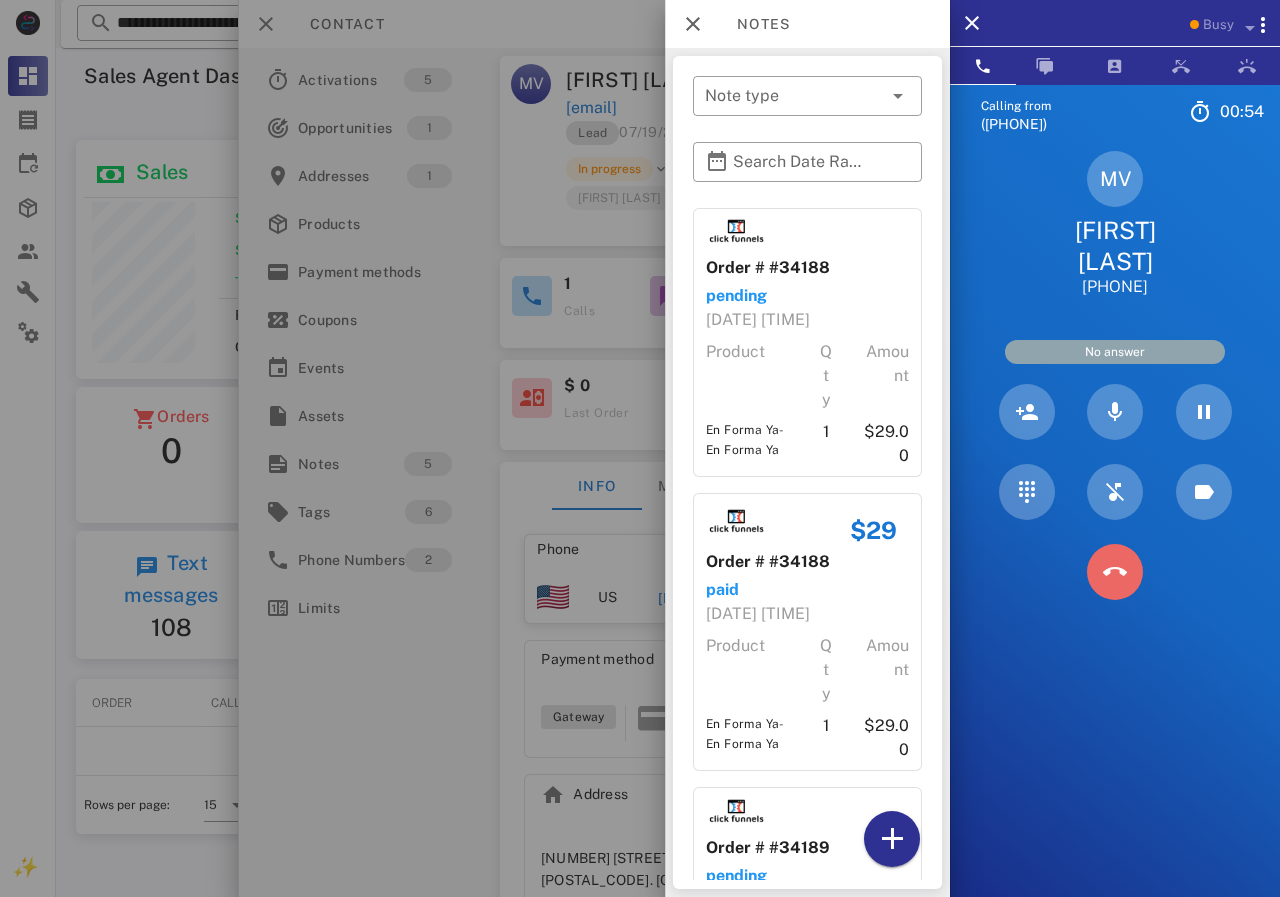 click at bounding box center [1115, 572] 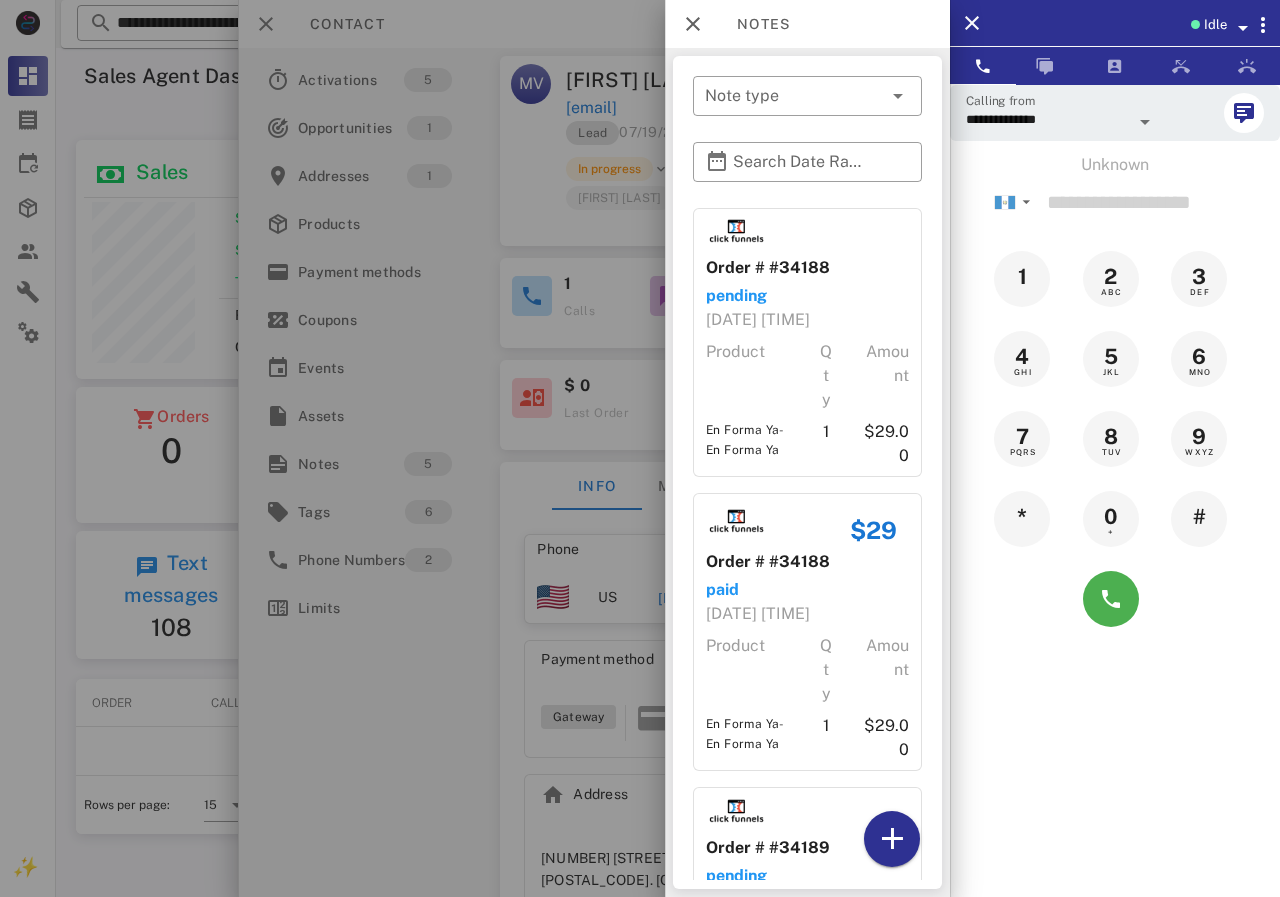 click at bounding box center [640, 448] 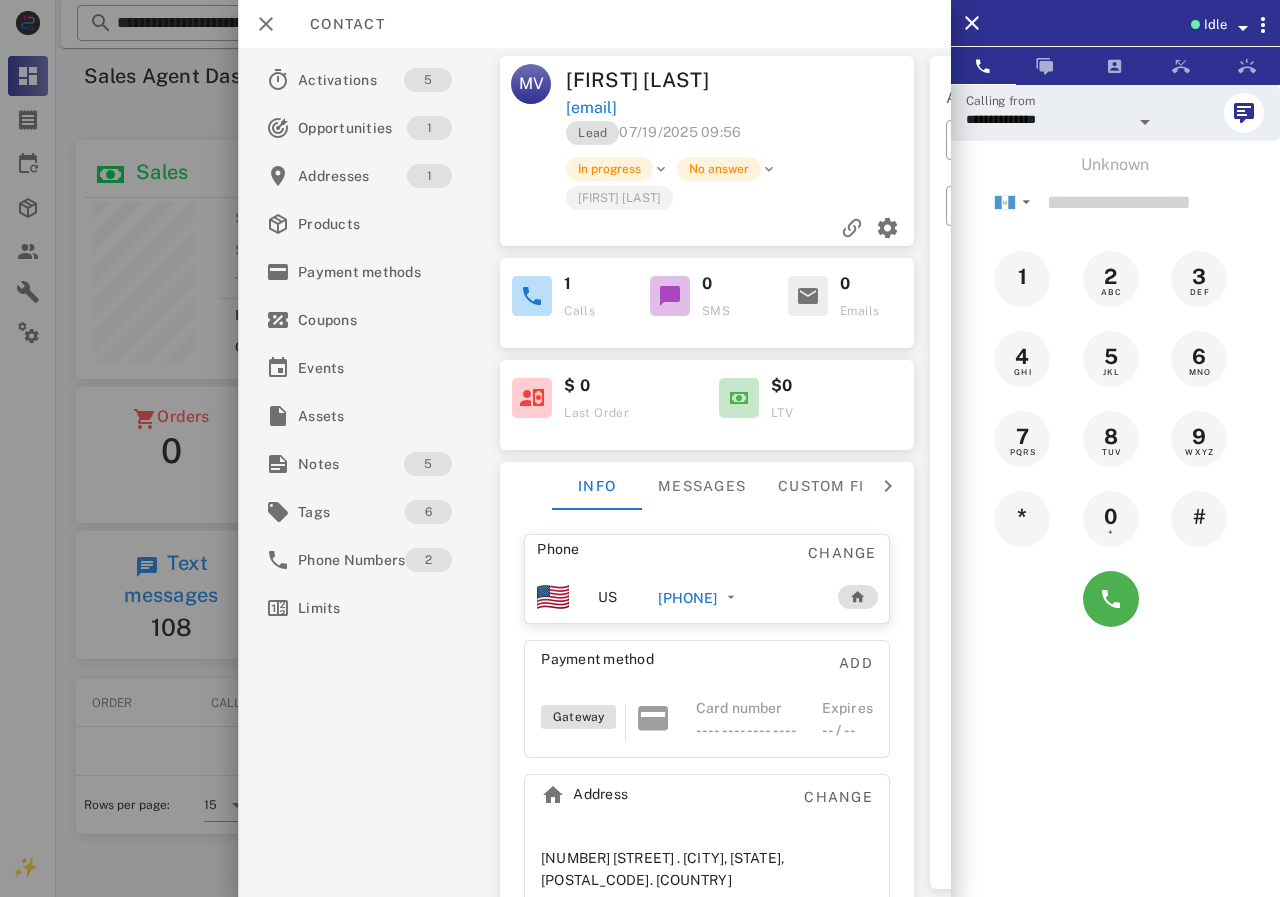 drag, startPoint x: 697, startPoint y: 593, endPoint x: 750, endPoint y: 606, distance: 54.571056 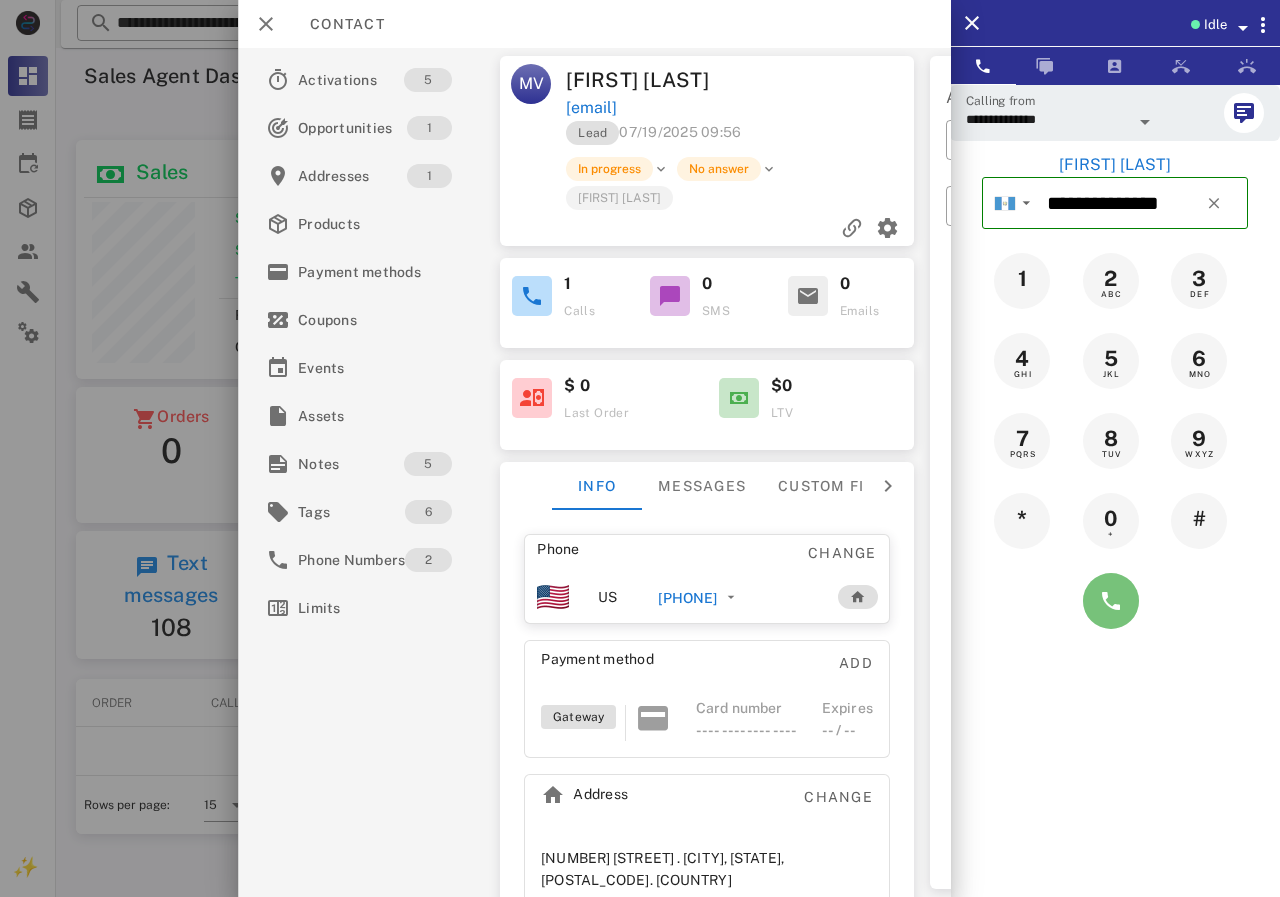 click at bounding box center [1111, 601] 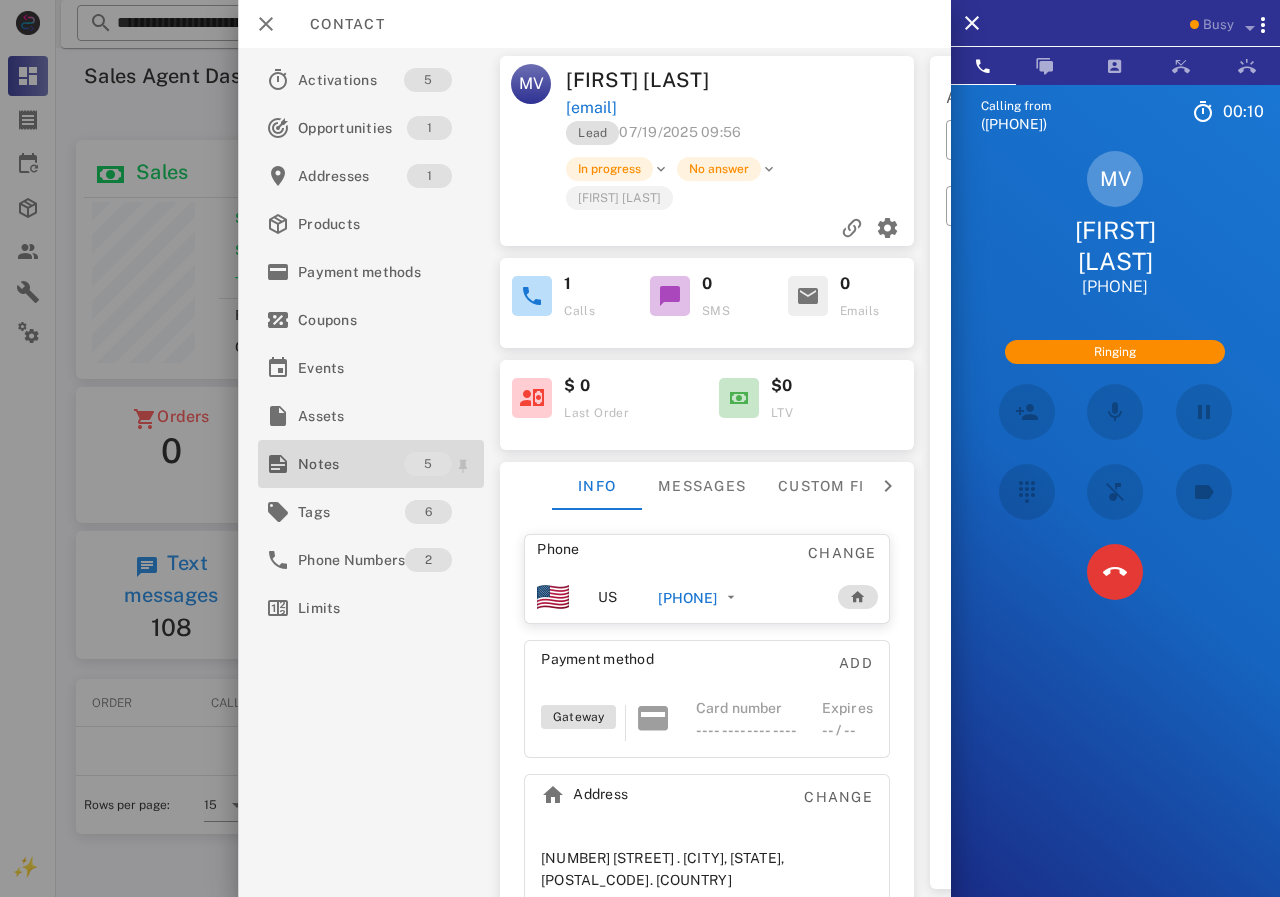 click on "Notes" at bounding box center (351, 464) 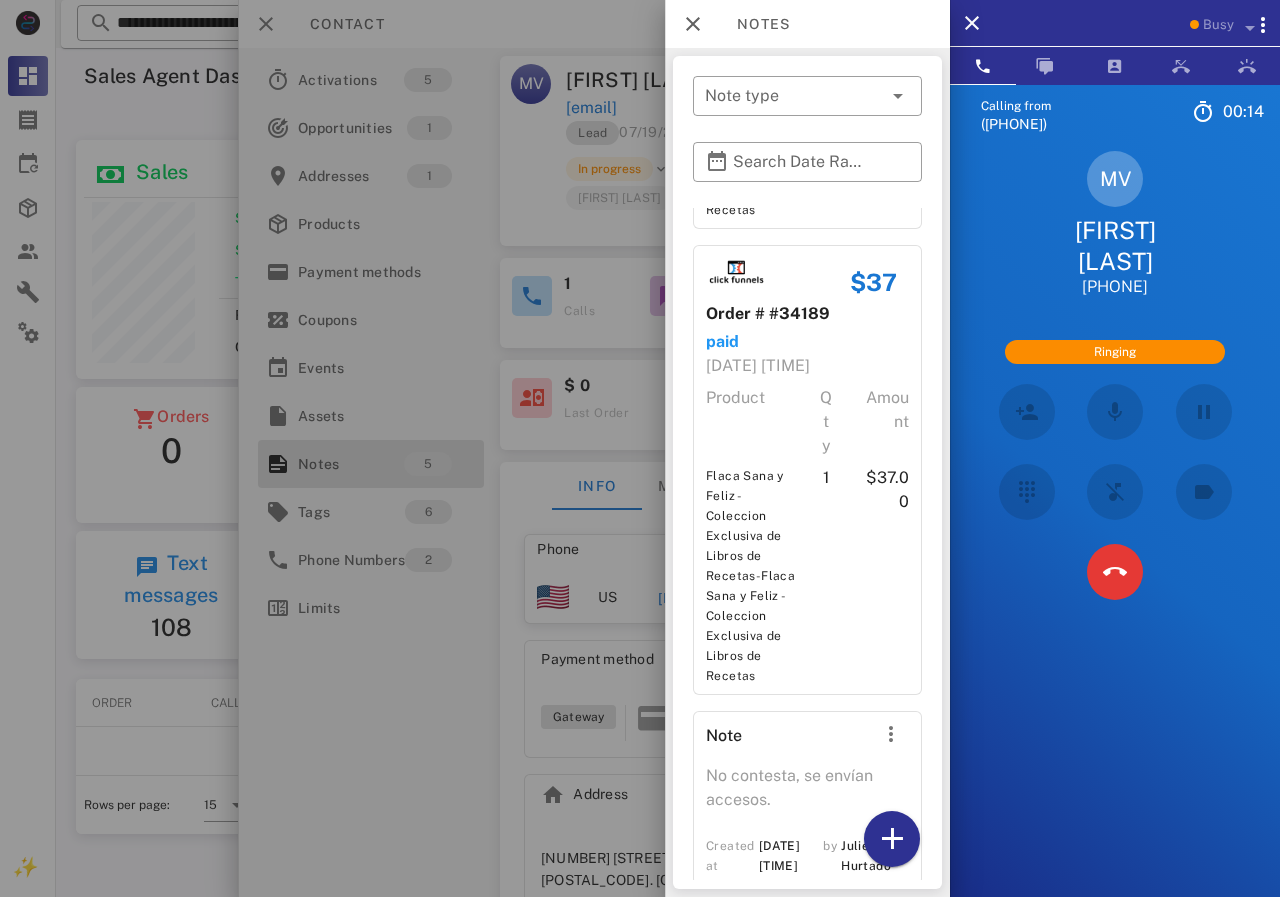 scroll, scrollTop: 1070, scrollLeft: 0, axis: vertical 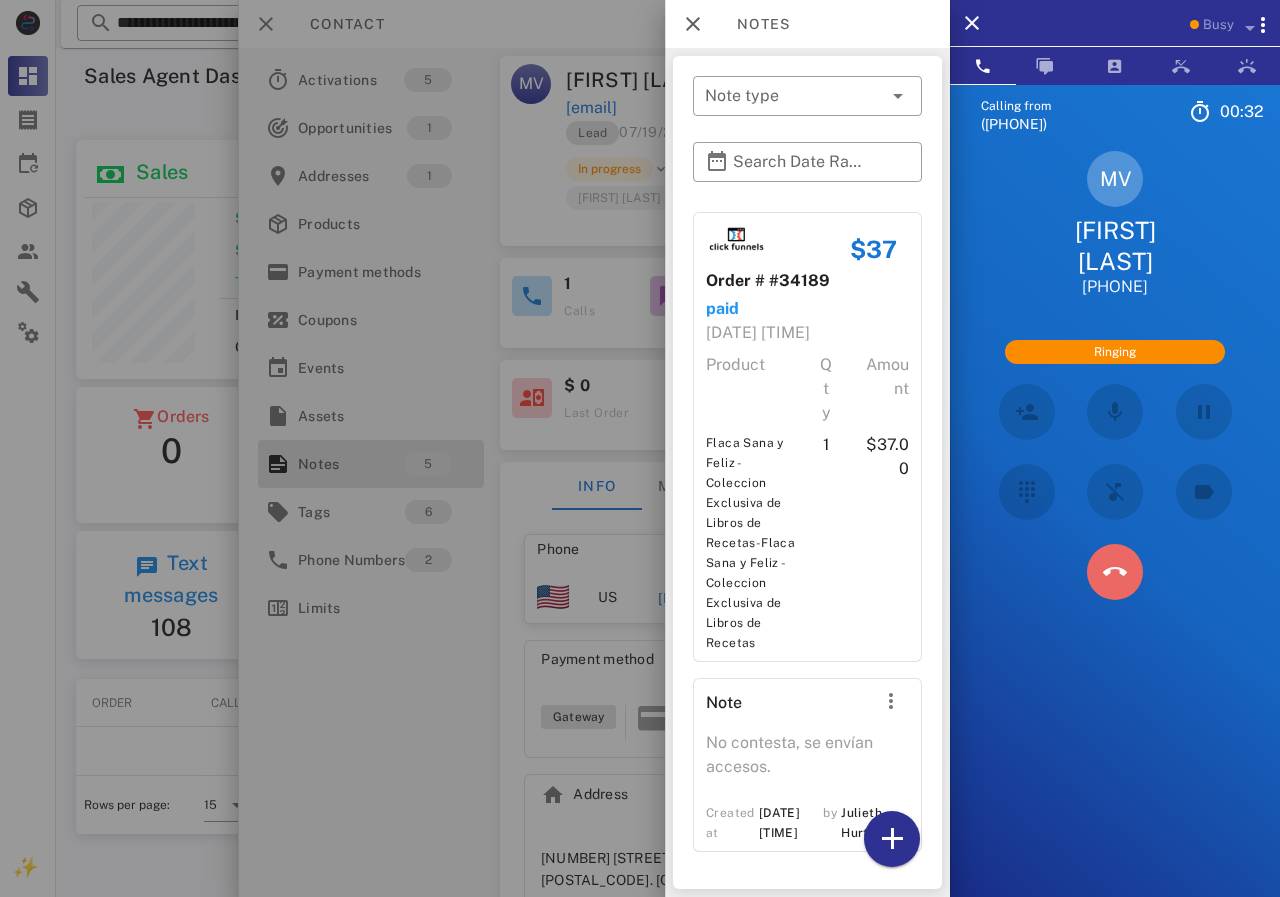 click at bounding box center [1115, 572] 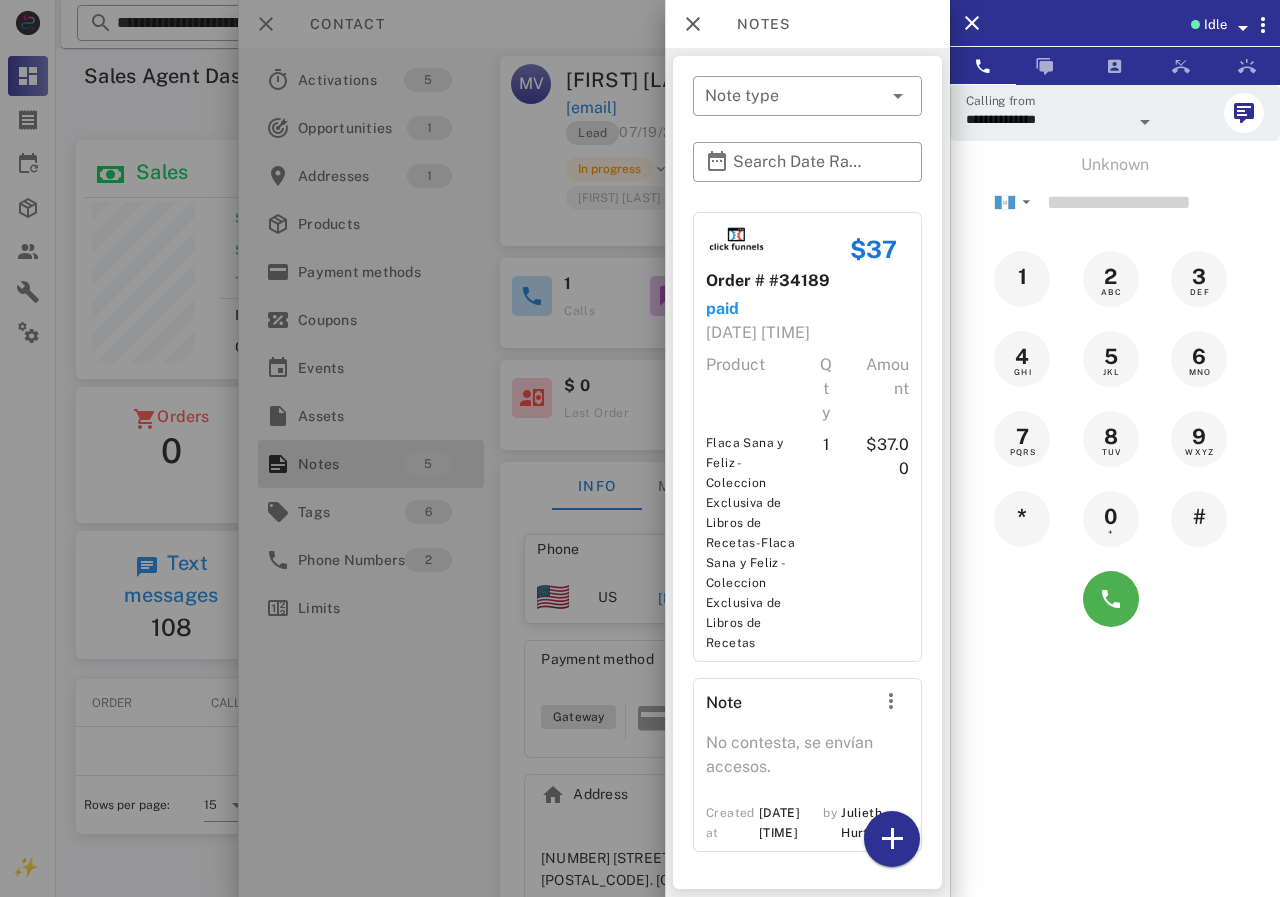 click at bounding box center (640, 448) 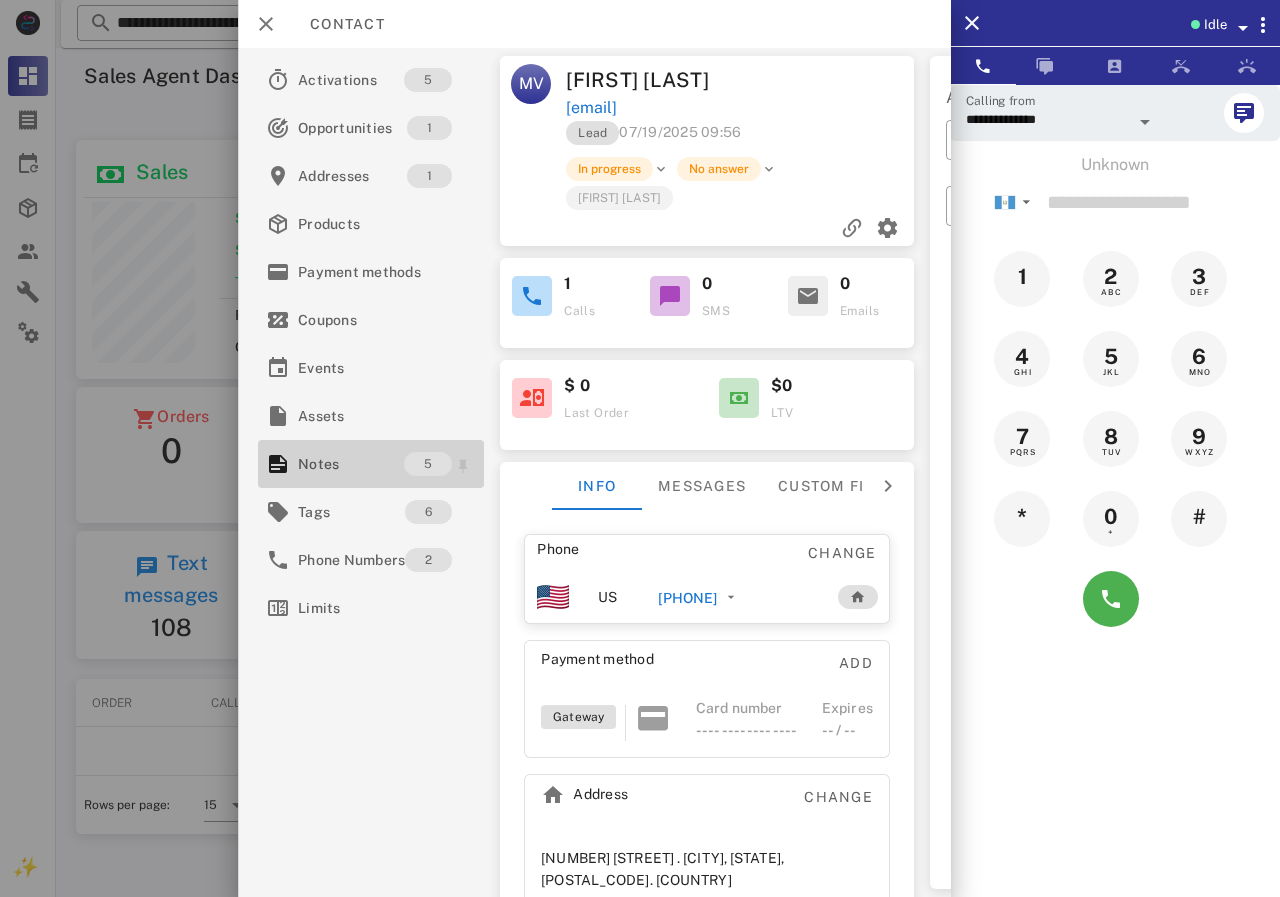 click on "Notes" at bounding box center (351, 464) 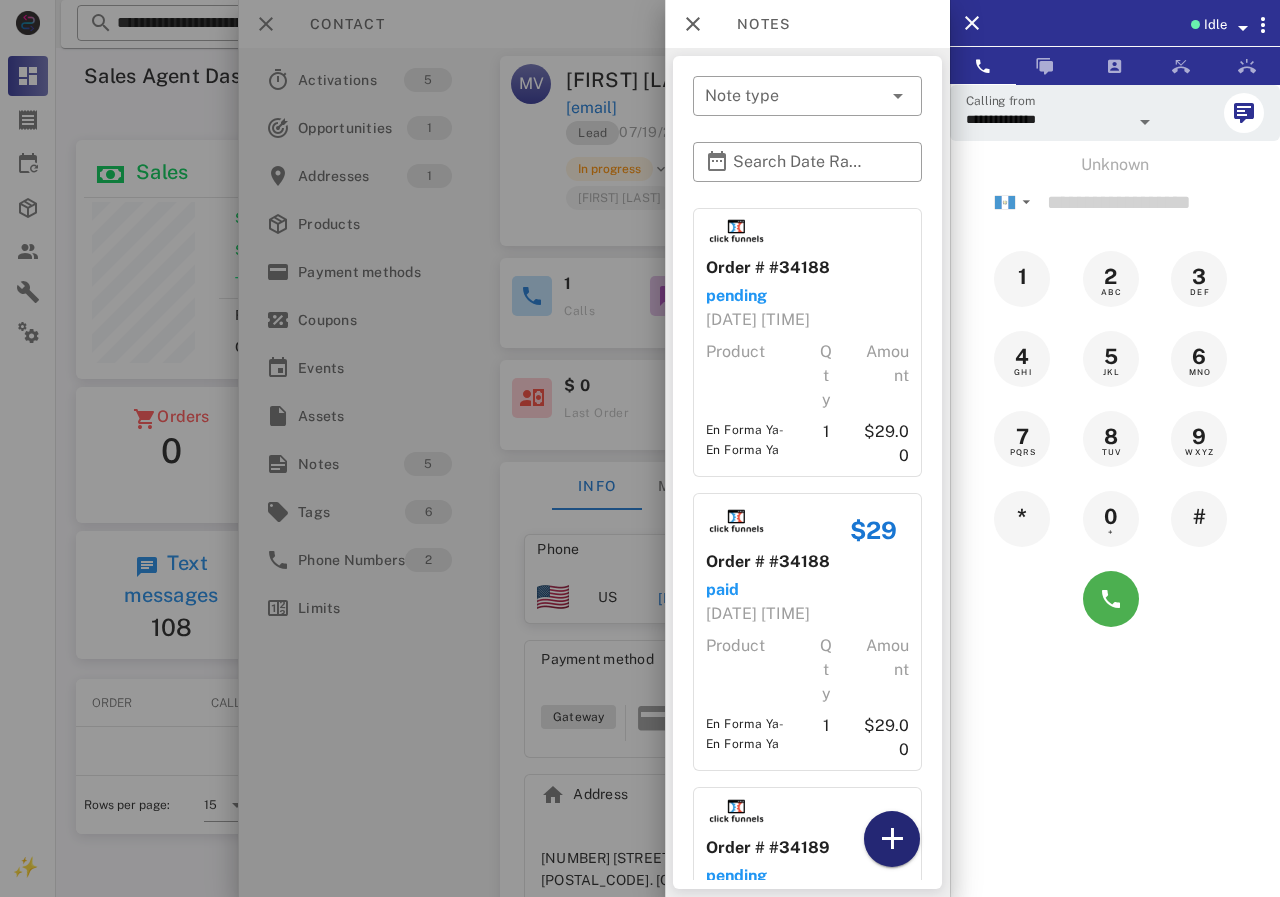 click at bounding box center (892, 839) 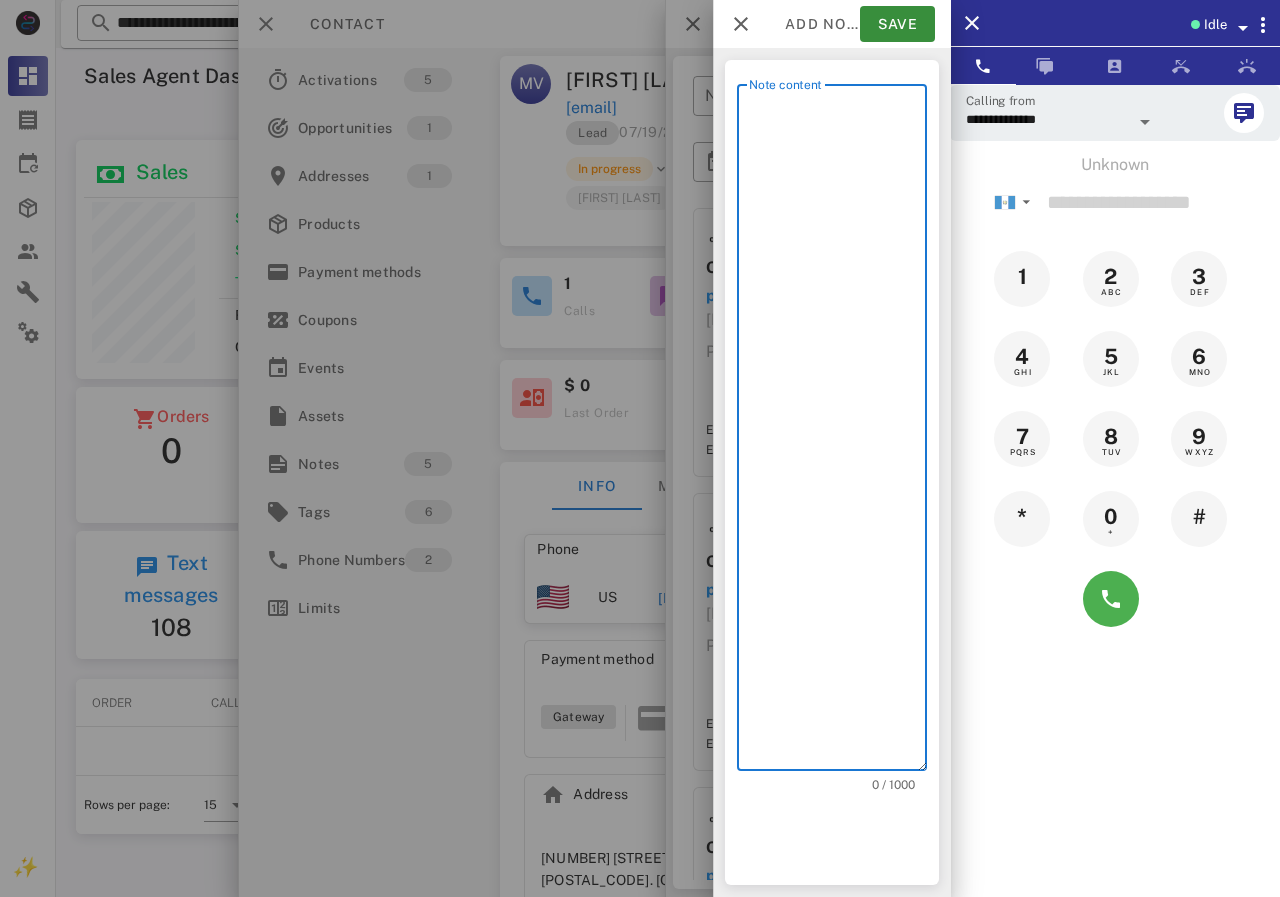 click on "Note content" at bounding box center [838, 432] 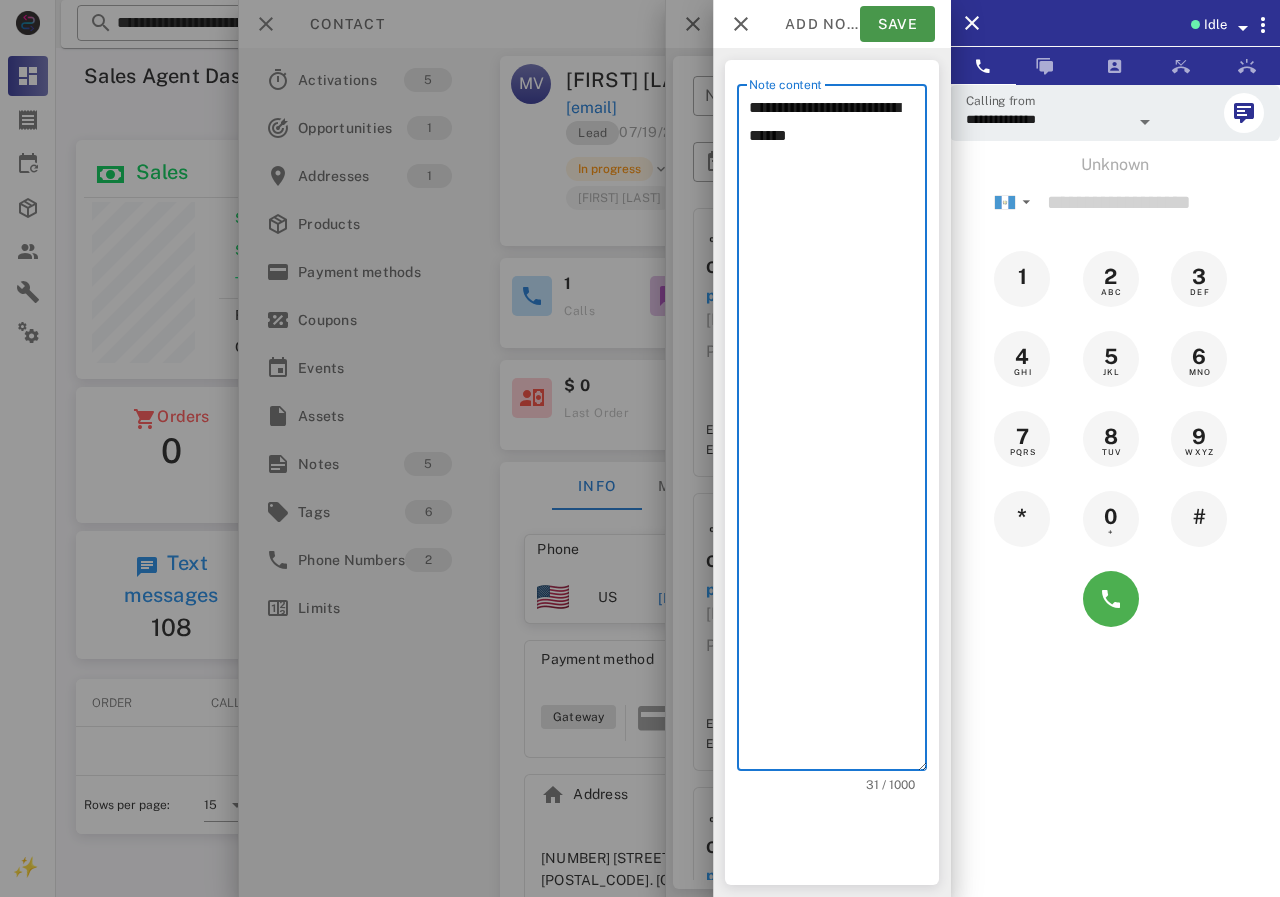 type on "**********" 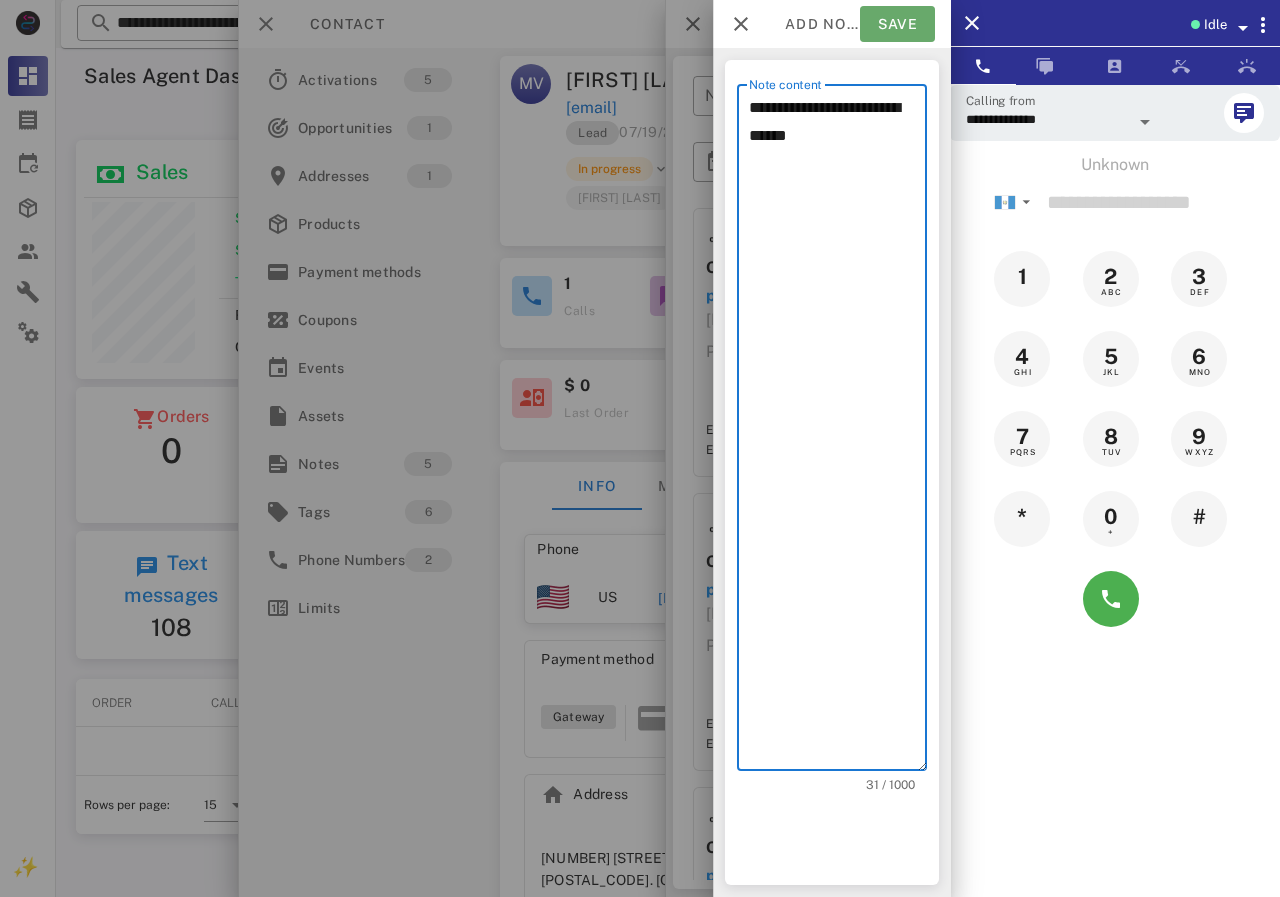 click on "Save" at bounding box center (897, 24) 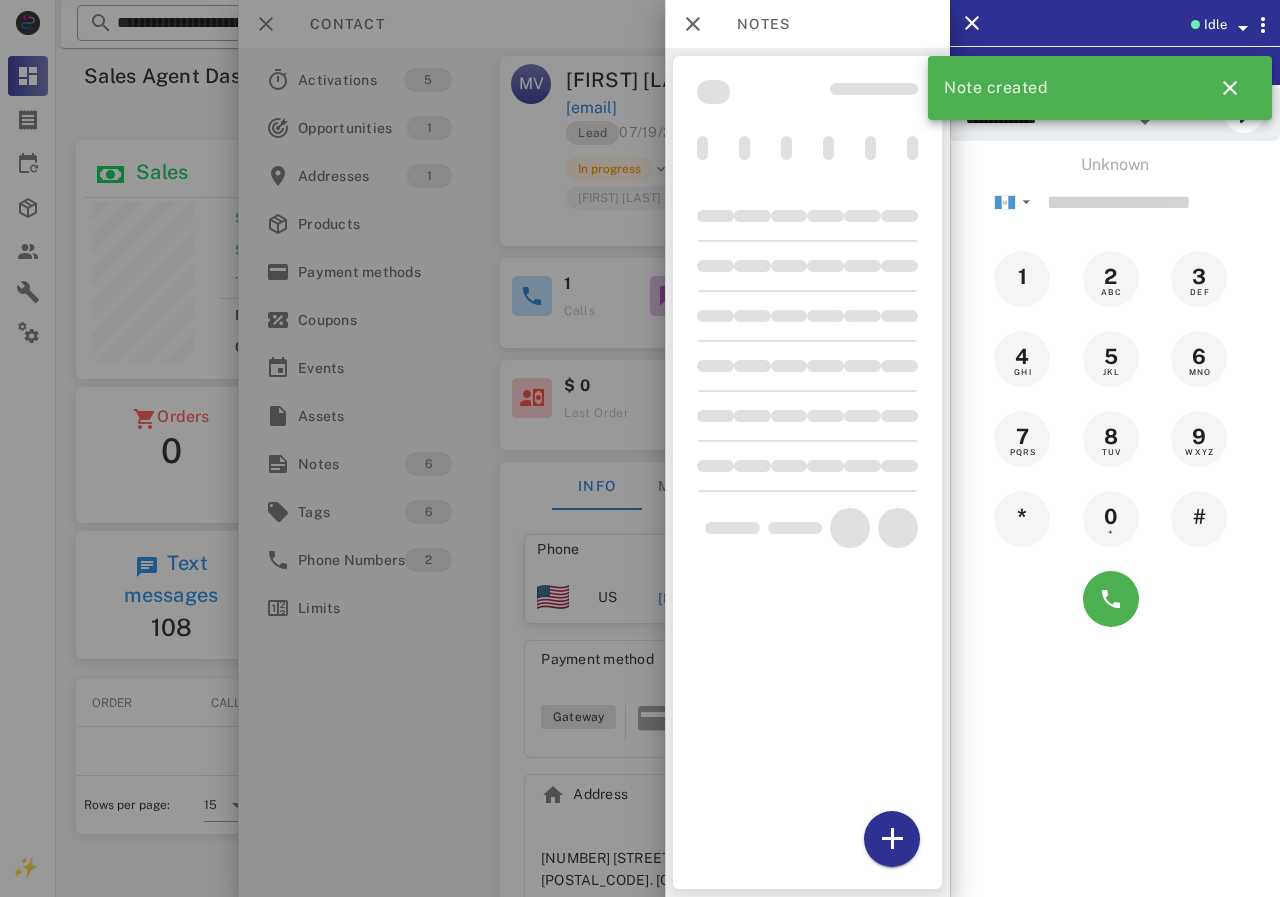 click at bounding box center (640, 448) 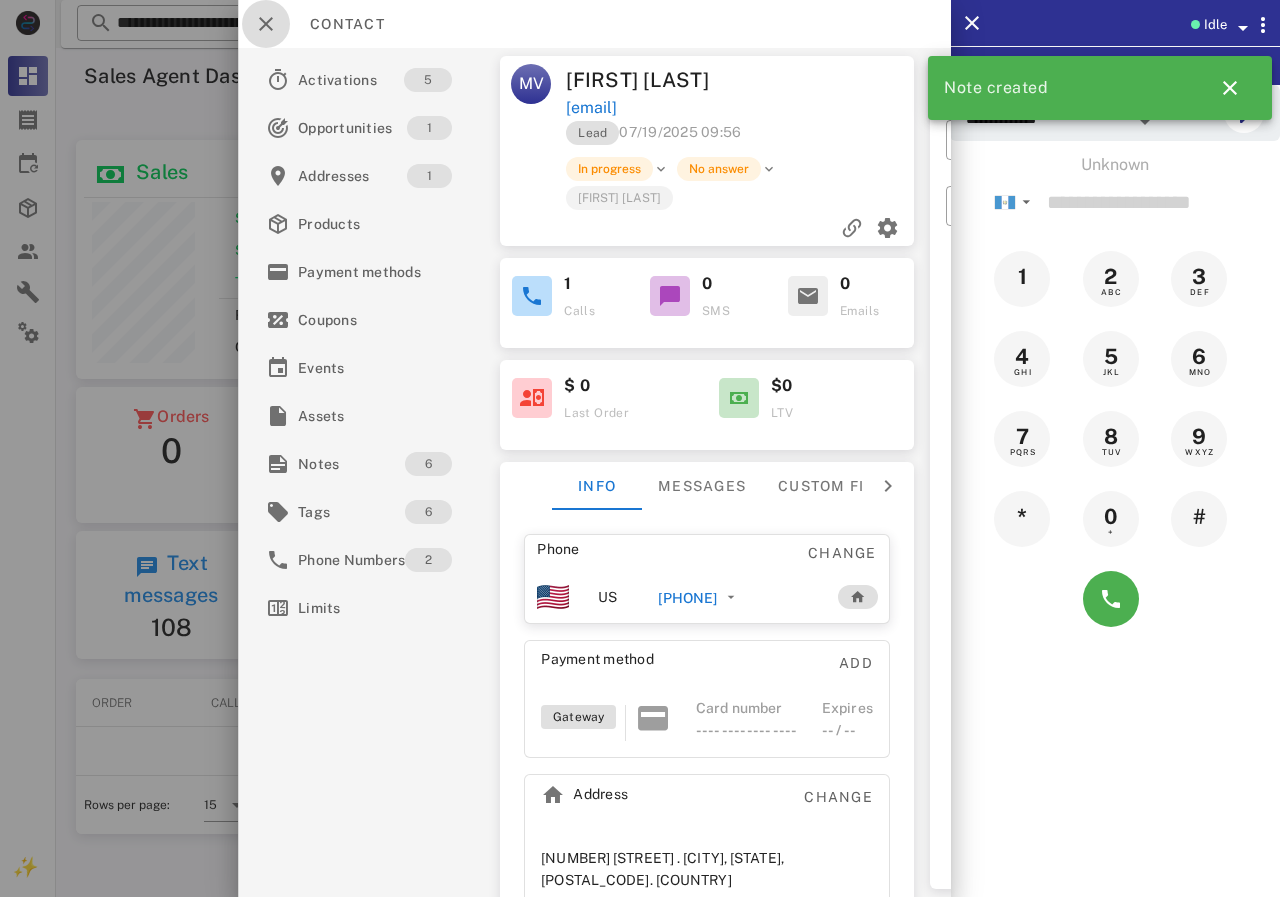 click at bounding box center [266, 24] 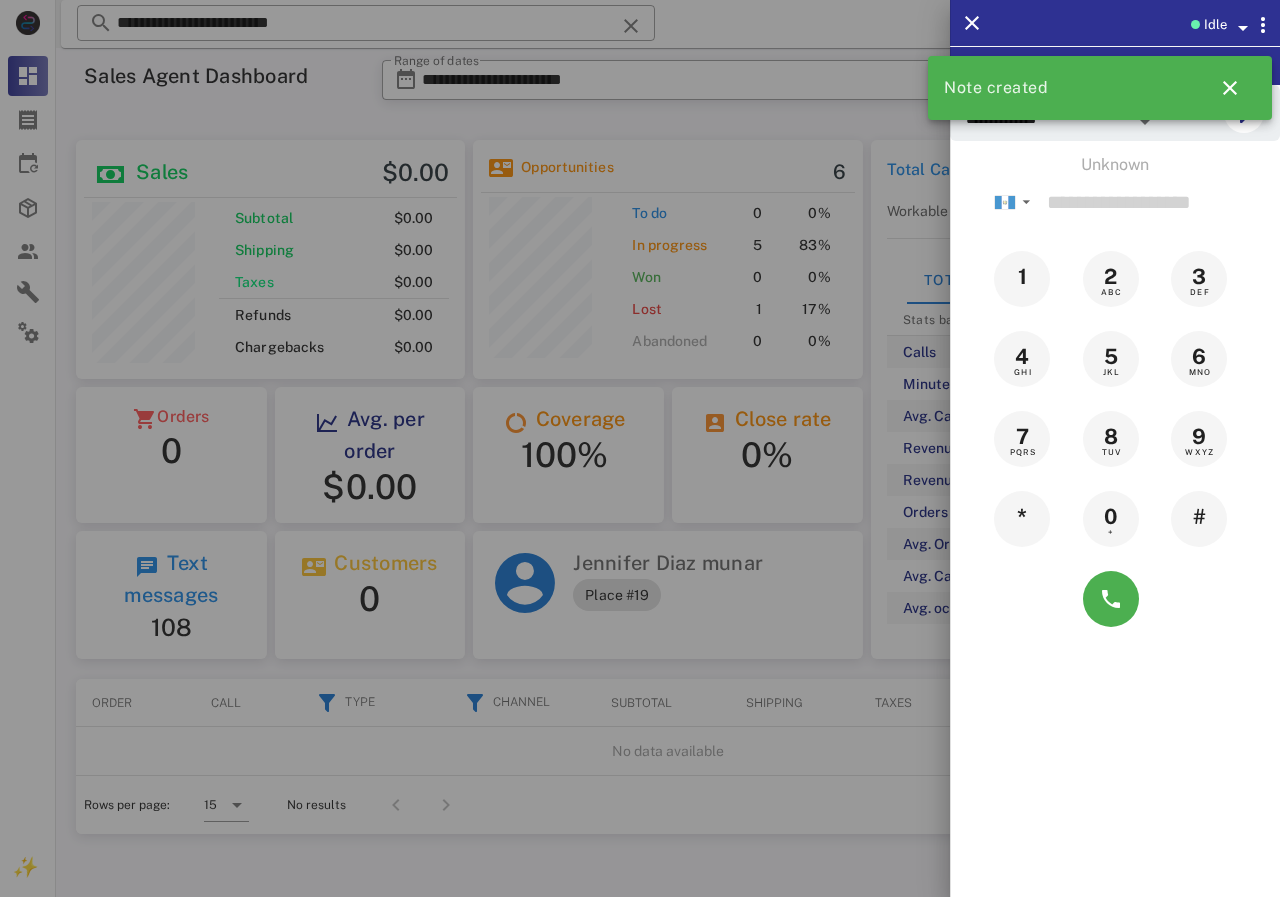 click at bounding box center (640, 448) 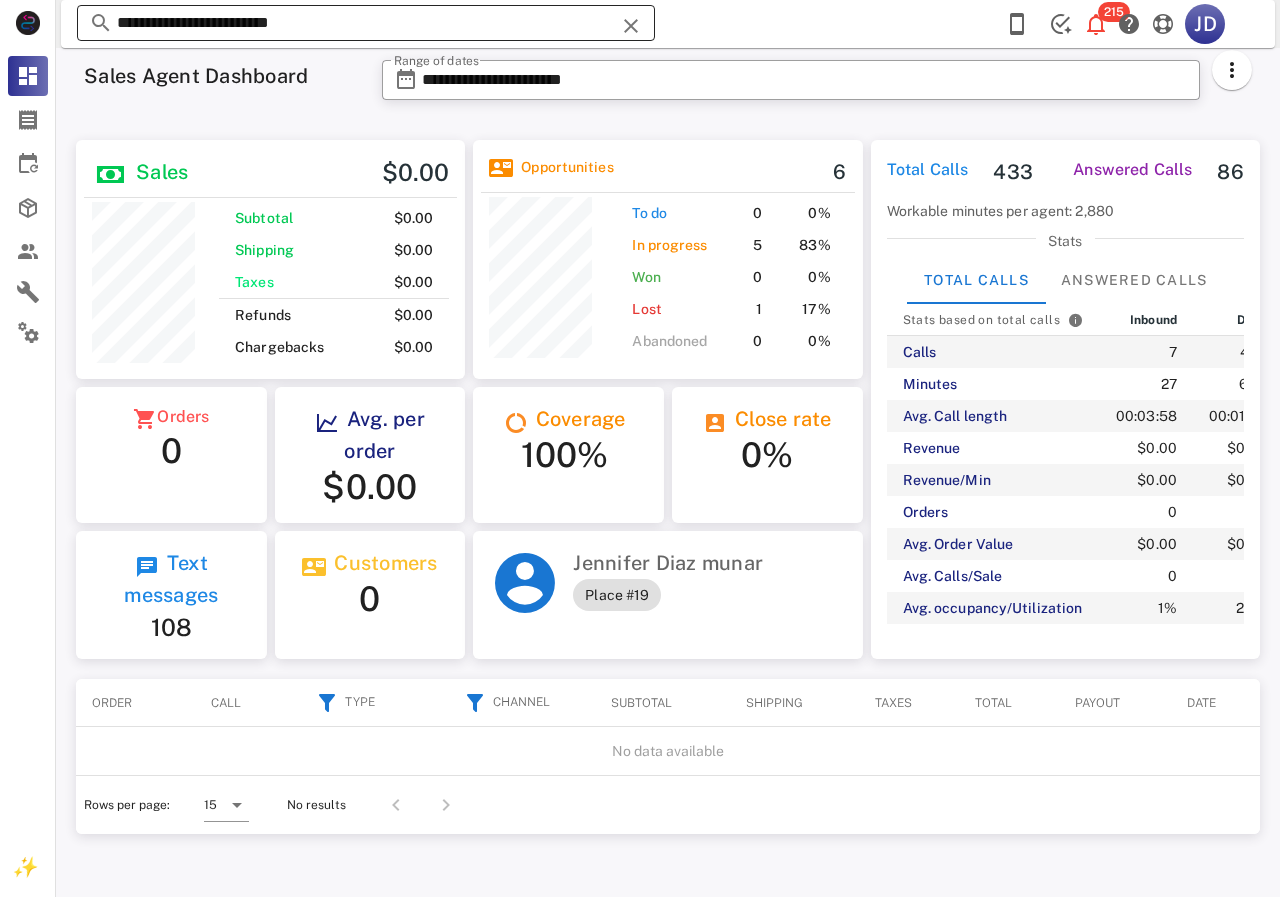 click on "**********" at bounding box center (366, 23) 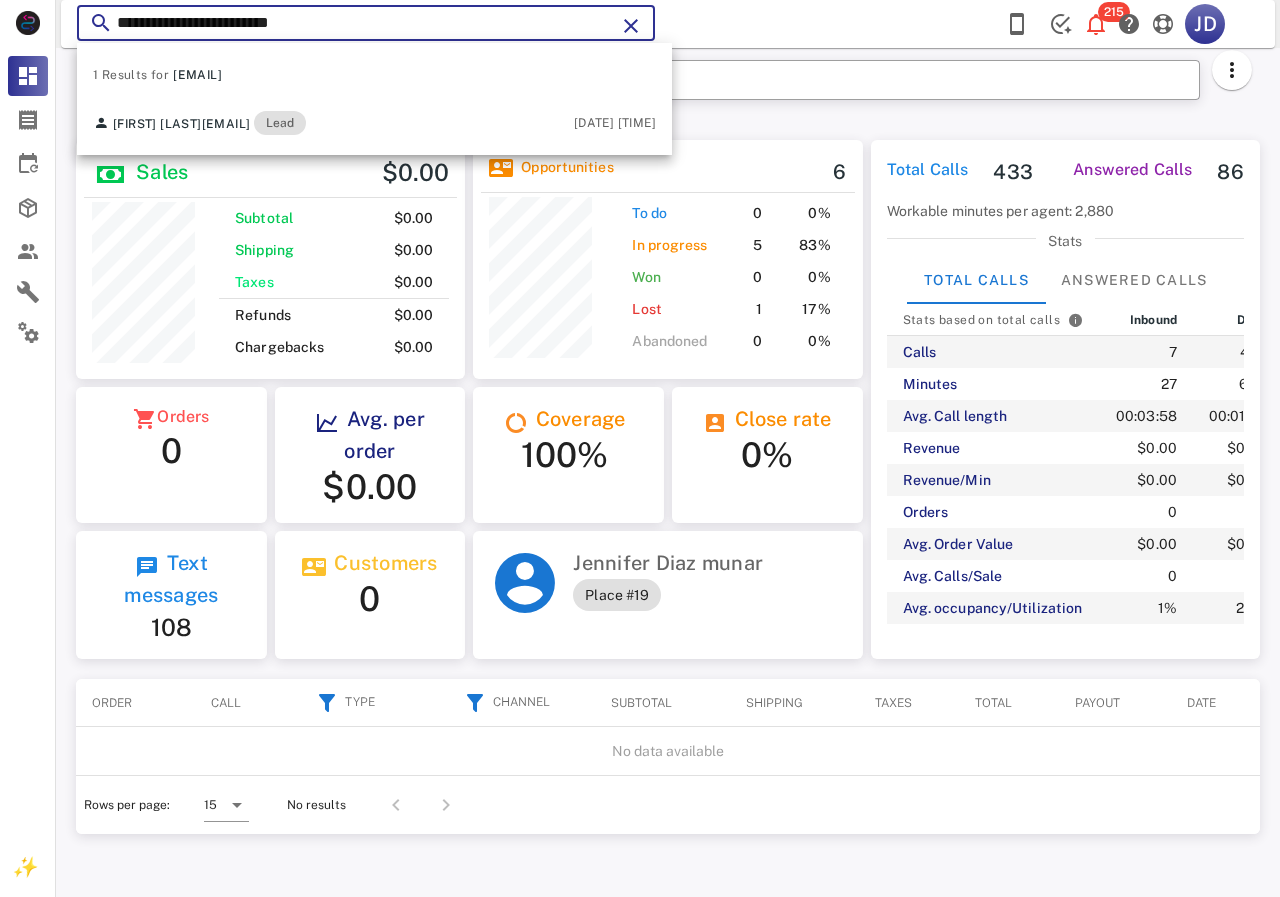 drag, startPoint x: 365, startPoint y: 24, endPoint x: 112, endPoint y: 25, distance: 253.00198 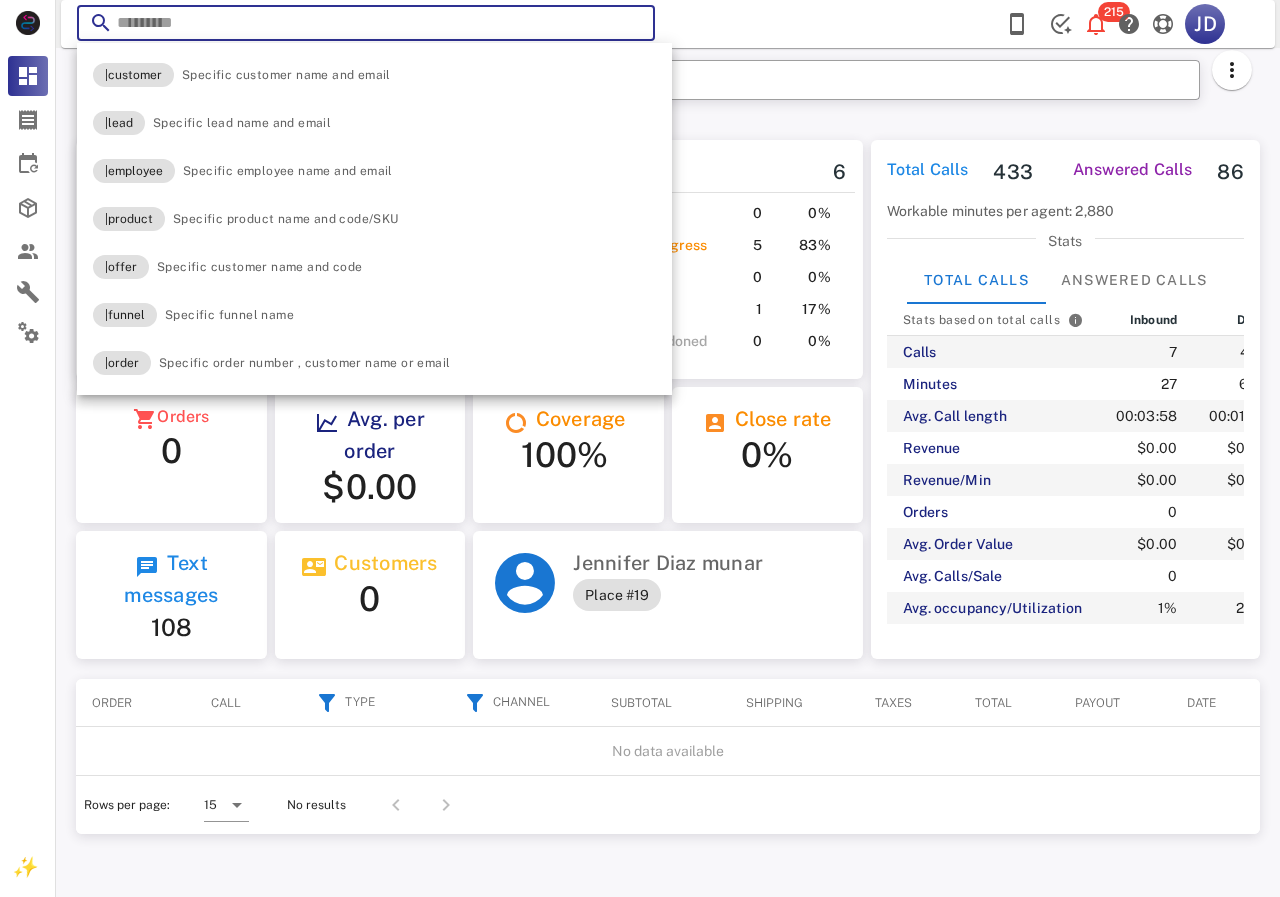 paste on "**********" 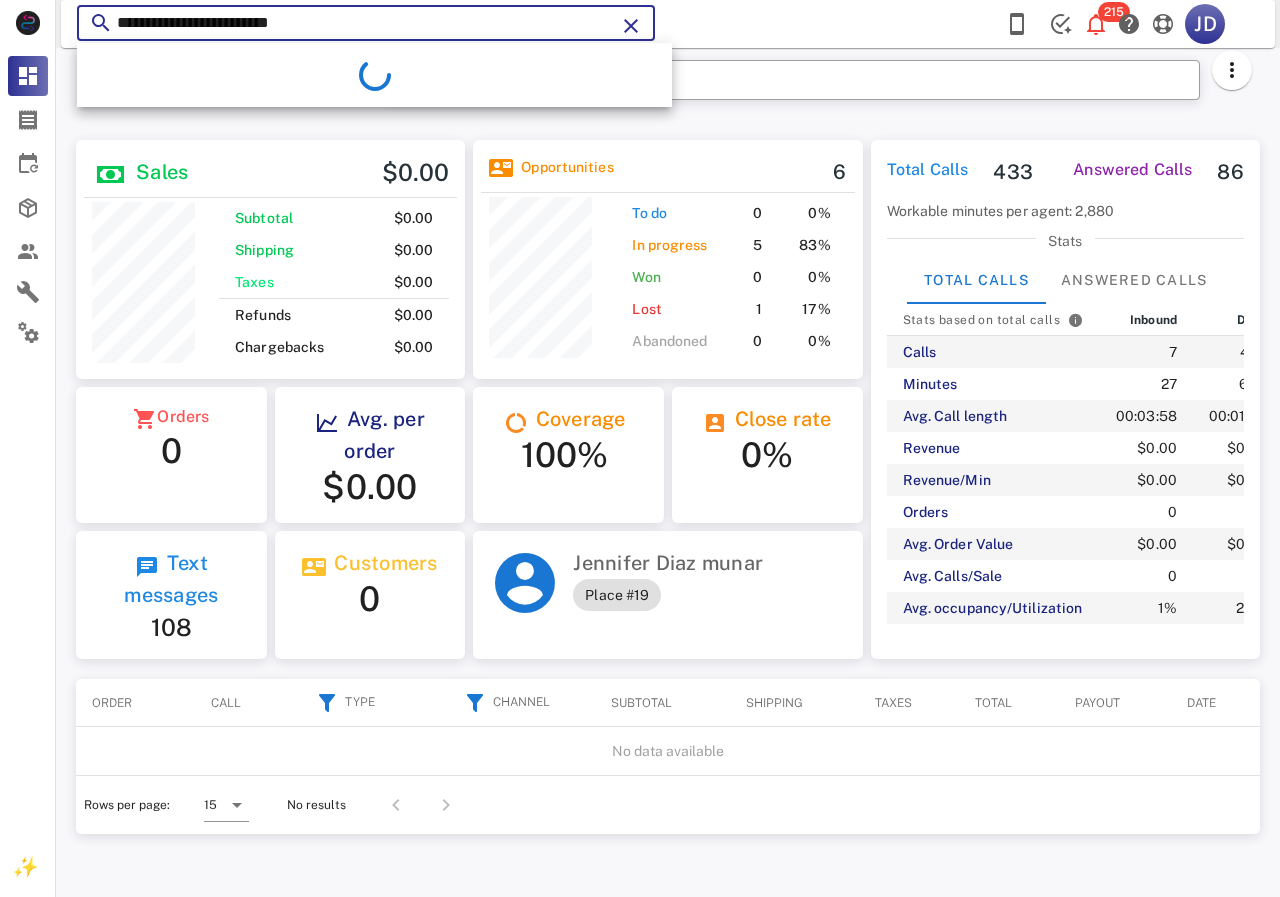 type on "**********" 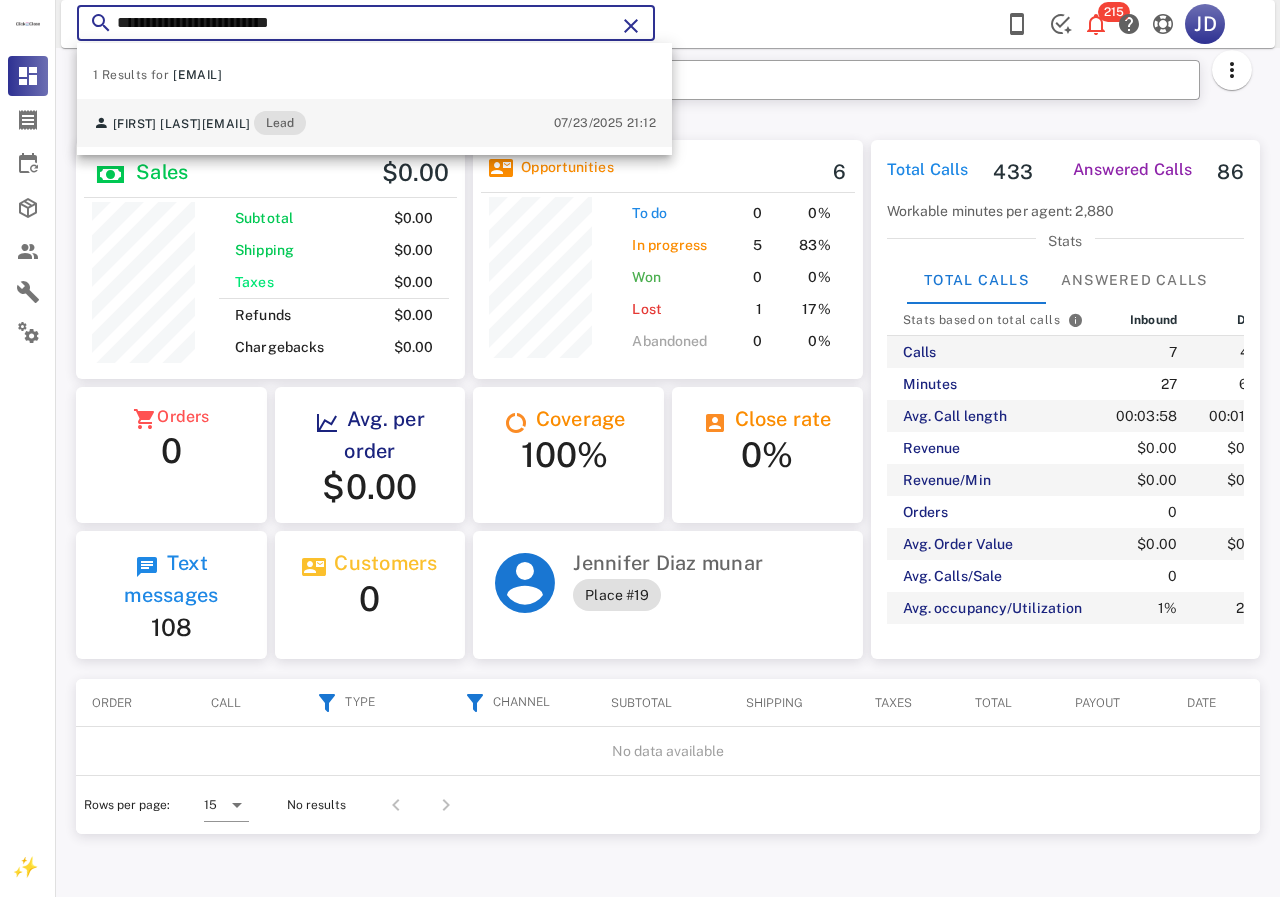 scroll, scrollTop: 240, scrollLeft: 390, axis: both 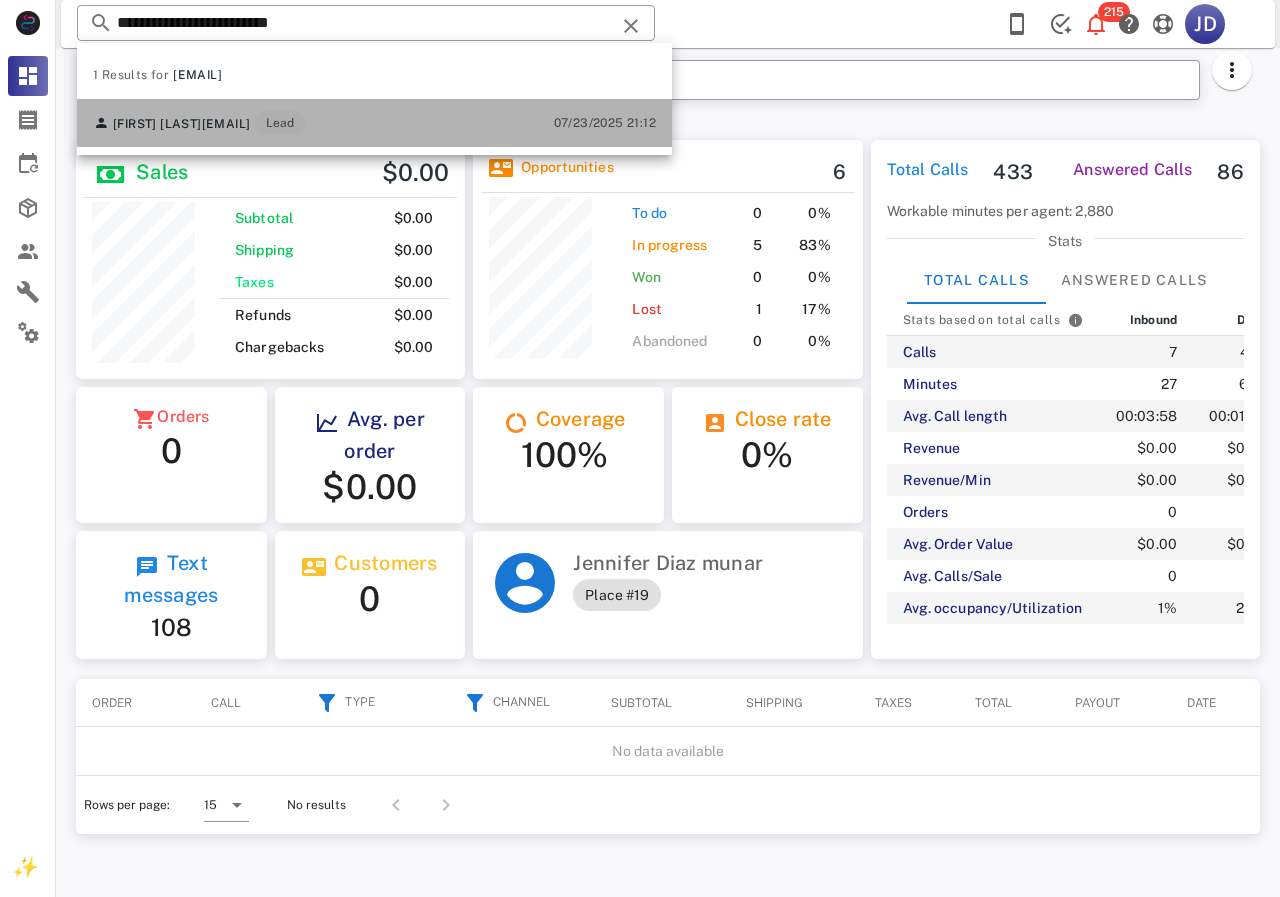 click on "[EMAIL]" at bounding box center (226, 124) 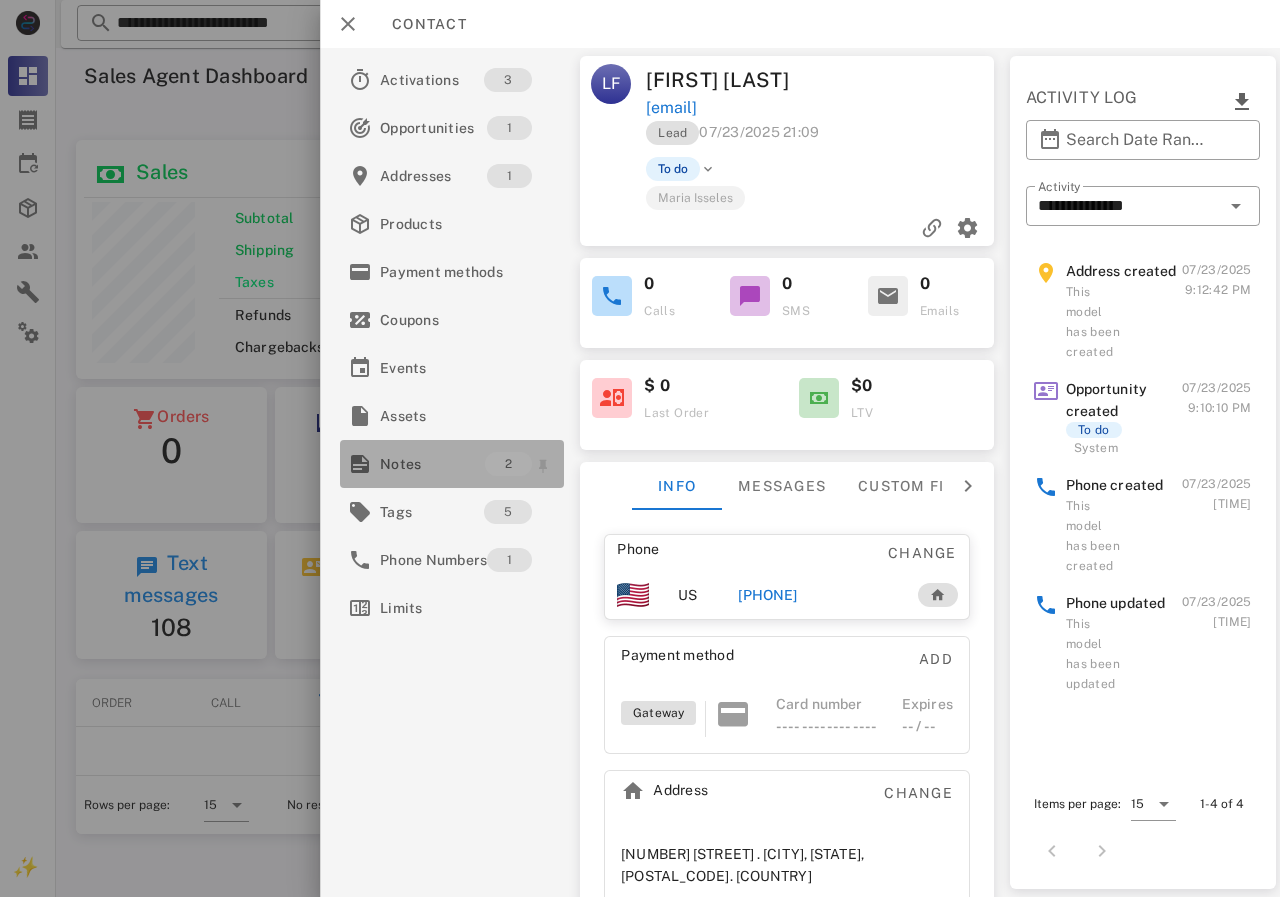 click on "Notes" at bounding box center (432, 464) 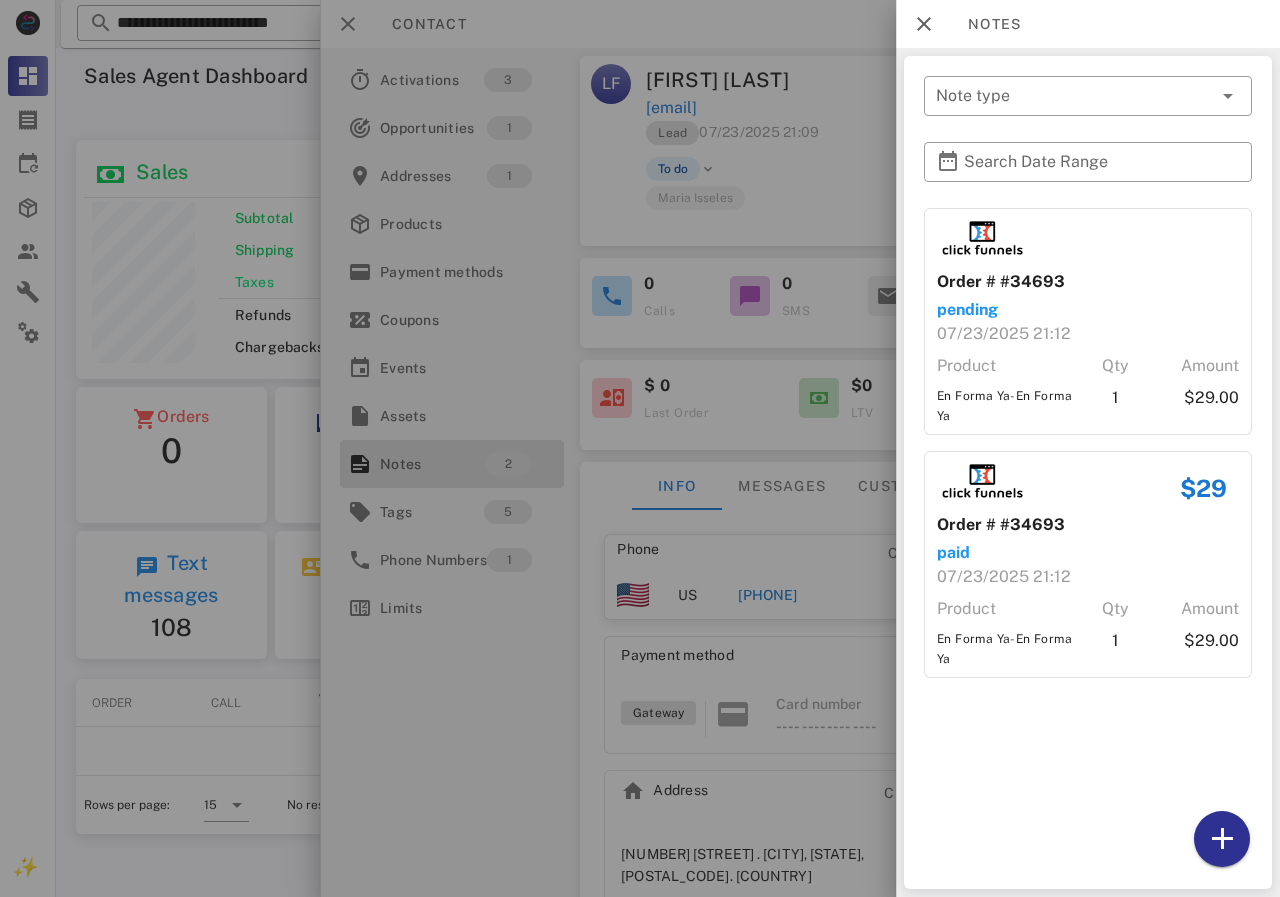 click at bounding box center [640, 448] 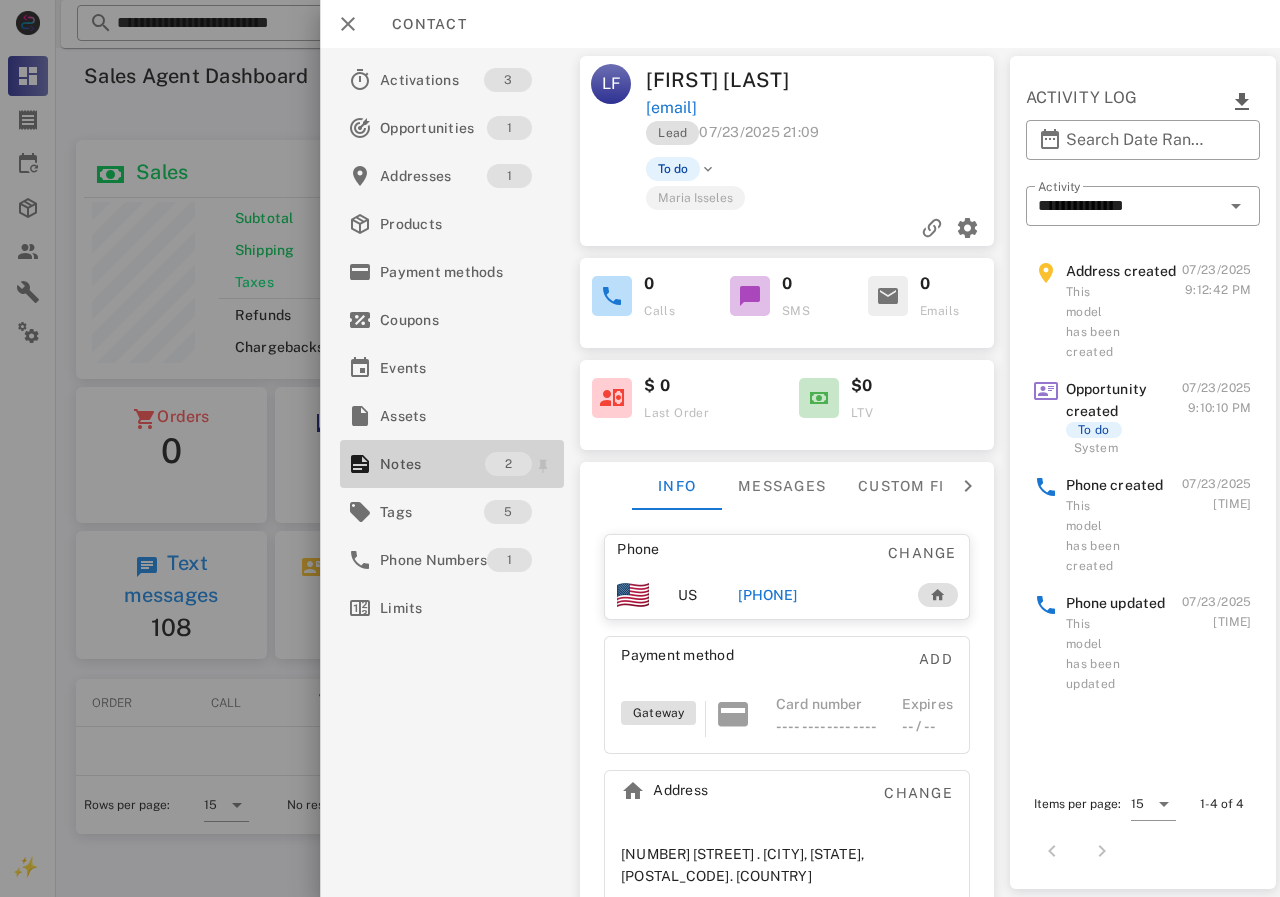 click on "Notes" at bounding box center (432, 464) 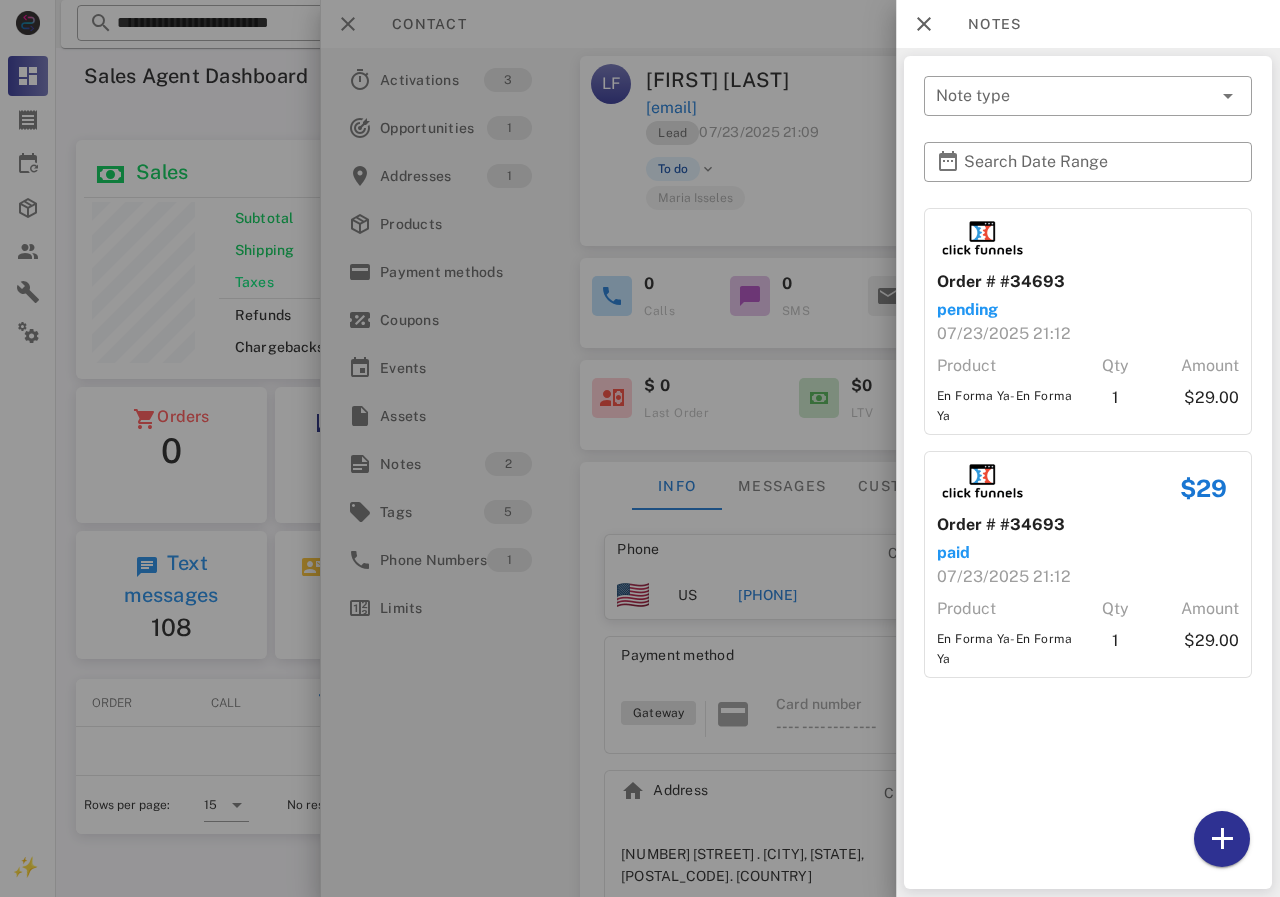 click at bounding box center [640, 448] 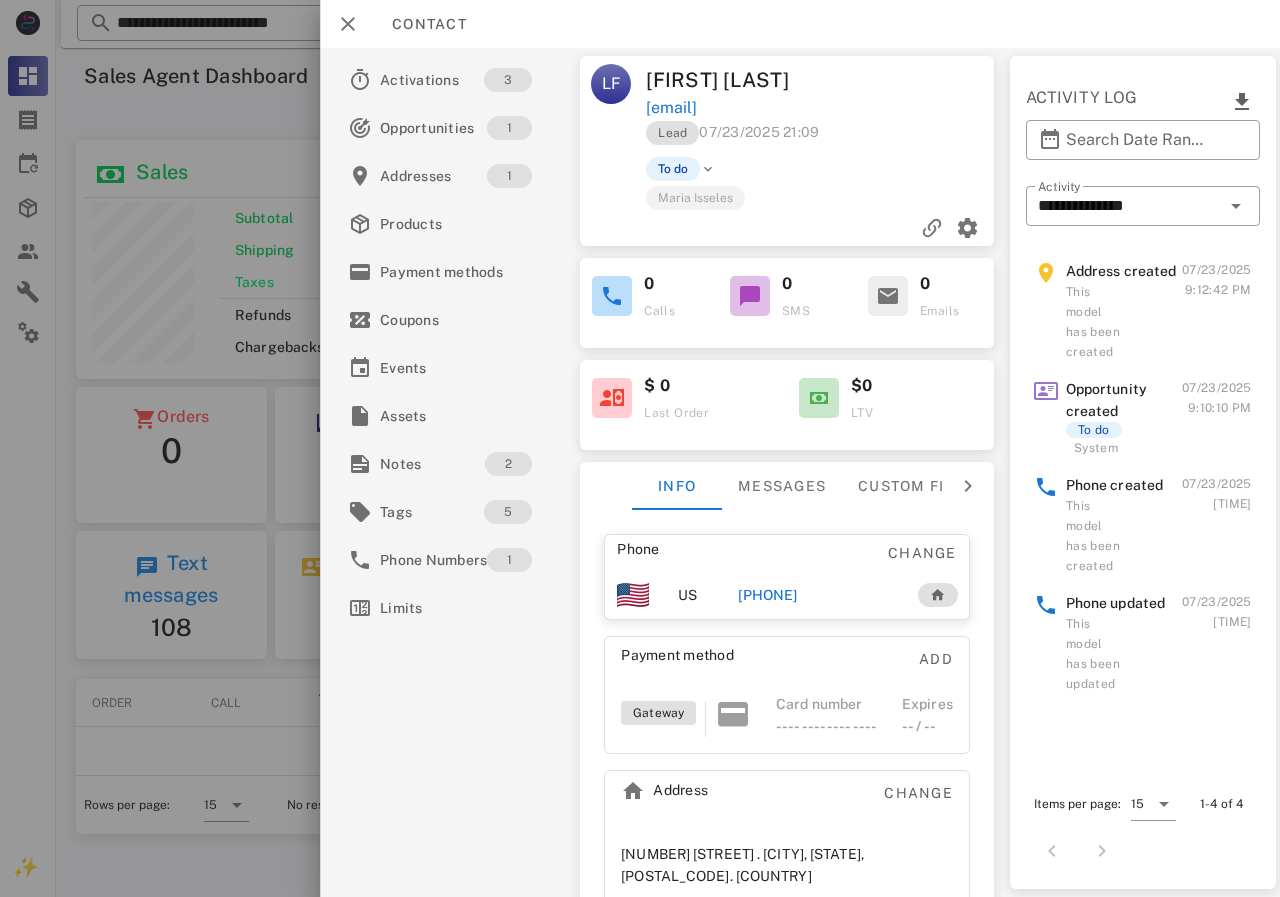 click on "[PHONE]" at bounding box center (767, 595) 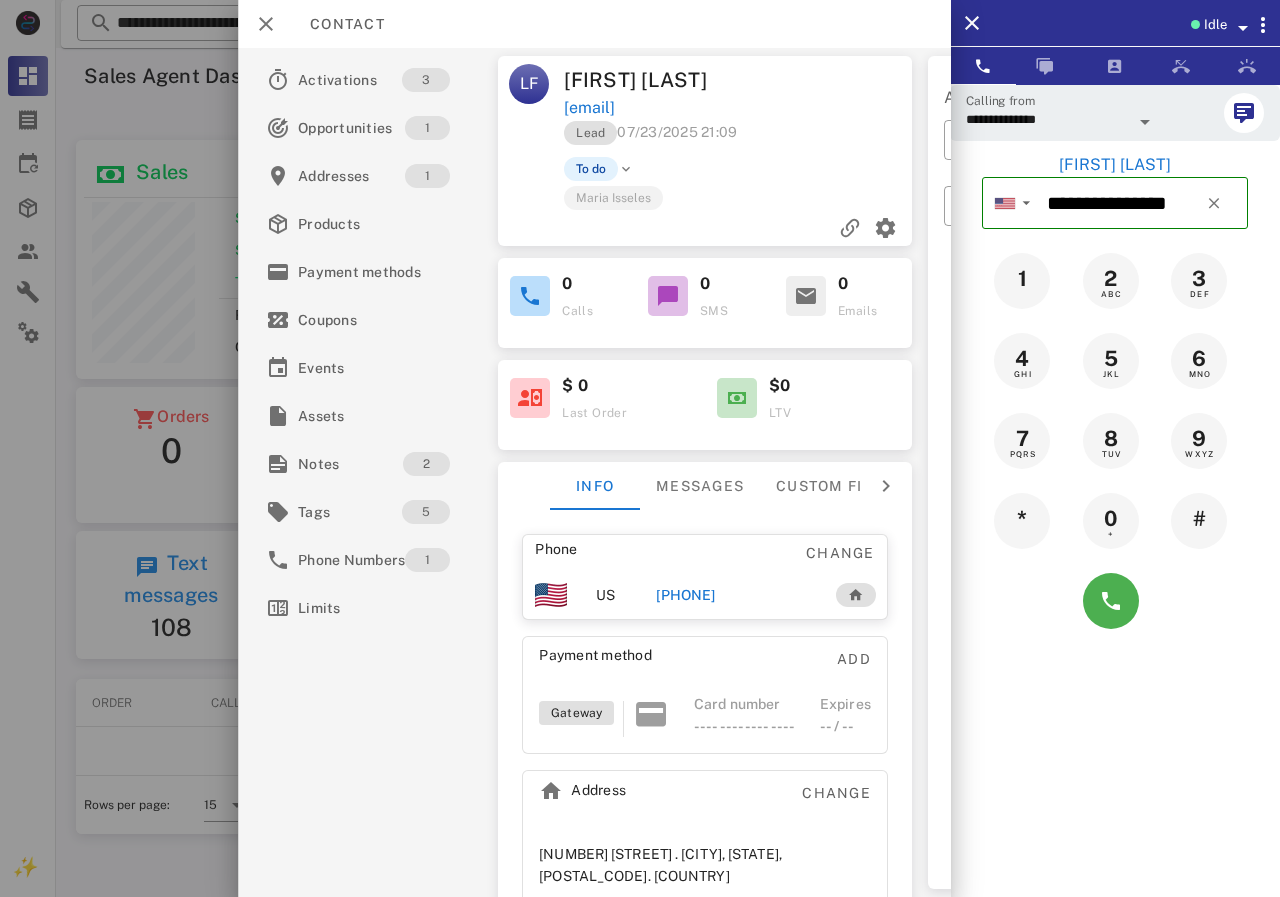 click on "[PHONE]" at bounding box center (685, 595) 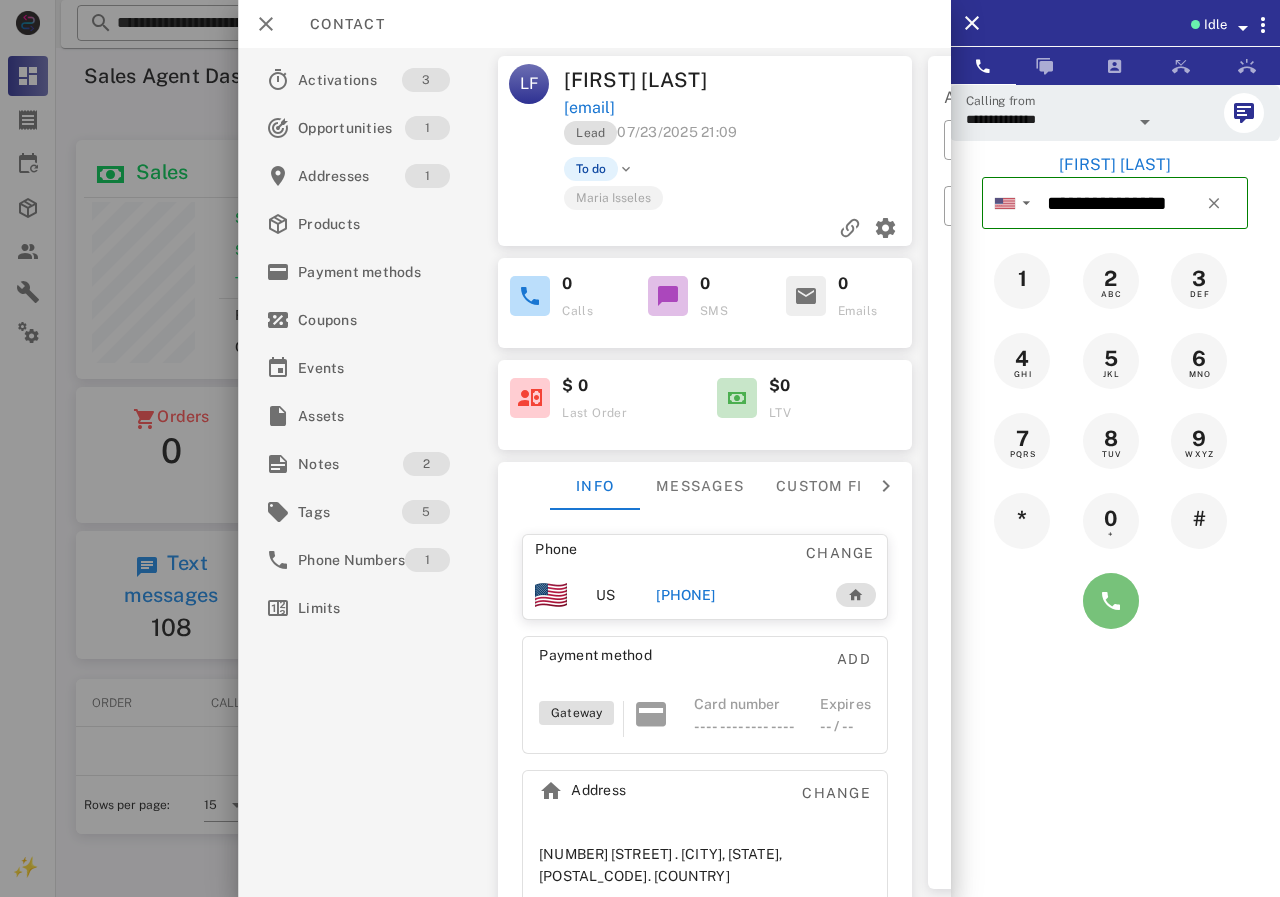 click at bounding box center (1111, 601) 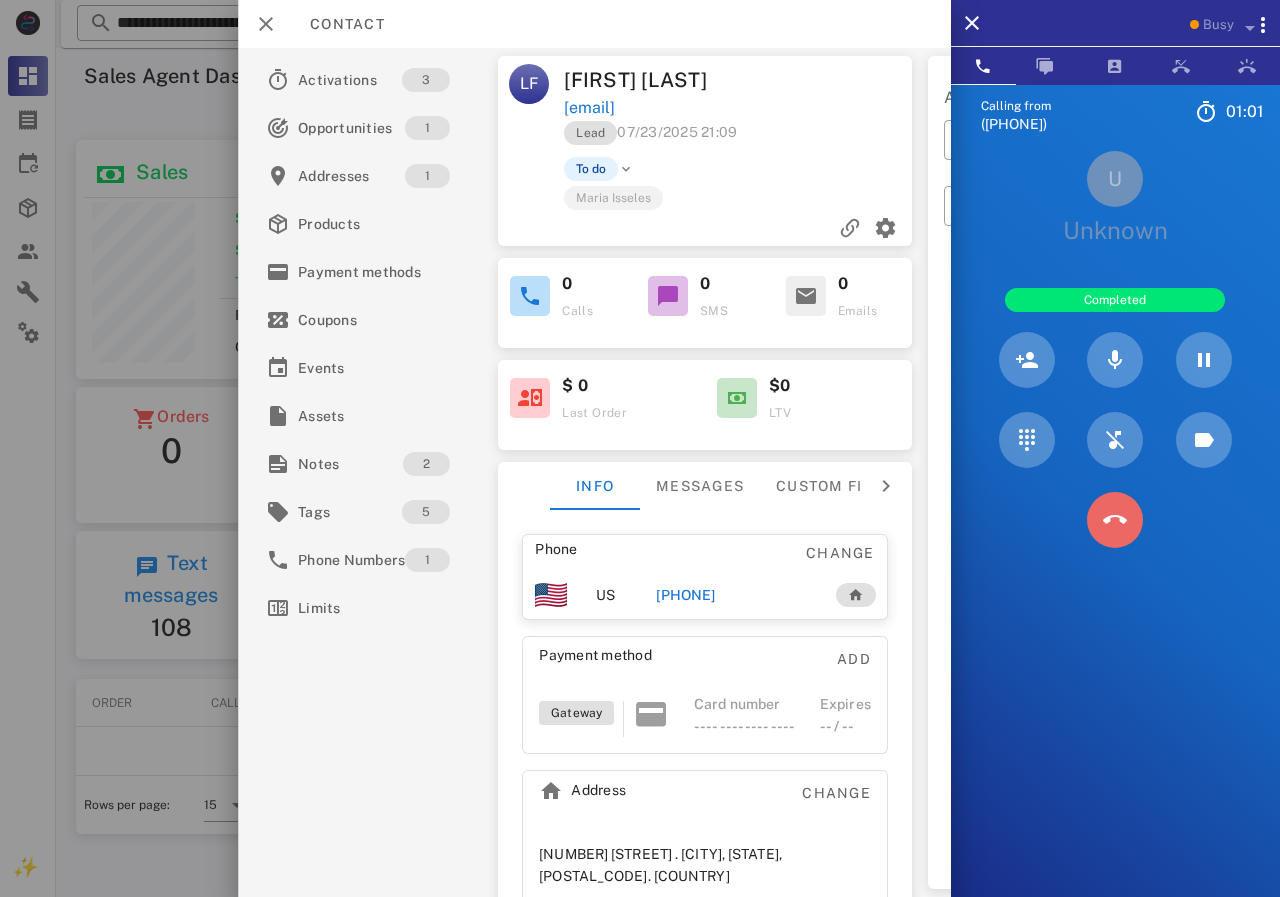 drag, startPoint x: 1140, startPoint y: 529, endPoint x: 1142, endPoint y: 461, distance: 68.0294 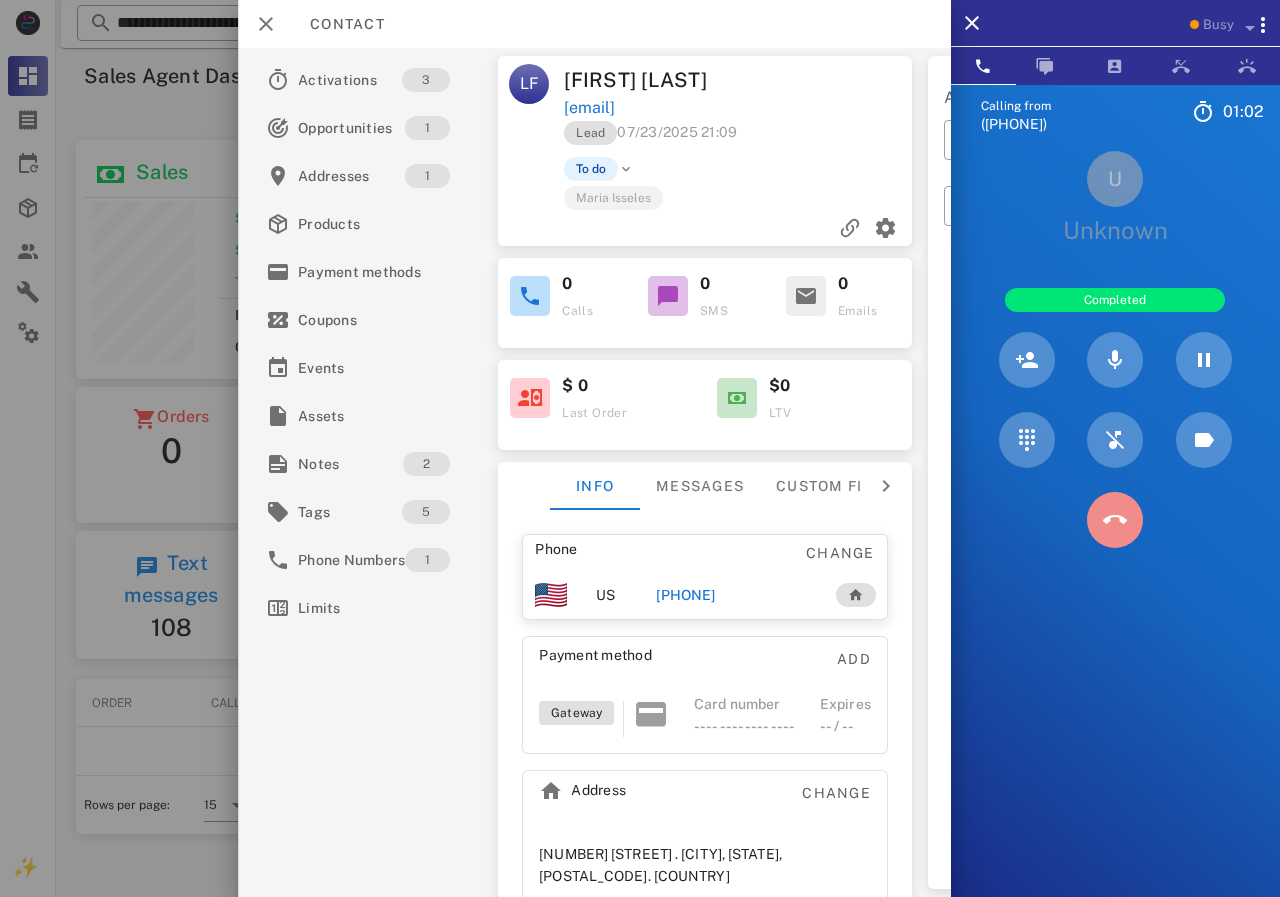 click at bounding box center (1115, 520) 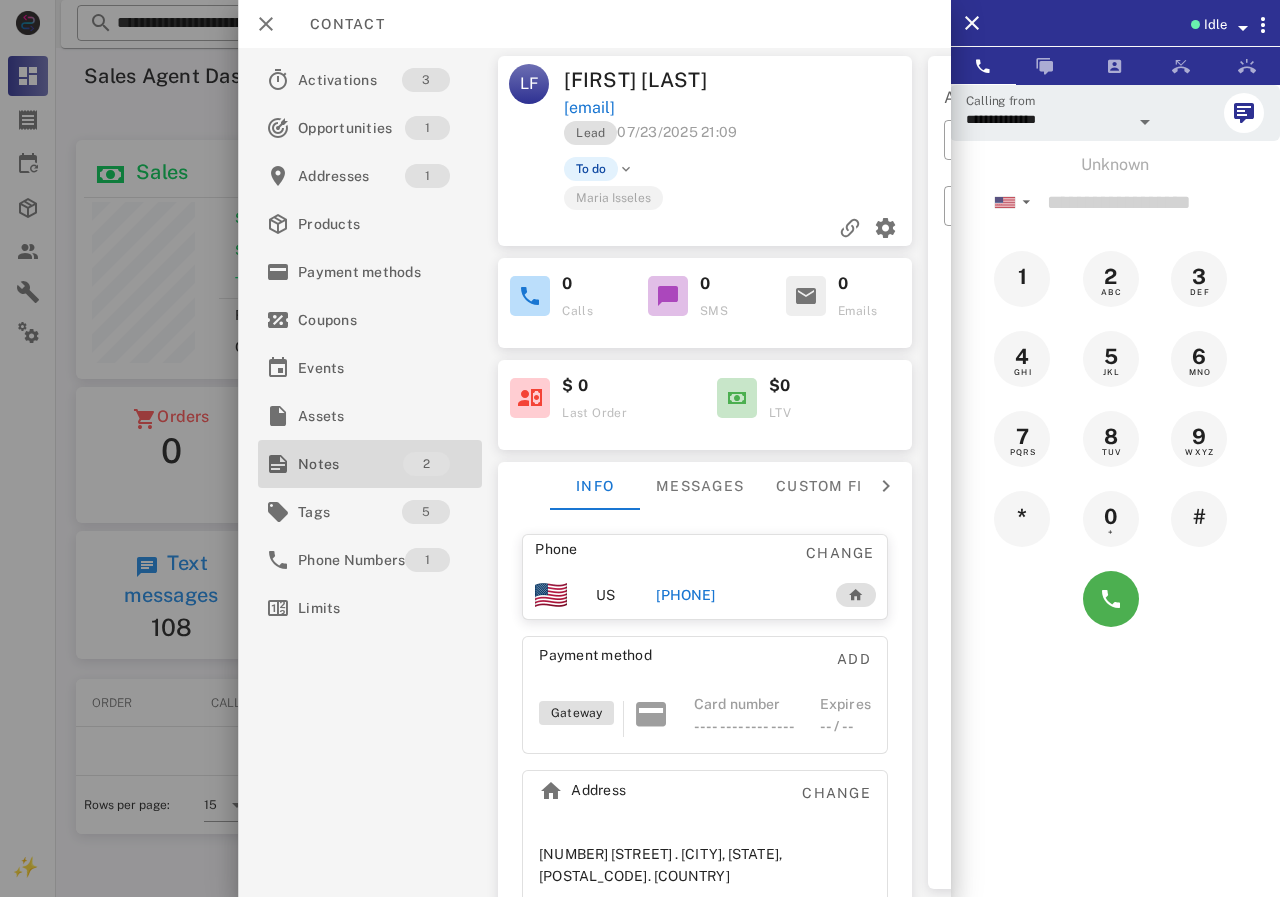 drag, startPoint x: 351, startPoint y: 454, endPoint x: 764, endPoint y: 373, distance: 420.86816 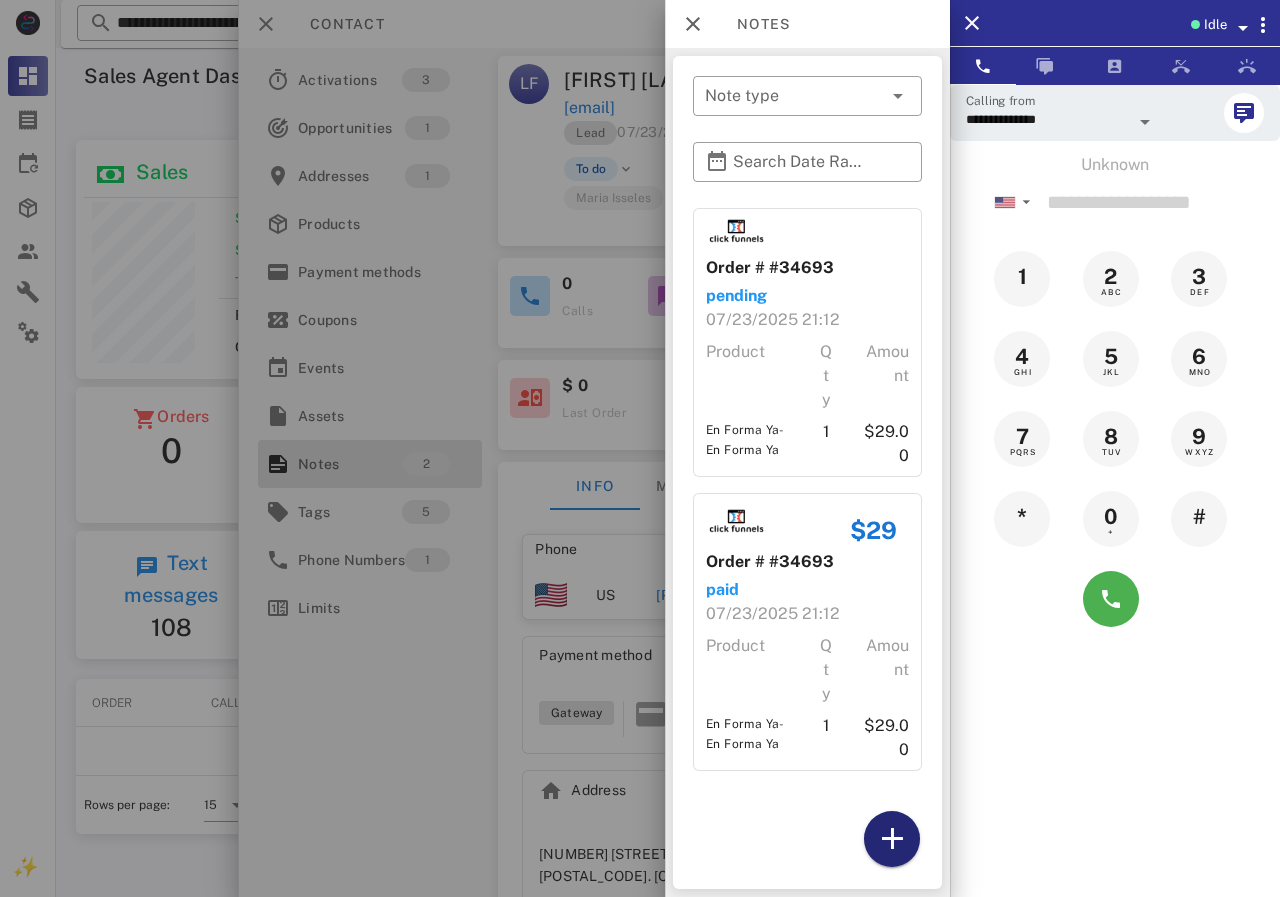 click at bounding box center (892, 839) 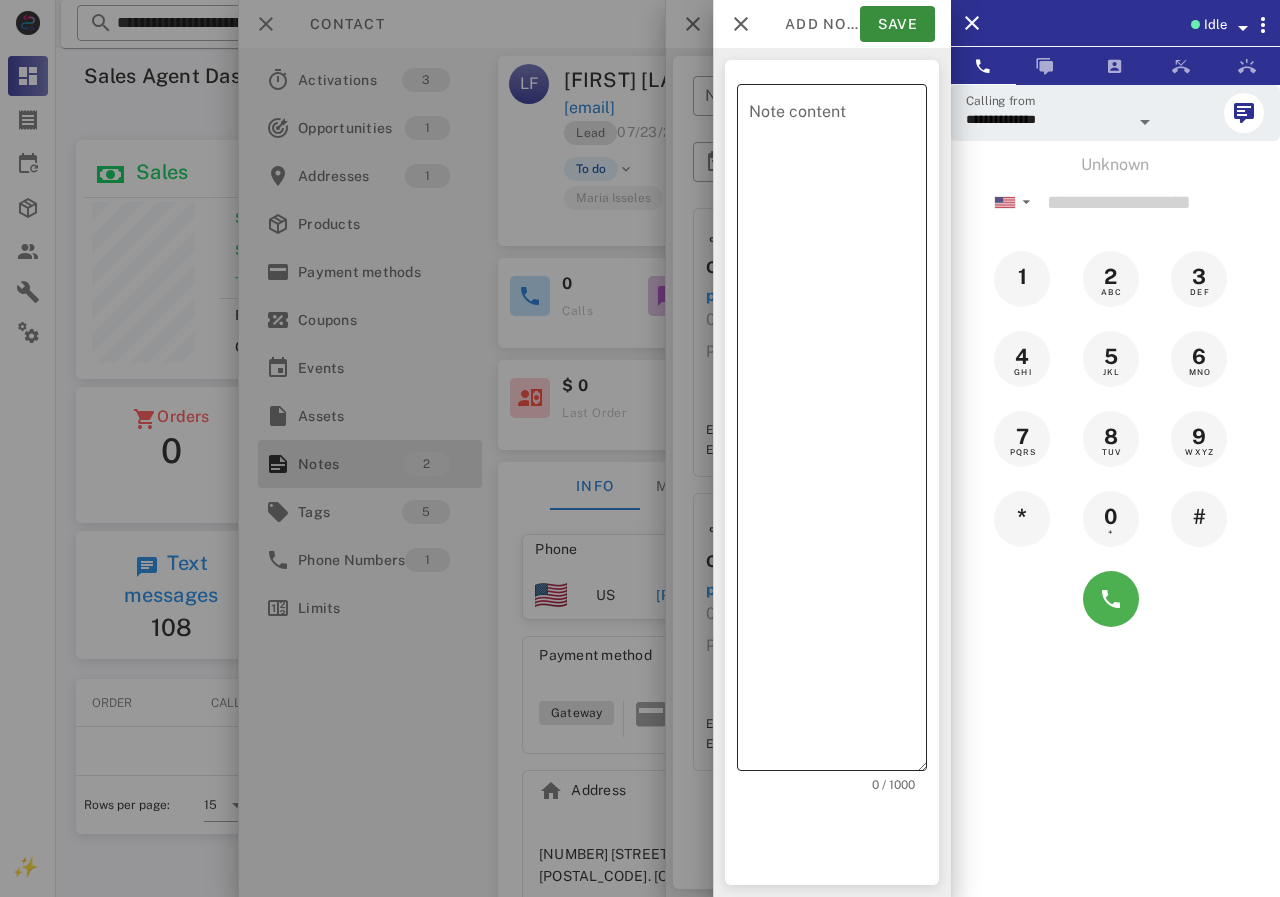 click on "Note content" at bounding box center (838, 432) 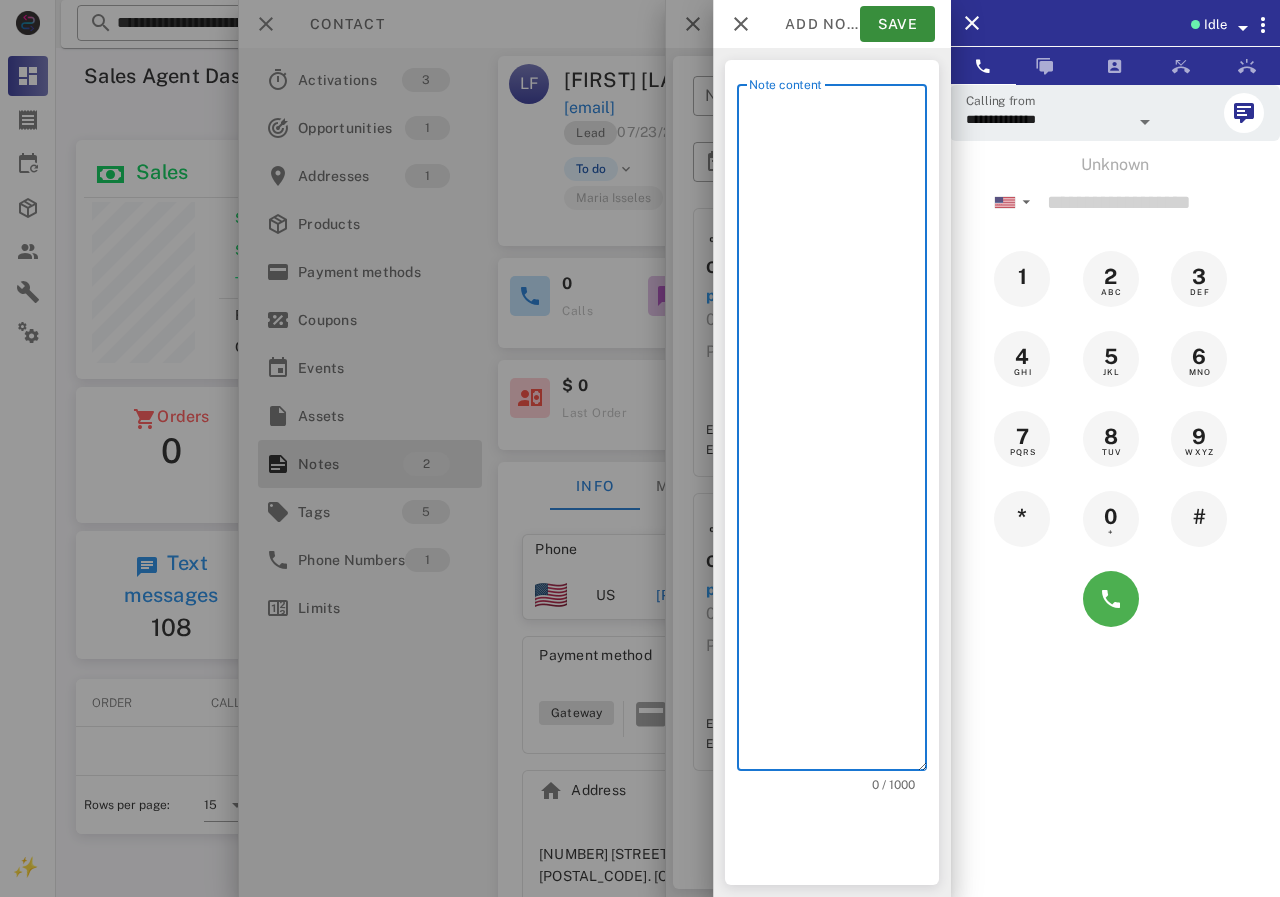 scroll, scrollTop: 240, scrollLeft: 390, axis: both 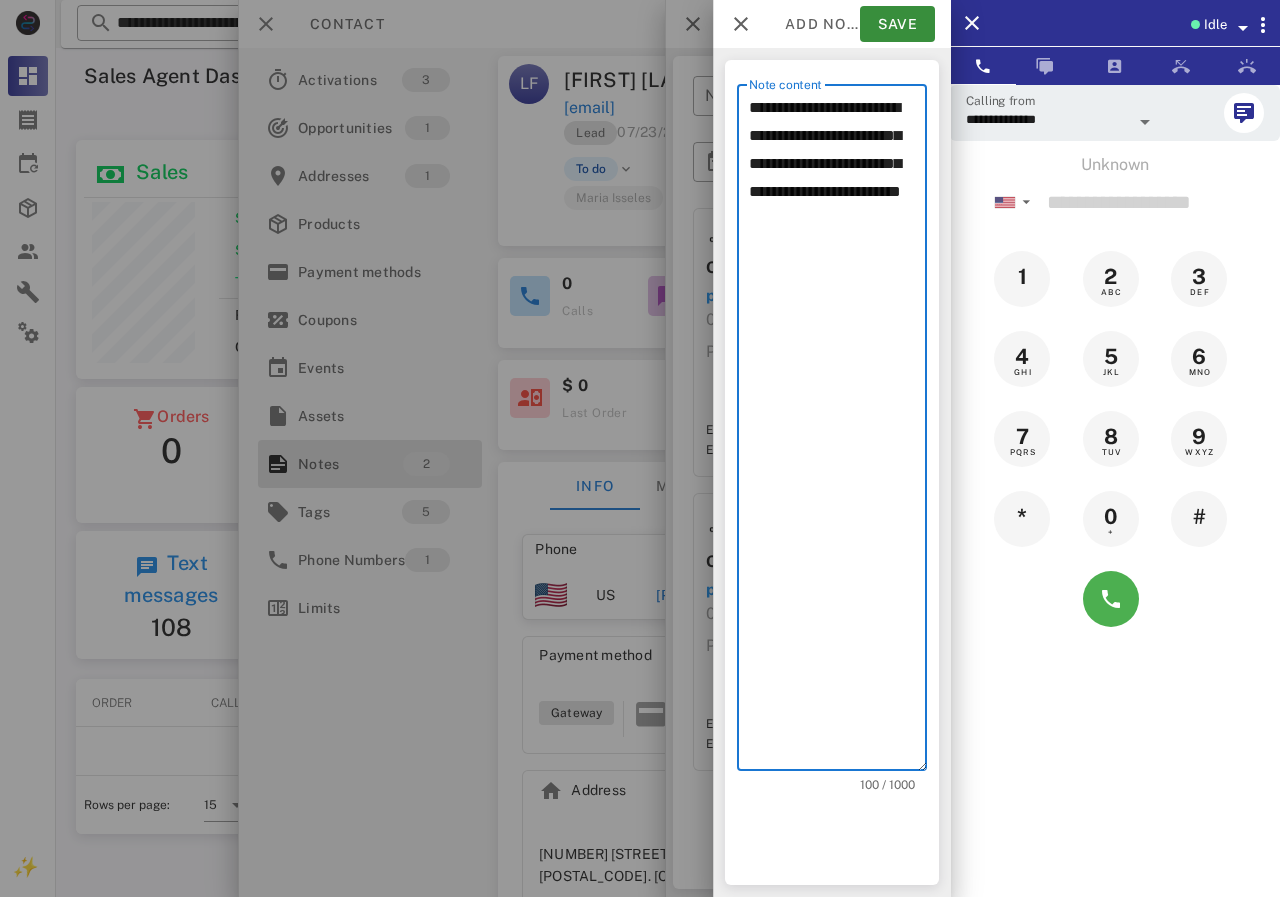 click on "**********" at bounding box center (838, 432) 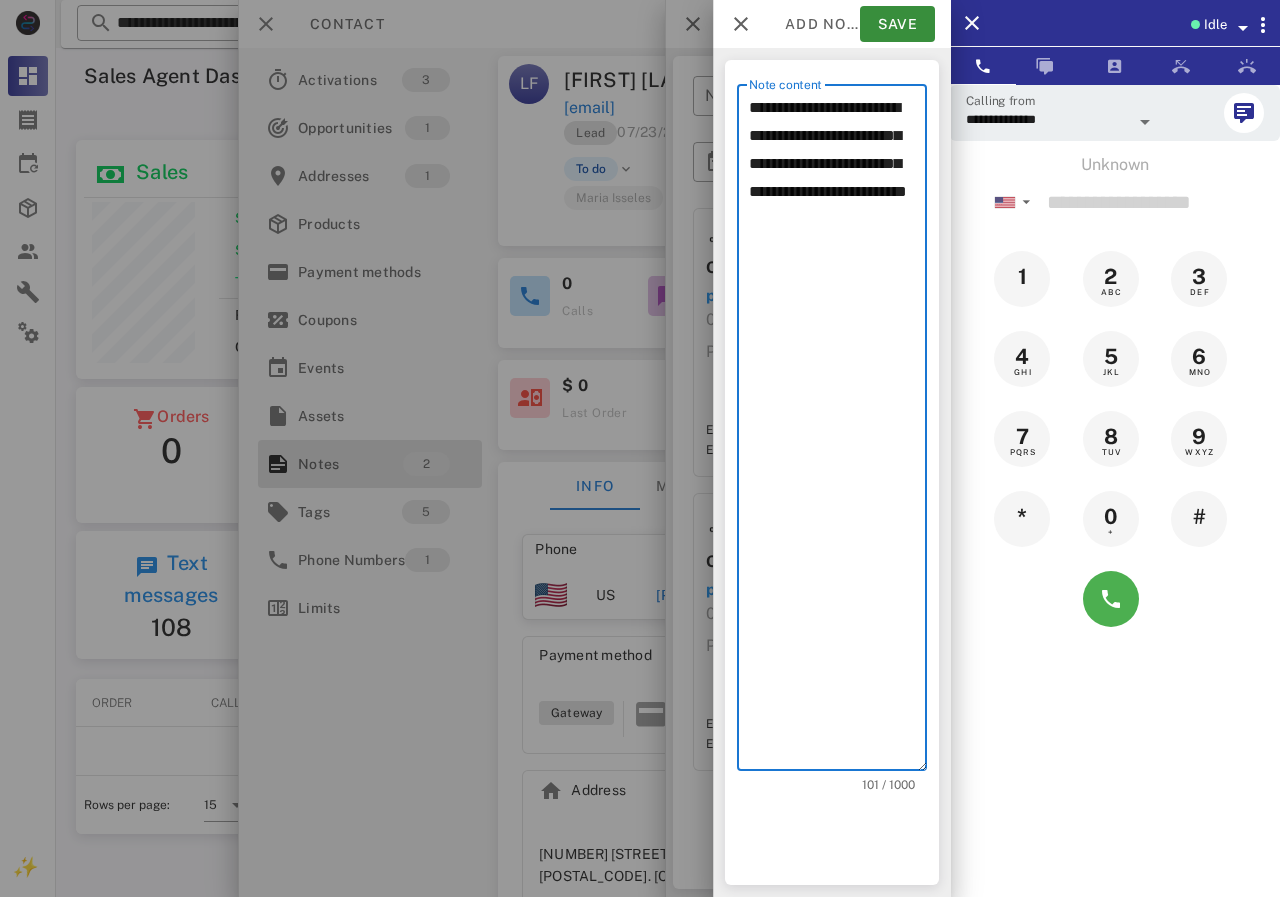 scroll, scrollTop: 240, scrollLeft: 390, axis: both 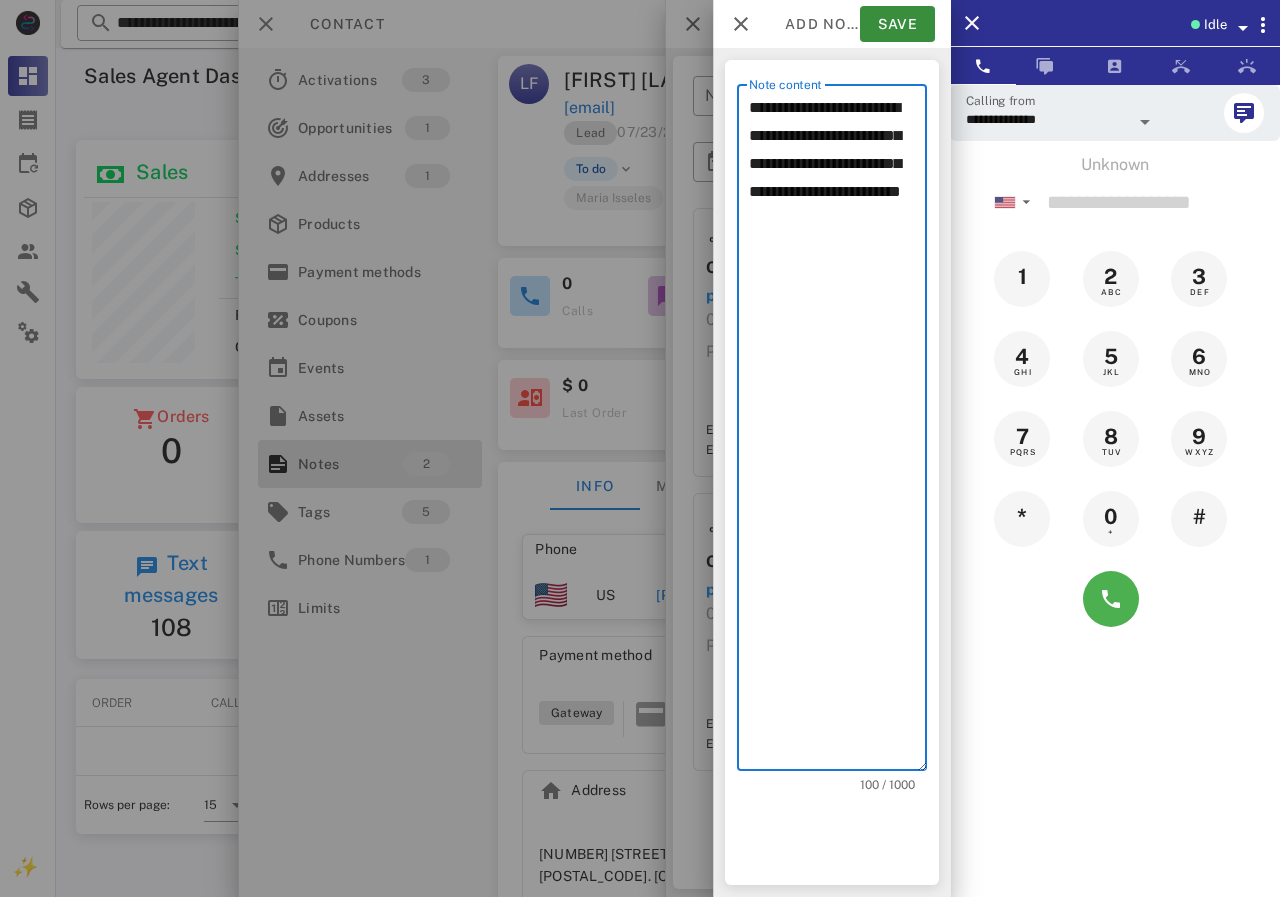click on "**********" at bounding box center (838, 432) 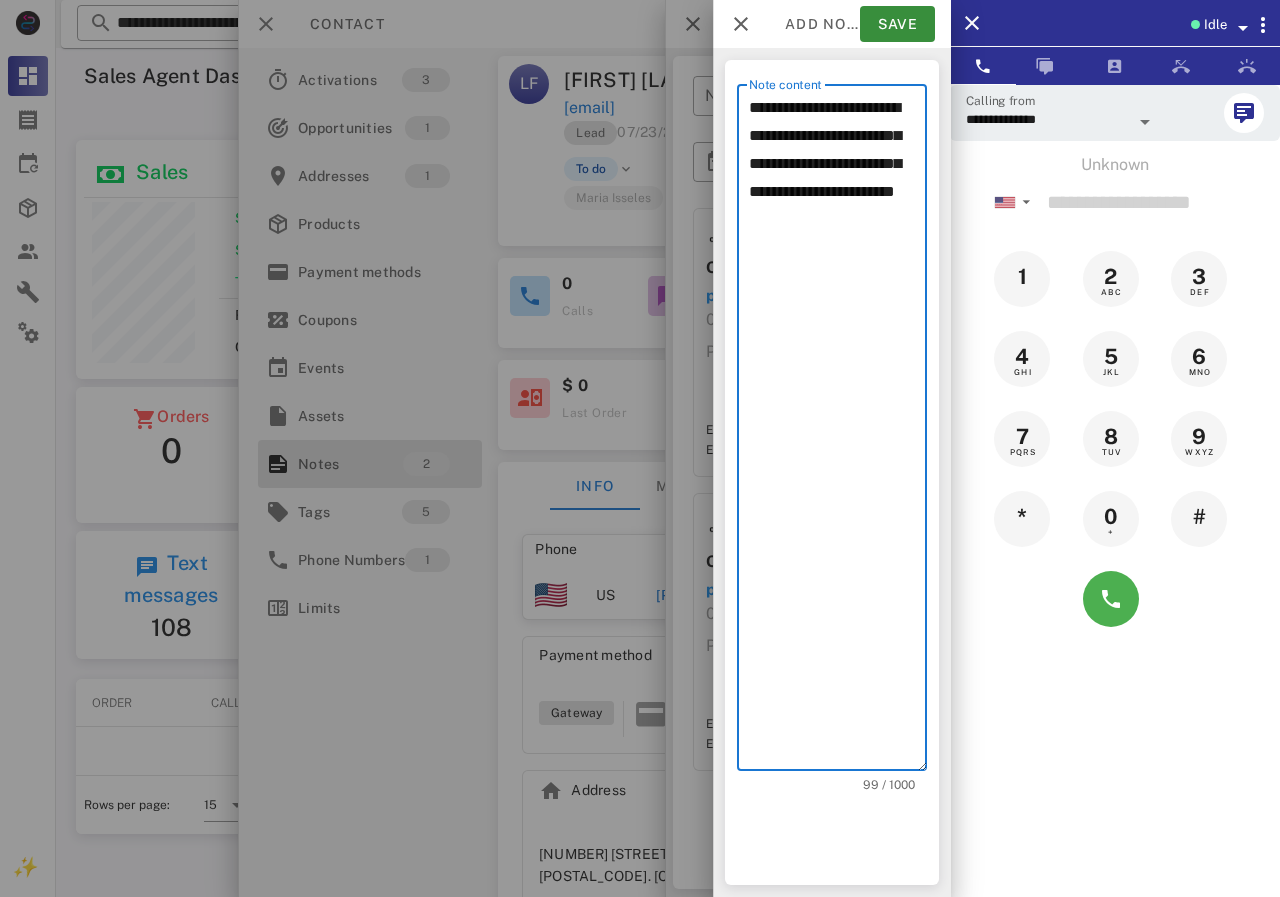 click on "**********" at bounding box center (838, 432) 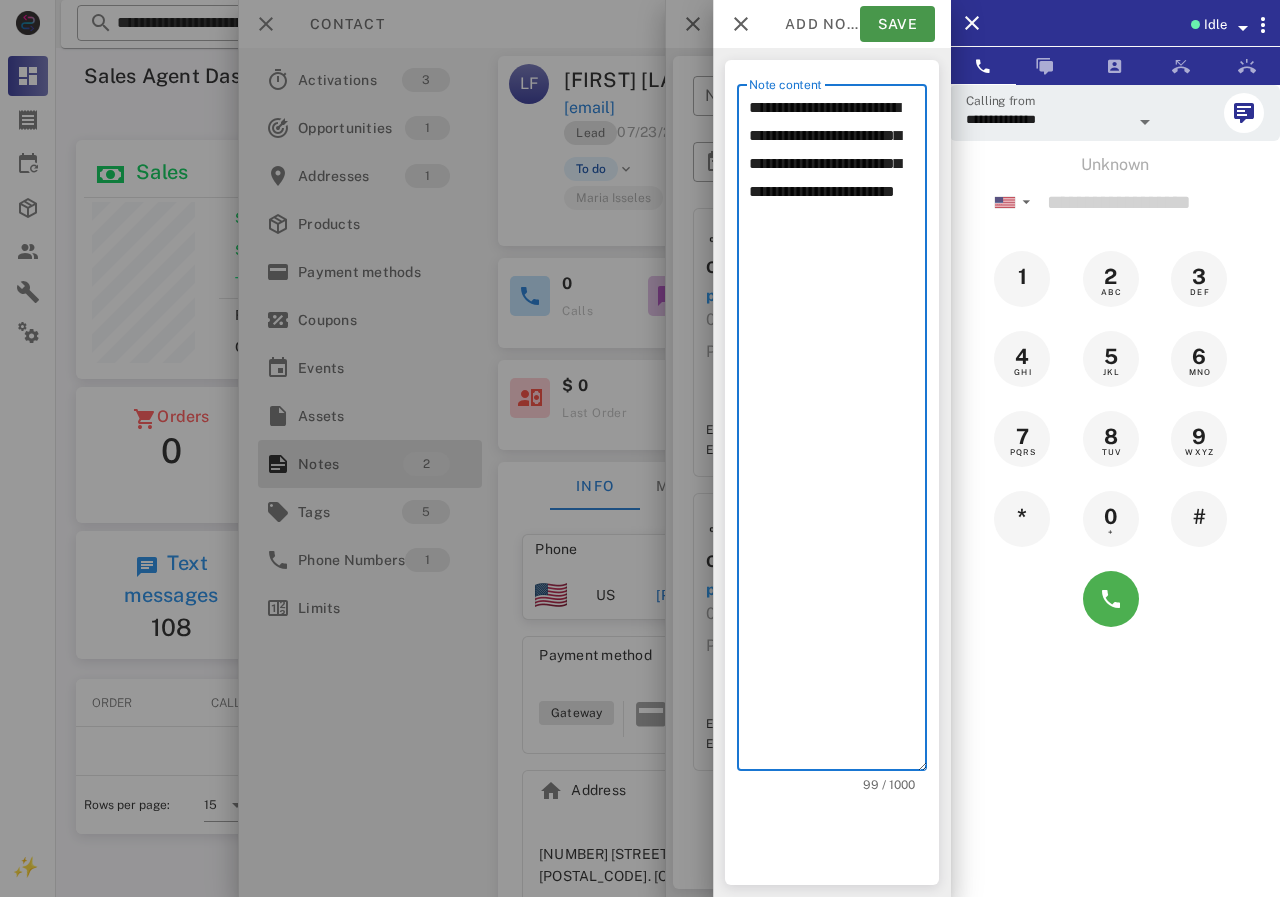 type on "**********" 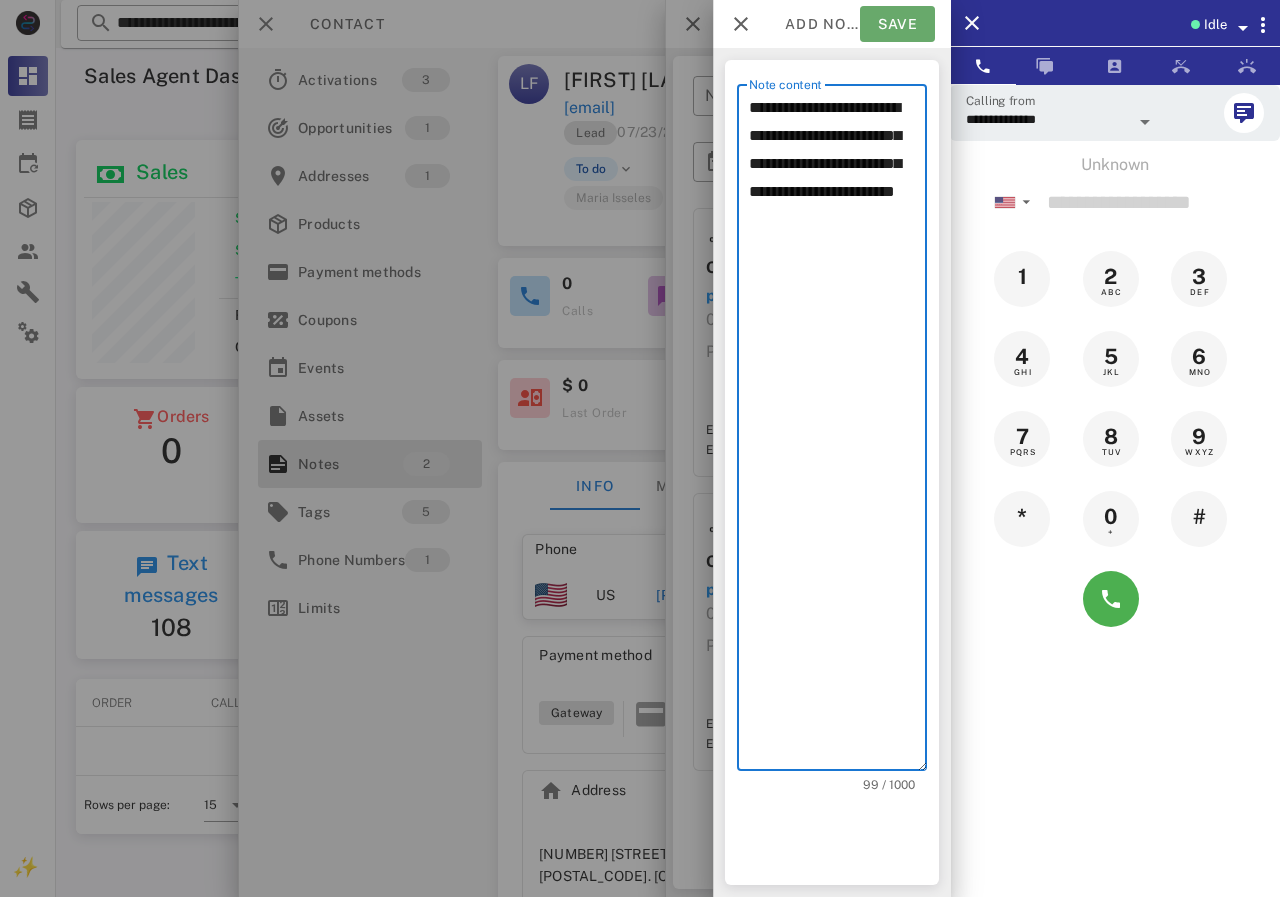 click on "Save" at bounding box center (897, 24) 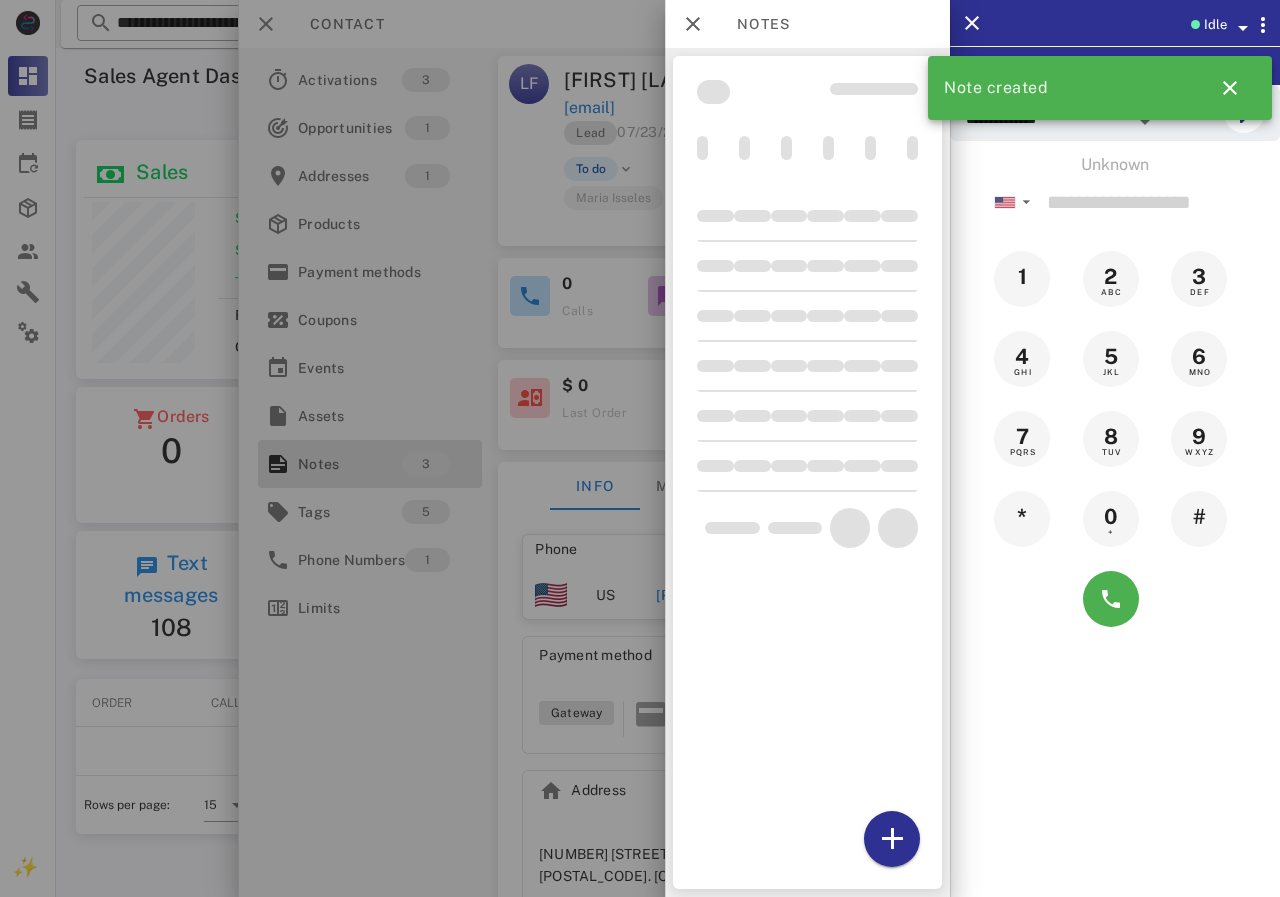 click at bounding box center [640, 448] 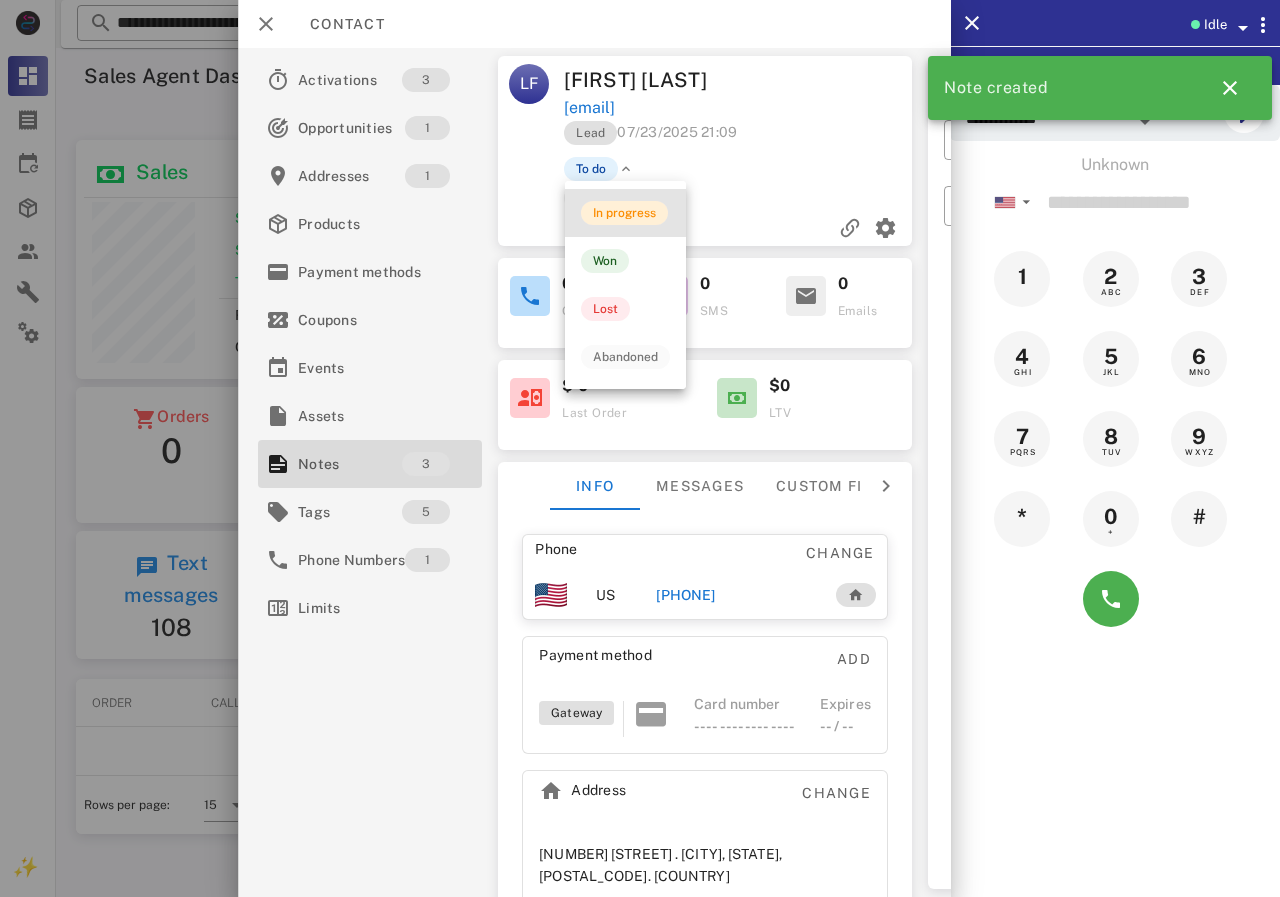 click on "In progress" at bounding box center [624, 213] 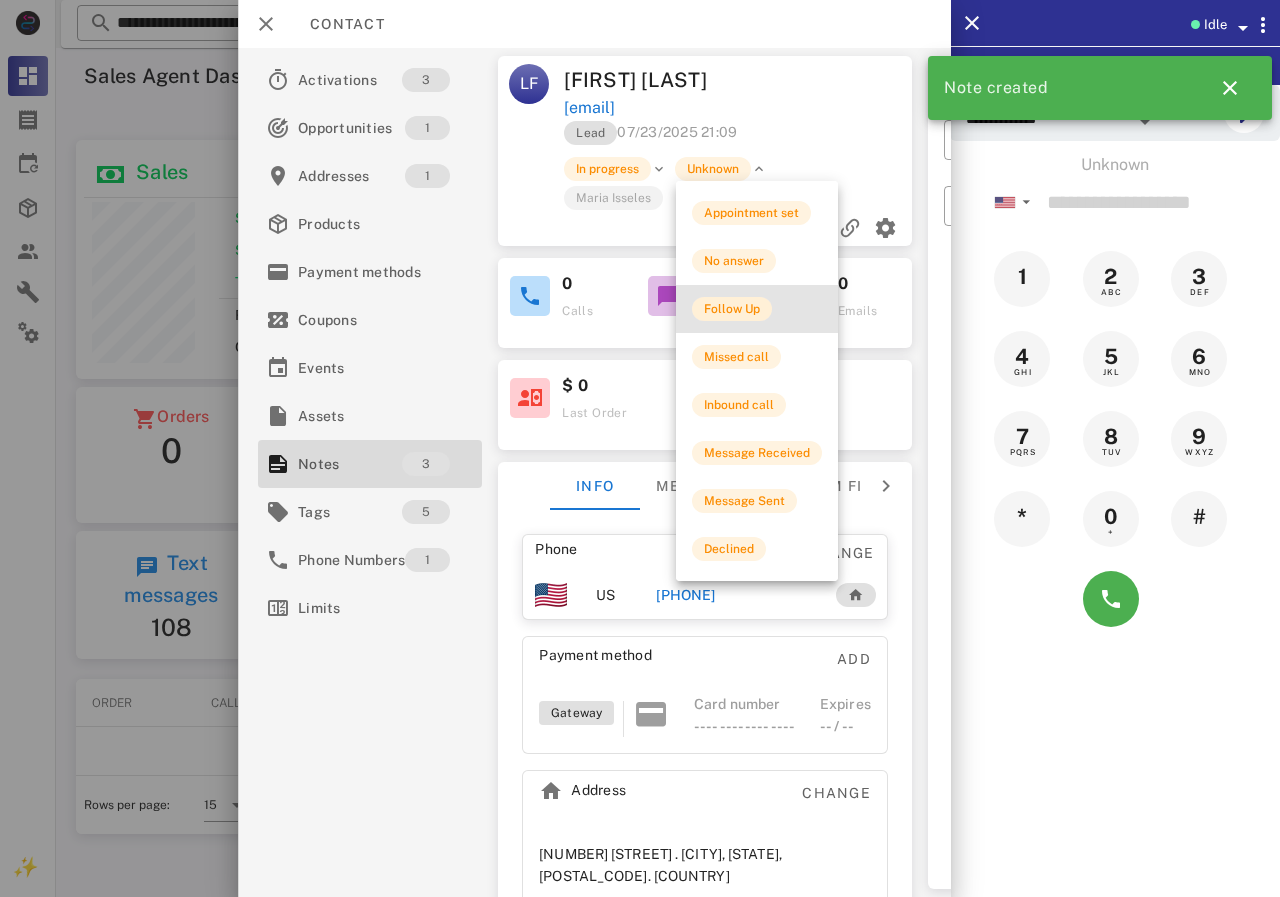 click on "Follow Up" at bounding box center (732, 309) 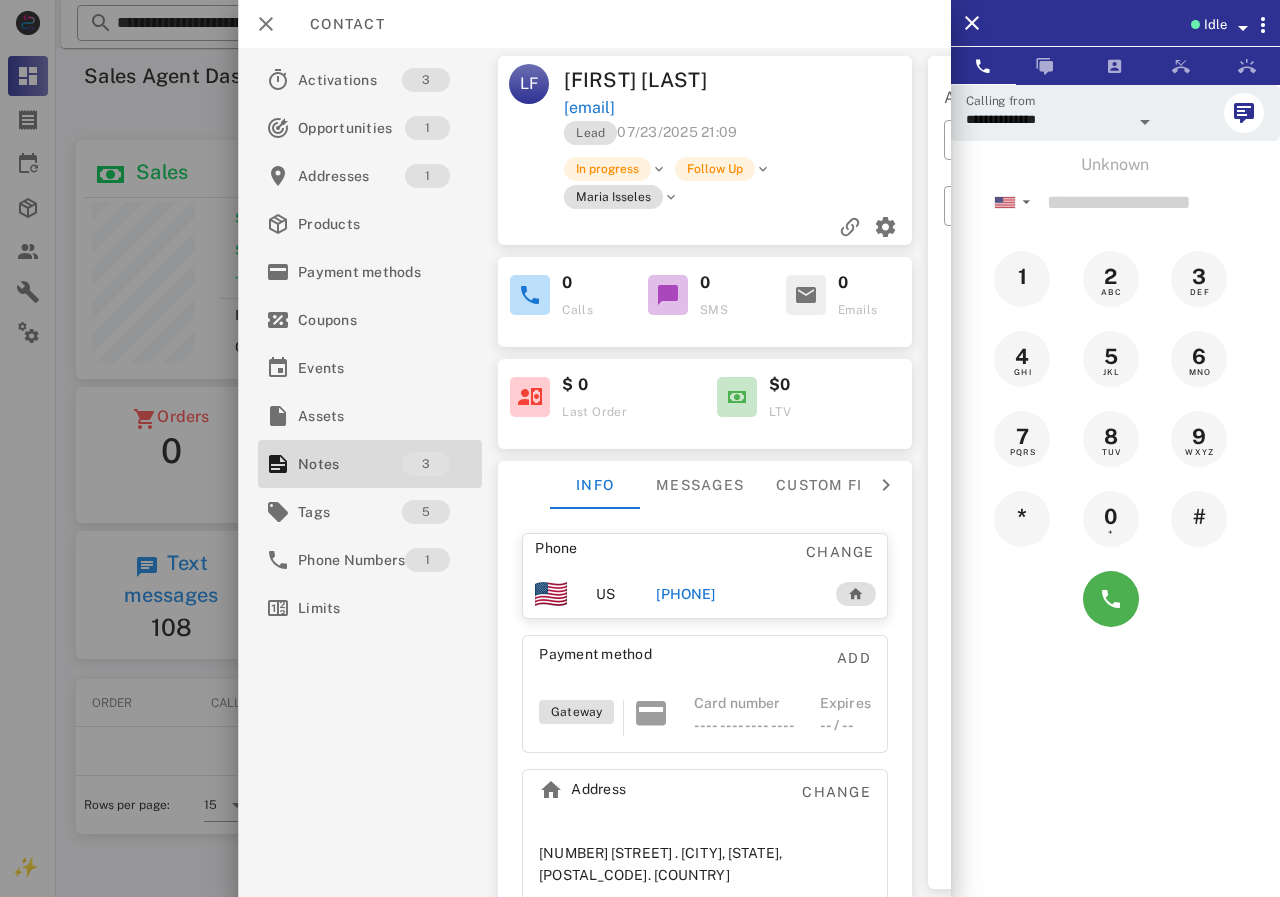 drag, startPoint x: 754, startPoint y: 108, endPoint x: 564, endPoint y: 105, distance: 190.02368 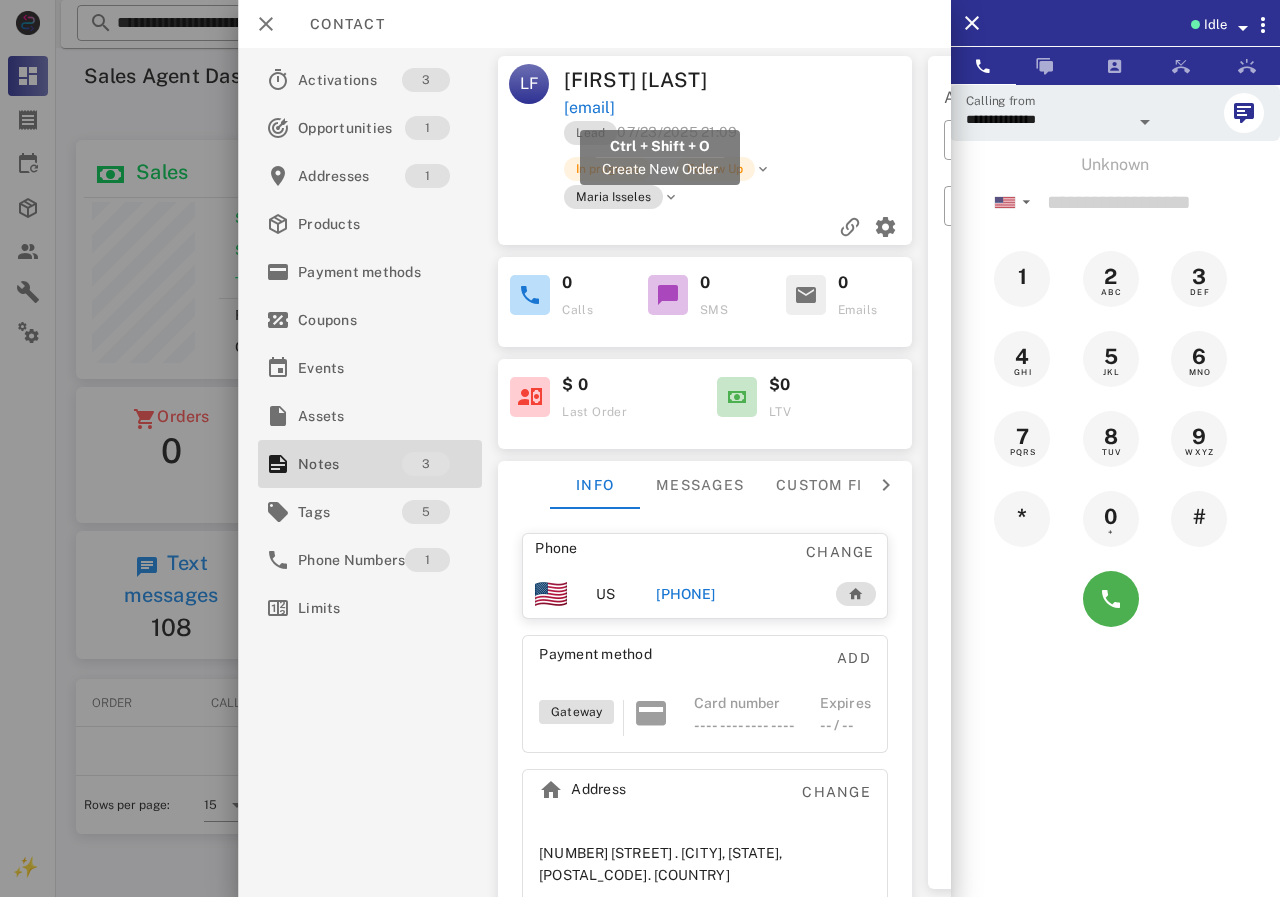 drag, startPoint x: 765, startPoint y: 104, endPoint x: 566, endPoint y: 109, distance: 199.0628 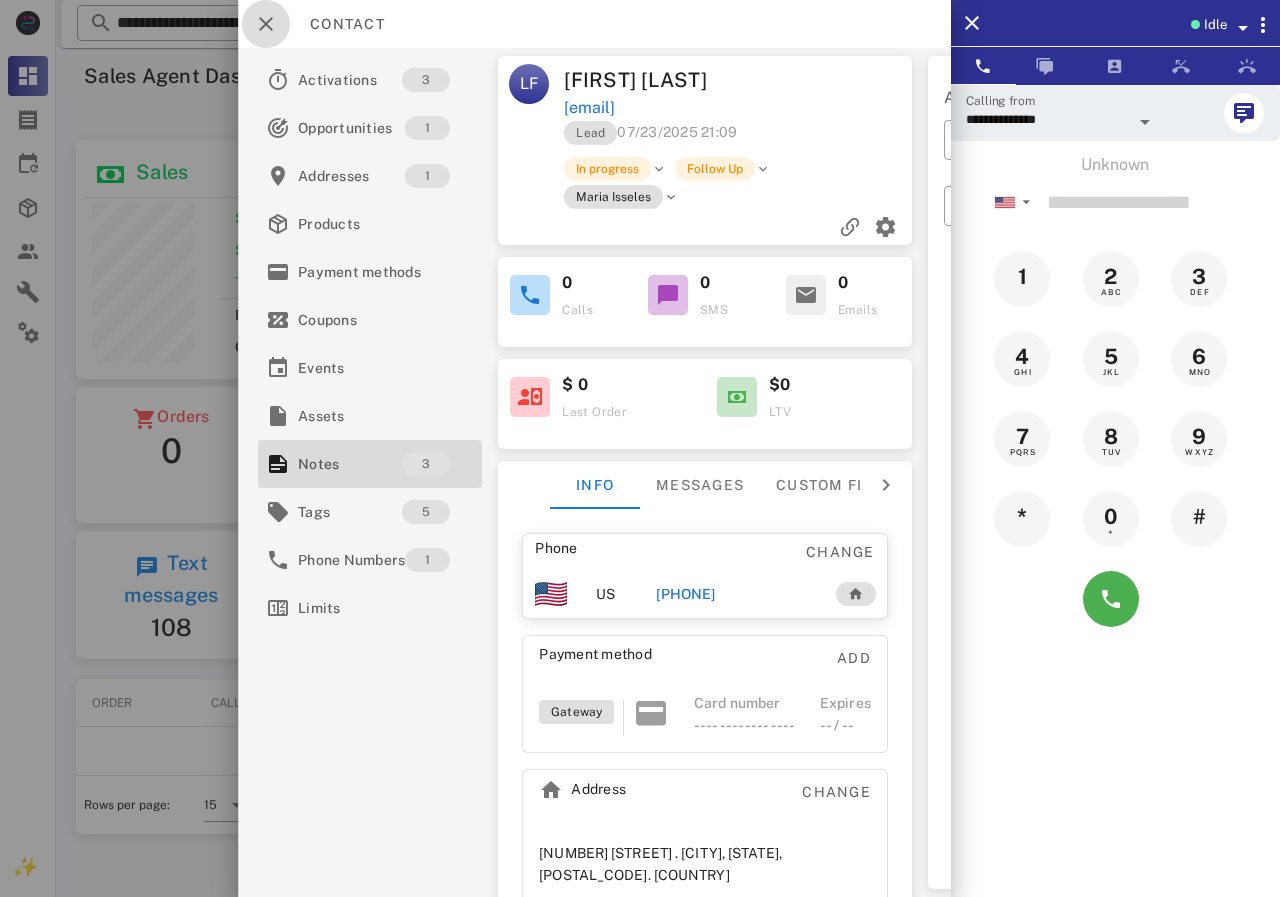 click at bounding box center (266, 24) 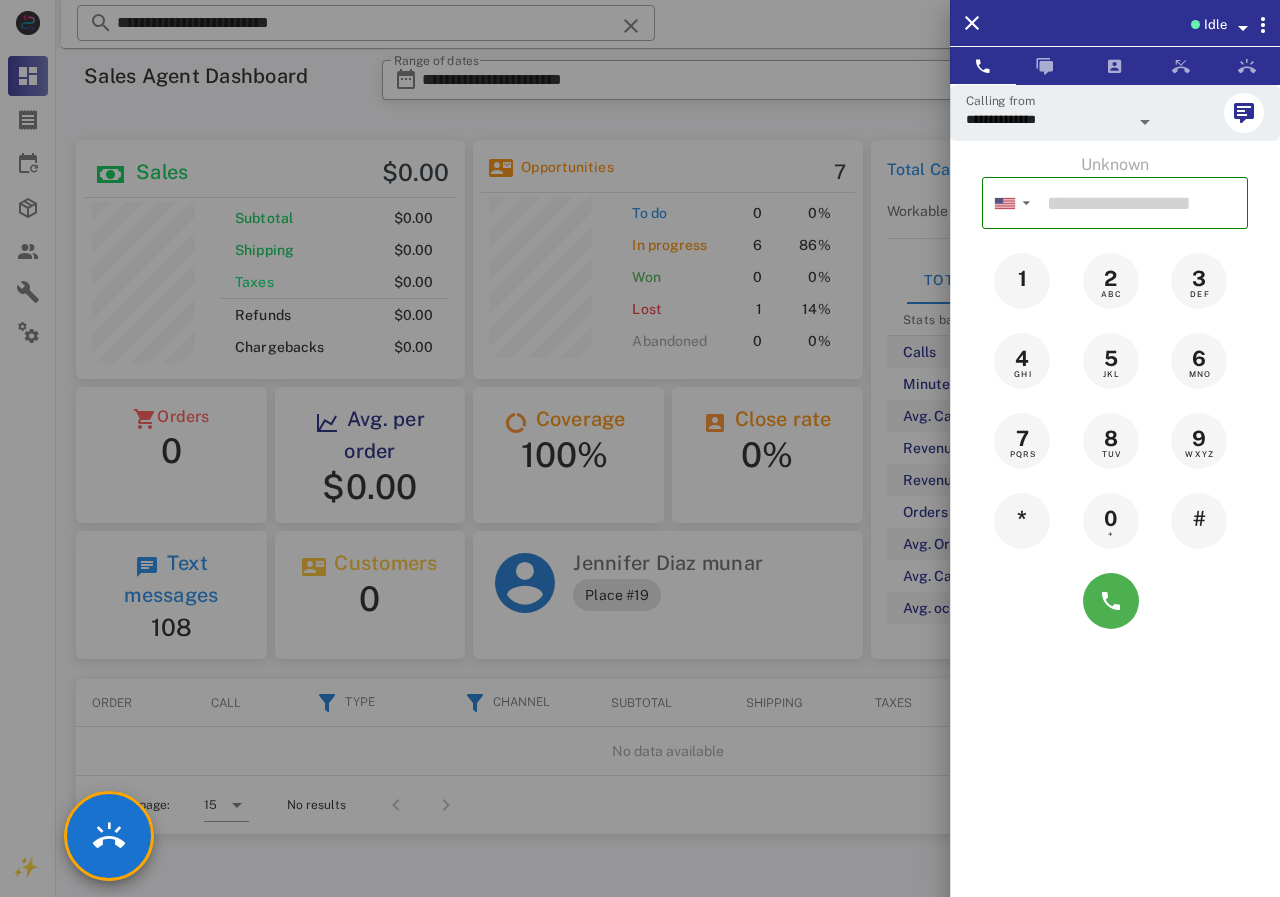 scroll, scrollTop: 999761, scrollLeft: 999611, axis: both 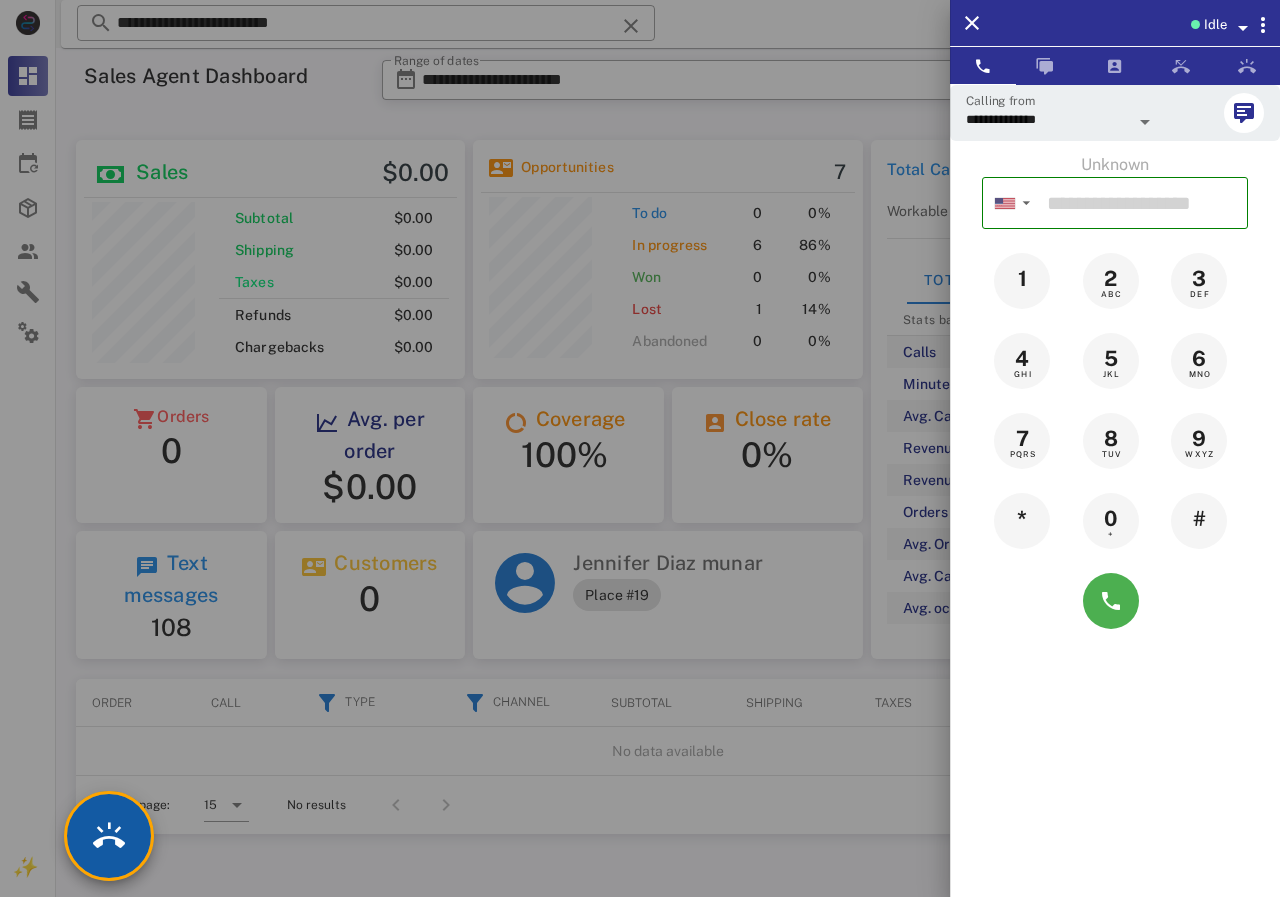click at bounding box center (109, 836) 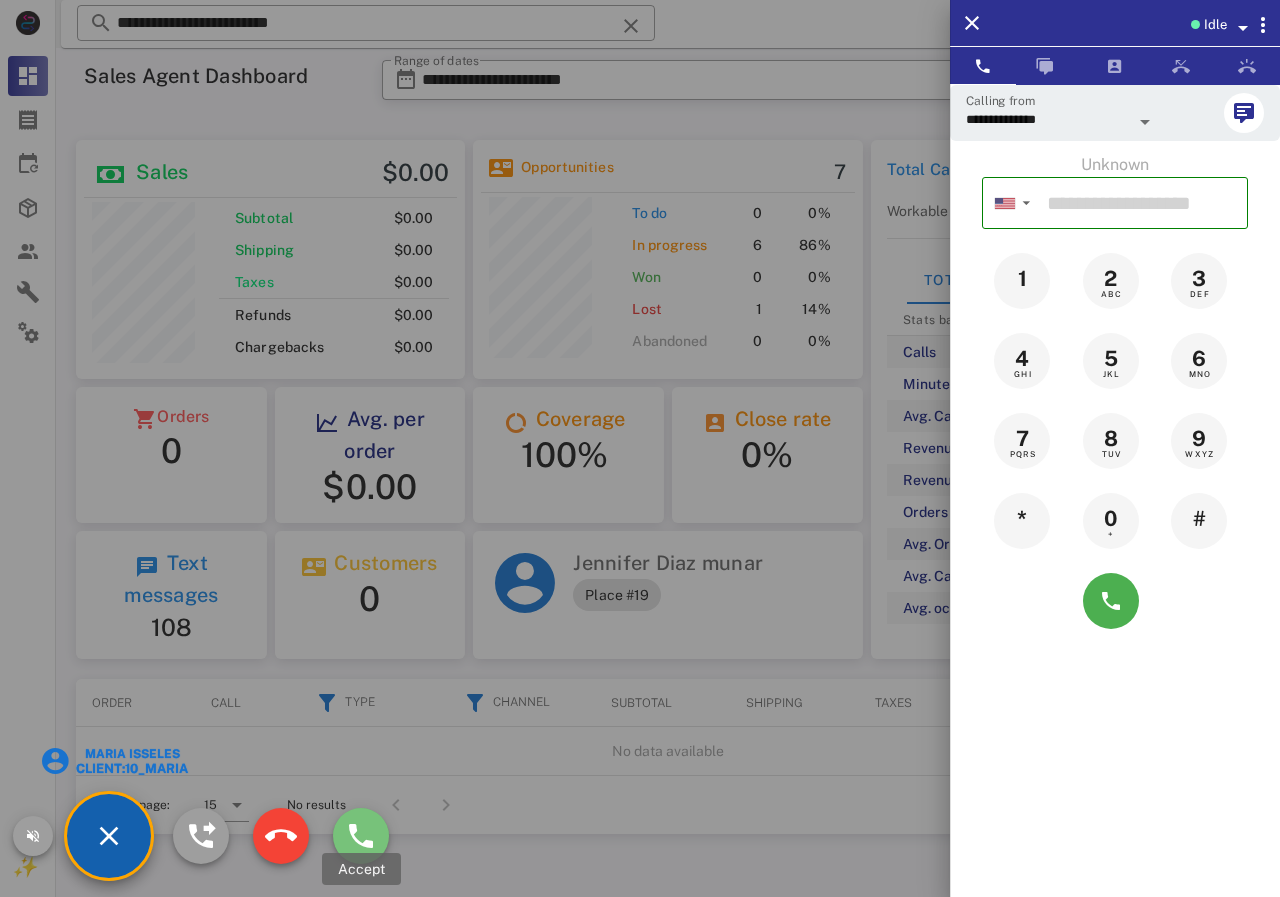 click at bounding box center [361, 836] 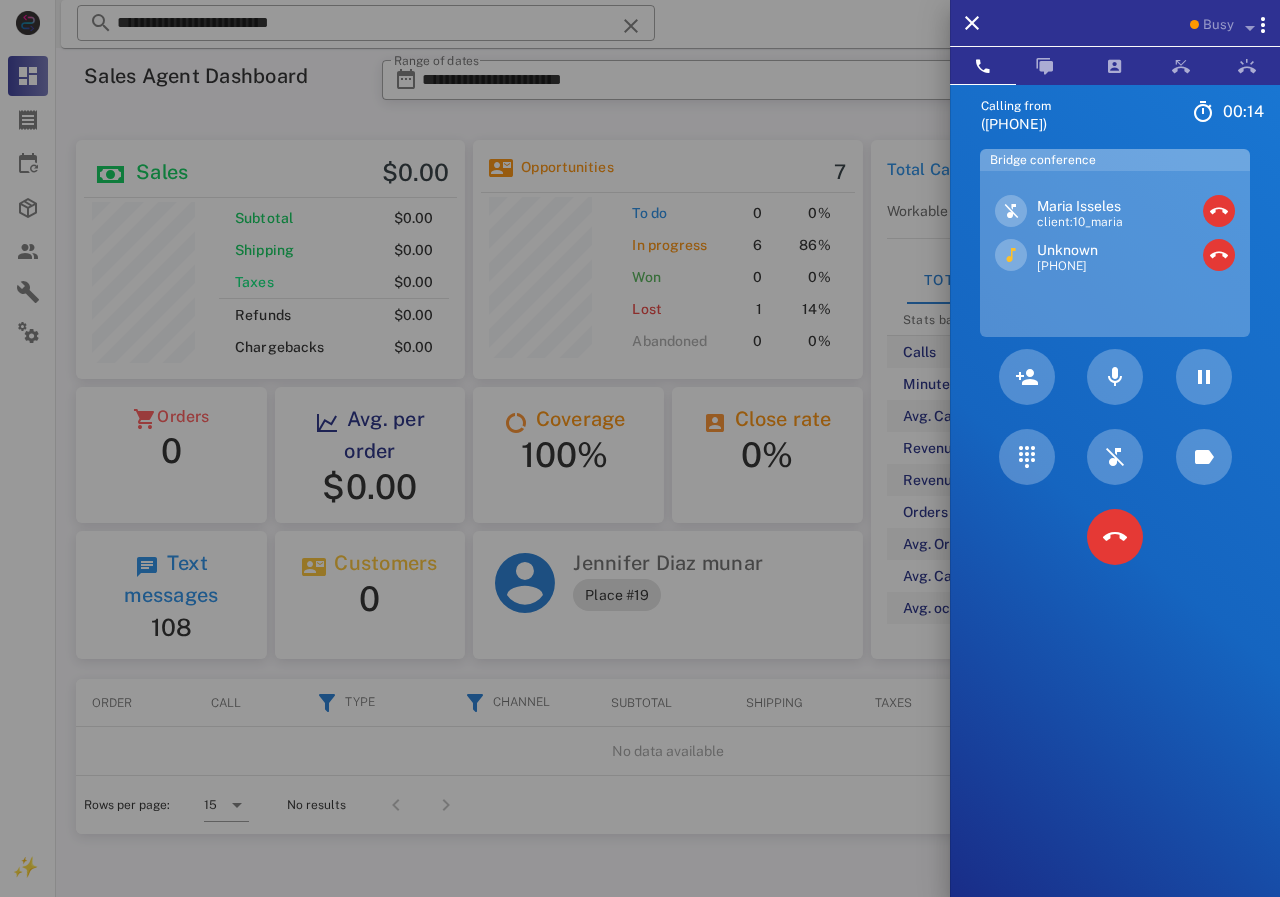 click at bounding box center (640, 448) 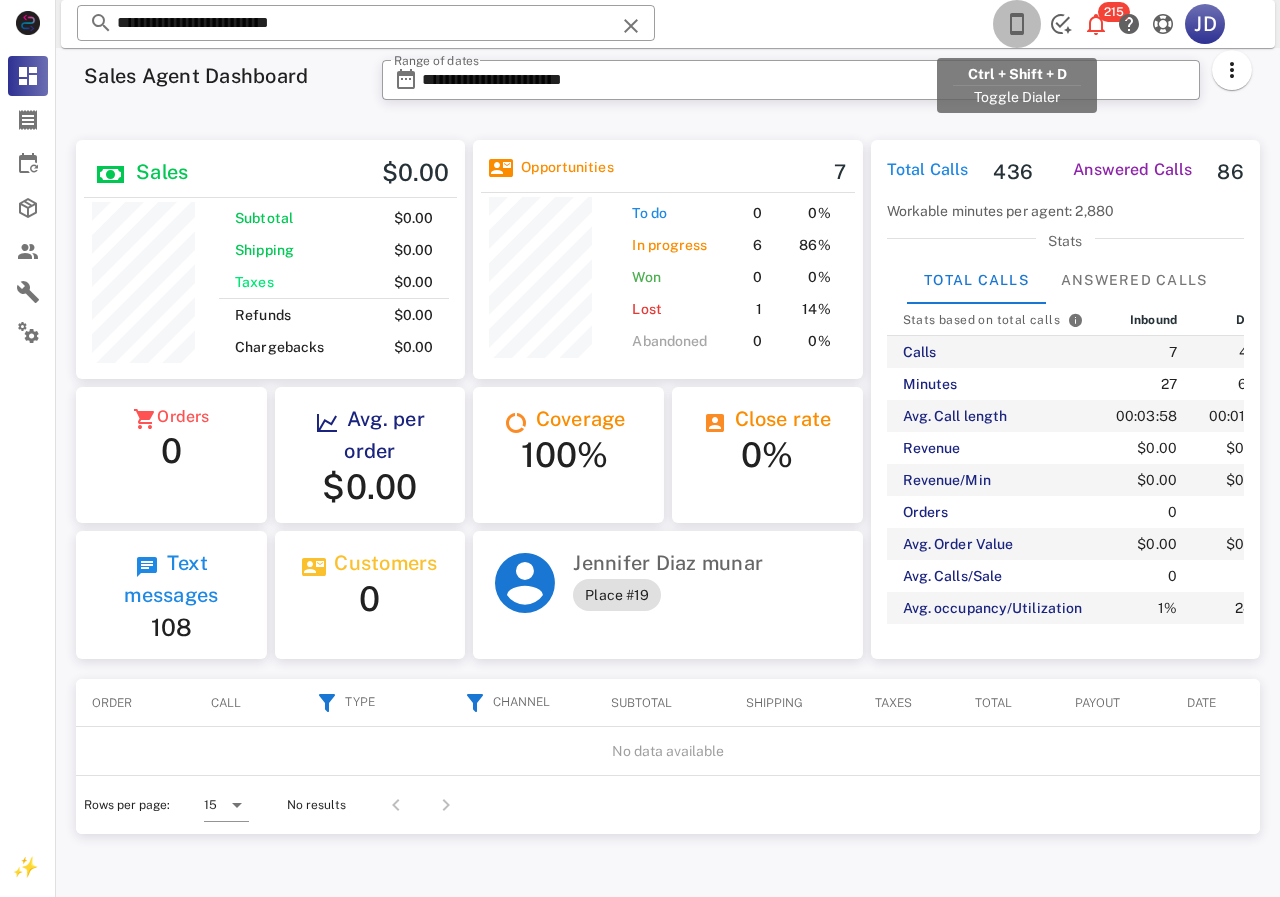 click at bounding box center [1017, 24] 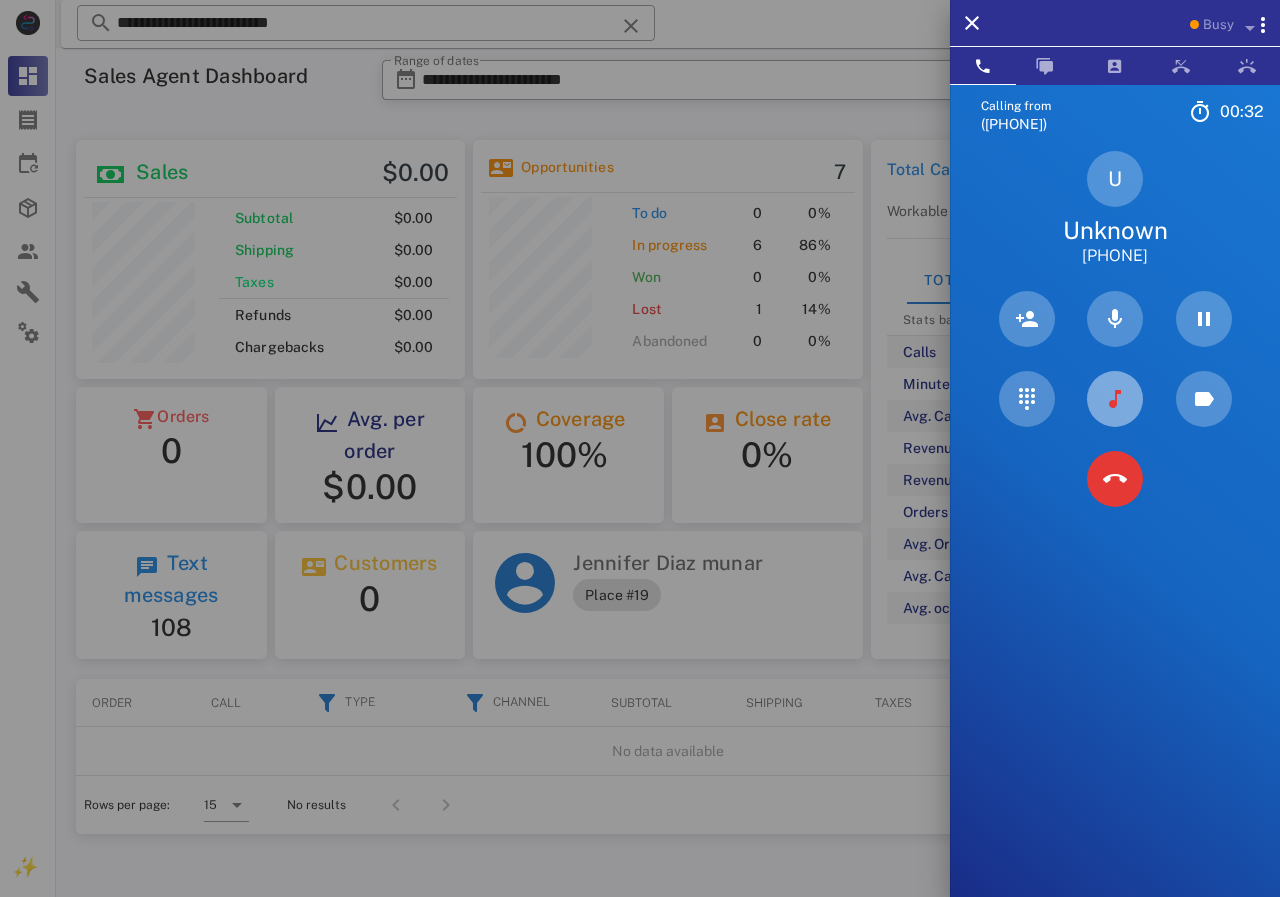 click at bounding box center (1115, 399) 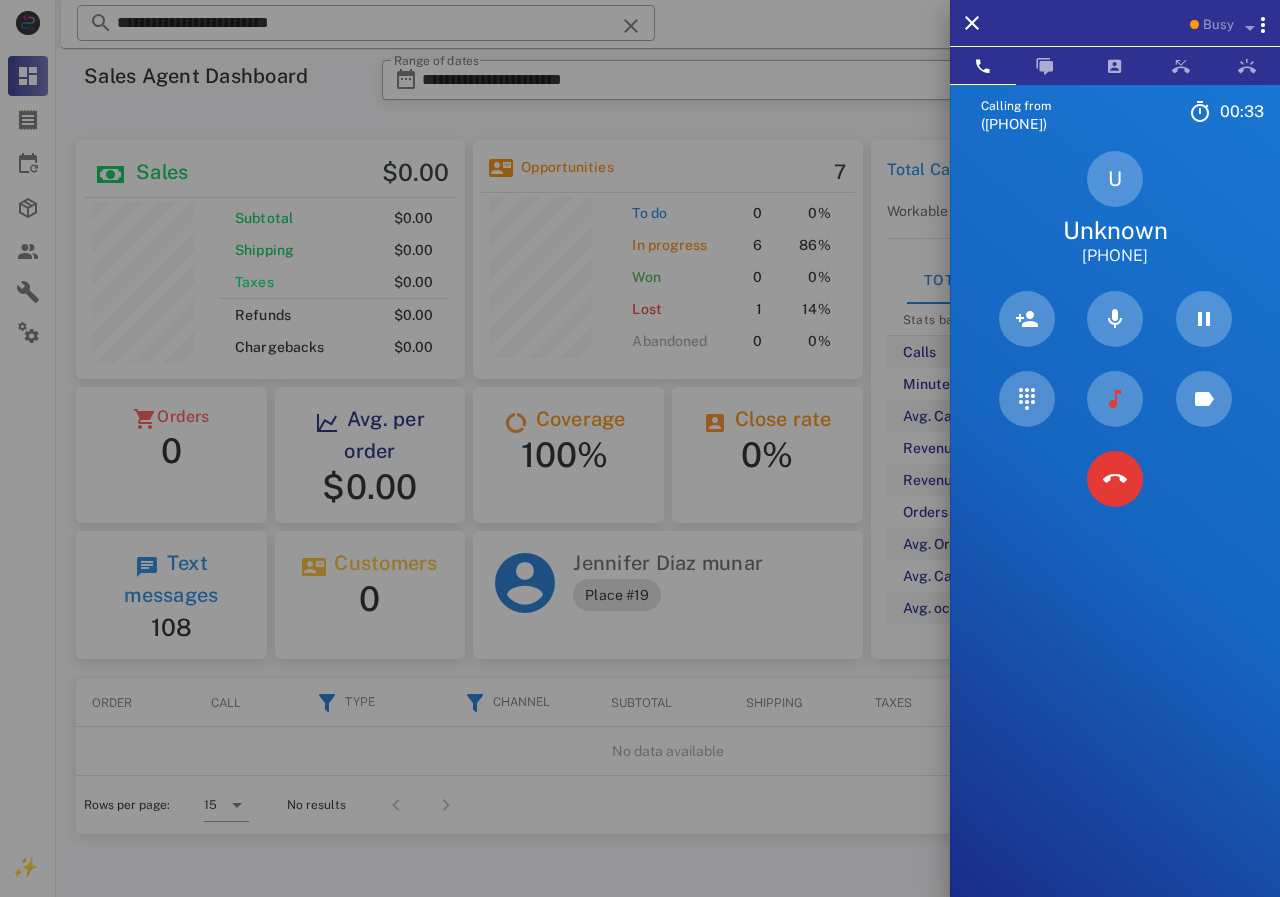 click at bounding box center [640, 448] 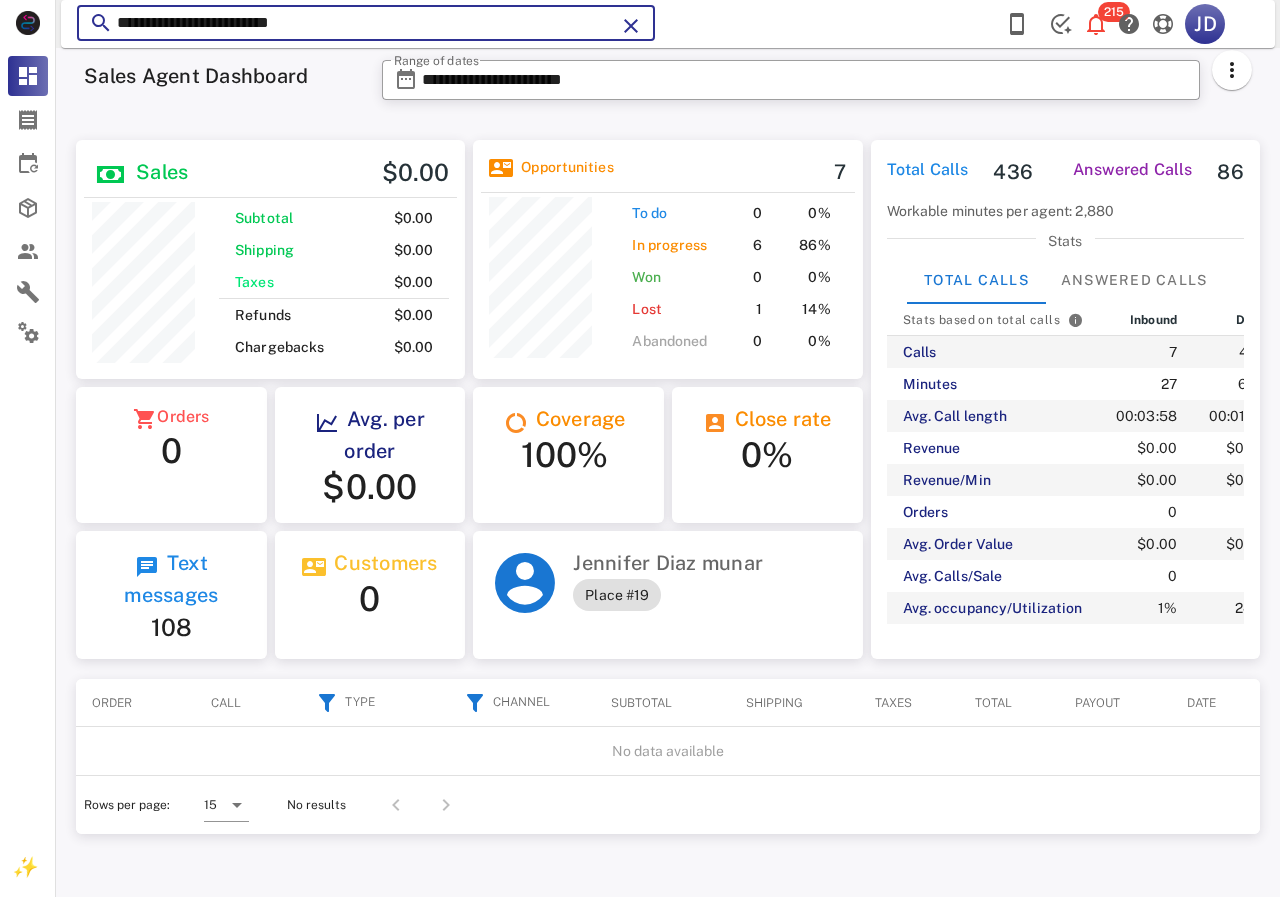 drag, startPoint x: 126, startPoint y: 13, endPoint x: 94, endPoint y: 19, distance: 32.55764 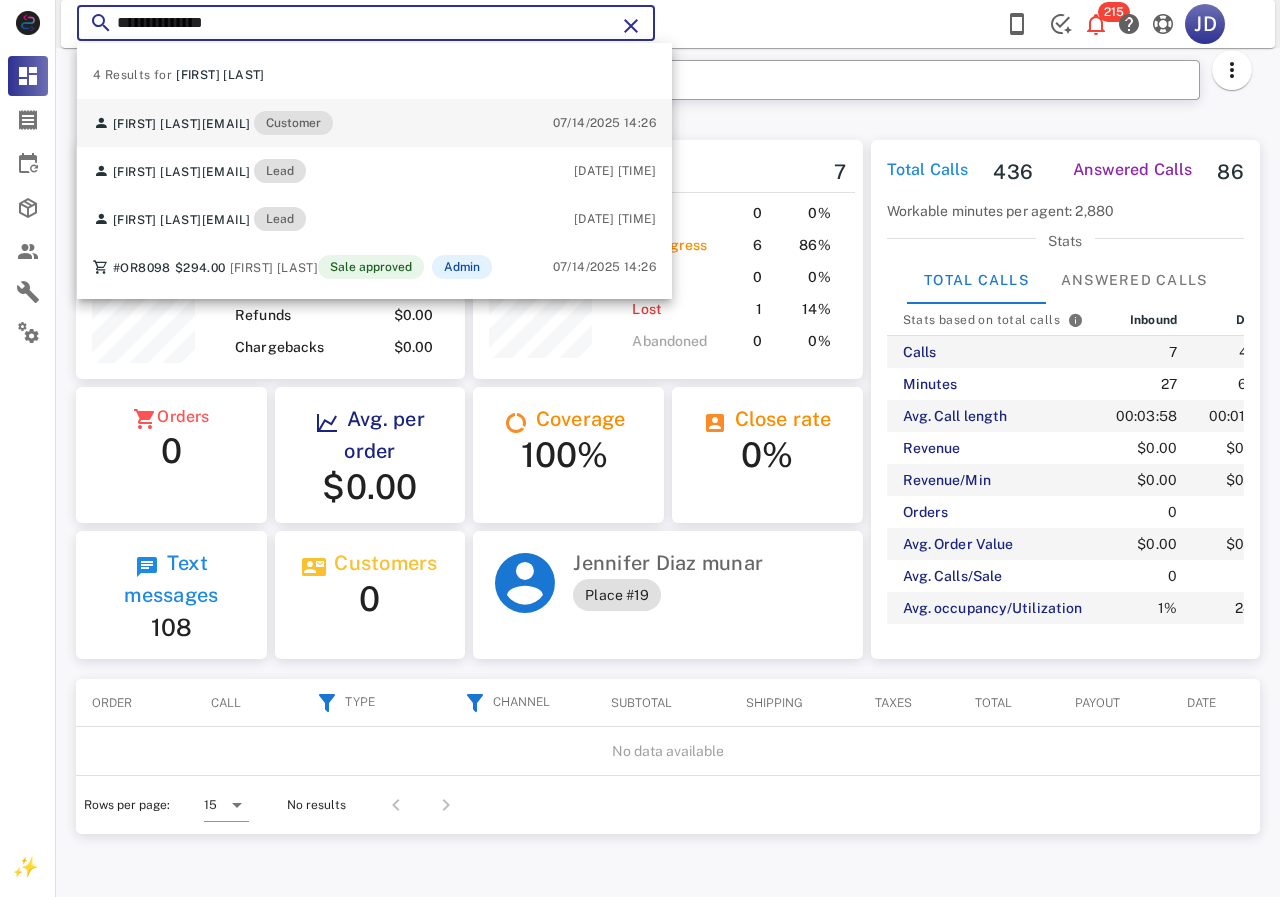 type on "**********" 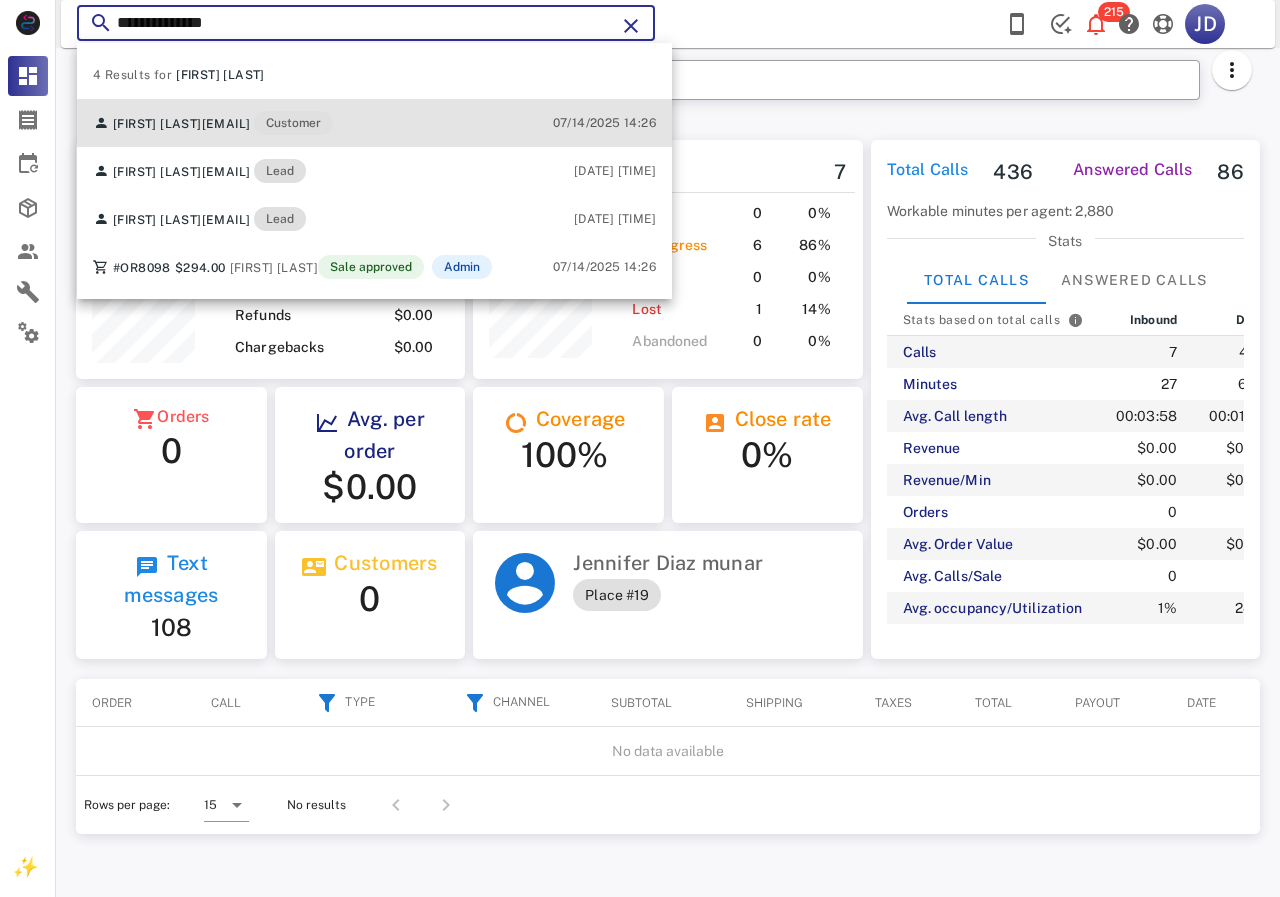 click on "[FIRST] [LAST]   [EMAIL]   Customer" at bounding box center [213, 123] 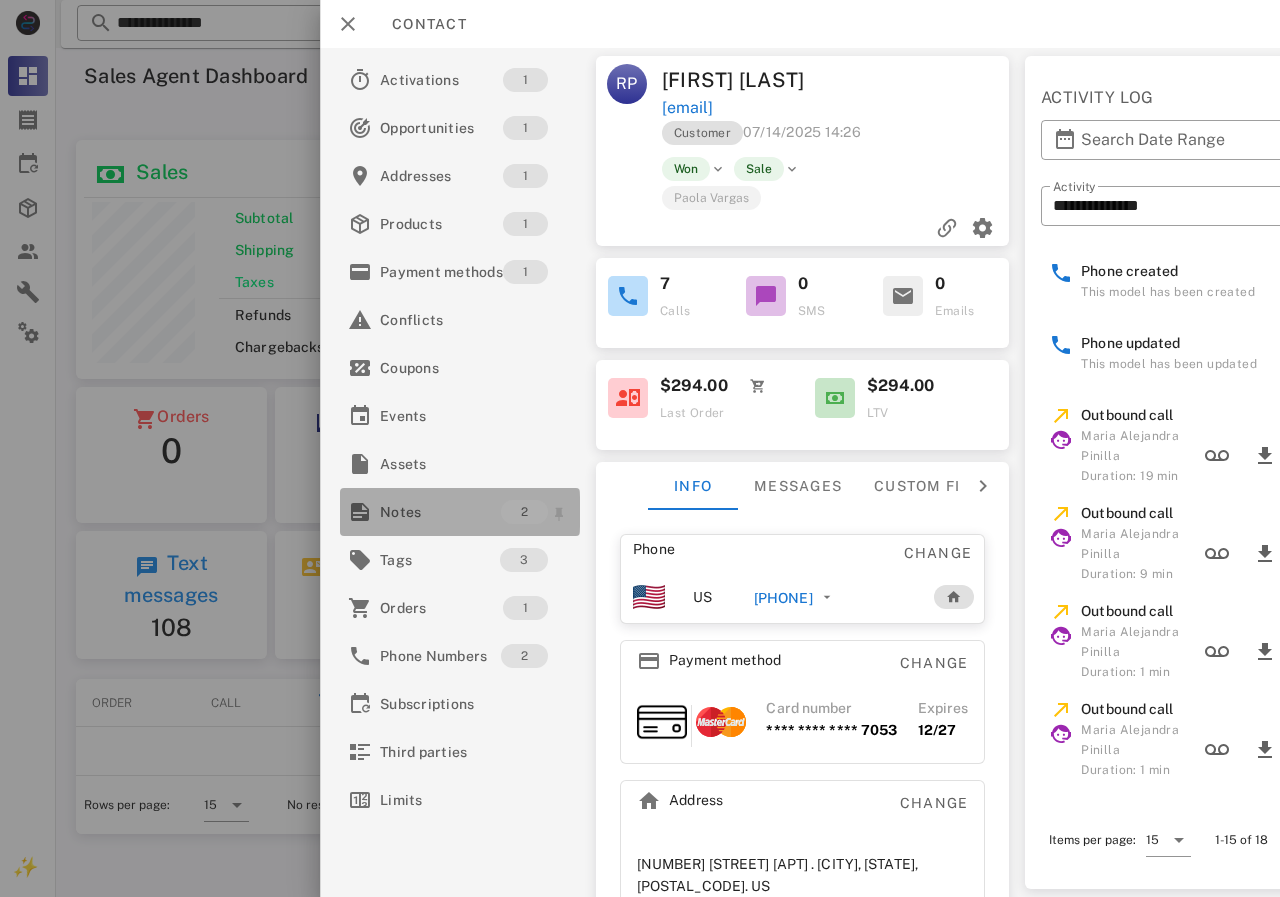 click on "Notes" at bounding box center [440, 512] 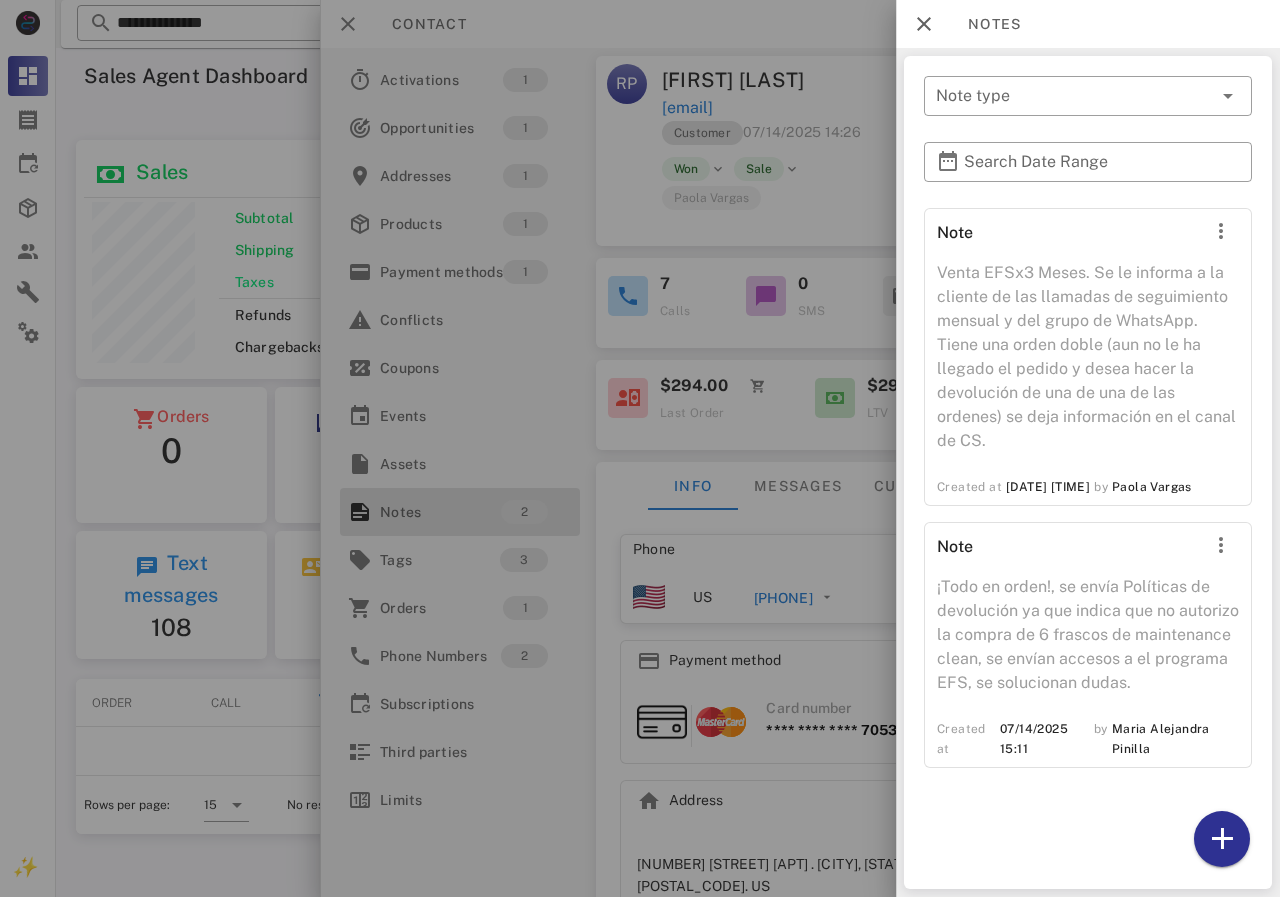 click at bounding box center (640, 448) 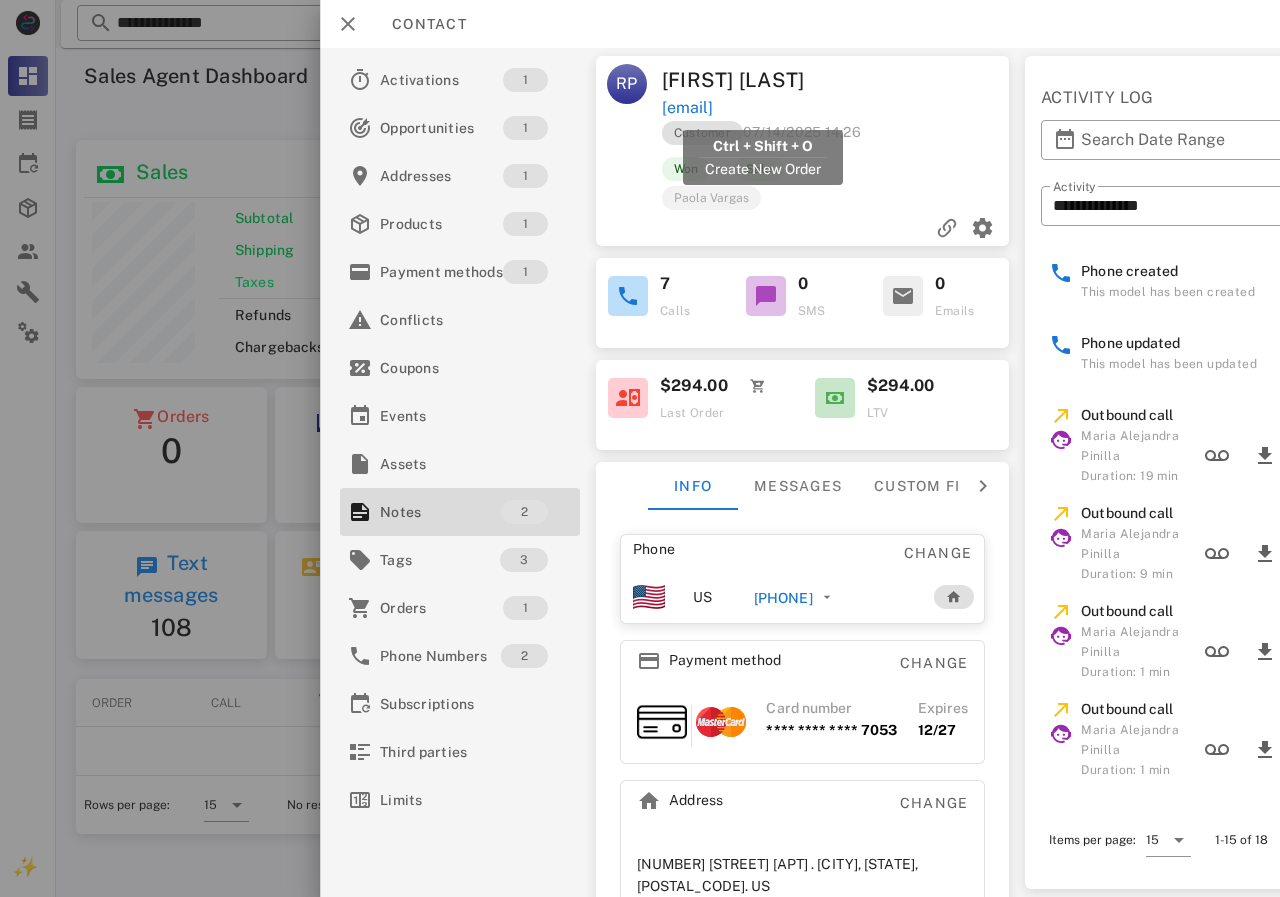 drag, startPoint x: 933, startPoint y: 111, endPoint x: 663, endPoint y: 116, distance: 270.0463 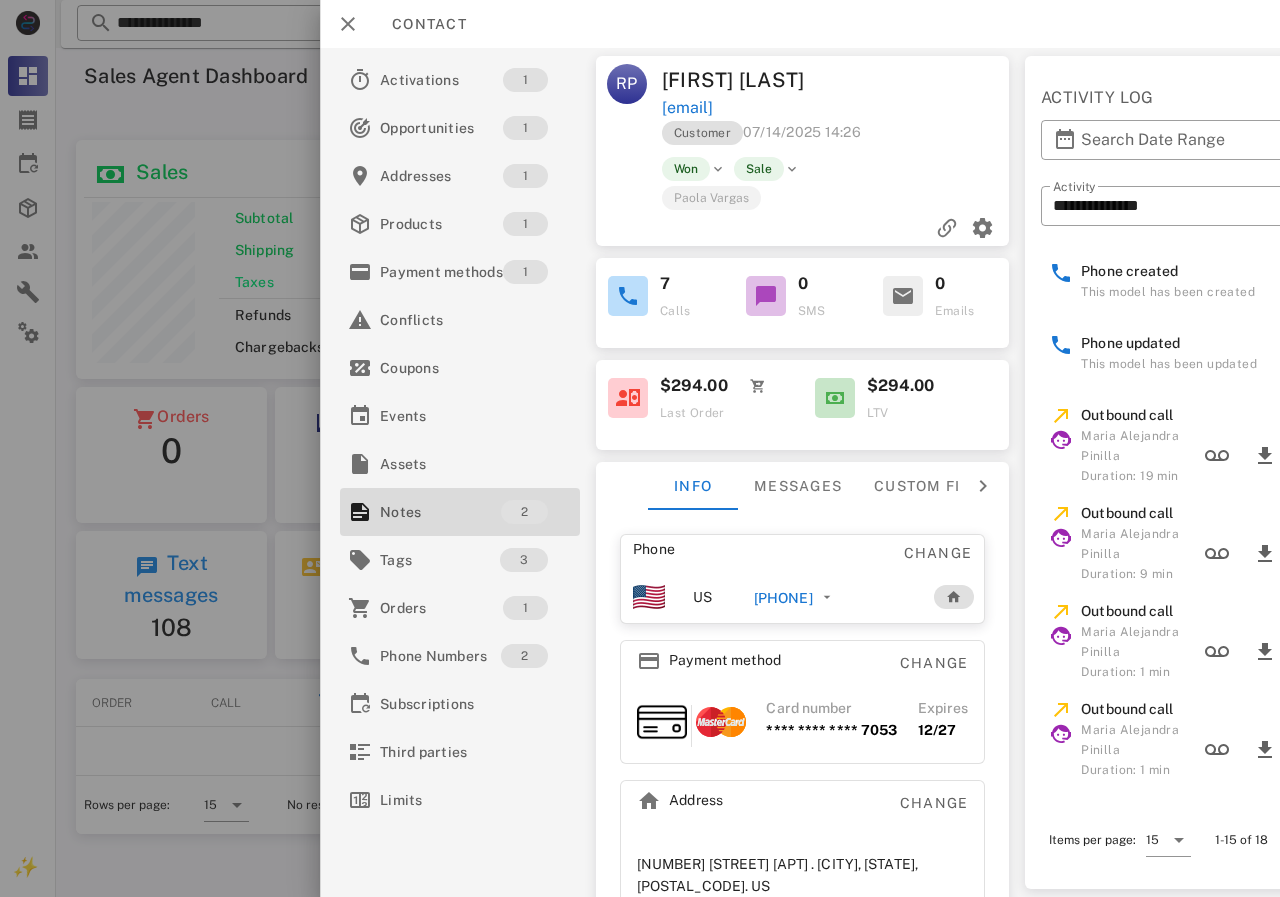 copy on "[EMAIL]" 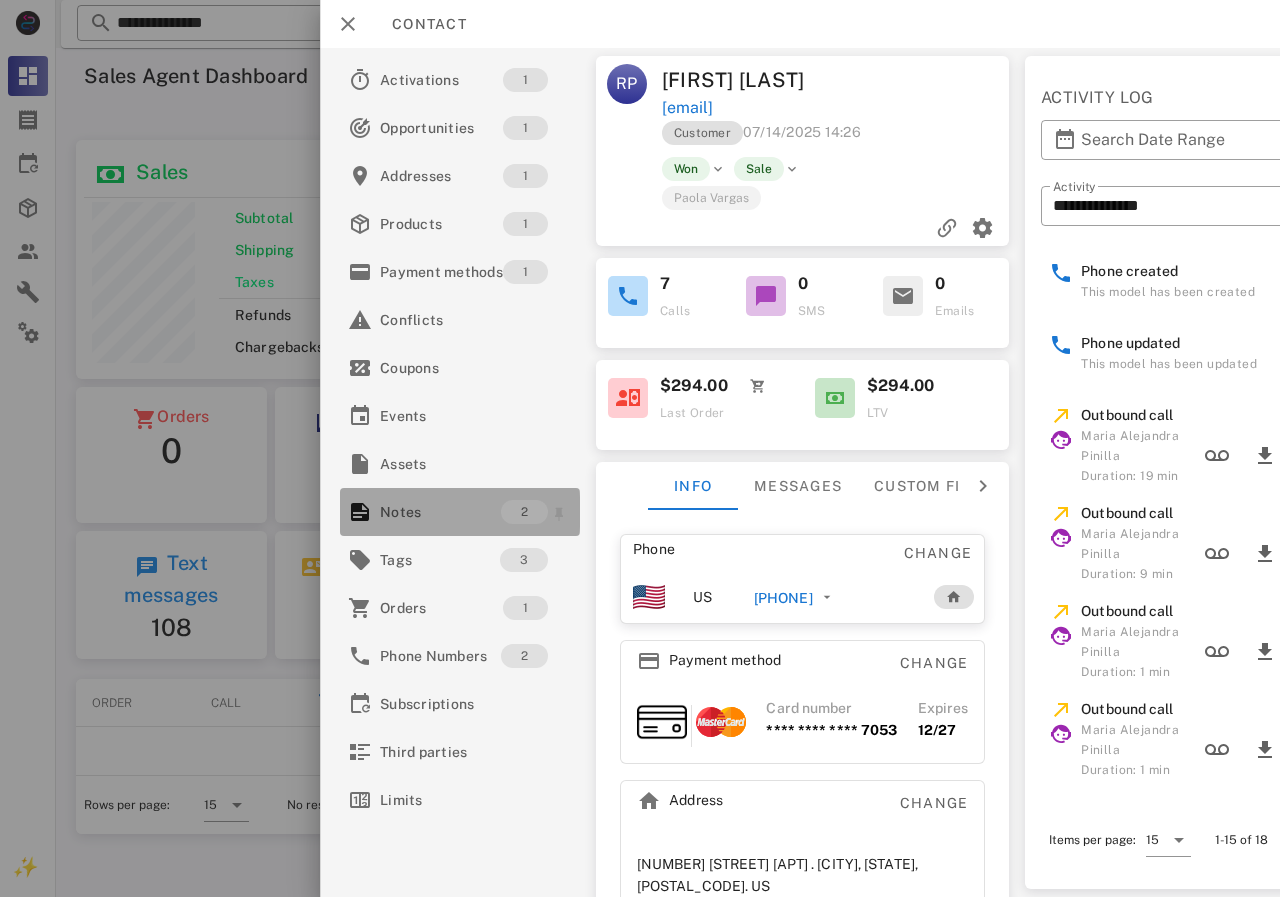 click on "Notes" at bounding box center (440, 512) 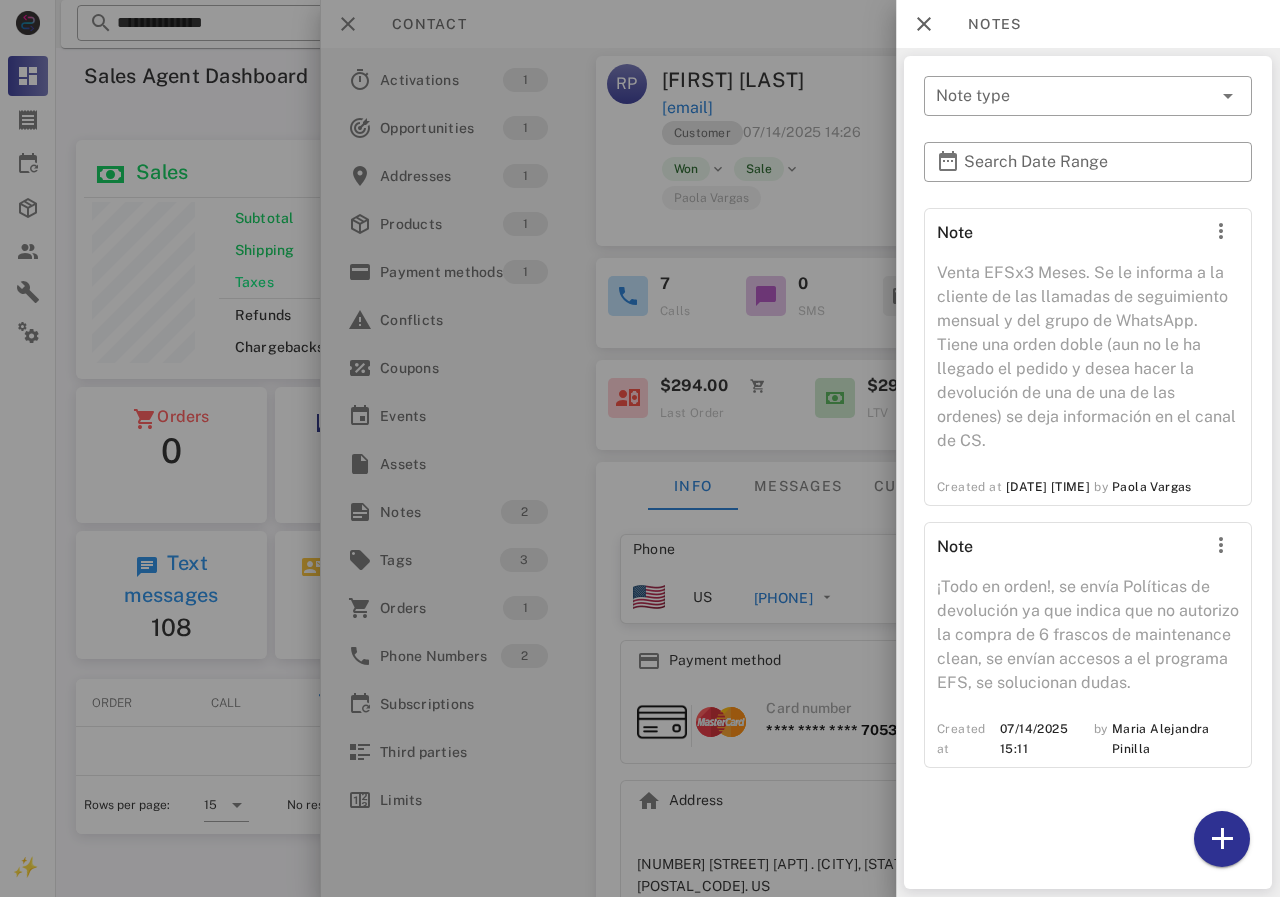 click at bounding box center (640, 448) 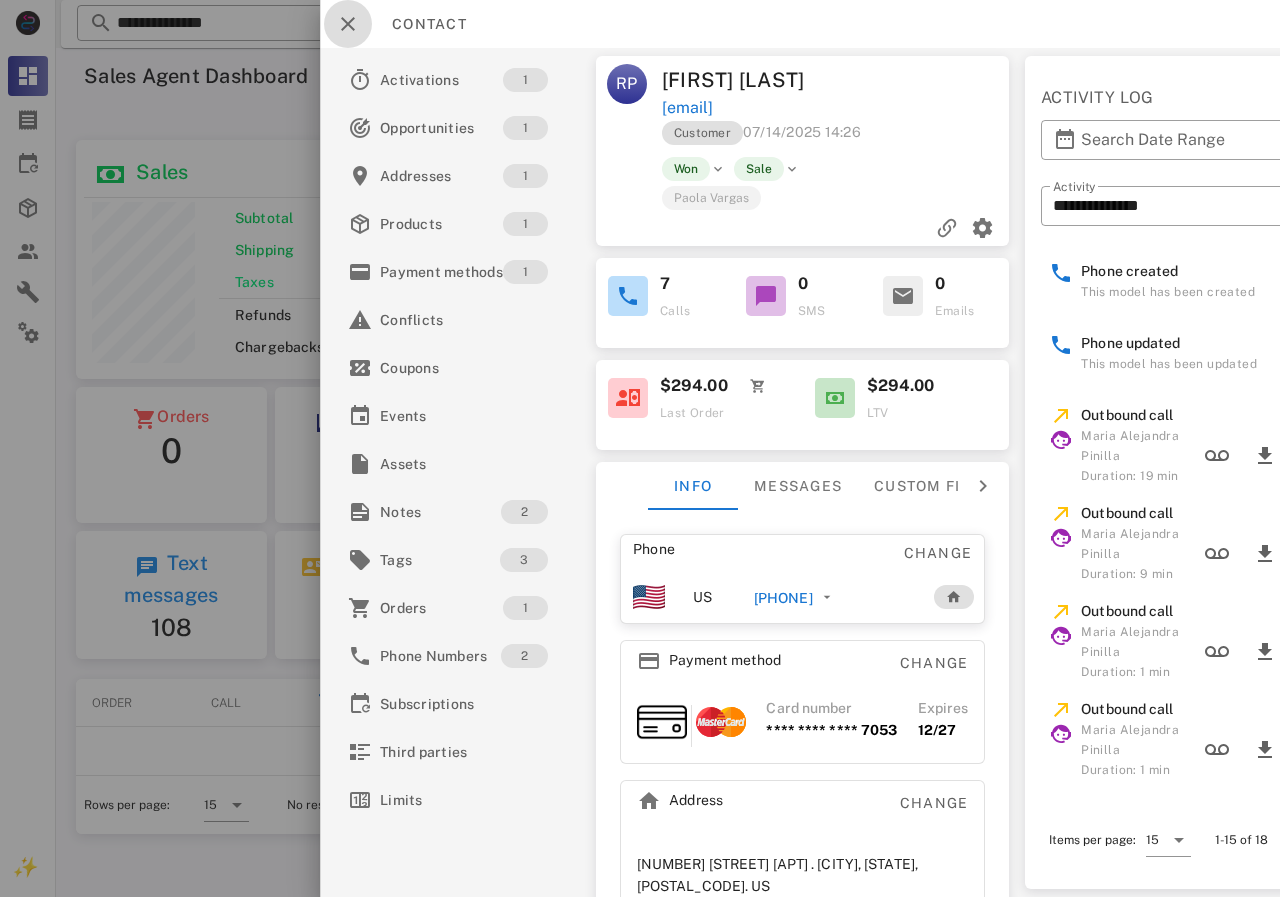 click at bounding box center [348, 24] 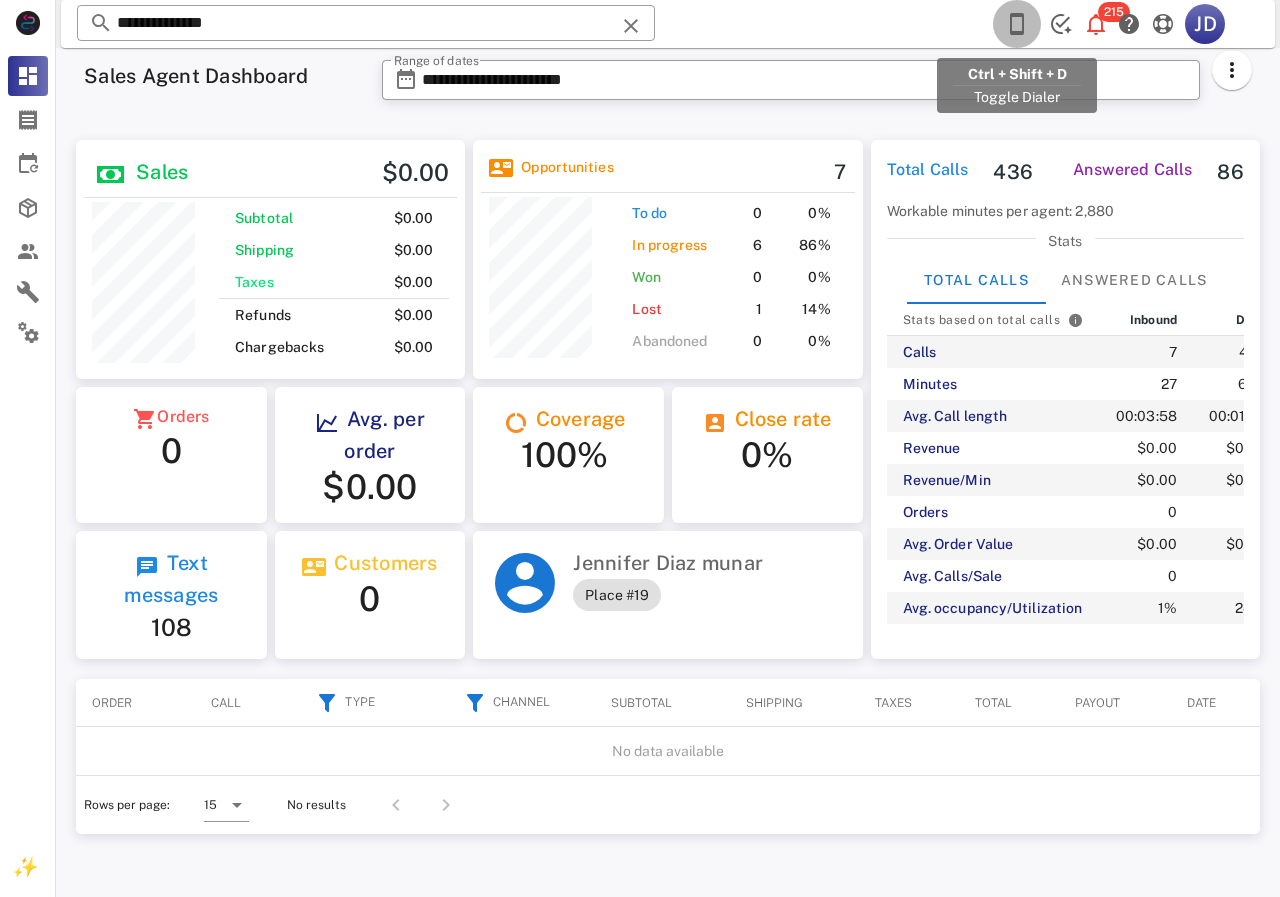 click at bounding box center (1017, 24) 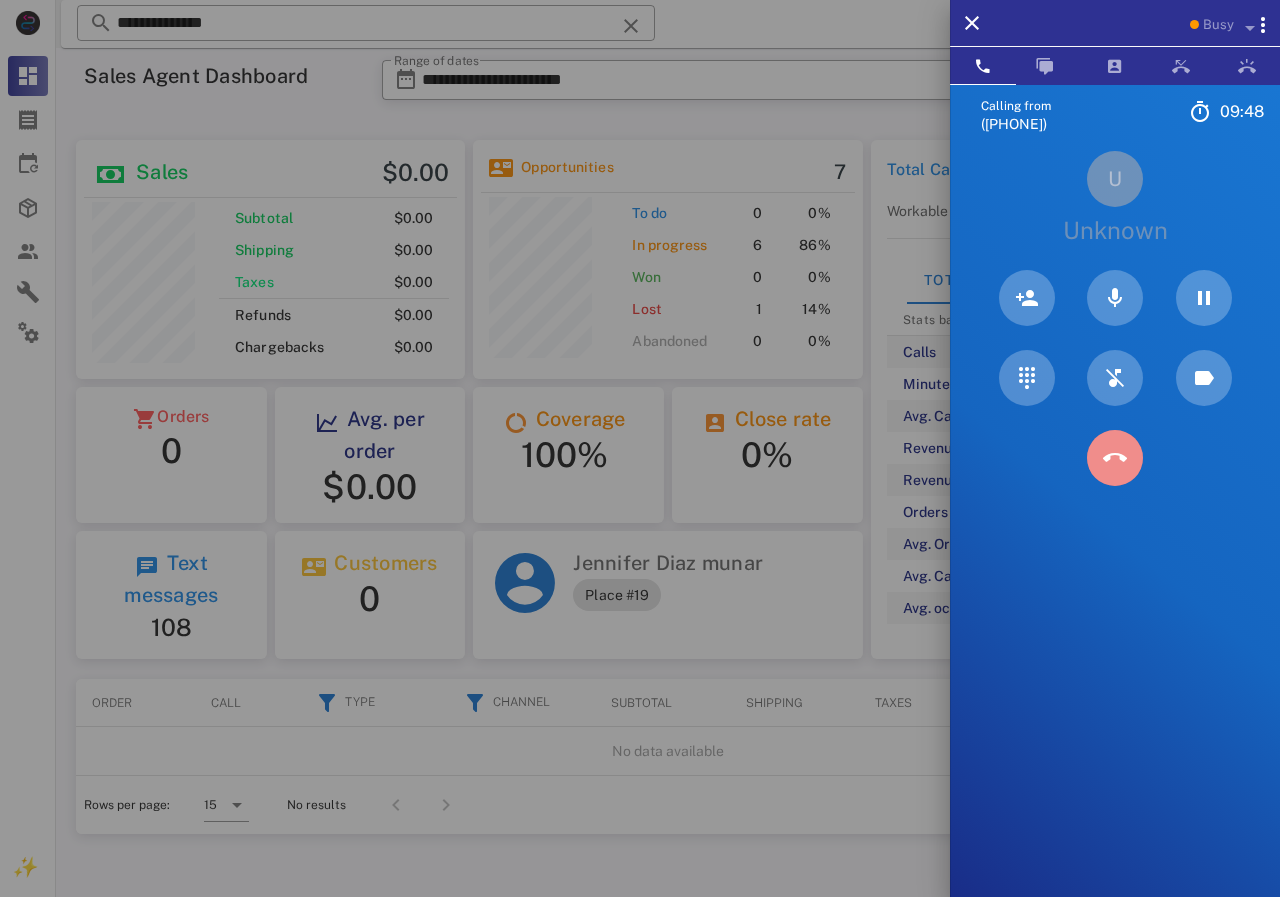 click at bounding box center (1115, 458) 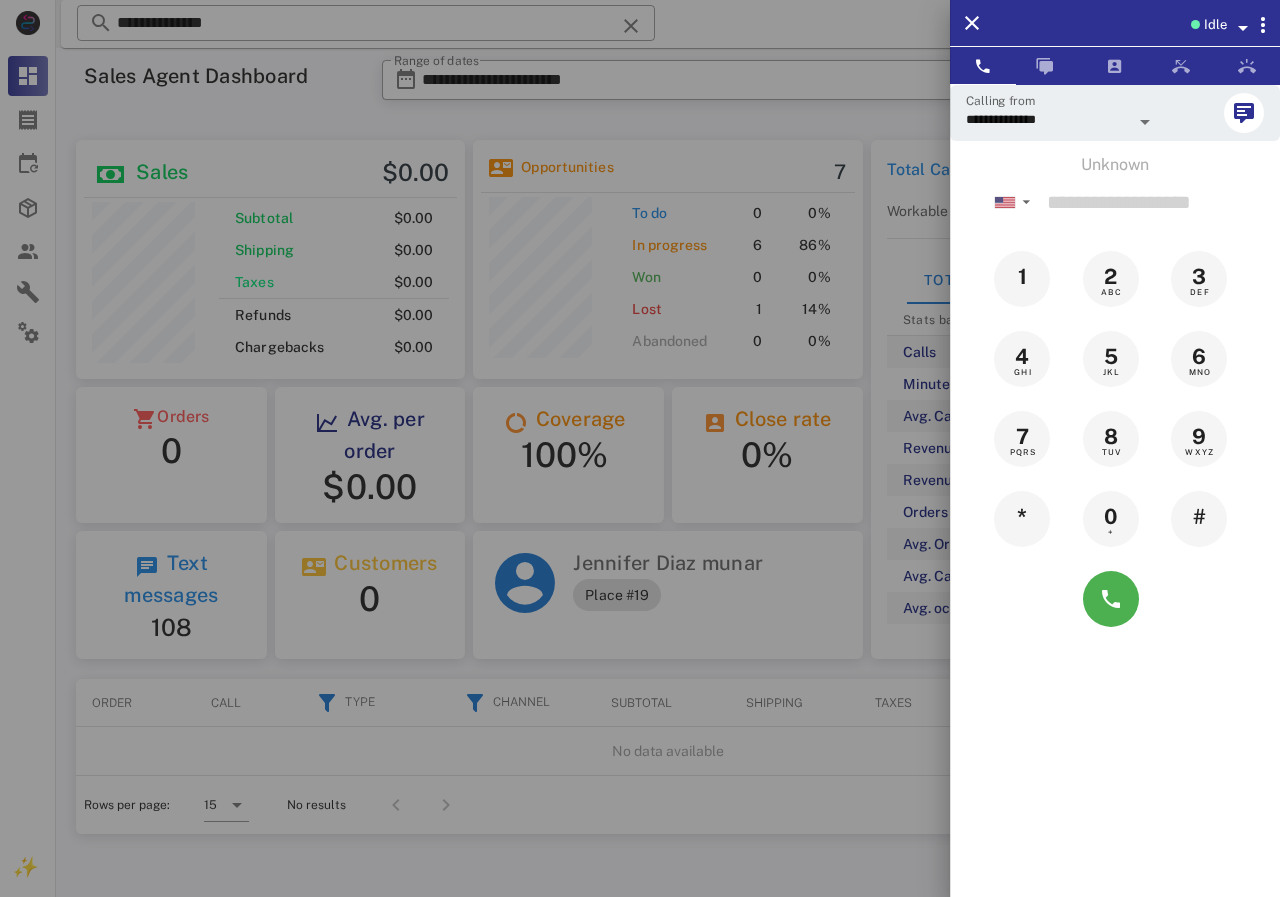click at bounding box center (640, 448) 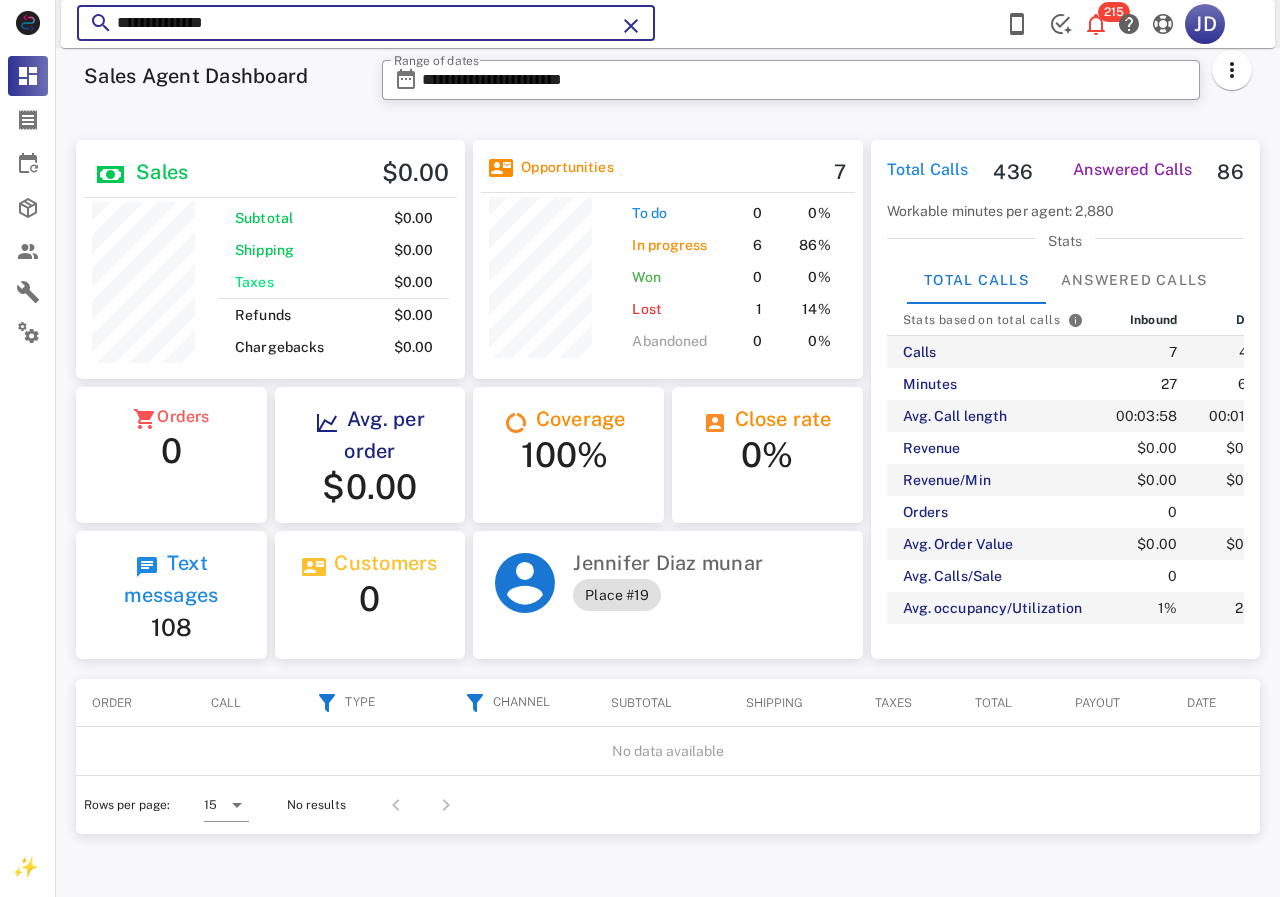 drag, startPoint x: 171, startPoint y: 39, endPoint x: 116, endPoint y: 33, distance: 55.326305 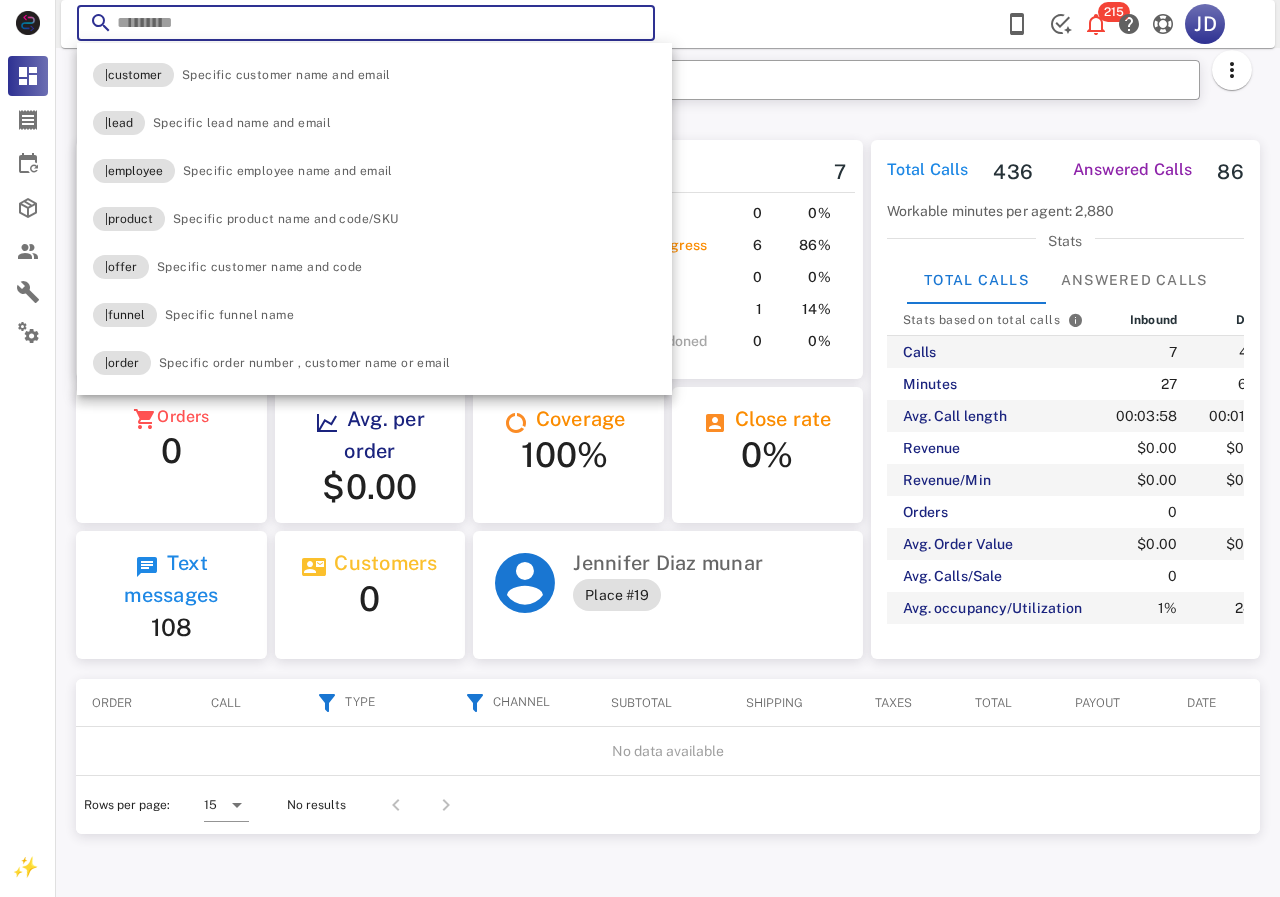 paste on "**********" 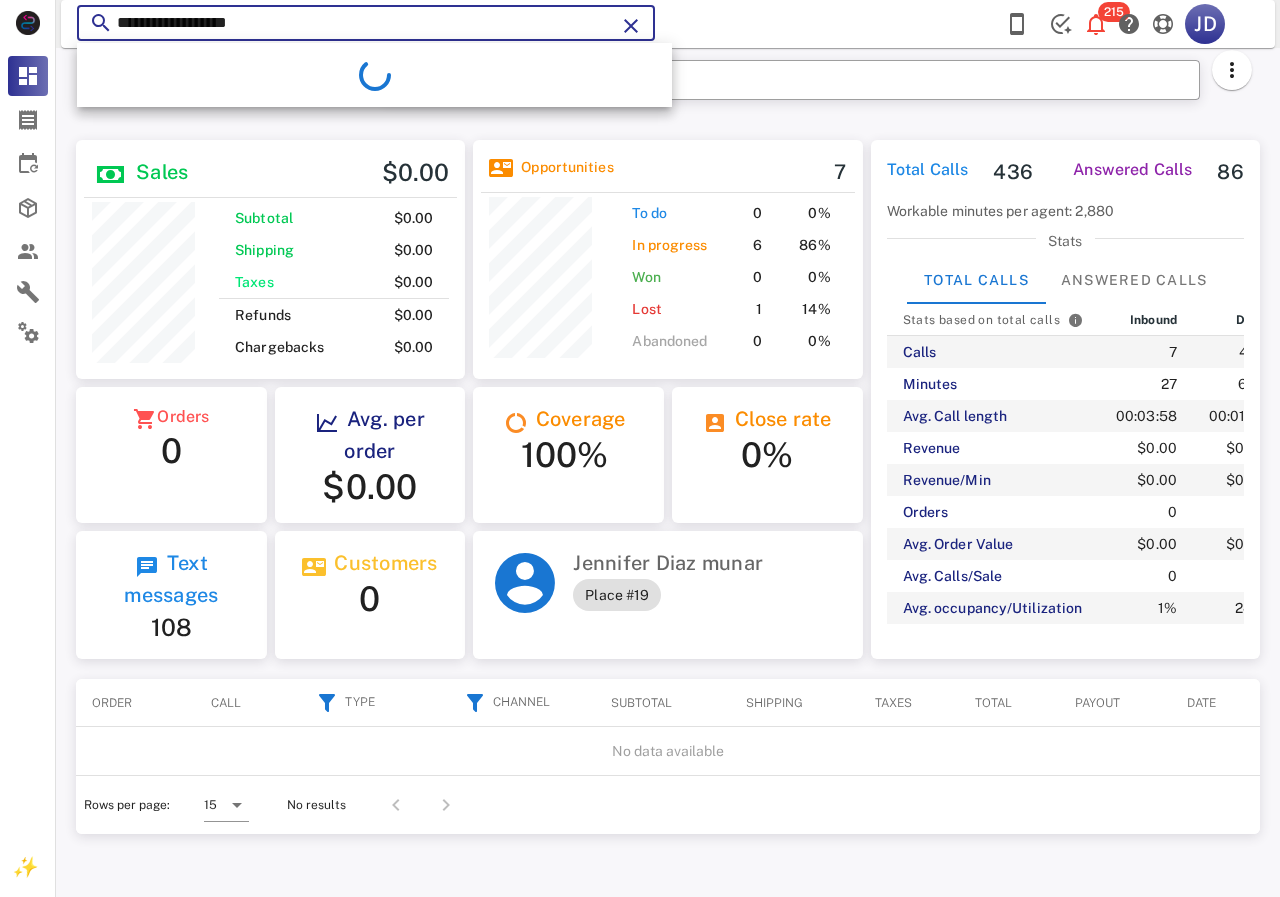 type on "**********" 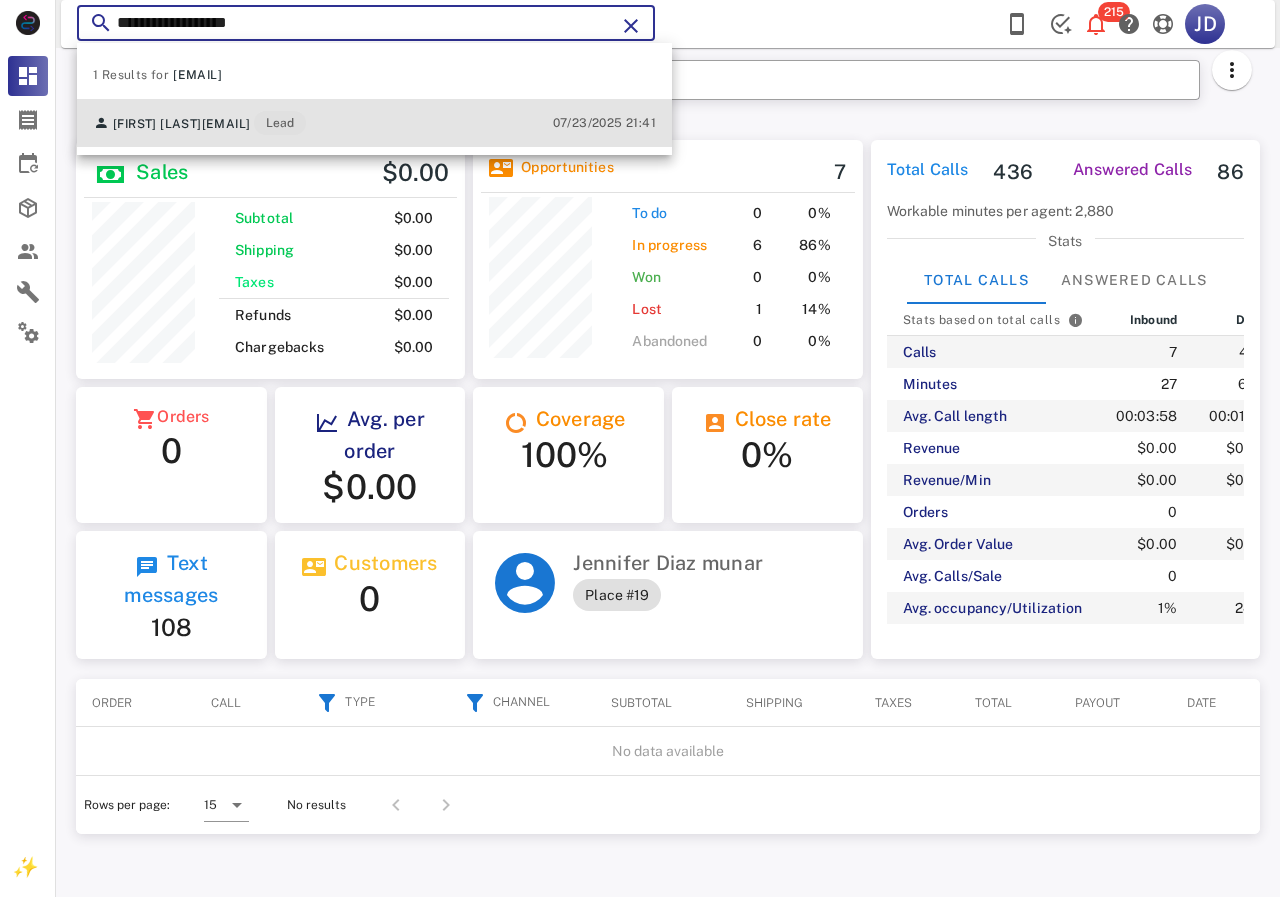 click on "[EMAIL]" at bounding box center (226, 124) 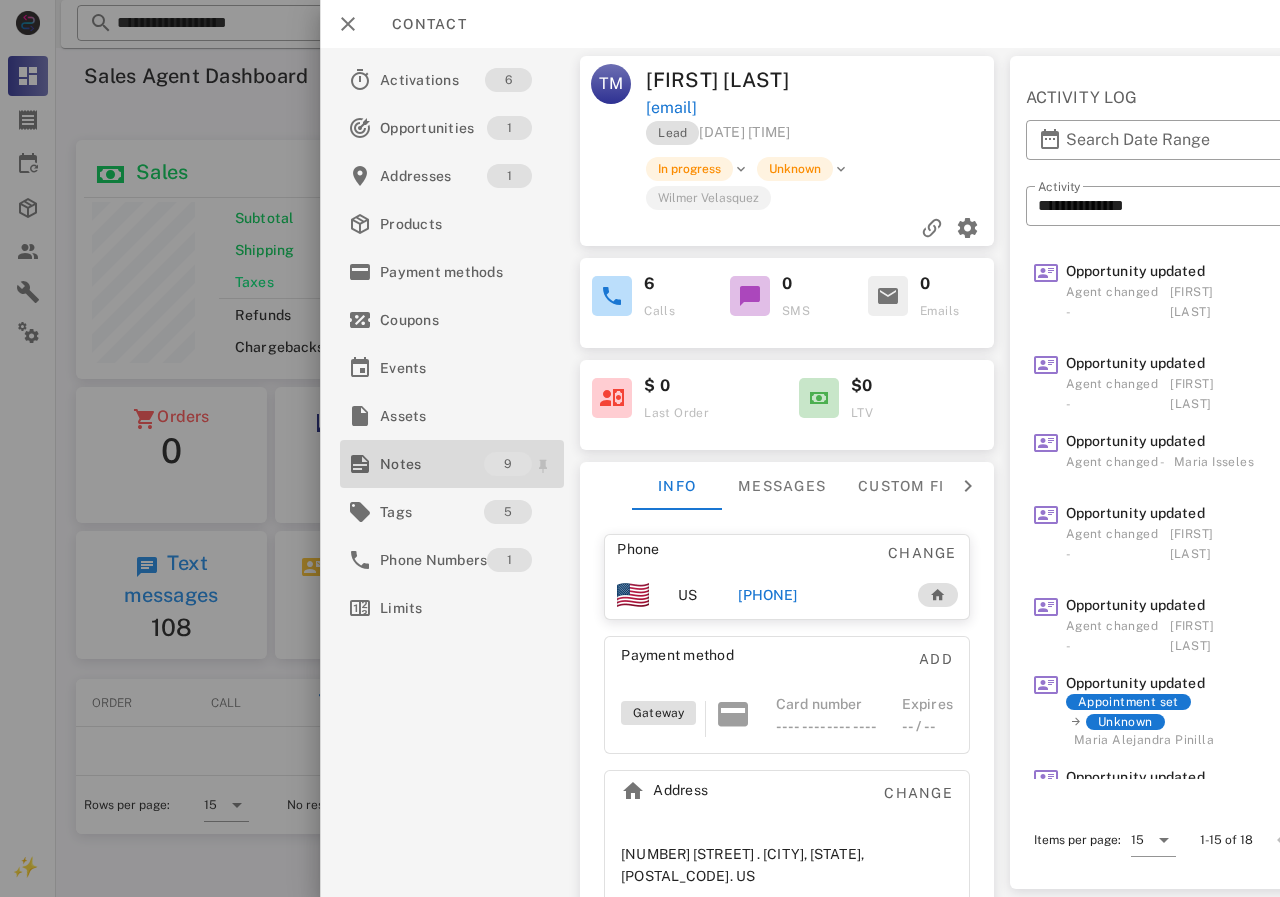 click on "Notes" at bounding box center (432, 464) 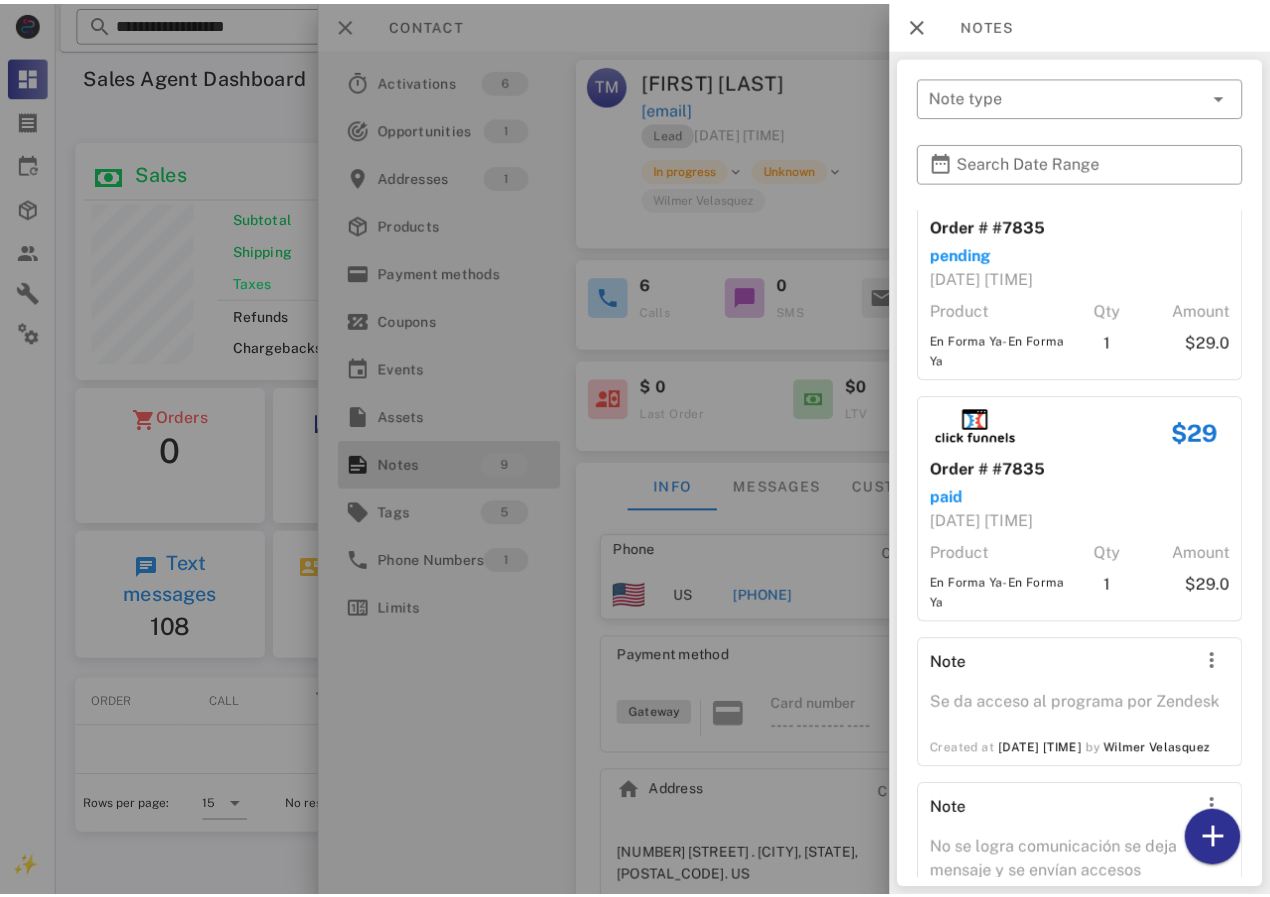 scroll, scrollTop: 0, scrollLeft: 0, axis: both 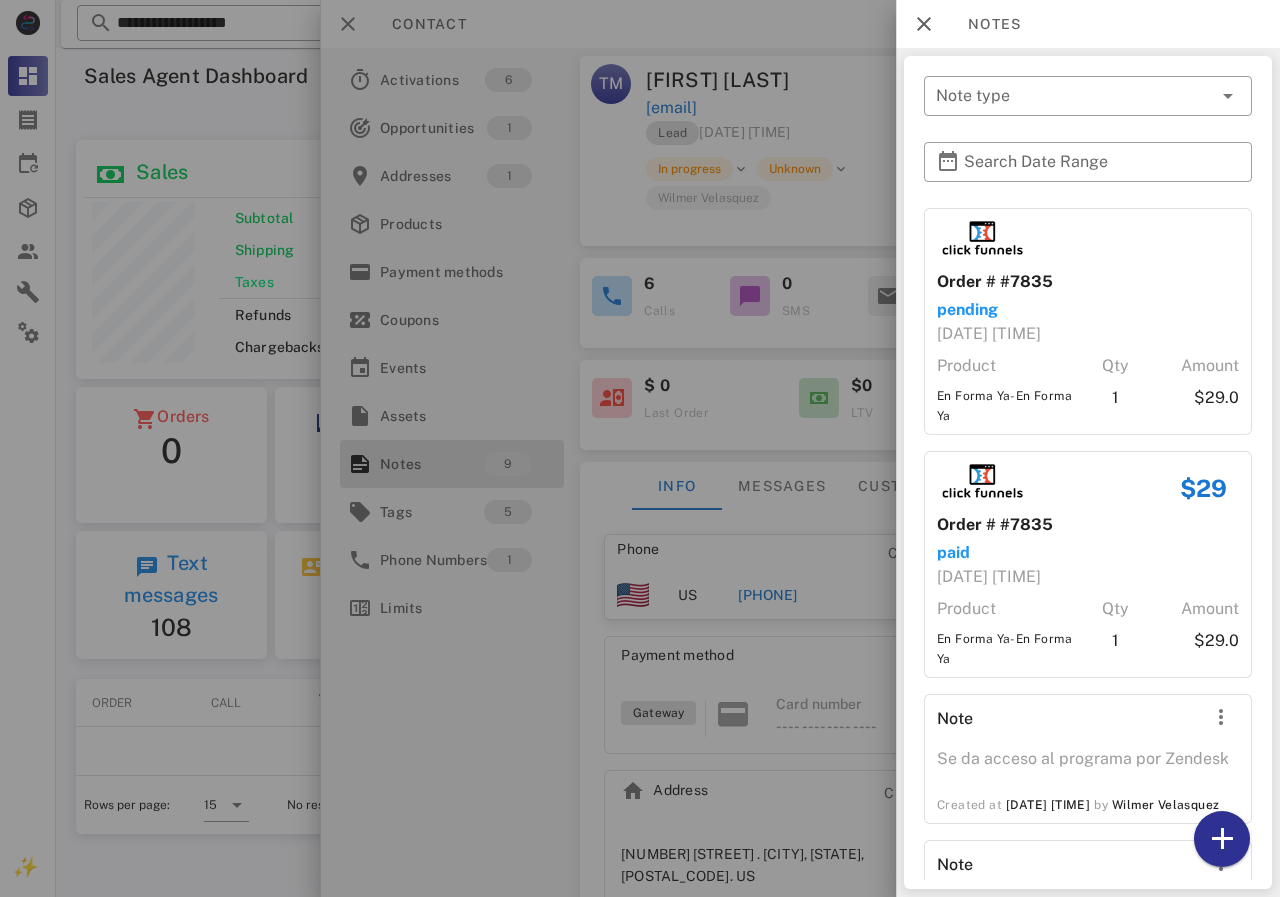 click at bounding box center (640, 448) 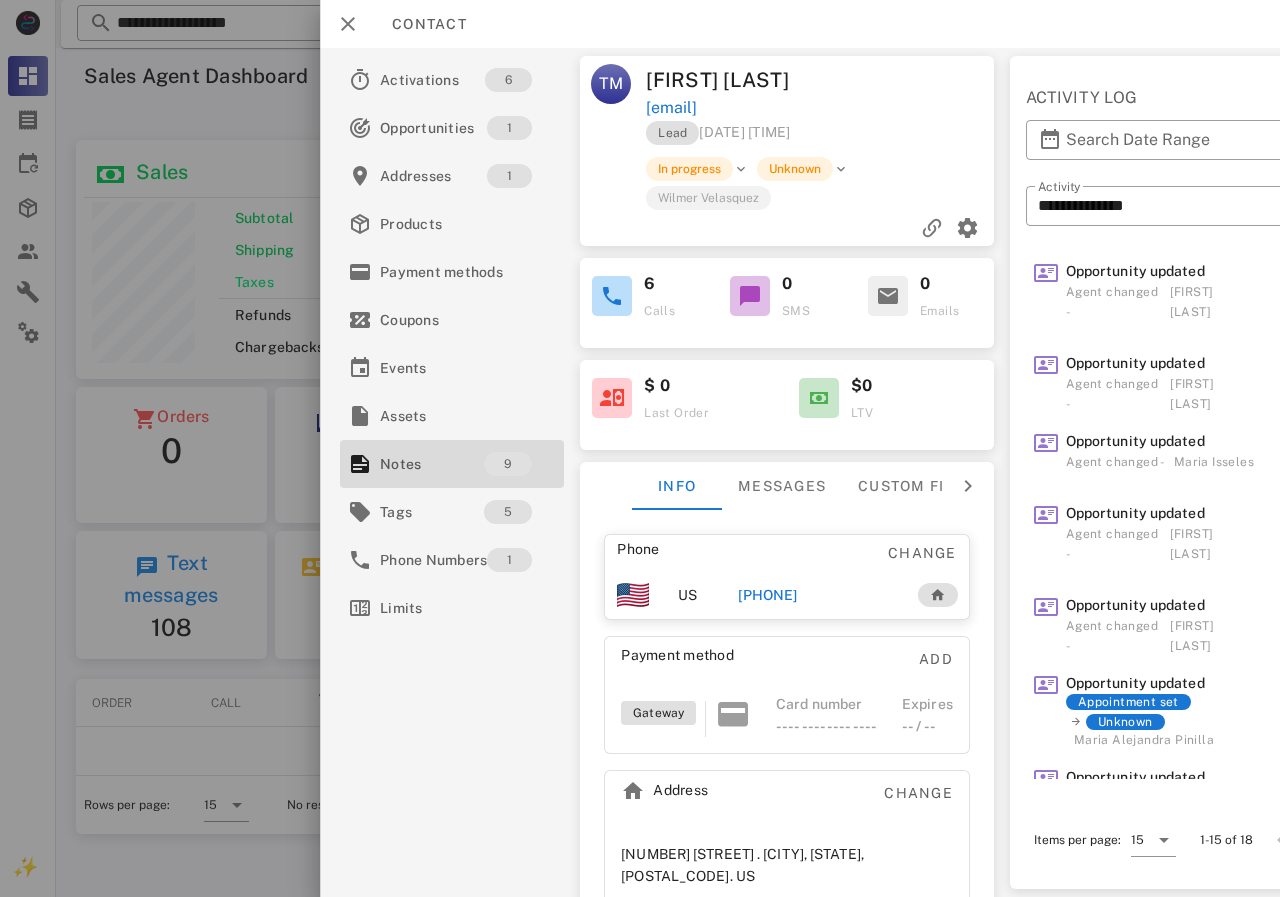 click on "[PHONE]" at bounding box center (767, 595) 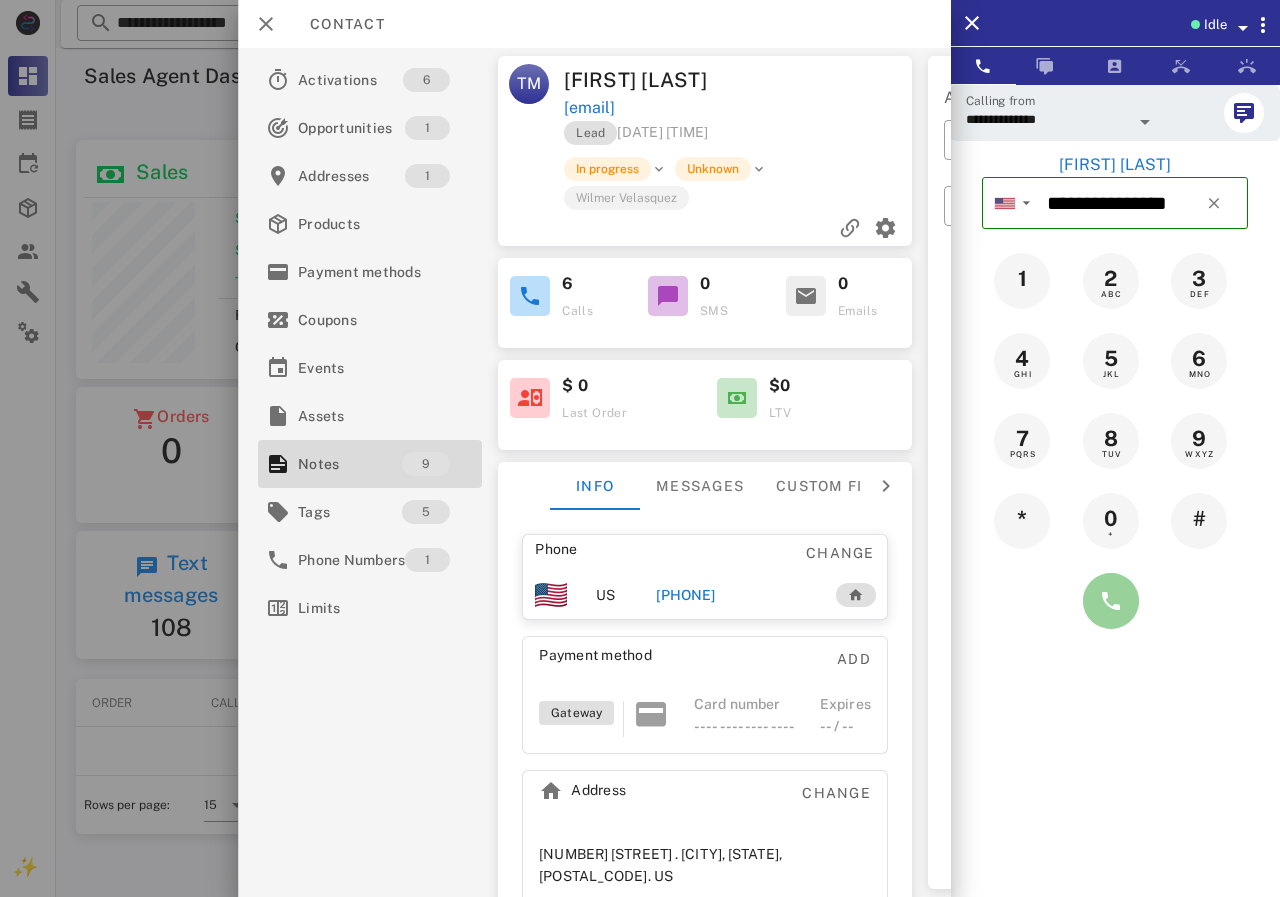 click at bounding box center (1111, 601) 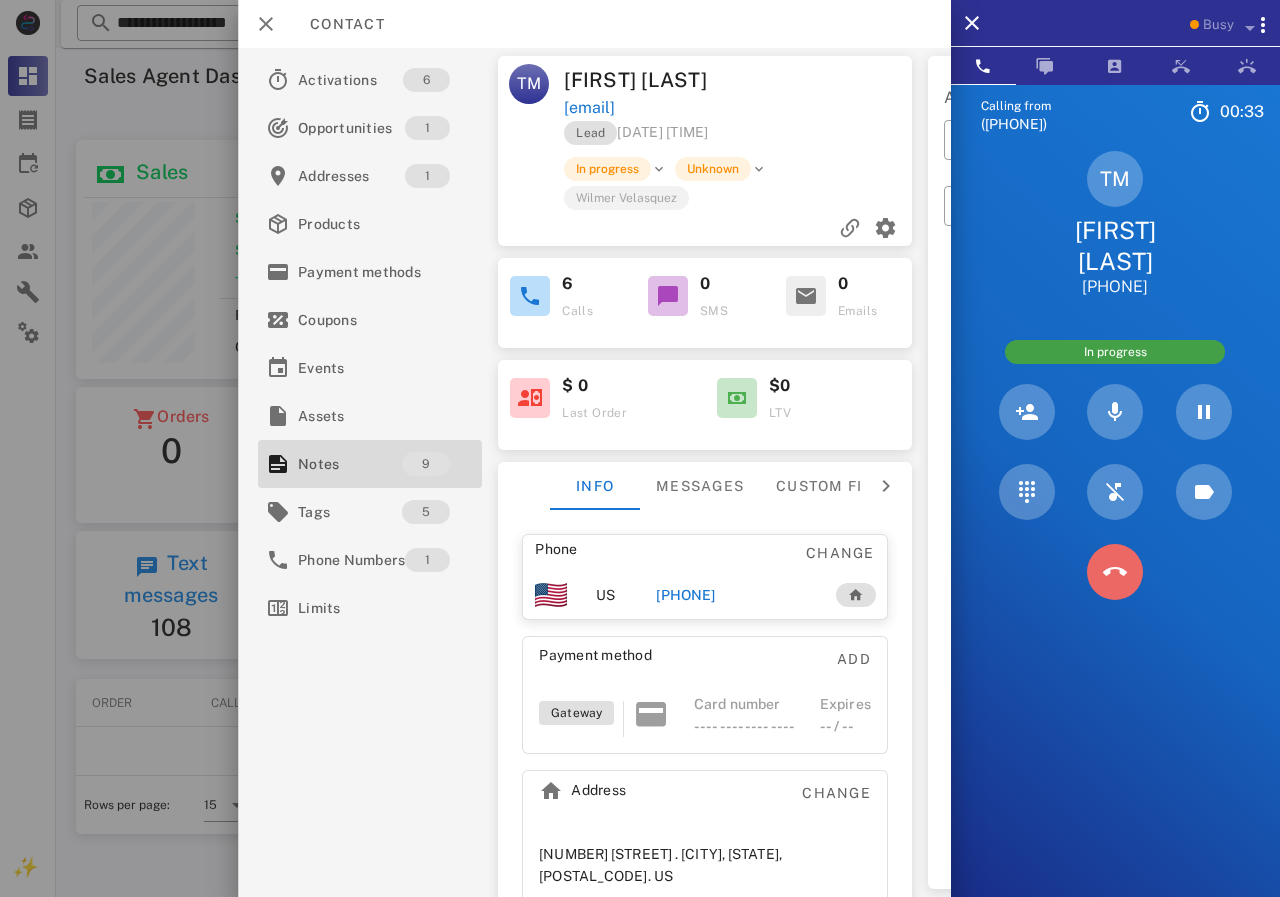 click at bounding box center (1115, 572) 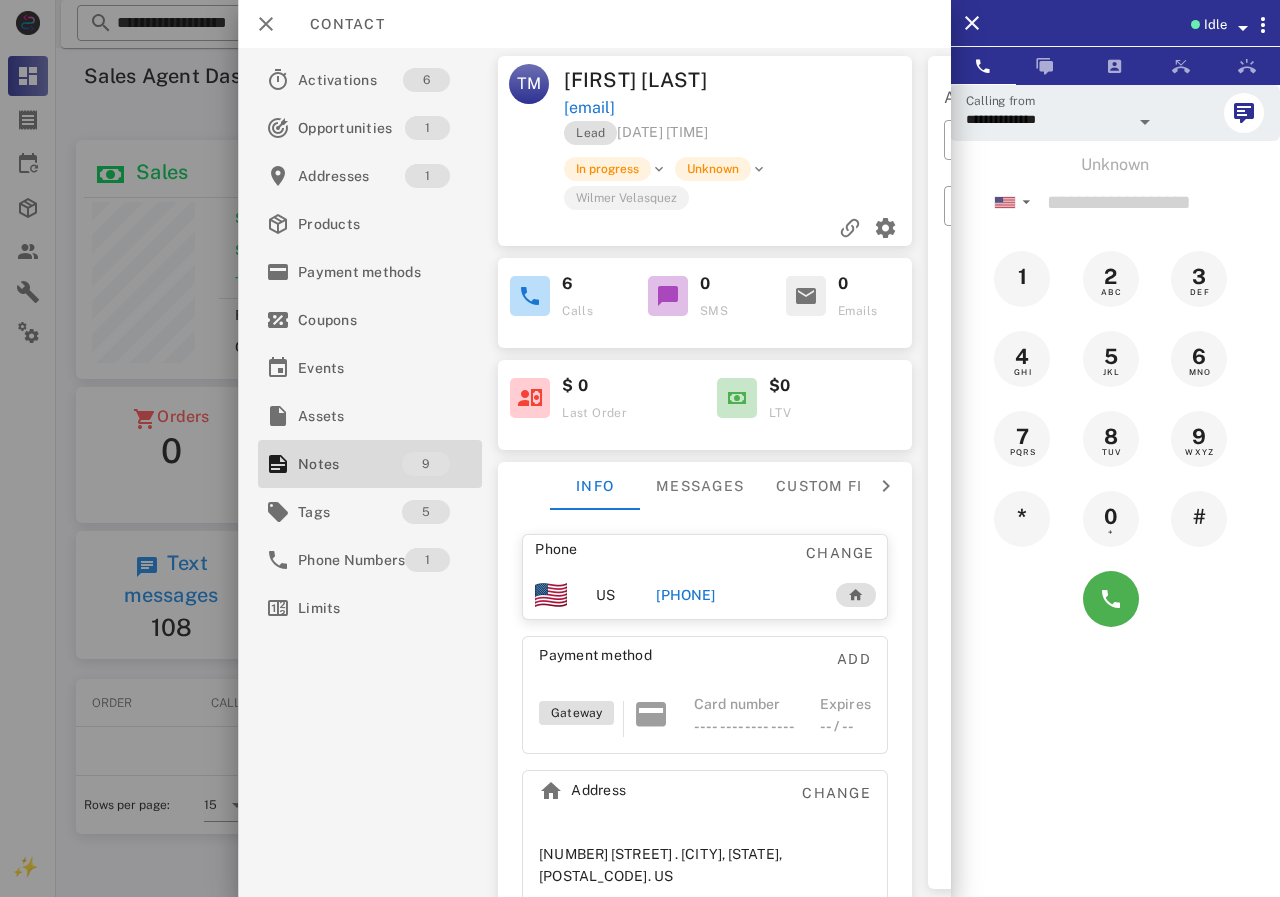click on "[PHONE]" at bounding box center (685, 595) 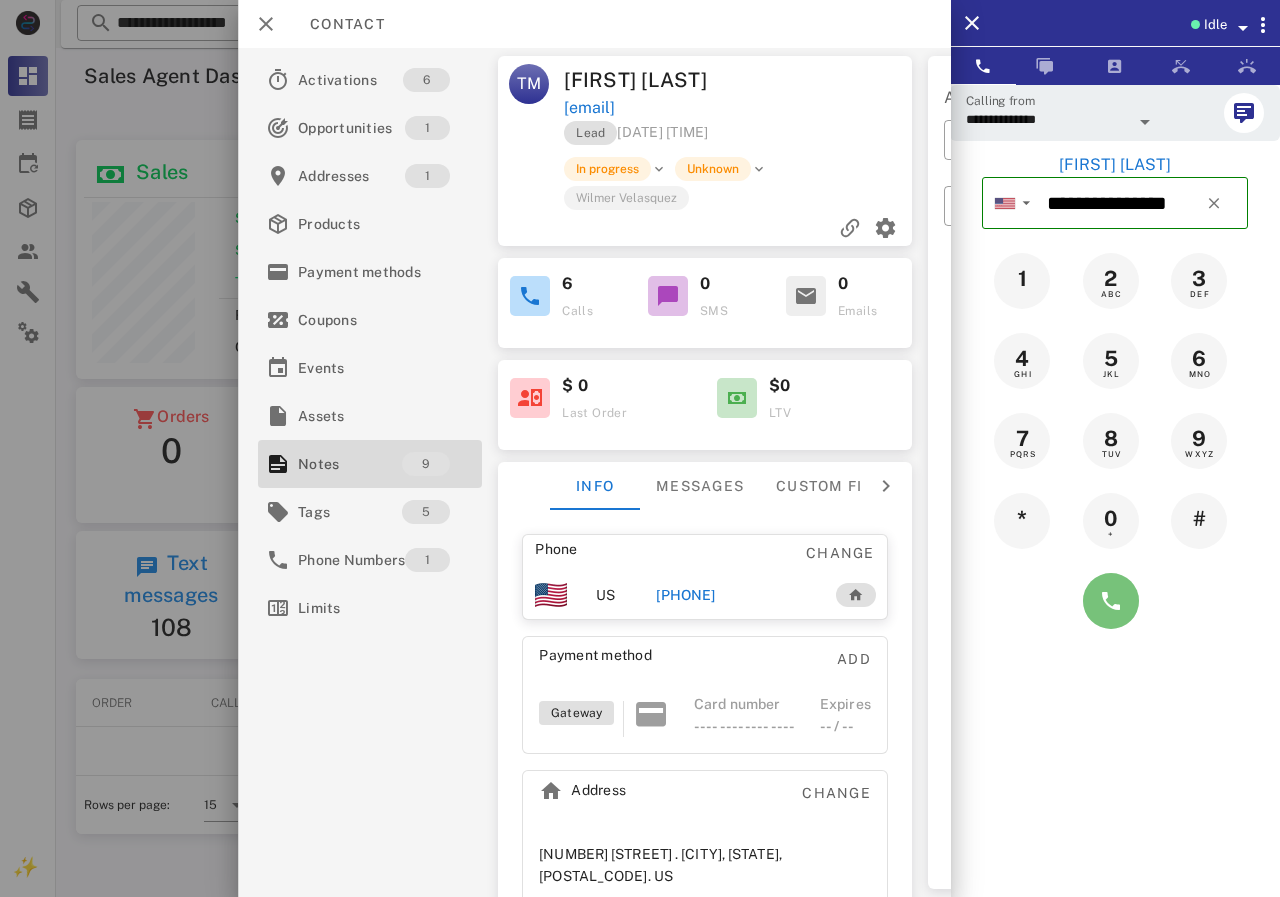 click at bounding box center (1111, 601) 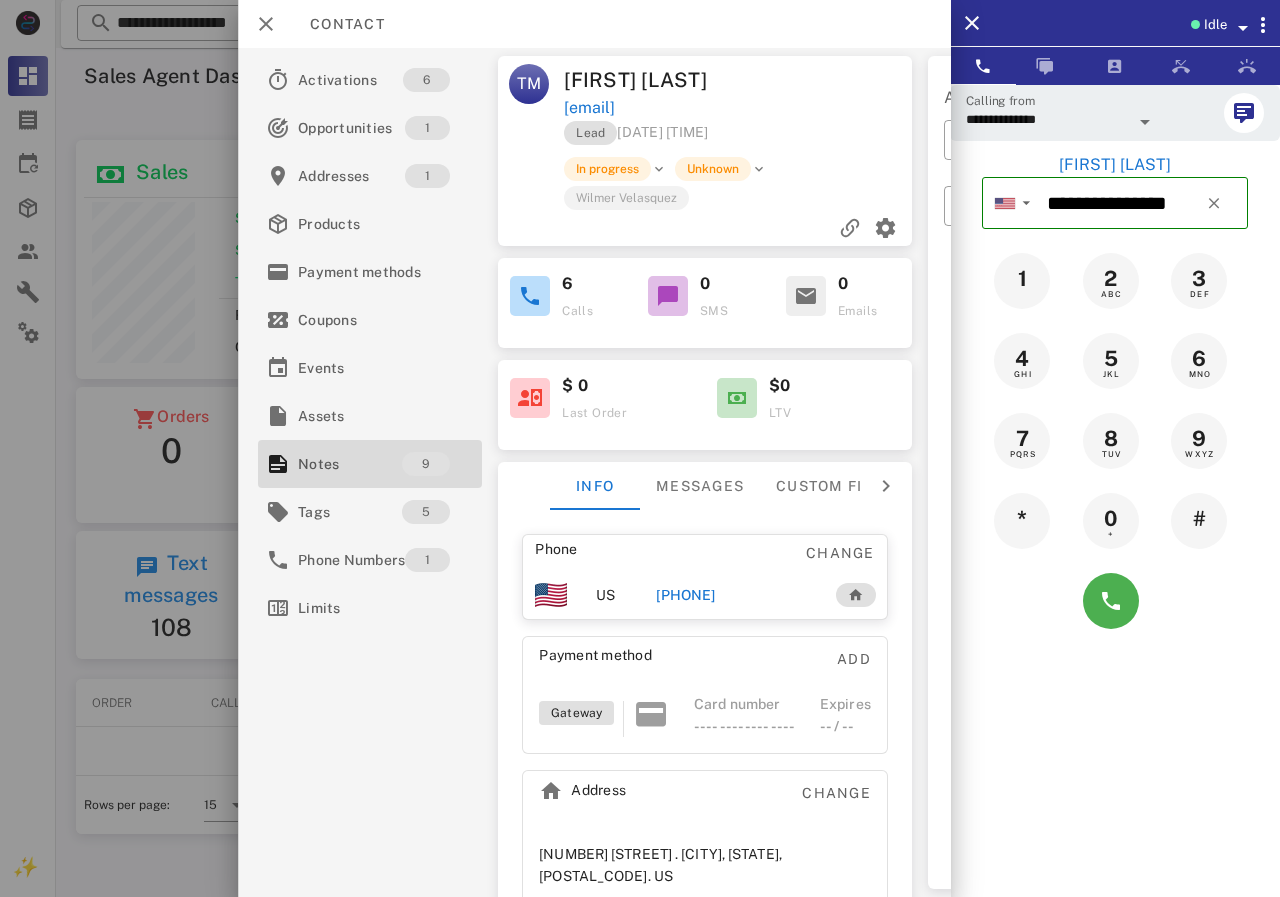 type 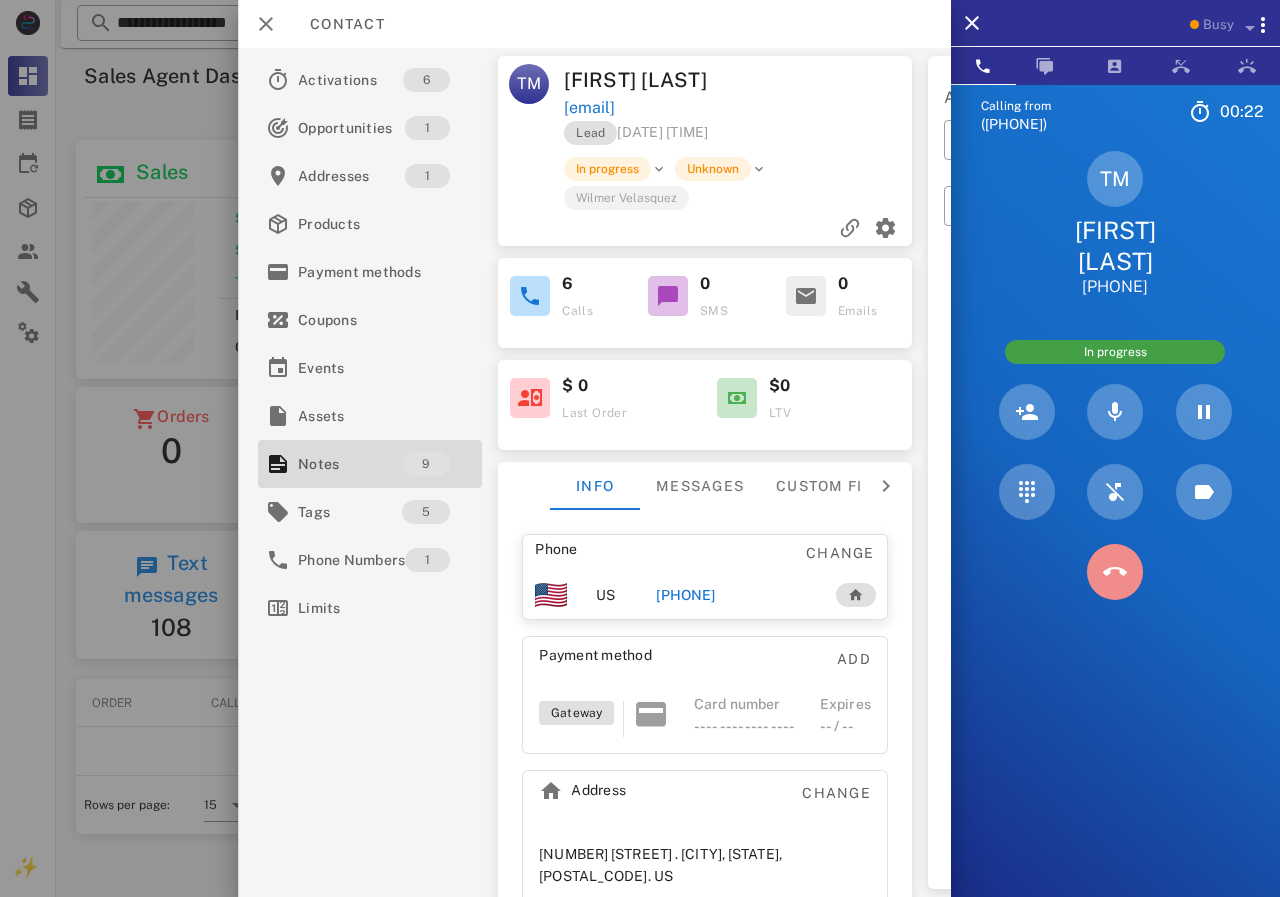 drag, startPoint x: 1111, startPoint y: 570, endPoint x: 1200, endPoint y: 530, distance: 97.575615 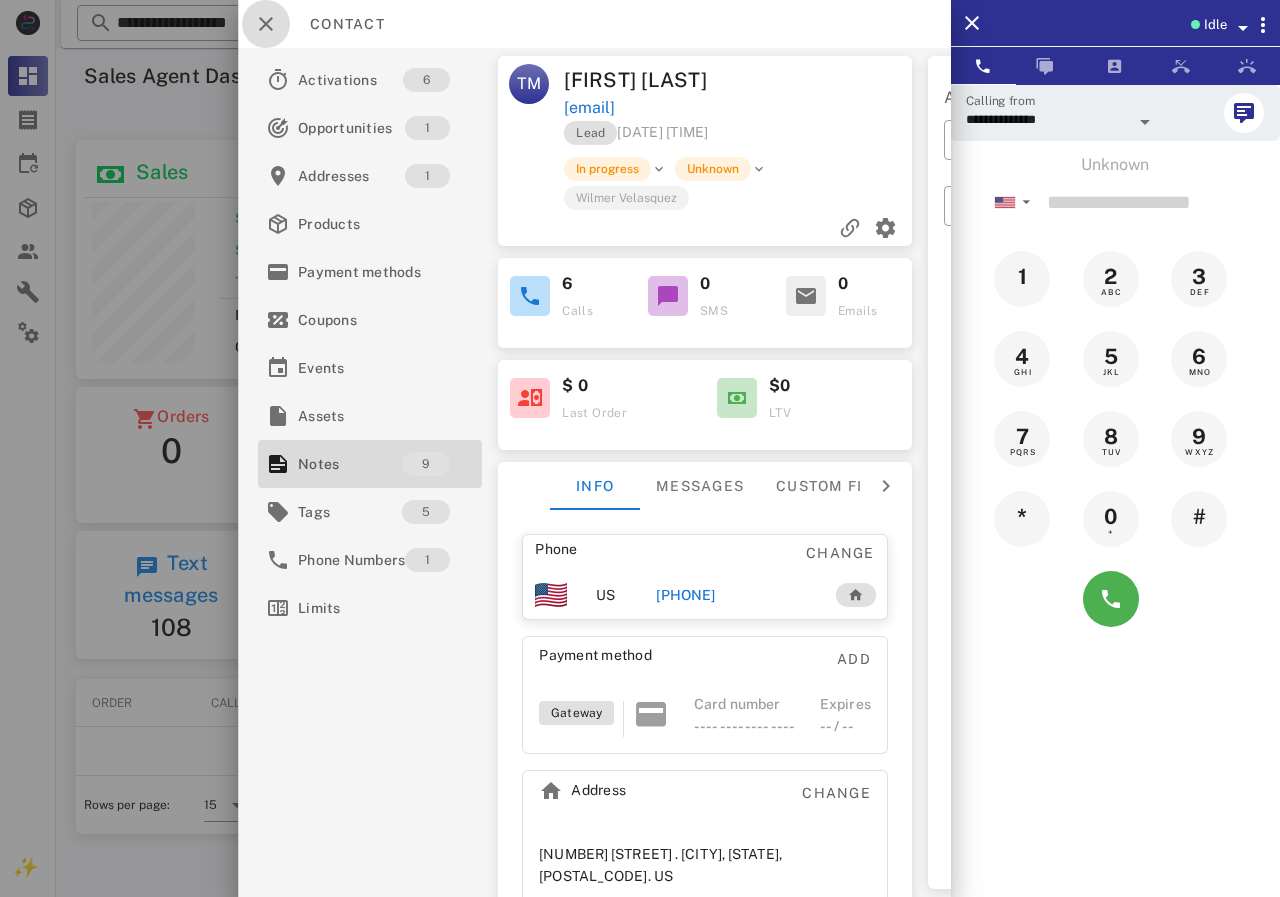 click at bounding box center [266, 24] 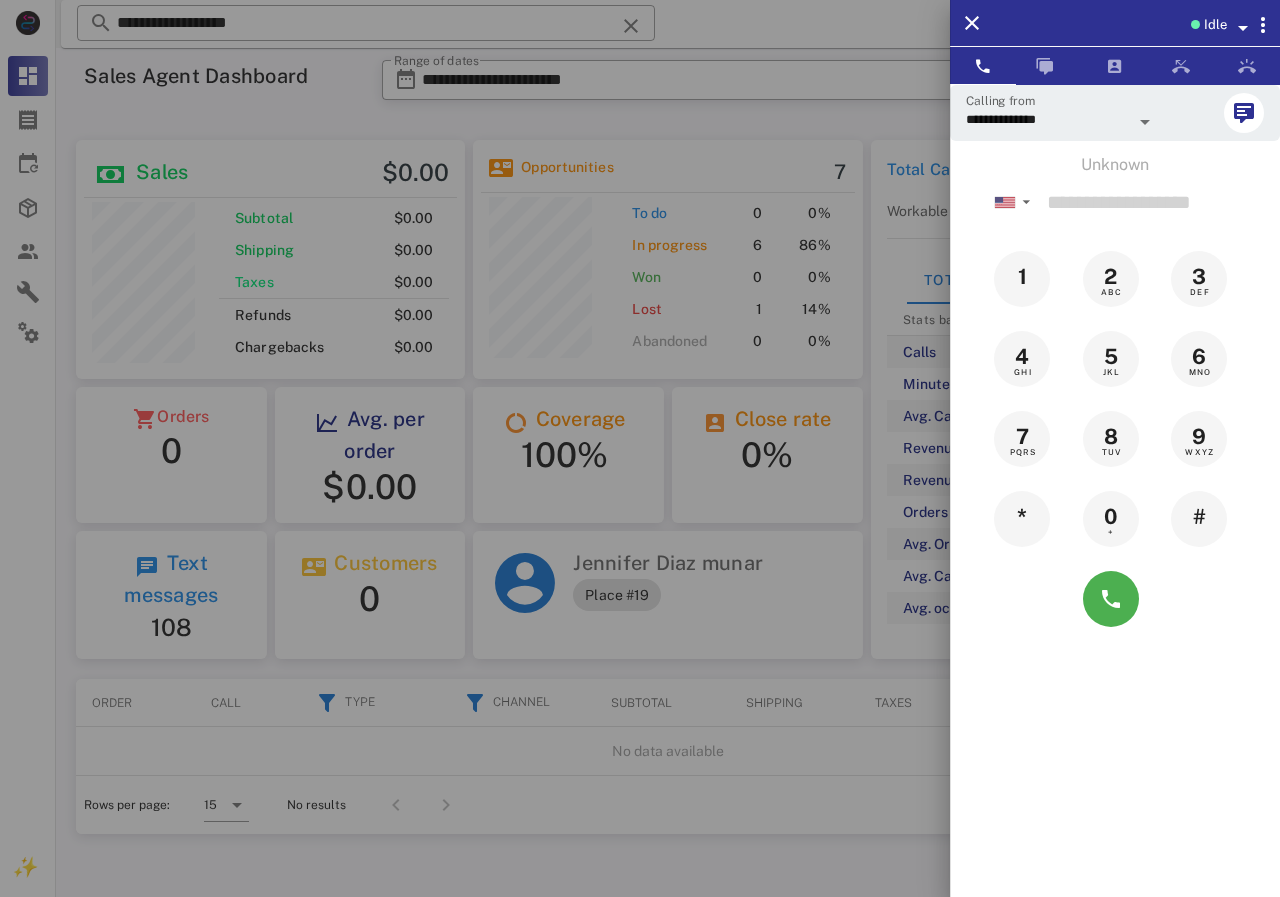 click at bounding box center [640, 448] 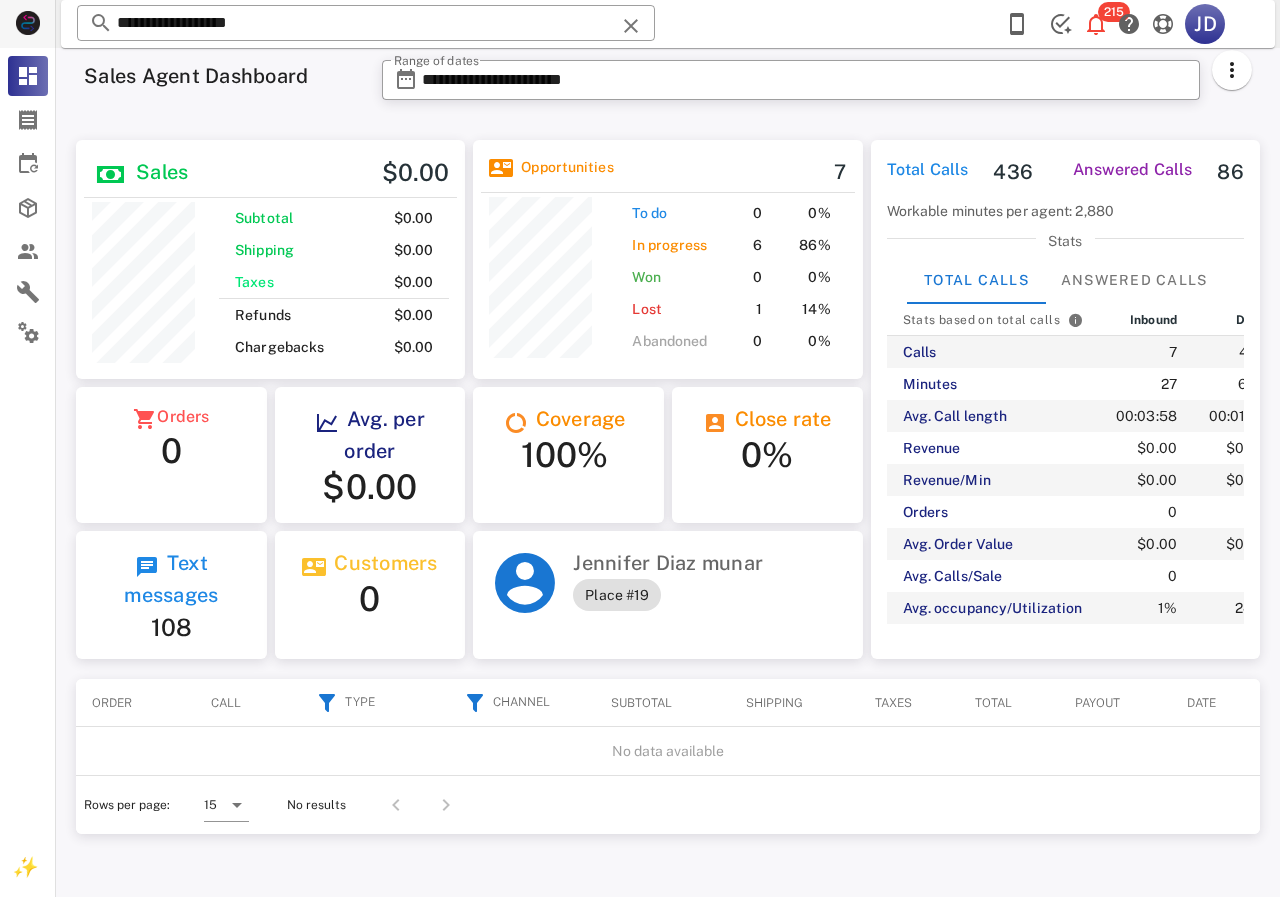 drag, startPoint x: 104, startPoint y: 24, endPoint x: 10, endPoint y: 28, distance: 94.08507 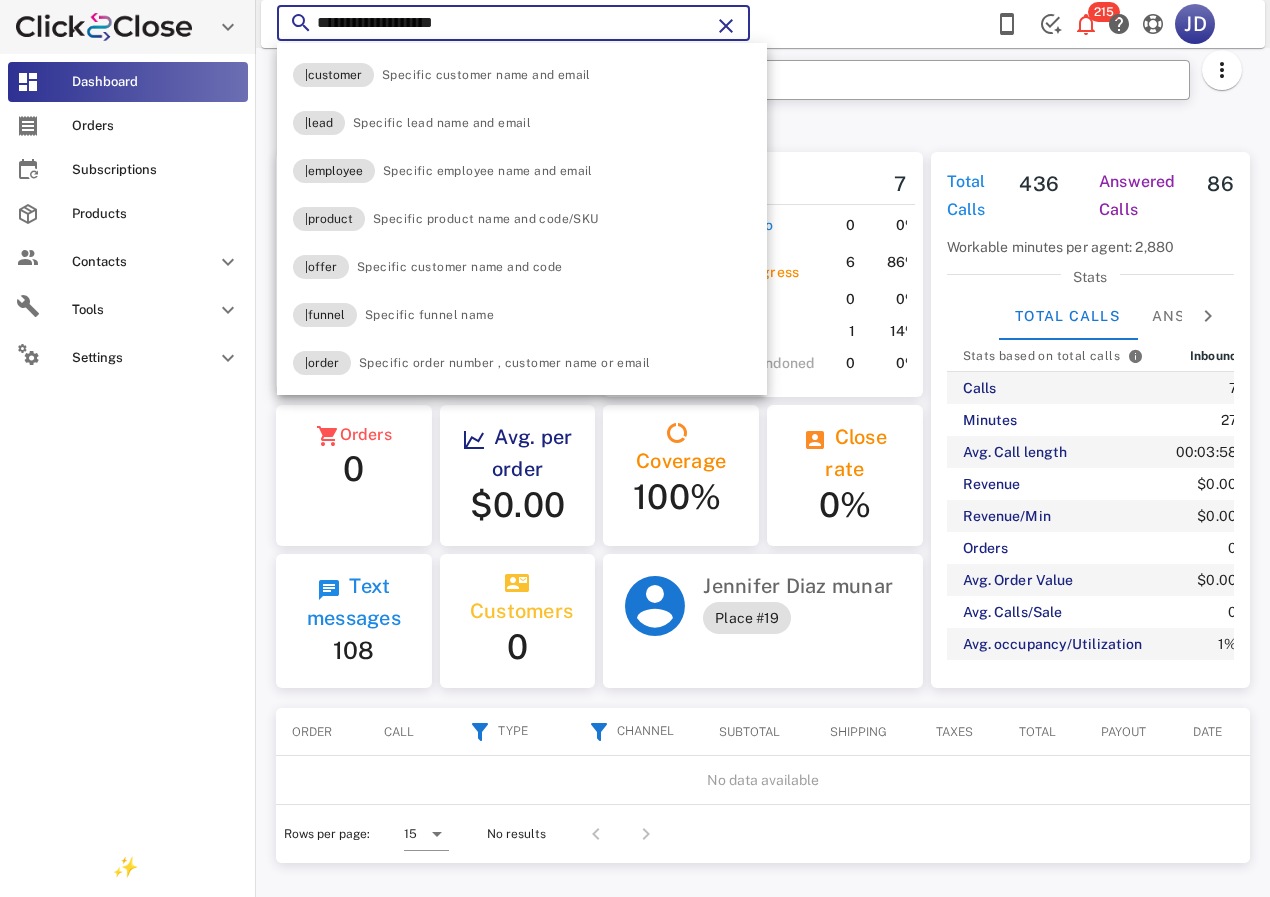 scroll, scrollTop: 999751, scrollLeft: 999680, axis: both 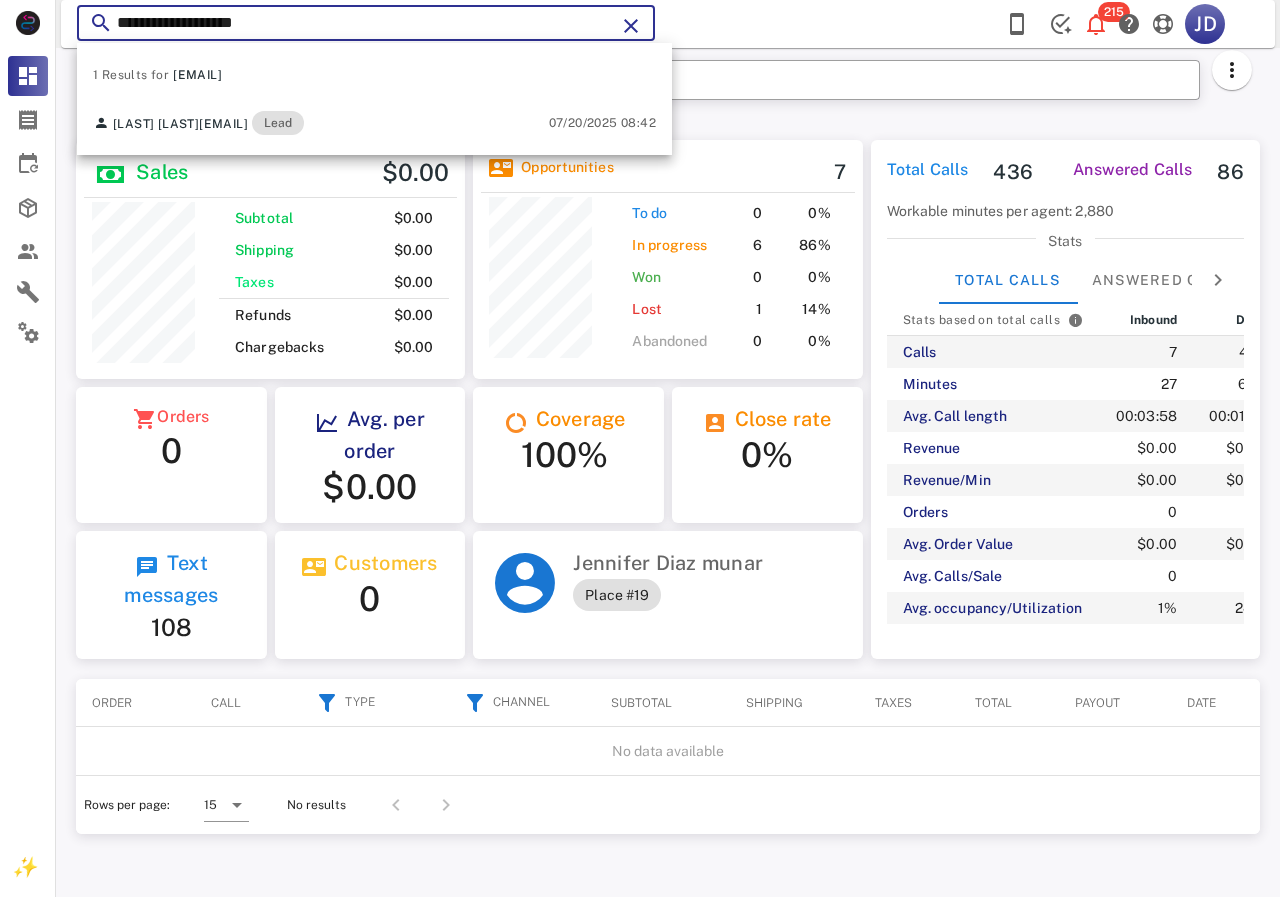 type on "**********" 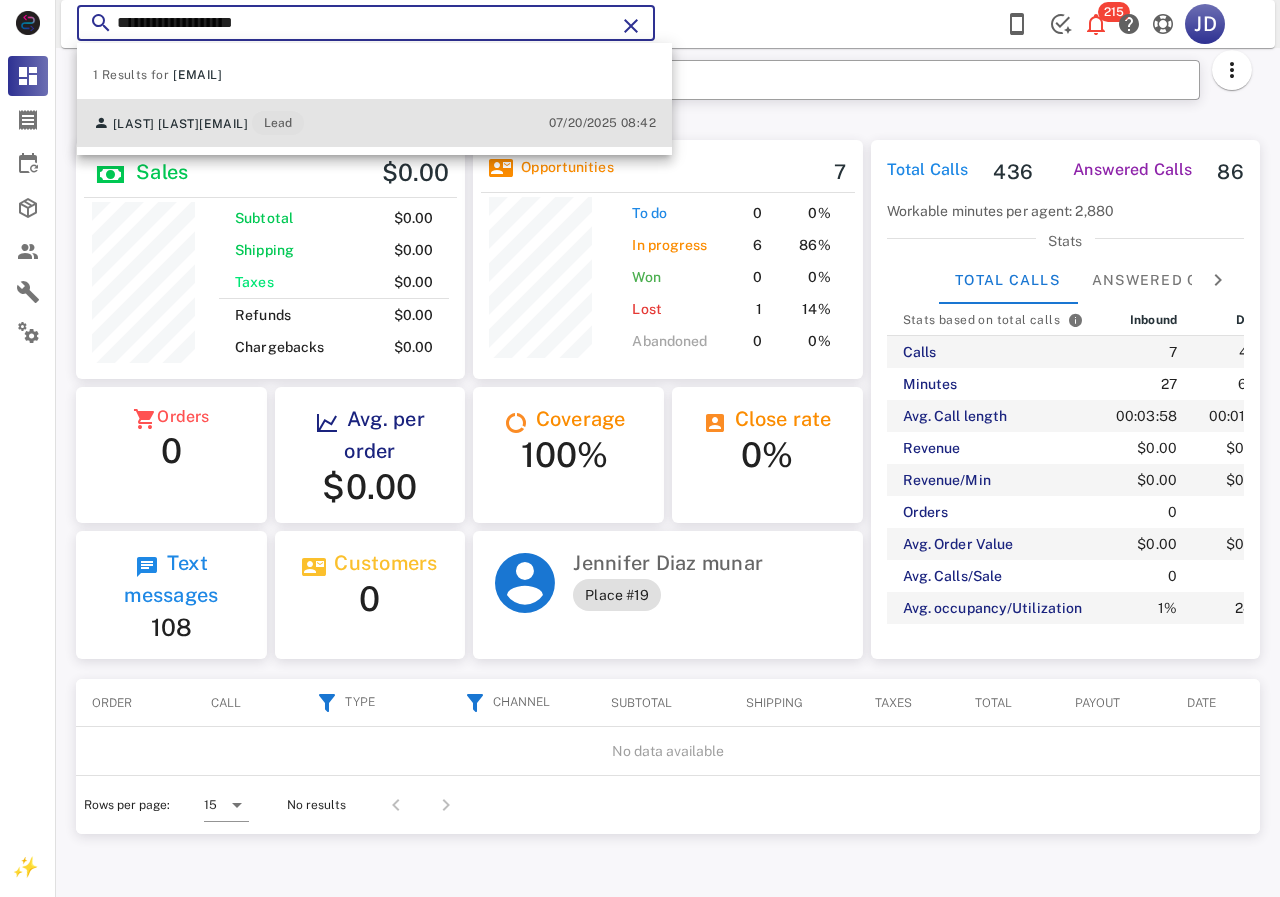 click on "[FIRST] [LAST]   [EMAIL]   Lead" at bounding box center (198, 123) 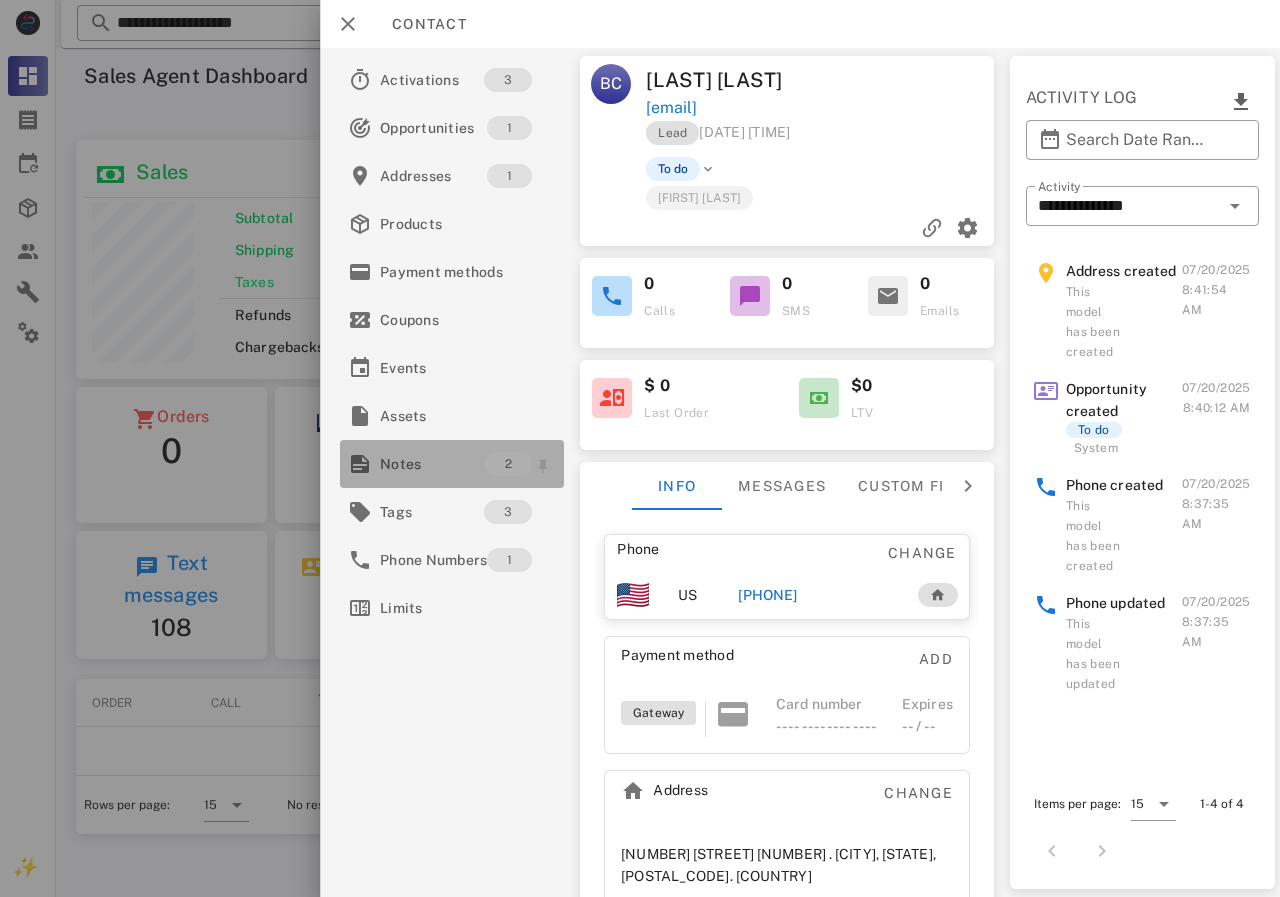 click on "Notes" at bounding box center [432, 464] 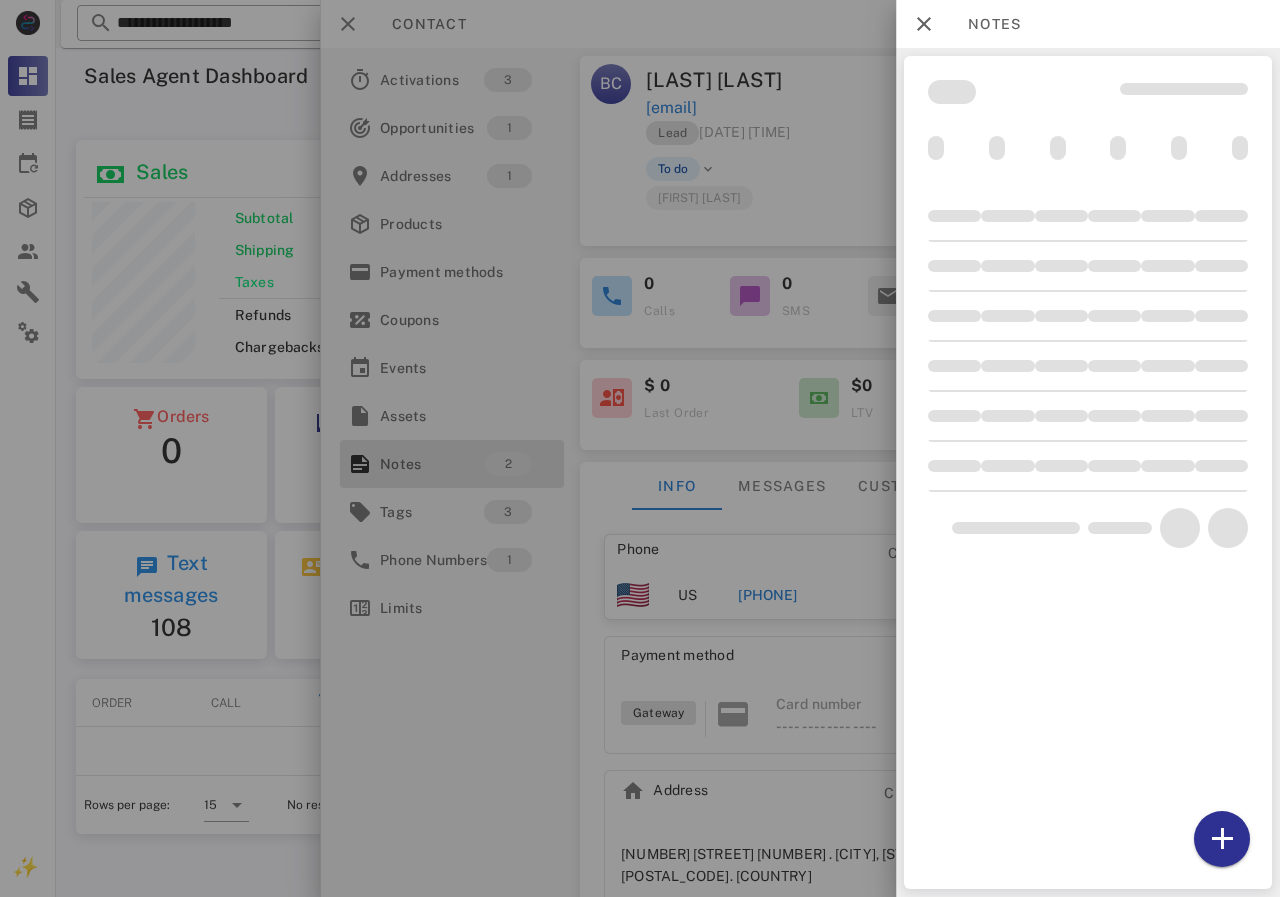 click at bounding box center [640, 448] 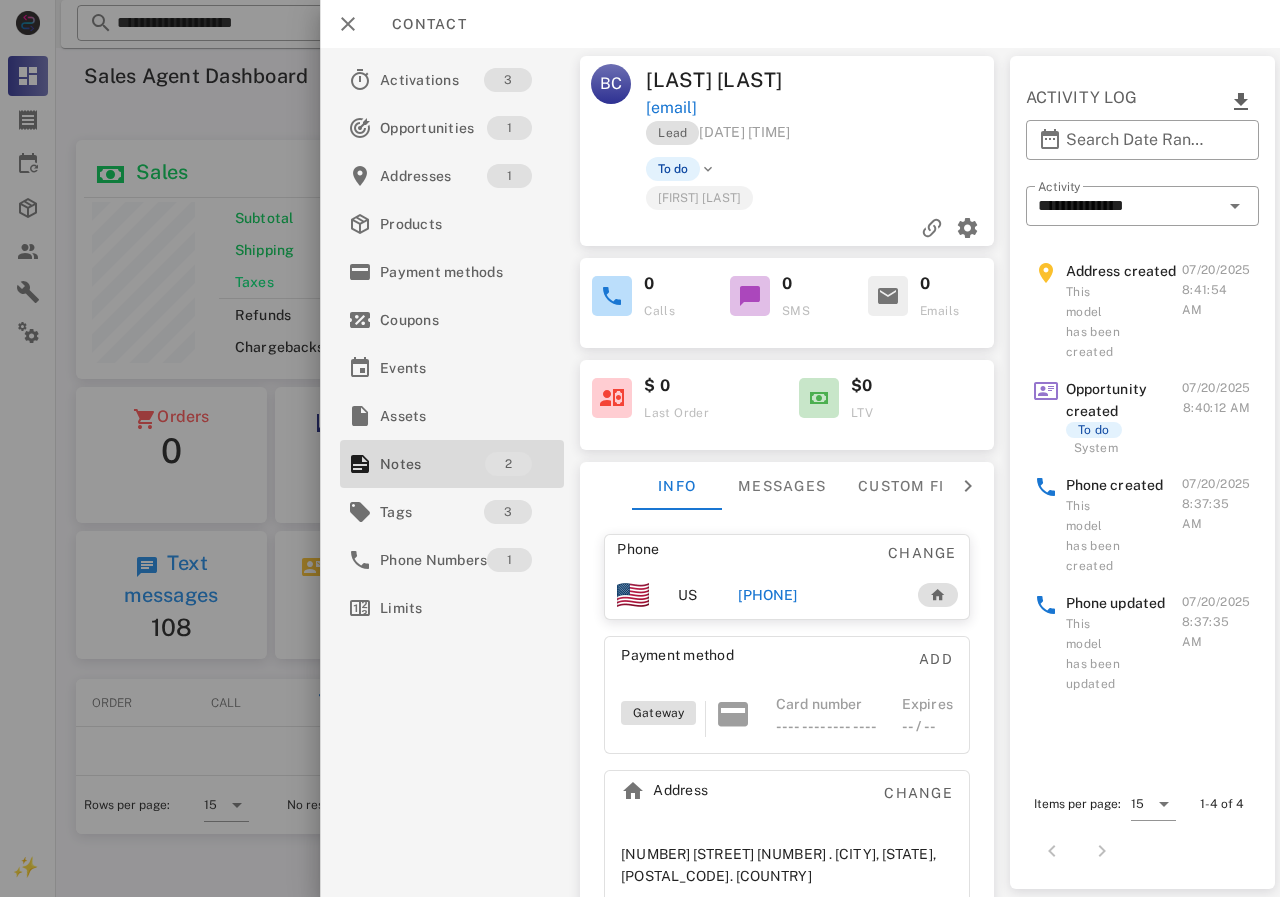 click on "[PHONE]" at bounding box center (767, 595) 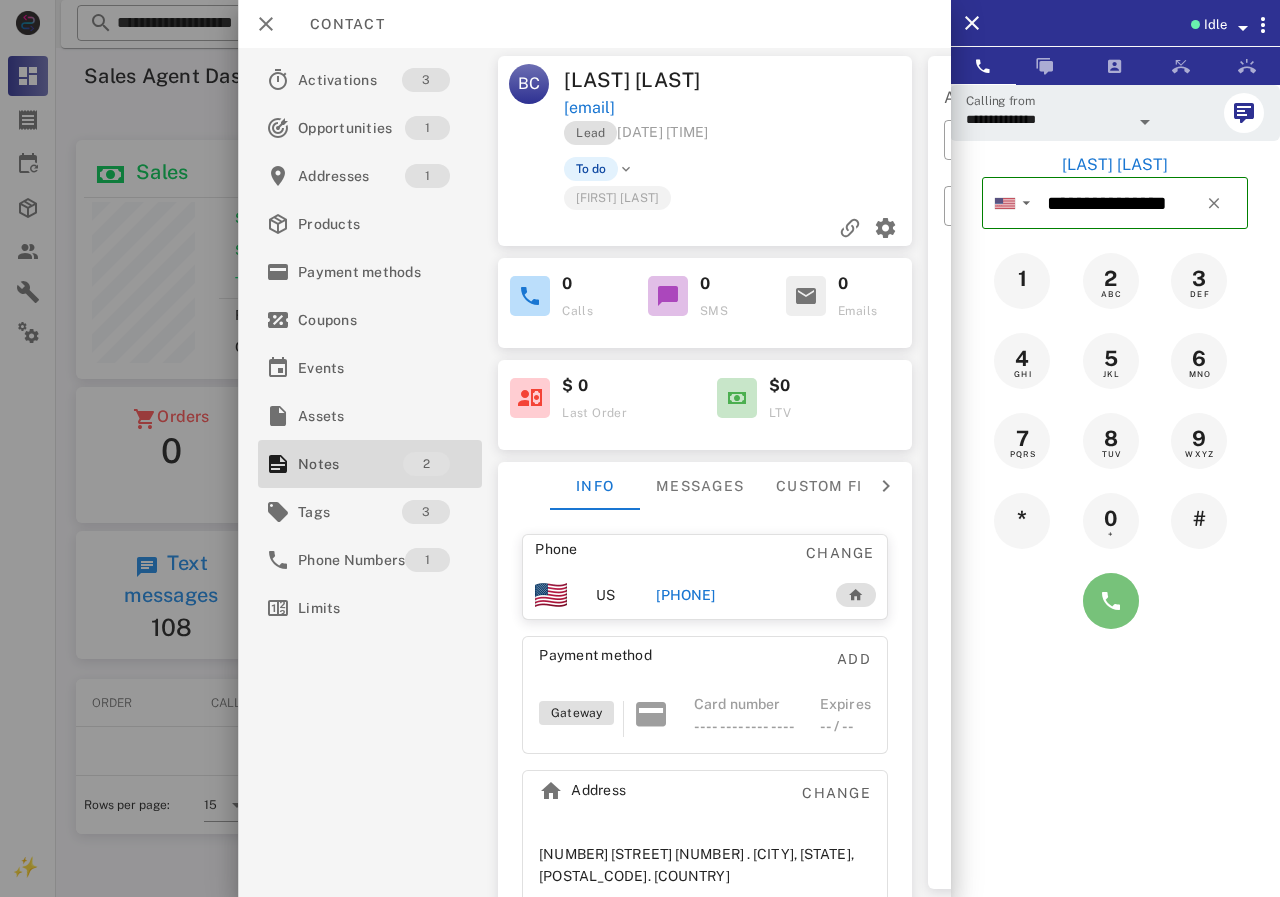 click at bounding box center [1111, 601] 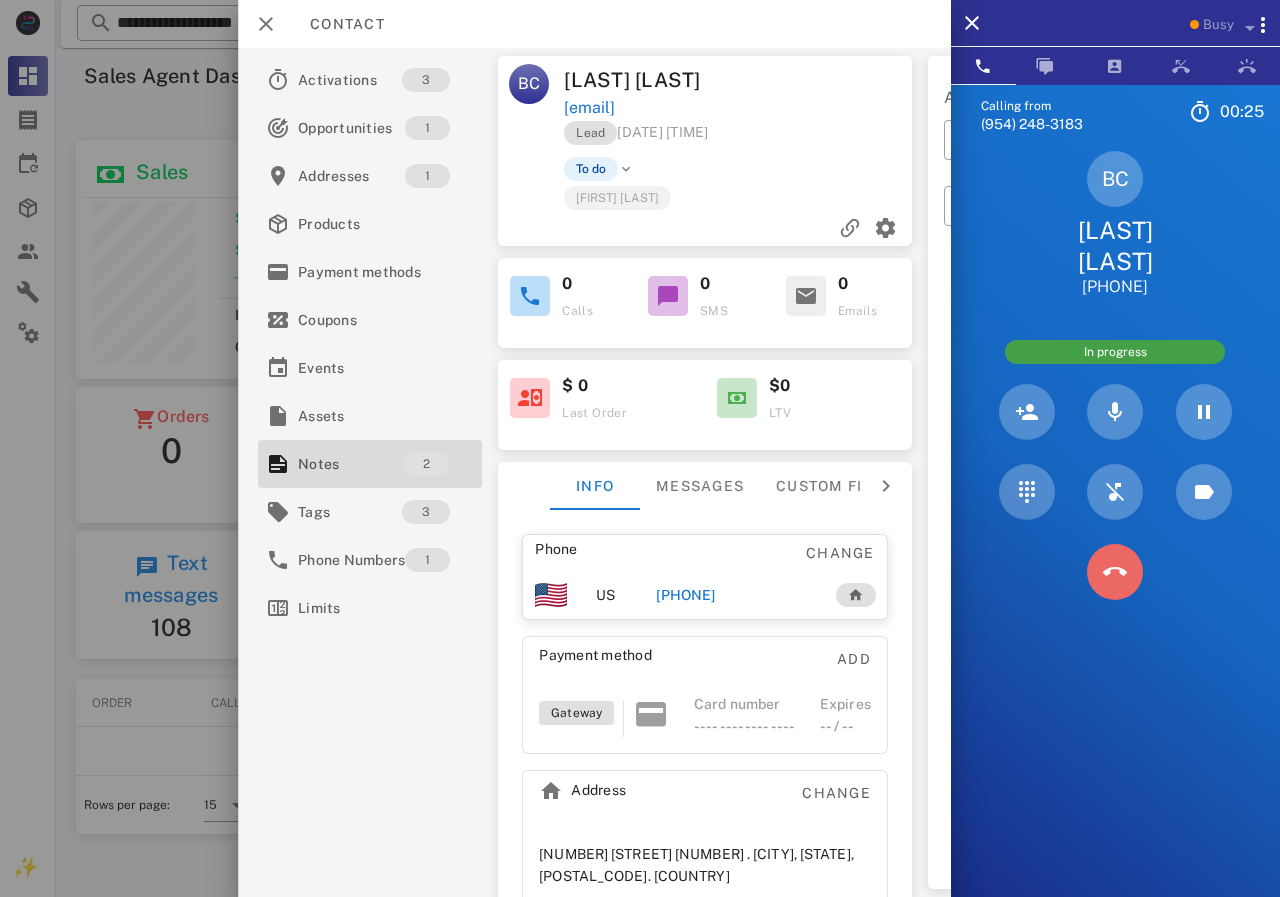 click at bounding box center (1115, 572) 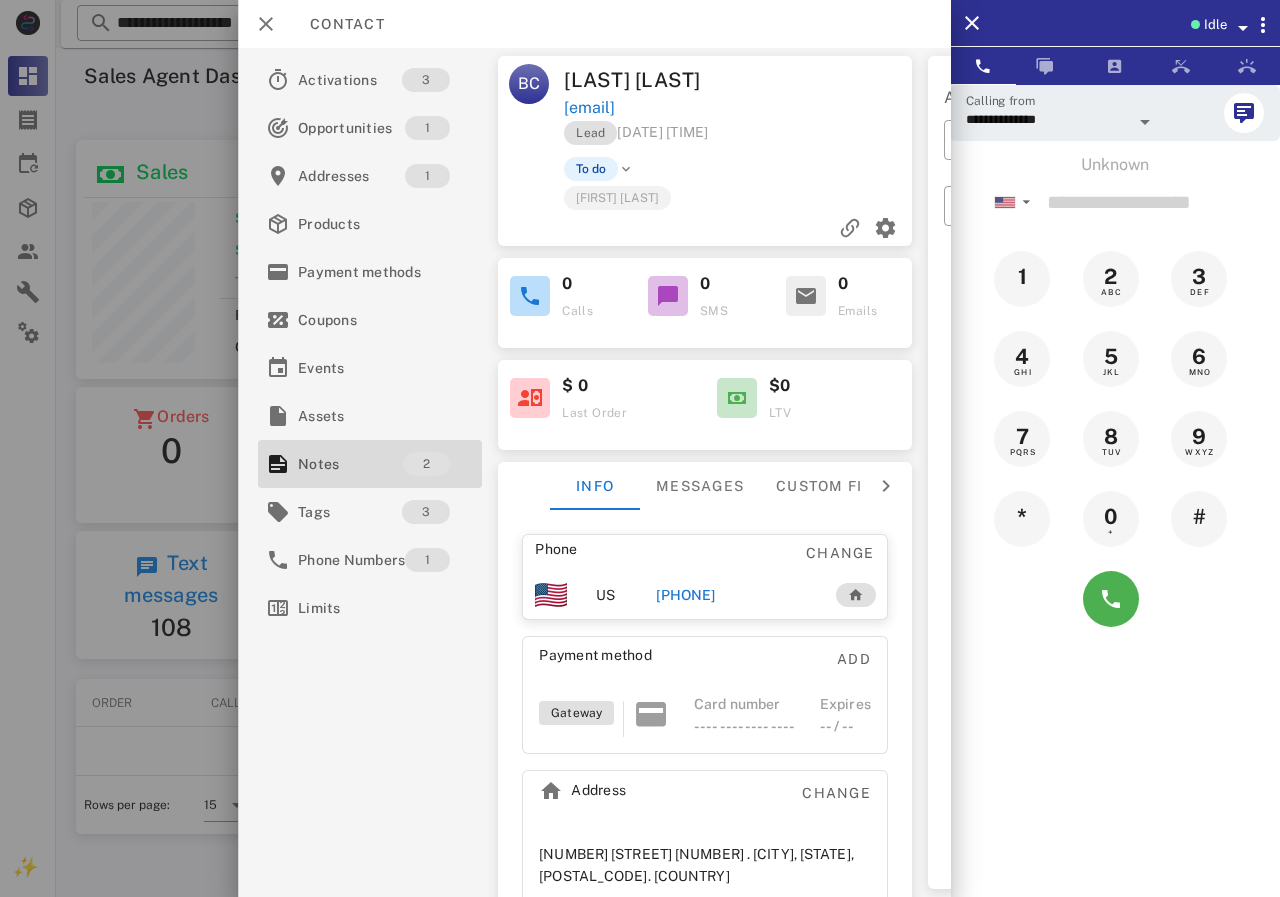 click on "[PHONE]" at bounding box center (685, 595) 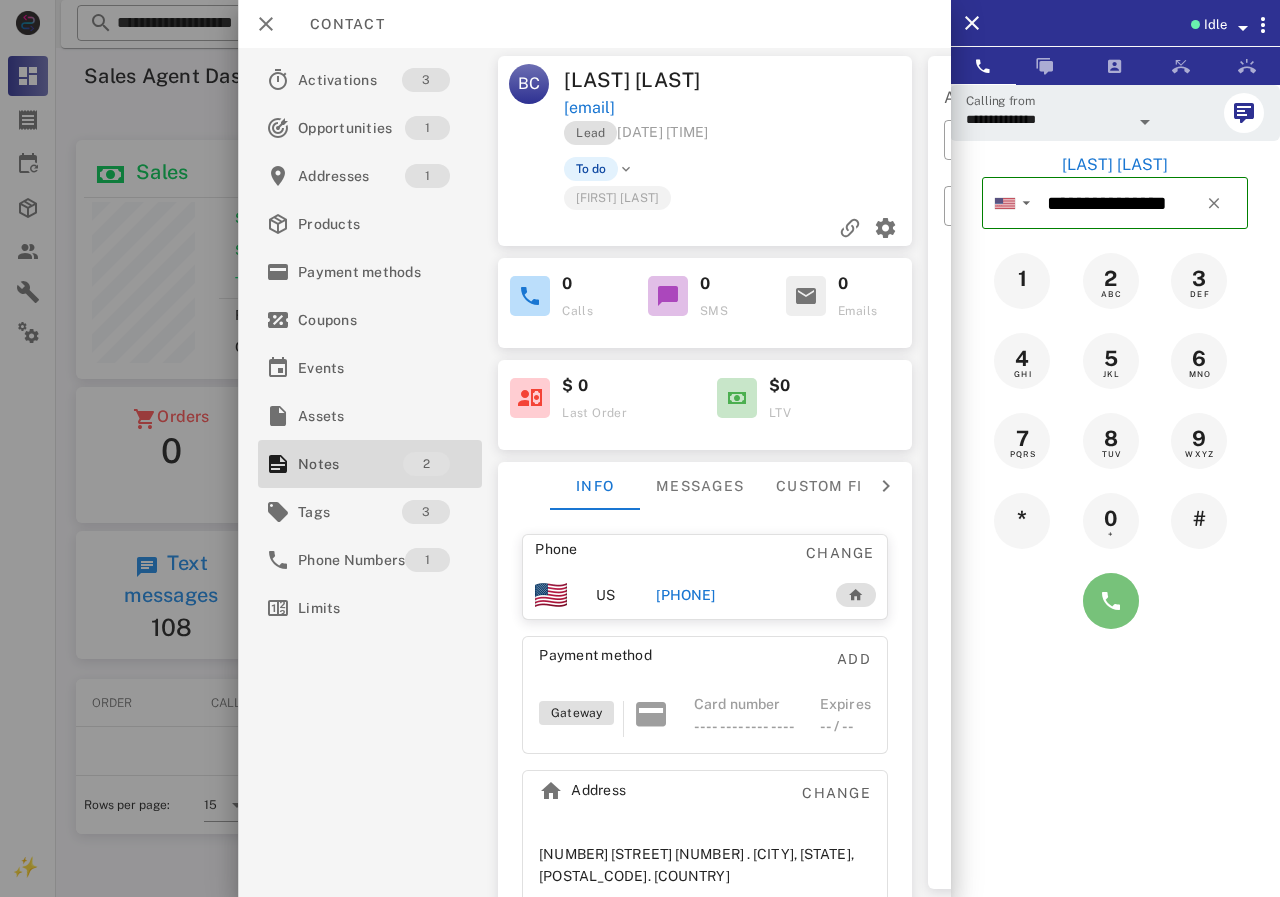 click at bounding box center [1111, 601] 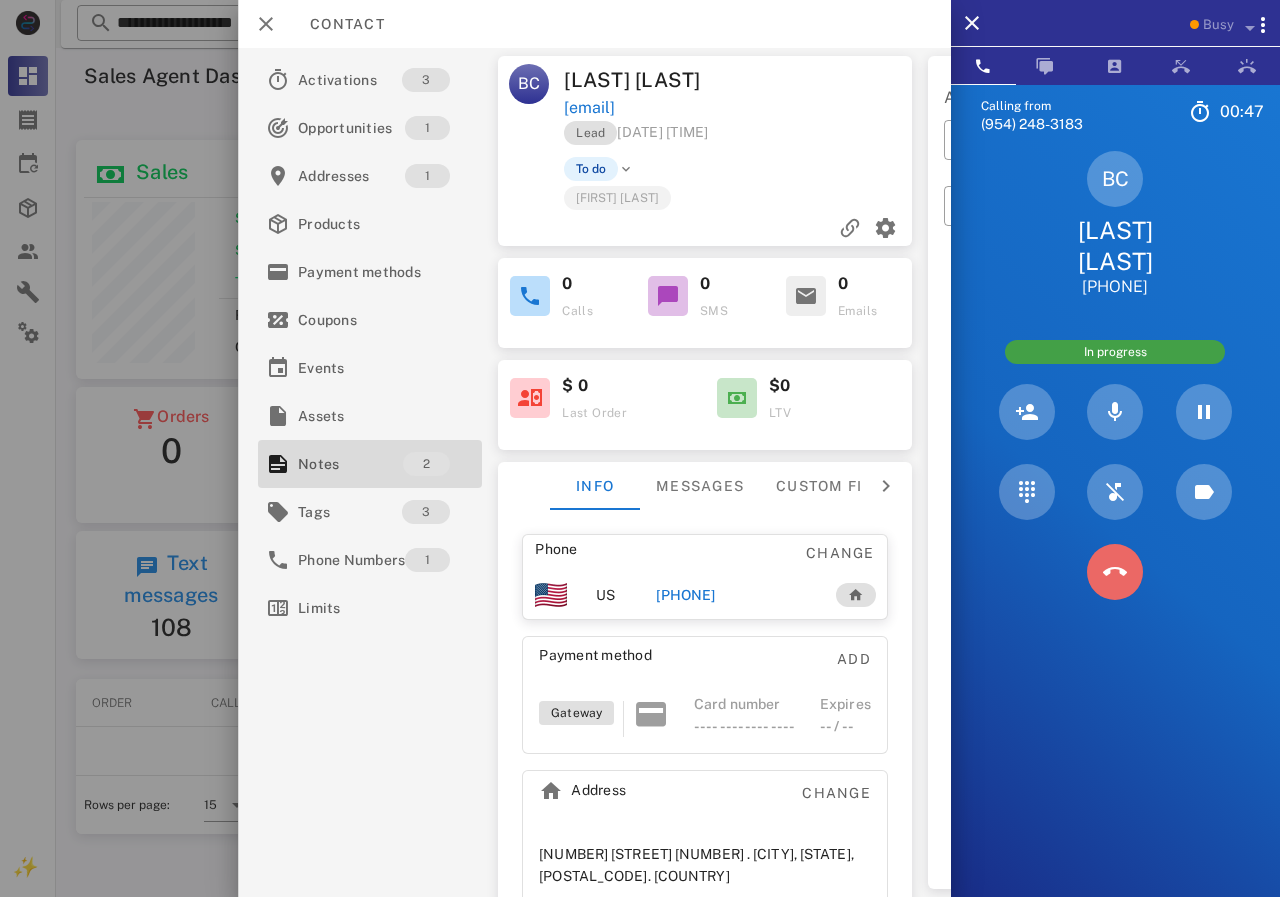 click at bounding box center [1115, 572] 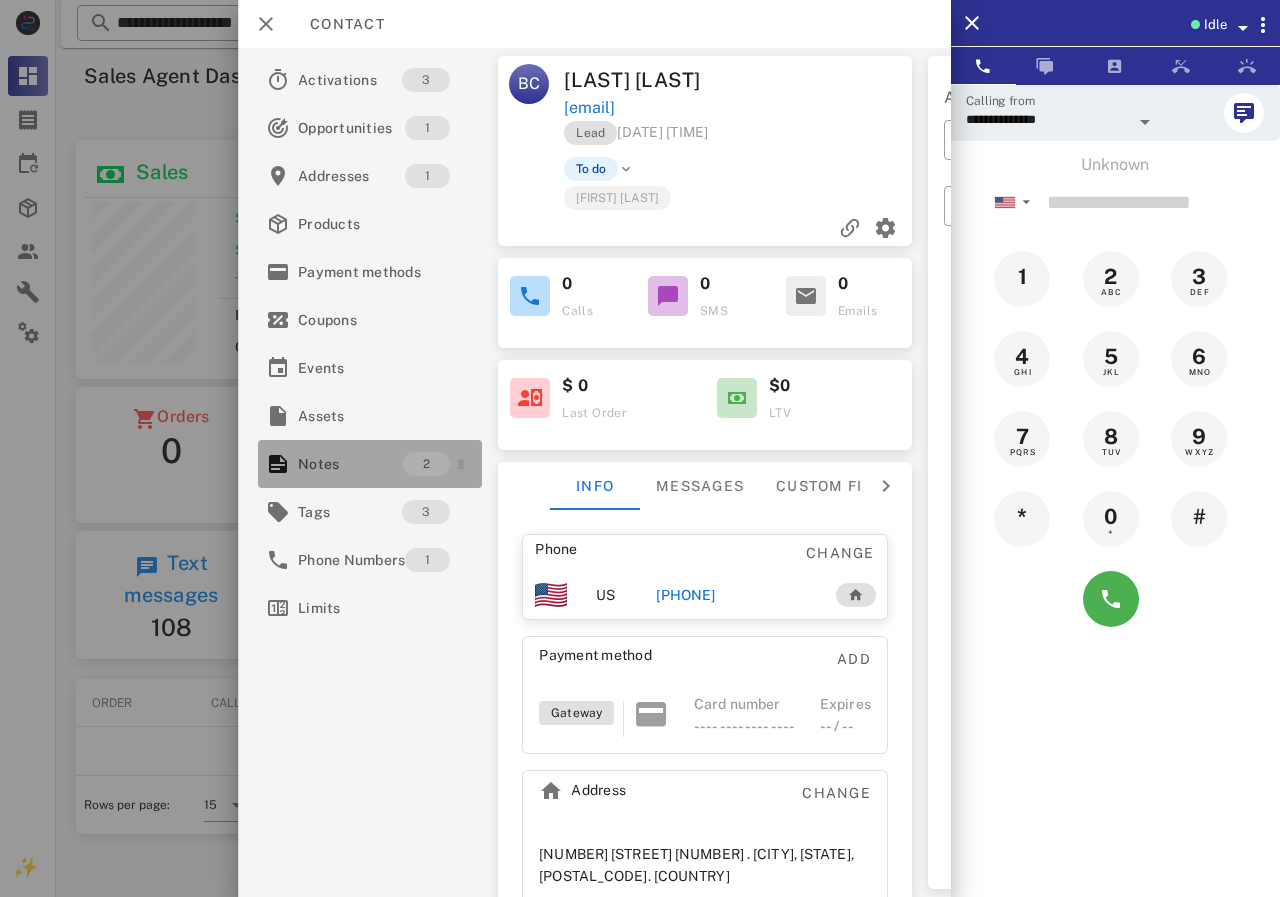click on "Notes" at bounding box center (350, 464) 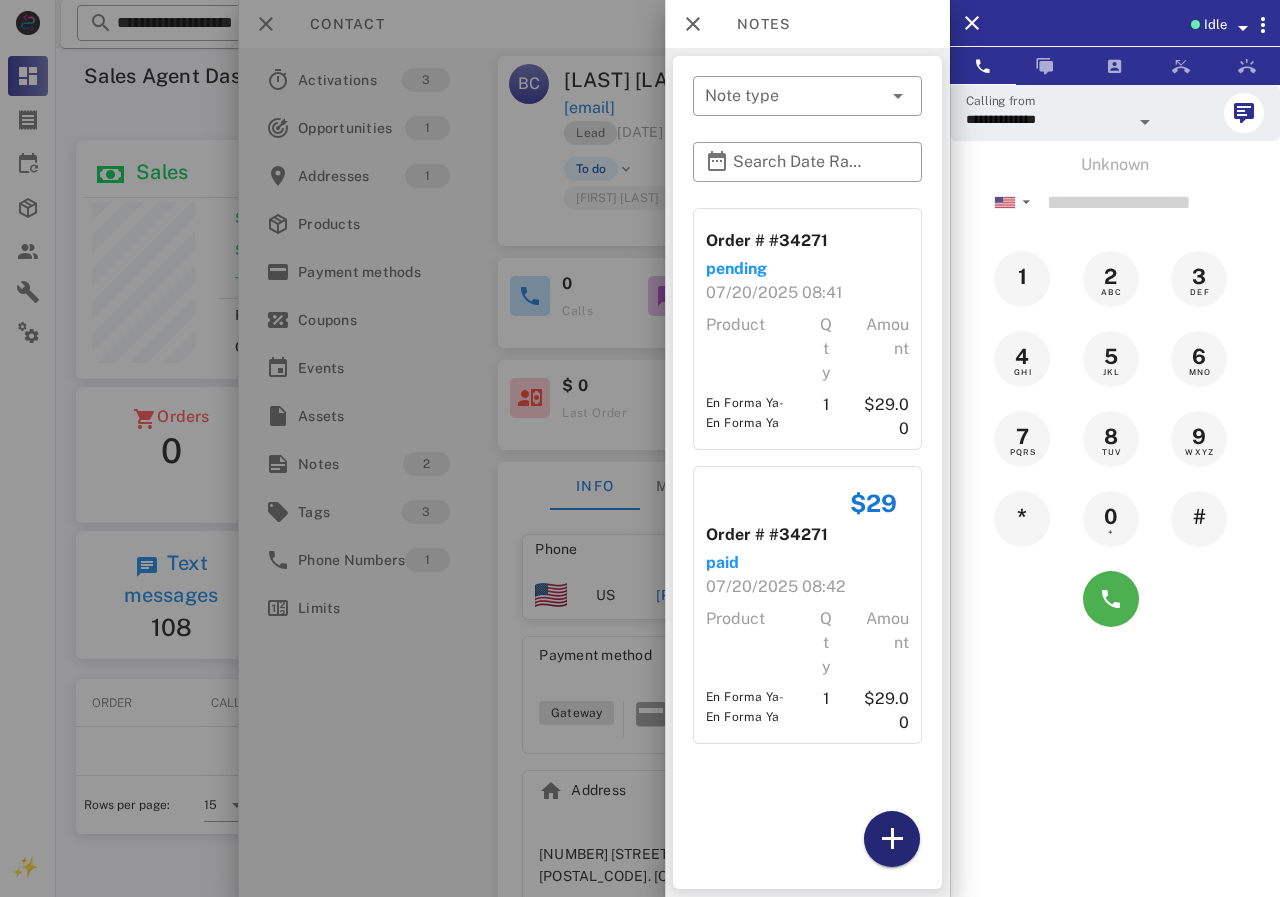 click at bounding box center [892, 839] 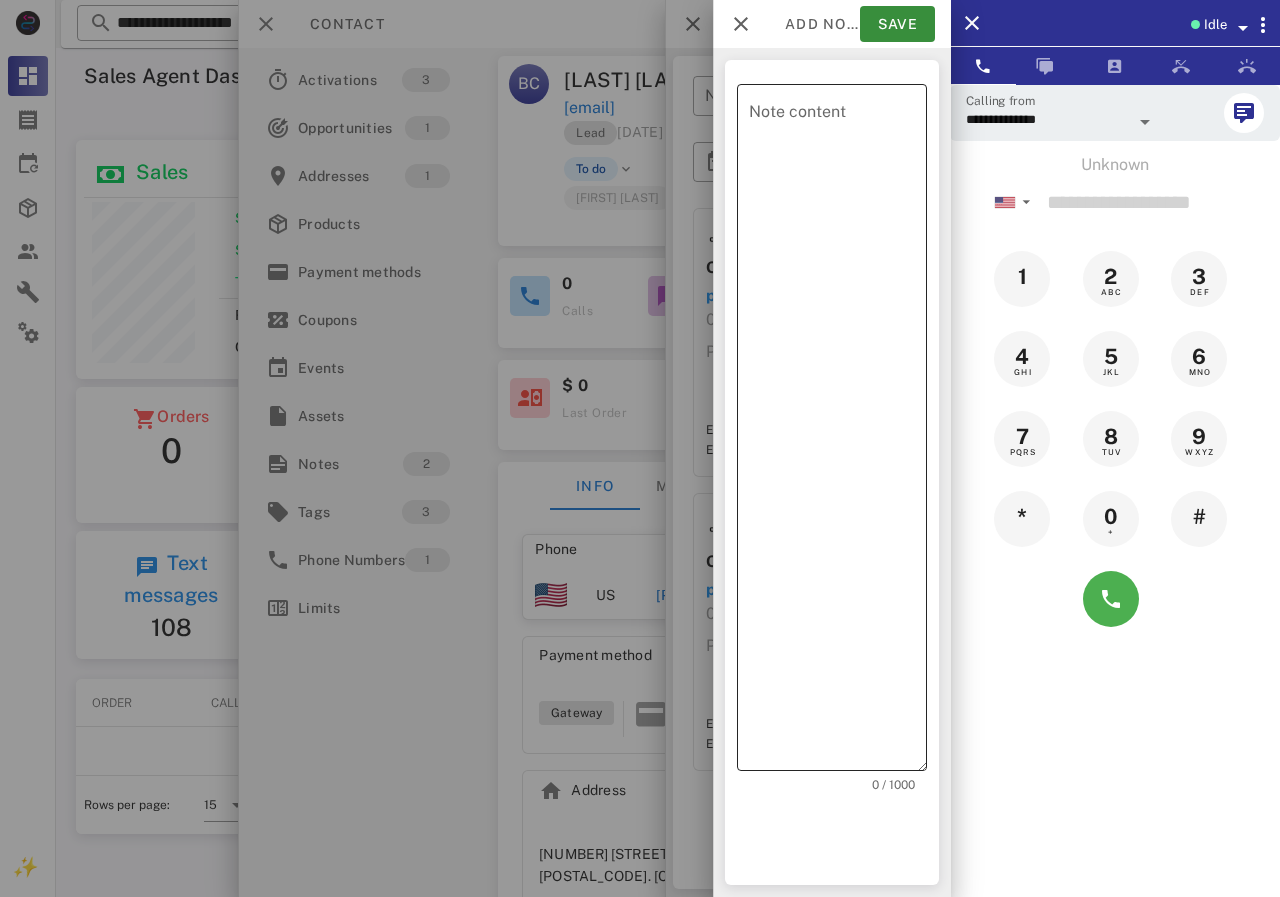 click on "Note content" at bounding box center [838, 432] 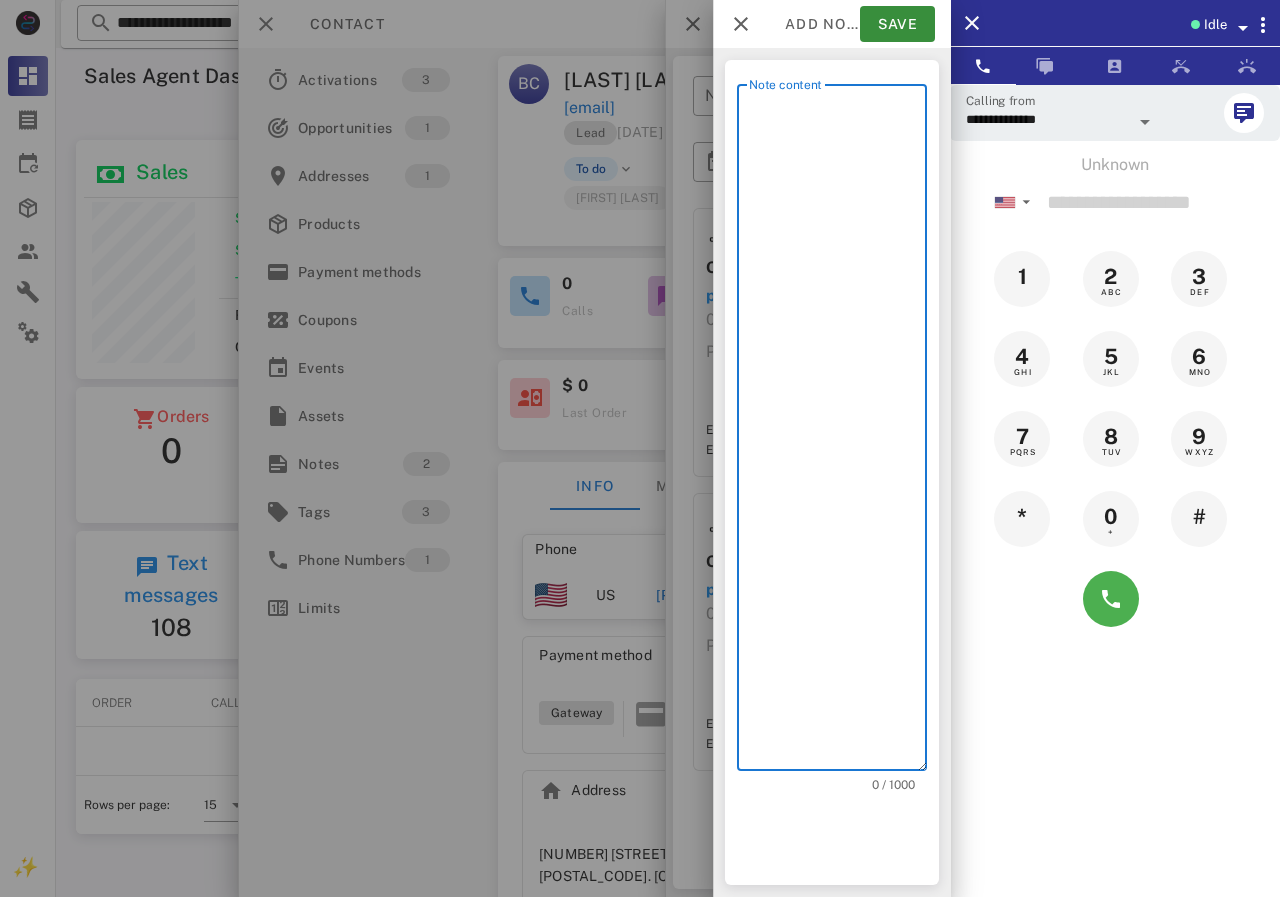 scroll, scrollTop: 240, scrollLeft: 390, axis: both 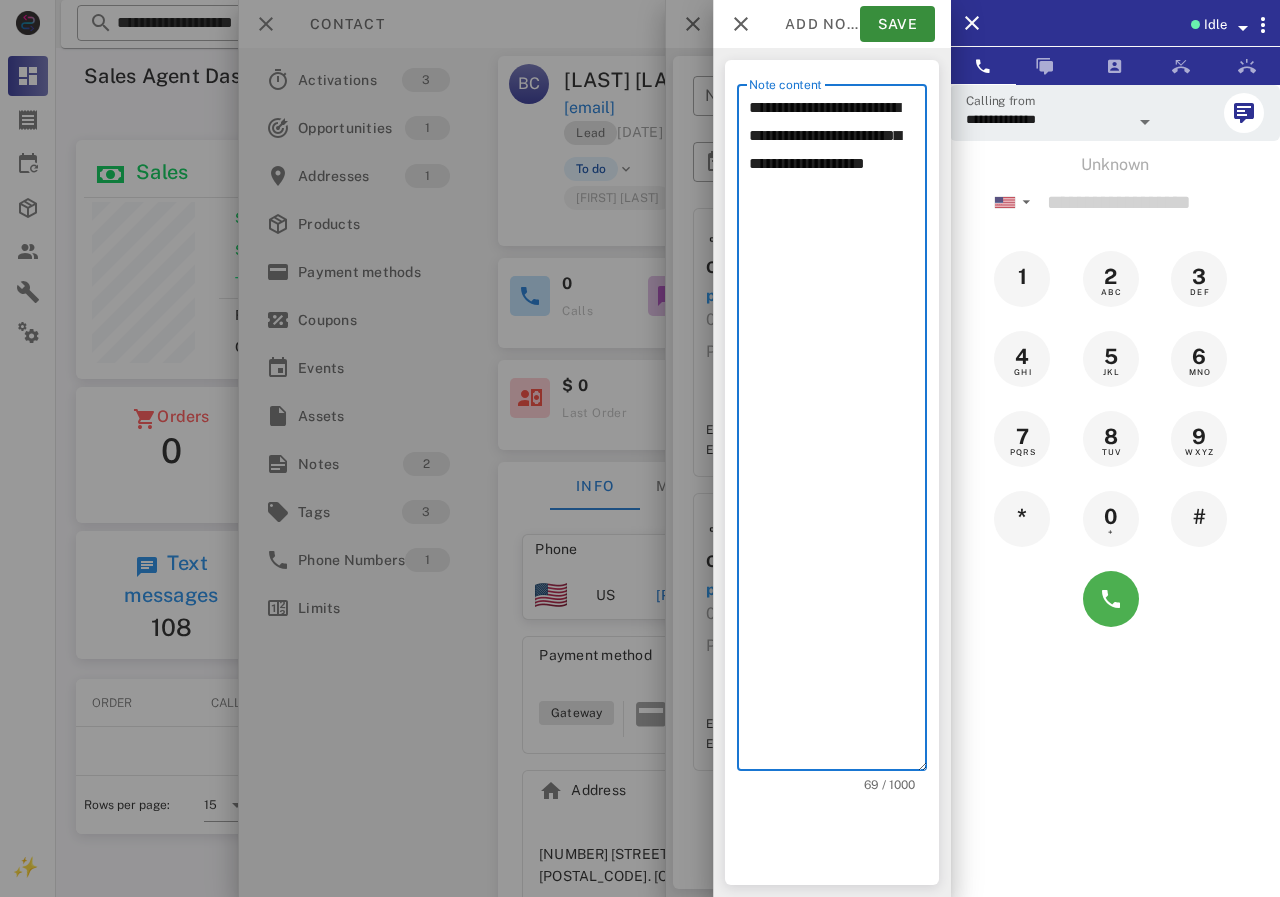 click on "**********" at bounding box center [838, 432] 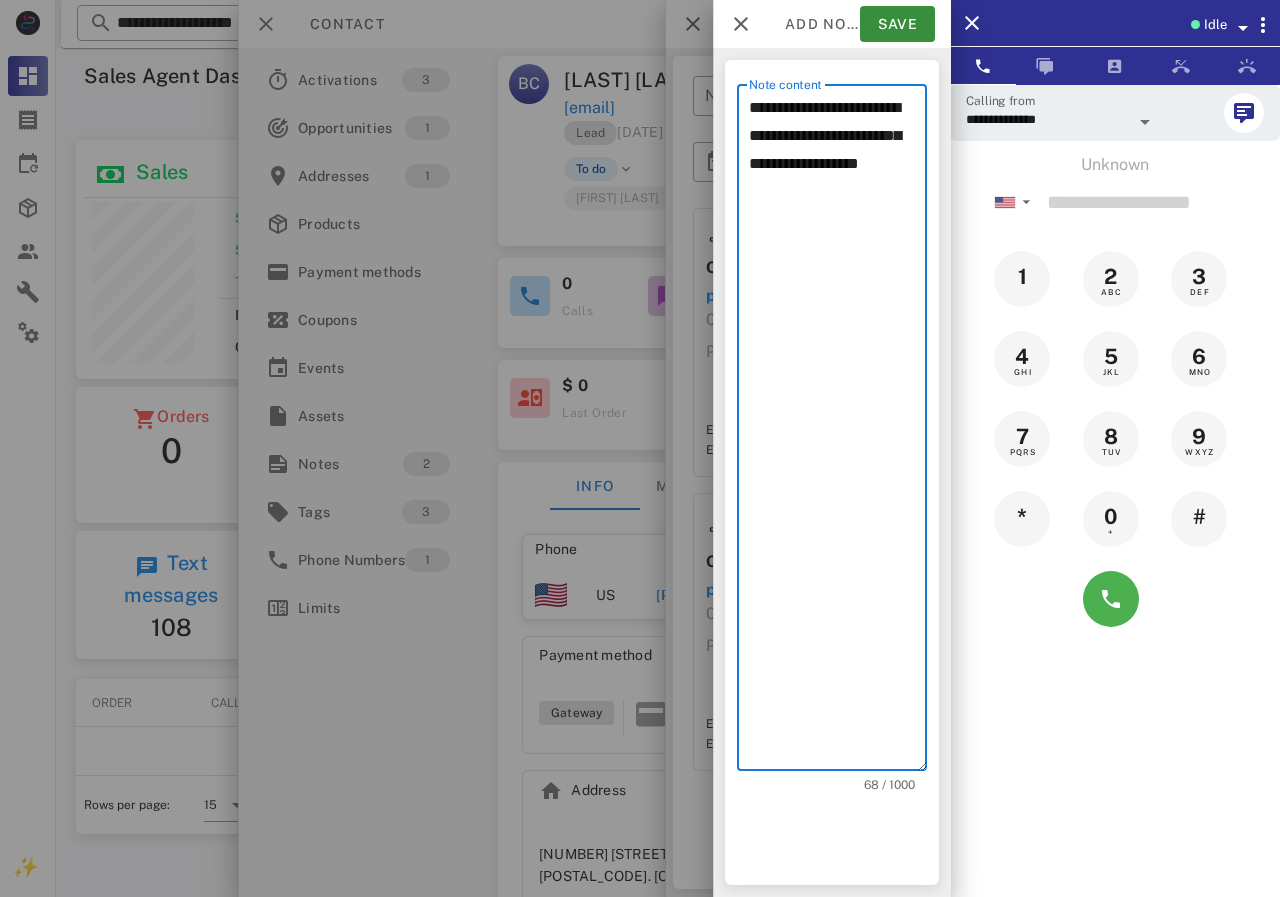 click on "**********" at bounding box center [838, 432] 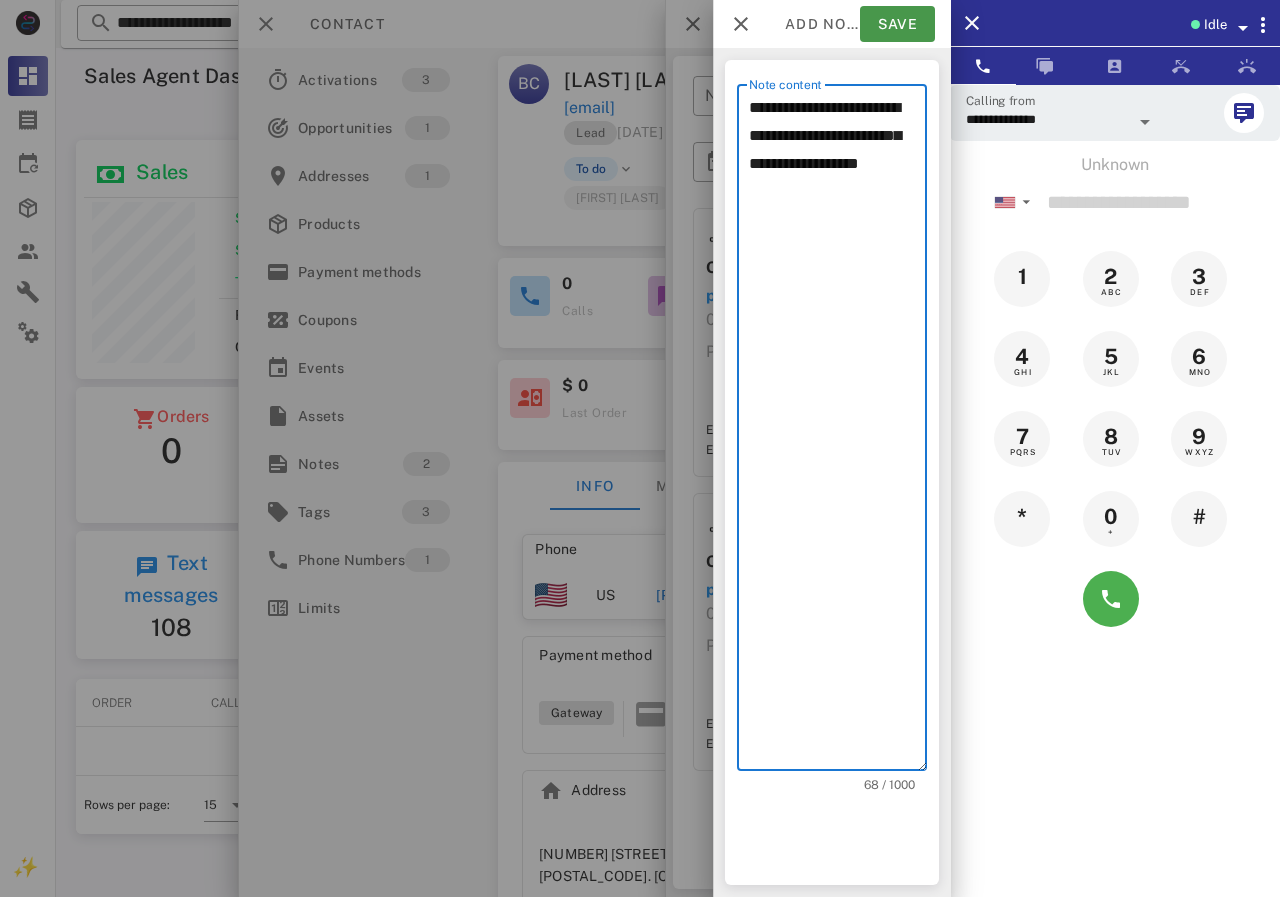 type on "**********" 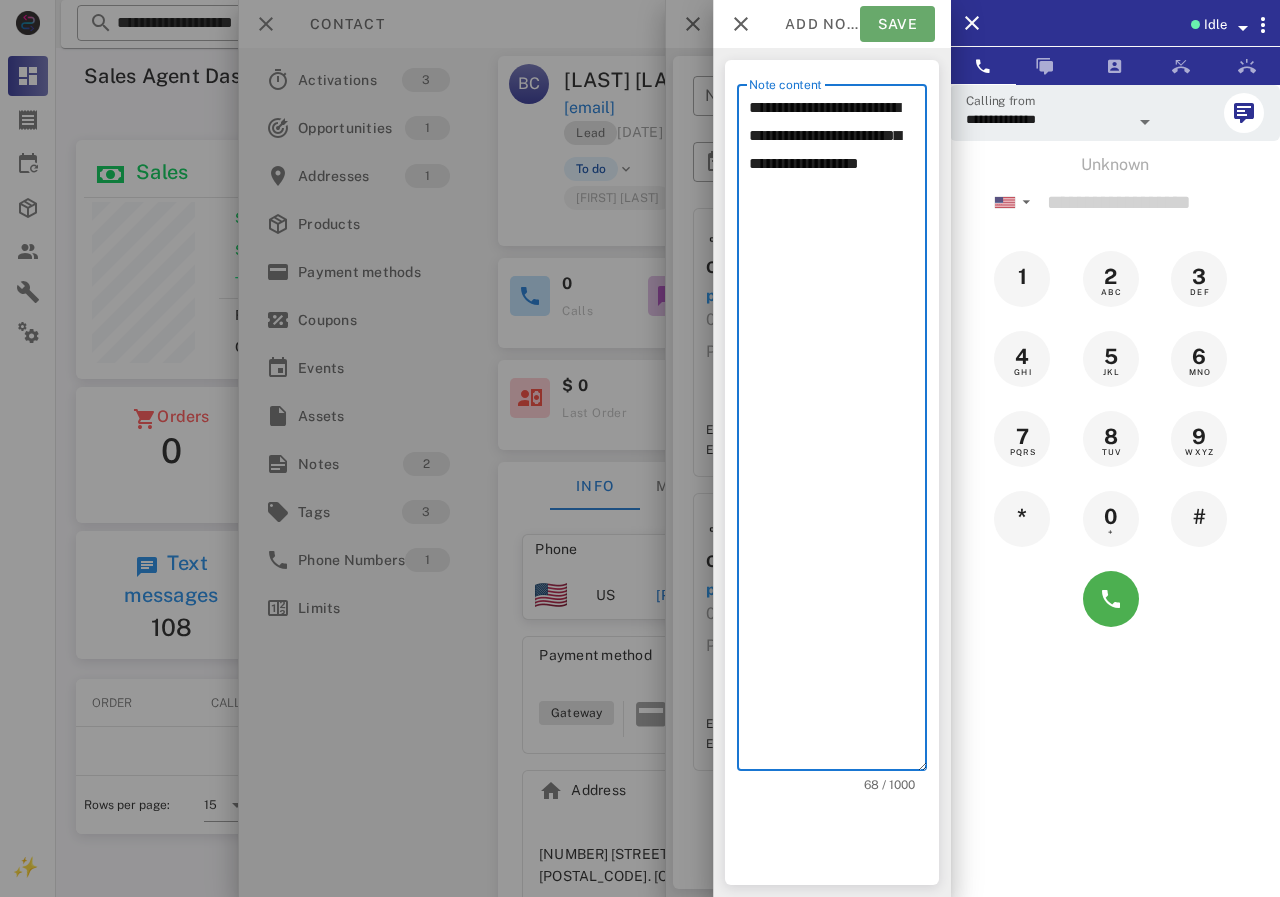 click on "Save" at bounding box center (897, 24) 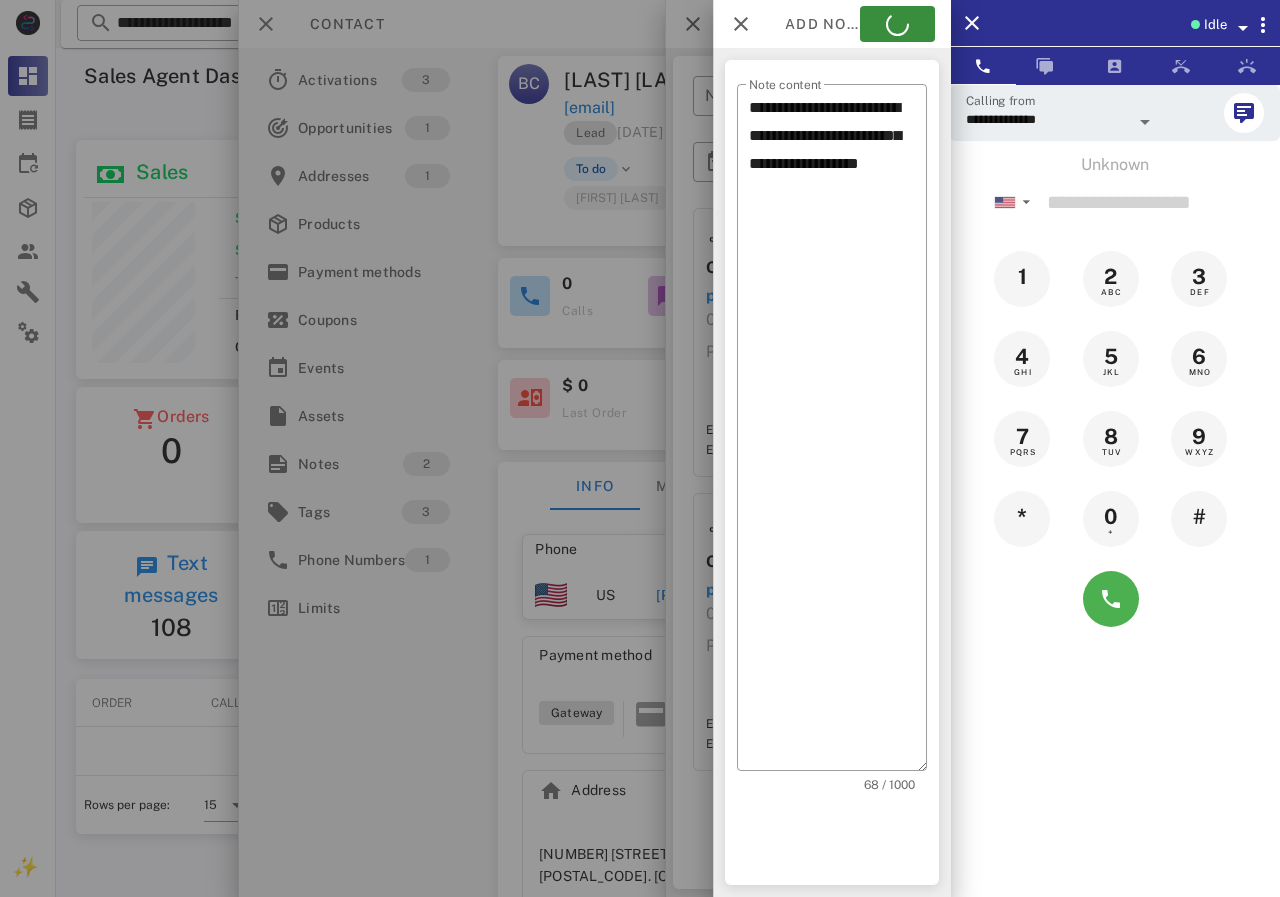 click at bounding box center [640, 448] 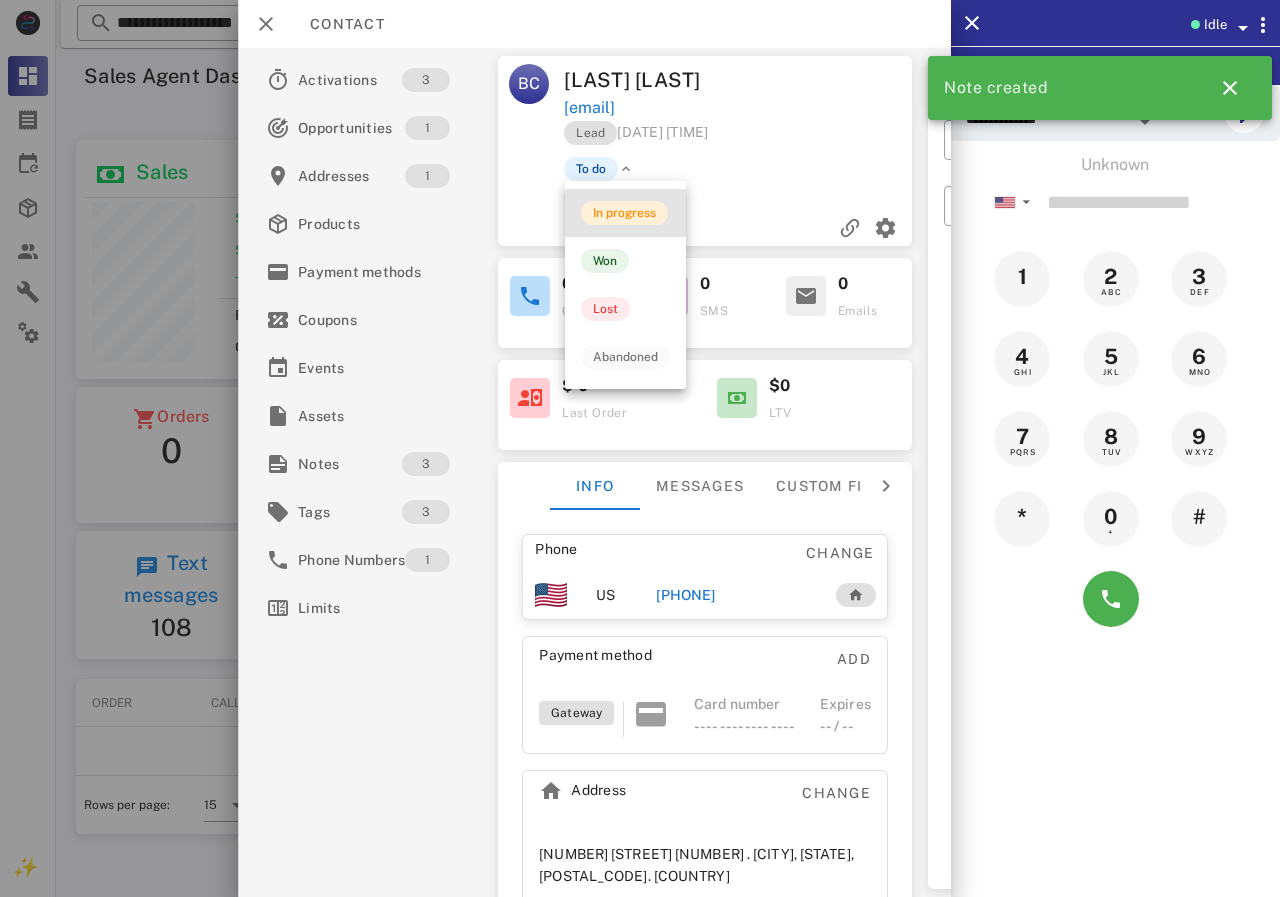 click on "In progress" at bounding box center [624, 213] 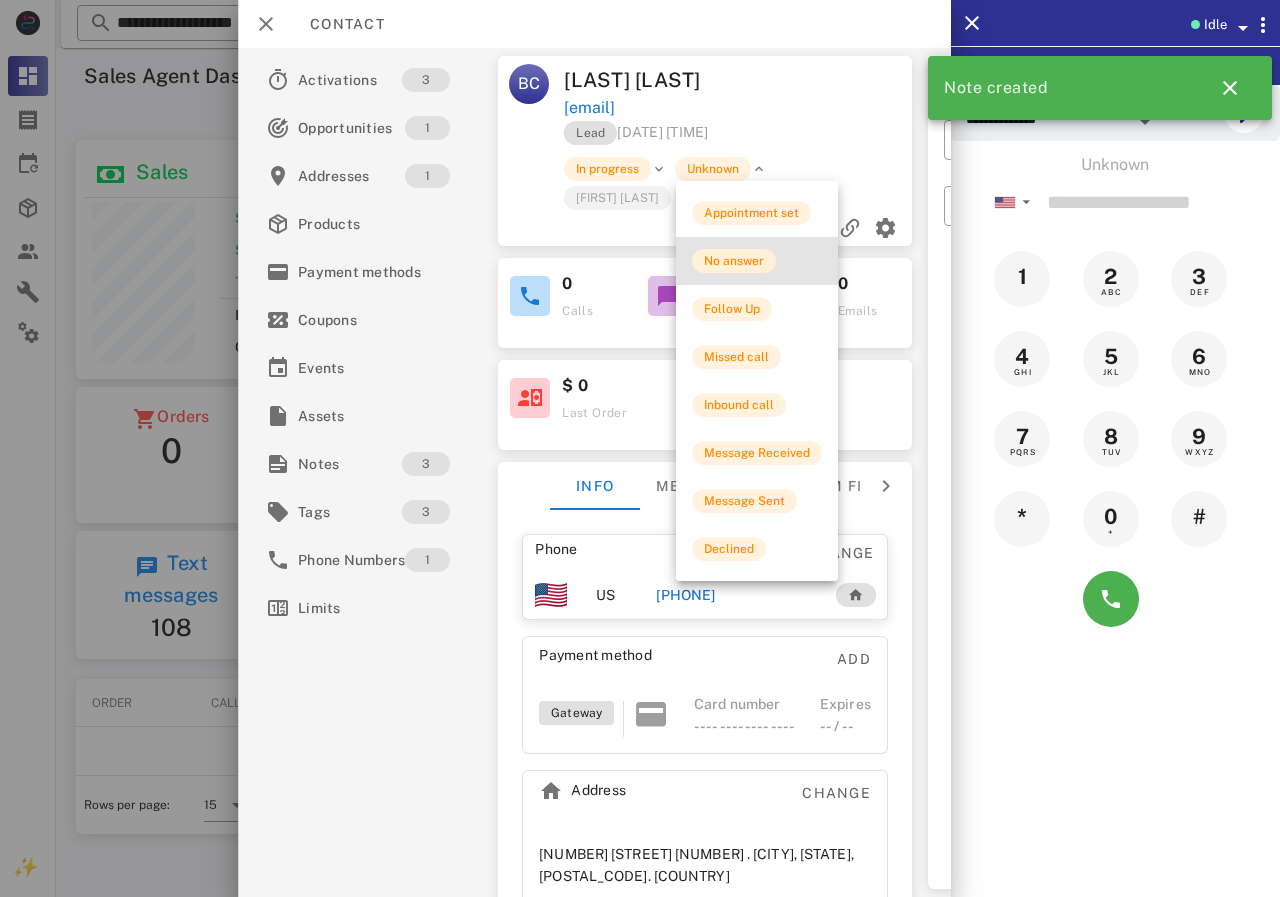 click on "No answer" at bounding box center [734, 261] 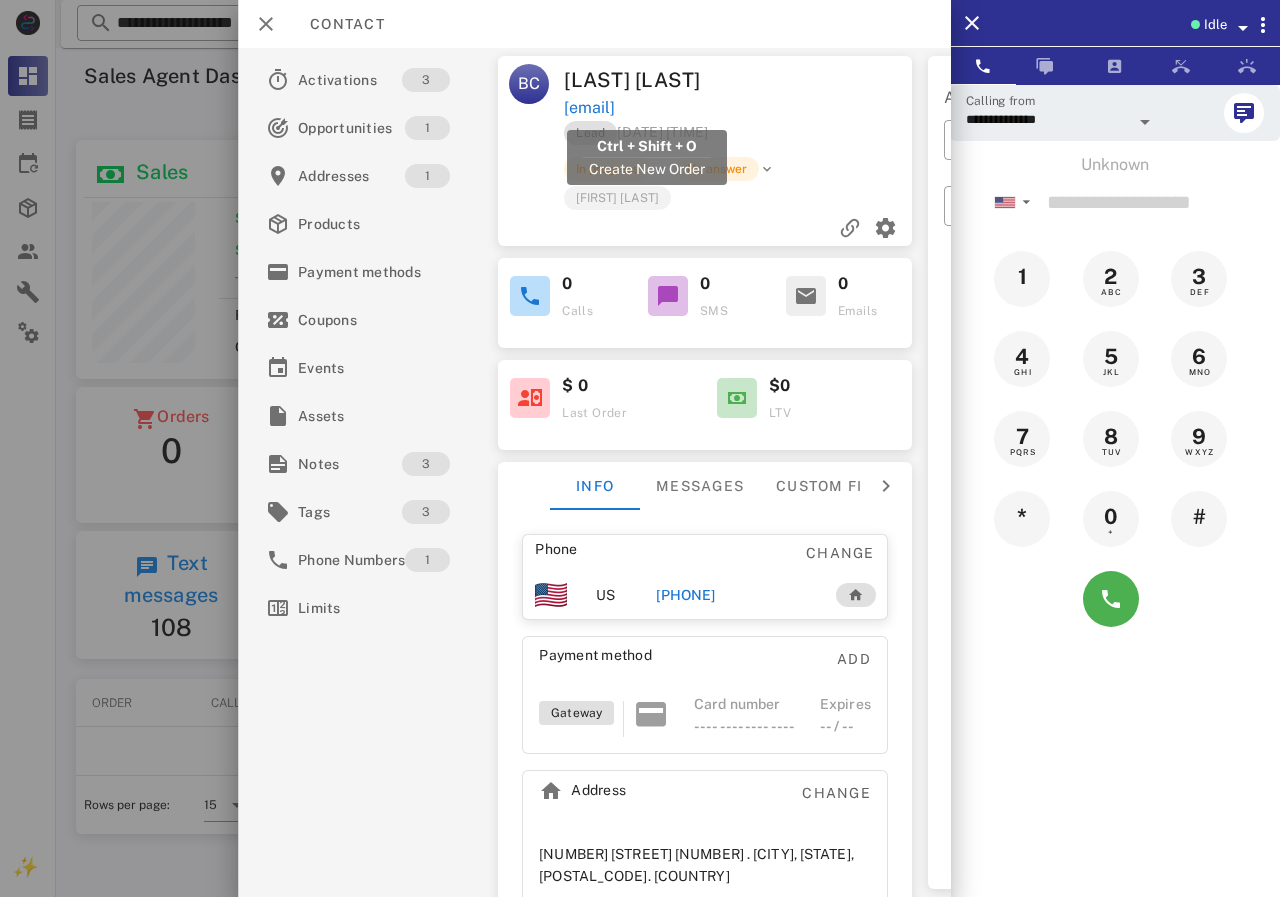 drag, startPoint x: 761, startPoint y: 108, endPoint x: 566, endPoint y: 110, distance: 195.01025 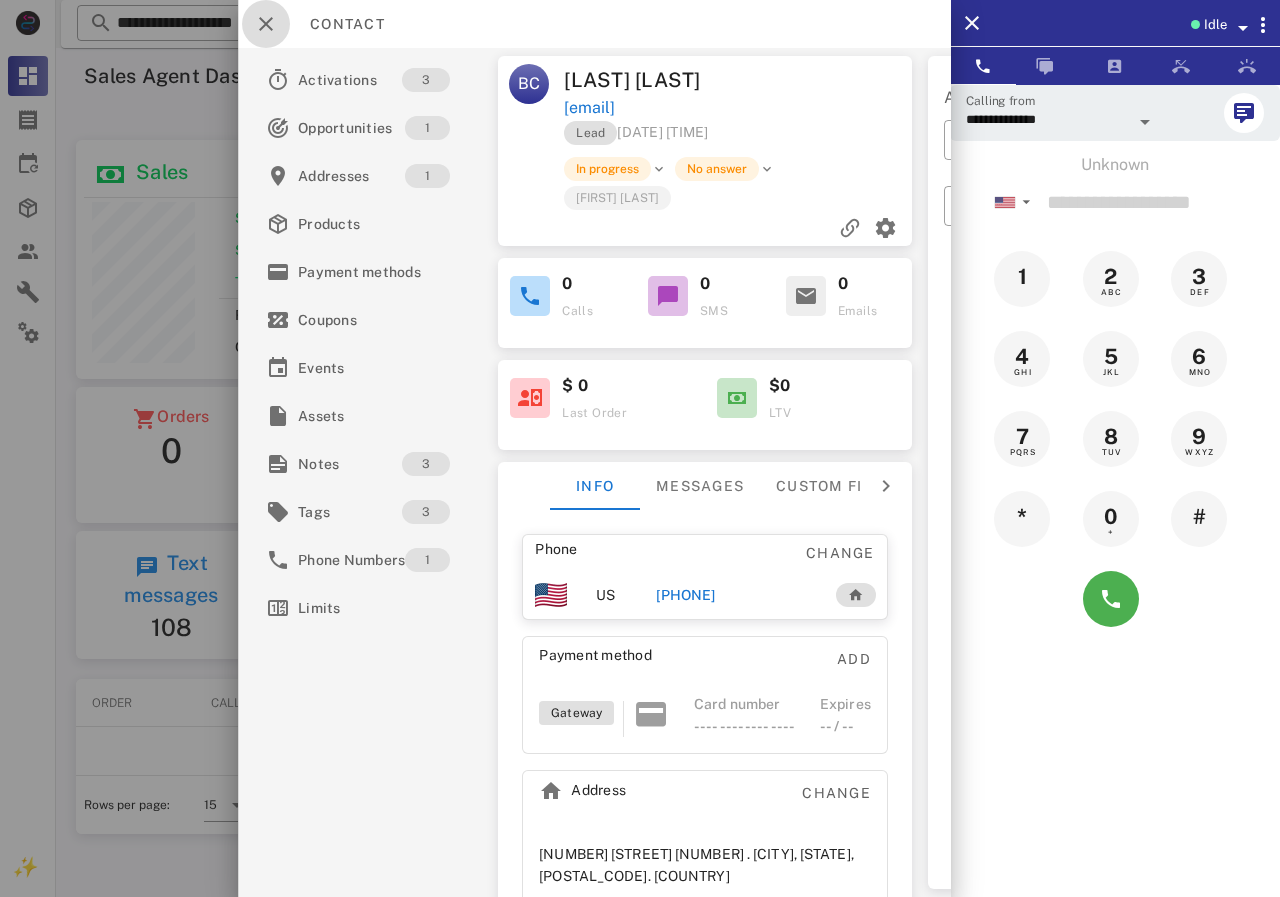 drag, startPoint x: 272, startPoint y: 12, endPoint x: 317, endPoint y: 2, distance: 46.09772 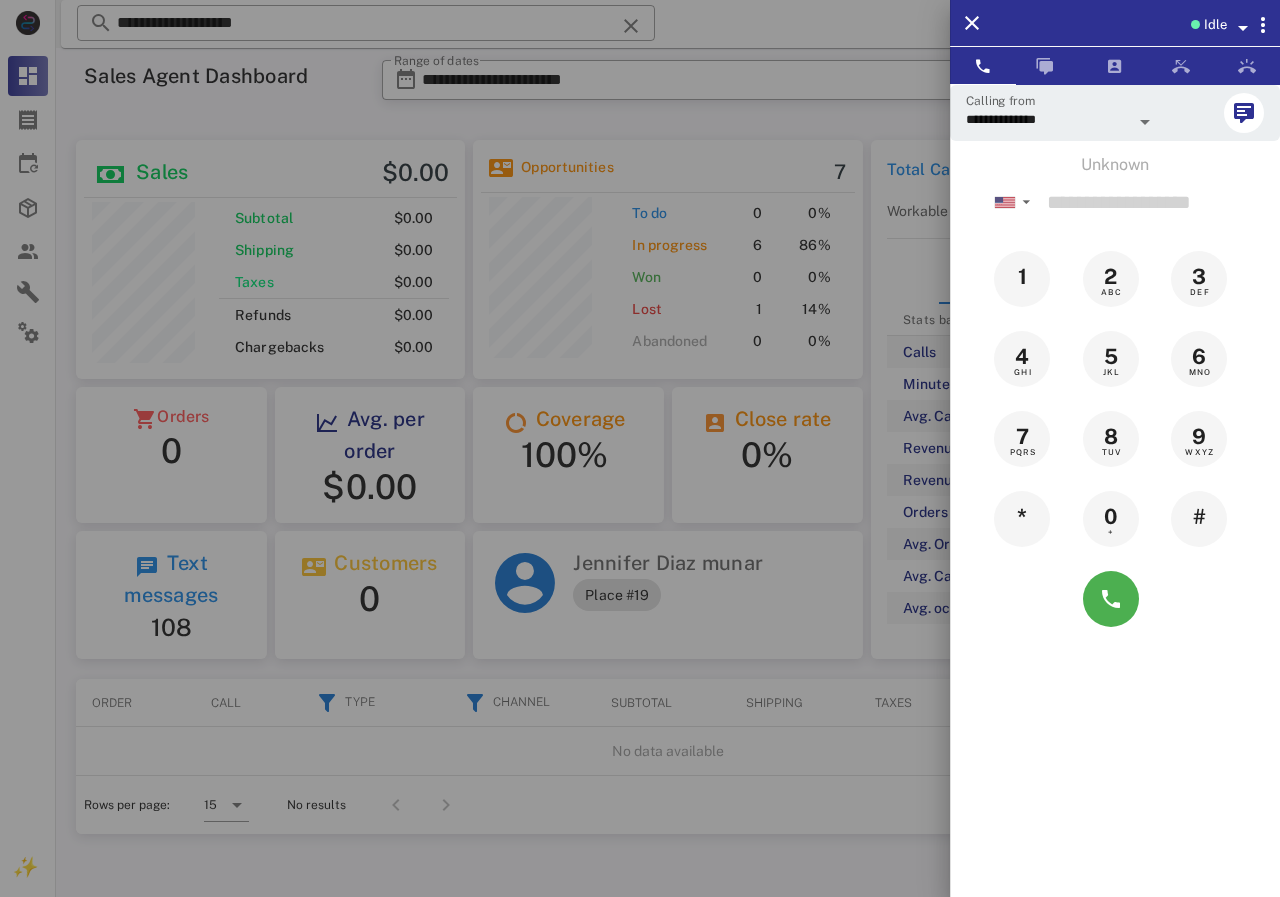 click at bounding box center (640, 448) 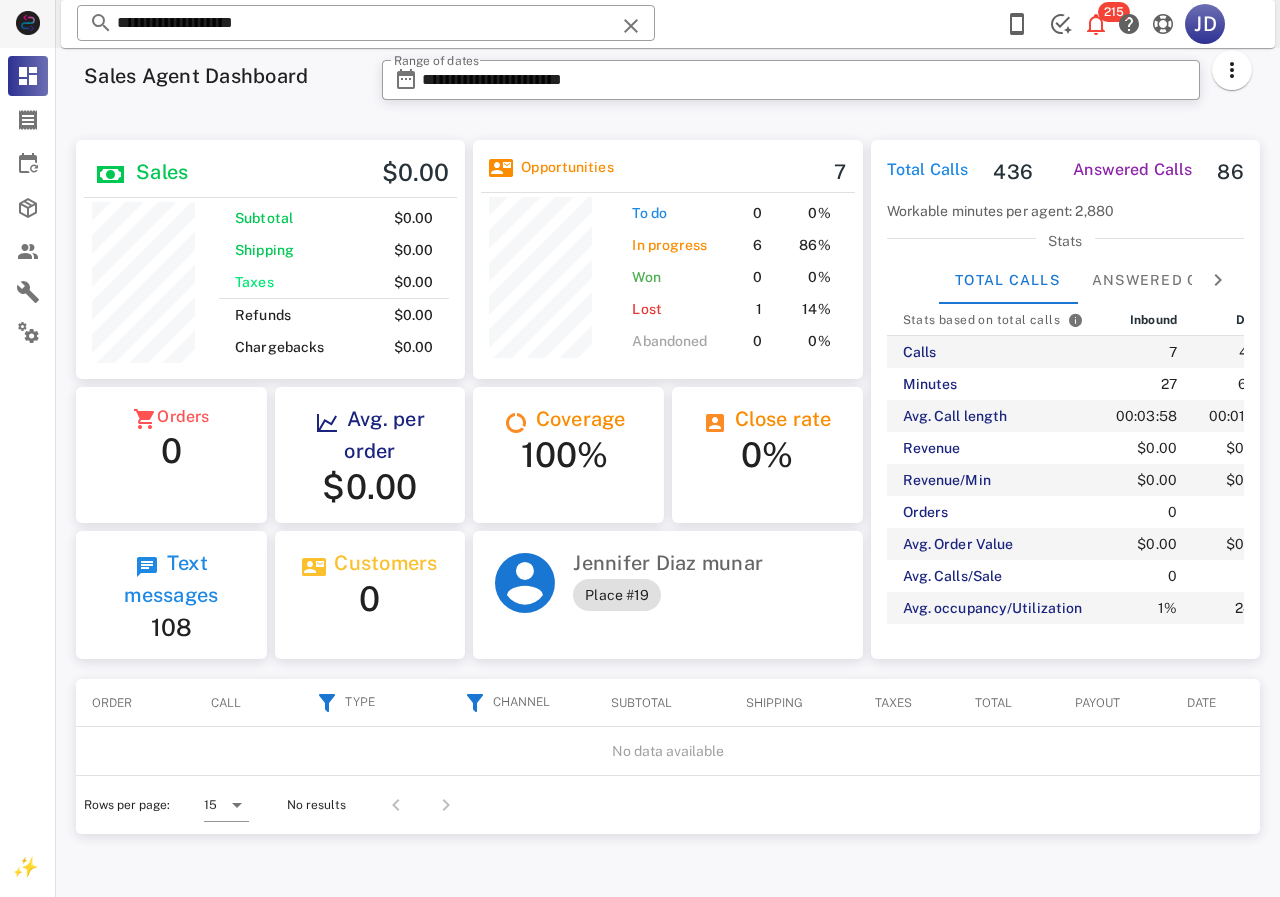 drag, startPoint x: 334, startPoint y: 23, endPoint x: 37, endPoint y: 23, distance: 297 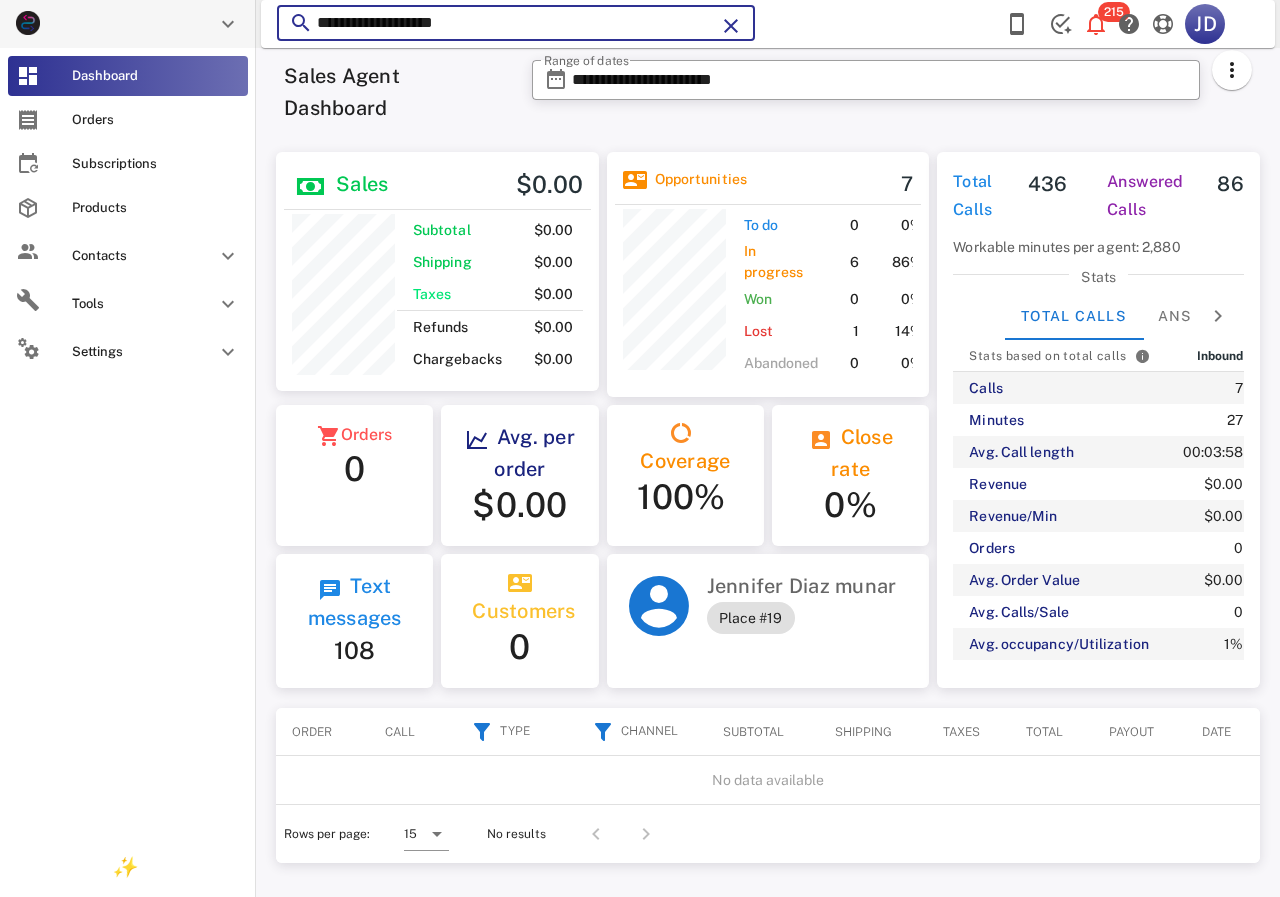 paste on "**" 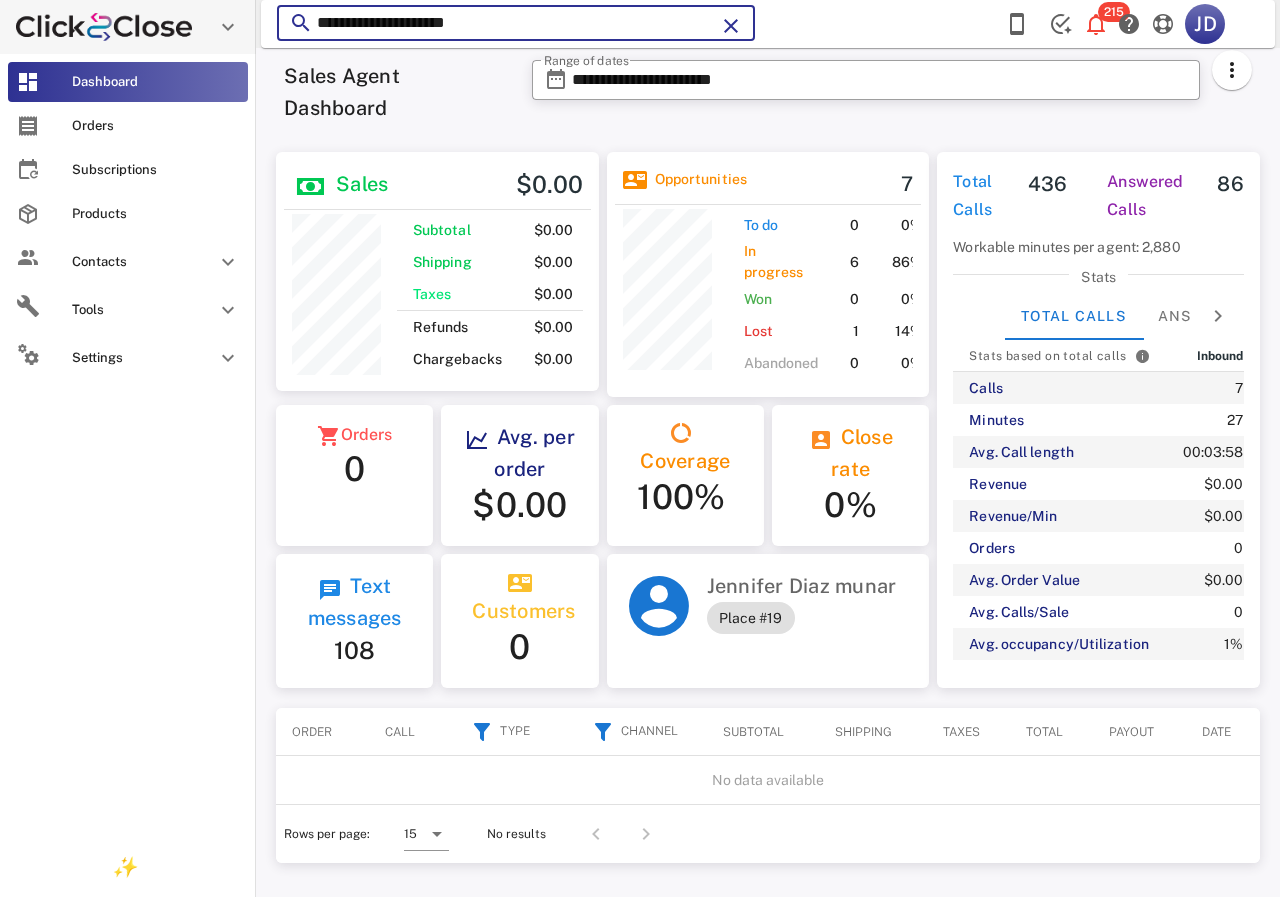 scroll, scrollTop: 250, scrollLeft: 320, axis: both 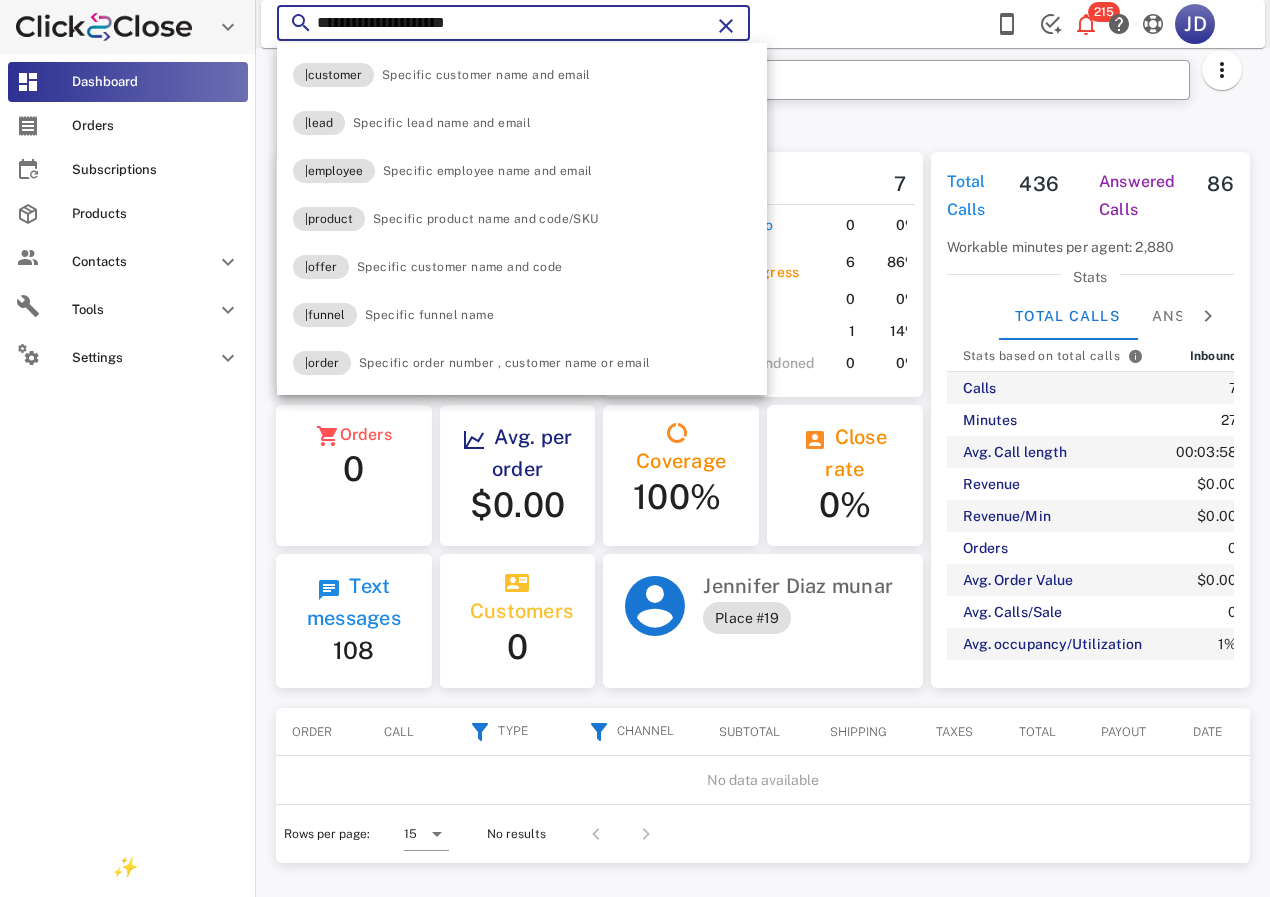 type on "**********" 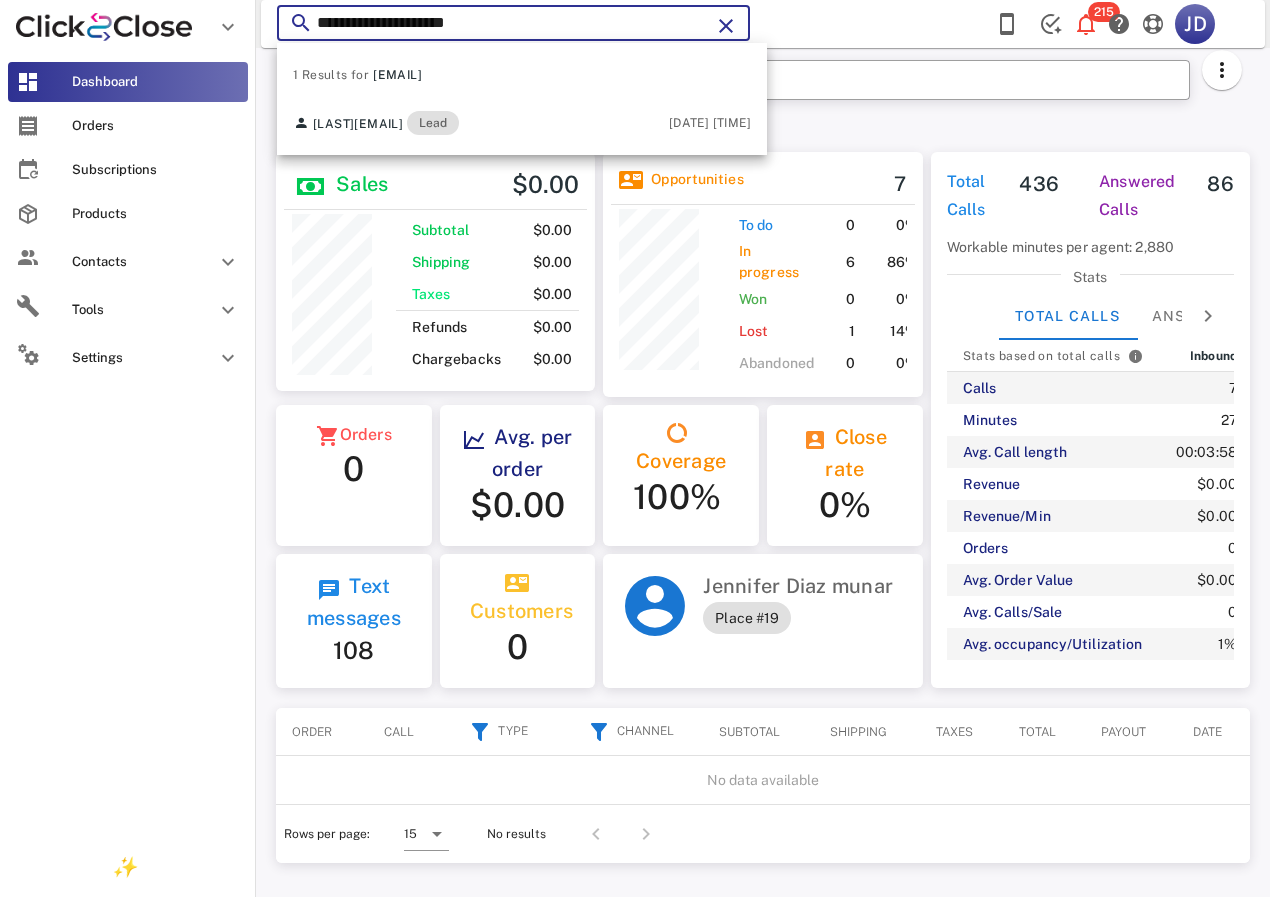 scroll, scrollTop: 999761, scrollLeft: 999611, axis: both 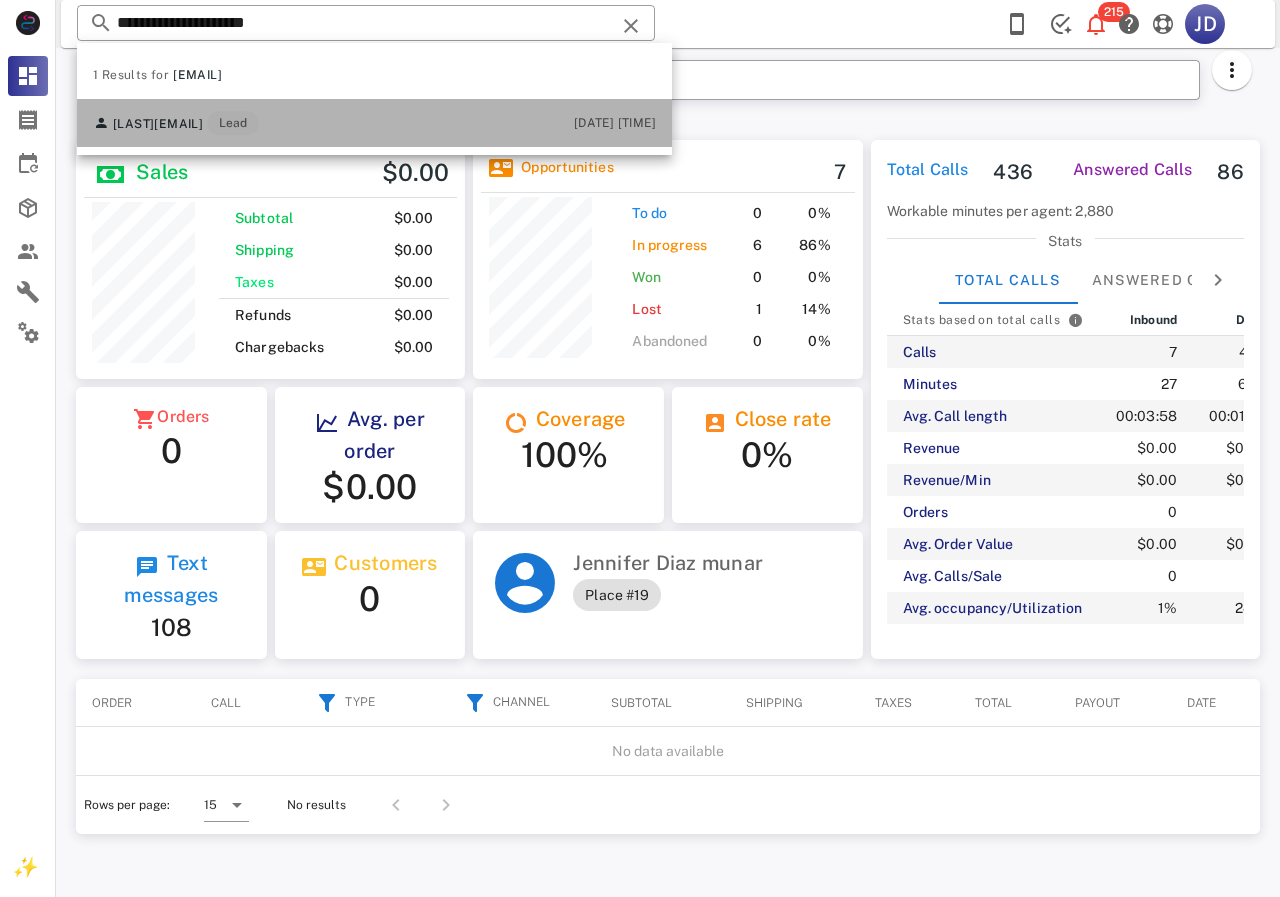 click on "[FIRST] [LAST]   [EMAIL]   Lead   [DATE] [TIME]" at bounding box center [374, 123] 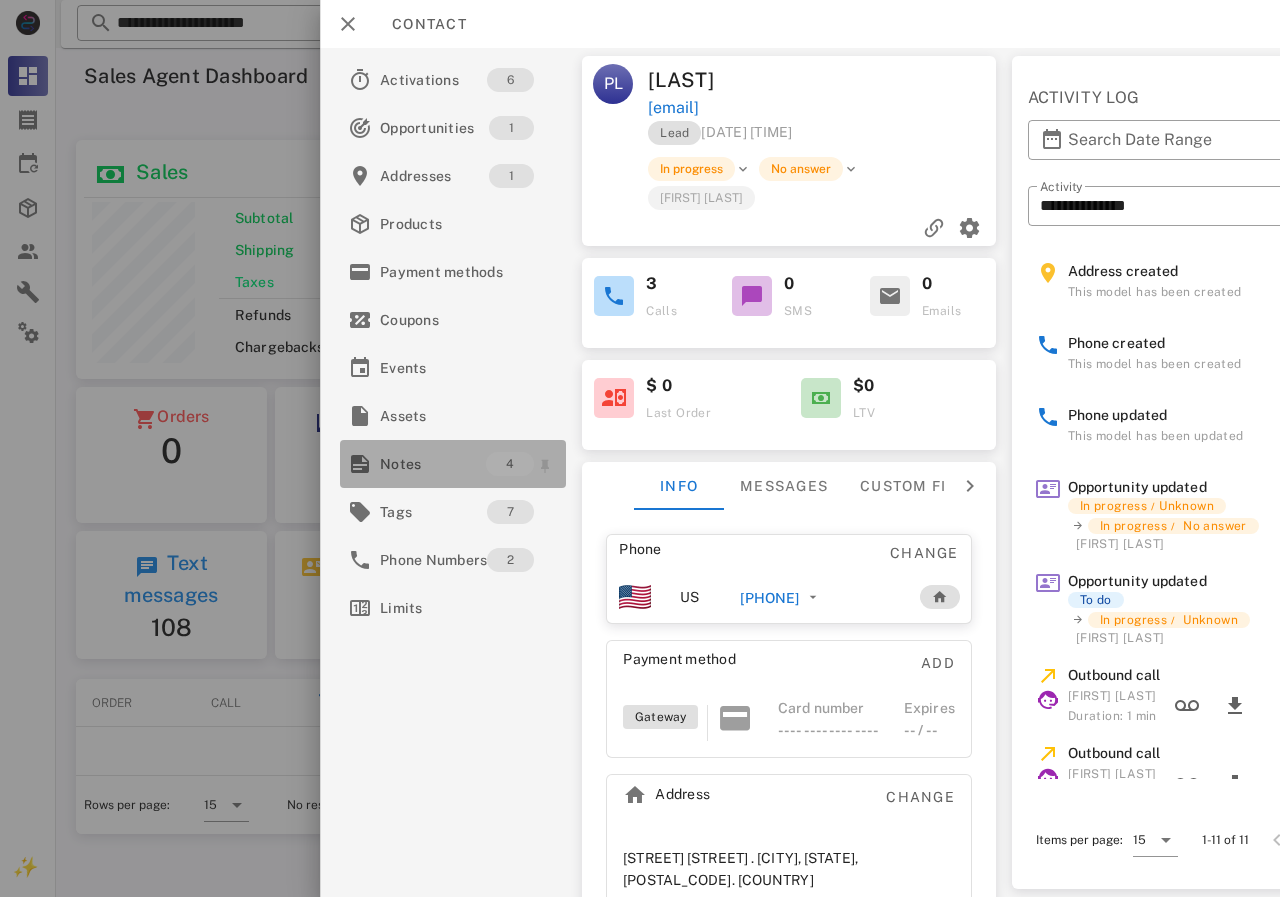 click on "Notes" at bounding box center [433, 464] 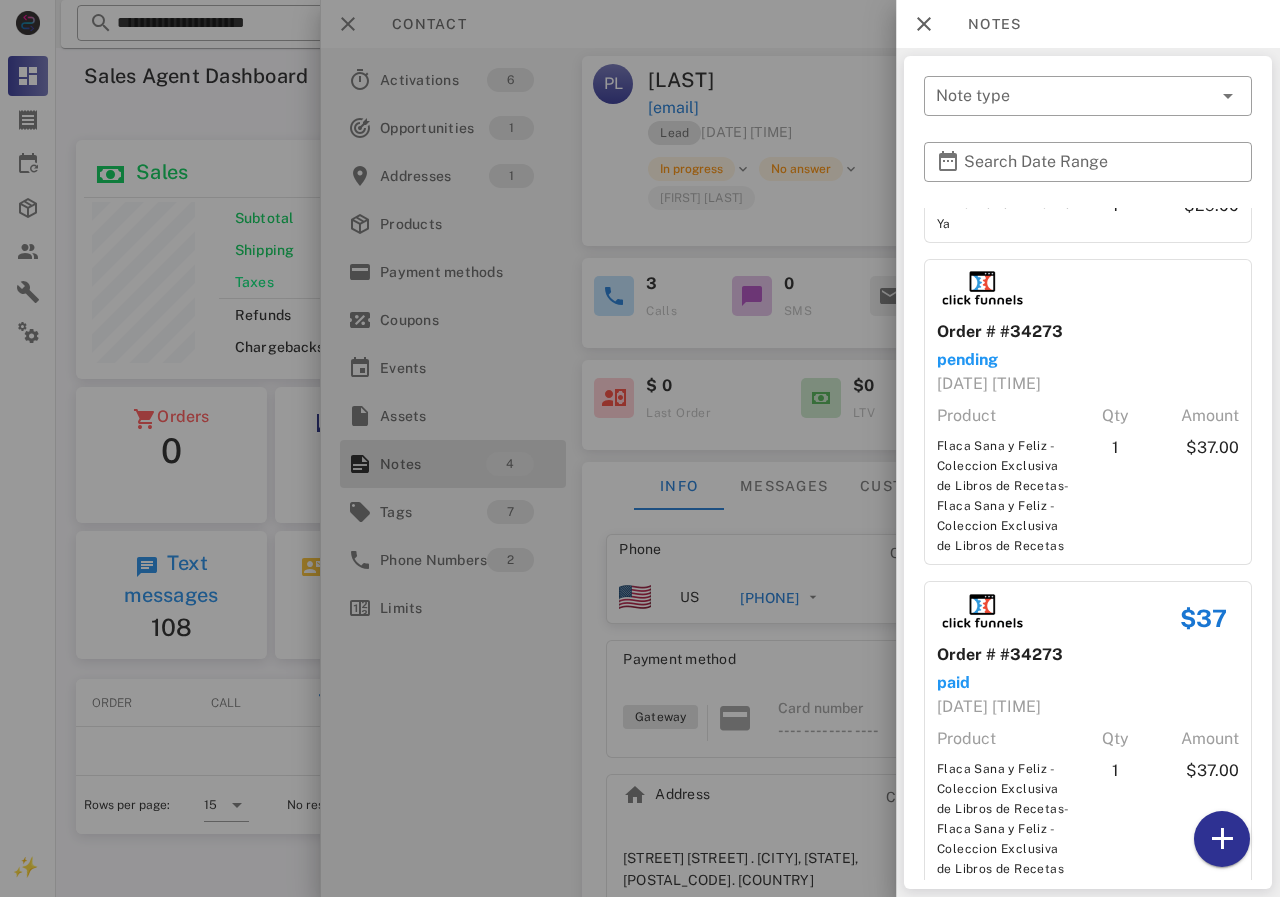 scroll, scrollTop: 466, scrollLeft: 0, axis: vertical 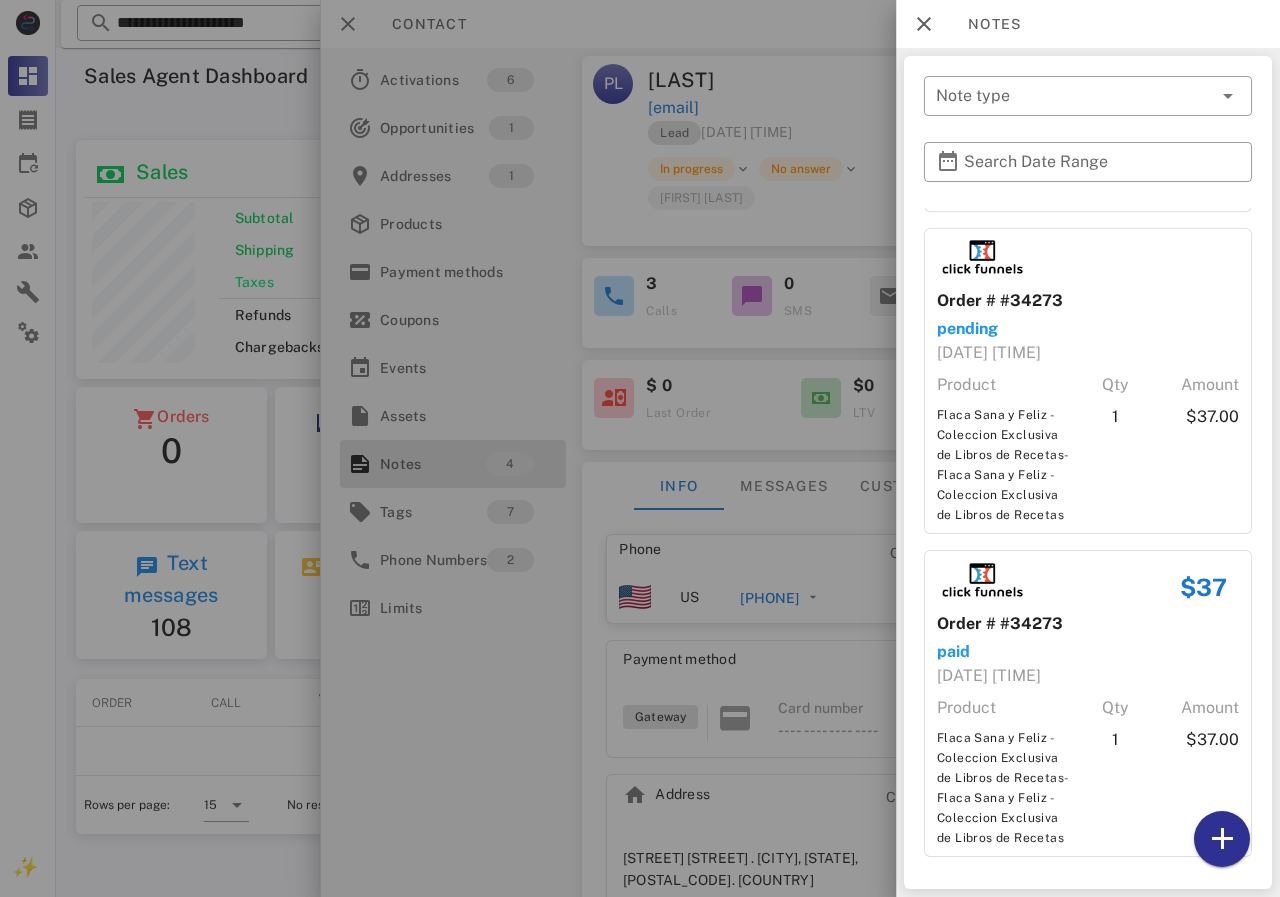 click at bounding box center (640, 448) 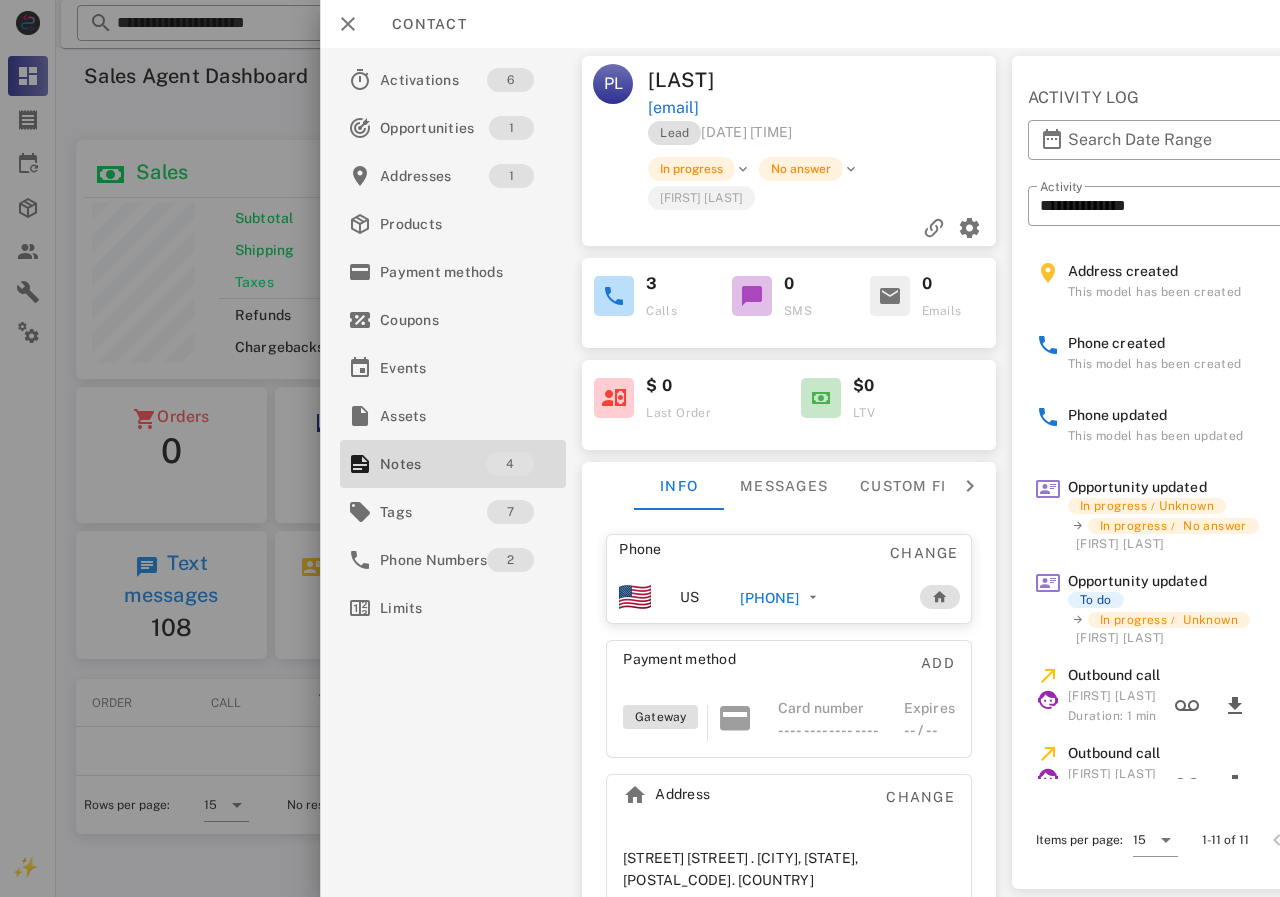click on "[PHONE]" at bounding box center (769, 598) 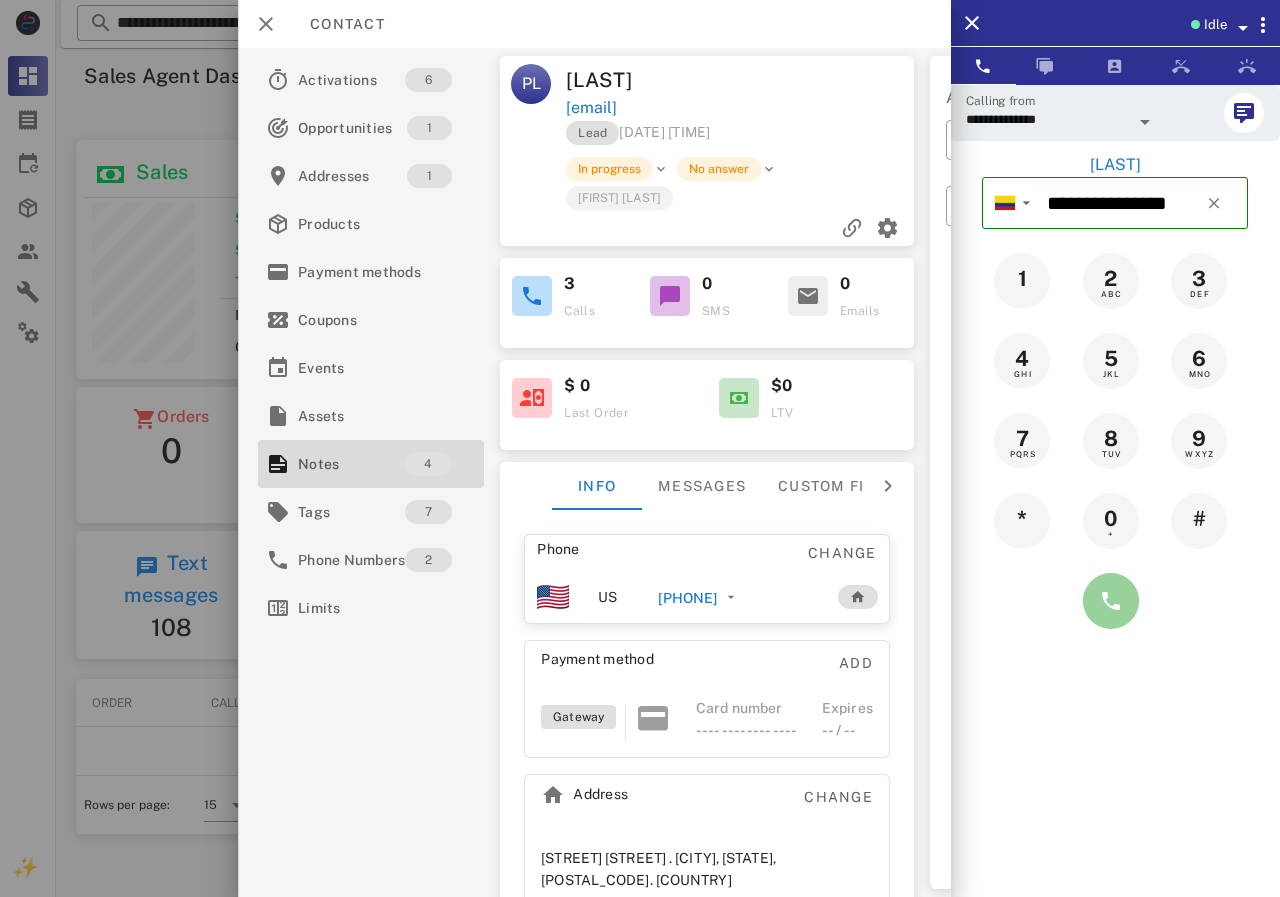 click at bounding box center [1111, 601] 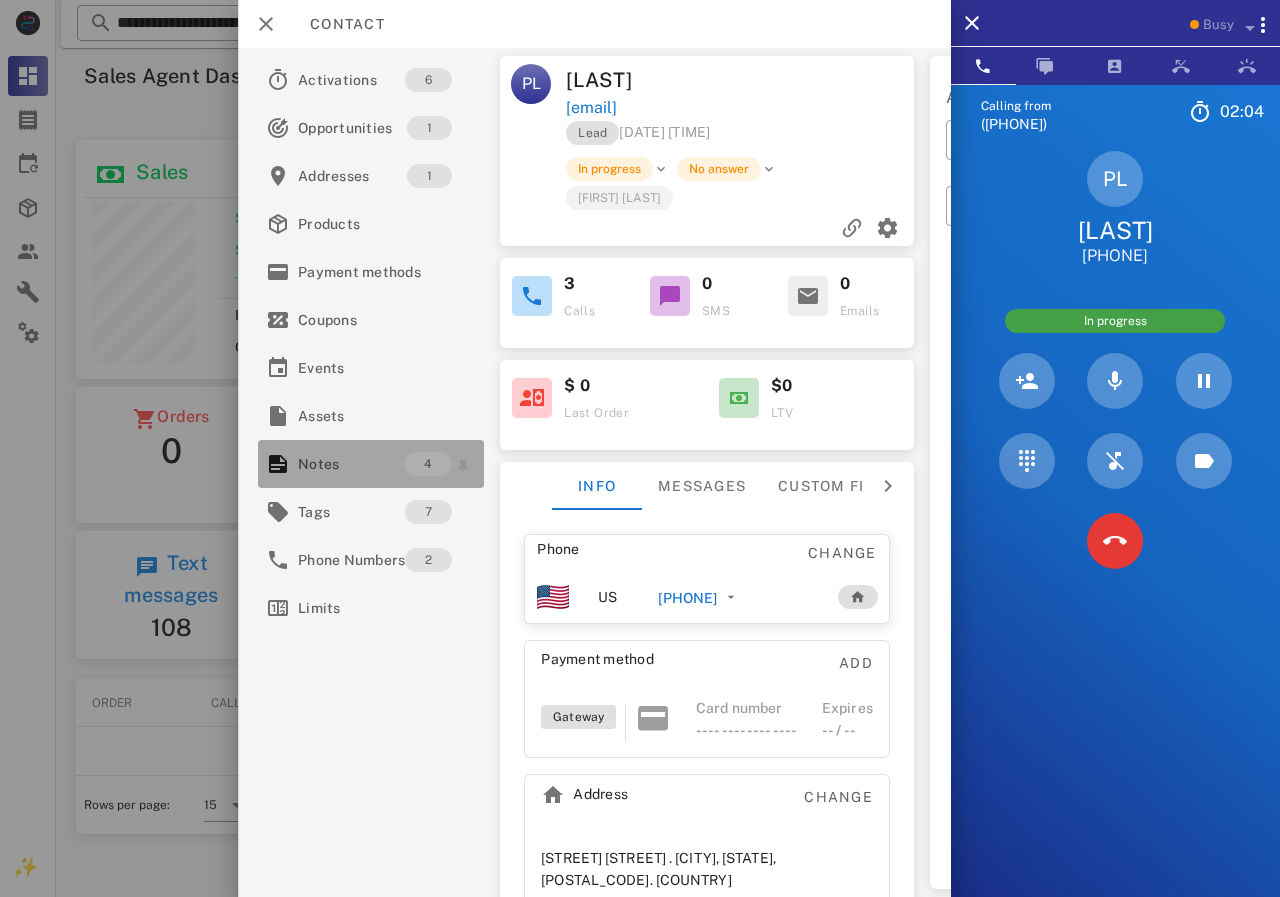 click on "Notes" at bounding box center [351, 464] 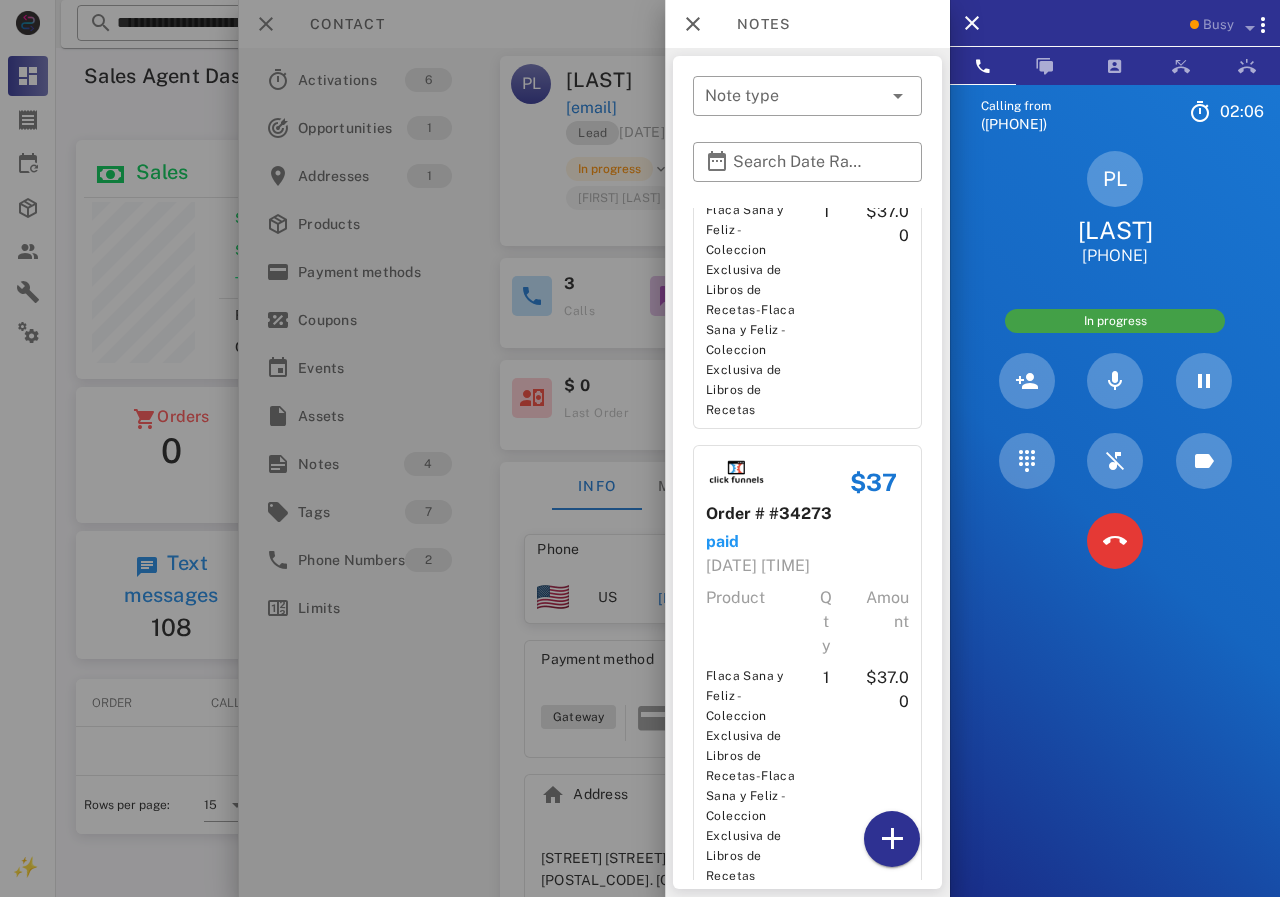 scroll, scrollTop: 880, scrollLeft: 0, axis: vertical 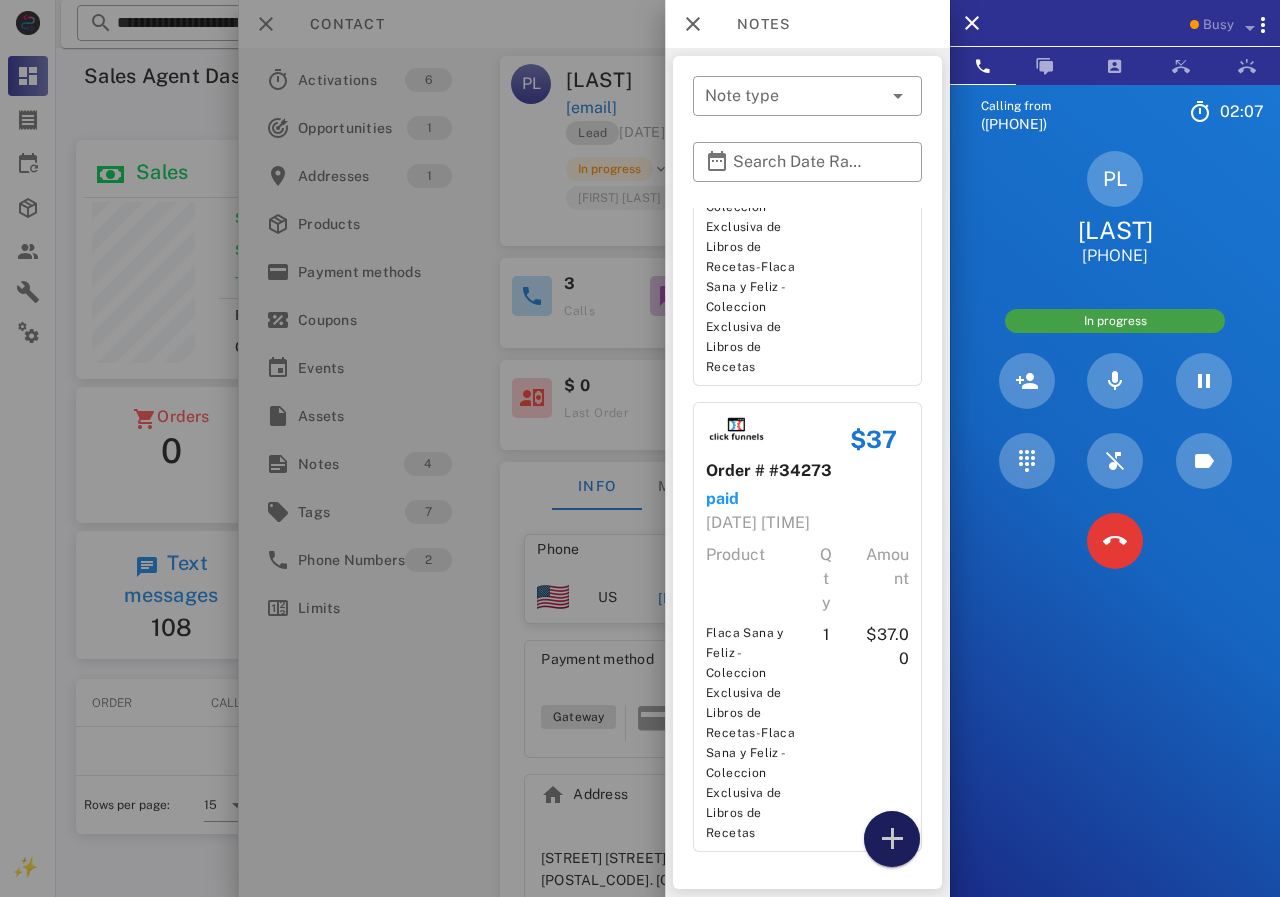 click at bounding box center [892, 839] 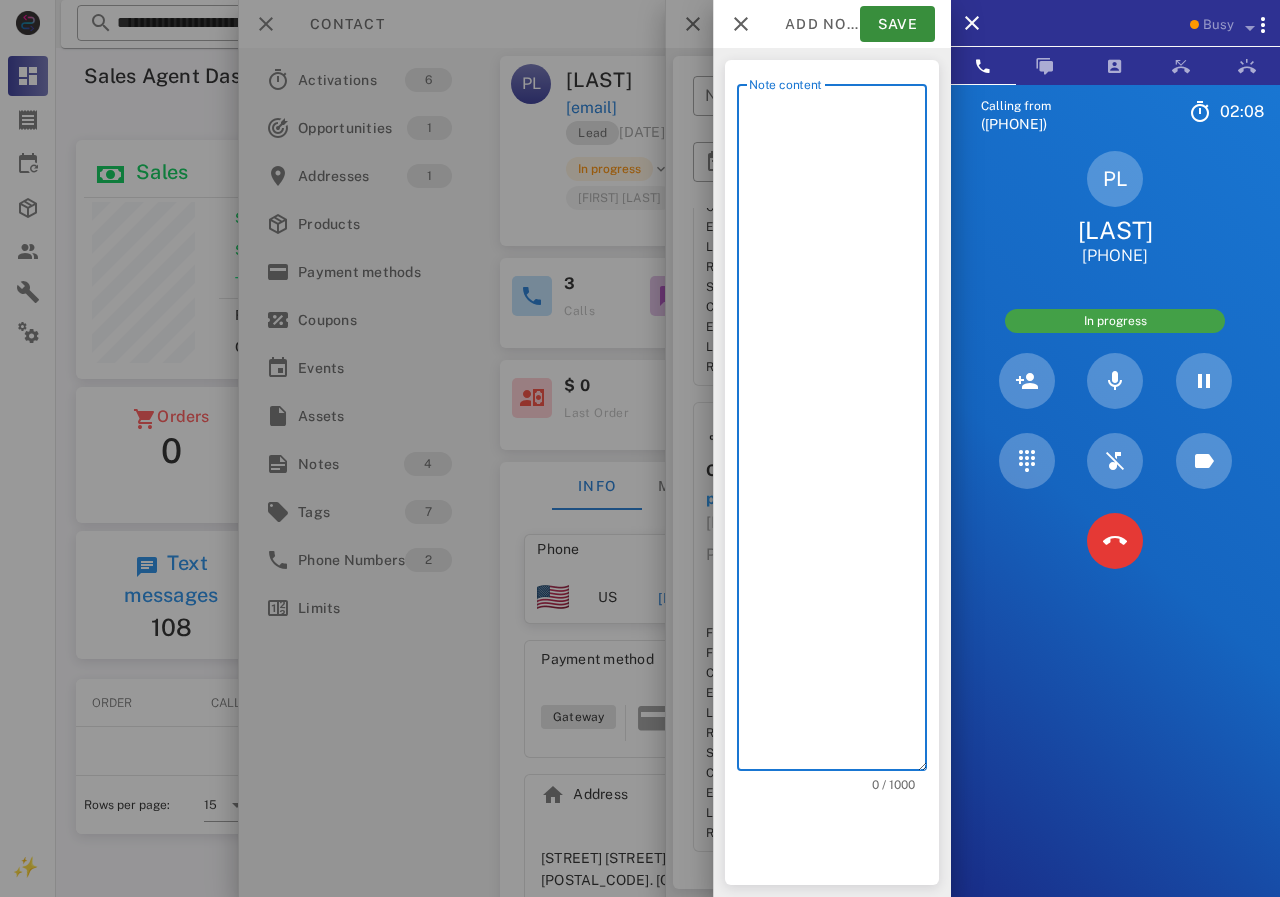 click on "Note content" at bounding box center (838, 432) 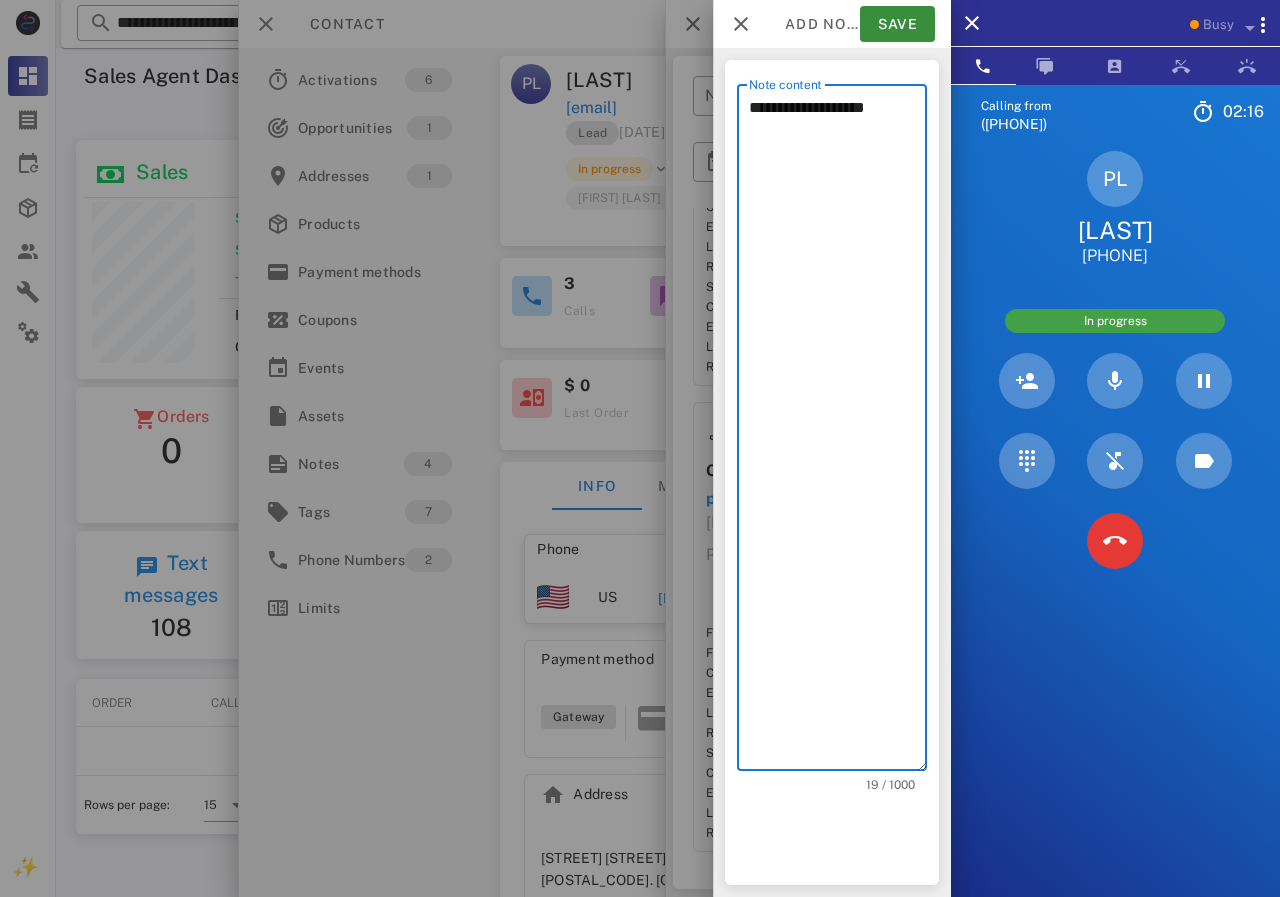 type on "**********" 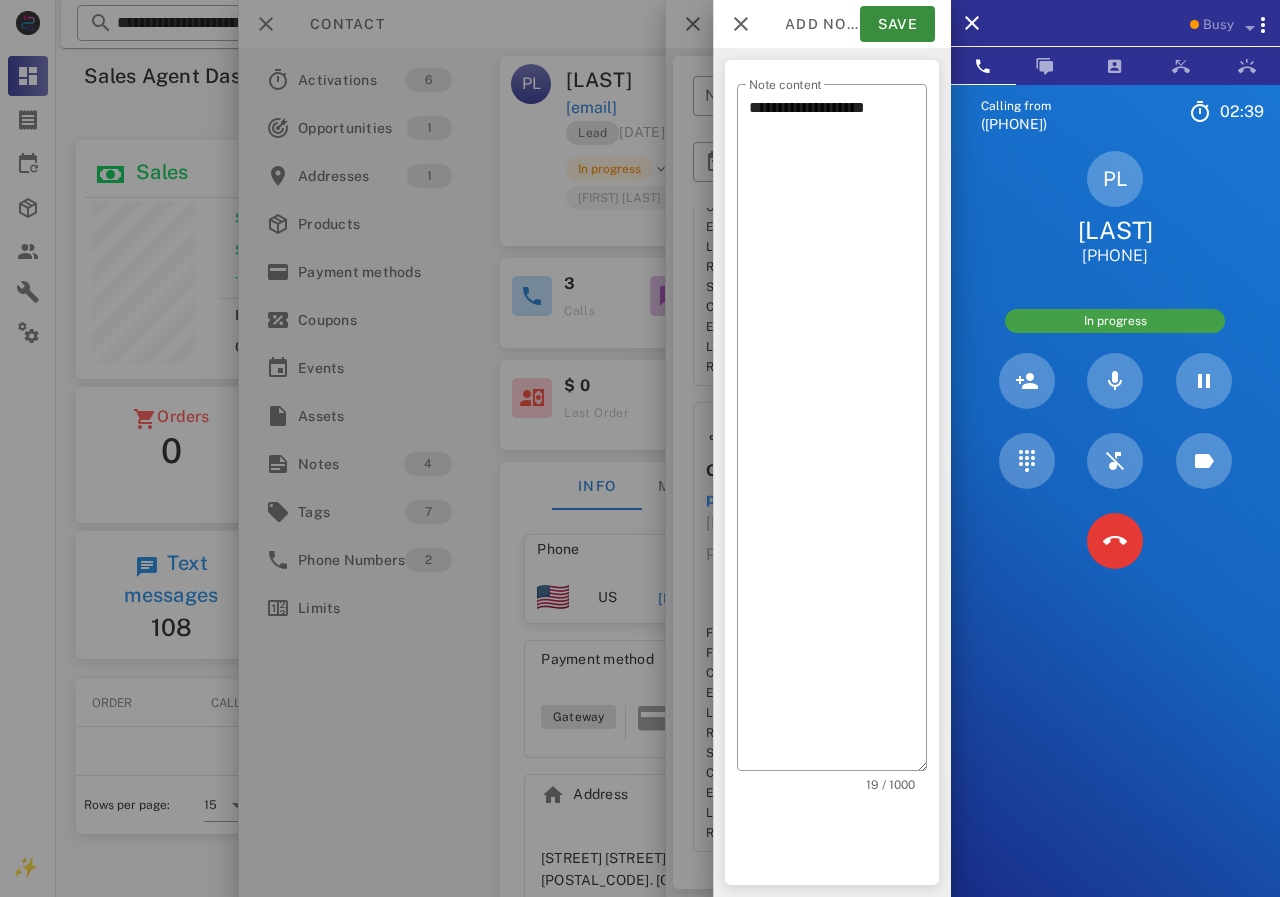 click at bounding box center (640, 448) 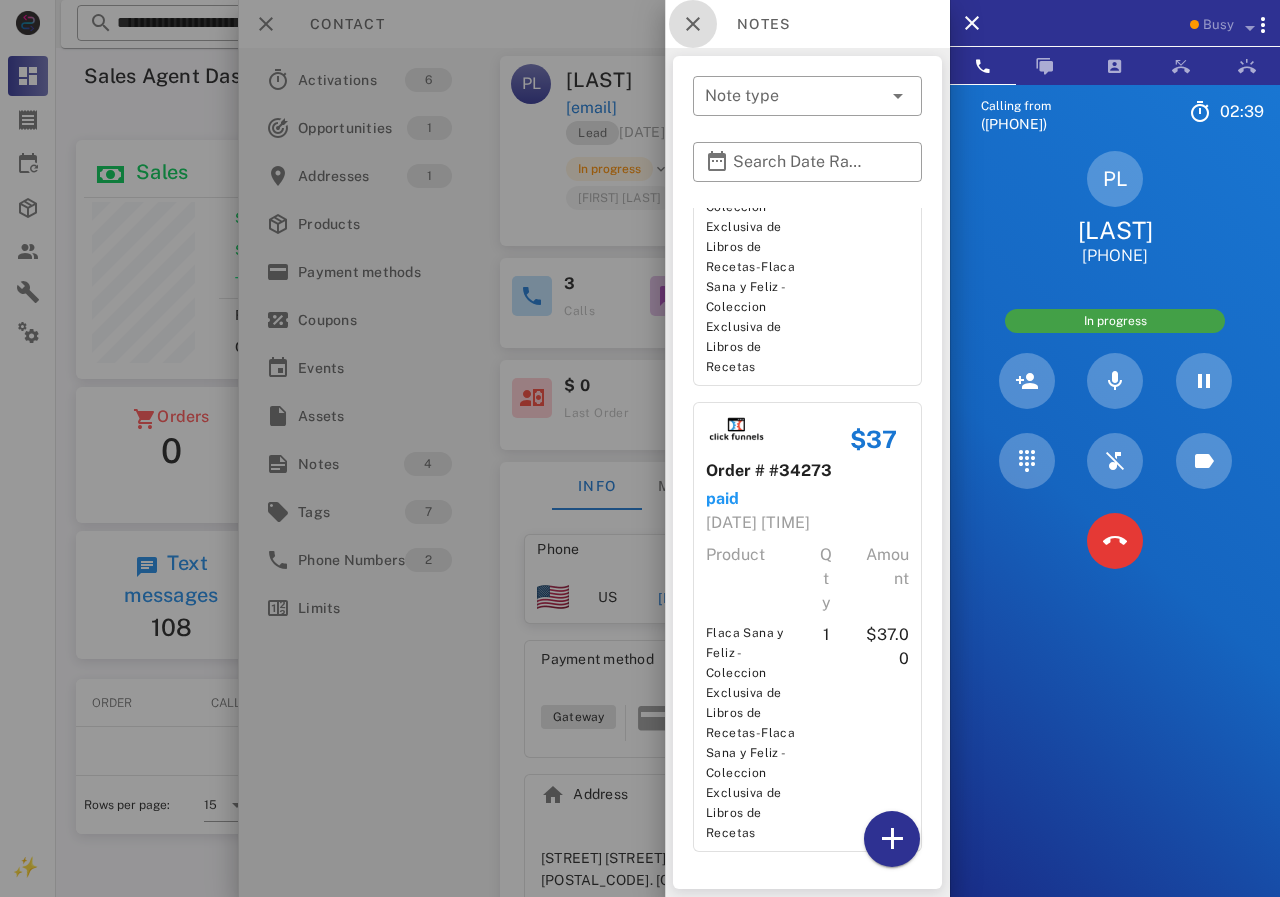 click at bounding box center [693, 24] 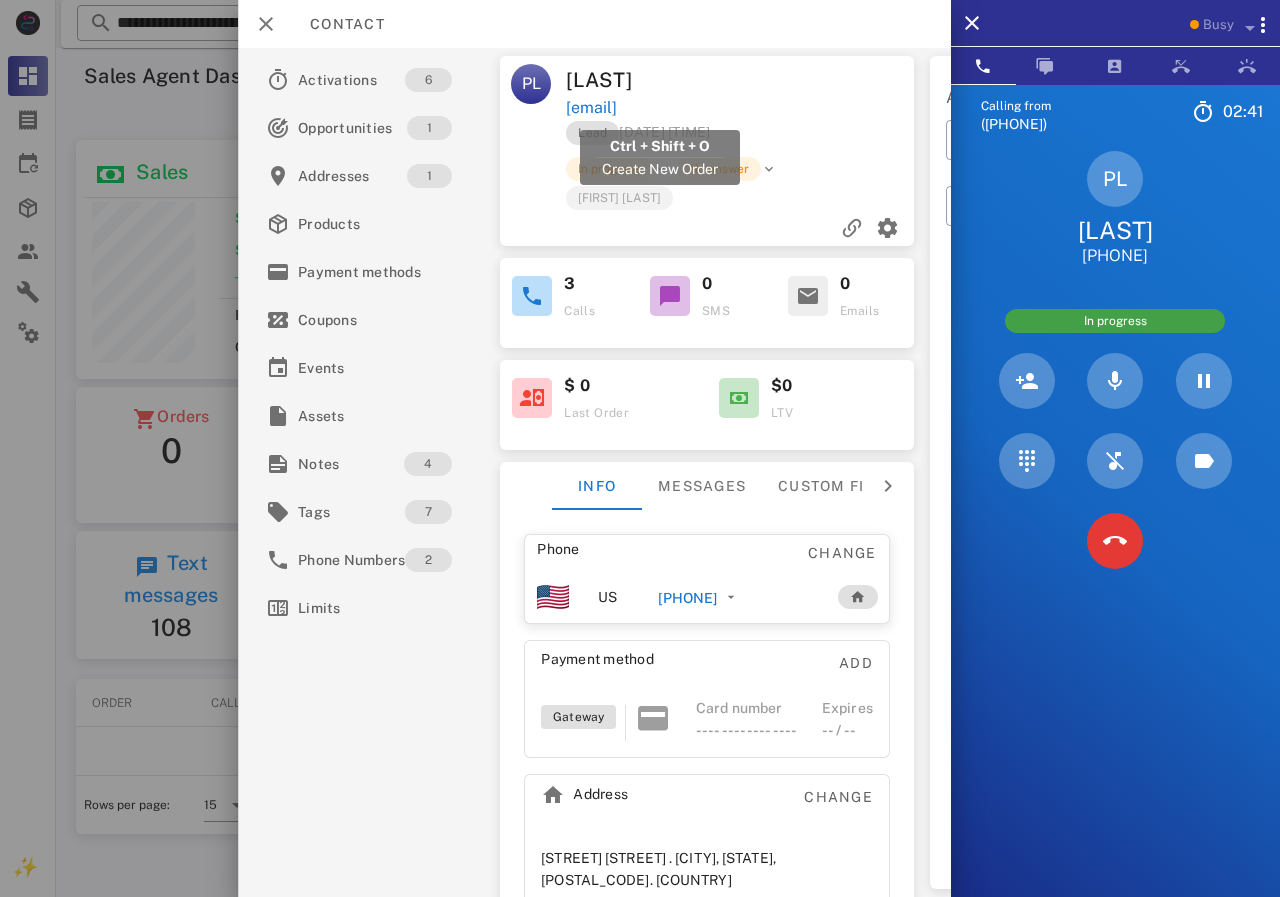 drag, startPoint x: 769, startPoint y: 115, endPoint x: 570, endPoint y: 112, distance: 199.02261 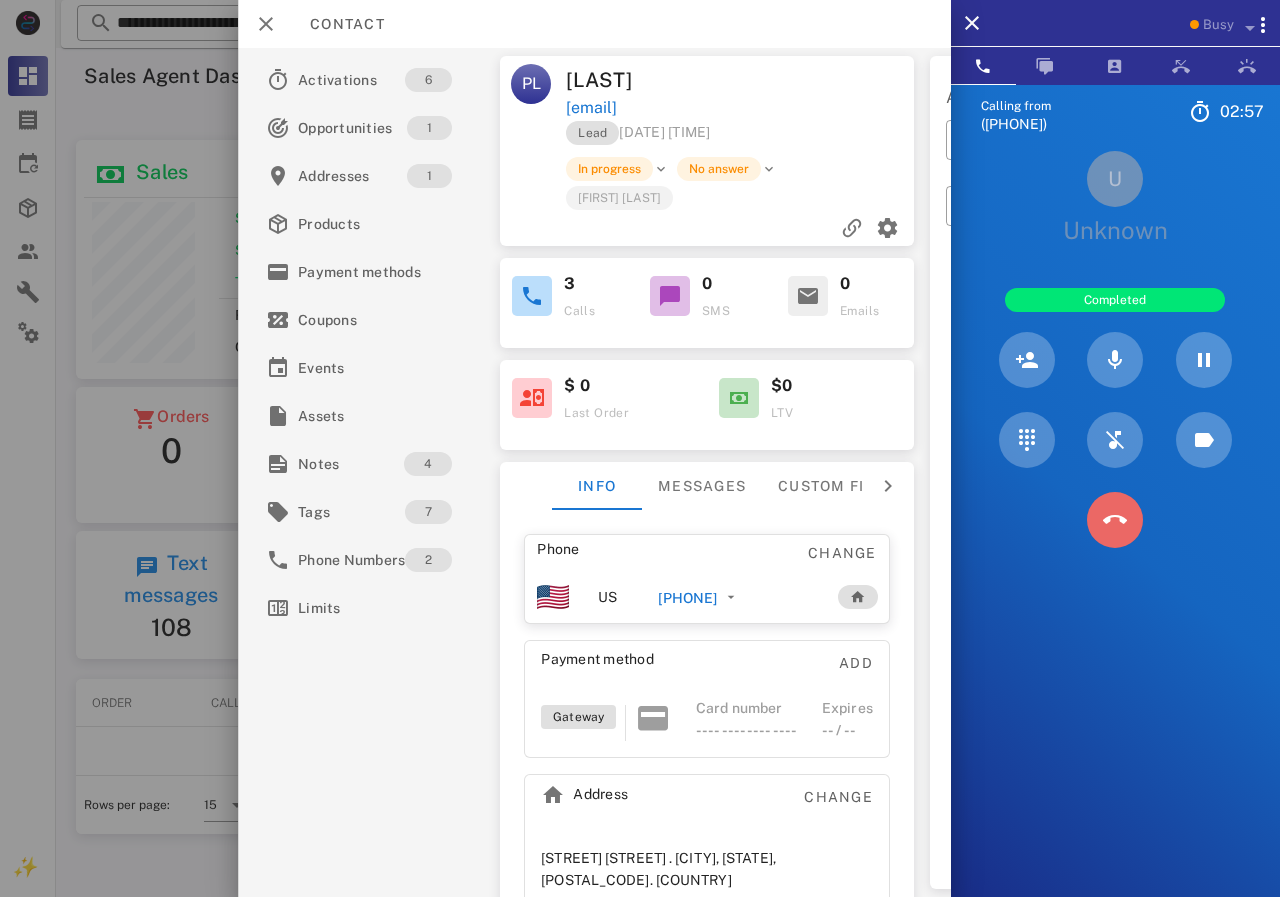 drag, startPoint x: 1118, startPoint y: 510, endPoint x: 1089, endPoint y: 348, distance: 164.57521 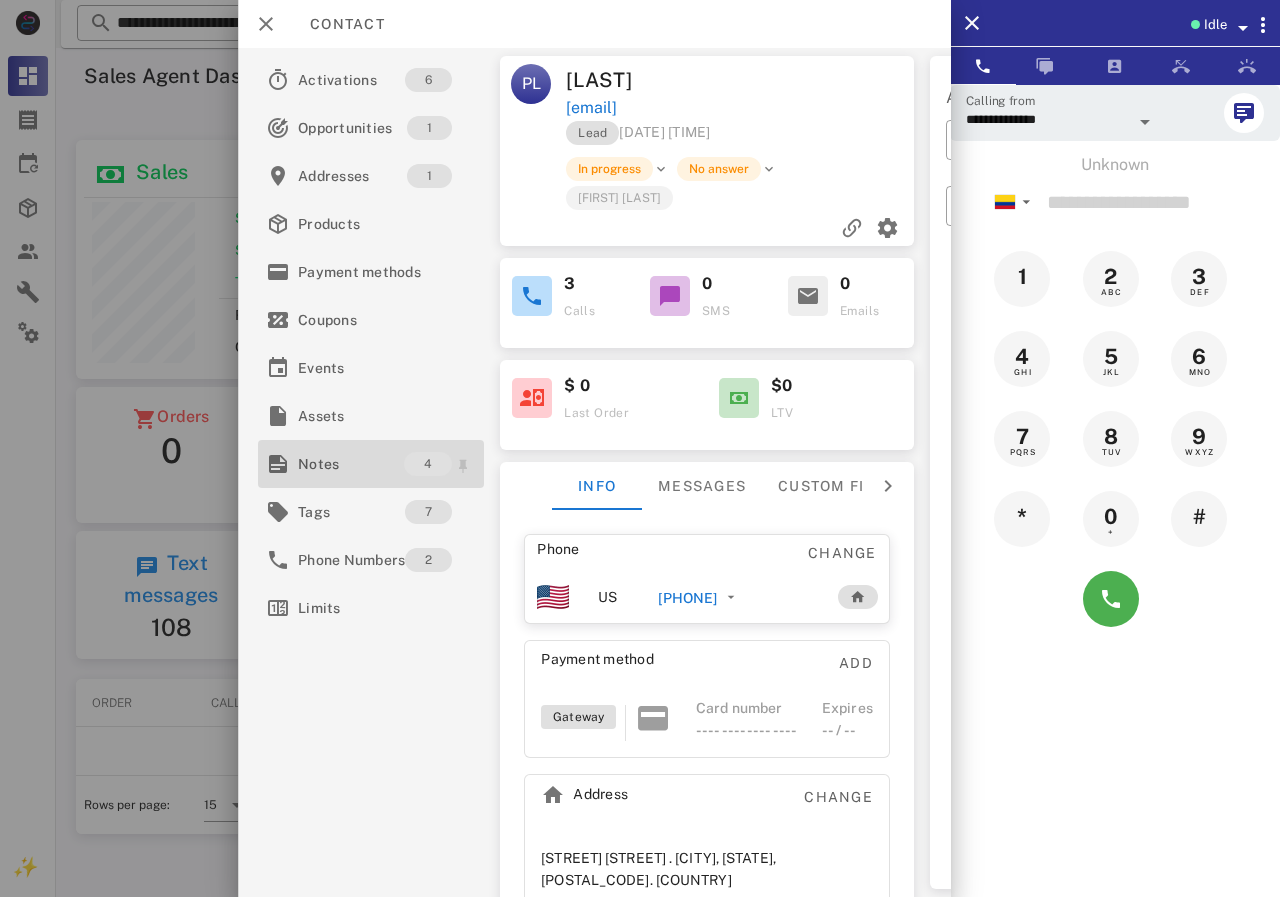 click on "Notes" at bounding box center [351, 464] 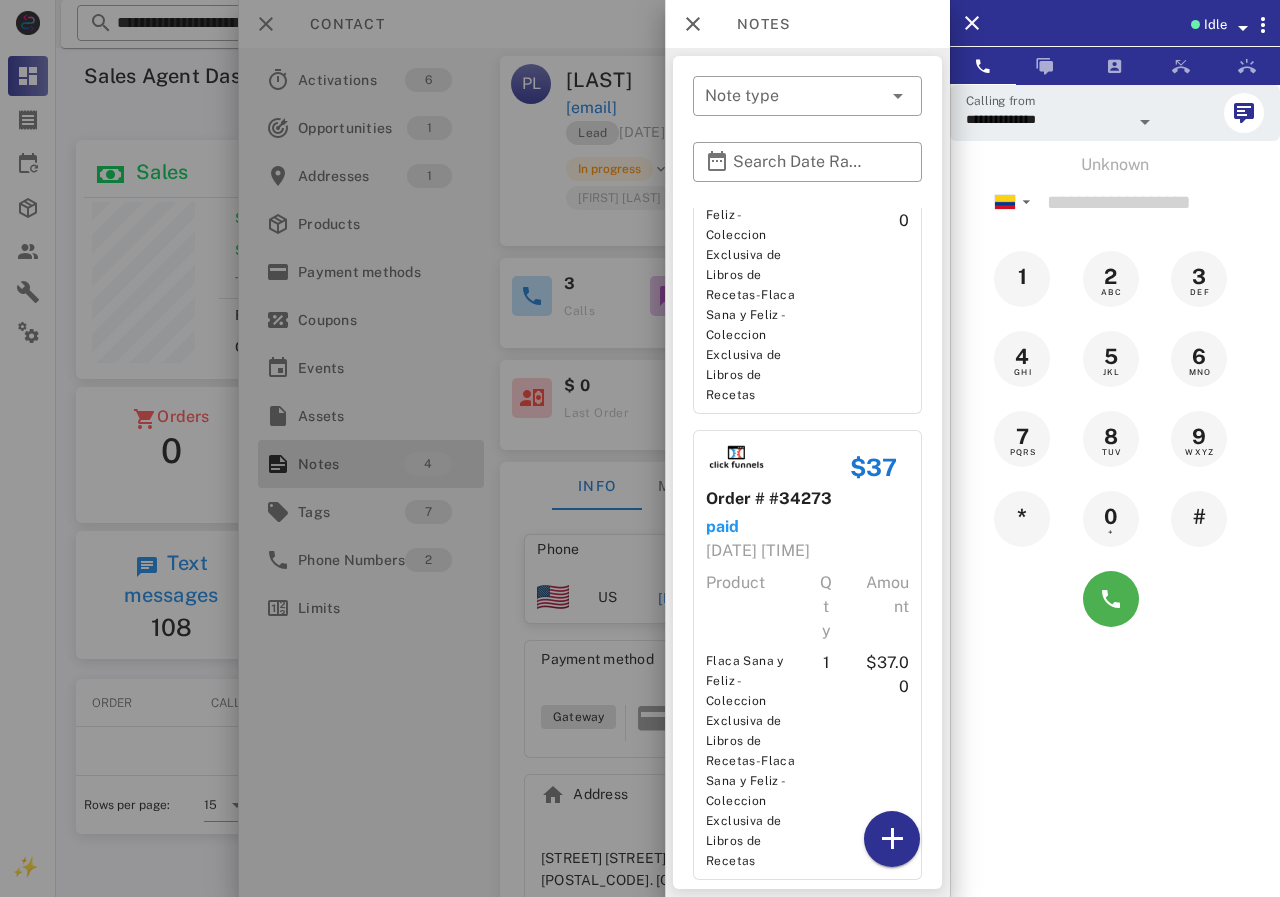scroll, scrollTop: 880, scrollLeft: 0, axis: vertical 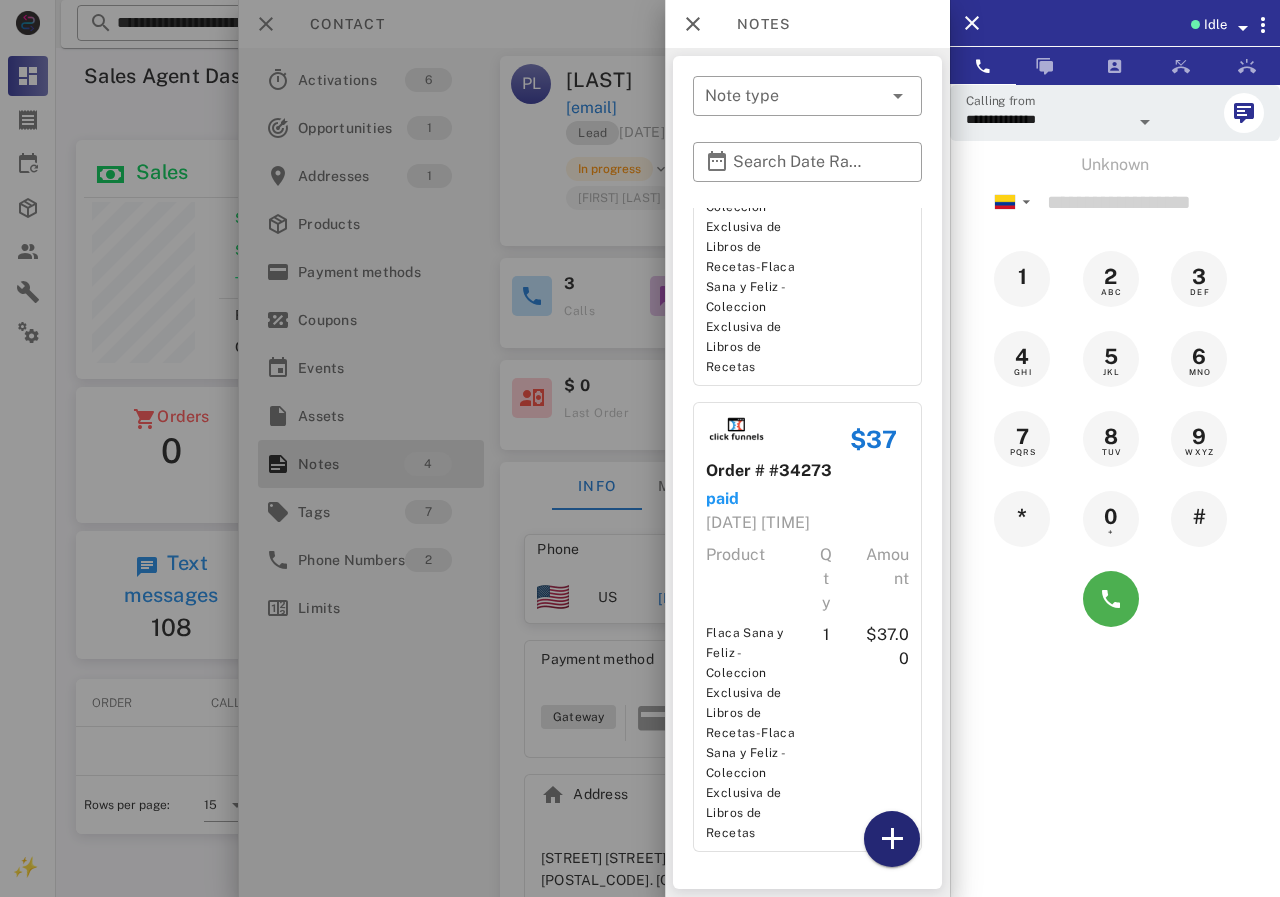 drag, startPoint x: 877, startPoint y: 832, endPoint x: 888, endPoint y: 666, distance: 166.36406 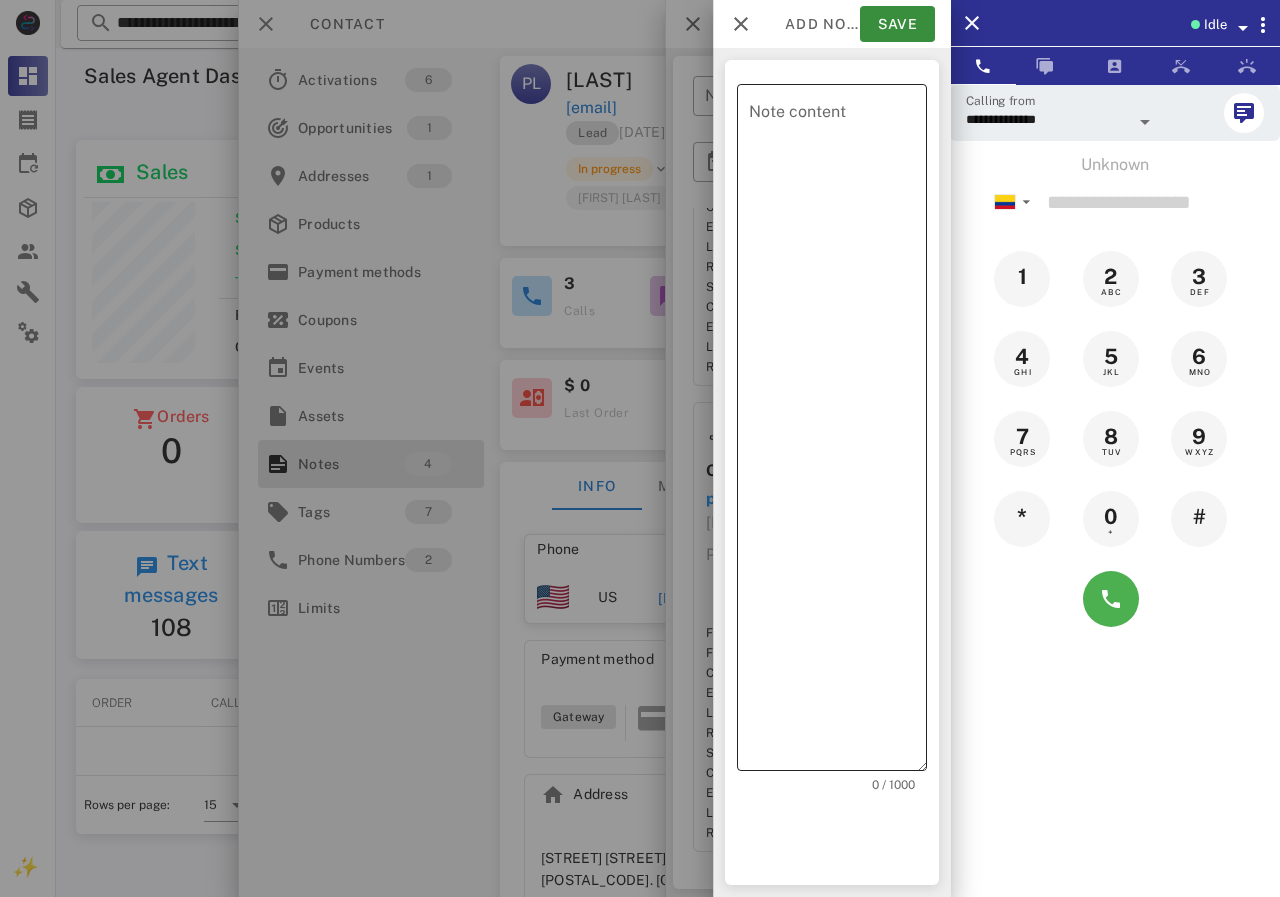click on "Note content" at bounding box center (838, 432) 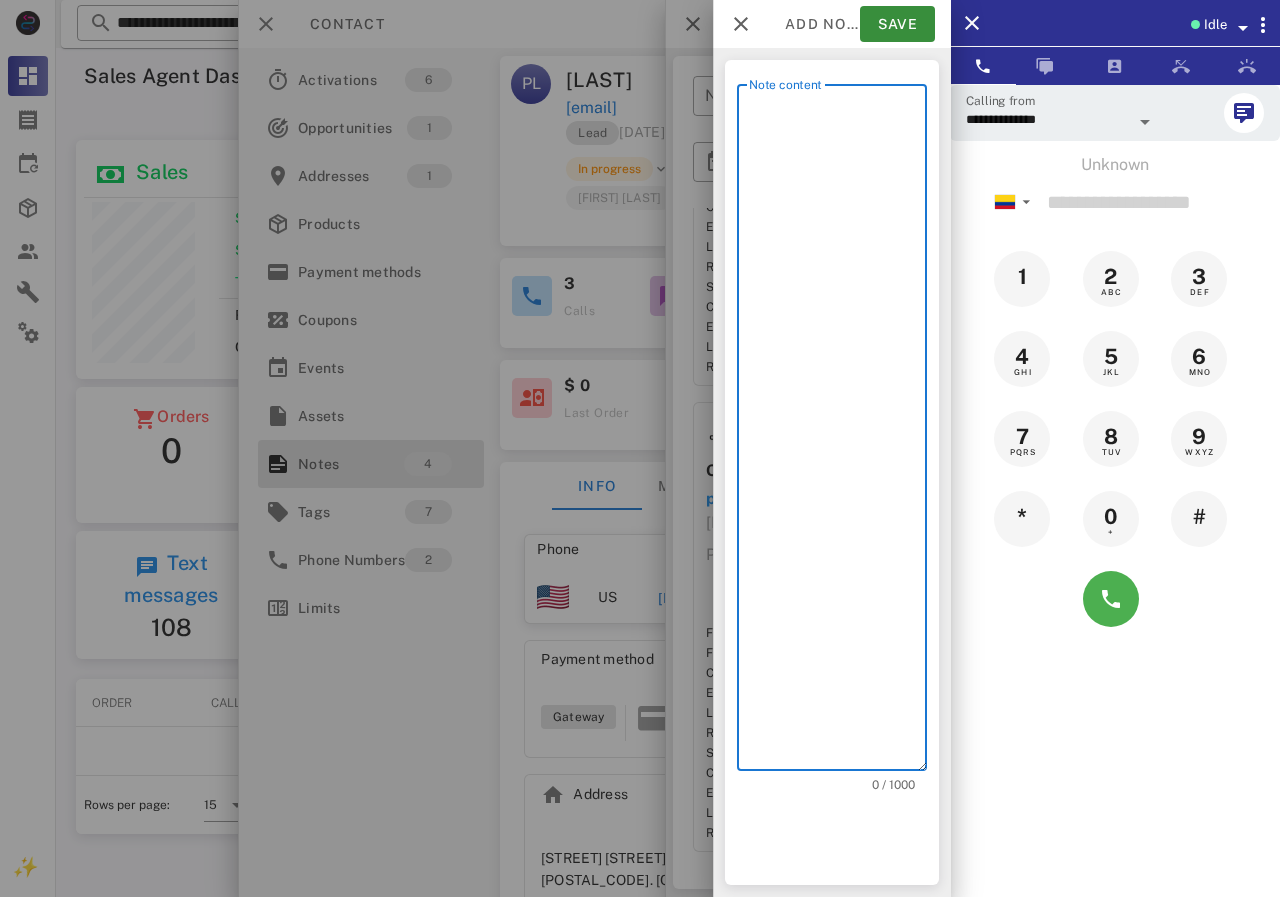 scroll, scrollTop: 240, scrollLeft: 390, axis: both 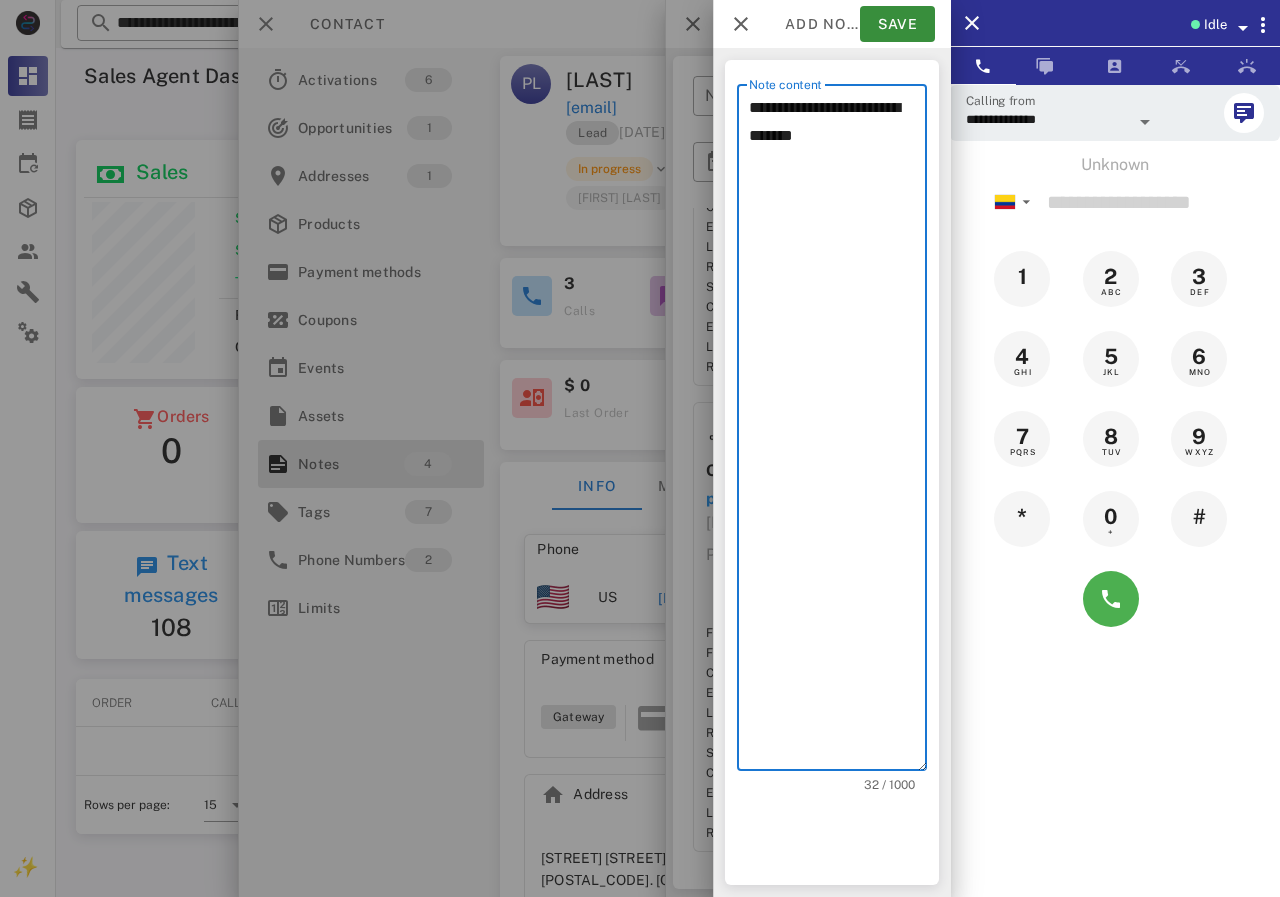 click on "**********" at bounding box center [838, 432] 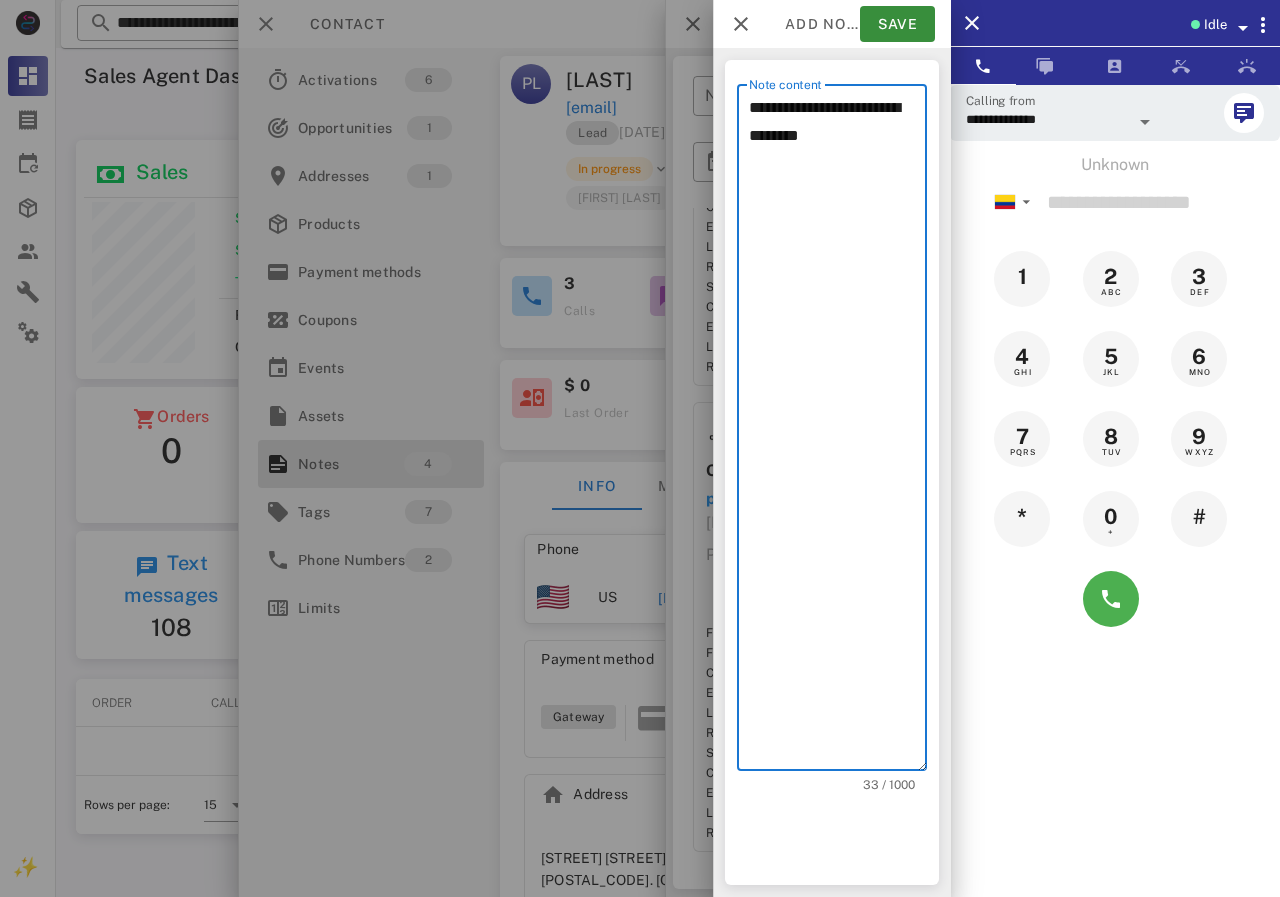 click on "**********" at bounding box center (838, 432) 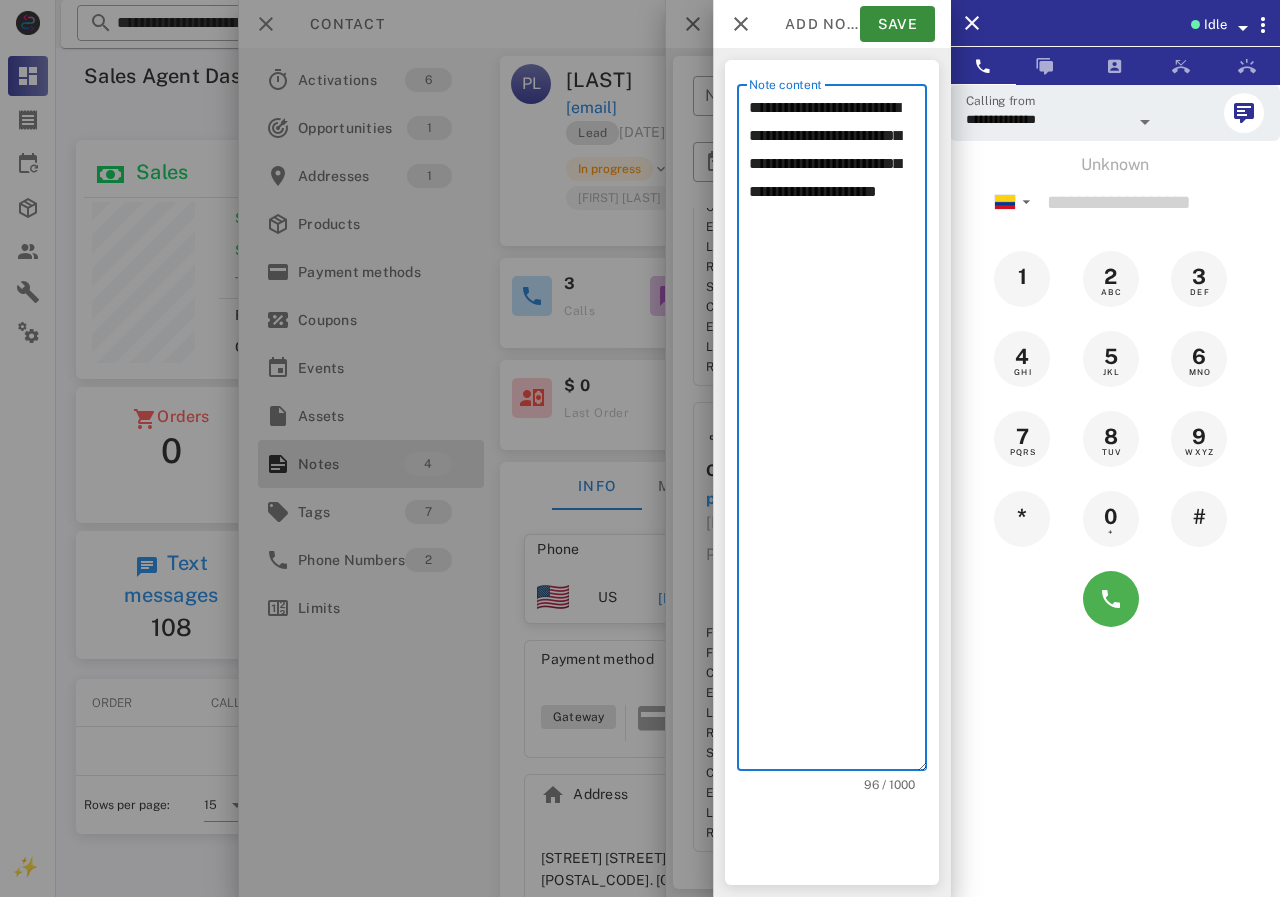 click on "**********" at bounding box center (838, 432) 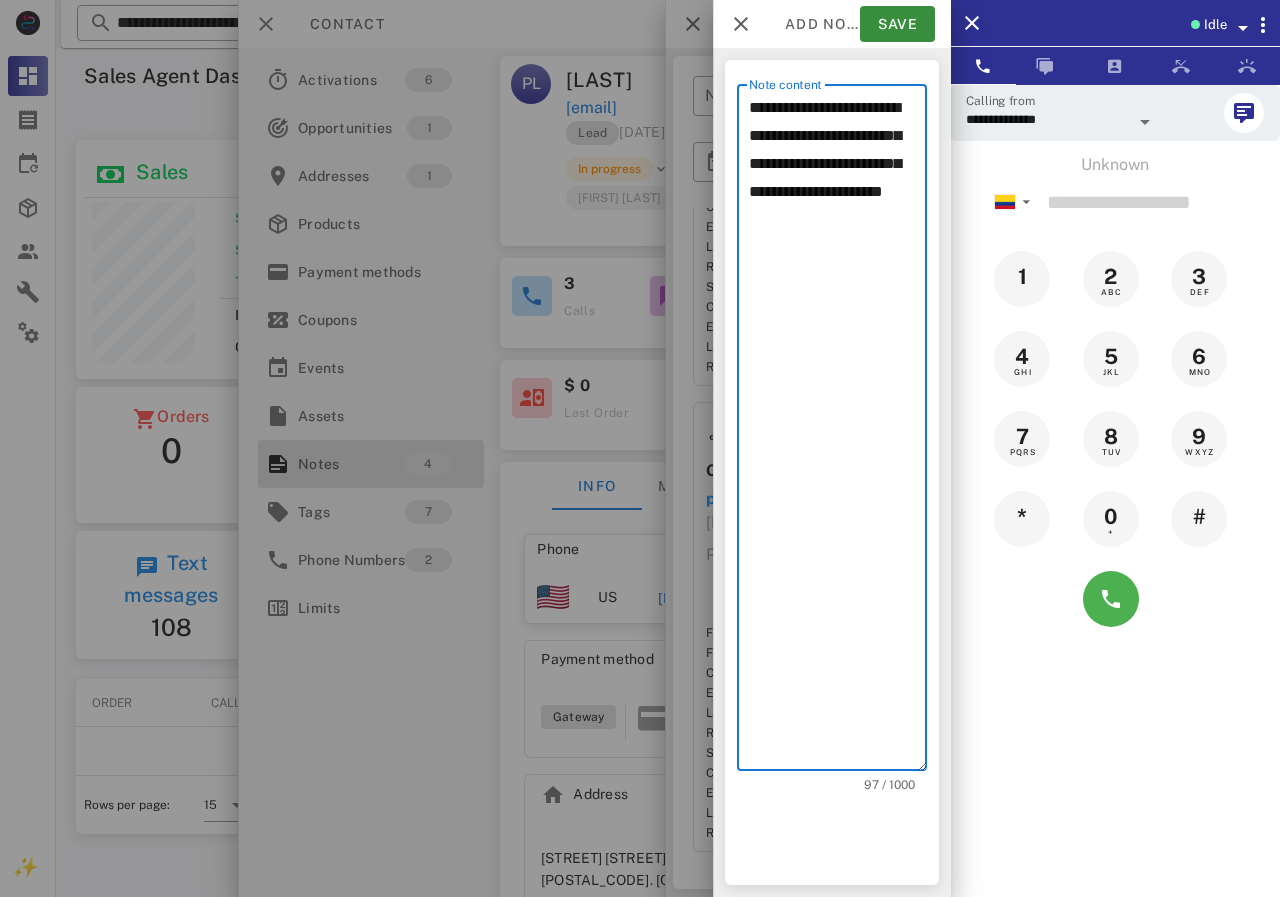 click on "**********" at bounding box center [838, 432] 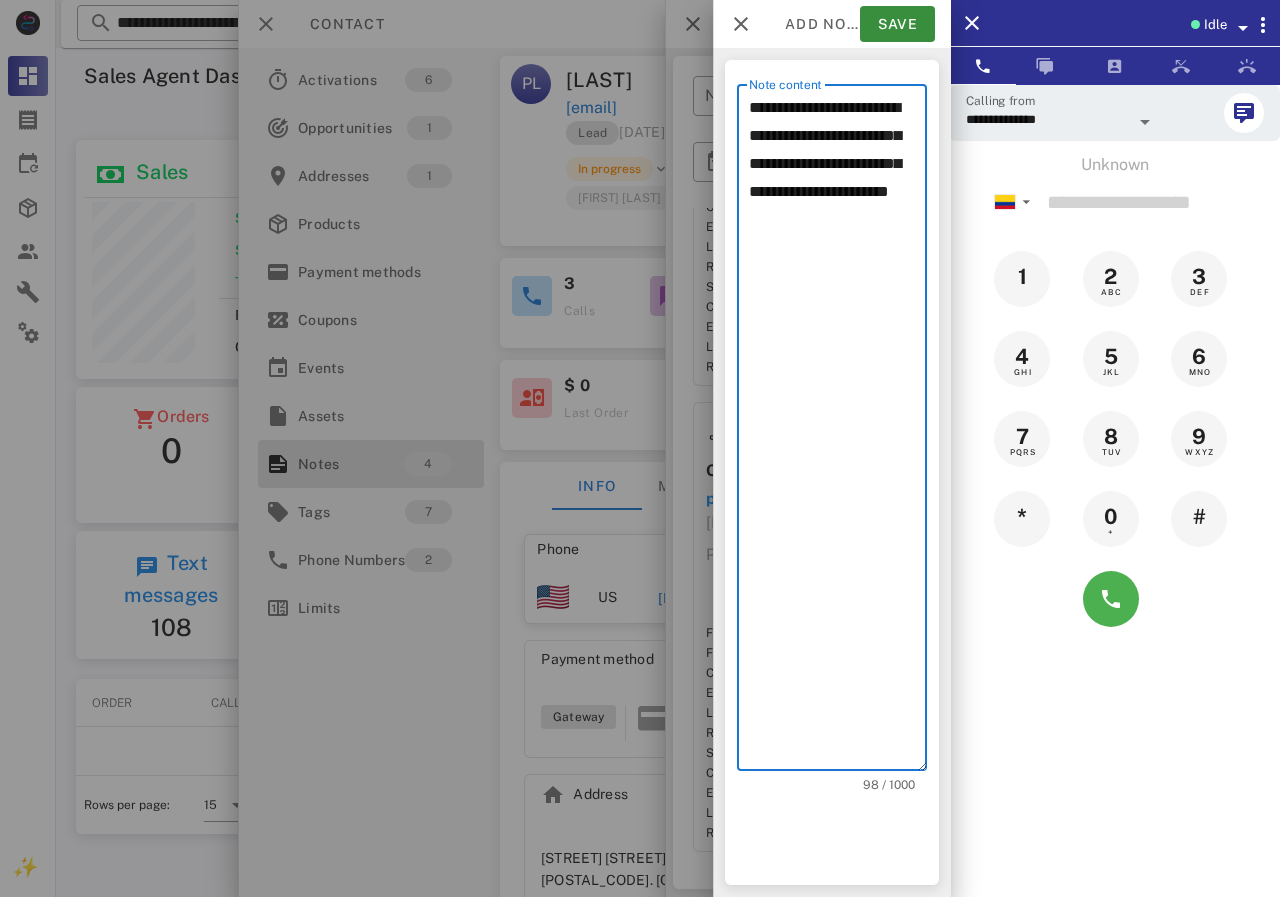 click on "**********" at bounding box center (838, 432) 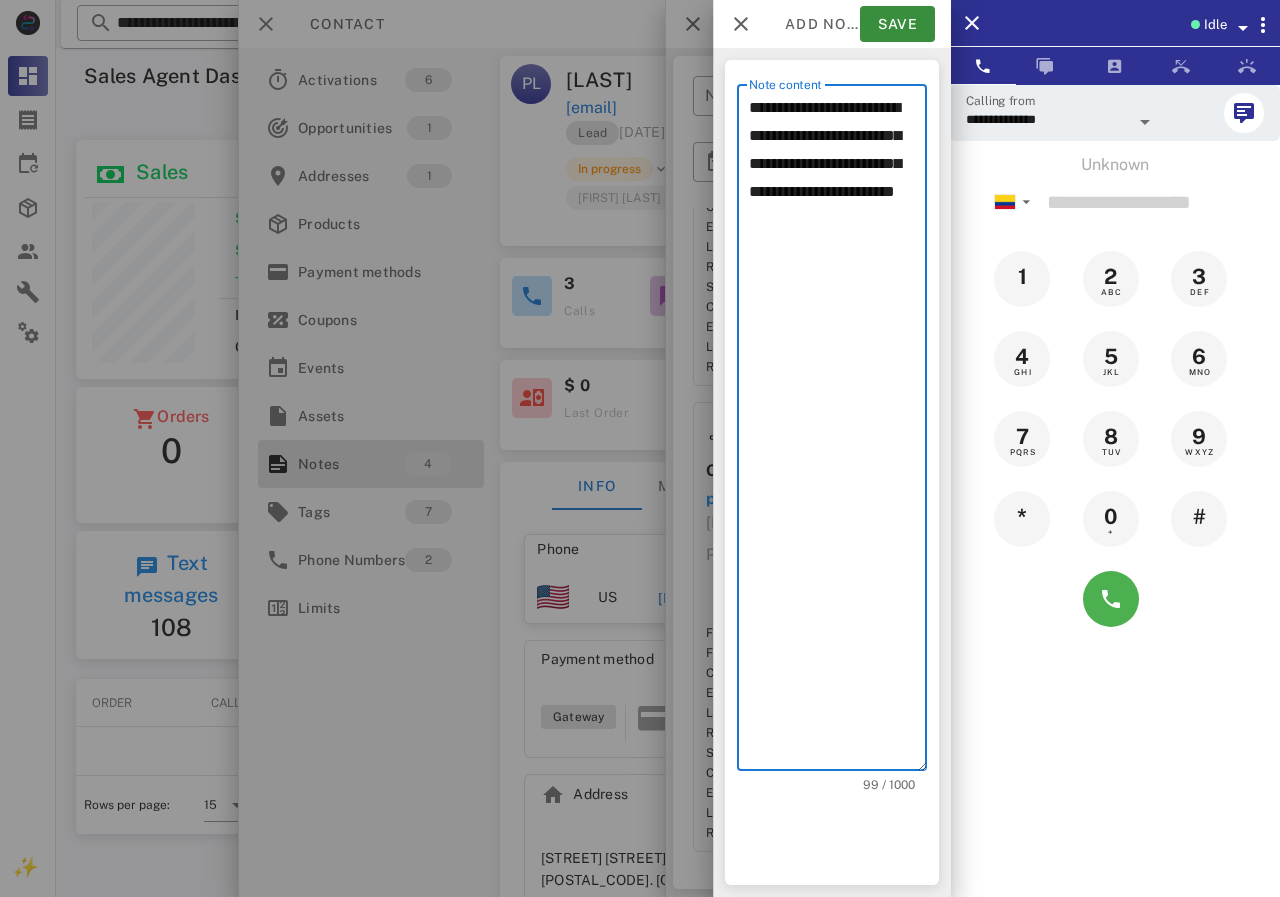 click on "**********" at bounding box center (838, 432) 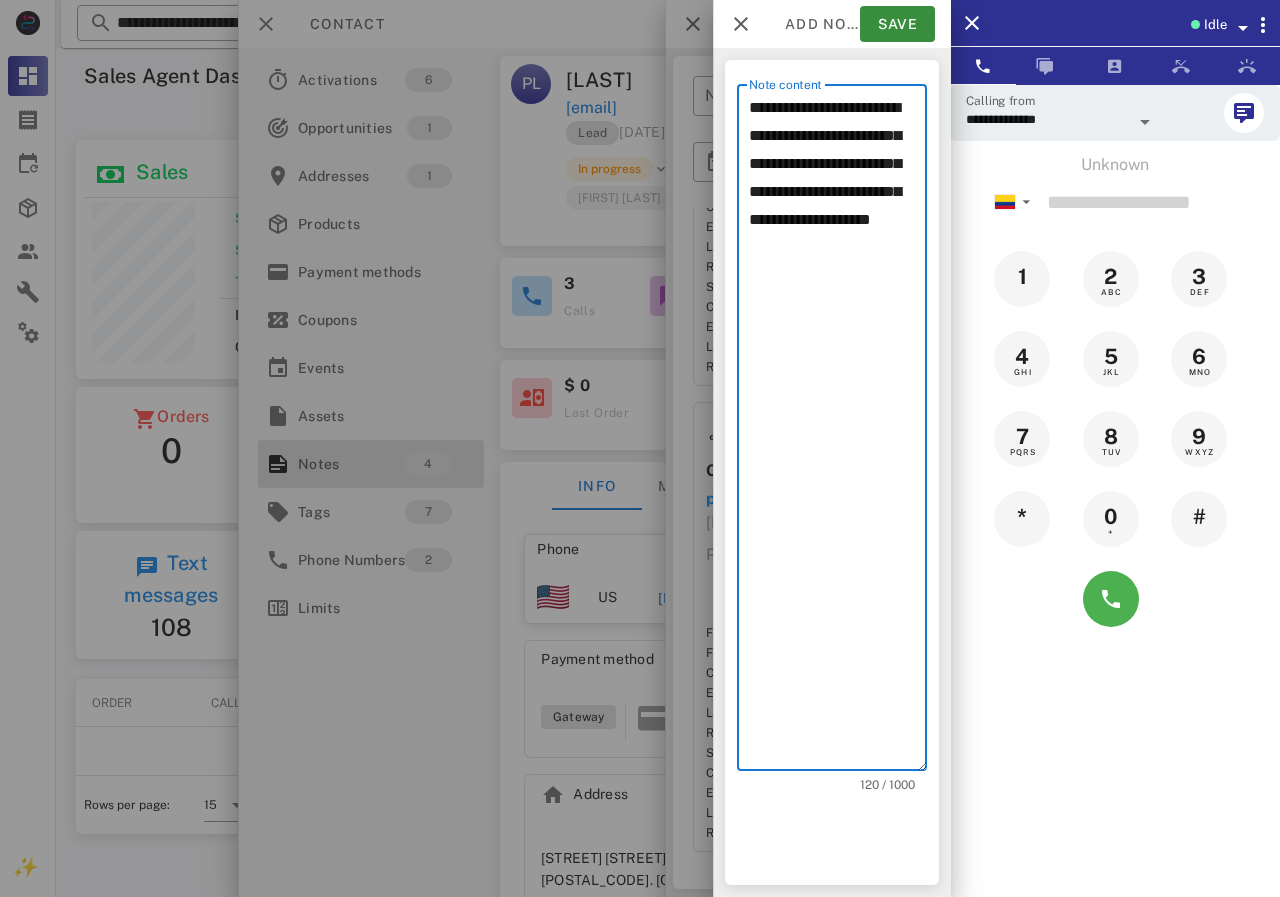 click on "**********" at bounding box center (838, 432) 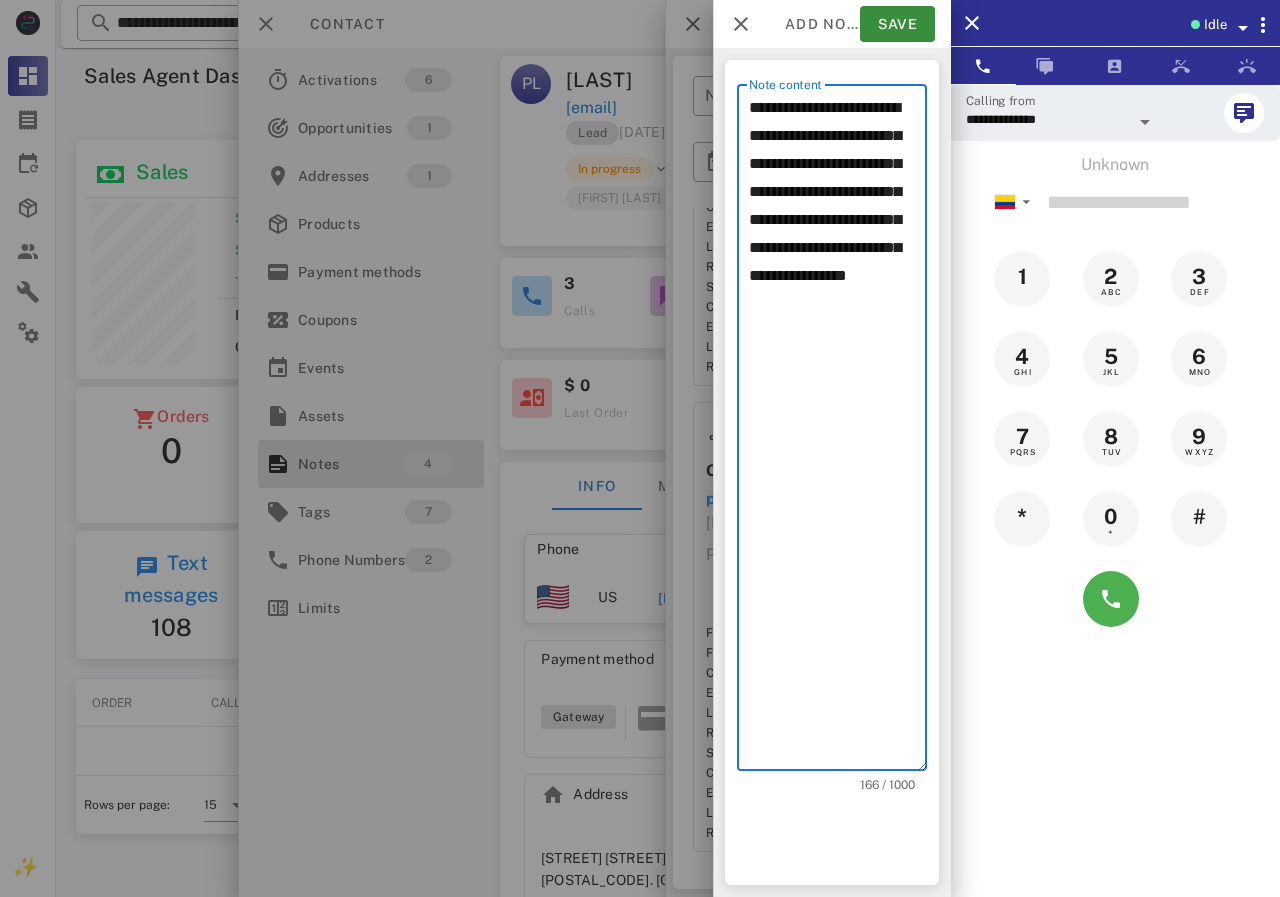 click on "**********" at bounding box center [838, 432] 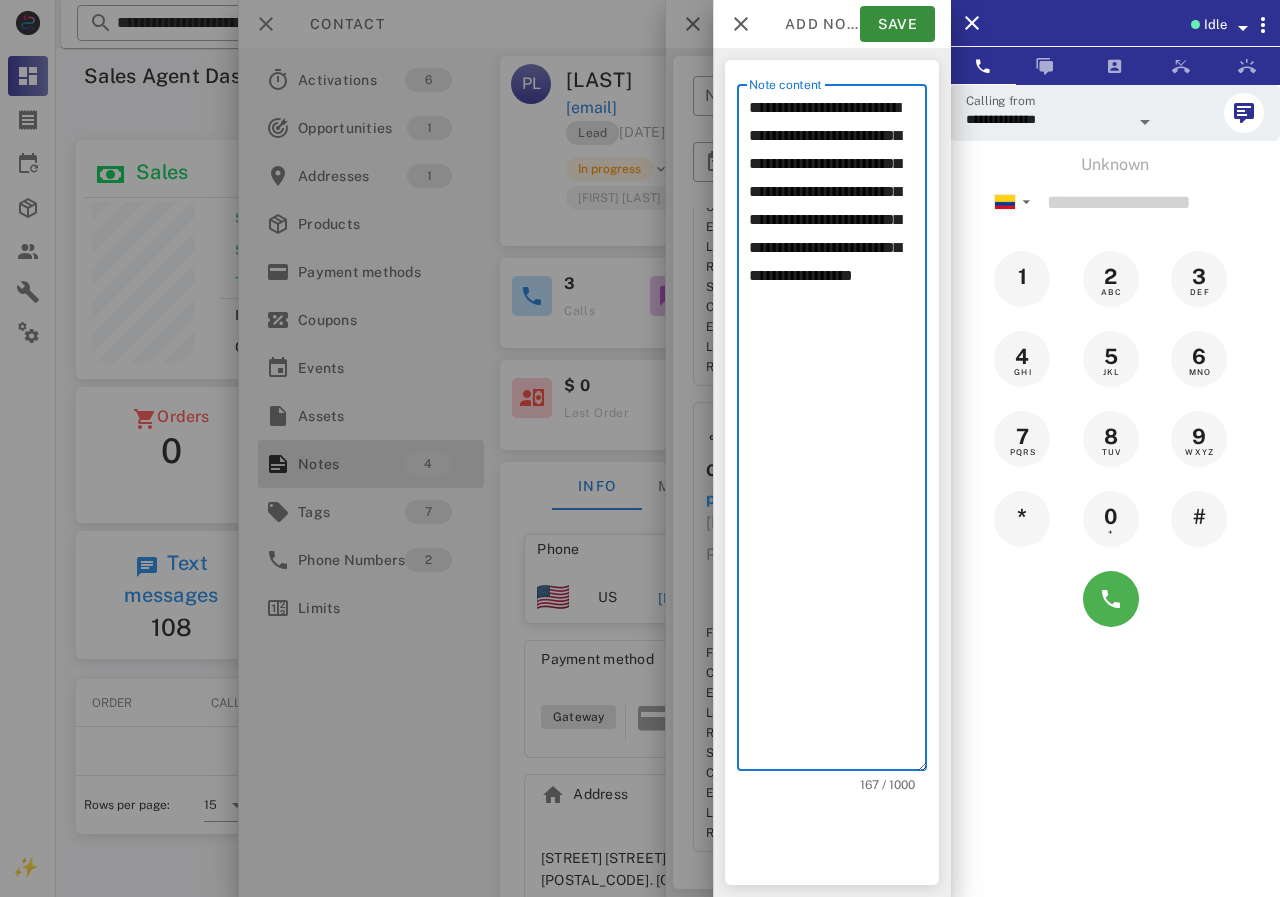 click on "**********" at bounding box center [838, 432] 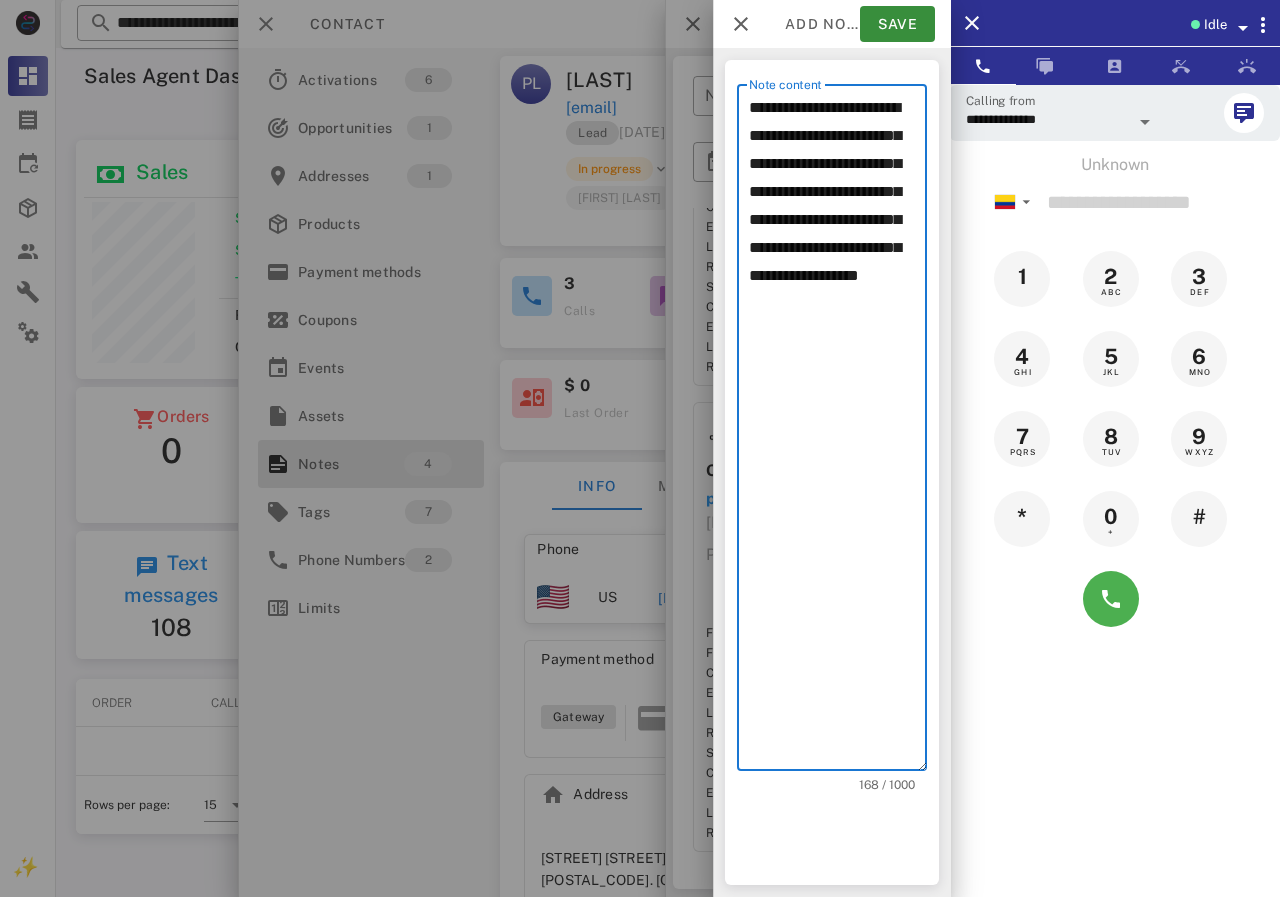 click on "**********" at bounding box center (838, 432) 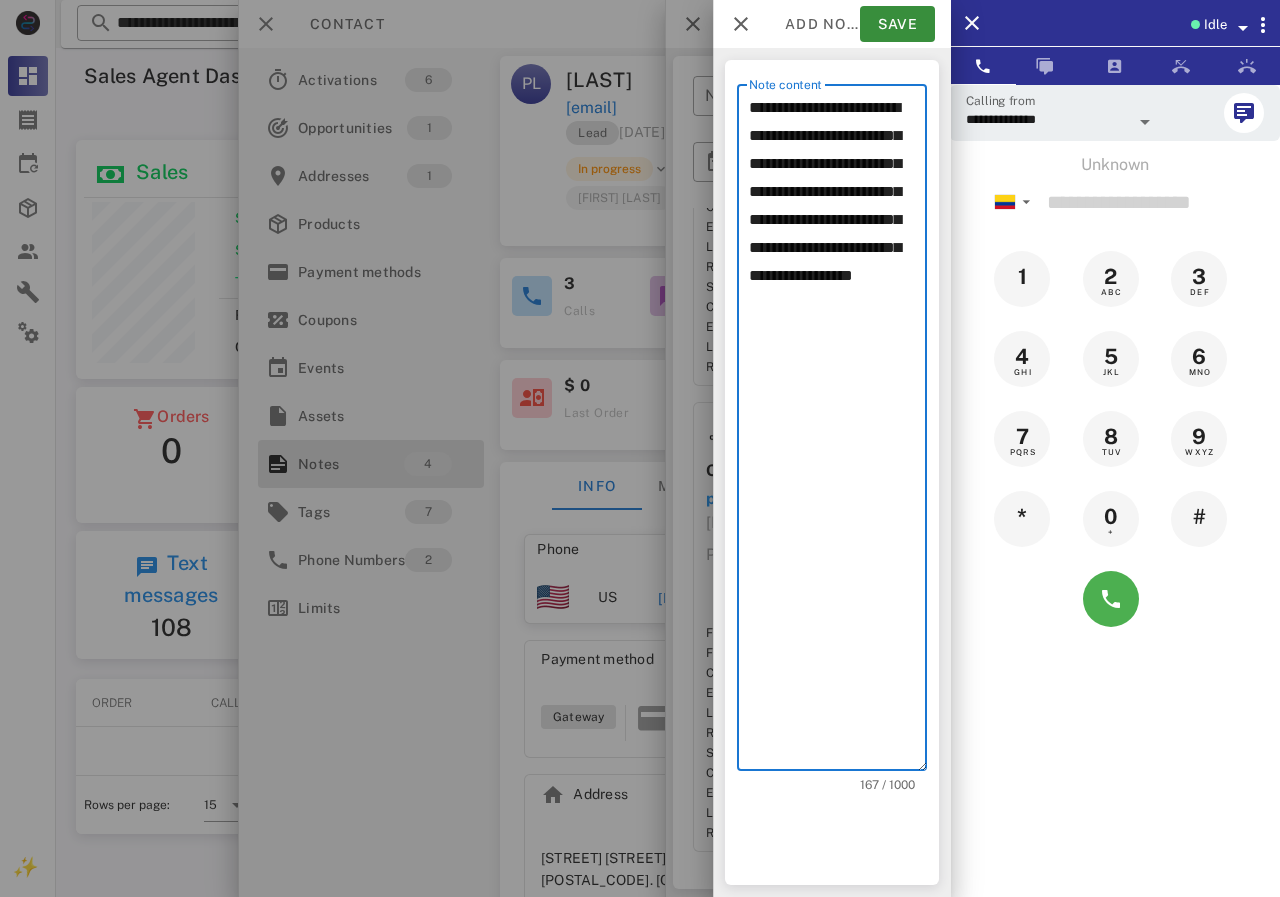 click on "**********" at bounding box center (838, 432) 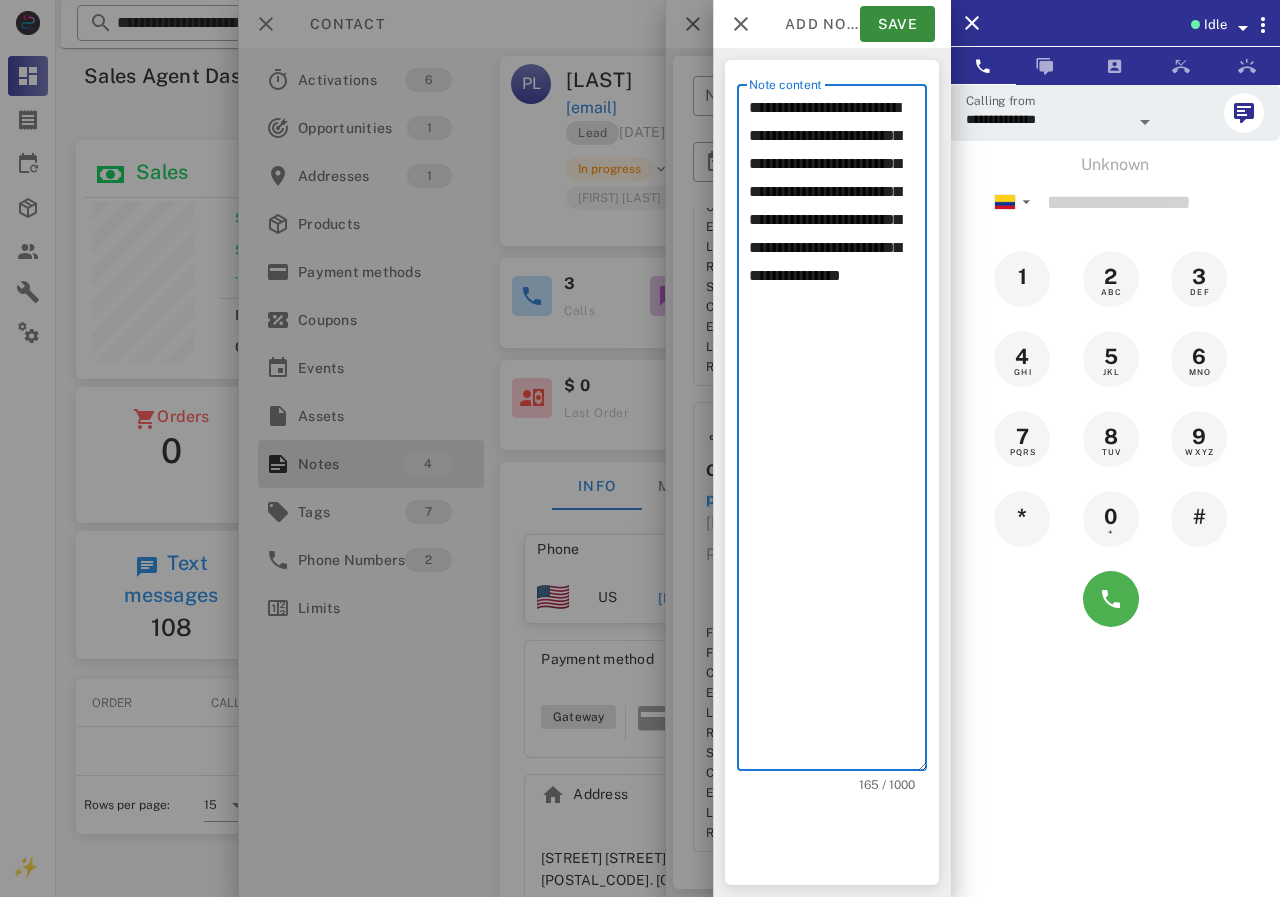 drag, startPoint x: 820, startPoint y: 284, endPoint x: 810, endPoint y: 281, distance: 10.440307 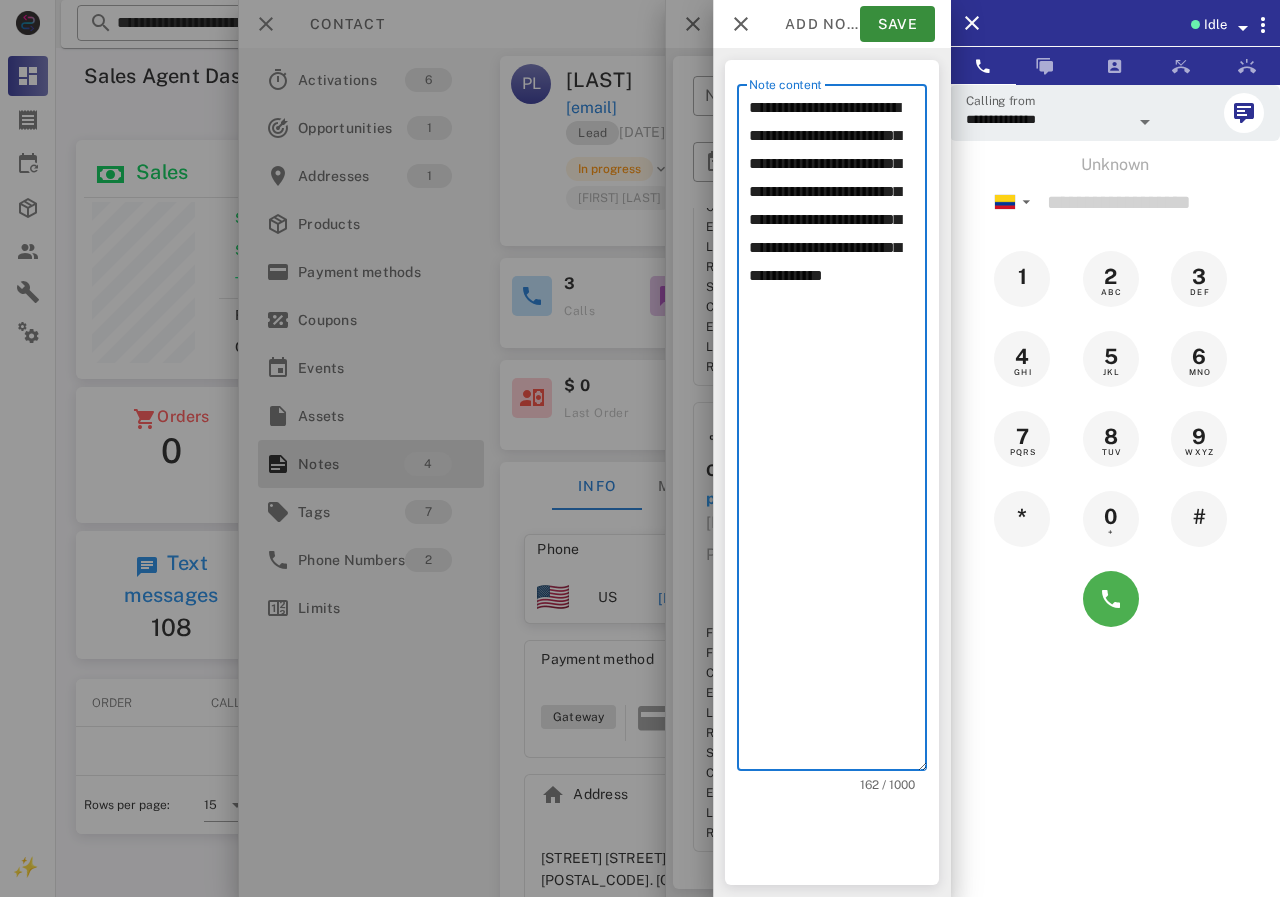 click on "**********" at bounding box center (838, 432) 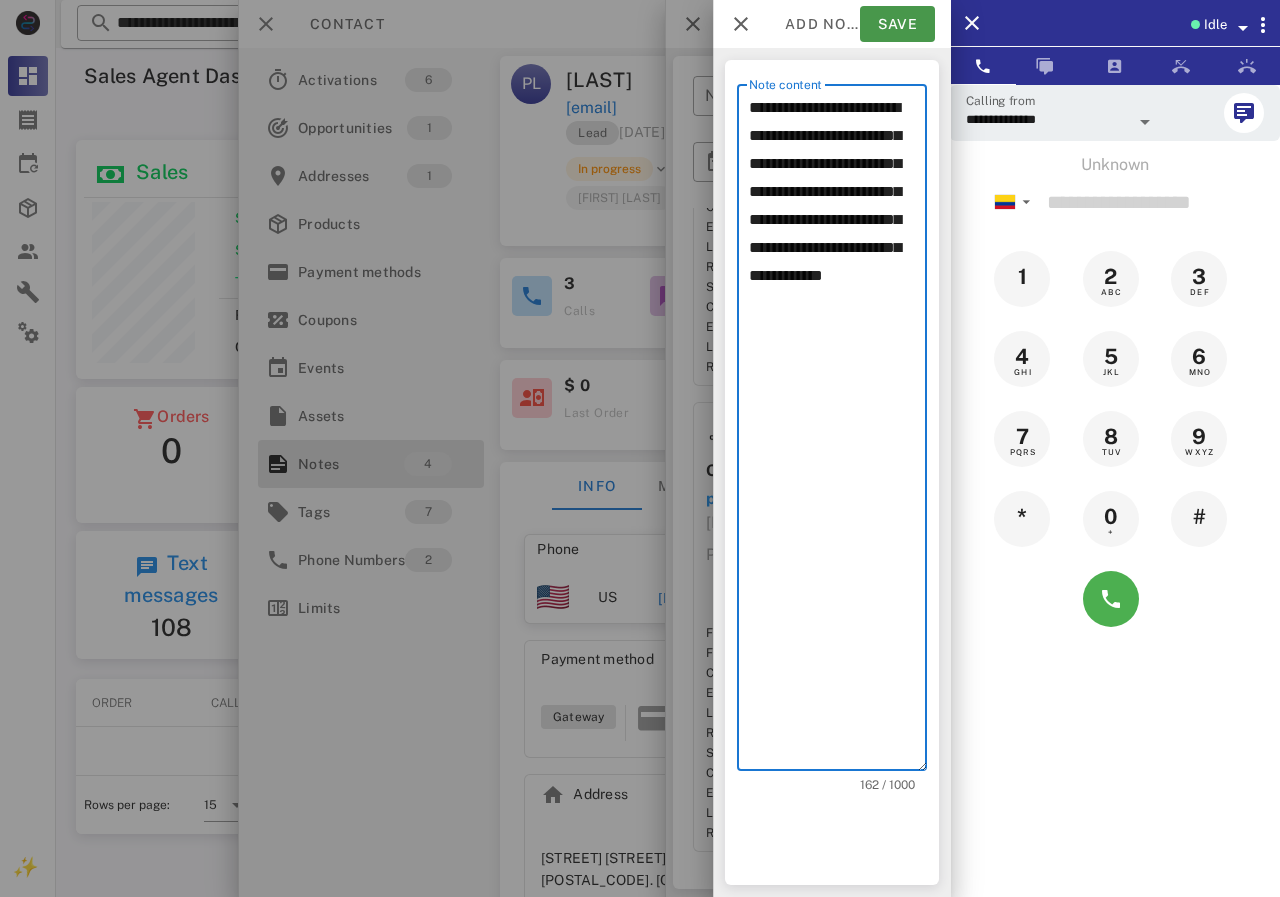 type on "**********" 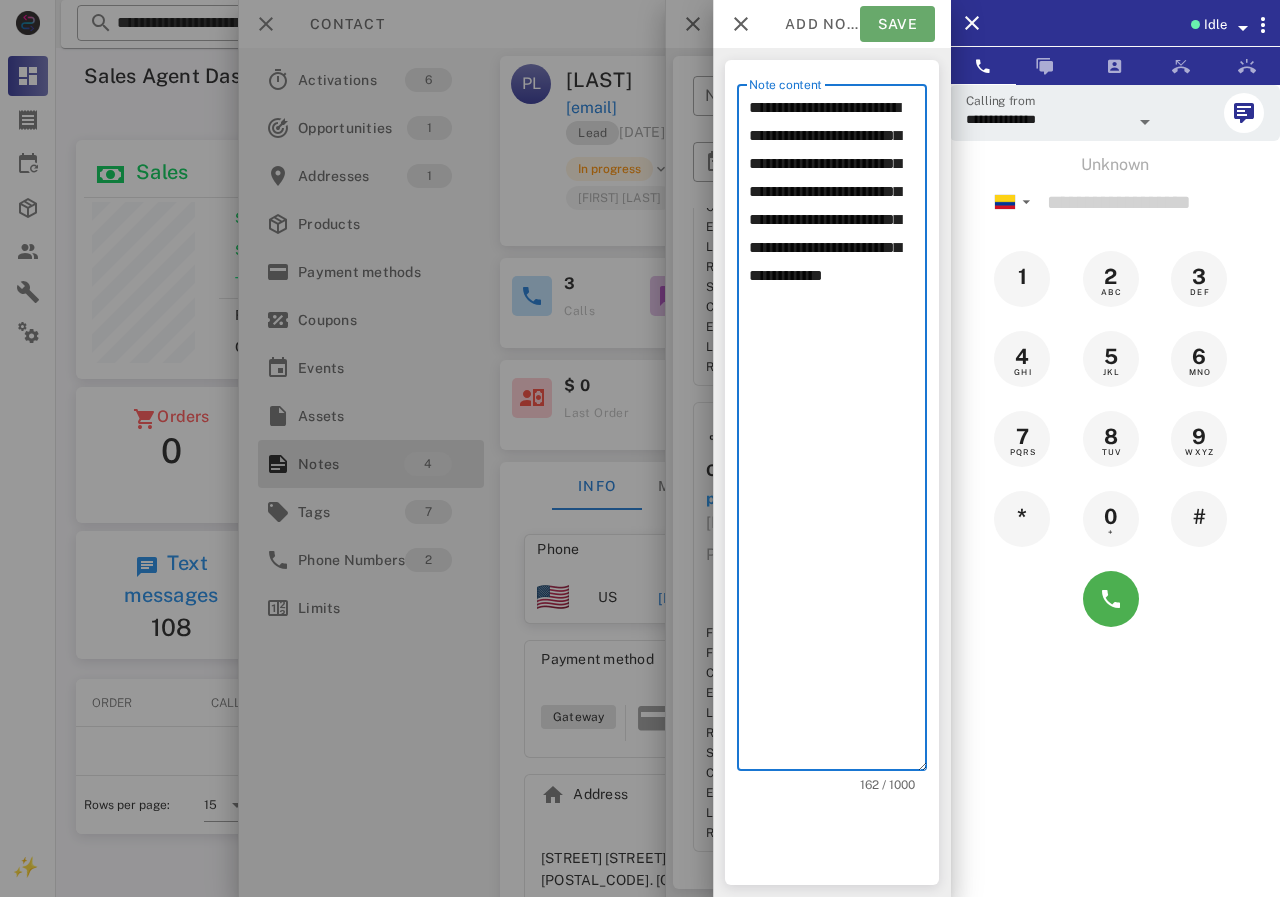 click on "Save" at bounding box center (897, 24) 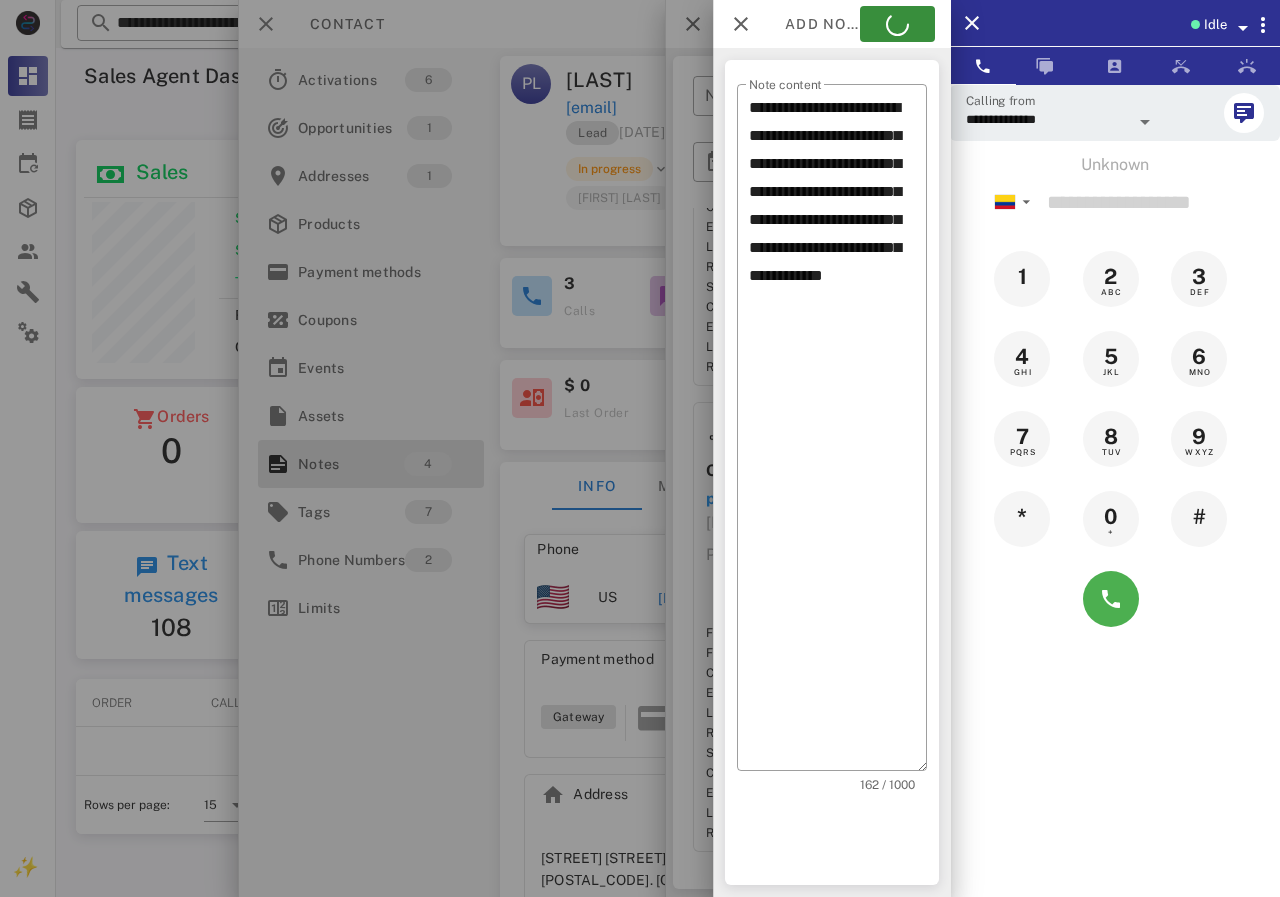click at bounding box center [640, 448] 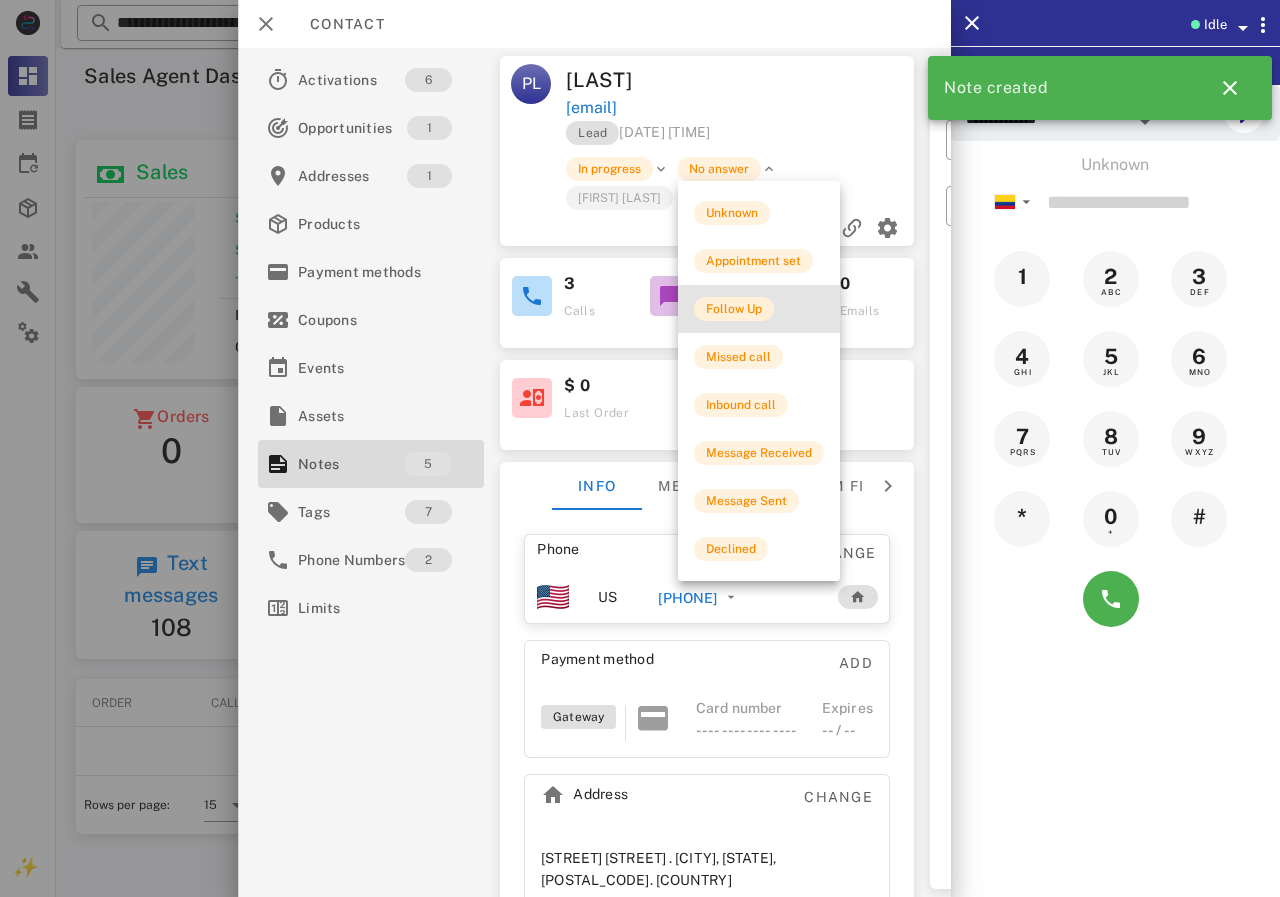 click on "Follow Up" at bounding box center [734, 309] 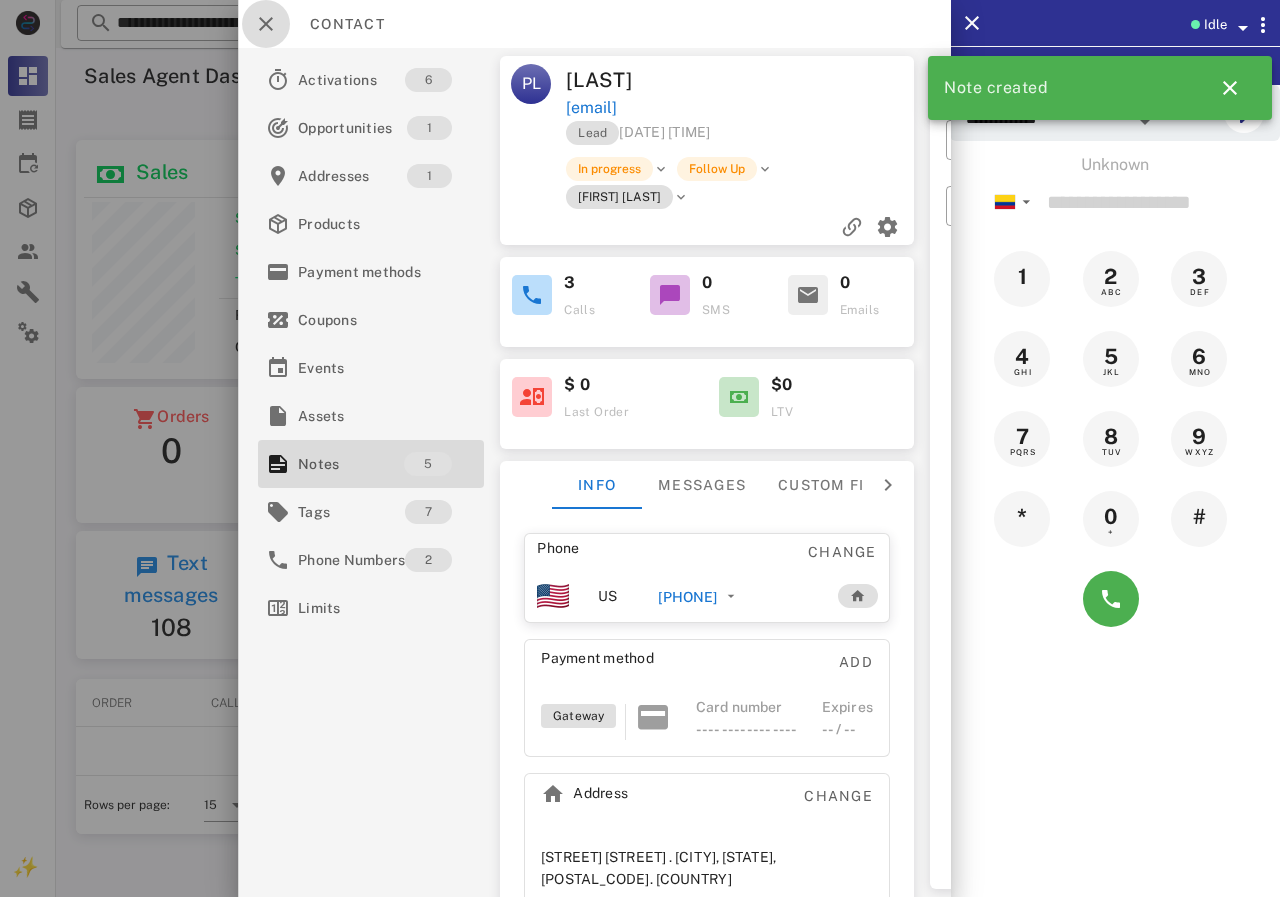 click at bounding box center [266, 24] 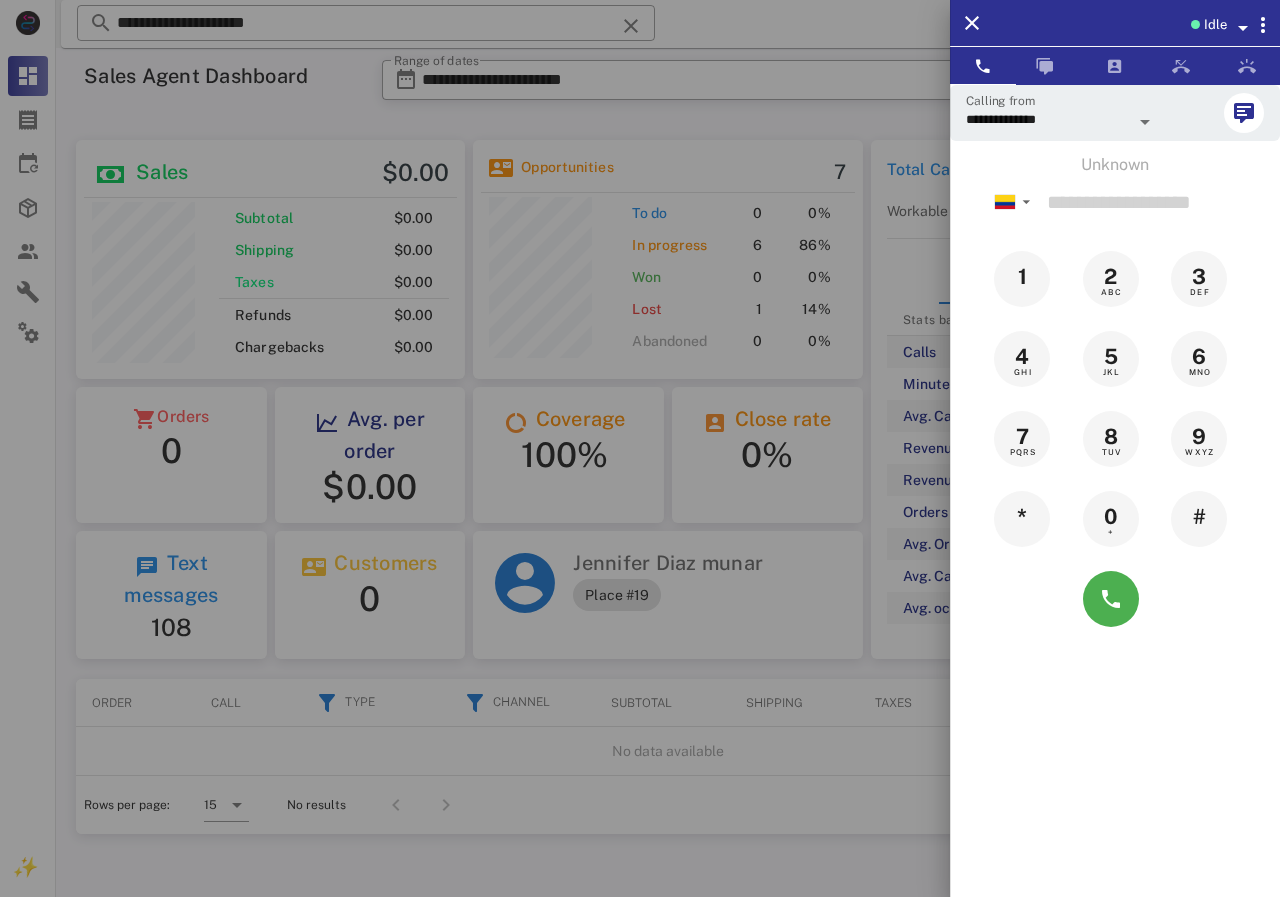 click at bounding box center [640, 448] 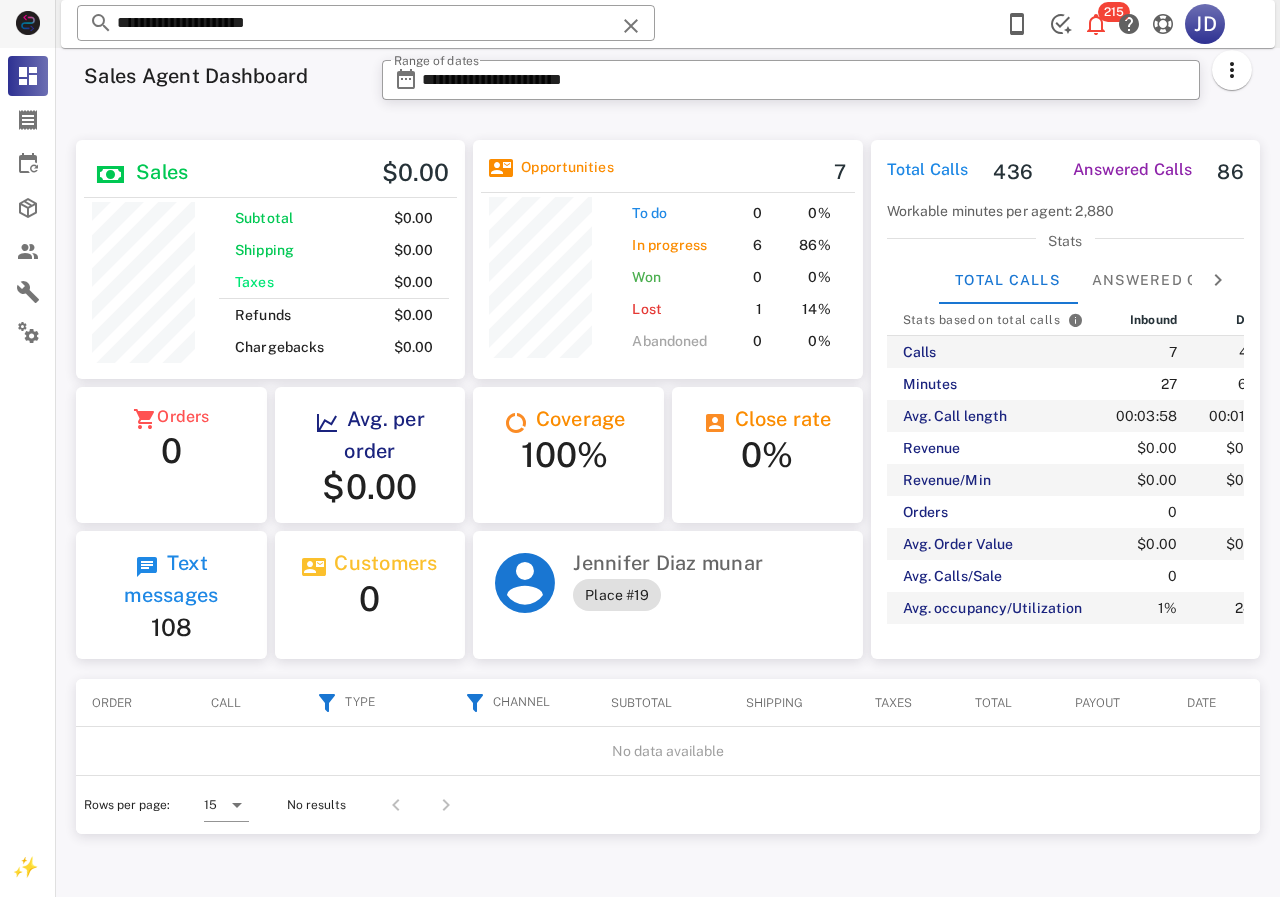 drag, startPoint x: 436, startPoint y: 26, endPoint x: 7, endPoint y: 27, distance: 429.00116 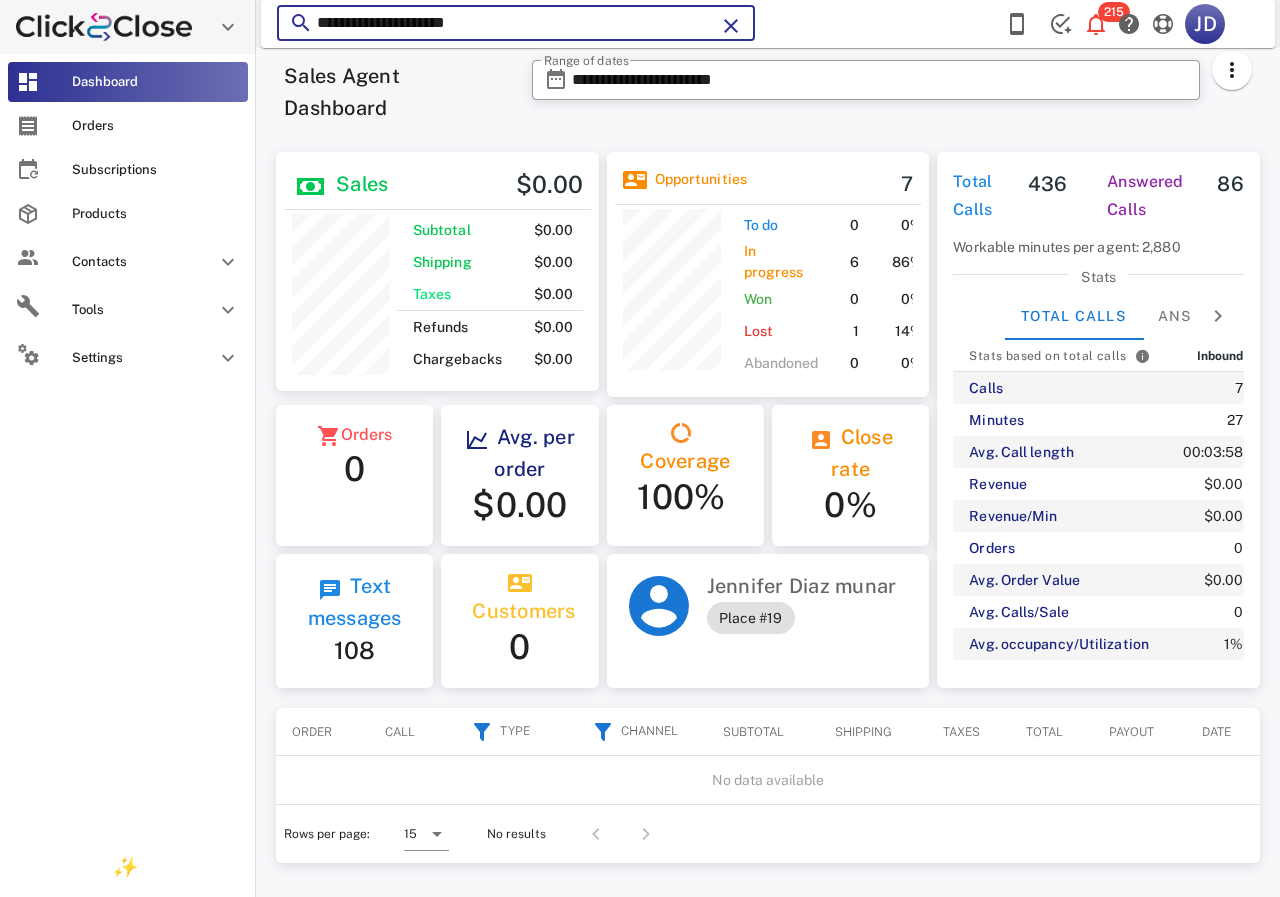 scroll, scrollTop: 250, scrollLeft: 320, axis: both 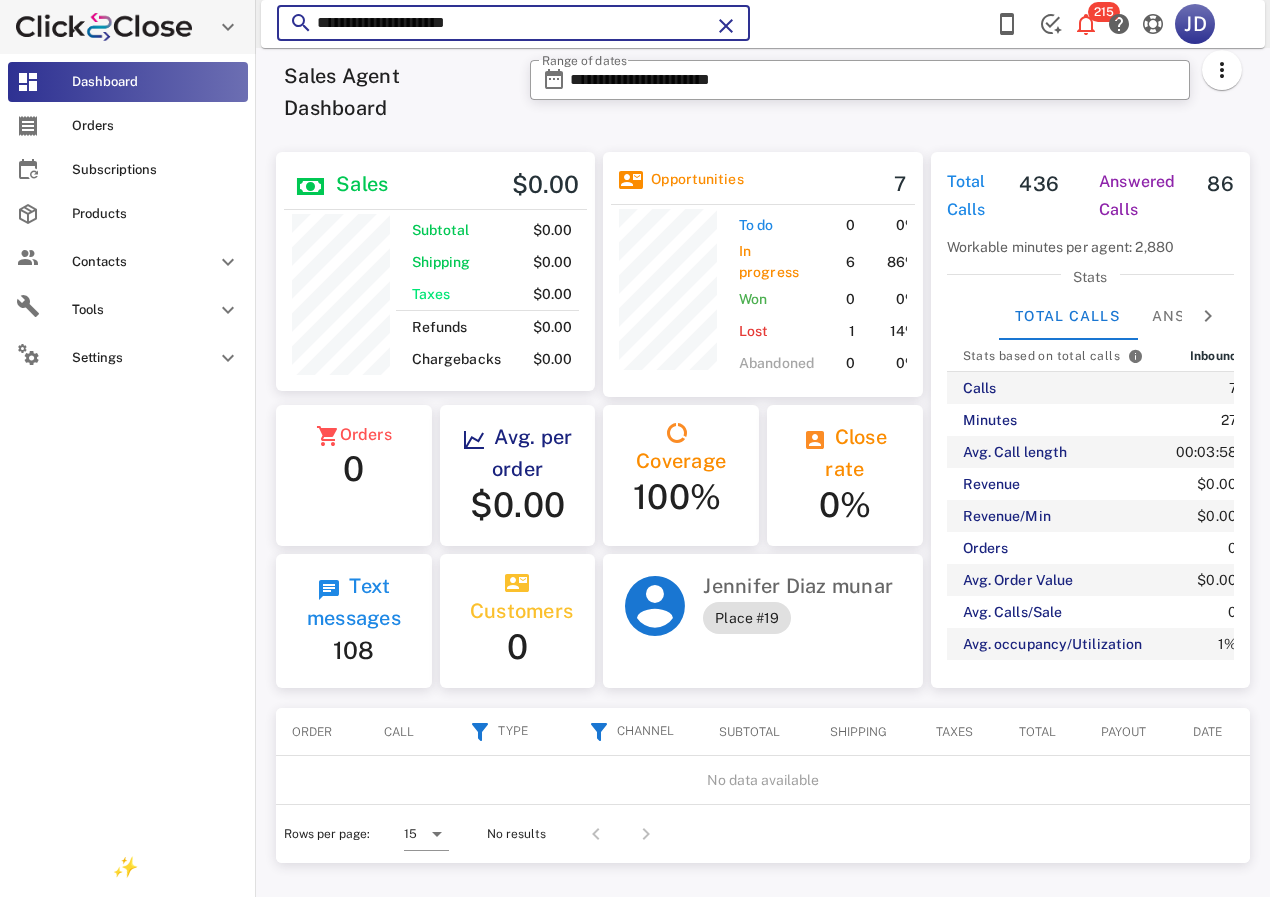 paste 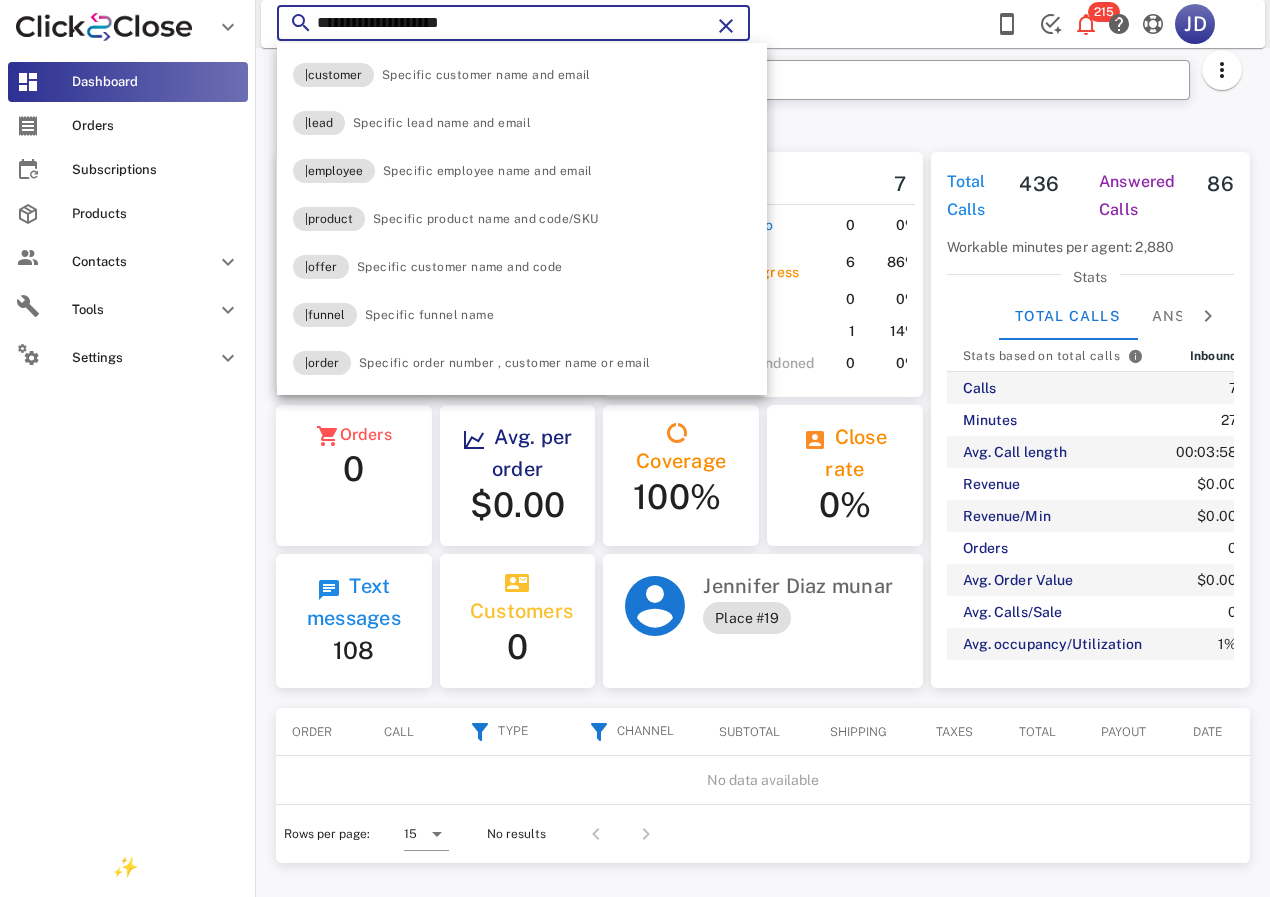 type on "**********" 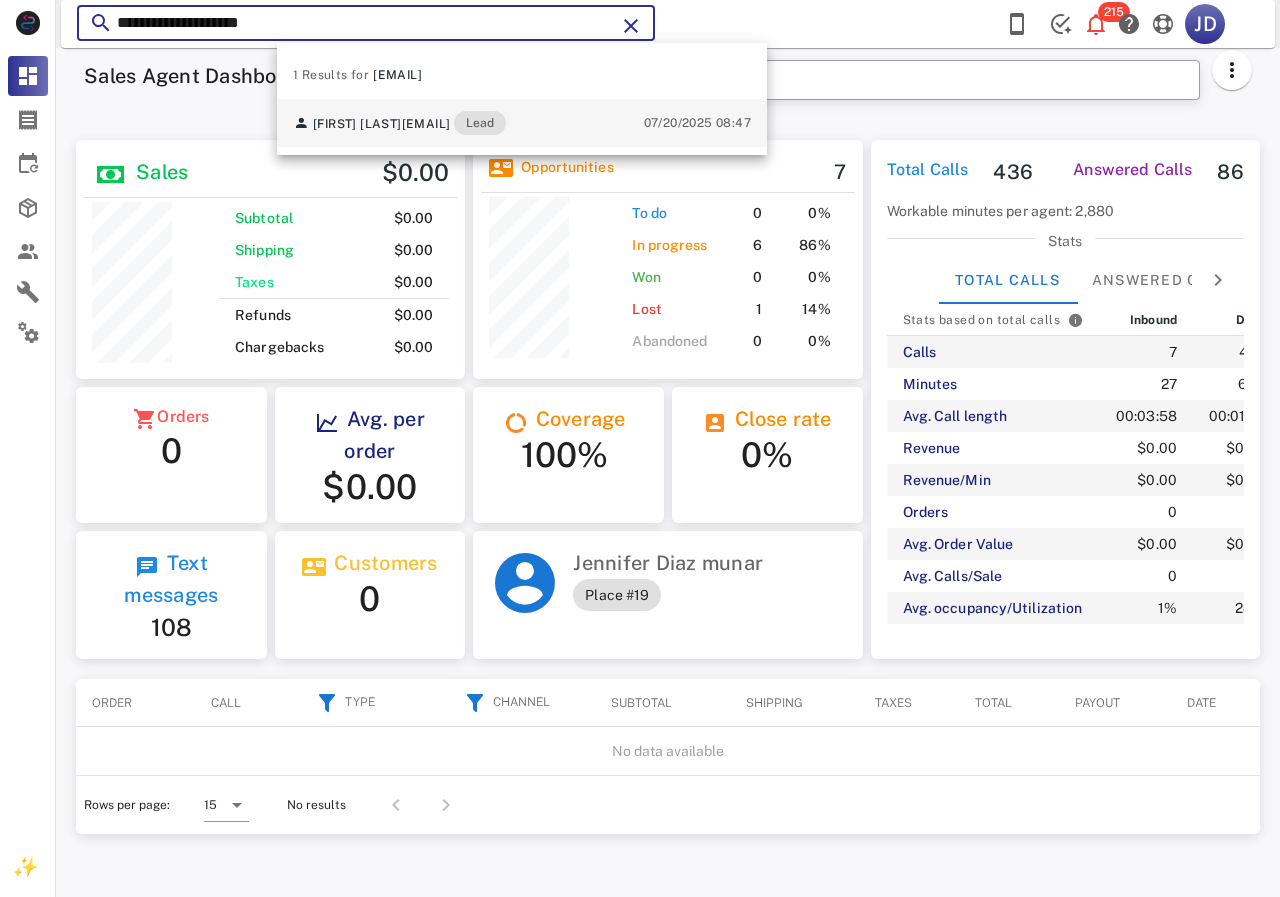 scroll, scrollTop: 999761, scrollLeft: 999611, axis: both 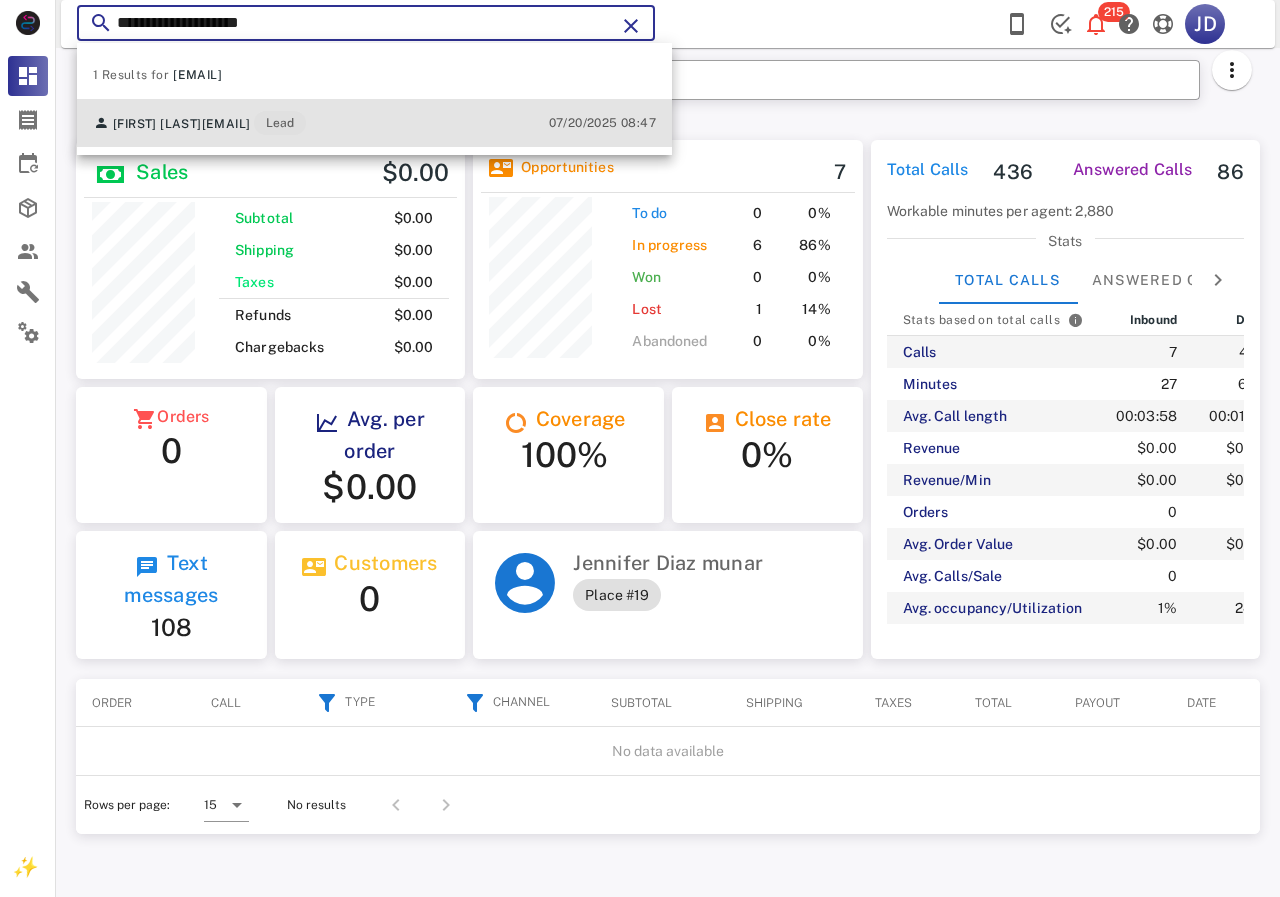 click on "[FIRST] [LAST]   [EMAIL]   Lead" at bounding box center [199, 123] 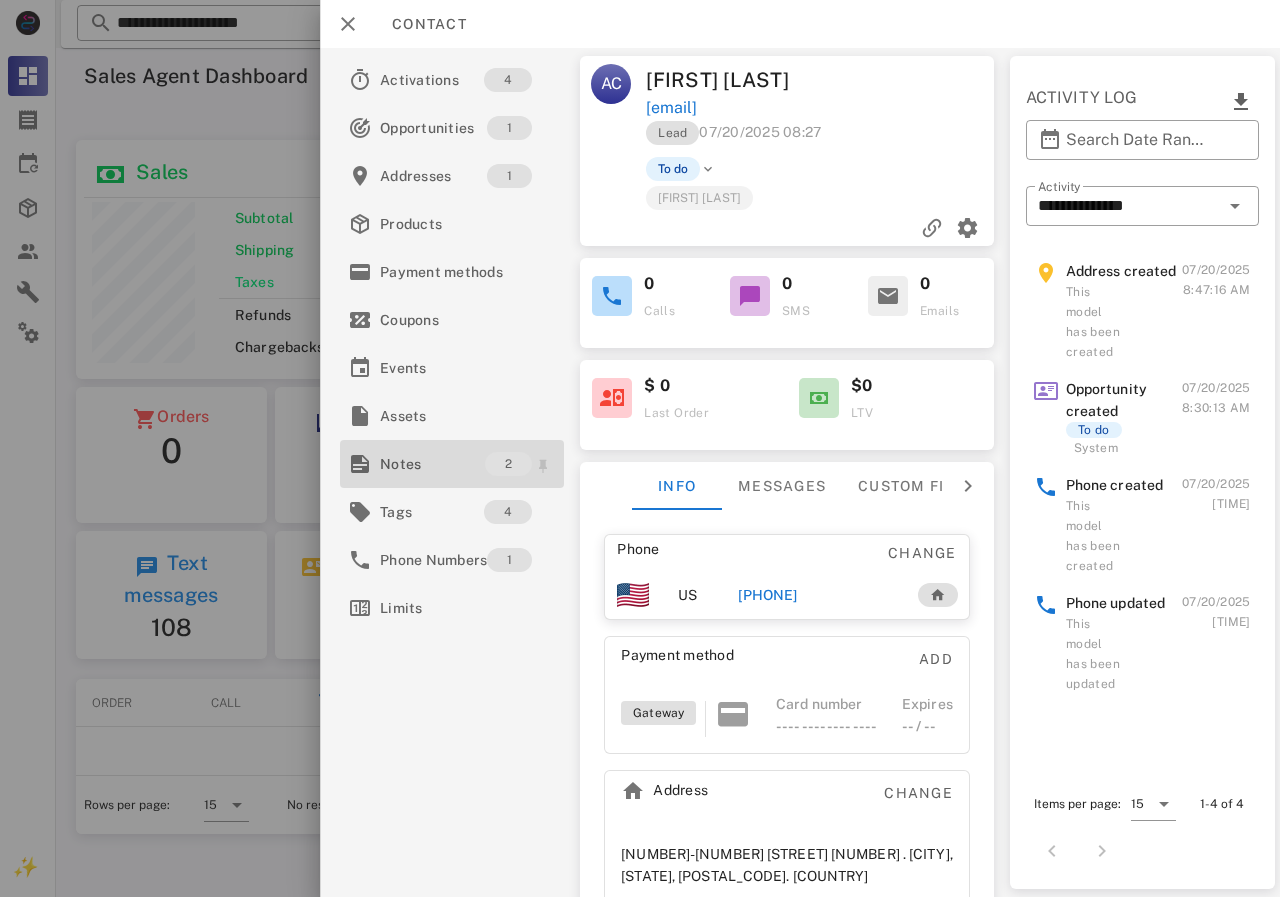 click on "Notes" at bounding box center (432, 464) 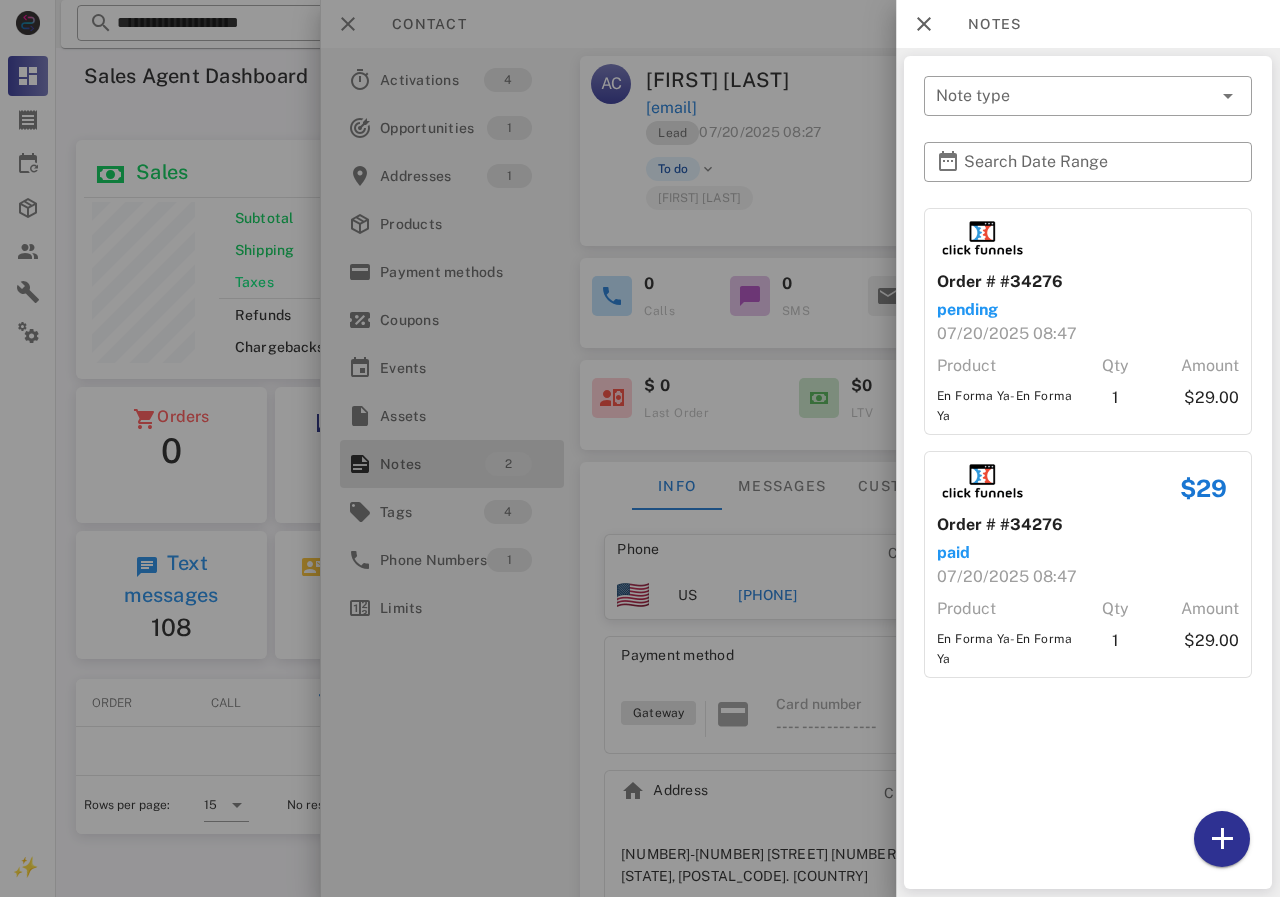 click at bounding box center [640, 448] 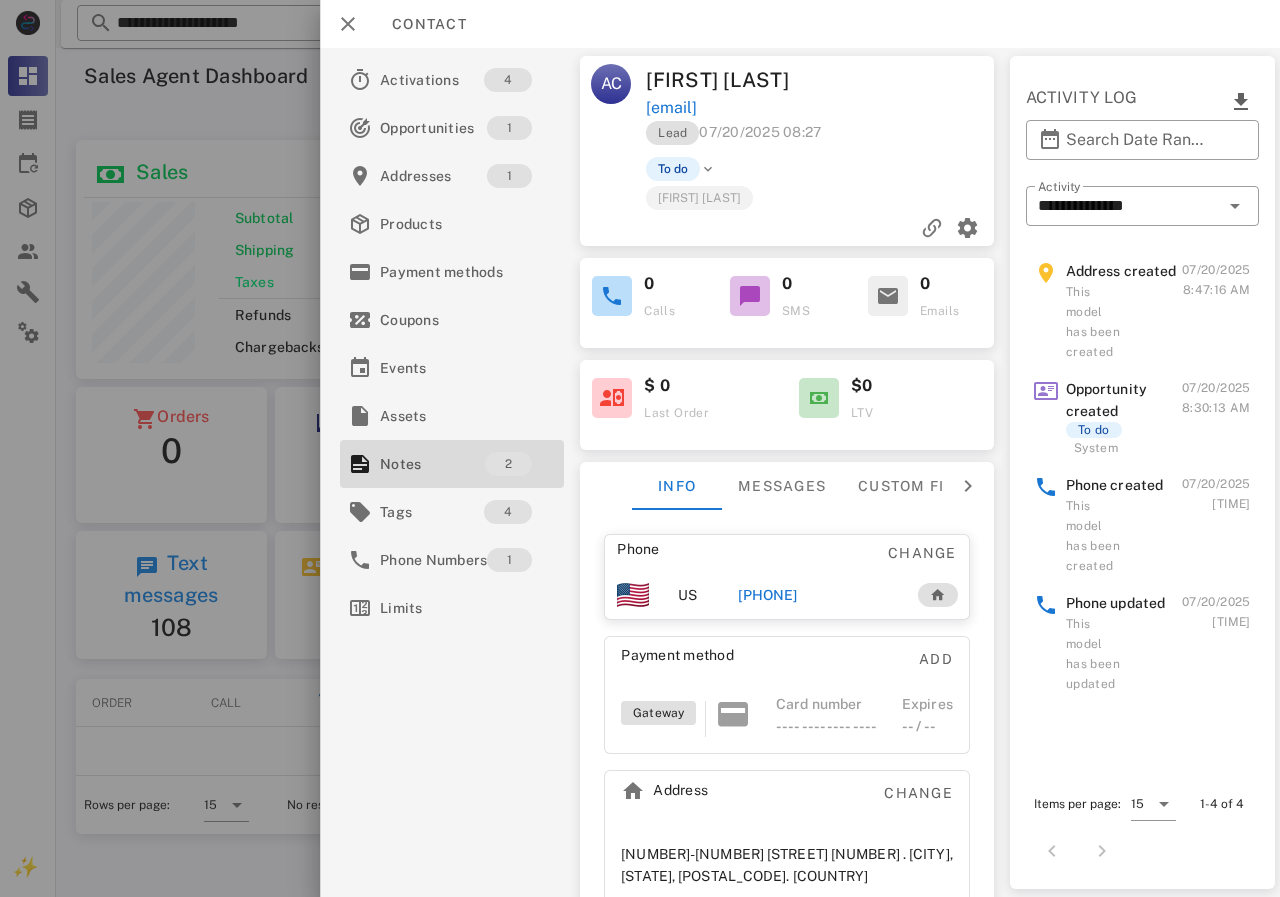 click on "[PHONE]" at bounding box center (767, 595) 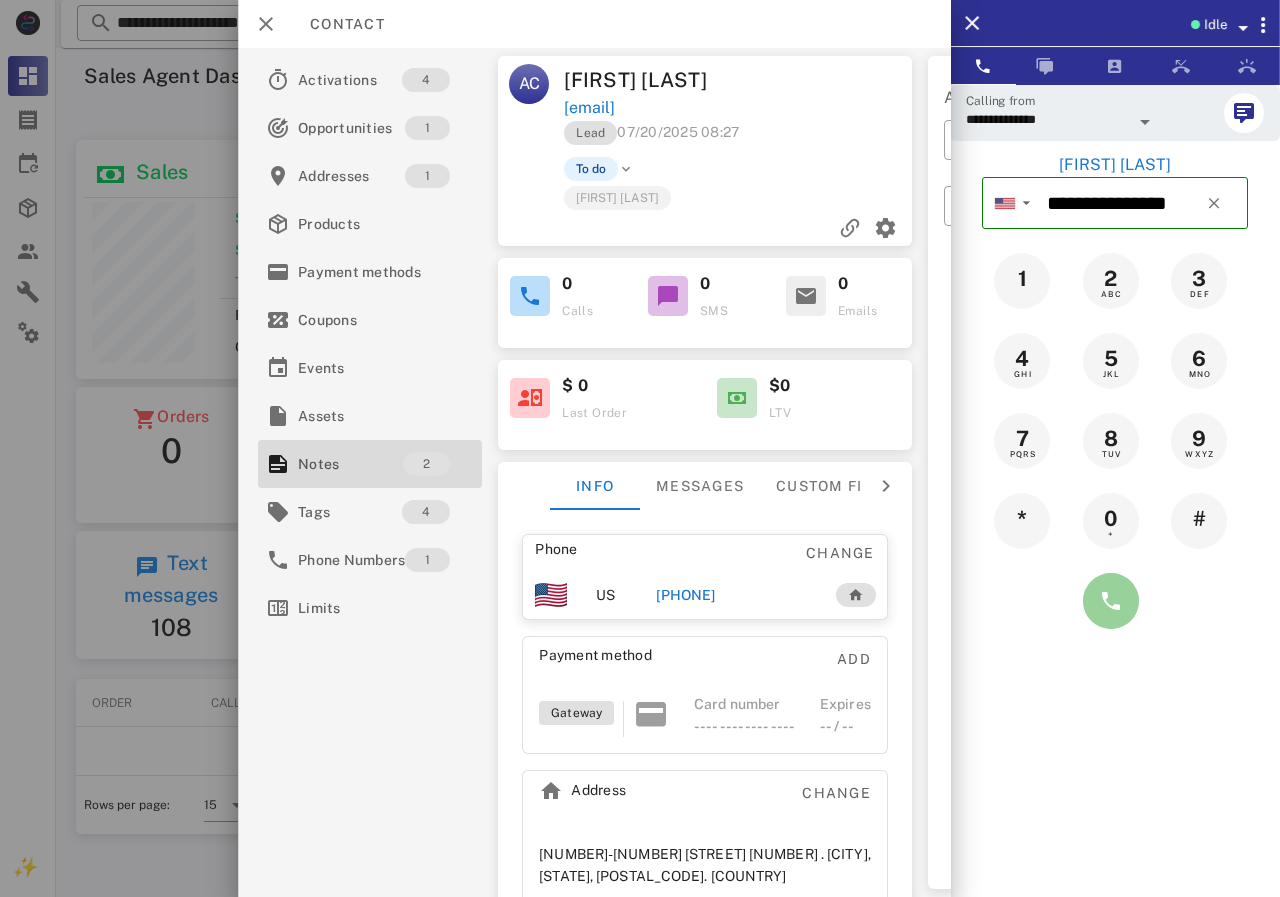 click at bounding box center [1111, 601] 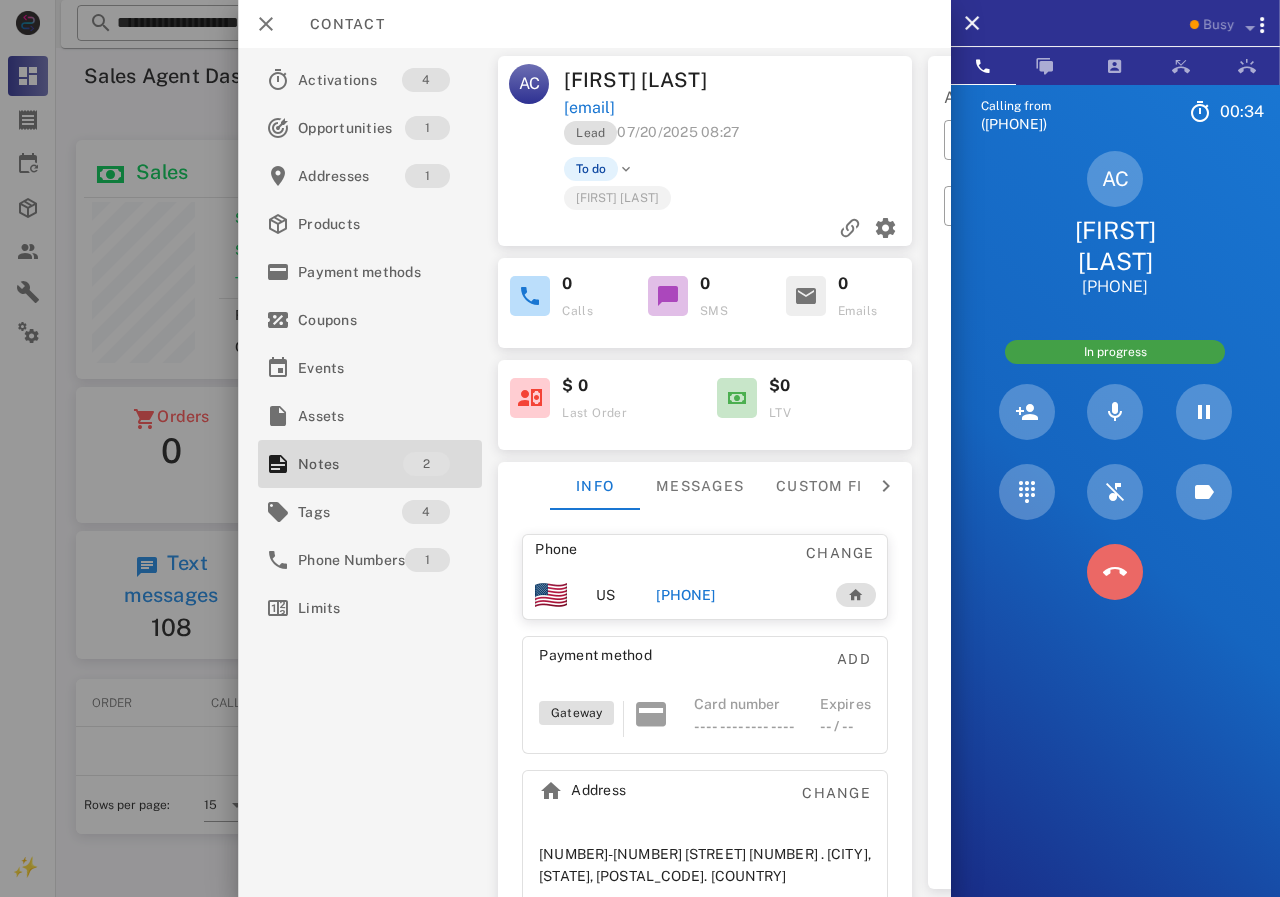 click at bounding box center (1115, 572) 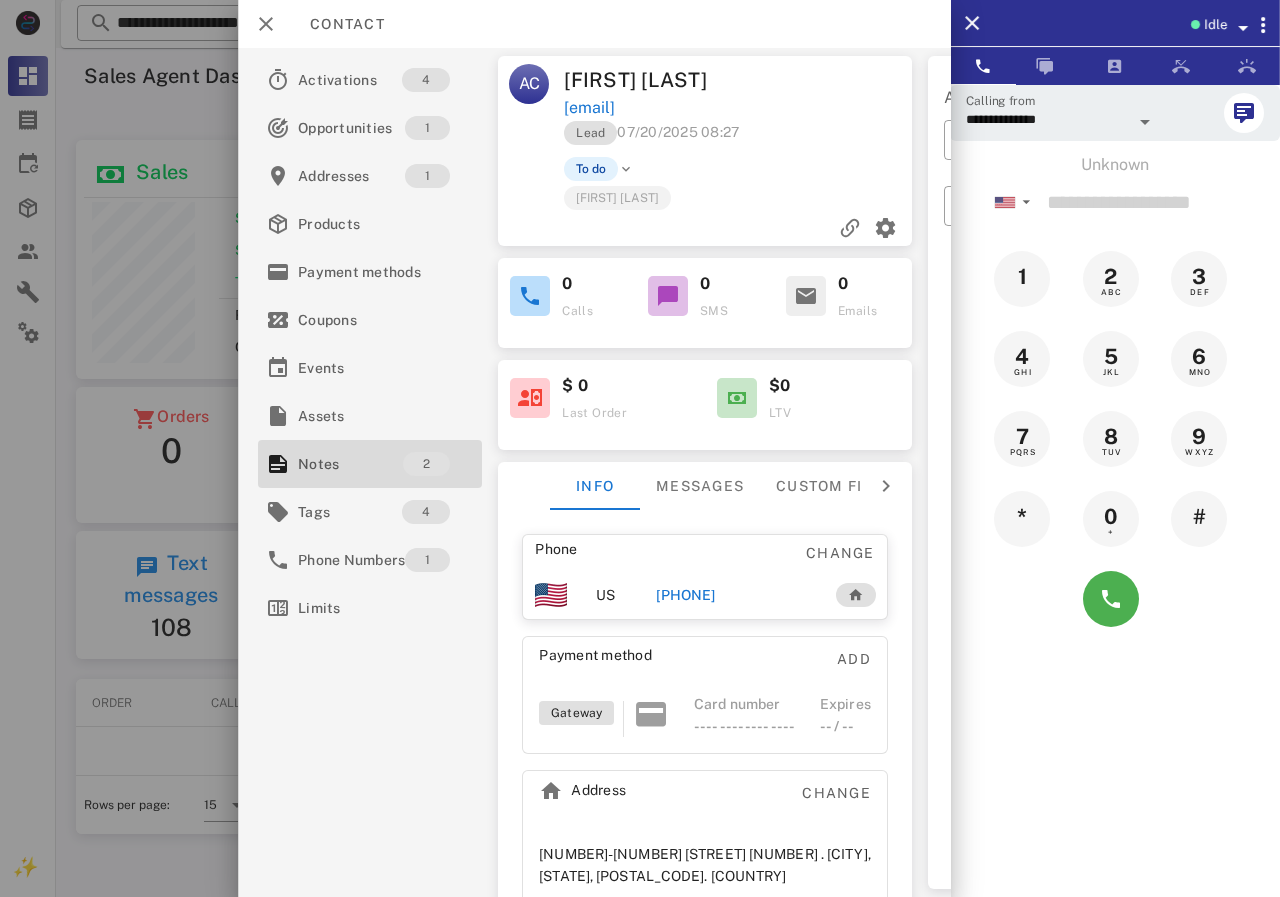 drag, startPoint x: 701, startPoint y: 591, endPoint x: 959, endPoint y: 579, distance: 258.27893 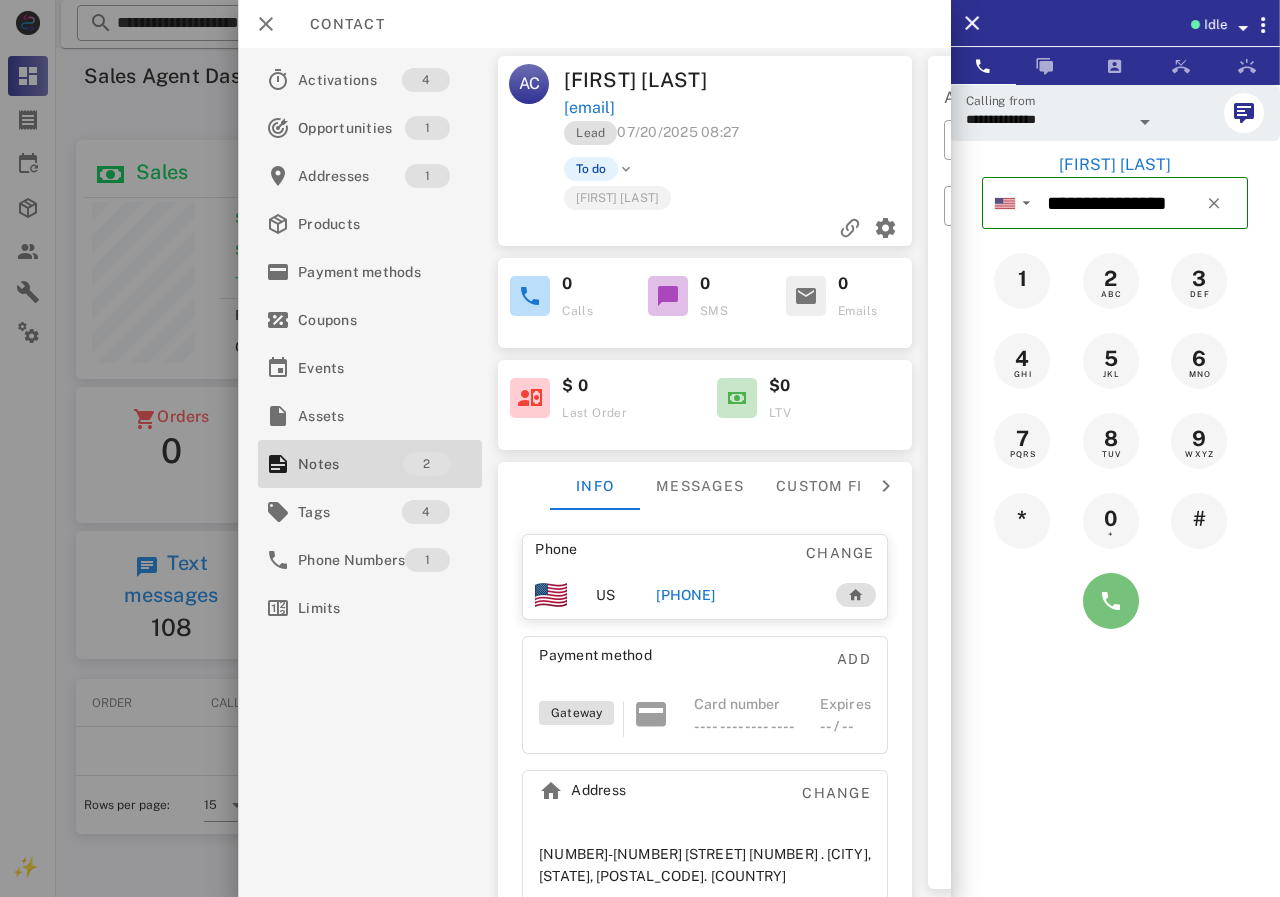 click at bounding box center [1111, 601] 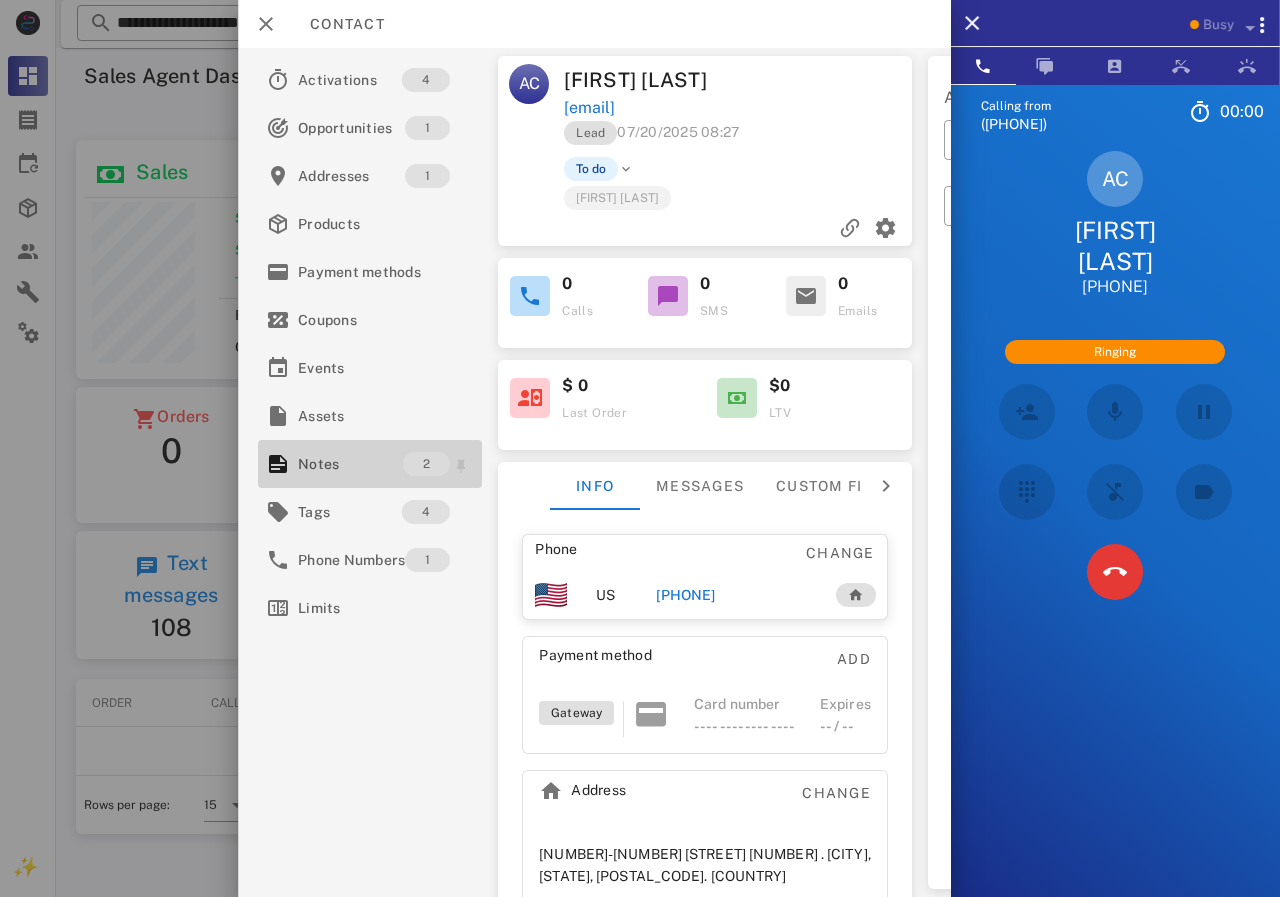 click on "2" at bounding box center [426, 464] 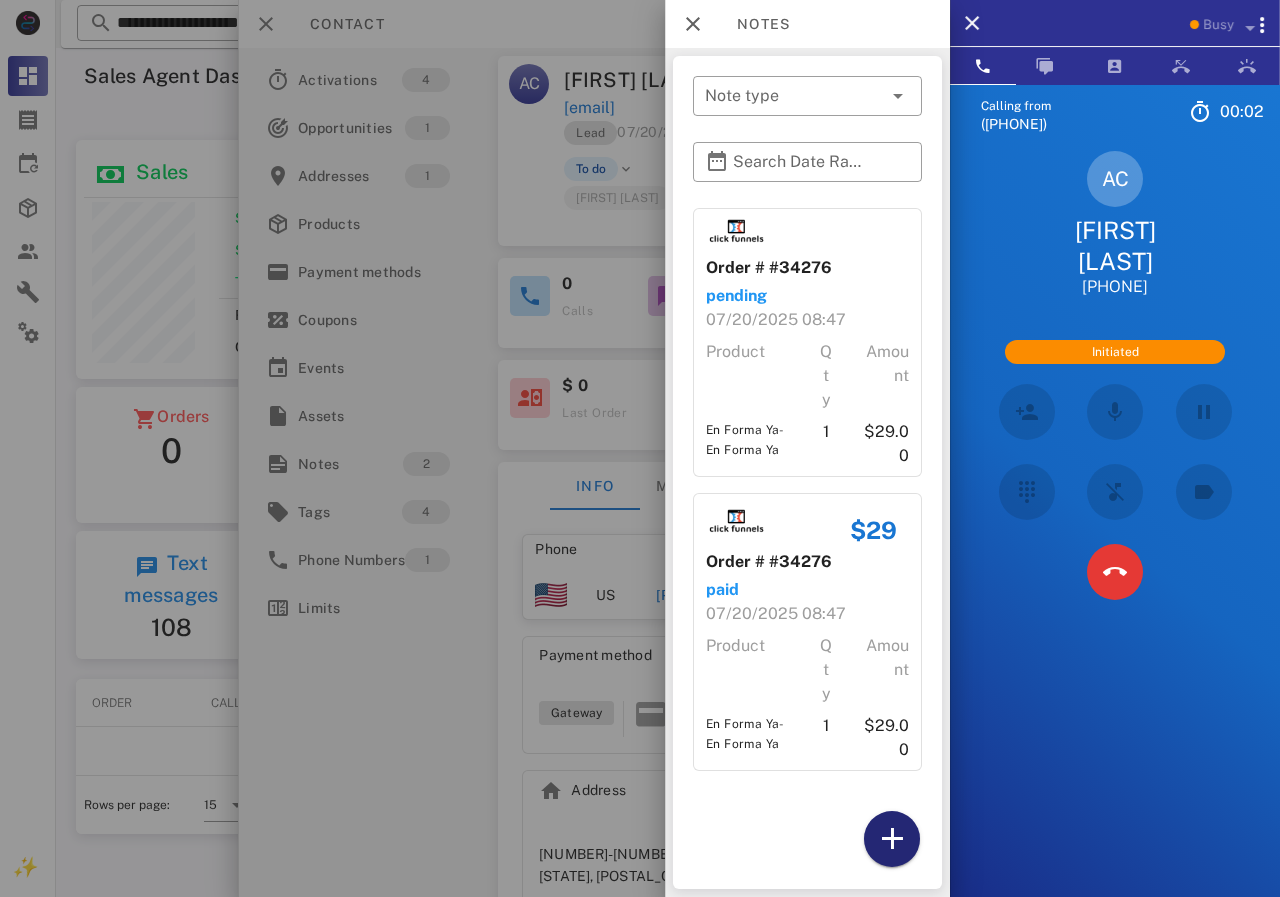 drag, startPoint x: 890, startPoint y: 836, endPoint x: 882, endPoint y: 751, distance: 85.37564 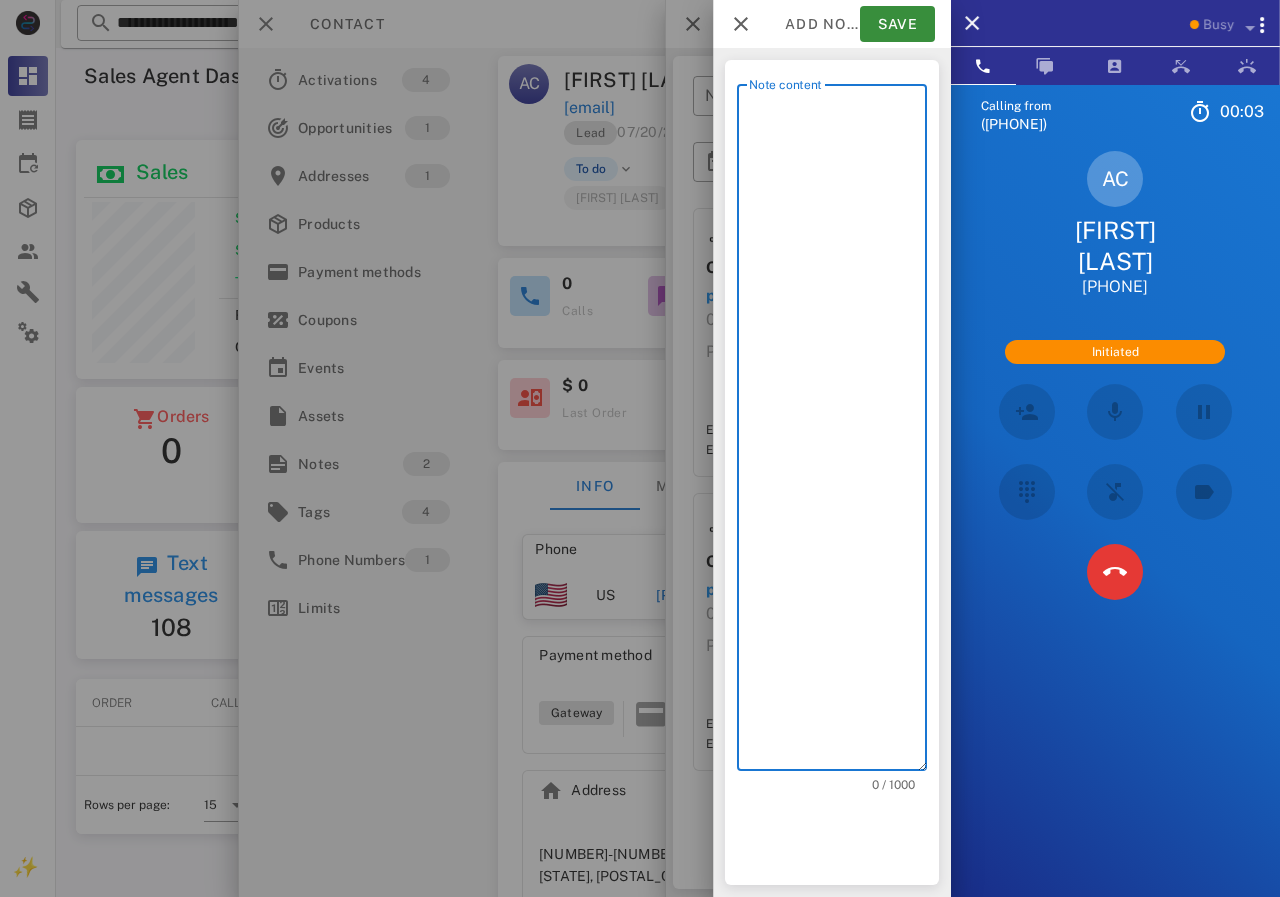 click on "Note content" at bounding box center [838, 432] 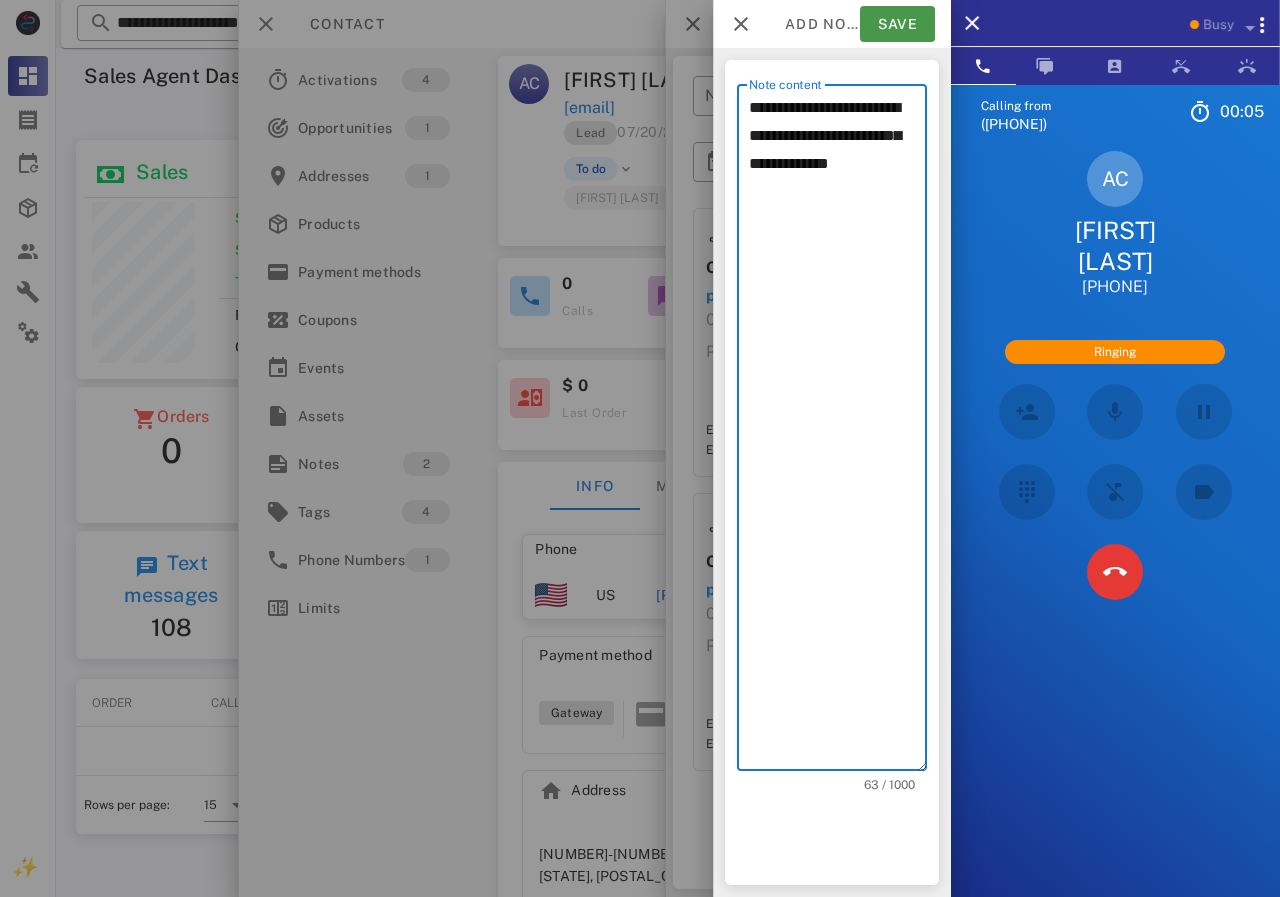 type on "**********" 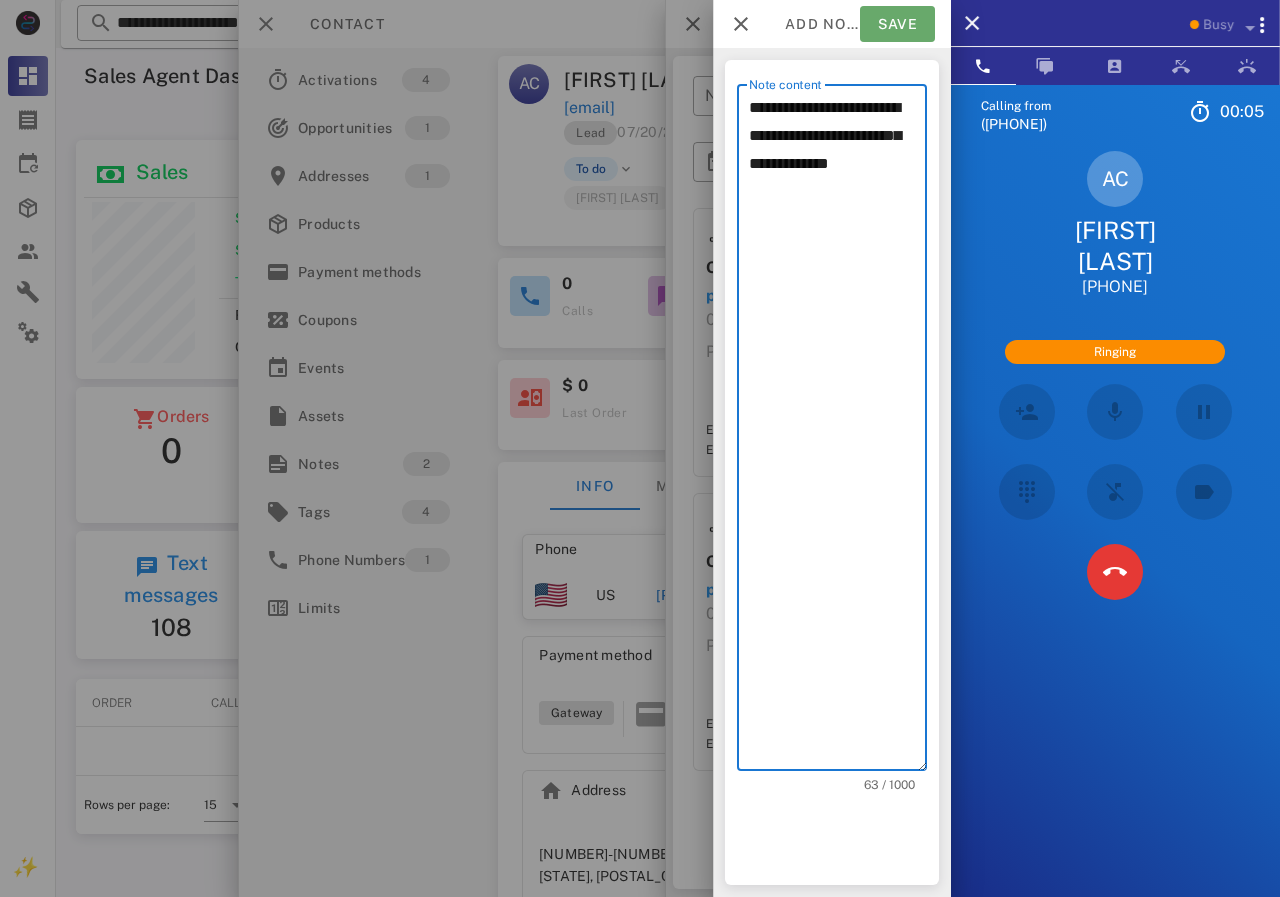 click on "Save" at bounding box center [897, 24] 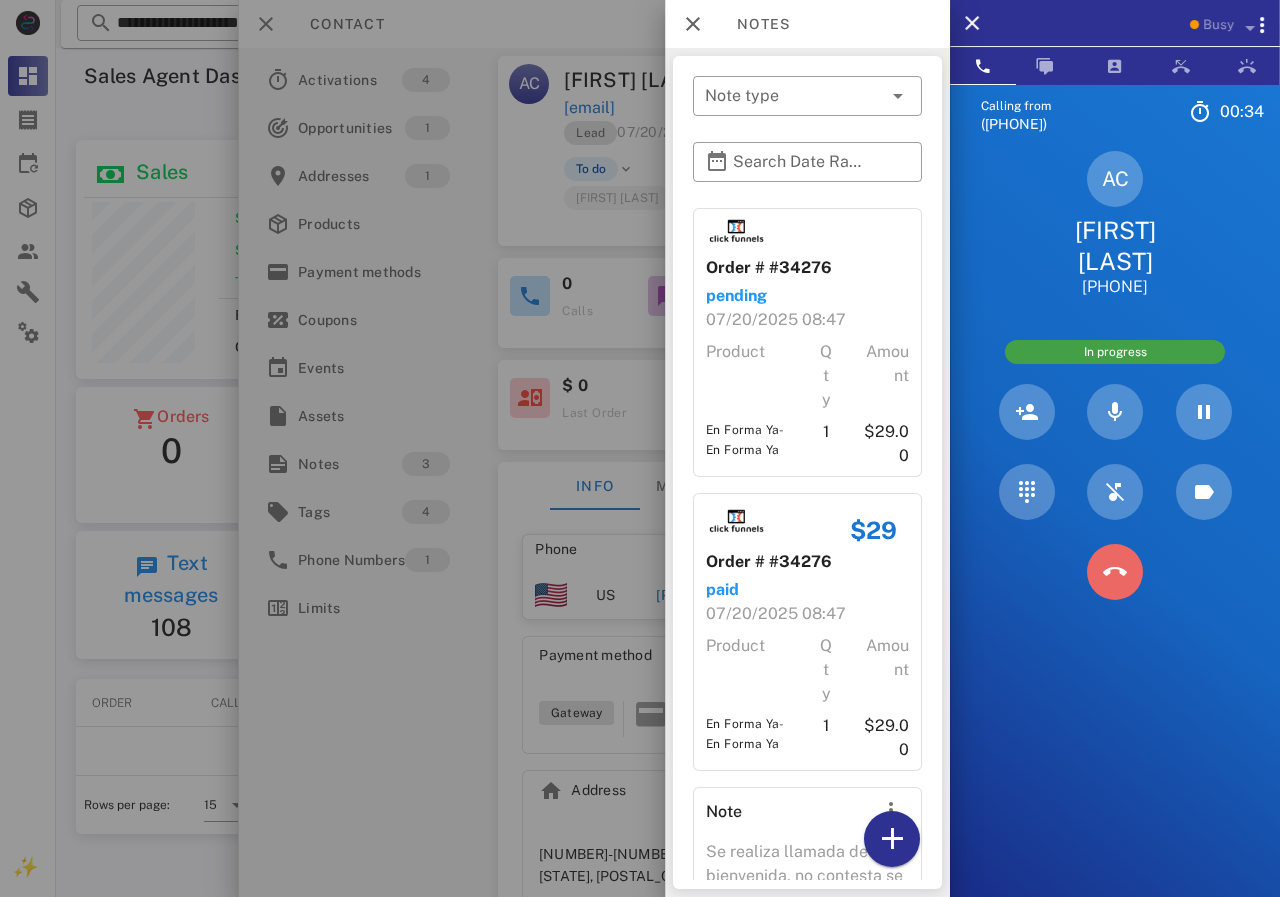 click at bounding box center [1115, 572] 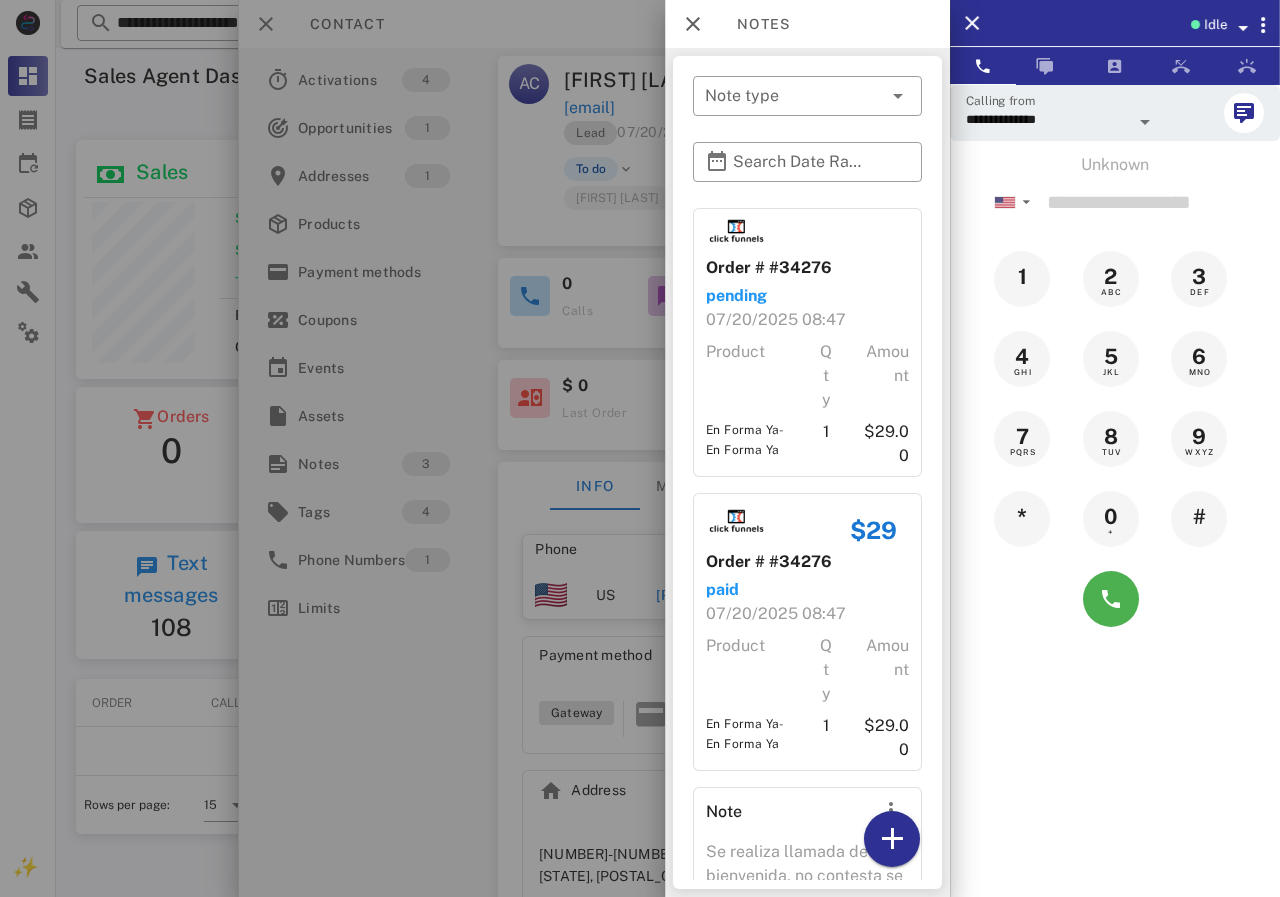 click at bounding box center [640, 448] 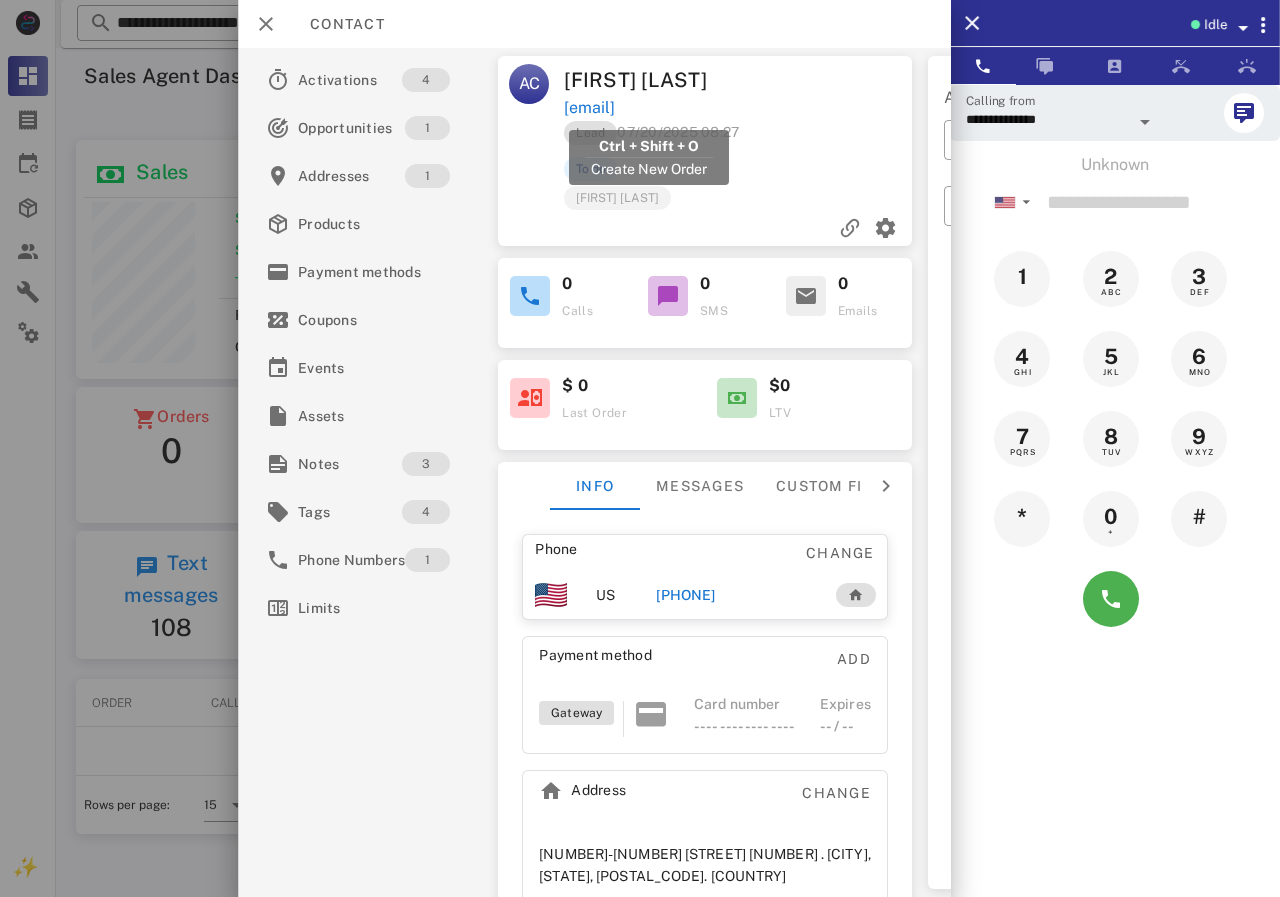drag, startPoint x: 766, startPoint y: 105, endPoint x: 568, endPoint y: 99, distance: 198.09088 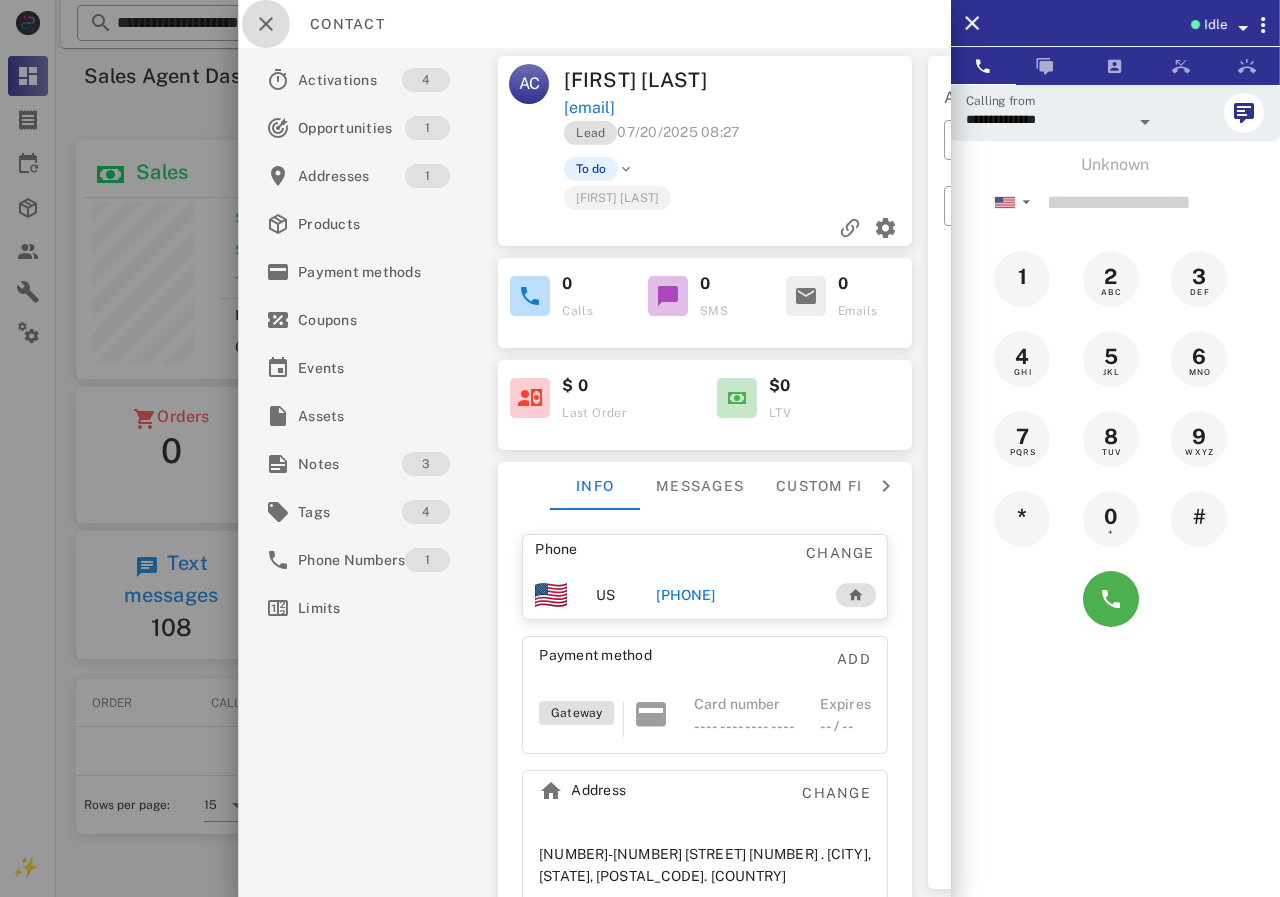click at bounding box center [266, 24] 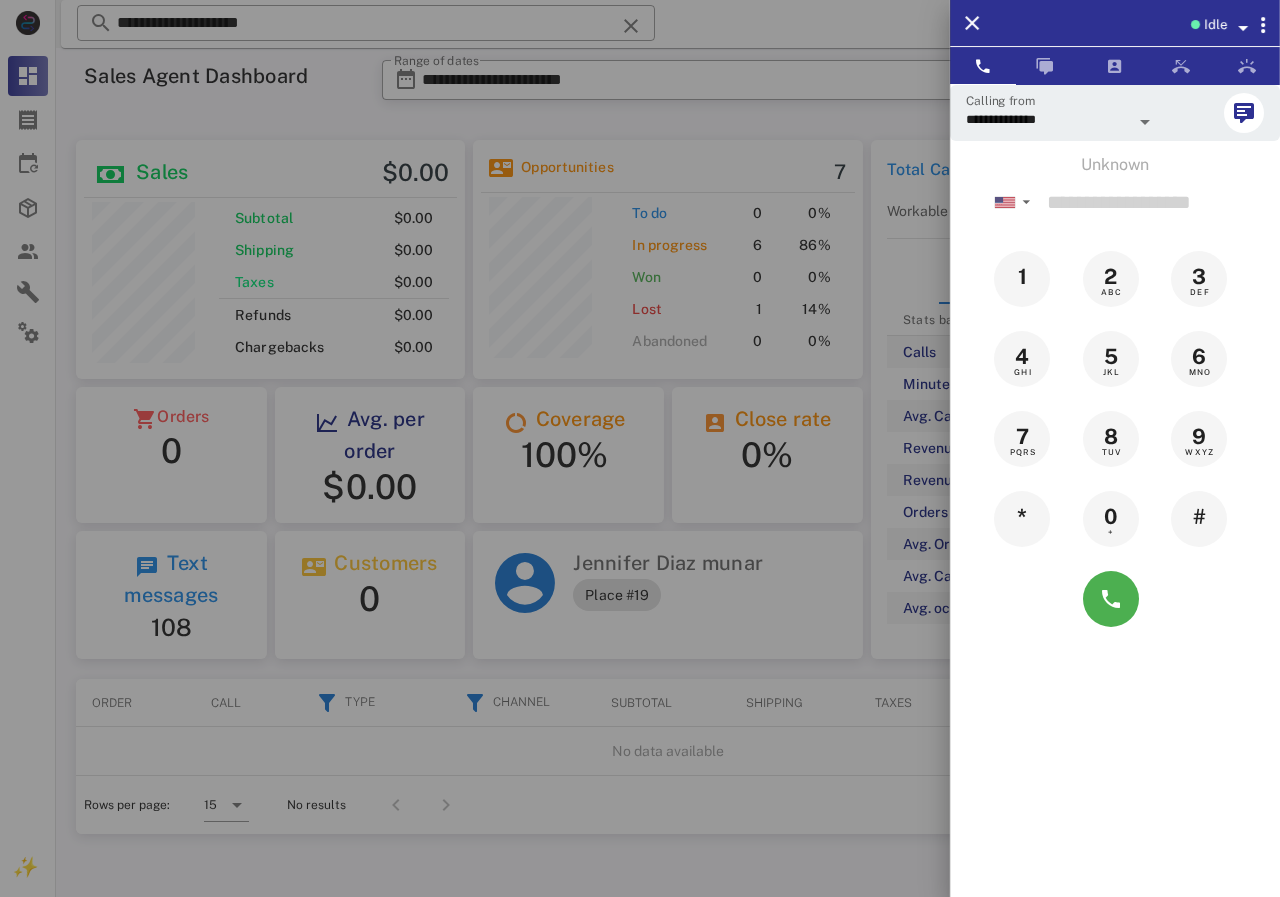 click at bounding box center [640, 448] 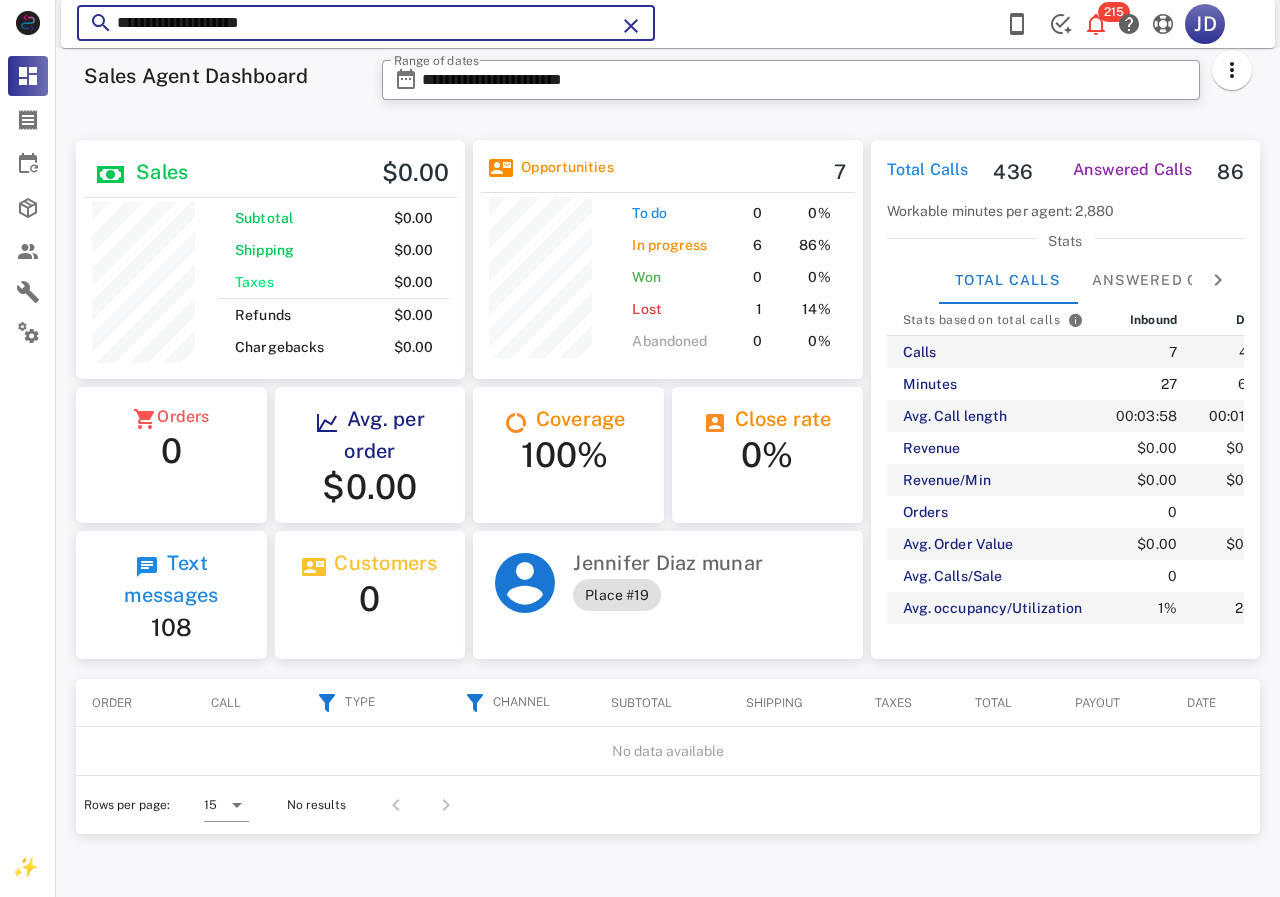 drag, startPoint x: 406, startPoint y: 32, endPoint x: 113, endPoint y: 25, distance: 293.08362 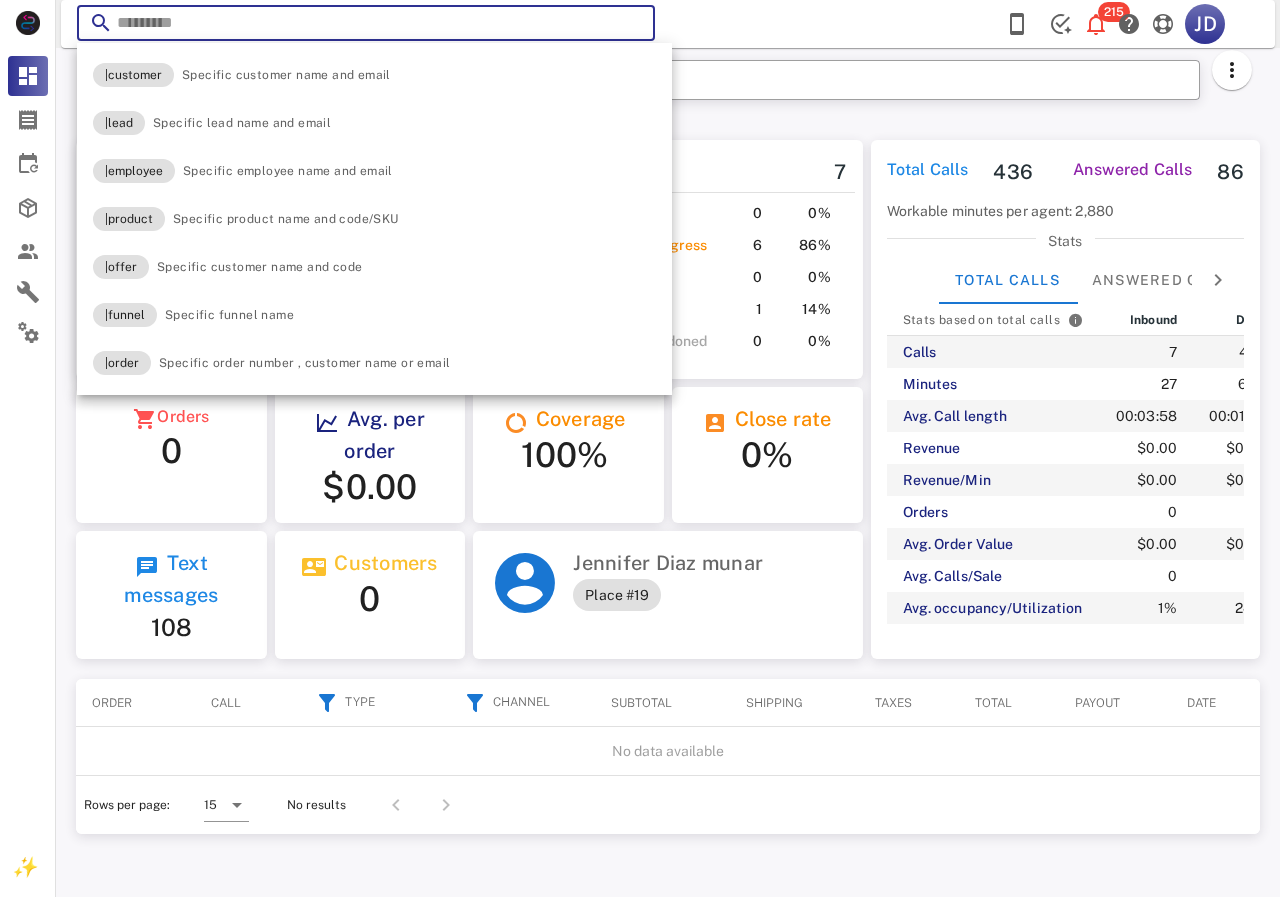 paste on "**********" 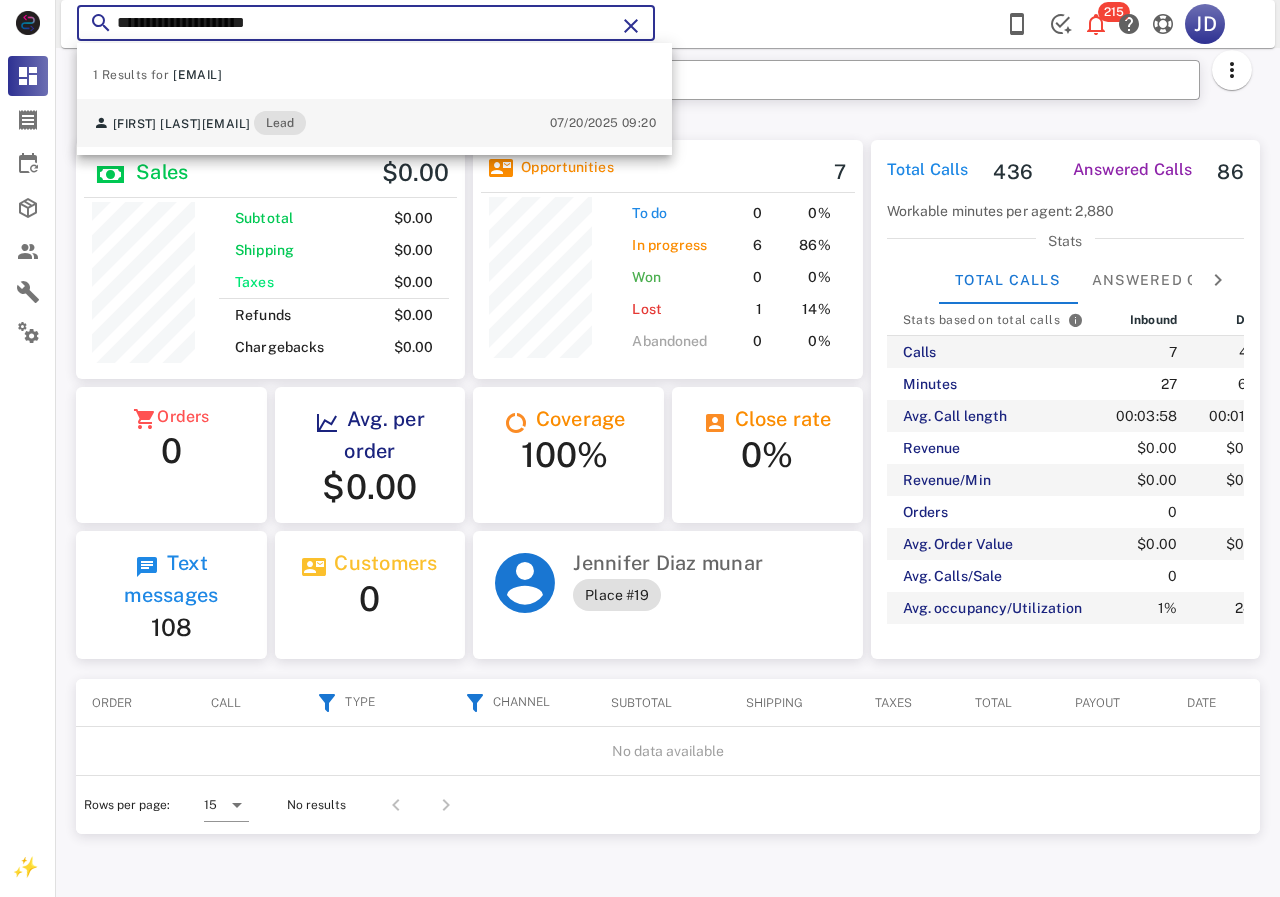 type on "**********" 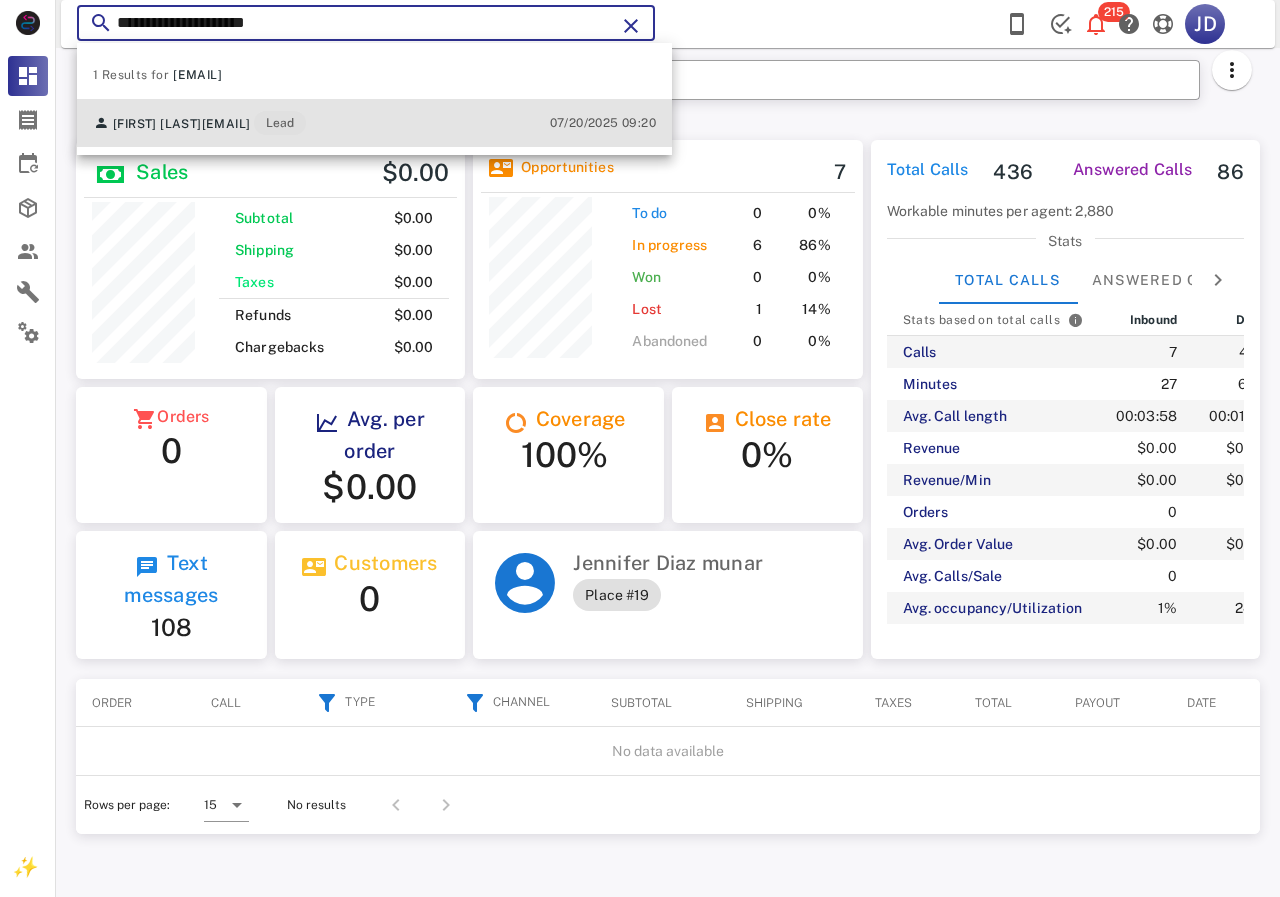 click on "[FIRST] [LAST]" at bounding box center (157, 124) 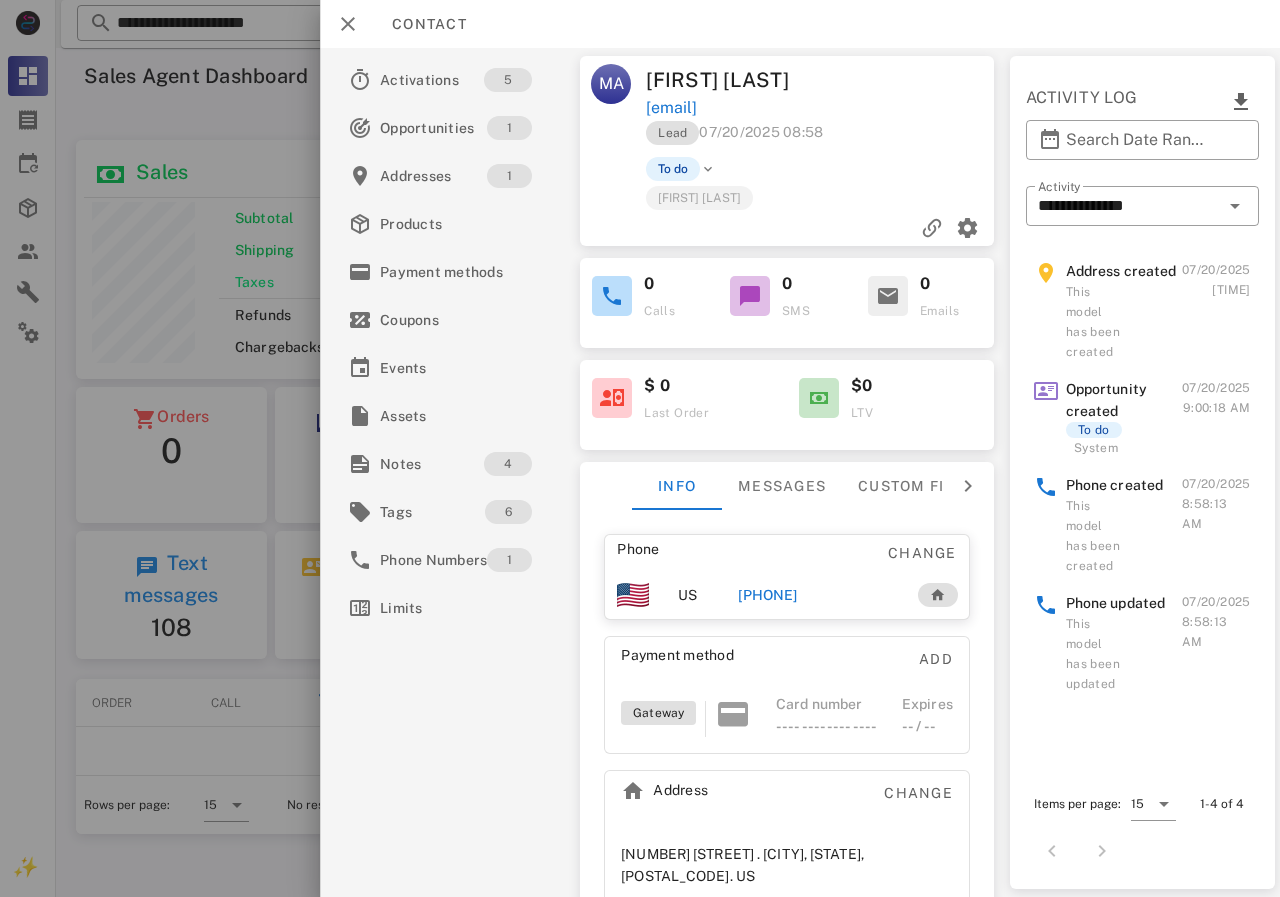 click on "[PHONE]" at bounding box center (767, 595) 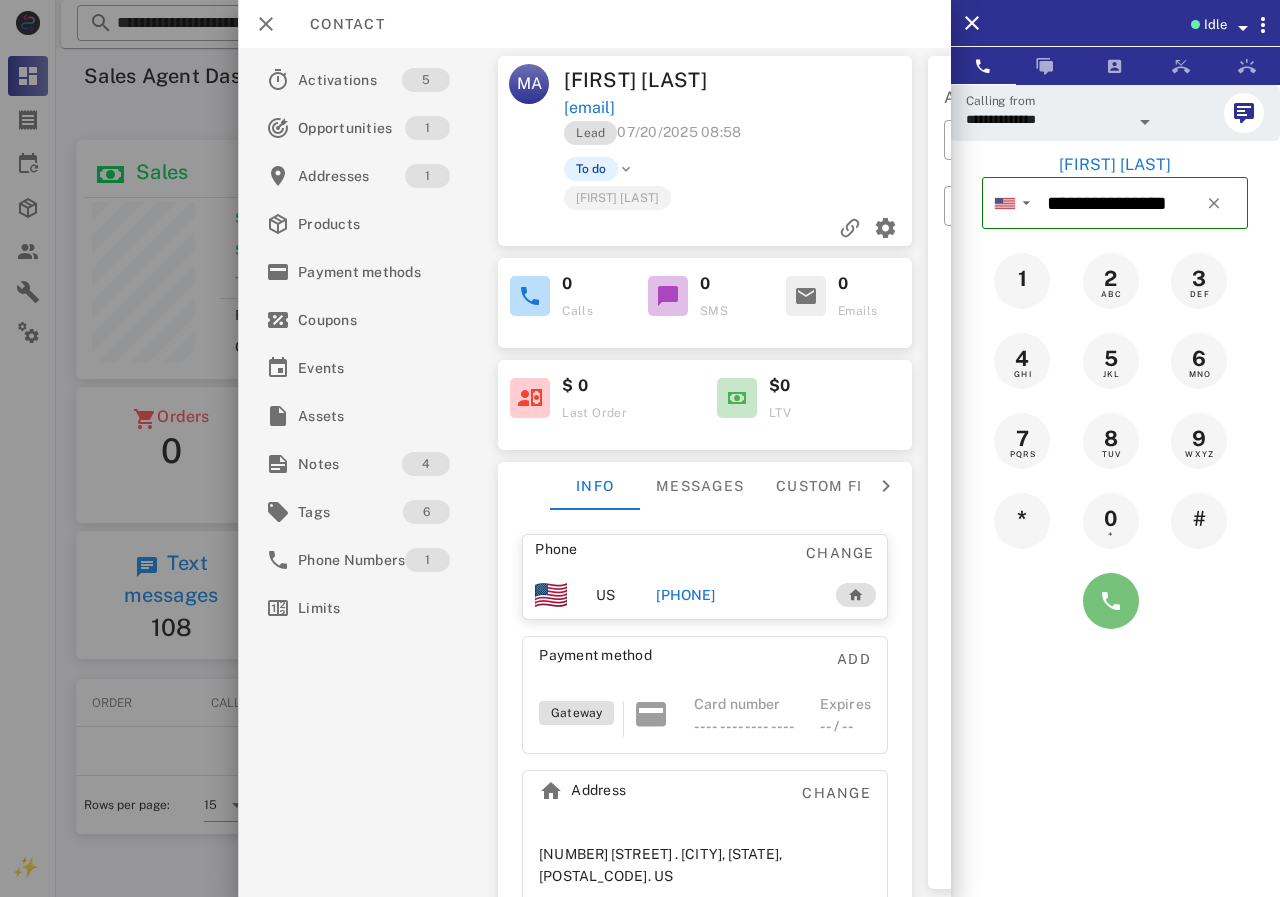 click at bounding box center [1111, 601] 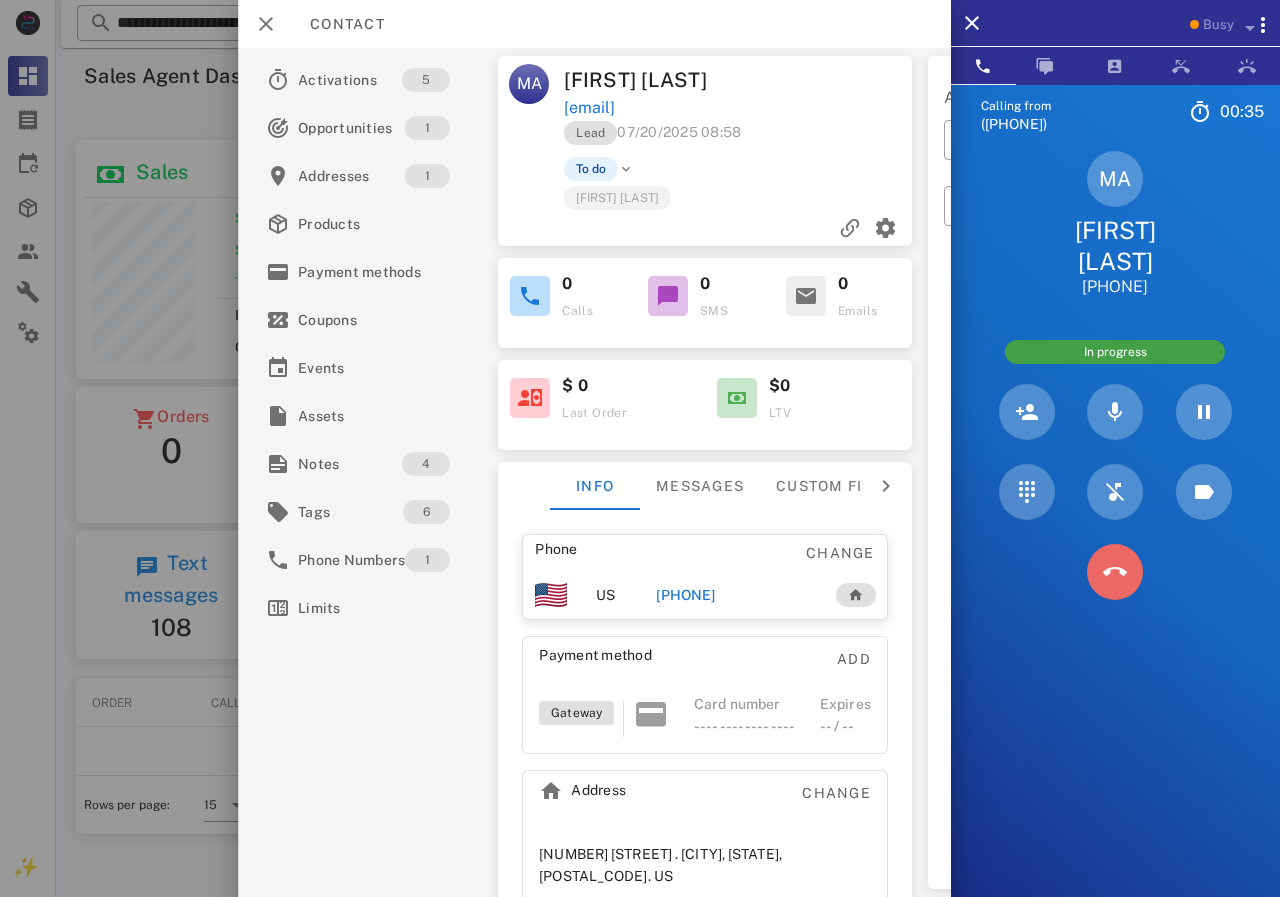 click at bounding box center (1115, 572) 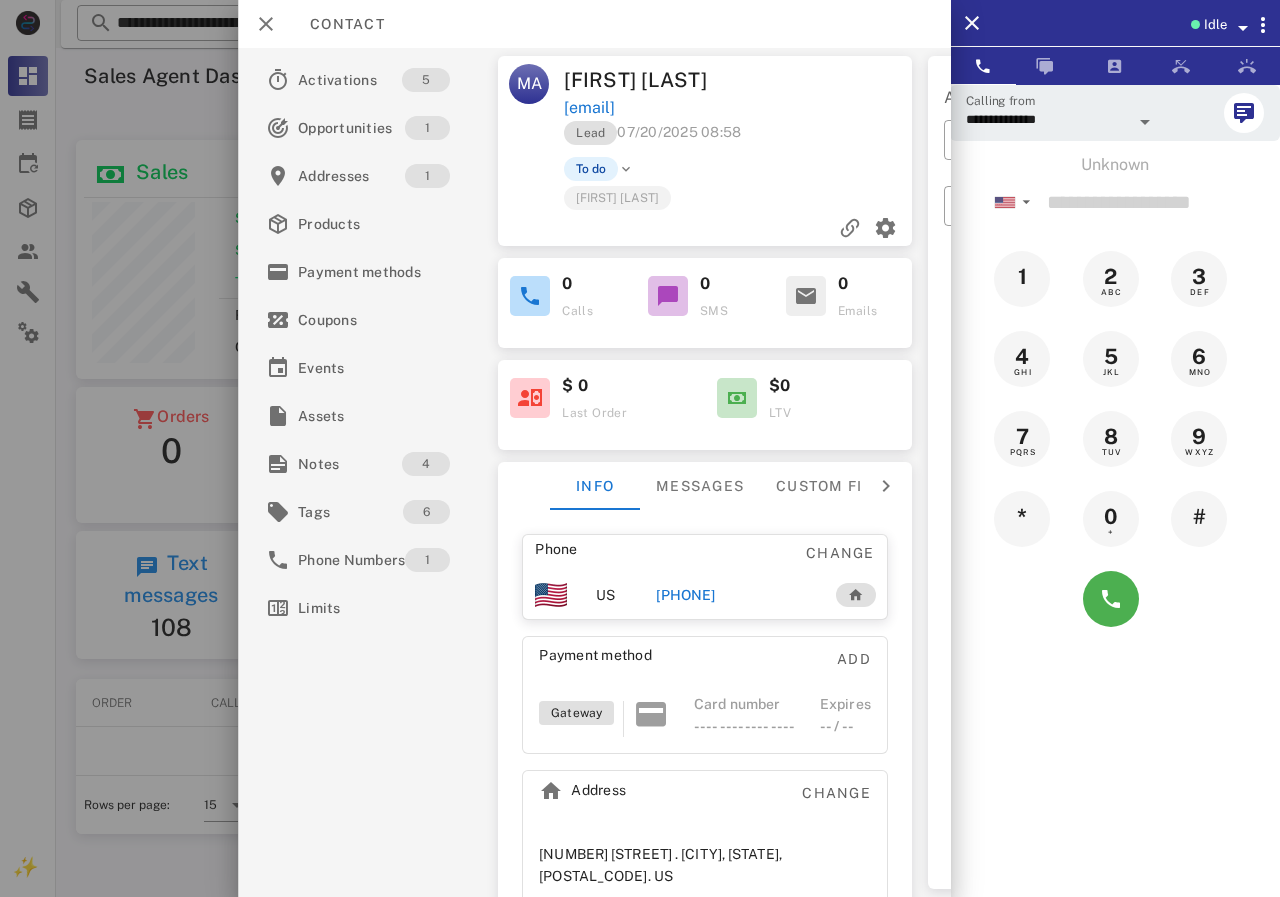 click on "[PHONE]" at bounding box center (685, 595) 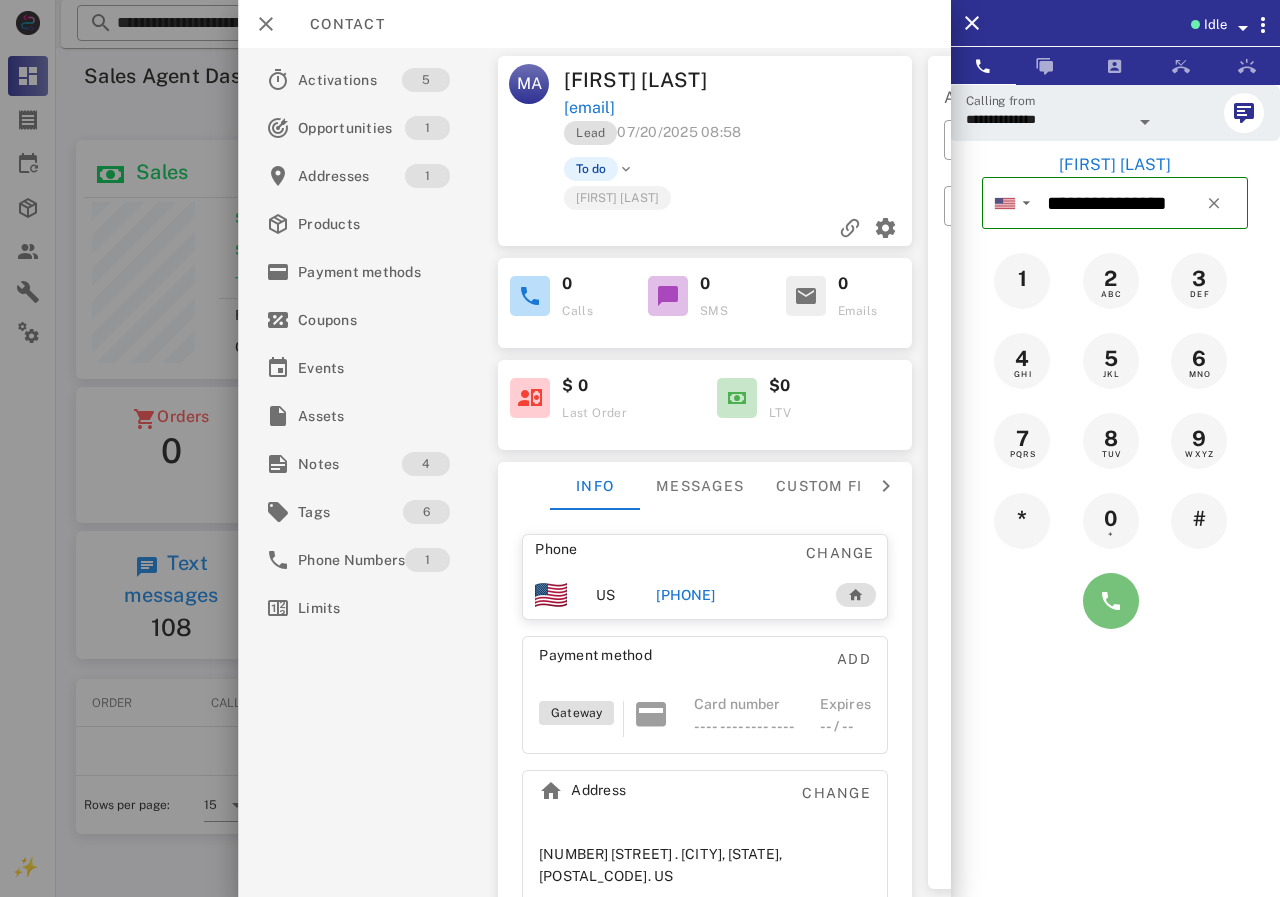 click at bounding box center [1111, 601] 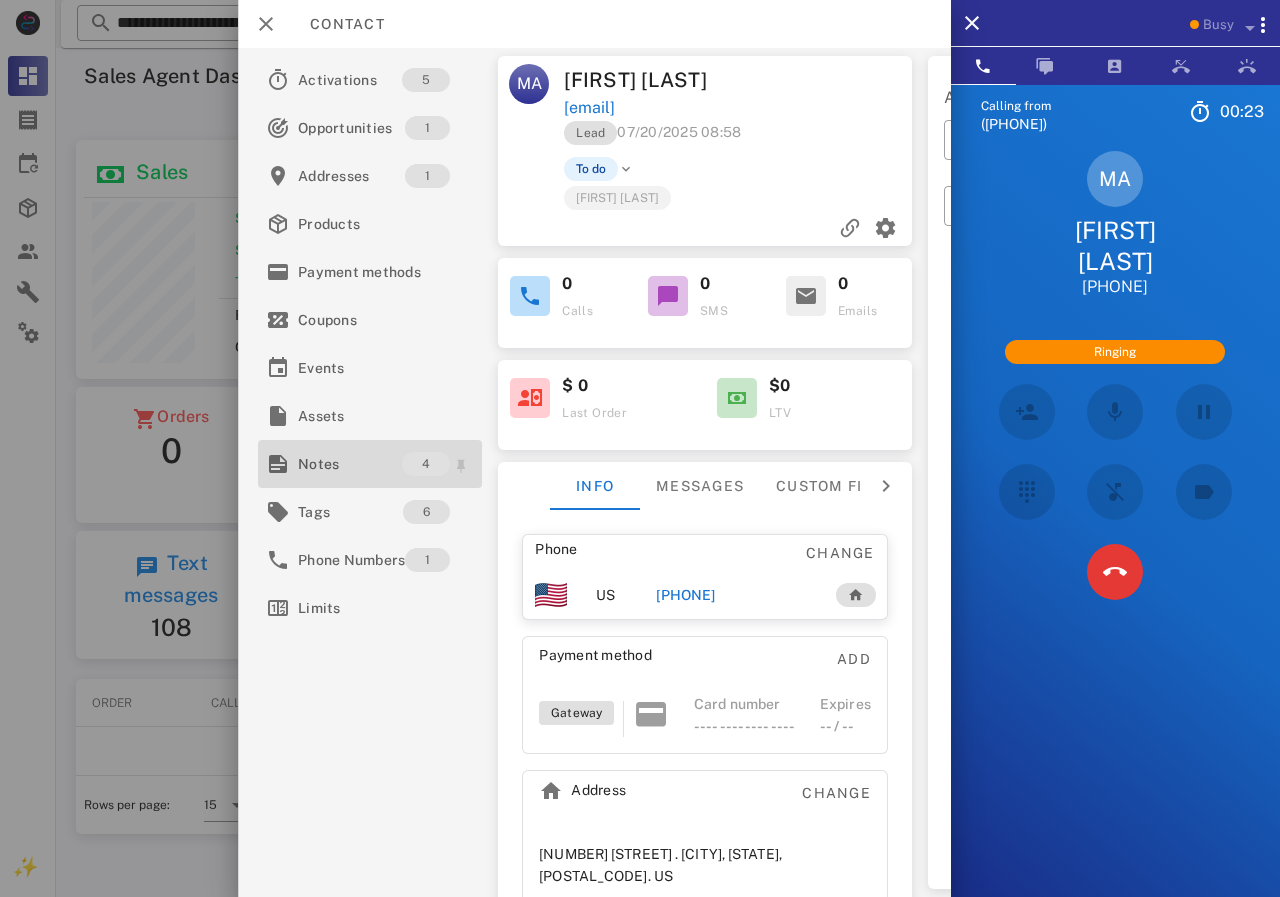 click on "Notes" at bounding box center [350, 464] 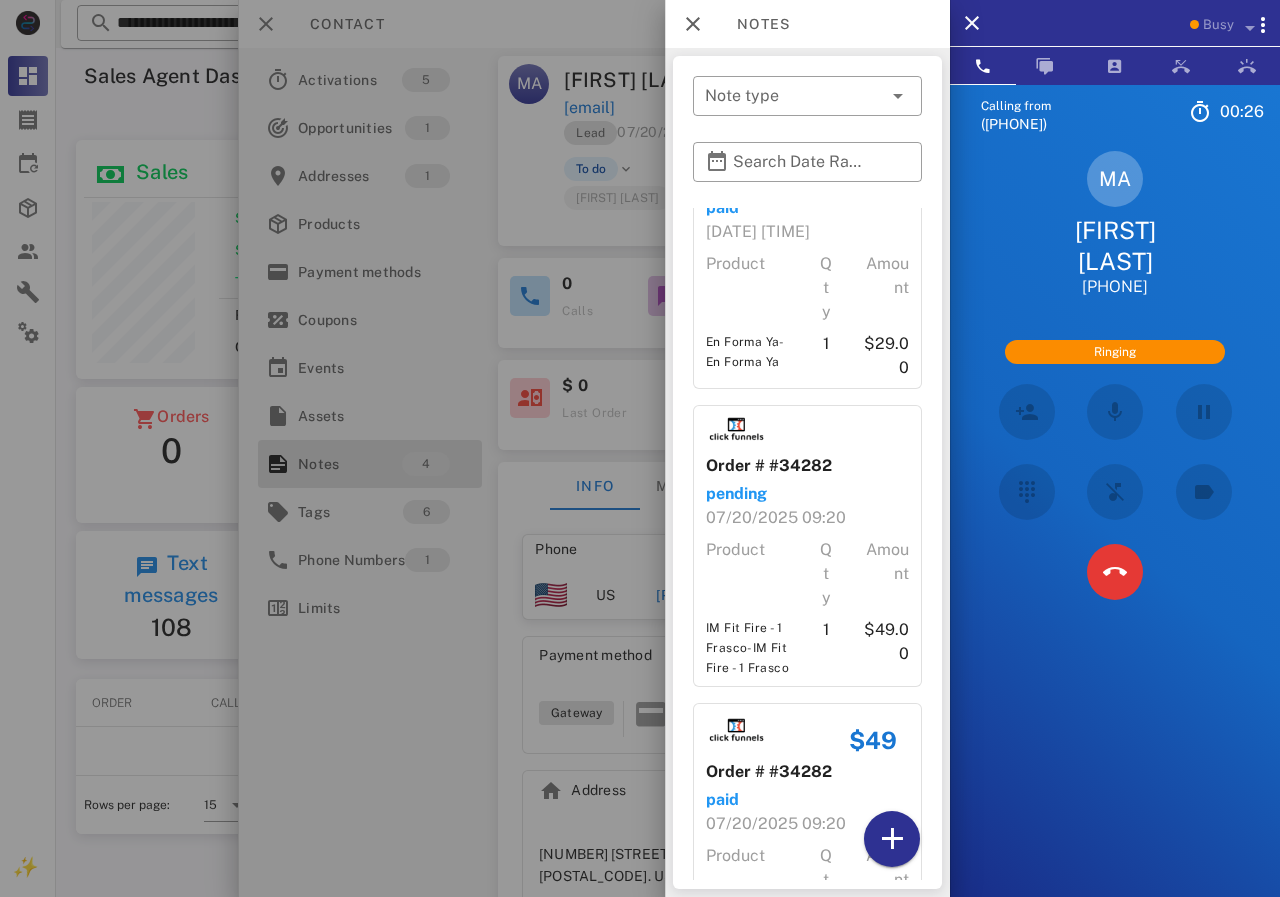 scroll, scrollTop: 520, scrollLeft: 0, axis: vertical 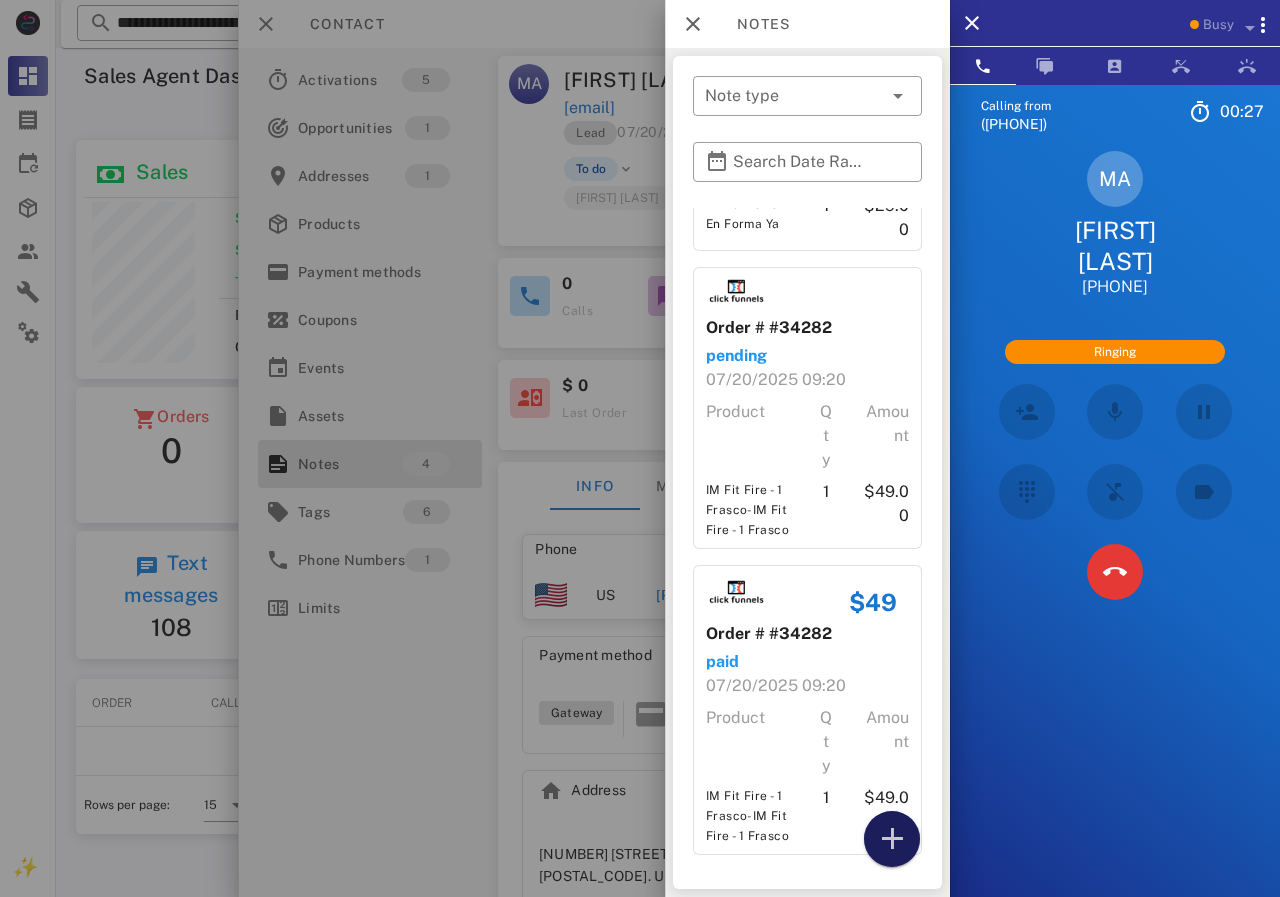 click at bounding box center [892, 839] 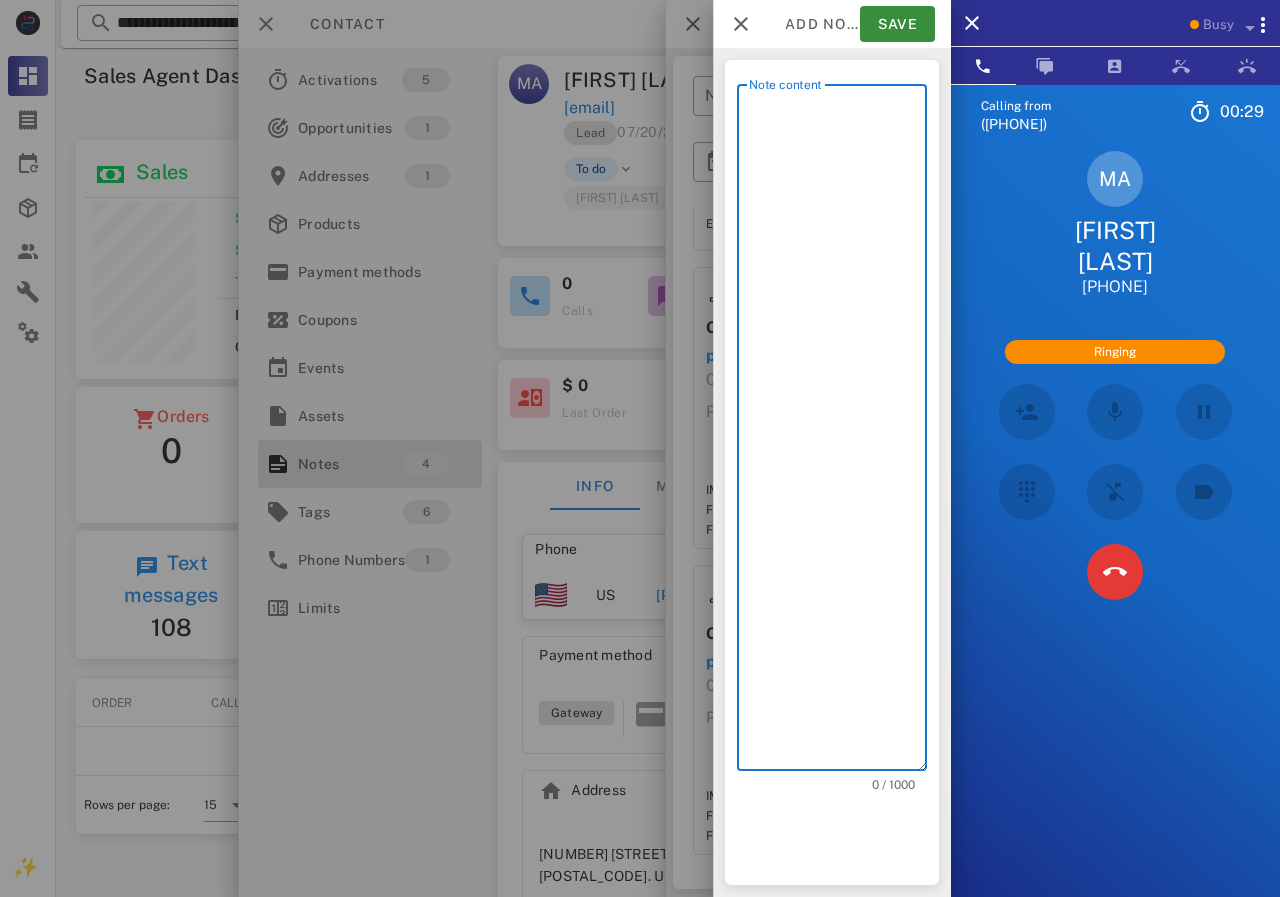 scroll, scrollTop: 240, scrollLeft: 390, axis: both 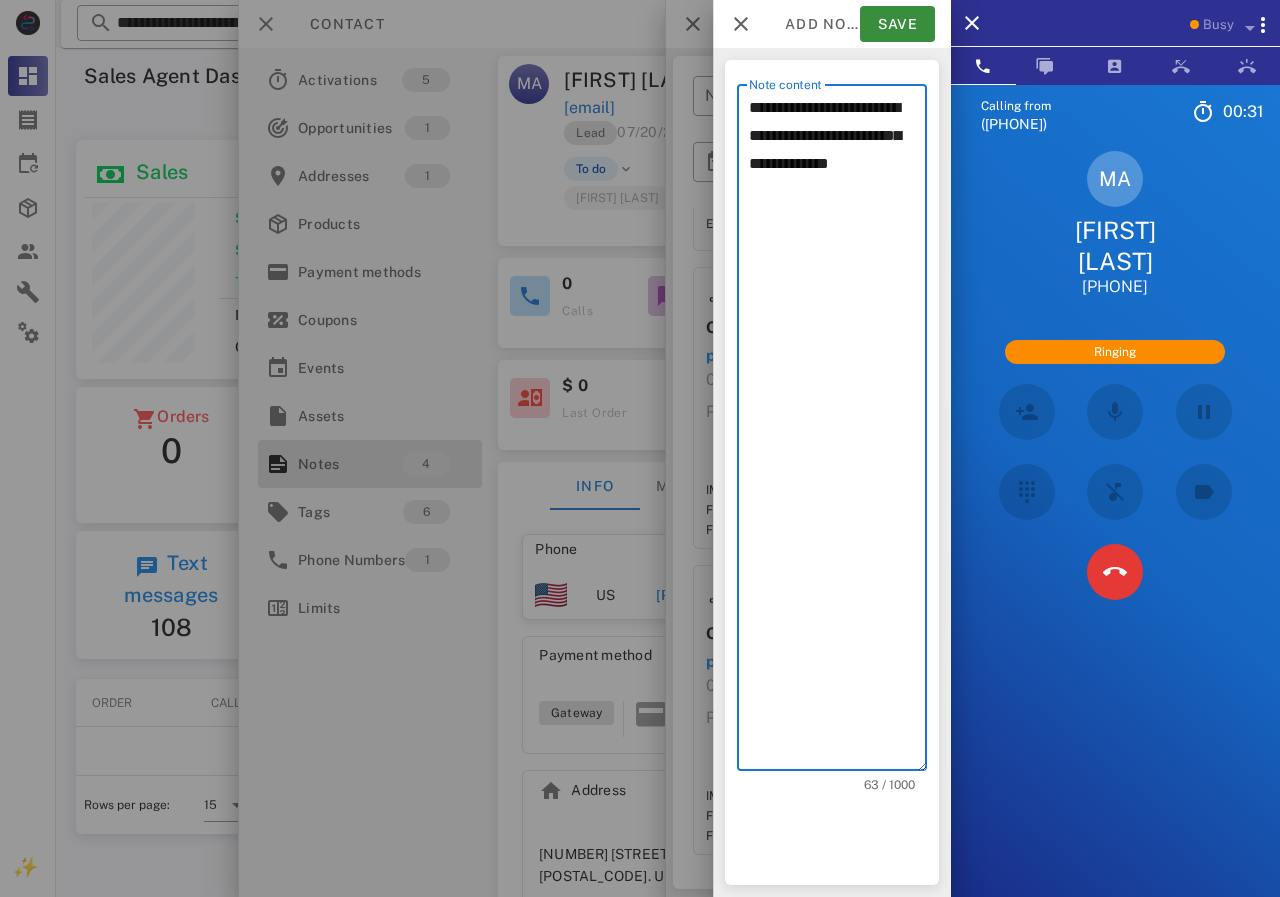 type on "**********" 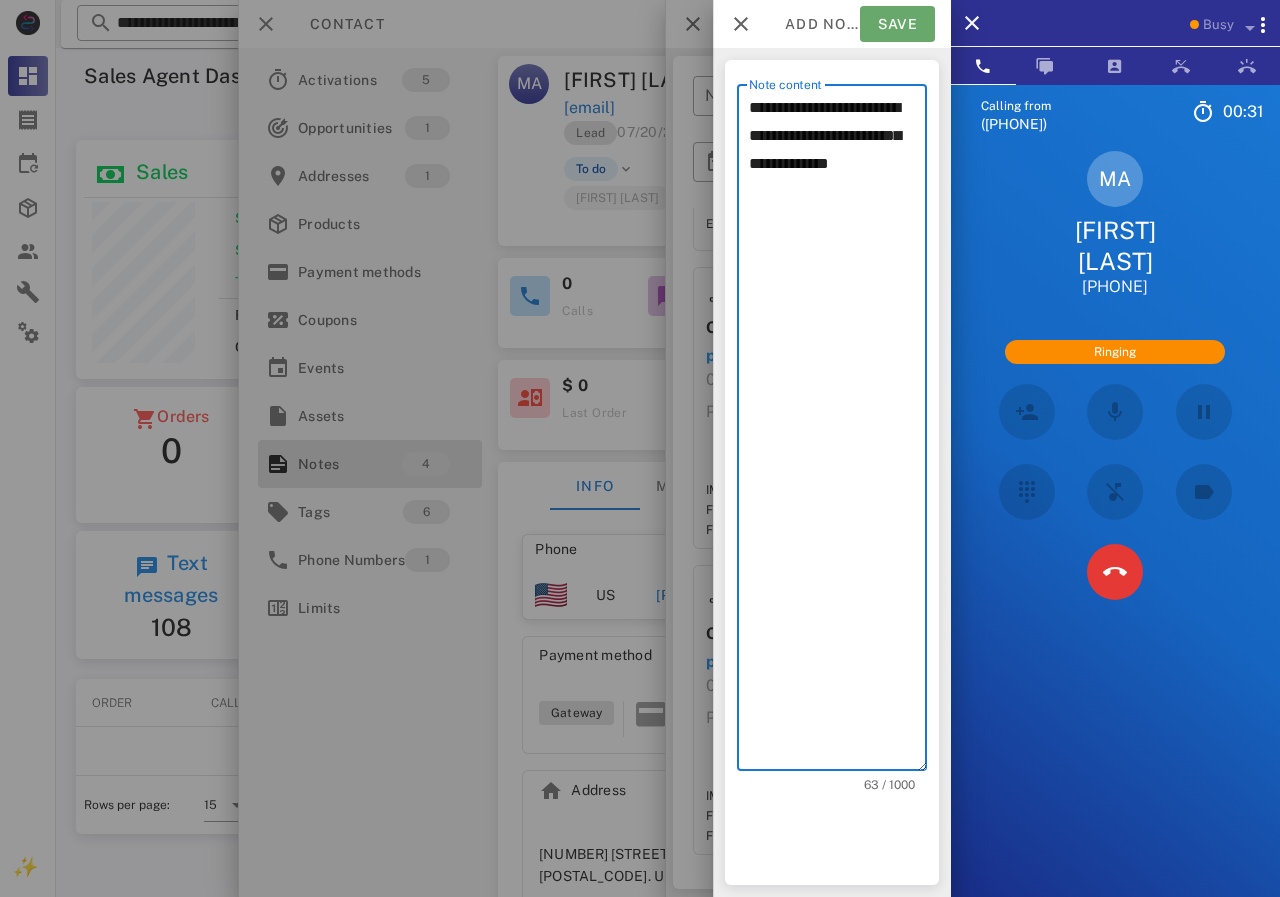 click on "Save" at bounding box center (897, 24) 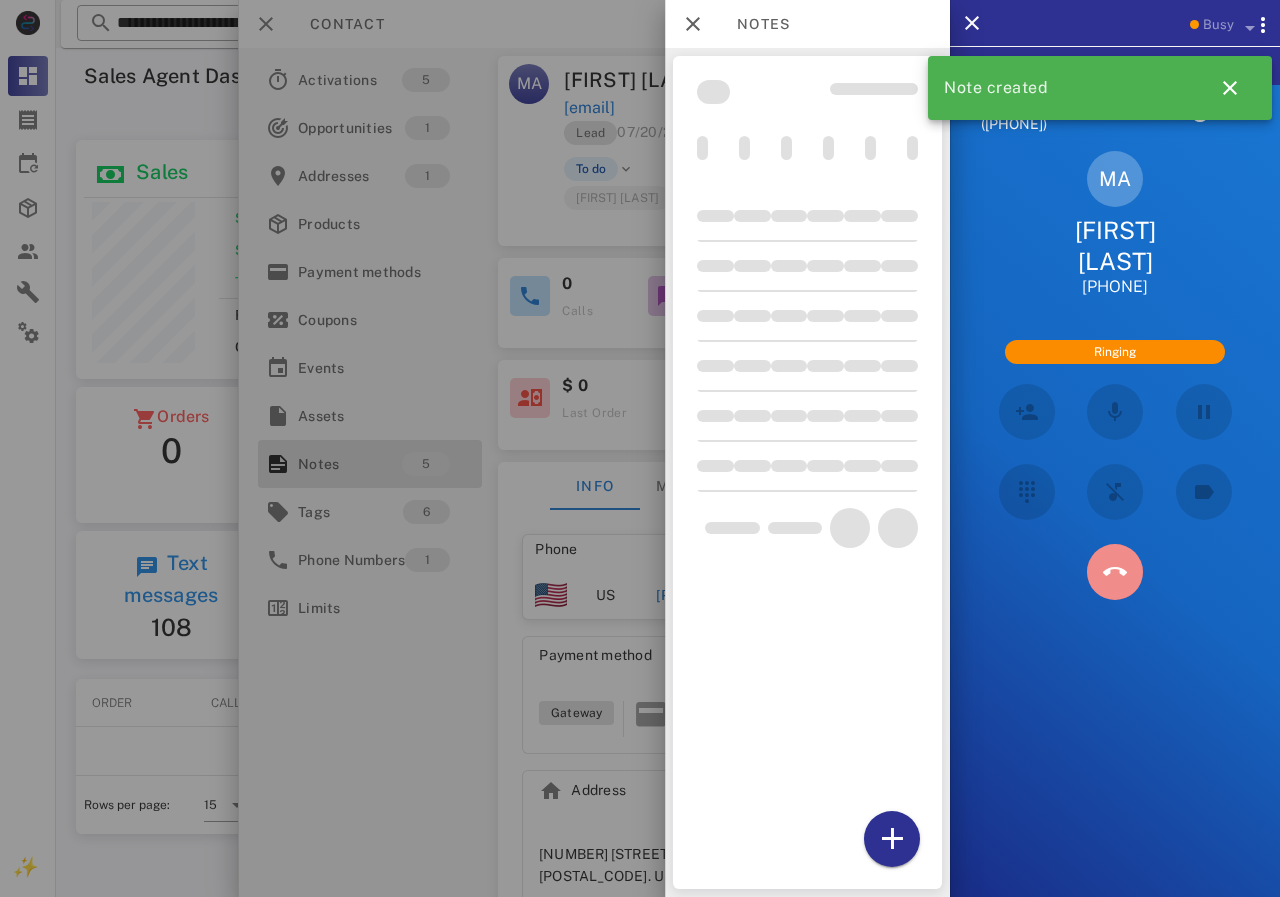 click at bounding box center [1115, 572] 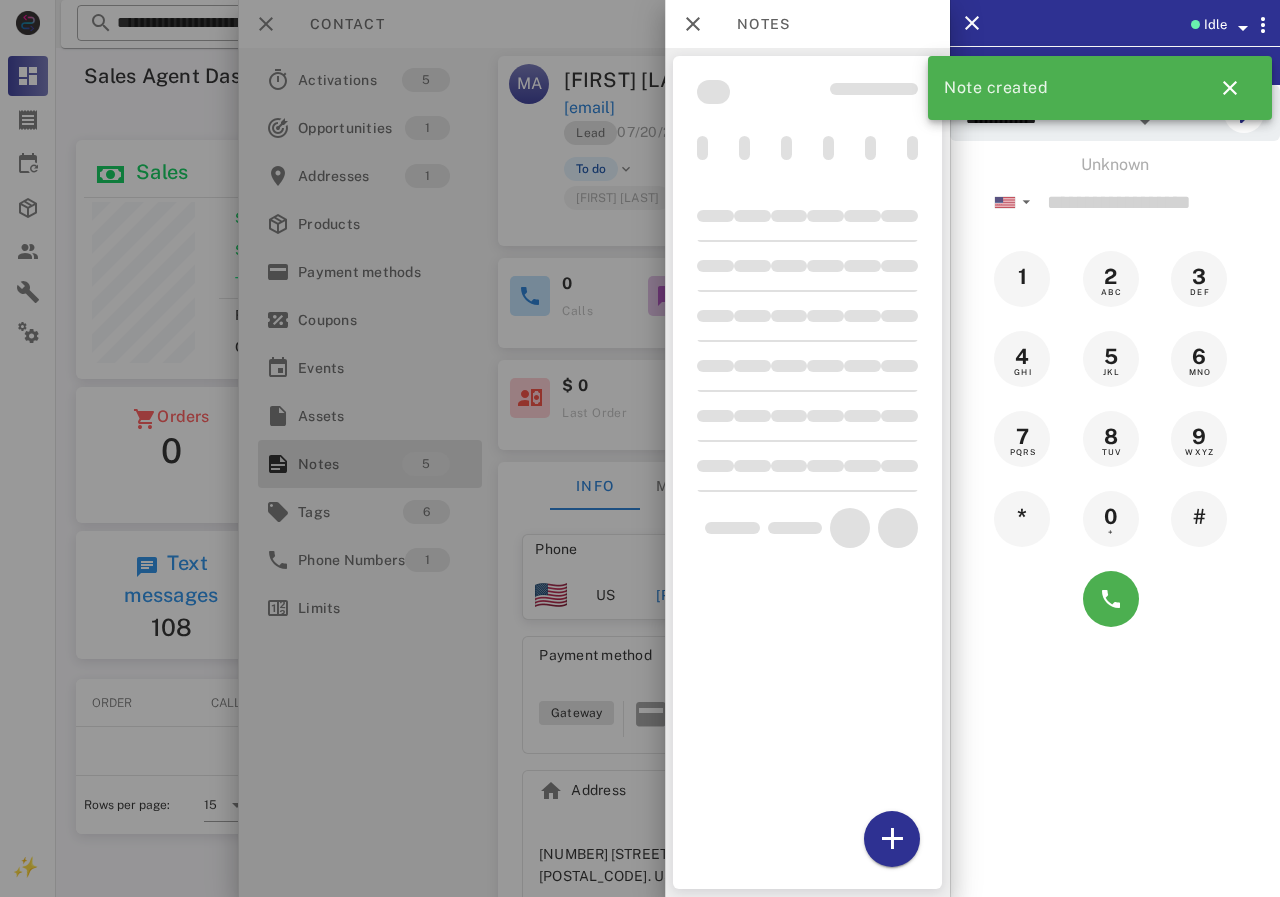 click at bounding box center [640, 448] 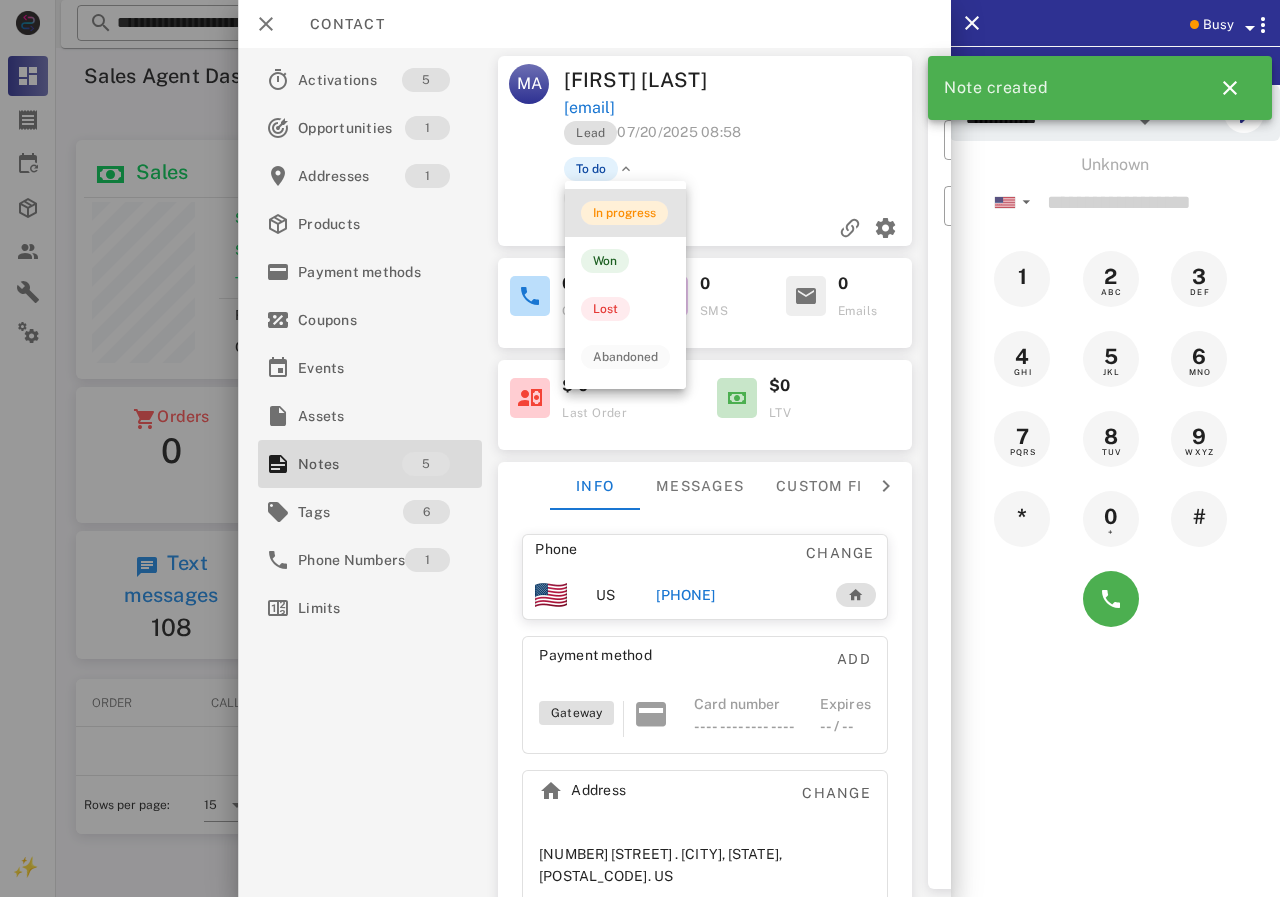 click on "In progress" at bounding box center (624, 213) 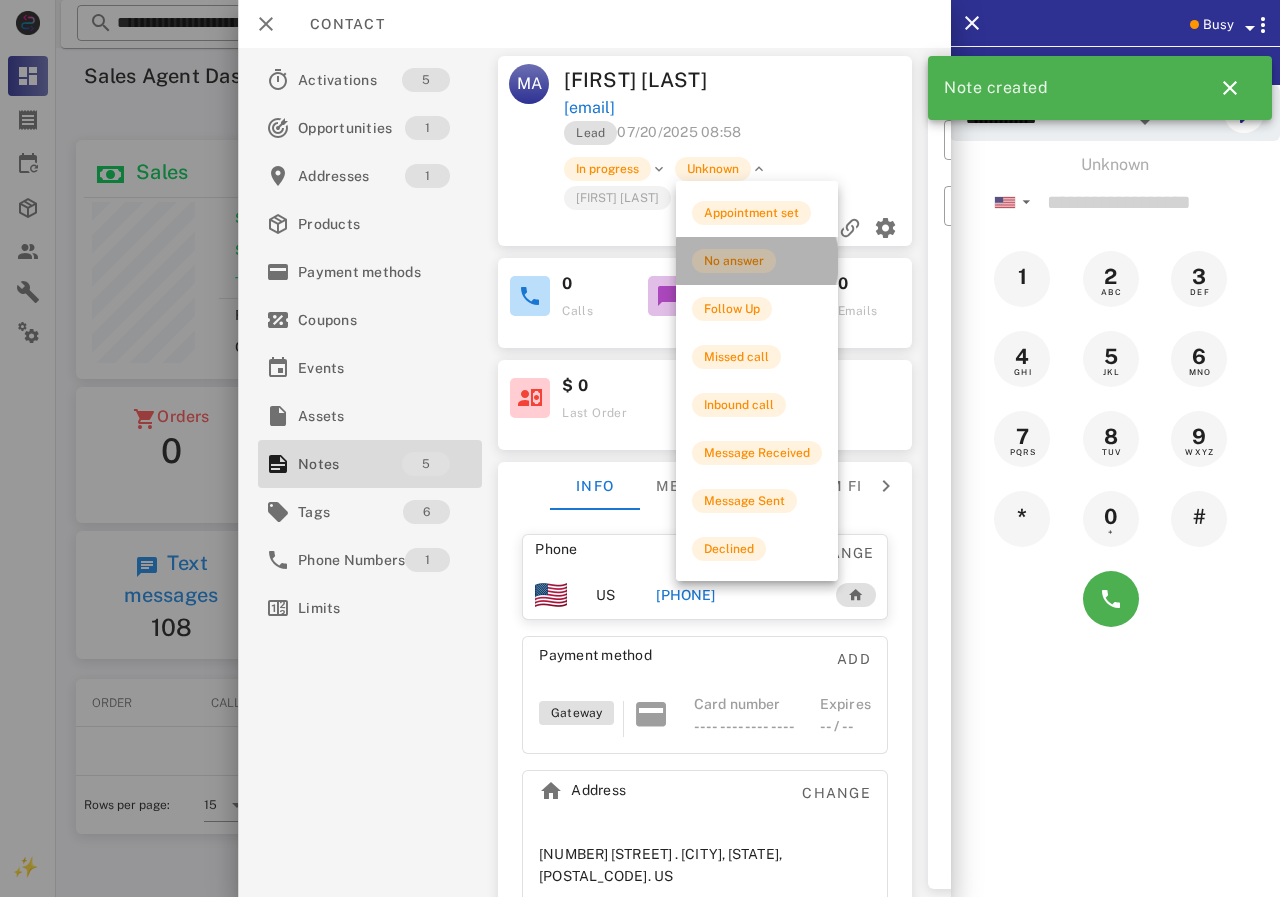 click on "No answer" at bounding box center (734, 261) 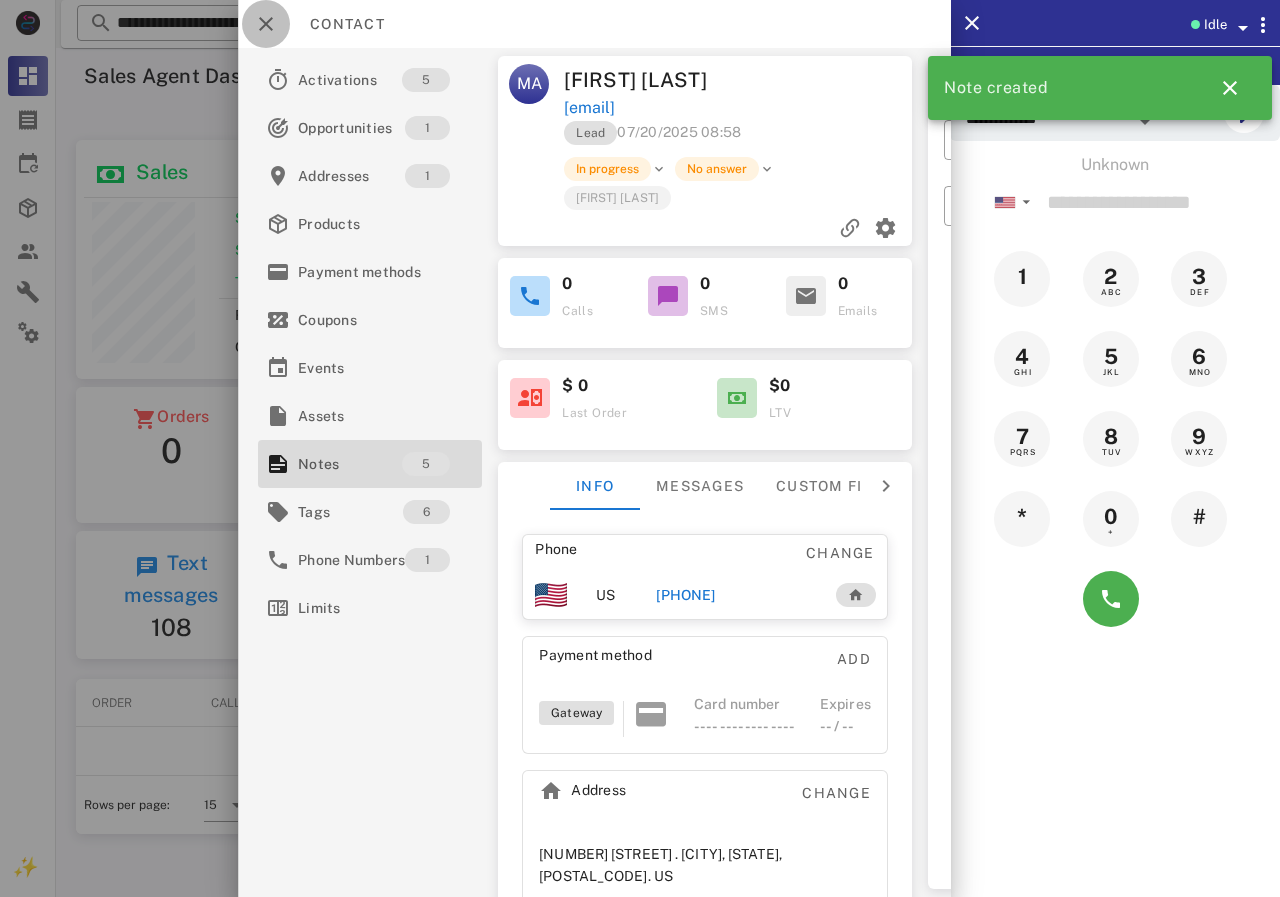 click at bounding box center [266, 24] 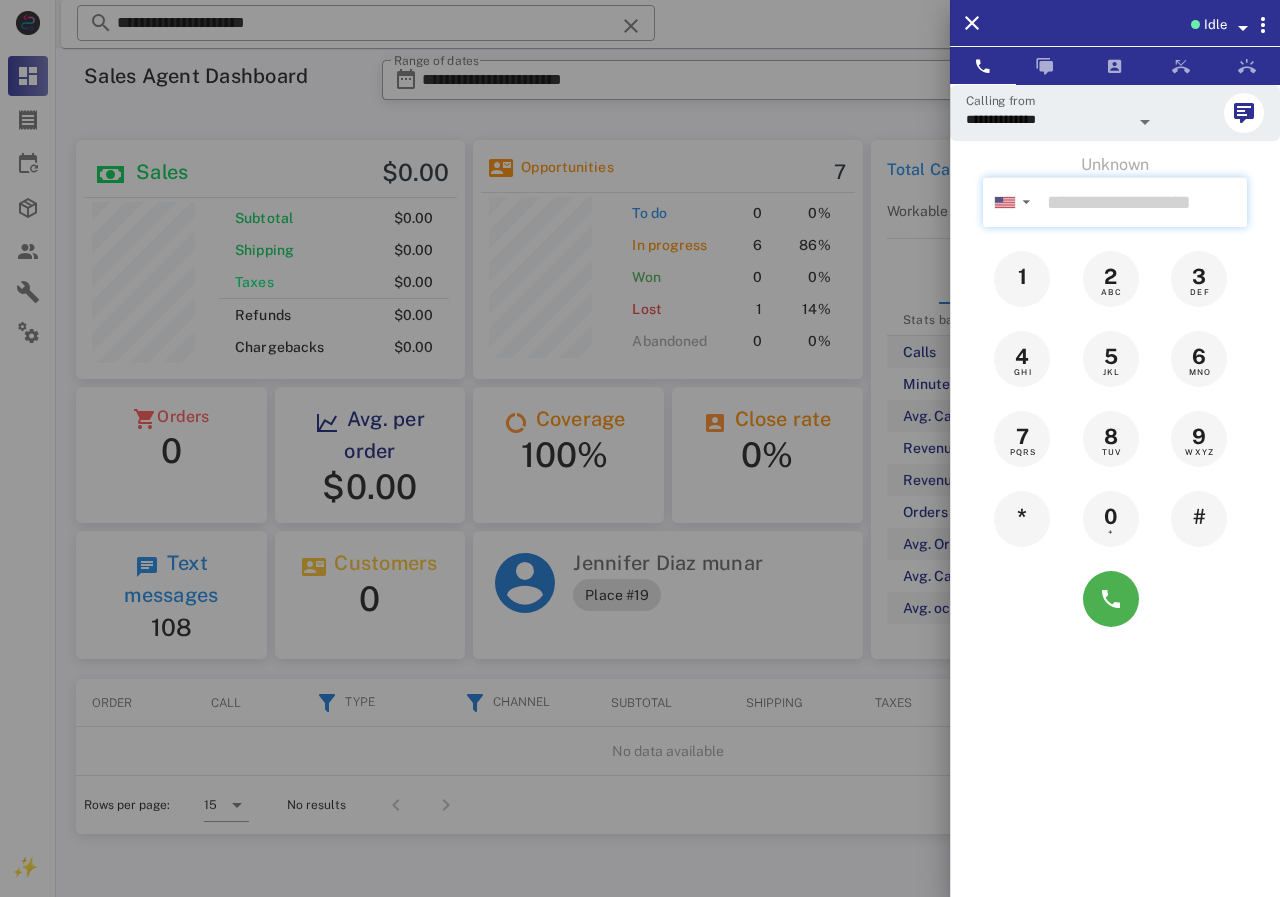 click at bounding box center [1143, 202] 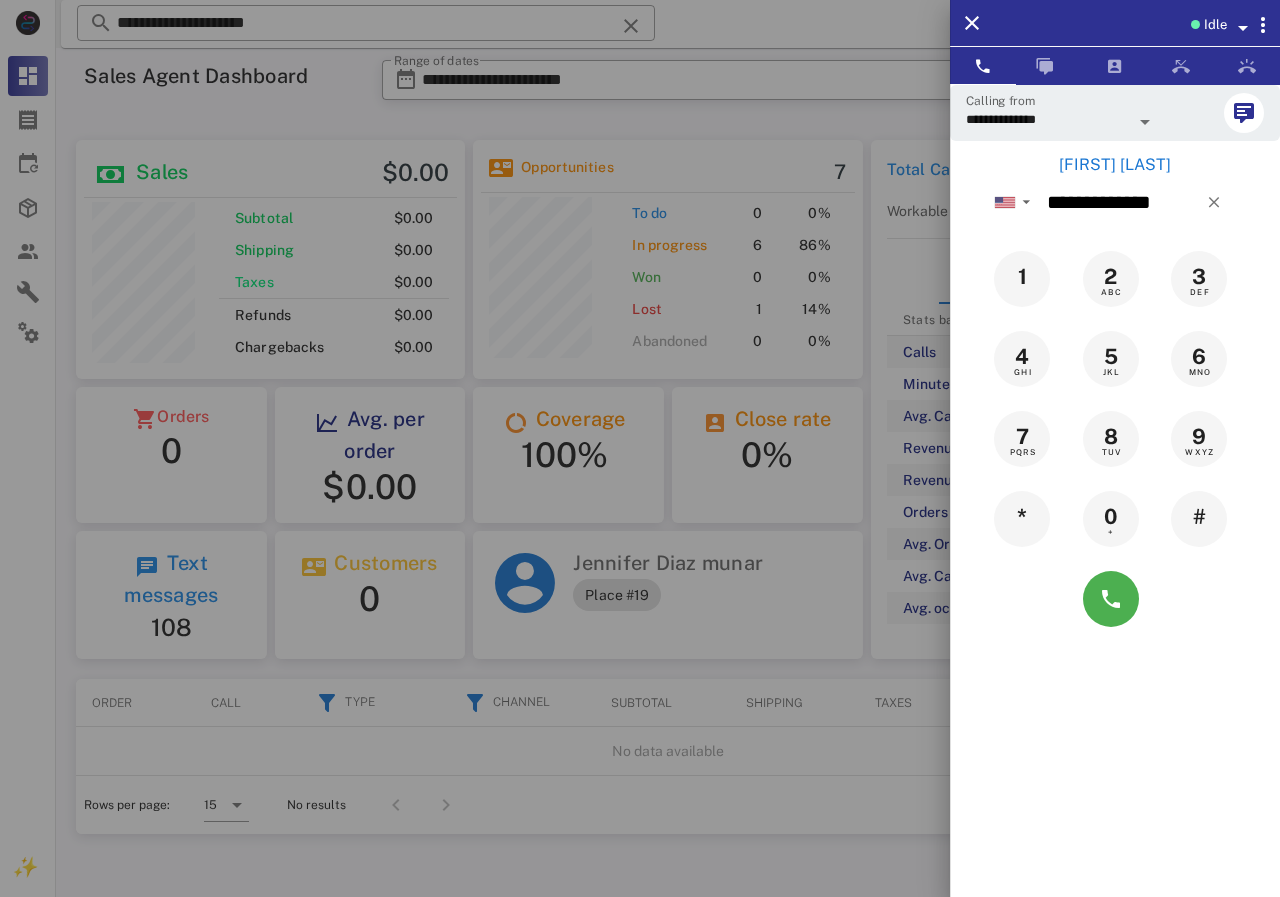 click on "[FIRST] [LAST]" at bounding box center (1115, 165) 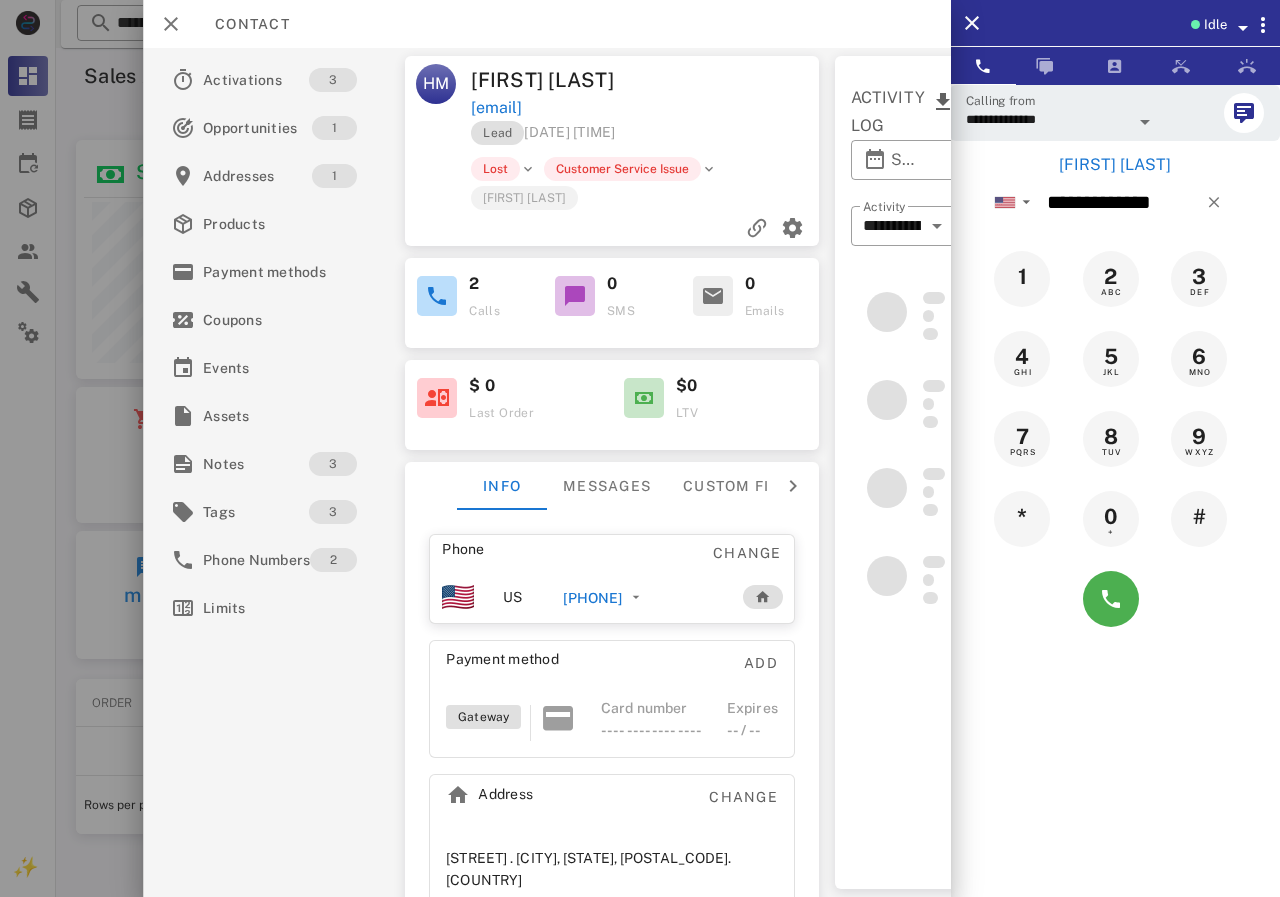 click on "[PHONE]" at bounding box center [592, 598] 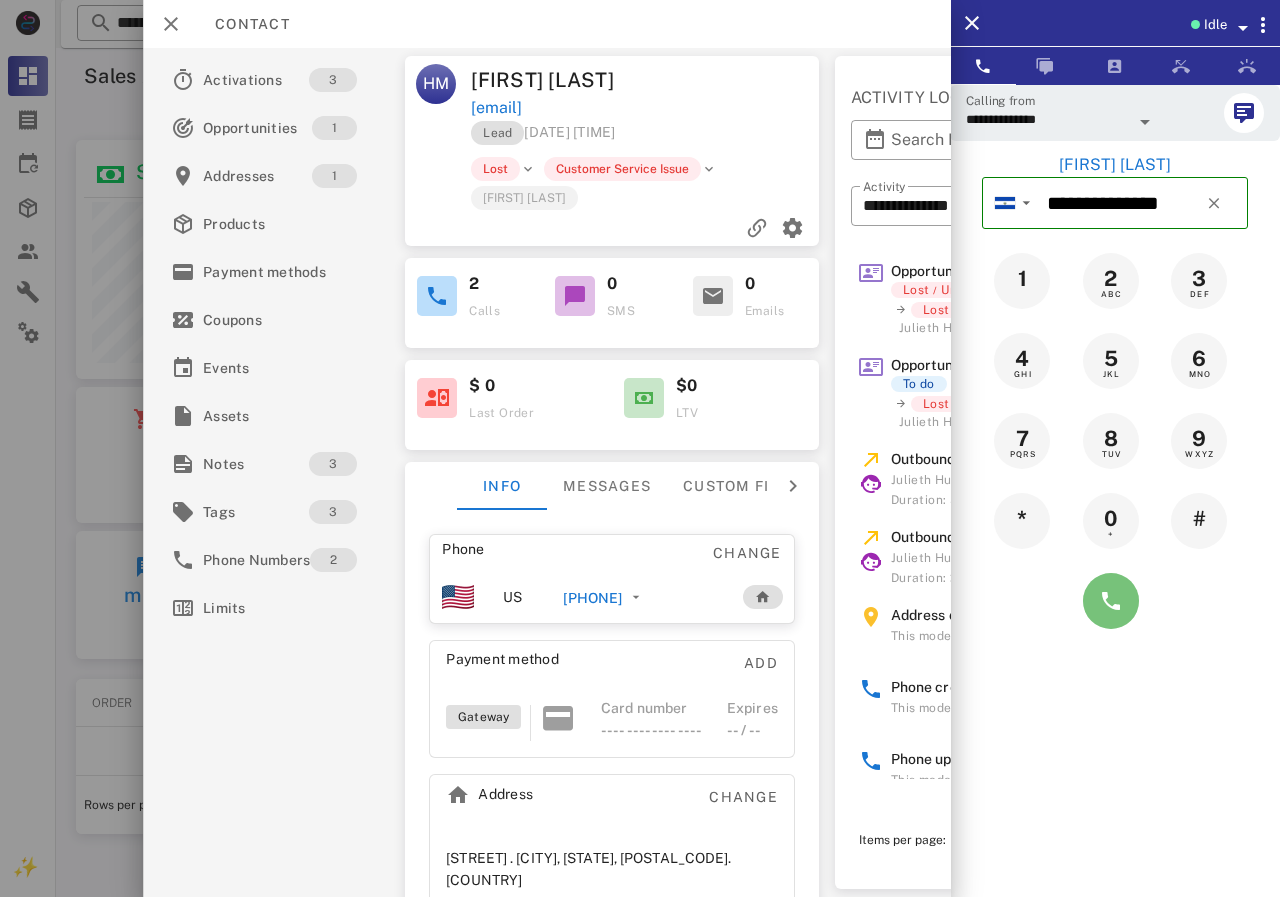 click at bounding box center [1111, 601] 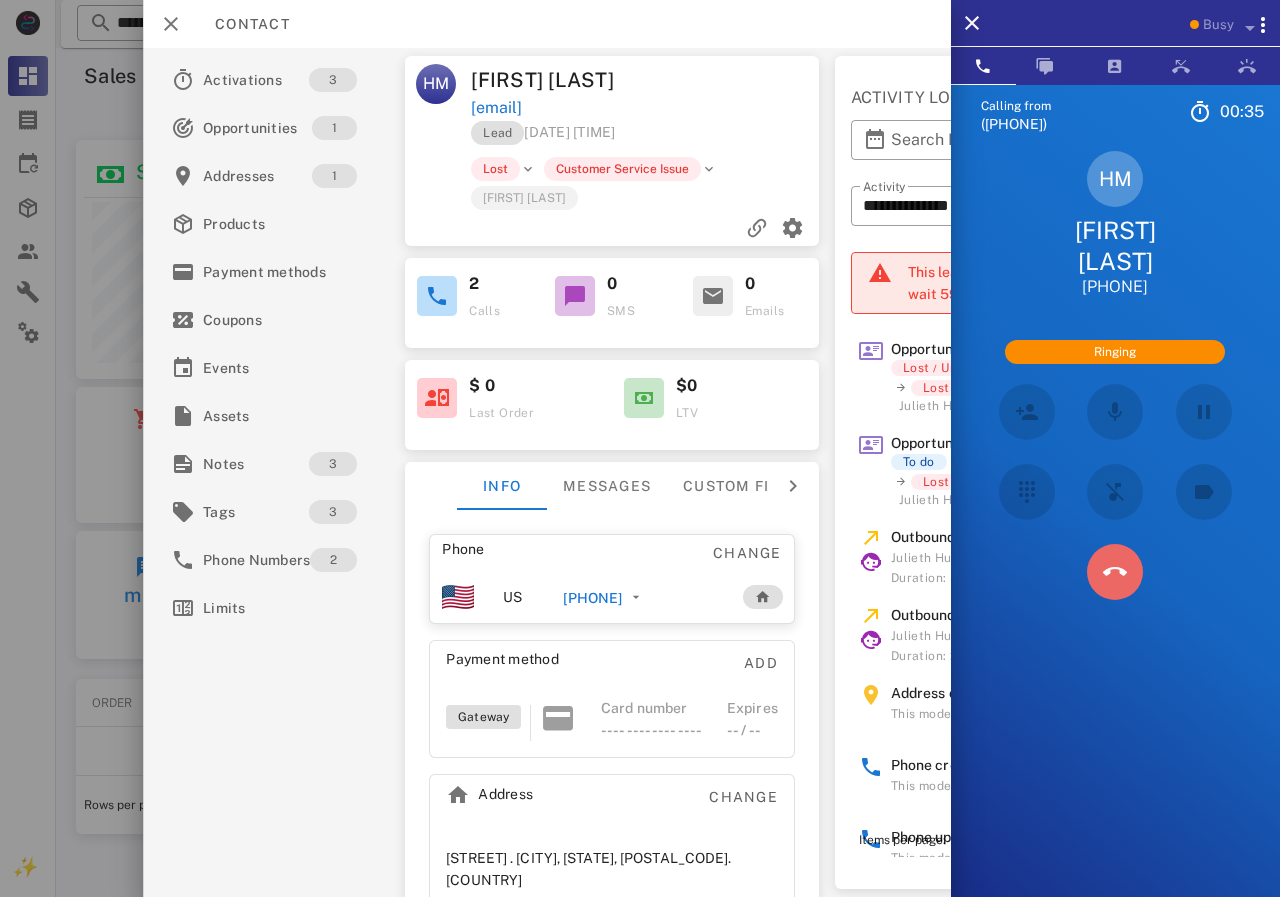 click at bounding box center [1115, 572] 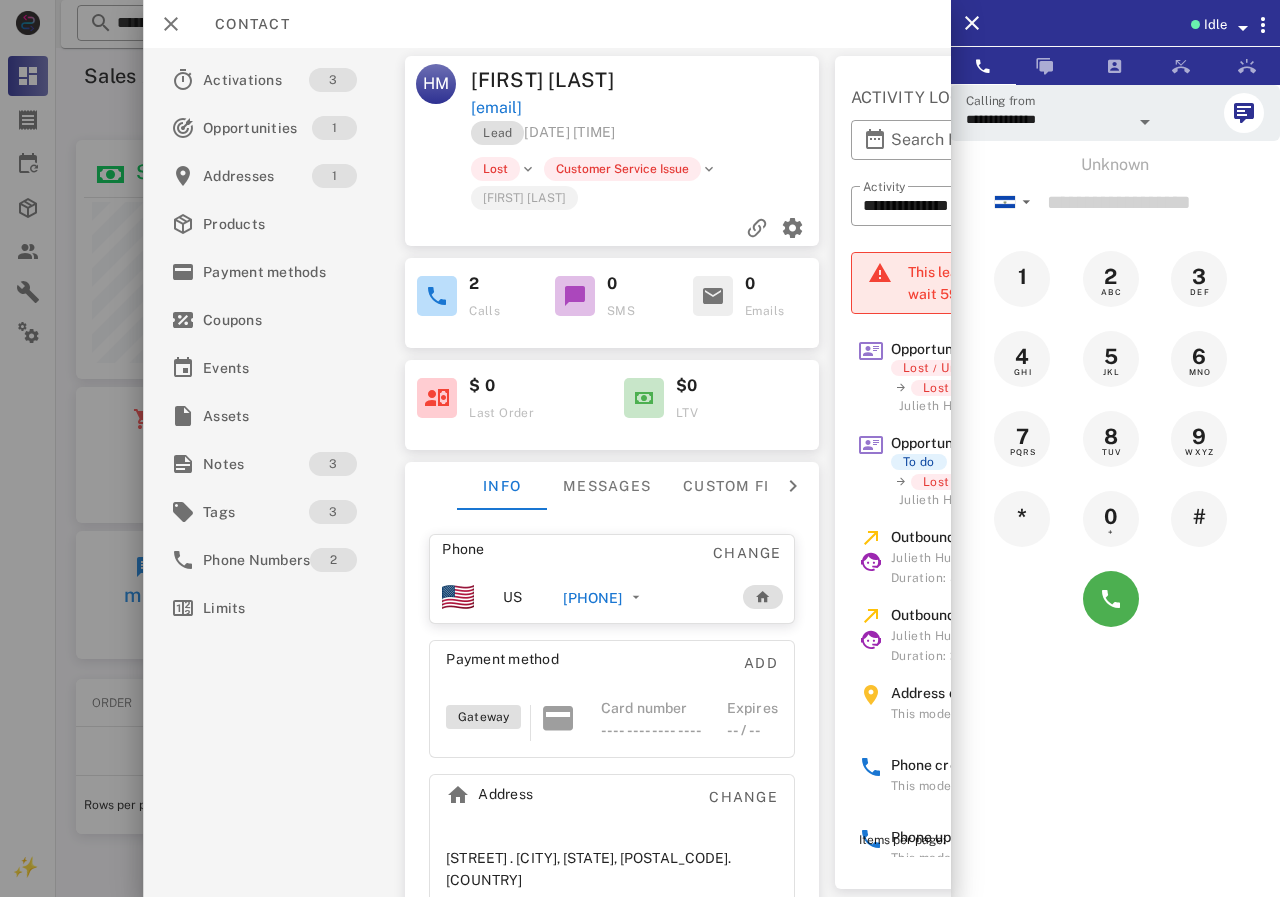 click on "[PHONE]" at bounding box center [592, 598] 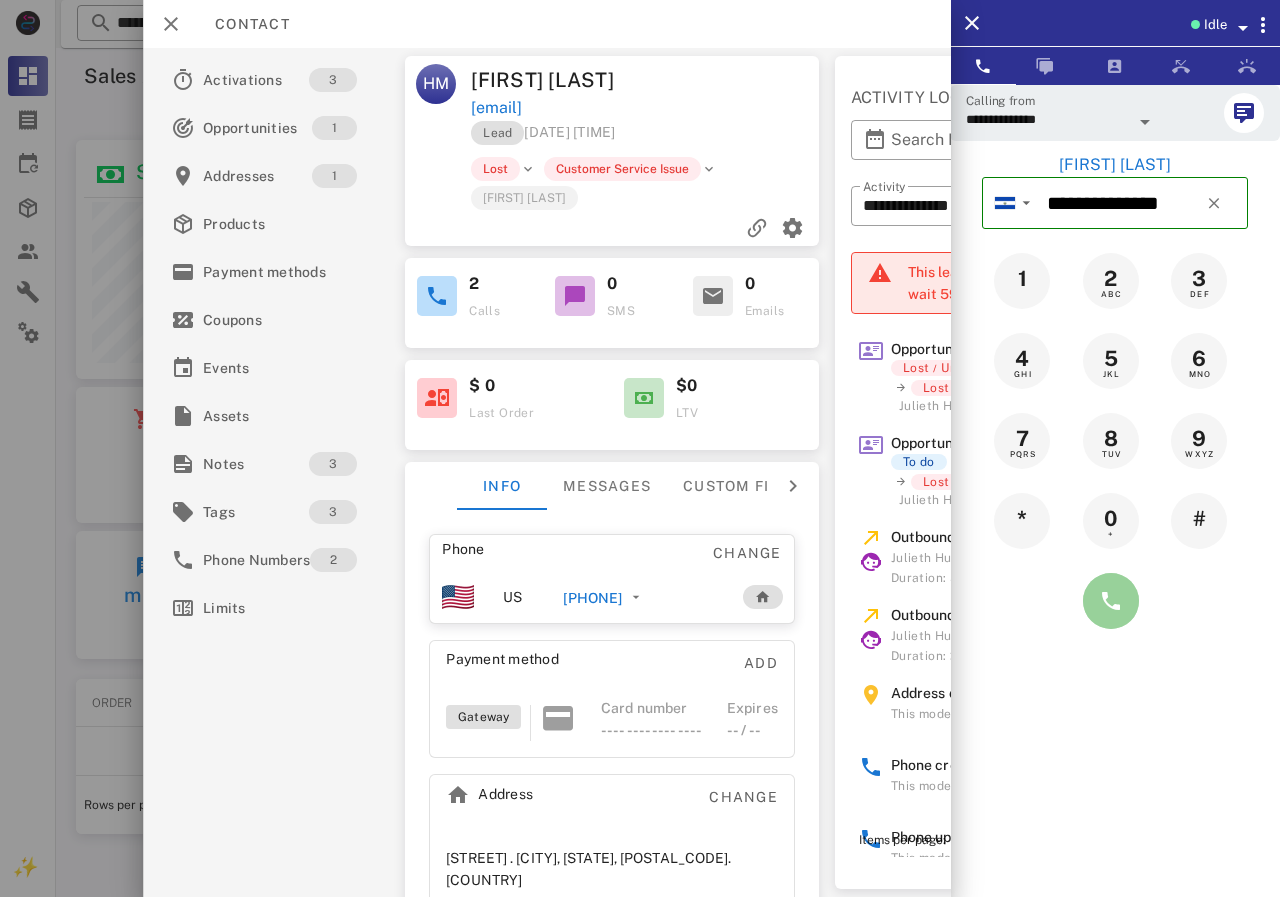 click at bounding box center (1111, 601) 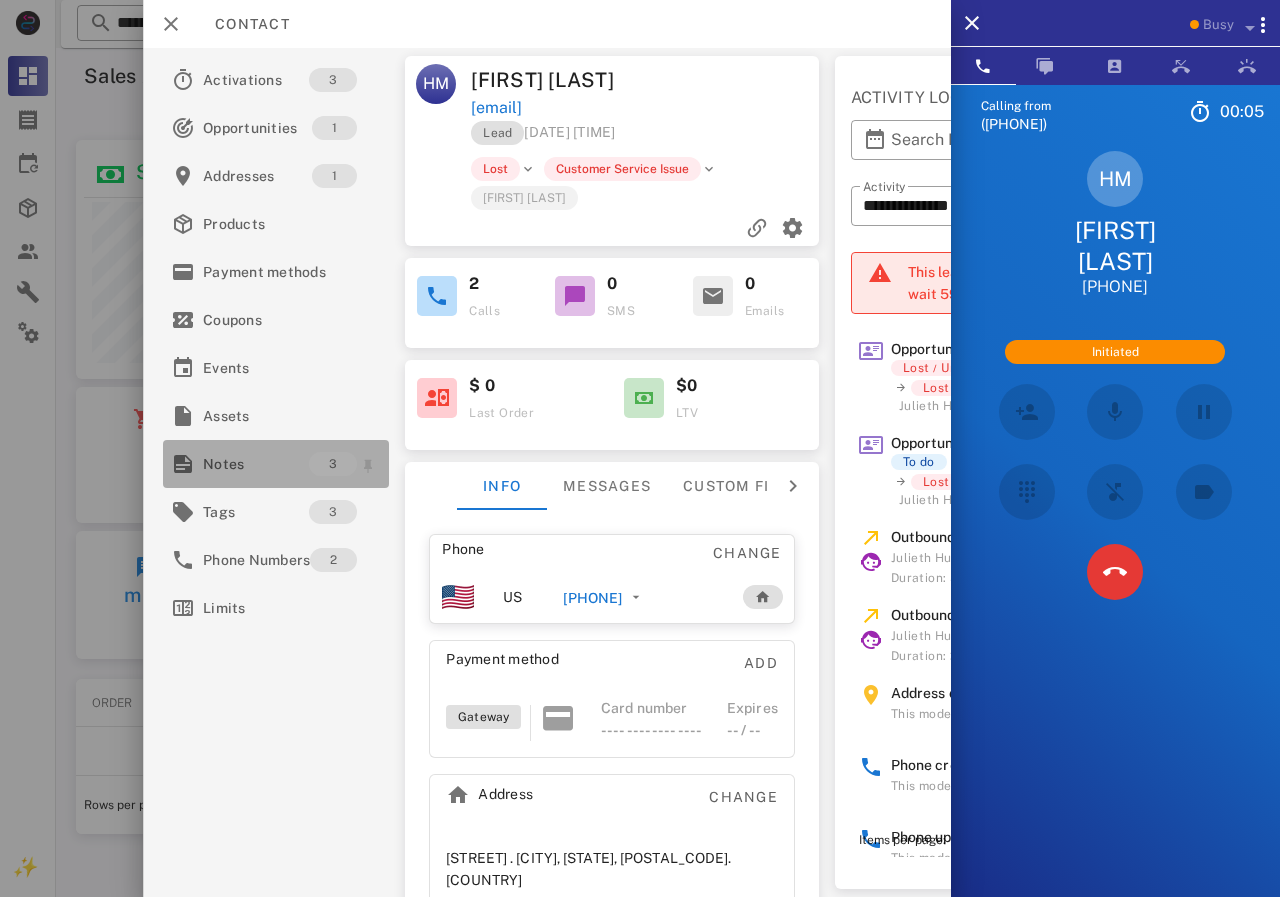 click on "Notes" at bounding box center [256, 464] 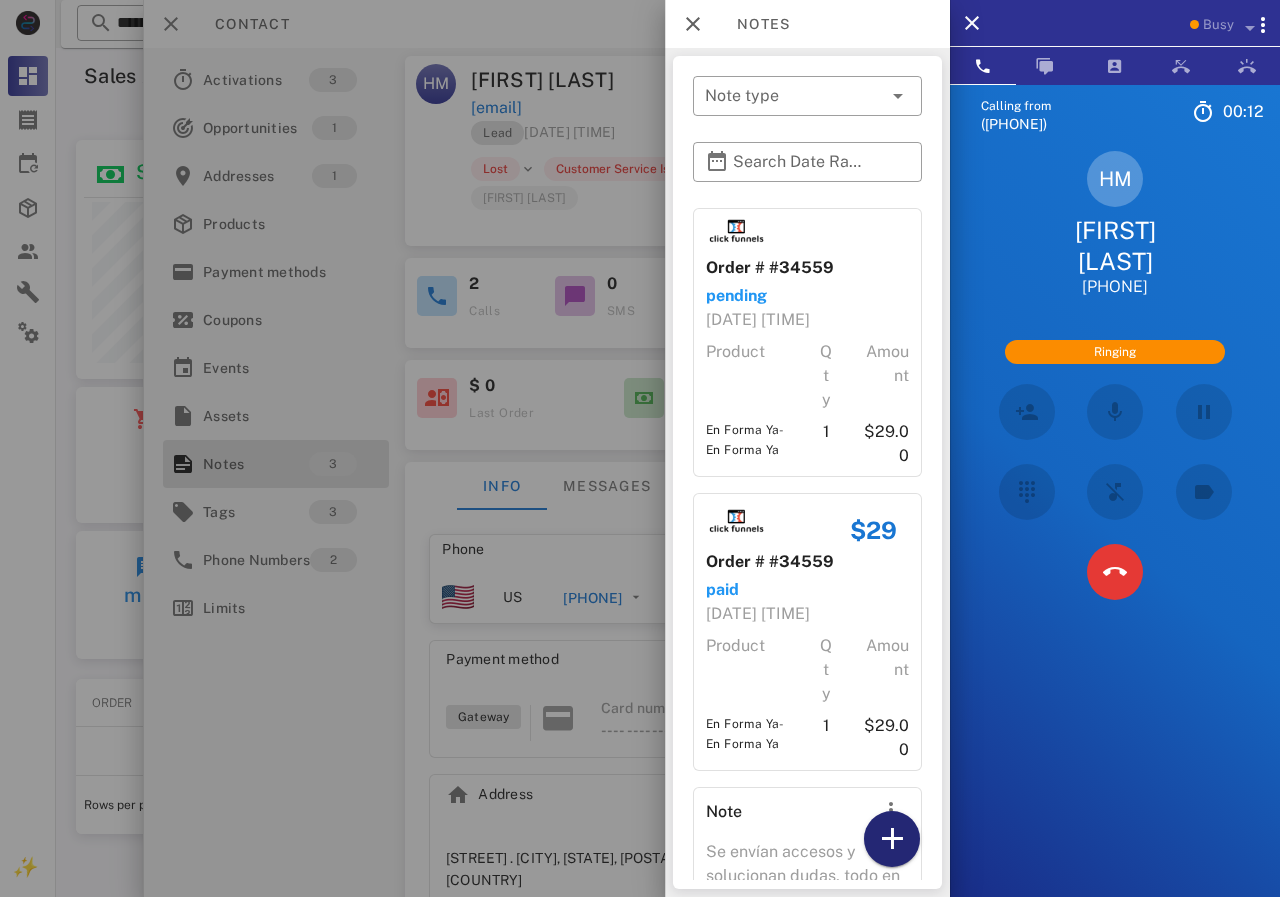 click at bounding box center (892, 839) 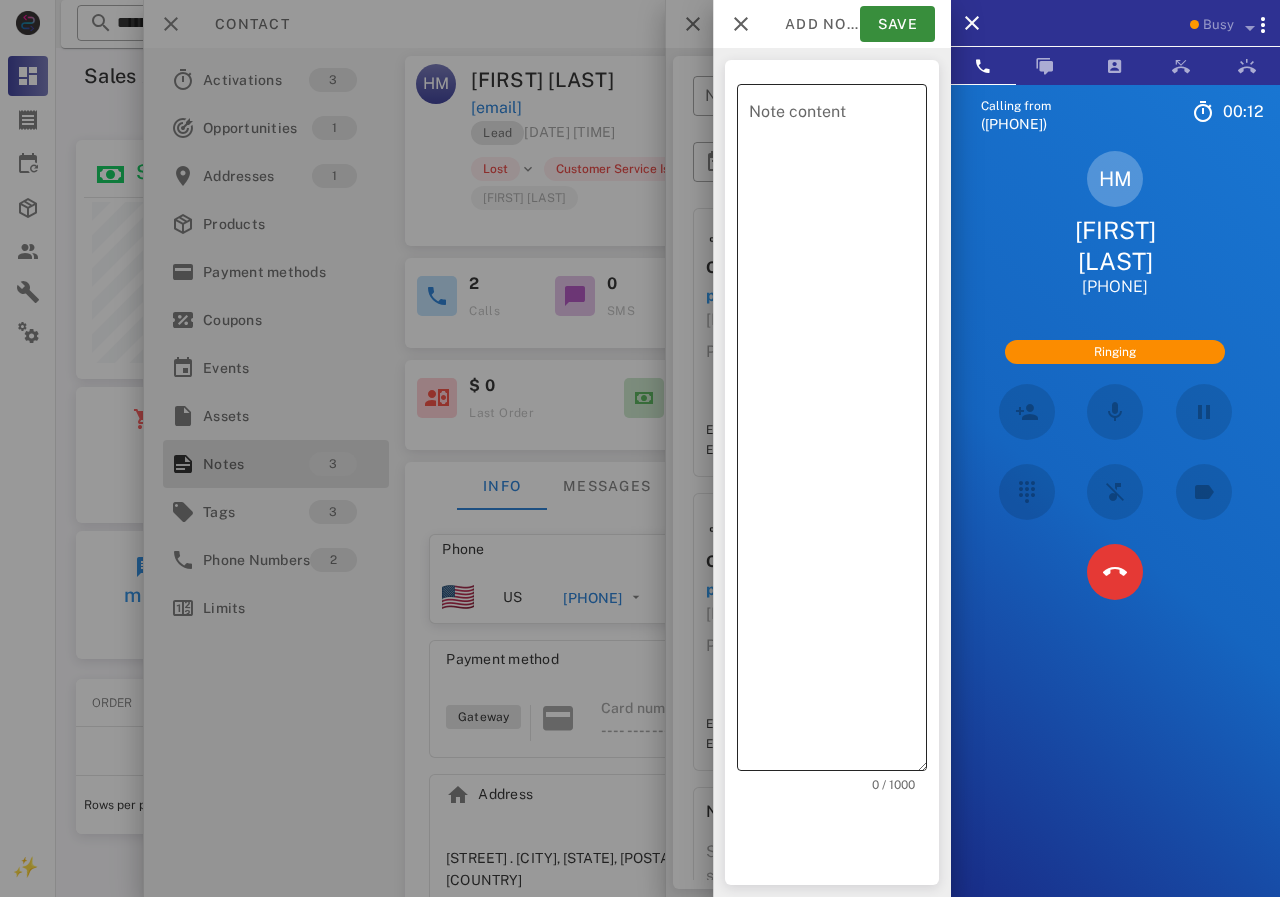click on "Note content" at bounding box center (838, 432) 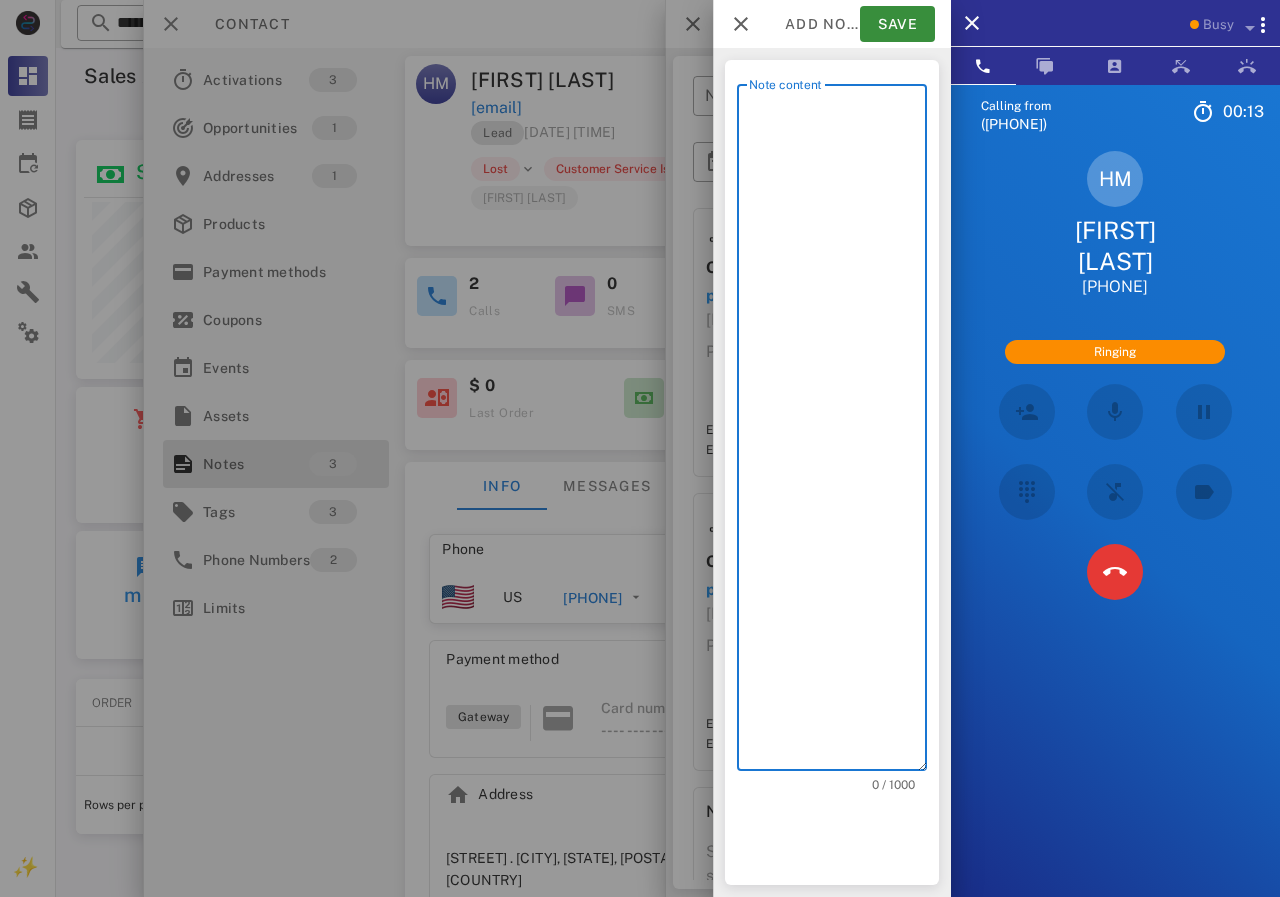 scroll, scrollTop: 240, scrollLeft: 390, axis: both 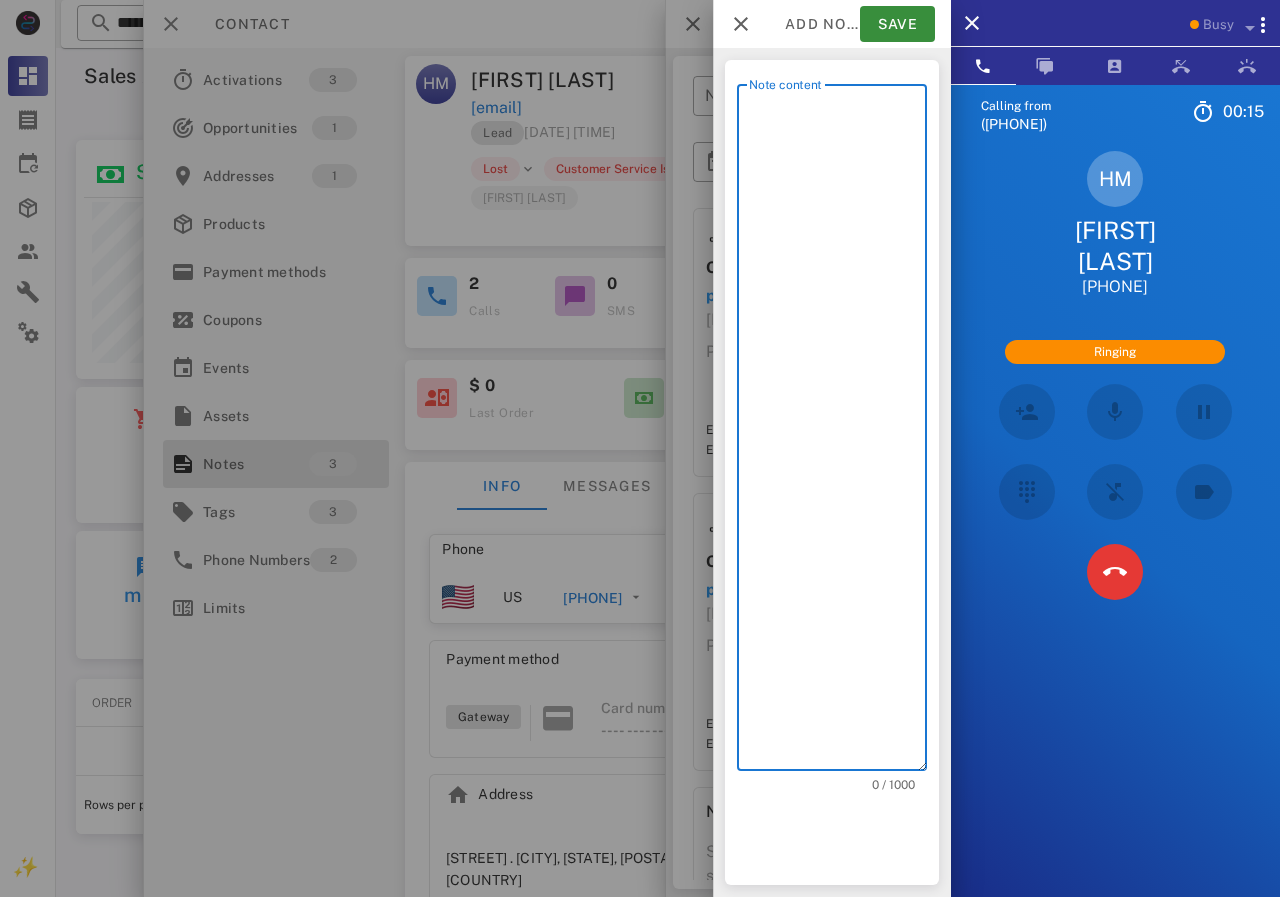type on "**********" 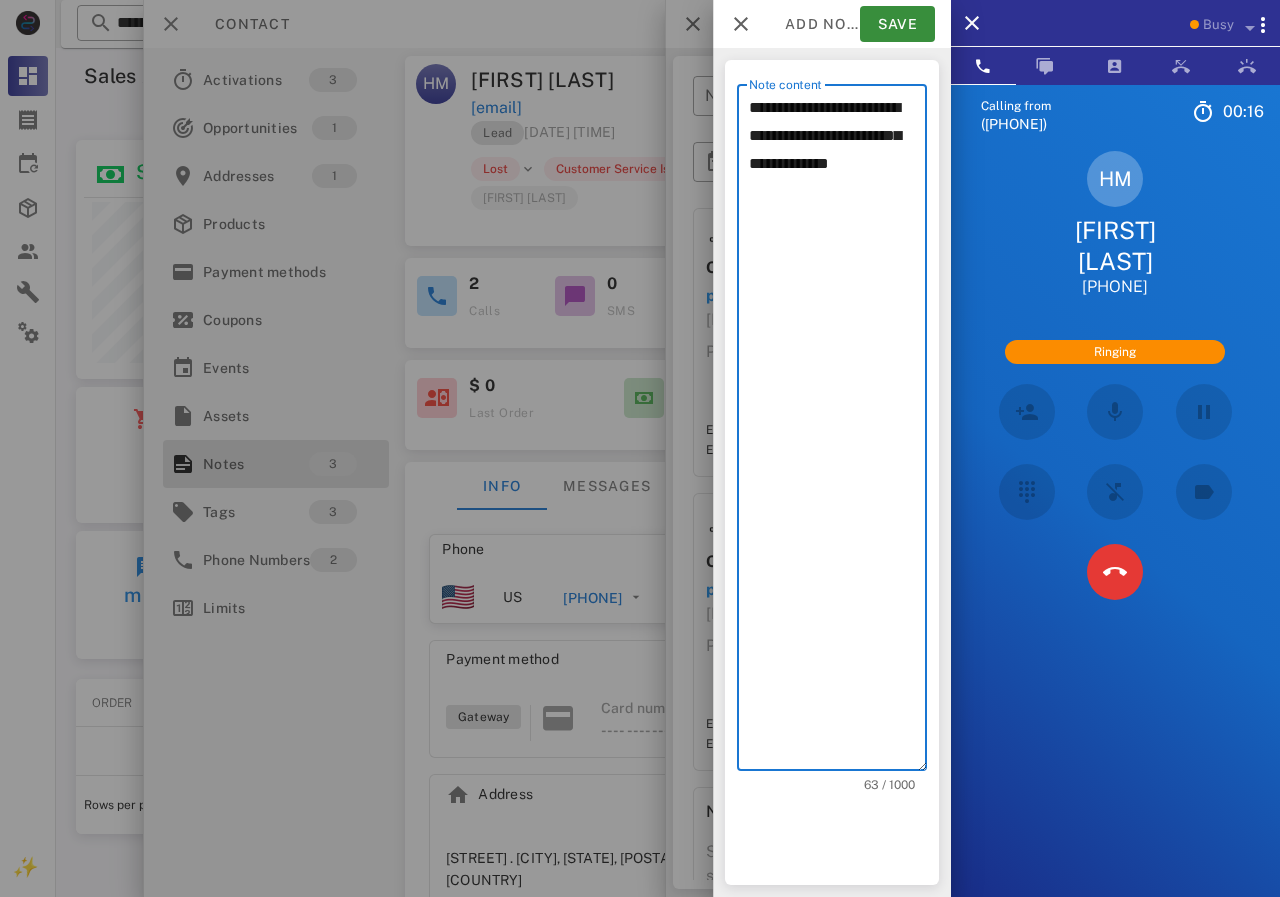 drag, startPoint x: 839, startPoint y: 206, endPoint x: 748, endPoint y: 108, distance: 133.73482 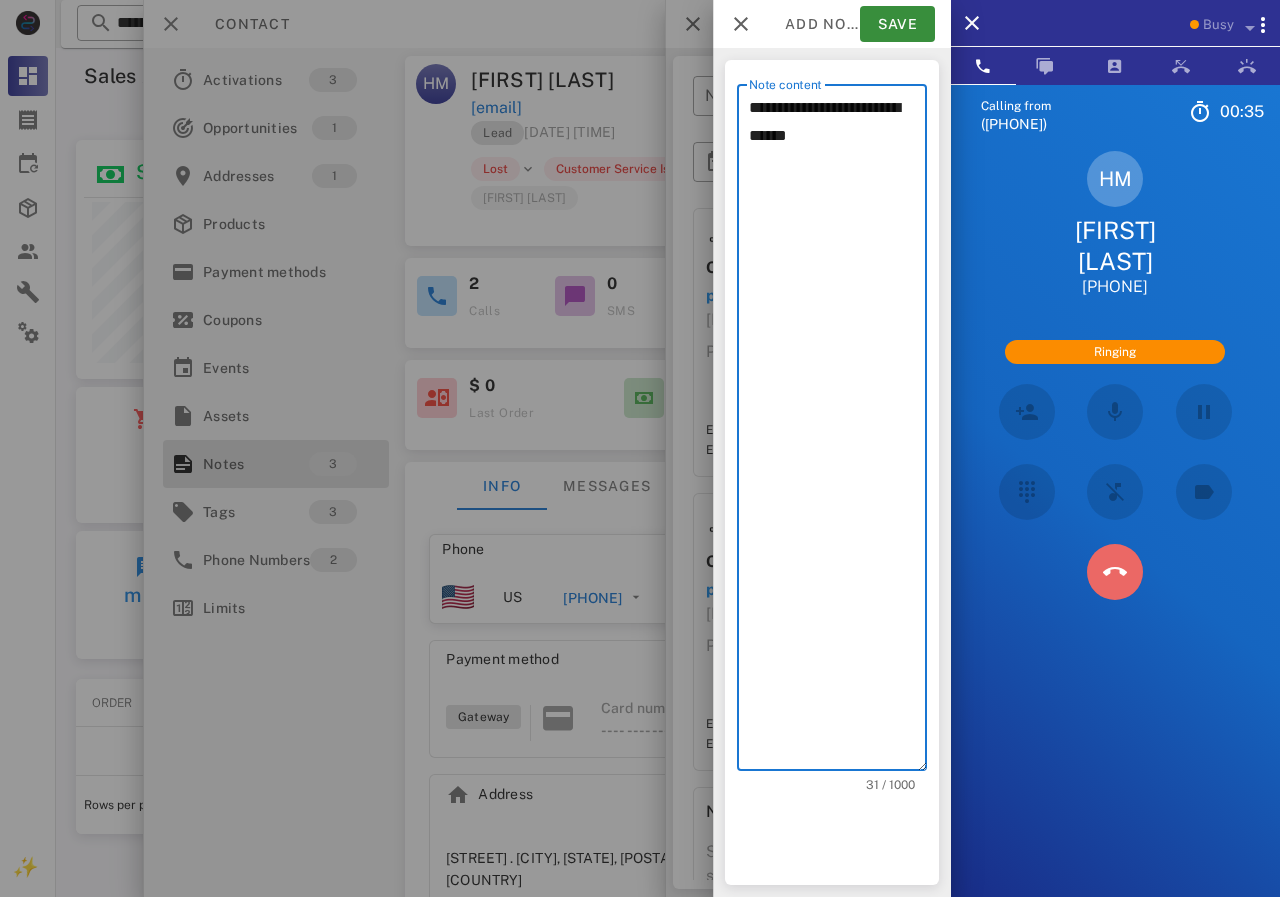 click at bounding box center [1115, 572] 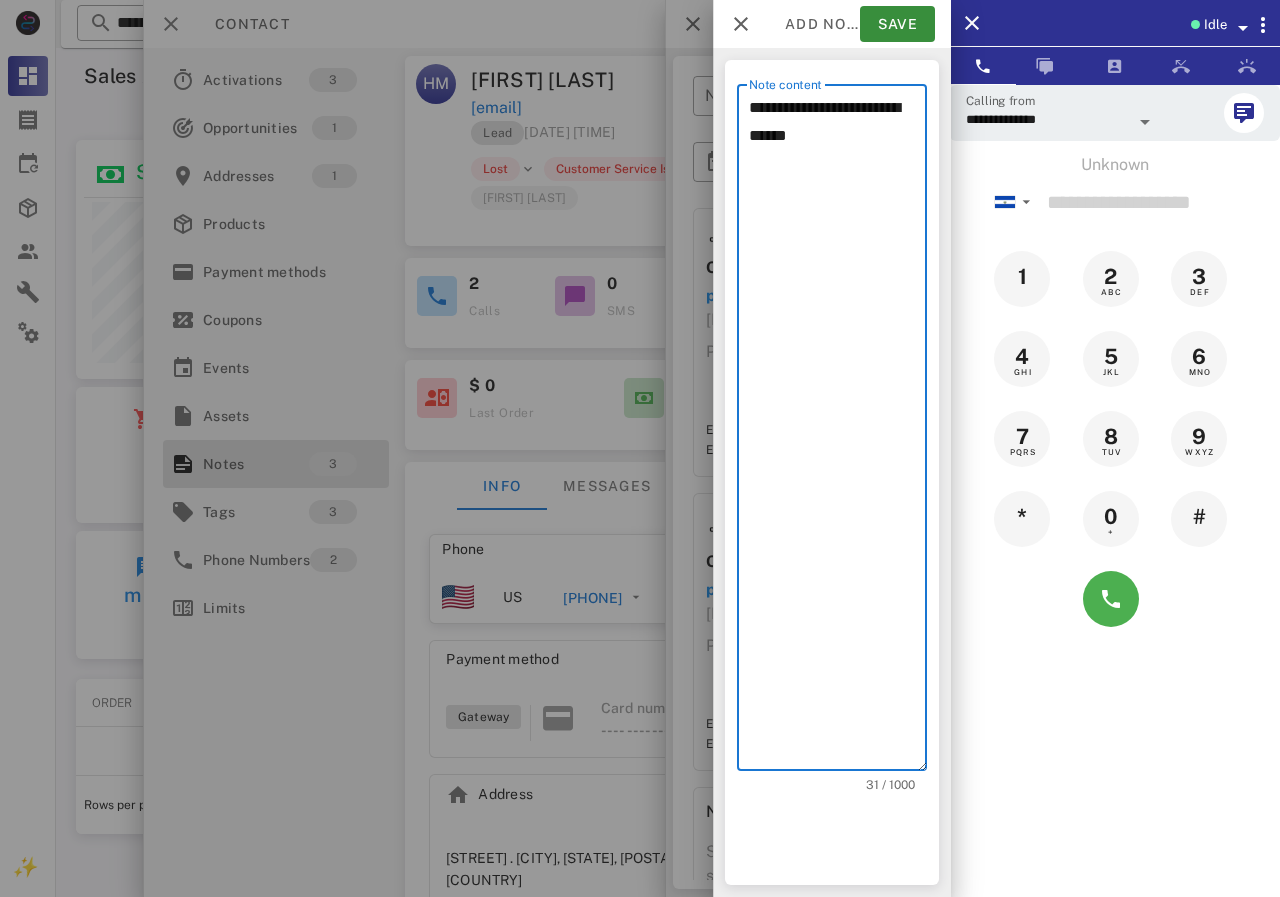drag, startPoint x: 844, startPoint y: 150, endPoint x: 739, endPoint y: 144, distance: 105.17129 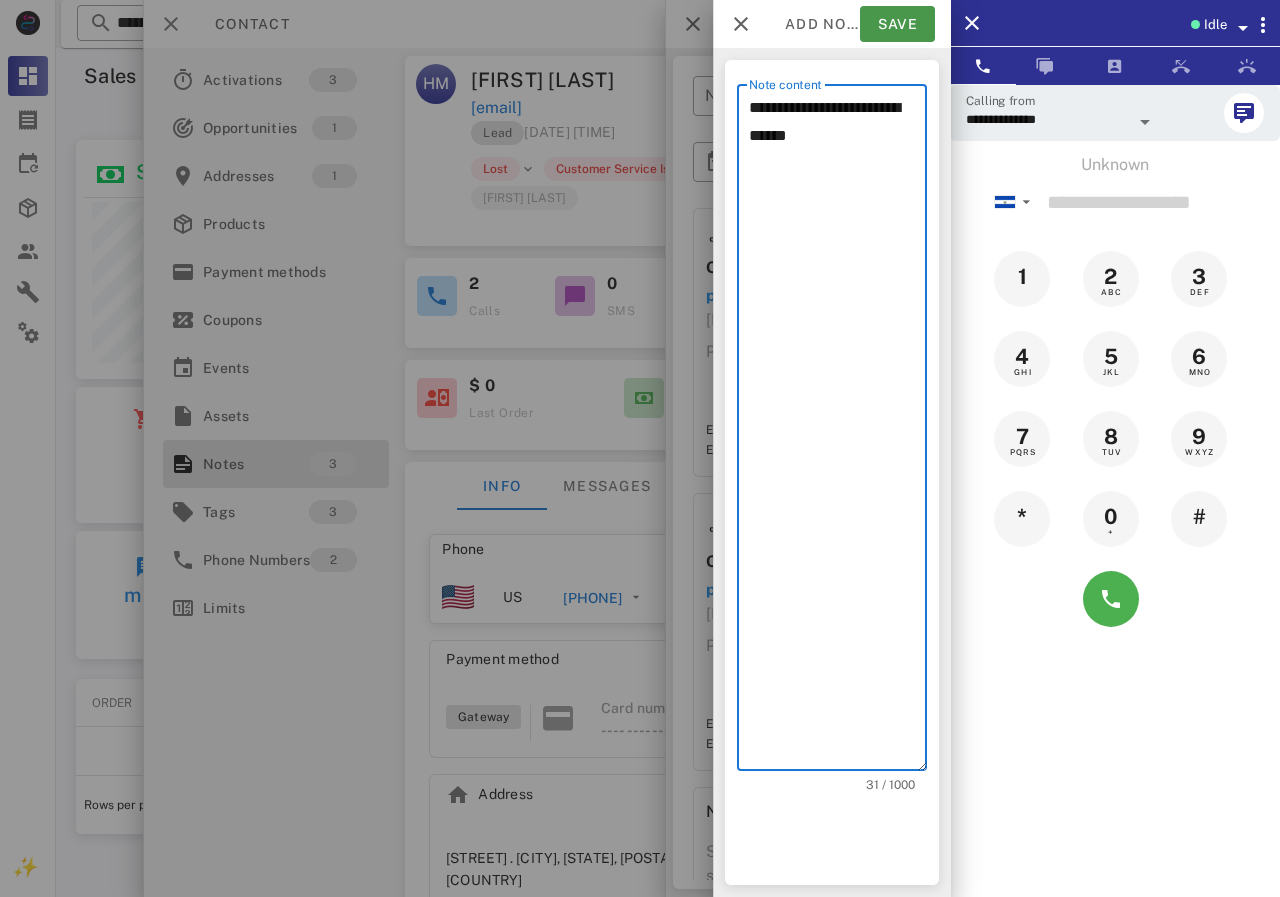 type on "**********" 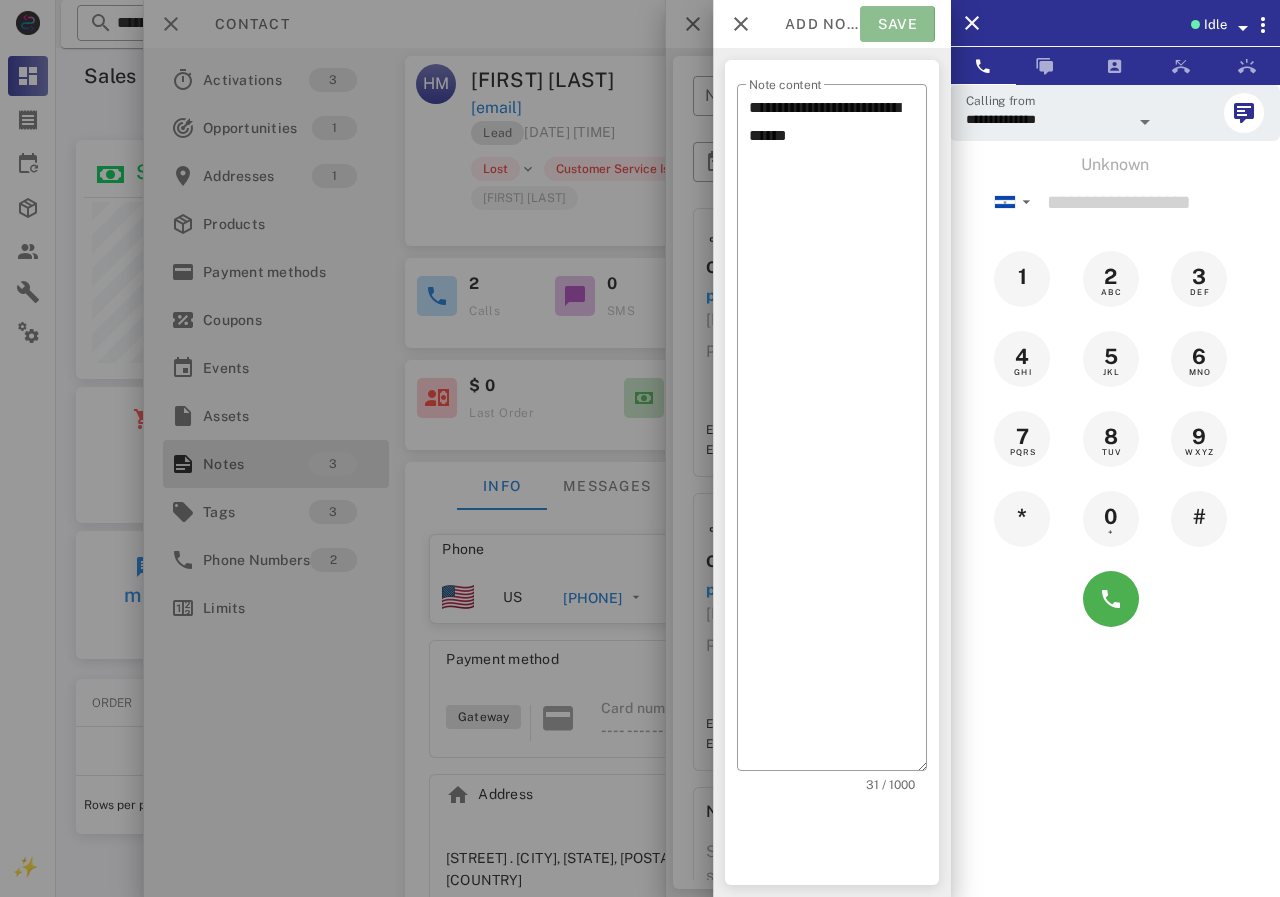 click on "Save" at bounding box center (897, 24) 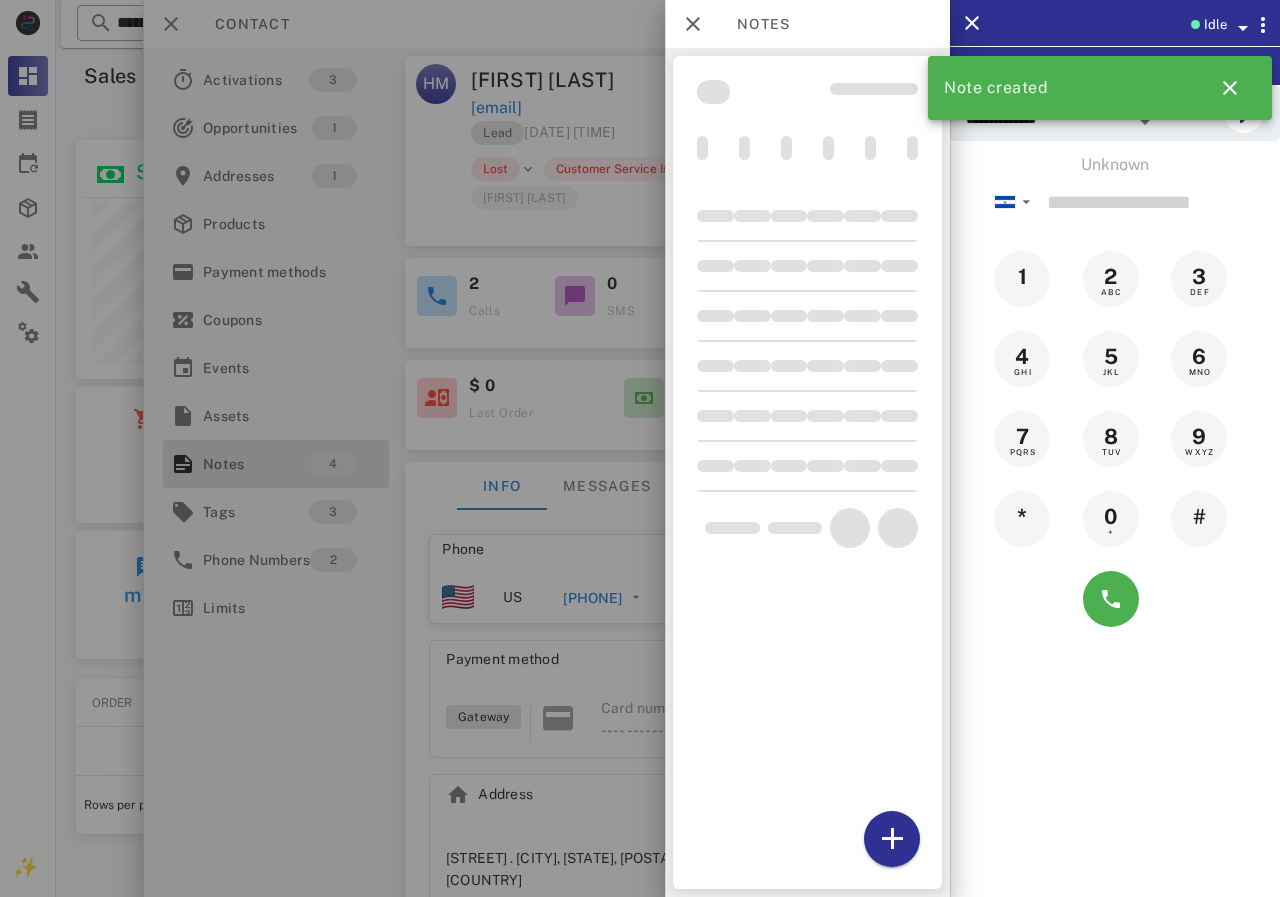 click at bounding box center [640, 448] 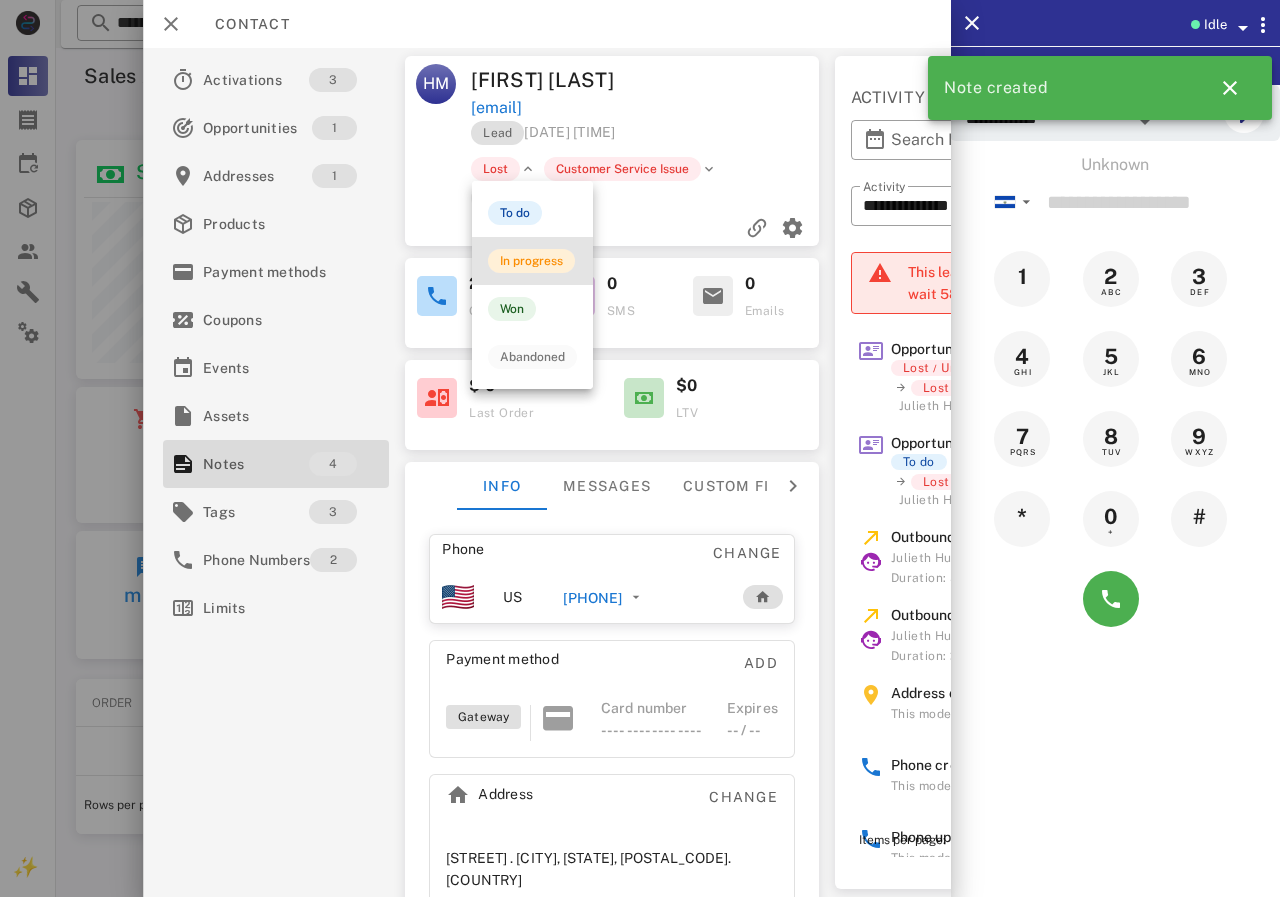 click on "In progress" at bounding box center [531, 261] 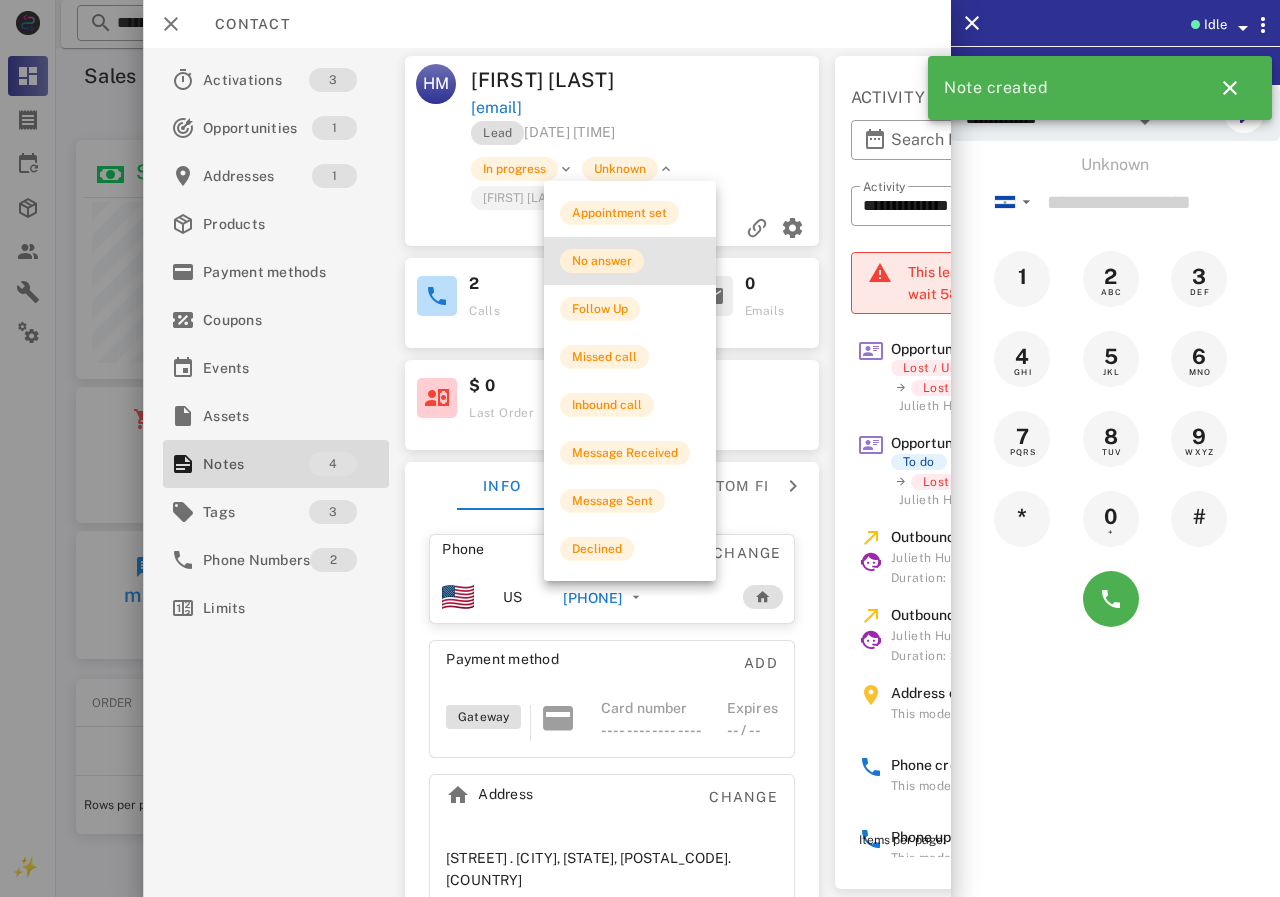 click on "No answer" at bounding box center (602, 261) 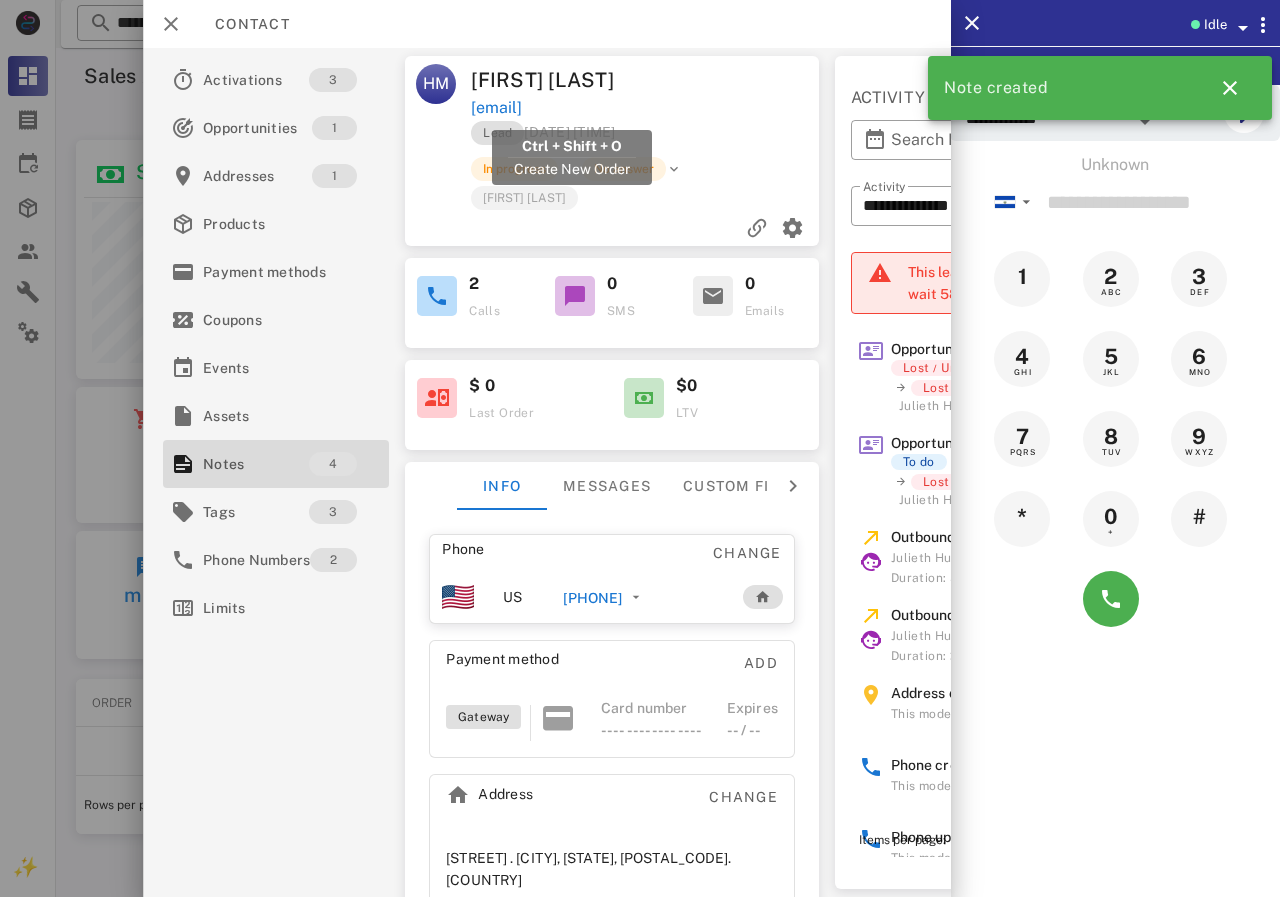 drag, startPoint x: 715, startPoint y: 109, endPoint x: 474, endPoint y: 119, distance: 241.20738 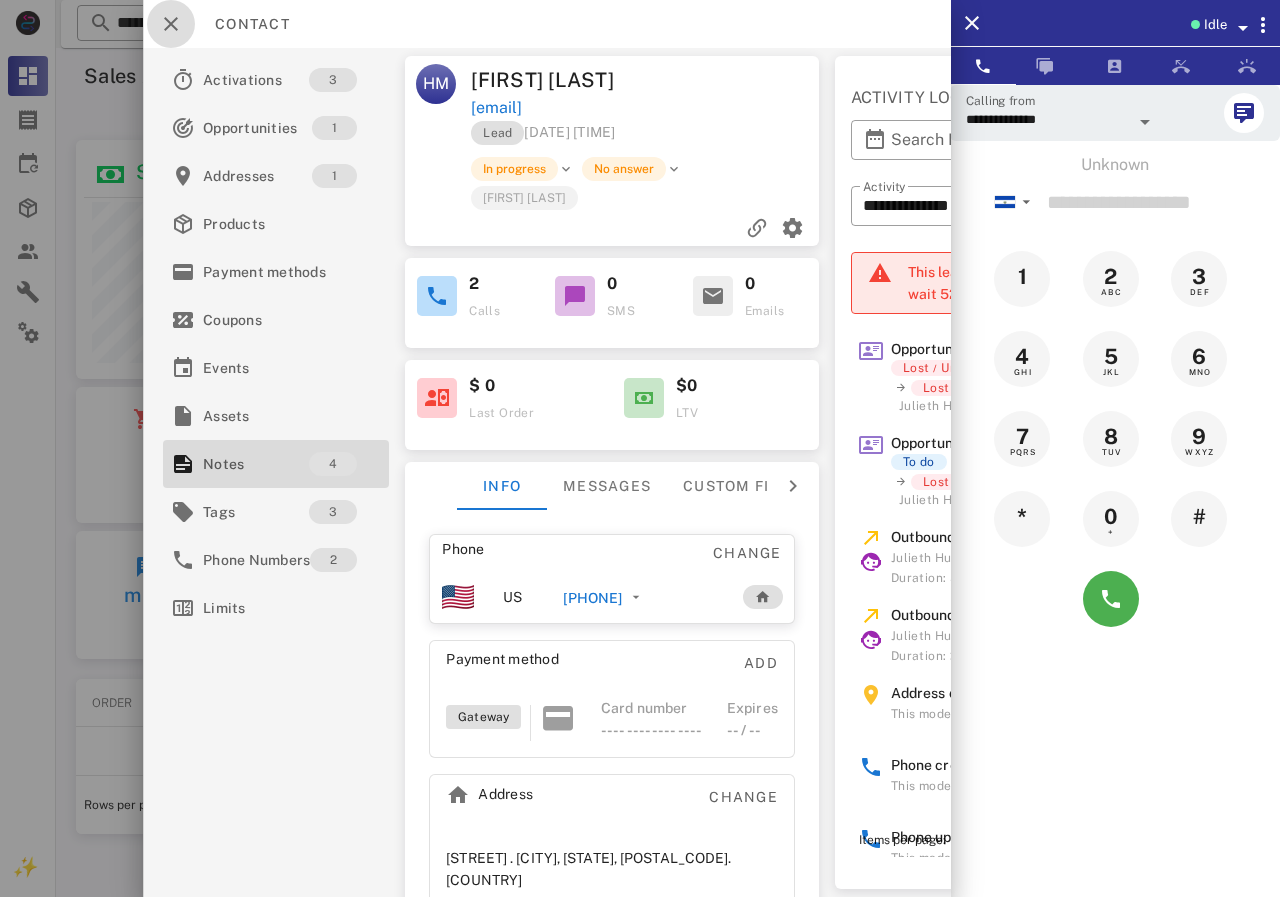 click at bounding box center [171, 24] 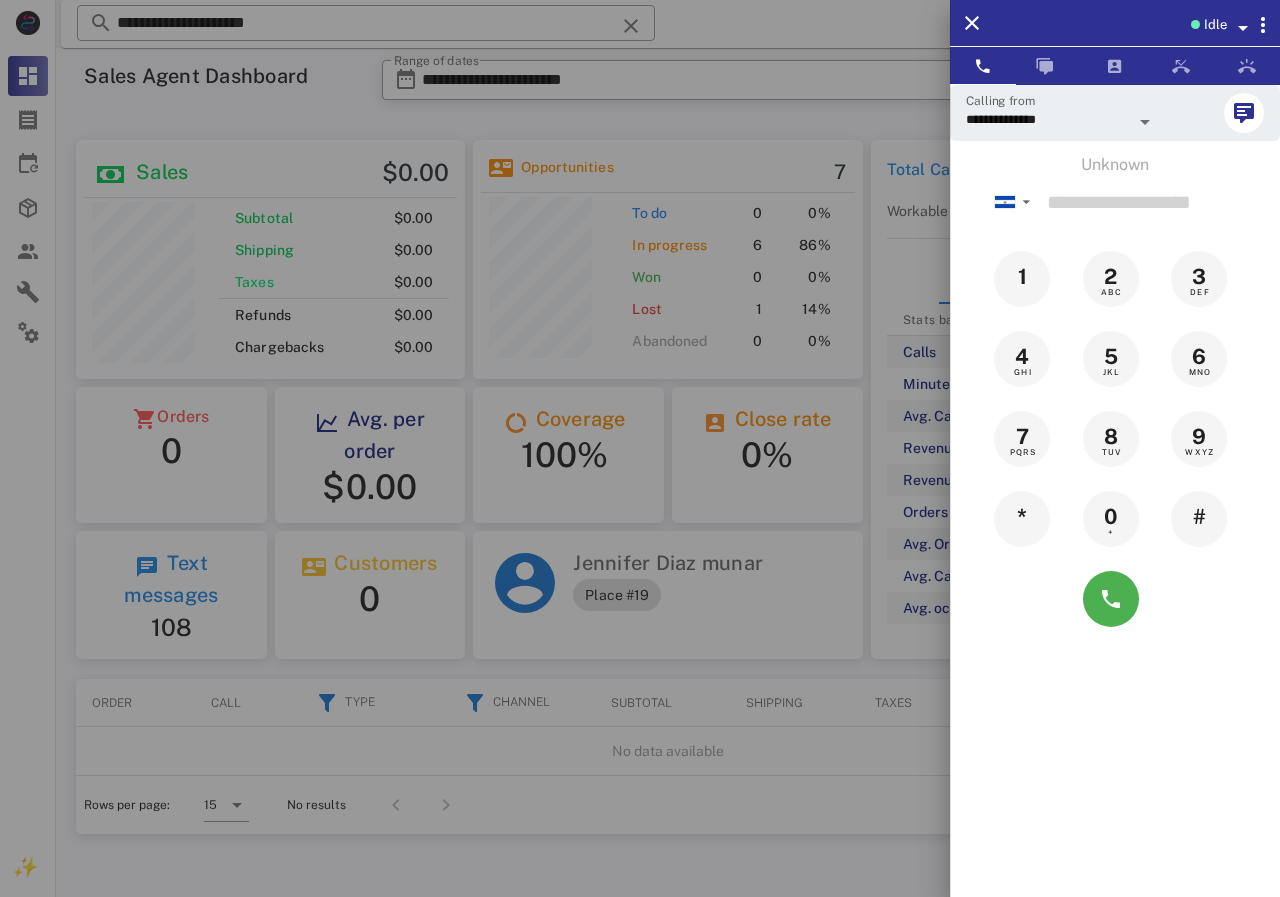 click at bounding box center (640, 448) 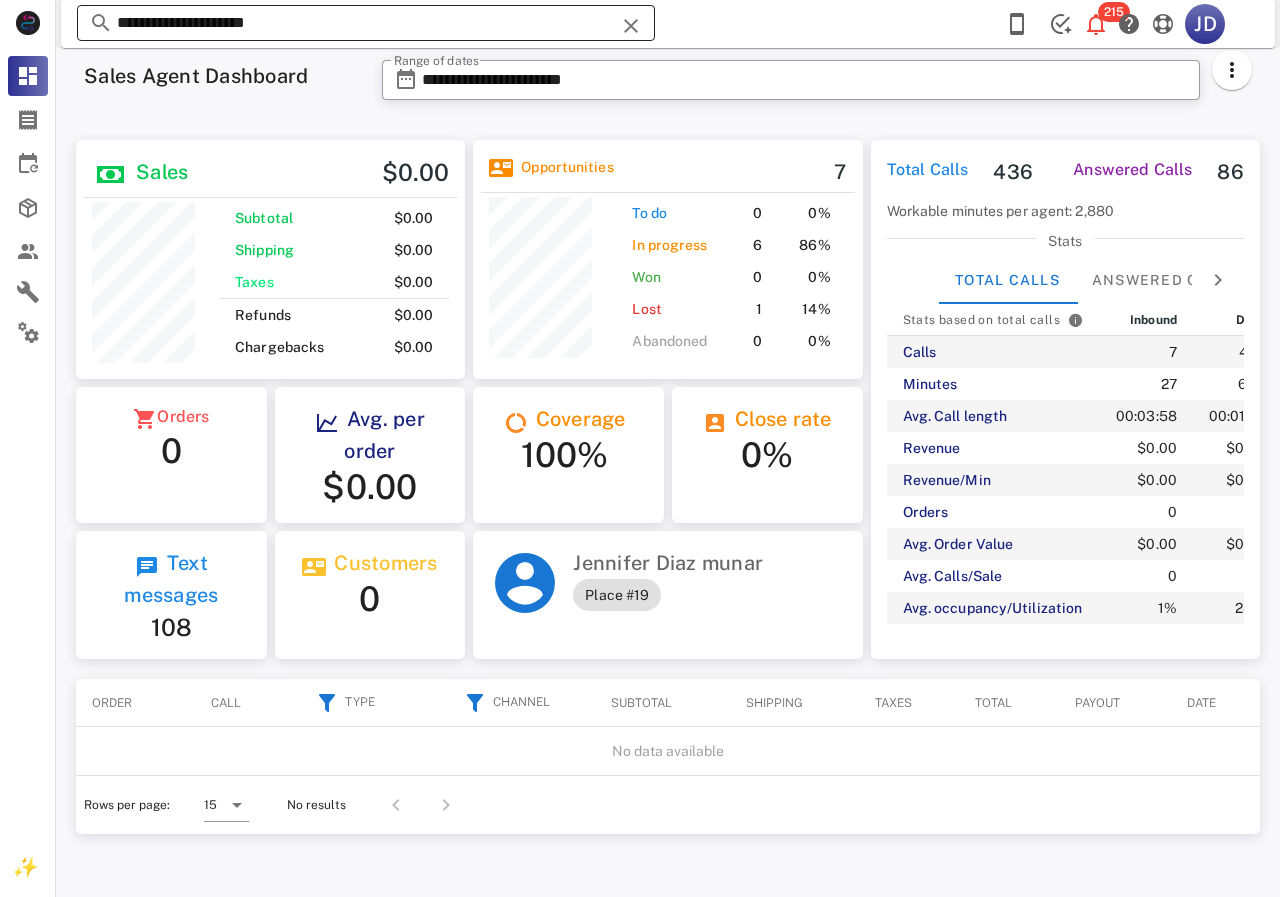 drag, startPoint x: 432, startPoint y: 22, endPoint x: 392, endPoint y: 24, distance: 40.04997 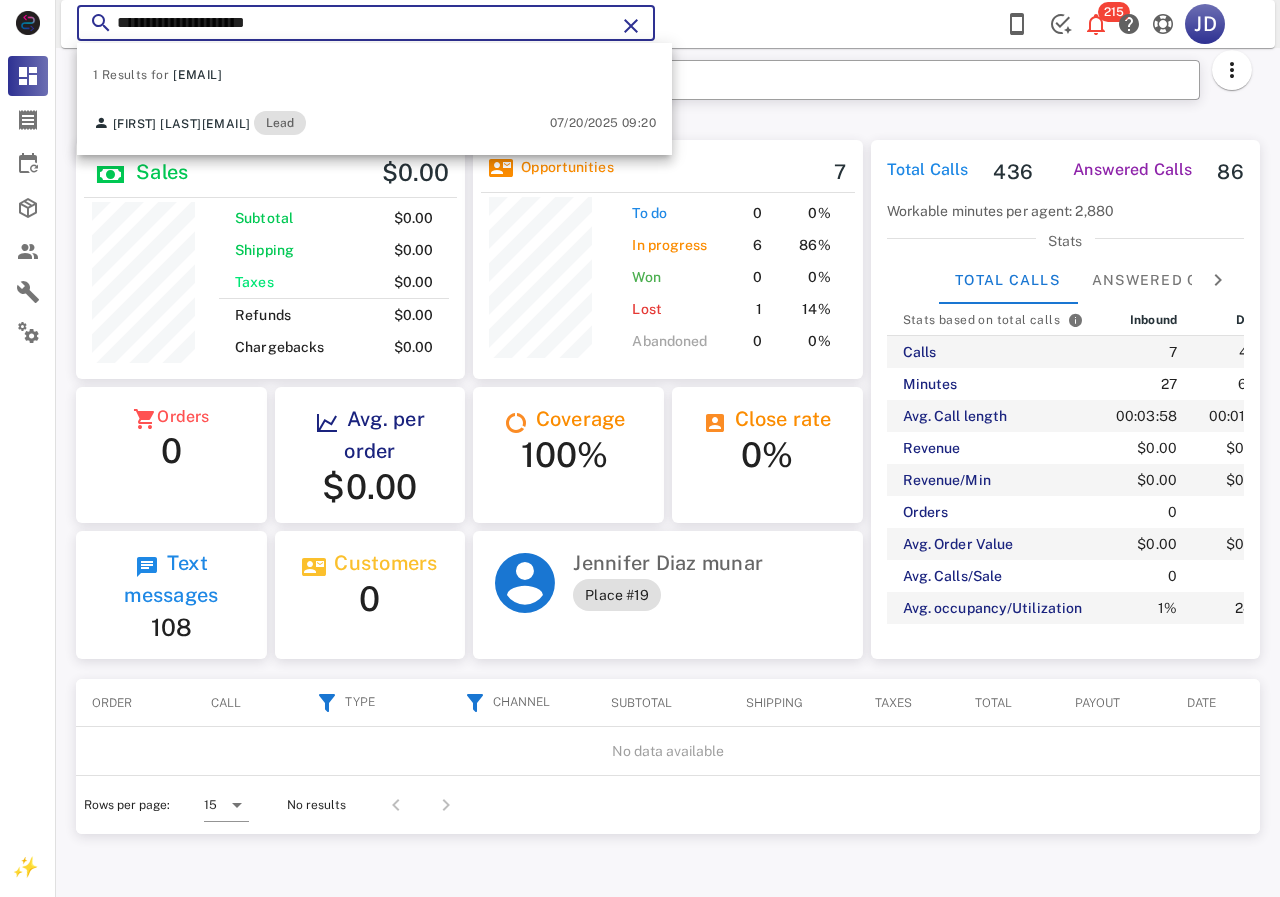 drag, startPoint x: 381, startPoint y: 34, endPoint x: 145, endPoint y: 17, distance: 236.6115 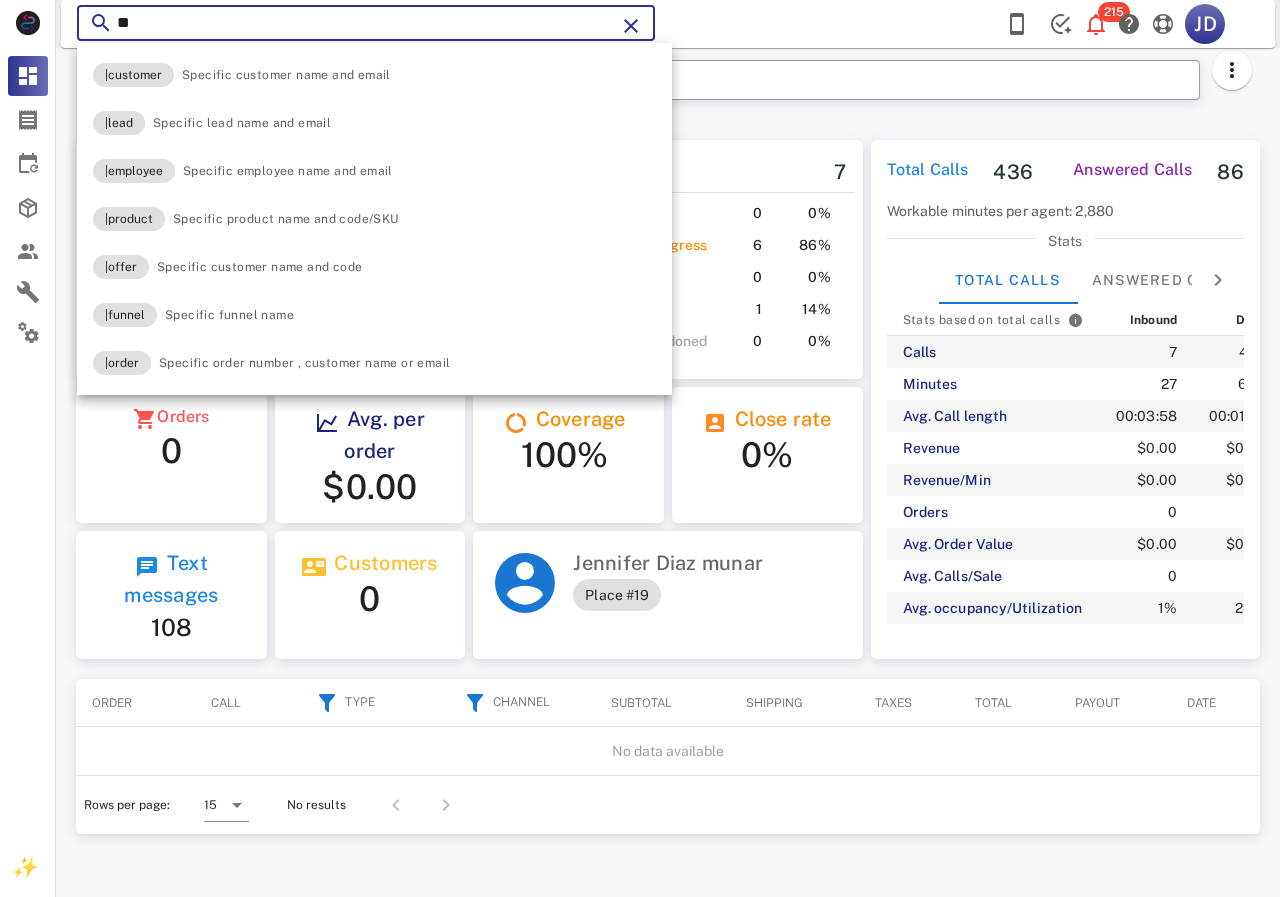type on "*" 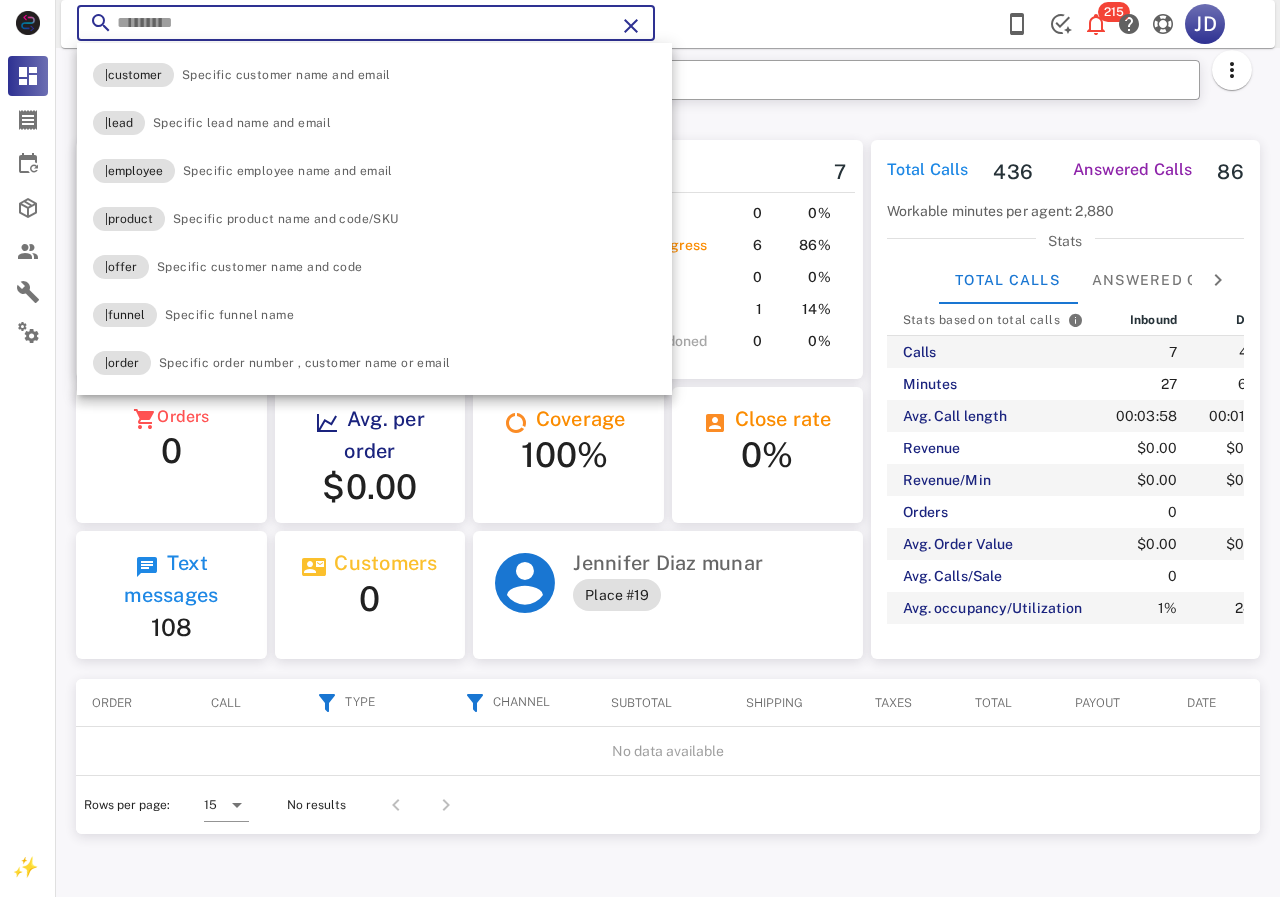 paste on "**********" 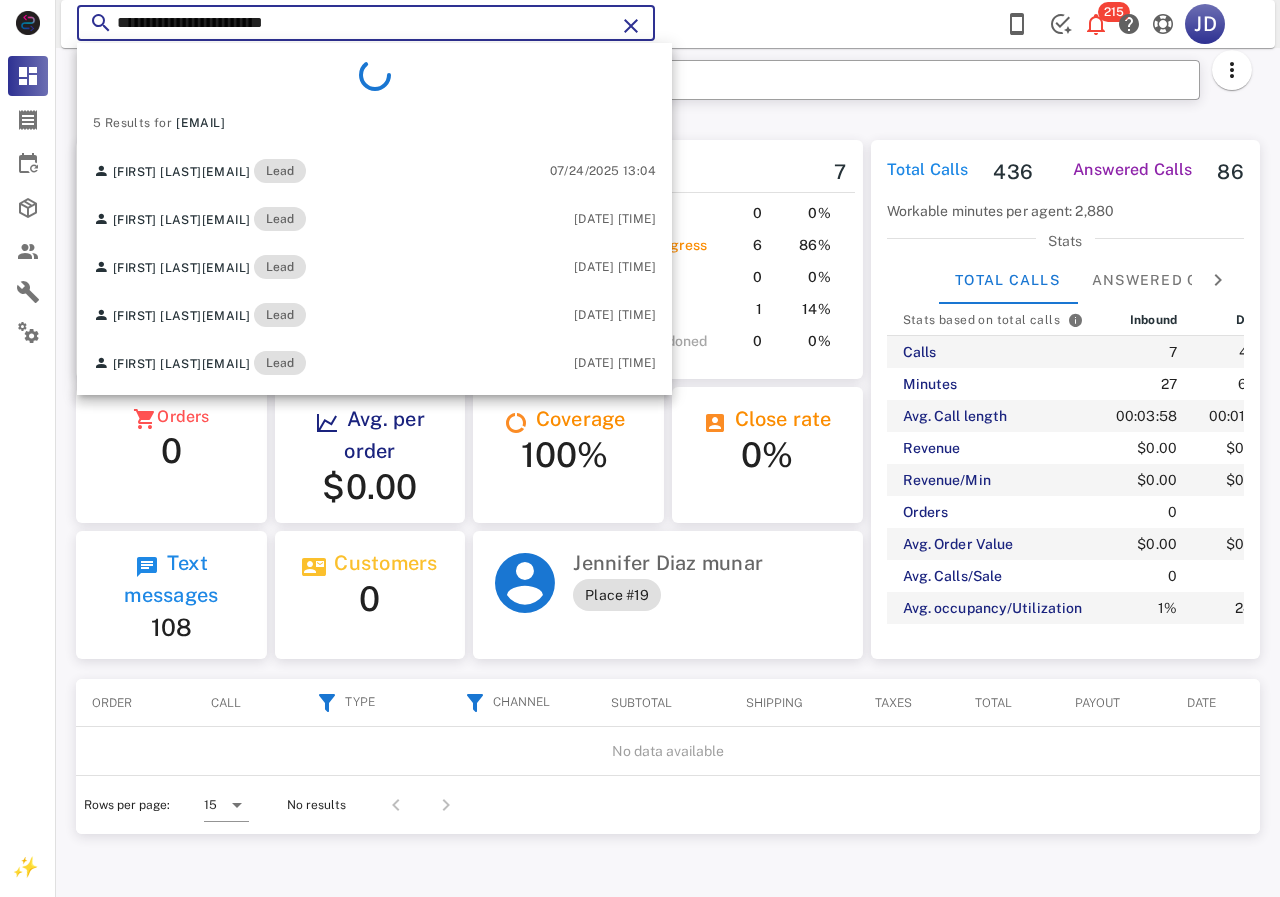 type on "**********" 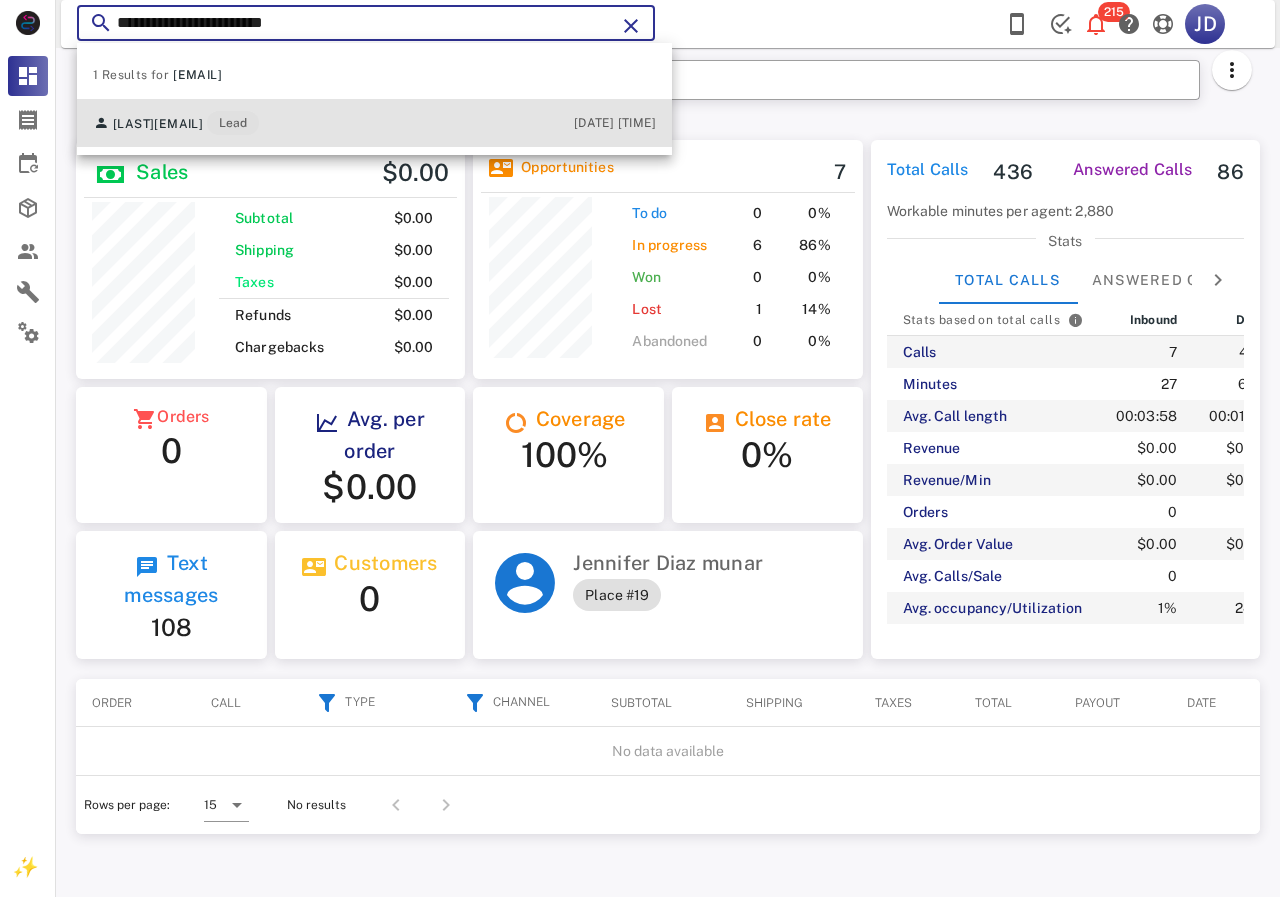 click on "[LAST] [LAST]   [EMAIL]   Lead" at bounding box center (176, 123) 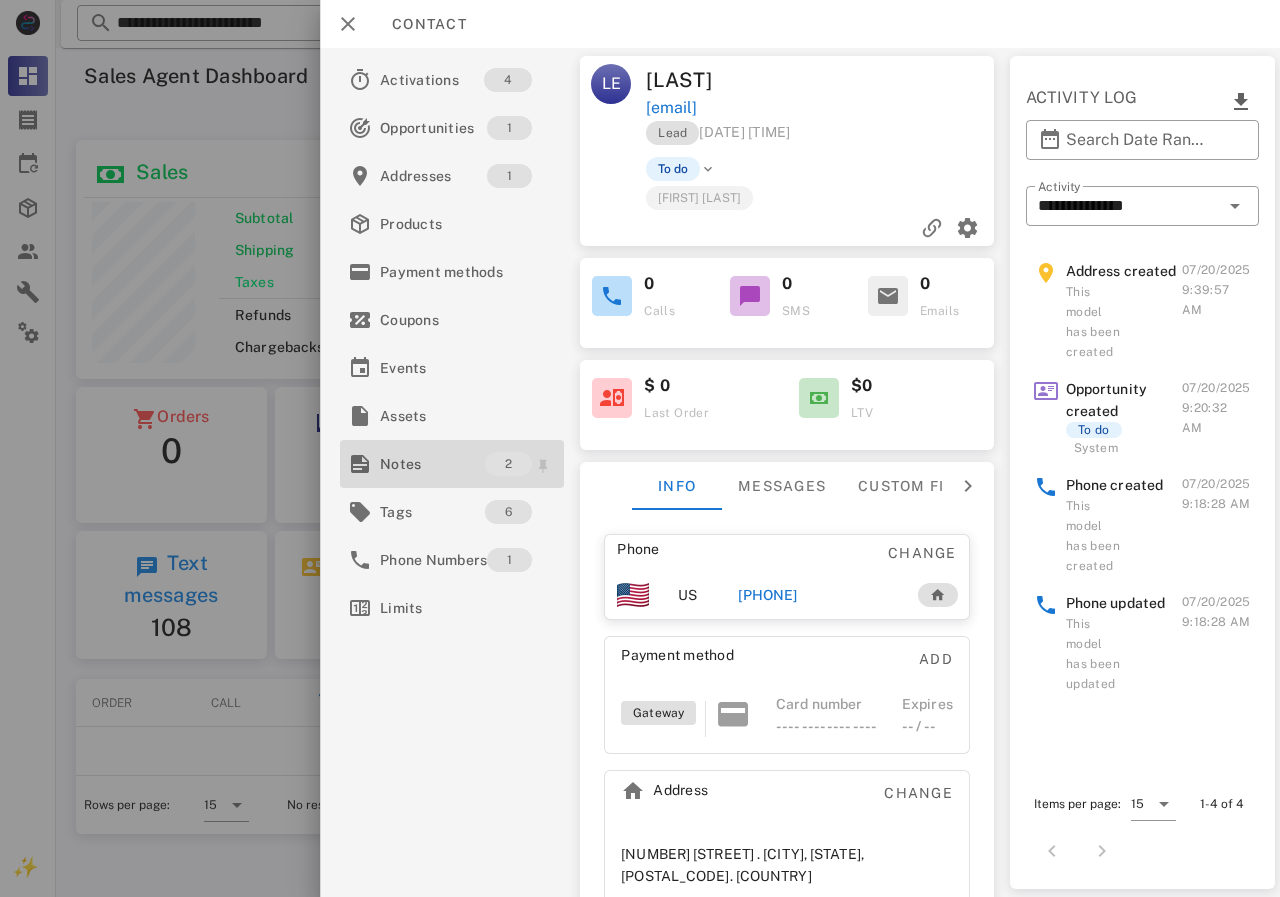 click on "Notes" at bounding box center [432, 464] 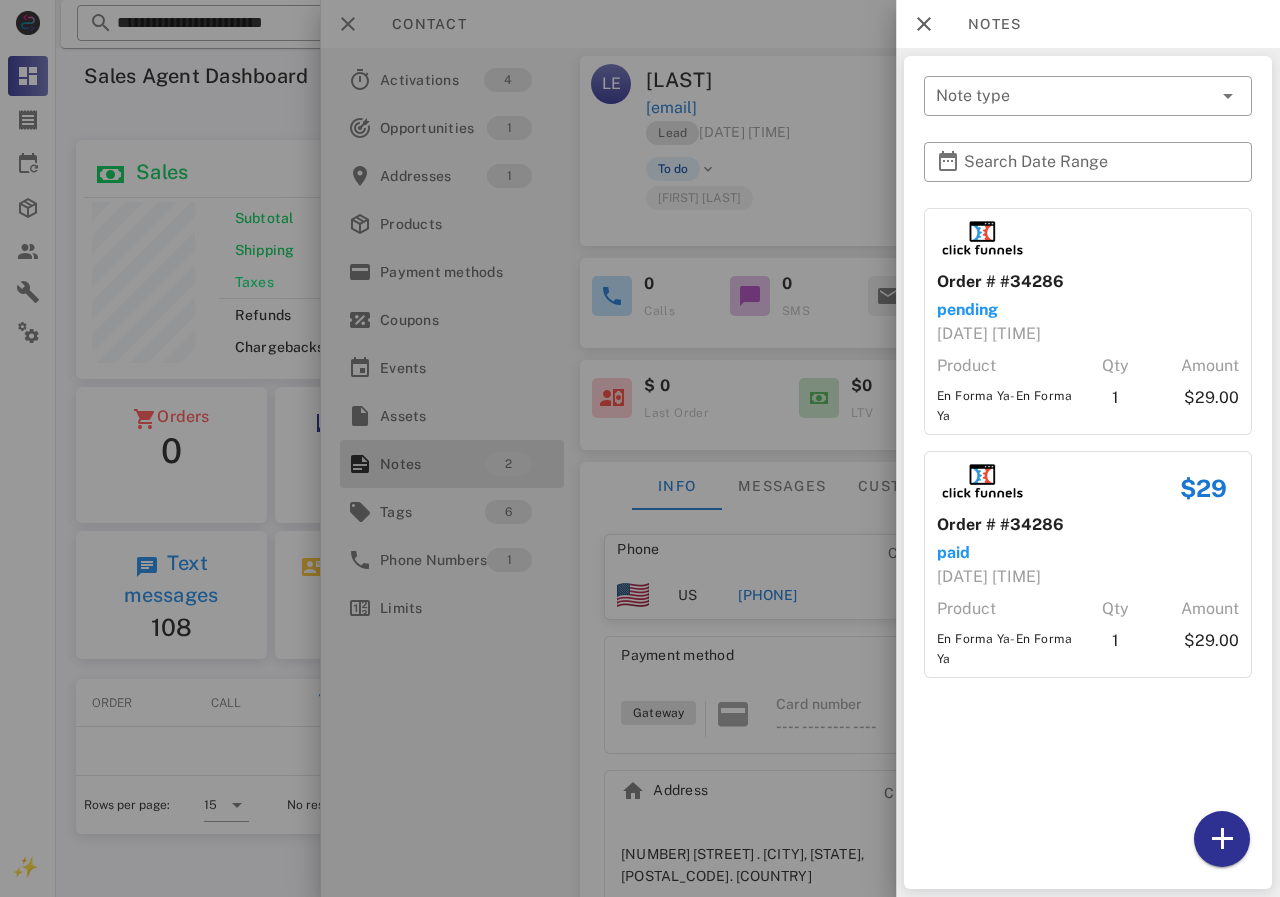 click at bounding box center [640, 448] 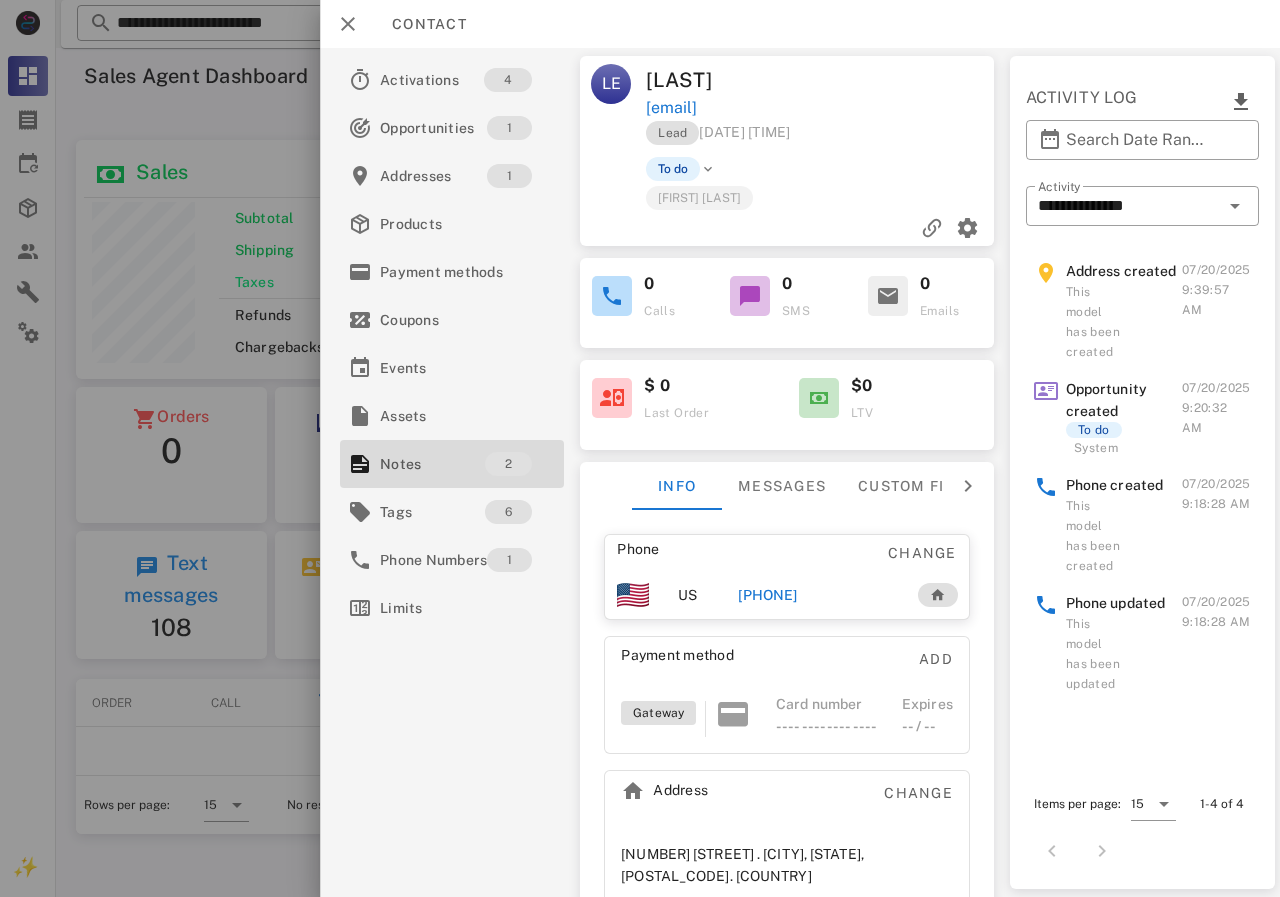 click on "[PHONE]" at bounding box center [767, 595] 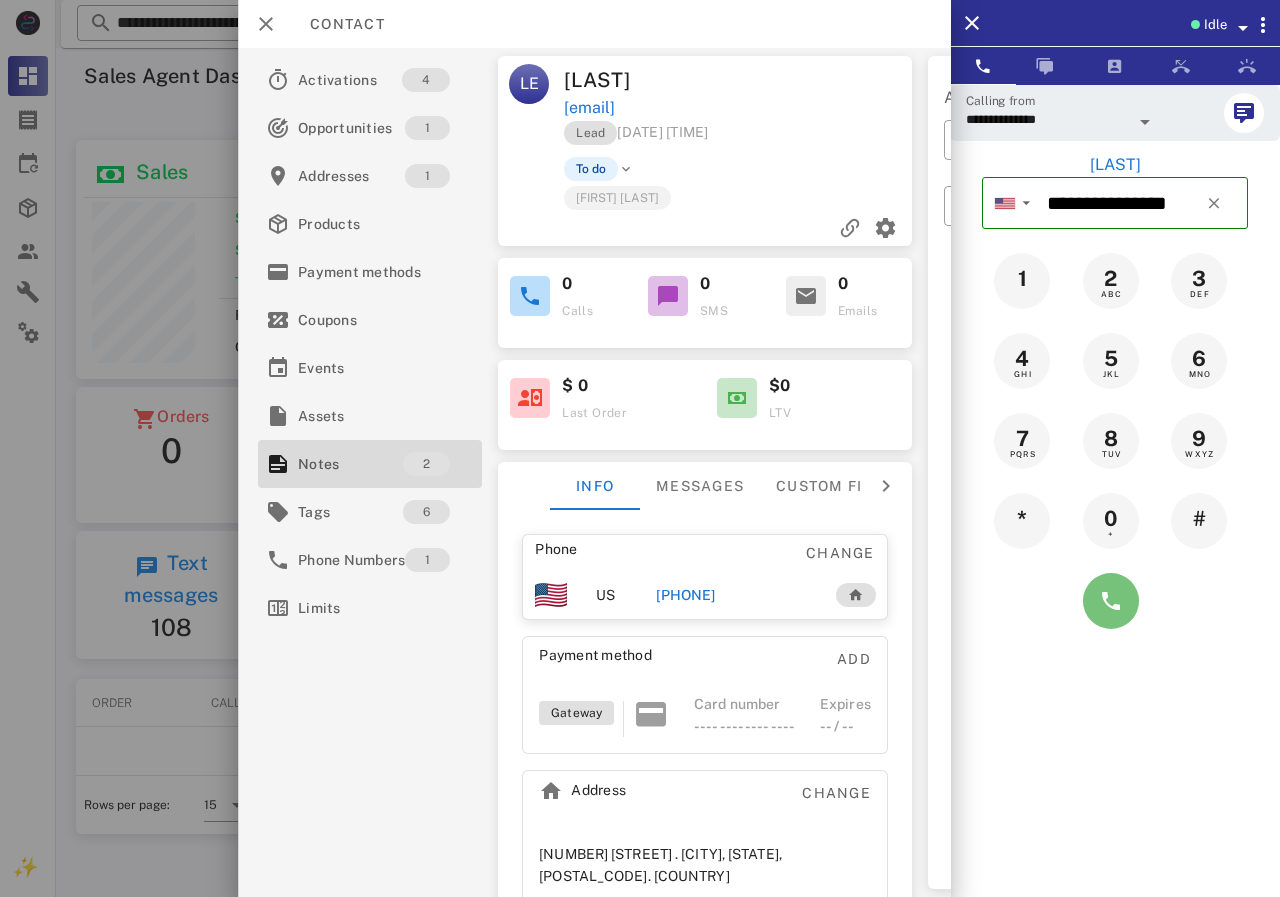 click at bounding box center [1111, 601] 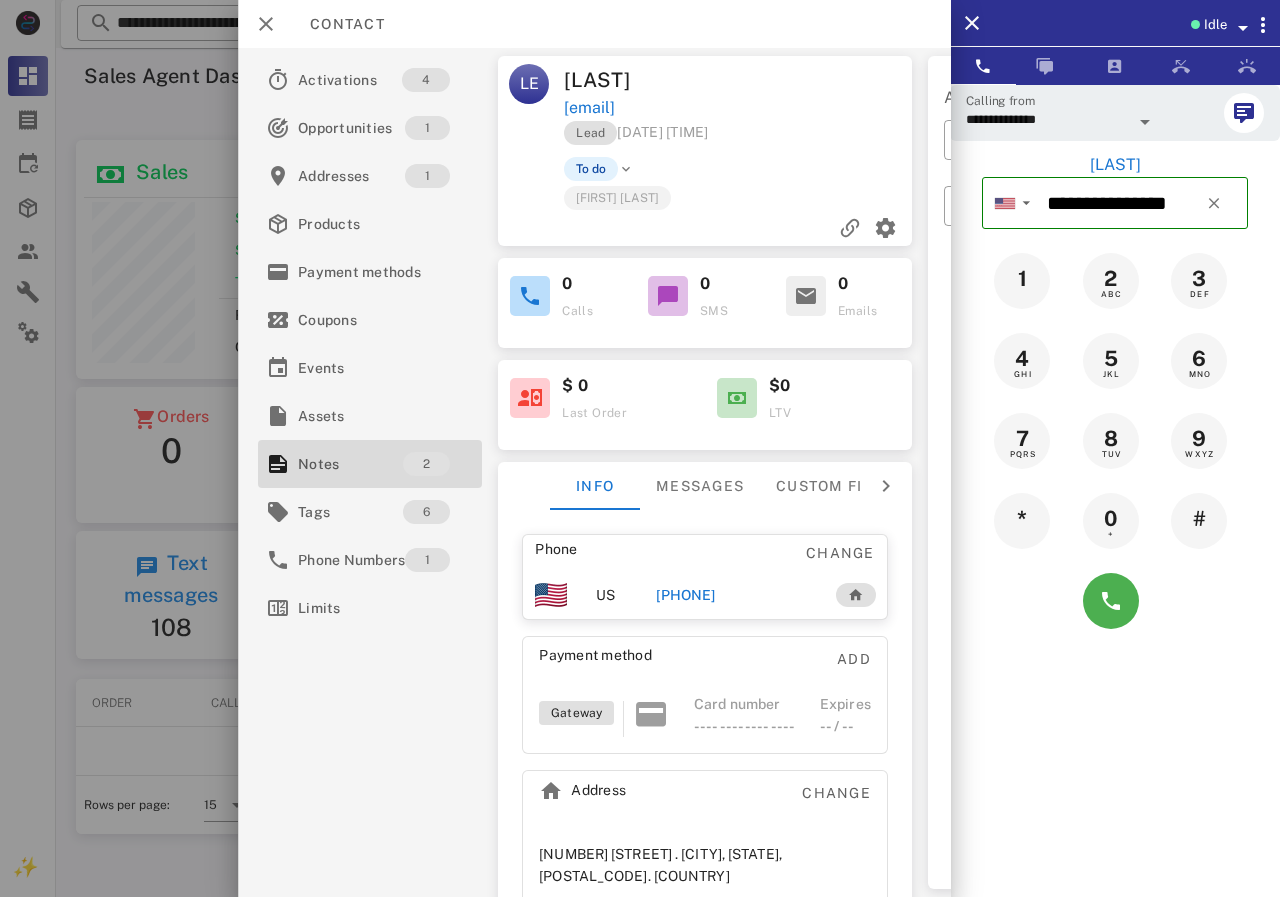 type 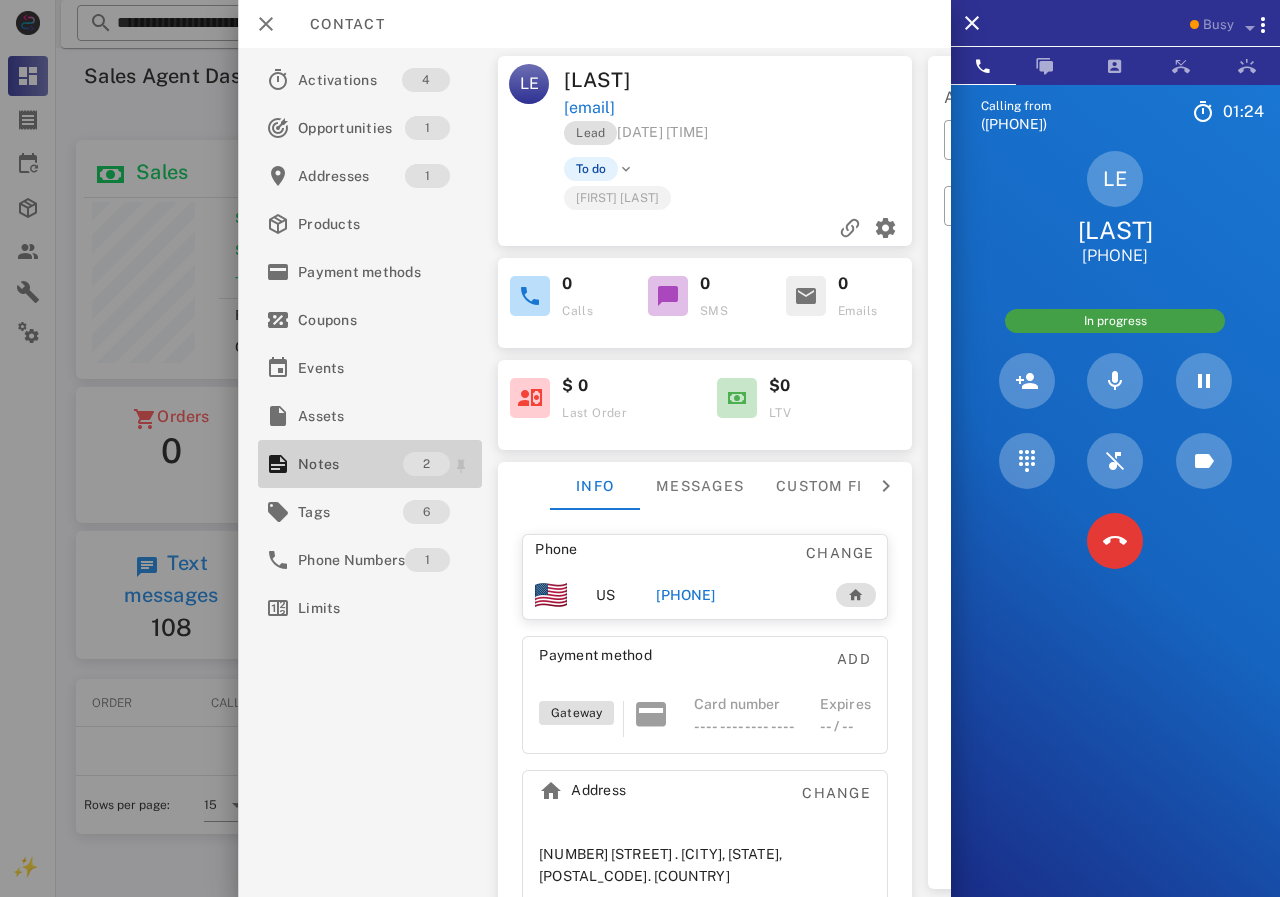 click on "Notes" at bounding box center [350, 464] 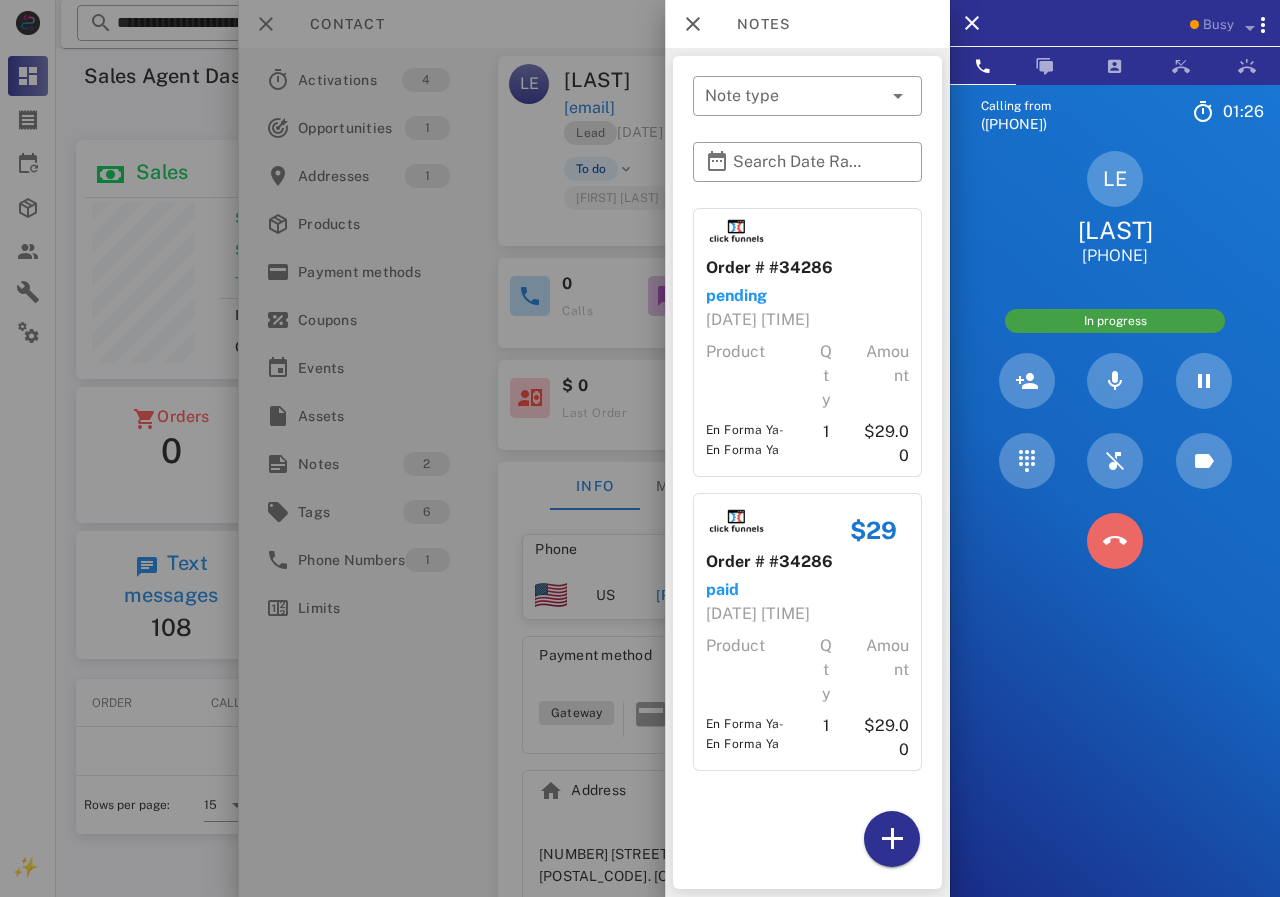 click at bounding box center (1115, 541) 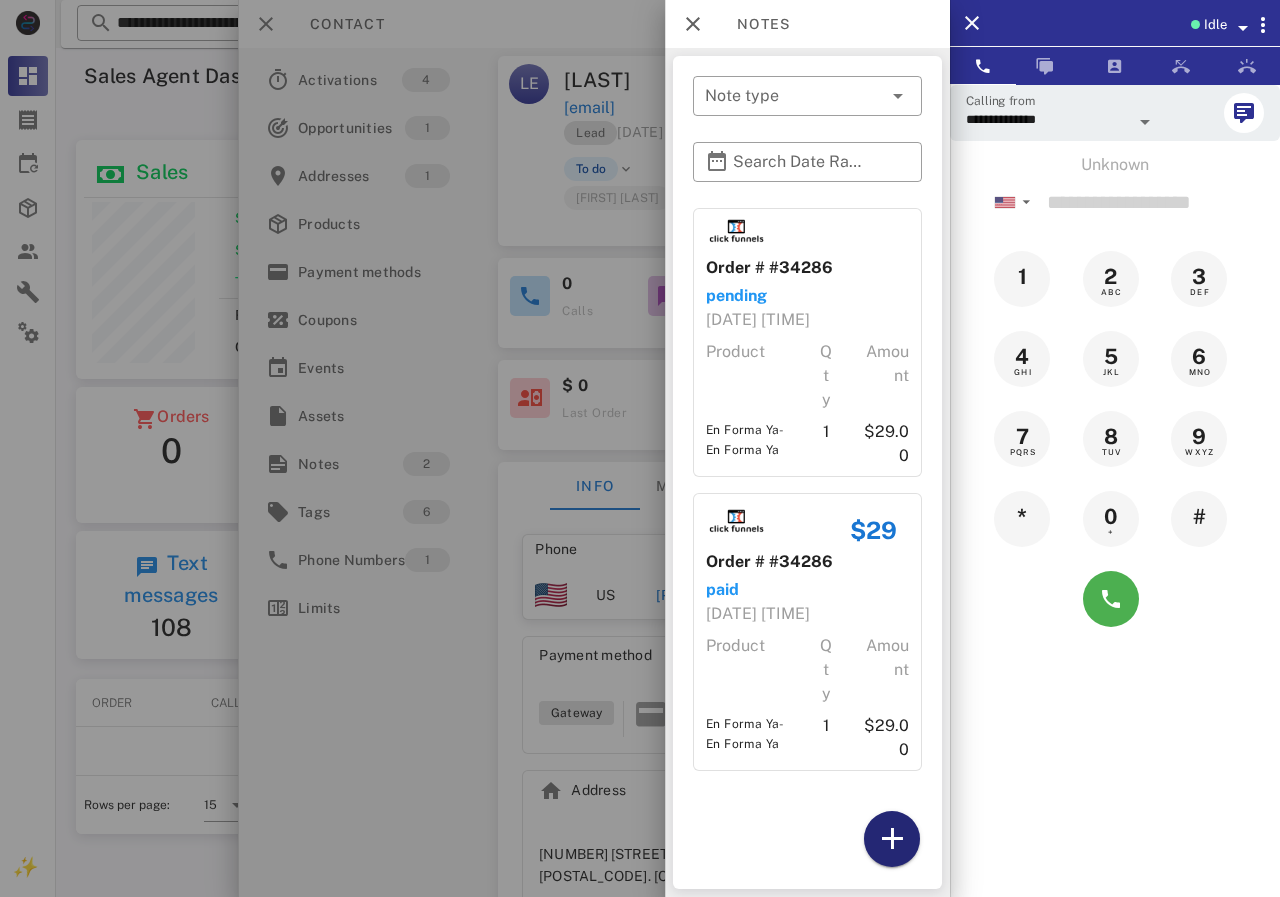 click at bounding box center (892, 839) 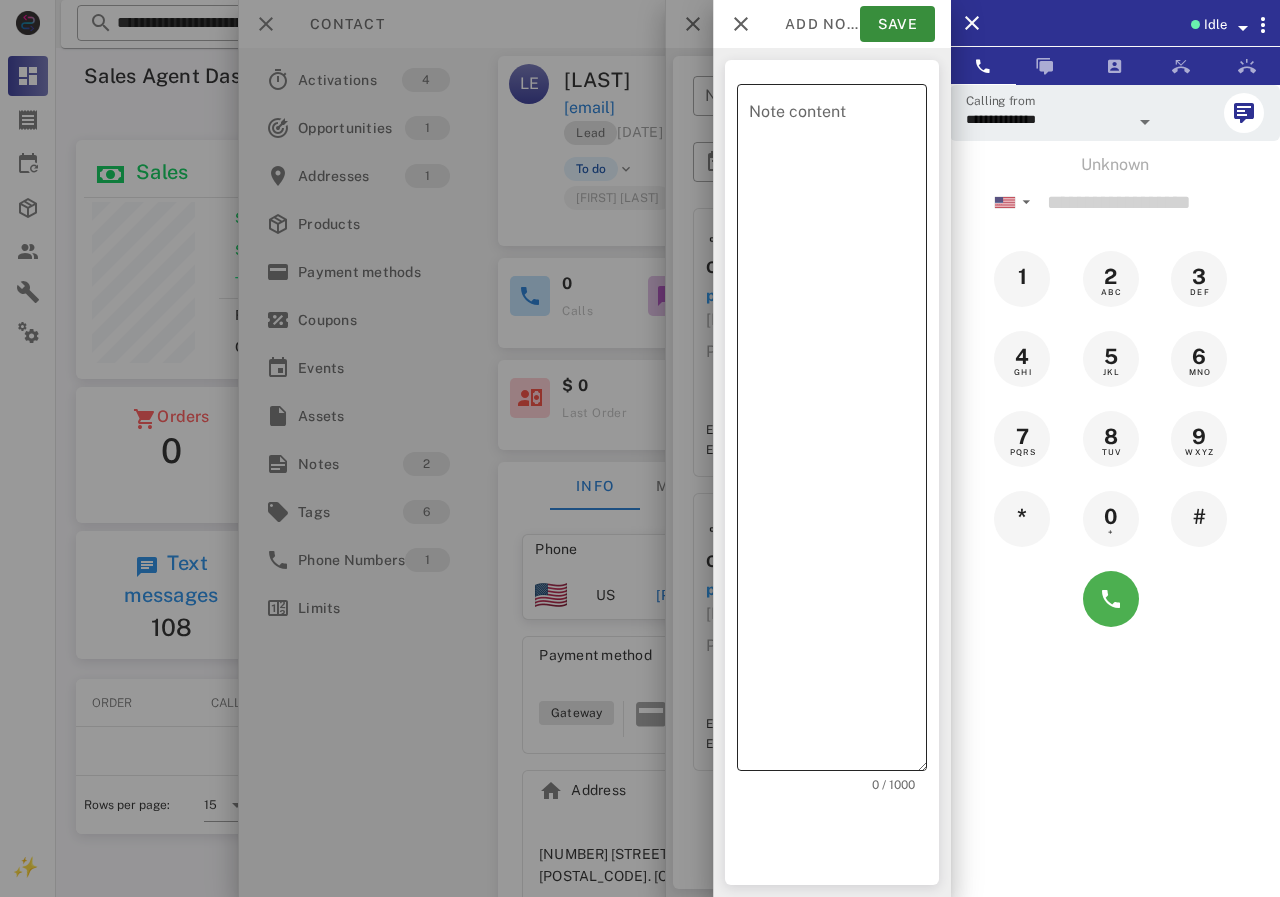drag, startPoint x: 725, startPoint y: 144, endPoint x: 791, endPoint y: 114, distance: 72.498276 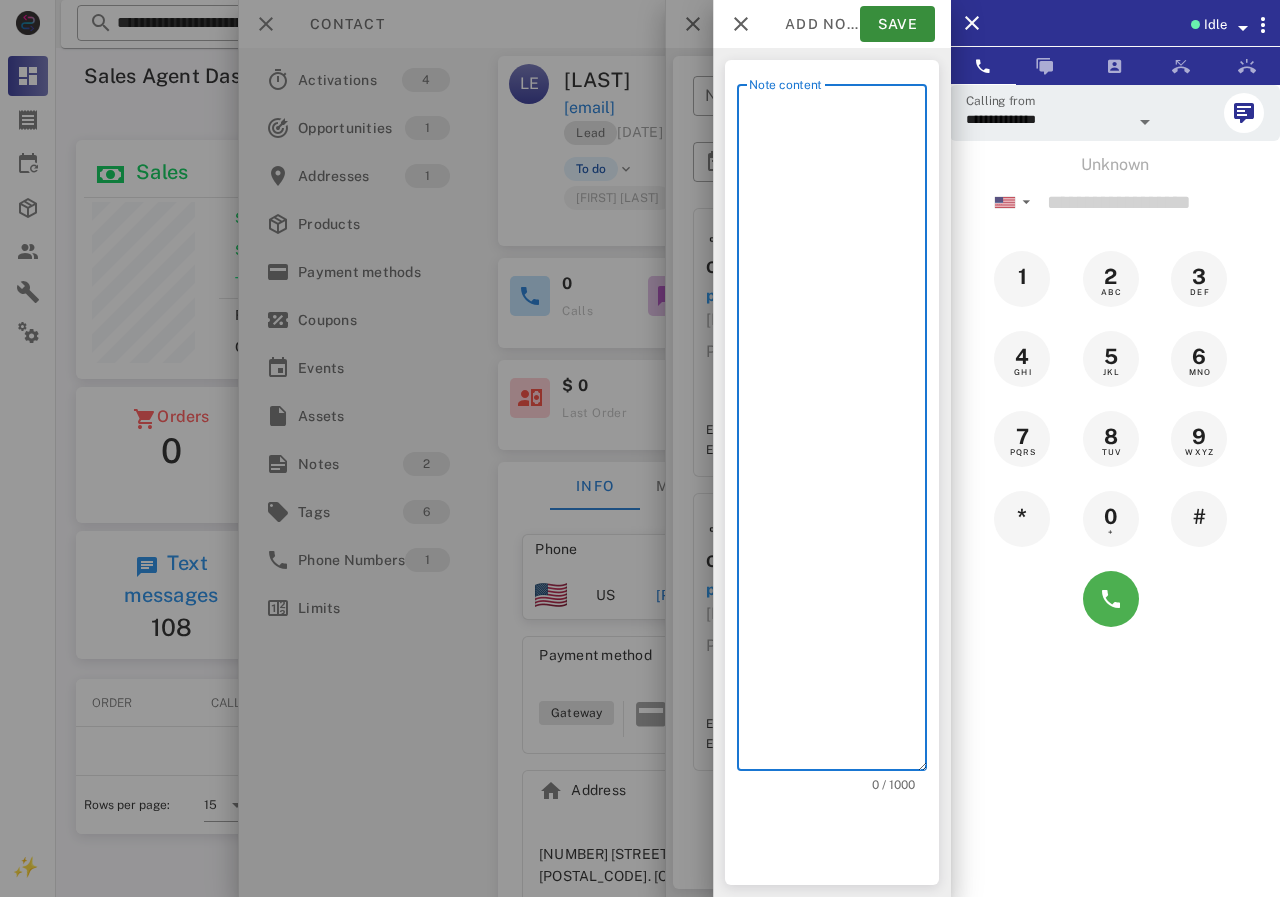 scroll, scrollTop: 240, scrollLeft: 390, axis: both 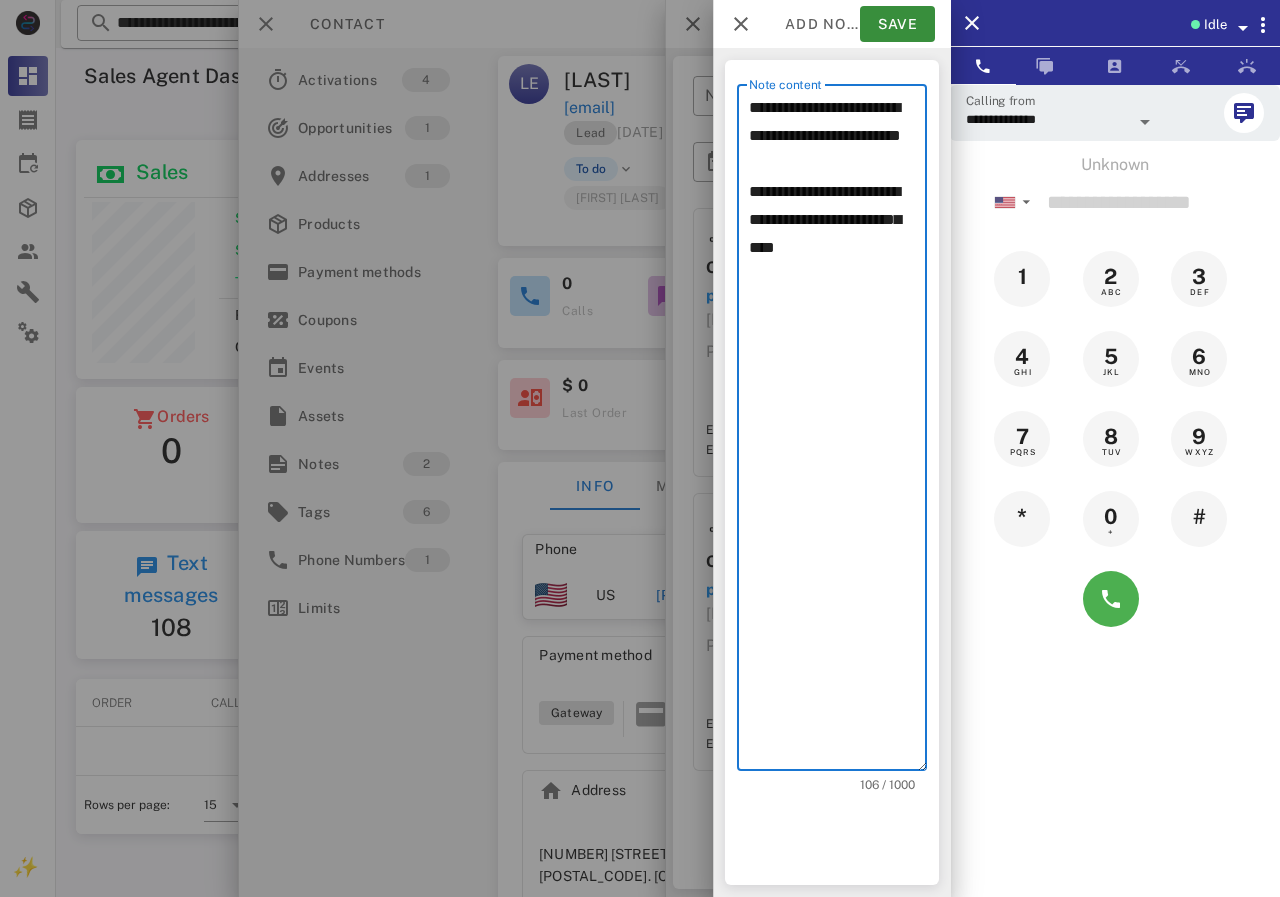 drag, startPoint x: 745, startPoint y: 229, endPoint x: 891, endPoint y: 344, distance: 185.8521 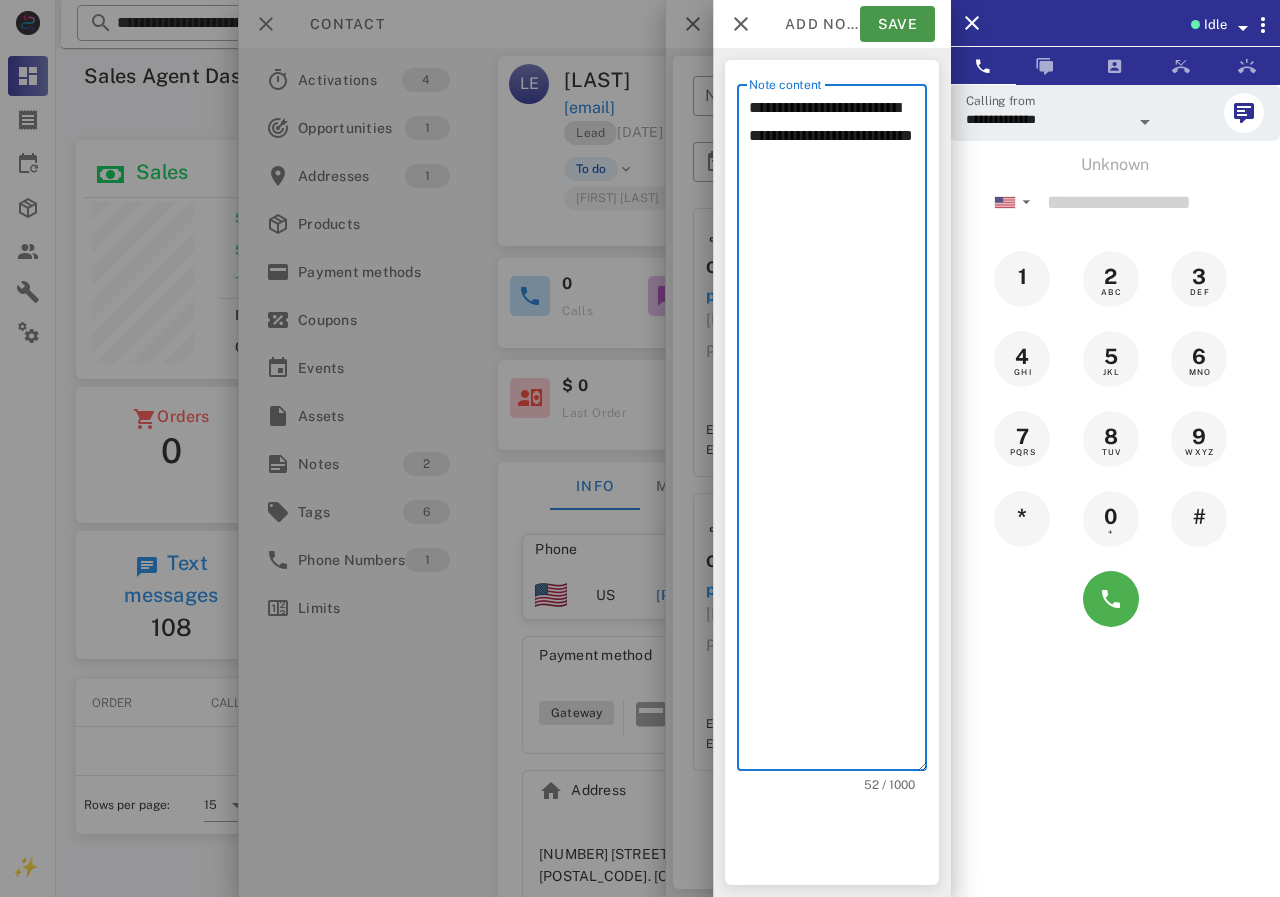 type on "**********" 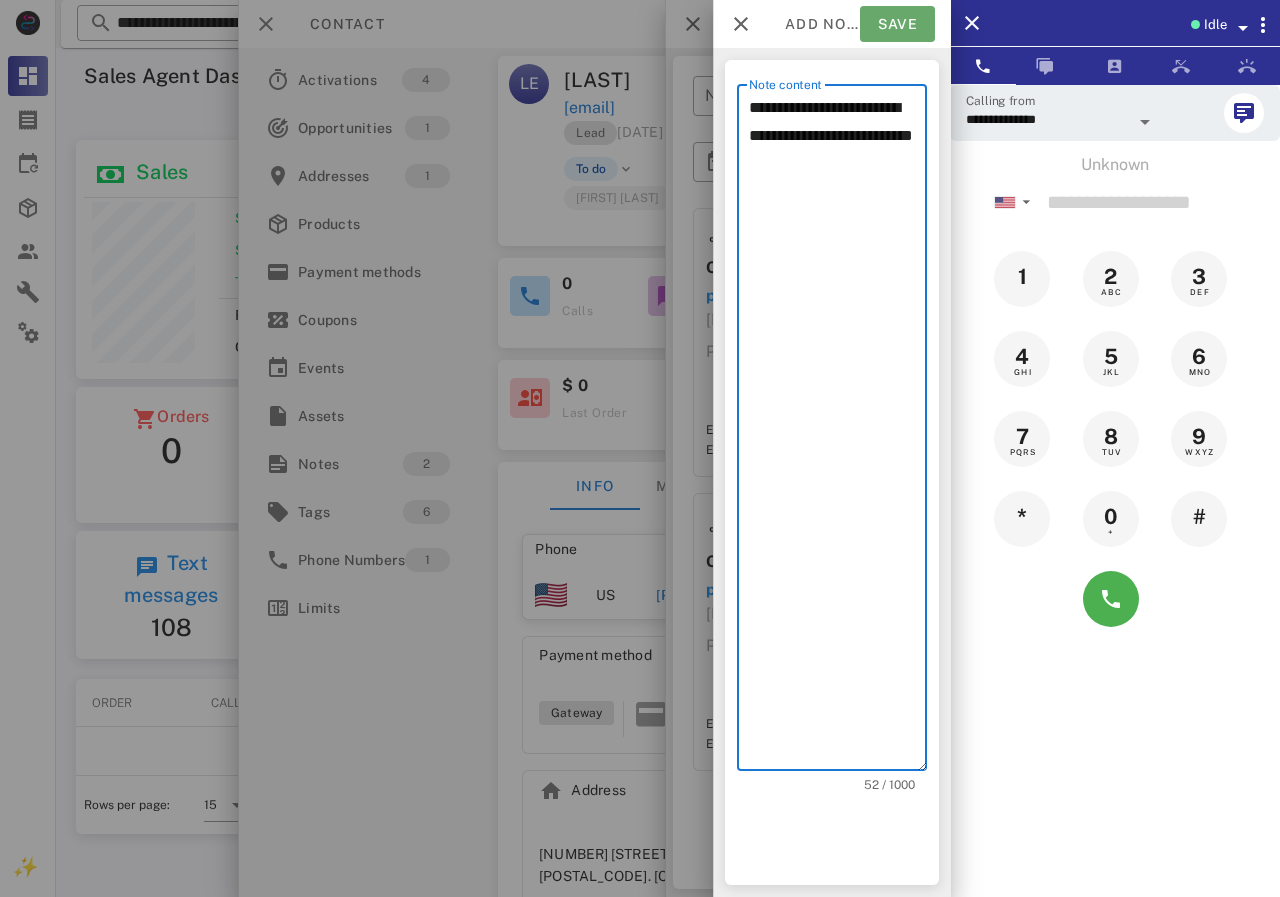 click on "Save" at bounding box center (897, 24) 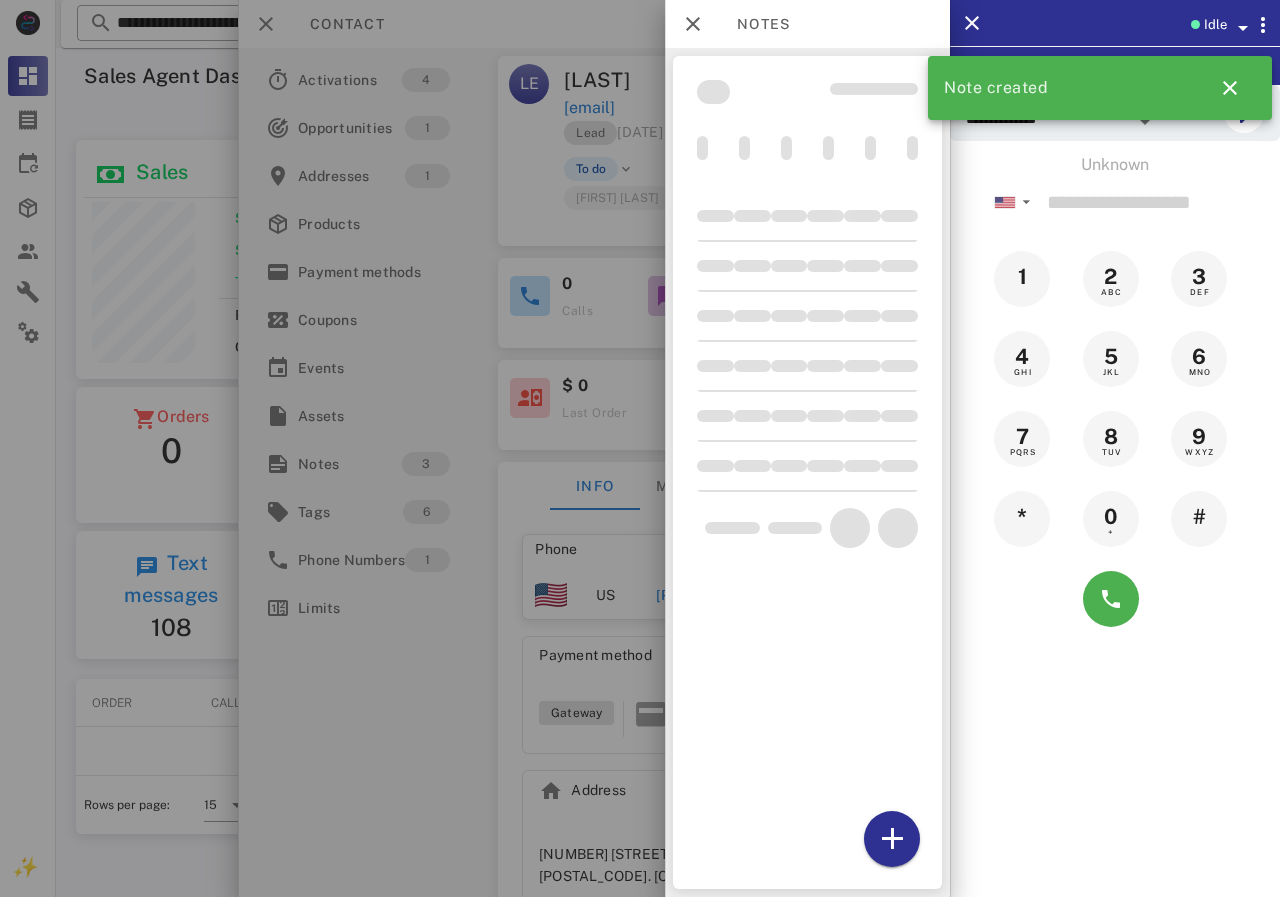 click at bounding box center (640, 448) 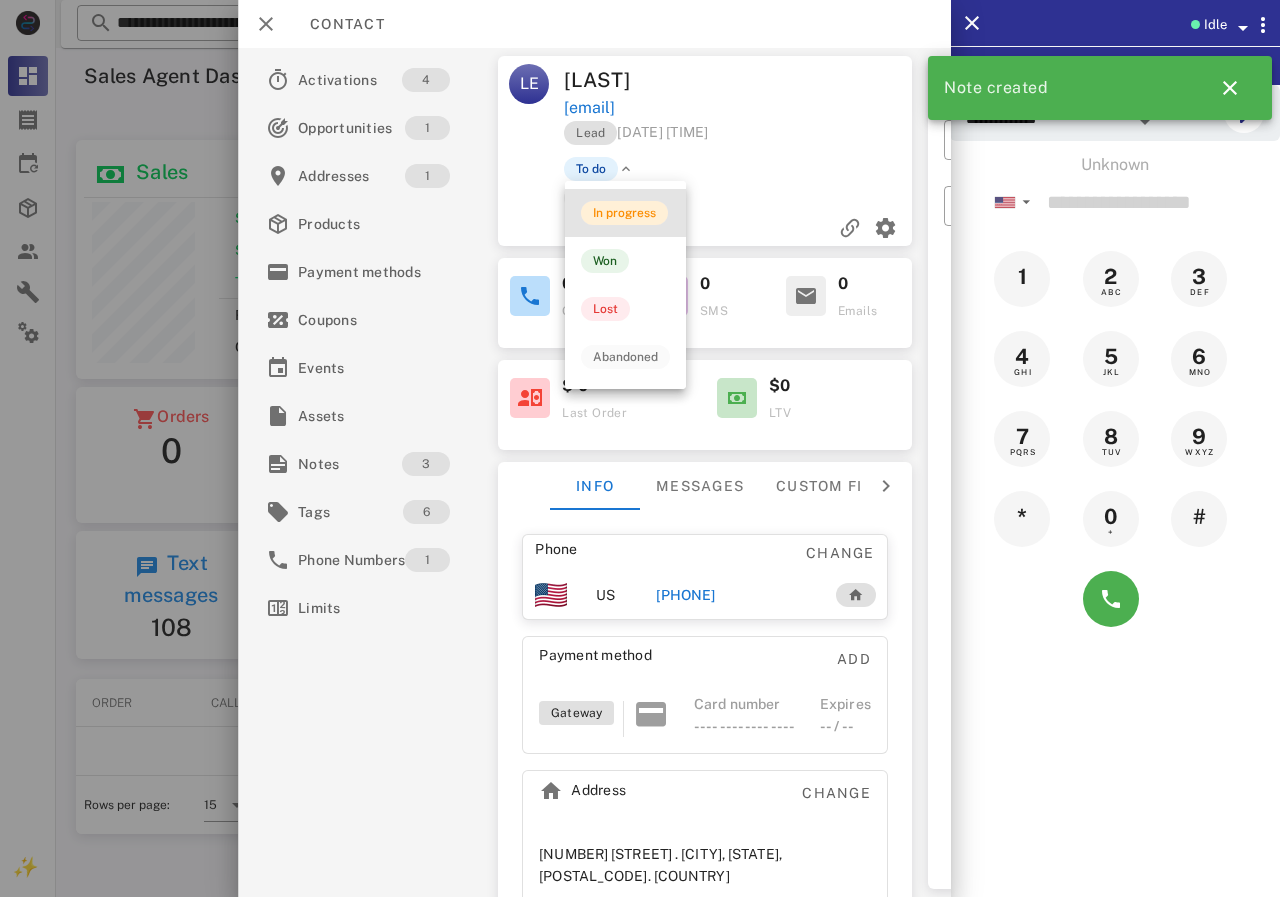 click on "In progress" at bounding box center [624, 213] 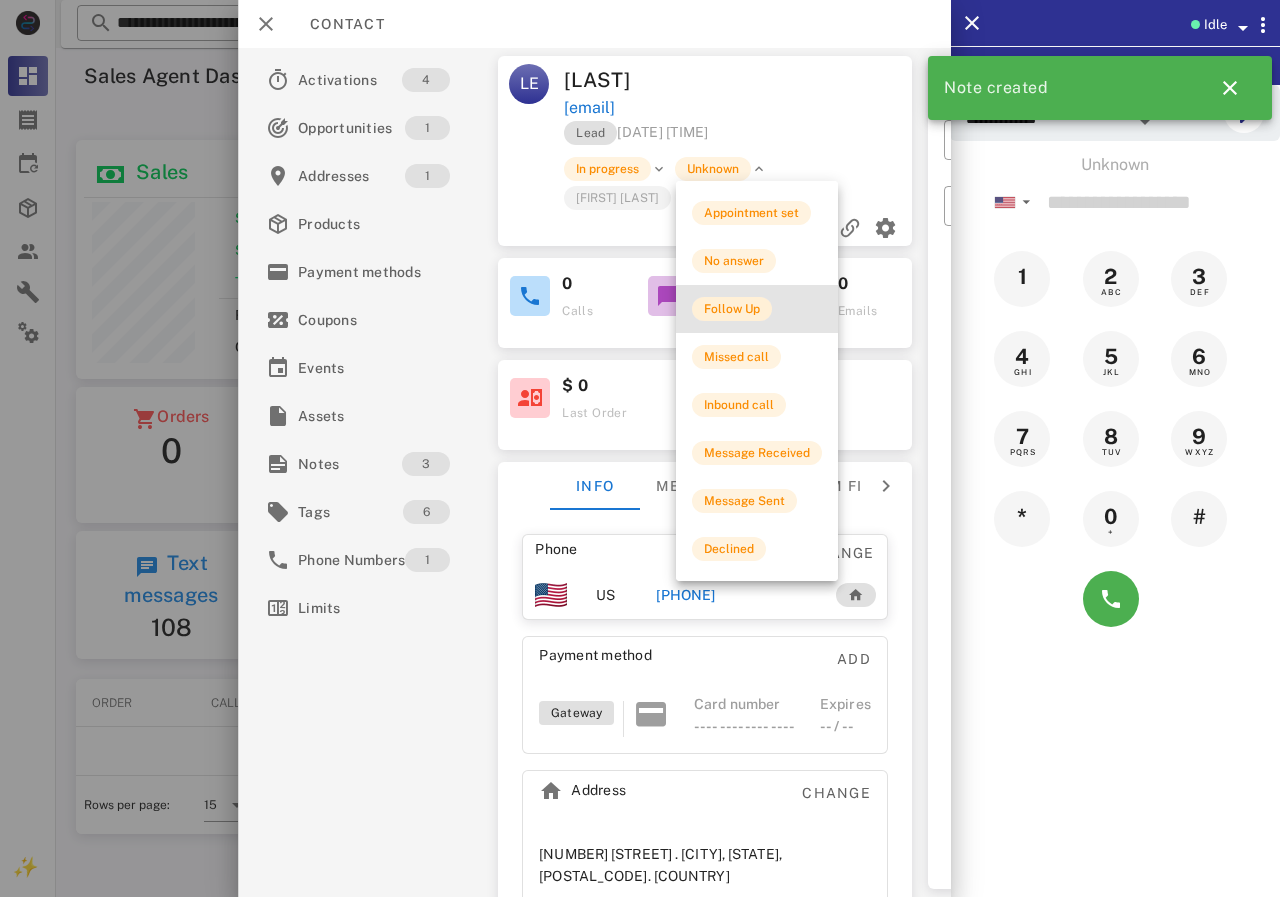 click on "Follow Up" at bounding box center [732, 309] 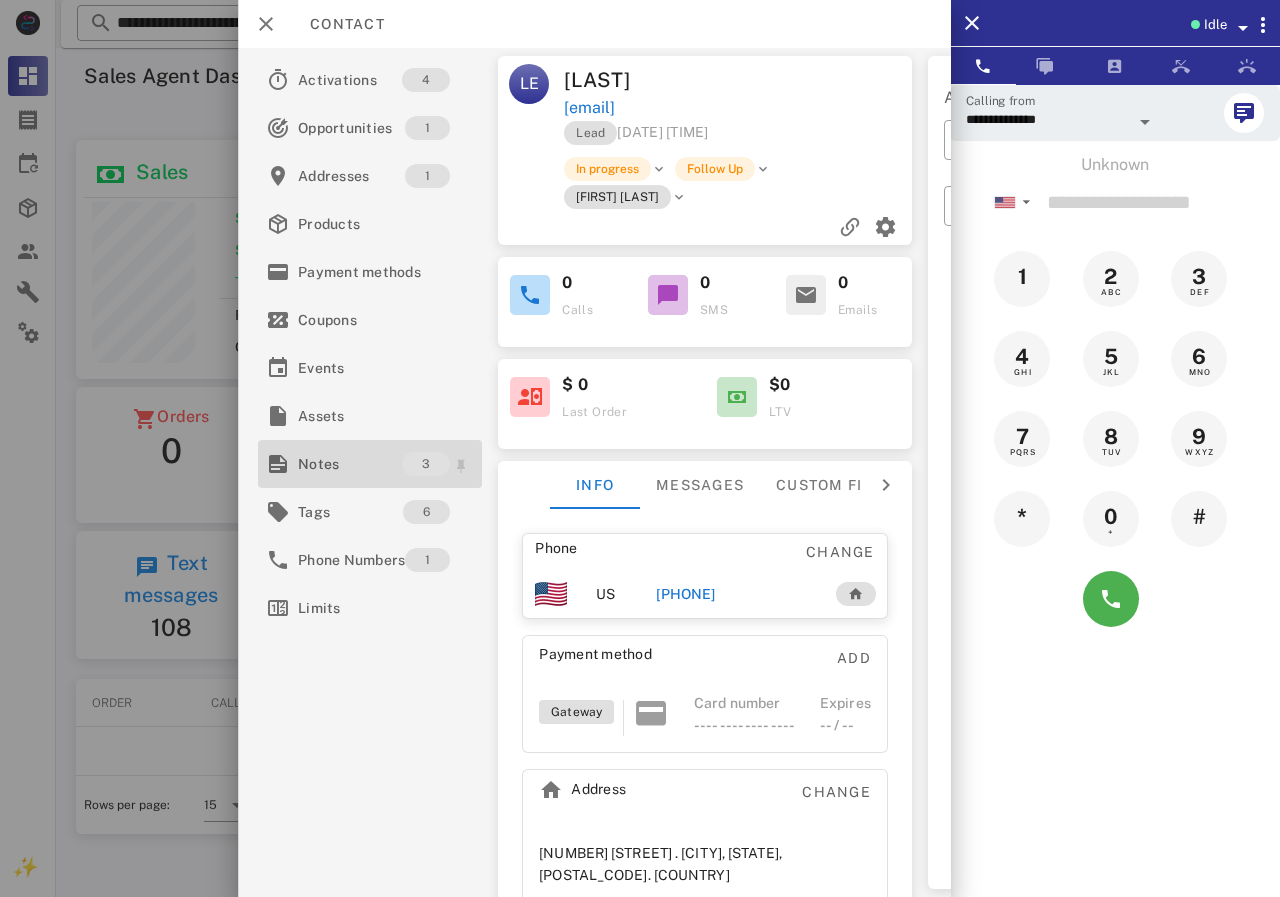 click on "Notes" at bounding box center (350, 464) 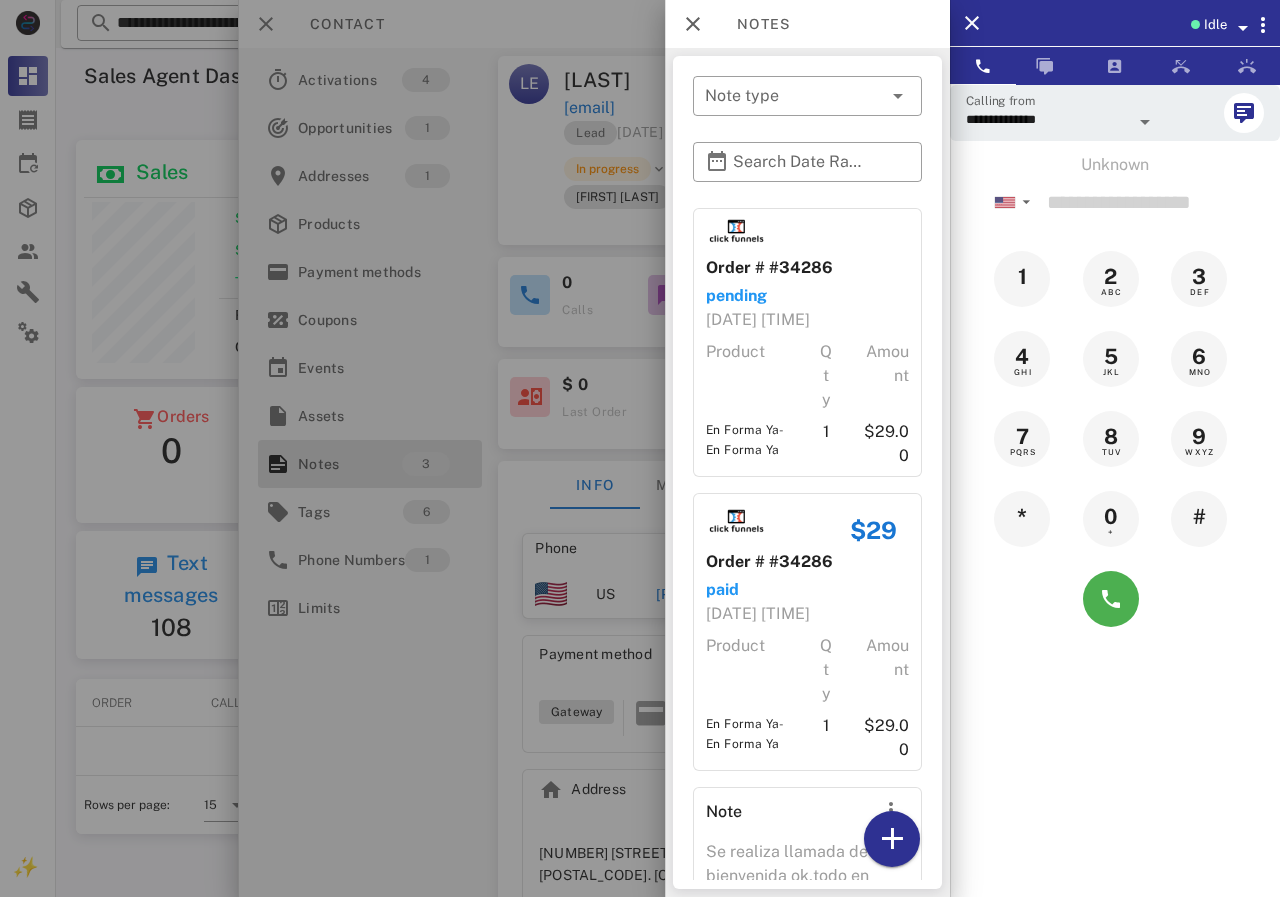 scroll, scrollTop: 152, scrollLeft: 0, axis: vertical 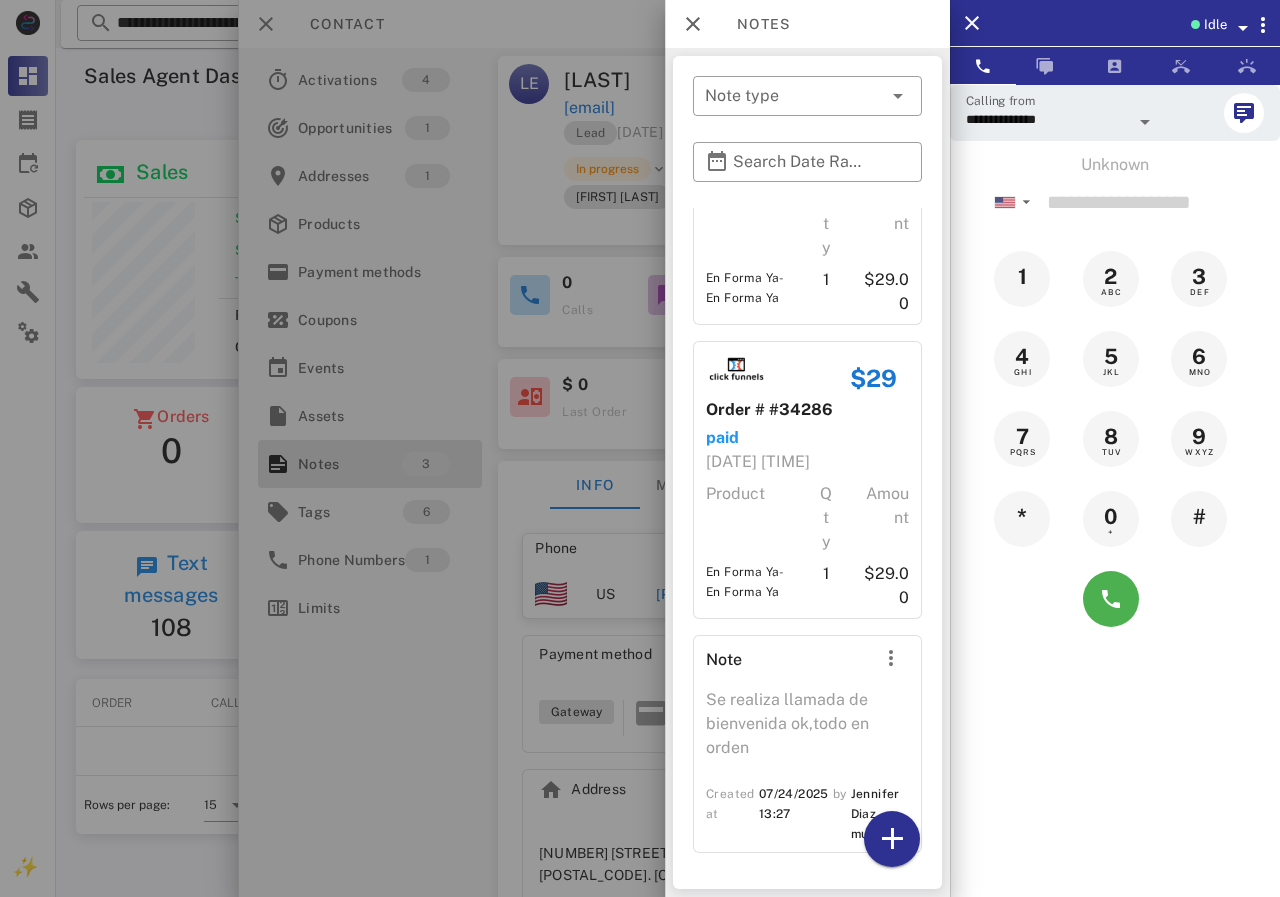 click at bounding box center (640, 448) 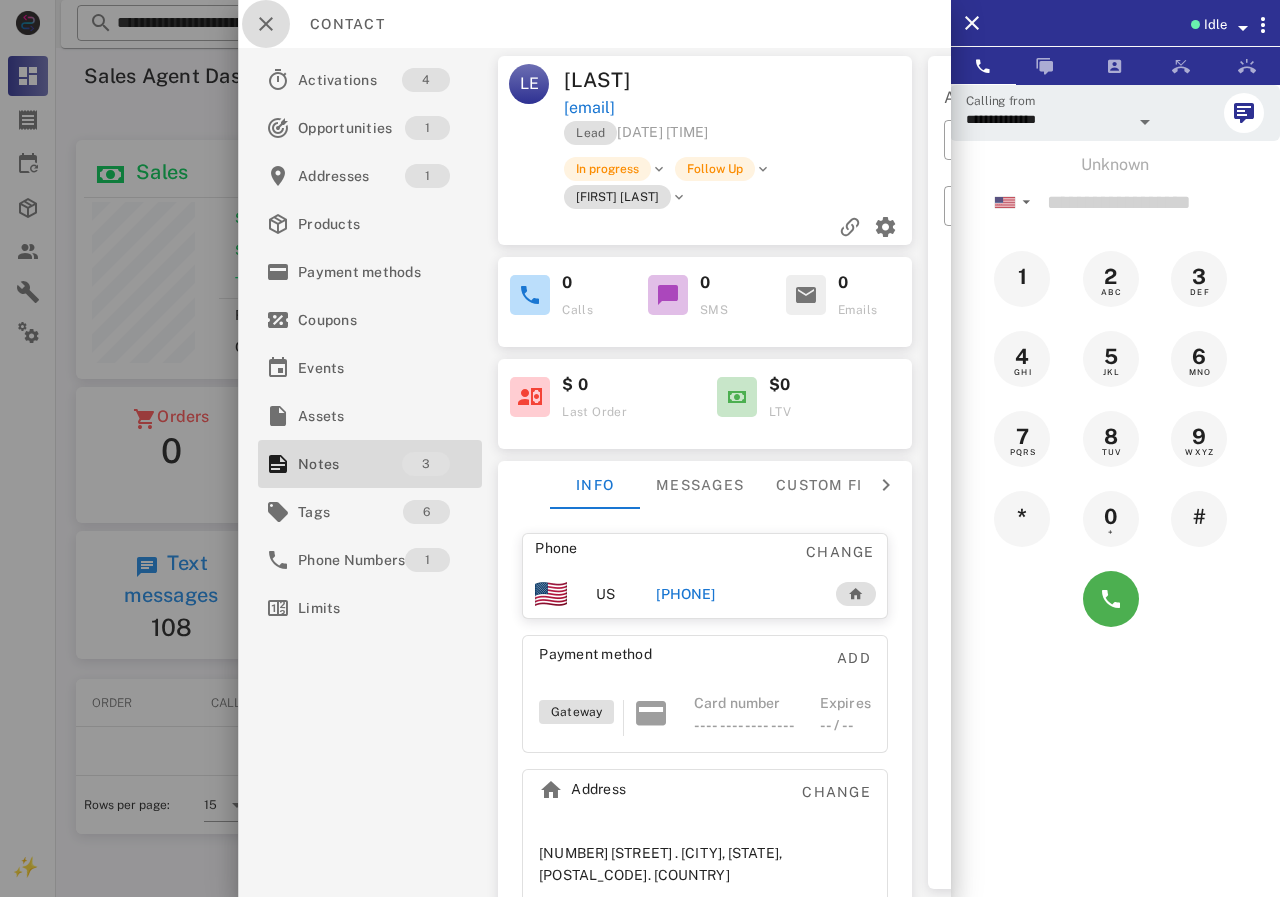 click at bounding box center [266, 24] 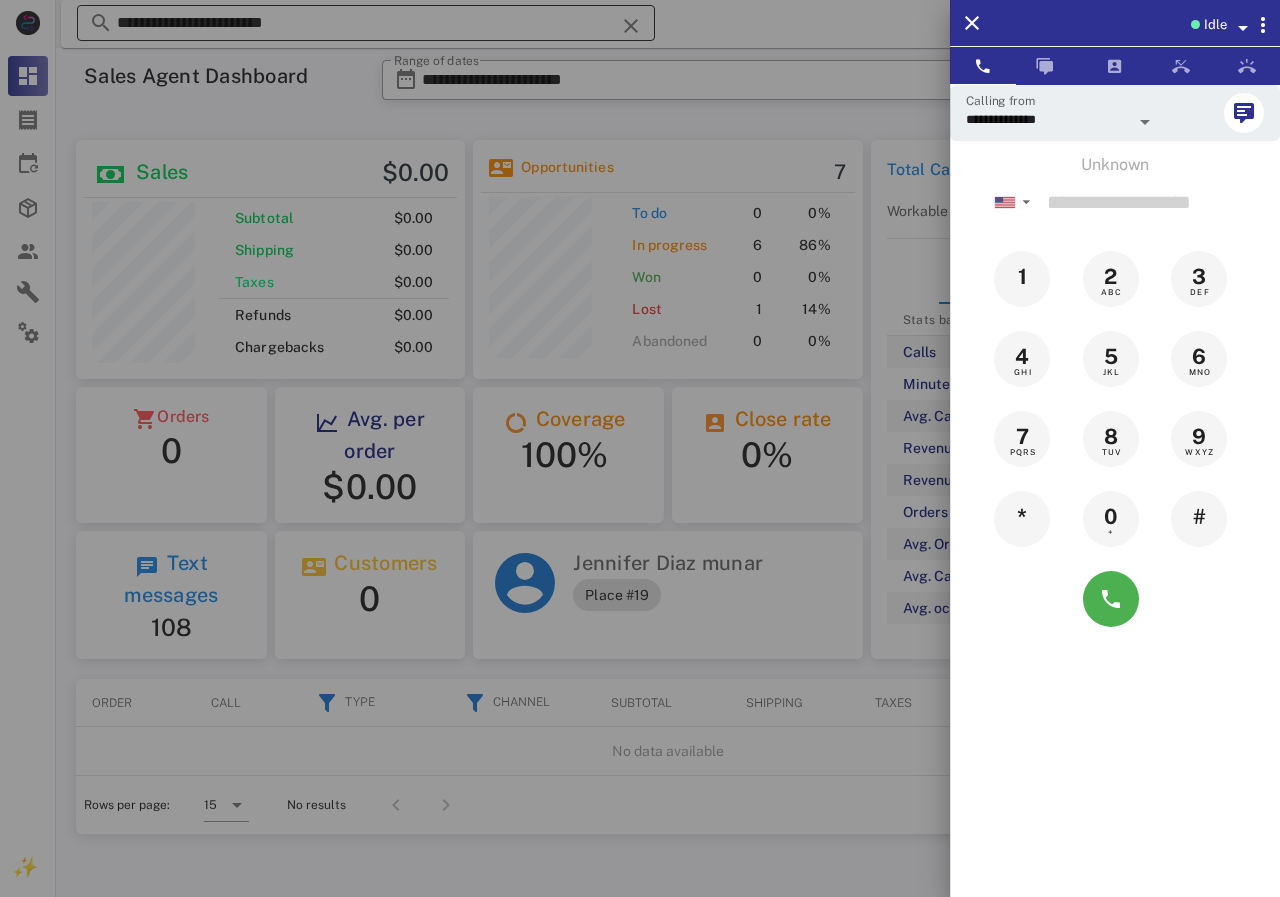 click at bounding box center (640, 448) 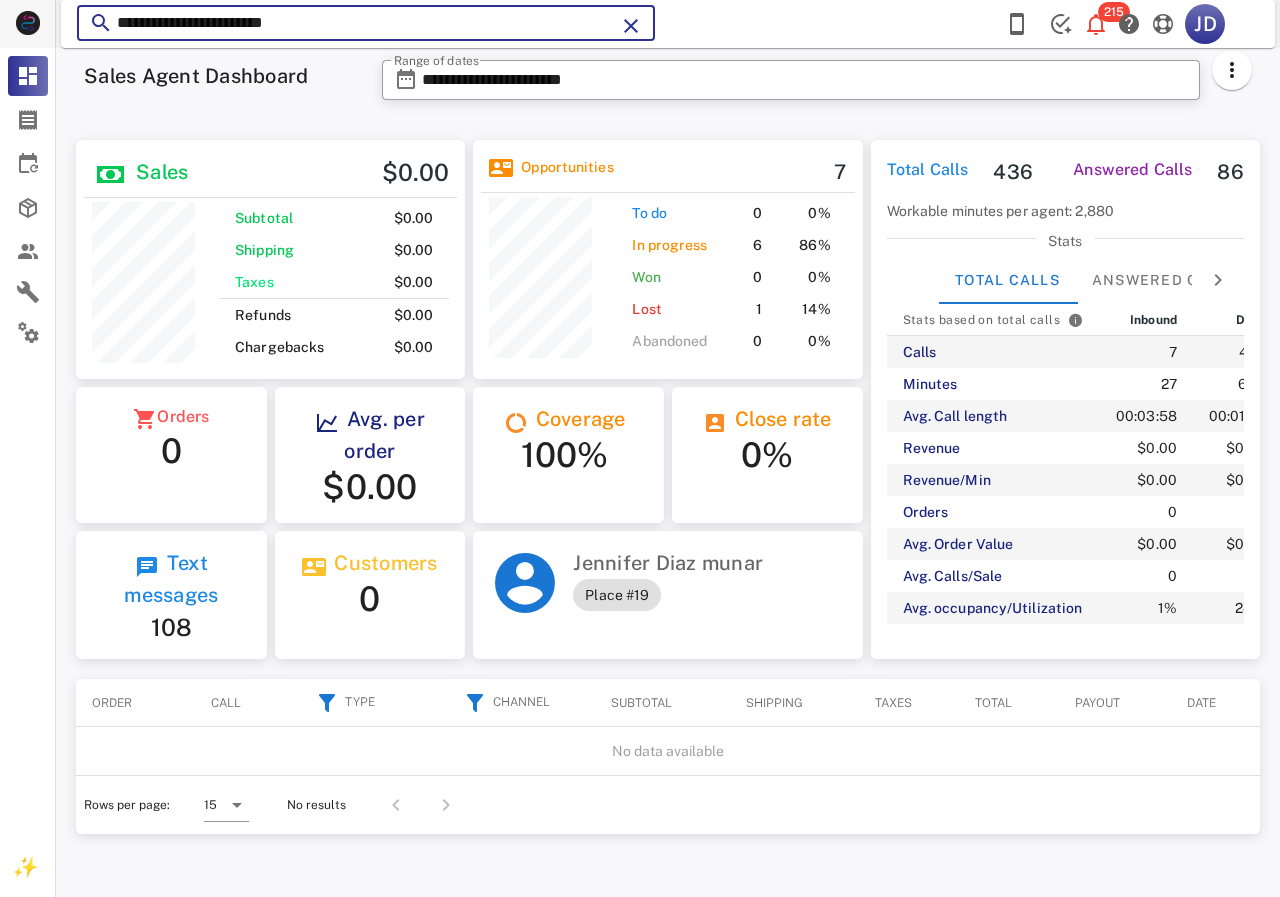 drag, startPoint x: 367, startPoint y: 30, endPoint x: 19, endPoint y: 32, distance: 348.00574 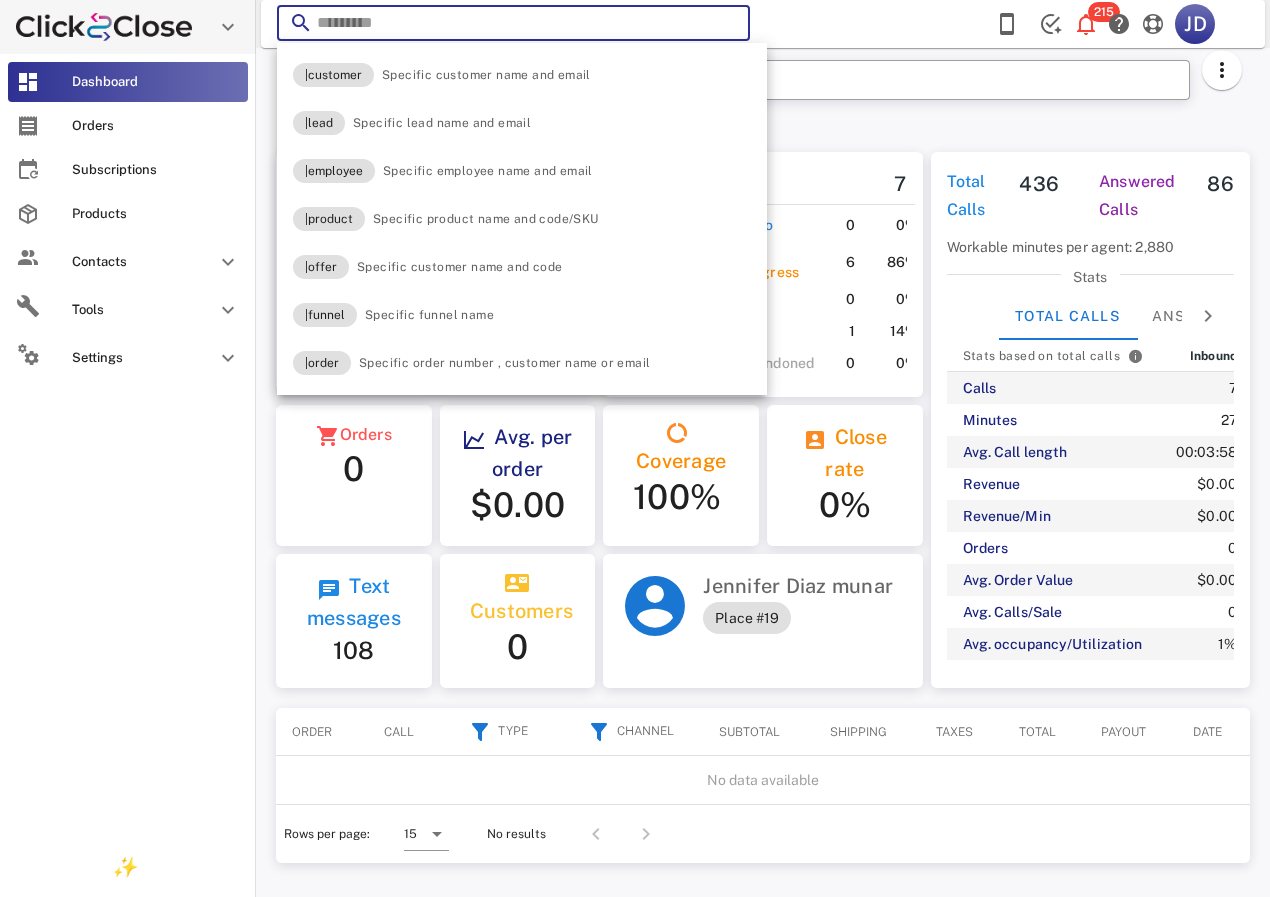 paste on "**********" 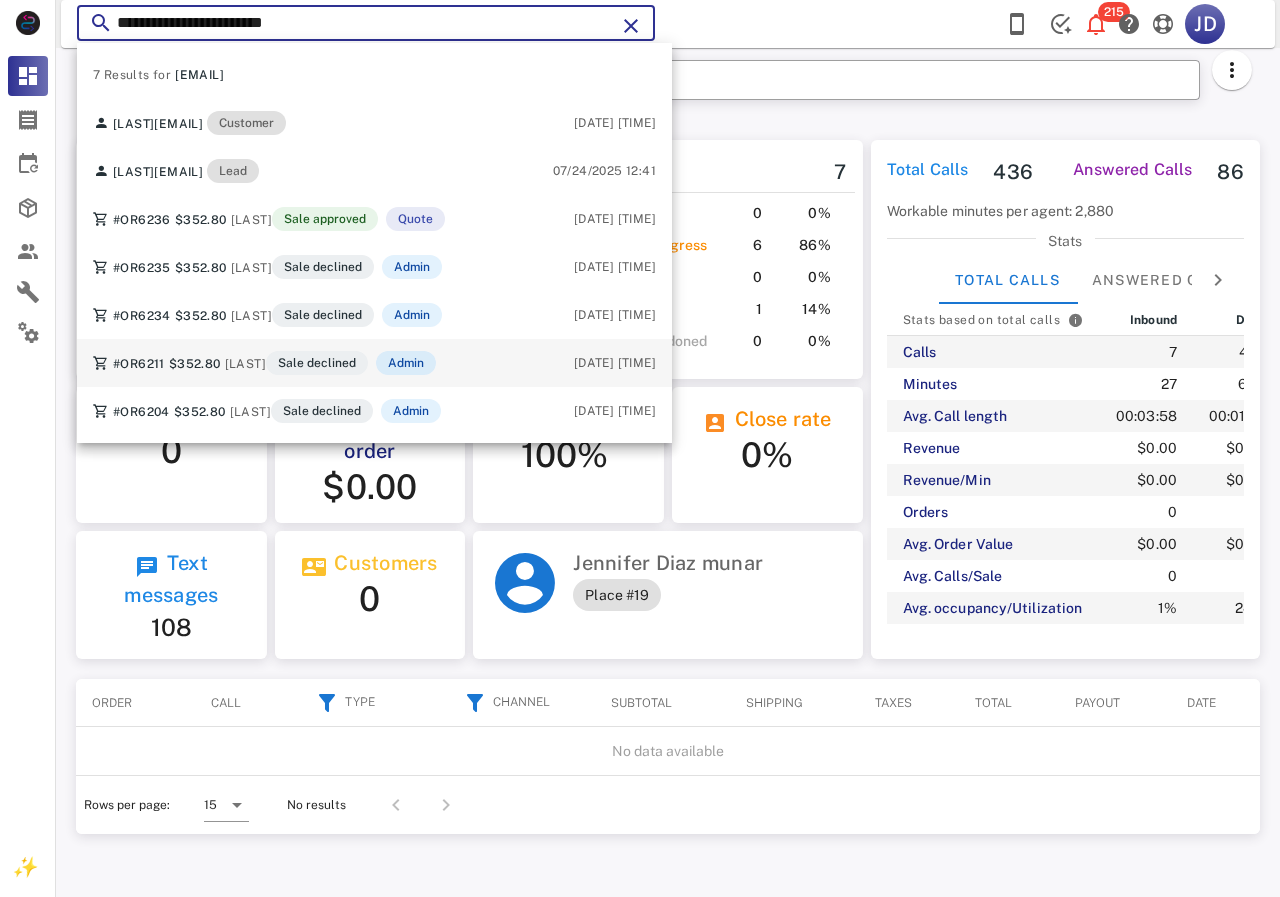 scroll, scrollTop: 999761, scrollLeft: 999611, axis: both 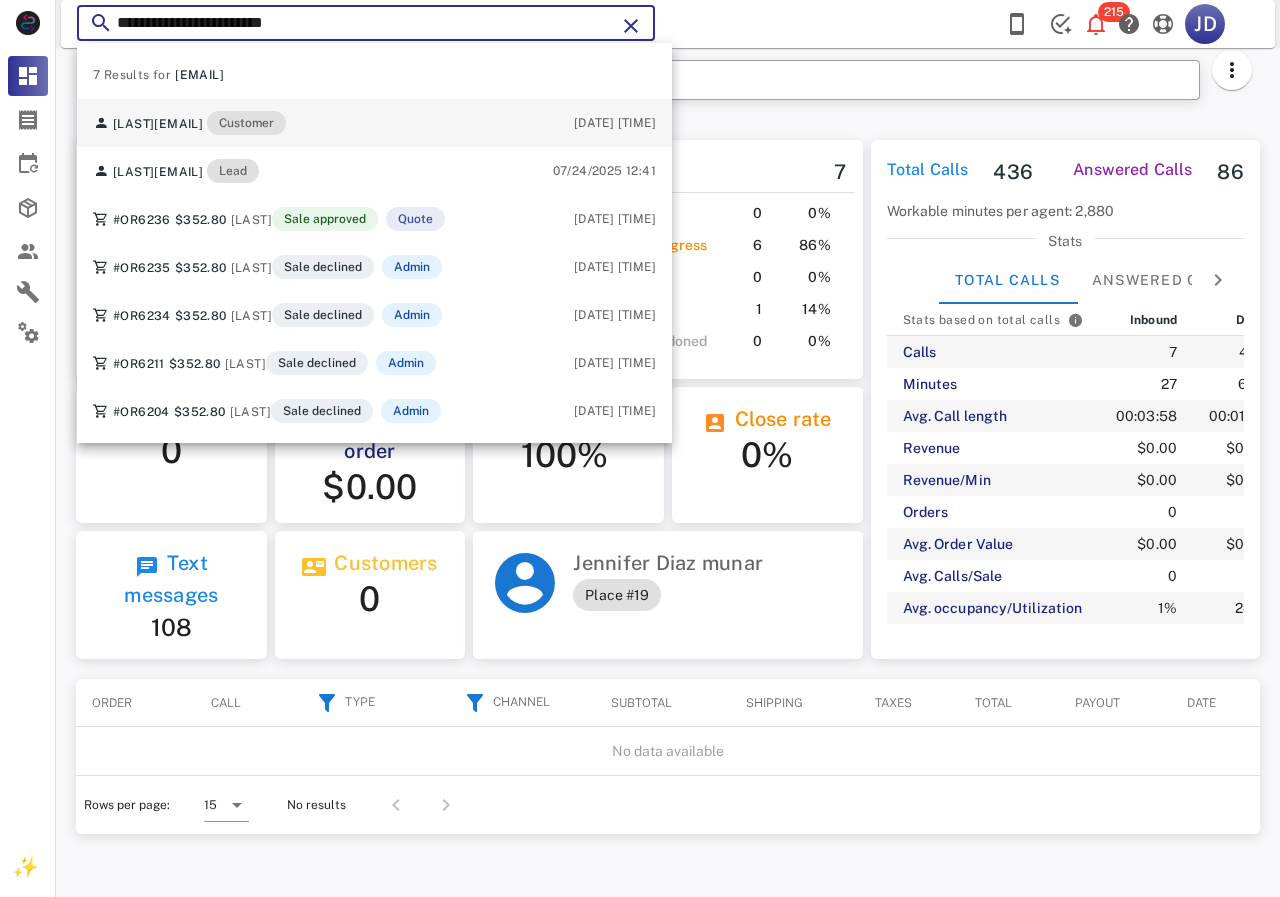 type on "**********" 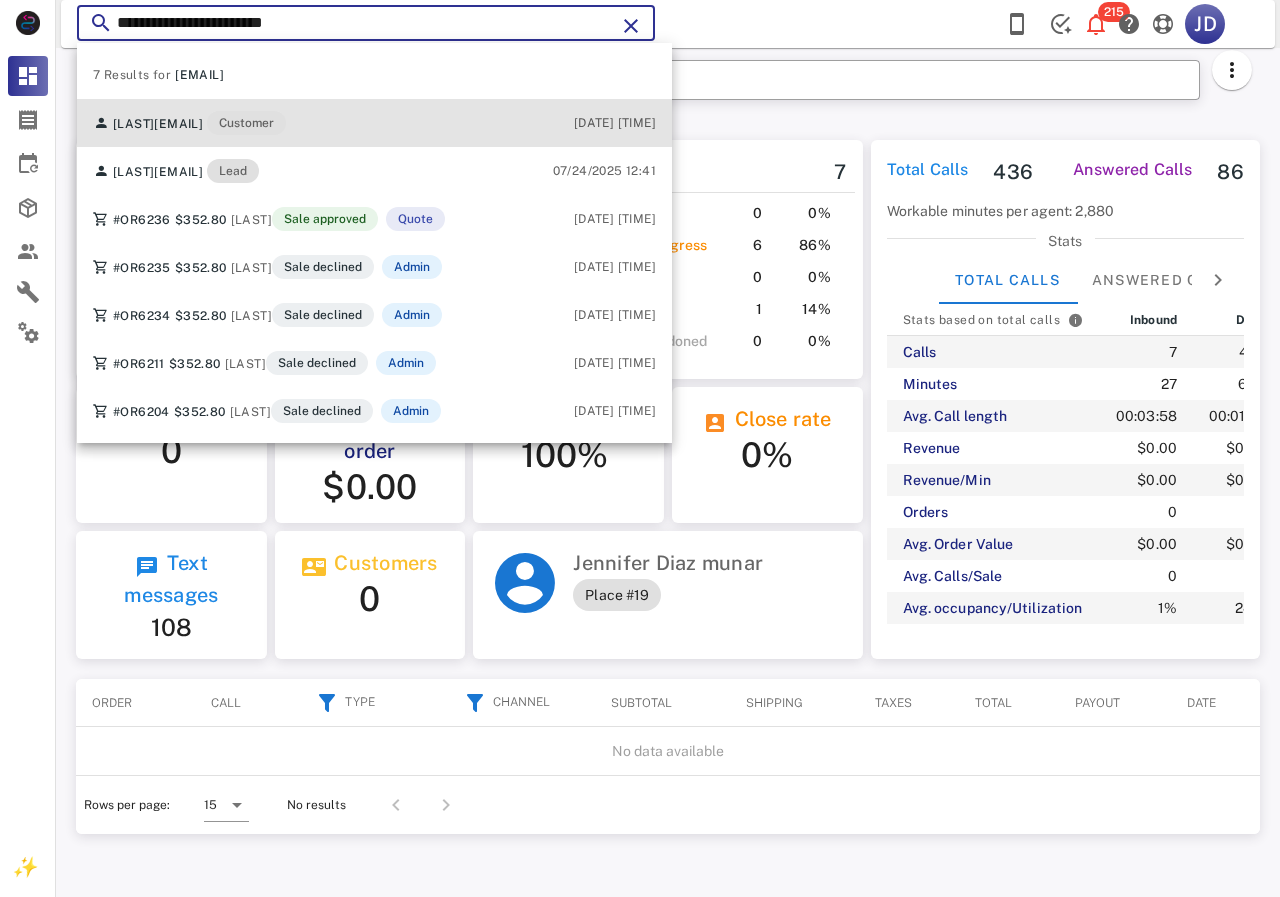 click on "[EMAIL]" at bounding box center (178, 124) 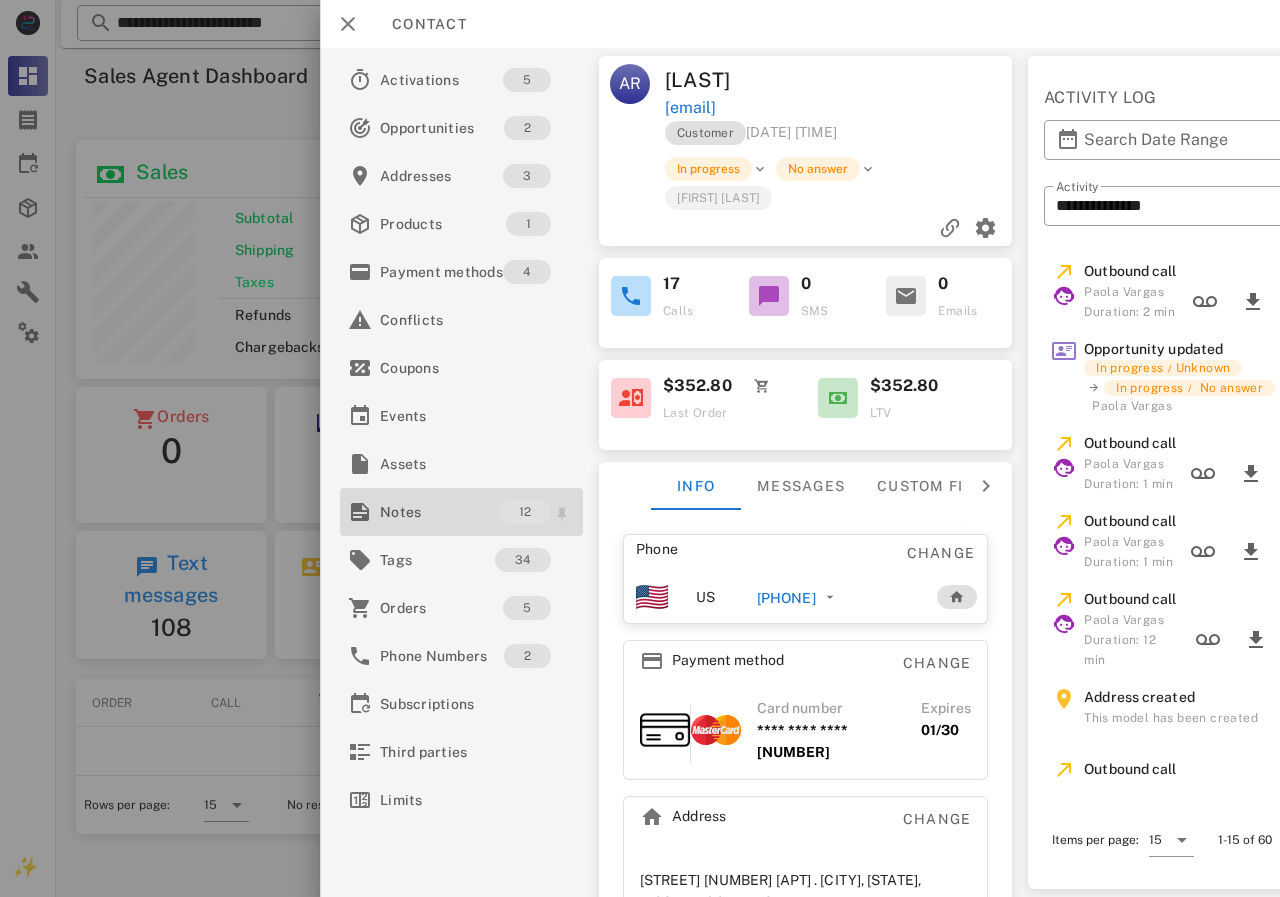 click on "Notes" at bounding box center [439, 512] 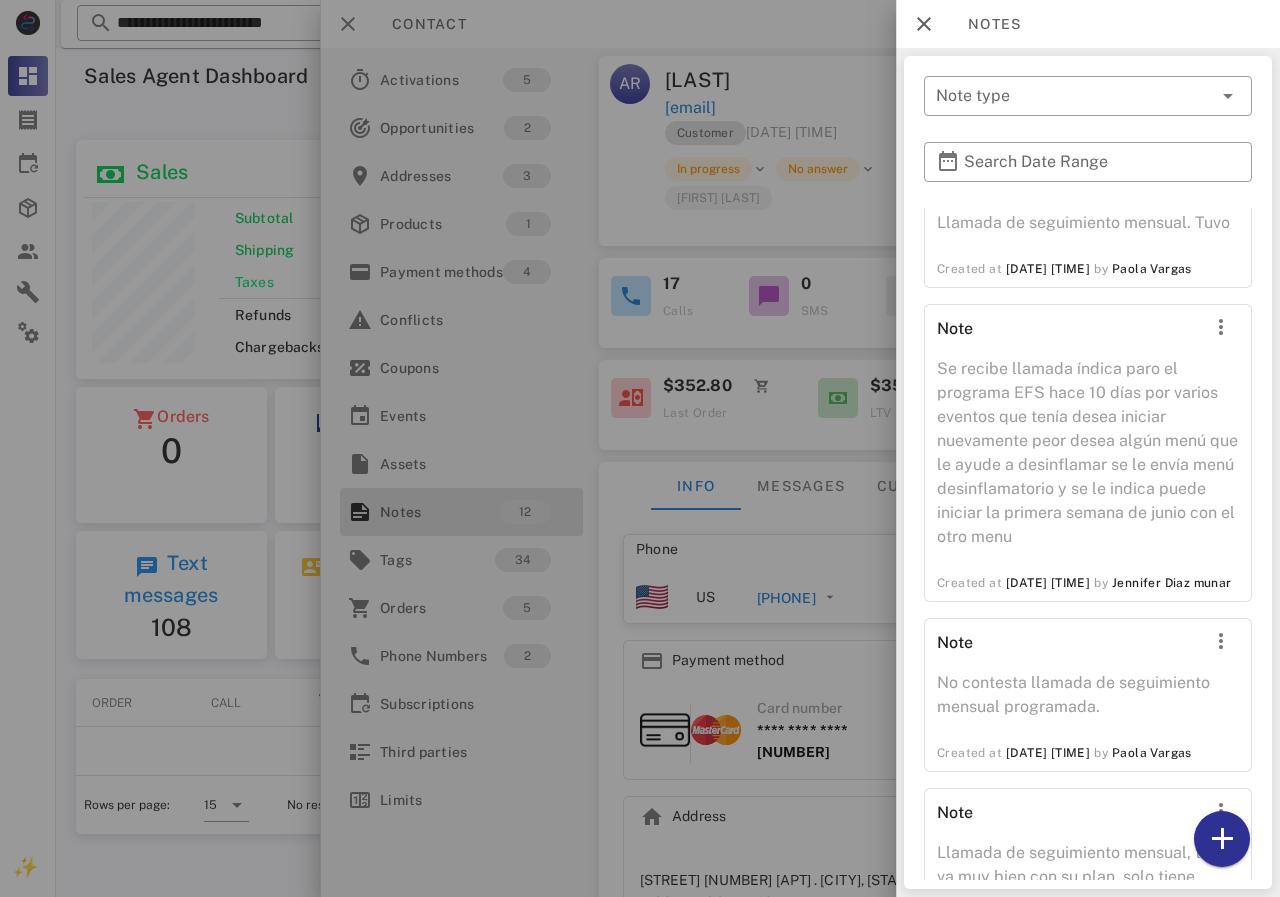 scroll, scrollTop: 2351, scrollLeft: 0, axis: vertical 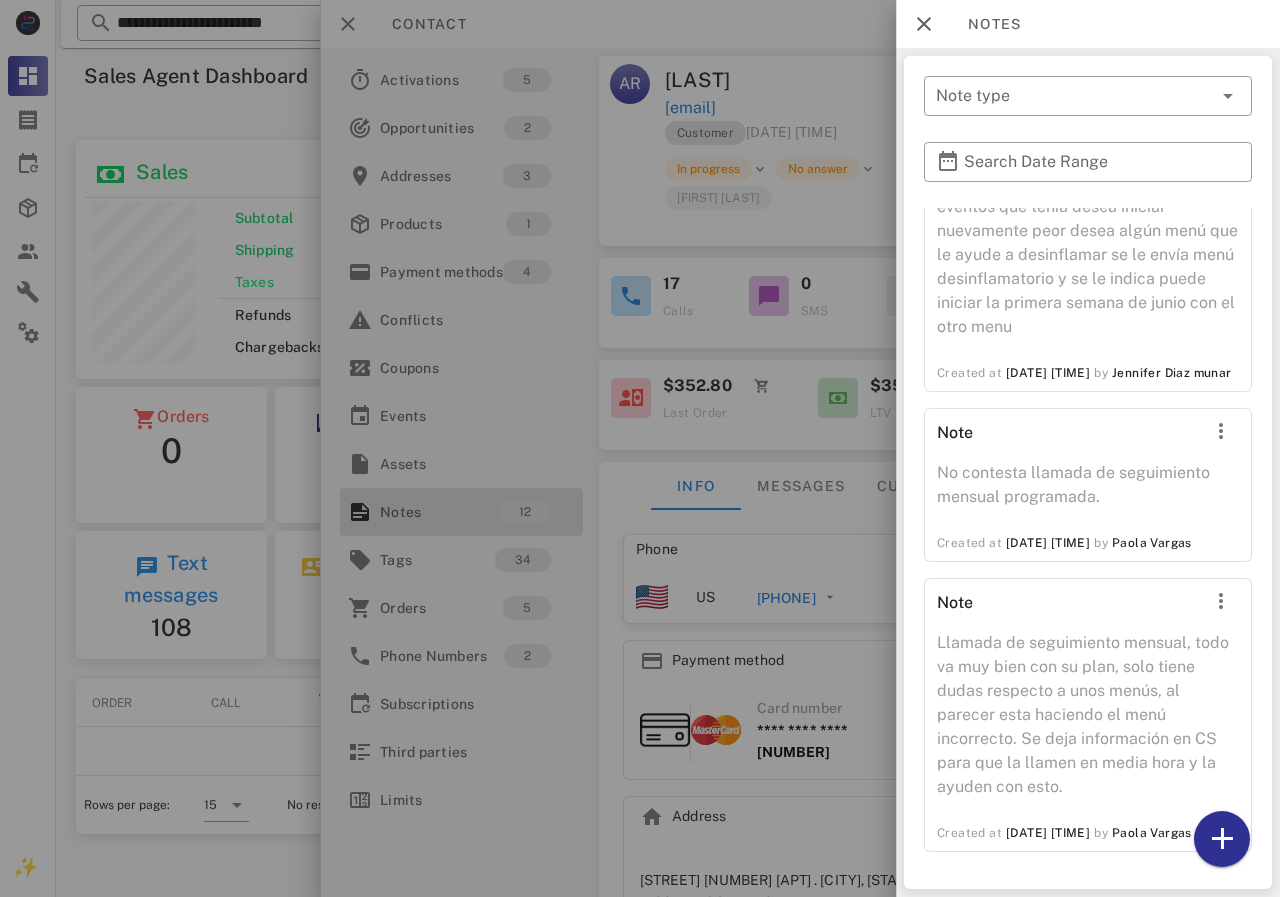 click at bounding box center [640, 448] 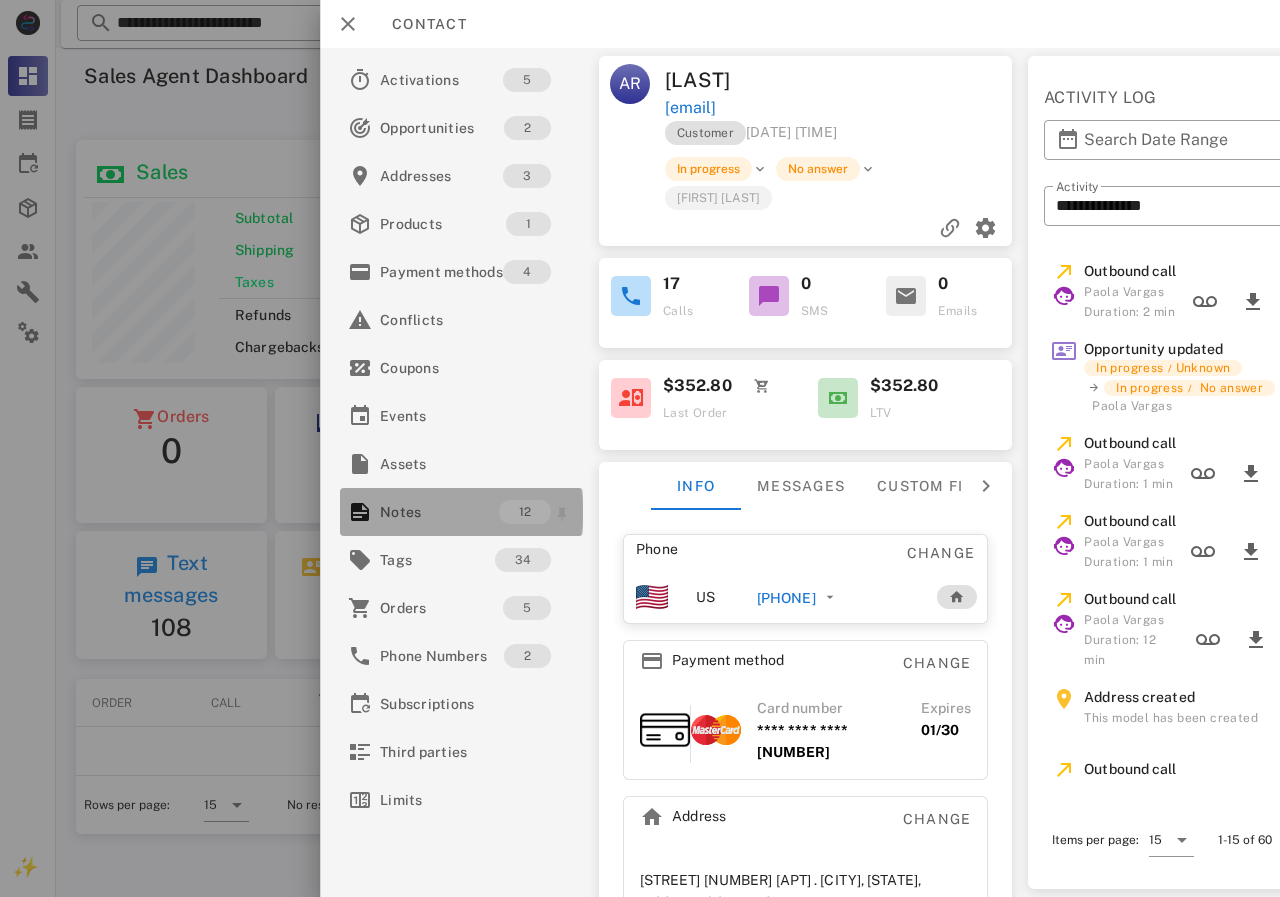 click on "Notes" at bounding box center [439, 512] 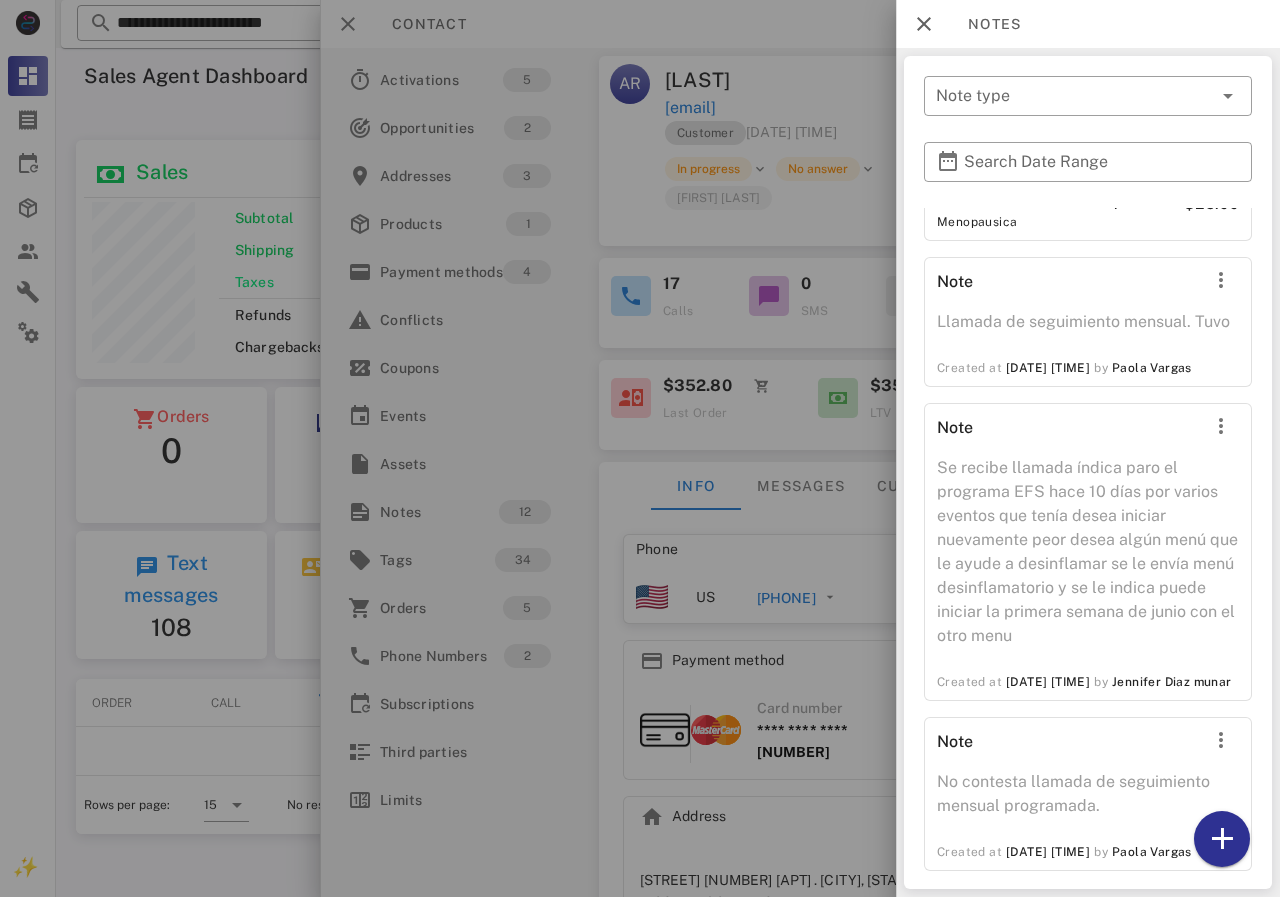 scroll, scrollTop: 2351, scrollLeft: 0, axis: vertical 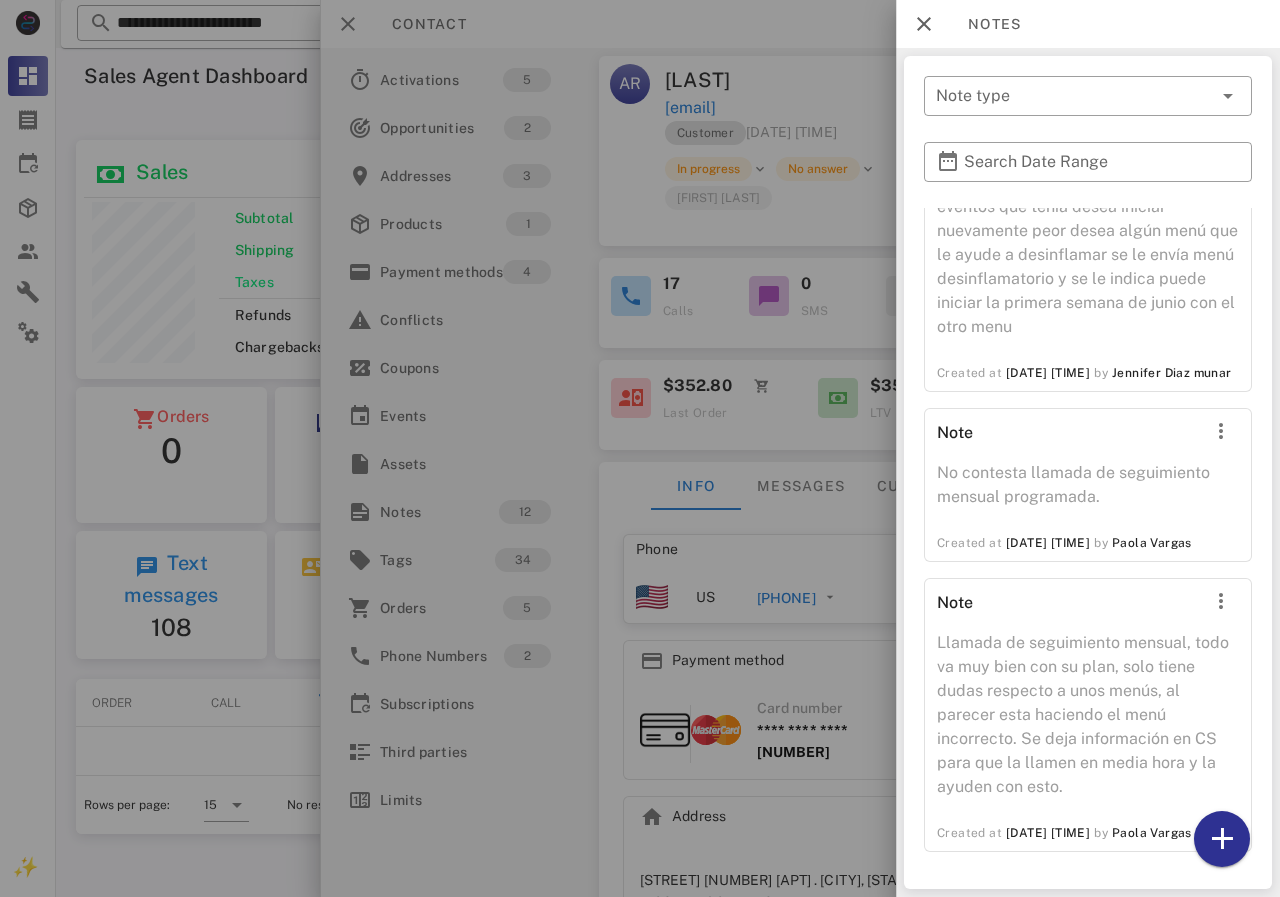 click at bounding box center [640, 448] 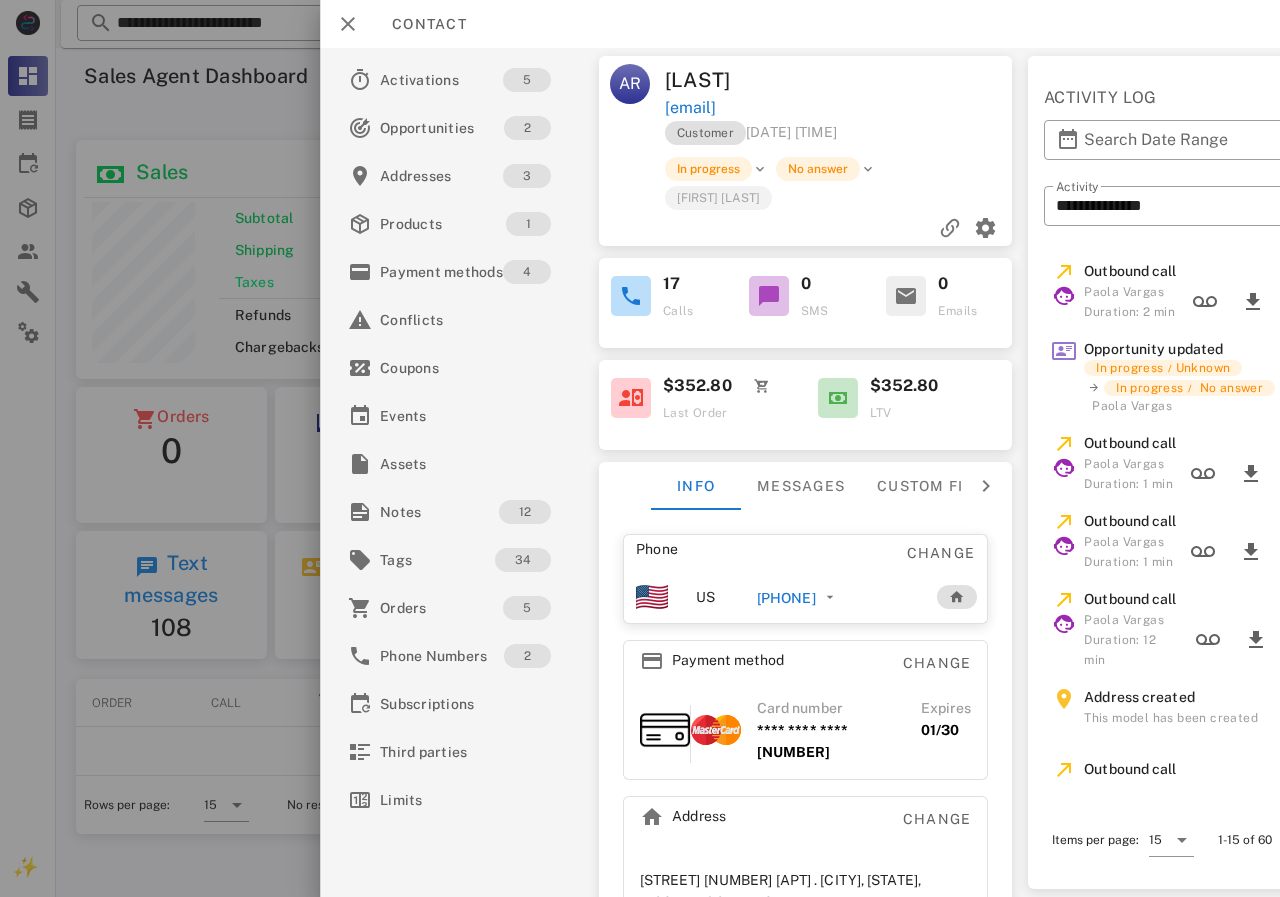 click at bounding box center (640, 448) 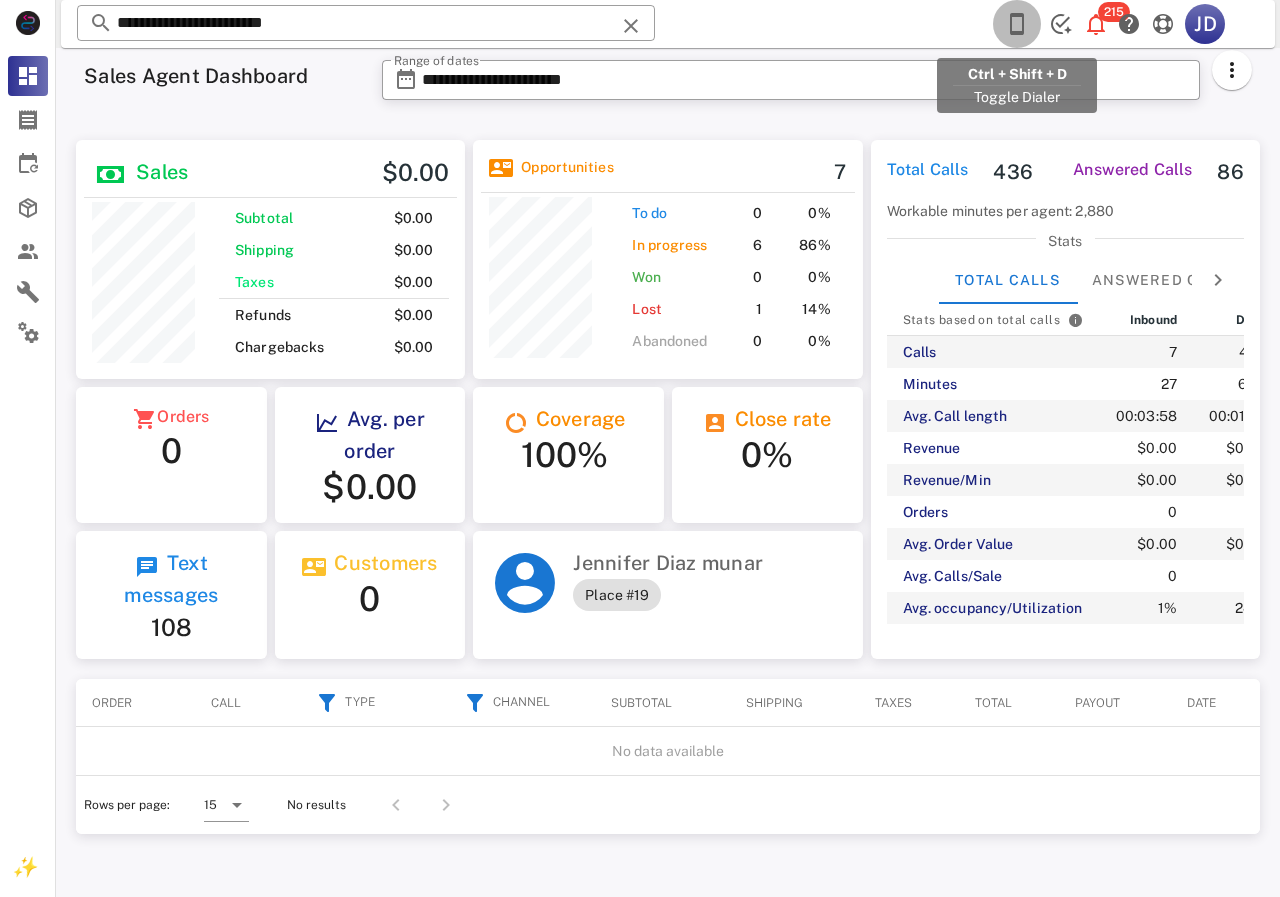 click at bounding box center [1017, 24] 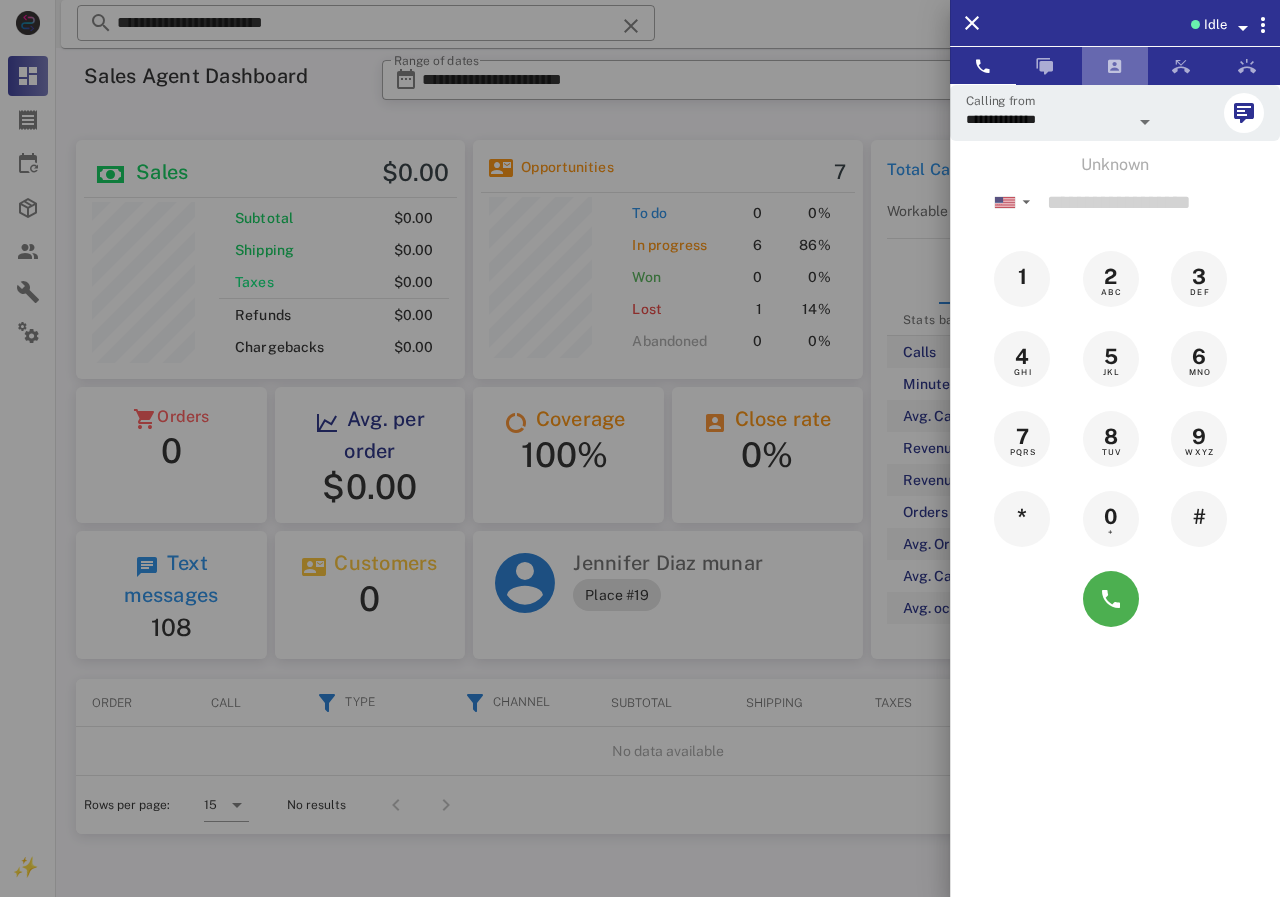 click at bounding box center (1115, 66) 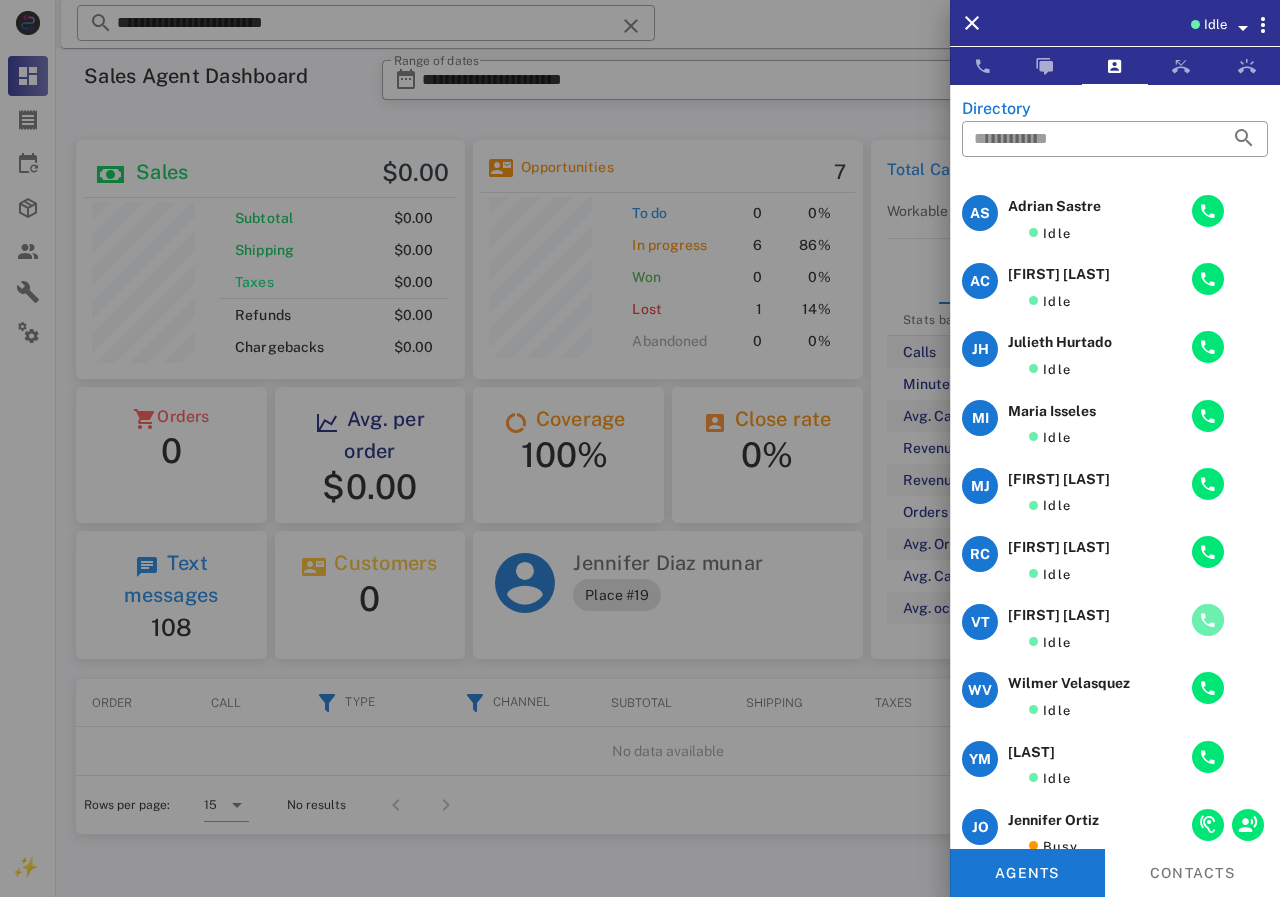 click at bounding box center [1208, 620] 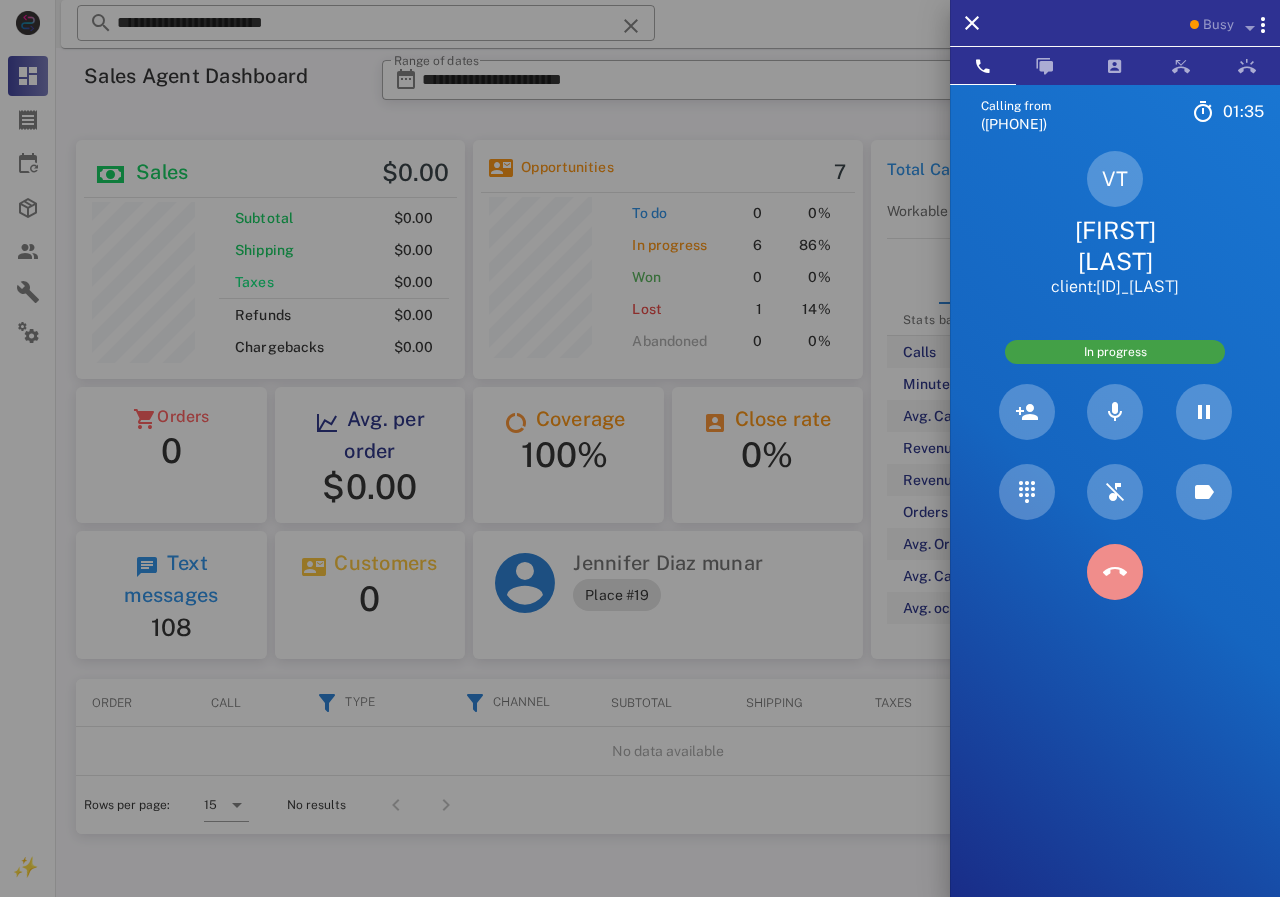 click at bounding box center (1115, 572) 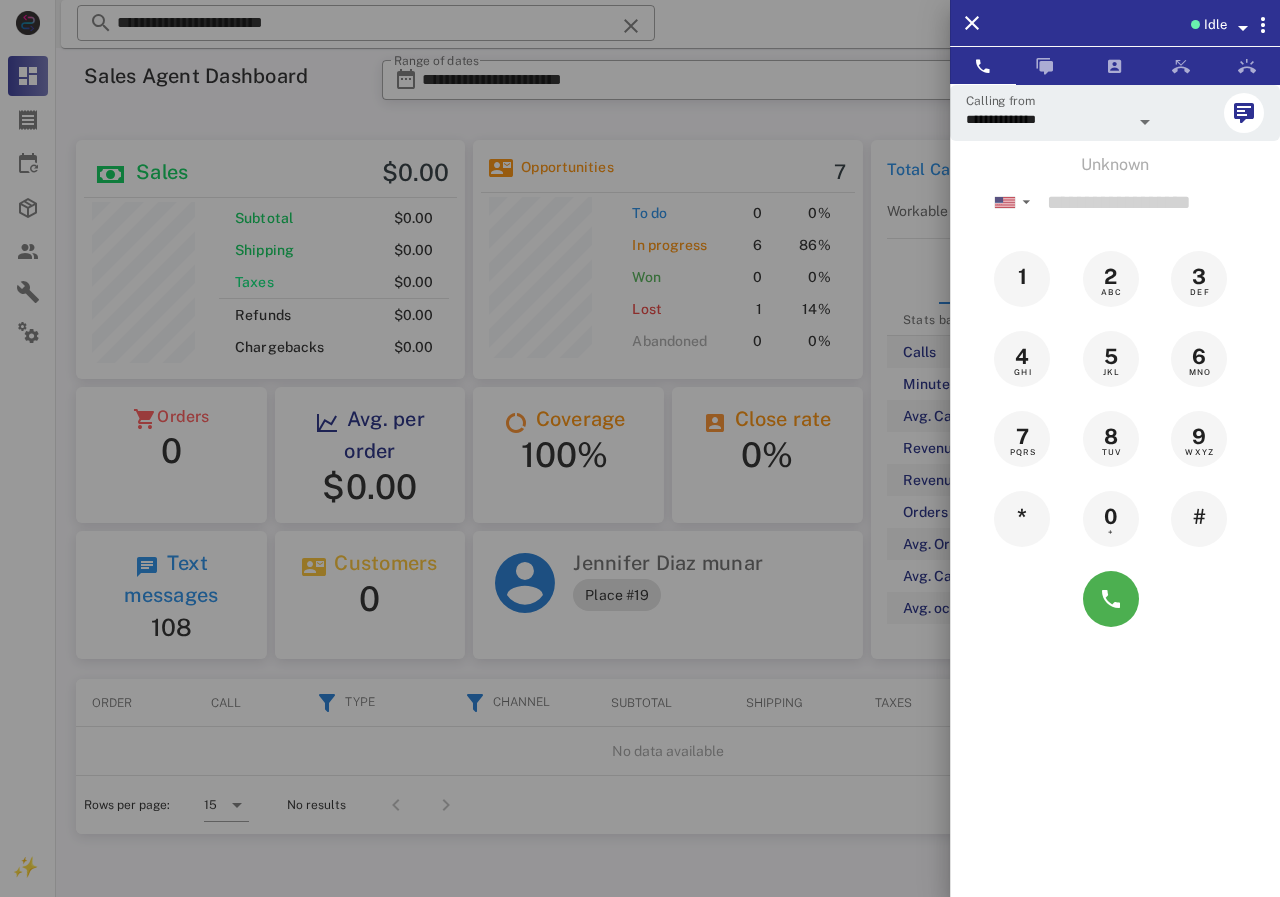 click at bounding box center [640, 448] 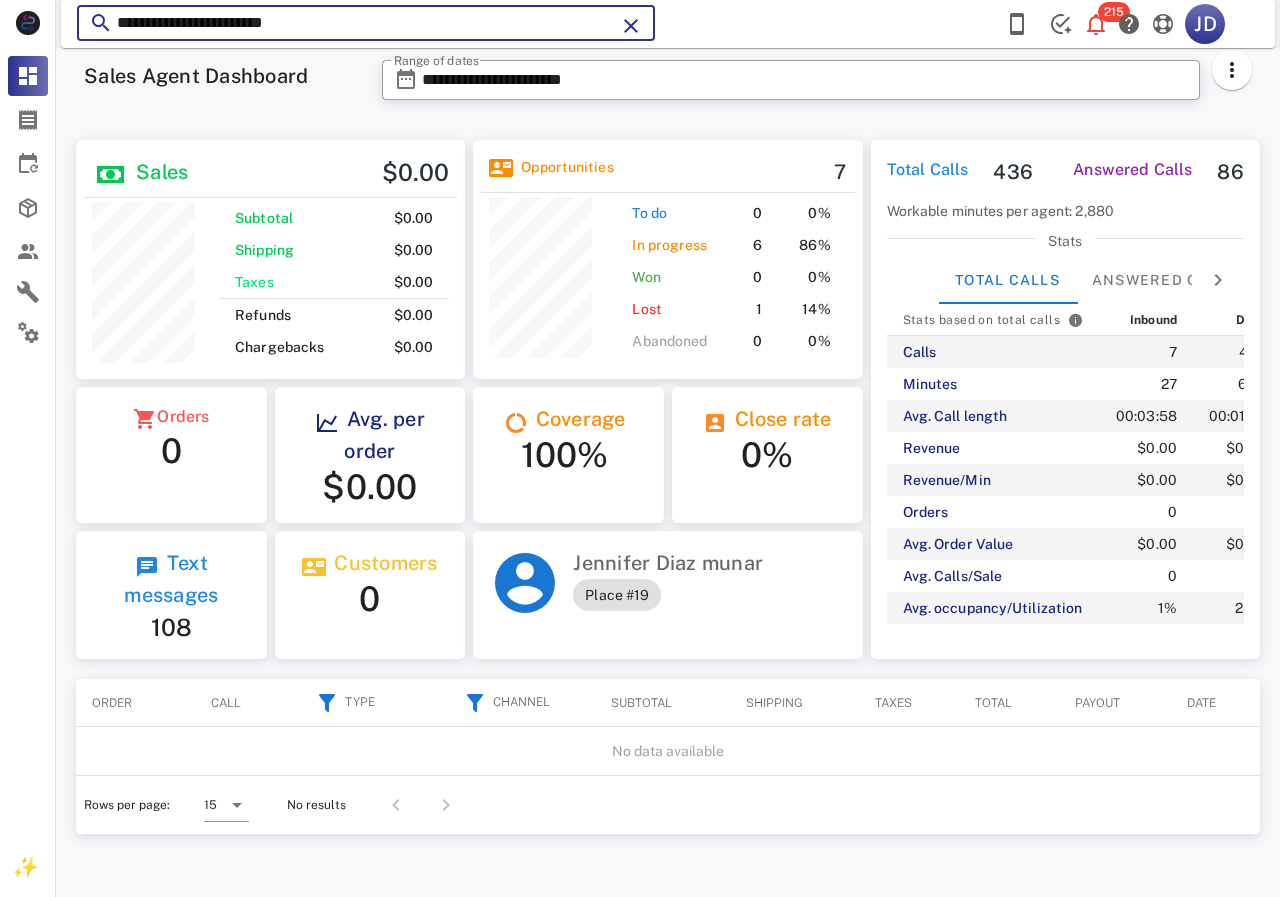 drag, startPoint x: 431, startPoint y: 13, endPoint x: 107, endPoint y: 8, distance: 324.03857 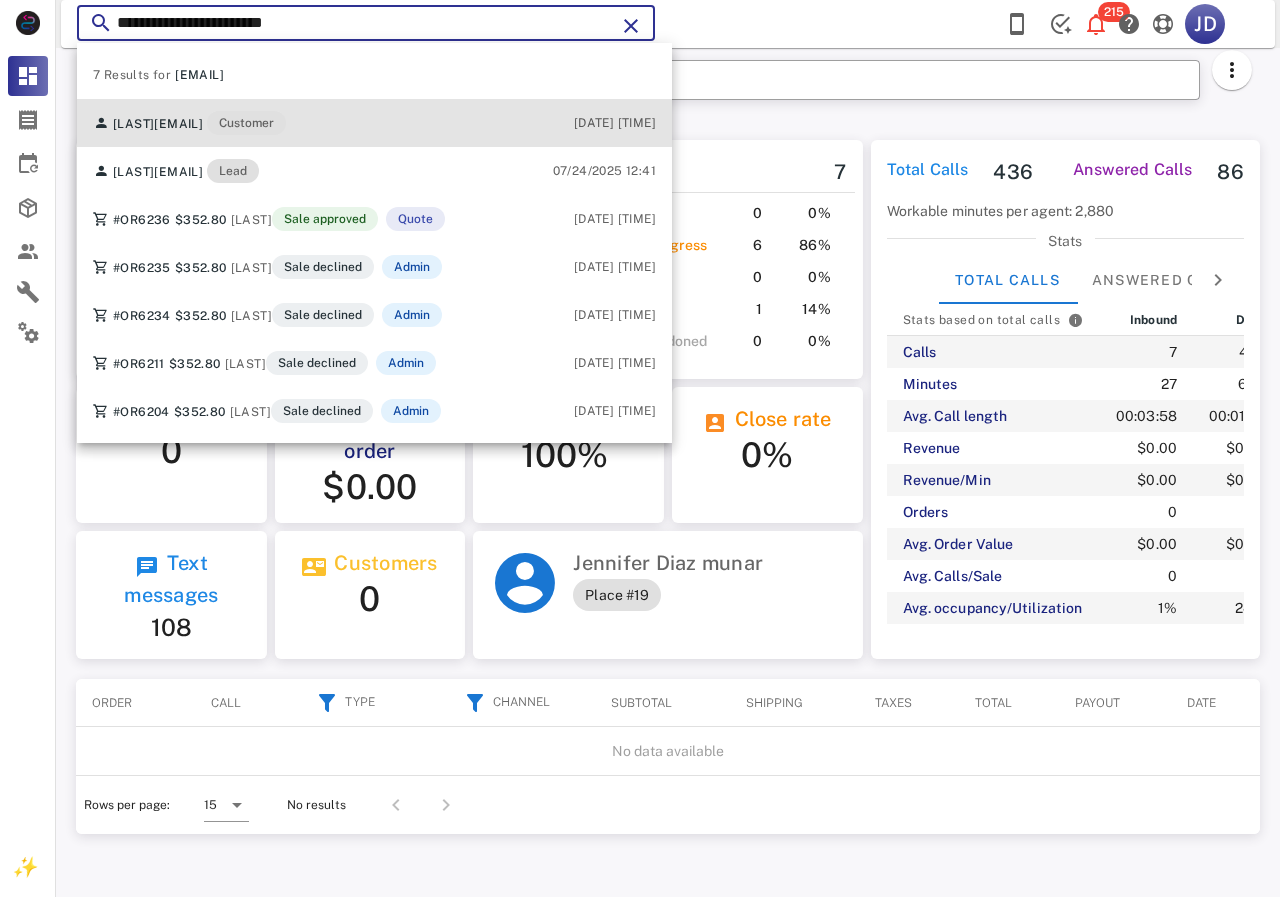 click on "[LAST] [LAST]   [EMAIL]   Customer" at bounding box center [189, 123] 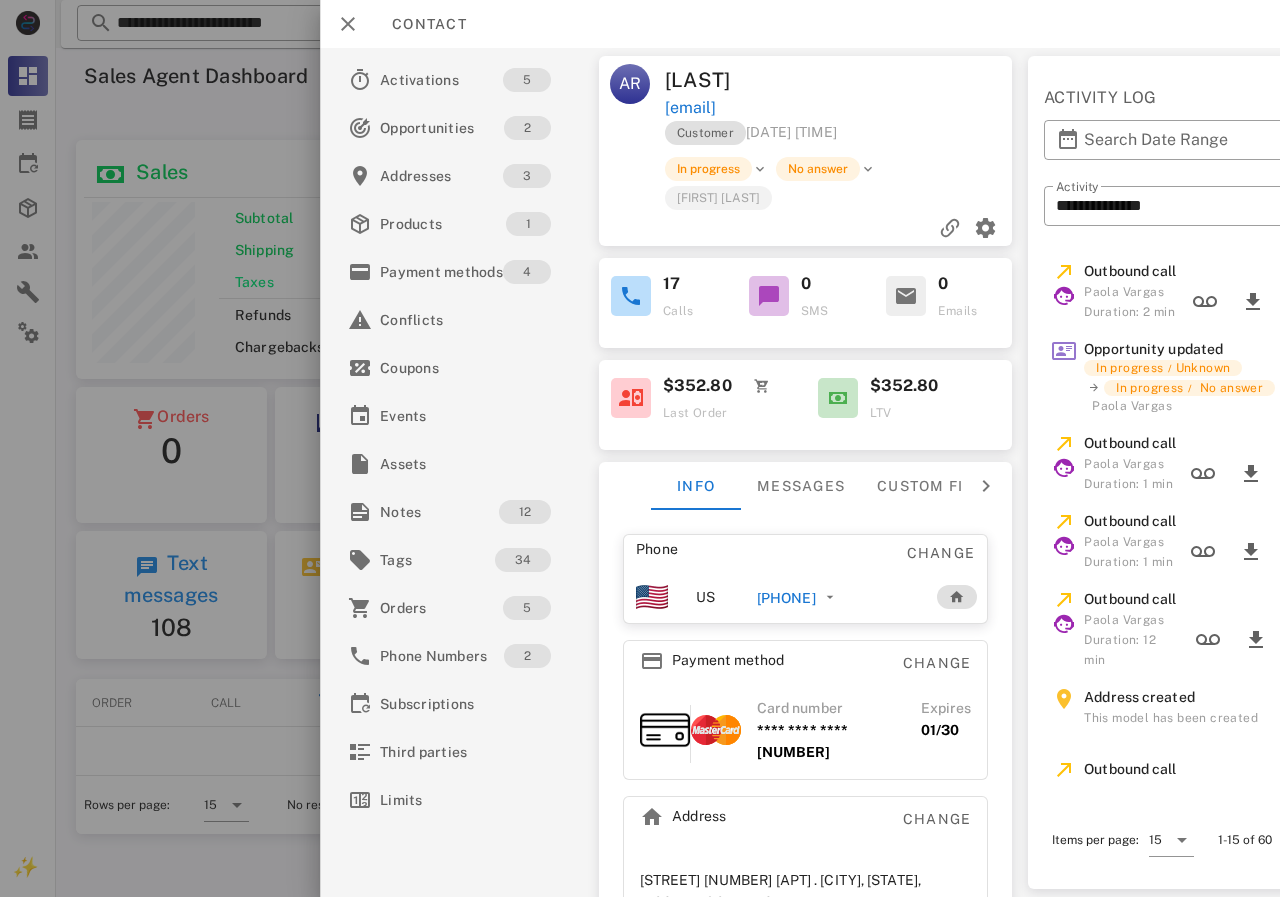click on "[PHONE]" at bounding box center [786, 598] 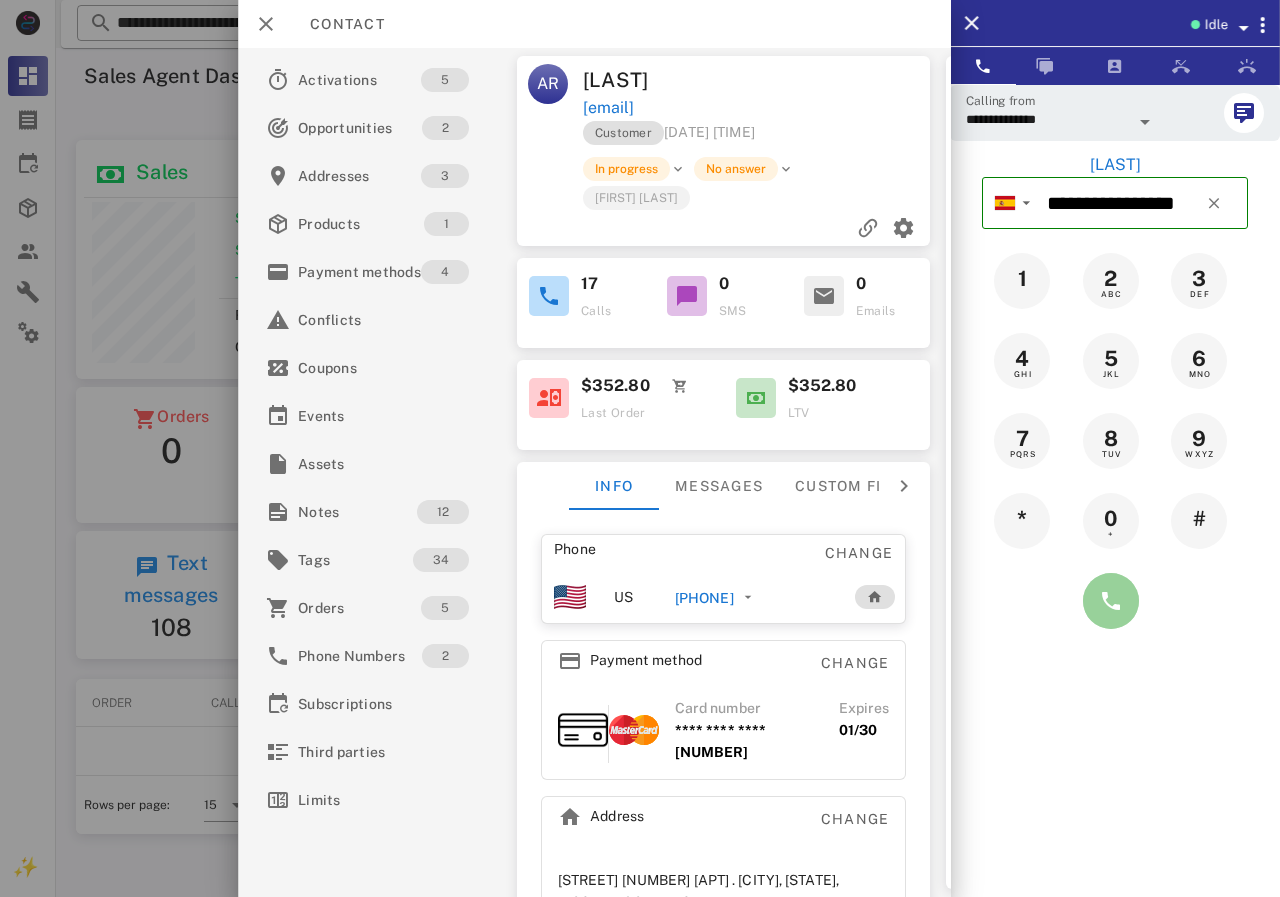 click at bounding box center [1111, 601] 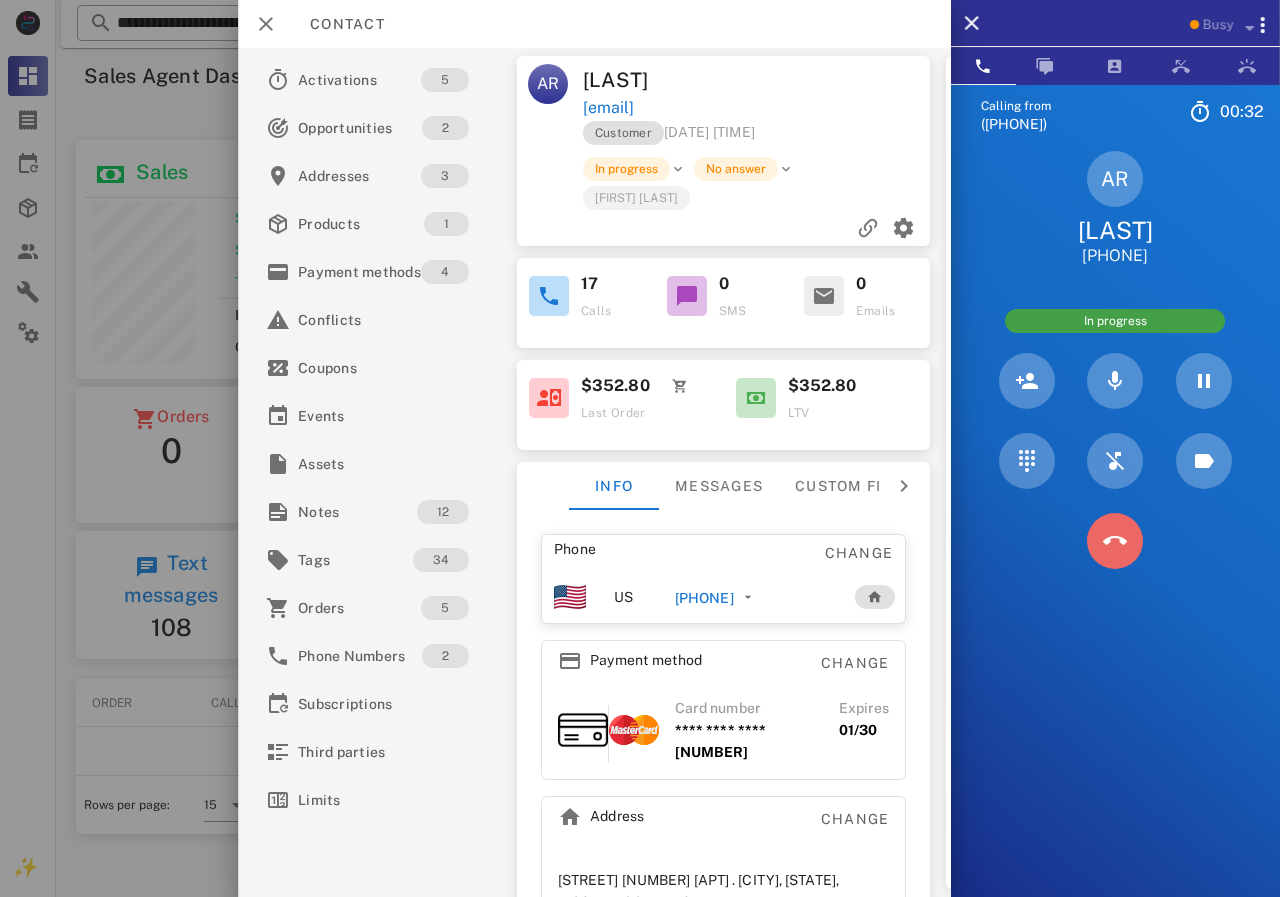 click at bounding box center (1115, 541) 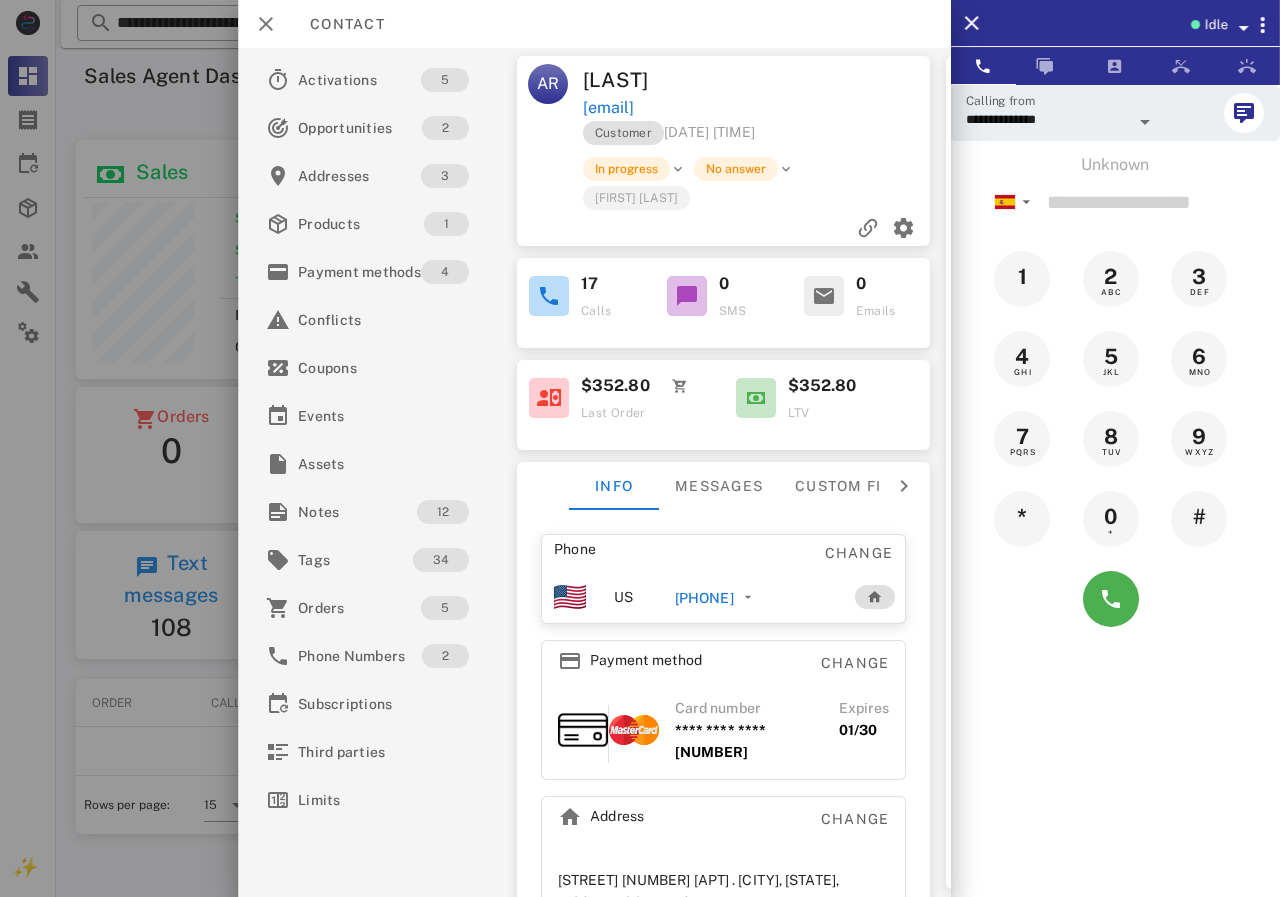click on "[PHONE]" at bounding box center [703, 598] 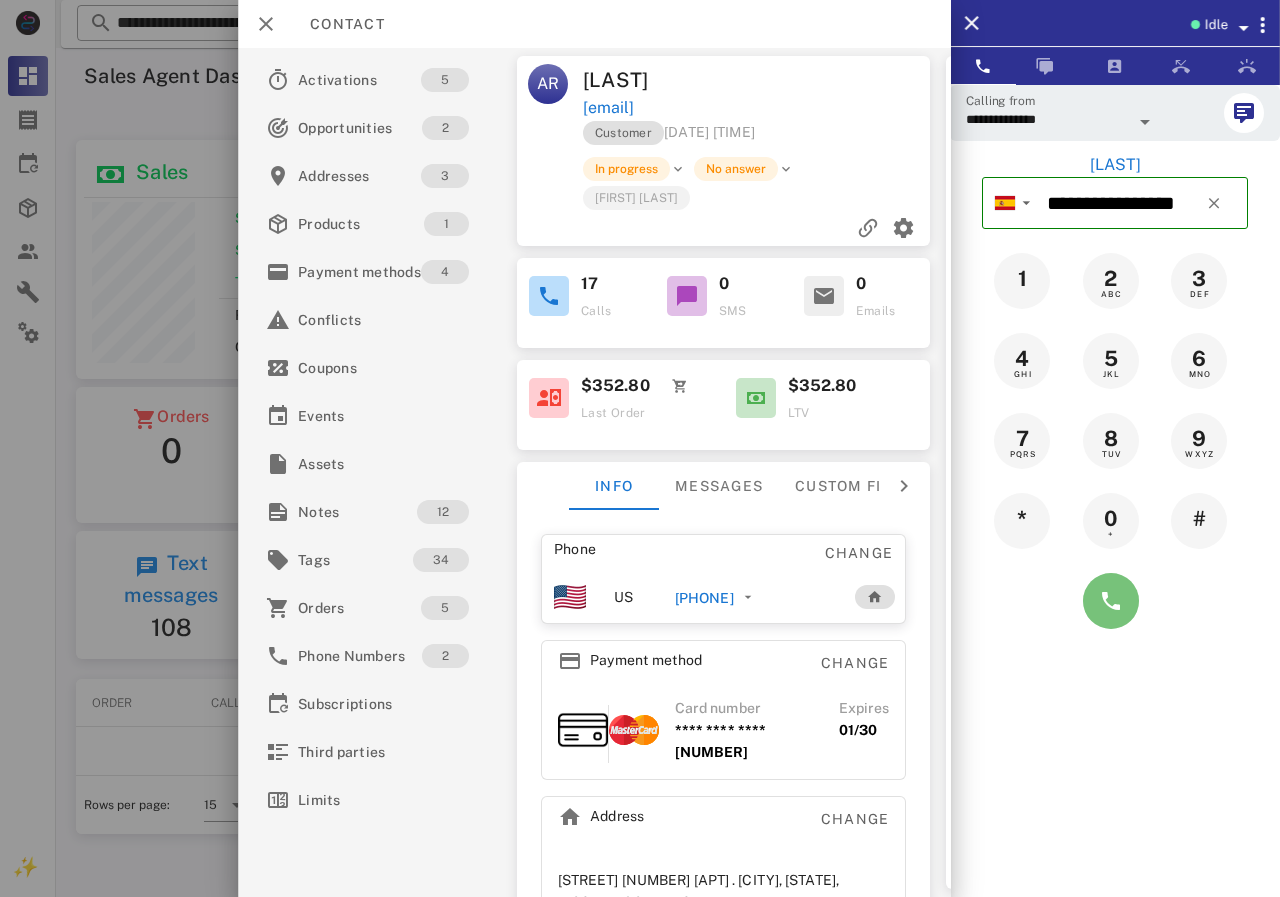 click at bounding box center [1111, 601] 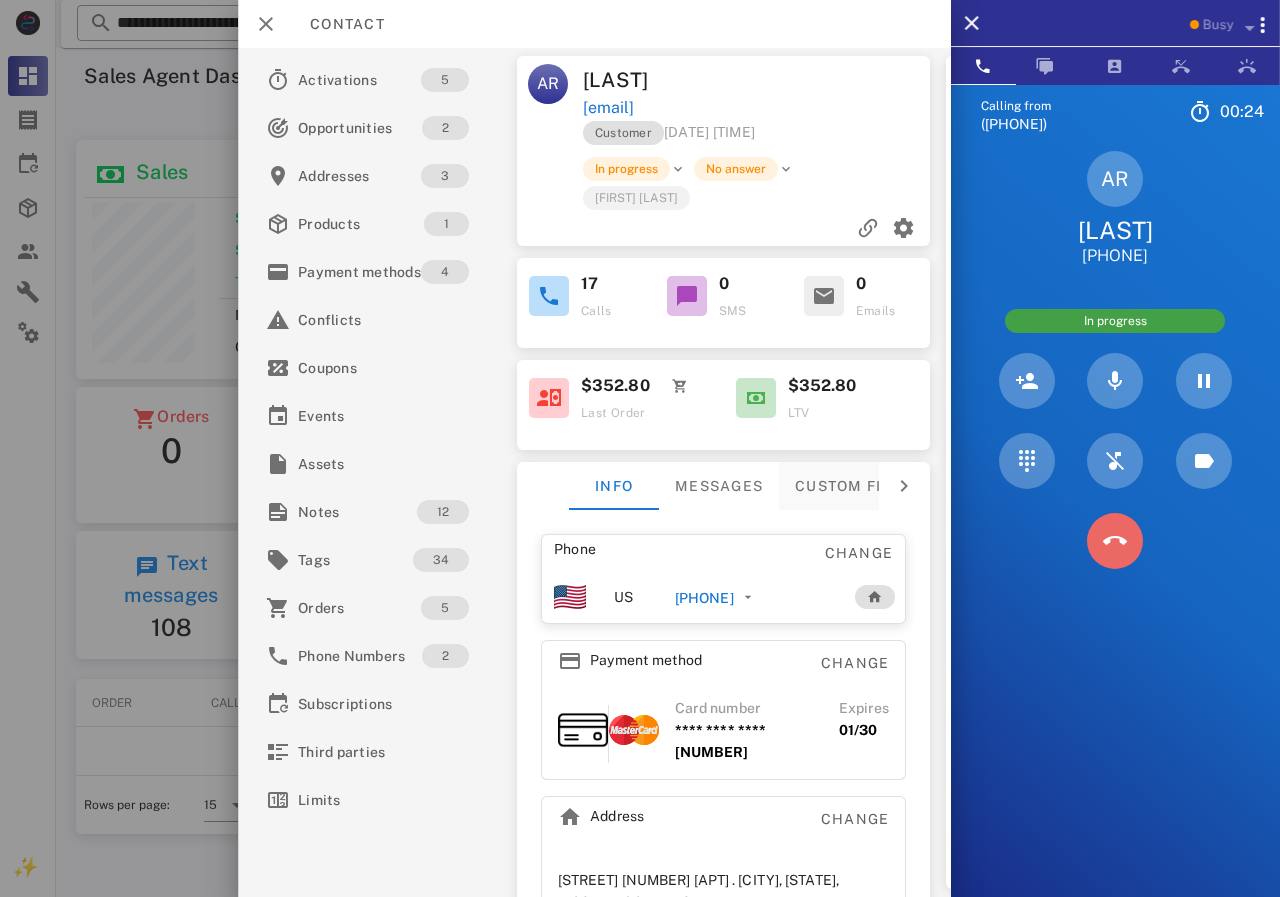 click at bounding box center (1115, 541) 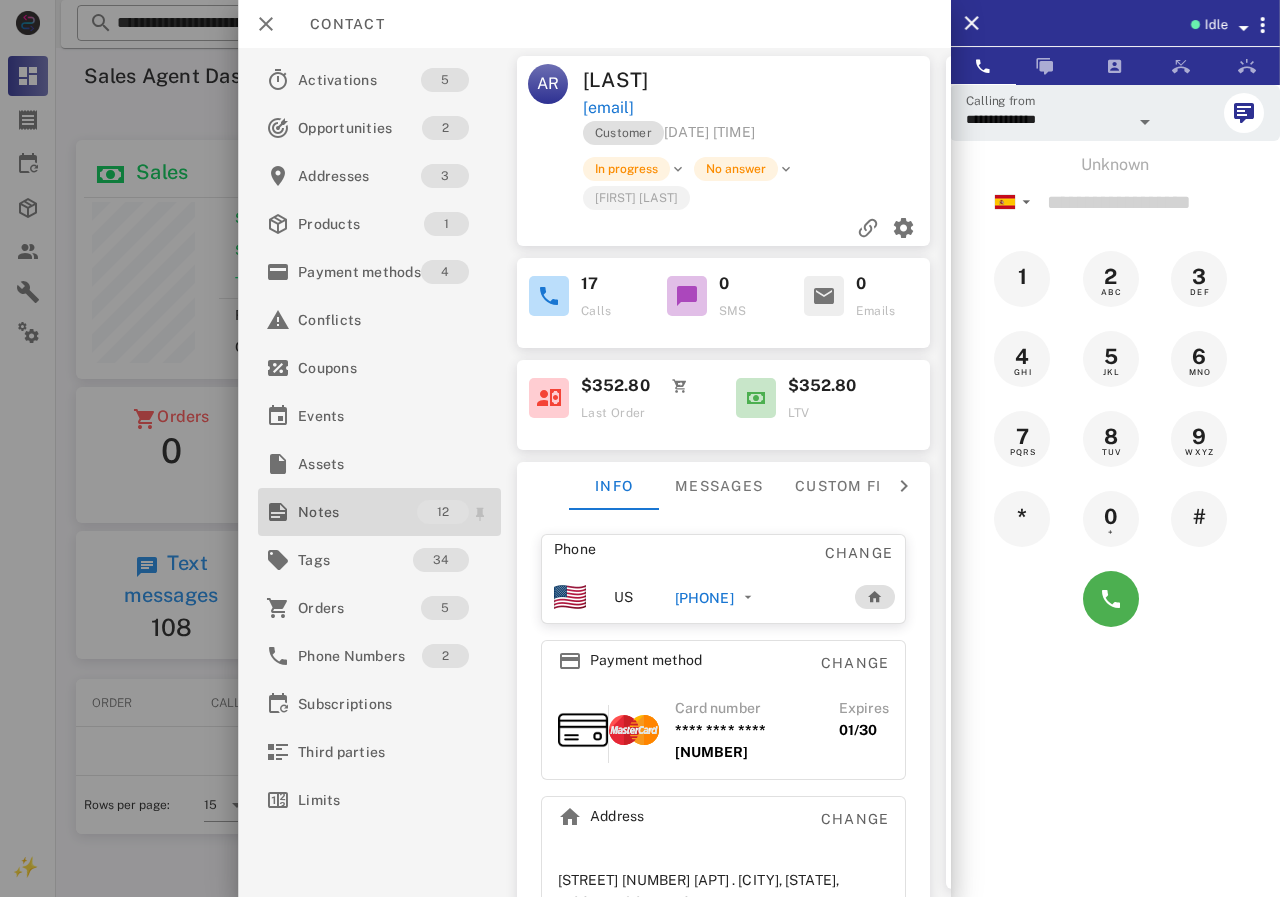 click on "Notes" at bounding box center [357, 512] 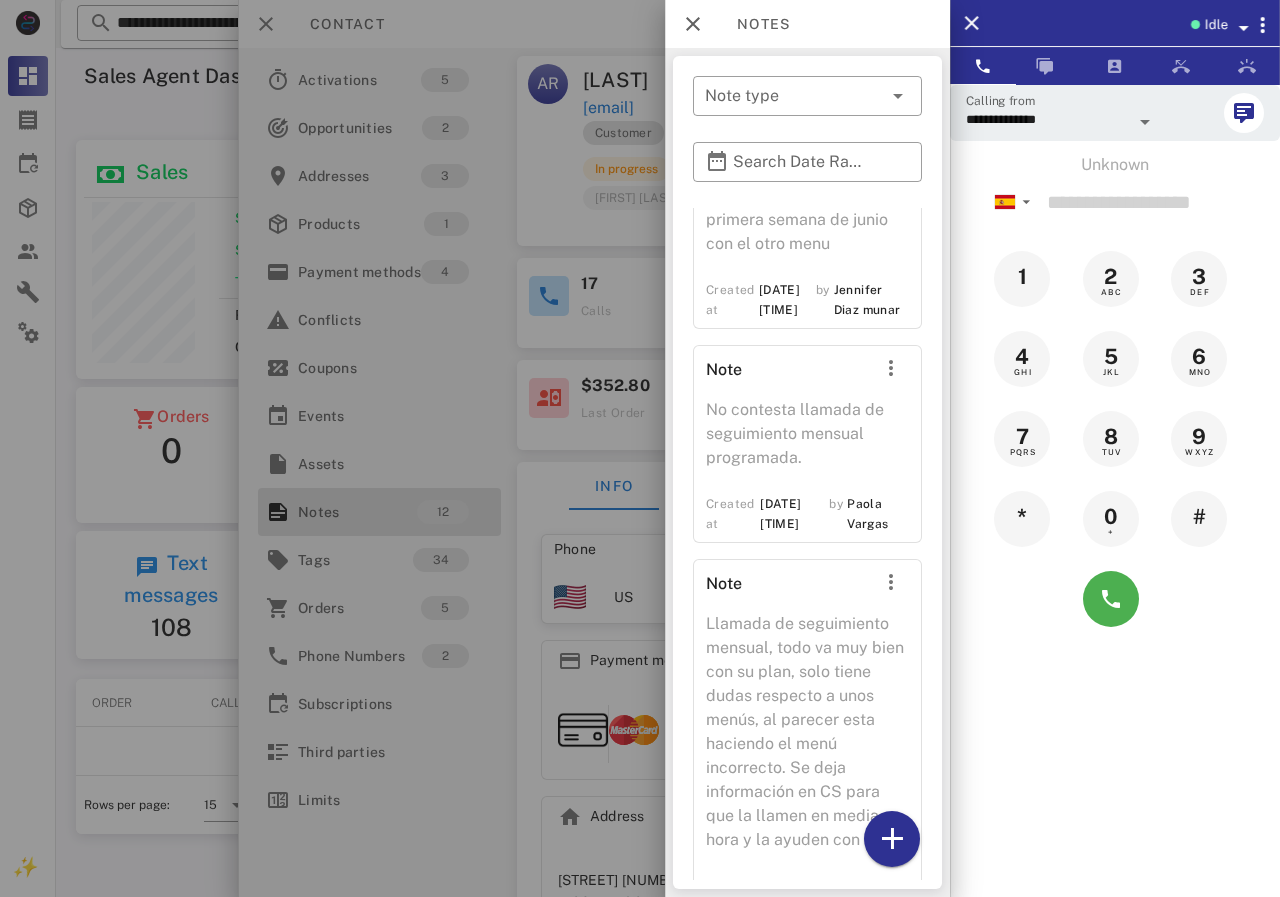 scroll, scrollTop: 3270, scrollLeft: 0, axis: vertical 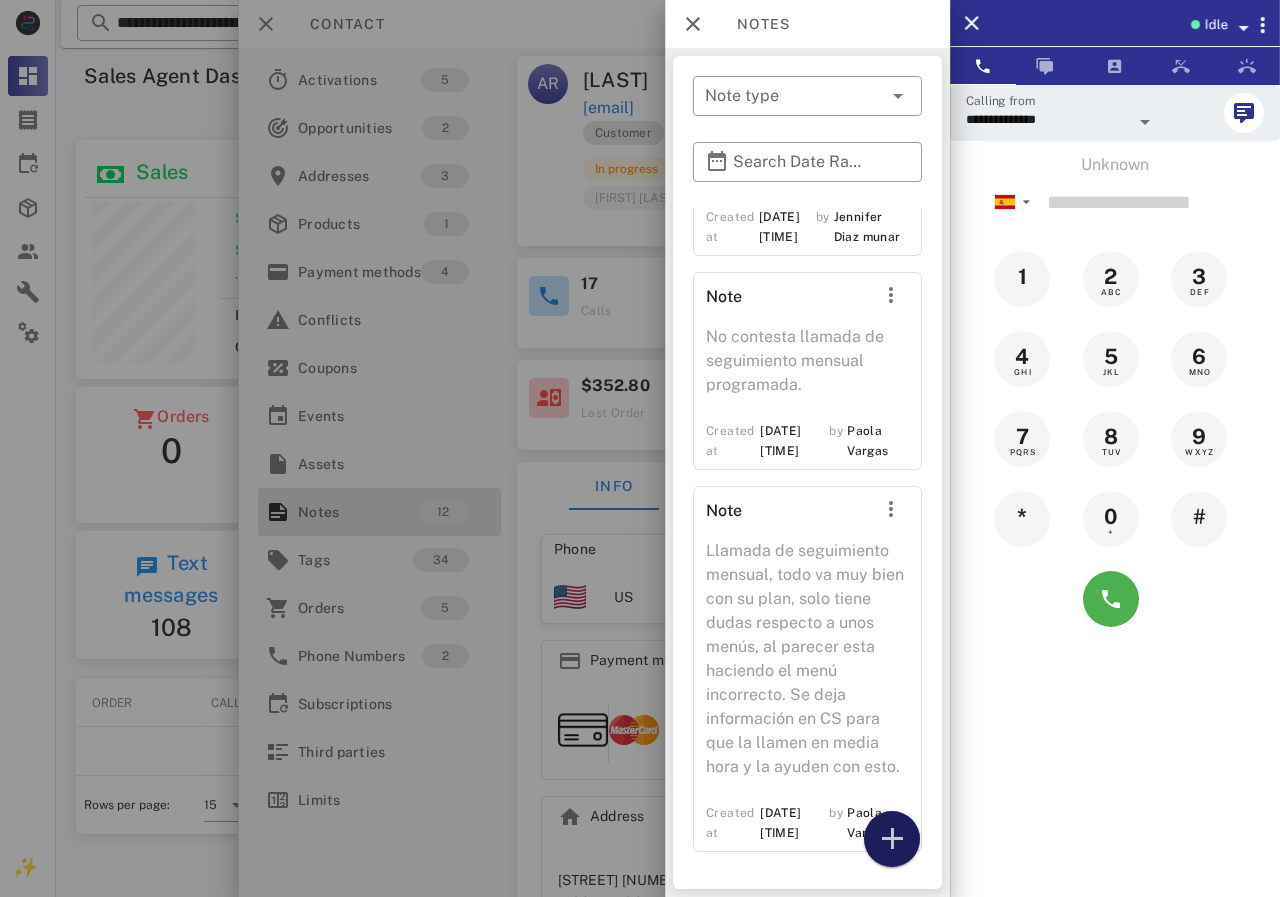 click at bounding box center [892, 839] 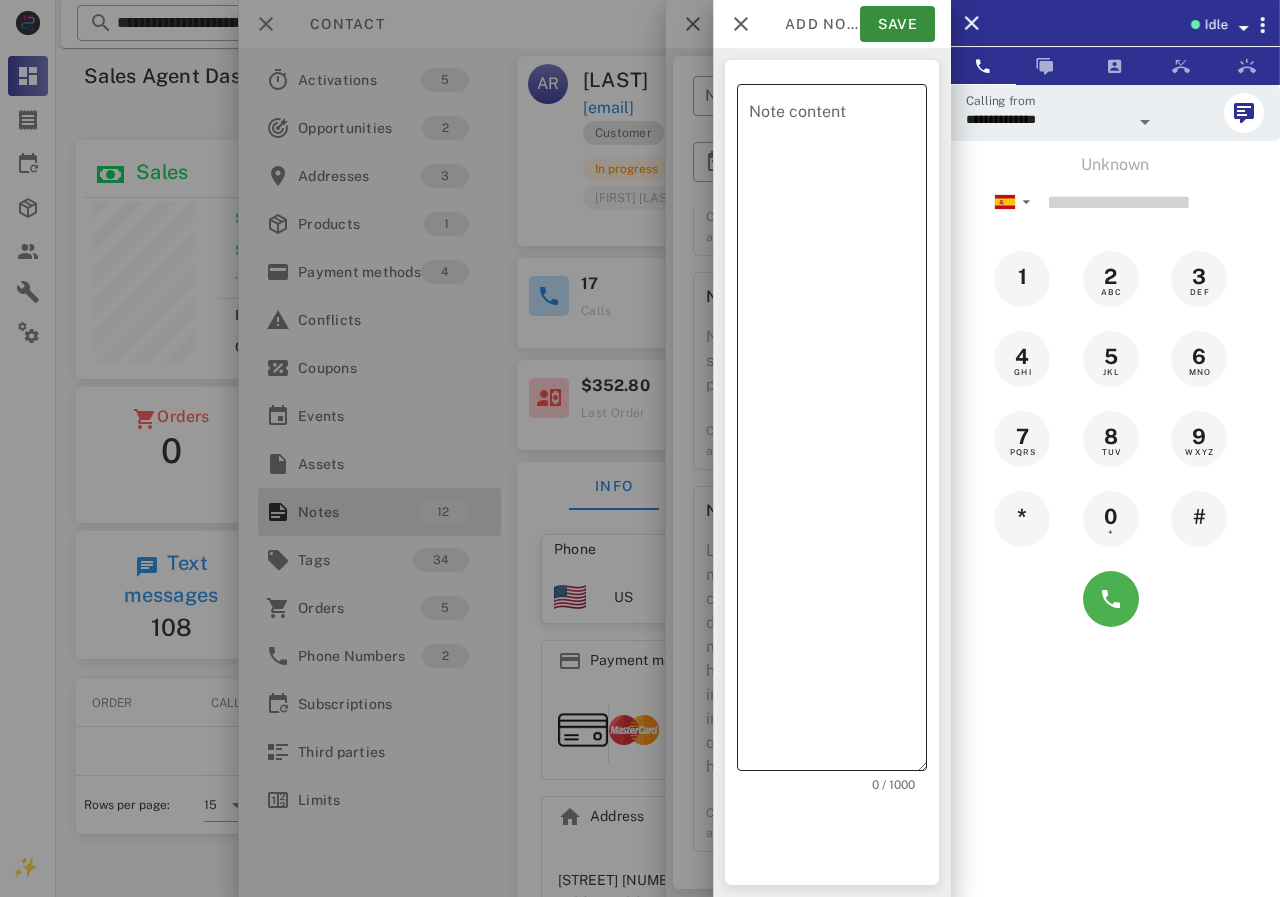 click on "Note content" at bounding box center [838, 432] 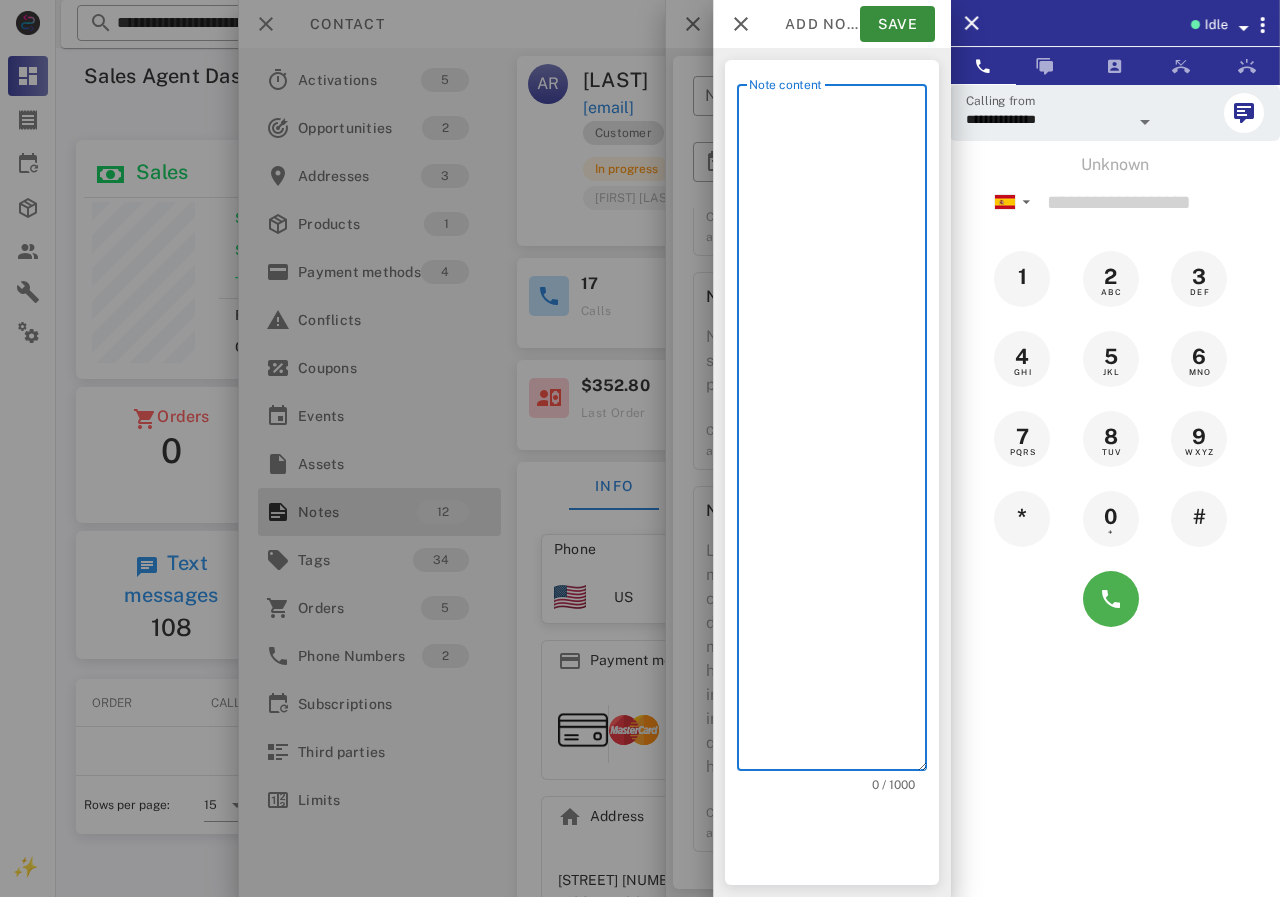 scroll, scrollTop: 240, scrollLeft: 390, axis: both 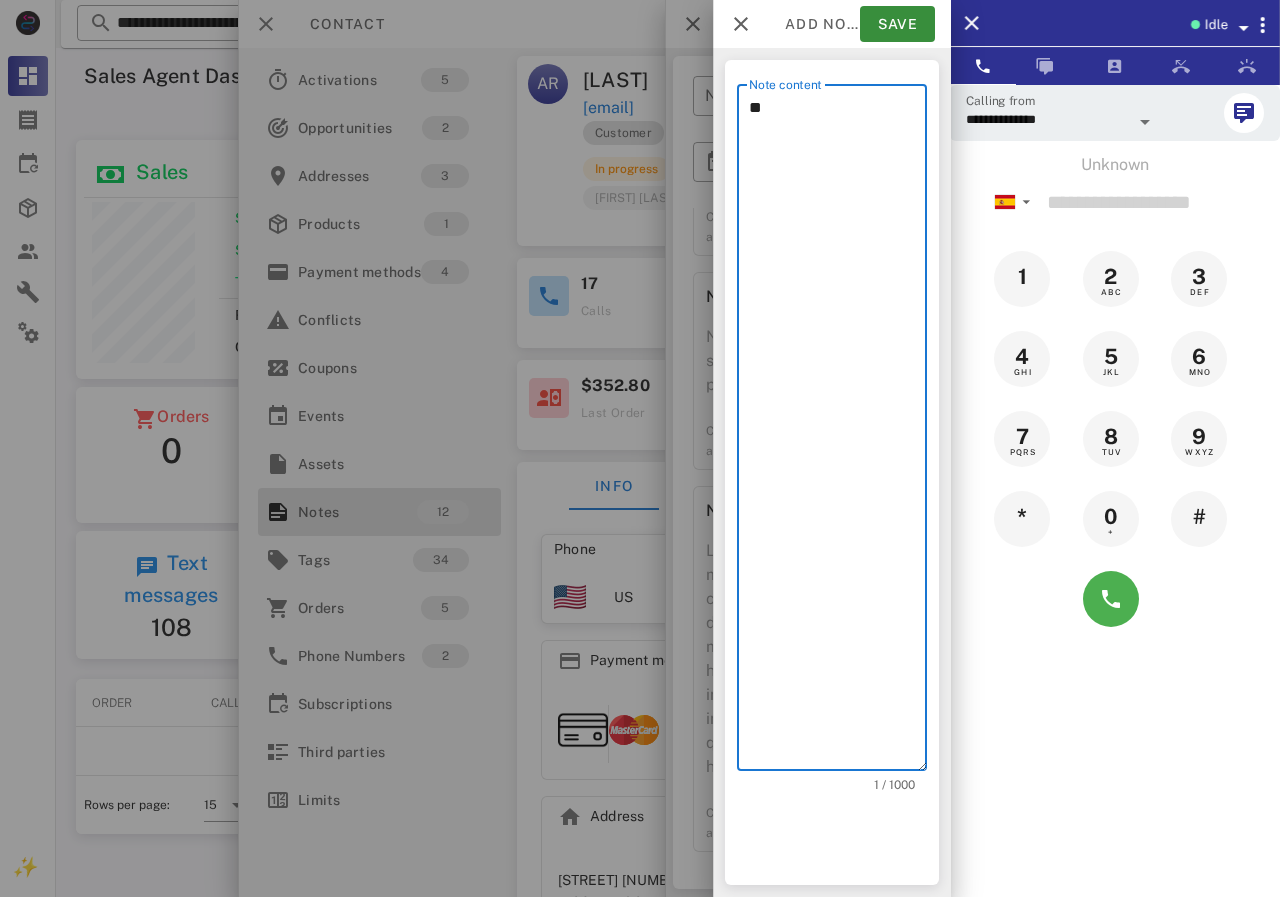 type on "*" 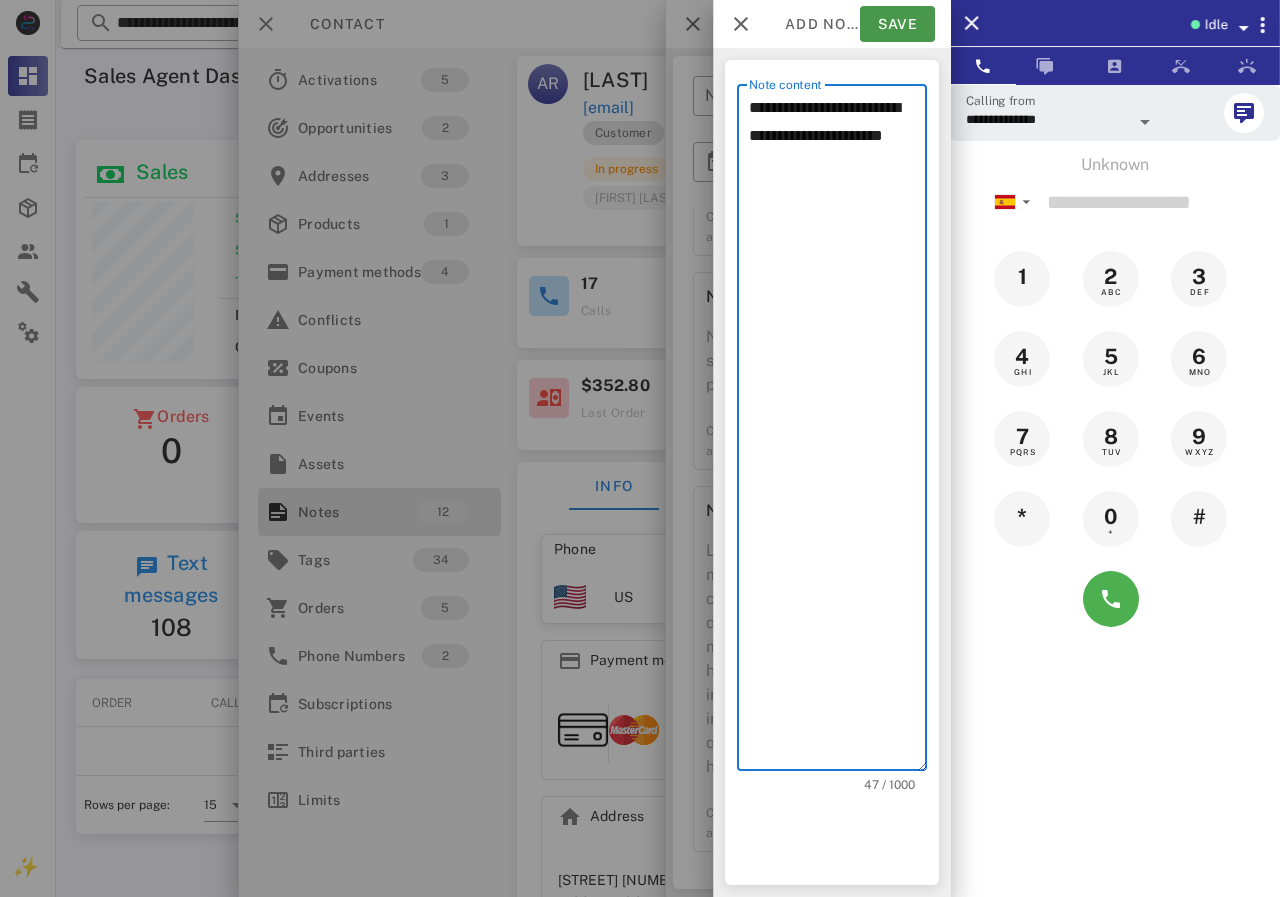 type on "**********" 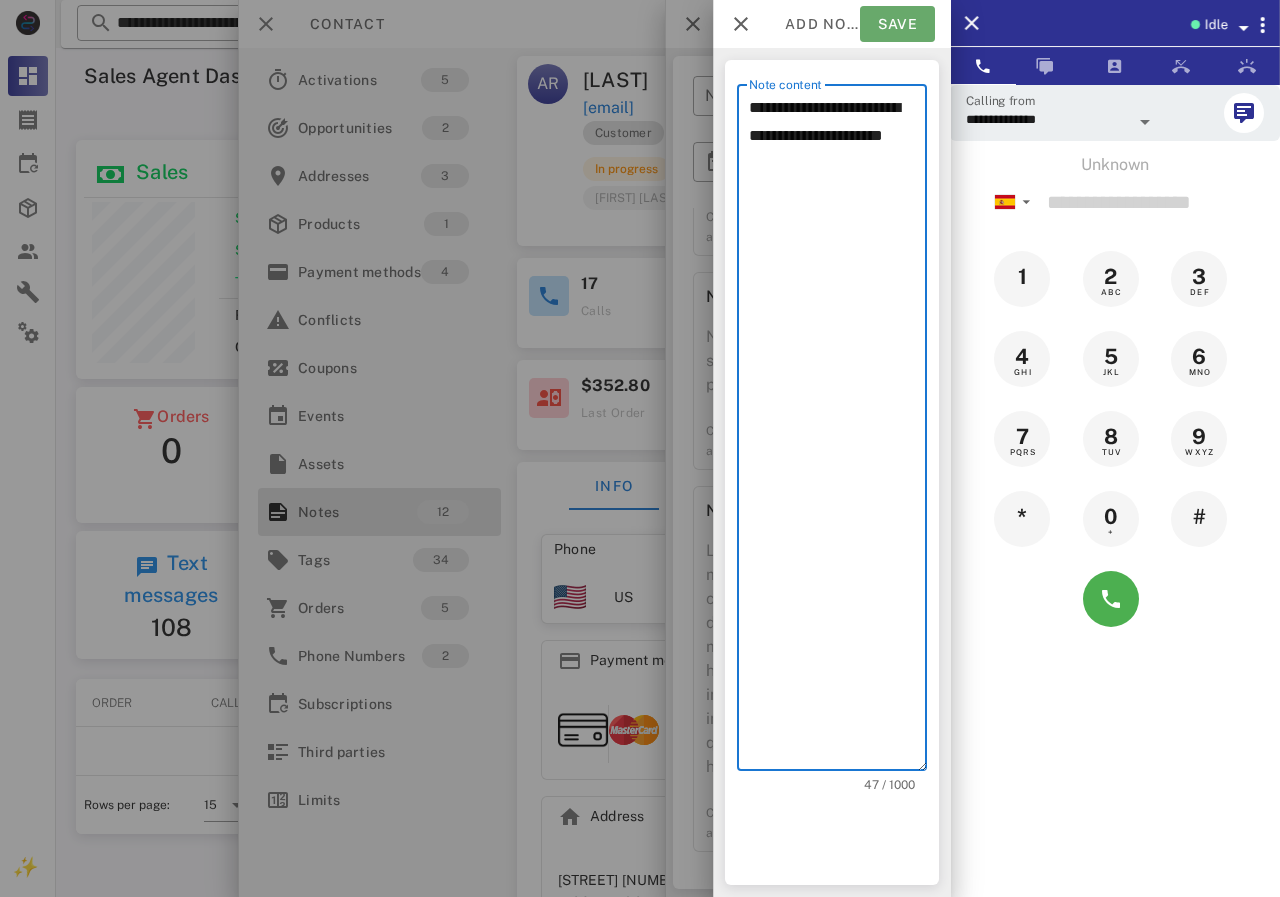 click on "Save" at bounding box center [897, 24] 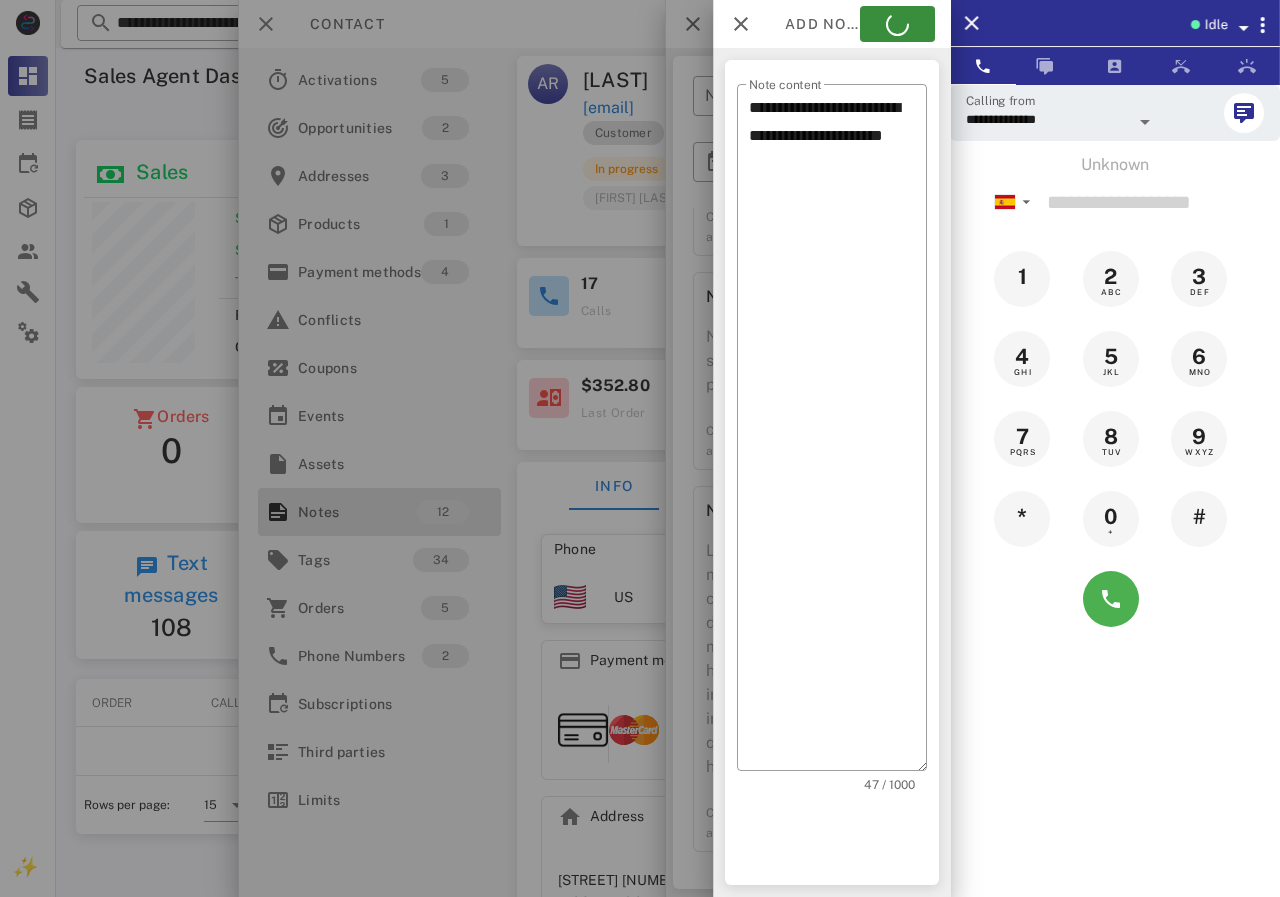 click at bounding box center [640, 448] 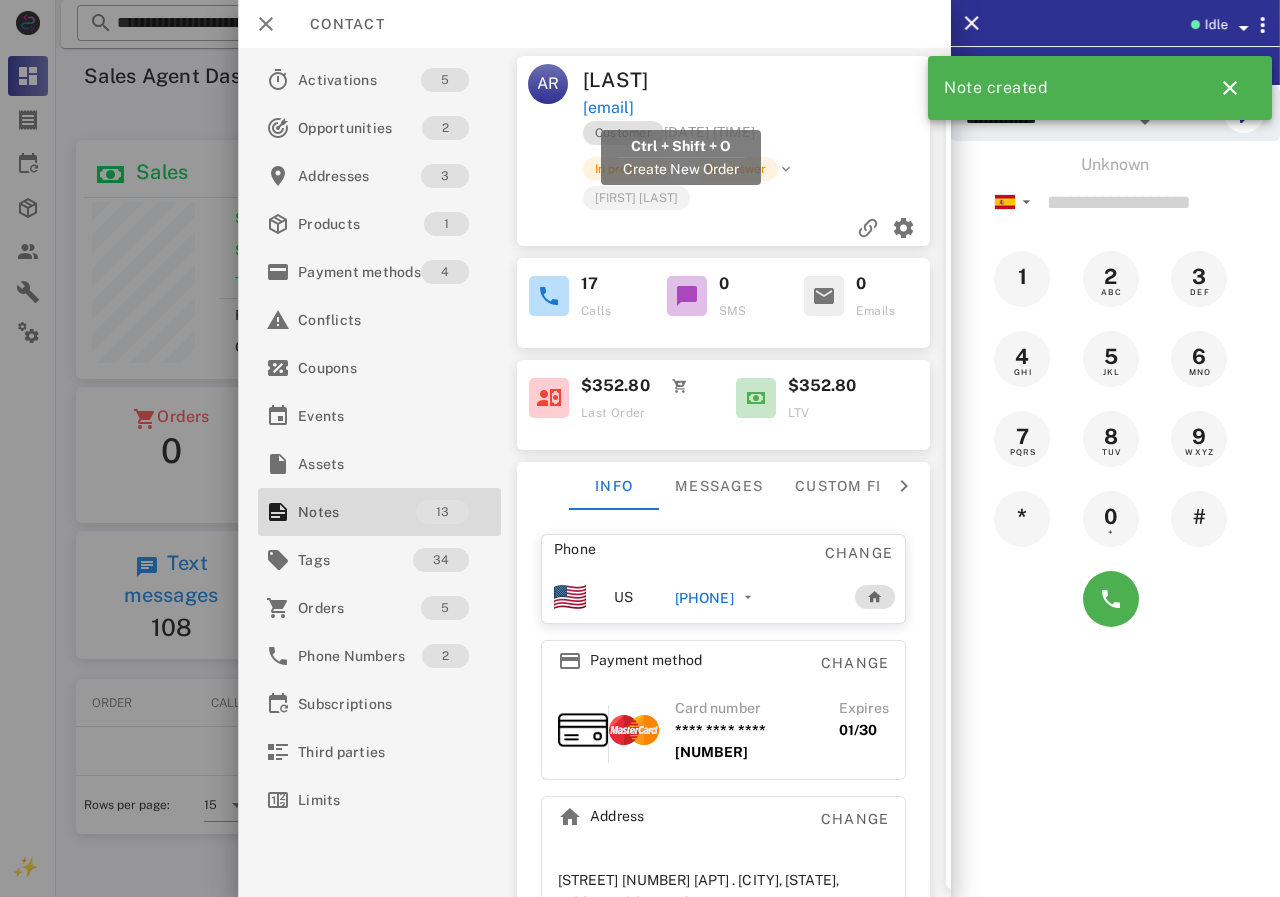 drag, startPoint x: 800, startPoint y: 110, endPoint x: 581, endPoint y: 109, distance: 219.00229 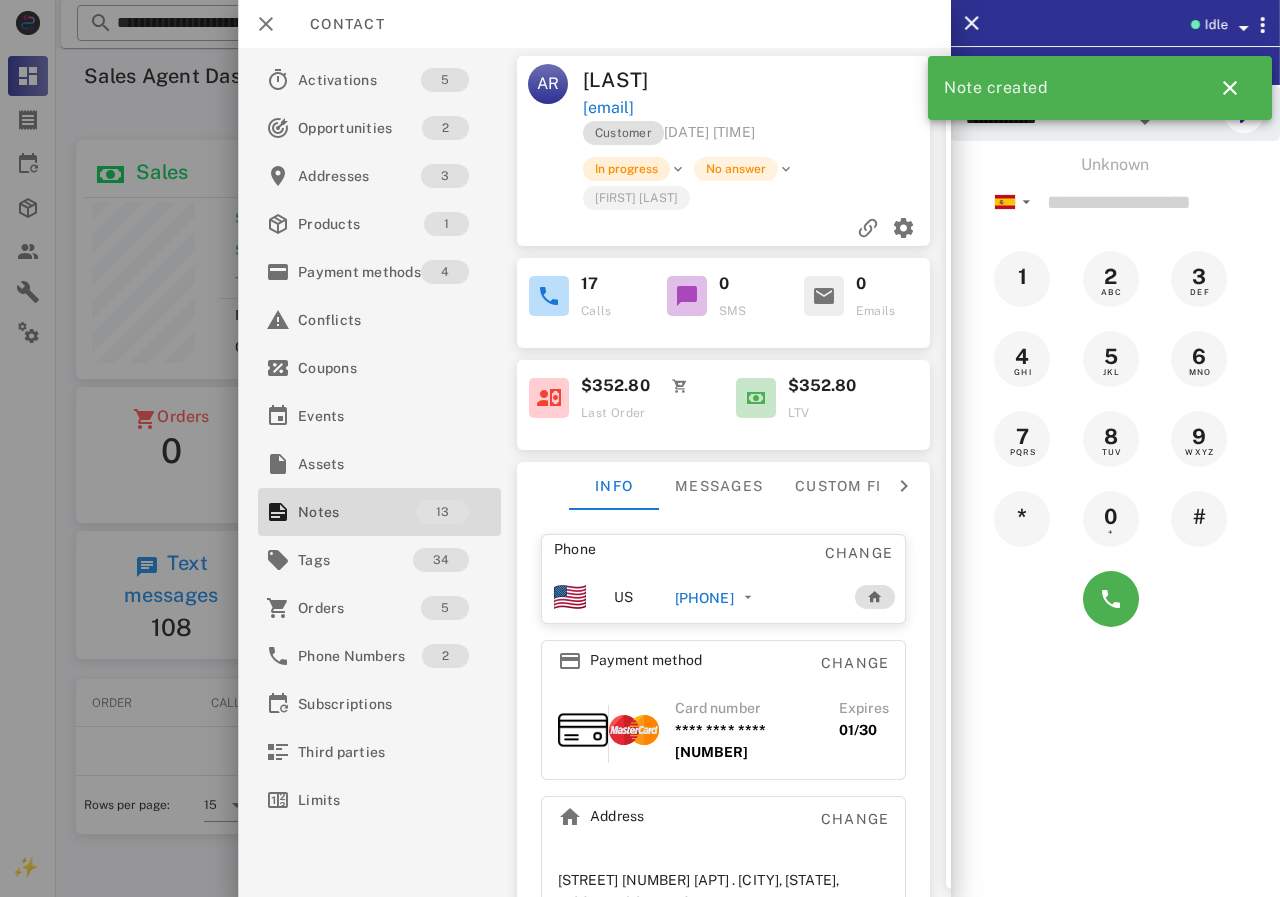copy on "[EMAIL]" 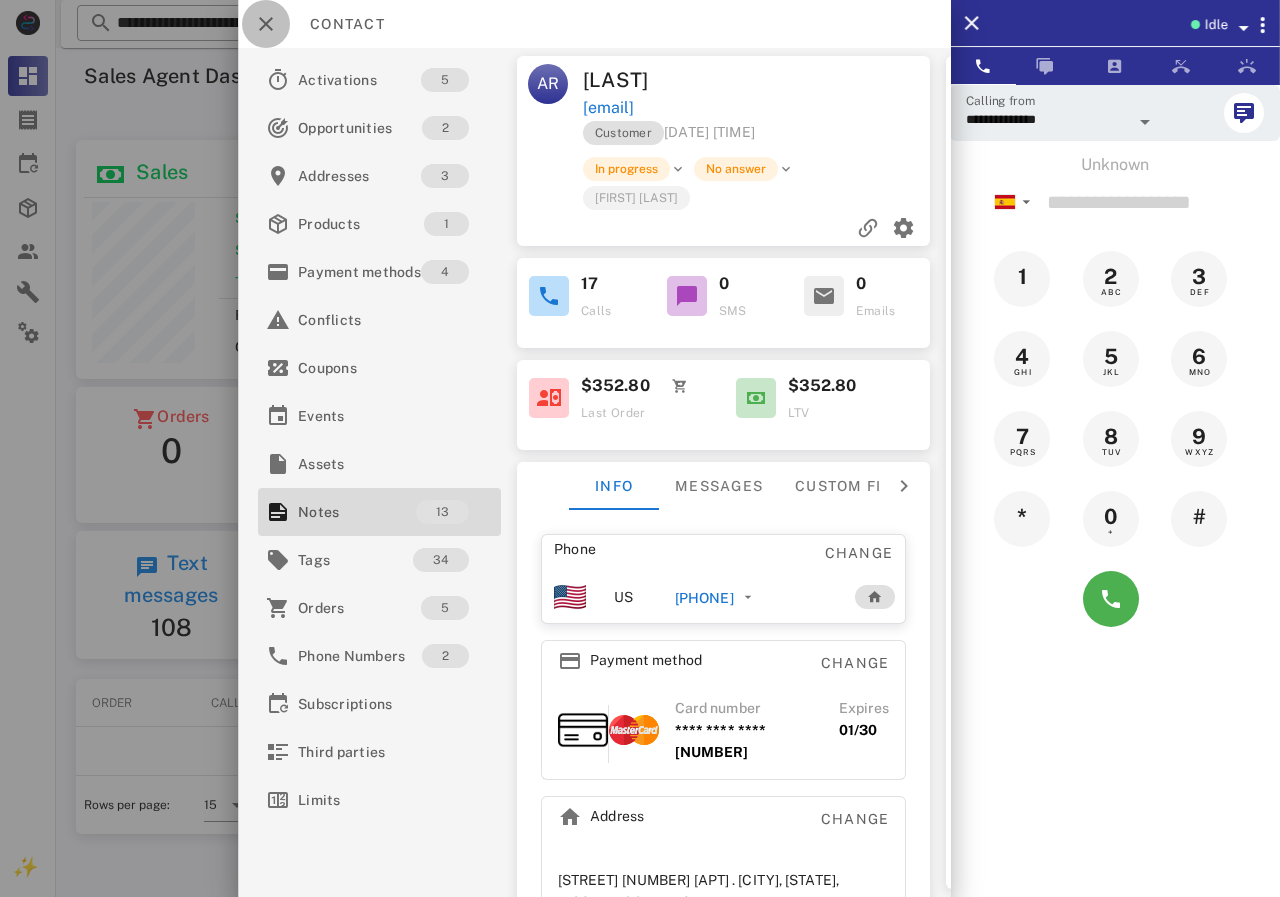 click at bounding box center [266, 24] 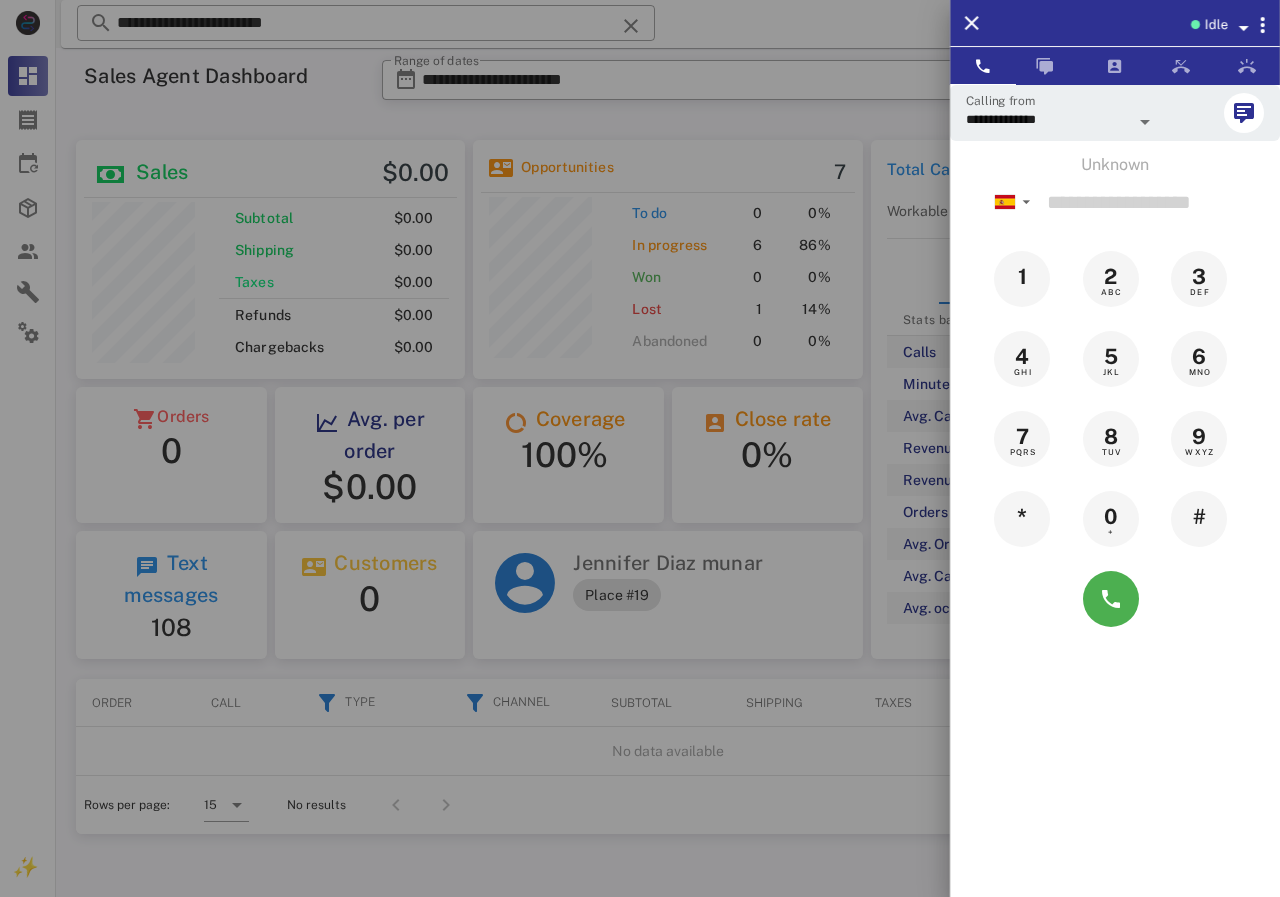 click at bounding box center (640, 448) 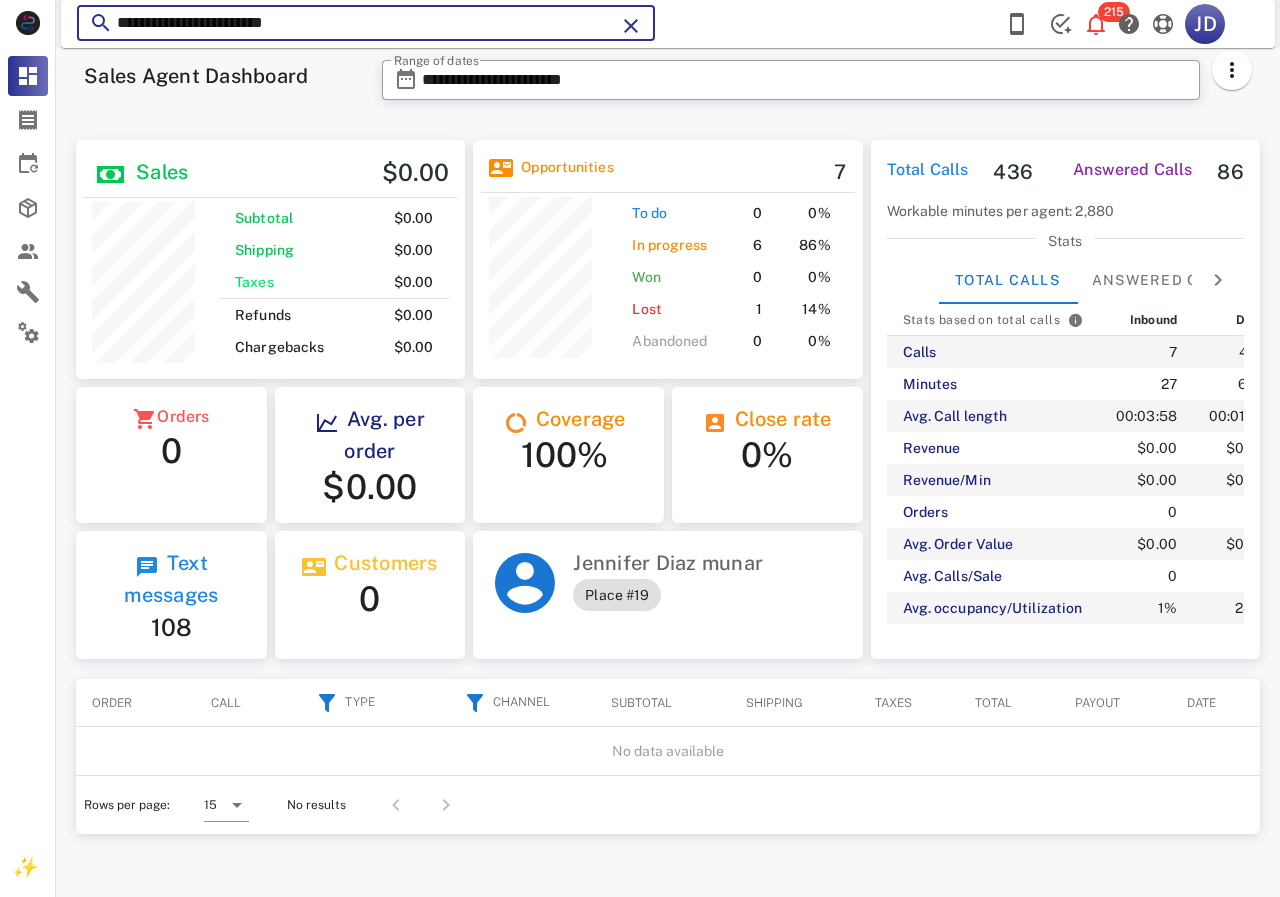 drag, startPoint x: 379, startPoint y: 23, endPoint x: 114, endPoint y: 27, distance: 265.03018 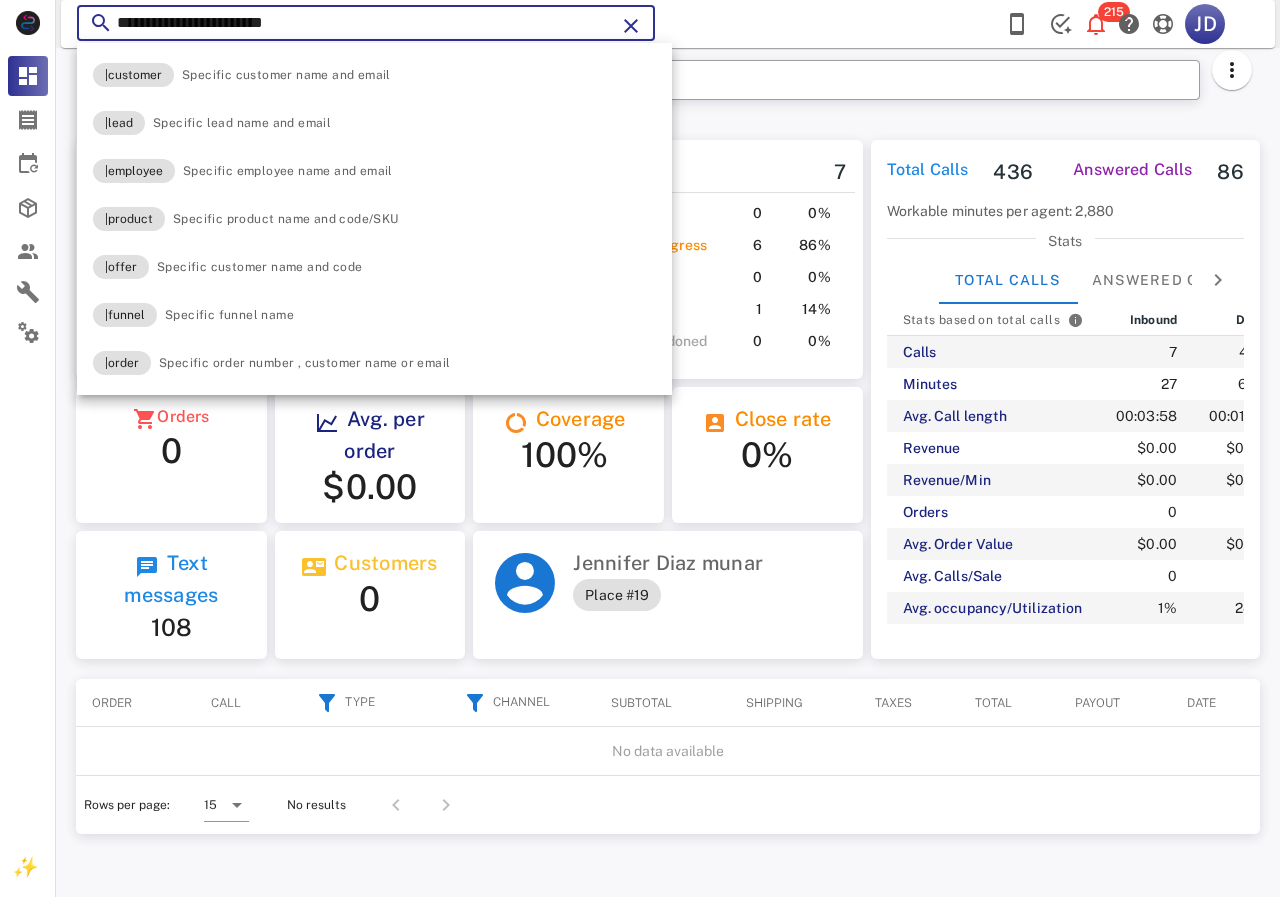 paste 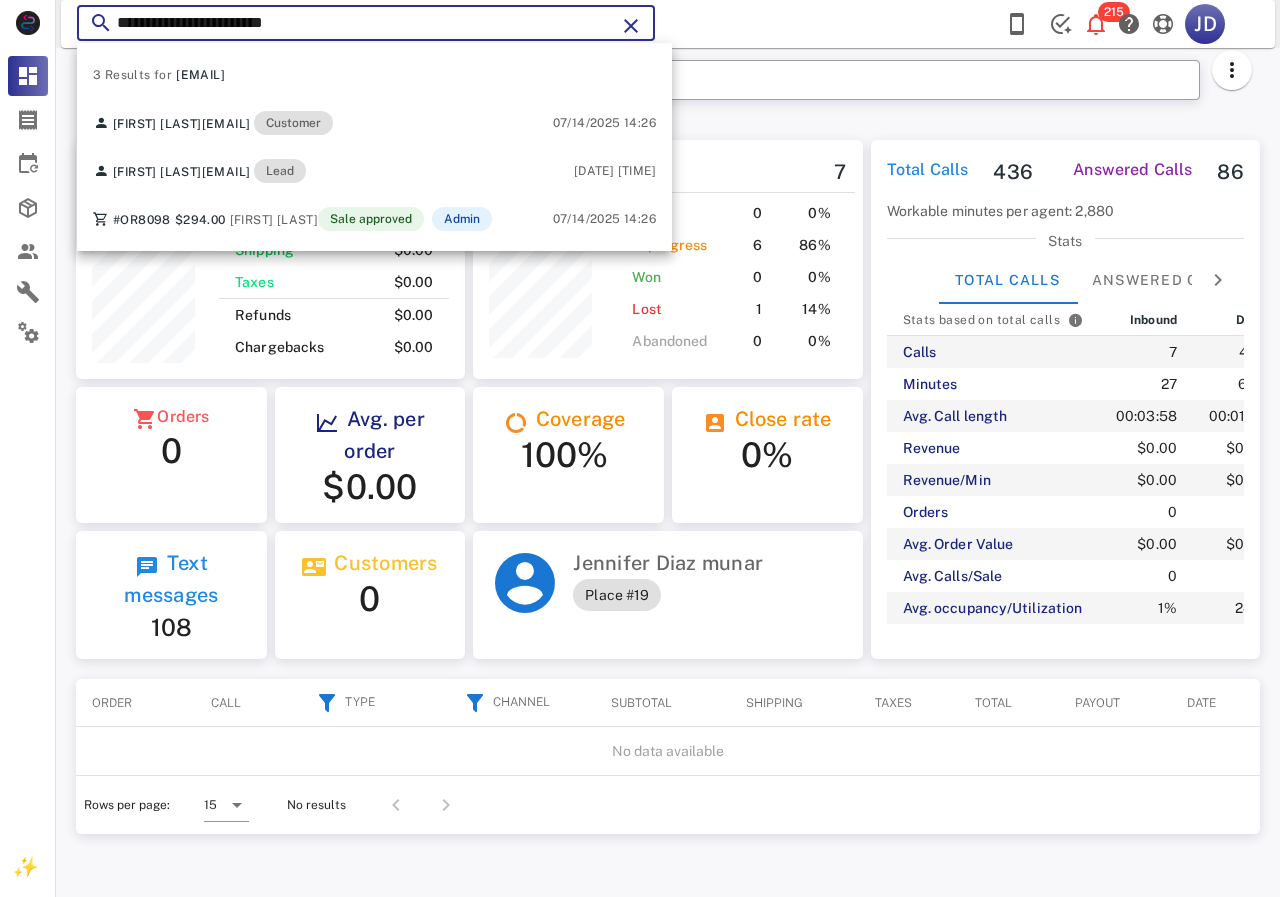click on "**********" at bounding box center [366, 23] 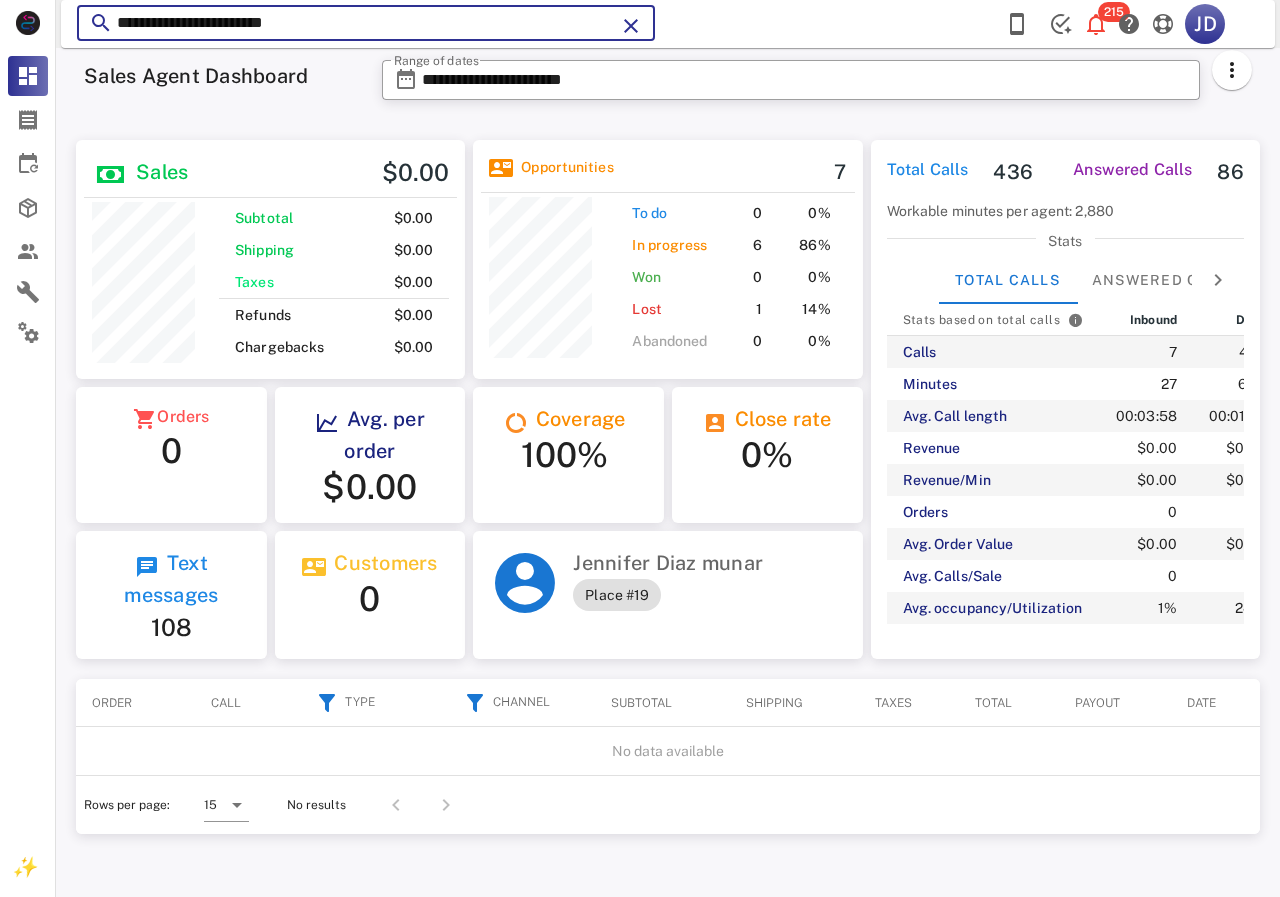 drag, startPoint x: 299, startPoint y: 19, endPoint x: 106, endPoint y: 26, distance: 193.1269 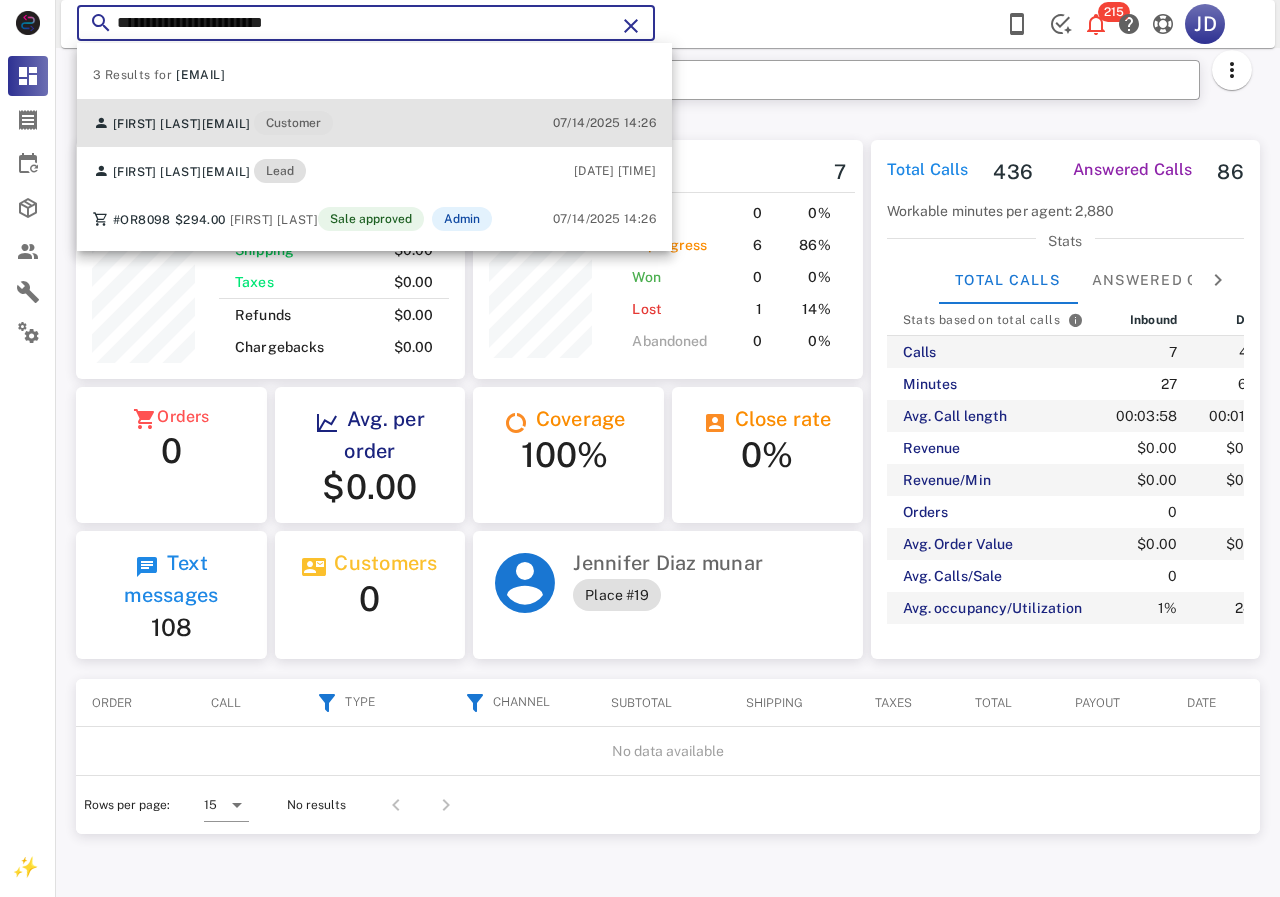 click on "[FIRST] [LAST]   [EMAIL]   Customer   [DATE] [TIME]" at bounding box center [374, 123] 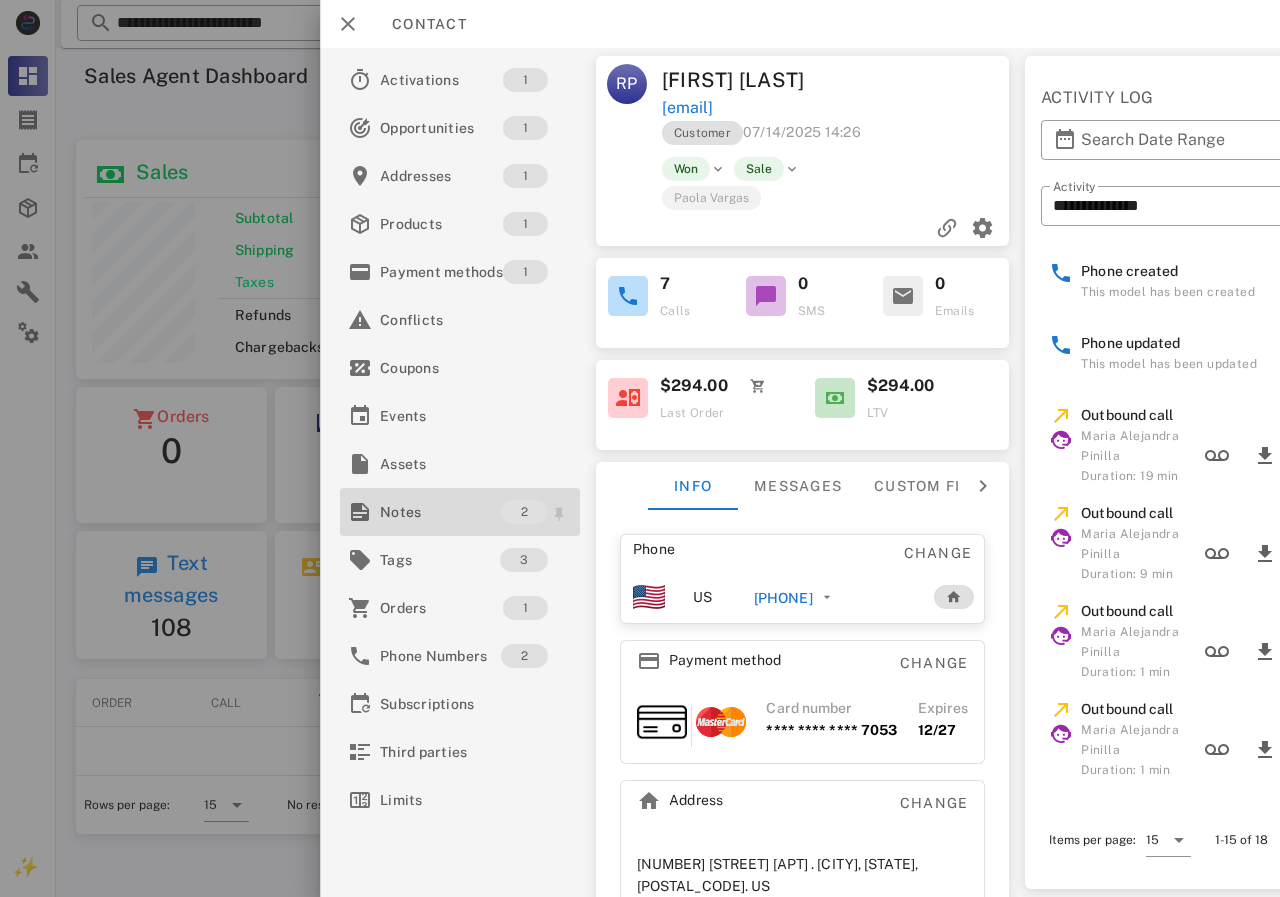 click on "Notes" at bounding box center [440, 512] 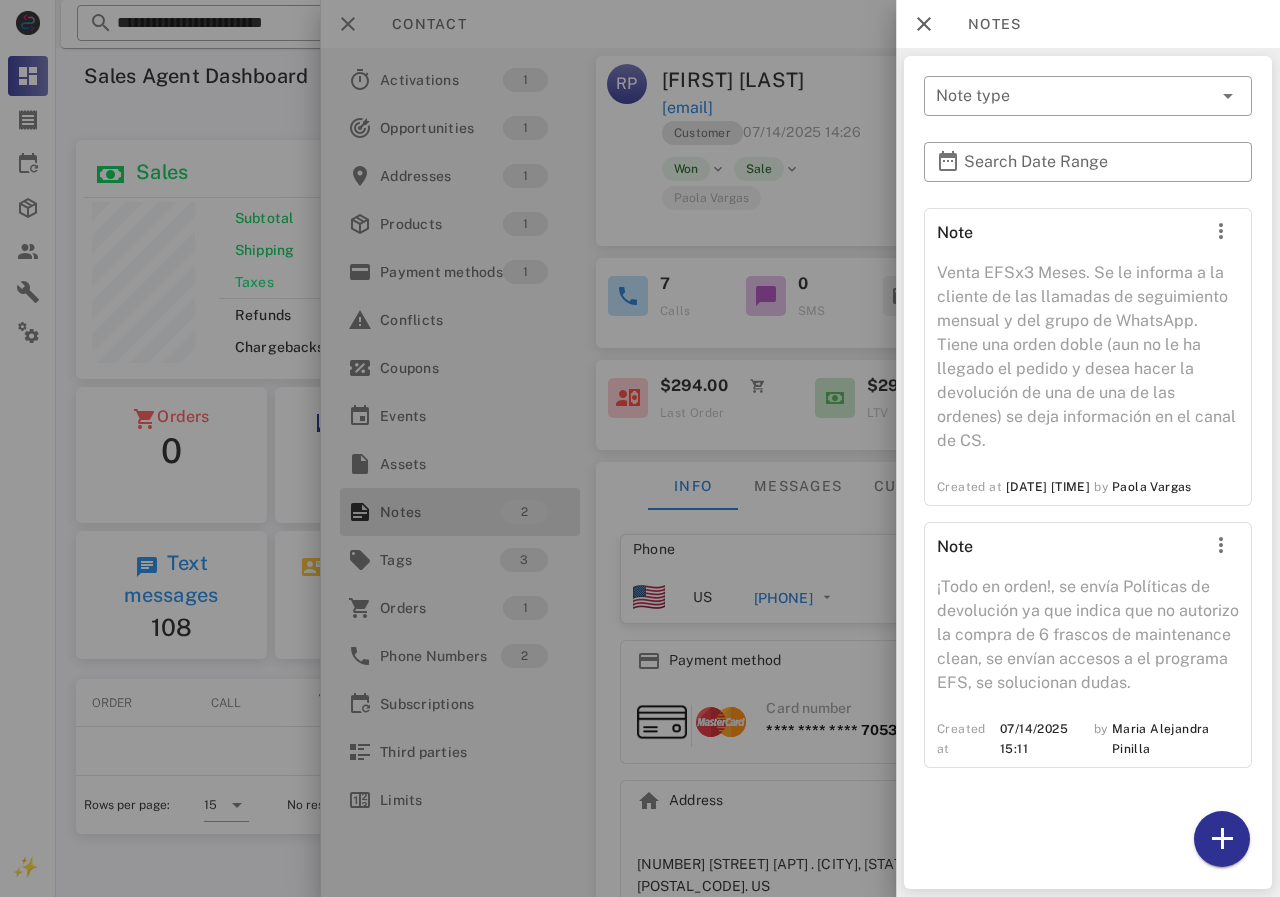 click at bounding box center (640, 448) 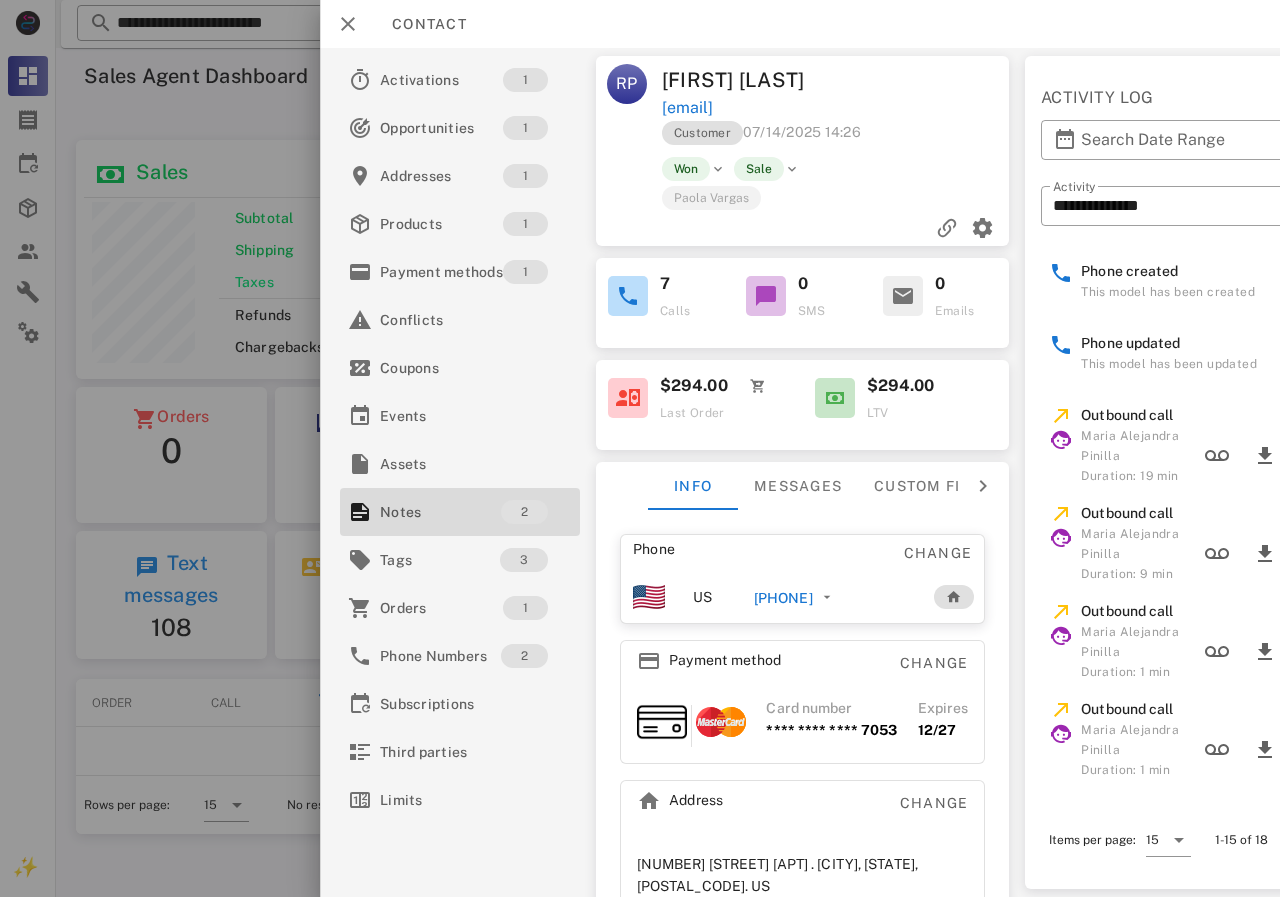 click on "[PHONE]" at bounding box center (783, 598) 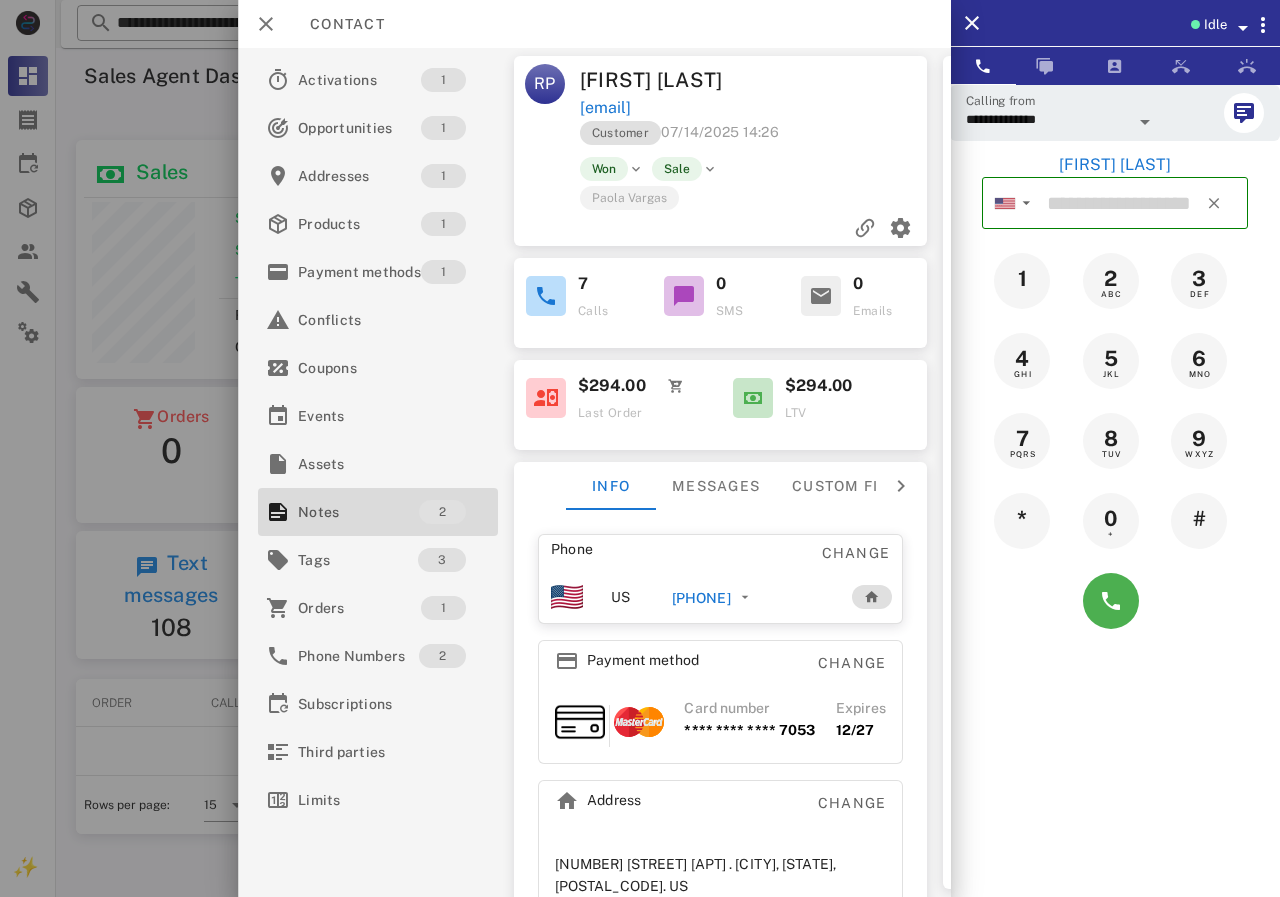 type on "**********" 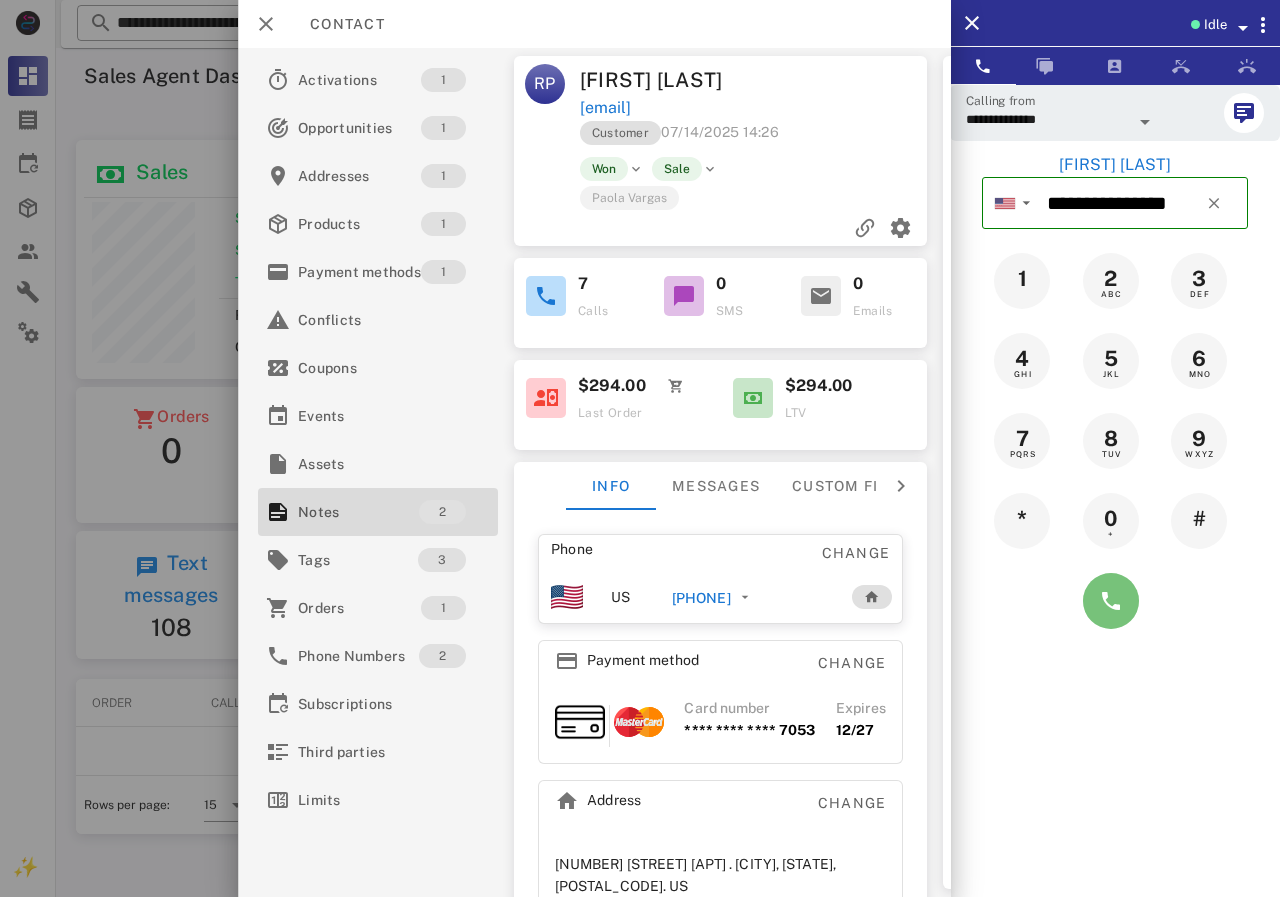 click at bounding box center [1111, 601] 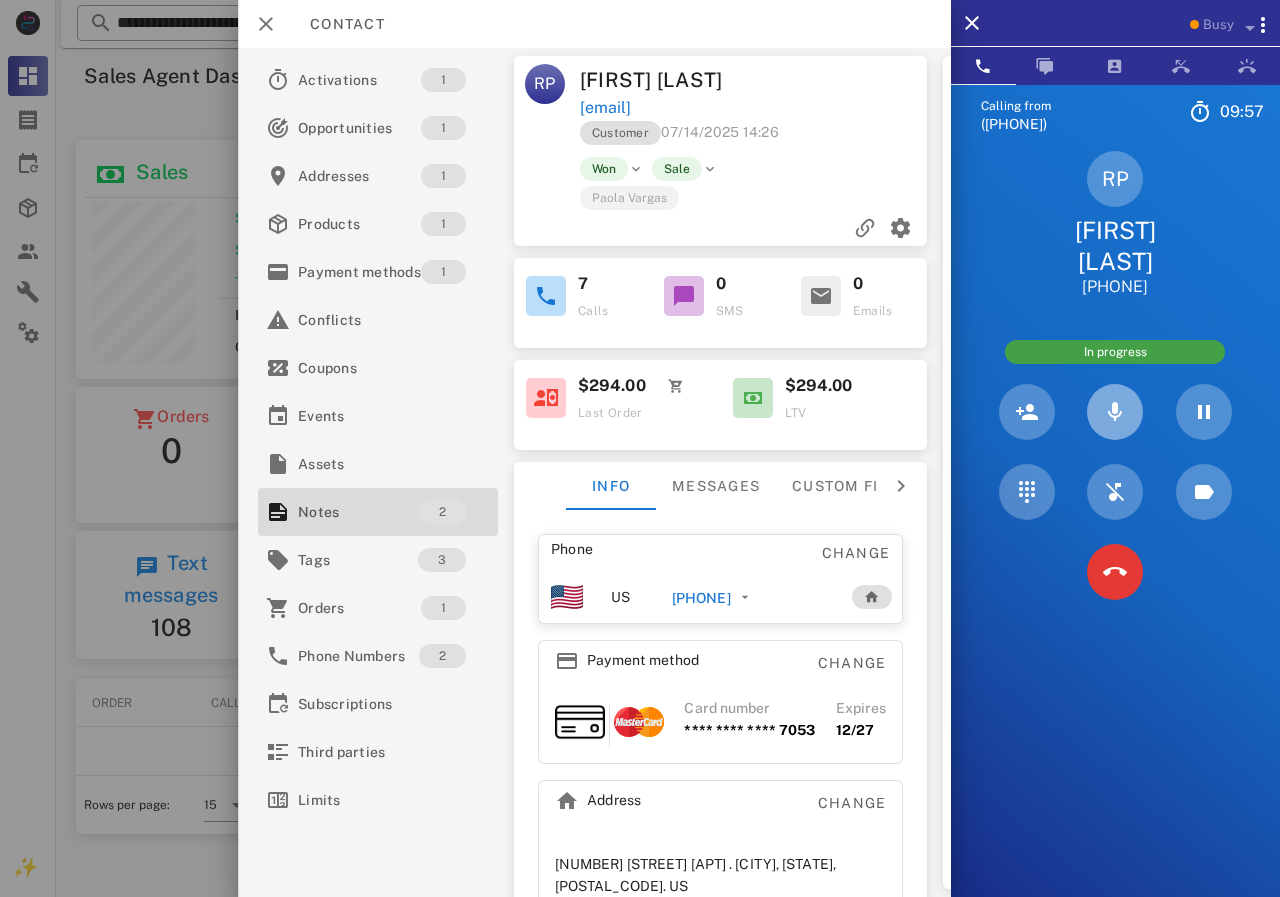 click at bounding box center [1115, 412] 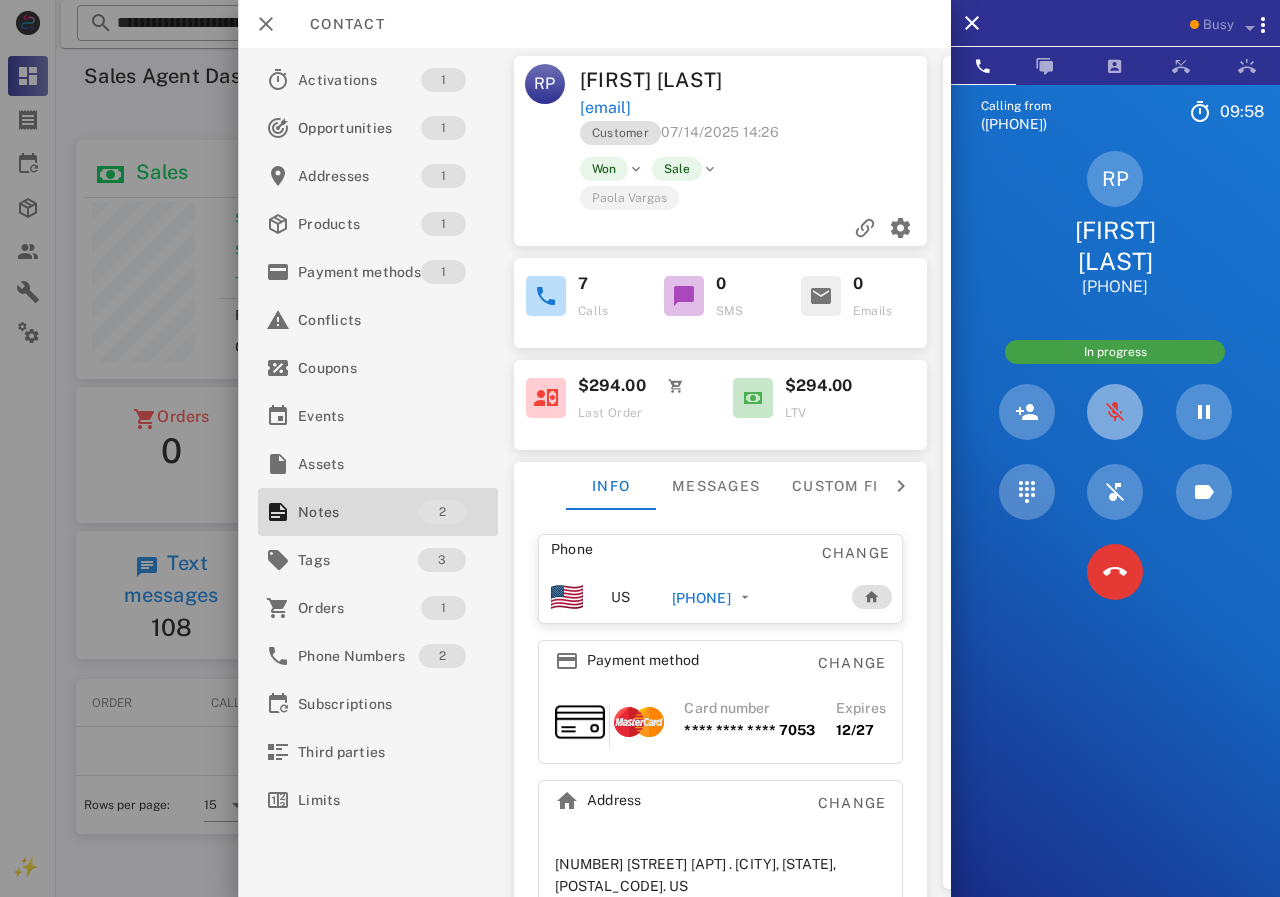 type 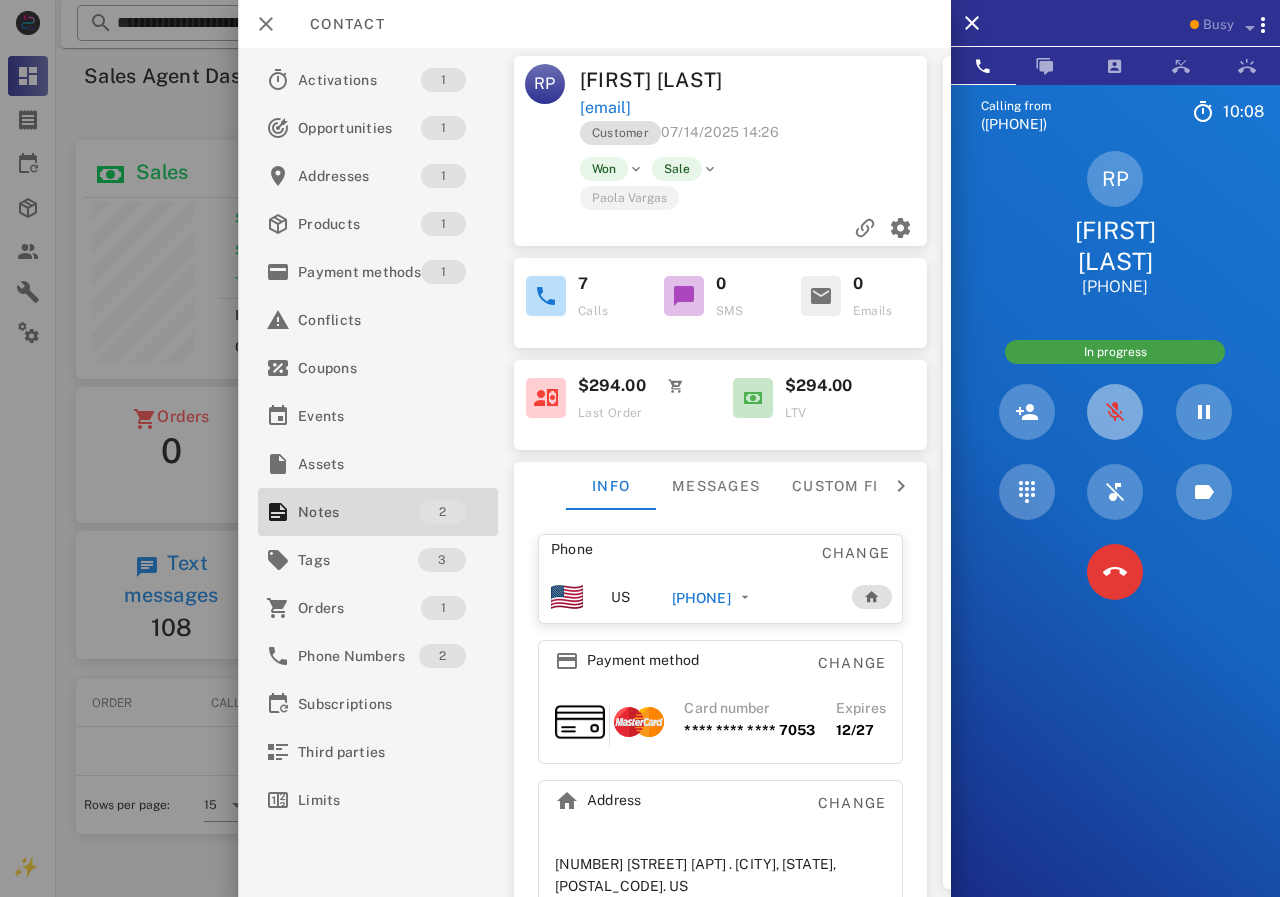 click at bounding box center (1115, 412) 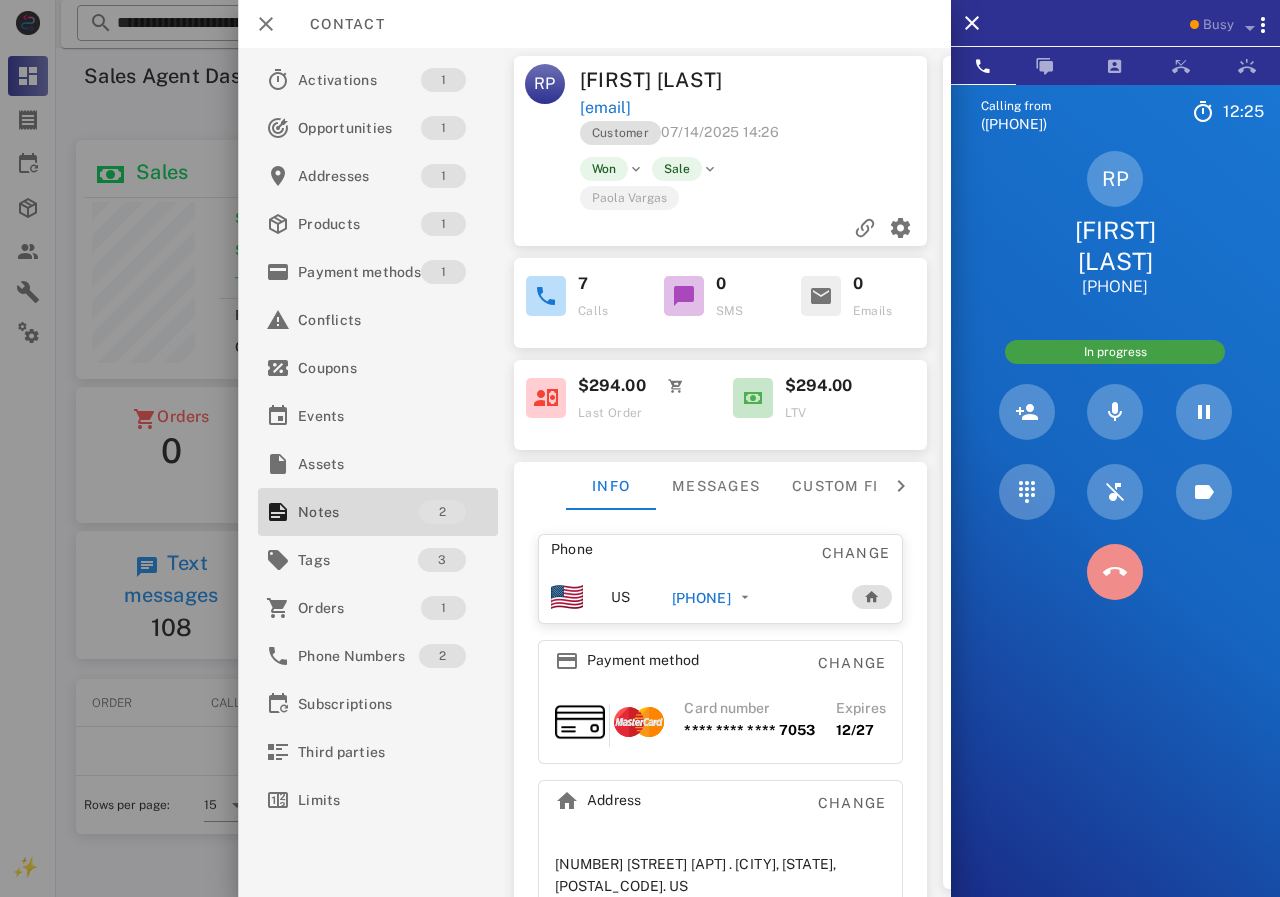 click at bounding box center [1115, 572] 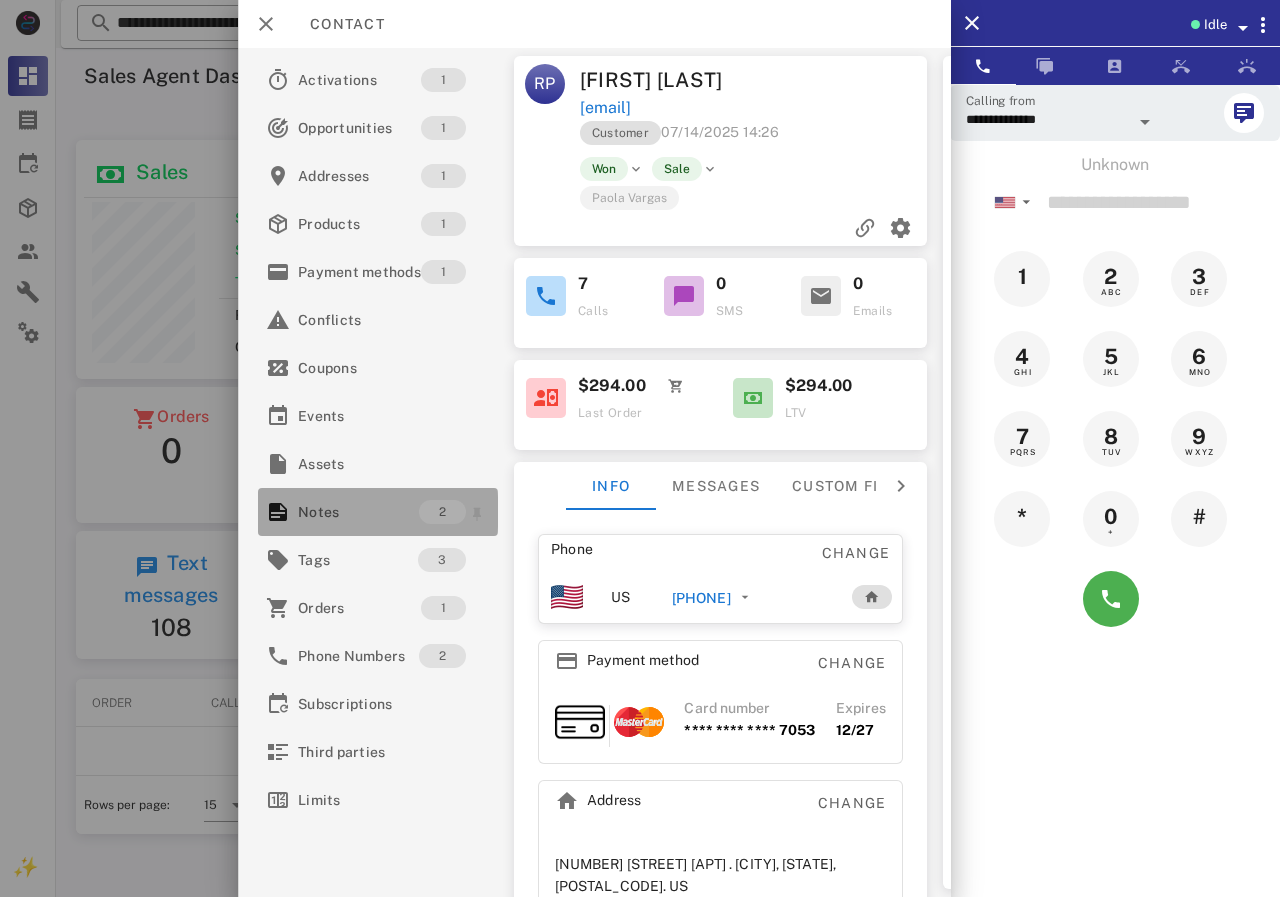 click on "Notes" at bounding box center (358, 512) 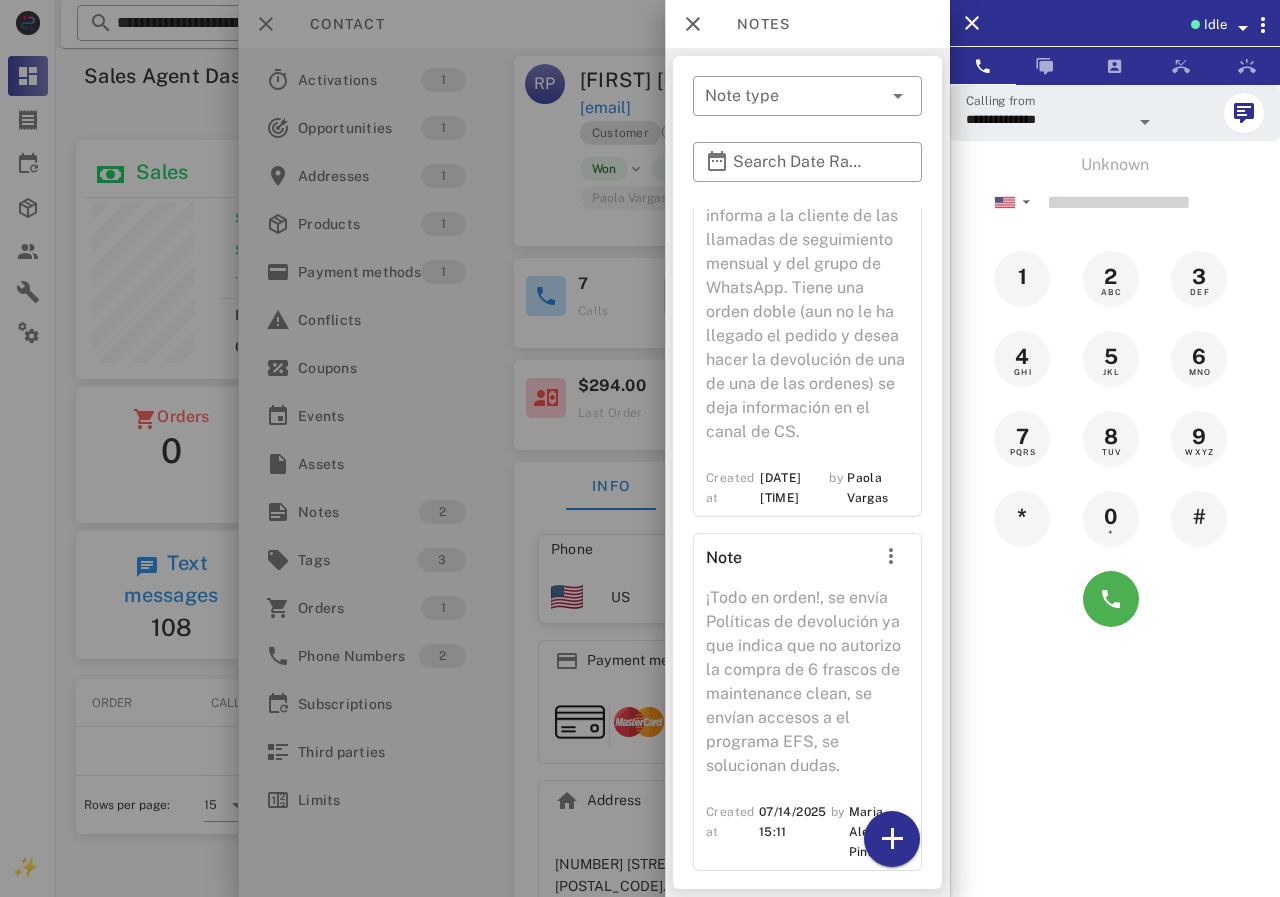 scroll, scrollTop: 124, scrollLeft: 0, axis: vertical 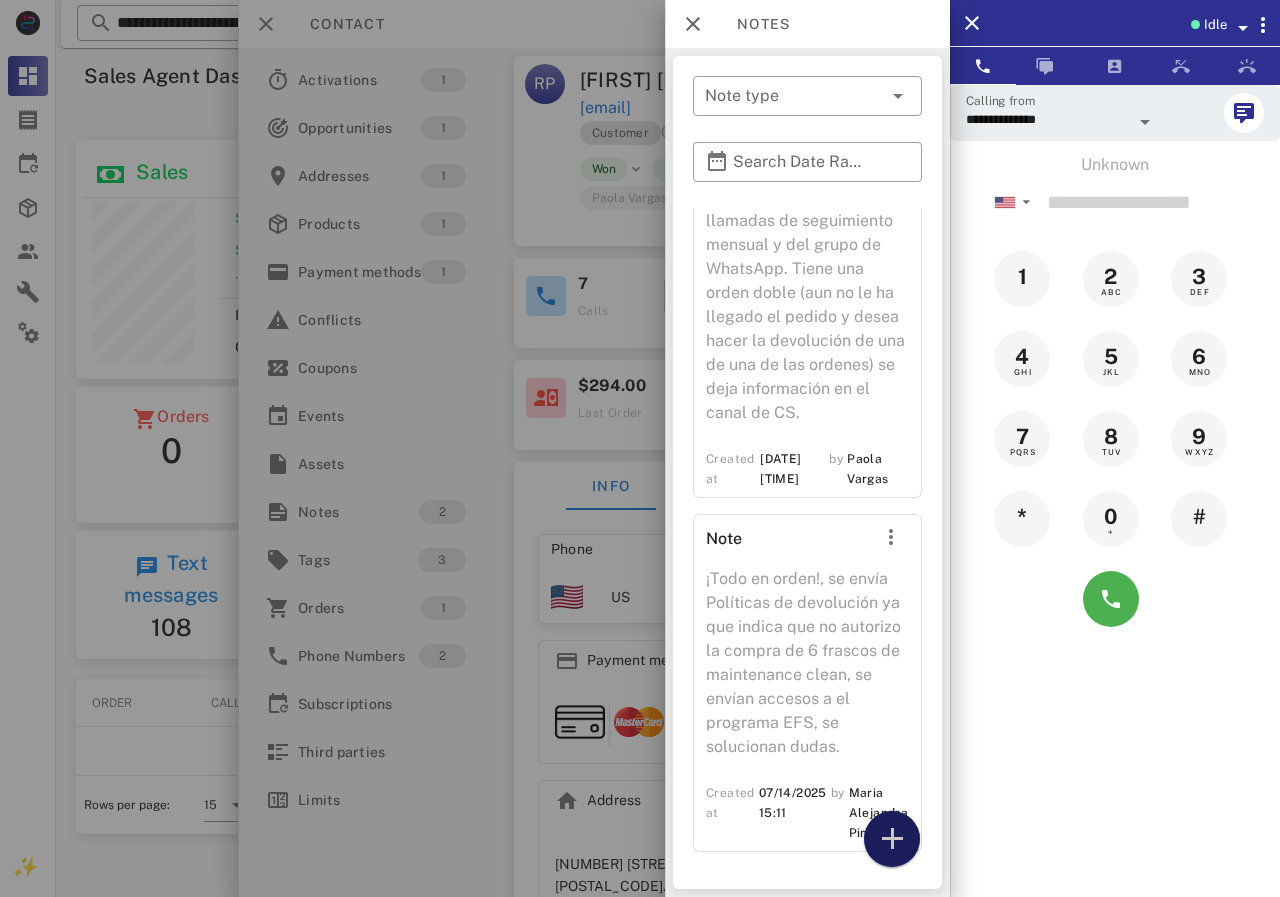 click at bounding box center (892, 839) 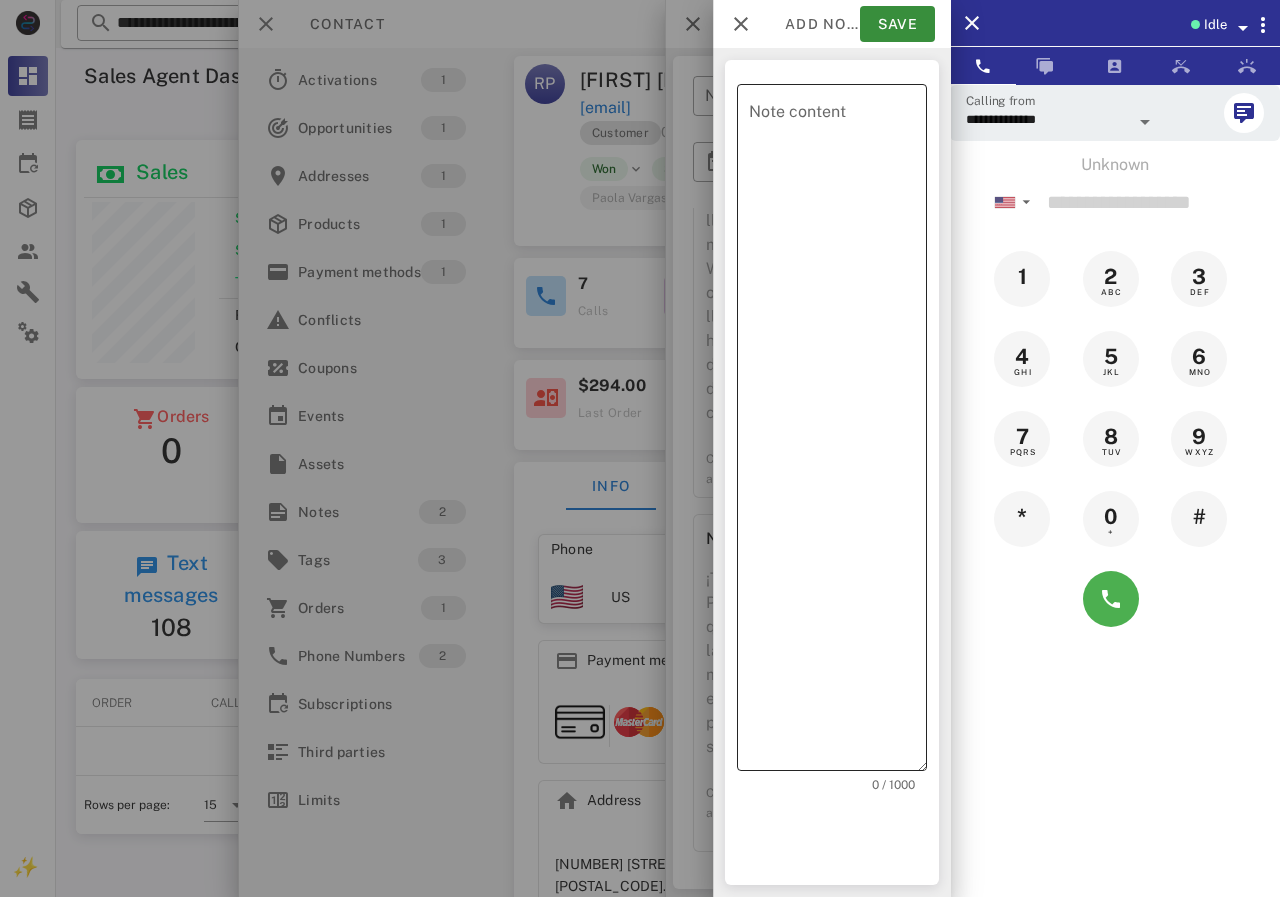 click on "Note content" at bounding box center (838, 432) 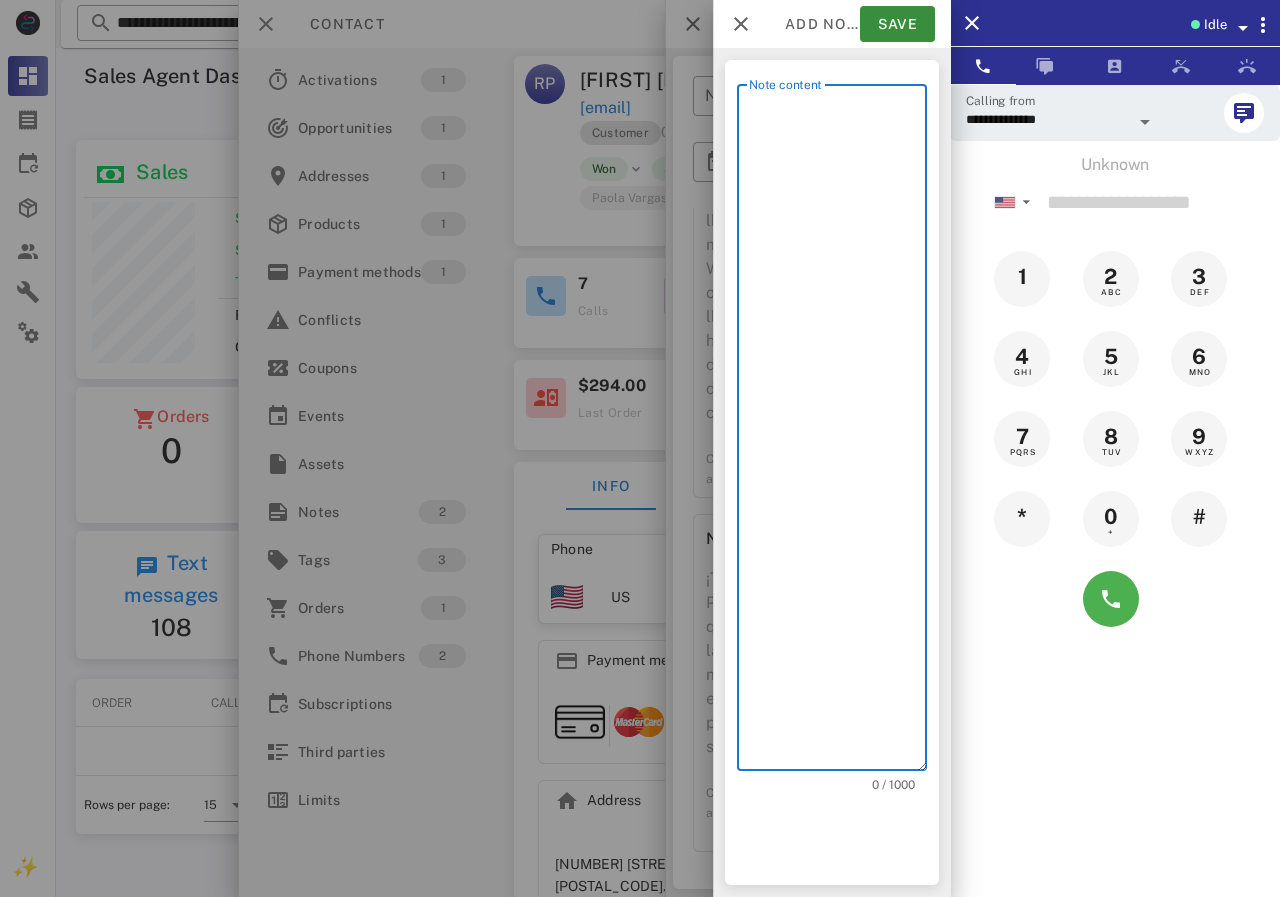 scroll, scrollTop: 240, scrollLeft: 390, axis: both 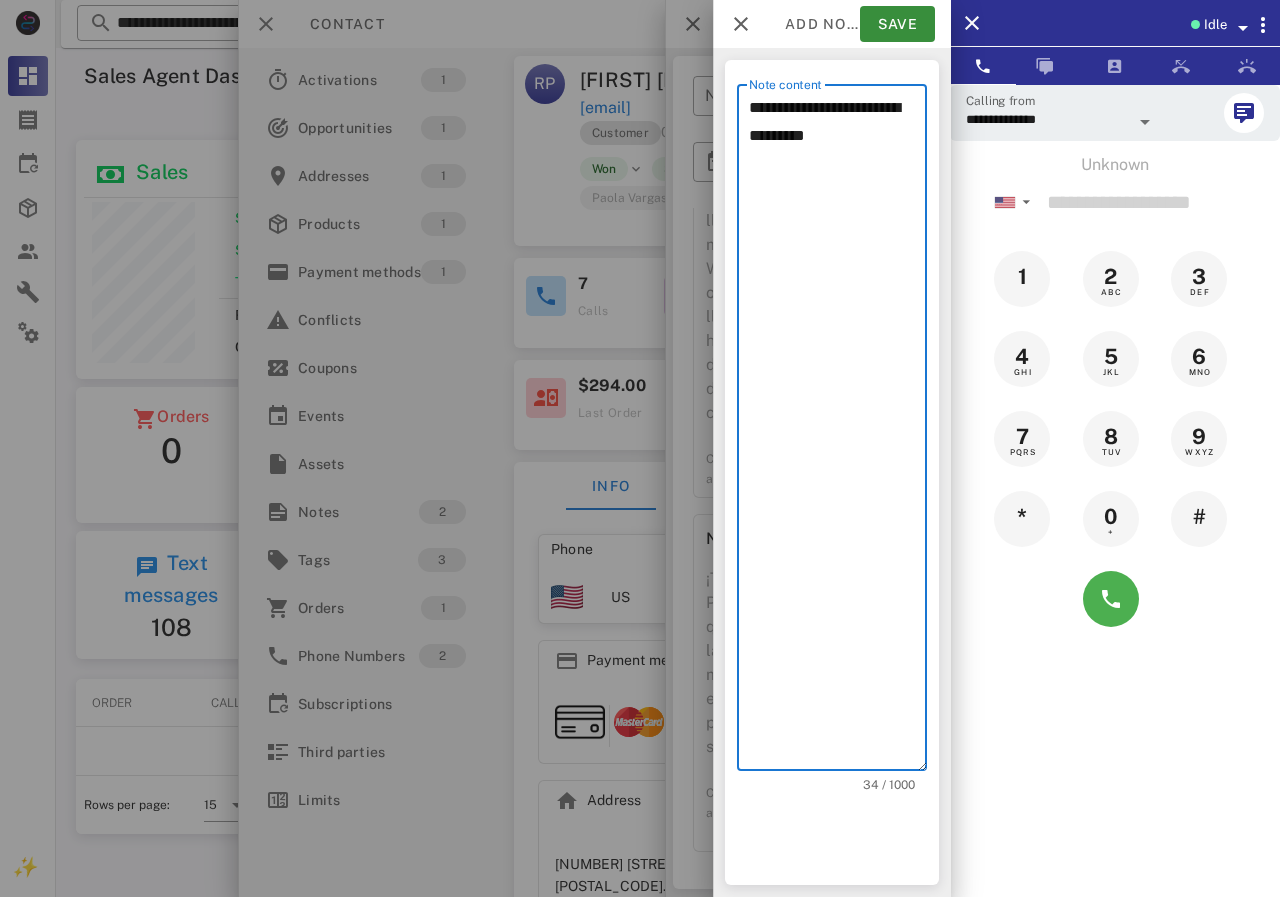 click on "**********" at bounding box center [838, 432] 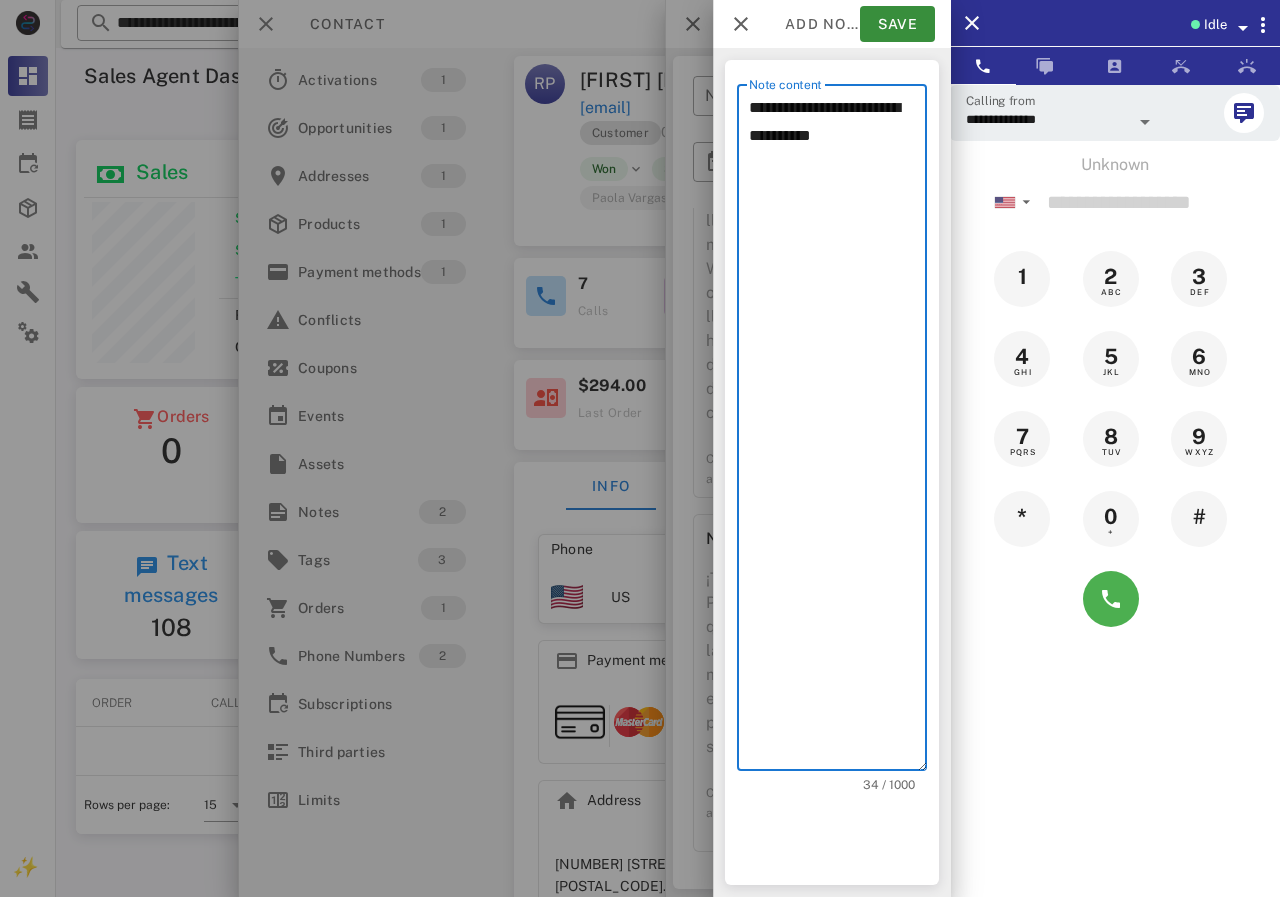 scroll, scrollTop: 240, scrollLeft: 390, axis: both 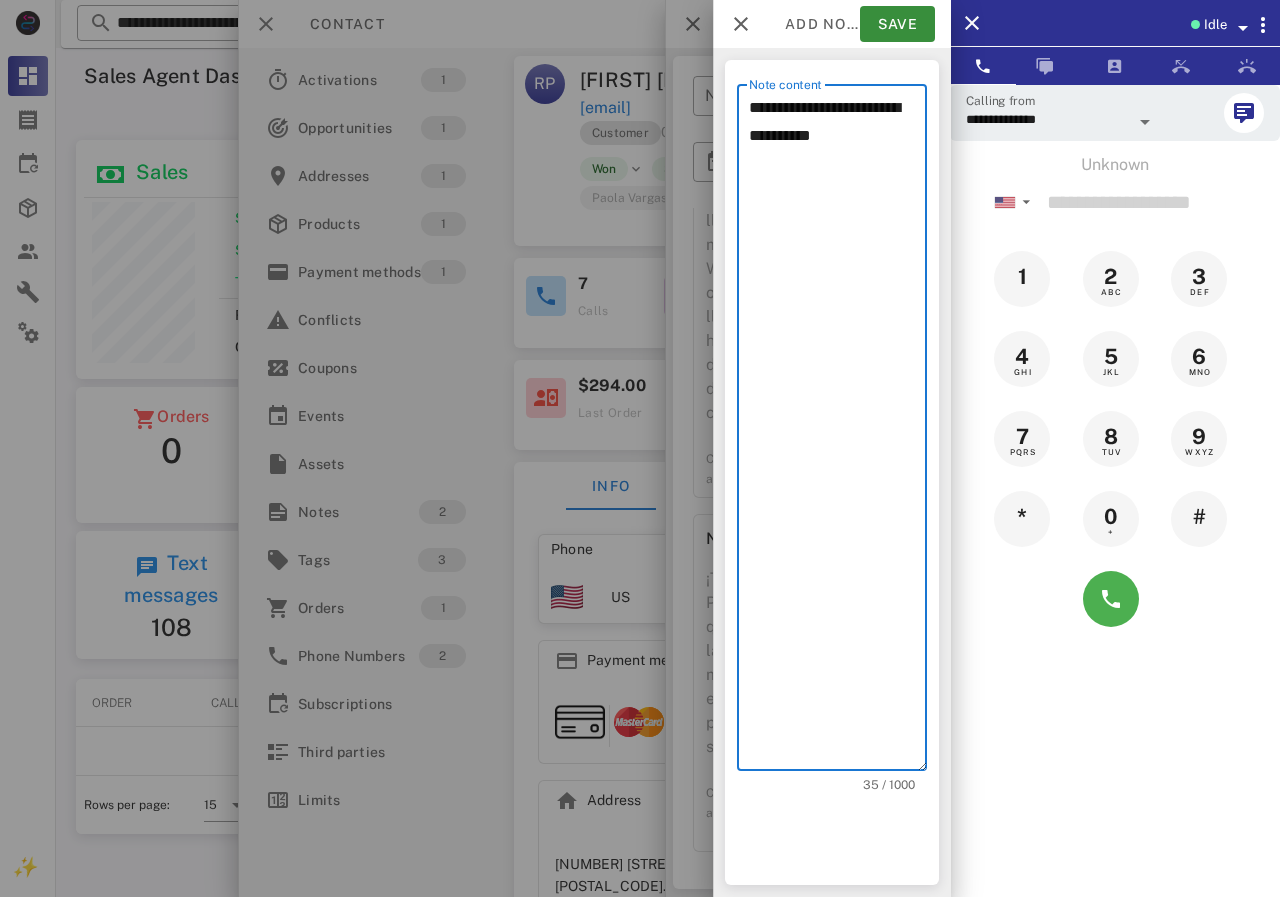 click on "**********" at bounding box center [838, 432] 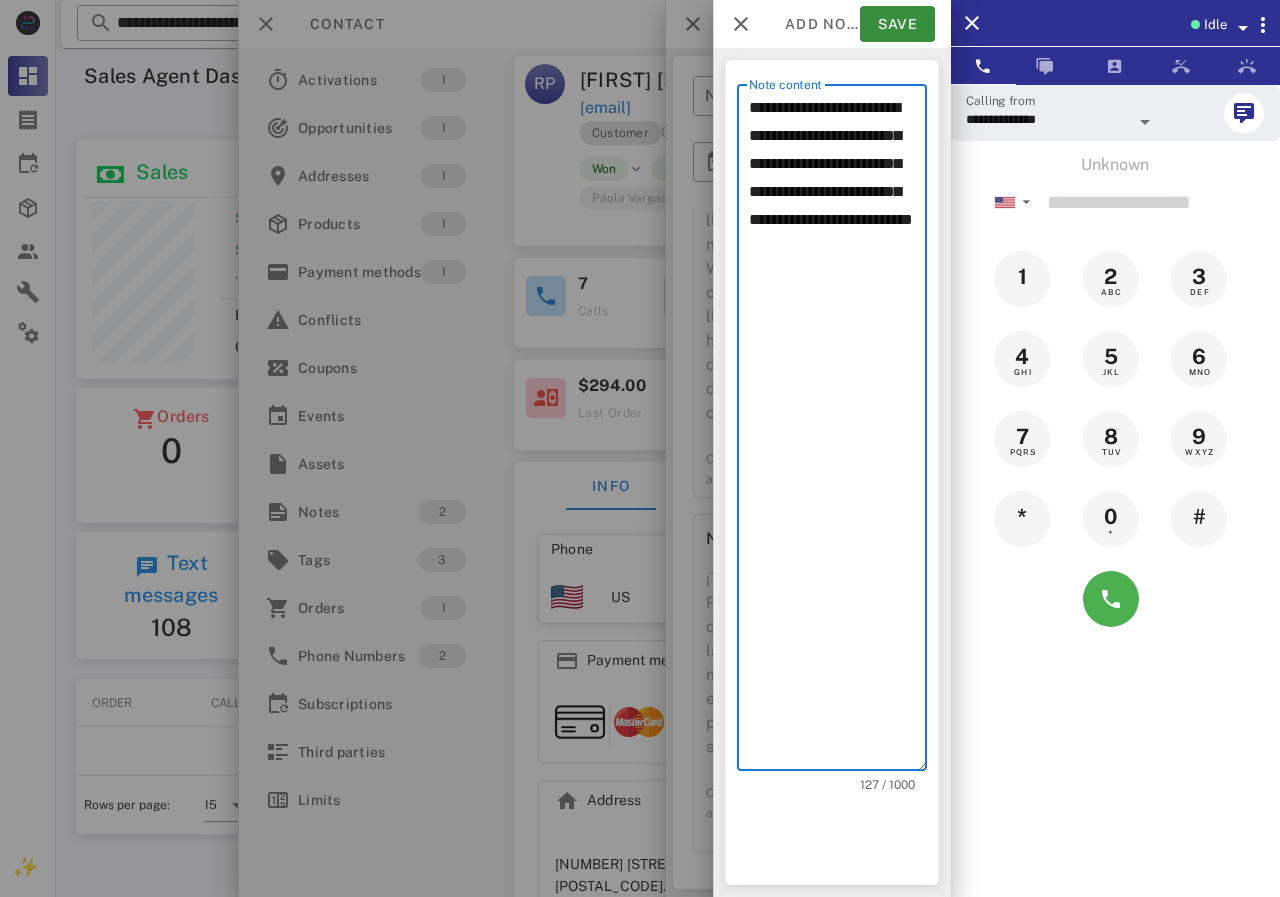 click on "**********" at bounding box center [838, 432] 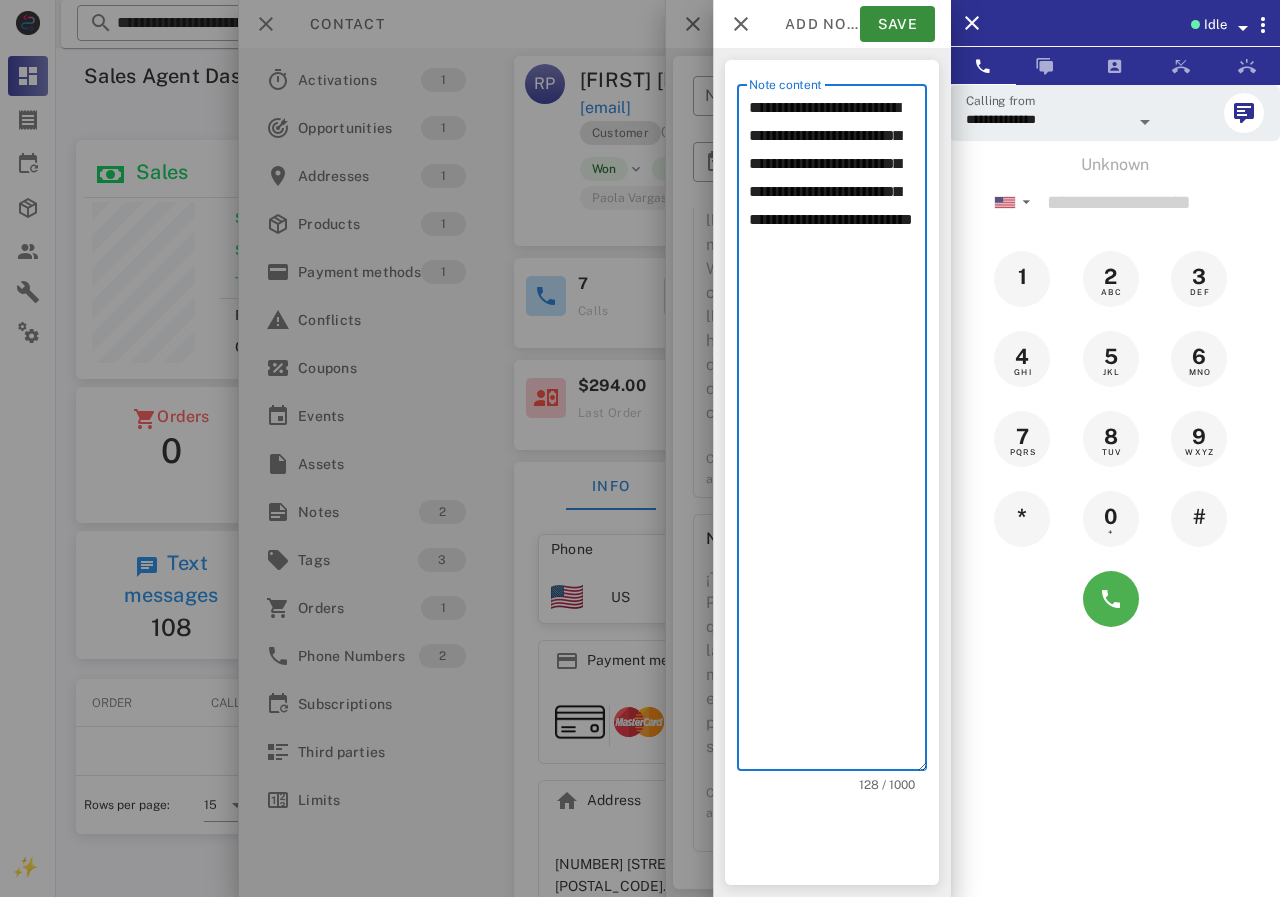 click on "**********" at bounding box center [838, 432] 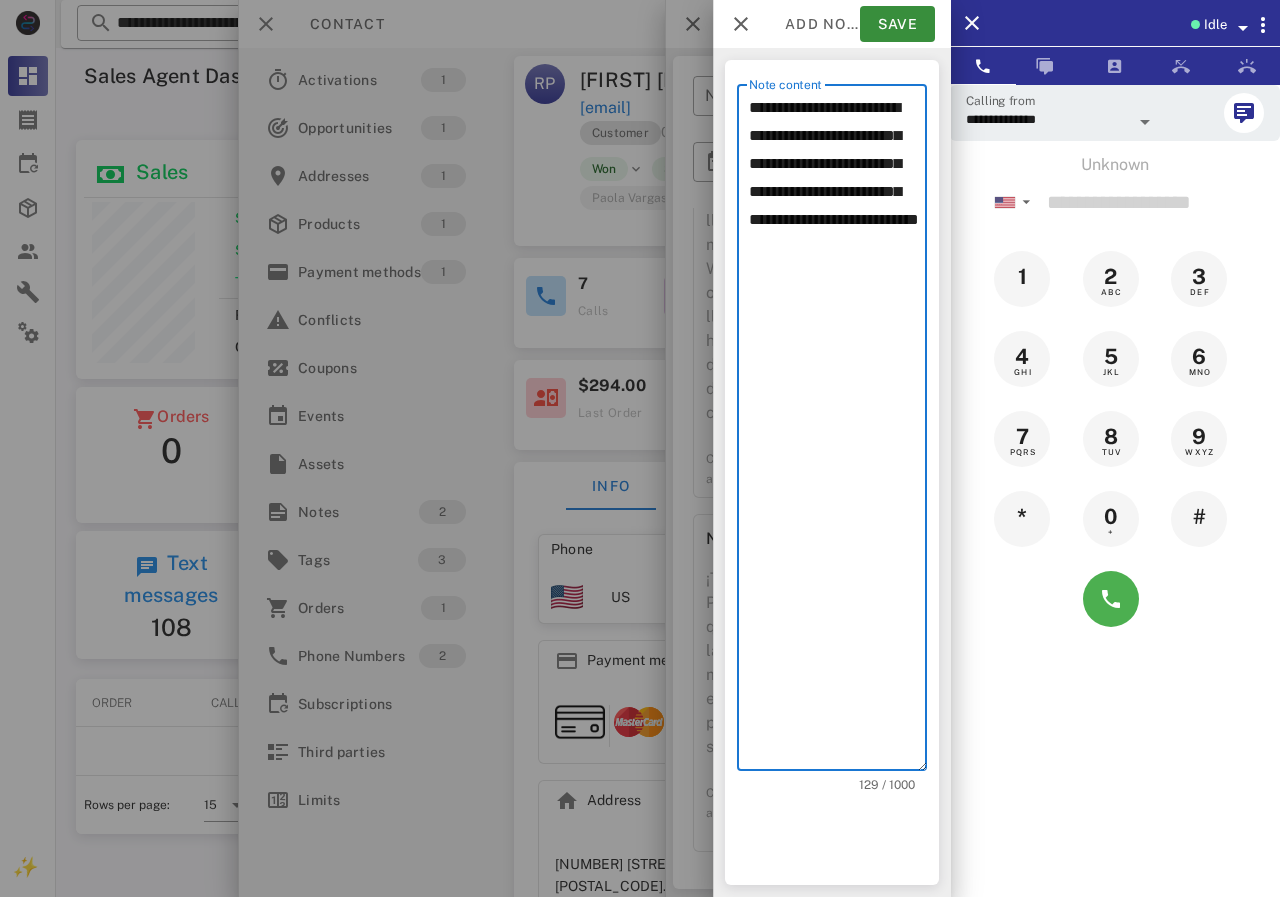 click on "**********" at bounding box center (838, 432) 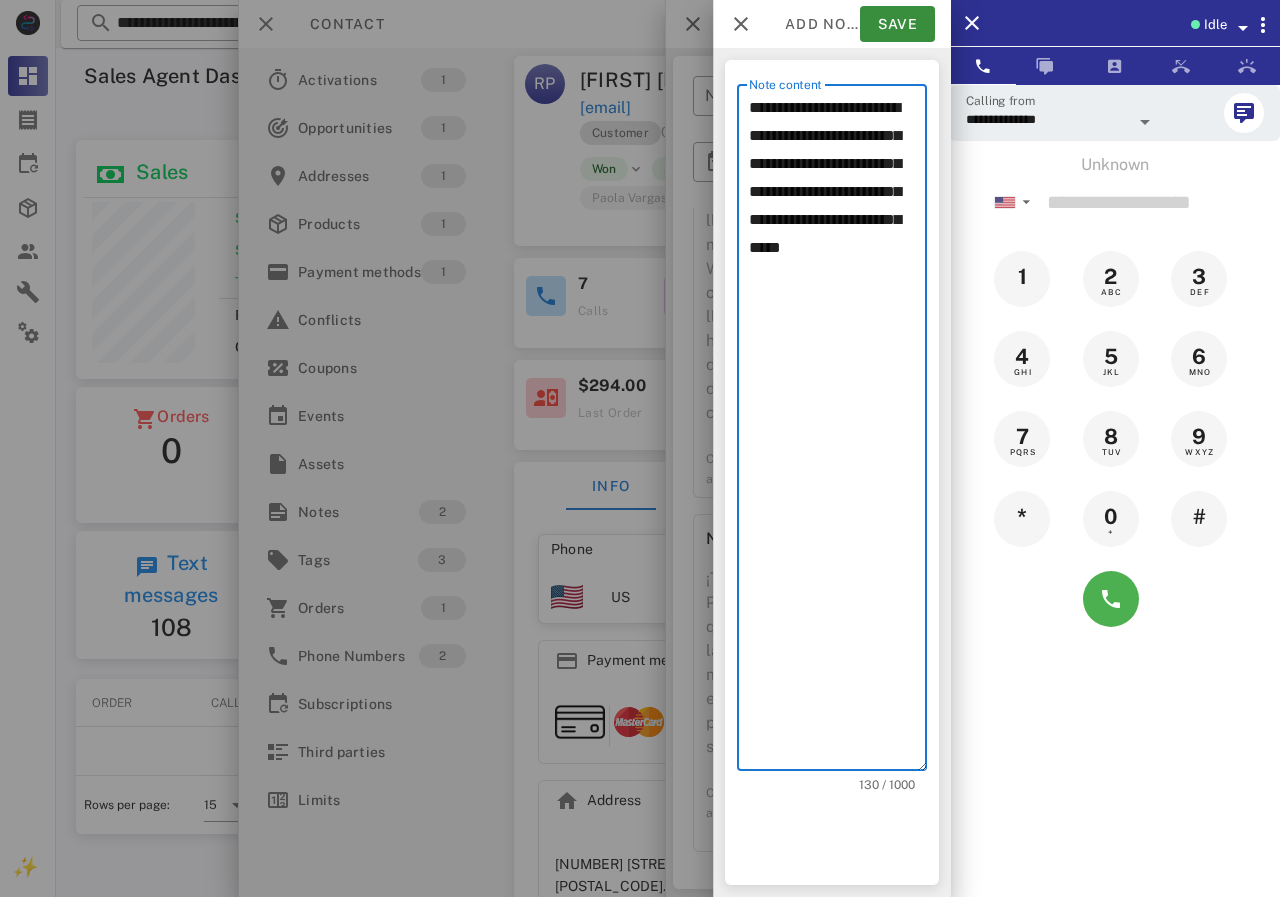 click on "**********" at bounding box center (838, 432) 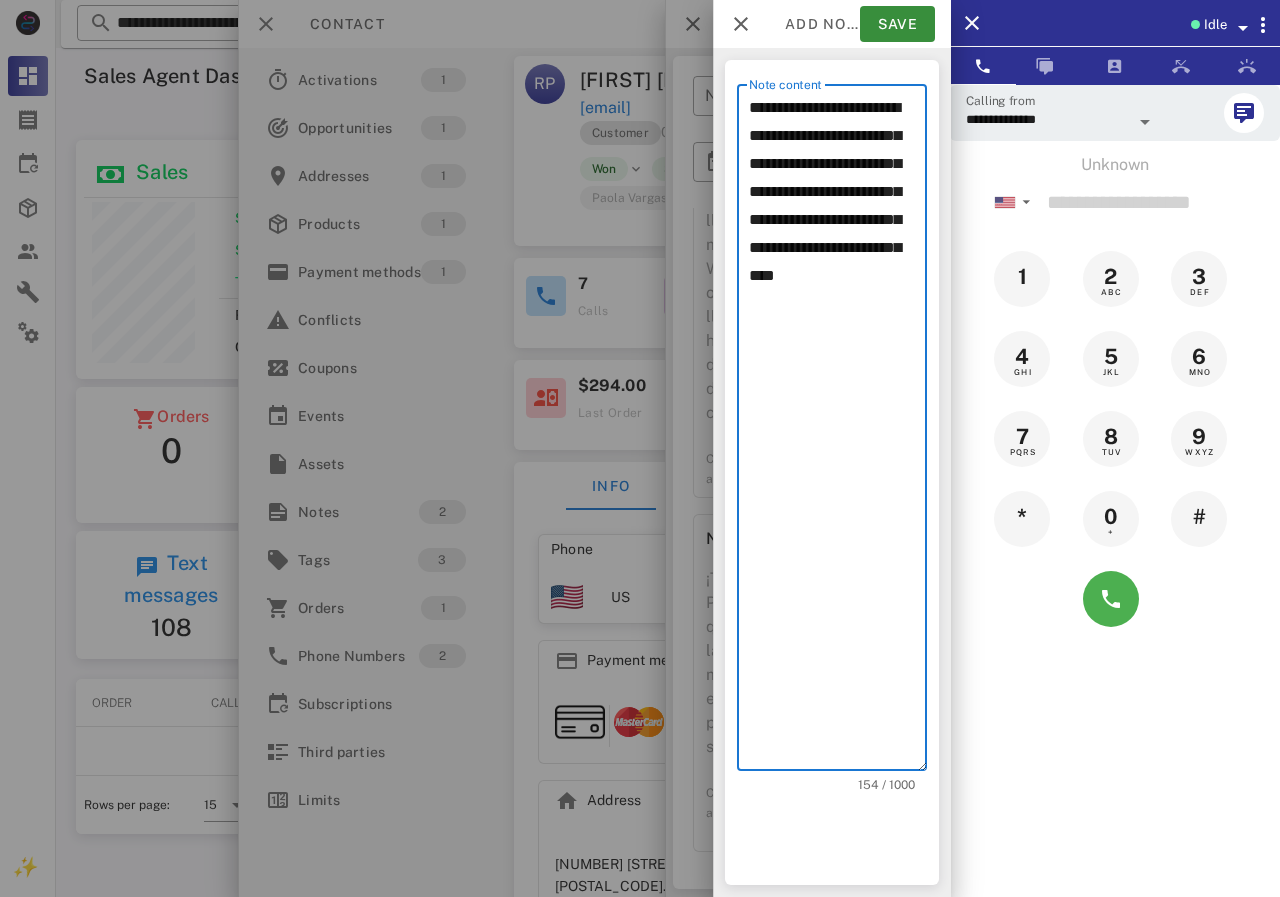 click on "**********" at bounding box center (838, 432) 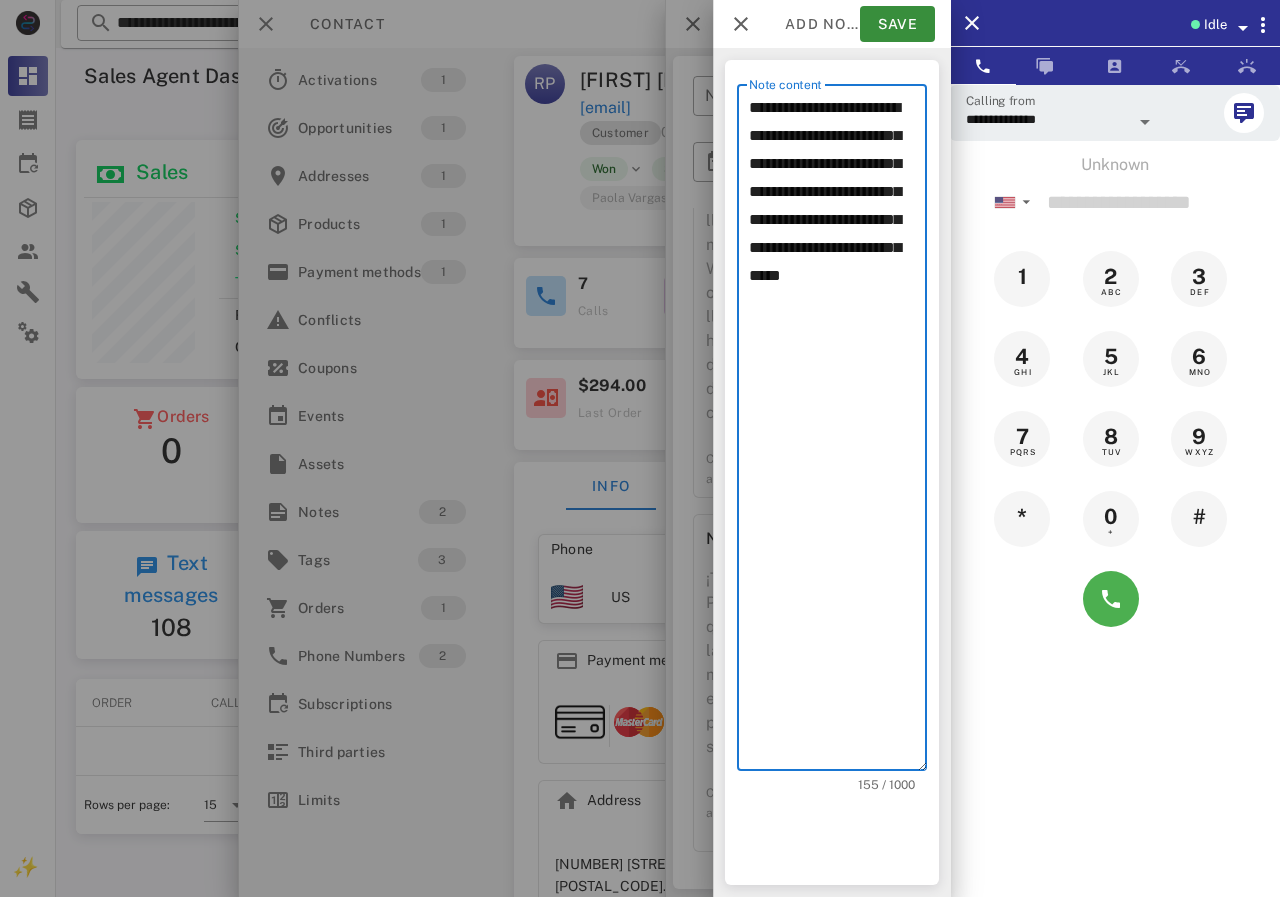 click on "**********" at bounding box center (838, 432) 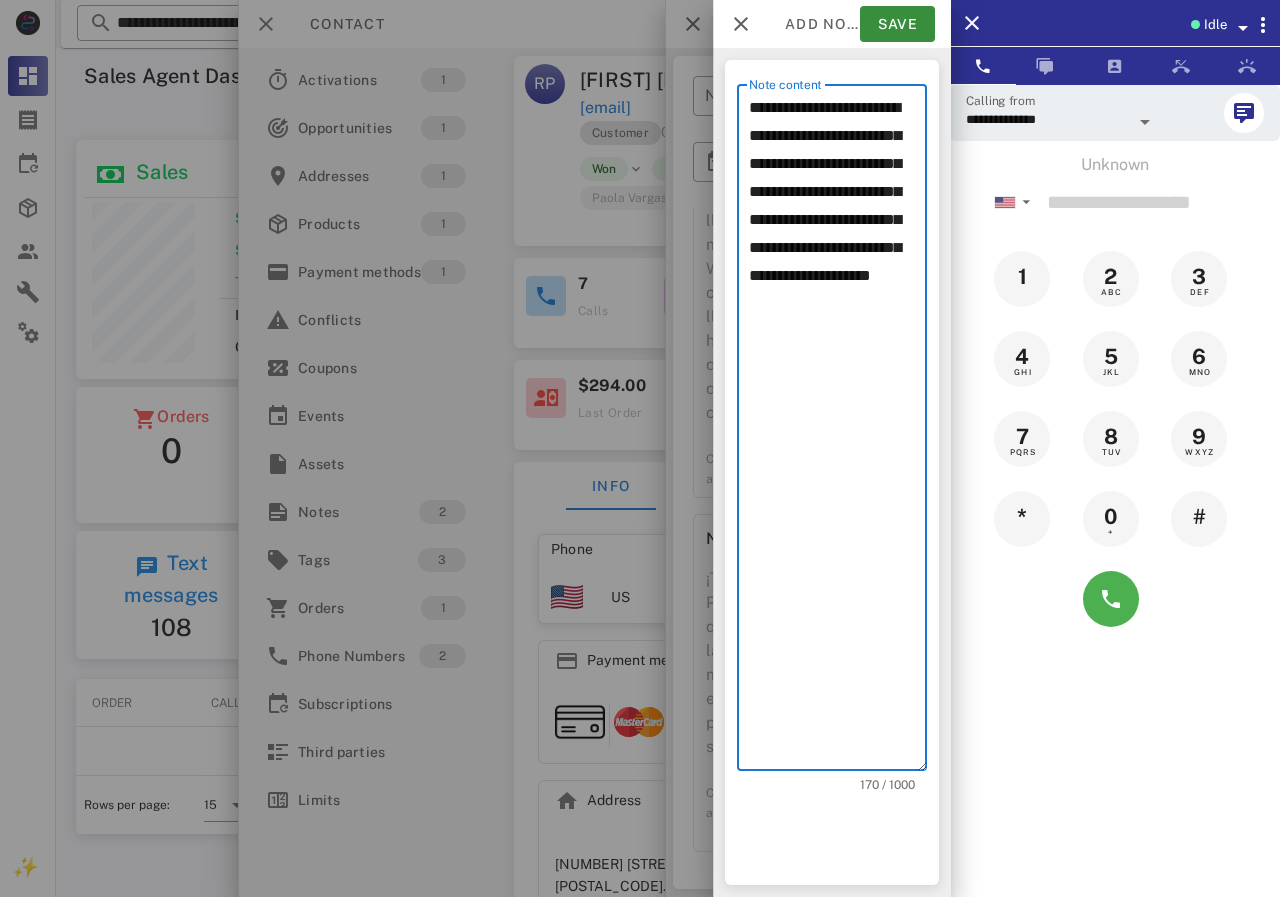 click on "**********" at bounding box center [838, 432] 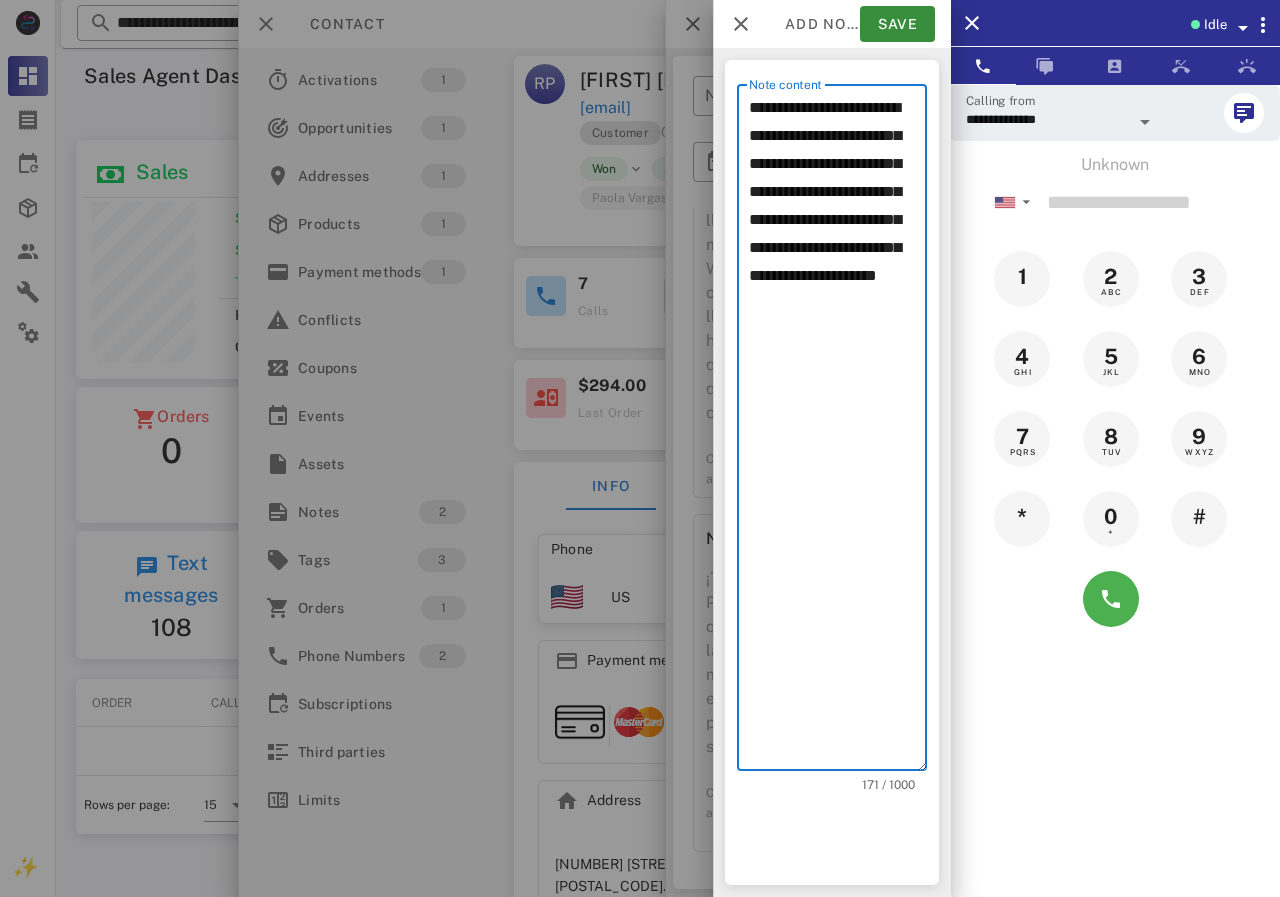 click on "**********" at bounding box center (838, 432) 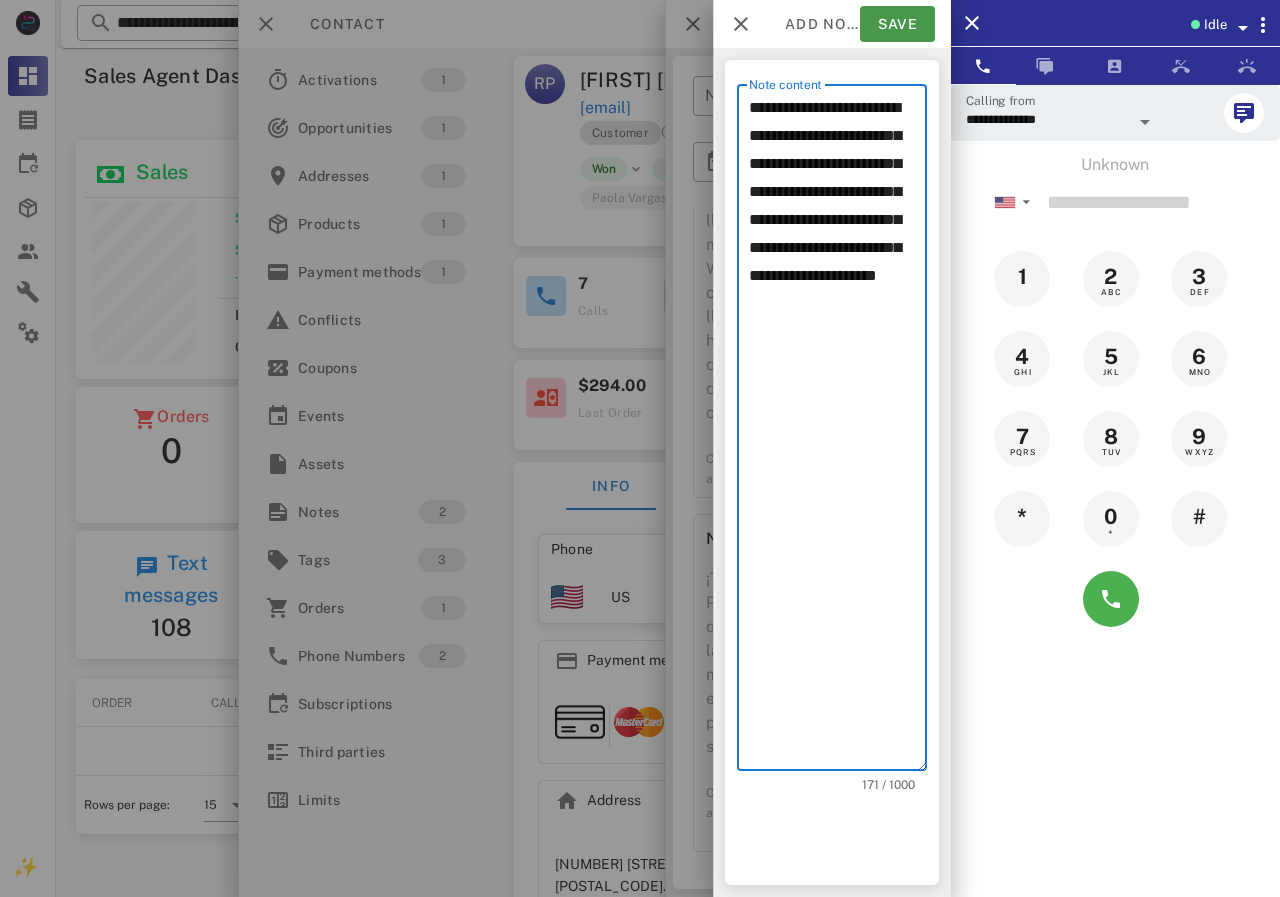 type on "**********" 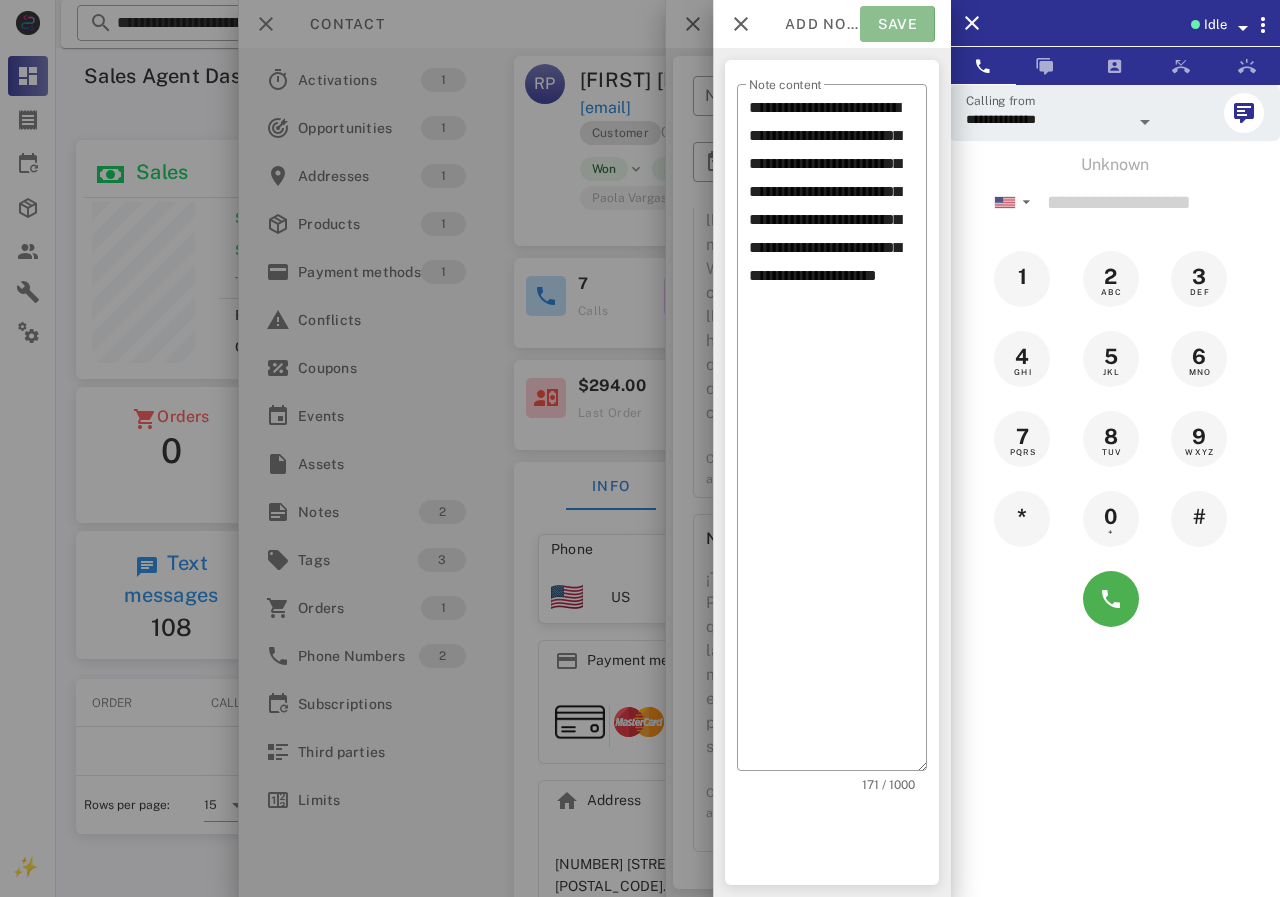 click on "Save" at bounding box center (897, 24) 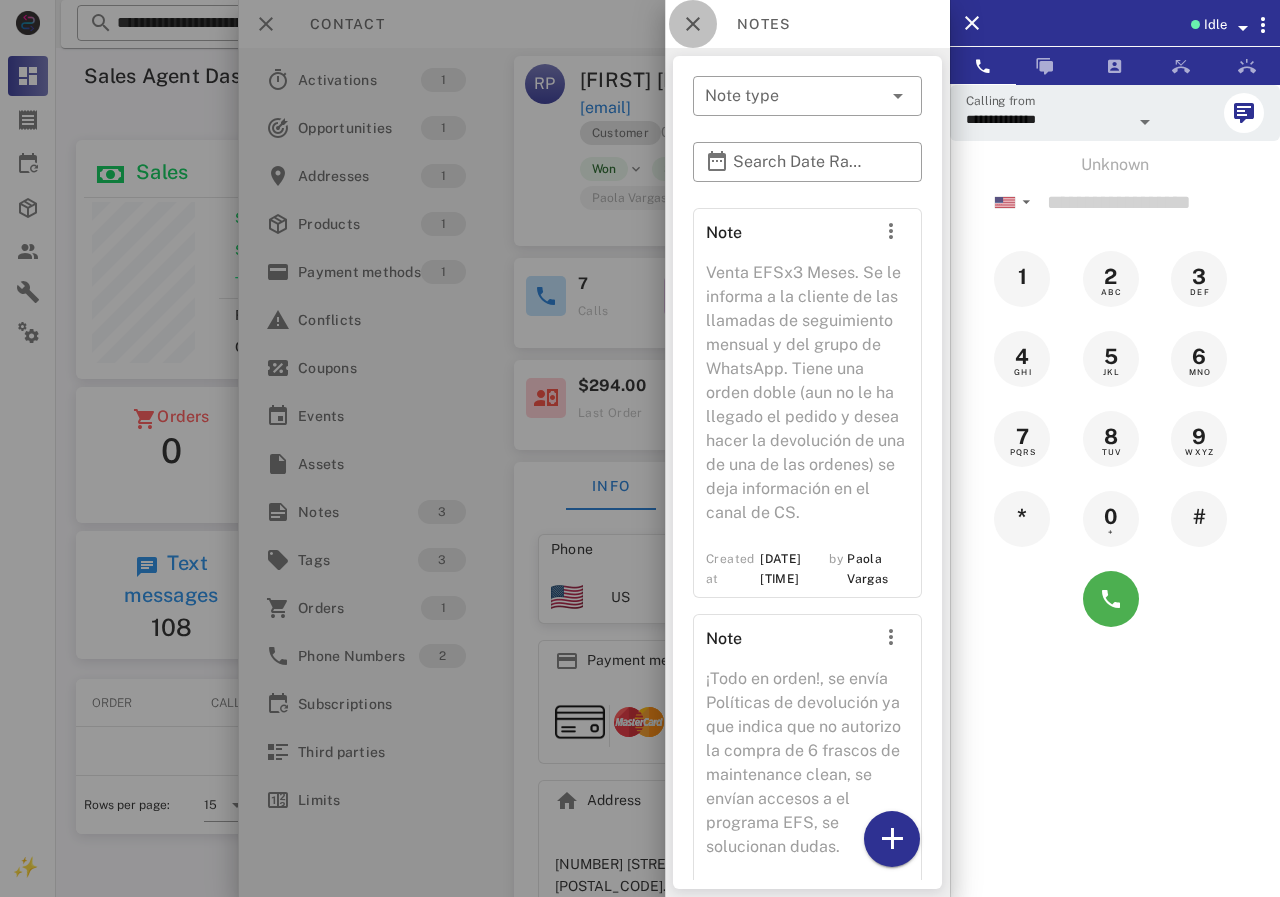 click at bounding box center (693, 24) 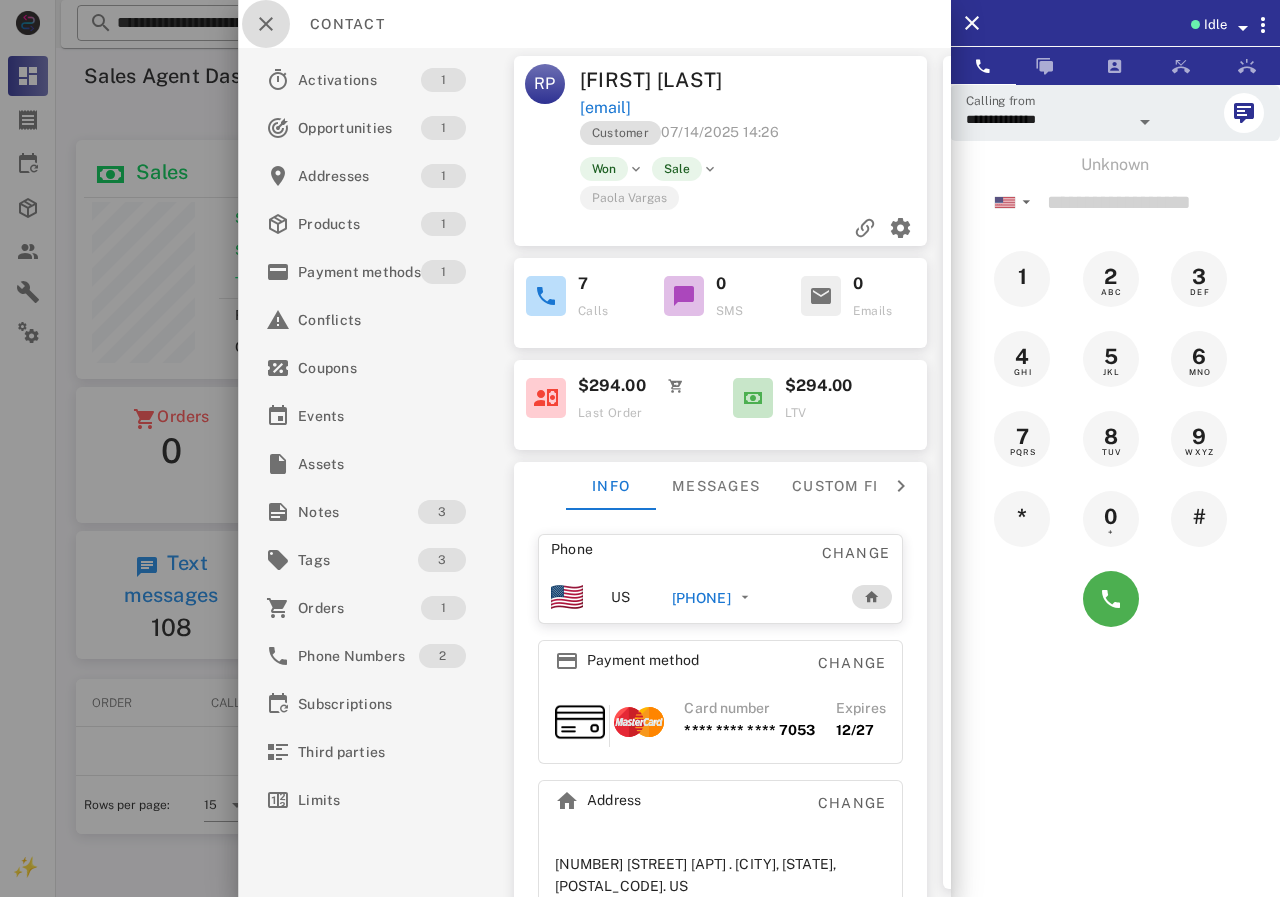 click at bounding box center [266, 24] 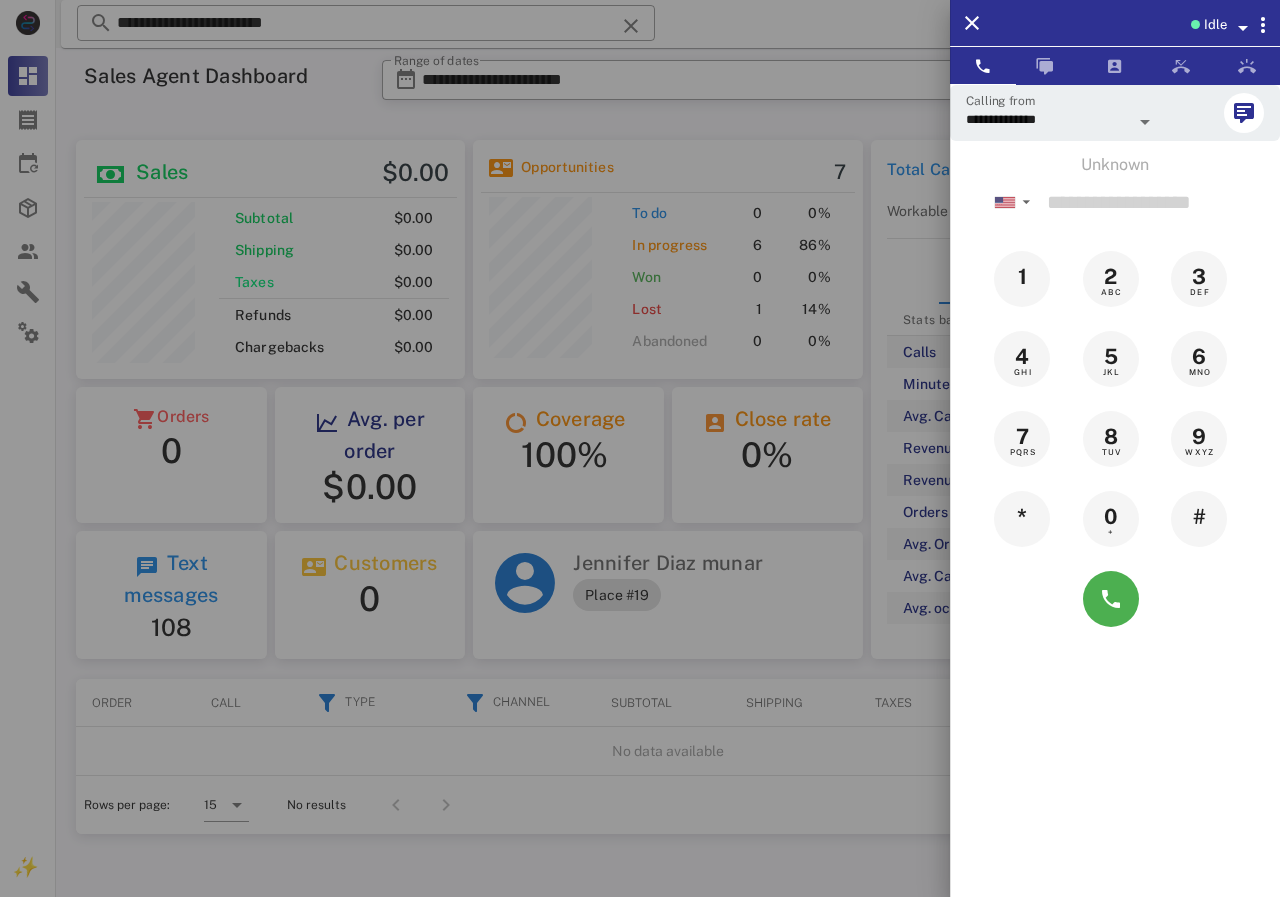 click at bounding box center [640, 448] 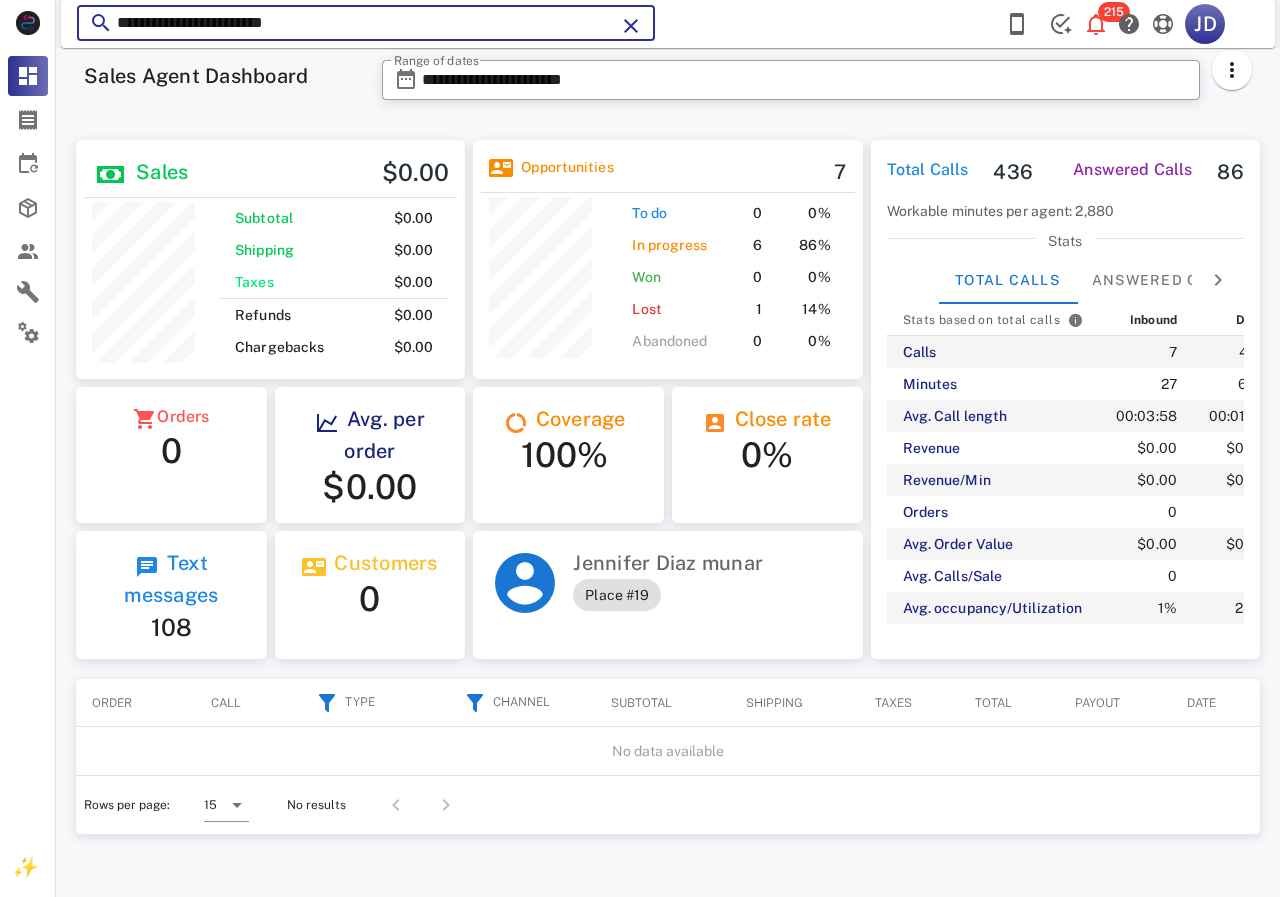 drag, startPoint x: 528, startPoint y: 17, endPoint x: 104, endPoint y: 12, distance: 424.02948 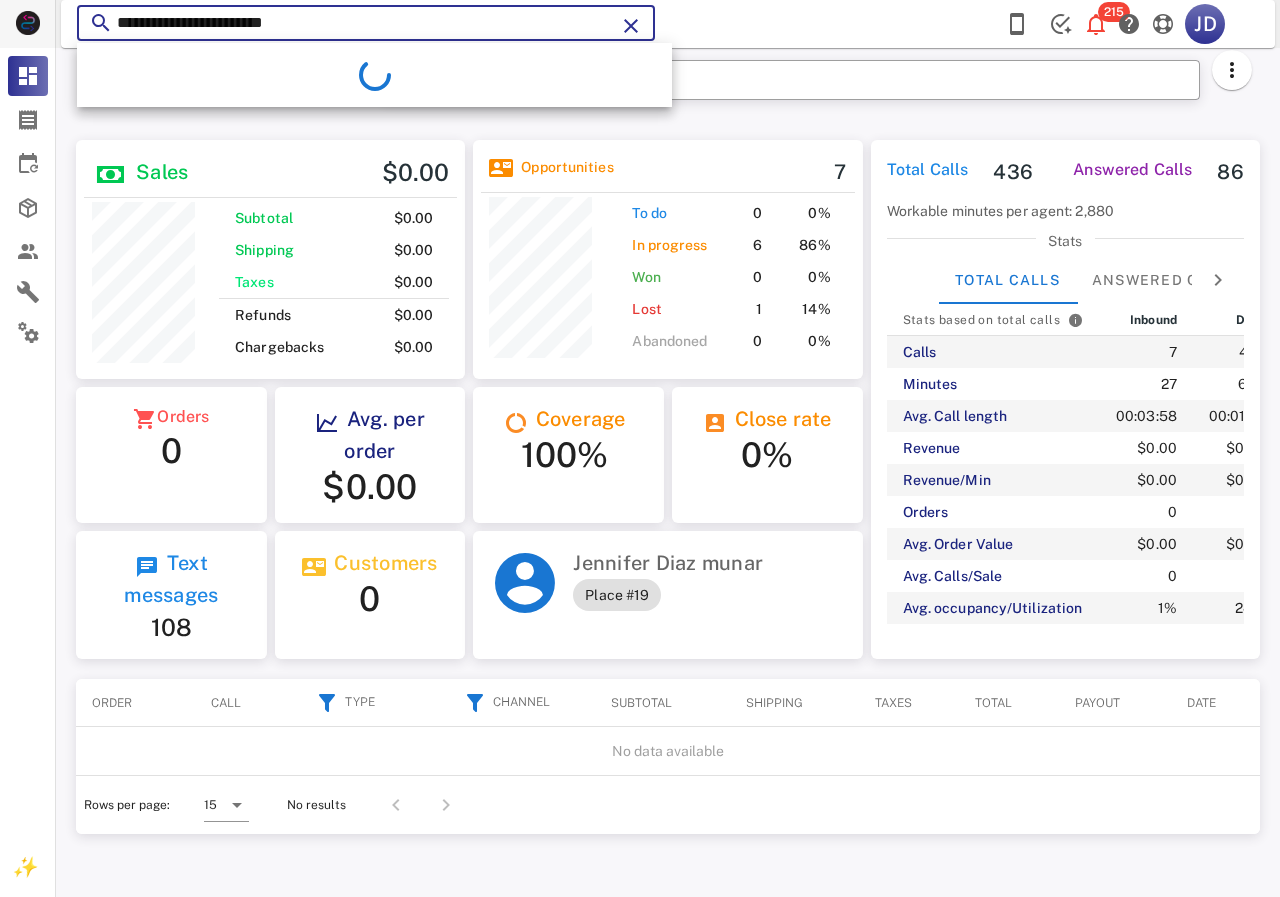 scroll, scrollTop: 250, scrollLeft: 320, axis: both 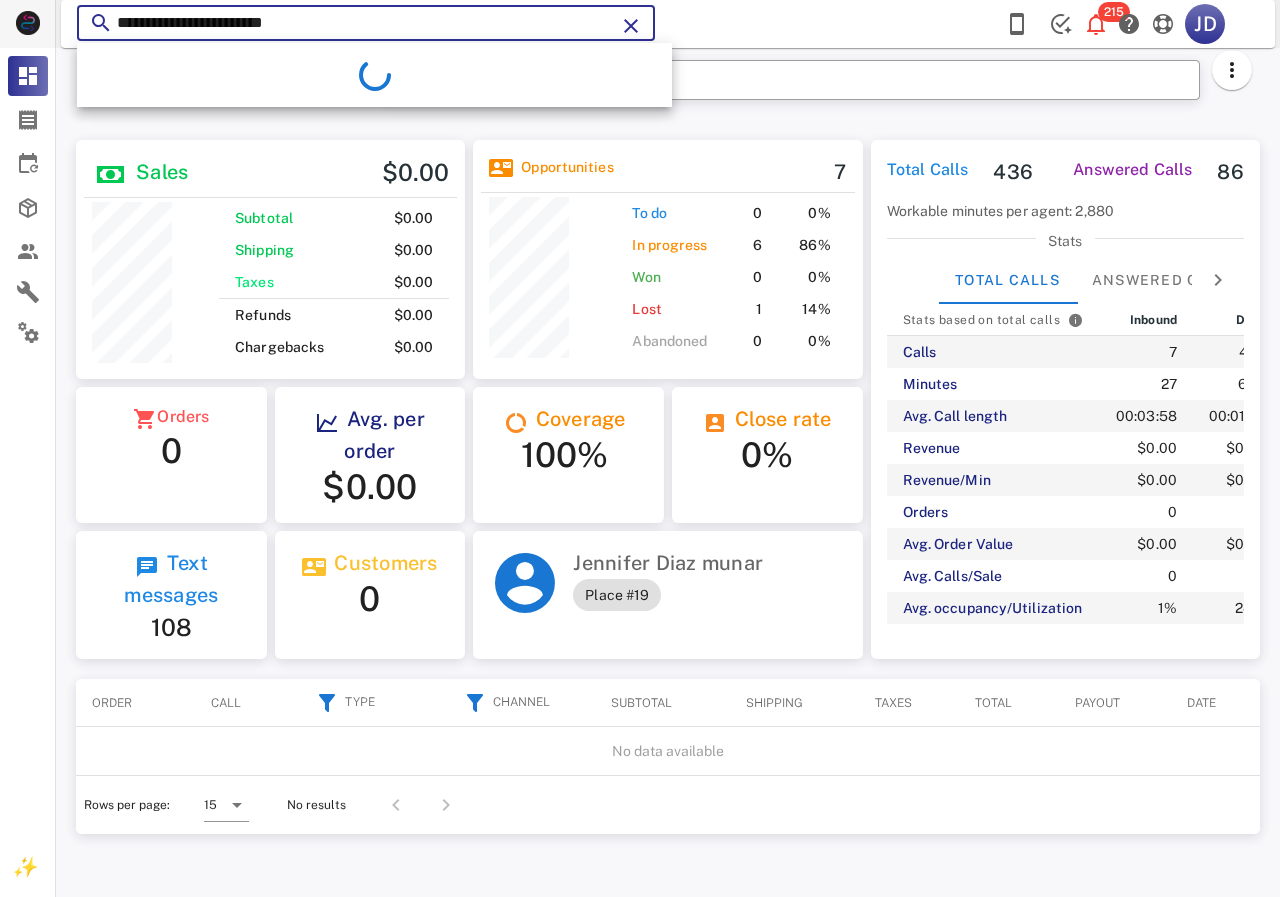 type on "**********" 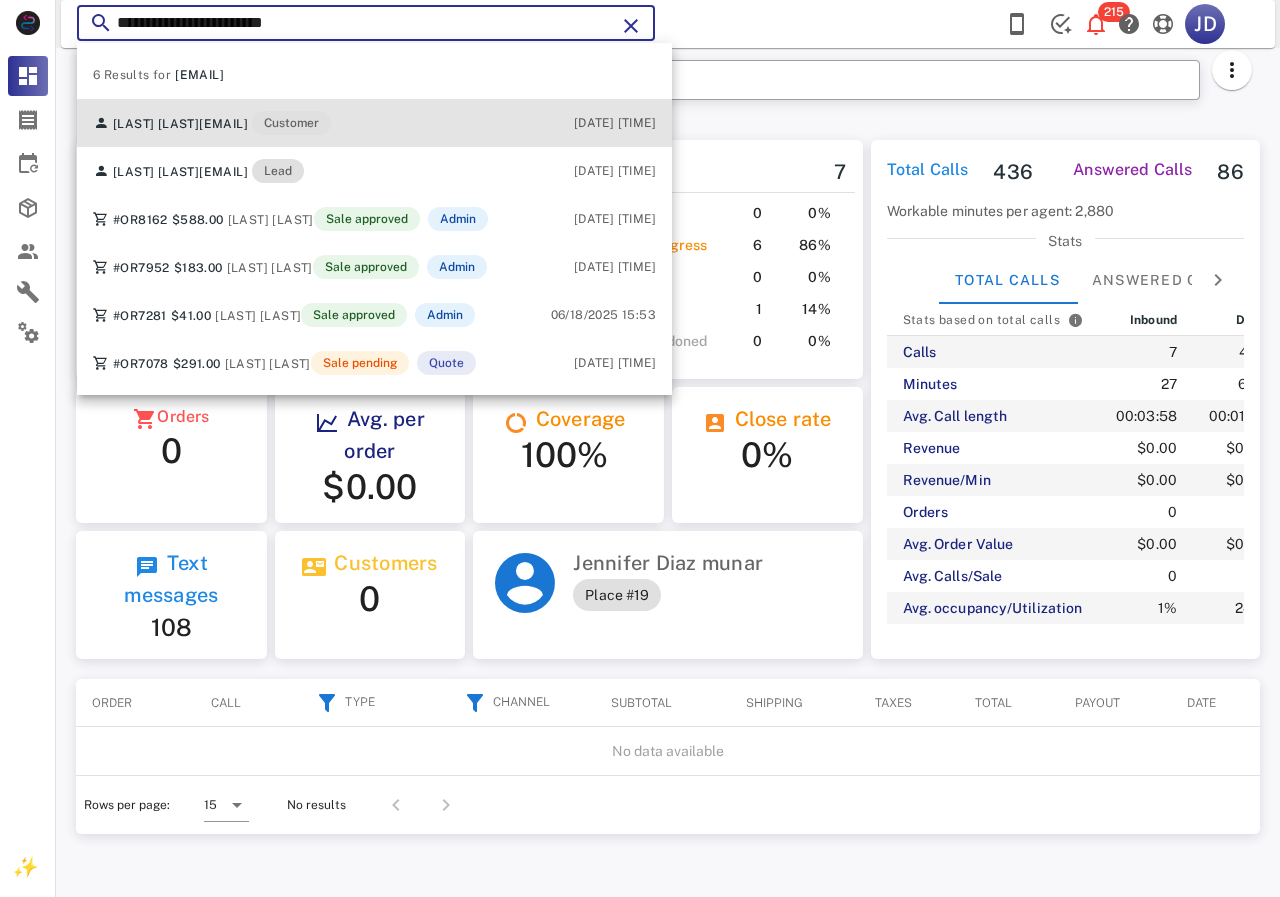 click on "[FIRST] [LAST]   [EMAIL]   Customer" at bounding box center (212, 123) 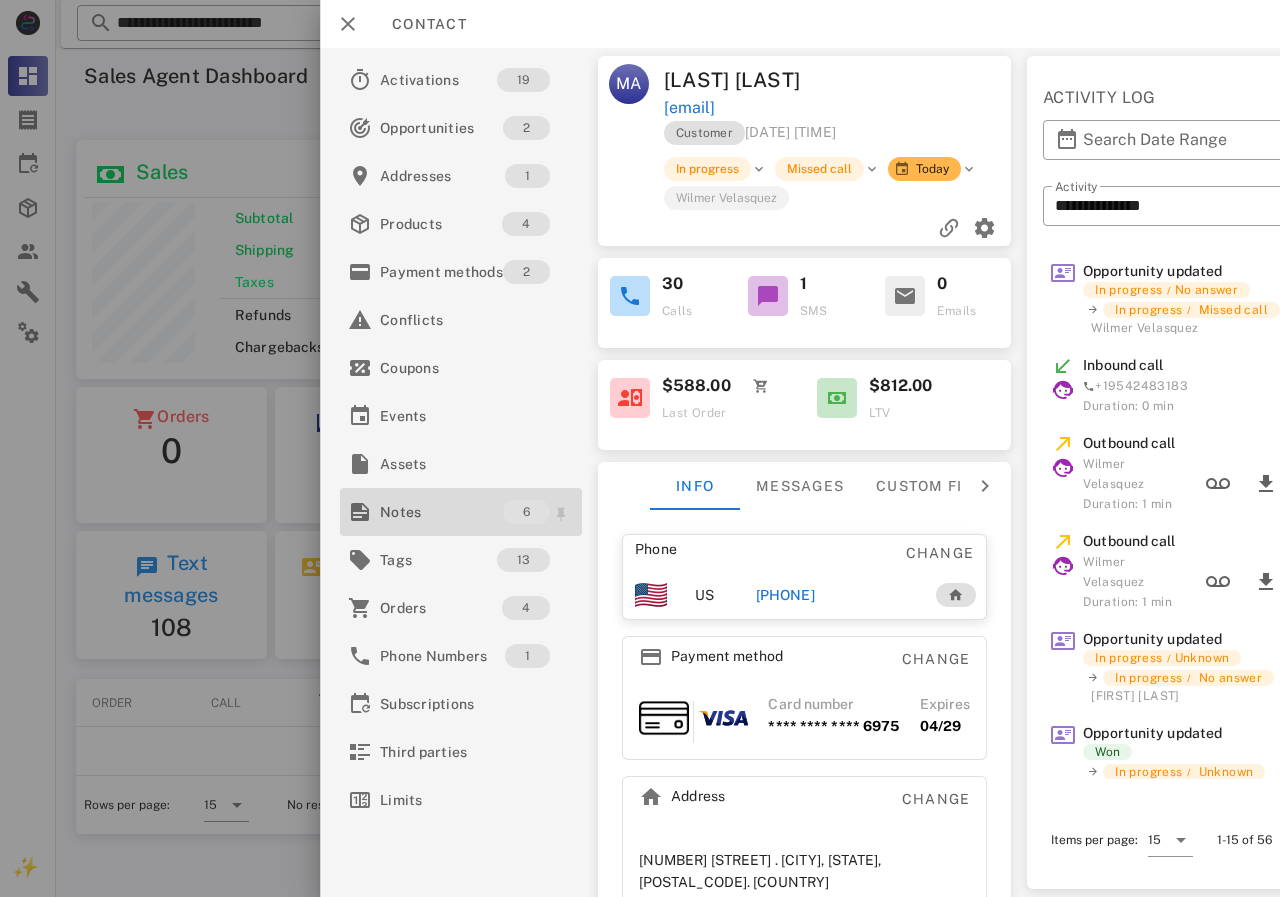click on "Notes" at bounding box center (441, 512) 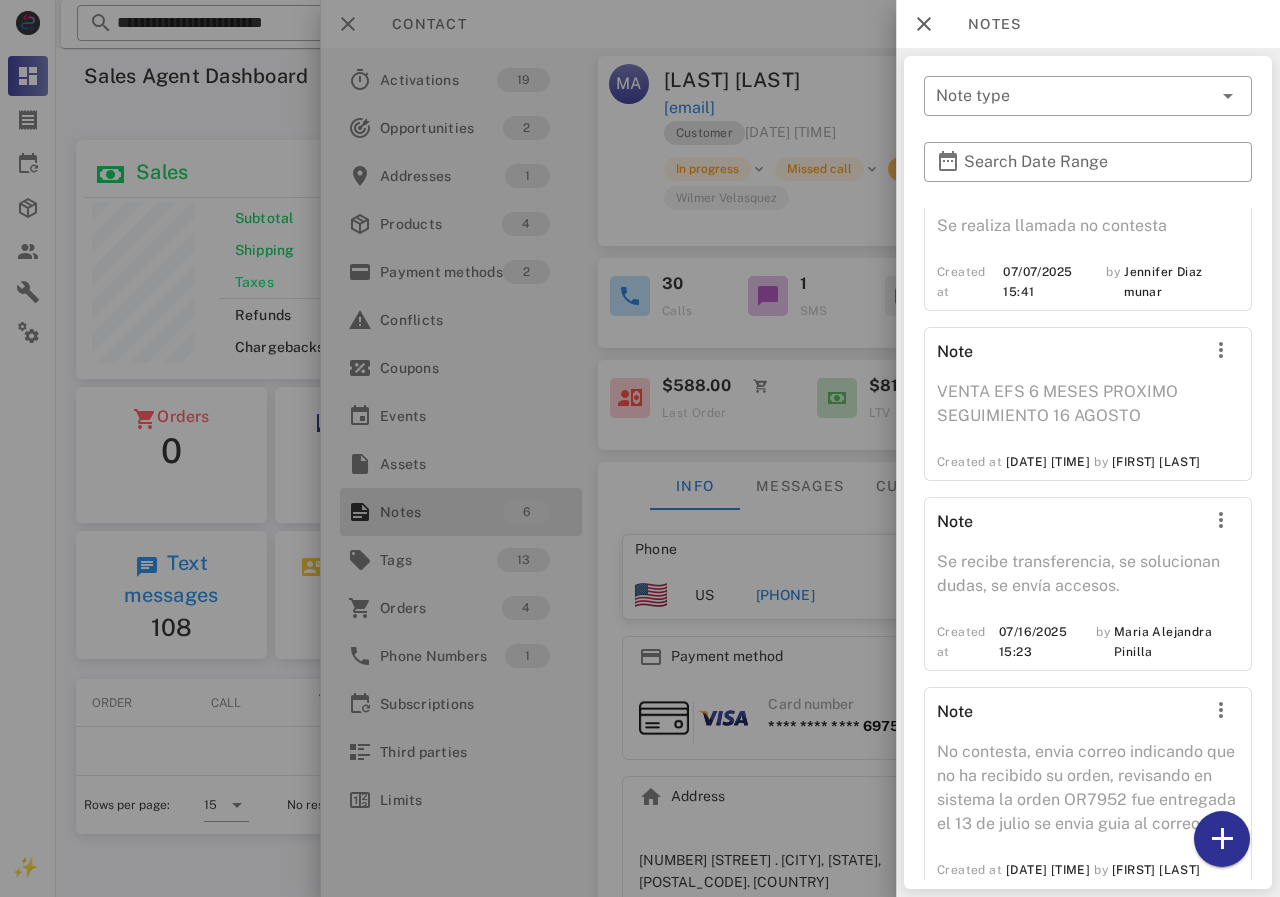scroll, scrollTop: 540, scrollLeft: 0, axis: vertical 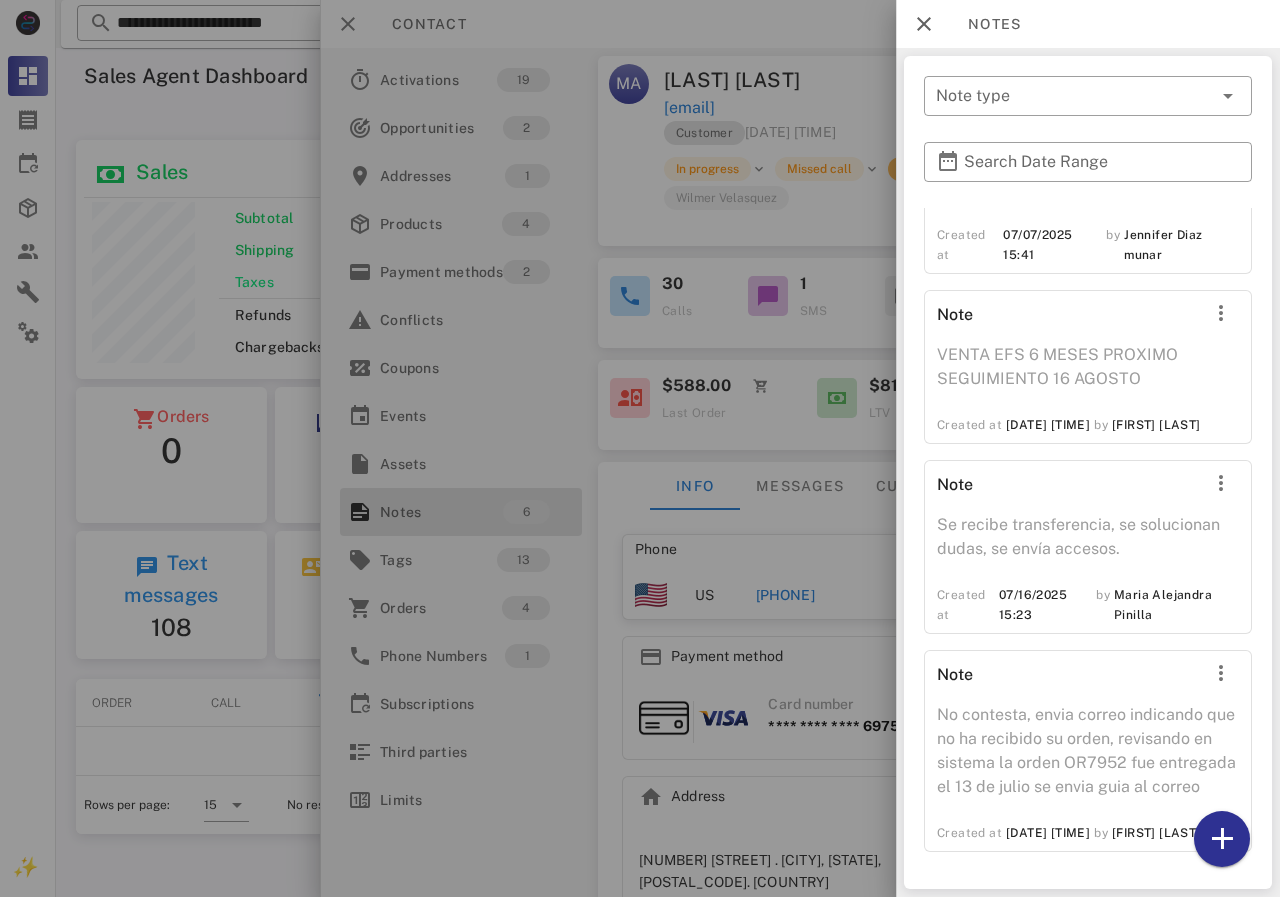 click at bounding box center [640, 448] 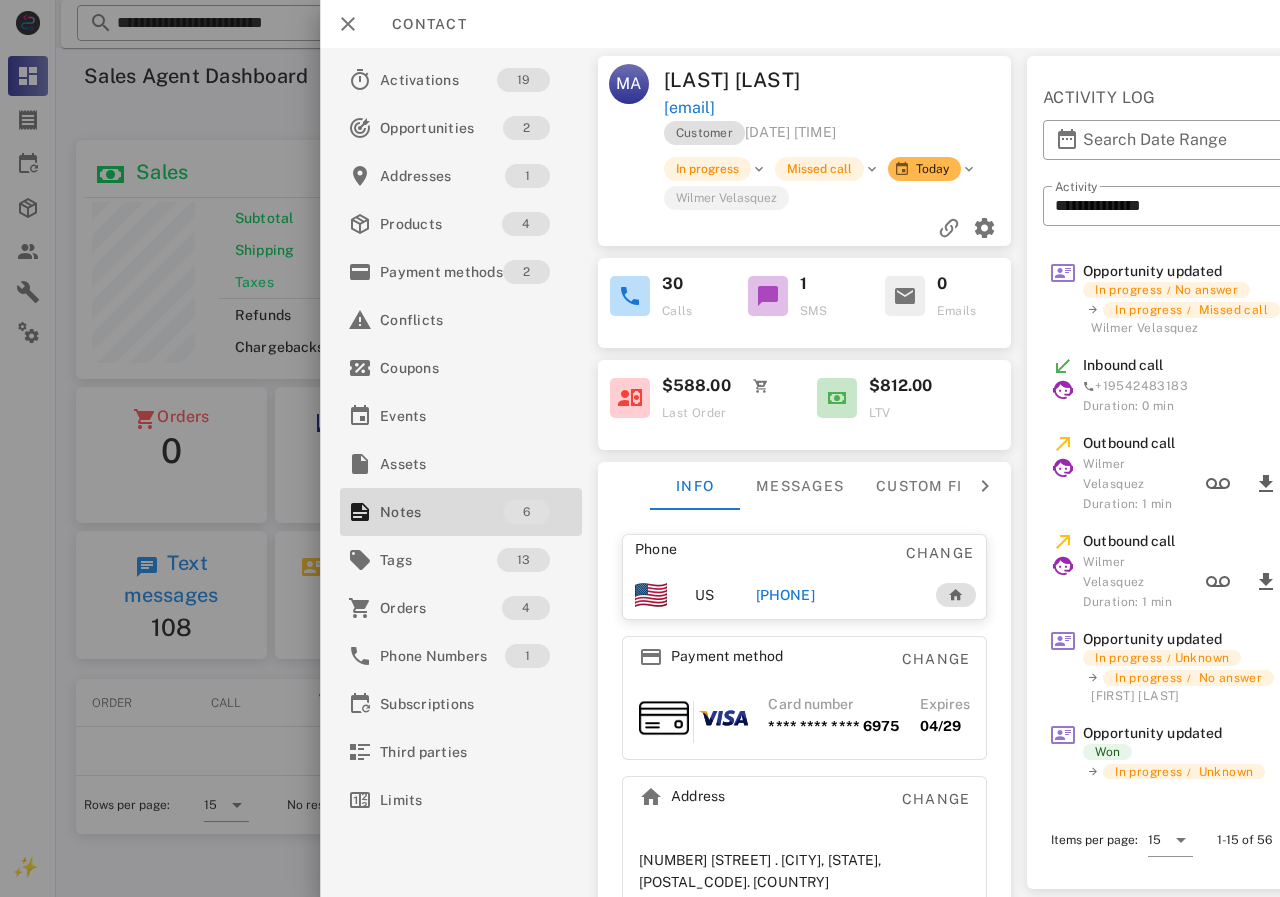 click on "[PHONE]" at bounding box center [785, 595] 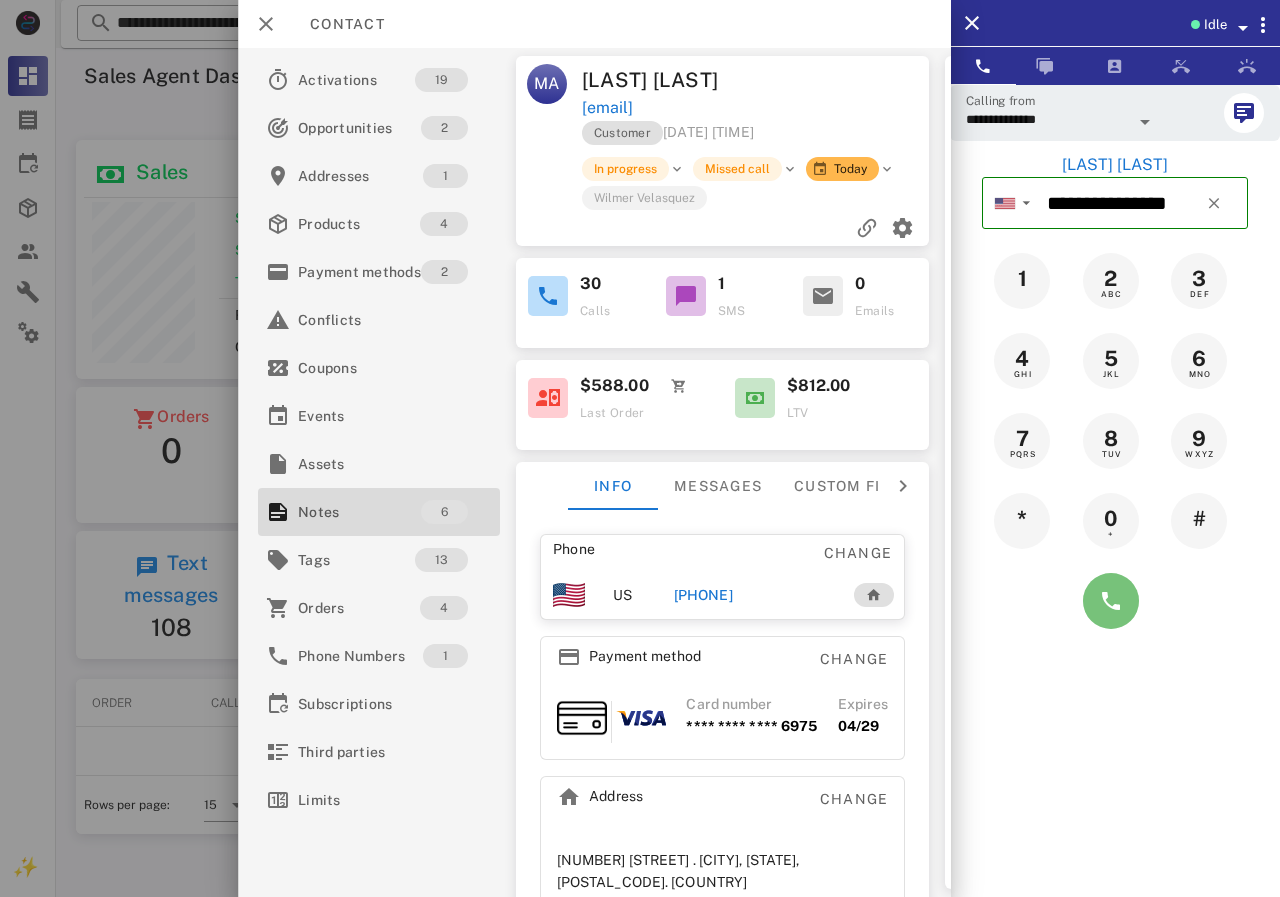 click at bounding box center [1111, 601] 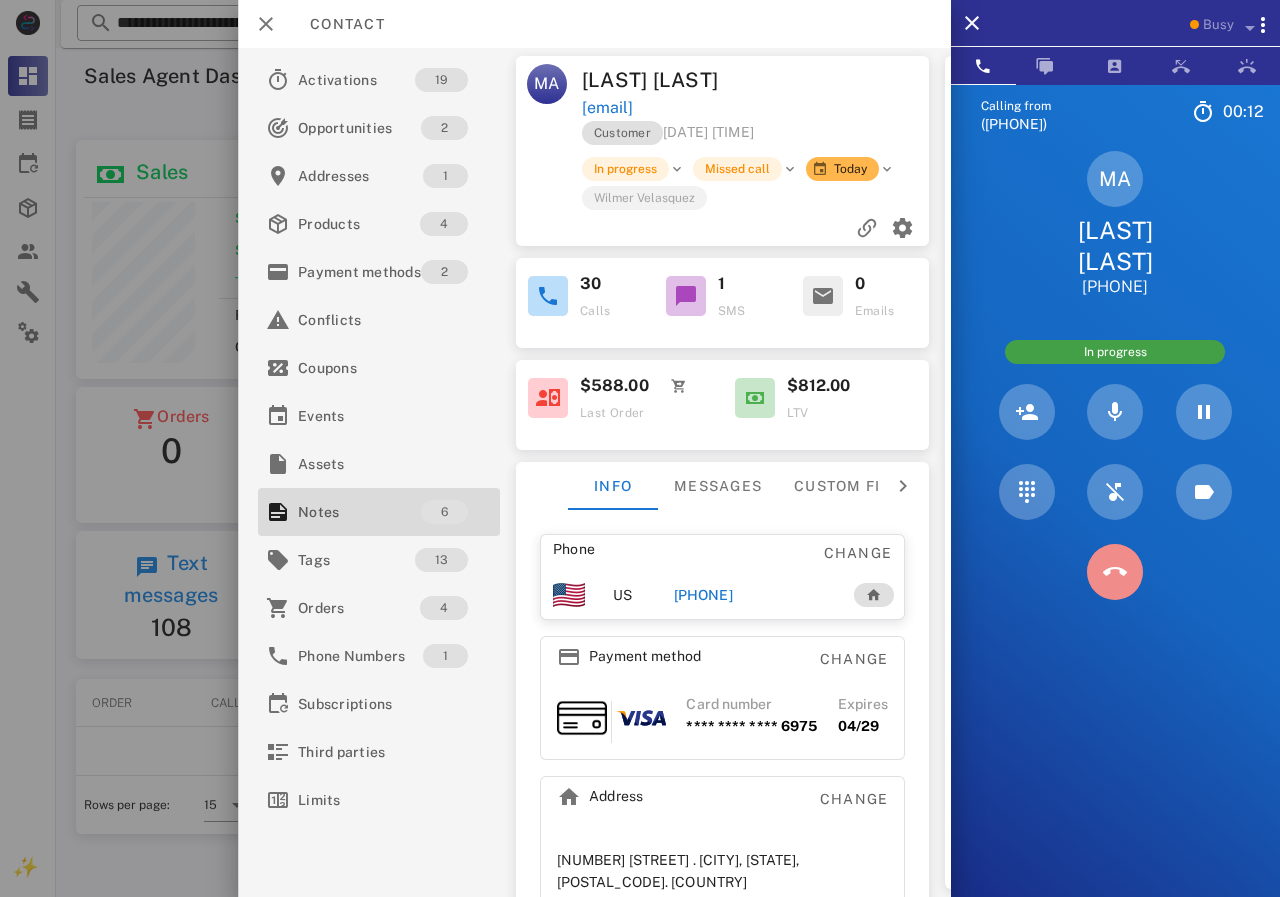 click at bounding box center [1115, 572] 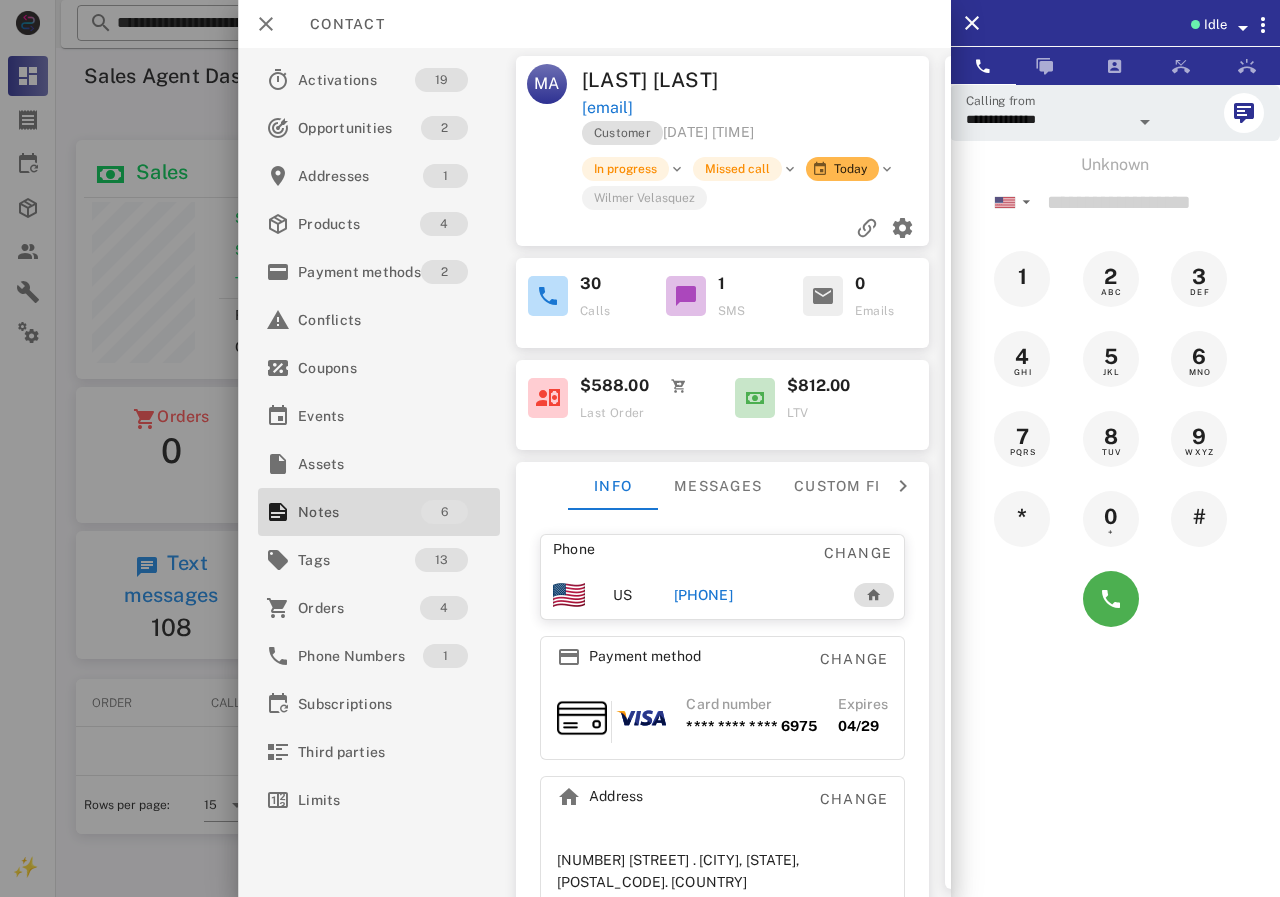 click on "[PHONE]" at bounding box center (702, 595) 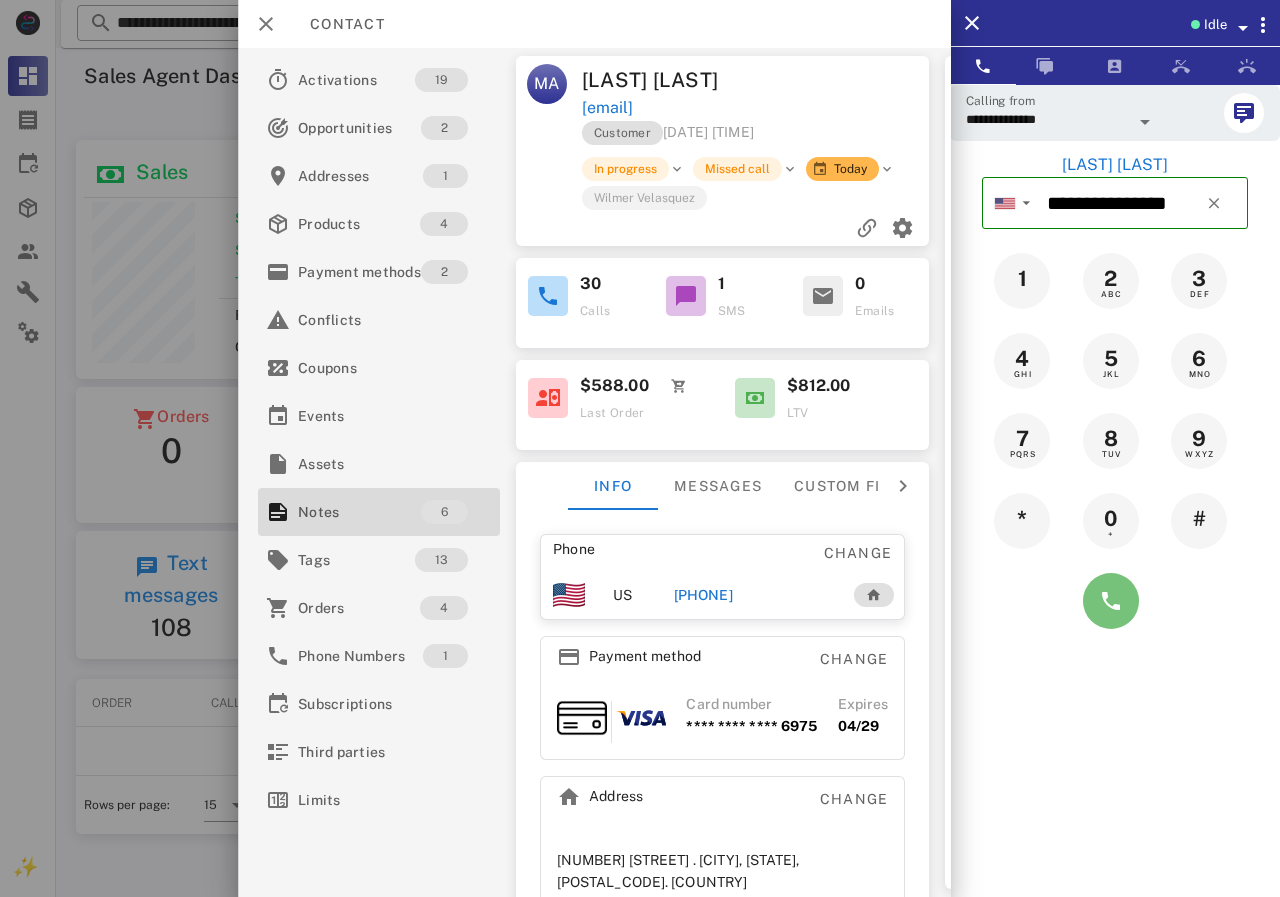 click at bounding box center [1111, 601] 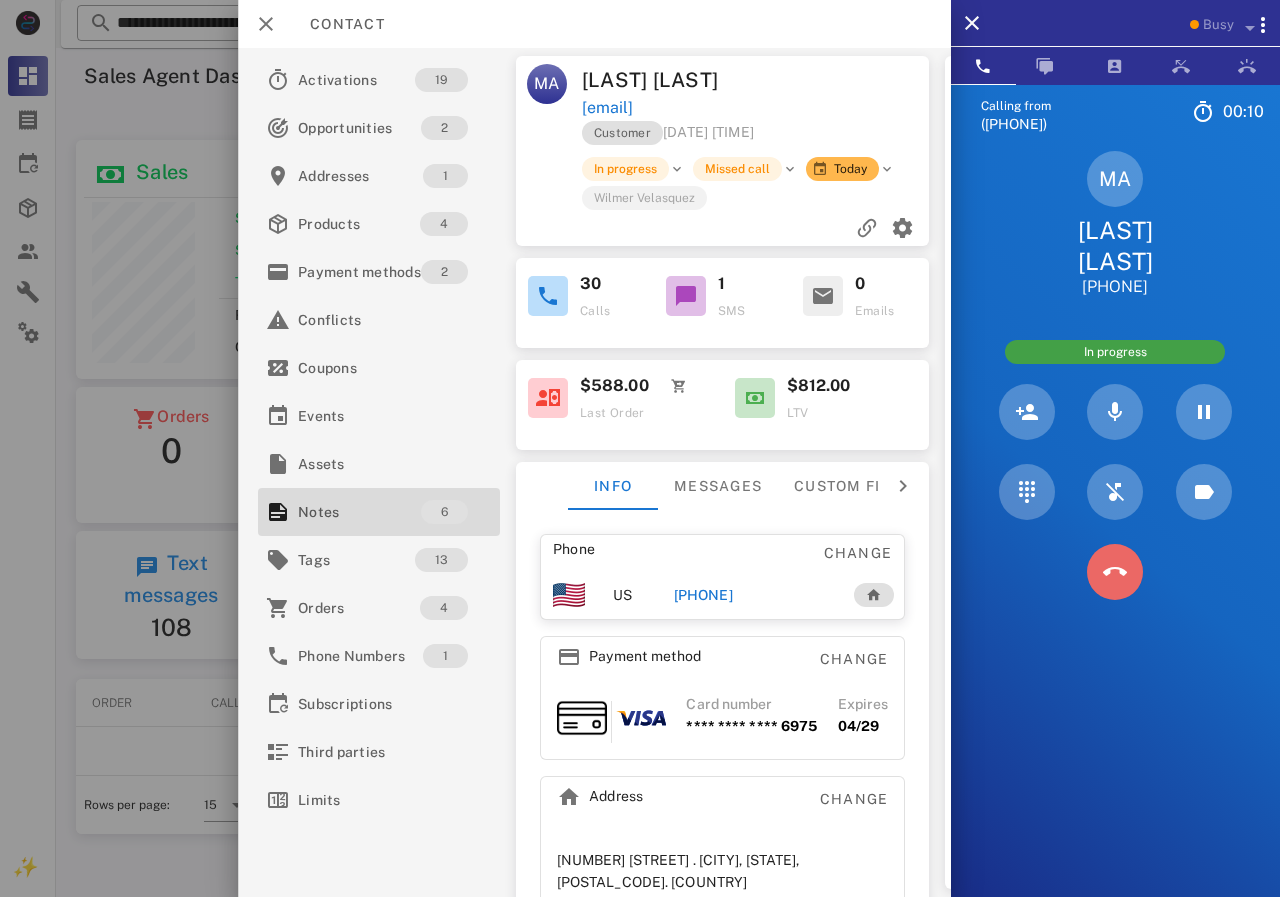 click at bounding box center [1115, 572] 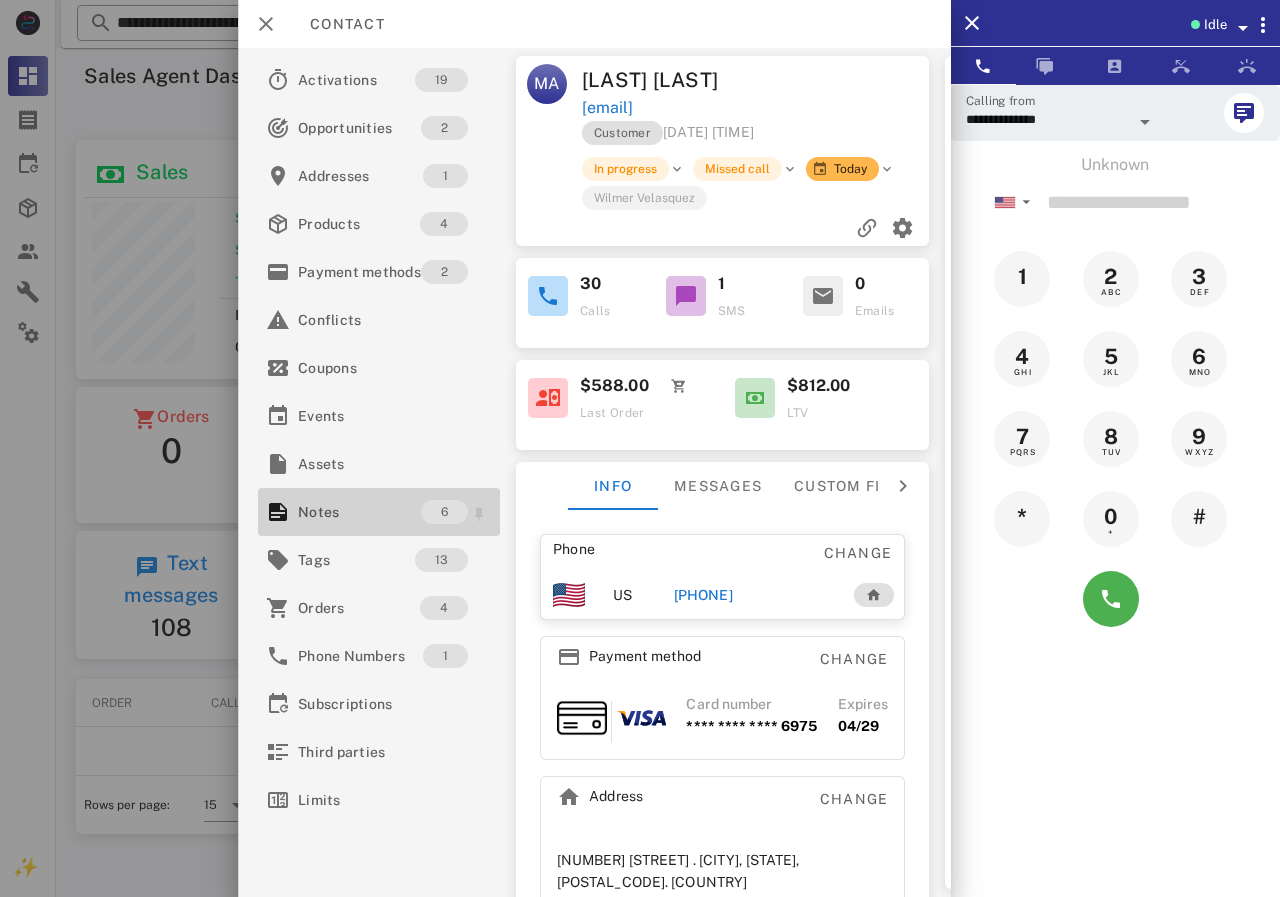 click on "Notes" at bounding box center [359, 512] 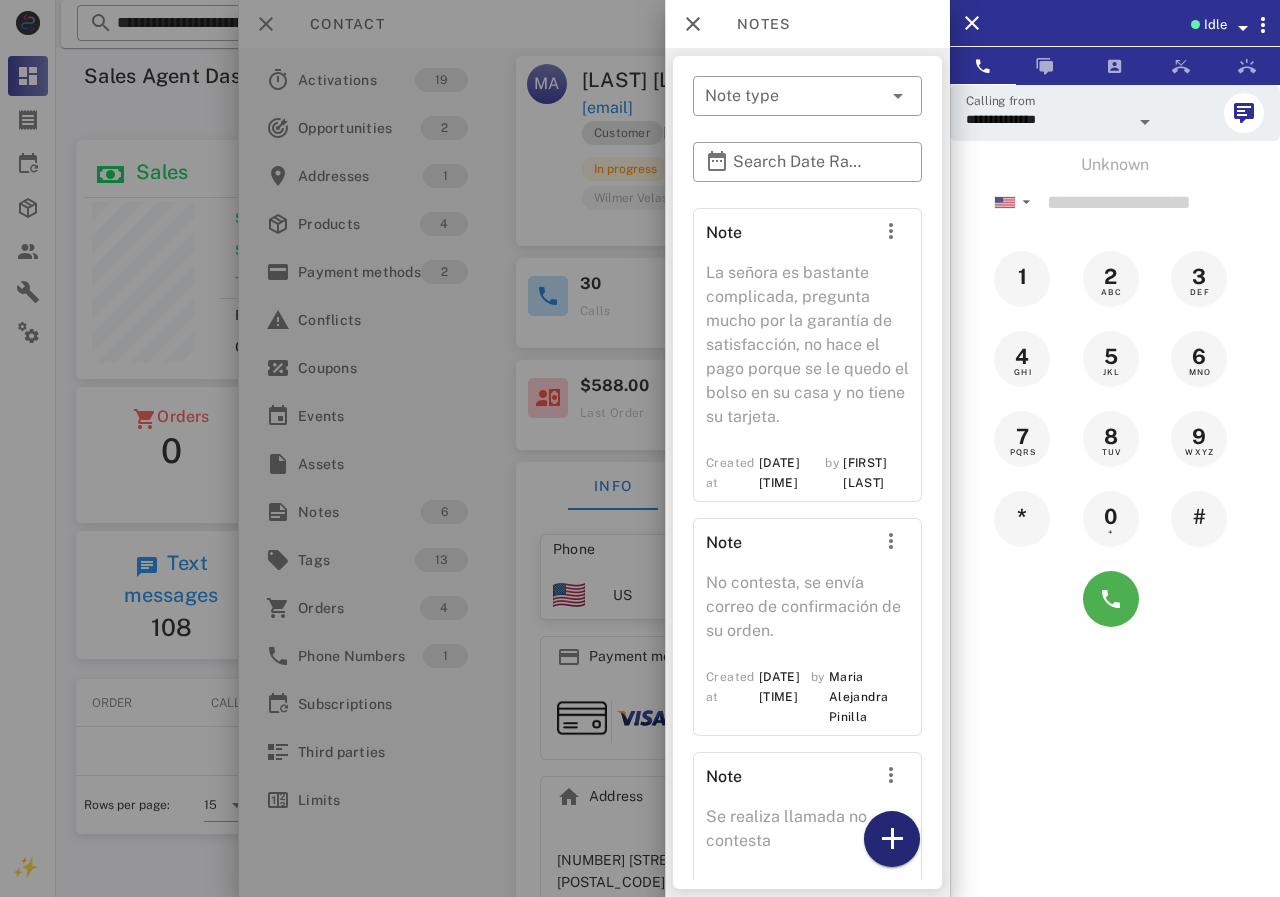 click at bounding box center (892, 839) 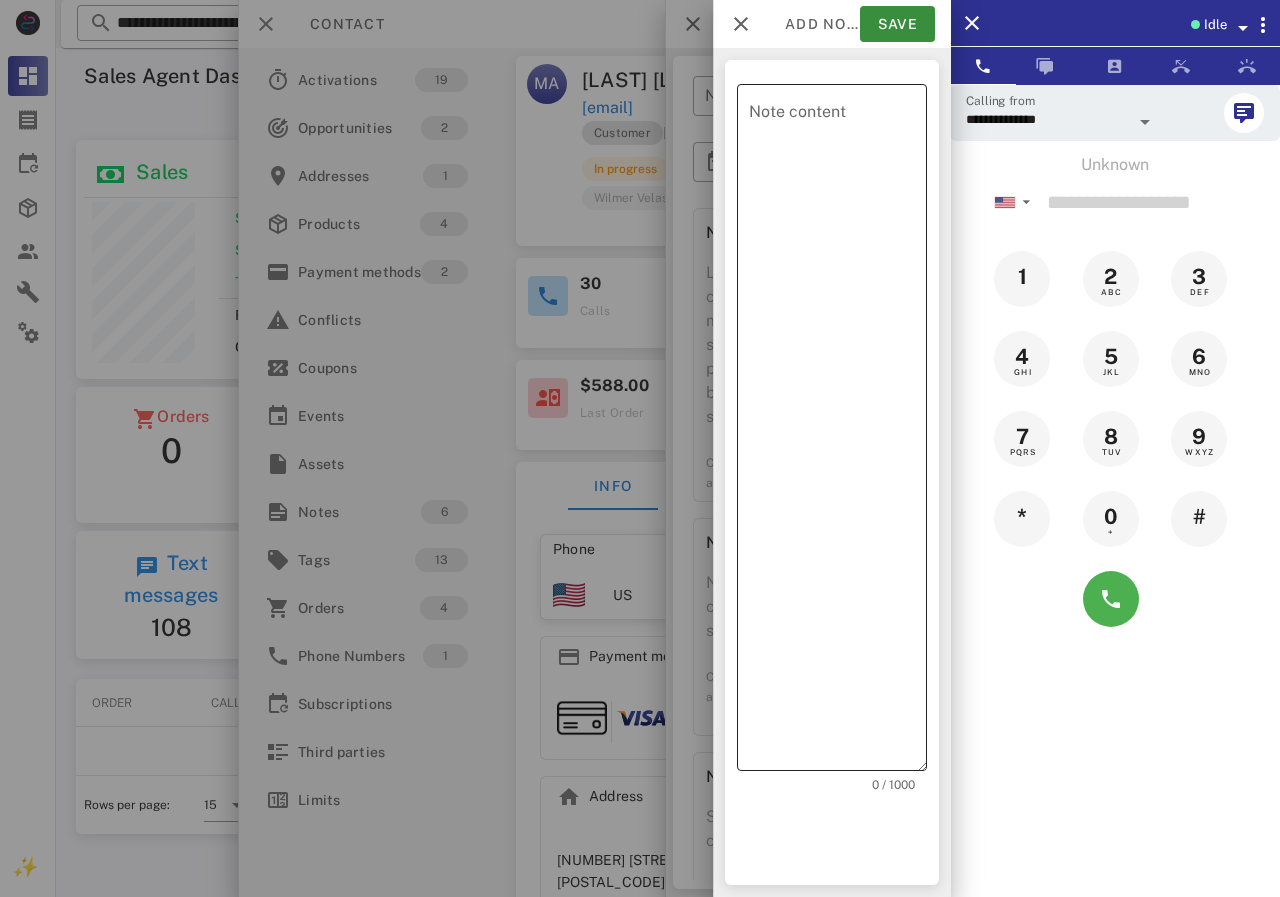 click on "Note content" at bounding box center [838, 432] 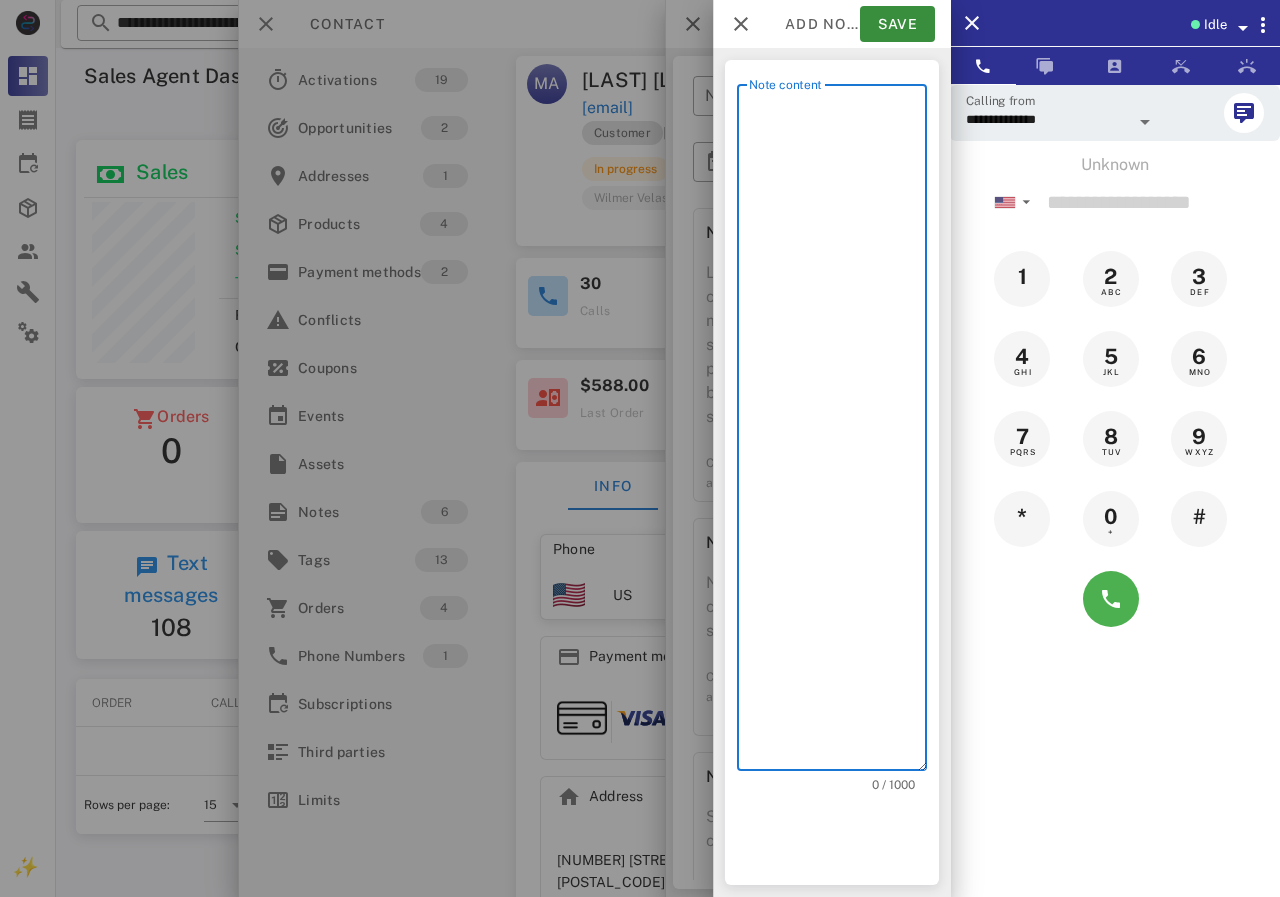 scroll, scrollTop: 240, scrollLeft: 390, axis: both 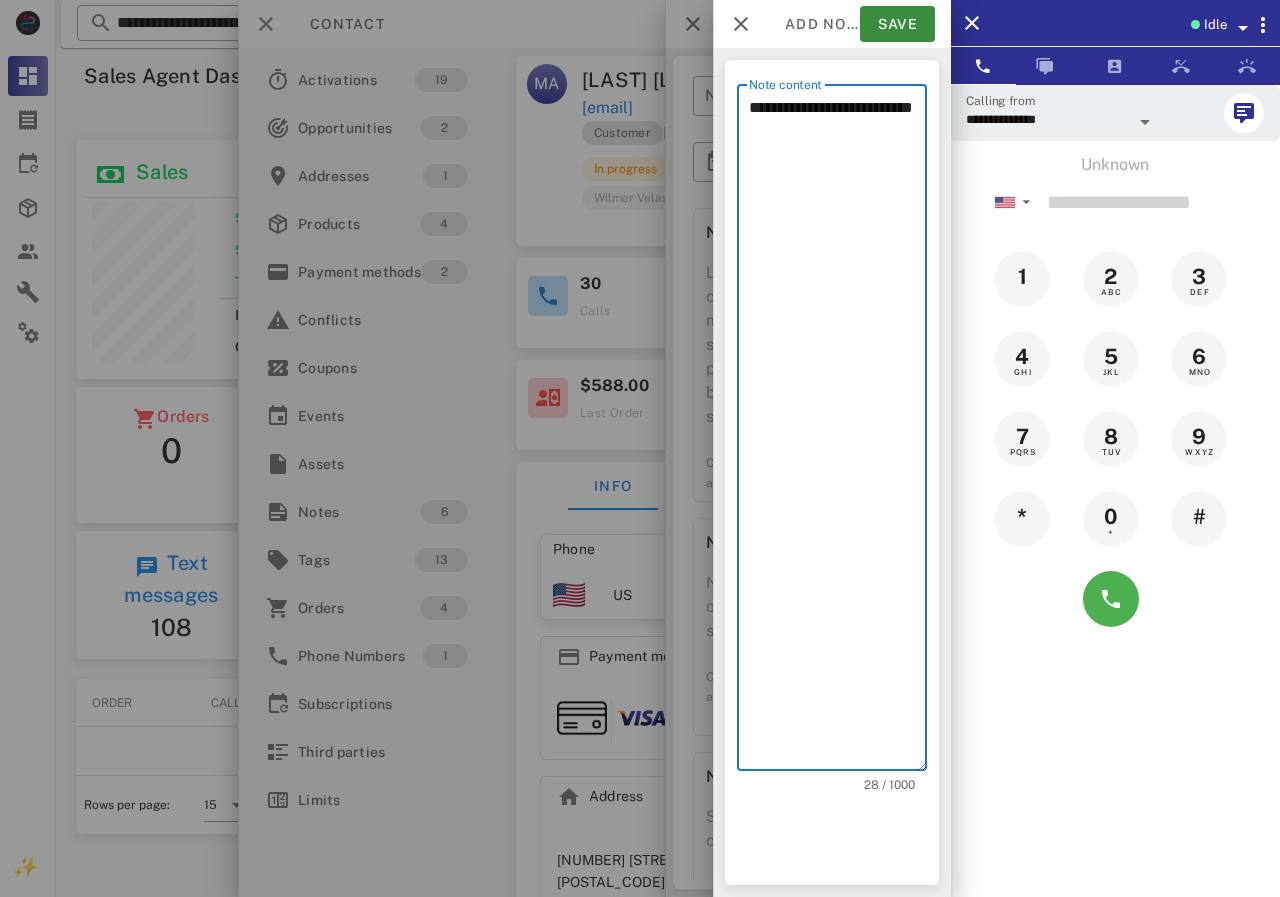 click on "**********" at bounding box center (838, 432) 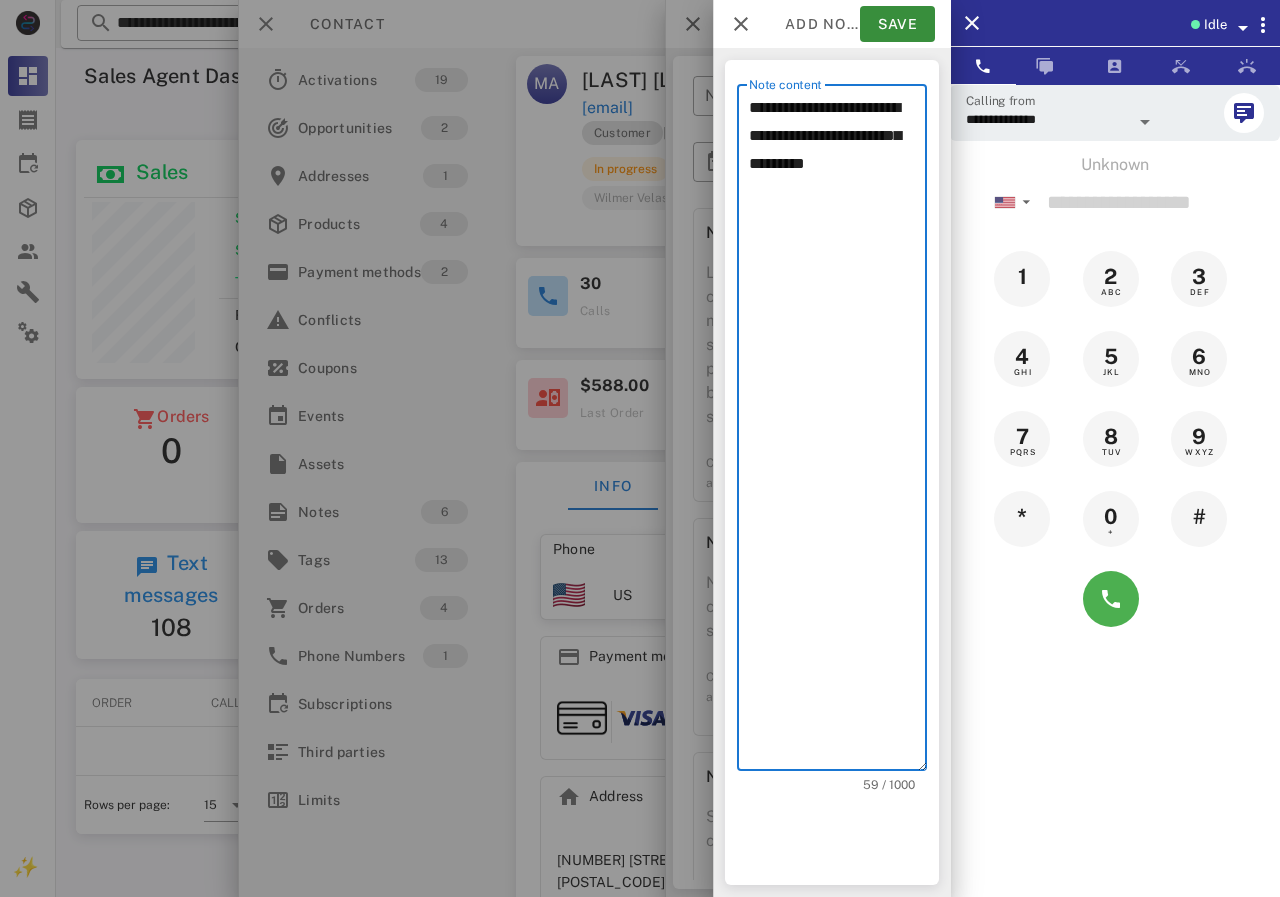click on "**********" at bounding box center (838, 432) 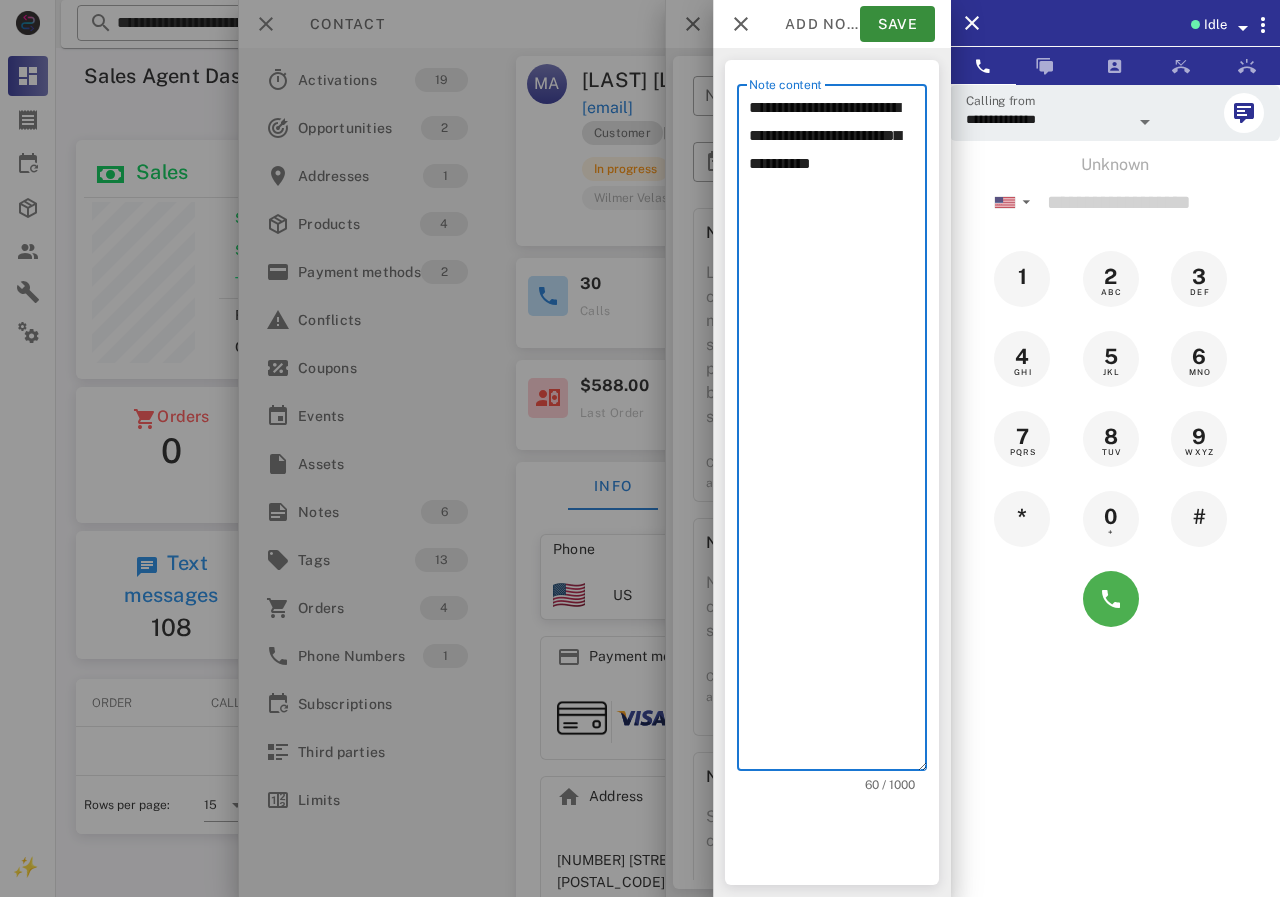 click on "**********" at bounding box center (838, 432) 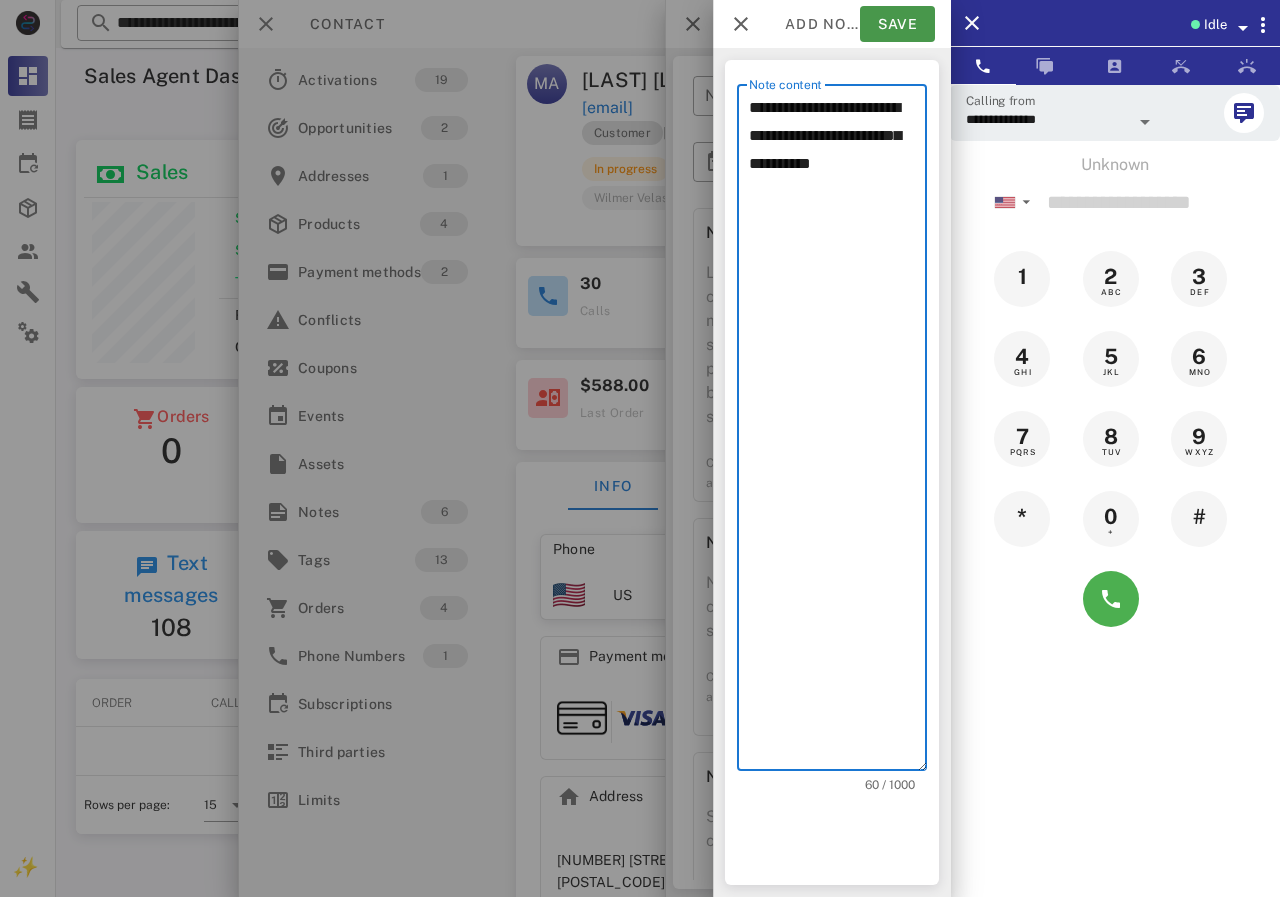 type on "**********" 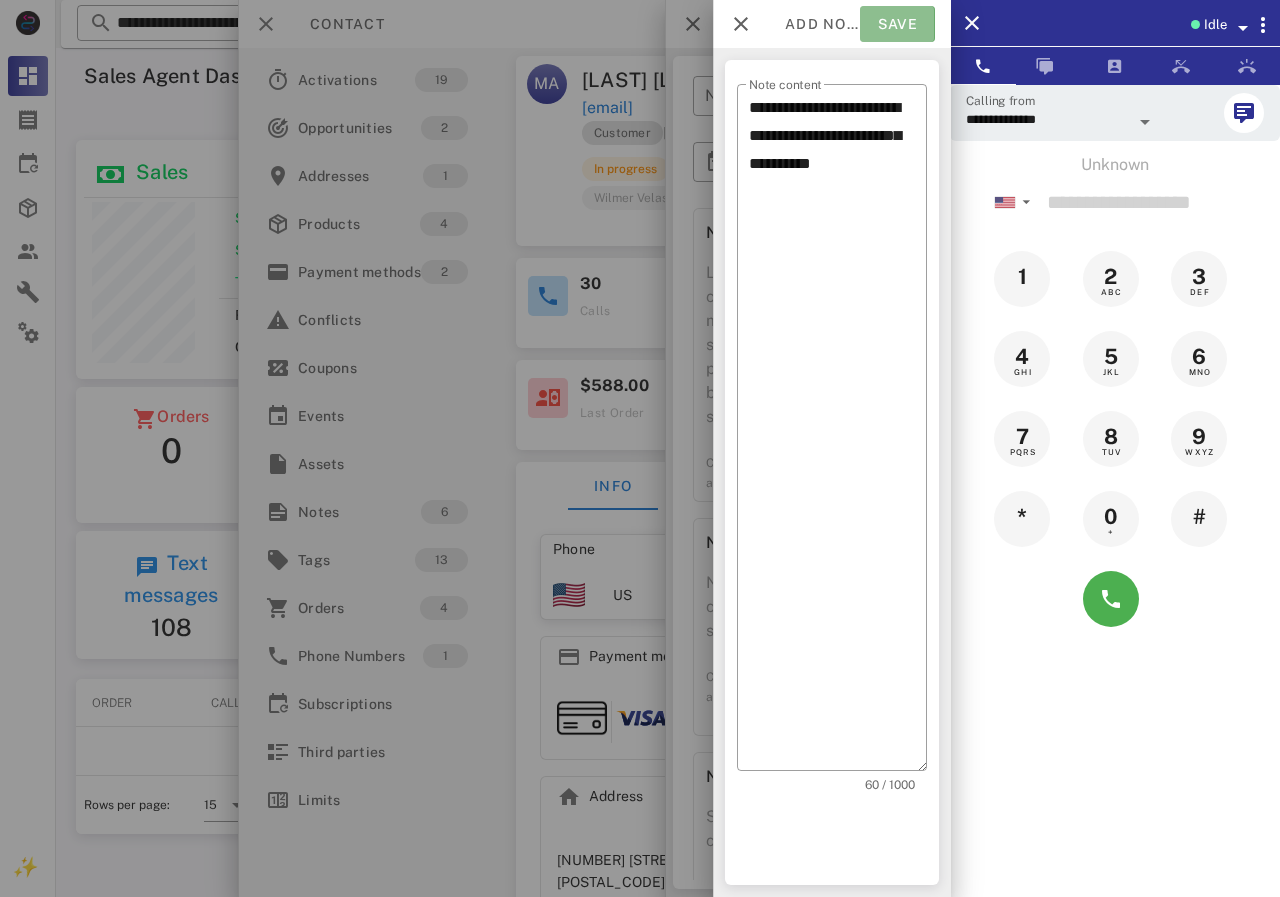 drag, startPoint x: 893, startPoint y: 23, endPoint x: 627, endPoint y: 100, distance: 276.92056 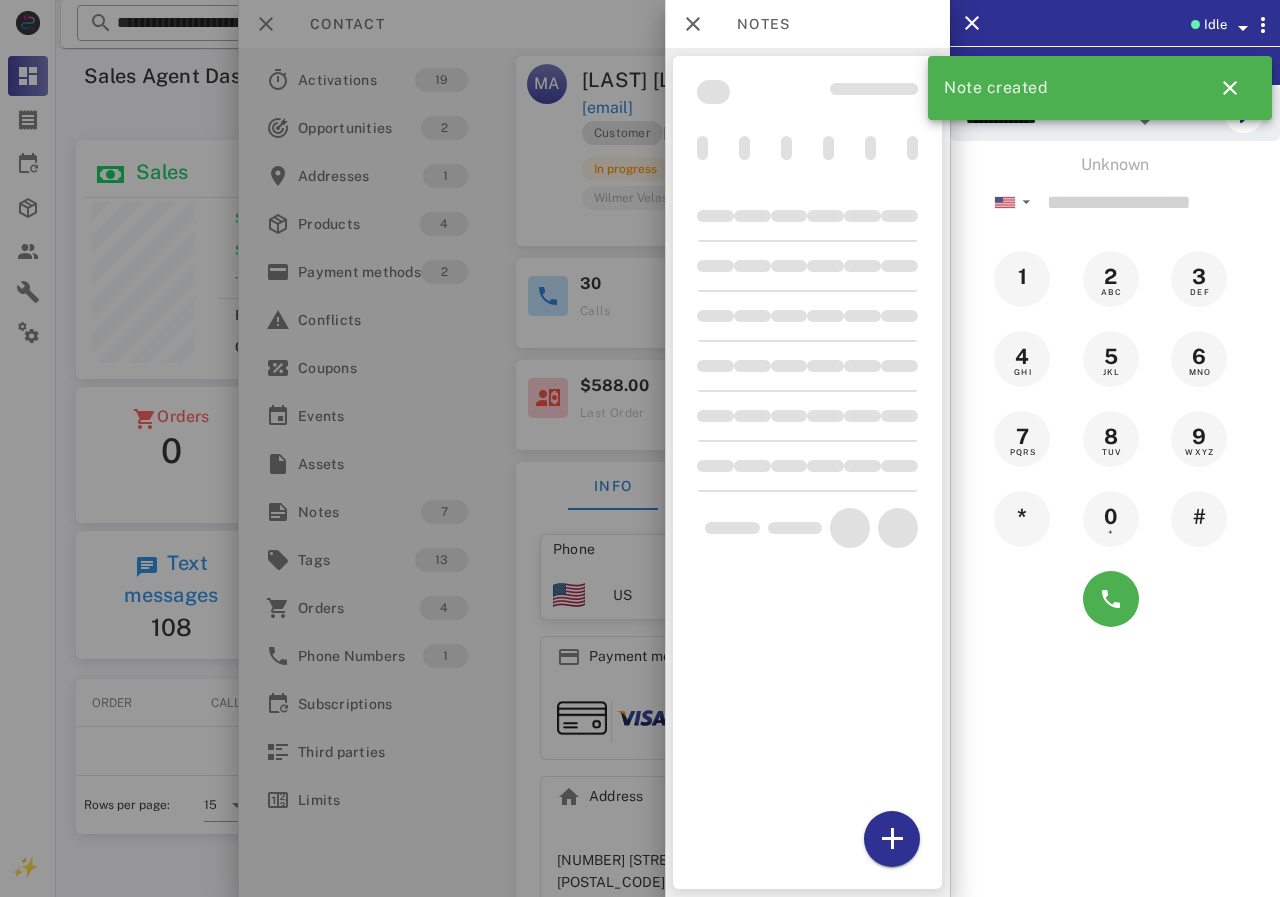 click at bounding box center (640, 448) 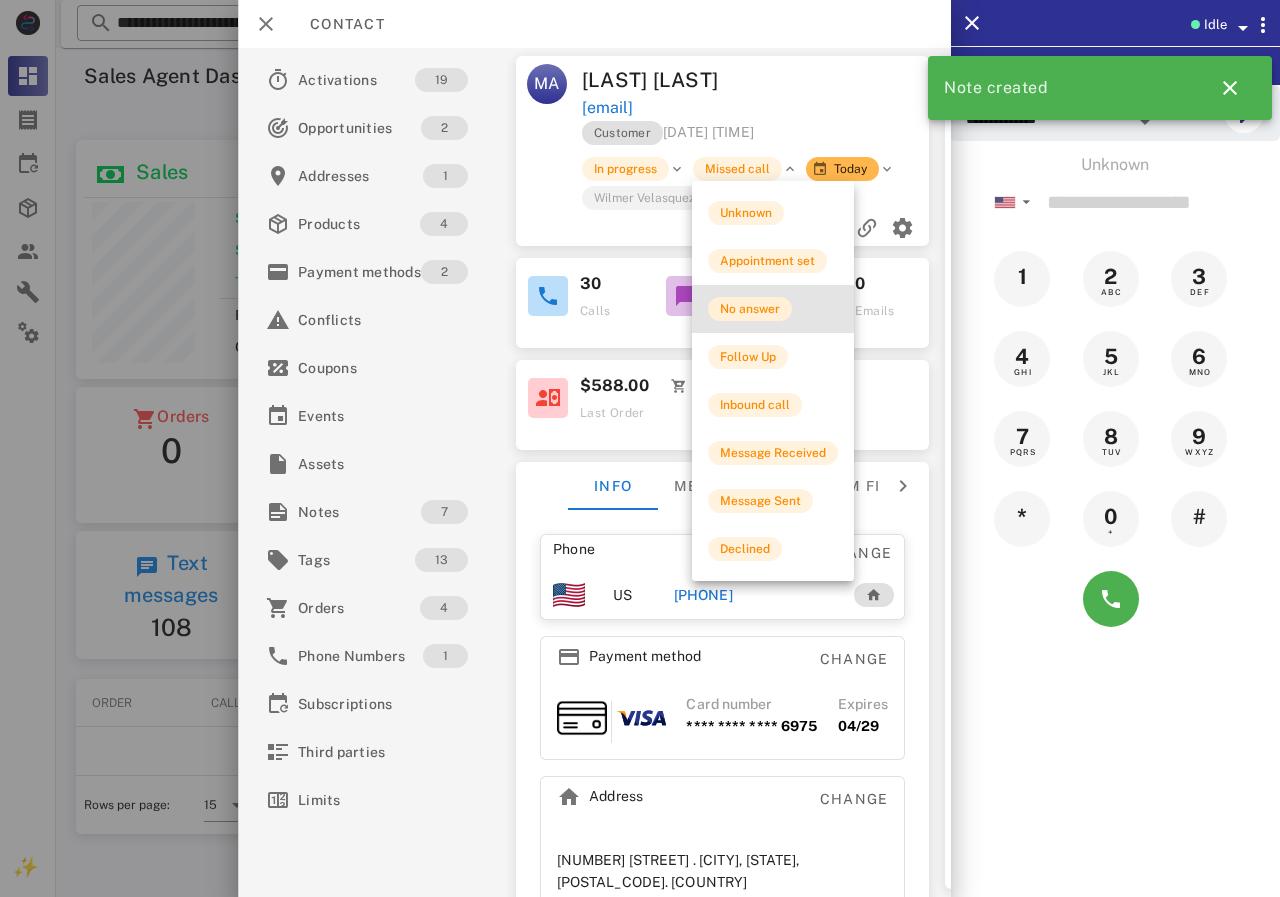 click on "No answer" at bounding box center (750, 309) 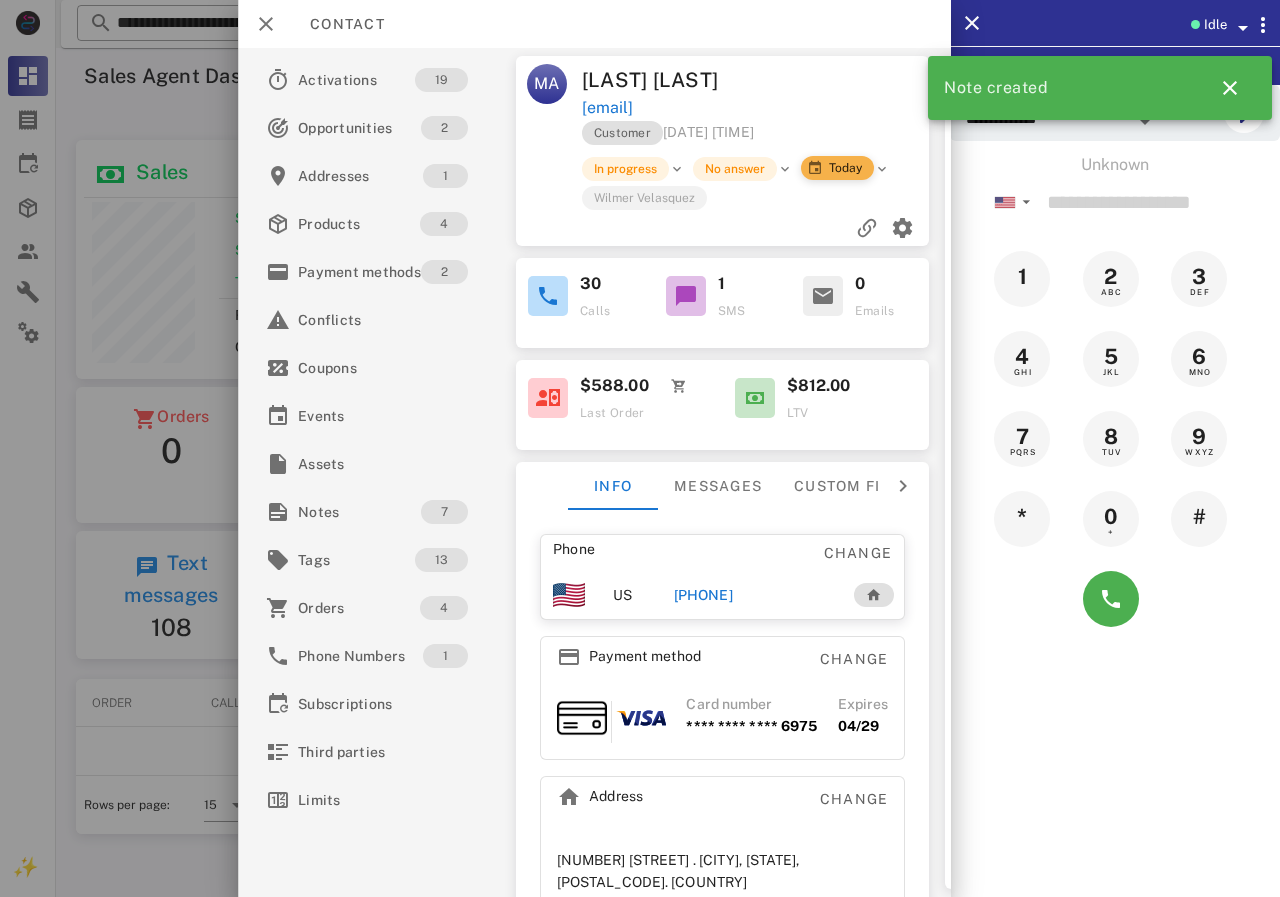 click on "Today" at bounding box center (836, 168) 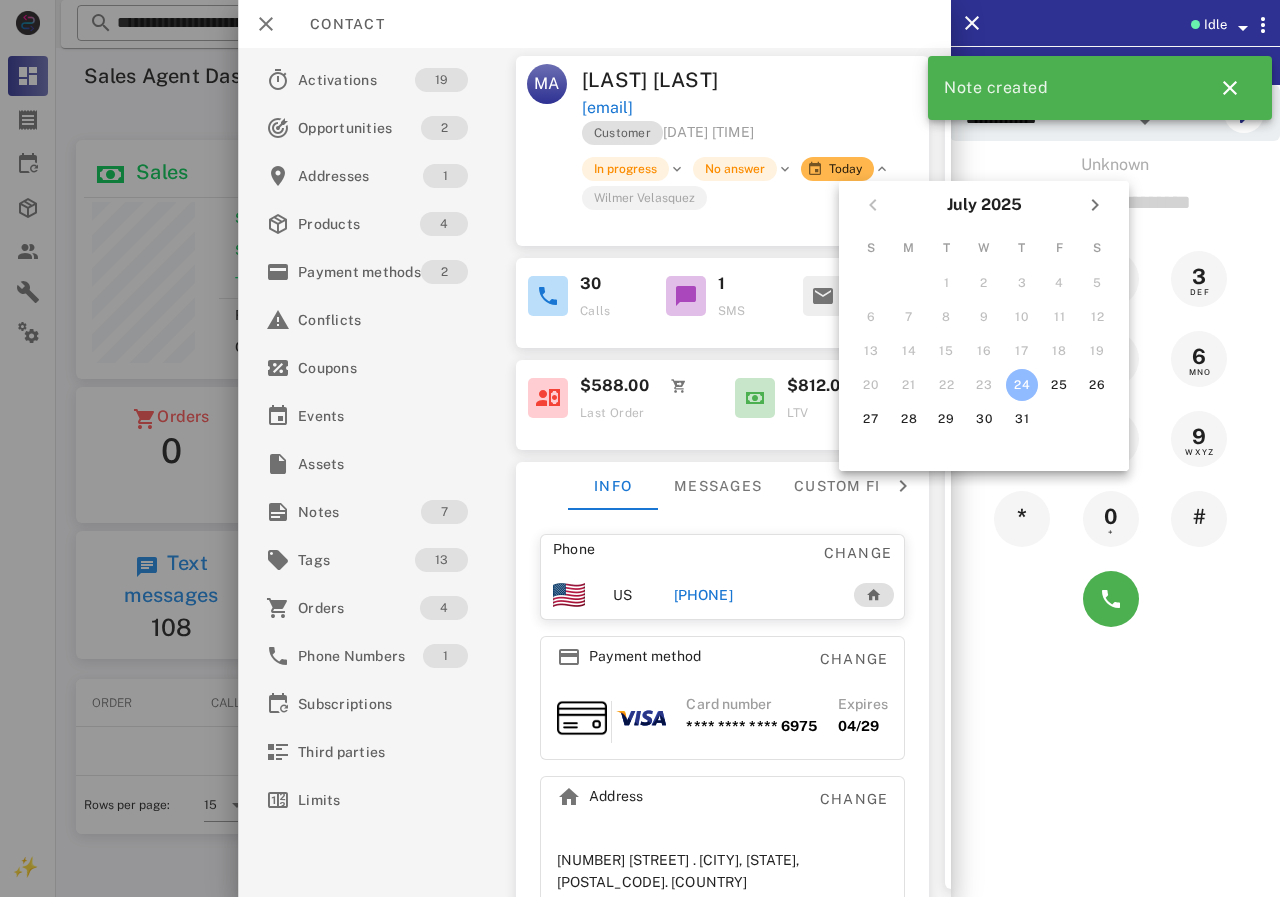 click at bounding box center (845, 80) 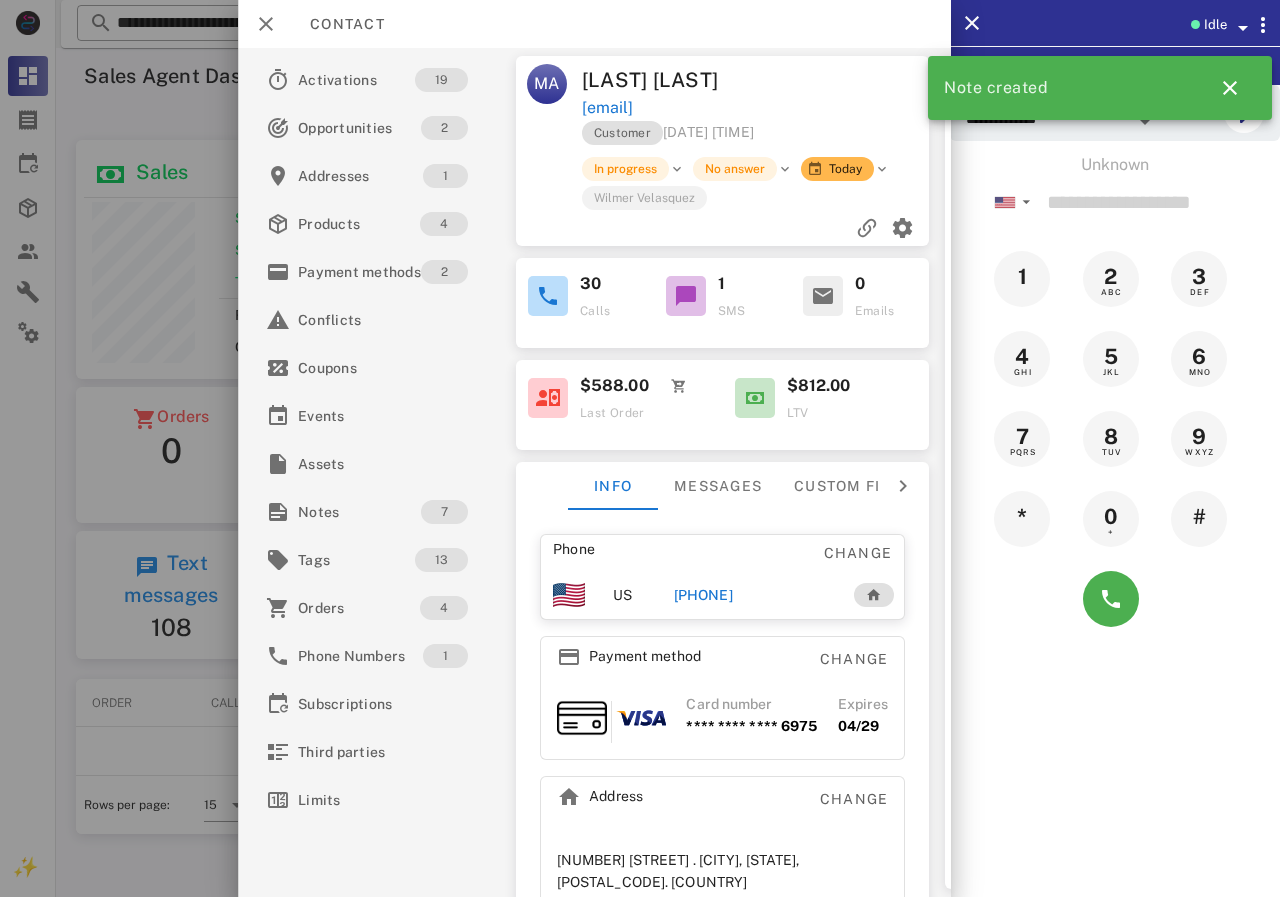 click at bounding box center (881, 169) 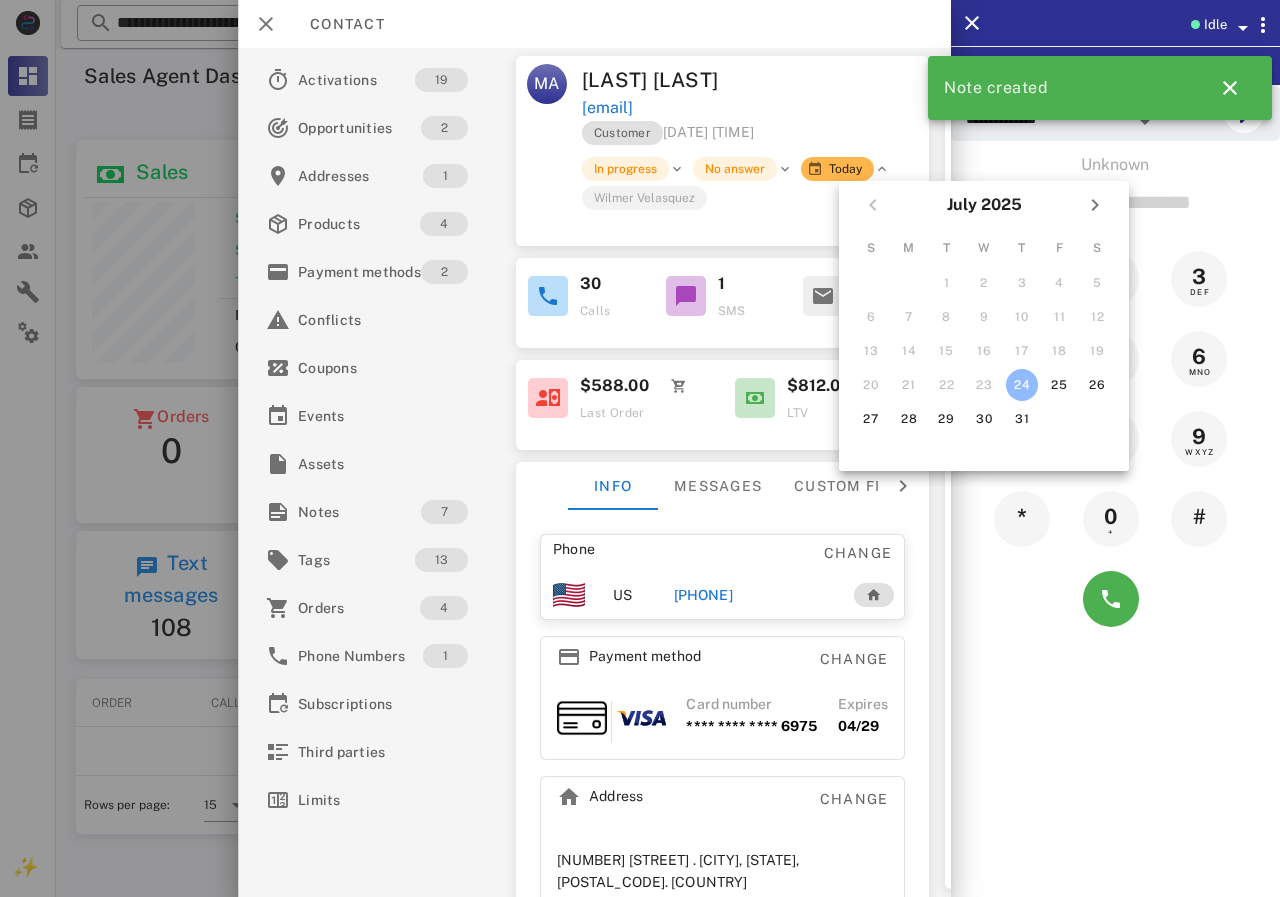 click on "[EMAIL]" at bounding box center [756, 108] 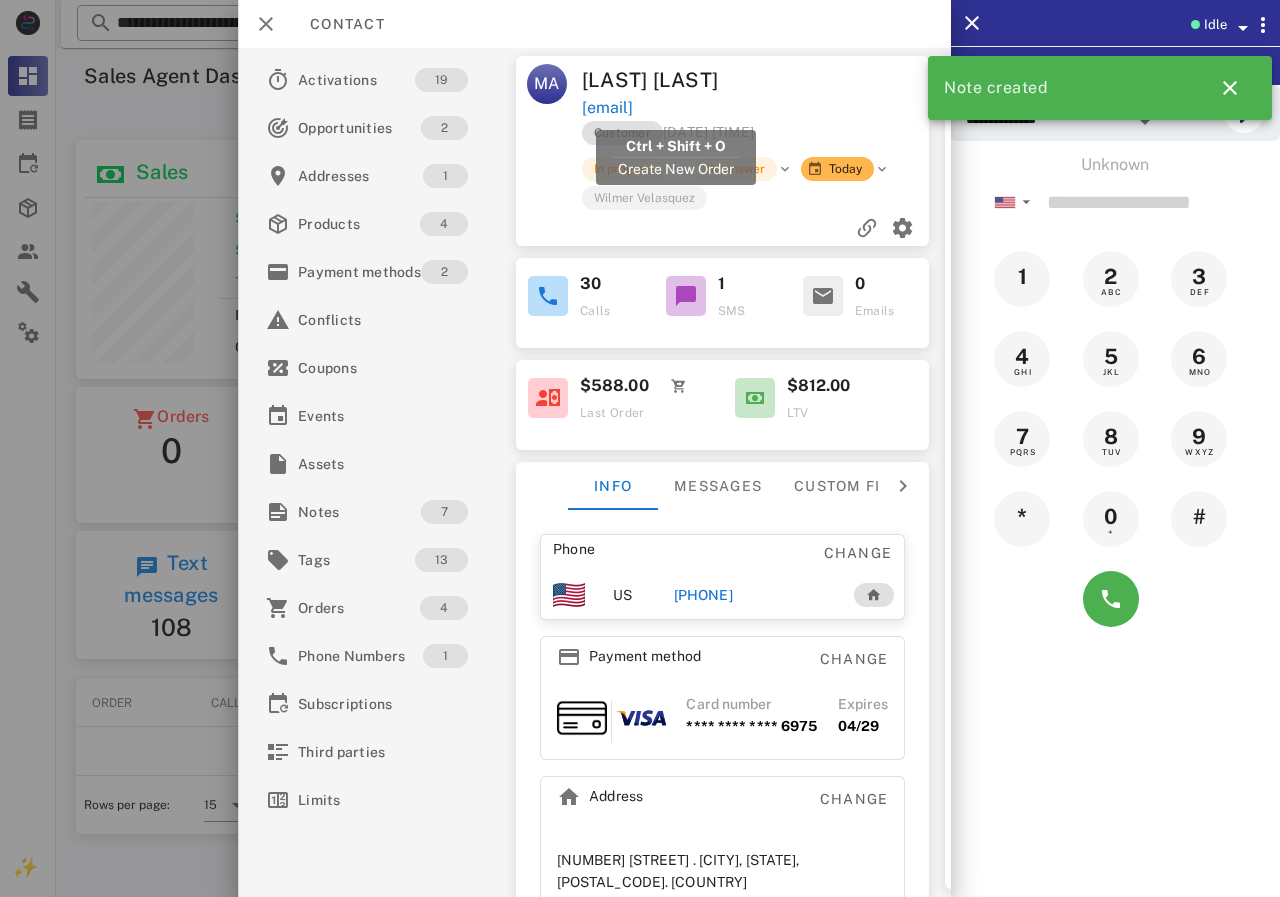 drag, startPoint x: 793, startPoint y: 106, endPoint x: 584, endPoint y: 105, distance: 209.0024 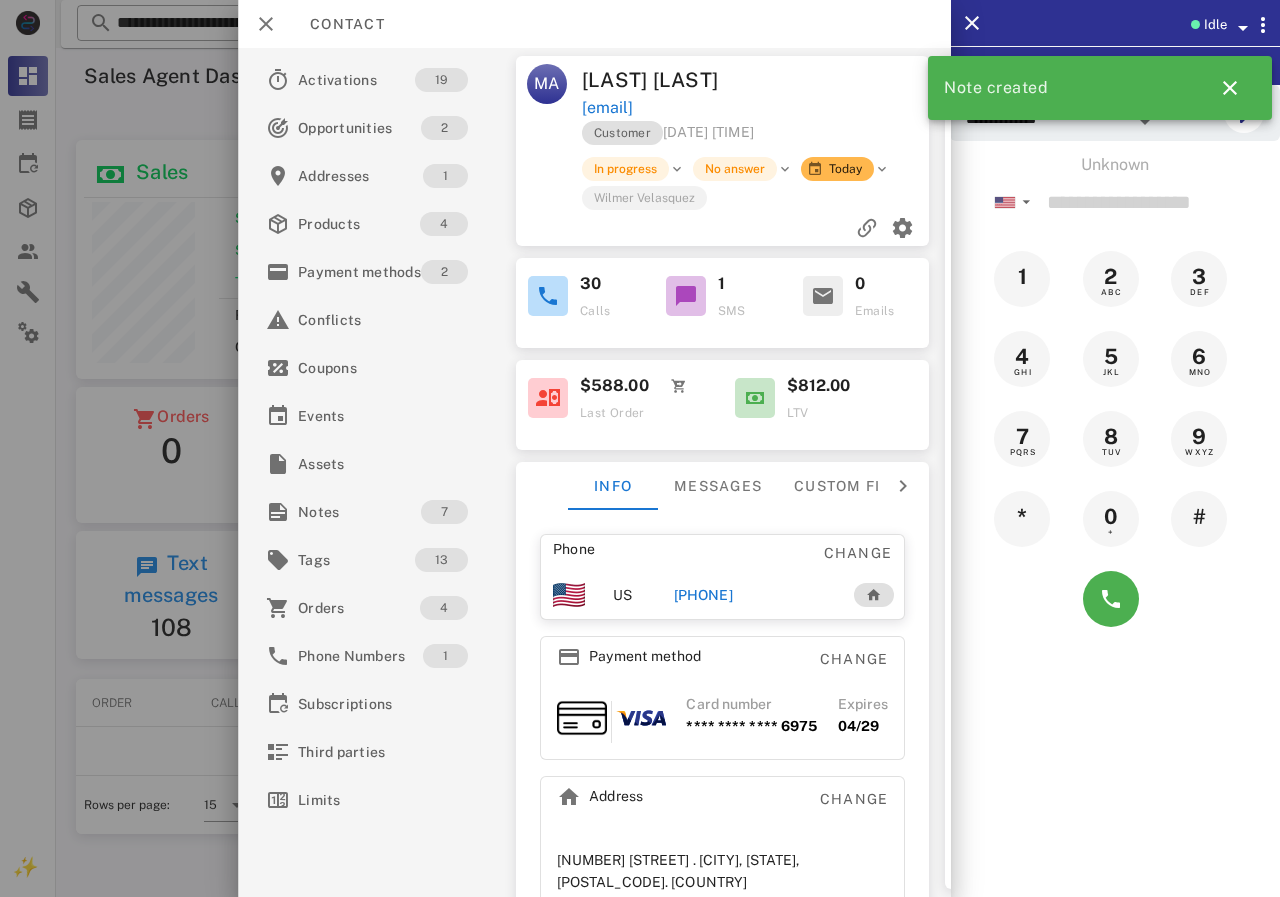 copy on "[EMAIL]" 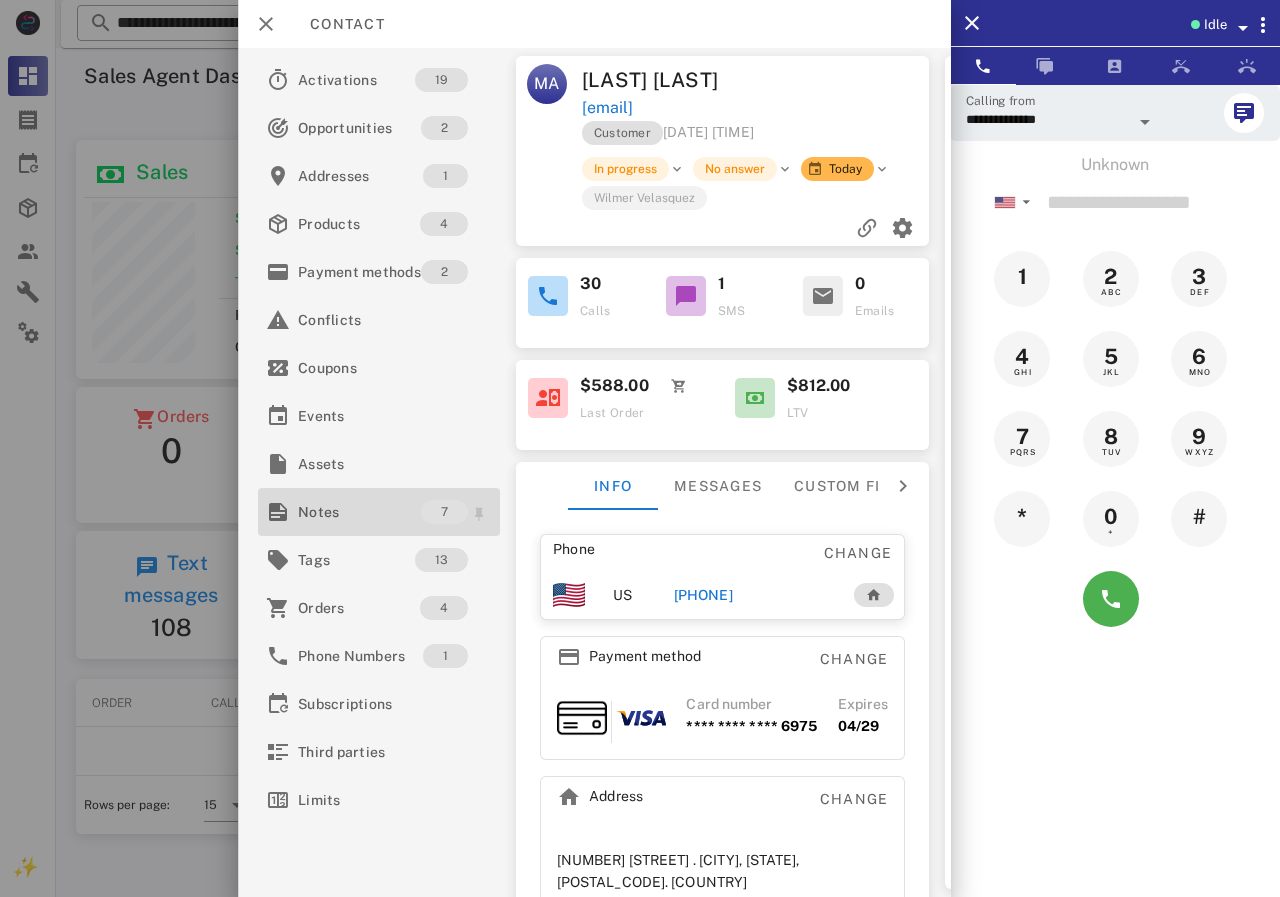 click on "Notes" at bounding box center [359, 512] 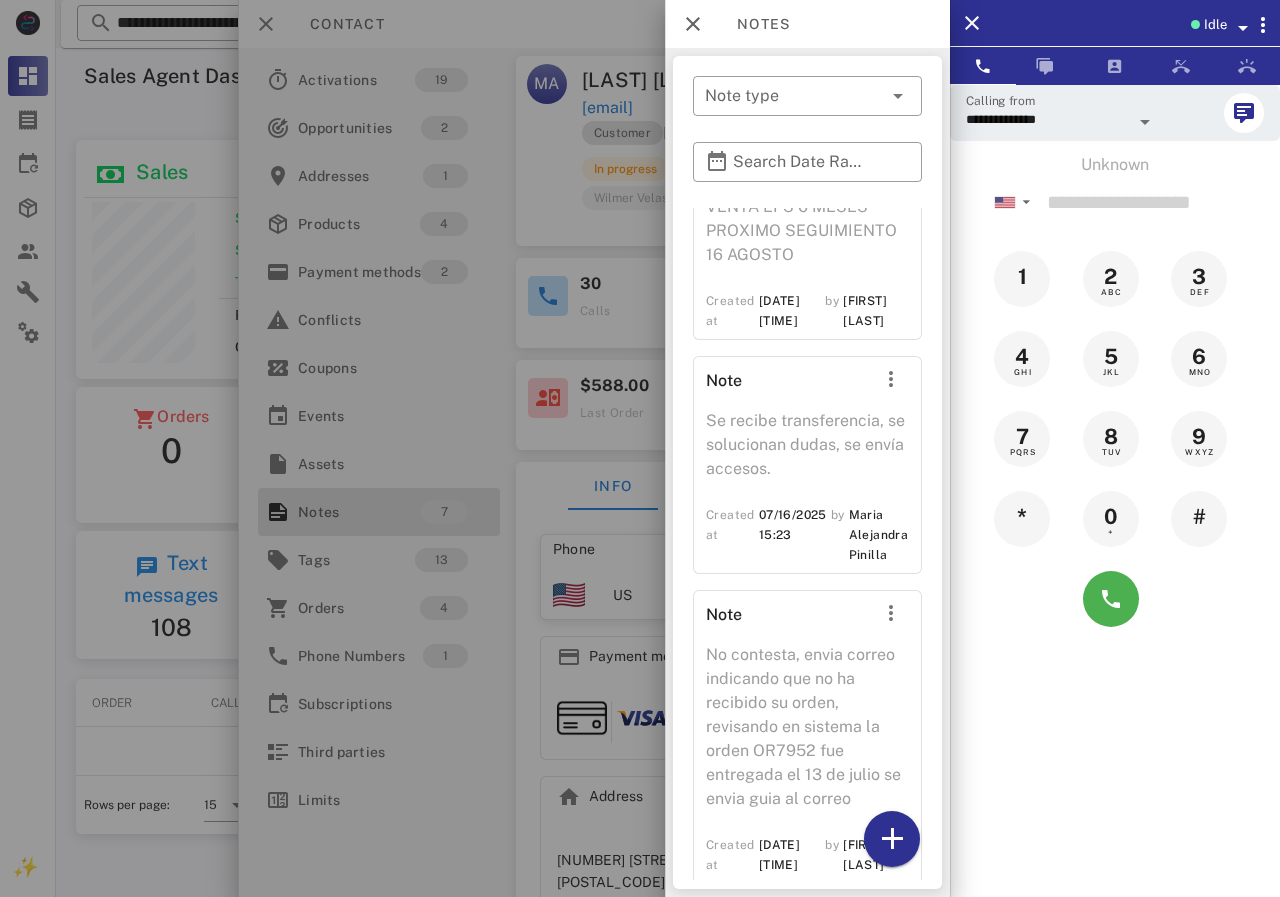 scroll, scrollTop: 1086, scrollLeft: 0, axis: vertical 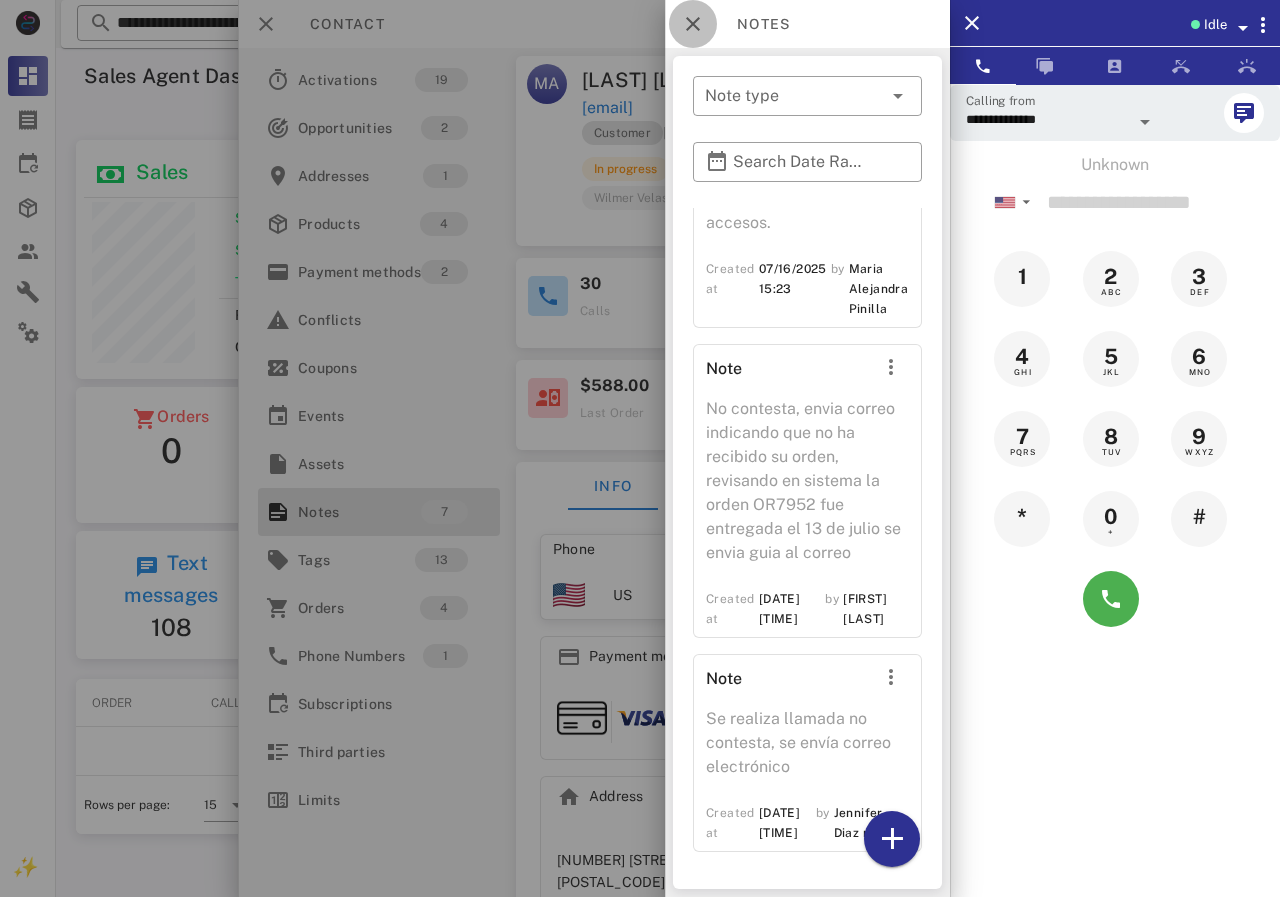 click at bounding box center [693, 24] 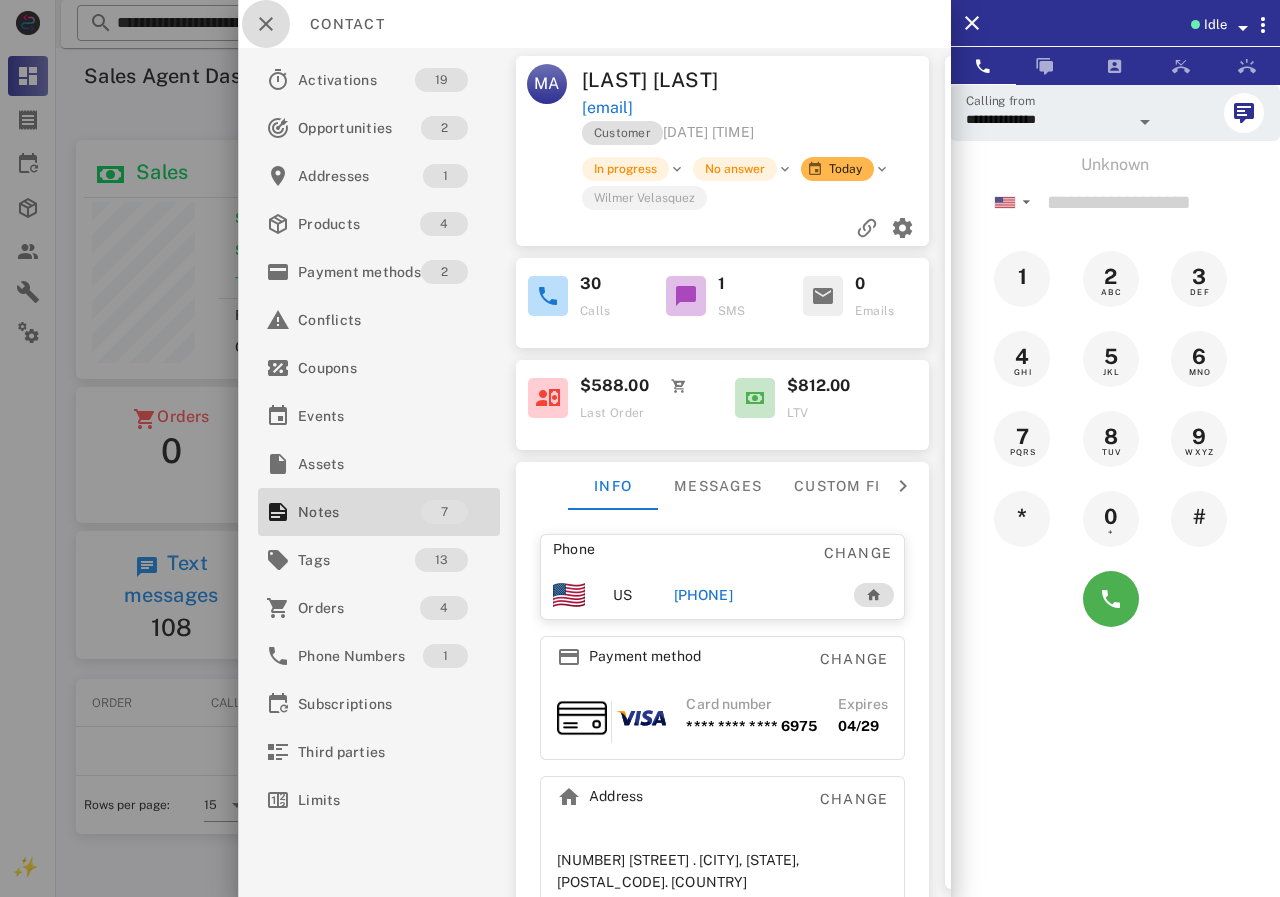 click at bounding box center [266, 24] 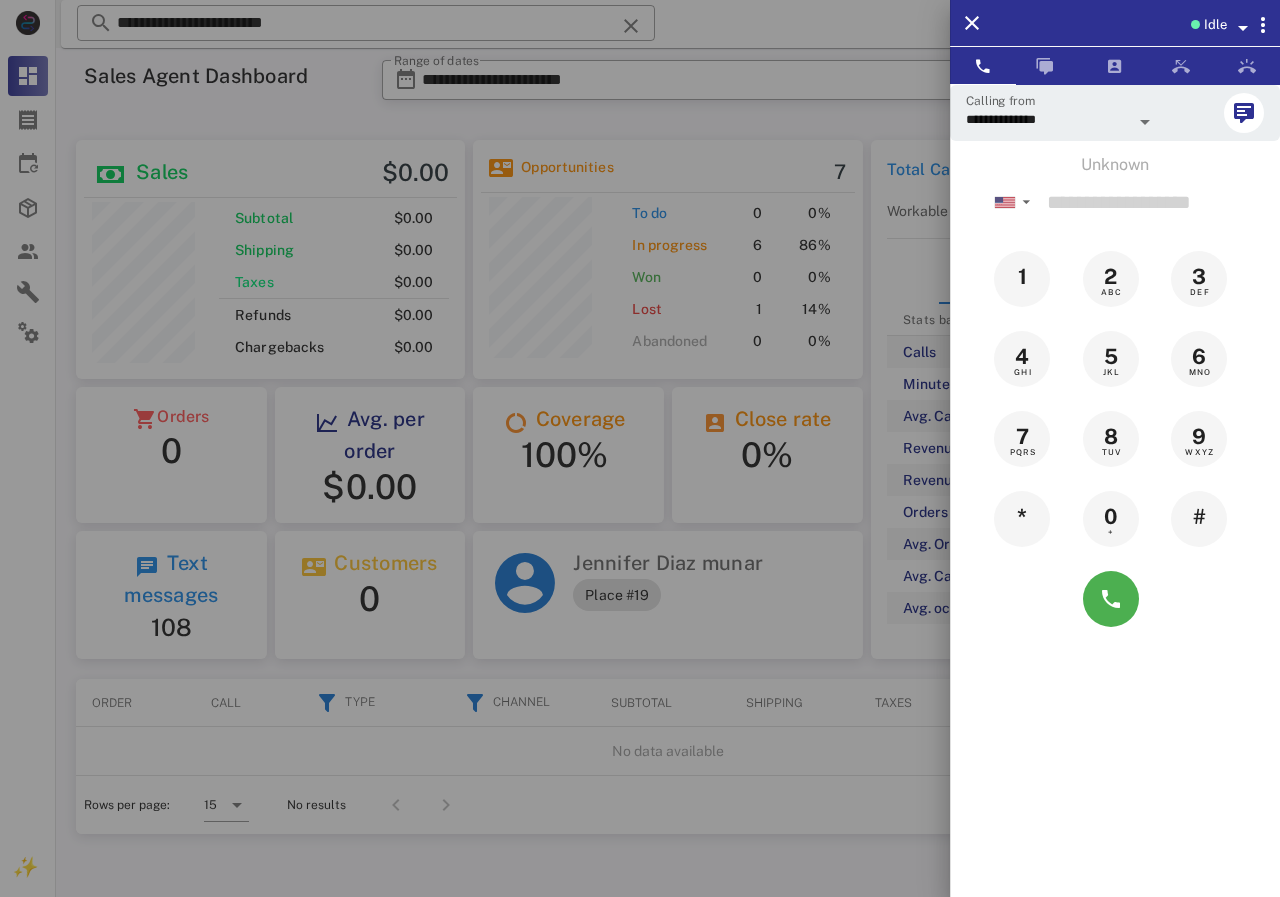 click at bounding box center (640, 448) 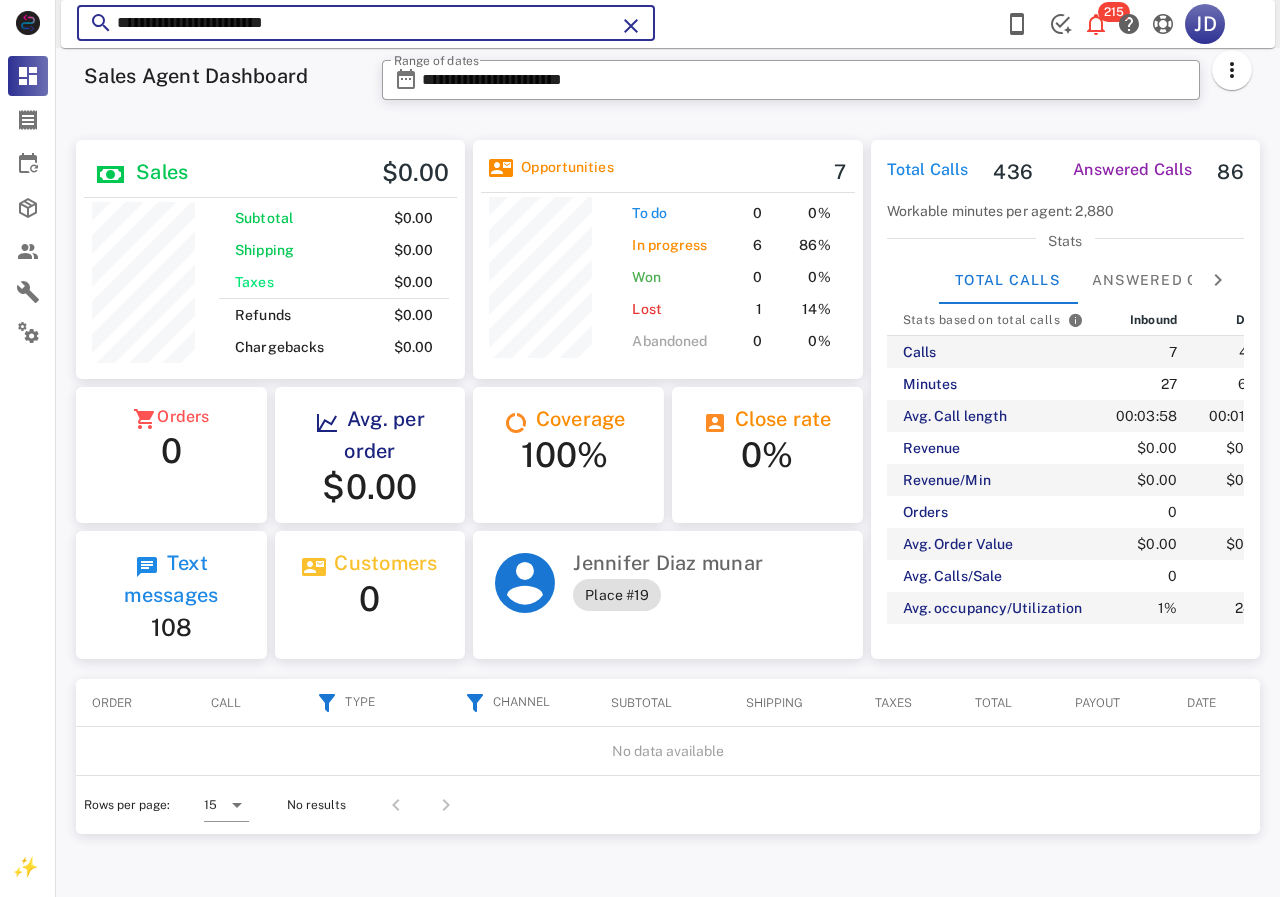 drag, startPoint x: 381, startPoint y: 29, endPoint x: 71, endPoint y: 28, distance: 310.00162 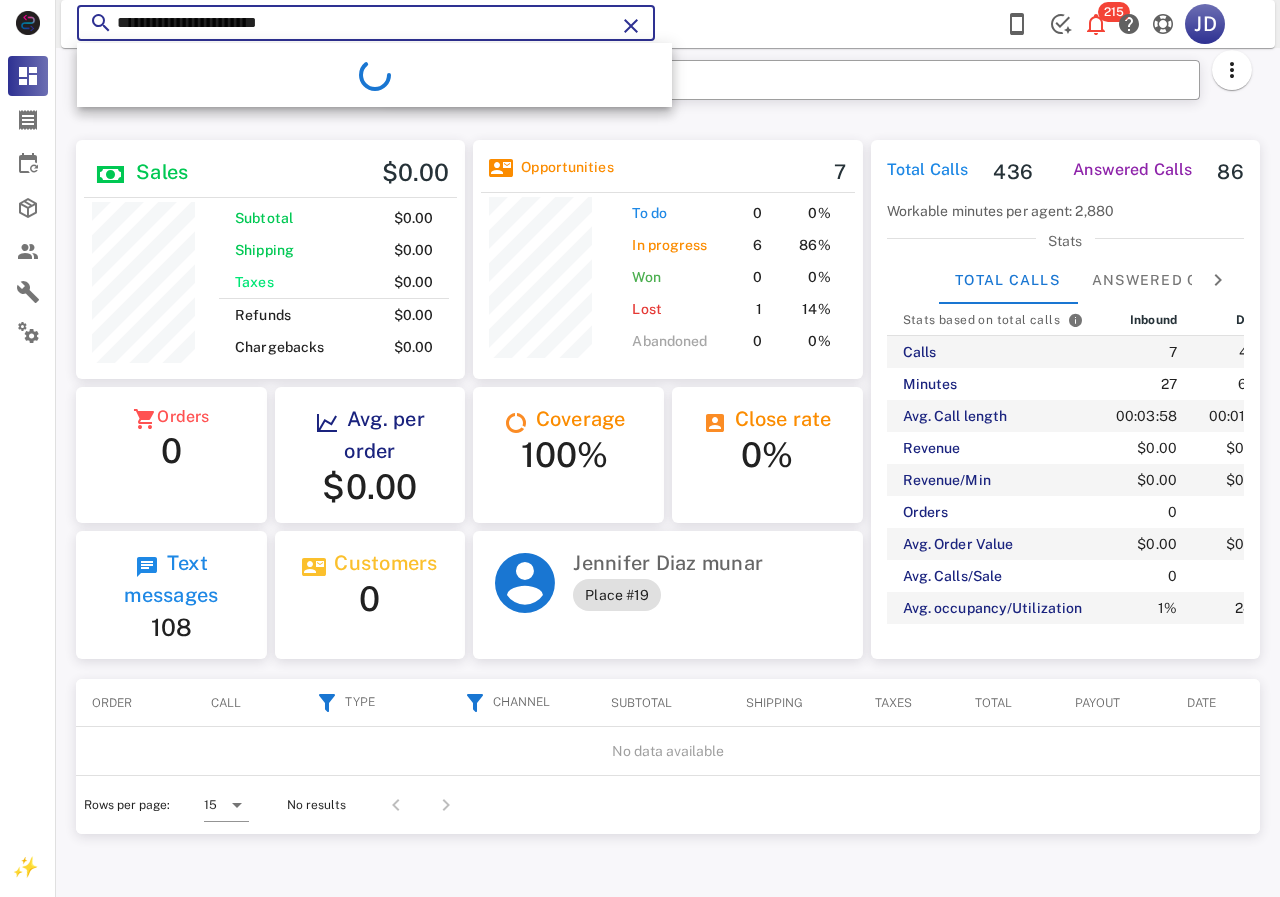 type on "**********" 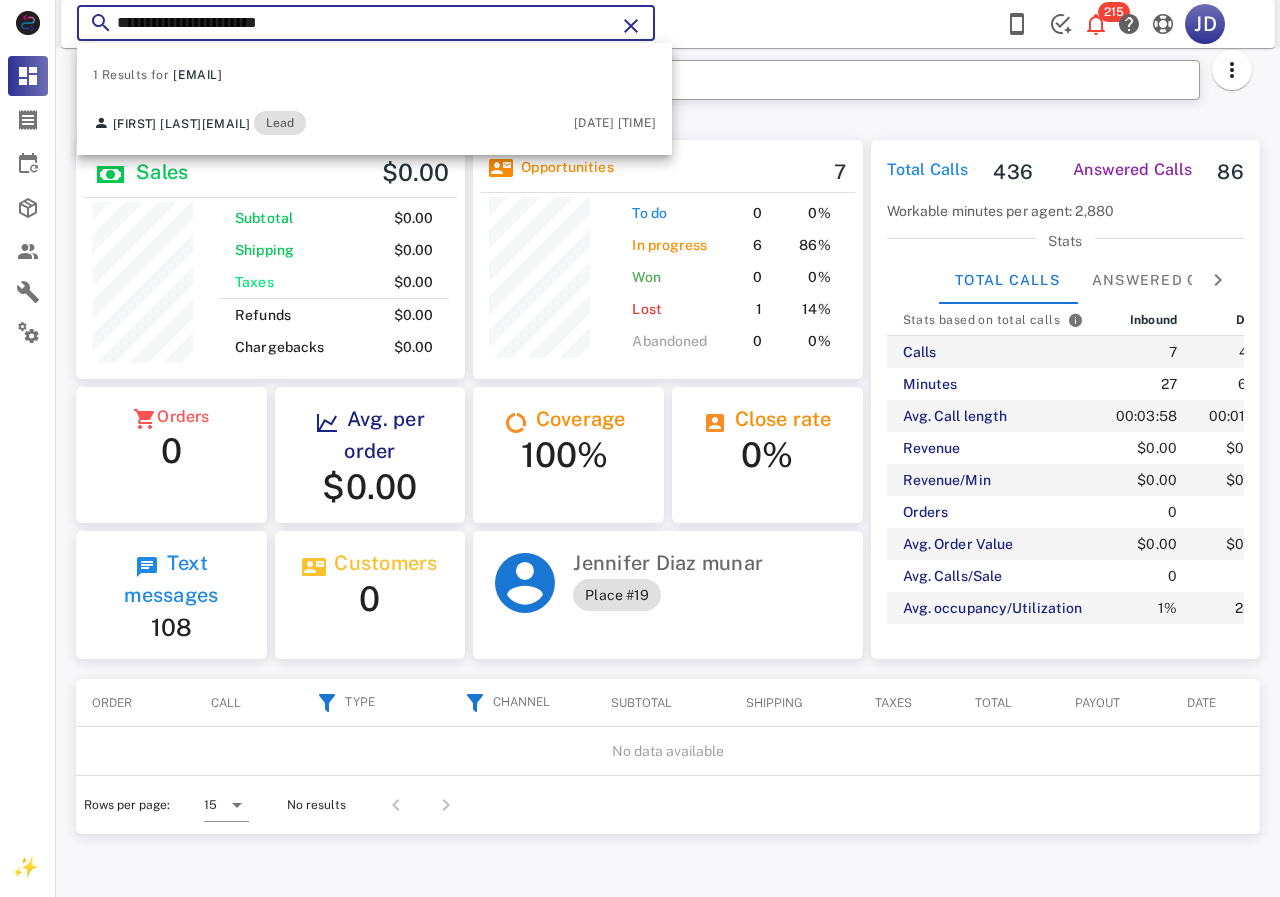 scroll, scrollTop: 240, scrollLeft: 390, axis: both 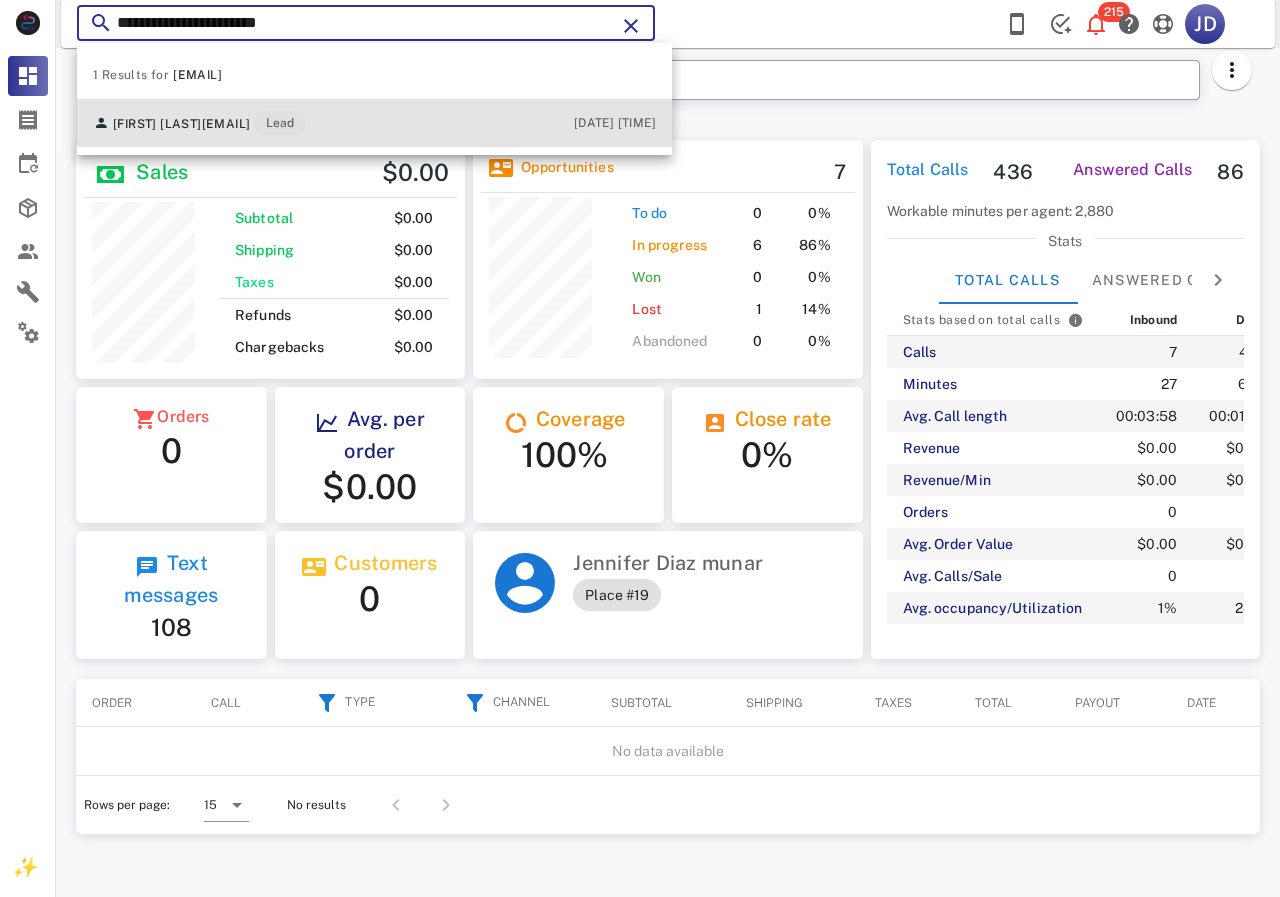 click on "[EMAIL]" at bounding box center (226, 124) 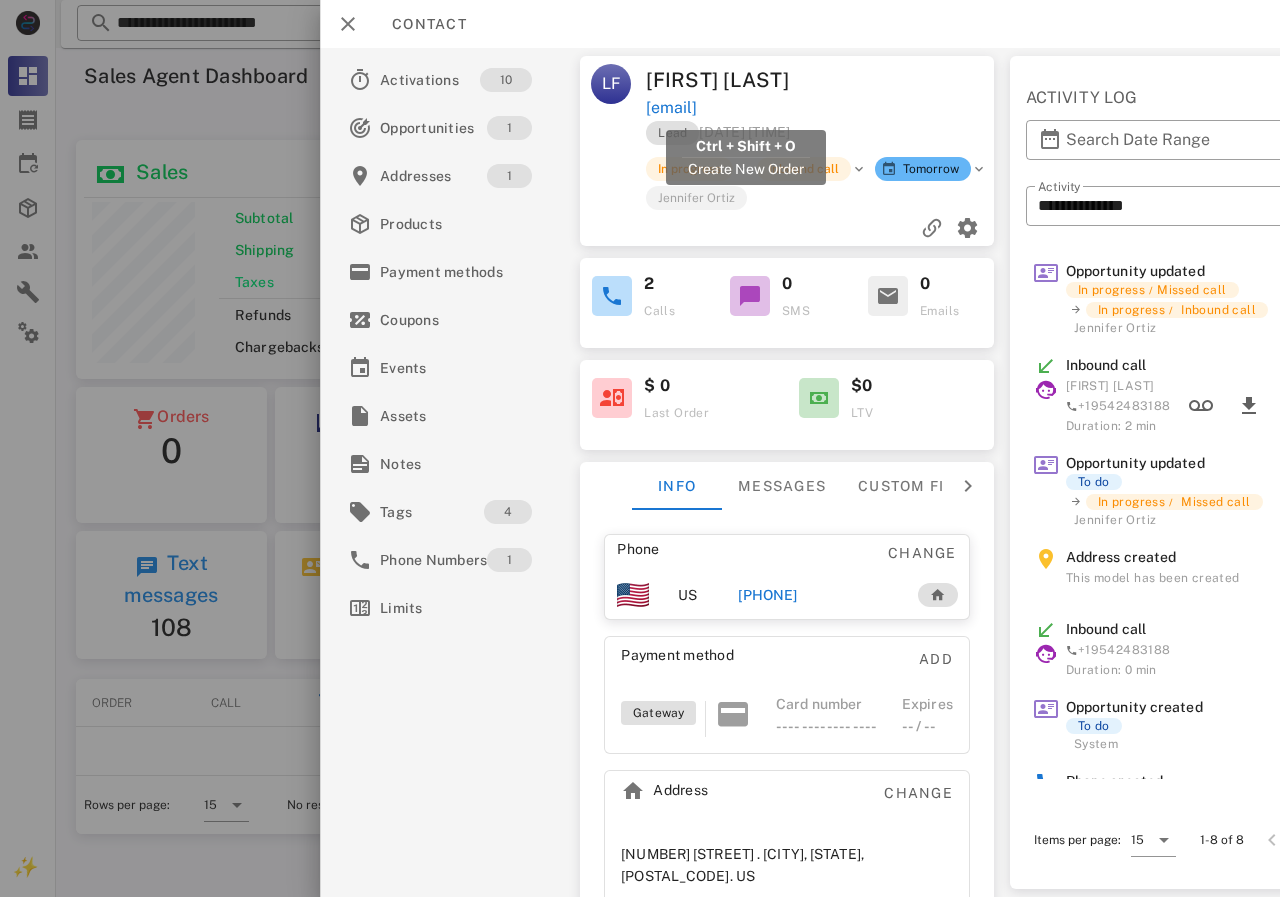 drag, startPoint x: 885, startPoint y: 114, endPoint x: 651, endPoint y: 107, distance: 234.10468 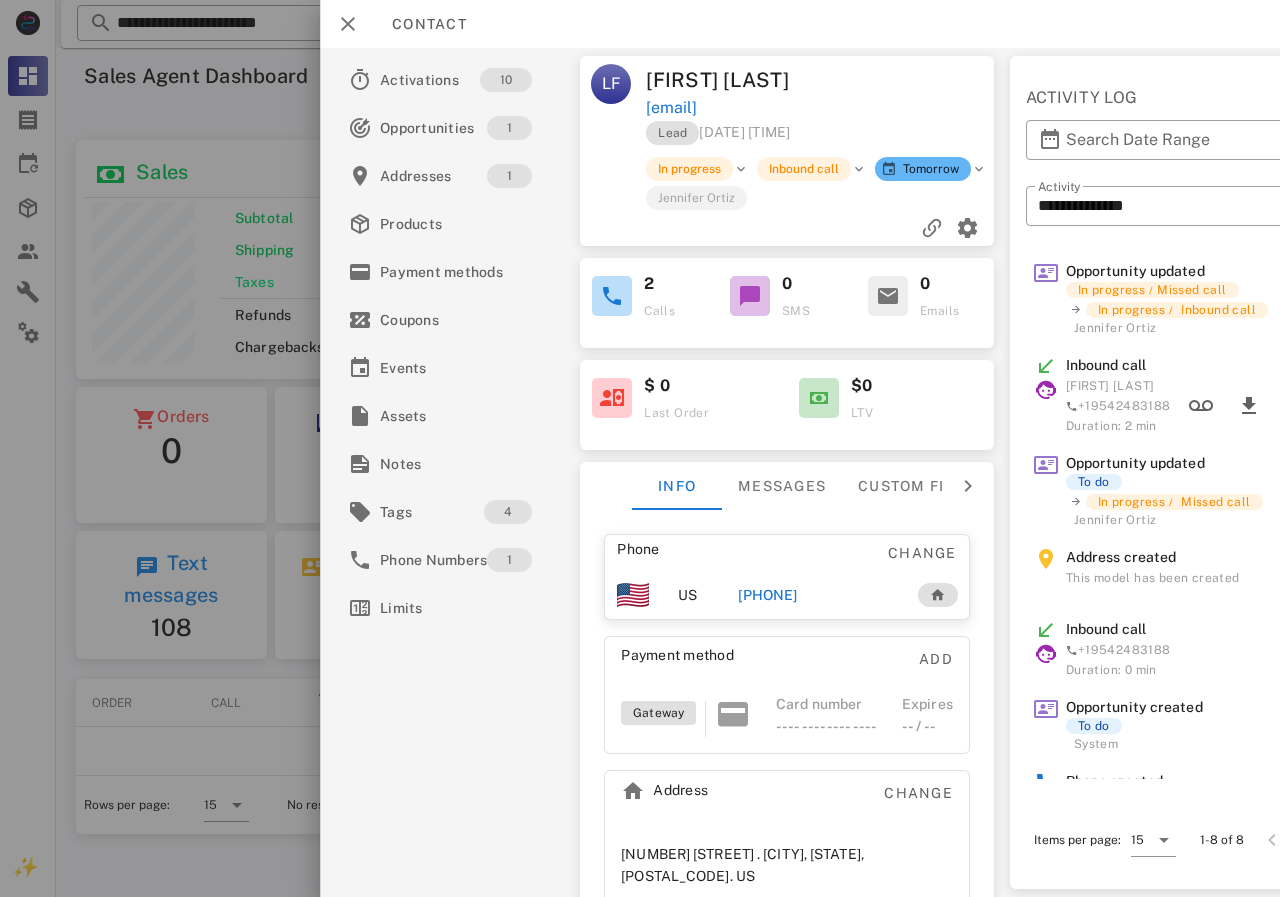click on "$ 0 Last Order" at bounding box center [683, 405] 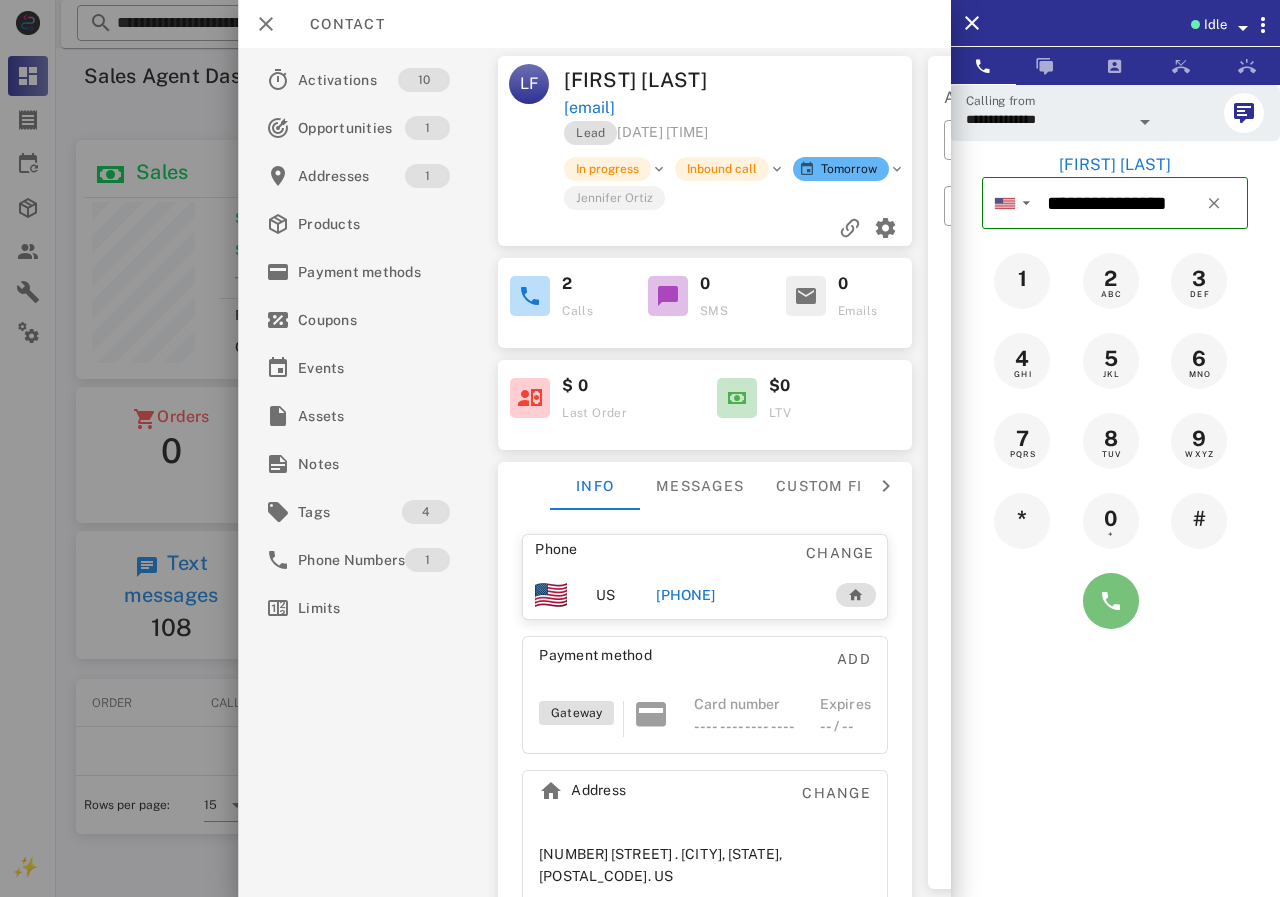 click at bounding box center [1111, 601] 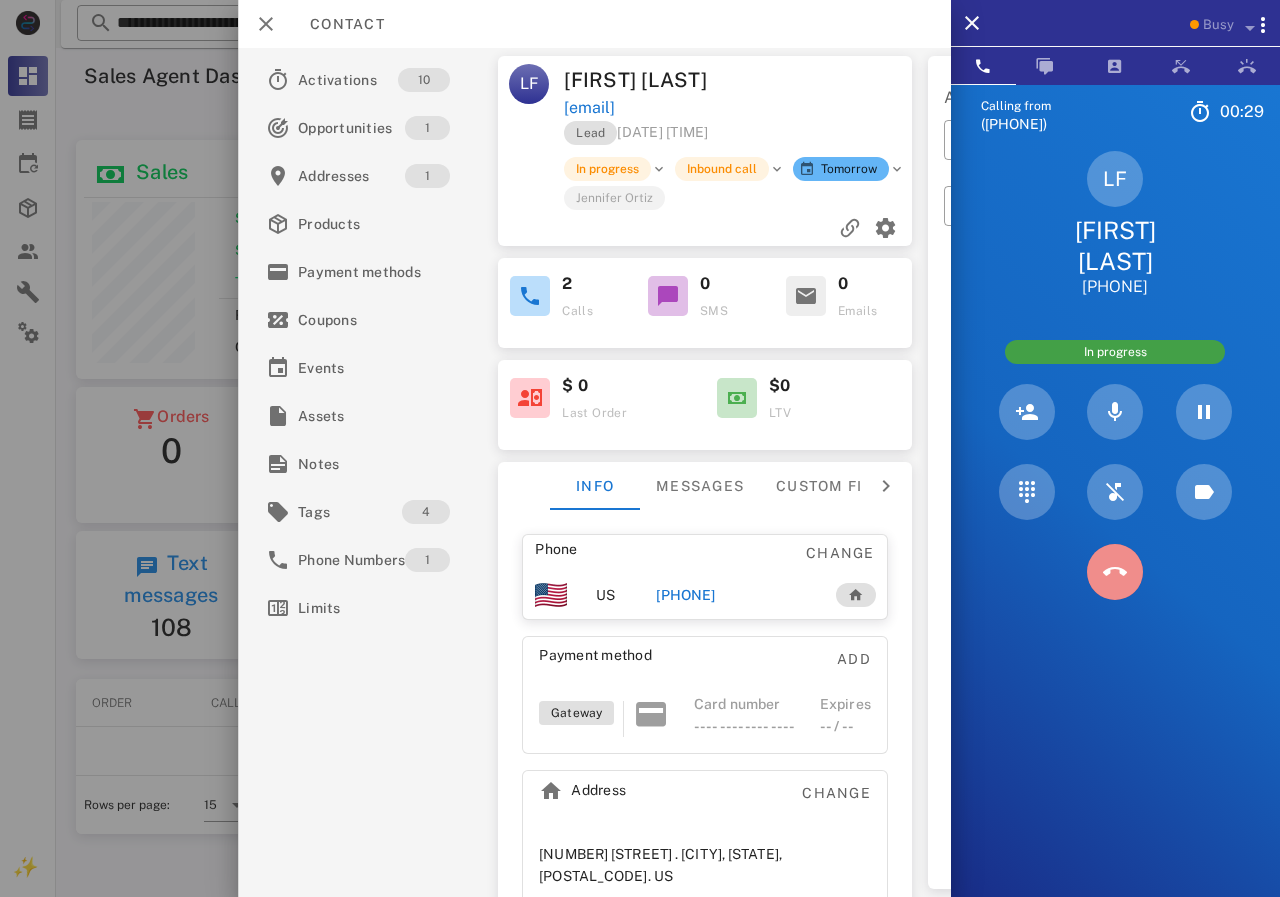 click at bounding box center [1115, 572] 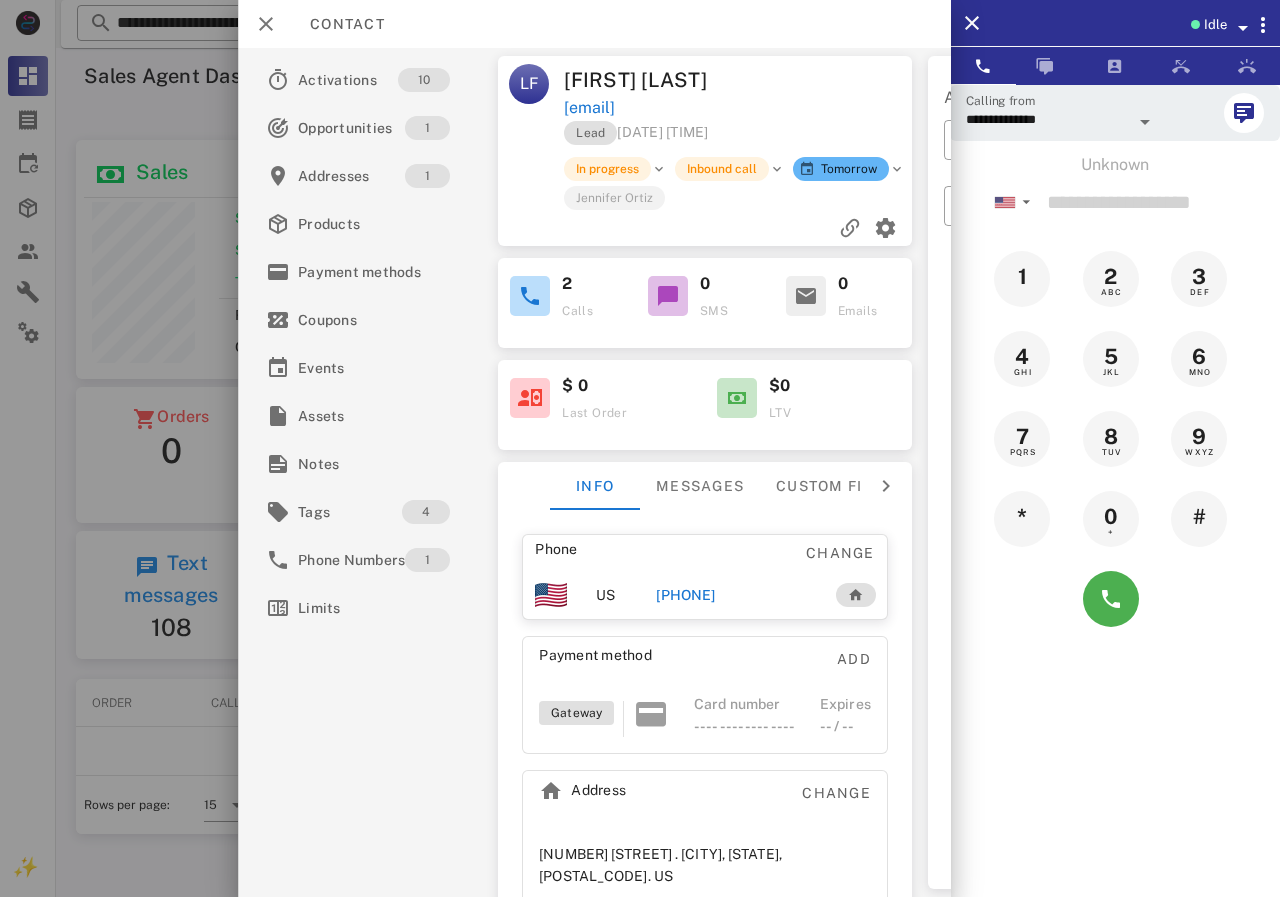 click on "[PHONE]" at bounding box center [685, 595] 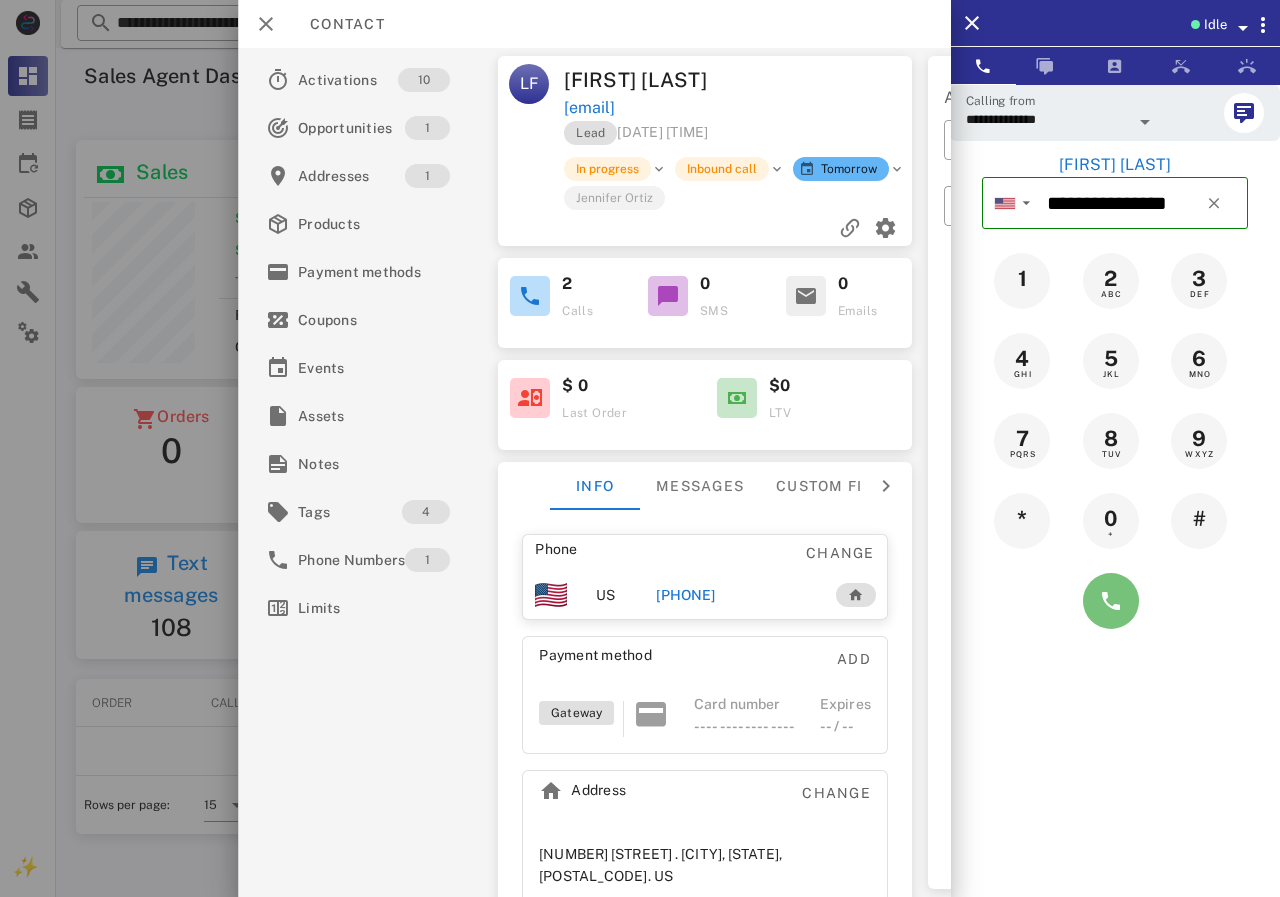 click at bounding box center (1111, 601) 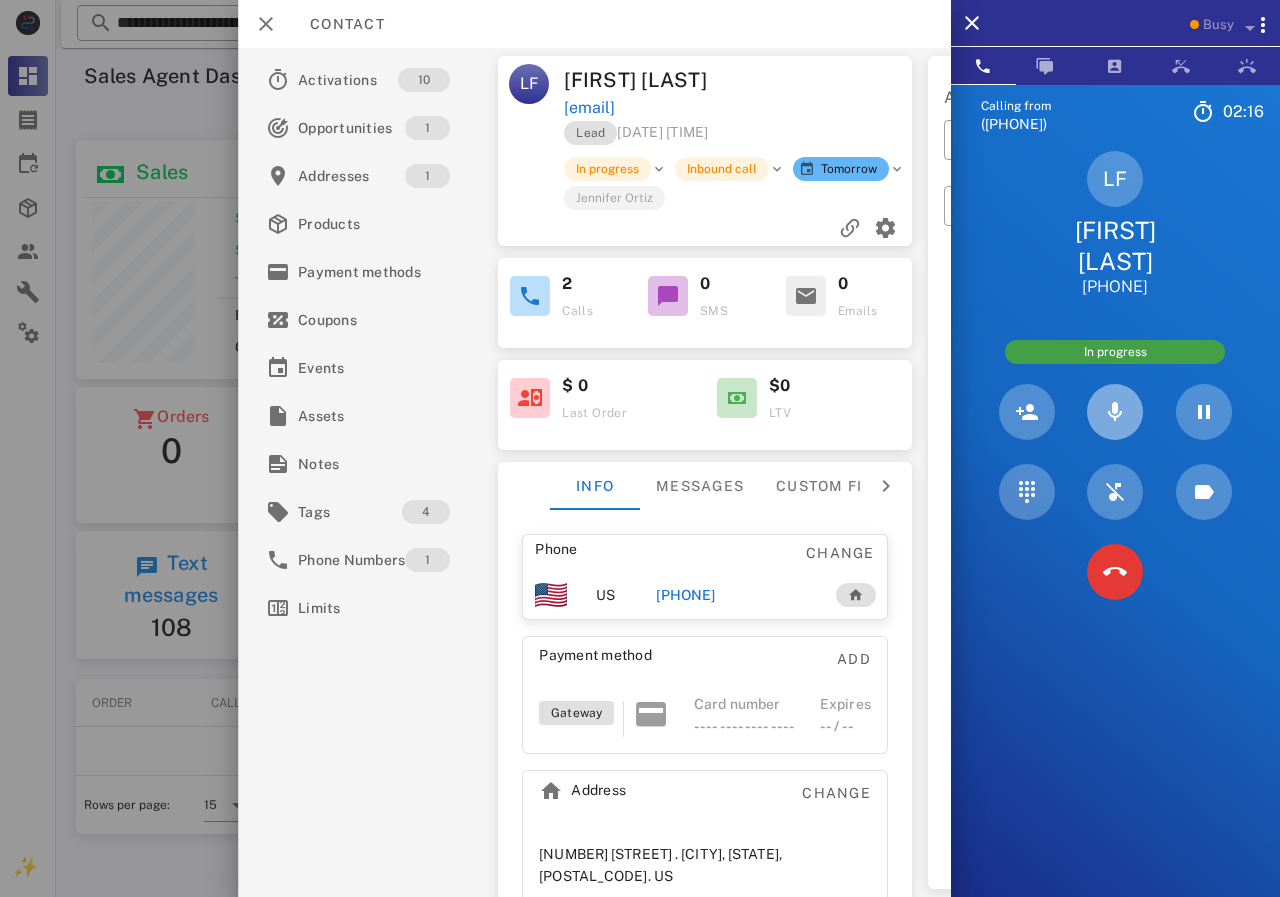 click at bounding box center [1115, 412] 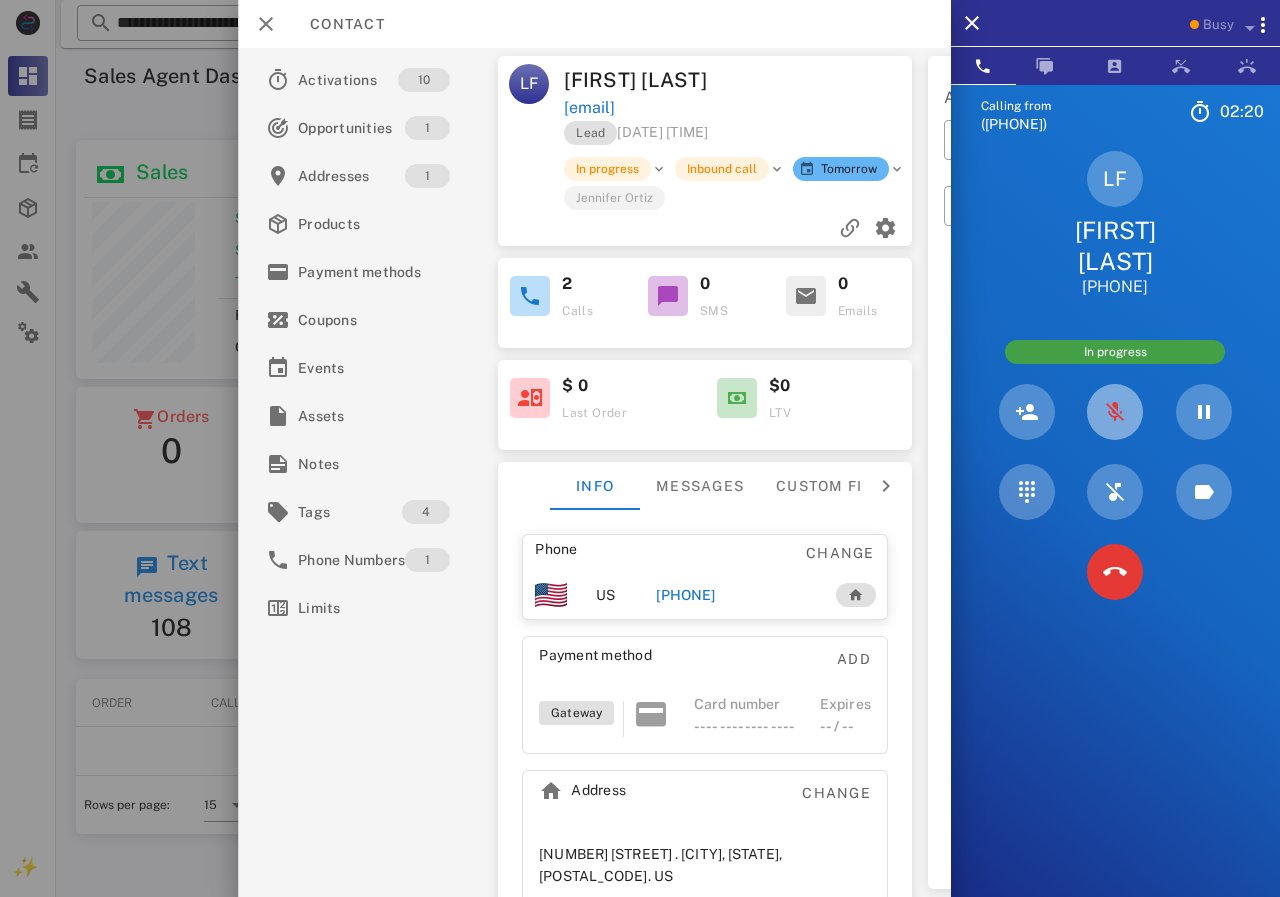 click at bounding box center (1115, 412) 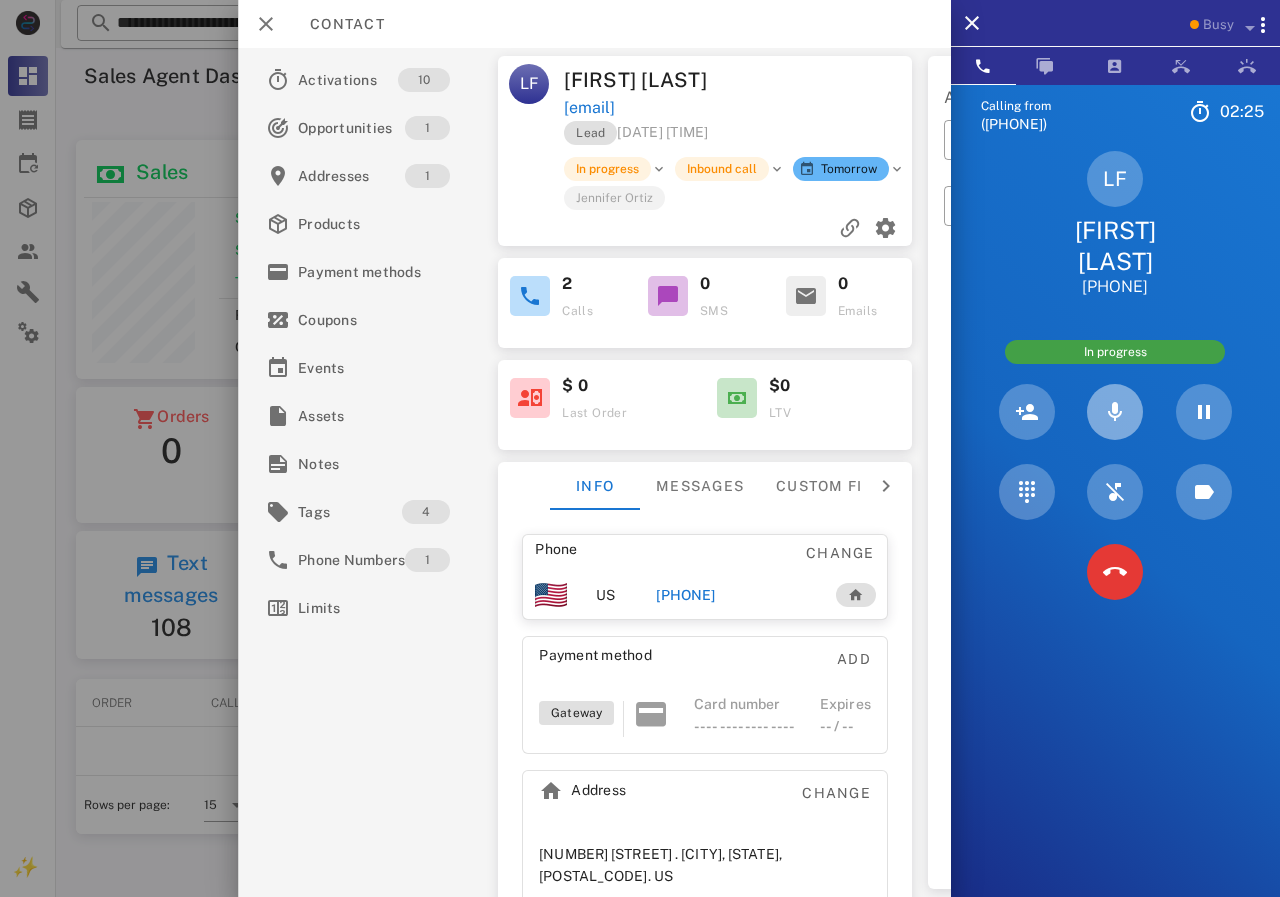 click at bounding box center (1115, 412) 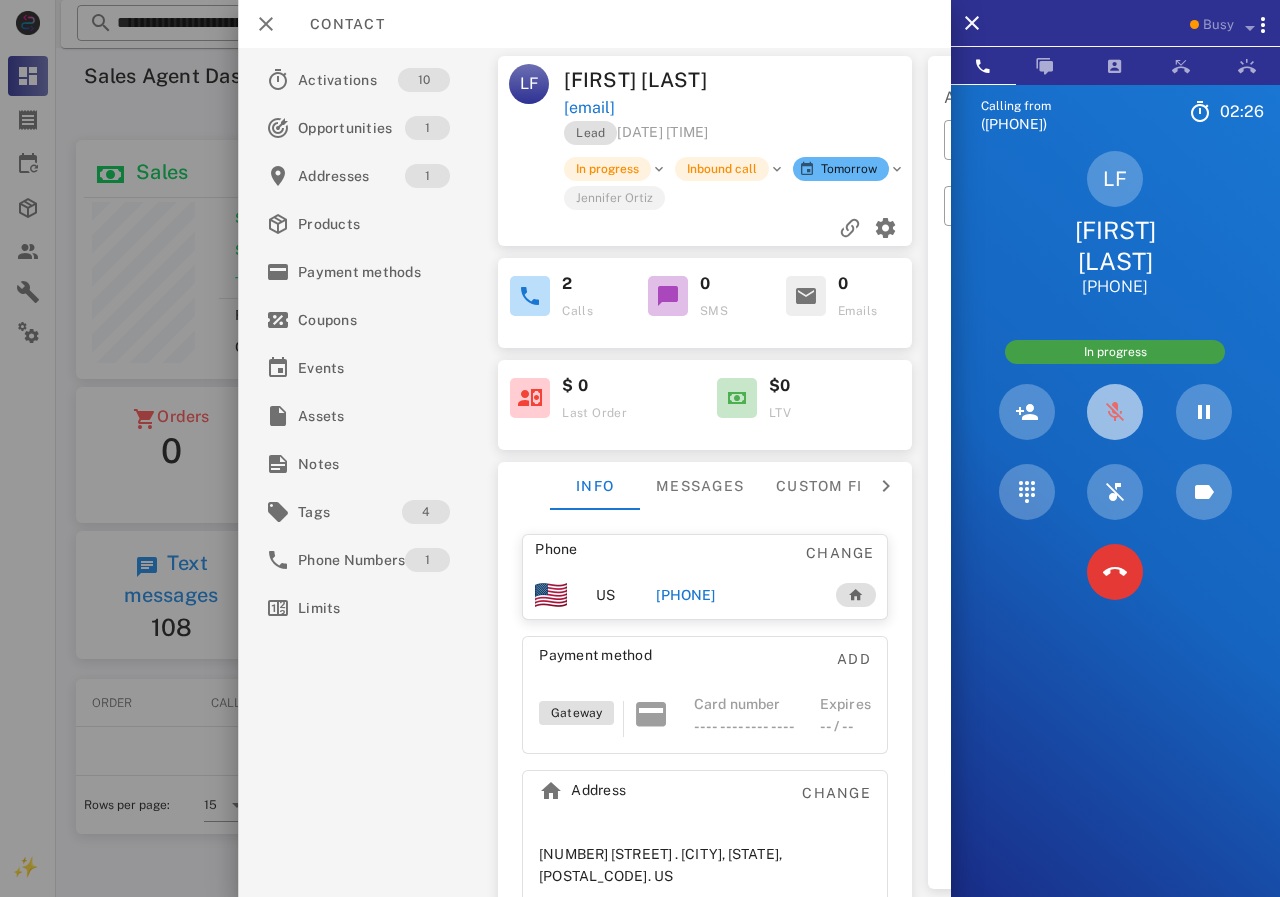 click at bounding box center (1115, 412) 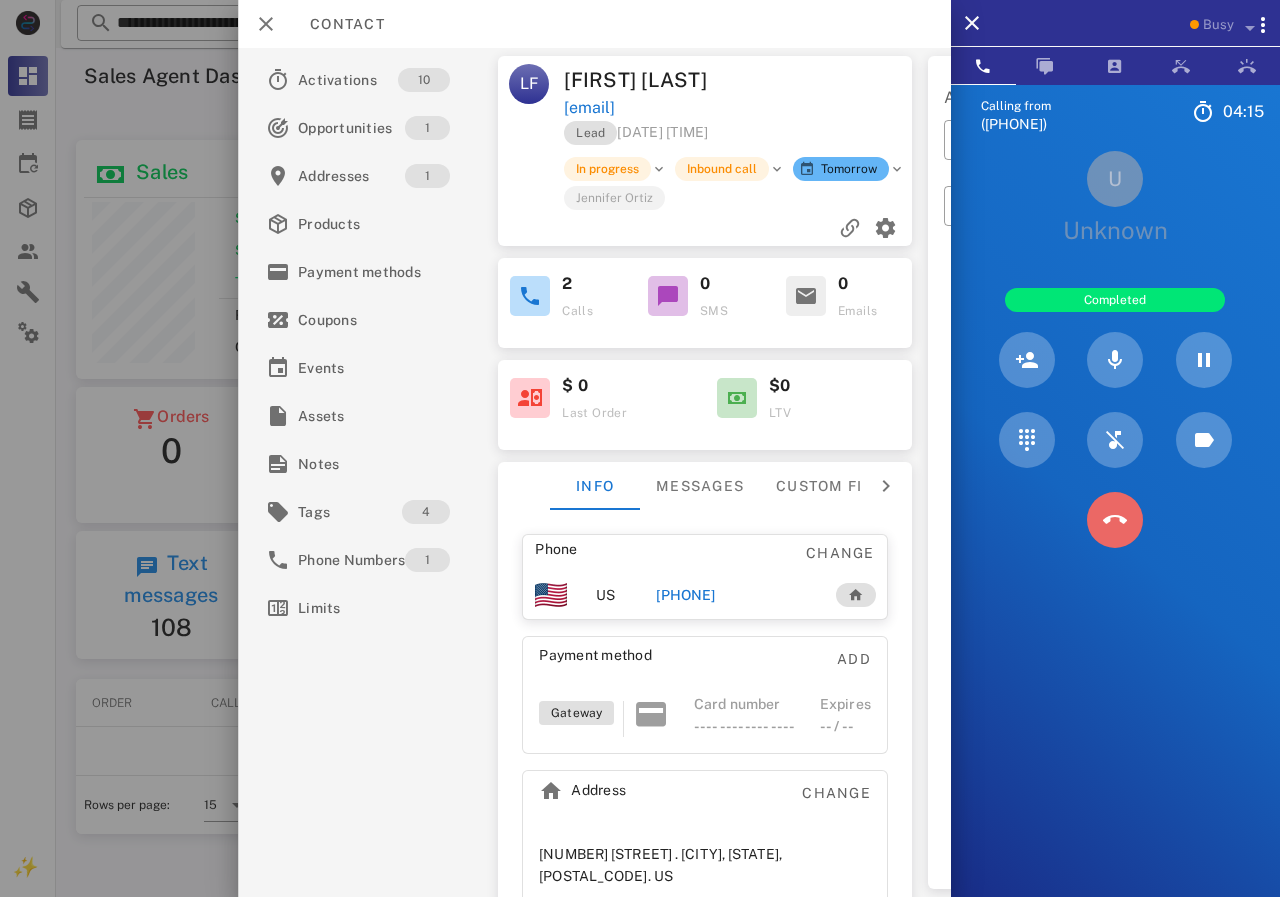 click at bounding box center [1115, 520] 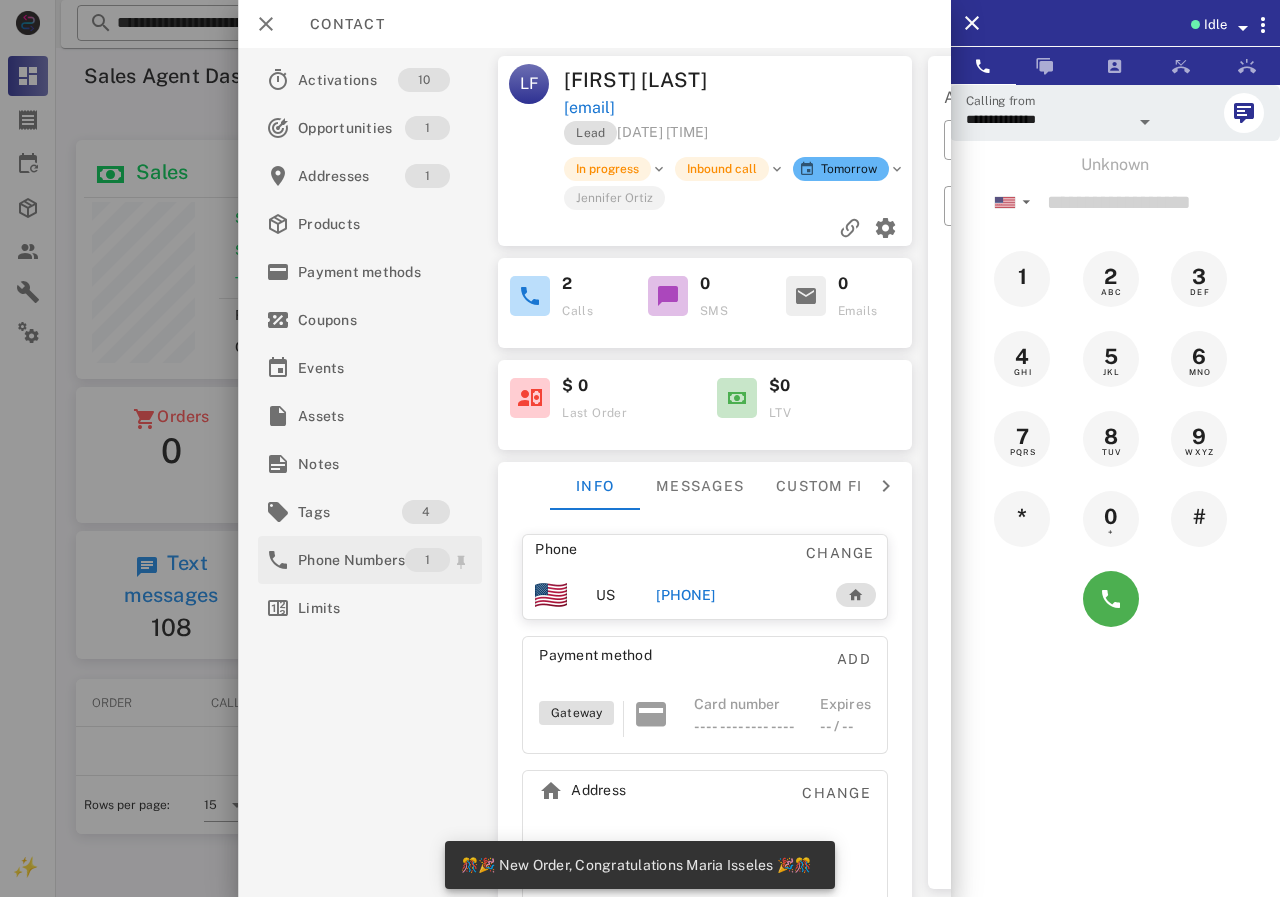 scroll, scrollTop: 999761, scrollLeft: 999611, axis: both 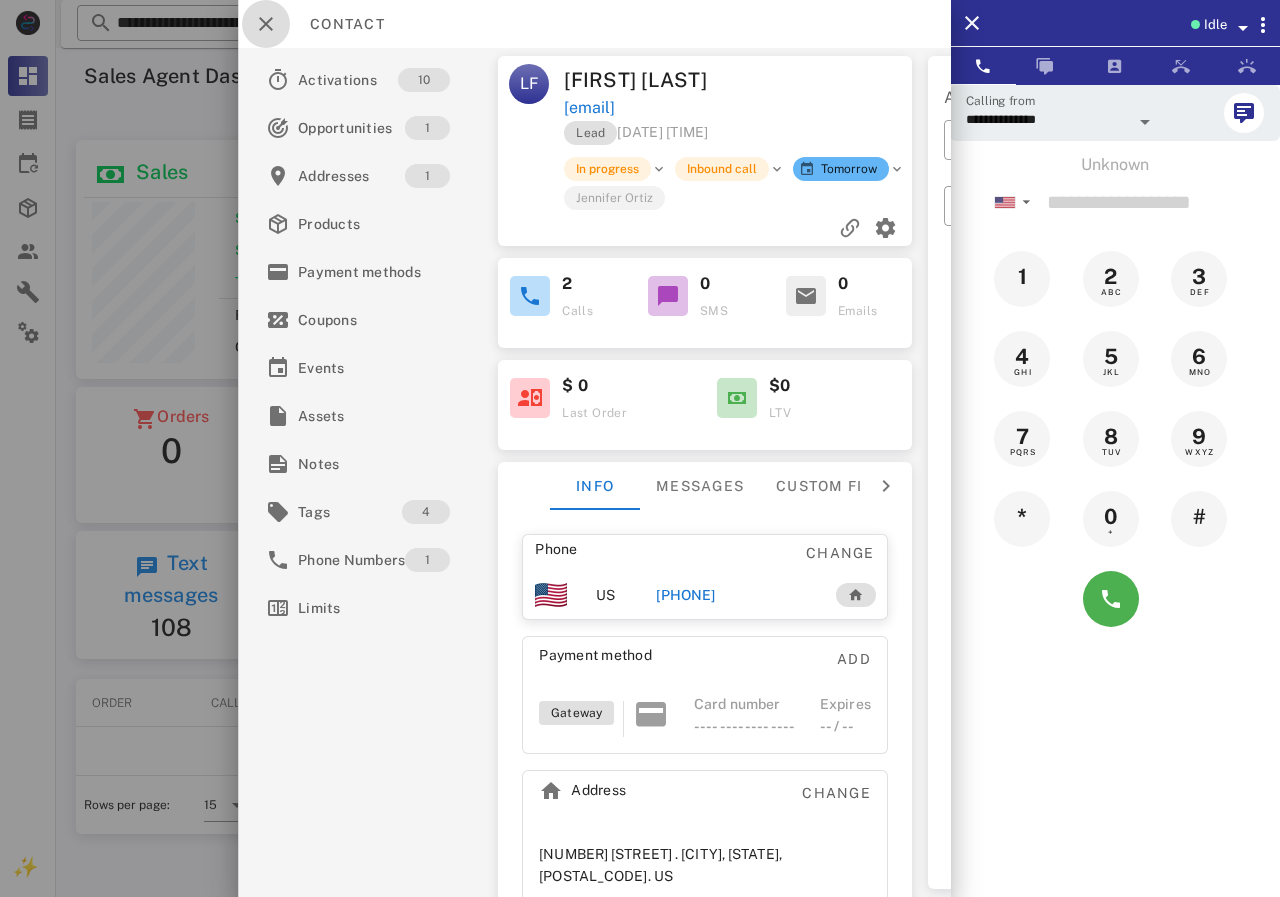 click at bounding box center (266, 24) 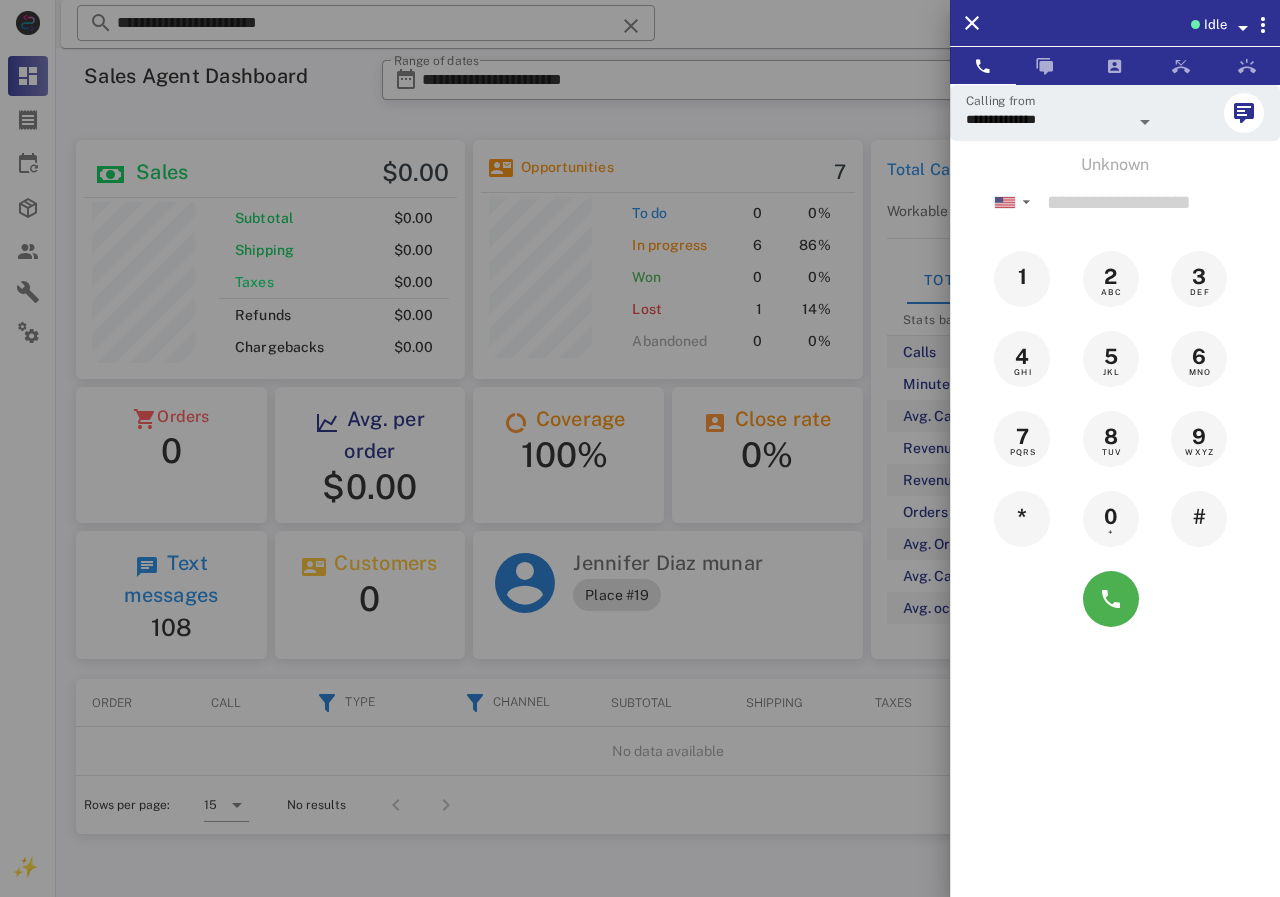 click at bounding box center (640, 448) 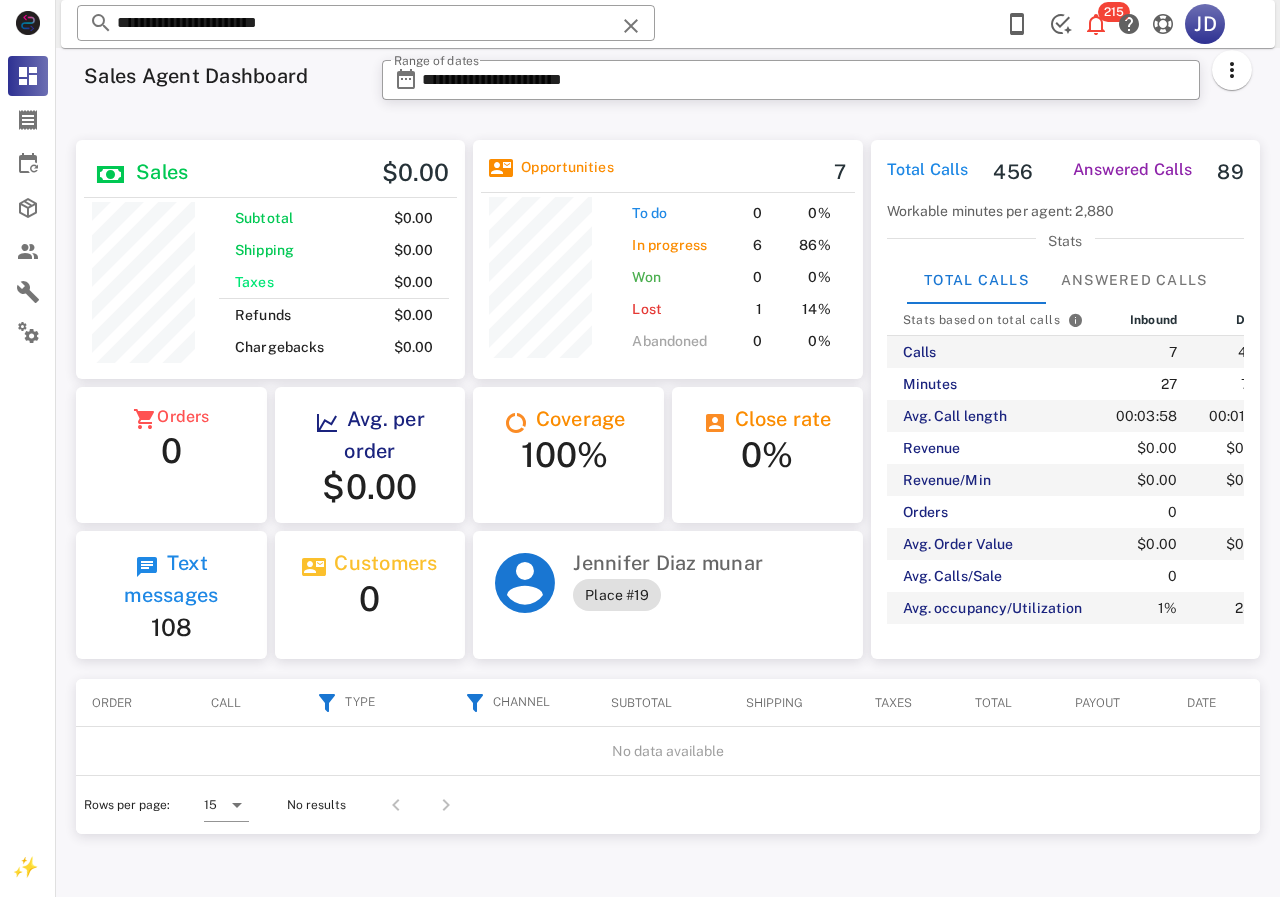 click on "**********" at bounding box center (640, 448) 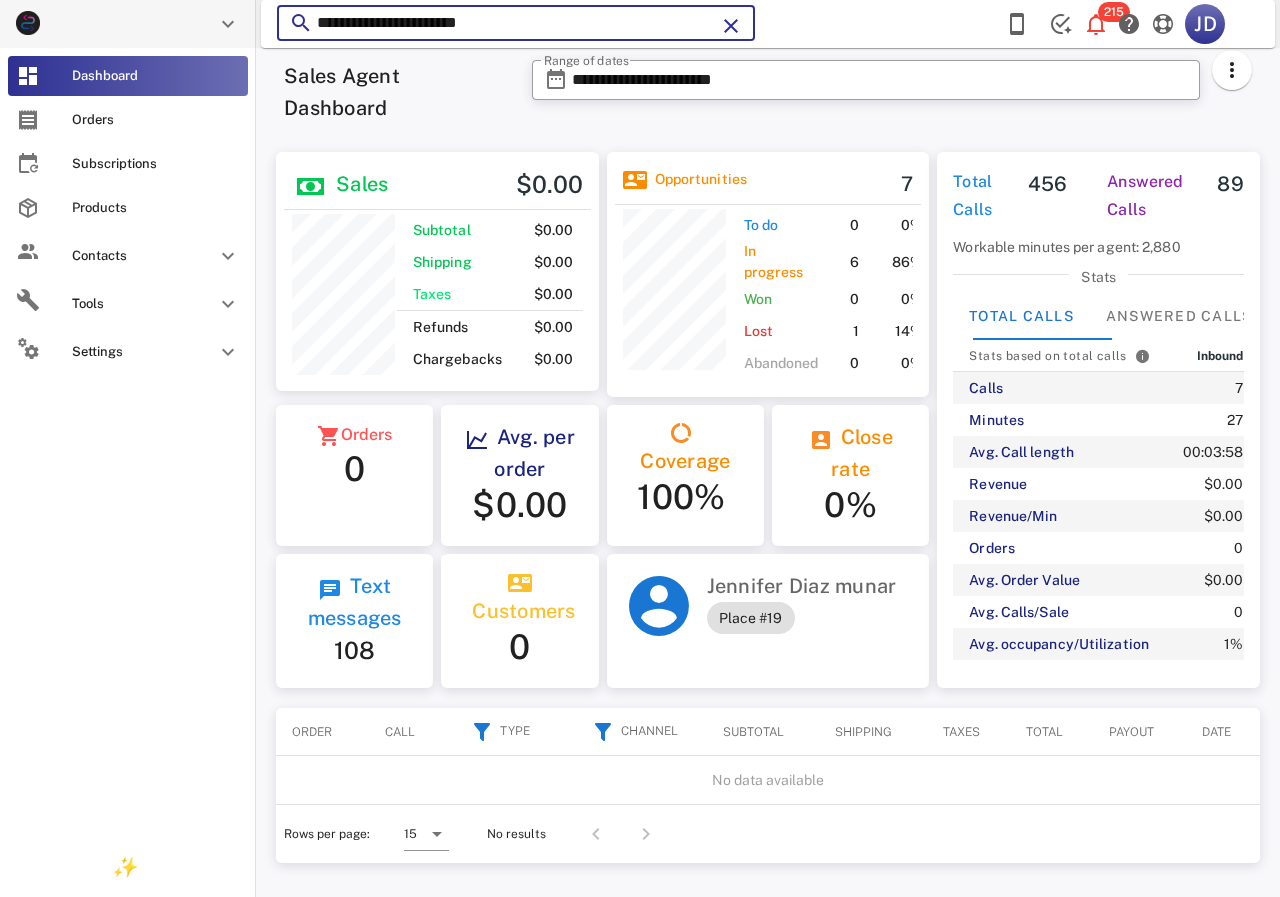 scroll, scrollTop: 240, scrollLeft: 337, axis: both 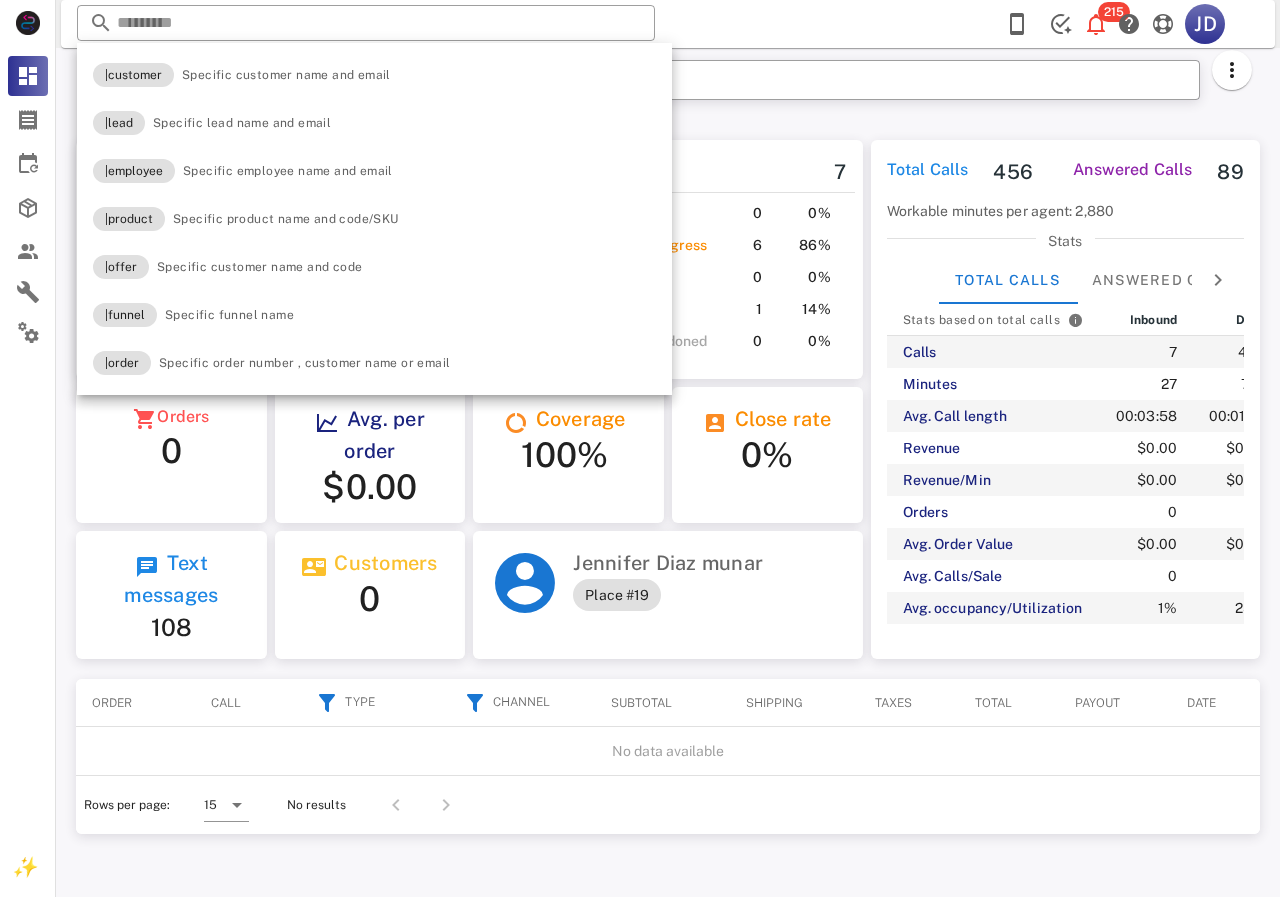 click on "**********" at bounding box center (817, 86) 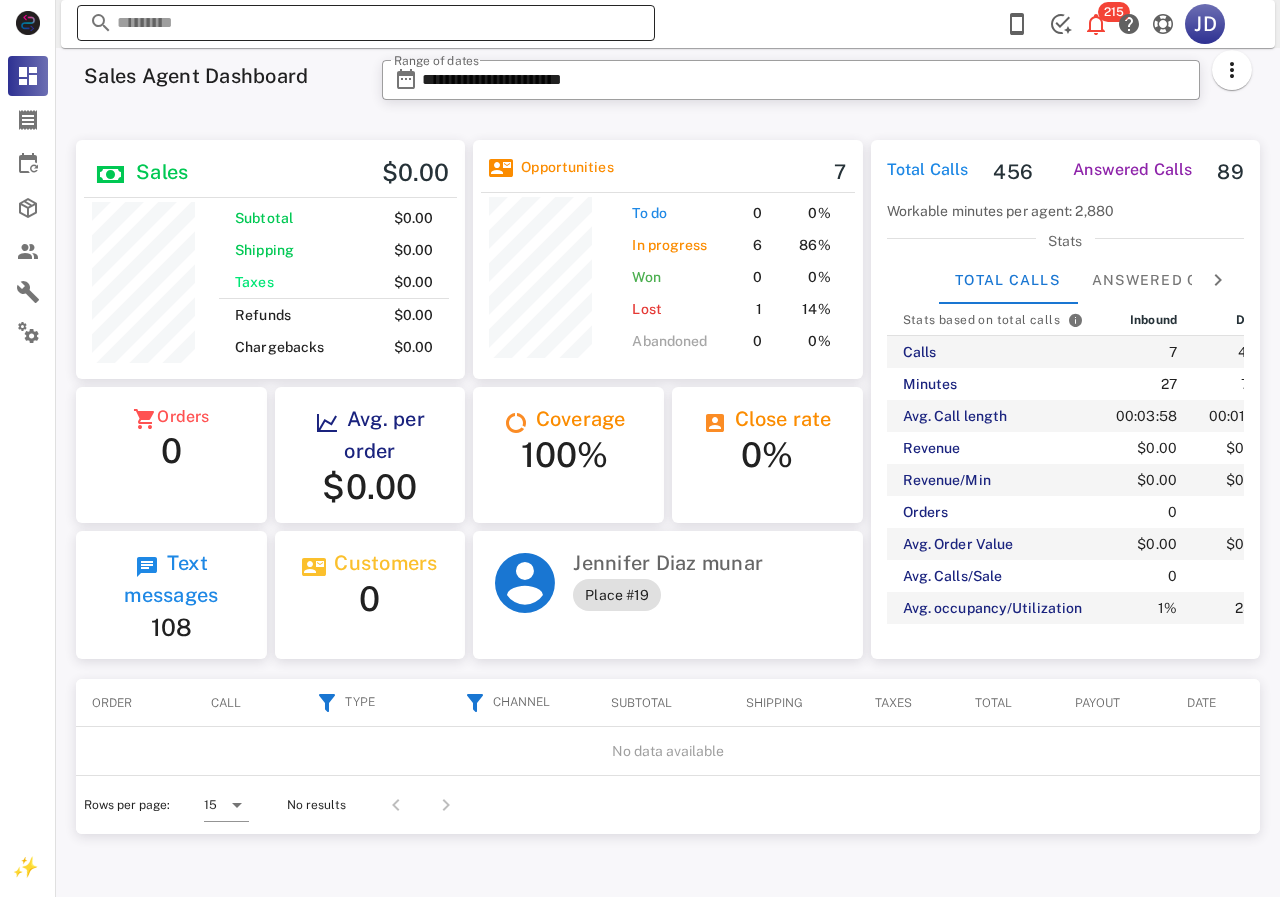 click at bounding box center (366, 23) 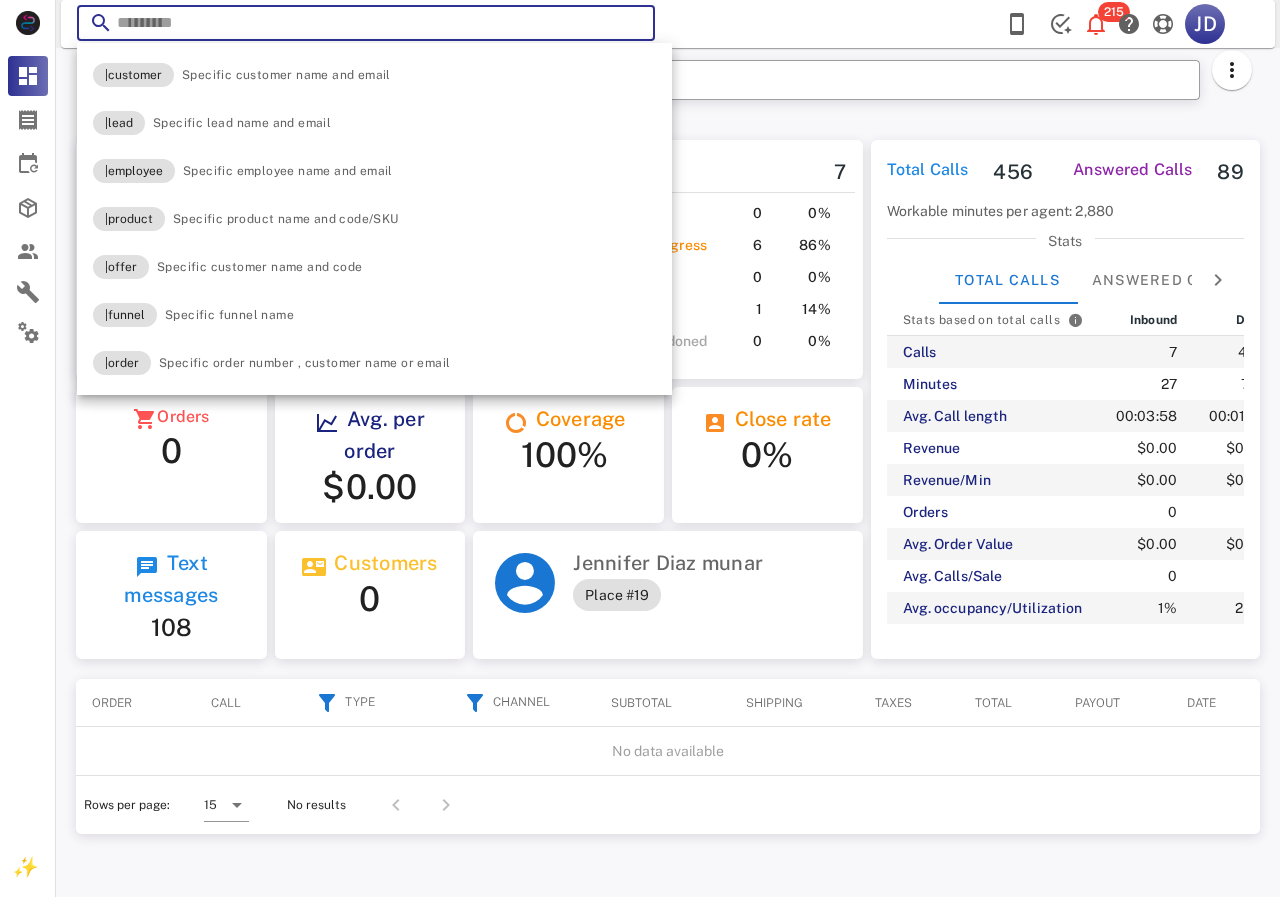 paste on "**********" 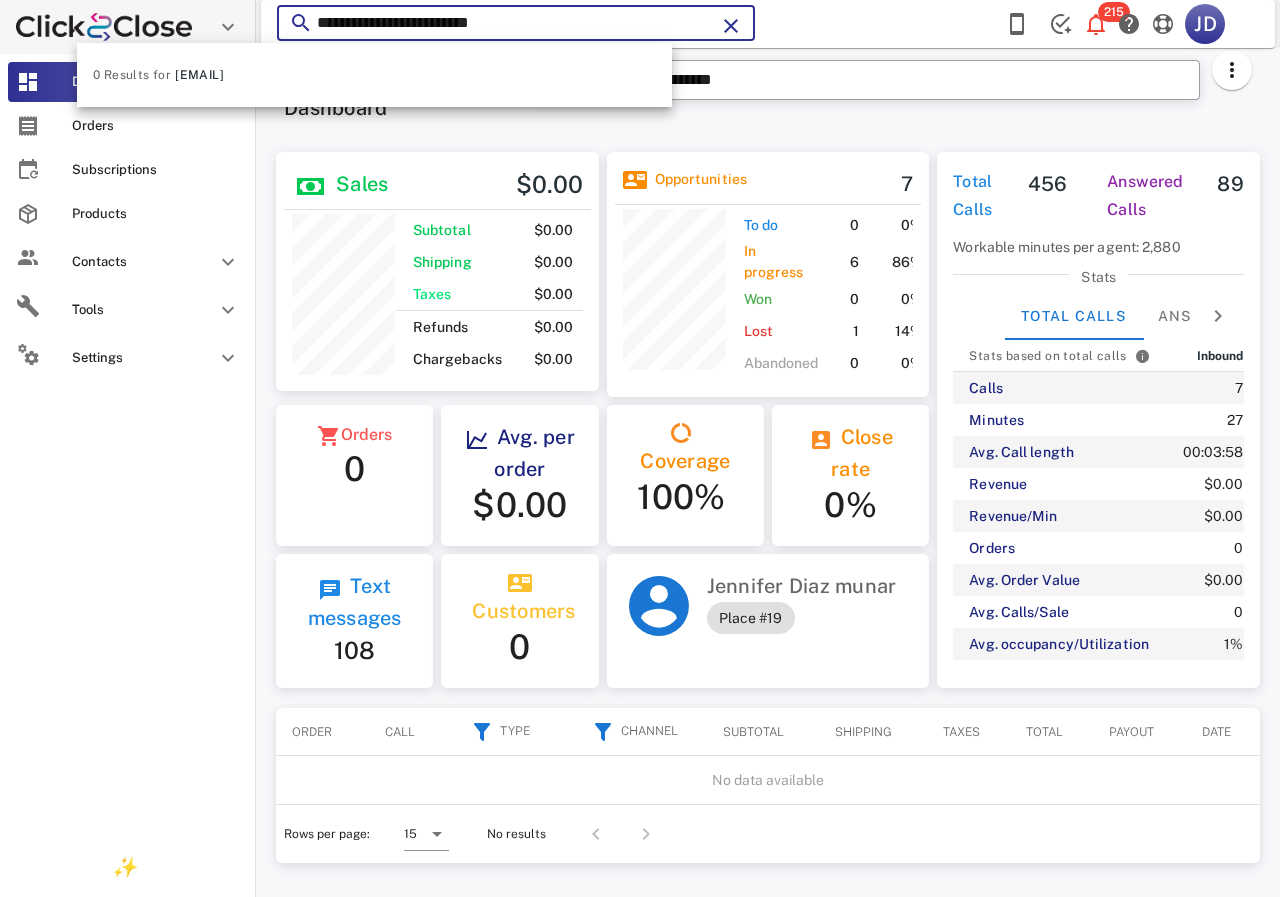 scroll, scrollTop: 250, scrollLeft: 324, axis: both 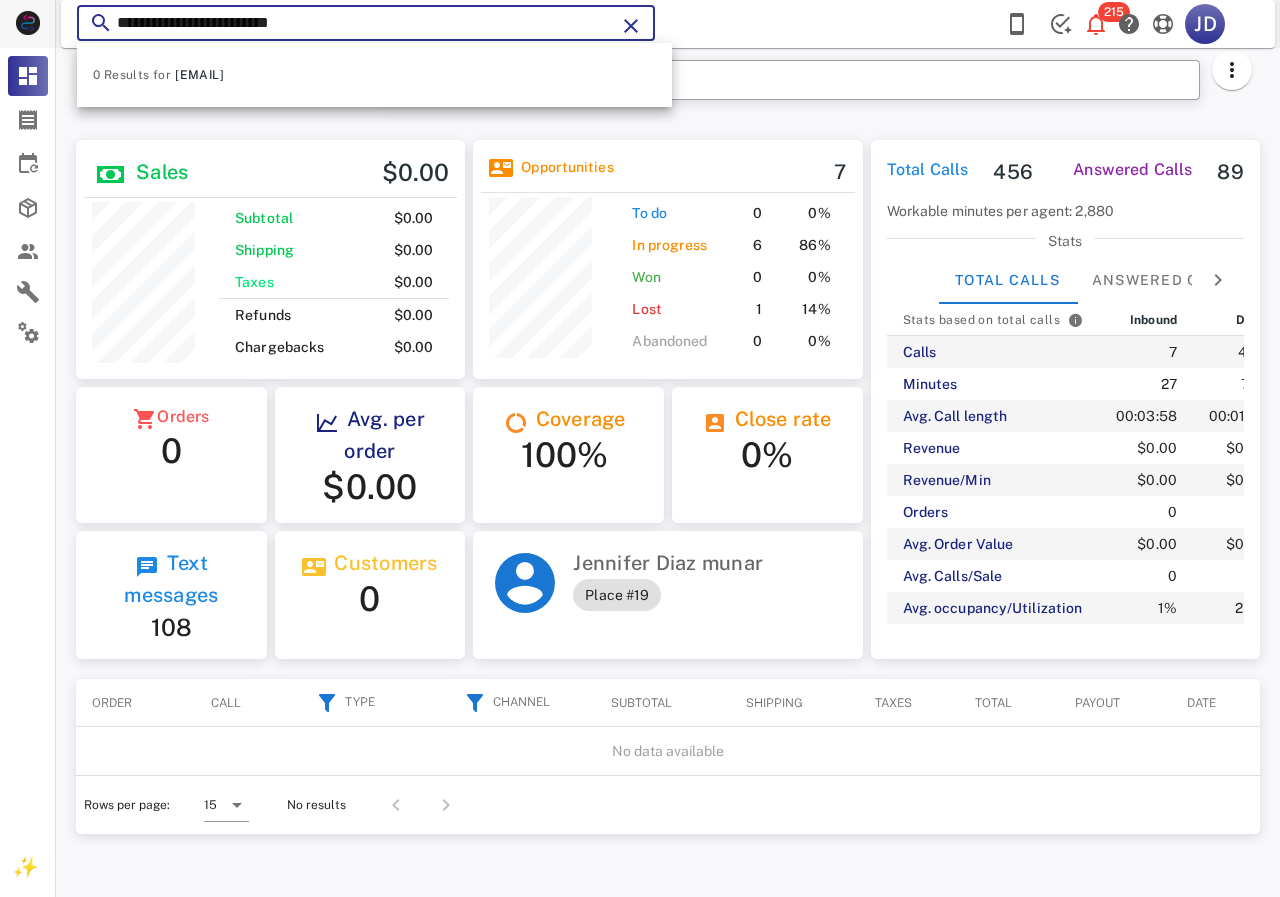 type on "**********" 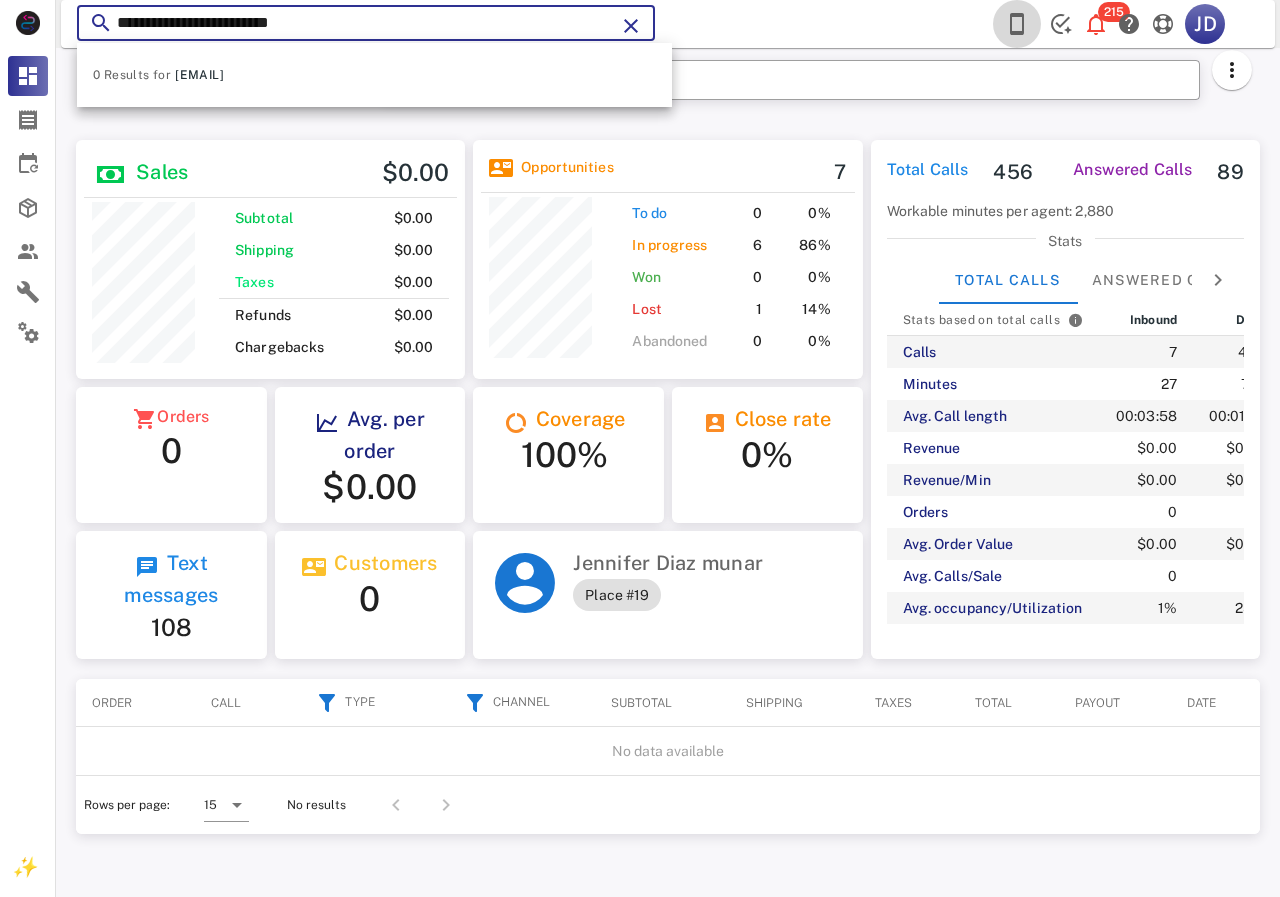 click at bounding box center [1017, 24] 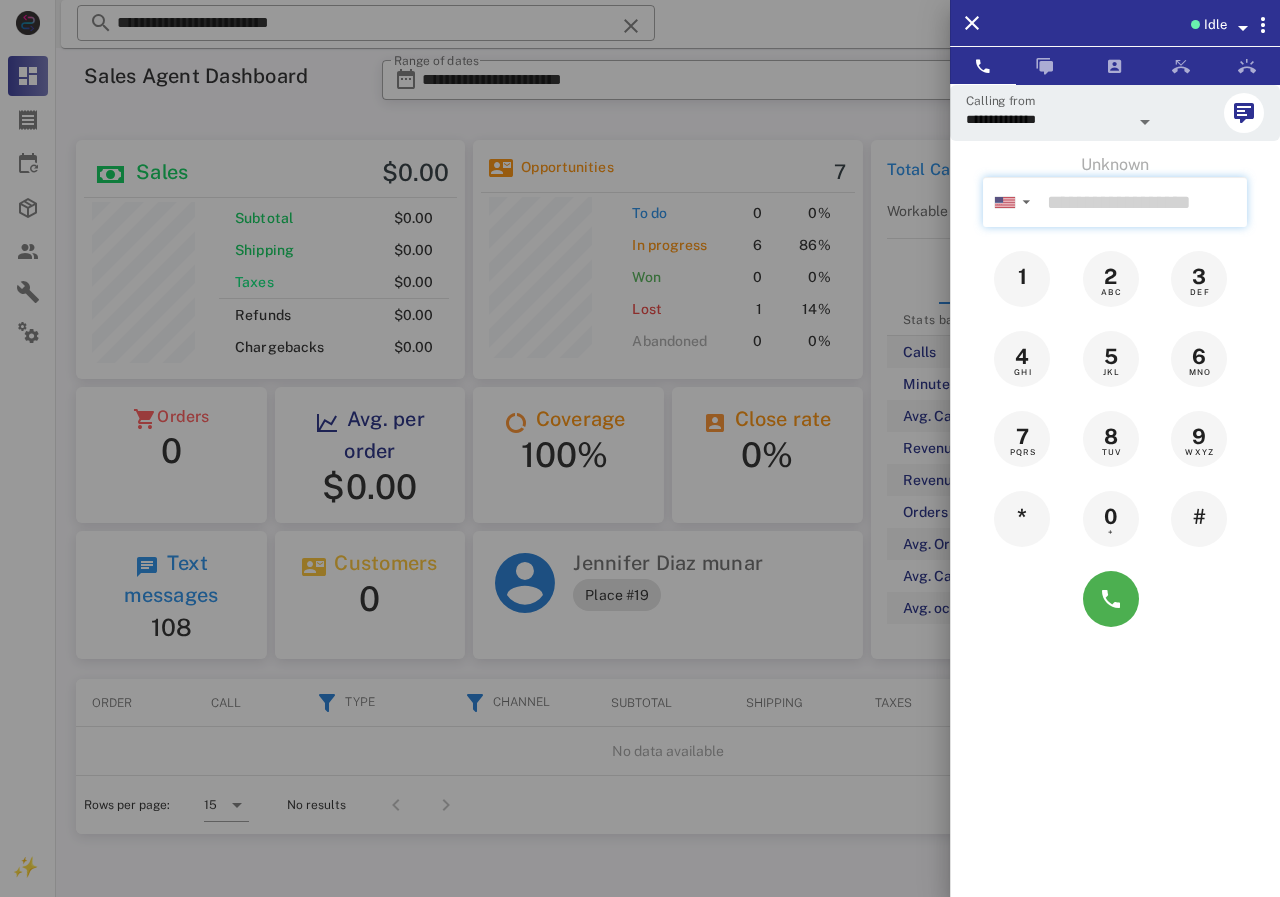 click at bounding box center (1143, 202) 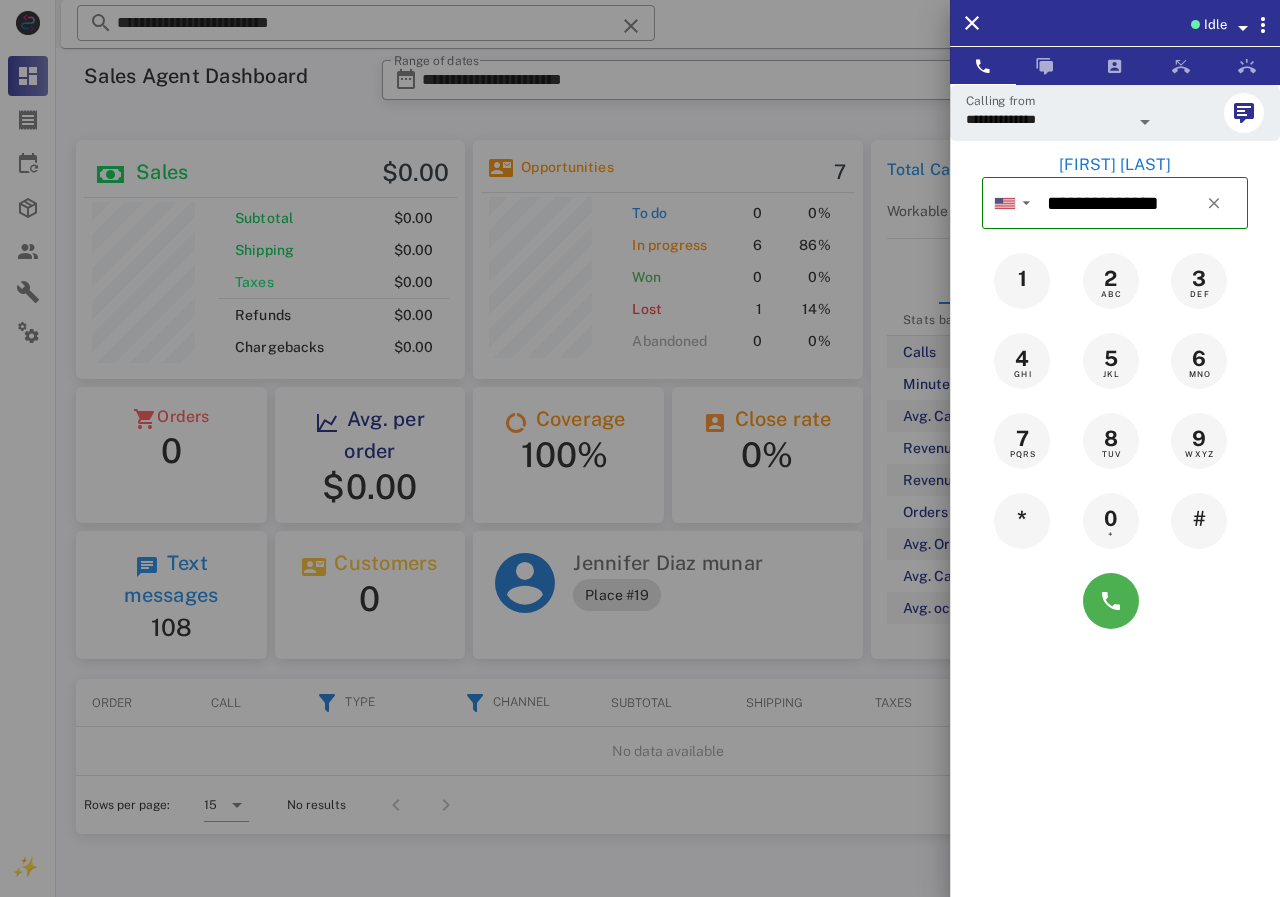 click on "[FIRST] [LAST]" at bounding box center (1115, 165) 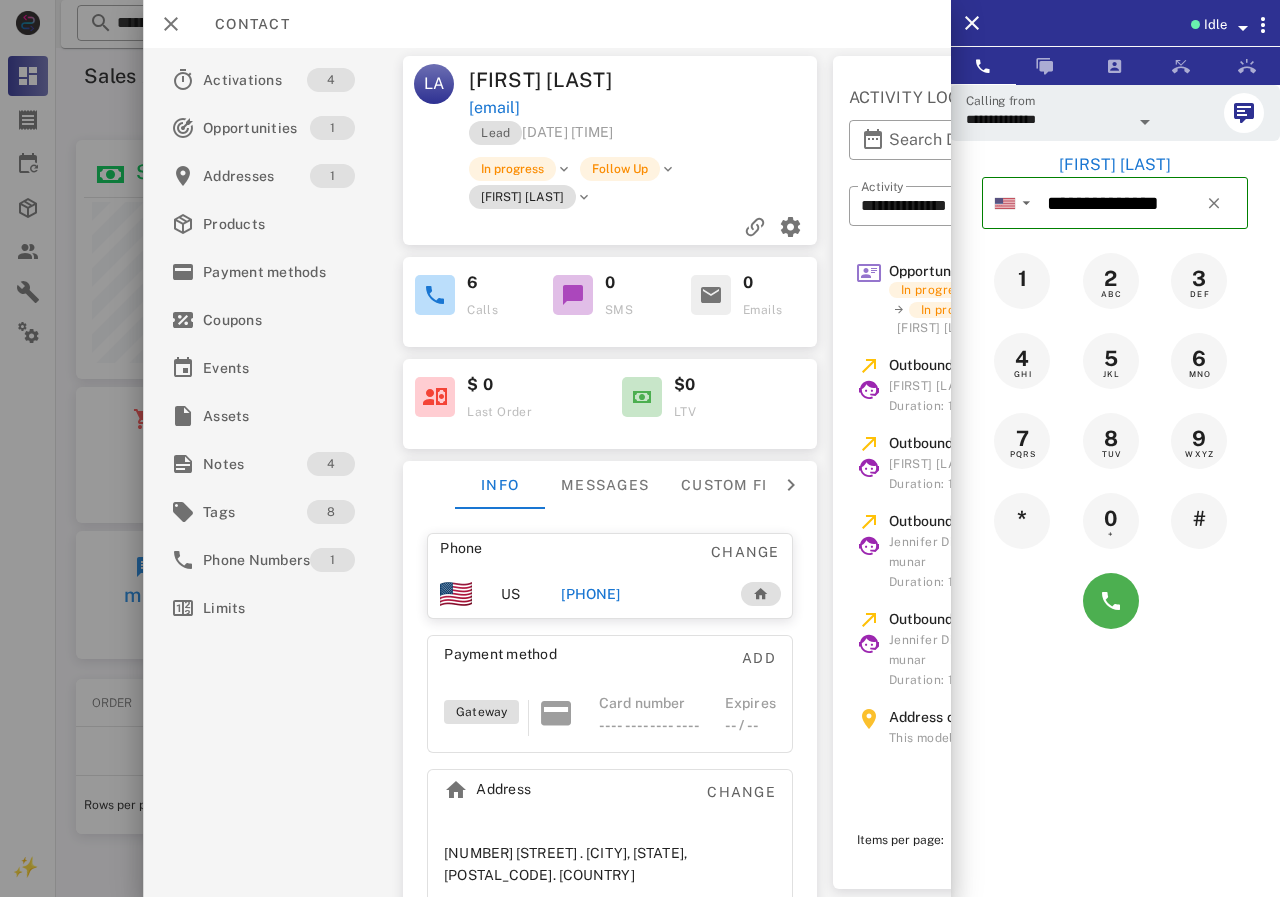 click on "[PHONE]" at bounding box center [590, 594] 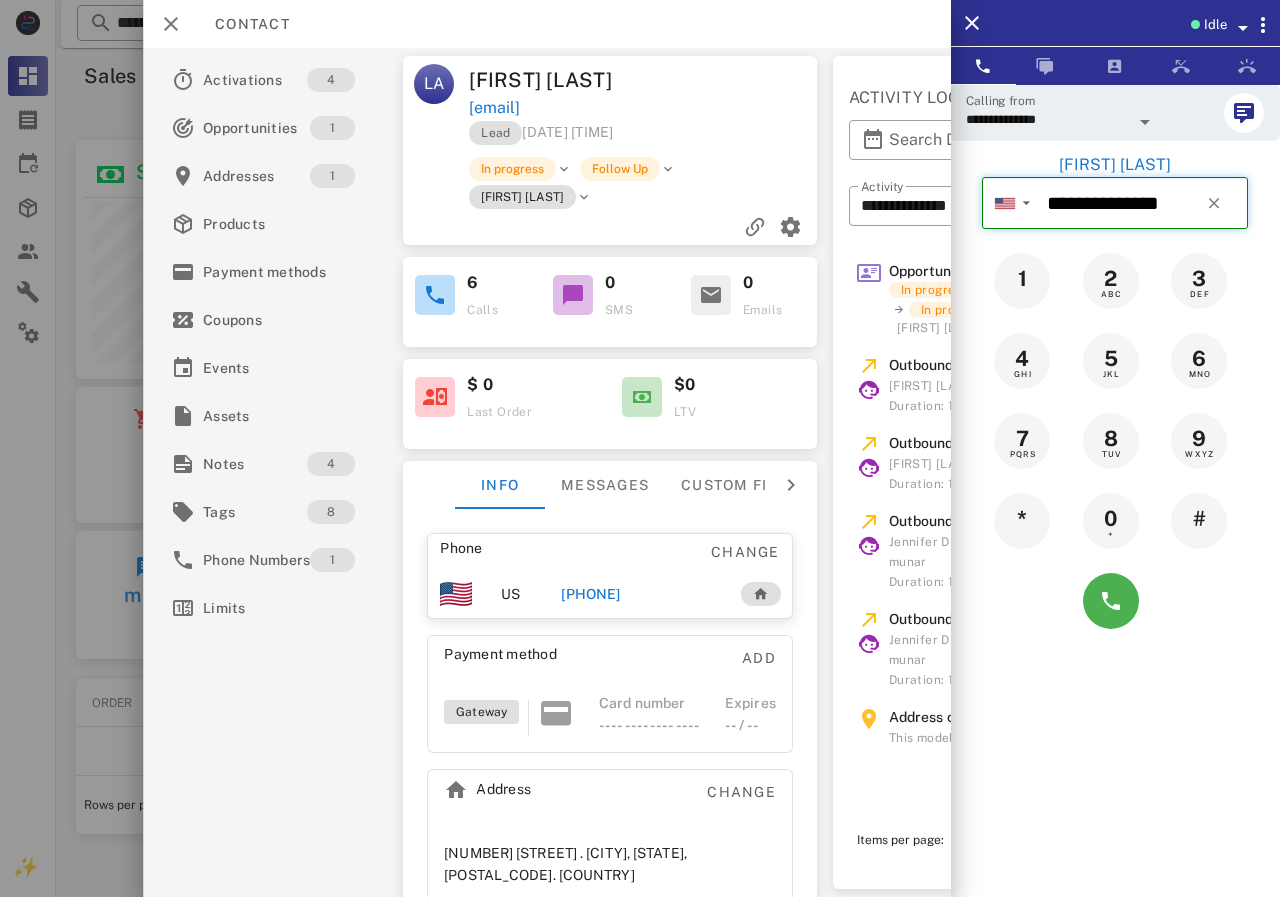 type on "**********" 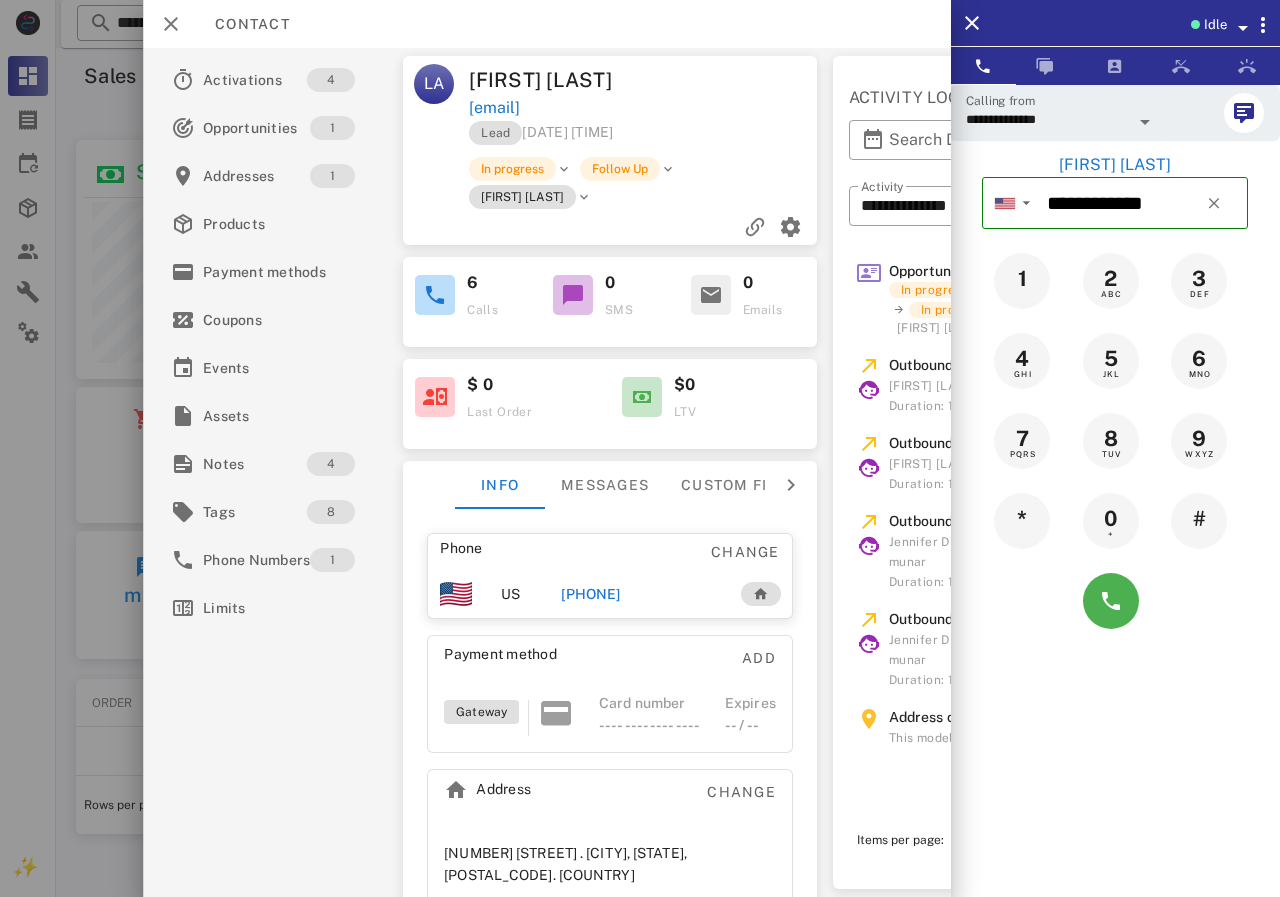 click on "Contact" at bounding box center (547, 24) 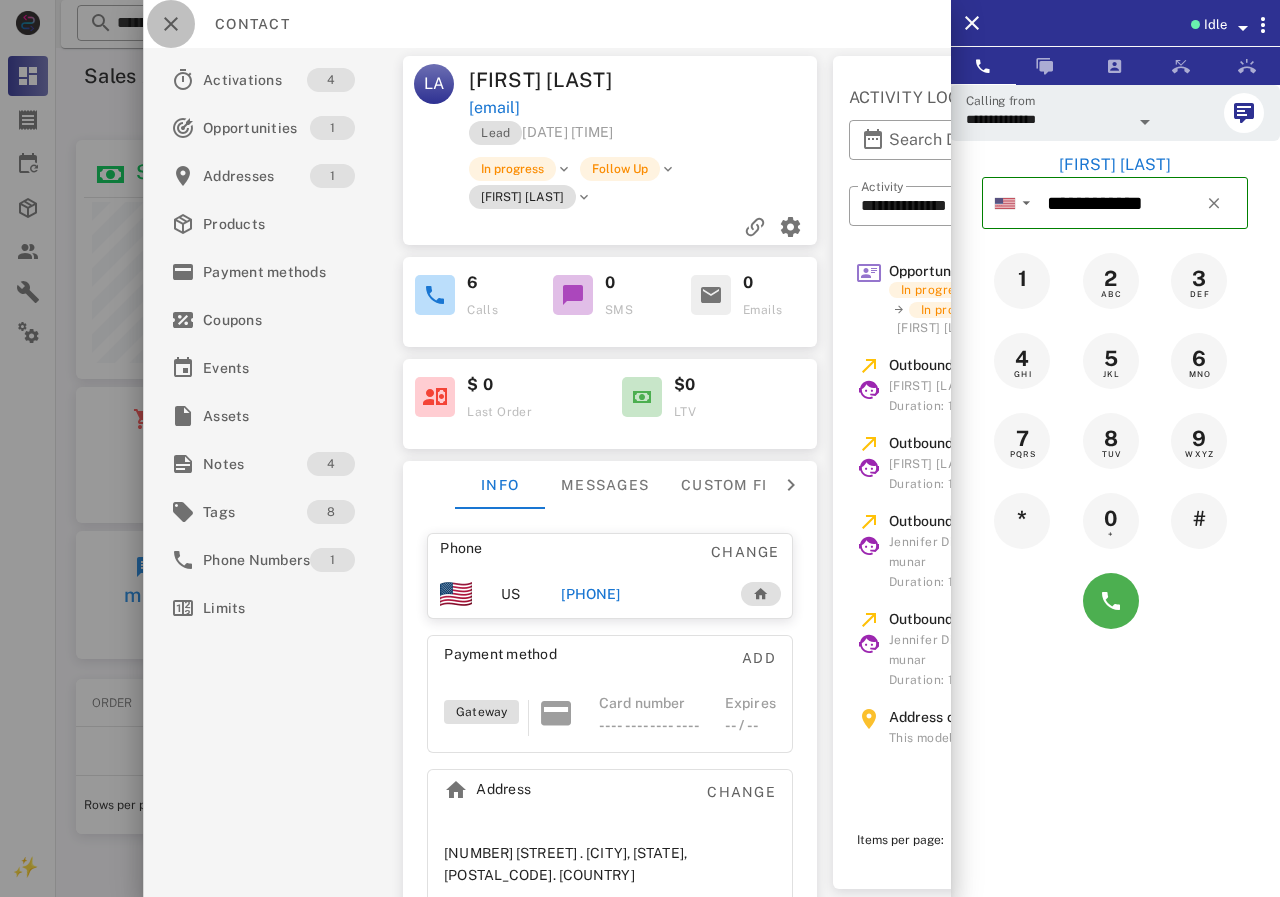 click at bounding box center (171, 24) 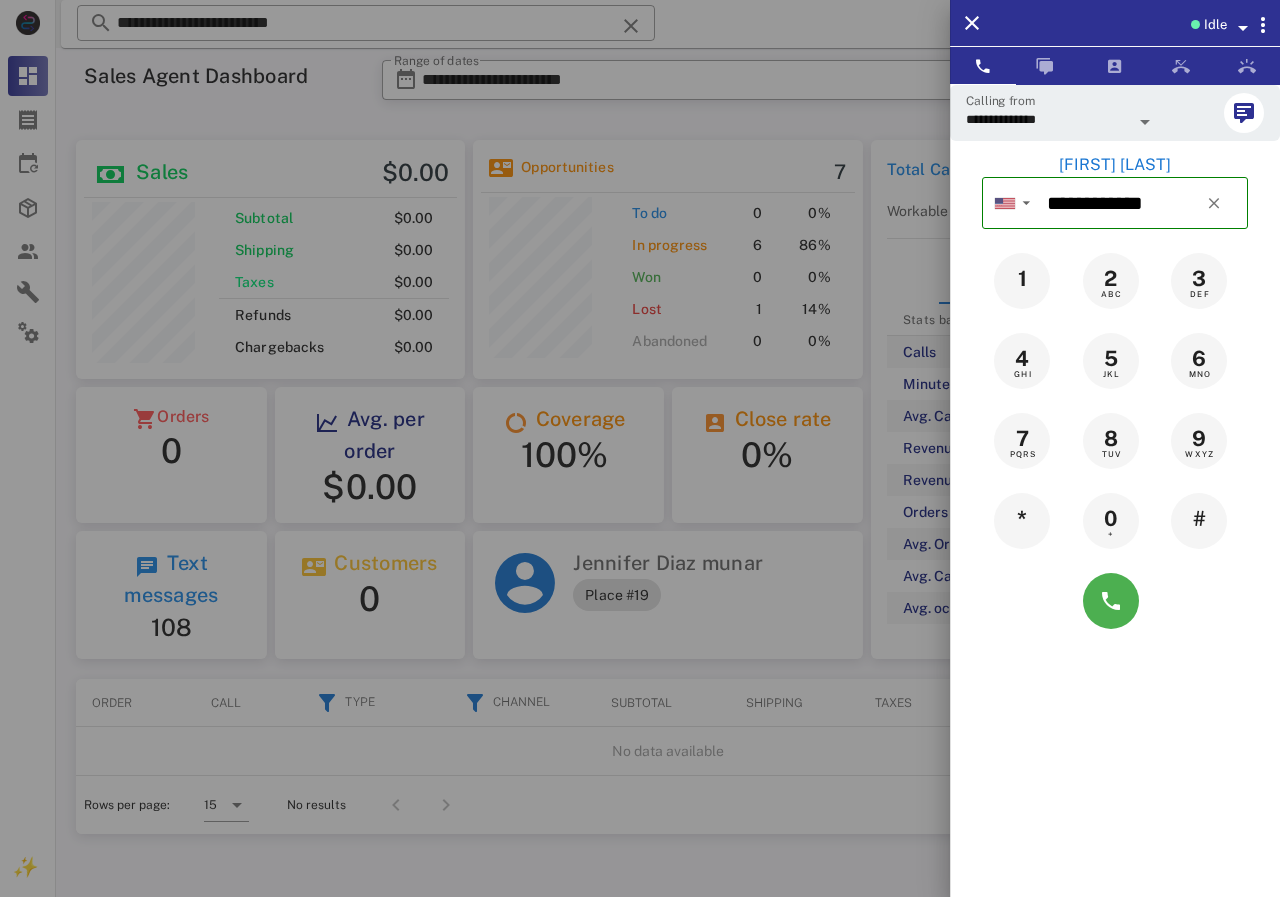 click at bounding box center [640, 448] 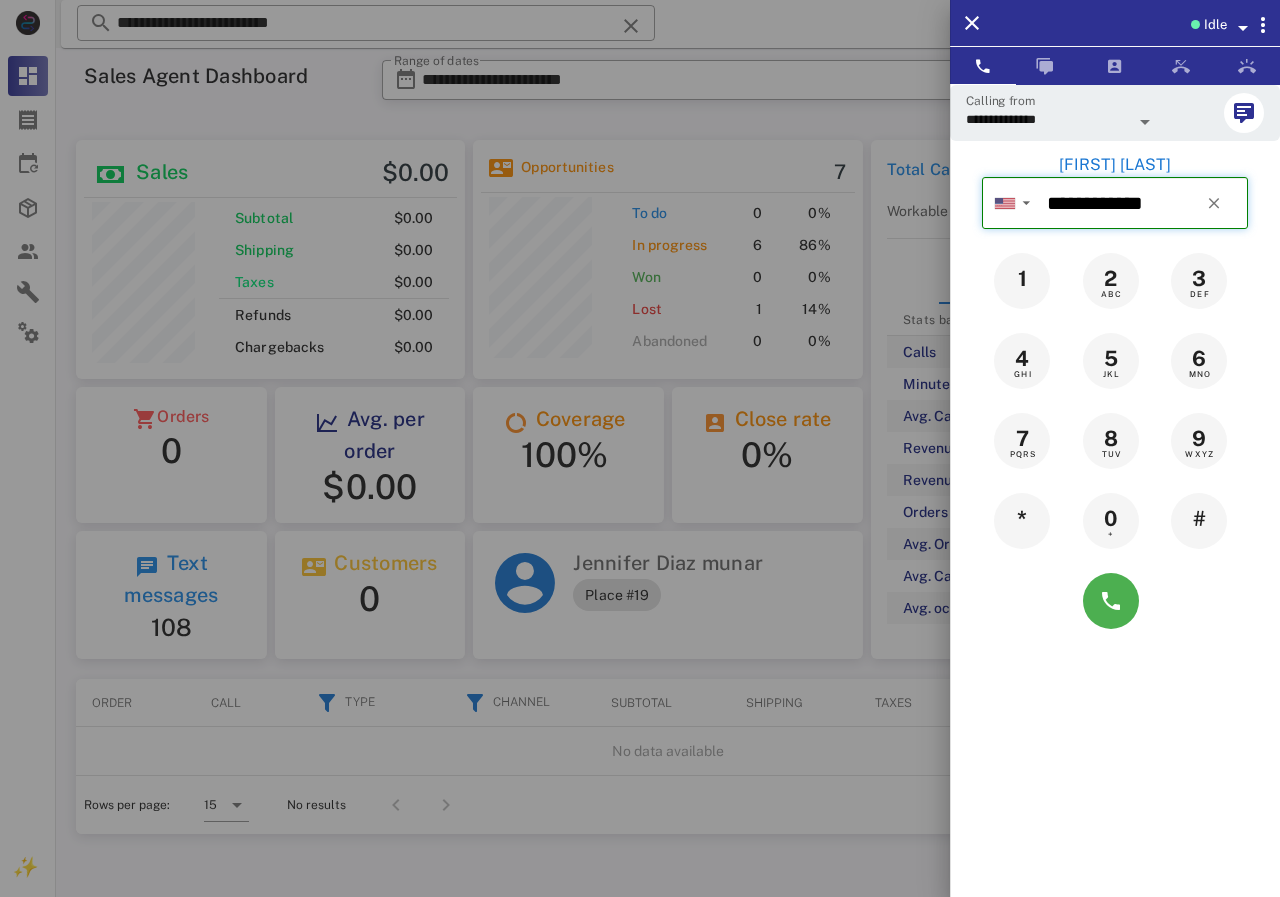 type 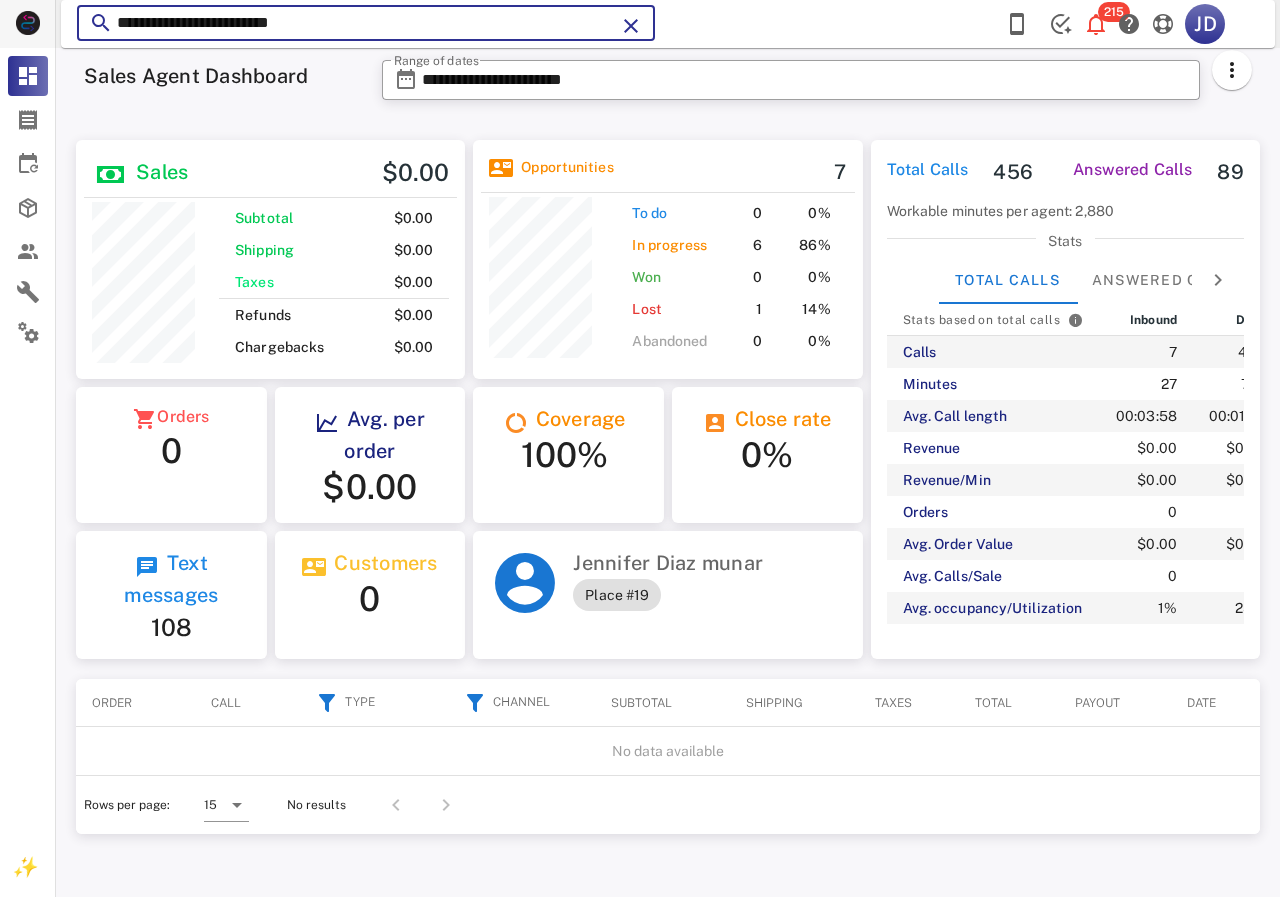 drag, startPoint x: 491, startPoint y: 21, endPoint x: 0, endPoint y: 40, distance: 491.3675 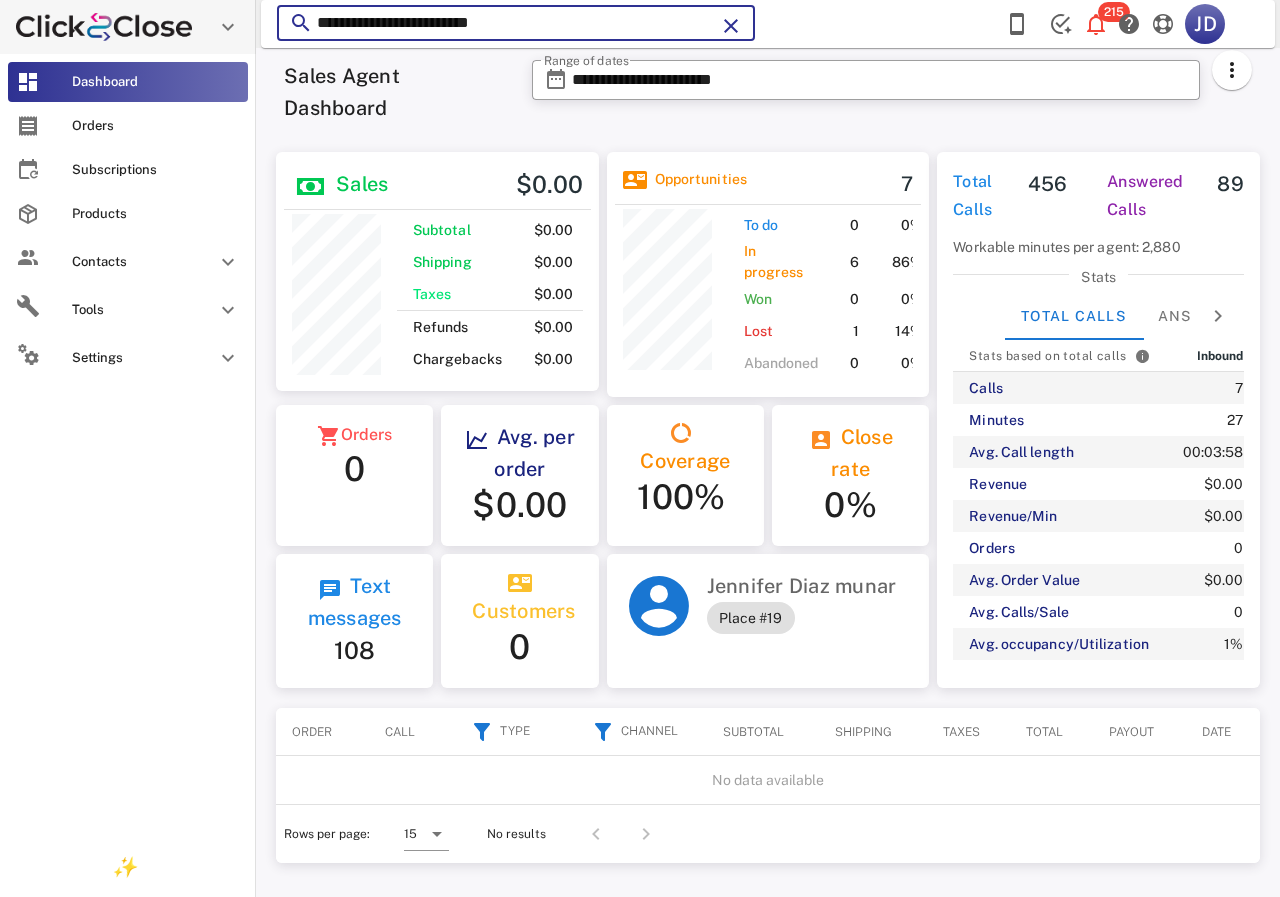 scroll, scrollTop: 250, scrollLeft: 320, axis: both 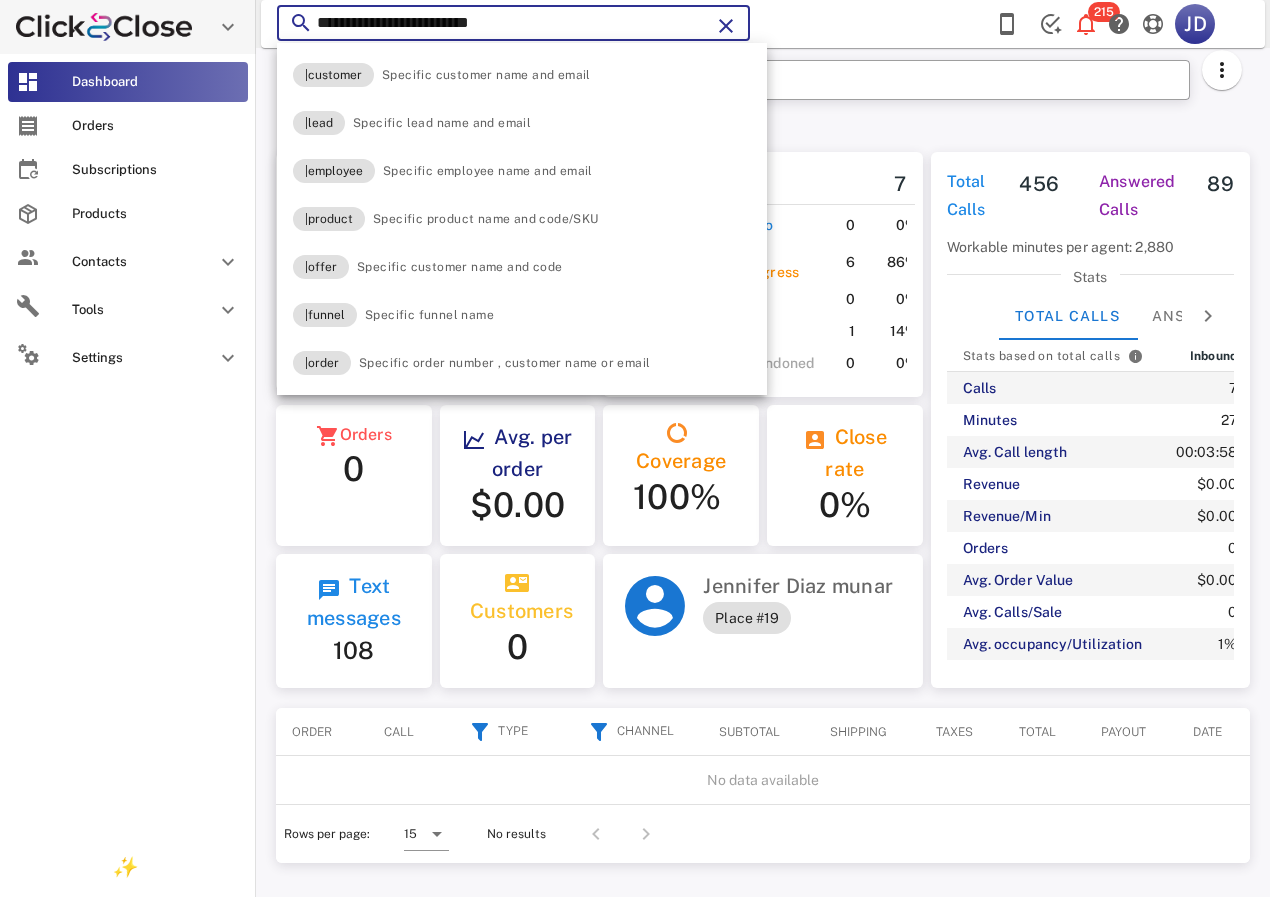 paste 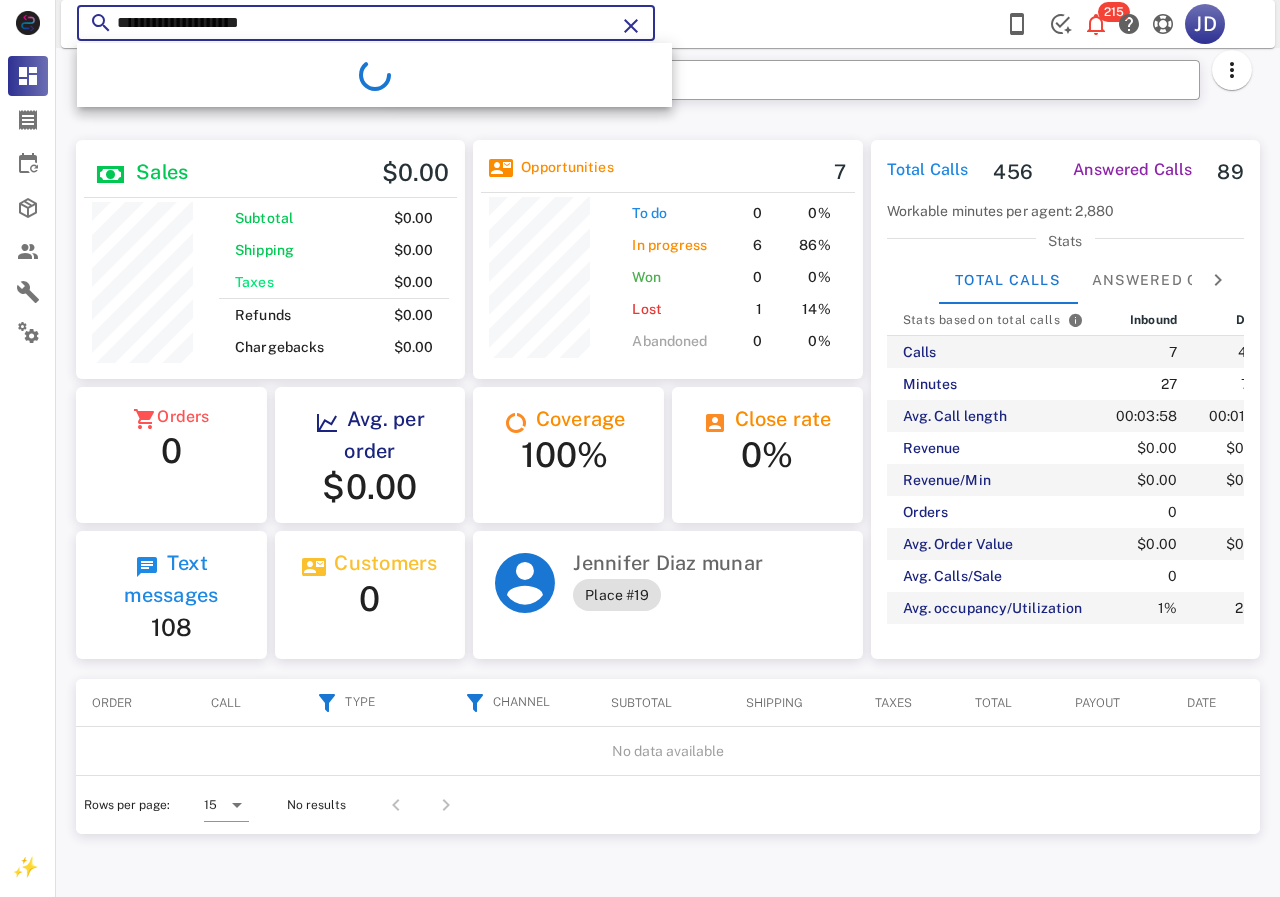 scroll, scrollTop: 999761, scrollLeft: 999611, axis: both 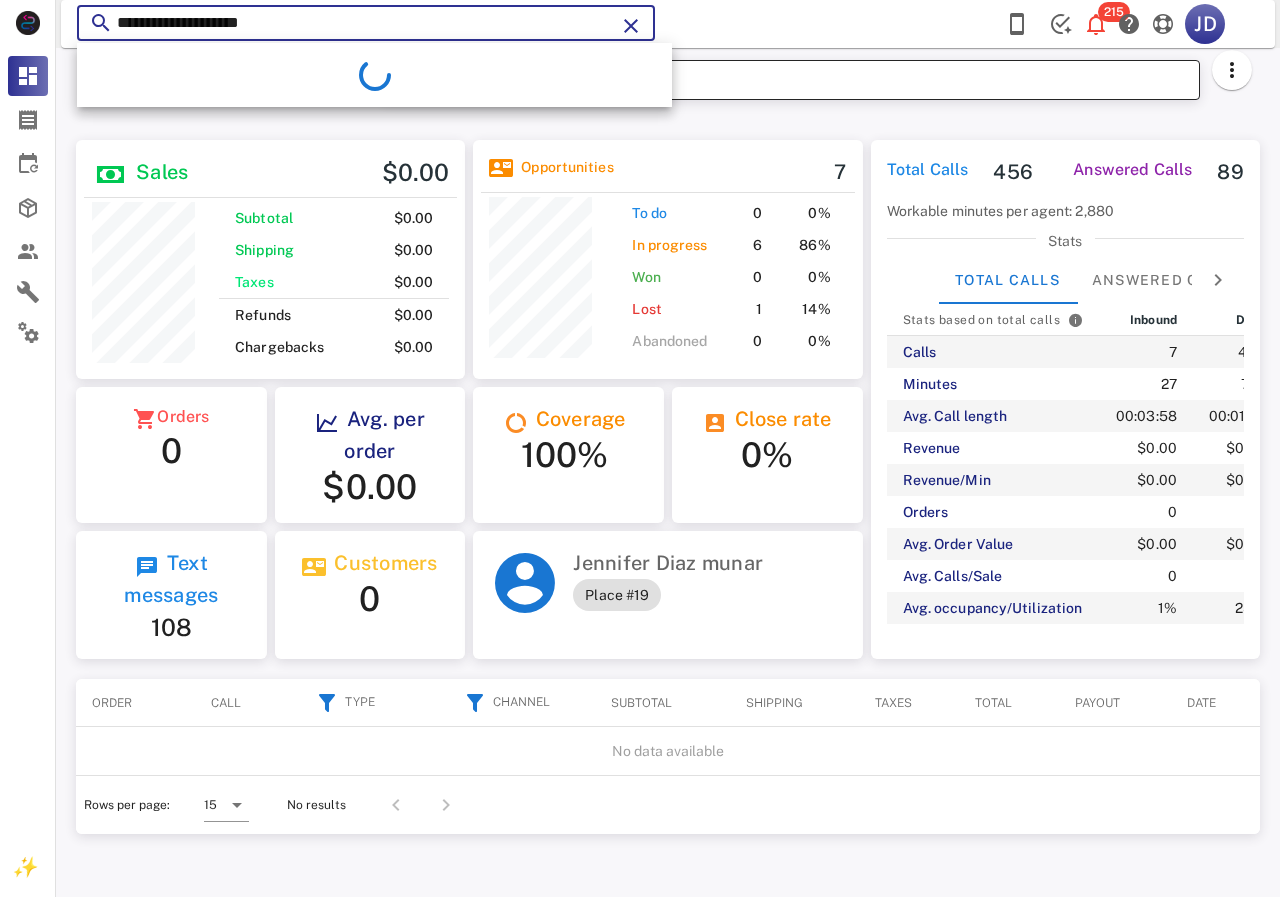 type on "**********" 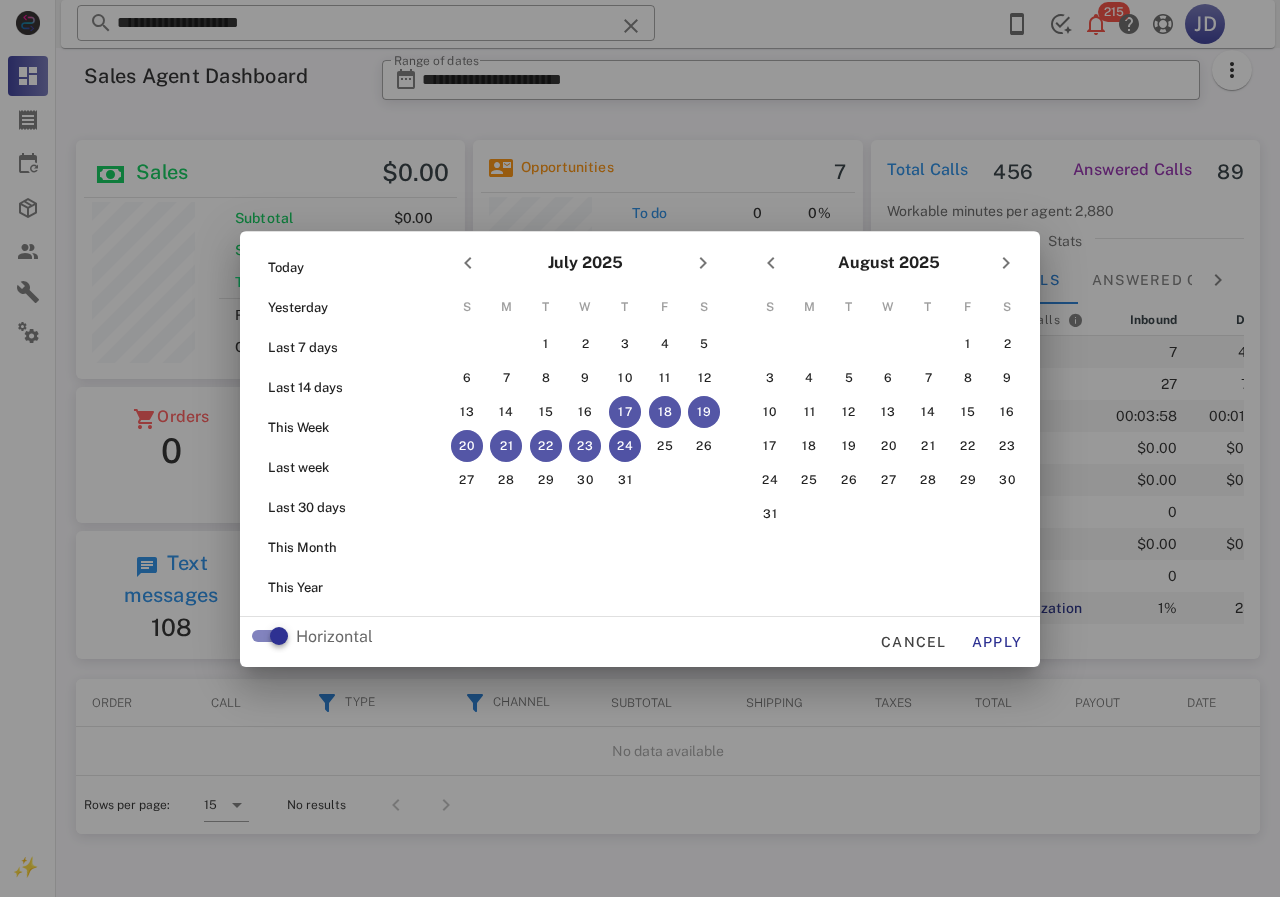 click on "24" at bounding box center [625, 446] 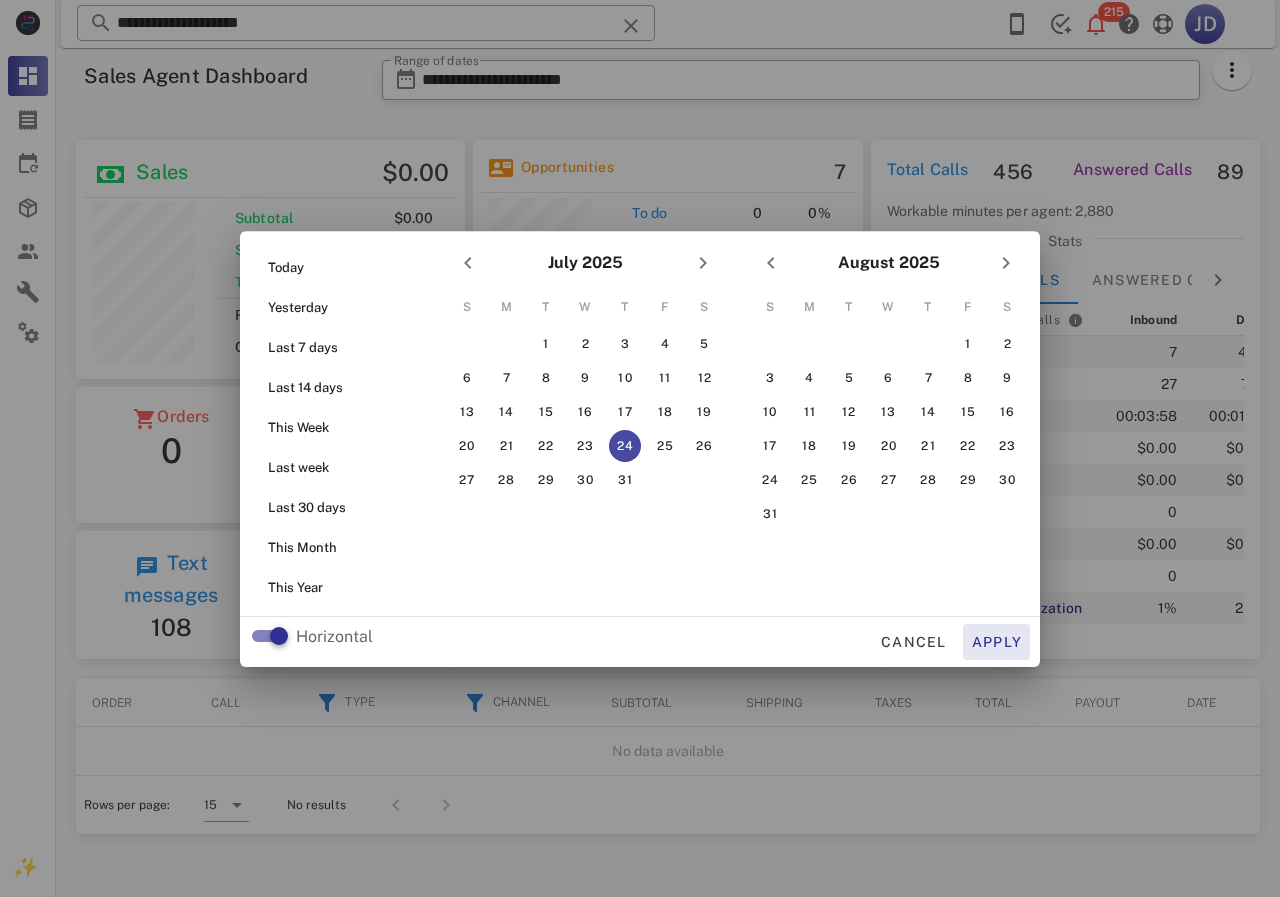 click on "Apply" at bounding box center (997, 642) 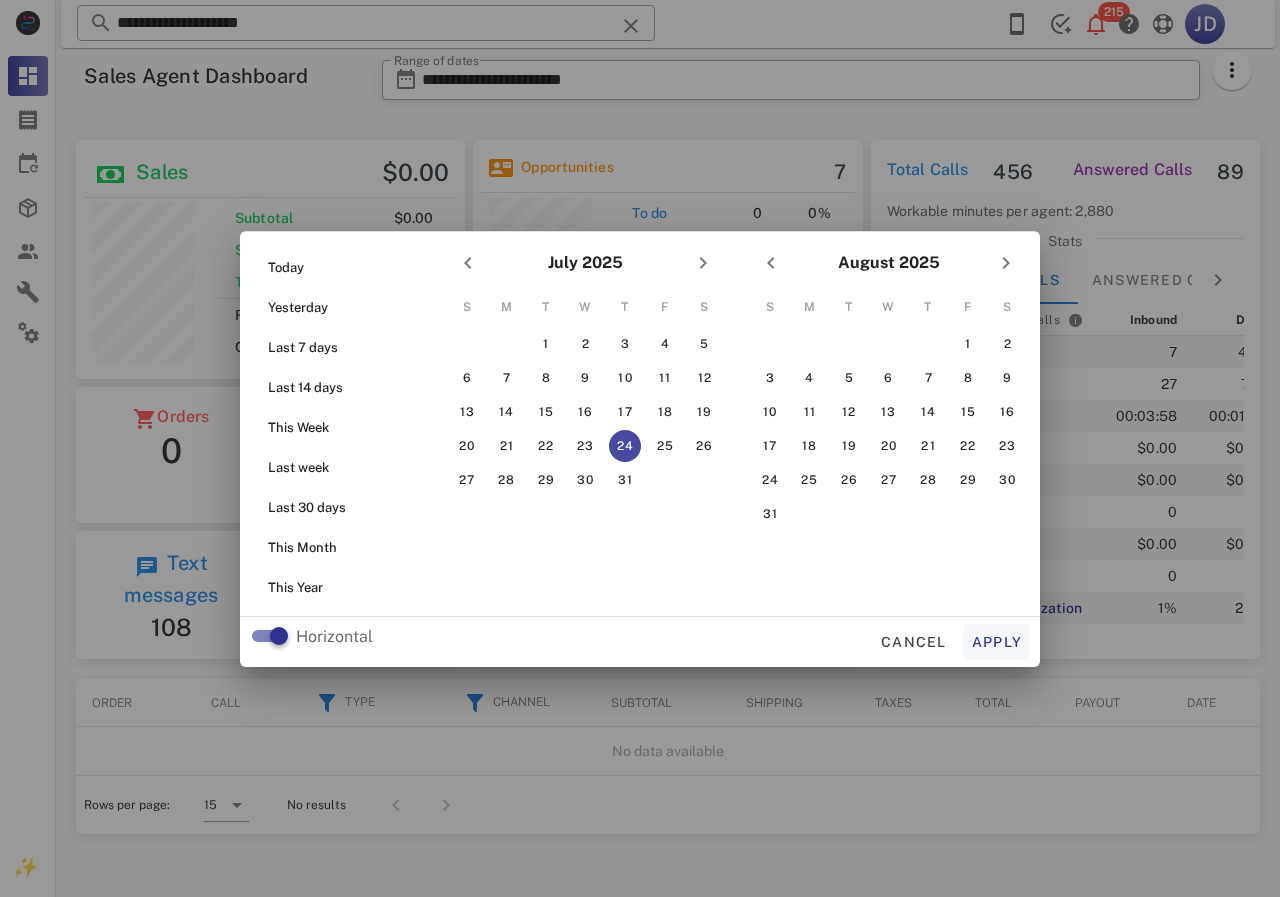 type on "**********" 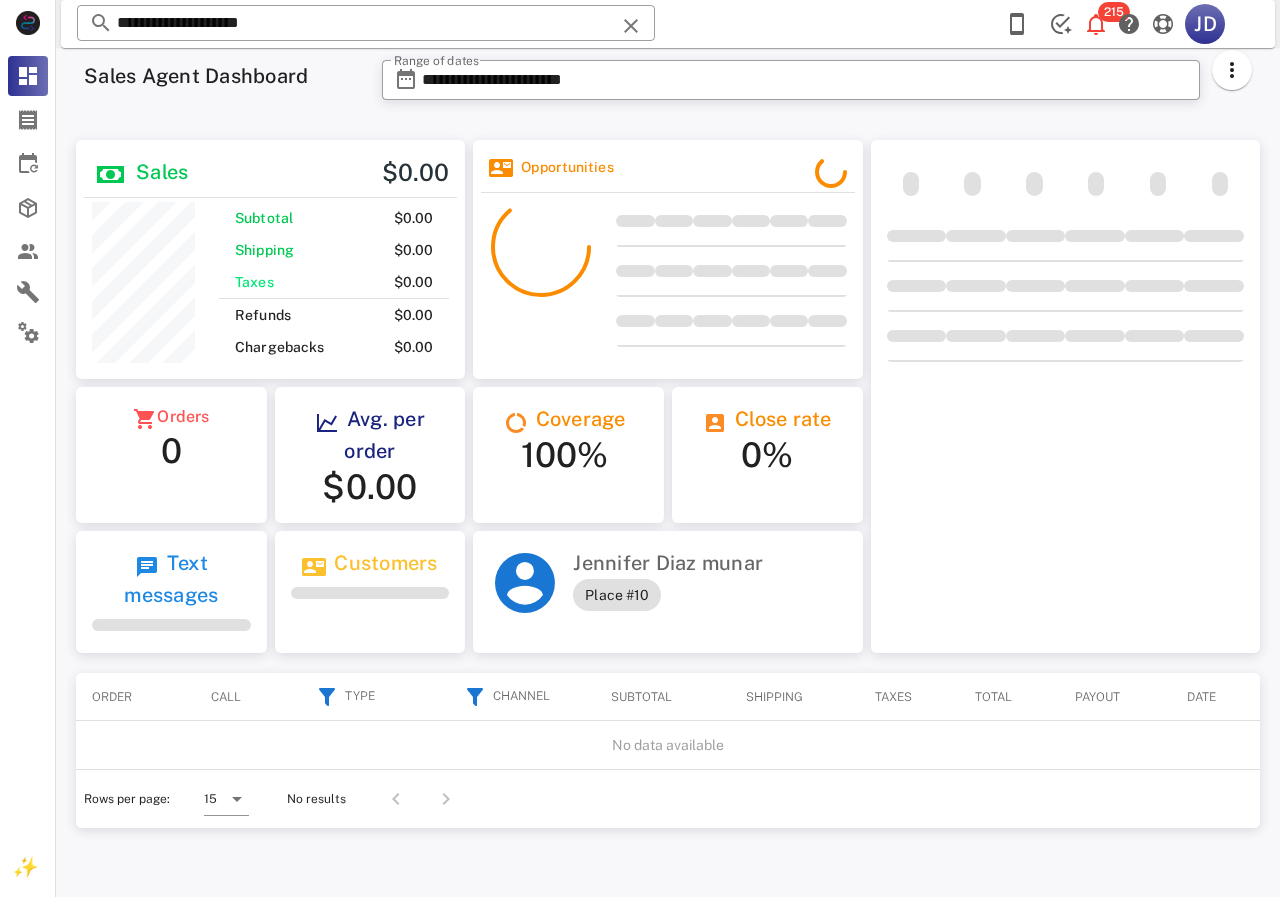 scroll, scrollTop: 999761, scrollLeft: 999611, axis: both 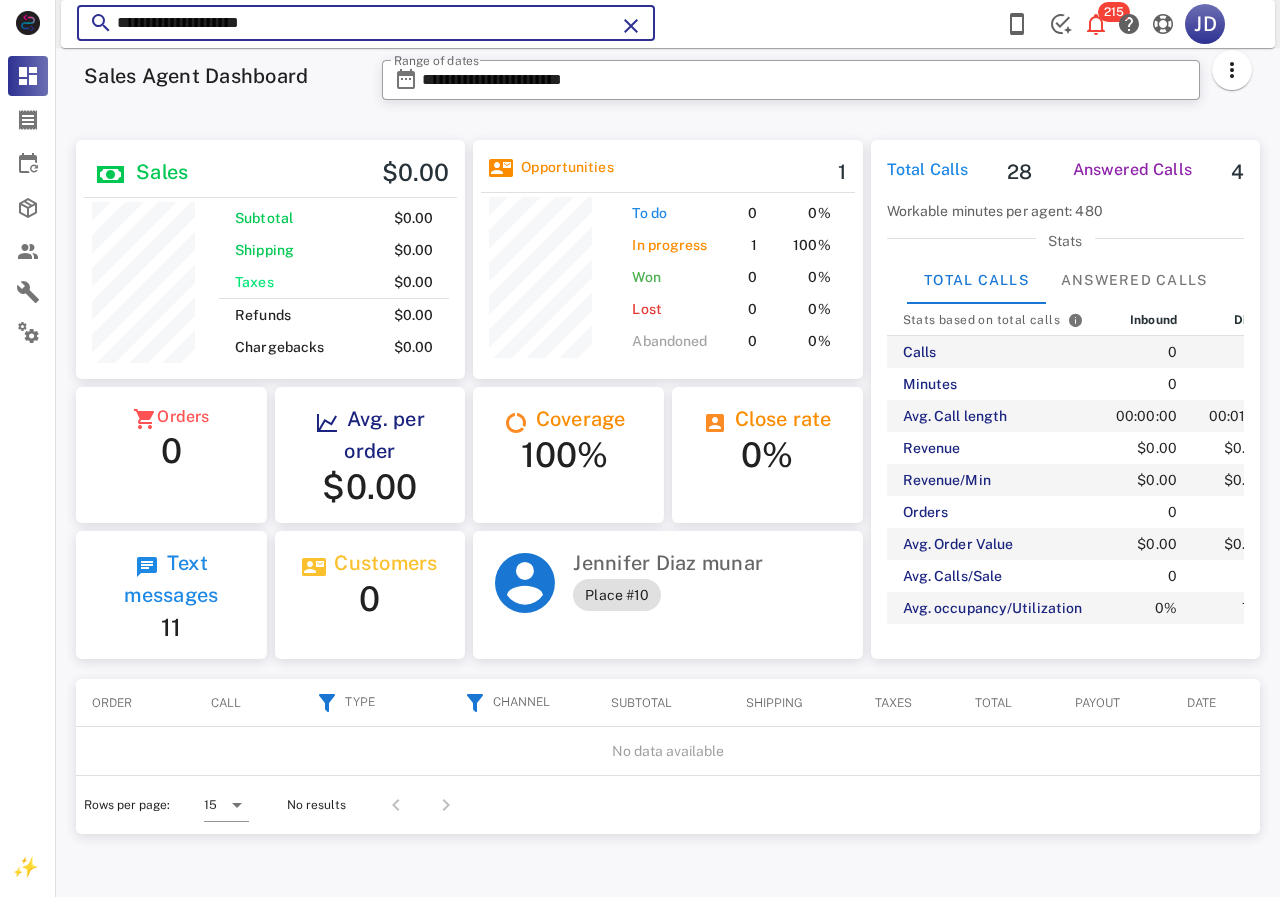 click on "**********" at bounding box center [366, 23] 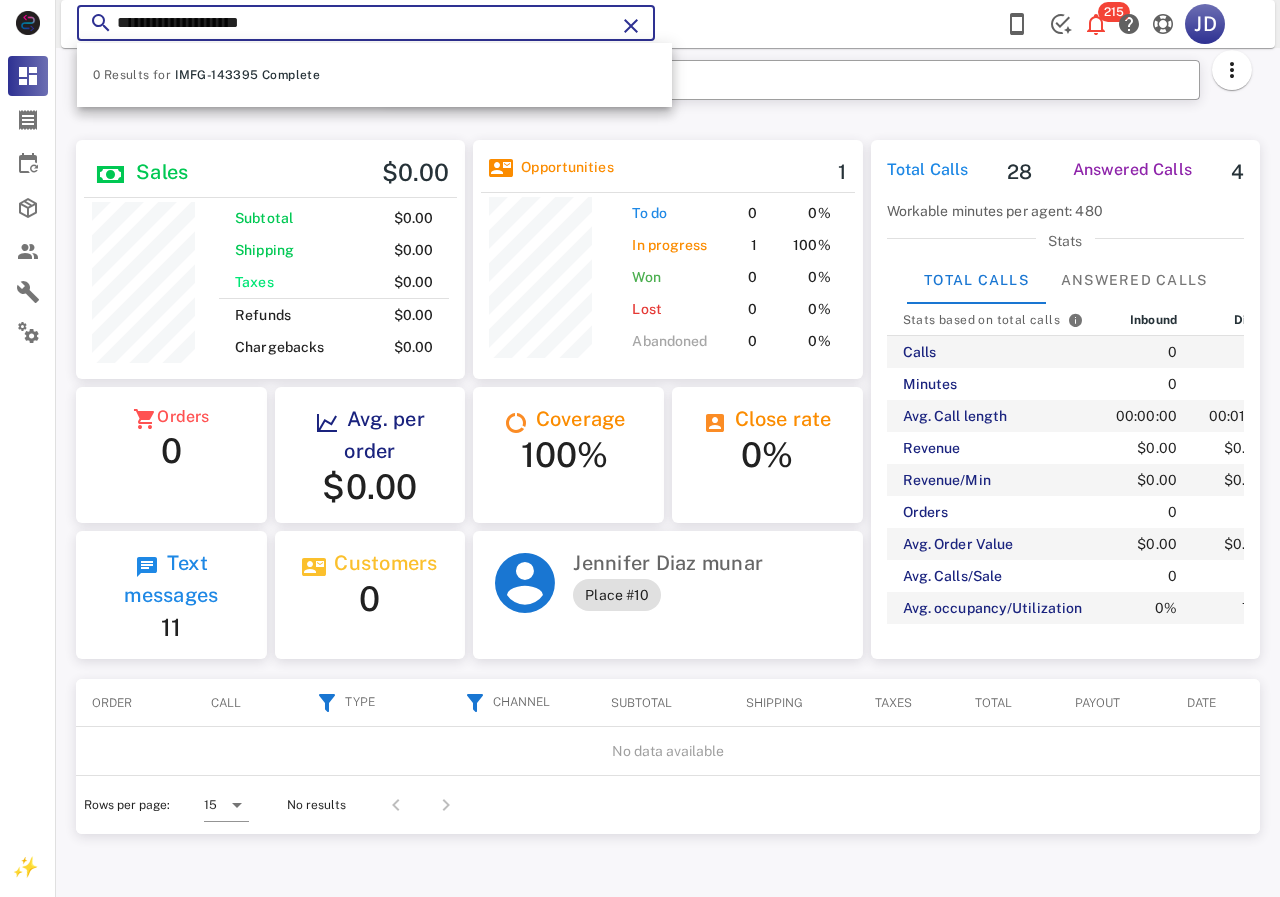 click on "**********" at bounding box center [366, 23] 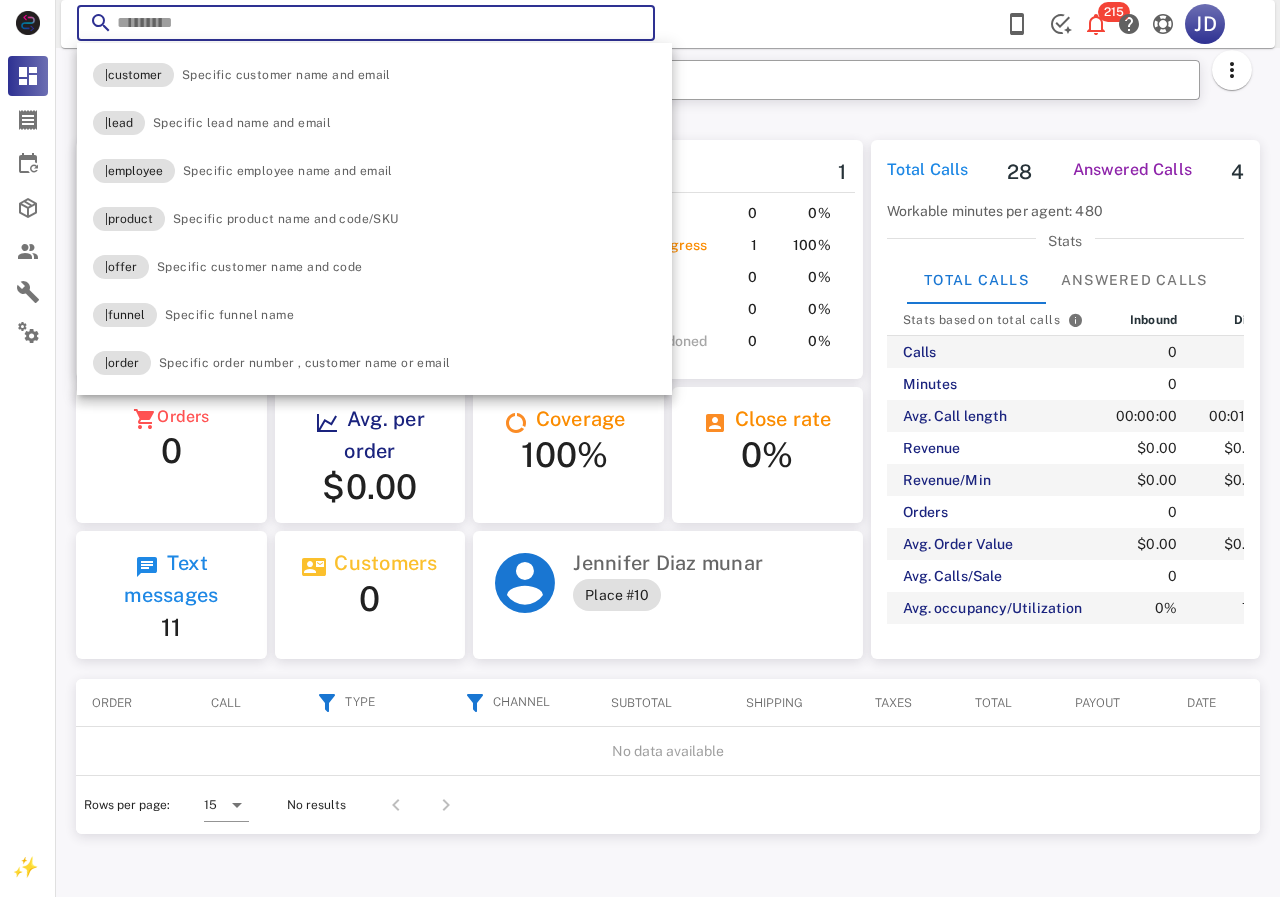 click at bounding box center [366, 23] 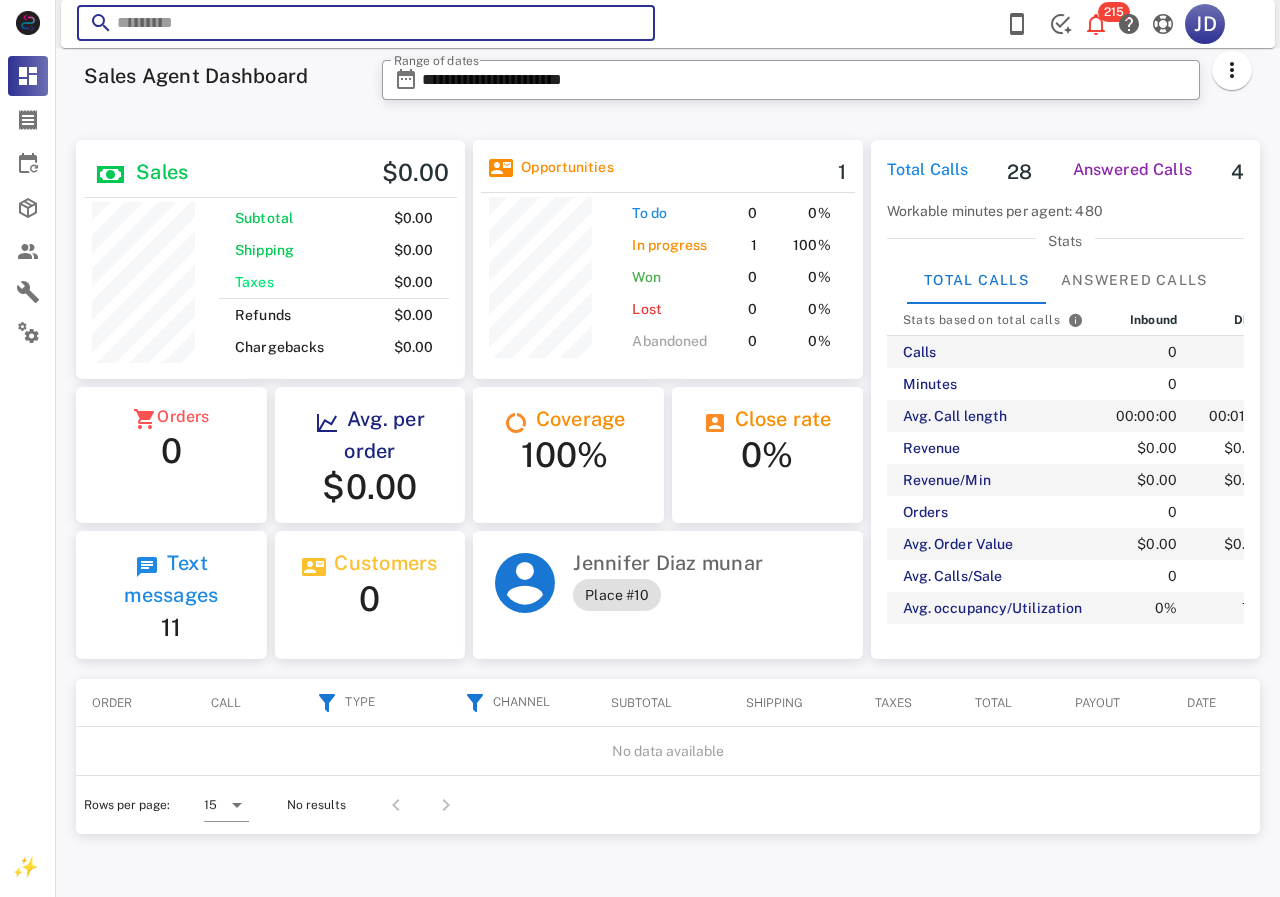 paste on "**********" 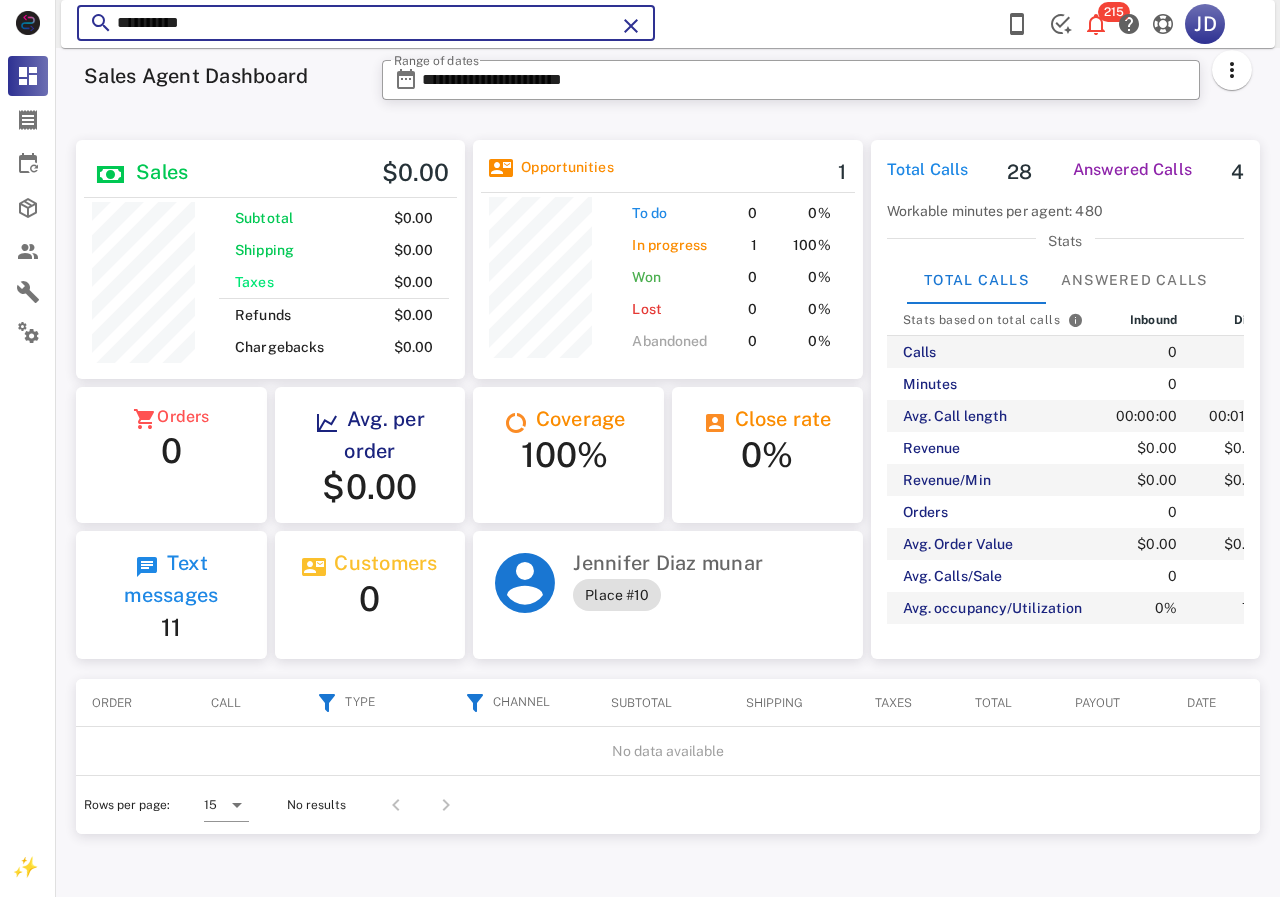 type on "**********" 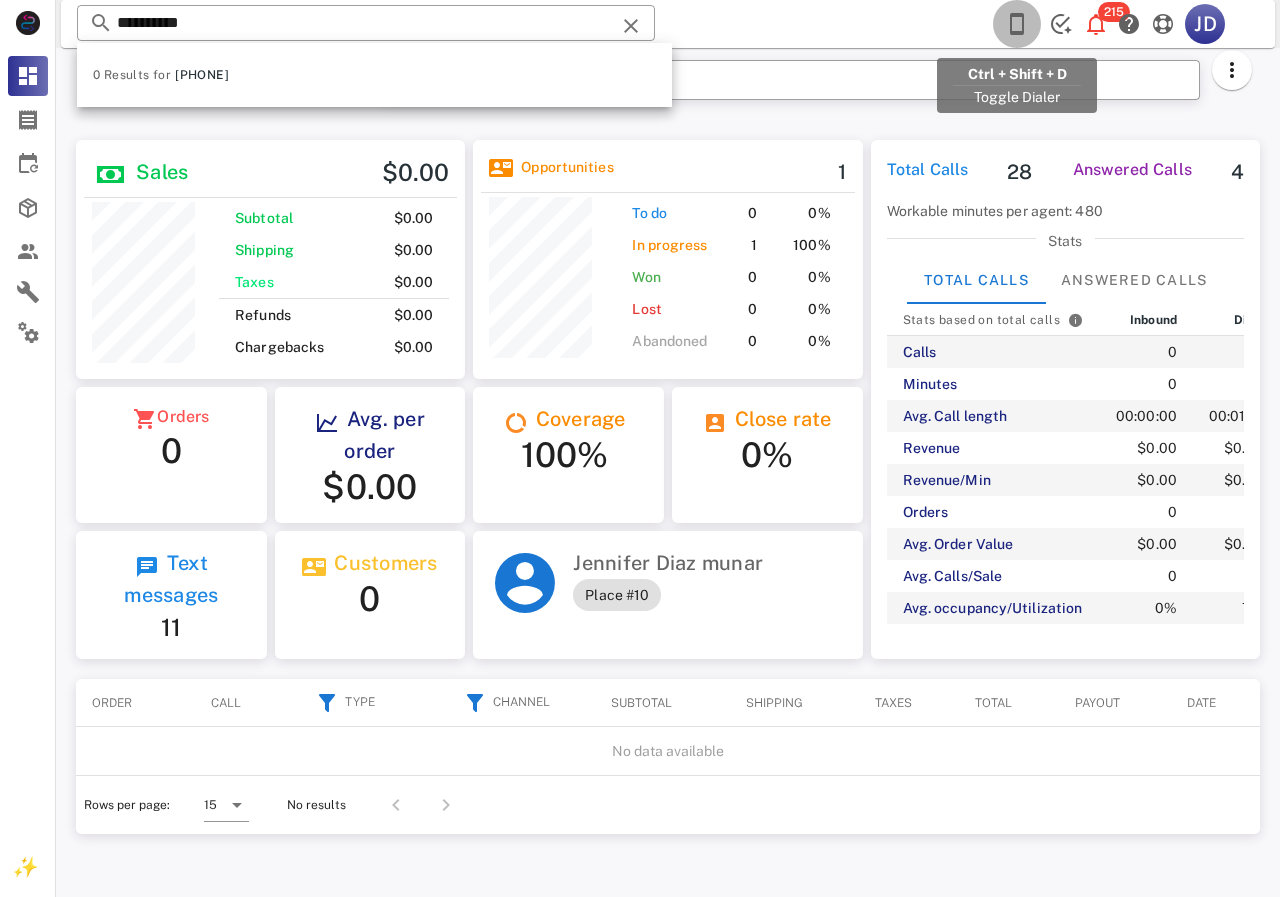 drag, startPoint x: 1021, startPoint y: 30, endPoint x: 994, endPoint y: 83, distance: 59.48109 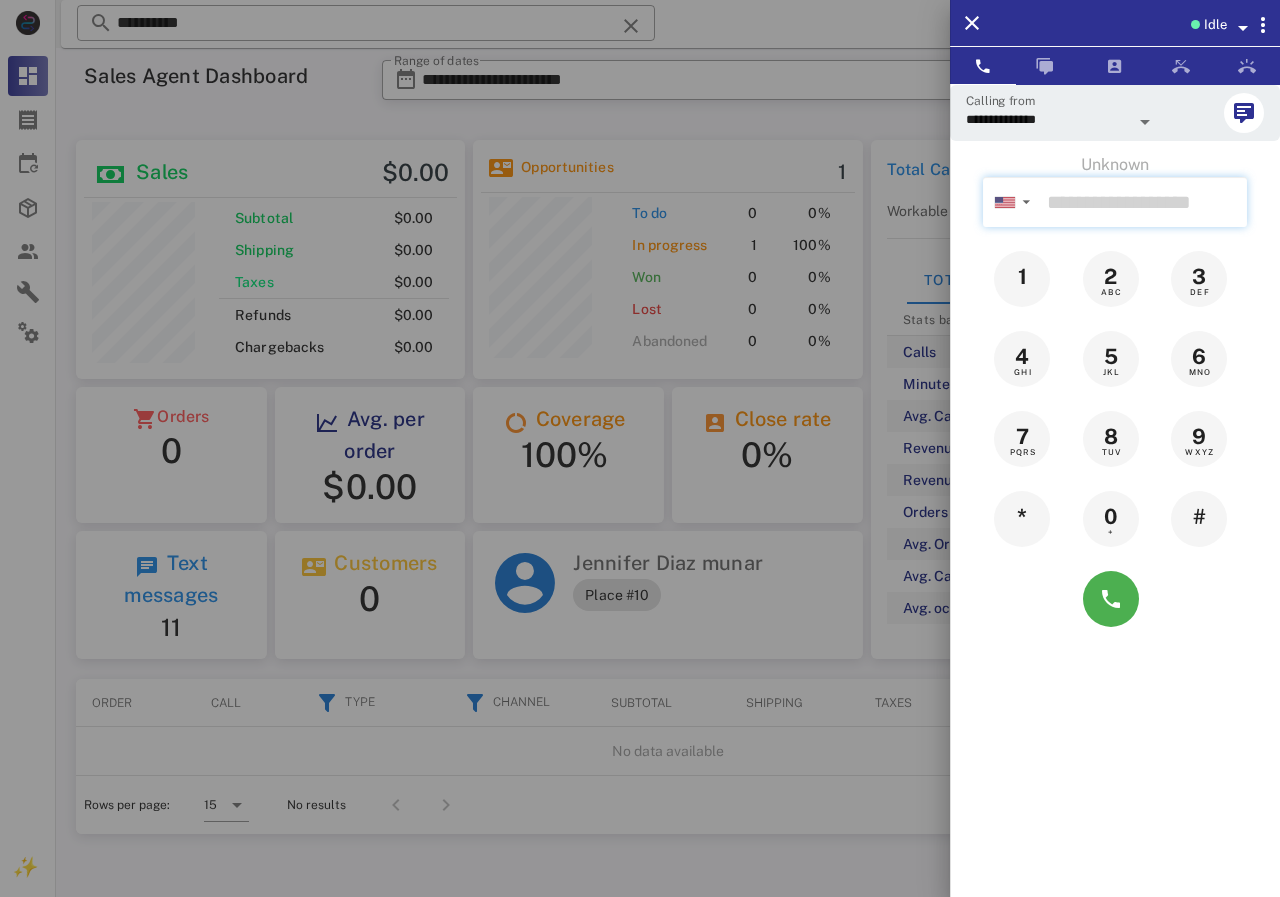 click at bounding box center (1143, 202) 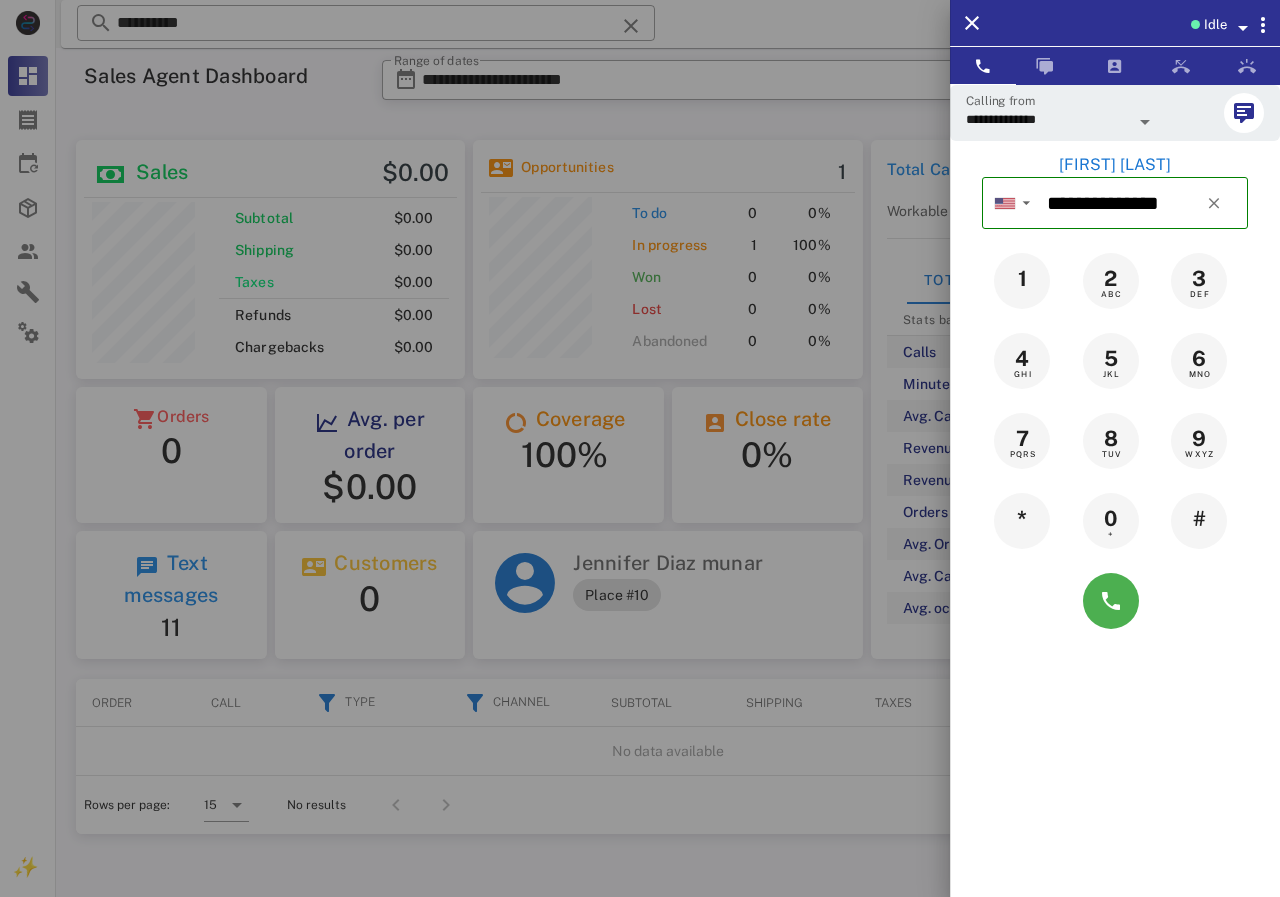click on "[FIRST] [LAST]" at bounding box center [1115, 165] 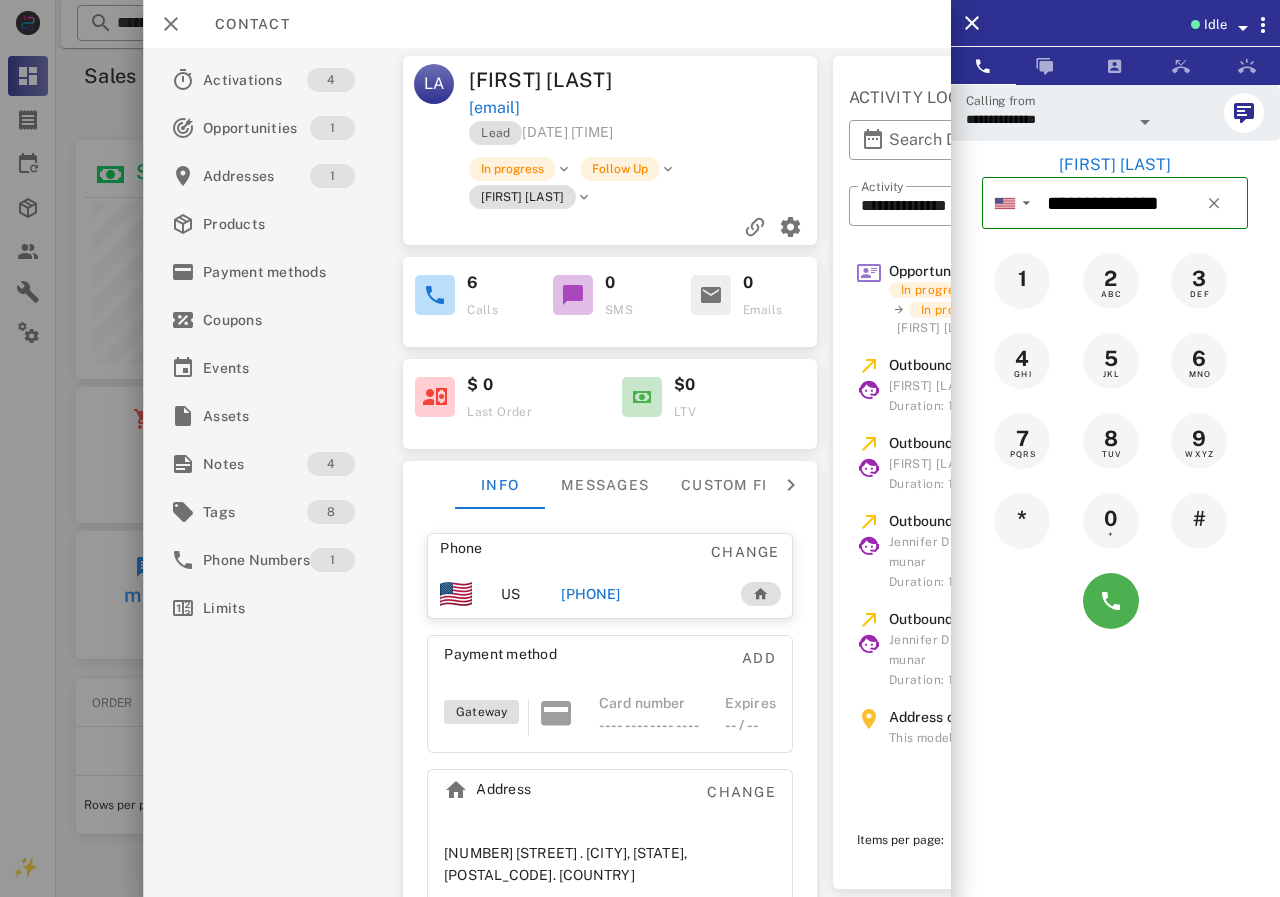 scroll, scrollTop: 999756, scrollLeft: 999611, axis: both 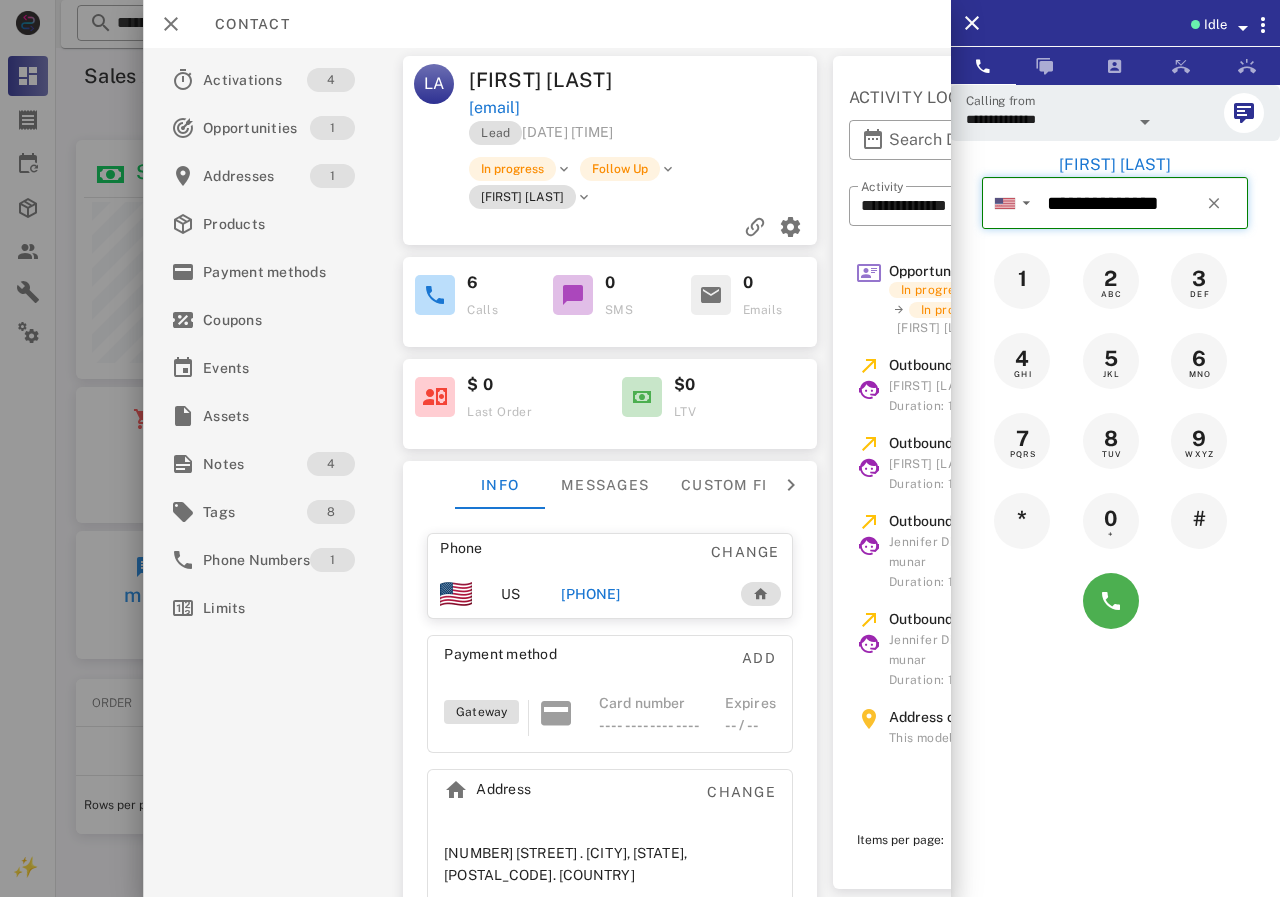 type on "**********" 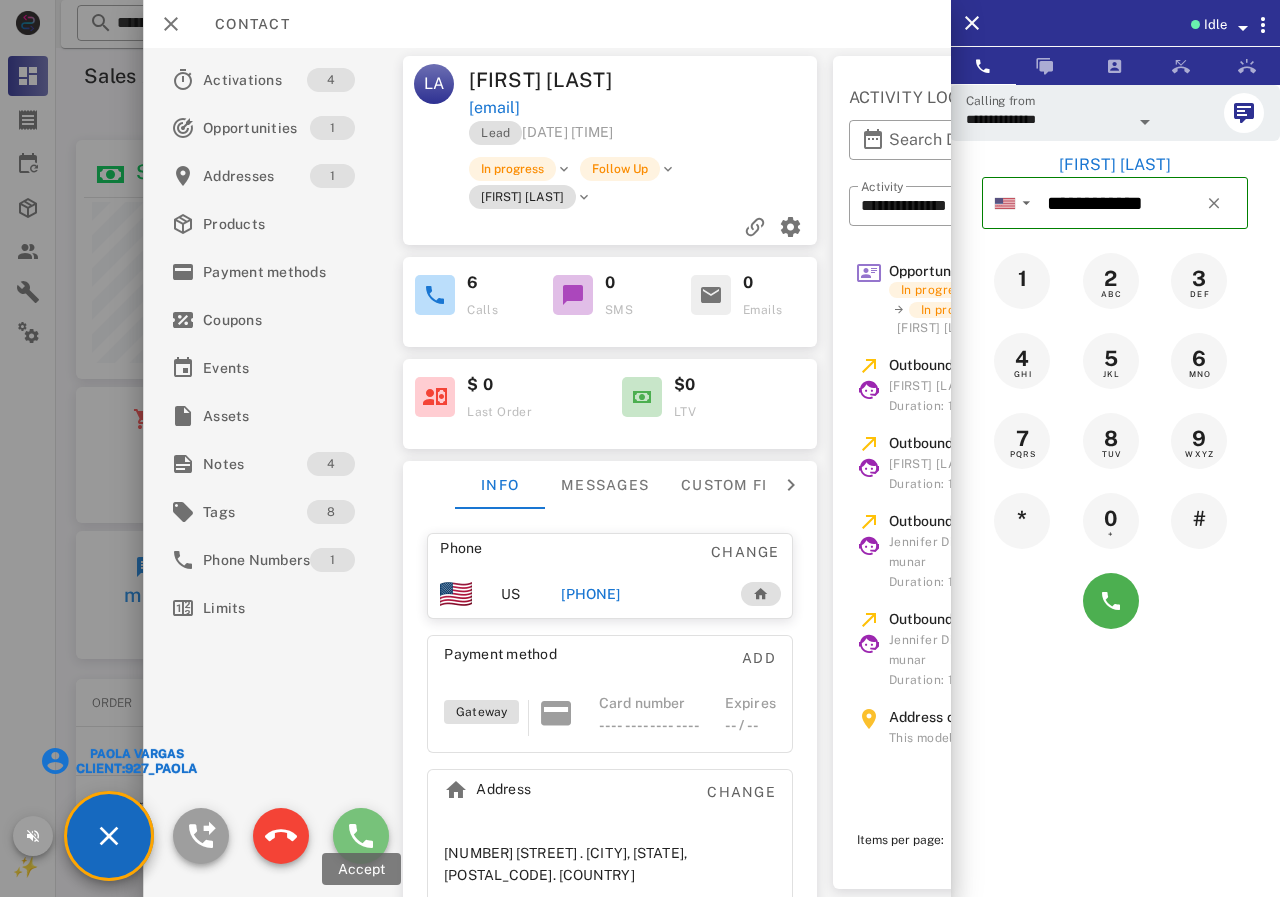 click at bounding box center [361, 836] 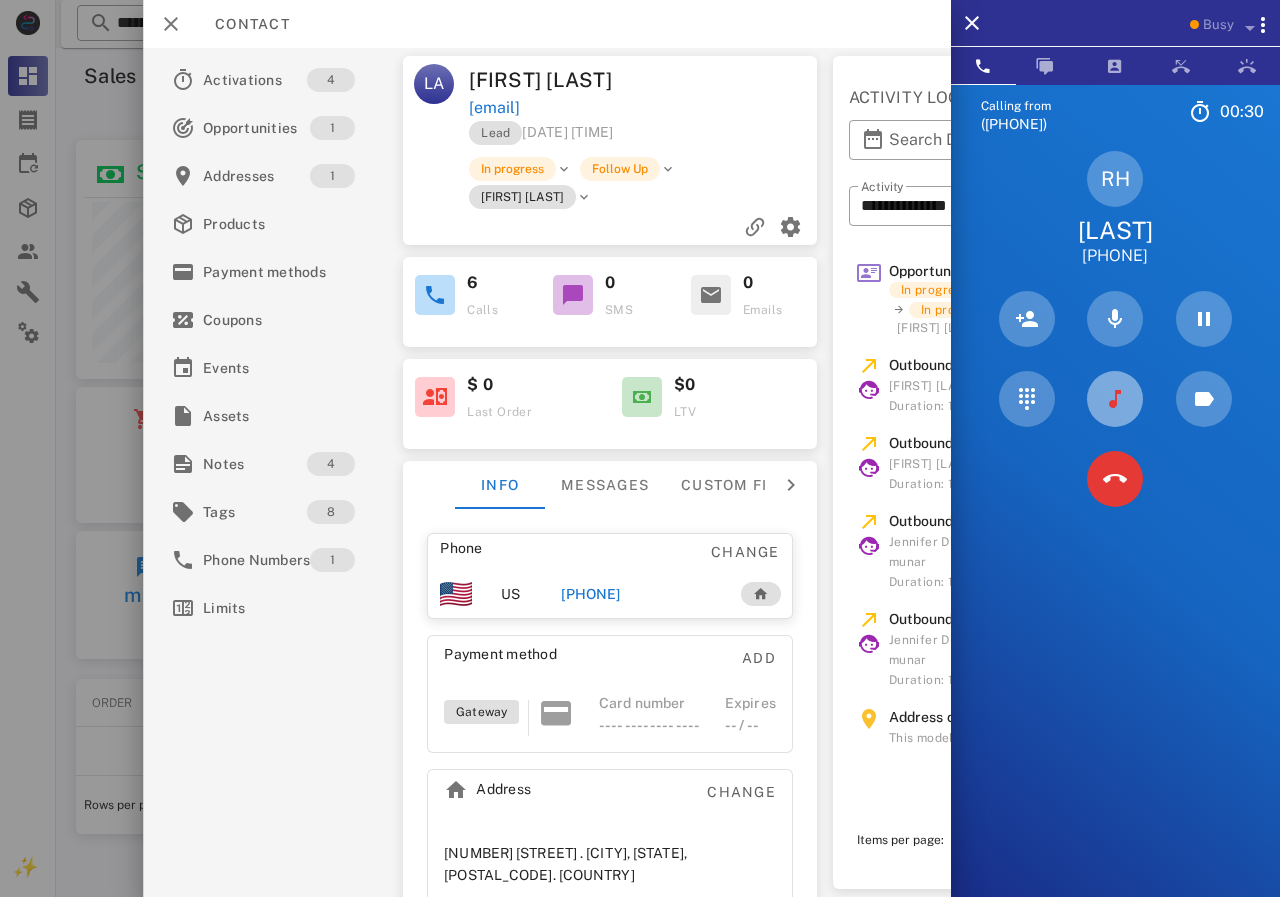click at bounding box center [1115, 399] 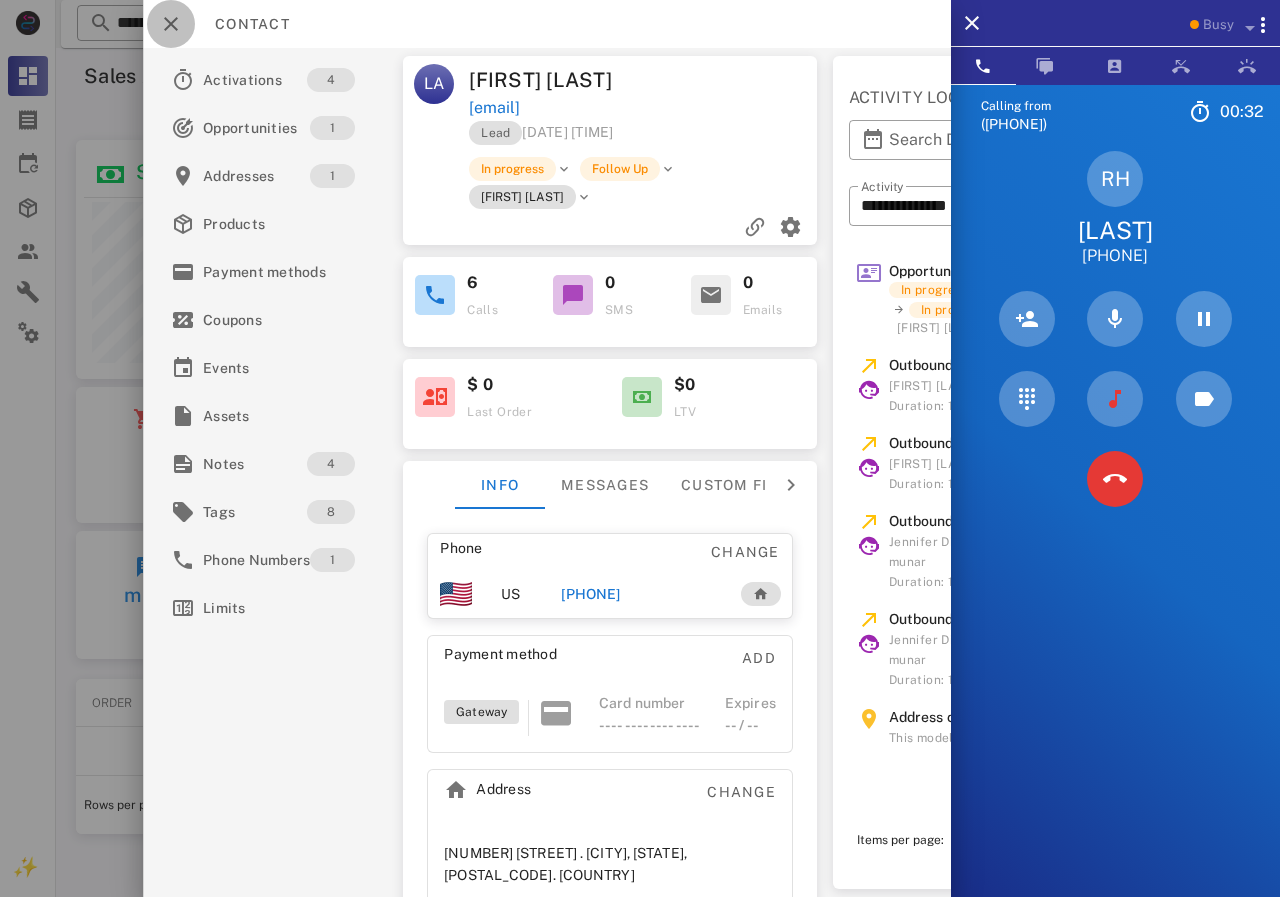 click at bounding box center (171, 24) 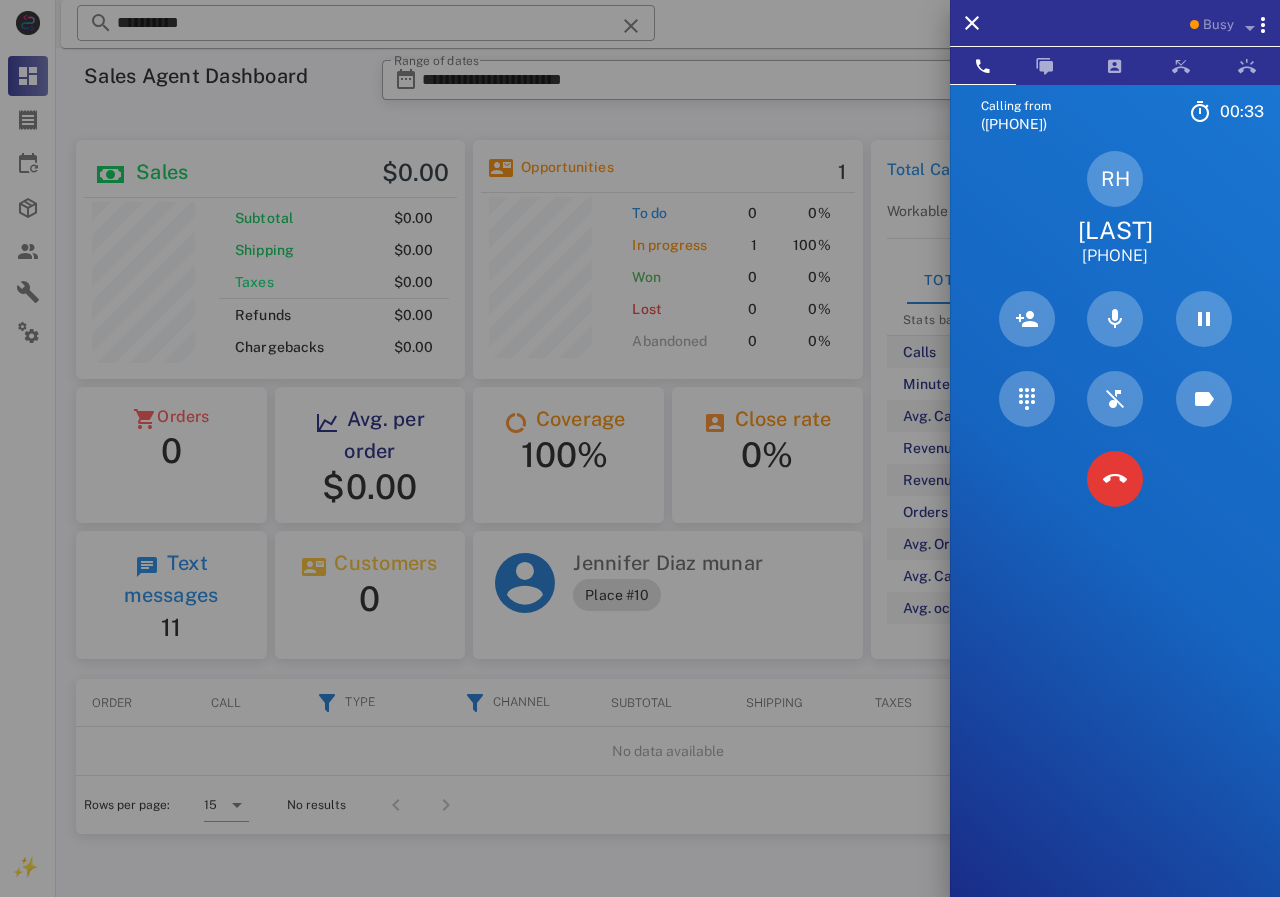 click on "[LAST]" at bounding box center (1115, 230) 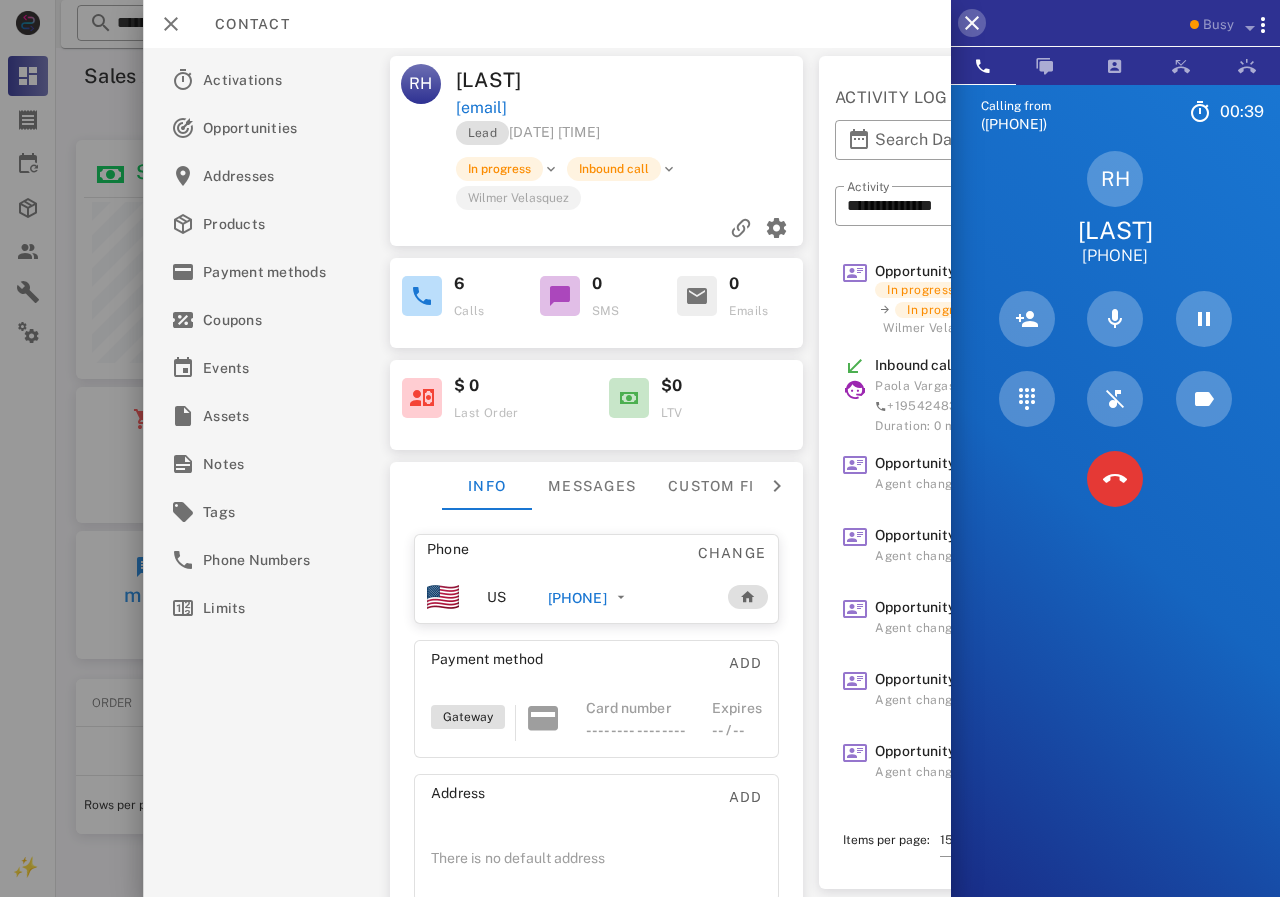click at bounding box center [972, 23] 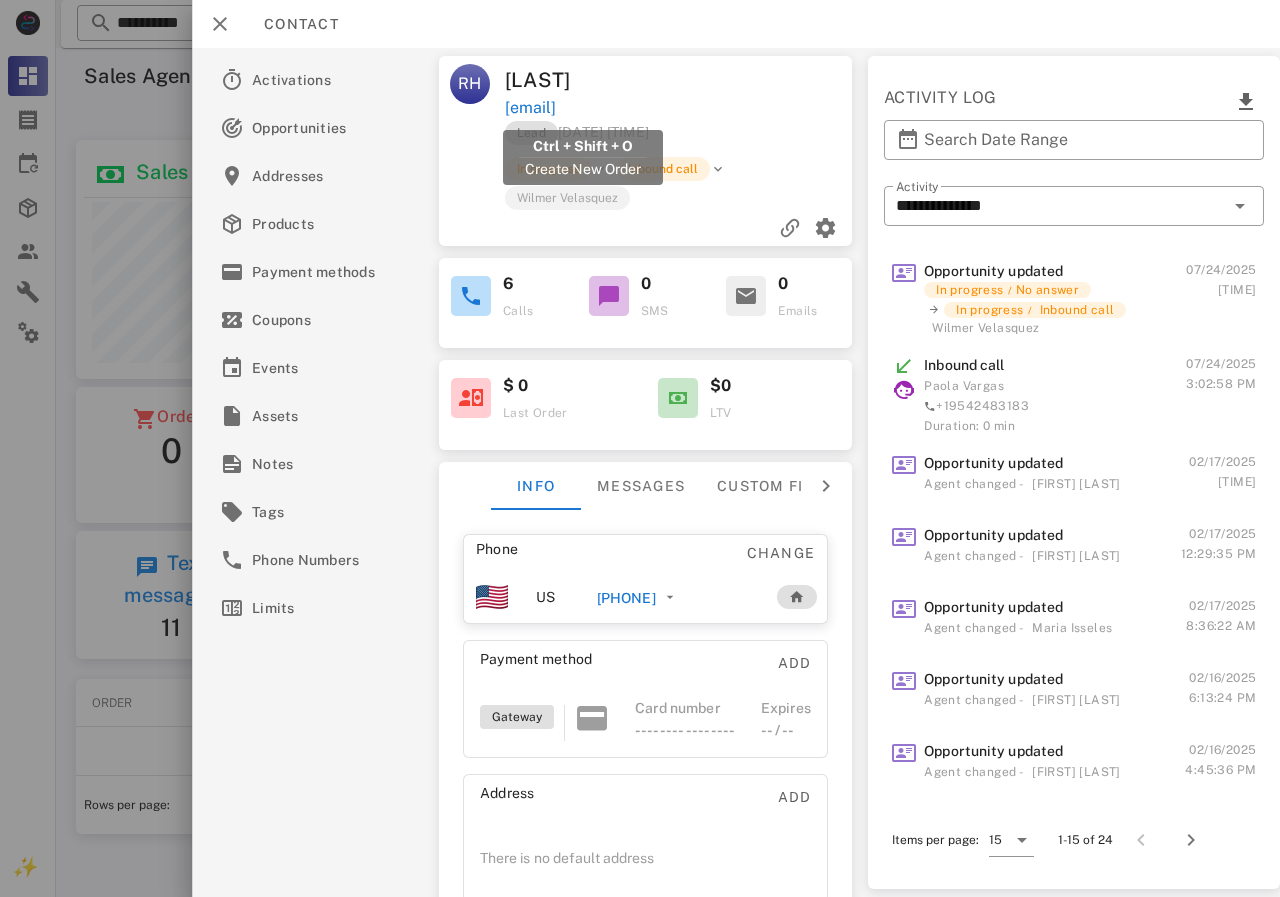 drag, startPoint x: 669, startPoint y: 108, endPoint x: 506, endPoint y: 106, distance: 163.01227 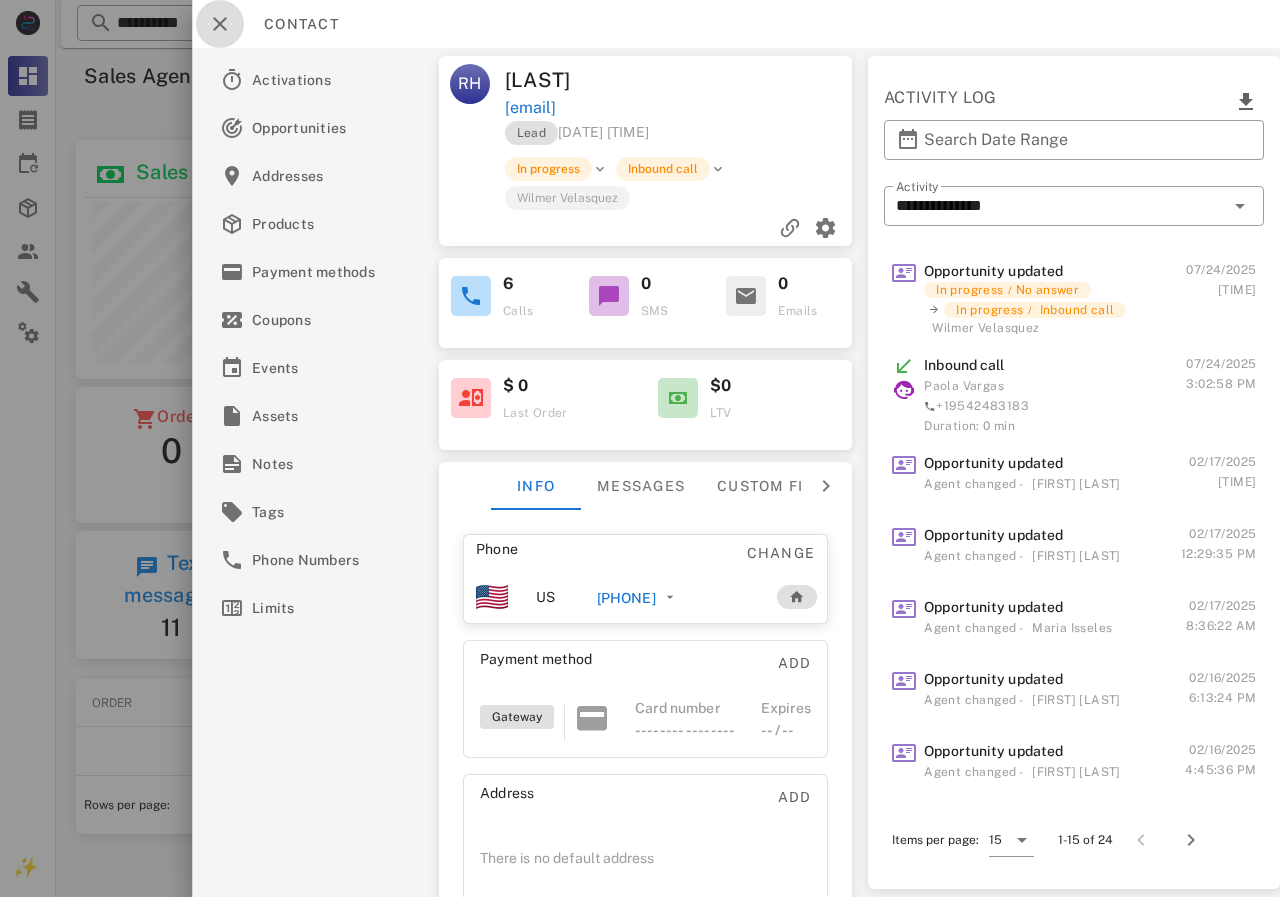 click at bounding box center (220, 24) 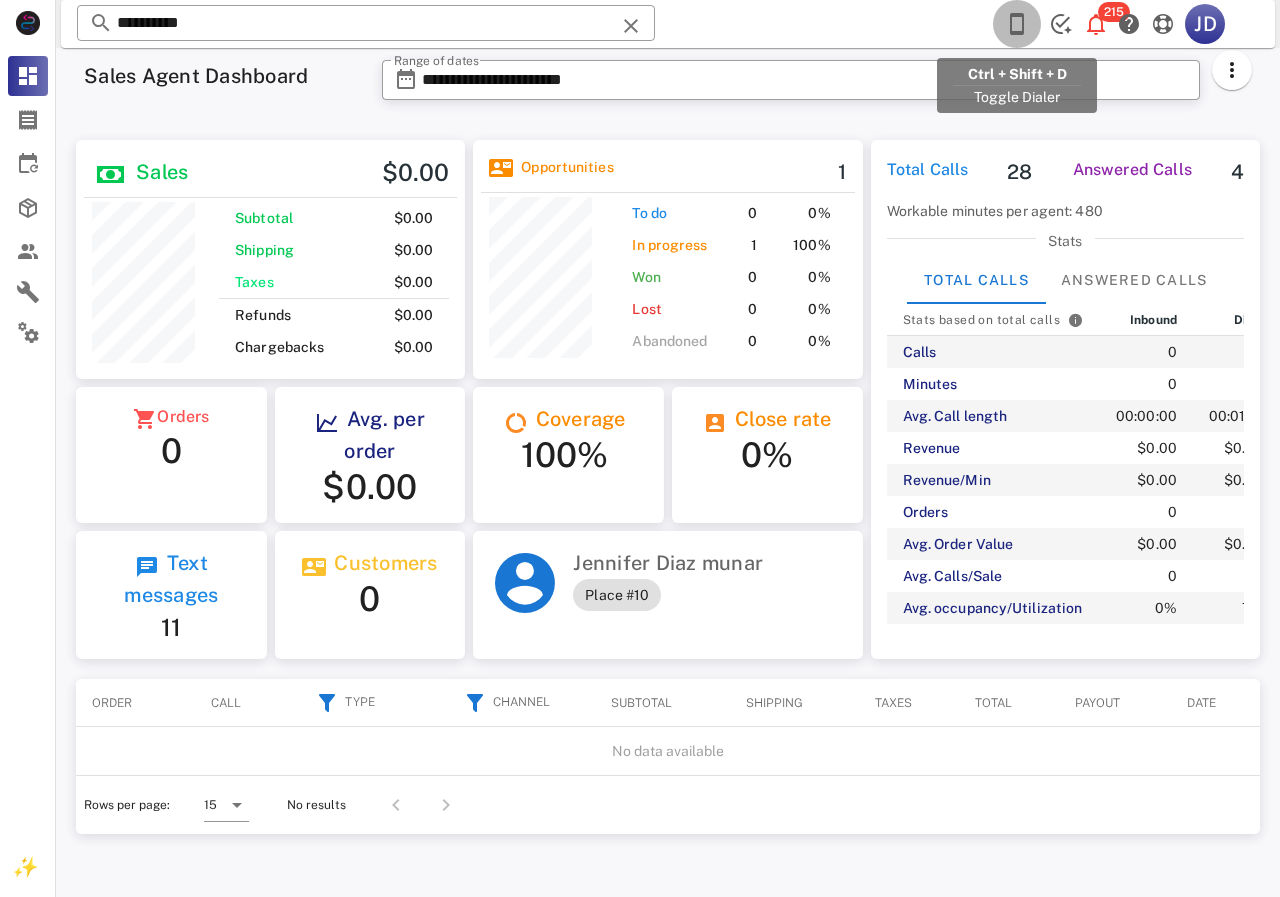 click at bounding box center (1017, 24) 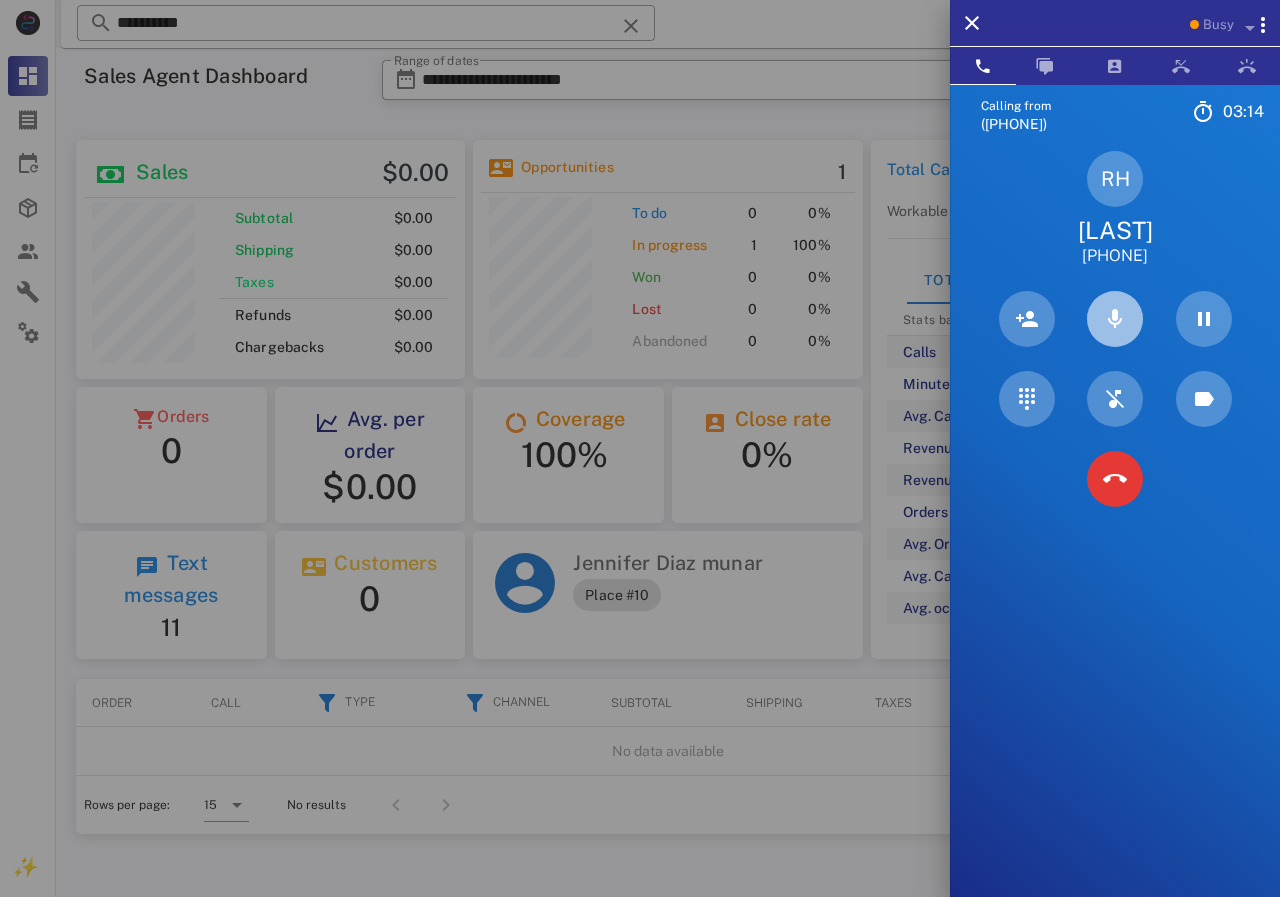 click at bounding box center (1115, 319) 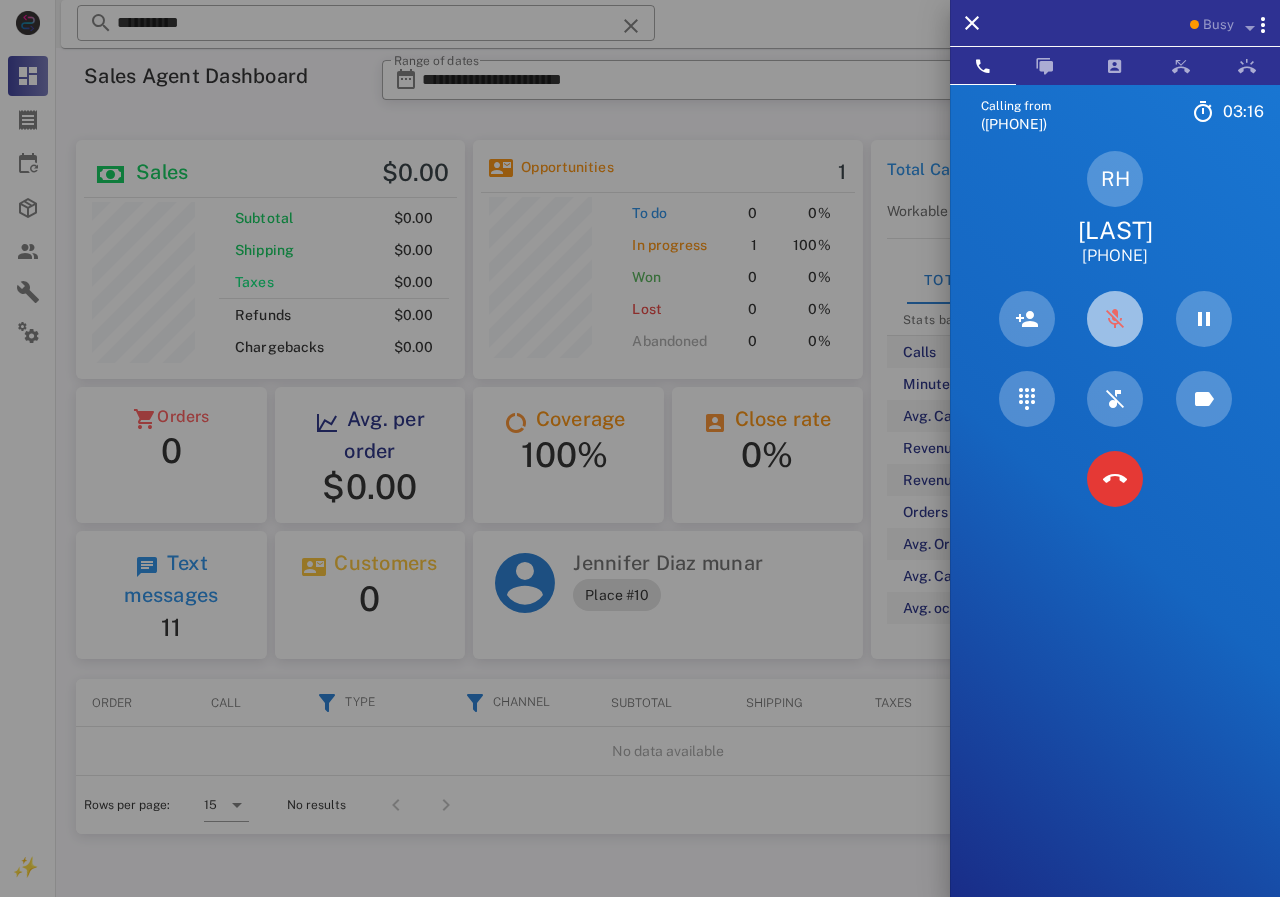 click at bounding box center [1115, 319] 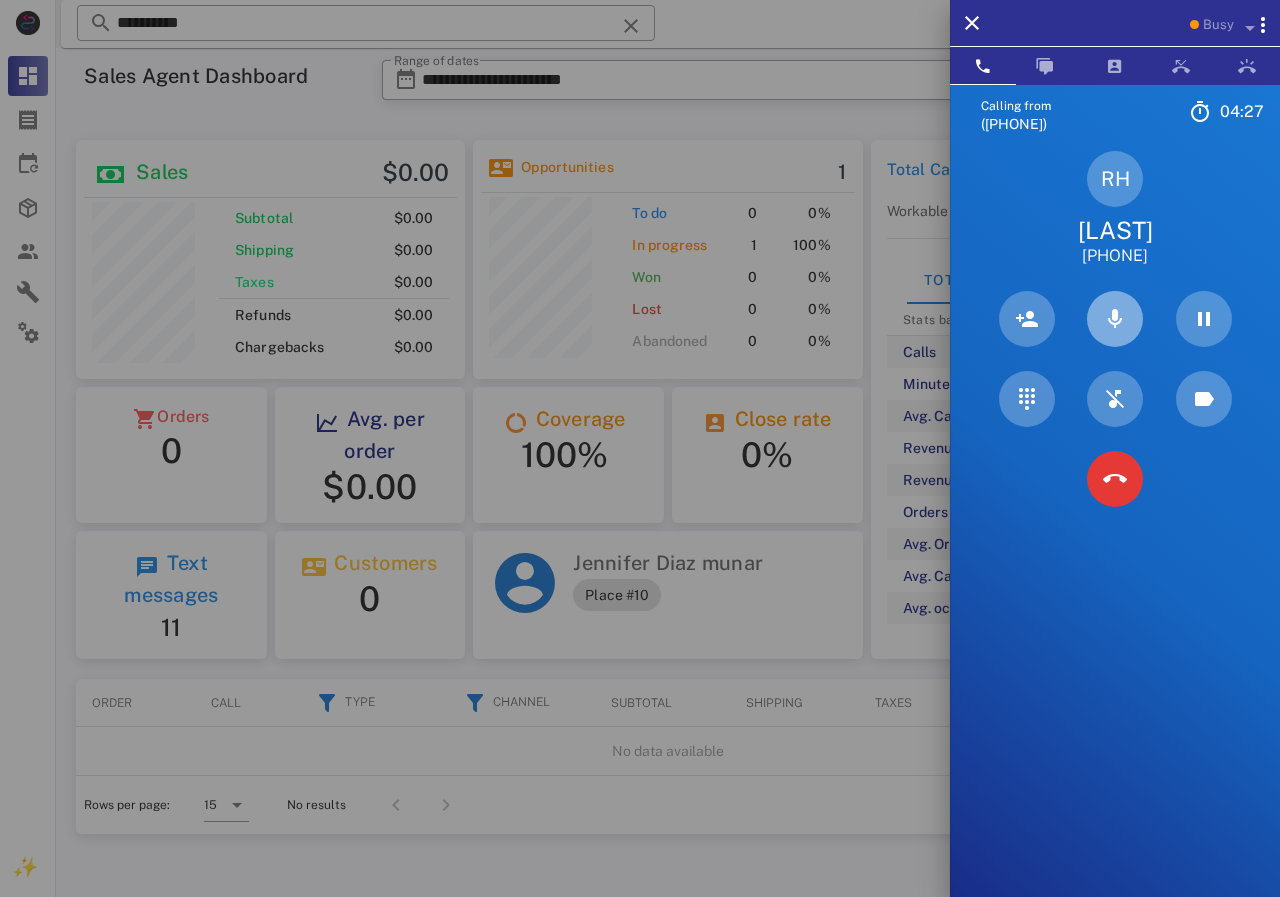 type 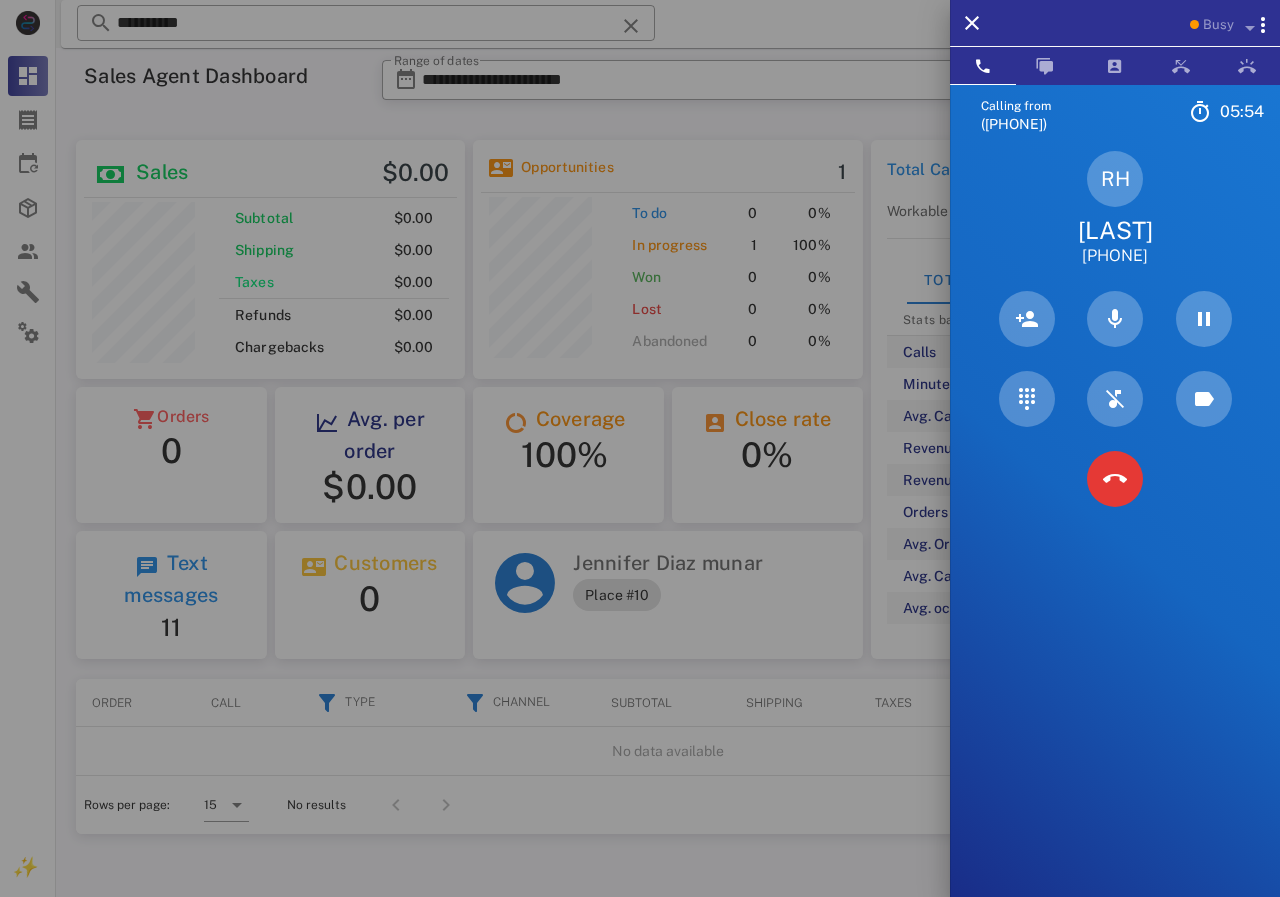 click at bounding box center (640, 448) 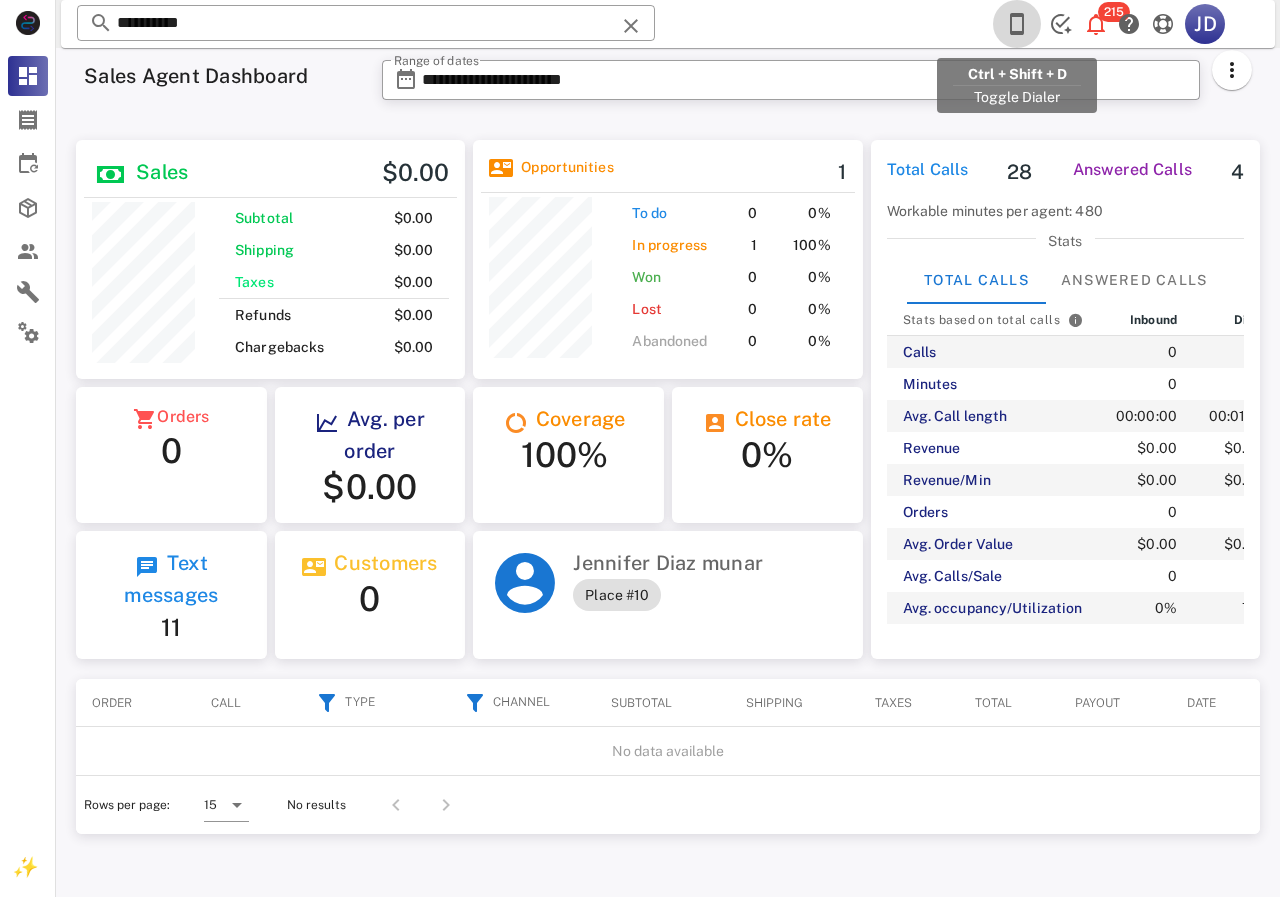 click at bounding box center (1017, 24) 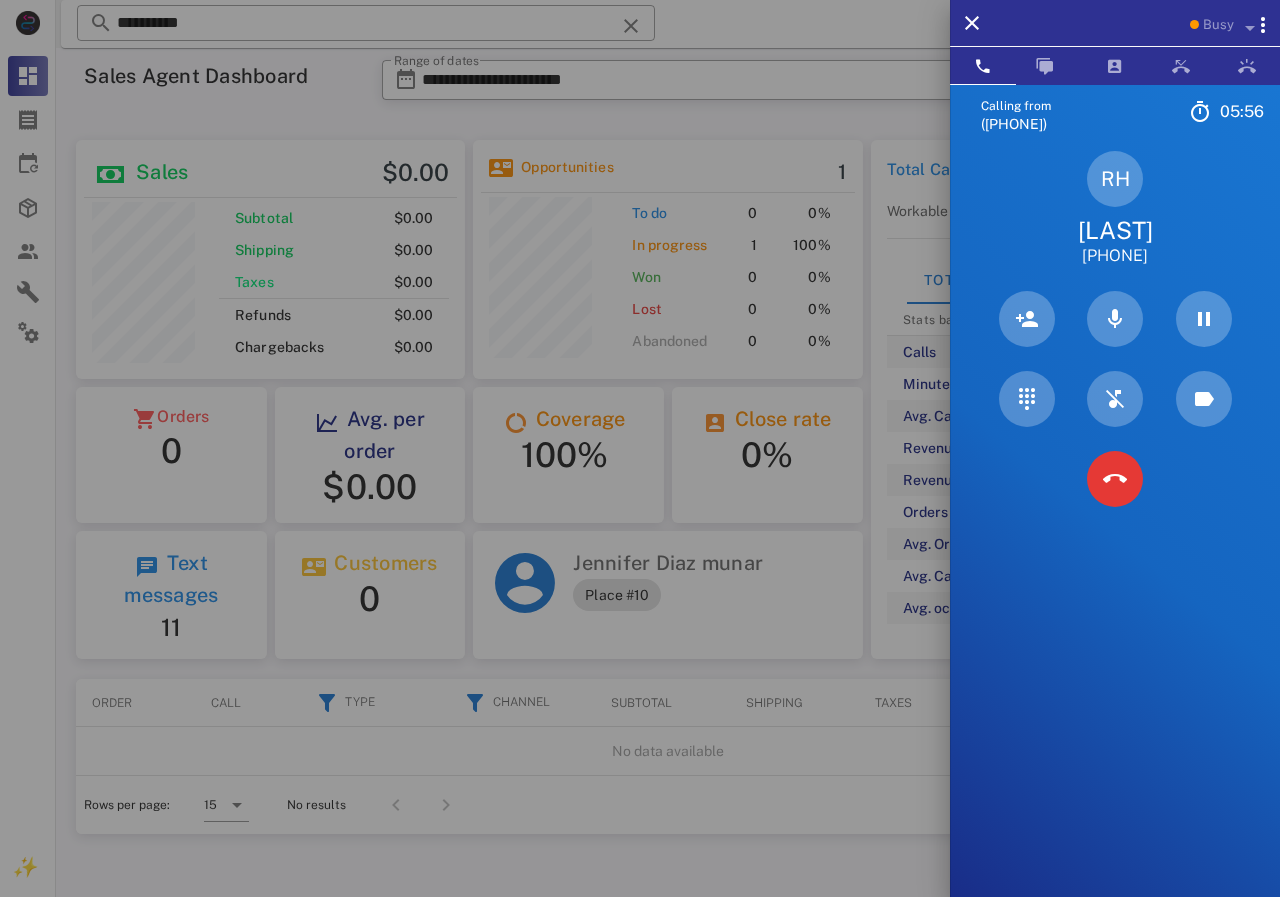 click on "[LAST]" at bounding box center (1115, 230) 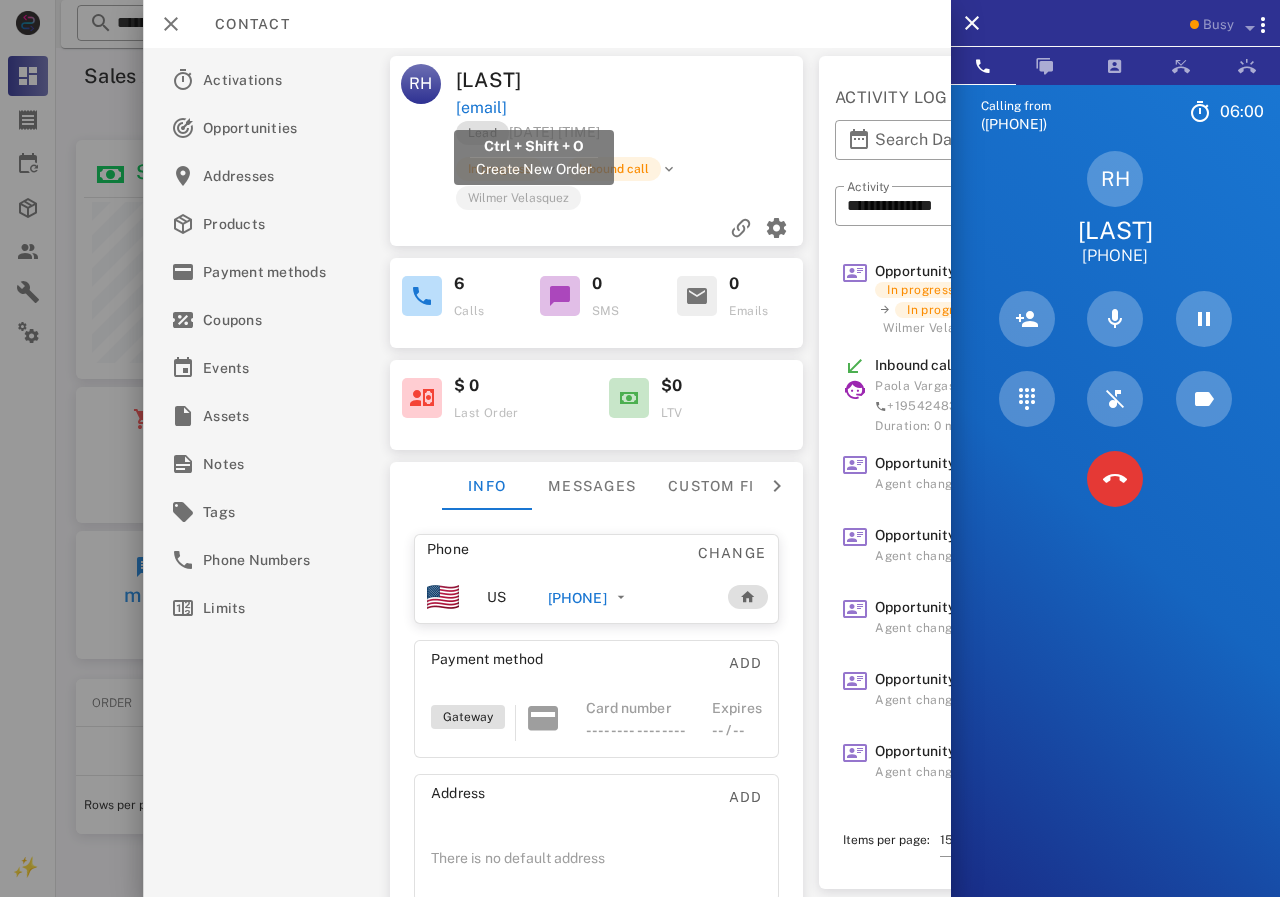 drag, startPoint x: 653, startPoint y: 101, endPoint x: 455, endPoint y: 108, distance: 198.1237 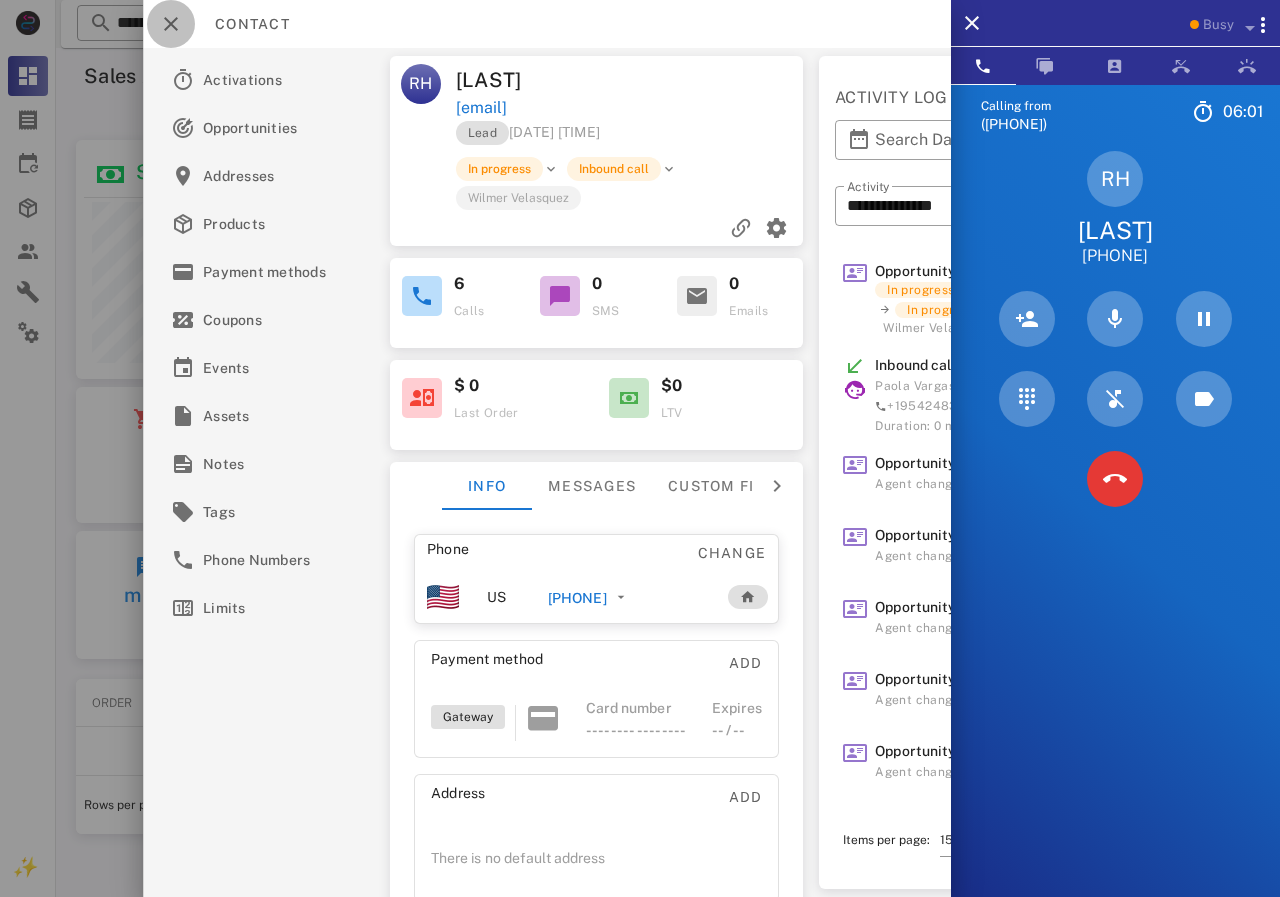 click at bounding box center (171, 24) 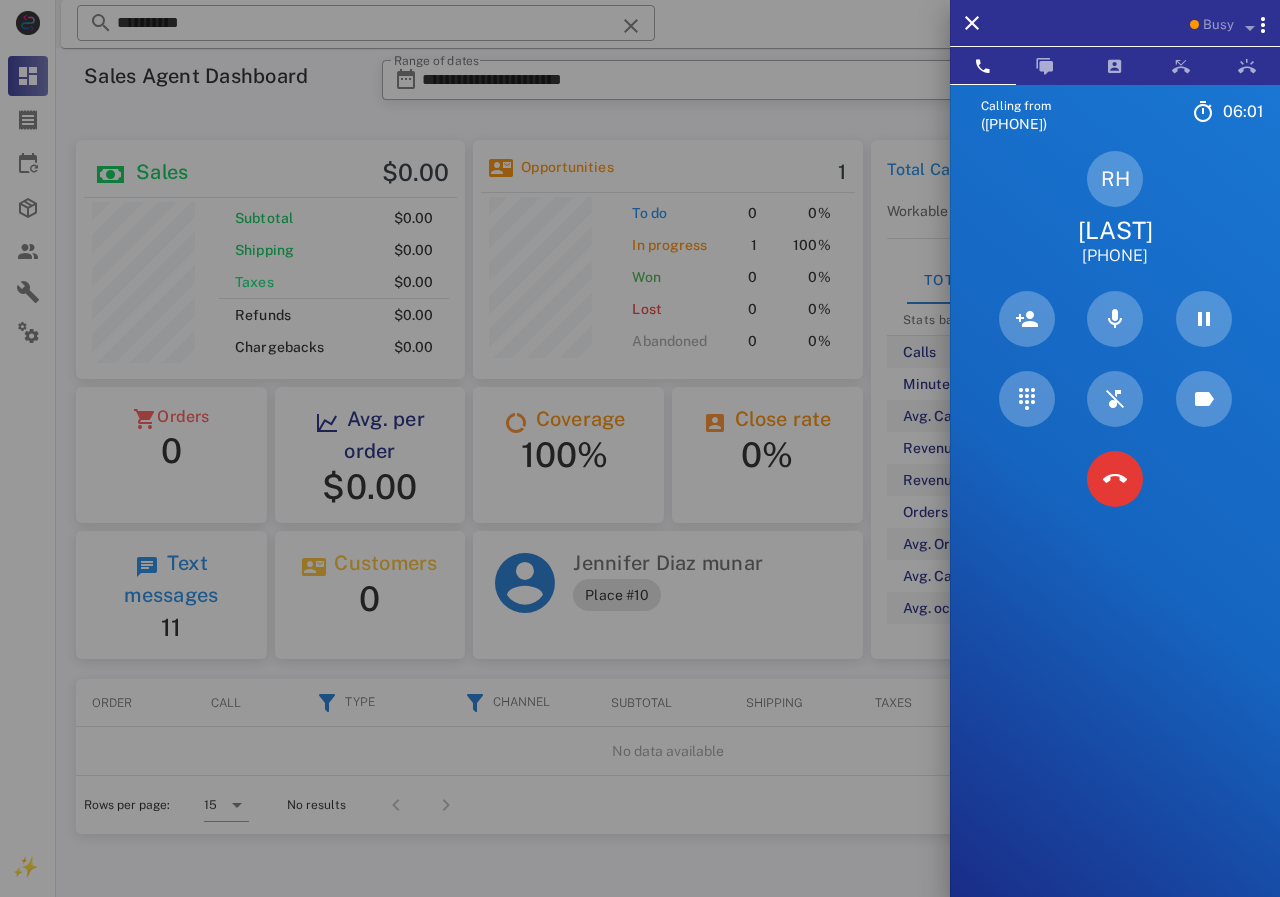 click at bounding box center [640, 448] 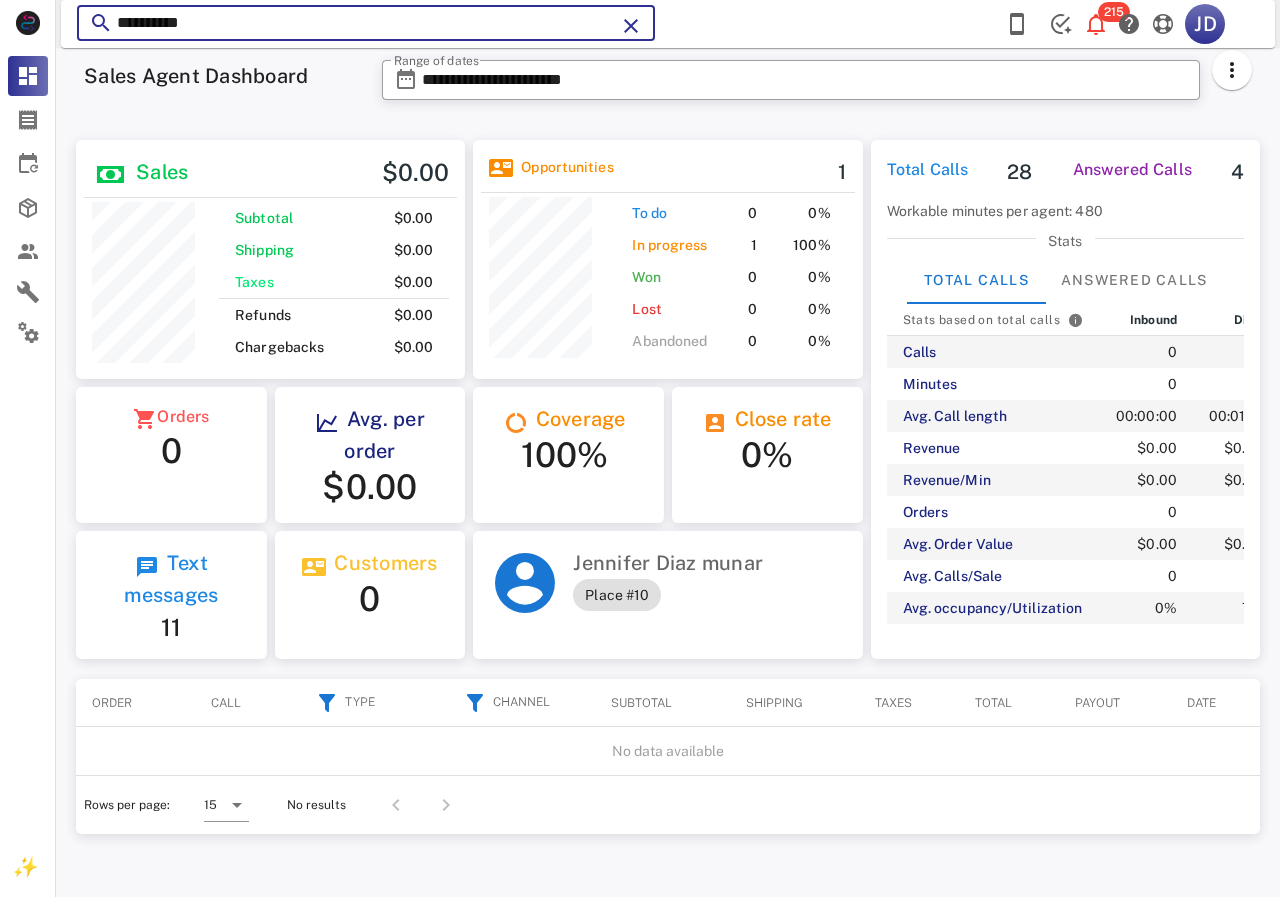 drag, startPoint x: 235, startPoint y: 25, endPoint x: 133, endPoint y: 24, distance: 102.0049 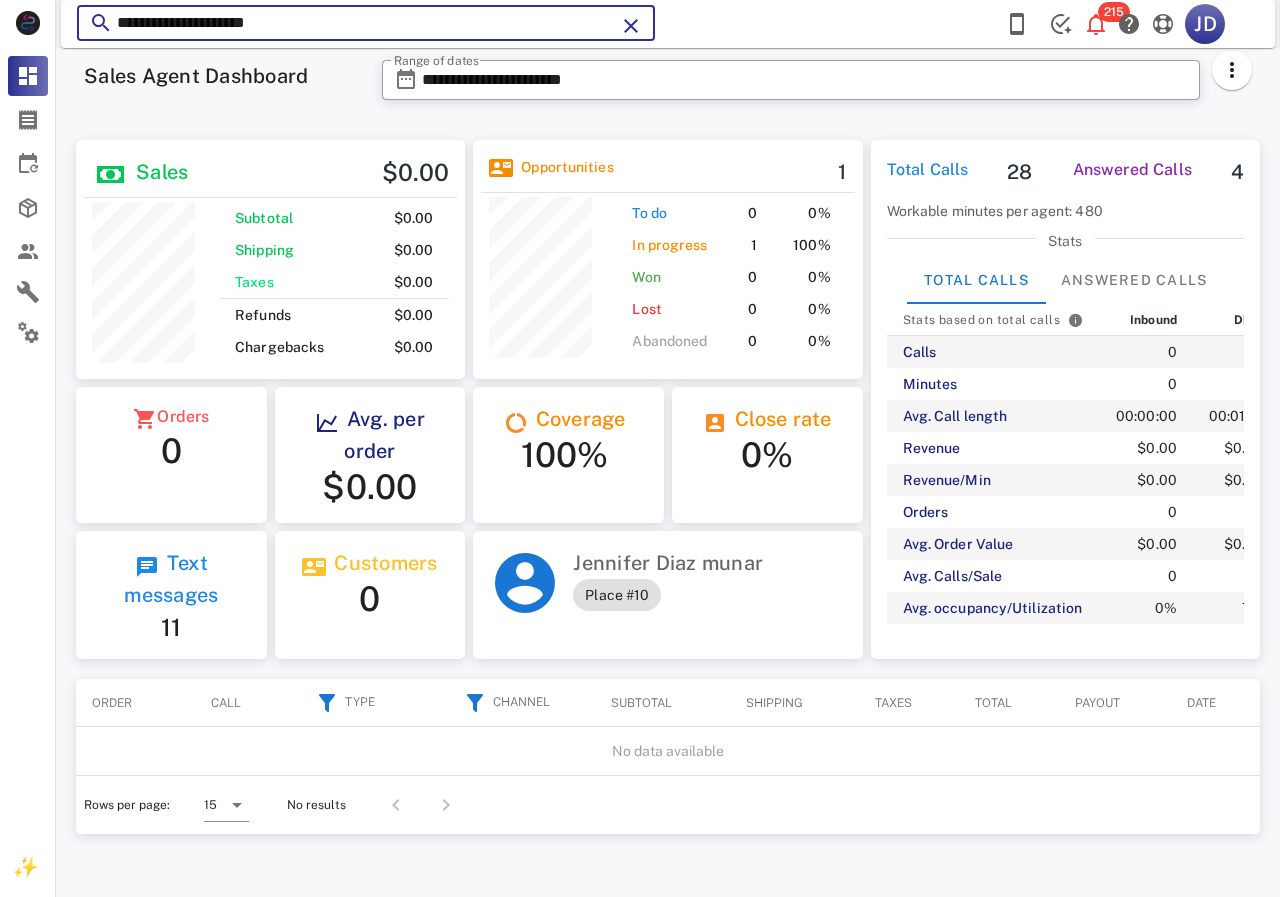 drag, startPoint x: 337, startPoint y: 21, endPoint x: 92, endPoint y: 21, distance: 245 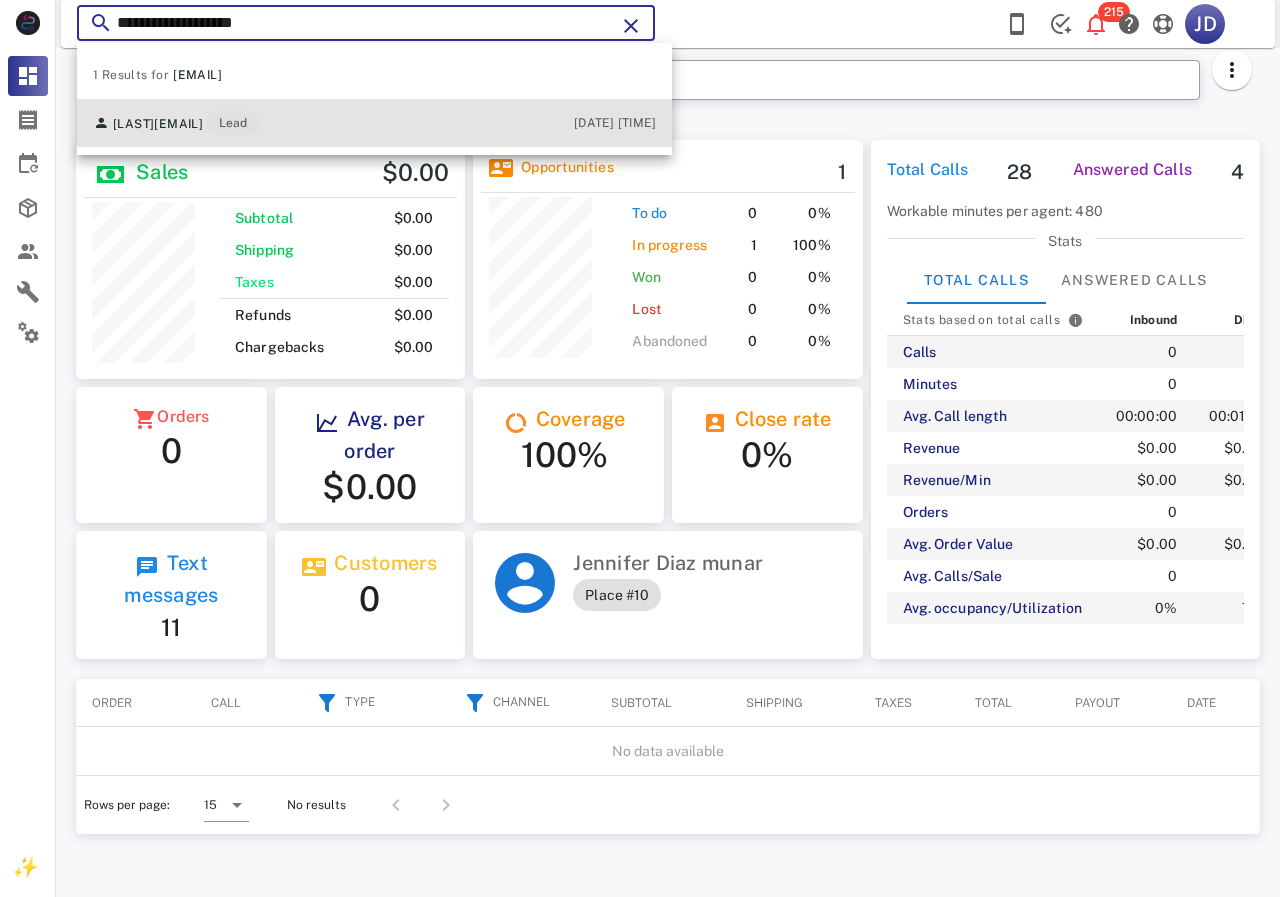 click on "[FIRST] [LAST]   [EMAIL]   Lead   [DATE] [TIME]" at bounding box center (374, 123) 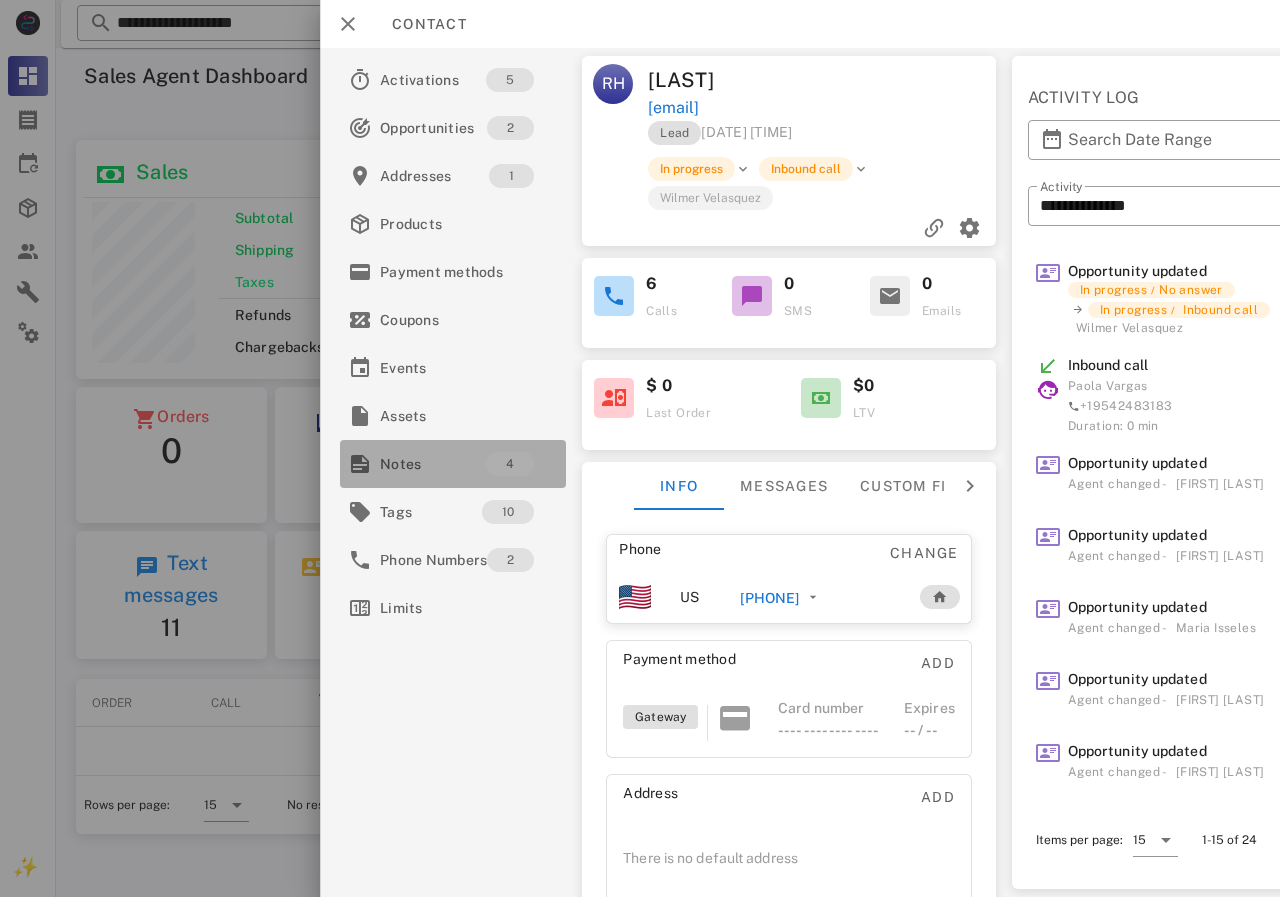 drag, startPoint x: 460, startPoint y: 460, endPoint x: 665, endPoint y: 444, distance: 205.62344 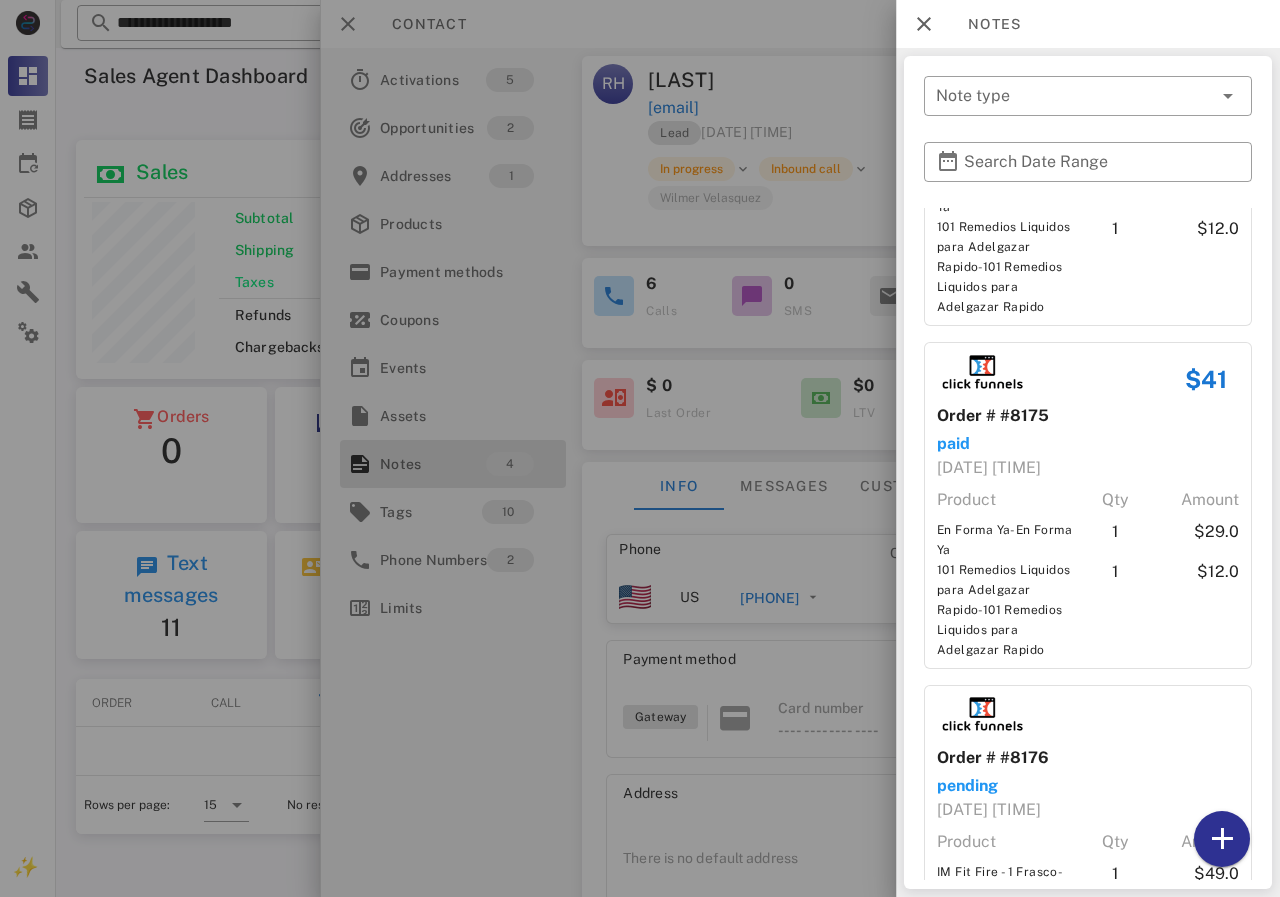 scroll, scrollTop: 206, scrollLeft: 0, axis: vertical 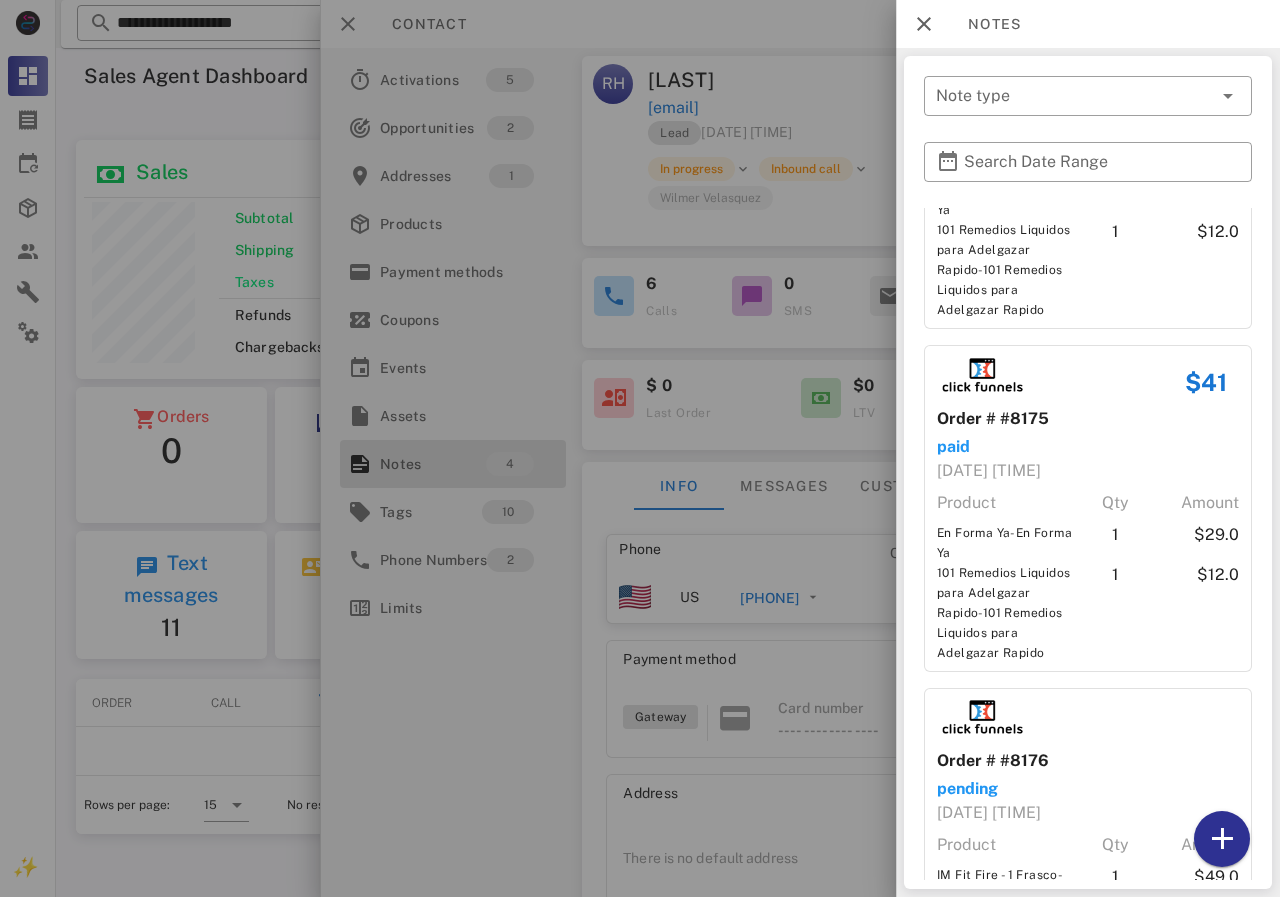 click at bounding box center [640, 448] 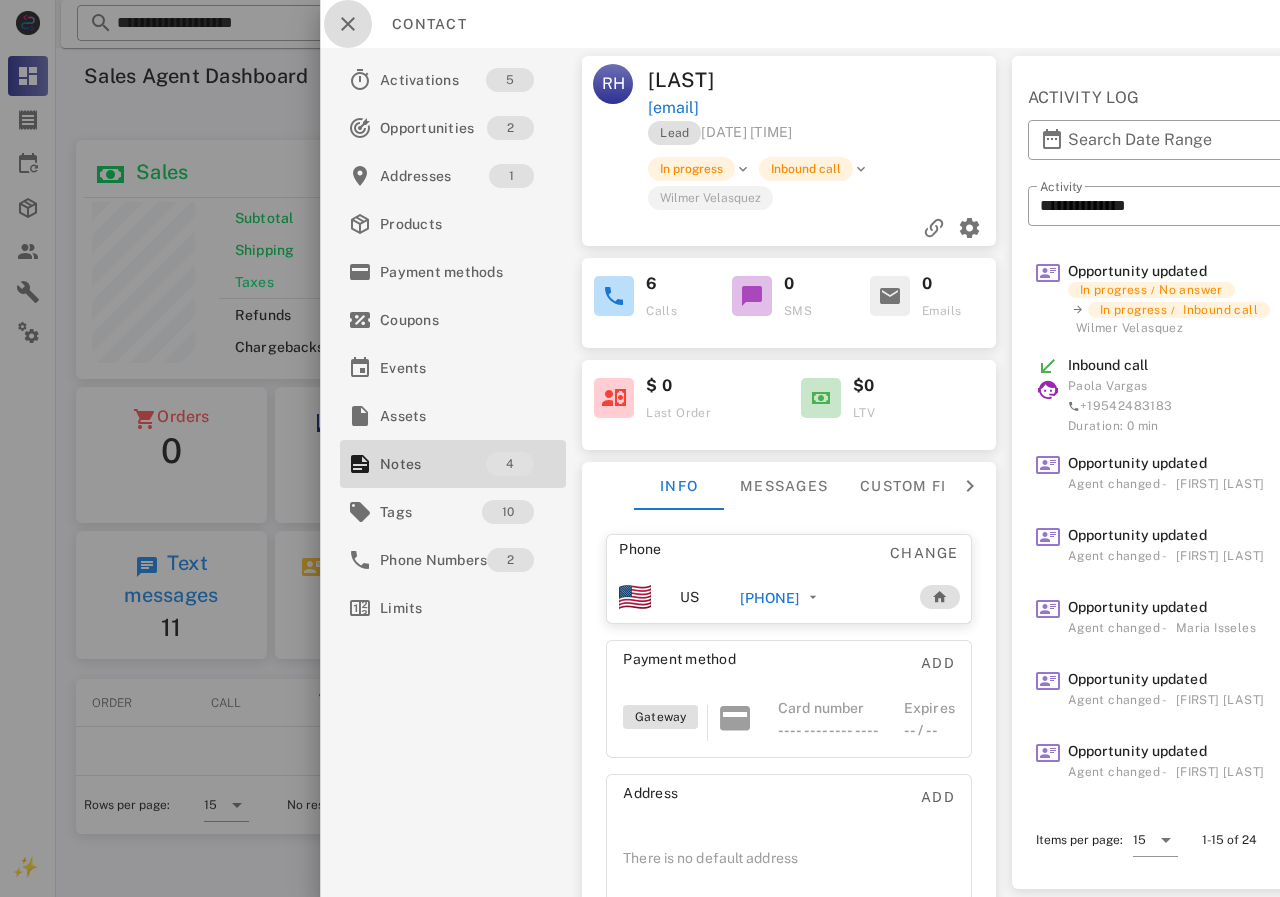 click at bounding box center (348, 24) 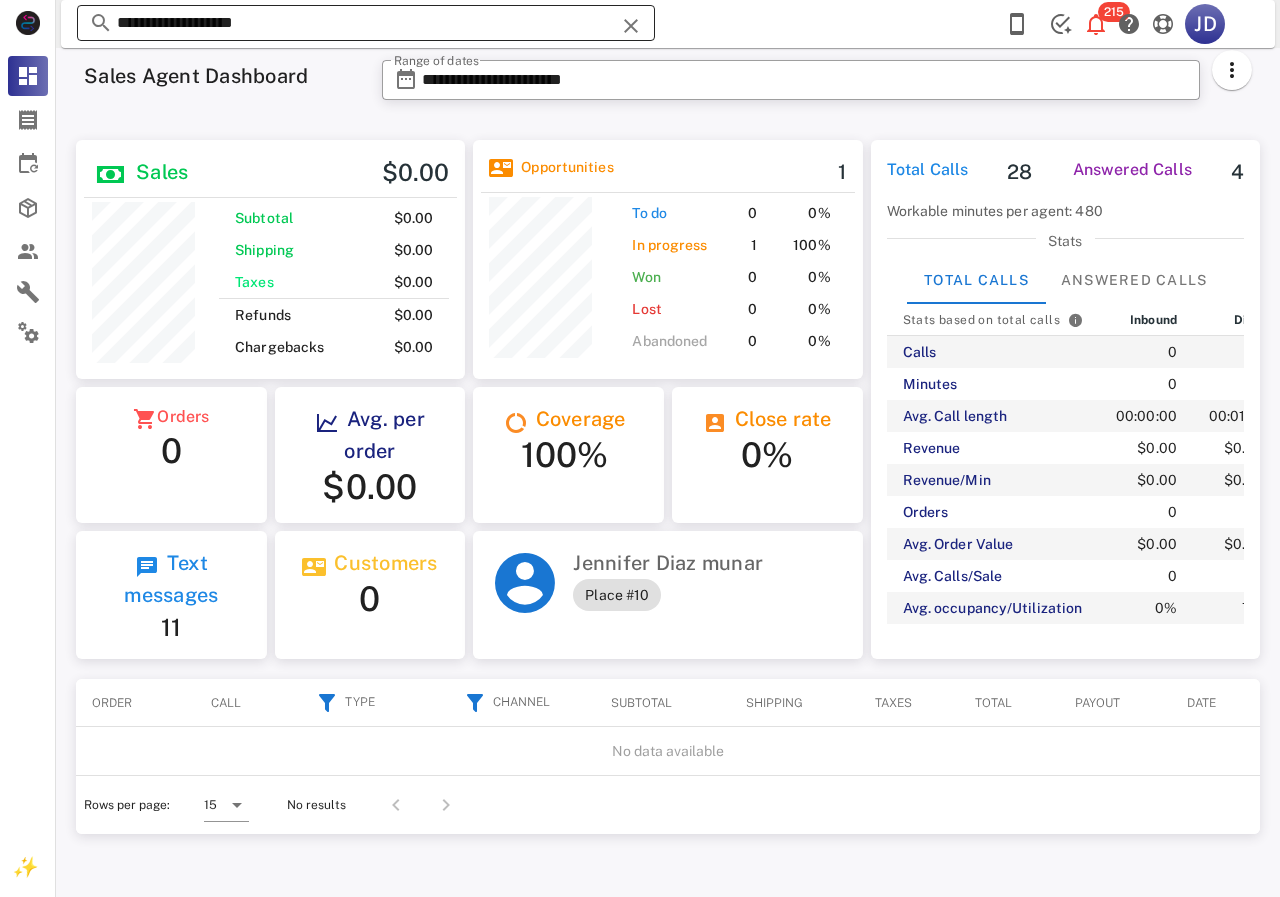 click on "**********" at bounding box center [366, 23] 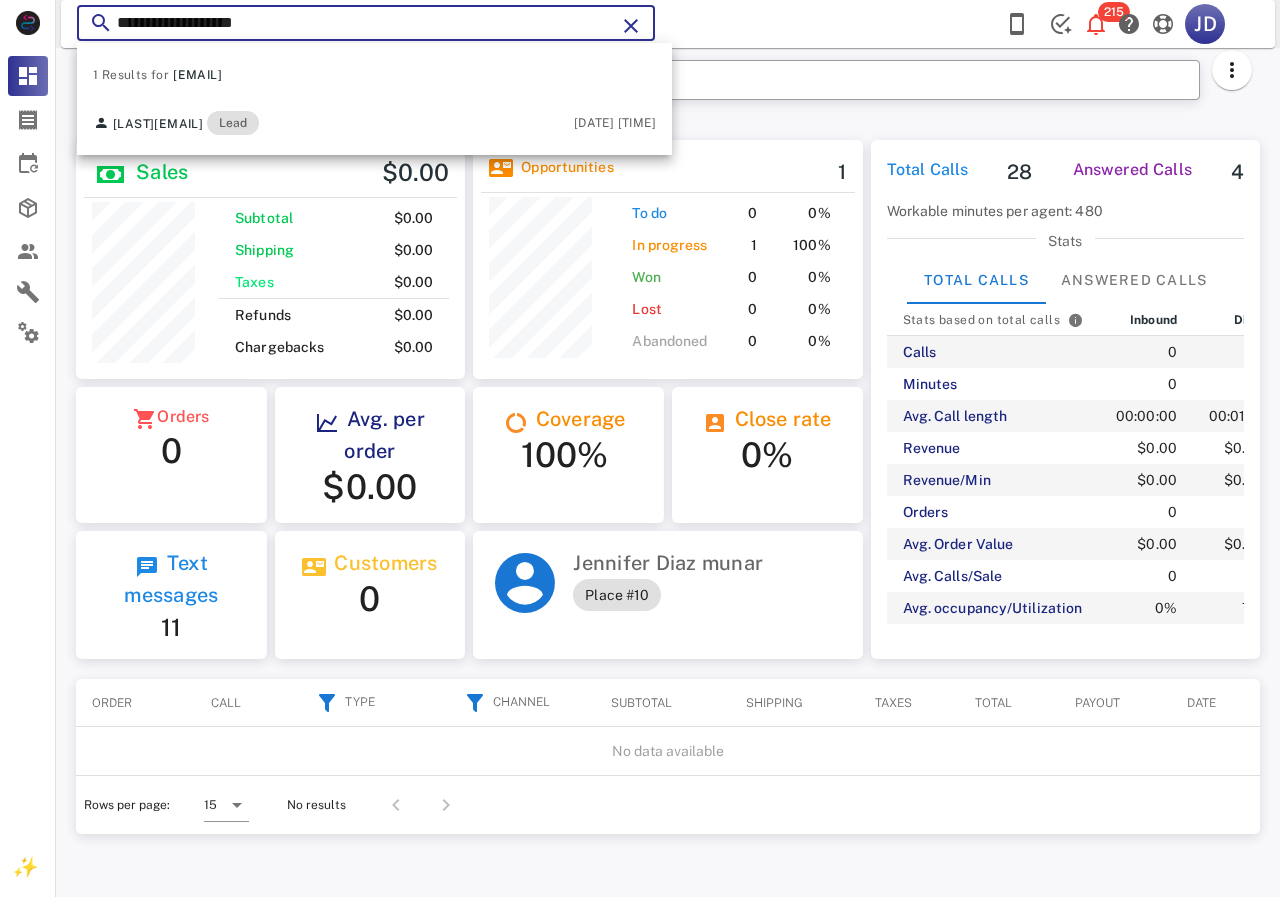 click on "**********" at bounding box center [366, 23] 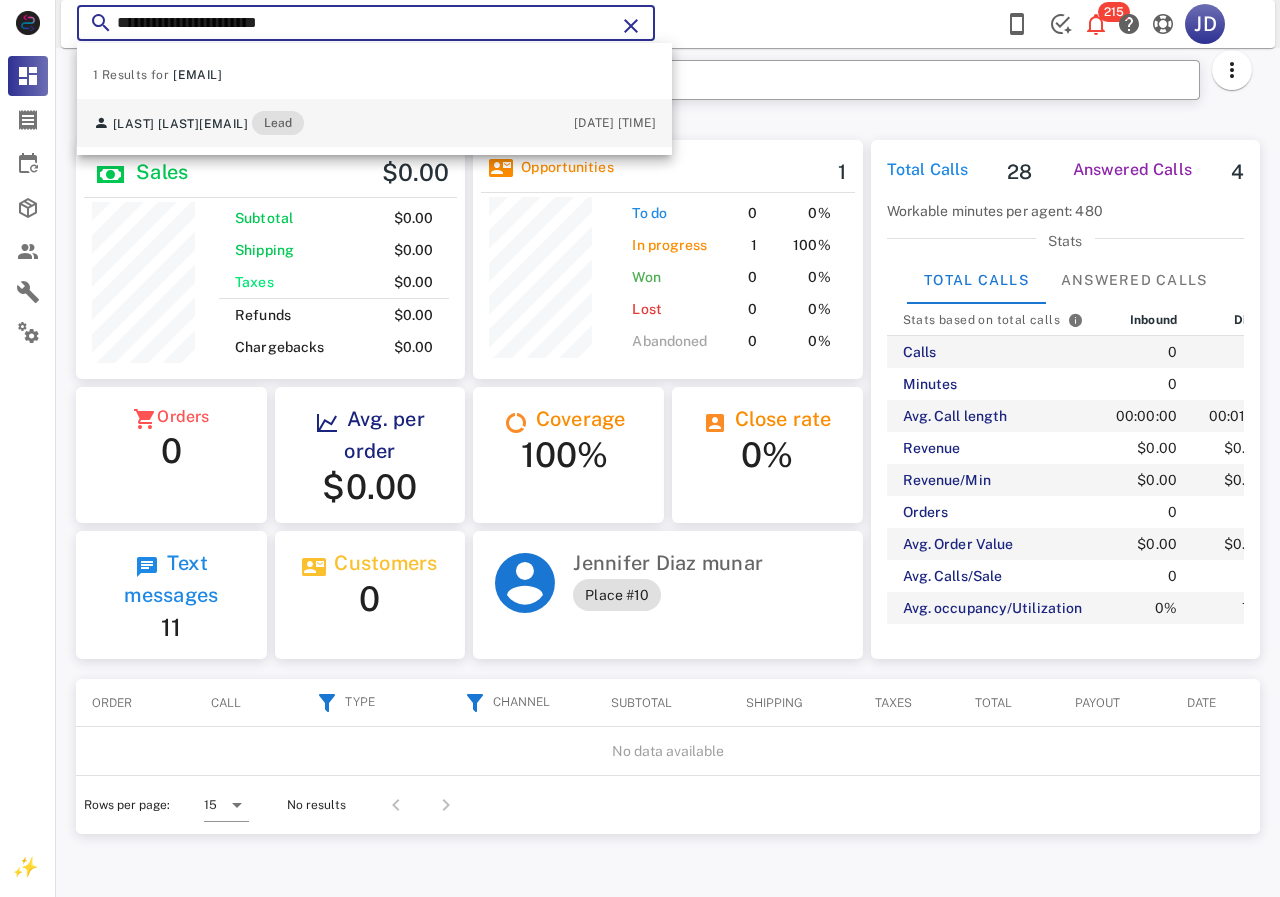 type on "**********" 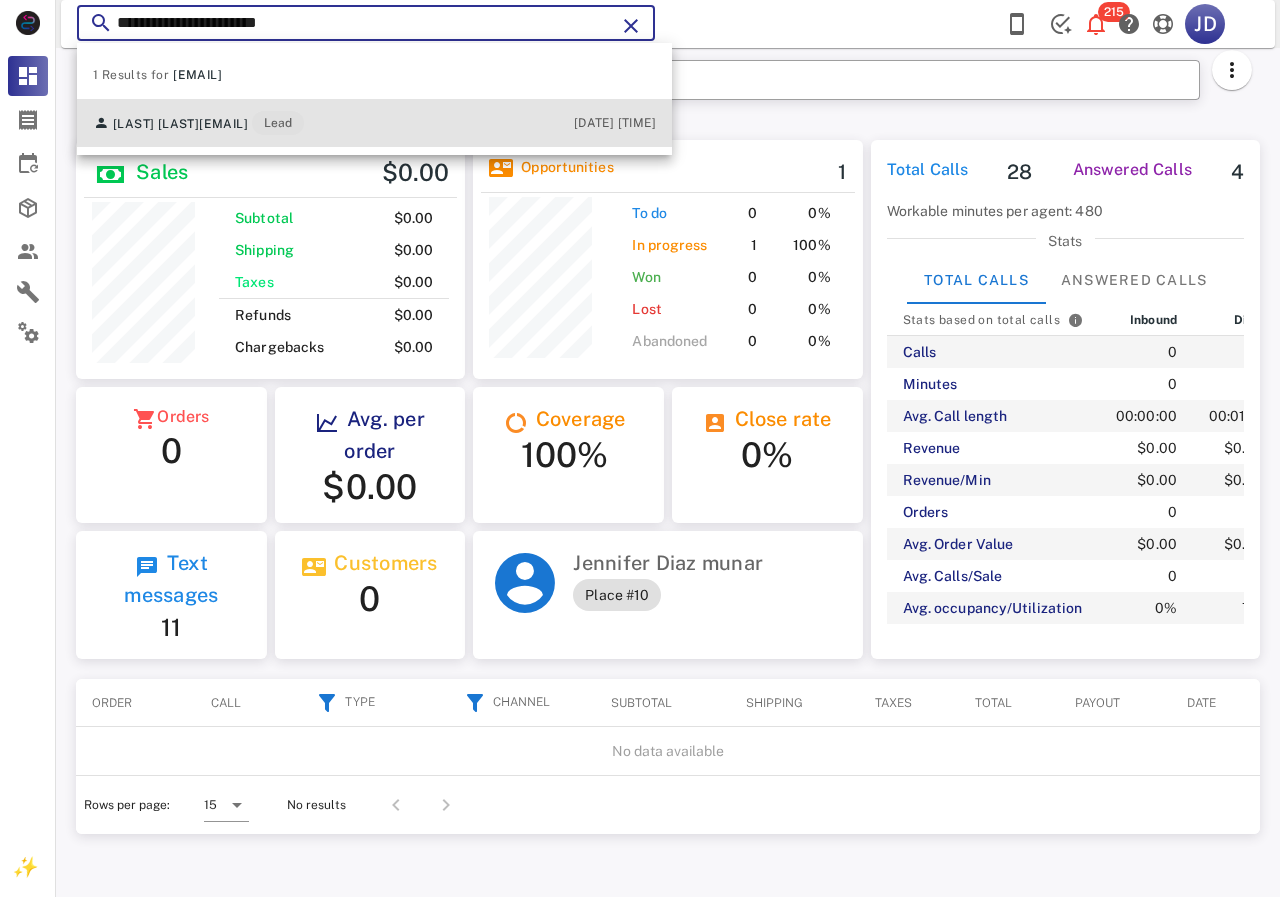 click on "[FIRST] [LAST]   [EMAIL]   Lead   [DATE] [TIME]" at bounding box center (374, 123) 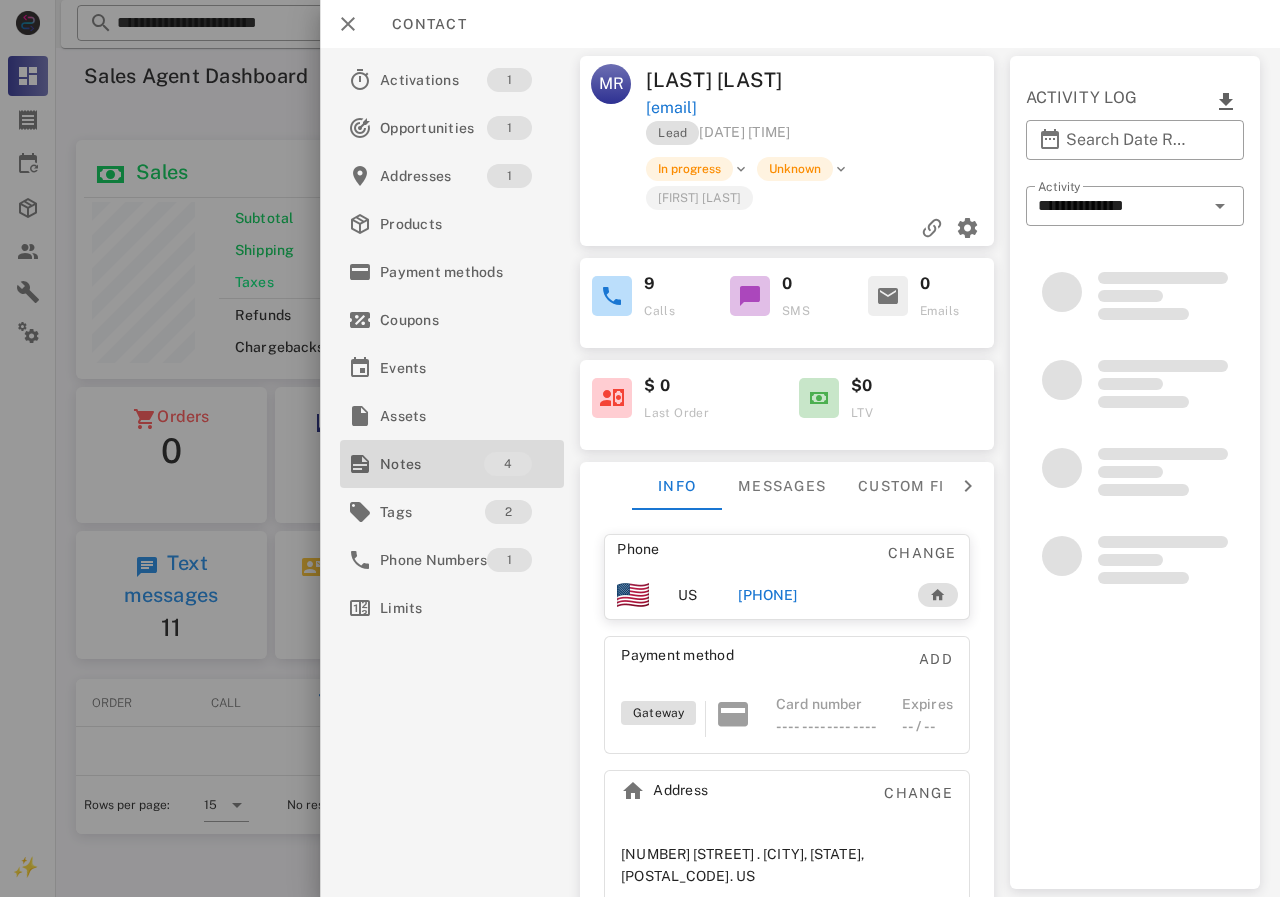 click on "Notes" at bounding box center [432, 464] 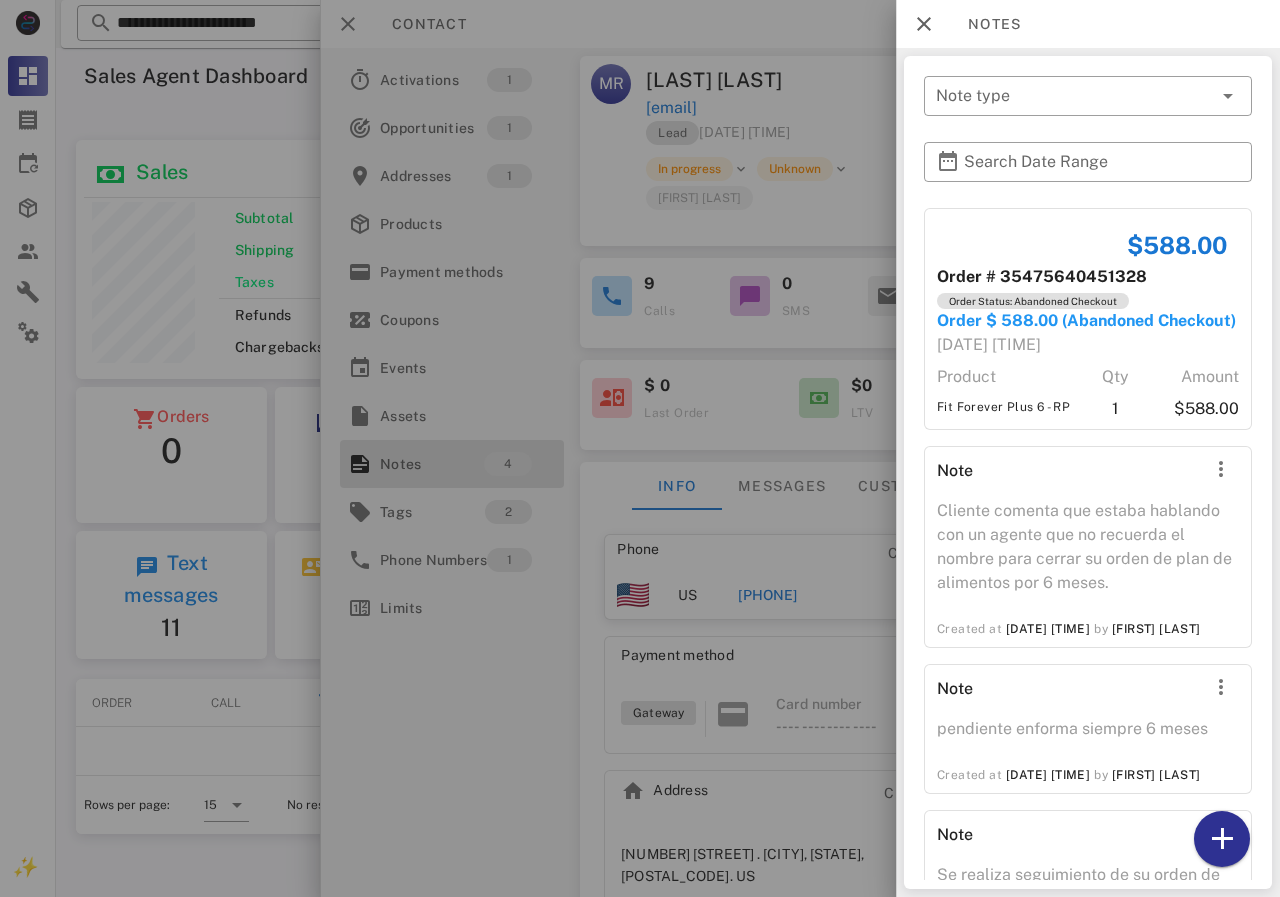 scroll, scrollTop: 244, scrollLeft: 0, axis: vertical 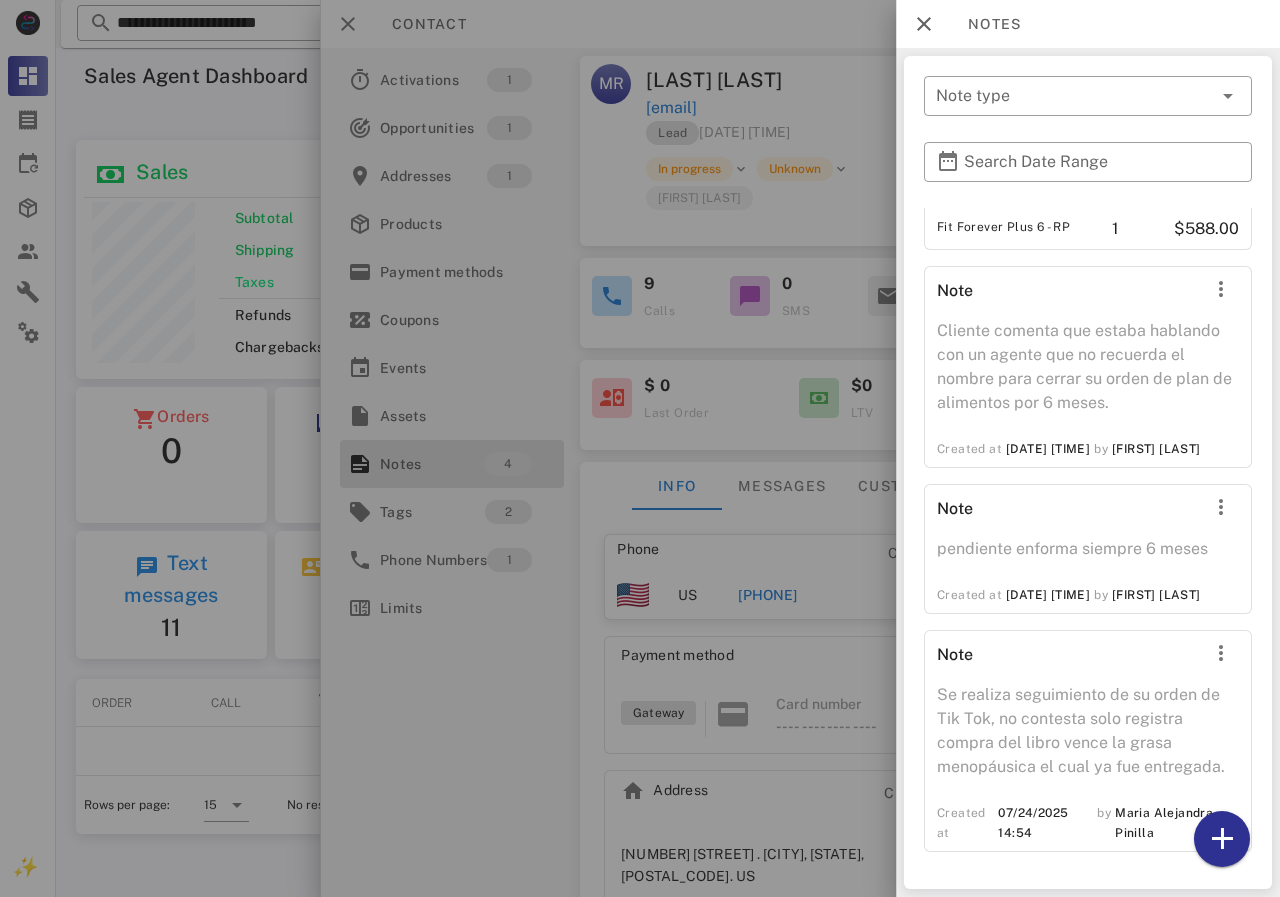 click at bounding box center (640, 448) 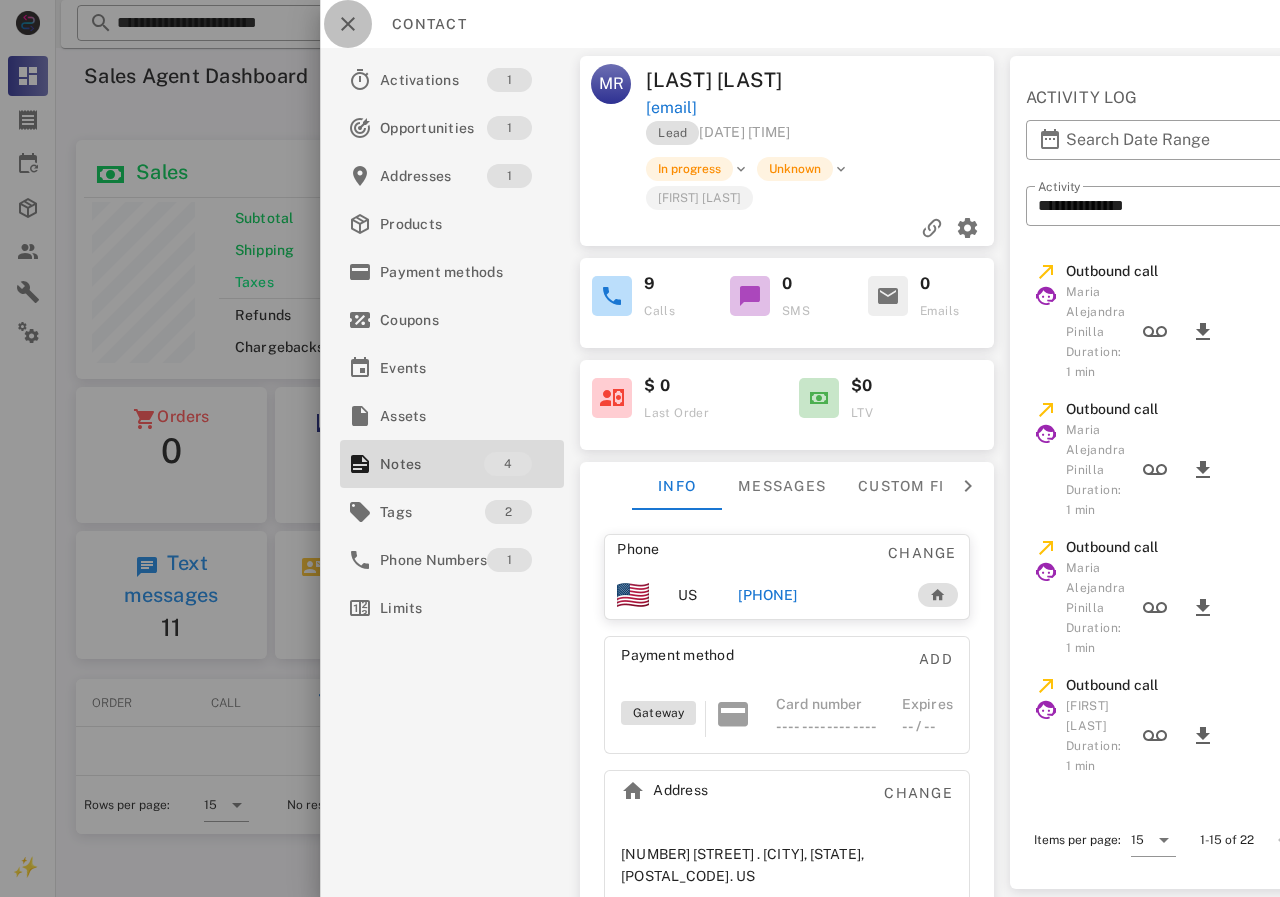 click at bounding box center (348, 24) 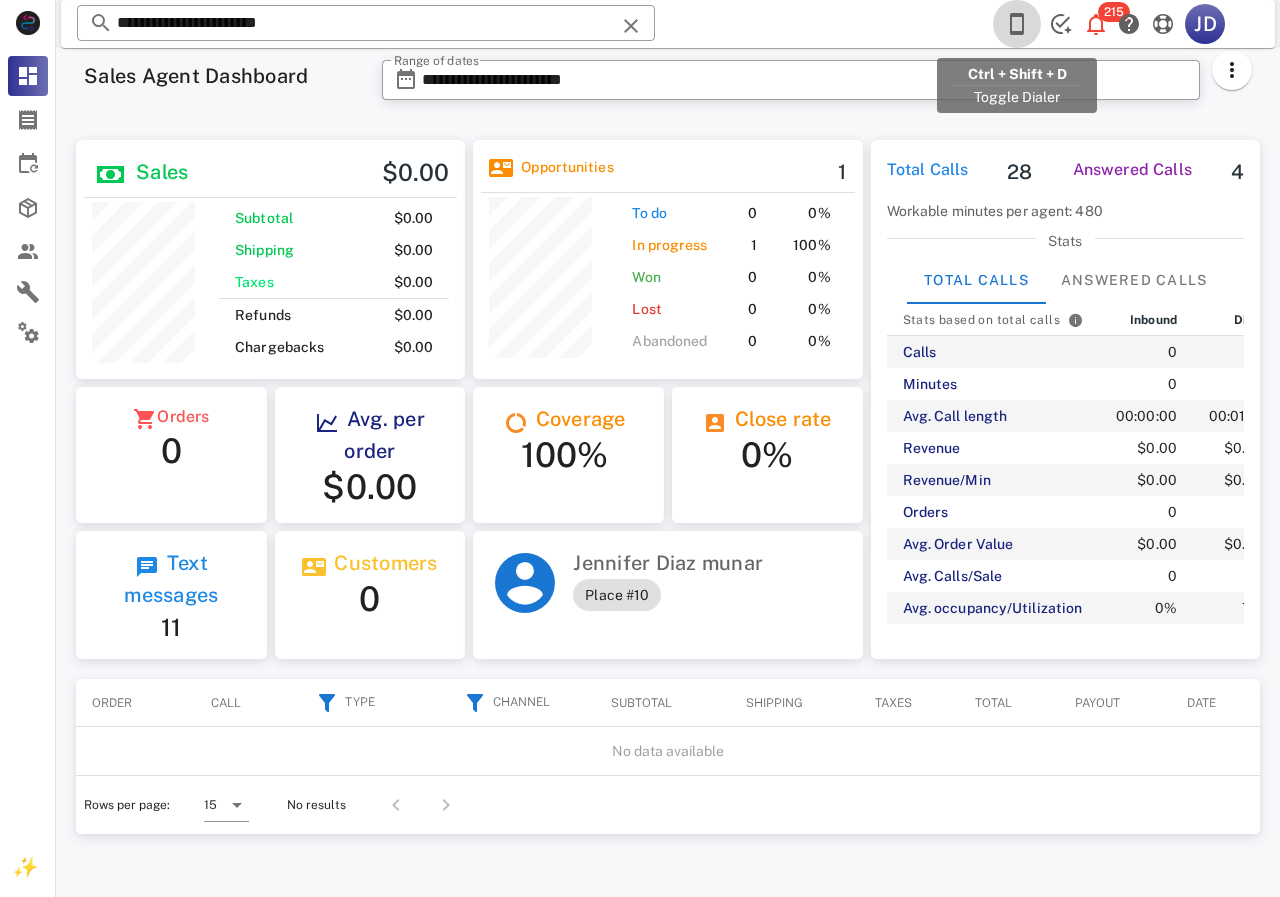 click at bounding box center (1017, 24) 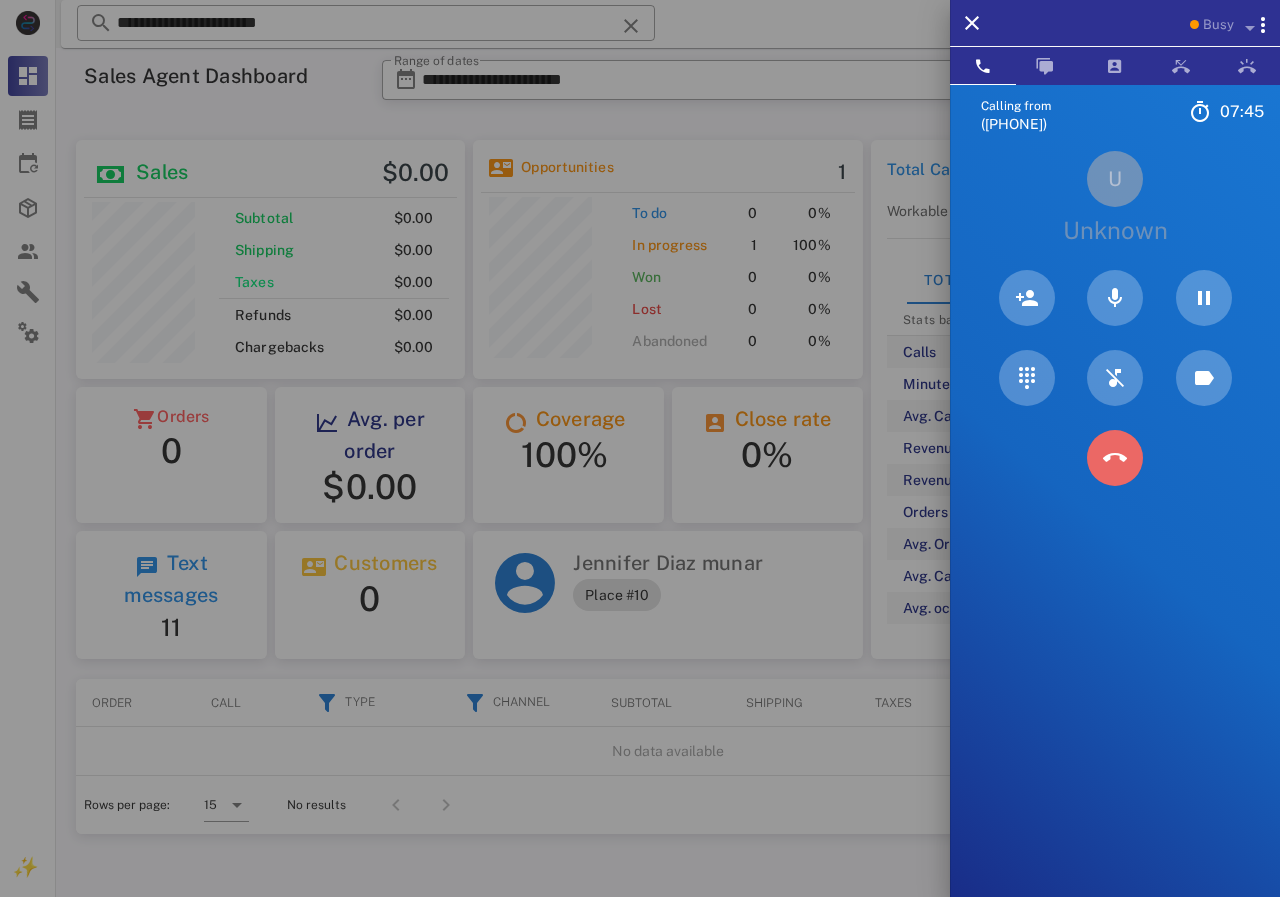 click at bounding box center [1115, 458] 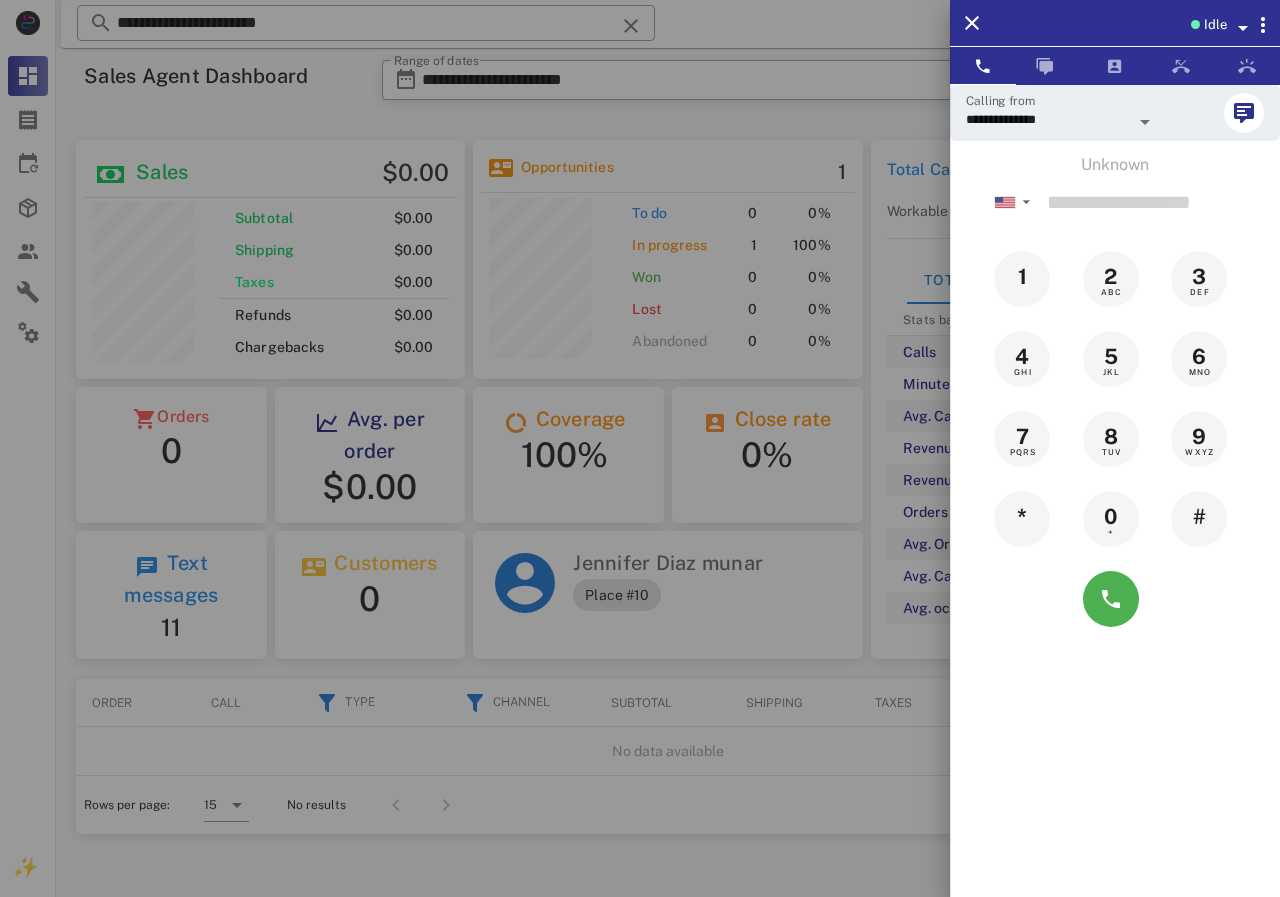 click at bounding box center (640, 448) 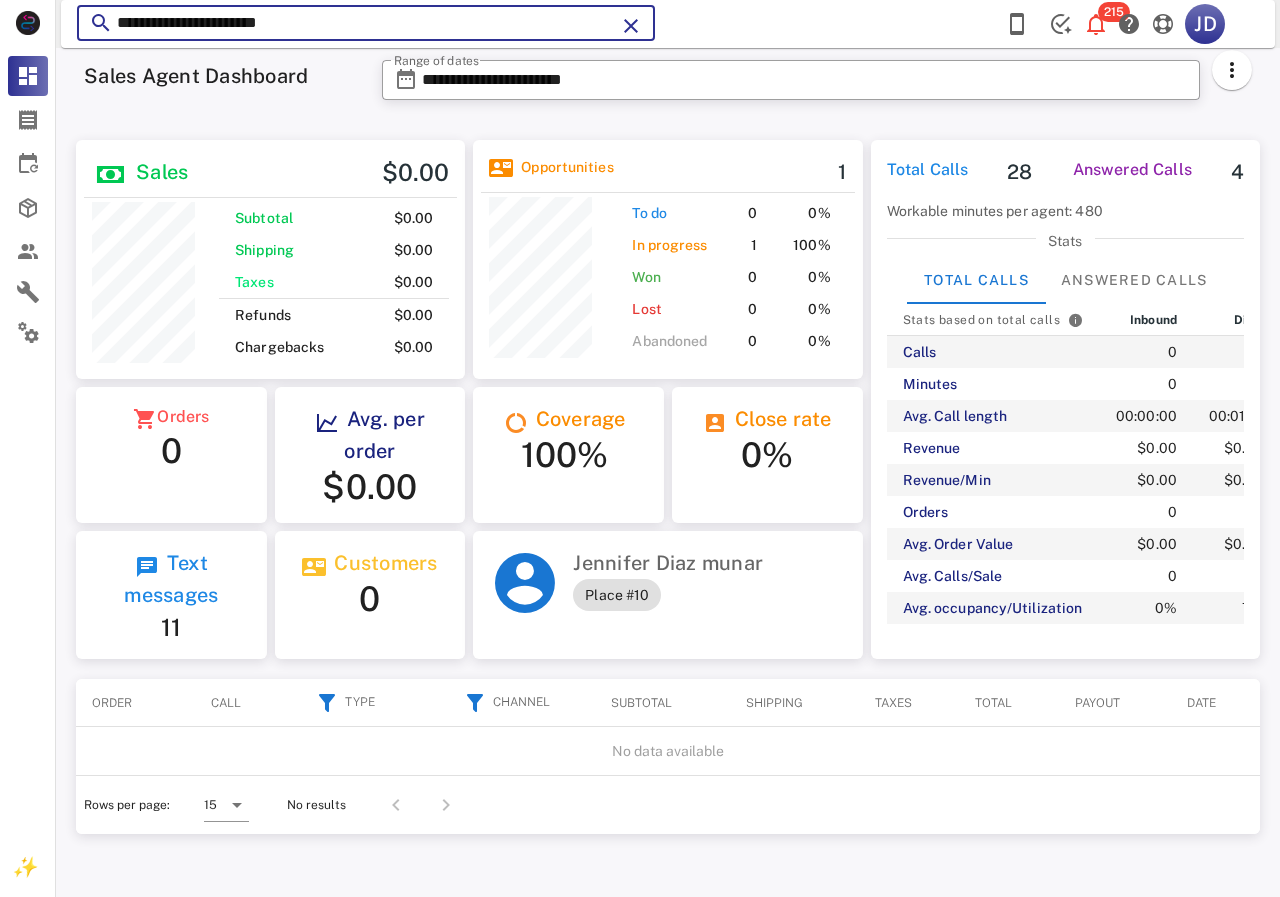 click on "**********" at bounding box center (366, 23) 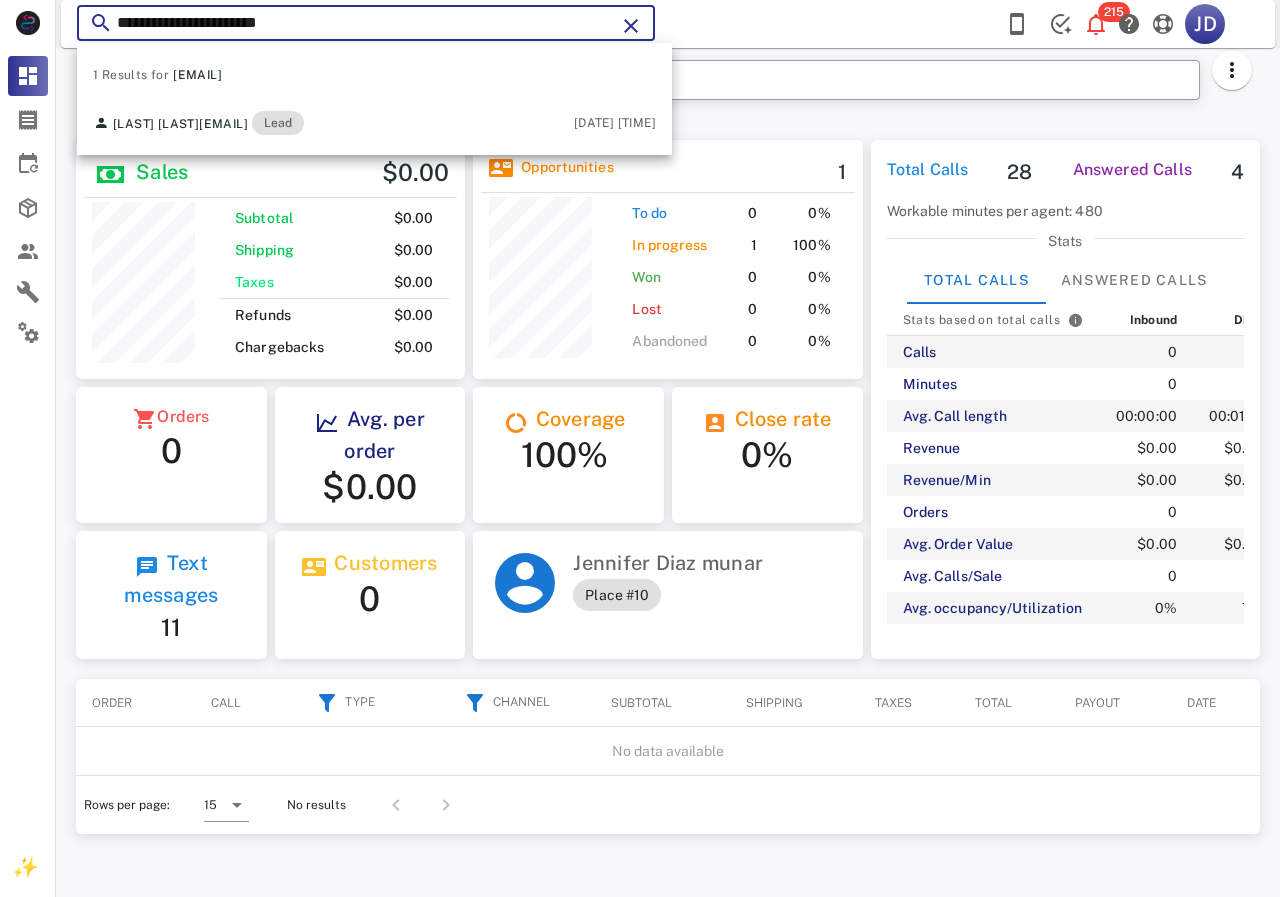 drag, startPoint x: 376, startPoint y: 27, endPoint x: 114, endPoint y: 12, distance: 262.42905 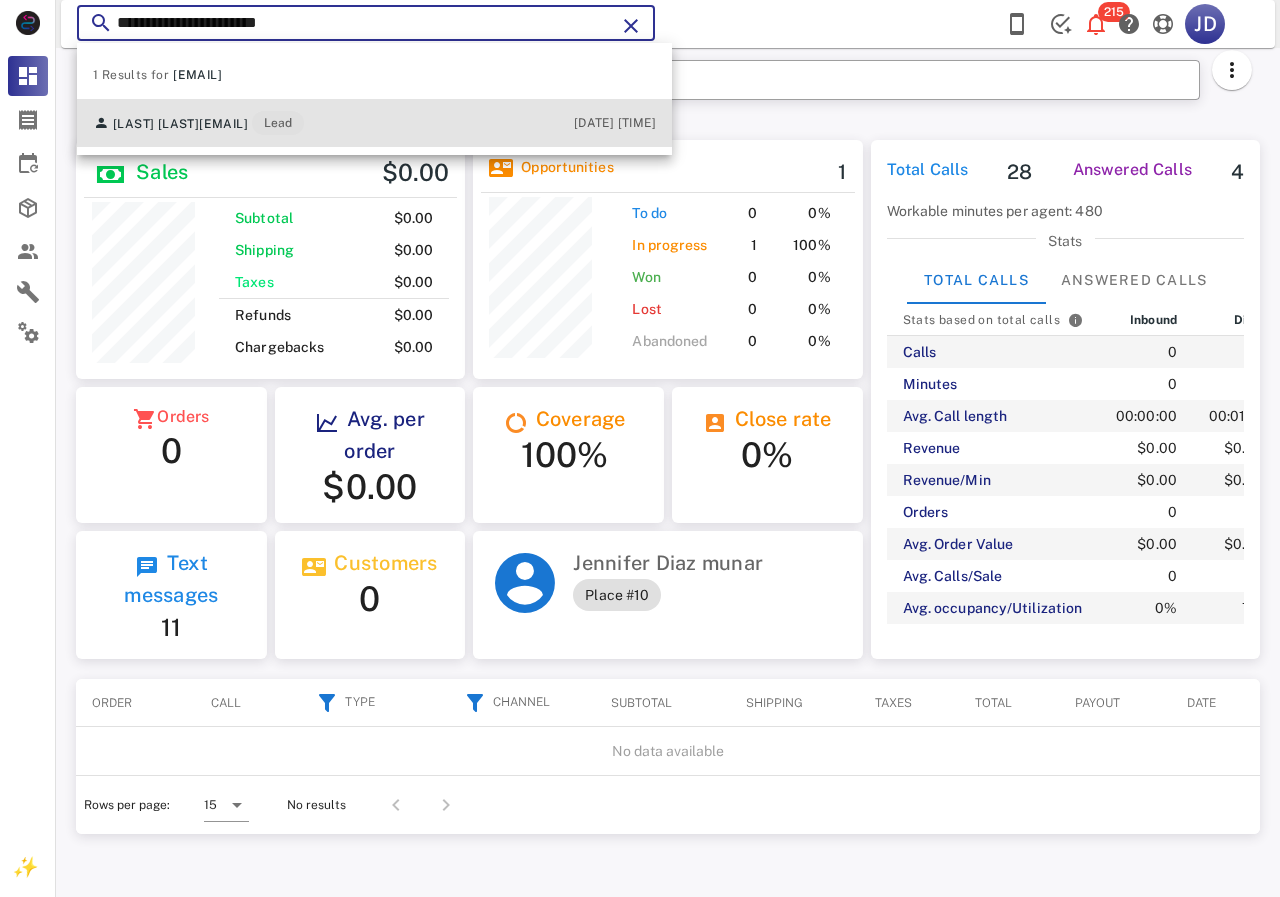 click on "[LAST] [LAST]" at bounding box center [156, 124] 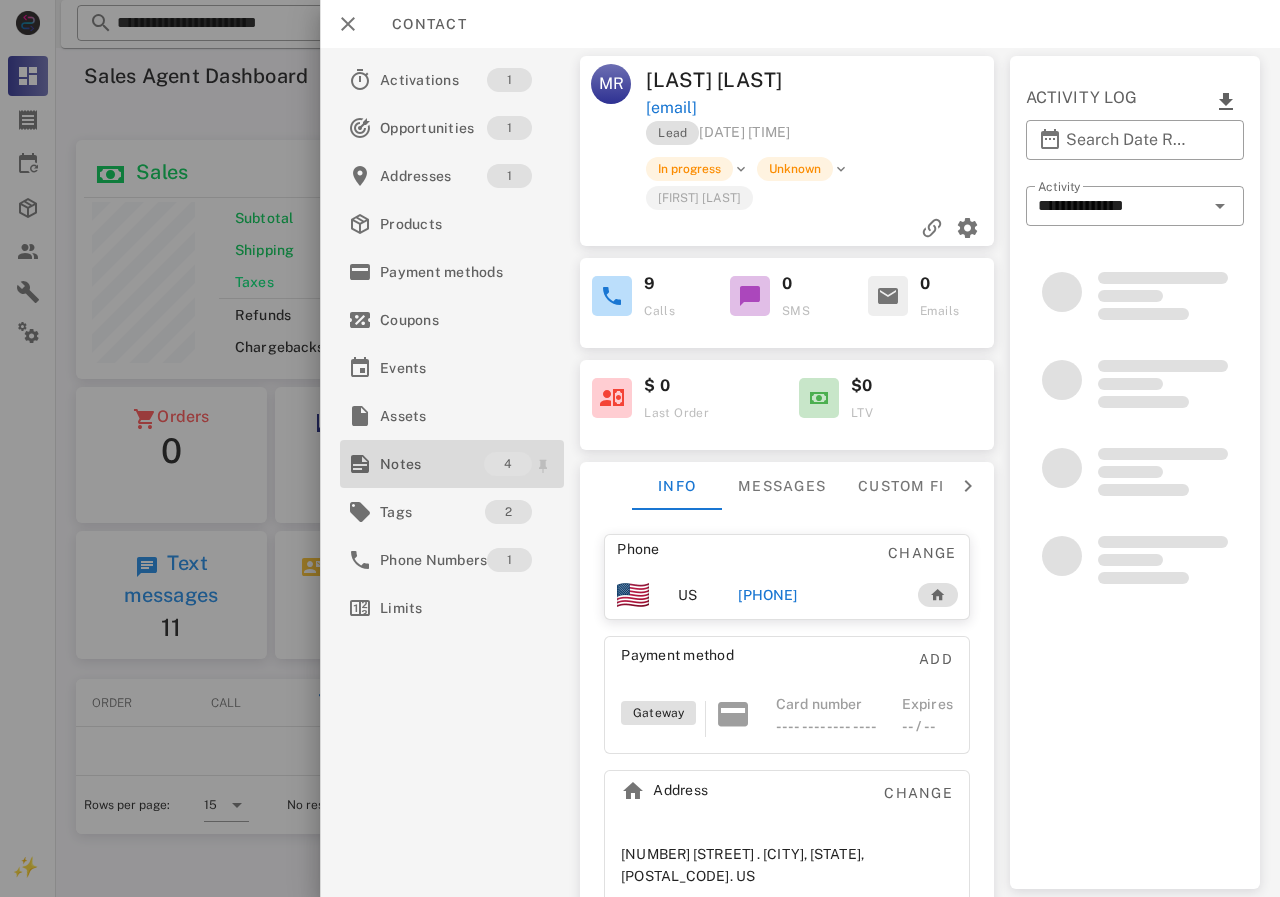 click on "Notes" at bounding box center [432, 464] 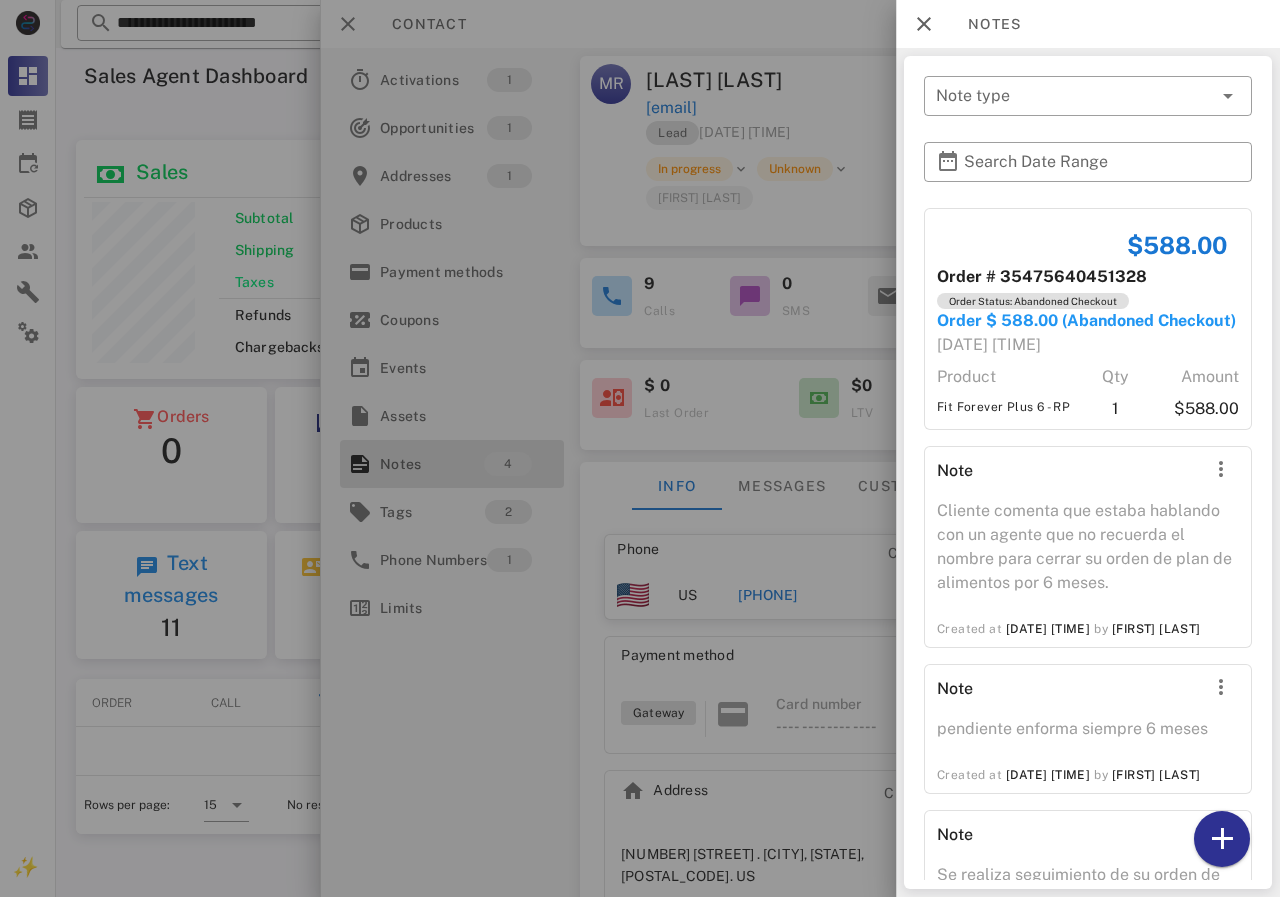 scroll, scrollTop: 244, scrollLeft: 0, axis: vertical 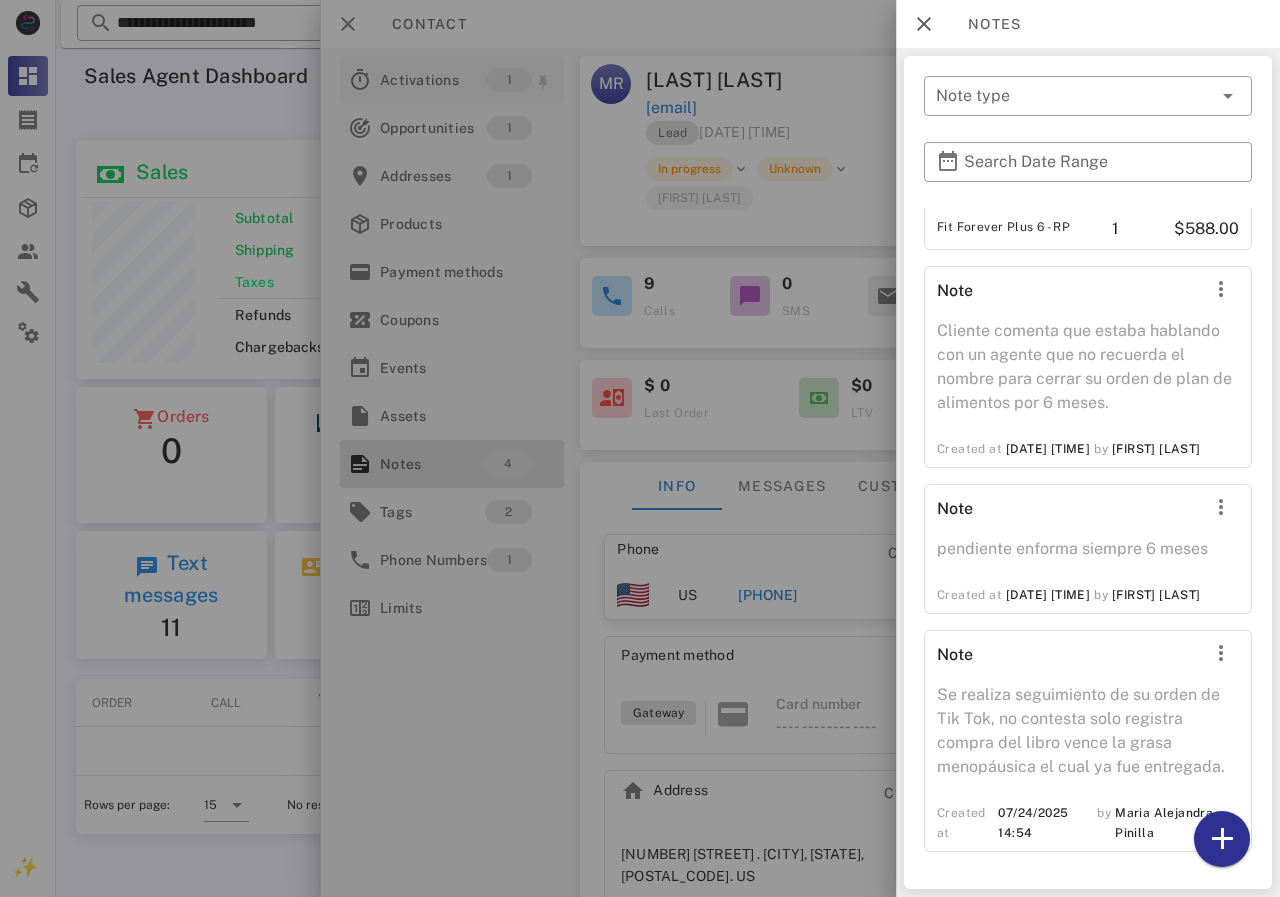 drag, startPoint x: 542, startPoint y: 88, endPoint x: 552, endPoint y: 95, distance: 12.206555 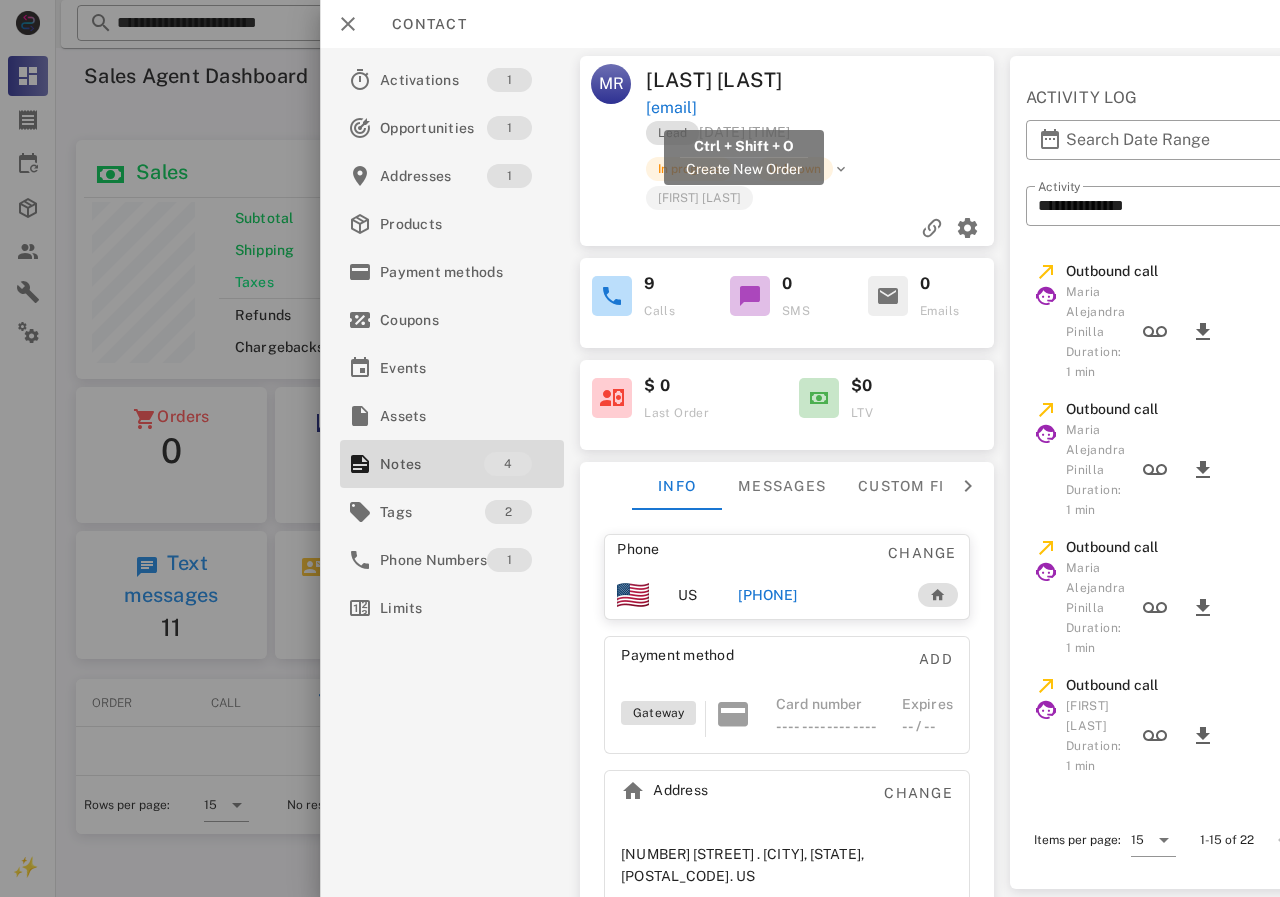 drag, startPoint x: 689, startPoint y: 104, endPoint x: 837, endPoint y: 105, distance: 148.00337 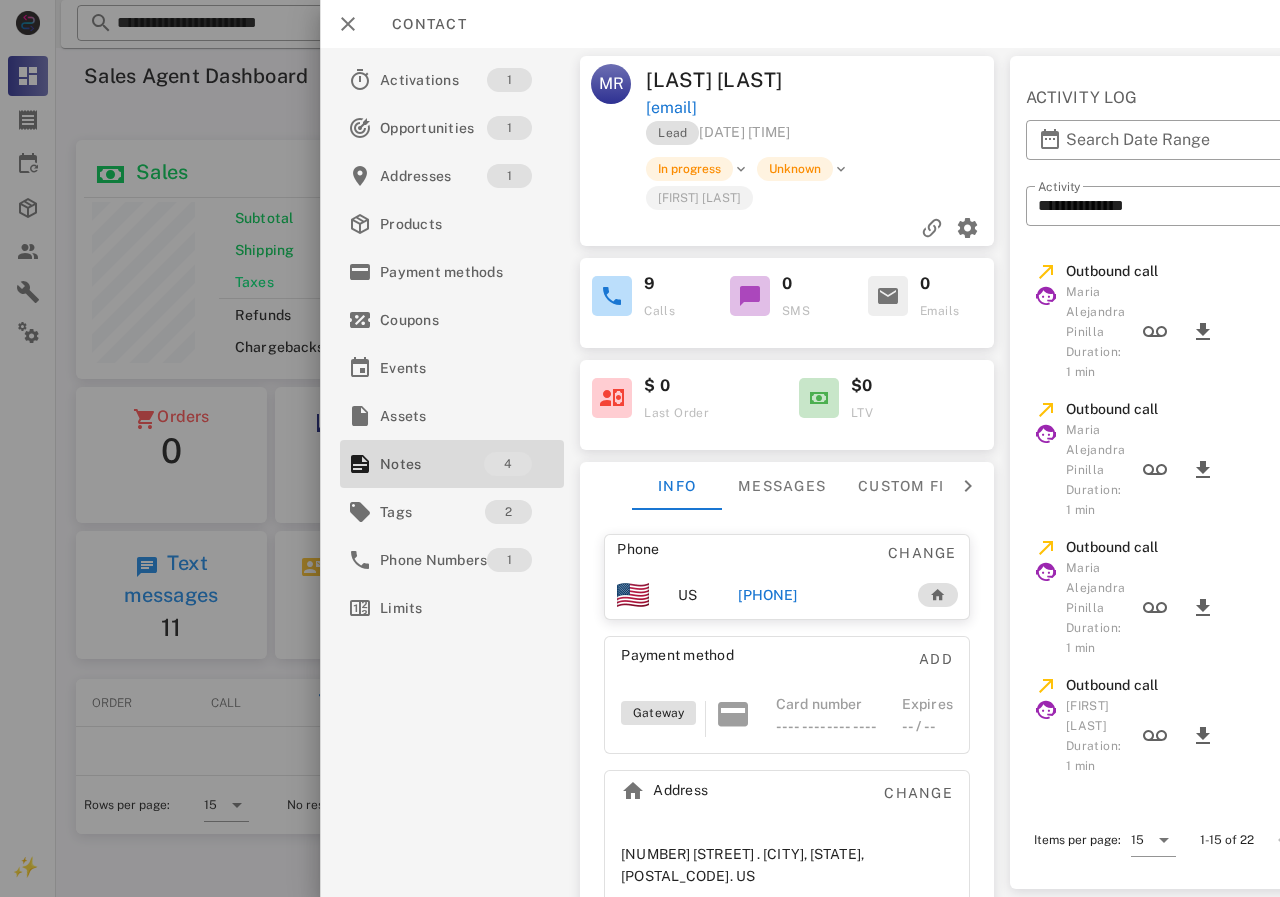 click on "[EMAIL]" at bounding box center (821, 108) 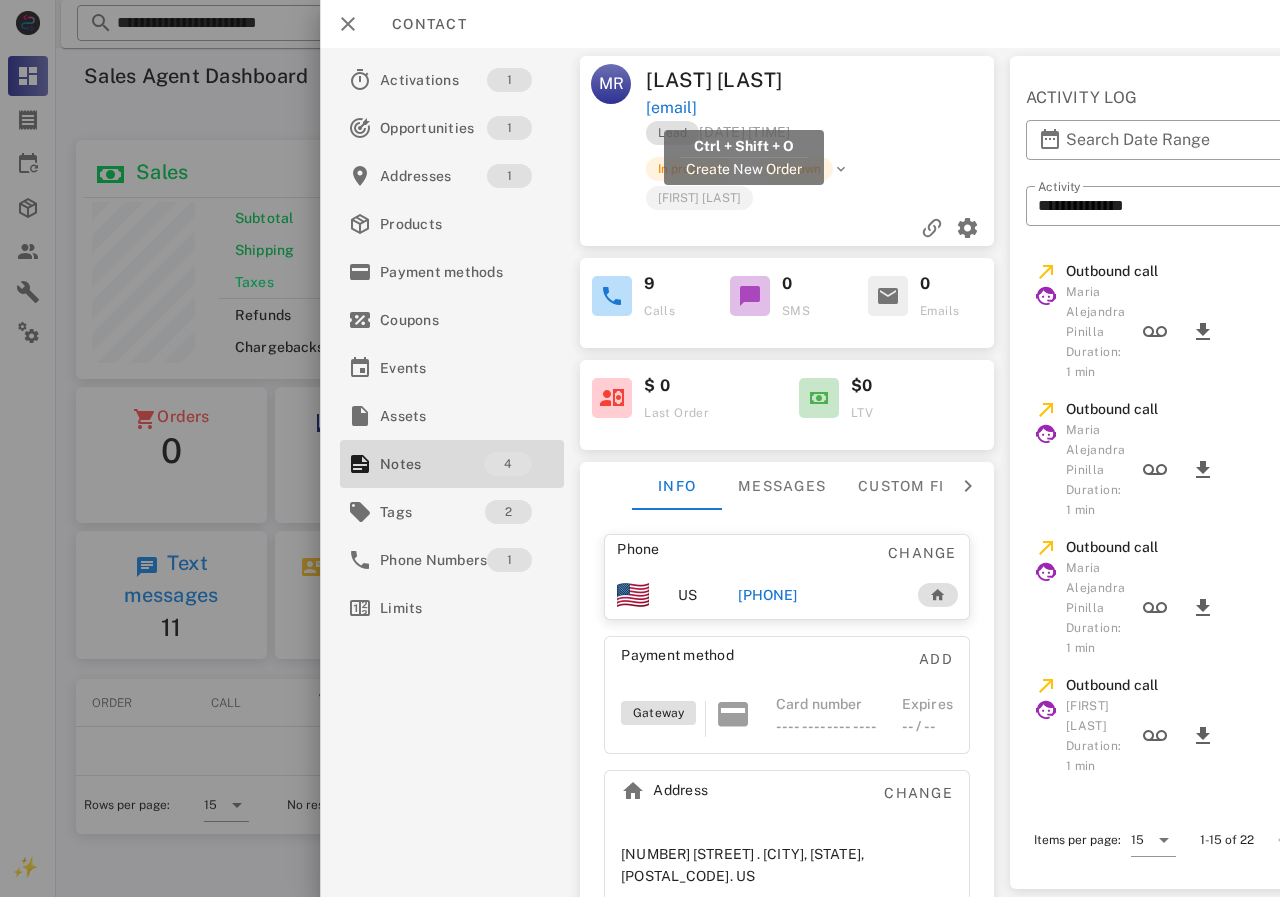 drag, startPoint x: 892, startPoint y: 114, endPoint x: 648, endPoint y: 116, distance: 244.0082 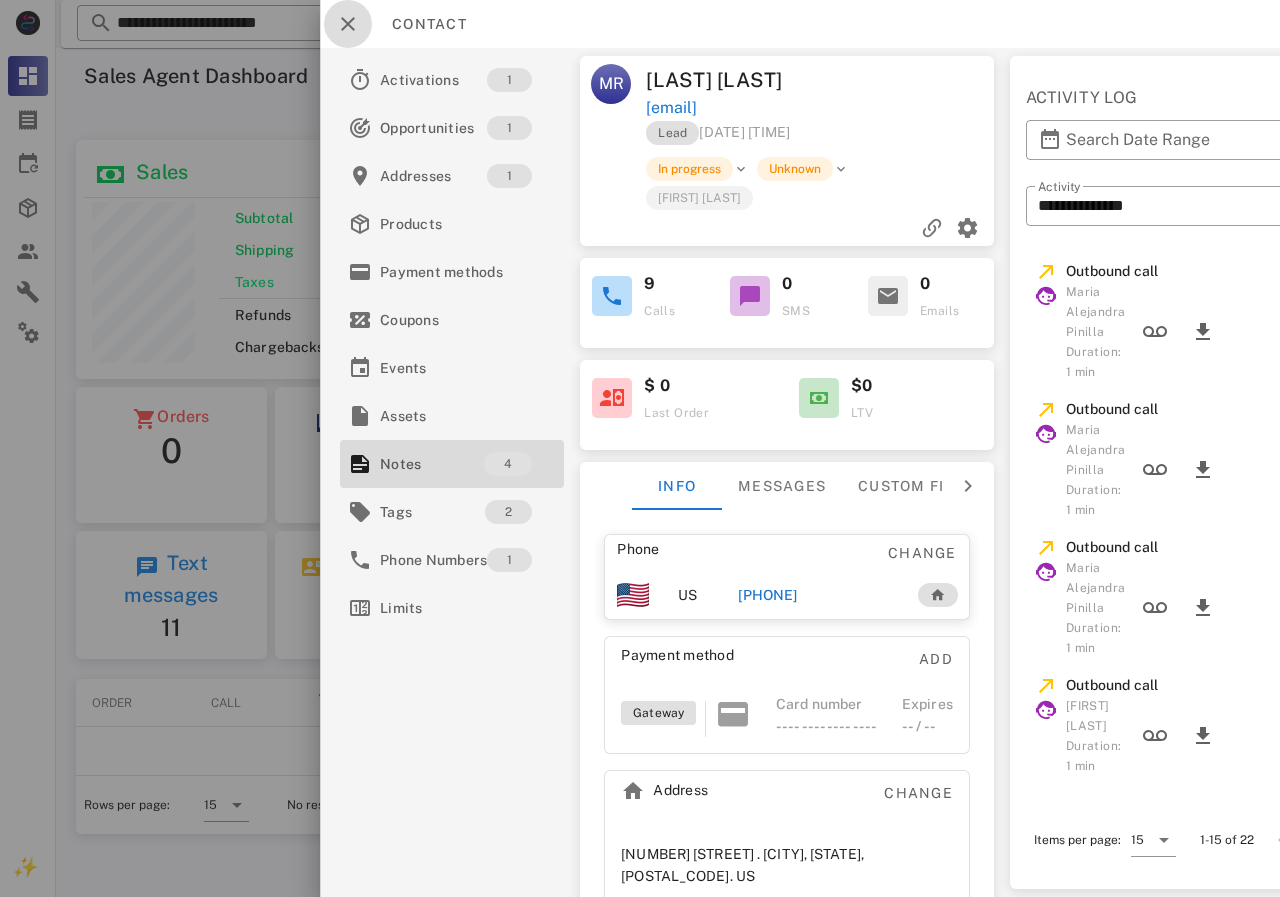 click at bounding box center (348, 24) 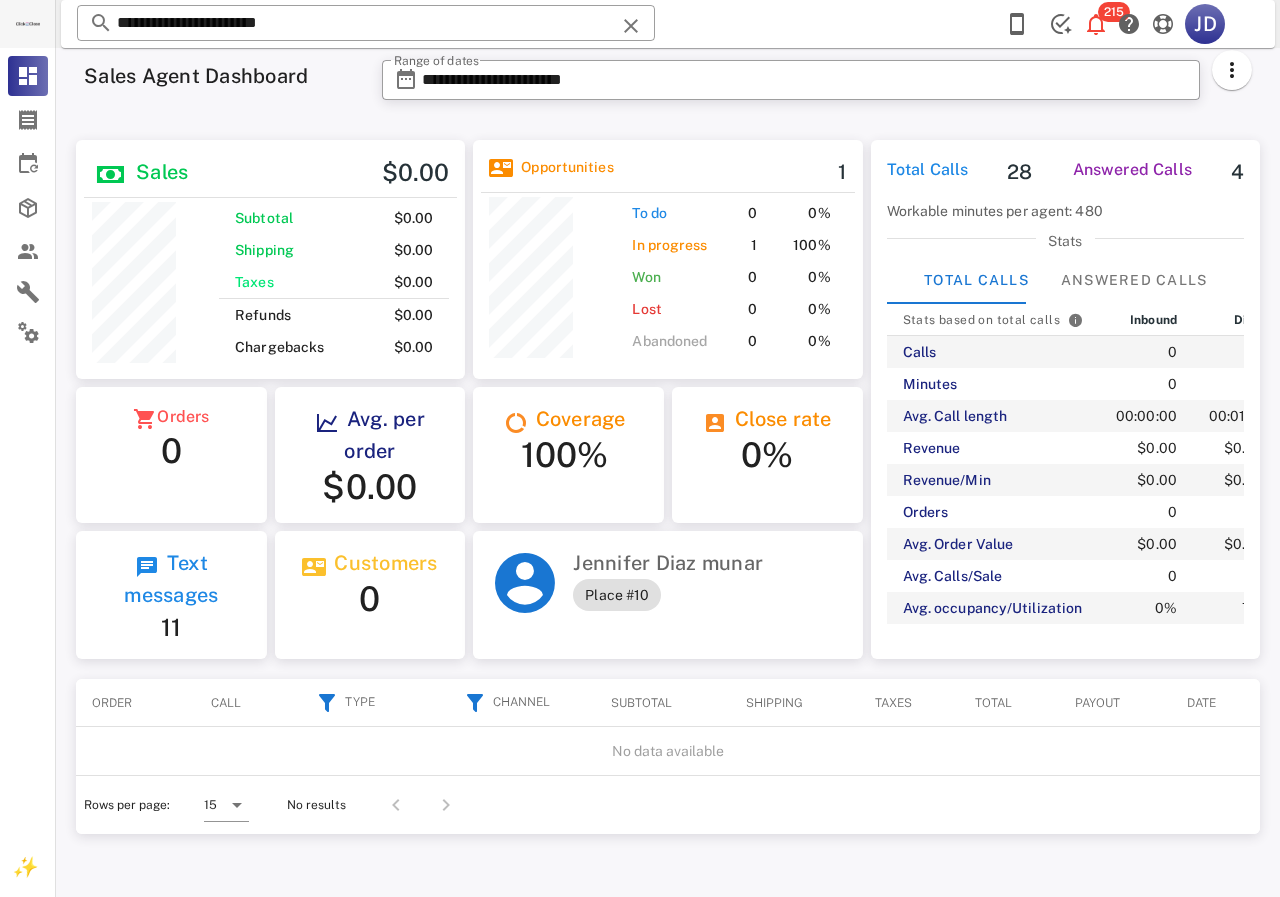 scroll, scrollTop: 240, scrollLeft: 384, axis: both 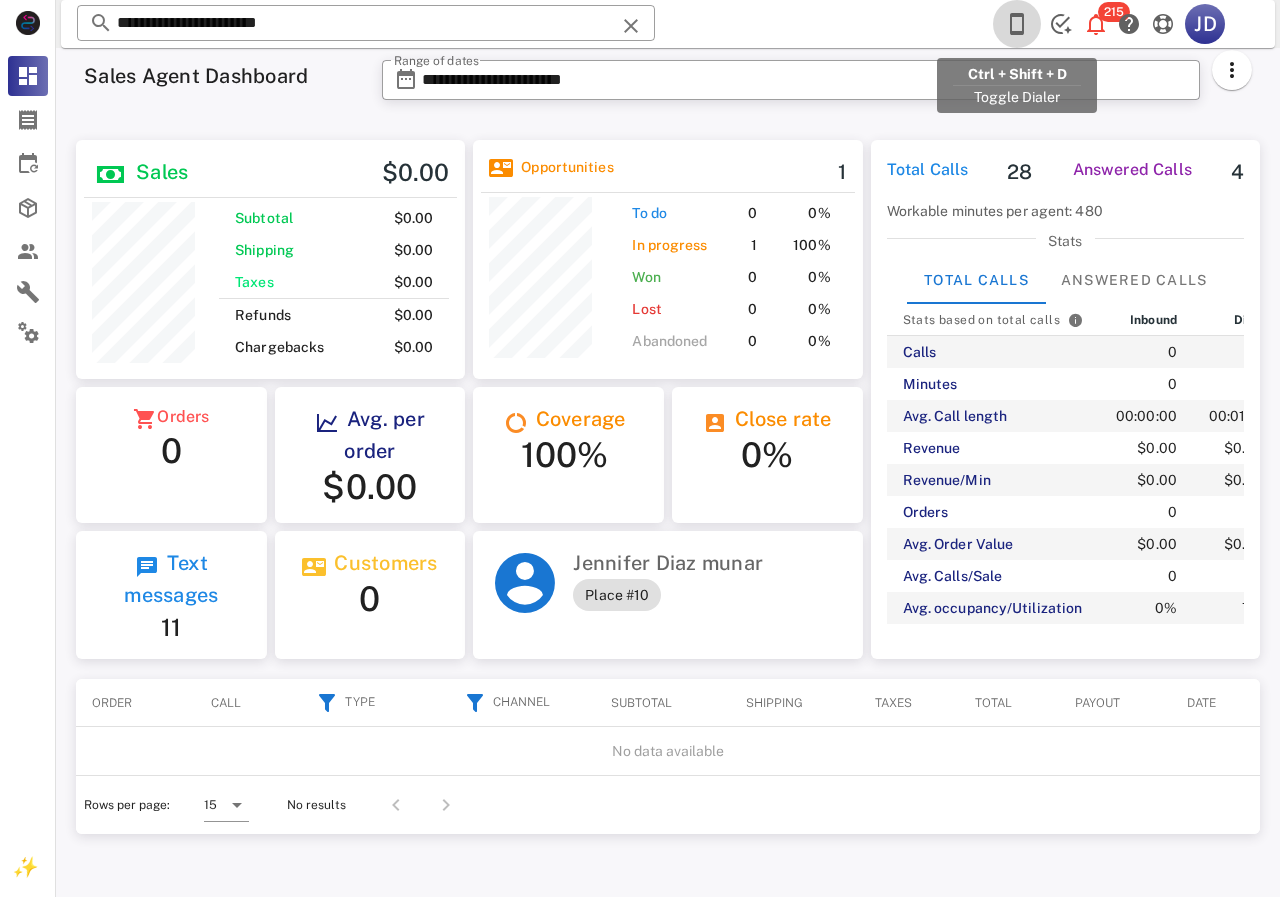 click at bounding box center (1017, 24) 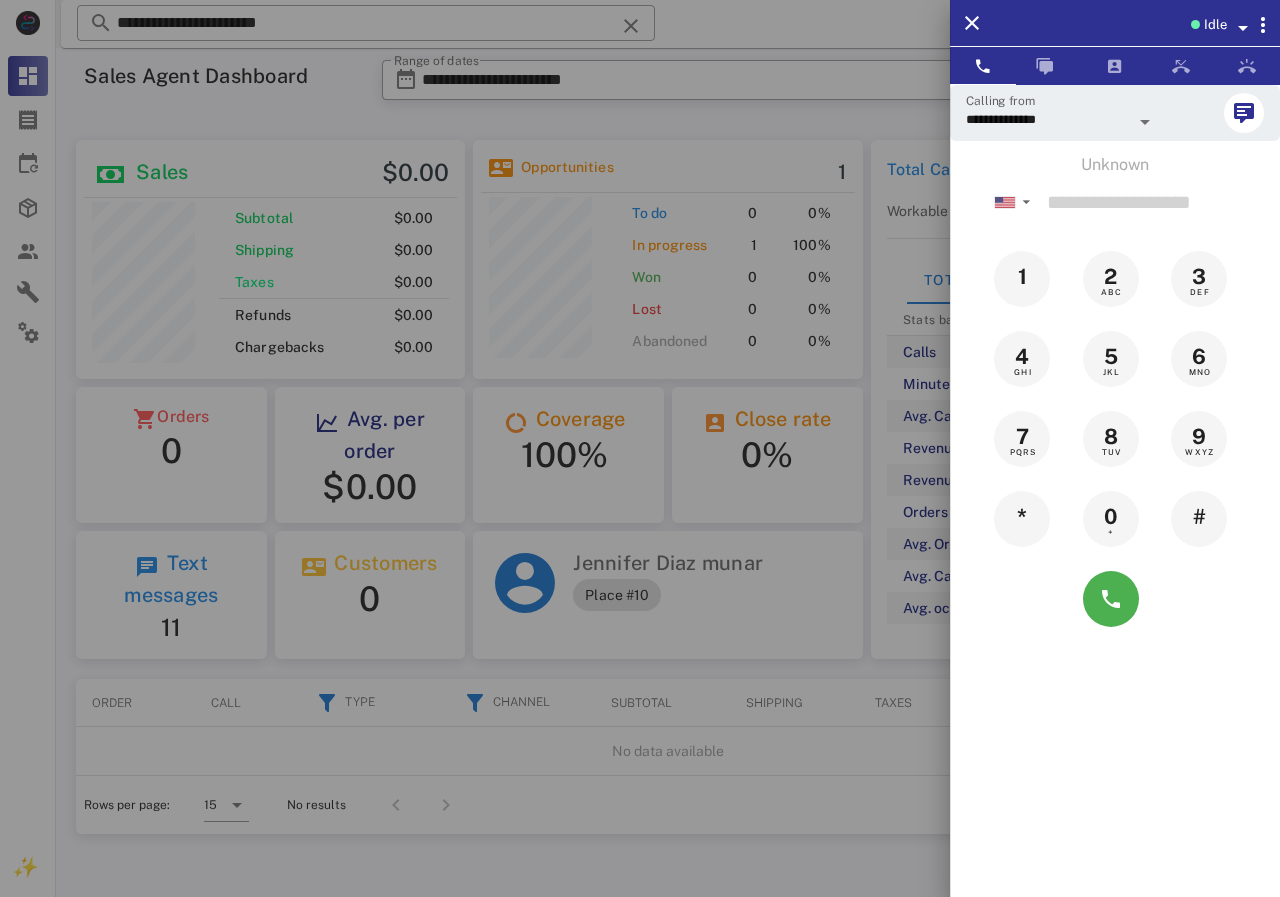click on "Idle" at bounding box center [1215, 25] 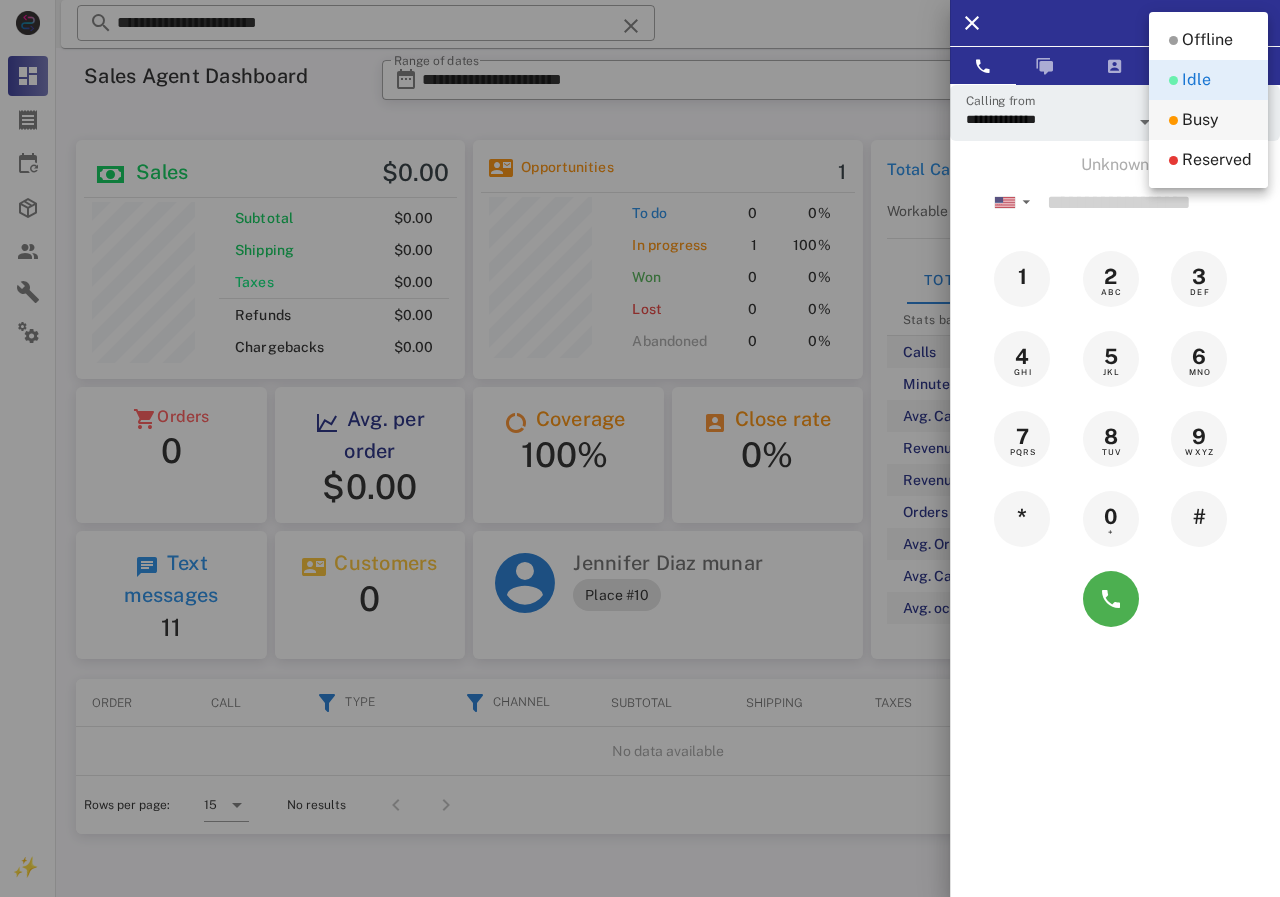 click on "Busy" at bounding box center [1208, 120] 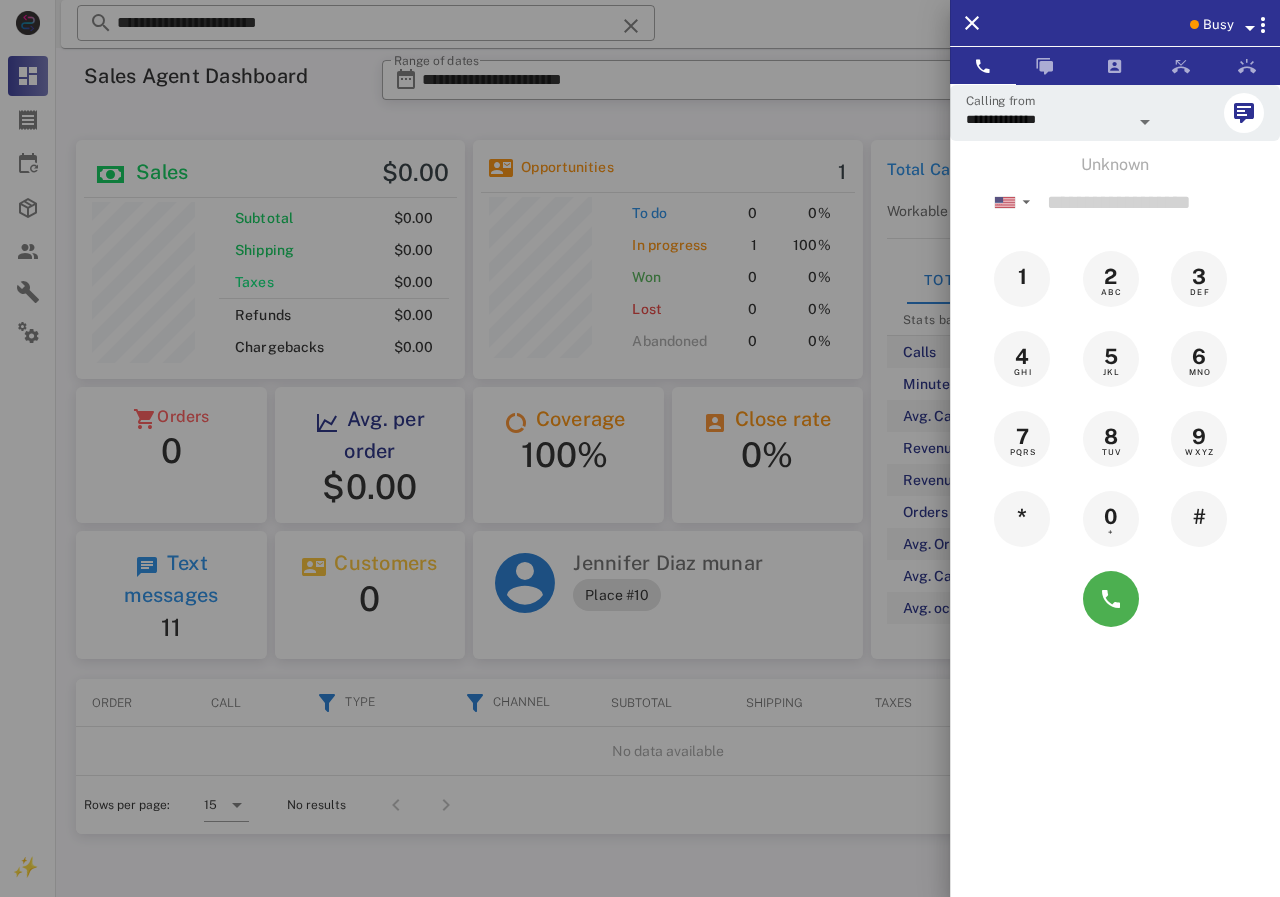 click at bounding box center [640, 448] 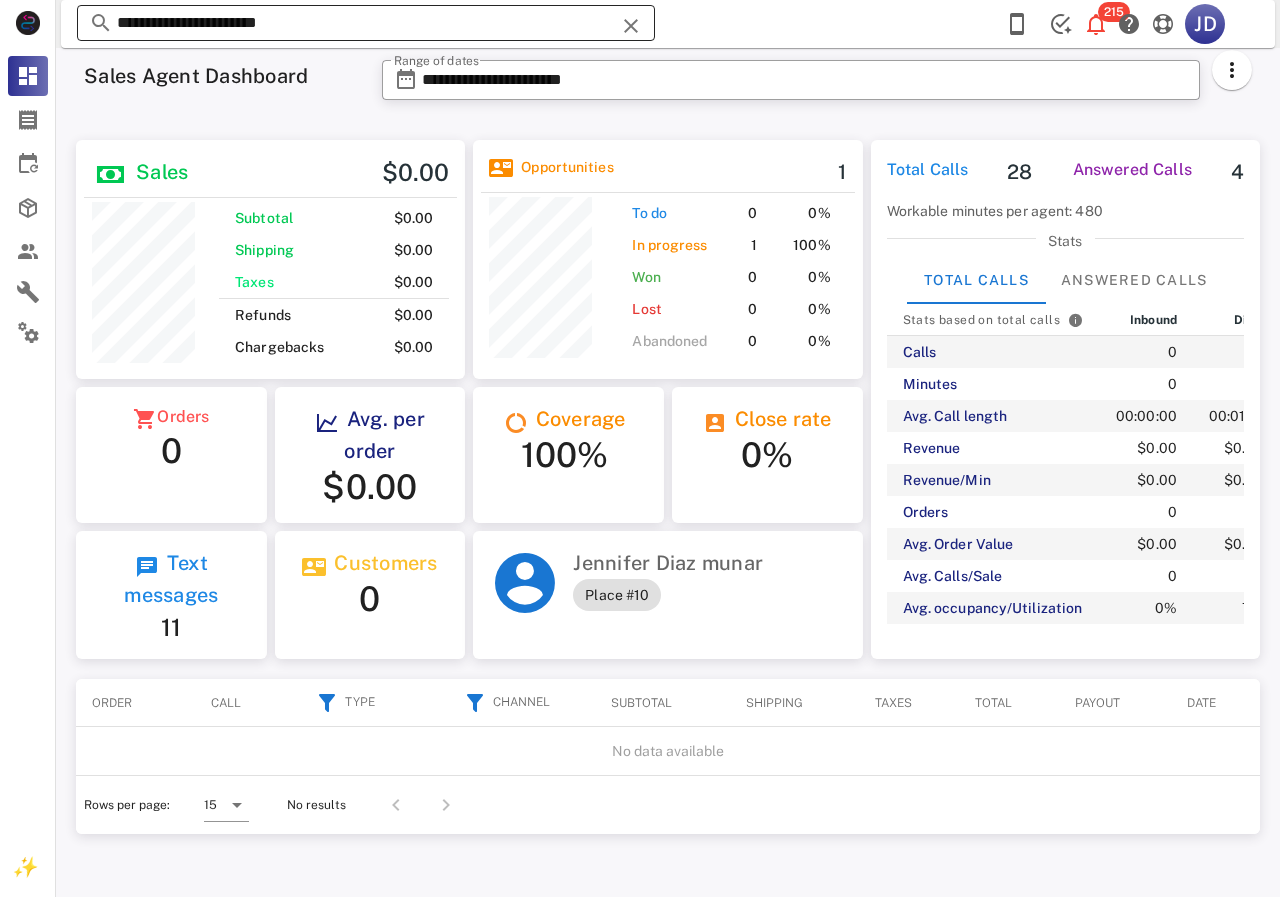 click on "**********" at bounding box center (366, 23) 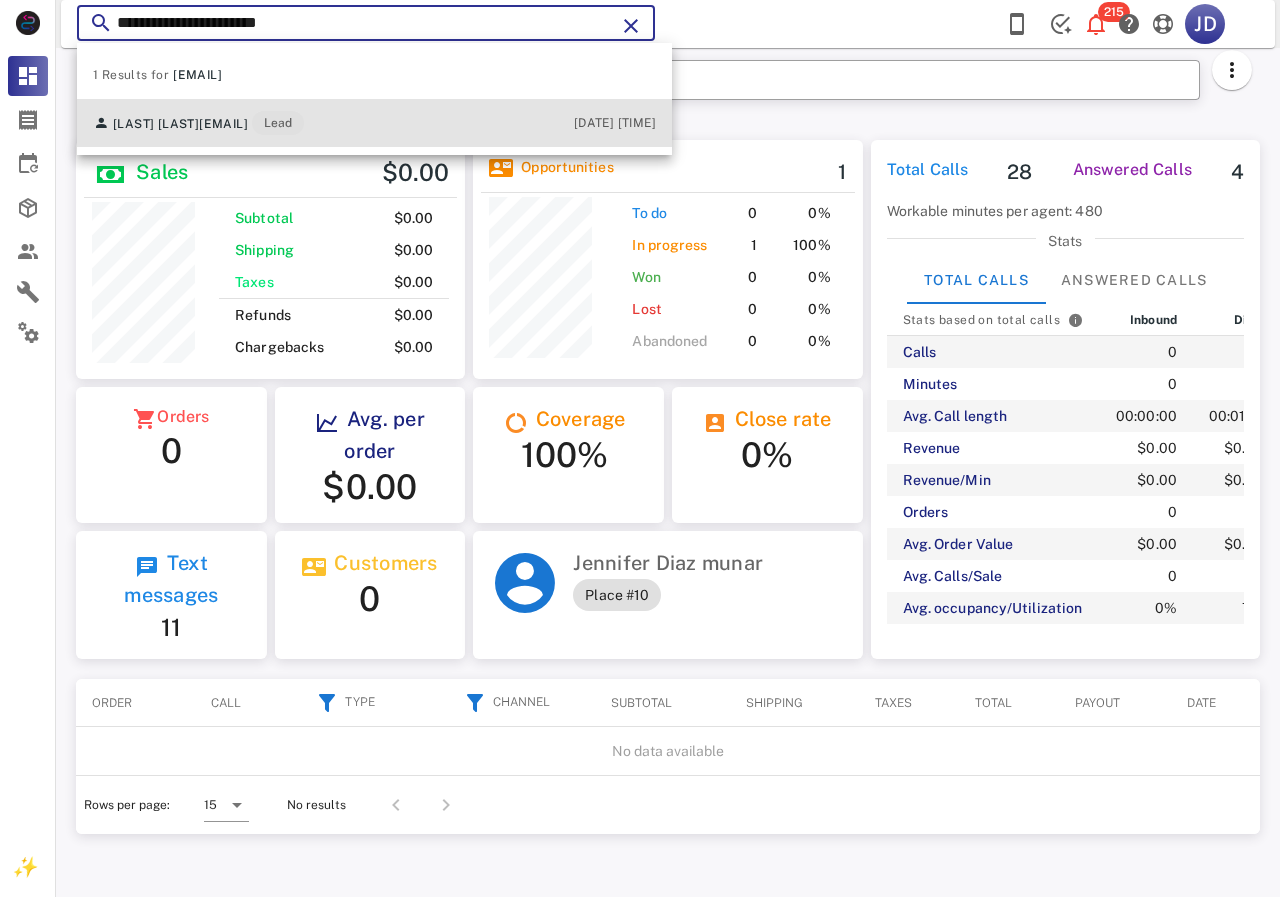 click on "[FIRST] [LAST]   [EMAIL]   Lead   [DATE] [TIME]" at bounding box center (374, 123) 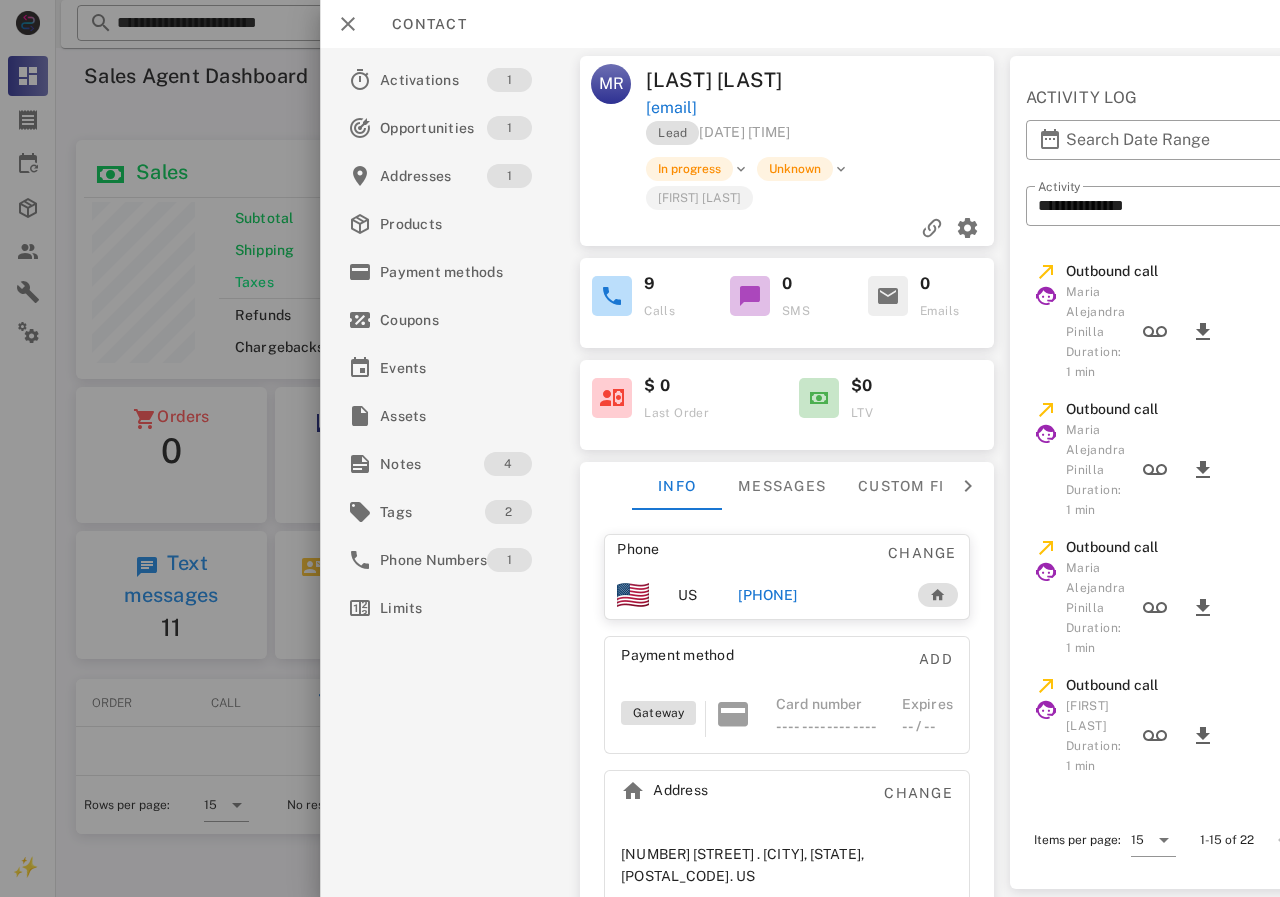 click on "[PHONE]" at bounding box center [767, 595] 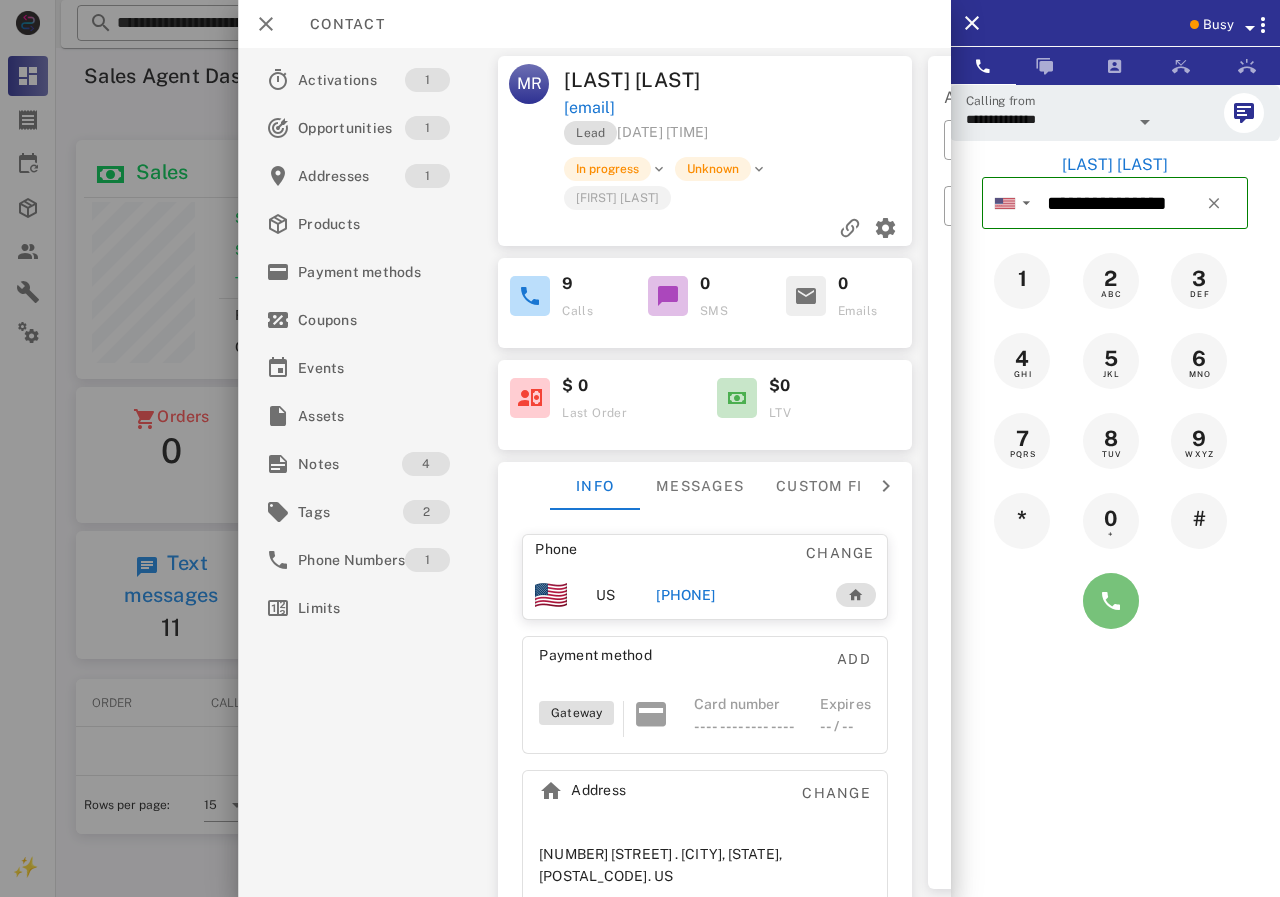 click at bounding box center (1111, 601) 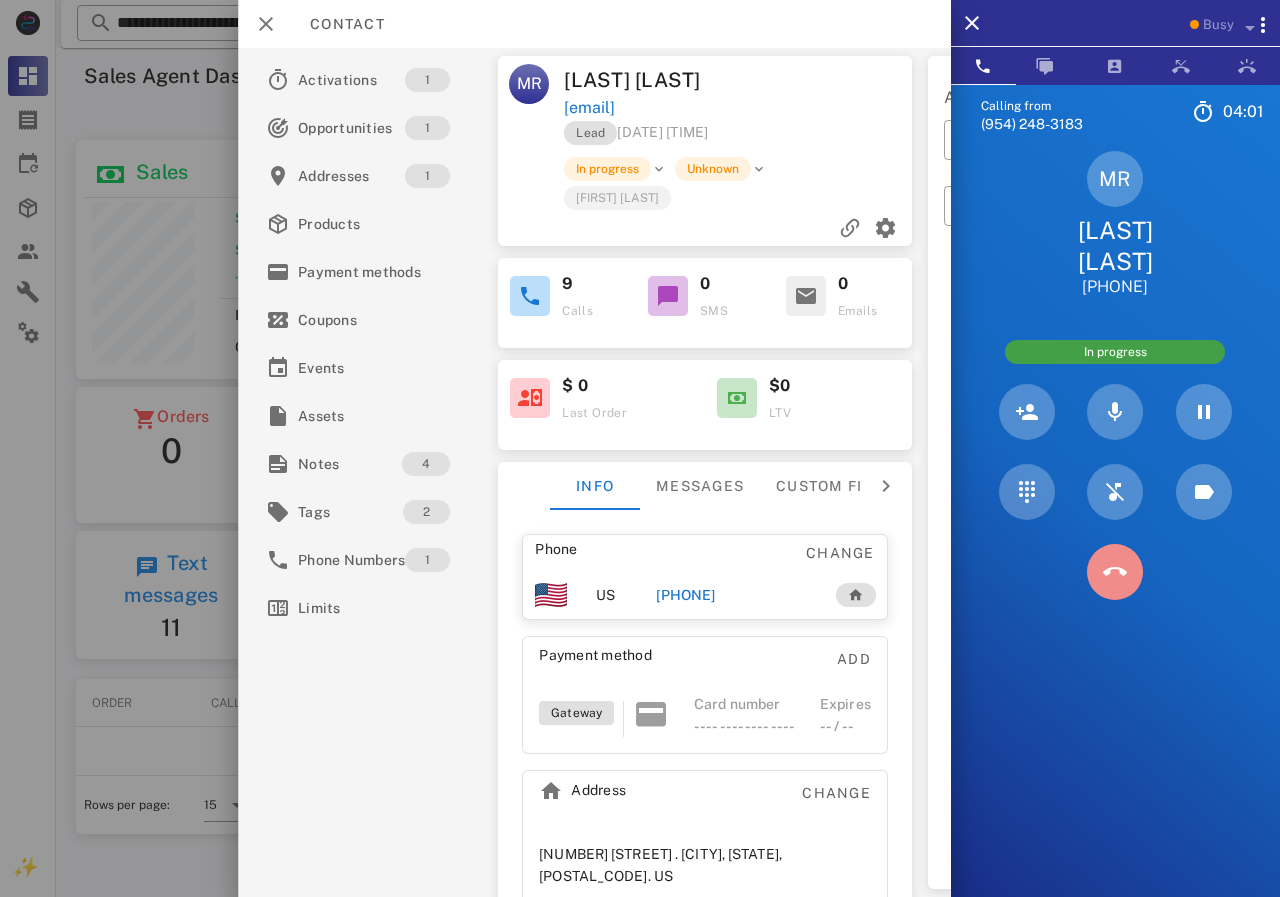 click at bounding box center [1115, 572] 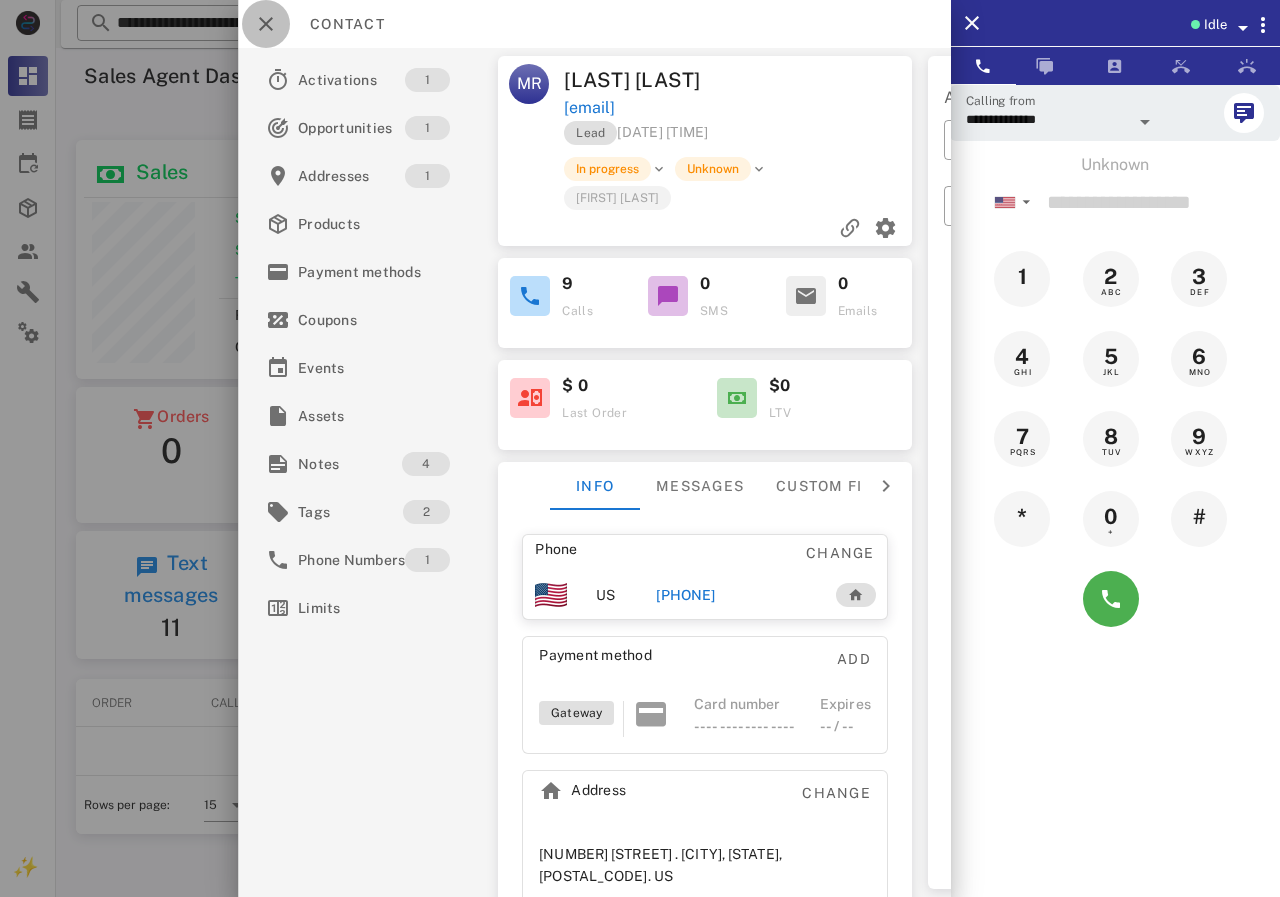 click at bounding box center (266, 24) 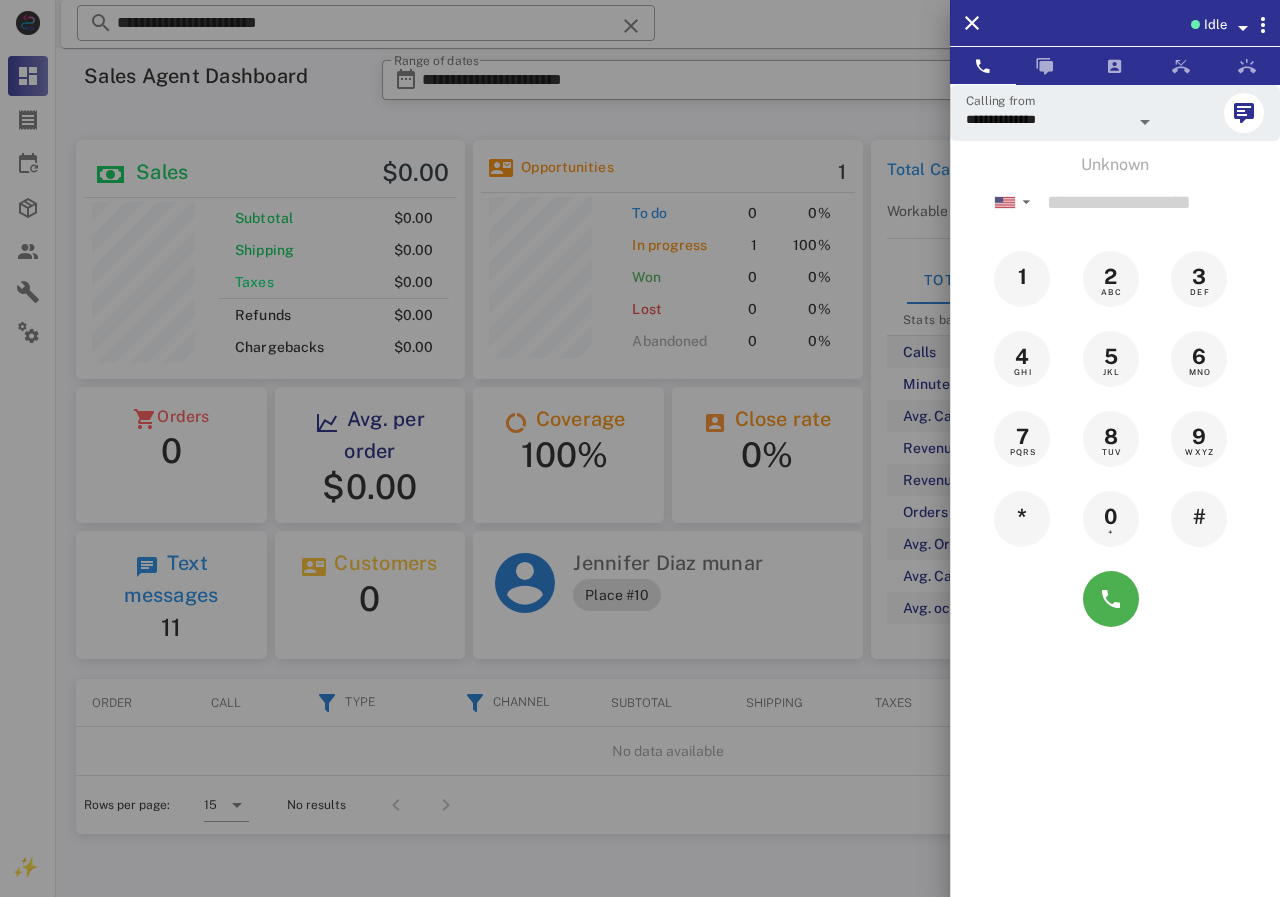 click at bounding box center (640, 448) 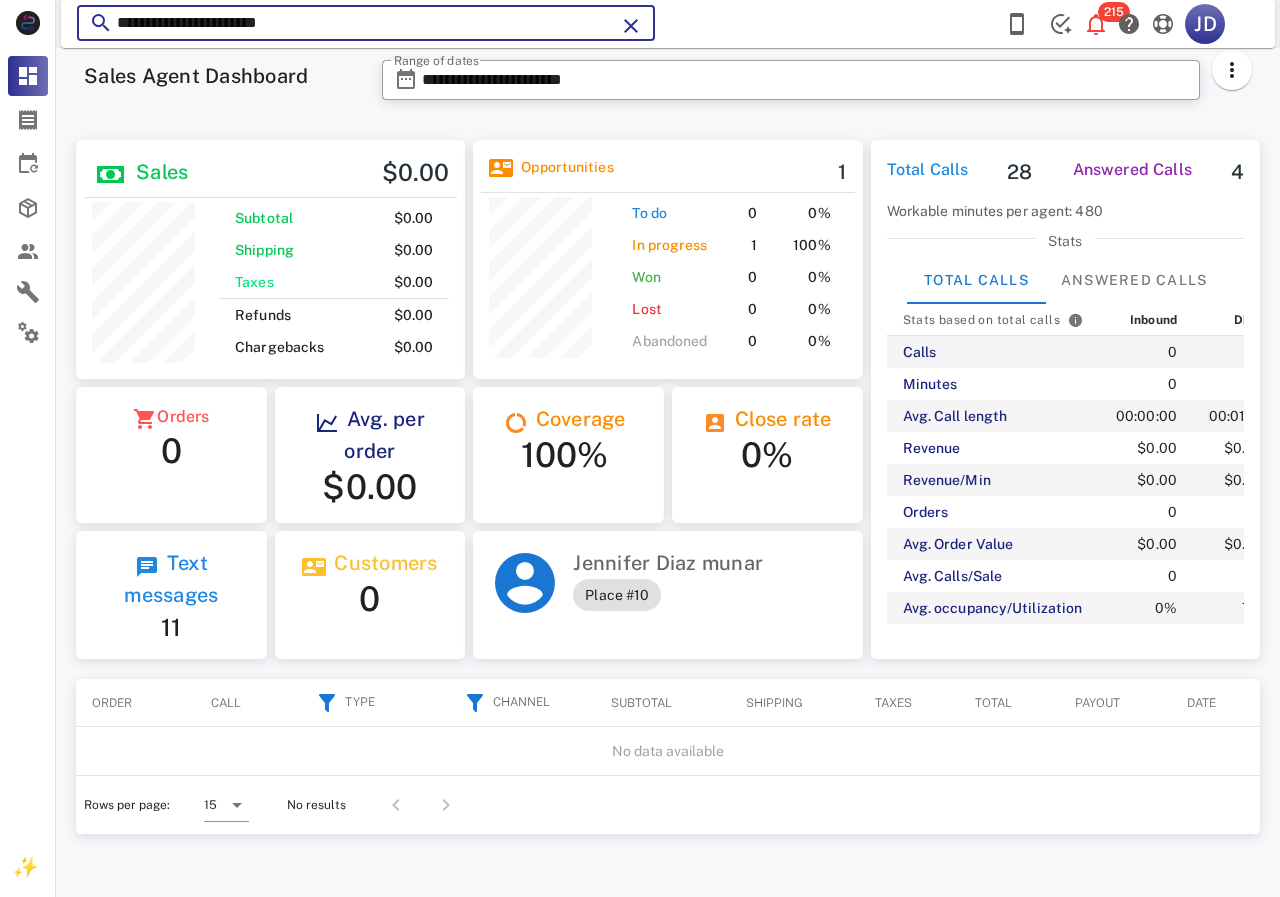 click on "**********" at bounding box center [366, 23] 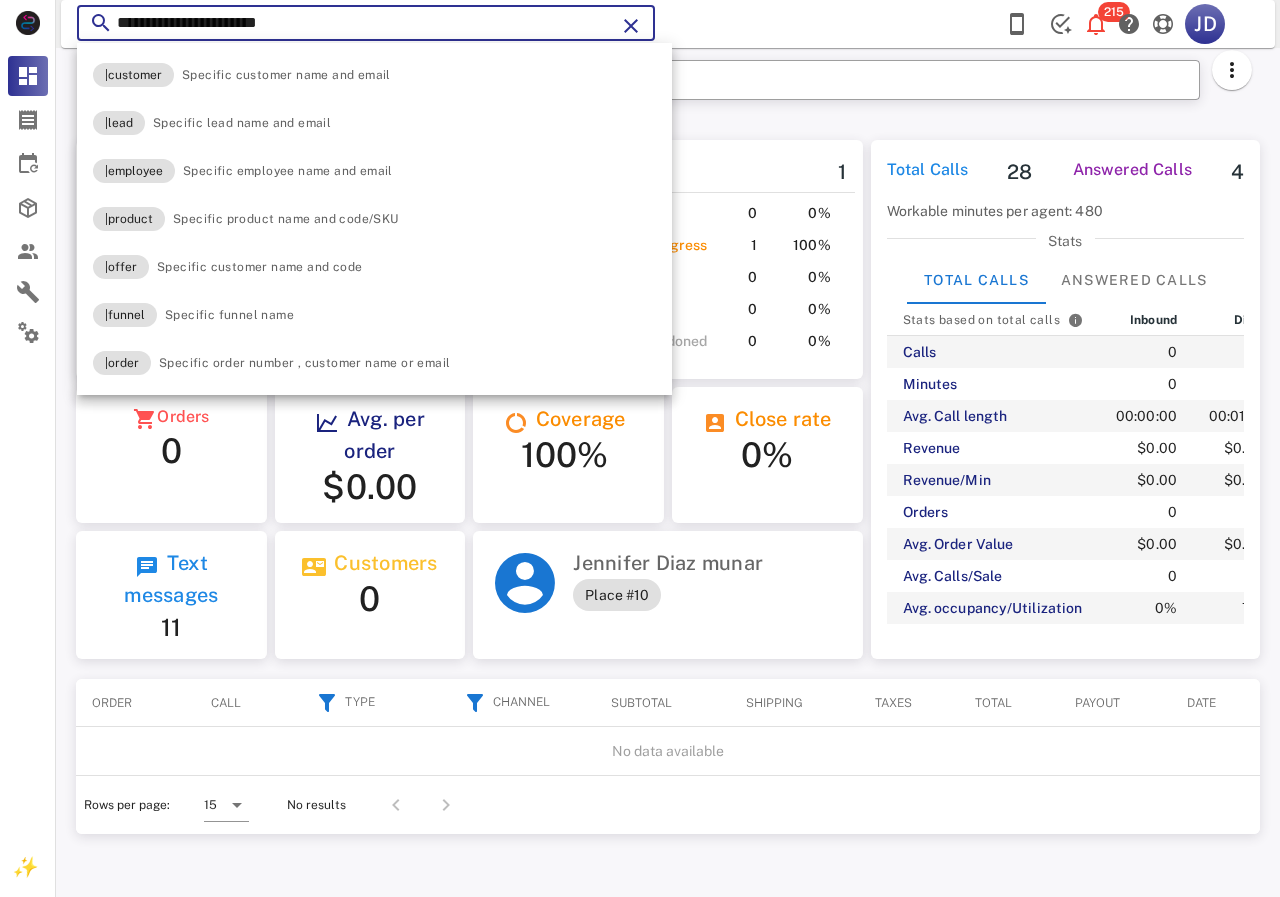 type on "**********" 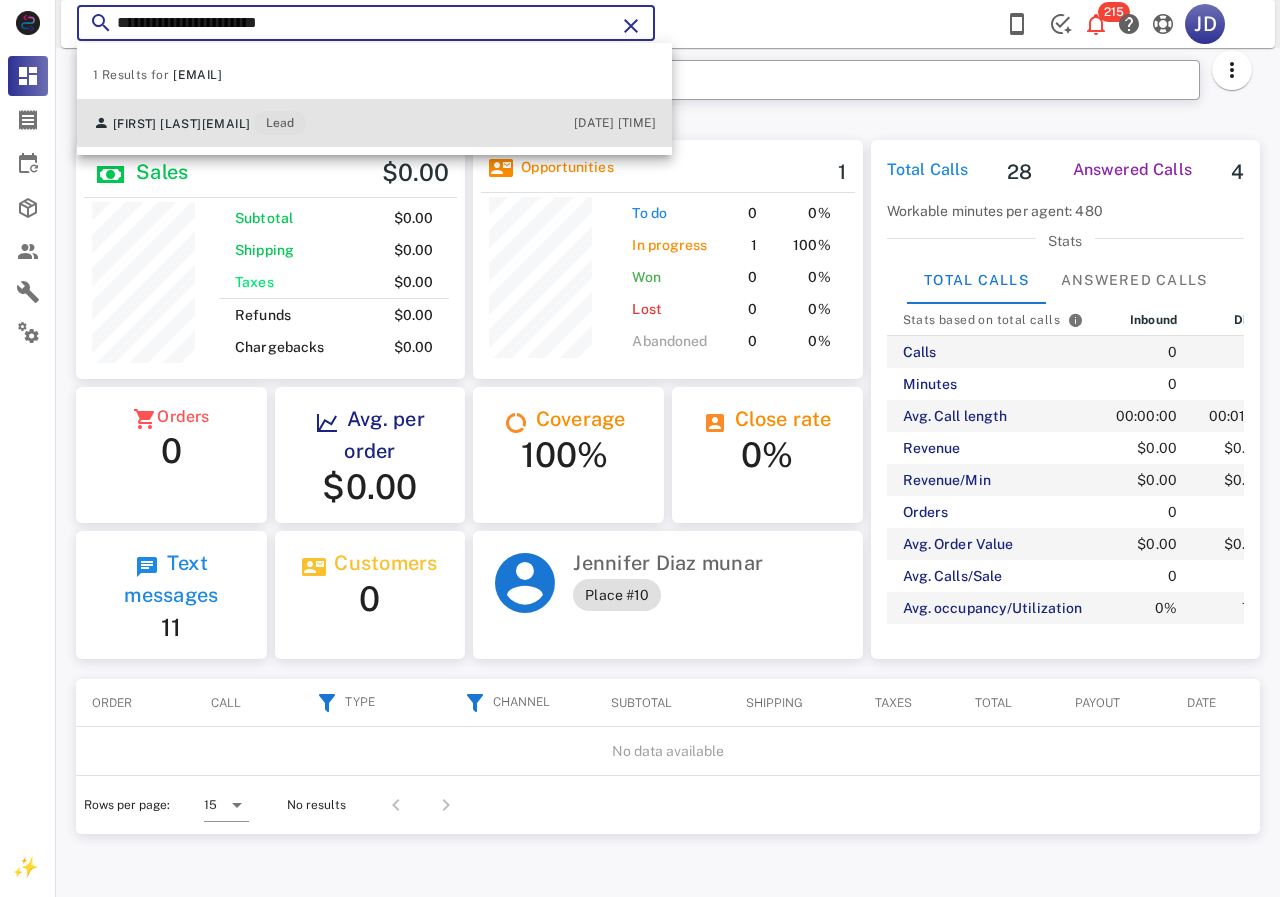 click on "[LAST] [LAST]   [EMAIL]   Lead   [DATE] [TIME]" at bounding box center (374, 123) 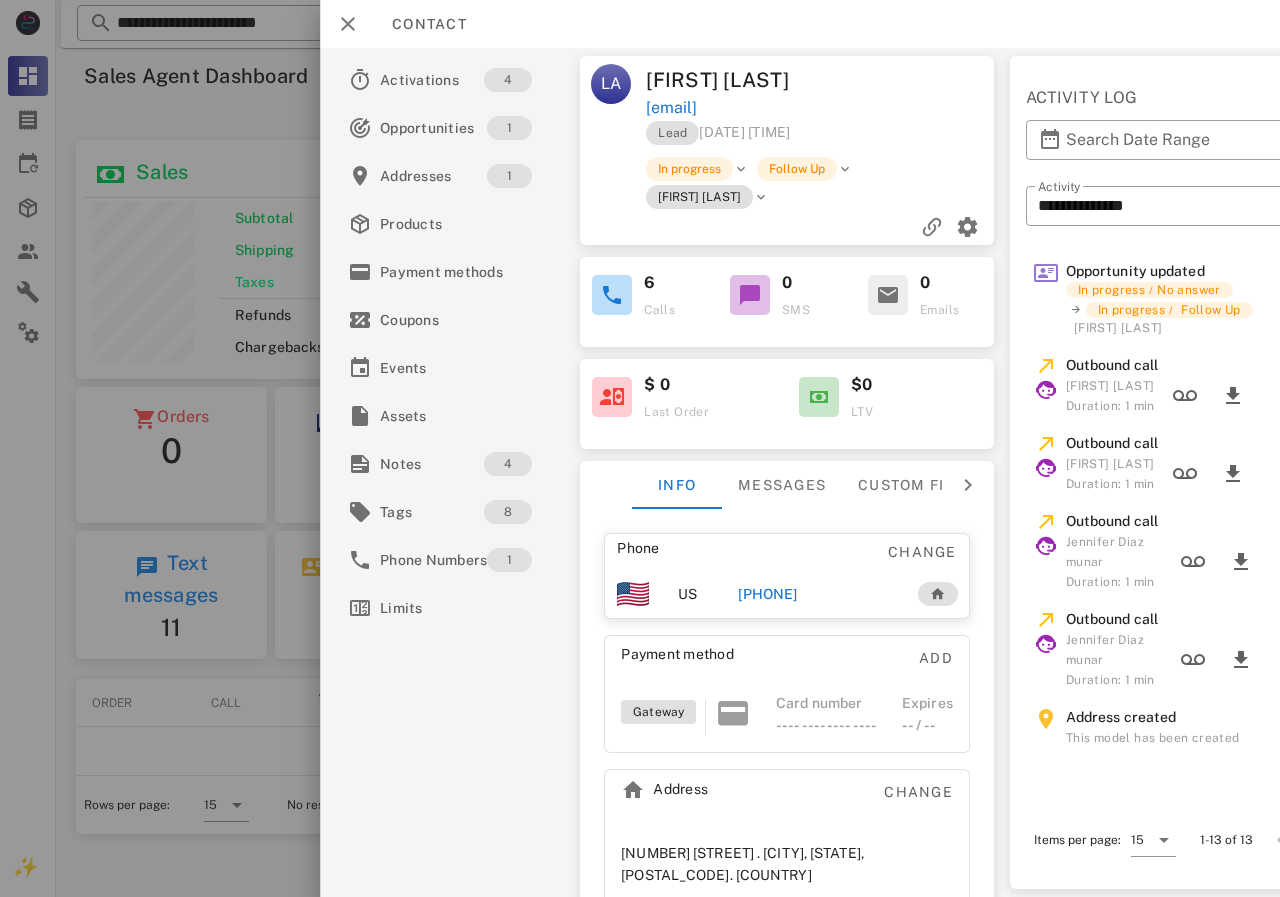 click on "[PHONE]" at bounding box center [767, 594] 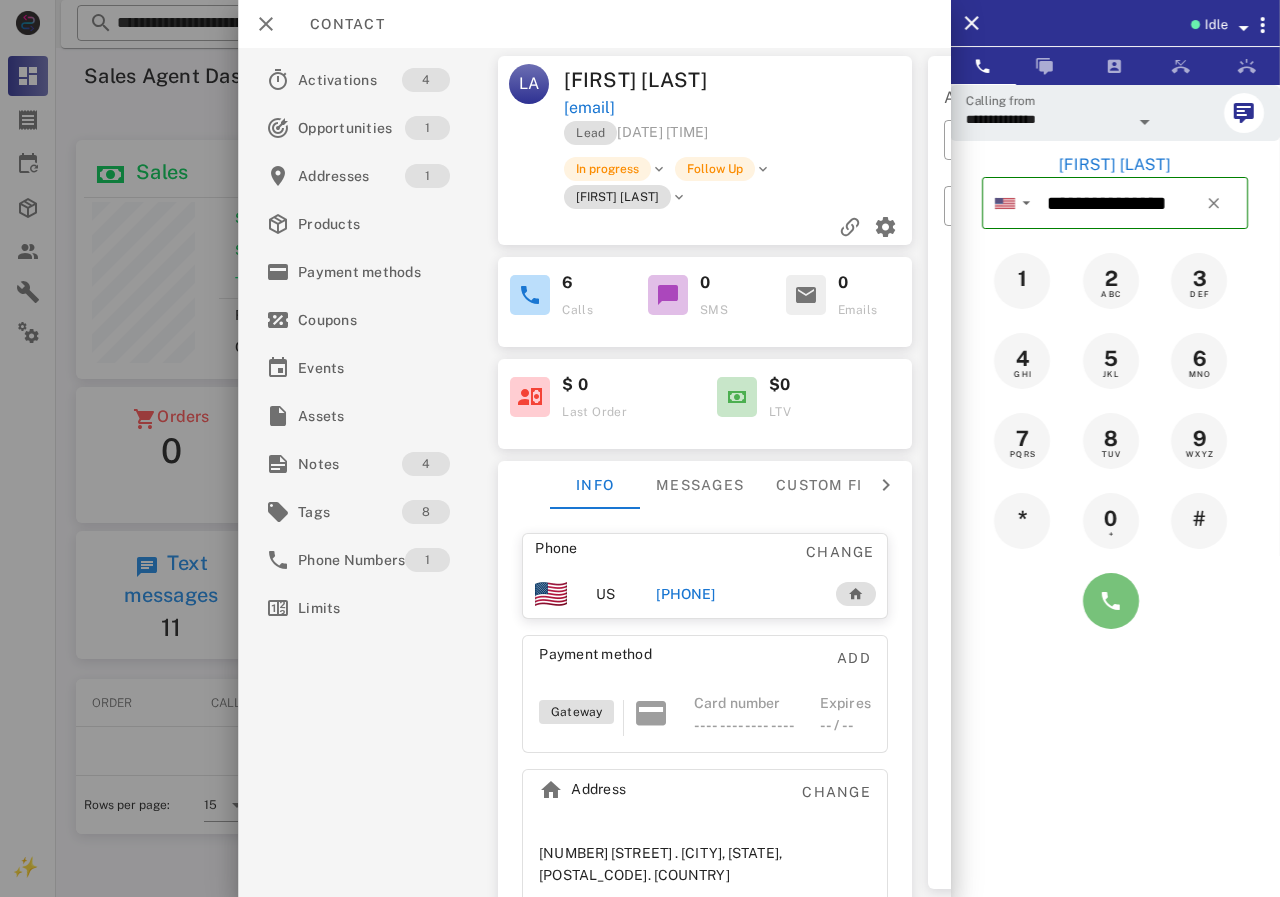 click at bounding box center [1111, 601] 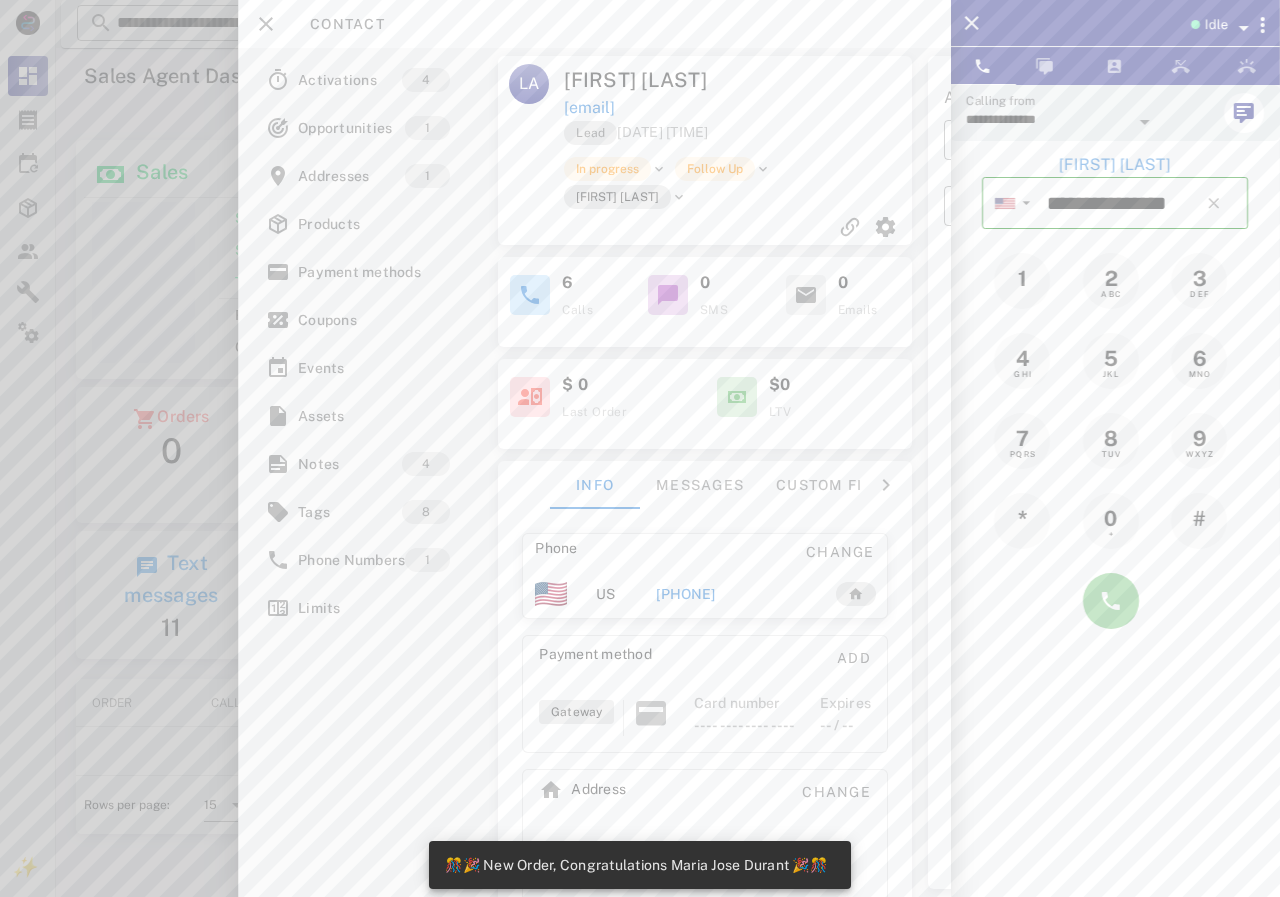 scroll, scrollTop: 999761, scrollLeft: 999611, axis: both 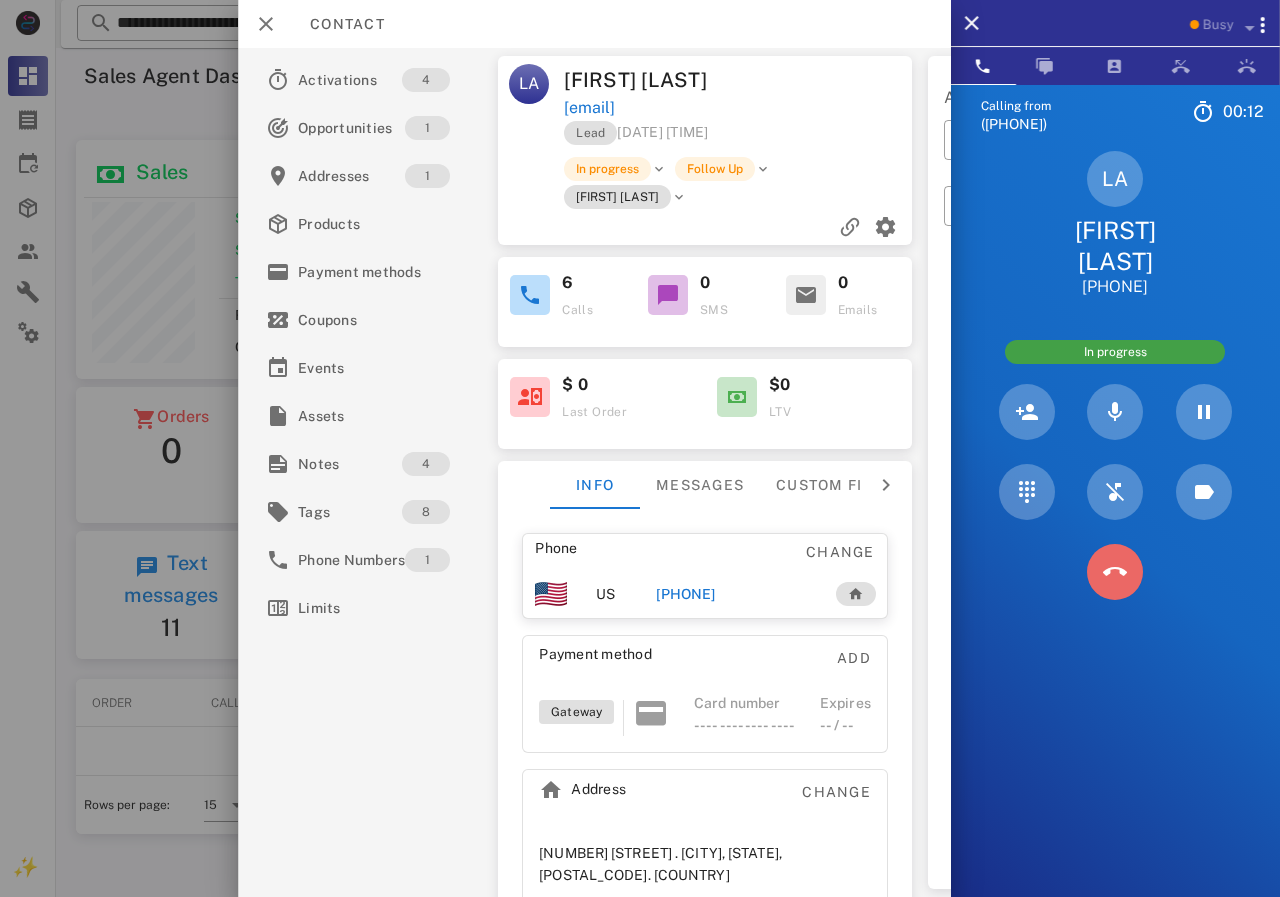 click at bounding box center [1115, 572] 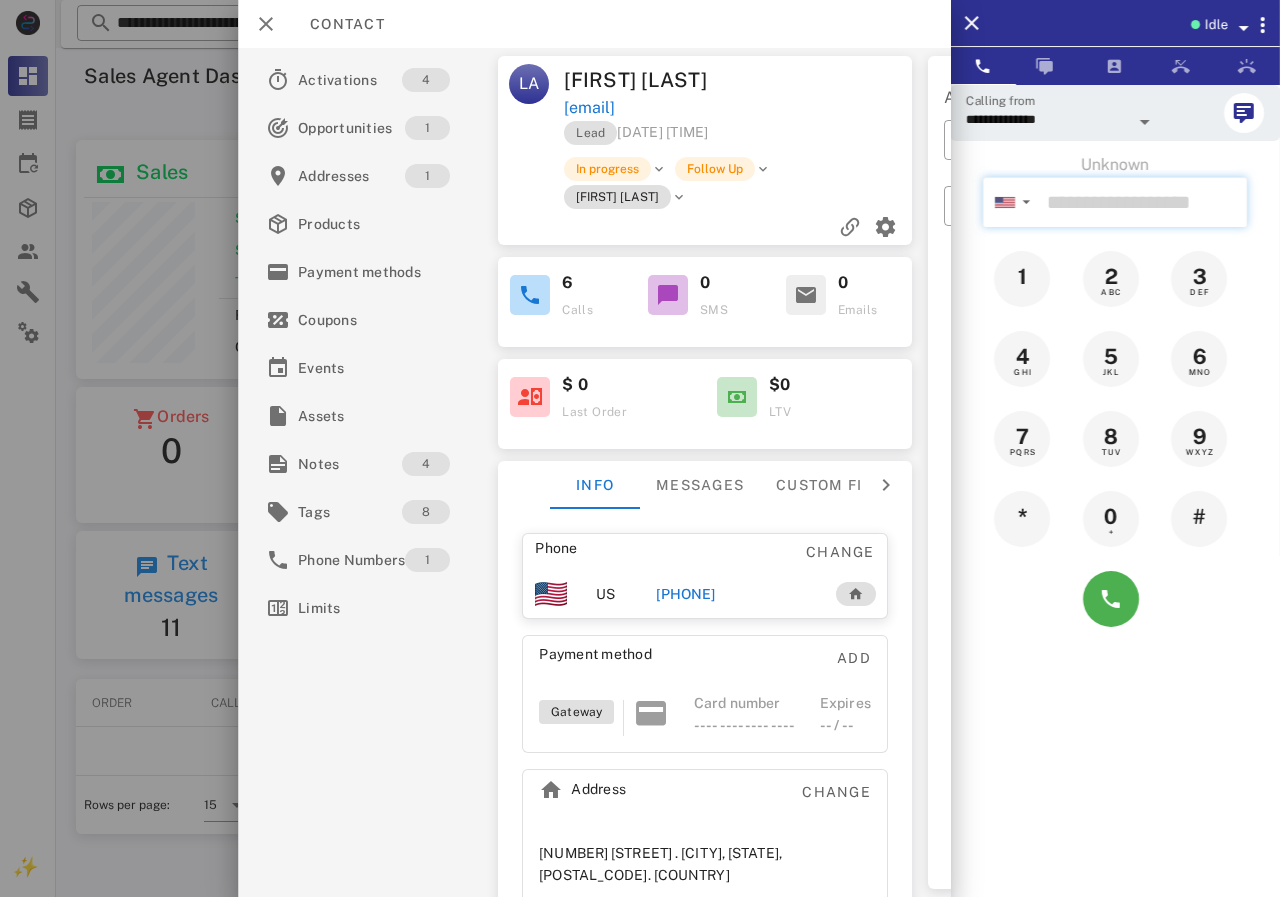 click at bounding box center [1143, 202] 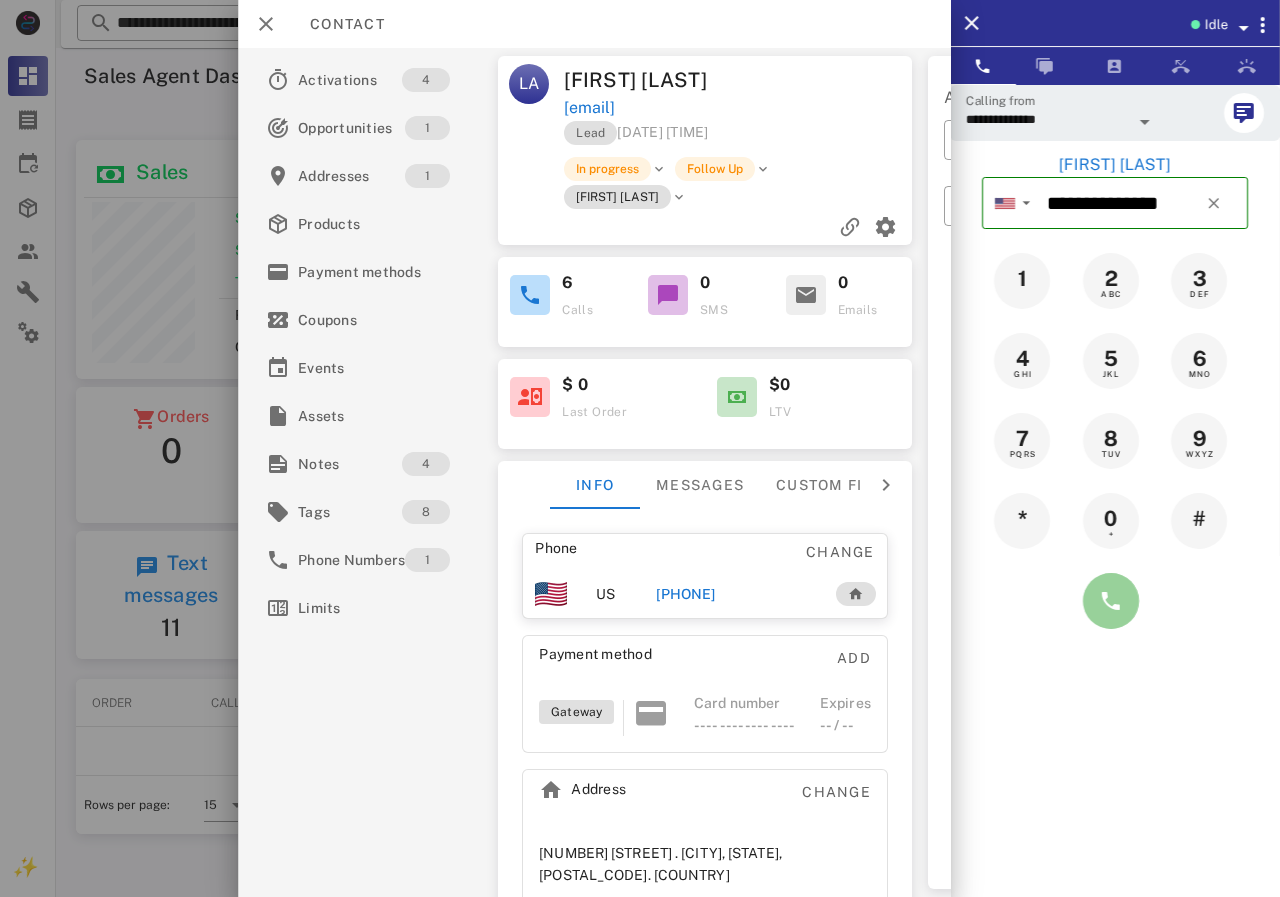 click at bounding box center [1111, 601] 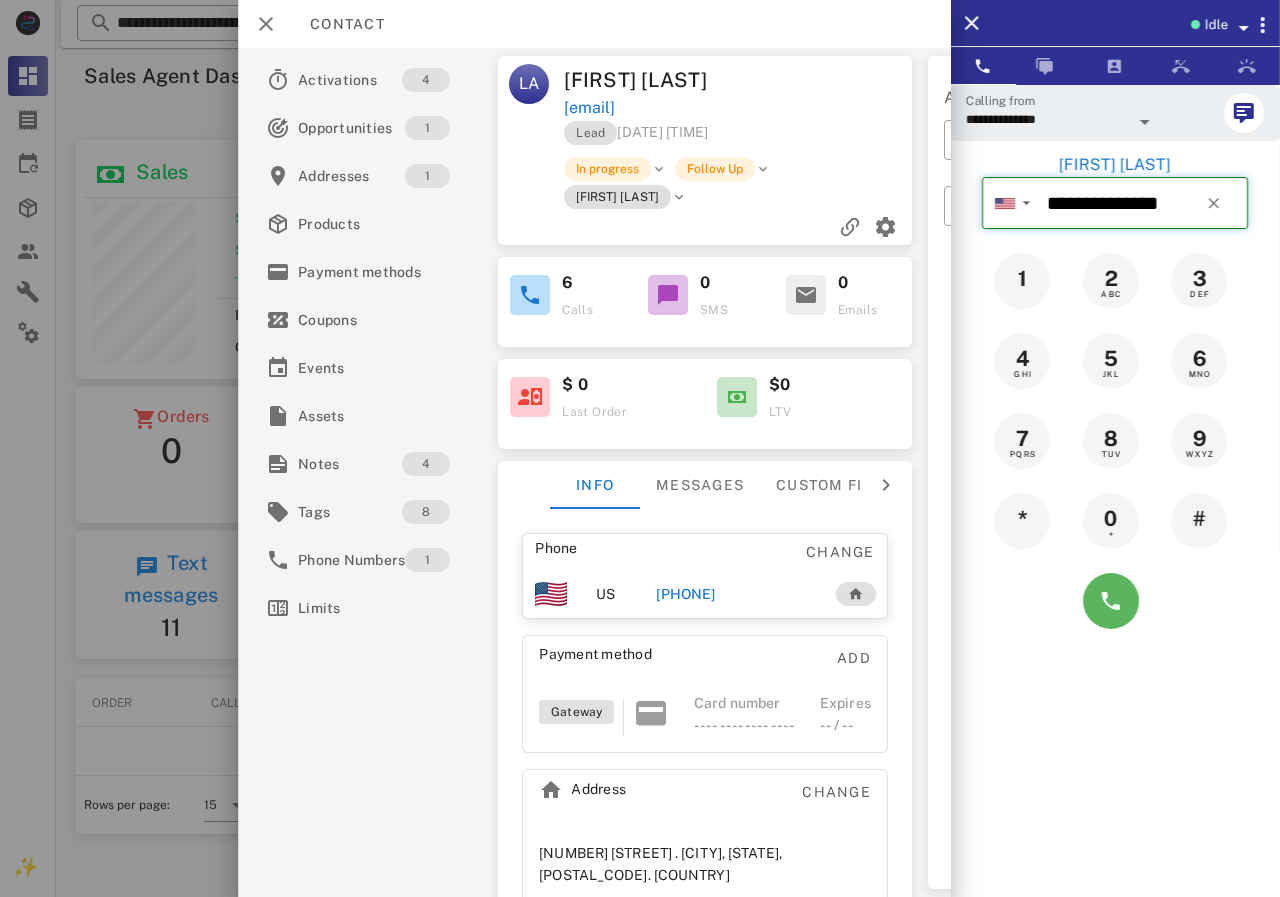 type on "**********" 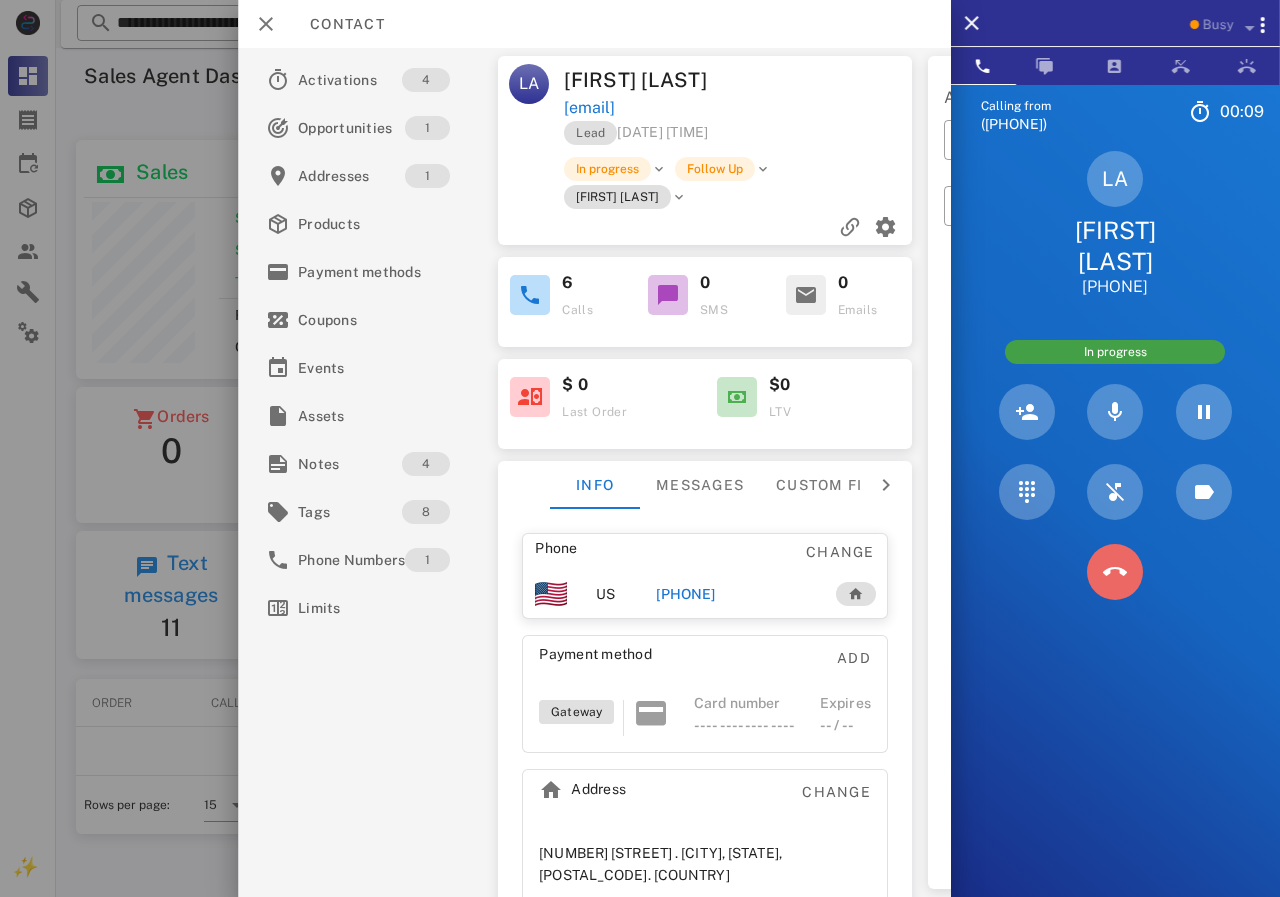 click at bounding box center (1115, 572) 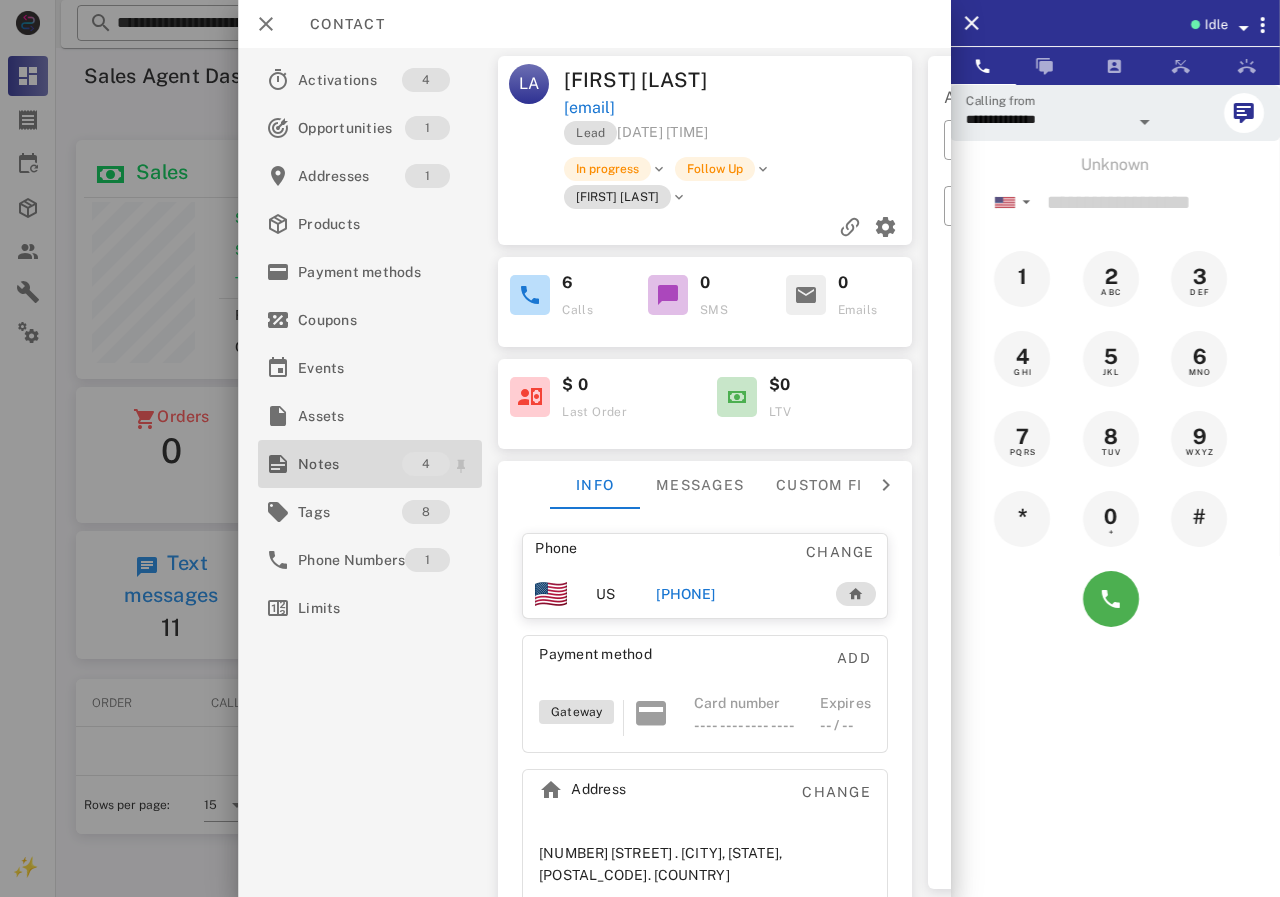 click on "Notes" at bounding box center [350, 464] 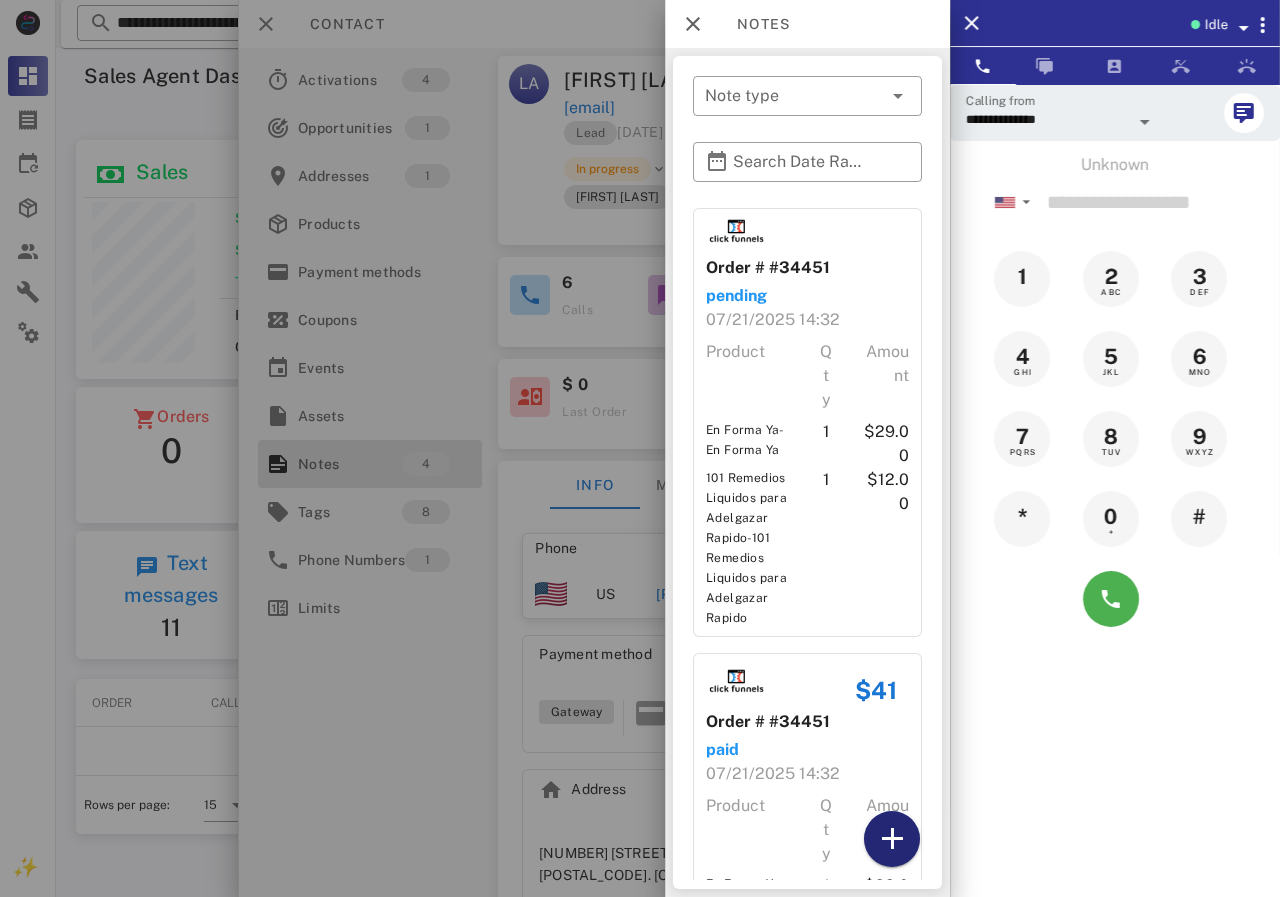 click at bounding box center (892, 839) 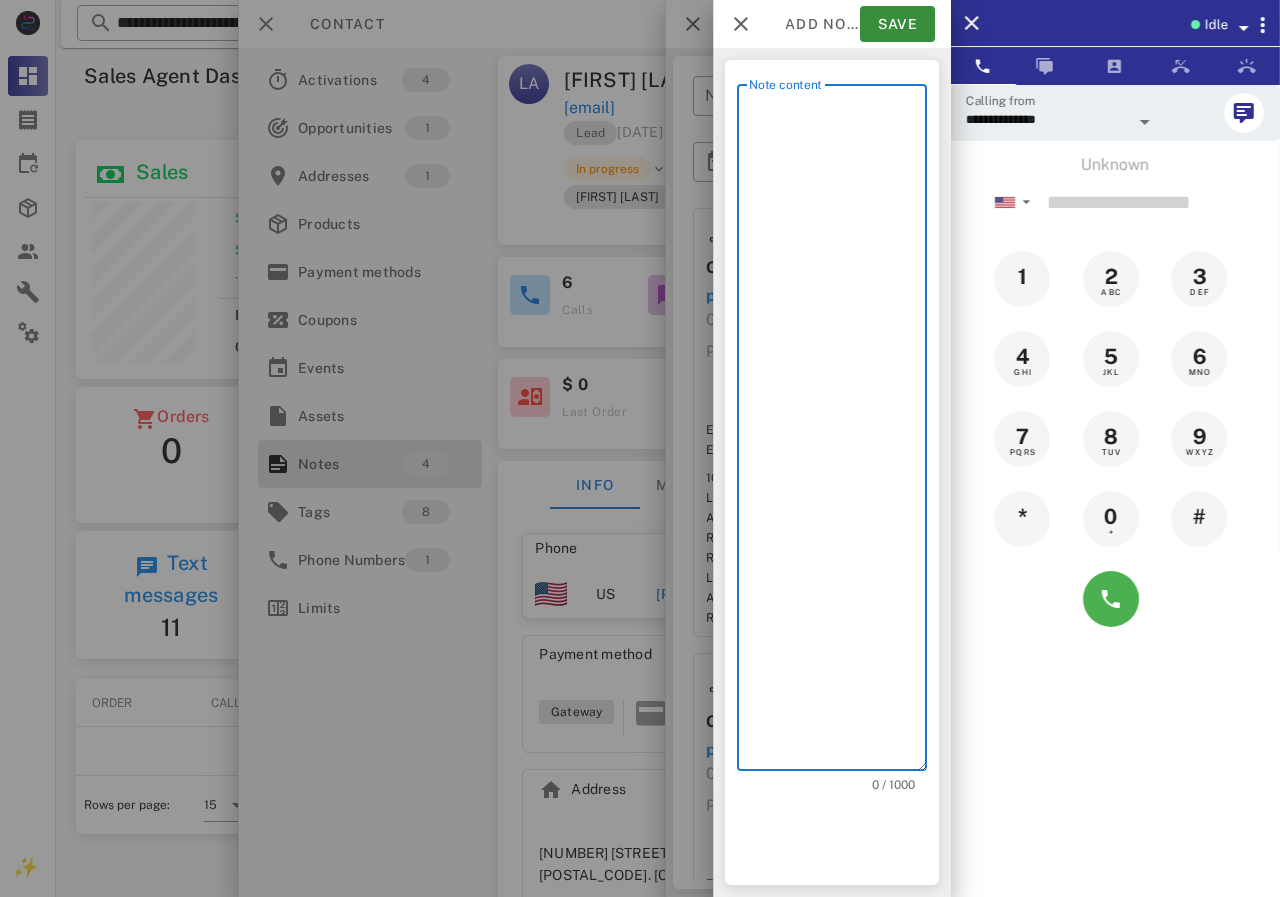 click on "Note content" at bounding box center (838, 432) 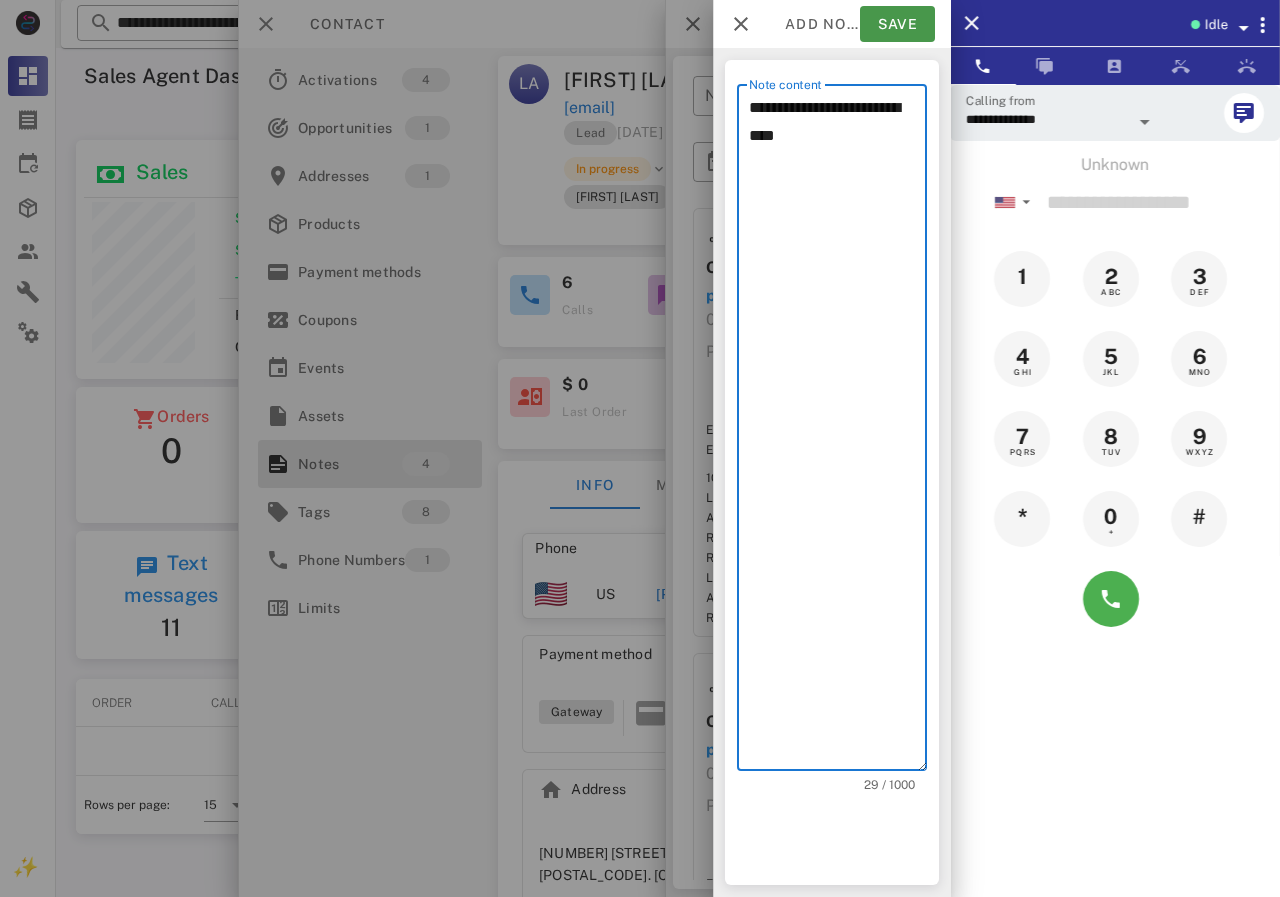 type on "**********" 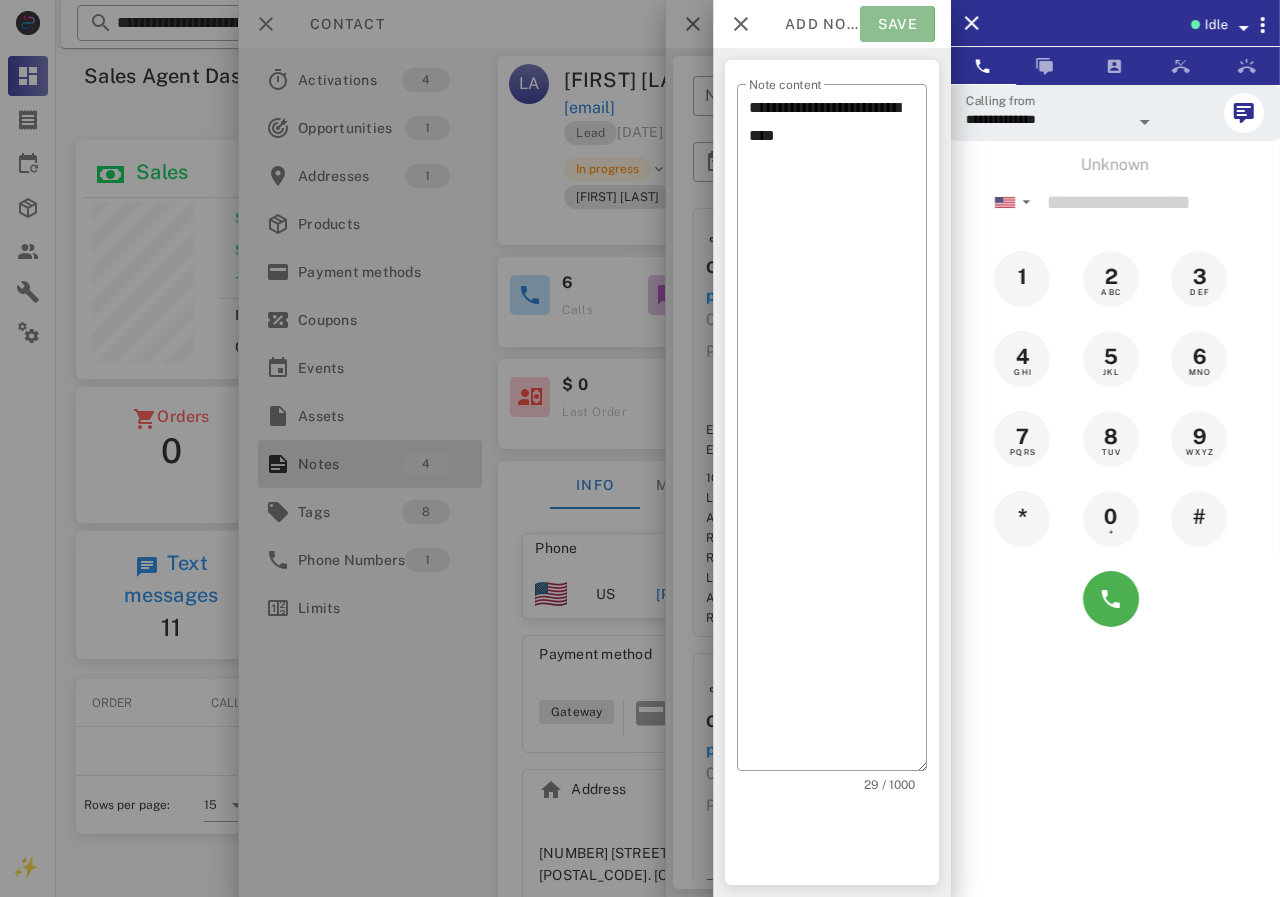 click on "Save" at bounding box center (897, 24) 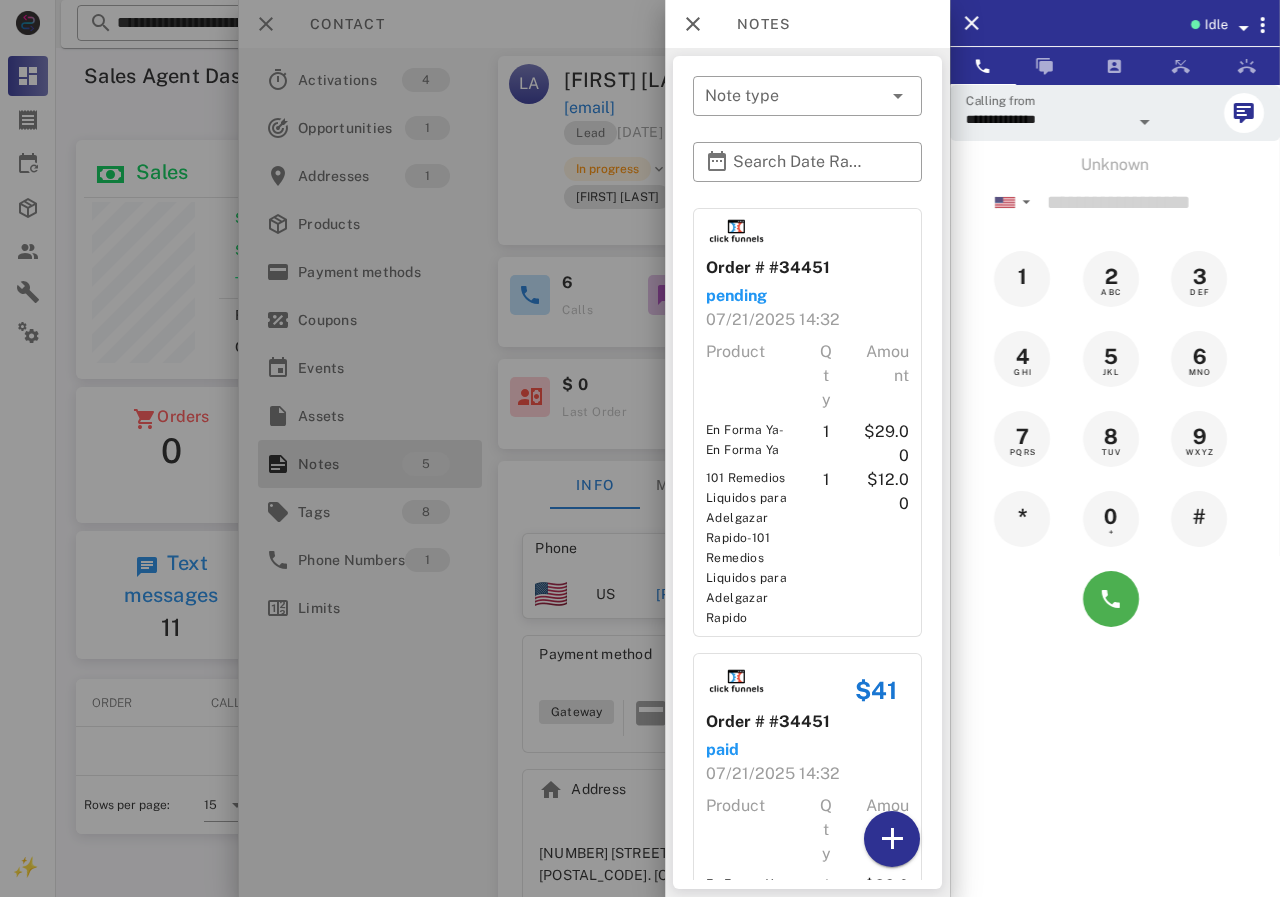 click at bounding box center (640, 448) 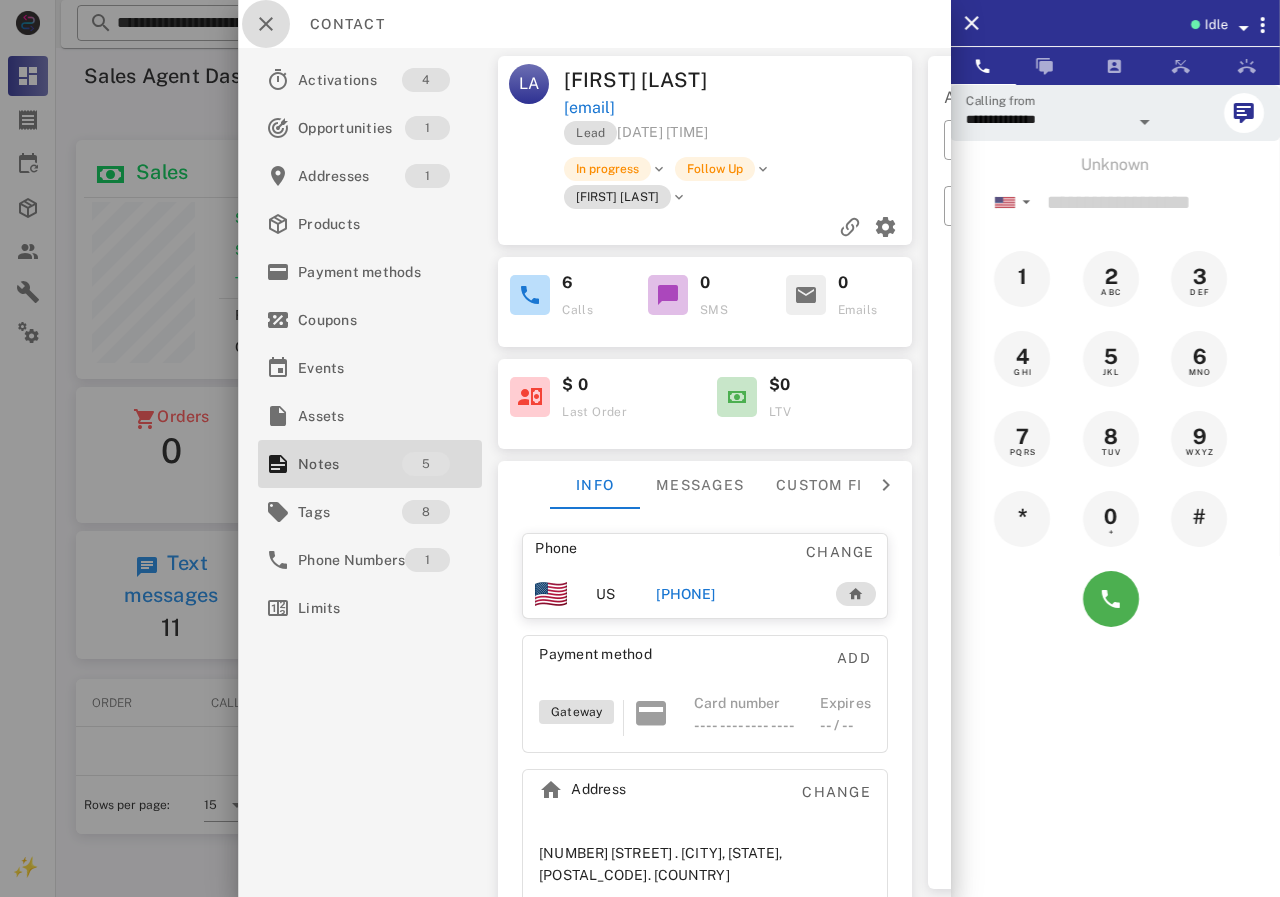 click at bounding box center [266, 24] 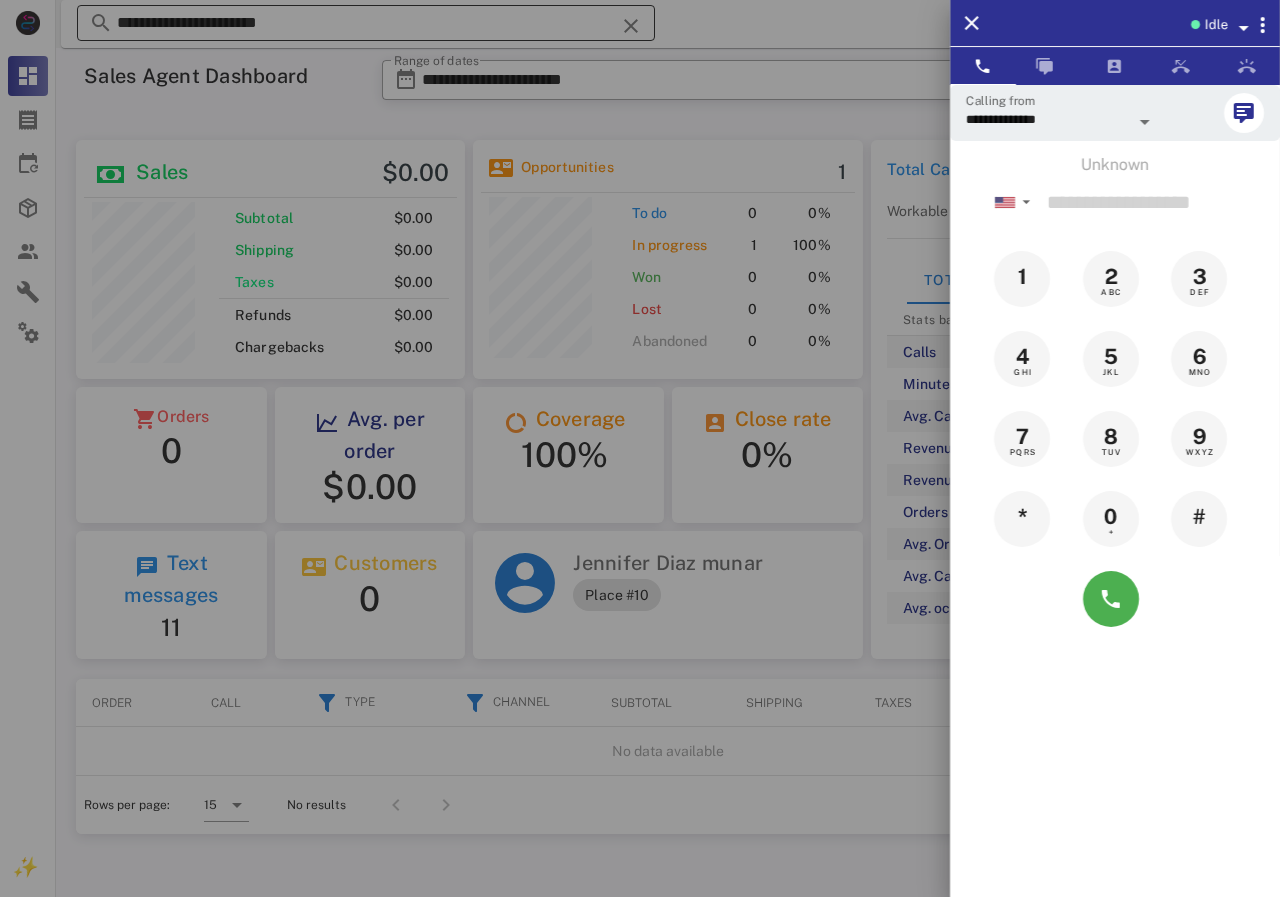 click at bounding box center (640, 448) 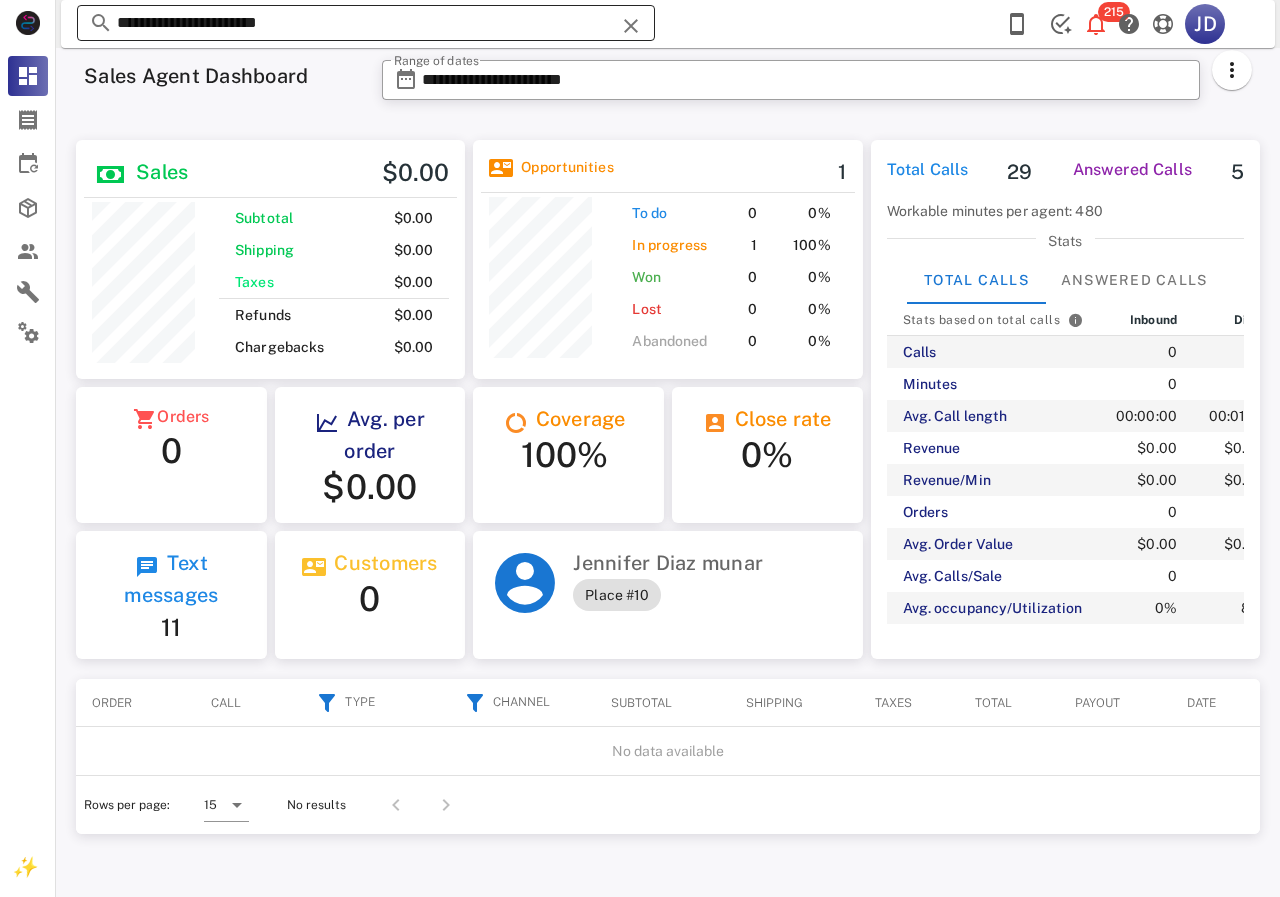 drag, startPoint x: 431, startPoint y: 29, endPoint x: 126, endPoint y: 30, distance: 305.00165 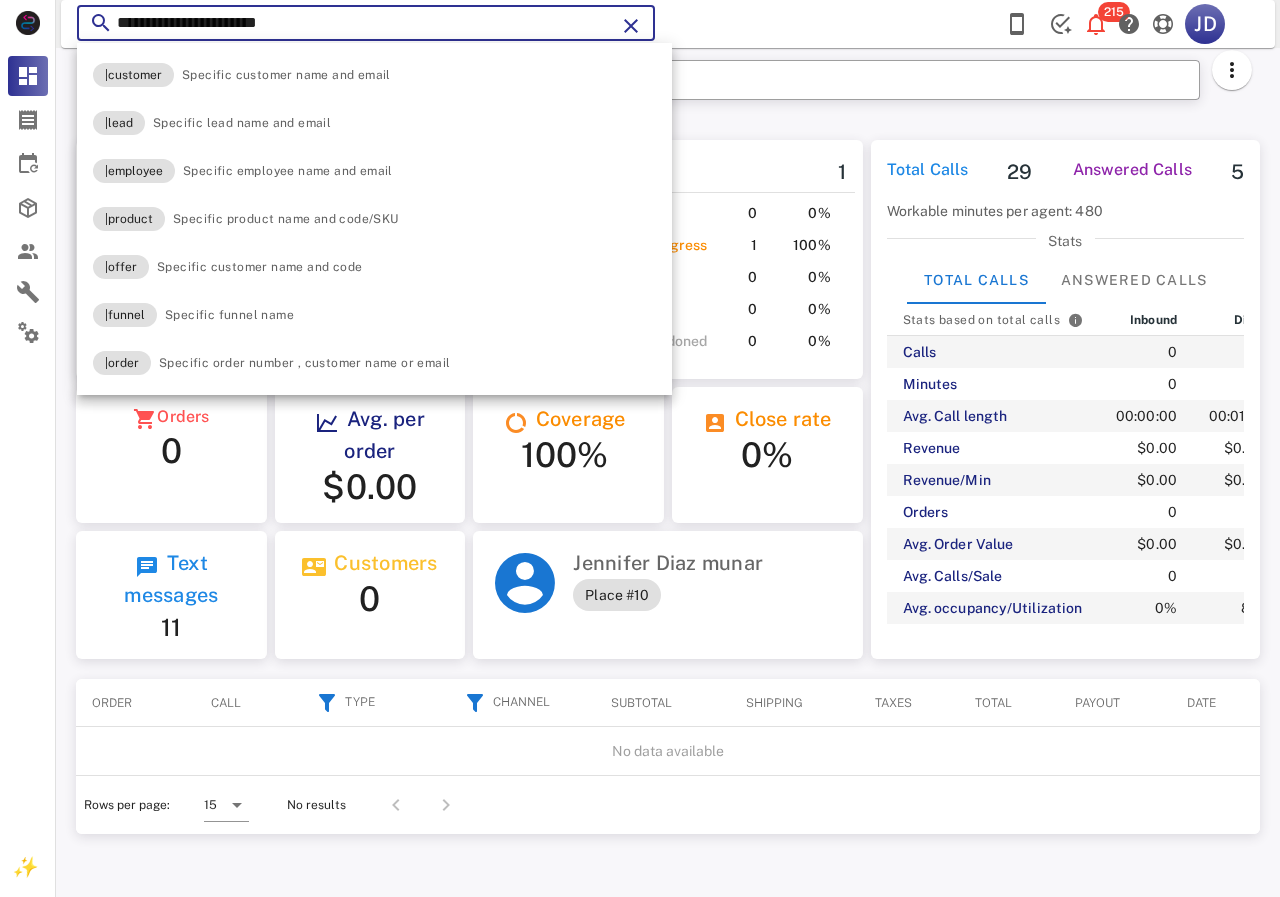 paste 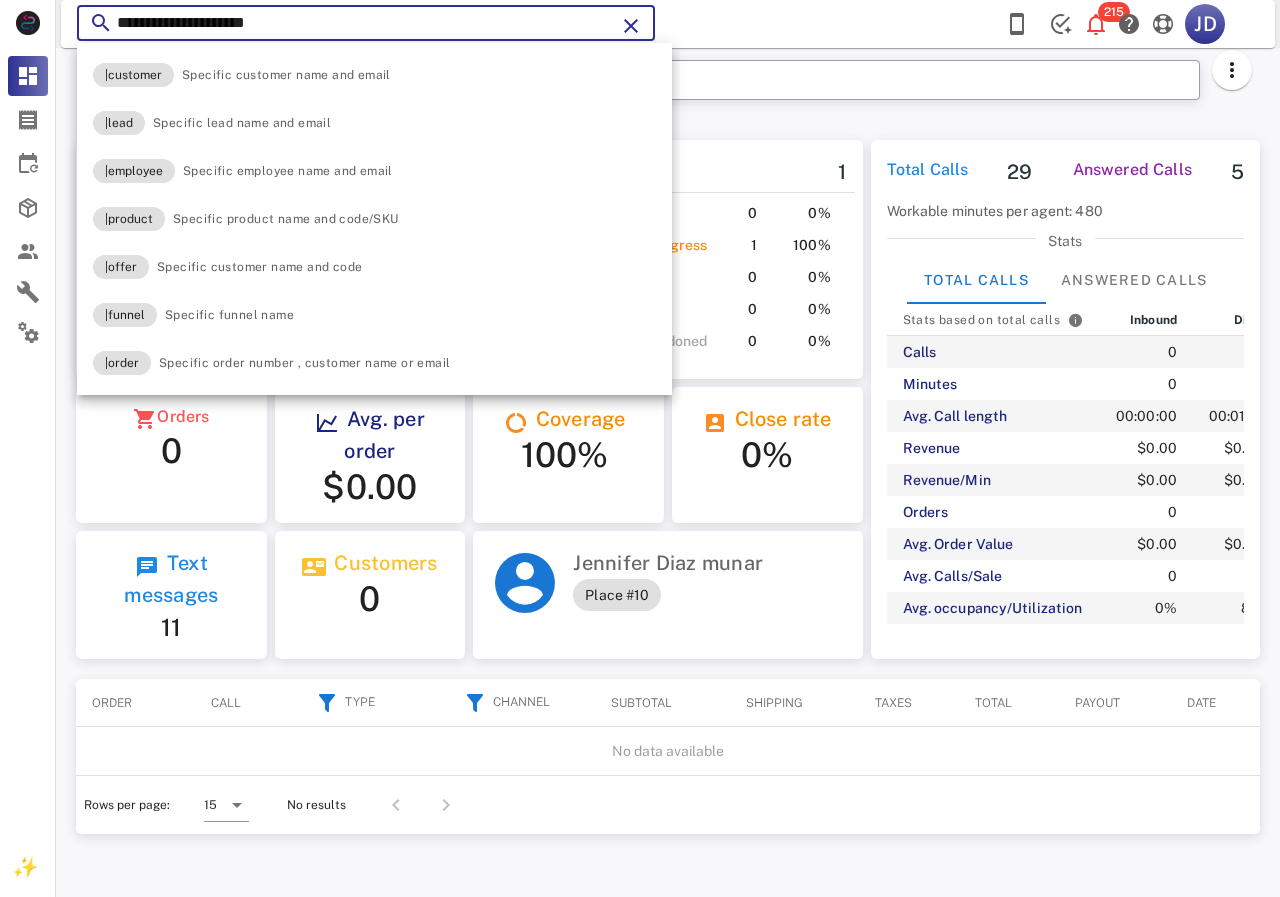 drag, startPoint x: 140, startPoint y: 29, endPoint x: 93, endPoint y: 34, distance: 47.26521 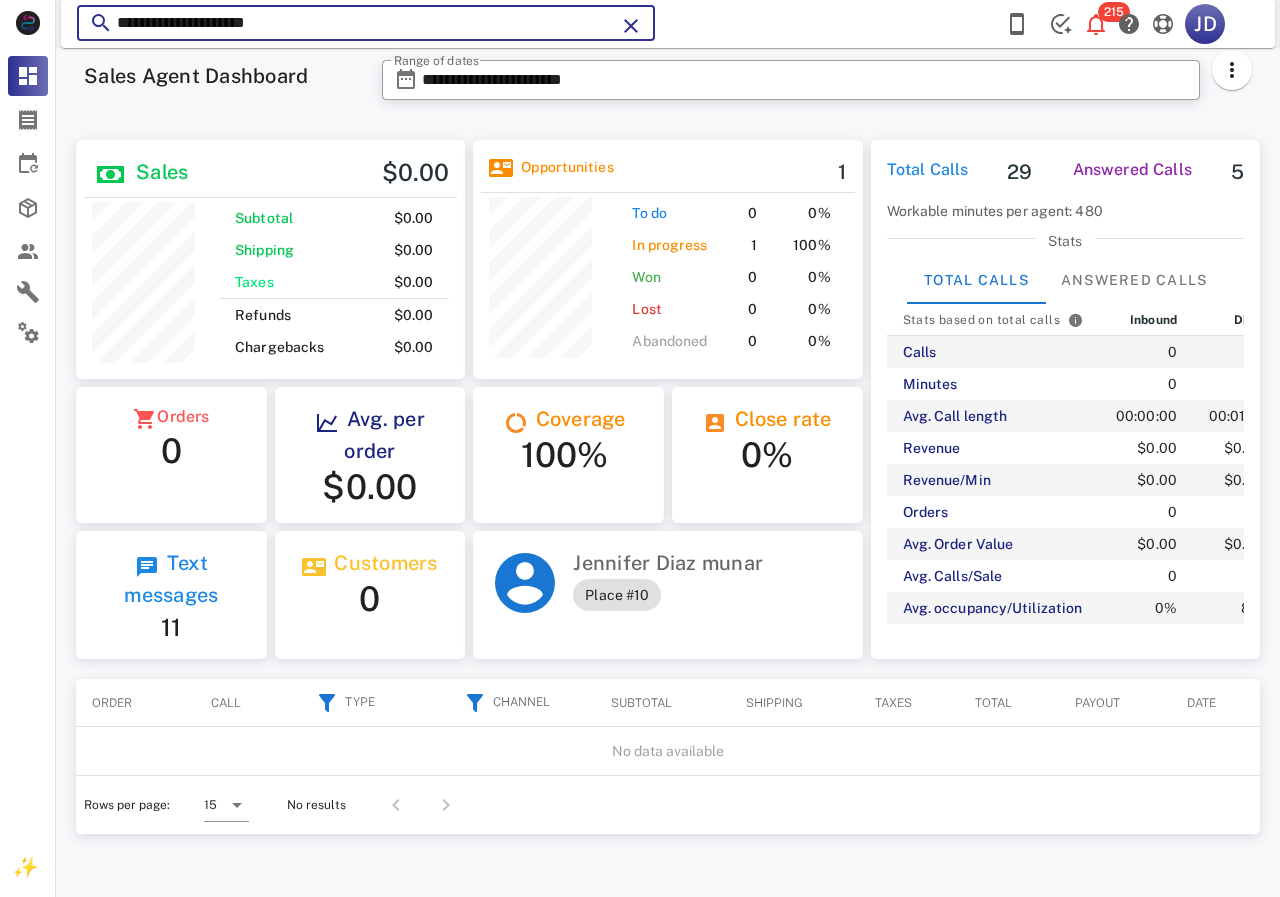 paste 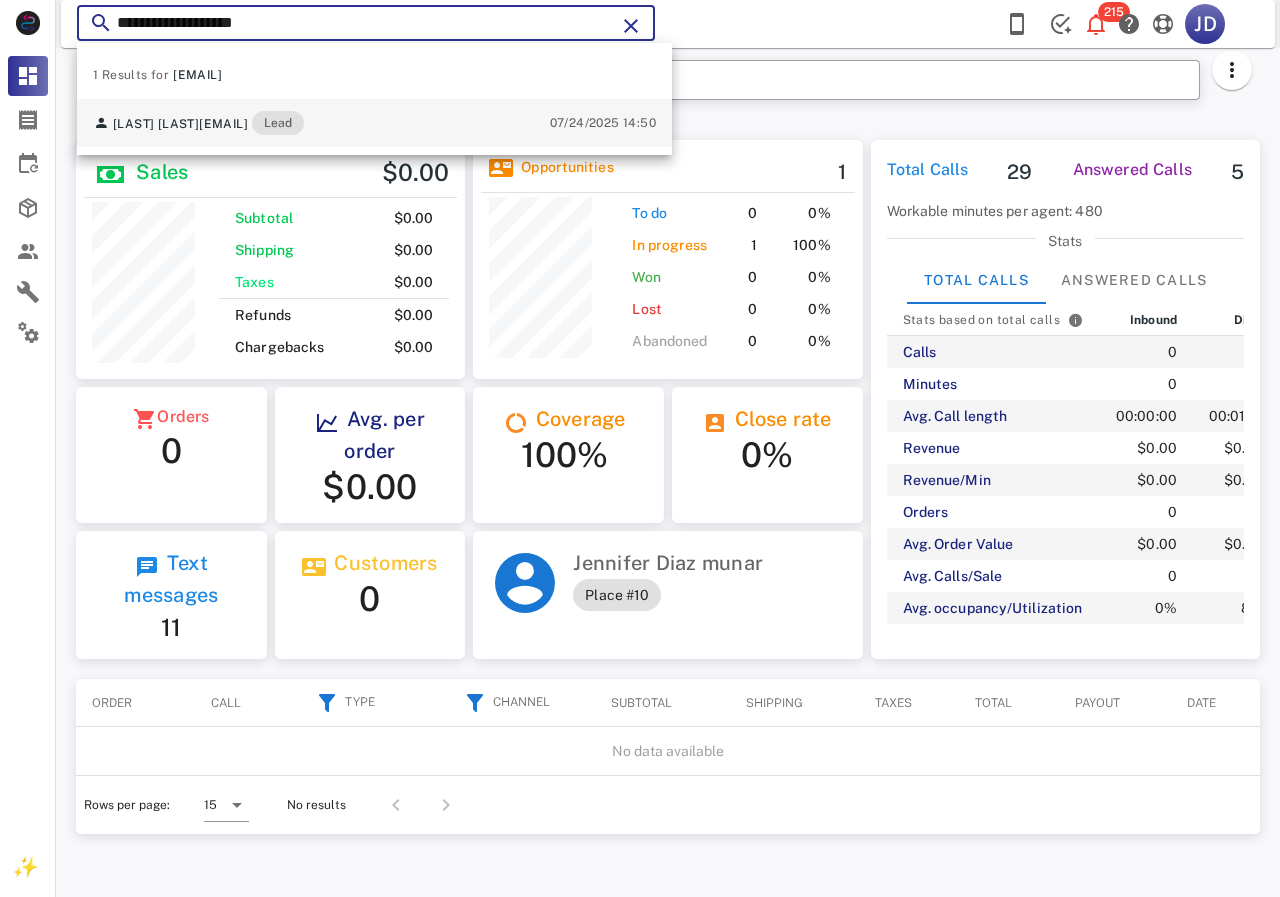 type on "**********" 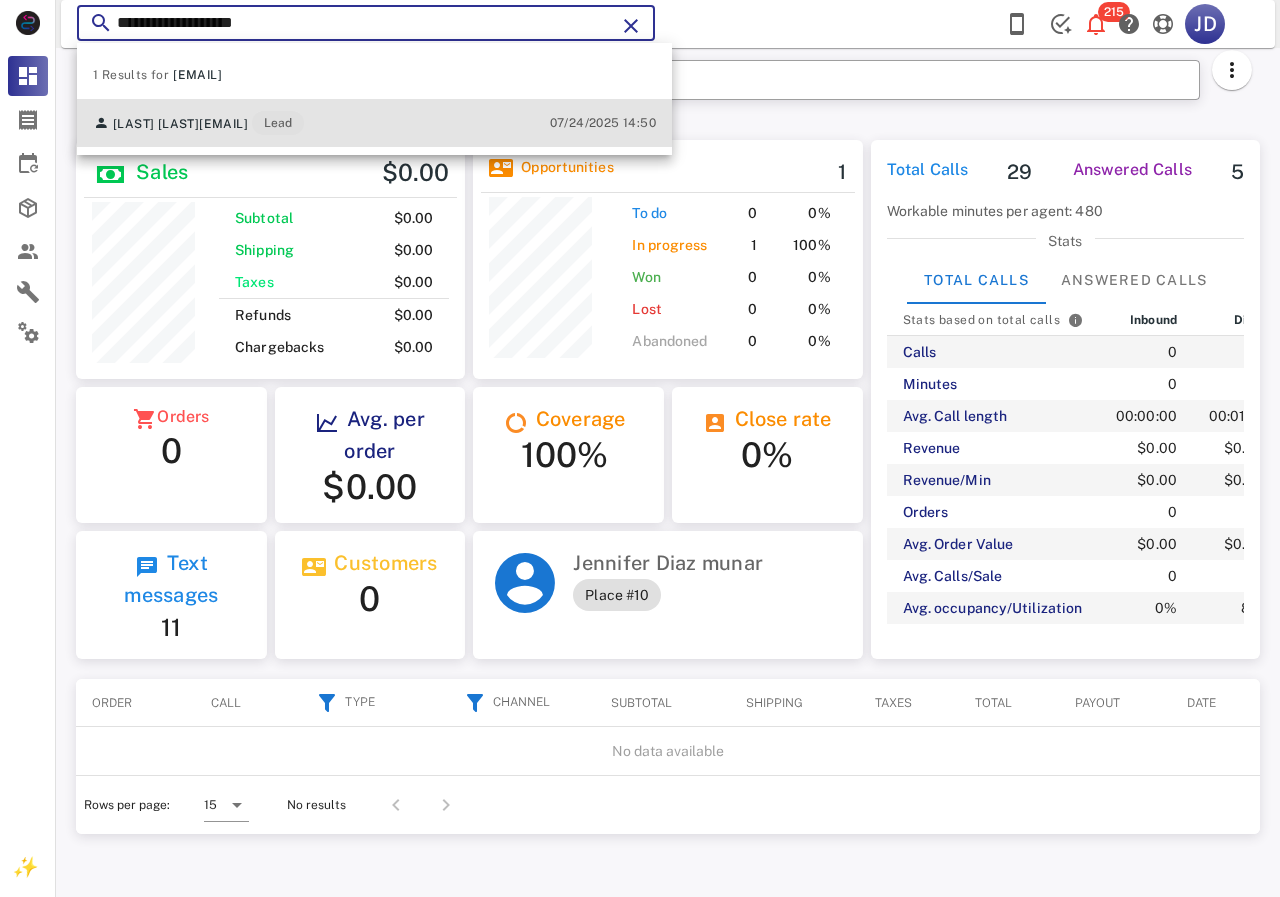 click on "[LAST] [LAST]" at bounding box center (156, 124) 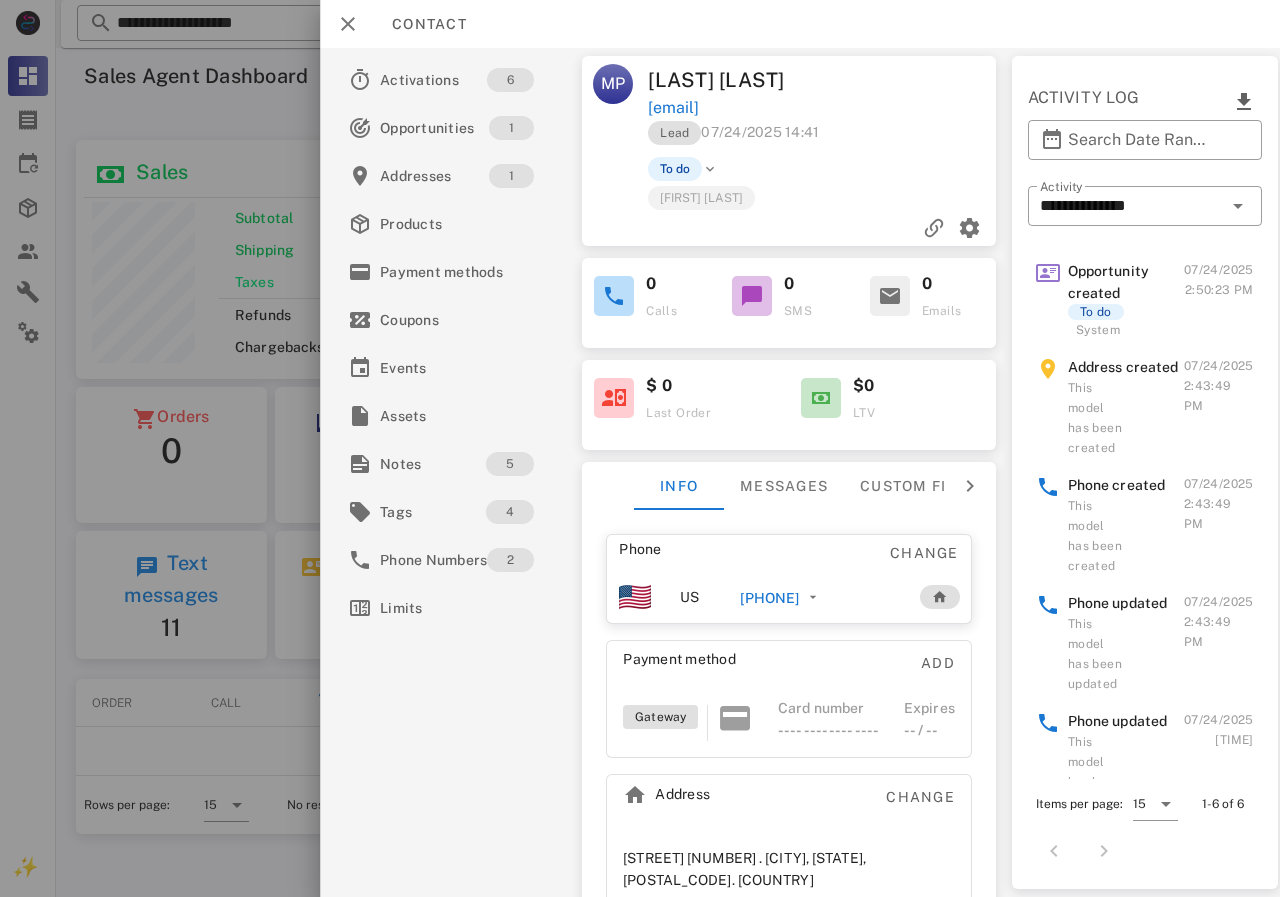 click on "[PHONE]" at bounding box center (769, 598) 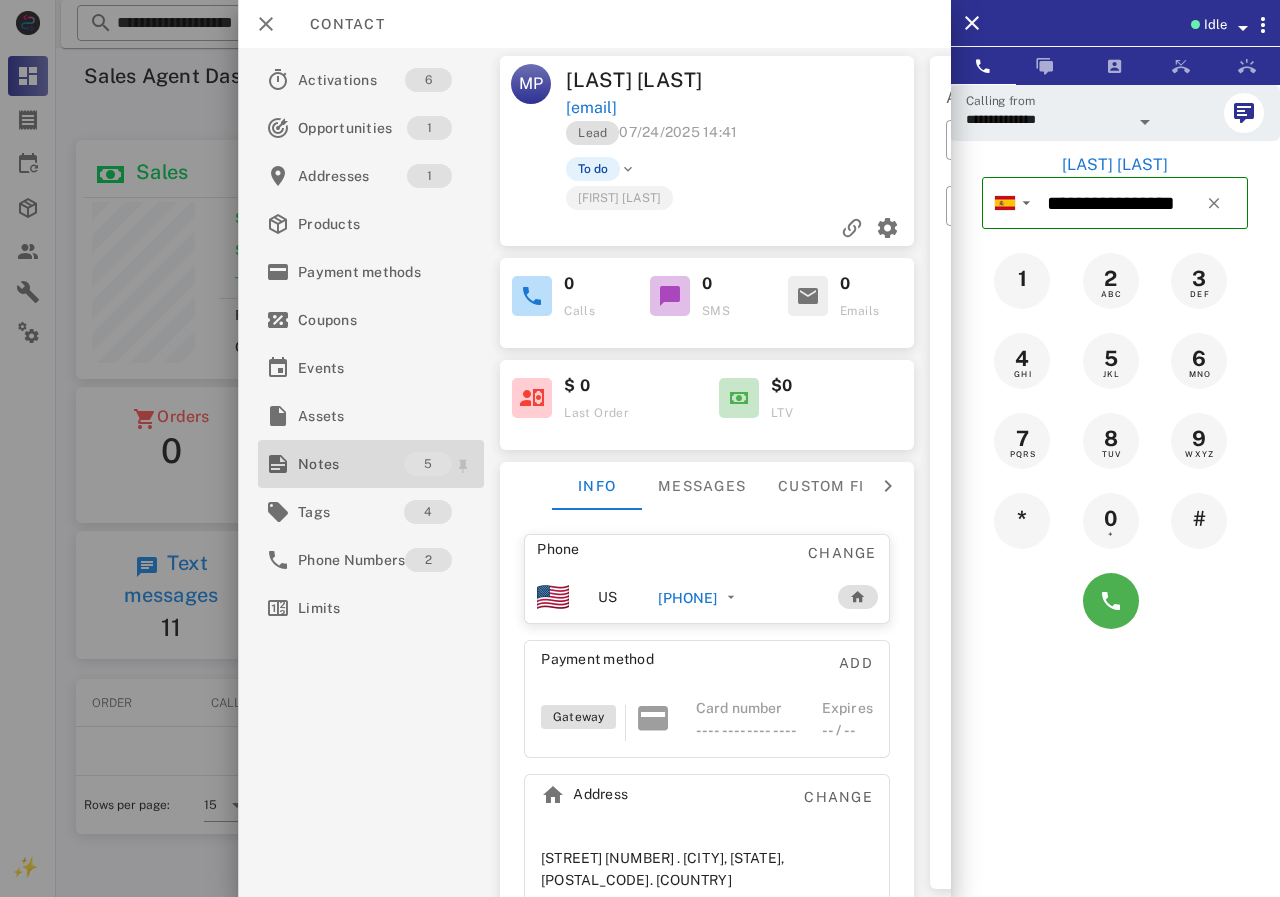 click on "Notes" at bounding box center [351, 464] 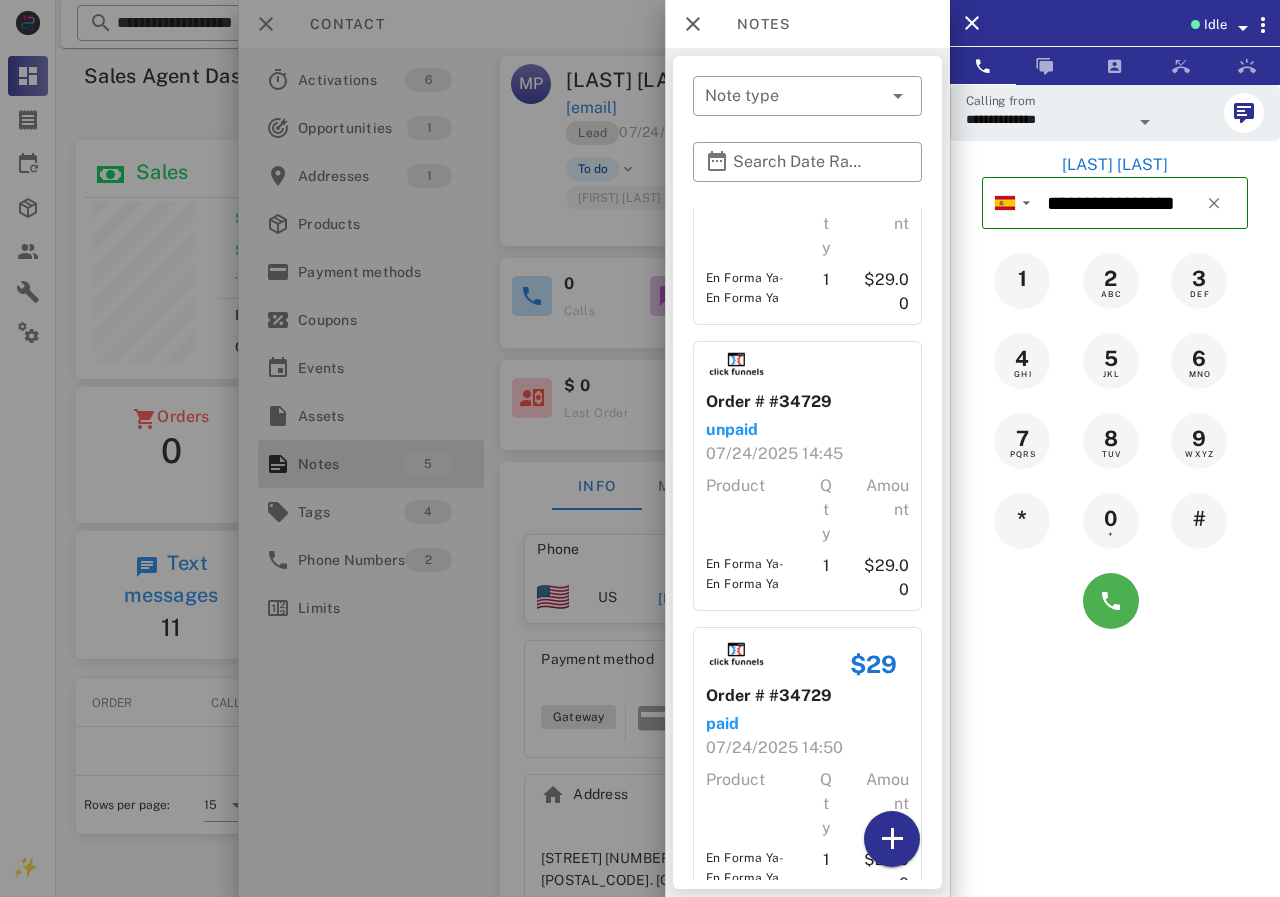 scroll, scrollTop: 770, scrollLeft: 0, axis: vertical 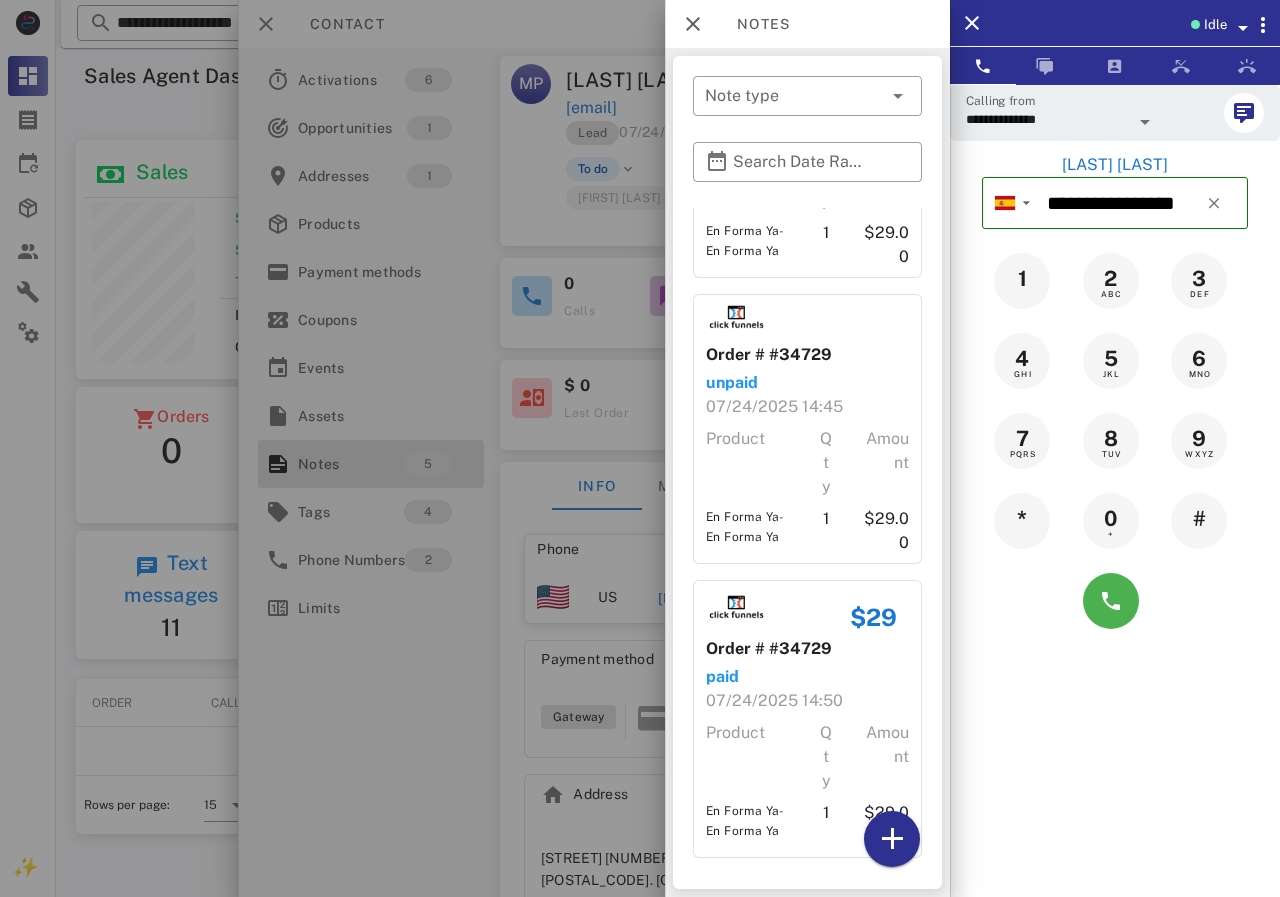 click at bounding box center (640, 448) 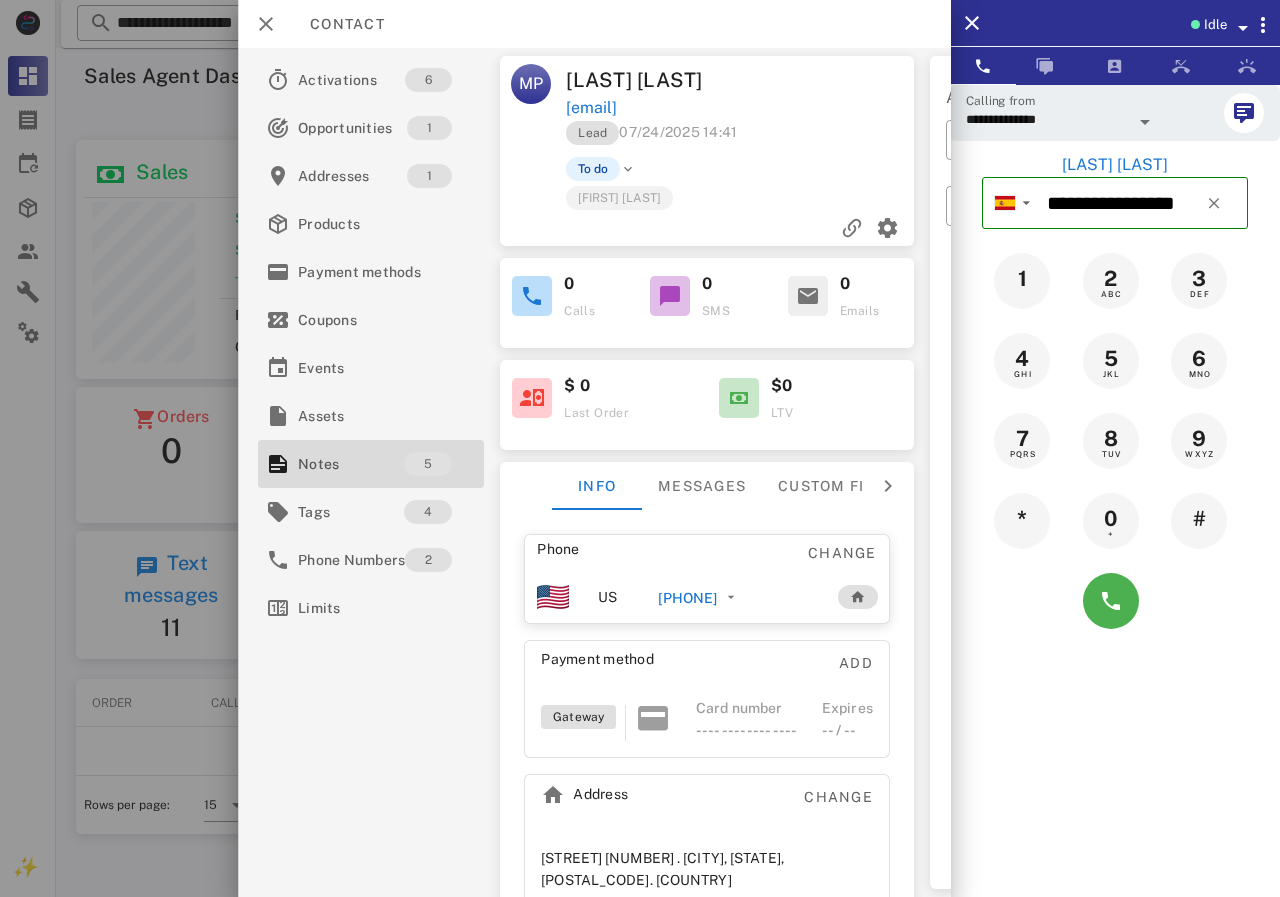 click on "[PHONE]" at bounding box center (687, 598) 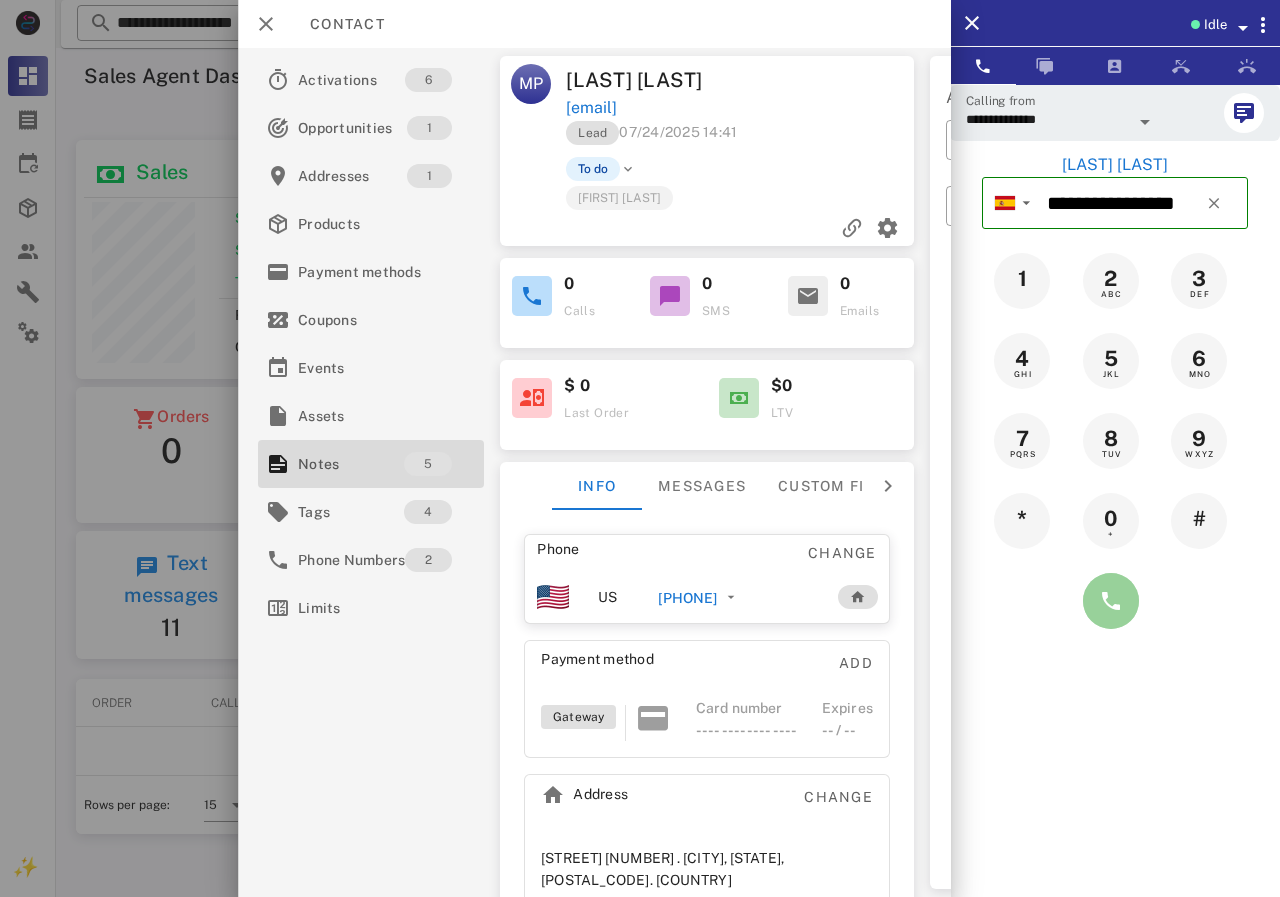click at bounding box center (1111, 601) 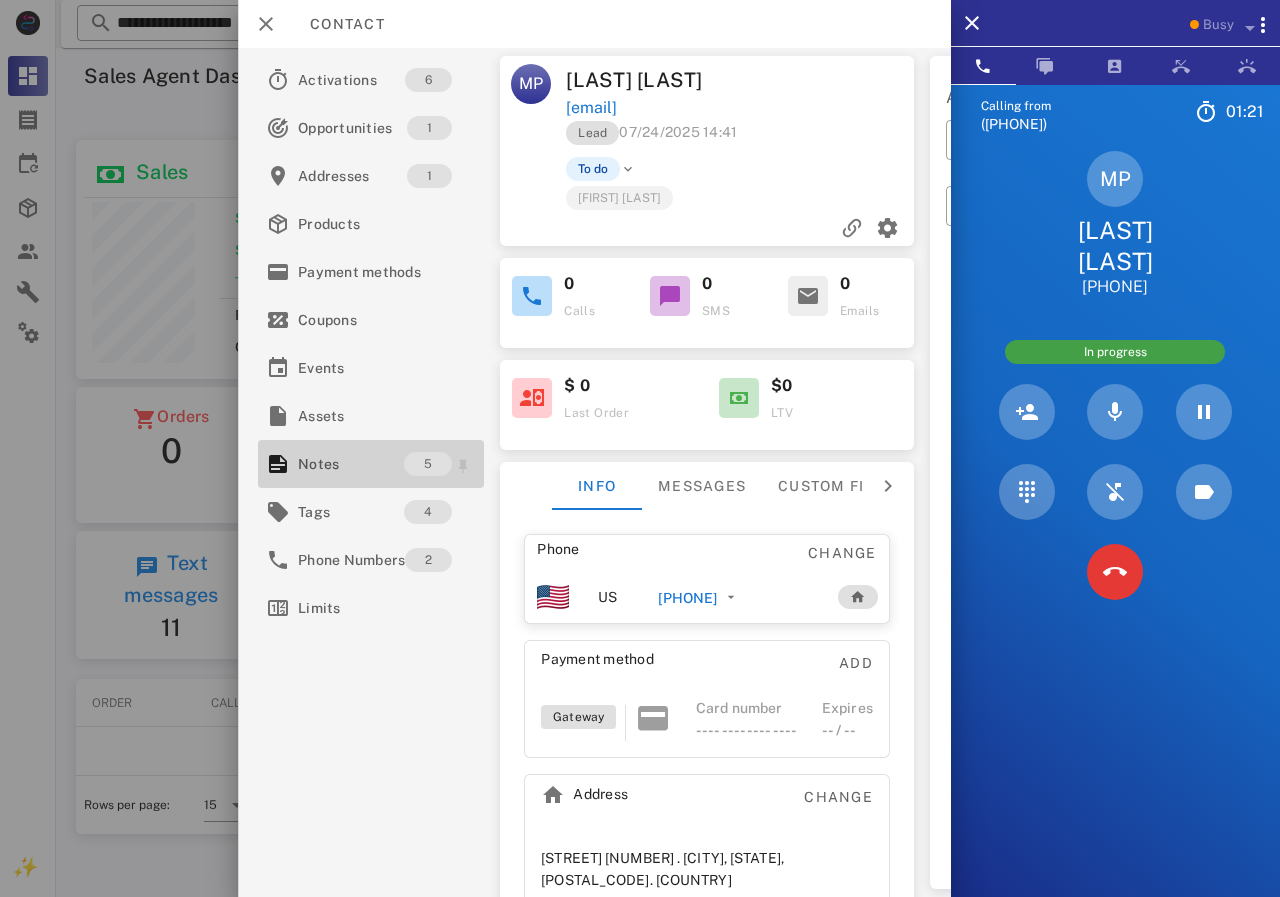 click on "Notes" at bounding box center (351, 464) 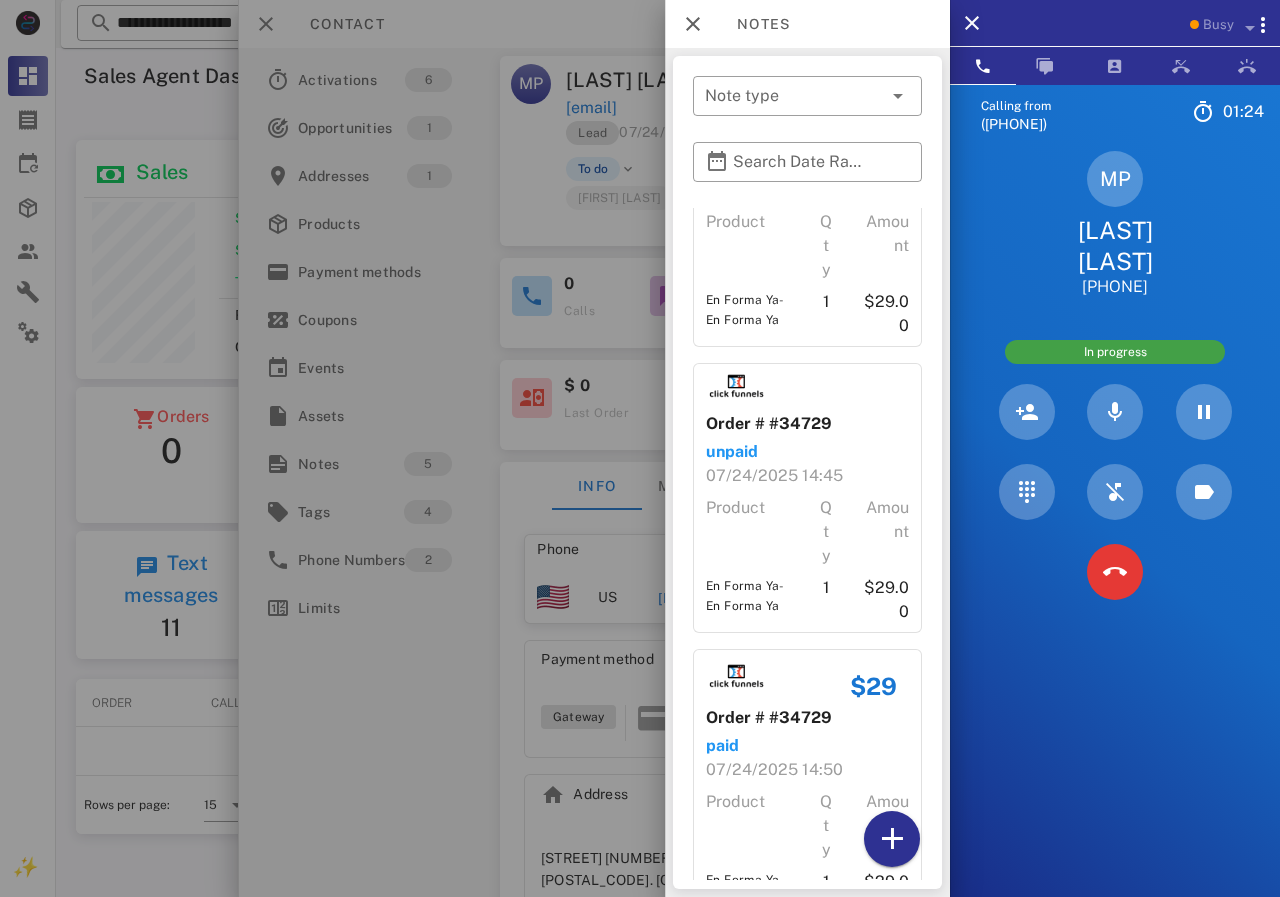 scroll, scrollTop: 770, scrollLeft: 0, axis: vertical 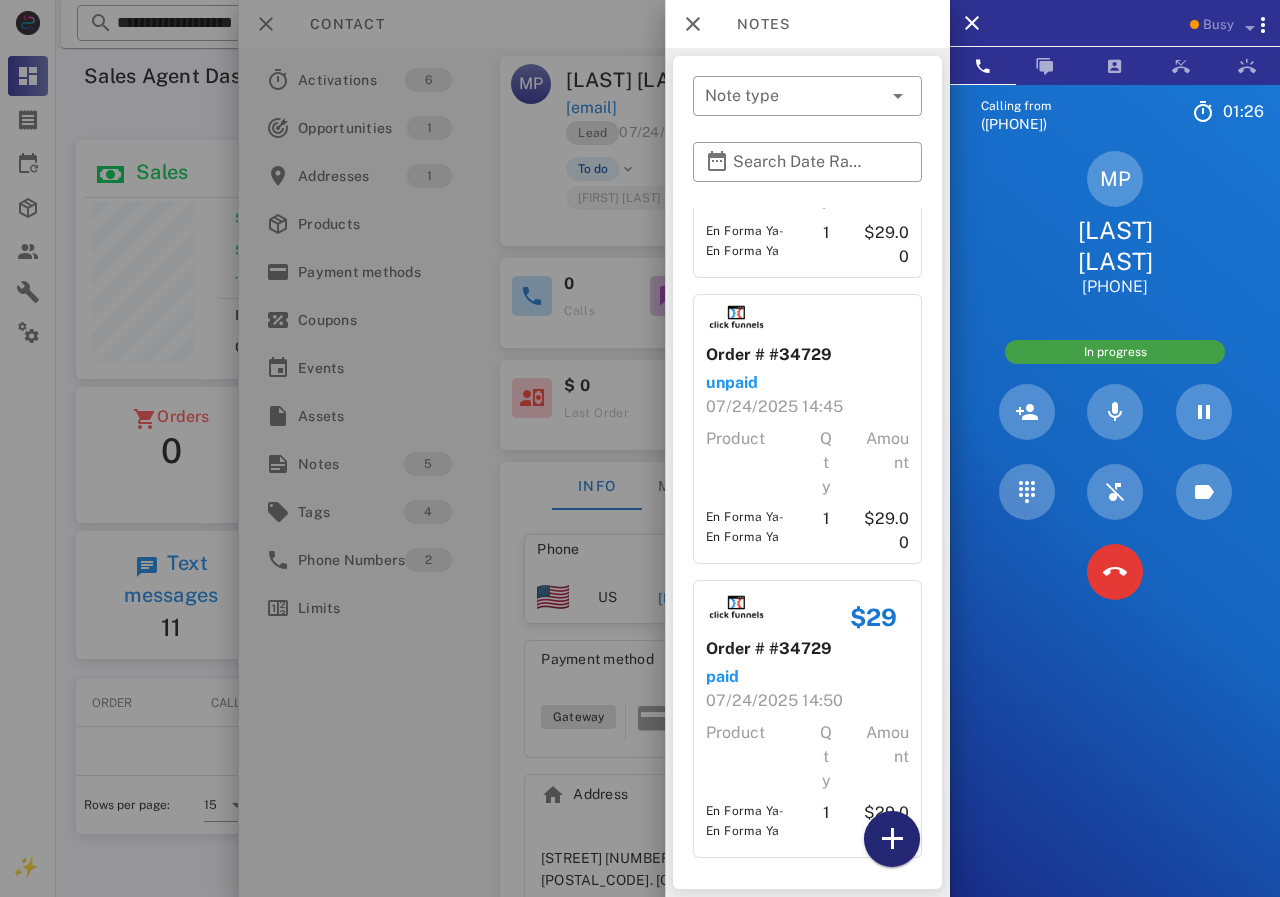 drag, startPoint x: 879, startPoint y: 828, endPoint x: 875, endPoint y: 604, distance: 224.0357 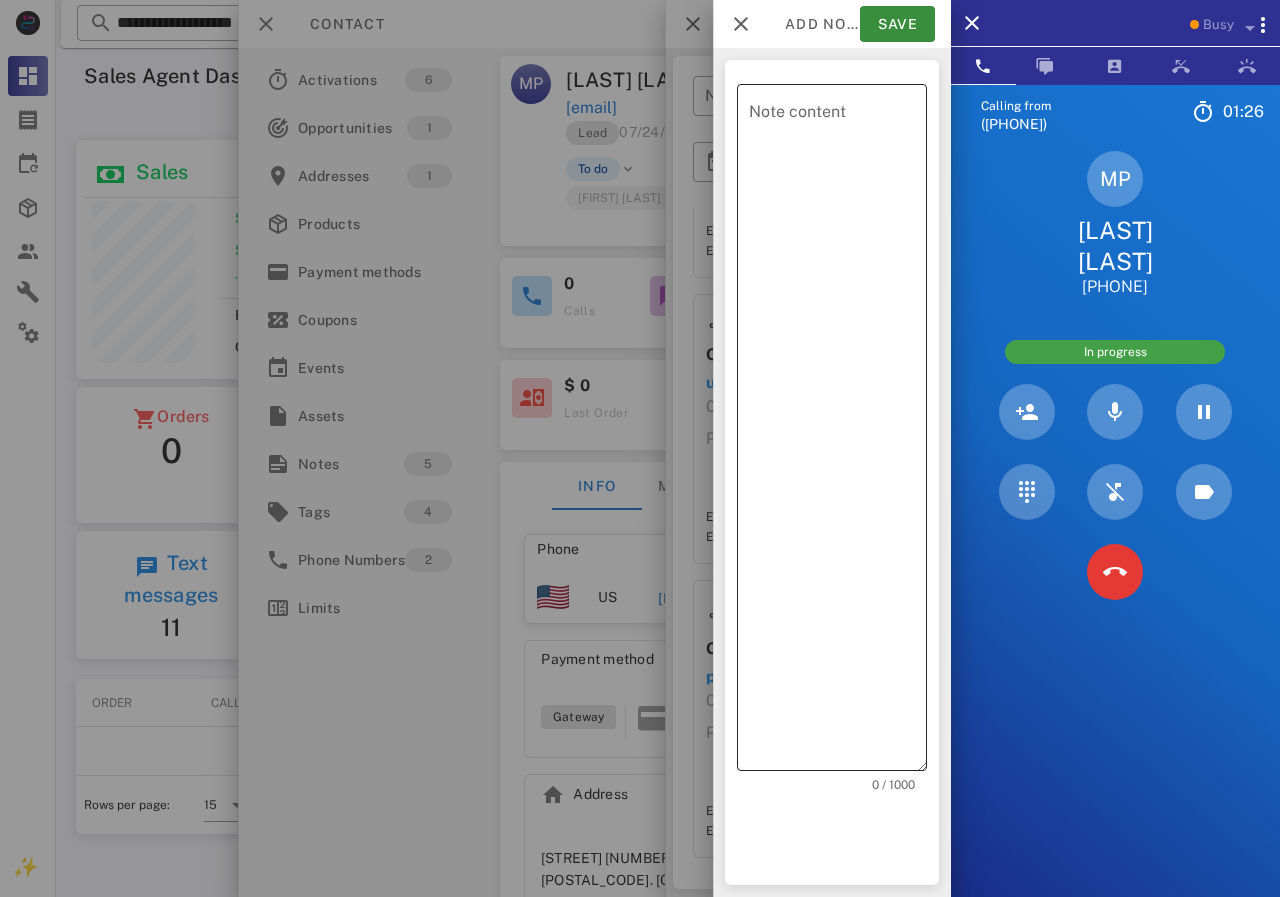 click on "Note content" at bounding box center (838, 432) 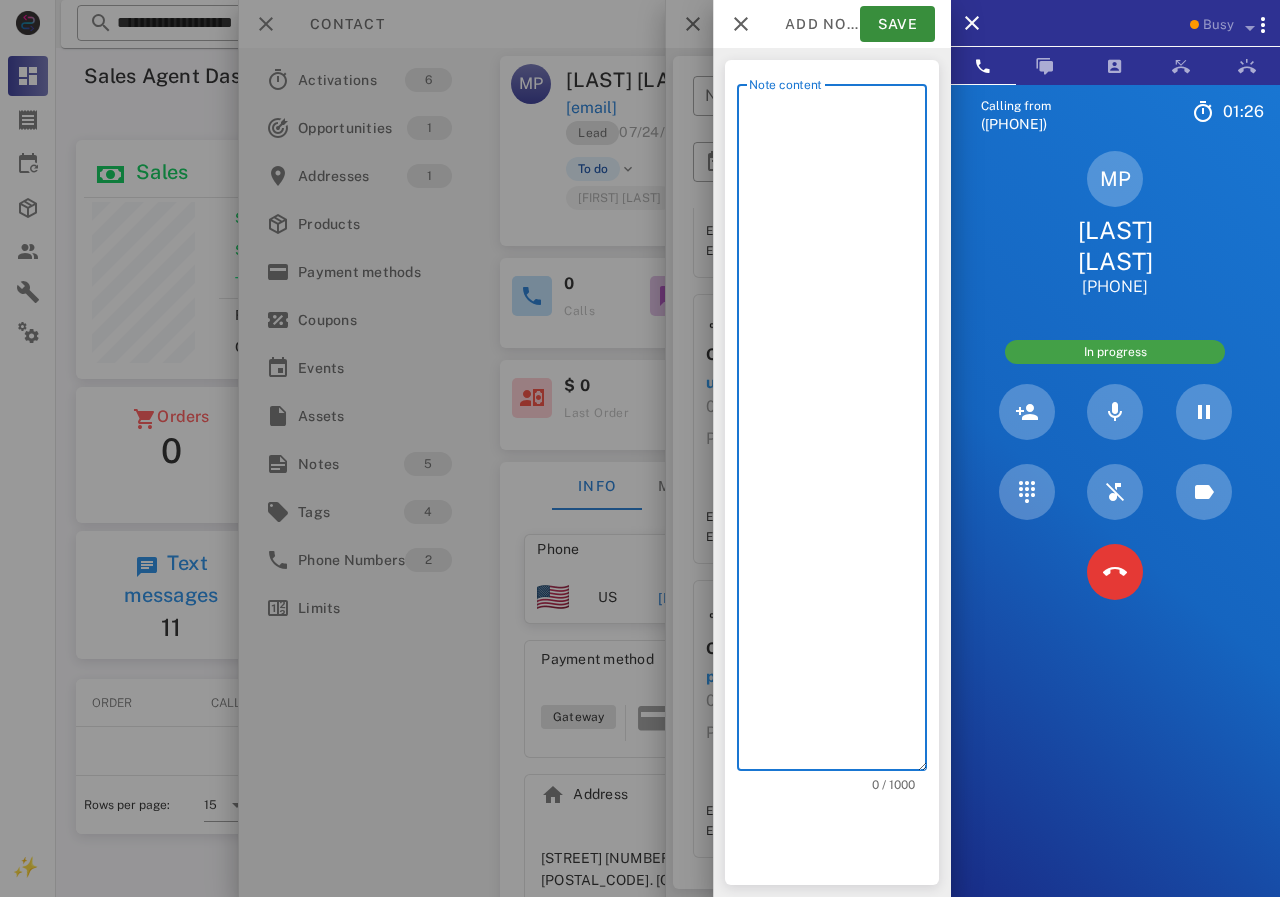 scroll, scrollTop: 240, scrollLeft: 390, axis: both 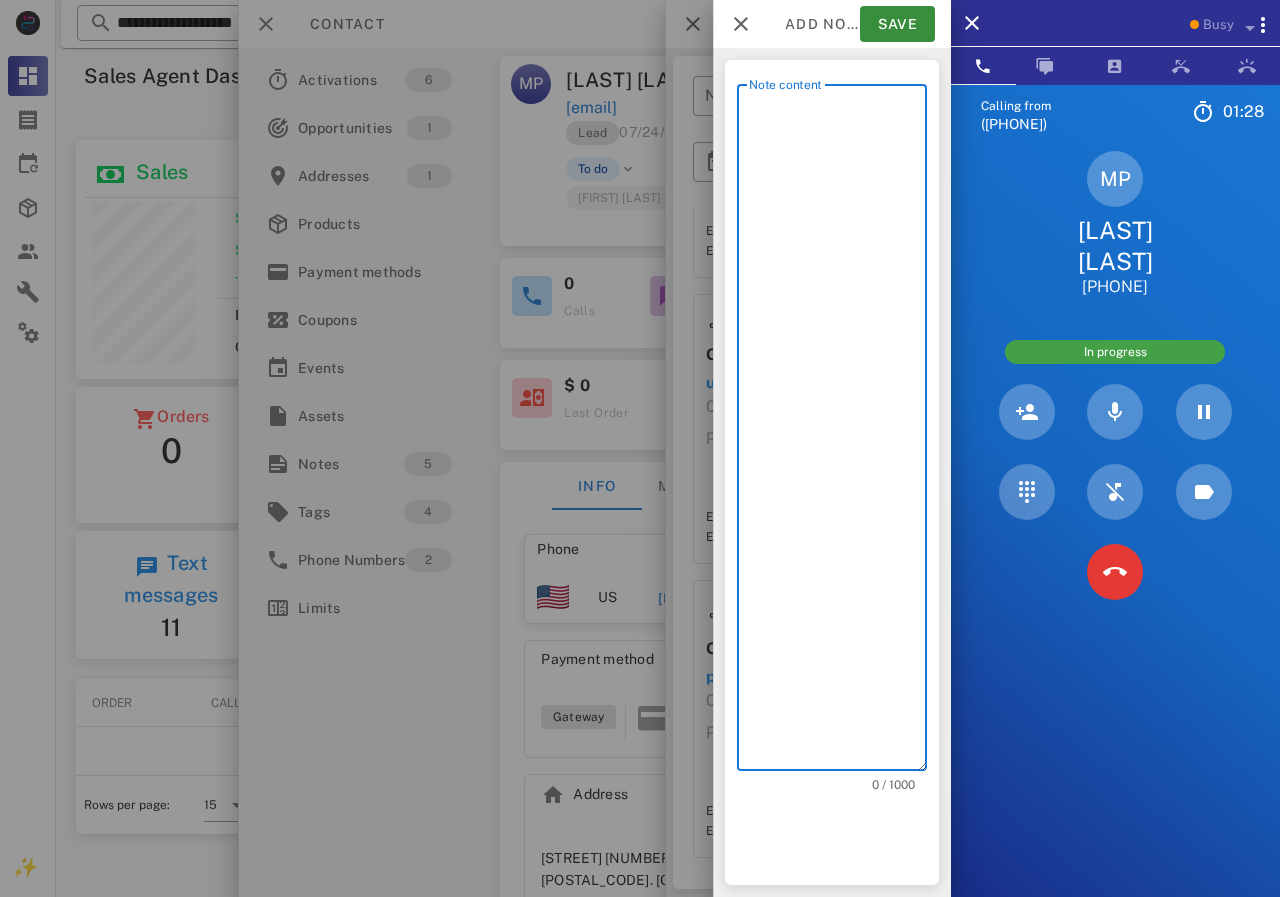 click on "Note content" at bounding box center [838, 432] 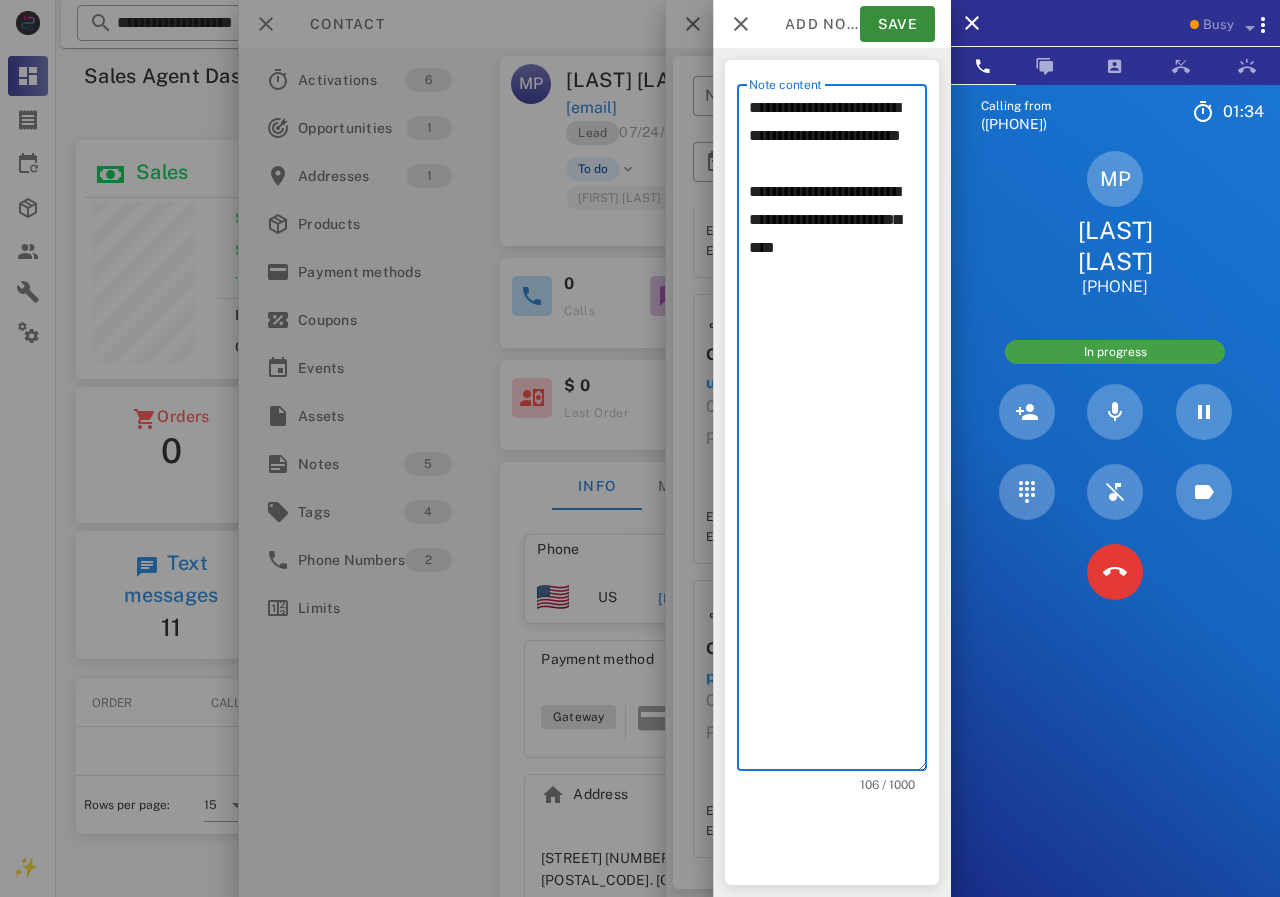drag, startPoint x: 757, startPoint y: 232, endPoint x: 848, endPoint y: 286, distance: 105.81588 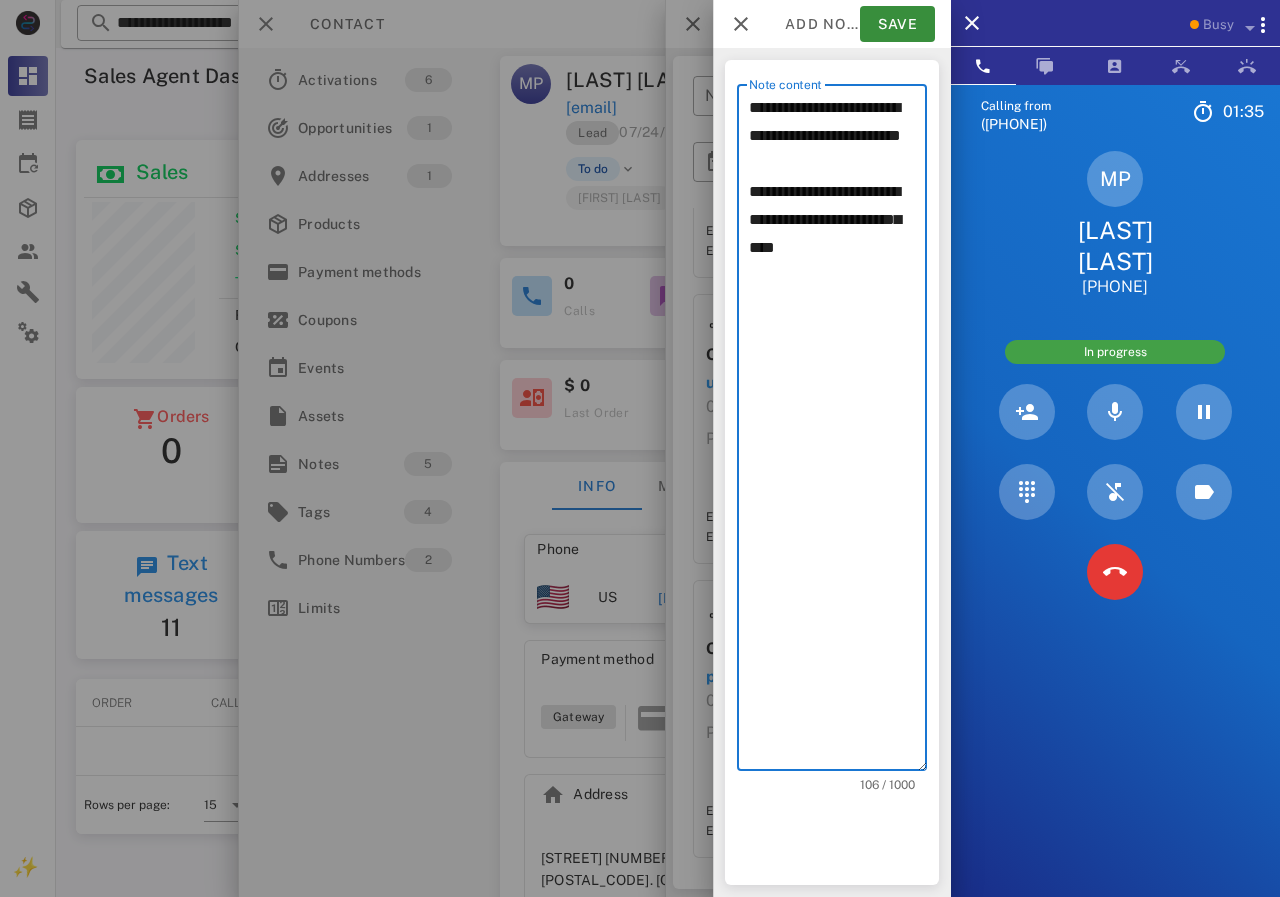 drag, startPoint x: 755, startPoint y: 245, endPoint x: 738, endPoint y: 211, distance: 38.013157 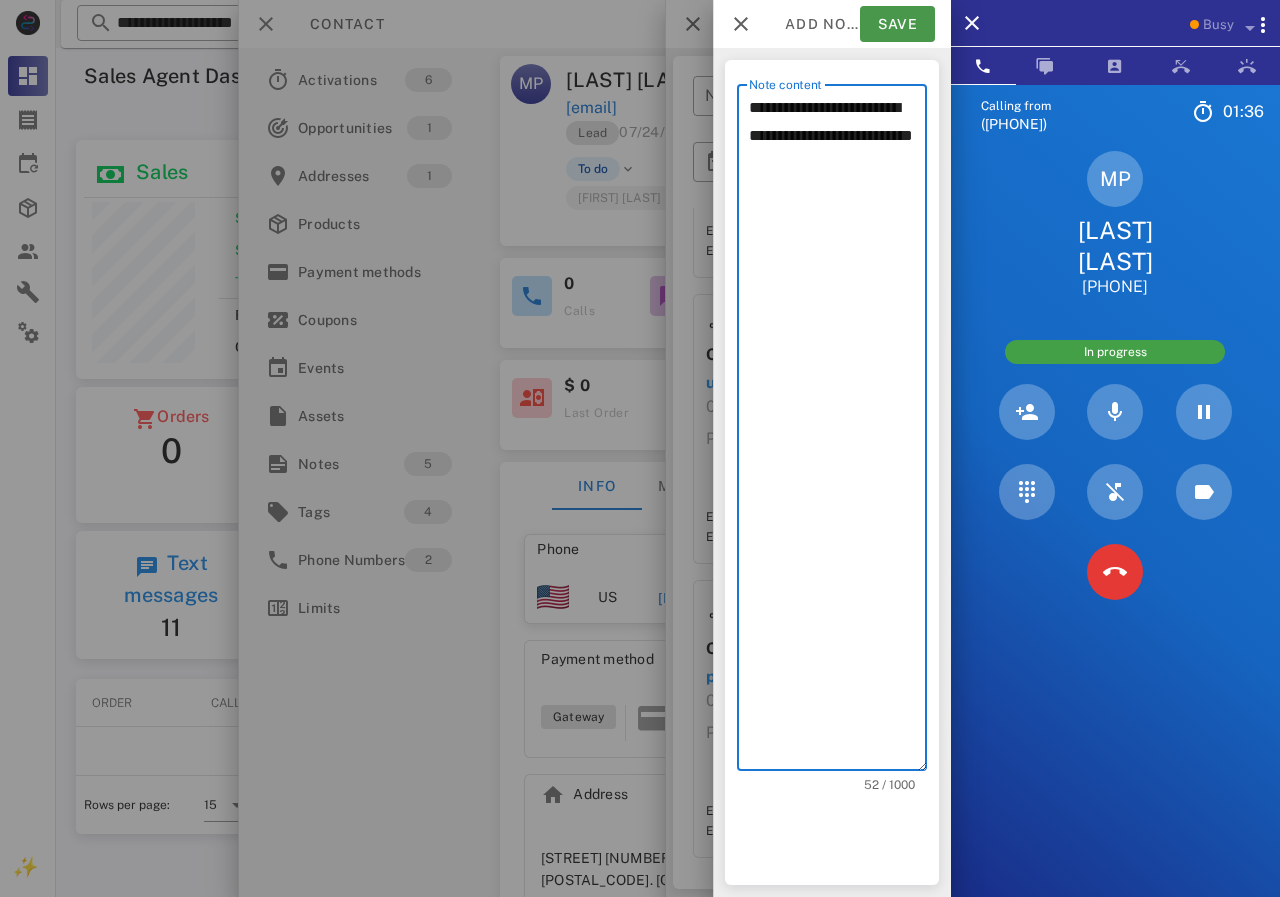 type on "**********" 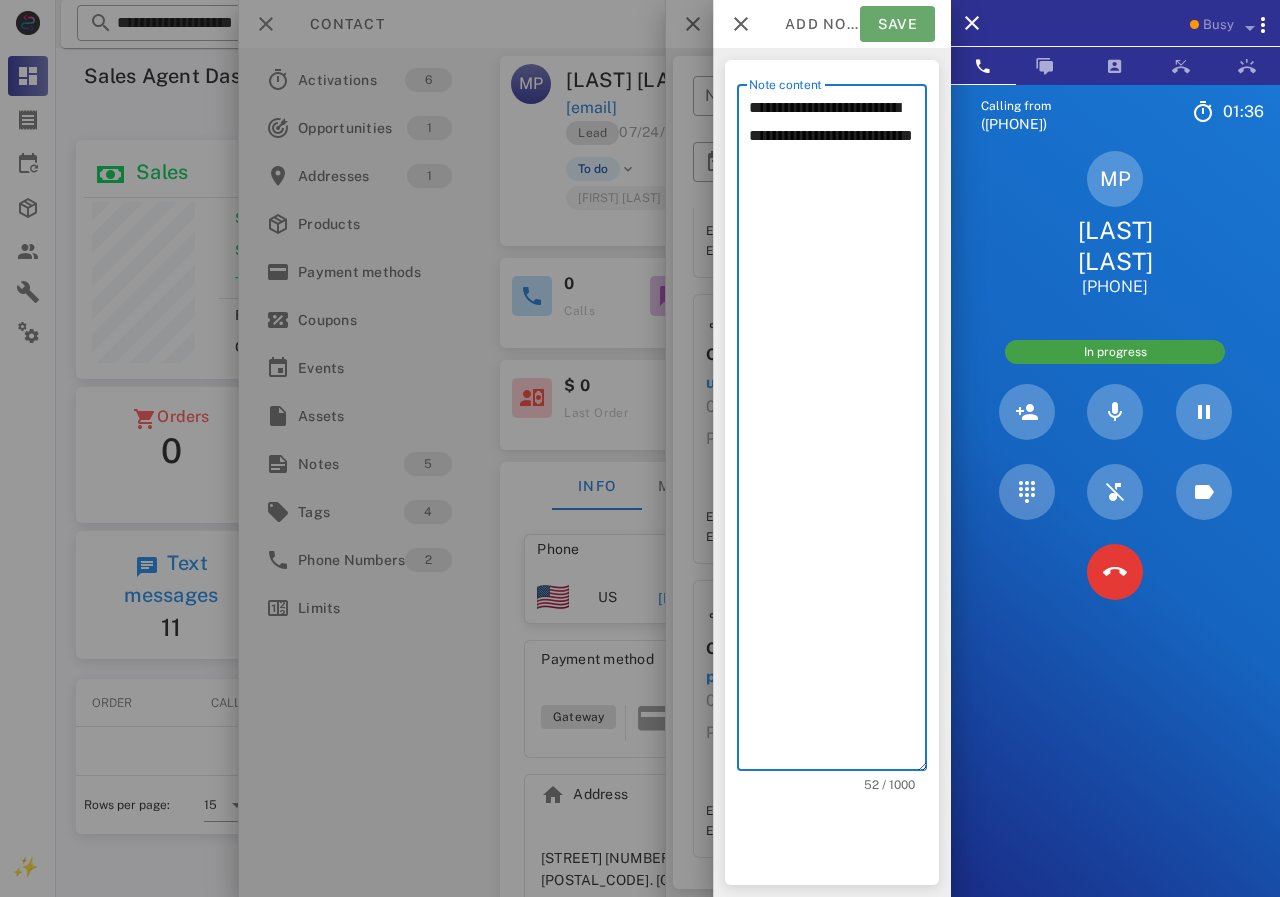 click on "Save" at bounding box center [897, 24] 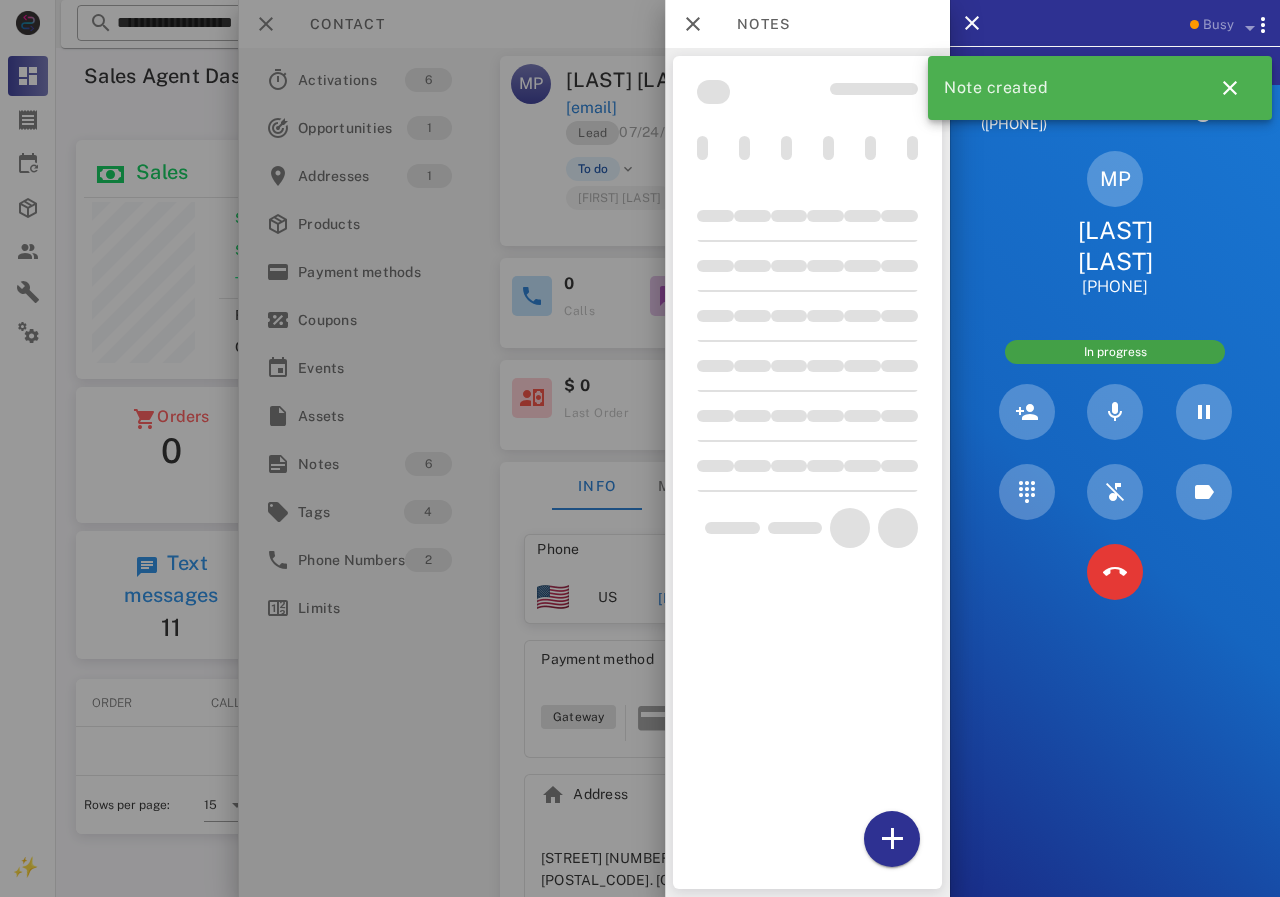 click at bounding box center (640, 448) 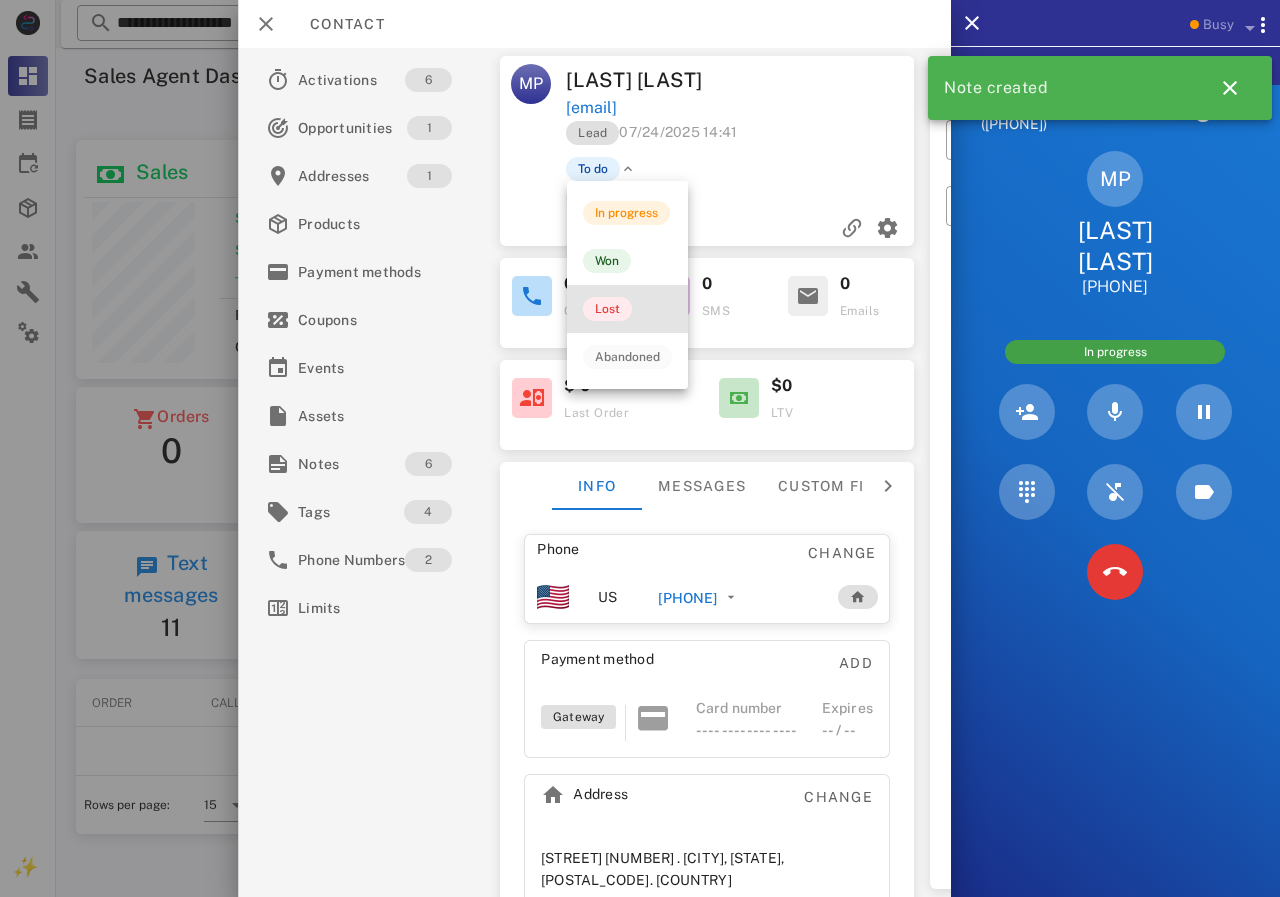 click on "Lost" at bounding box center (607, 309) 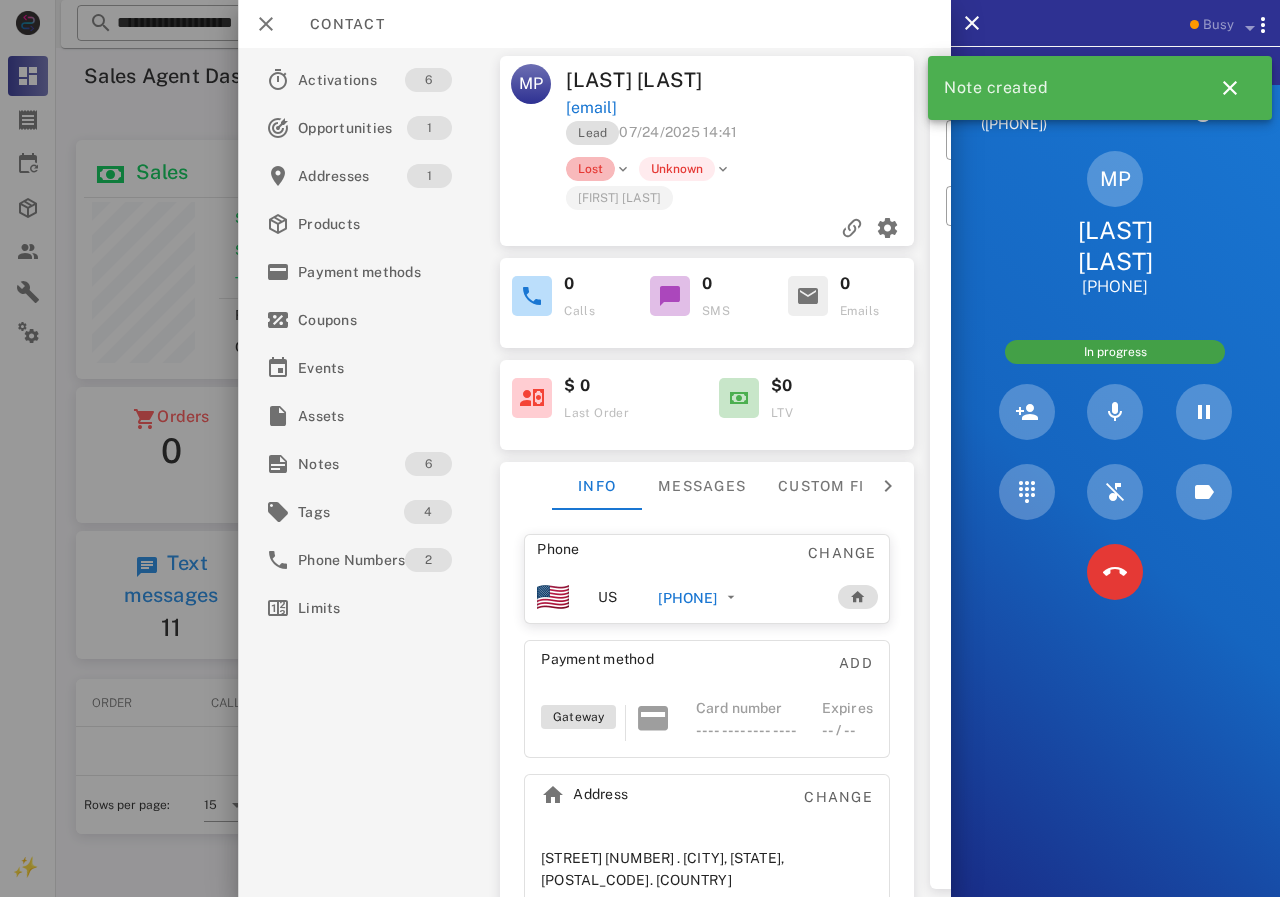 click on "Lost" at bounding box center (590, 169) 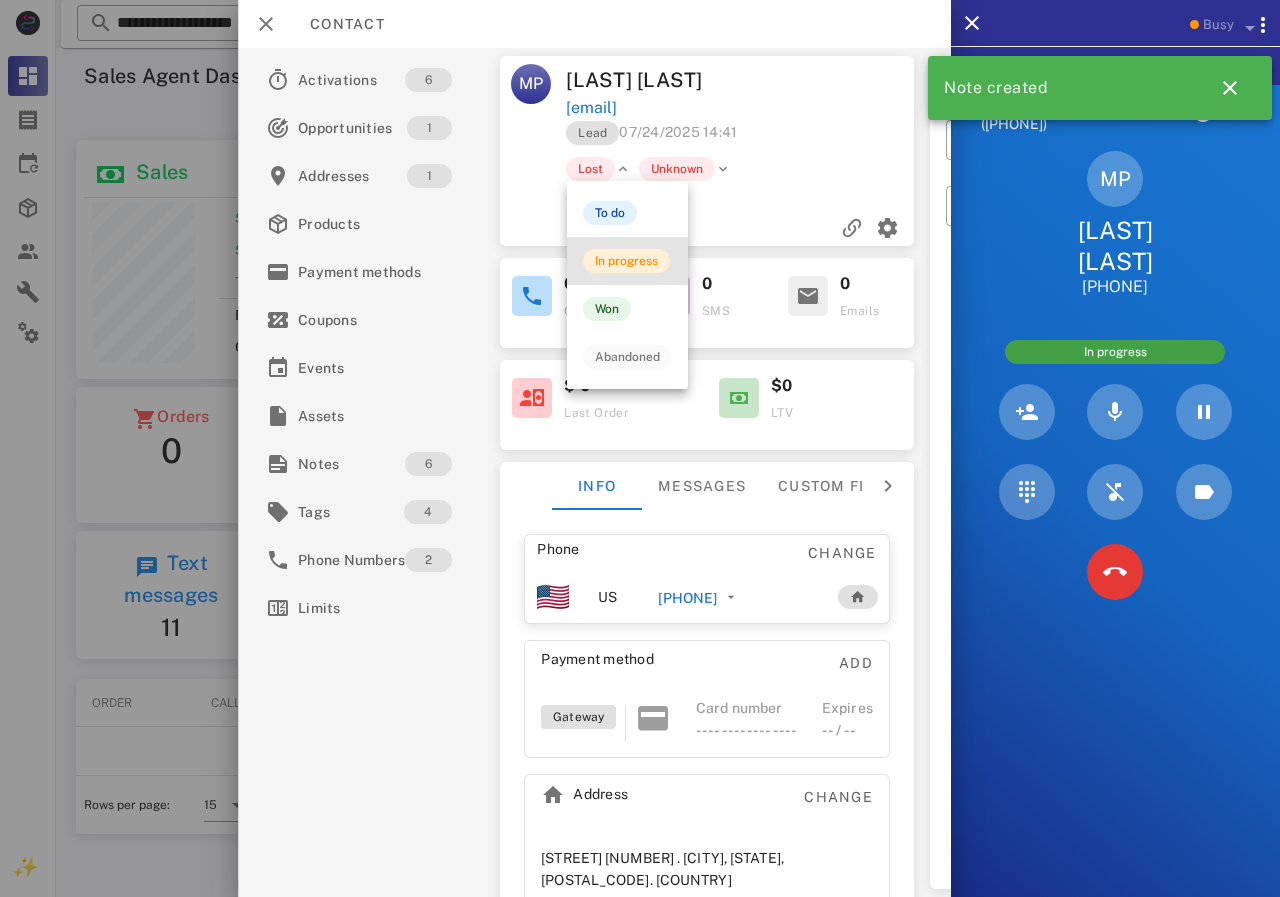 click on "In progress" at bounding box center (626, 261) 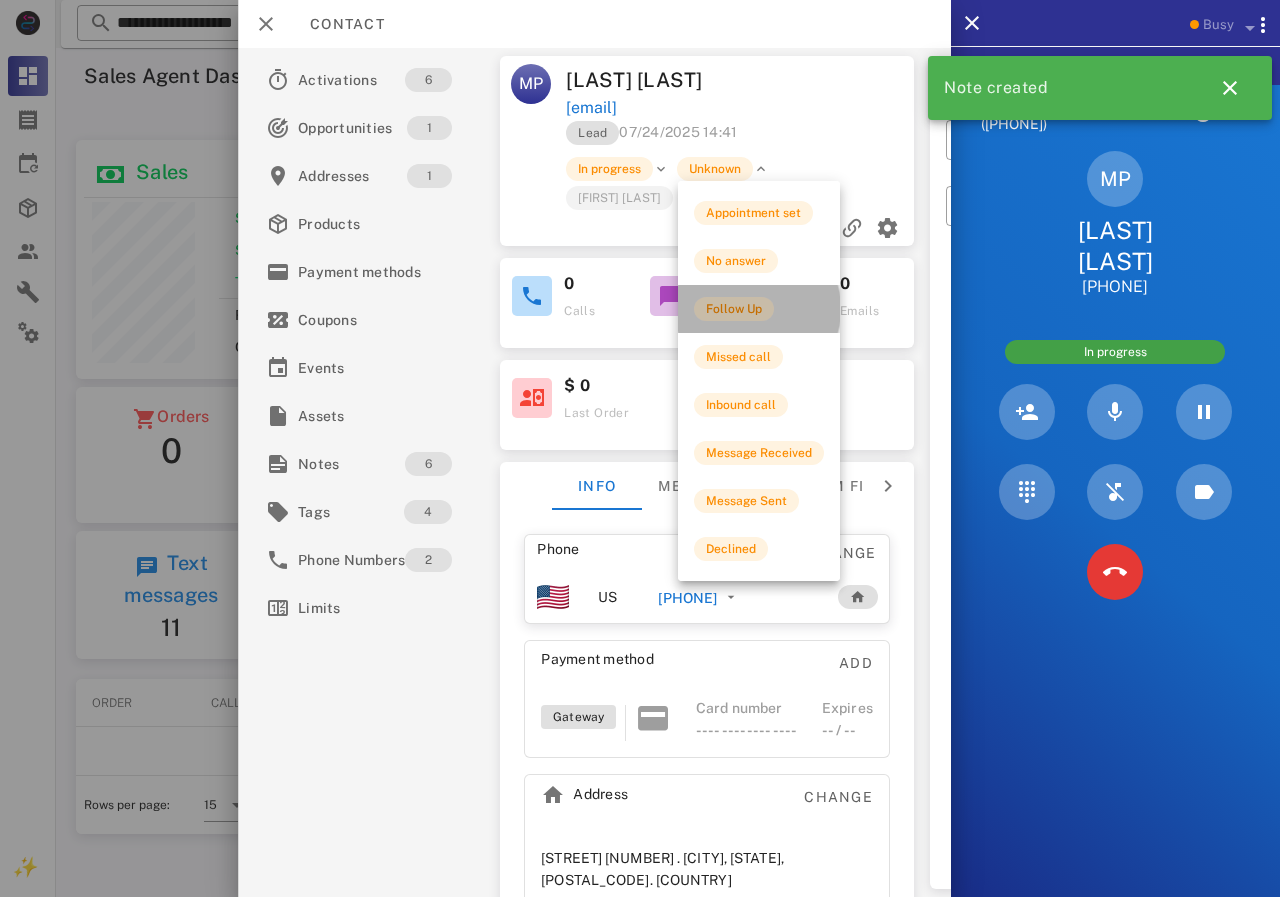 click on "Follow Up" at bounding box center [734, 309] 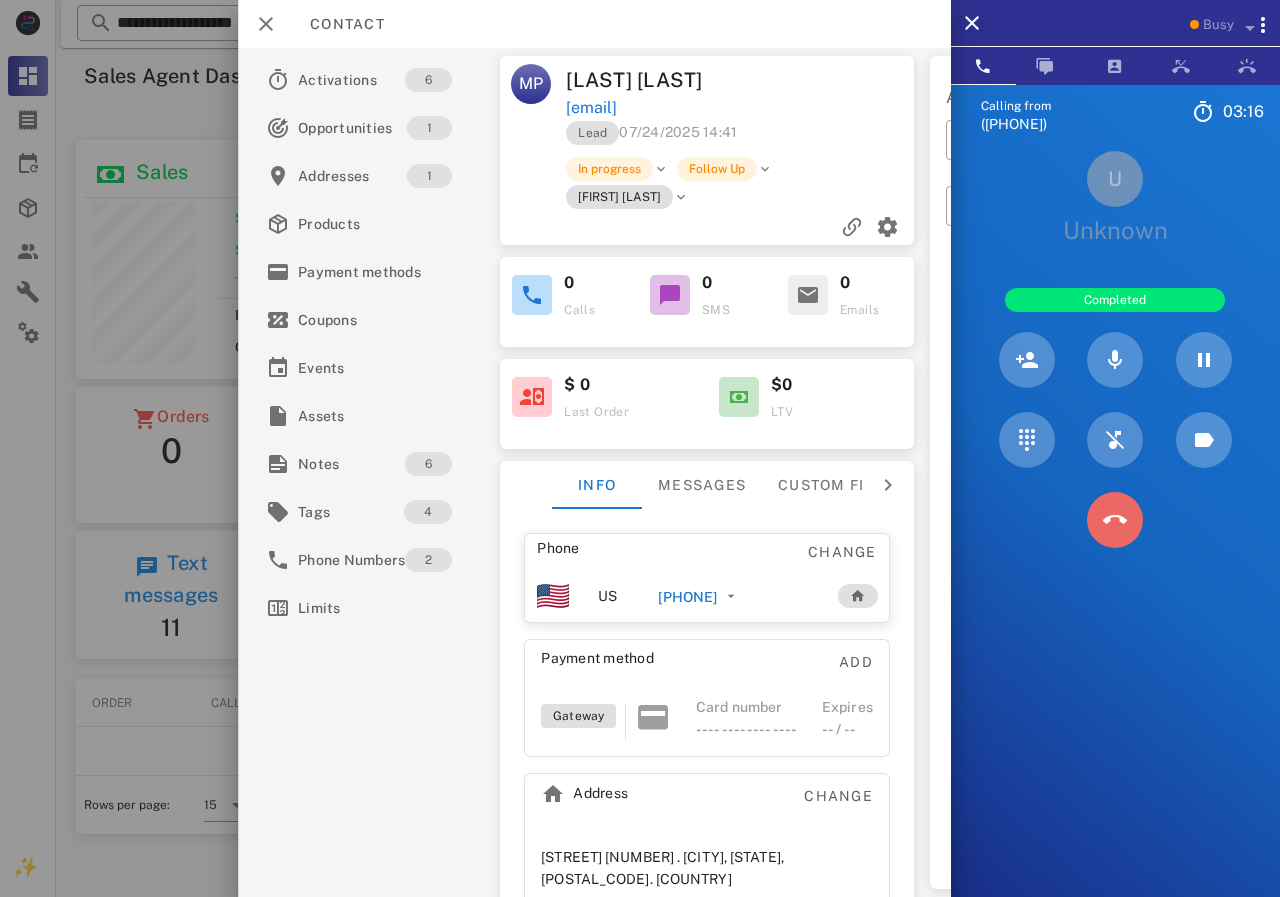 click at bounding box center [1115, 520] 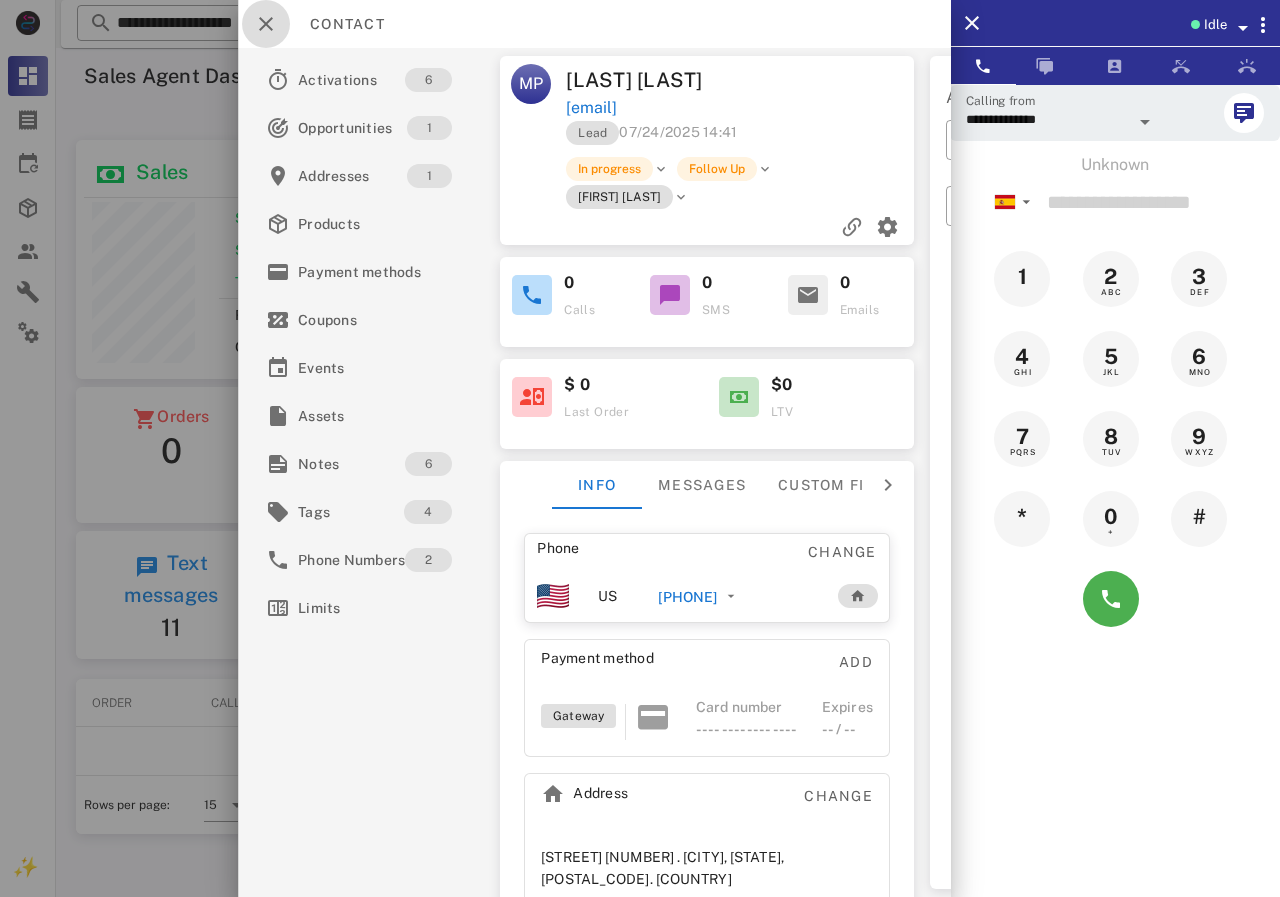 click at bounding box center [266, 24] 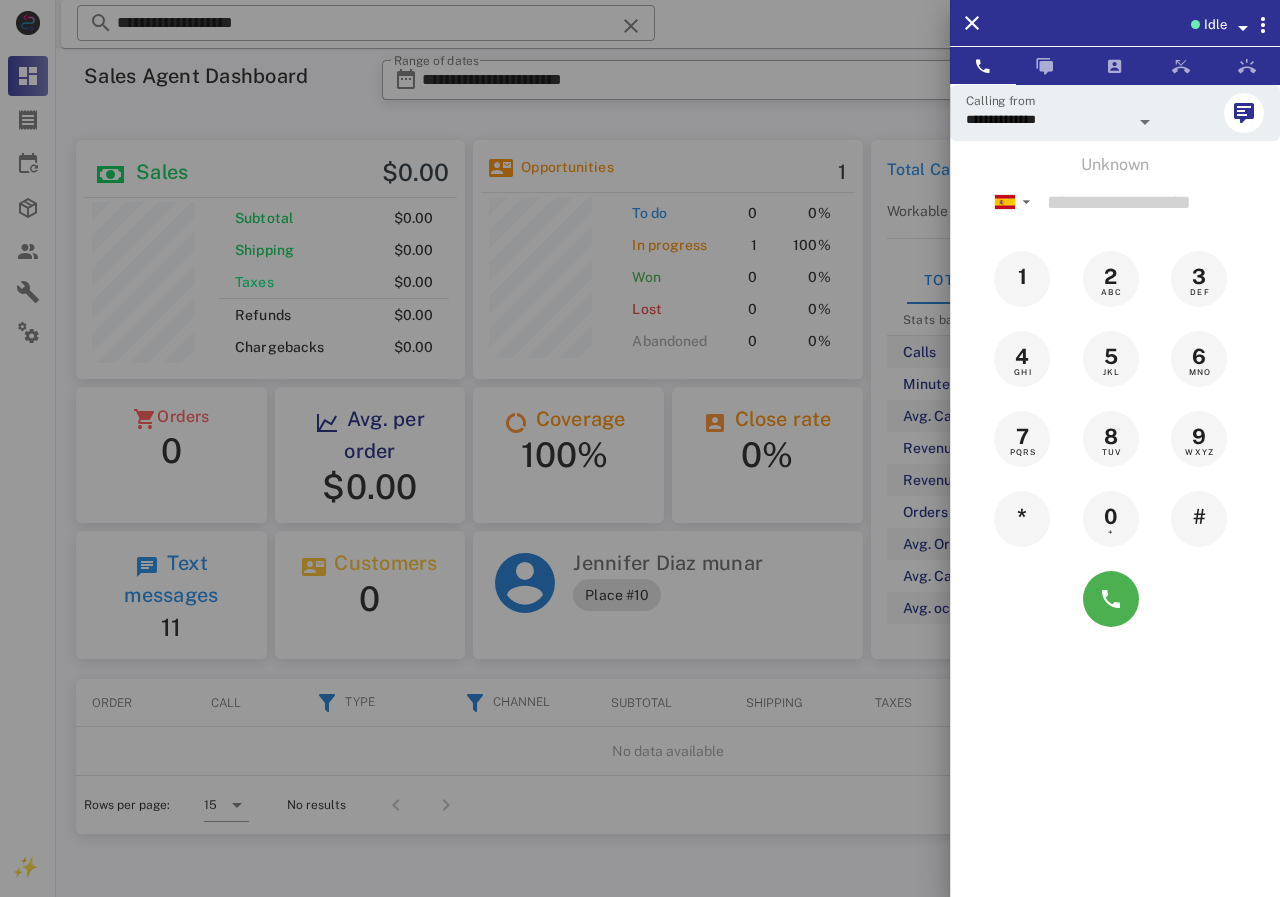 click at bounding box center [640, 448] 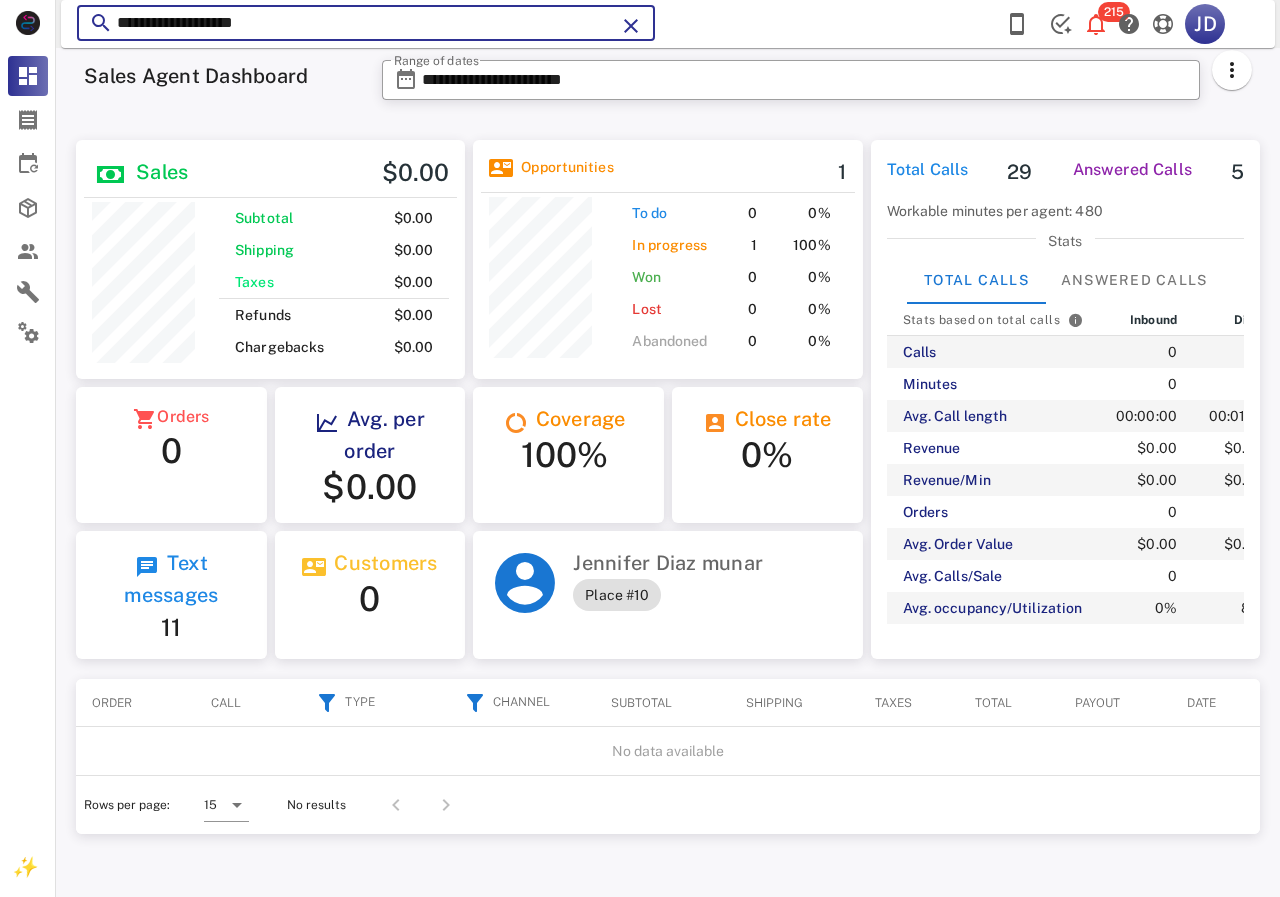 drag, startPoint x: 410, startPoint y: 27, endPoint x: 65, endPoint y: 27, distance: 345 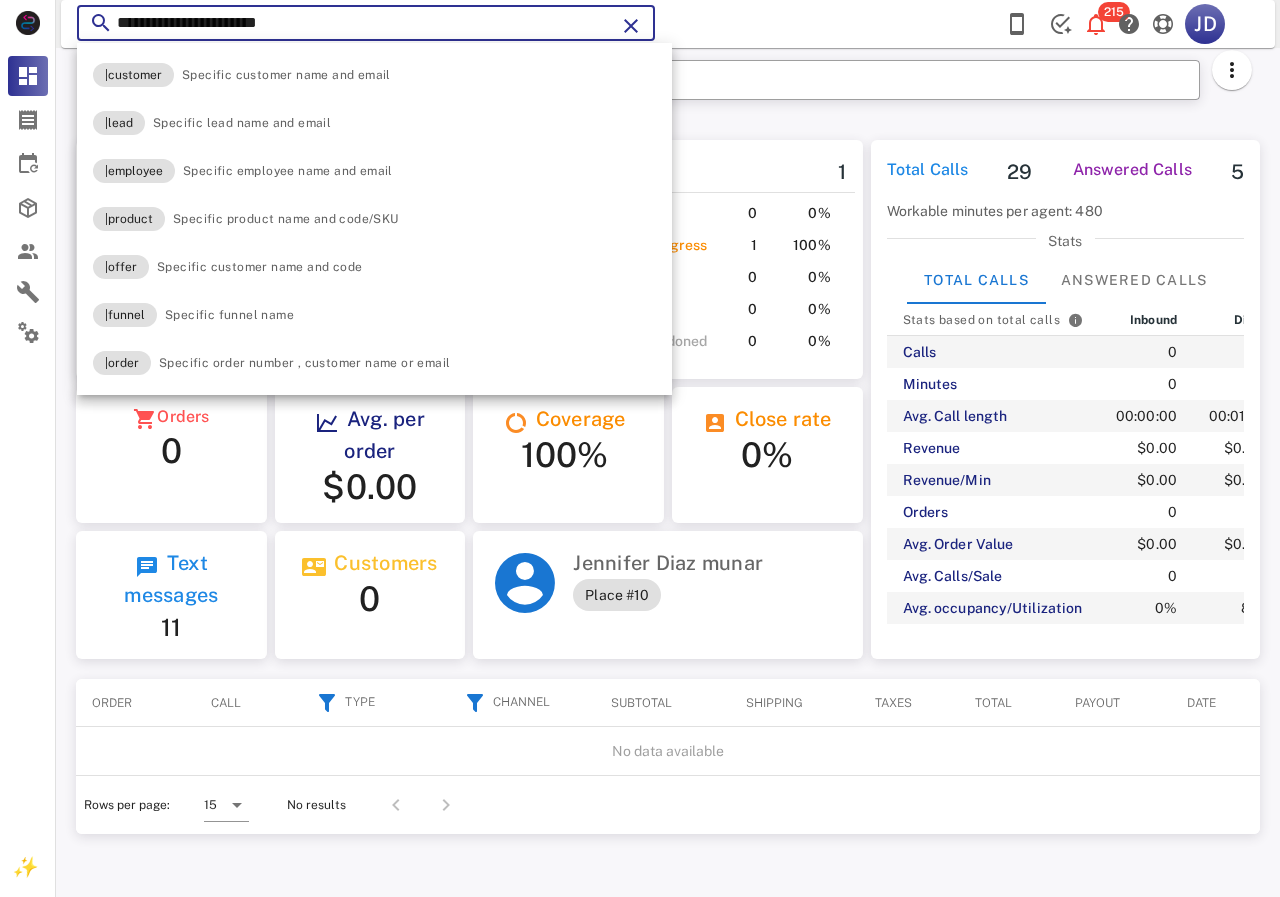 type on "**********" 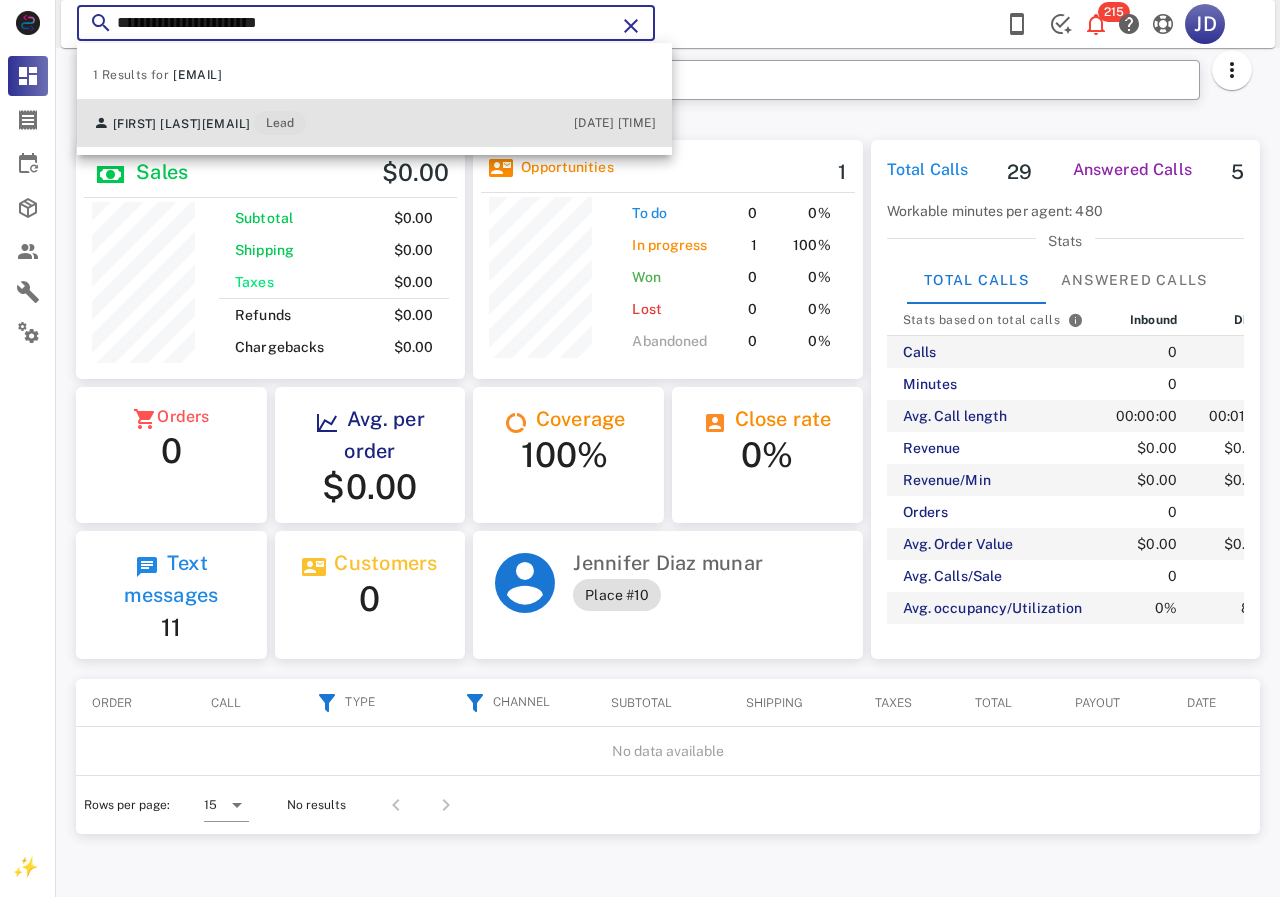 click on "[LAST]   [EMAIL]   Lead   [DATE] [TIME]" at bounding box center [374, 123] 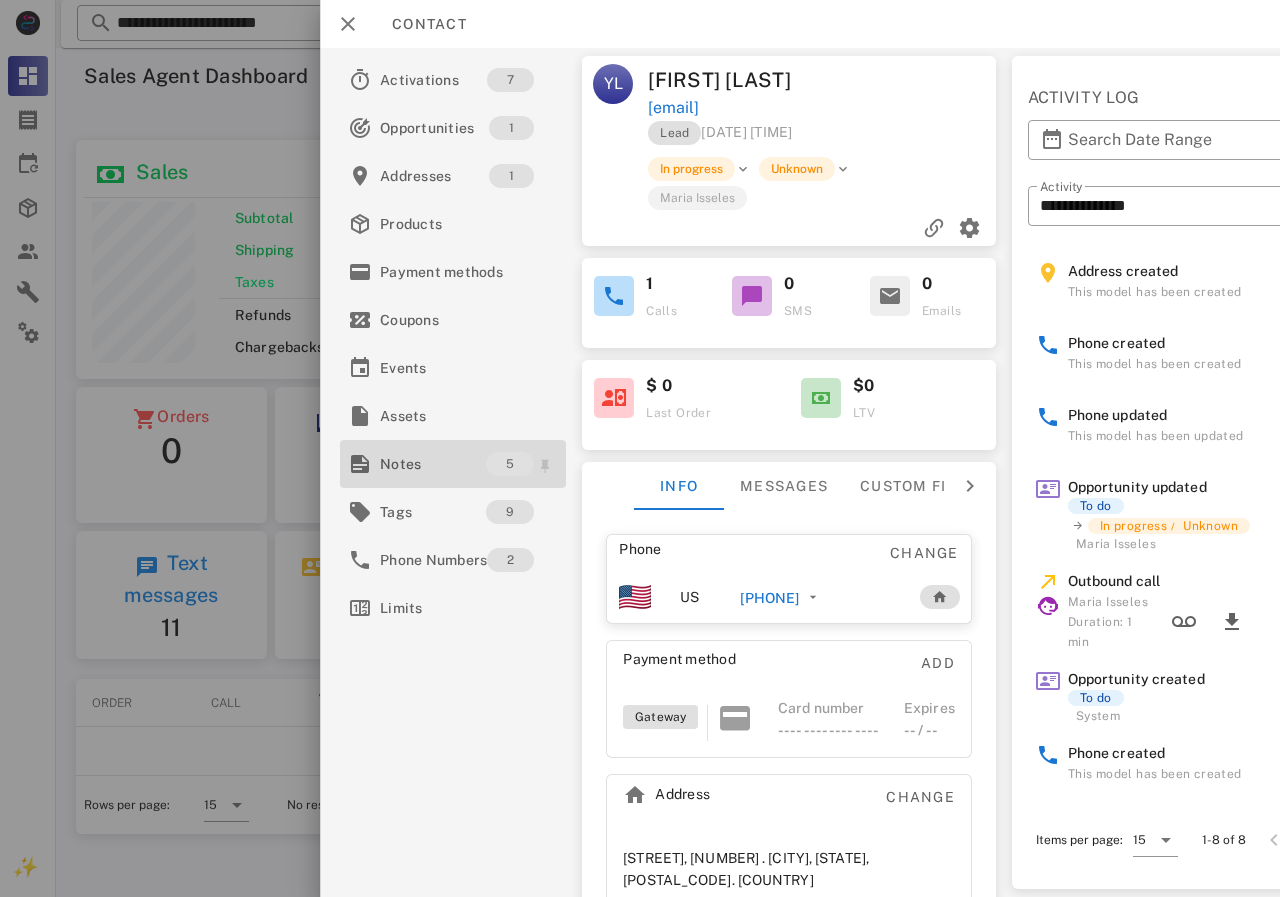 click on "Notes" at bounding box center (433, 464) 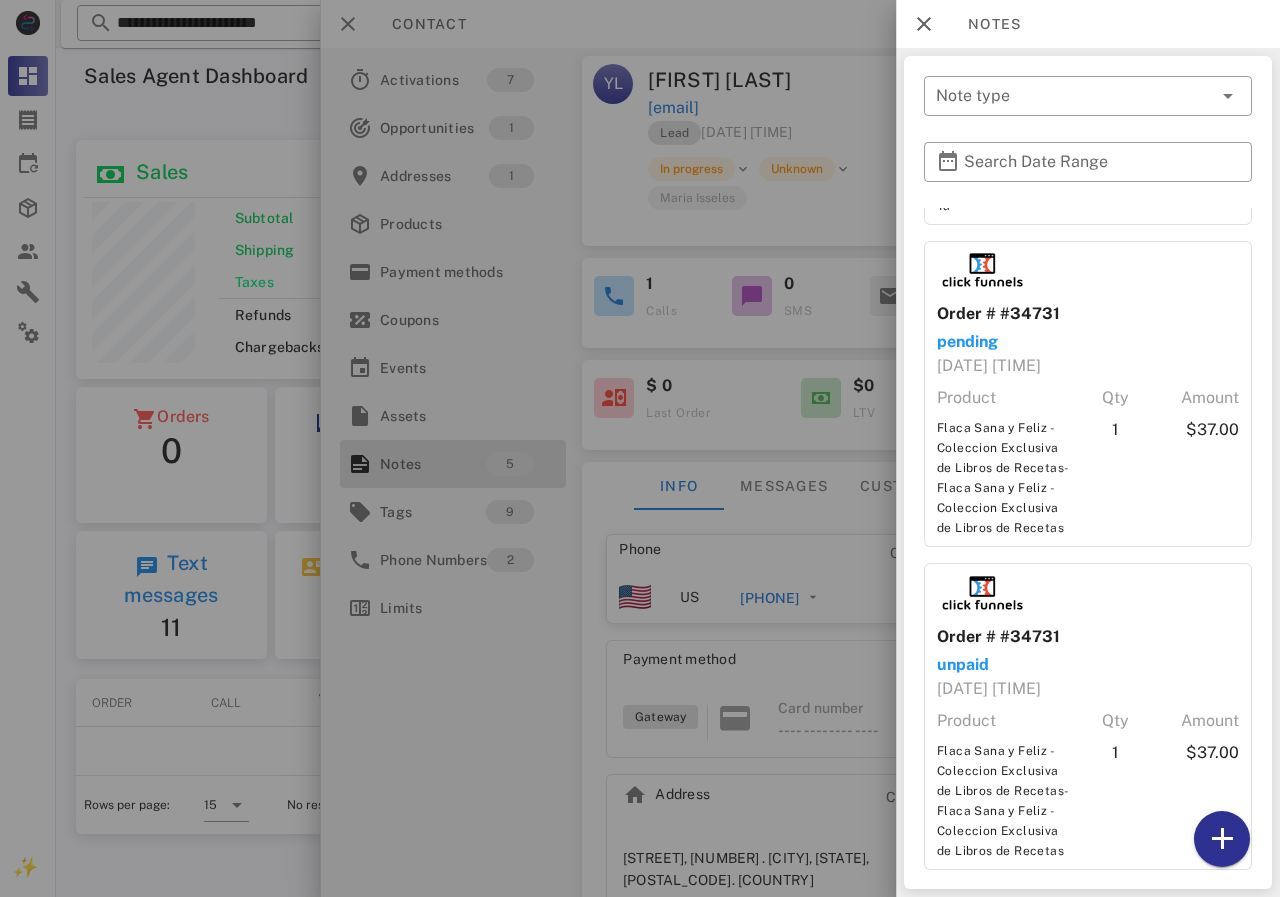 scroll, scrollTop: 636, scrollLeft: 0, axis: vertical 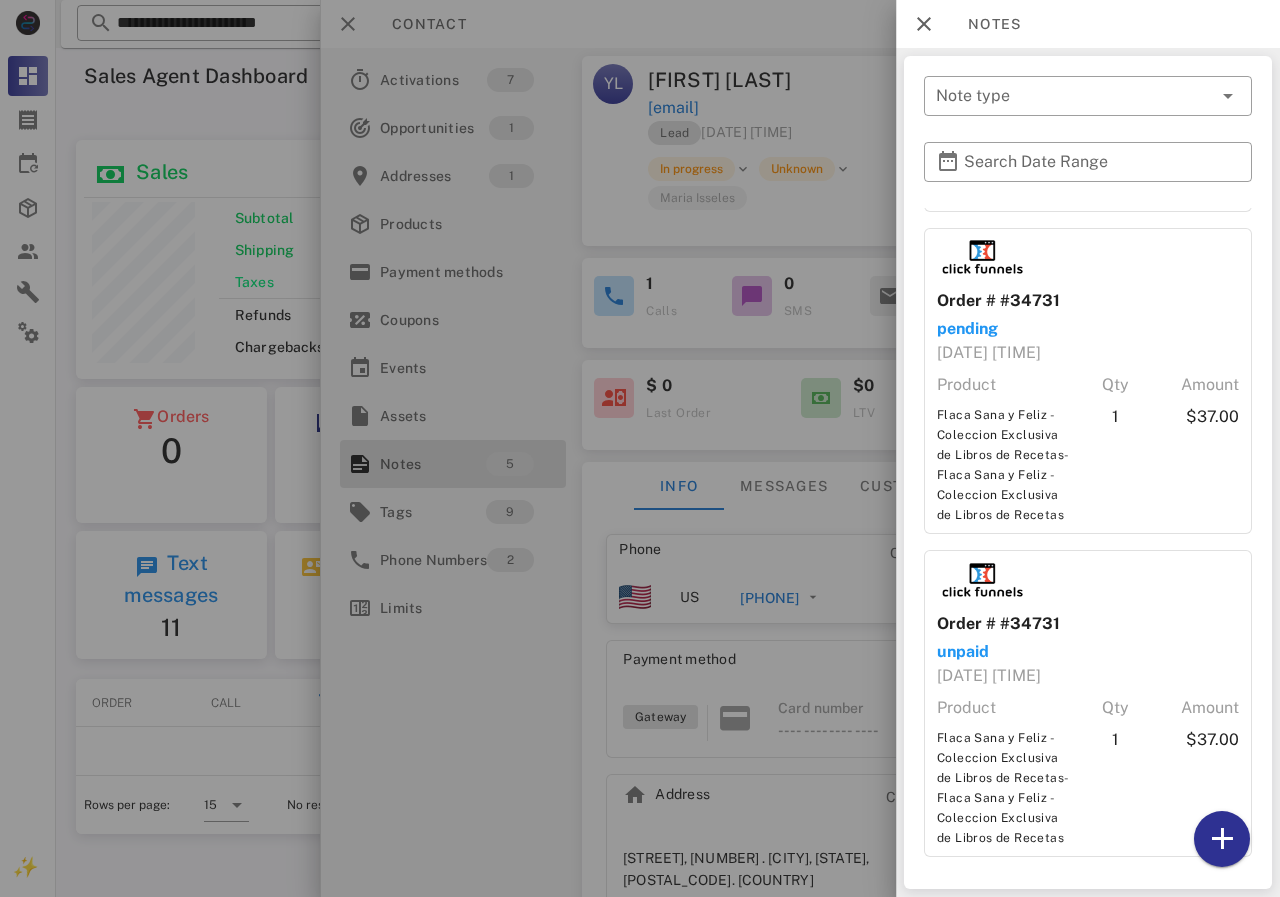 click at bounding box center [640, 448] 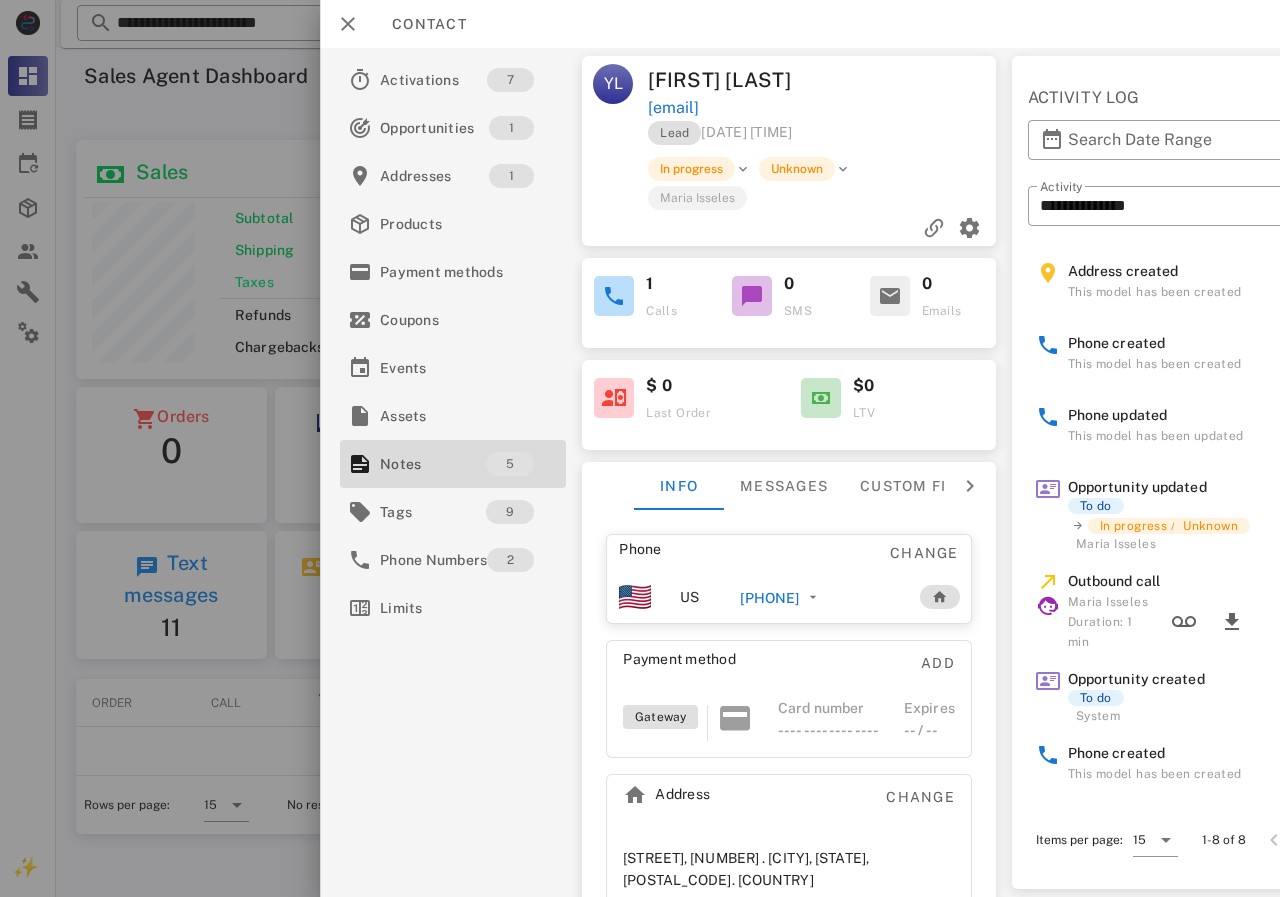 click on "[PHONE]" at bounding box center [769, 598] 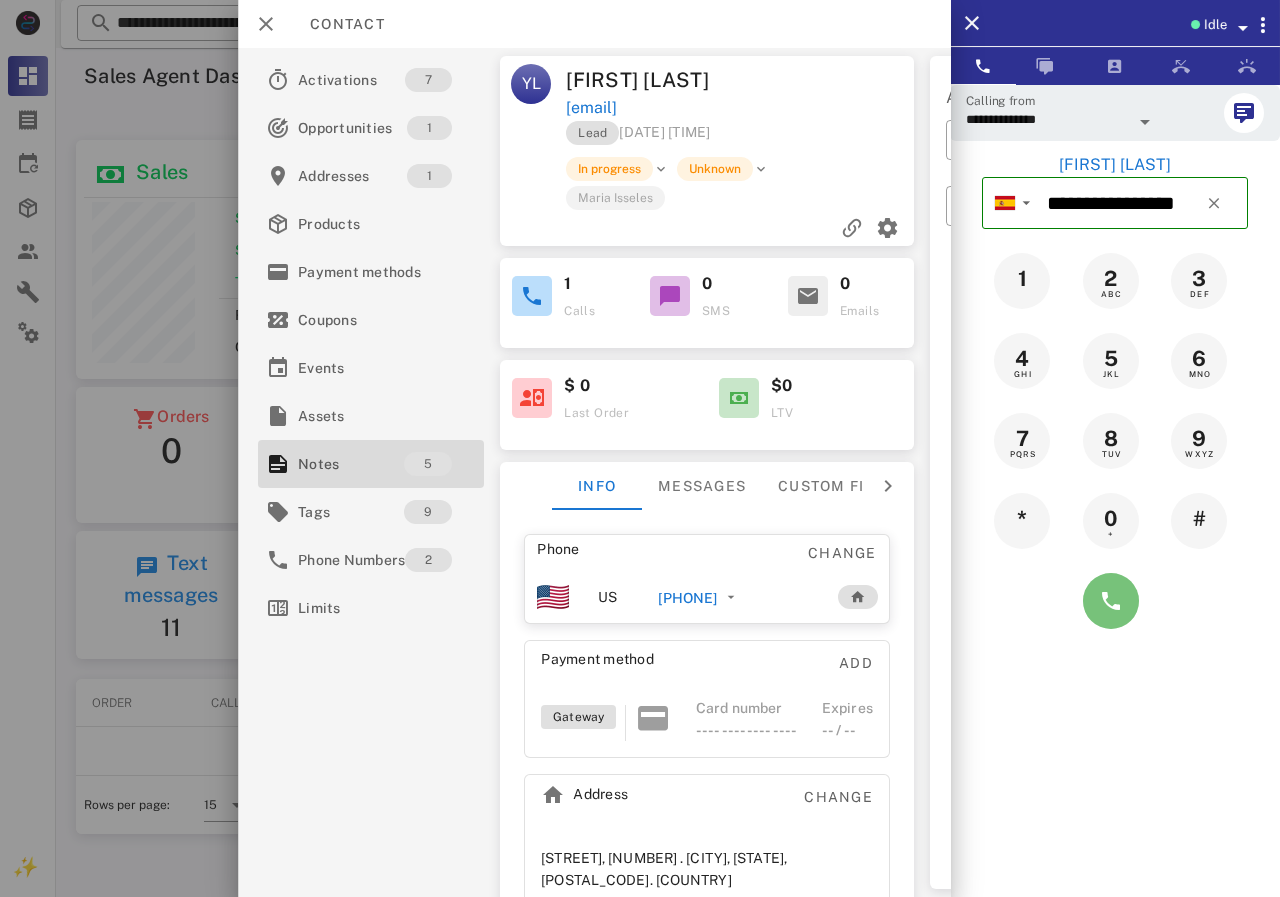 click at bounding box center [1111, 601] 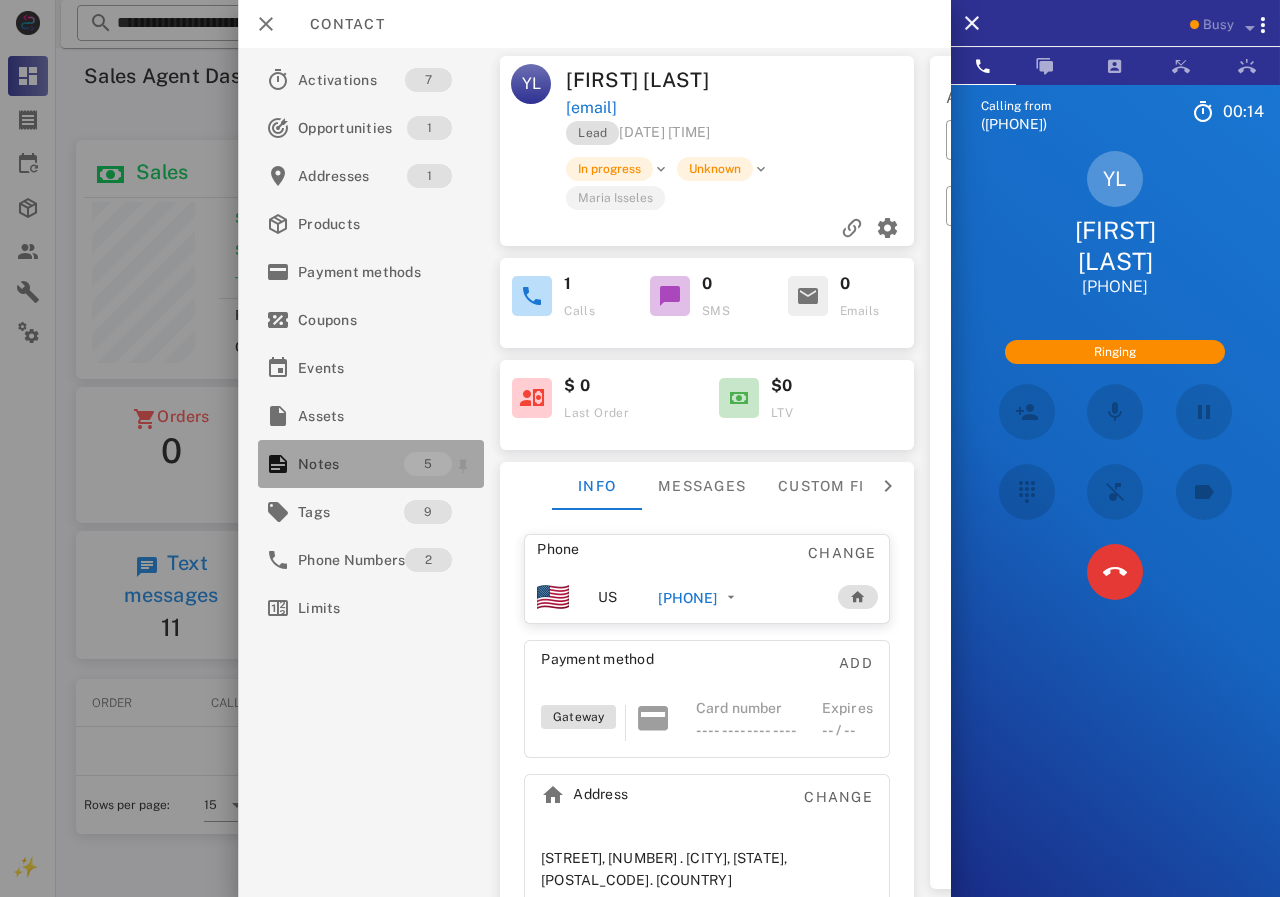 click on "Notes" at bounding box center [351, 464] 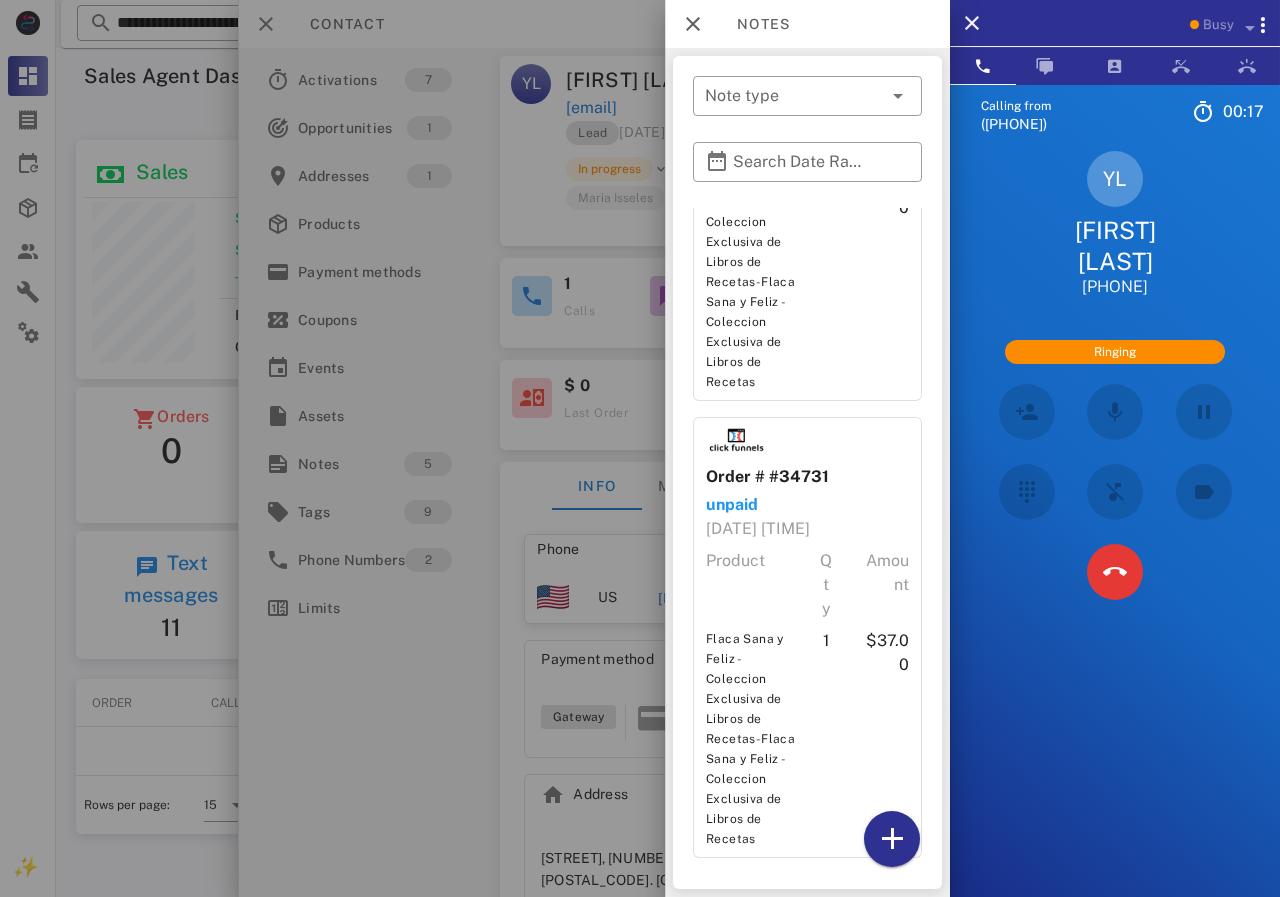 scroll, scrollTop: 1084, scrollLeft: 0, axis: vertical 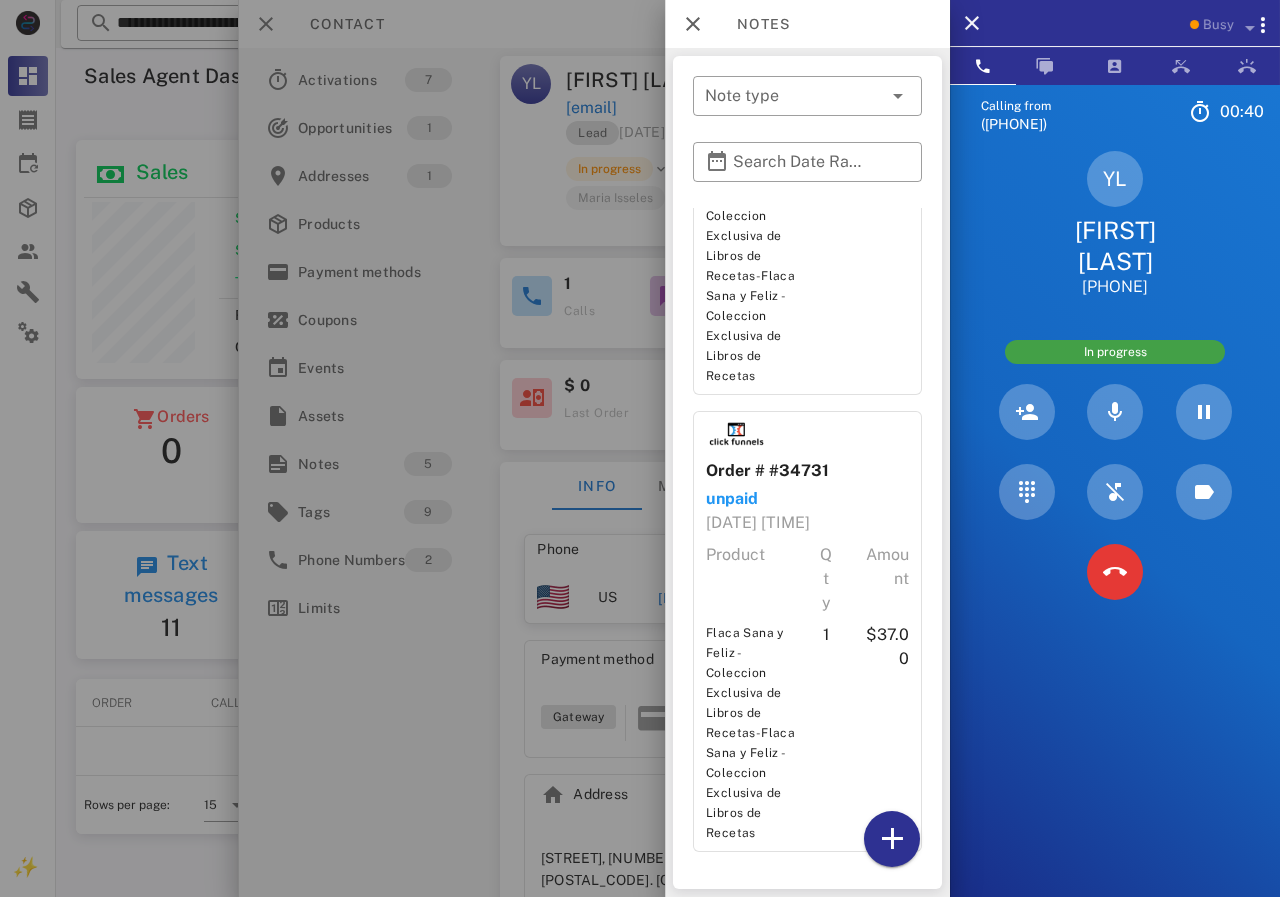 click at bounding box center (640, 448) 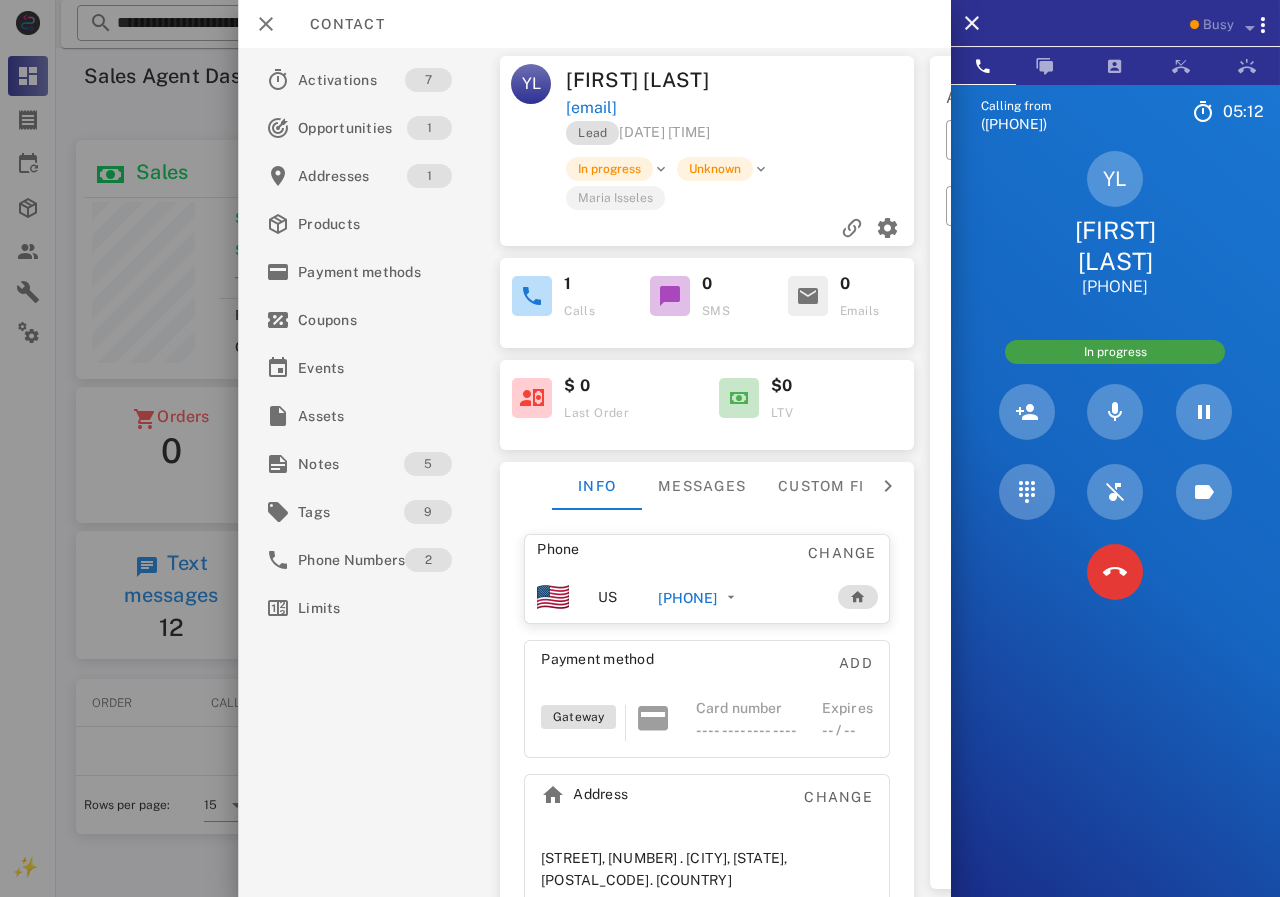 scroll, scrollTop: 999761, scrollLeft: 999611, axis: both 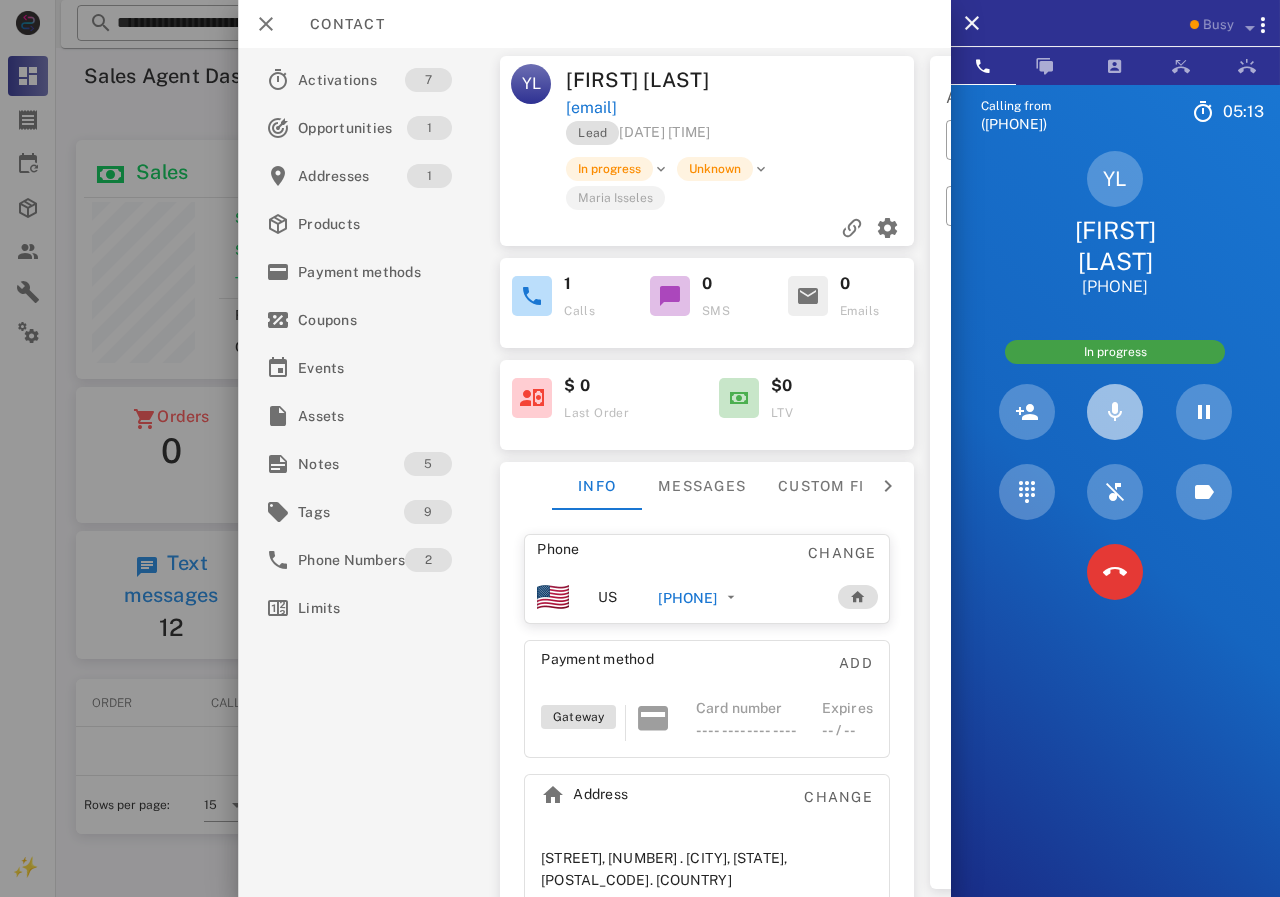 click at bounding box center [1115, 412] 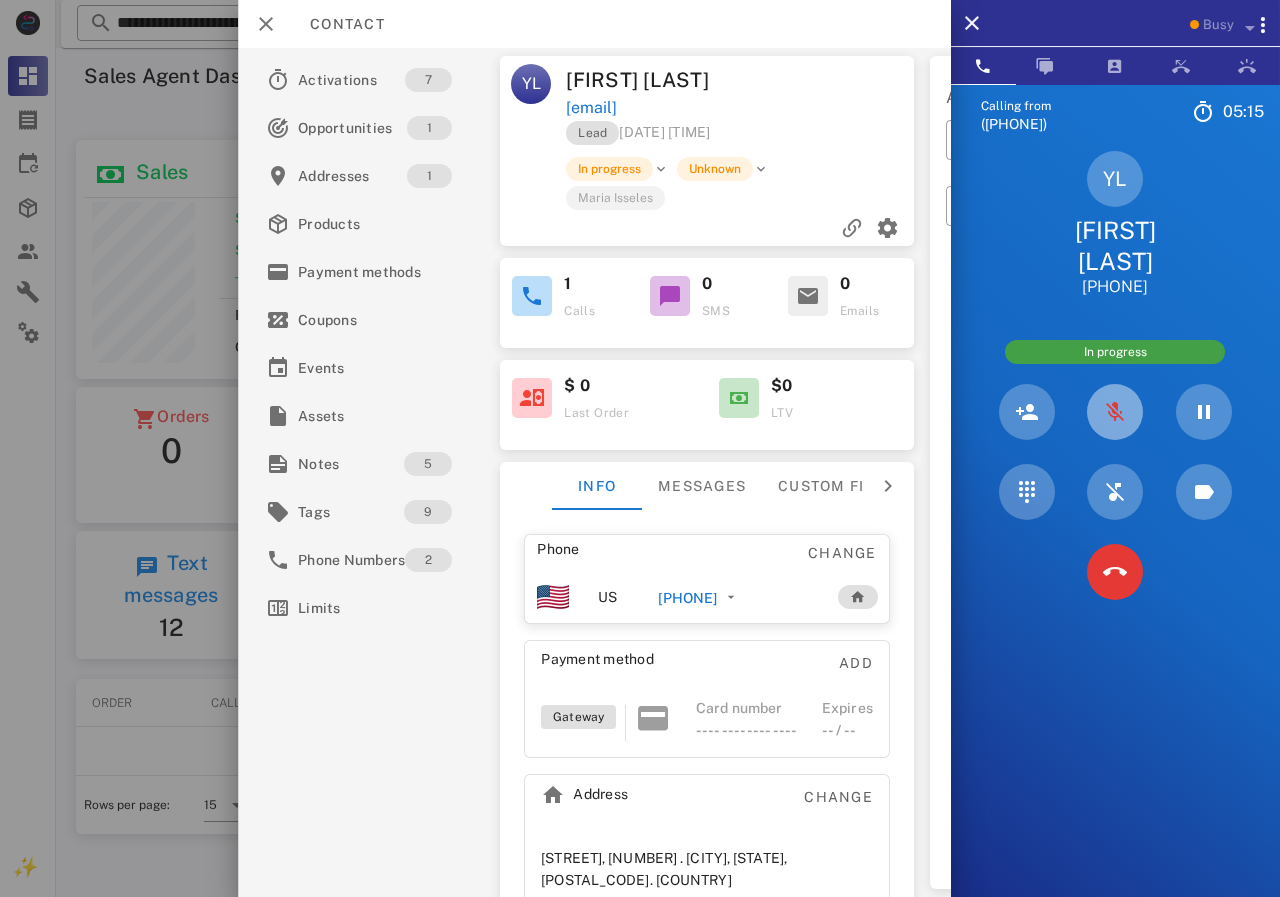 click at bounding box center [1115, 412] 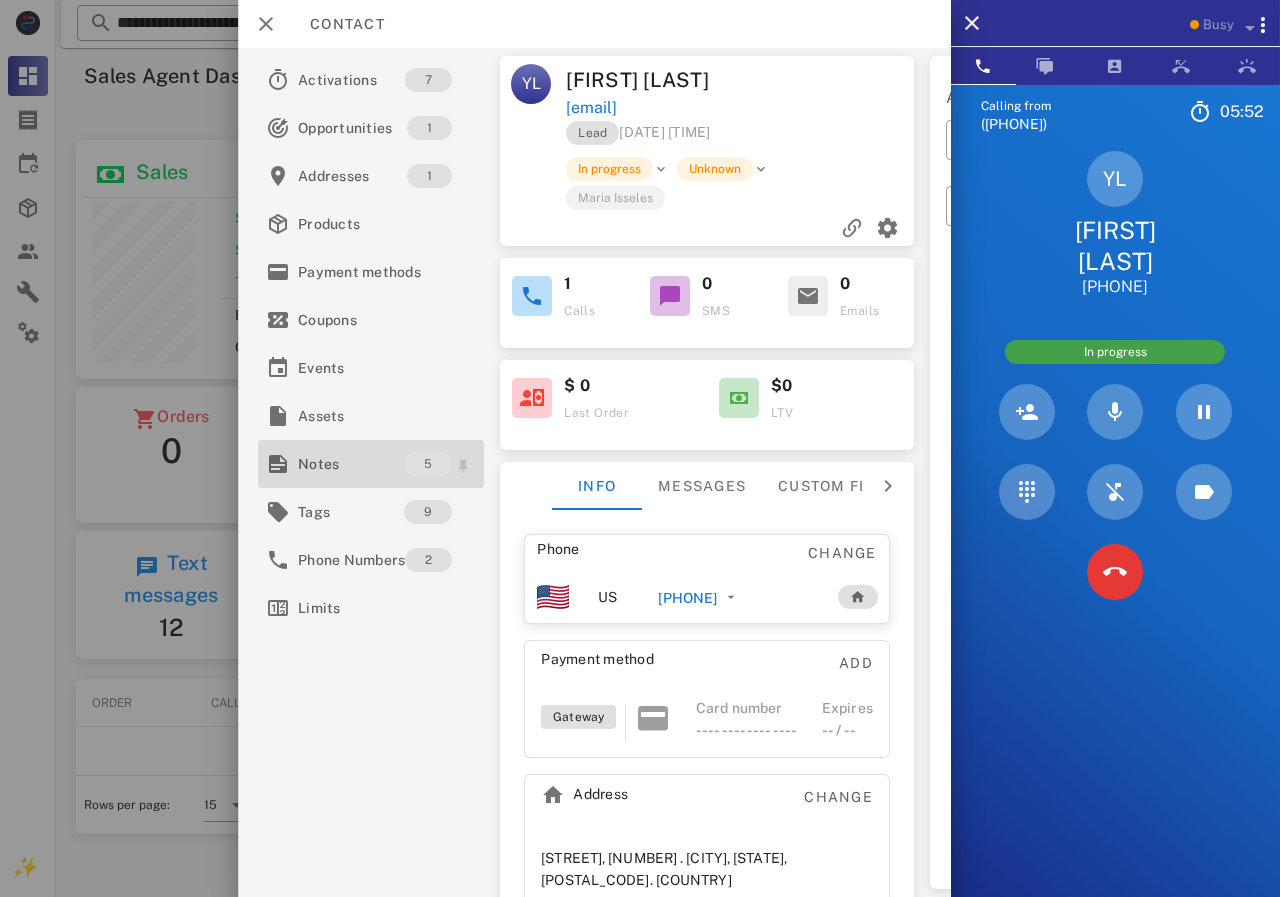 click on "Notes" at bounding box center (351, 464) 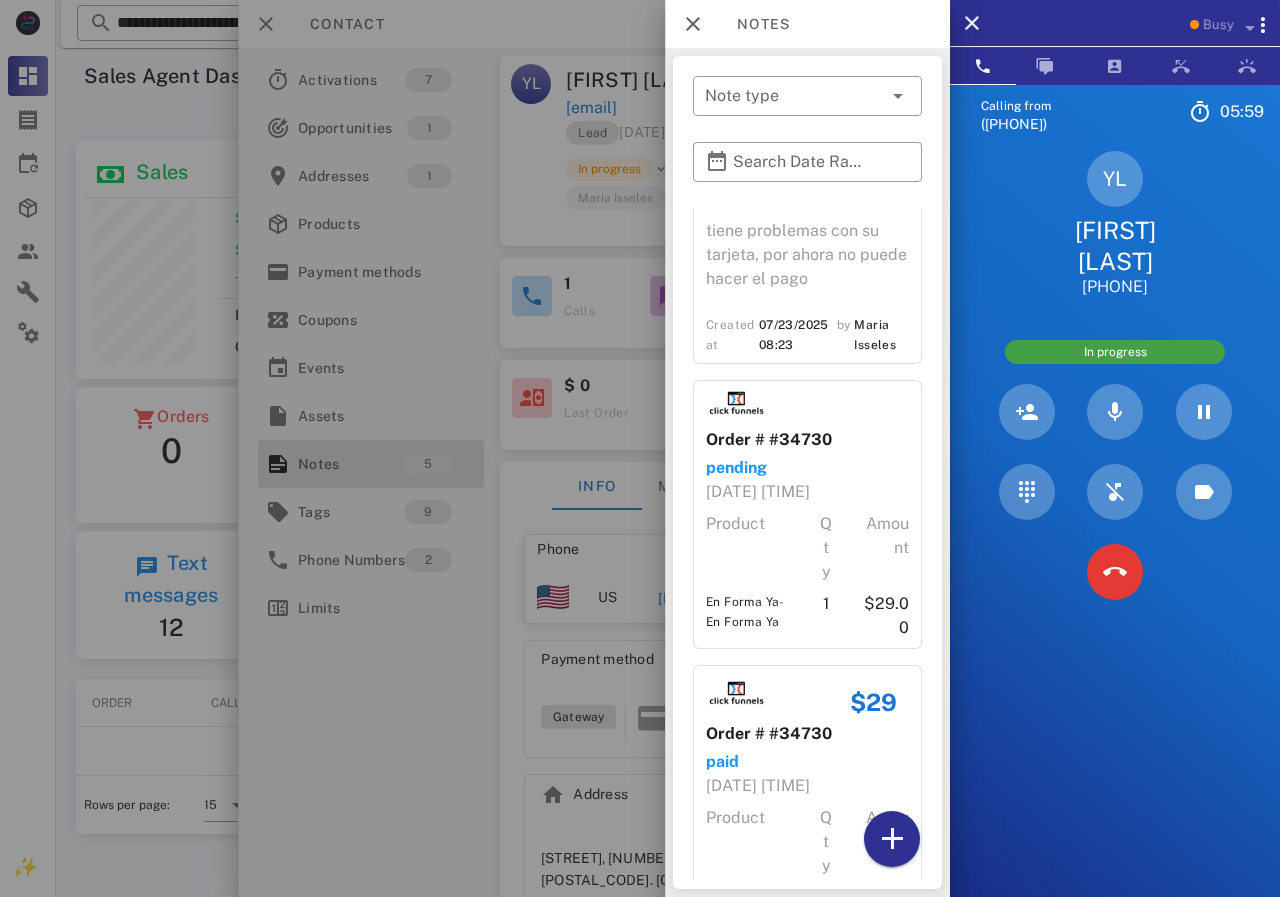 scroll, scrollTop: 0, scrollLeft: 0, axis: both 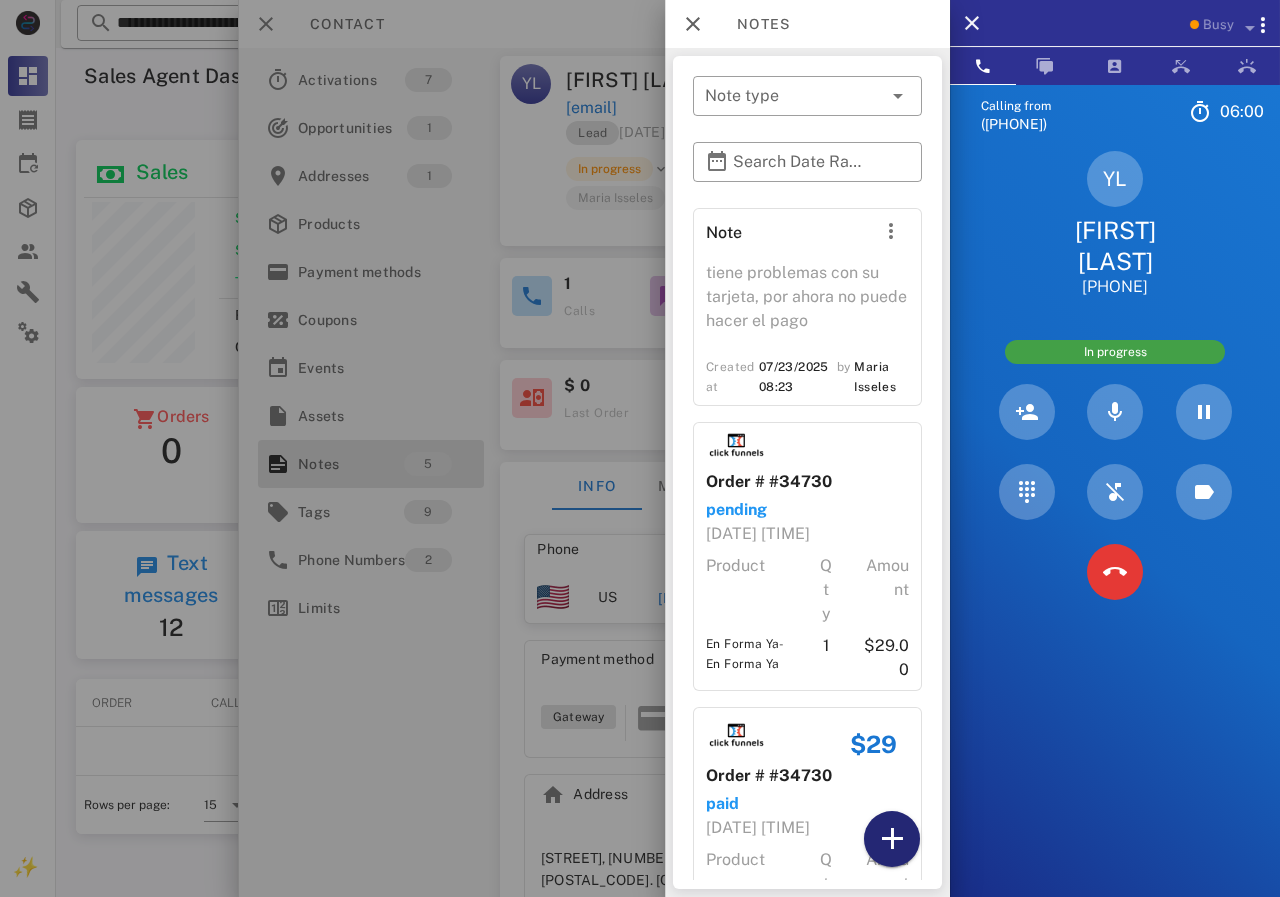 click at bounding box center (892, 839) 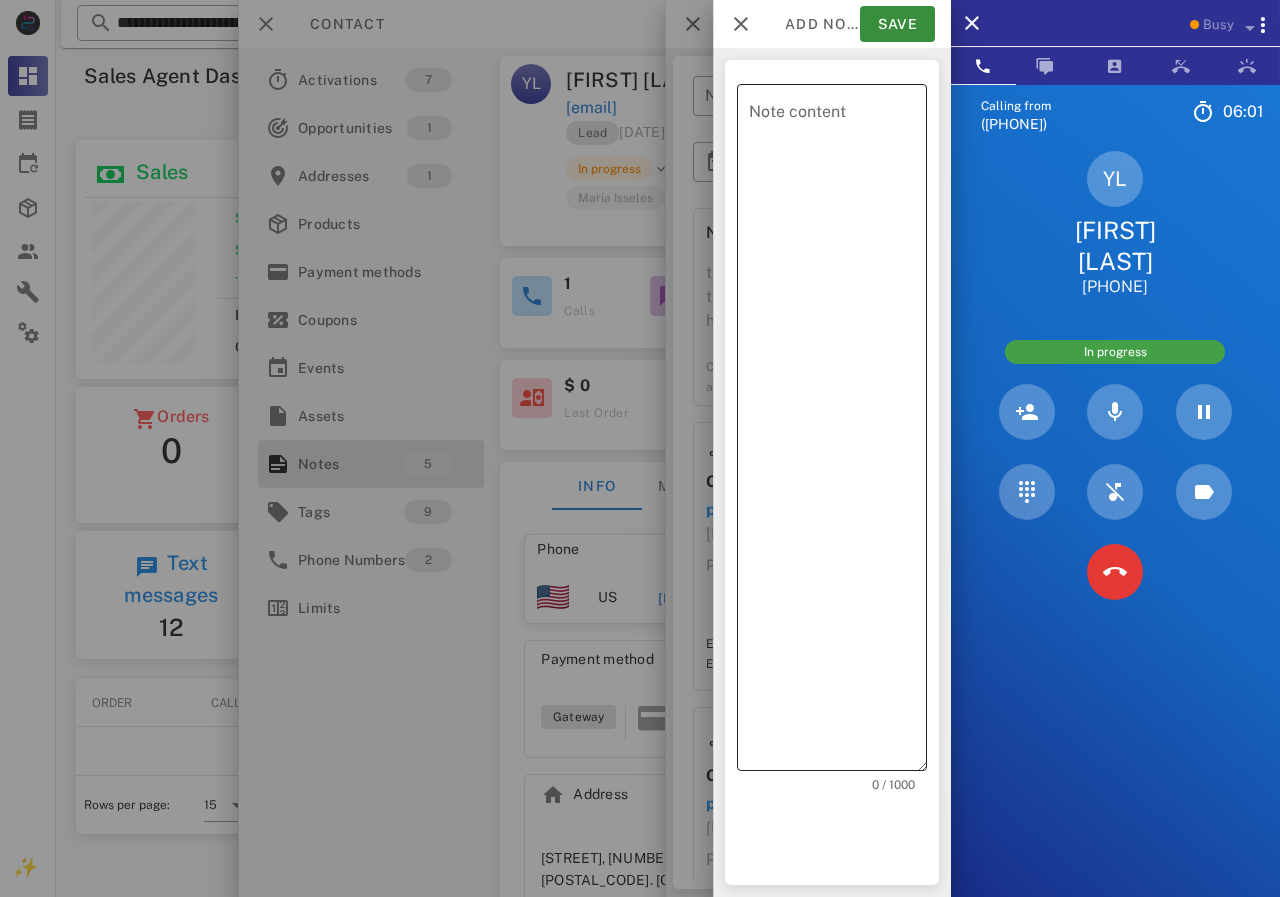 click on "Note content" at bounding box center [838, 432] 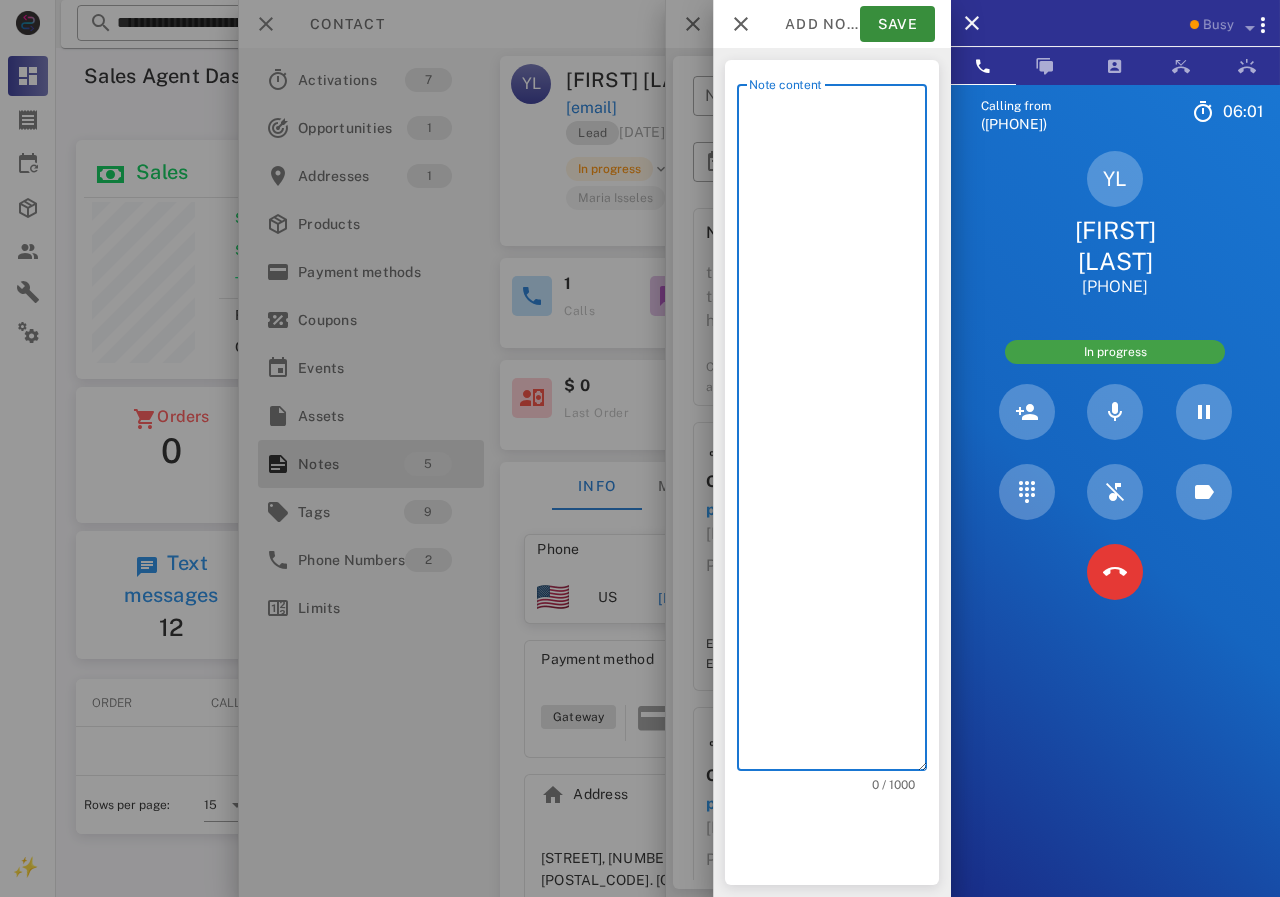 scroll, scrollTop: 240, scrollLeft: 390, axis: both 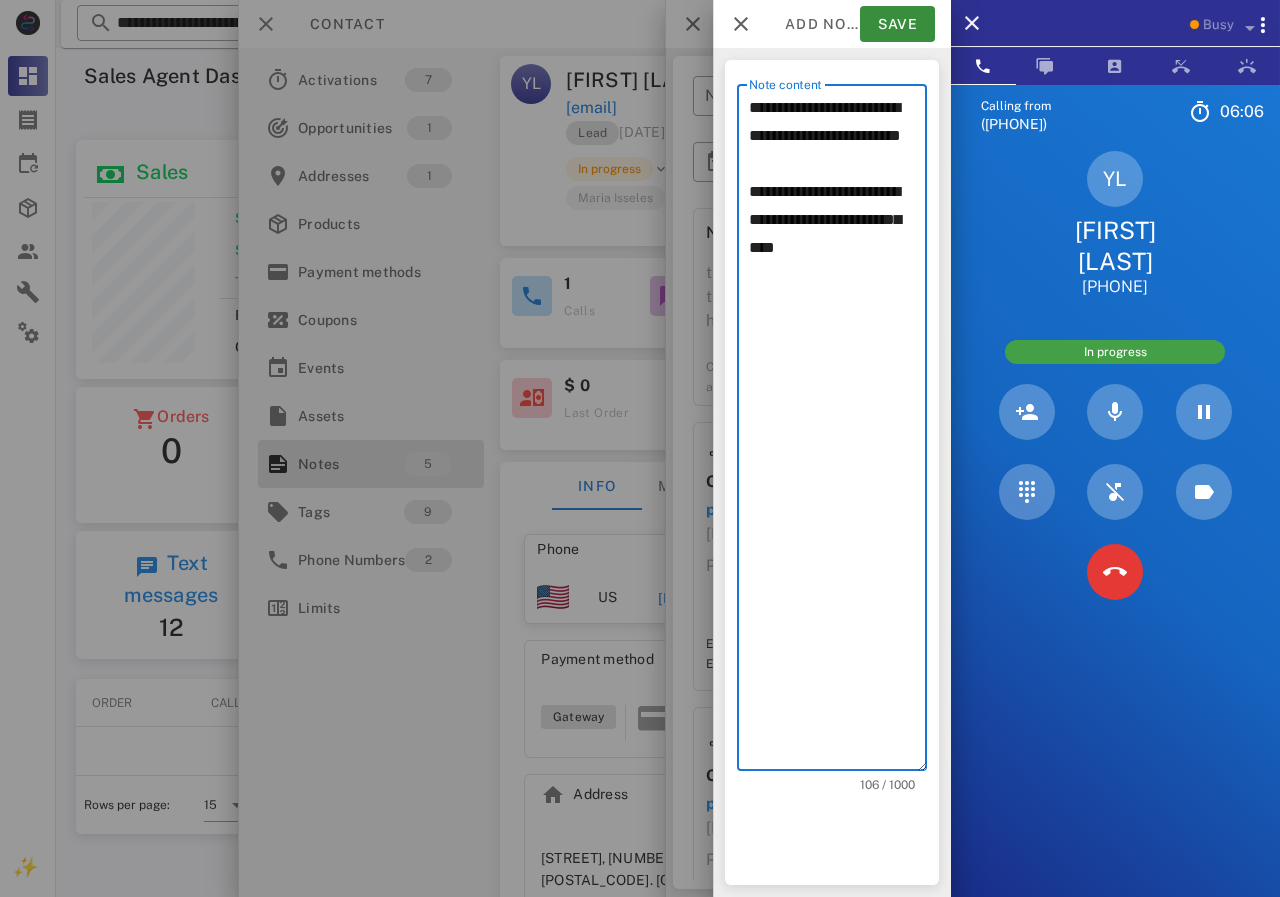 drag, startPoint x: 792, startPoint y: 164, endPoint x: 723, endPoint y: 111, distance: 87.005745 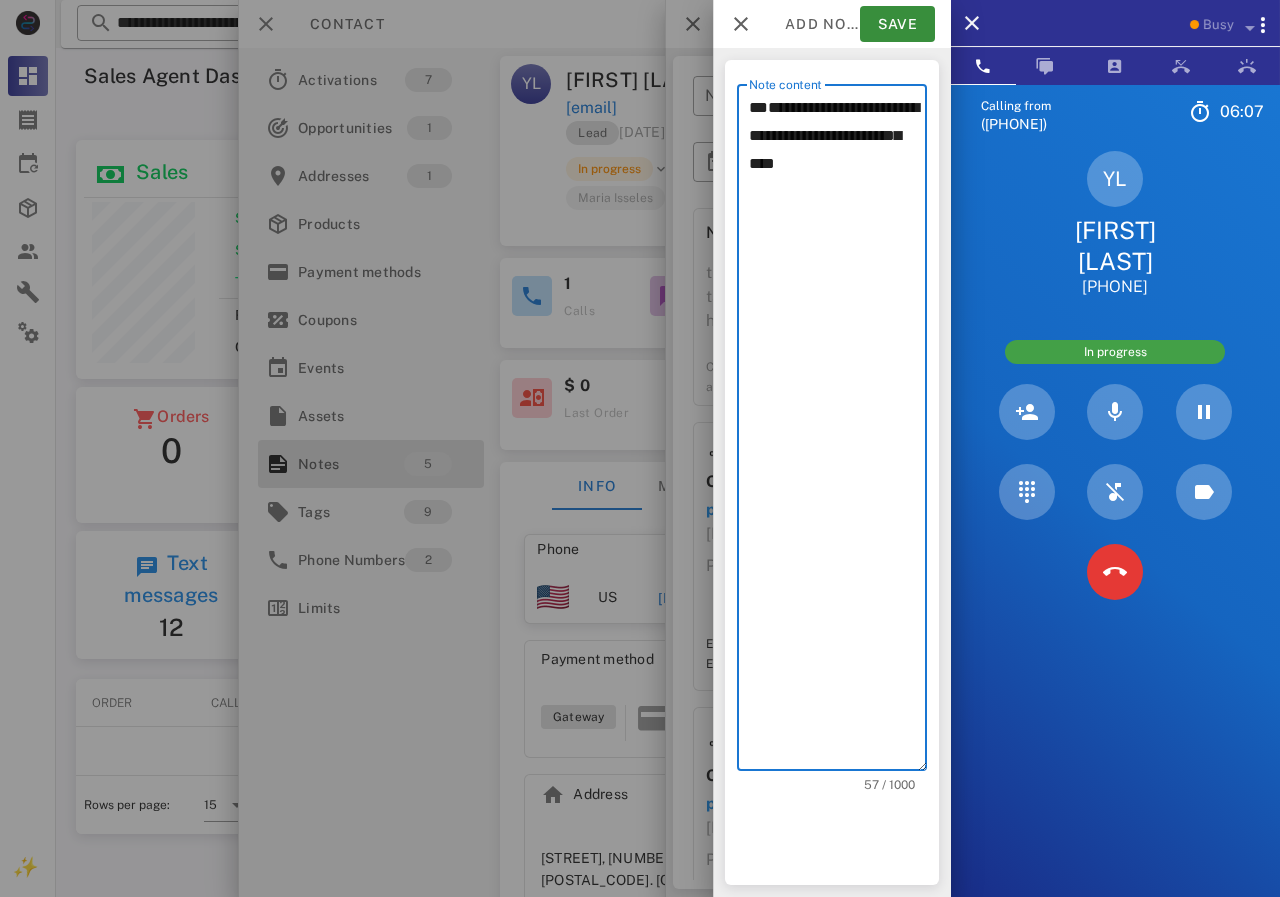 click on "**********" at bounding box center (838, 432) 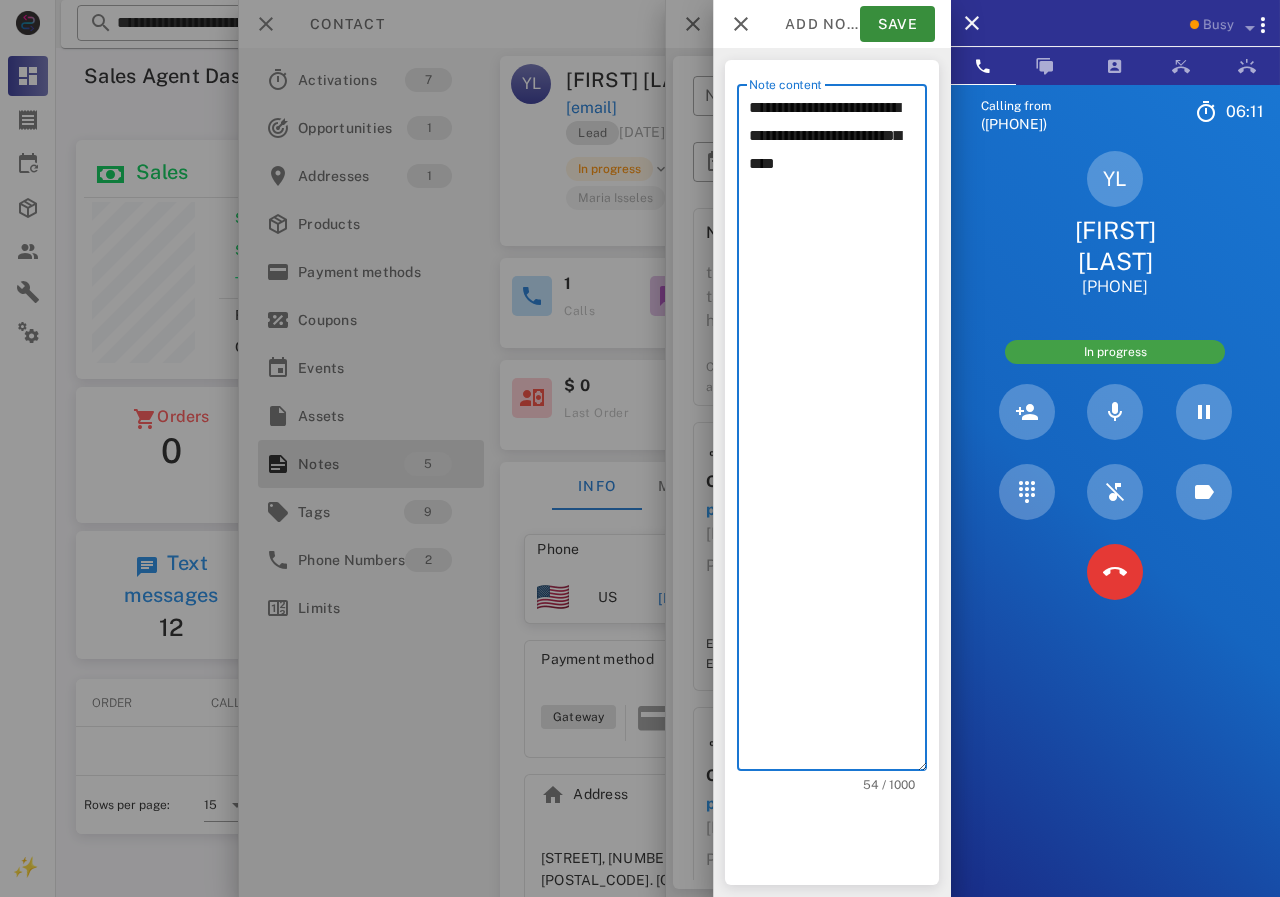 click on "**********" at bounding box center (838, 432) 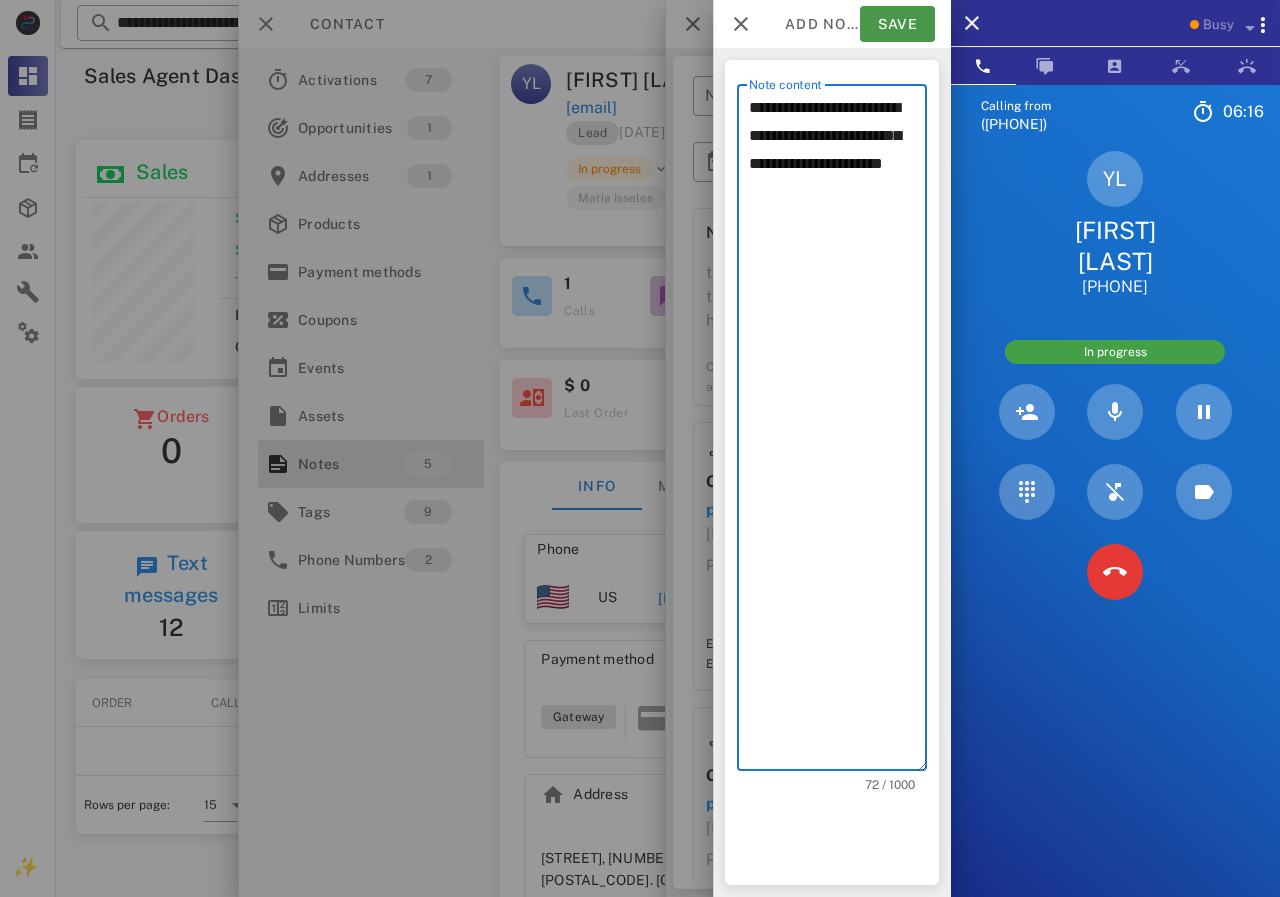 type on "**********" 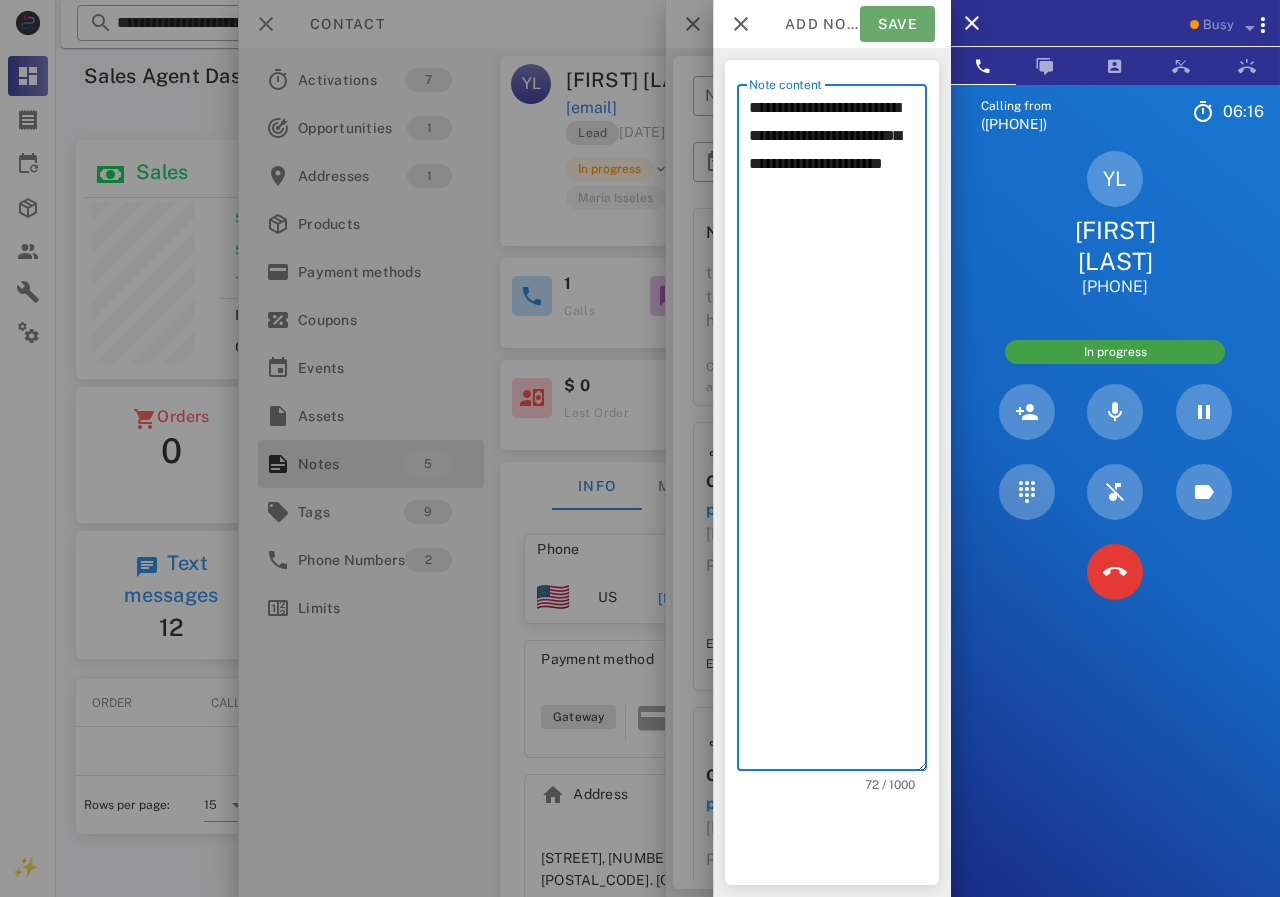 click on "Save" at bounding box center [897, 24] 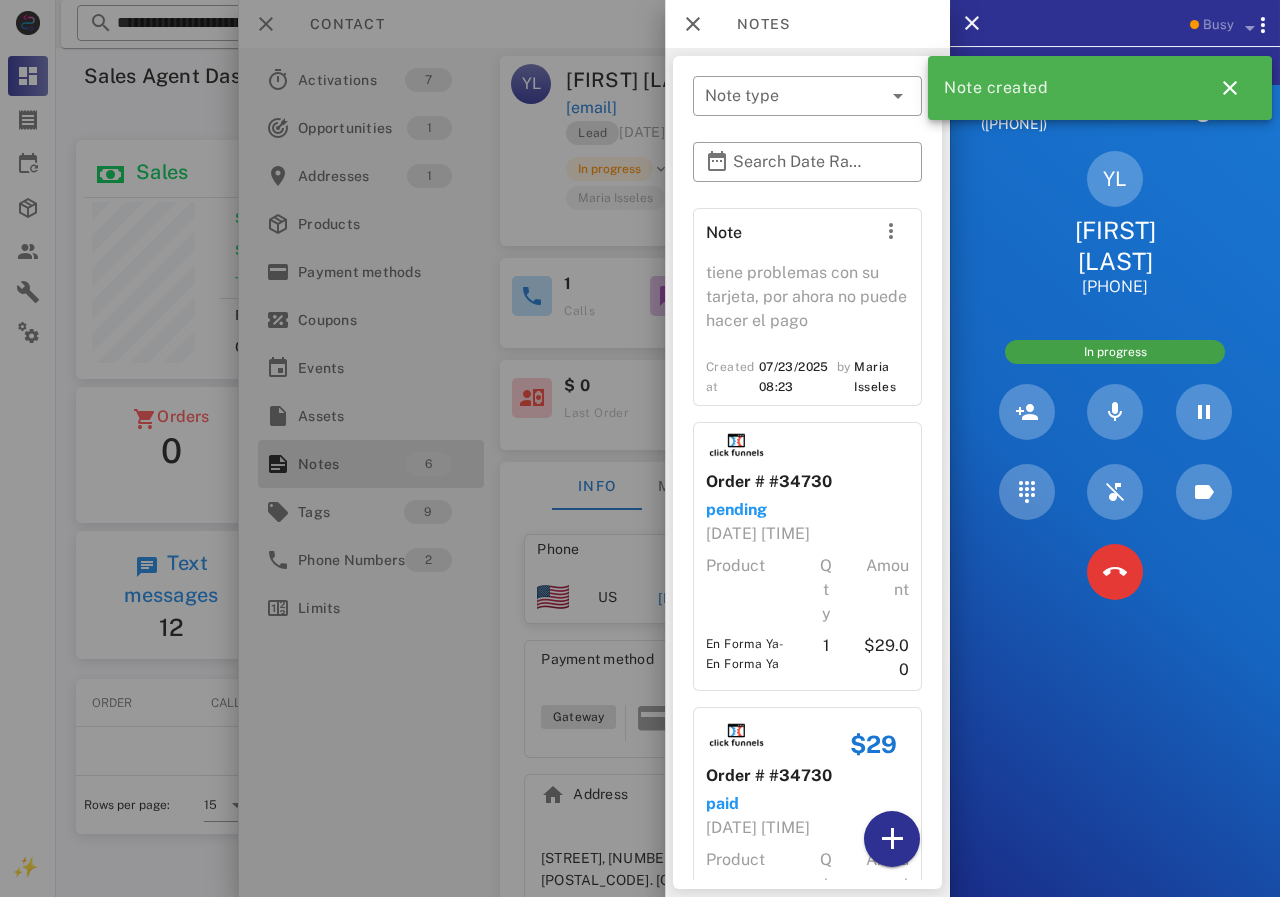 click at bounding box center (640, 448) 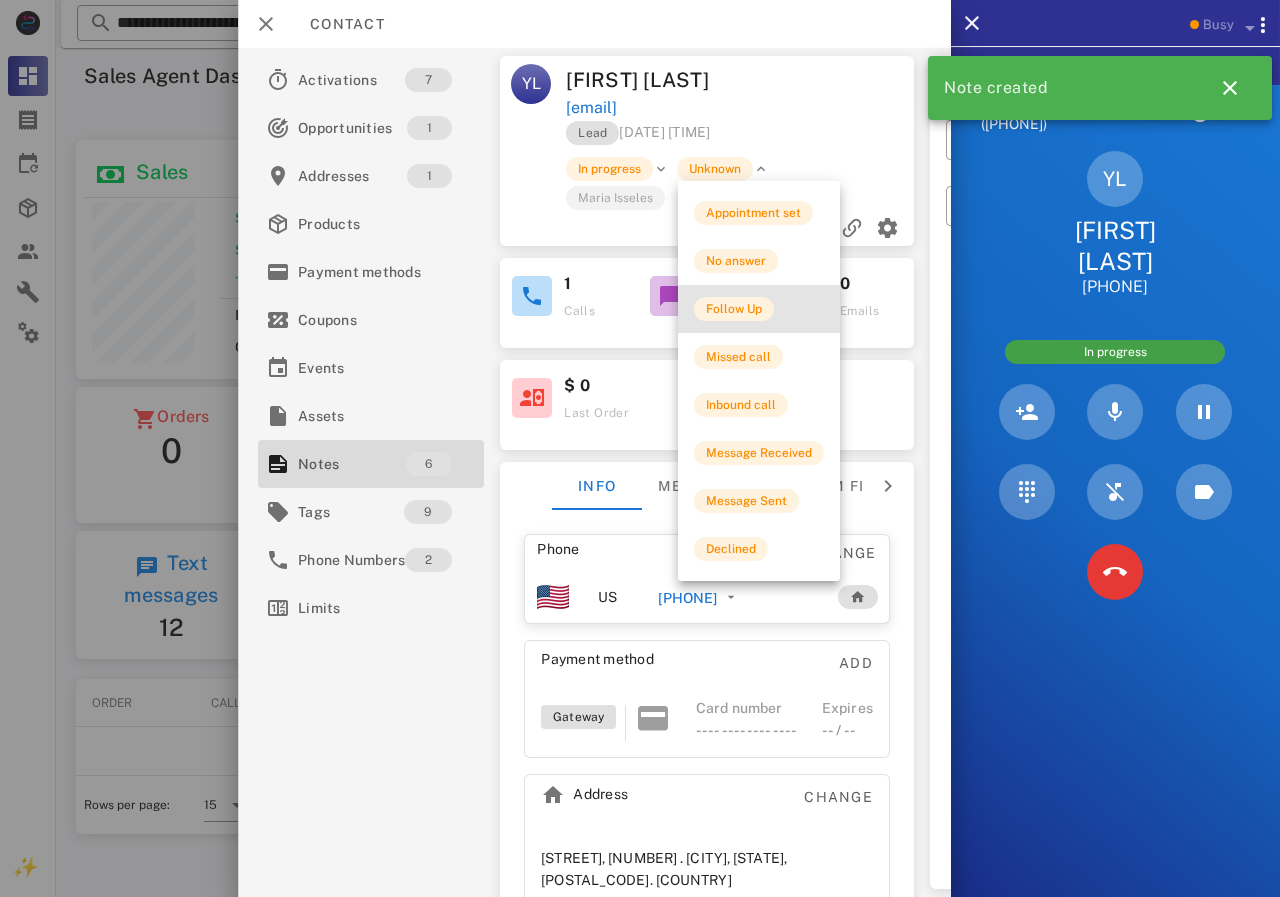 click on "Follow Up" at bounding box center [734, 309] 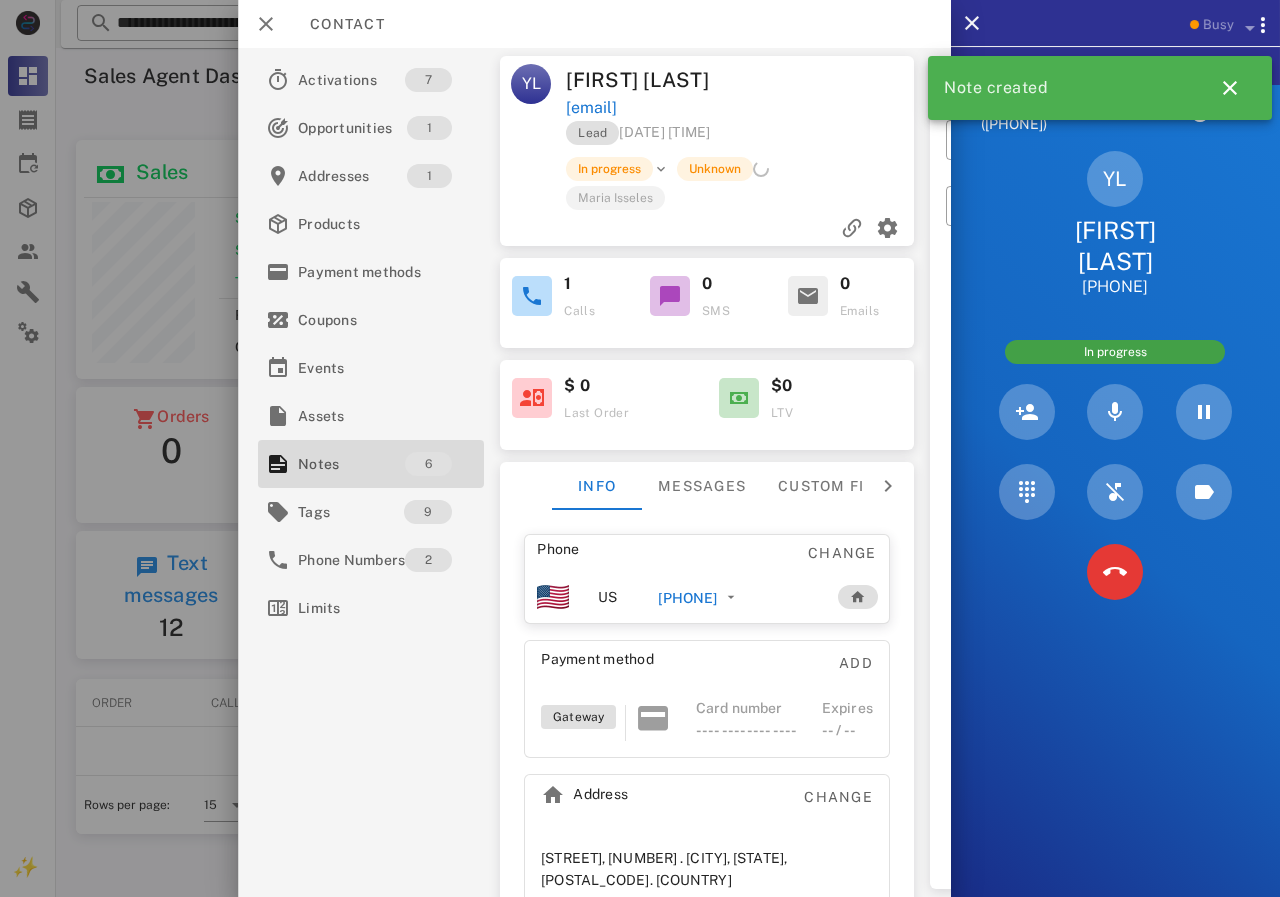 click at bounding box center [640, 448] 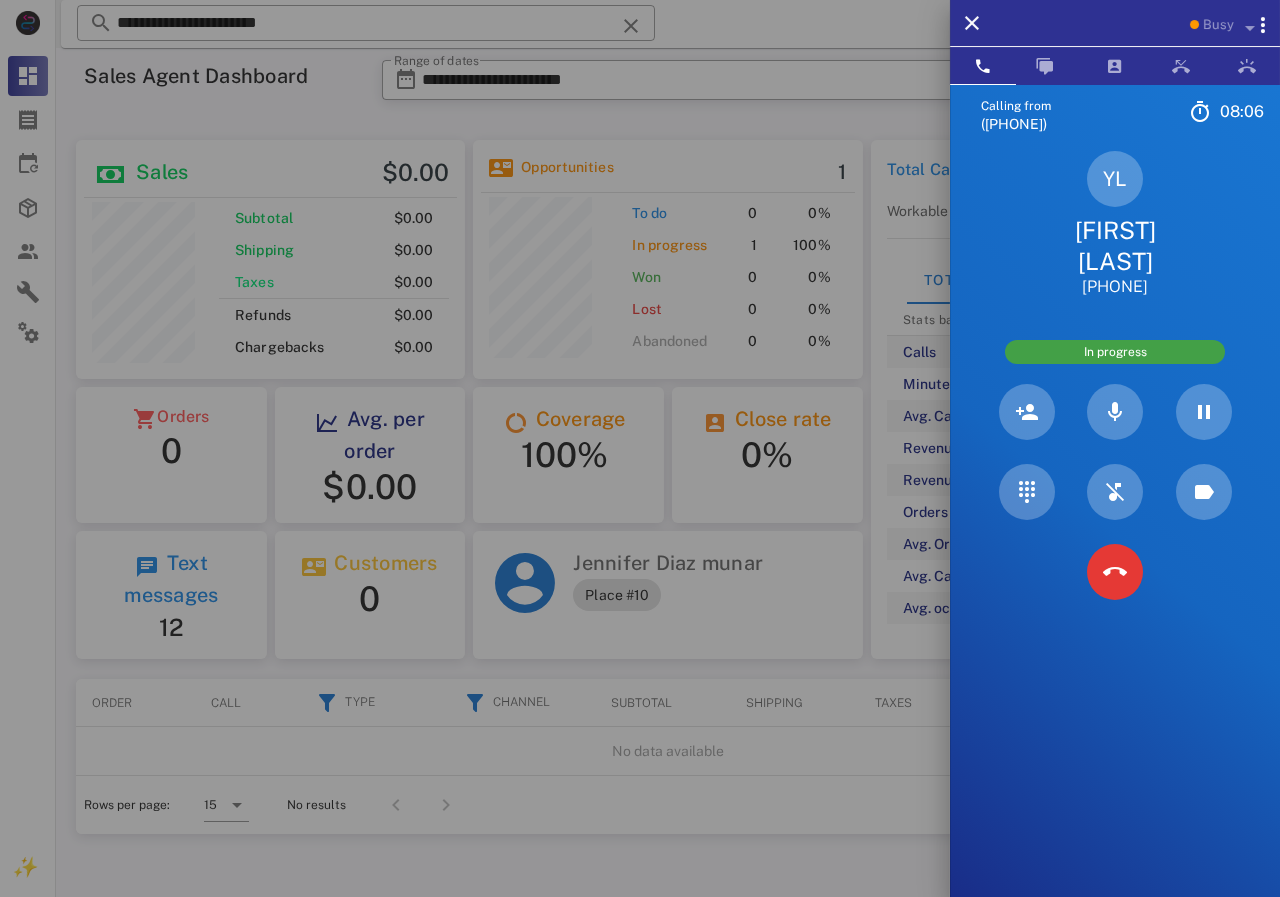 click at bounding box center (640, 448) 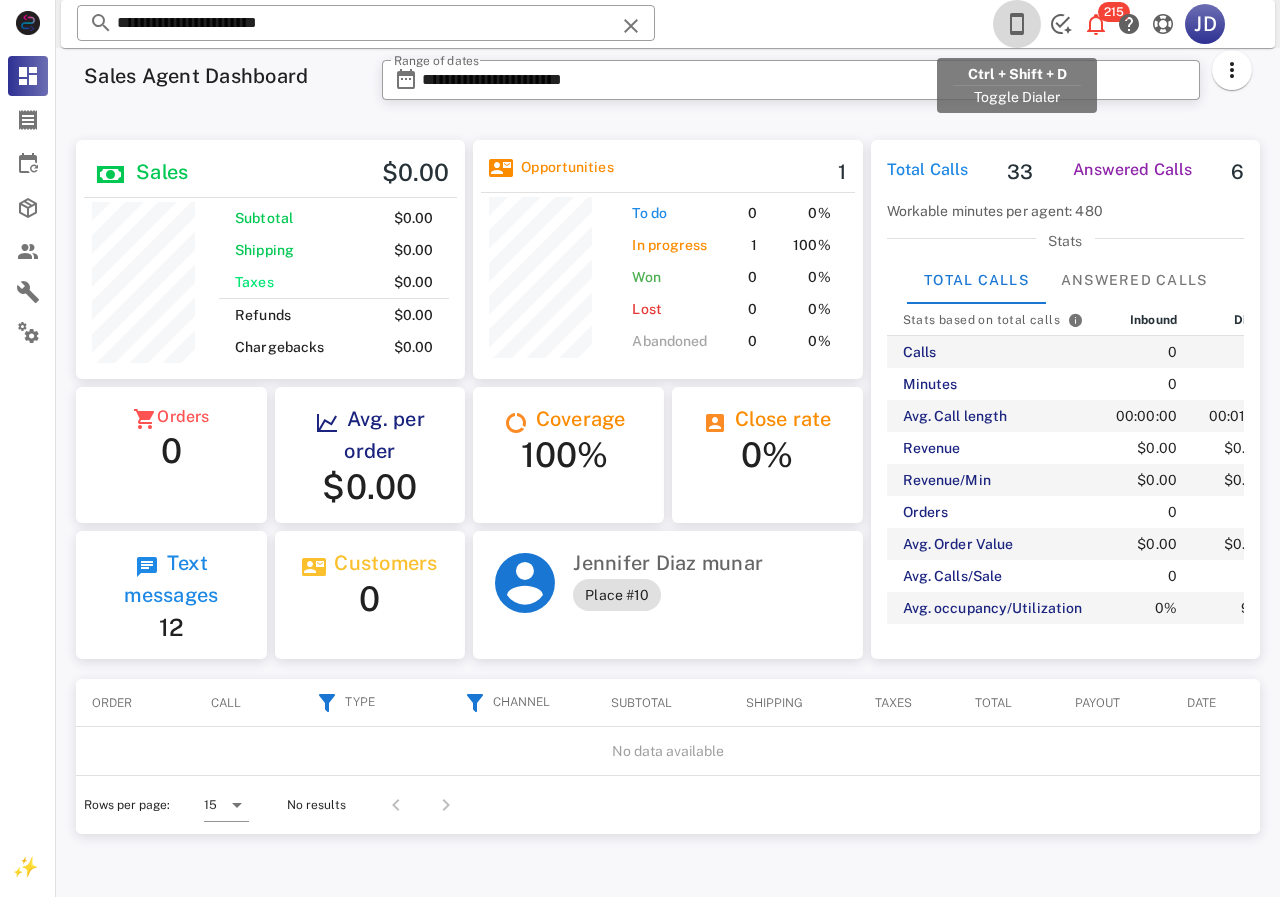 click at bounding box center [1017, 24] 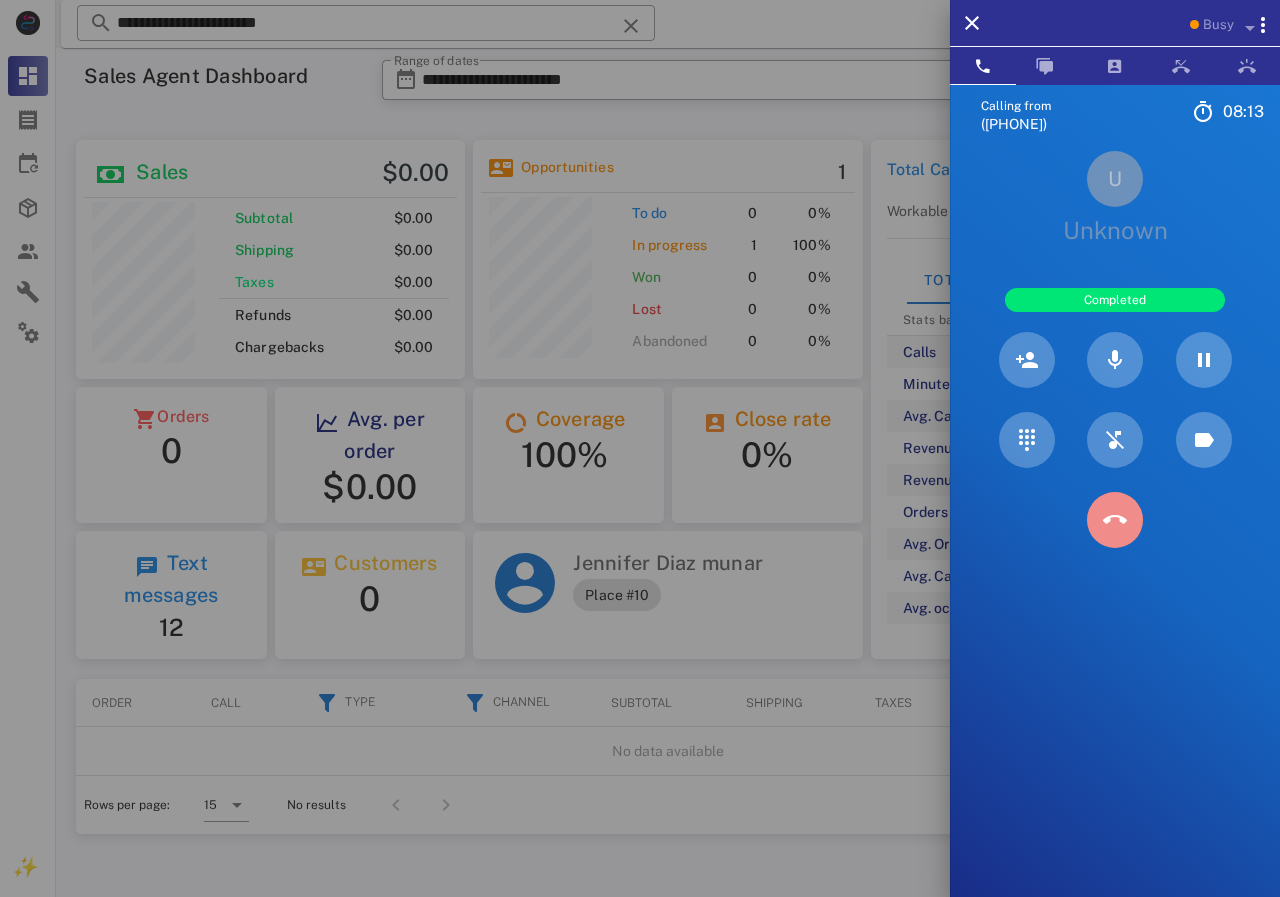 click at bounding box center [1115, 520] 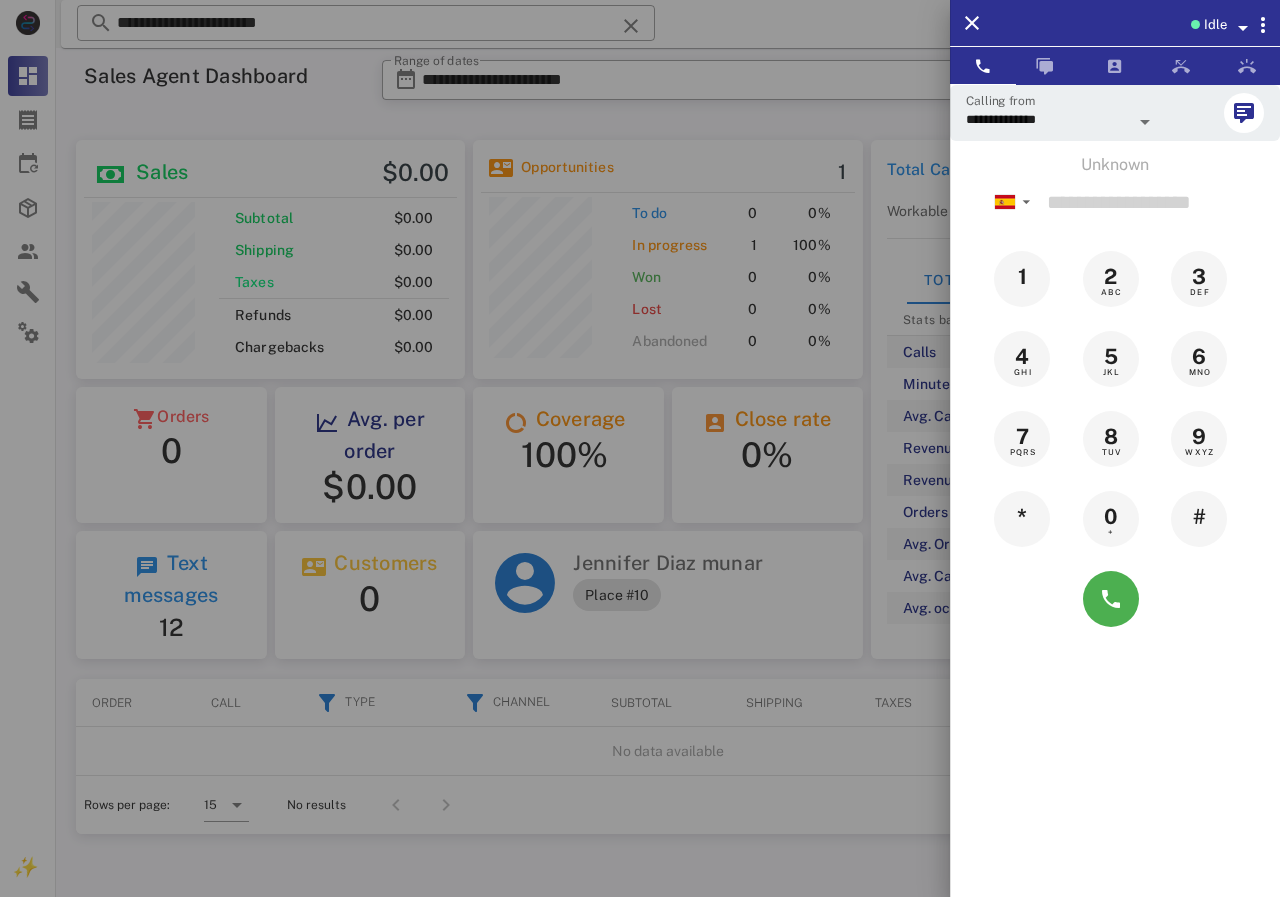 click at bounding box center [640, 448] 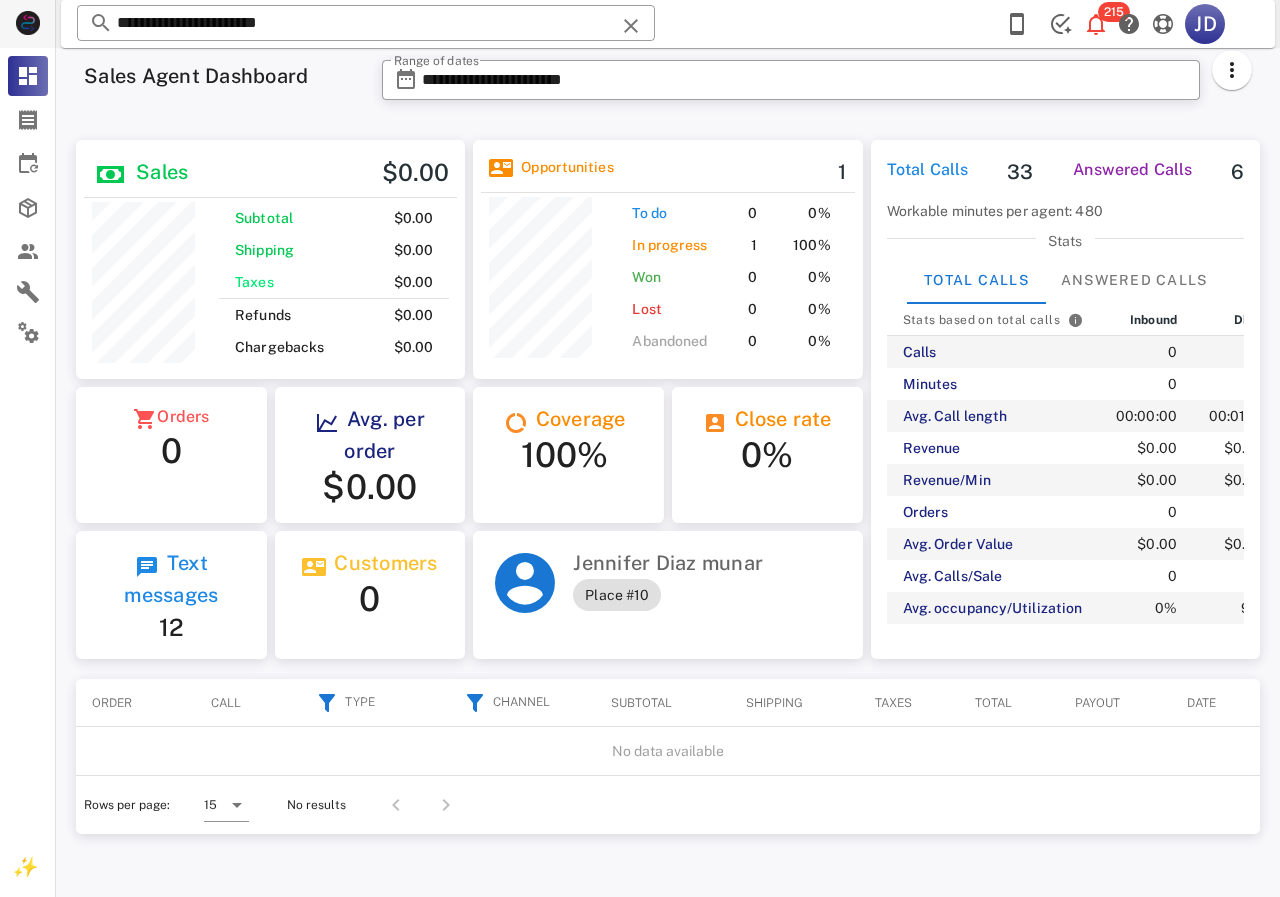 click on "**********" at bounding box center (668, 472) 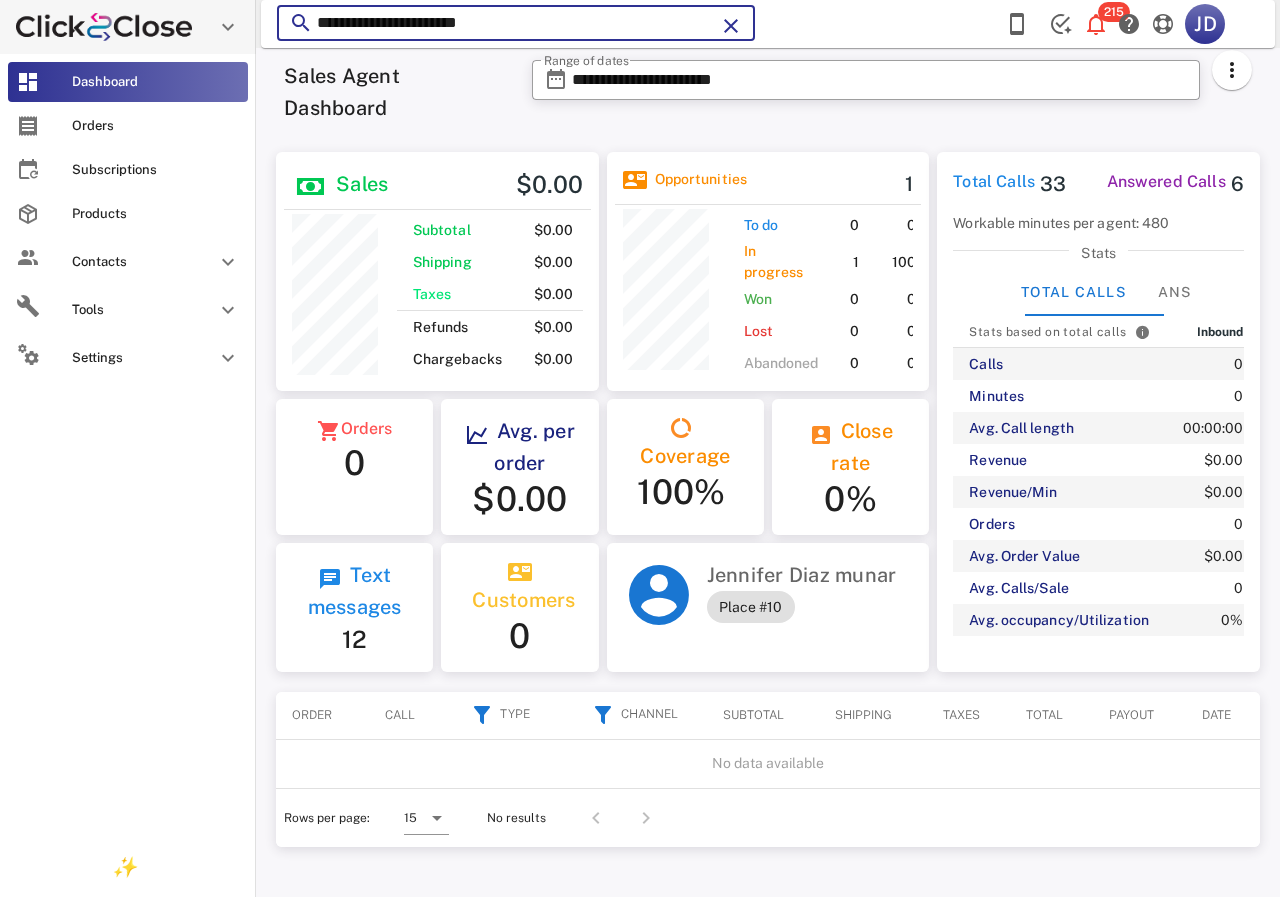 paste 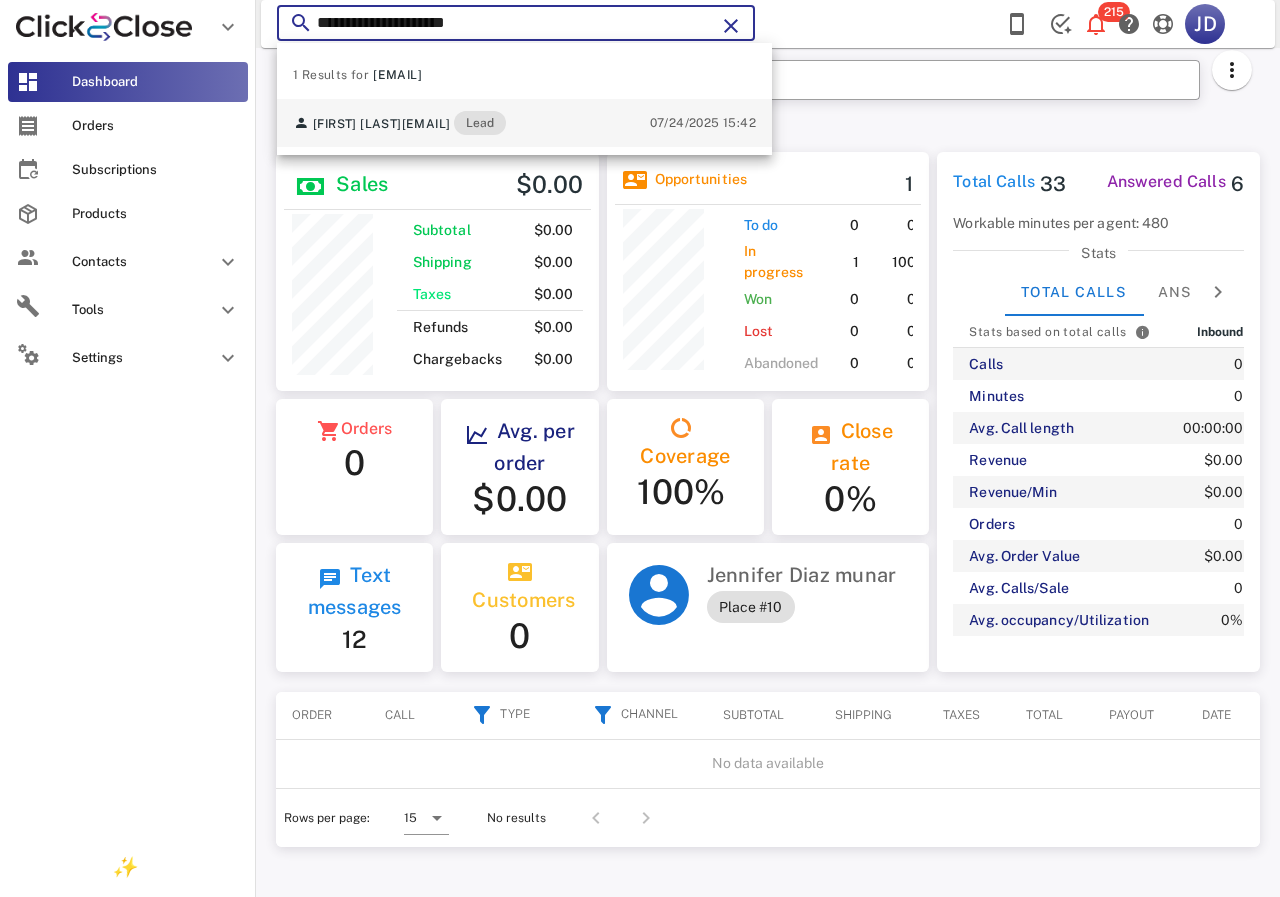 scroll, scrollTop: 999761, scrollLeft: 999611, axis: both 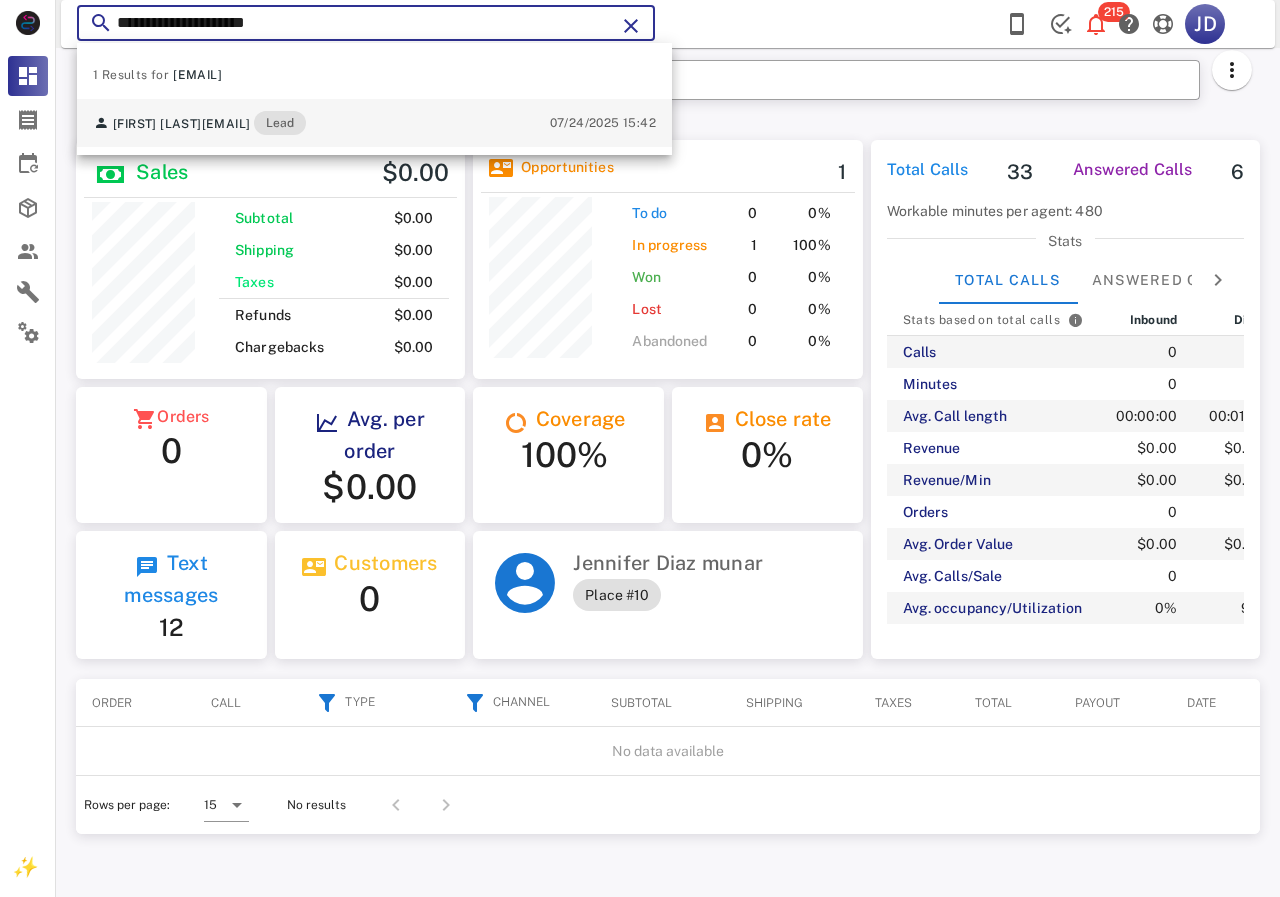 type on "**********" 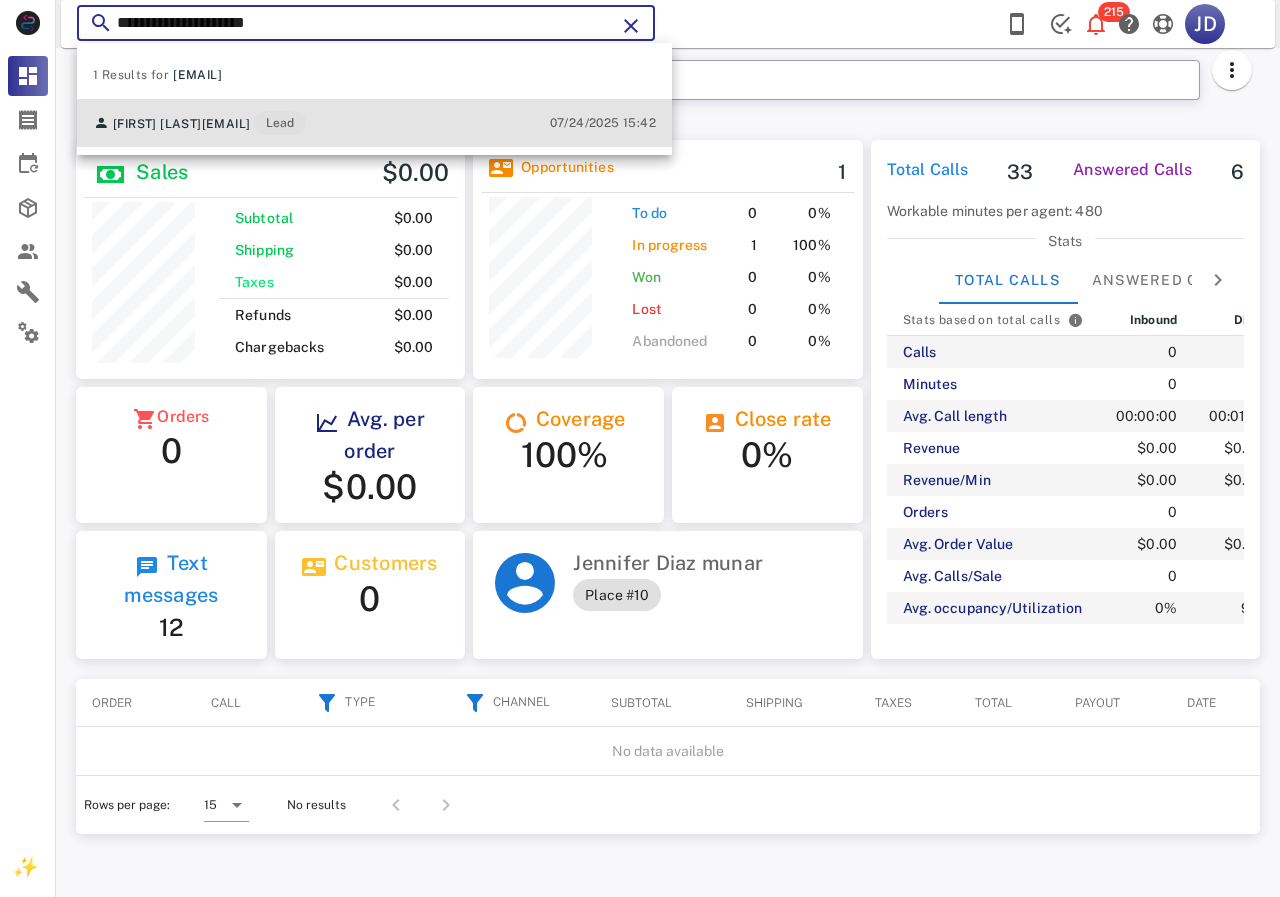 click on "[FIRST] [LAST]   [EMAIL]   Lead" at bounding box center (199, 123) 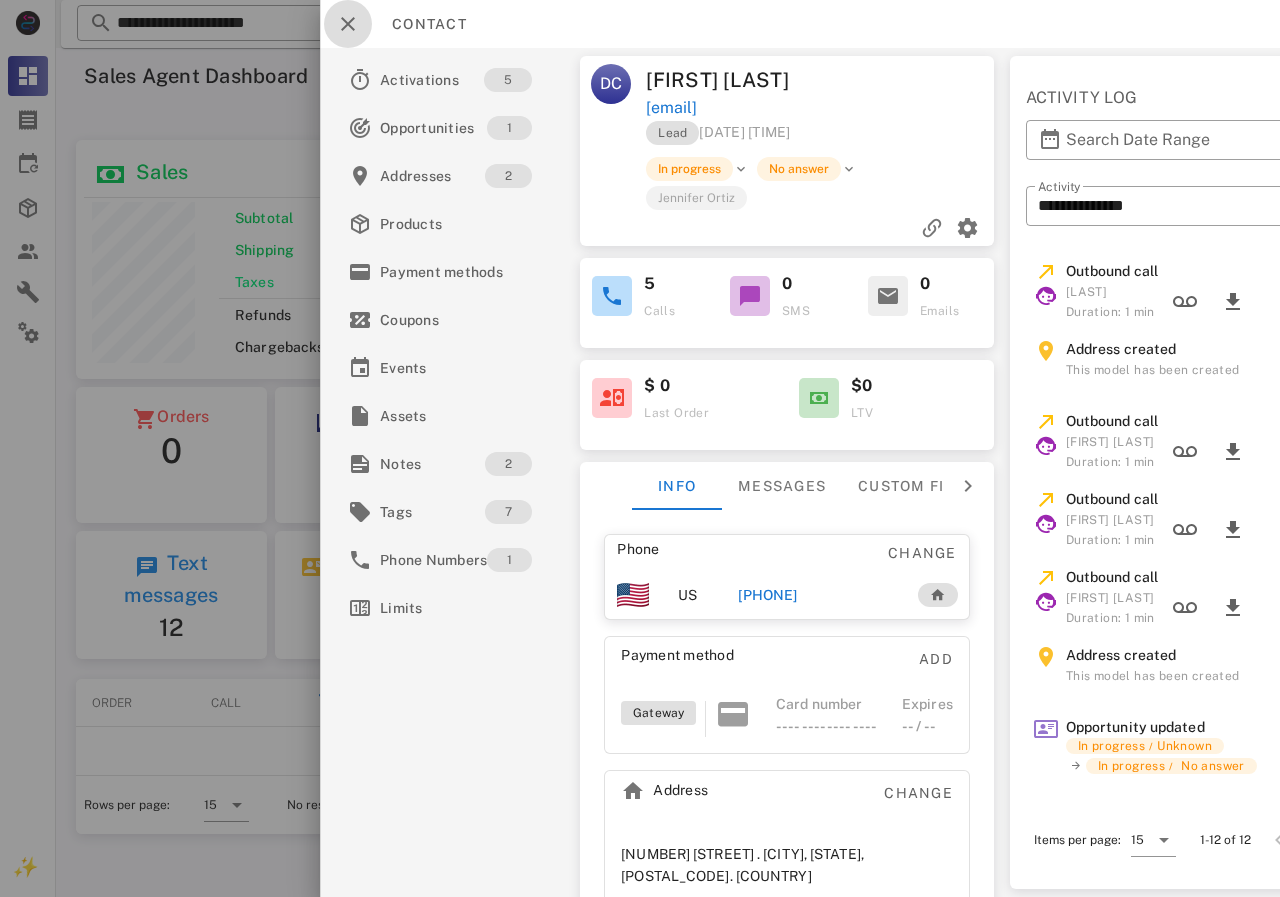 click at bounding box center (348, 24) 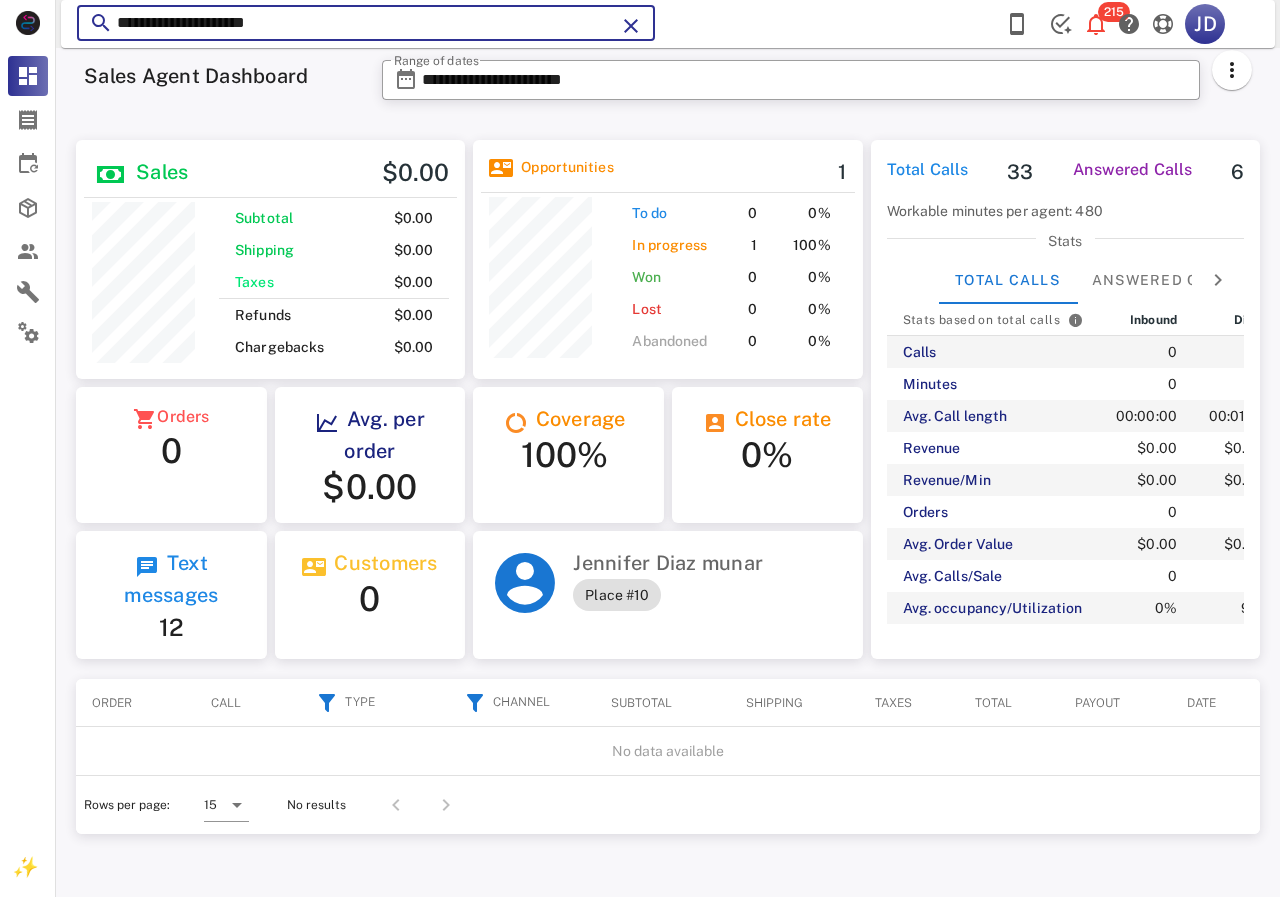 click on "**********" at bounding box center (366, 23) 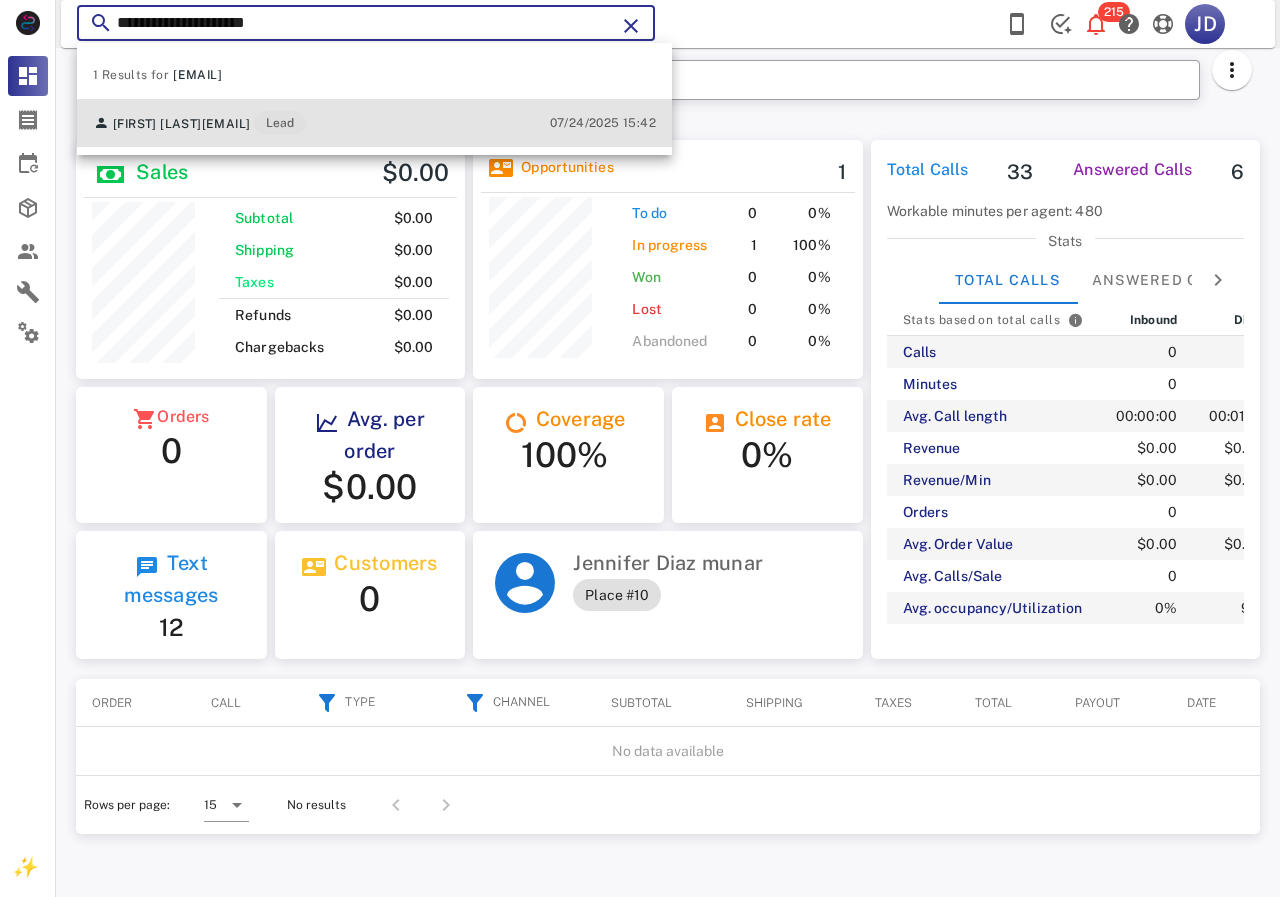 click on "[EMAIL]" at bounding box center [226, 124] 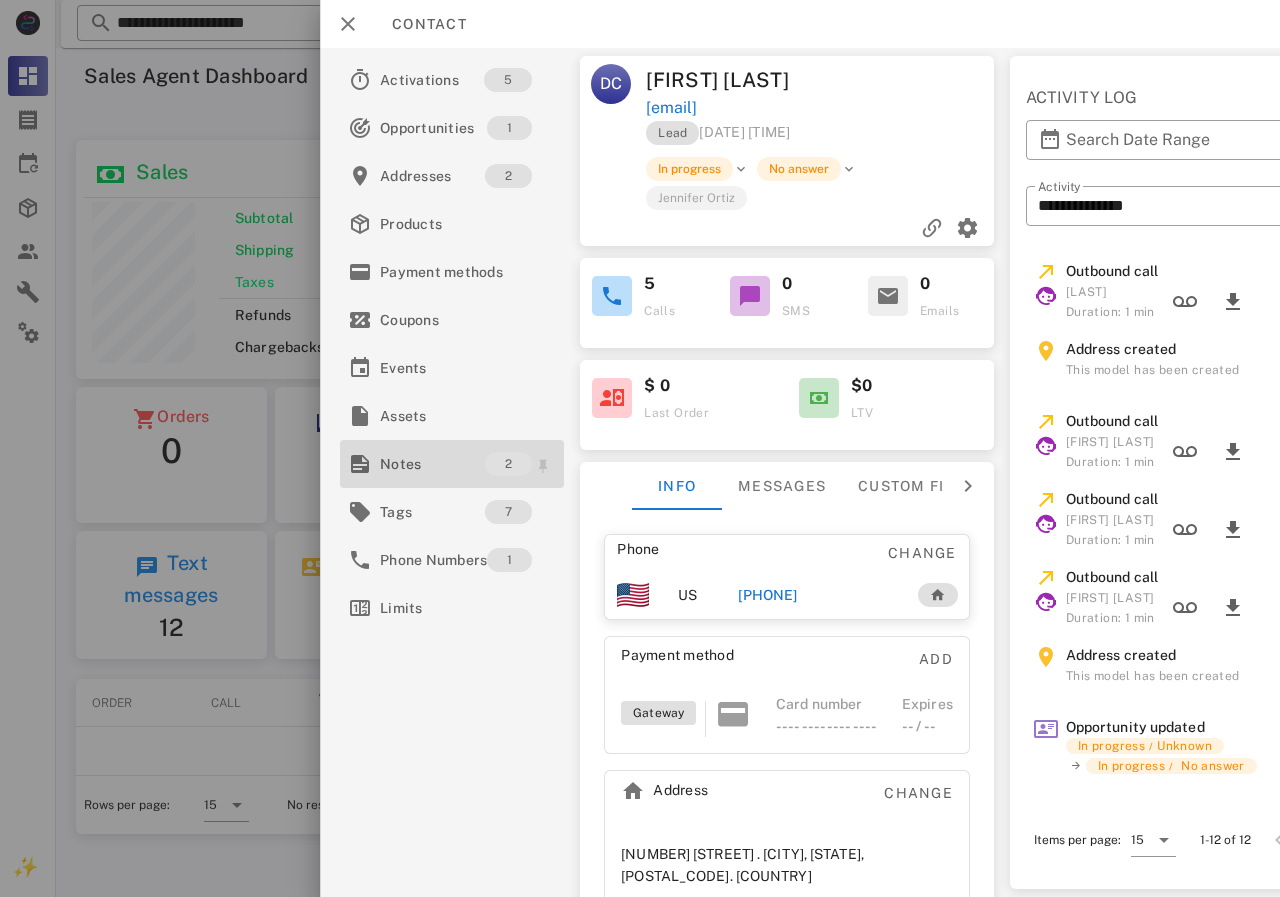 click on "Notes" at bounding box center [432, 464] 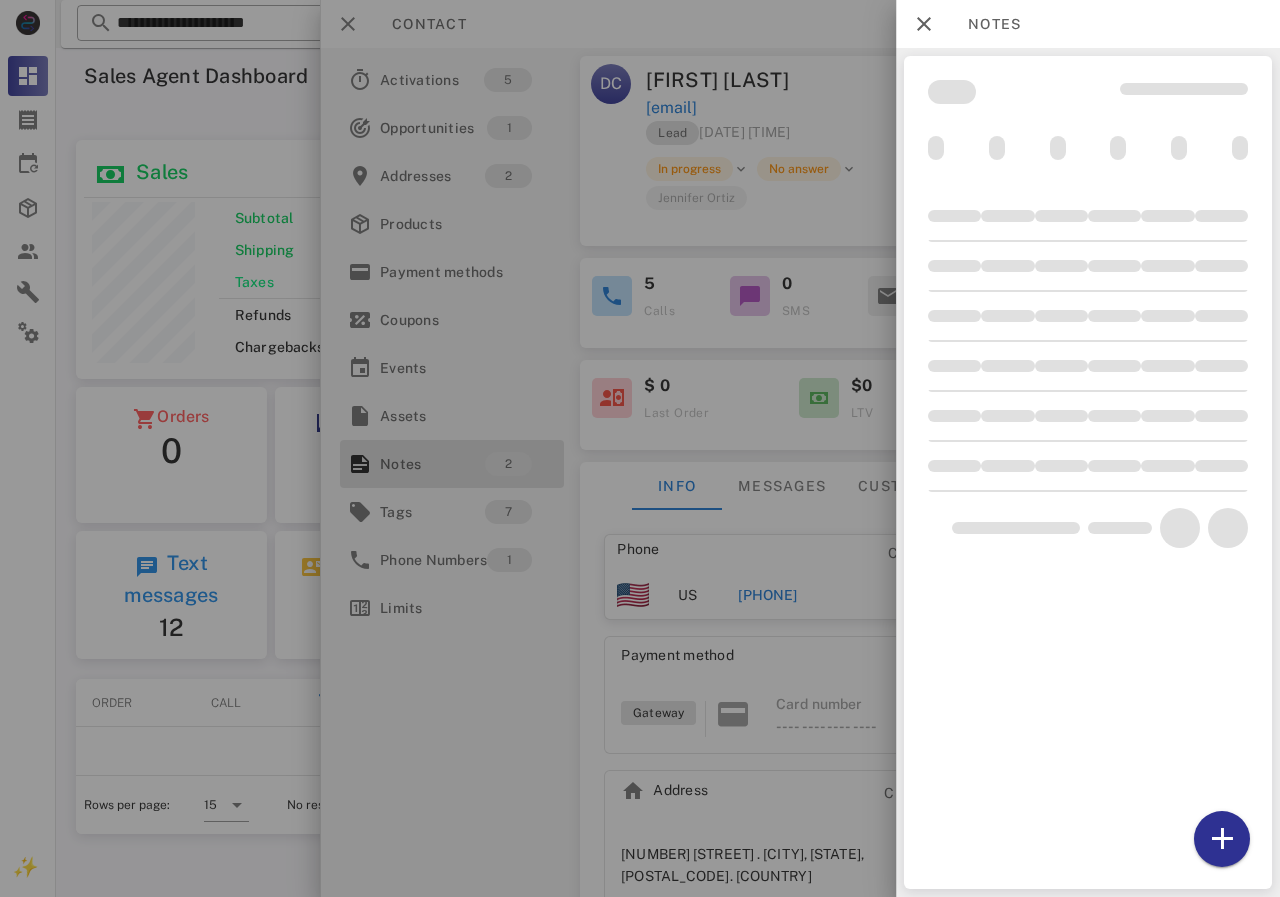 click at bounding box center [640, 448] 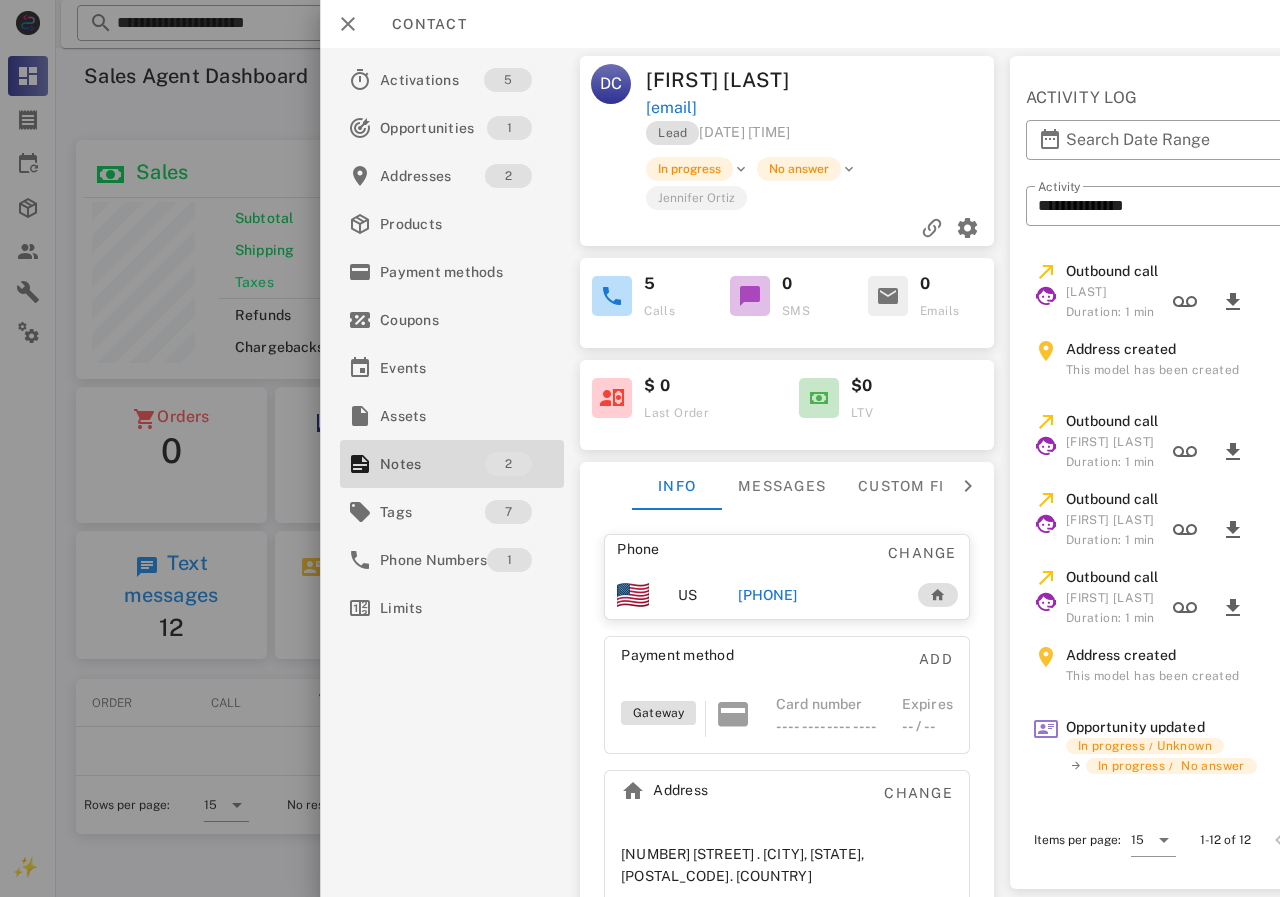 click on "[PHONE]" at bounding box center [767, 595] 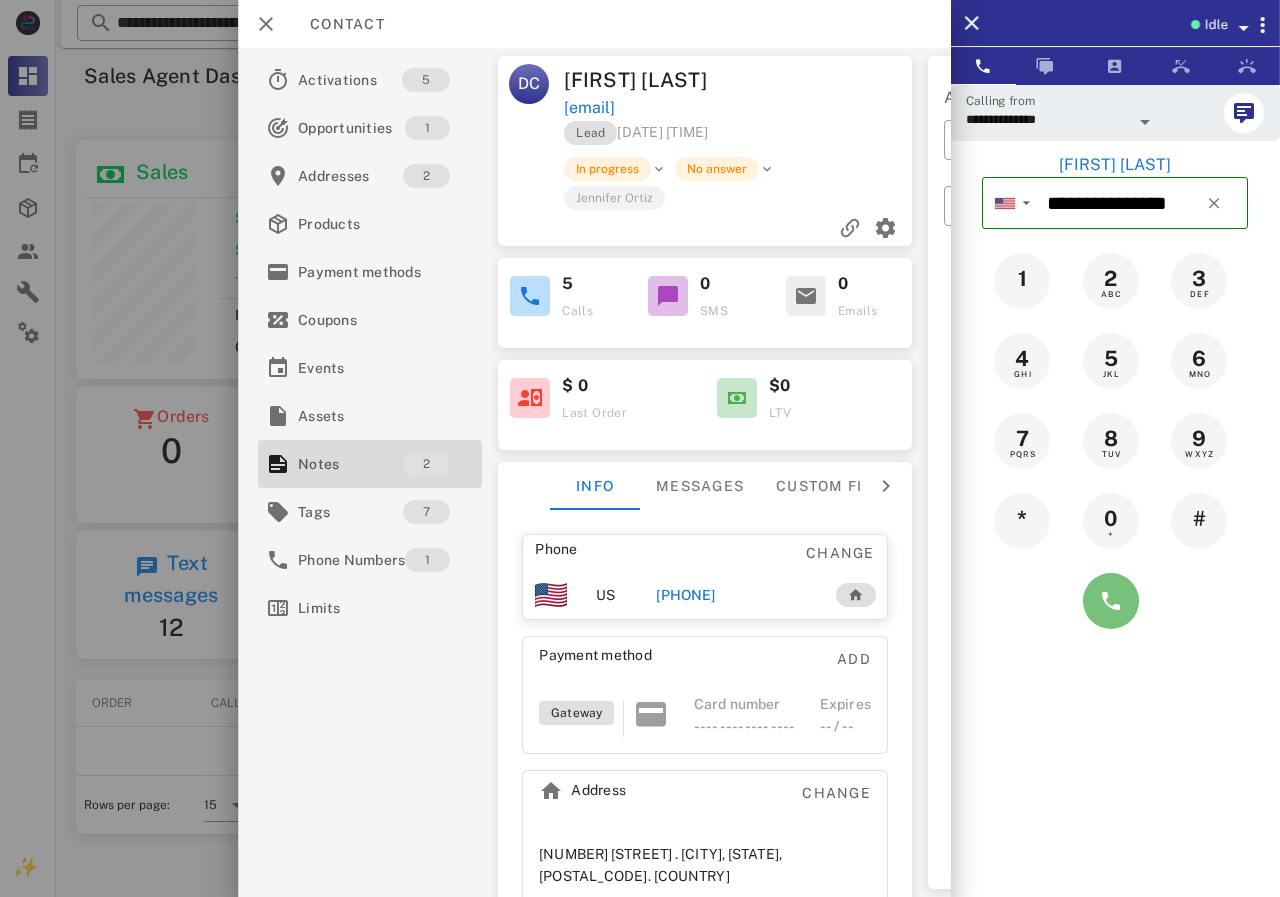 click at bounding box center [1111, 601] 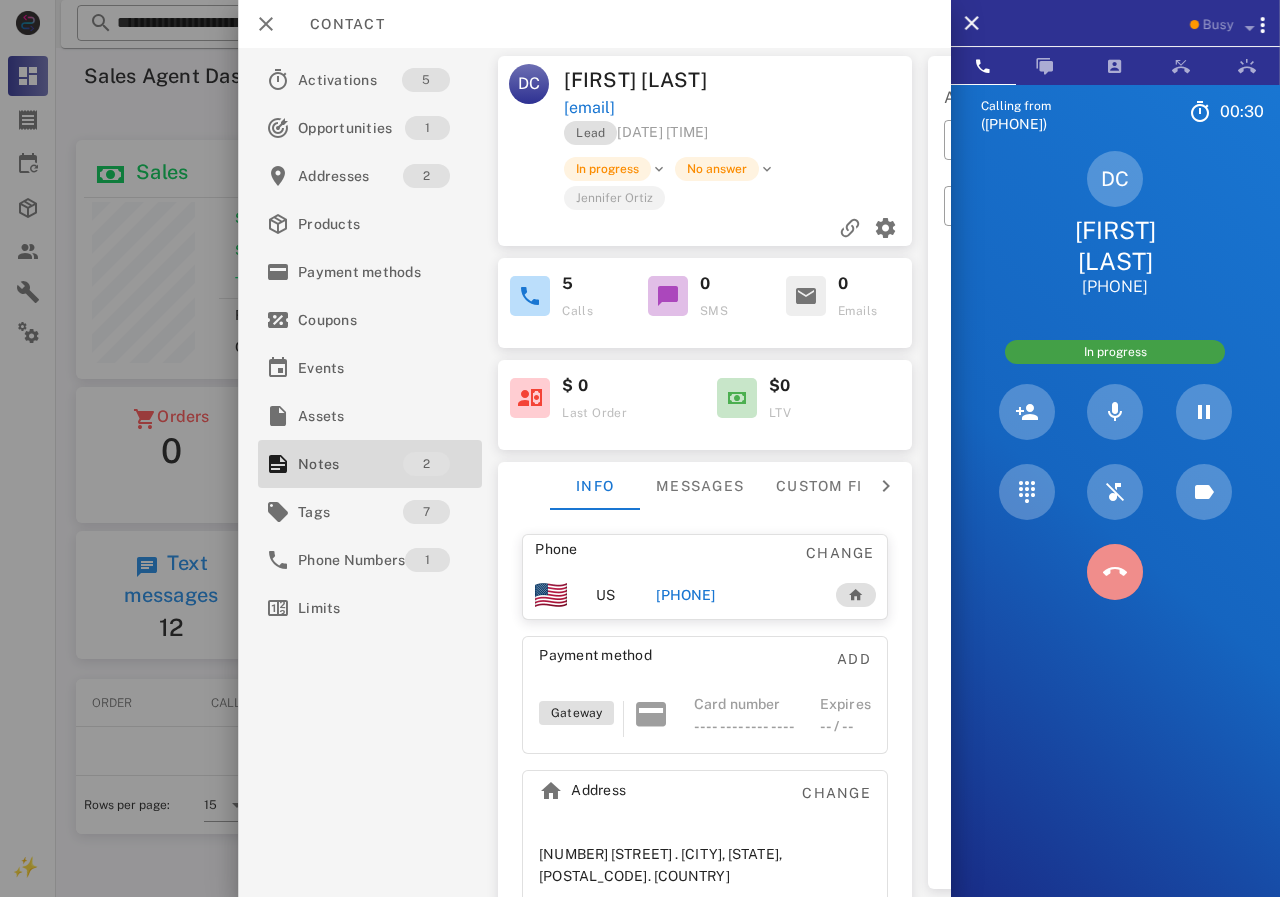 click at bounding box center [1115, 572] 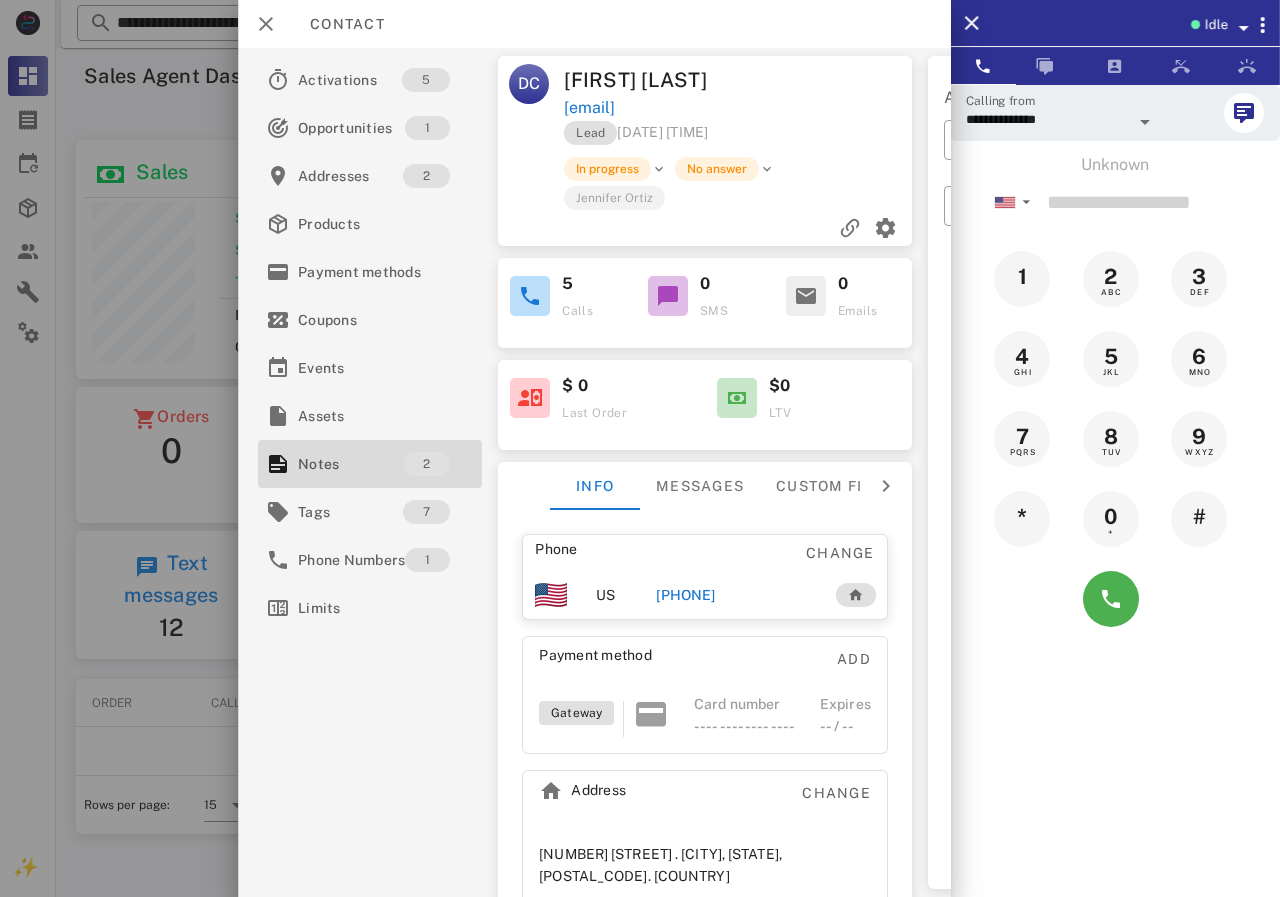 click on "[PHONE]" at bounding box center (685, 595) 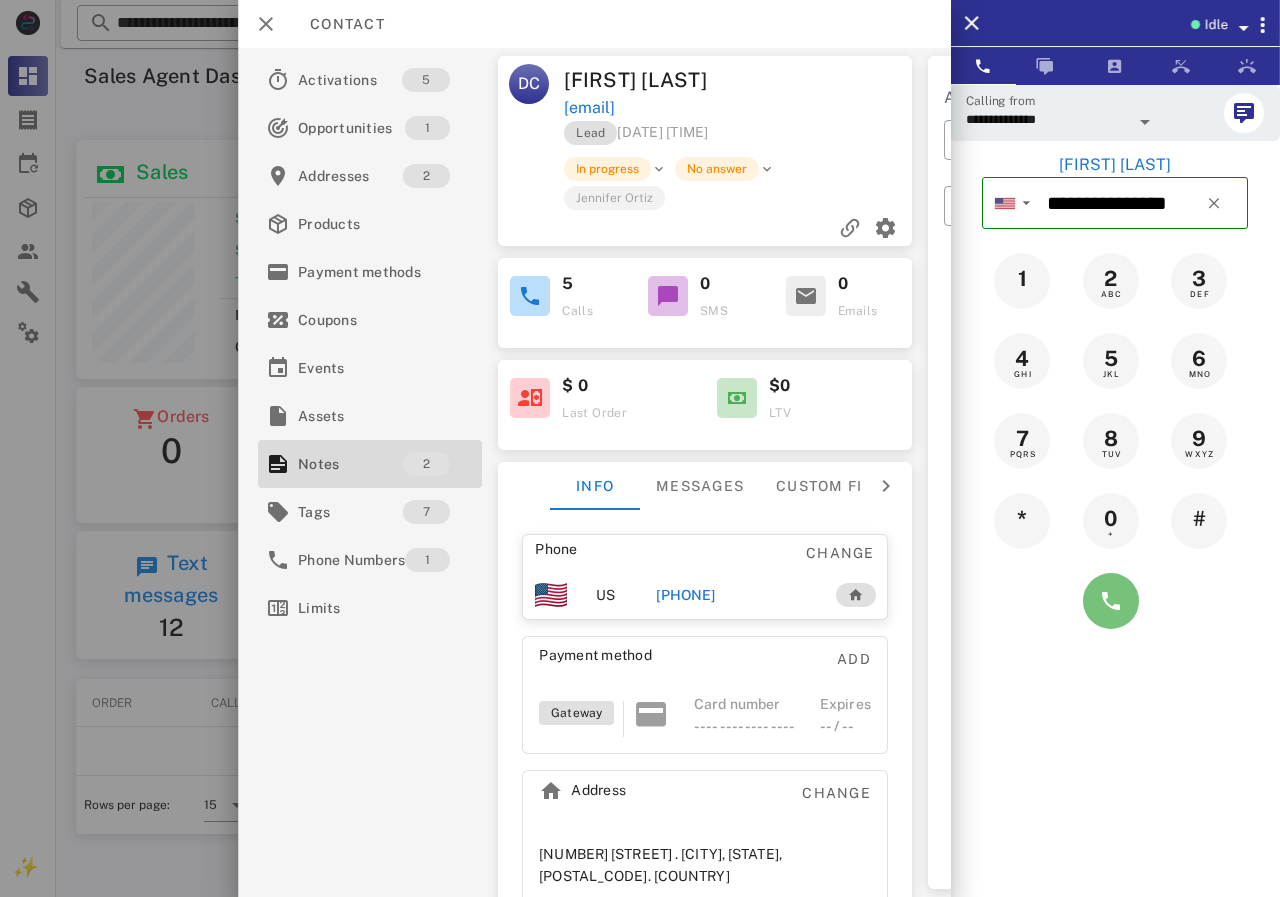 click at bounding box center [1111, 601] 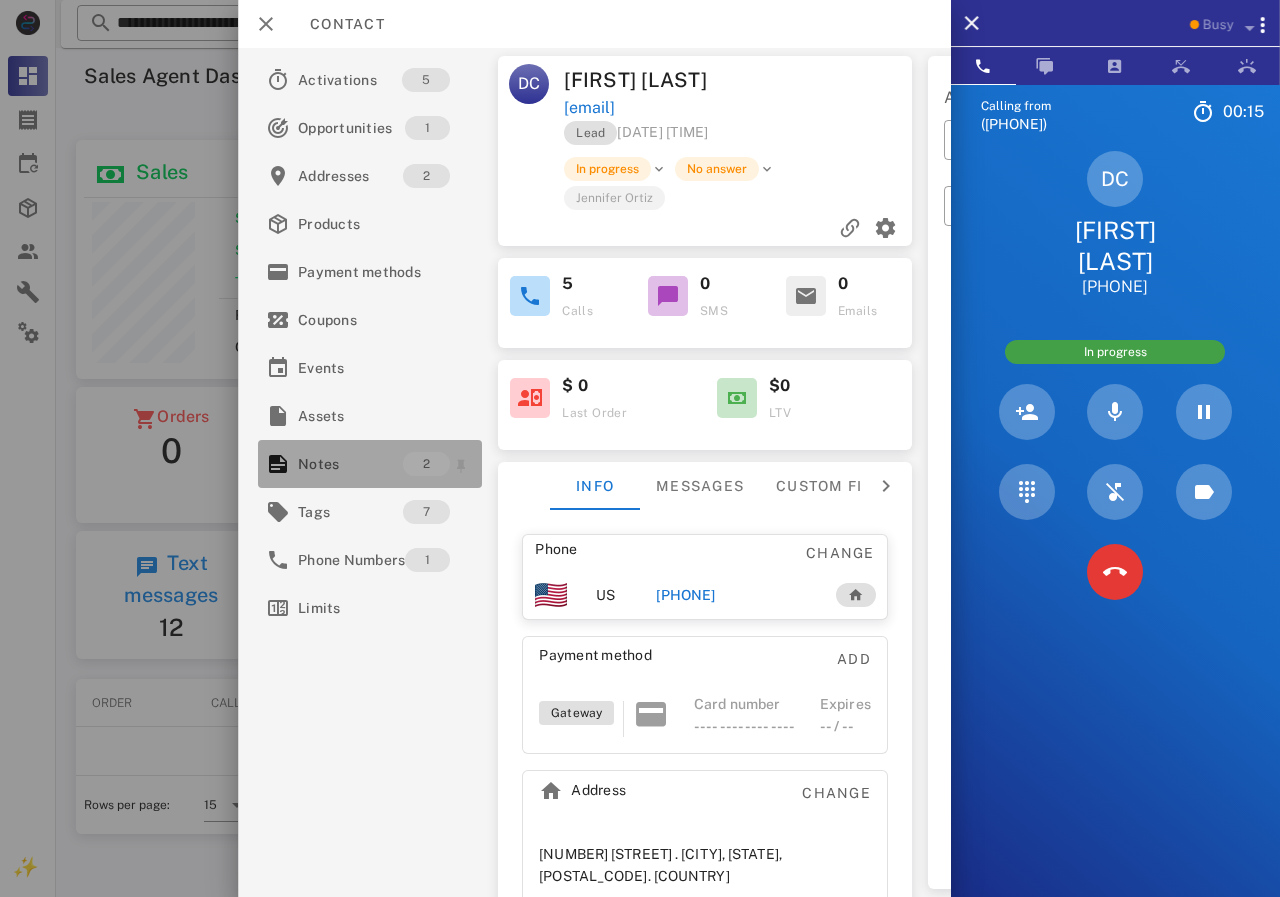 click on "2" at bounding box center [426, 464] 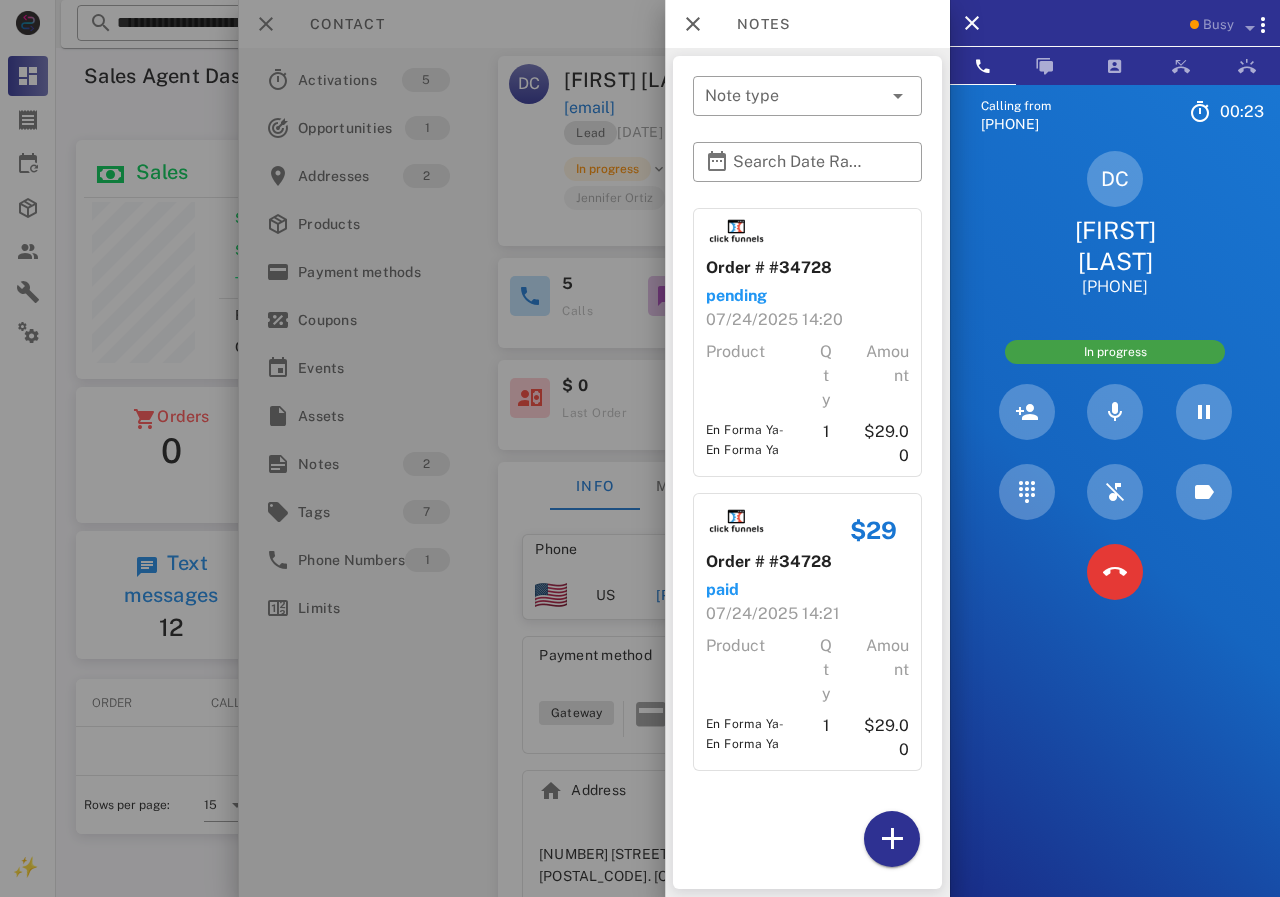 scroll, scrollTop: 0, scrollLeft: 0, axis: both 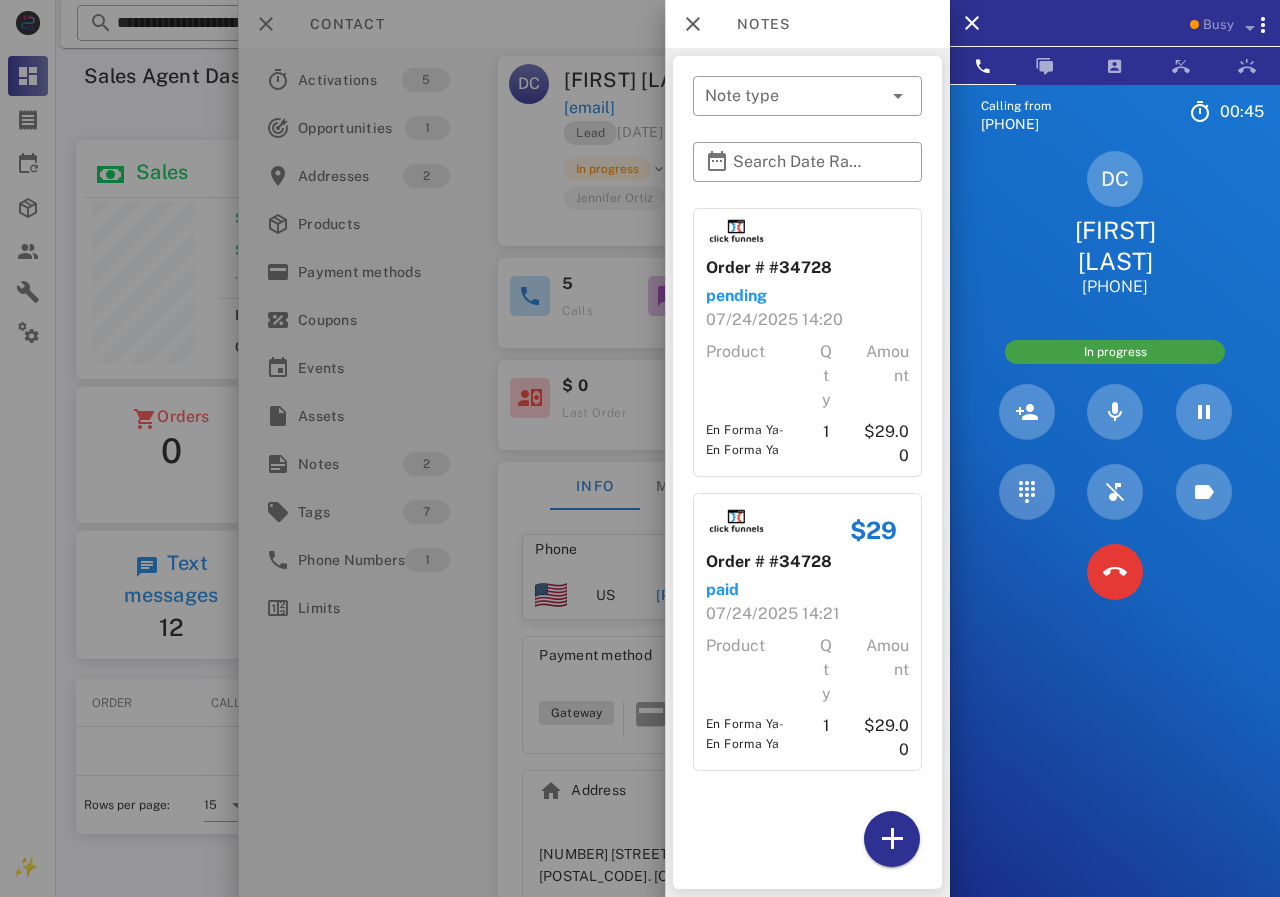 click at bounding box center [640, 448] 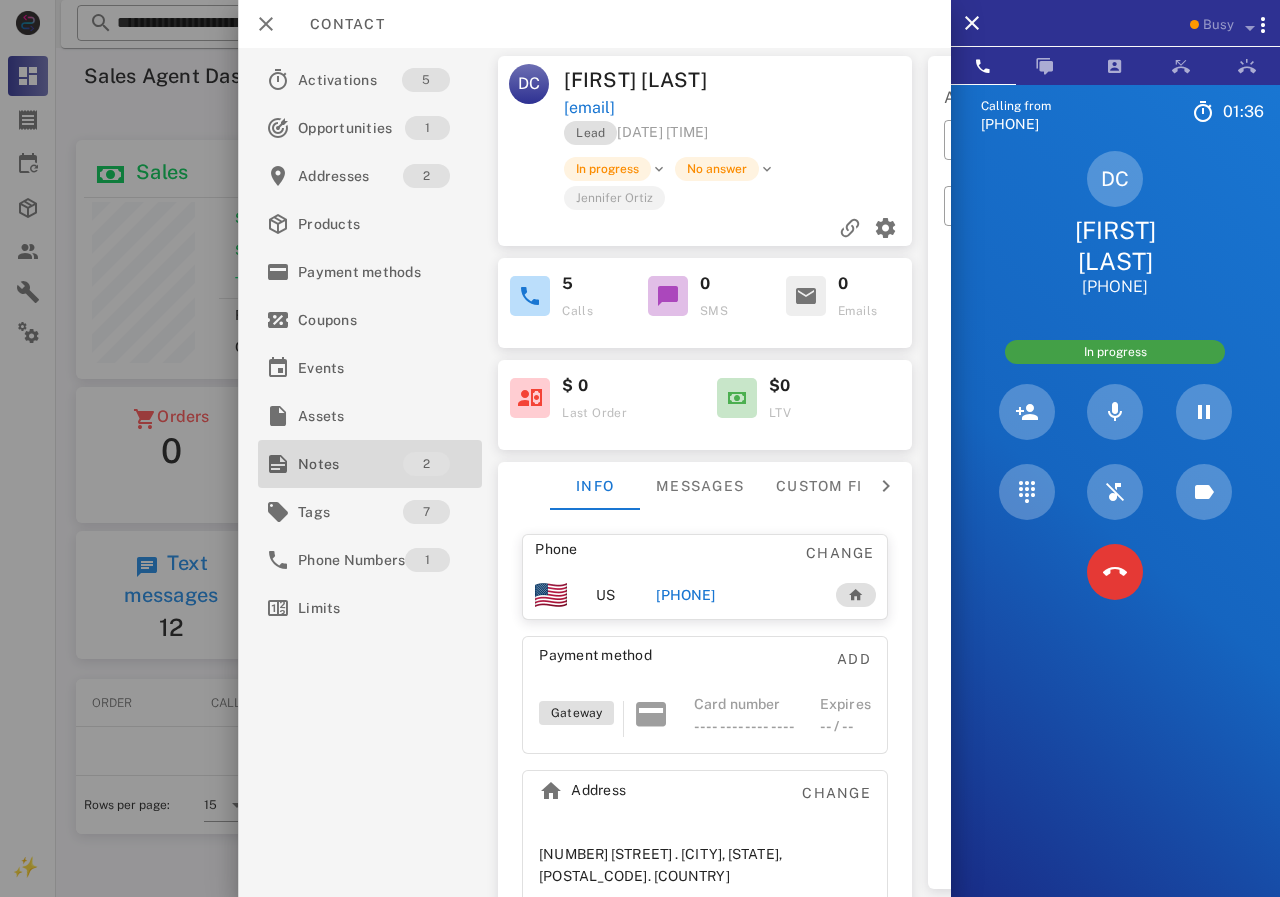 drag, startPoint x: 331, startPoint y: 466, endPoint x: 407, endPoint y: 478, distance: 76.941536 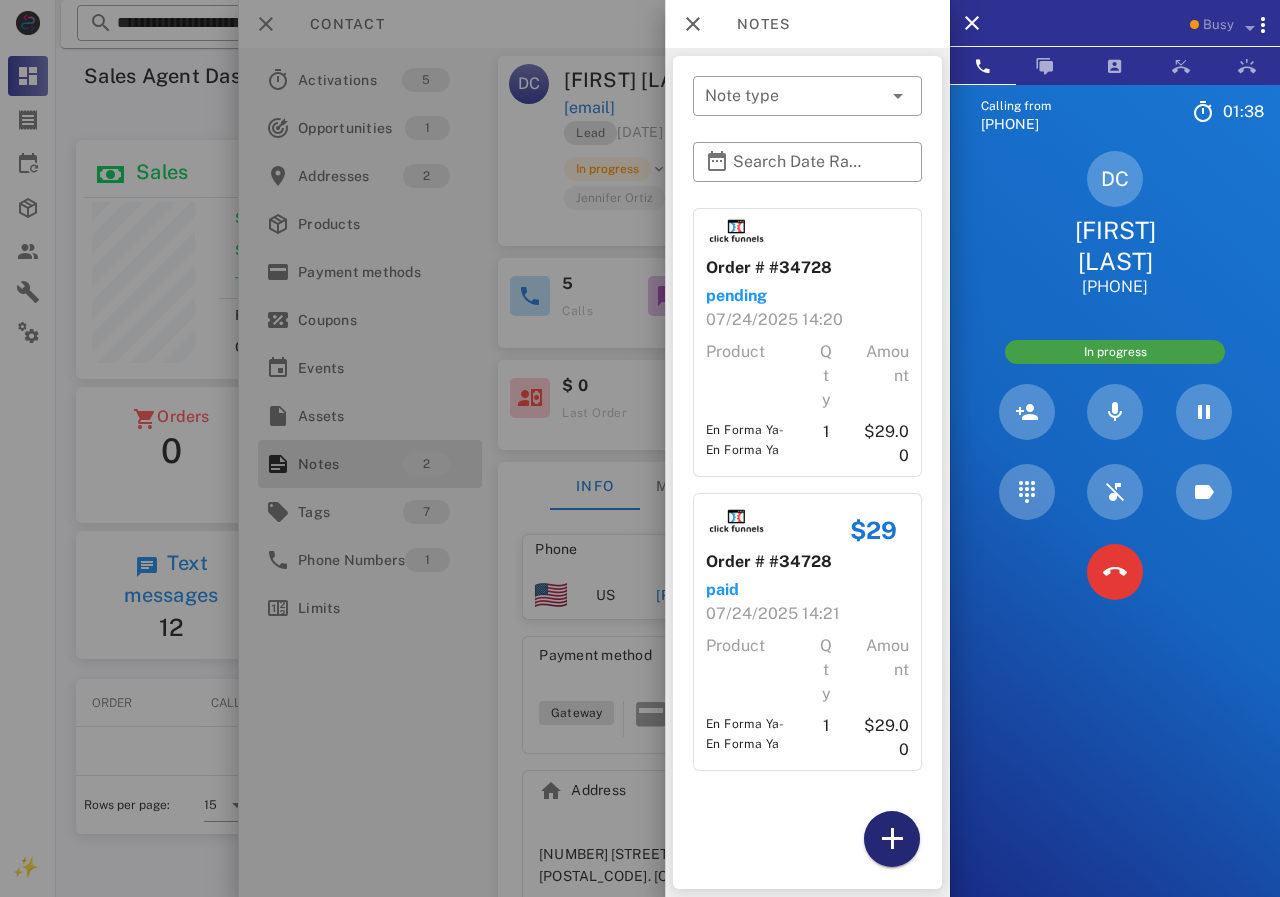 click at bounding box center [892, 839] 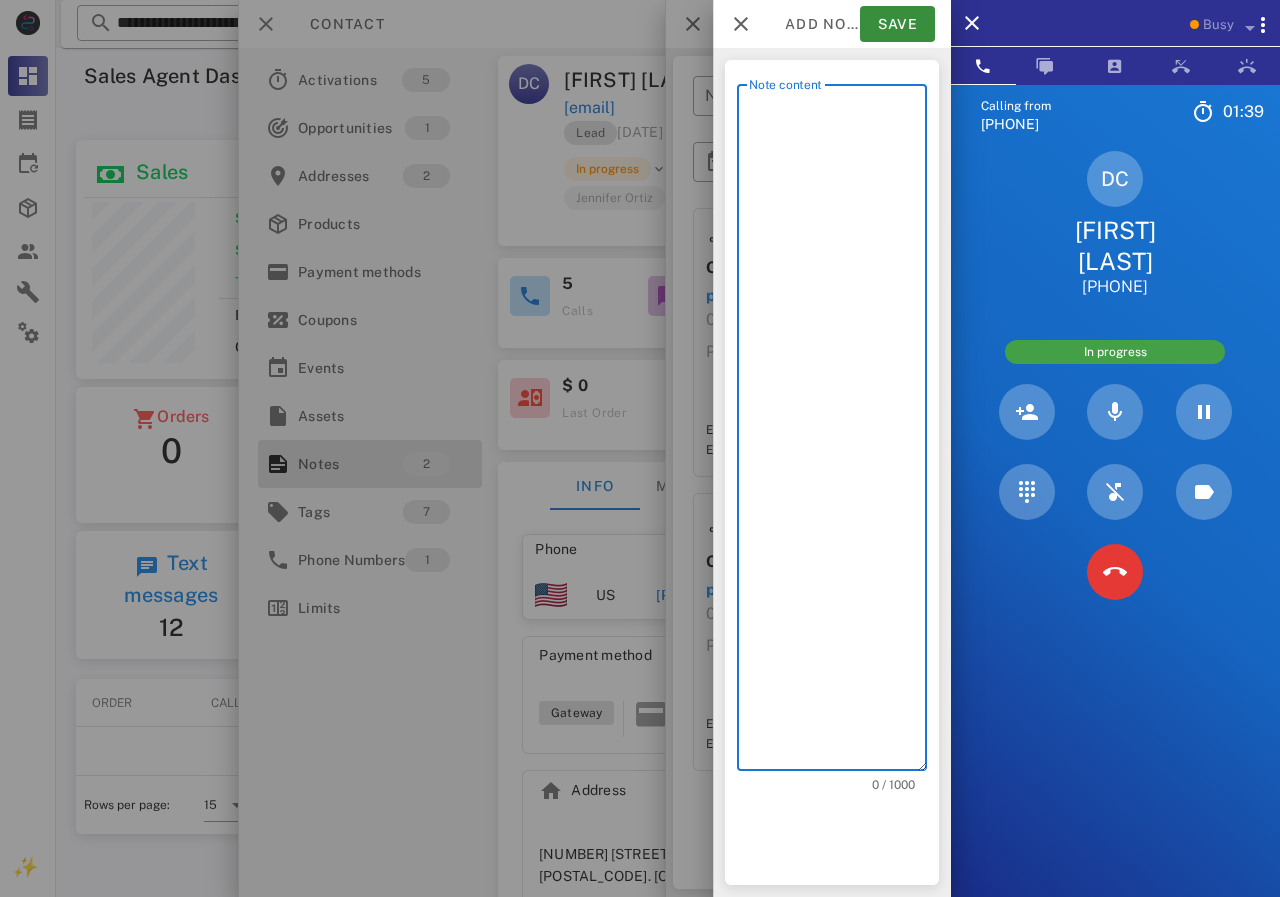 scroll, scrollTop: 240, scrollLeft: 390, axis: both 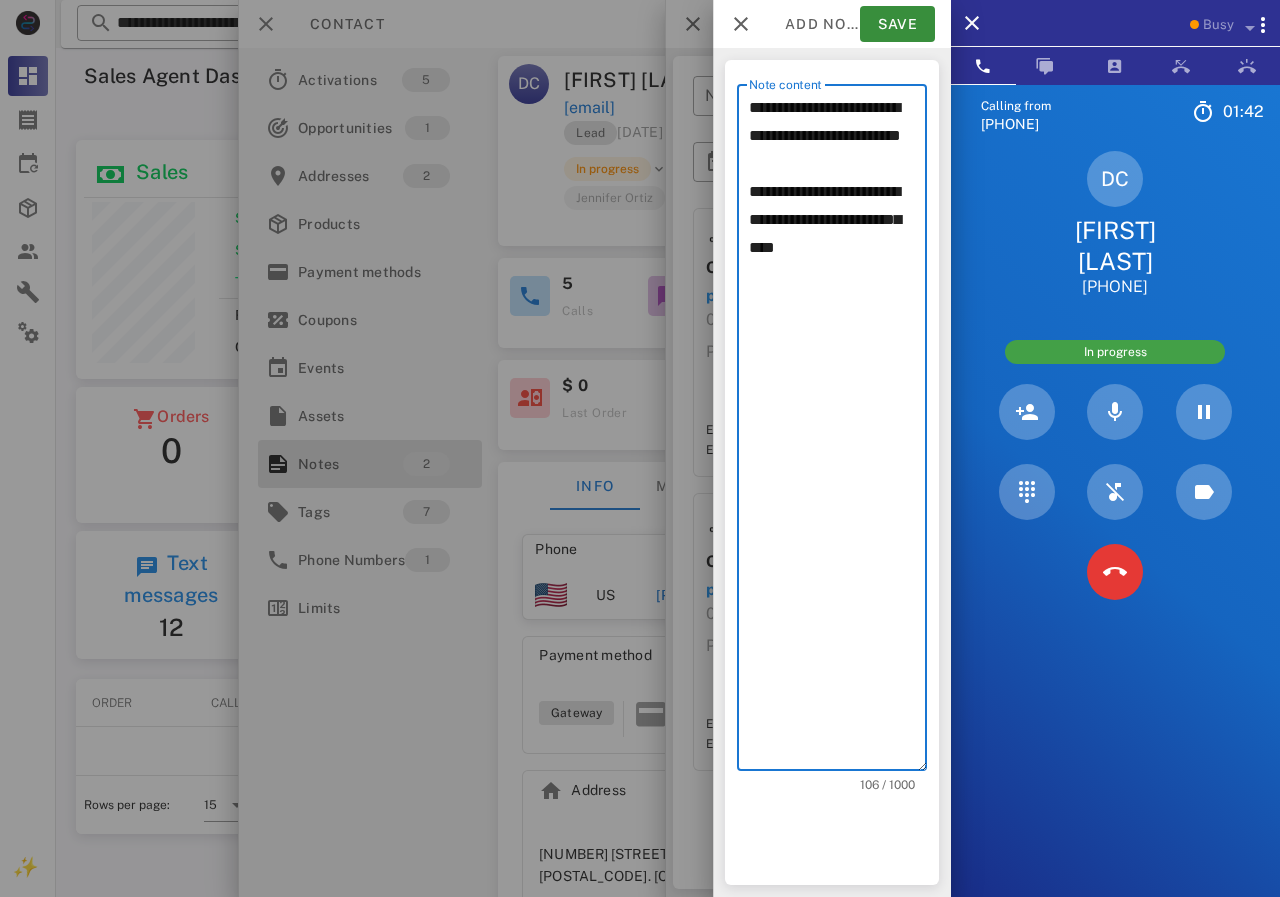 drag, startPoint x: 750, startPoint y: 216, endPoint x: 845, endPoint y: 322, distance: 142.34114 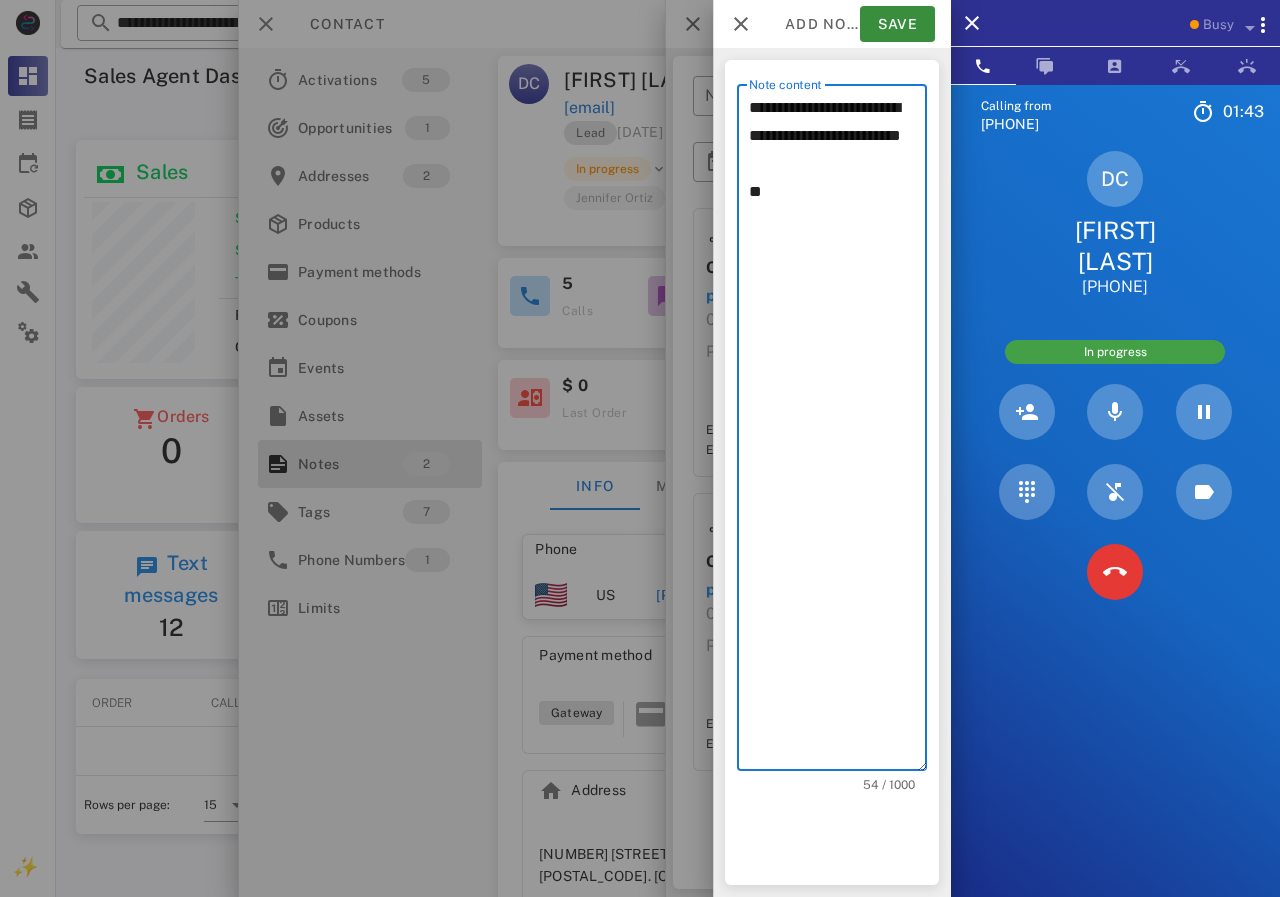 click on "**********" at bounding box center [838, 432] 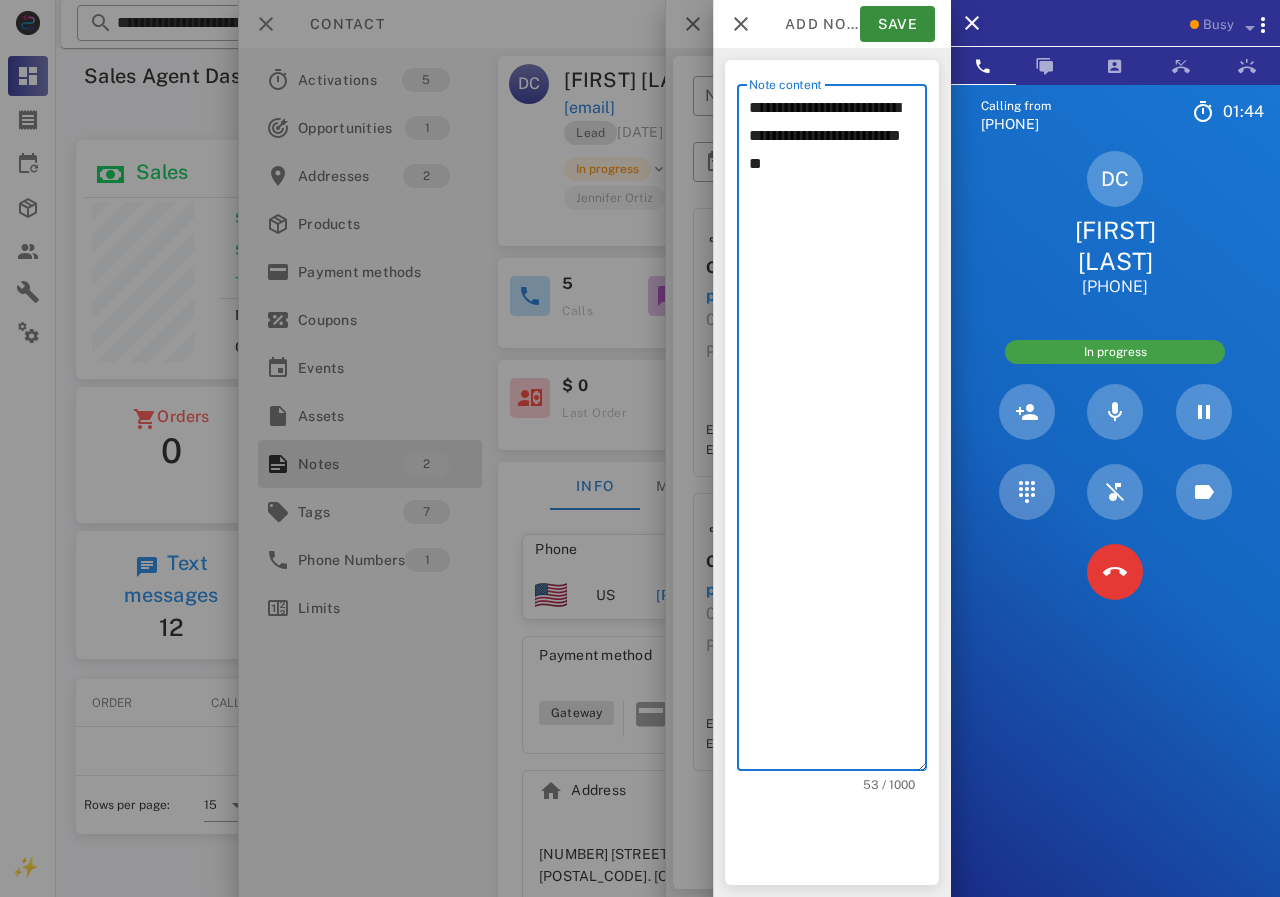 click on "**********" at bounding box center (838, 432) 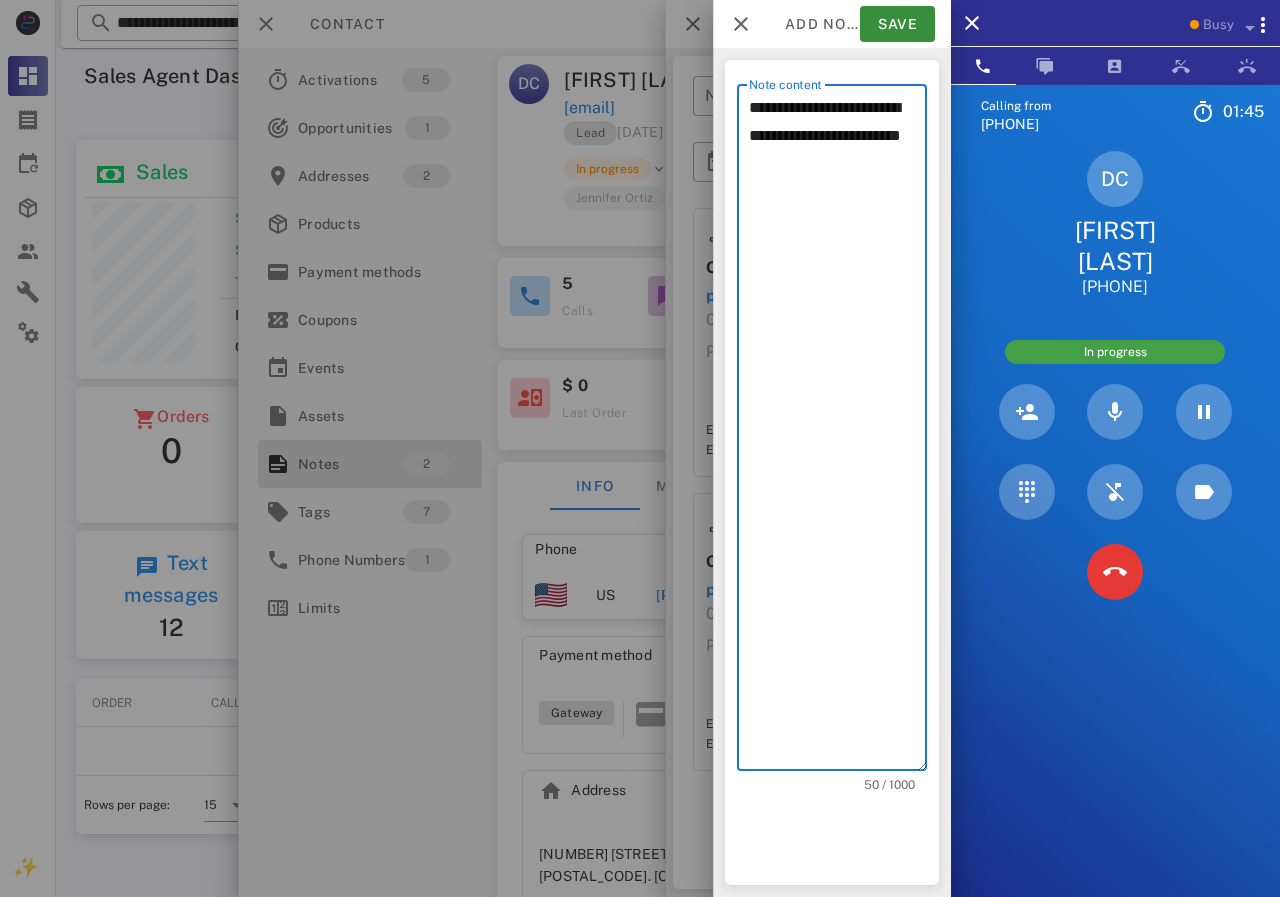 click on "**********" at bounding box center [838, 432] 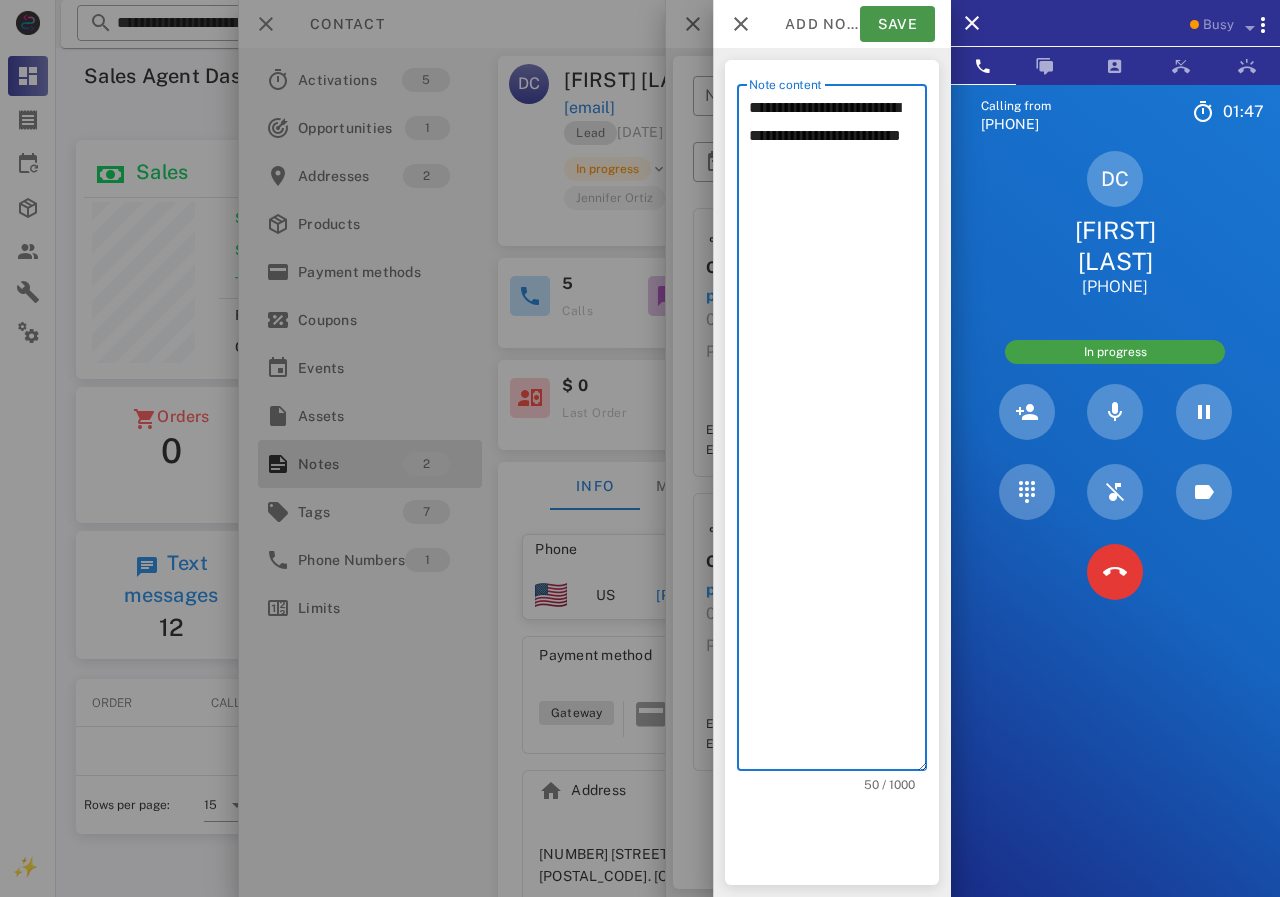 type on "**********" 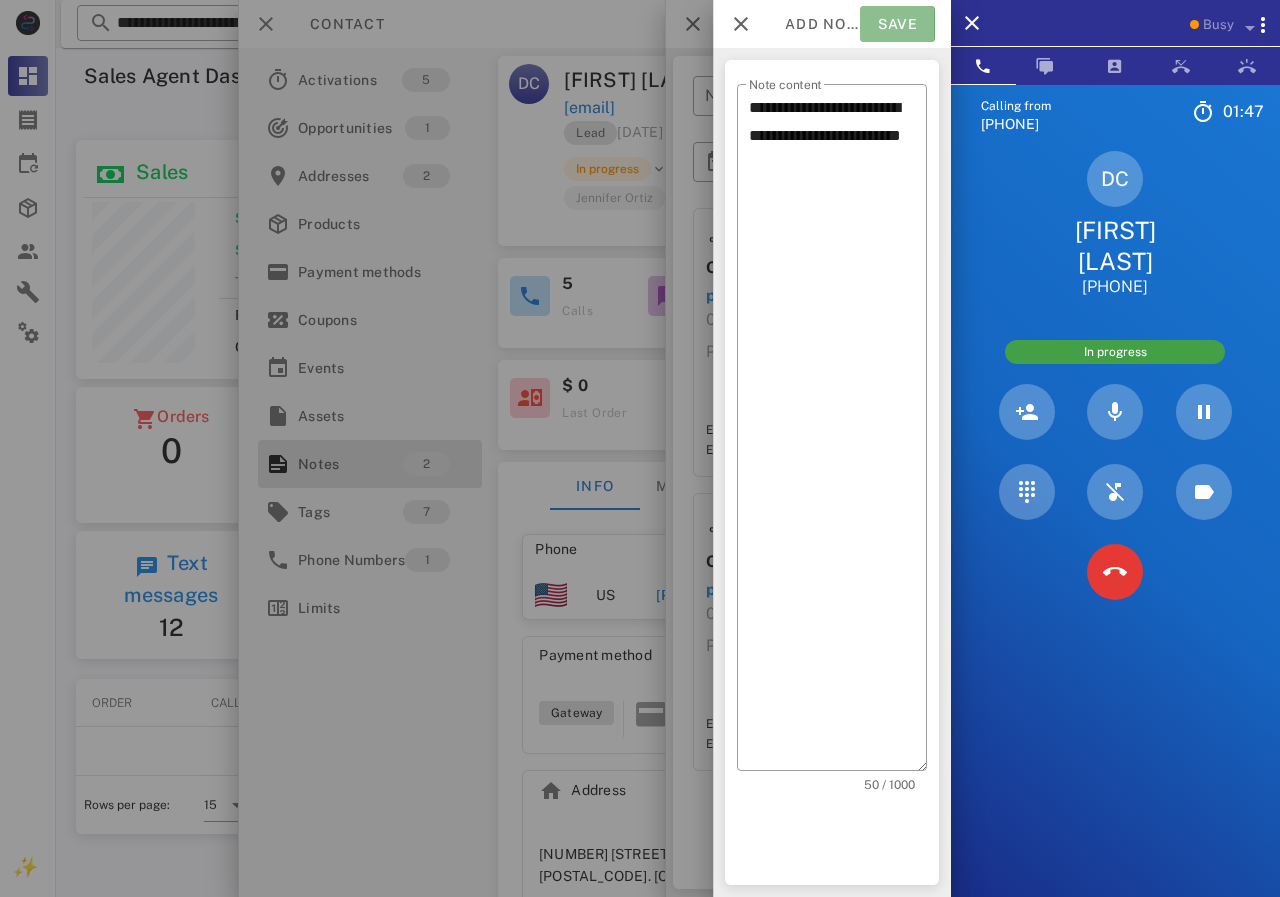 click on "Save" at bounding box center (897, 24) 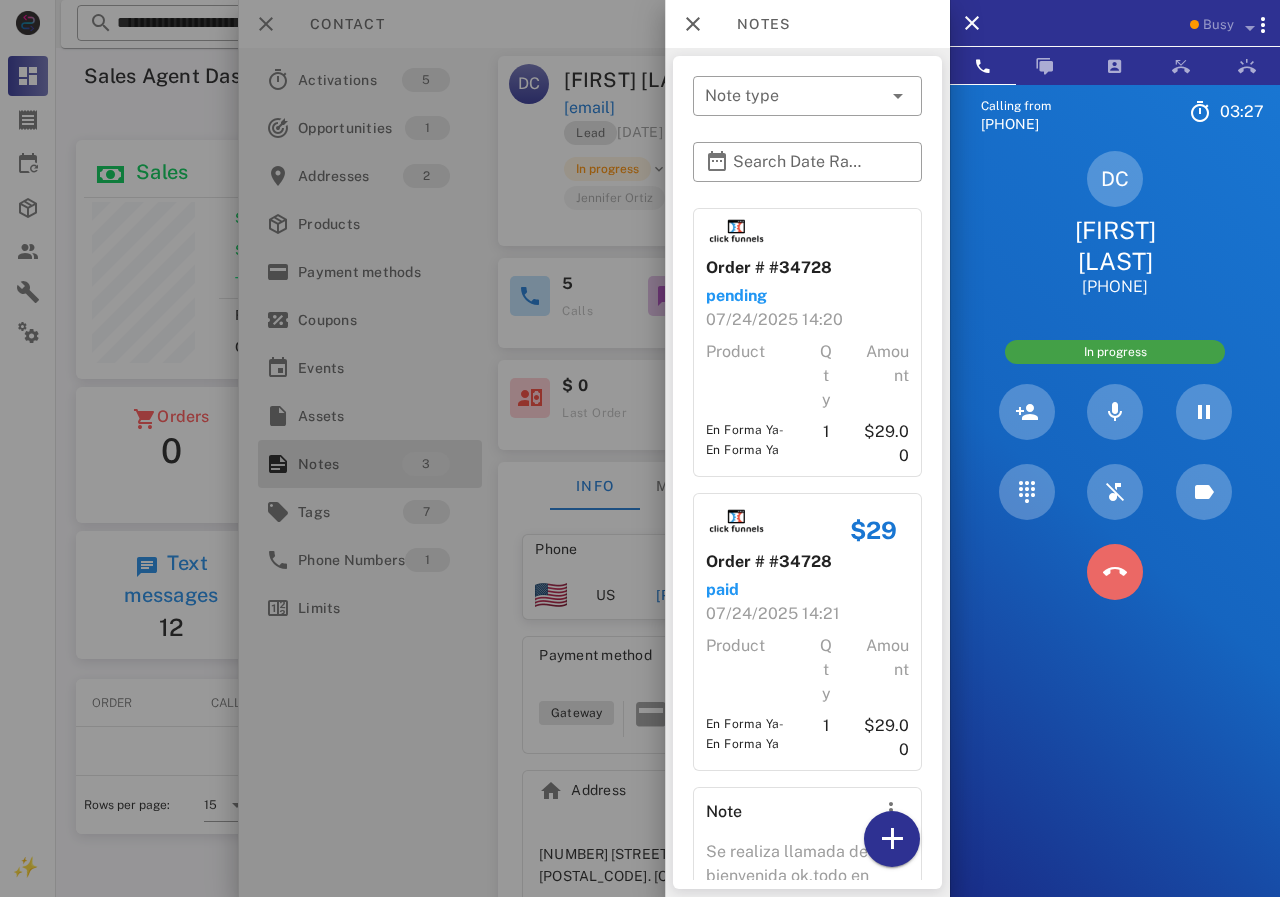 click at bounding box center [1115, 572] 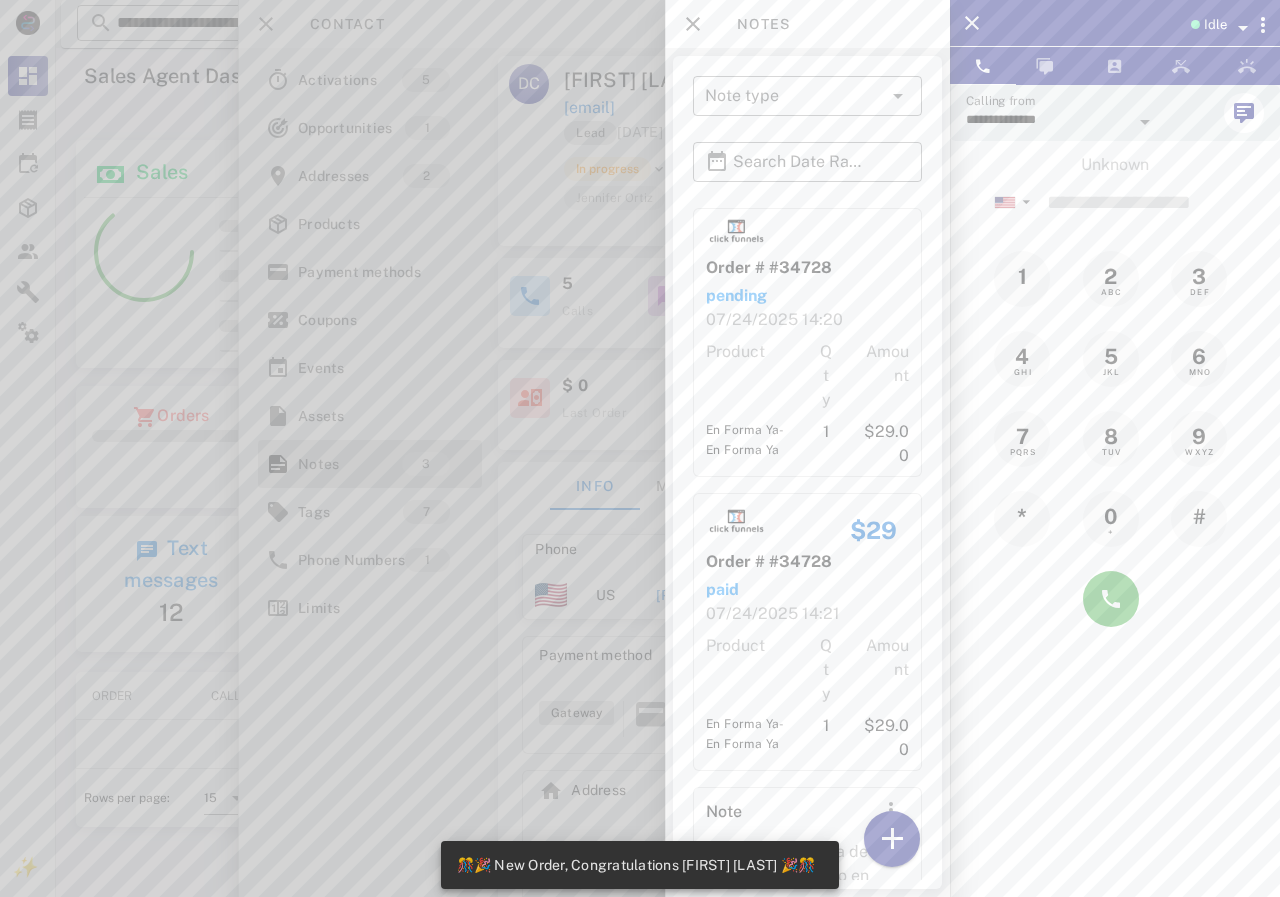 scroll, scrollTop: 999755, scrollLeft: 999611, axis: both 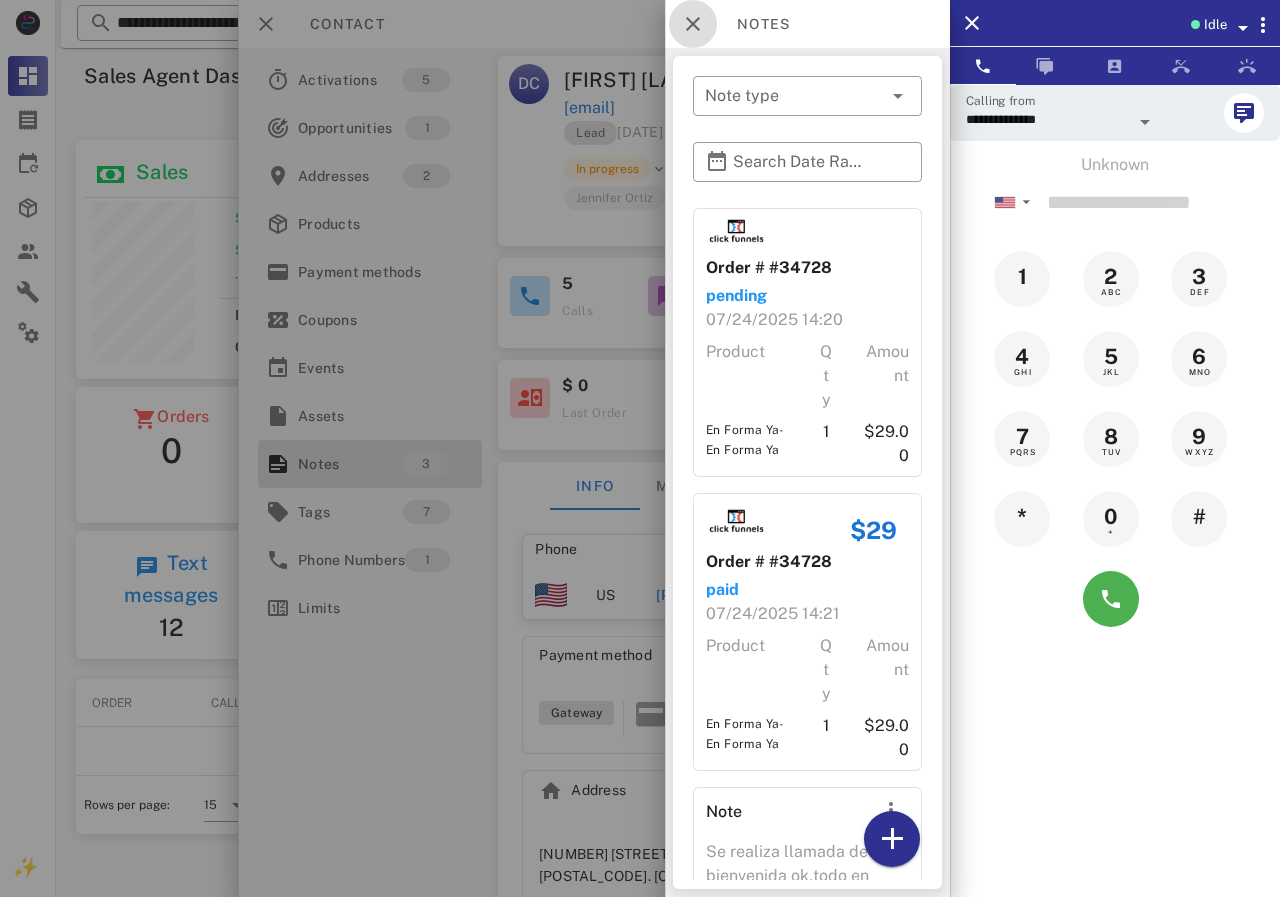 click at bounding box center [693, 24] 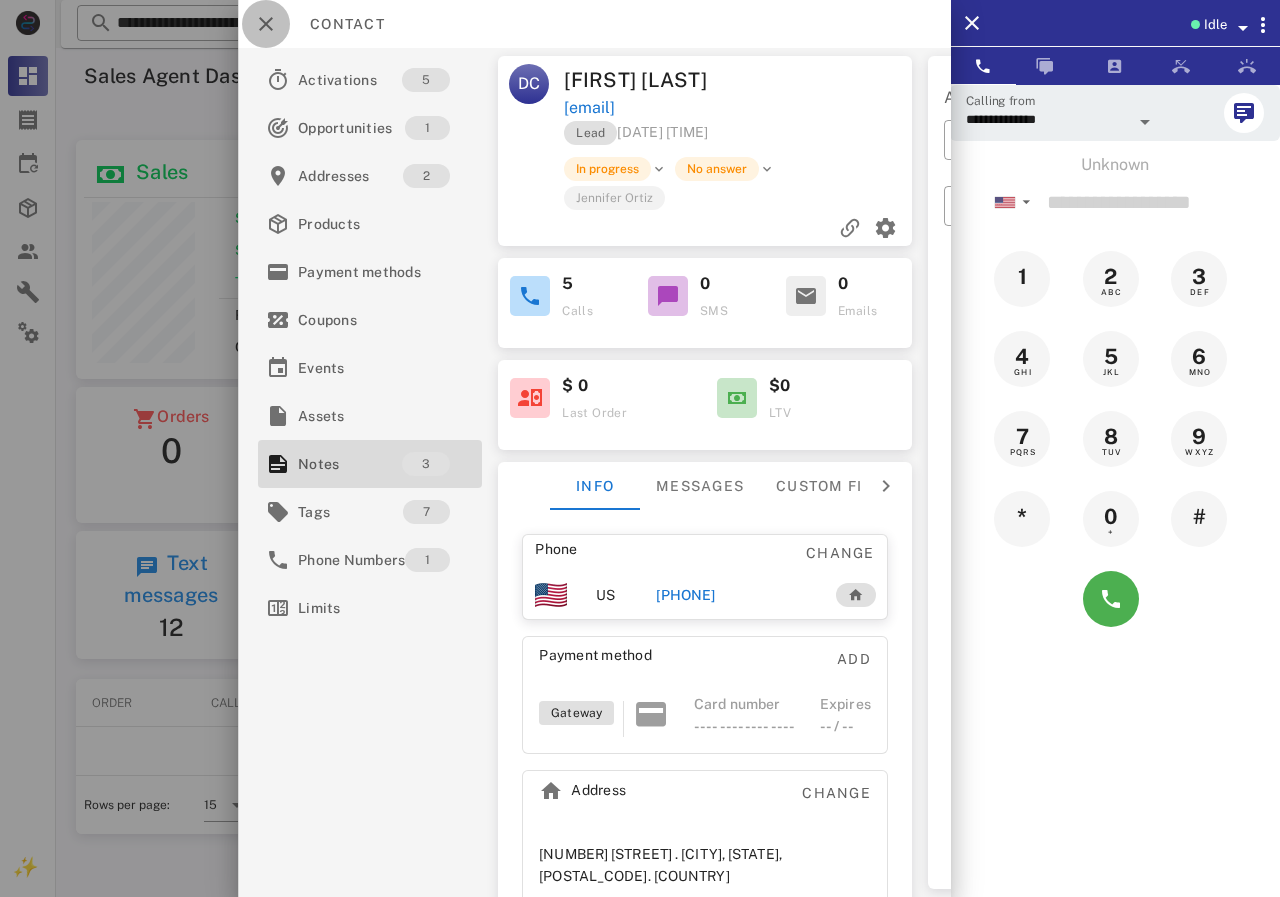 click at bounding box center (266, 24) 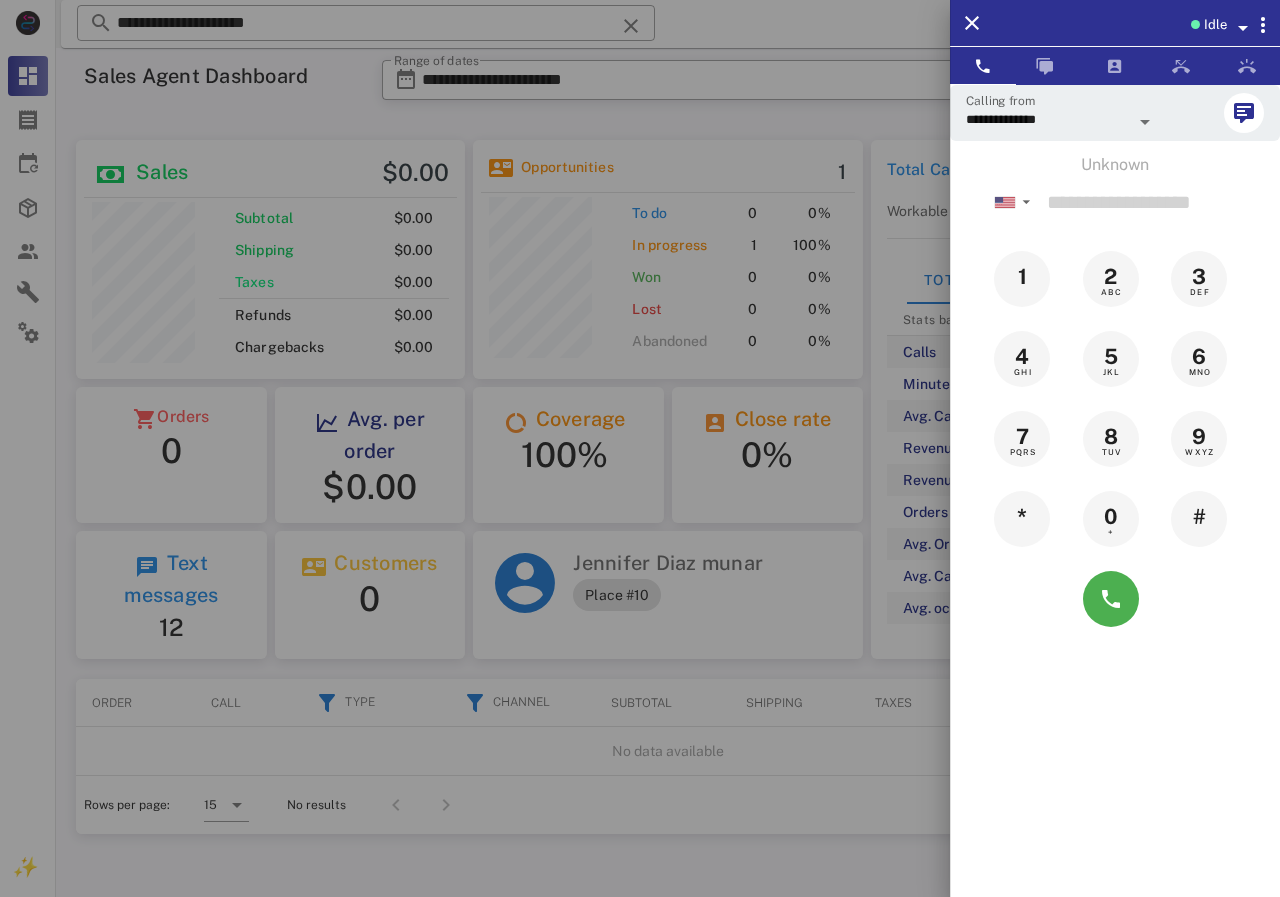 click at bounding box center [640, 448] 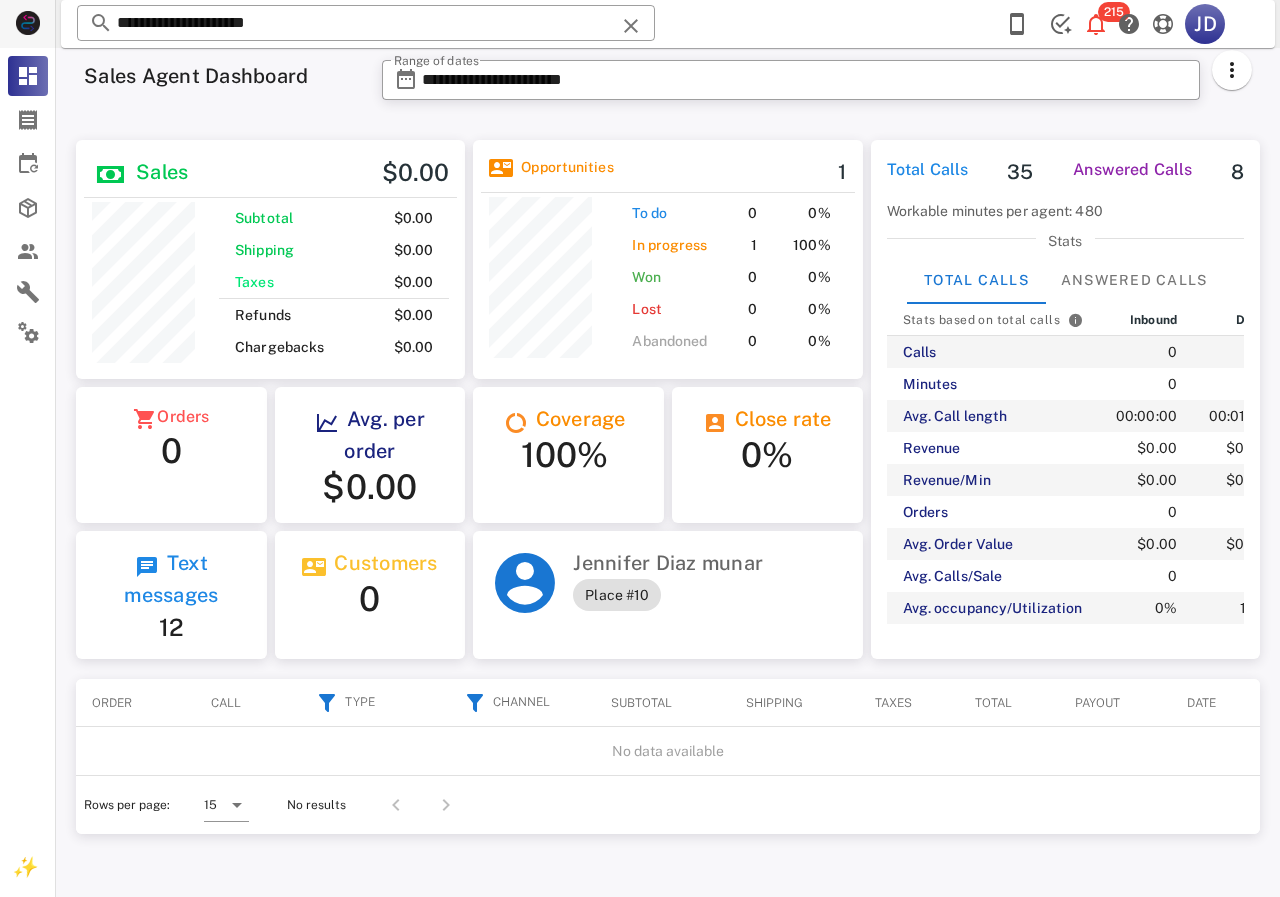 drag, startPoint x: 359, startPoint y: 27, endPoint x: 36, endPoint y: 25, distance: 323.0062 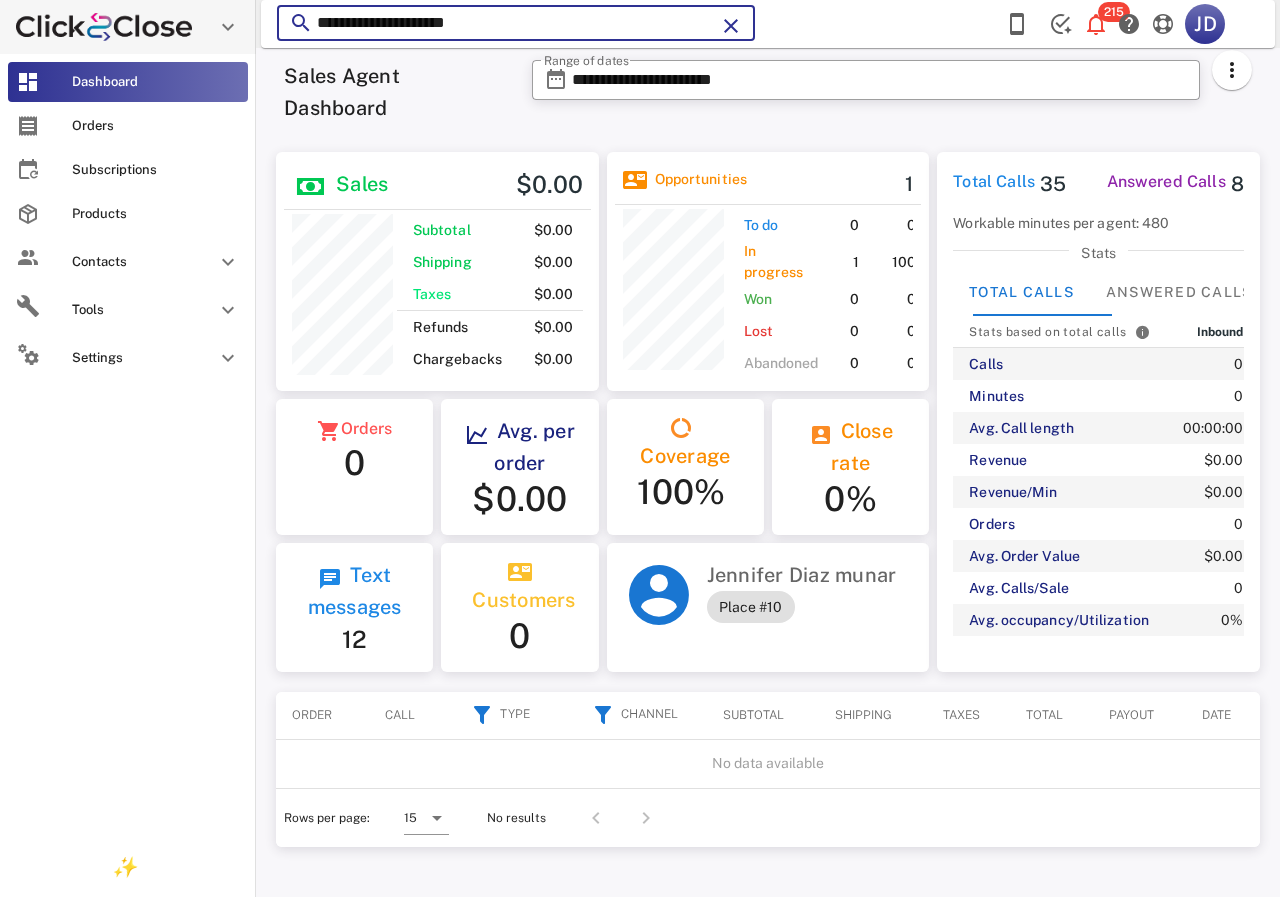 scroll, scrollTop: 250, scrollLeft: 322, axis: both 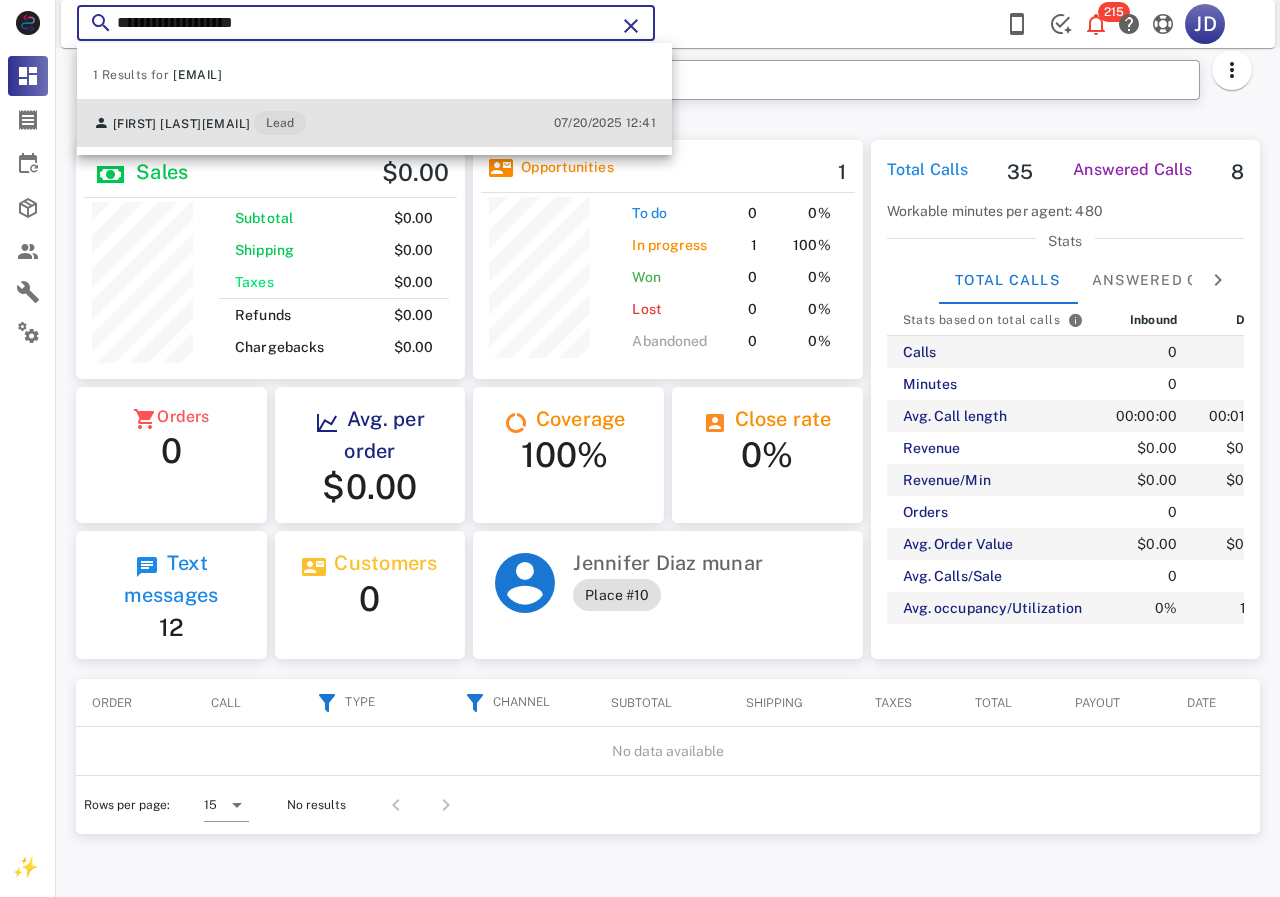 click on "Lead" at bounding box center (280, 123) 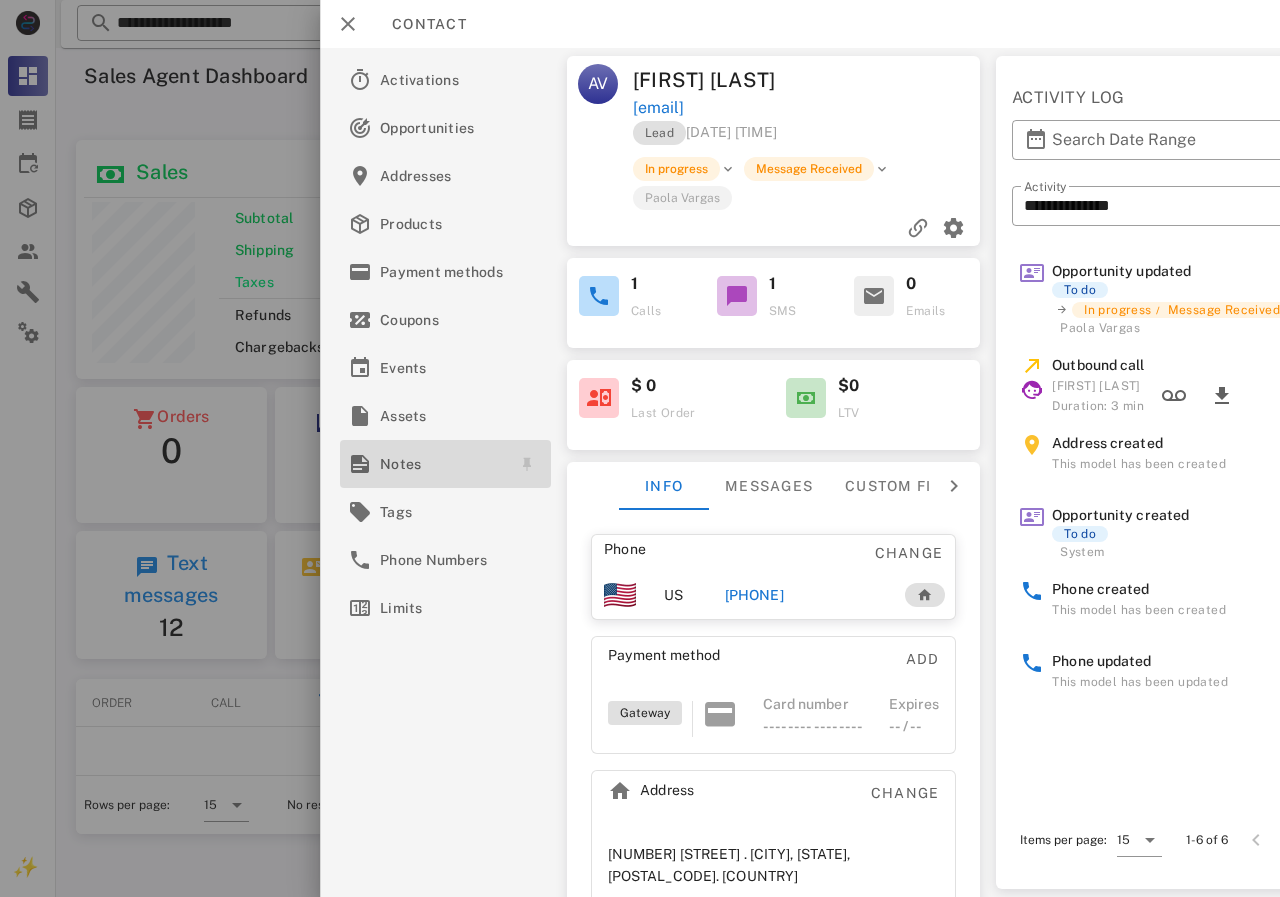 click on "Notes" at bounding box center (441, 464) 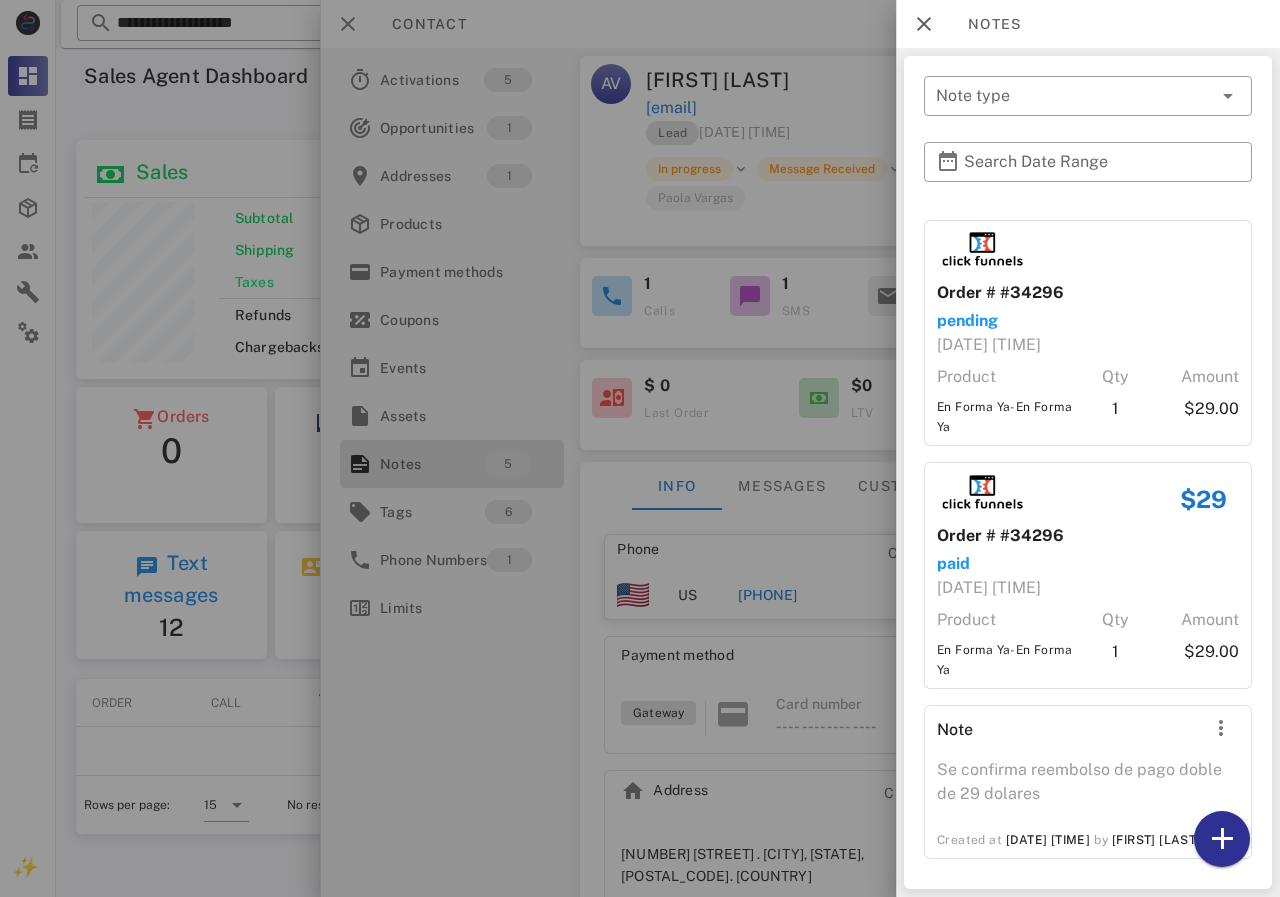 scroll, scrollTop: 476, scrollLeft: 0, axis: vertical 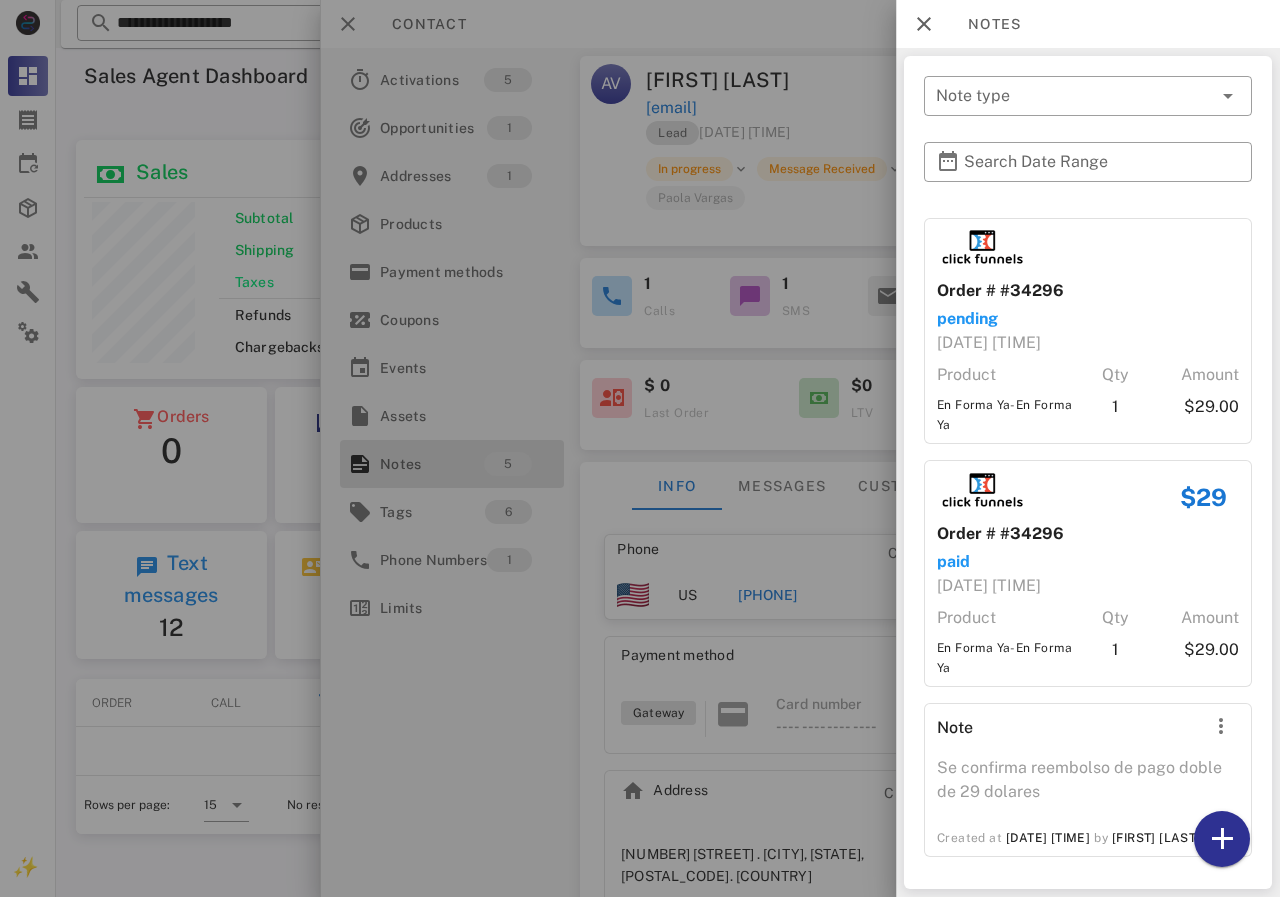 click at bounding box center (640, 448) 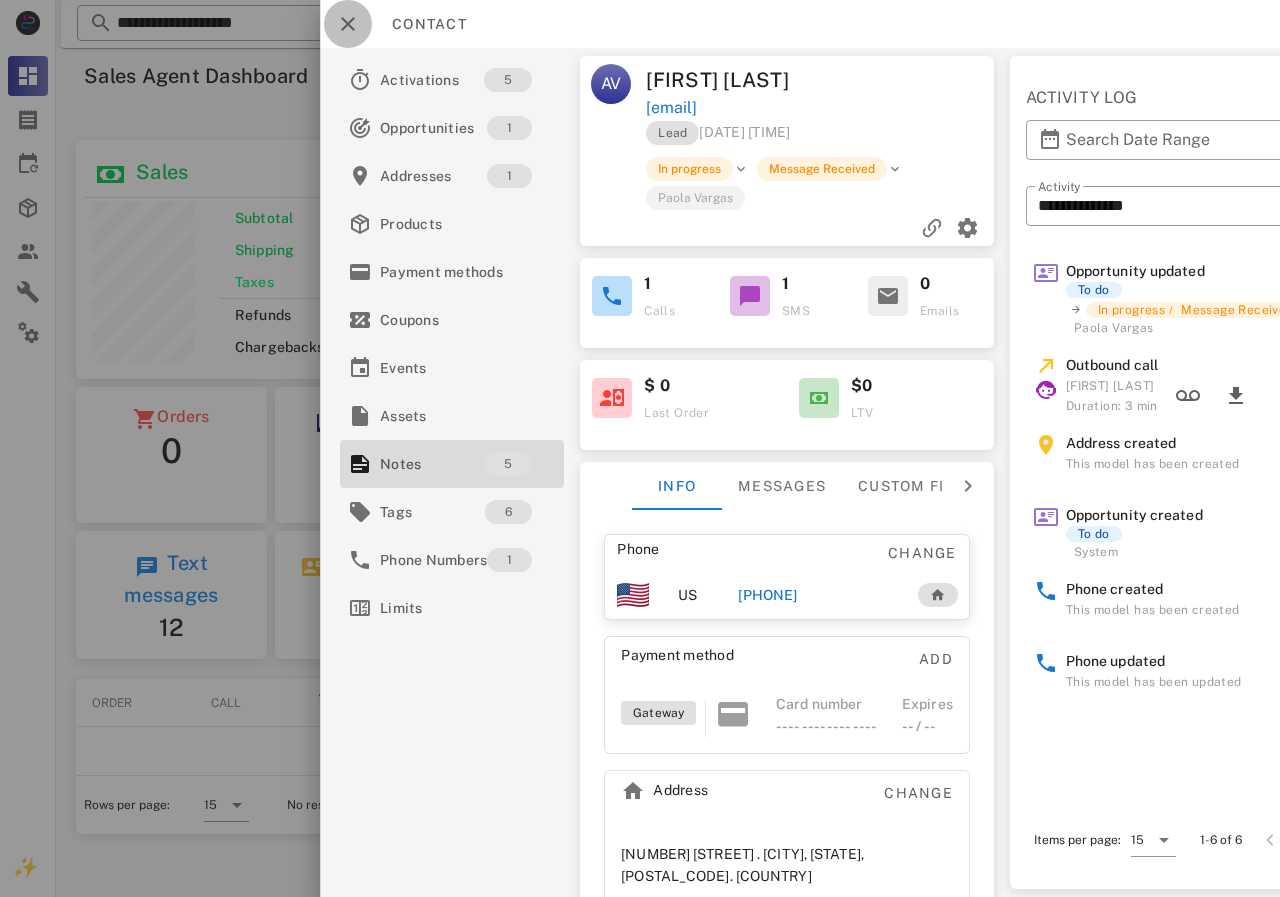 click at bounding box center [348, 24] 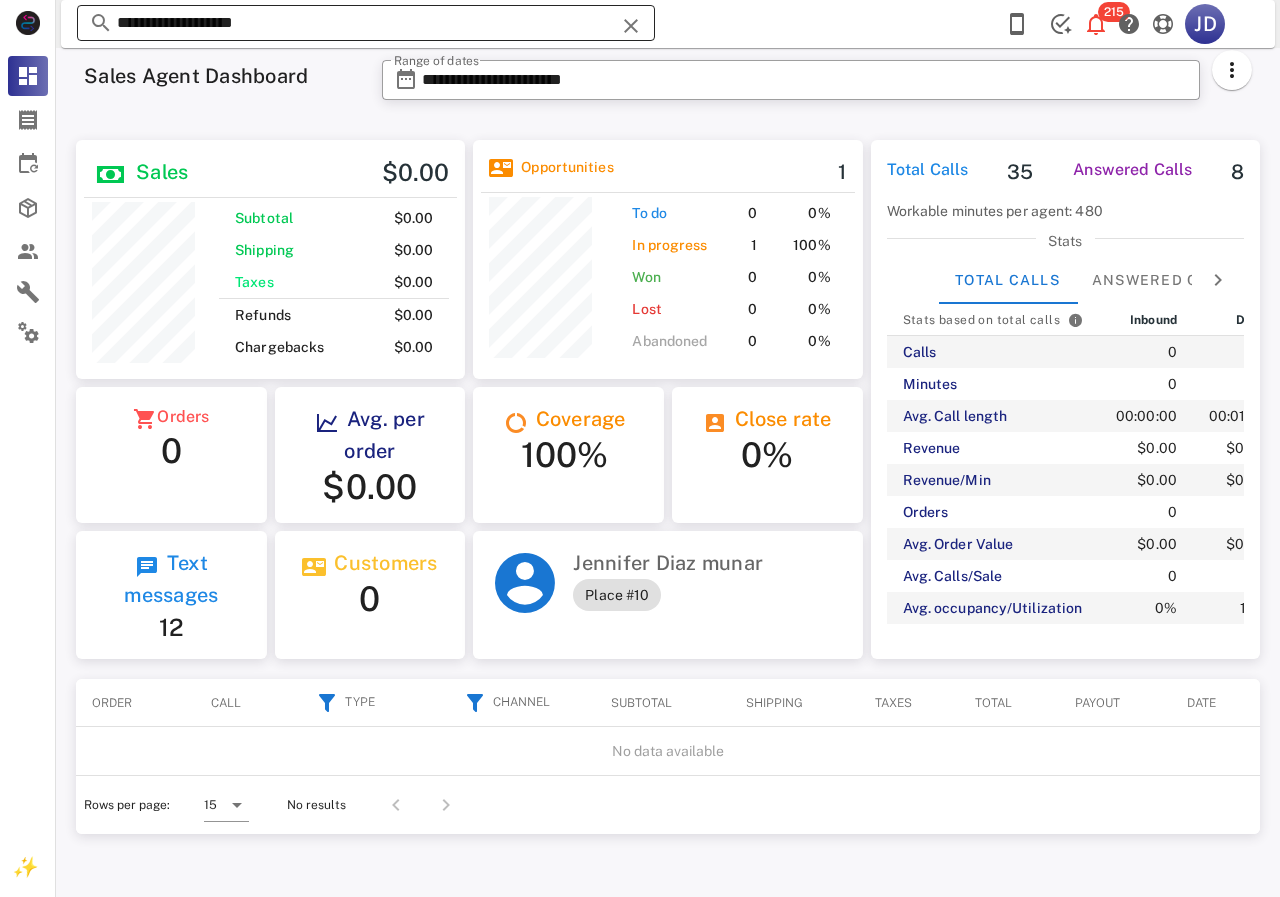 click on "**********" at bounding box center [366, 23] 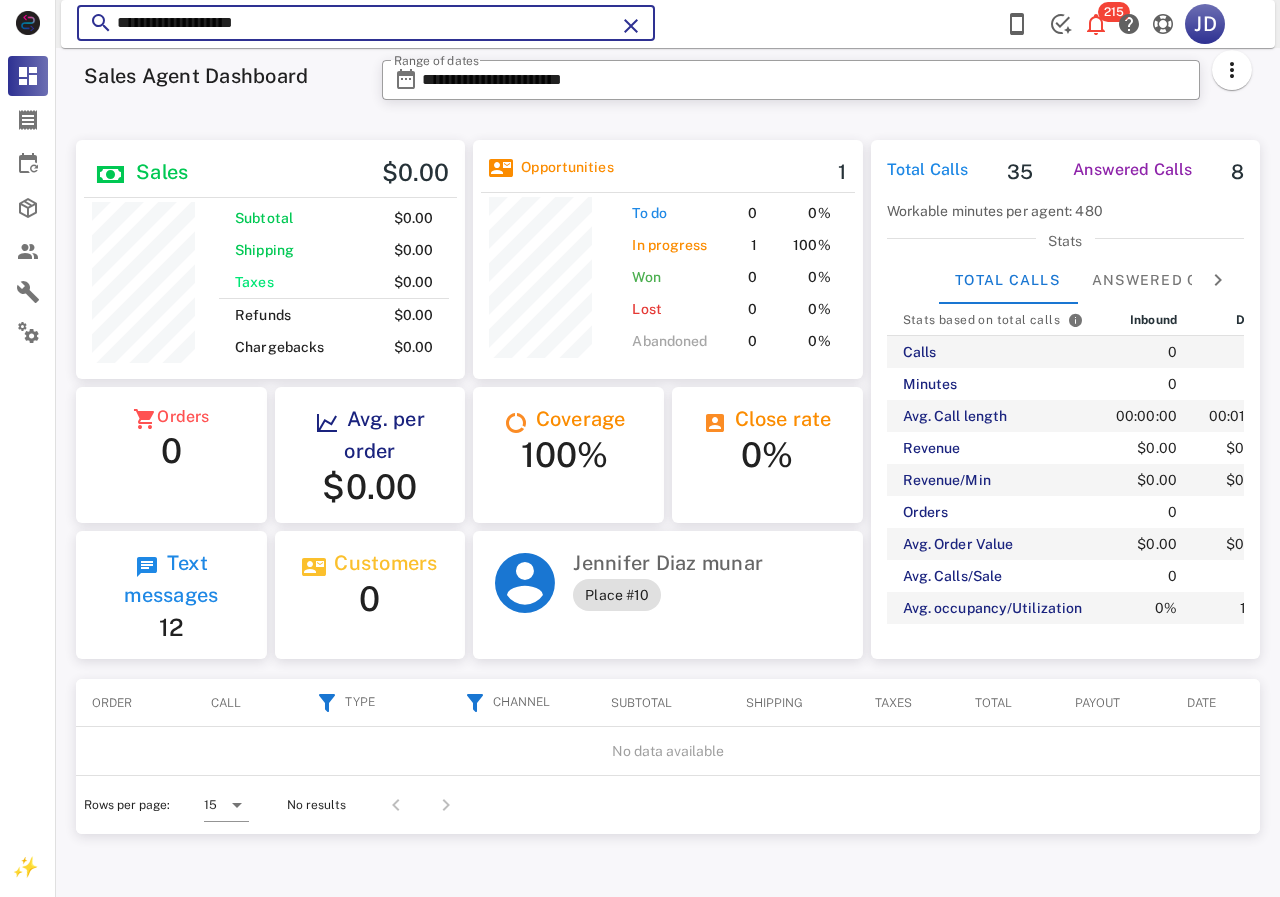 drag, startPoint x: 202, startPoint y: 25, endPoint x: 55, endPoint y: 31, distance: 147.12239 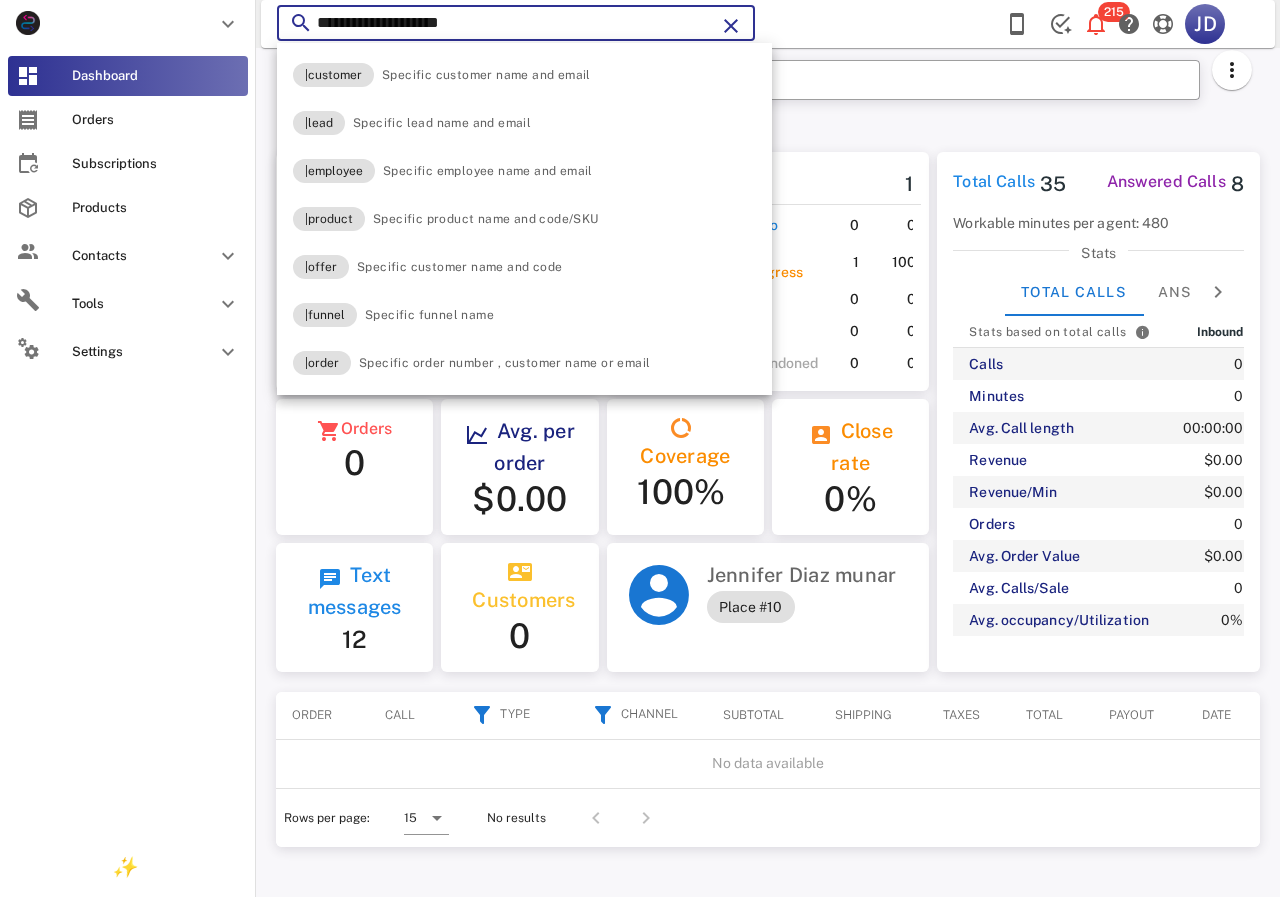 scroll, scrollTop: 999751, scrollLeft: 999677, axis: both 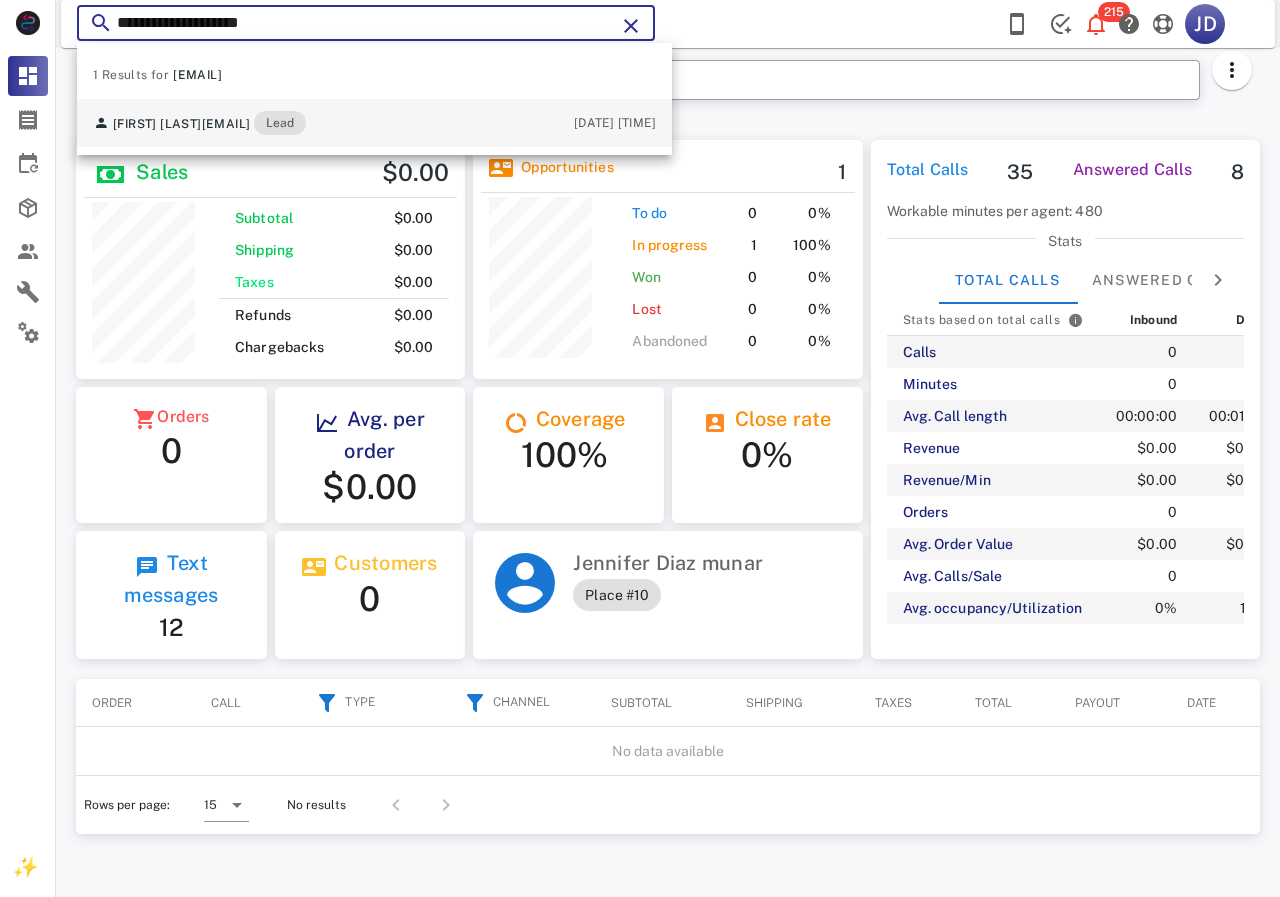 type on "**********" 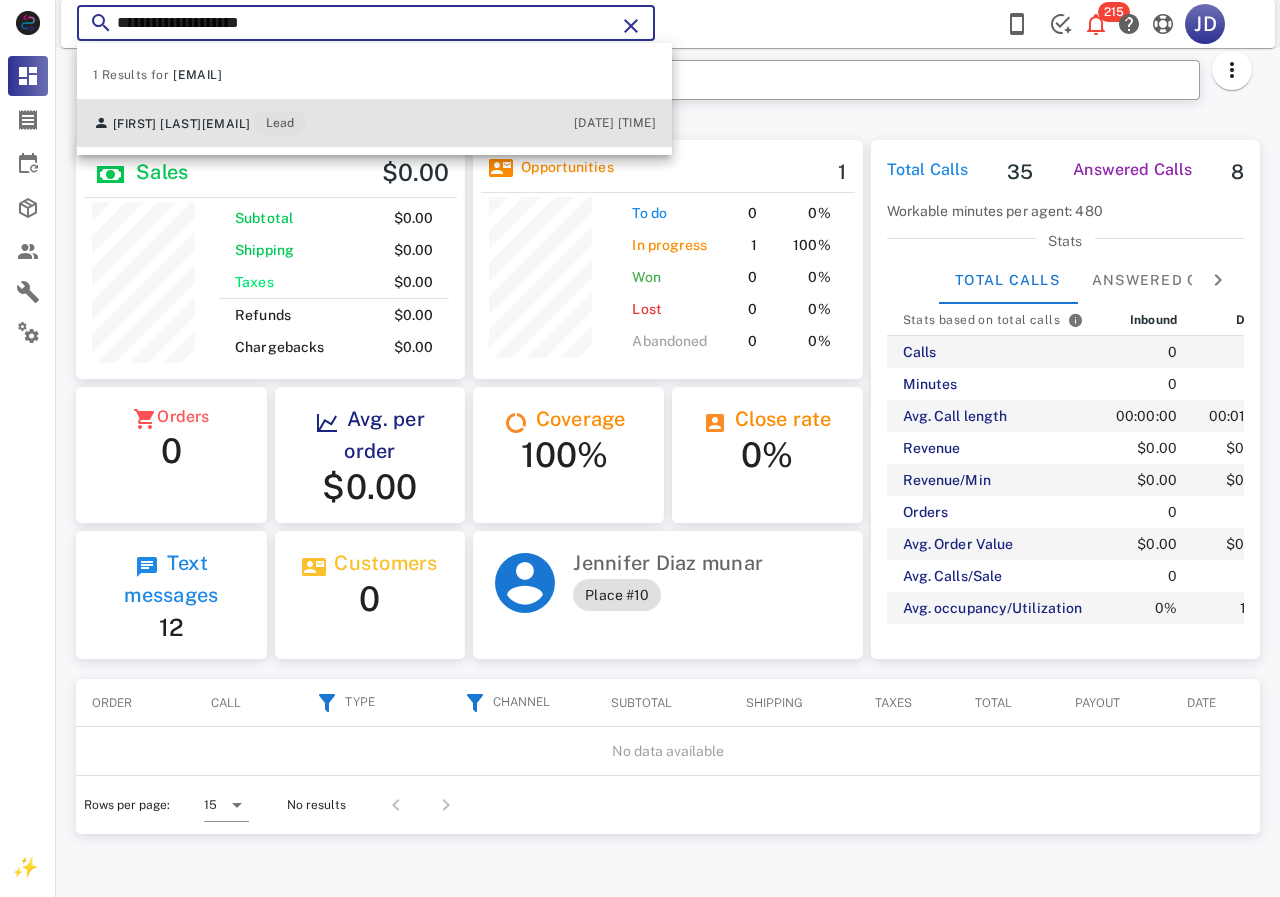 click on "paularuizm@gmail.com" at bounding box center [226, 124] 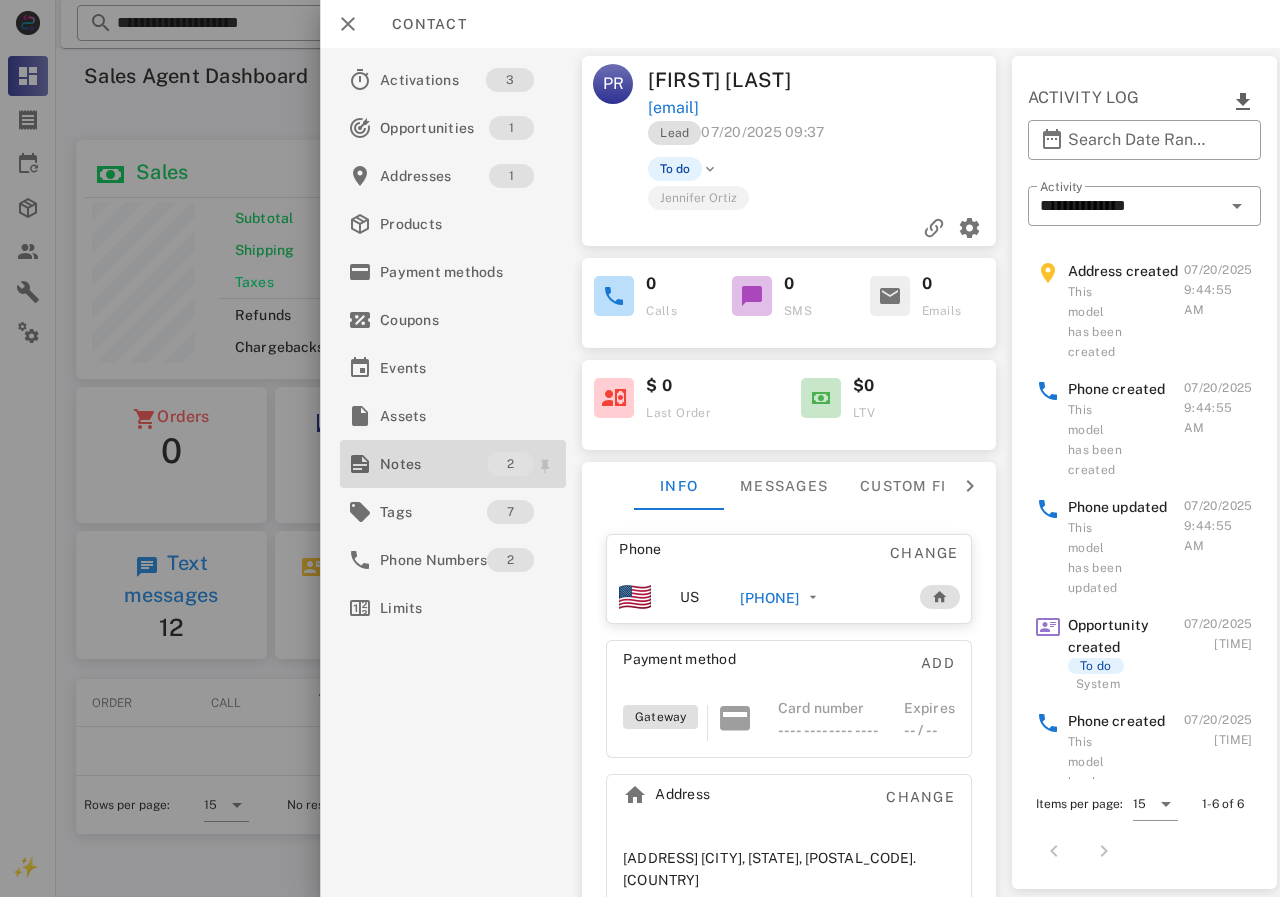 click on "Notes" at bounding box center (433, 464) 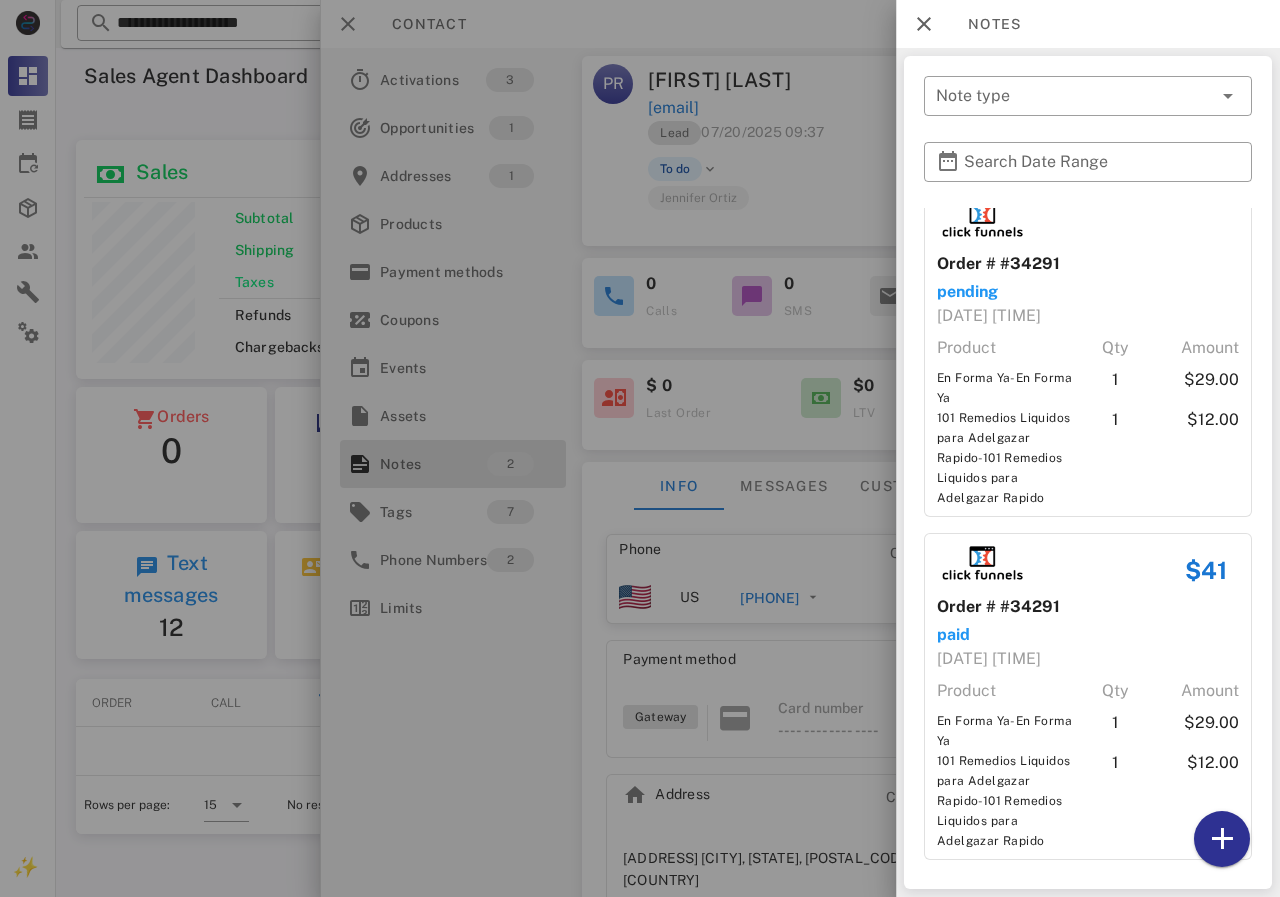 scroll, scrollTop: 23, scrollLeft: 0, axis: vertical 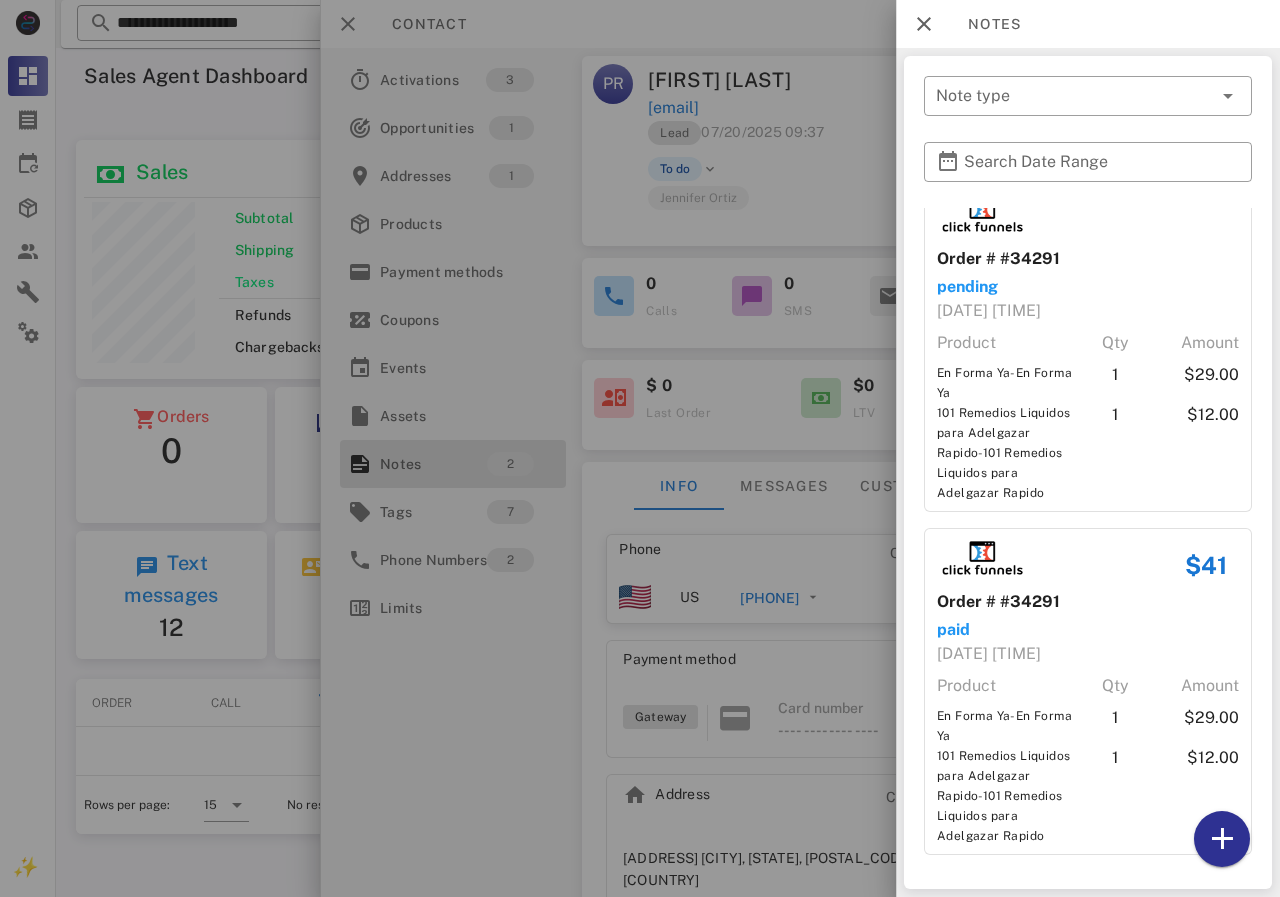 click at bounding box center (640, 448) 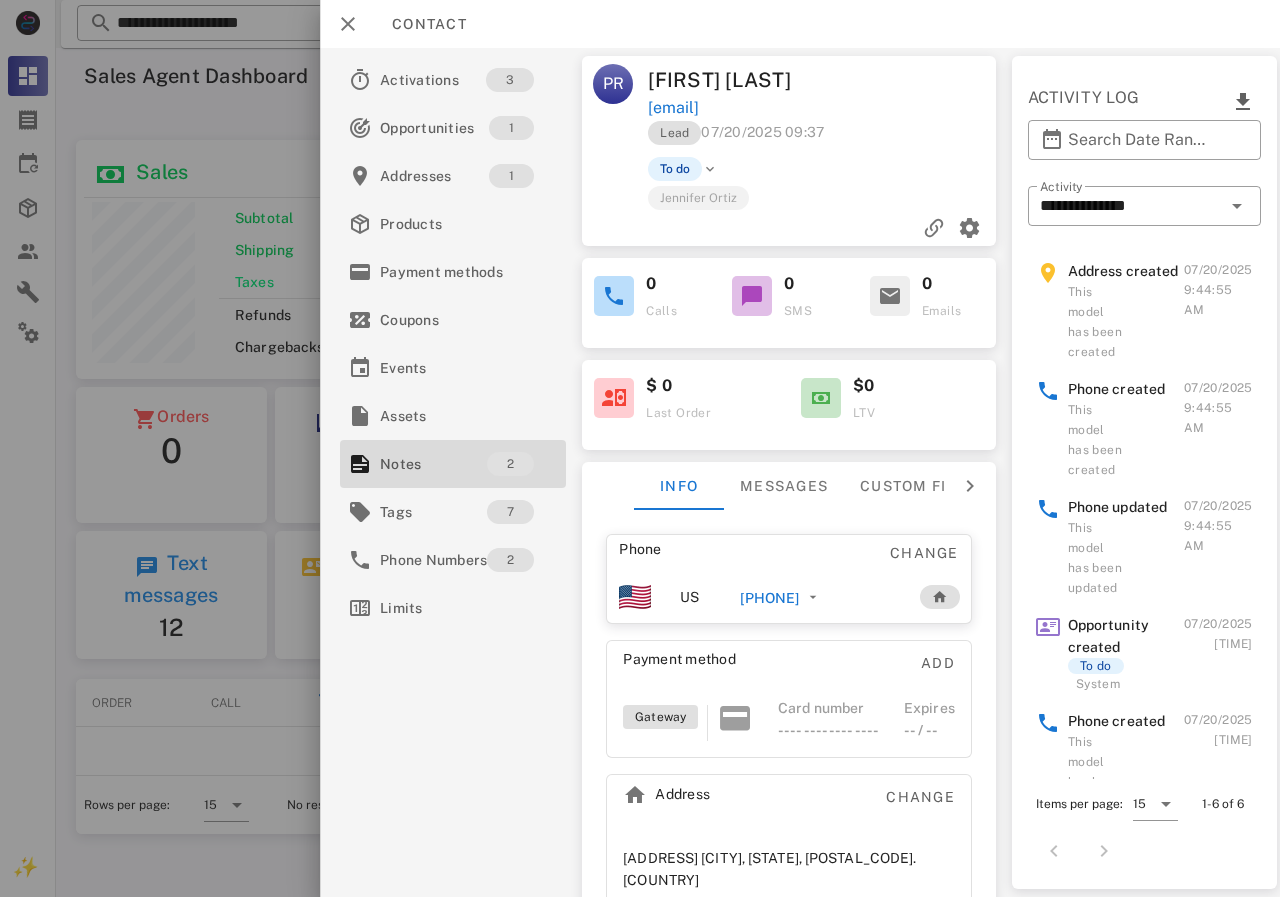 click on "+971504205520" at bounding box center [819, 597] 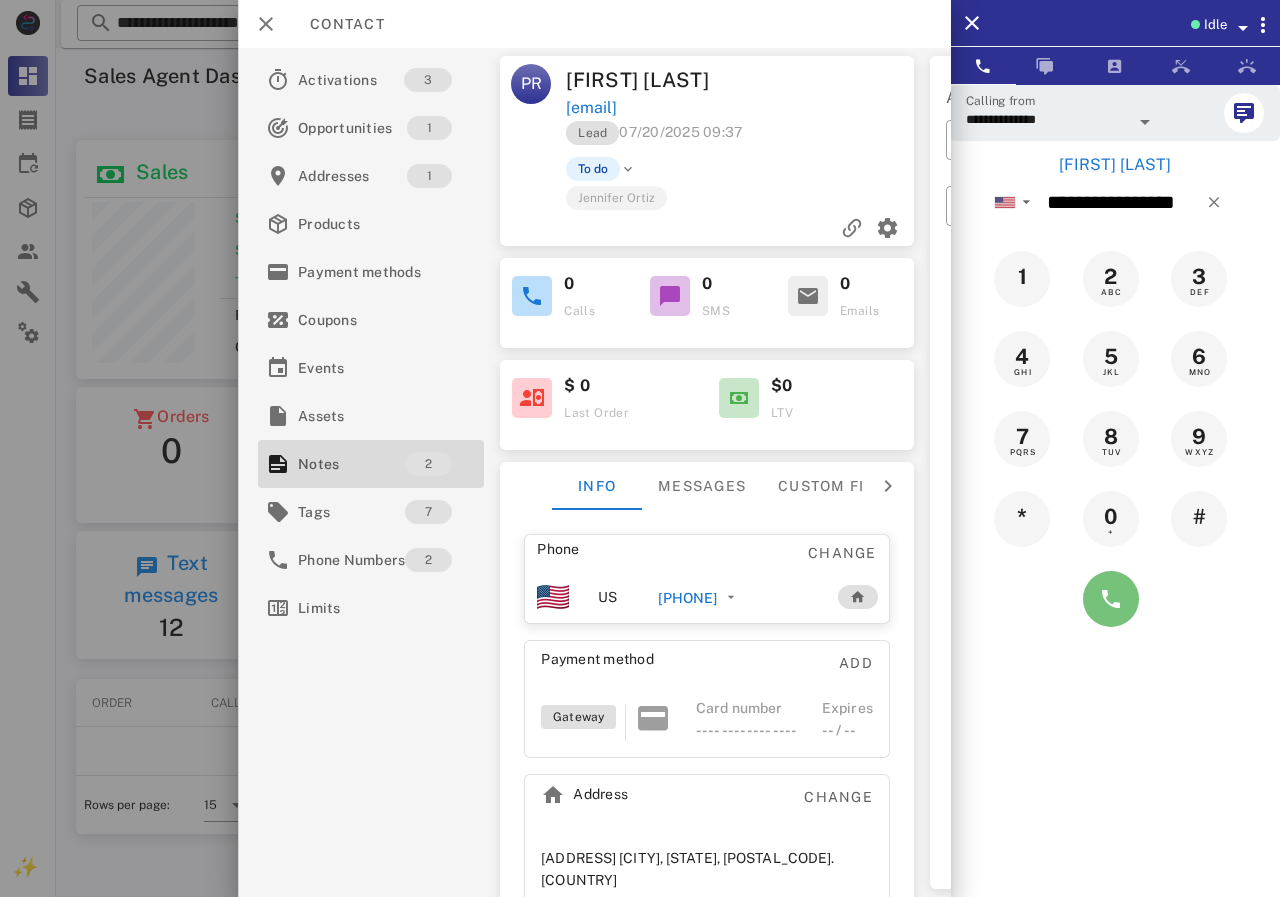 click at bounding box center (1111, 599) 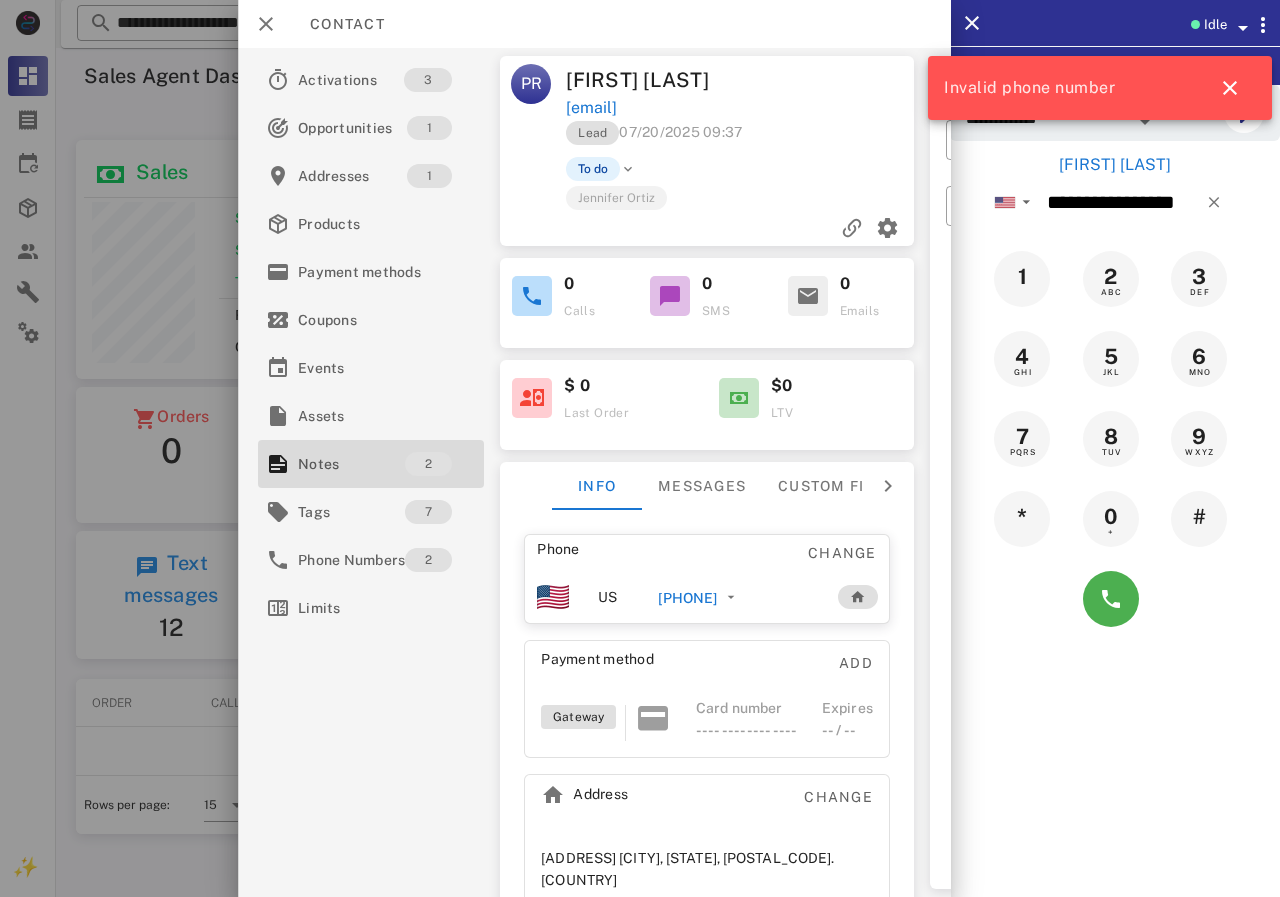 click on "+971504205520" at bounding box center [687, 598] 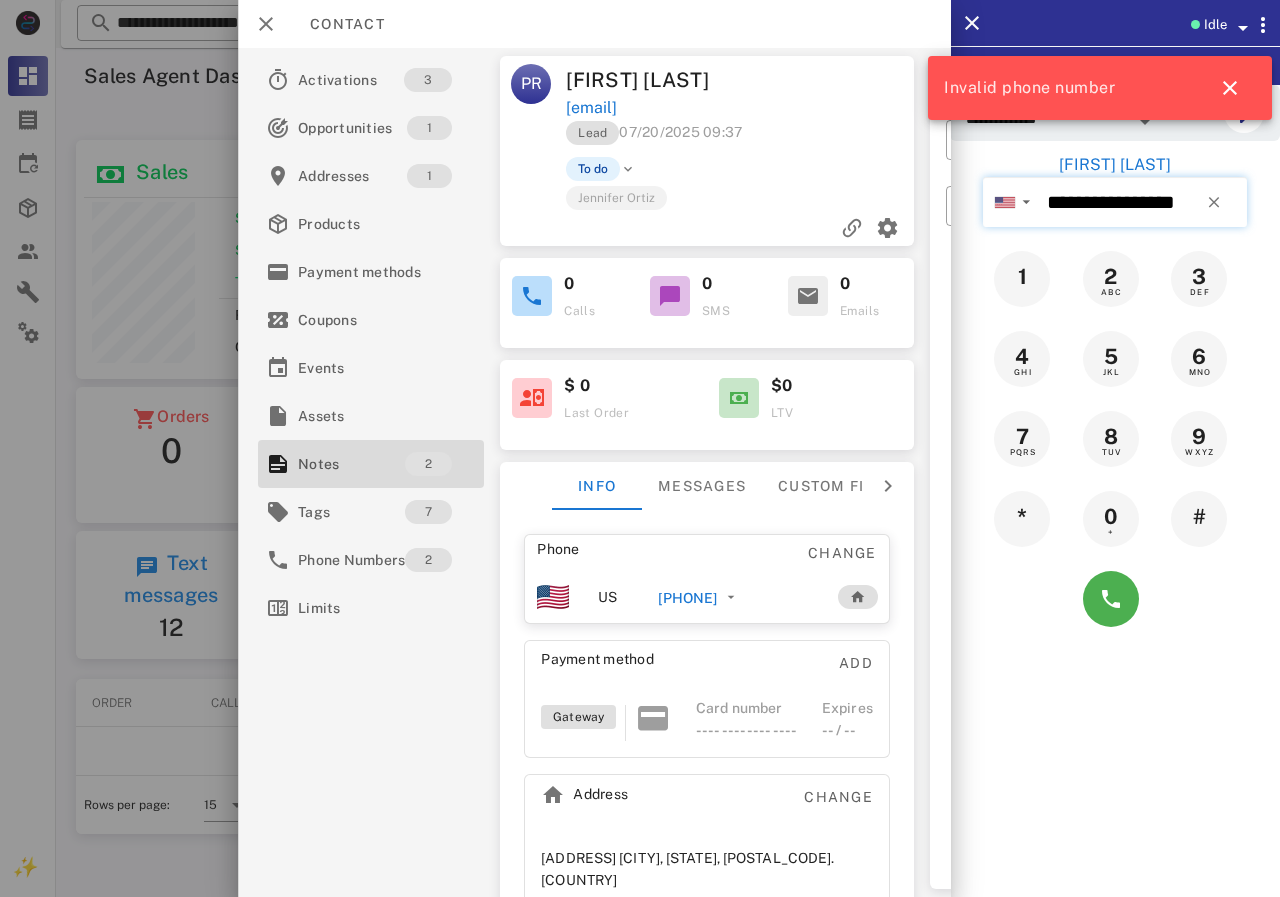 click on "**********" at bounding box center [1143, 202] 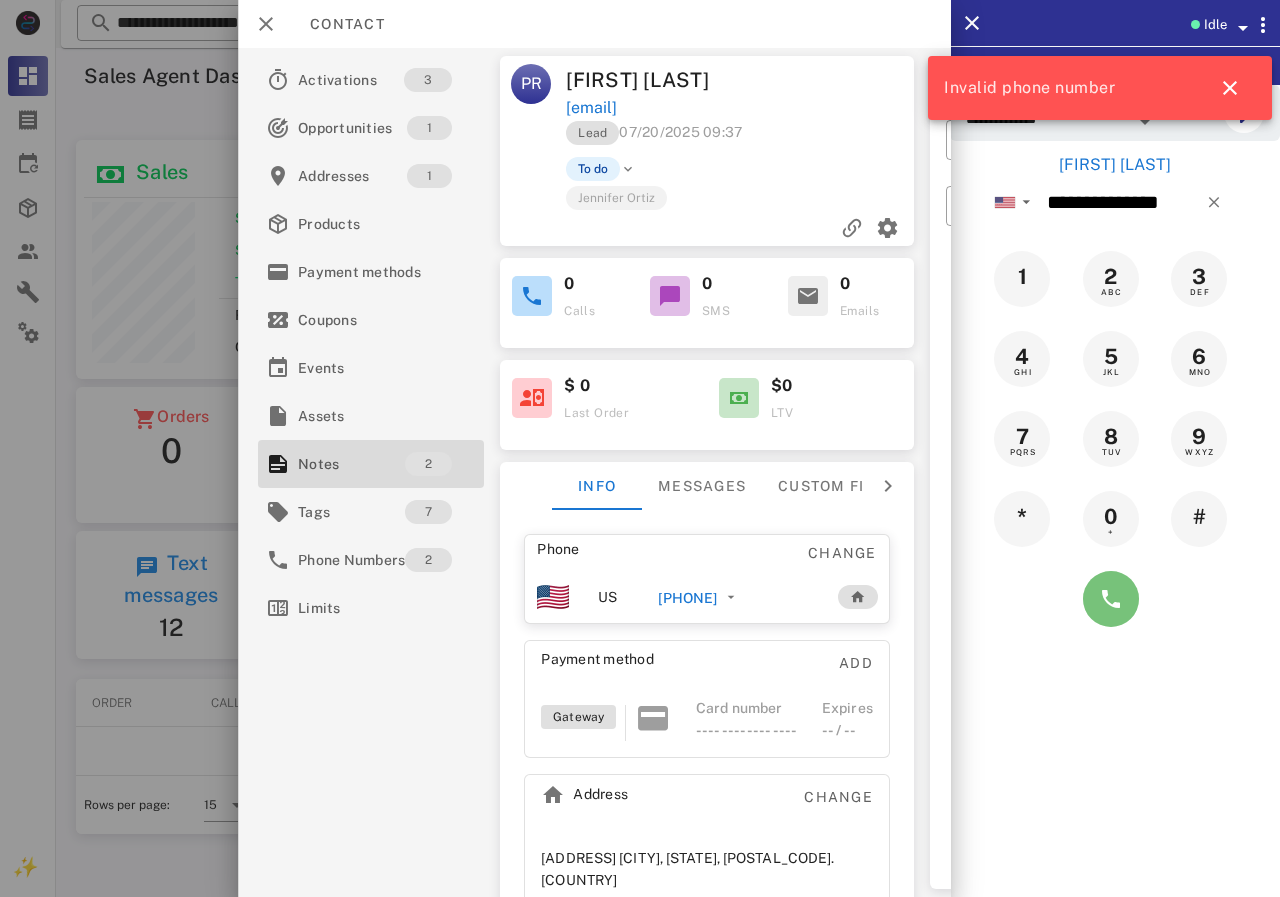 click at bounding box center (1111, 599) 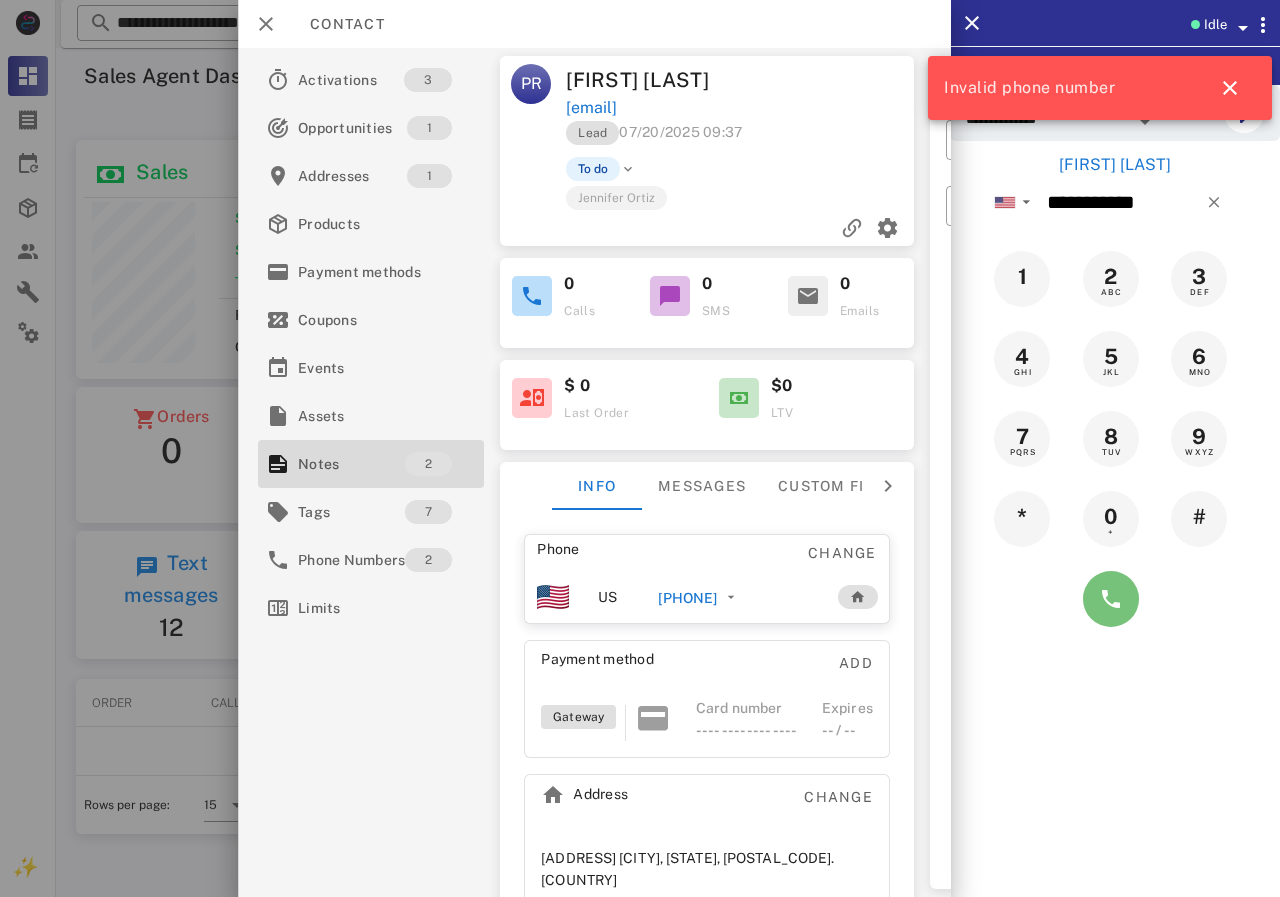 click at bounding box center [1111, 599] 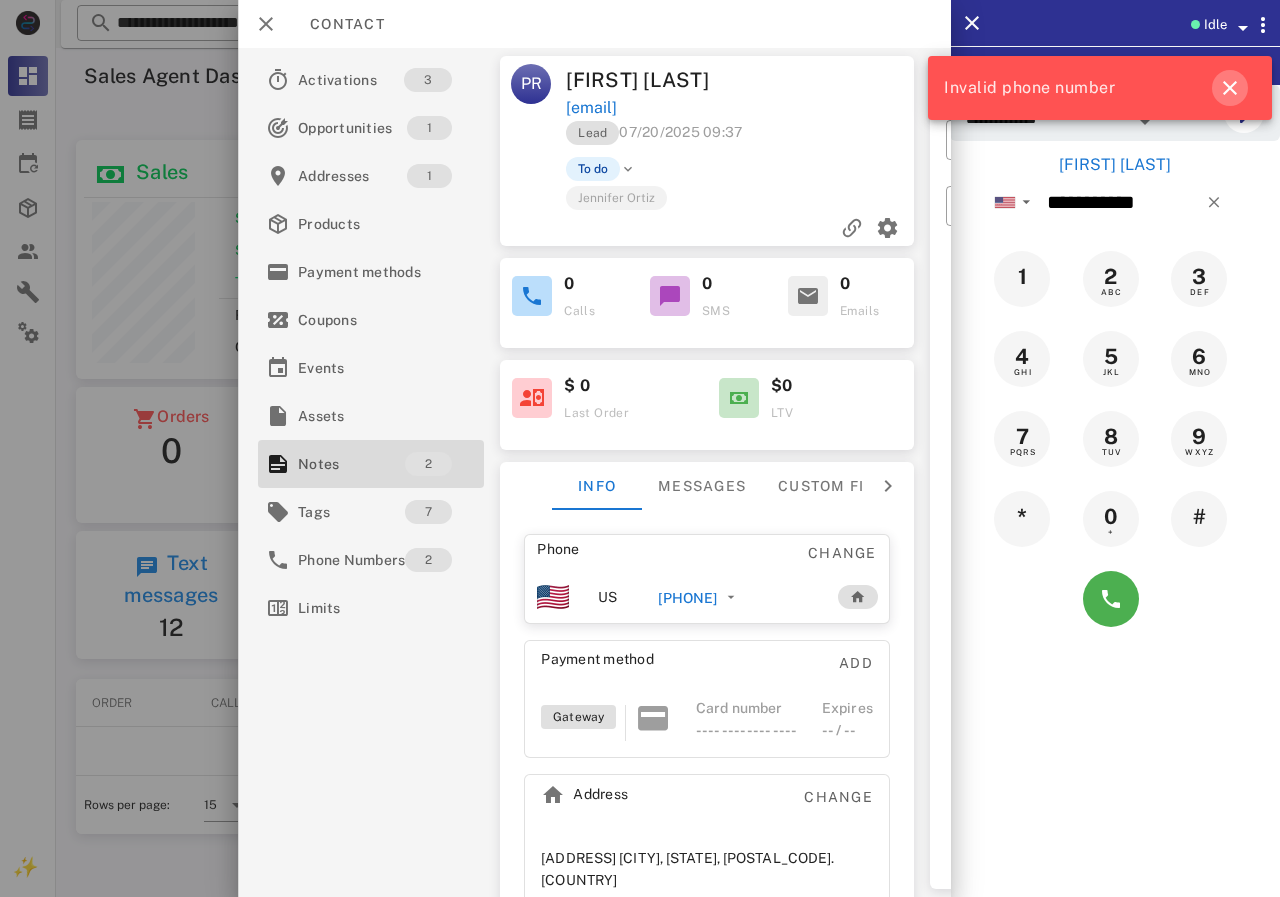 click at bounding box center (1230, 88) 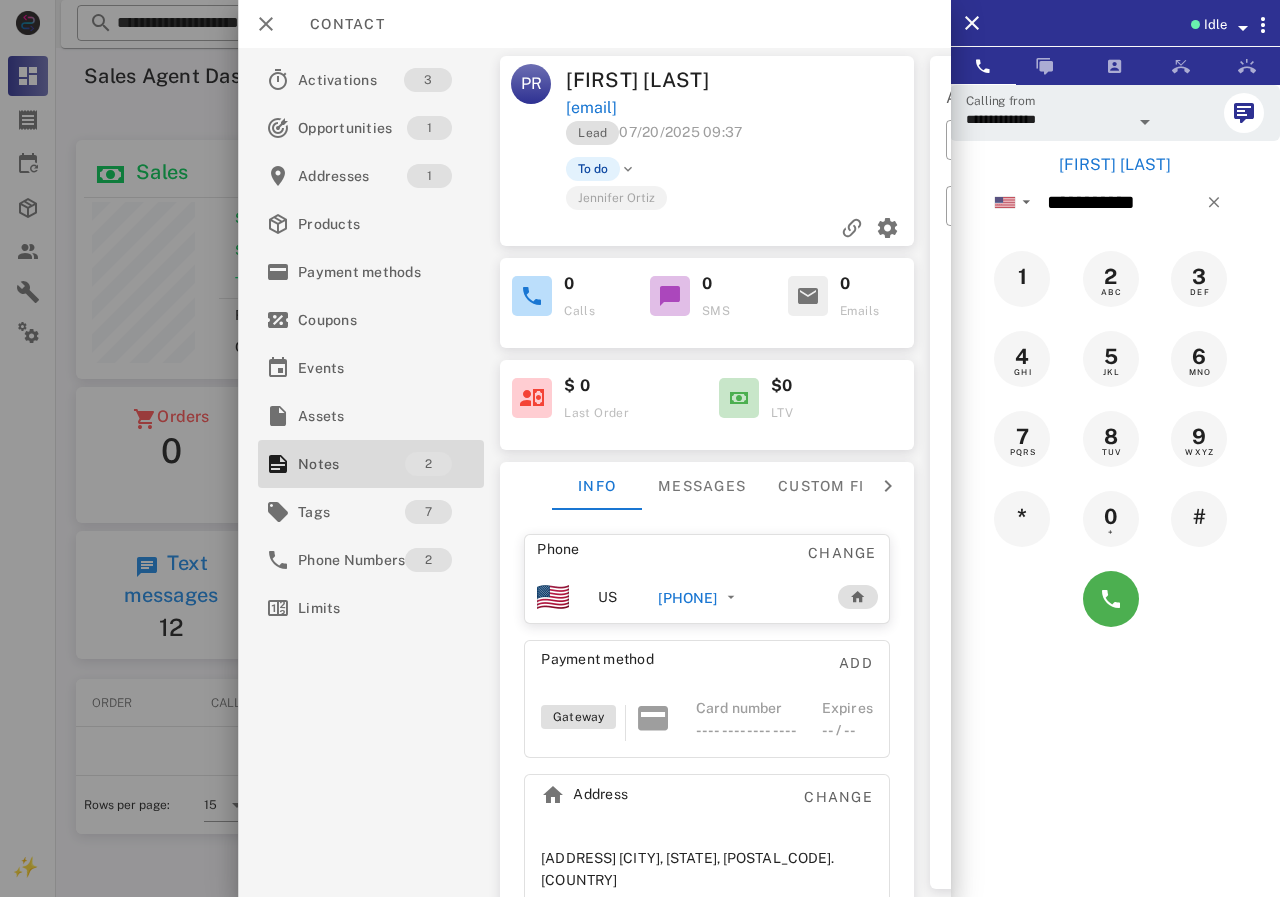click on "+971504205520" at bounding box center (687, 598) 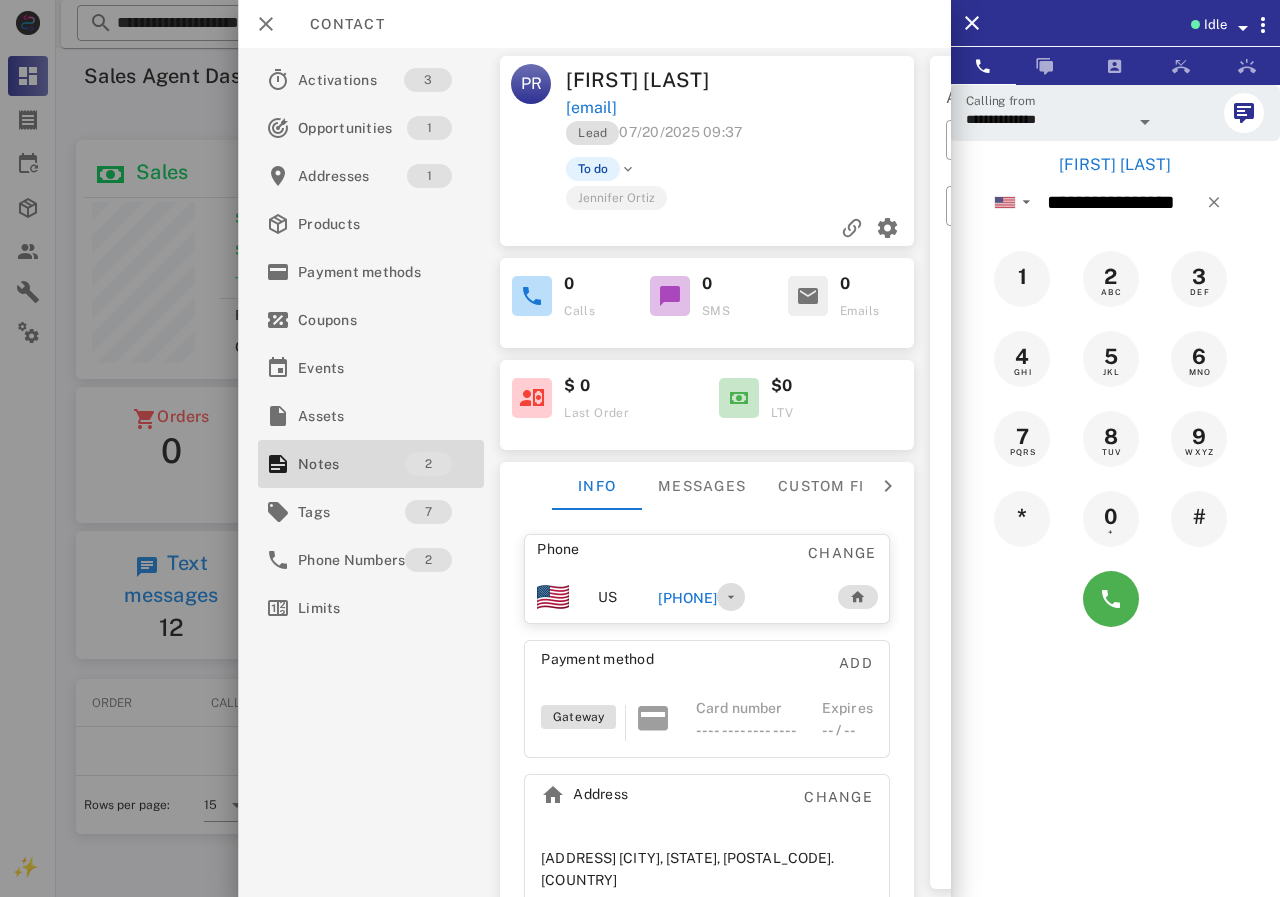 click at bounding box center [731, 597] 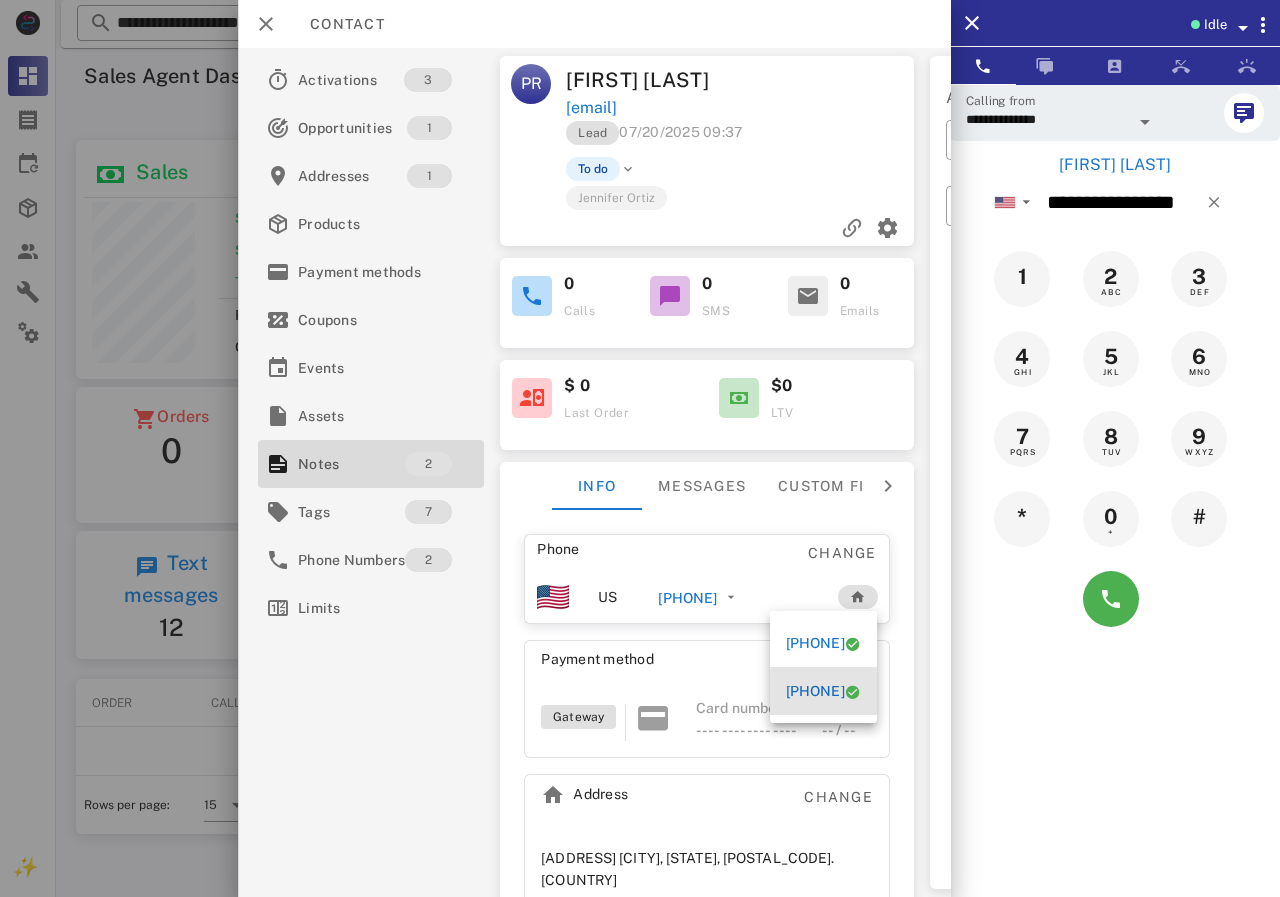 click on "+971504205520" at bounding box center [823, 691] 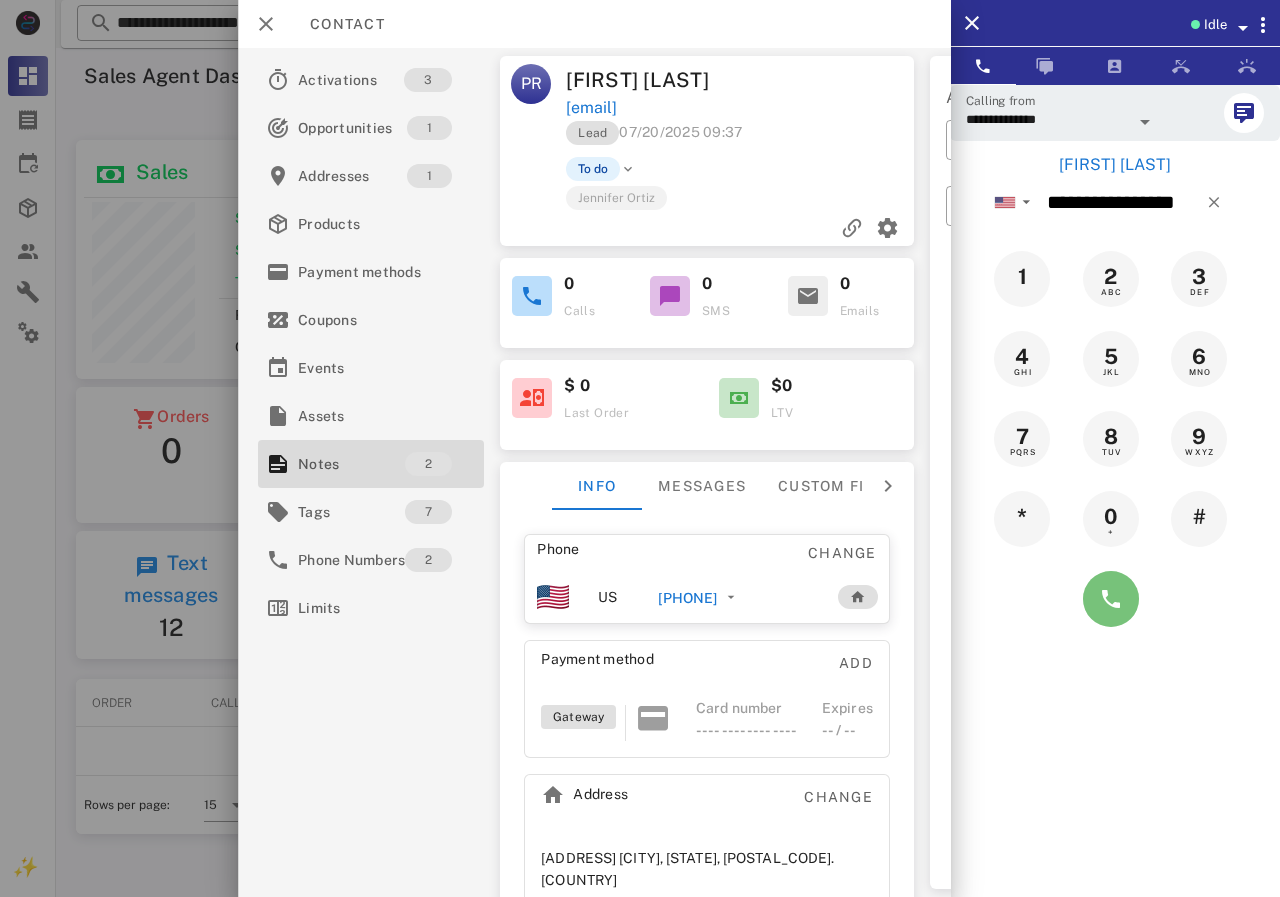 drag, startPoint x: 1090, startPoint y: 602, endPoint x: 1124, endPoint y: 603, distance: 34.0147 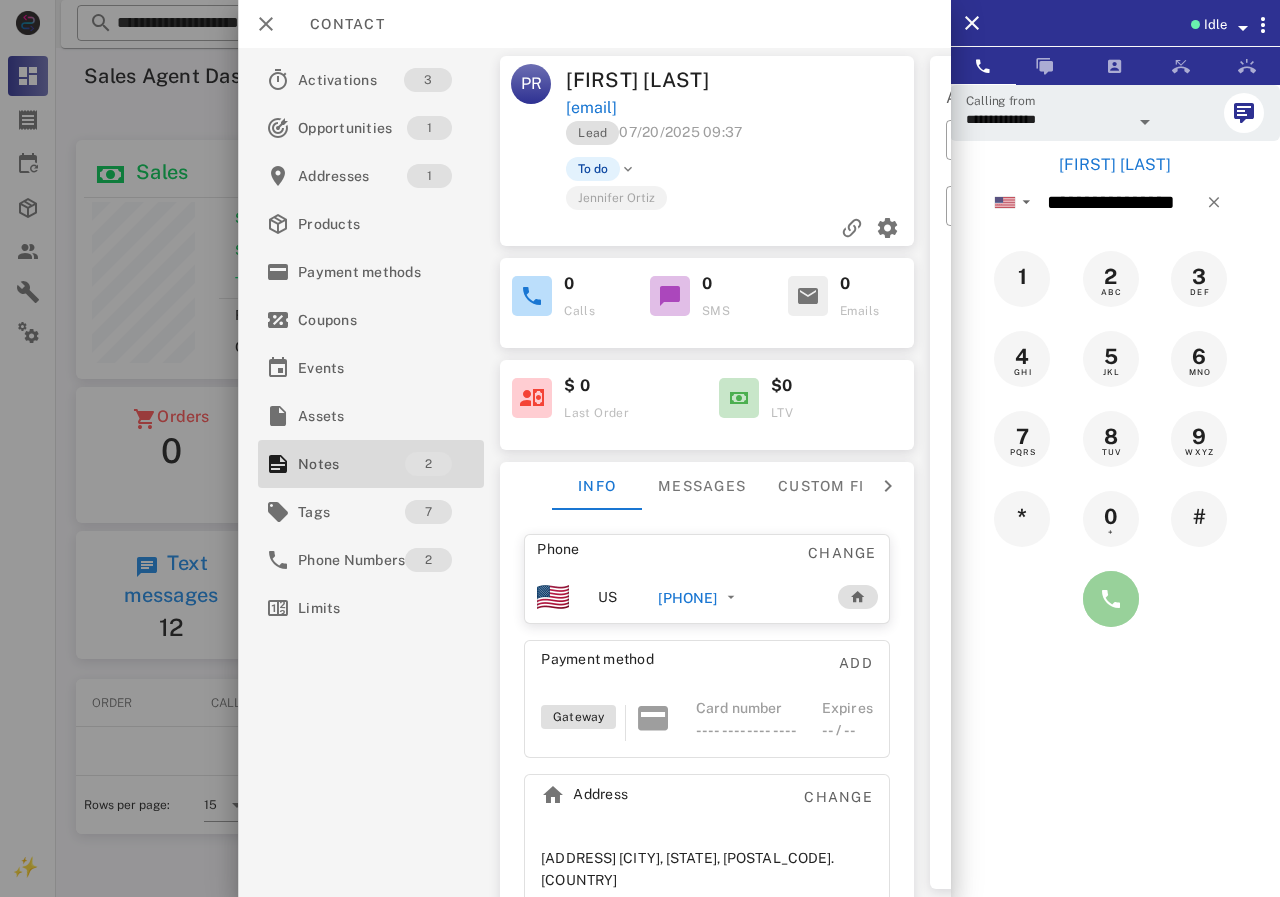 click at bounding box center [1111, 599] 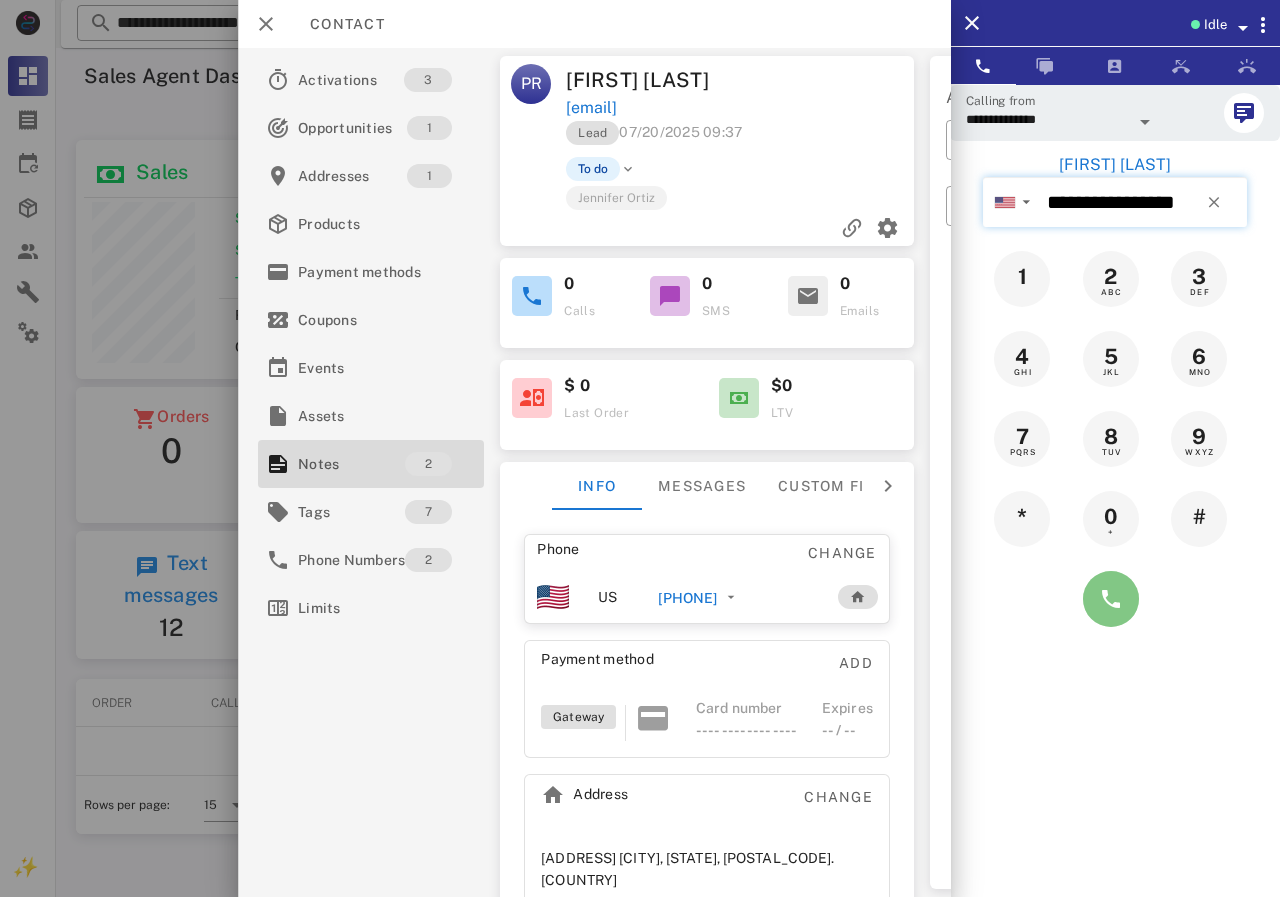 type on "**********" 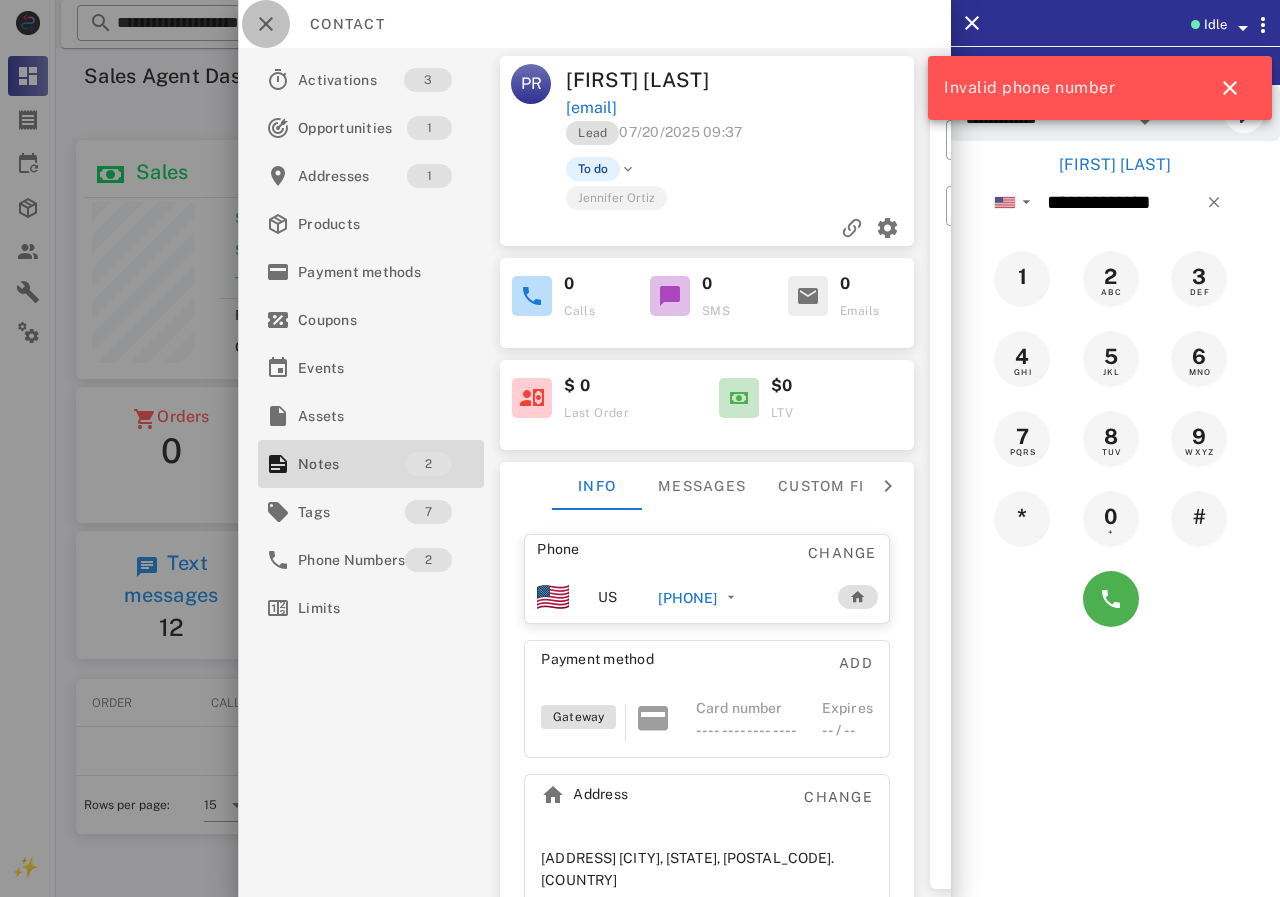 click at bounding box center [266, 24] 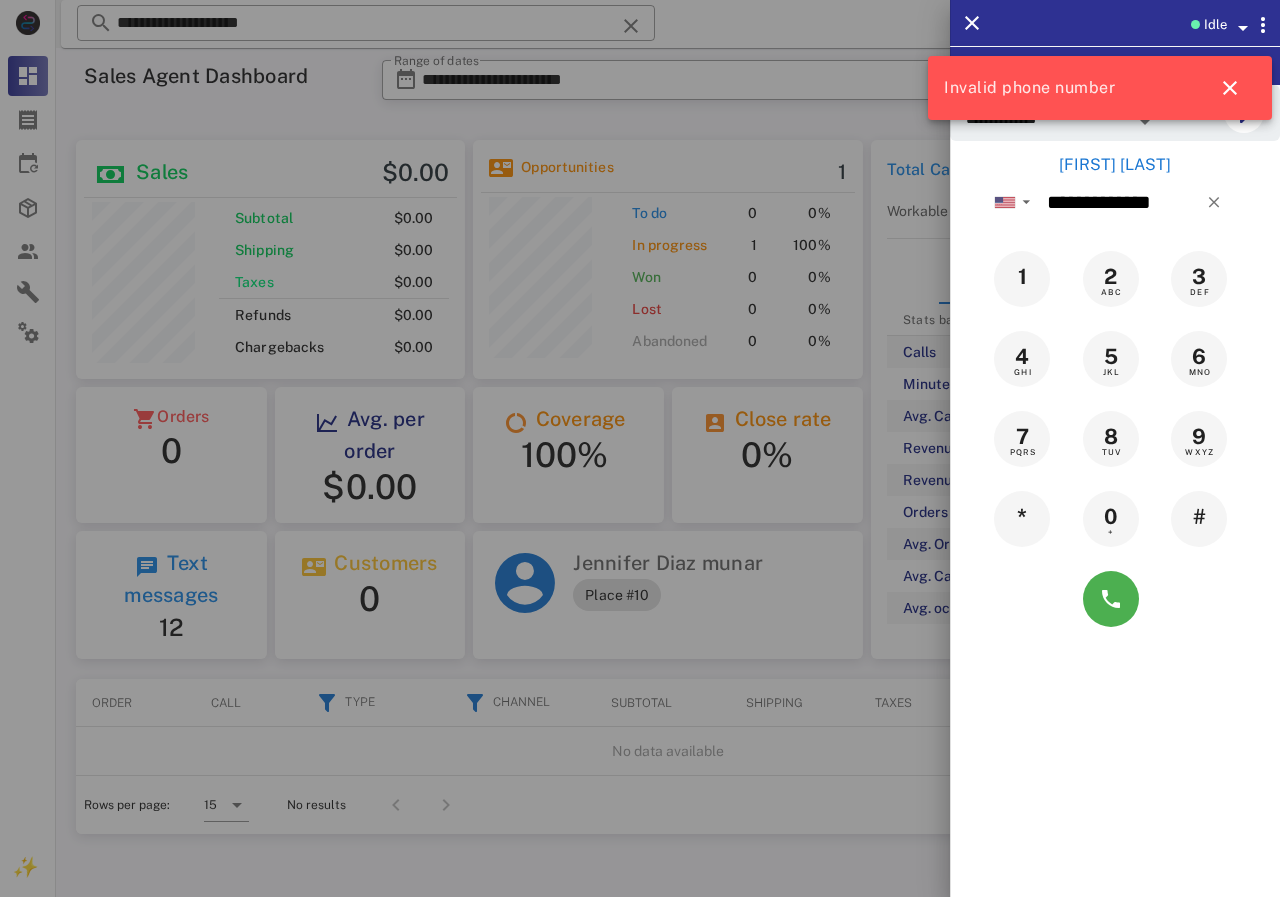 click at bounding box center [640, 448] 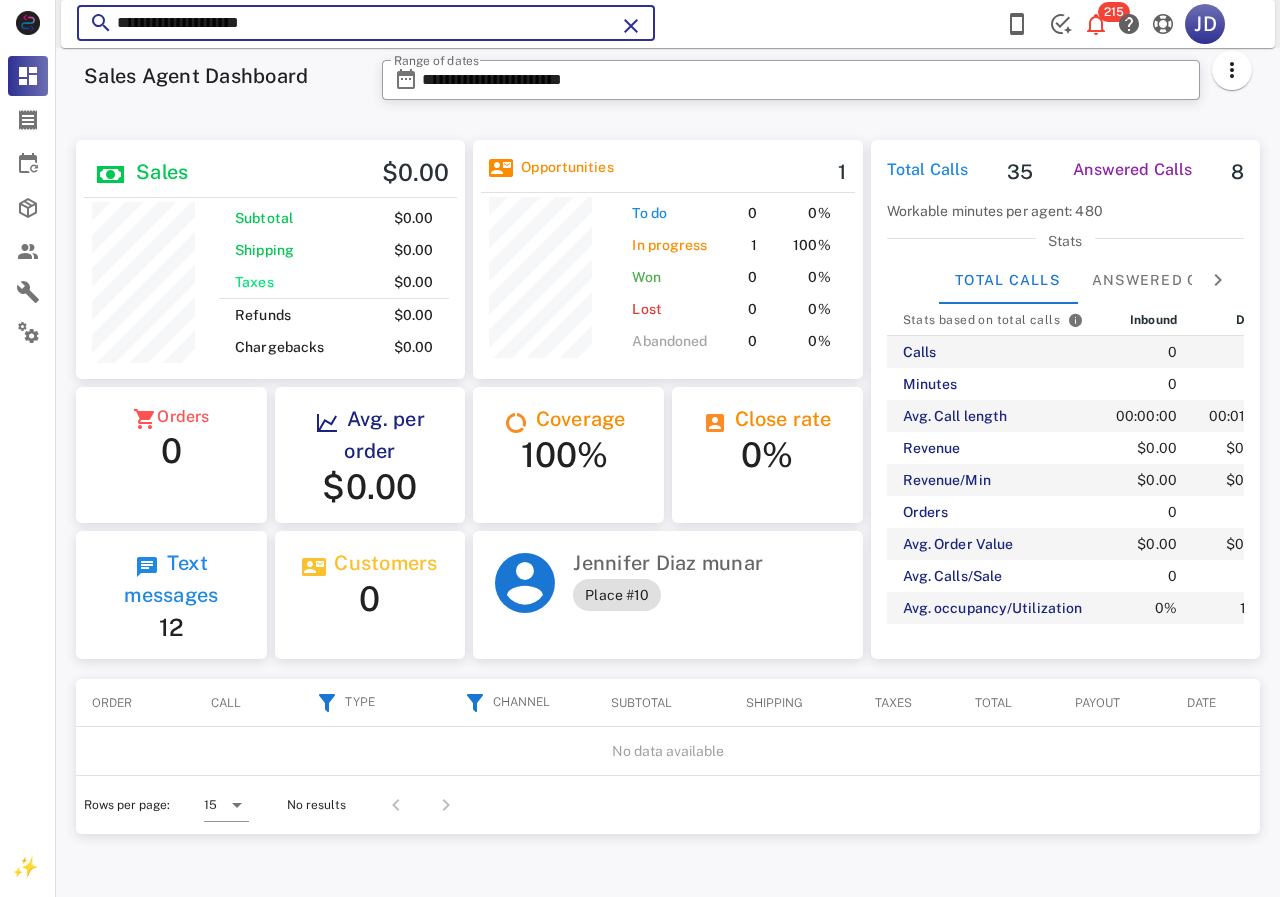 click on "**********" at bounding box center [366, 23] 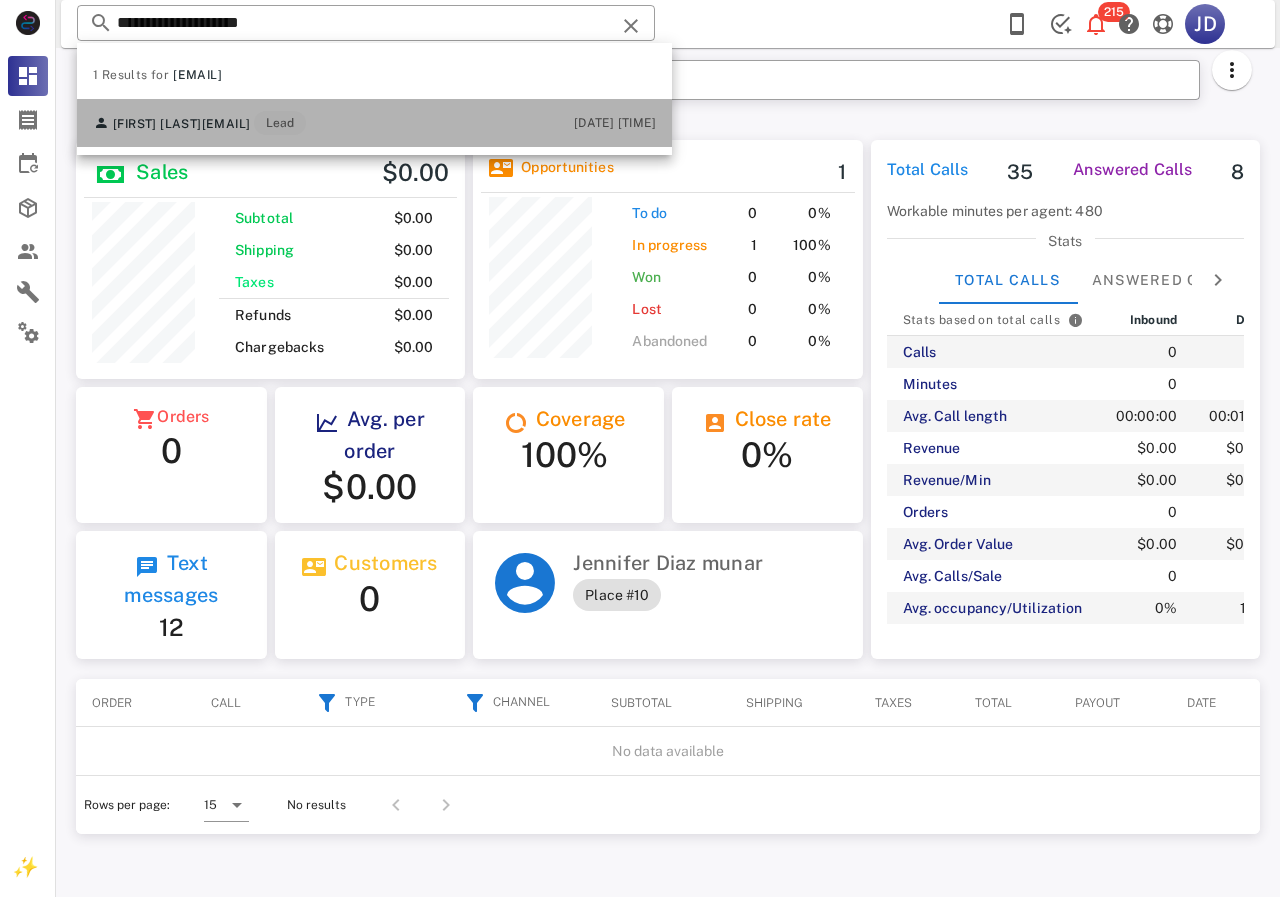 click on "paularuizm@gmail.com" at bounding box center (226, 124) 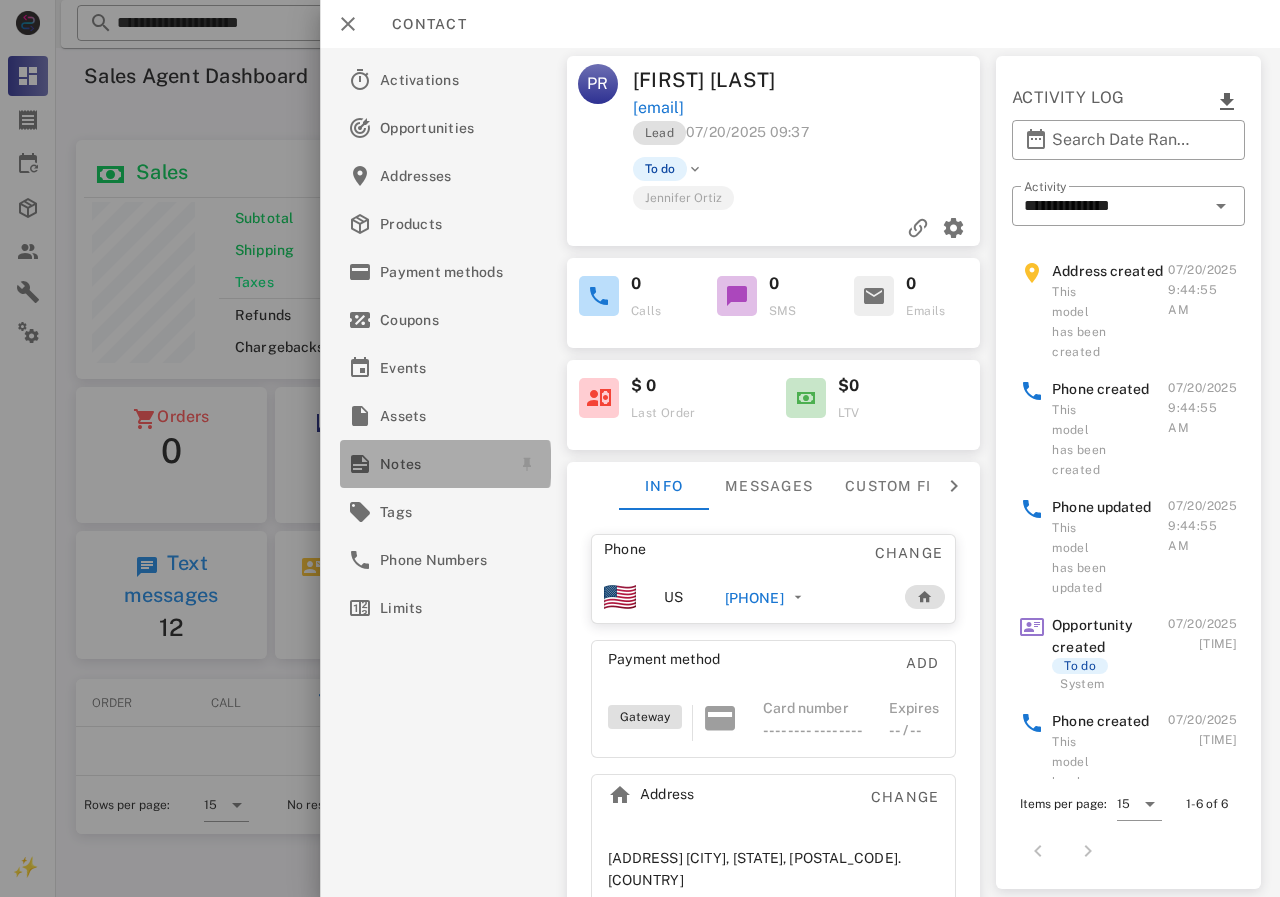 click on "Notes" at bounding box center (441, 464) 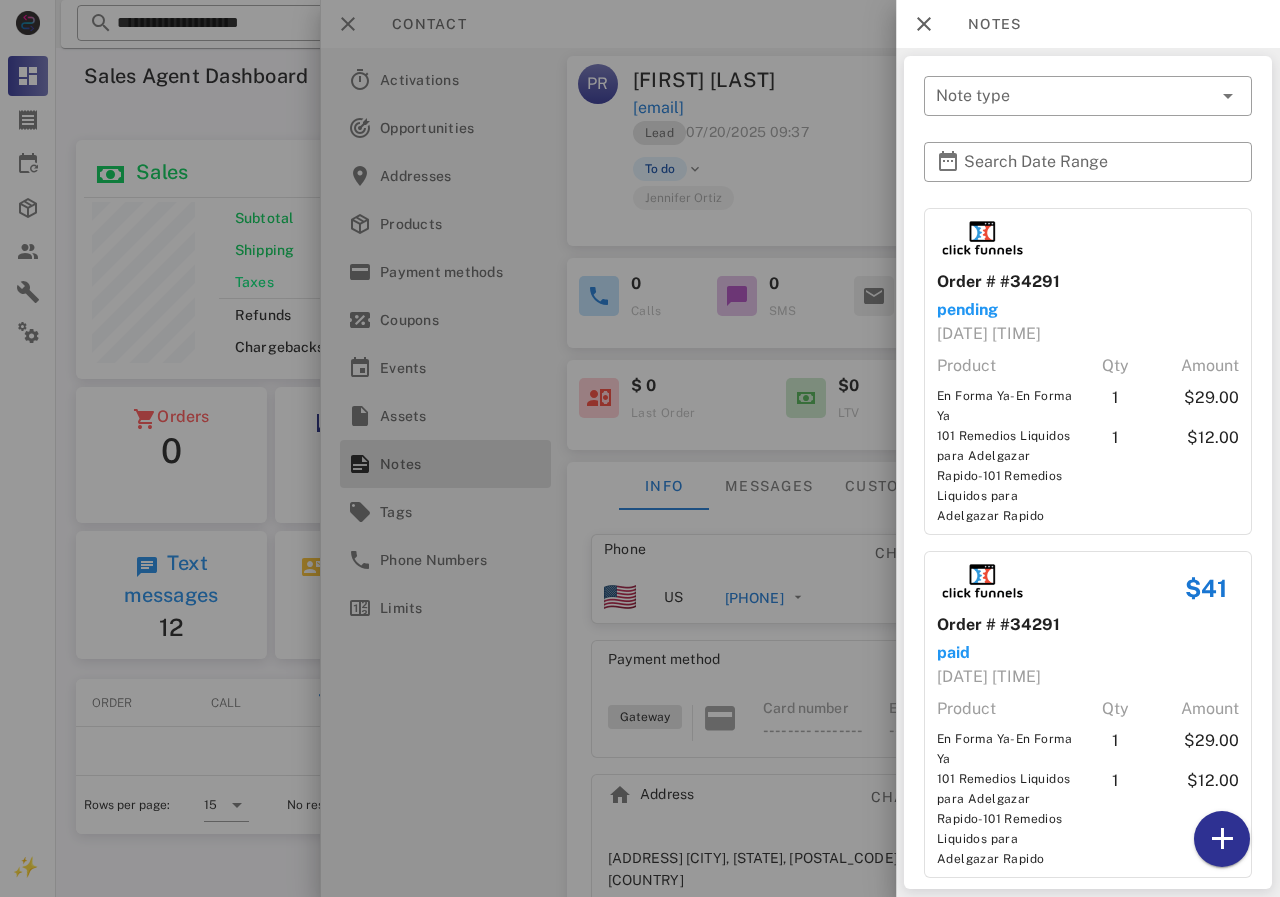 click at bounding box center [640, 448] 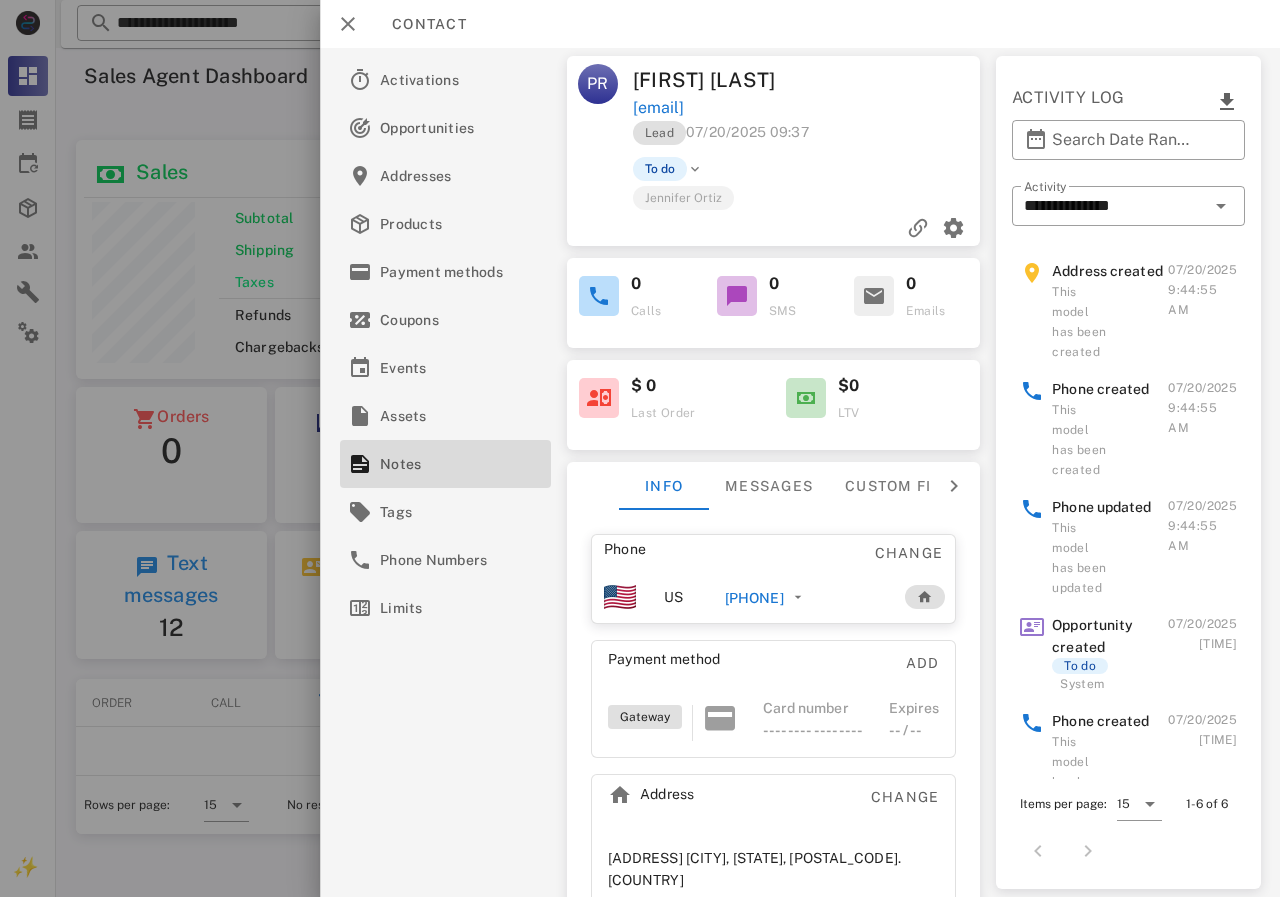 click on "+971504205520" at bounding box center [754, 598] 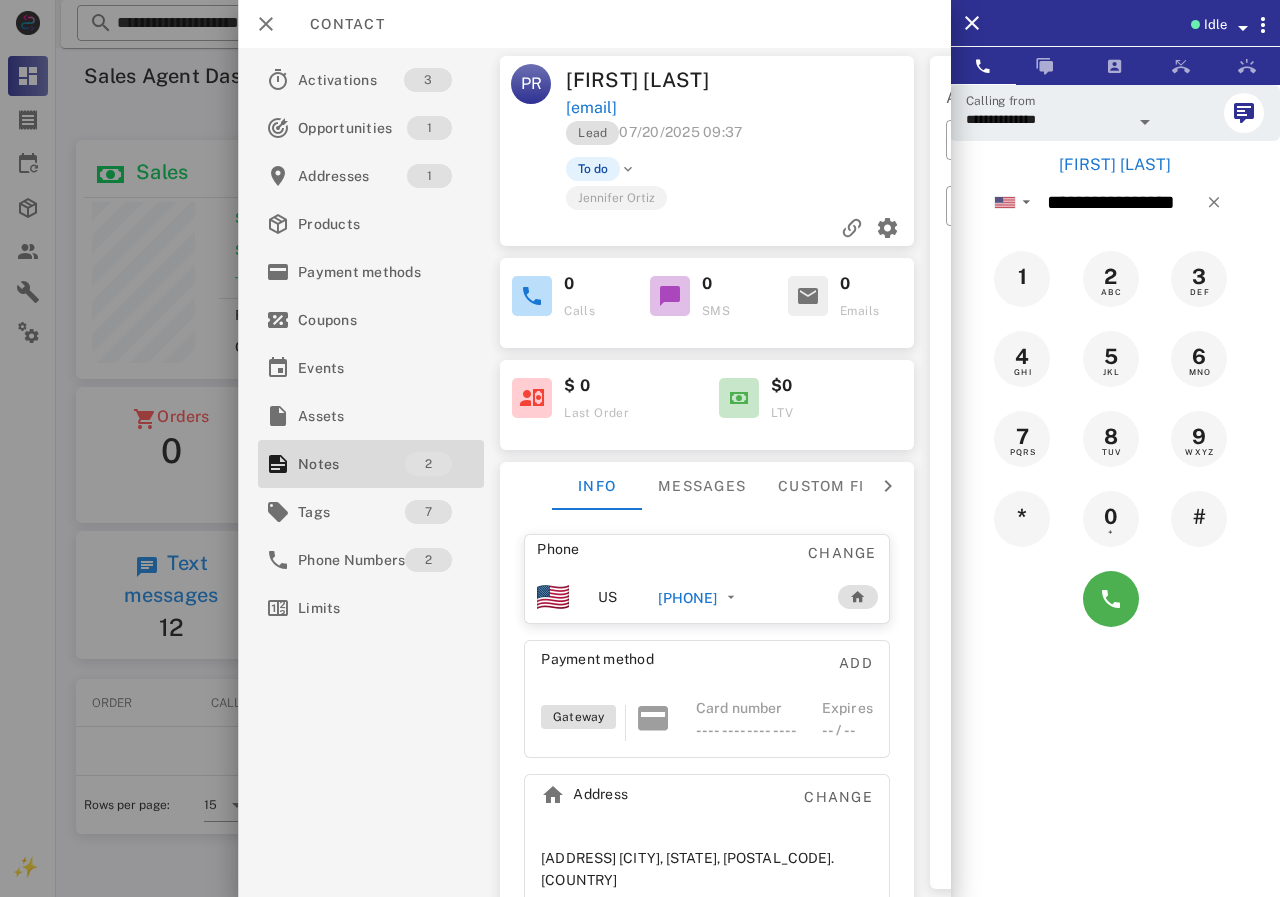 click at bounding box center (1115, 599) 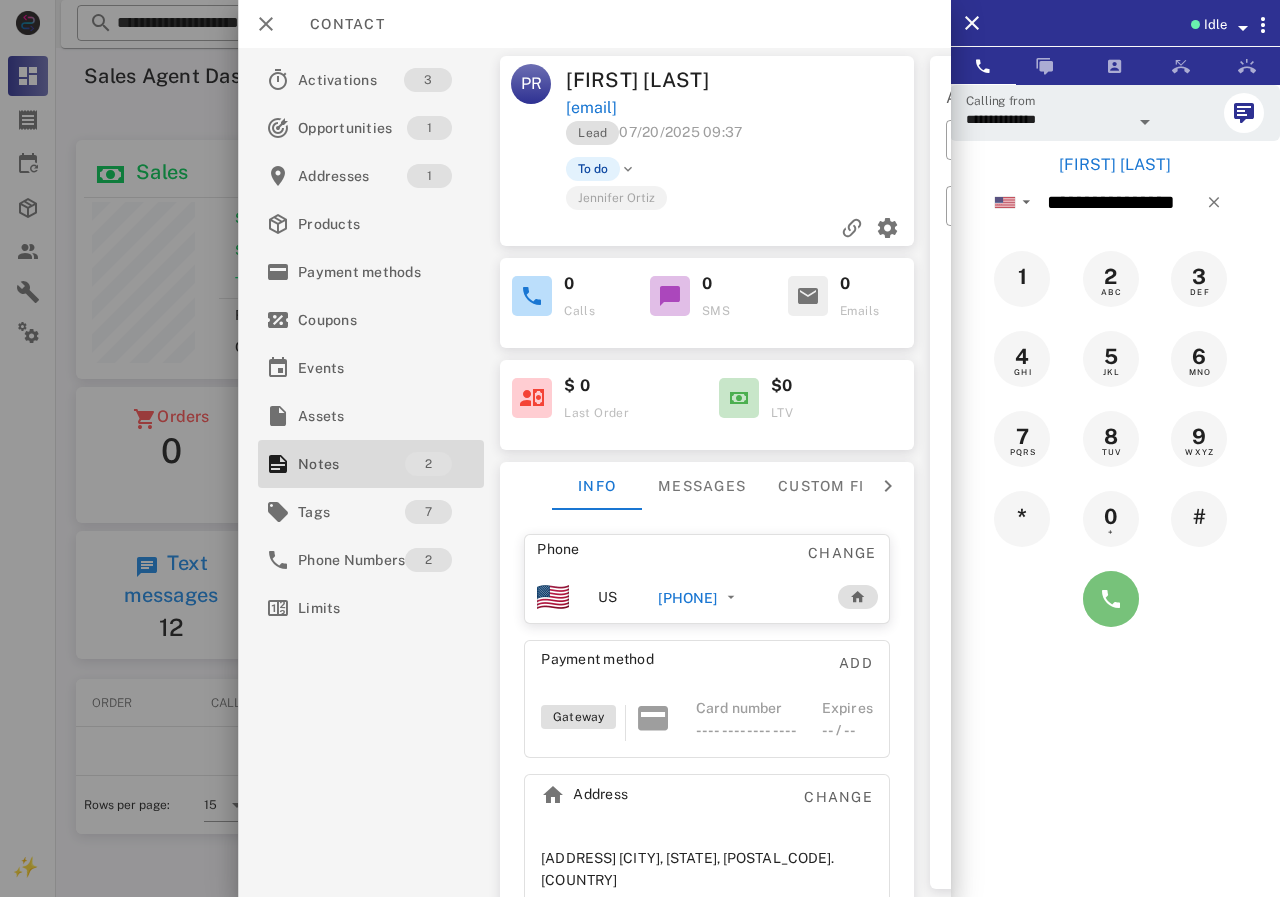 click at bounding box center [1111, 599] 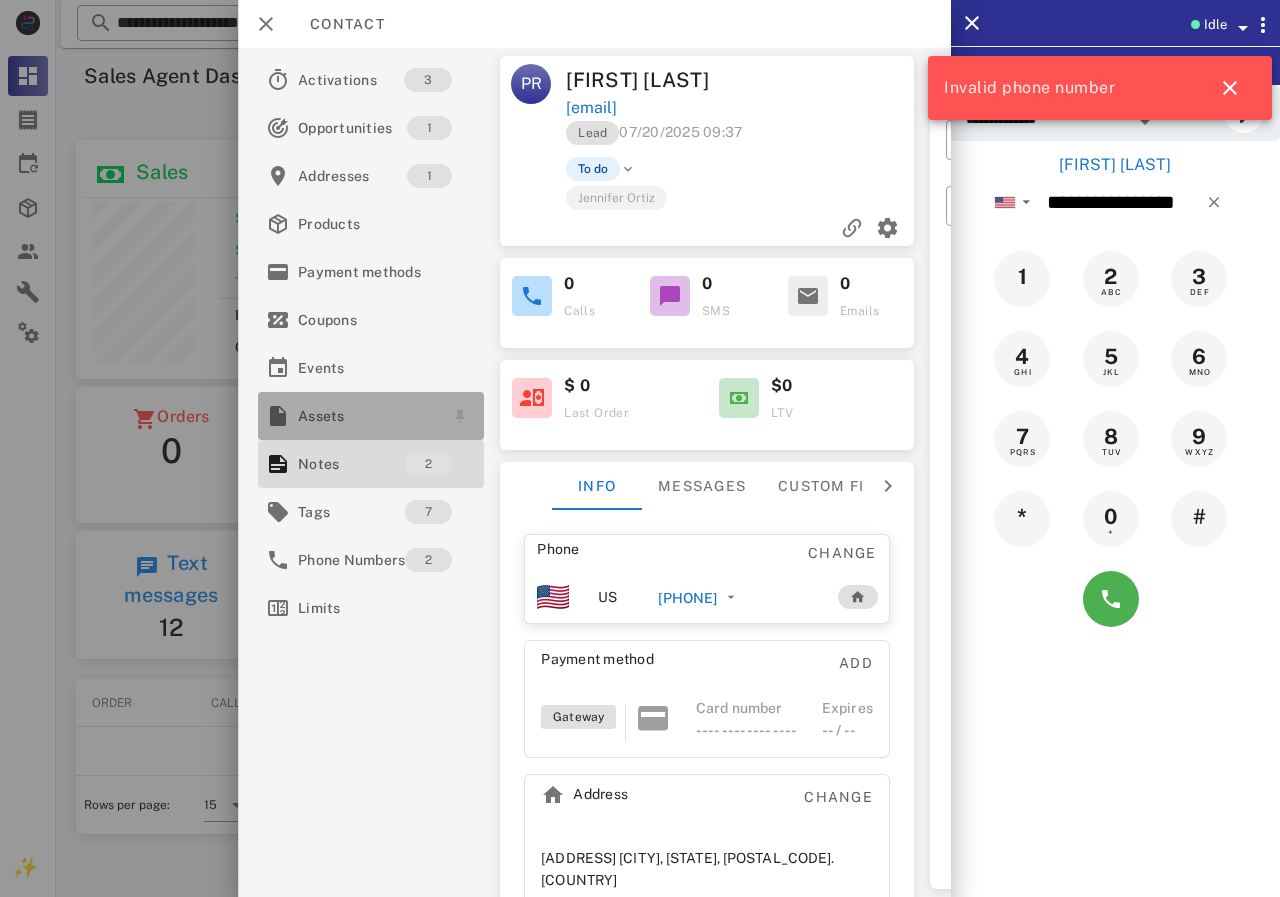 click on "Assets" at bounding box center (371, 416) 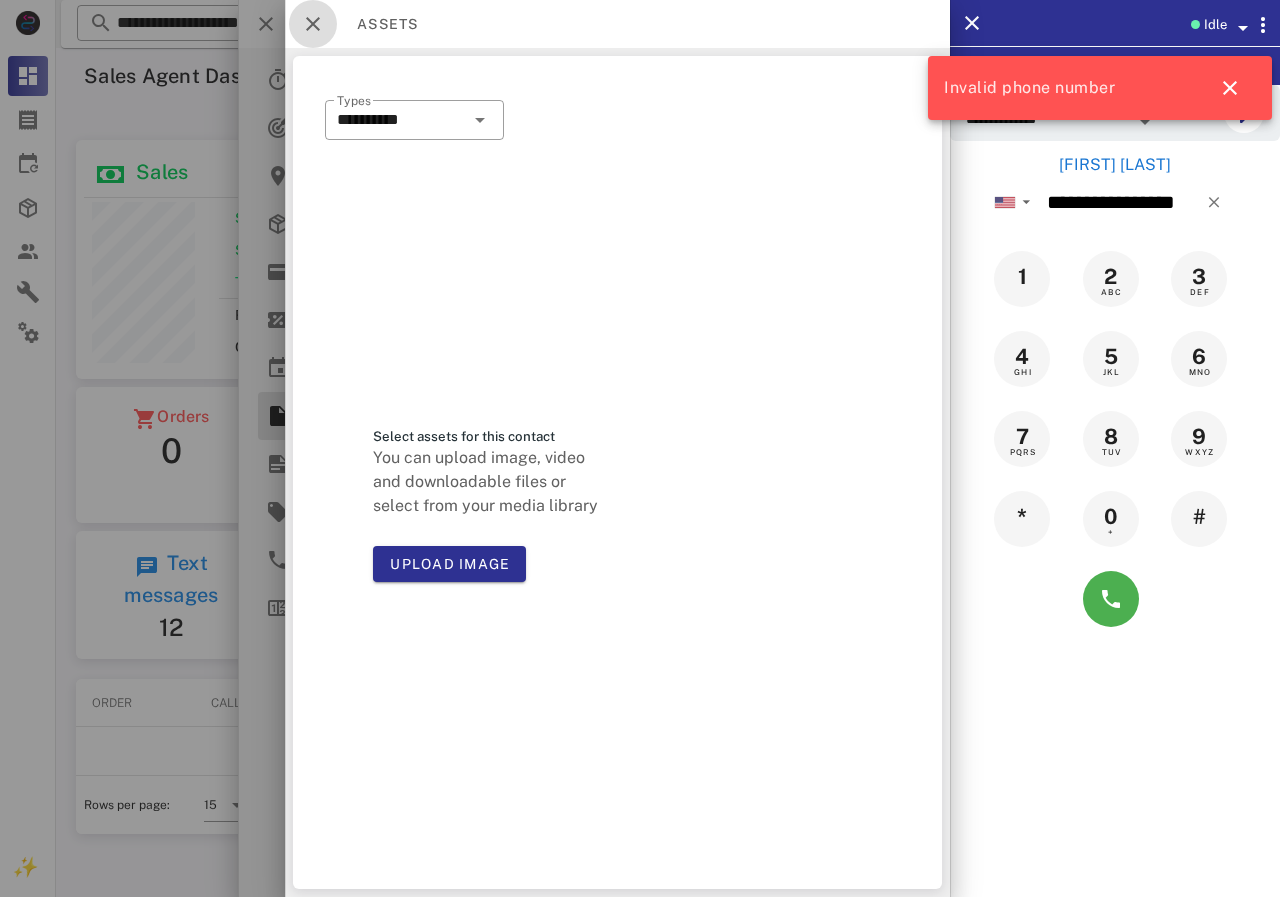 click at bounding box center [313, 24] 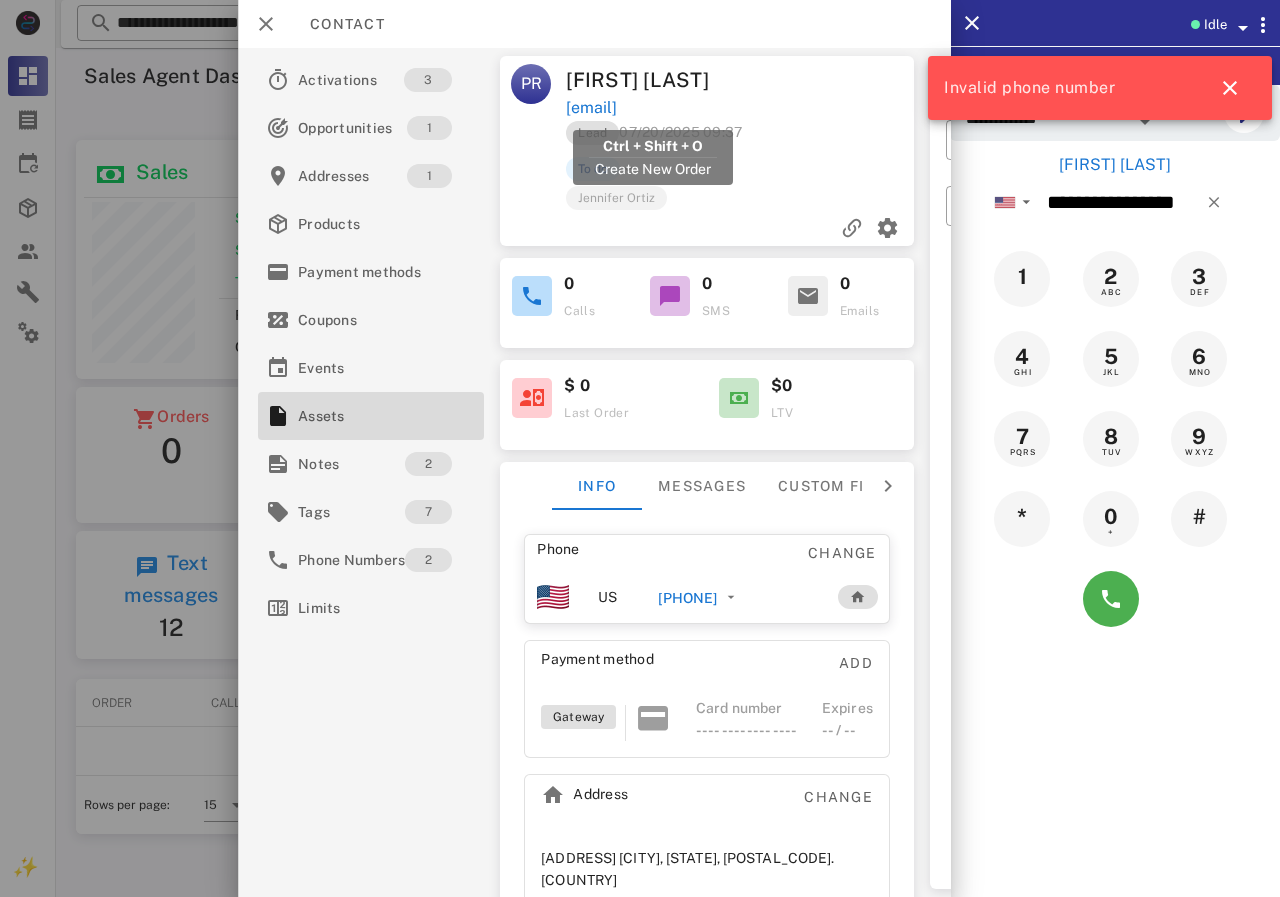 drag, startPoint x: 726, startPoint y: 114, endPoint x: 571, endPoint y: 102, distance: 155.46382 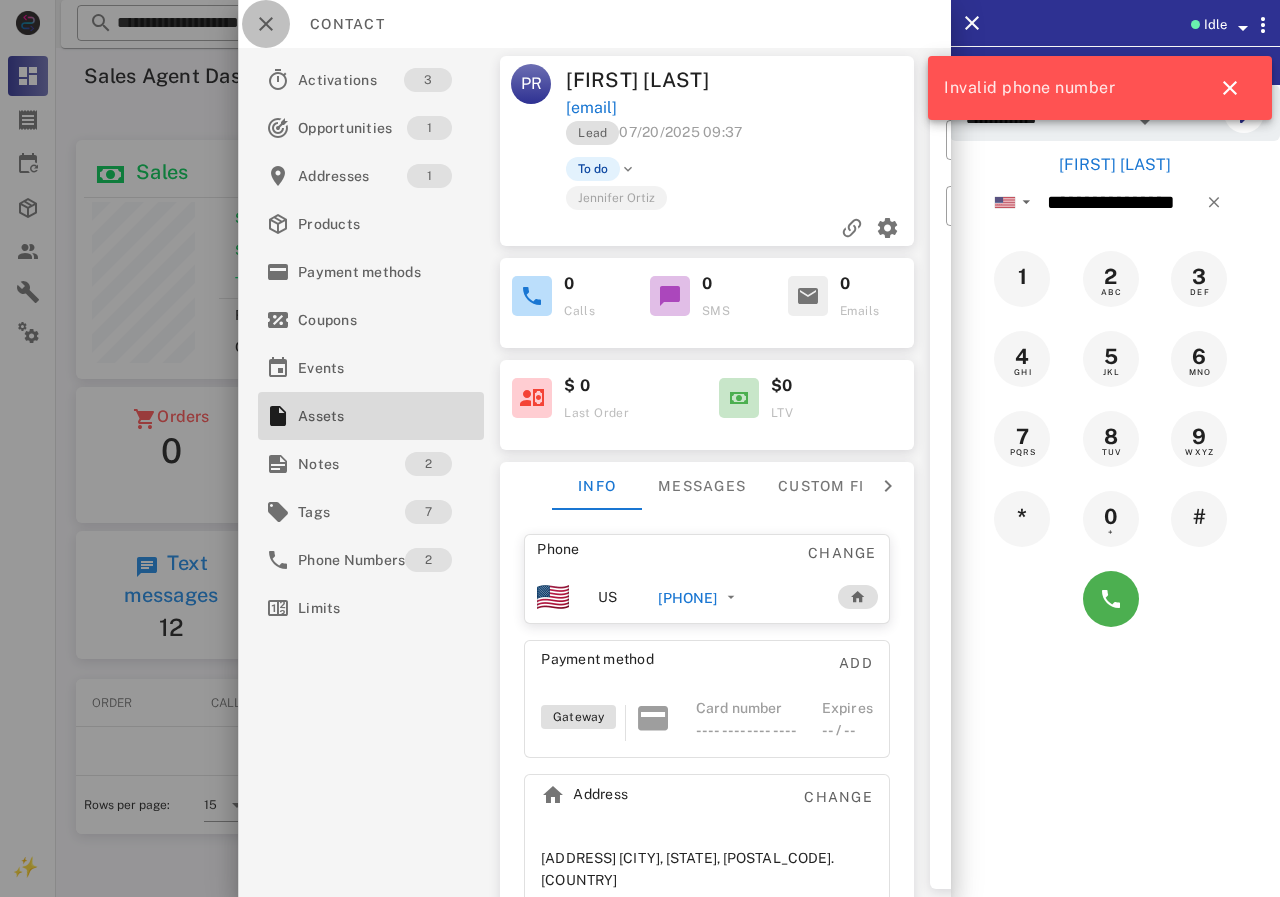 click at bounding box center (266, 24) 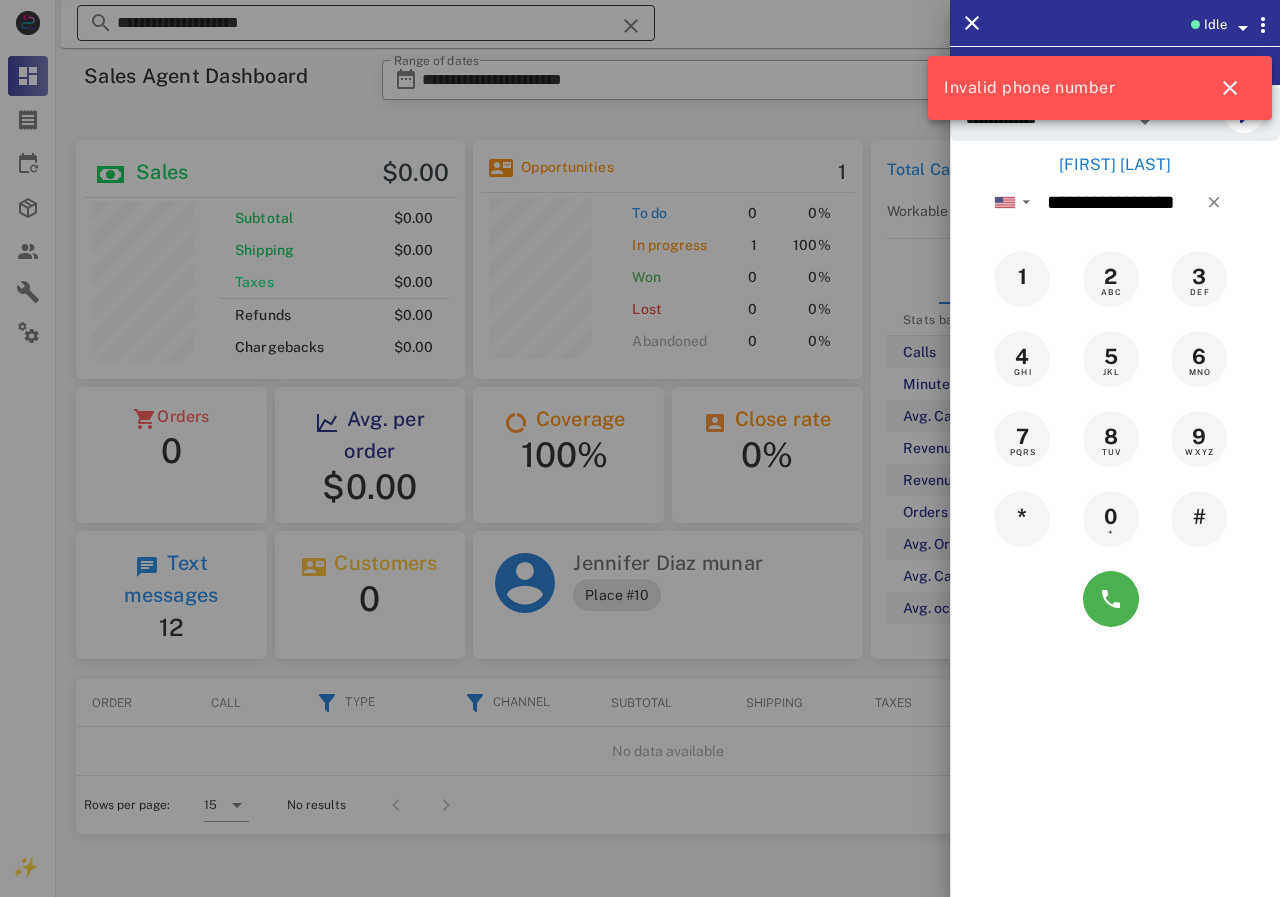 click at bounding box center (640, 448) 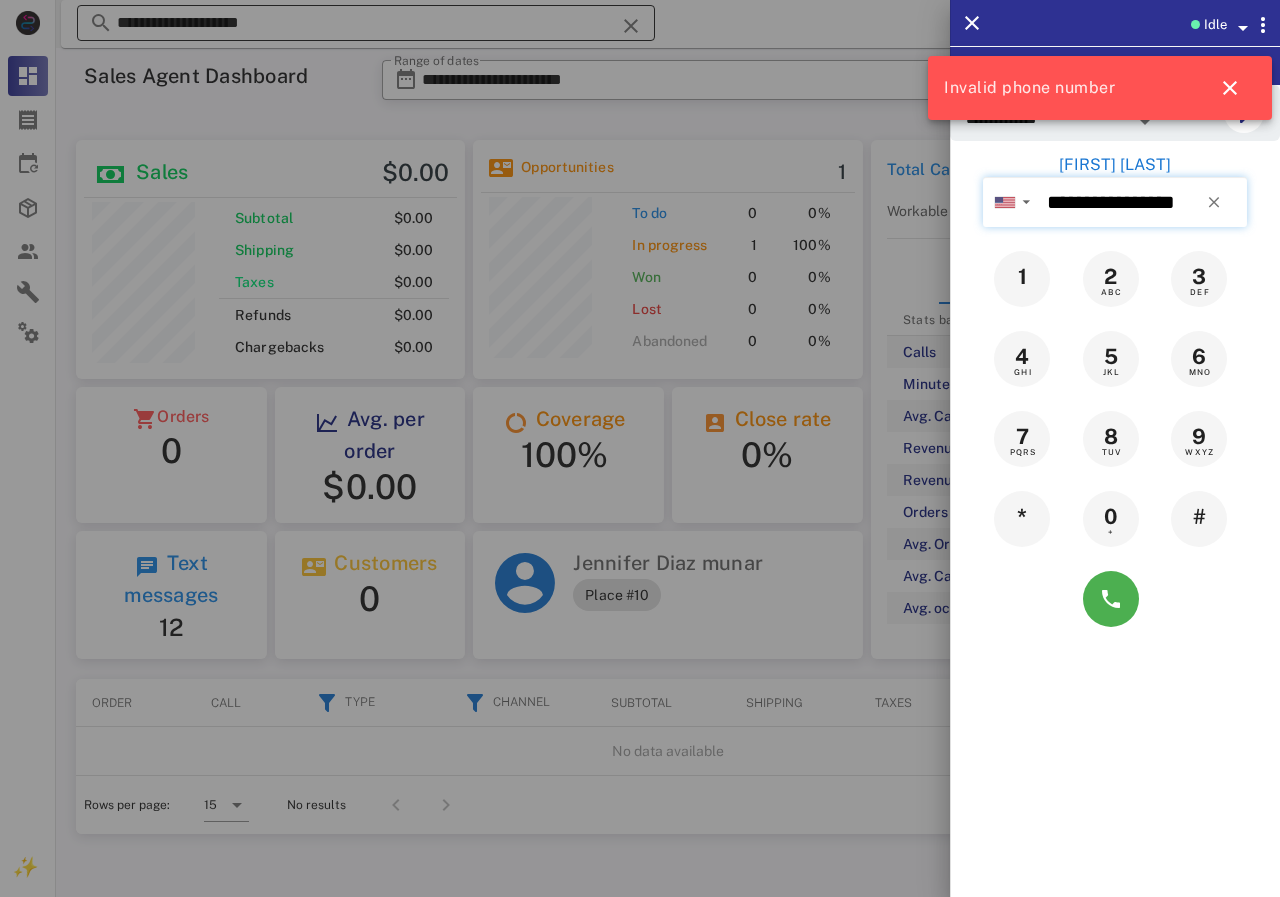 type 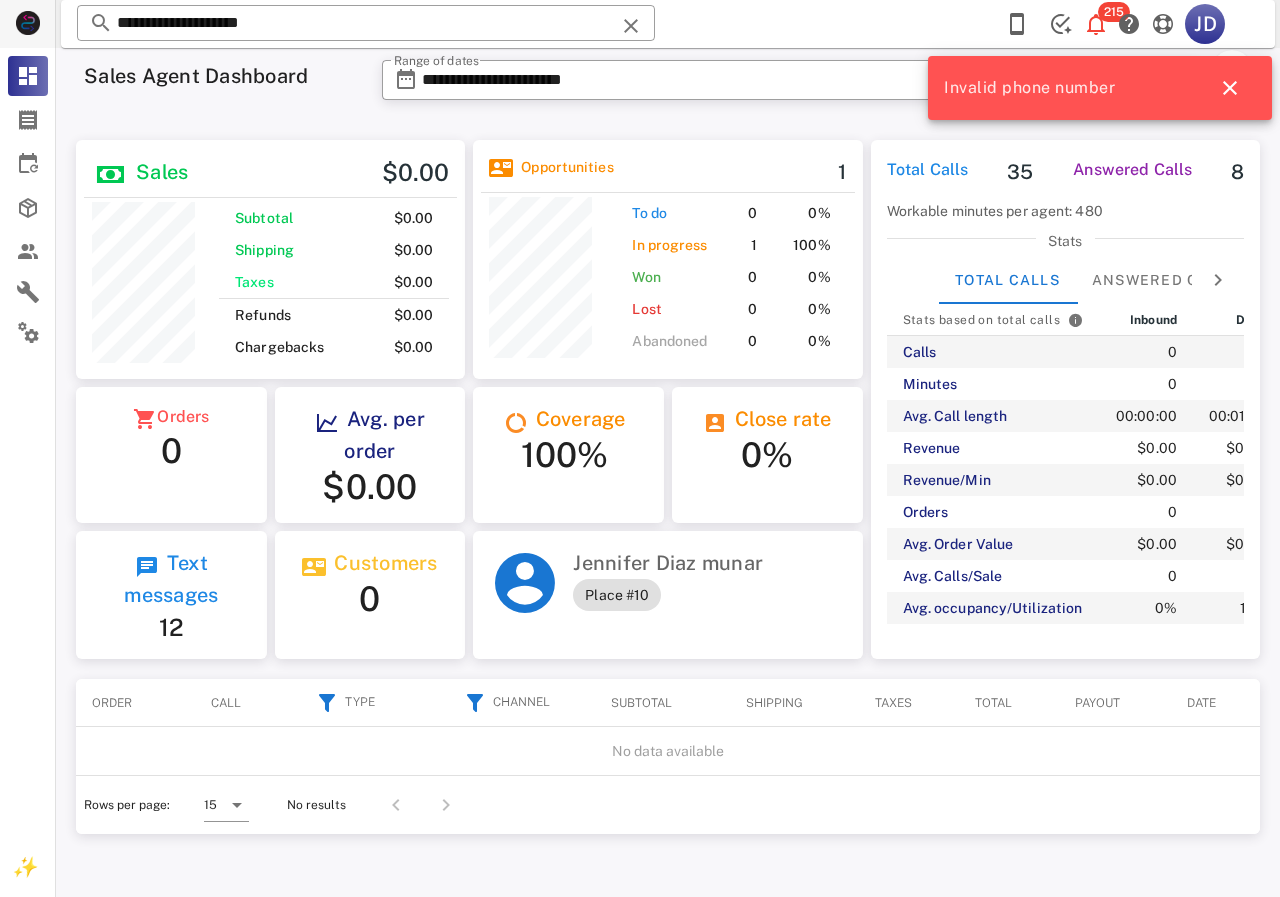 drag, startPoint x: 358, startPoint y: 13, endPoint x: 18, endPoint y: 13, distance: 340 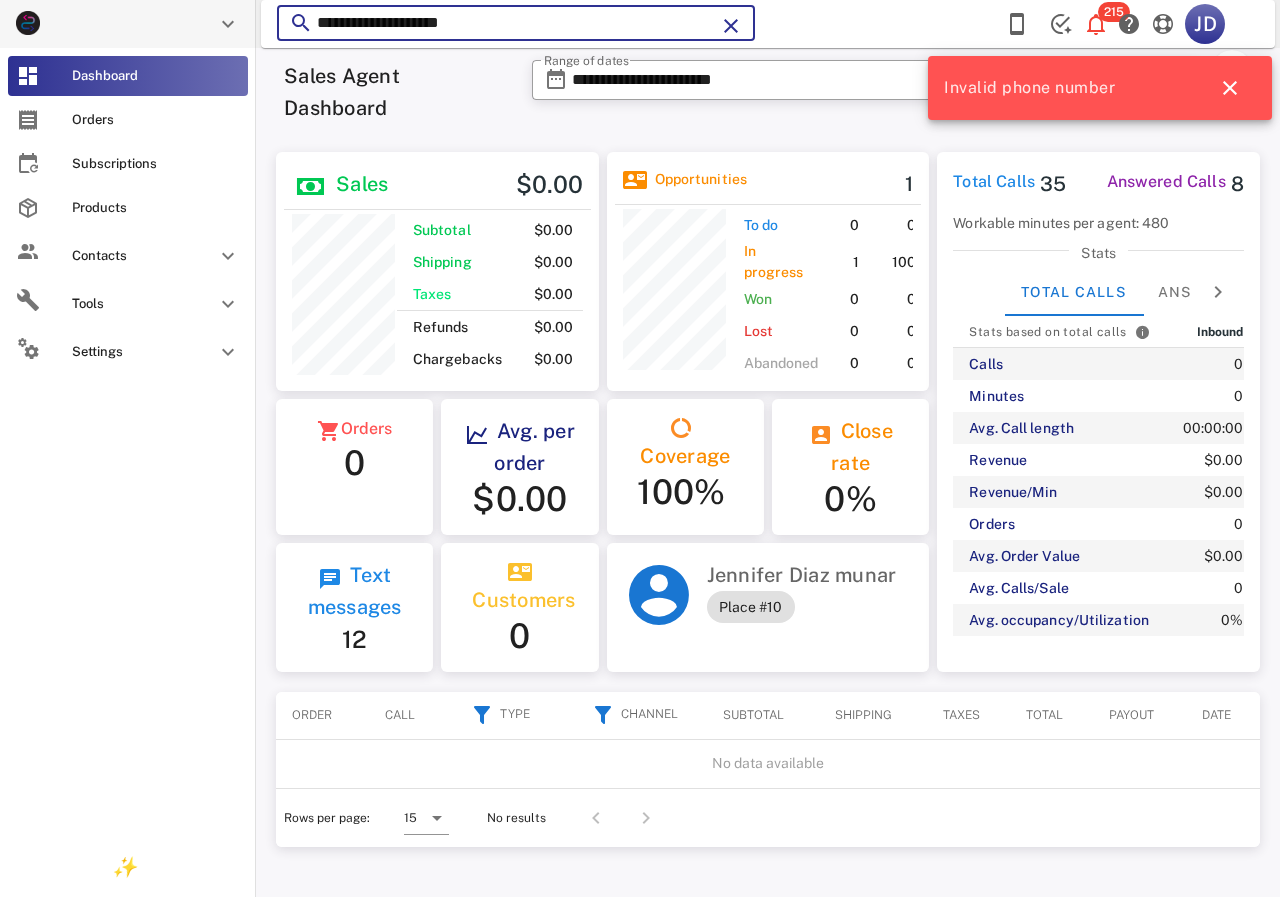 scroll, scrollTop: 250, scrollLeft: 322, axis: both 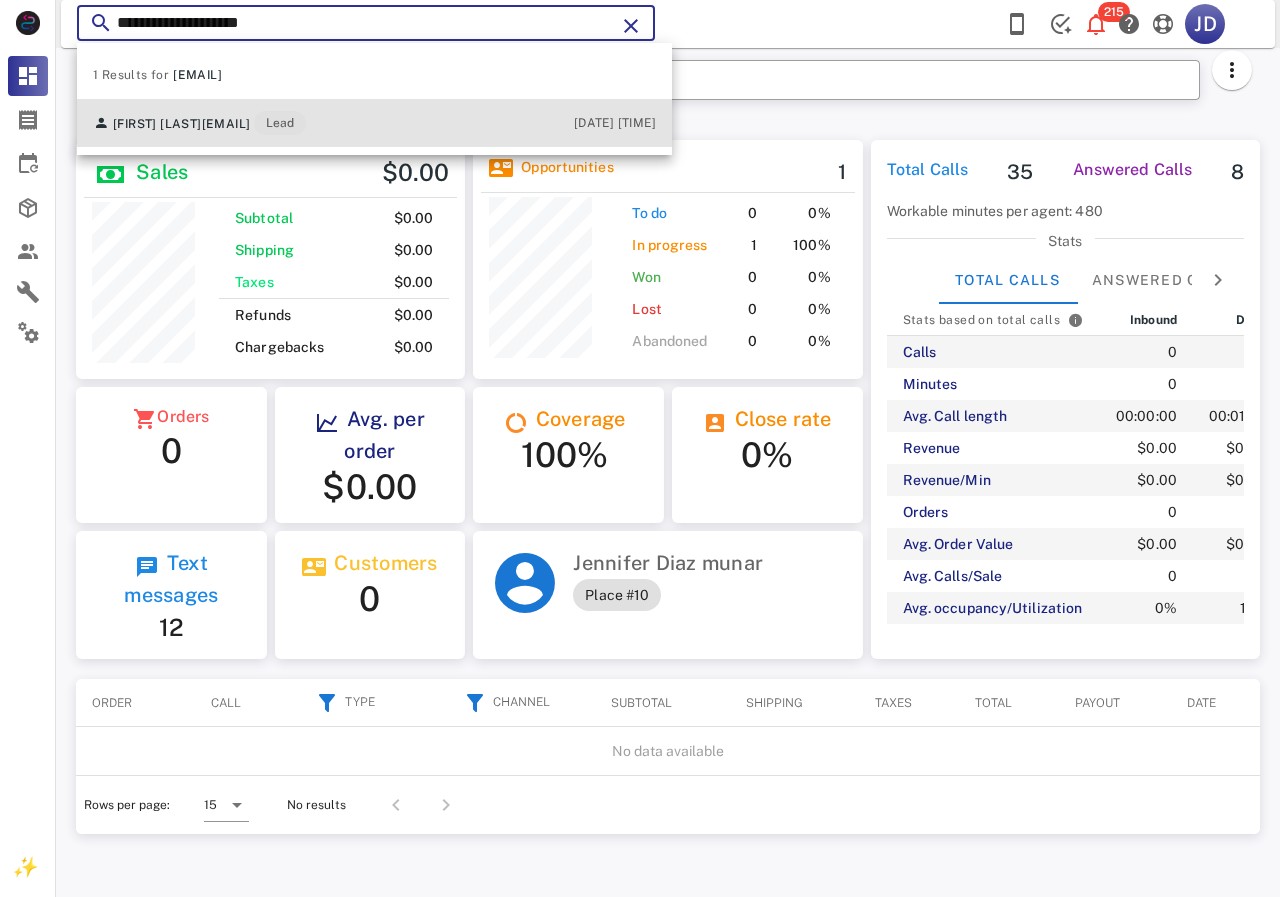 click on "Paula Ruiz   paularuizm@gmail.com   Lead" at bounding box center (199, 123) 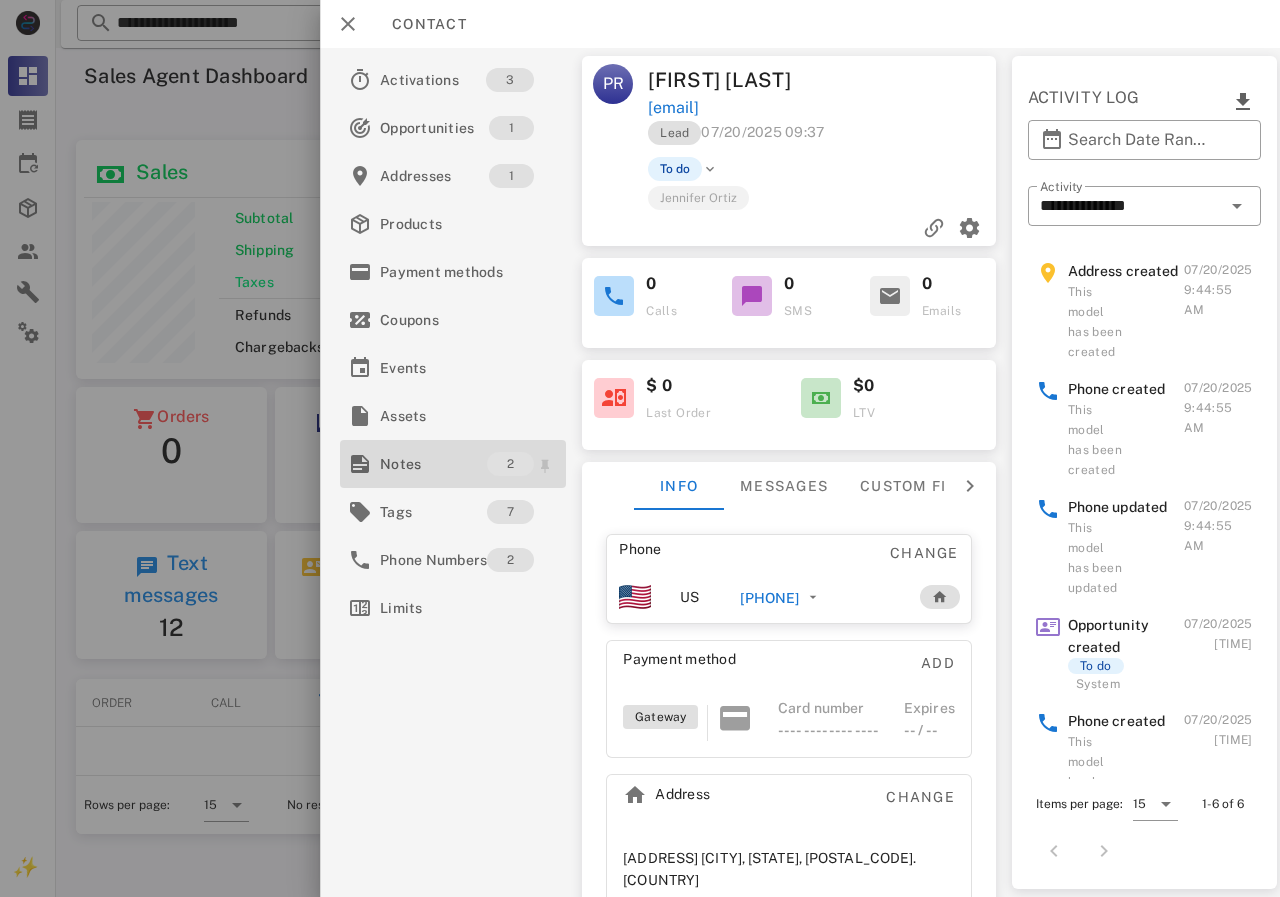 click on "Notes" at bounding box center [433, 464] 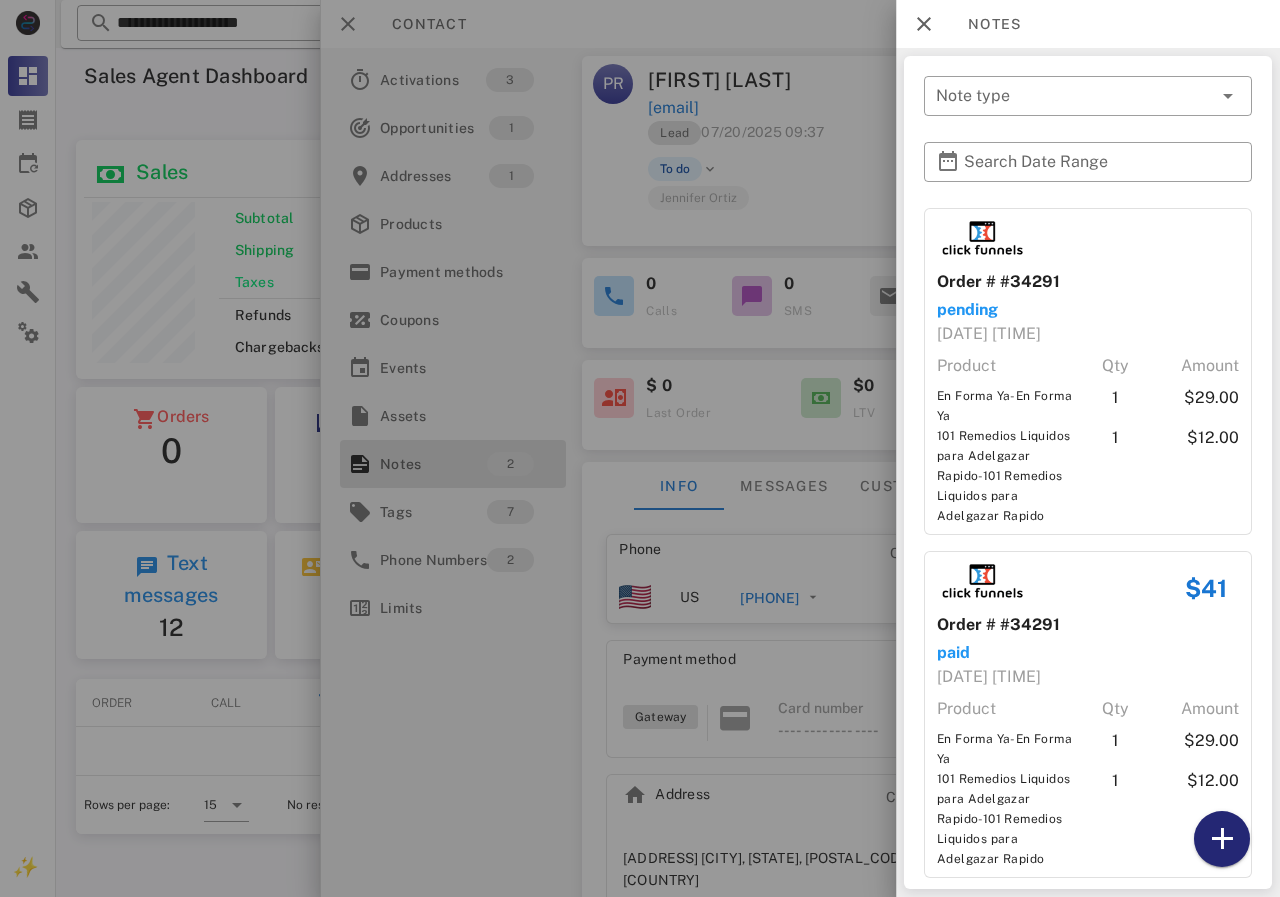 click at bounding box center (1222, 839) 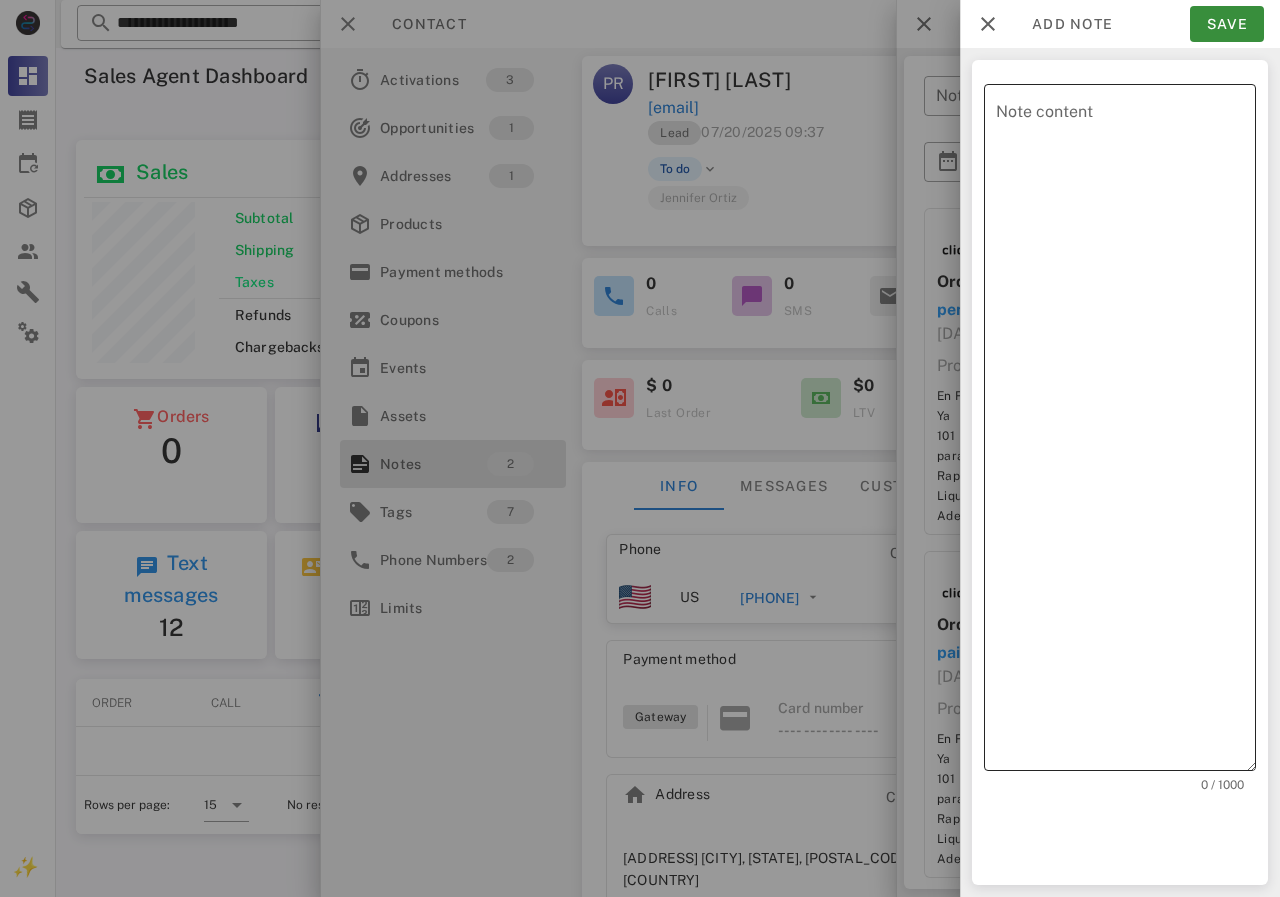 click on "​ Note content" at bounding box center [1120, 427] 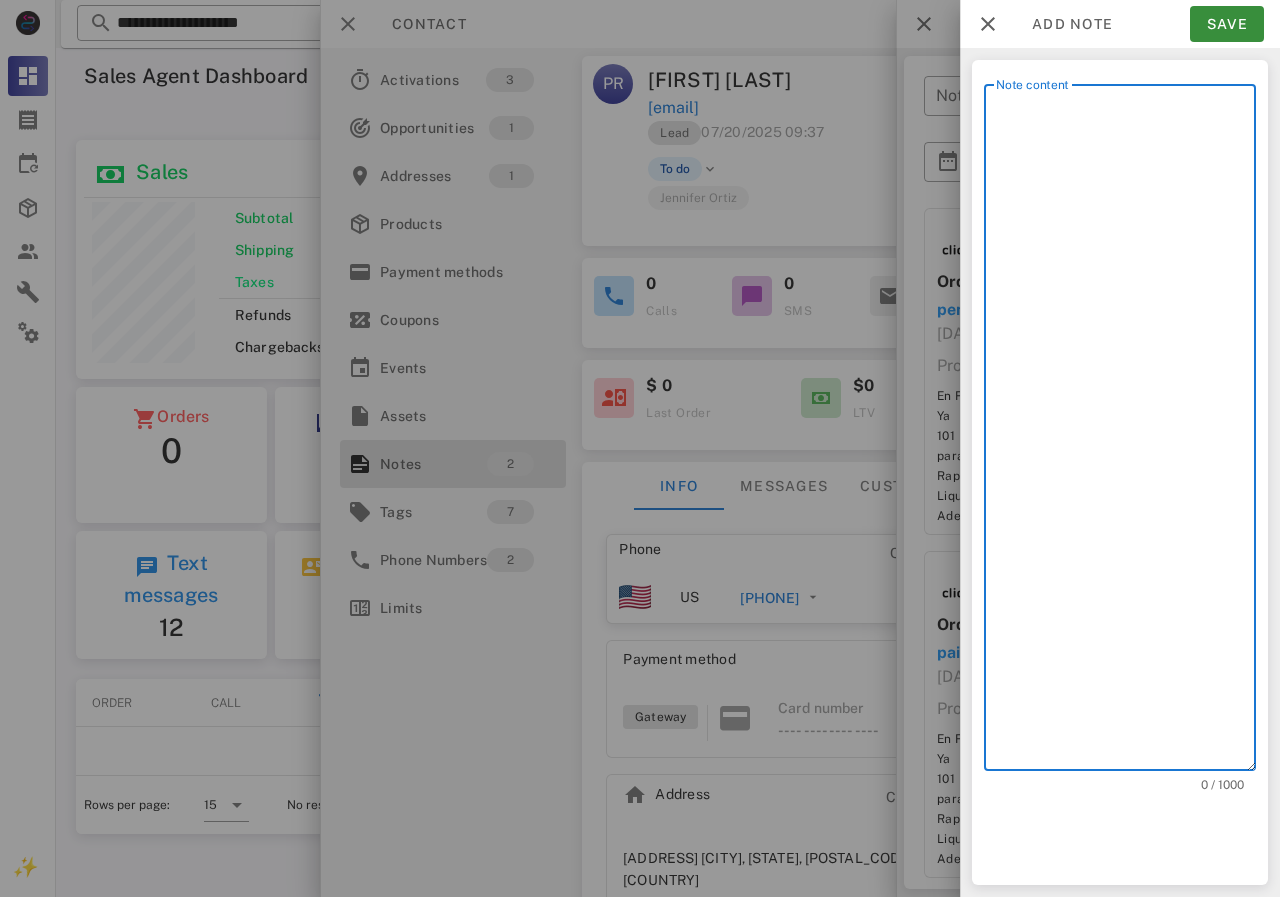 scroll, scrollTop: 240, scrollLeft: 390, axis: both 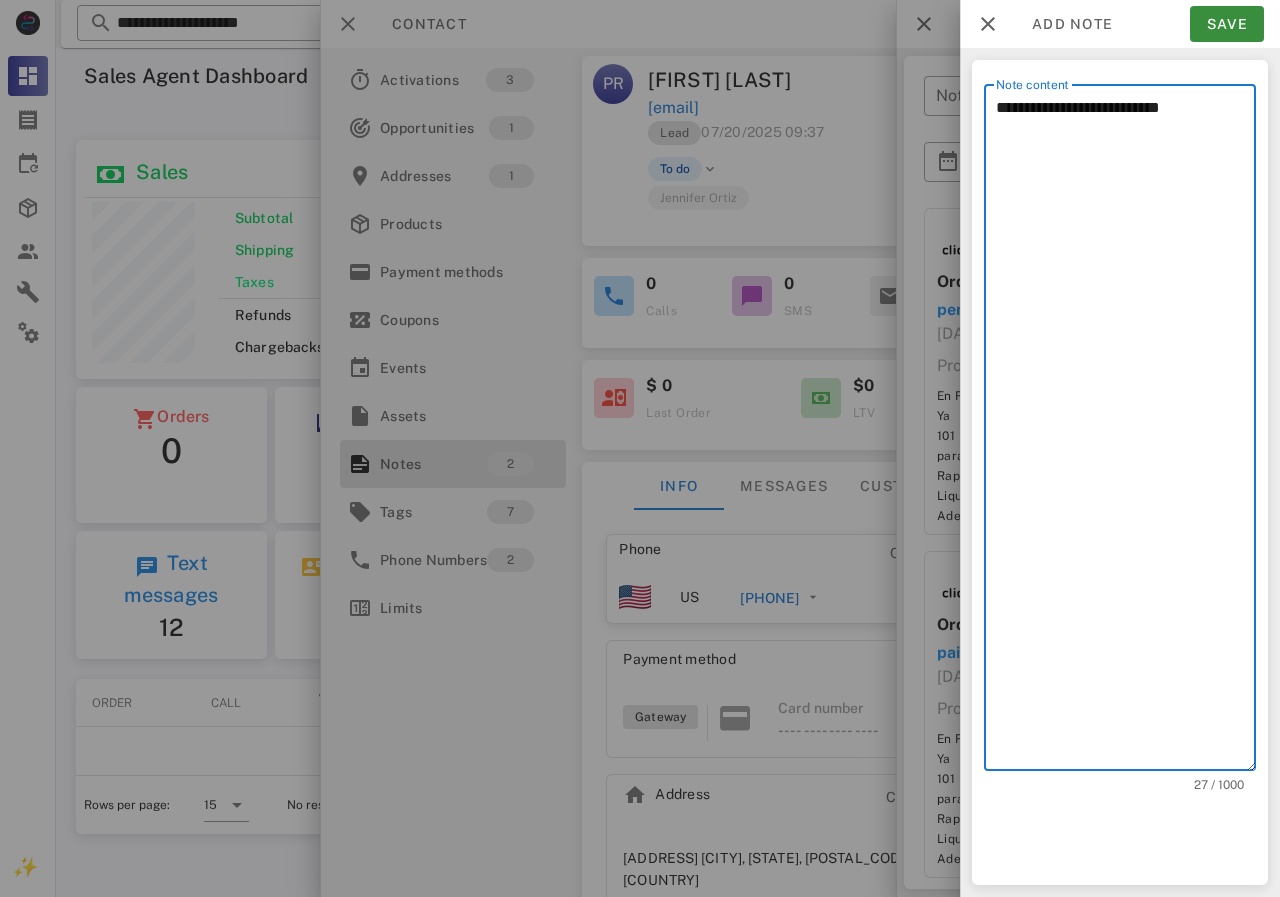 drag, startPoint x: 1174, startPoint y: 121, endPoint x: 1217, endPoint y: 121, distance: 43 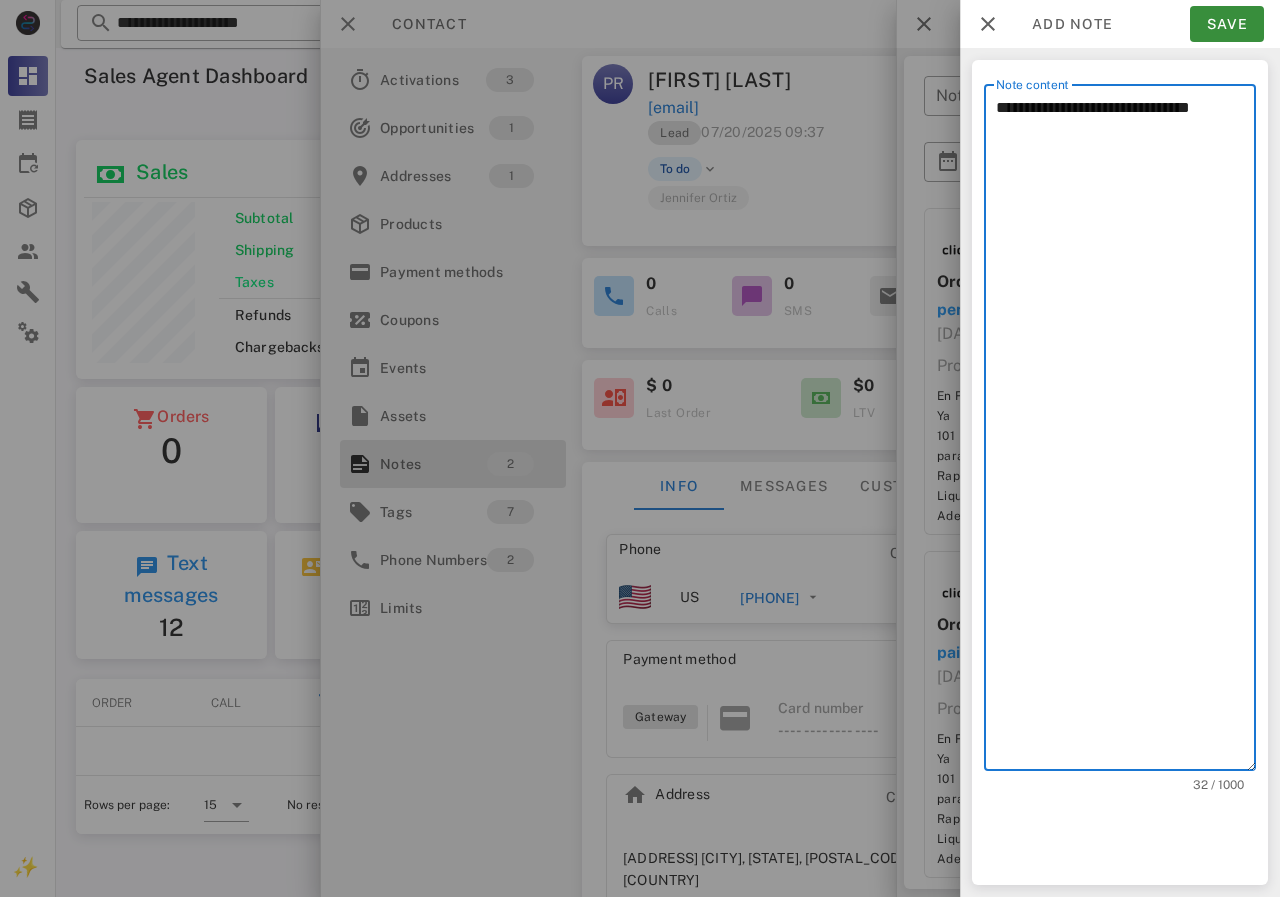 click on "**********" at bounding box center [1126, 432] 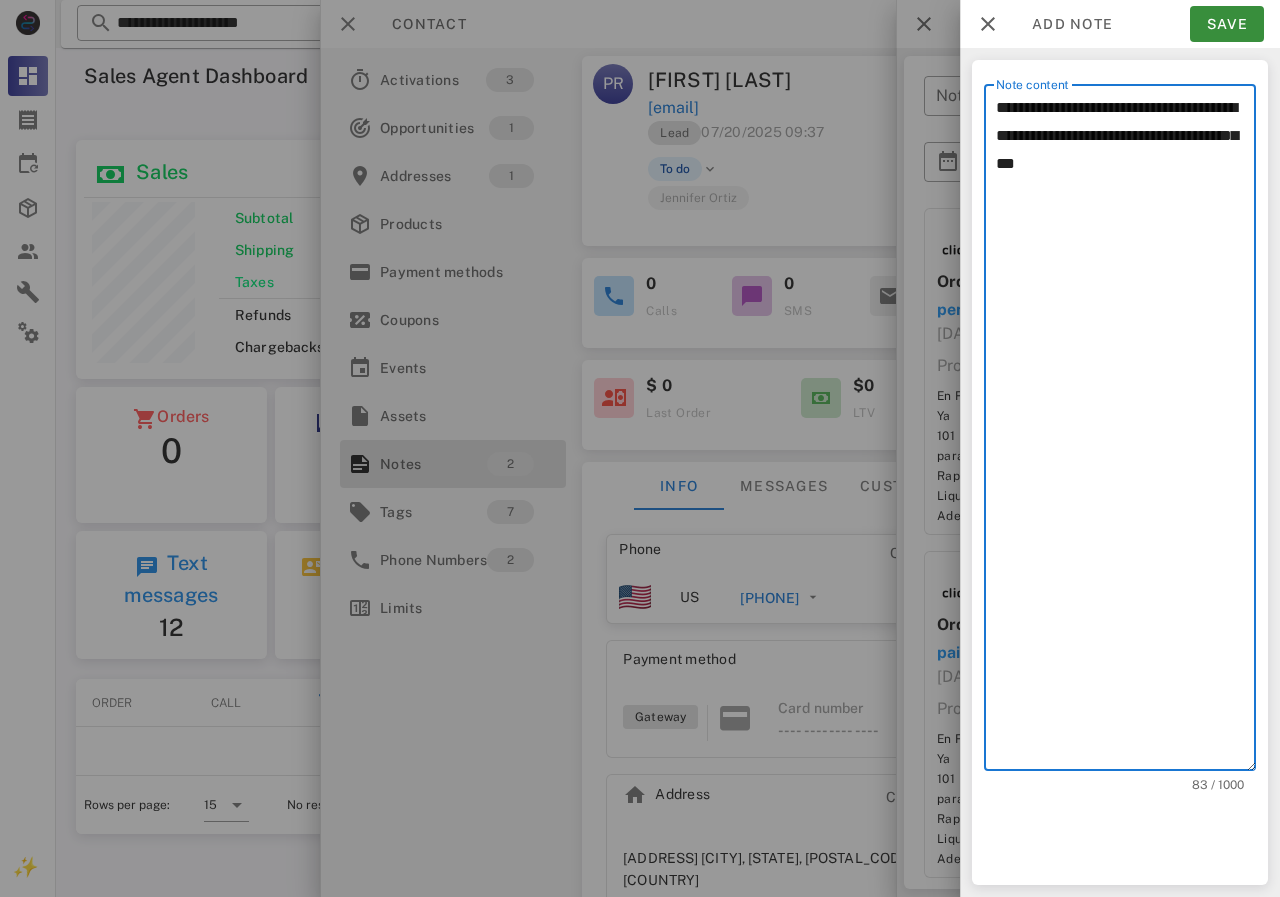 click on "**********" at bounding box center (1126, 432) 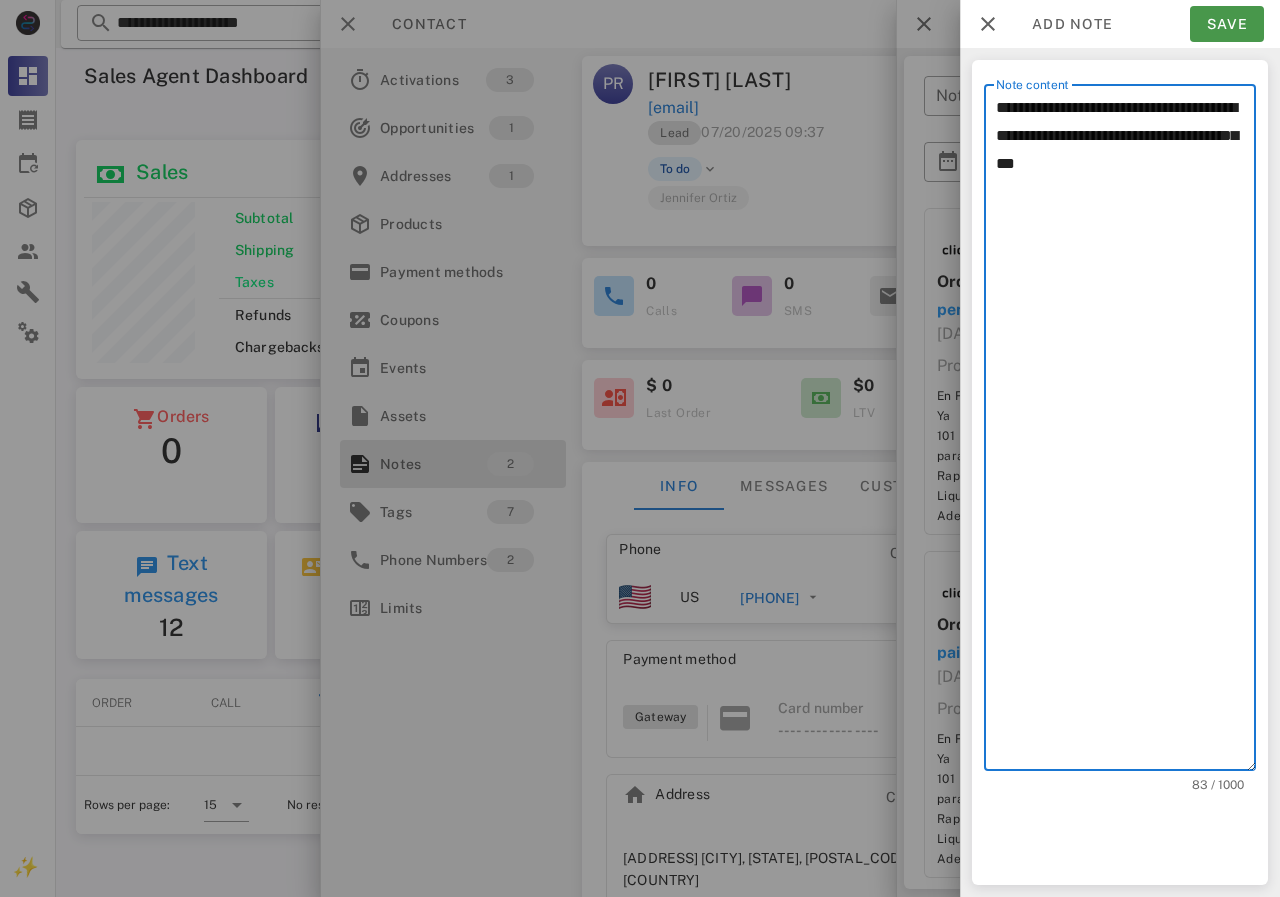 type on "**********" 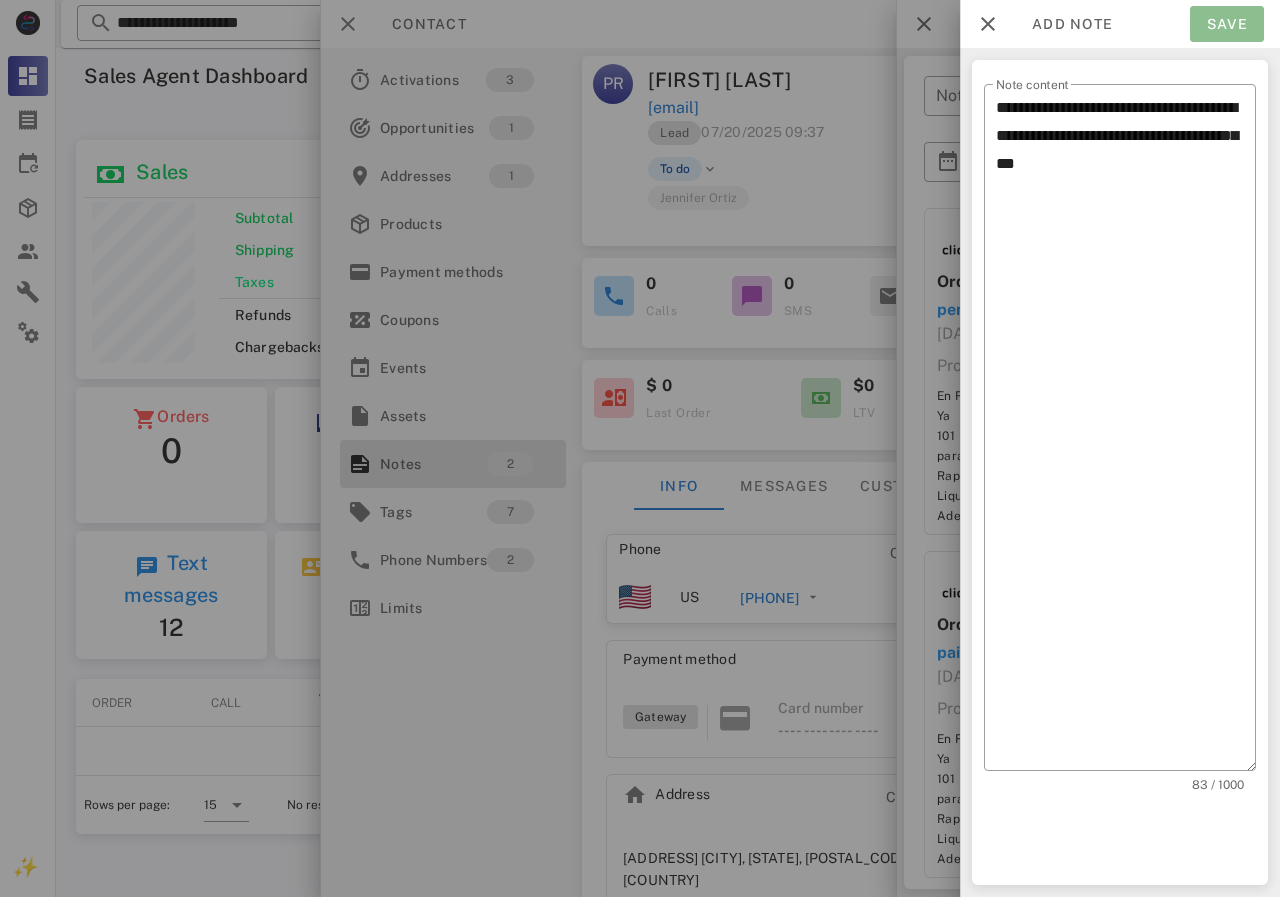 click on "Save" at bounding box center [1227, 24] 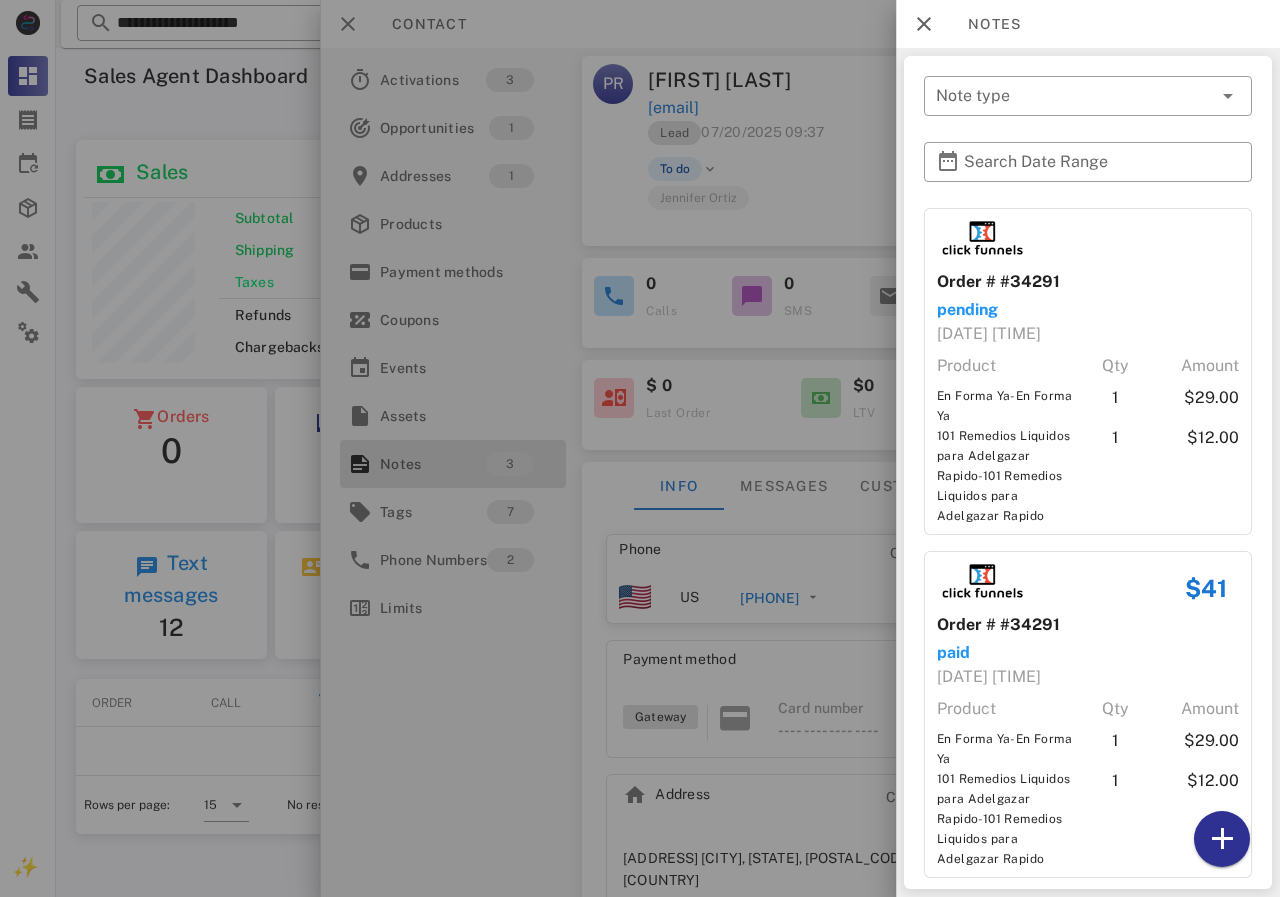 click at bounding box center [640, 448] 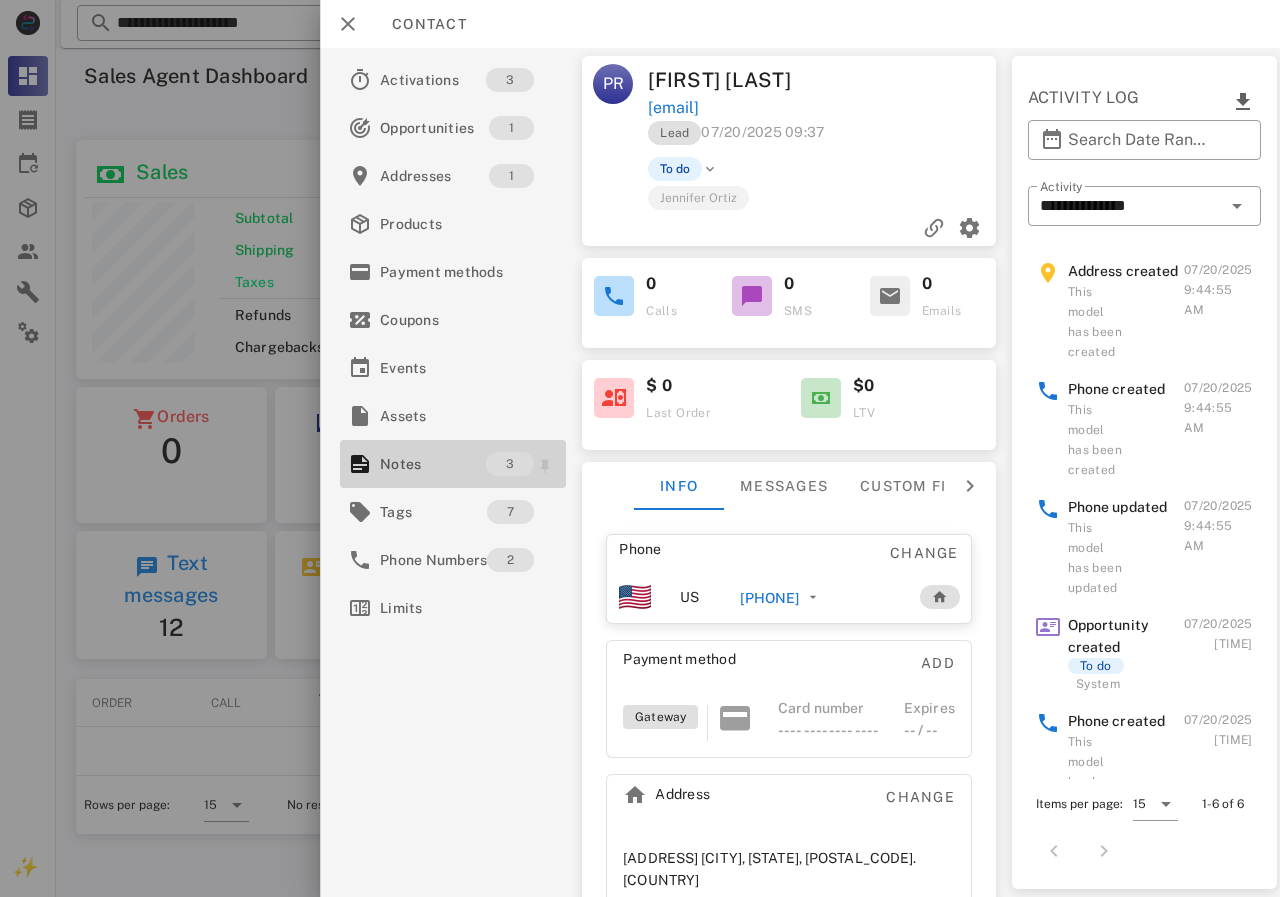 click on "3" at bounding box center [510, 464] 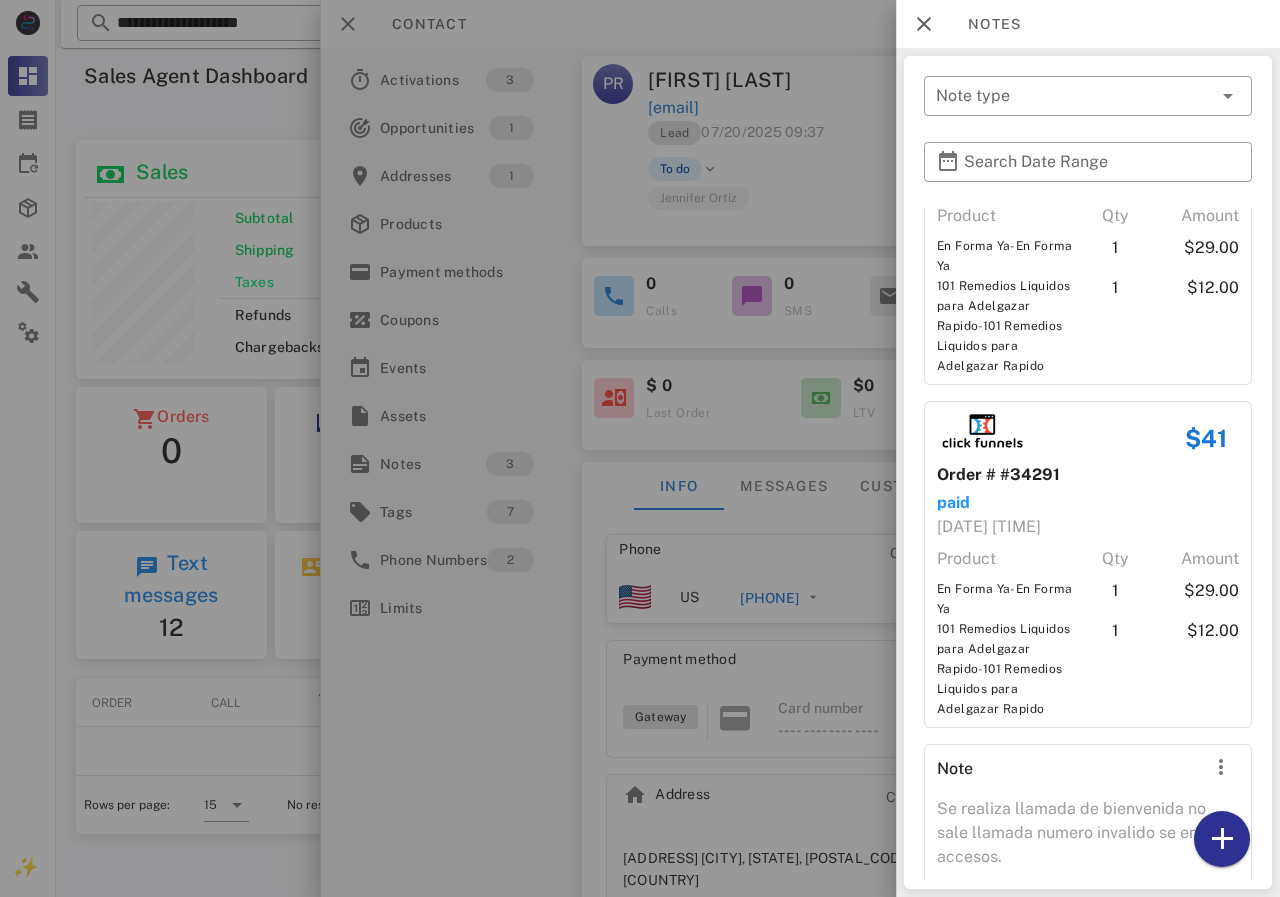 scroll, scrollTop: 237, scrollLeft: 0, axis: vertical 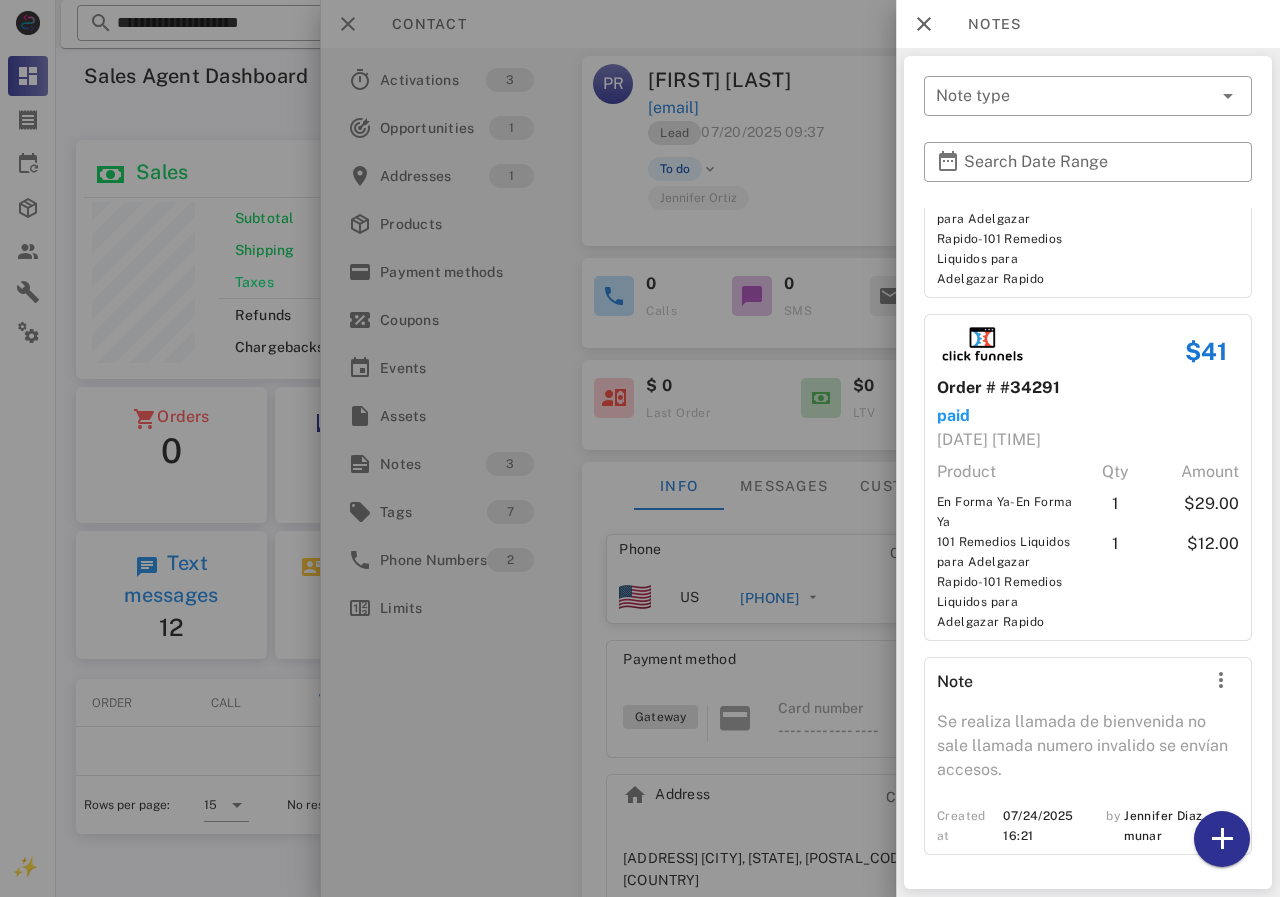 click at bounding box center [640, 448] 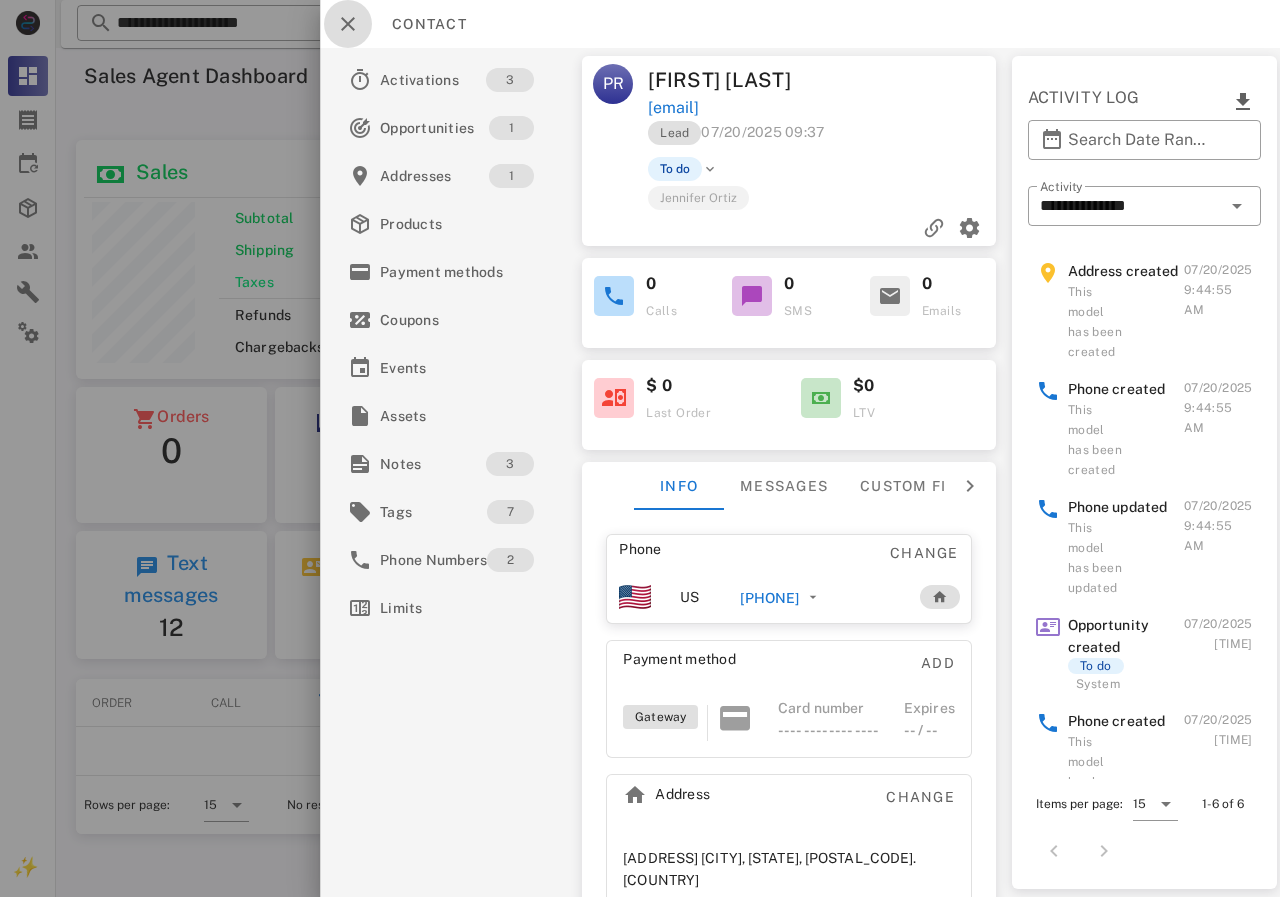 click at bounding box center (348, 24) 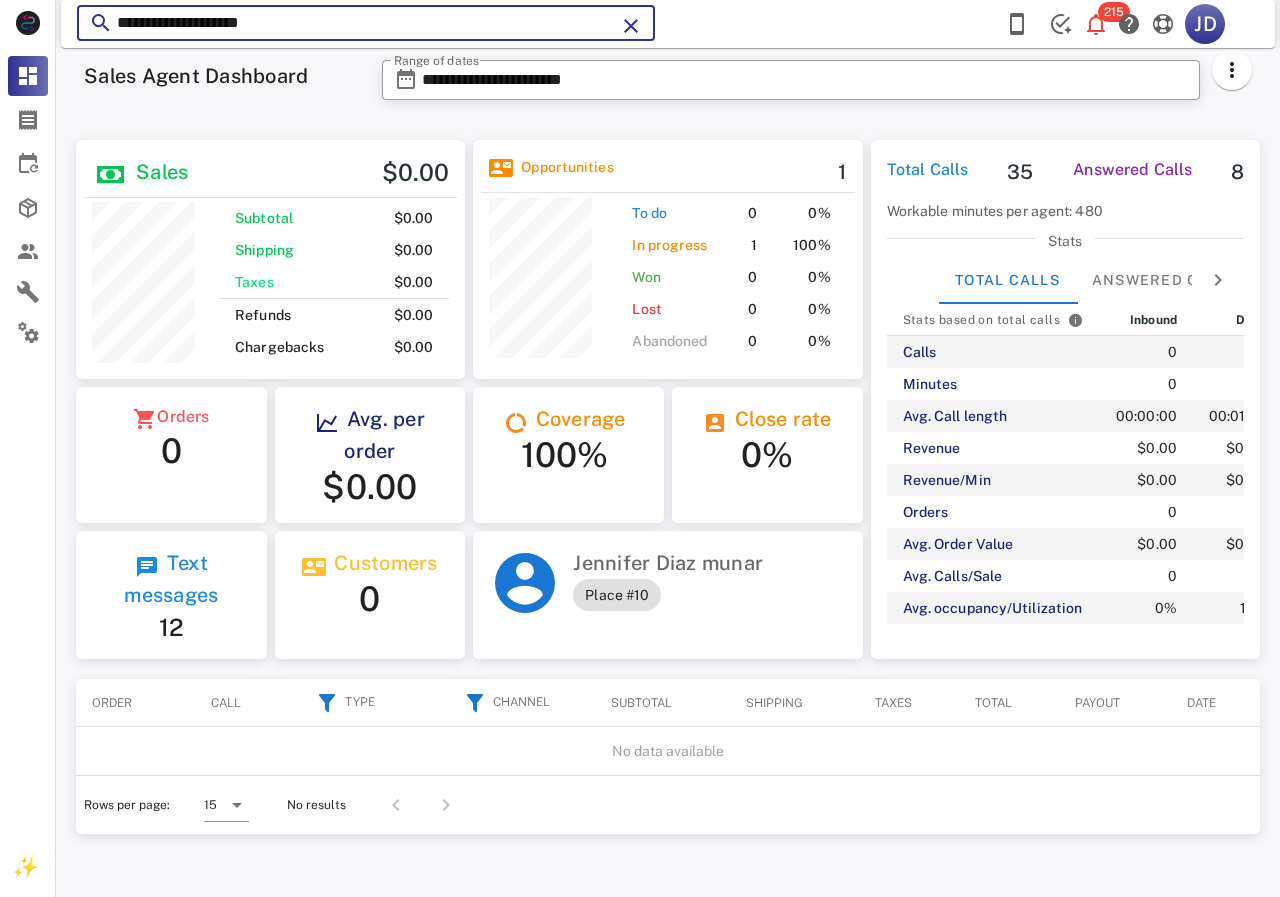click on "**********" at bounding box center [366, 23] 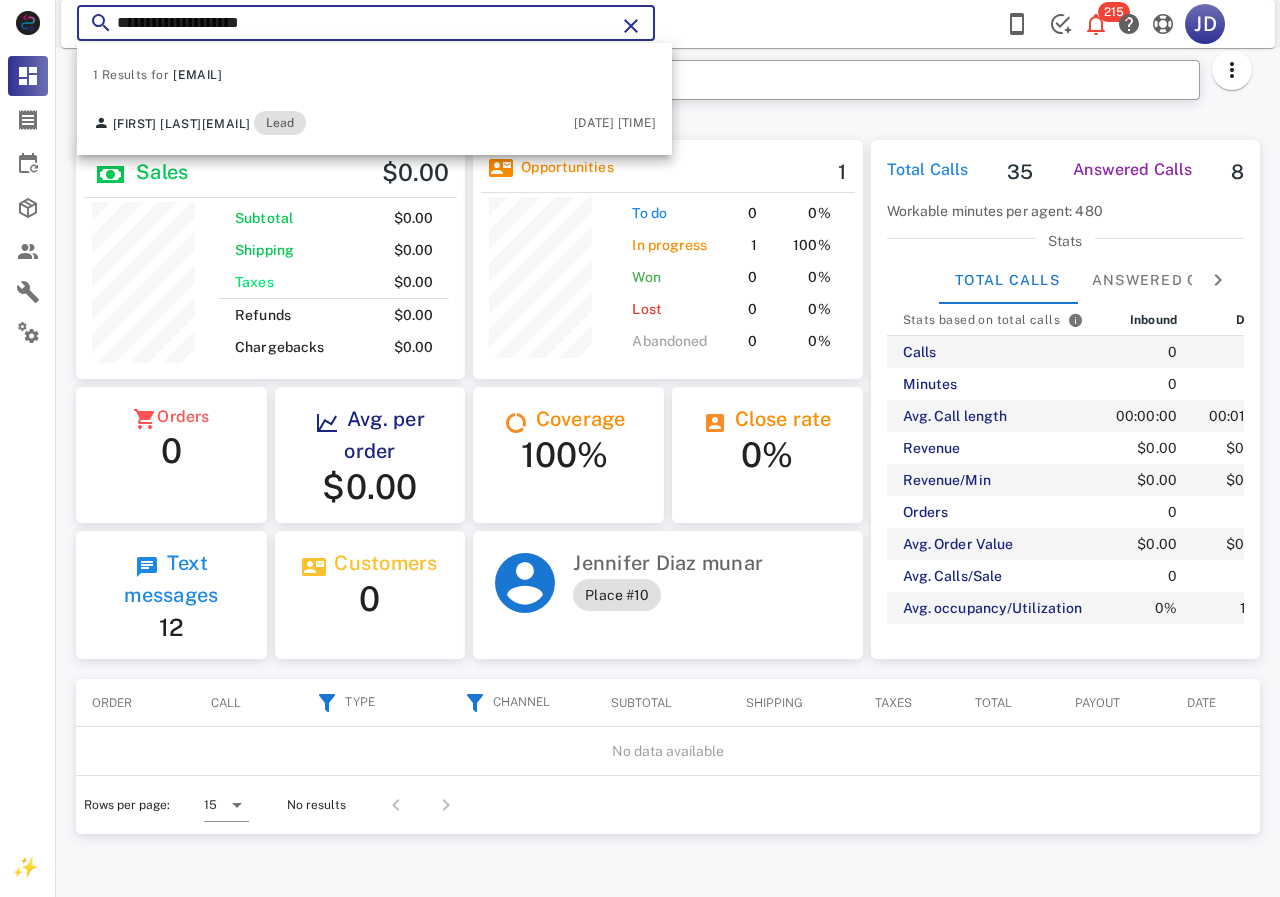 drag, startPoint x: 332, startPoint y: 19, endPoint x: 47, endPoint y: 21, distance: 285.00702 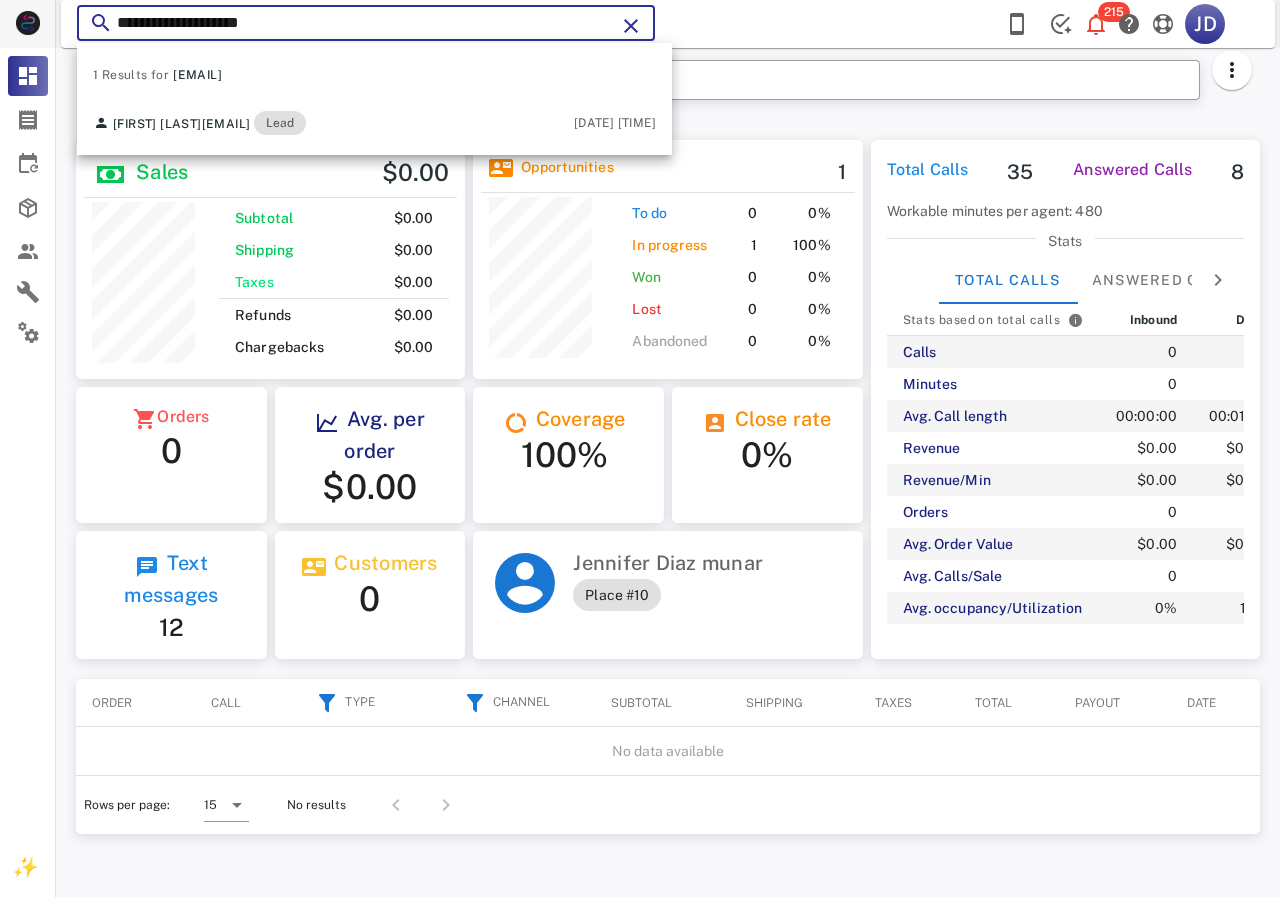 paste 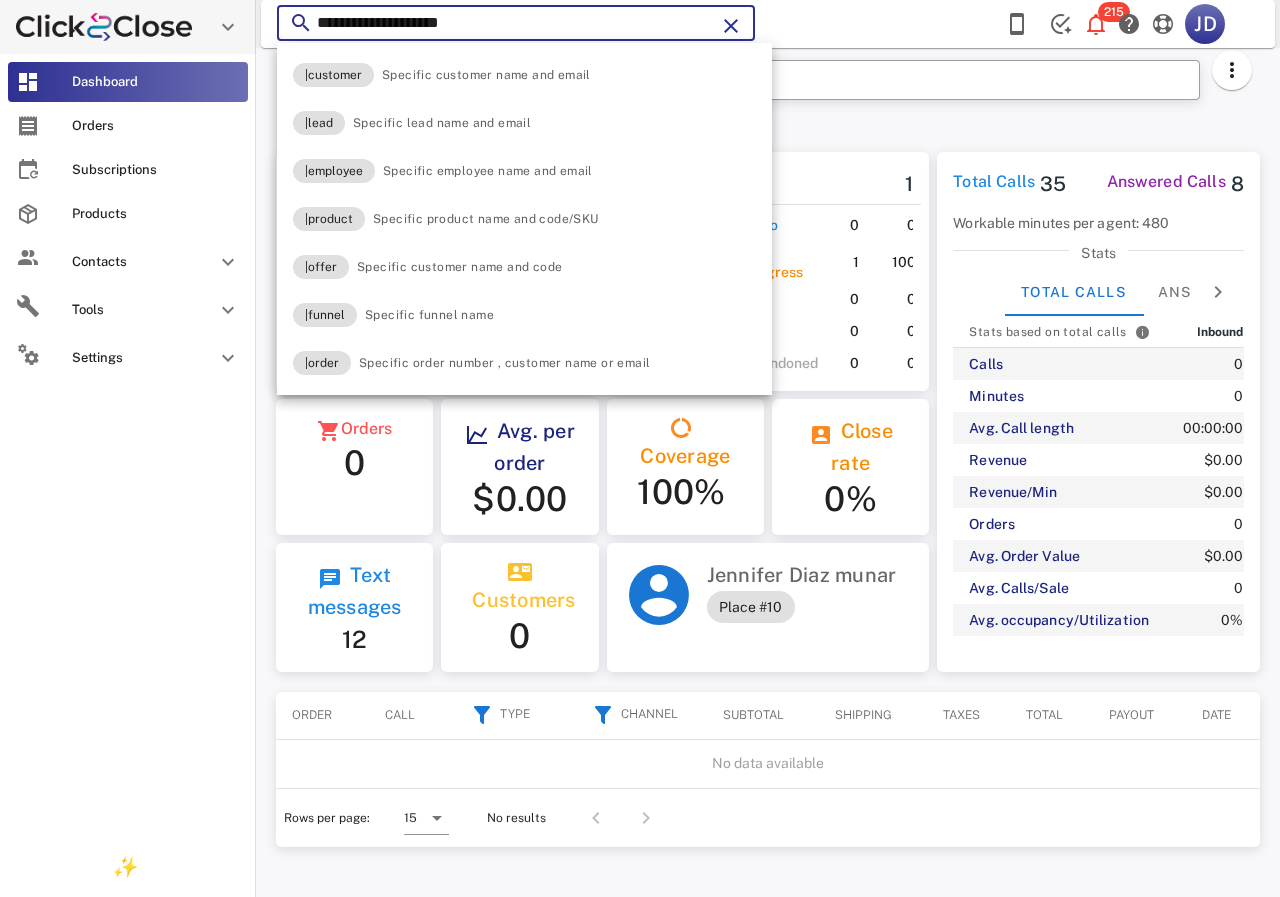 scroll, scrollTop: 250, scrollLeft: 322, axis: both 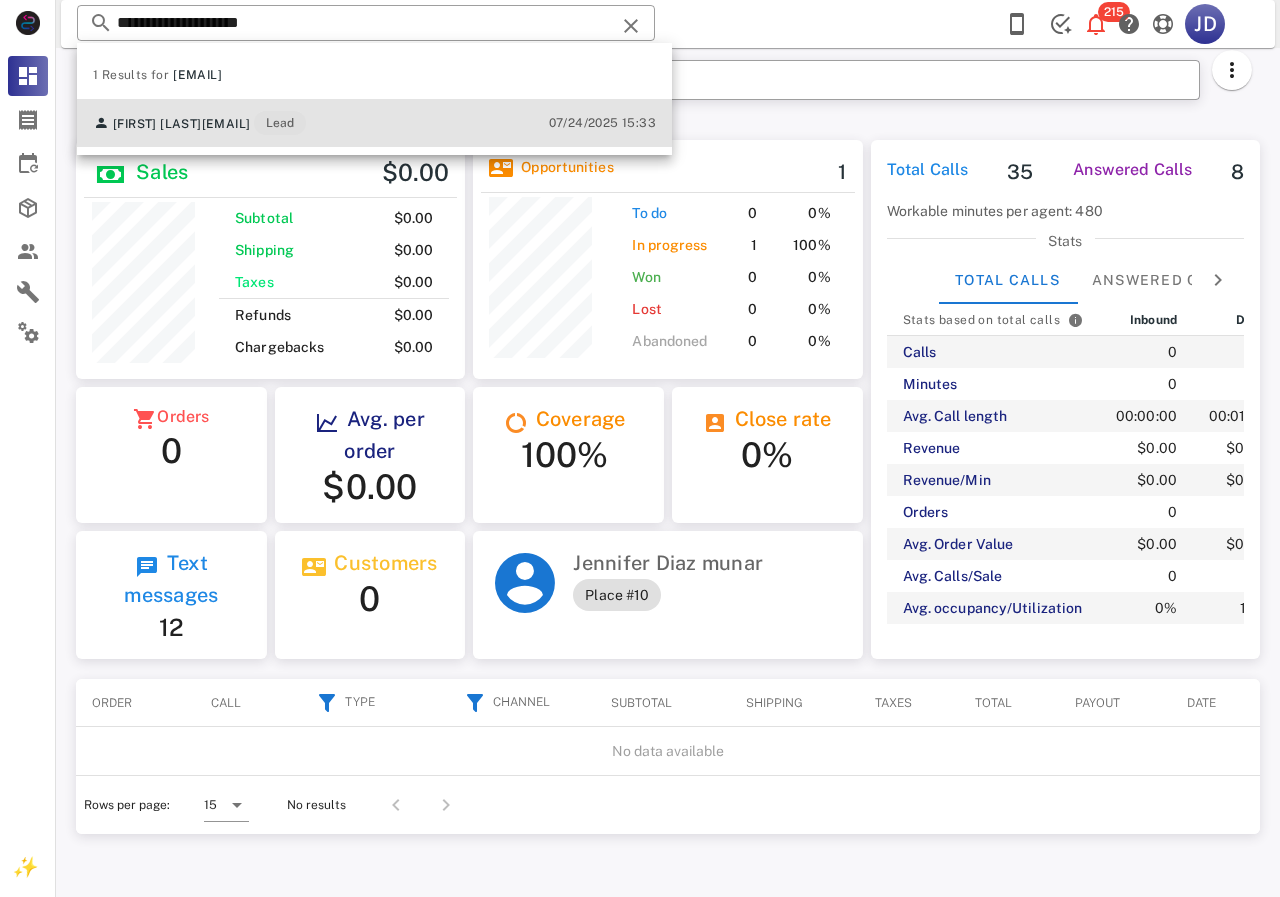 click on "mareylis18@gmail.com" at bounding box center [226, 124] 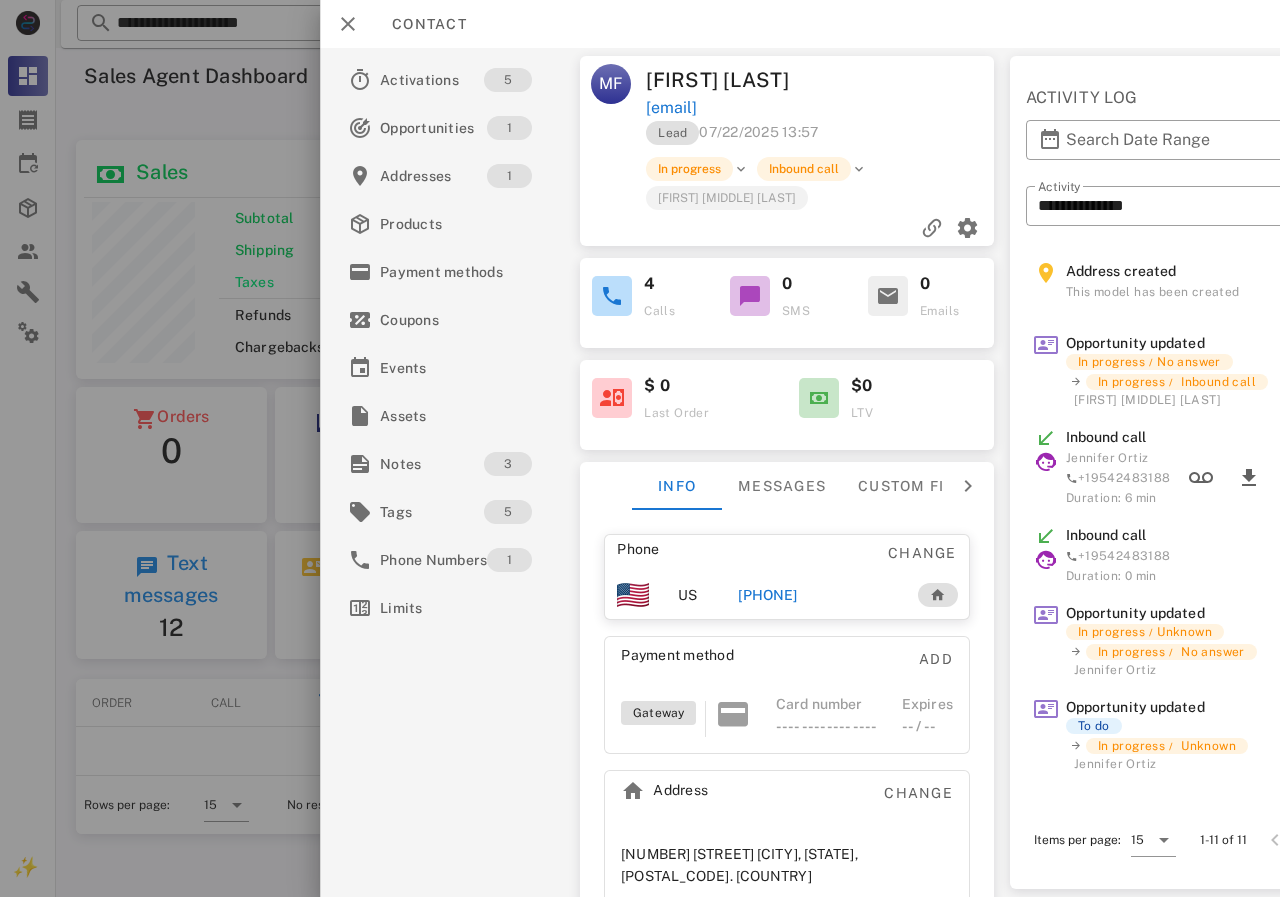 click on "+17863140177" at bounding box center (767, 595) 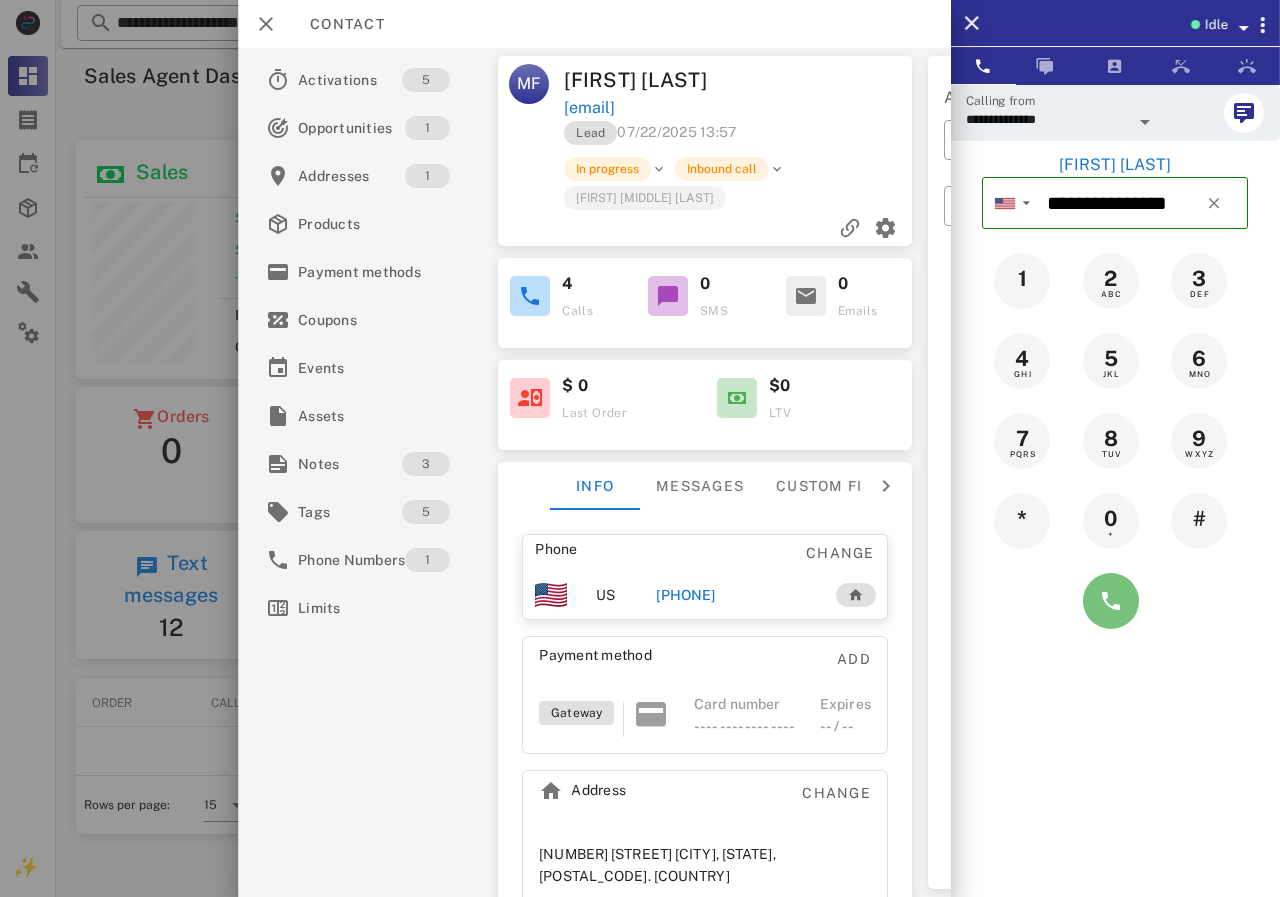 click at bounding box center (1111, 601) 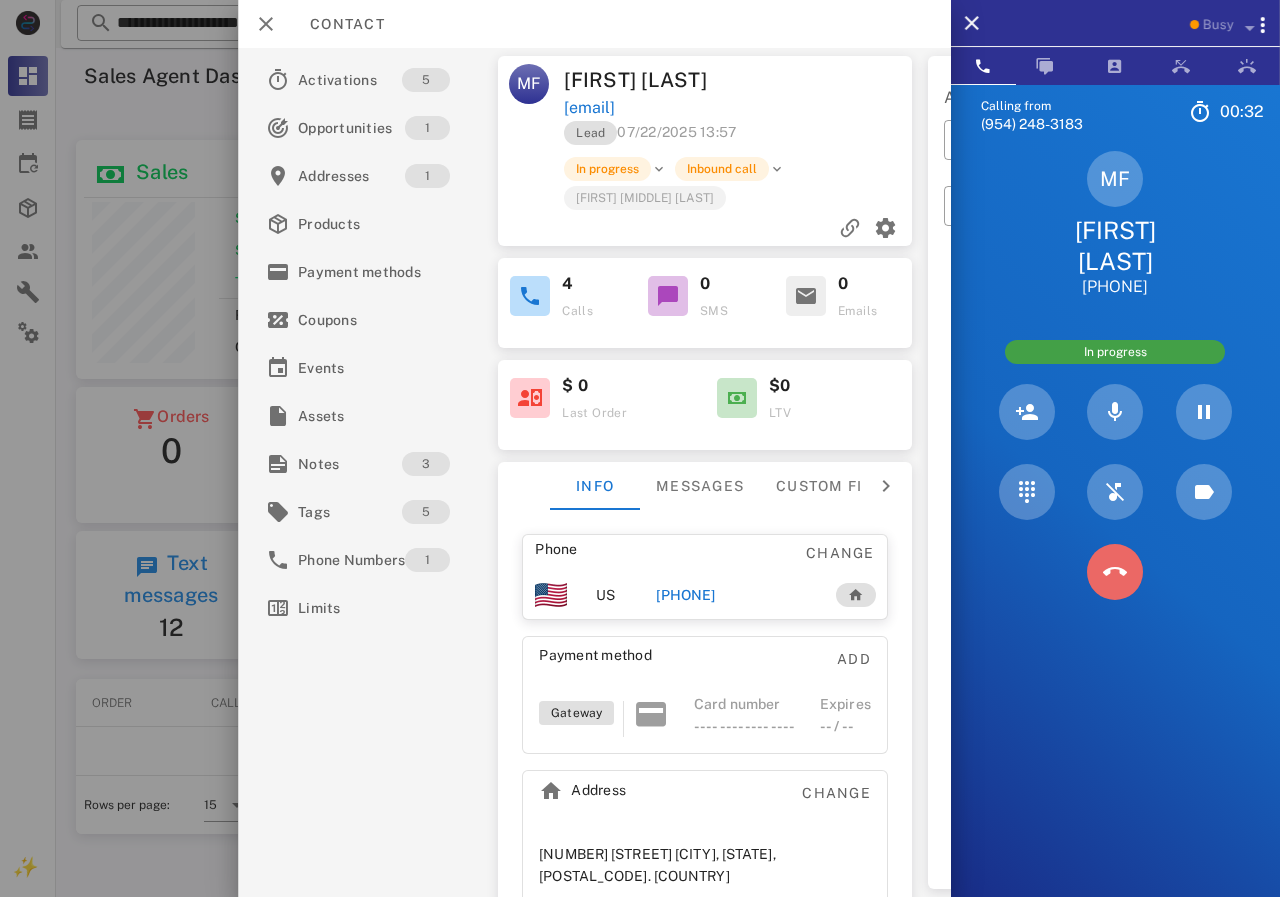 click at bounding box center (1115, 572) 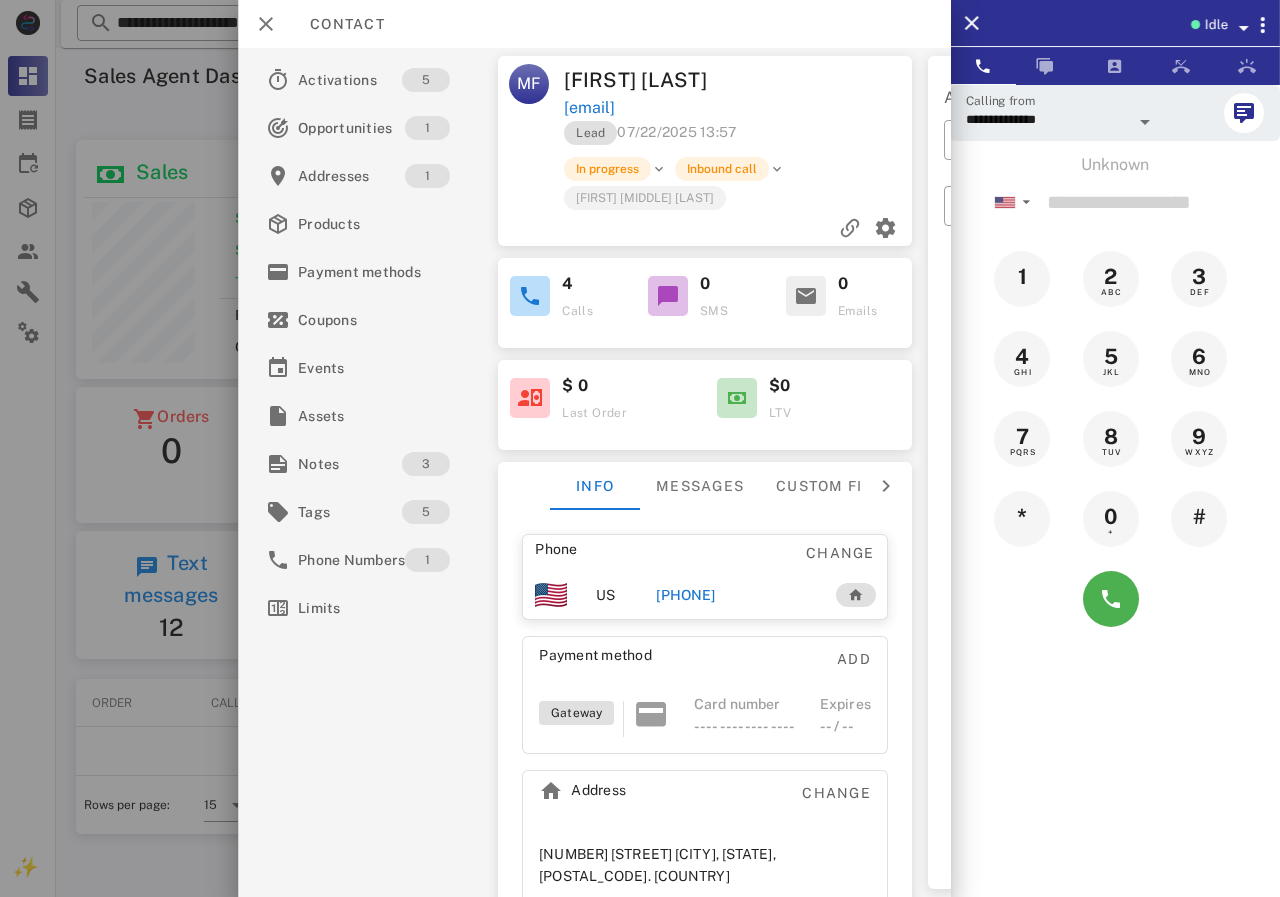 click on "+17863140177" at bounding box center (685, 595) 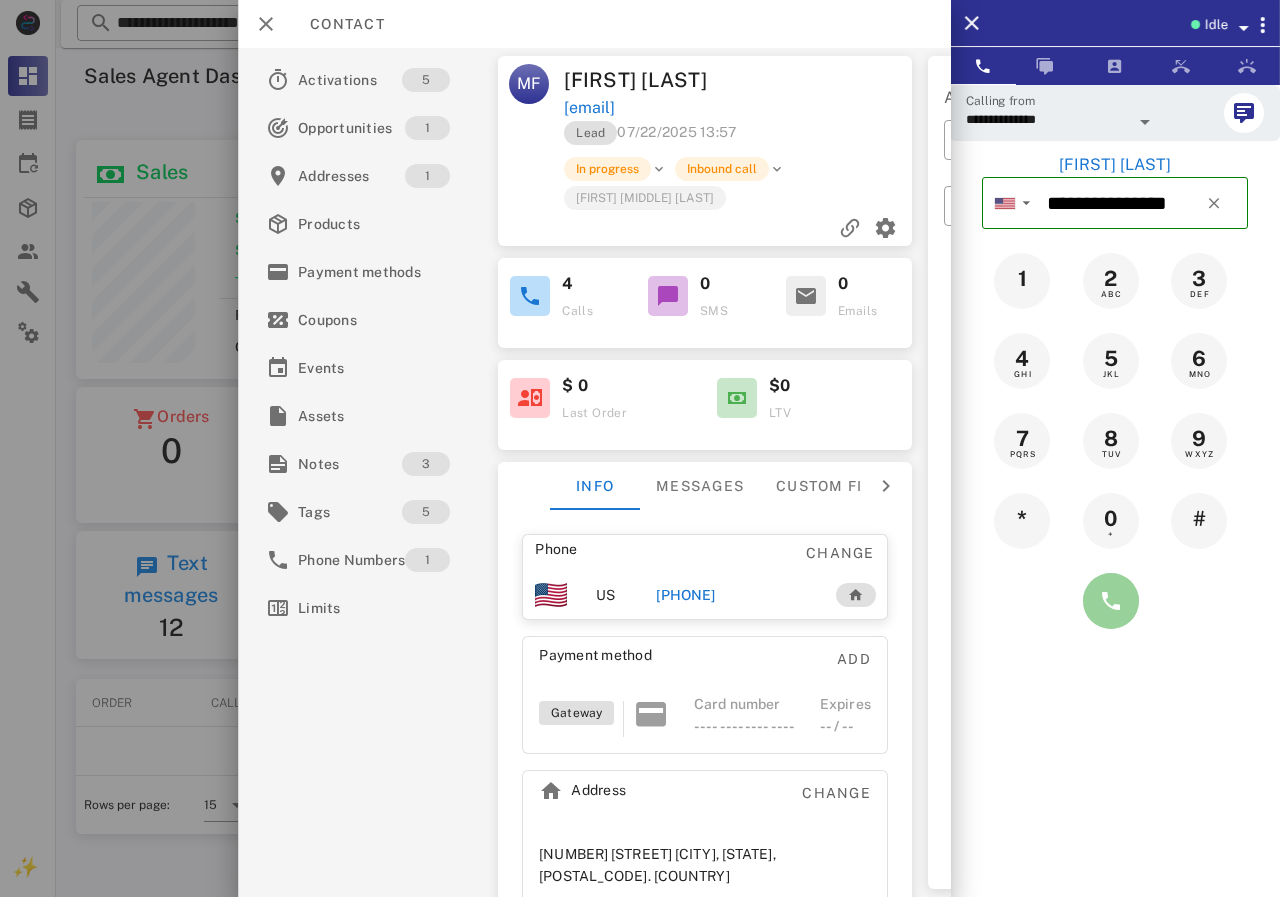 click at bounding box center [1111, 601] 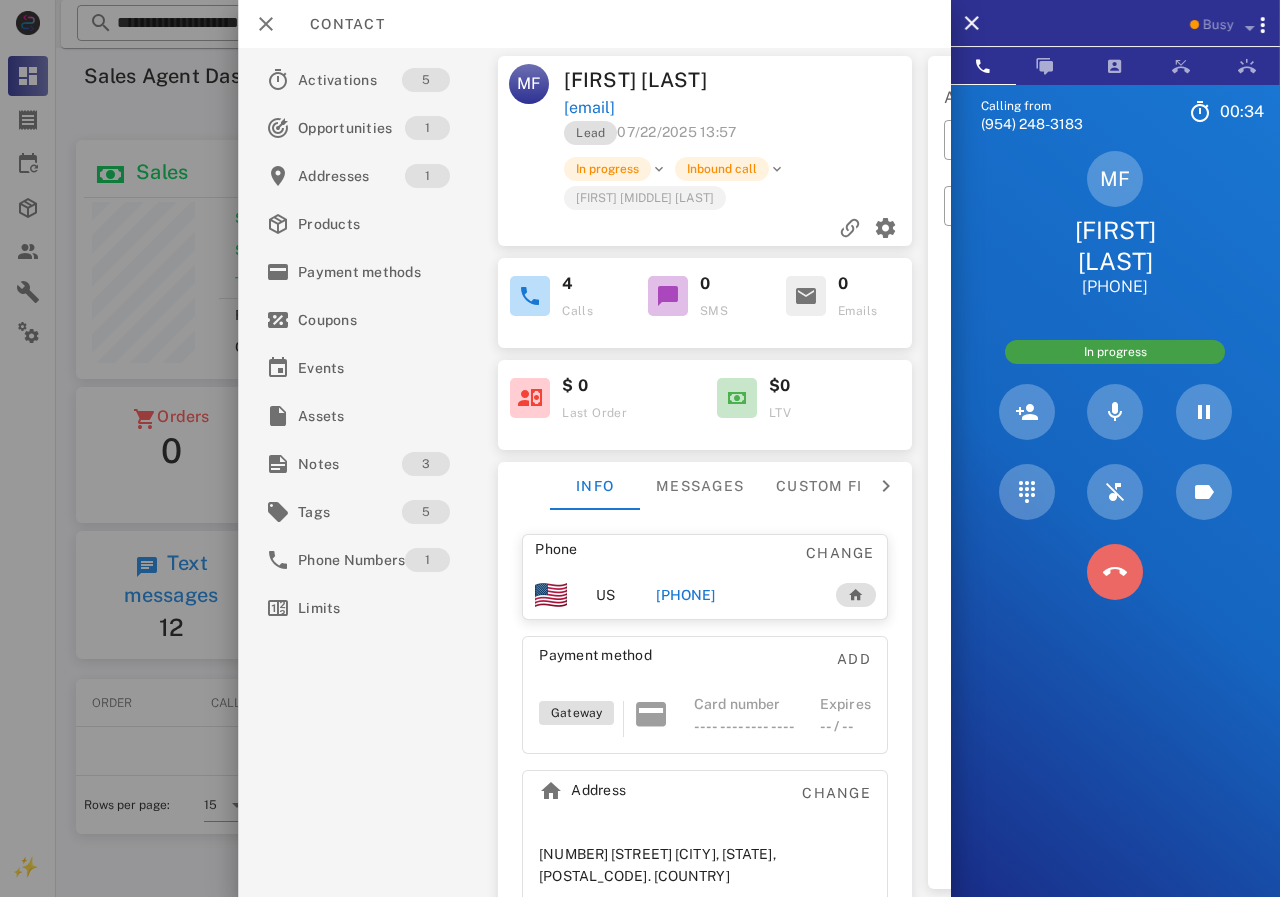 click at bounding box center (1115, 572) 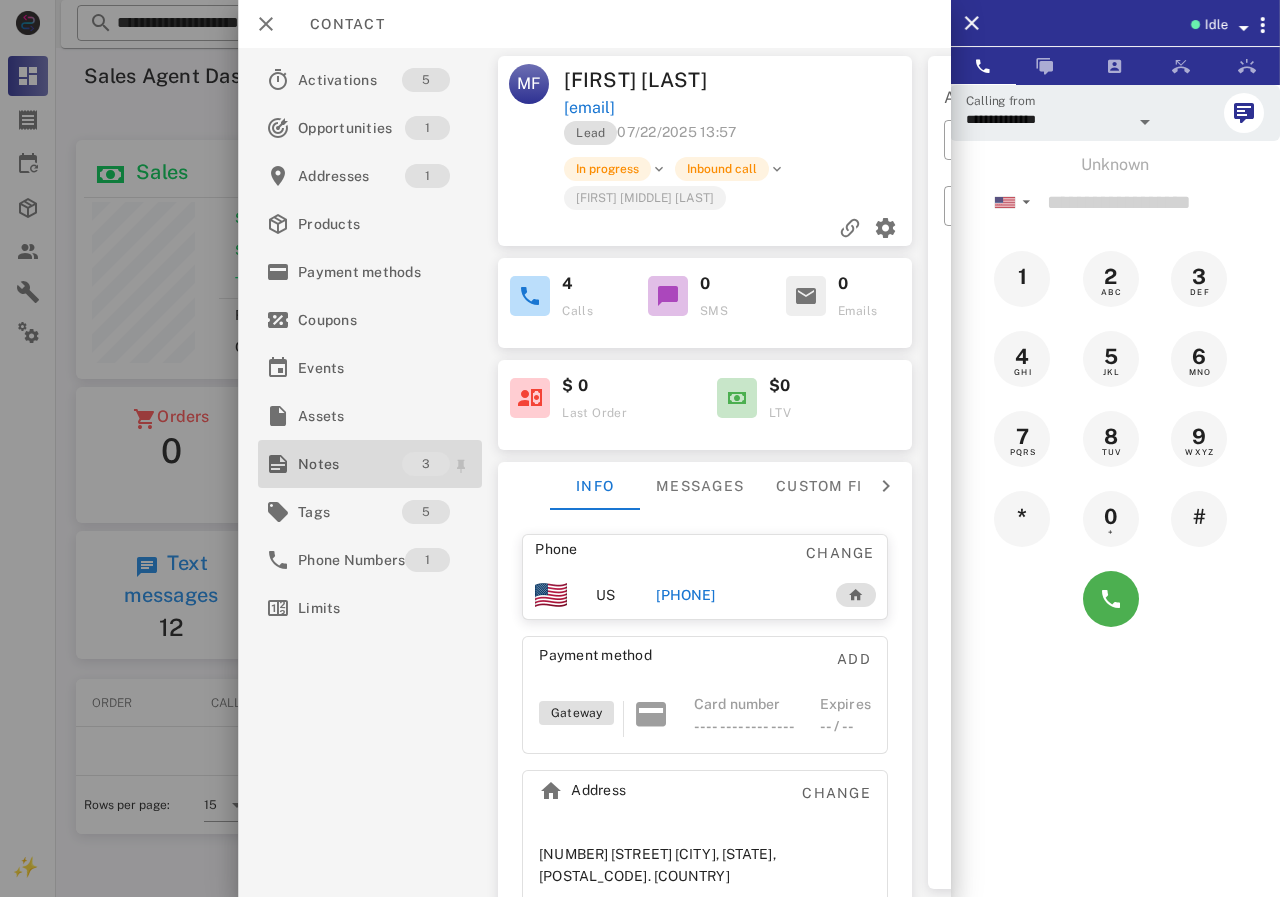 click on "Notes" at bounding box center (350, 464) 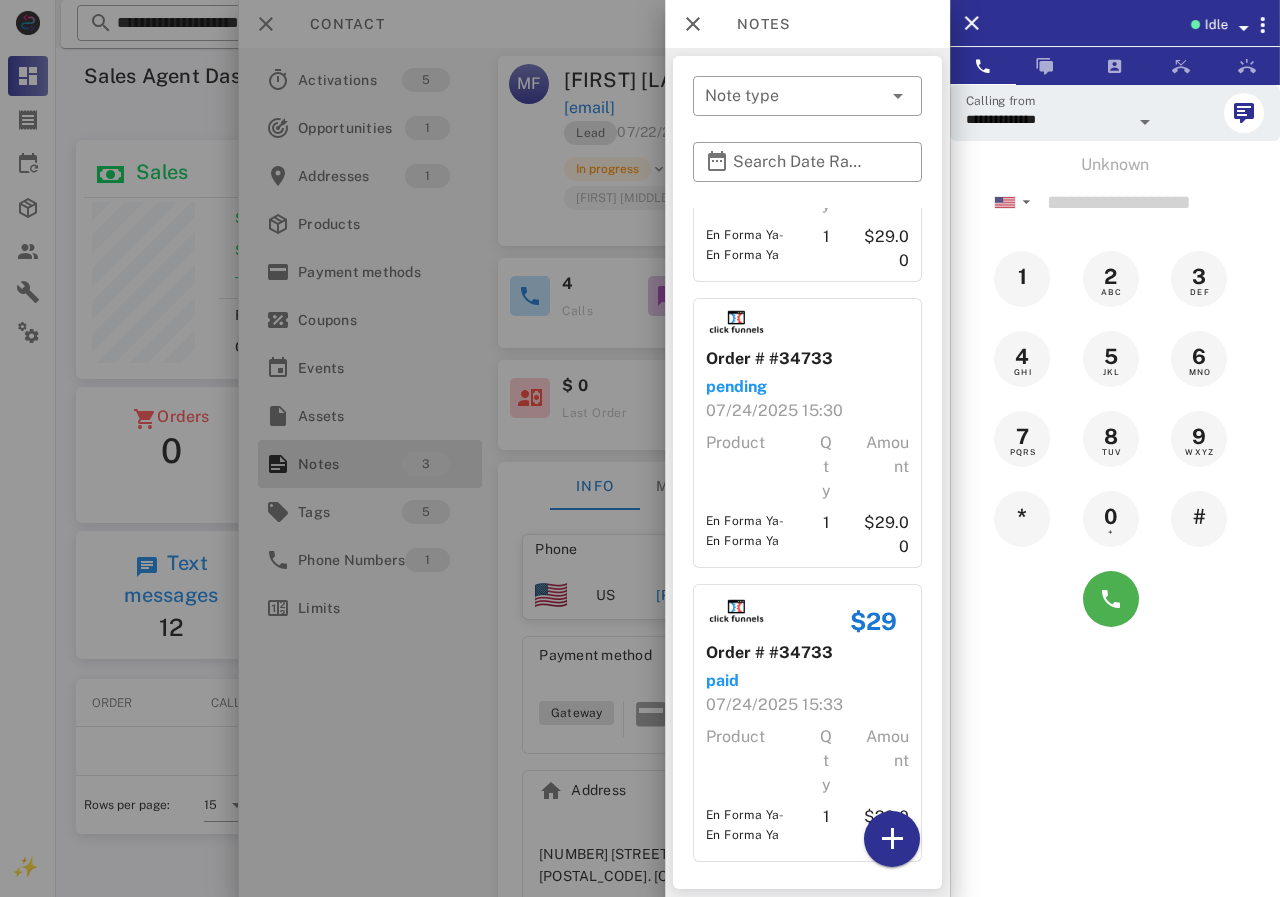 scroll, scrollTop: 202, scrollLeft: 0, axis: vertical 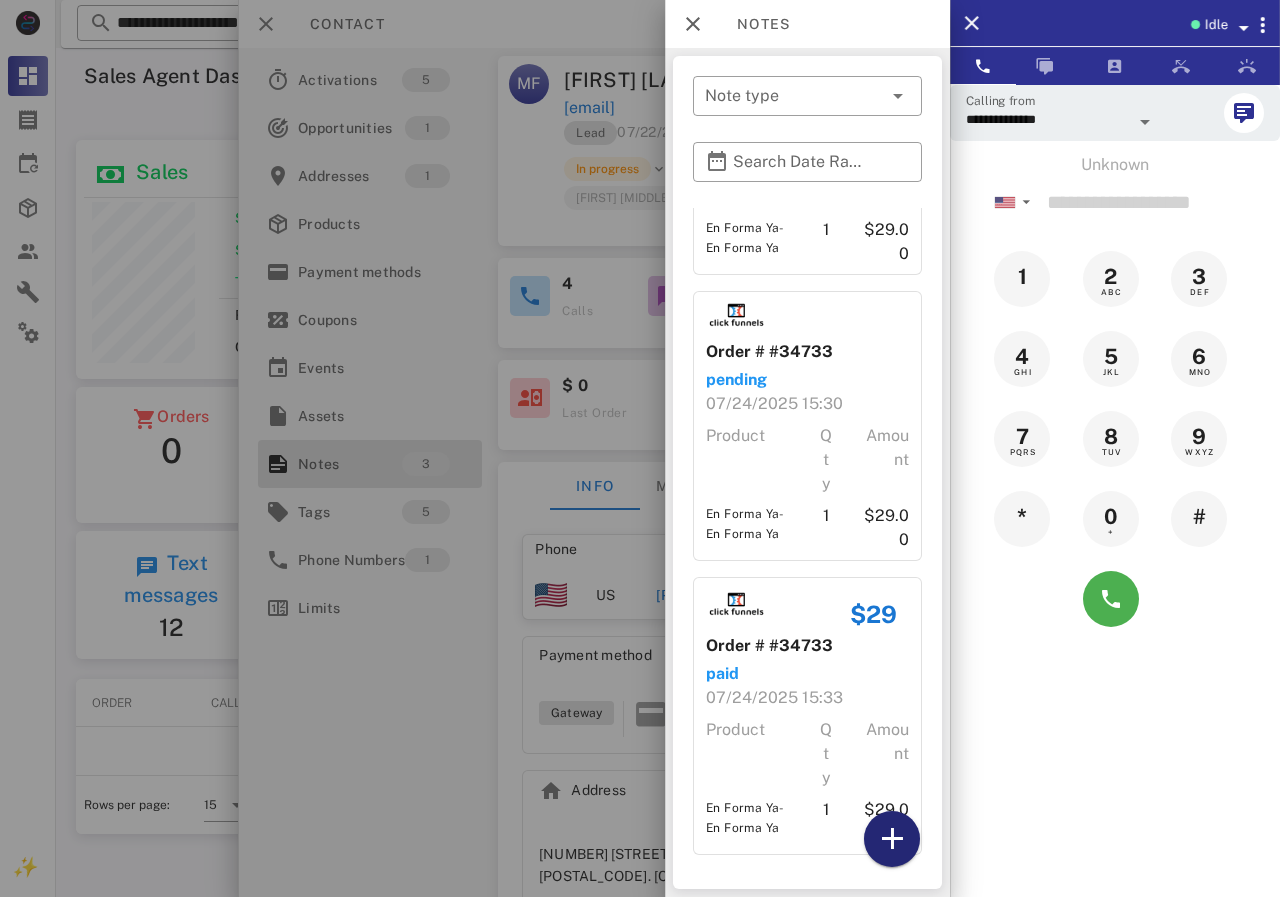 click at bounding box center (892, 839) 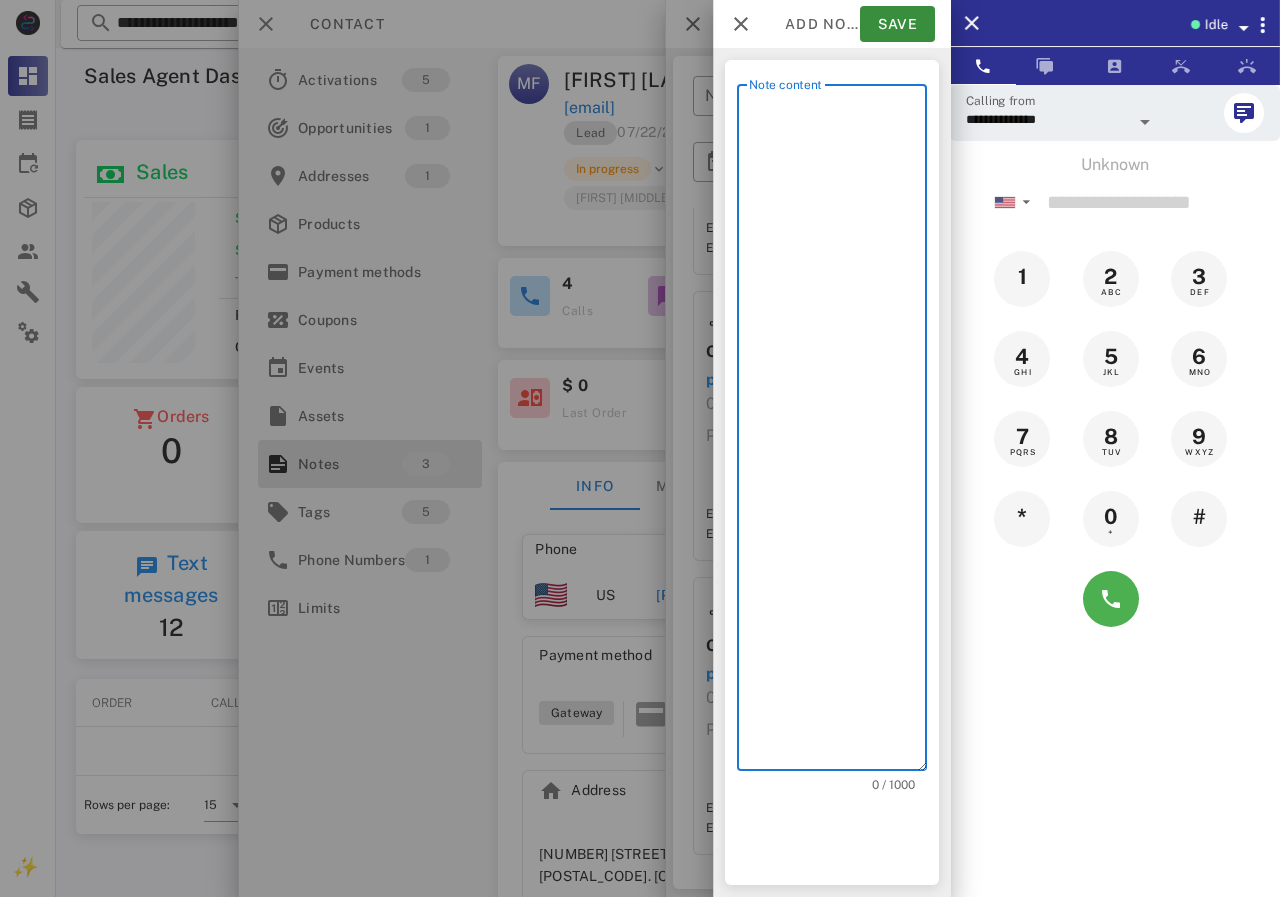 scroll, scrollTop: 240, scrollLeft: 390, axis: both 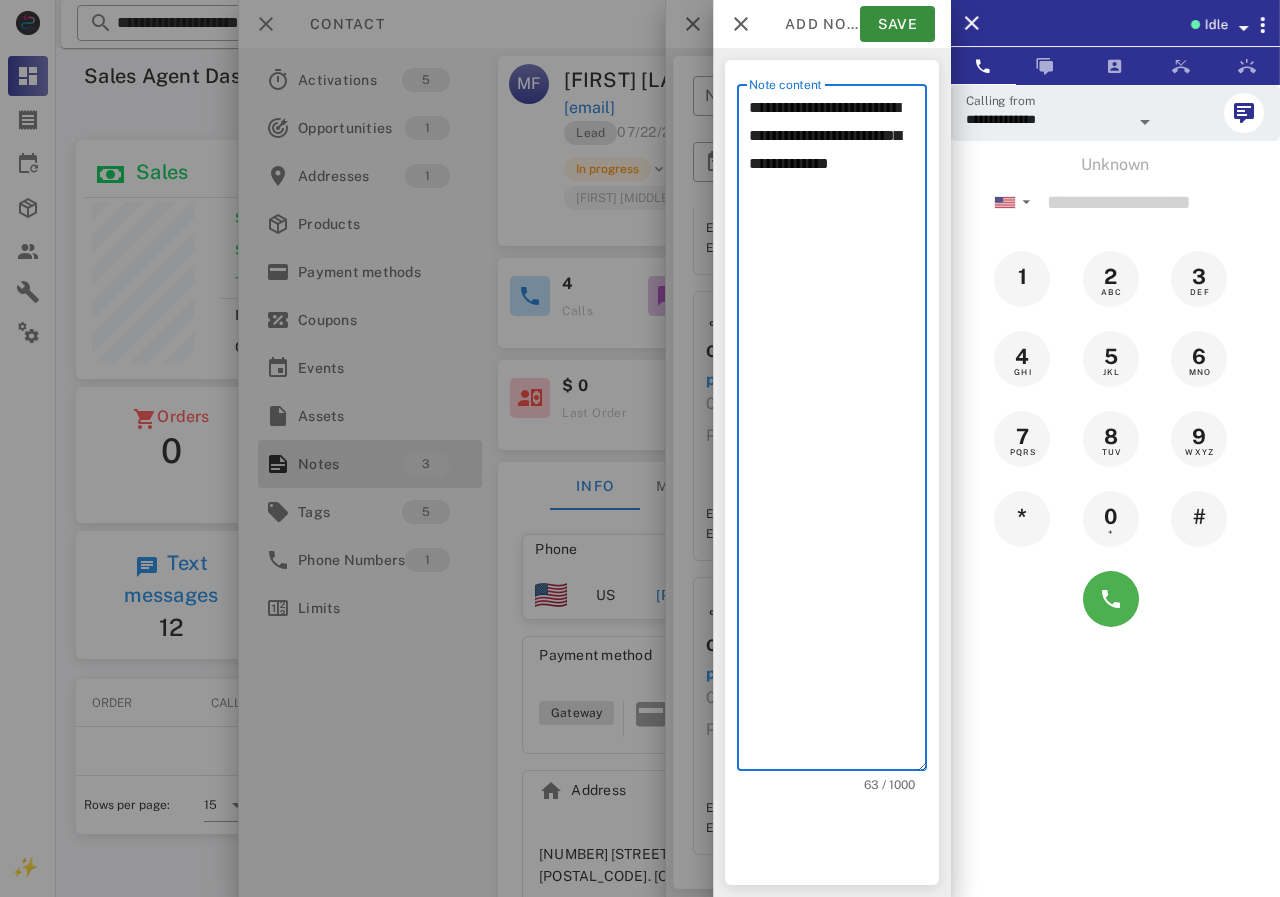 type on "**********" 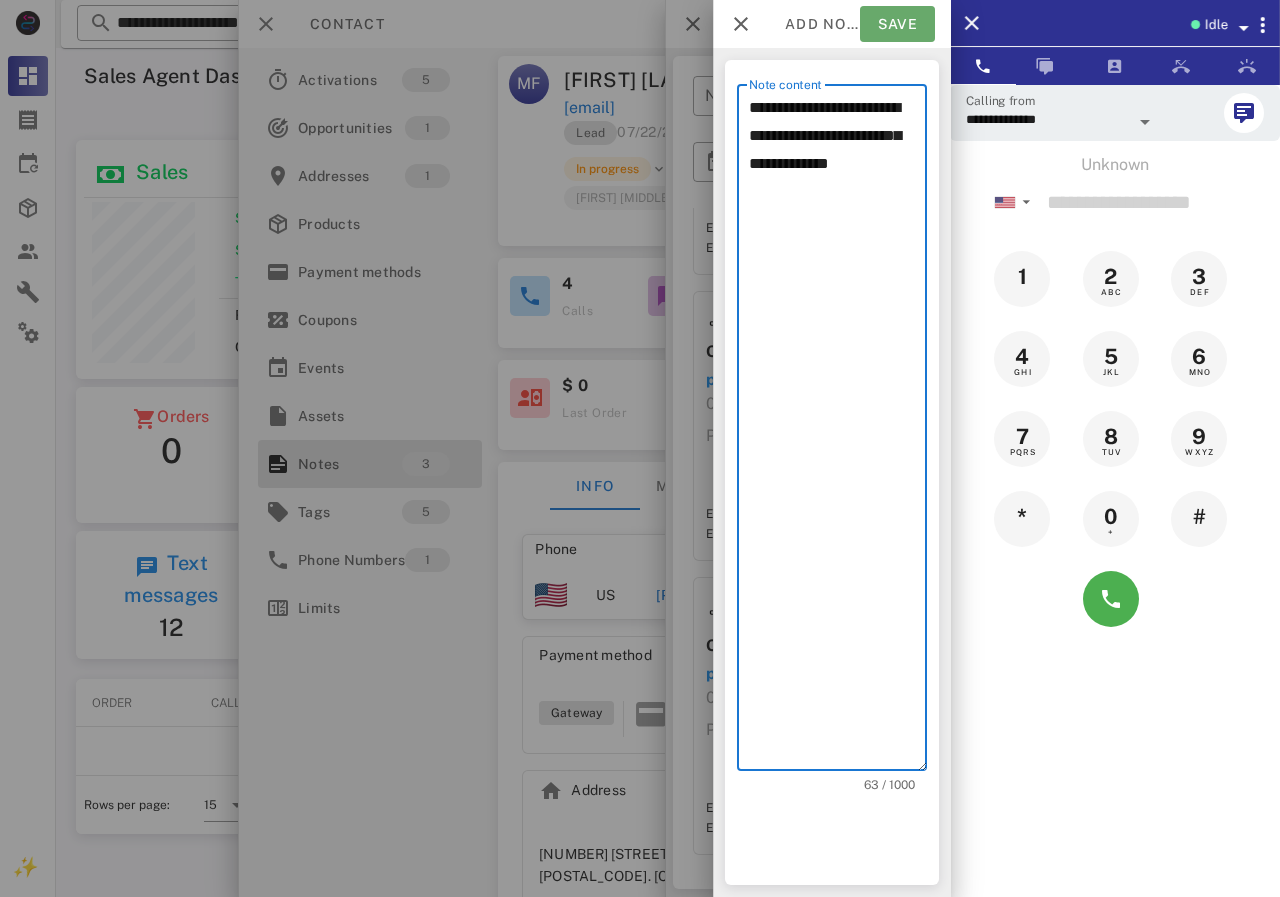 click on "Save" at bounding box center [897, 24] 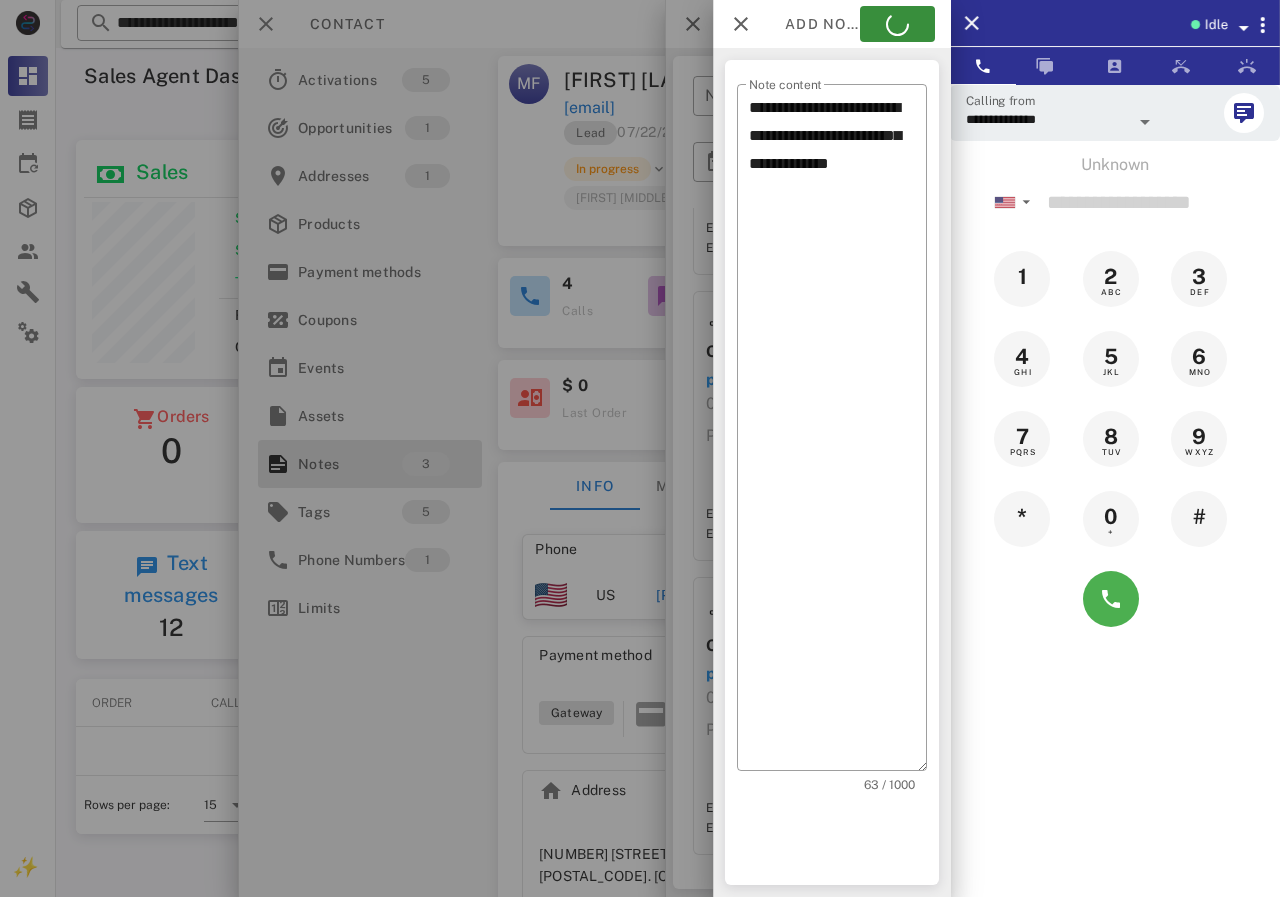 click at bounding box center (640, 448) 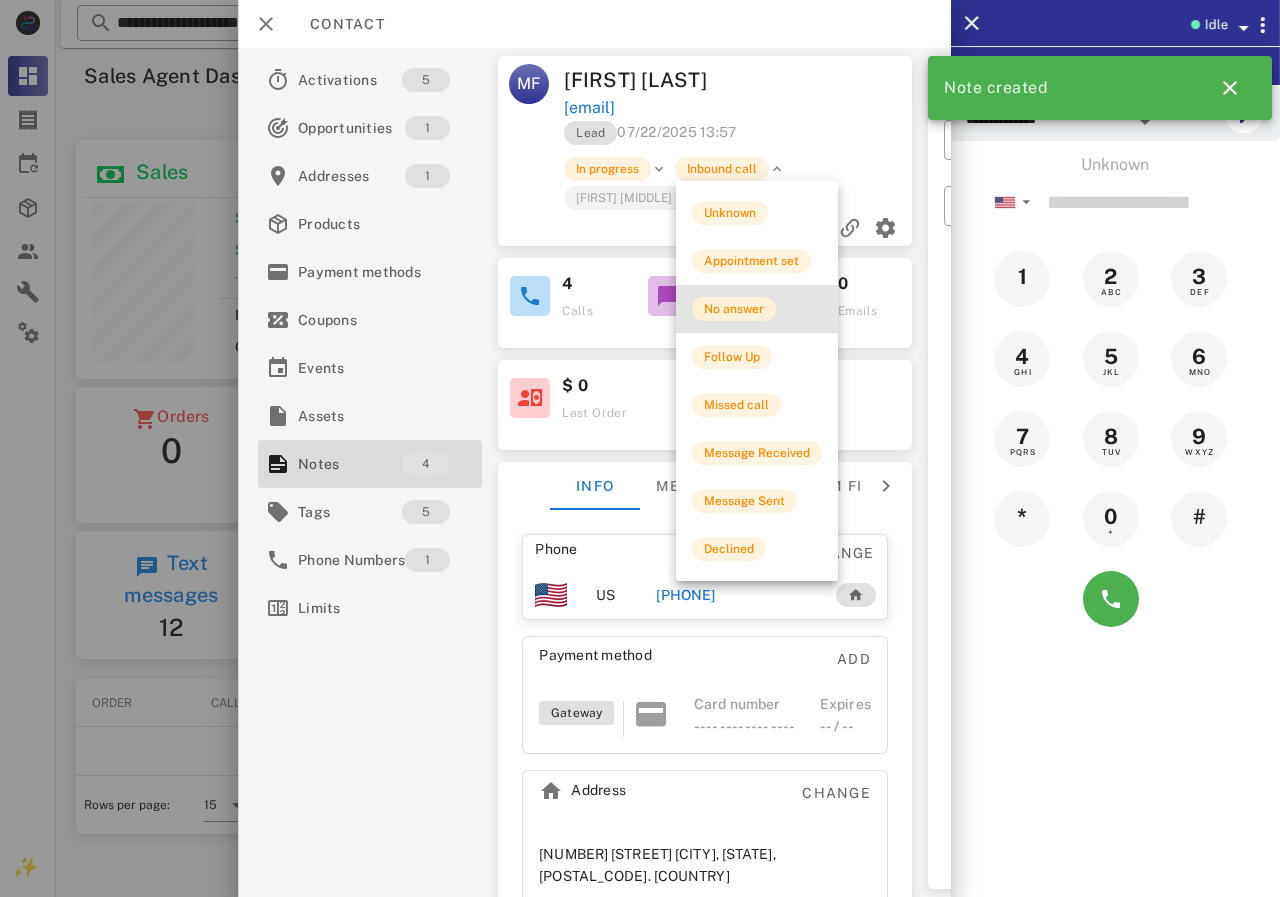 click on "No answer" at bounding box center [734, 309] 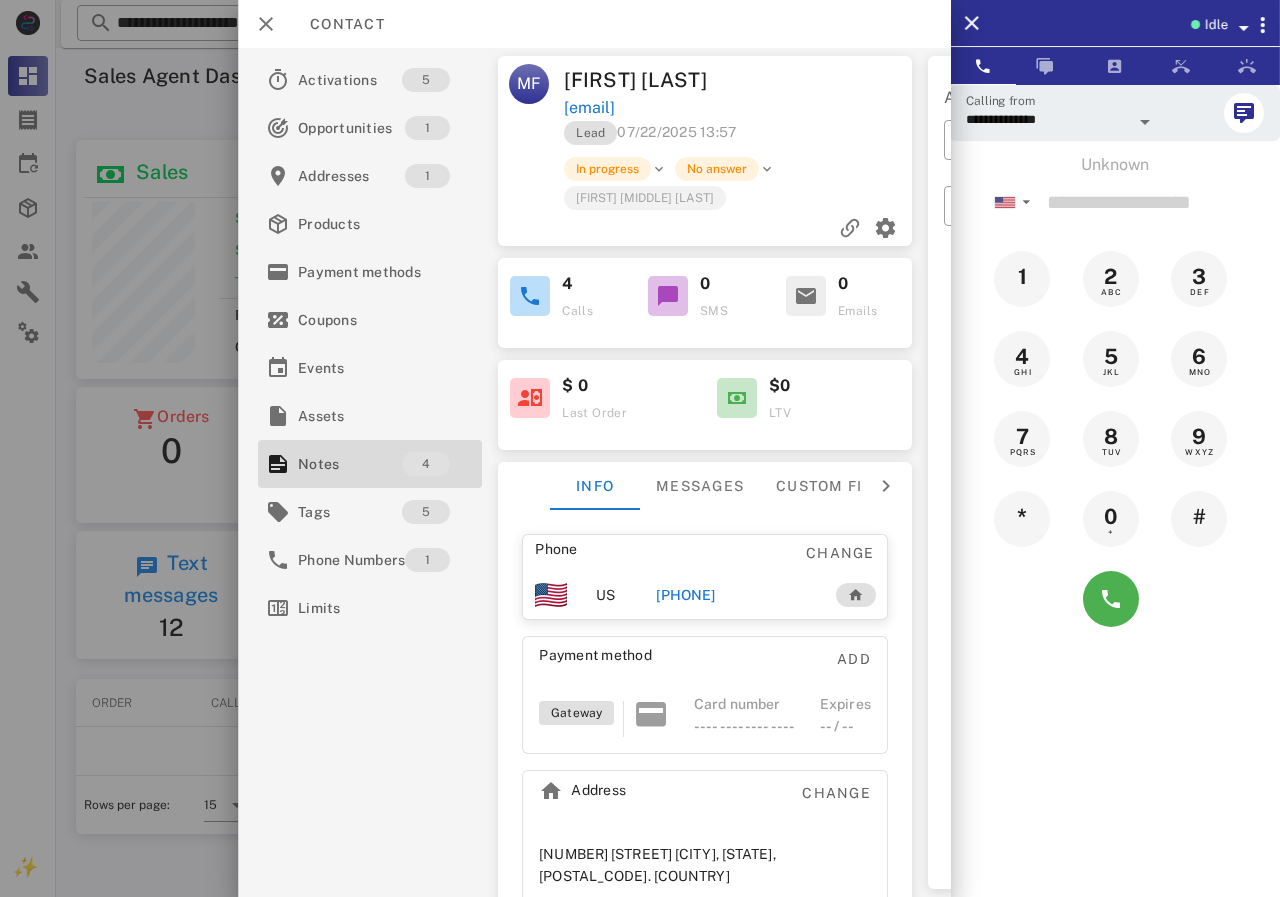 drag, startPoint x: 765, startPoint y: 105, endPoint x: 564, endPoint y: 113, distance: 201.15913 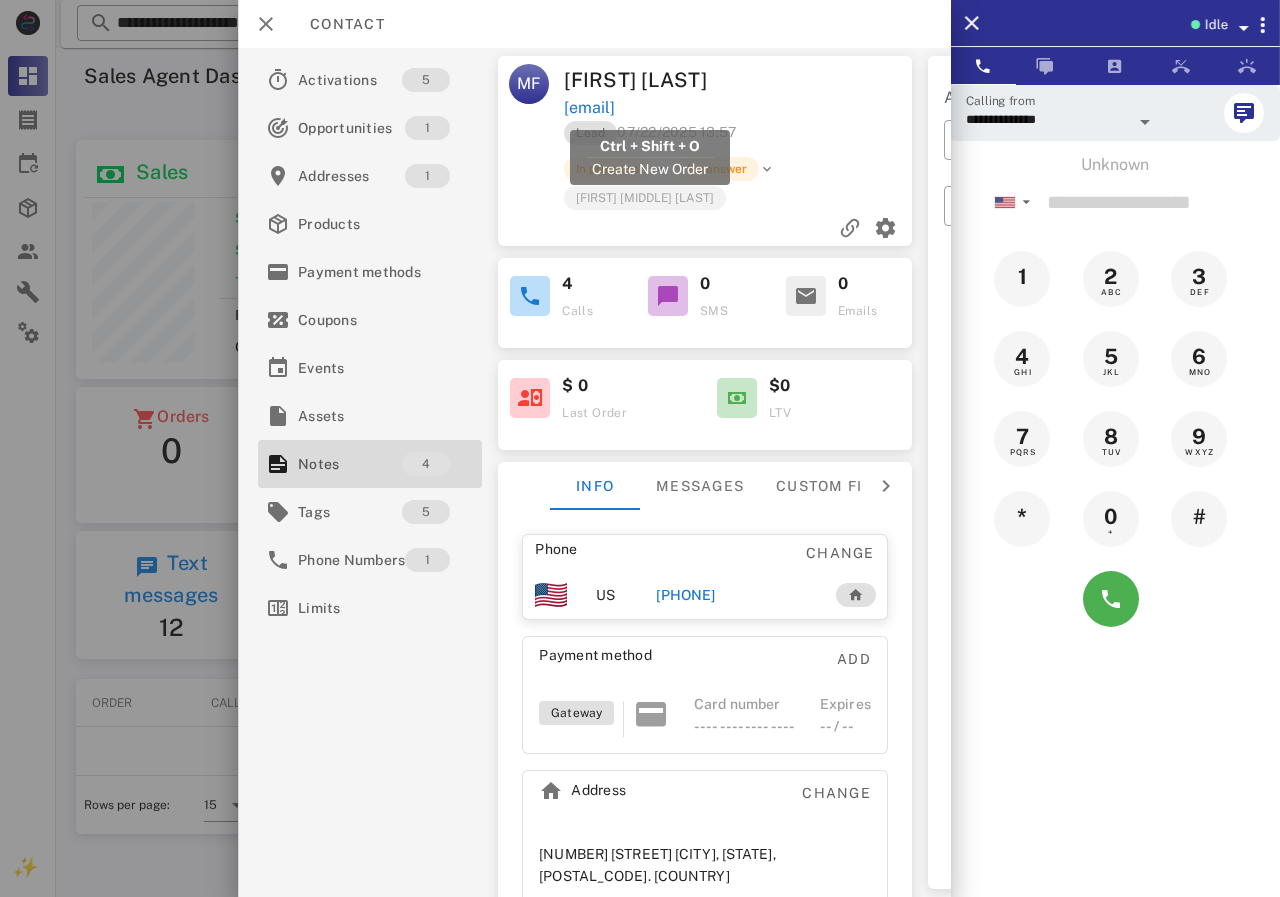 drag, startPoint x: 579, startPoint y: 108, endPoint x: 565, endPoint y: 104, distance: 14.56022 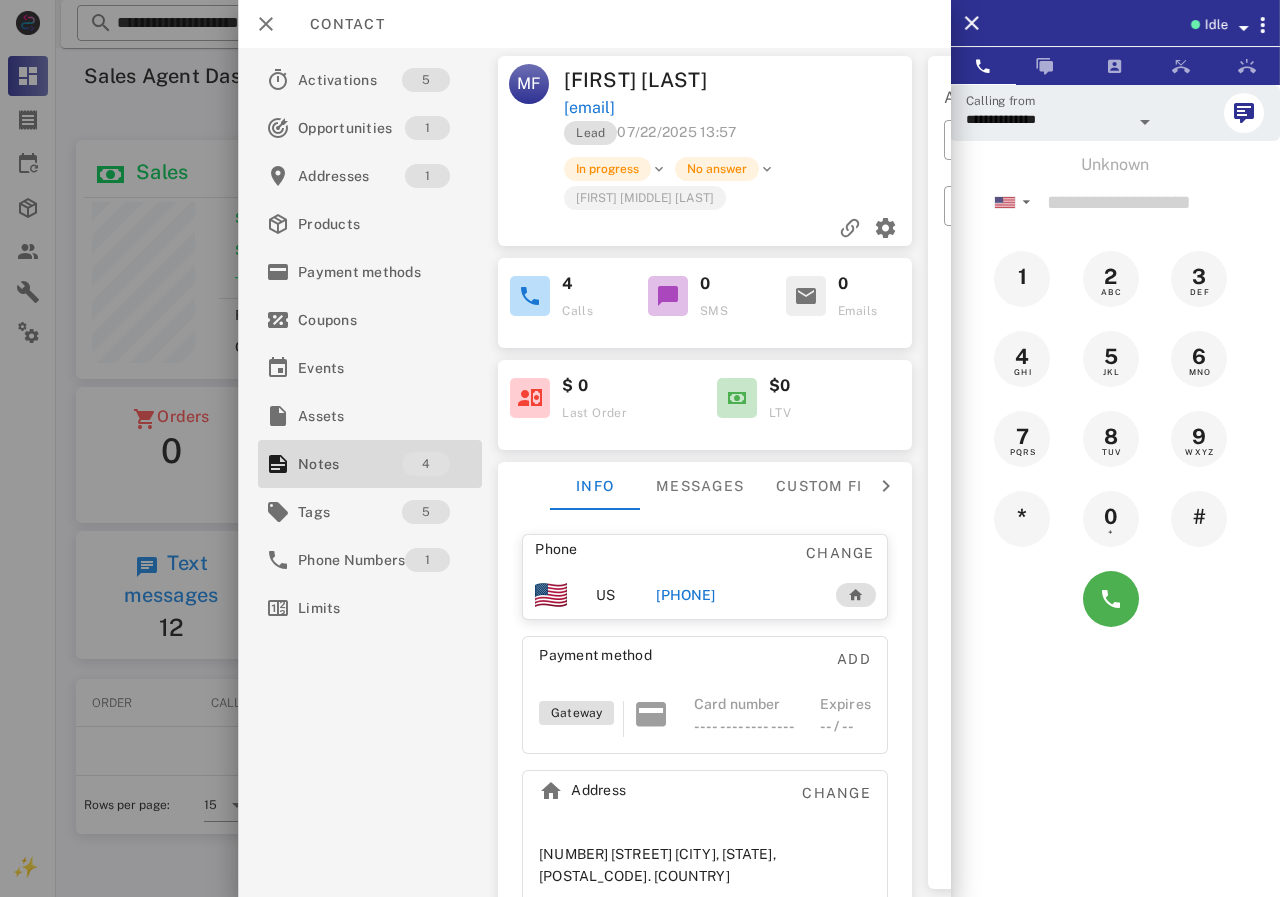 click on "MF Mareilys Fragas  mareylis18@gmail.com   Lead   07/22/2025 13:57   In progress   No answer   Maria Jose Durant" at bounding box center (705, 151) 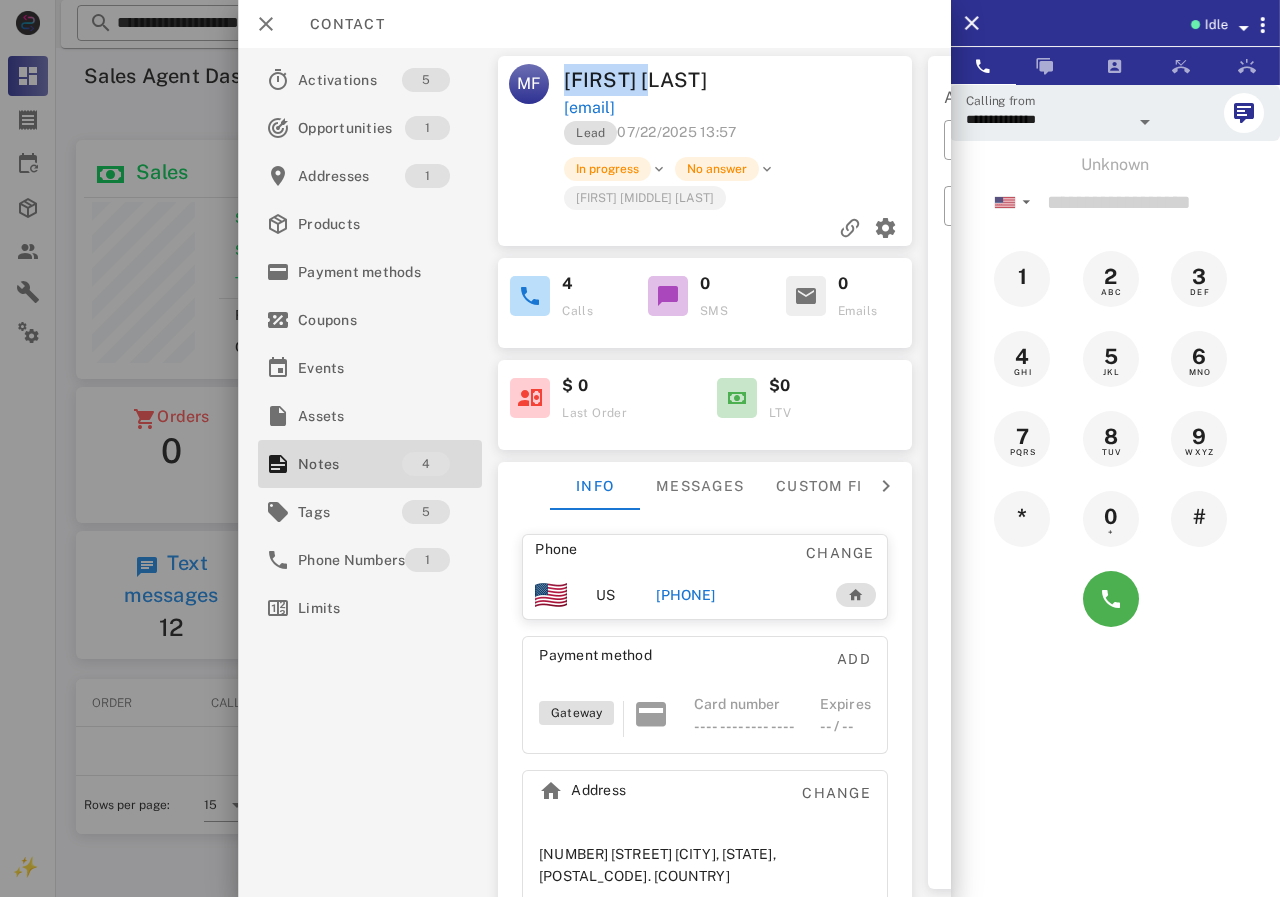 drag, startPoint x: 569, startPoint y: 83, endPoint x: 656, endPoint y: 88, distance: 87.14356 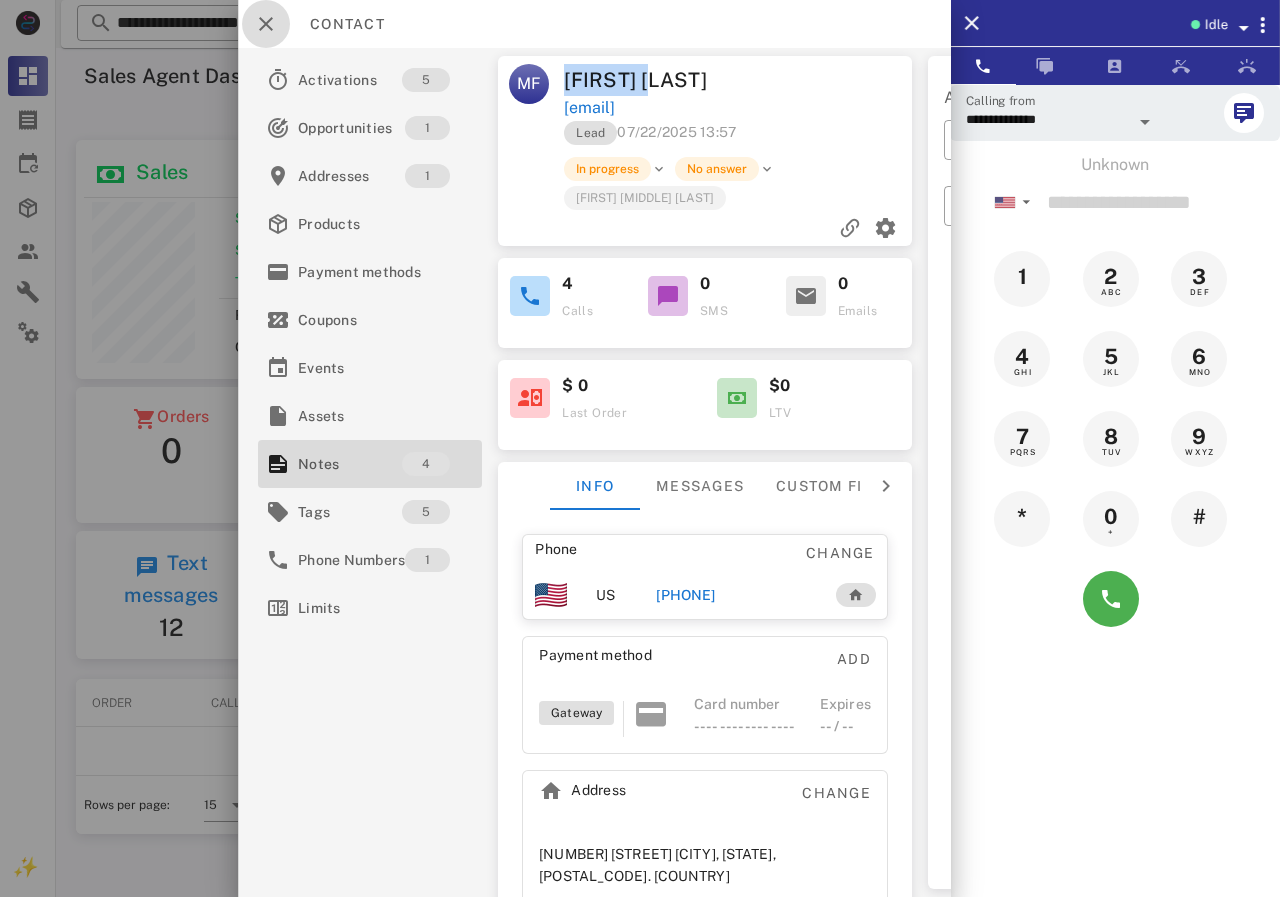 click at bounding box center [266, 24] 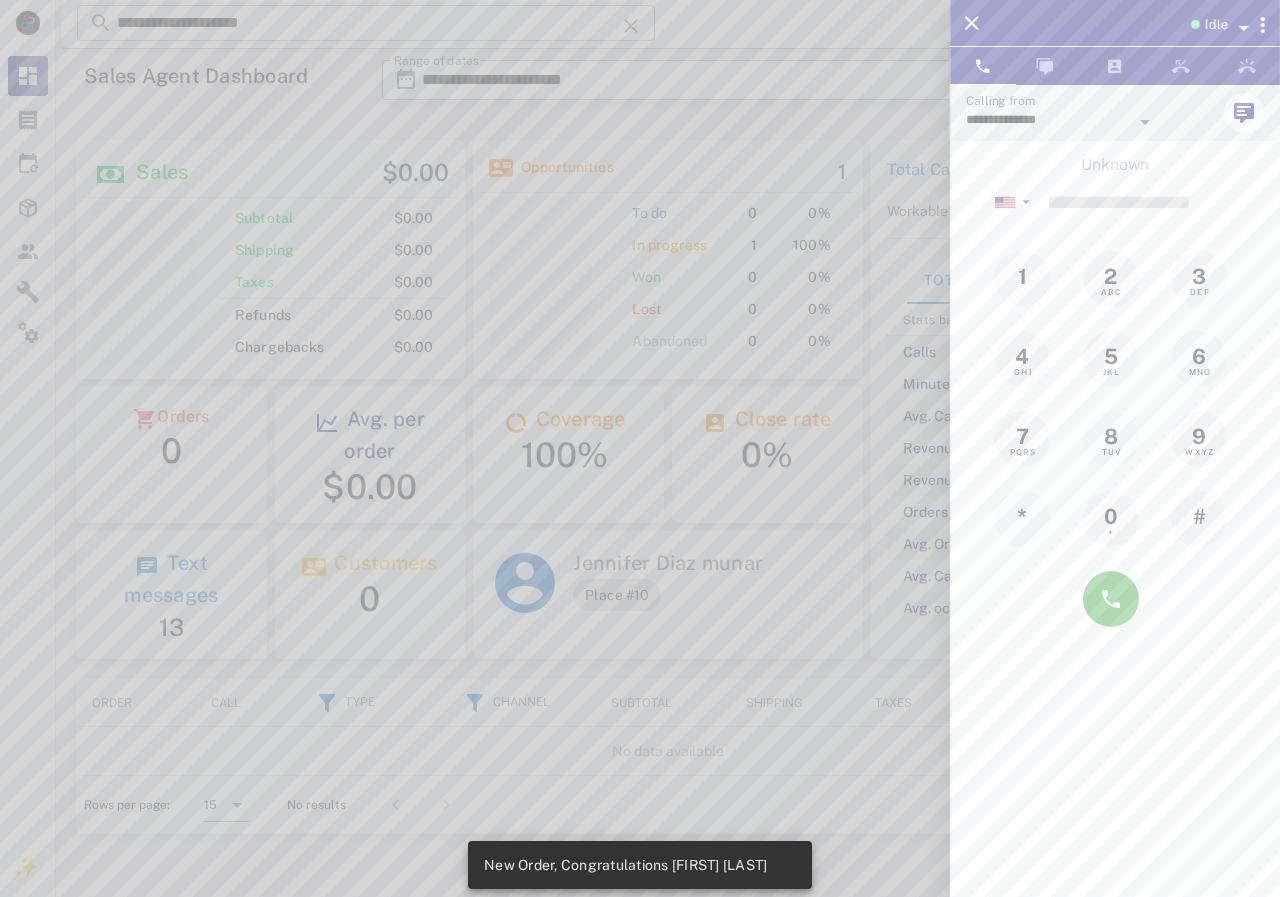 scroll, scrollTop: 999761, scrollLeft: 999611, axis: both 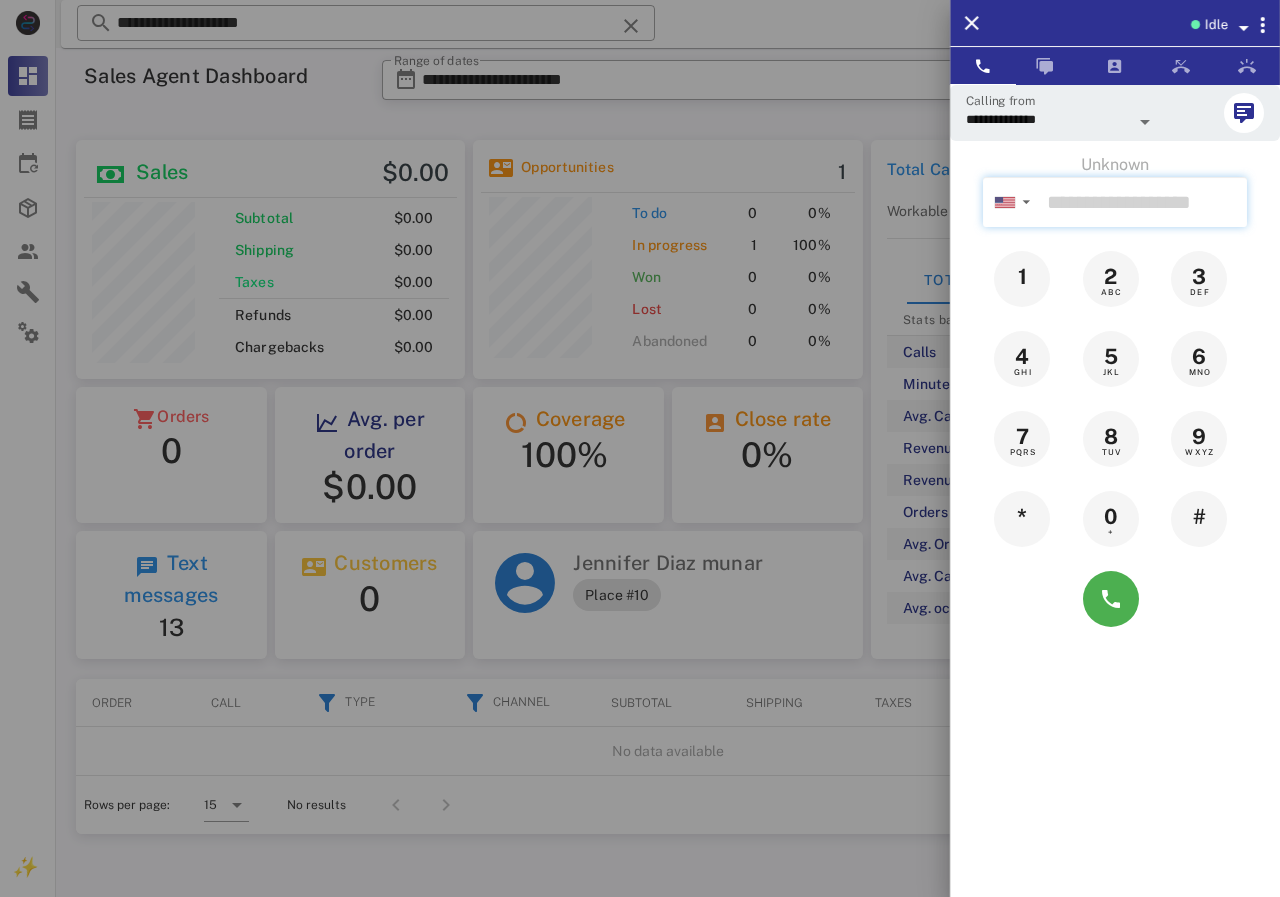 click at bounding box center (1143, 202) 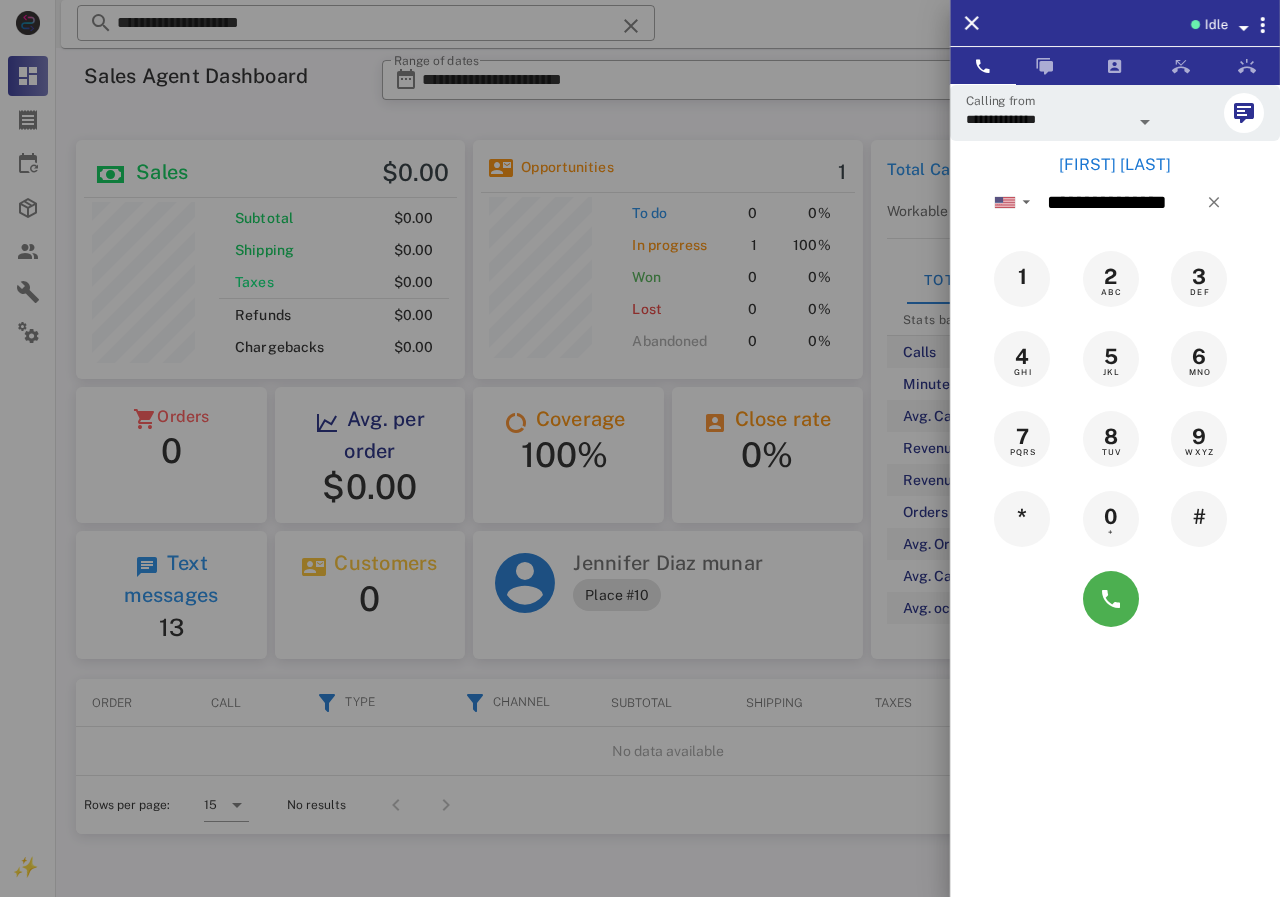 click on "Elida Rayo" at bounding box center [1115, 165] 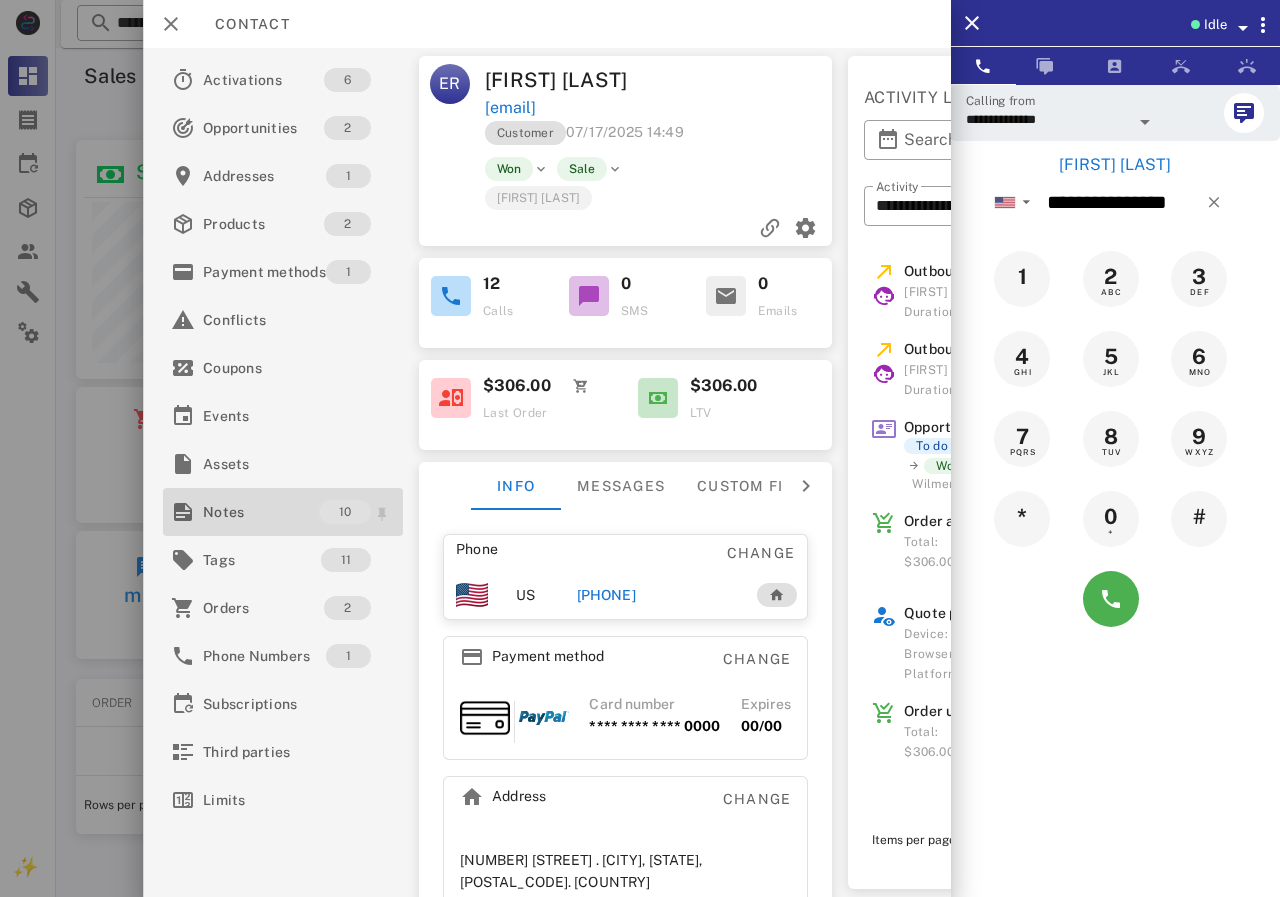 click on "Notes" at bounding box center [261, 512] 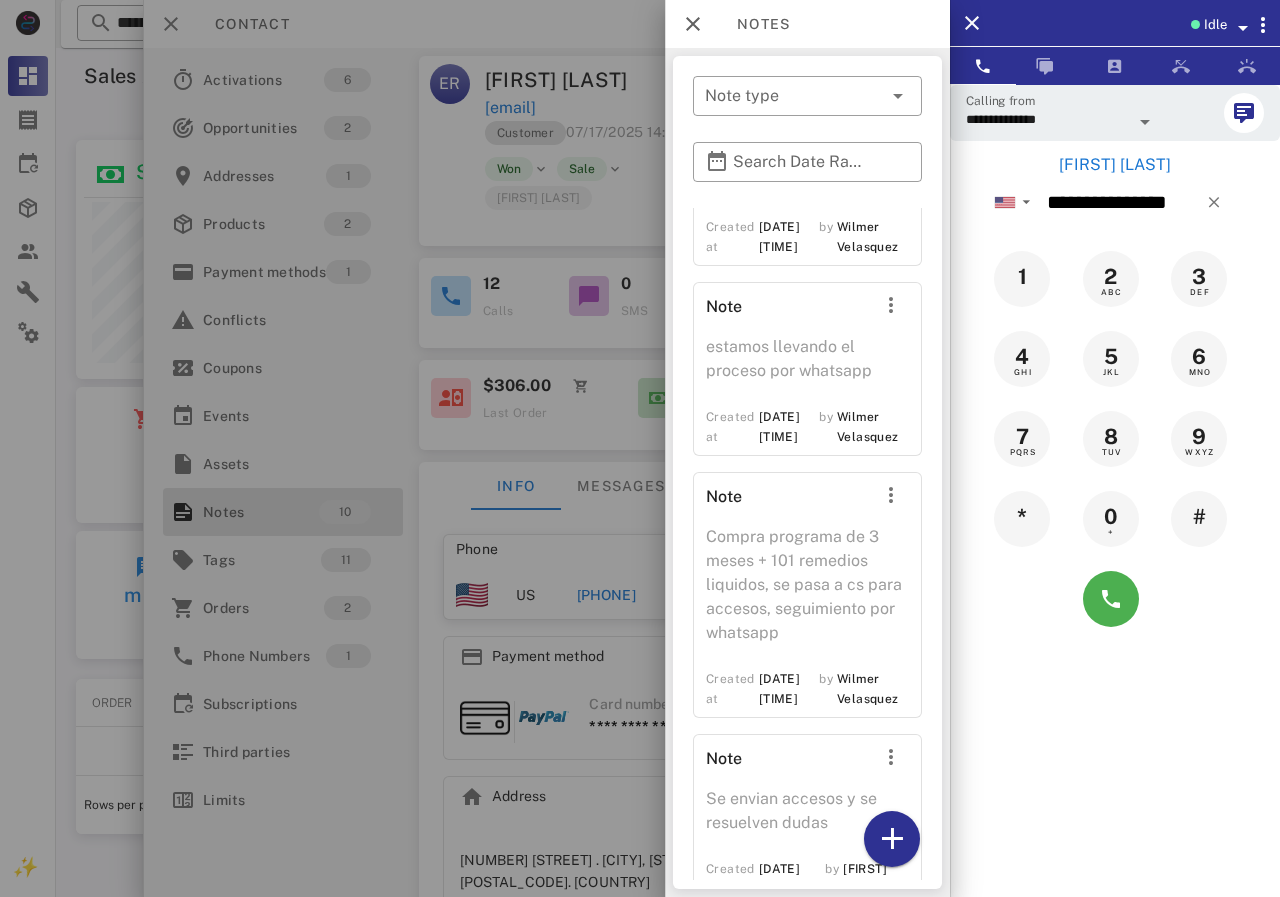 scroll, scrollTop: 1900, scrollLeft: 0, axis: vertical 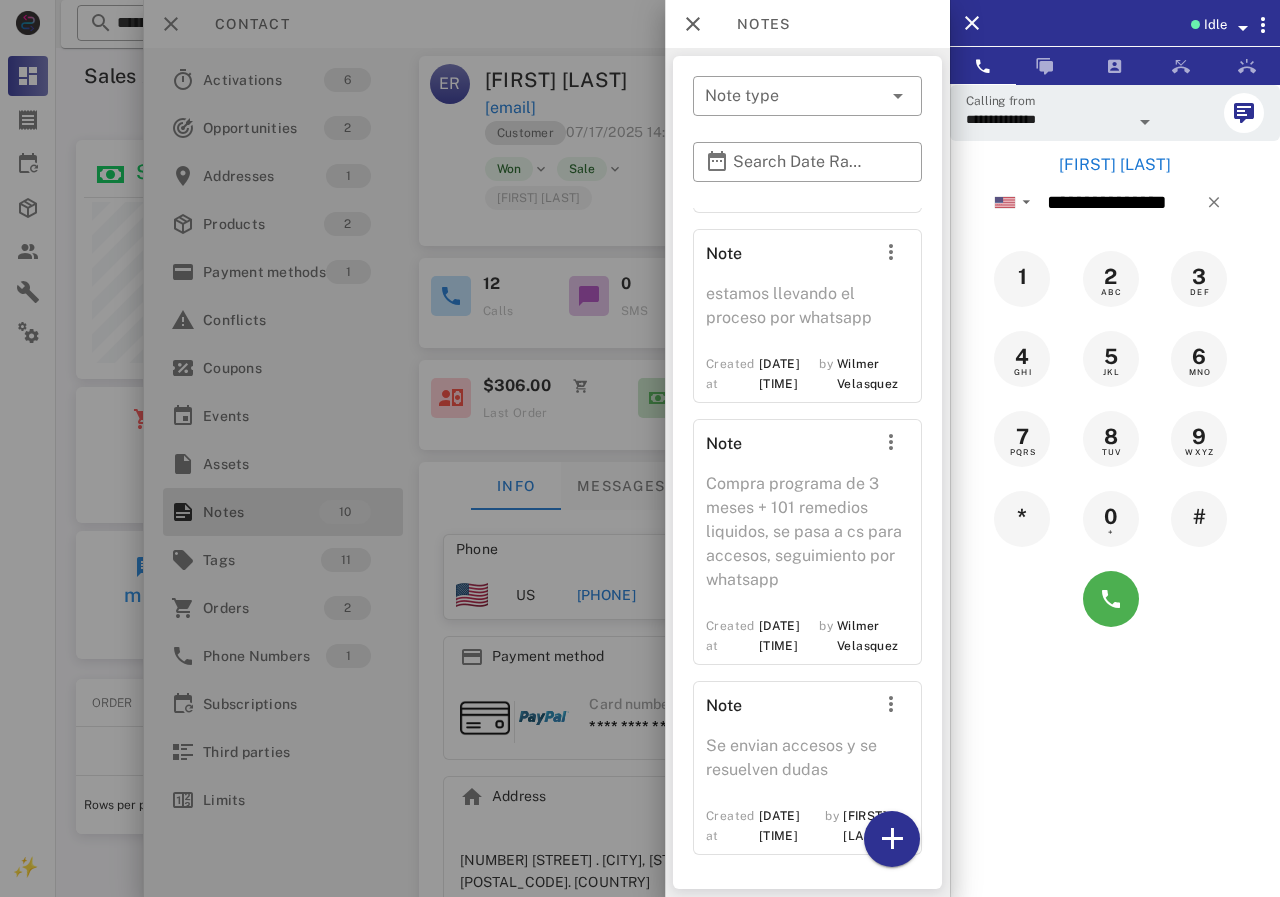drag, startPoint x: 621, startPoint y: 240, endPoint x: 654, endPoint y: 483, distance: 245.2305 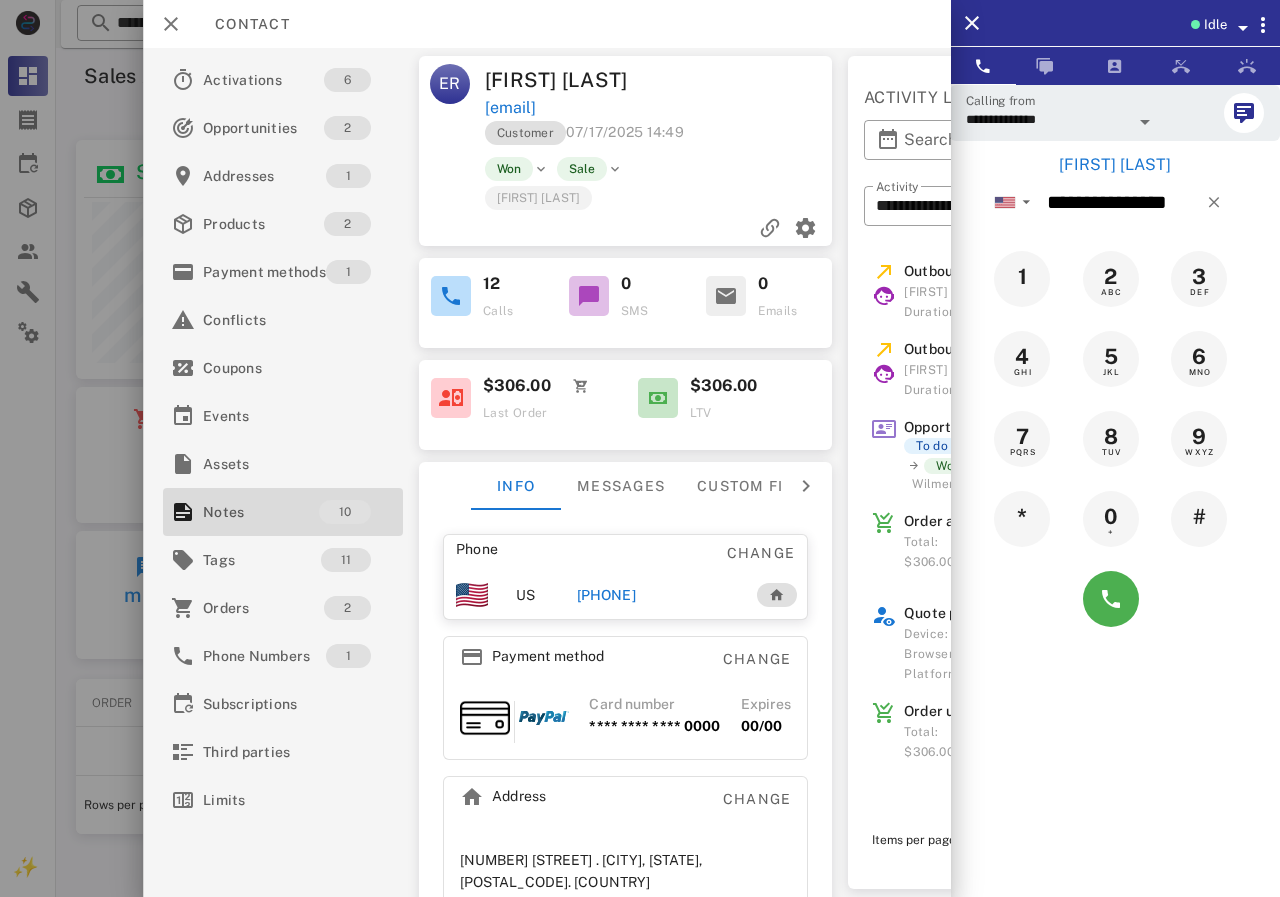 click on "+14233161750" at bounding box center (605, 595) 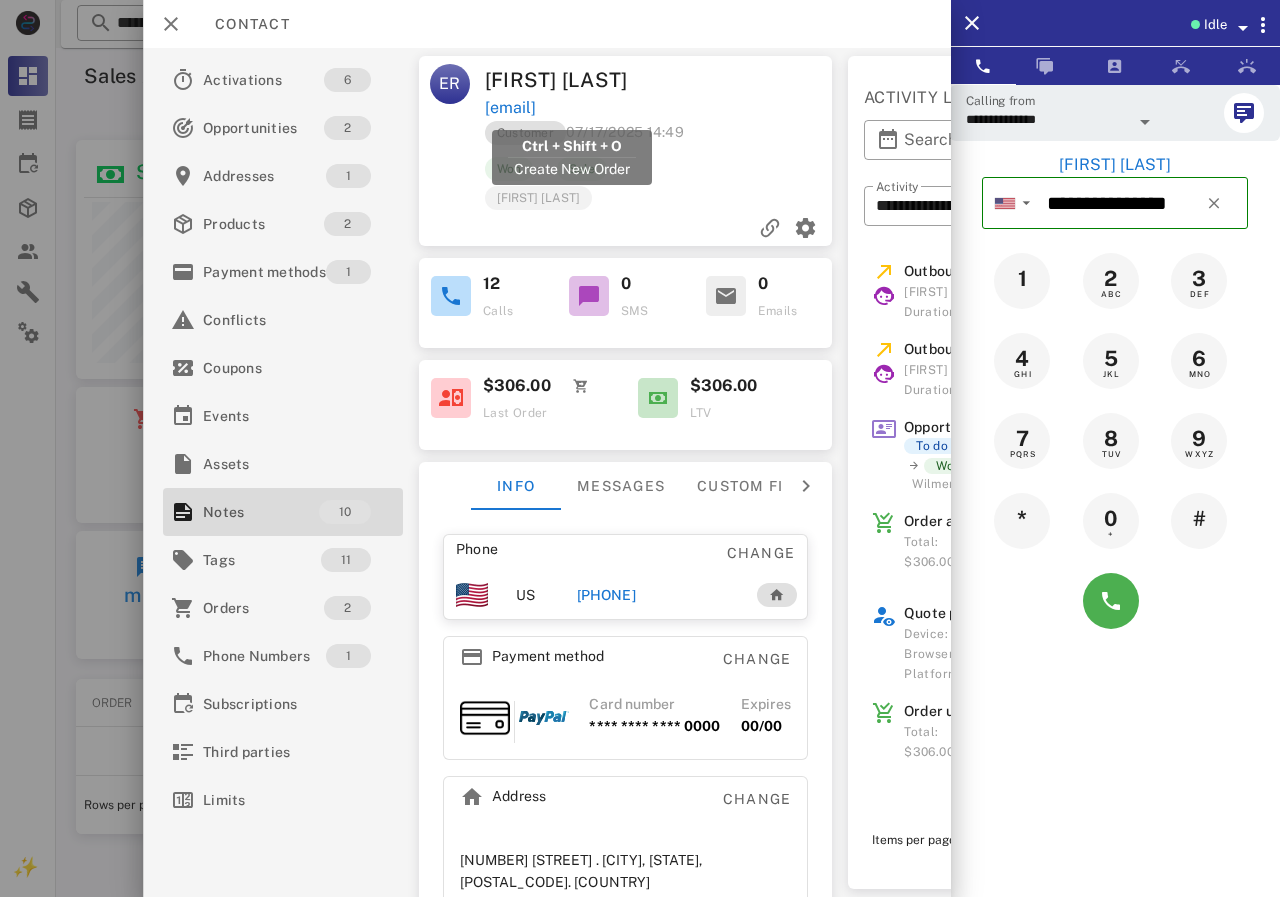 drag, startPoint x: 710, startPoint y: 107, endPoint x: 486, endPoint y: 109, distance: 224.00893 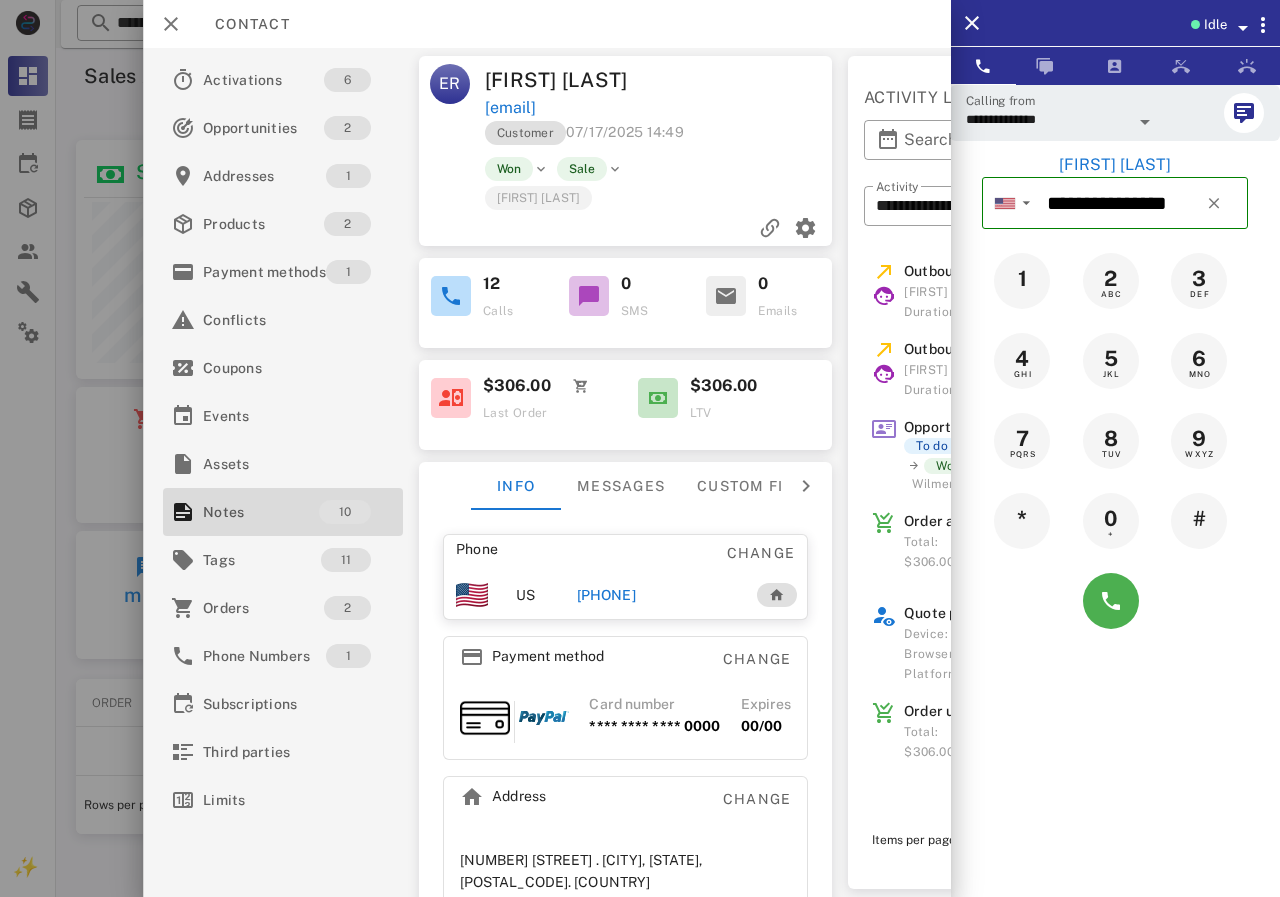 copy on "rayoelida_7@yahoo.com" 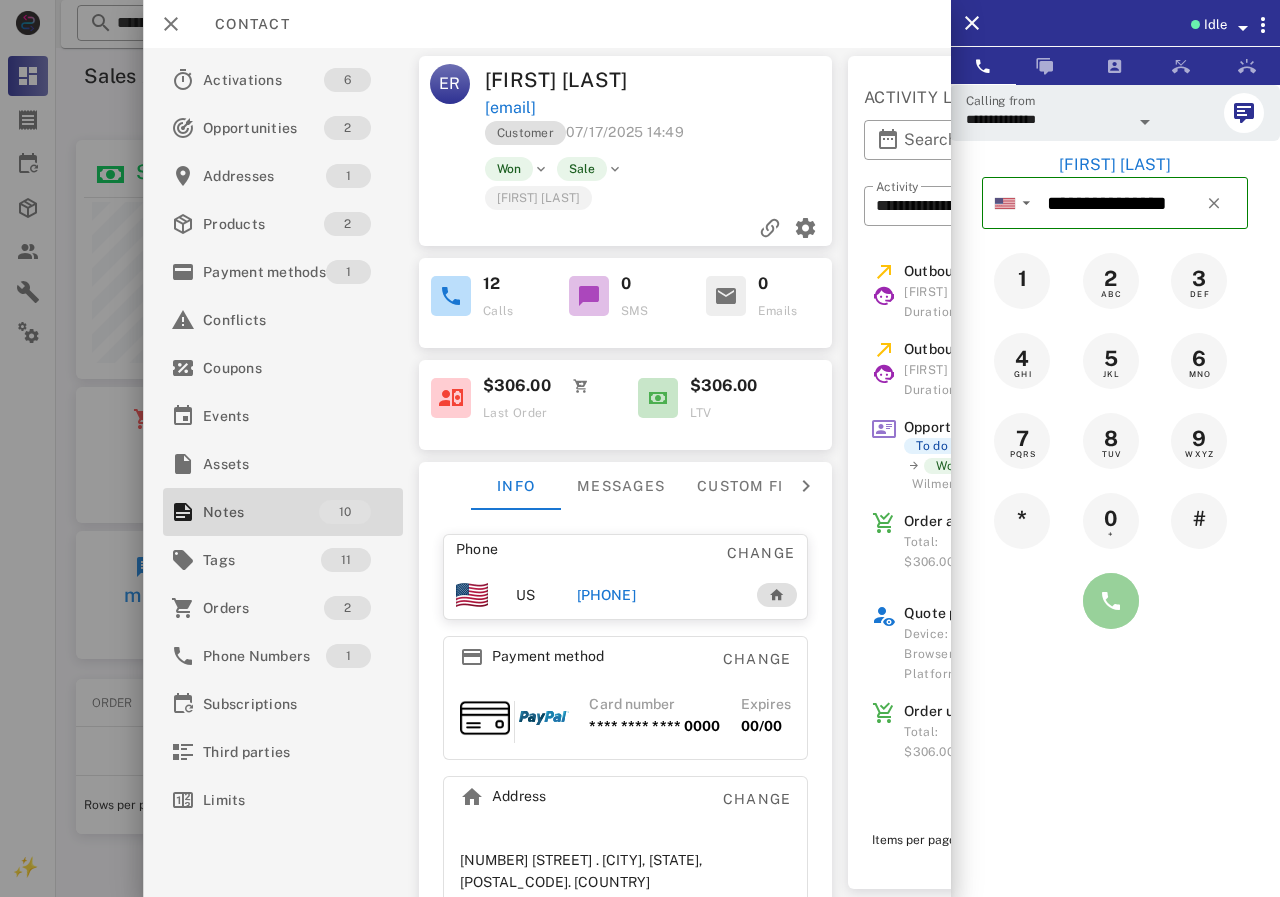 click at bounding box center [1111, 601] 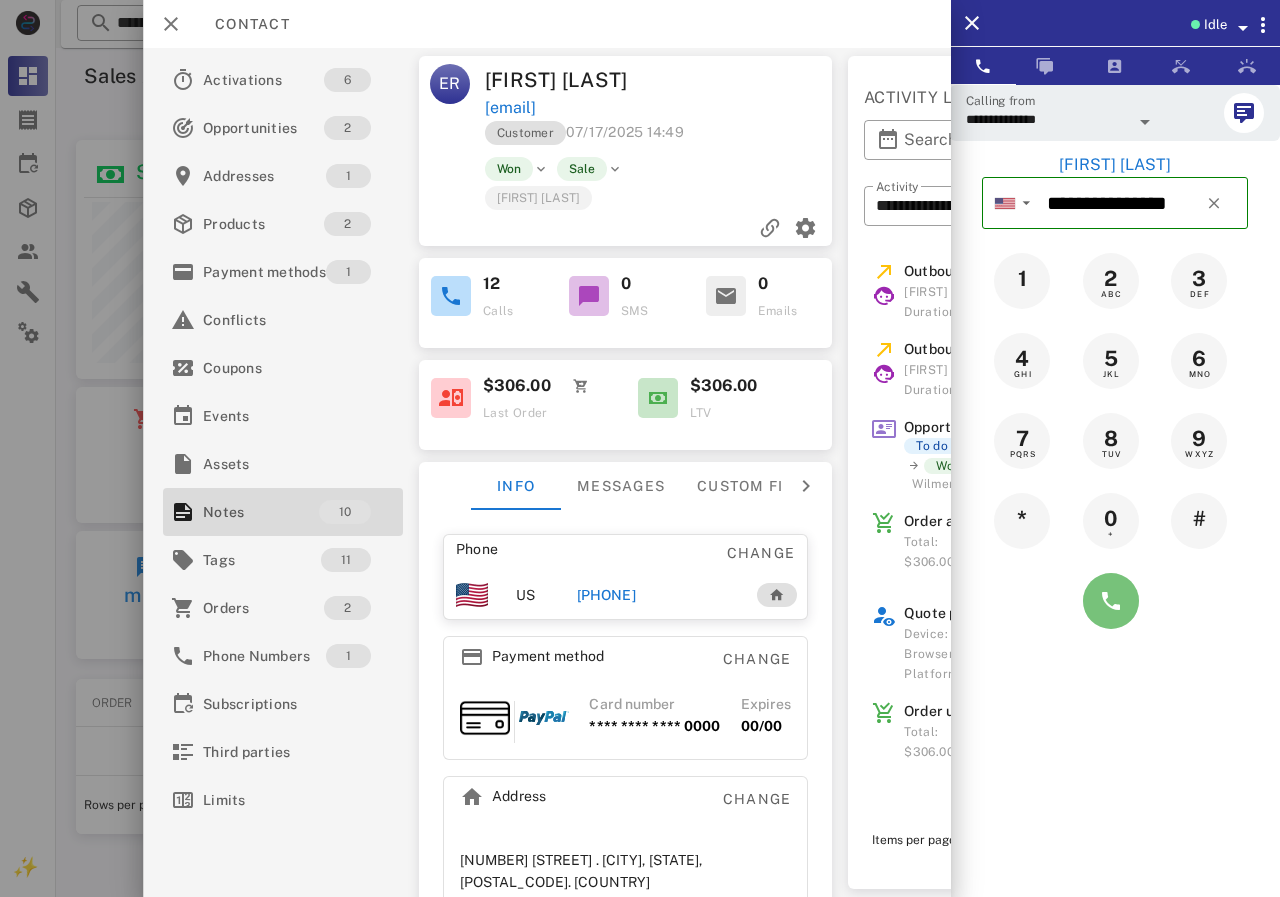 type 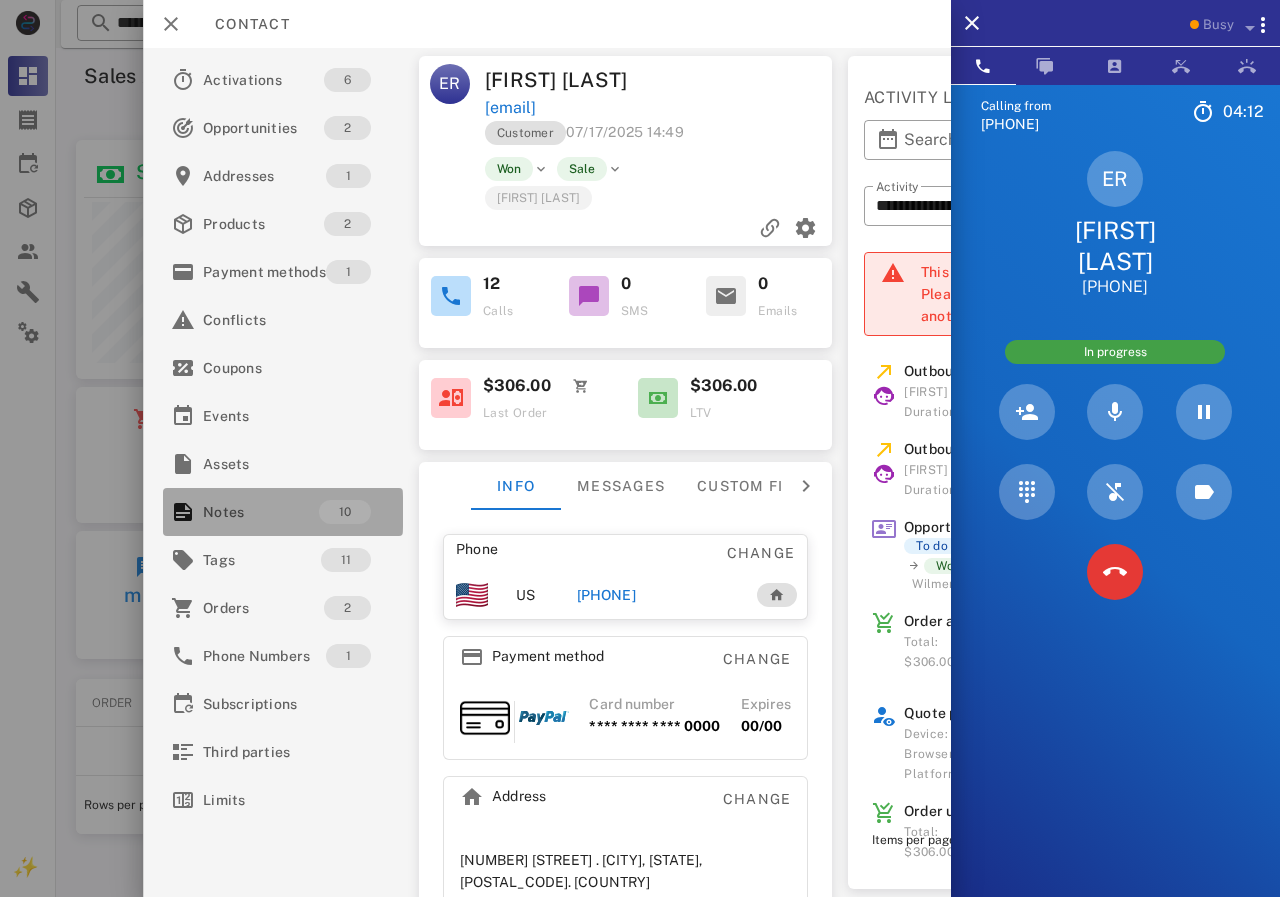 drag, startPoint x: 266, startPoint y: 512, endPoint x: 444, endPoint y: 513, distance: 178.0028 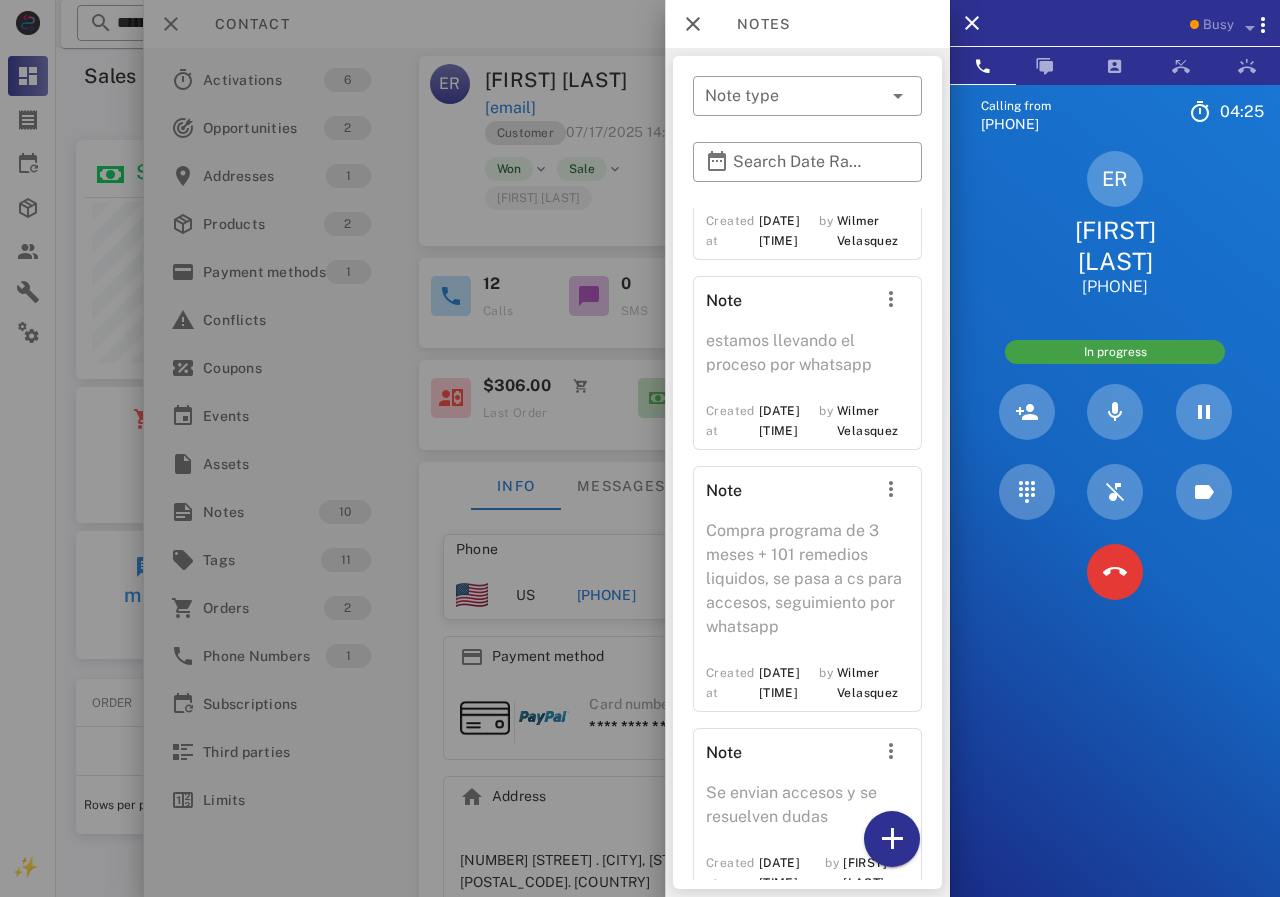 scroll, scrollTop: 1900, scrollLeft: 0, axis: vertical 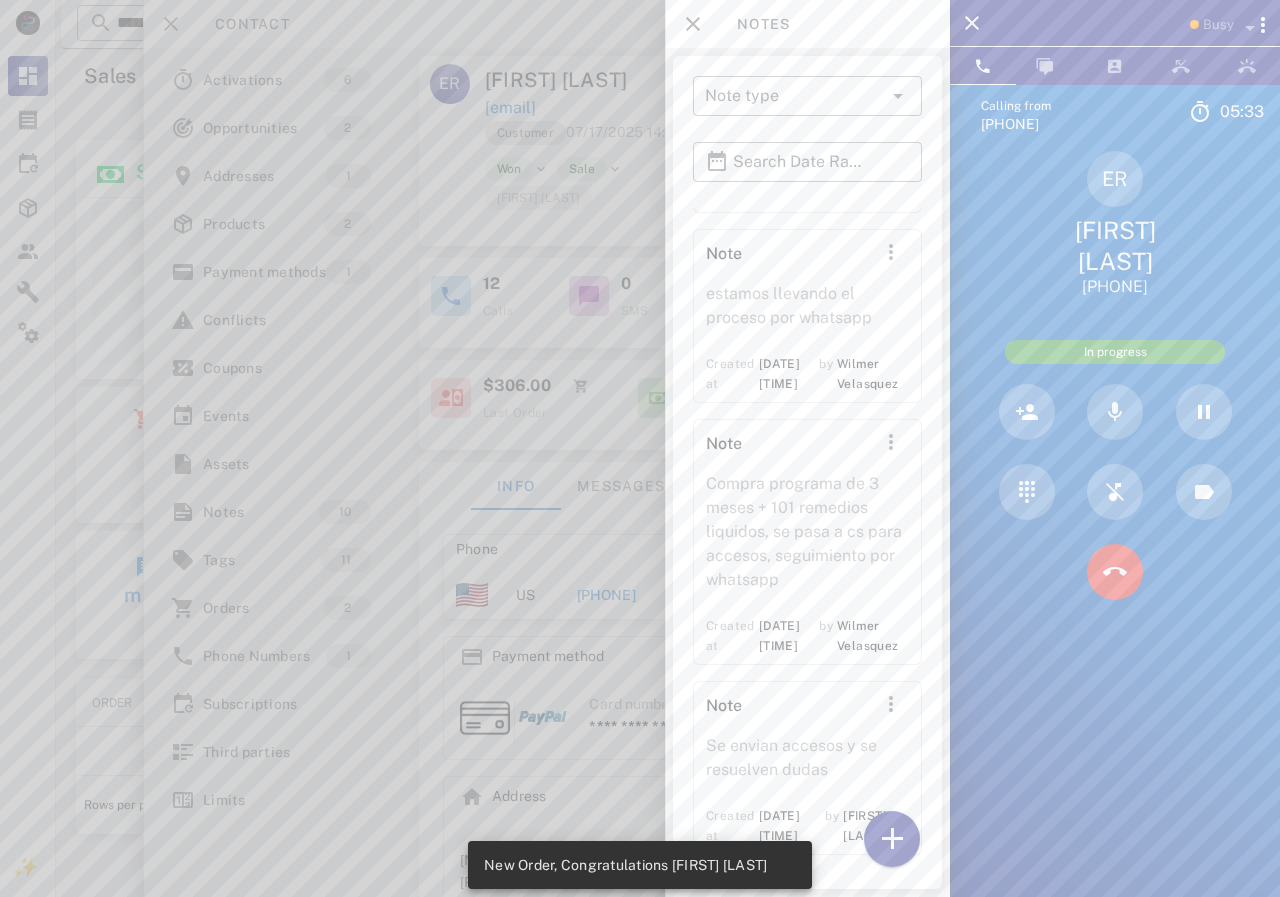 click at bounding box center (640, 448) 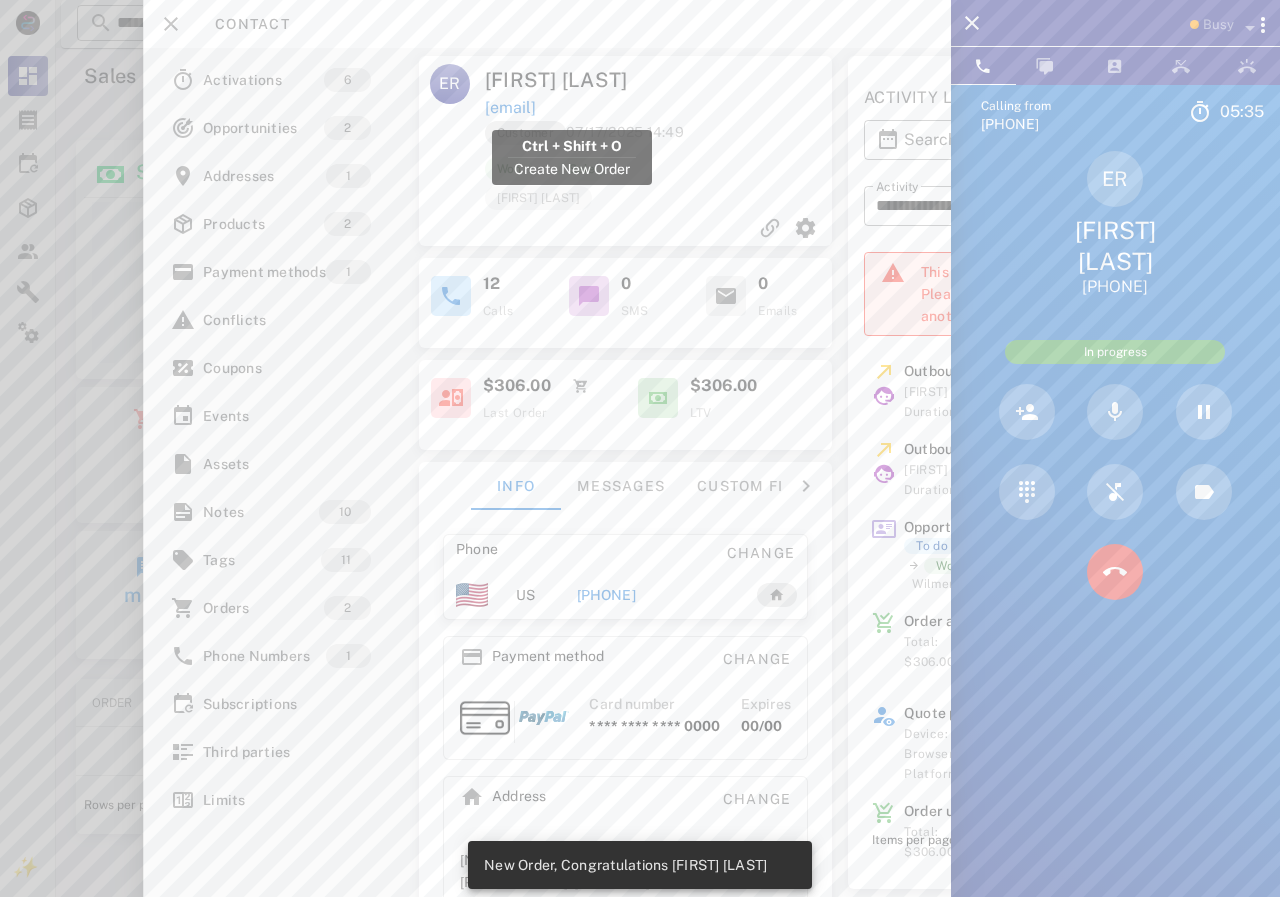 drag, startPoint x: 629, startPoint y: 117, endPoint x: 486, endPoint y: 109, distance: 143.2236 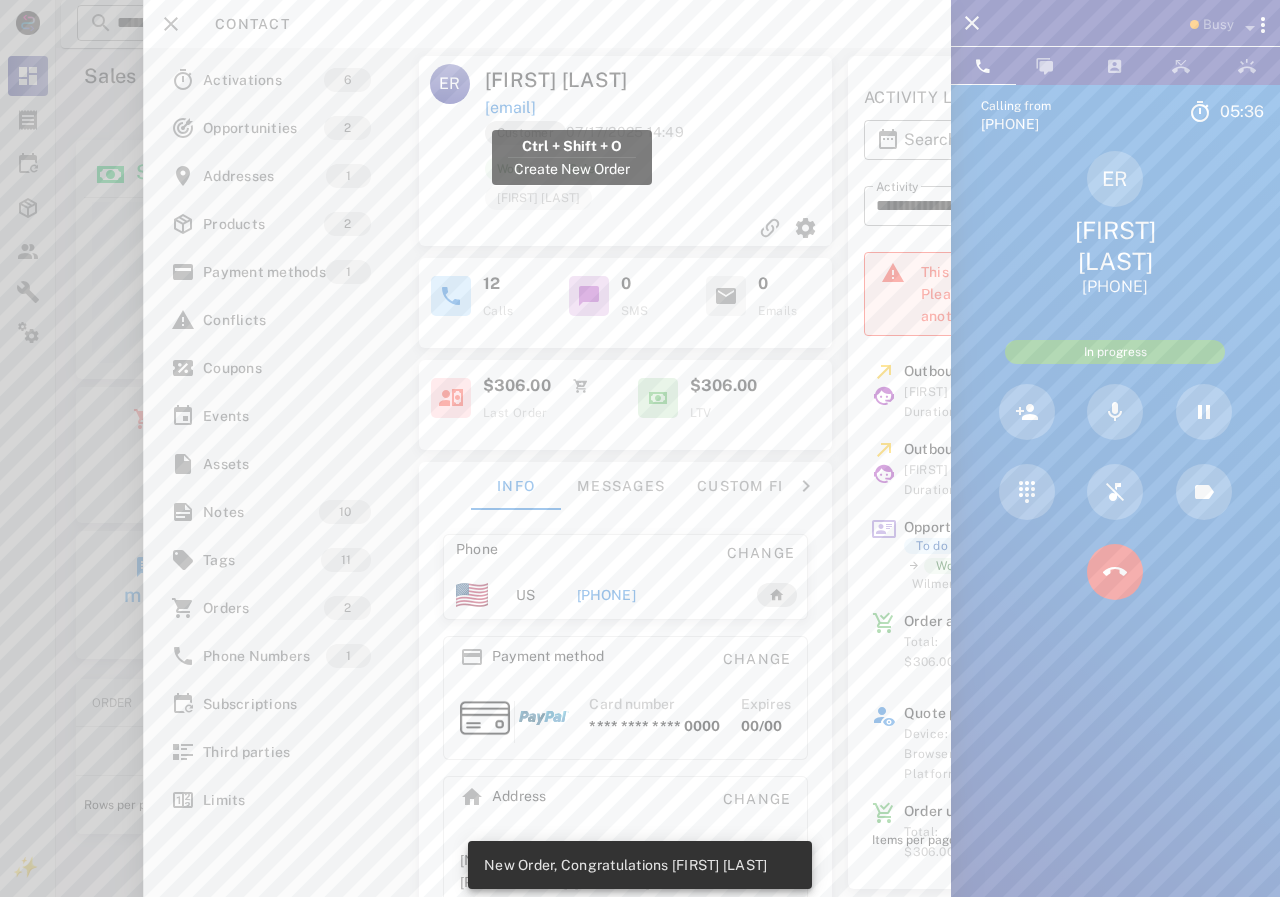 copy on "rayoelida_7@yahoo.com" 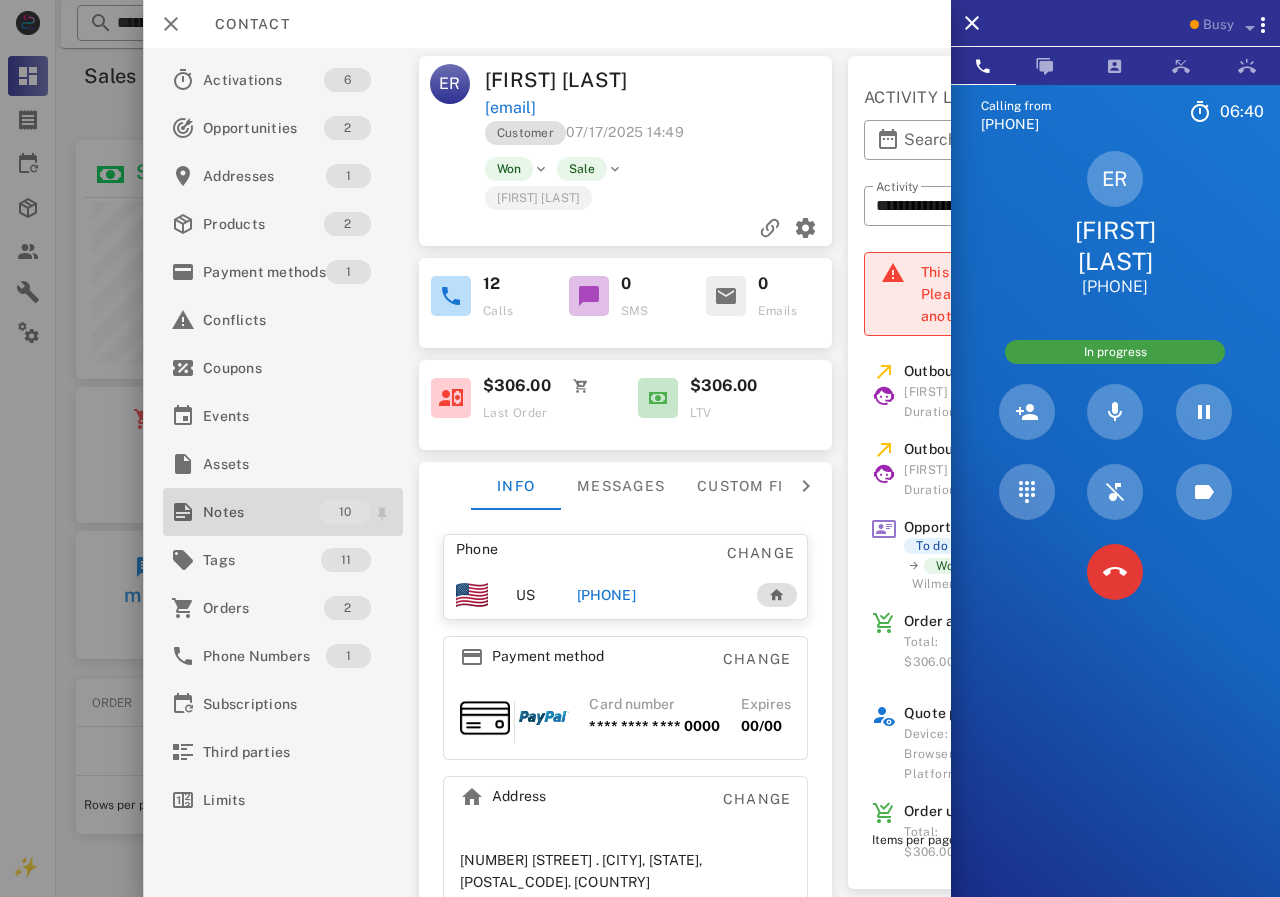 click on "Notes" at bounding box center (261, 512) 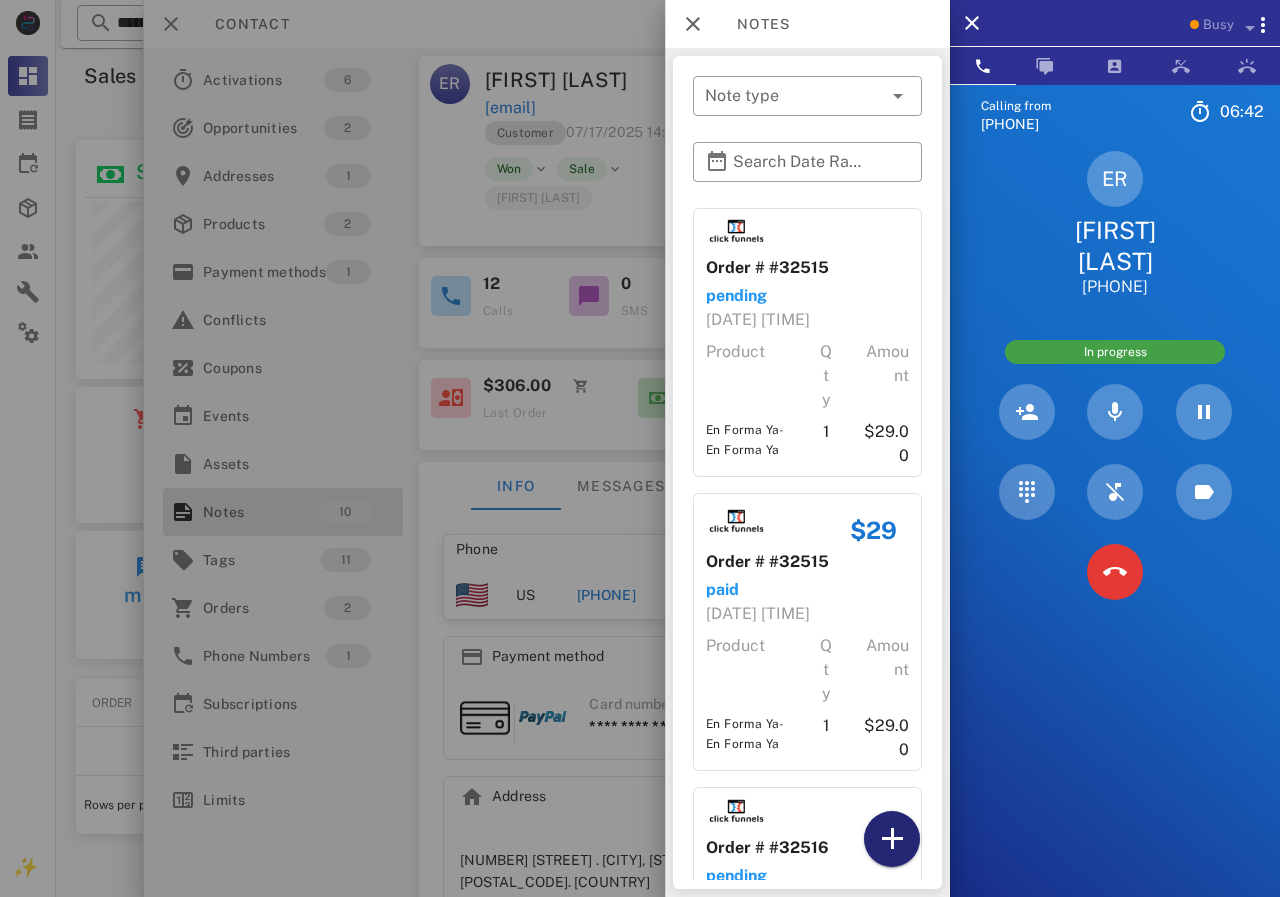 click at bounding box center [892, 839] 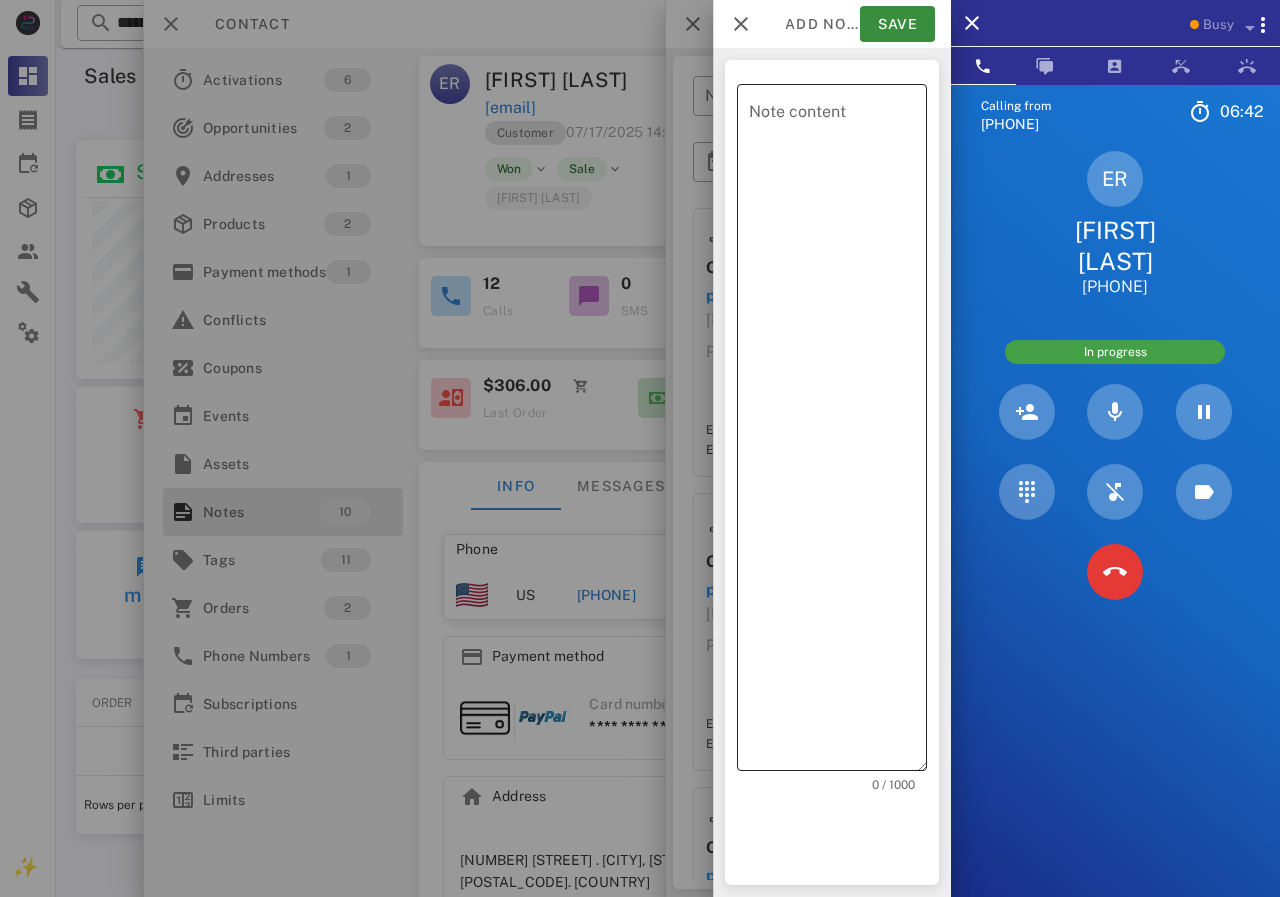 click on "Note content" at bounding box center [838, 432] 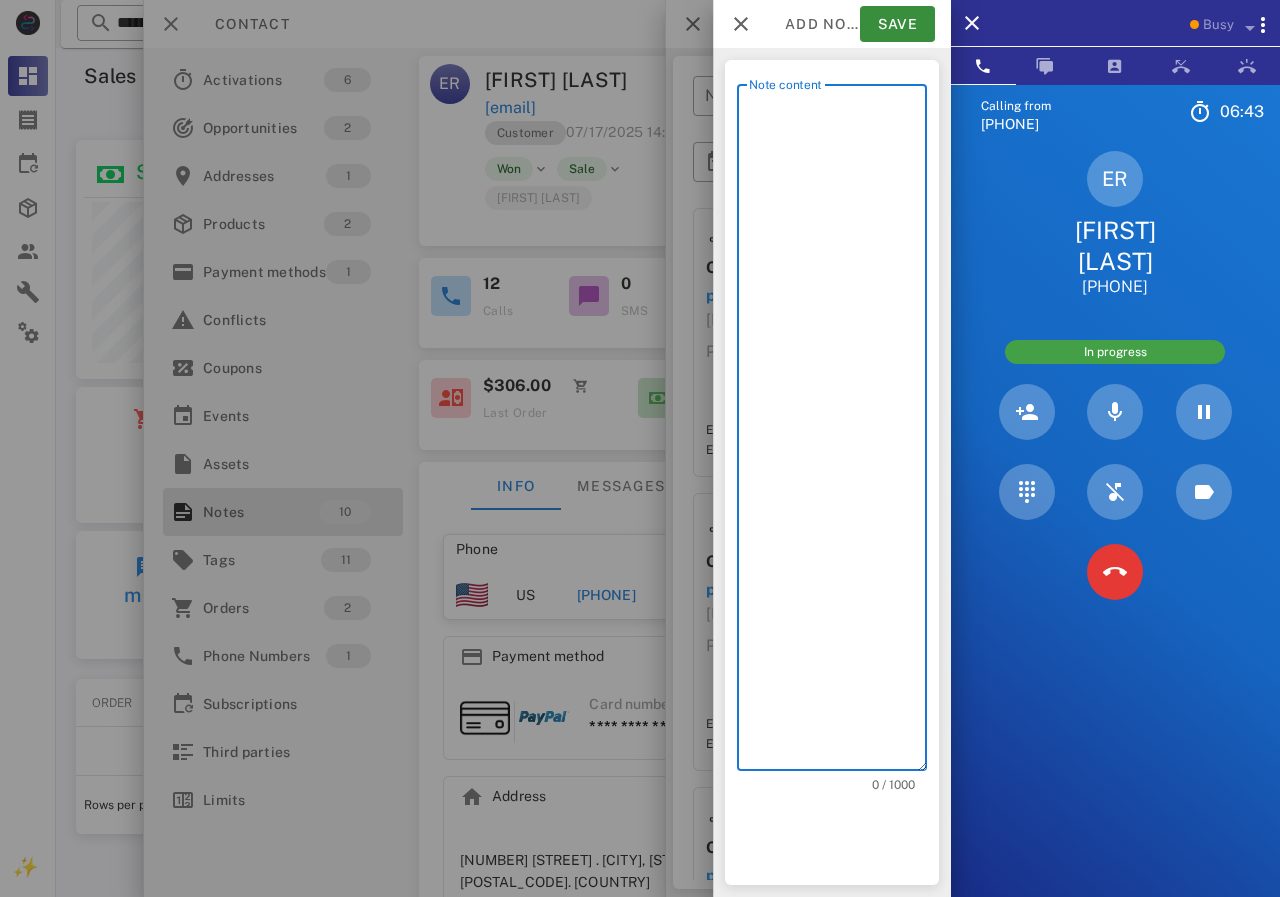 scroll, scrollTop: 240, scrollLeft: 390, axis: both 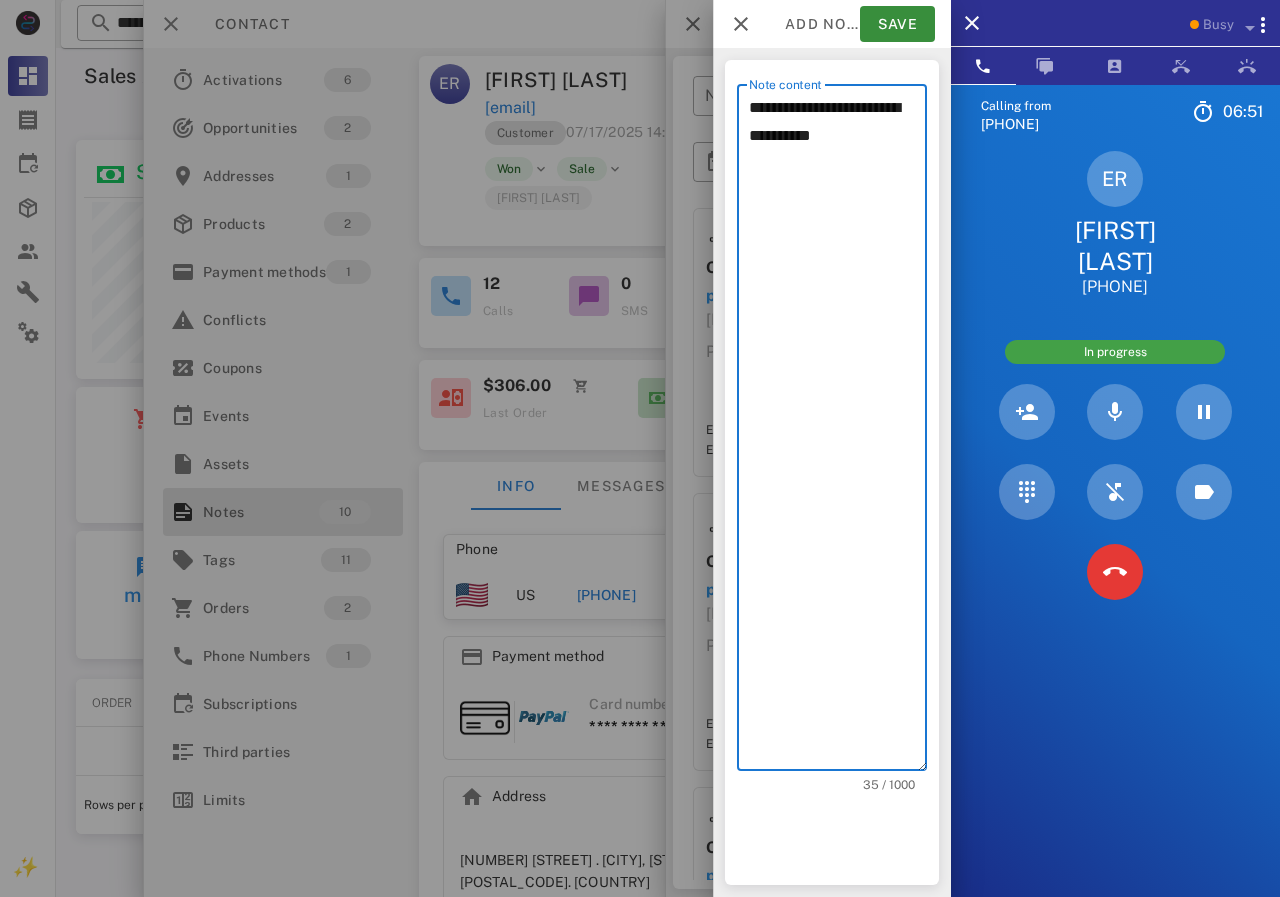 click on "**********" at bounding box center [838, 432] 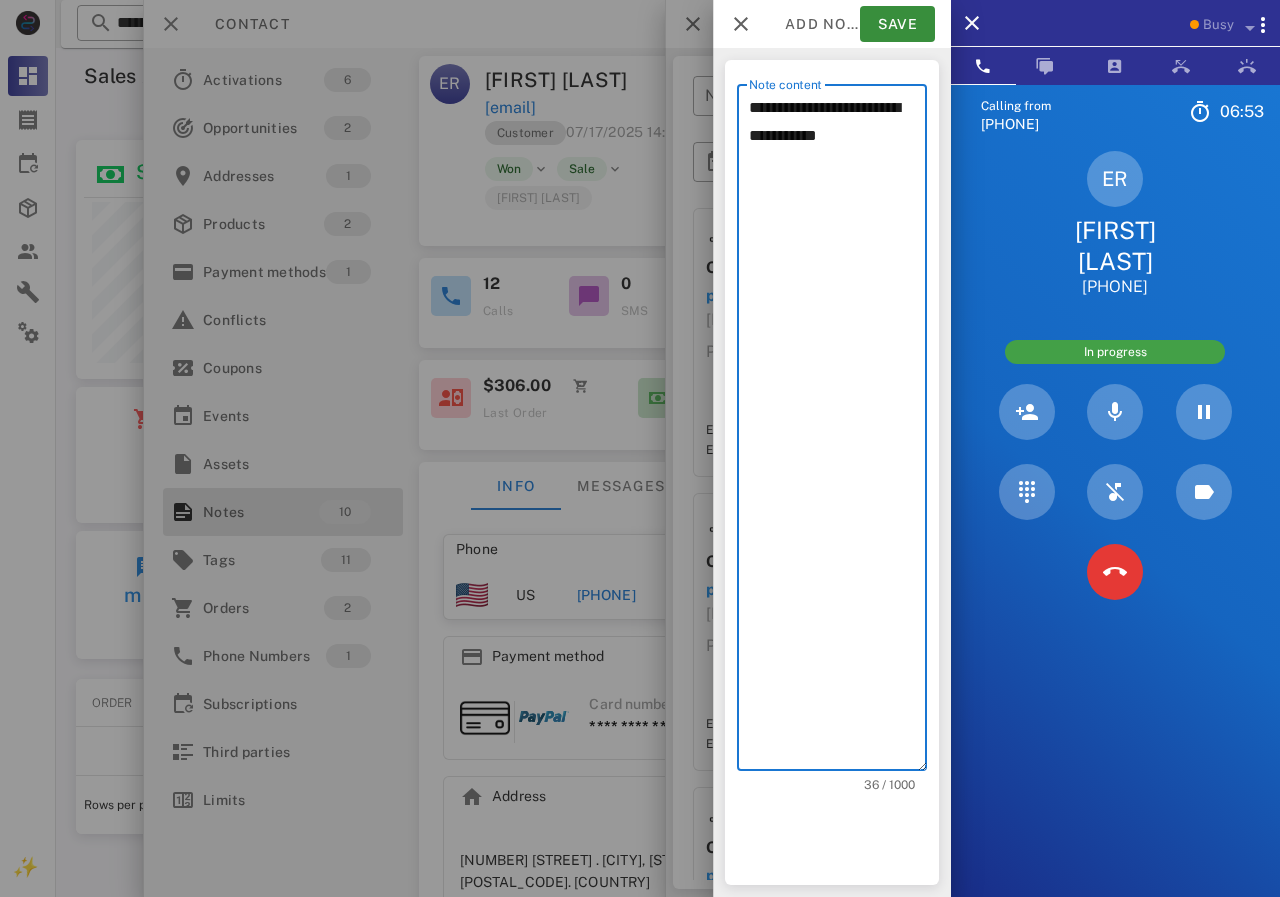 click on "**********" at bounding box center [838, 432] 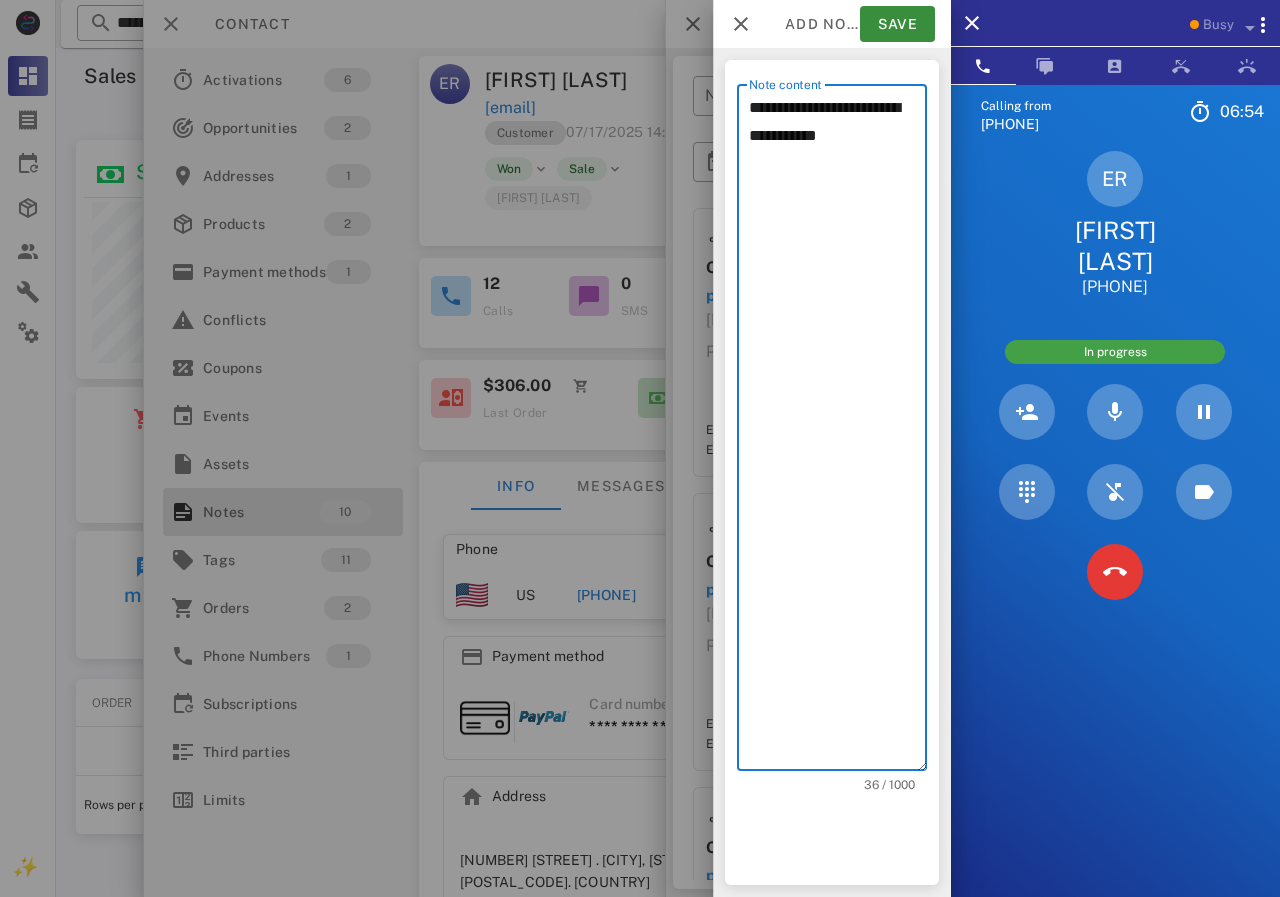click on "**********" at bounding box center (838, 432) 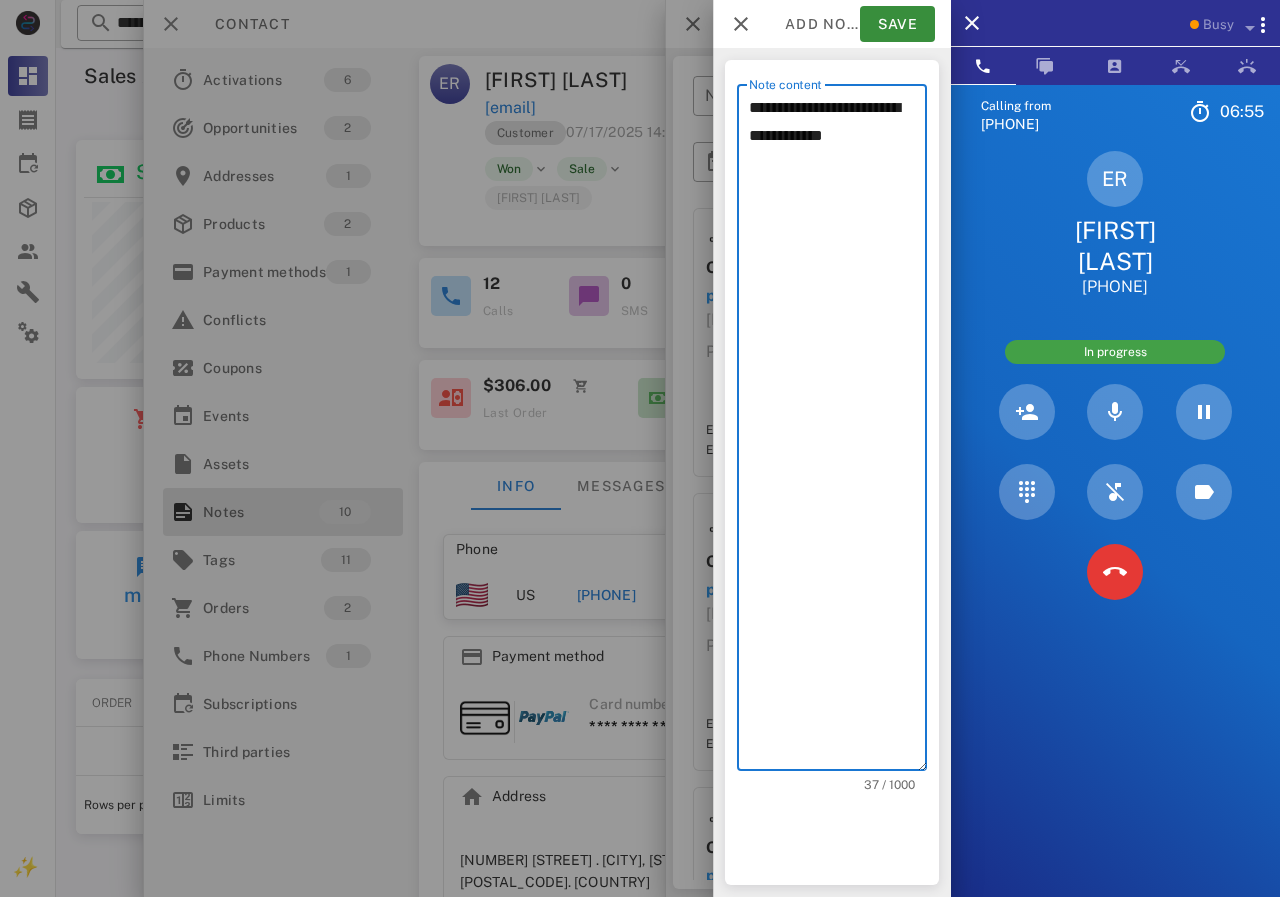 click on "**********" at bounding box center (838, 432) 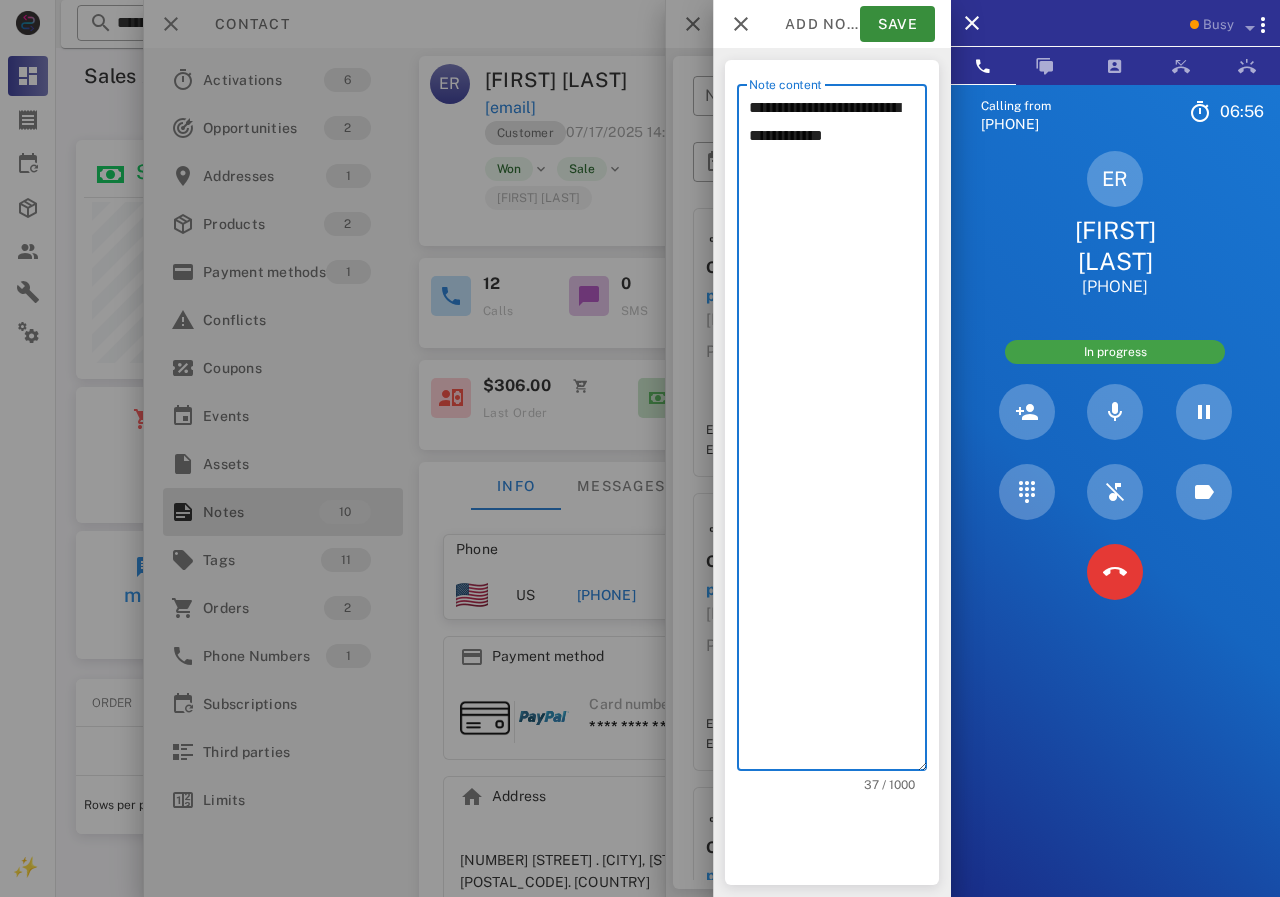 click on "********* * *" 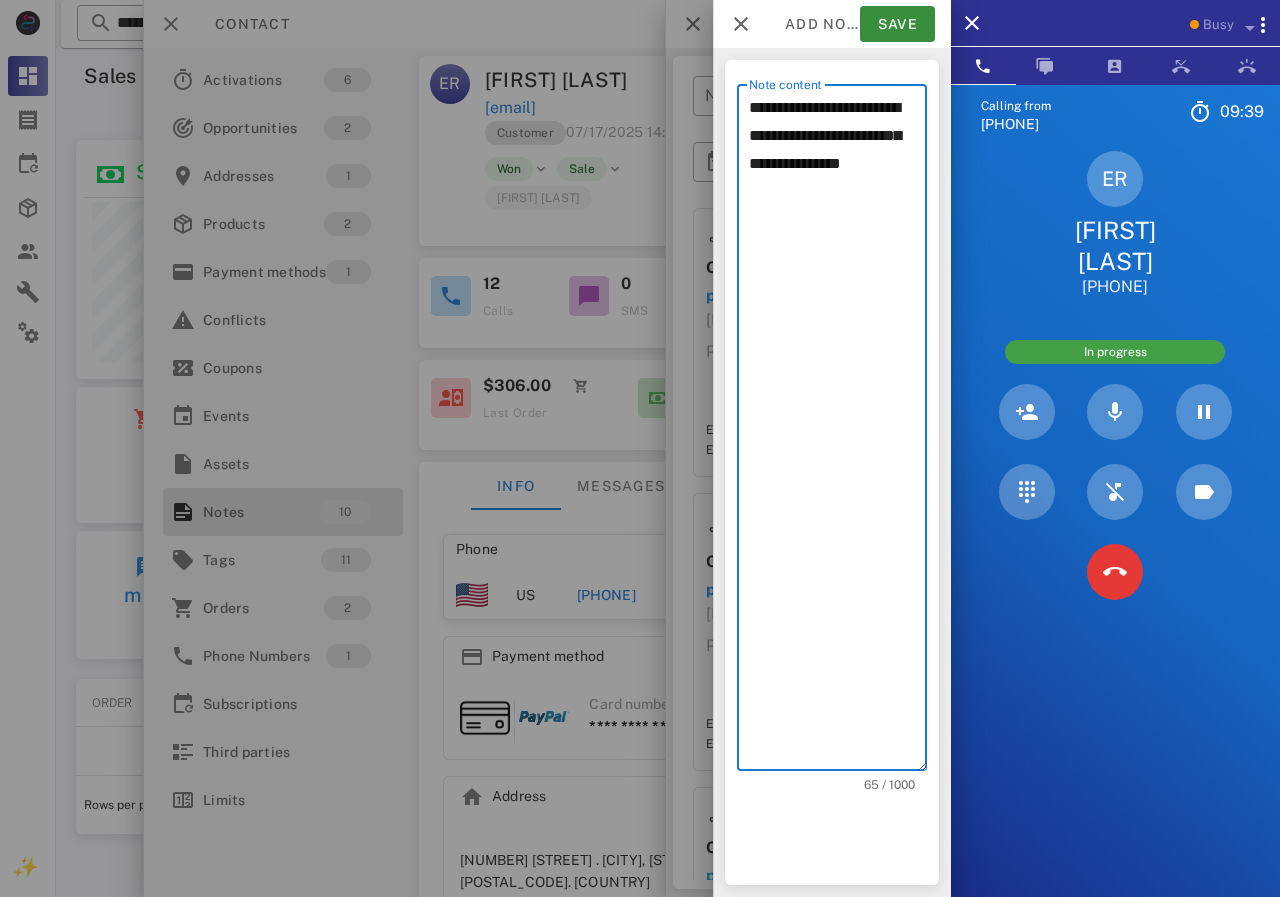 click on "**********" at bounding box center [838, 432] 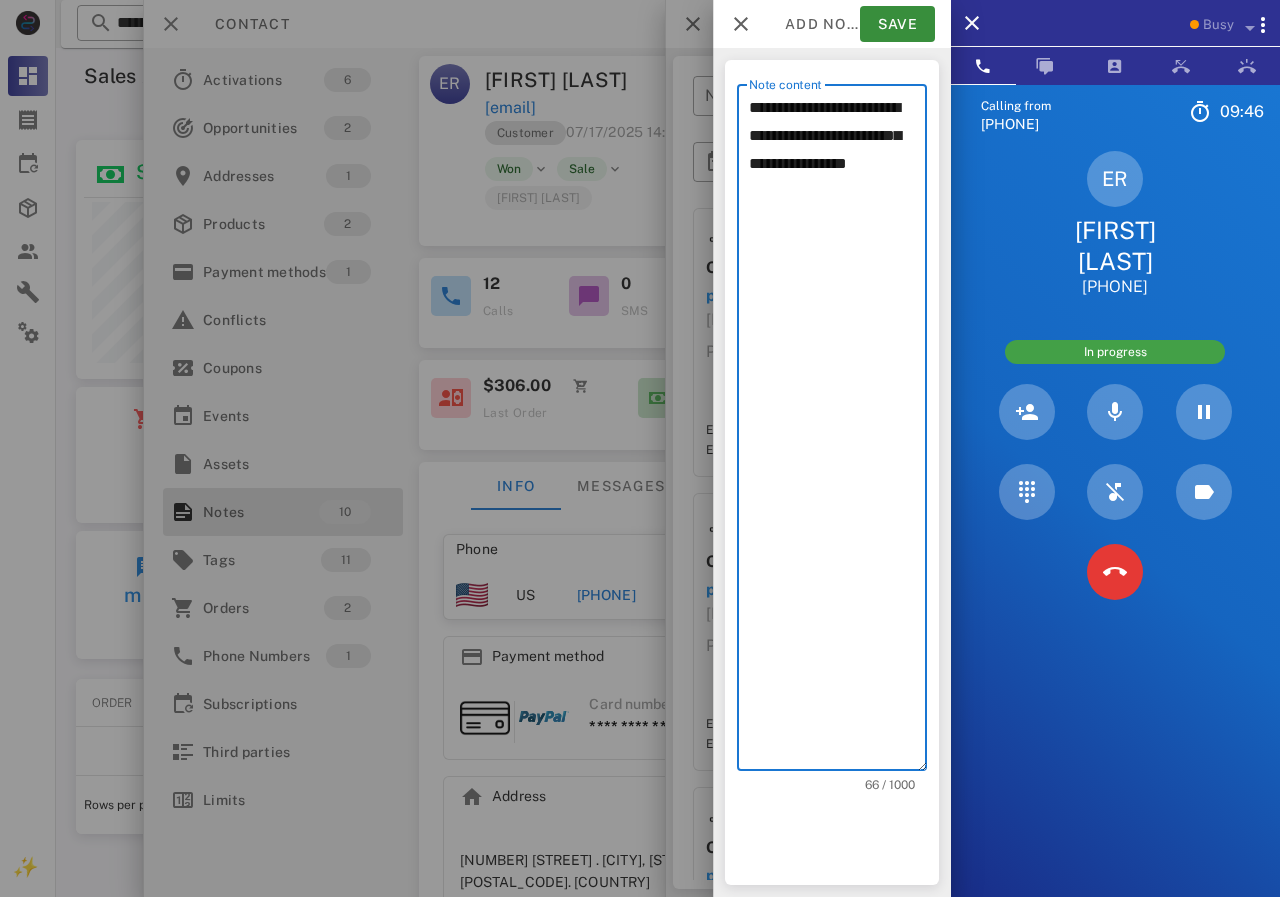 click on "**********" at bounding box center (838, 432) 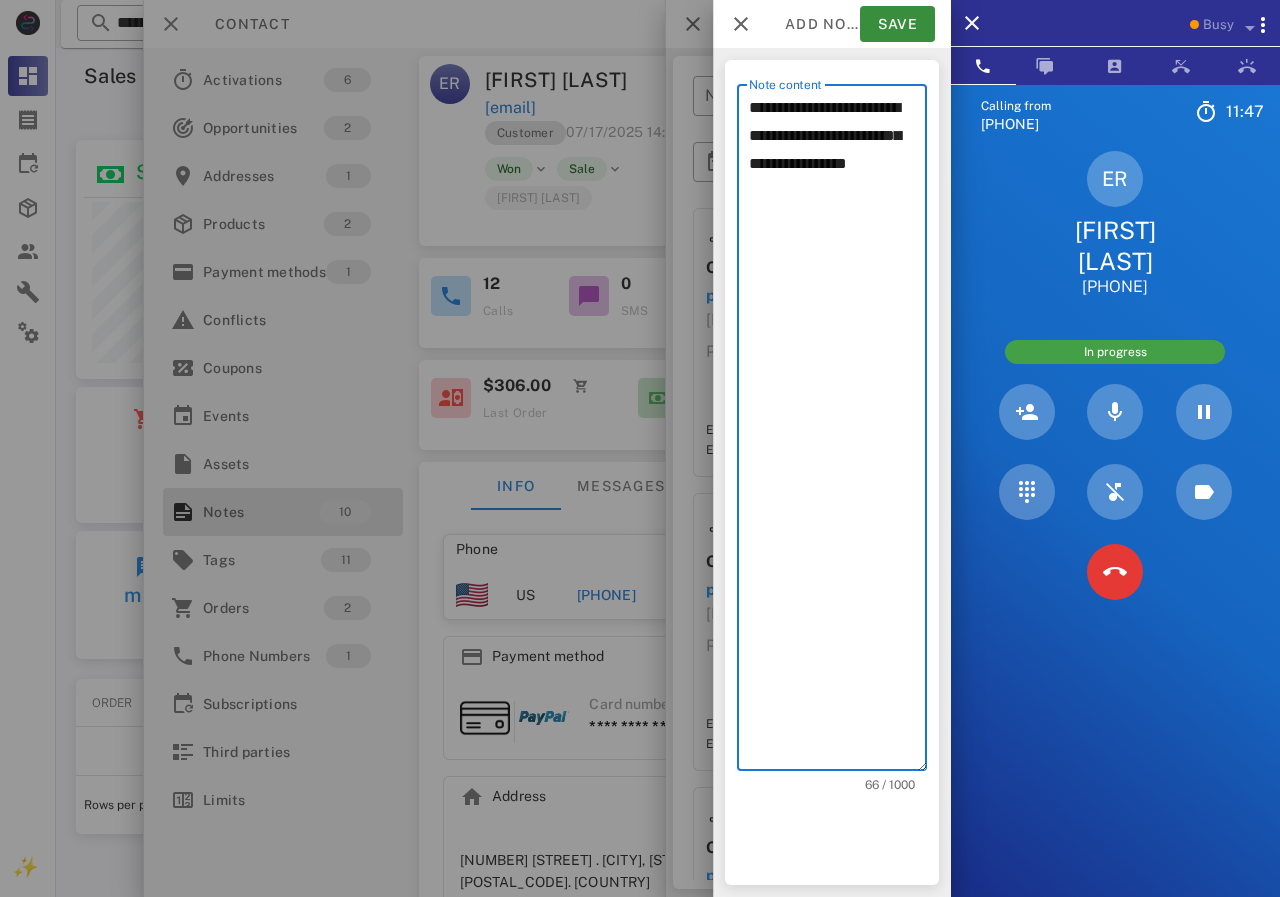 paste on "********" 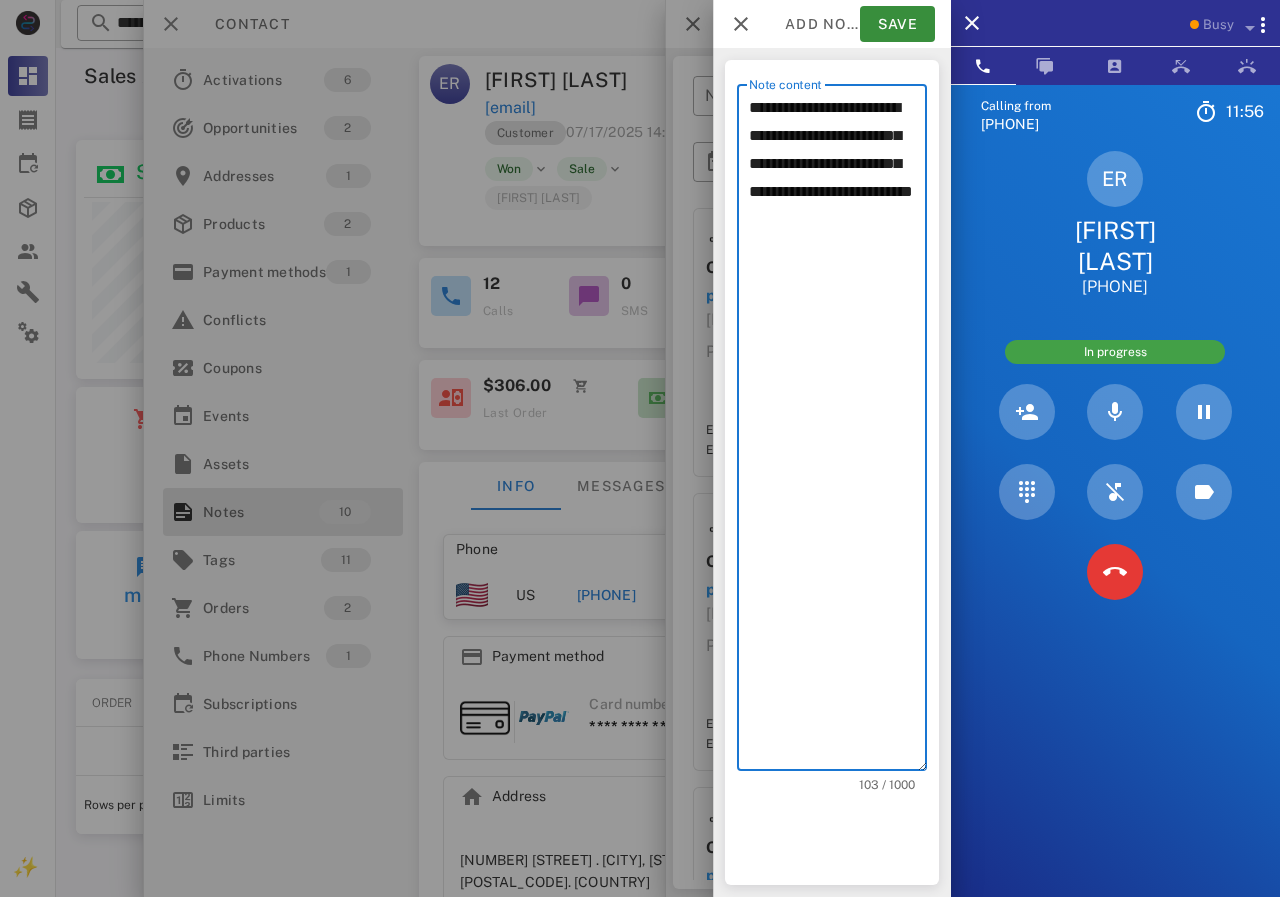 click on "**********" at bounding box center [838, 432] 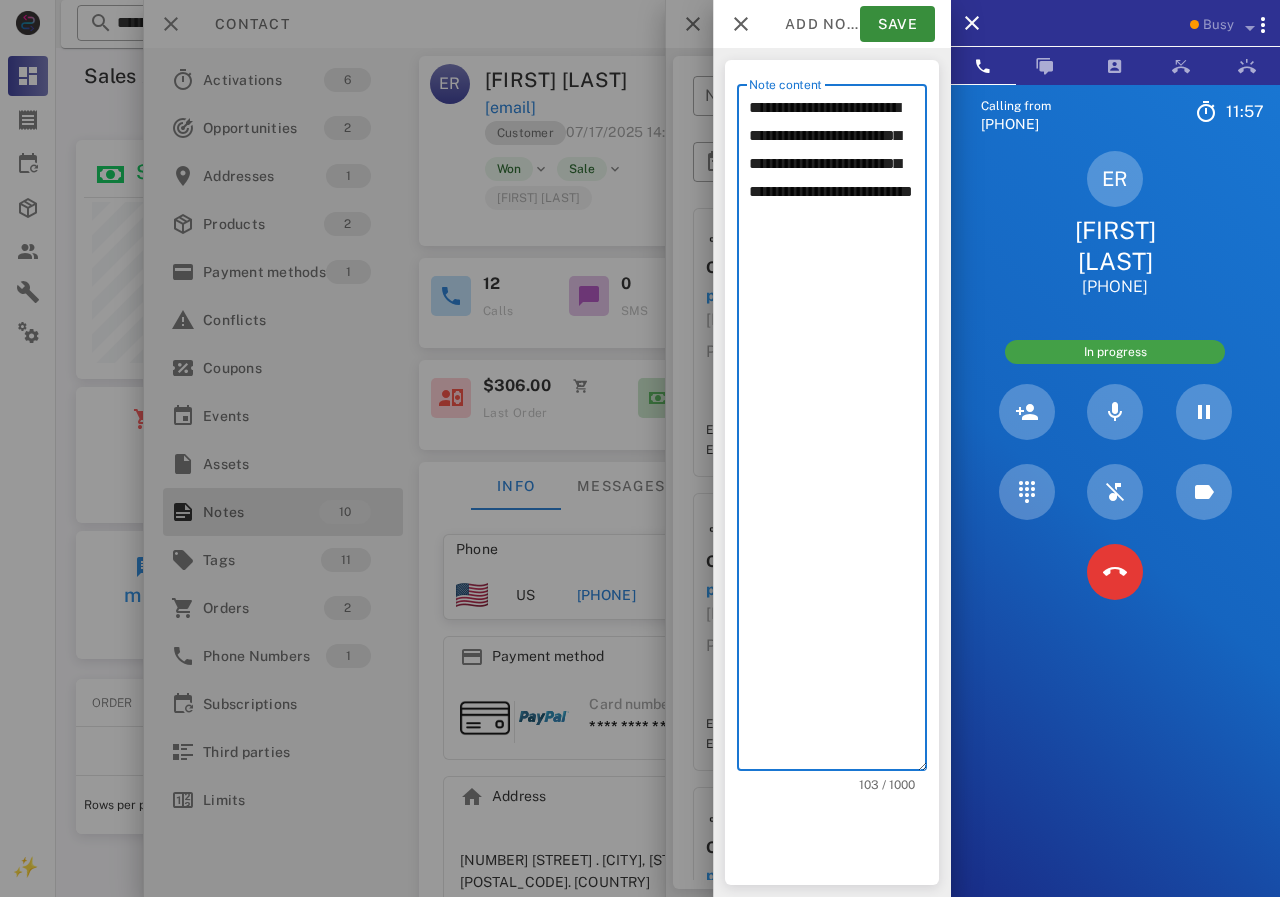 click on "*** *" 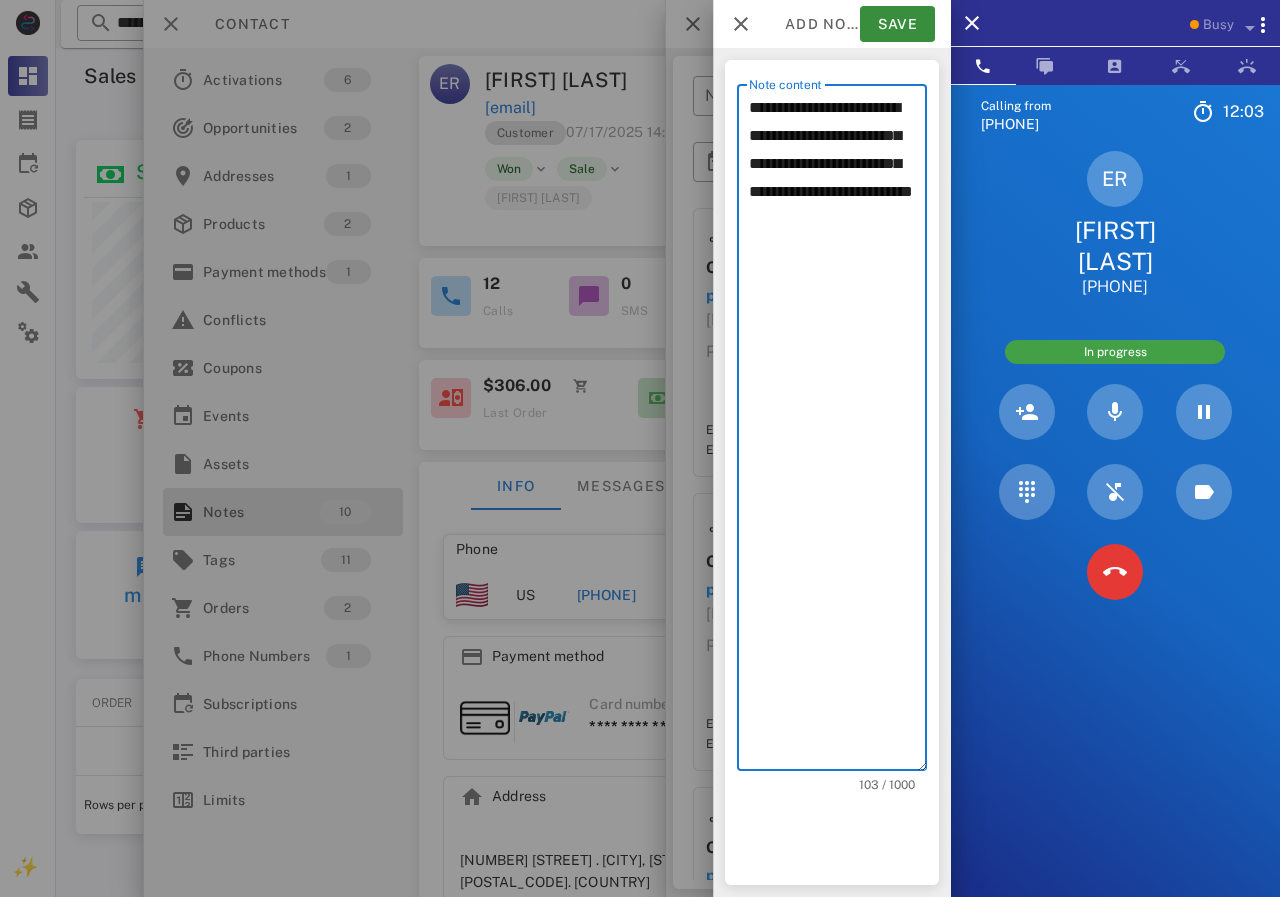 click on "**********" at bounding box center (838, 432) 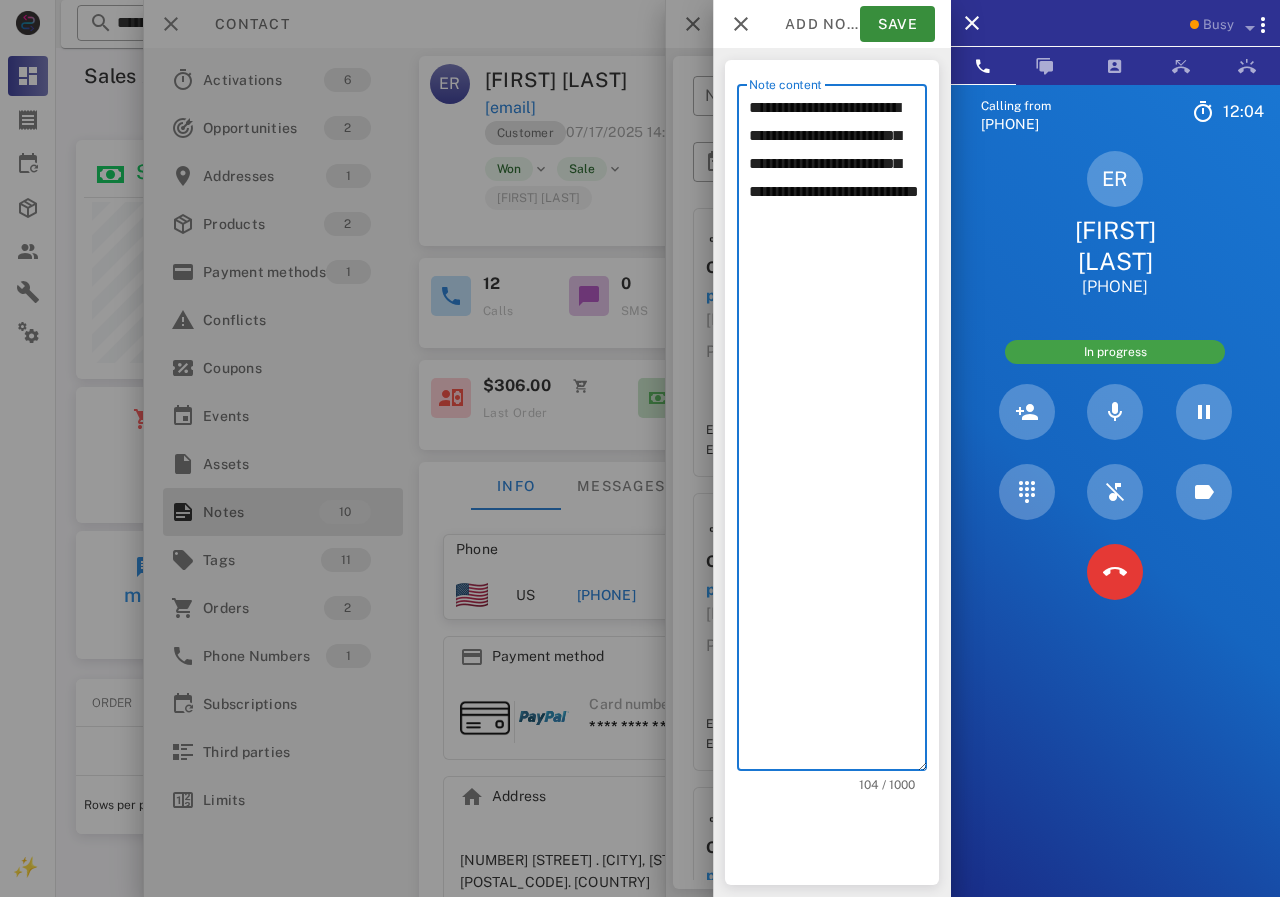click on "**********" at bounding box center (838, 432) 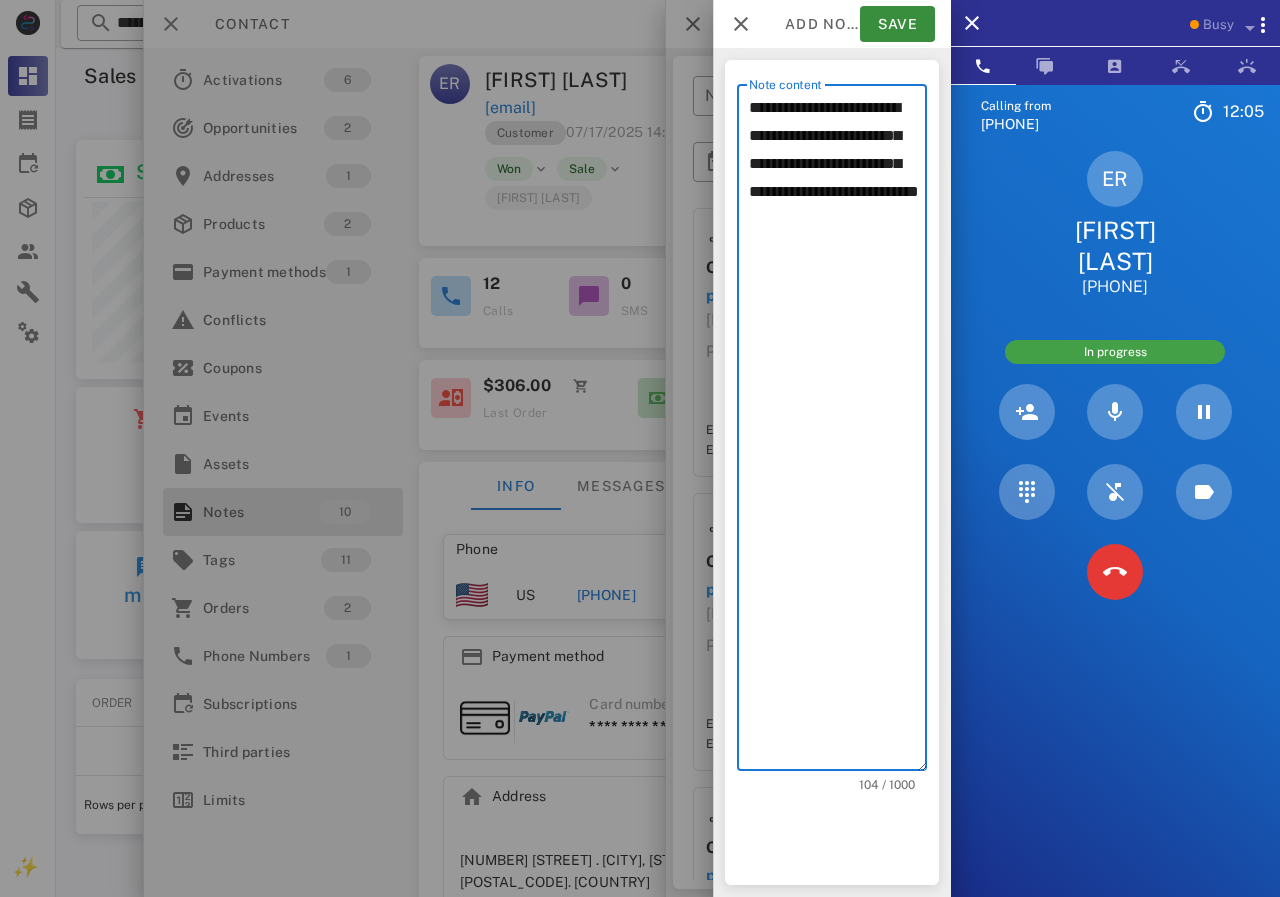 click on "** * *****" 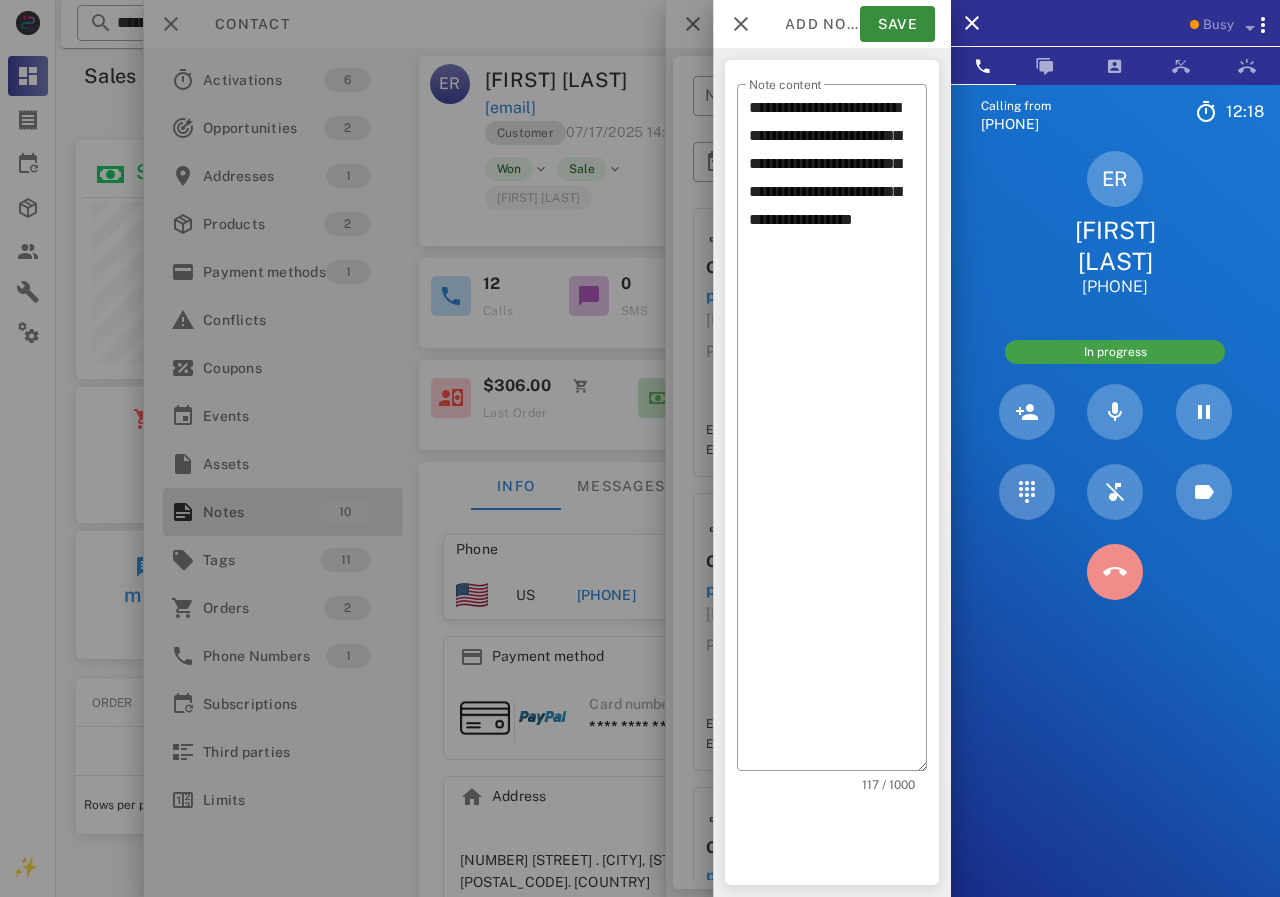 click at bounding box center (1115, 572) 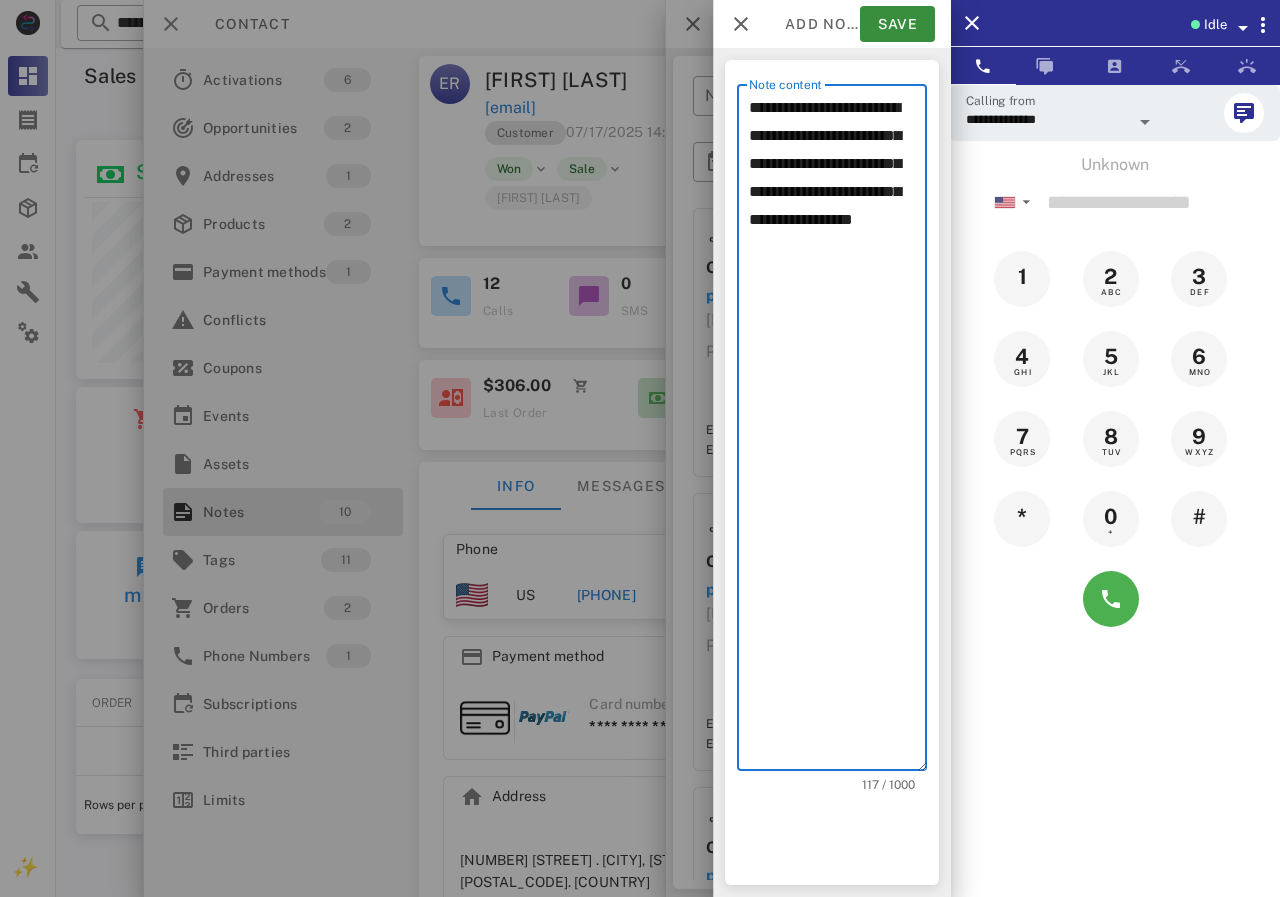 drag, startPoint x: 869, startPoint y: 246, endPoint x: 904, endPoint y: 242, distance: 35.22783 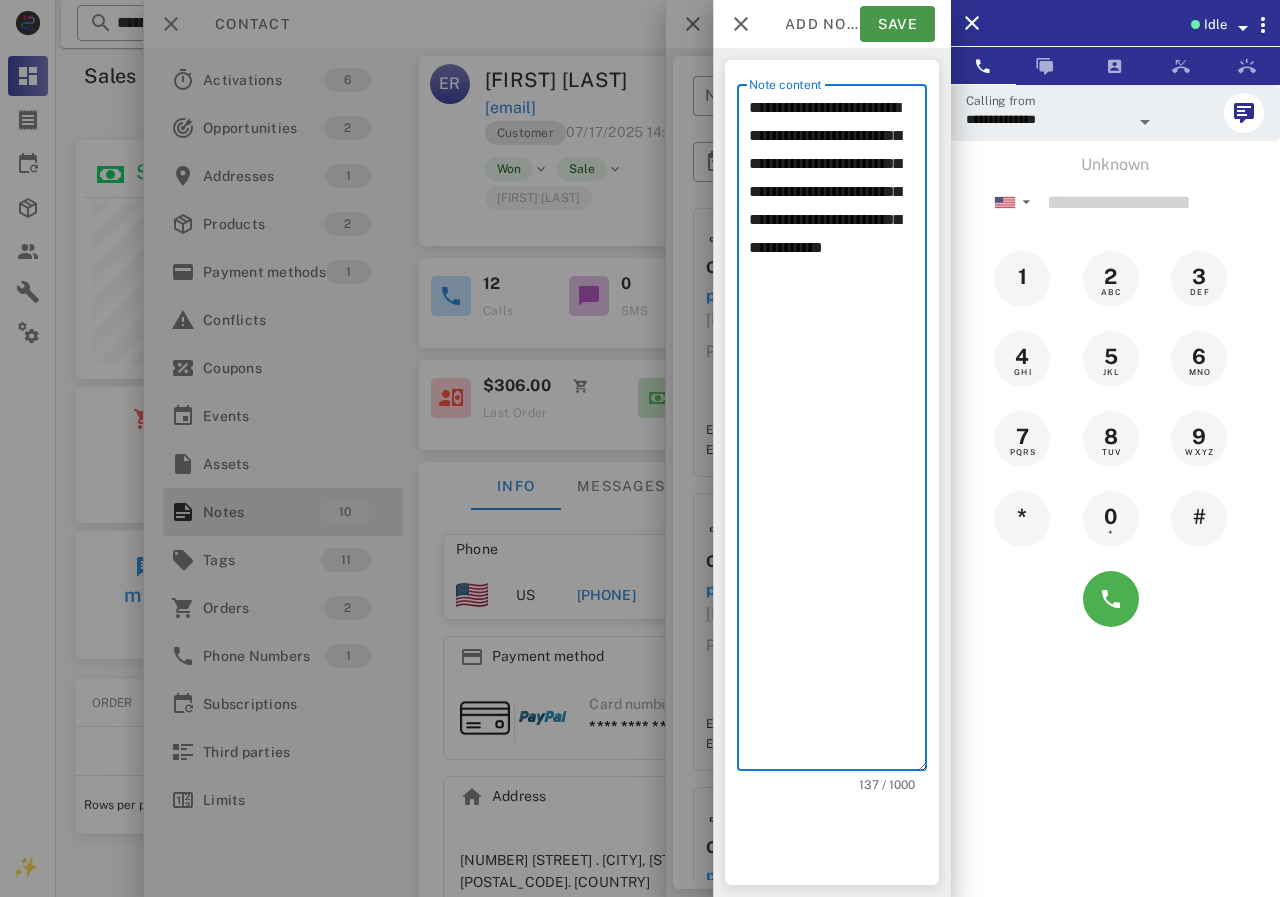type on "**********" 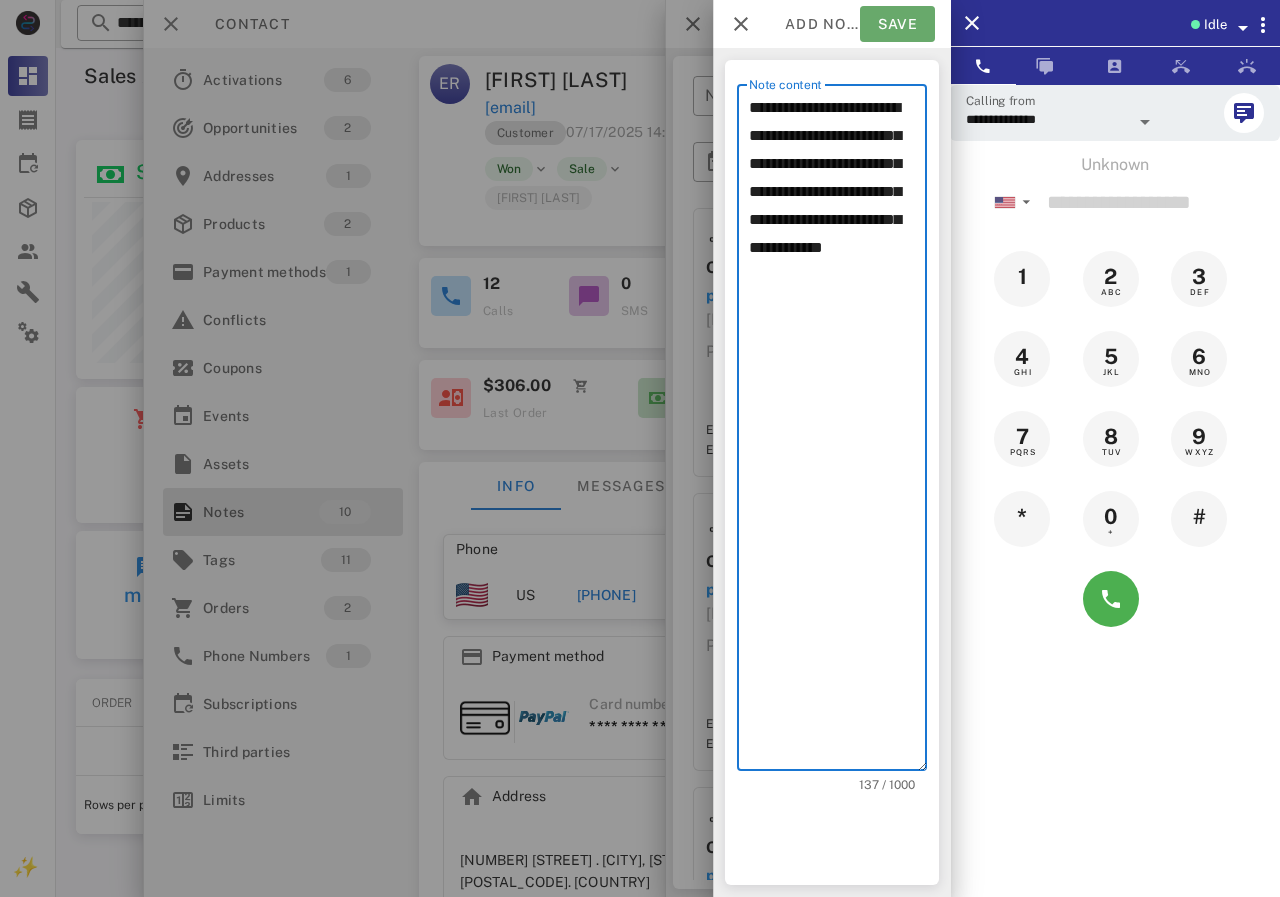 click on "Save" at bounding box center [897, 24] 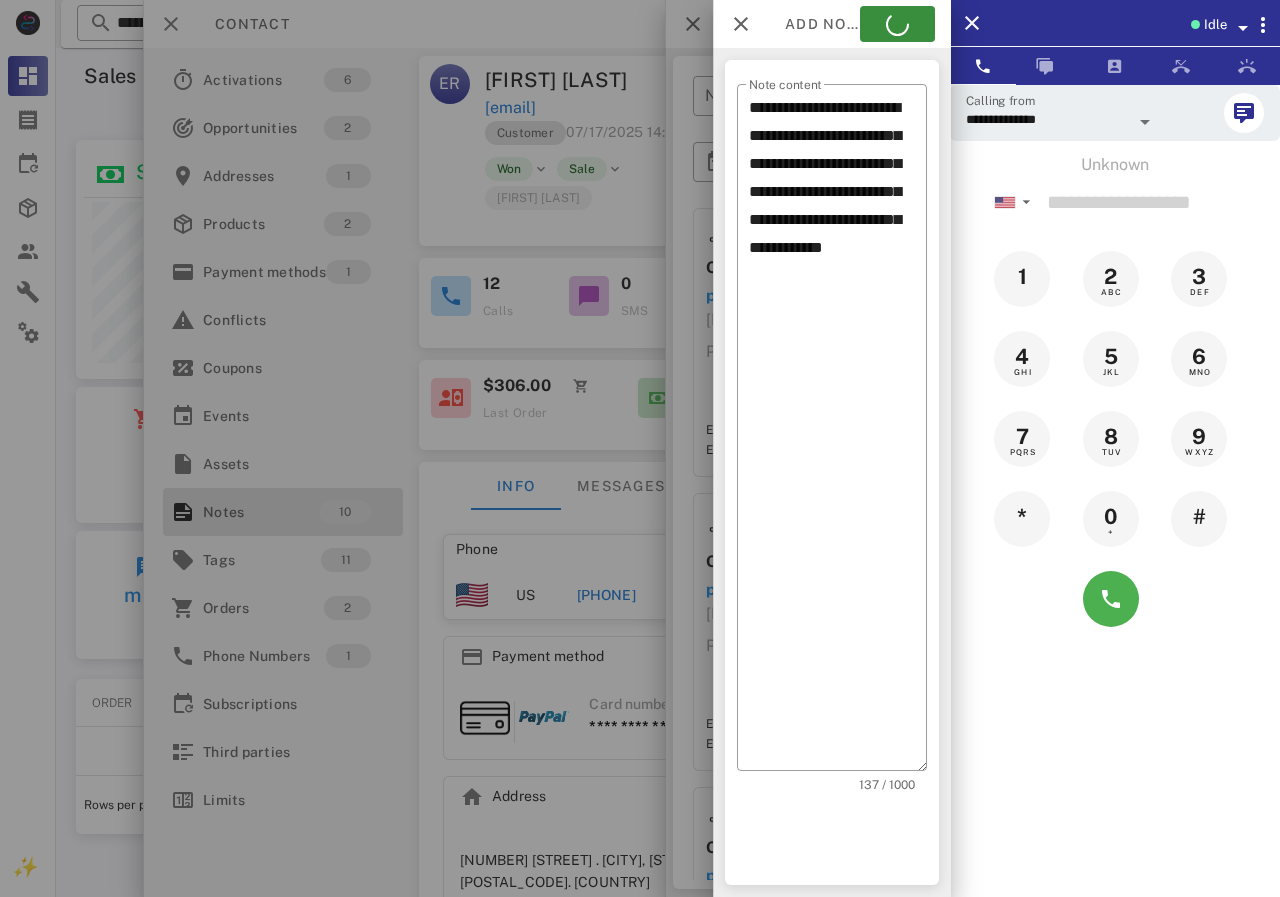 click at bounding box center [640, 448] 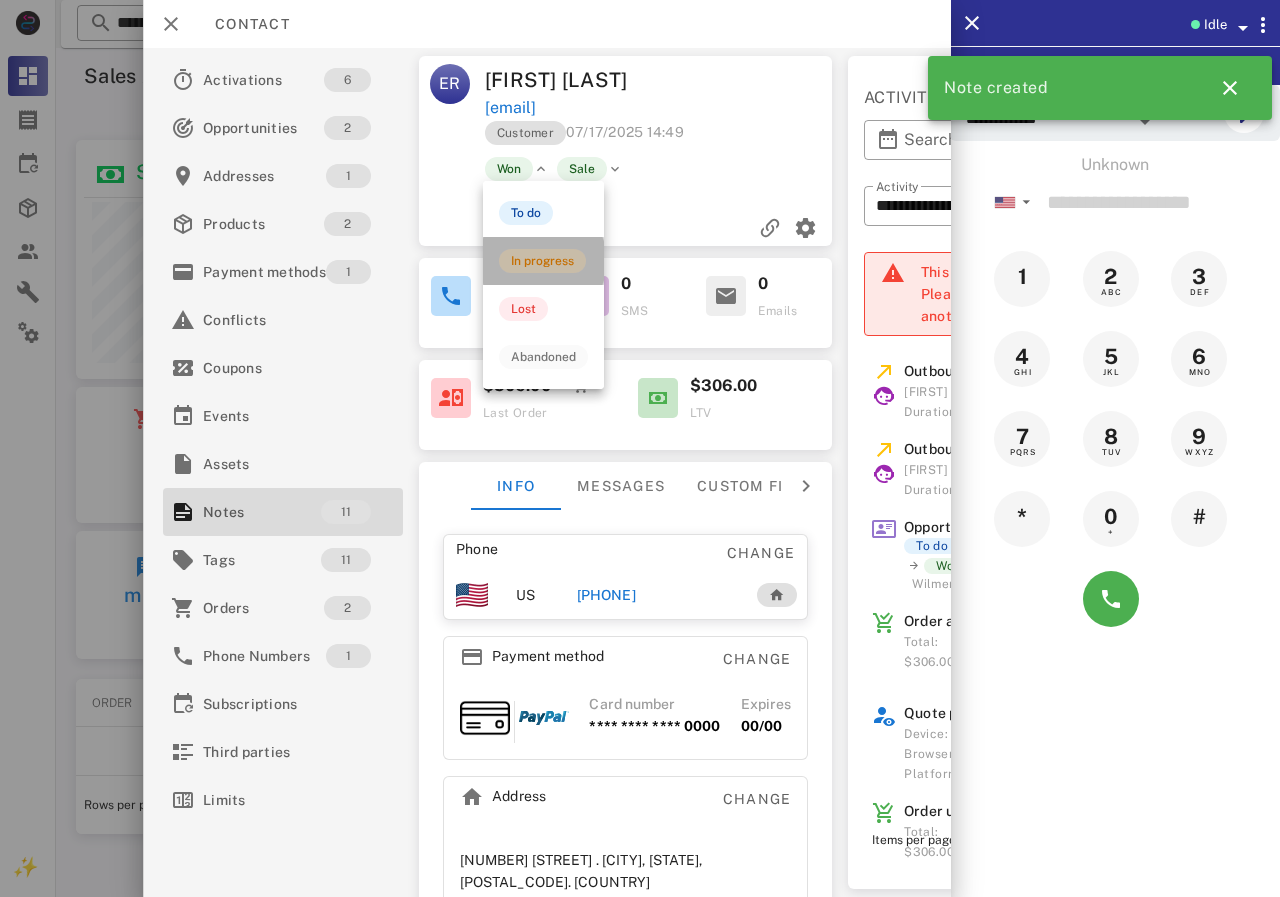 click on "In progress" at bounding box center (542, 261) 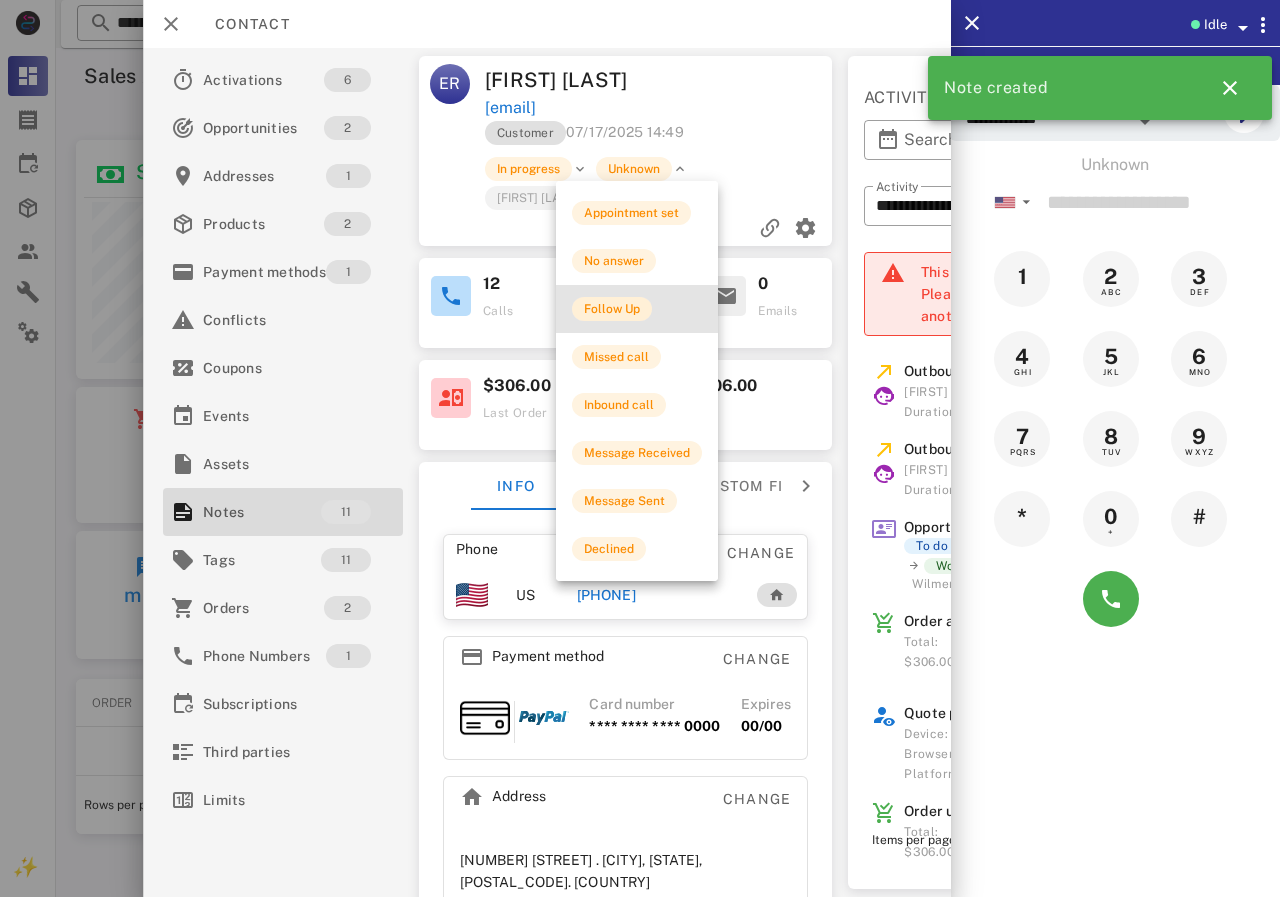 click on "Follow Up" at bounding box center (612, 309) 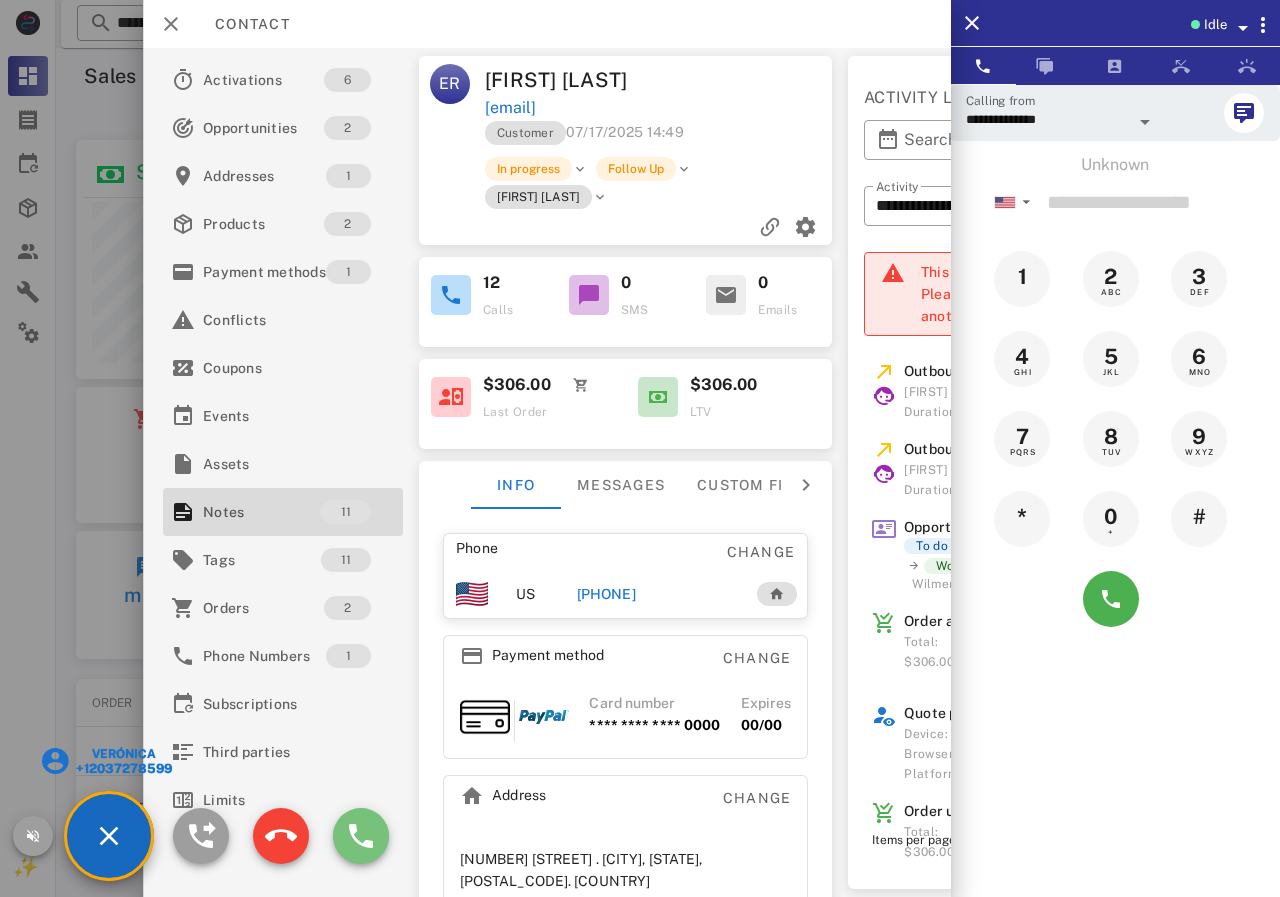 click at bounding box center (361, 836) 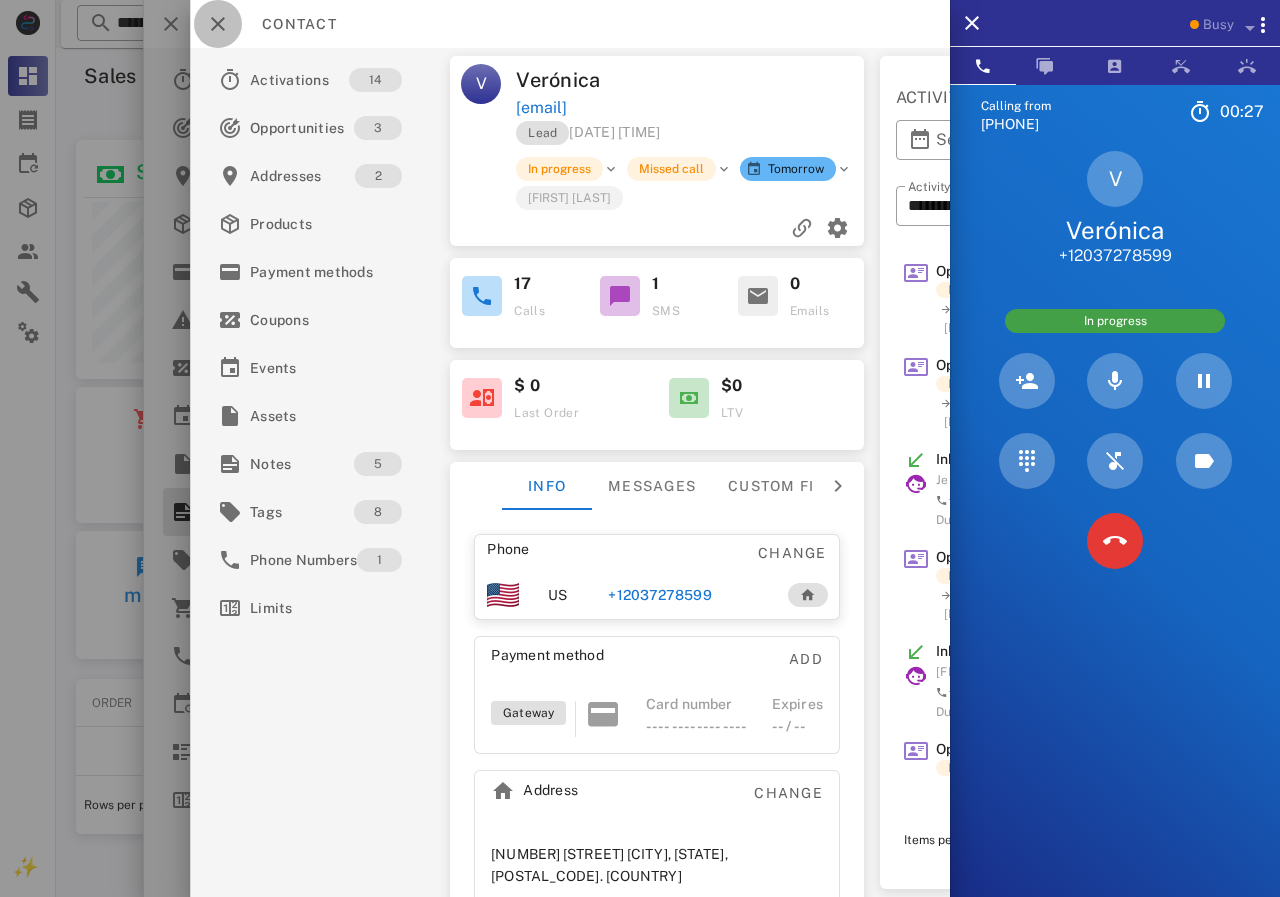 click at bounding box center [218, 24] 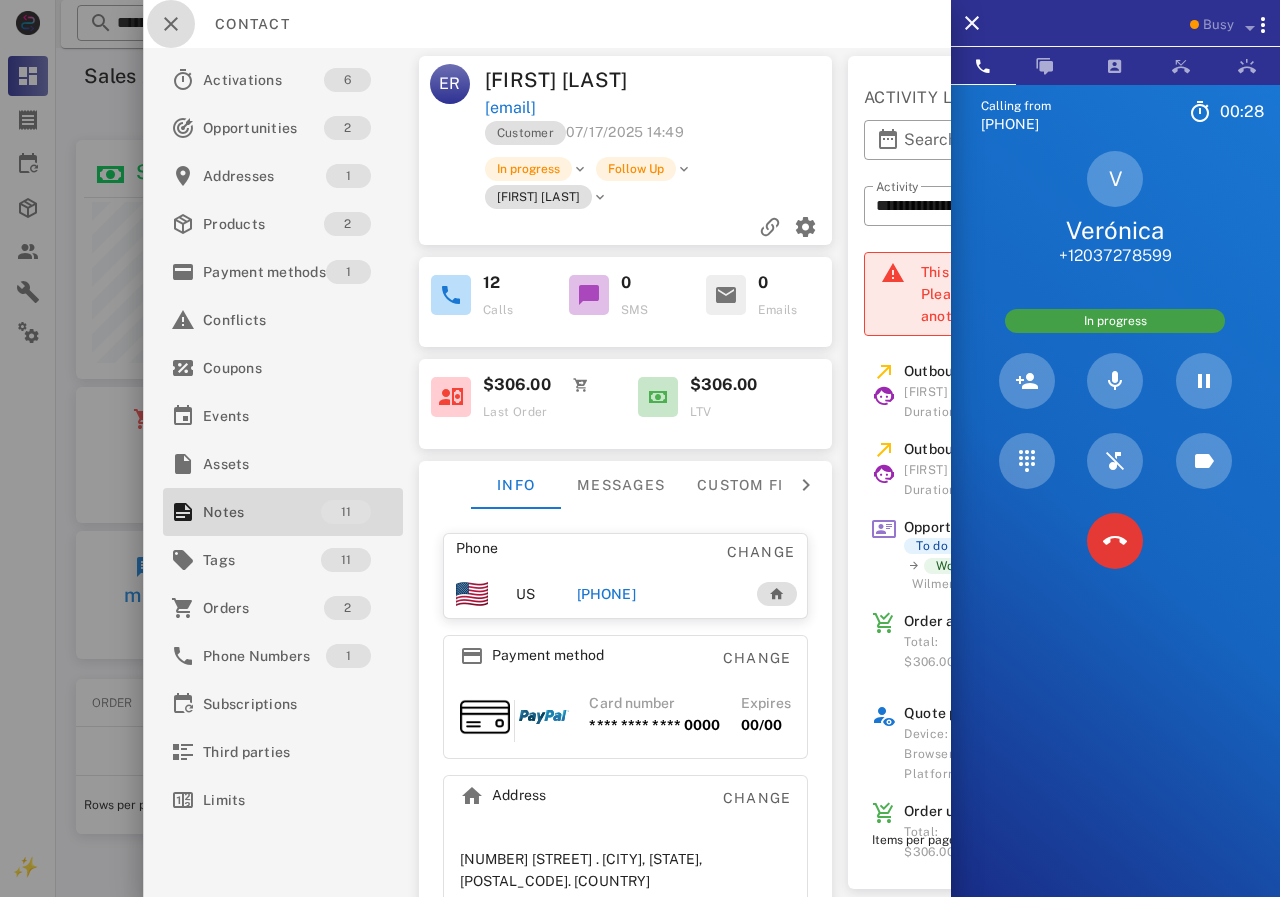 click at bounding box center (171, 24) 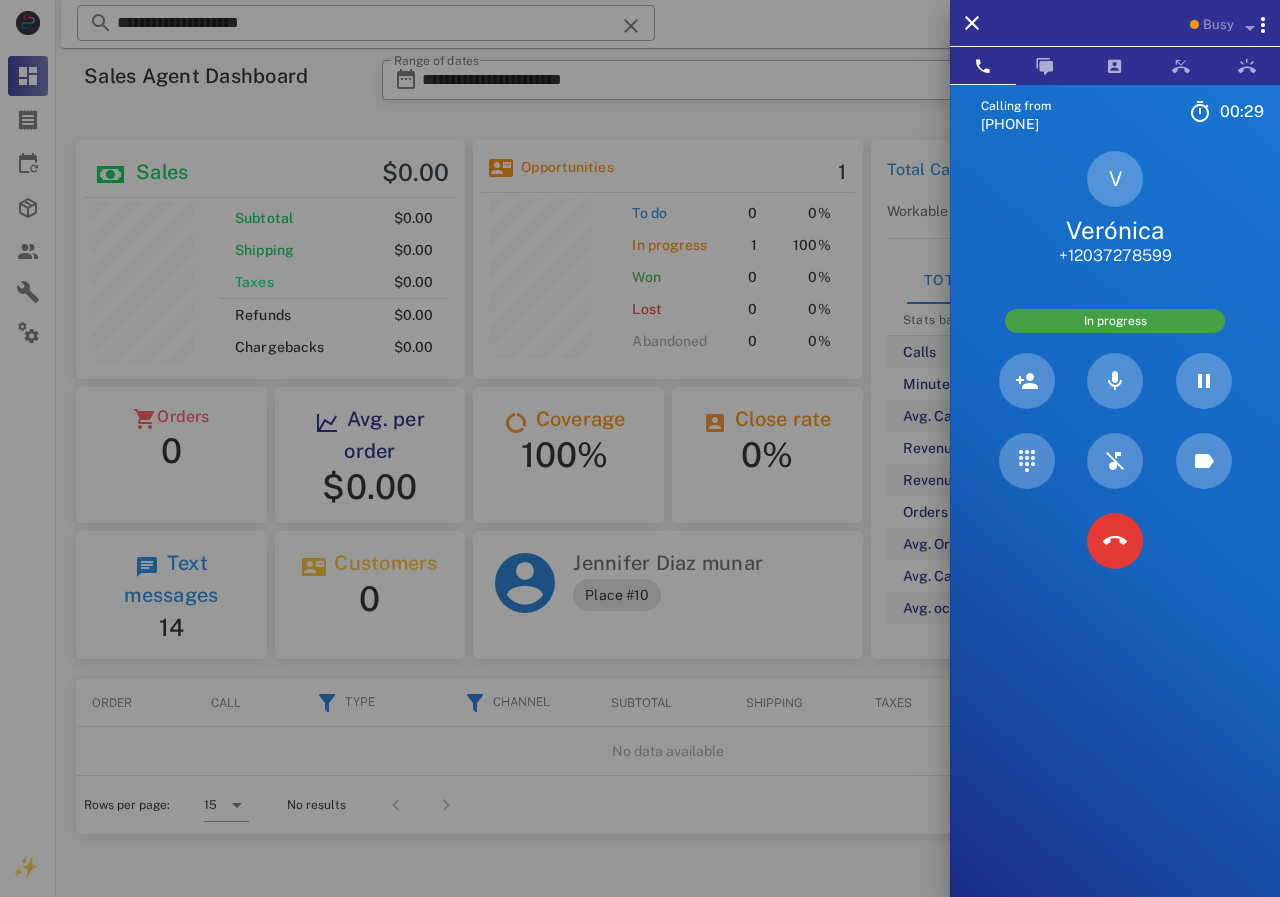 click on "Verónica" at bounding box center (1115, 230) 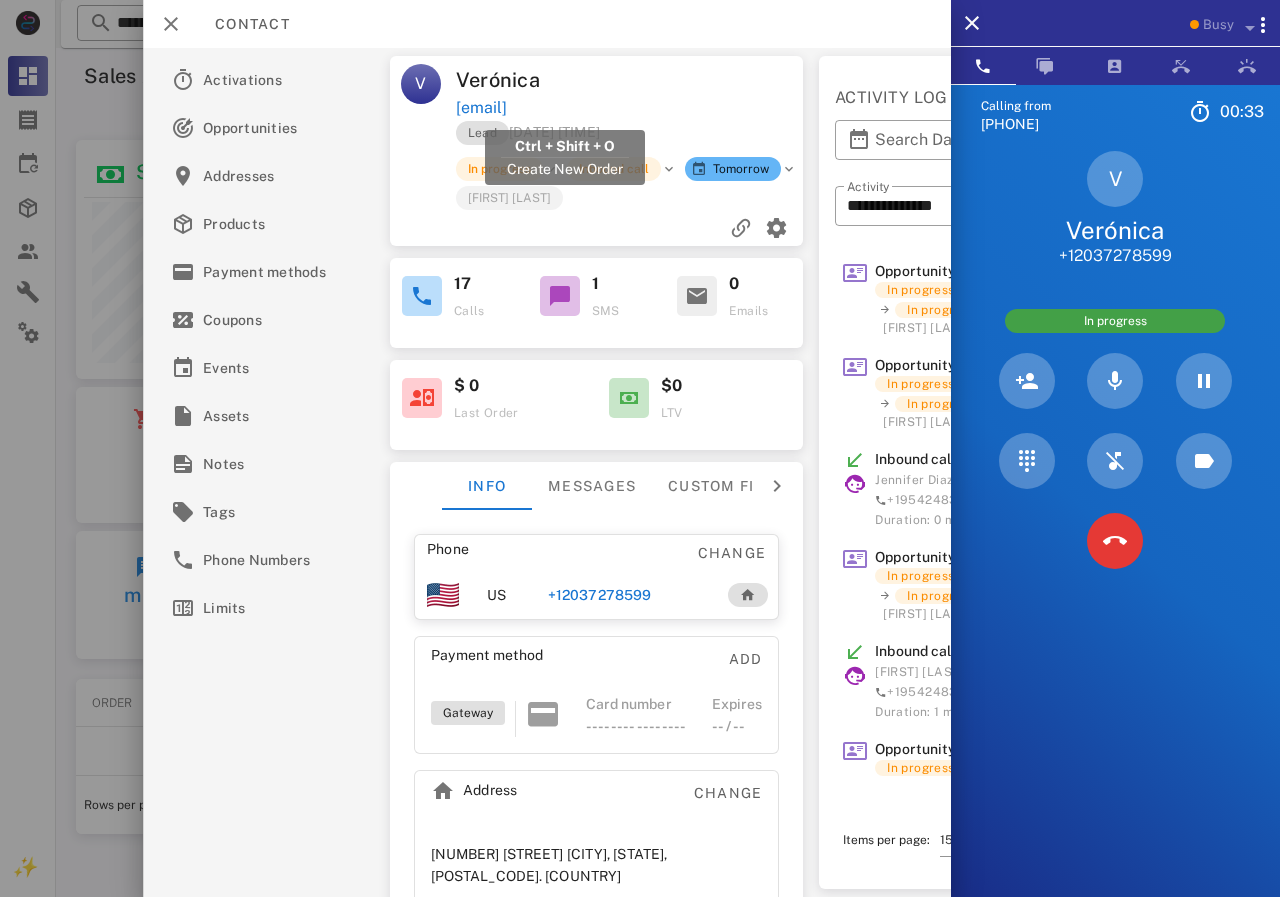 drag, startPoint x: 724, startPoint y: 102, endPoint x: 460, endPoint y: 106, distance: 264.0303 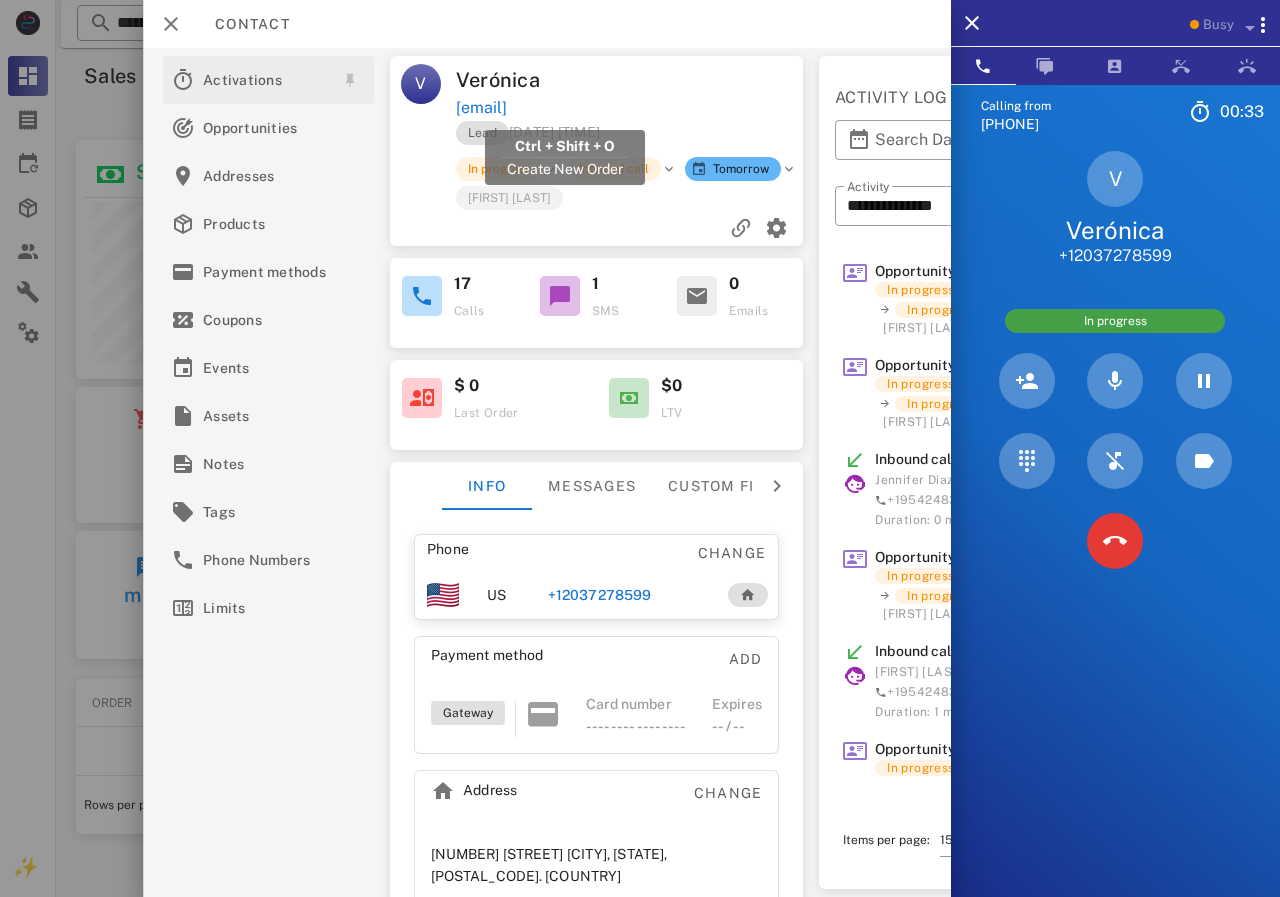 copy on "ero.constante20@gmail.com" 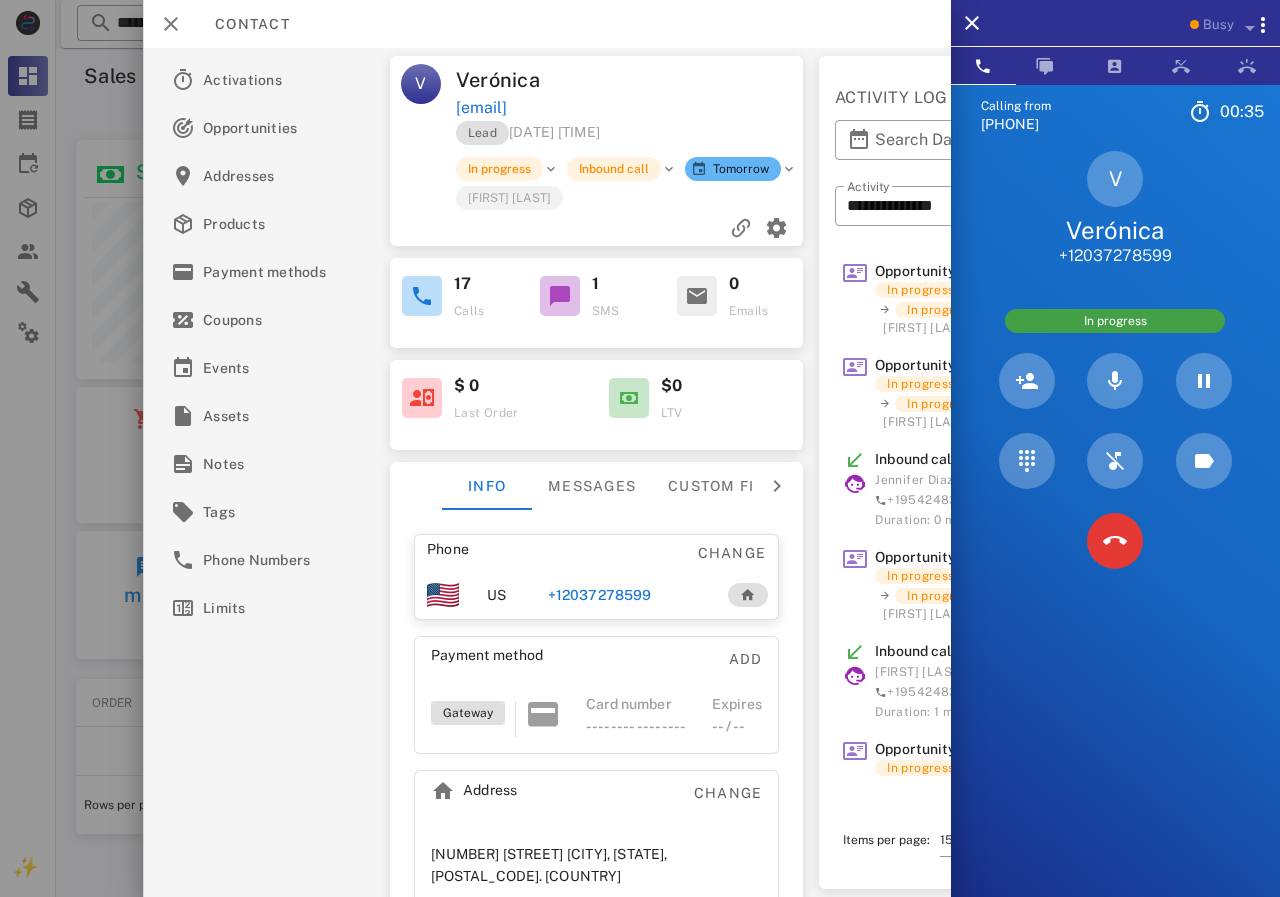 click on "vero.constante20@gmail.com" at bounding box center (630, 108) 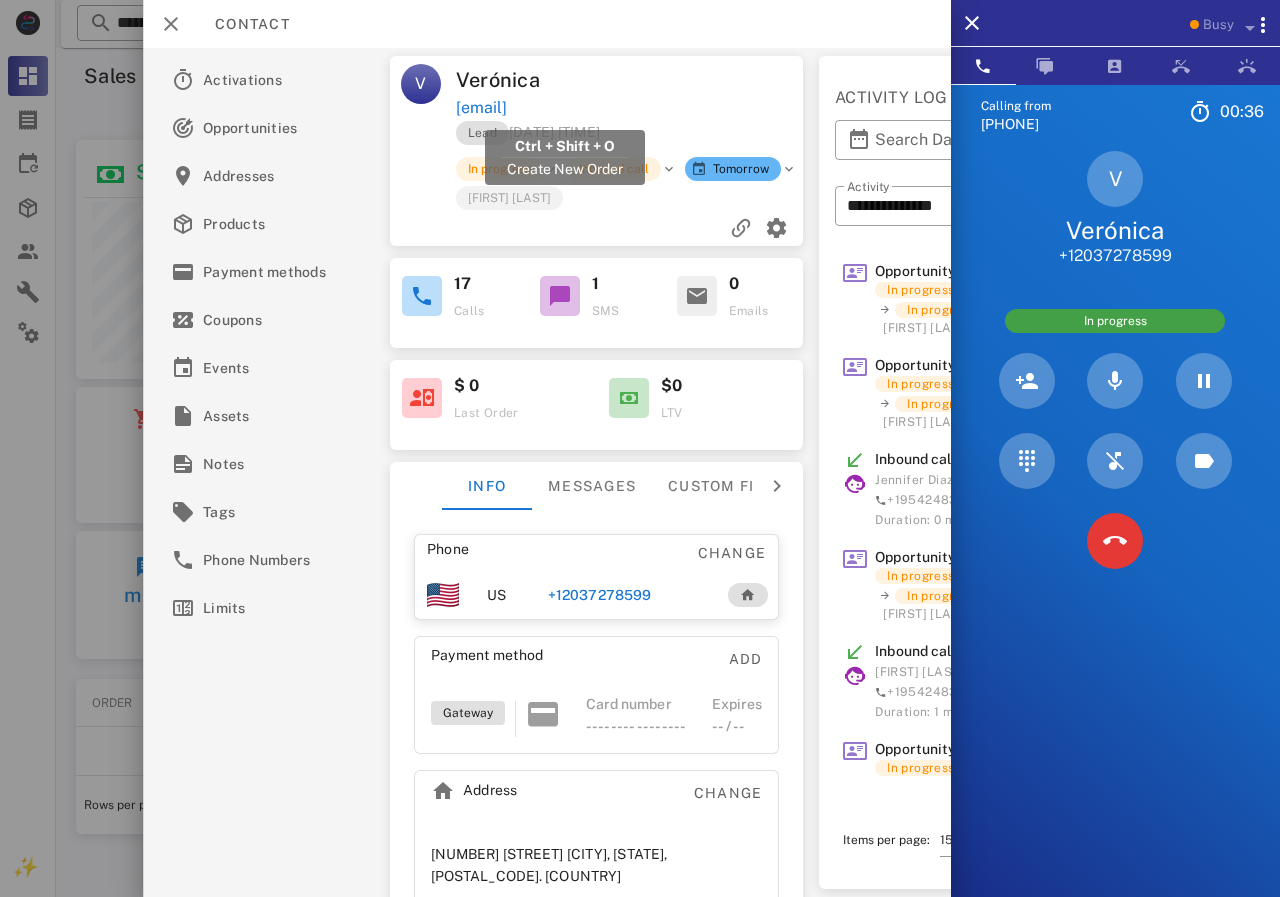 drag, startPoint x: 673, startPoint y: 109, endPoint x: 459, endPoint y: 109, distance: 214 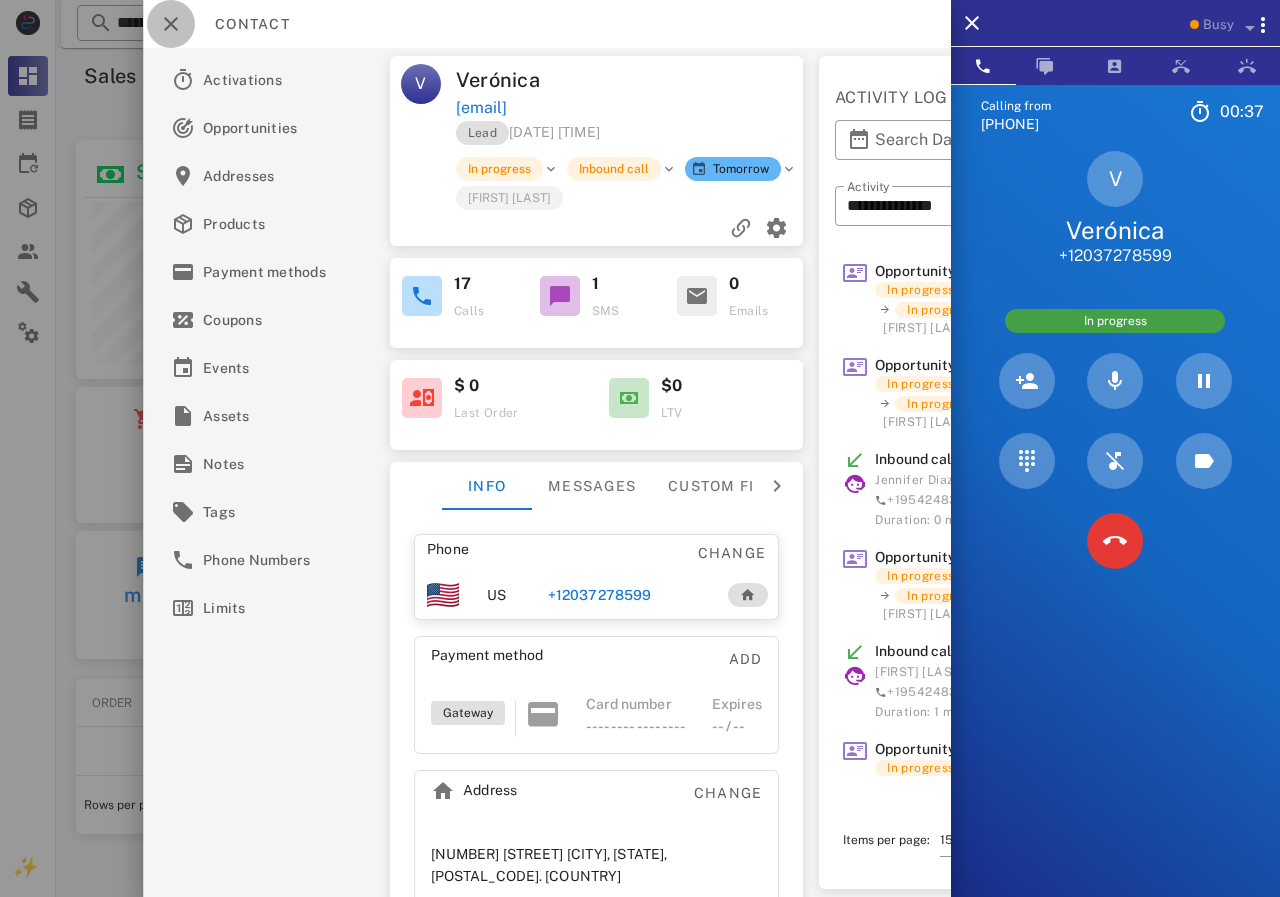 drag, startPoint x: 164, startPoint y: 21, endPoint x: 222, endPoint y: 3, distance: 60.728905 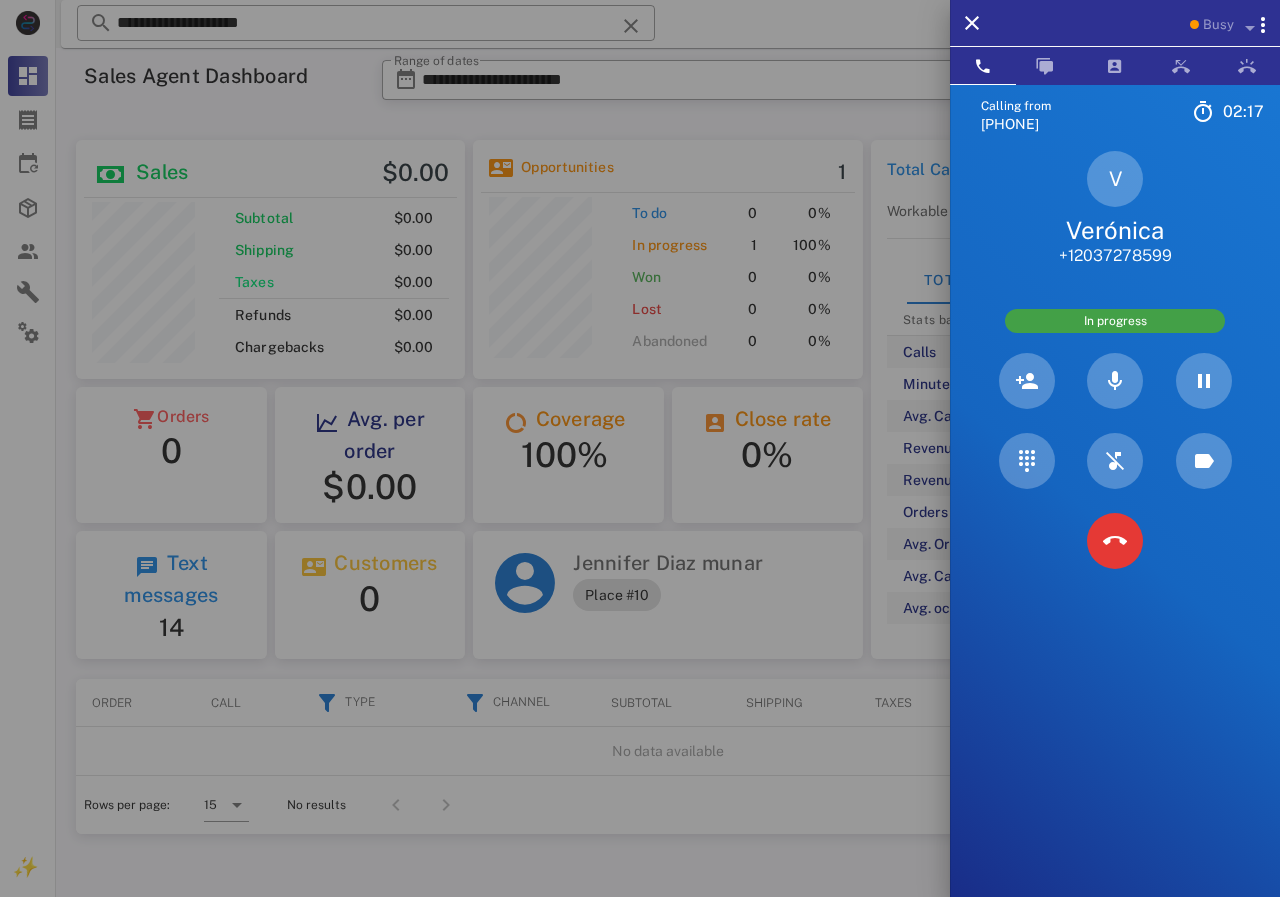 click at bounding box center [640, 448] 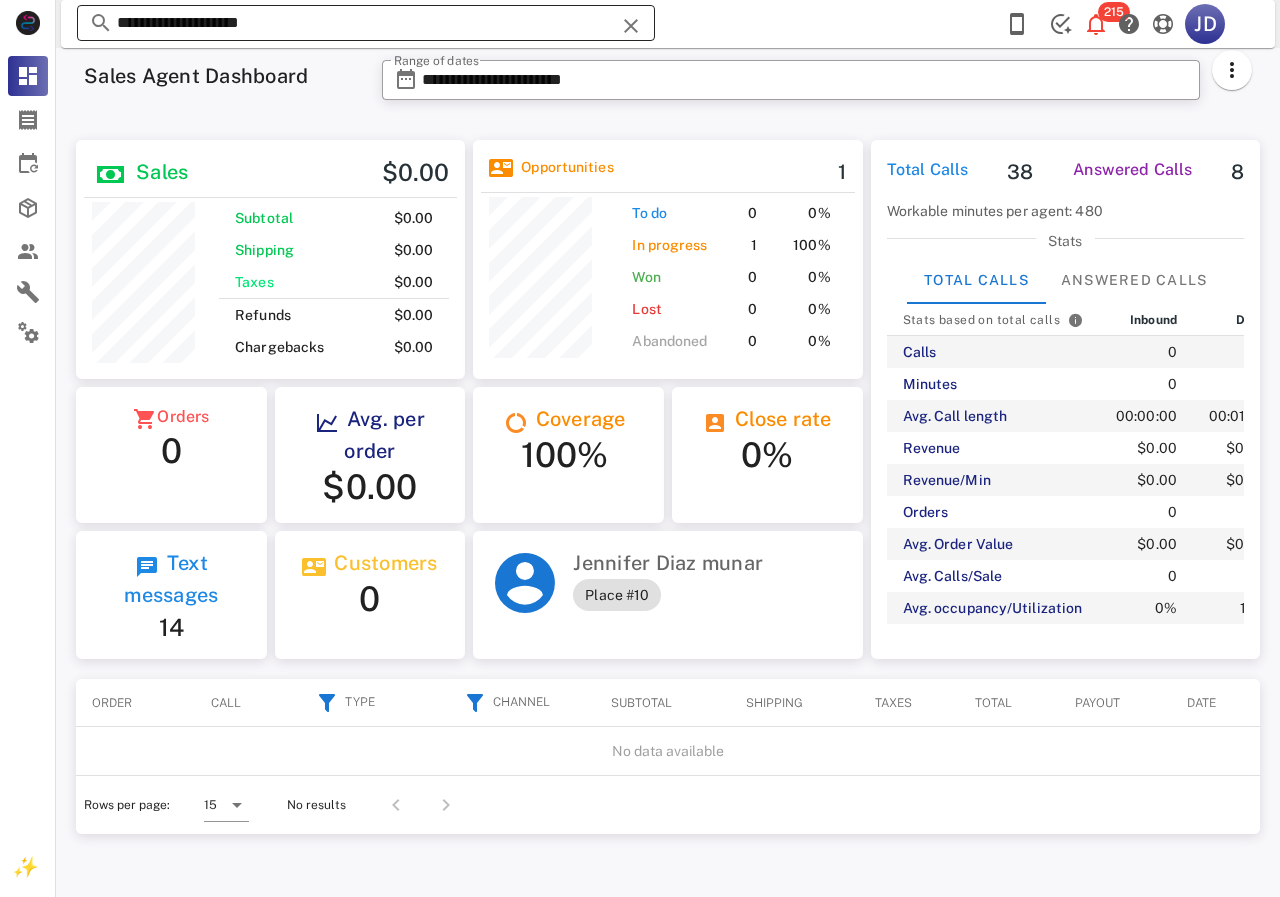 drag, startPoint x: 310, startPoint y: 32, endPoint x: 194, endPoint y: 18, distance: 116.841774 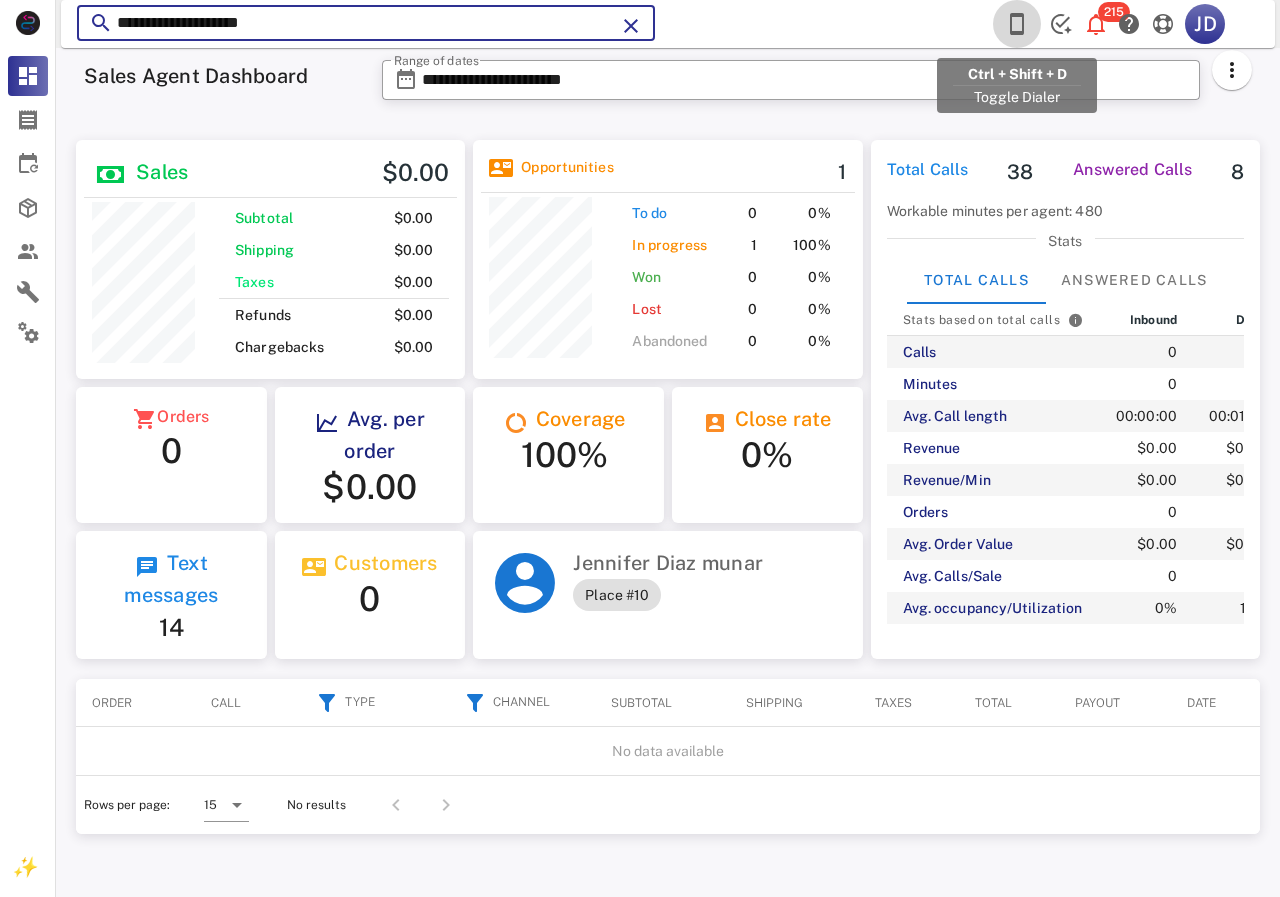 click at bounding box center [1017, 24] 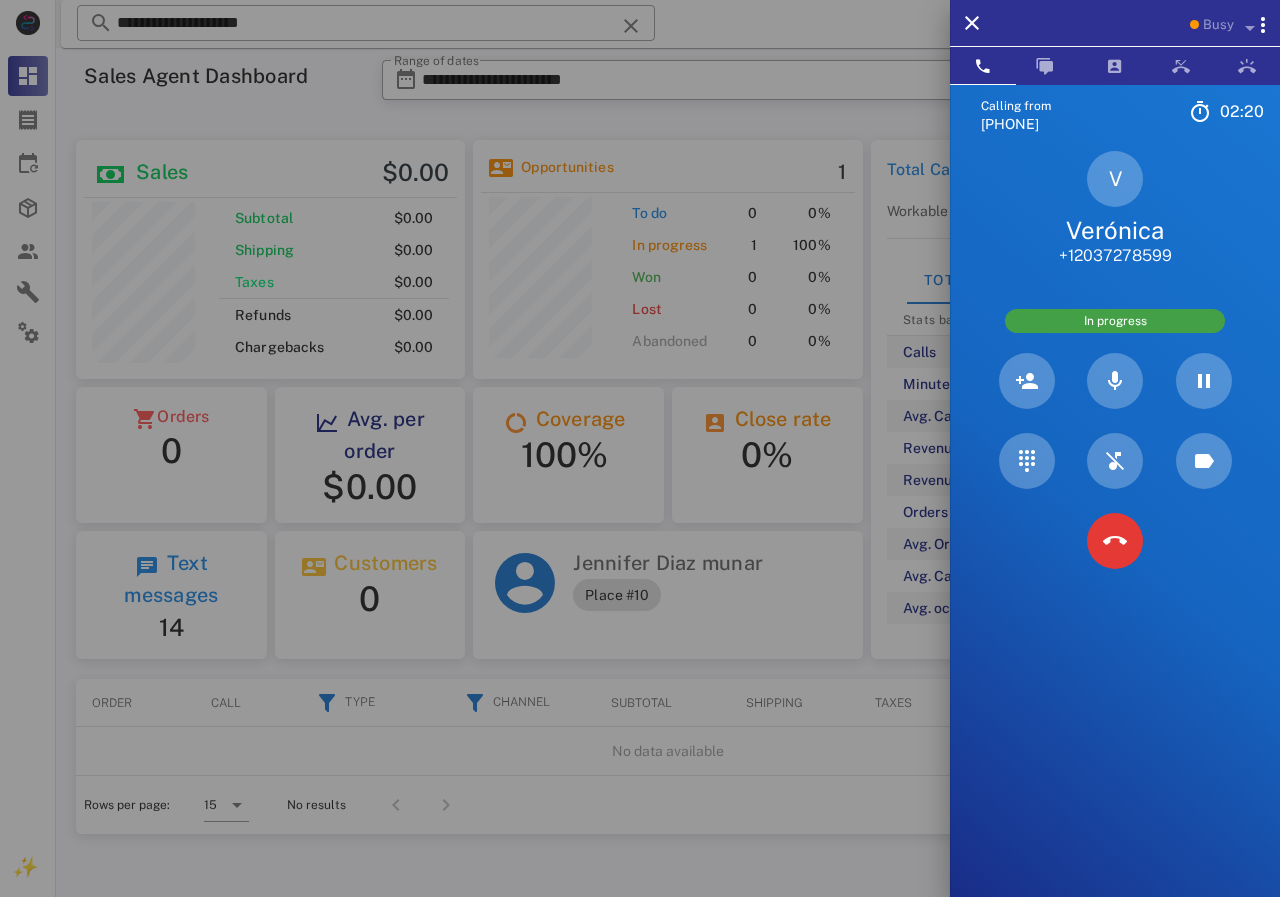 drag, startPoint x: 1120, startPoint y: 234, endPoint x: 1022, endPoint y: 195, distance: 105.47511 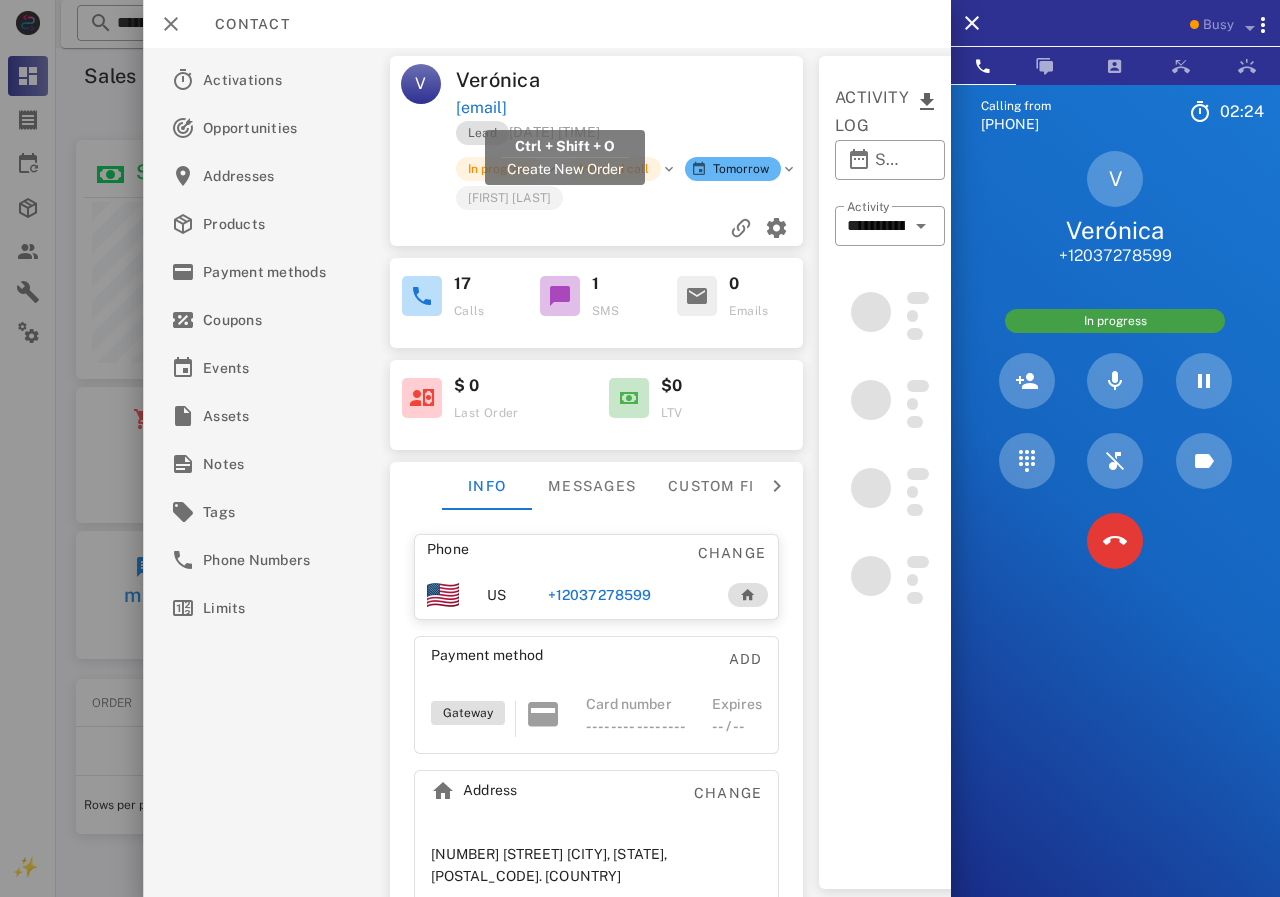 drag, startPoint x: 699, startPoint y: 102, endPoint x: 456, endPoint y: 111, distance: 243.16661 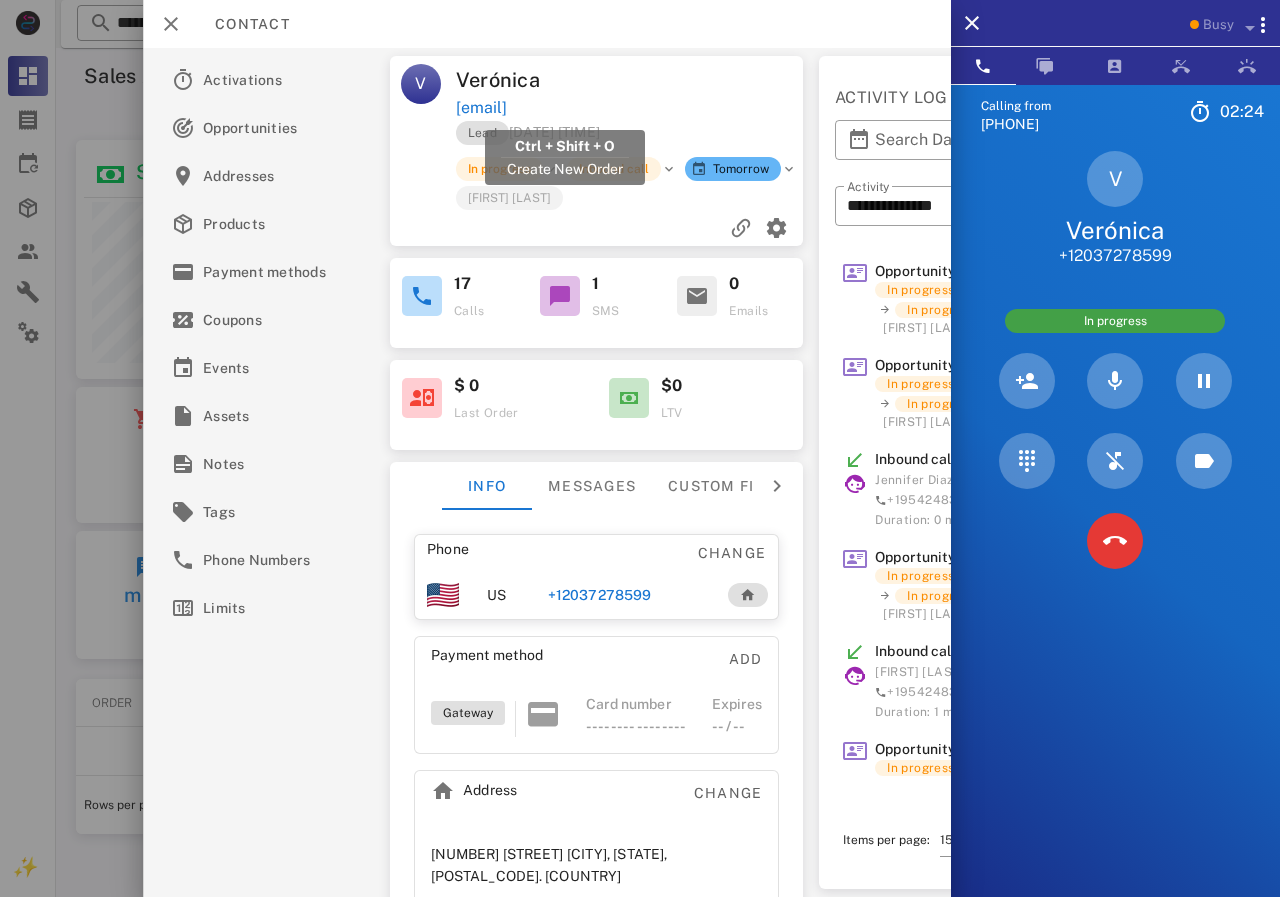 copy on "vero.constante20@gmail.com" 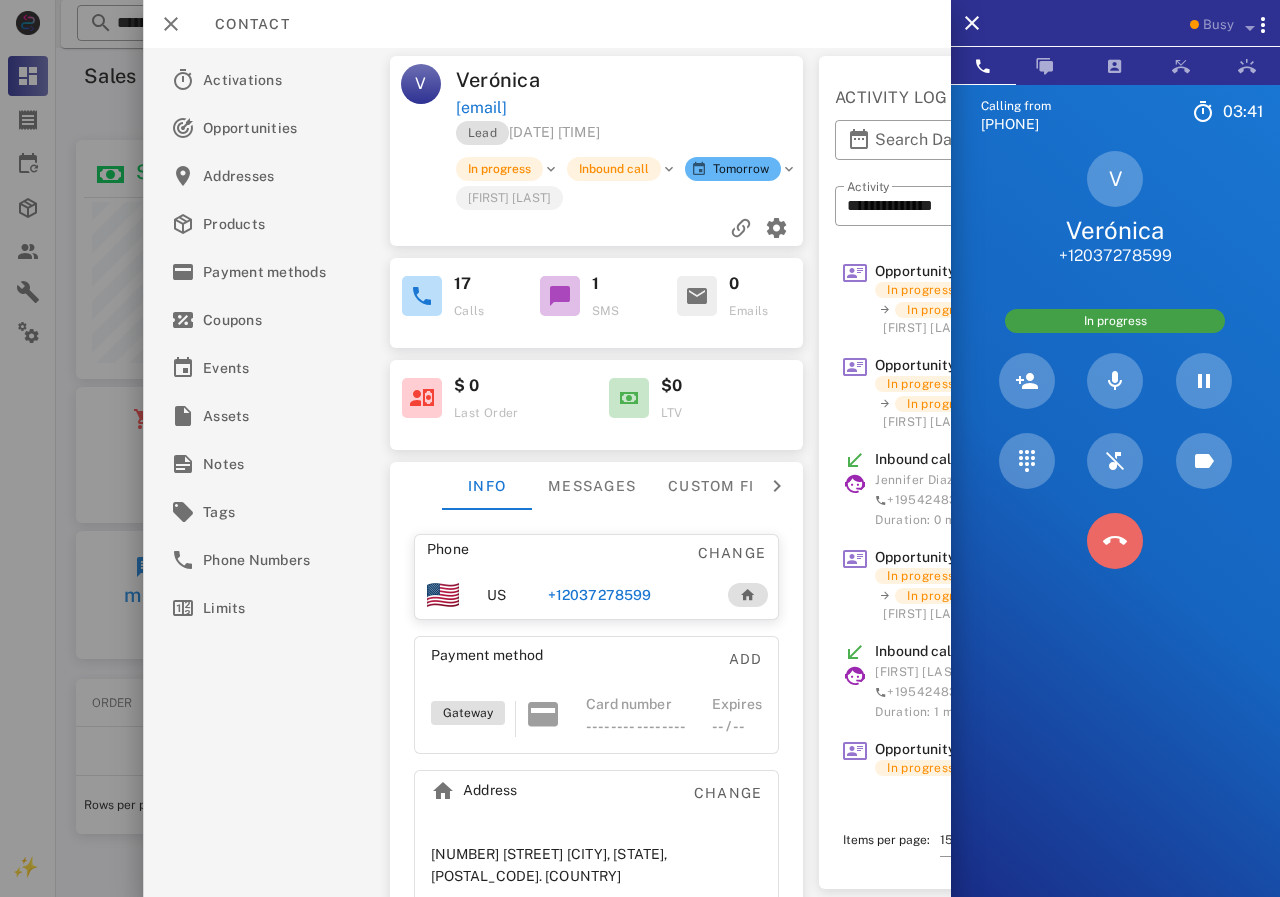 click at bounding box center (1115, 541) 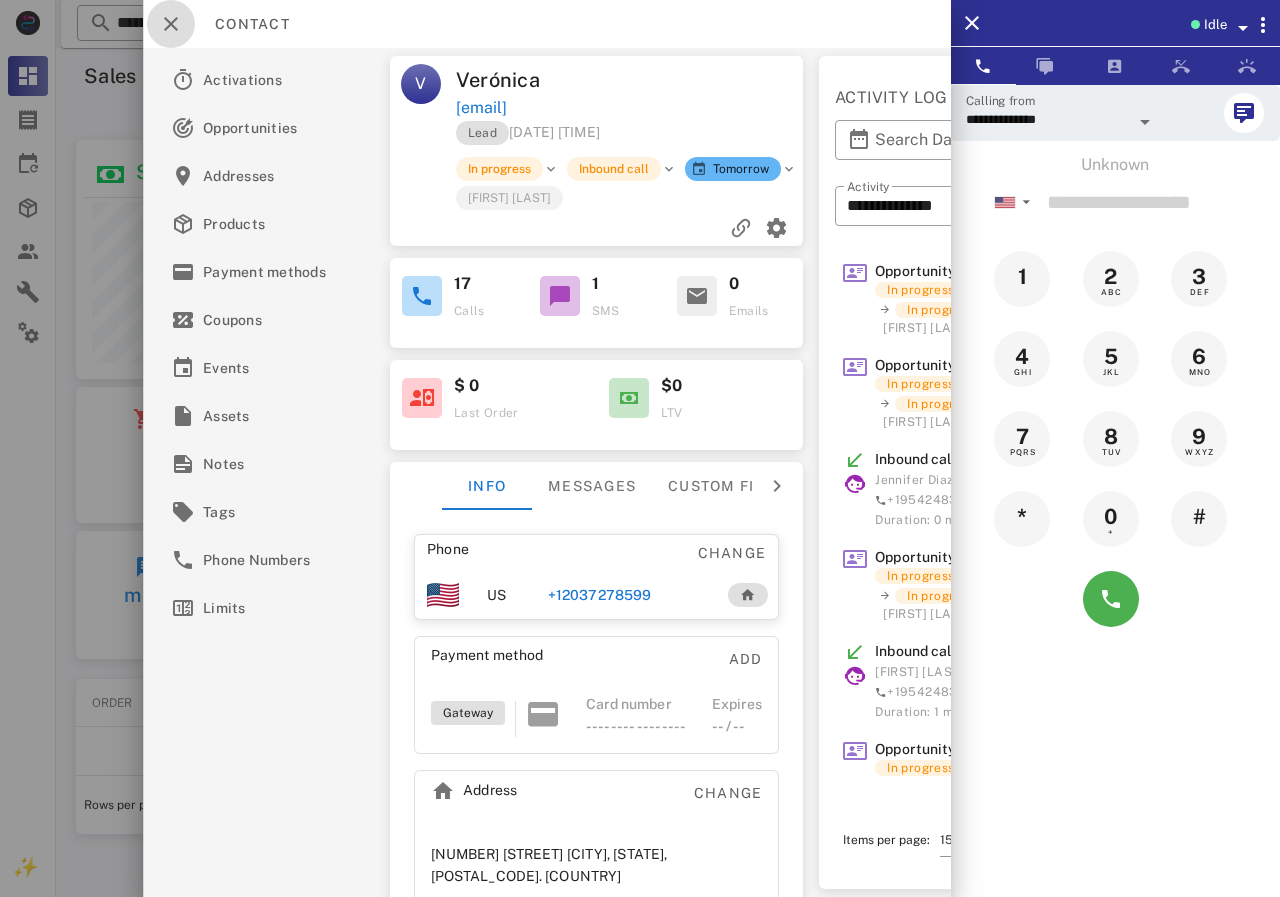 drag, startPoint x: 179, startPoint y: 19, endPoint x: 376, endPoint y: 30, distance: 197.30687 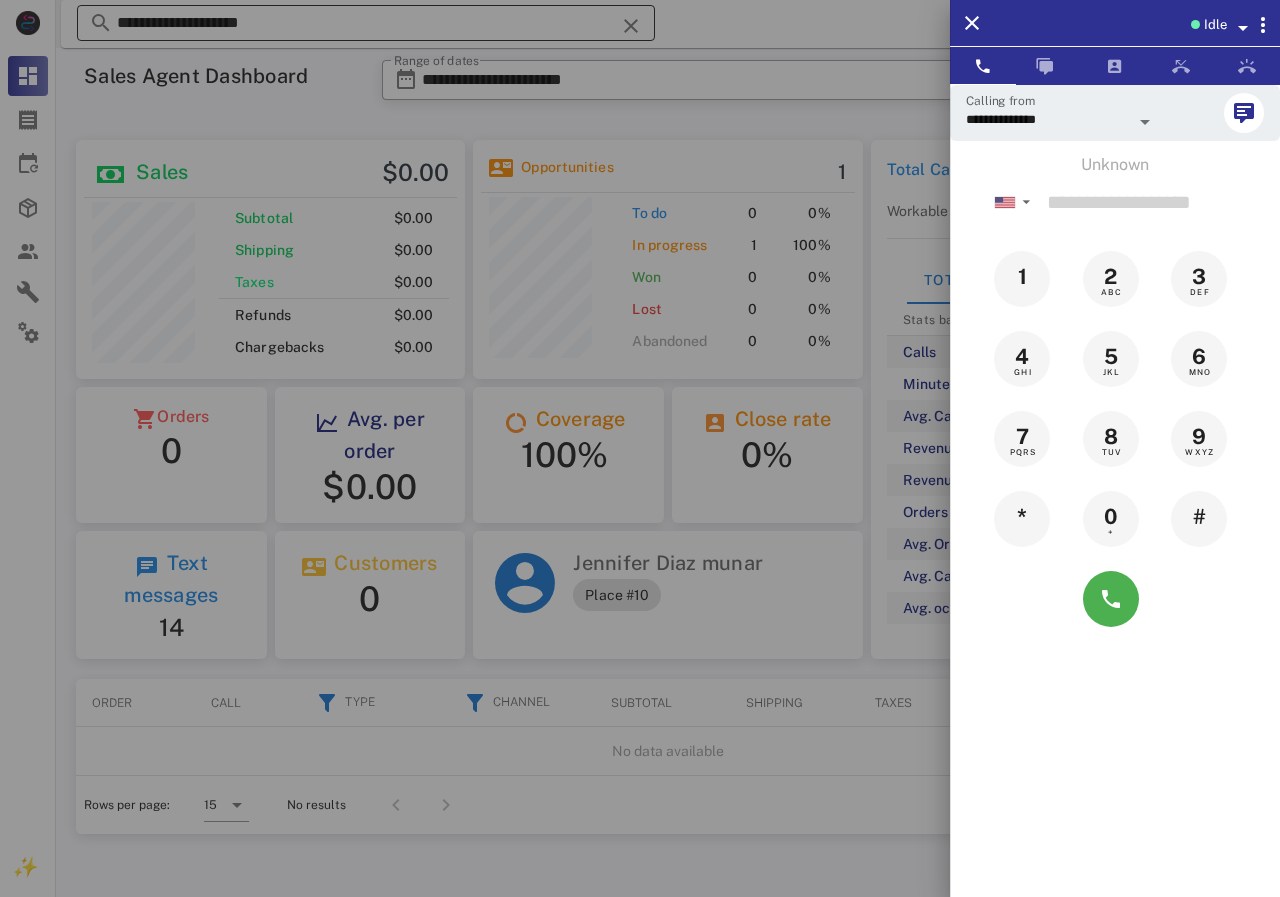 click at bounding box center [640, 448] 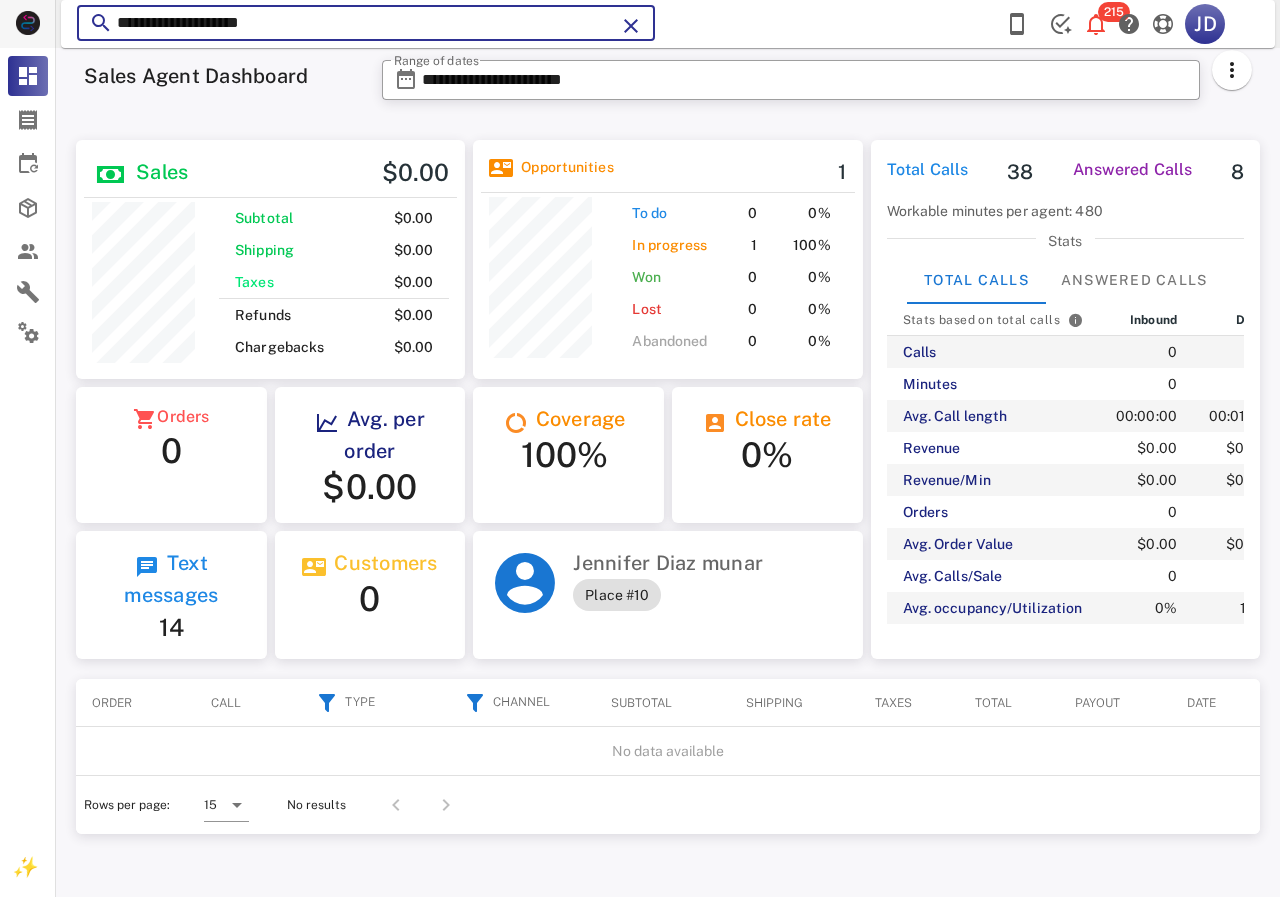 drag, startPoint x: 418, startPoint y: 25, endPoint x: 13, endPoint y: 12, distance: 405.2086 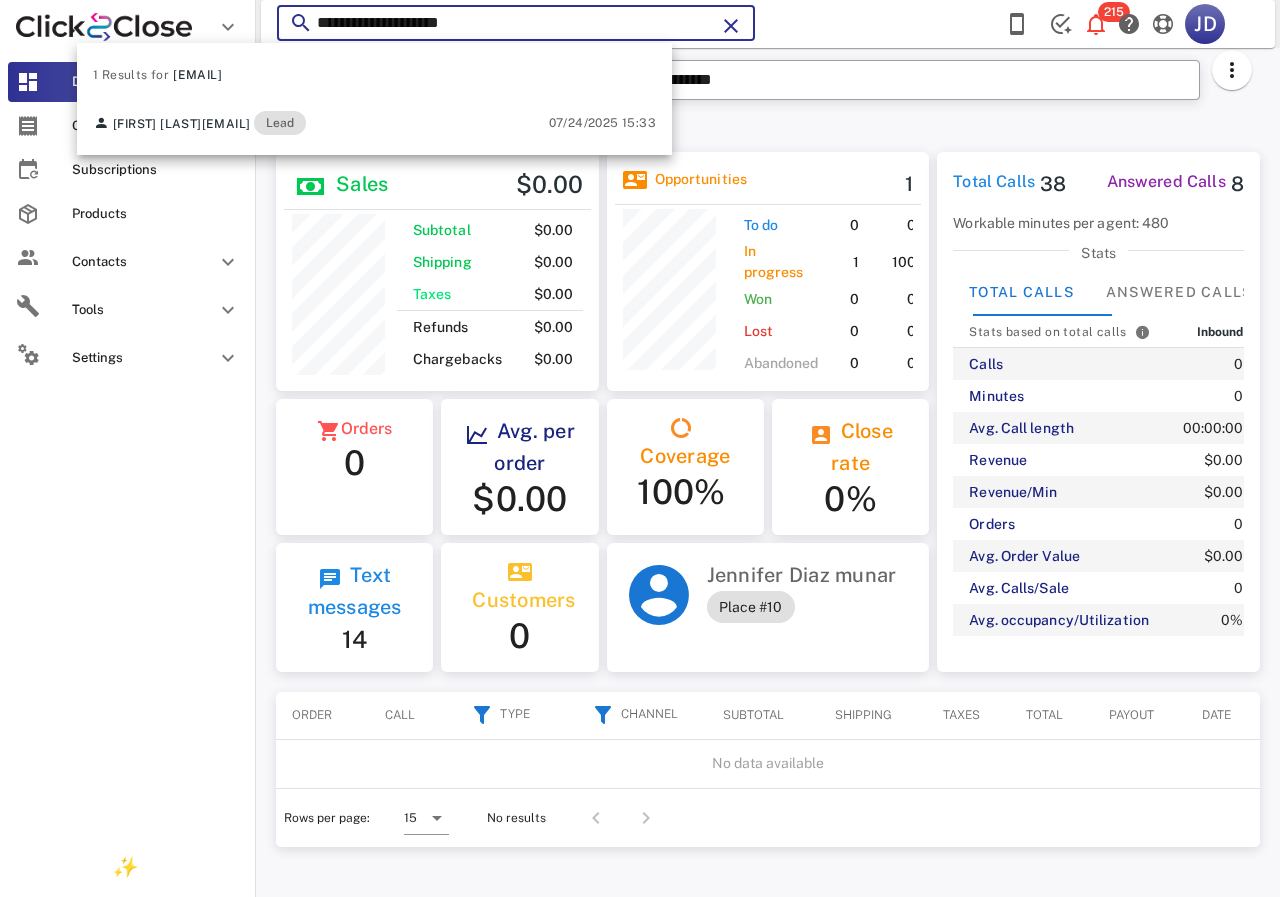 scroll, scrollTop: 250, scrollLeft: 322, axis: both 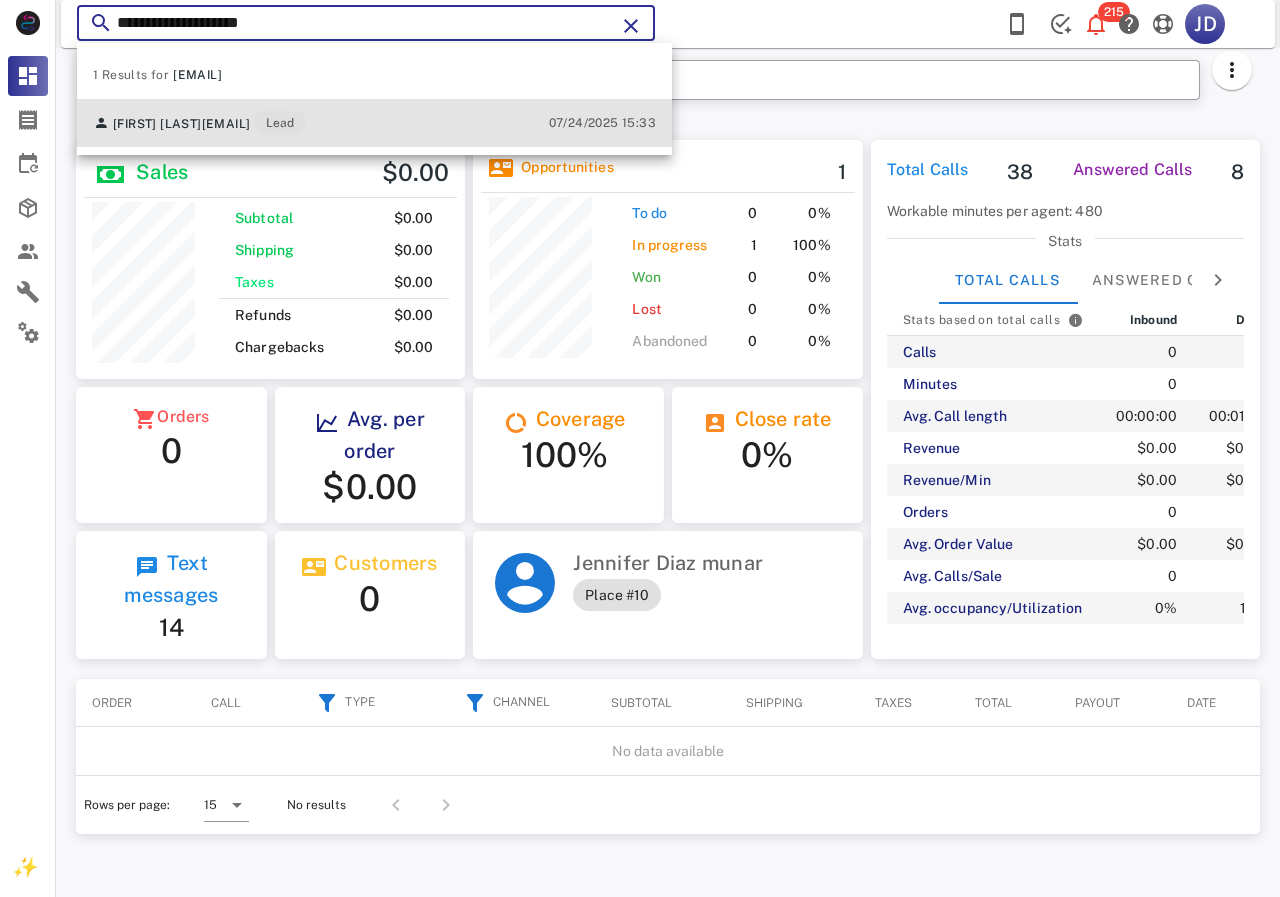 click on "mareylis18@gmail.com" at bounding box center [226, 124] 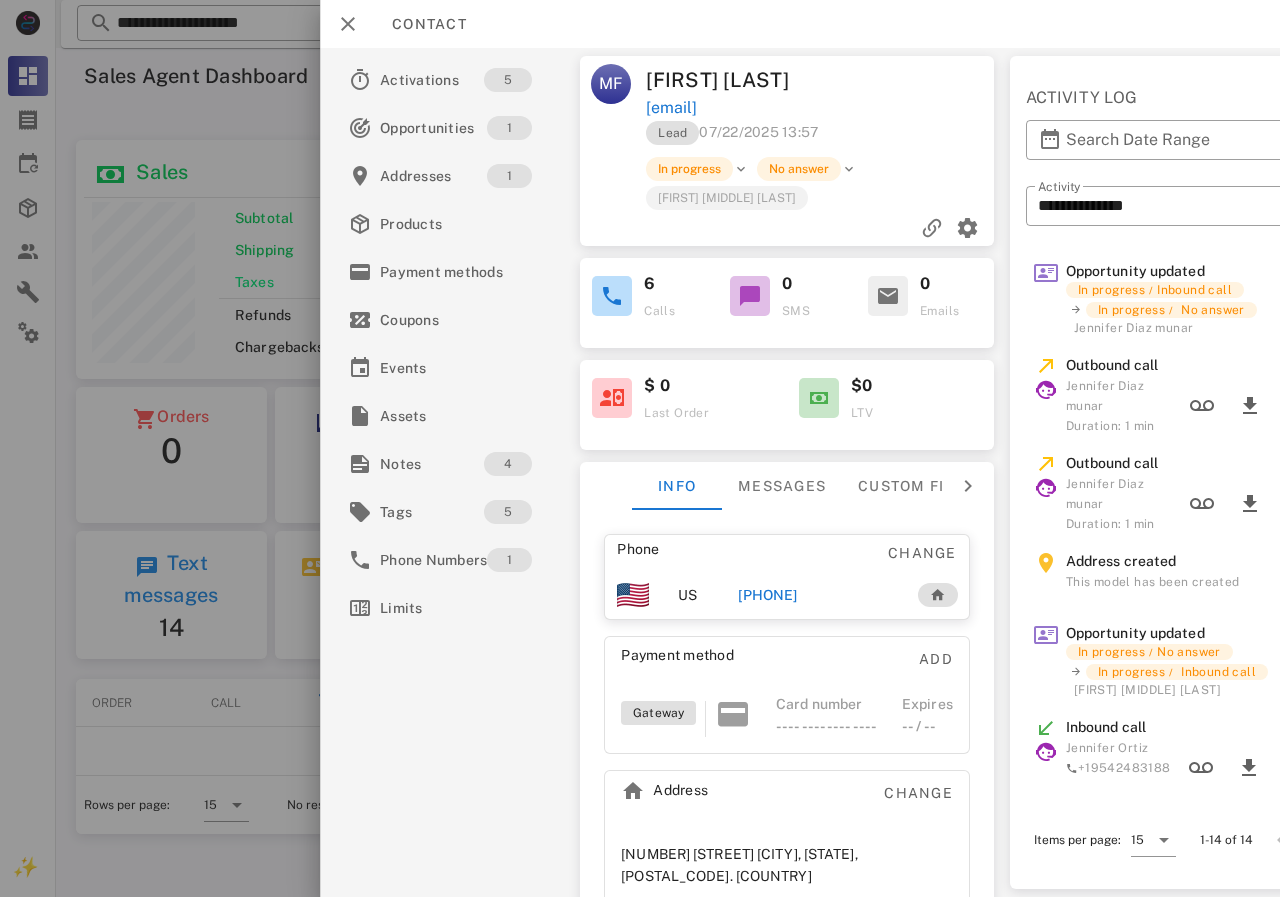 click on "+17863140177" at bounding box center (767, 595) 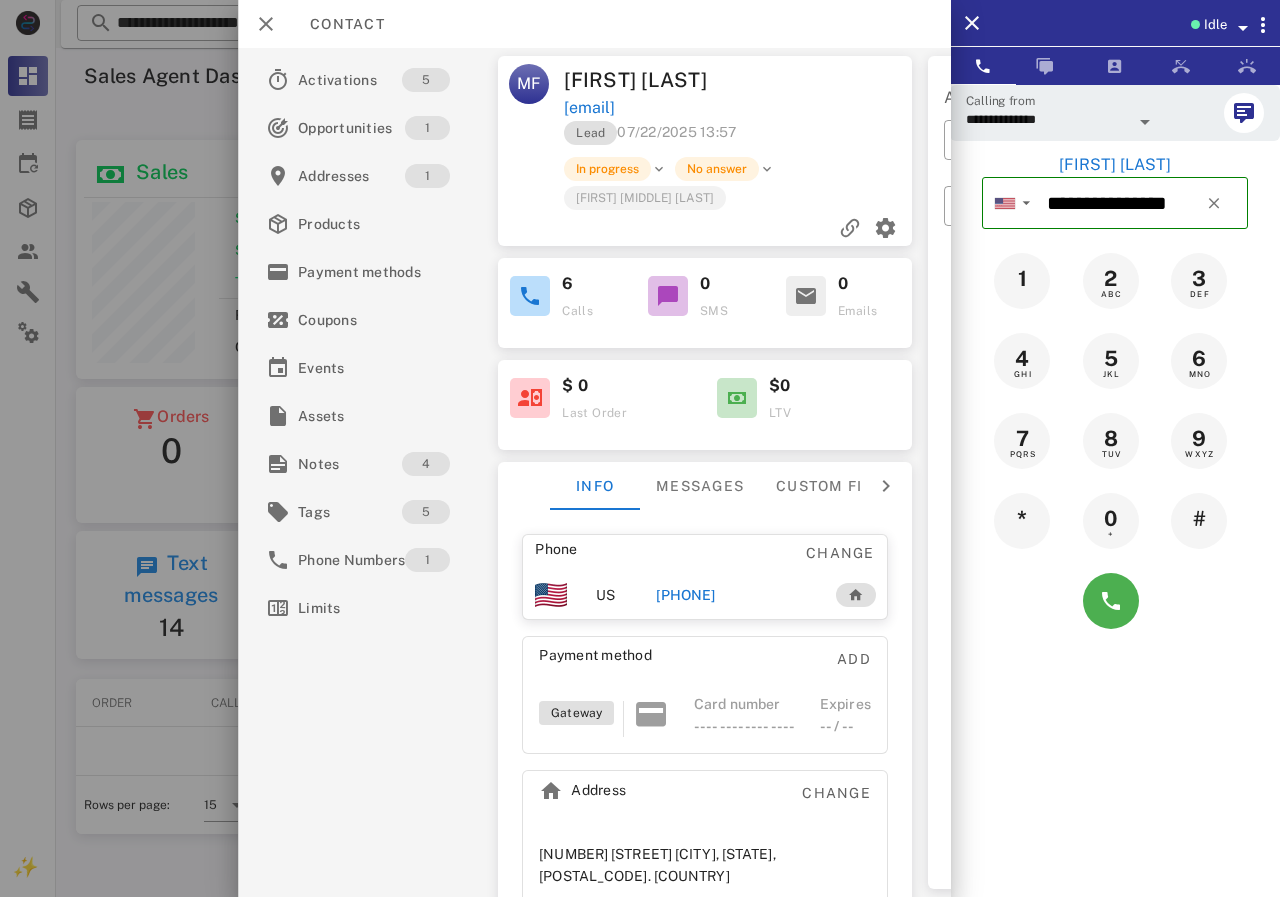 click at bounding box center (1115, 601) 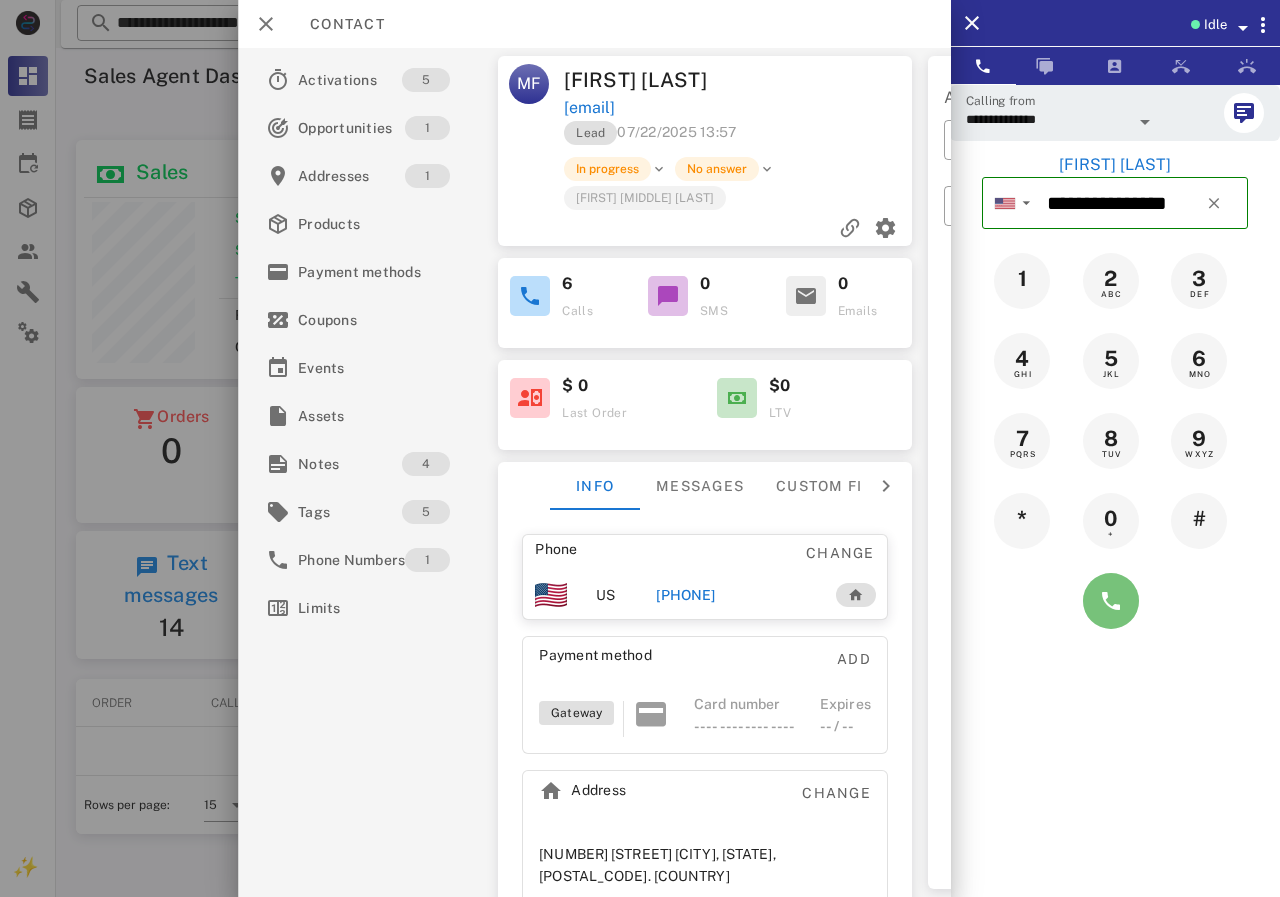 click at bounding box center (1111, 601) 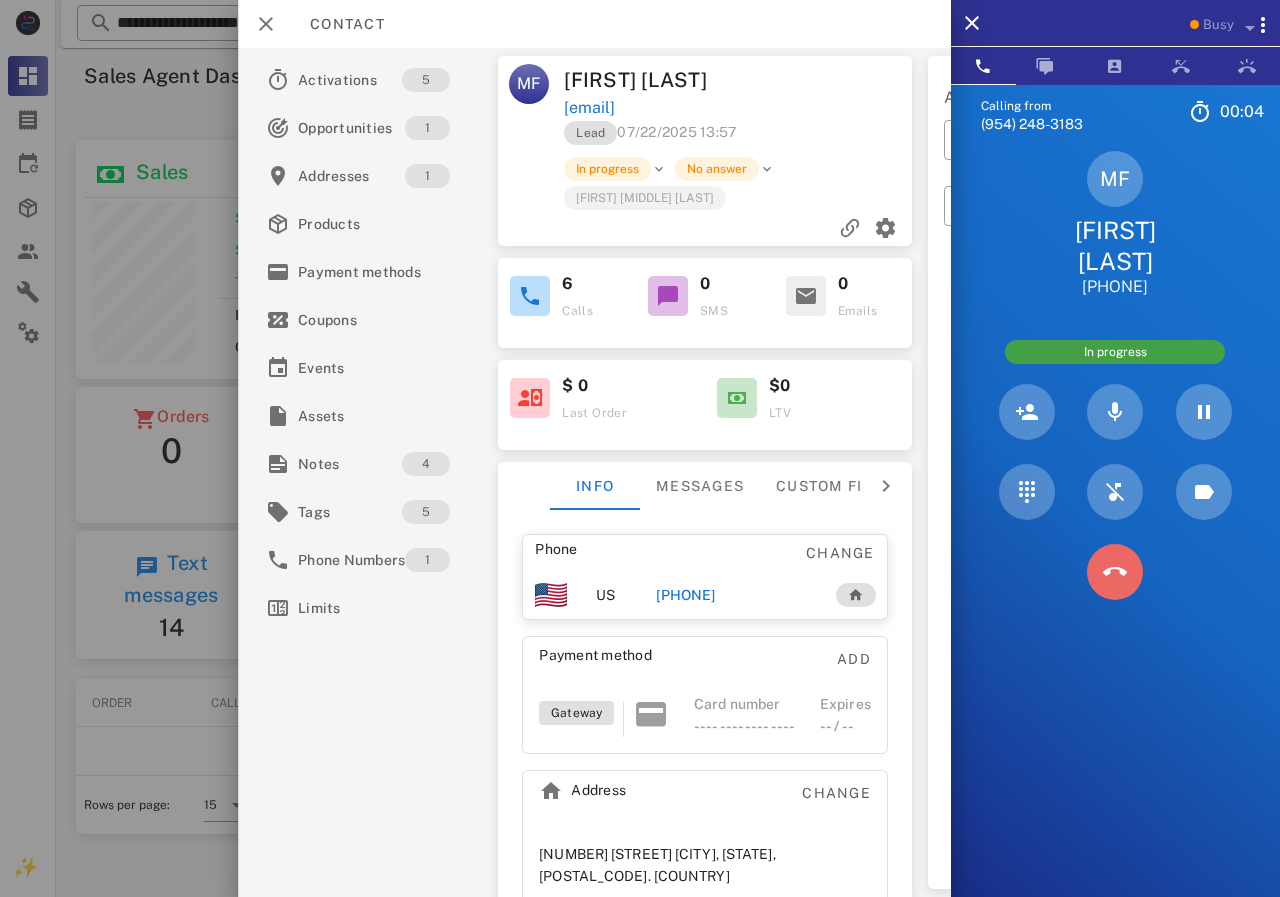 click at bounding box center (1115, 572) 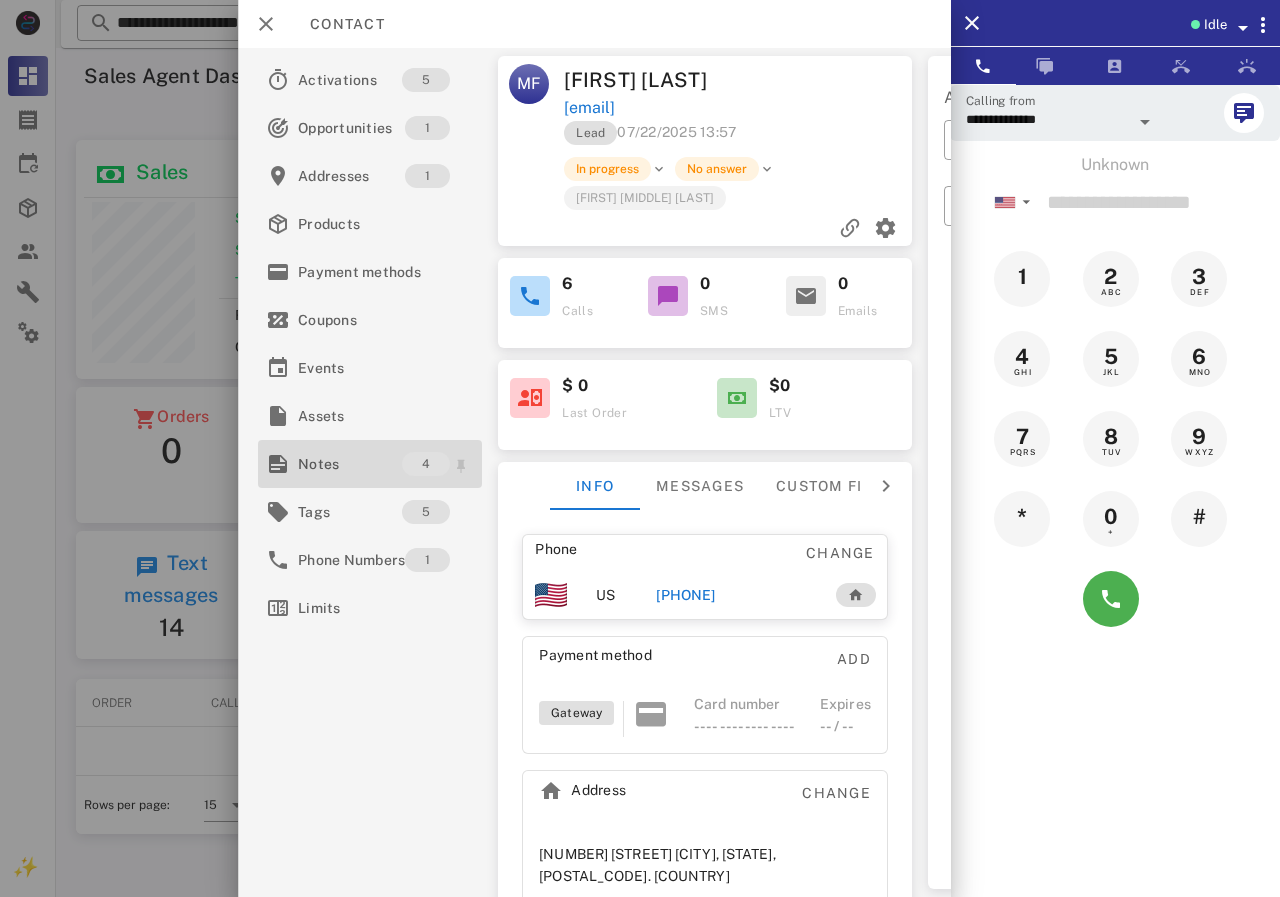 click on "Notes" at bounding box center (350, 464) 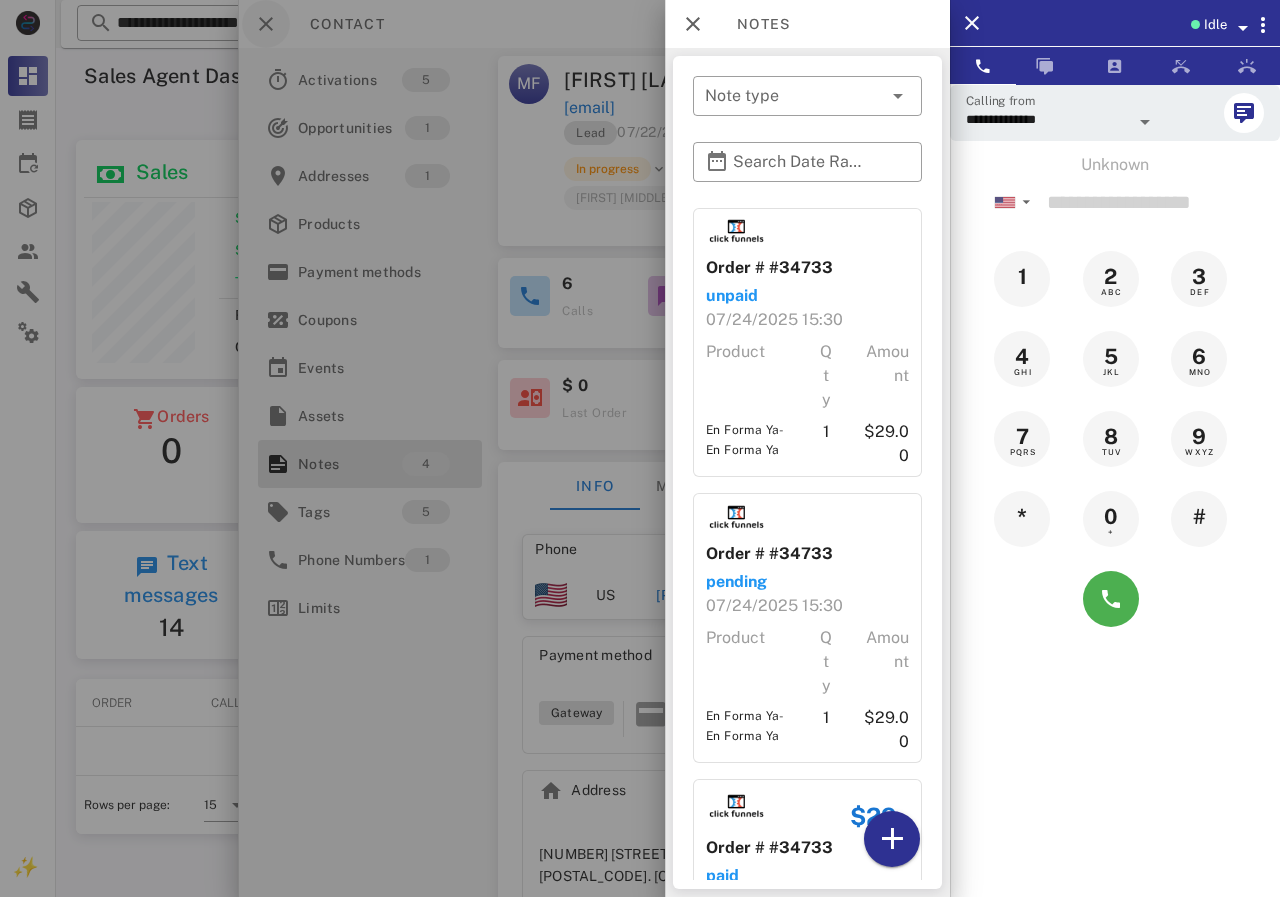 drag, startPoint x: 282, startPoint y: 7, endPoint x: 266, endPoint y: 22, distance: 21.931713 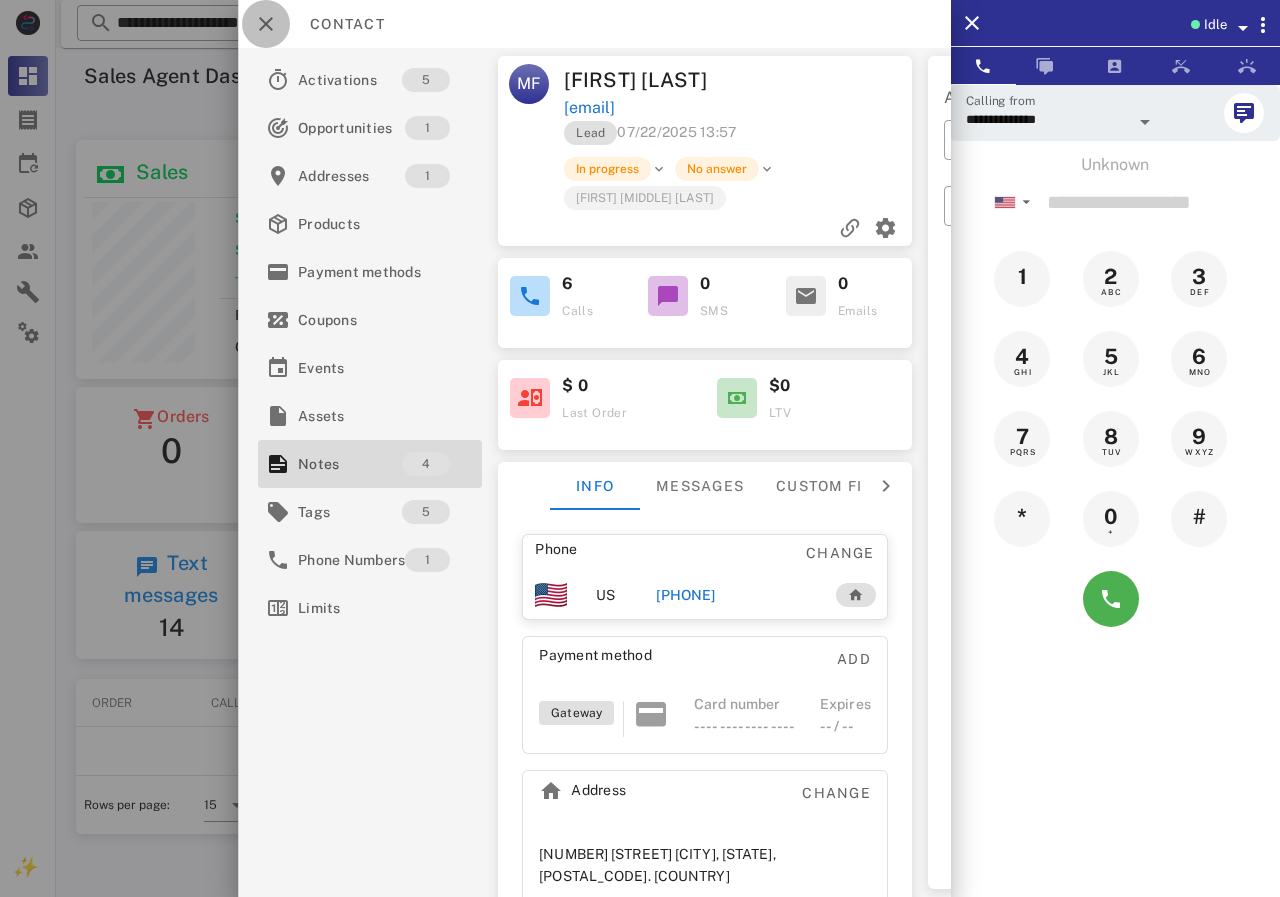 click at bounding box center [266, 24] 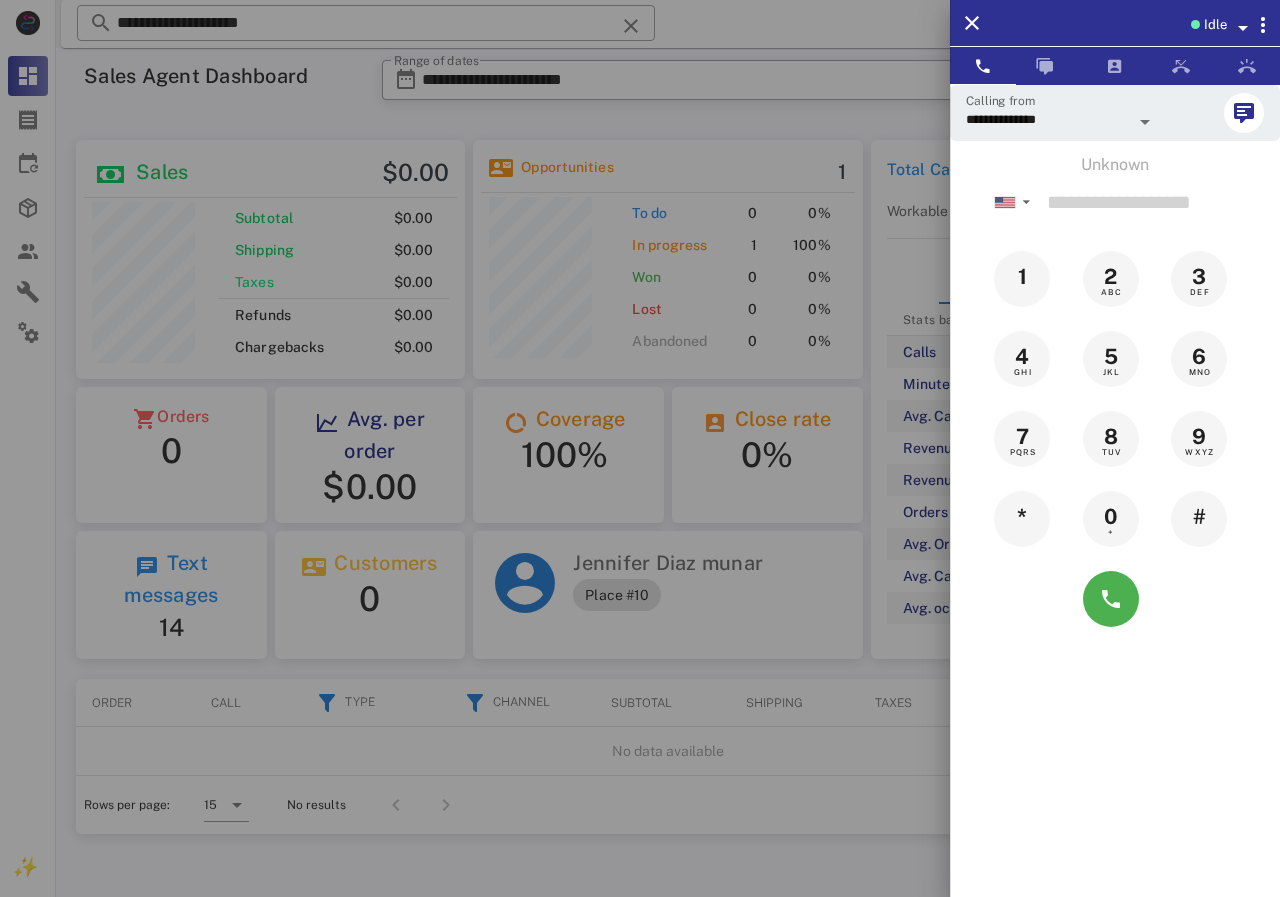 click at bounding box center [640, 448] 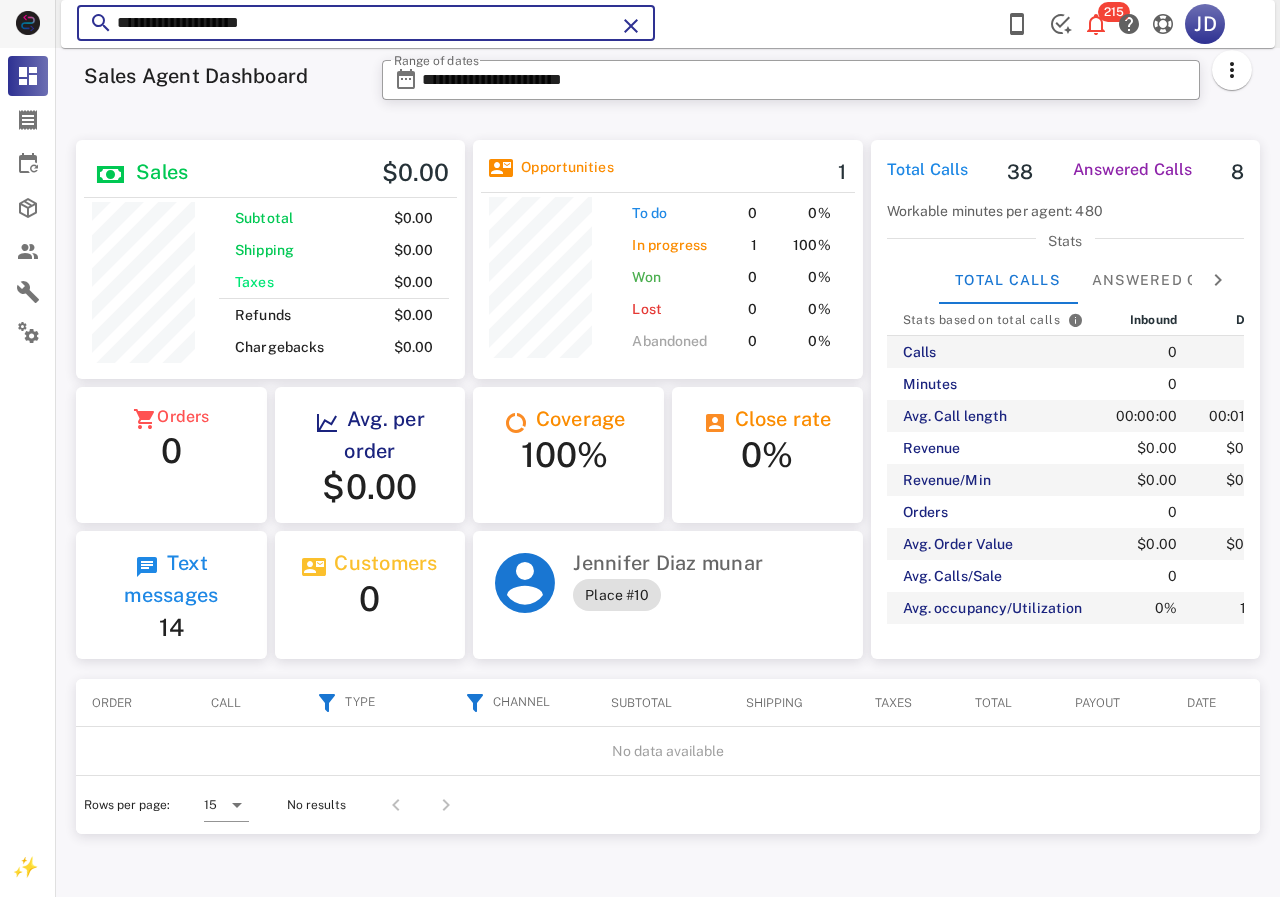 drag, startPoint x: 380, startPoint y: 25, endPoint x: 12, endPoint y: 31, distance: 368.04892 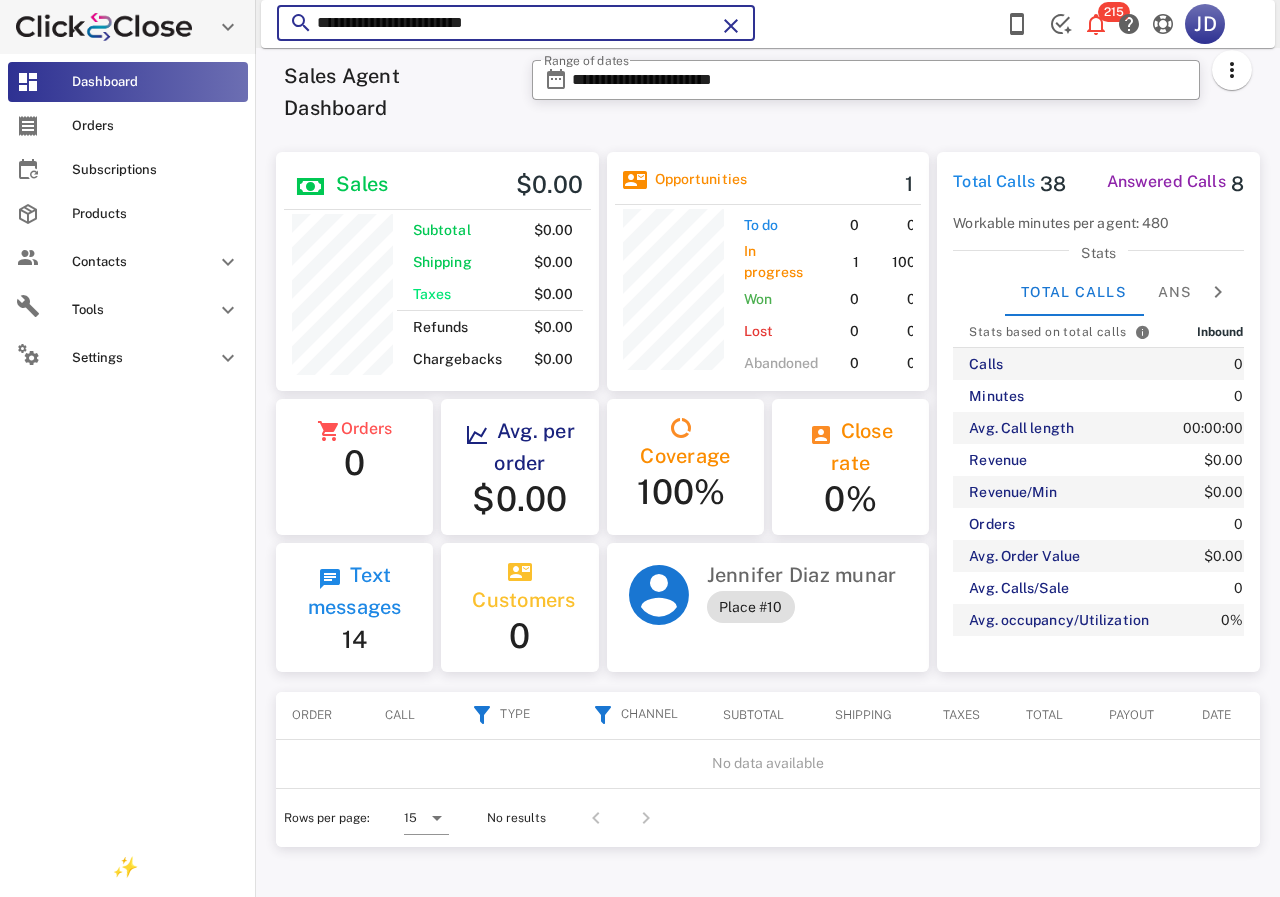 scroll, scrollTop: 250, scrollLeft: 322, axis: both 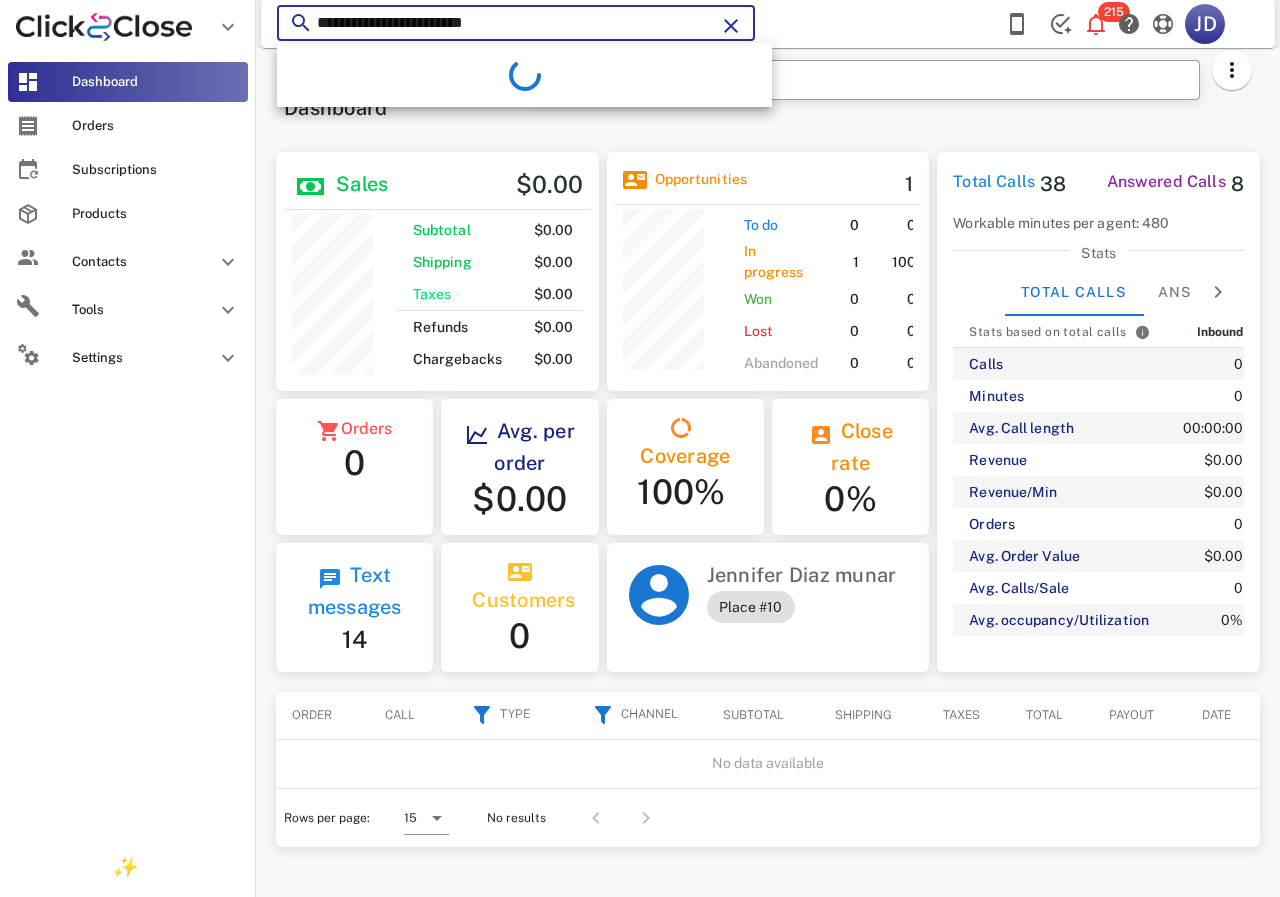type on "**********" 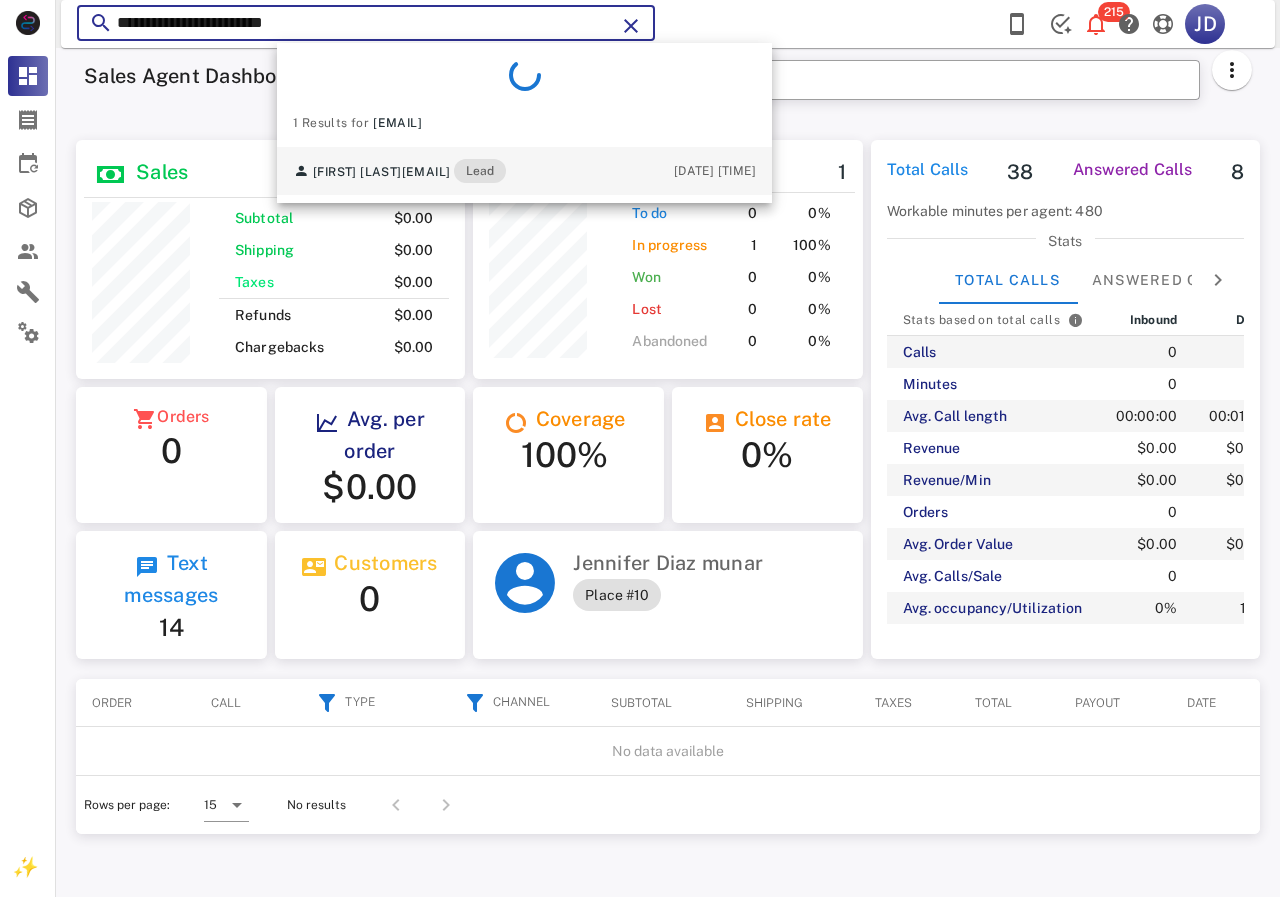 scroll, scrollTop: 999761, scrollLeft: 999611, axis: both 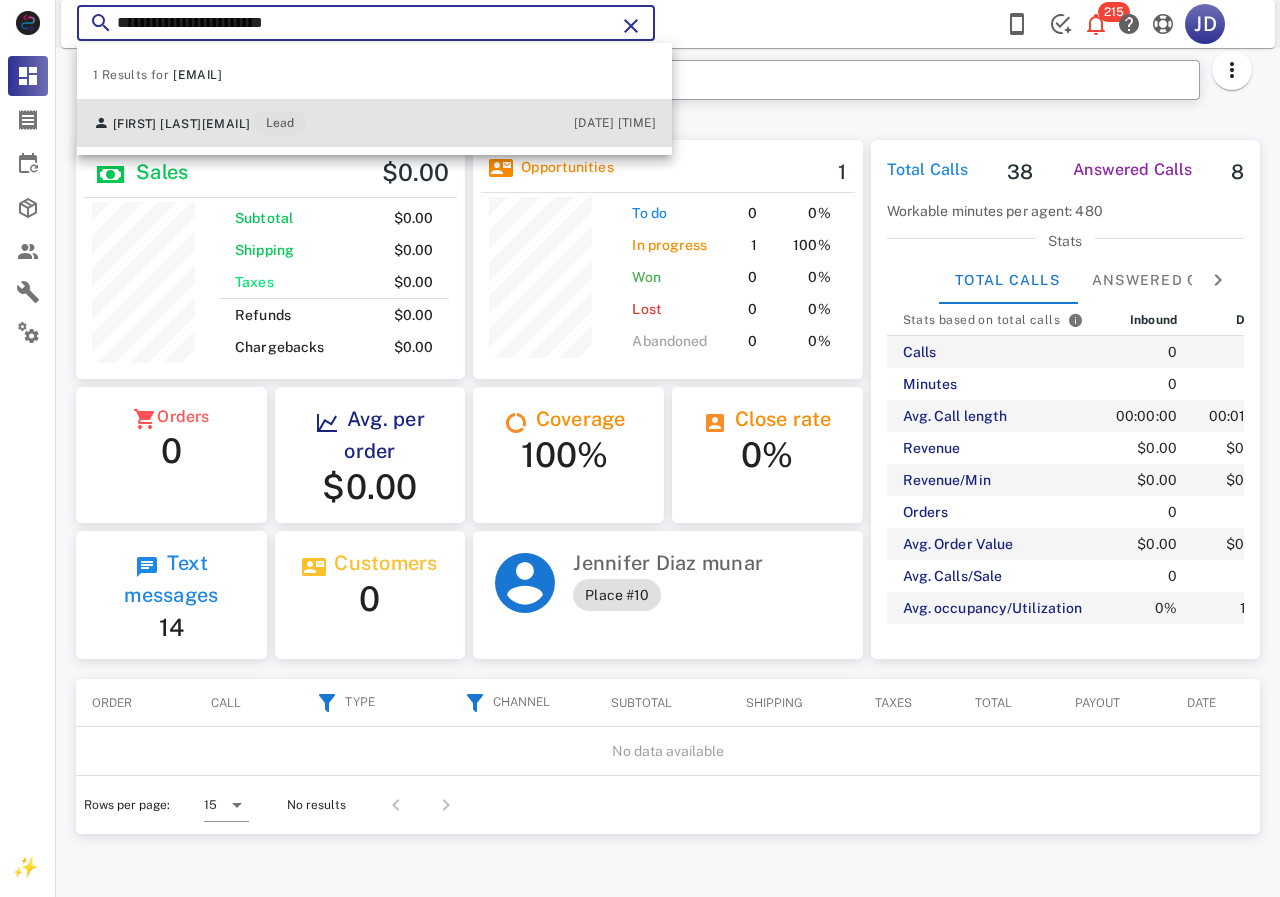 click on "Rosa Santos   rosantos7171@hotmail.com   Lead" at bounding box center [199, 123] 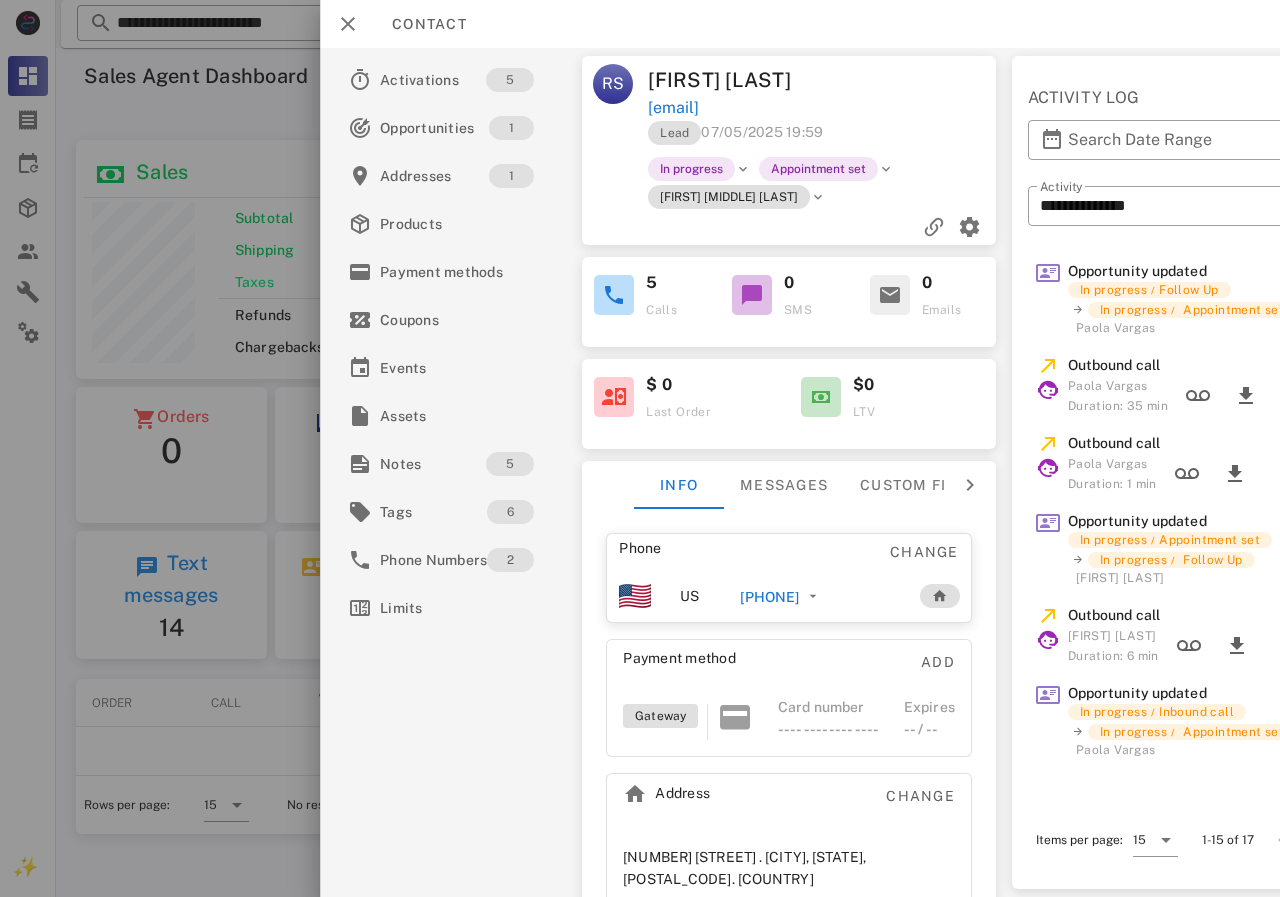 click on "+15145717728" at bounding box center (769, 597) 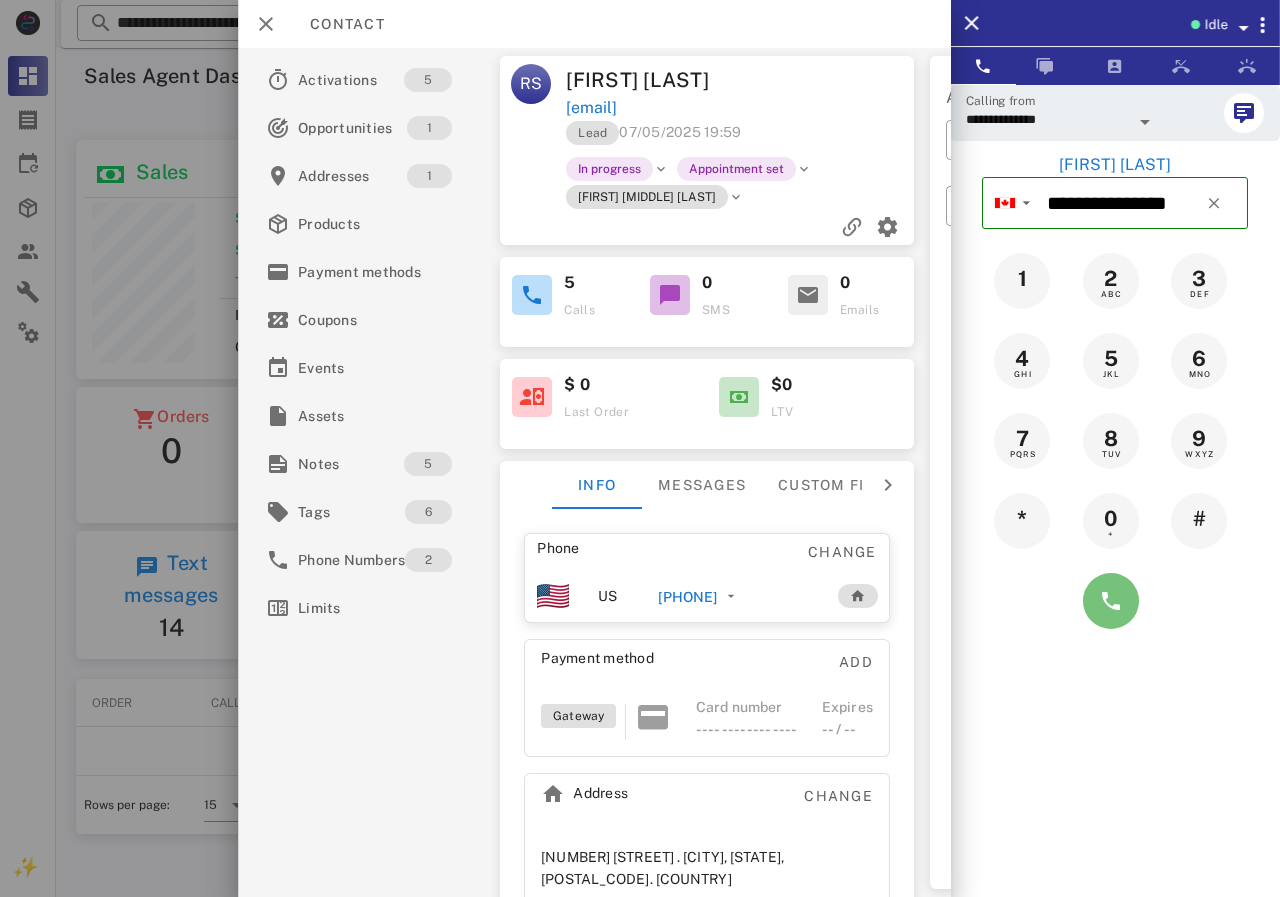 click at bounding box center (1111, 601) 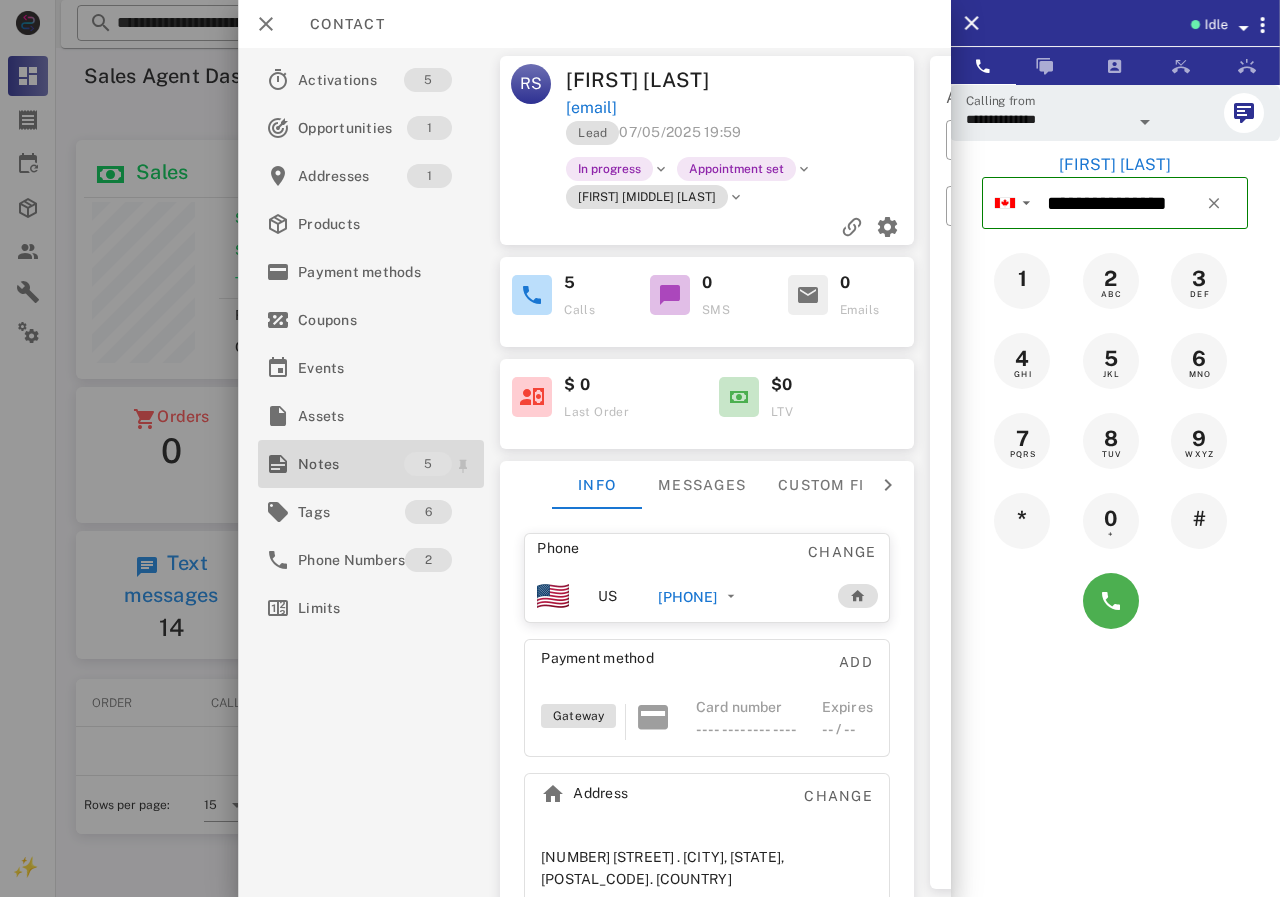 click on "Notes" at bounding box center (351, 464) 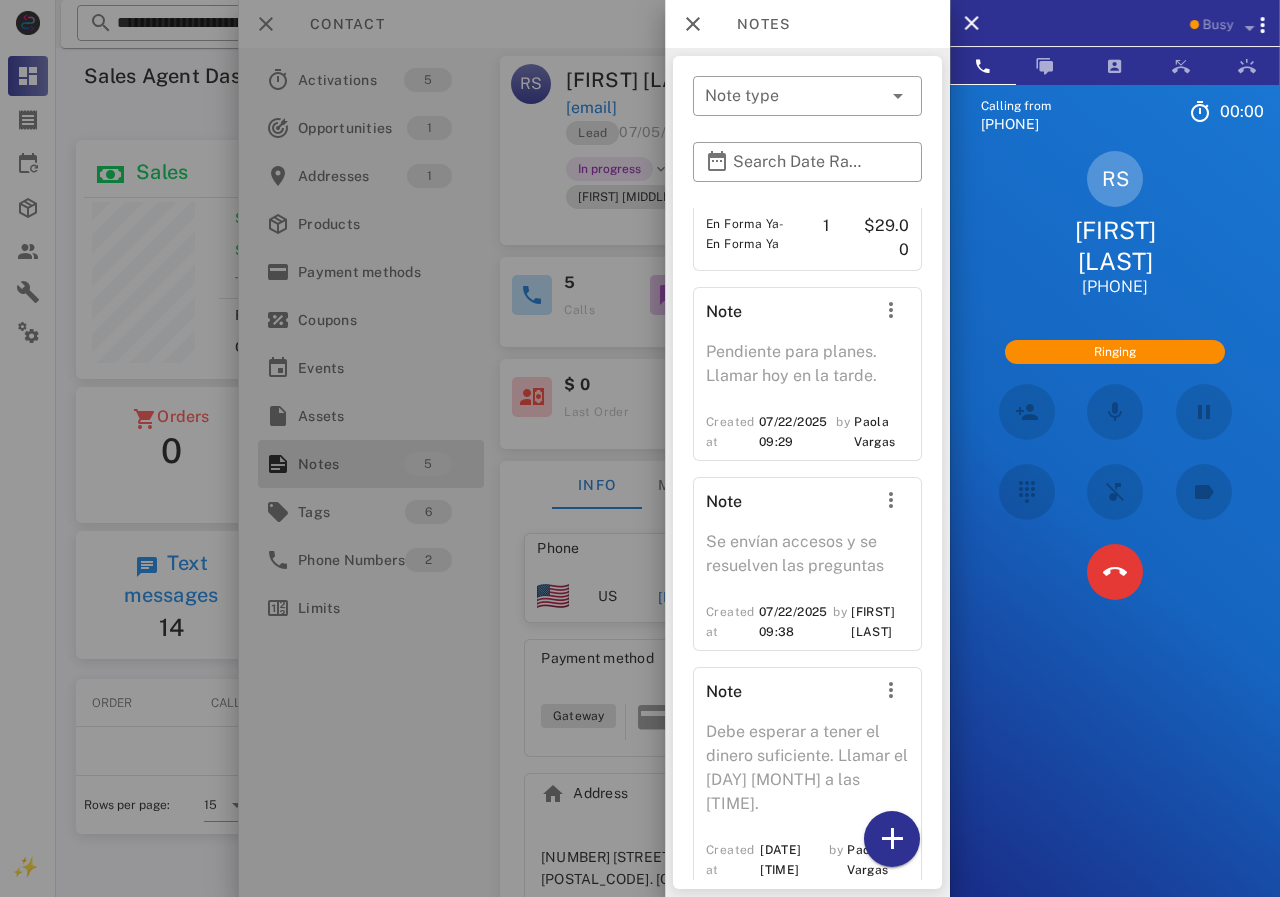 scroll, scrollTop: 560, scrollLeft: 0, axis: vertical 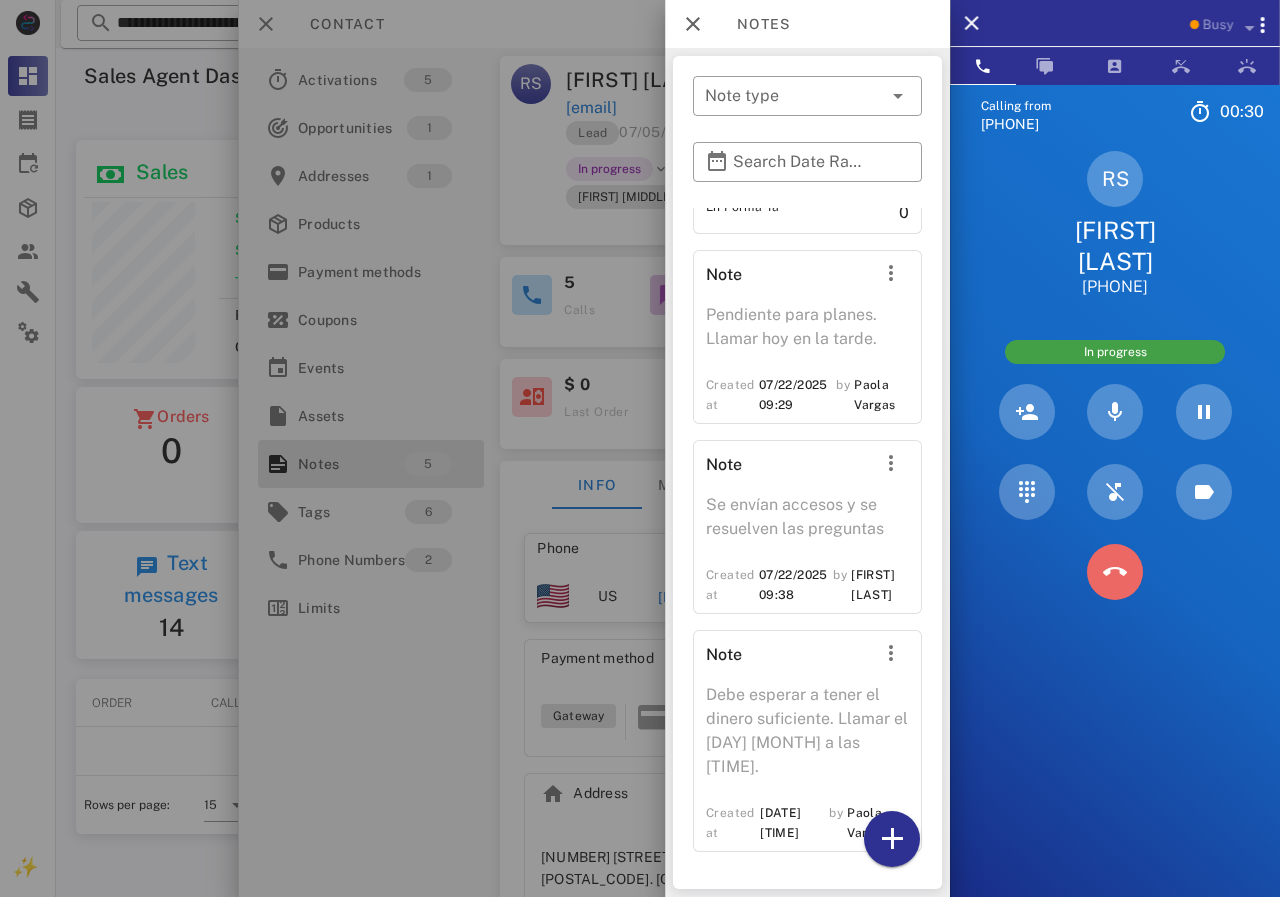 click at bounding box center [1115, 572] 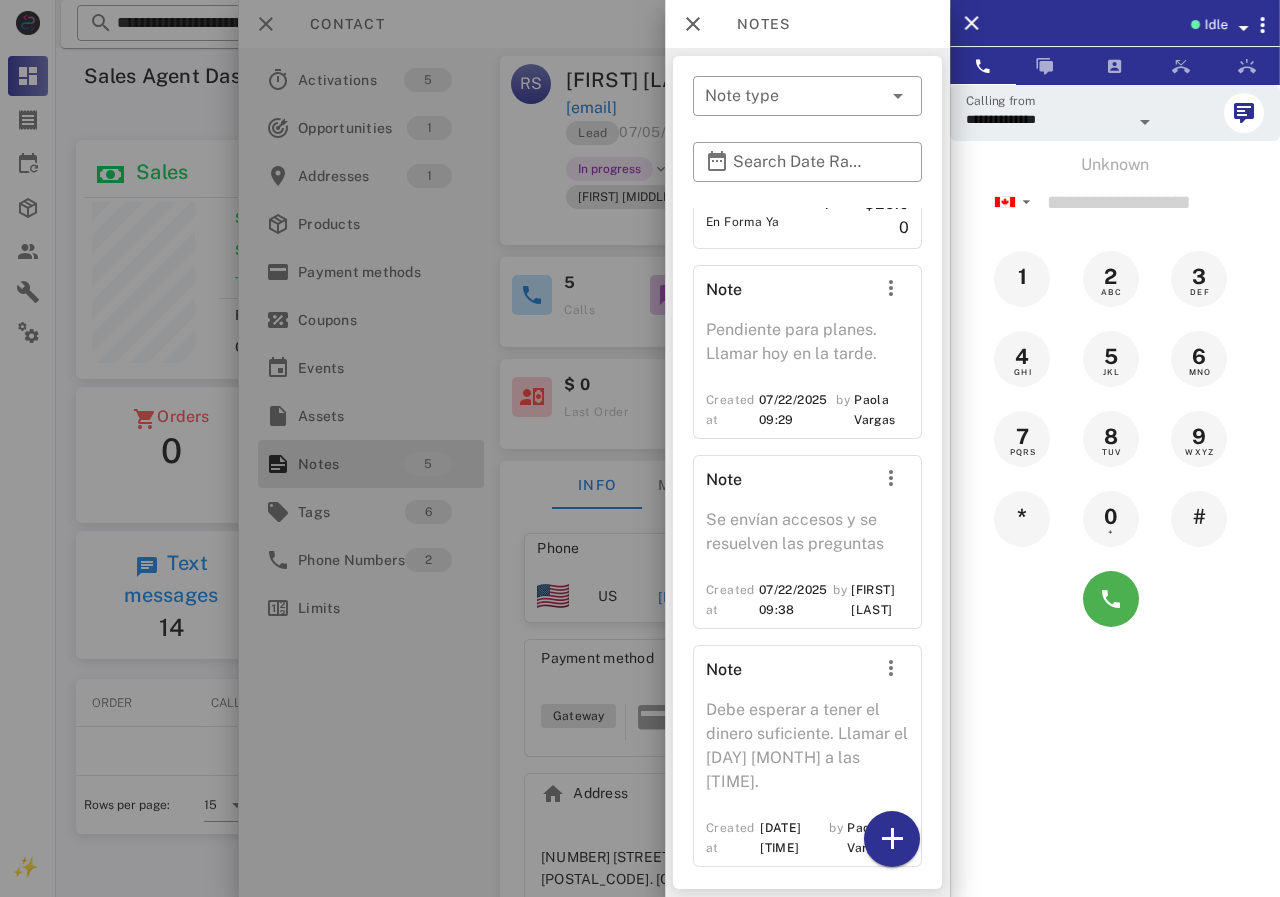 scroll, scrollTop: 560, scrollLeft: 0, axis: vertical 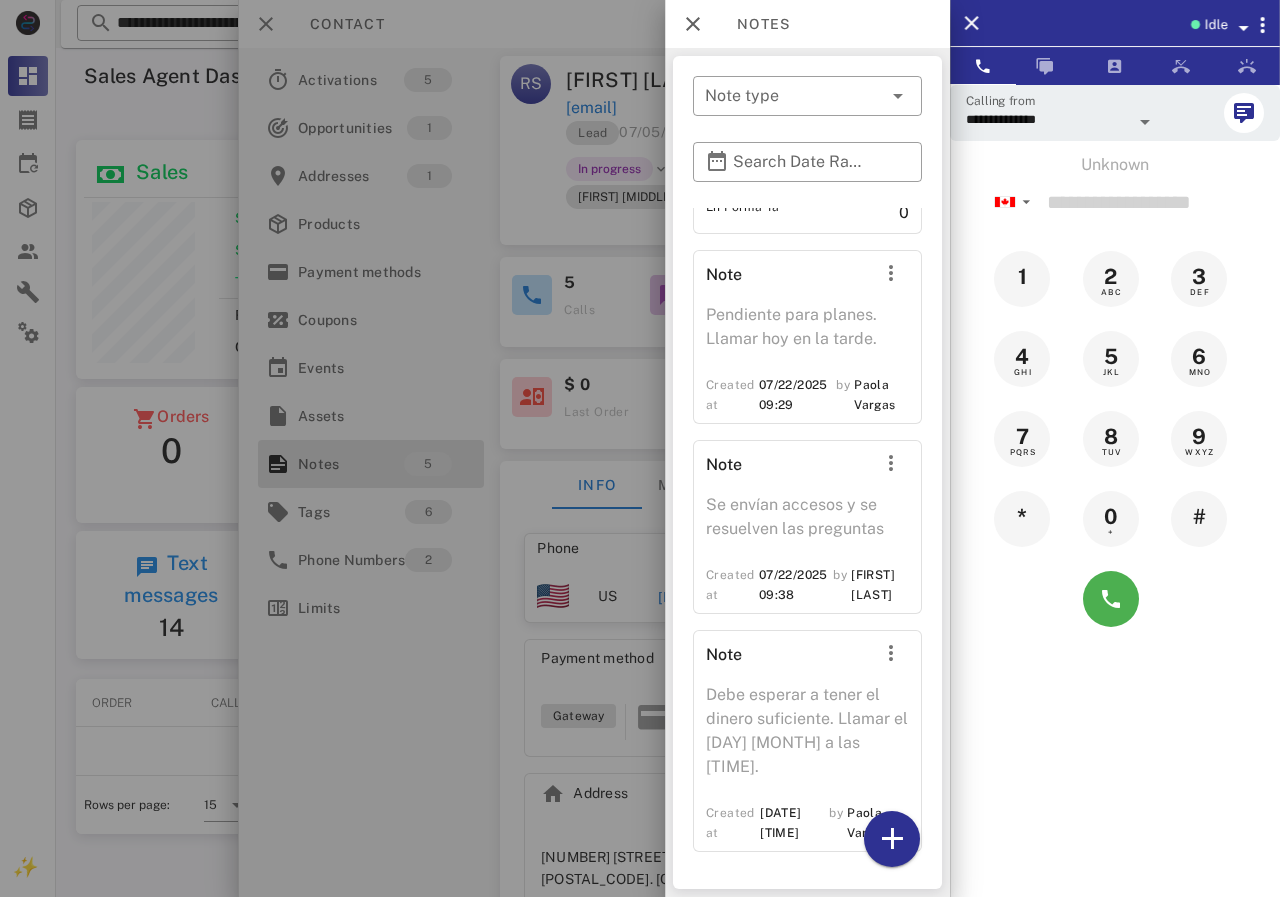 click at bounding box center [640, 448] 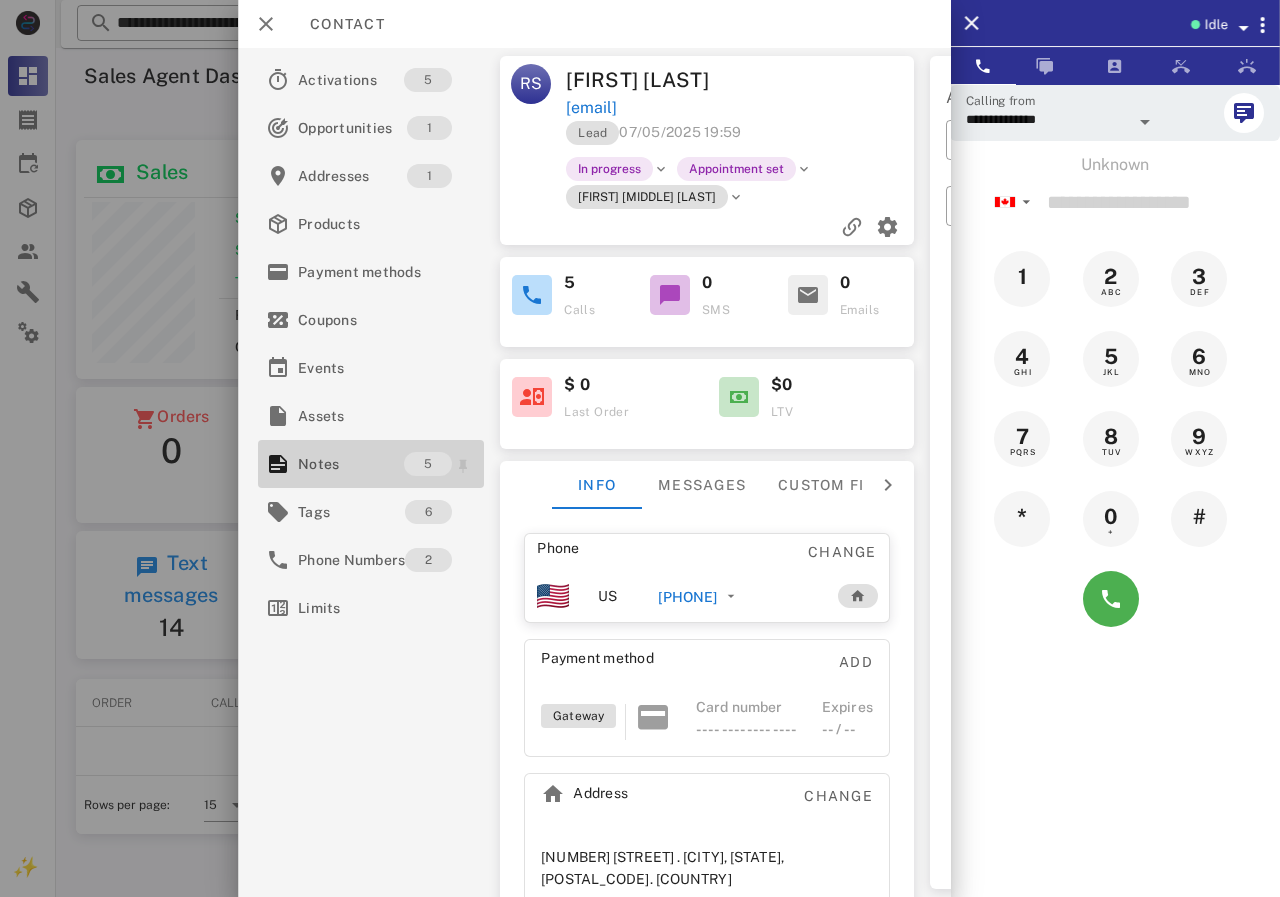 click on "Notes" at bounding box center (351, 464) 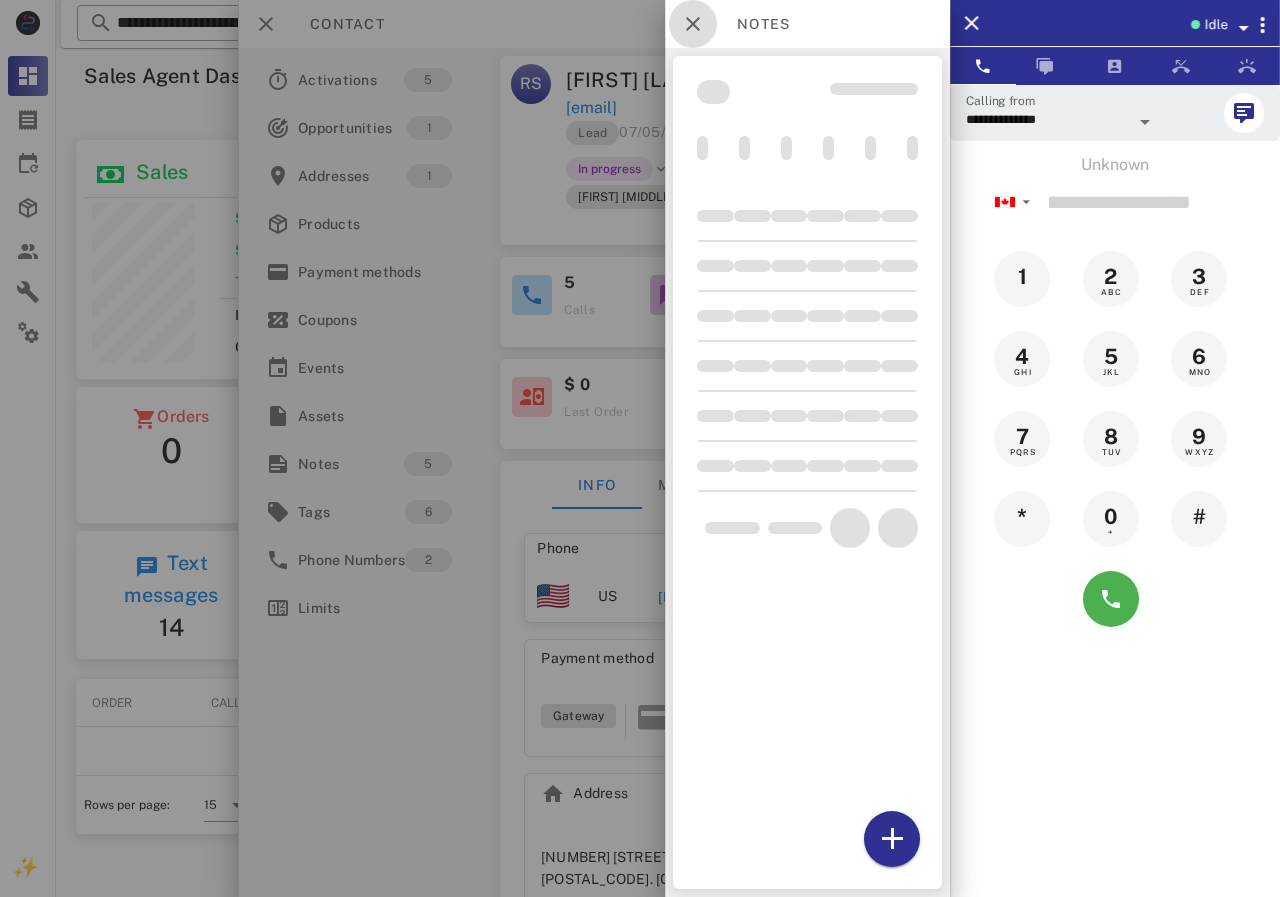 click at bounding box center [693, 24] 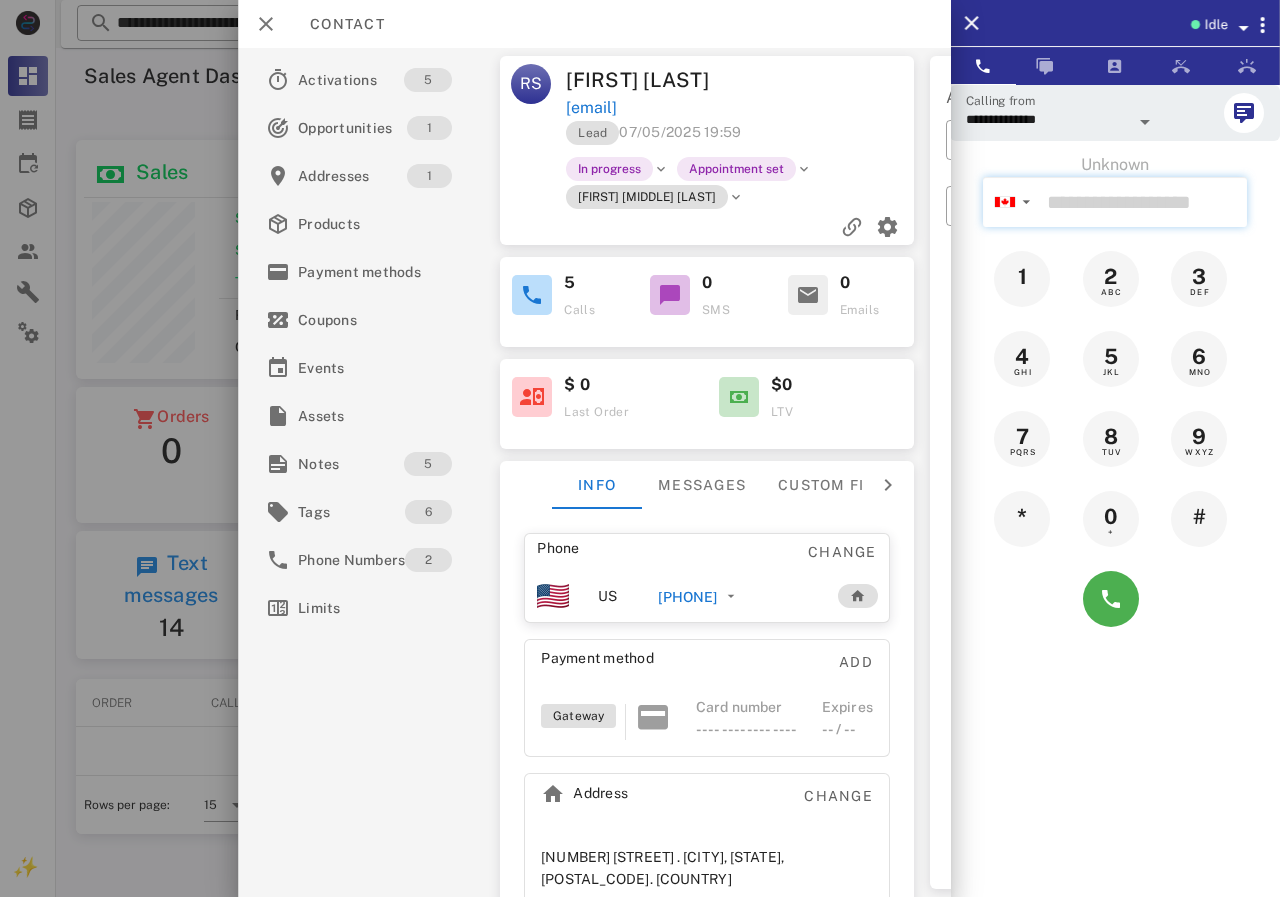 click at bounding box center [1143, 202] 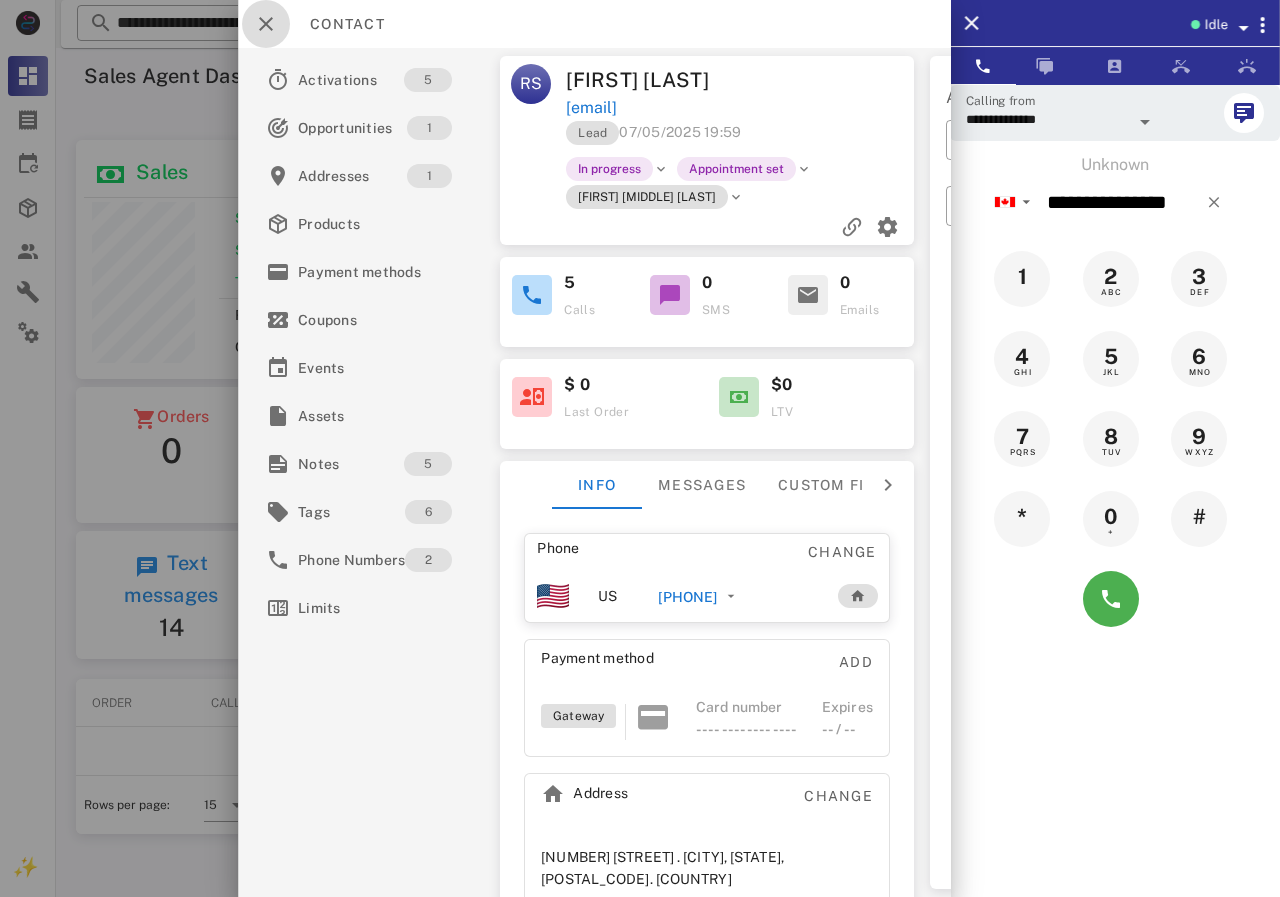 click at bounding box center (266, 24) 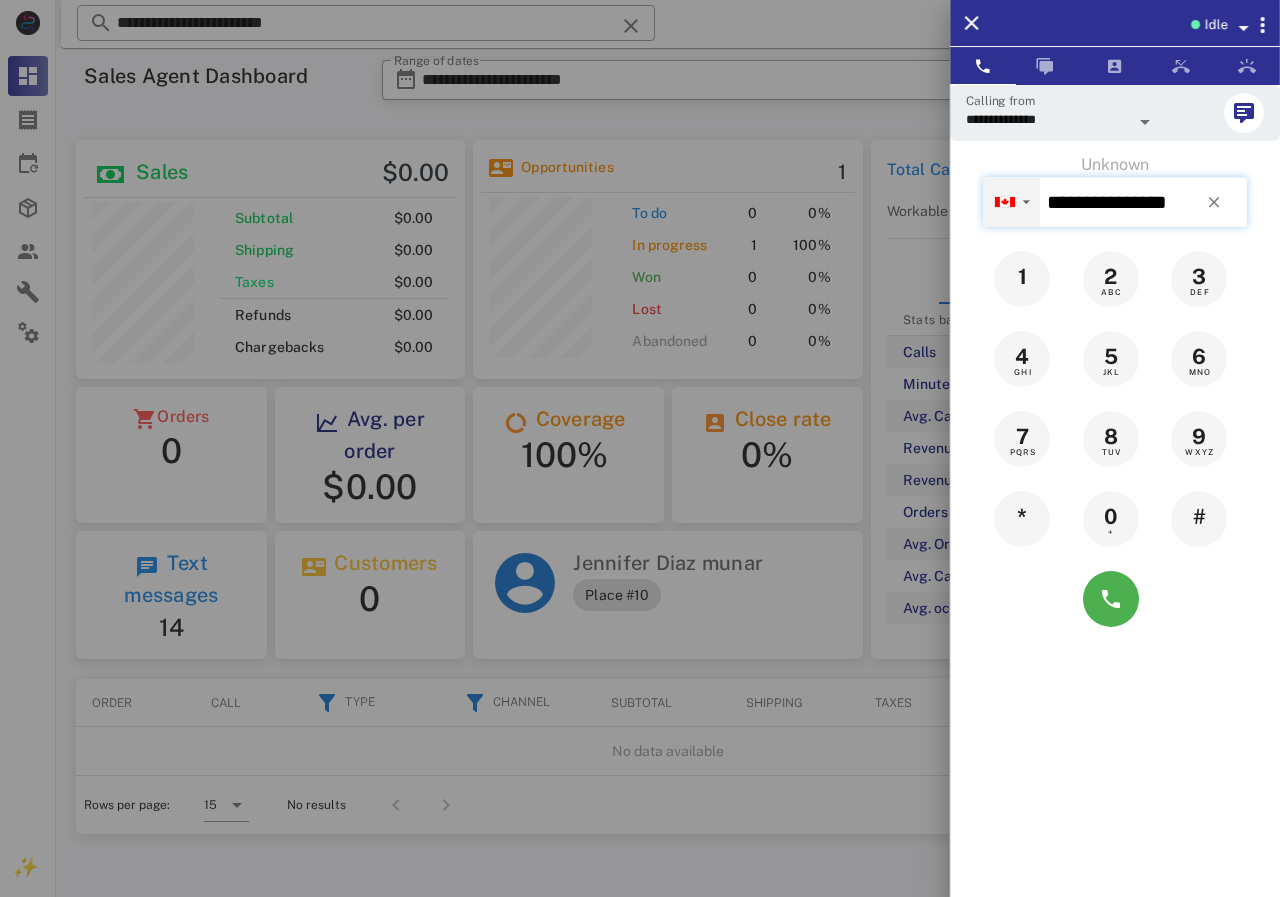 click on "▼" at bounding box center (1011, 201) 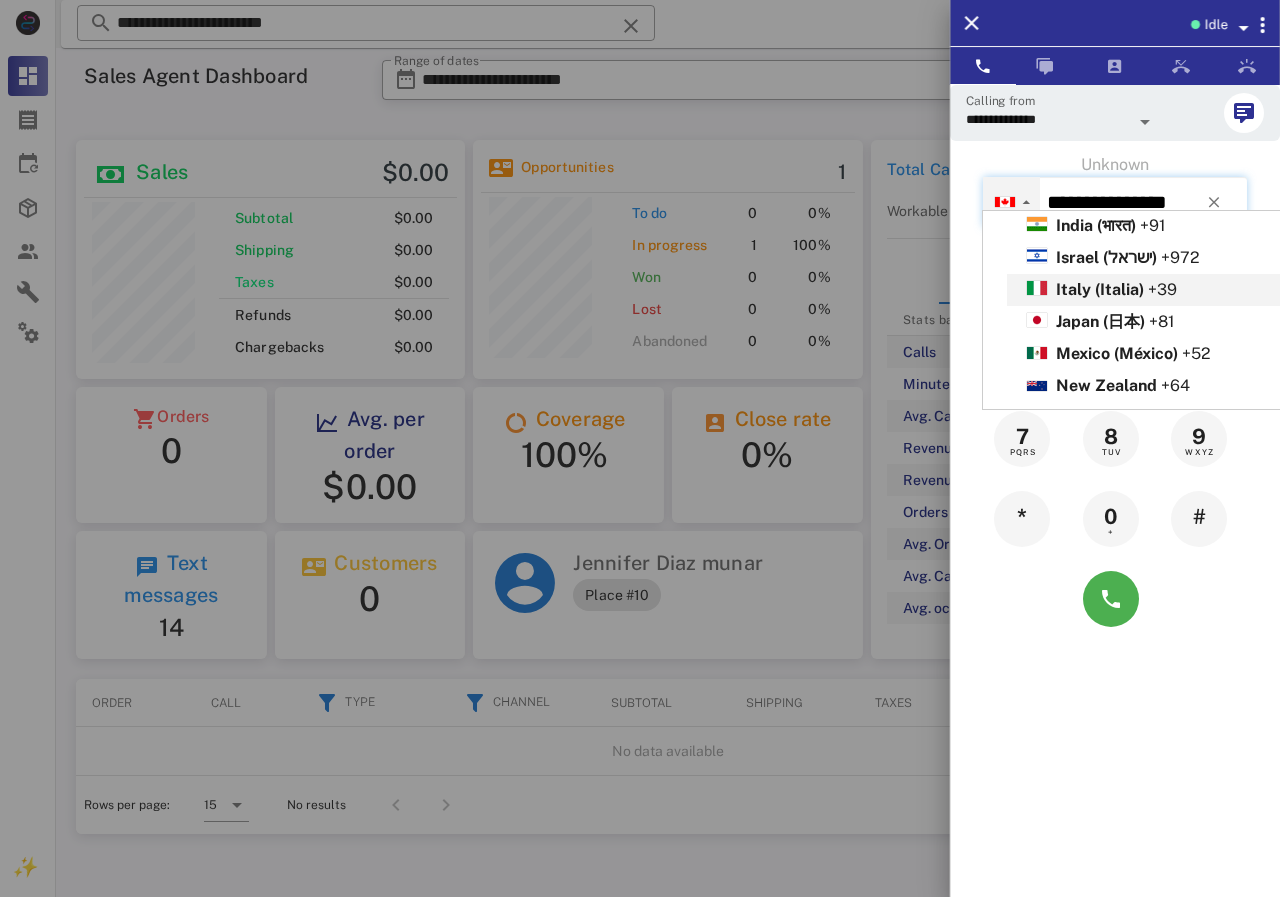 scroll, scrollTop: 700, scrollLeft: 0, axis: vertical 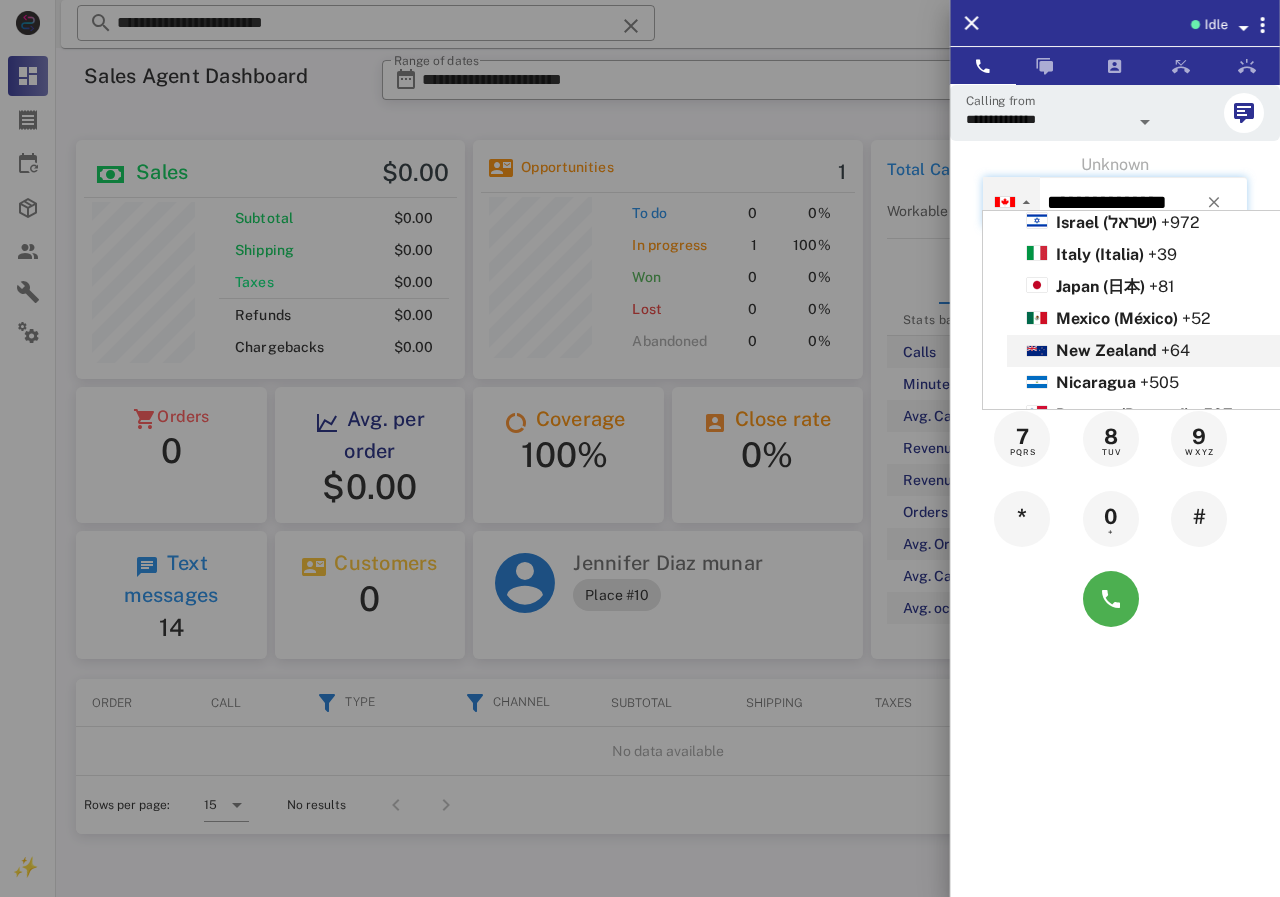 click on "Mexico (México)" at bounding box center (1117, 318) 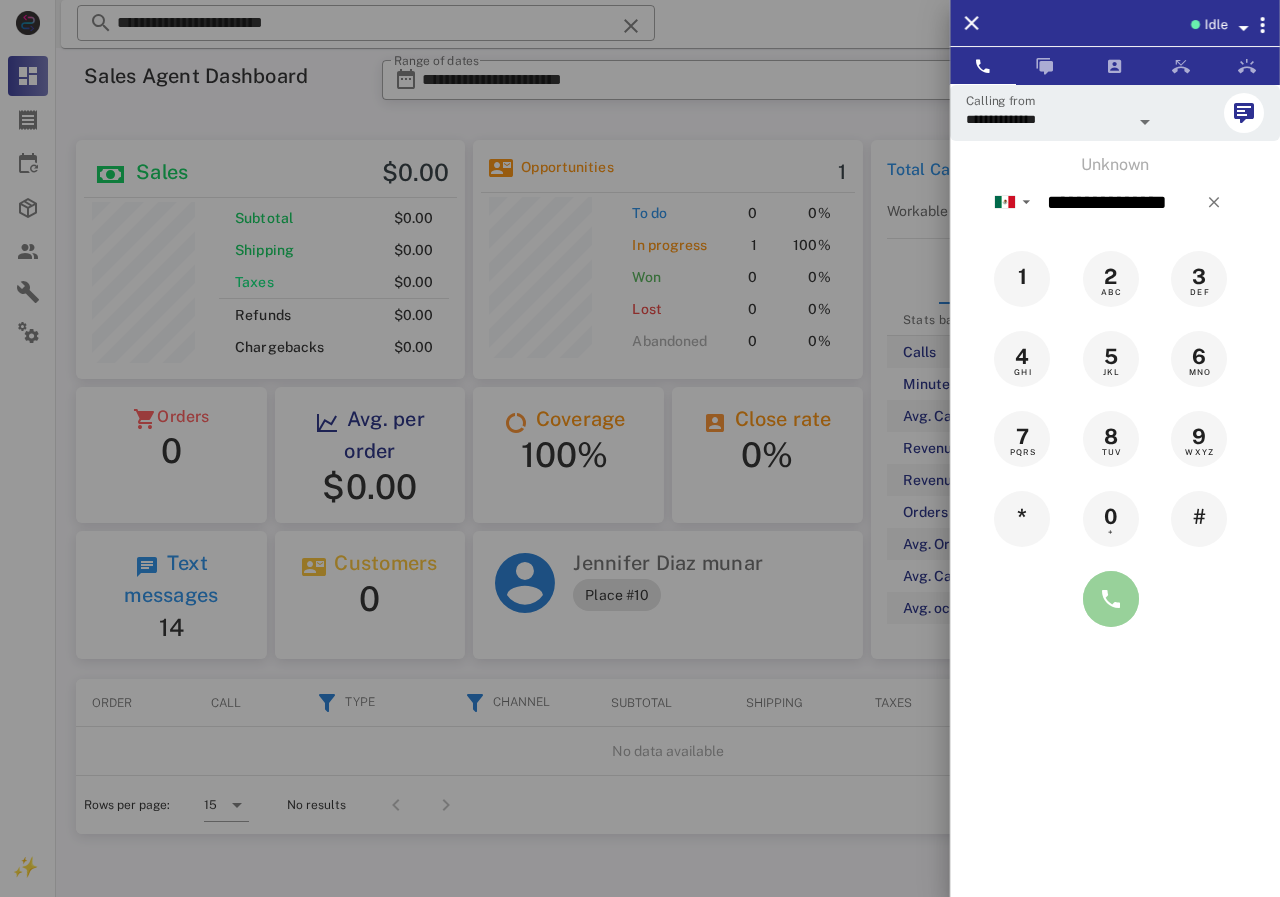 click at bounding box center [1111, 599] 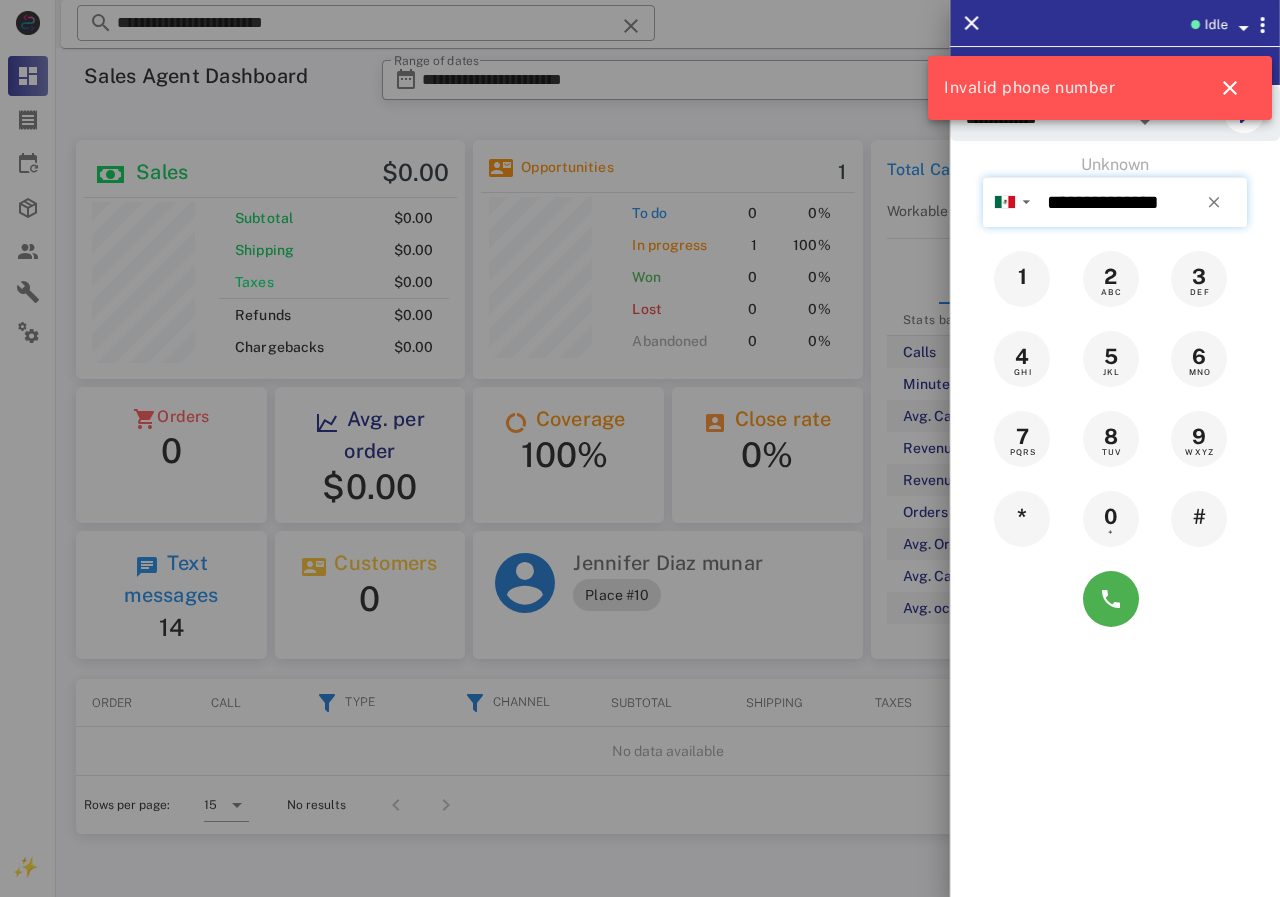 click on "**********" at bounding box center [1143, 202] 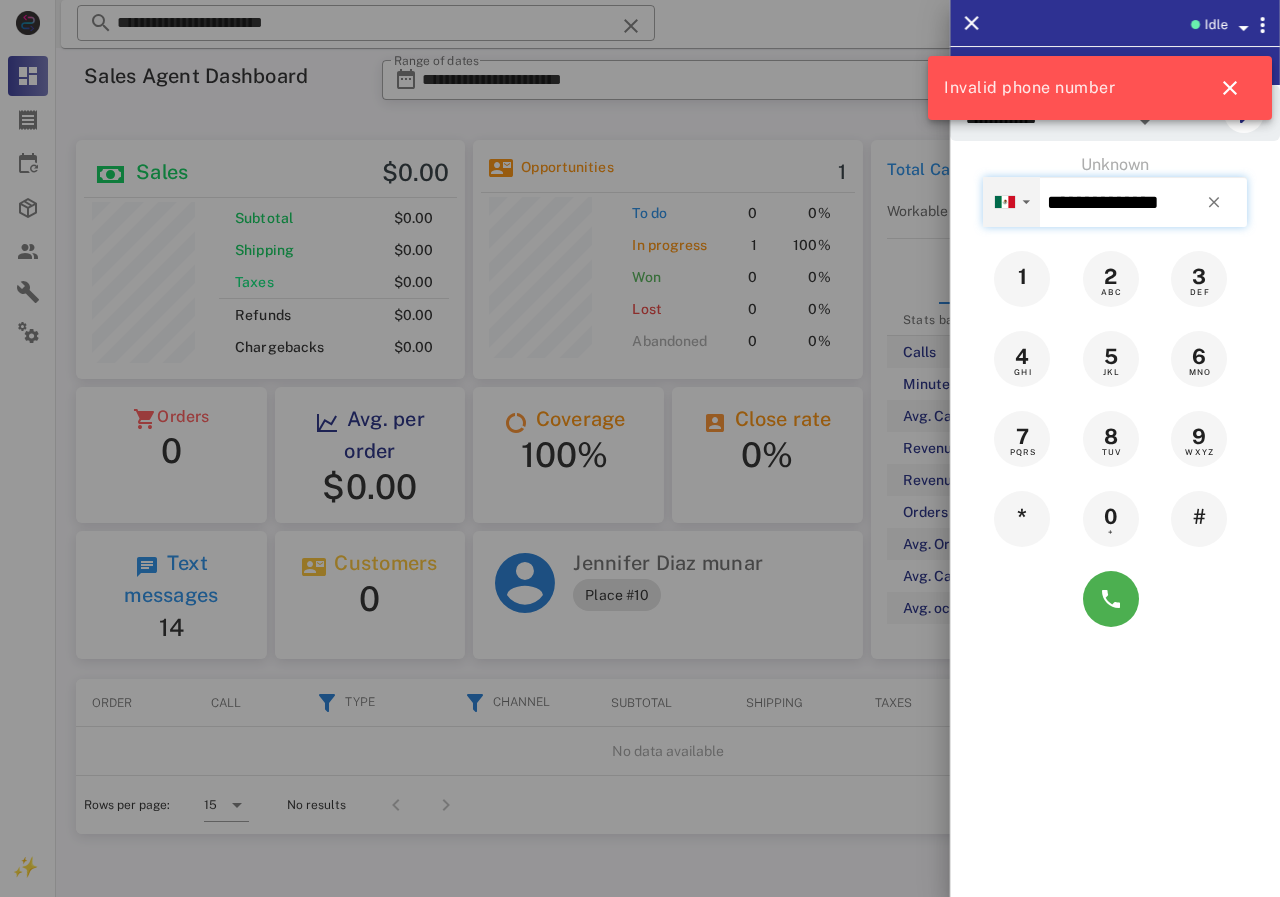 drag, startPoint x: 1127, startPoint y: 191, endPoint x: 970, endPoint y: 178, distance: 157.5373 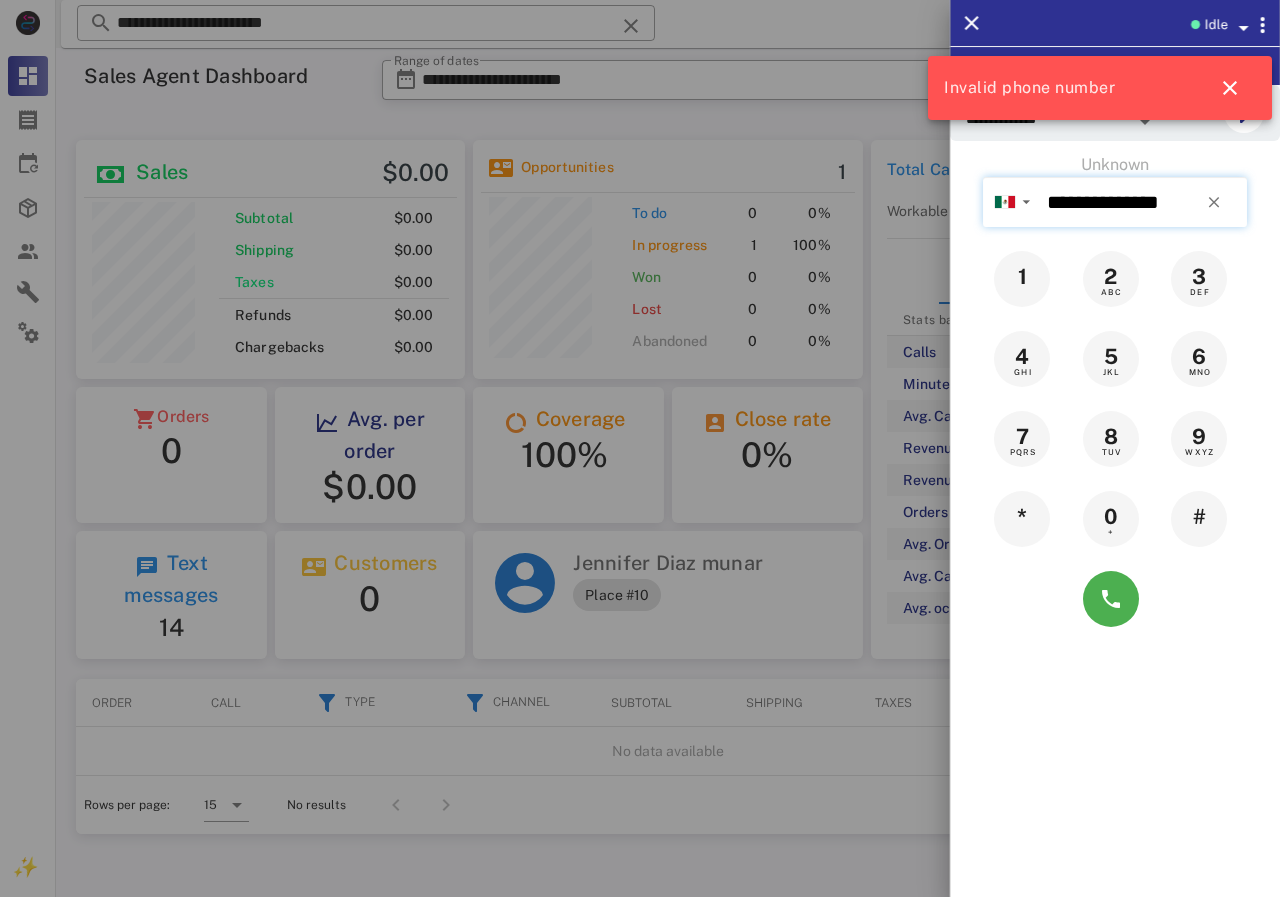 type on "**********" 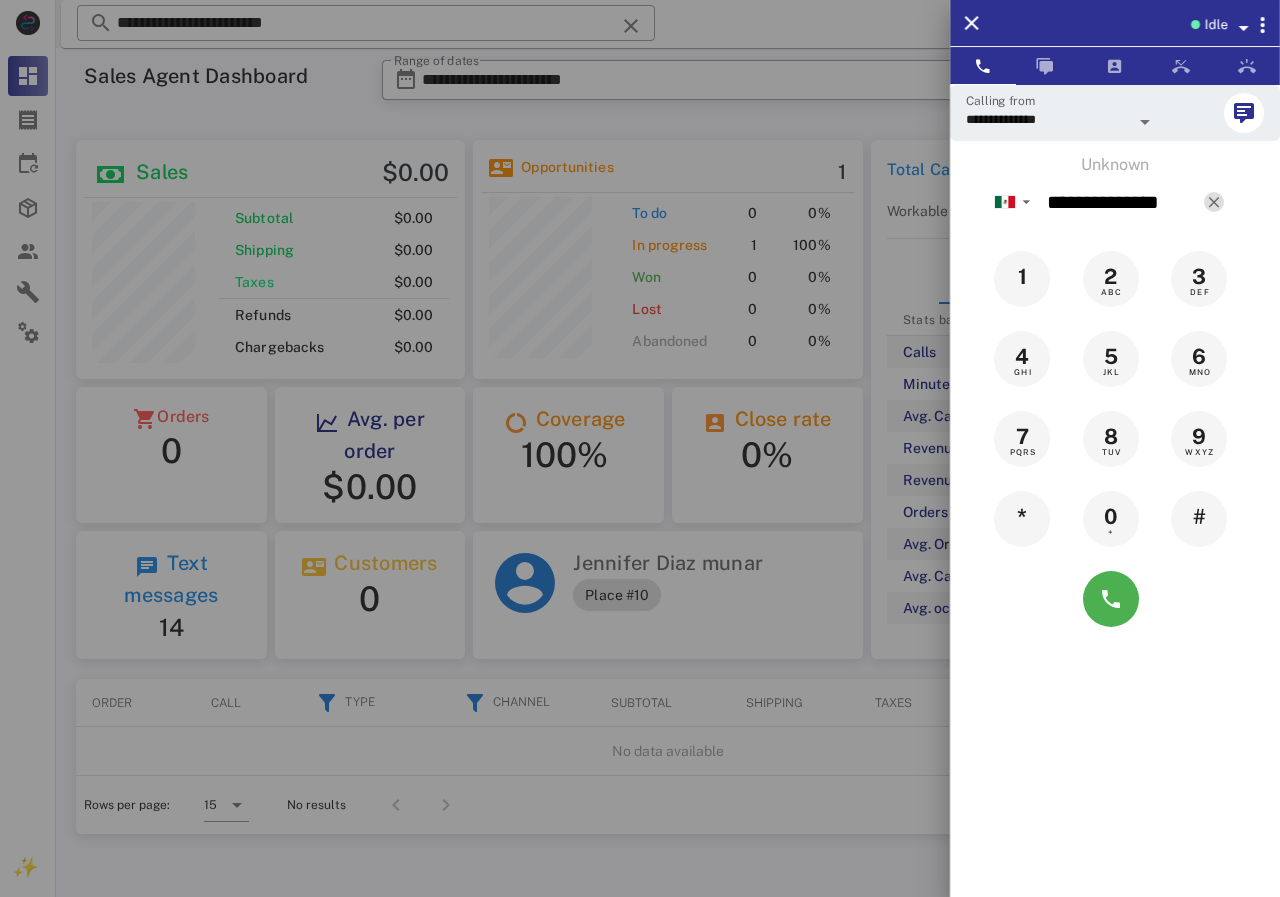 click at bounding box center (1214, 202) 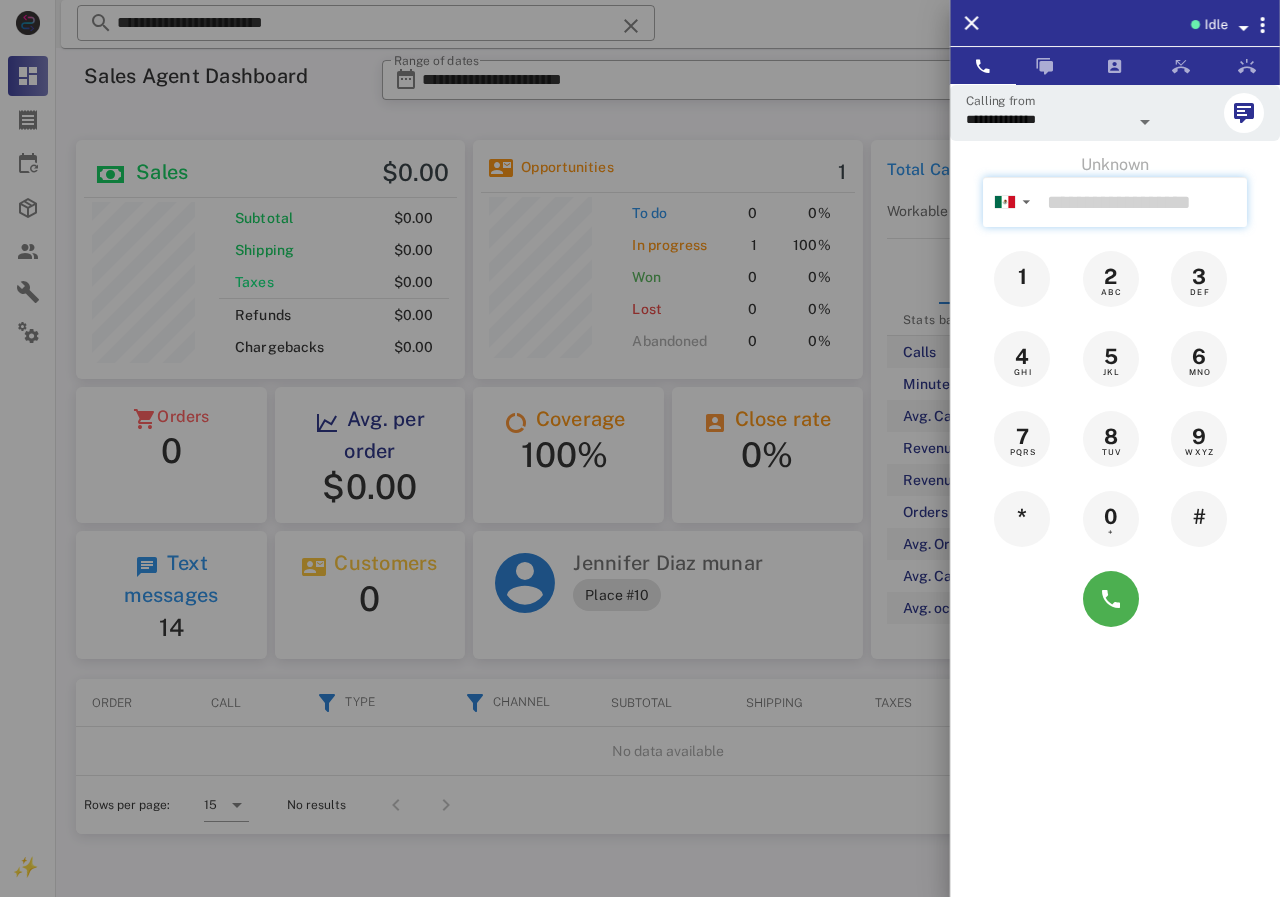 click at bounding box center (1143, 202) 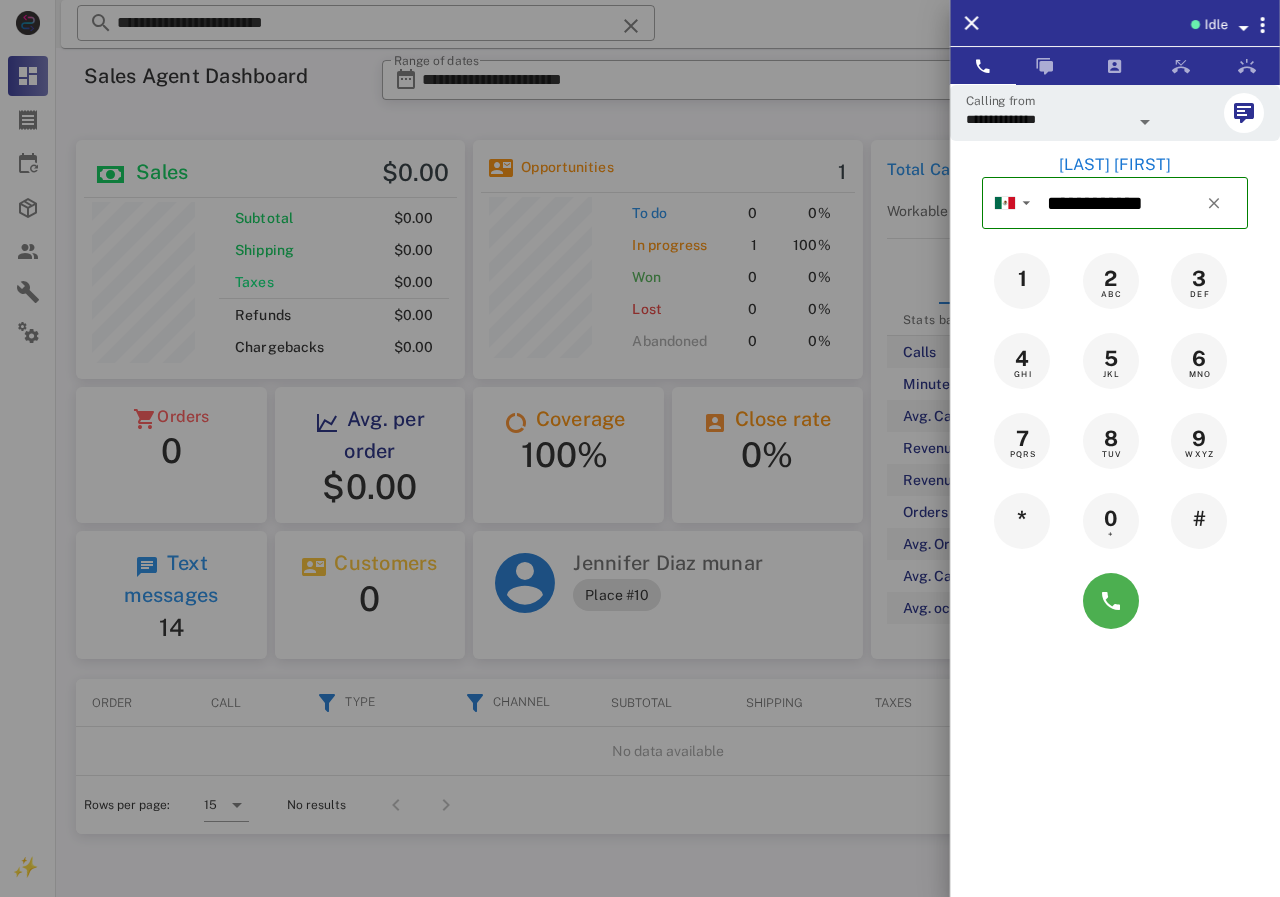 click on "Albrand Solange" at bounding box center (1115, 165) 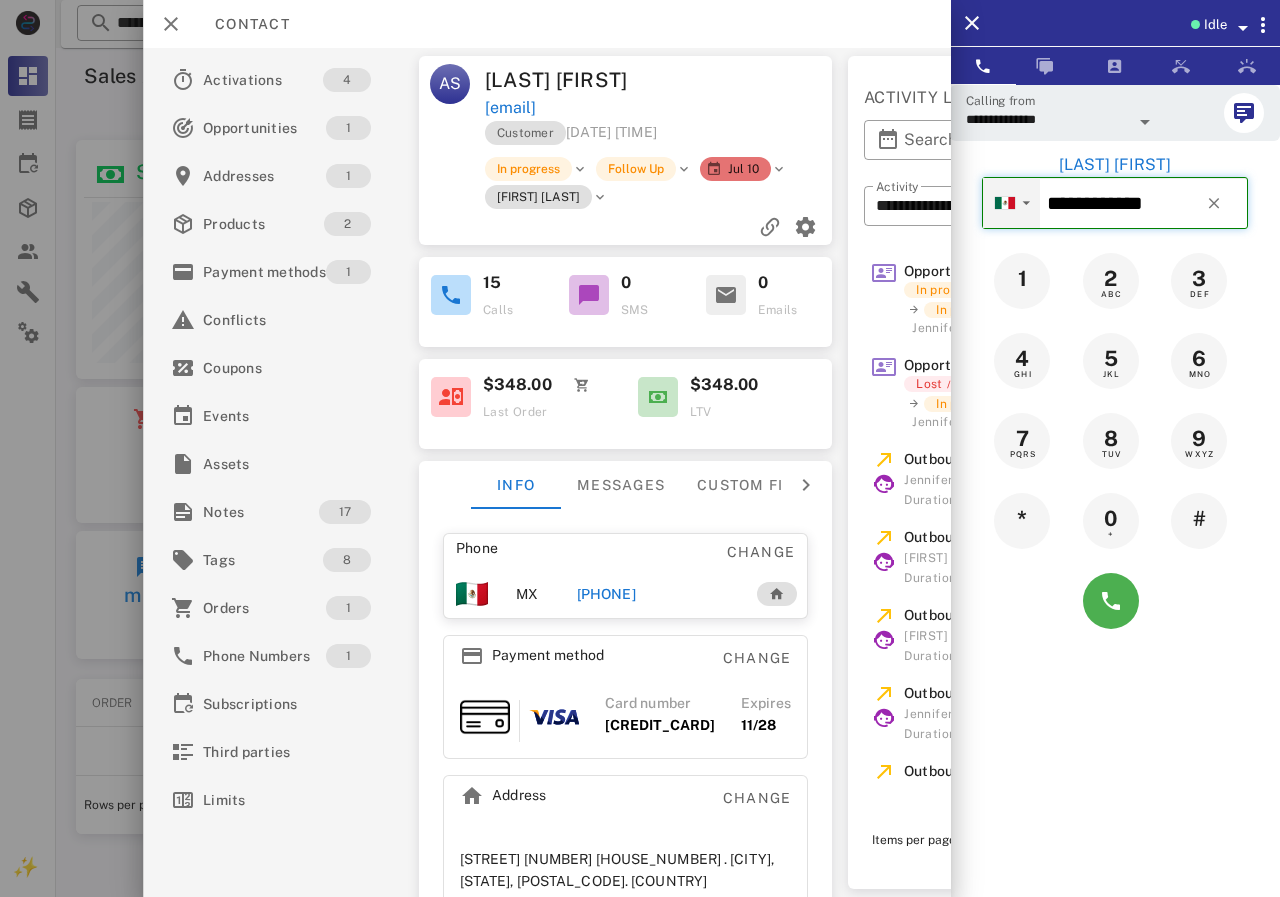 drag, startPoint x: 1097, startPoint y: 205, endPoint x: 1016, endPoint y: 205, distance: 81 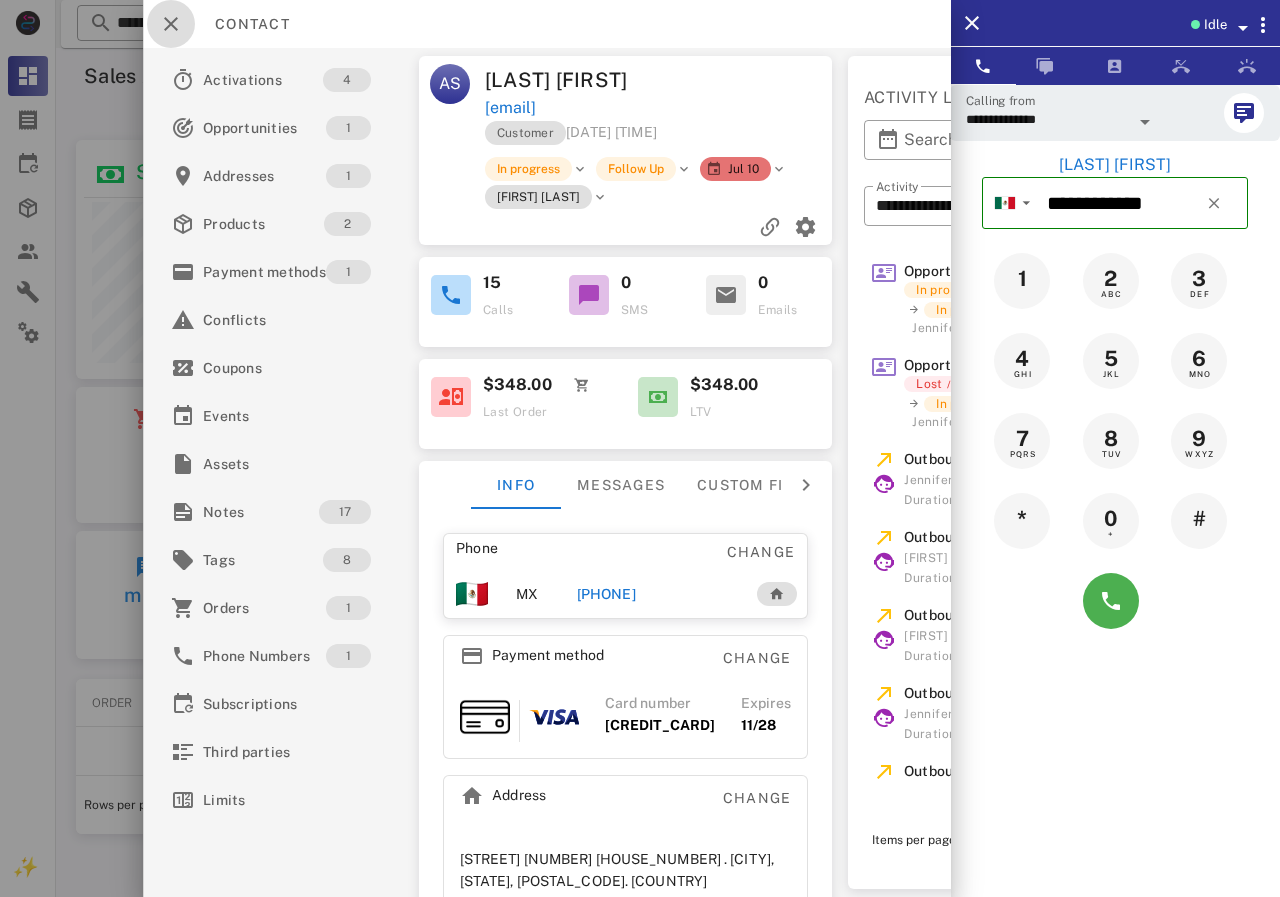 click at bounding box center (171, 24) 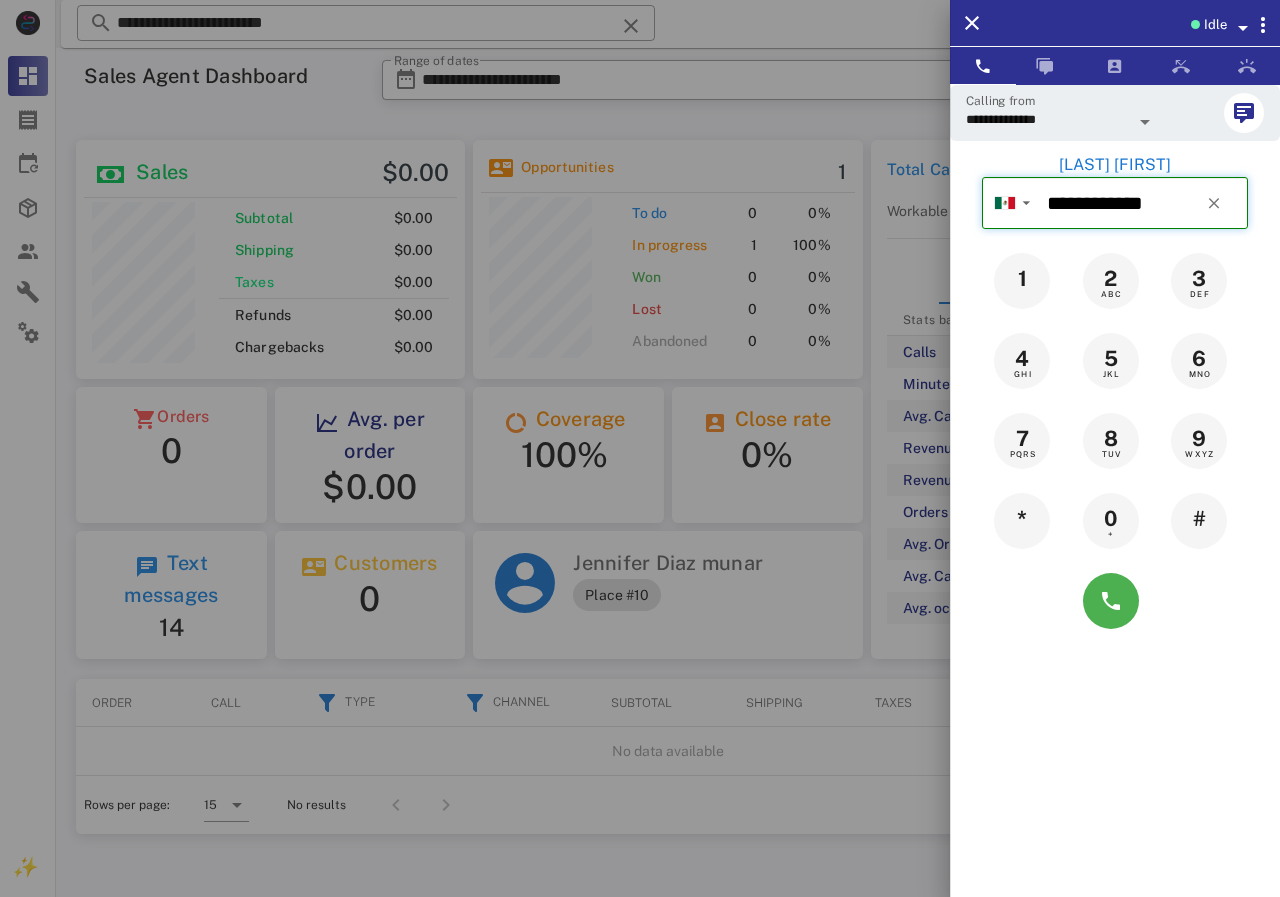 drag, startPoint x: 1083, startPoint y: 213, endPoint x: 1033, endPoint y: 213, distance: 50 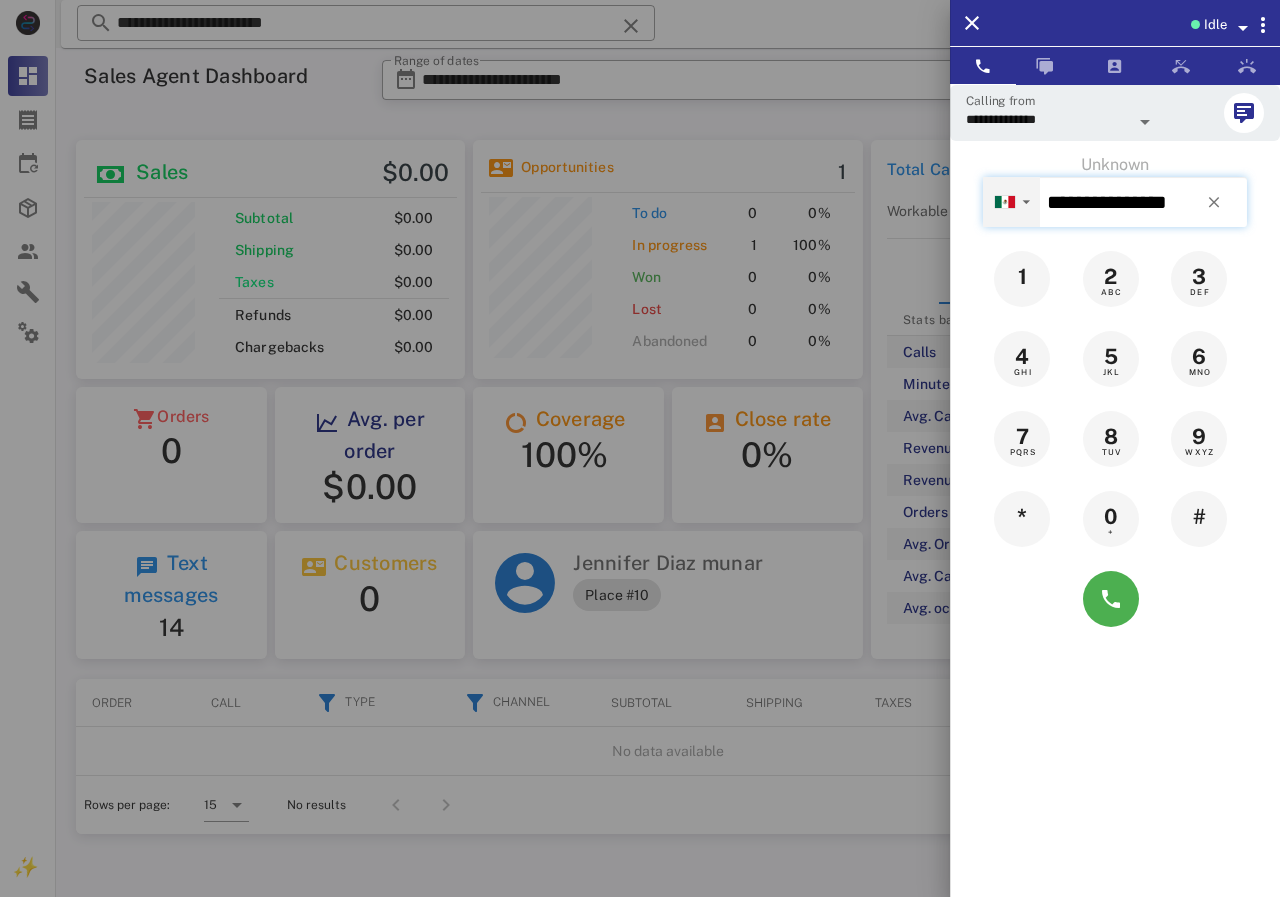 drag, startPoint x: 1059, startPoint y: 203, endPoint x: 1009, endPoint y: 202, distance: 50.01 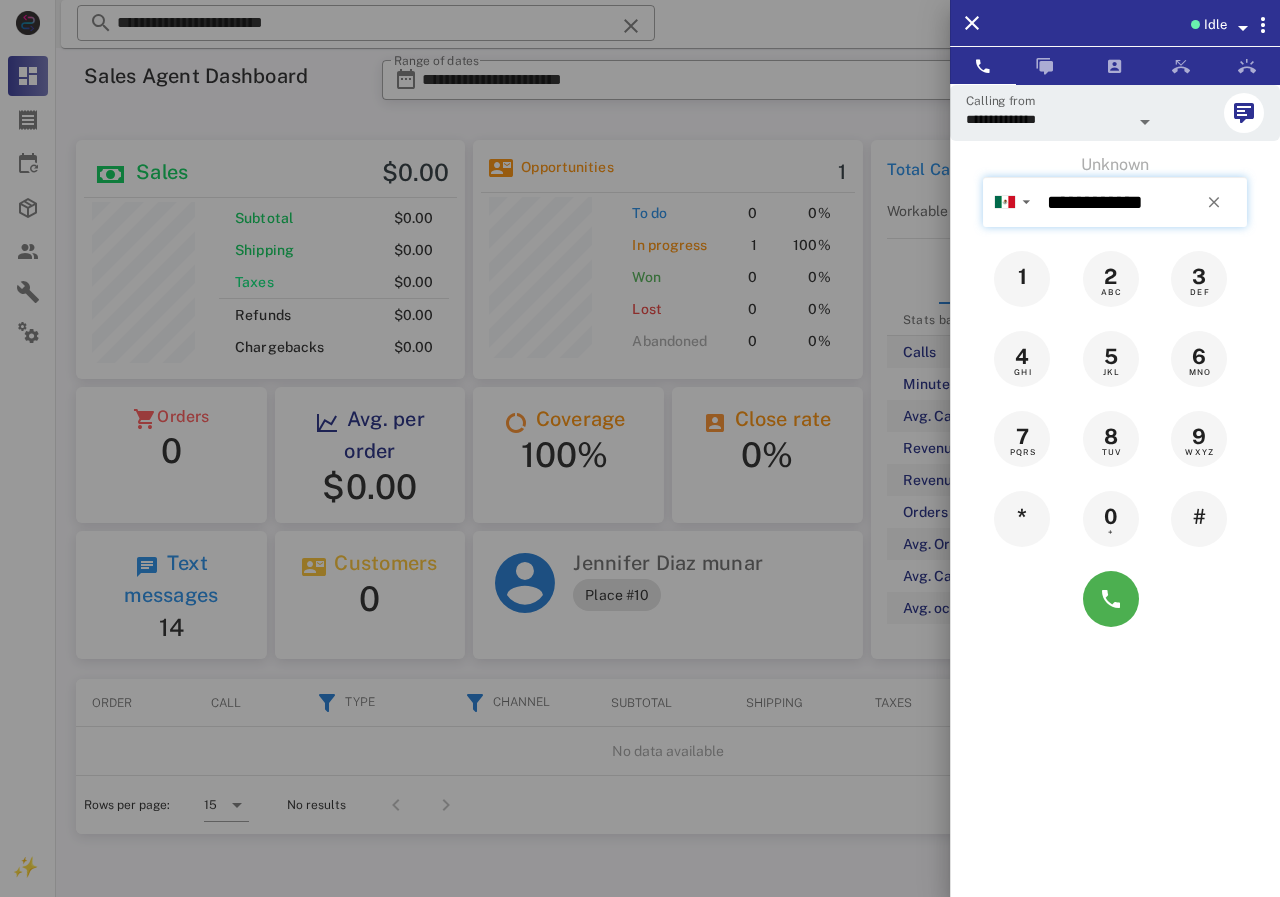 drag, startPoint x: 1159, startPoint y: 200, endPoint x: 1027, endPoint y: 197, distance: 132.03409 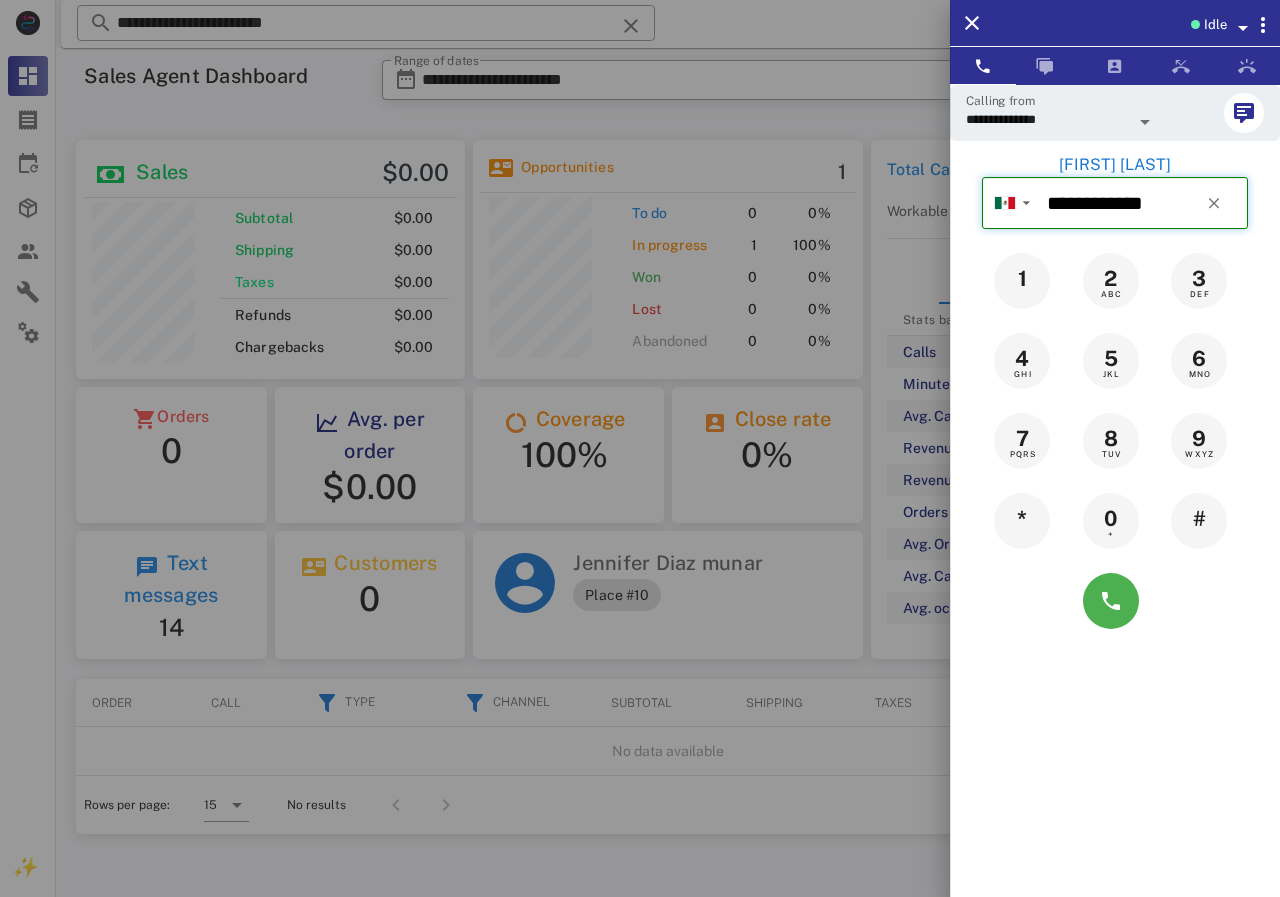 drag, startPoint x: 1072, startPoint y: 208, endPoint x: 1195, endPoint y: 224, distance: 124.036285 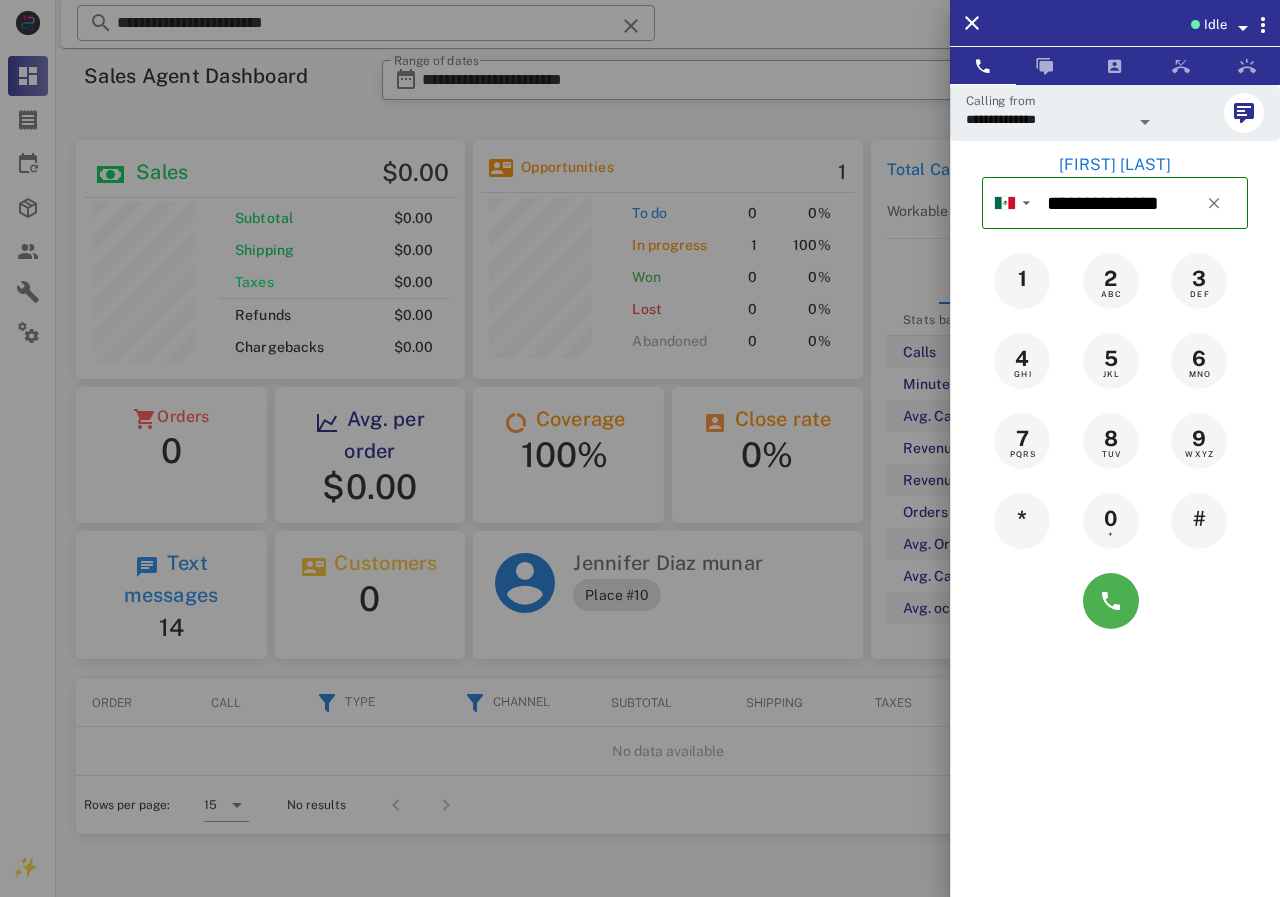 click on "Patty Blancarte" at bounding box center [1115, 165] 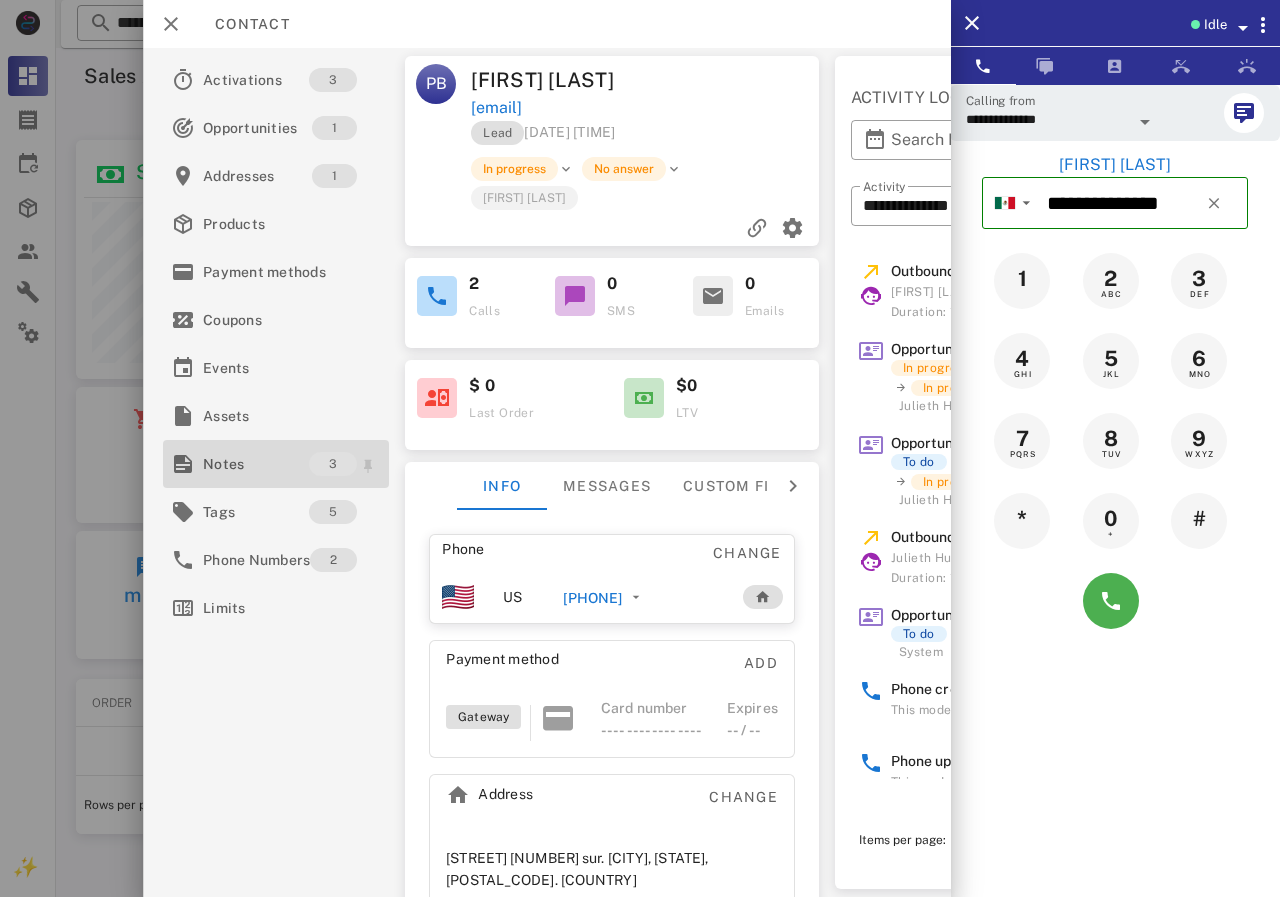 click on "Notes" at bounding box center (256, 464) 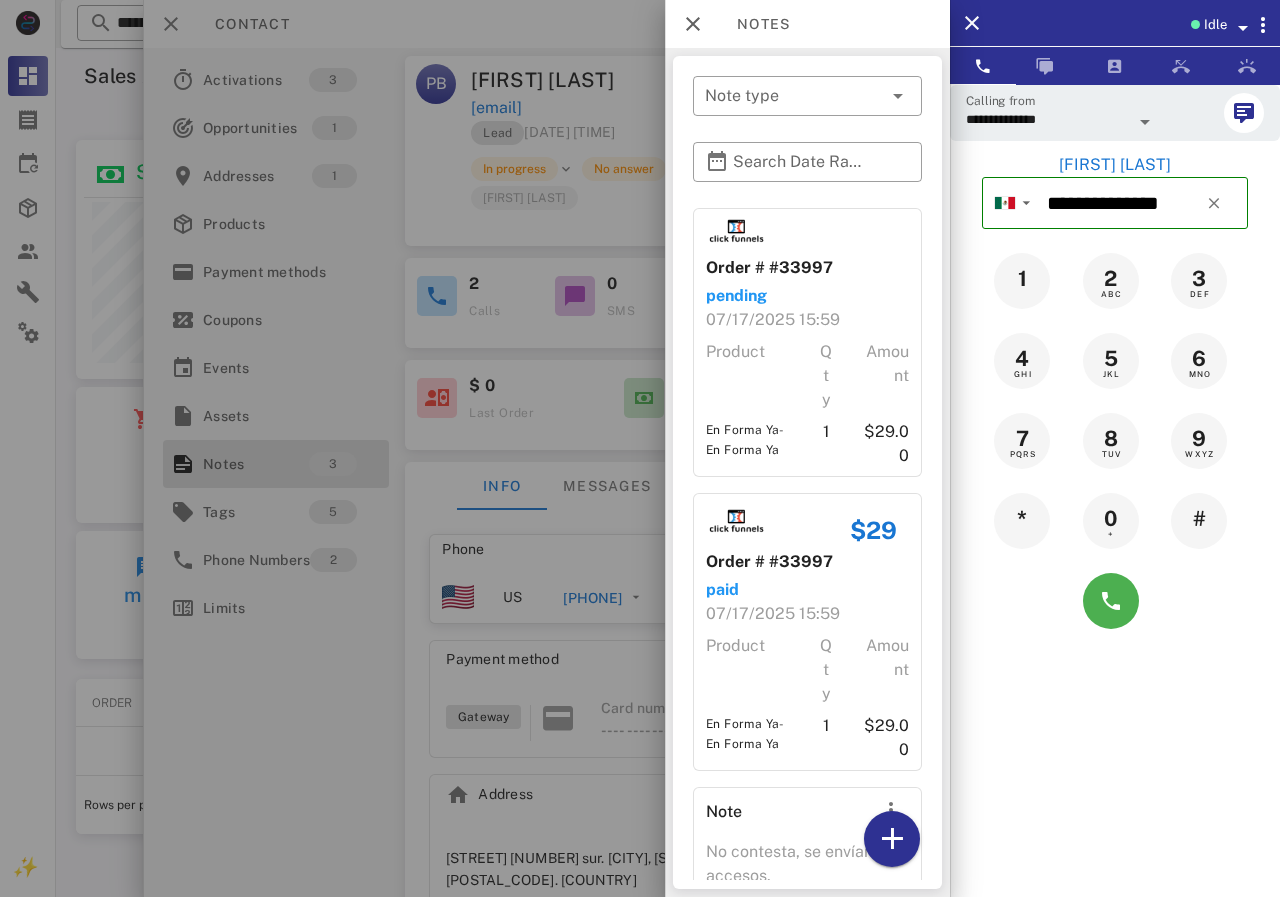 click at bounding box center (640, 448) 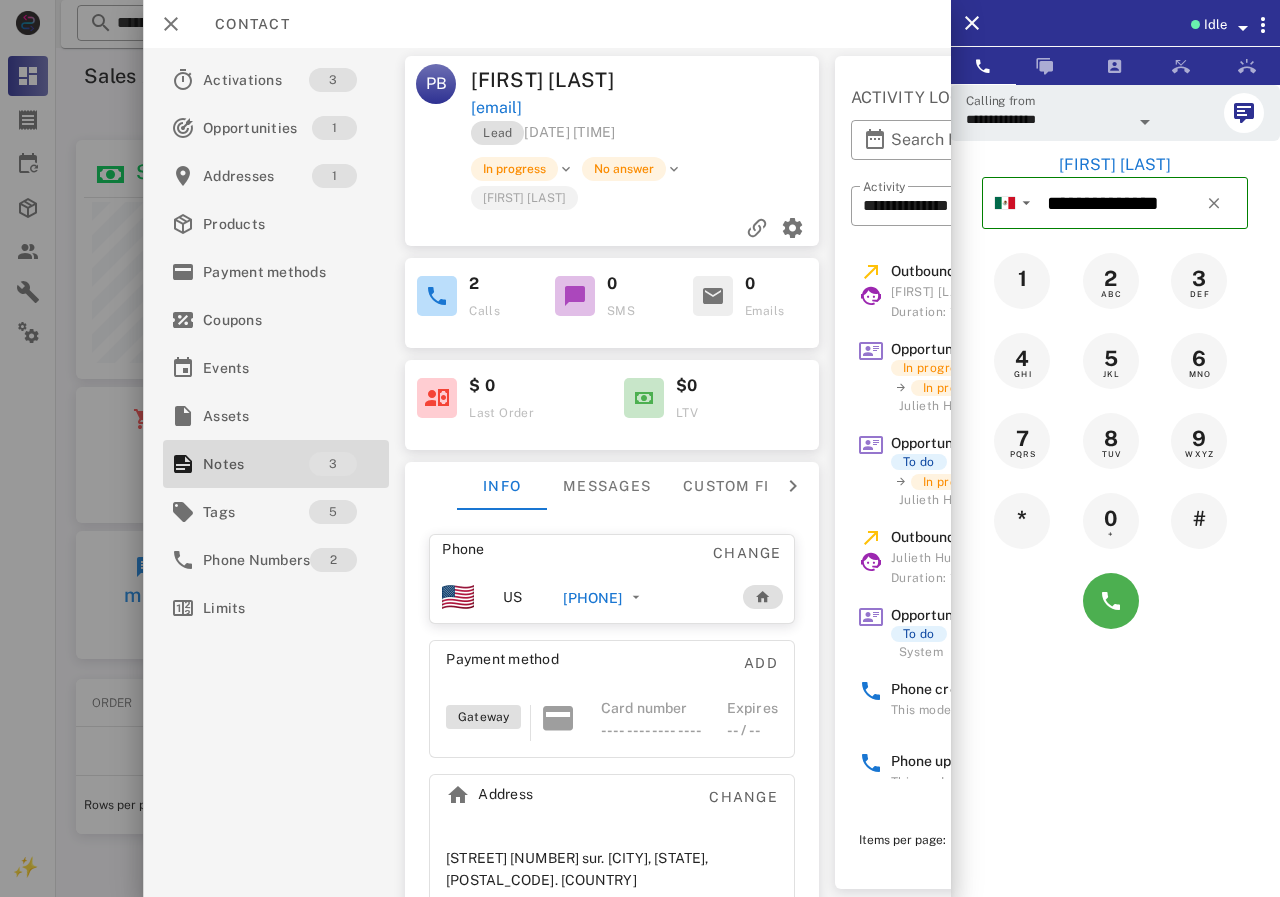 click on "+528135509238" at bounding box center [592, 598] 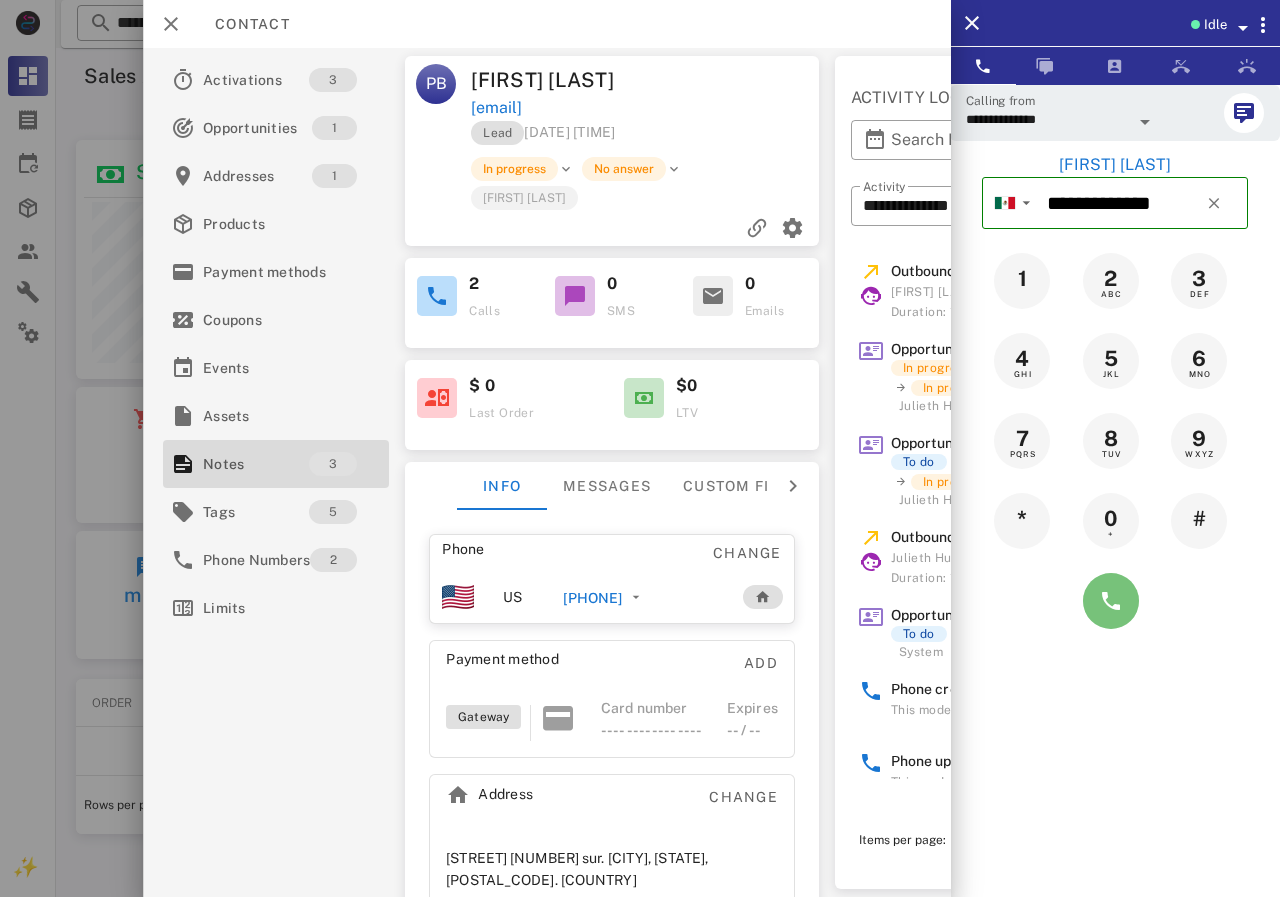 click at bounding box center (1111, 601) 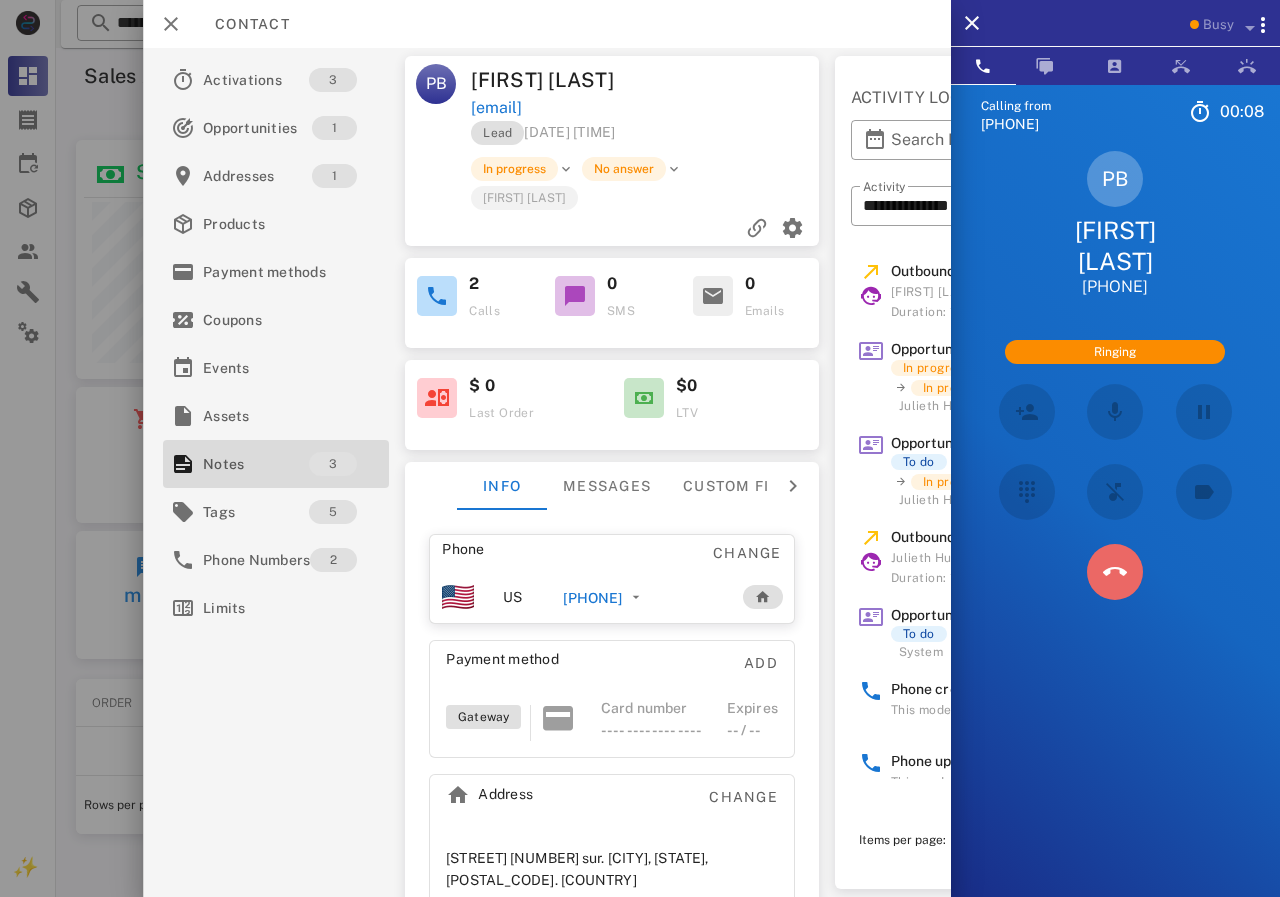 click at bounding box center [1115, 572] 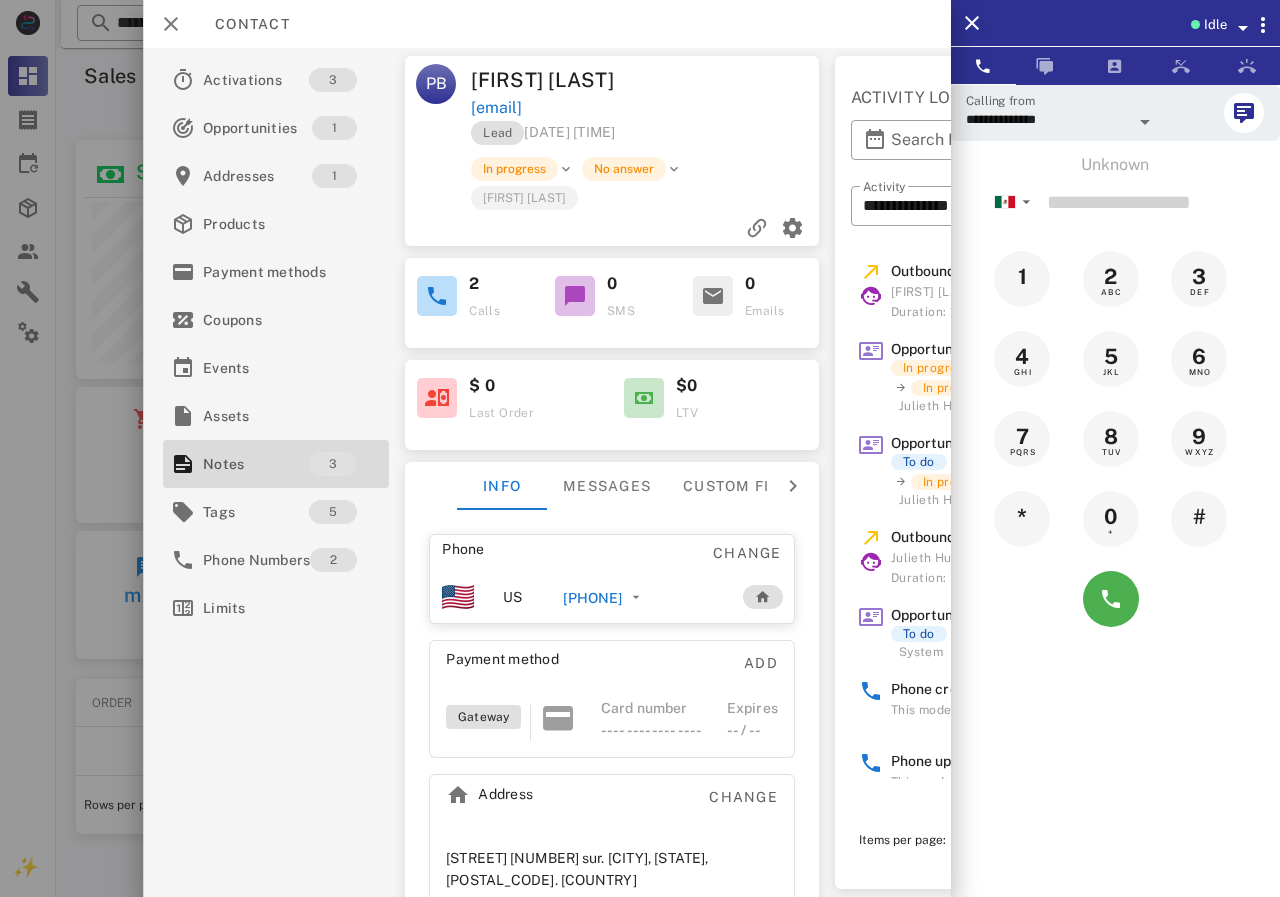 click on "+528135509238" at bounding box center [606, 597] 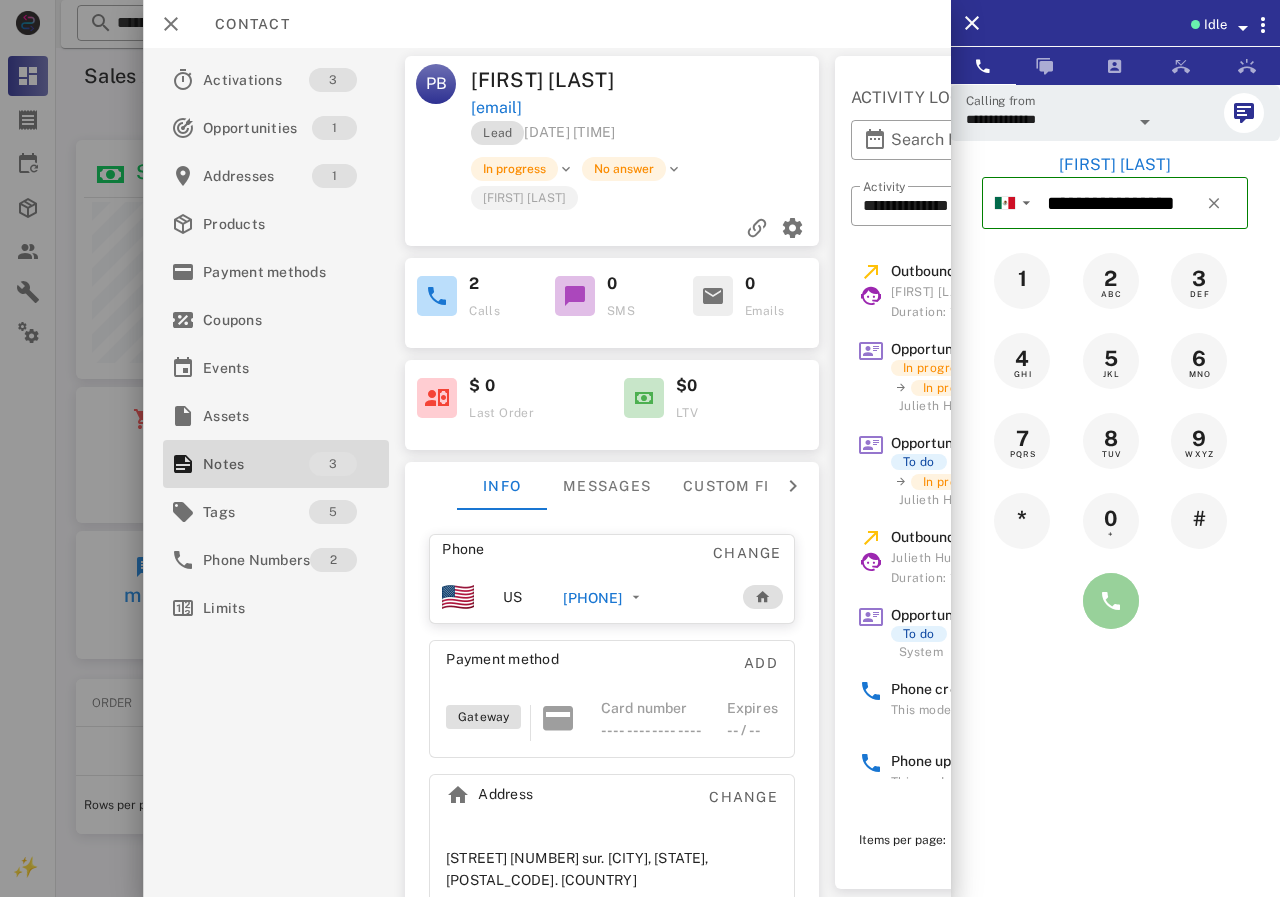 drag, startPoint x: 1091, startPoint y: 600, endPoint x: 890, endPoint y: 858, distance: 327.05505 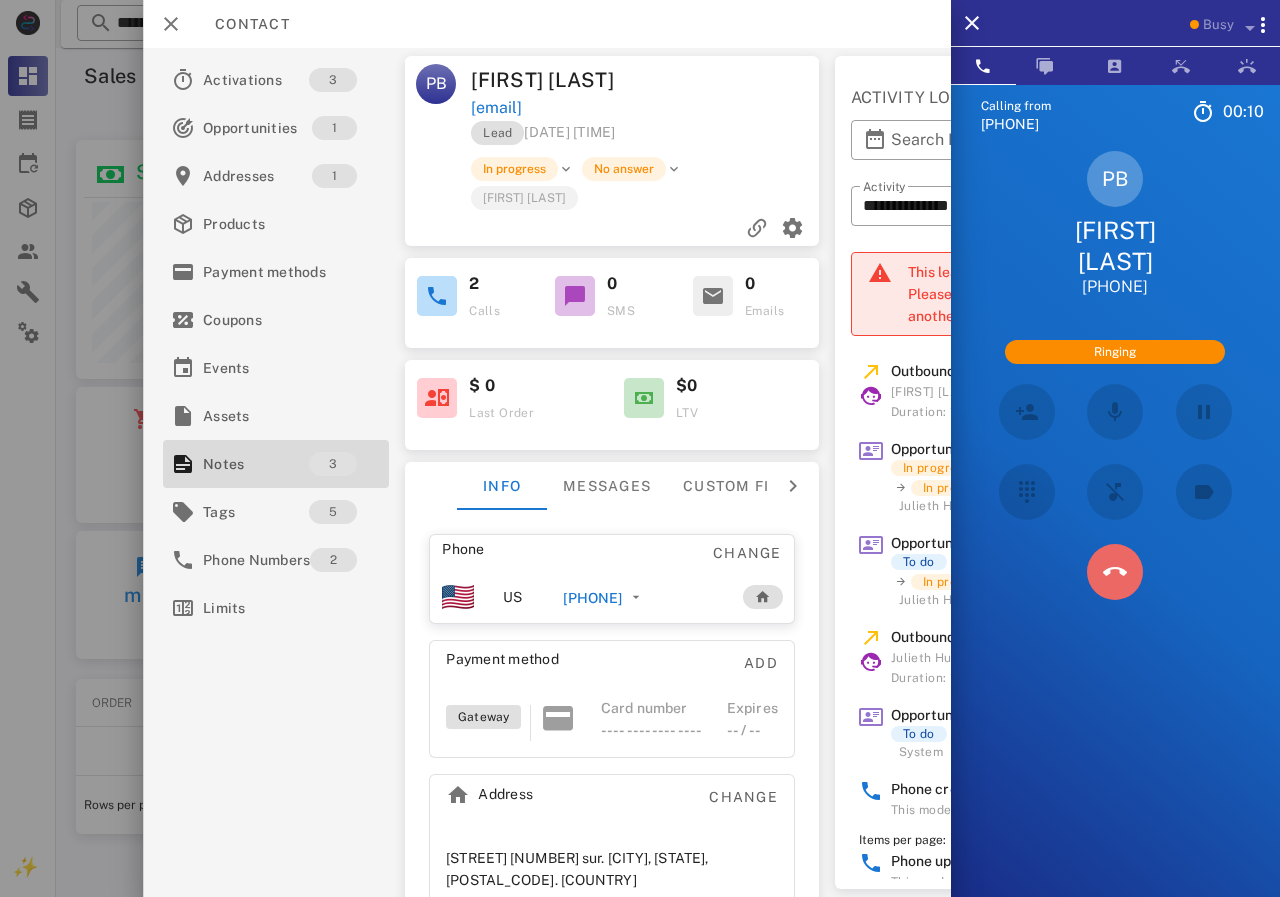 drag, startPoint x: 1126, startPoint y: 571, endPoint x: 1043, endPoint y: 606, distance: 90.07774 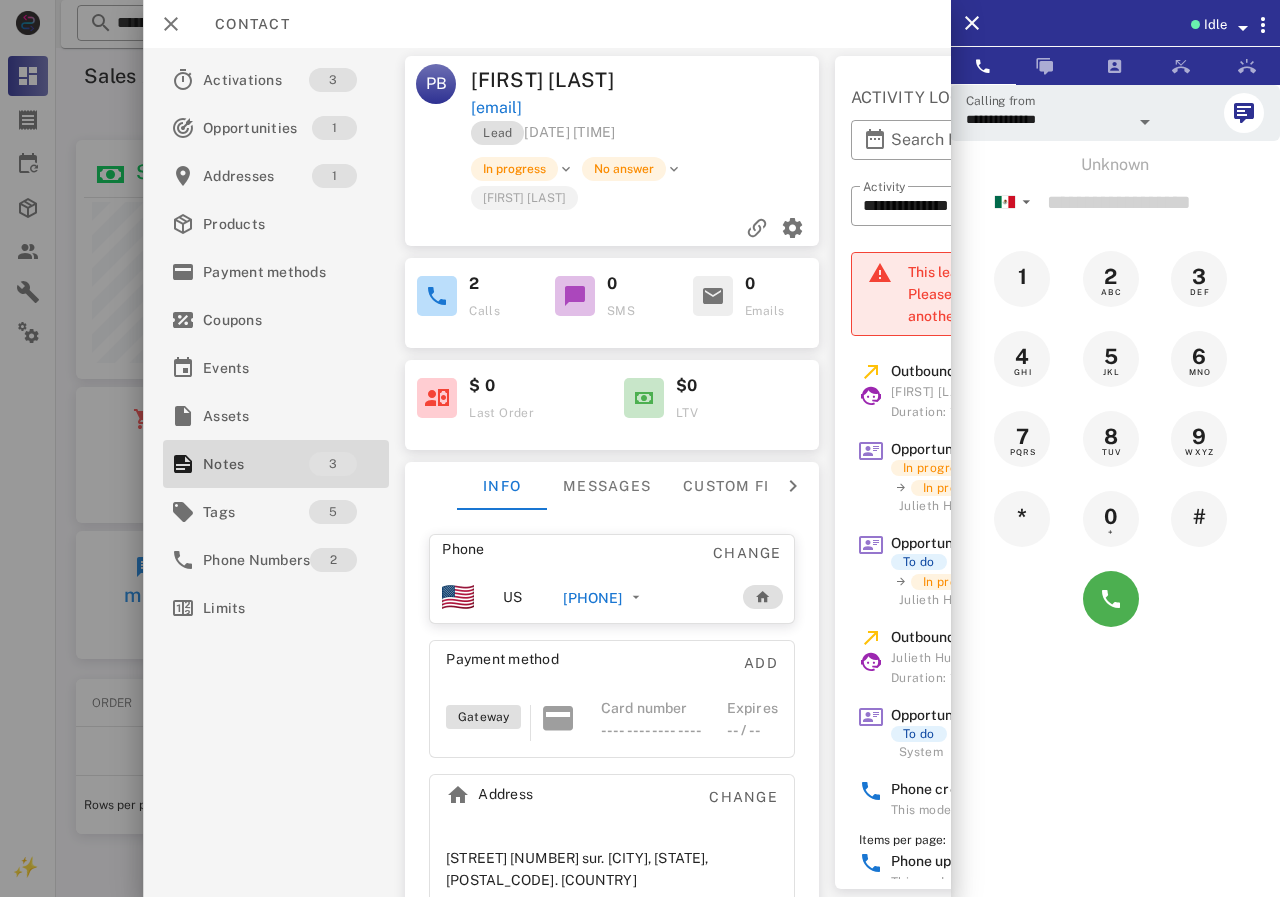 click on "+528135509238" at bounding box center [592, 598] 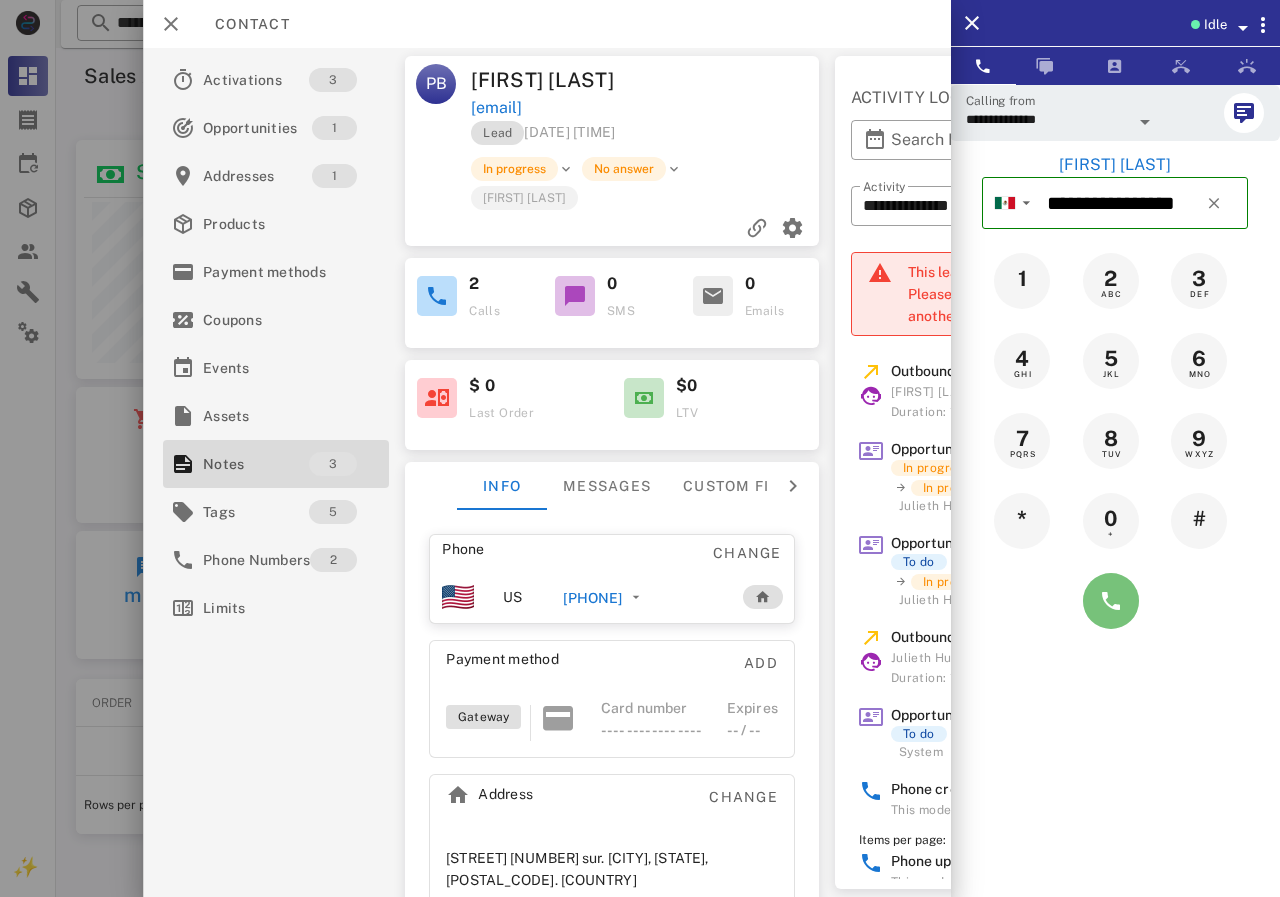 click at bounding box center [1111, 601] 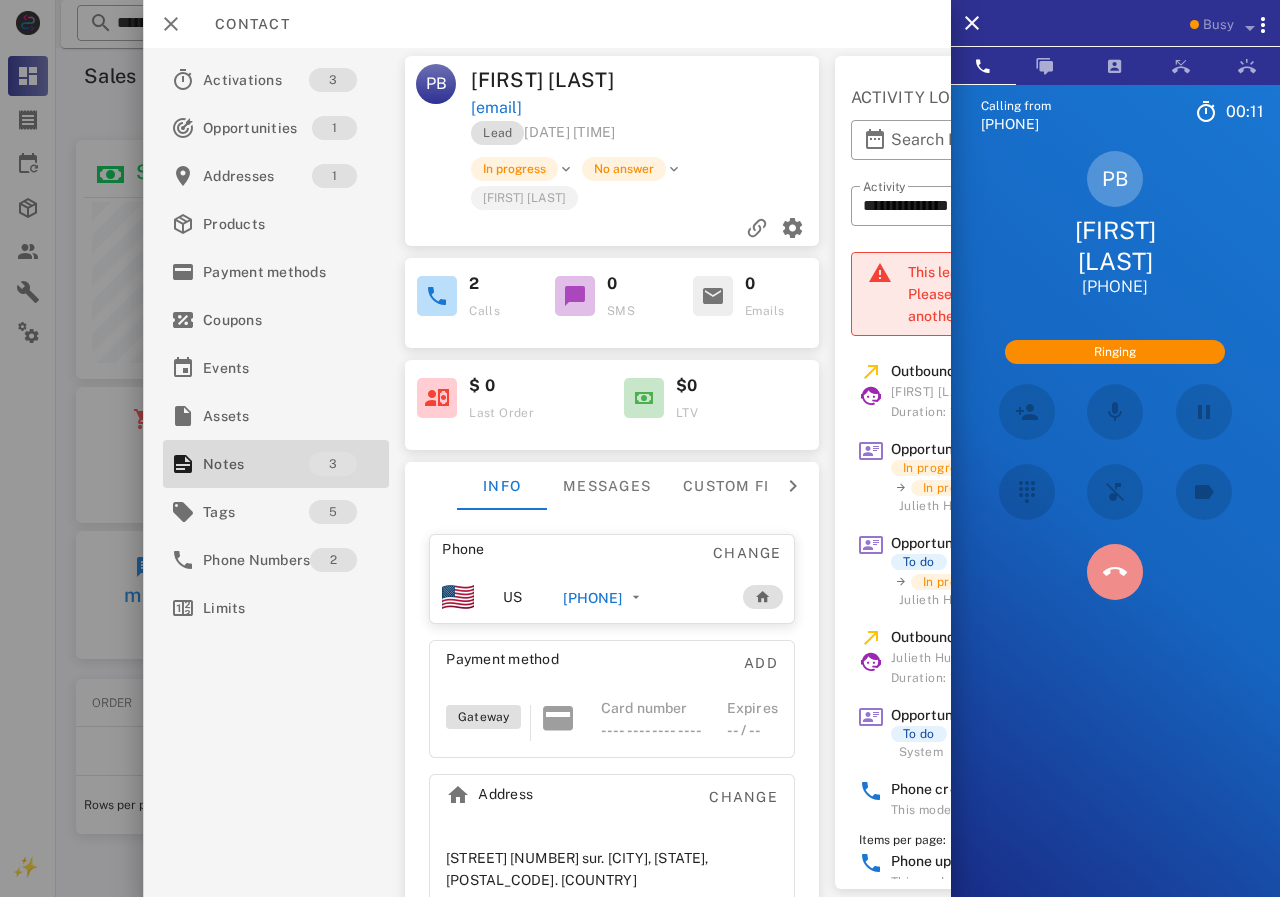 click at bounding box center [1115, 572] 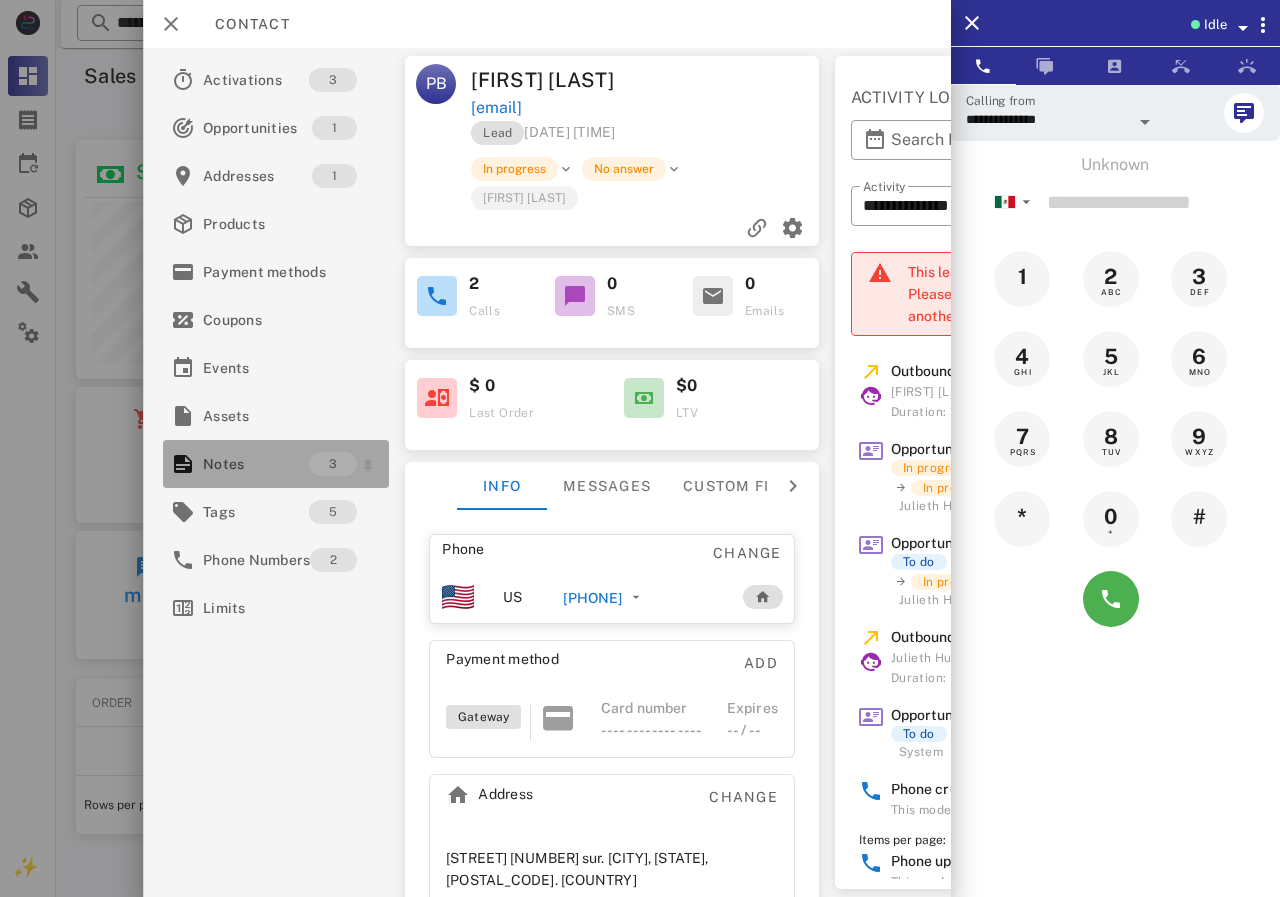 click on "Notes" at bounding box center [256, 464] 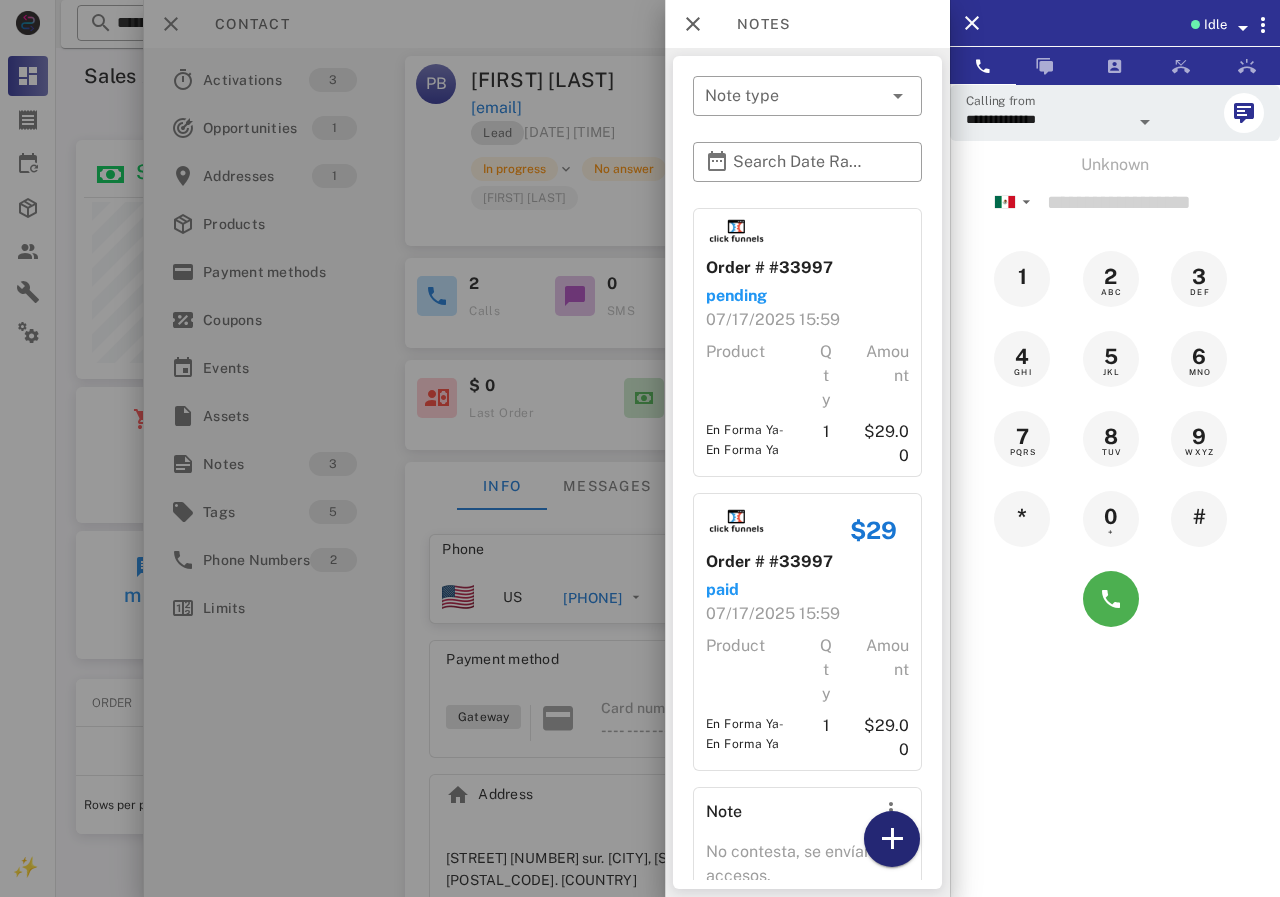 click at bounding box center (892, 839) 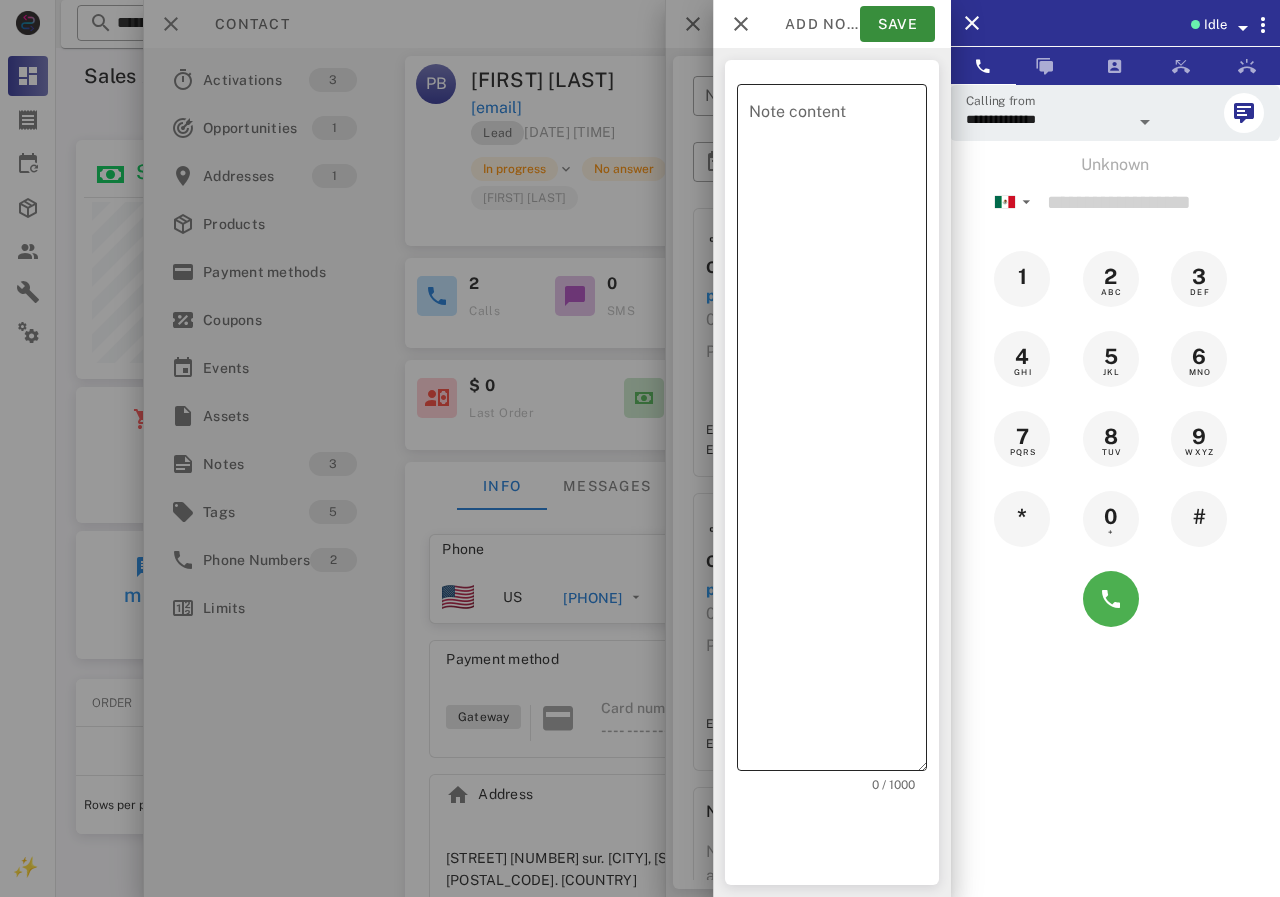 click on "Note content" at bounding box center [838, 432] 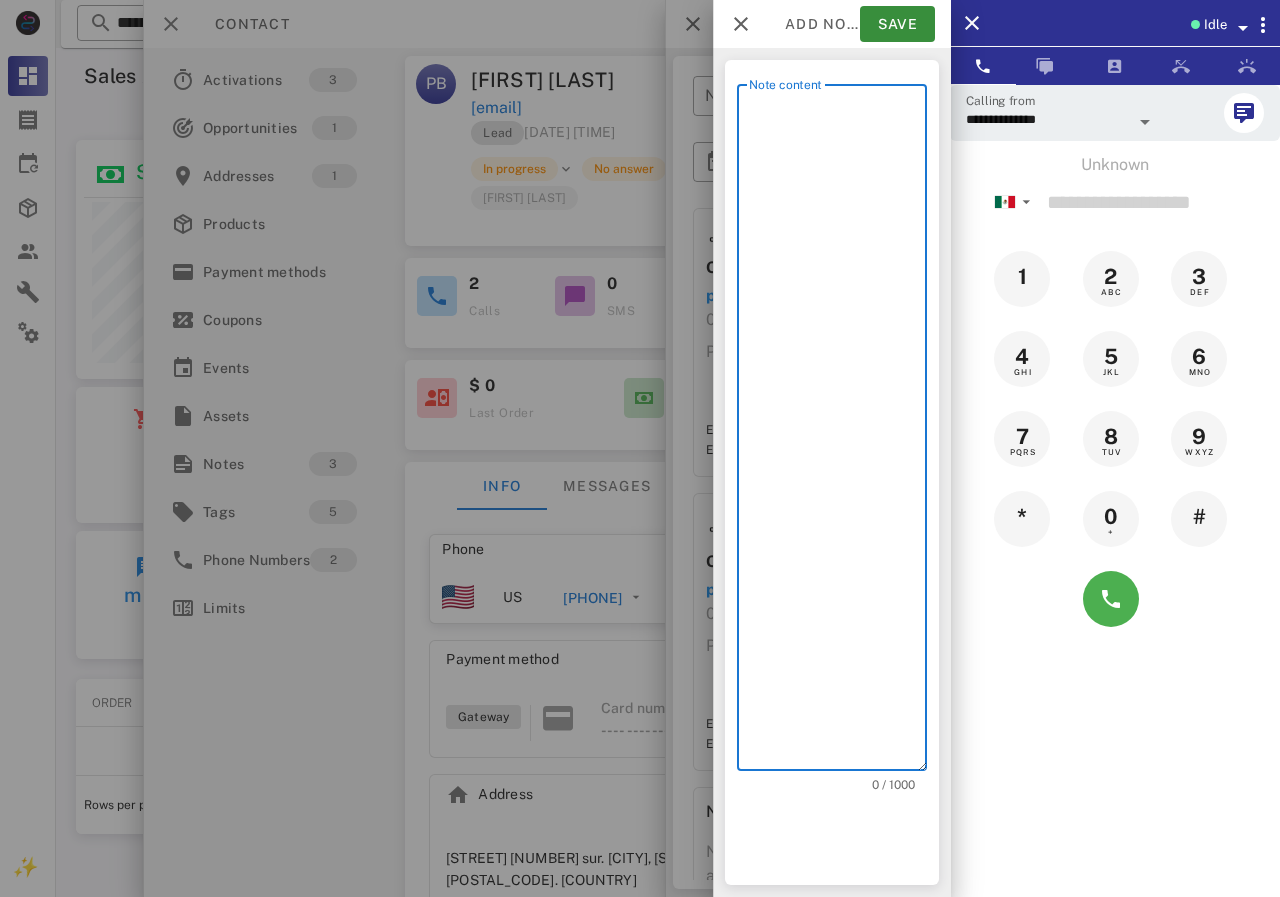 scroll, scrollTop: 240, scrollLeft: 390, axis: both 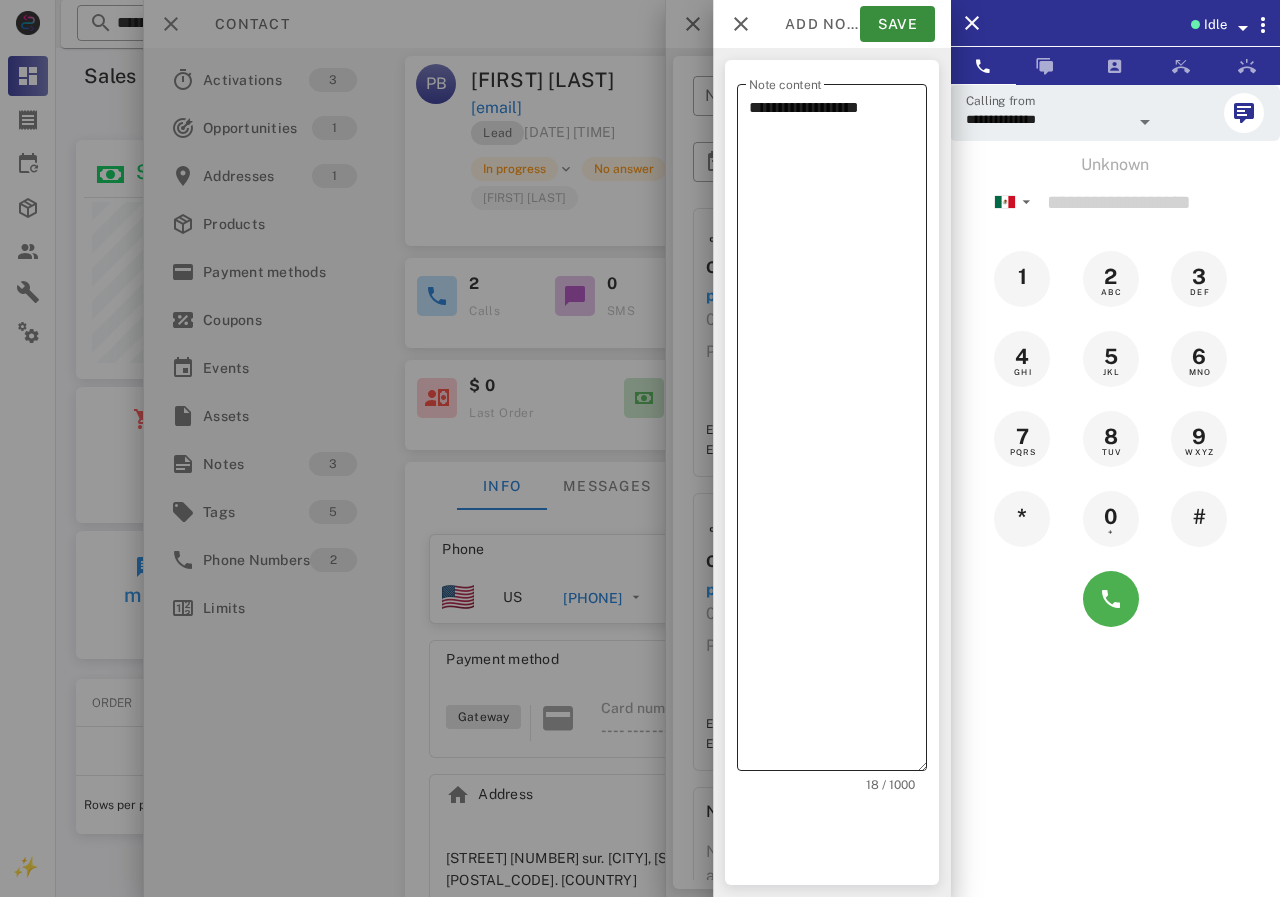 click on "**********" at bounding box center (838, 432) 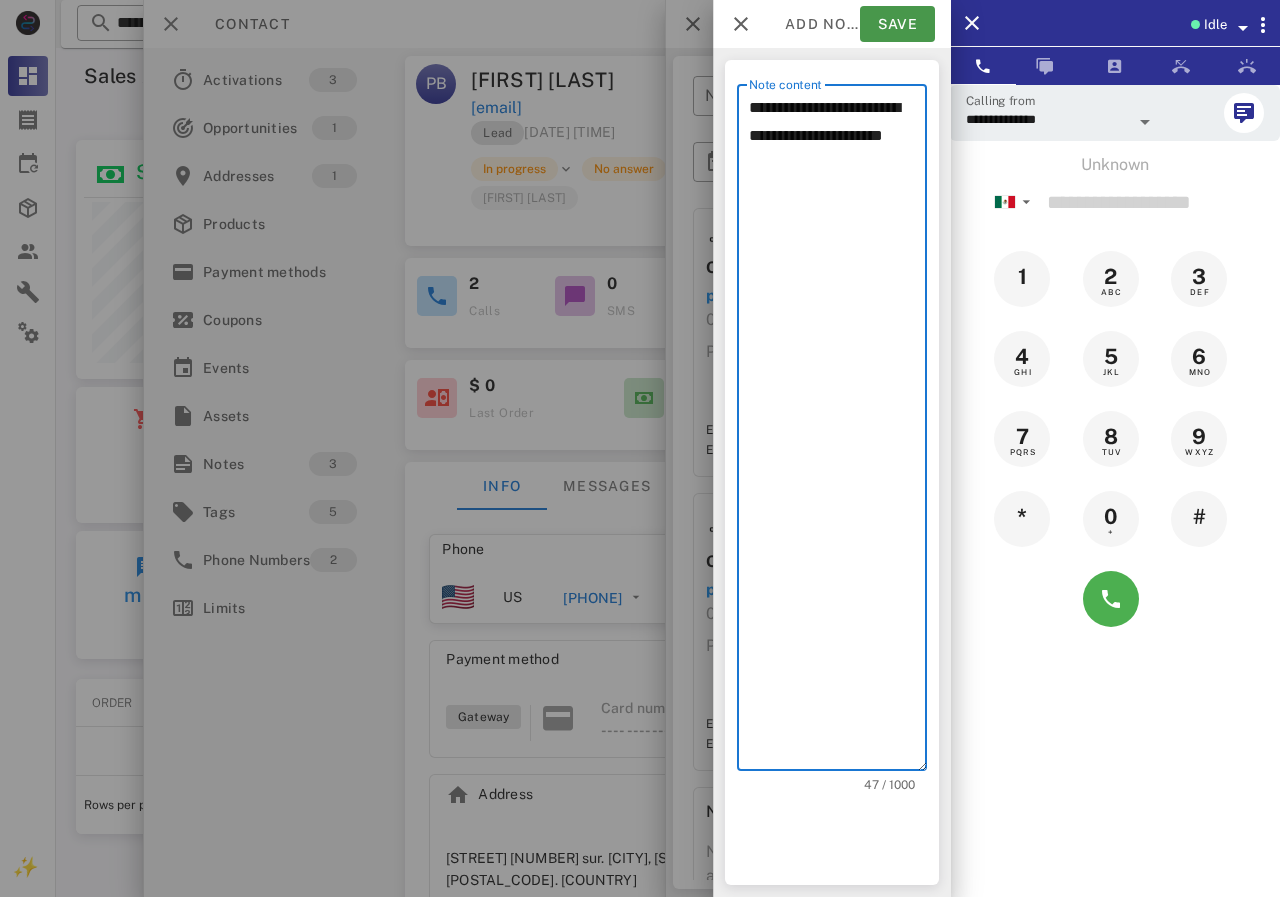 type on "**********" 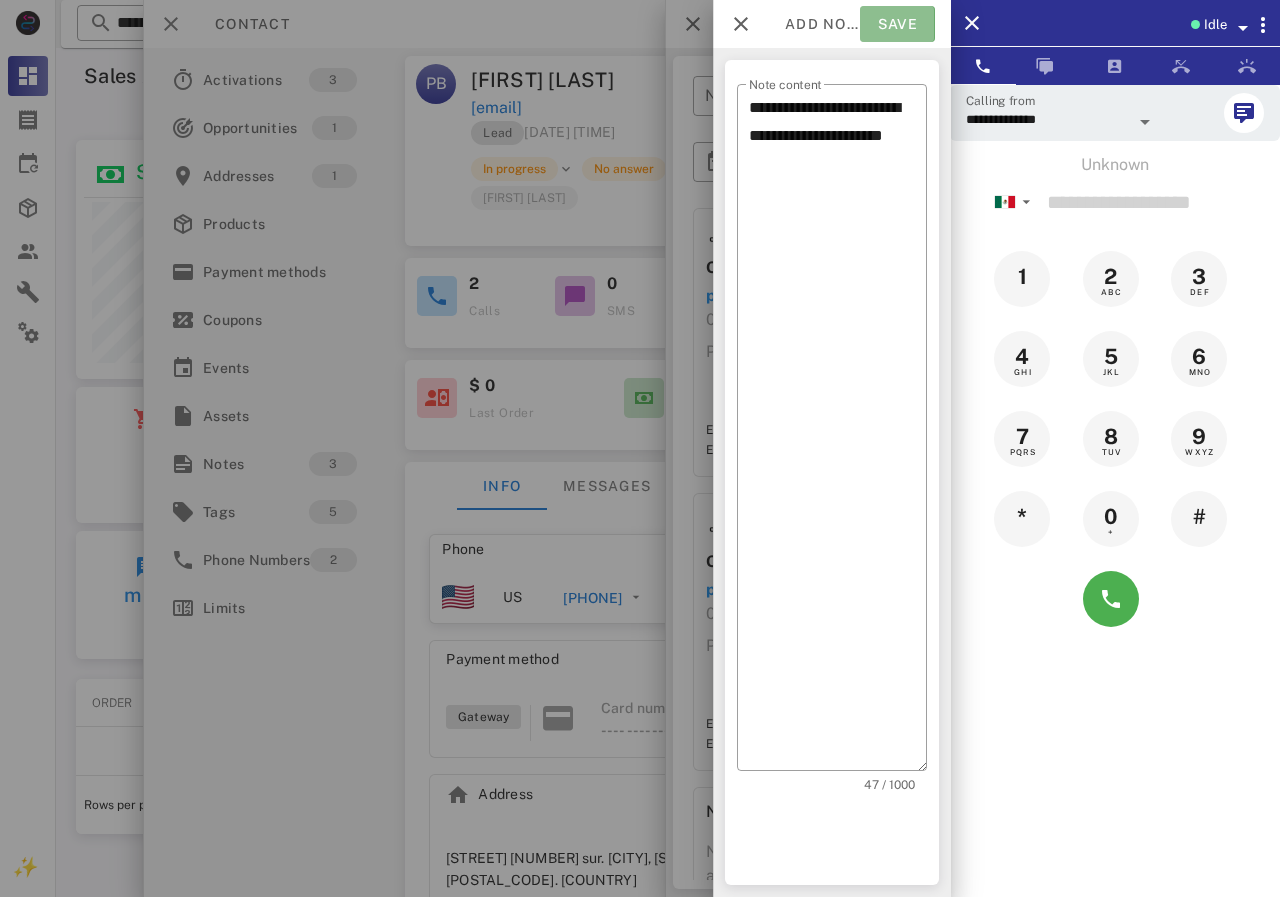 click on "Save" at bounding box center [897, 24] 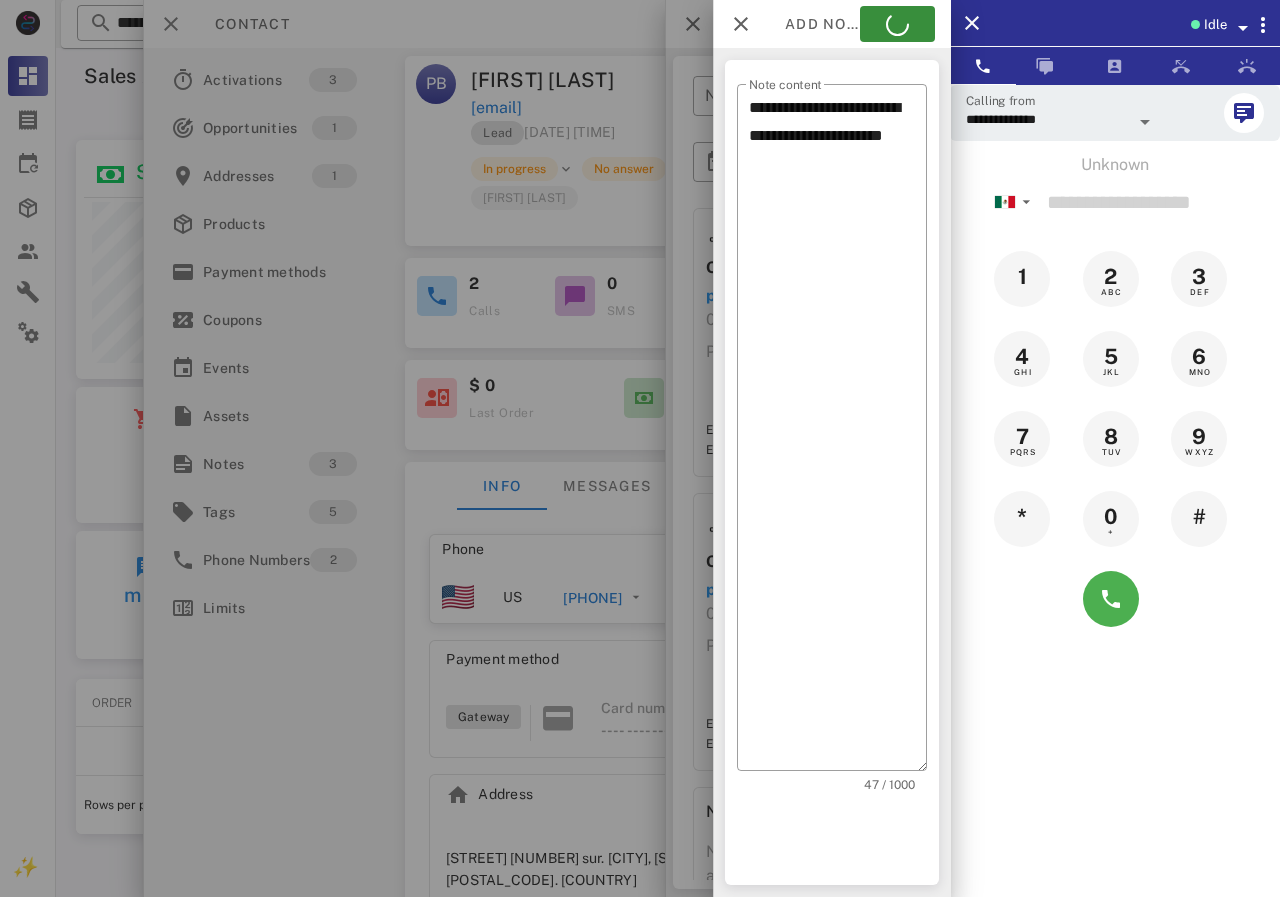 click at bounding box center (640, 448) 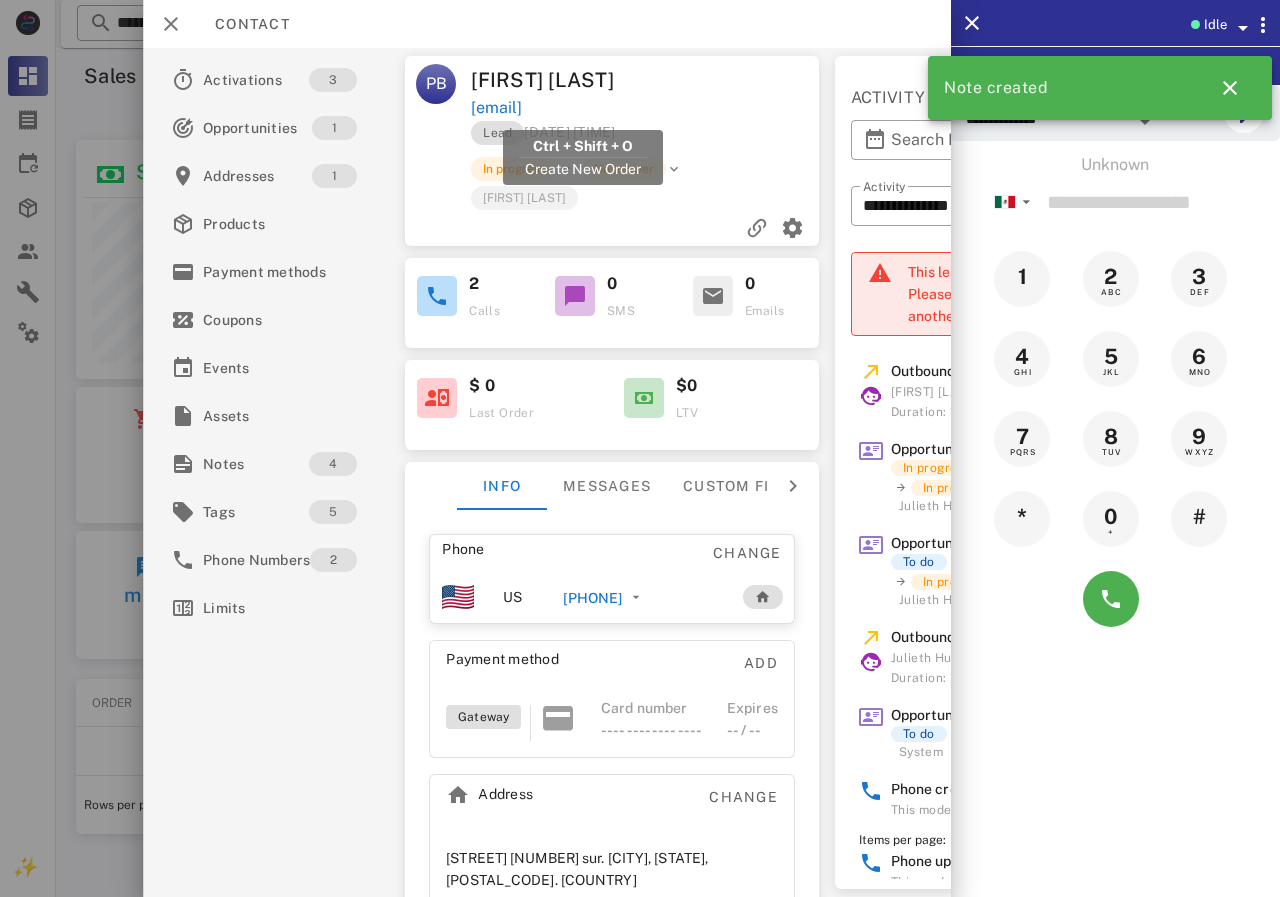 drag, startPoint x: 761, startPoint y: 110, endPoint x: 472, endPoint y: 106, distance: 289.02768 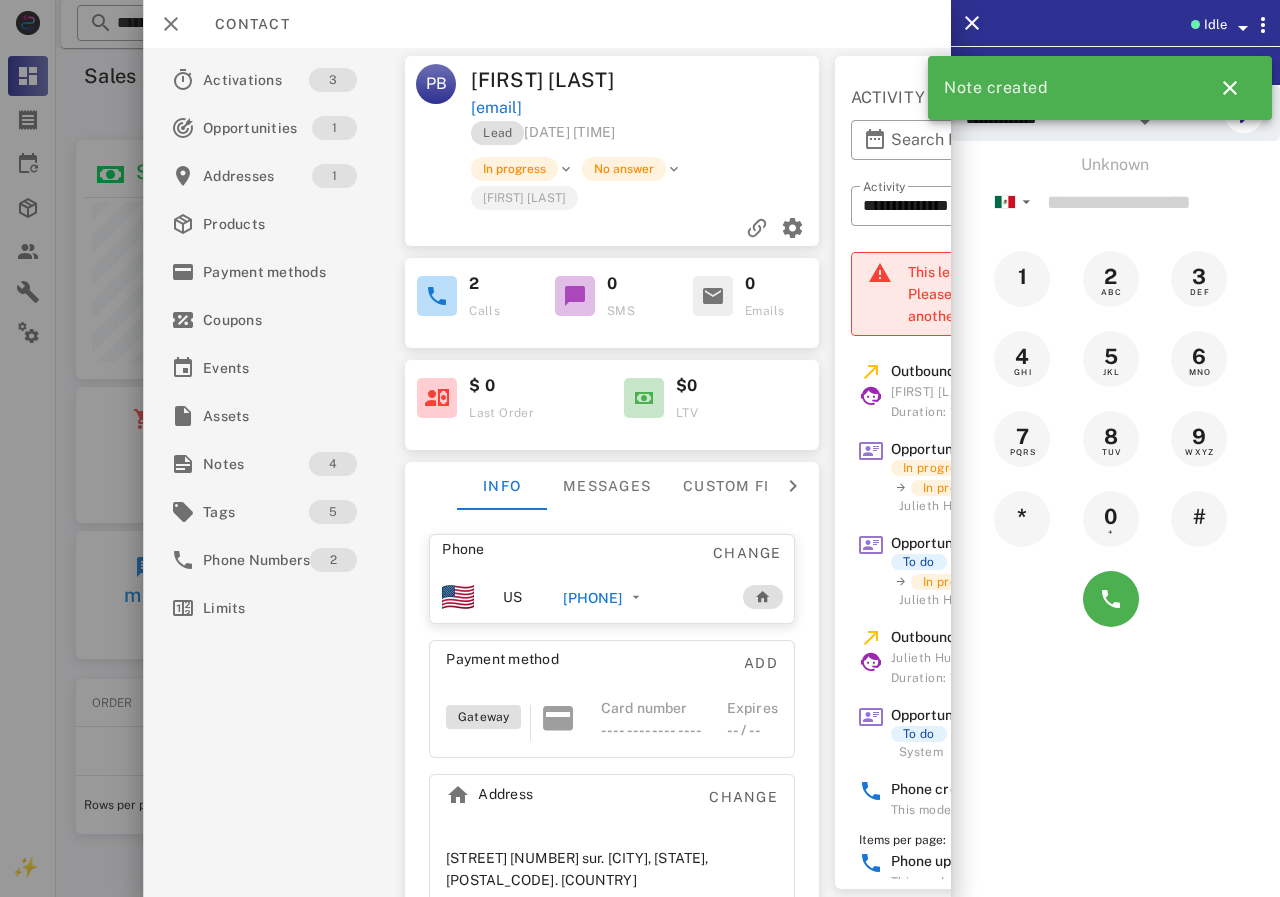 copy on "patty_blancarte@hotmail.com" 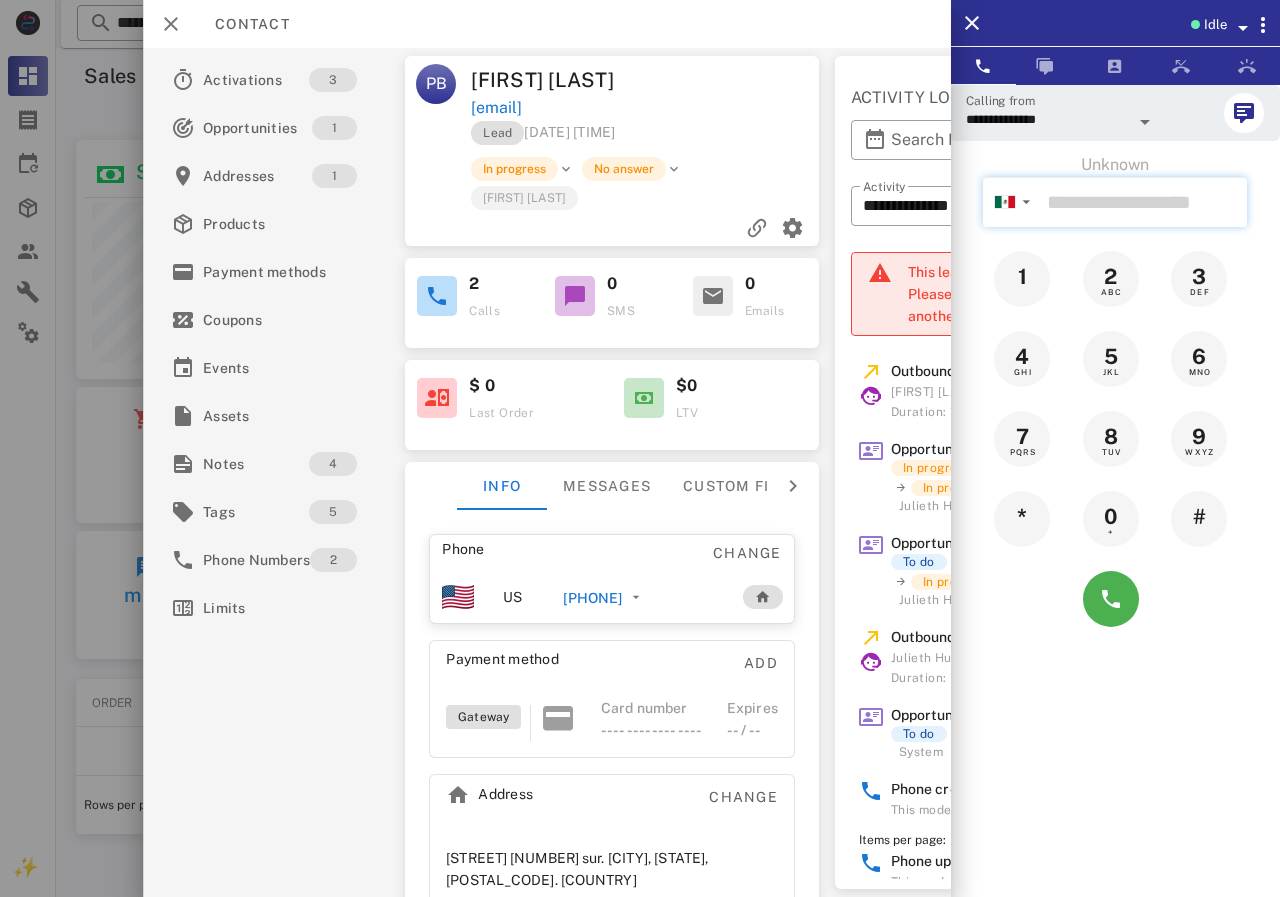 click at bounding box center [1143, 202] 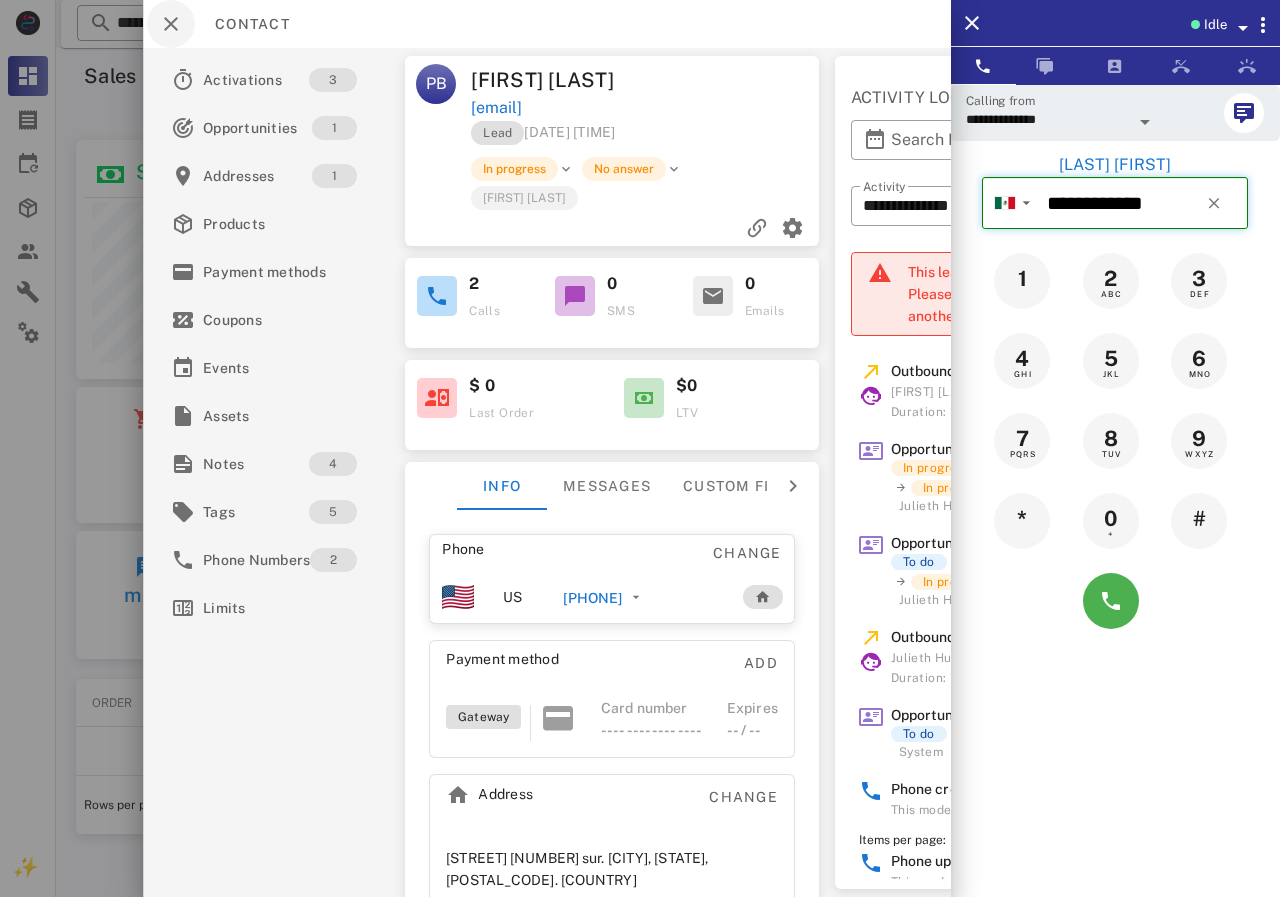 type on "**********" 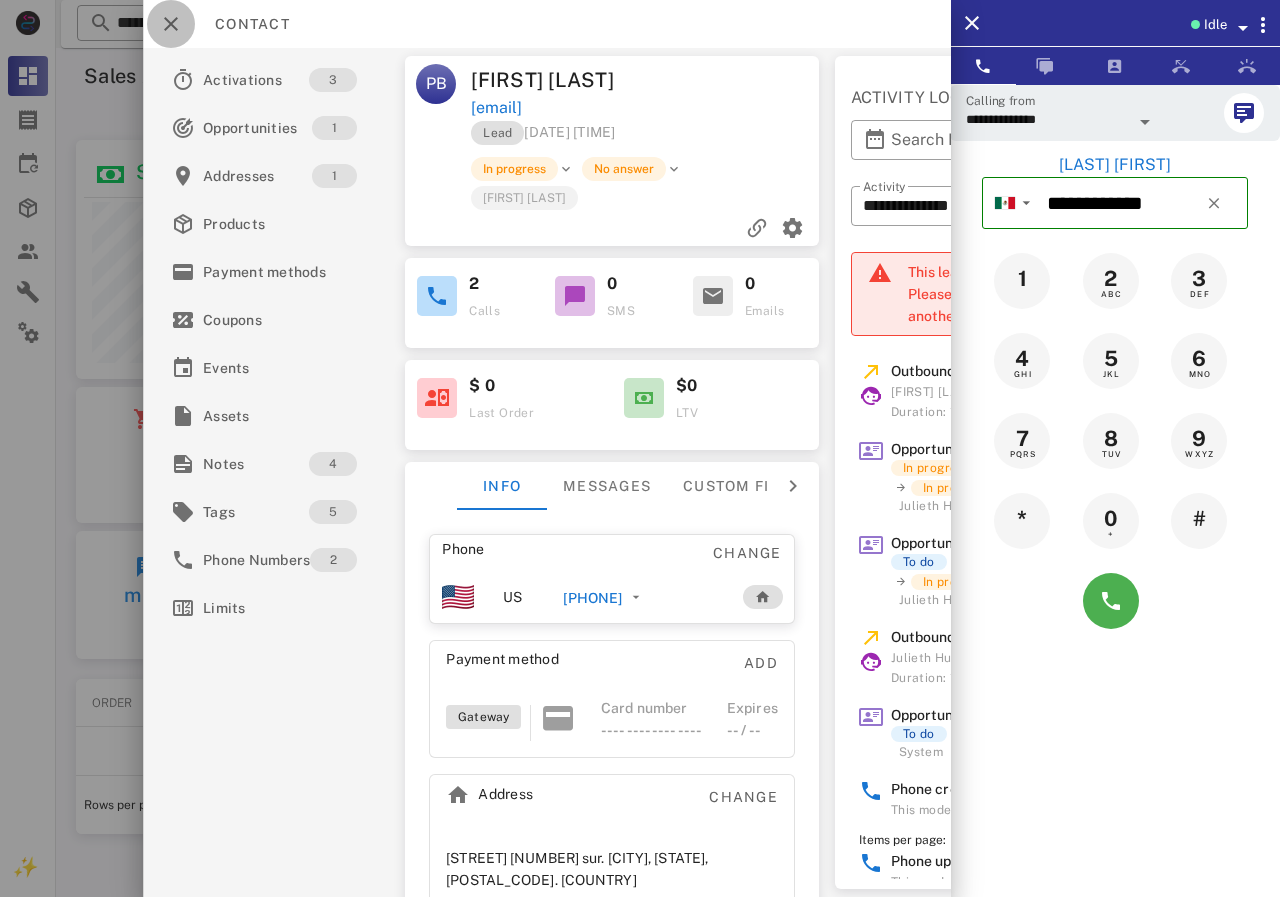 click at bounding box center (171, 24) 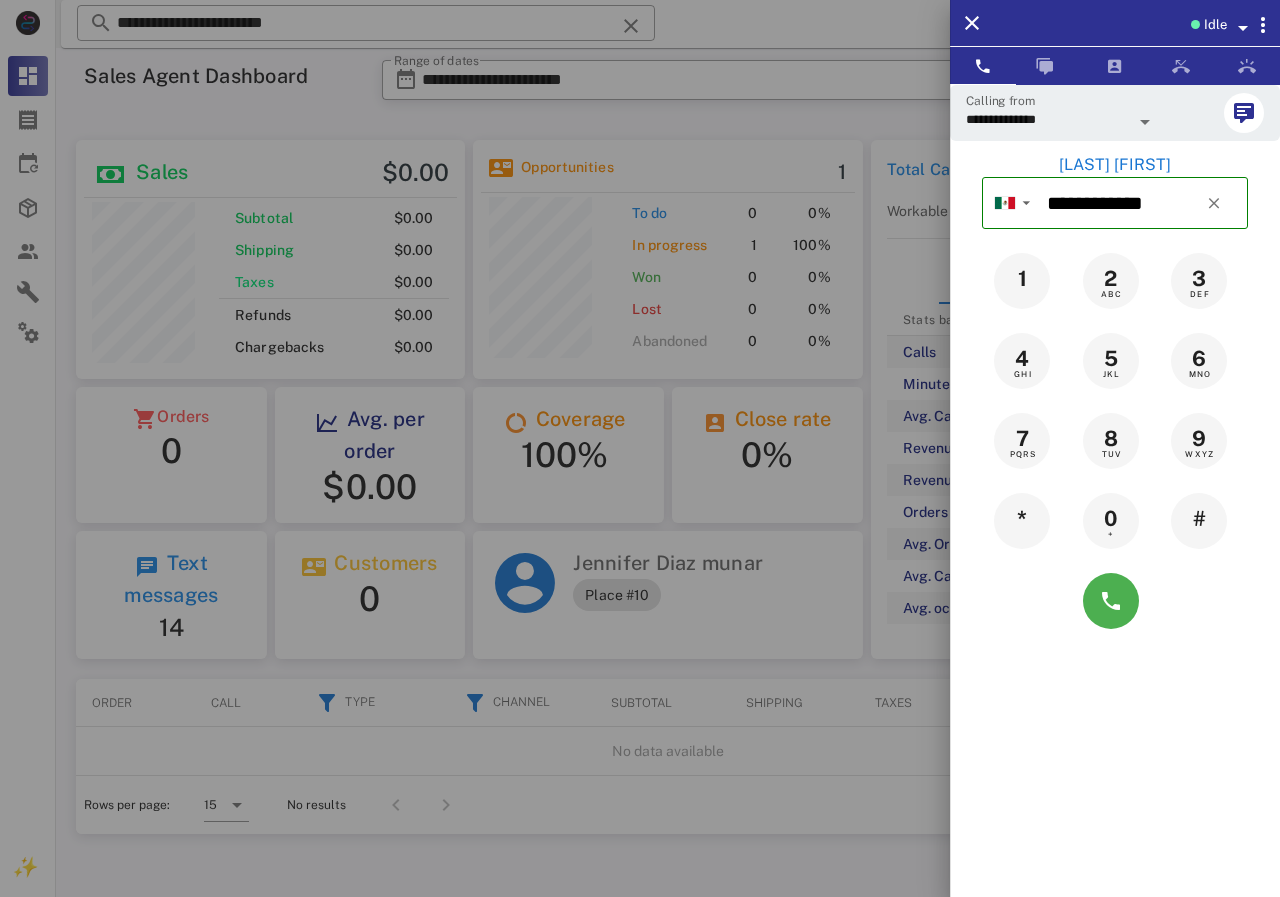 click on "Albrand Solange" at bounding box center (1115, 165) 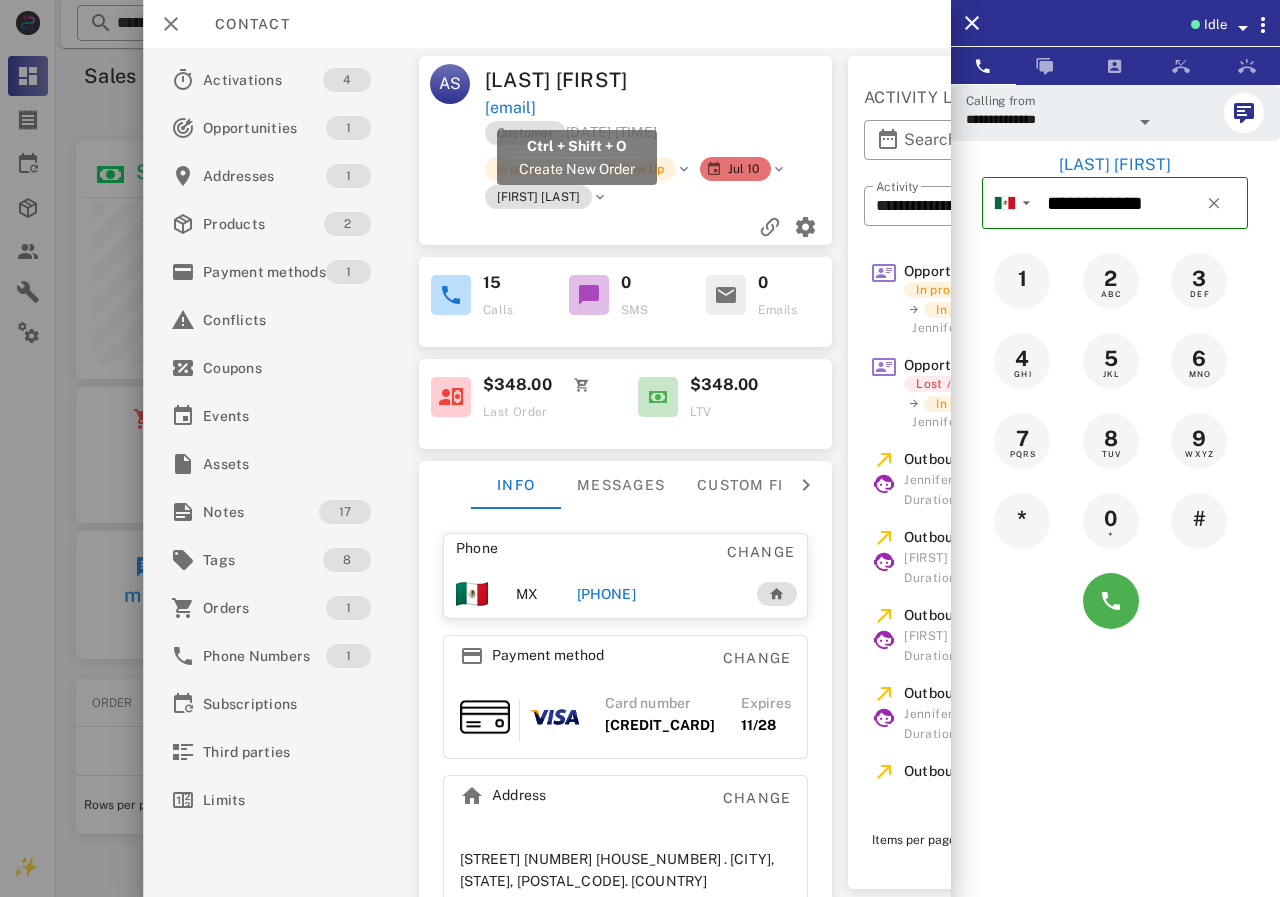drag, startPoint x: 705, startPoint y: 112, endPoint x: 488, endPoint y: 98, distance: 217.45114 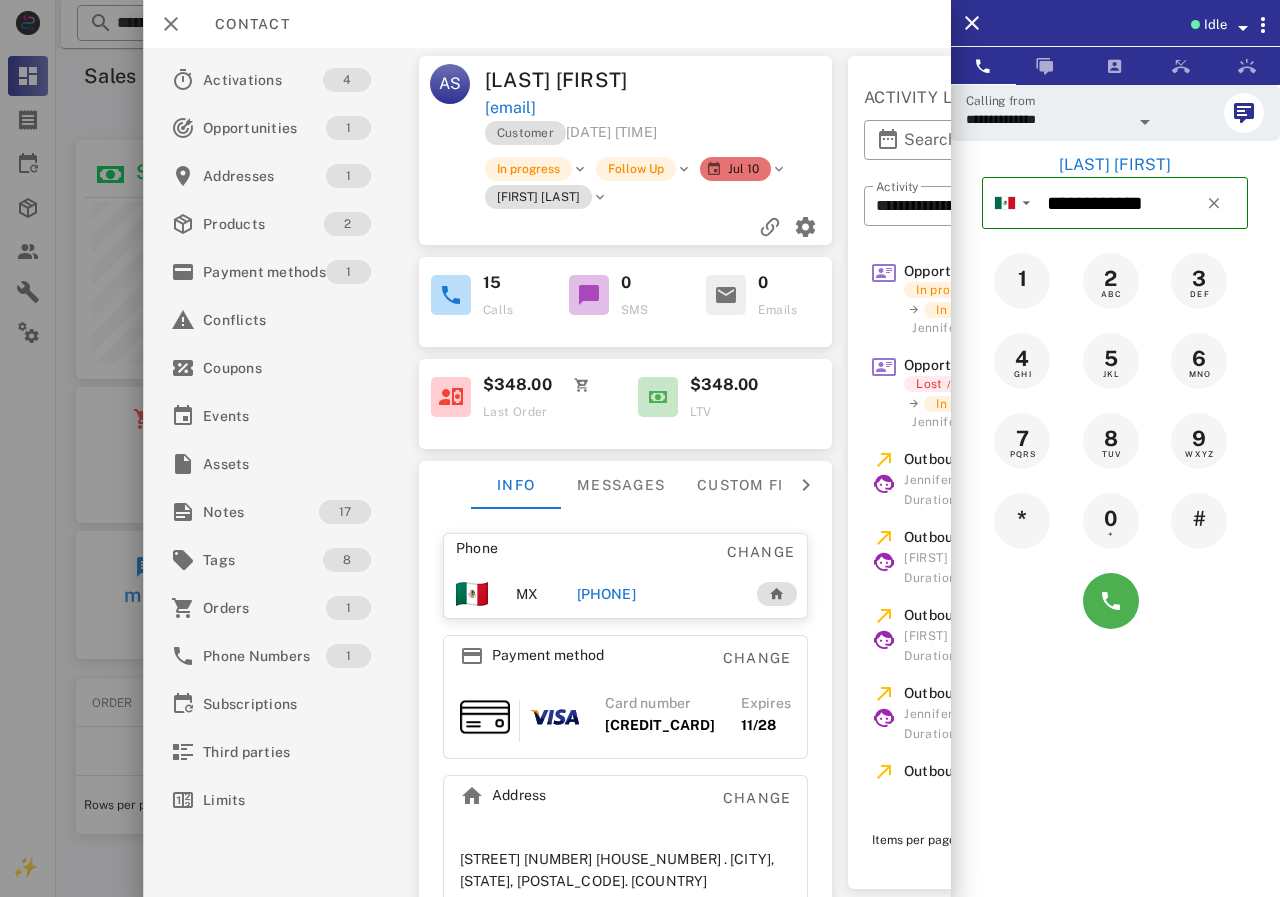 copy on "sol.albrand@hotmail.com" 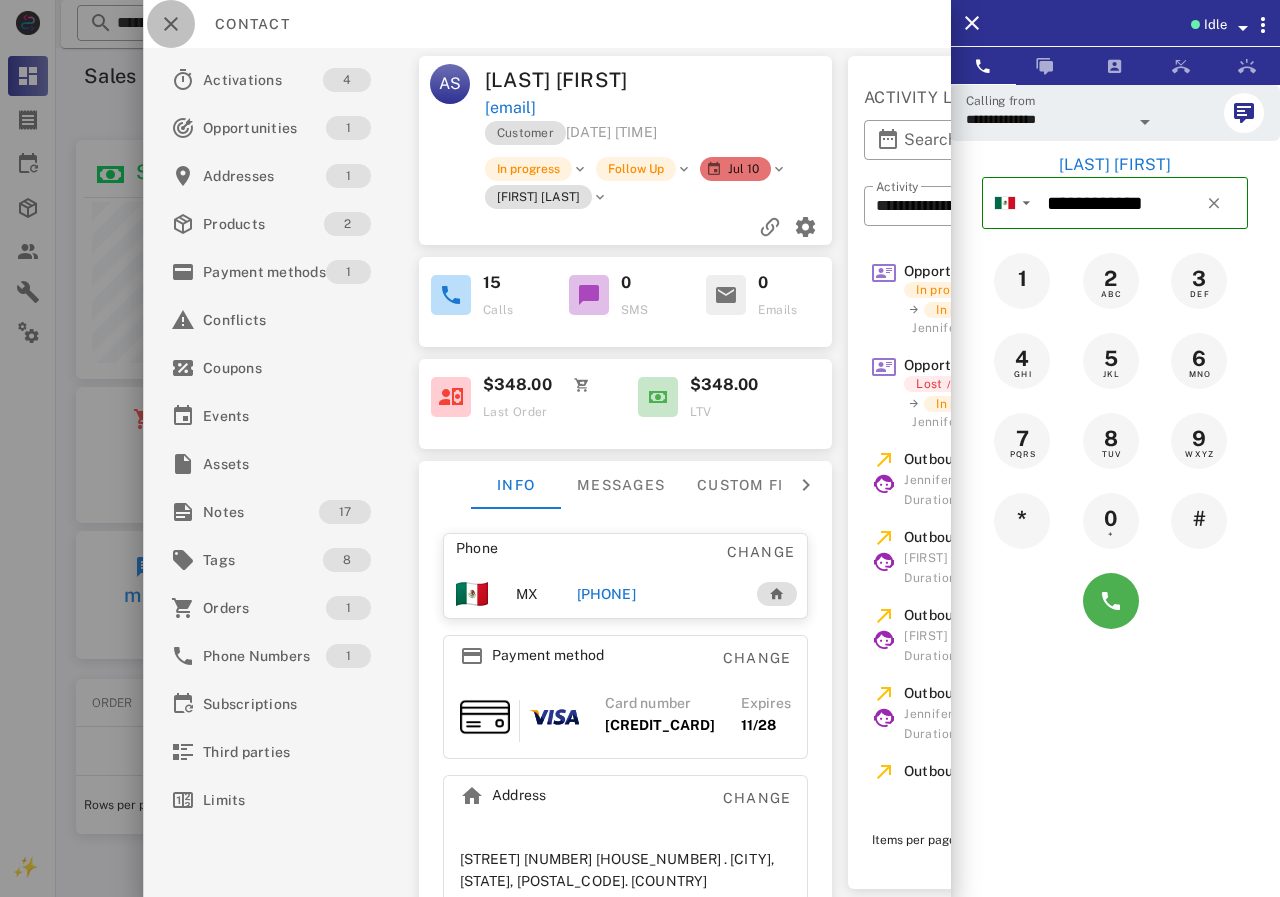 click at bounding box center (171, 24) 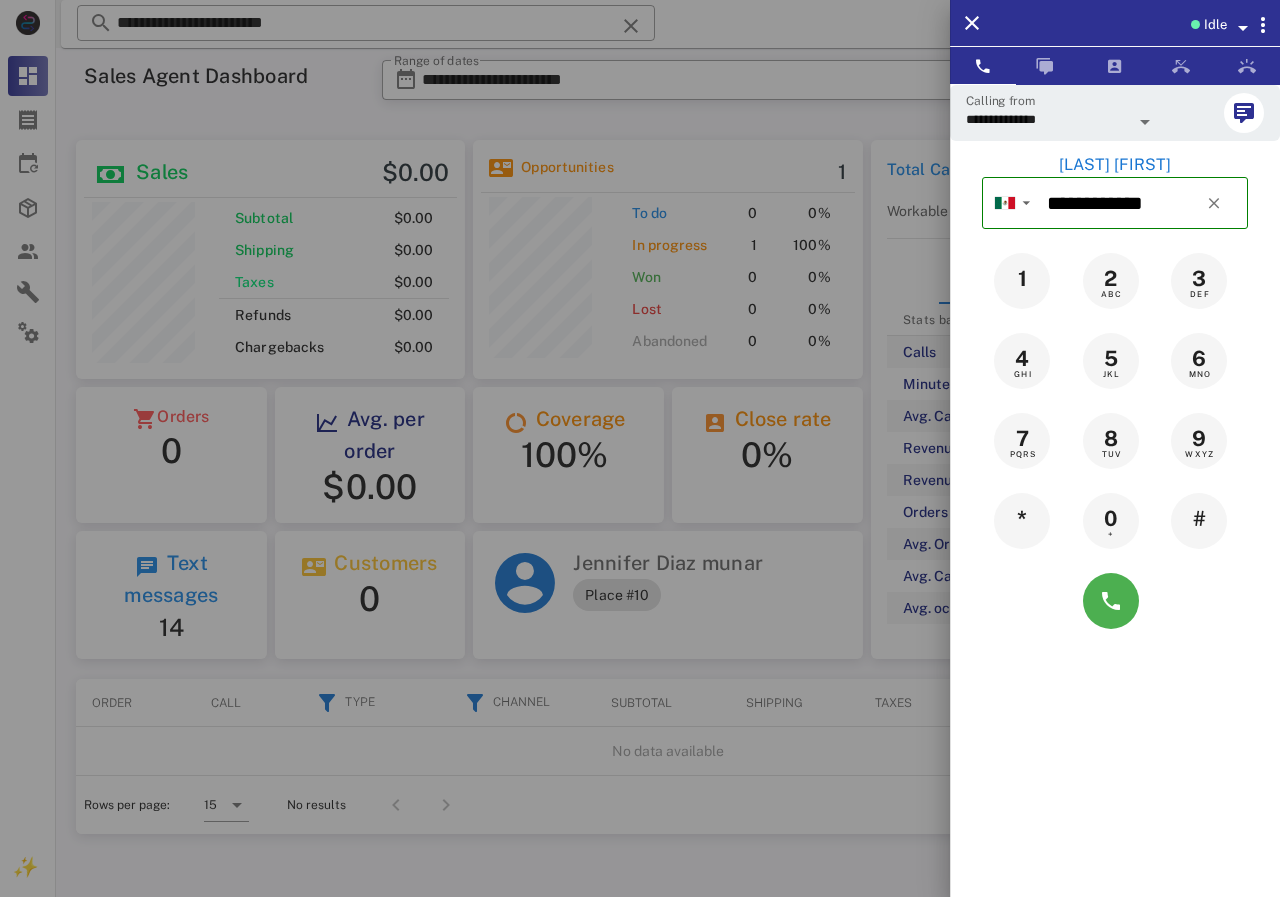click at bounding box center (640, 448) 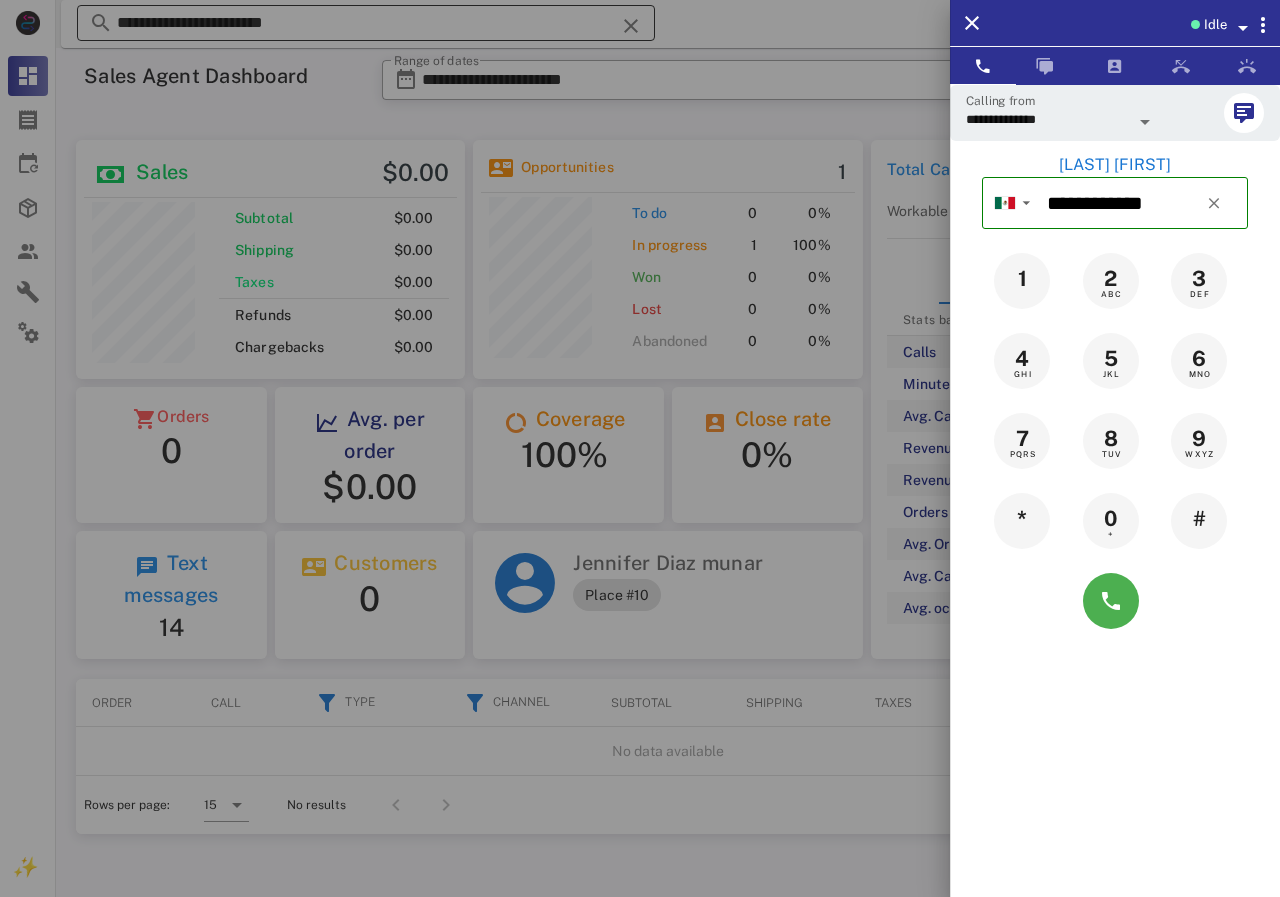 type 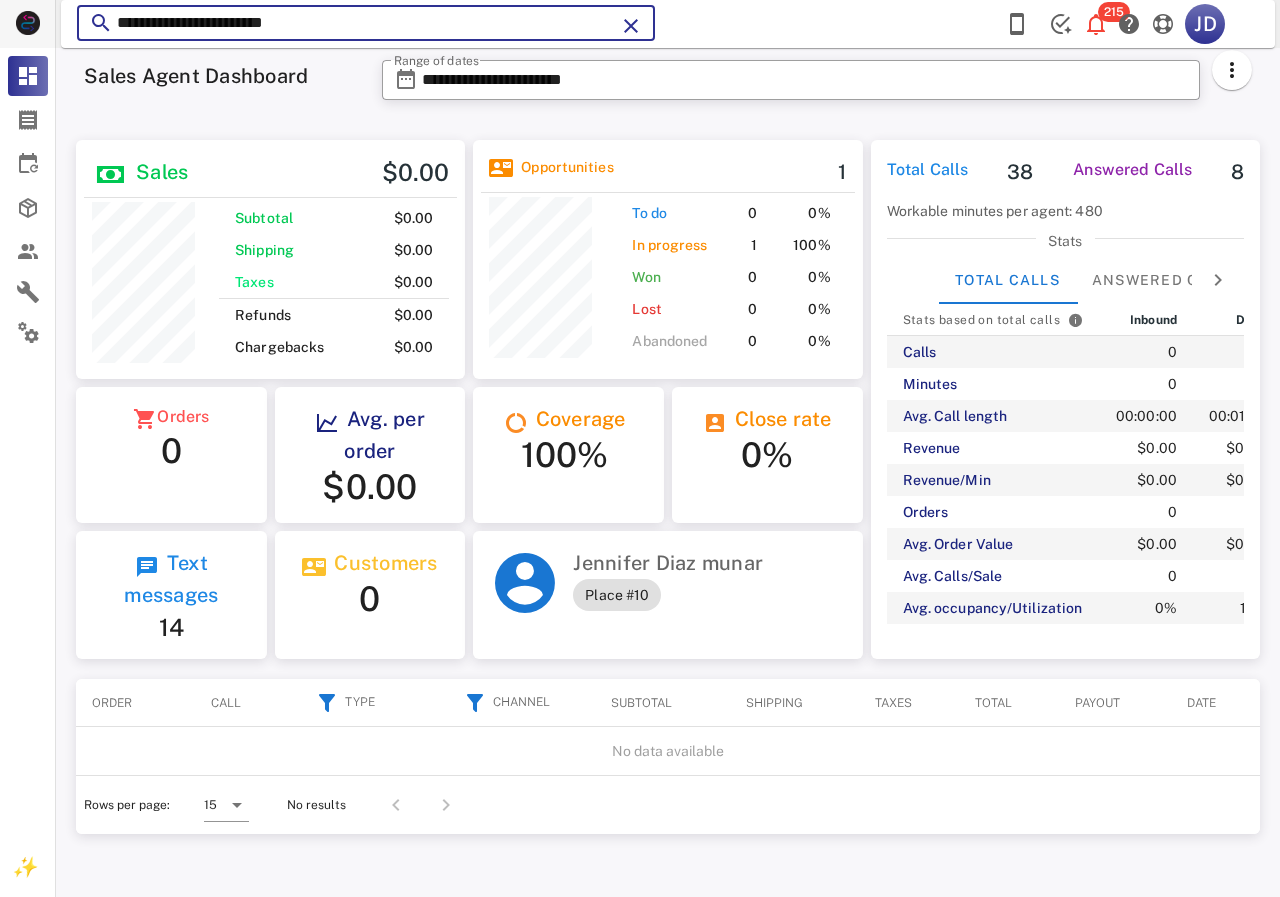 drag, startPoint x: 296, startPoint y: 27, endPoint x: 37, endPoint y: 23, distance: 259.03088 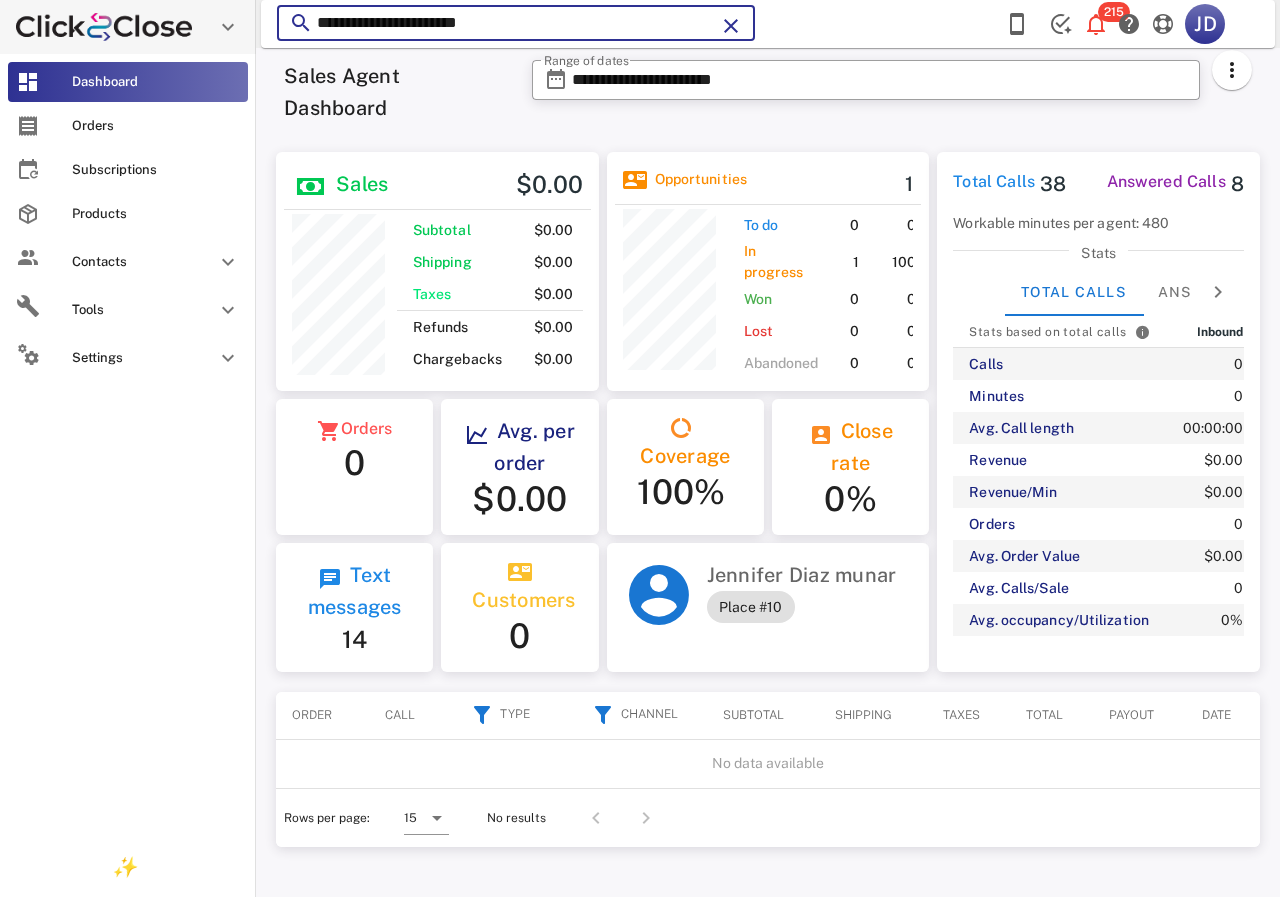 scroll, scrollTop: 250, scrollLeft: 322, axis: both 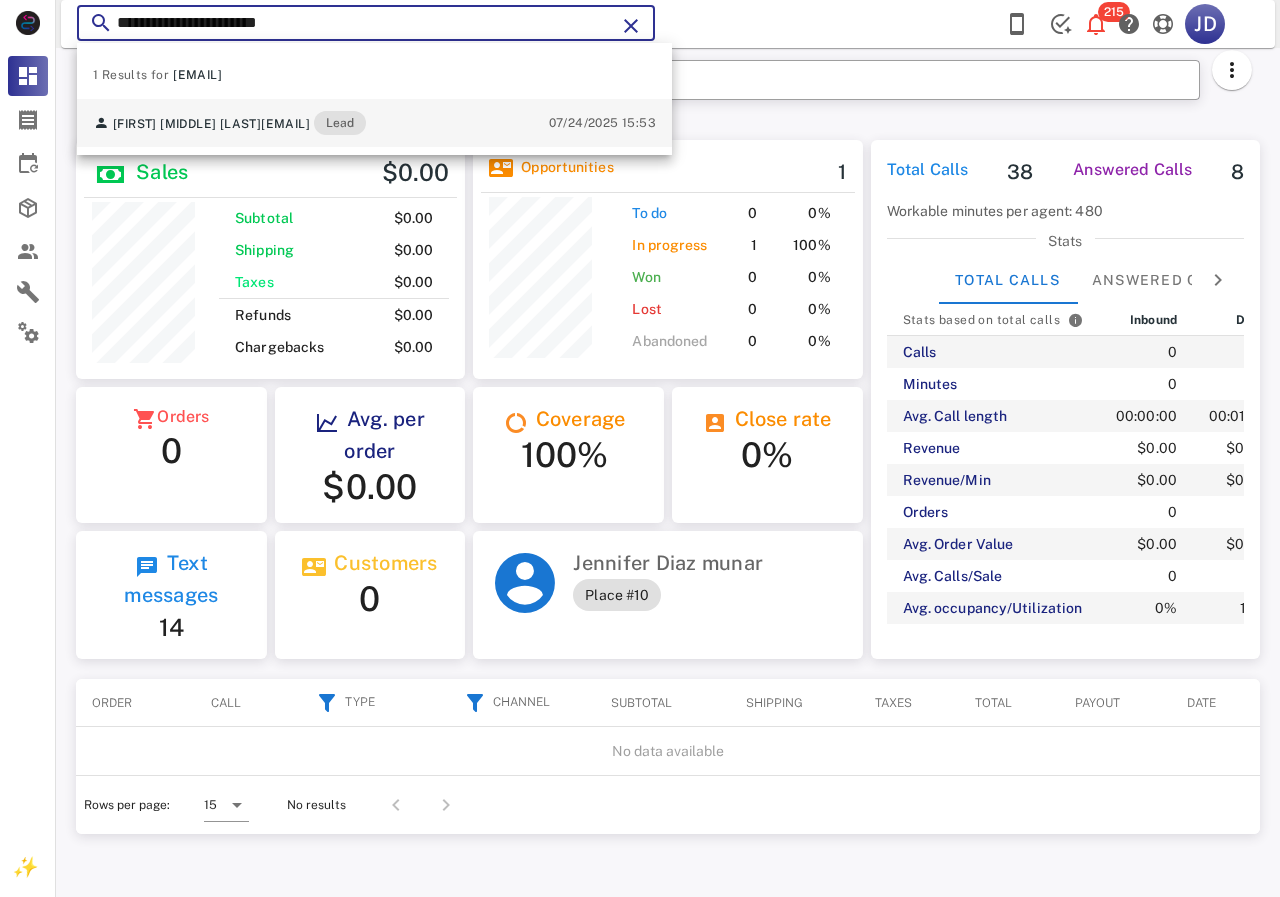 type on "**********" 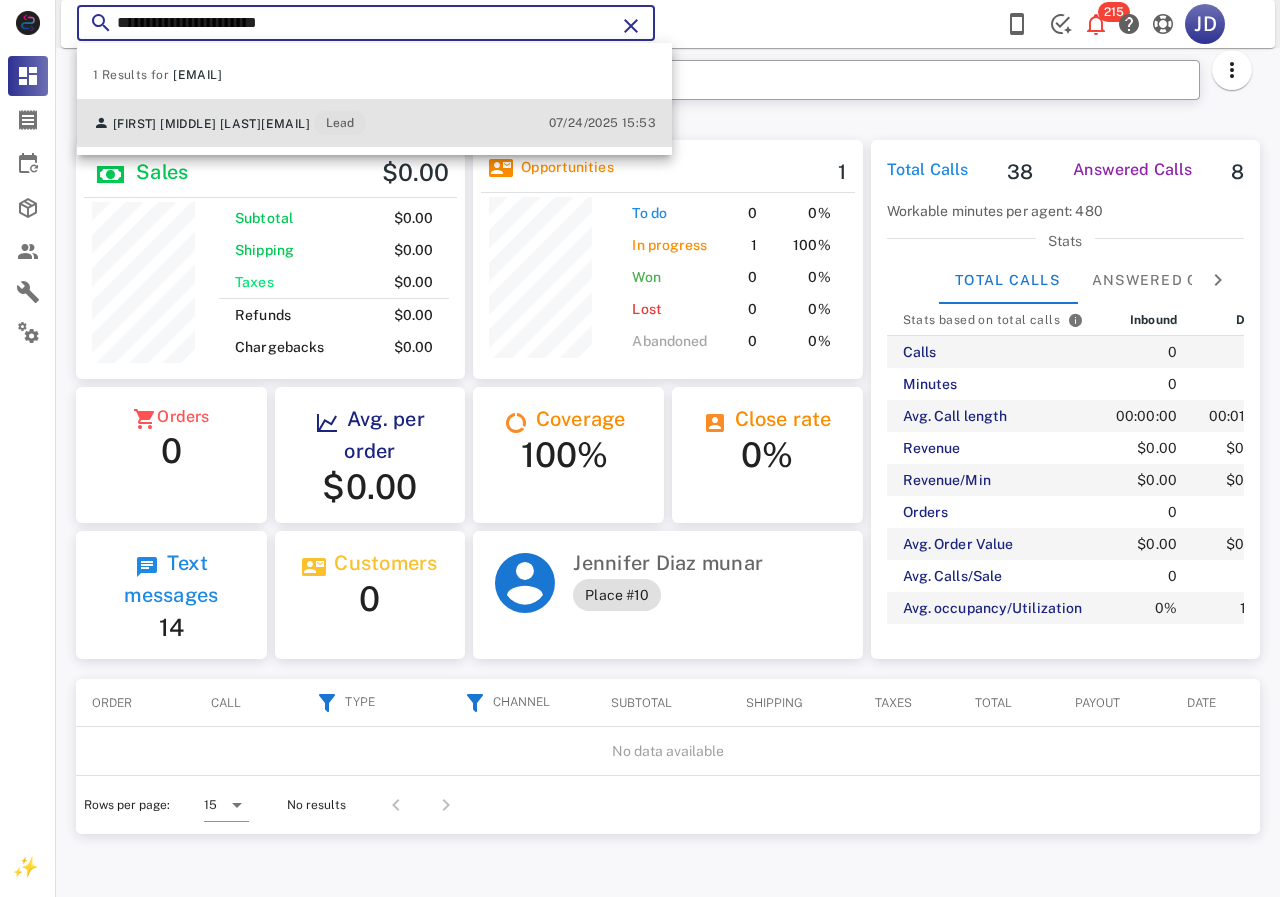 click on "Maria R Hinojosa   hinojosar2014@gmail.com   Lead   07/24/2025 15:53" at bounding box center (374, 123) 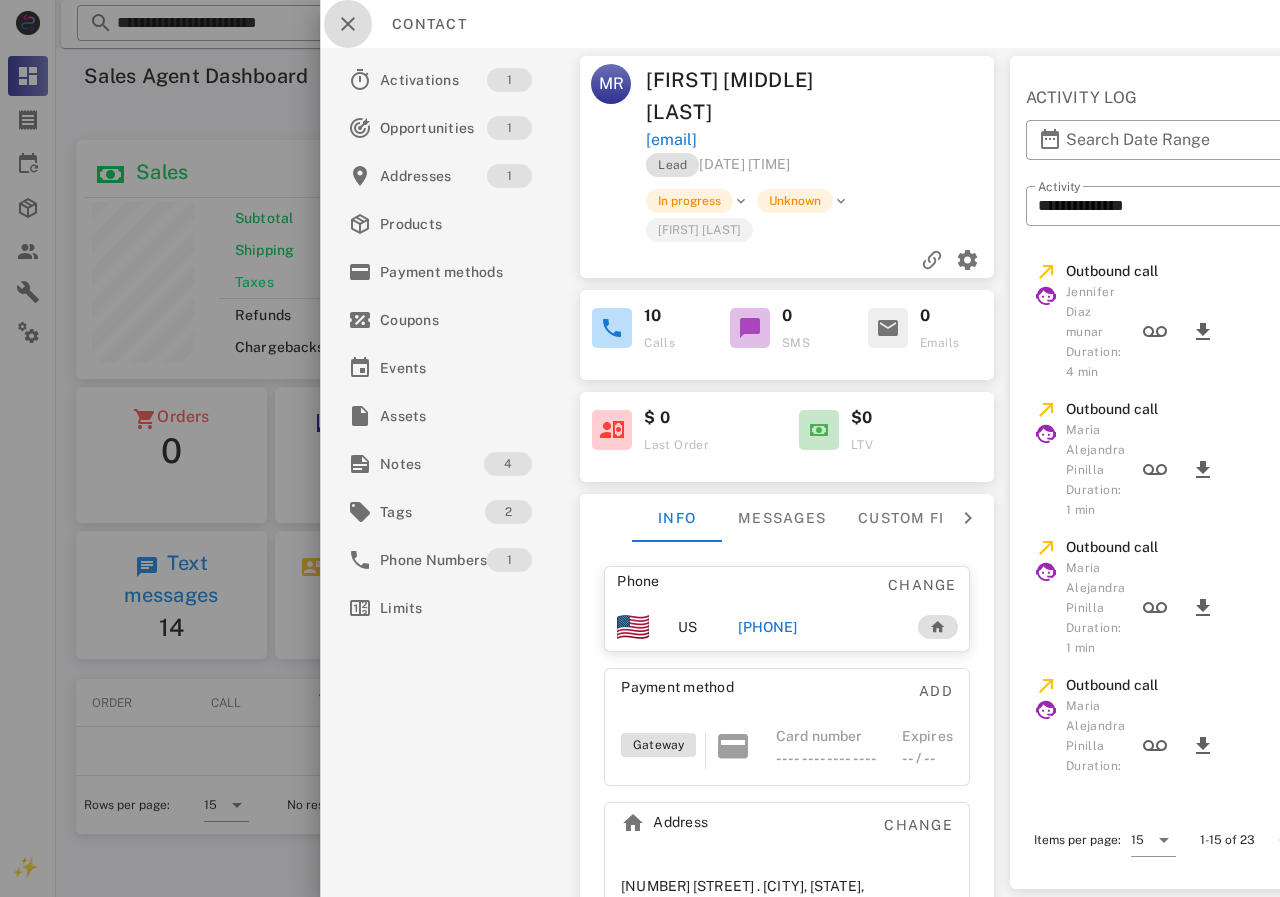 click at bounding box center [348, 24] 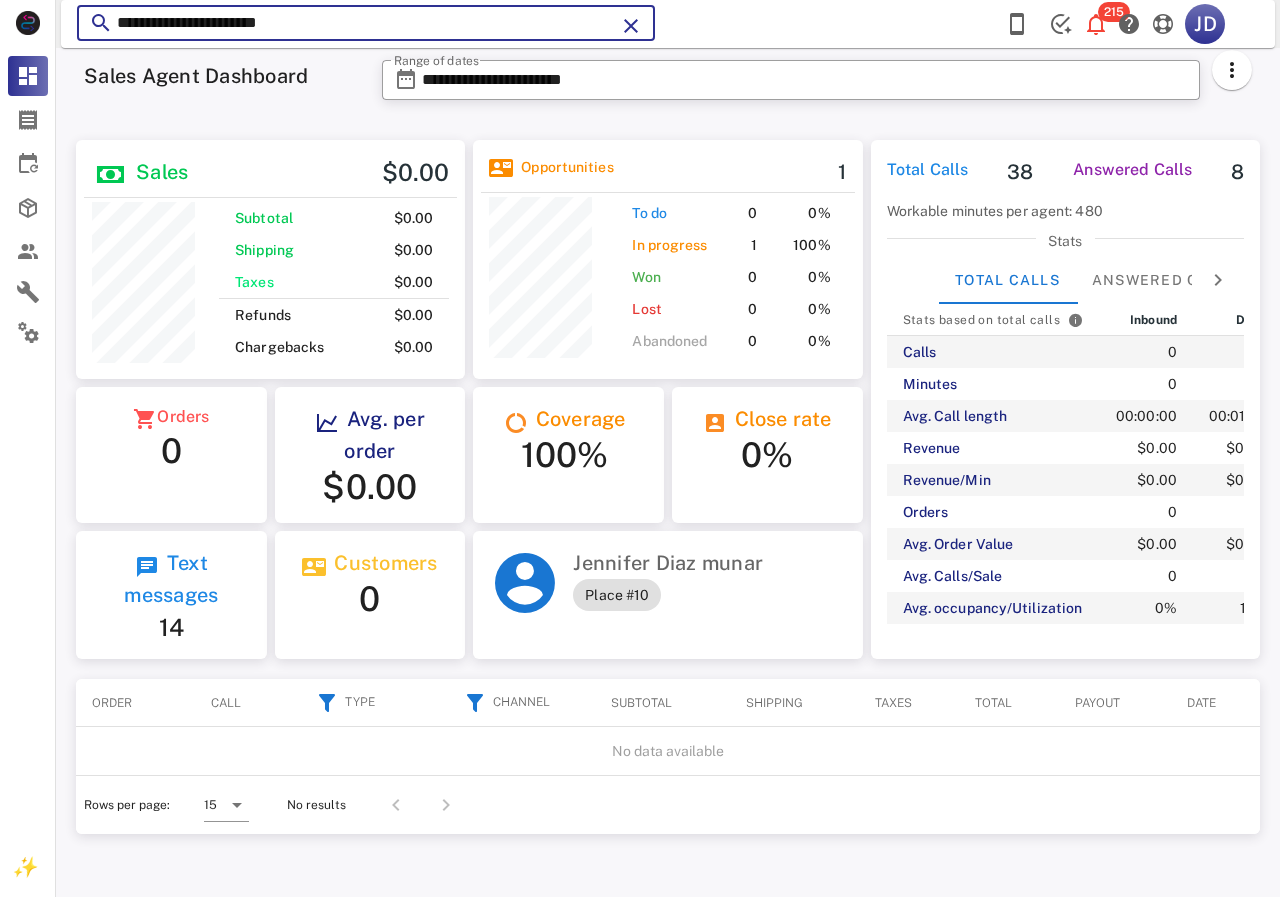 click on "**********" at bounding box center (366, 23) 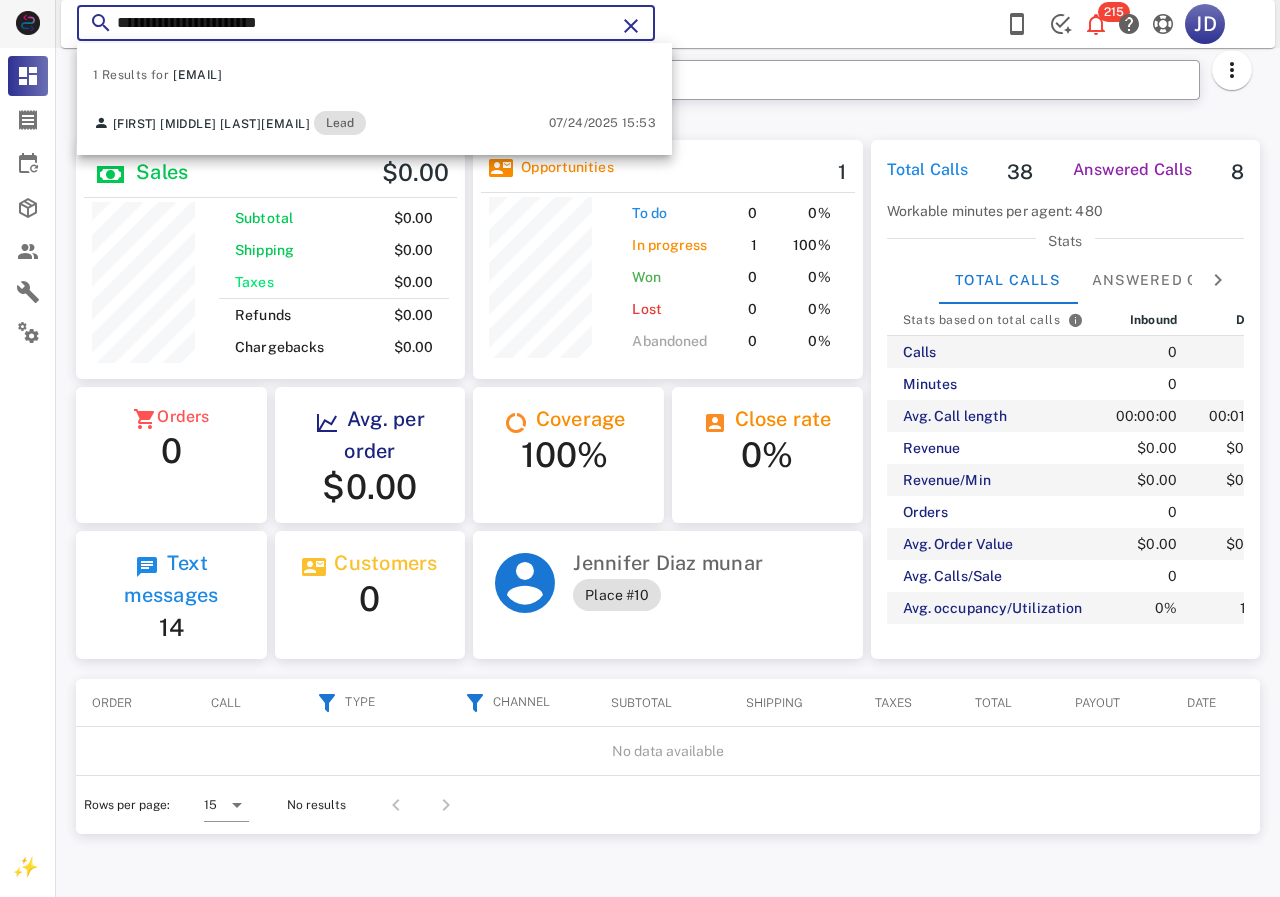 drag, startPoint x: 330, startPoint y: 29, endPoint x: 45, endPoint y: 26, distance: 285.01578 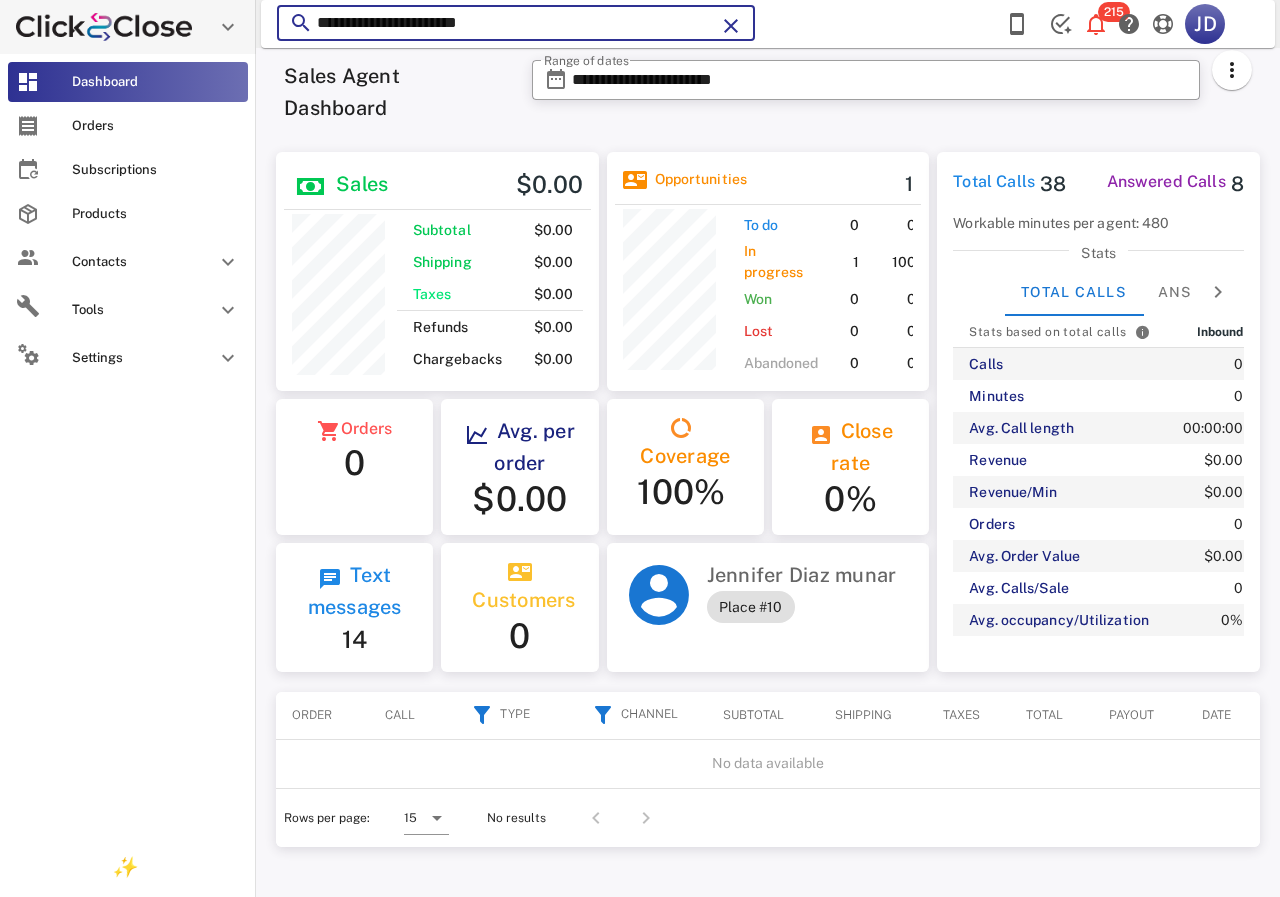 scroll, scrollTop: 250, scrollLeft: 322, axis: both 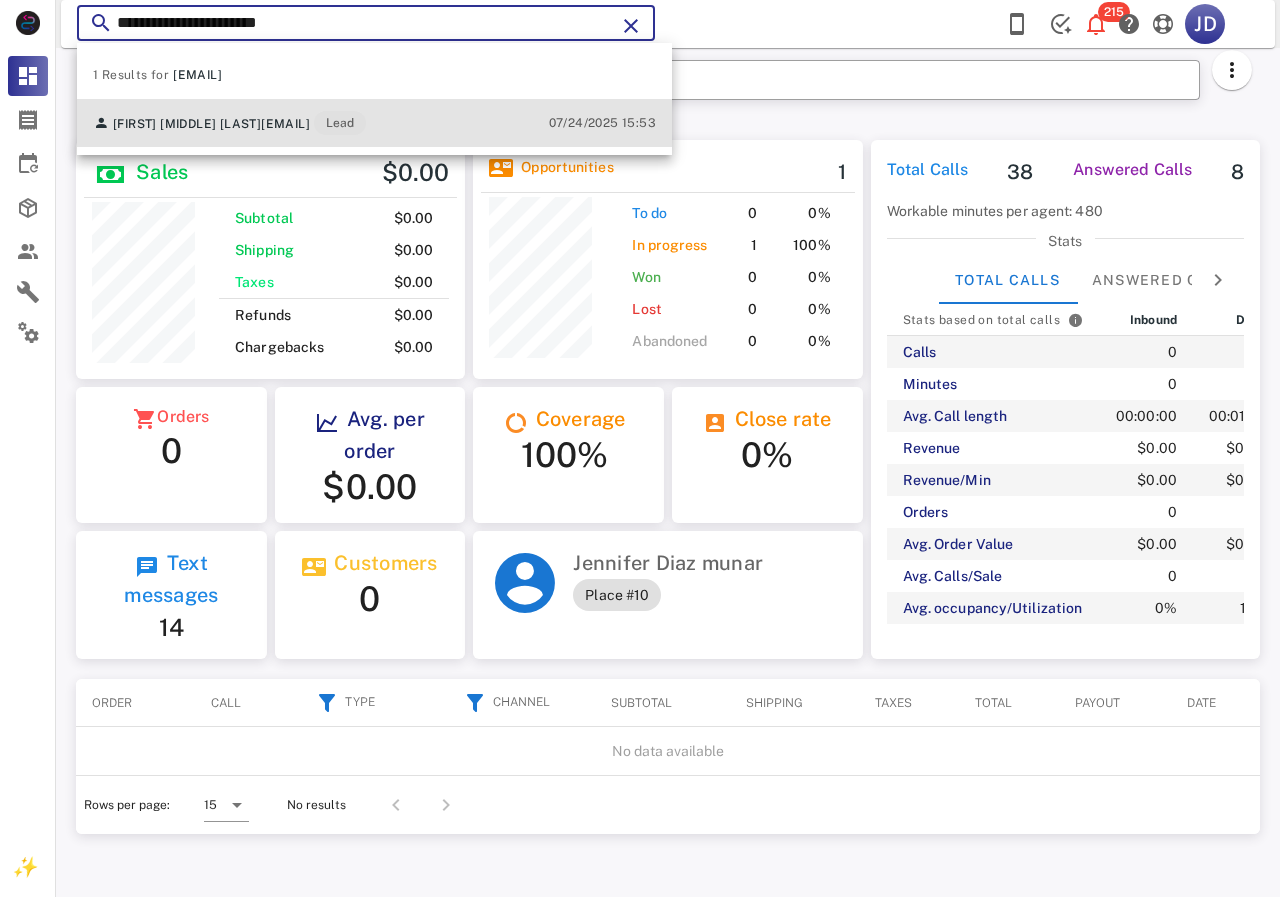click on "Maria R Hinojosa   hinojosar2014@gmail.com   Lead" at bounding box center [229, 123] 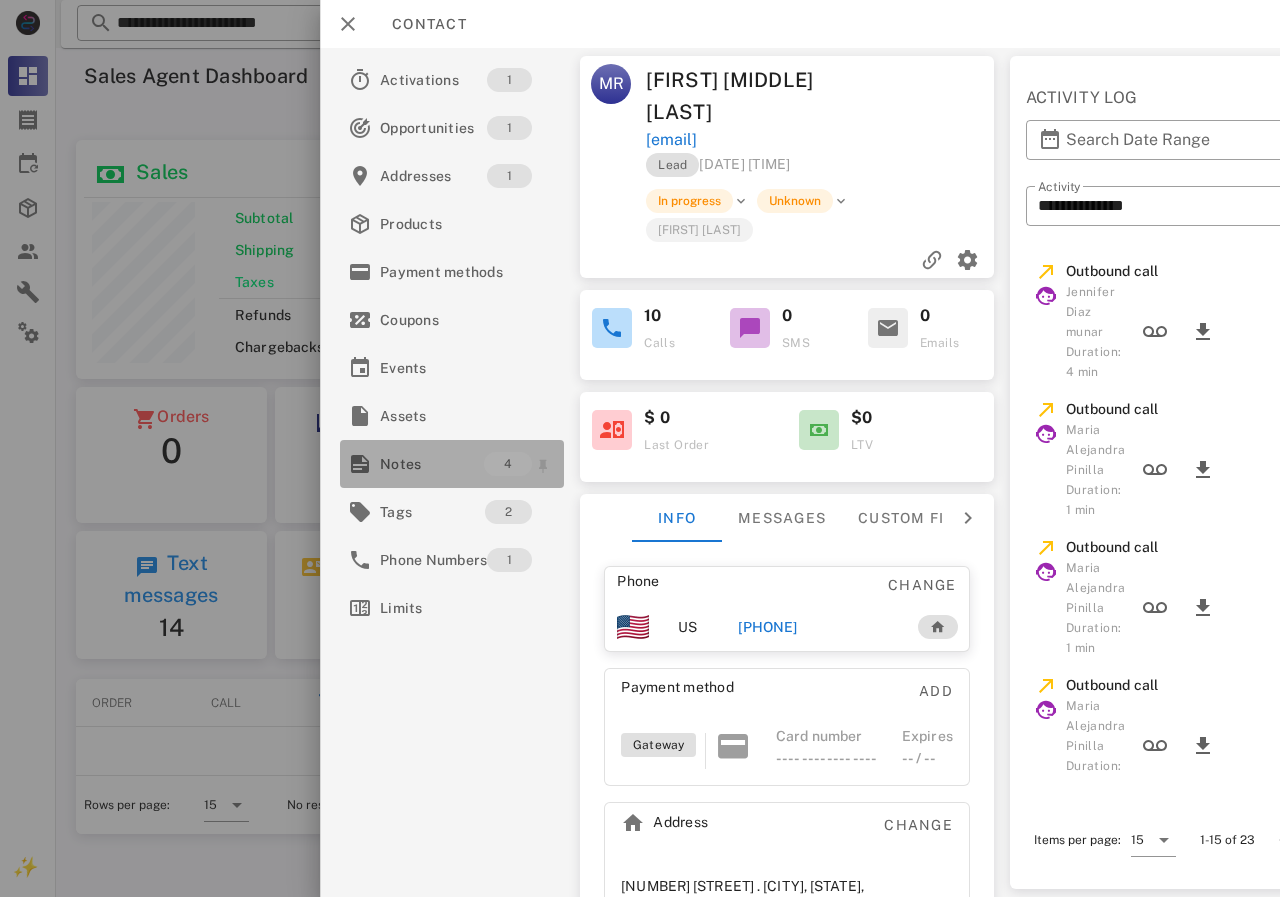 click on "Notes" at bounding box center (432, 464) 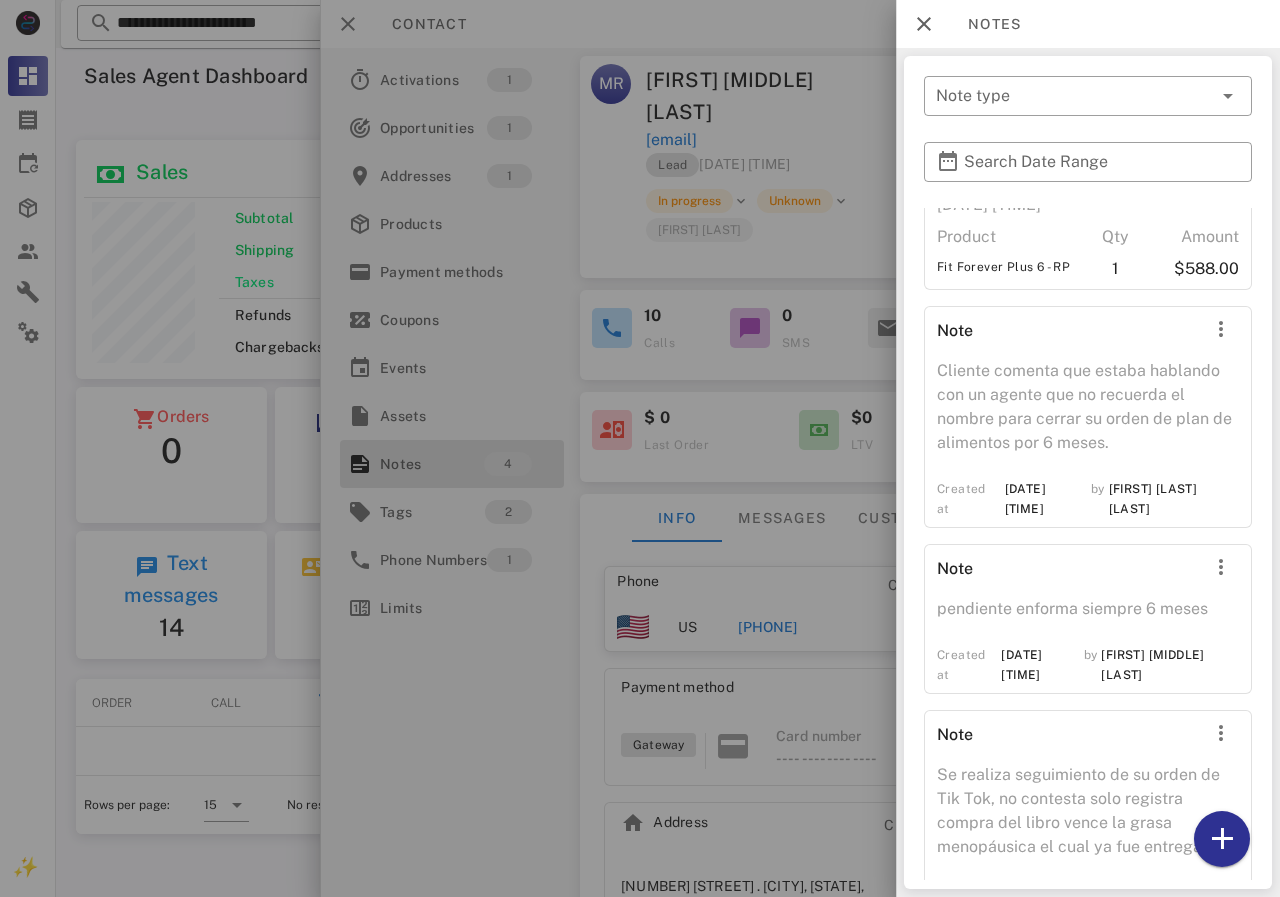 scroll, scrollTop: 244, scrollLeft: 0, axis: vertical 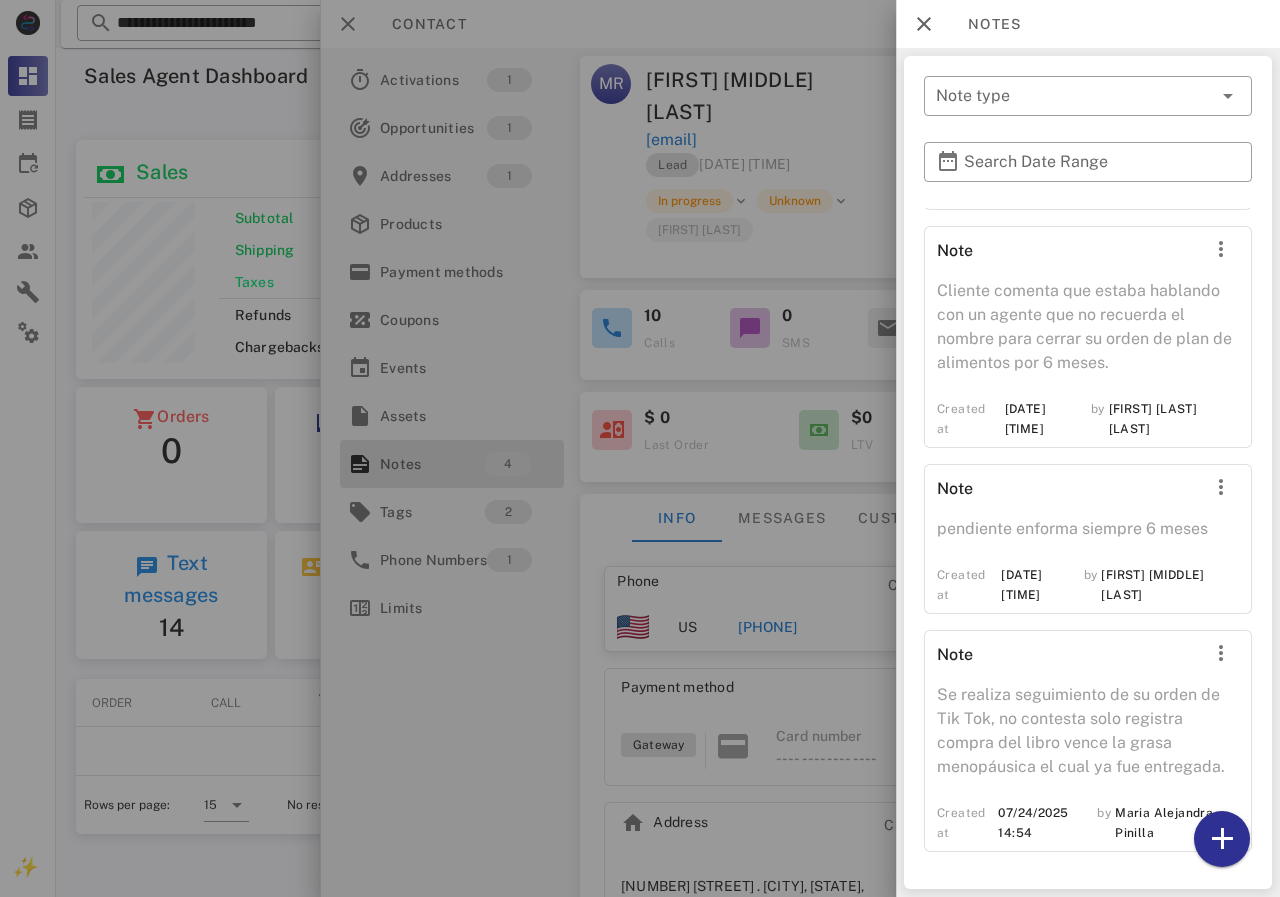 click at bounding box center [640, 448] 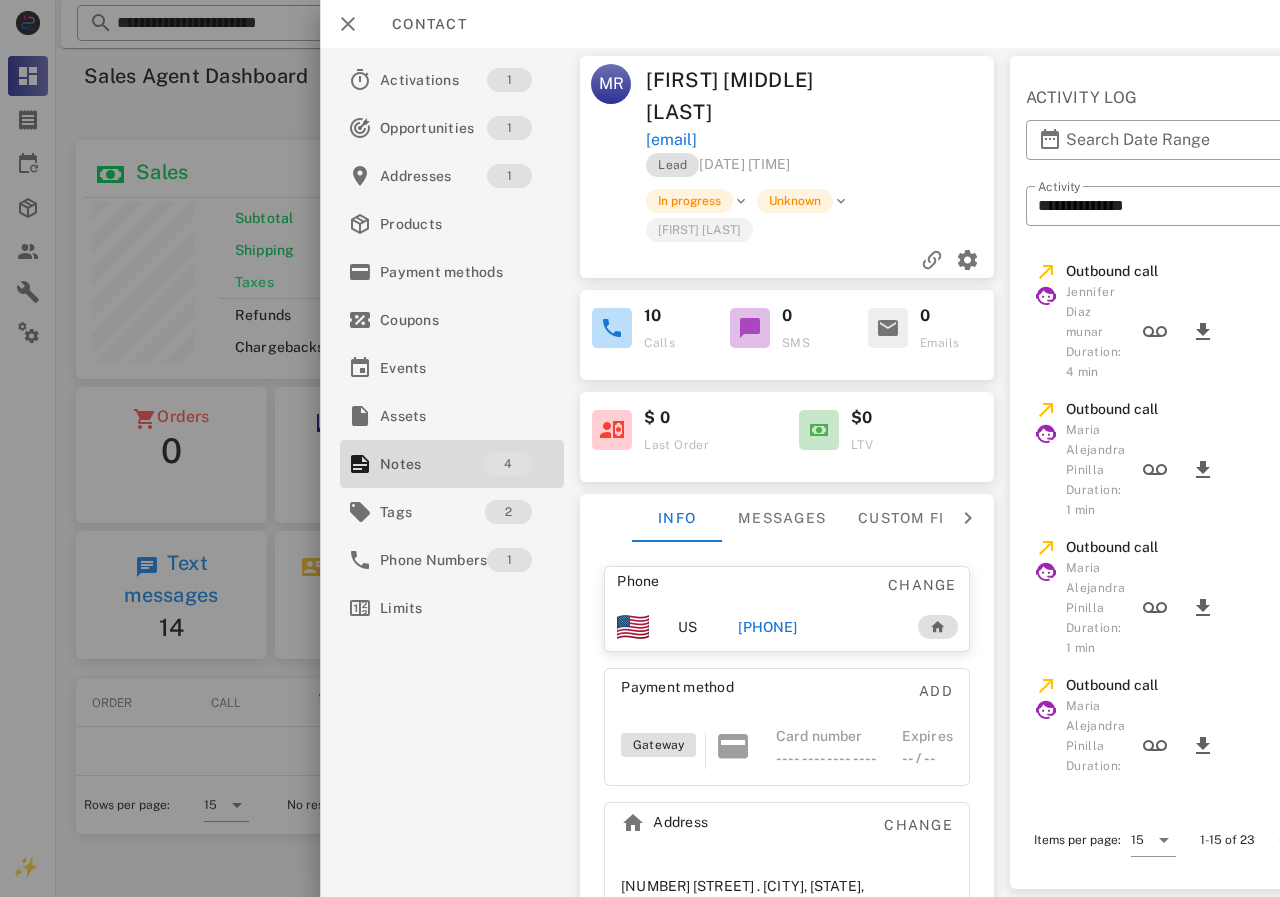 click on "[PHONE]" at bounding box center [817, 627] 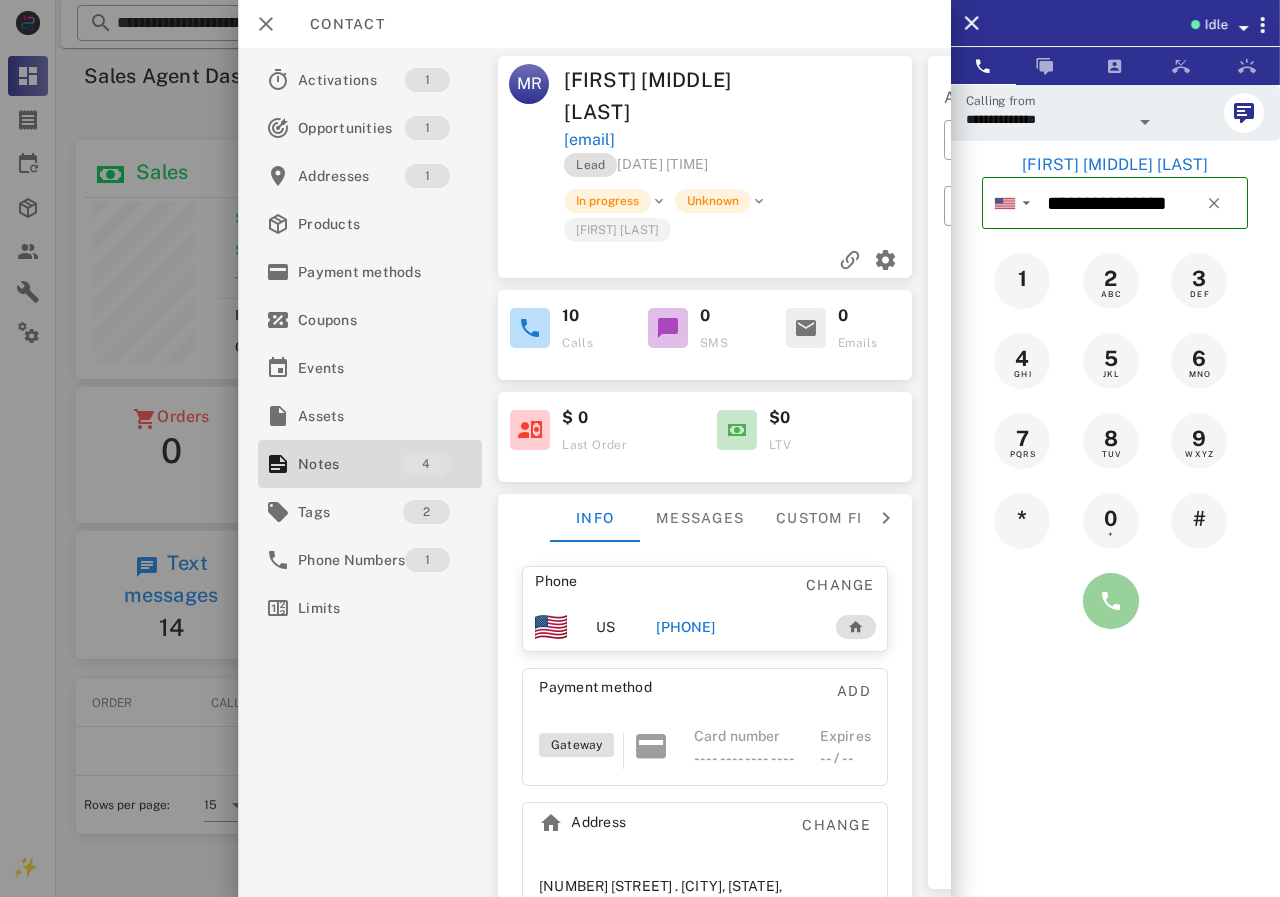 click at bounding box center [1111, 601] 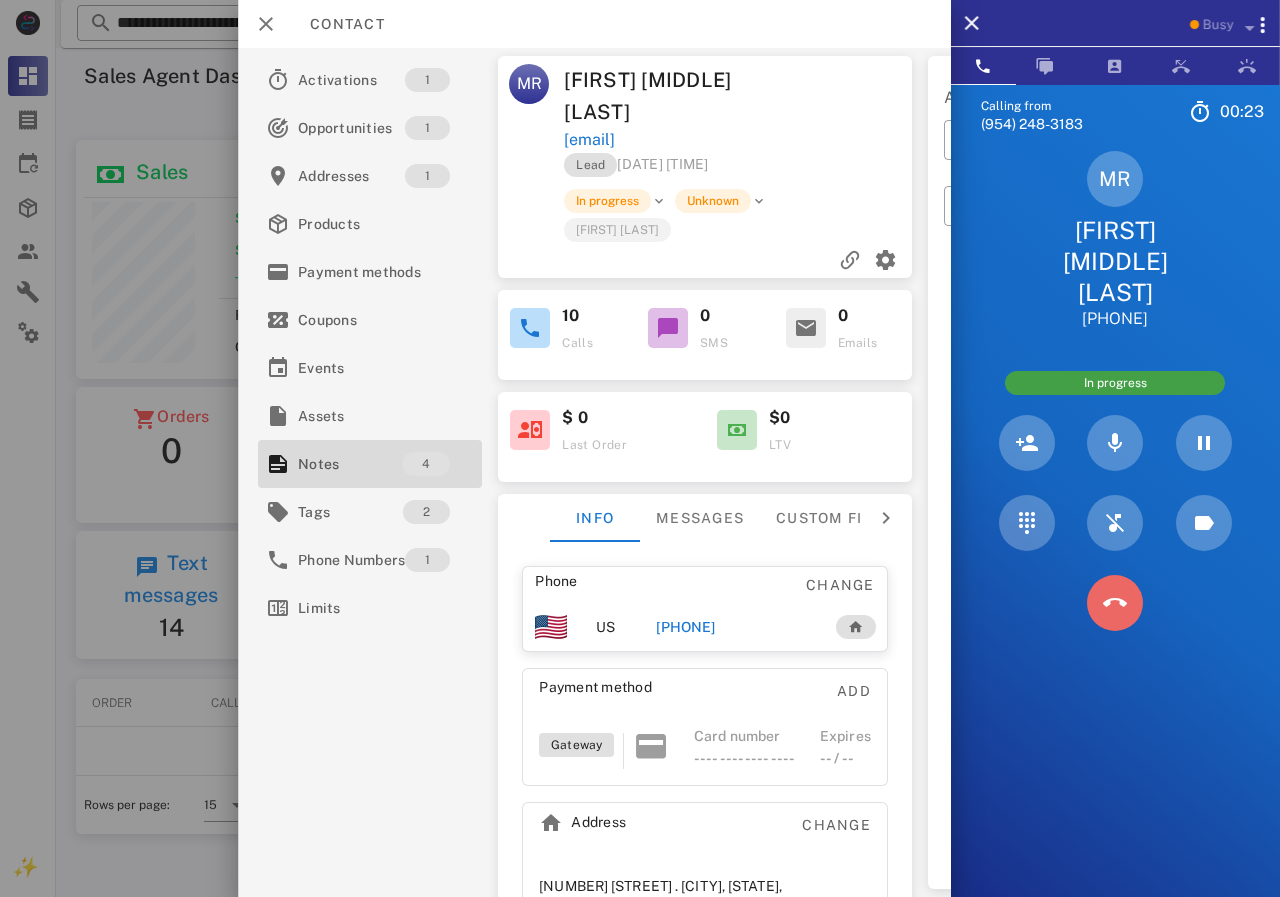 click at bounding box center (1115, 603) 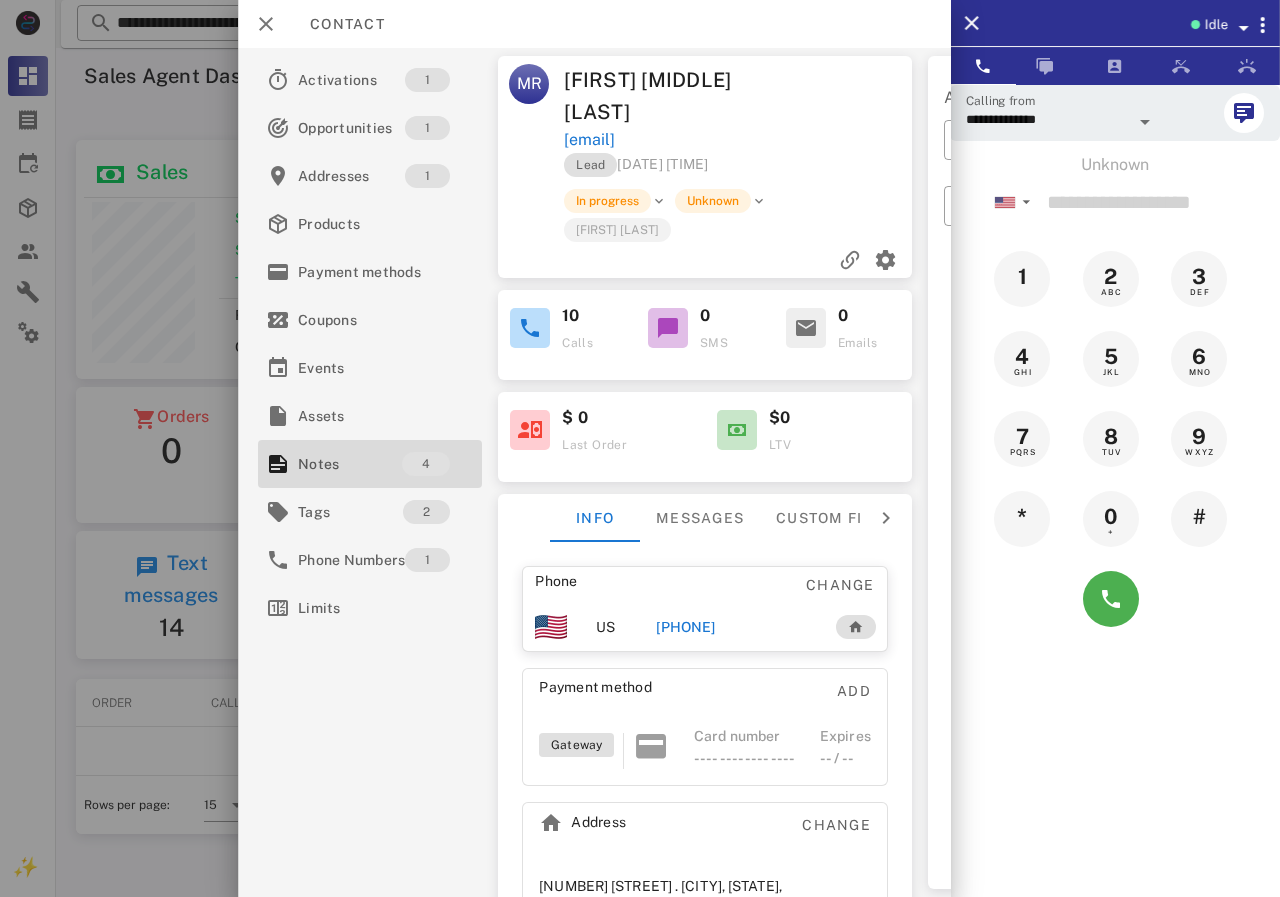 click on "[PHONE]" at bounding box center (685, 627) 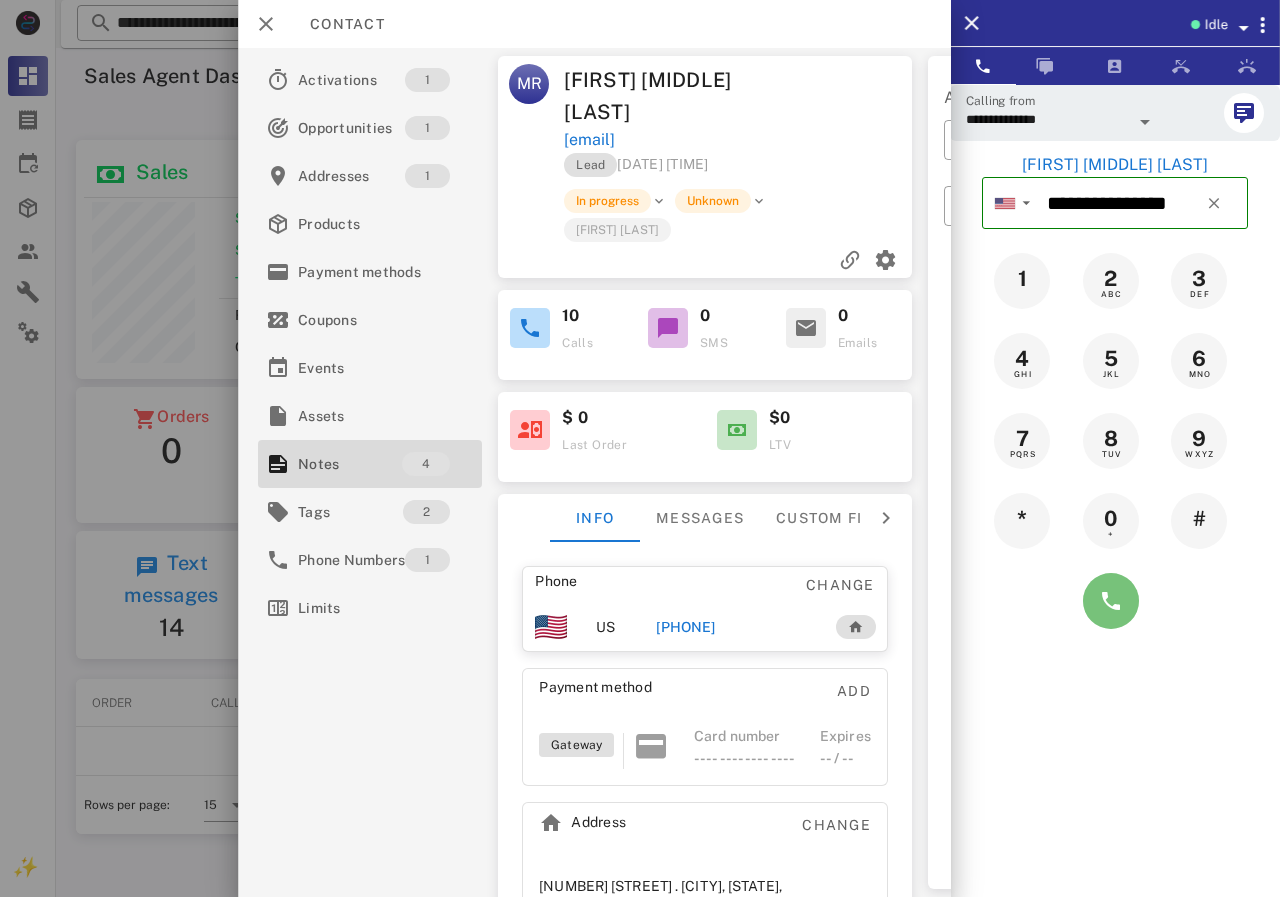 drag, startPoint x: 1132, startPoint y: 591, endPoint x: 1100, endPoint y: 605, distance: 34.928497 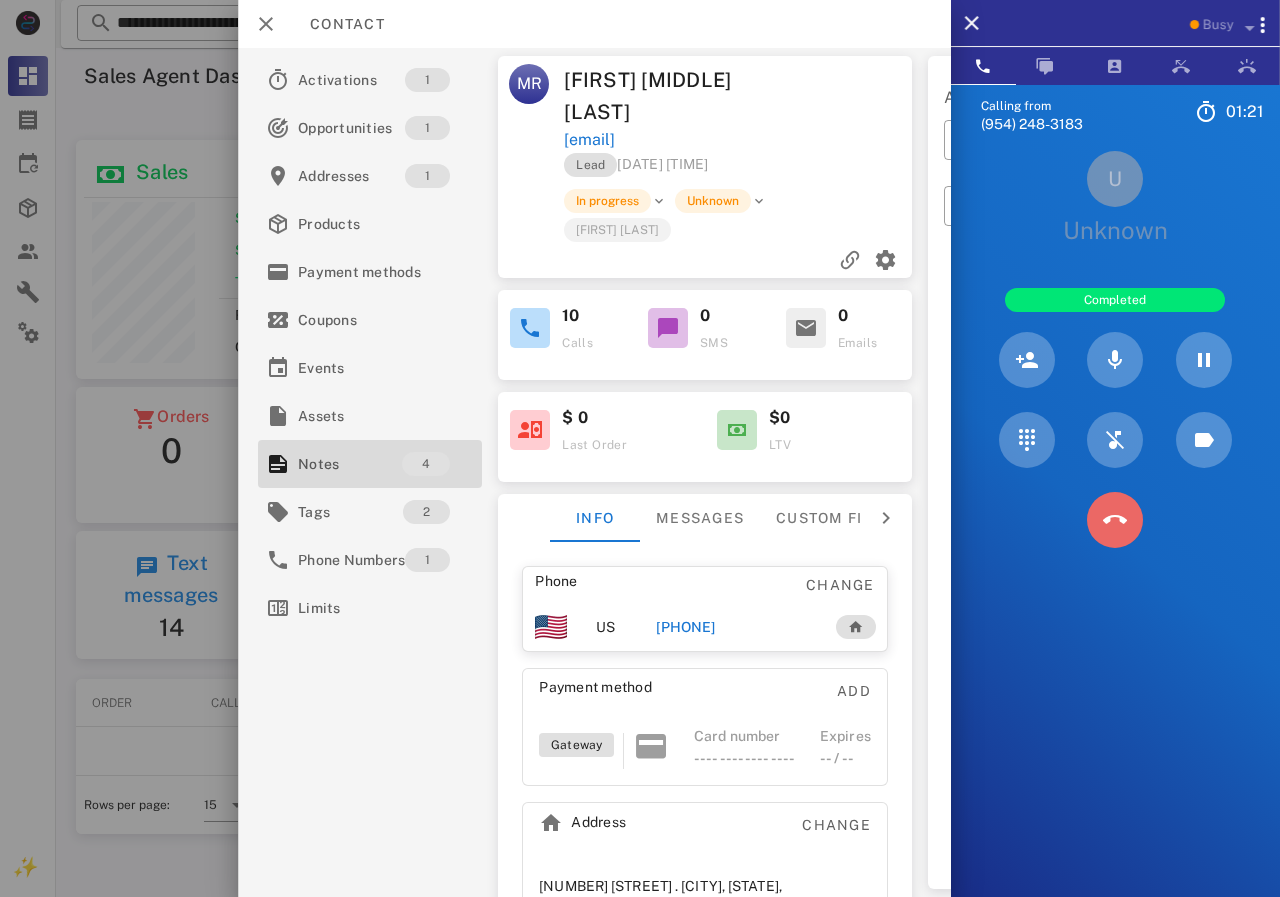 click at bounding box center [1115, 520] 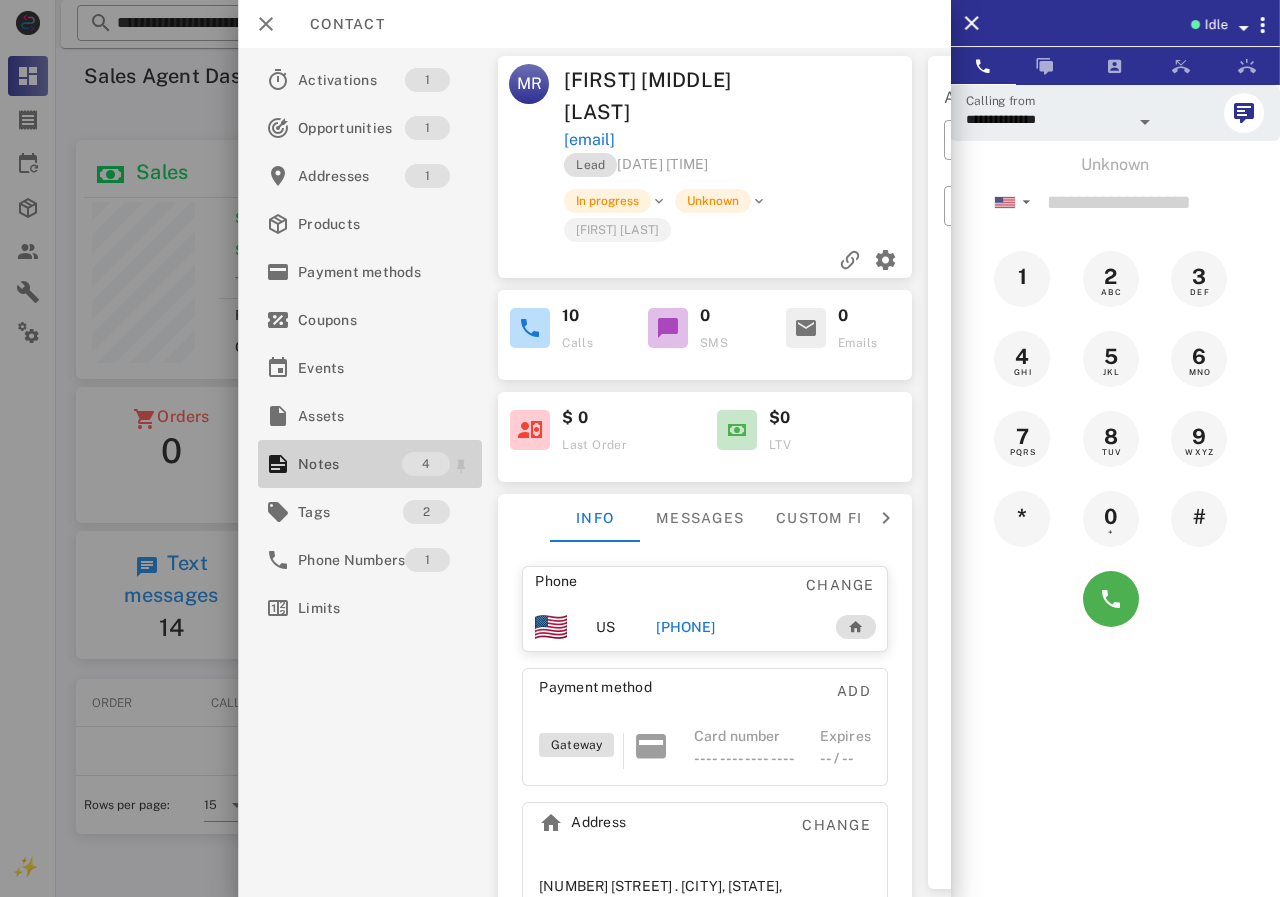 click on "Notes" at bounding box center (350, 464) 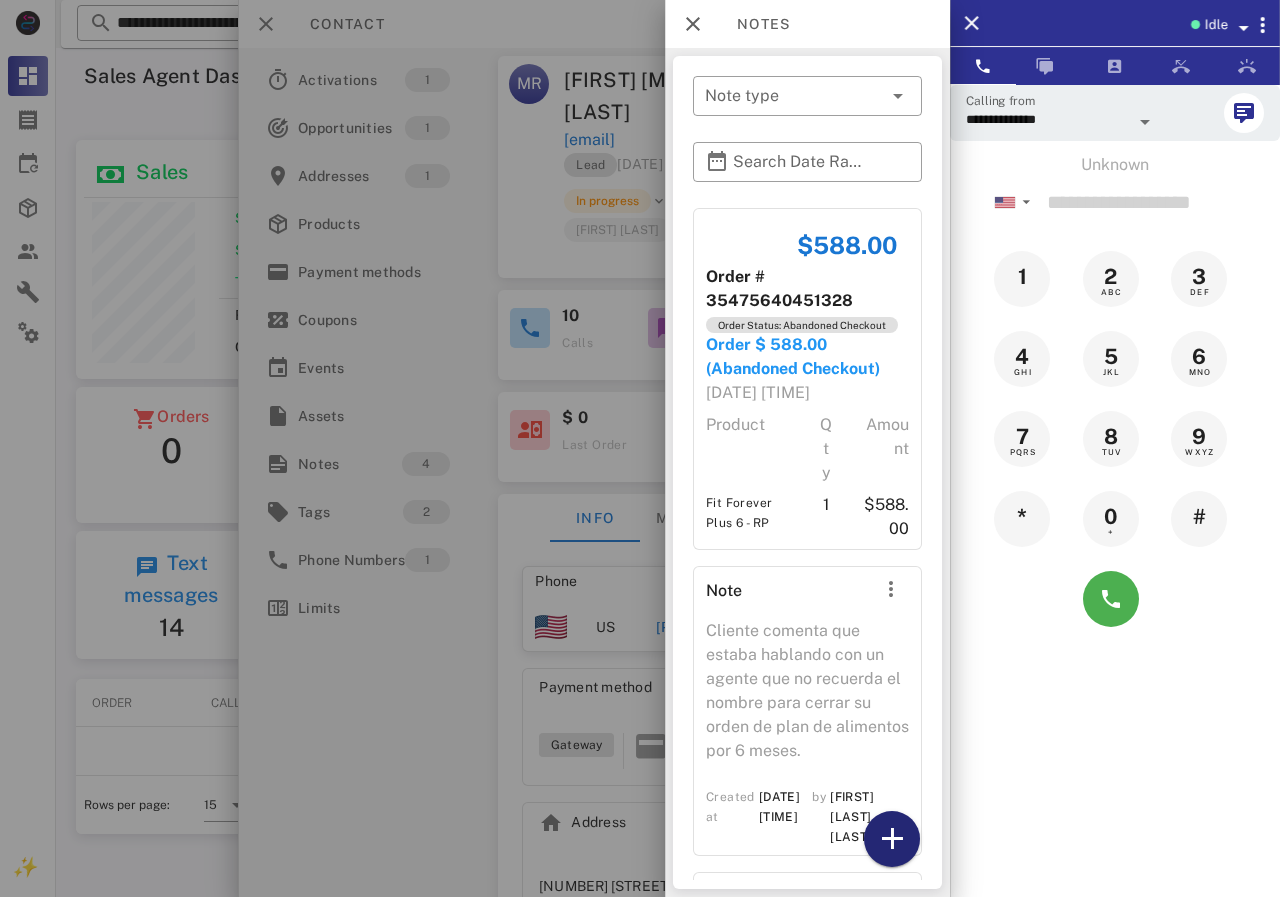 click at bounding box center (892, 839) 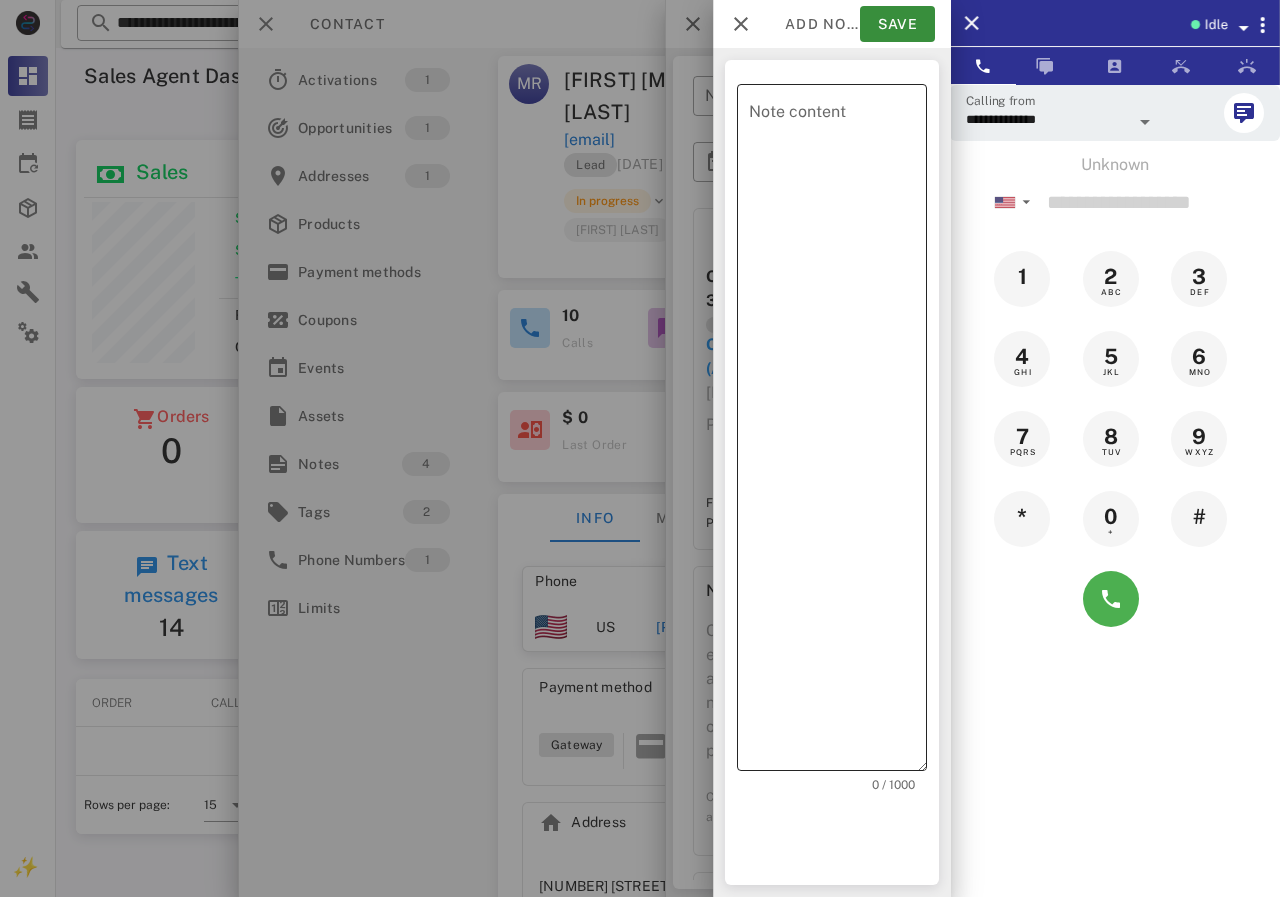 click on "Note content" at bounding box center [838, 432] 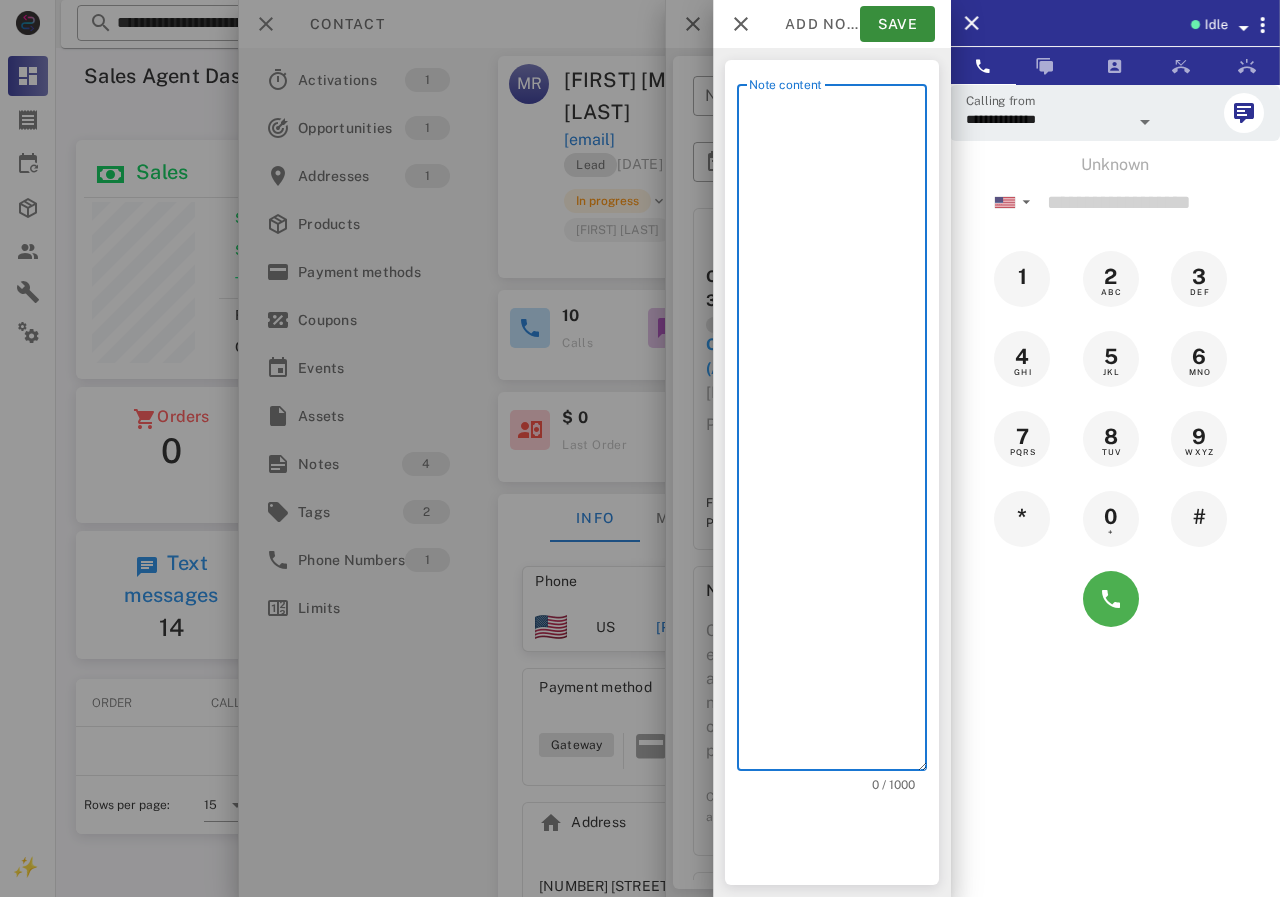 scroll, scrollTop: 240, scrollLeft: 390, axis: both 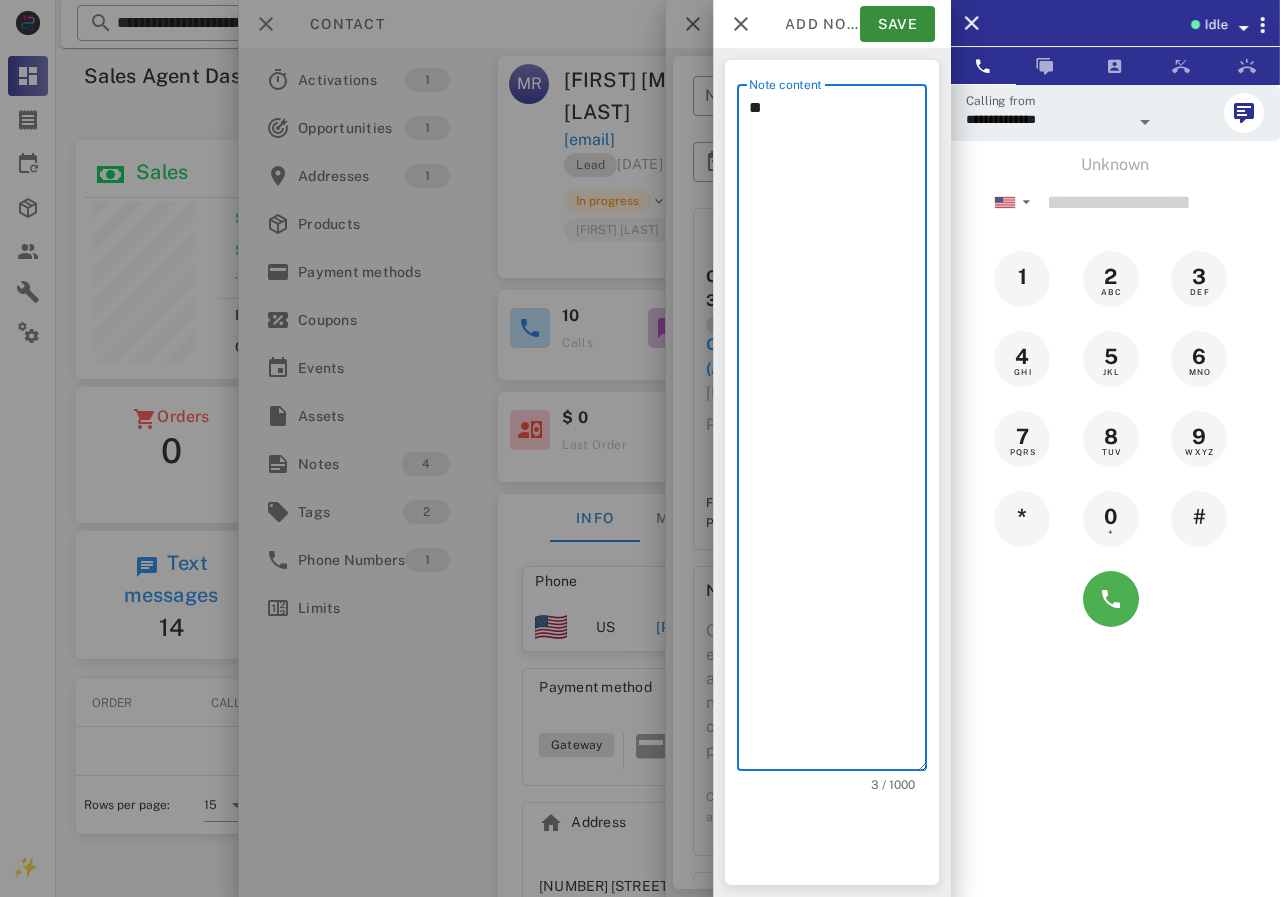 type on "*" 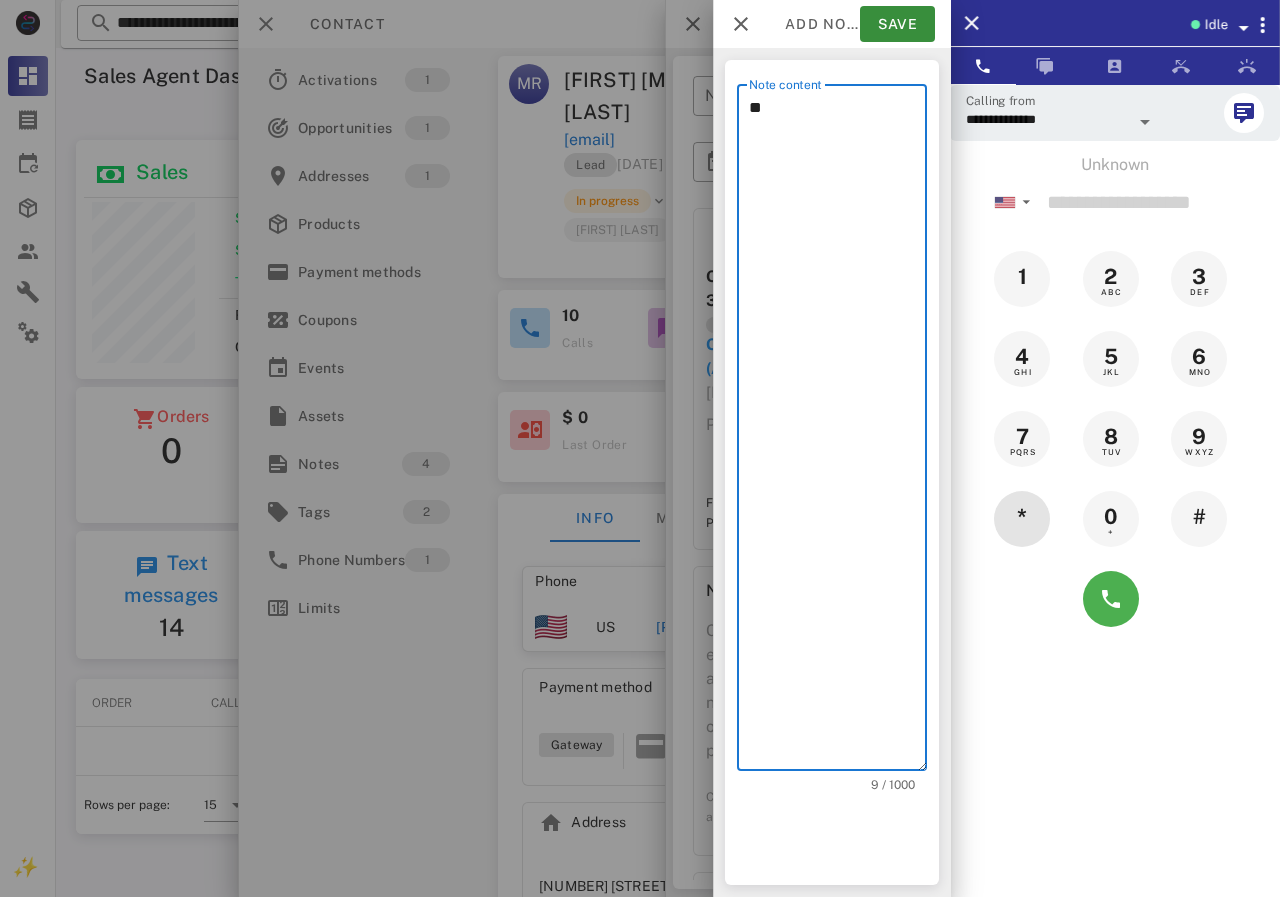 type on "*" 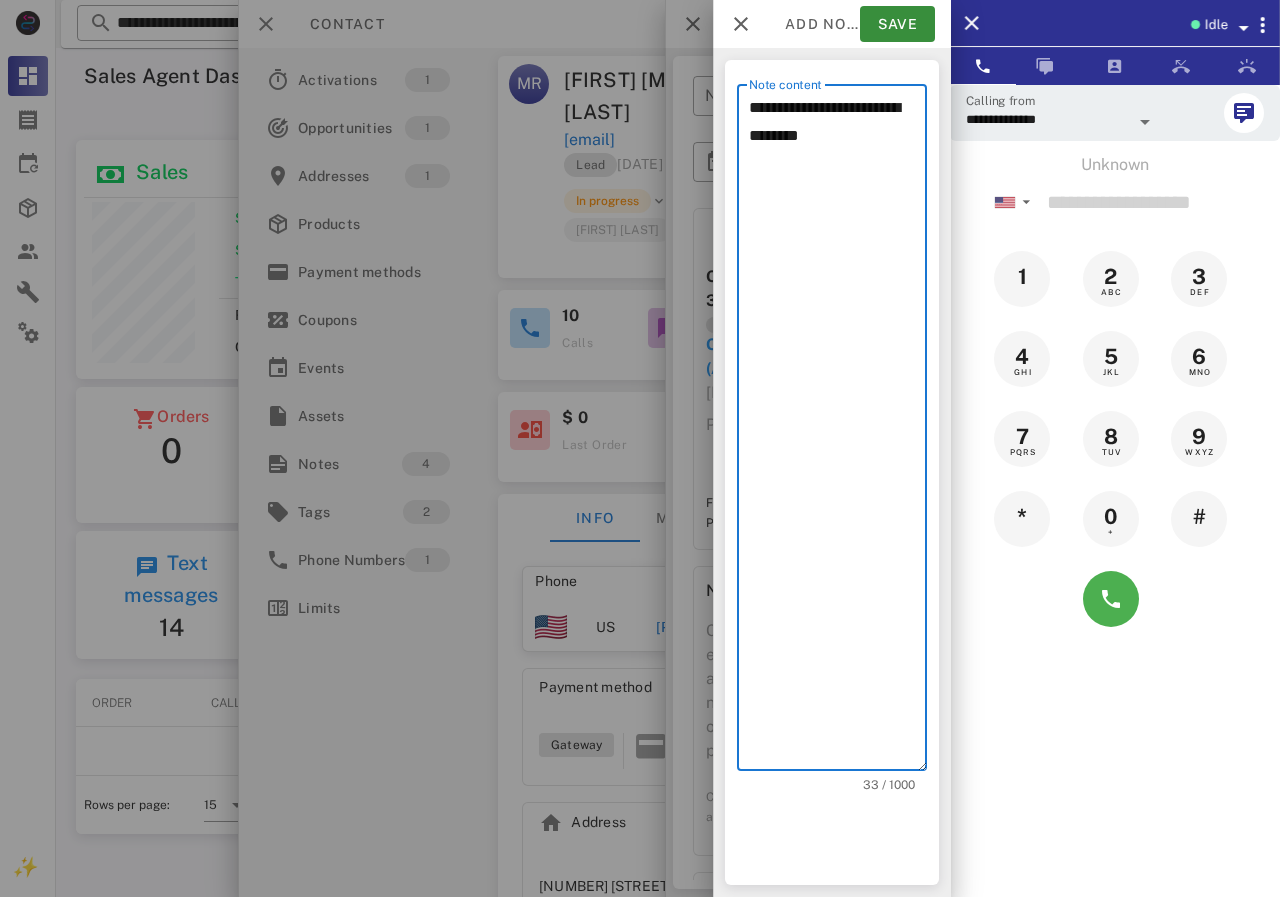 click on "**********" at bounding box center [838, 432] 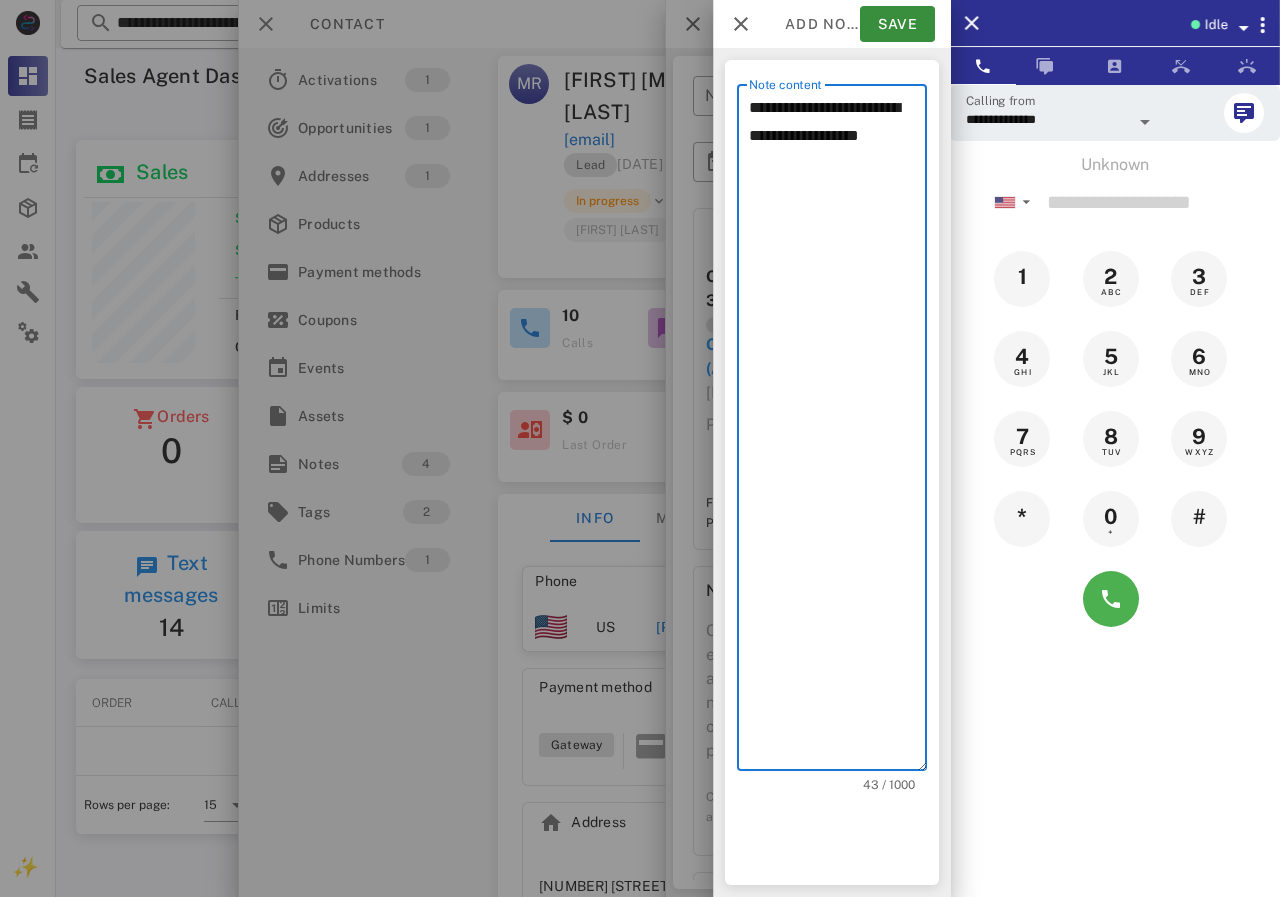 click on "**********" at bounding box center [838, 432] 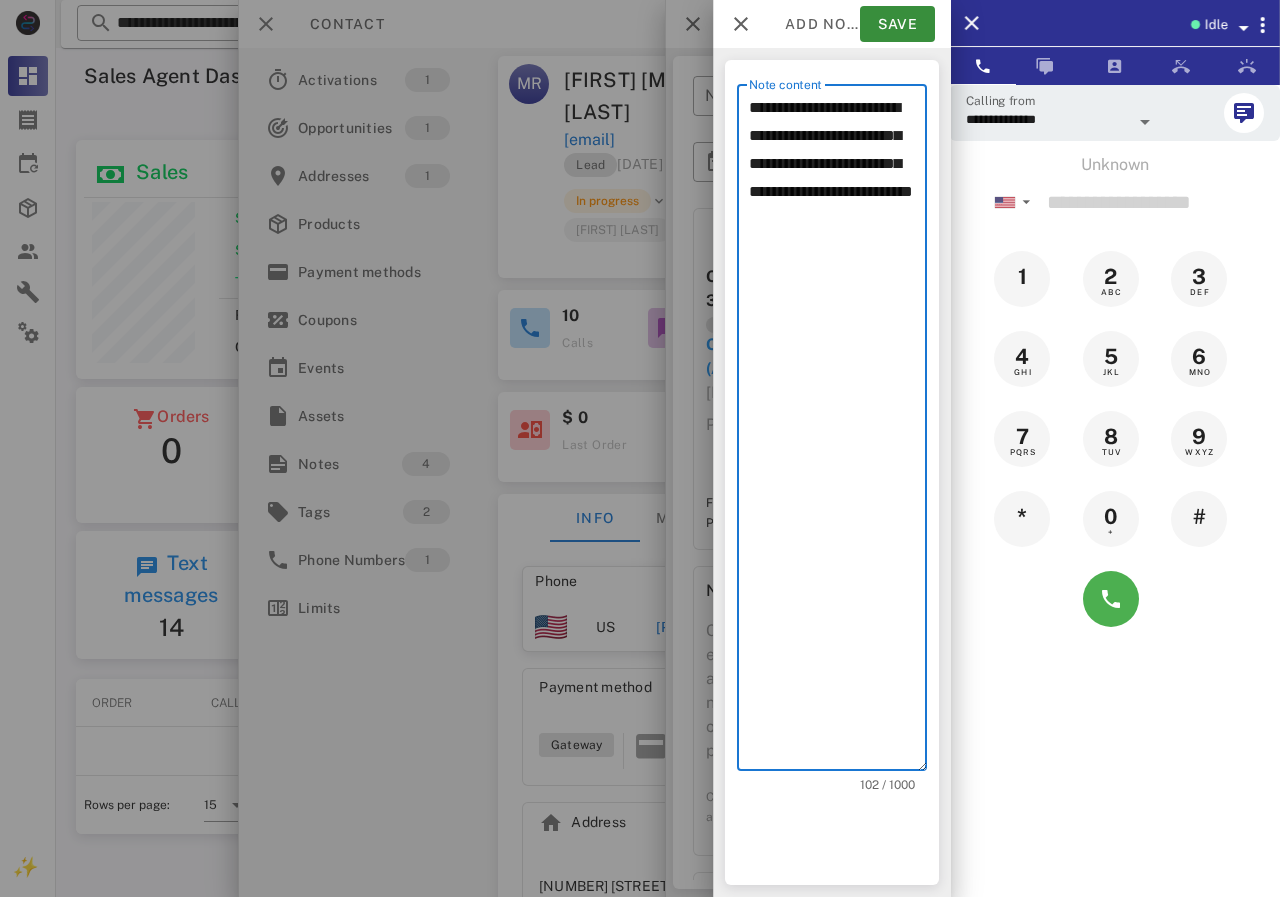 click on "**********" at bounding box center (838, 432) 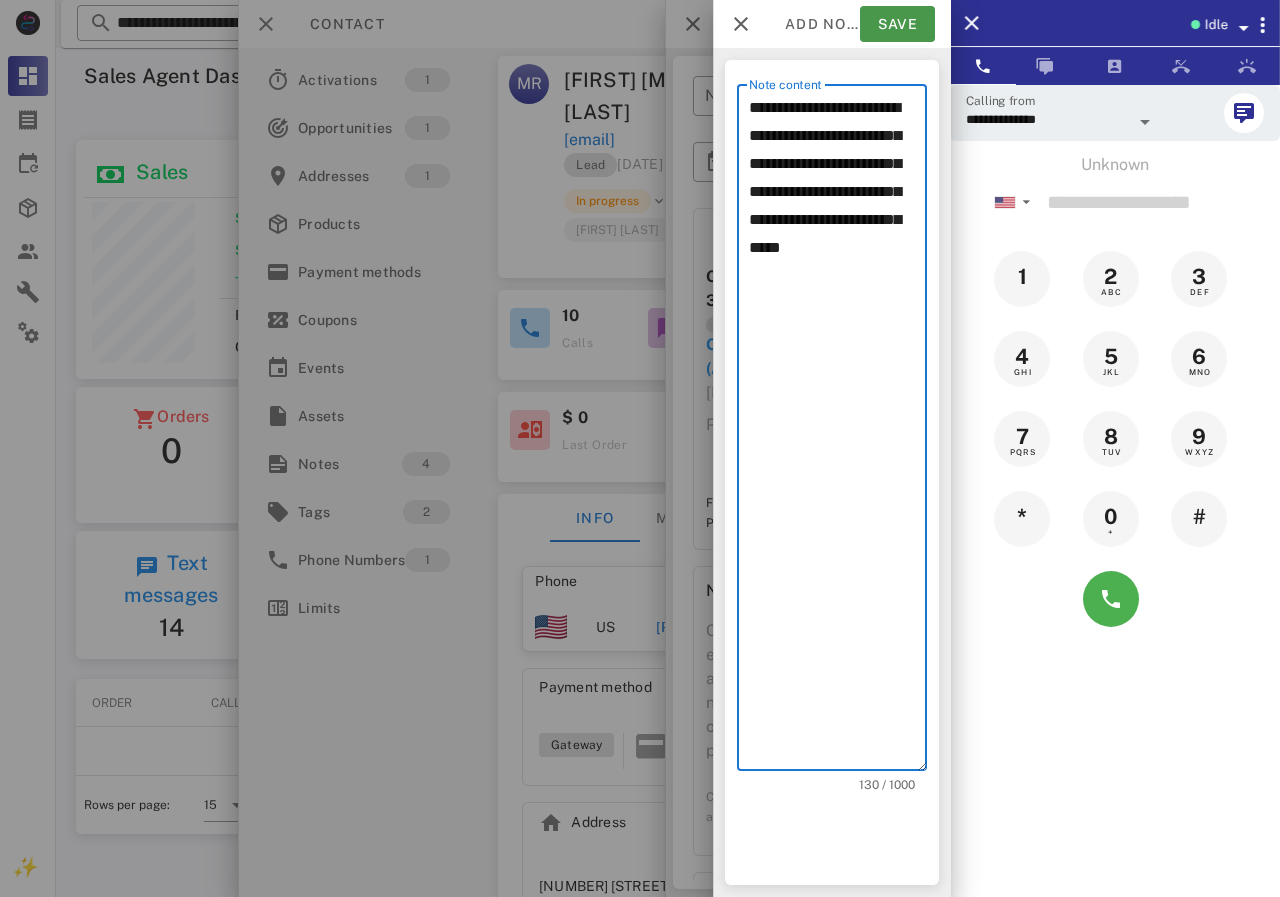 type on "**********" 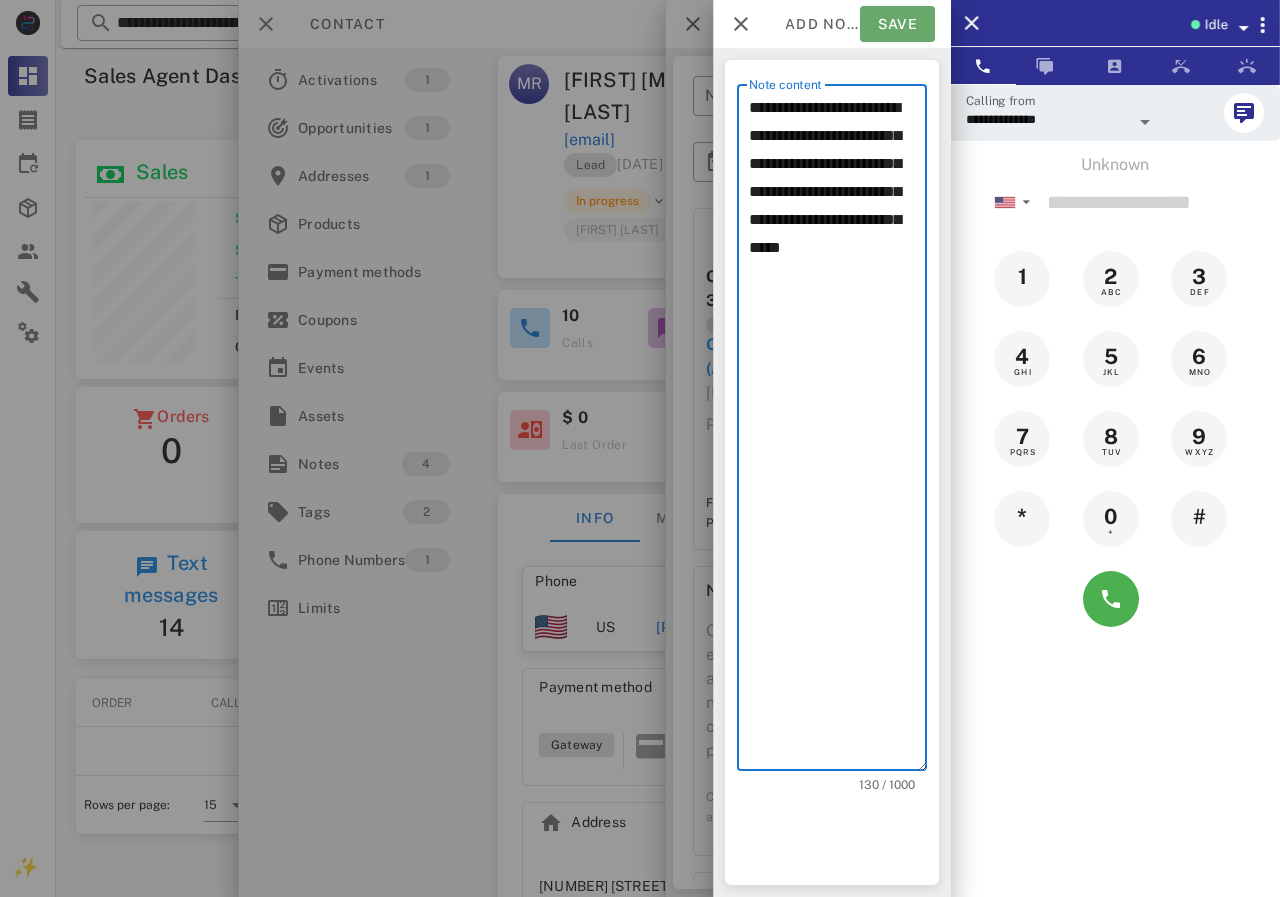 click on "Save" at bounding box center (897, 24) 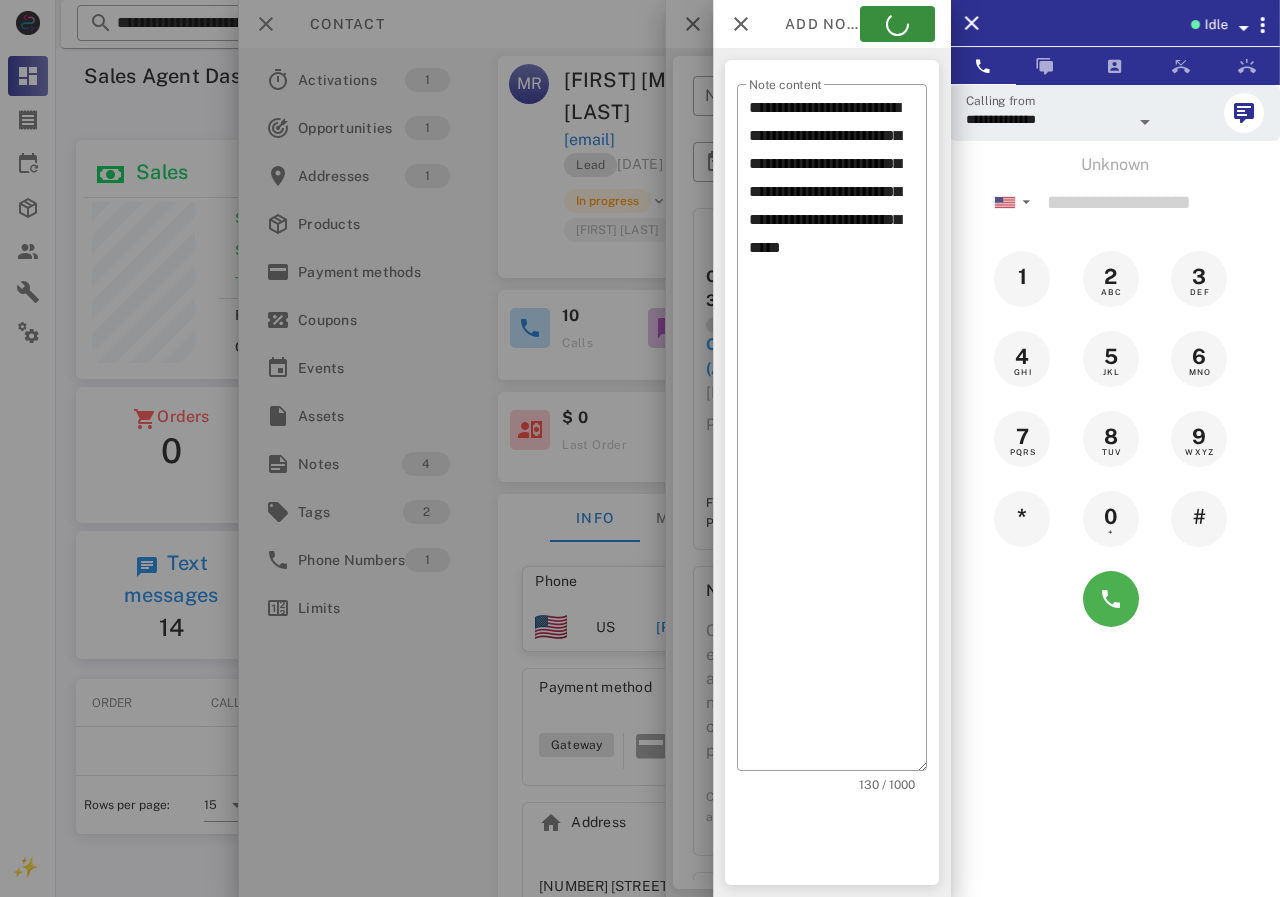 click at bounding box center (640, 448) 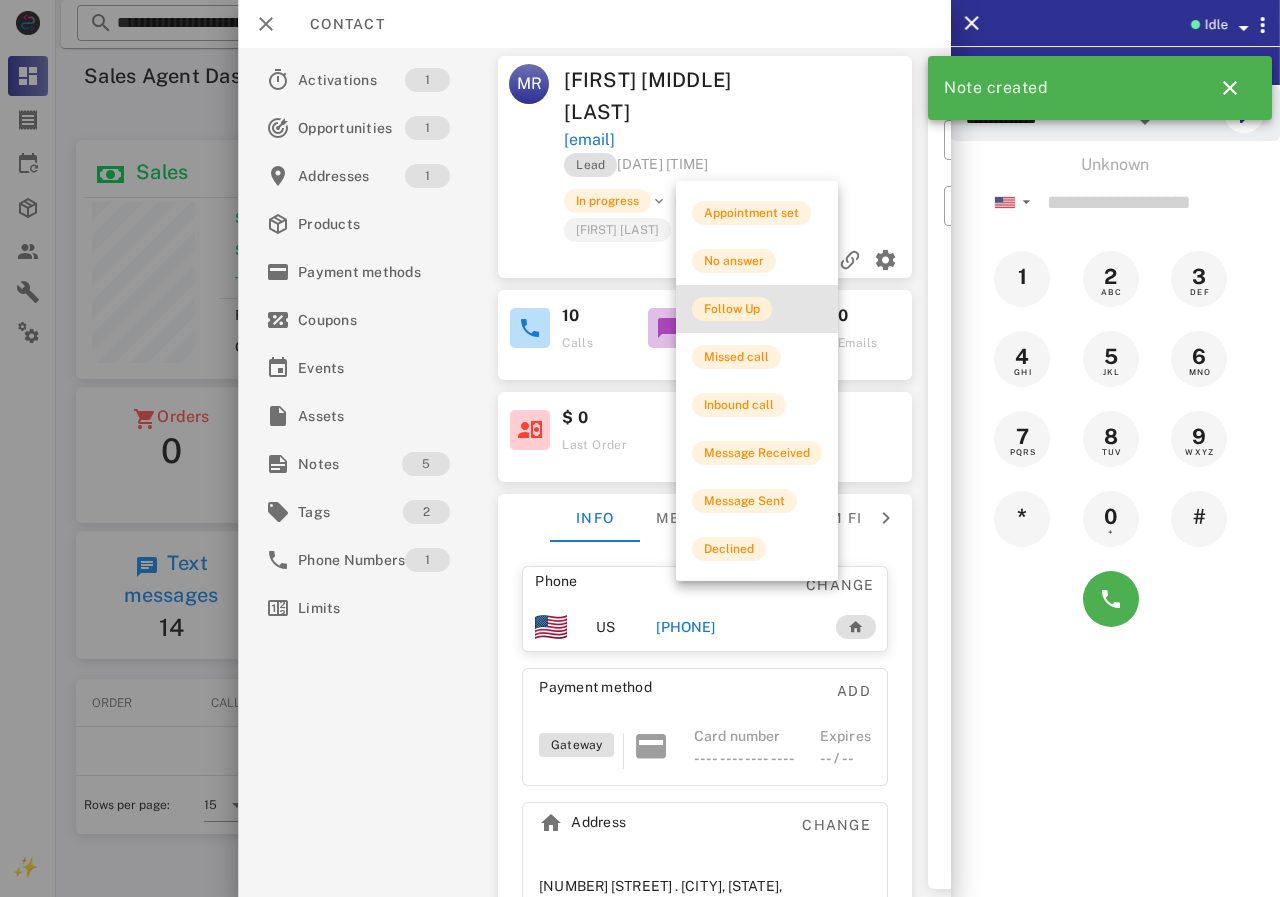click on "Follow Up" at bounding box center [732, 309] 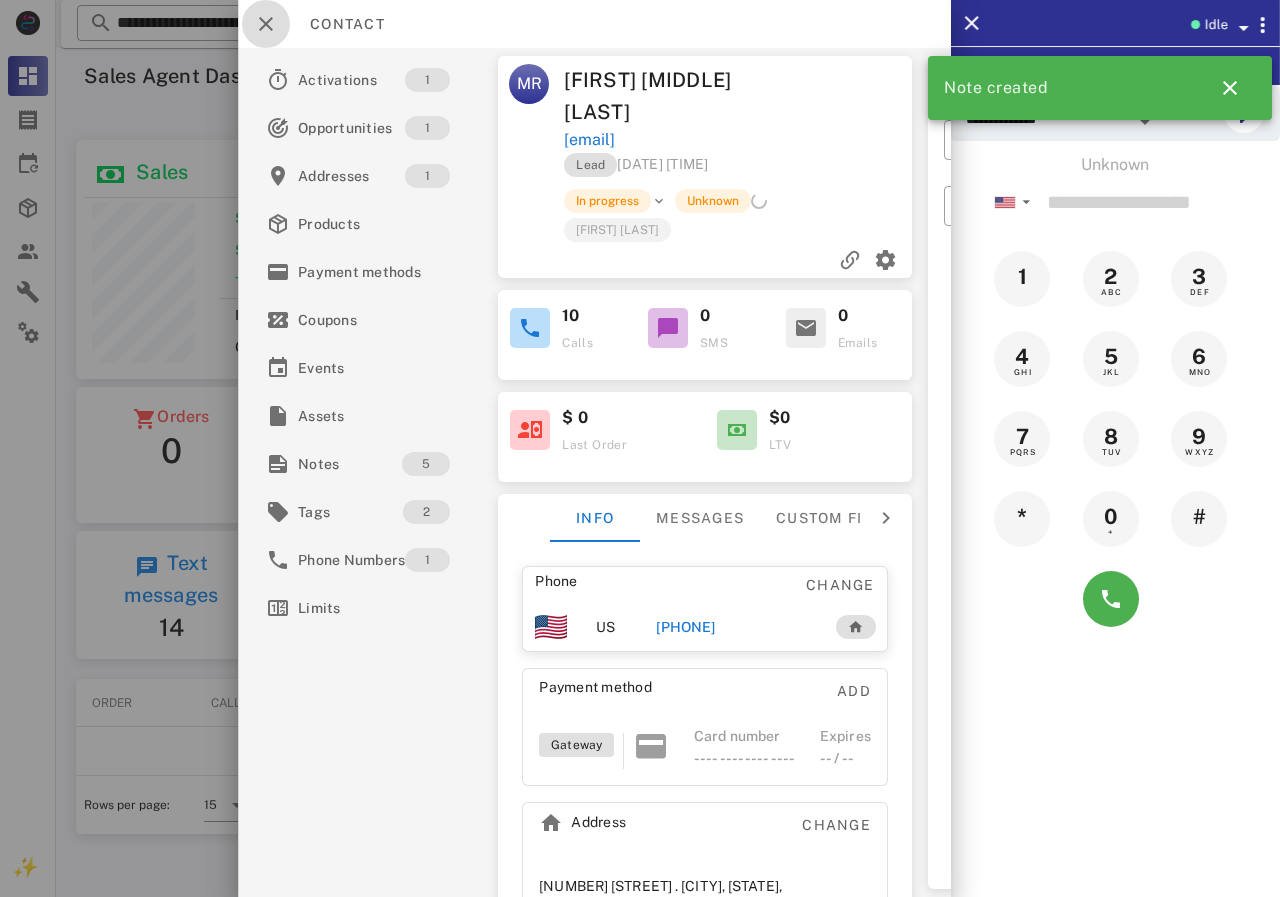 click at bounding box center (266, 24) 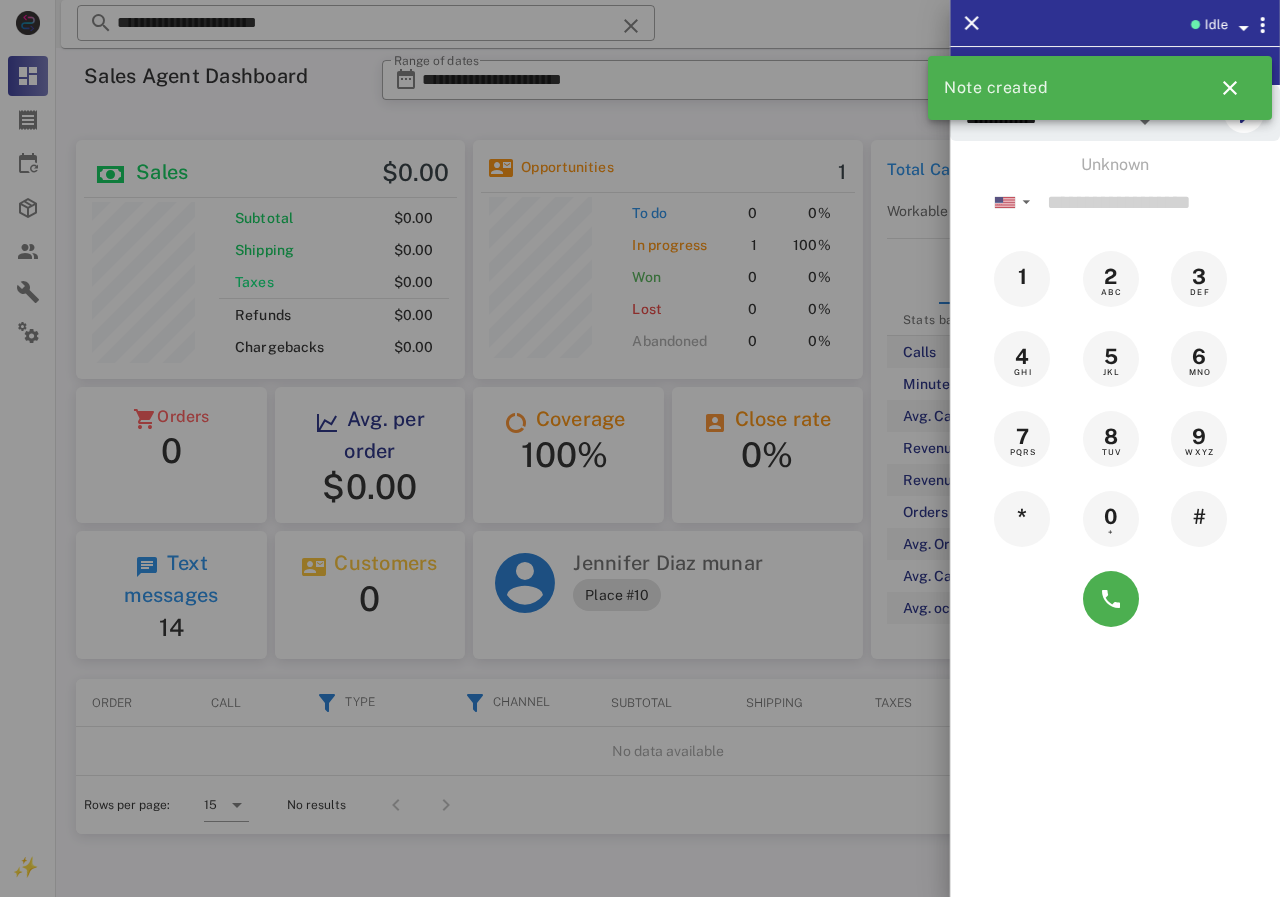 click at bounding box center (640, 448) 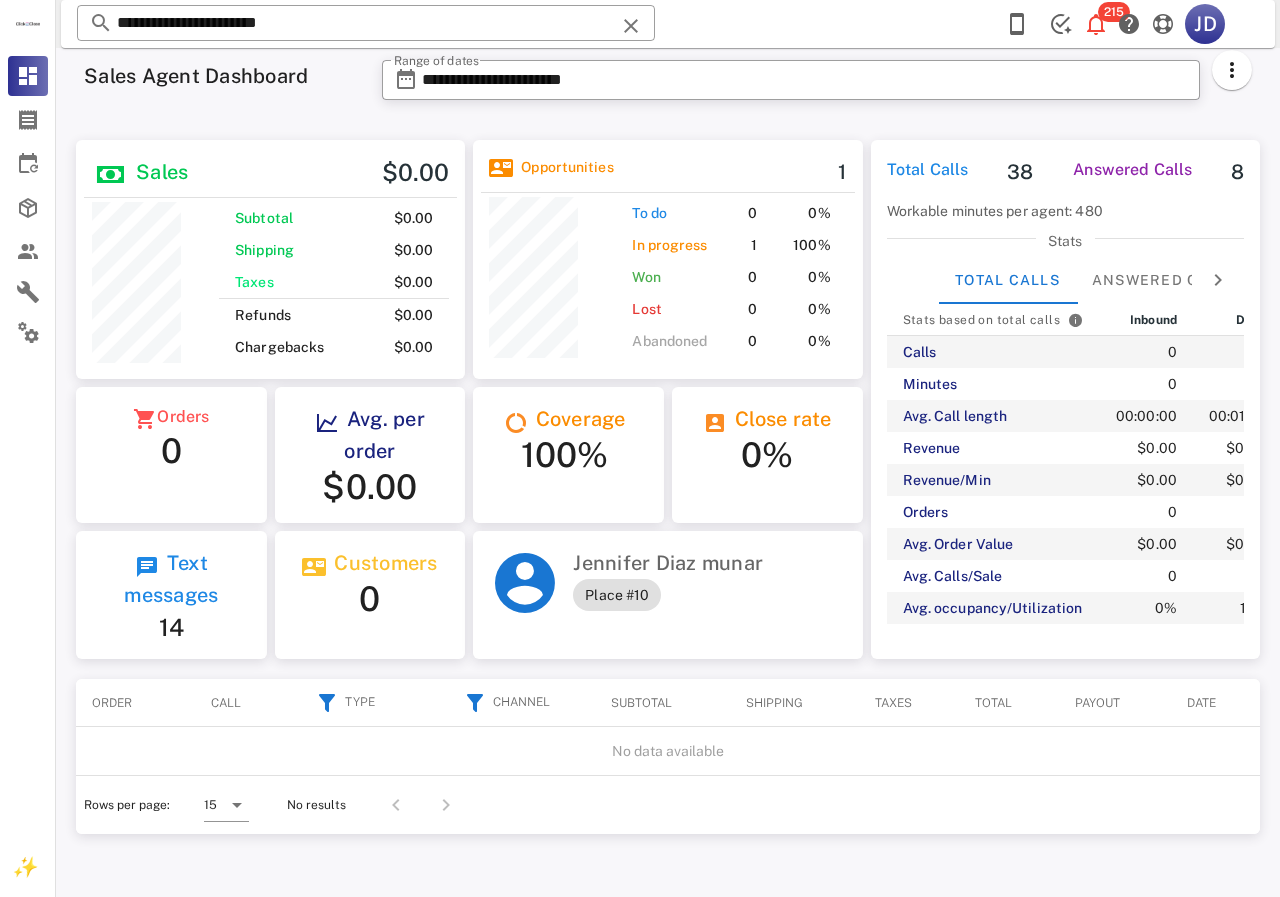 scroll, scrollTop: 240, scrollLeft: 390, axis: both 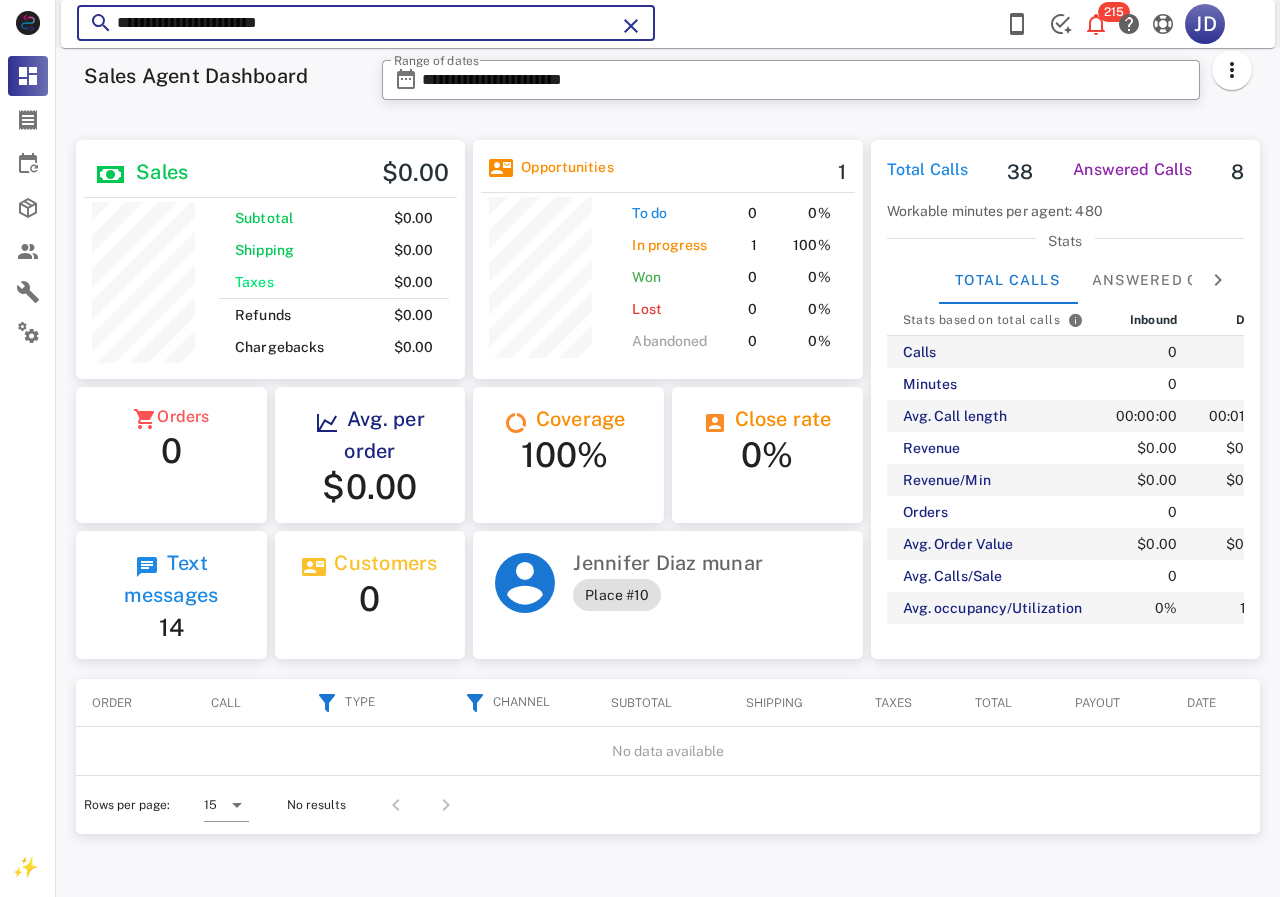 drag, startPoint x: 332, startPoint y: 24, endPoint x: 111, endPoint y: 18, distance: 221.08144 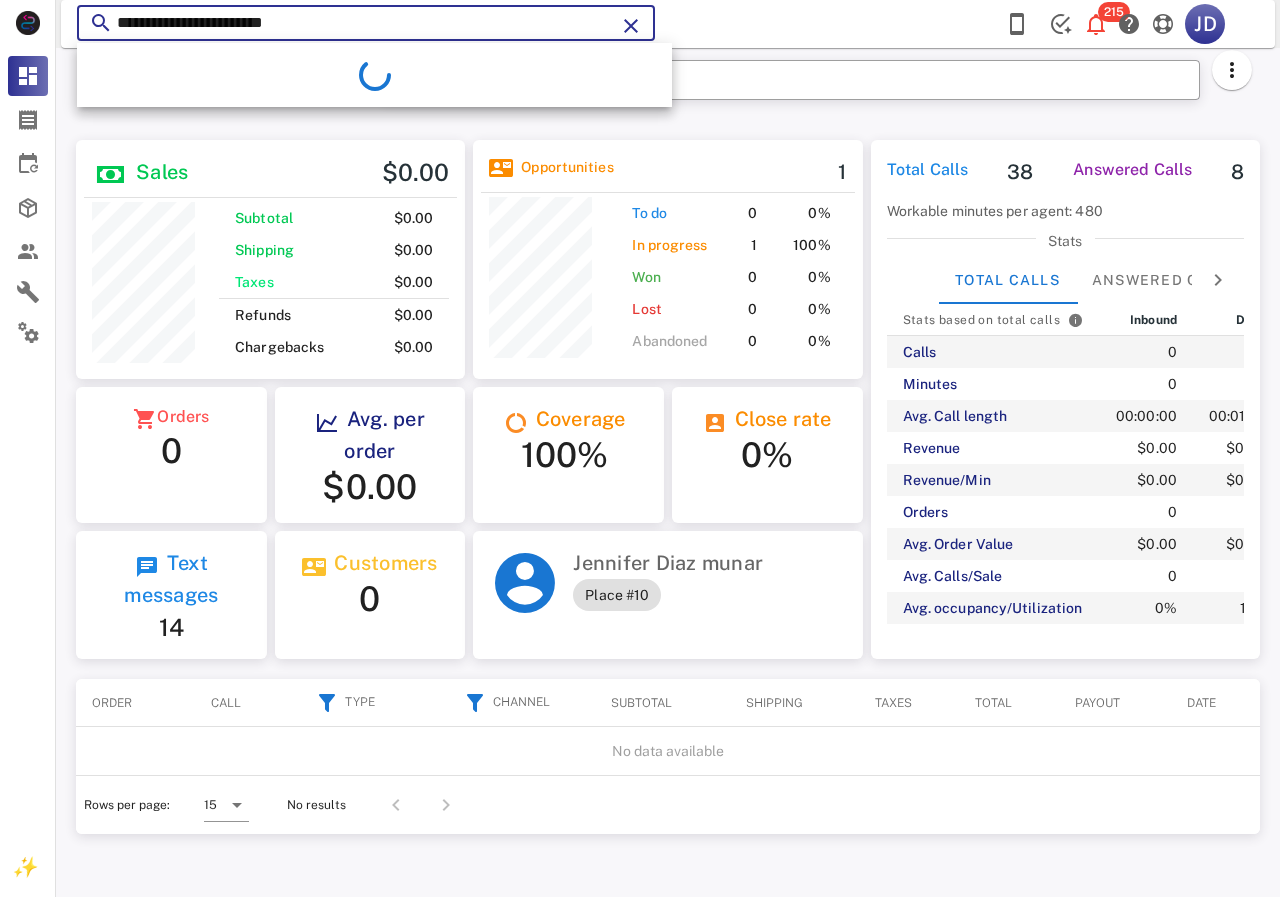 type on "**********" 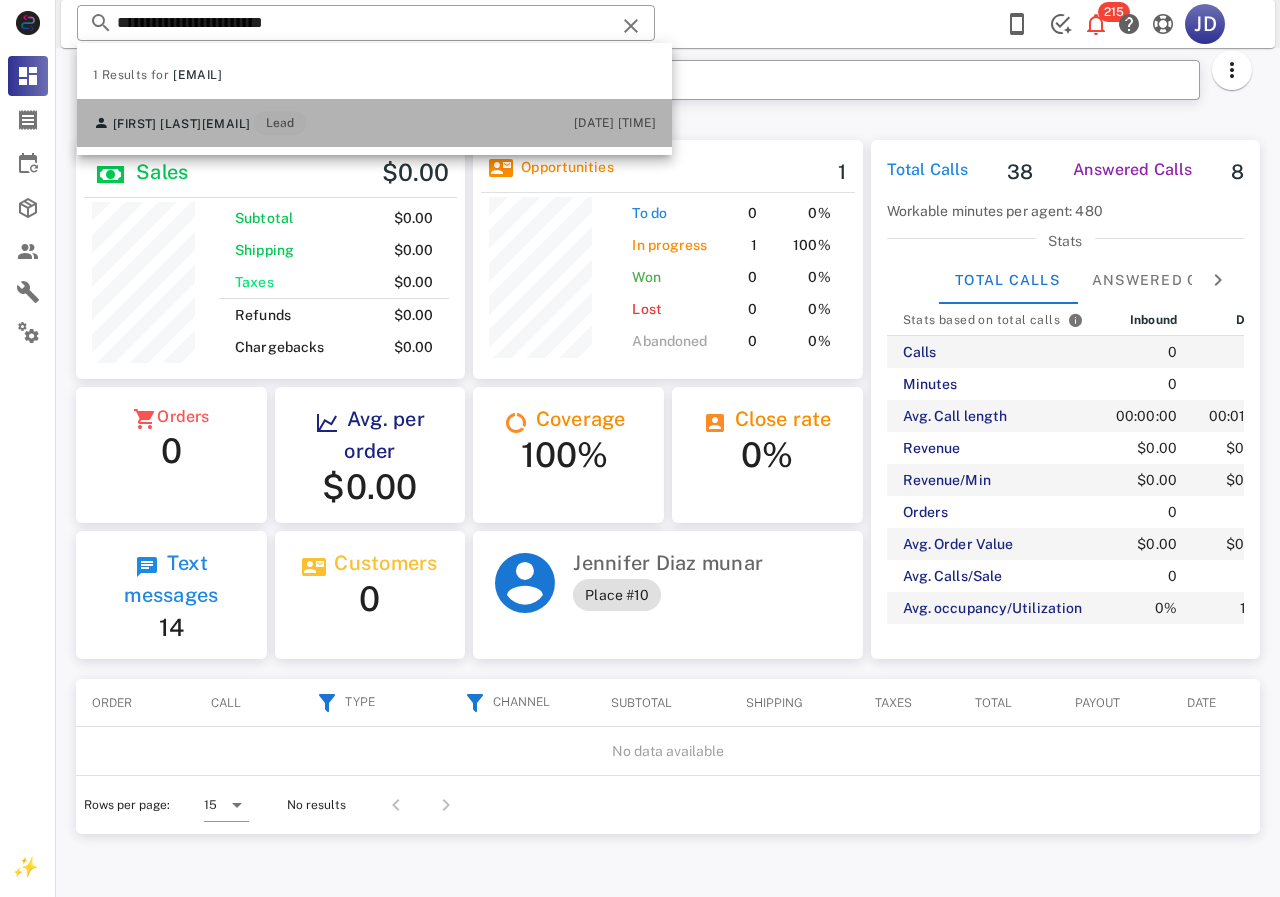 click on "Laura Barron" at bounding box center [157, 124] 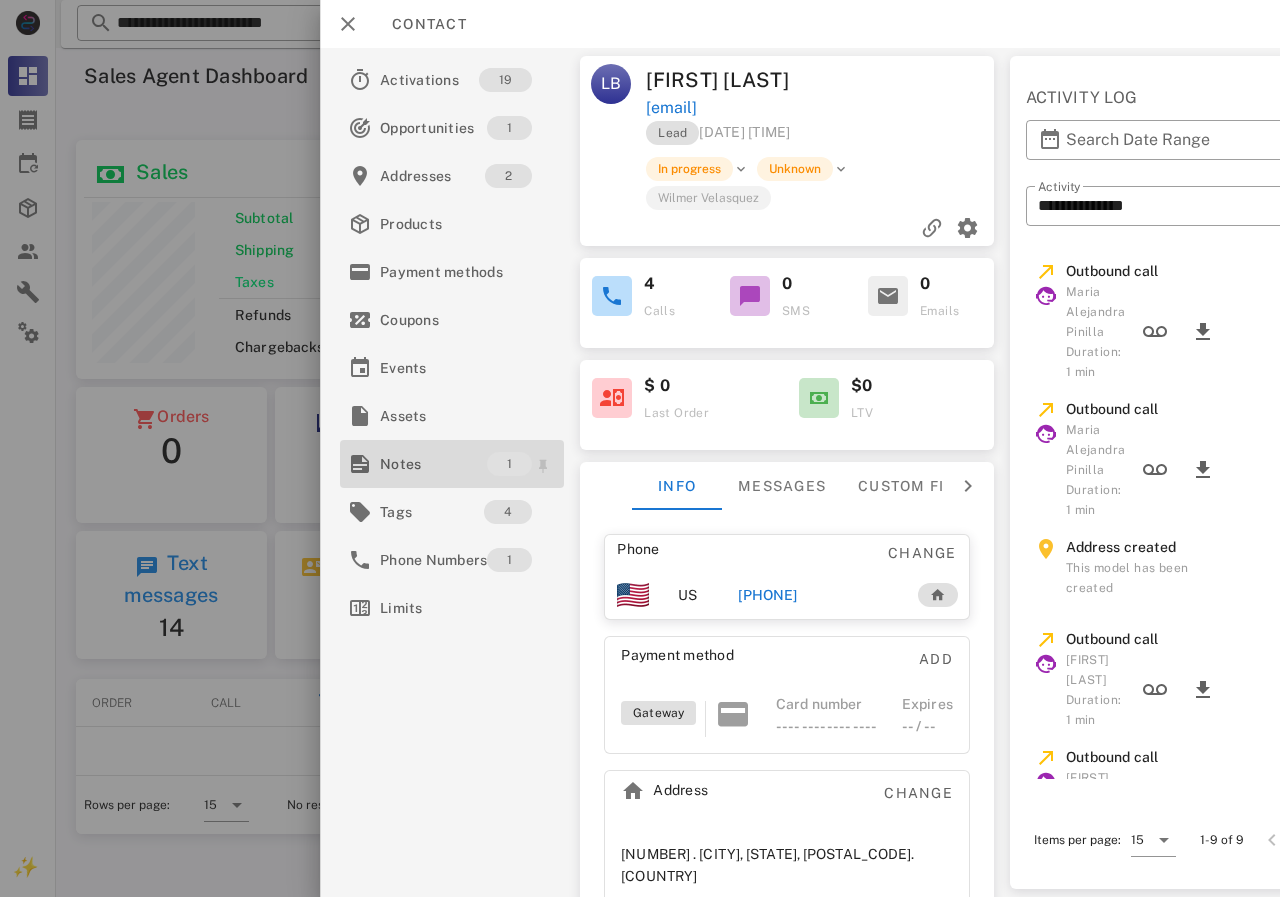 click on "Notes" at bounding box center (433, 464) 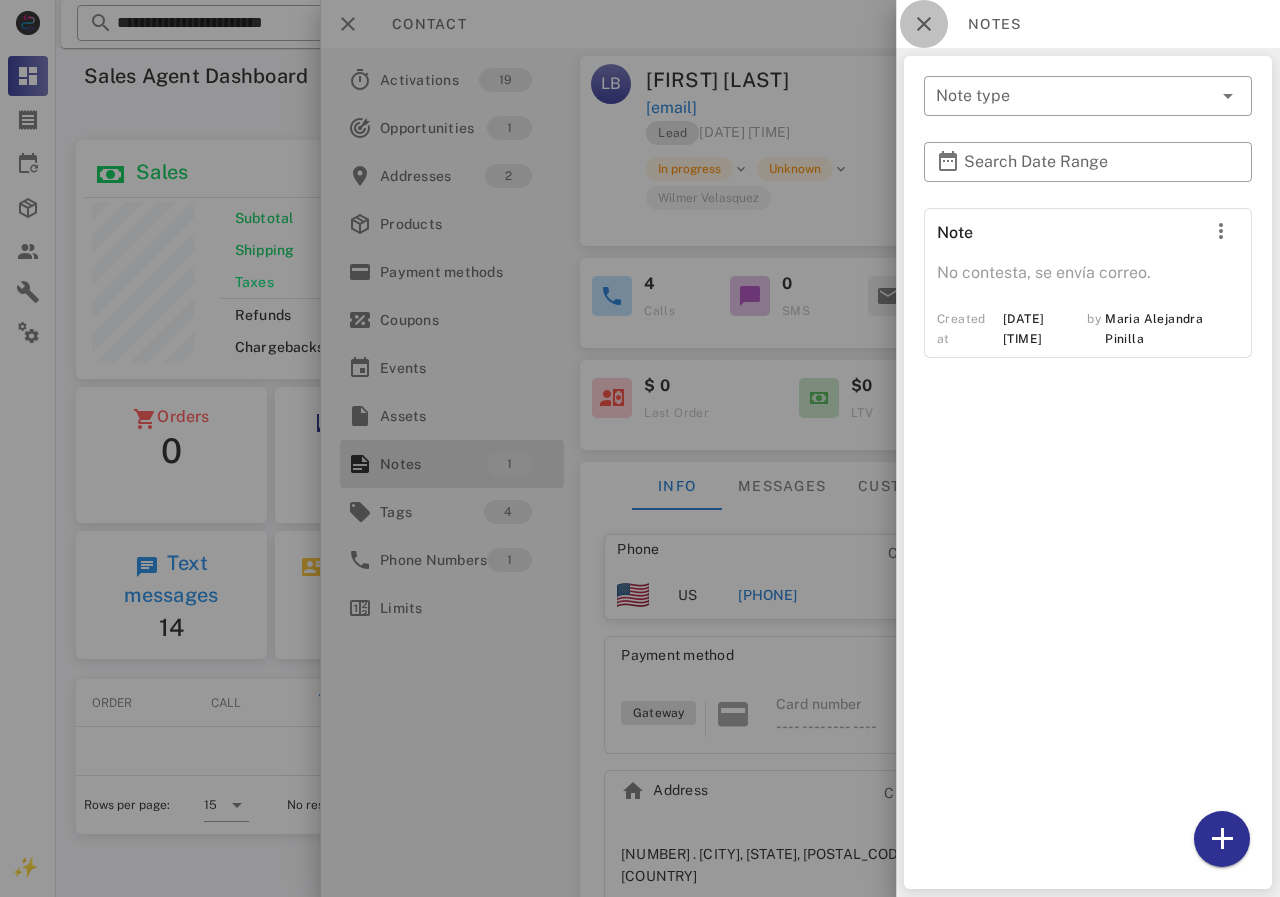 click at bounding box center [924, 24] 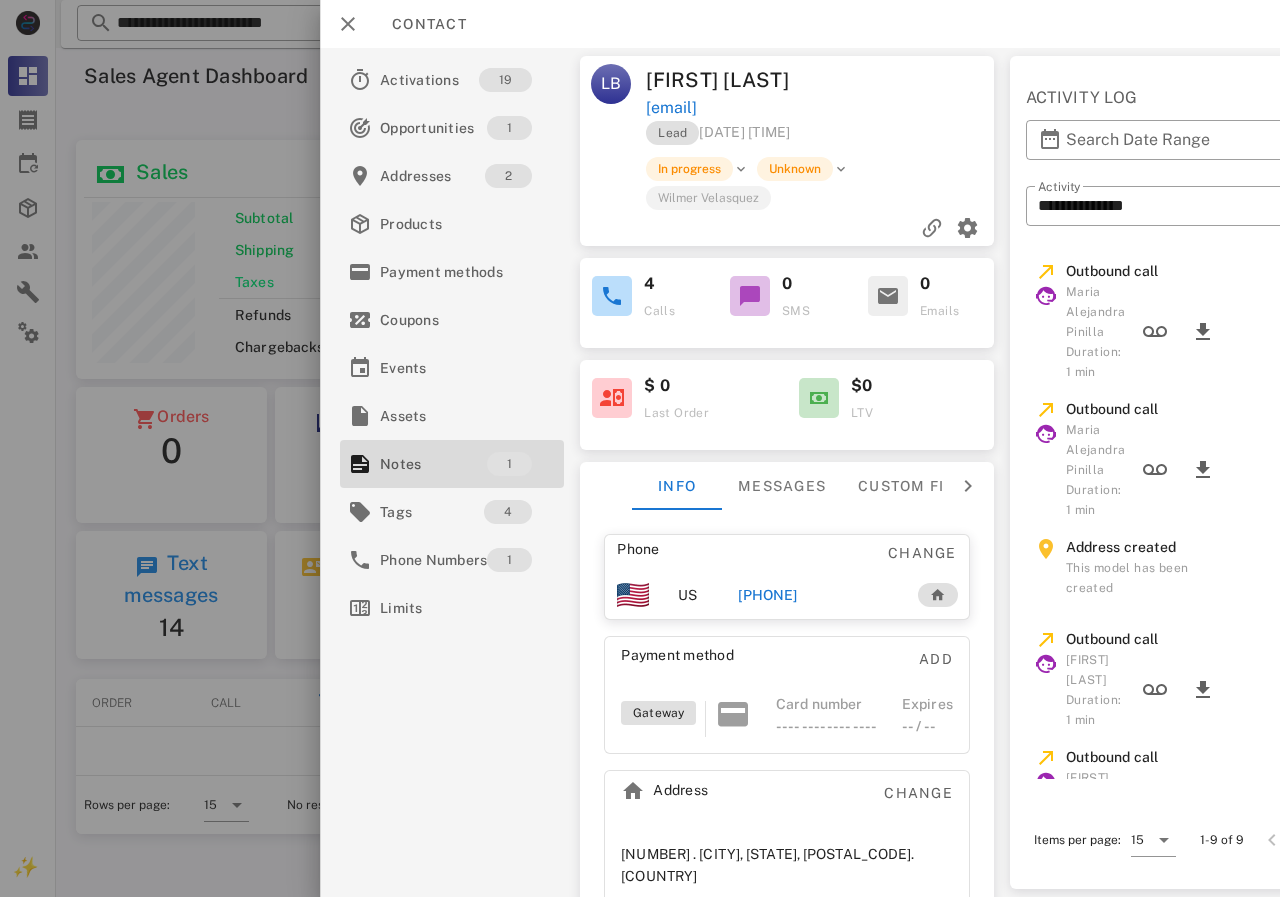 click on "+16829783716" at bounding box center (767, 595) 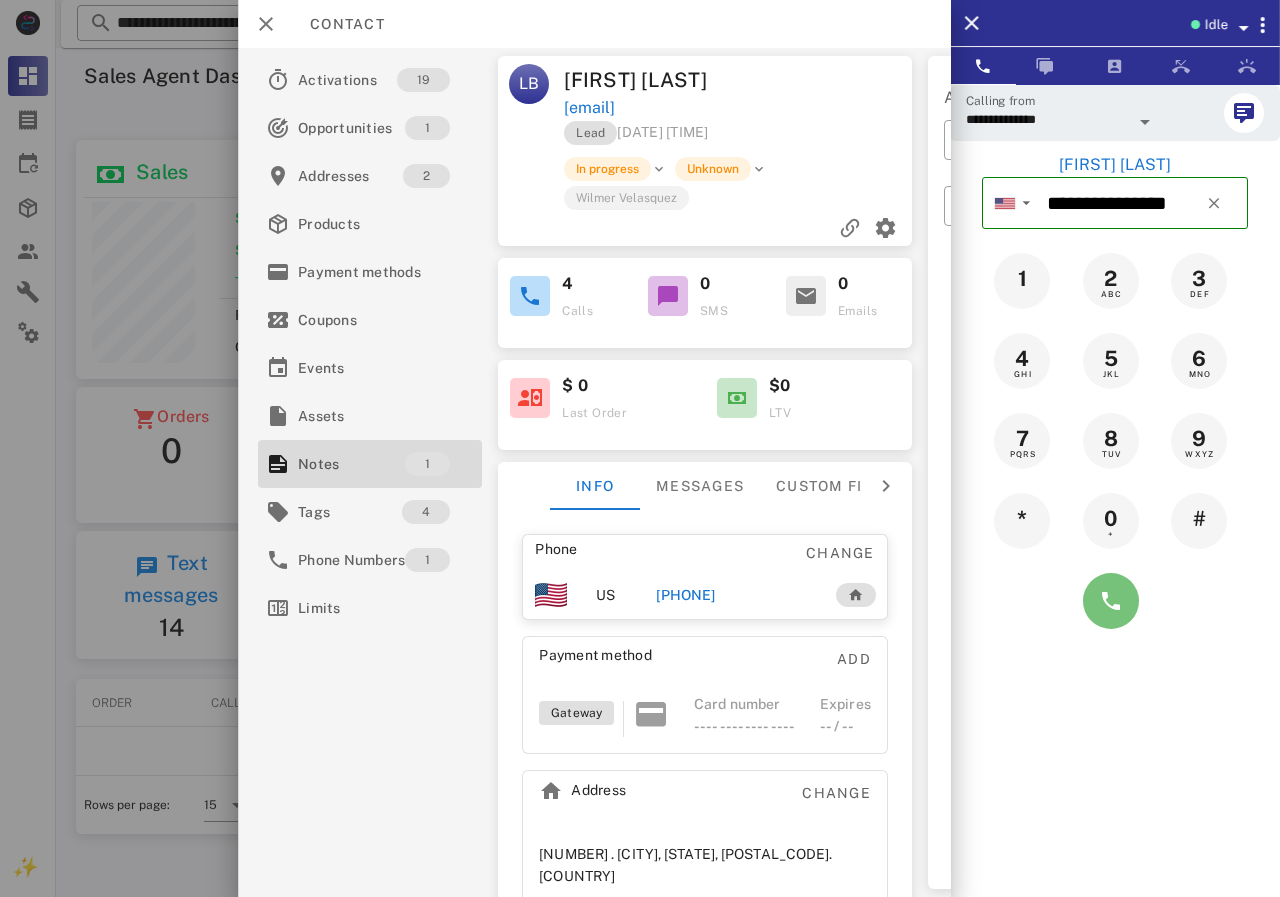 click at bounding box center (1111, 601) 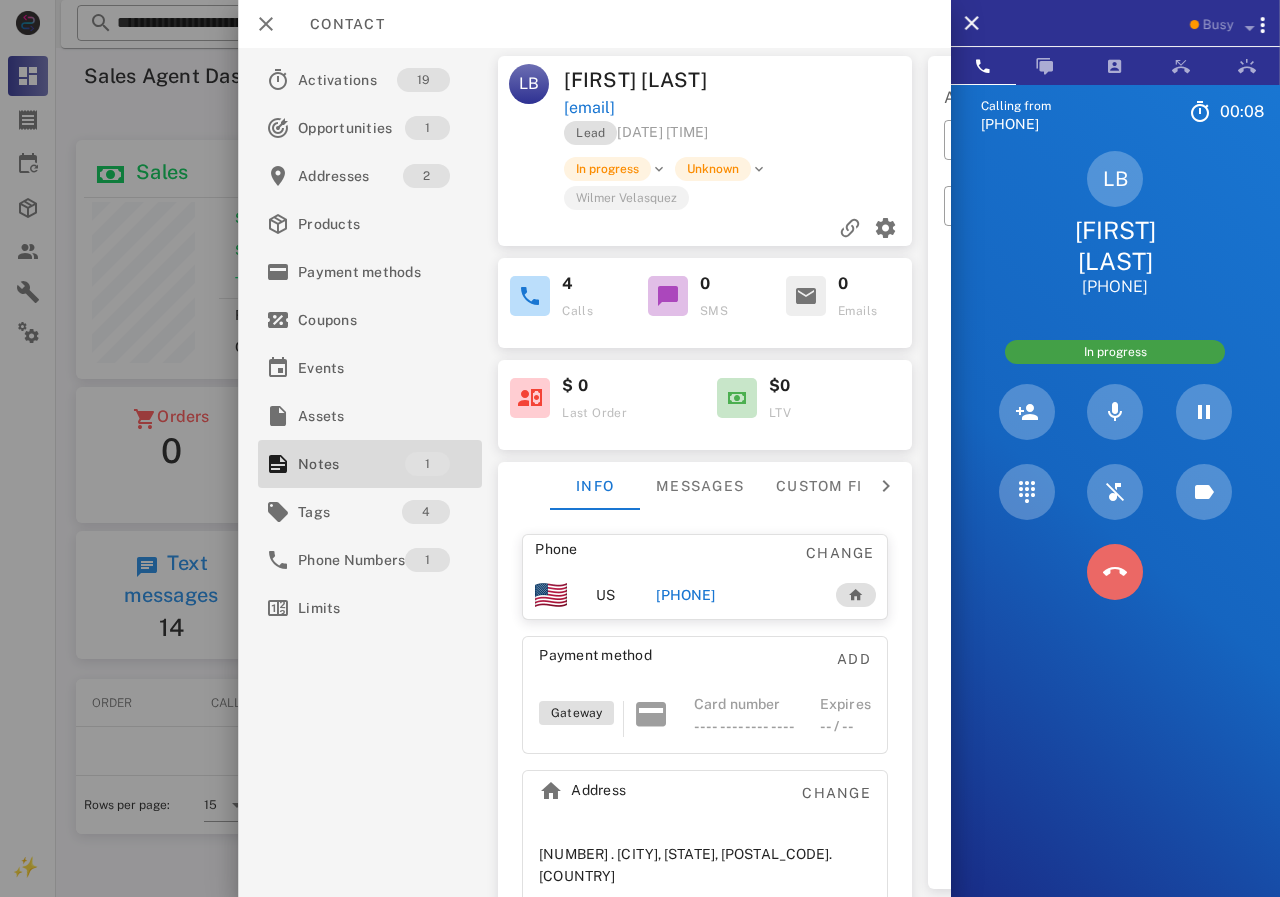 click at bounding box center [1115, 572] 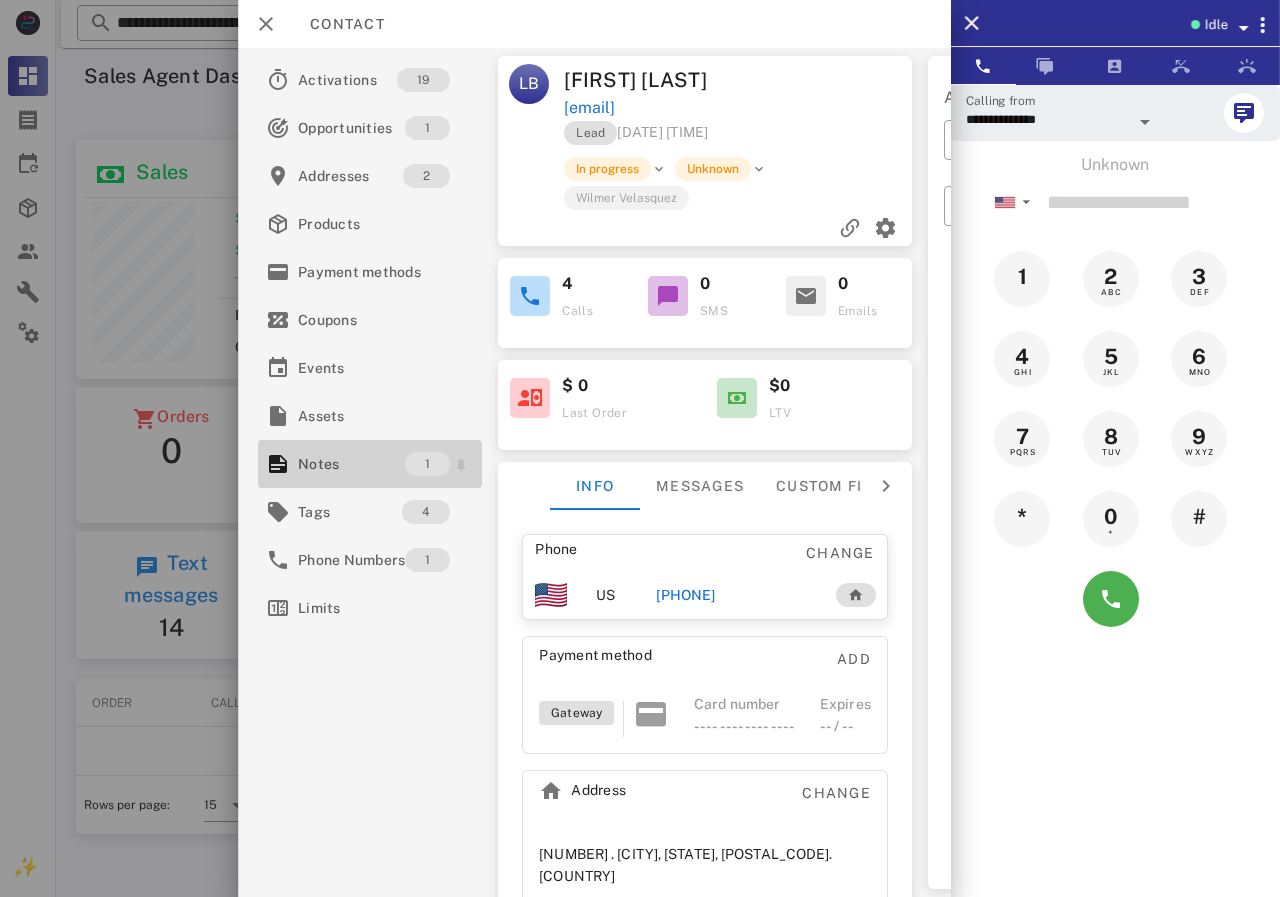 click on "Notes" at bounding box center [351, 464] 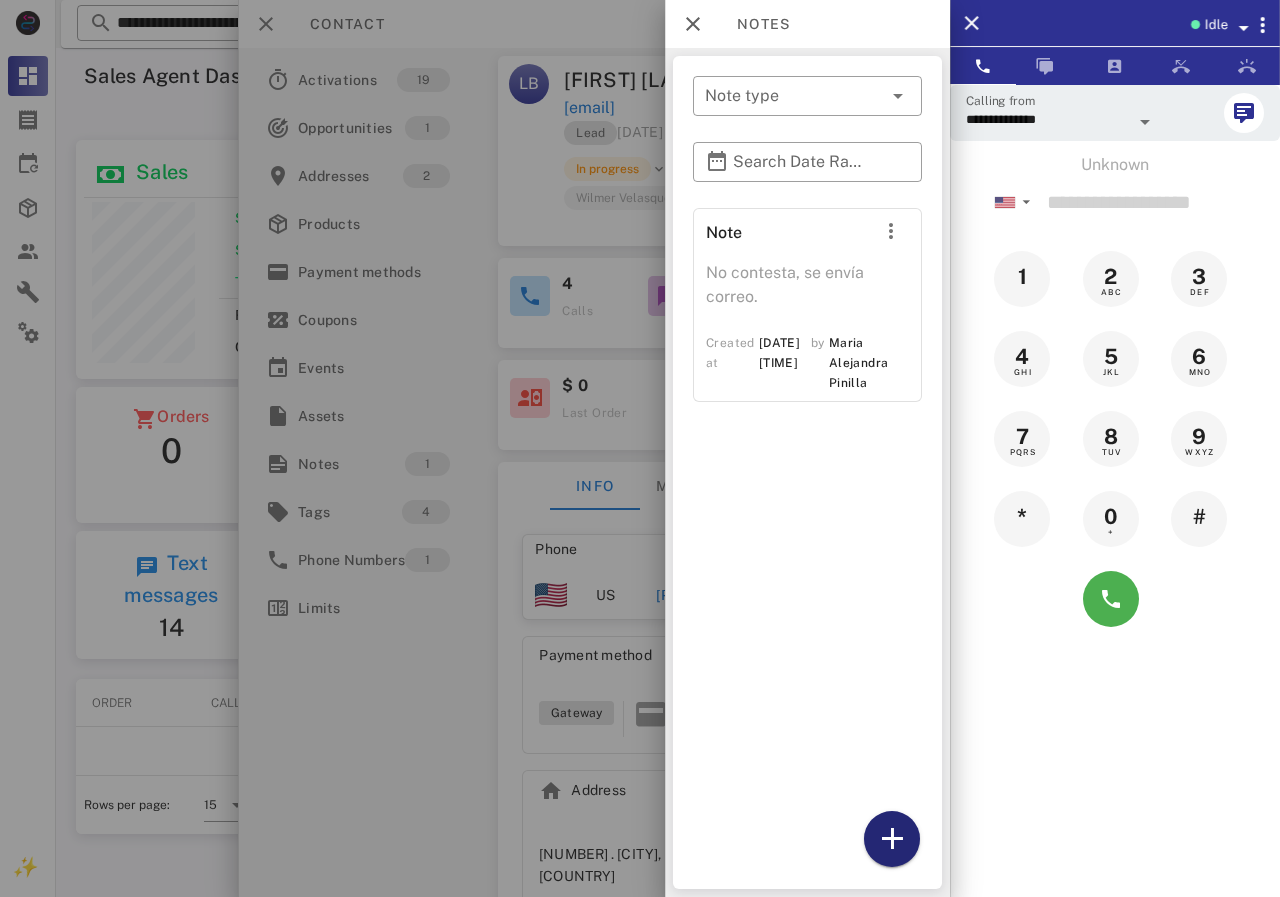 click at bounding box center (892, 839) 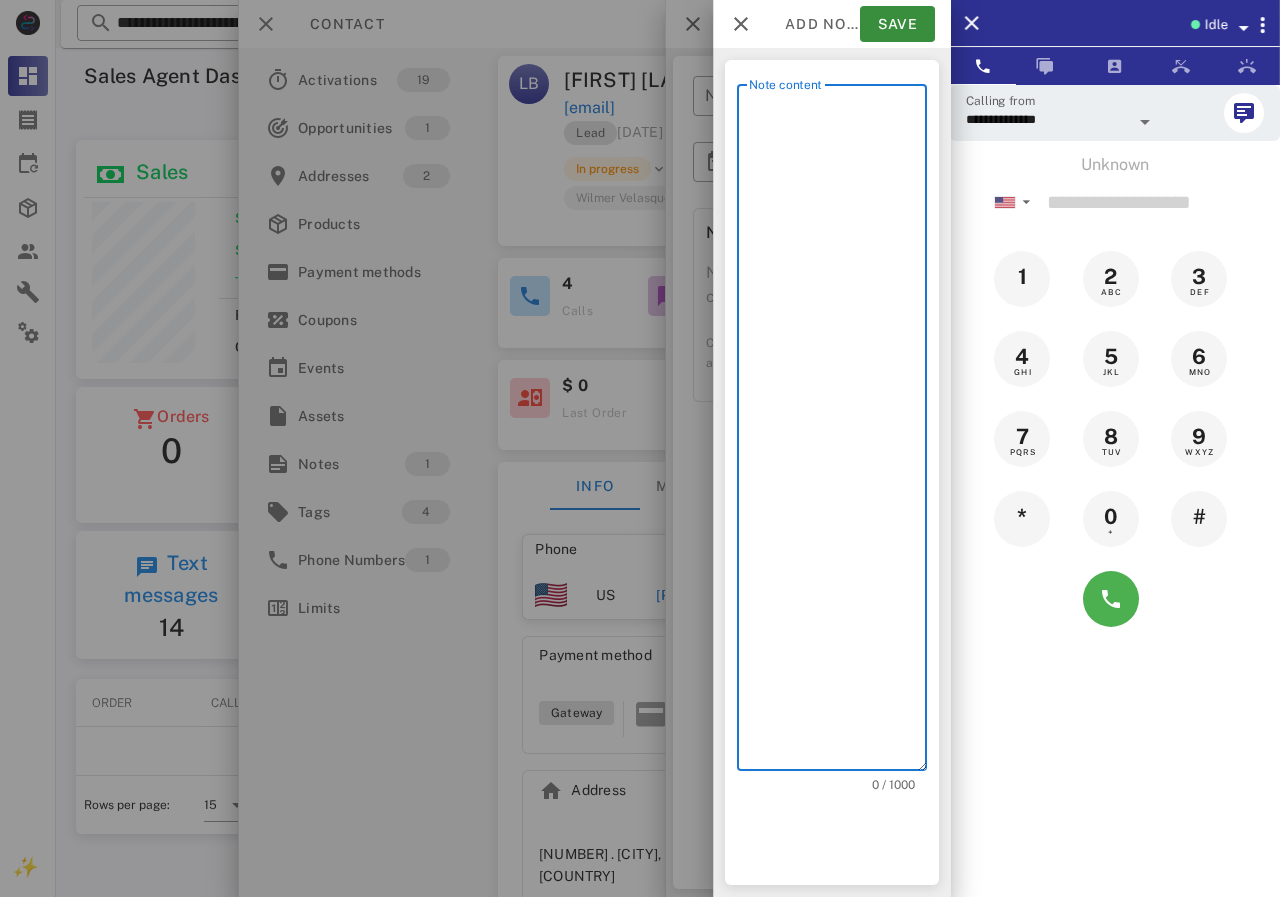 click on "Note content" at bounding box center [838, 432] 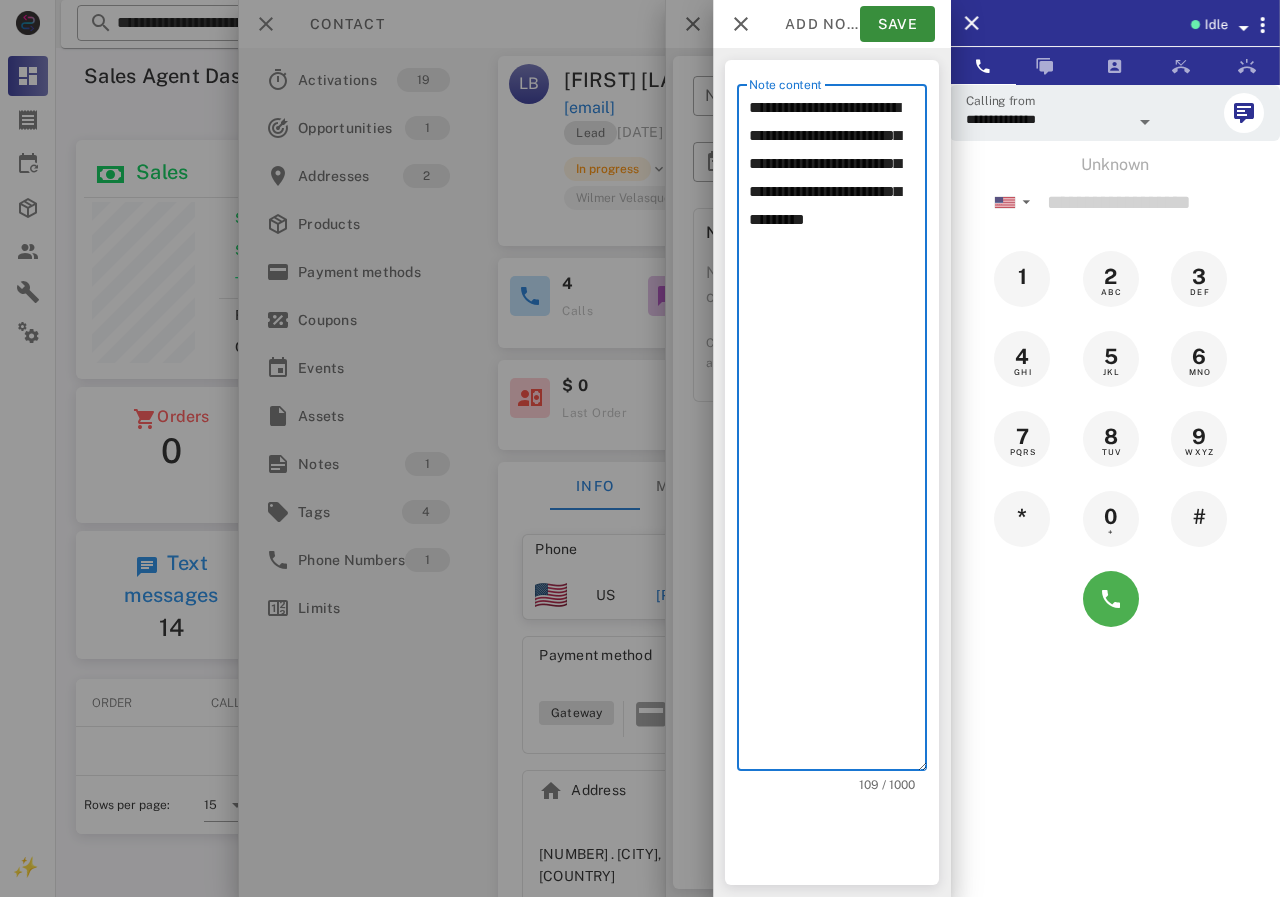 drag, startPoint x: 884, startPoint y: 189, endPoint x: 910, endPoint y: 193, distance: 26.305893 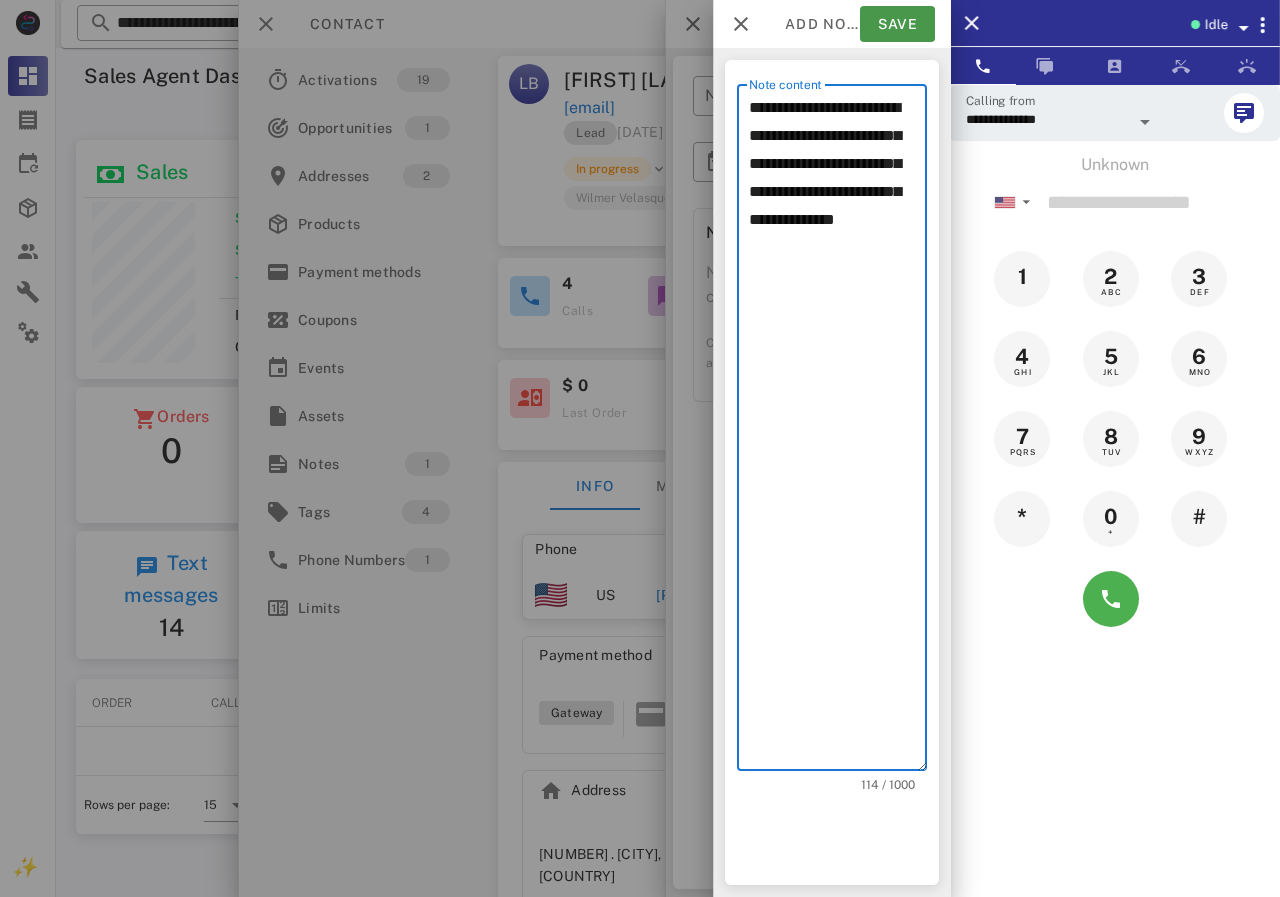type on "**********" 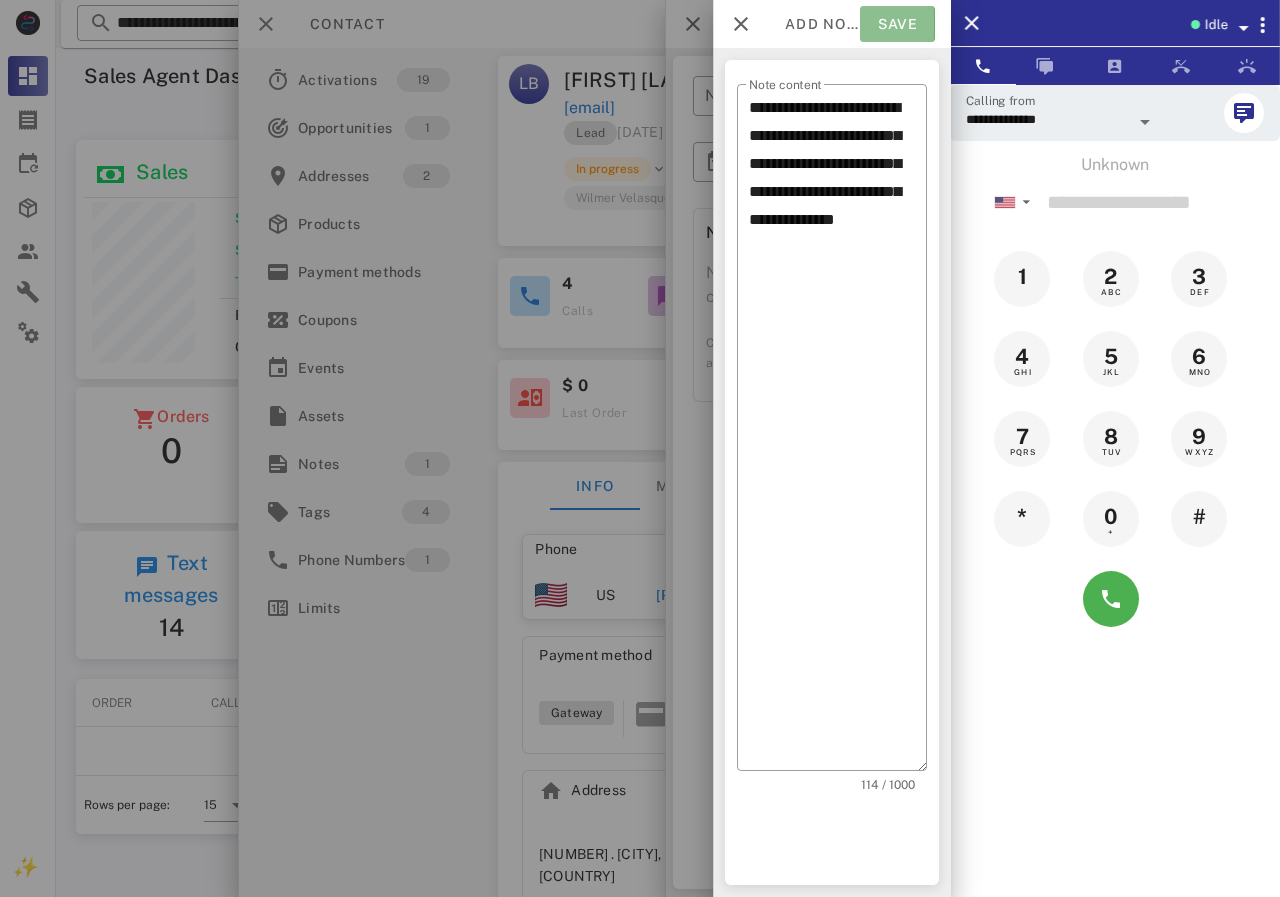 click on "Save" at bounding box center (897, 24) 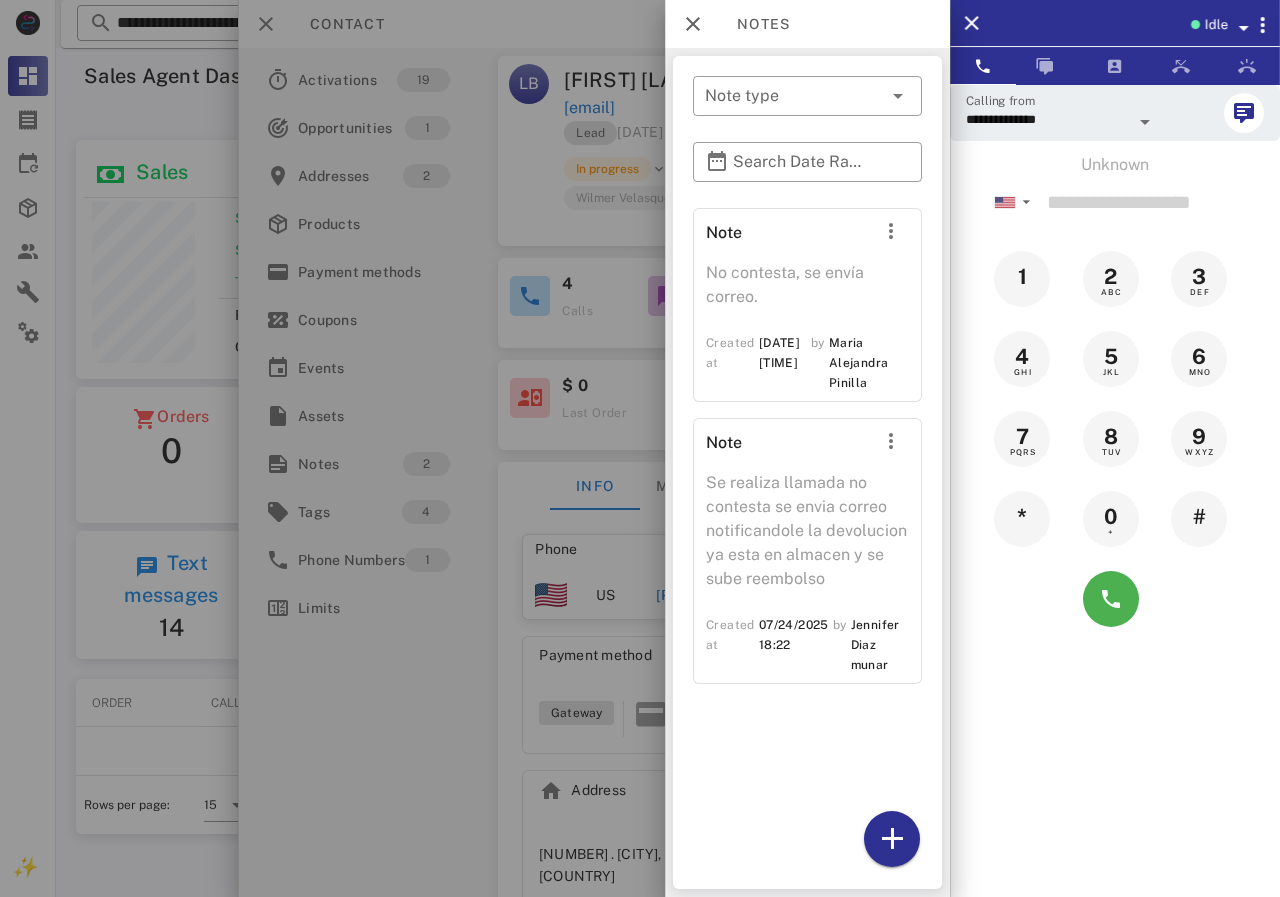 click at bounding box center (640, 448) 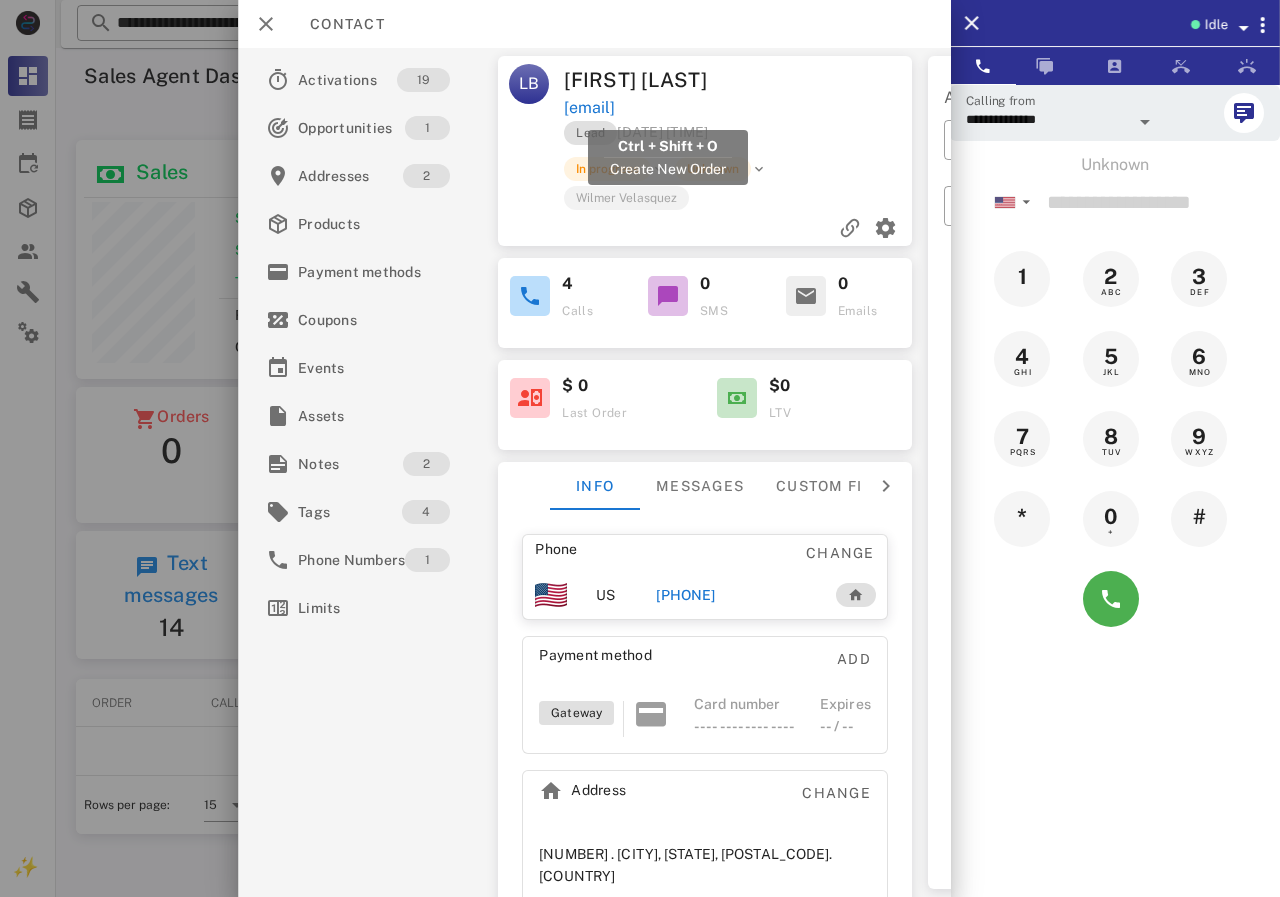 drag, startPoint x: 795, startPoint y: 106, endPoint x: 565, endPoint y: 111, distance: 230.05434 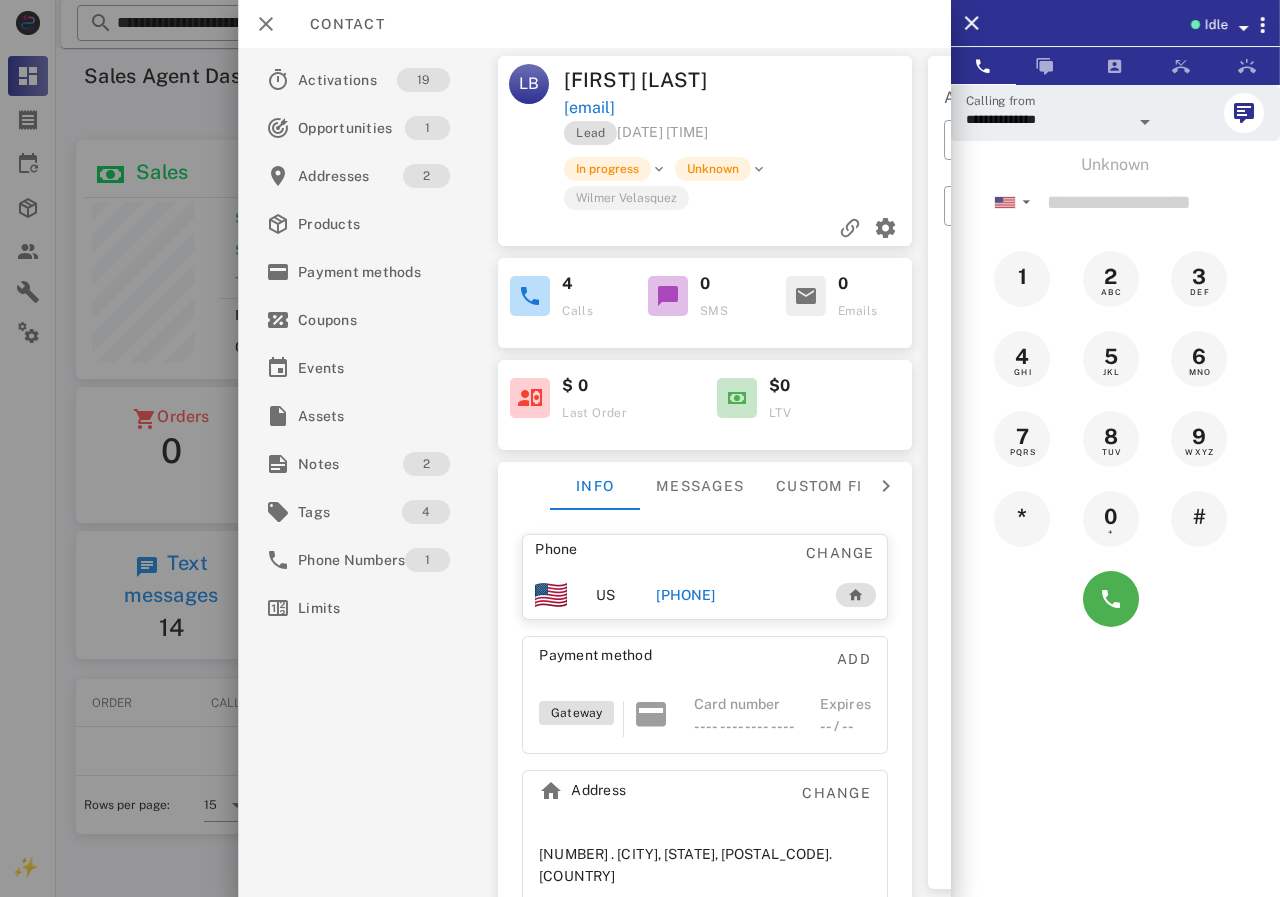 drag, startPoint x: 666, startPoint y: 598, endPoint x: 766, endPoint y: 601, distance: 100.04499 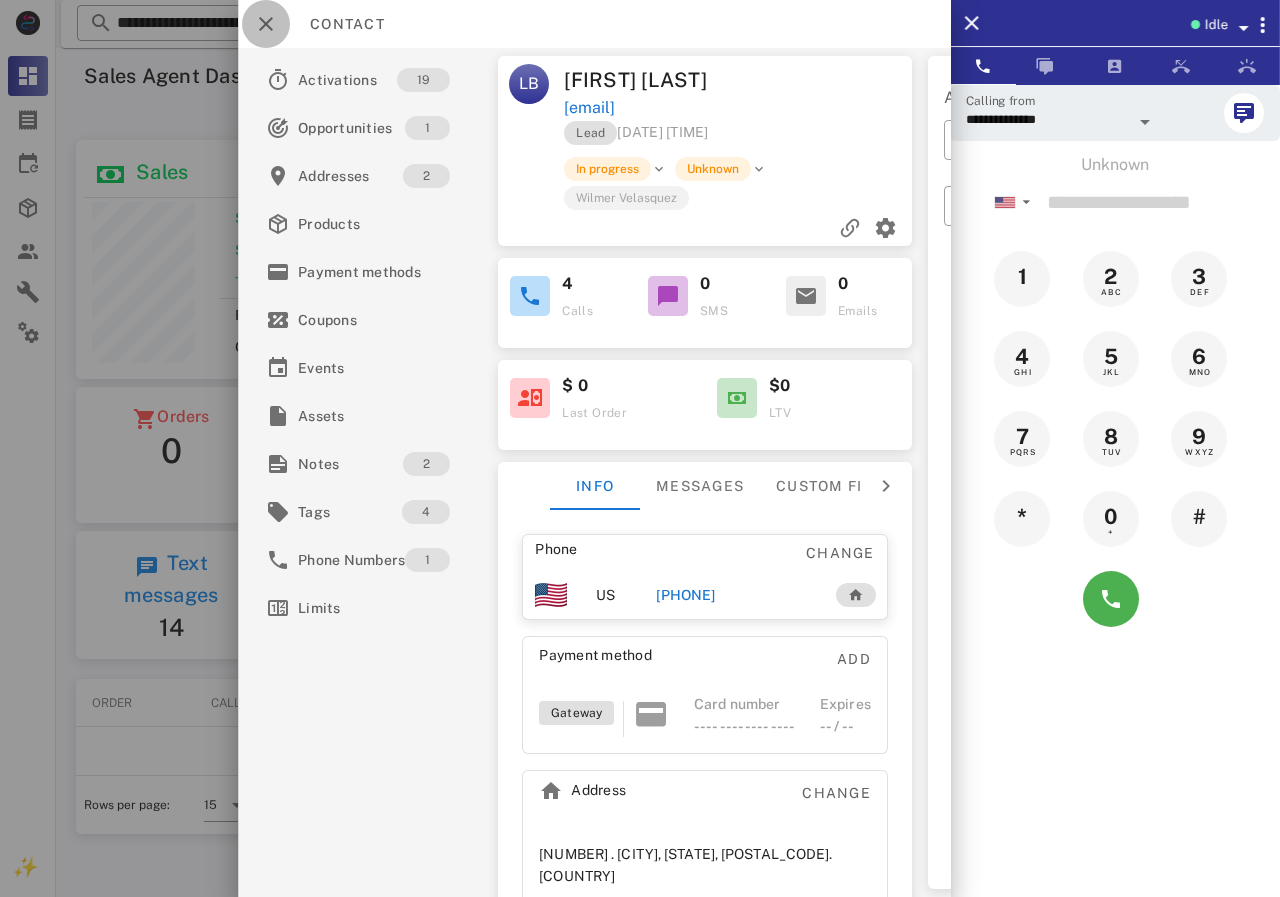 click at bounding box center (266, 24) 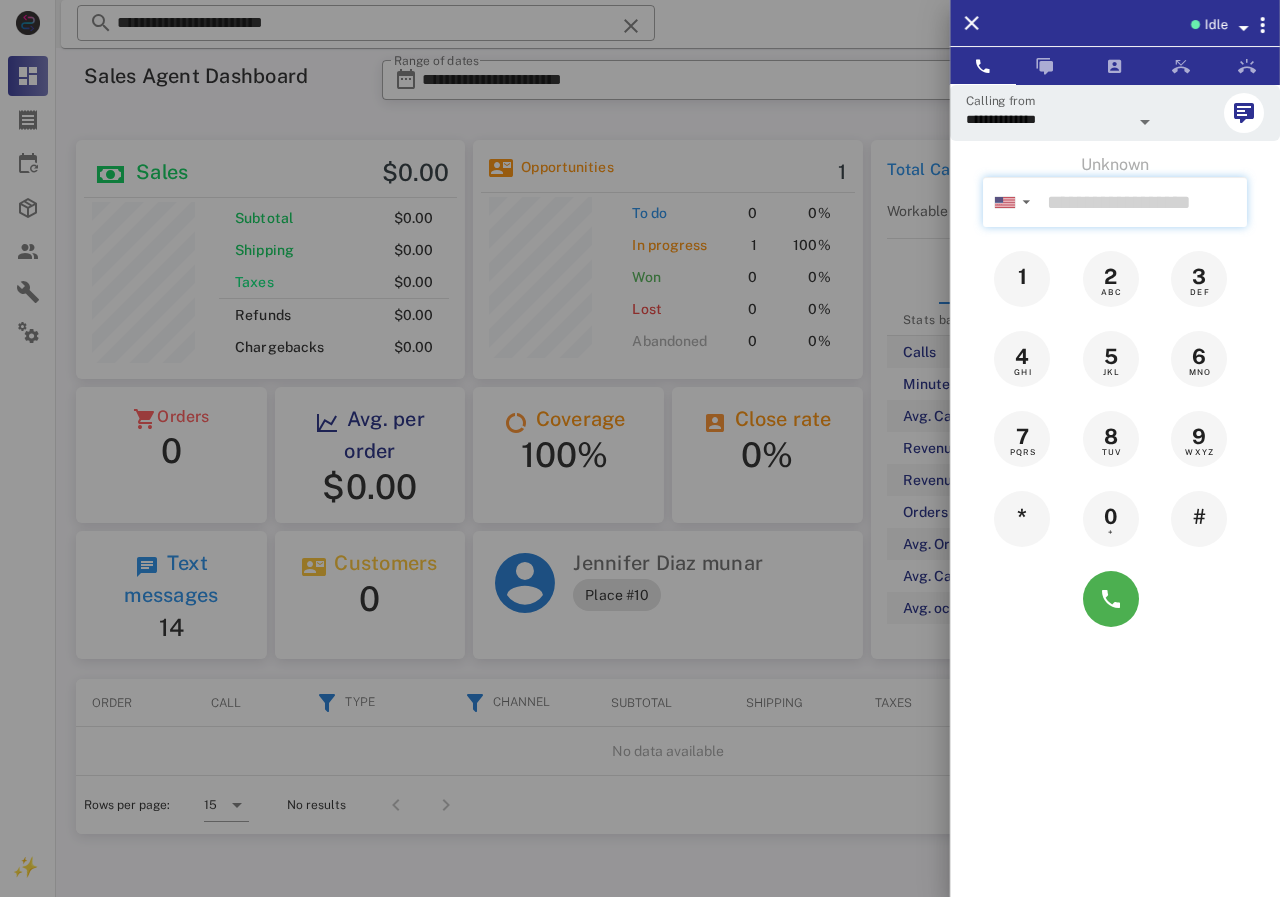 click at bounding box center [1143, 202] 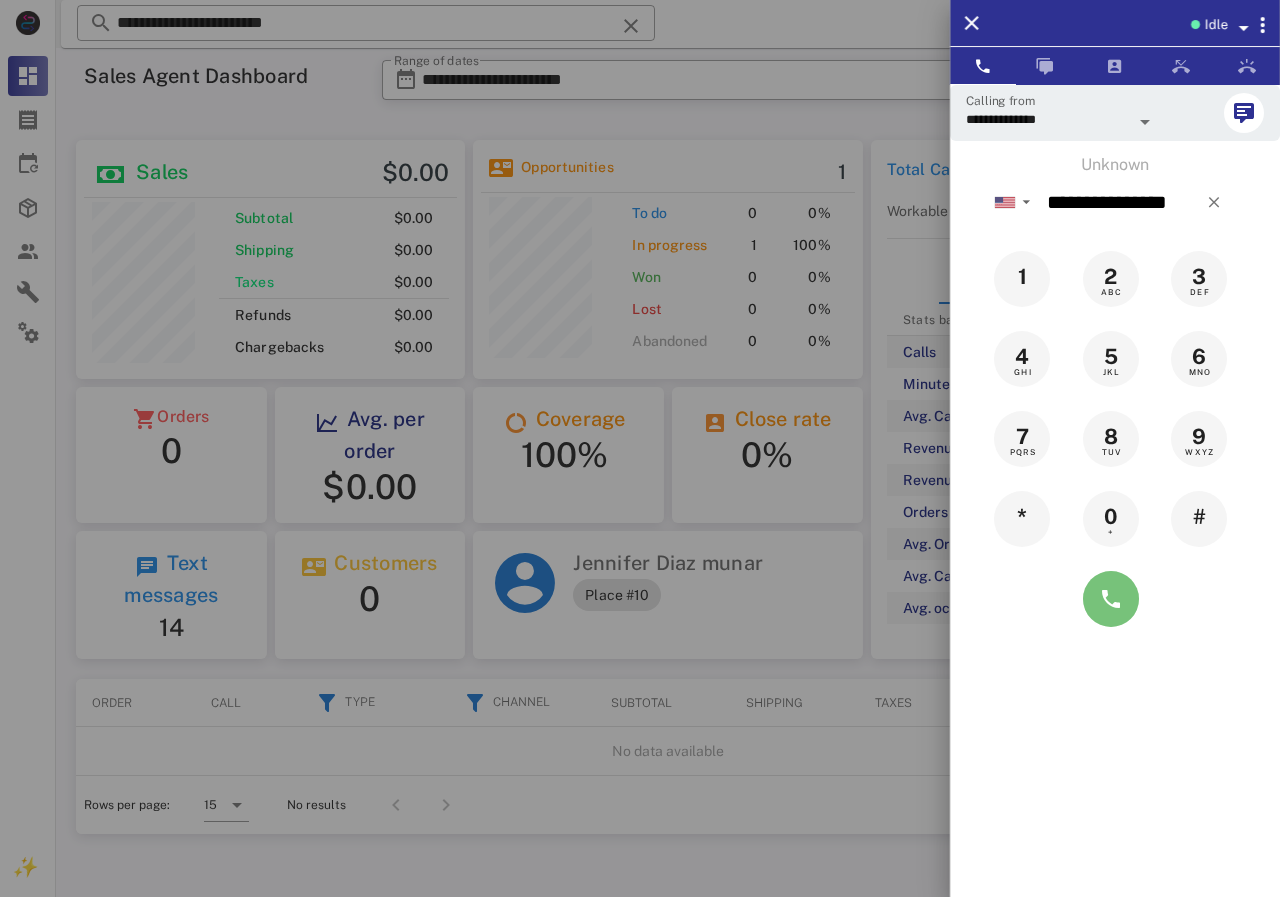 click at bounding box center [1111, 599] 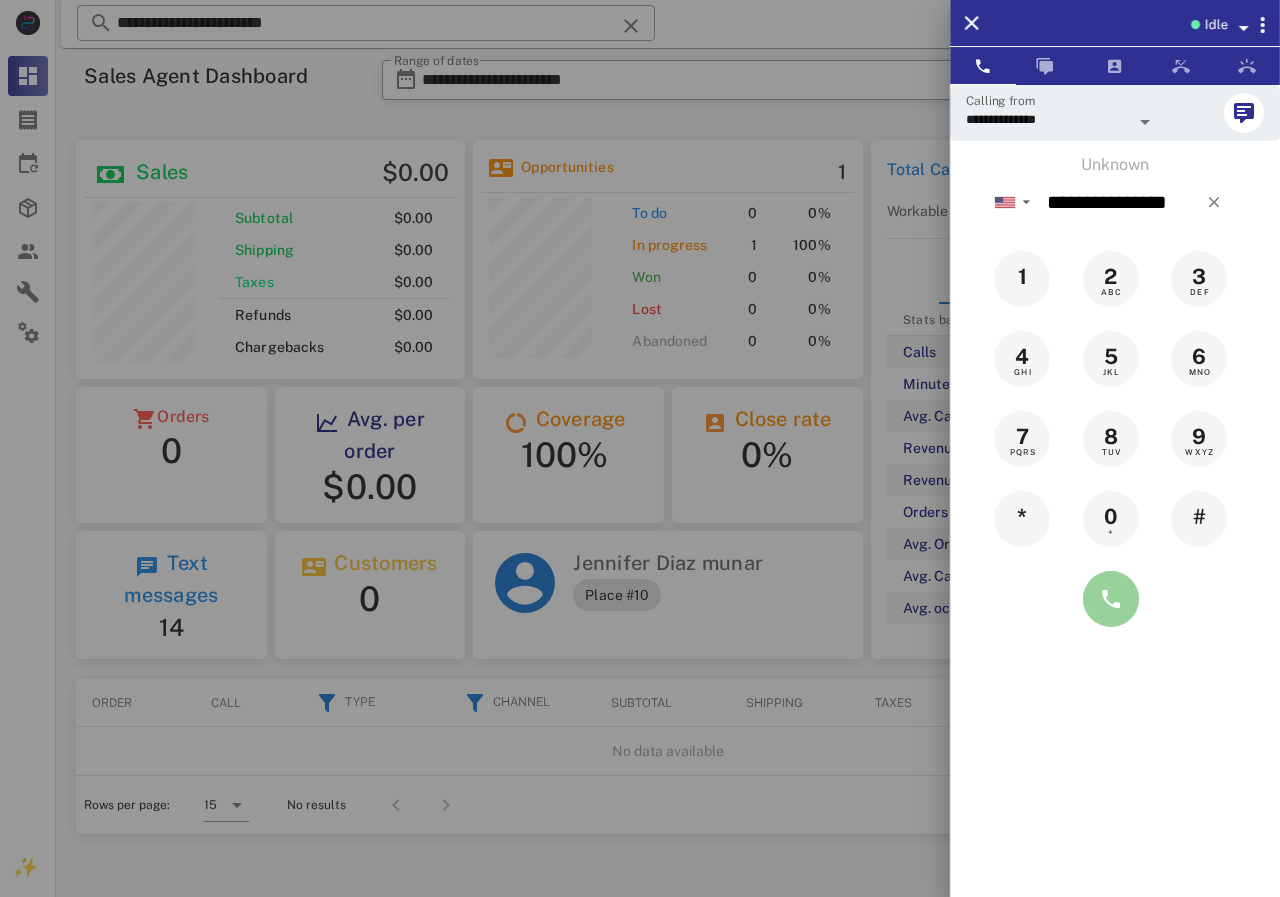 type on "**********" 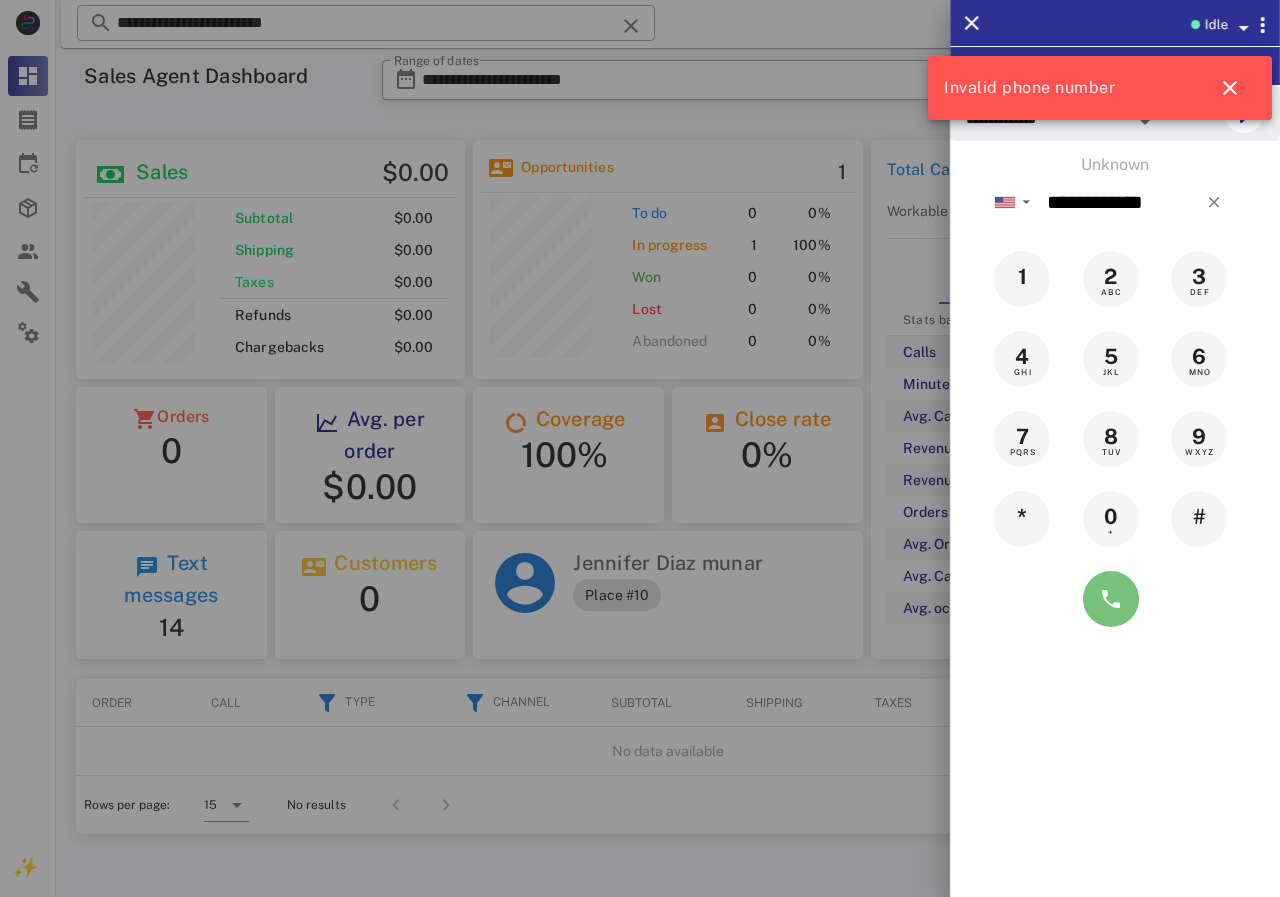 type 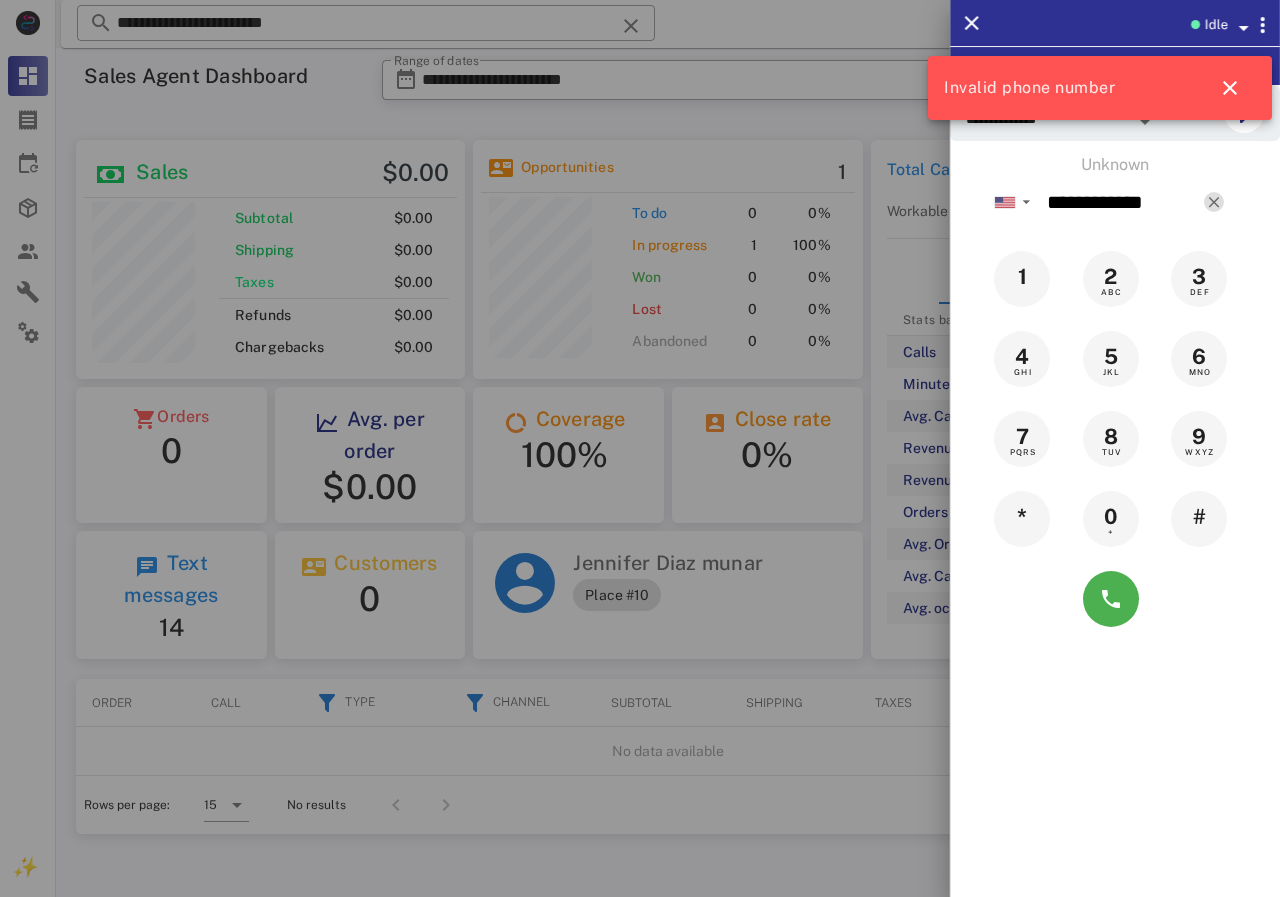 click at bounding box center [1214, 202] 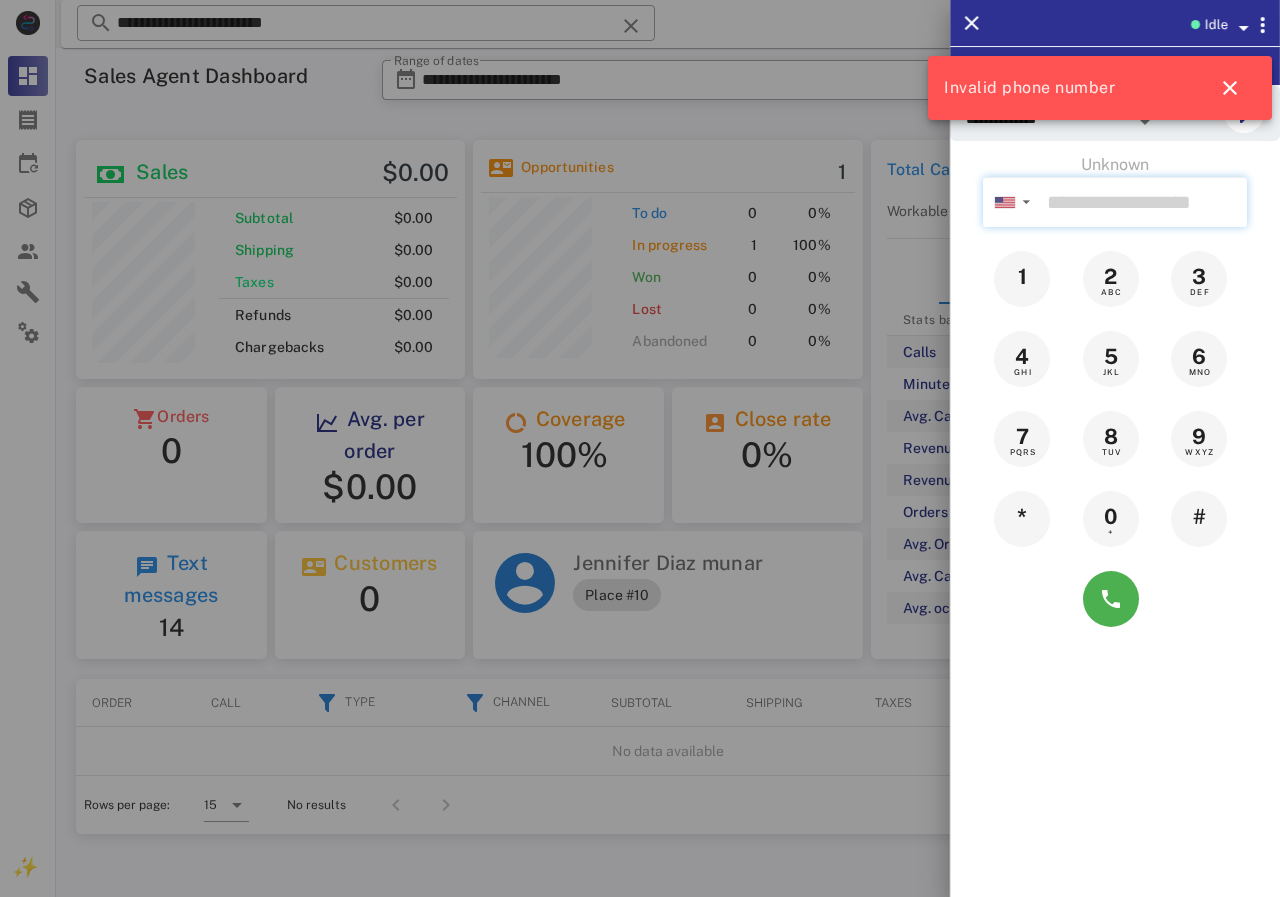click at bounding box center (1143, 202) 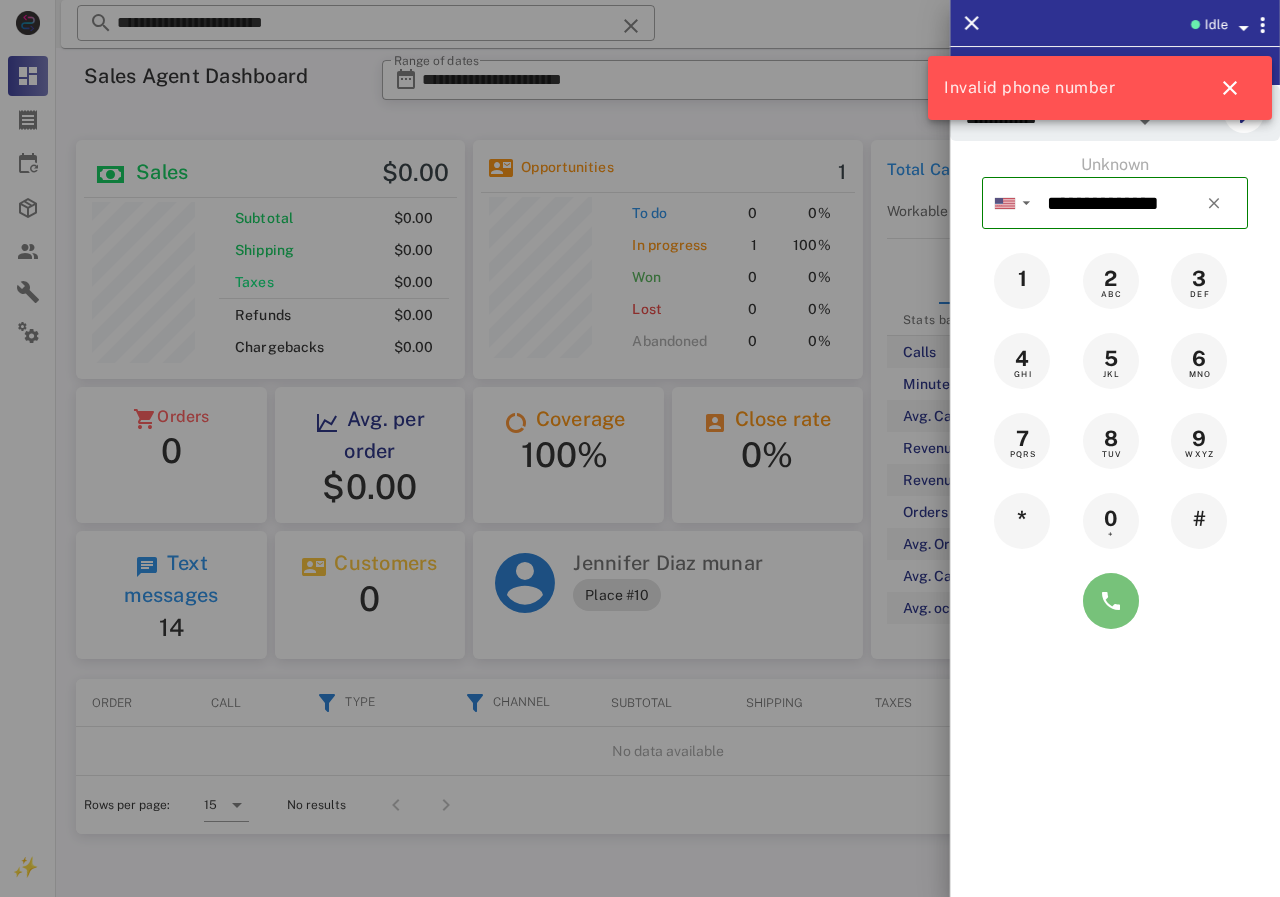 click at bounding box center [1111, 601] 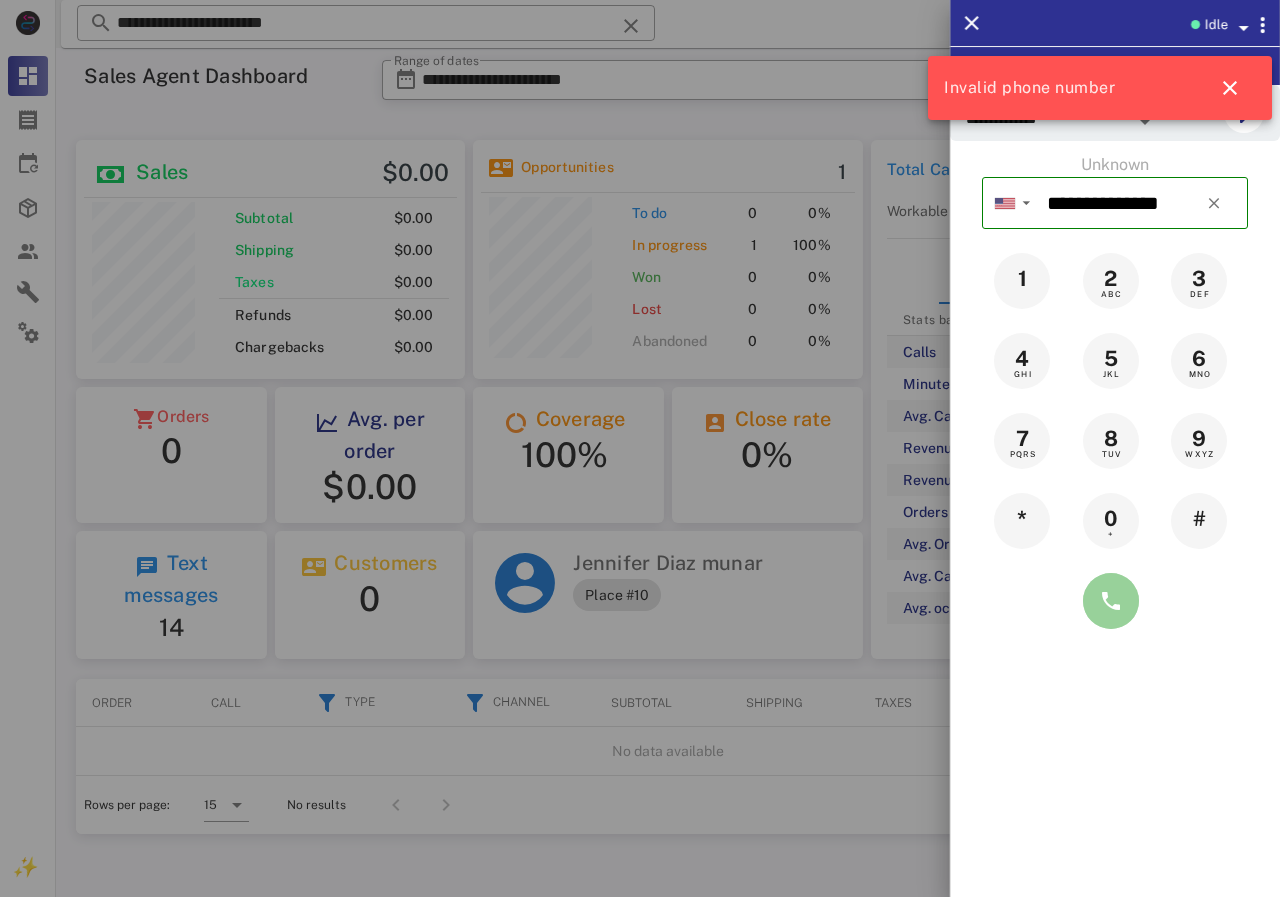 type on "**********" 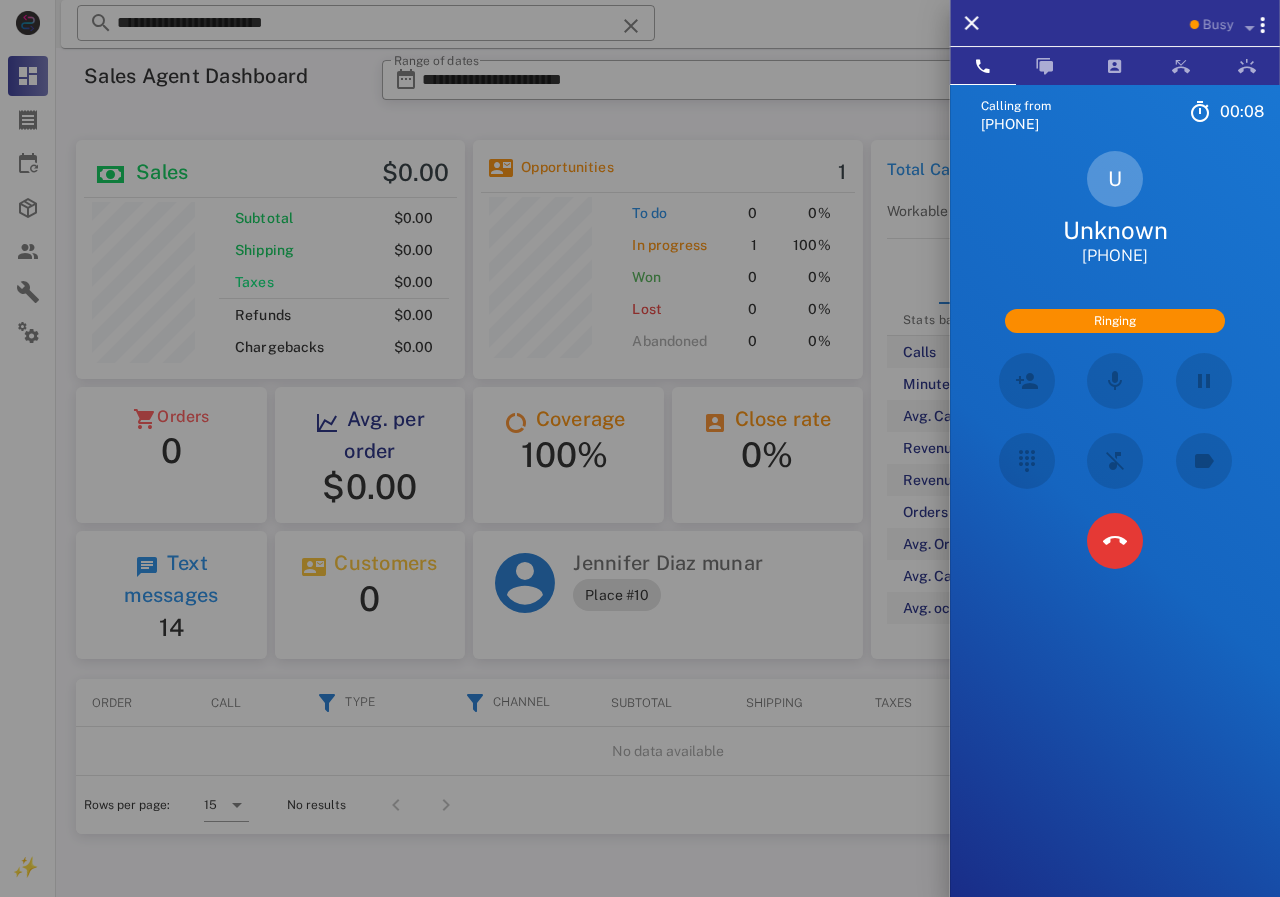 drag, startPoint x: 890, startPoint y: 815, endPoint x: 1162, endPoint y: 28, distance: 832.6782 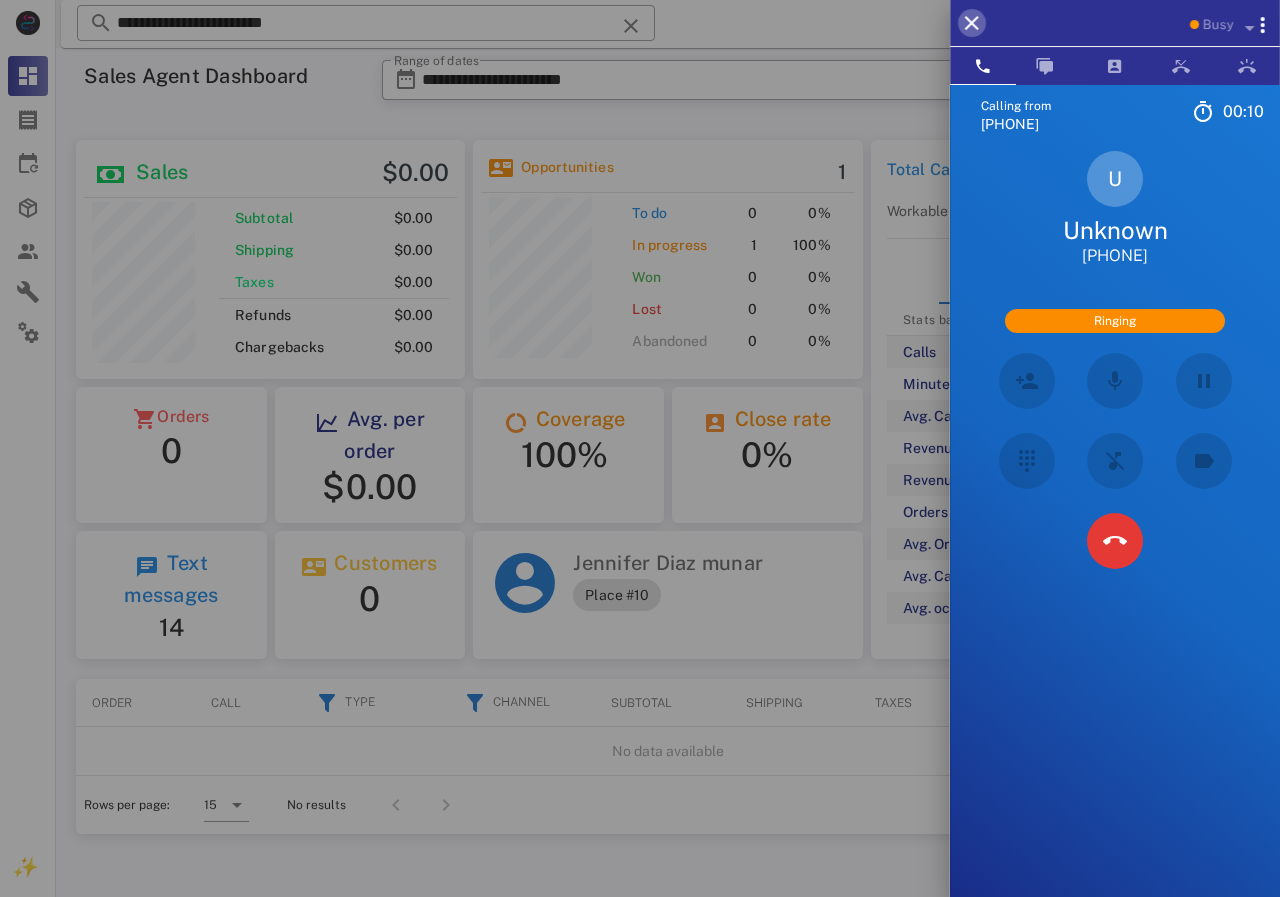 click at bounding box center (972, 23) 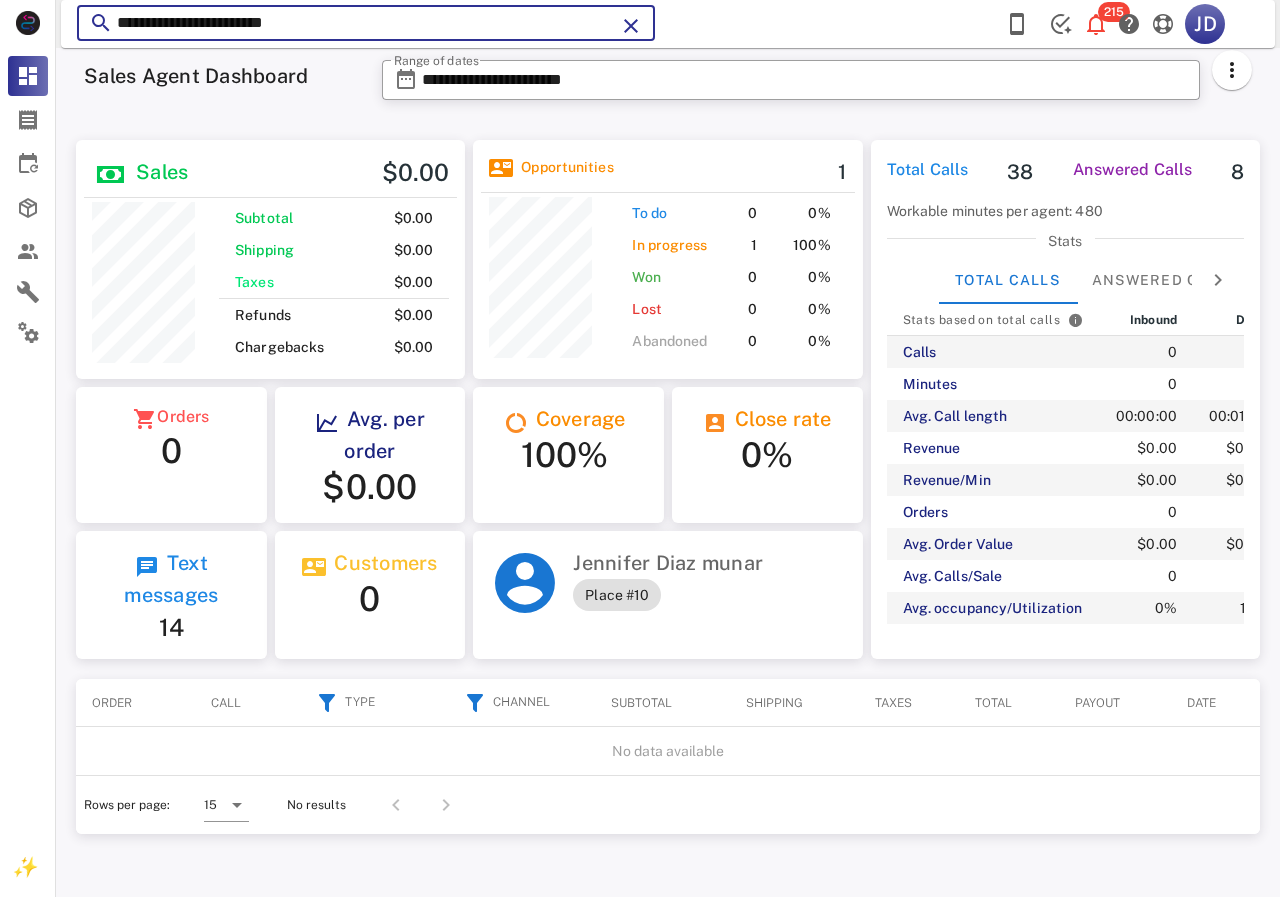 click on "**********" at bounding box center [366, 23] 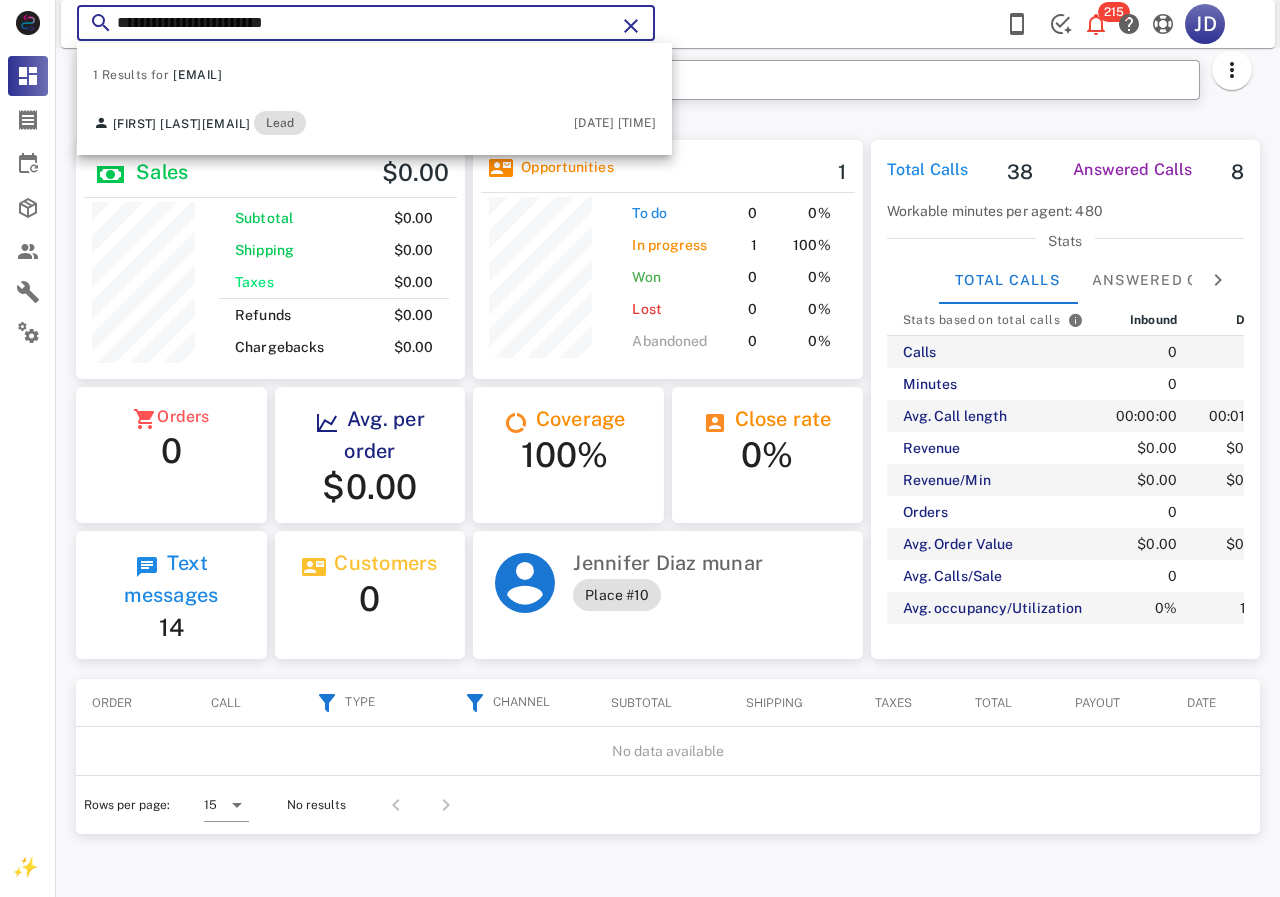 drag, startPoint x: 377, startPoint y: 33, endPoint x: 146, endPoint y: 21, distance: 231.31148 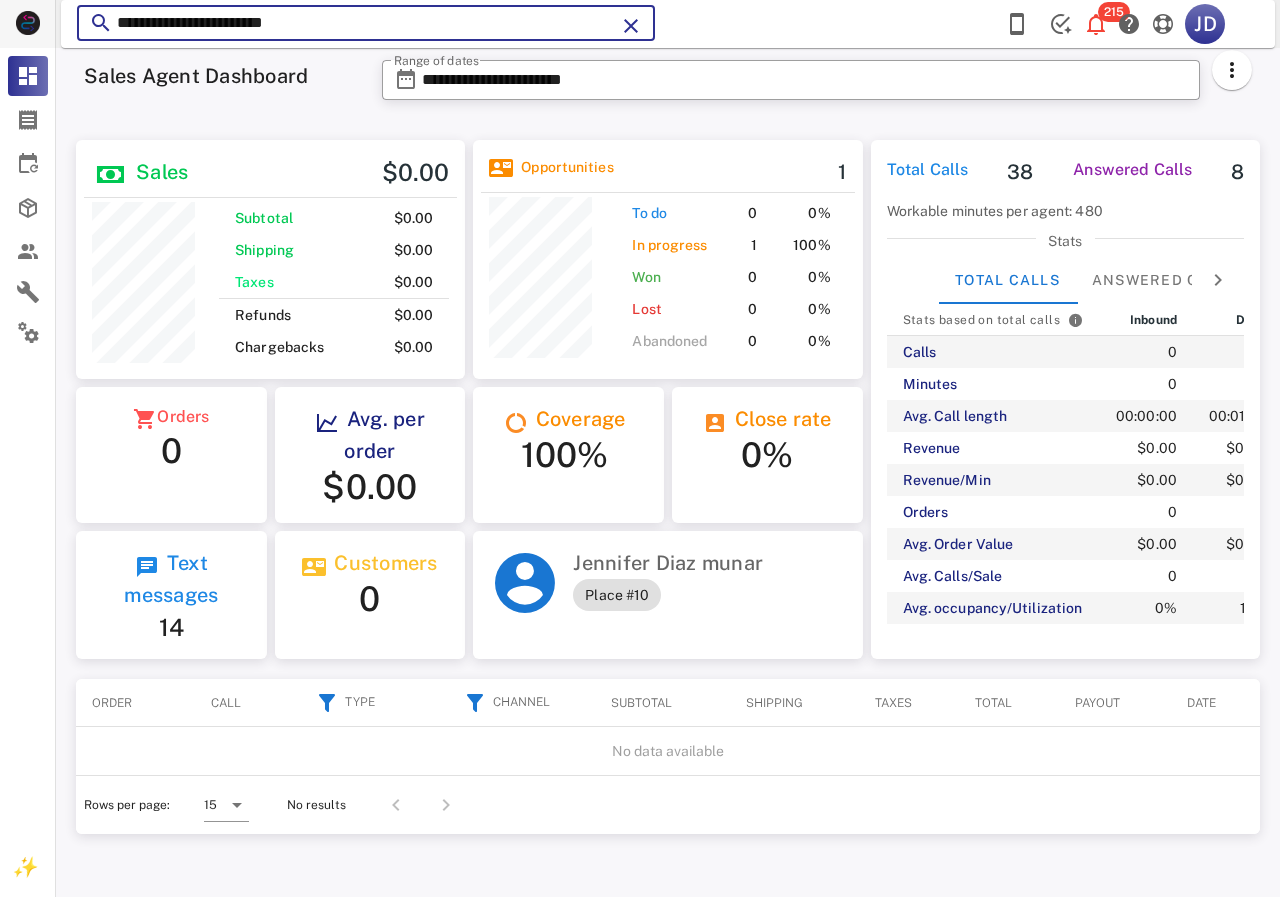 drag, startPoint x: 354, startPoint y: 23, endPoint x: 52, endPoint y: 30, distance: 302.08112 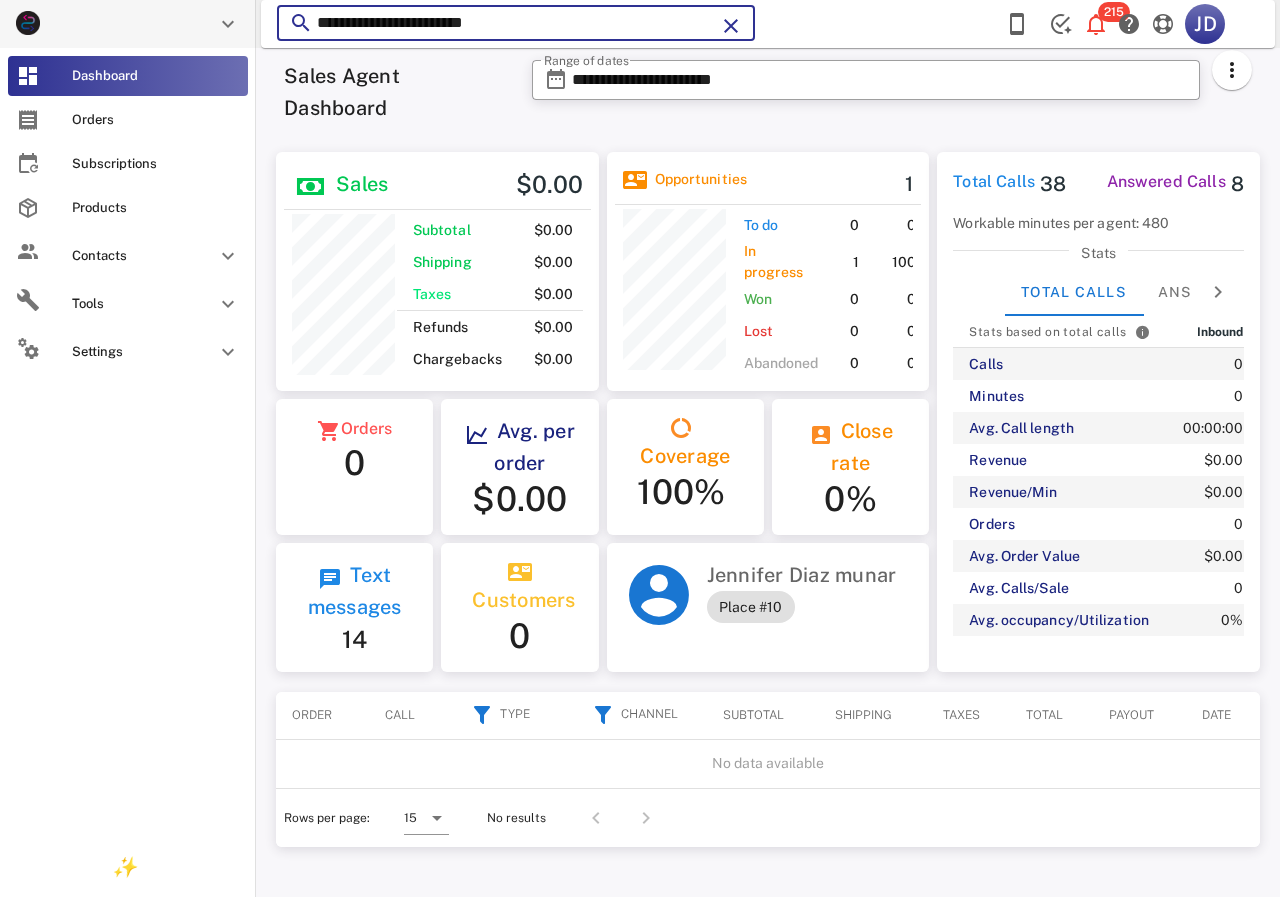 scroll, scrollTop: 250, scrollLeft: 322, axis: both 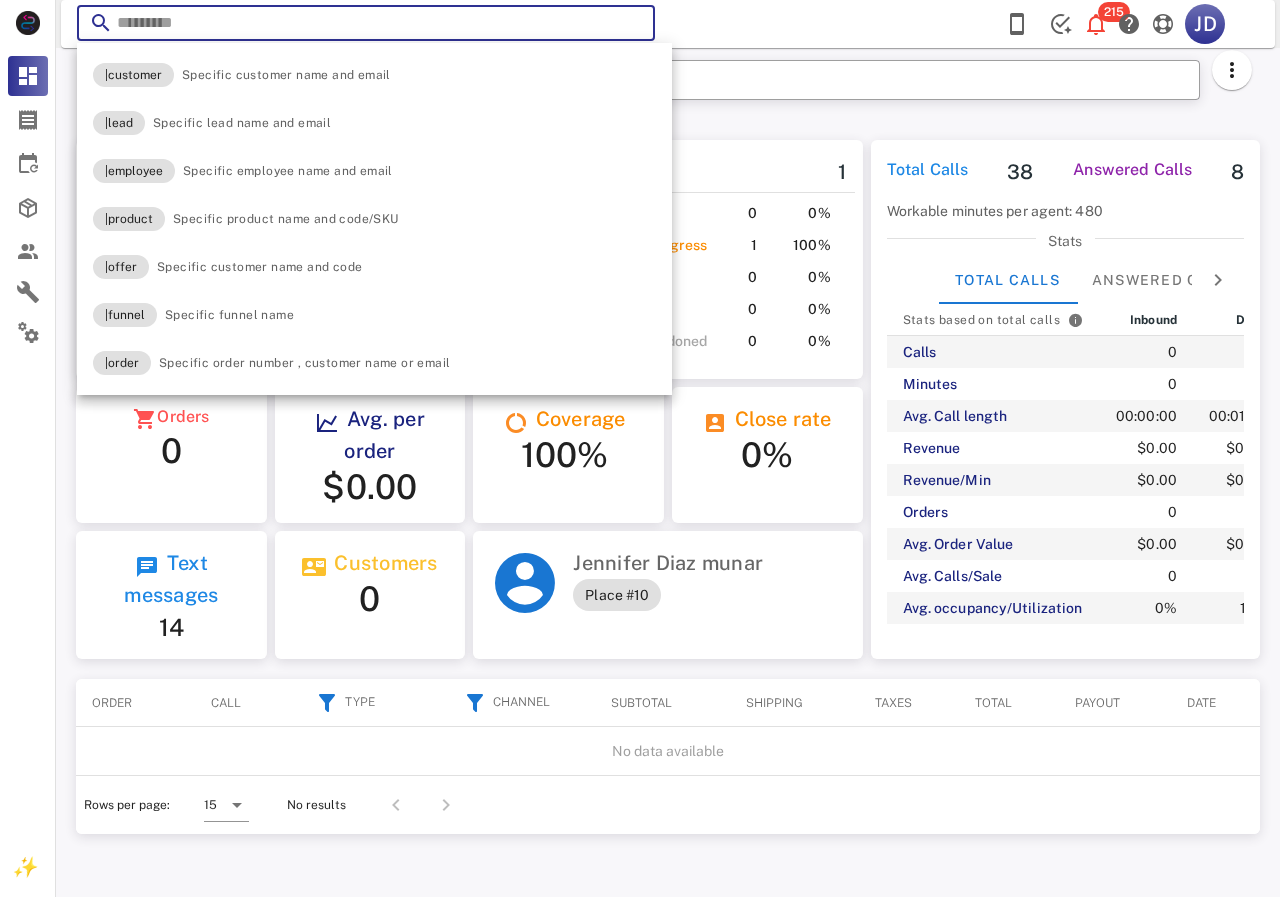 type 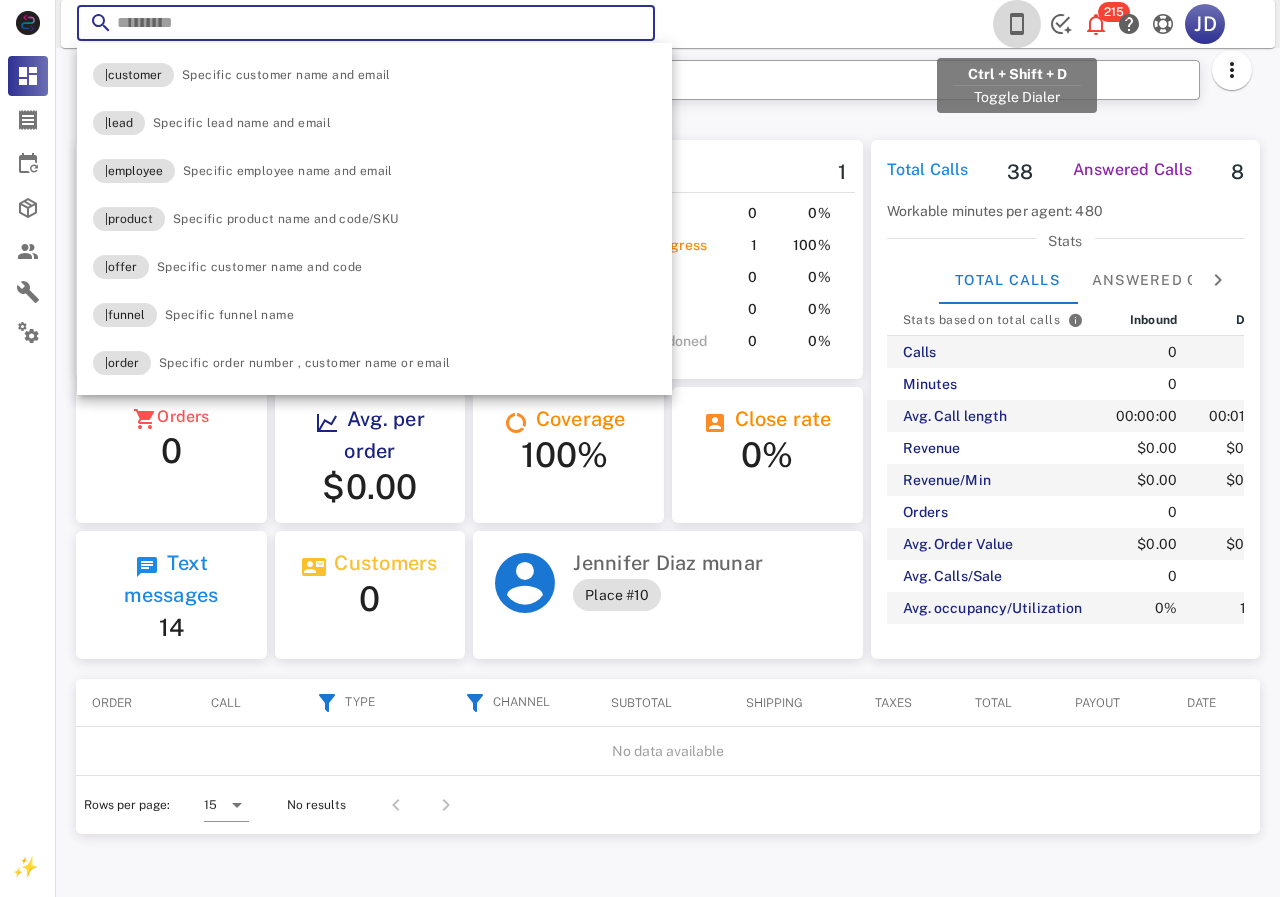 click at bounding box center (1017, 24) 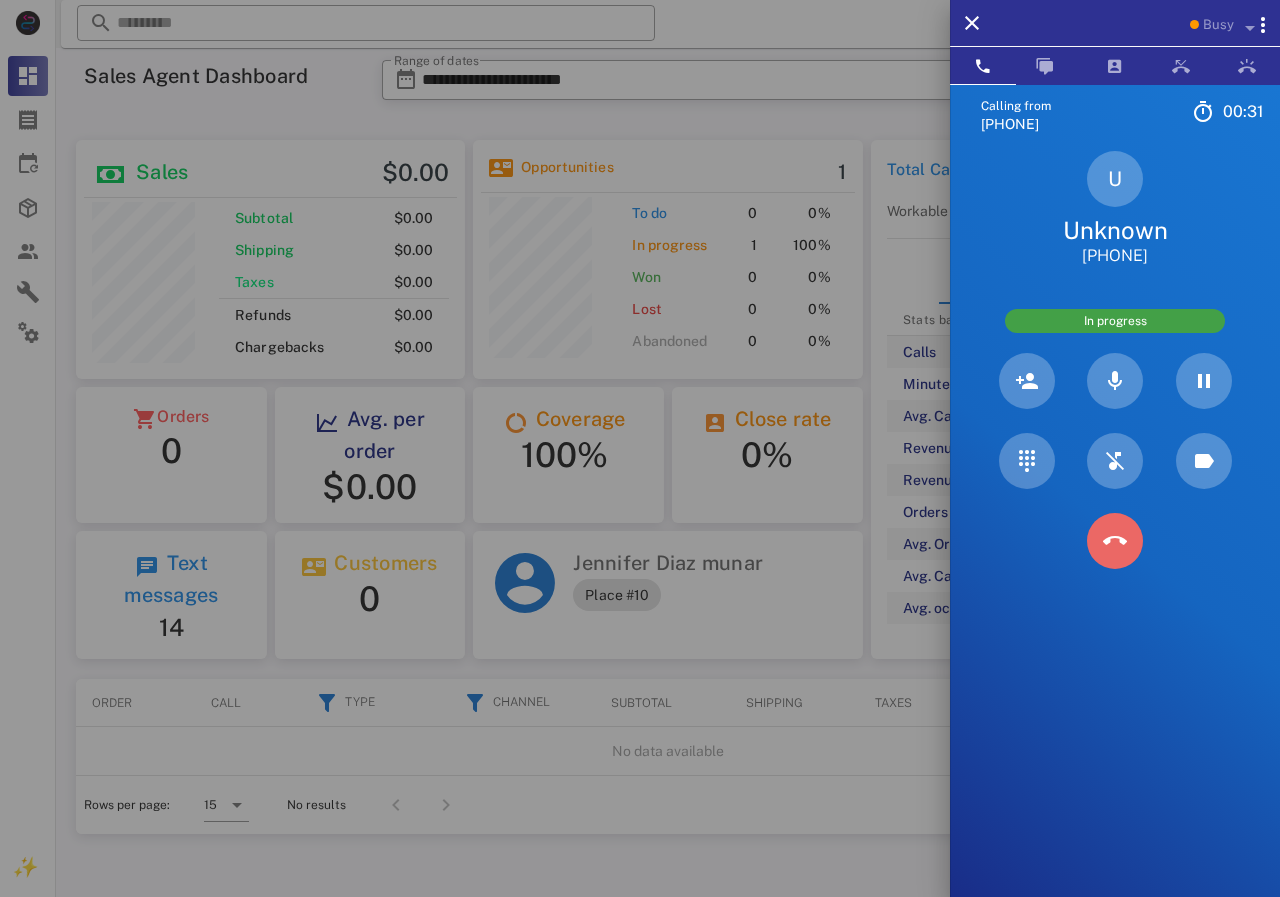 click at bounding box center [1115, 541] 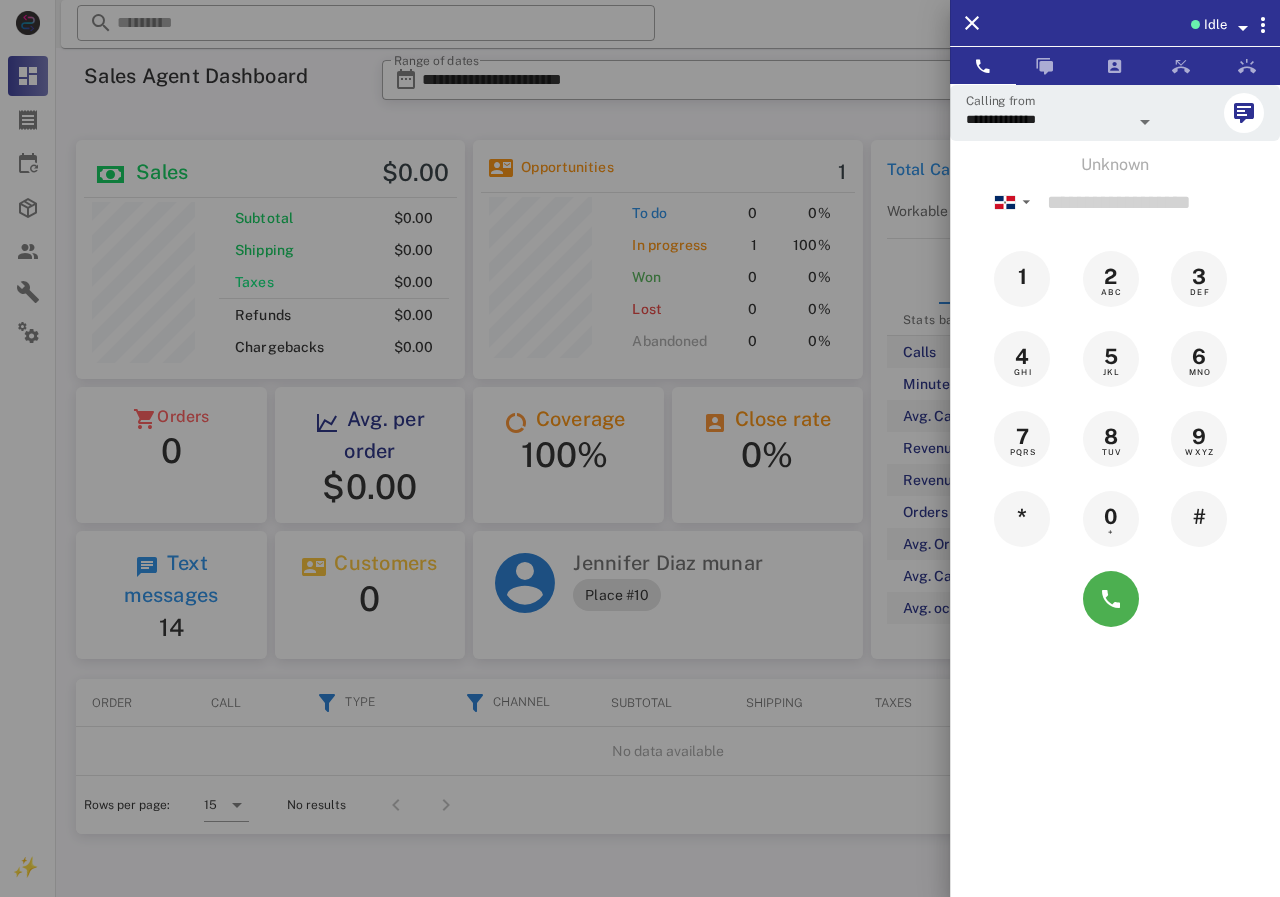 click at bounding box center [640, 448] 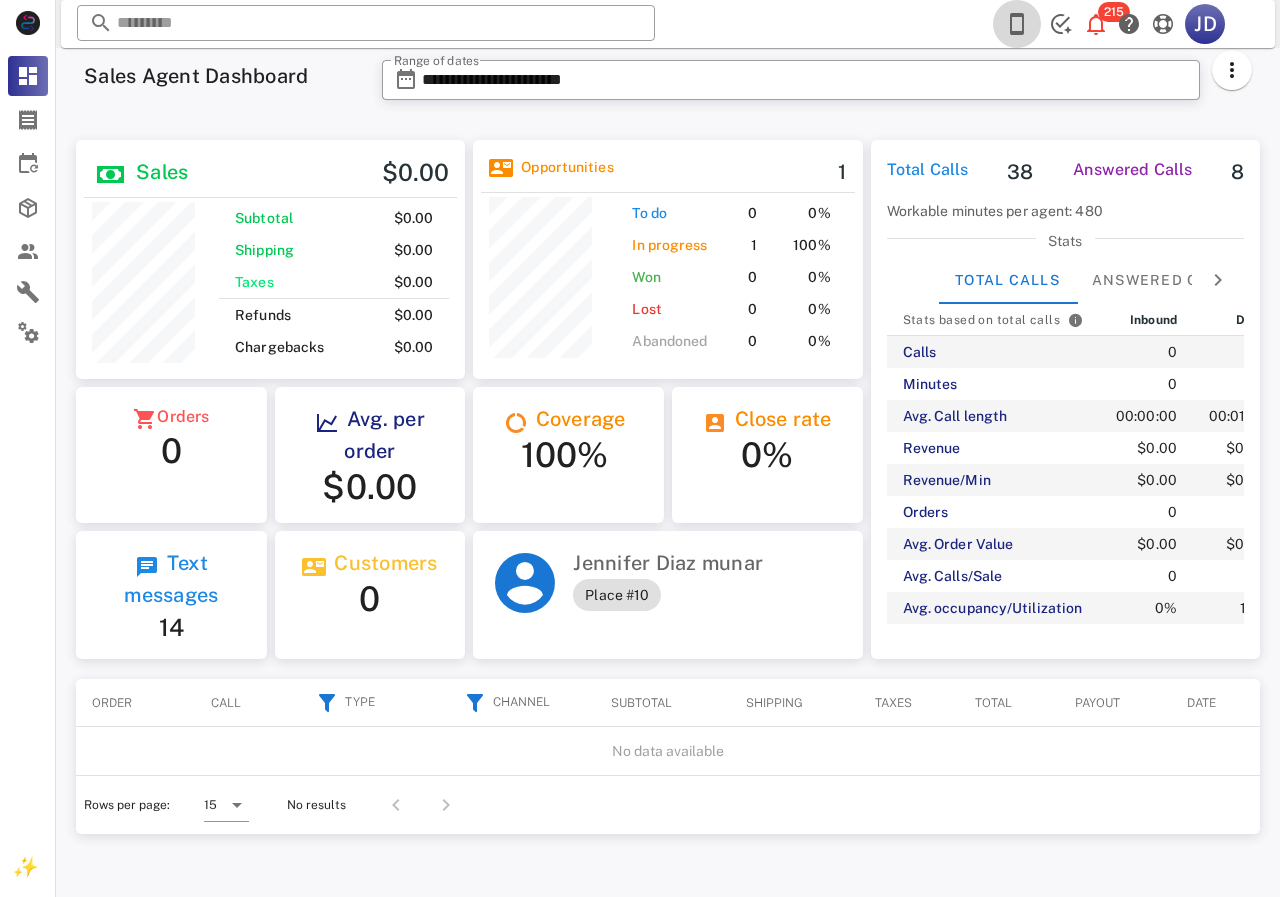 click at bounding box center [1017, 24] 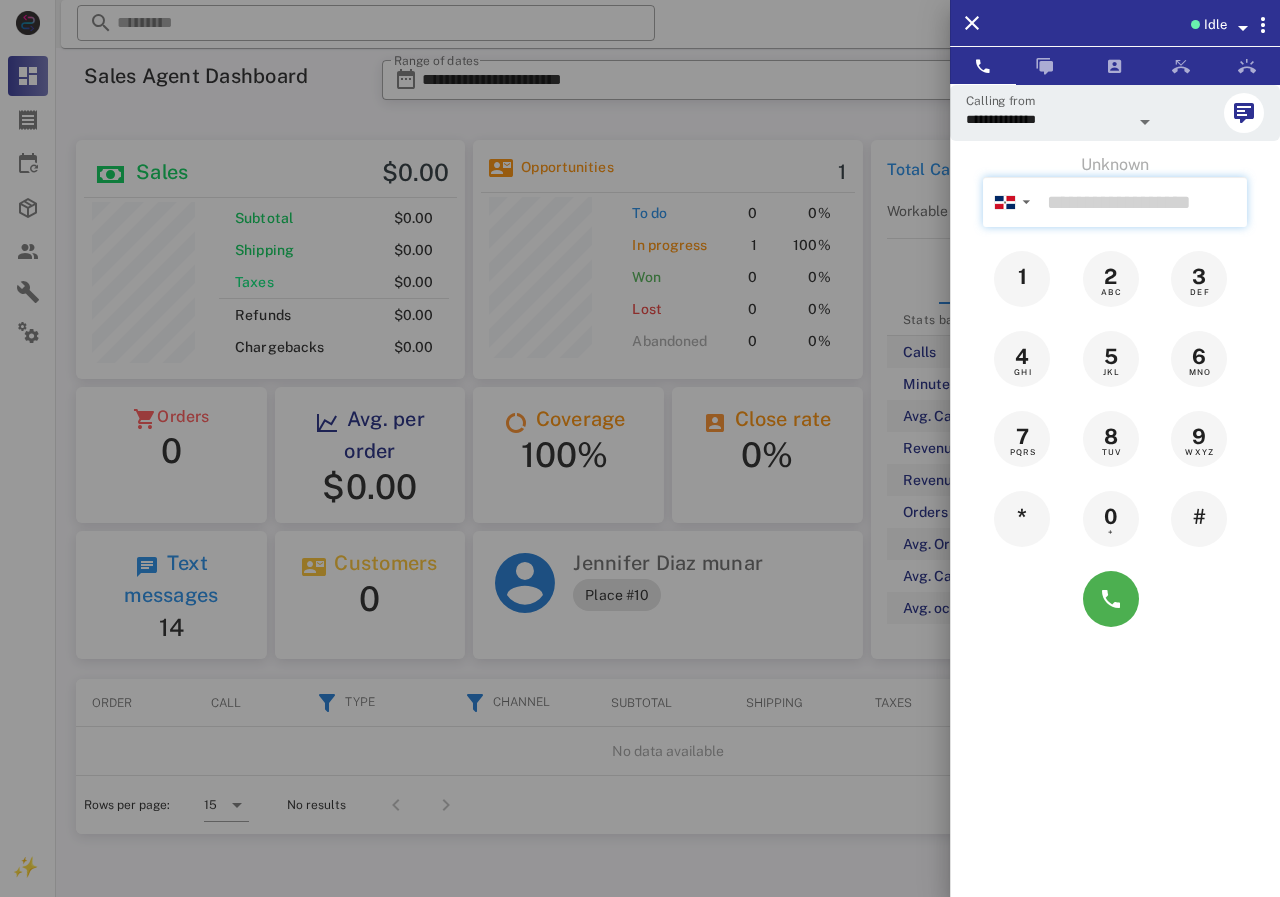 click at bounding box center [1143, 202] 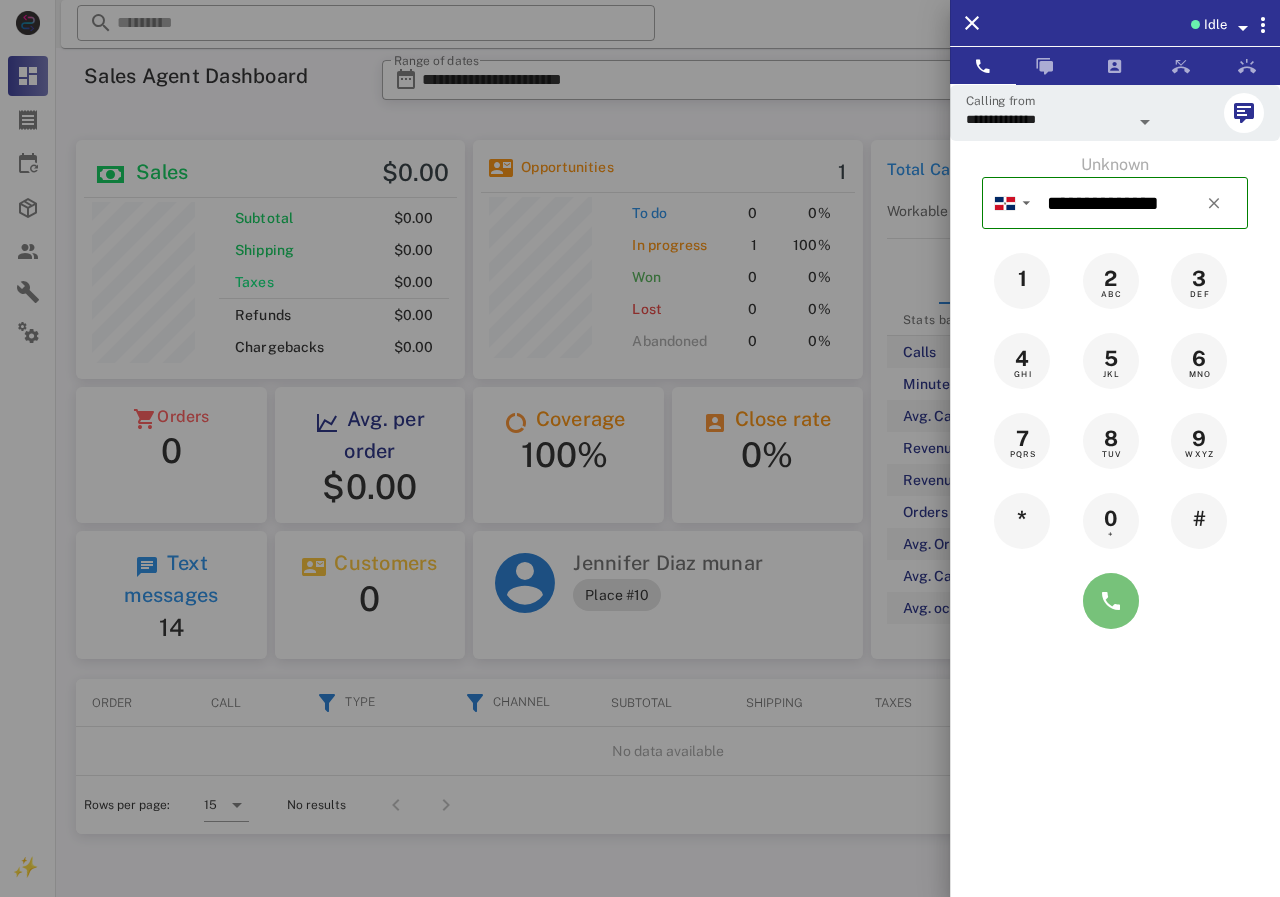 click at bounding box center [1111, 601] 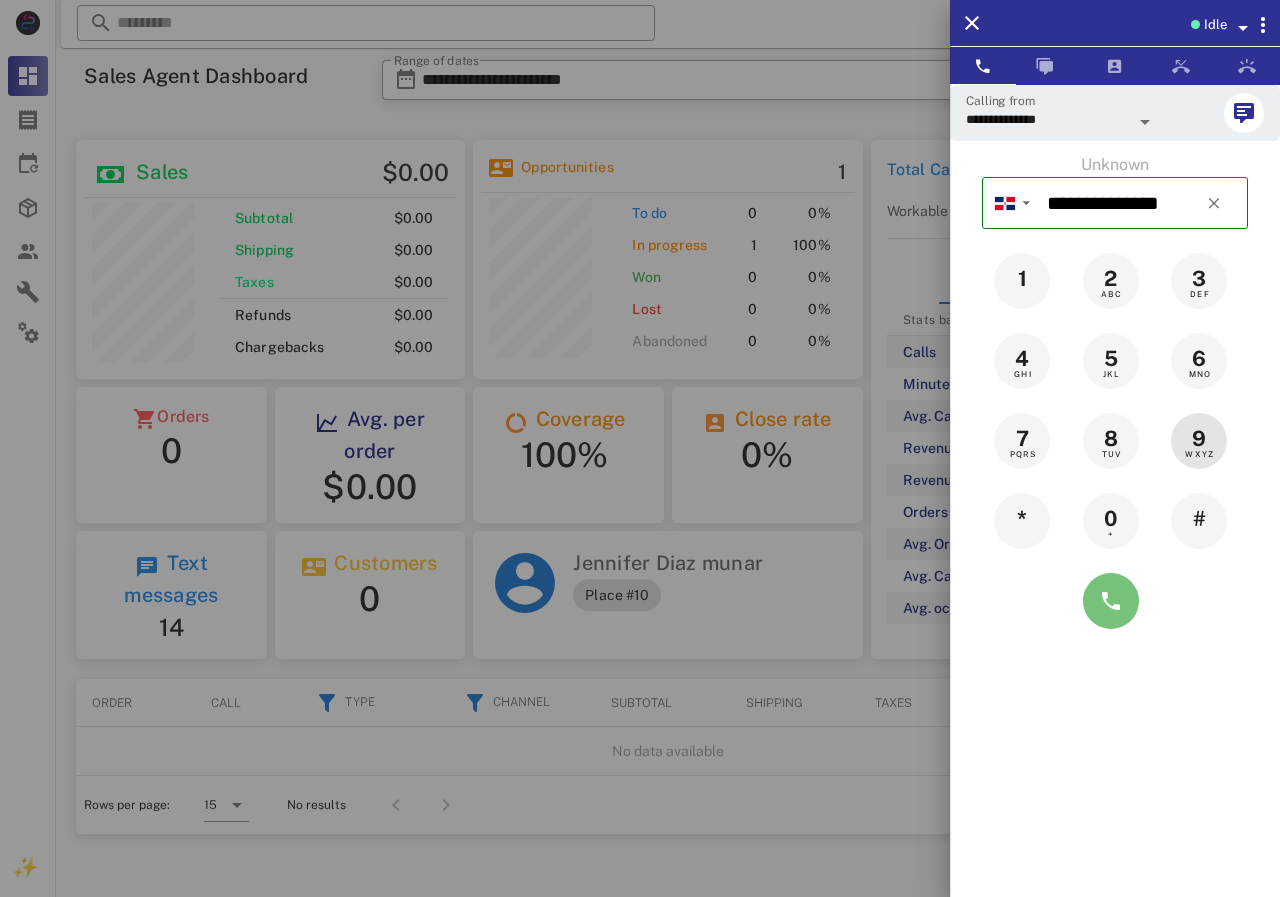 type on "**********" 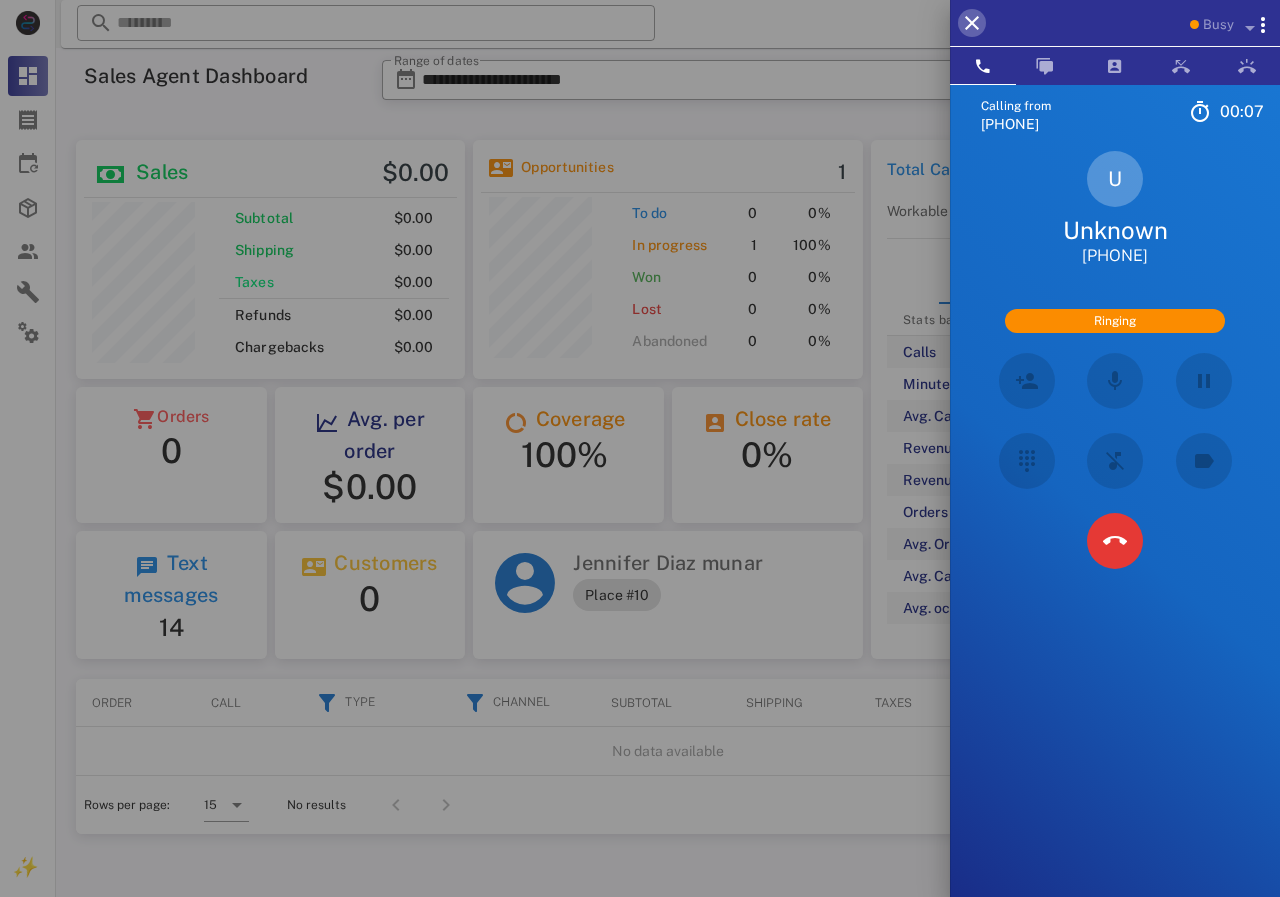 click at bounding box center [972, 23] 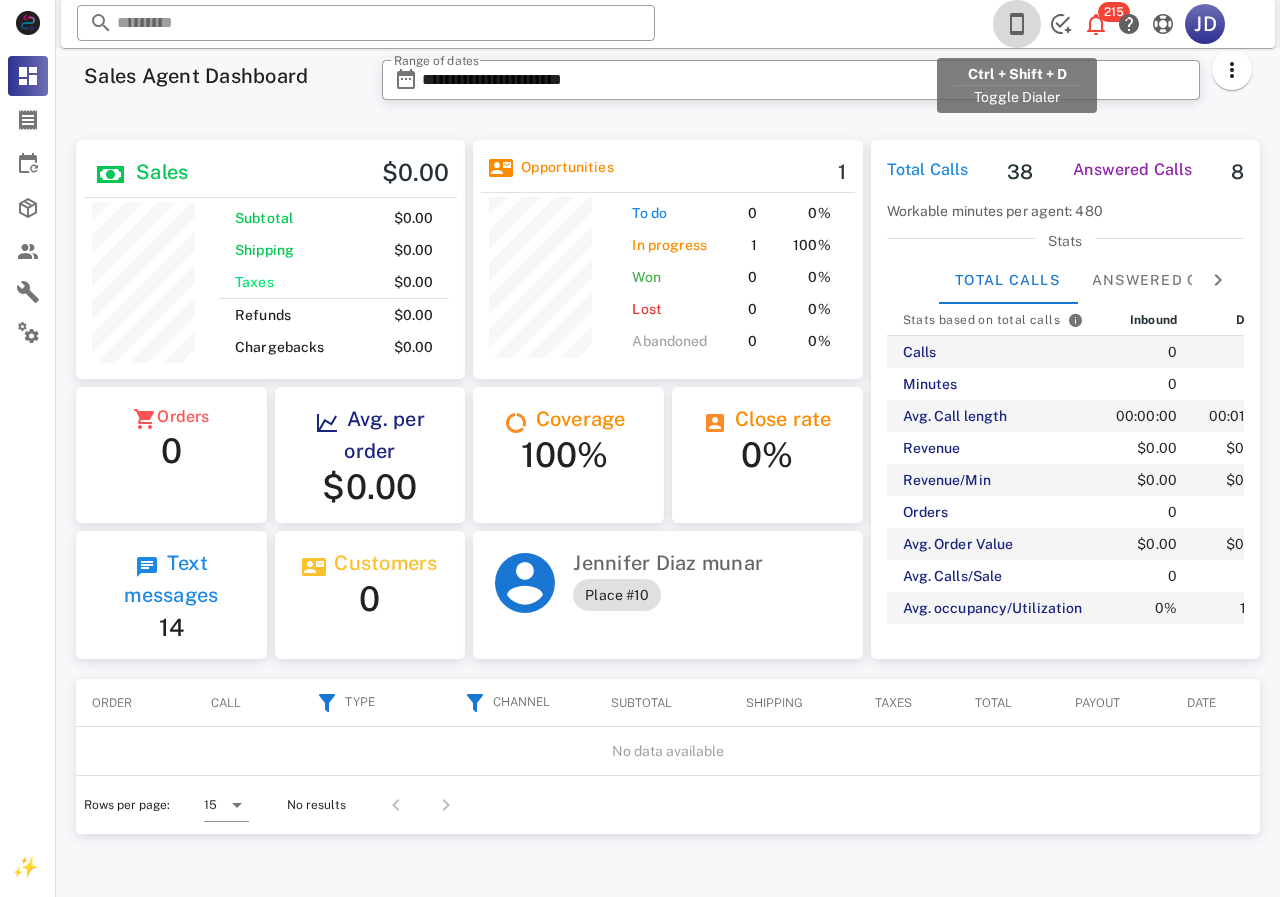 click at bounding box center [1017, 24] 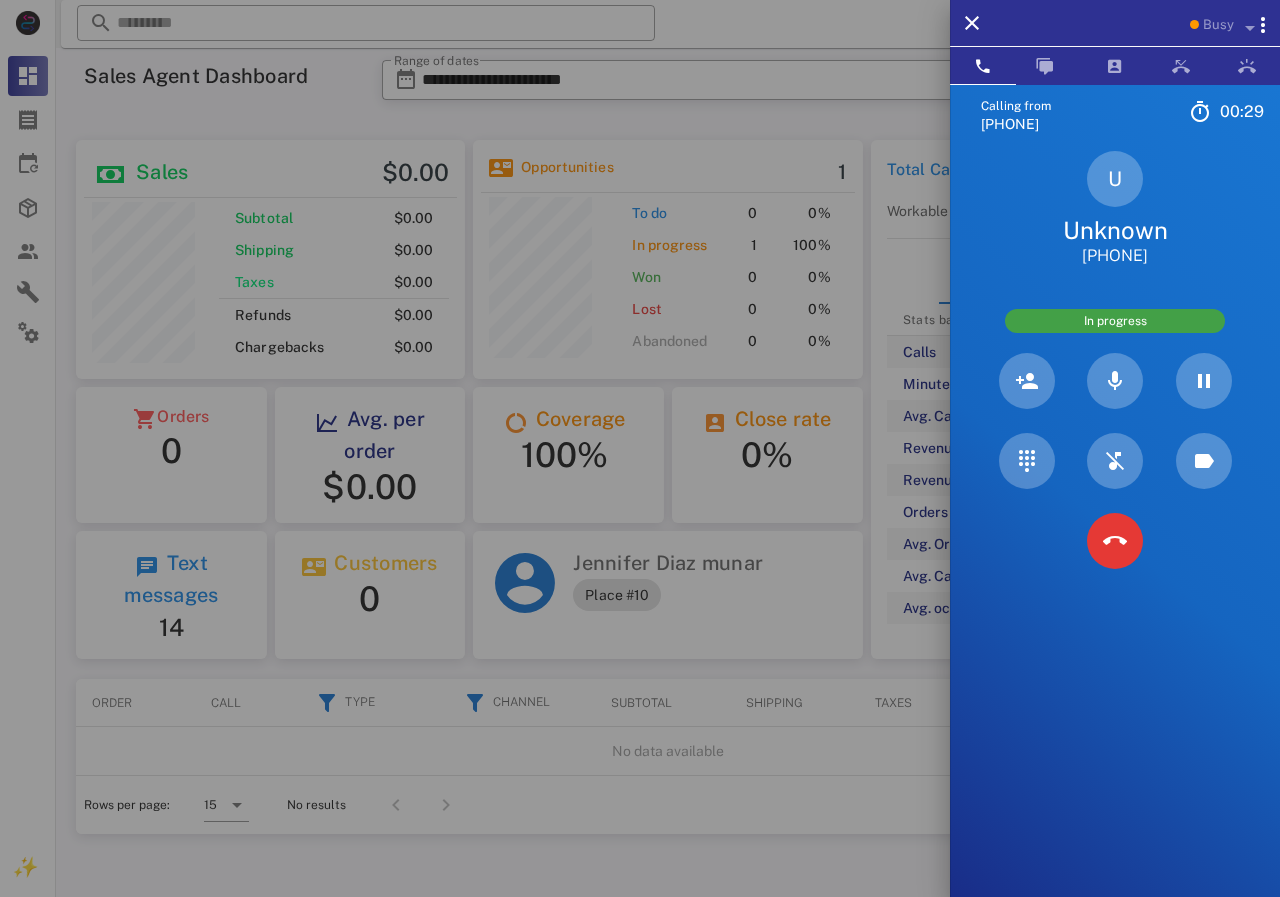 click at bounding box center (640, 448) 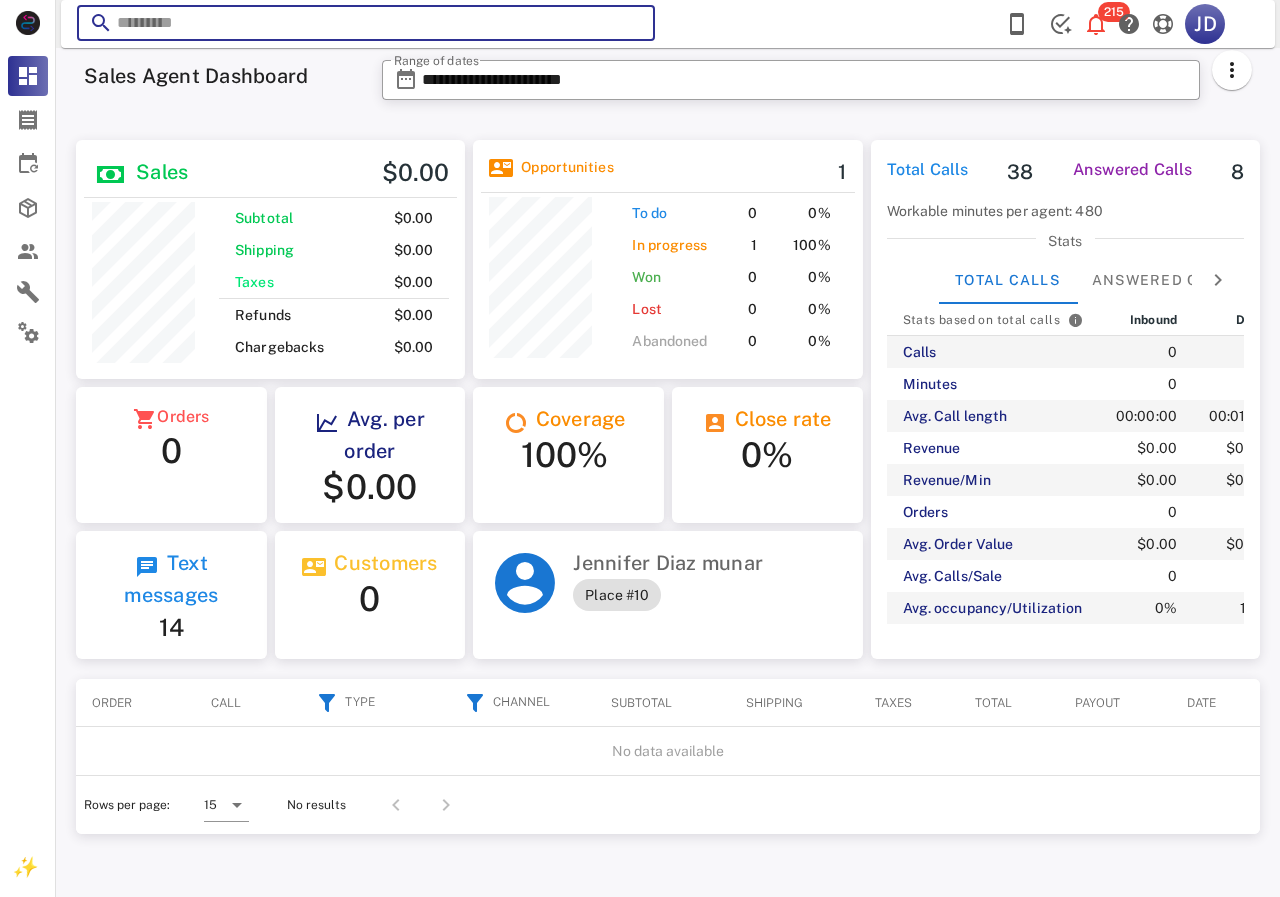 click at bounding box center [366, 23] 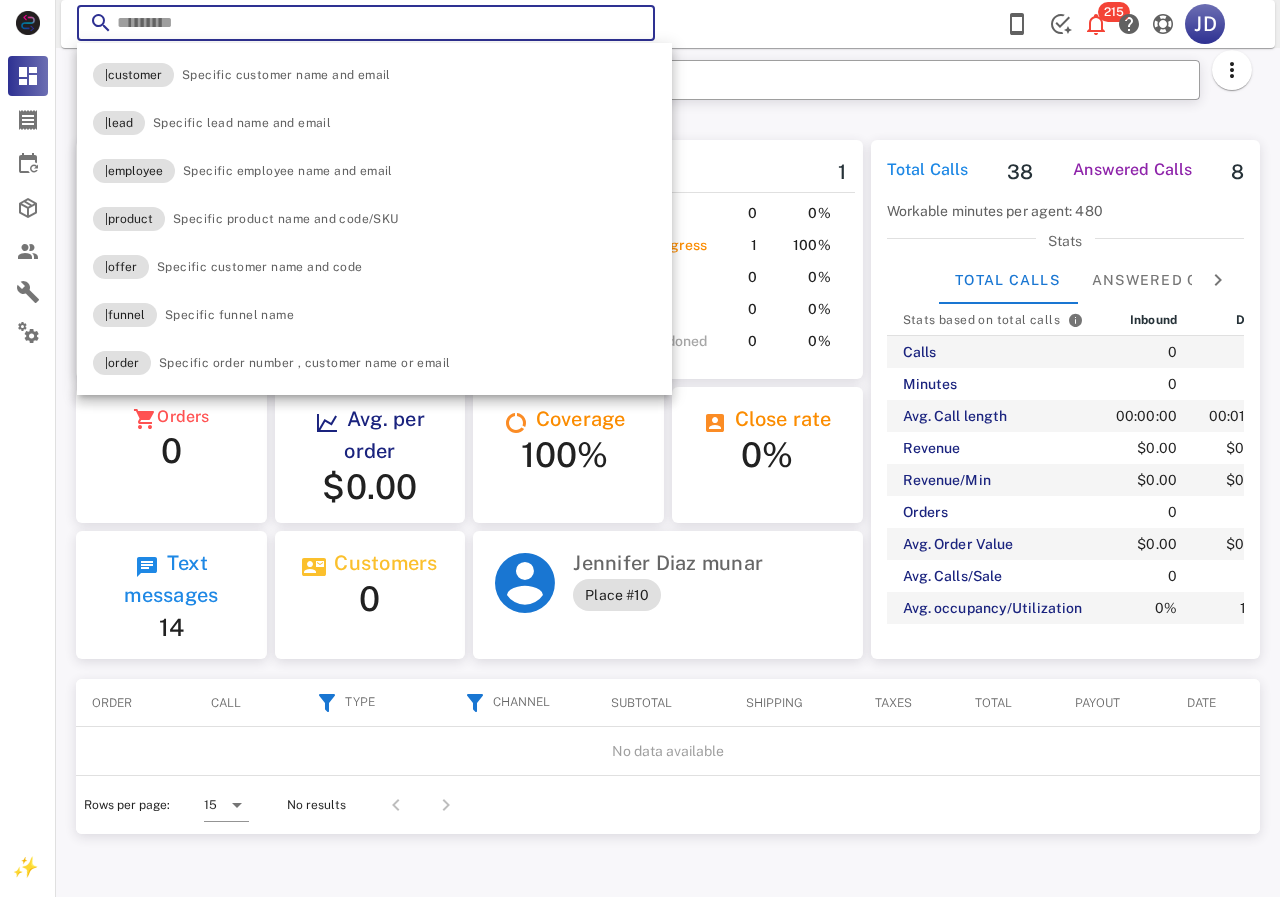click on "​ 215 JD Reload browser Accept" at bounding box center [668, 24] 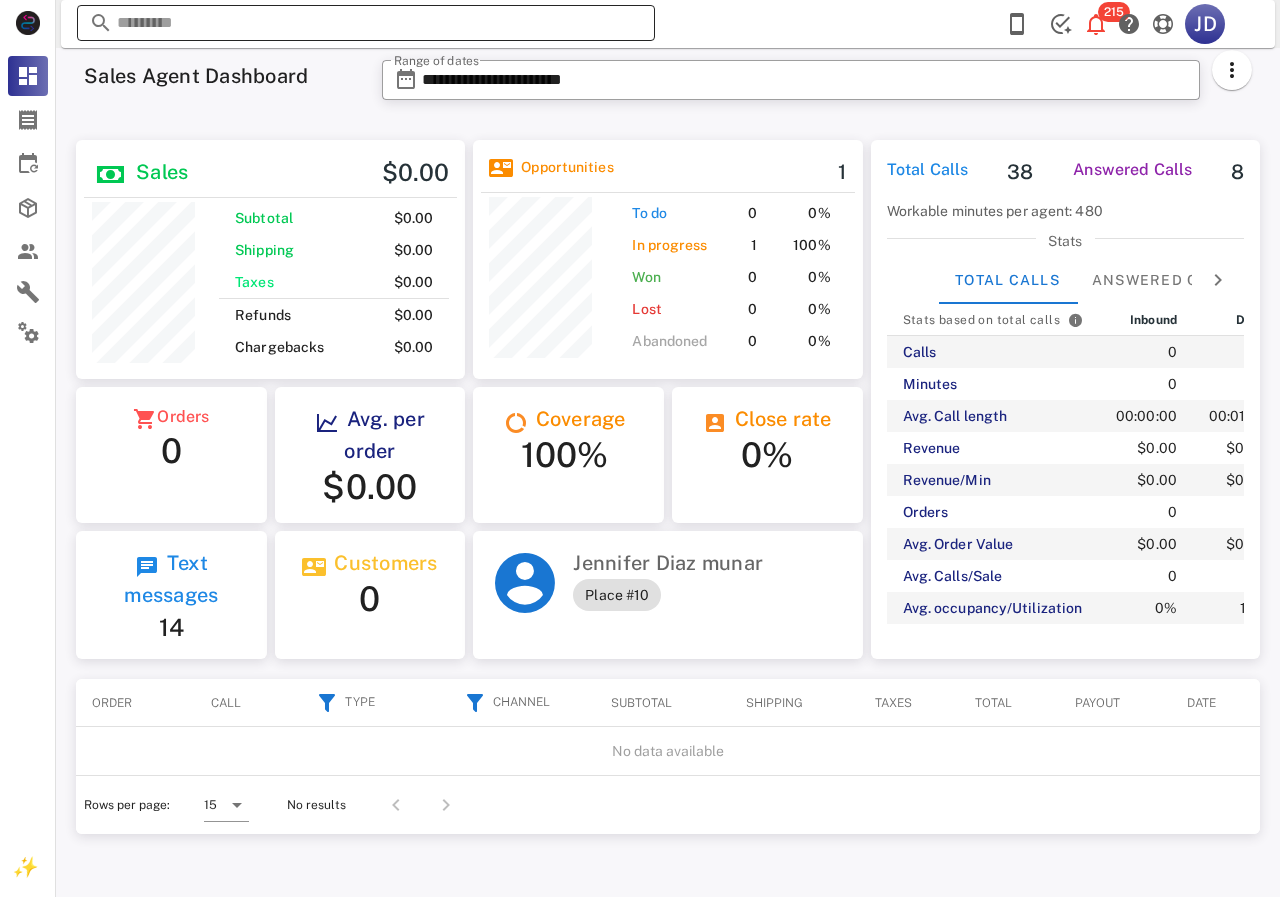 click at bounding box center [366, 23] 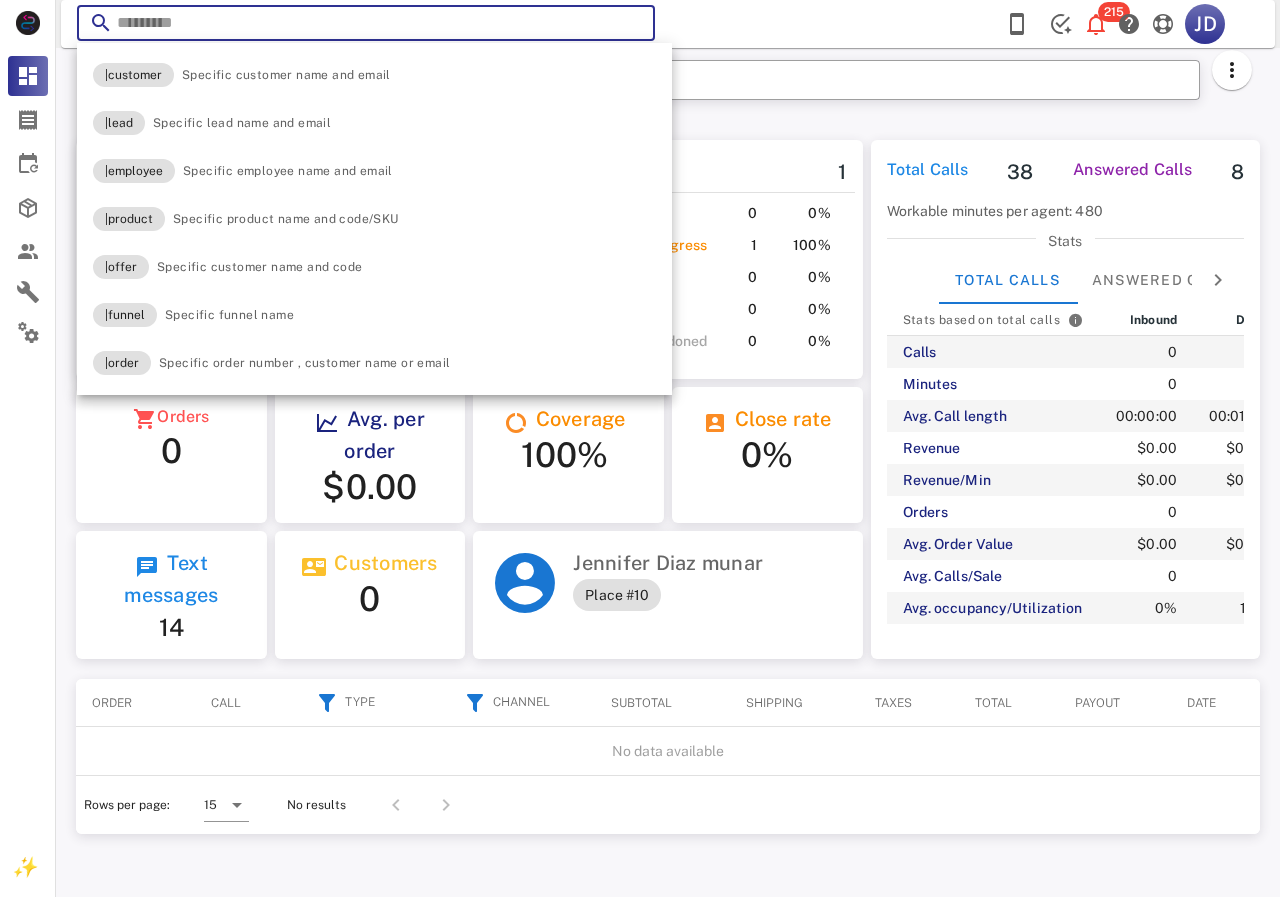 click at bounding box center [366, 23] 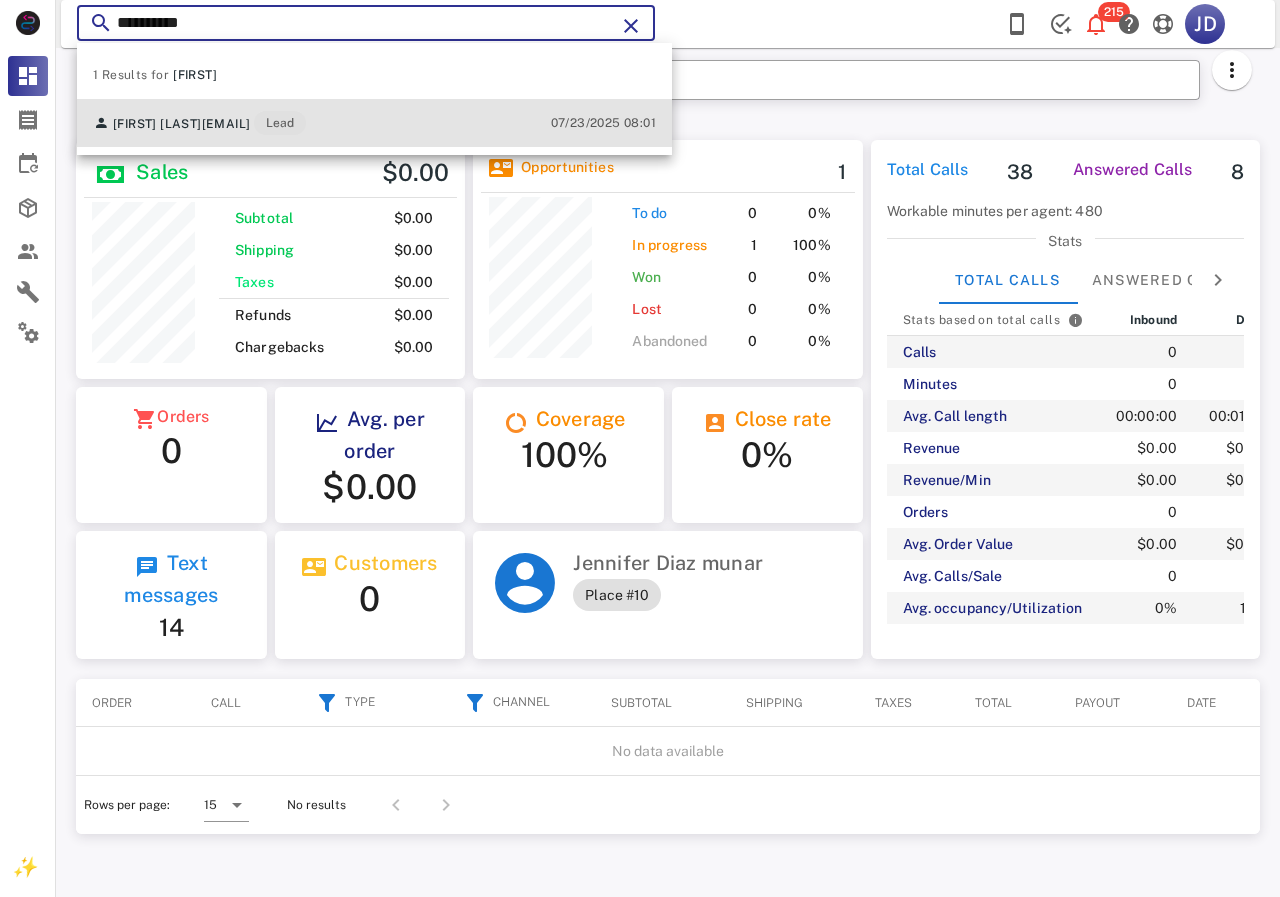 click on "narcivelez@gmail.com" at bounding box center [226, 124] 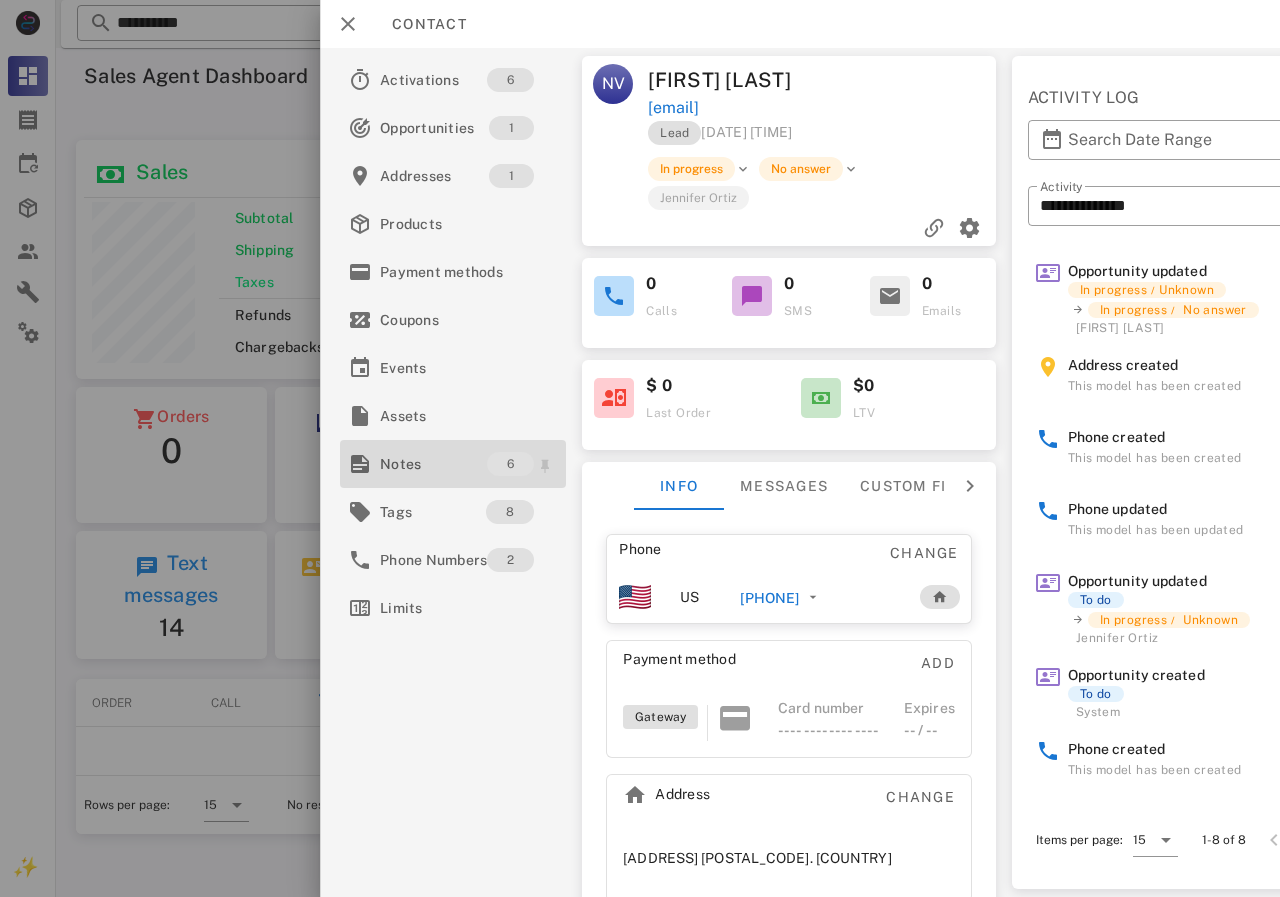 click on "Notes" at bounding box center [433, 464] 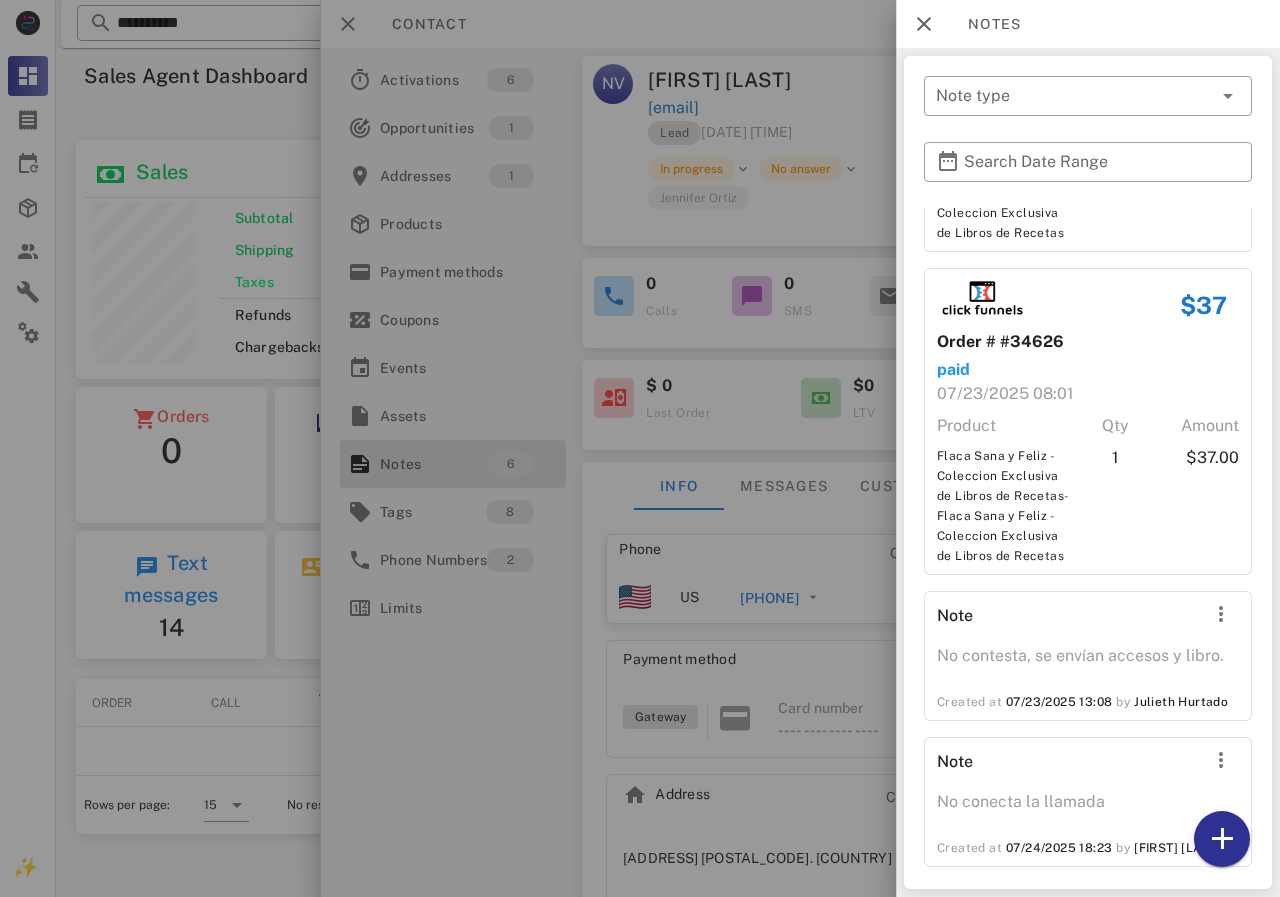scroll, scrollTop: 758, scrollLeft: 0, axis: vertical 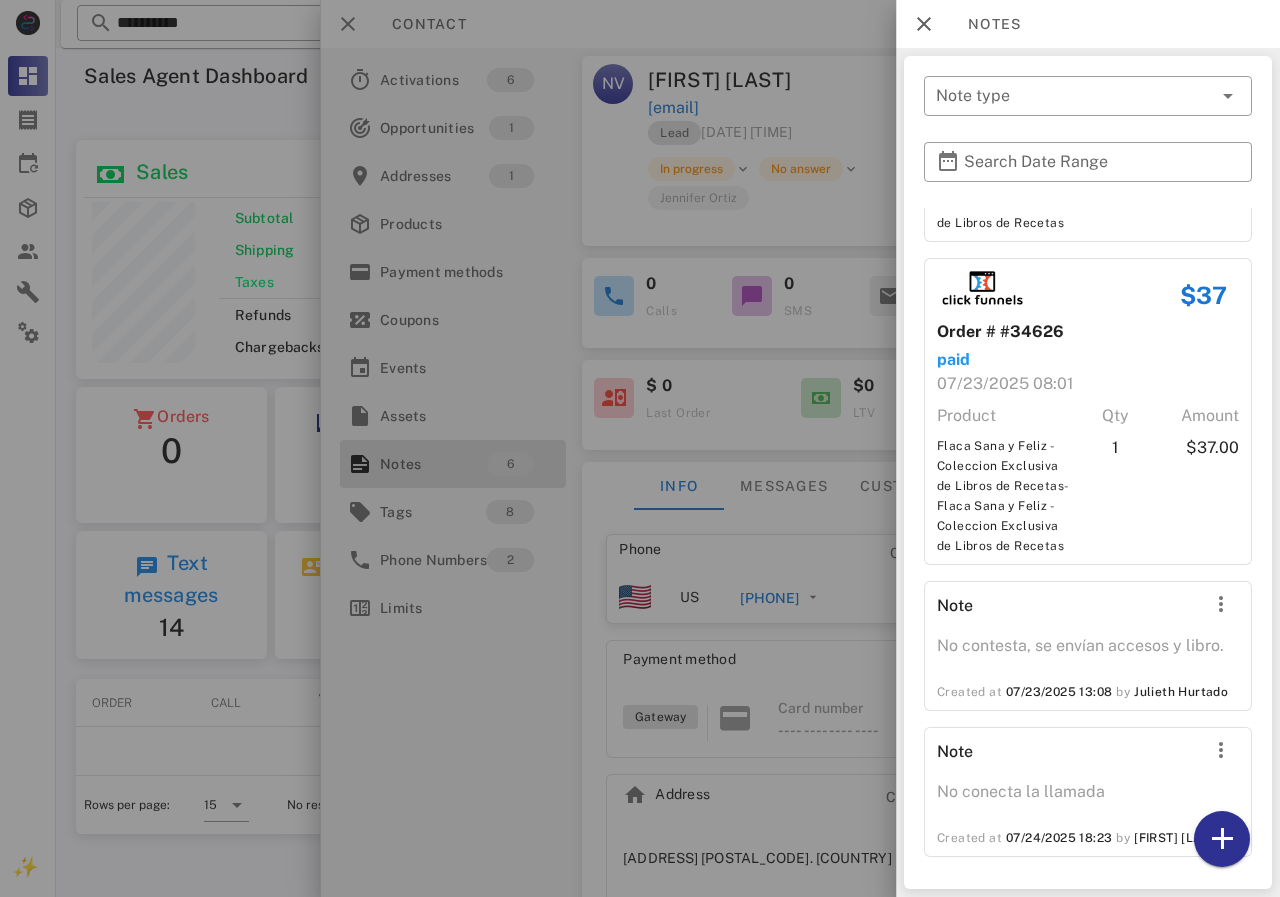 click at bounding box center (640, 448) 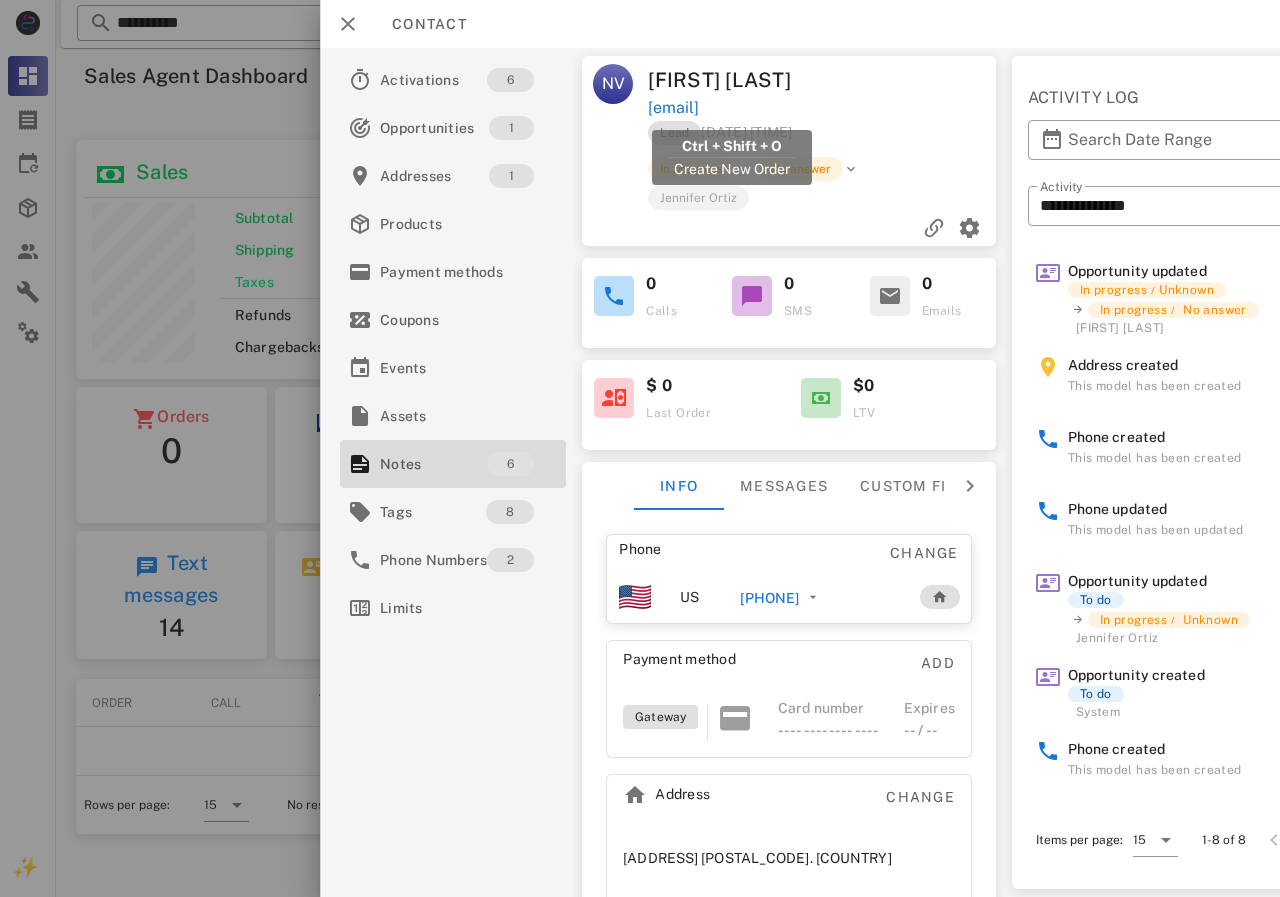 drag, startPoint x: 842, startPoint y: 103, endPoint x: 652, endPoint y: 107, distance: 190.0421 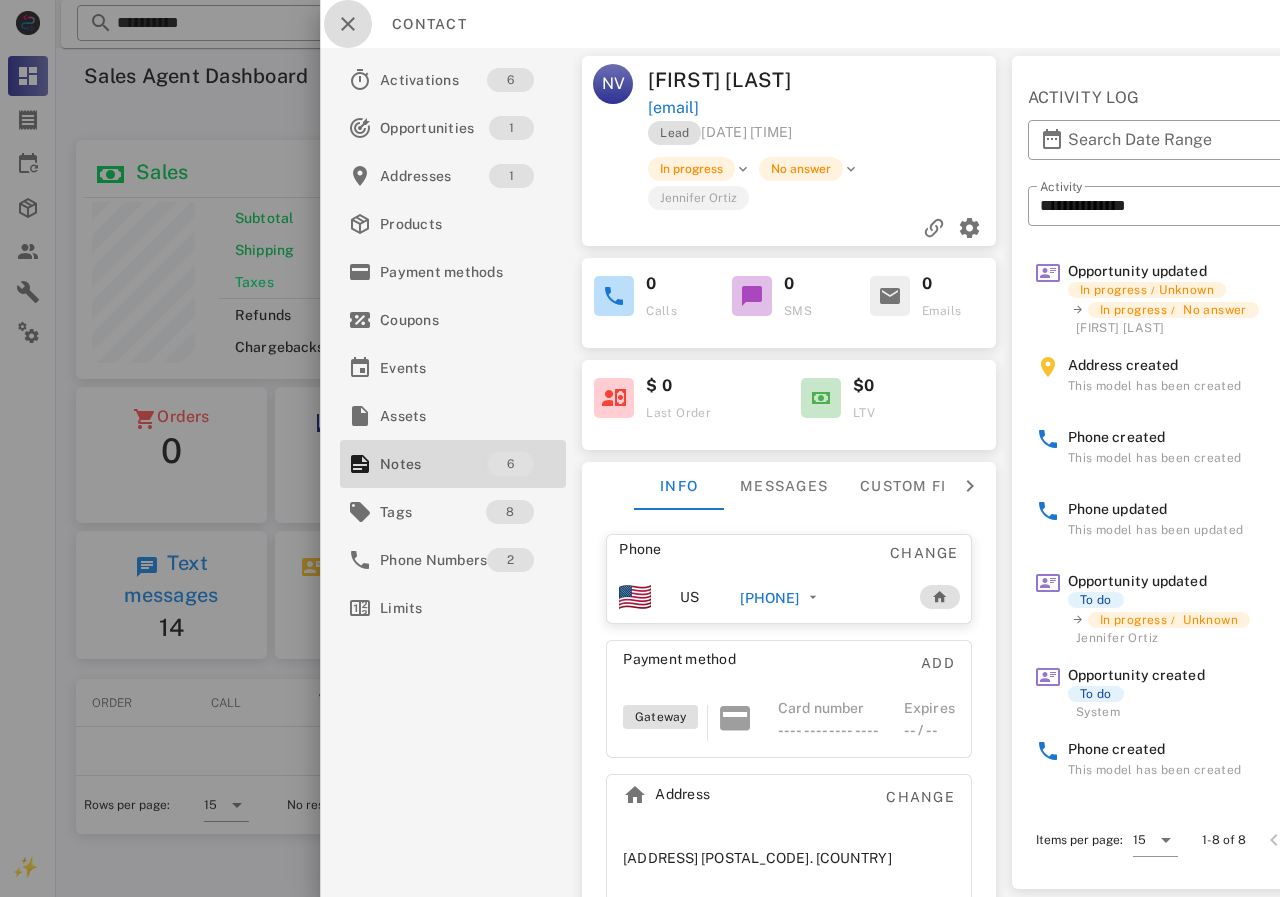 click at bounding box center [348, 24] 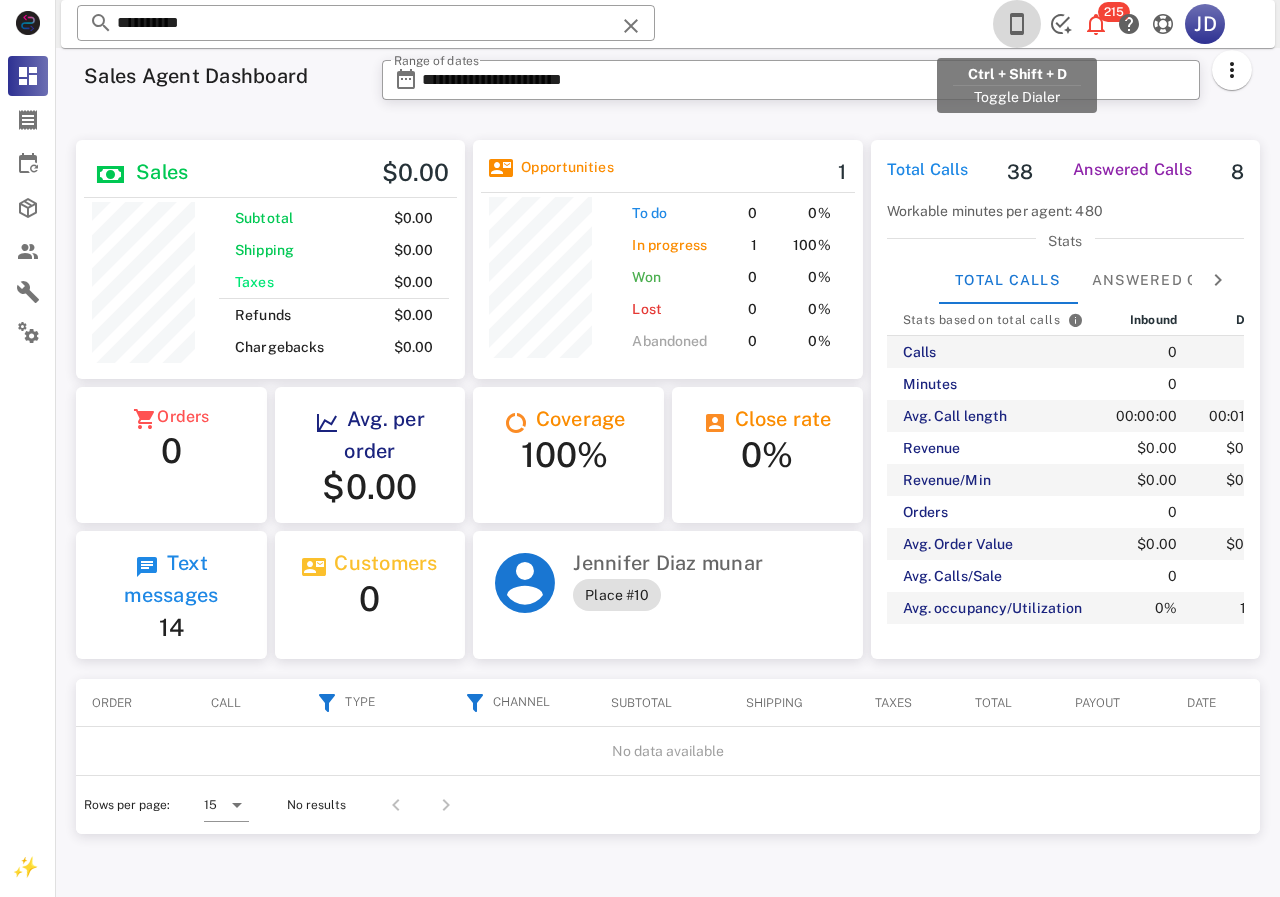click at bounding box center [1017, 24] 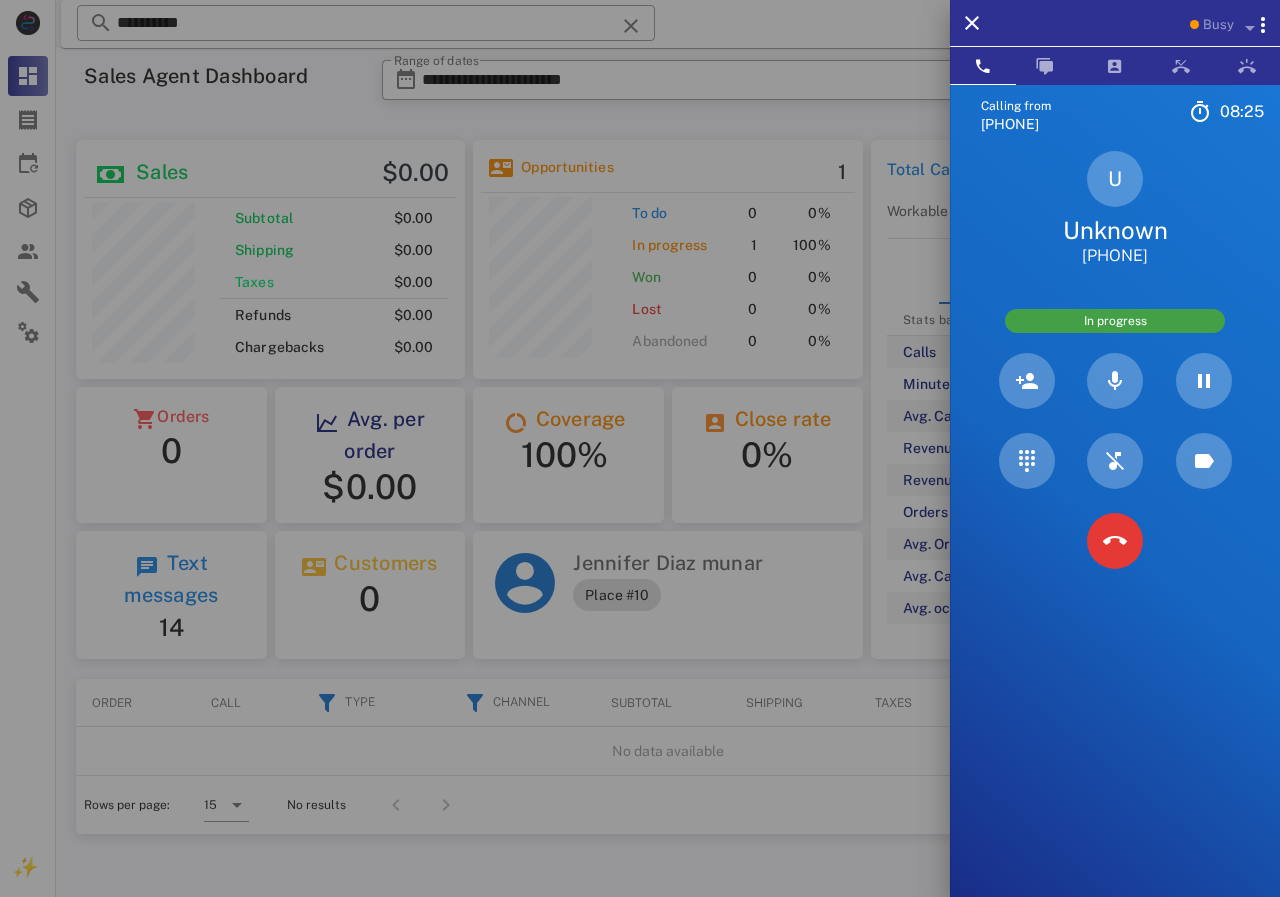 click at bounding box center [640, 448] 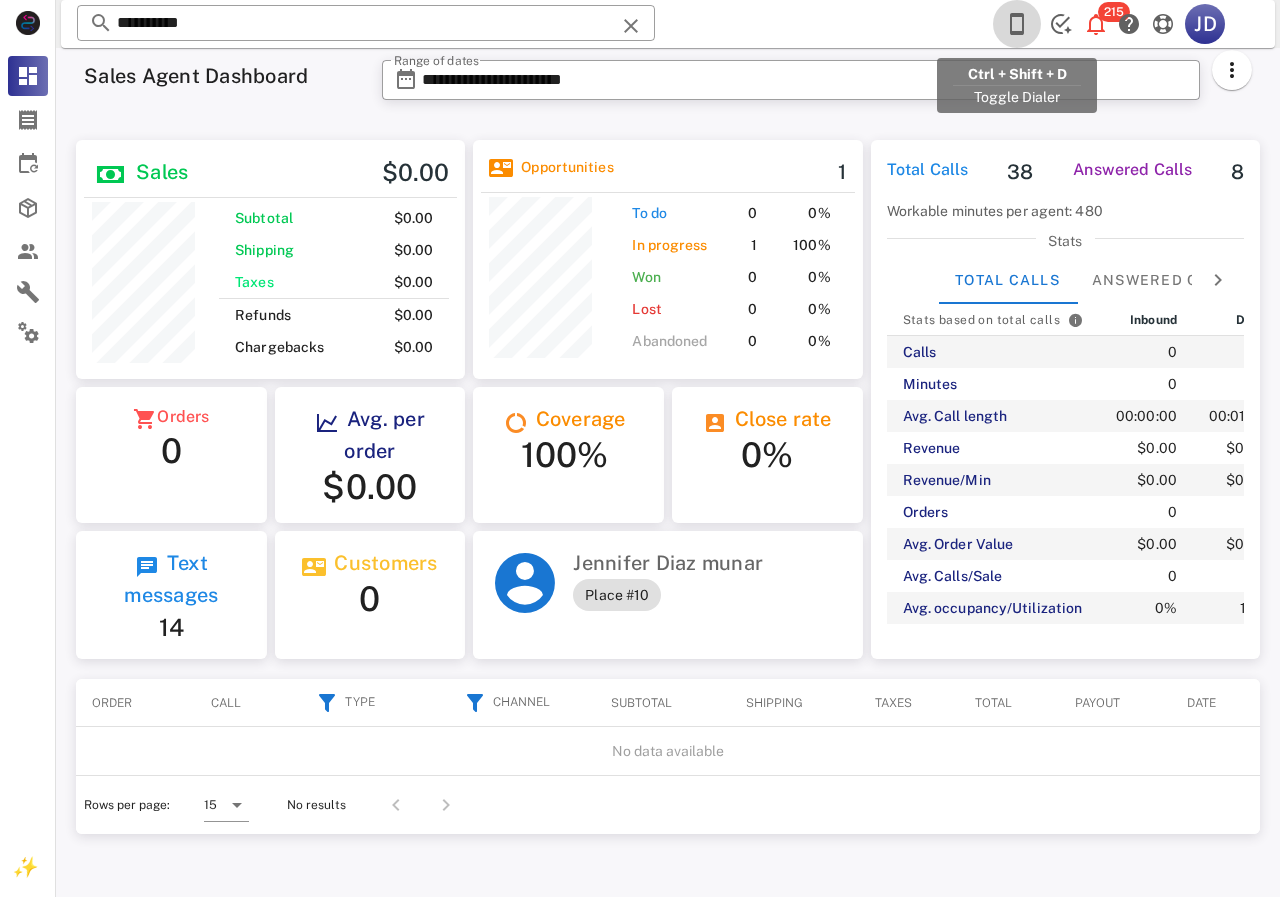 drag, startPoint x: 1019, startPoint y: 24, endPoint x: 1057, endPoint y: 399, distance: 376.9204 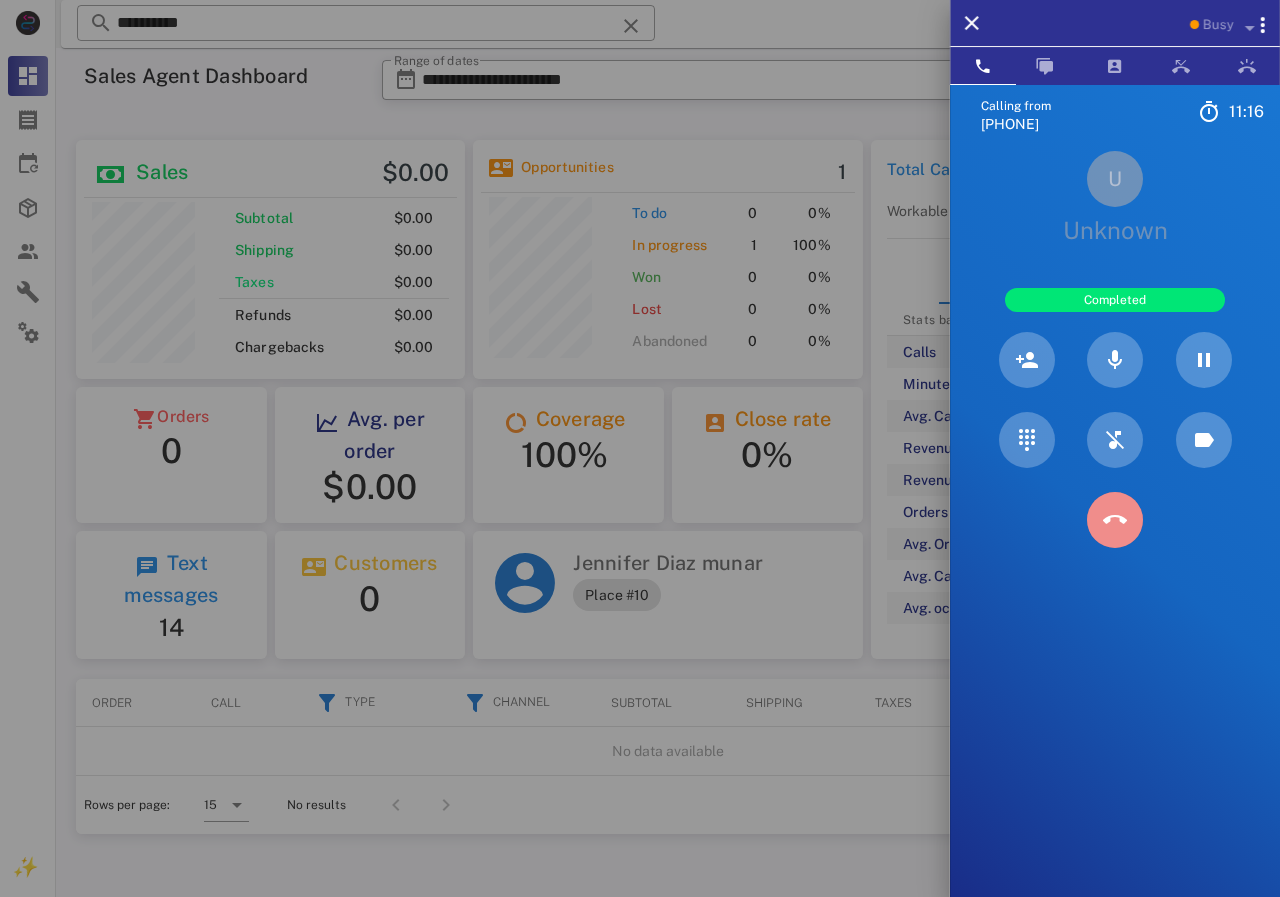 click at bounding box center [1115, 520] 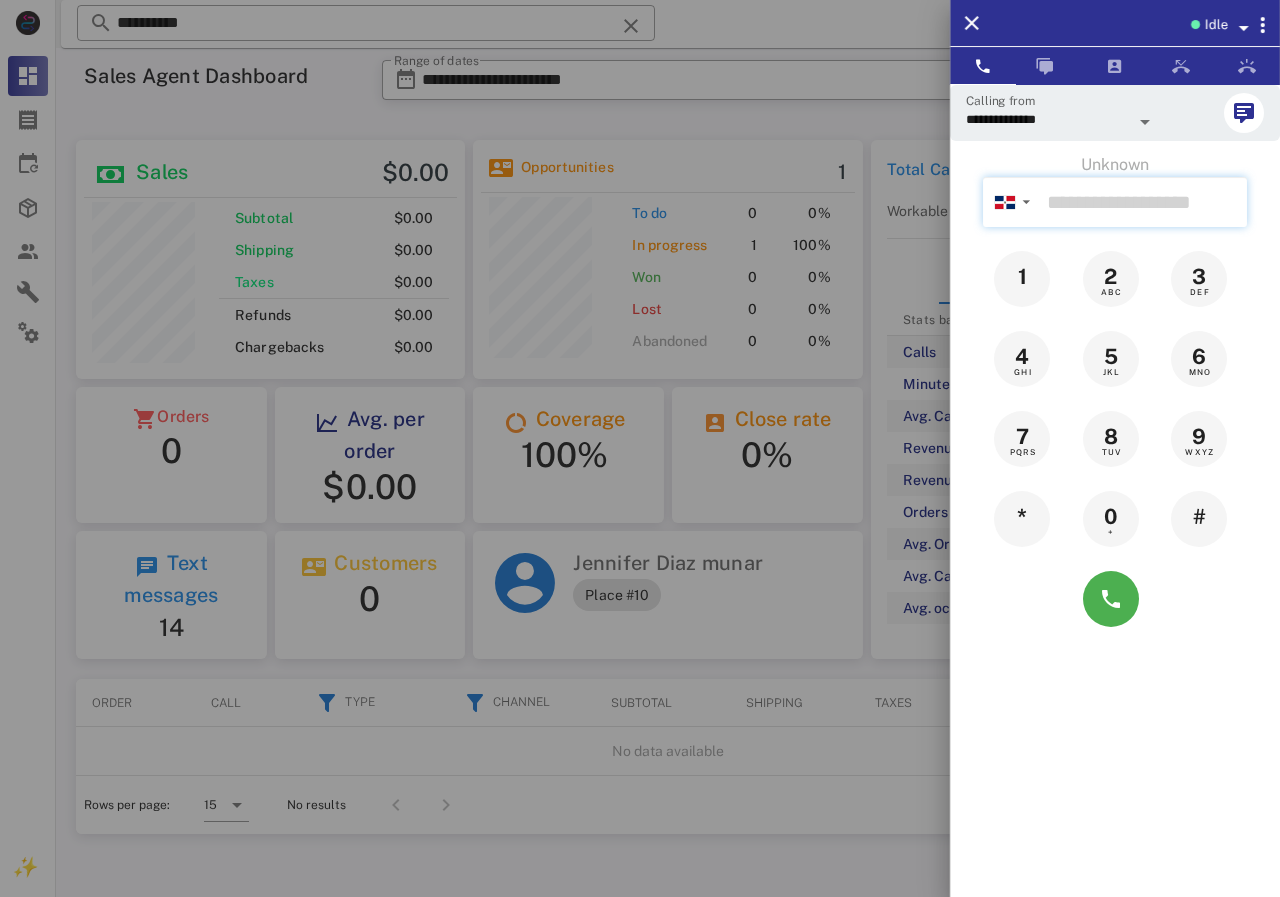 click at bounding box center (1143, 202) 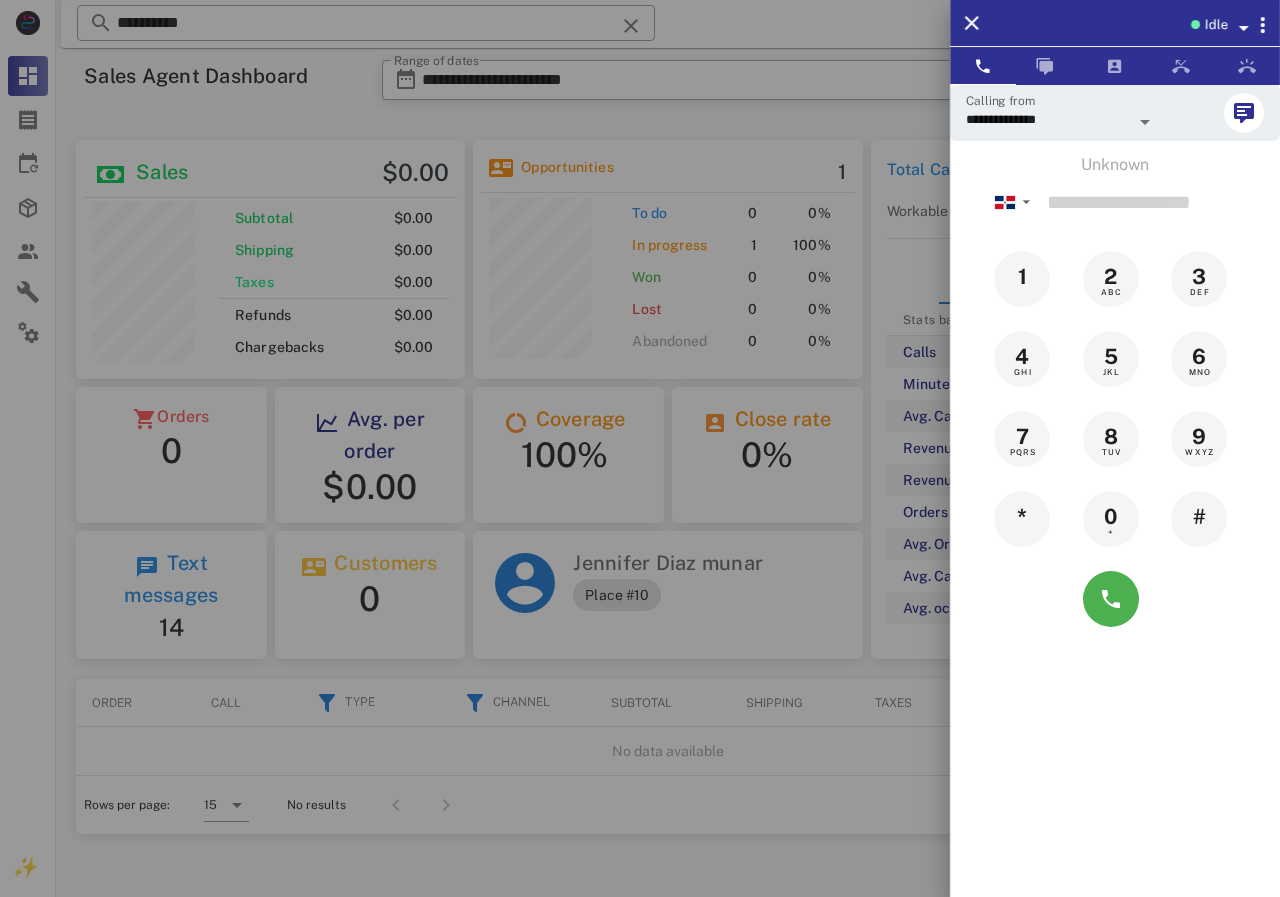 click at bounding box center (640, 448) 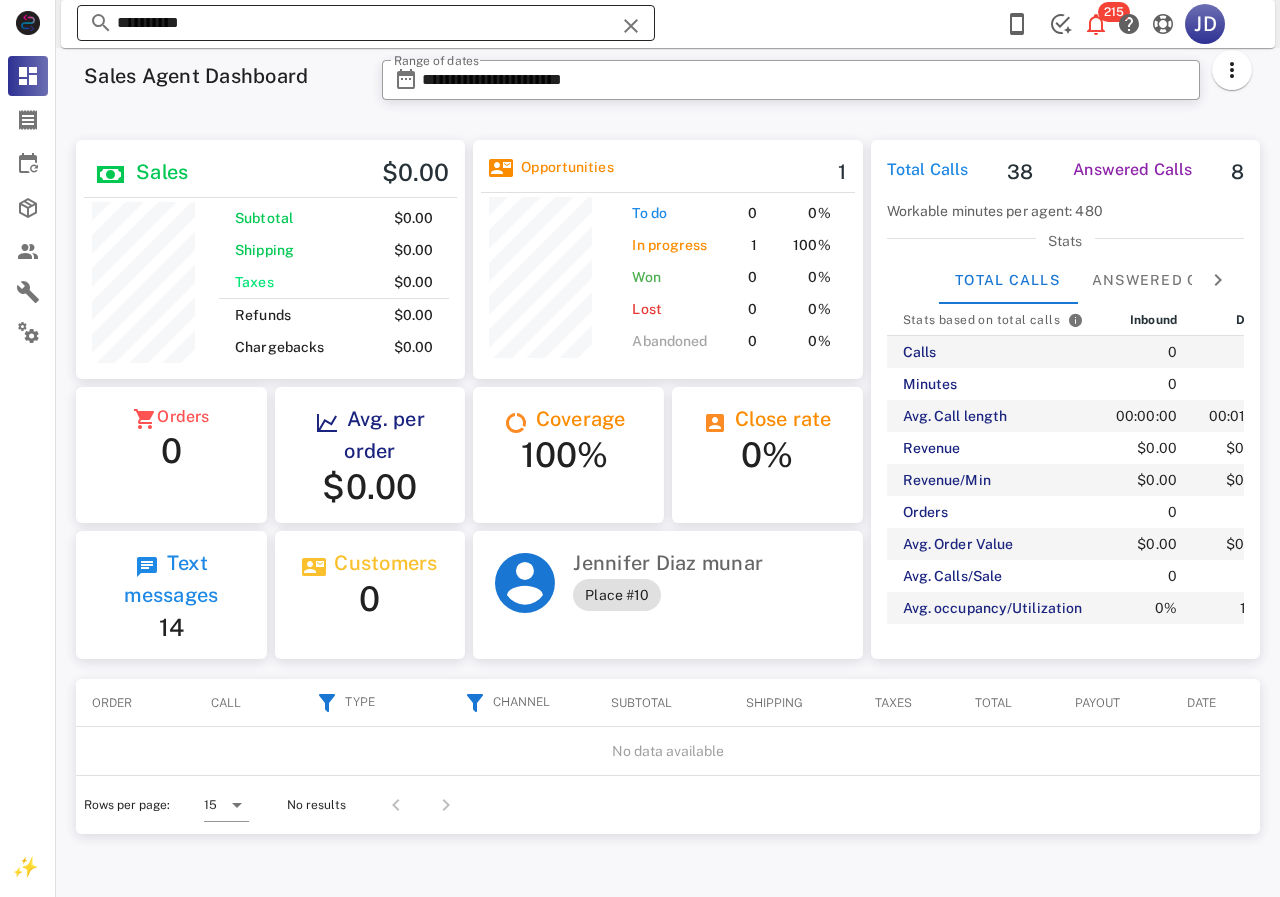 click on "**********" at bounding box center [366, 23] 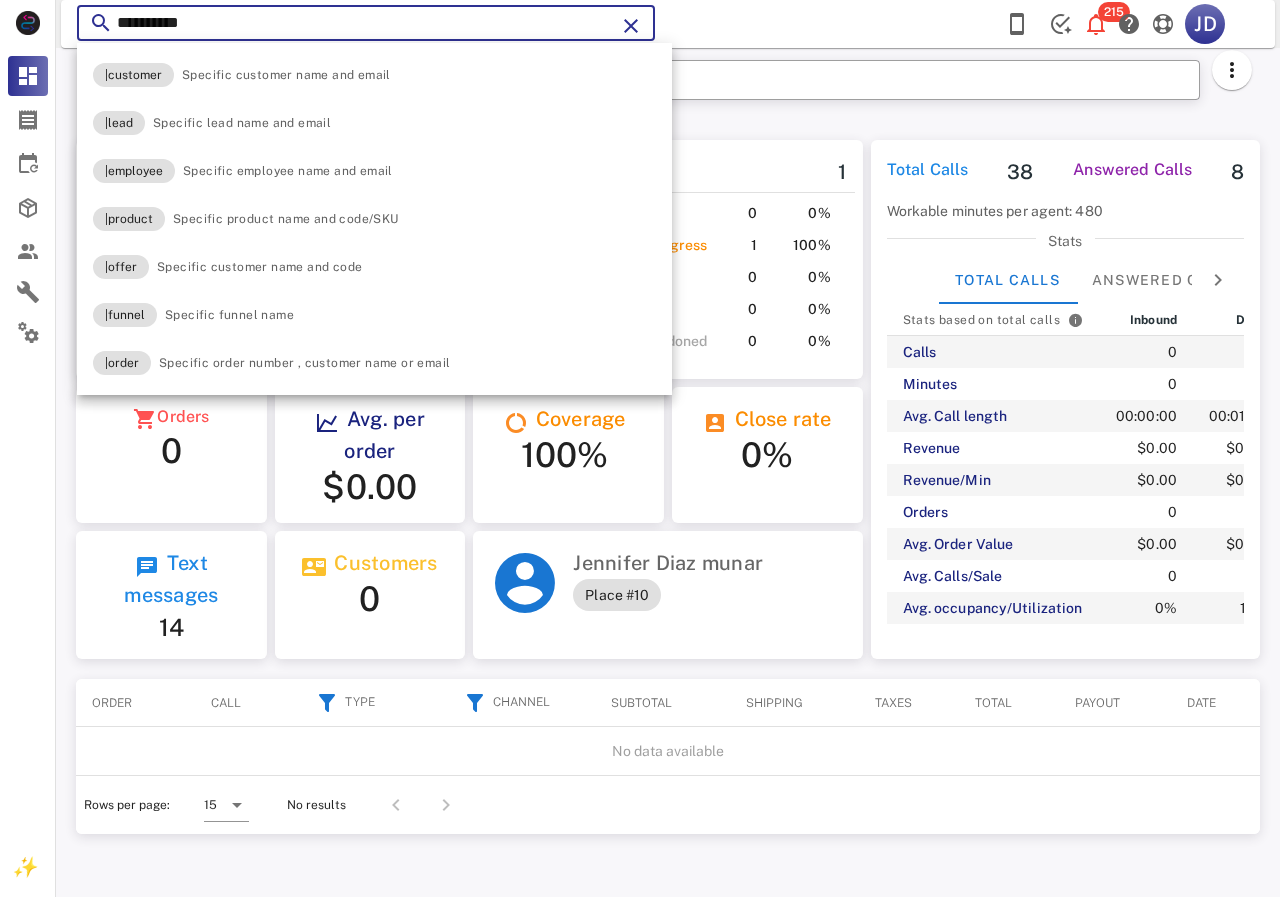 paste on "**********" 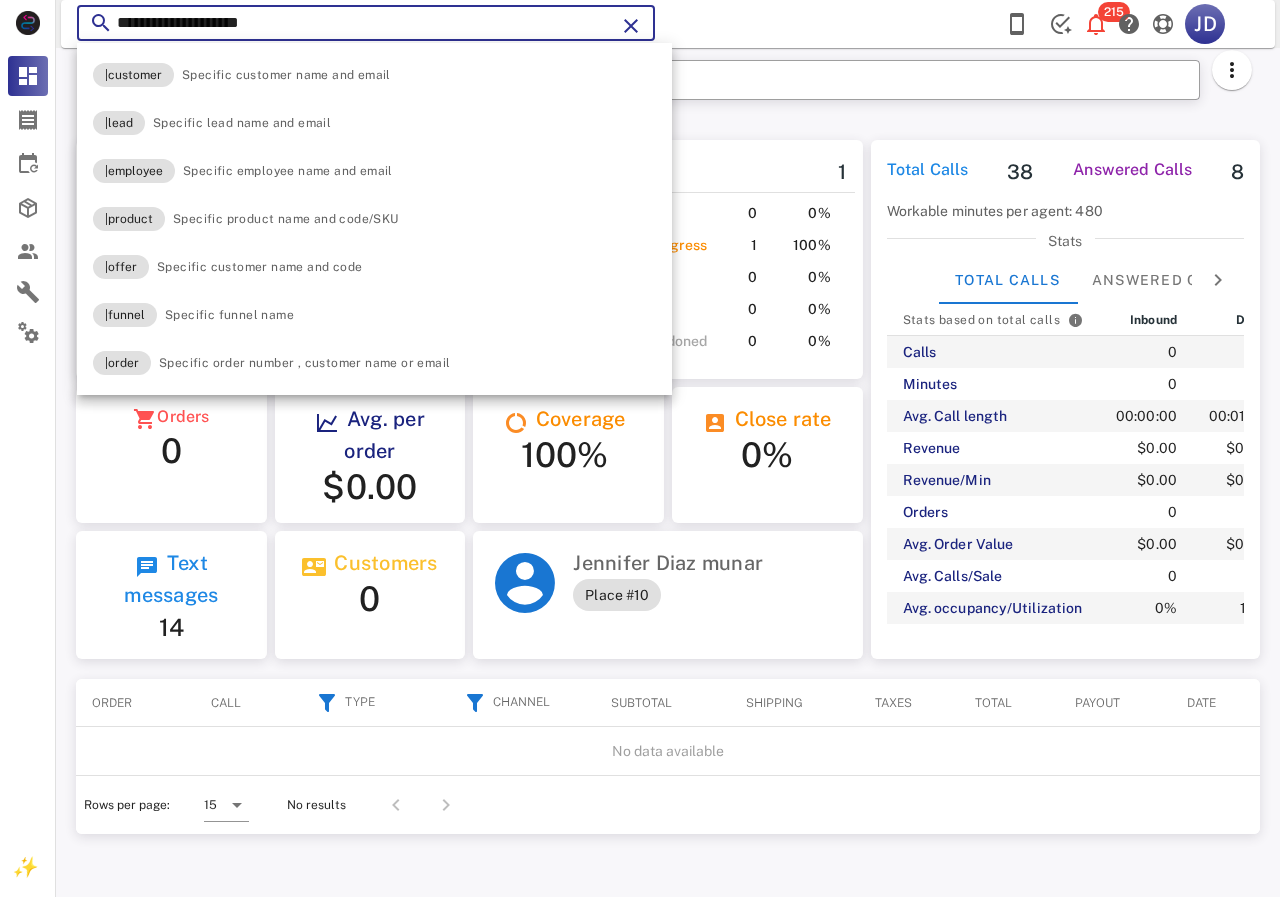 type on "**********" 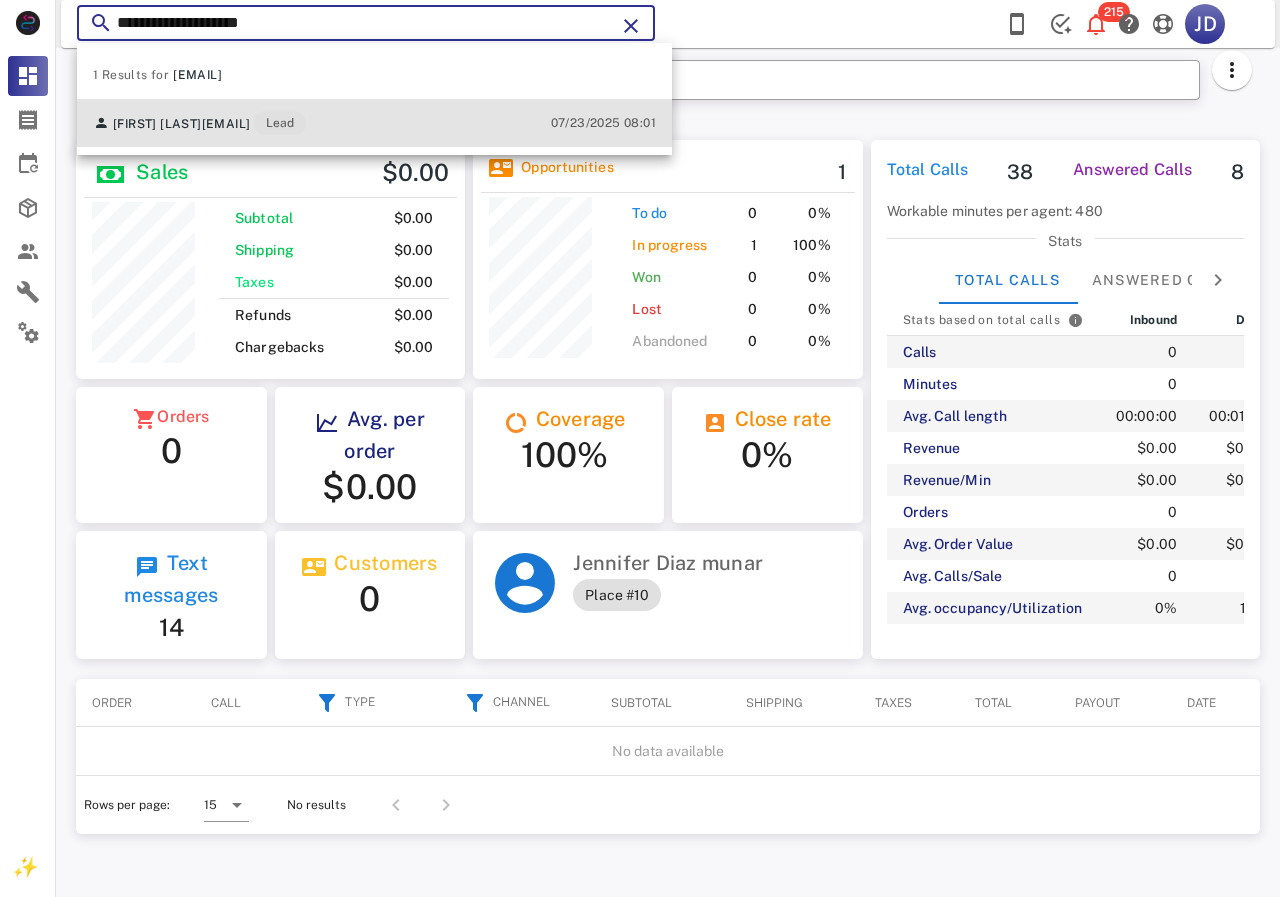 click on "Narci Velez   narcivelez@gmail.com   Lead   07/23/2025 08:01" at bounding box center [374, 123] 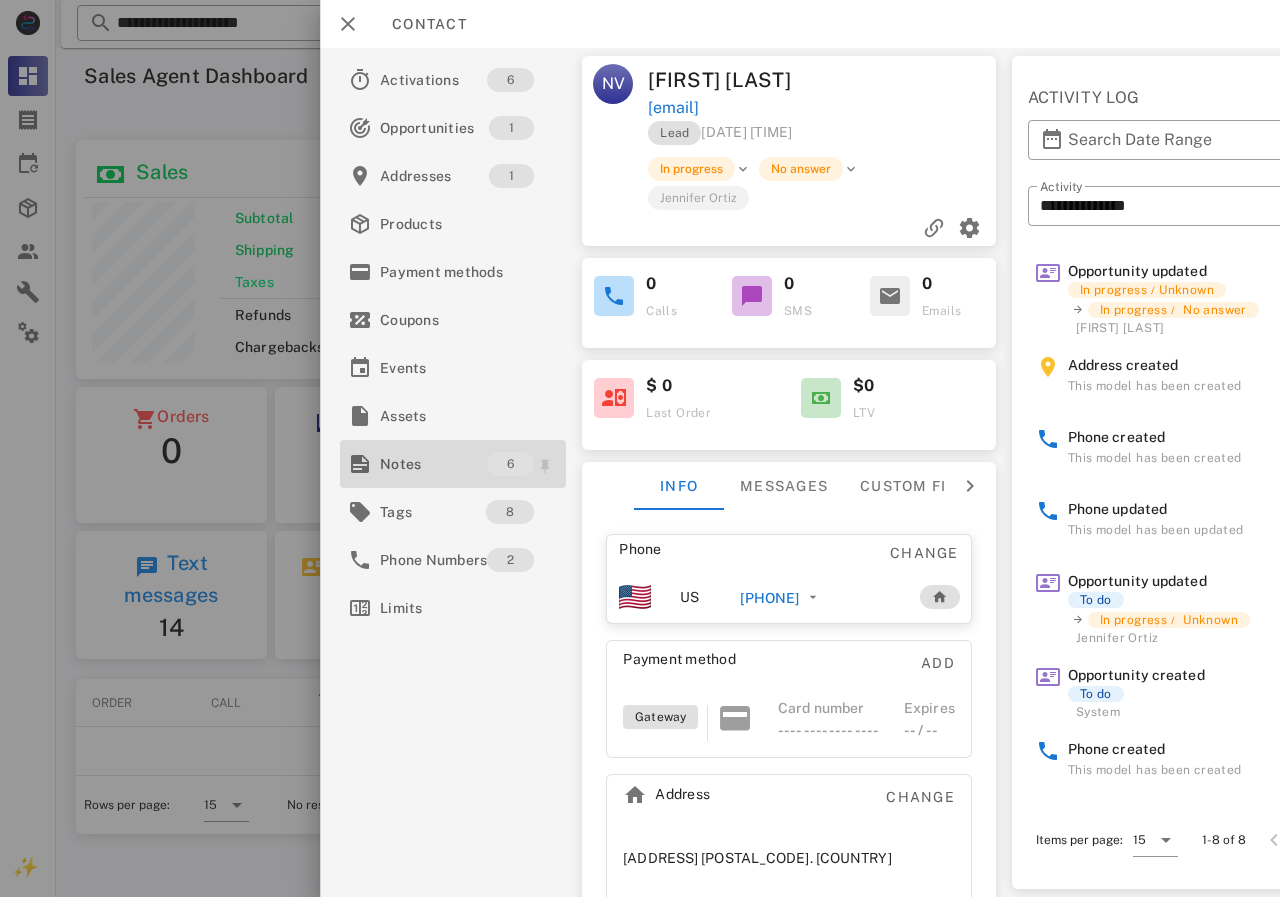 click on "Notes" at bounding box center [433, 464] 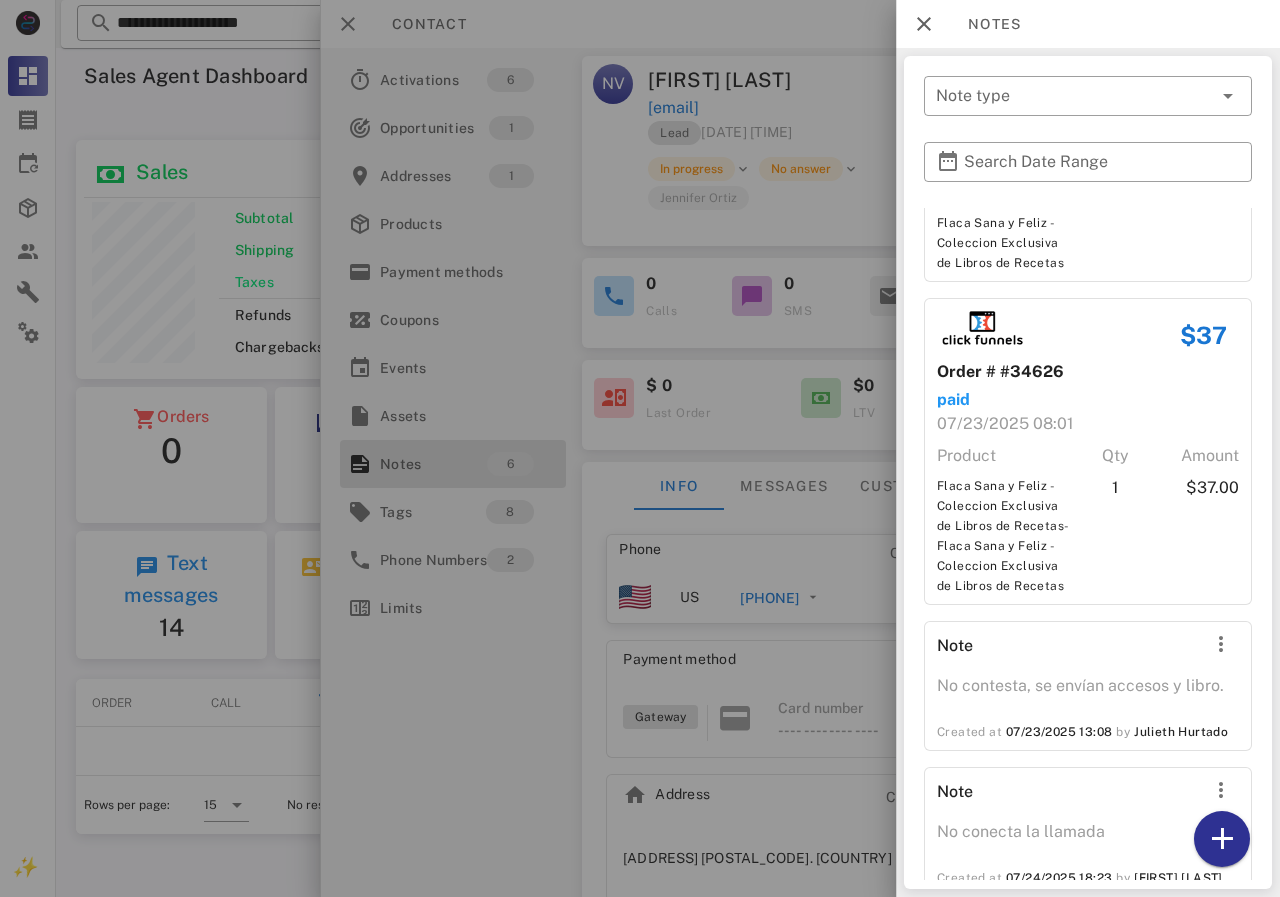 scroll, scrollTop: 758, scrollLeft: 0, axis: vertical 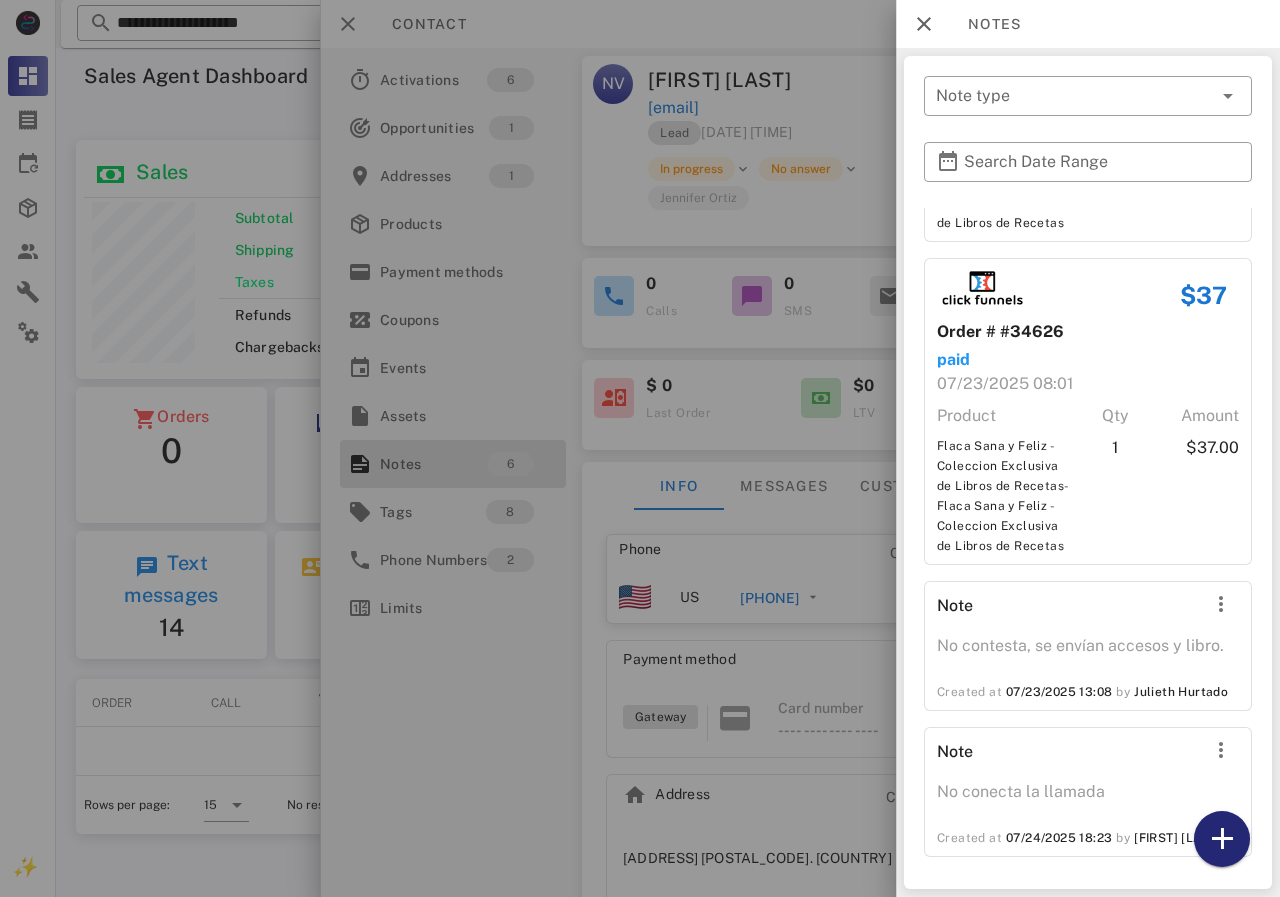 click at bounding box center [1222, 839] 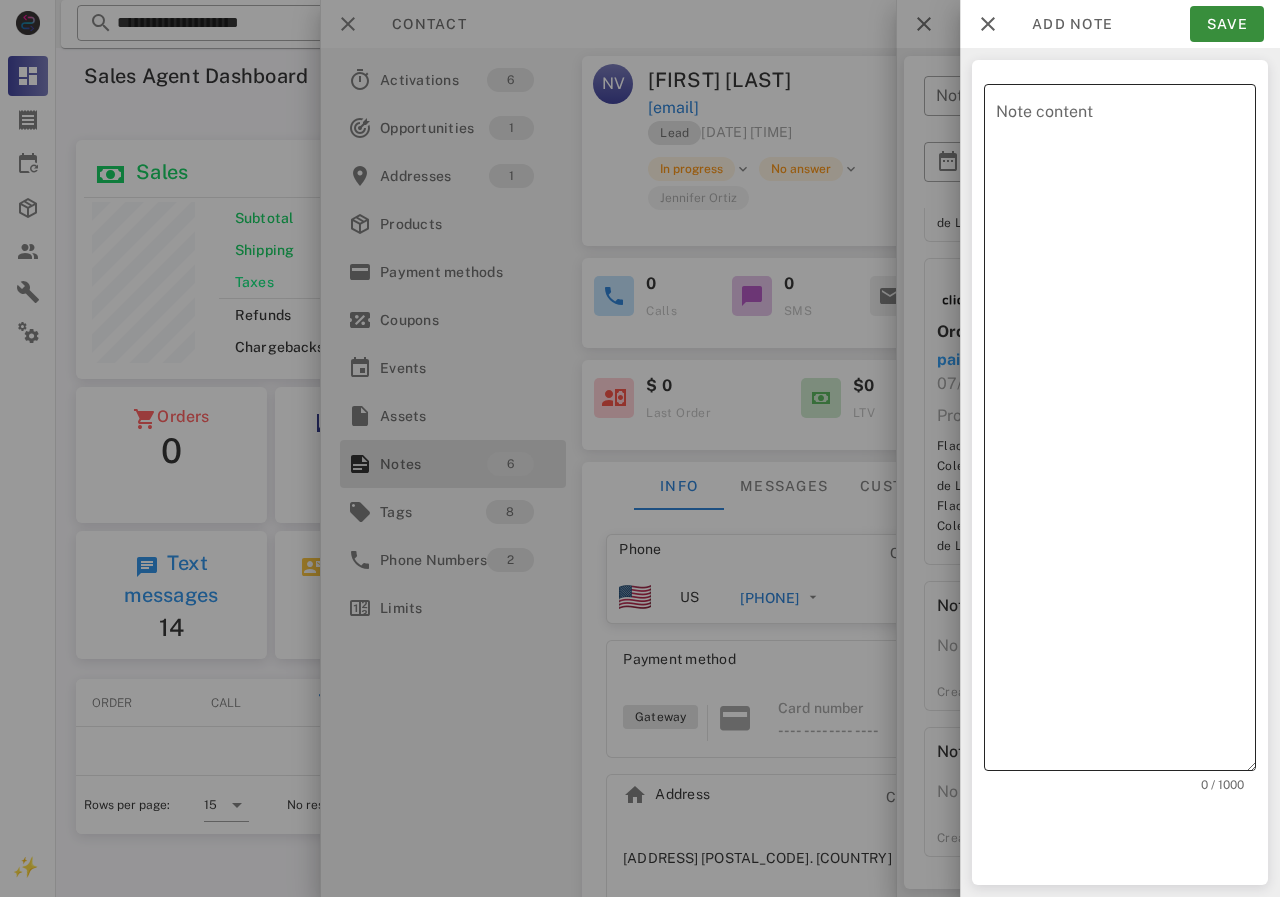 click on "Note content" at bounding box center (1126, 432) 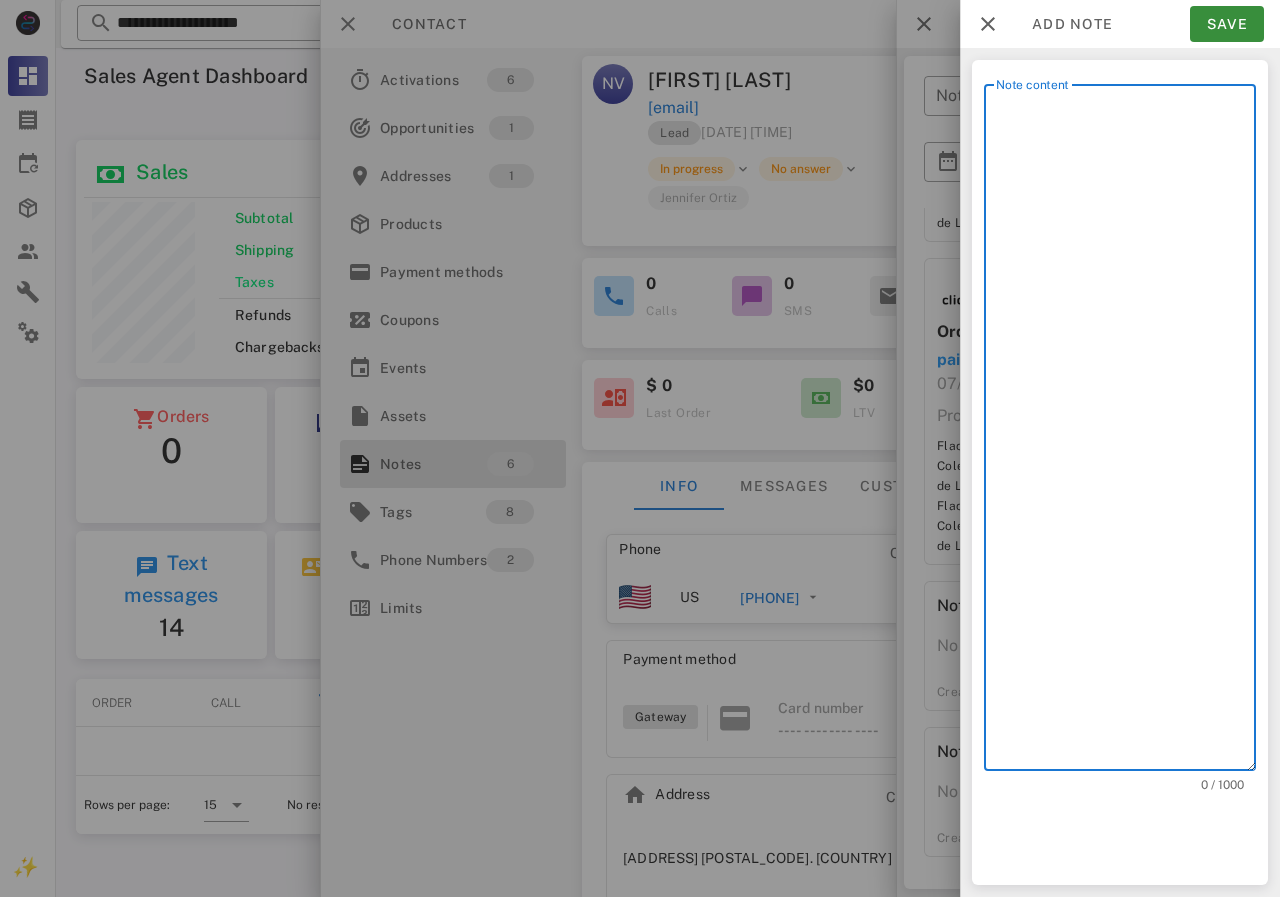 scroll, scrollTop: 240, scrollLeft: 390, axis: both 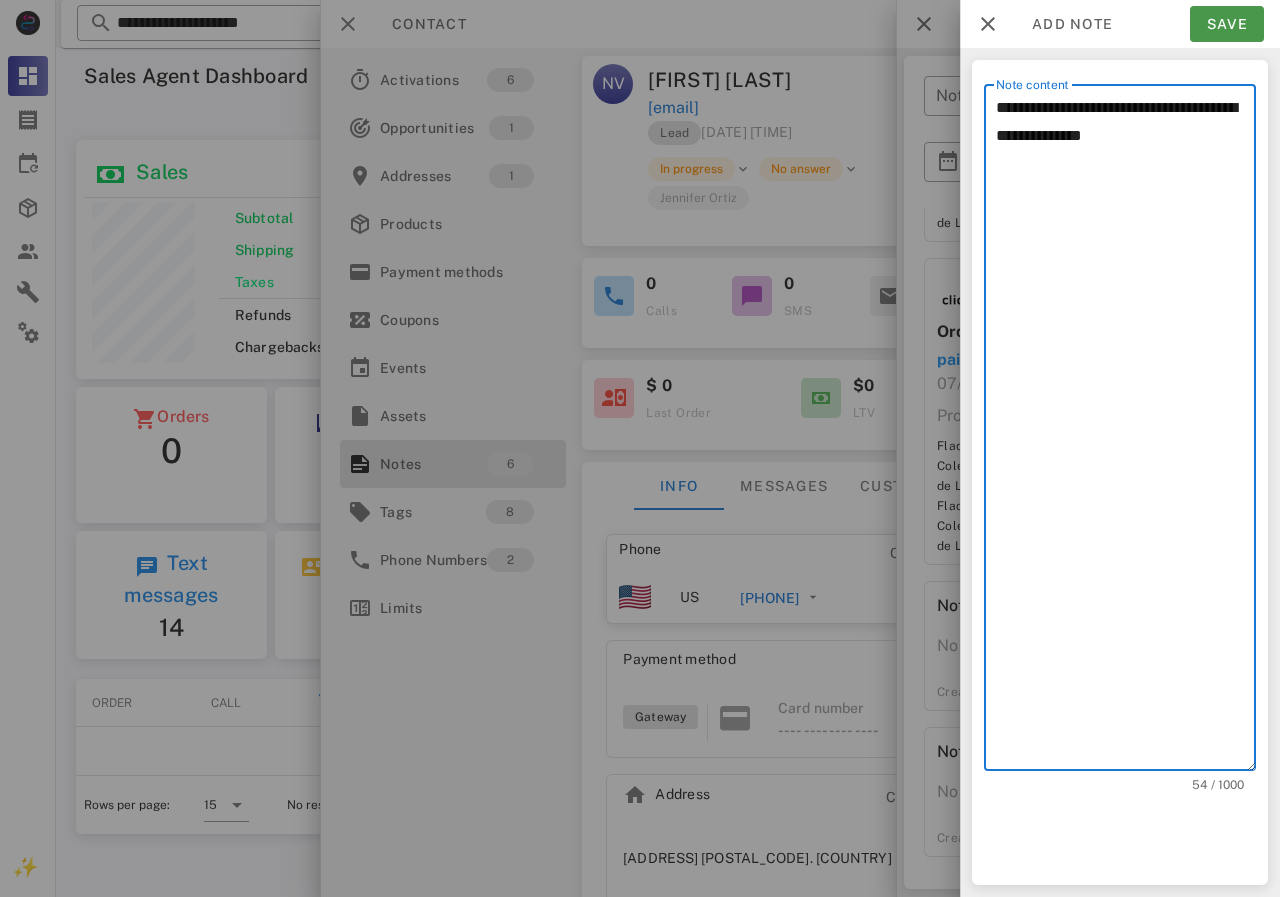 type on "**********" 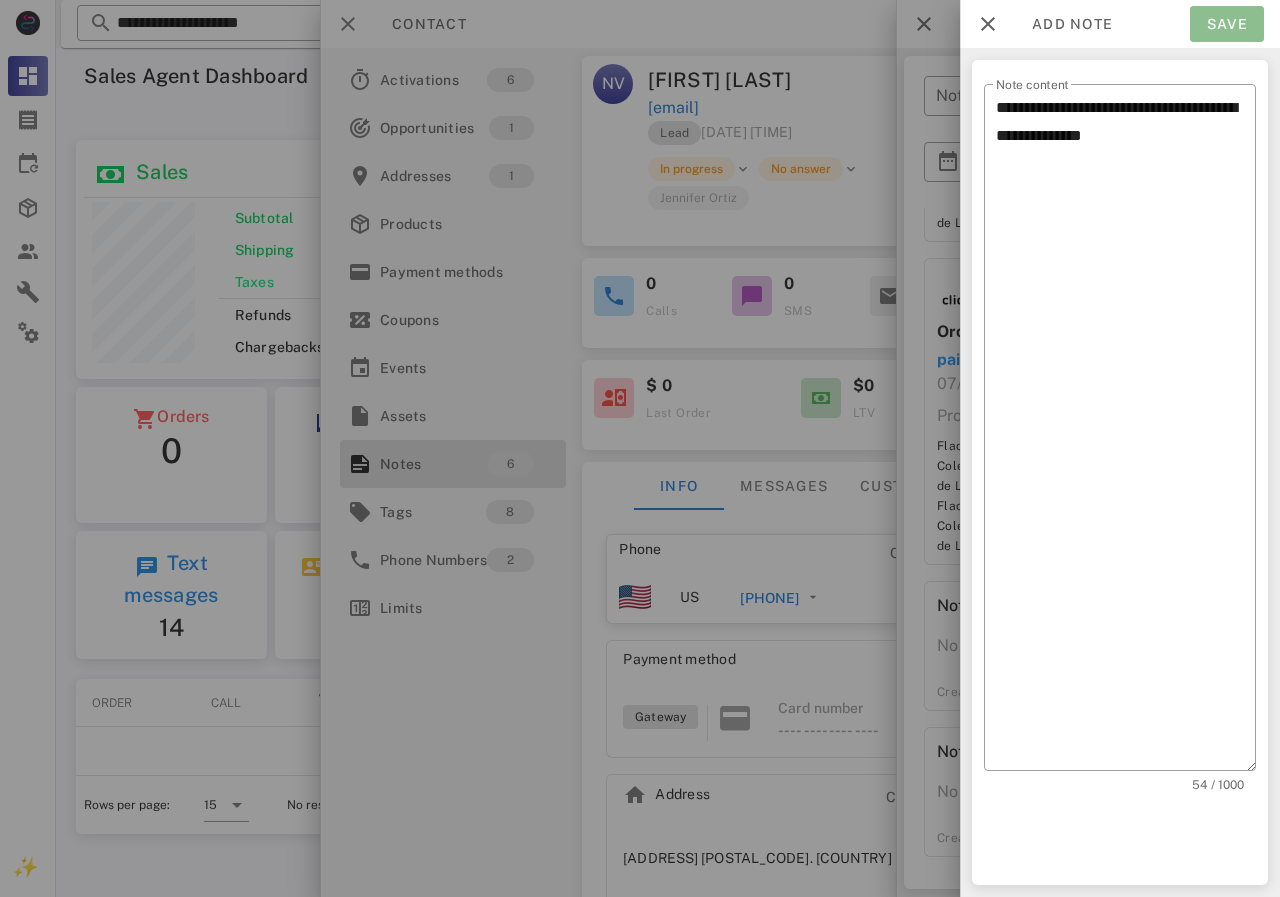 click on "Save" at bounding box center (1227, 24) 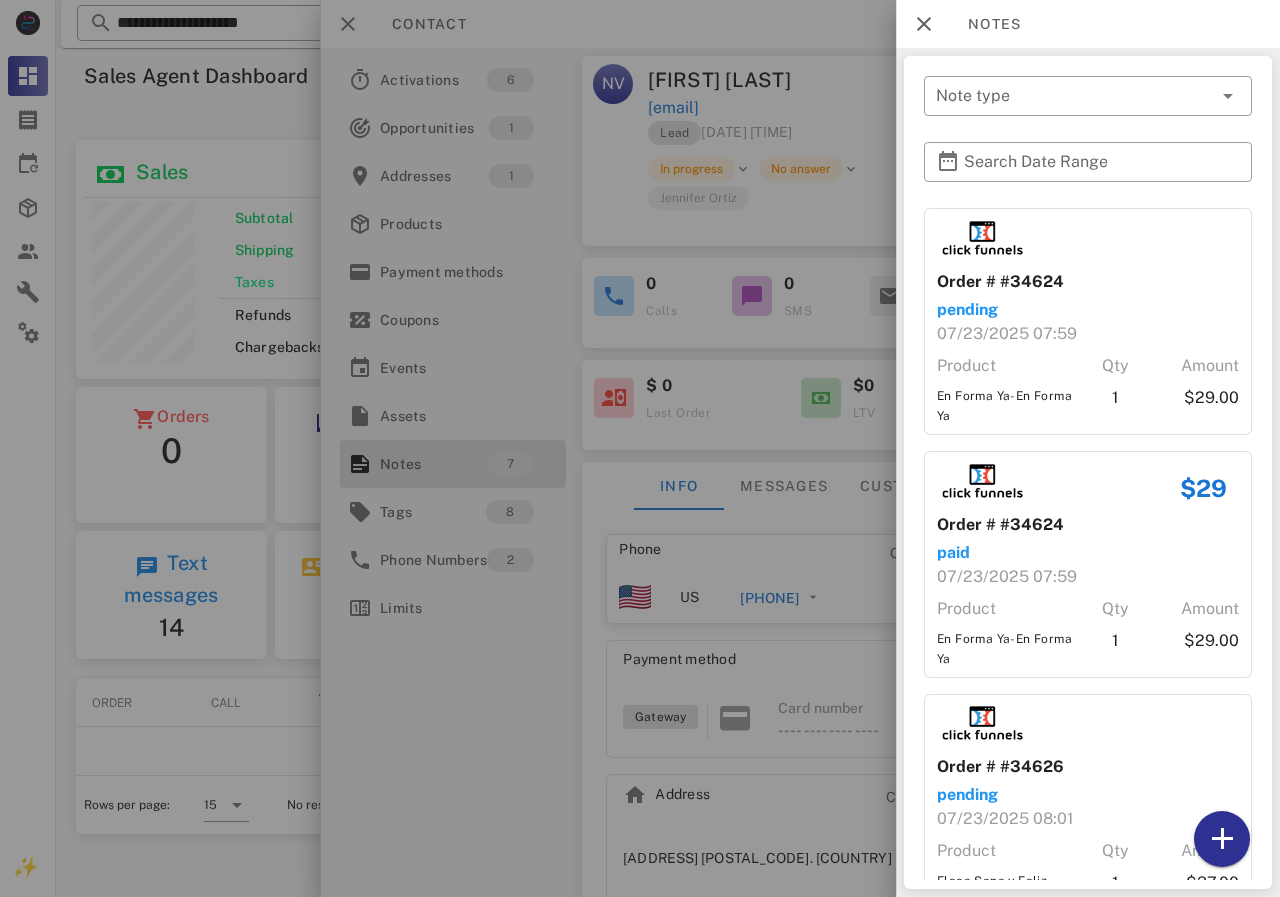 click at bounding box center [640, 448] 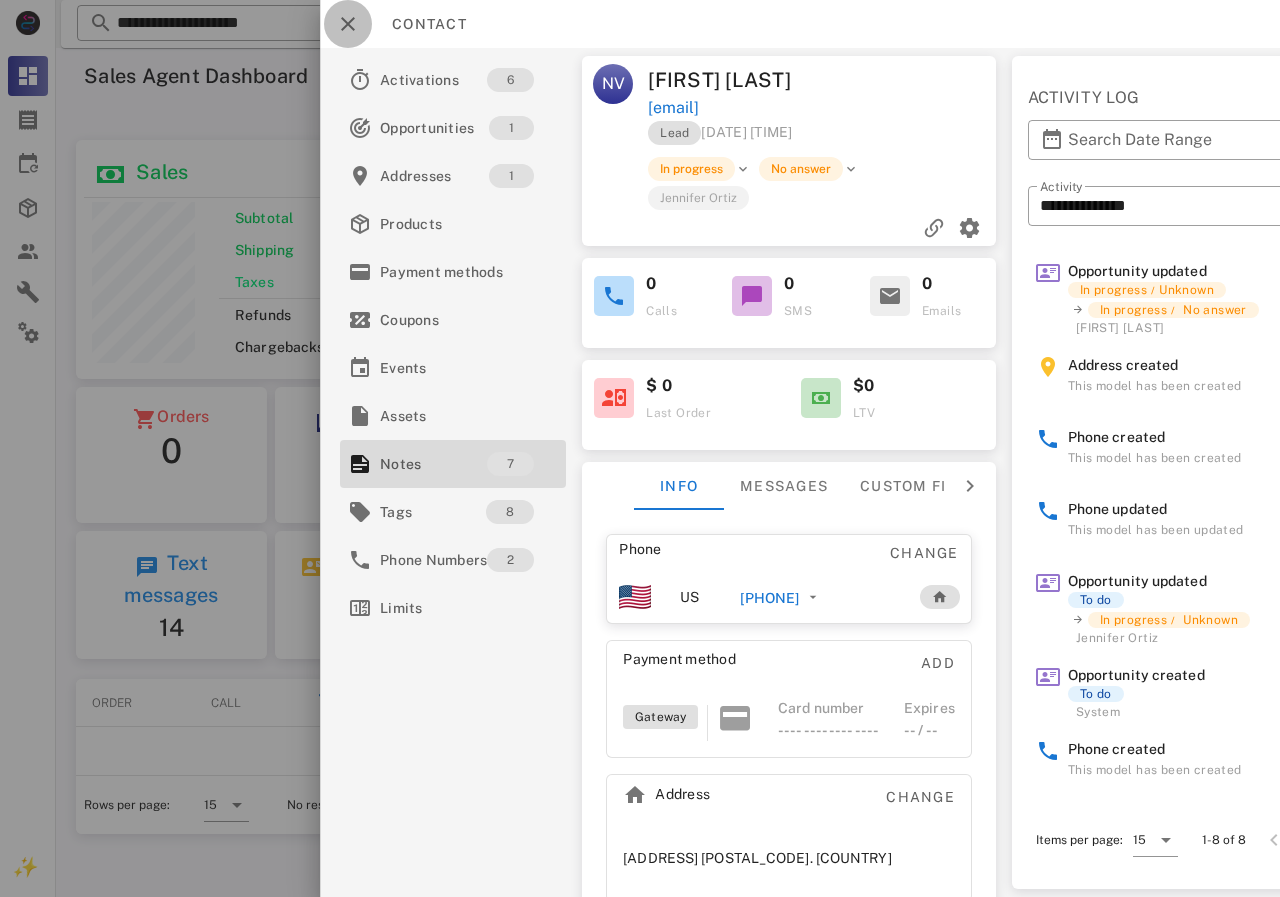 drag, startPoint x: 355, startPoint y: 21, endPoint x: 342, endPoint y: 4, distance: 21.400934 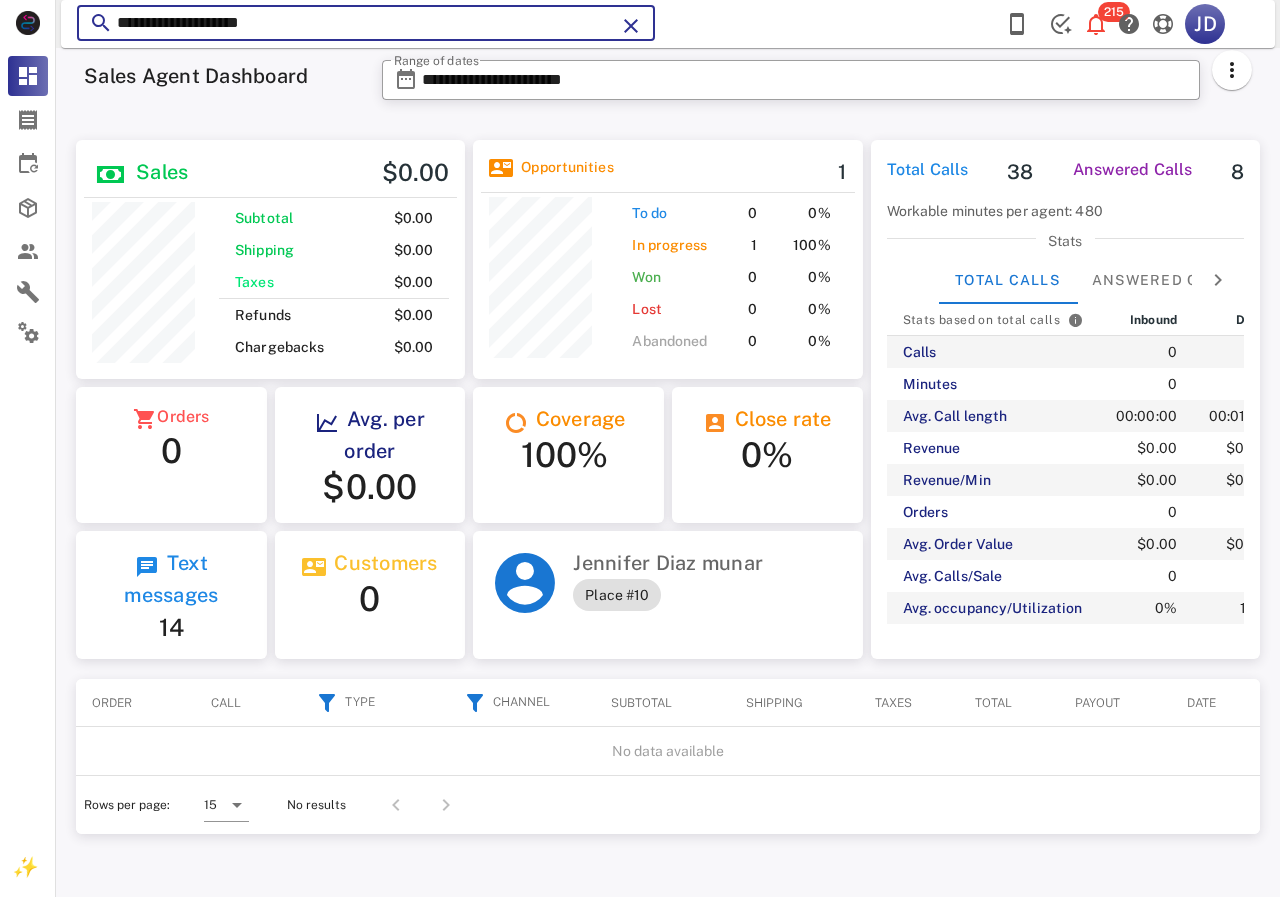 drag, startPoint x: 190, startPoint y: -1, endPoint x: 106, endPoint y: -3, distance: 84.0238 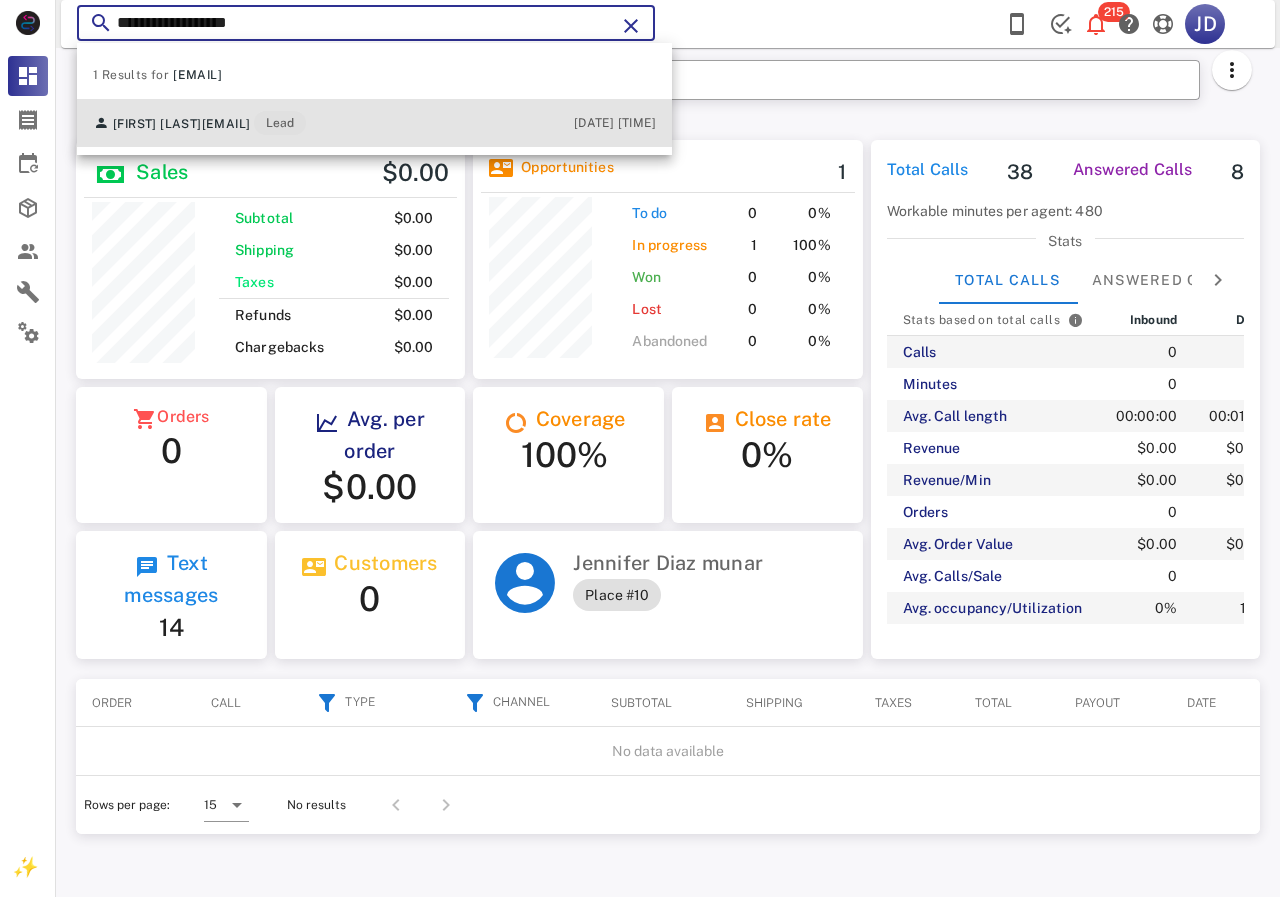 click on "Mayreine RODRIGUEZ   mayreine@gmail.com   Lead   07/23/2025 18:57" at bounding box center (374, 123) 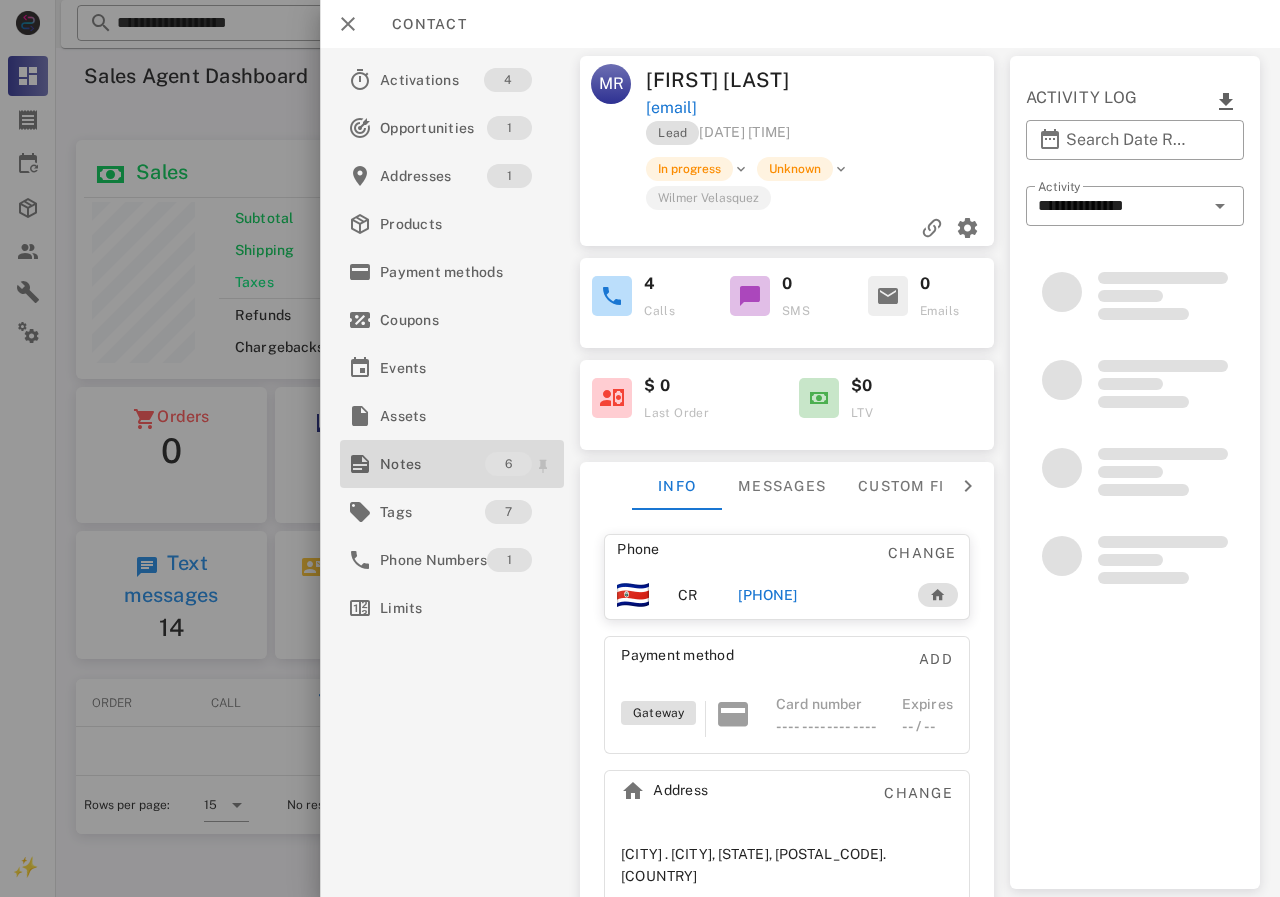 click on "Notes" at bounding box center (432, 464) 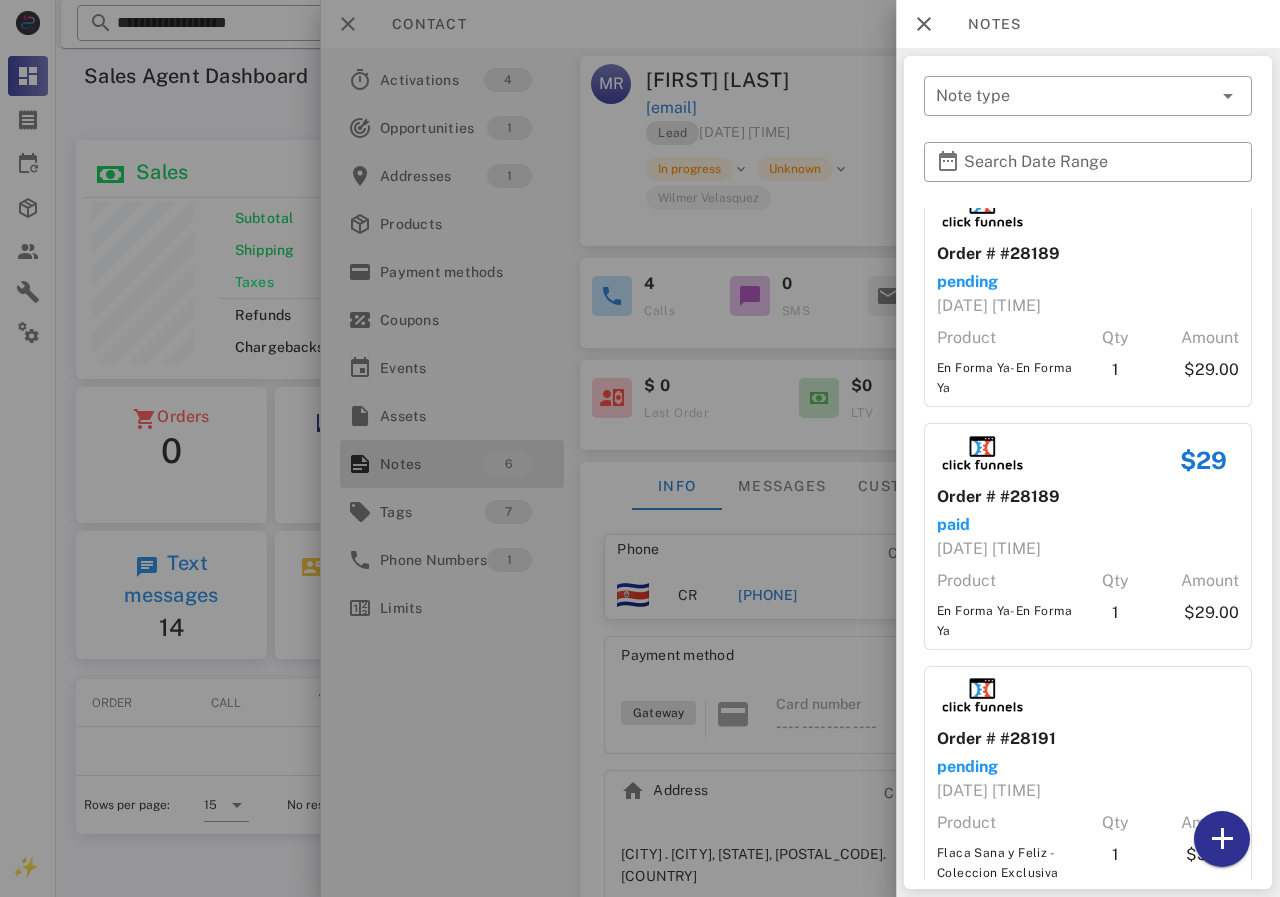 scroll, scrollTop: 0, scrollLeft: 0, axis: both 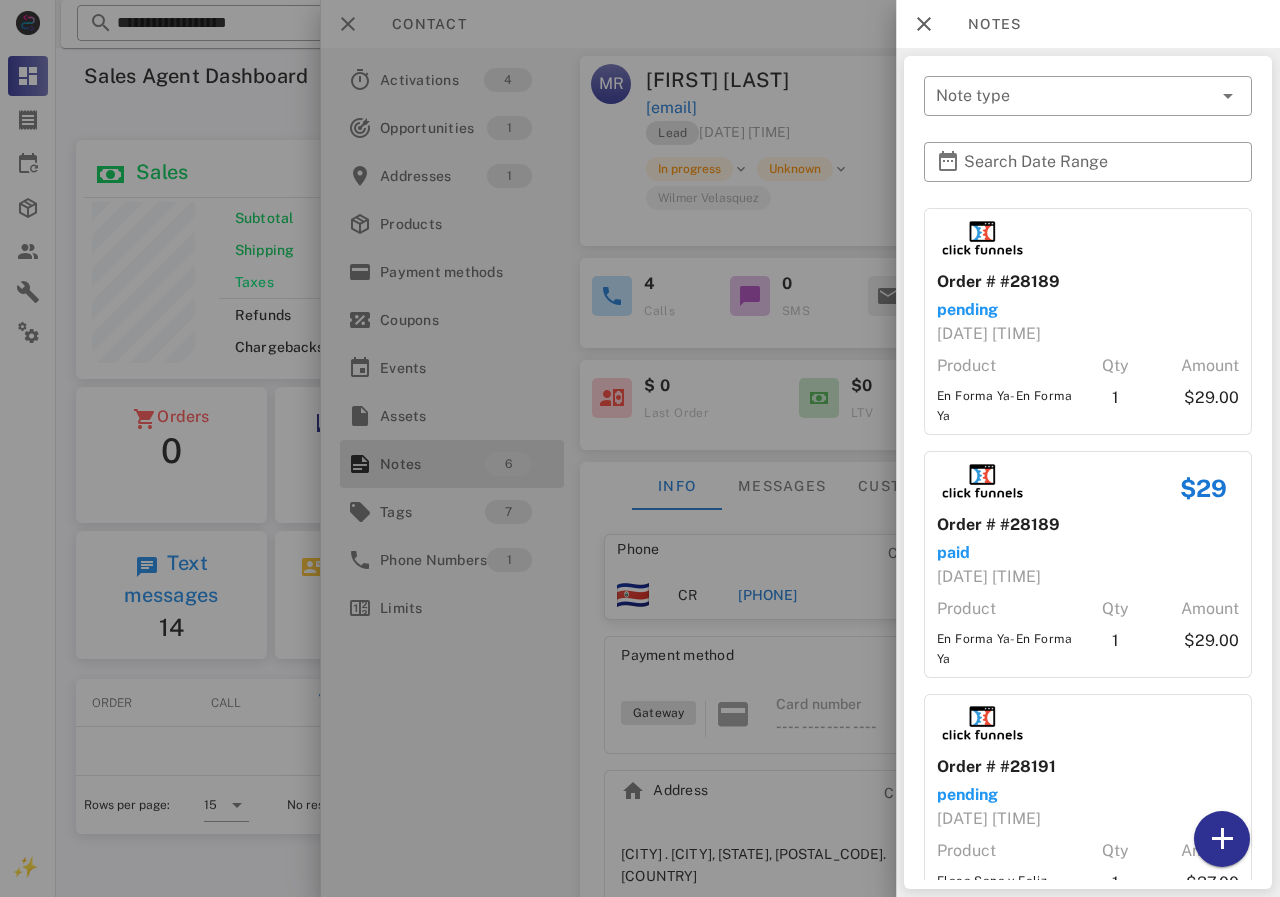click at bounding box center [640, 448] 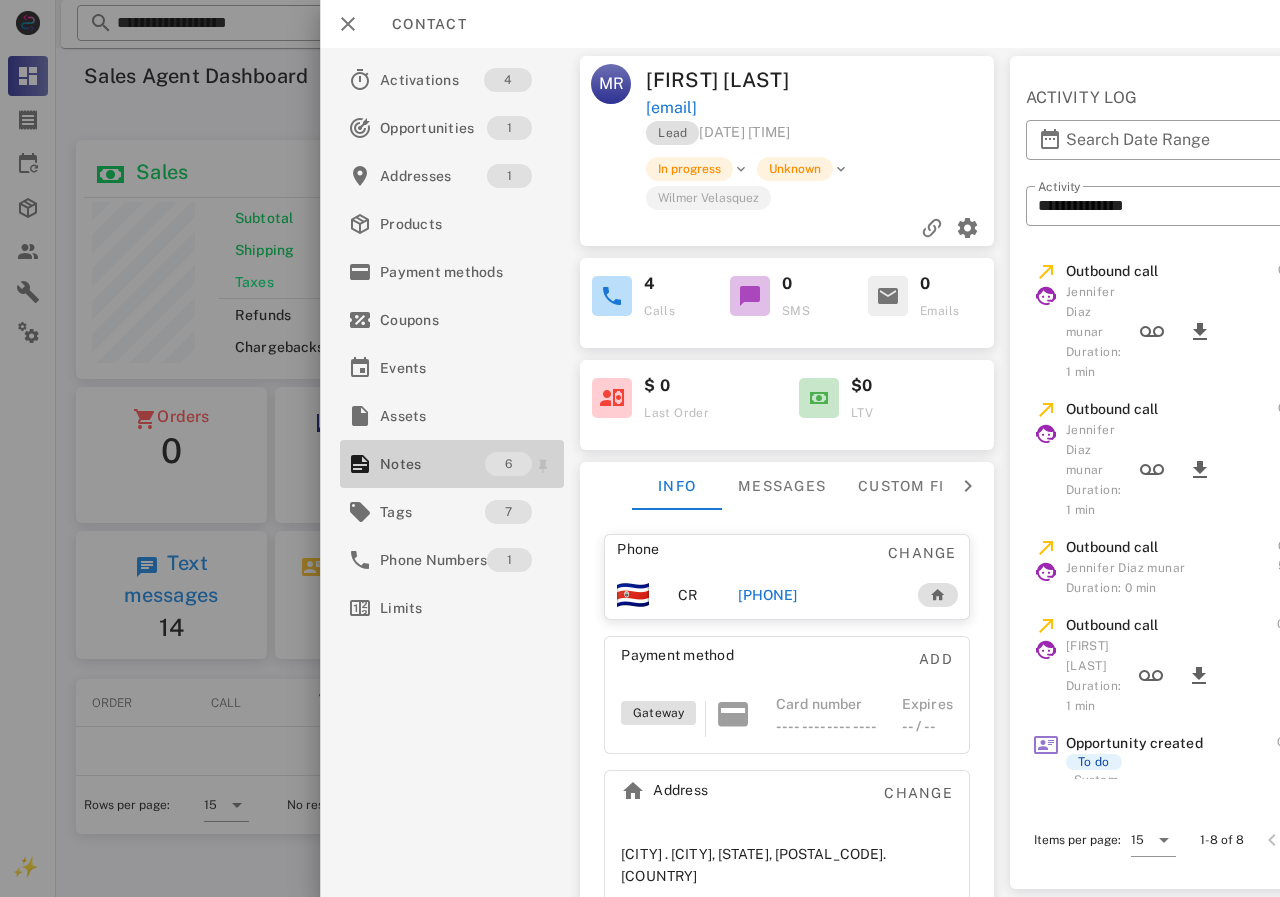 click on "Notes" at bounding box center [432, 464] 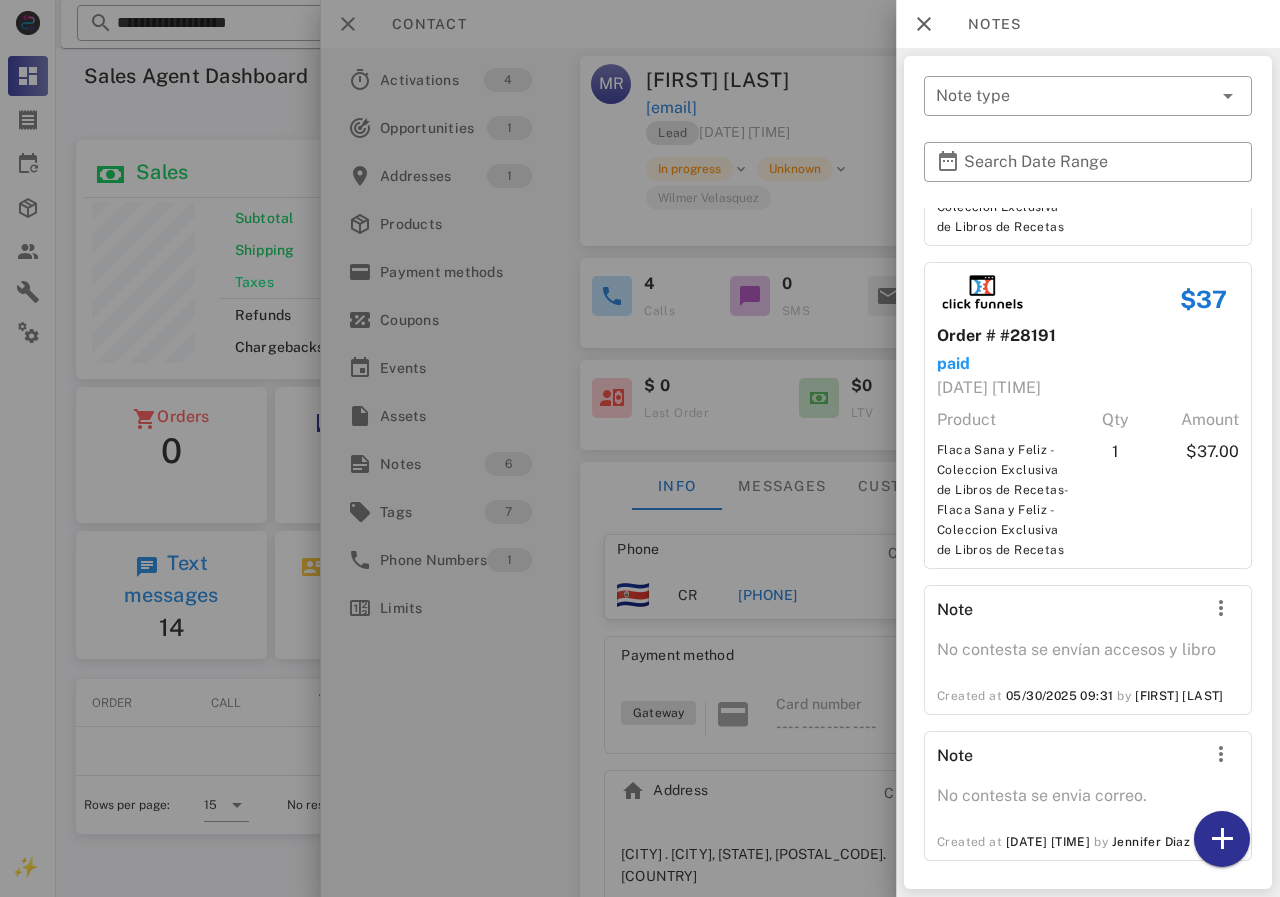 scroll, scrollTop: 778, scrollLeft: 0, axis: vertical 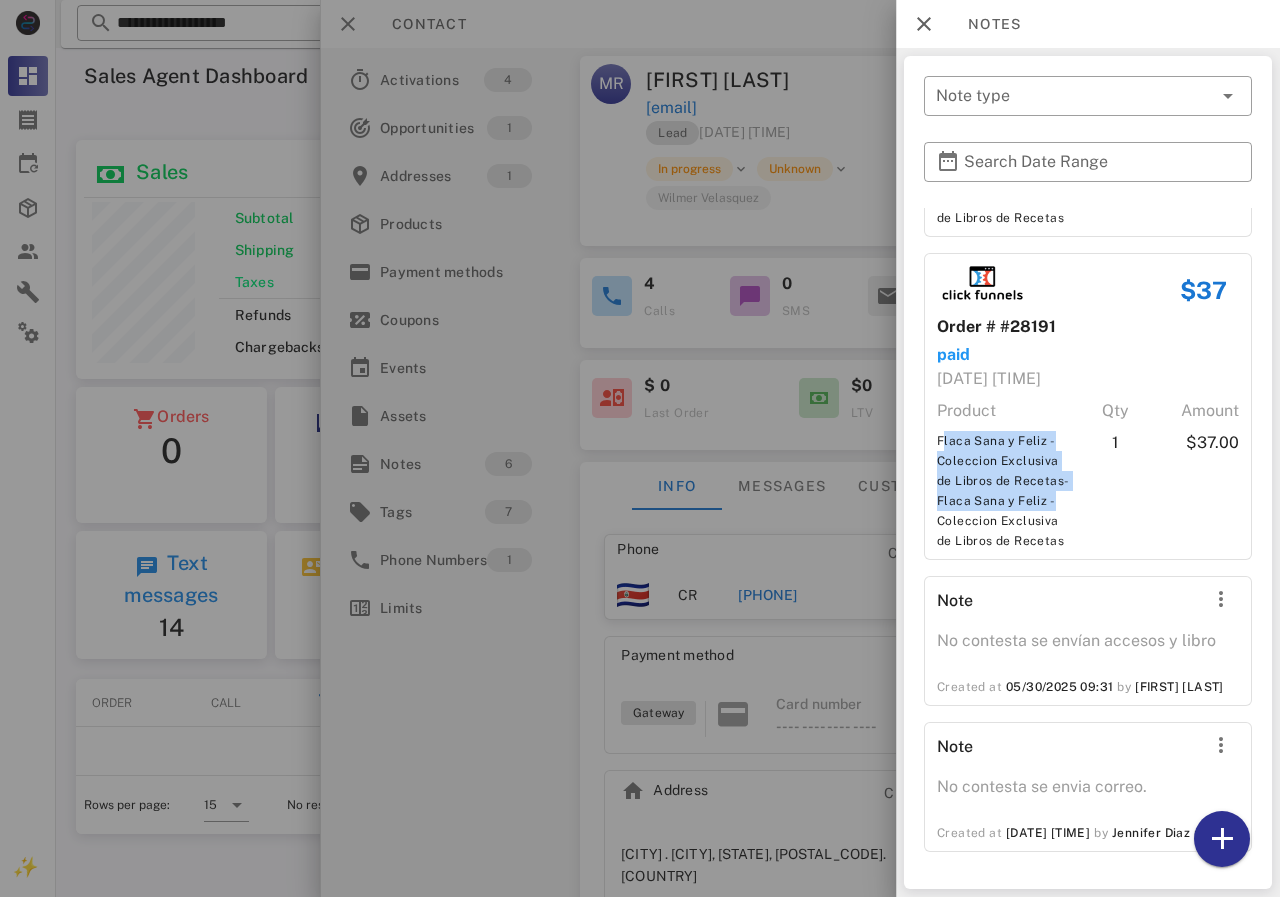 drag, startPoint x: 939, startPoint y: 412, endPoint x: 1066, endPoint y: 481, distance: 144.53374 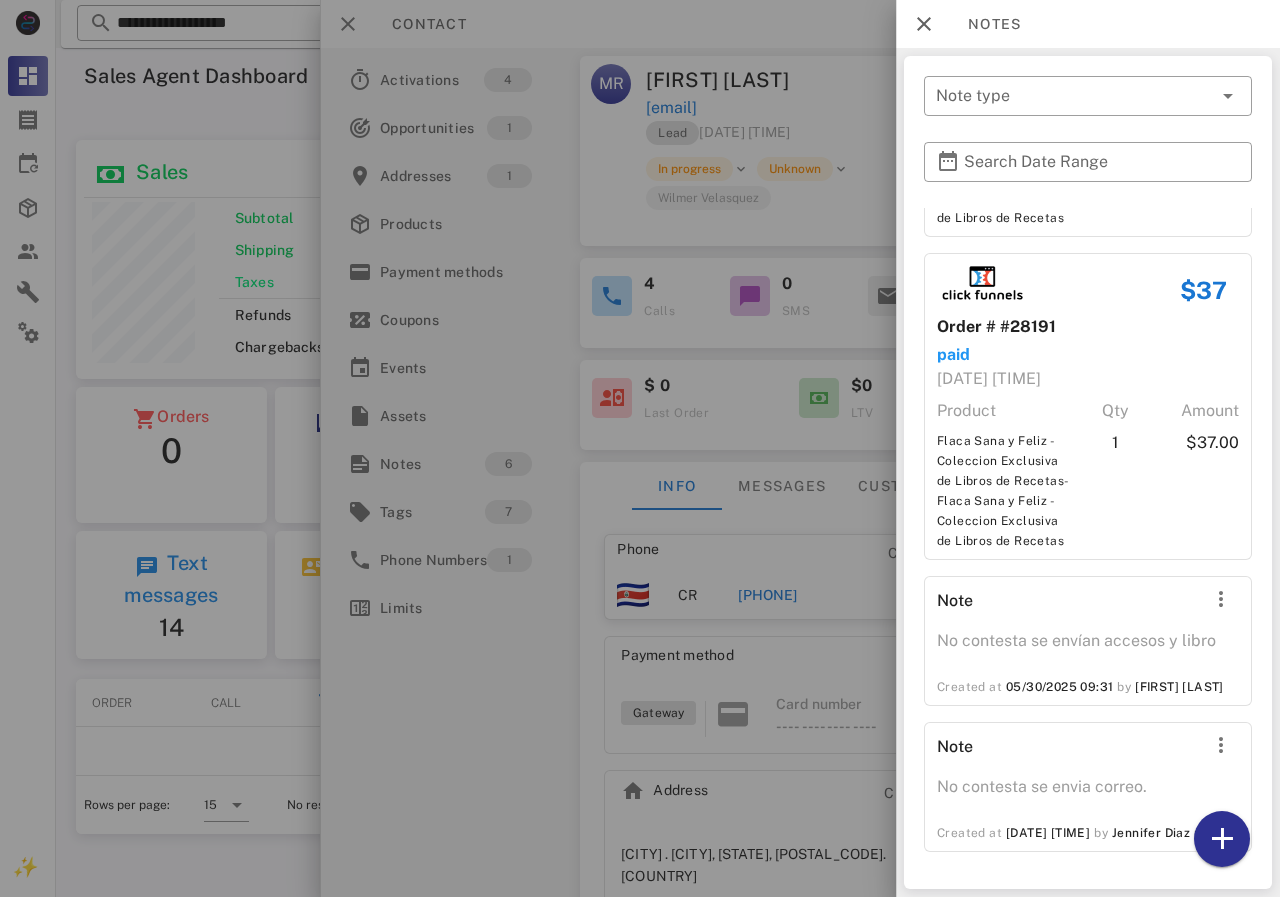 click at bounding box center (640, 448) 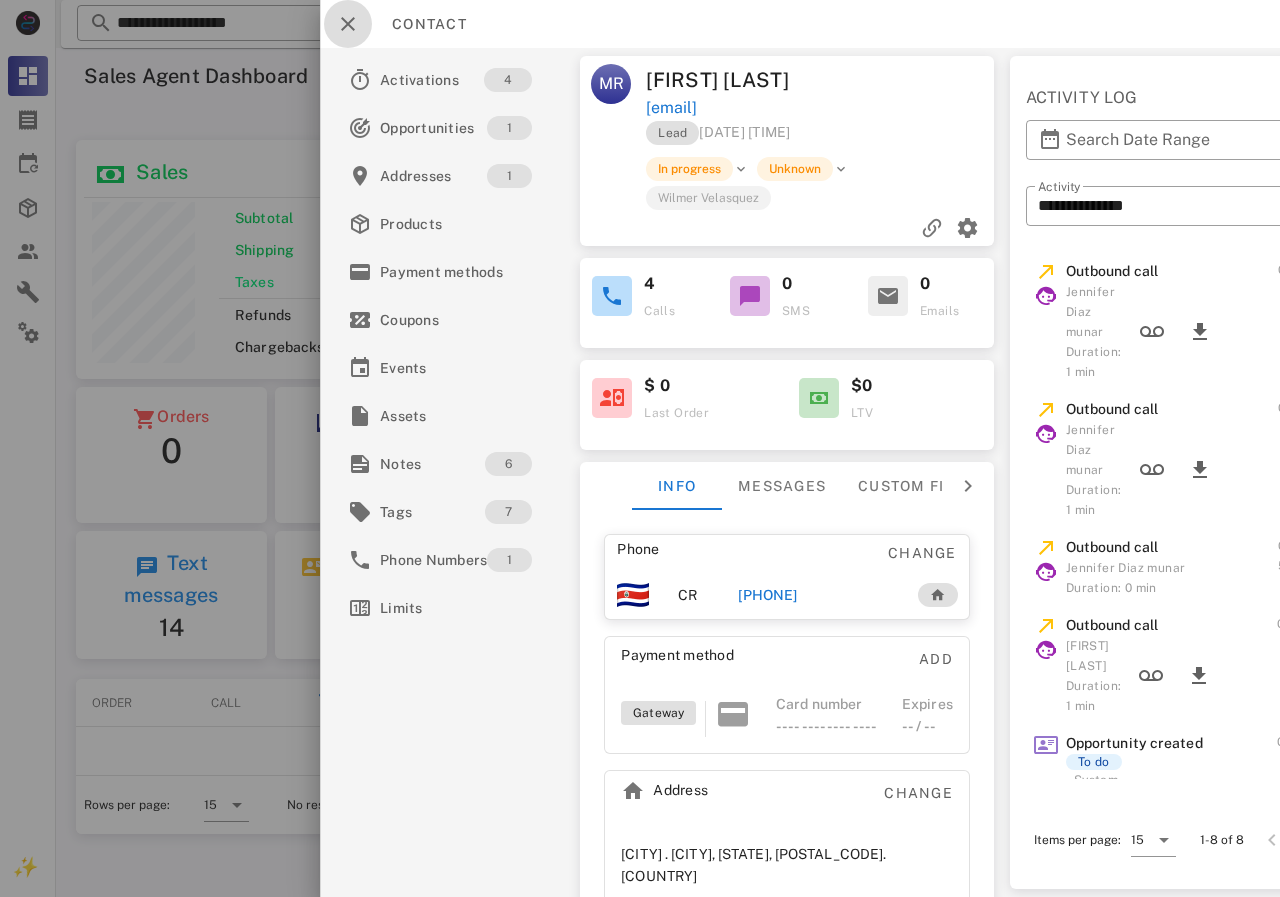 click at bounding box center [348, 24] 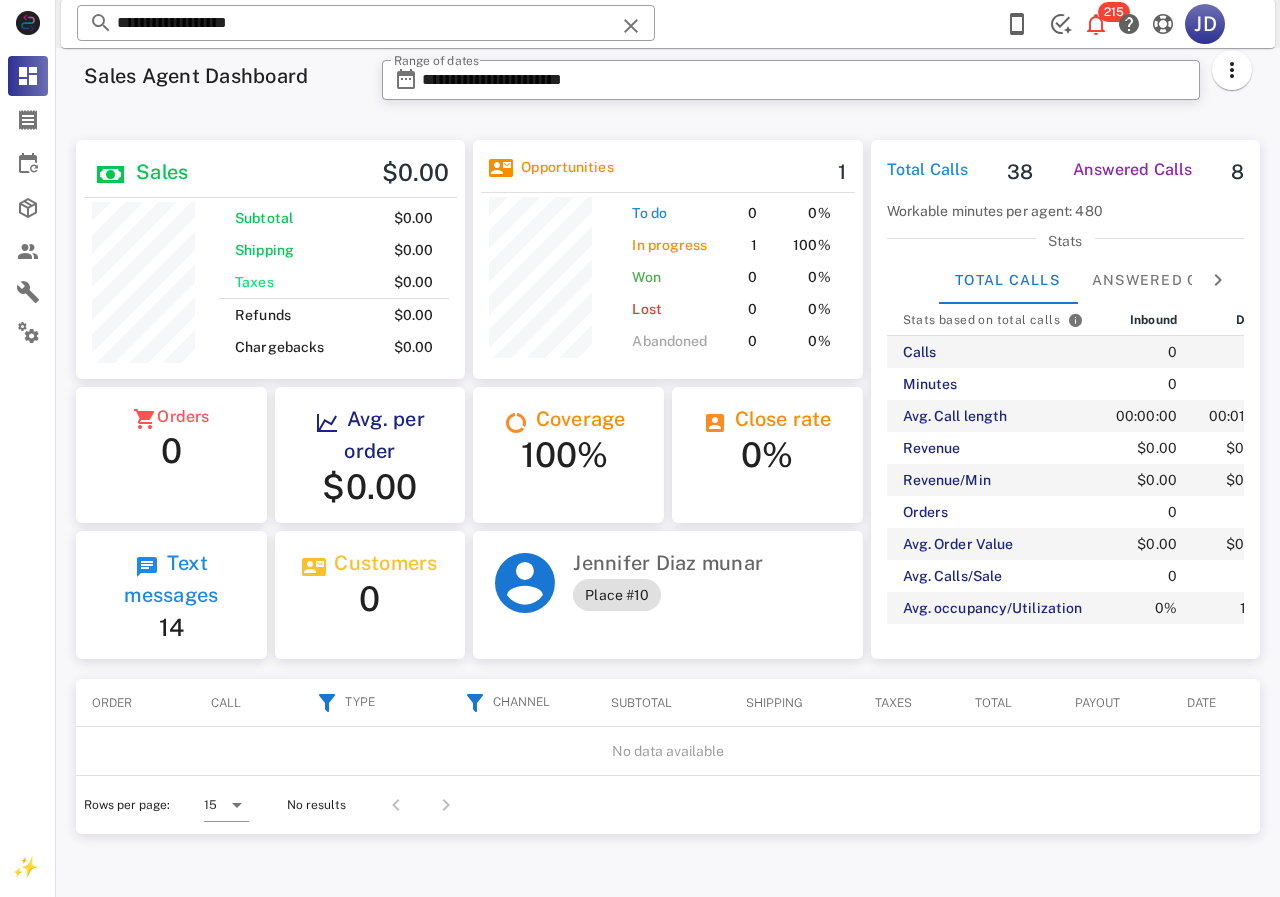 drag, startPoint x: 315, startPoint y: 107, endPoint x: 338, endPoint y: 107, distance: 23 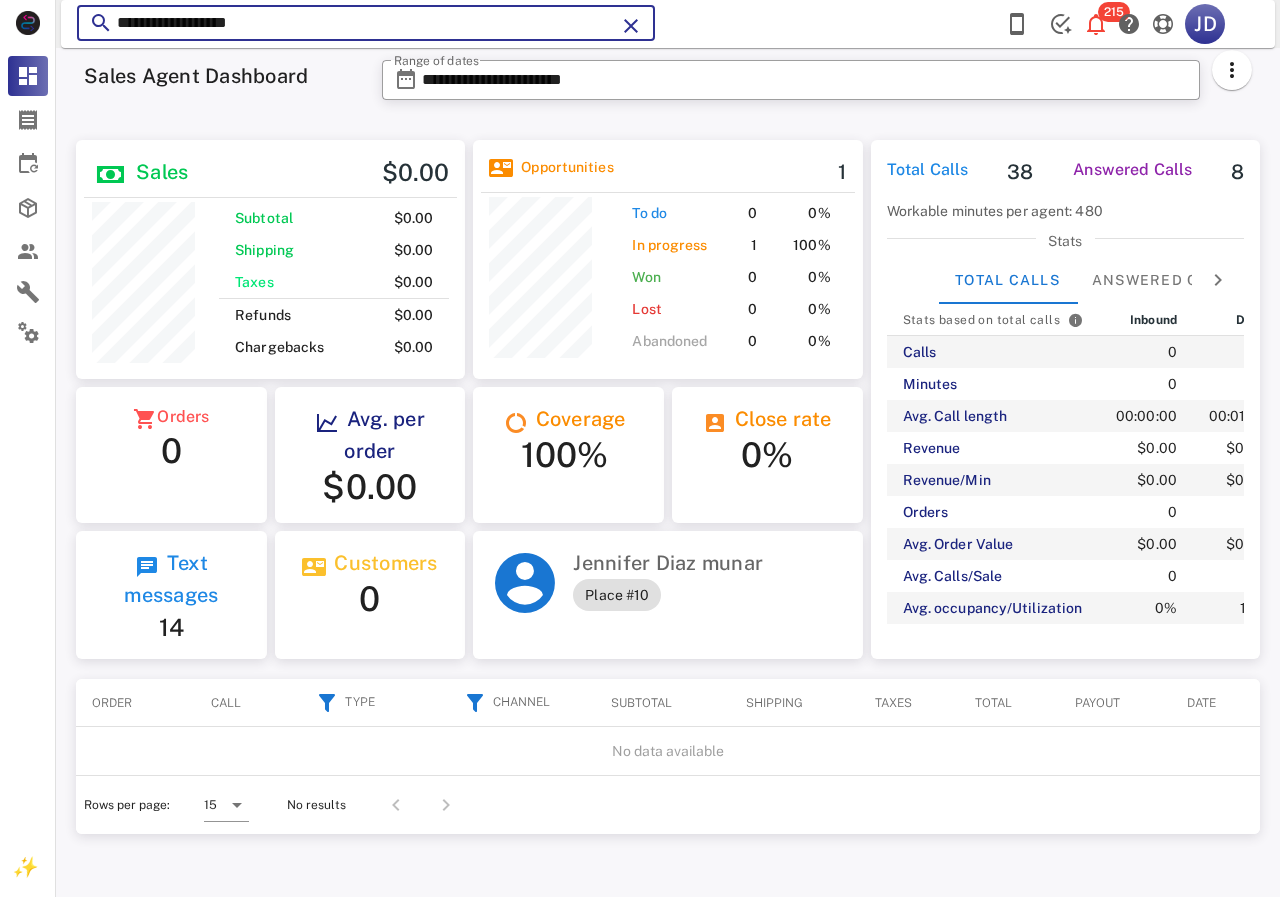 drag, startPoint x: 408, startPoint y: 16, endPoint x: 75, endPoint y: 27, distance: 333.18164 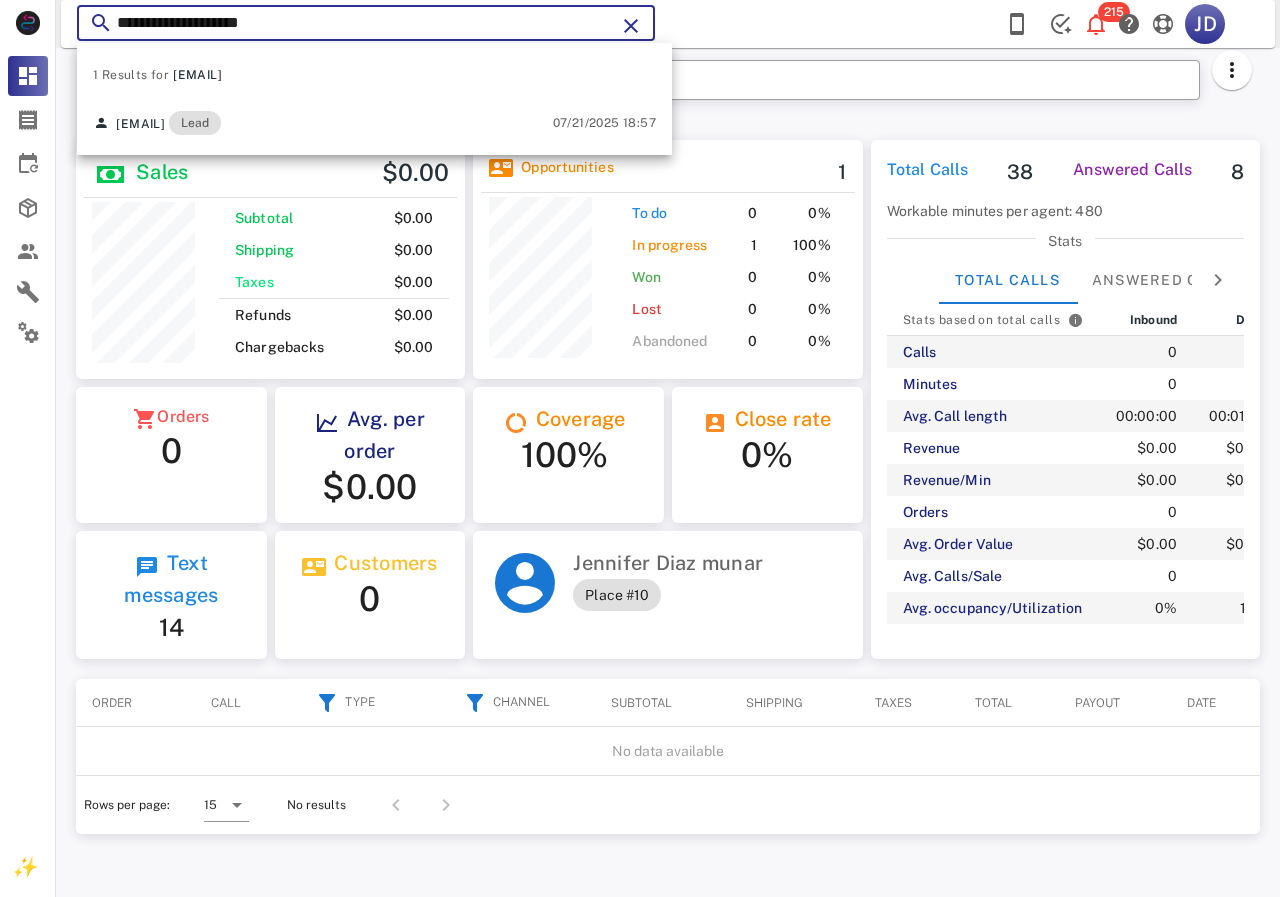 type on "**********" 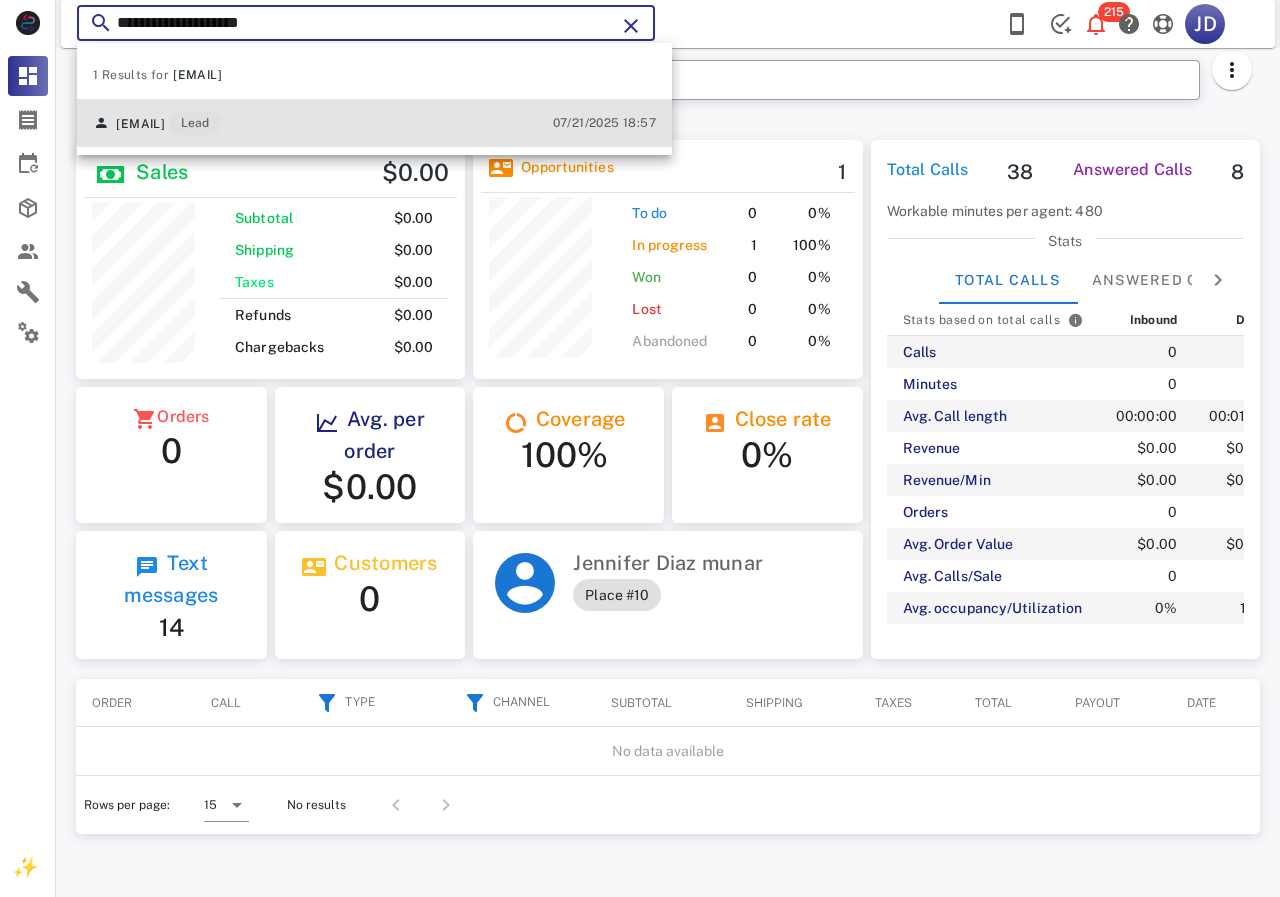 click on "maravgatti@gmail.com   Lead   07/21/2025 18:57" at bounding box center (374, 123) 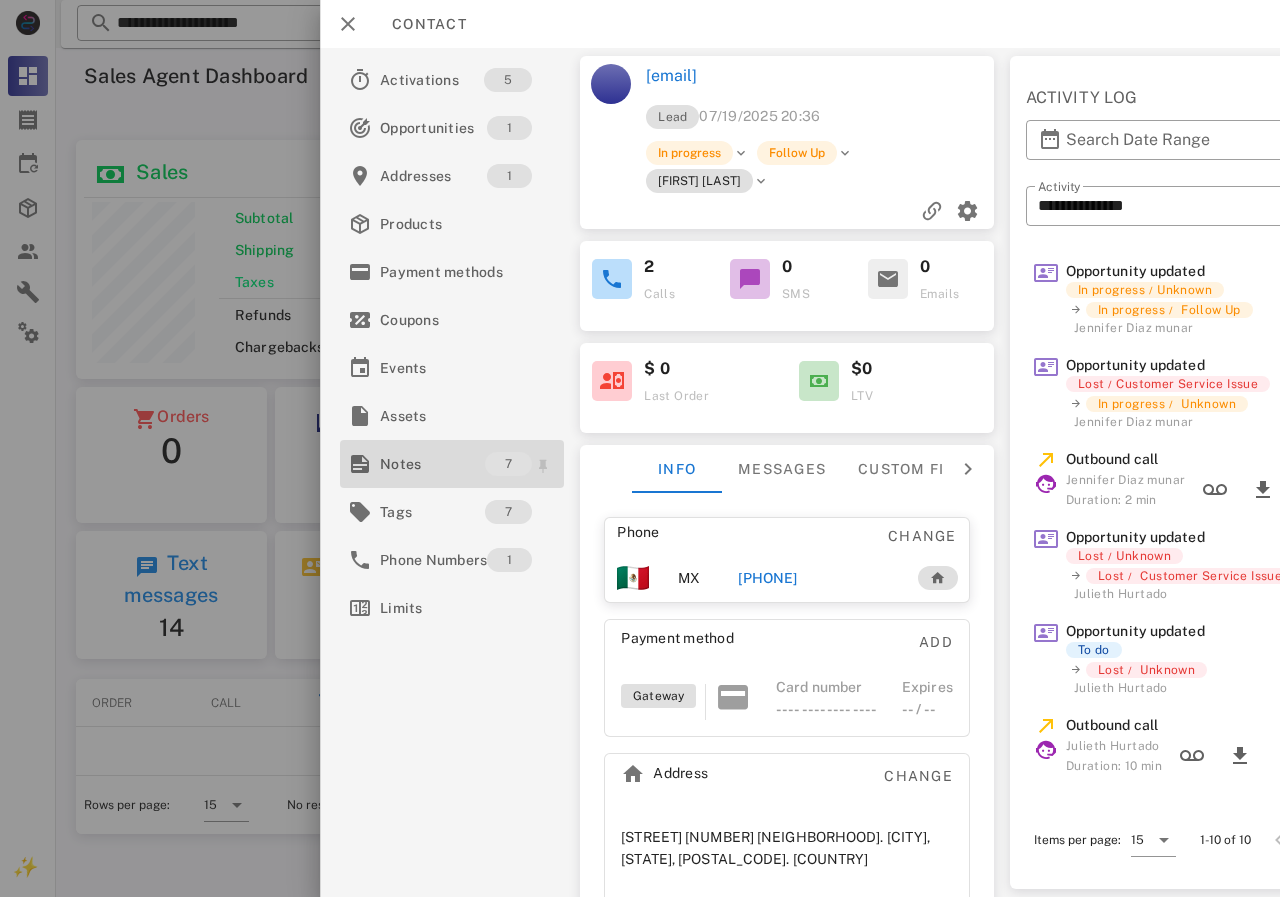 click on "Notes" at bounding box center (432, 464) 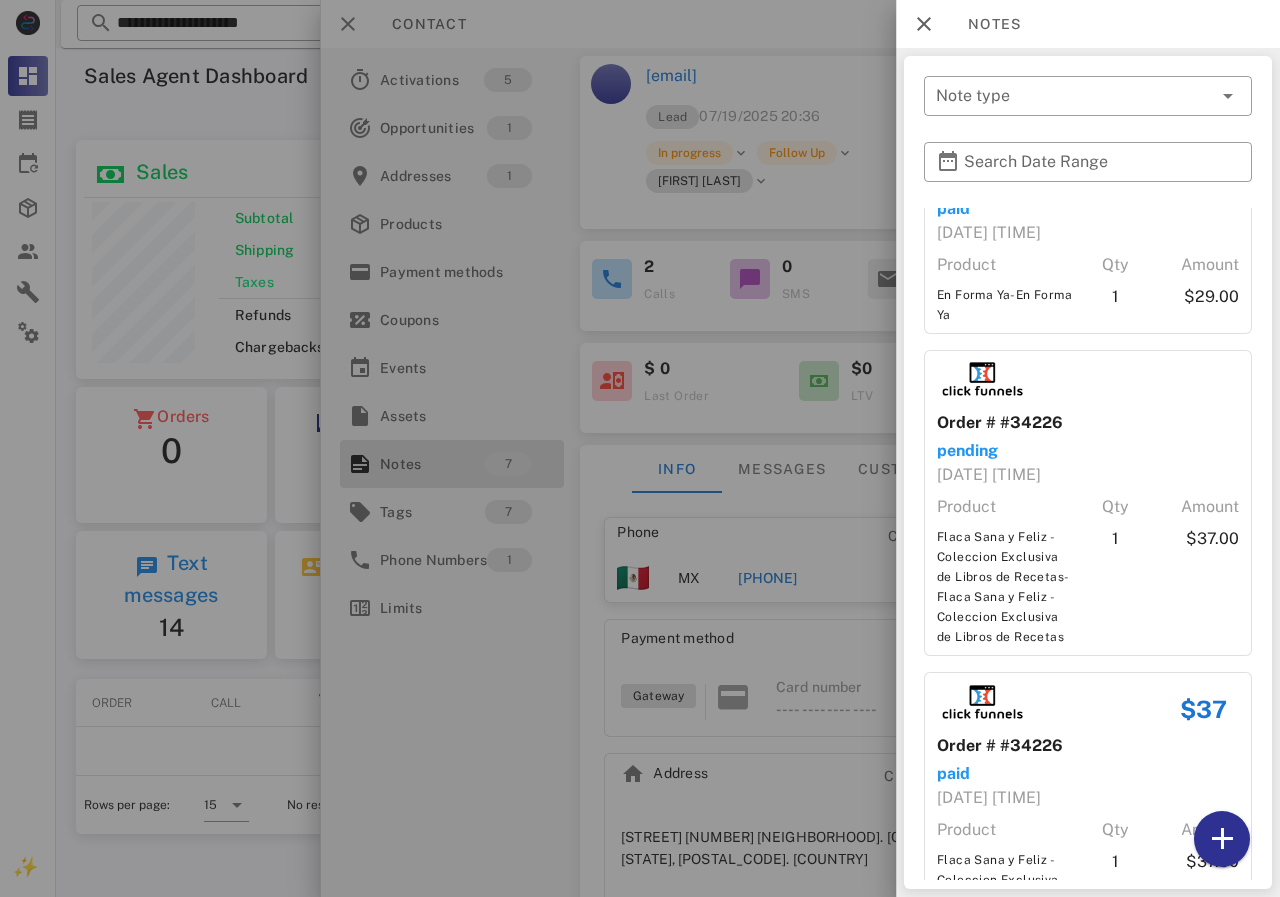 scroll, scrollTop: 1044, scrollLeft: 0, axis: vertical 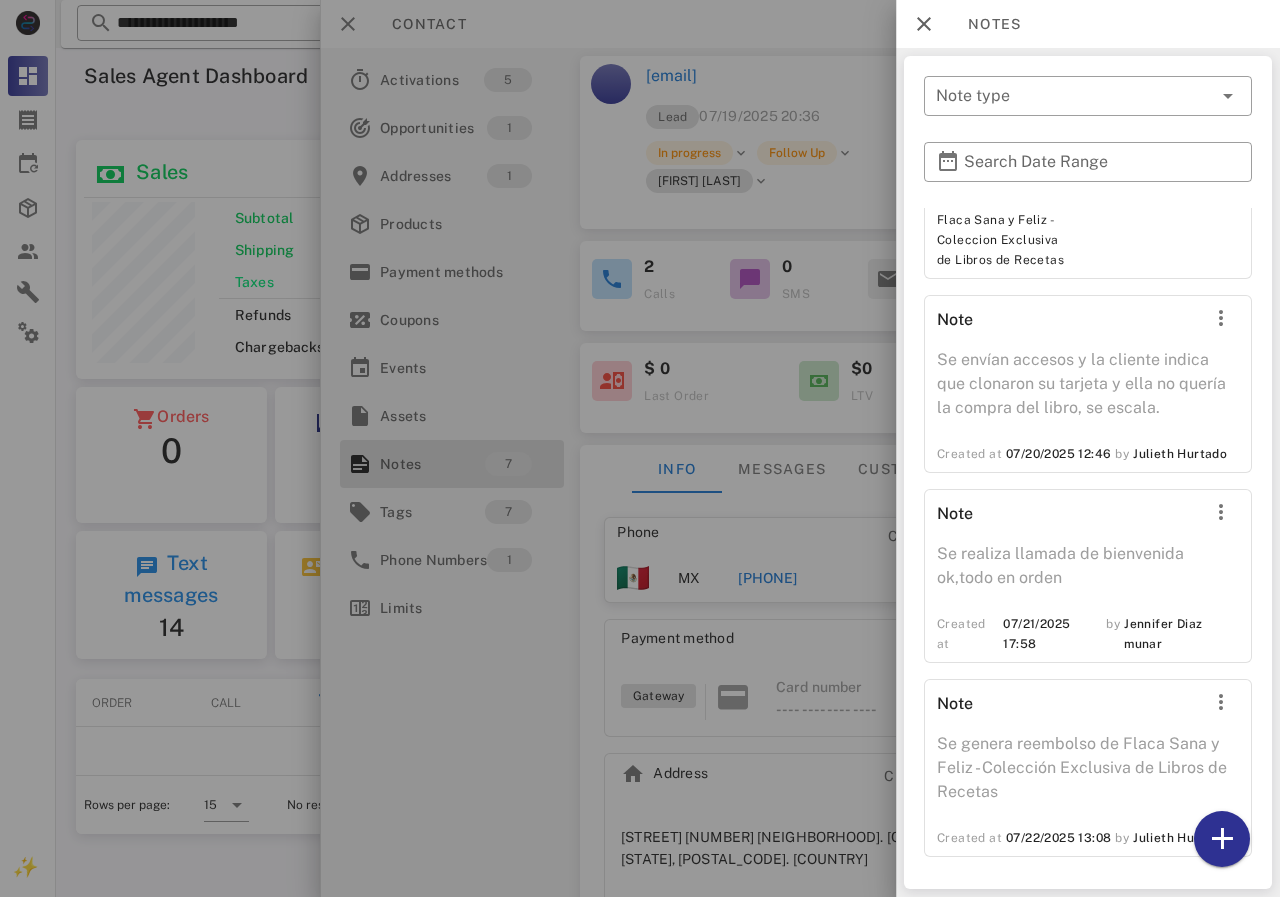 drag, startPoint x: 832, startPoint y: 520, endPoint x: 813, endPoint y: 562, distance: 46.09772 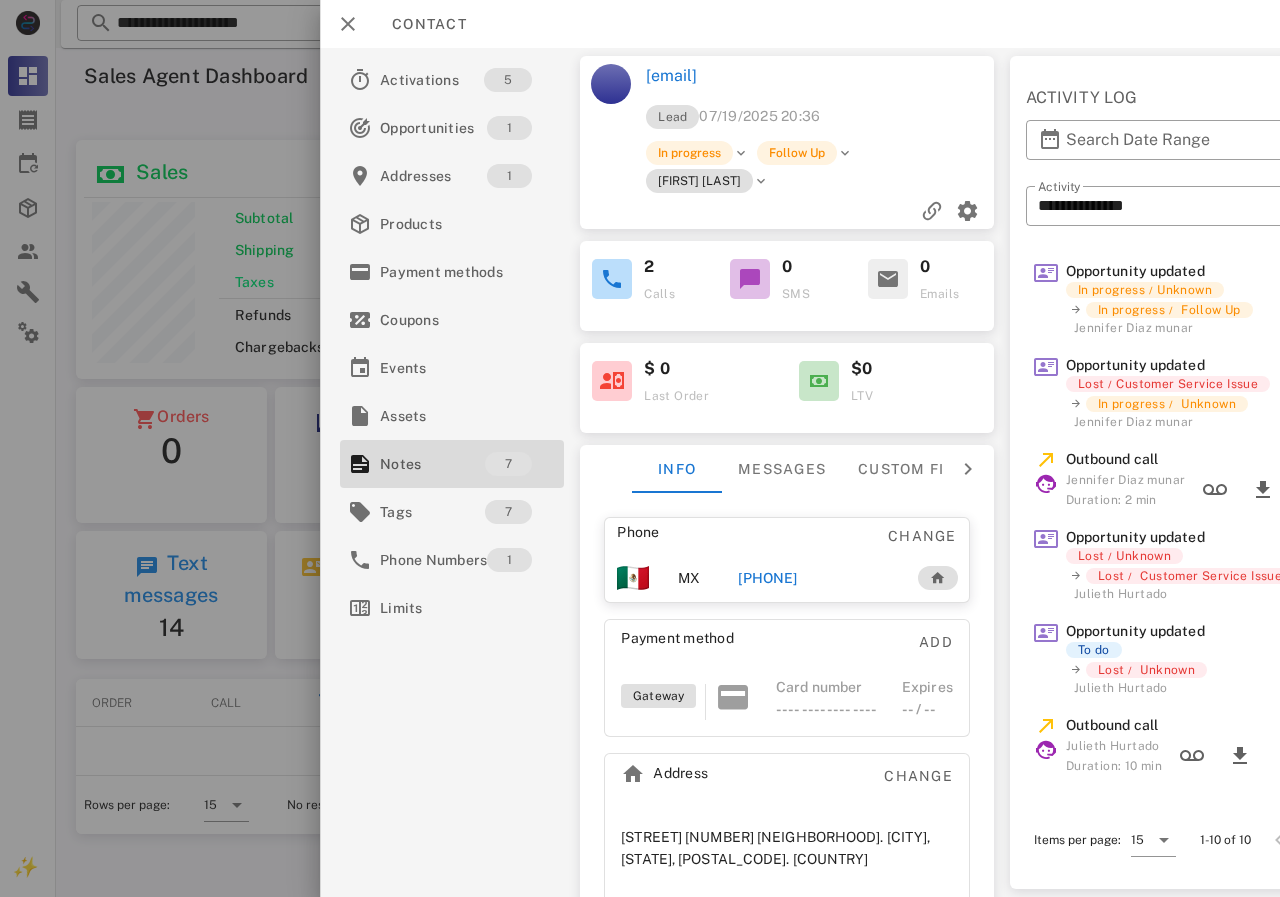 click on "+525534378630" at bounding box center (767, 578) 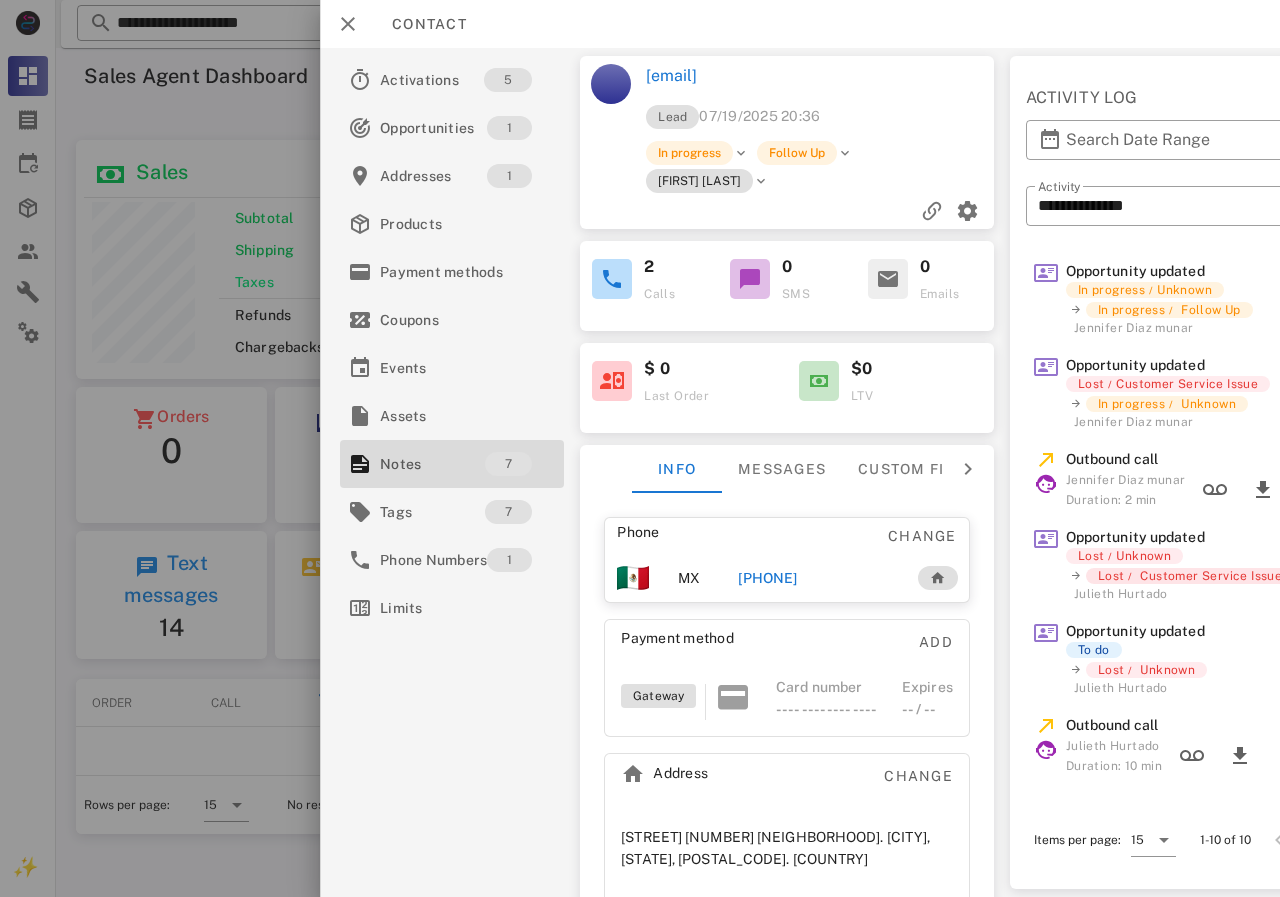 type on "**********" 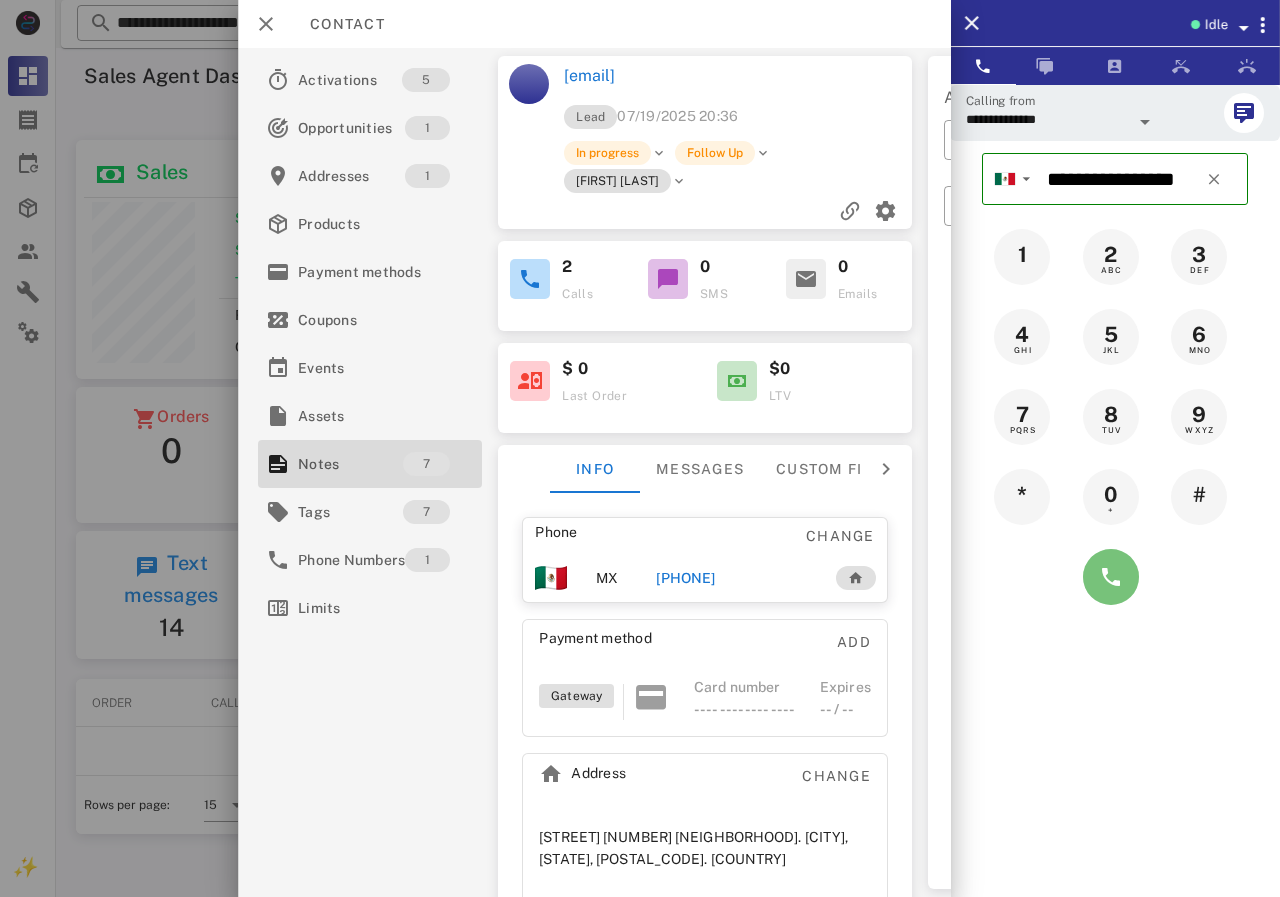 click at bounding box center (1111, 577) 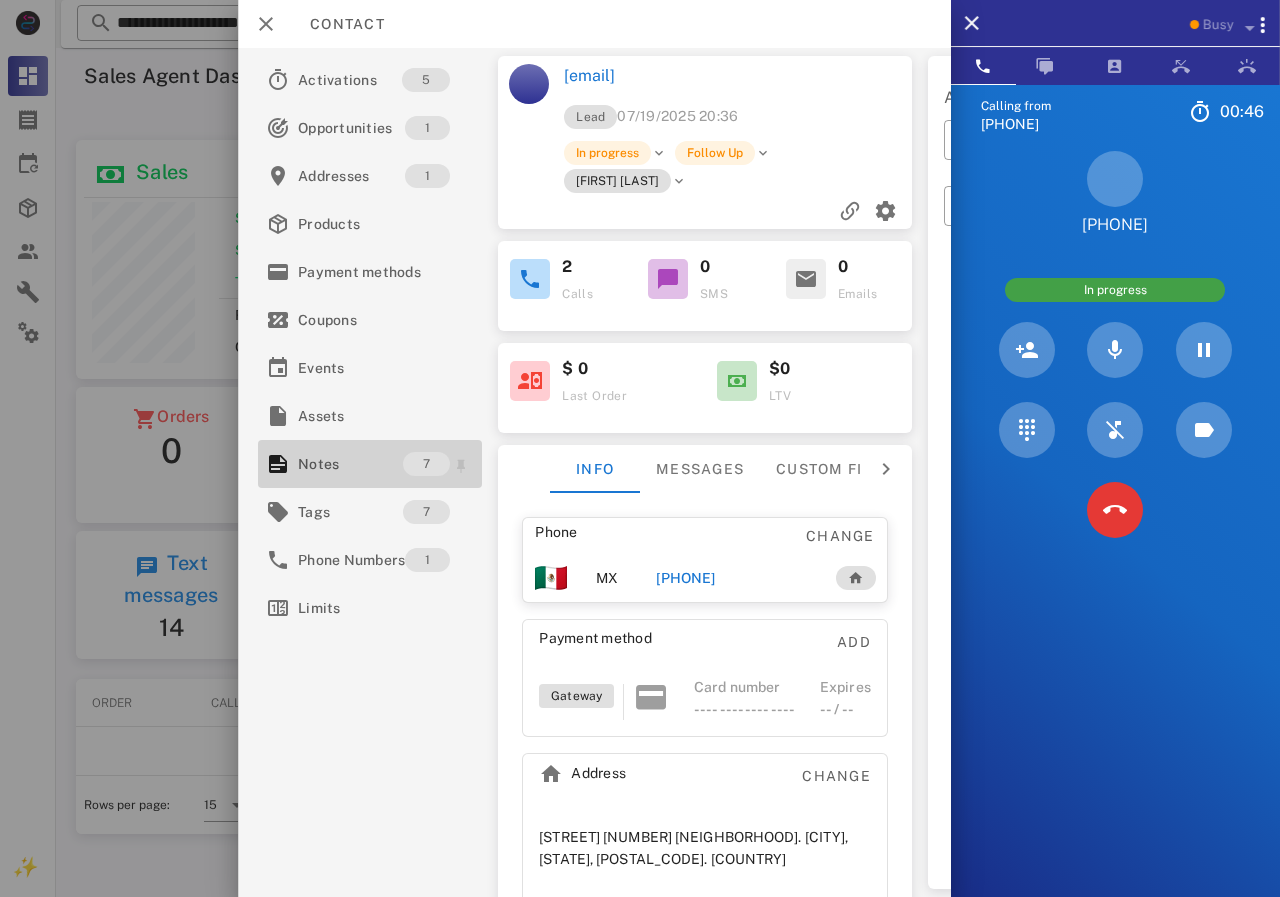 click on "Notes" at bounding box center [350, 464] 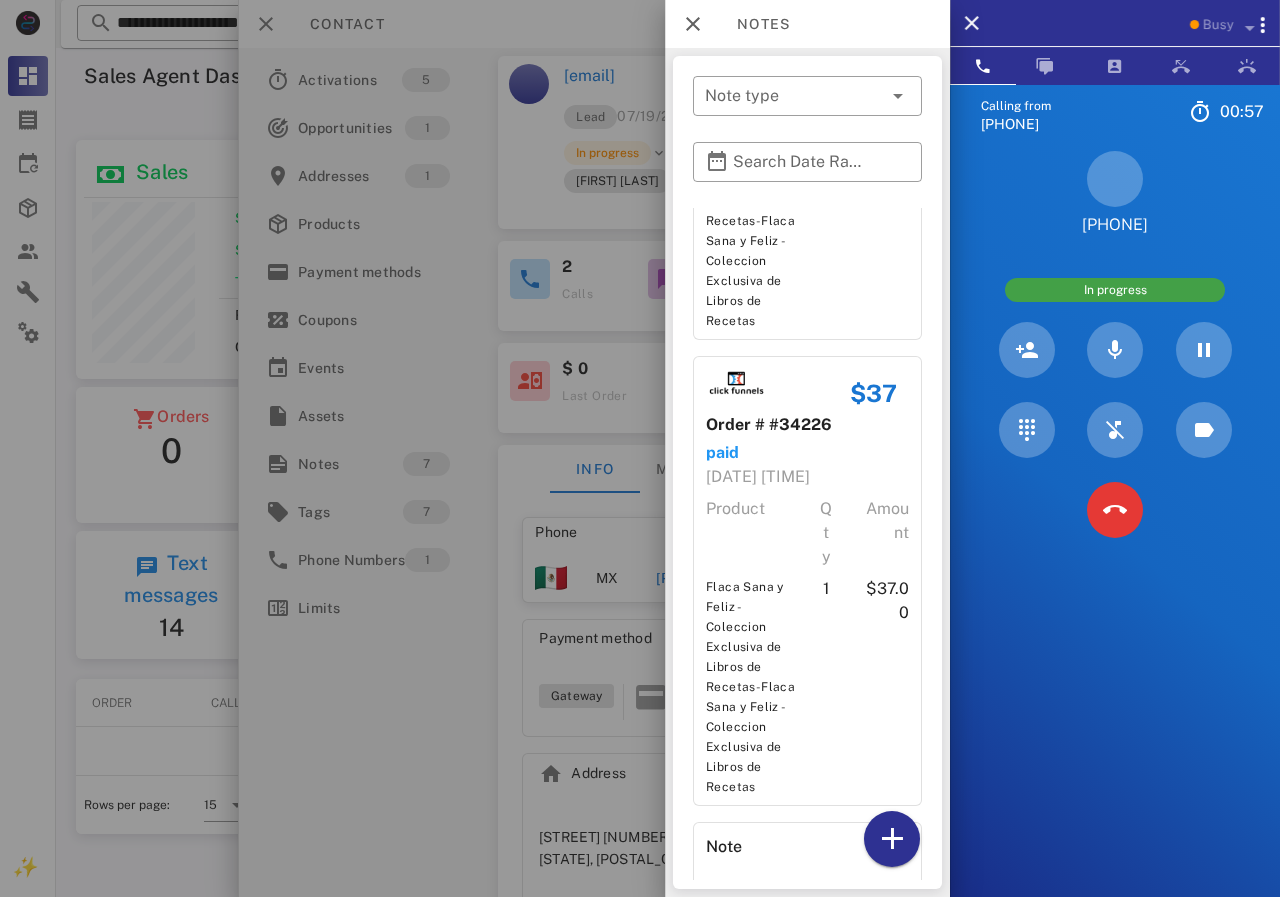 scroll, scrollTop: 714, scrollLeft: 0, axis: vertical 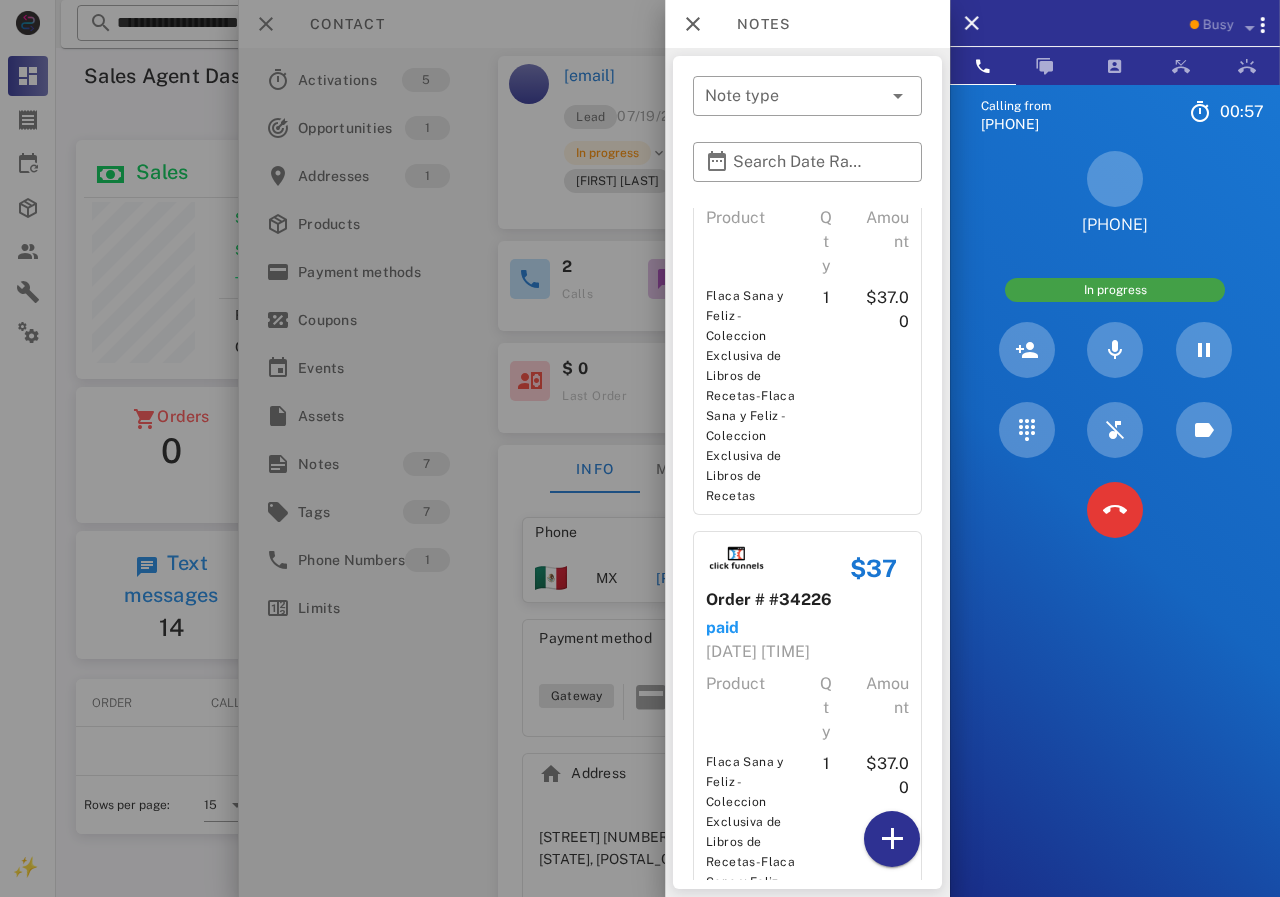 click at bounding box center [640, 448] 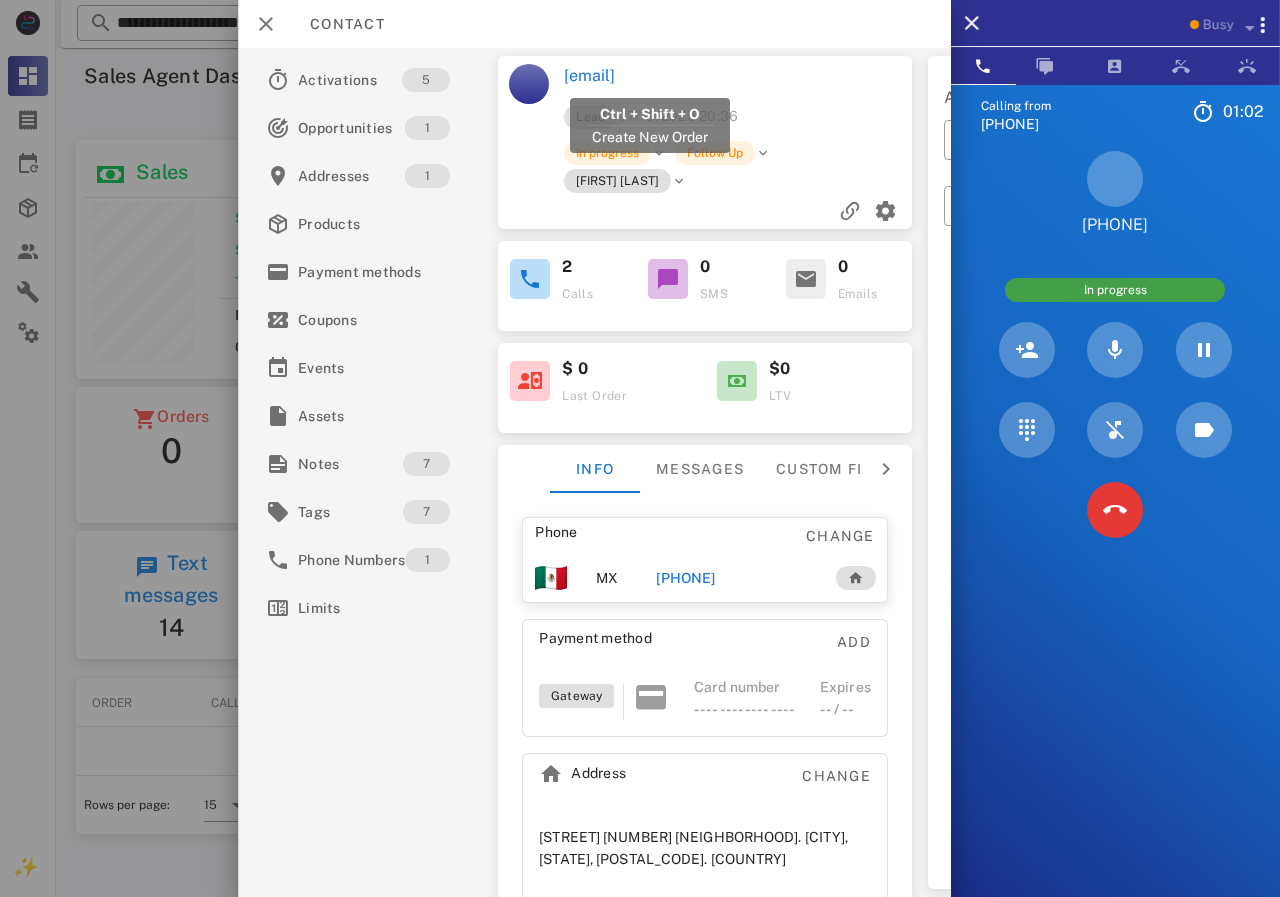 drag, startPoint x: 750, startPoint y: 76, endPoint x: 568, endPoint y: 74, distance: 182.01099 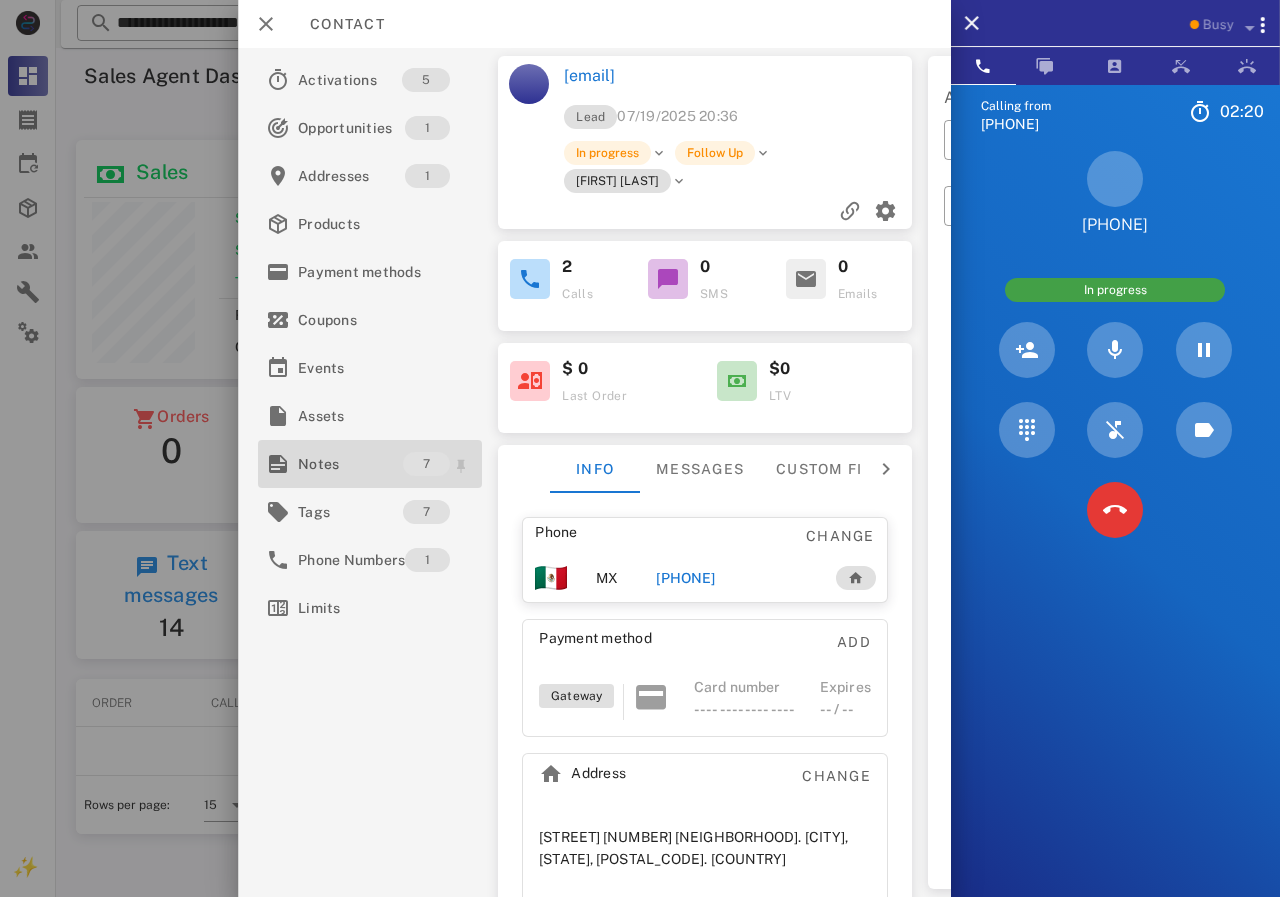 click on "Notes" at bounding box center (350, 464) 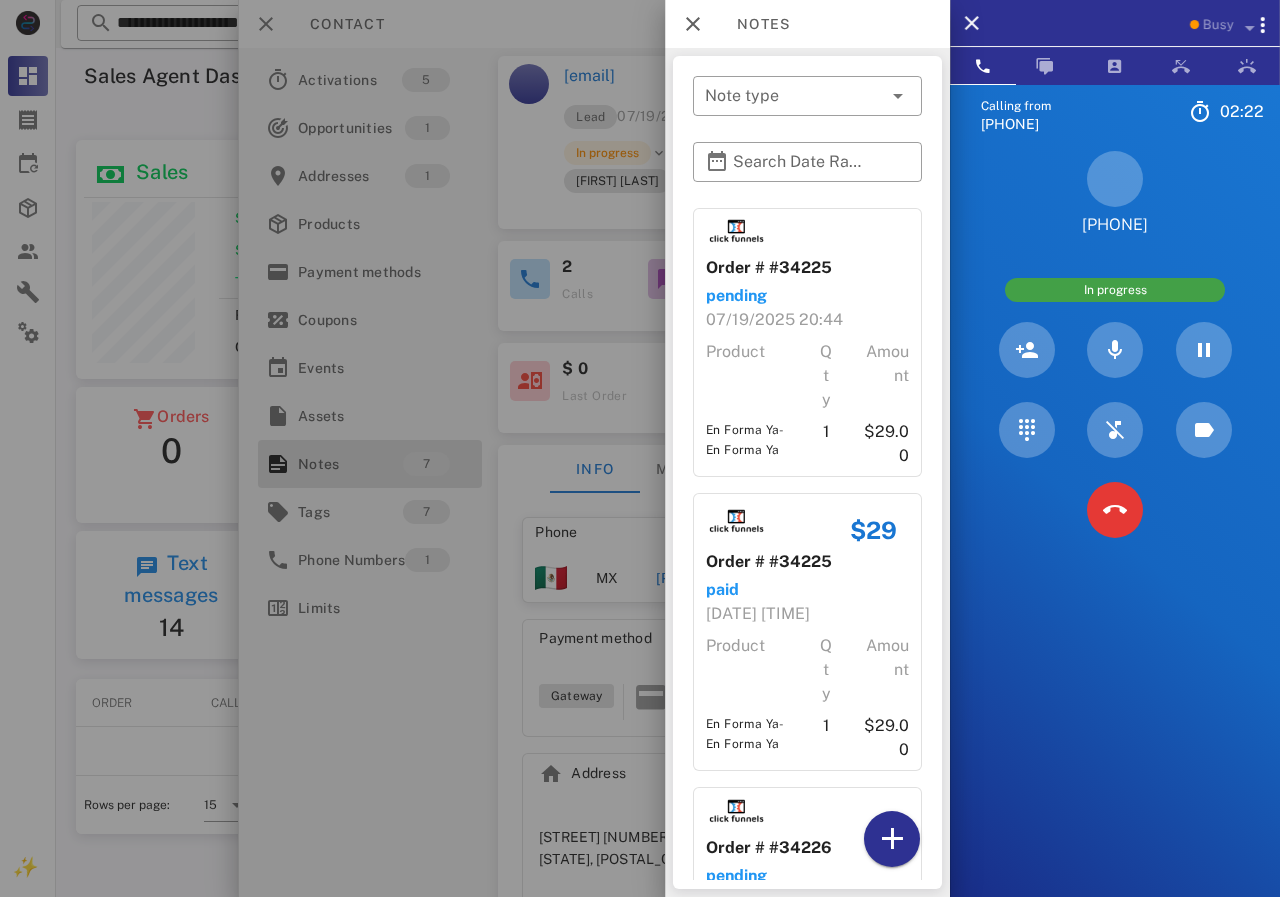 click on "Order # #34225" at bounding box center (807, 268) 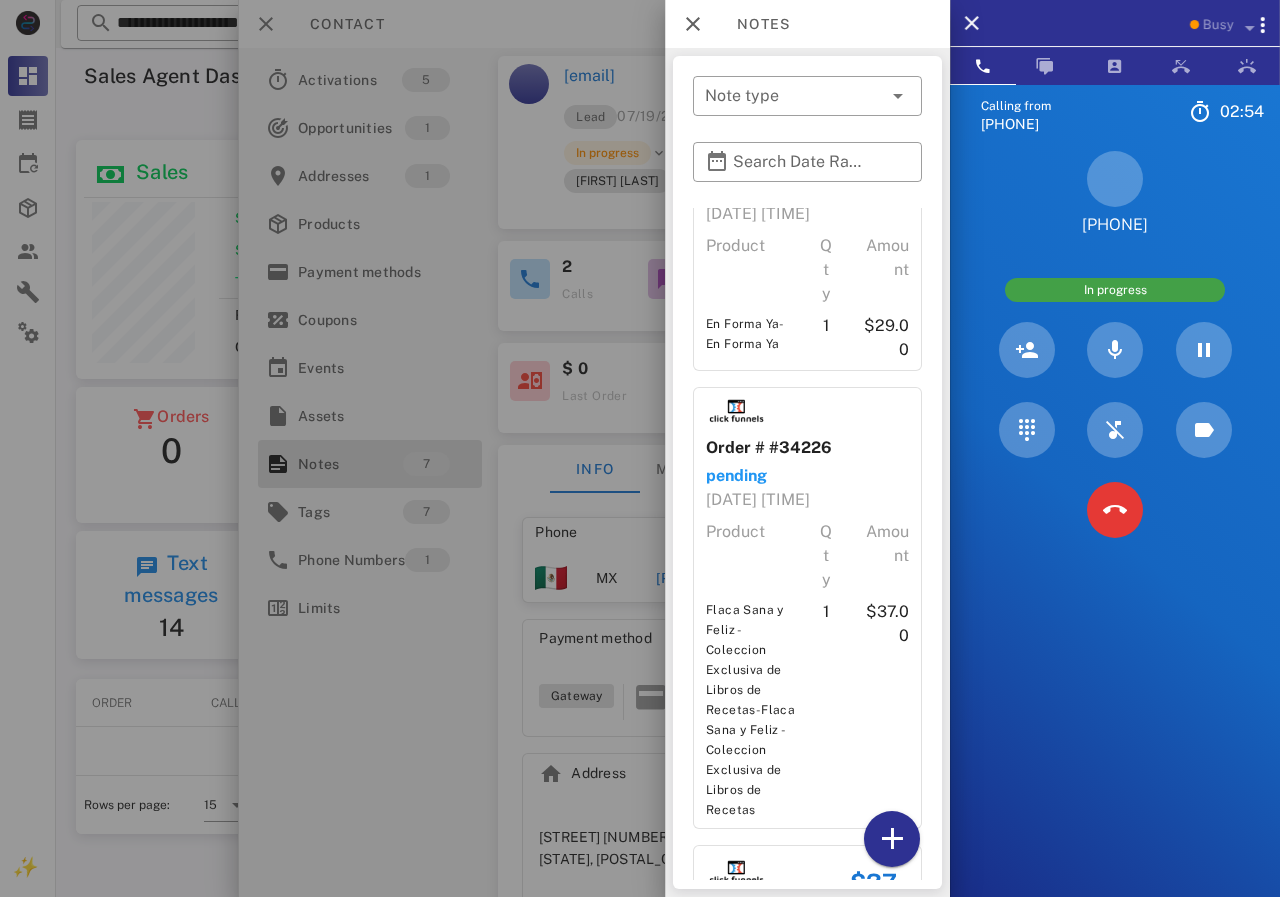 scroll, scrollTop: 0, scrollLeft: 0, axis: both 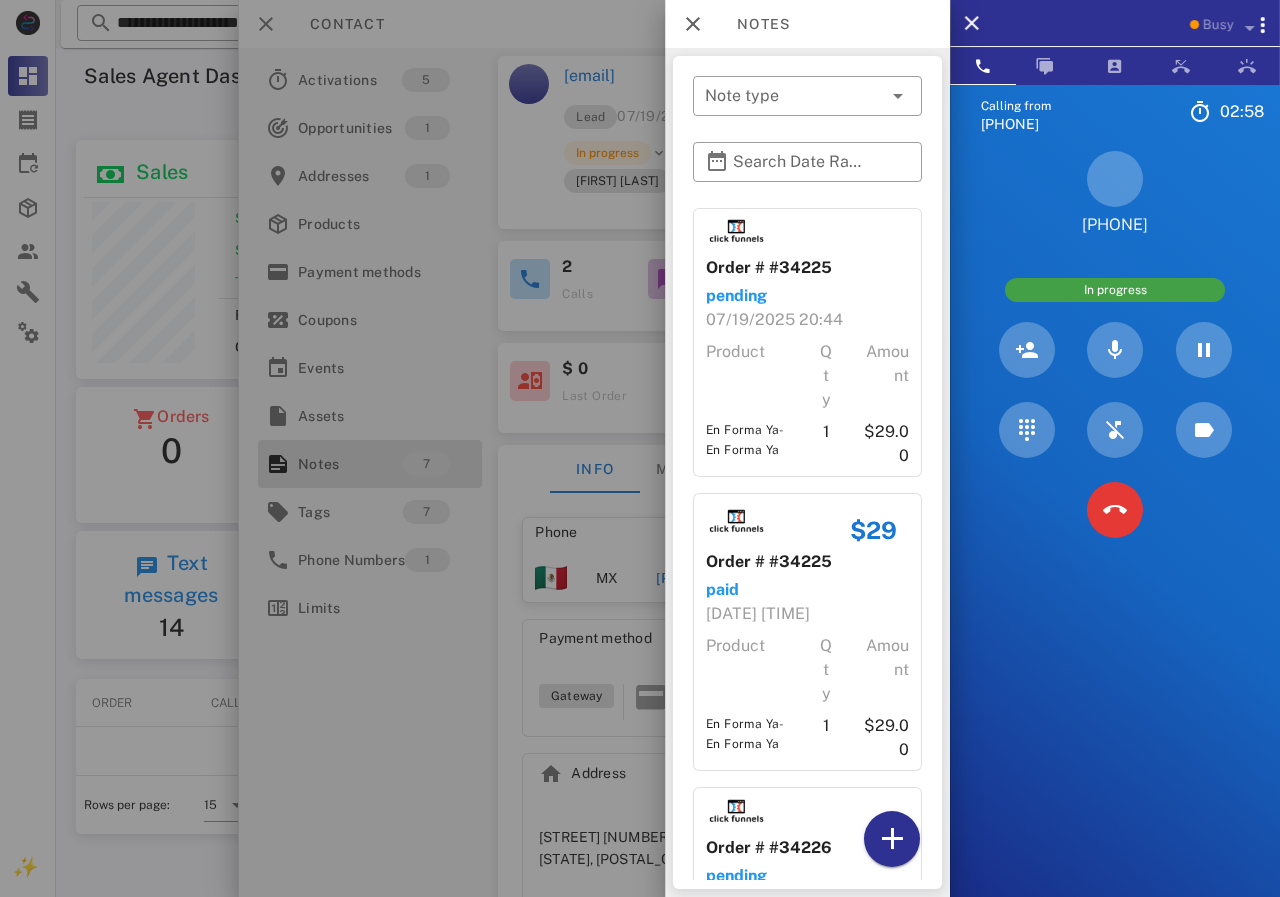 click at bounding box center (640, 448) 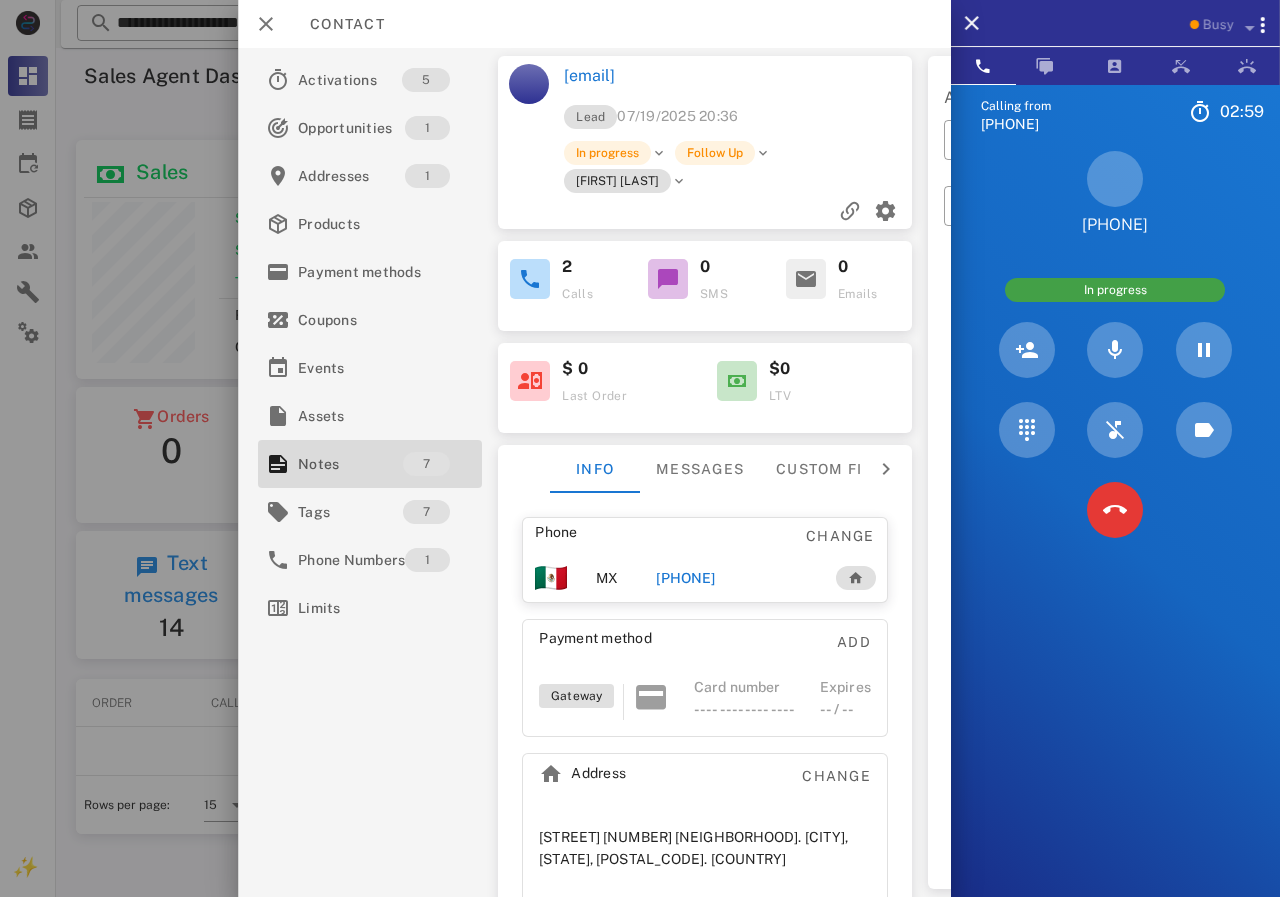 drag, startPoint x: 743, startPoint y: 76, endPoint x: 563, endPoint y: 75, distance: 180.00278 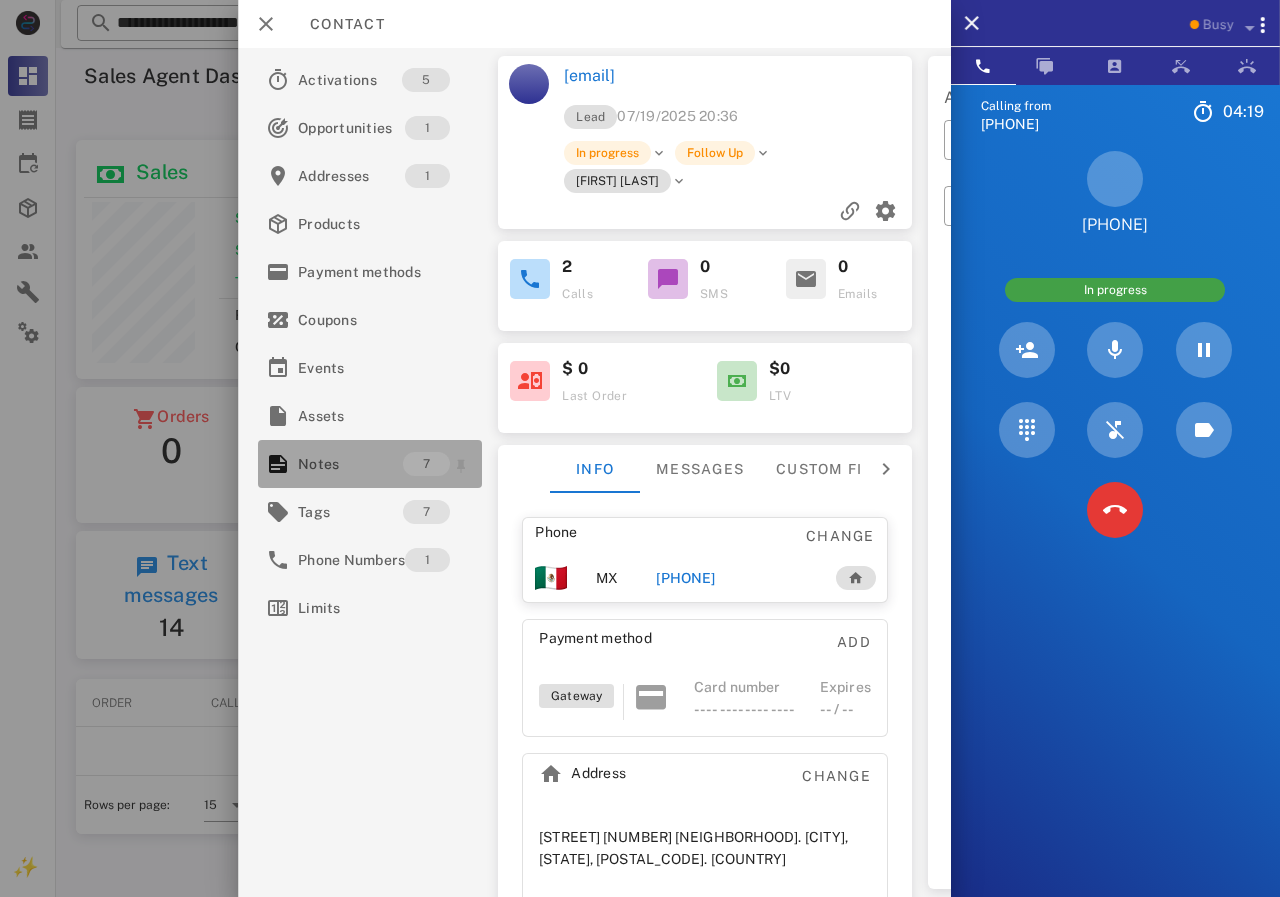 click on "Notes" at bounding box center [350, 464] 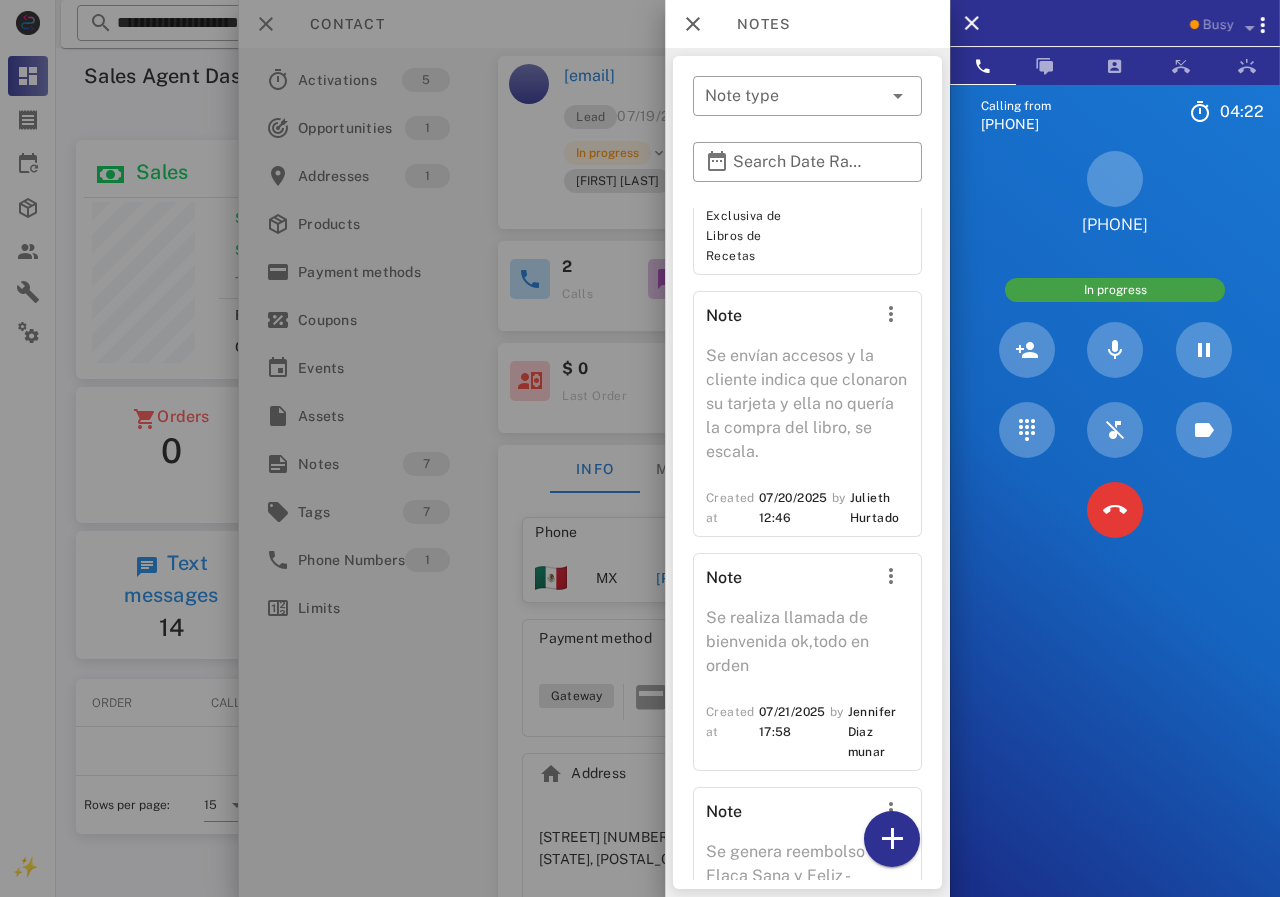 scroll, scrollTop: 1614, scrollLeft: 0, axis: vertical 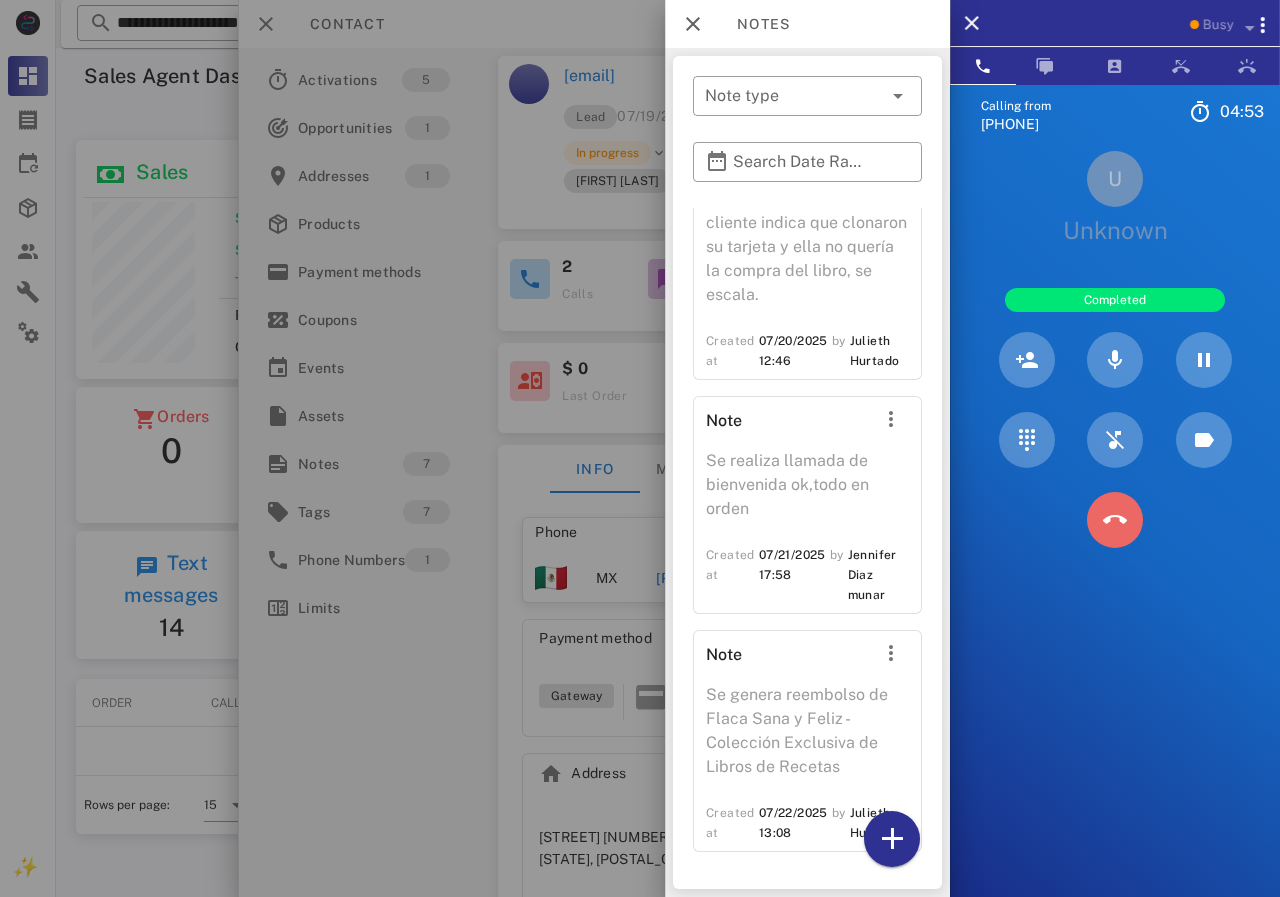 click at bounding box center (1115, 520) 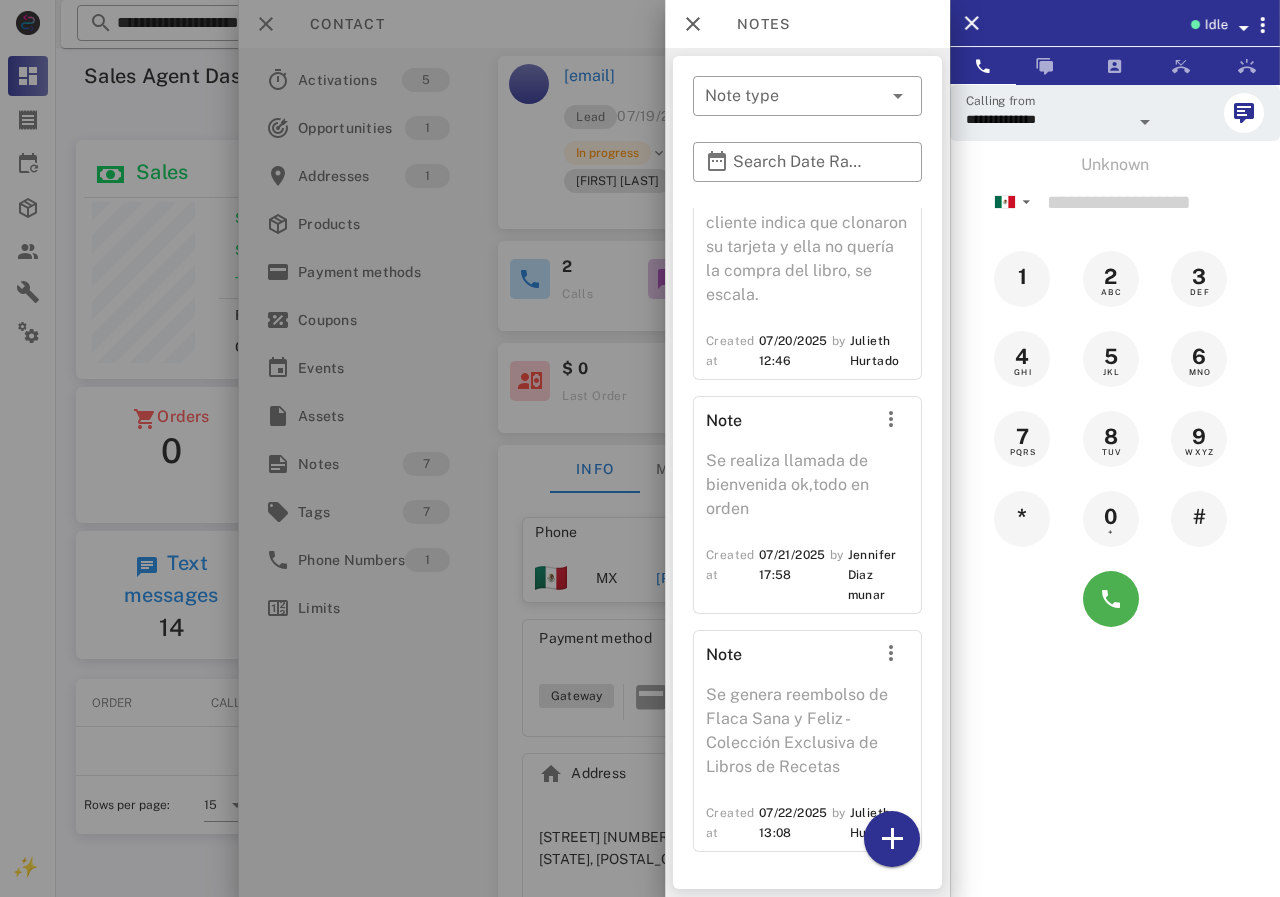 click at bounding box center [640, 448] 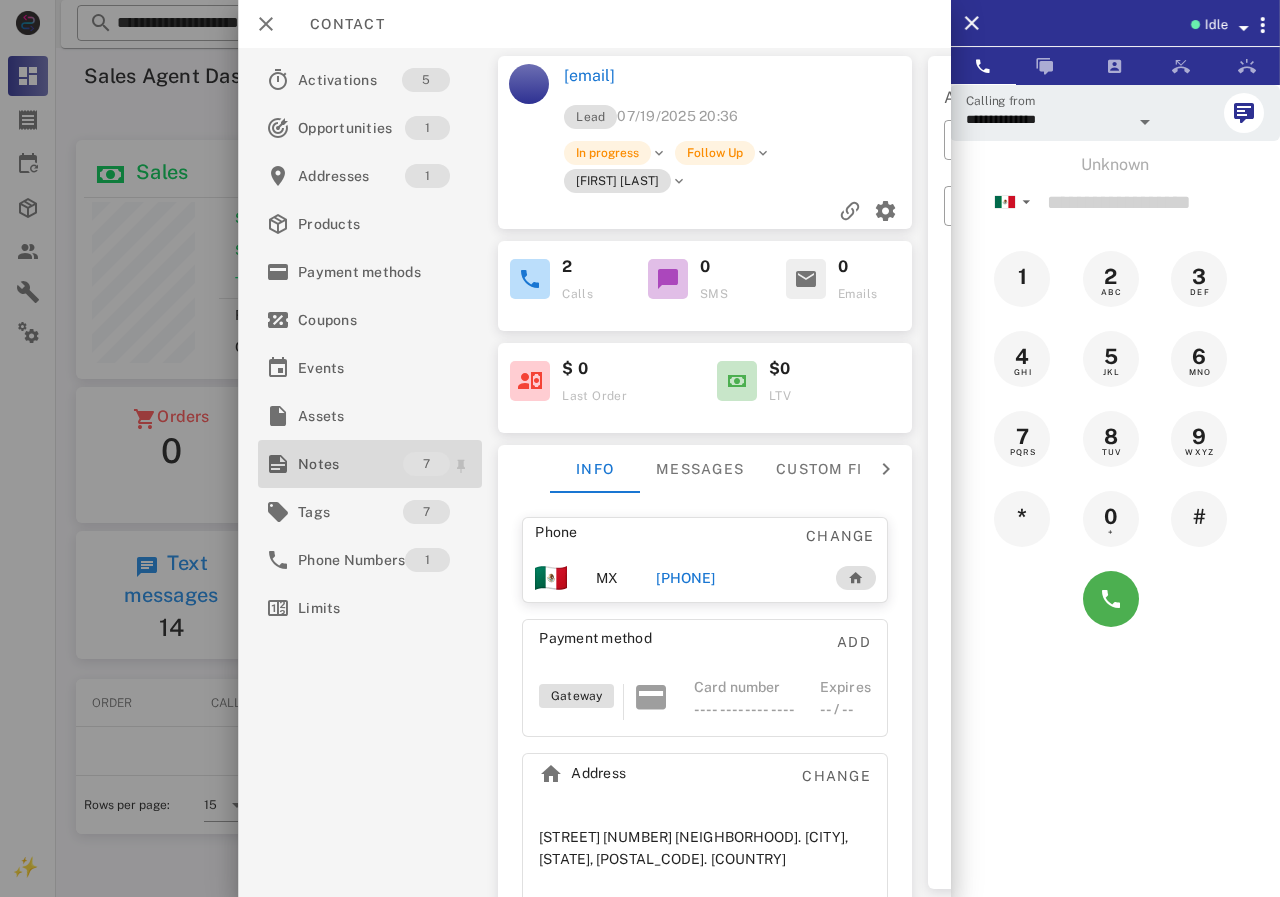 click on "Notes" at bounding box center (350, 464) 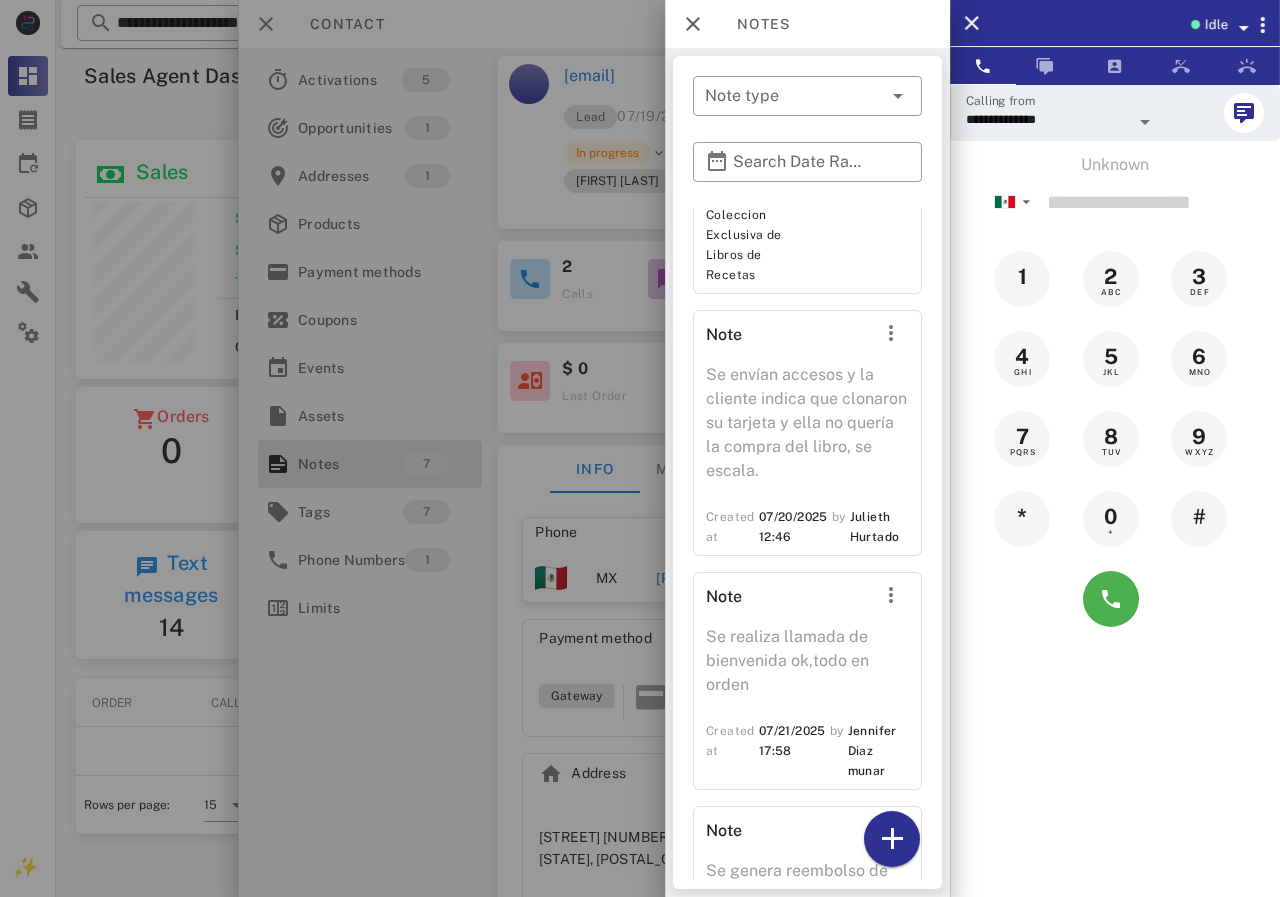 scroll, scrollTop: 1614, scrollLeft: 0, axis: vertical 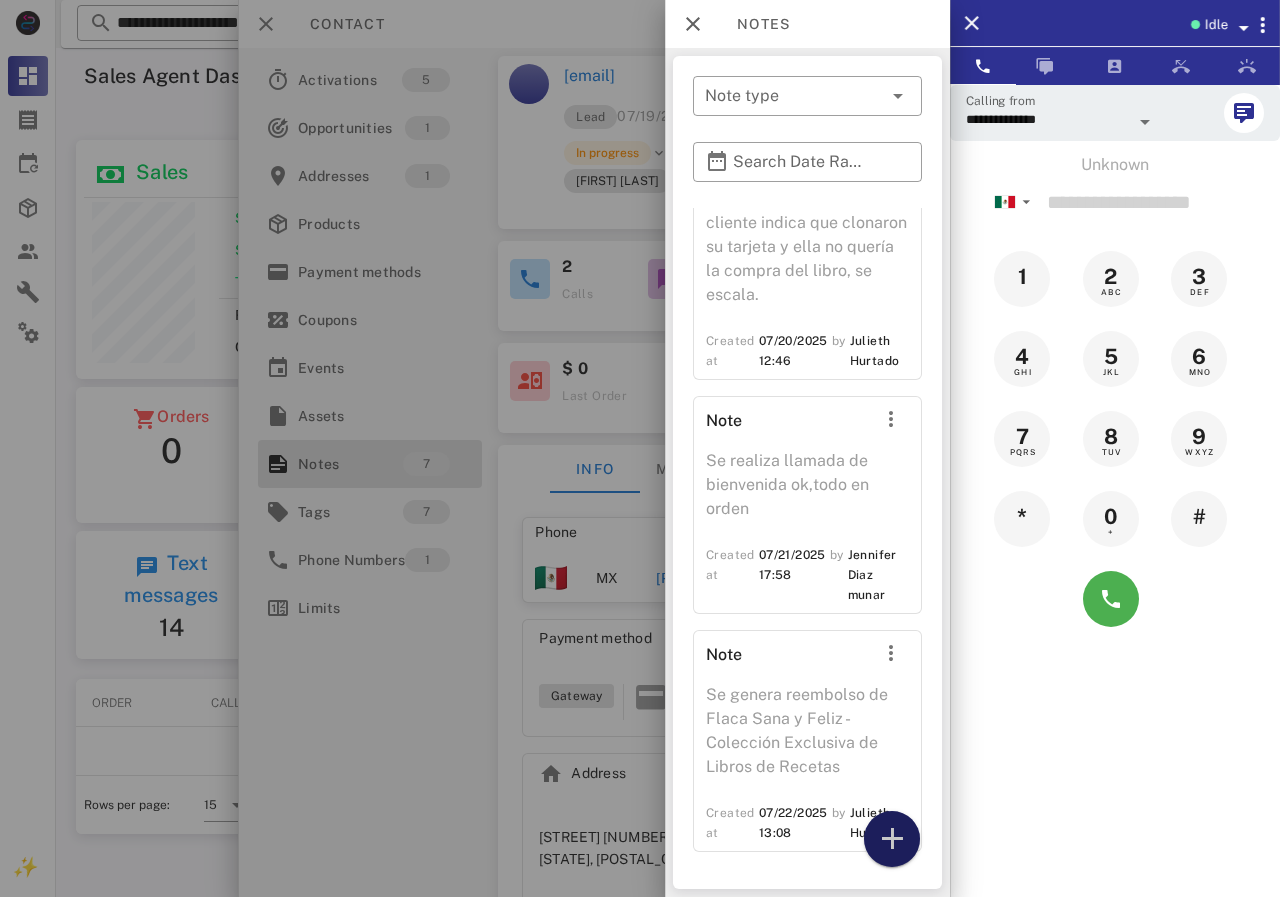 click at bounding box center [892, 839] 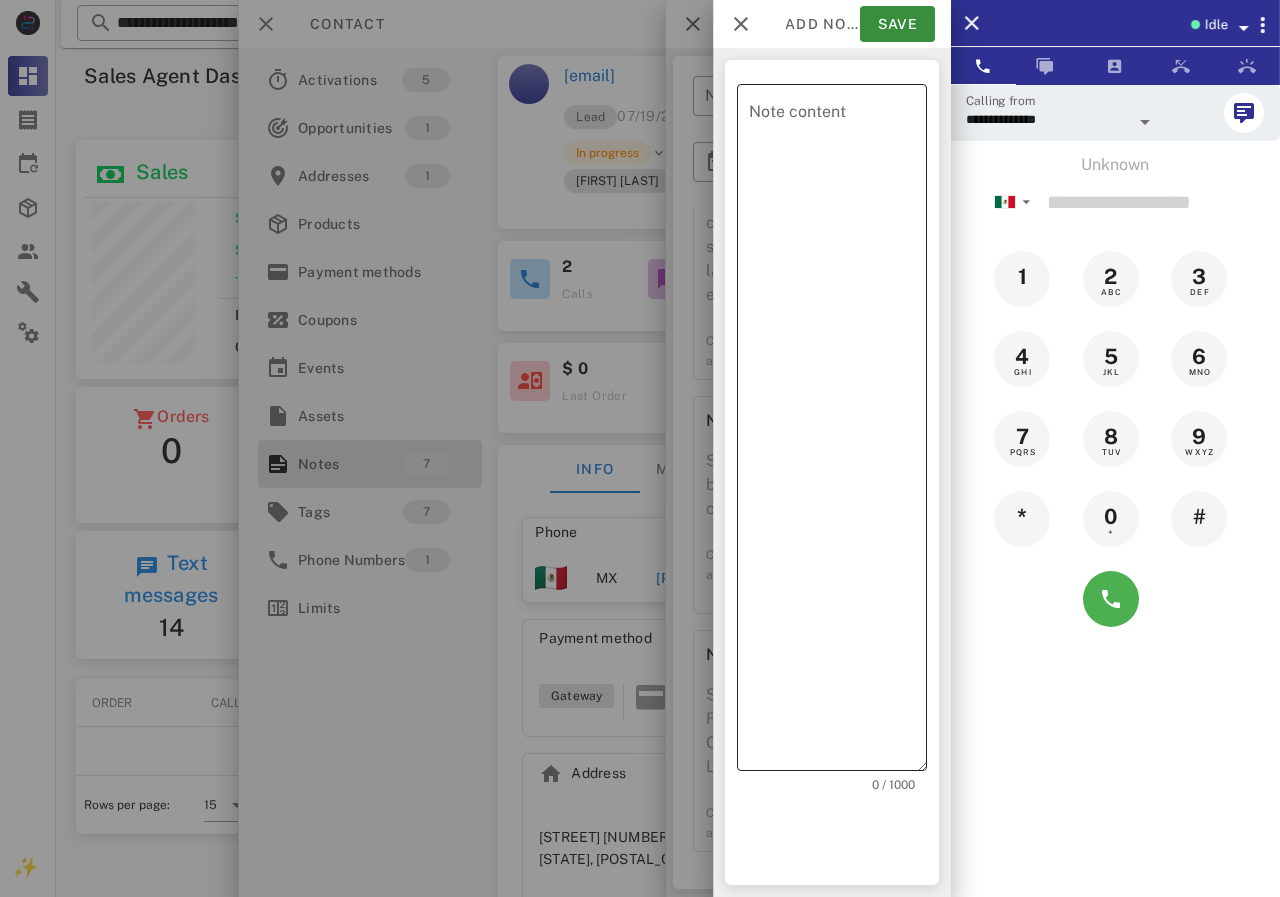 click on "Note content" at bounding box center (838, 432) 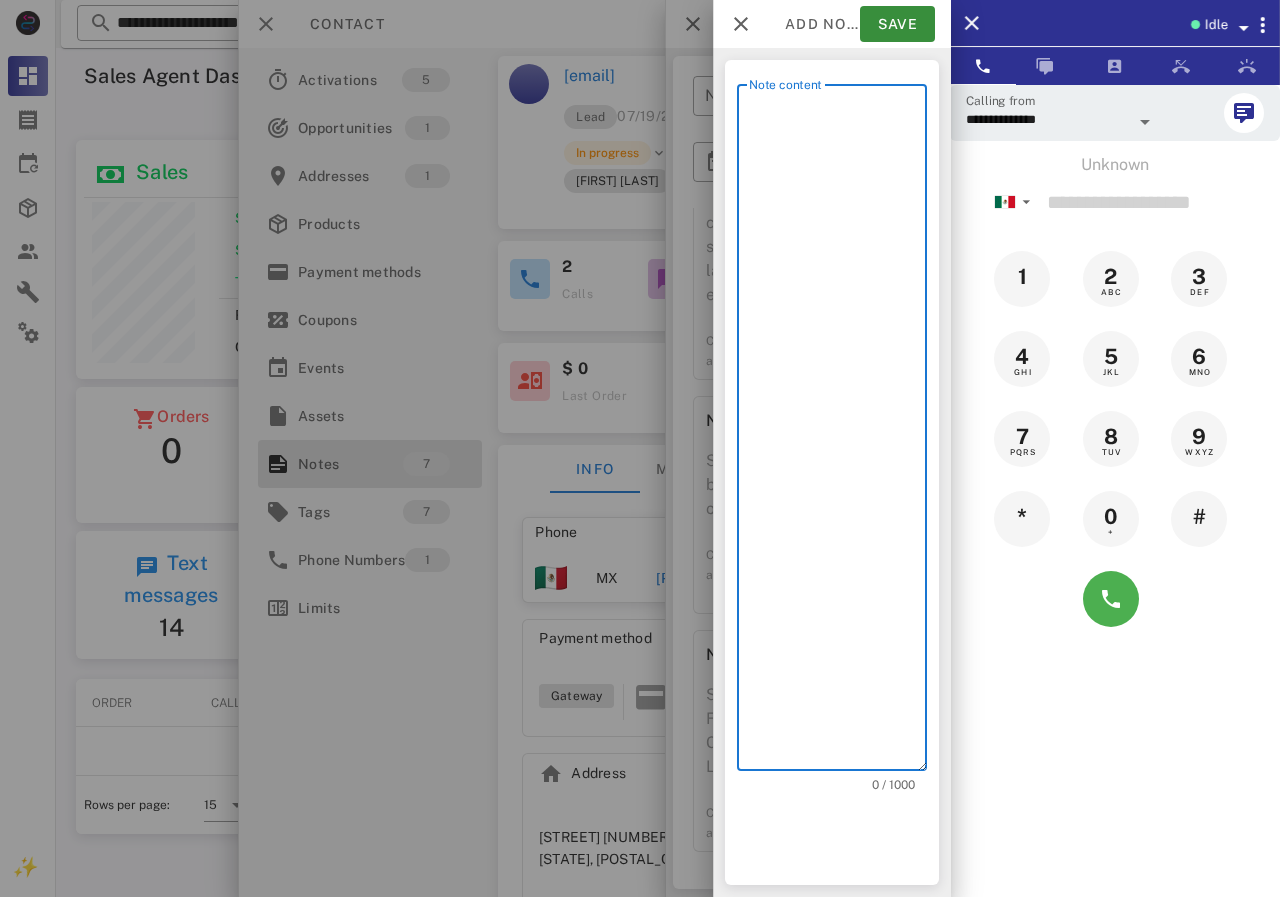 scroll, scrollTop: 240, scrollLeft: 390, axis: both 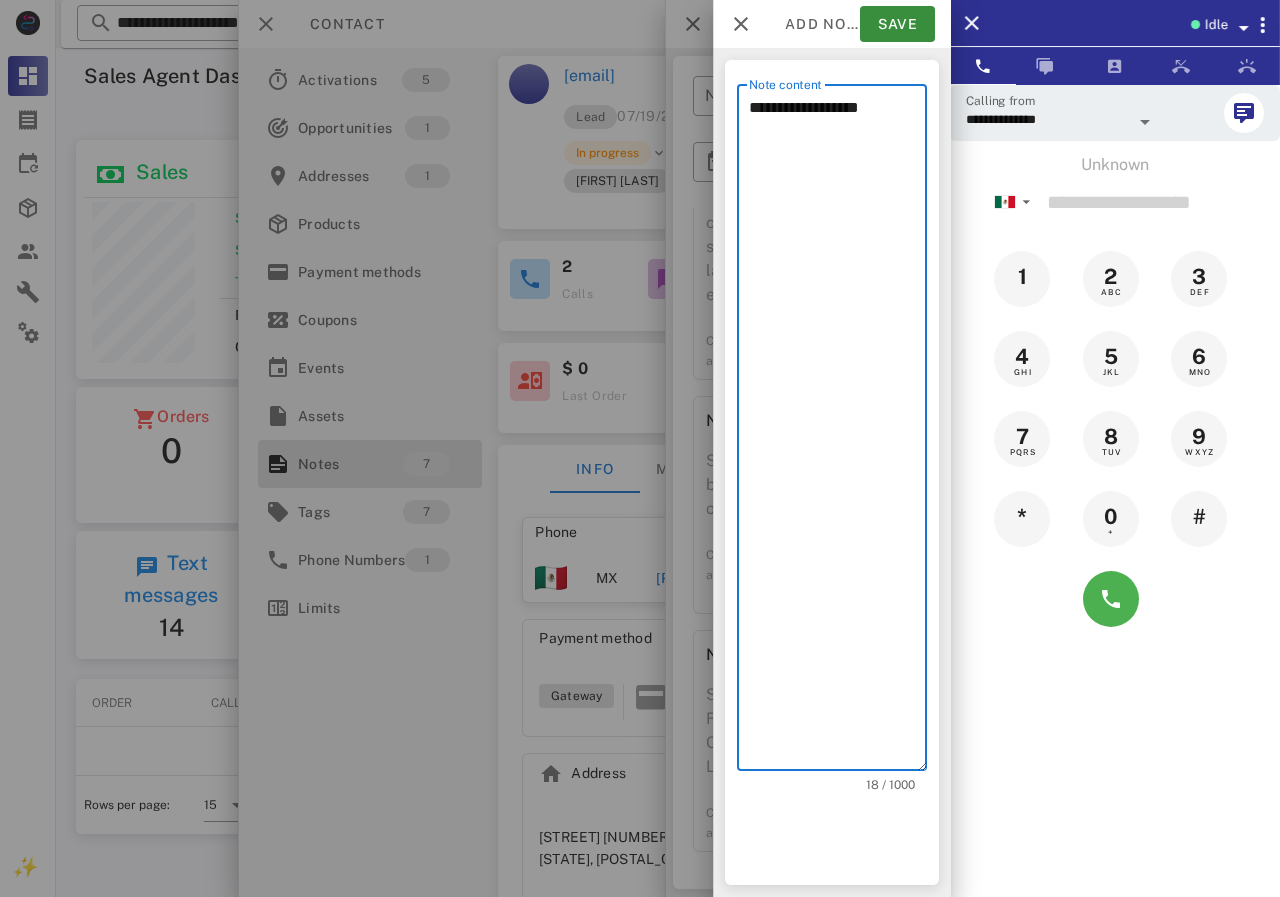 click on "**********" at bounding box center [838, 432] 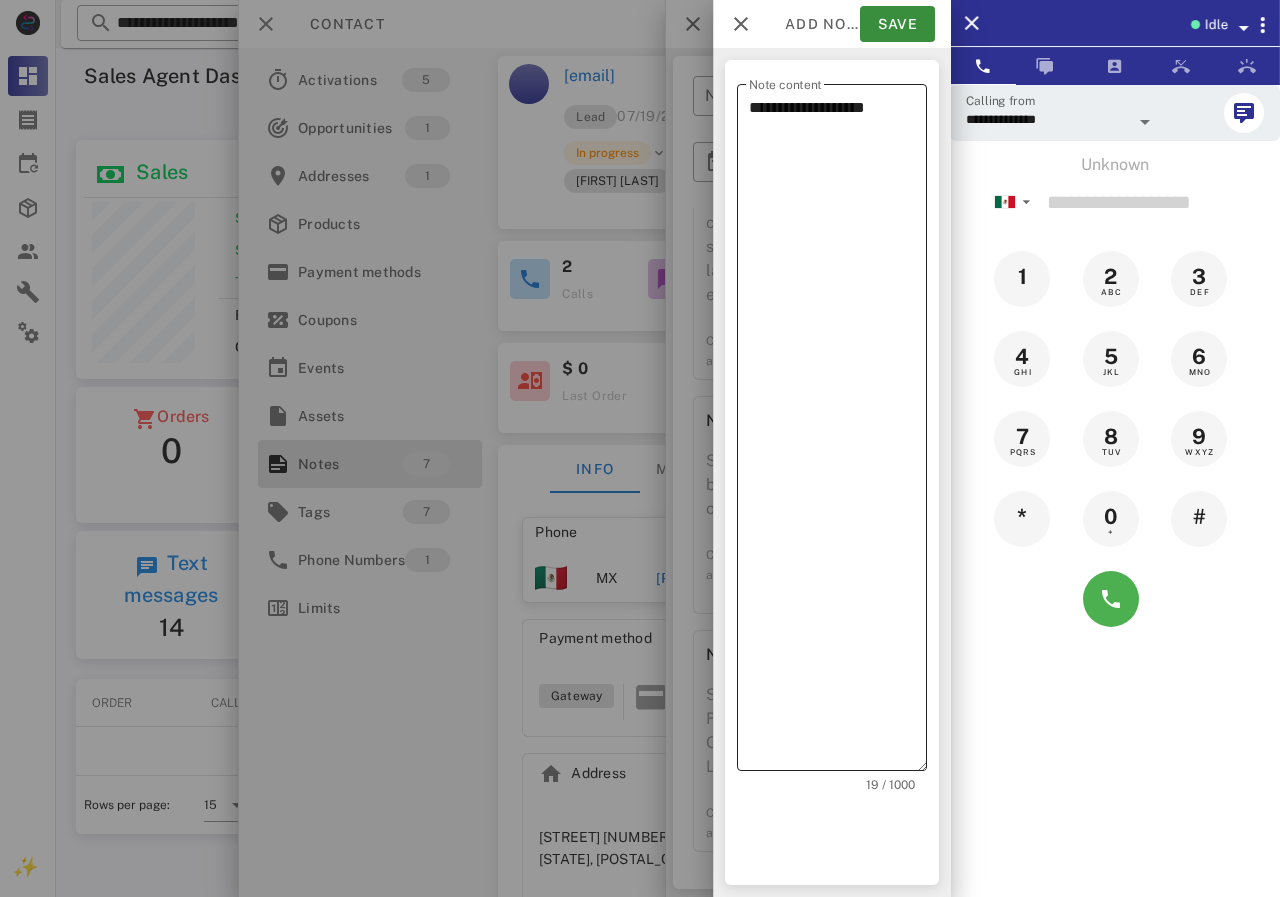 click on "**********" at bounding box center (838, 432) 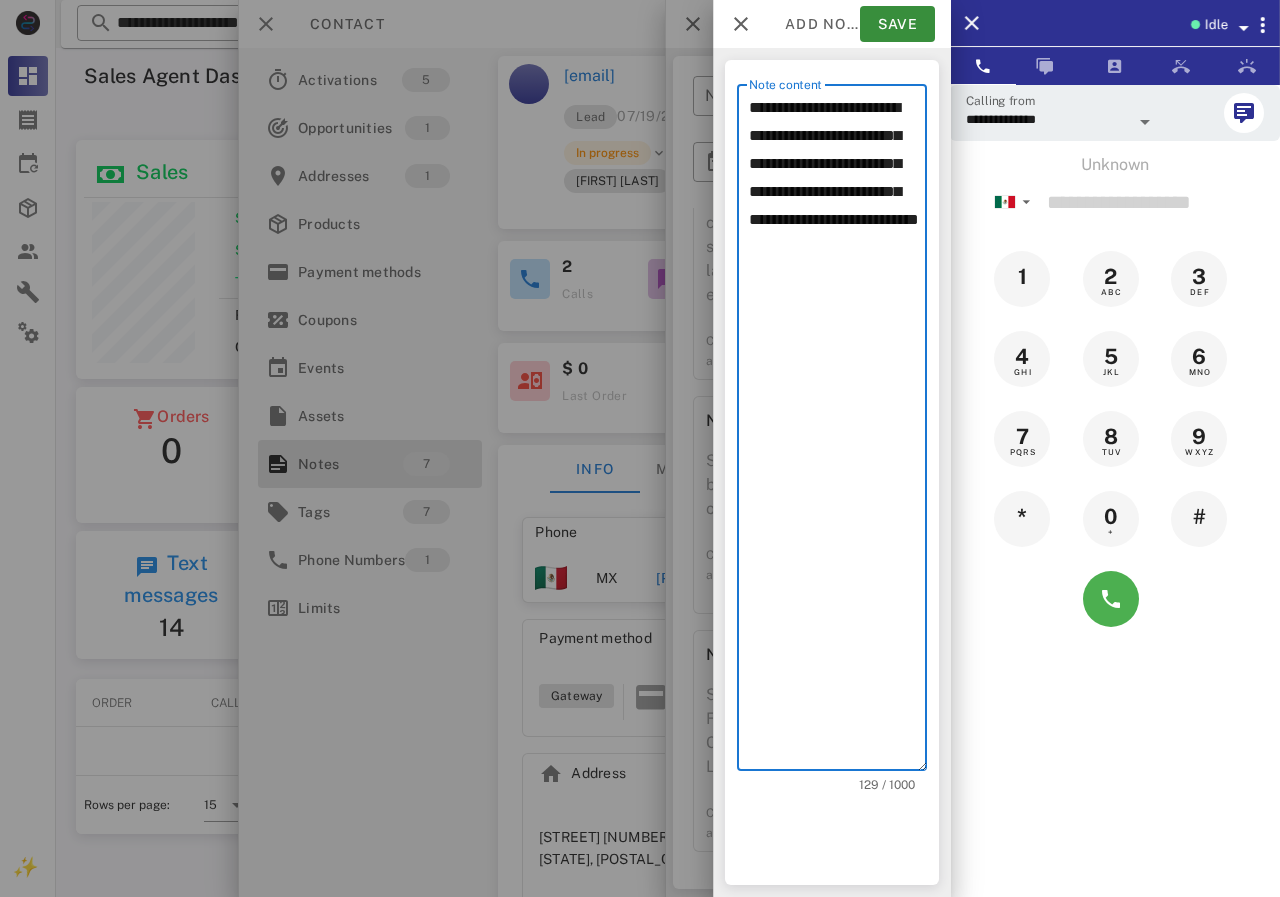 click on "**********" at bounding box center (838, 432) 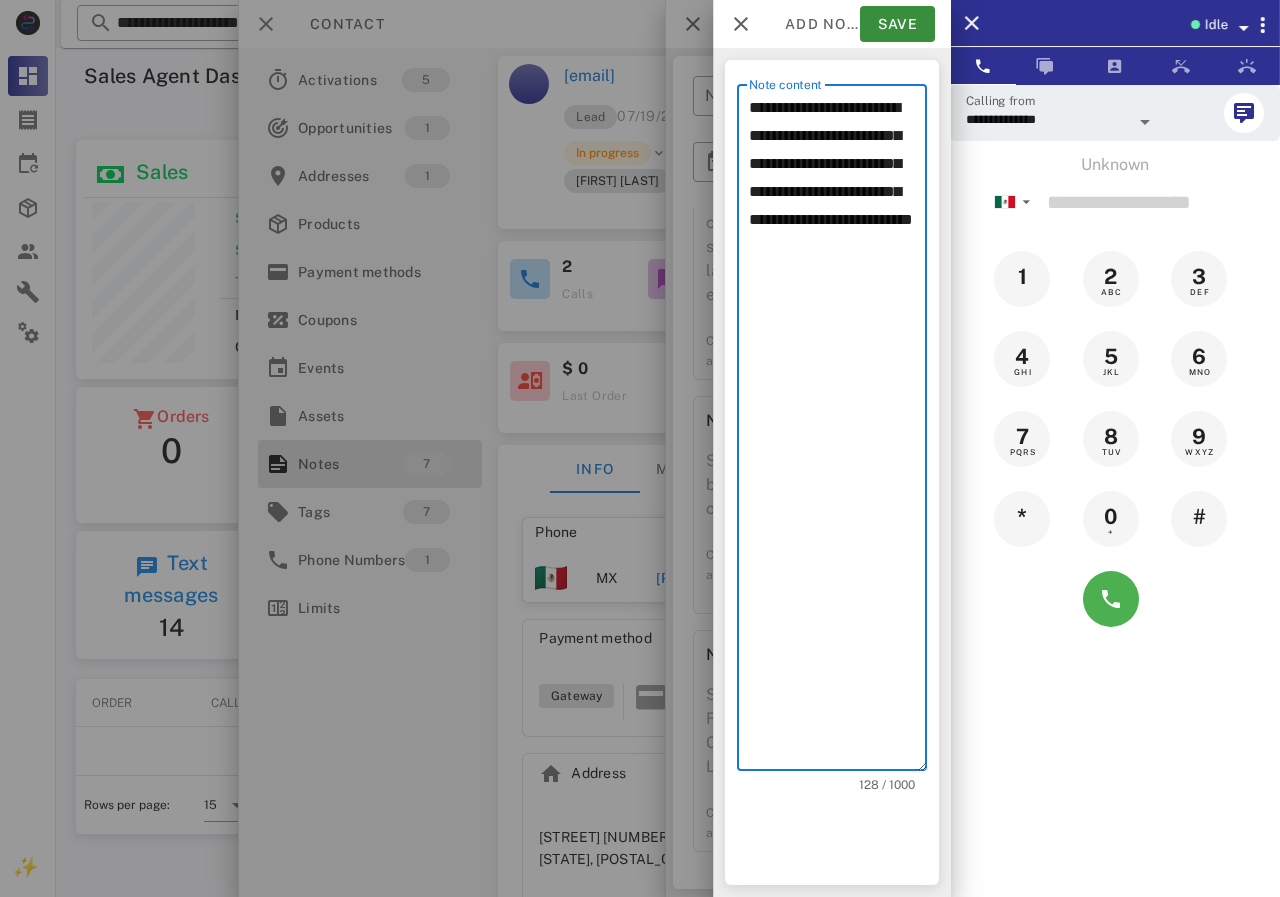 click on "**********" at bounding box center [838, 432] 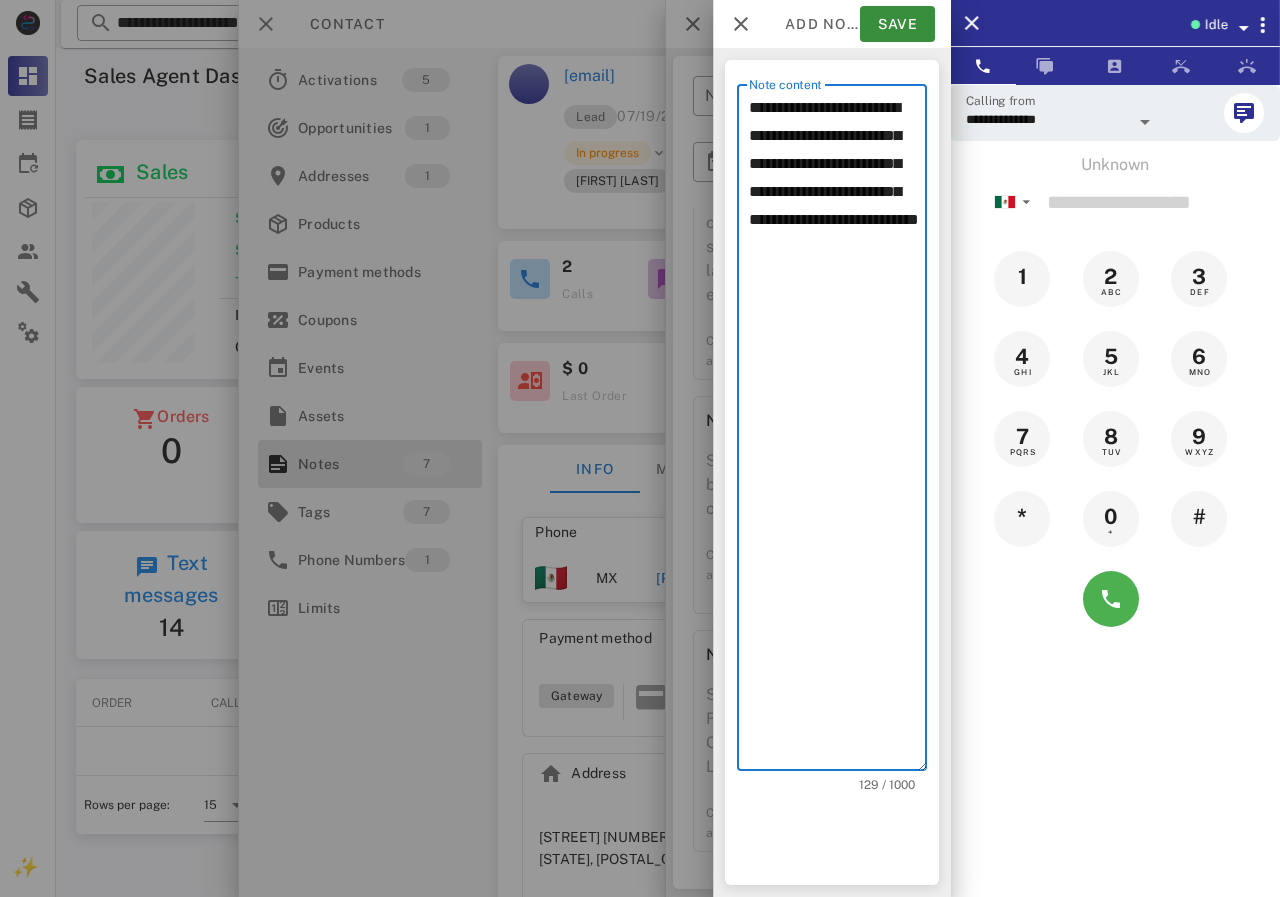 click on "**********" at bounding box center (838, 432) 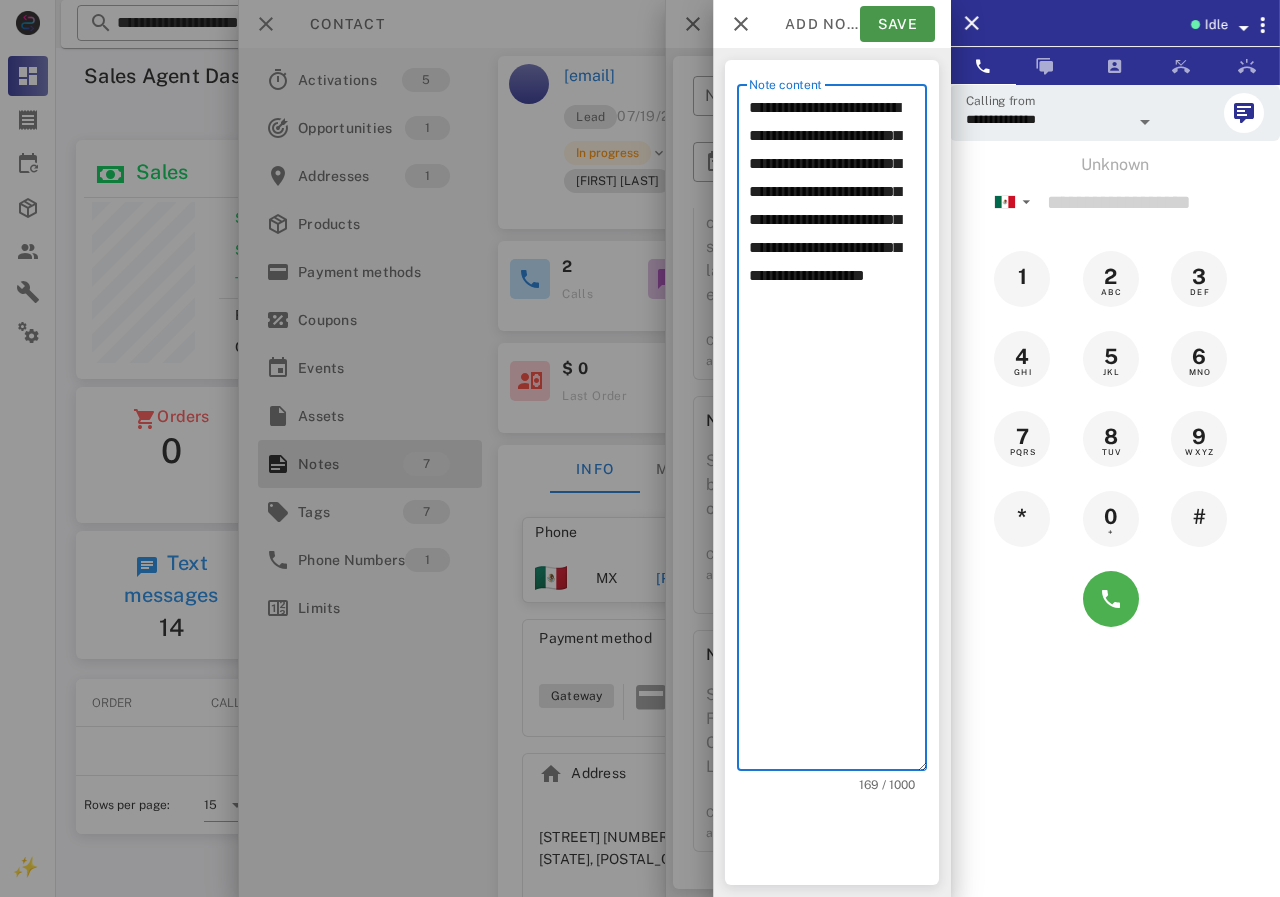 type on "**********" 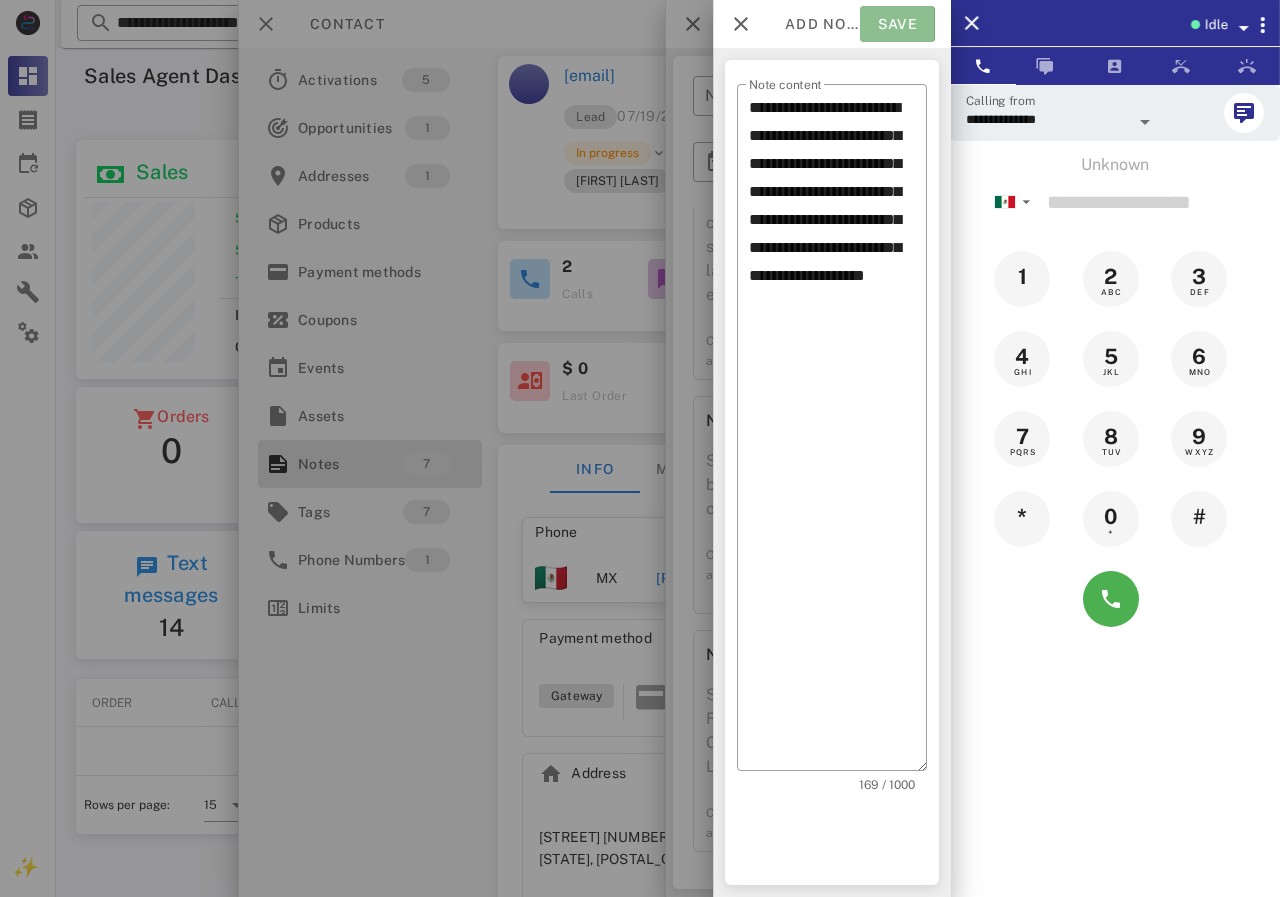 click on "Save" at bounding box center [897, 24] 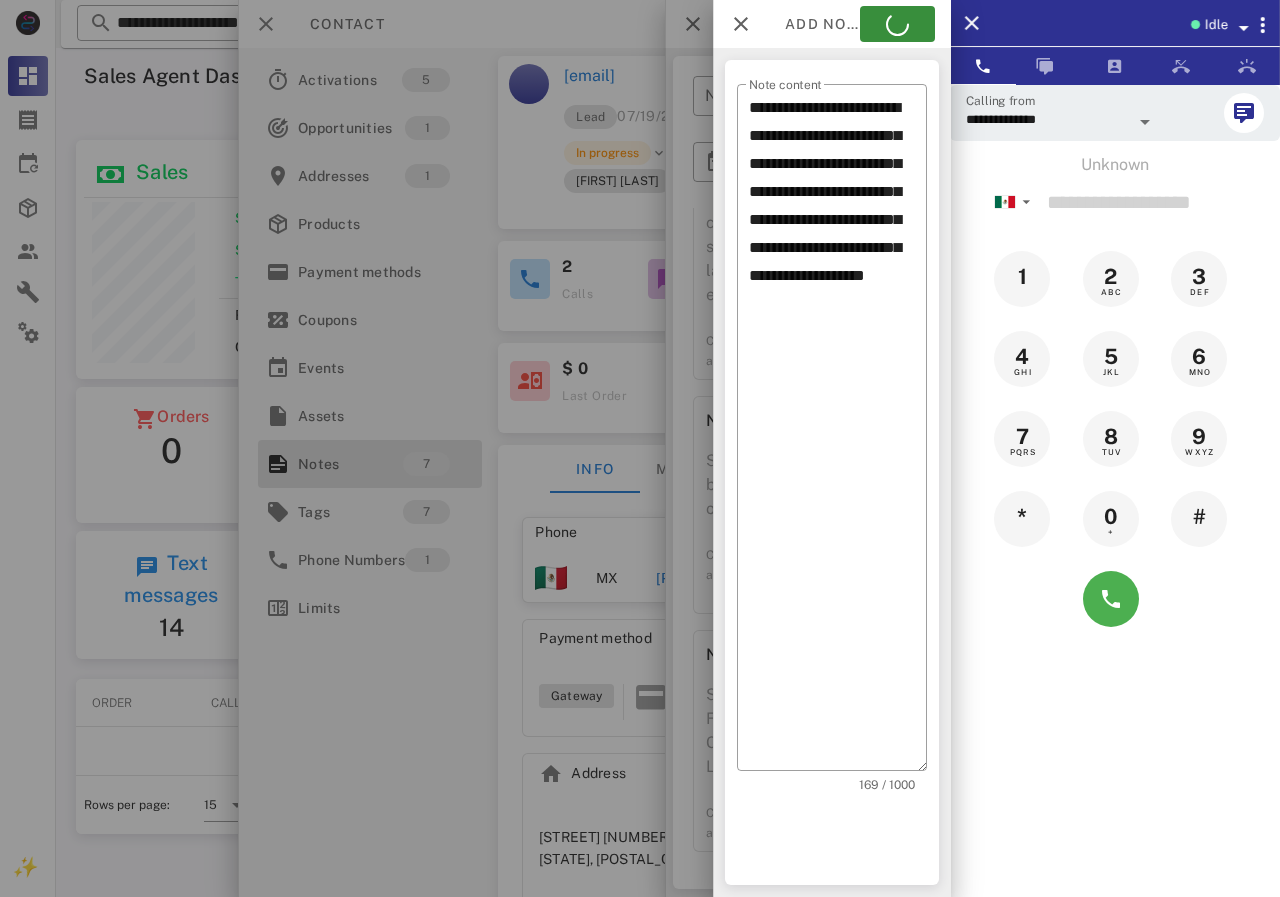 click at bounding box center (640, 448) 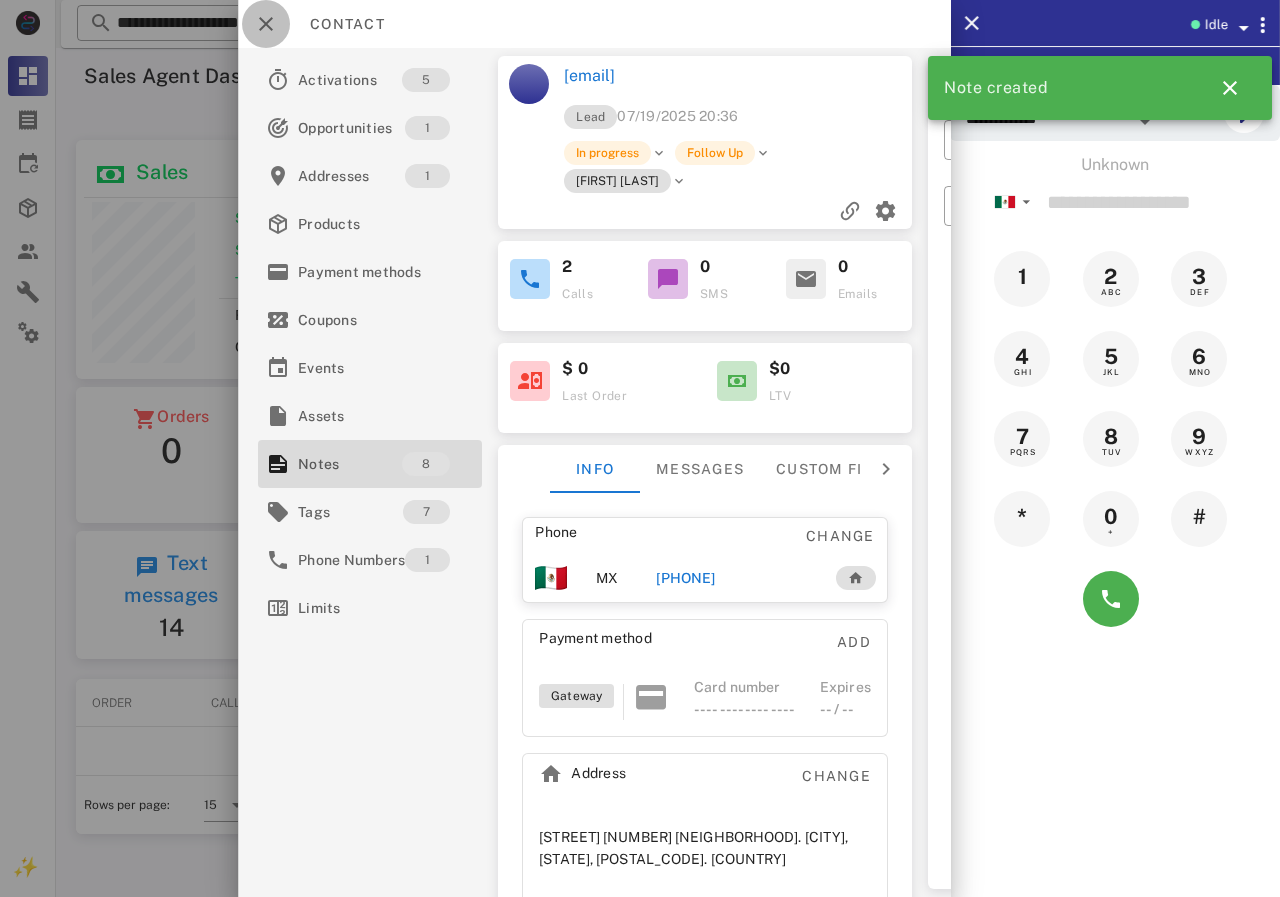 drag, startPoint x: 266, startPoint y: 21, endPoint x: 384, endPoint y: 62, distance: 124.919975 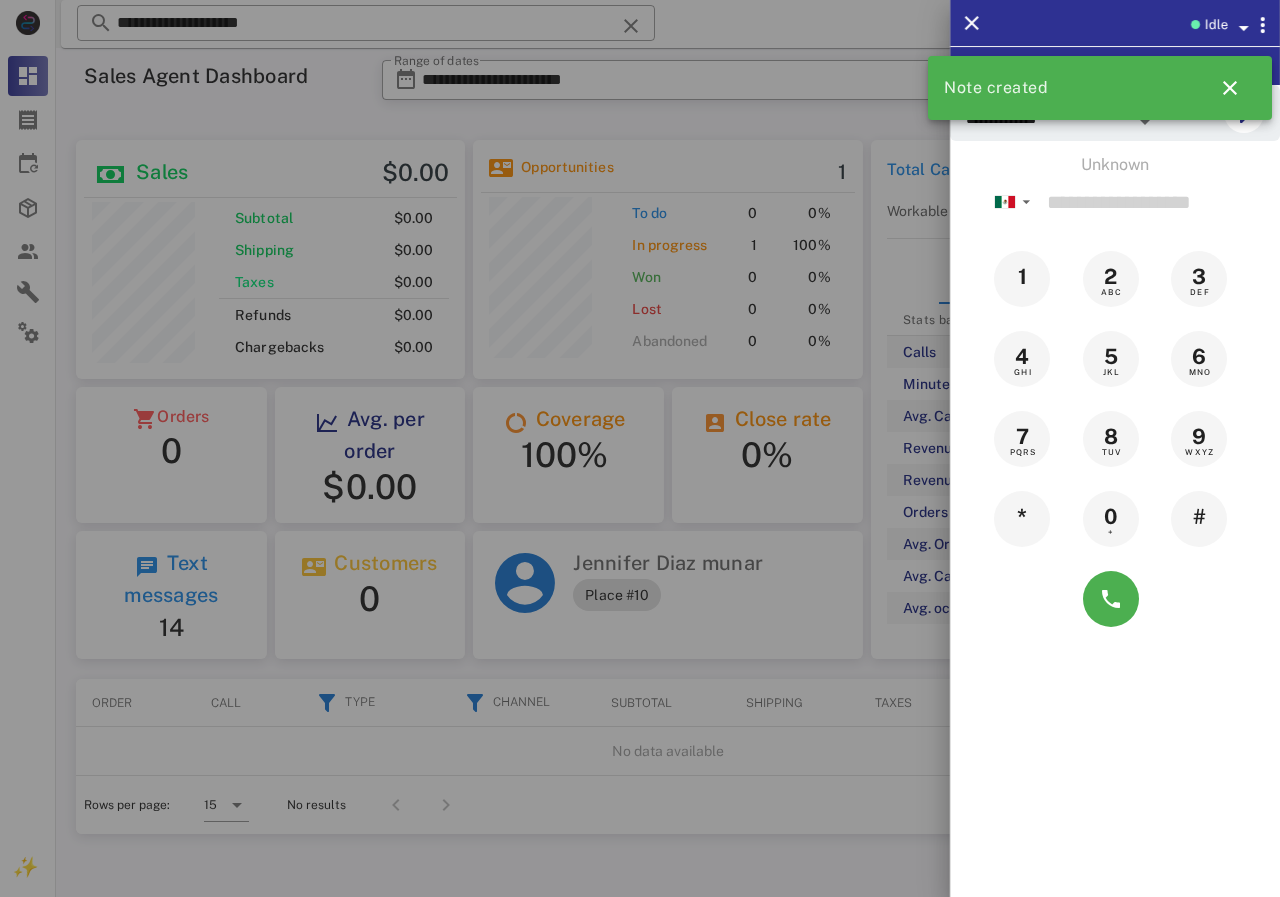 click at bounding box center [640, 448] 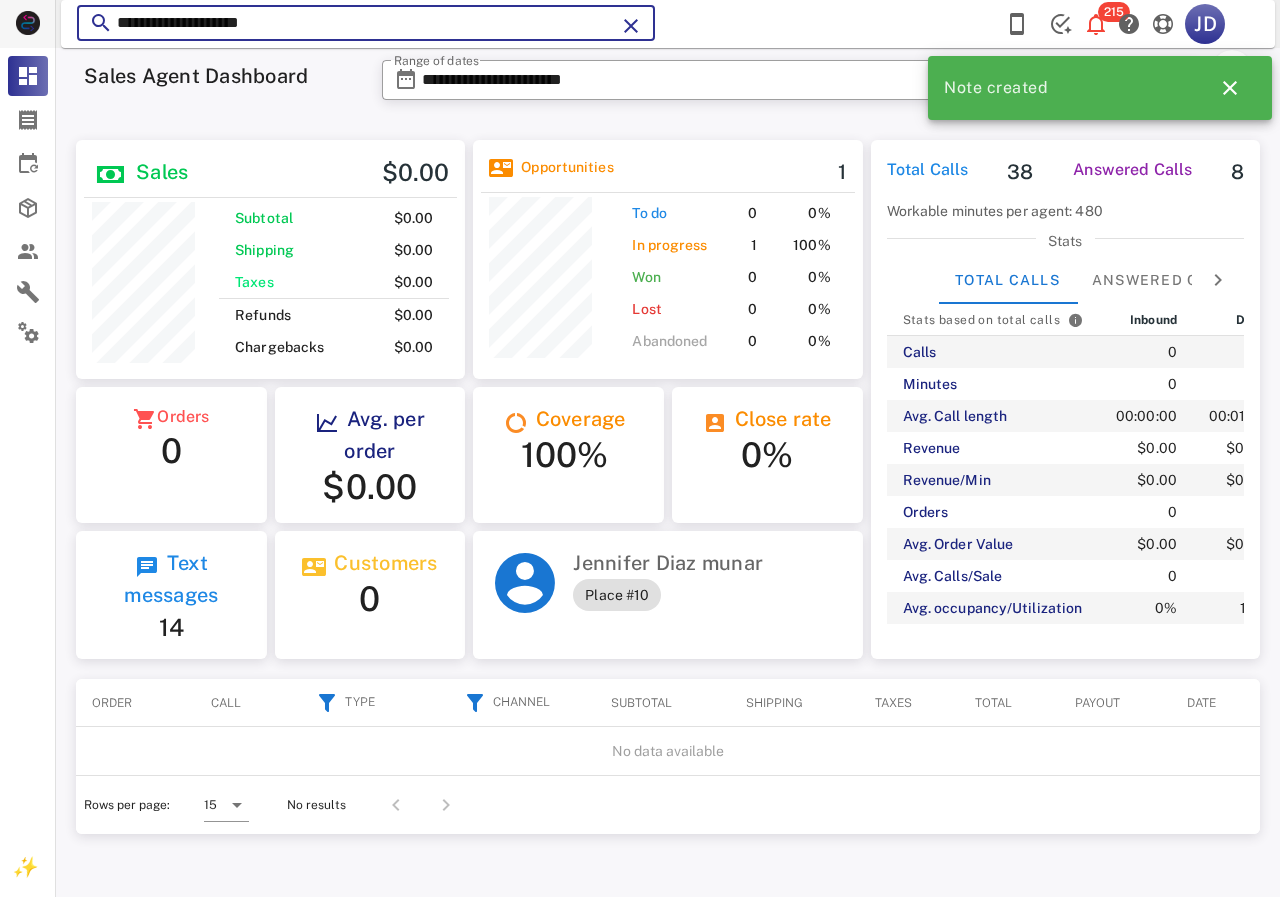 drag, startPoint x: 386, startPoint y: 28, endPoint x: 0, endPoint y: 12, distance: 386.33145 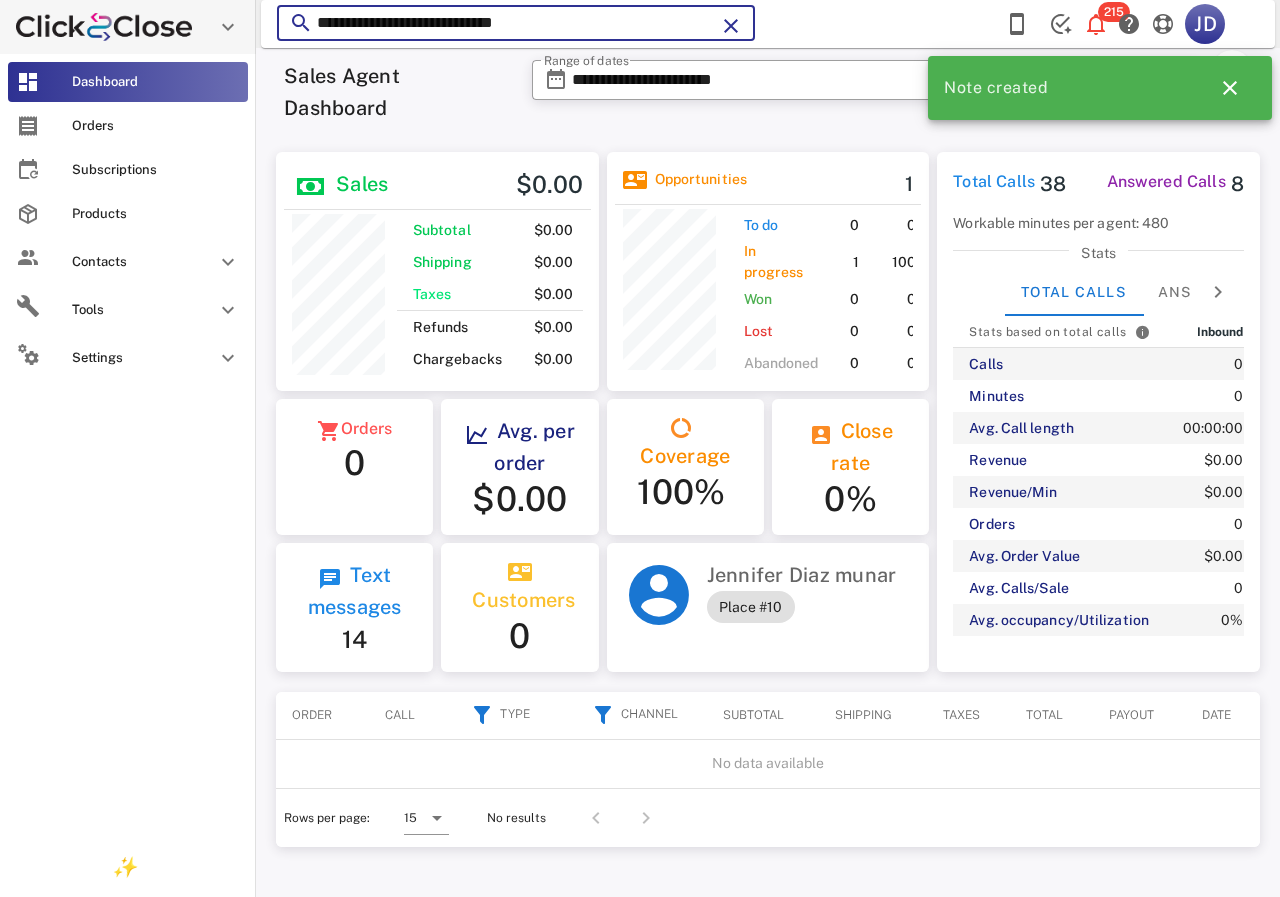 scroll, scrollTop: 250, scrollLeft: 322, axis: both 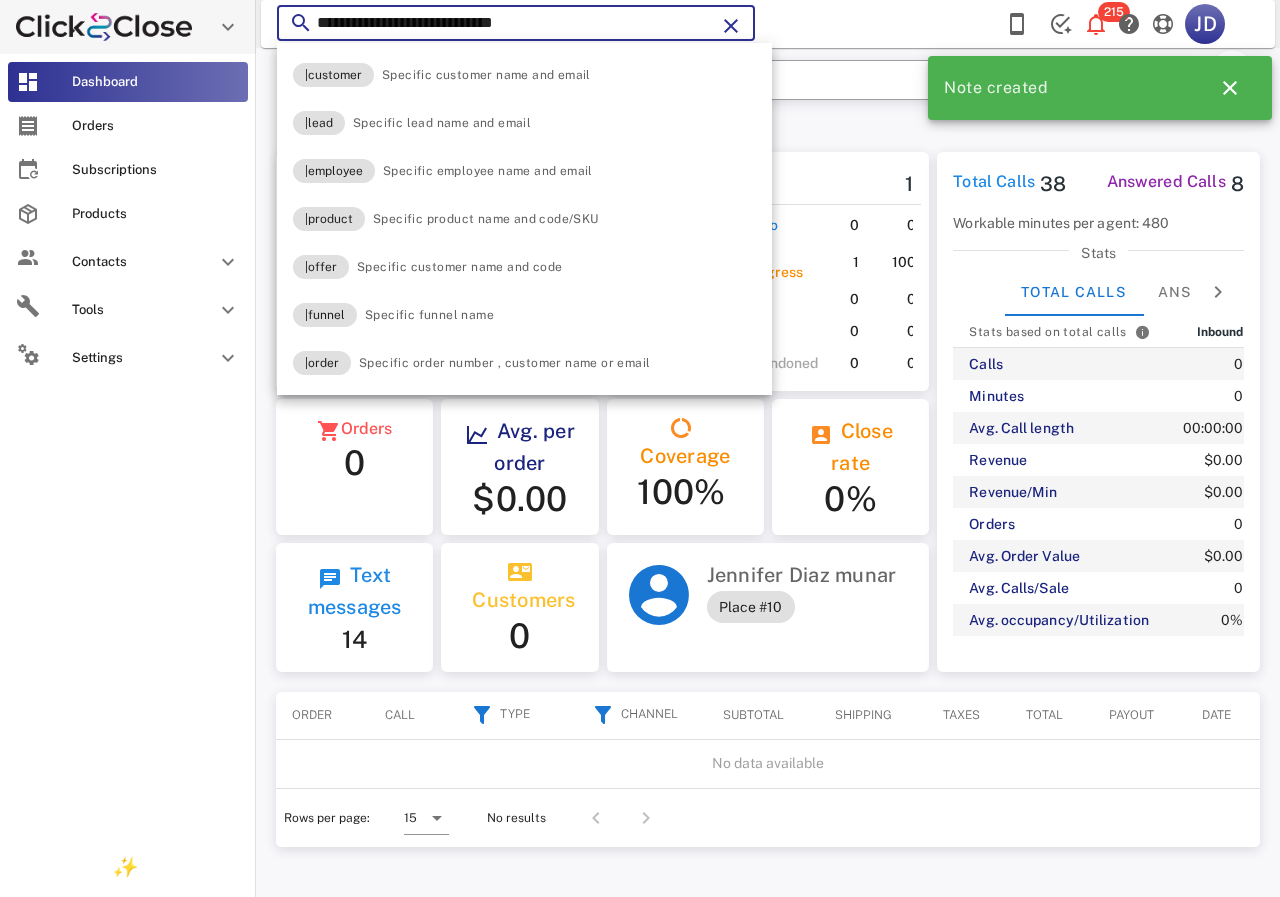 type on "**********" 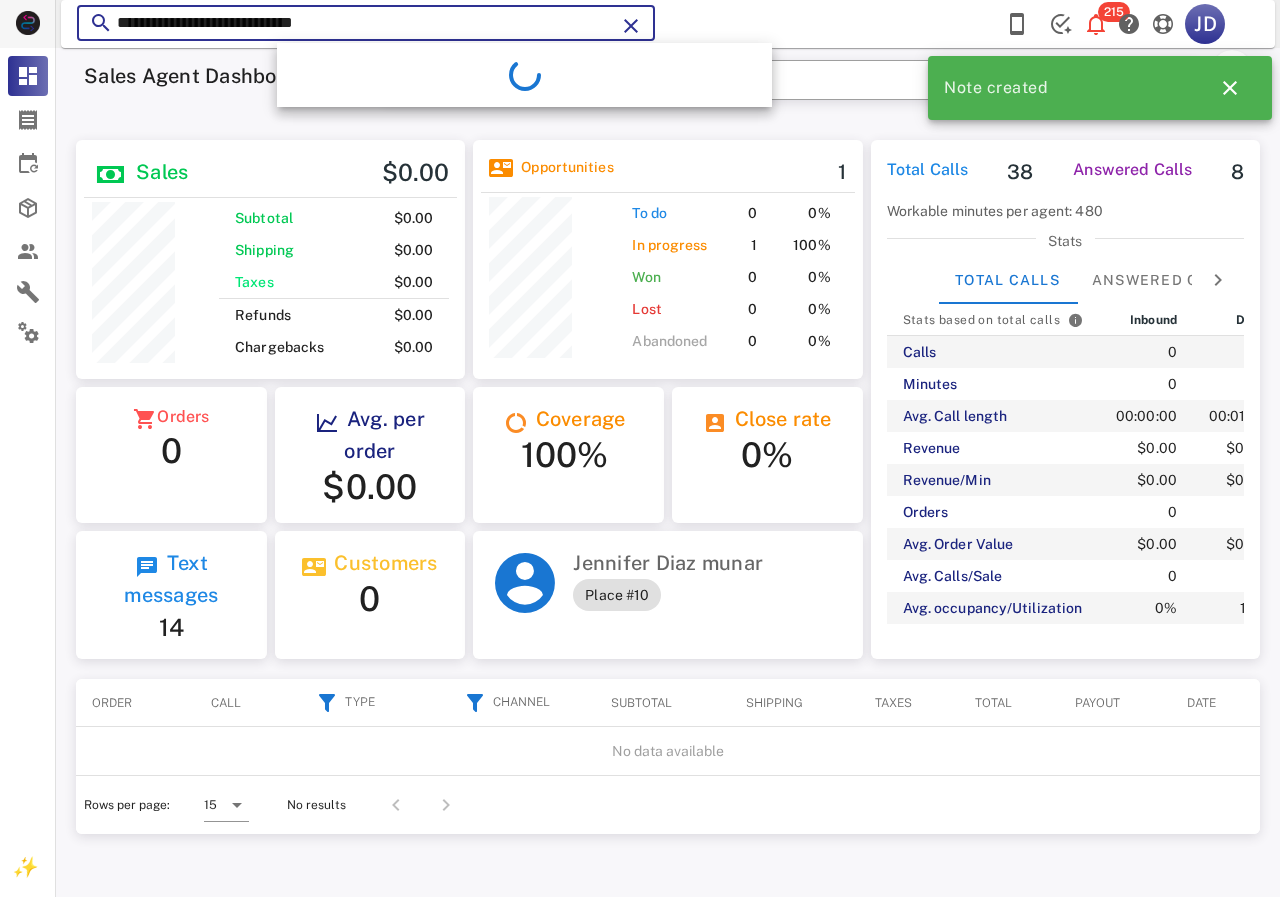 scroll, scrollTop: 999761, scrollLeft: 999611, axis: both 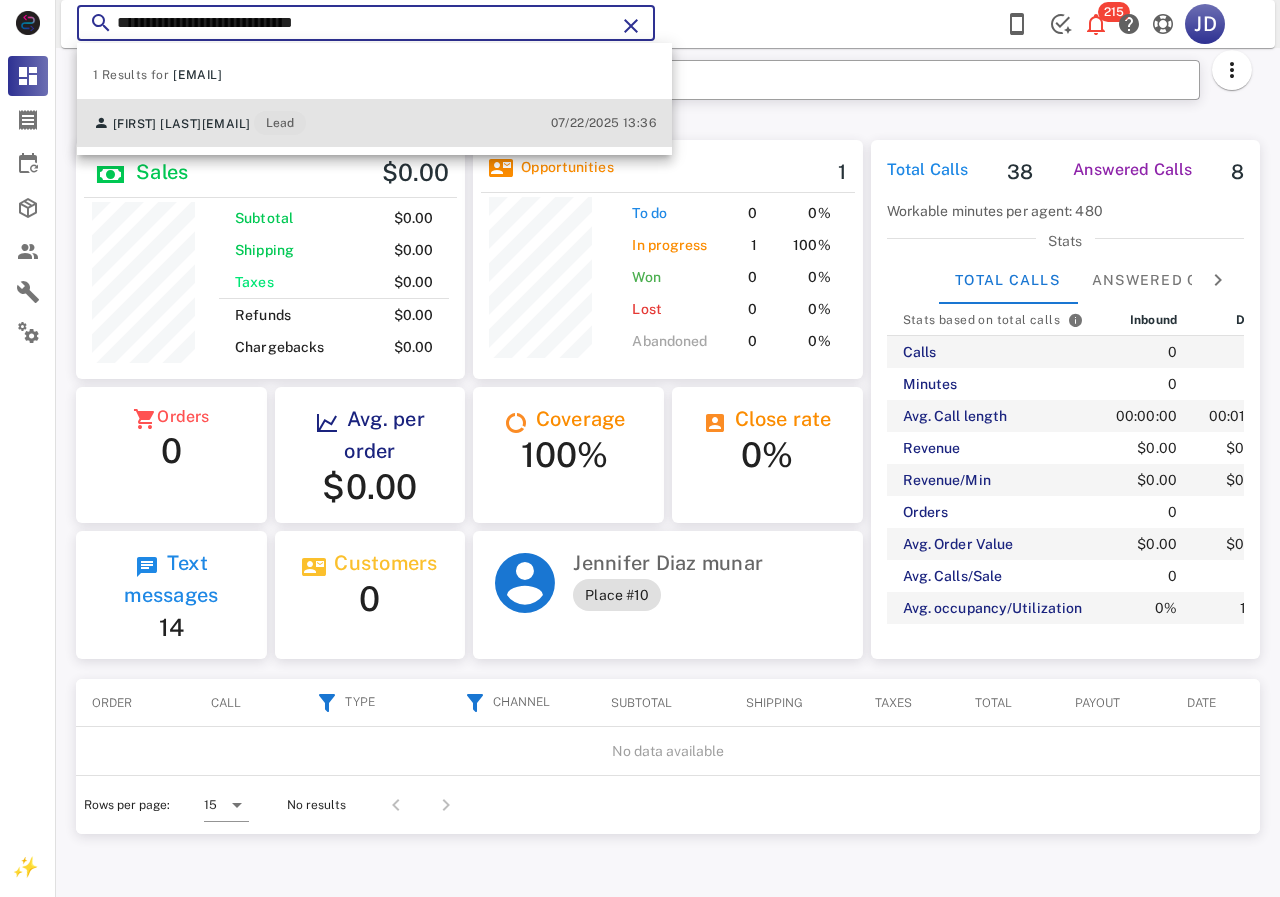 click on "jackelin.guerrero27@gmail.com" at bounding box center [226, 124] 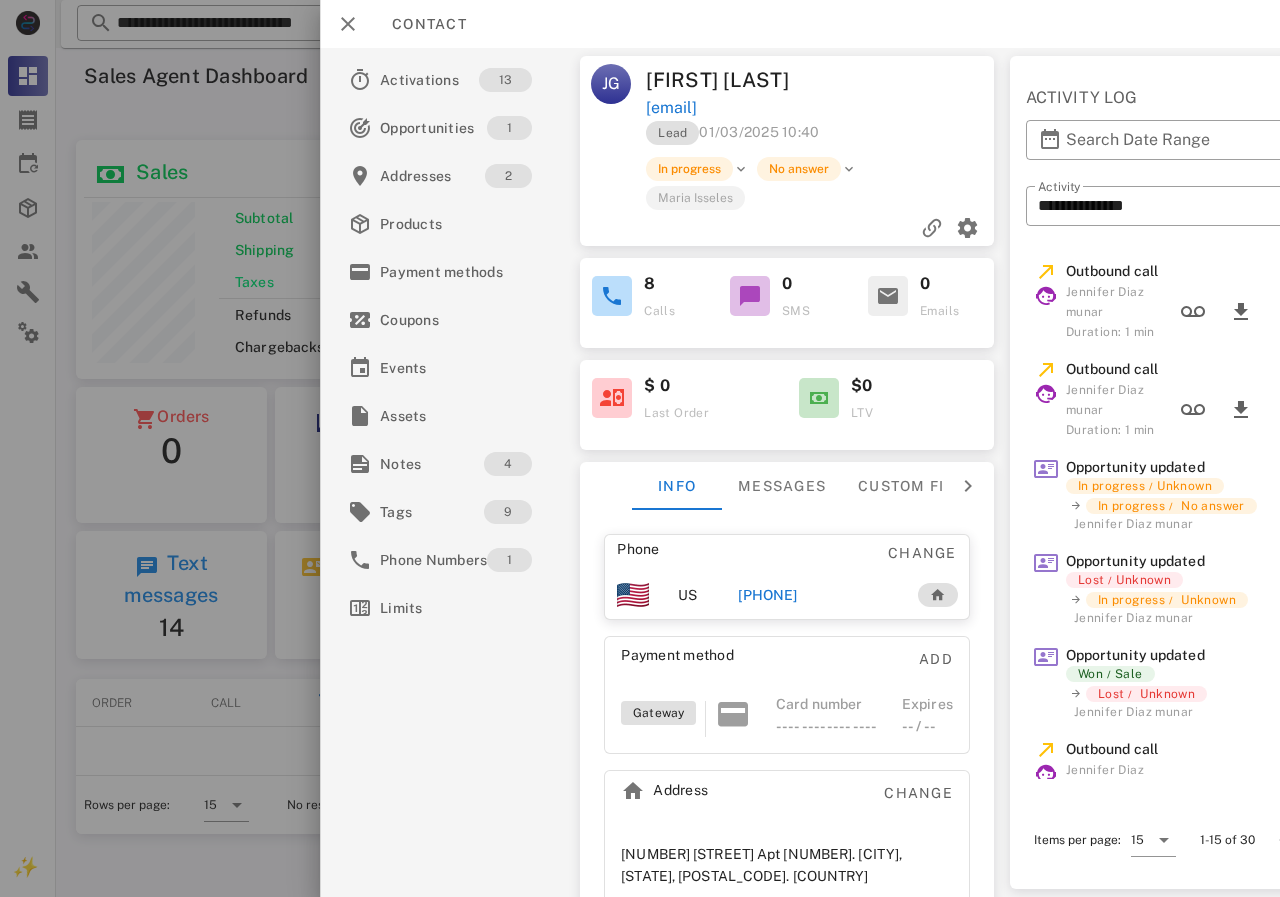 click on "+15047563369" at bounding box center (767, 595) 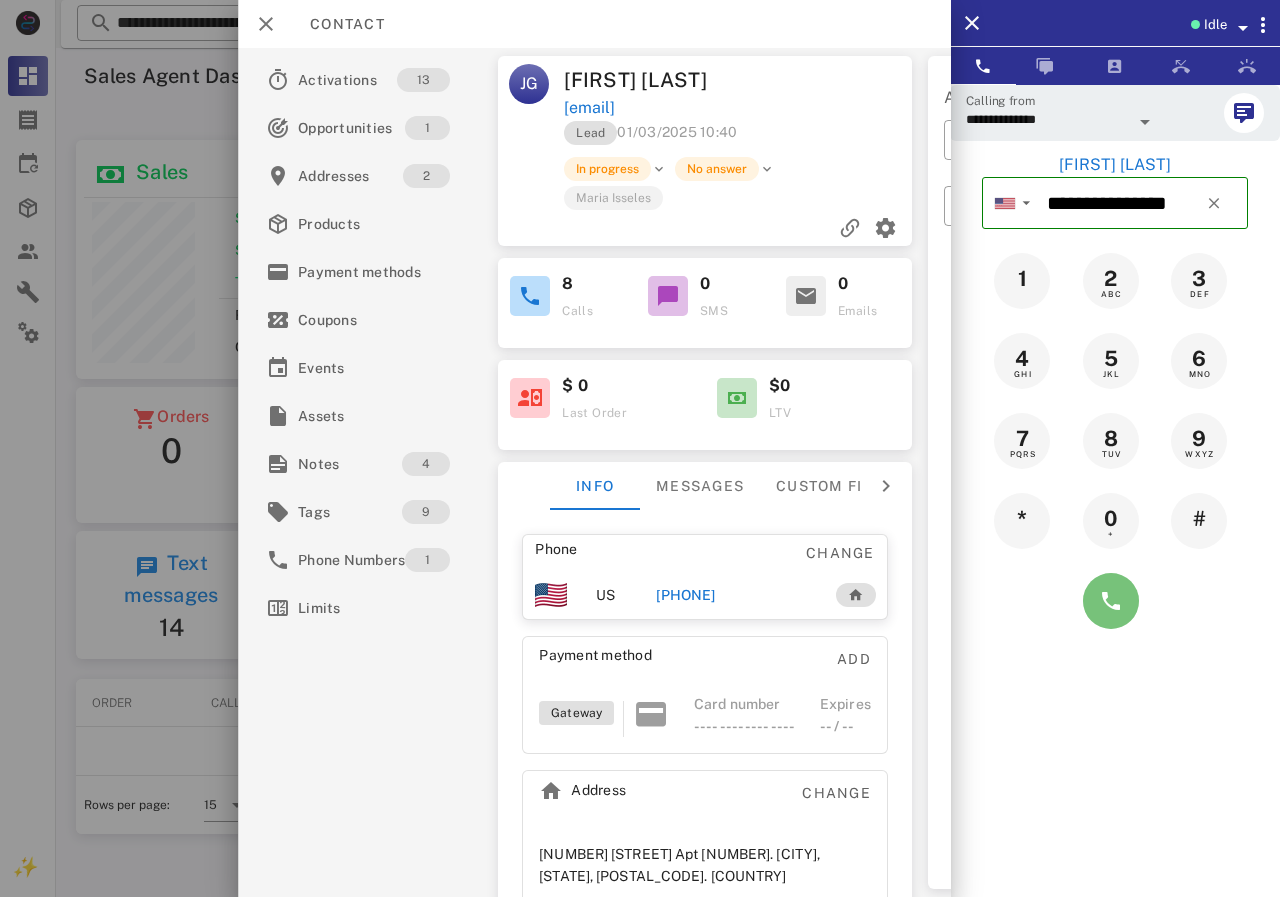 click at bounding box center (1111, 601) 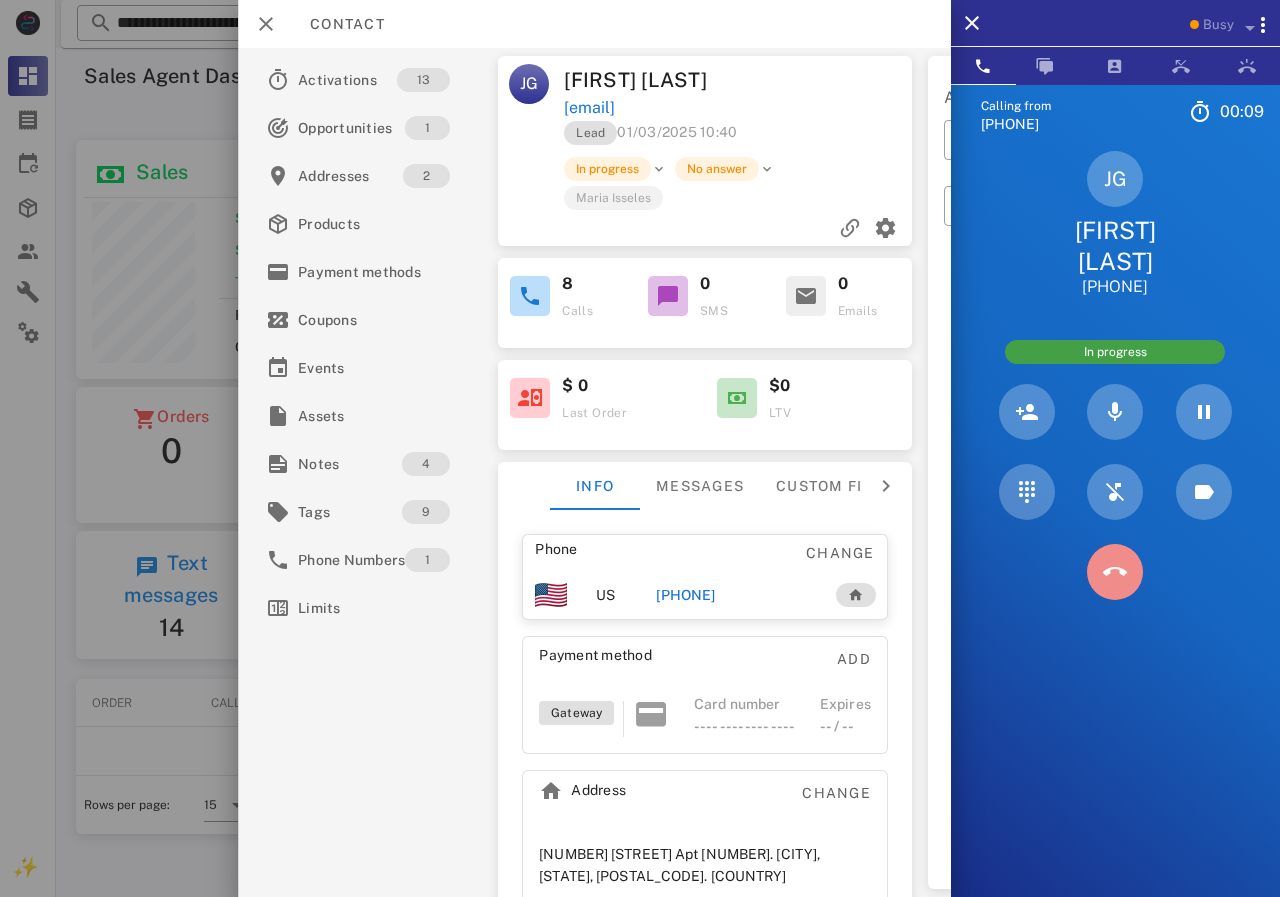 click at bounding box center [1115, 572] 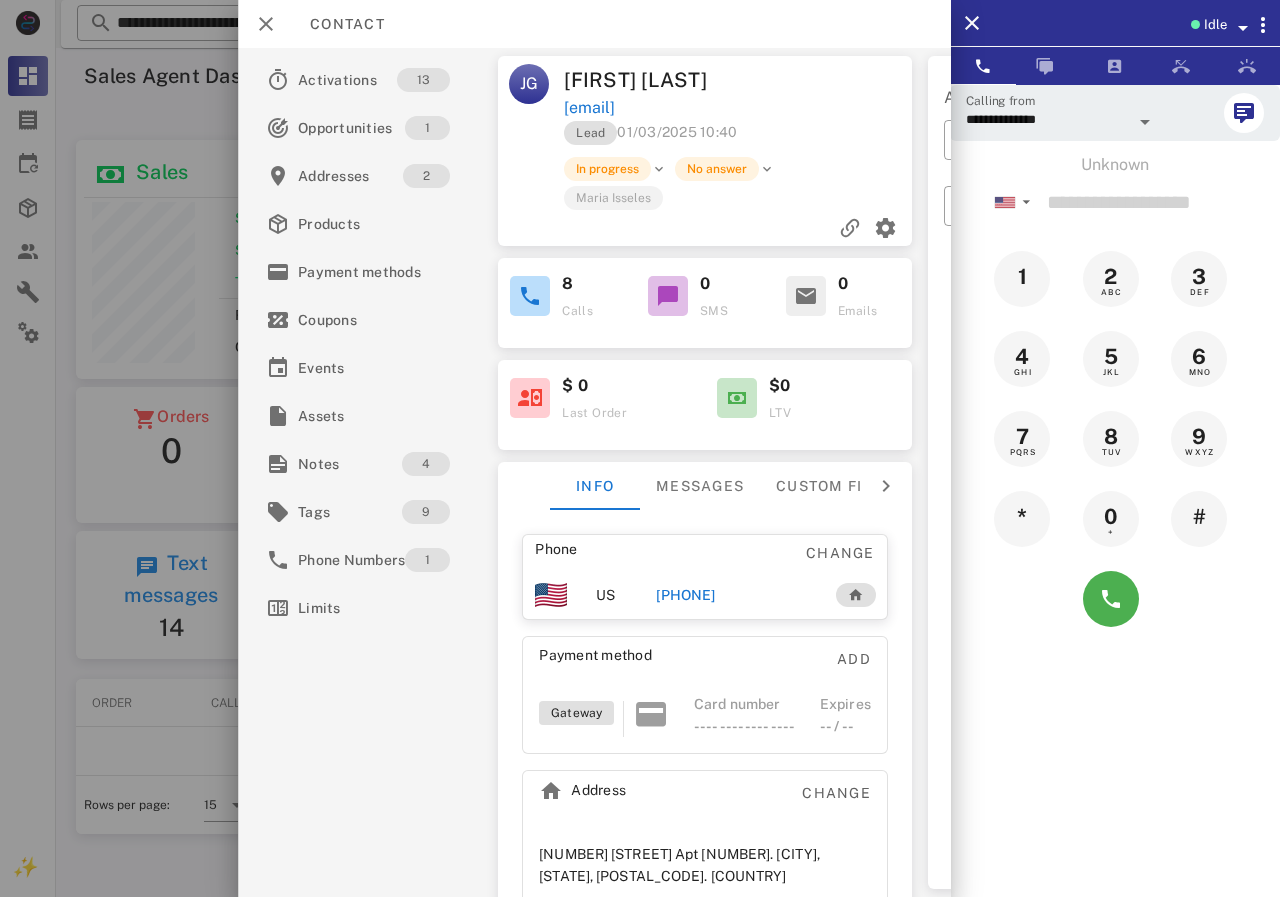 click on "+15047563369" at bounding box center [735, 595] 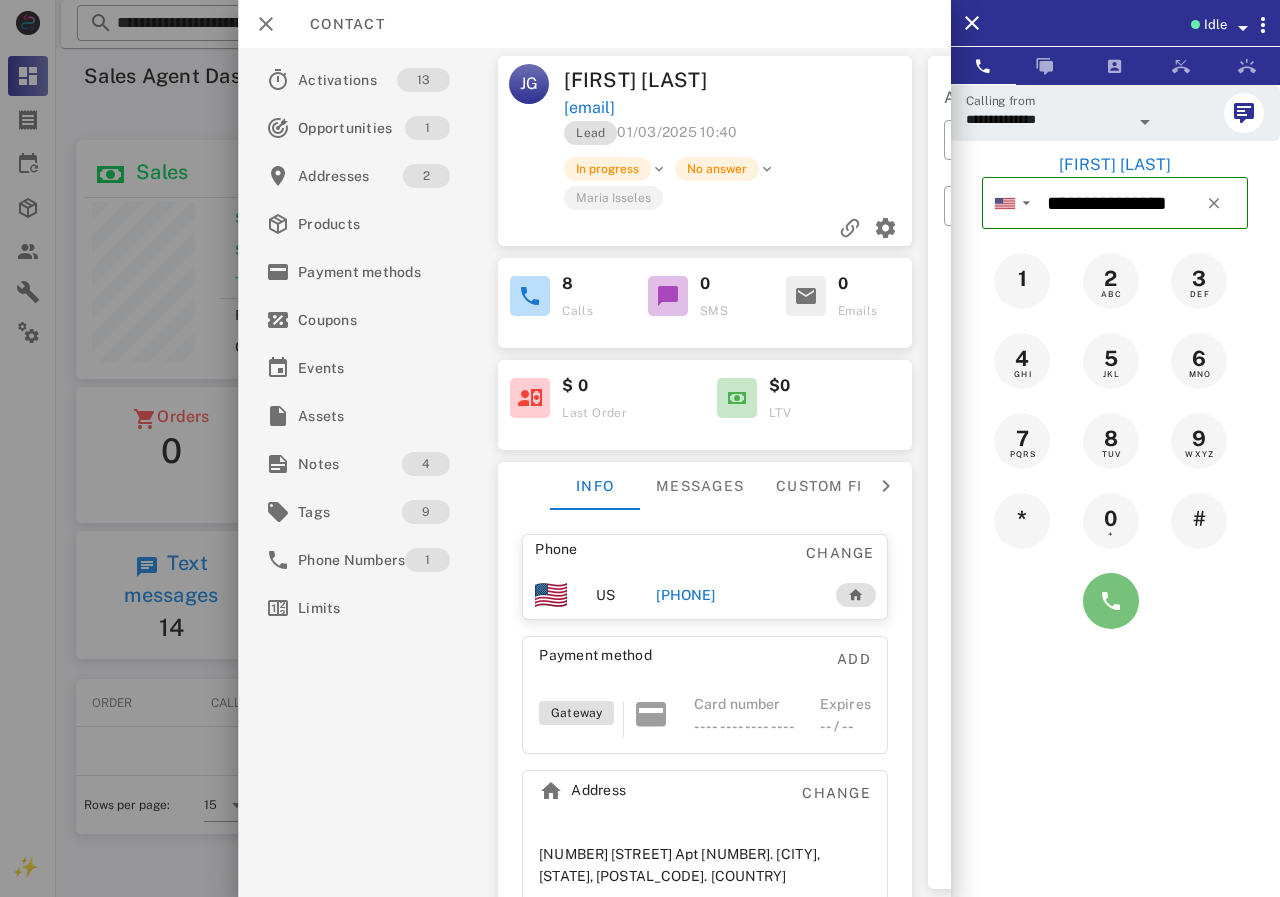 click at bounding box center (1111, 601) 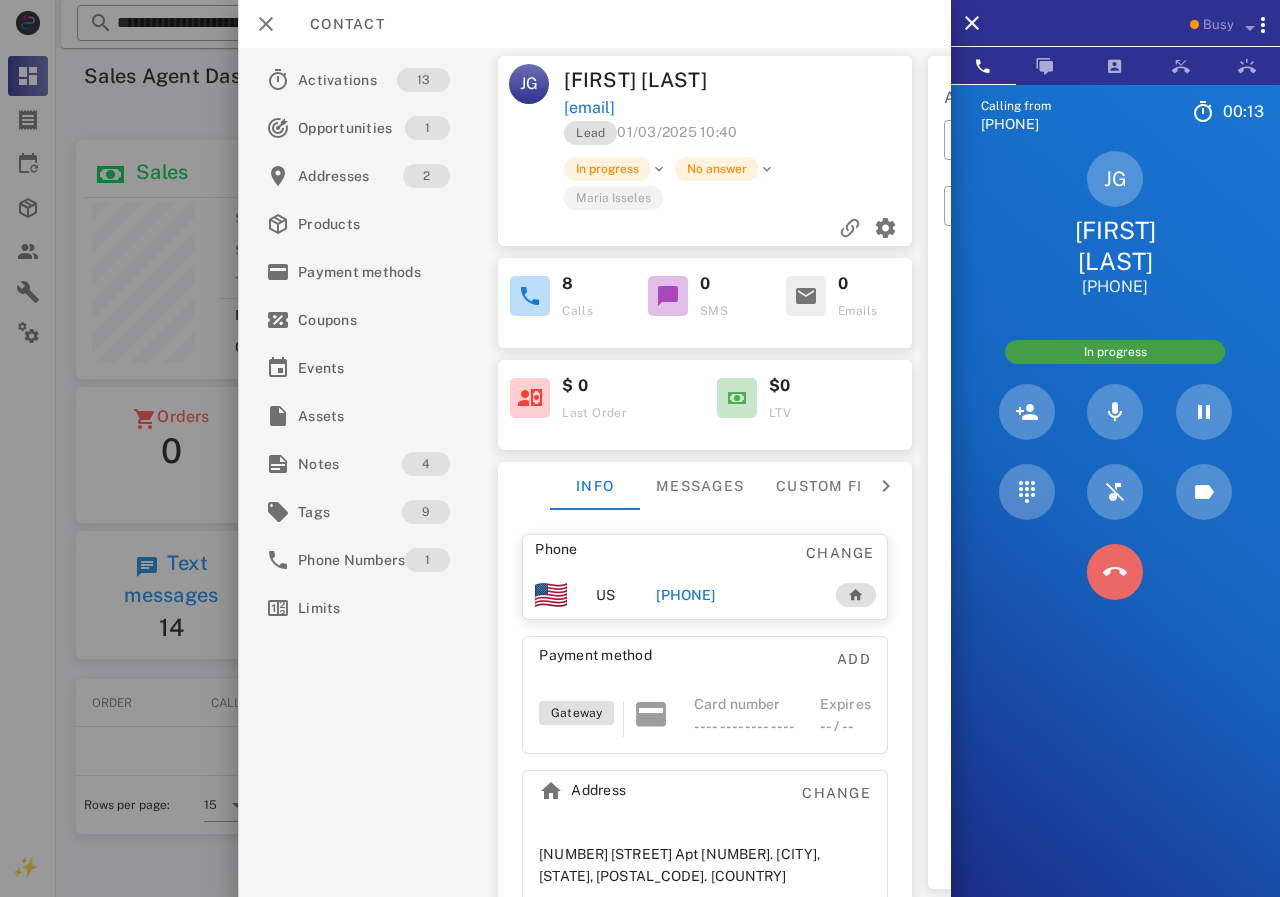 drag, startPoint x: 1116, startPoint y: 573, endPoint x: 833, endPoint y: 451, distance: 308.1769 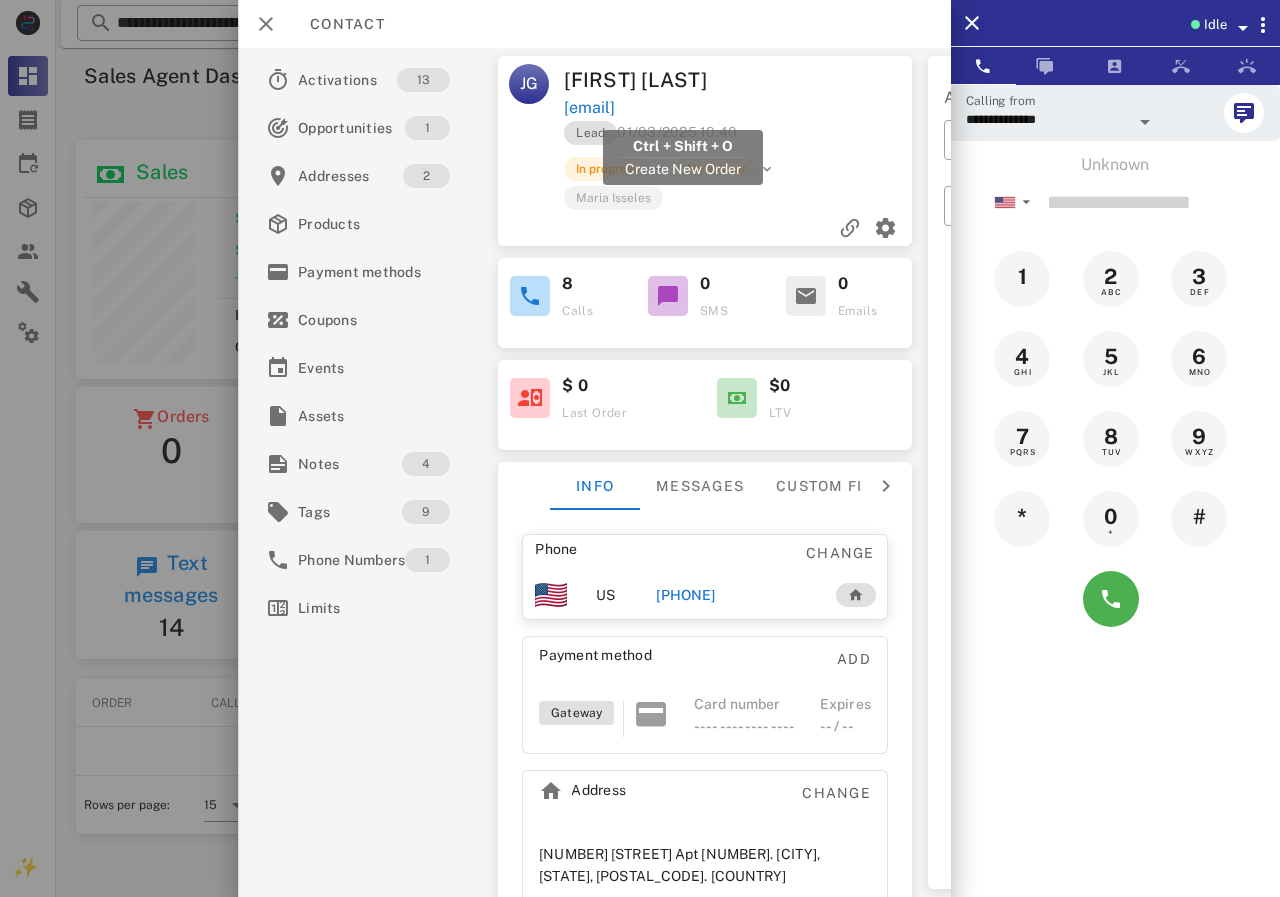 drag, startPoint x: 833, startPoint y: 101, endPoint x: 564, endPoint y: 111, distance: 269.18582 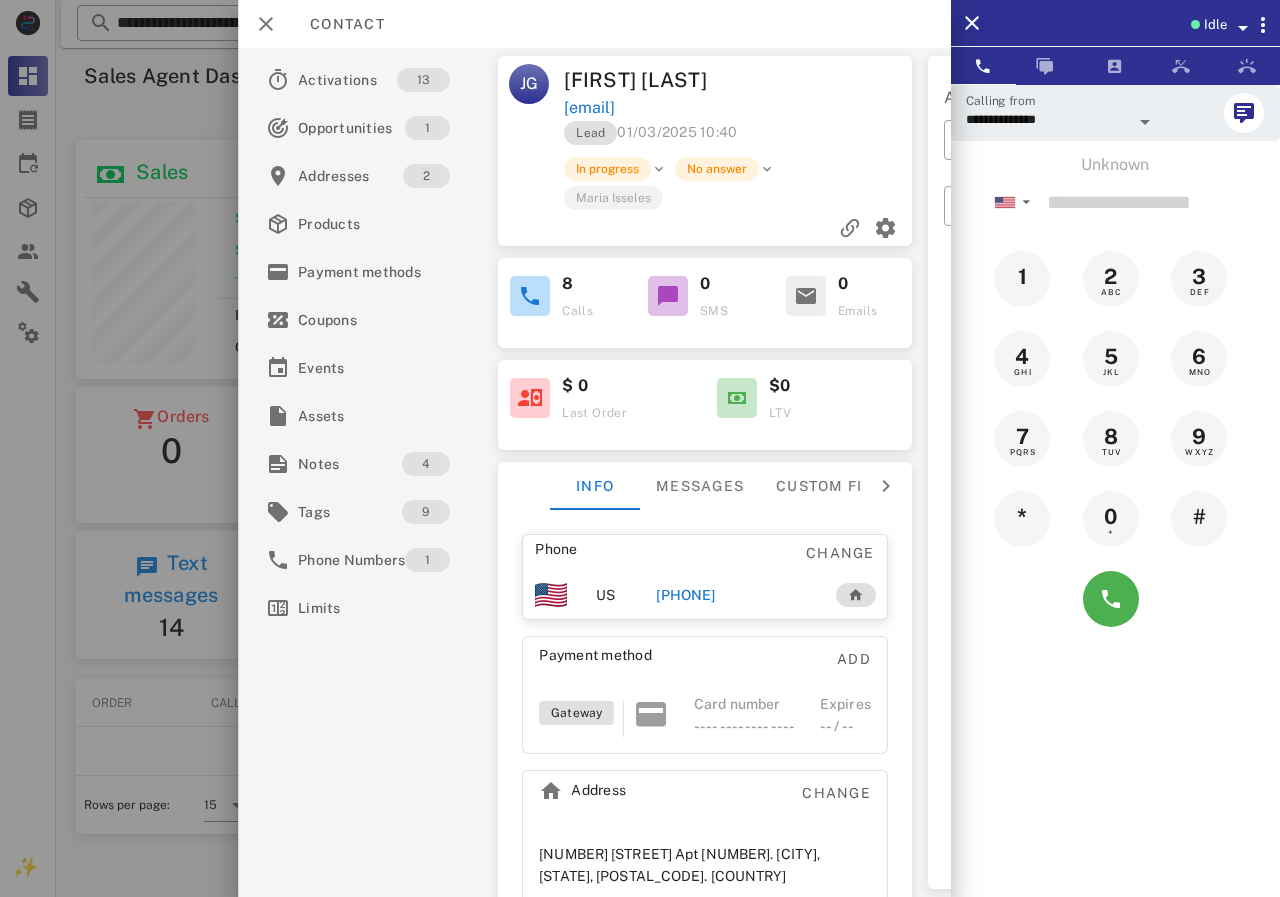 click on "jackelin.guerrero27@gmail.com" at bounding box center (739, 108) 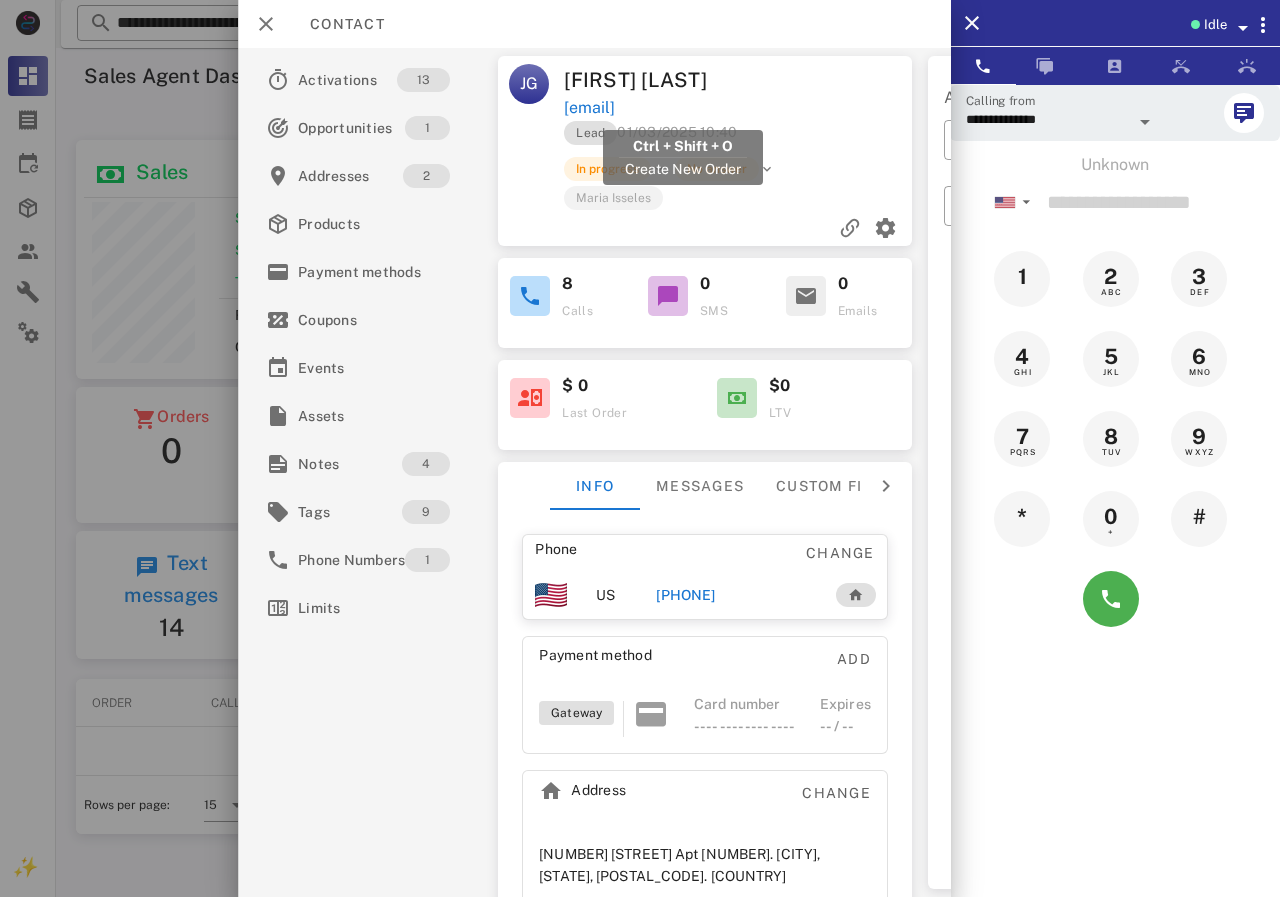 drag, startPoint x: 826, startPoint y: 117, endPoint x: 565, endPoint y: 113, distance: 261.03064 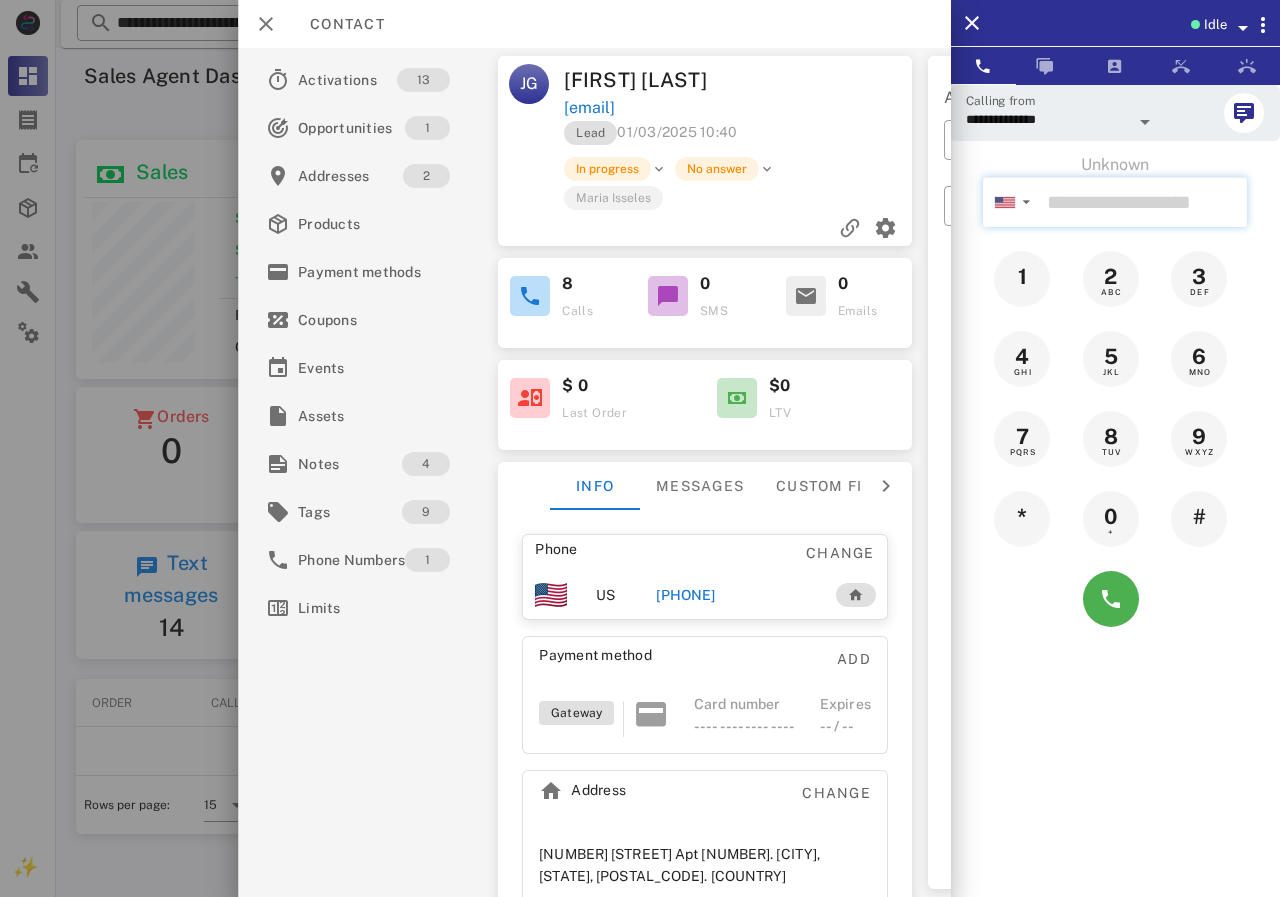 click at bounding box center (1143, 202) 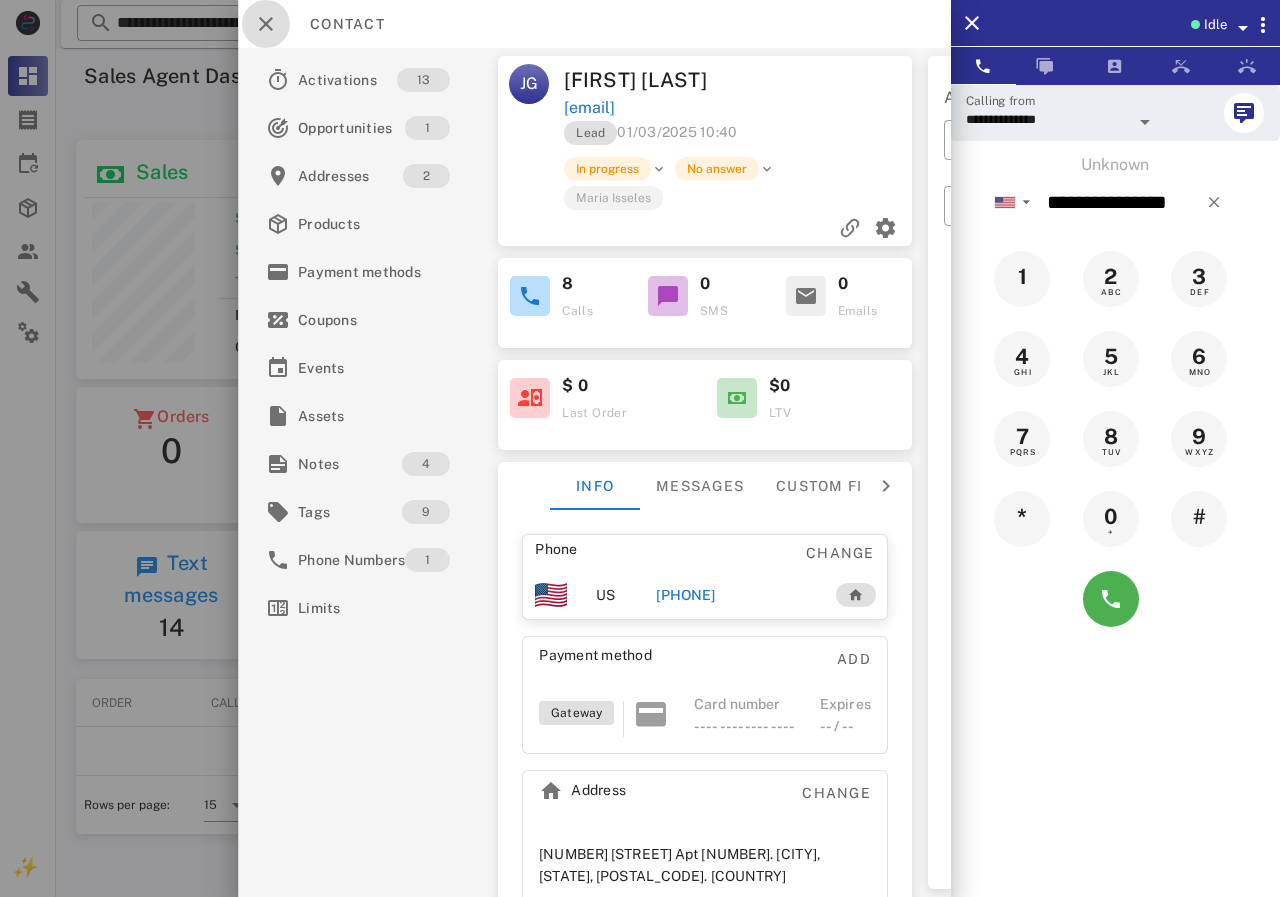 click at bounding box center (266, 24) 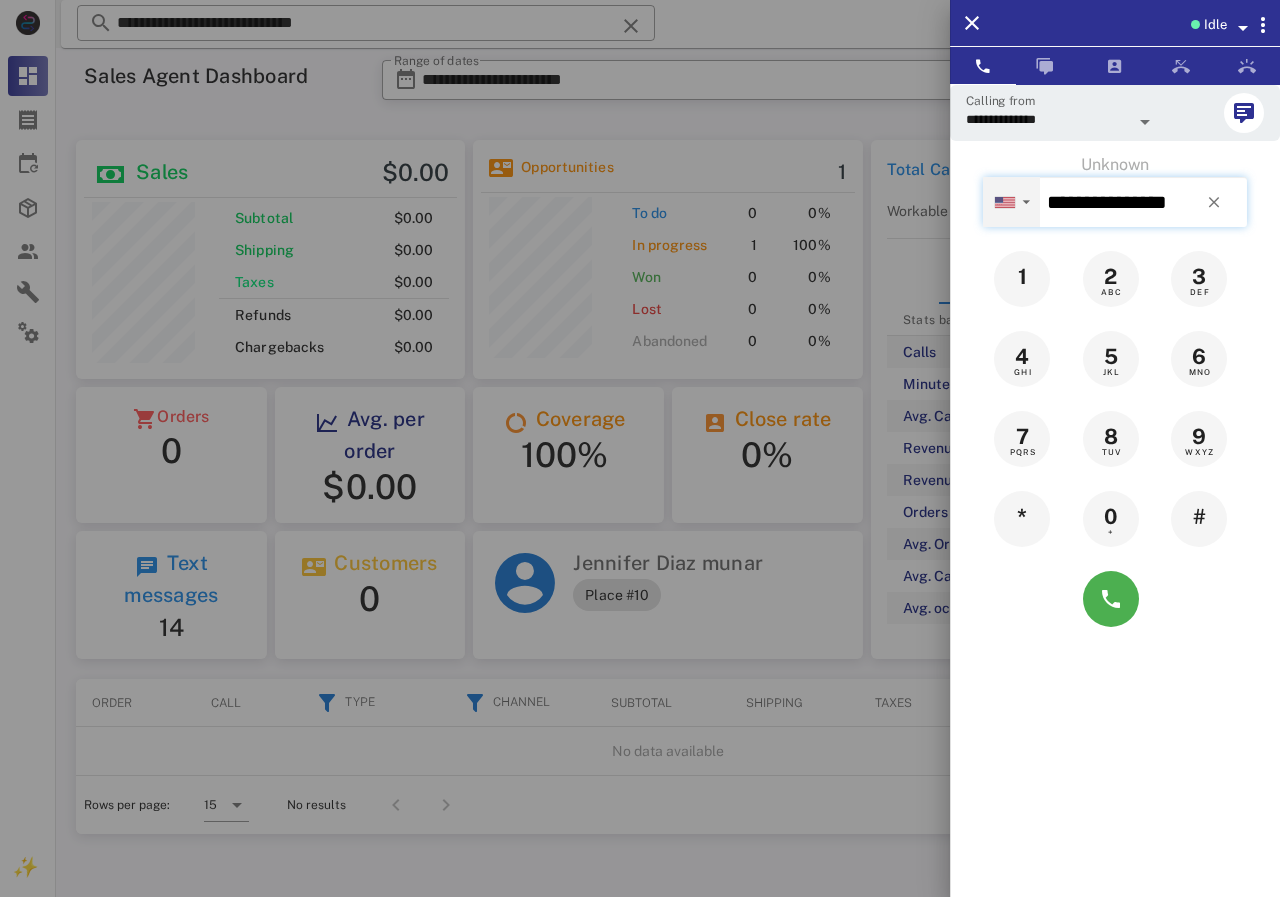 click on "▼" at bounding box center (1026, 202) 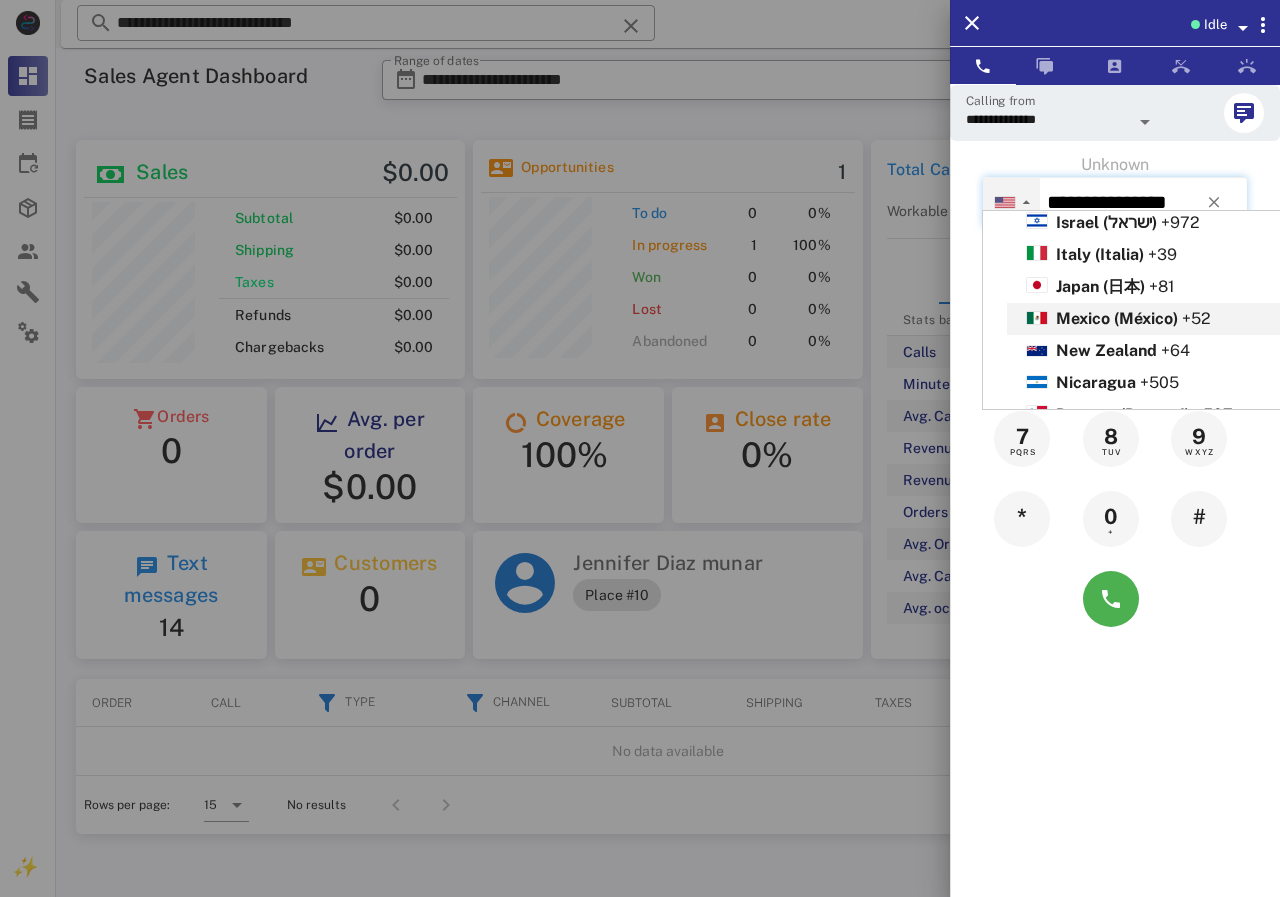 click on "Mexico (México)" at bounding box center [1117, 318] 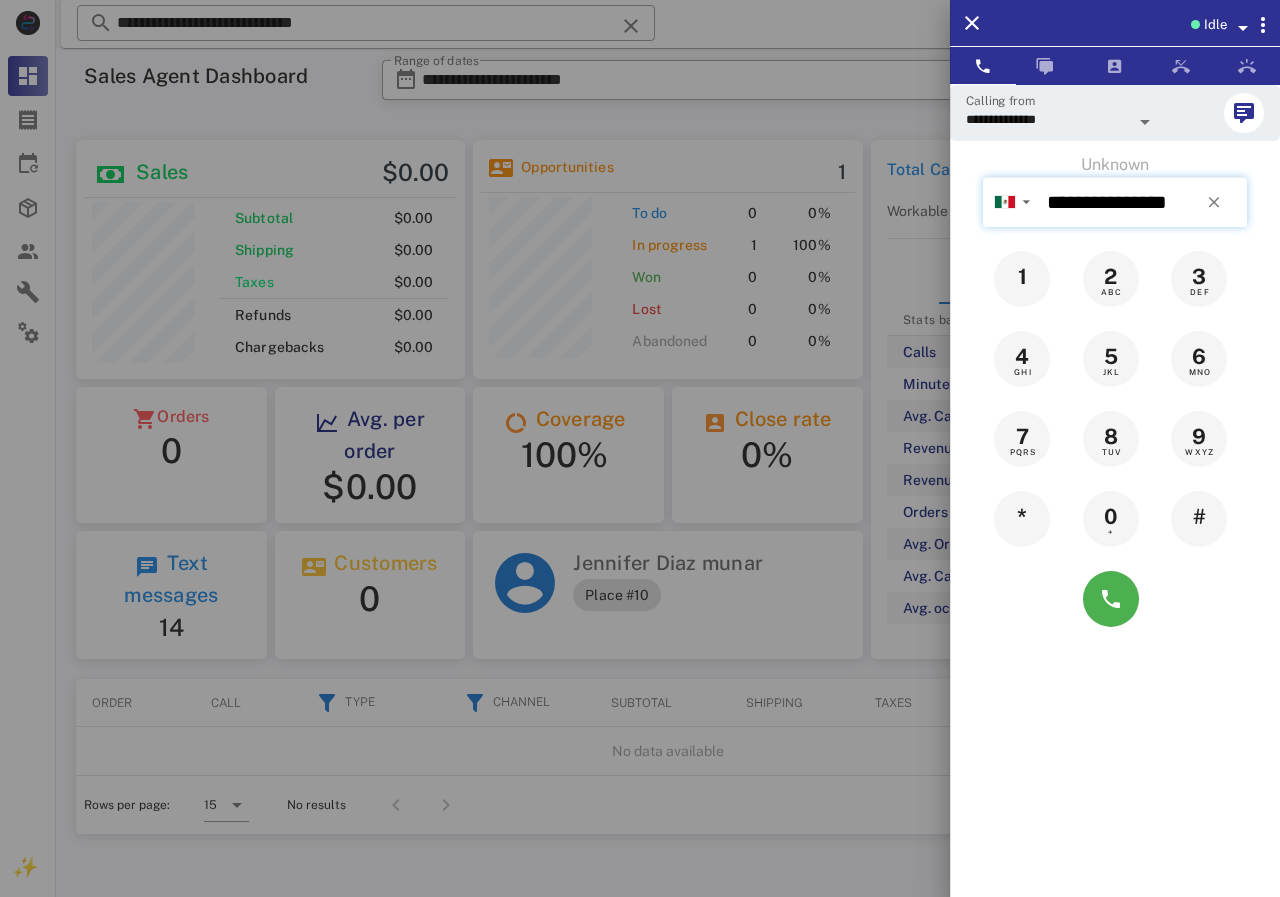 click on "**********" at bounding box center [1143, 202] 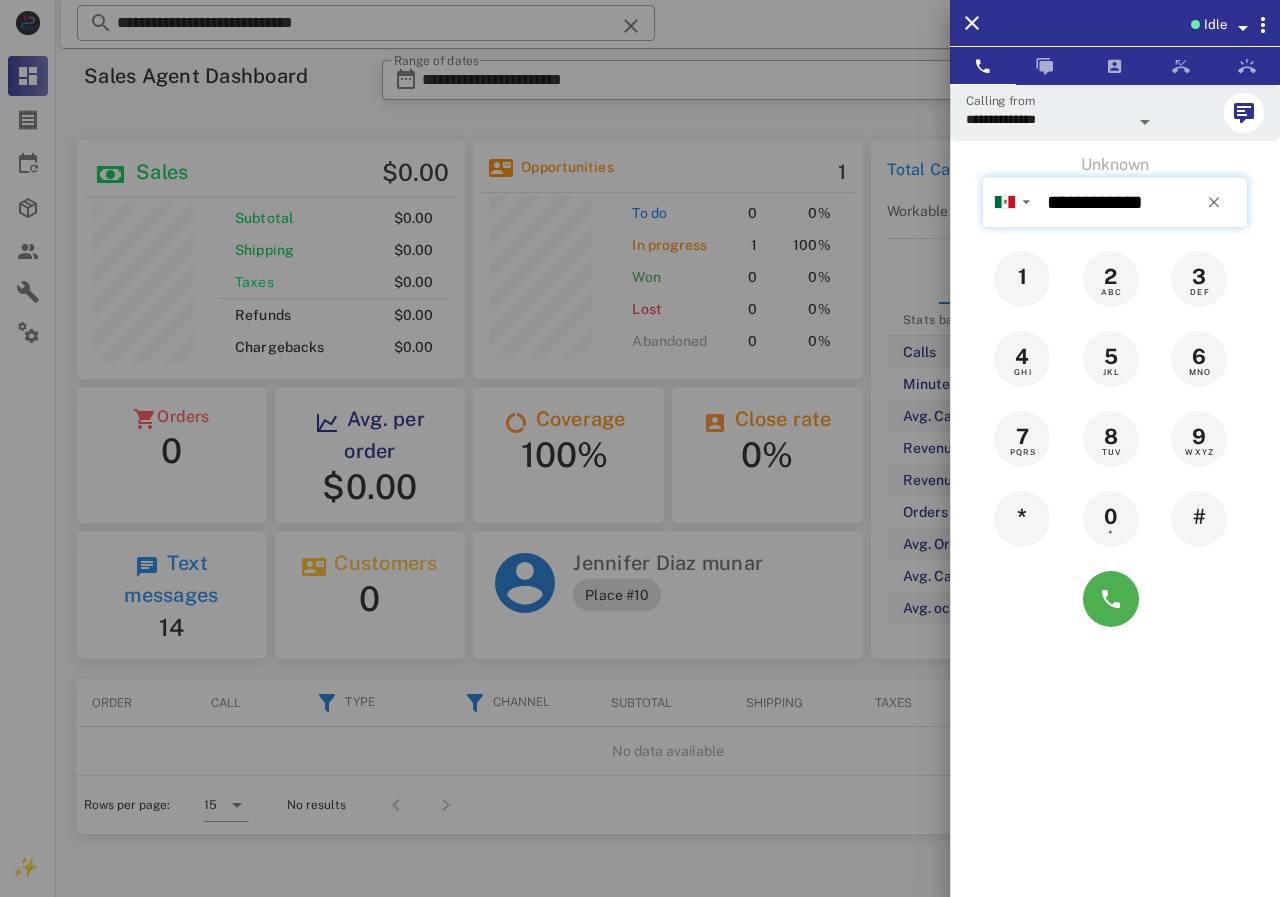 drag, startPoint x: 1140, startPoint y: 200, endPoint x: 1028, endPoint y: 203, distance: 112.04017 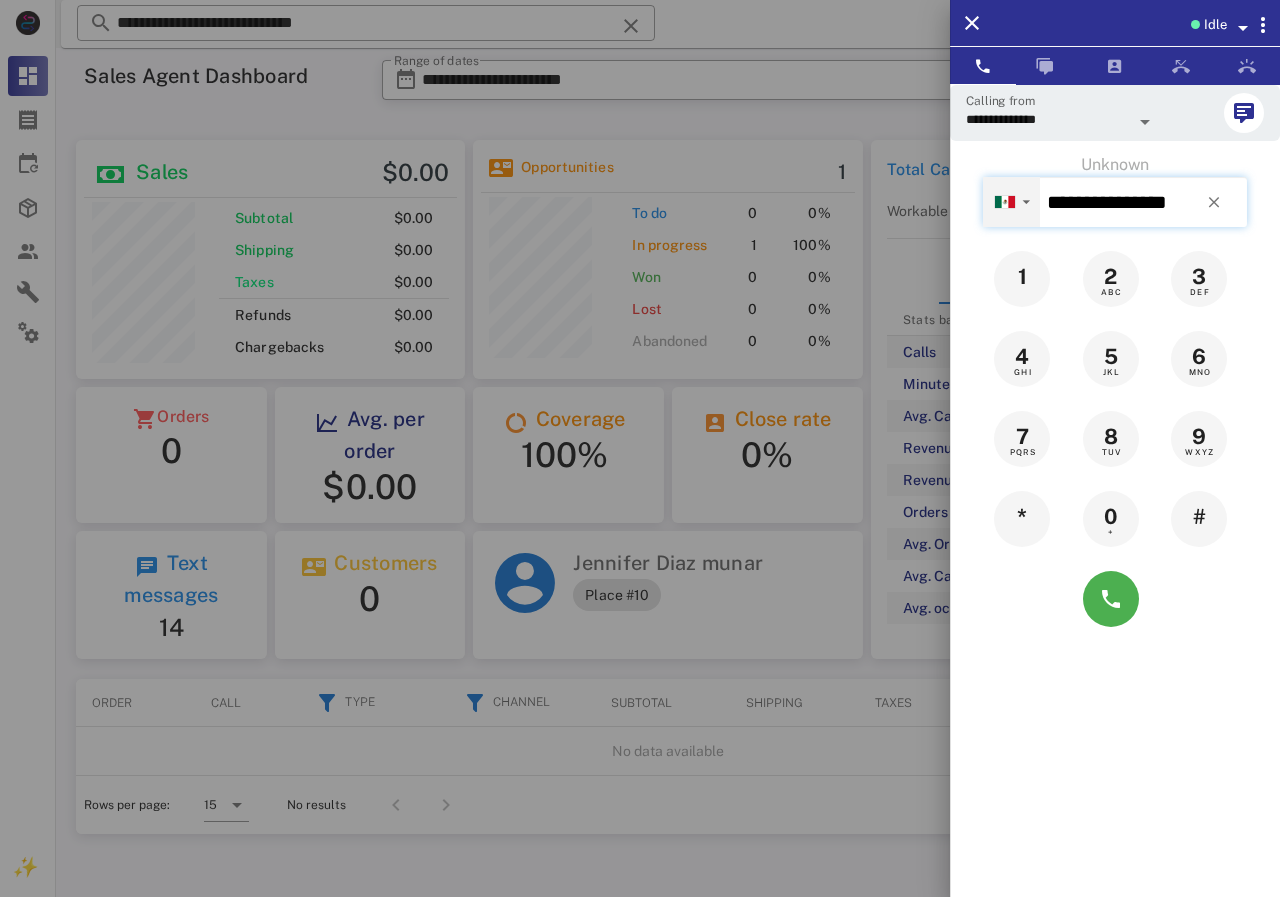 click on "▼     Andorra
+376
Argentina
+54
Aruba
+297
Australia
+61
Belgium (België)
+32
Bolivia
+591
Brazil (Brasil)
+55
Canada
+1
Chile
+56
Colombia
+57
Costa Rica
+506
Dominican Republic (República Dominicana)
+1
Ecuador
+593
El Salvador
+503
France
+33
Germany (Deutschland)
+49
Guadeloupe
+590
Guatemala
+502
Honduras
+504
Iceland (Ísland)
+354
India (भारत)
+91
Israel (‫ישראל‬‎)
+972
Italy (Italia)
+39
Japan (日本)
+81" at bounding box center (1115, 202) 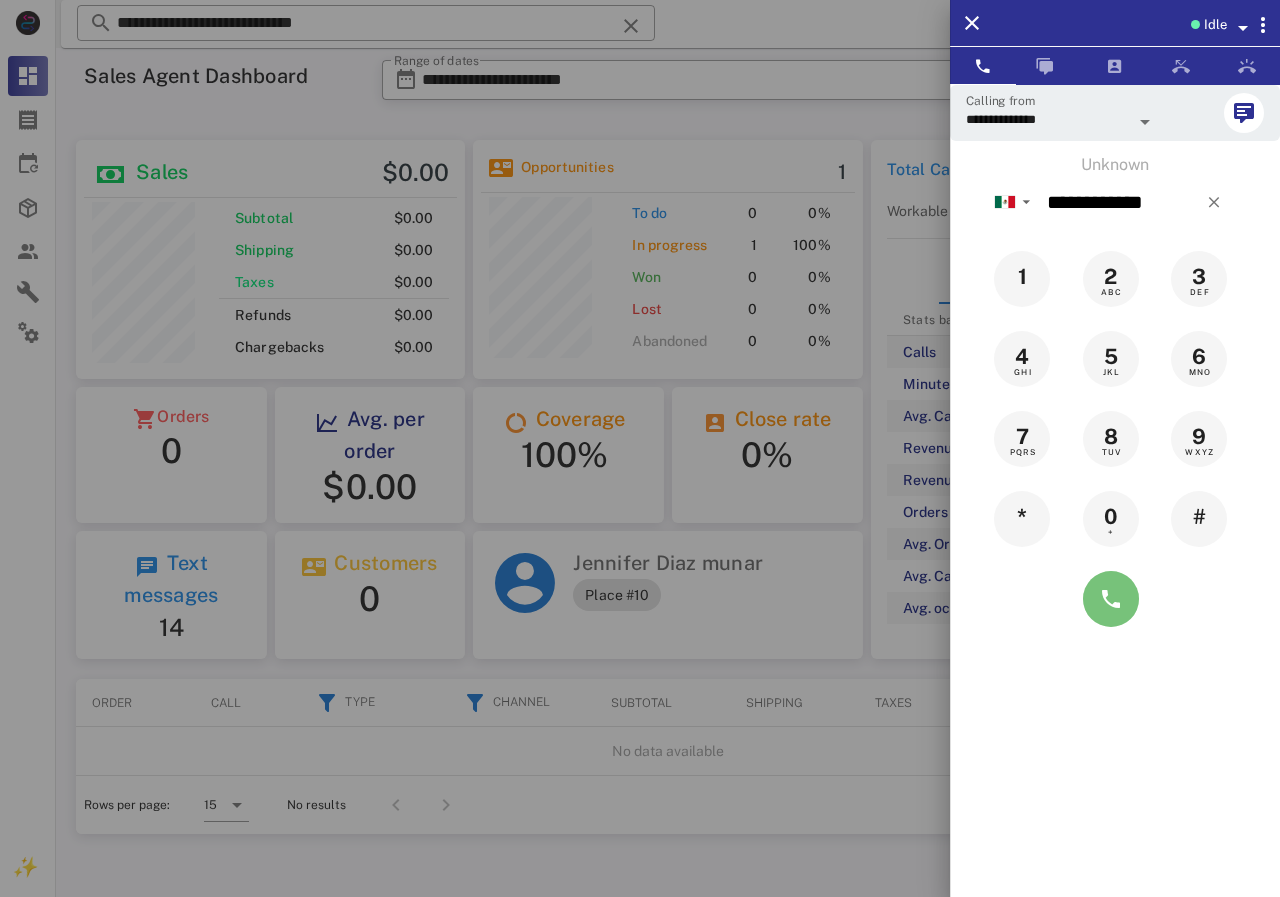click at bounding box center (1111, 599) 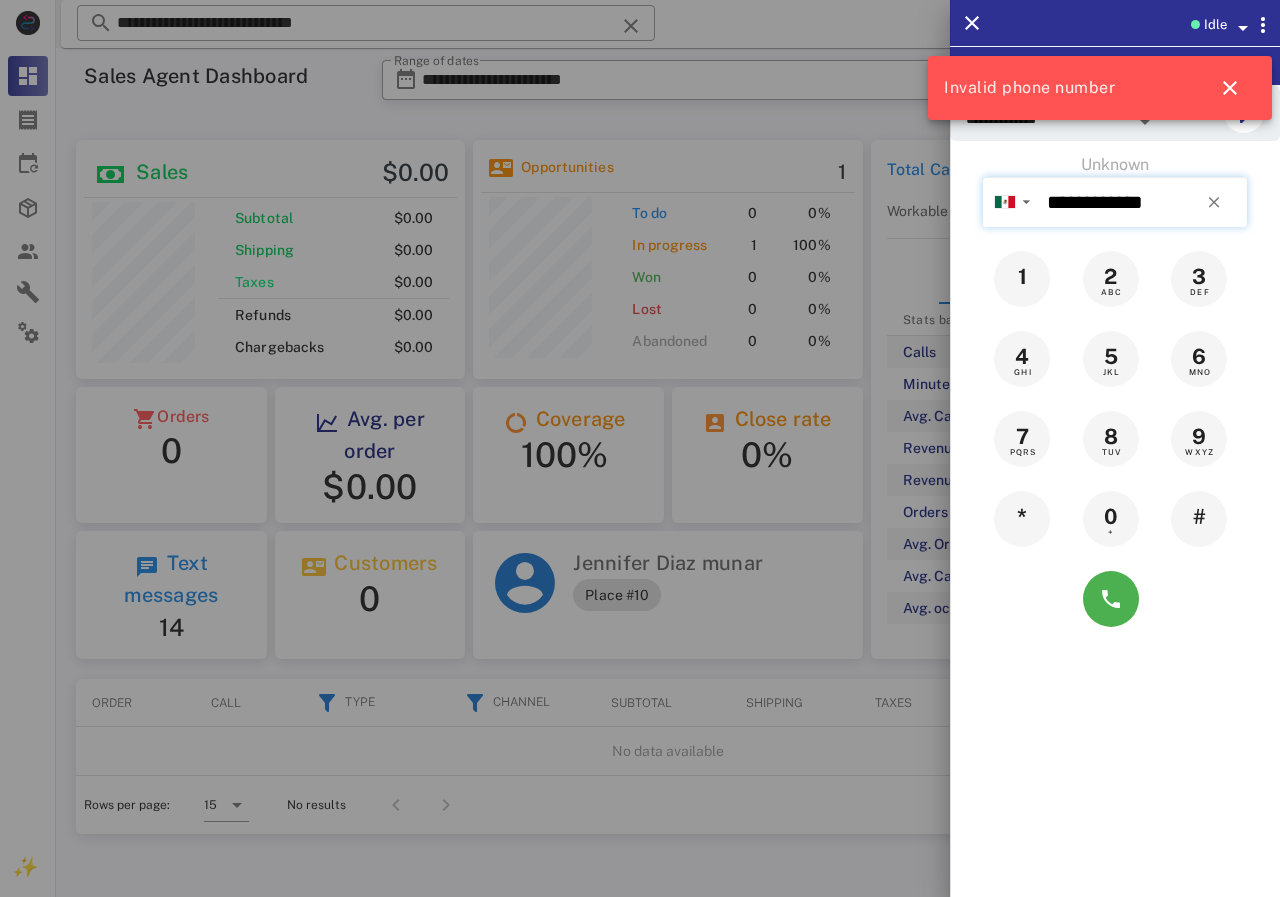 drag, startPoint x: 1181, startPoint y: 198, endPoint x: 1046, endPoint y: 201, distance: 135.03333 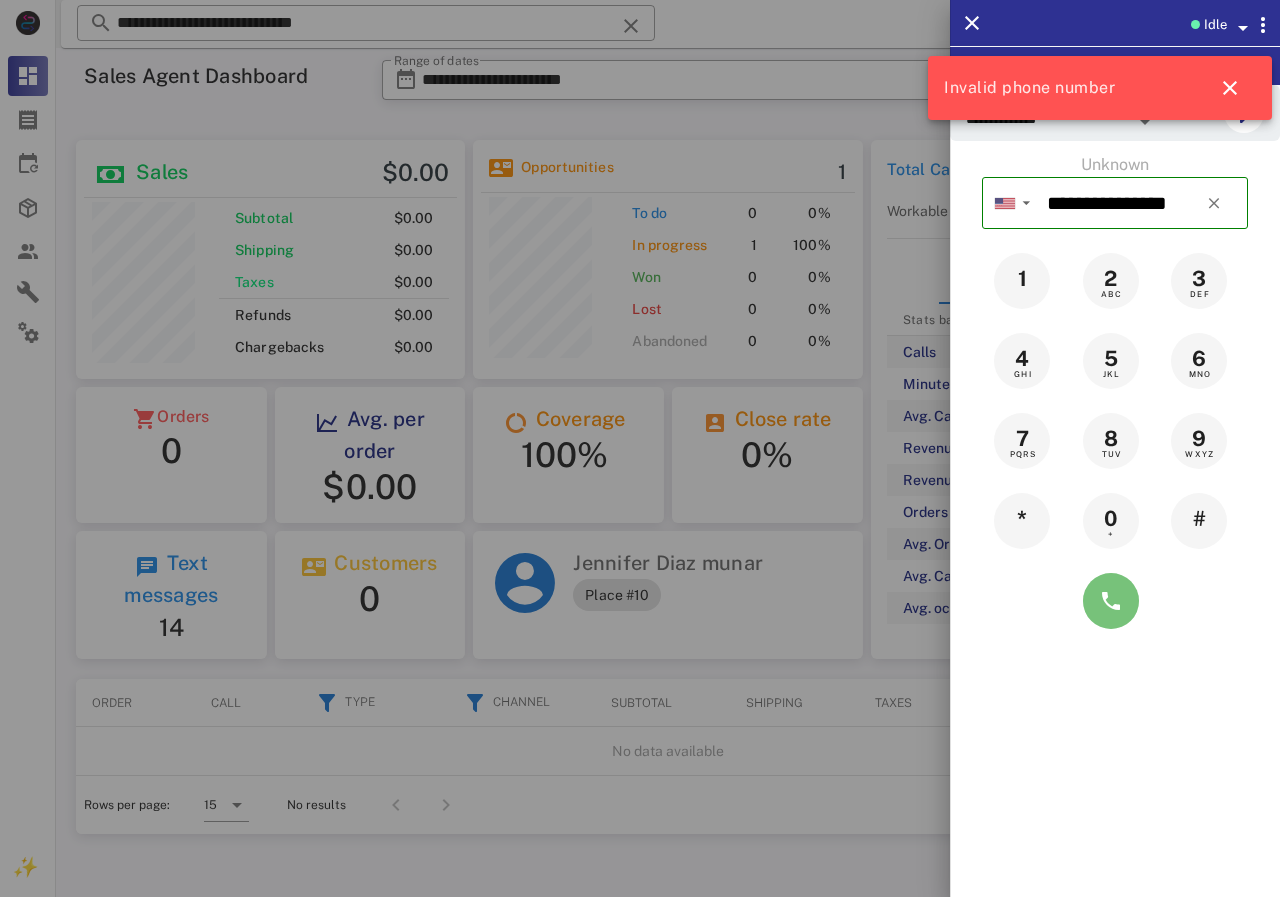 click at bounding box center (1111, 601) 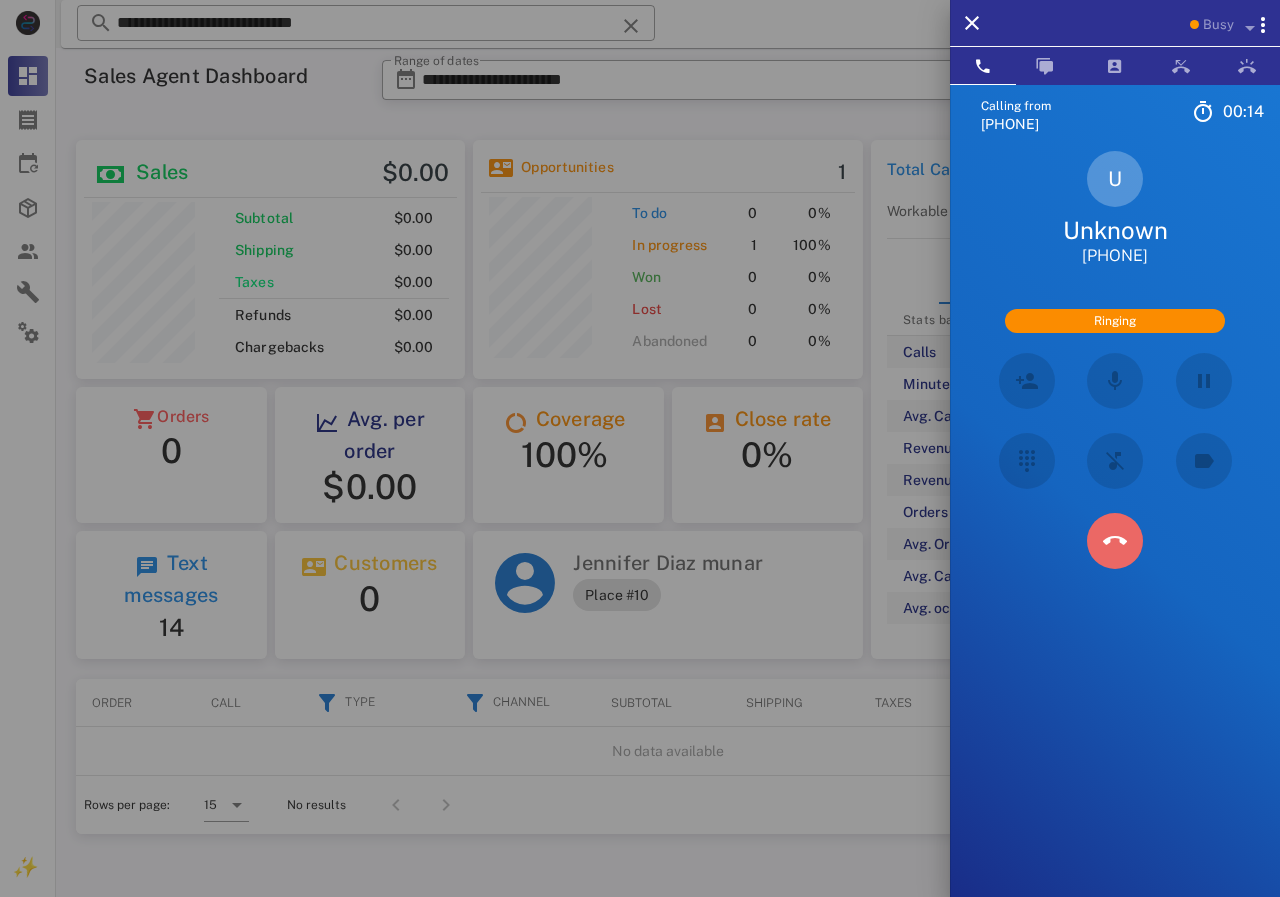 click at bounding box center [1115, 541] 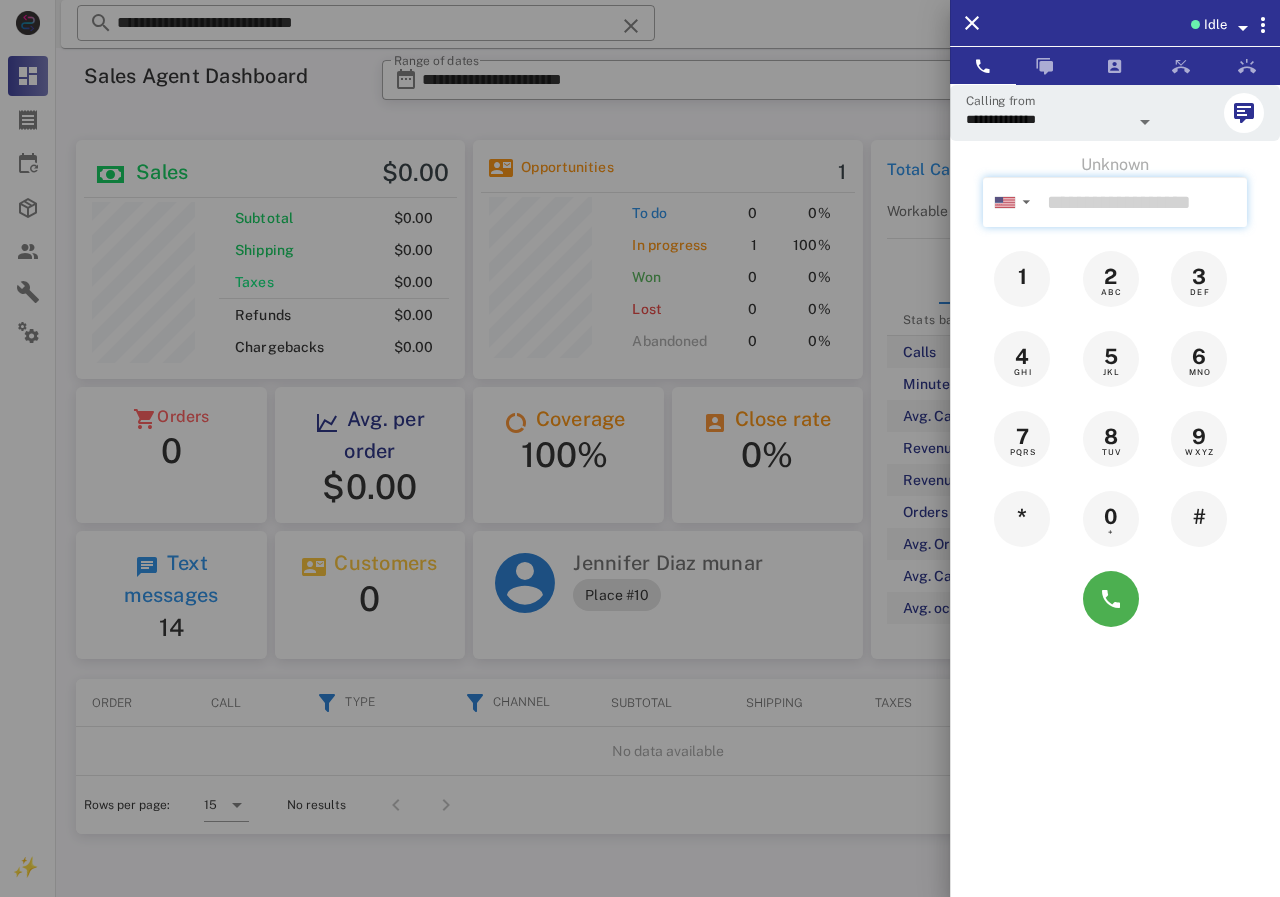 drag, startPoint x: 1113, startPoint y: 209, endPoint x: 1081, endPoint y: 215, distance: 32.55764 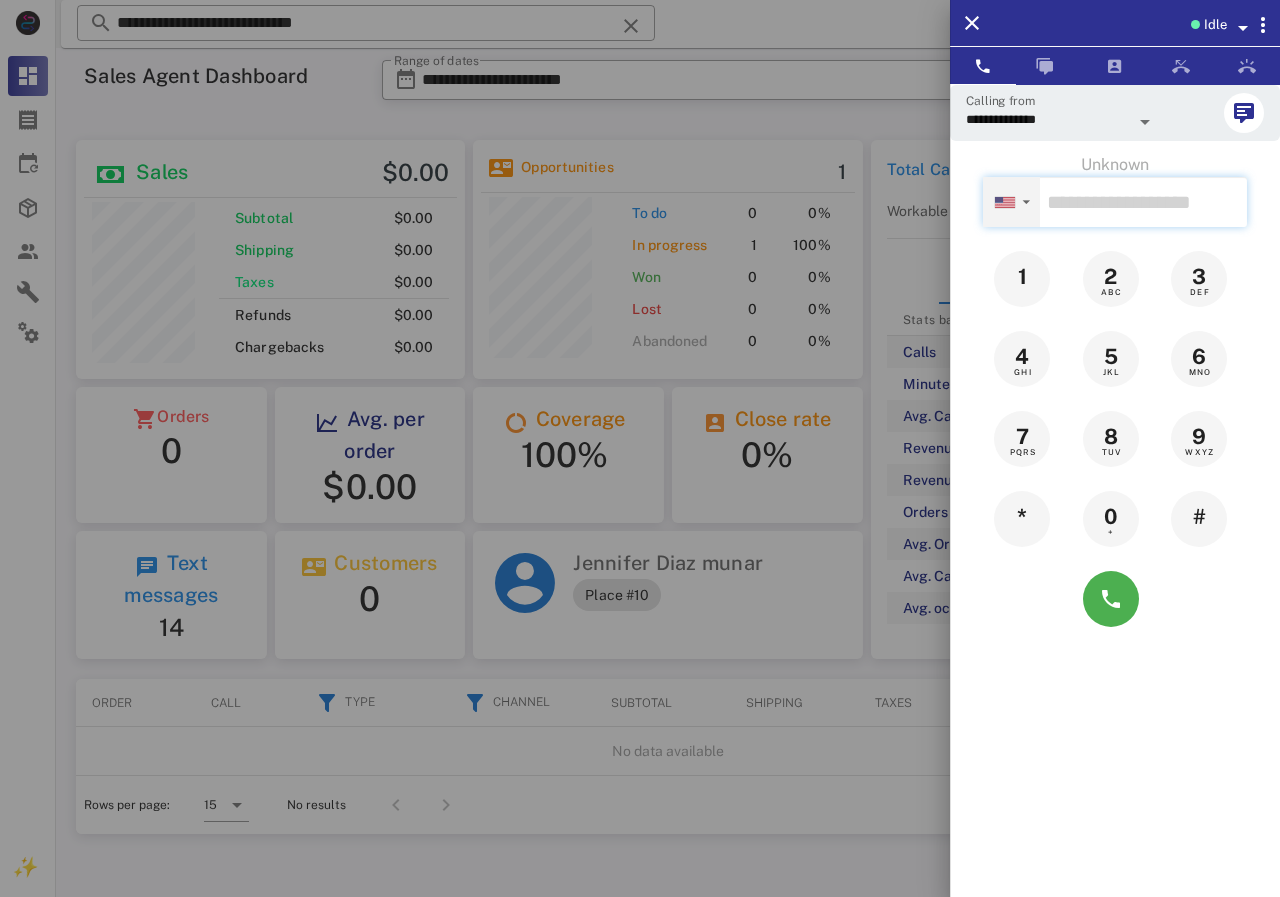 click on "▼" at bounding box center (1011, 201) 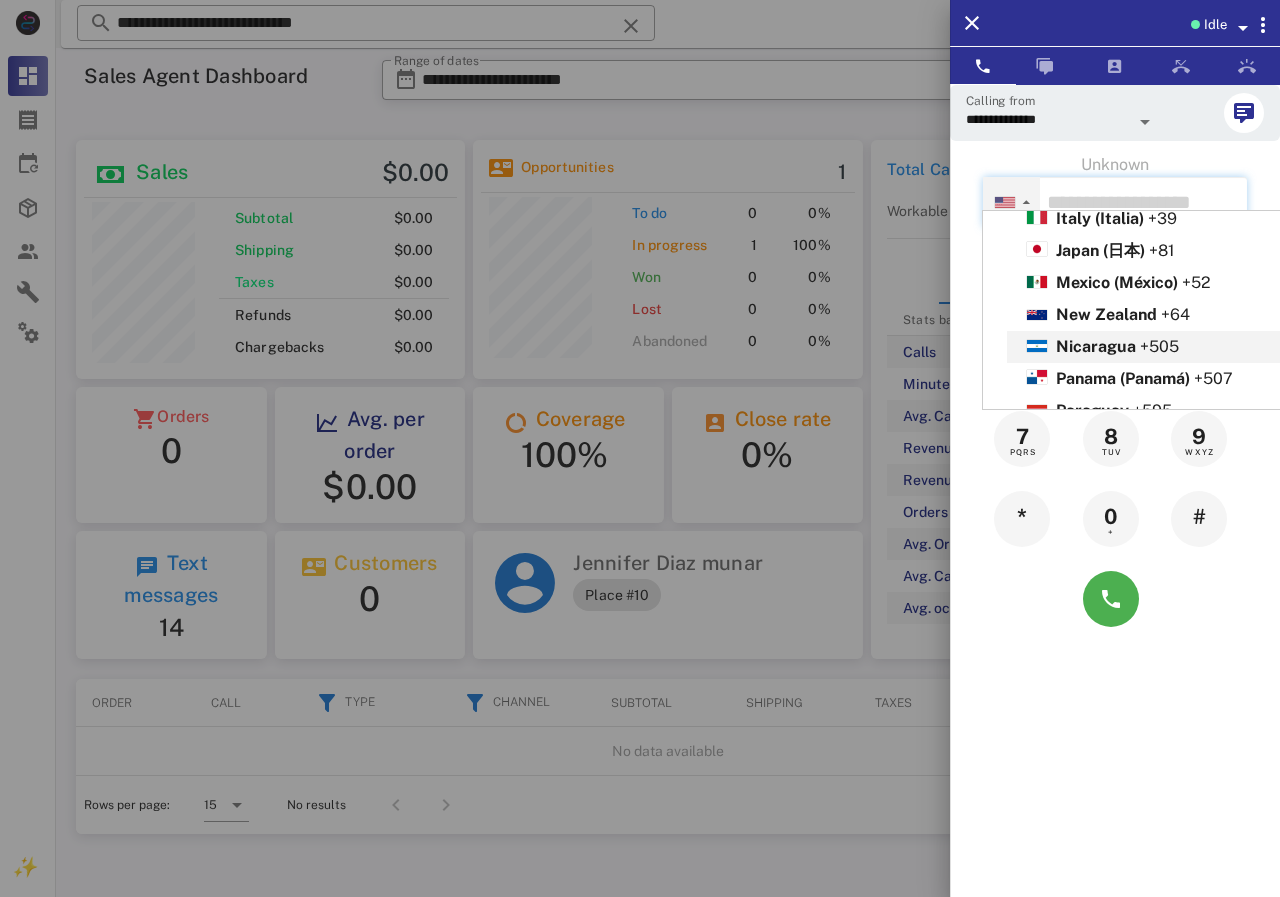 scroll, scrollTop: 700, scrollLeft: 0, axis: vertical 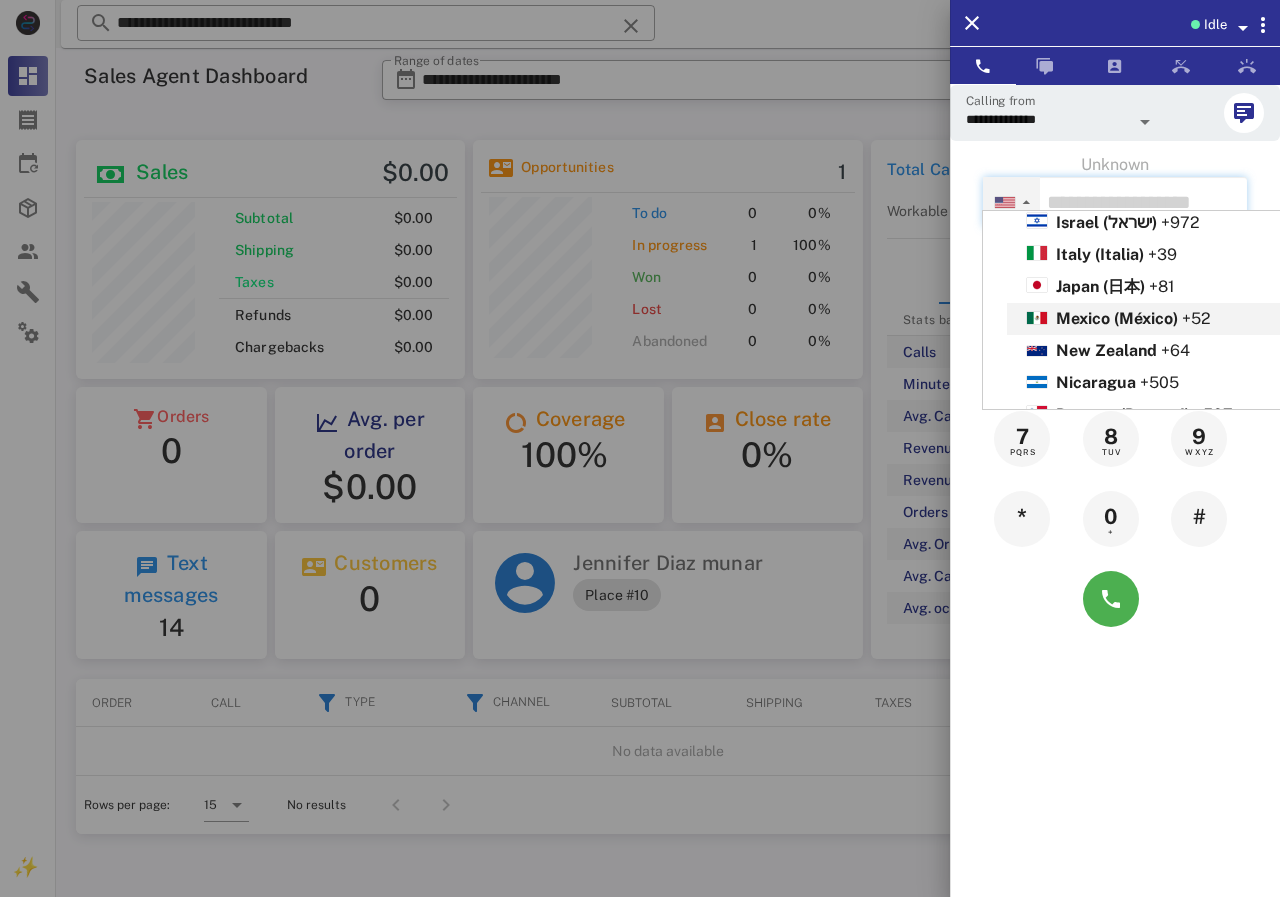click on "Mexico (México)" at bounding box center [1117, 318] 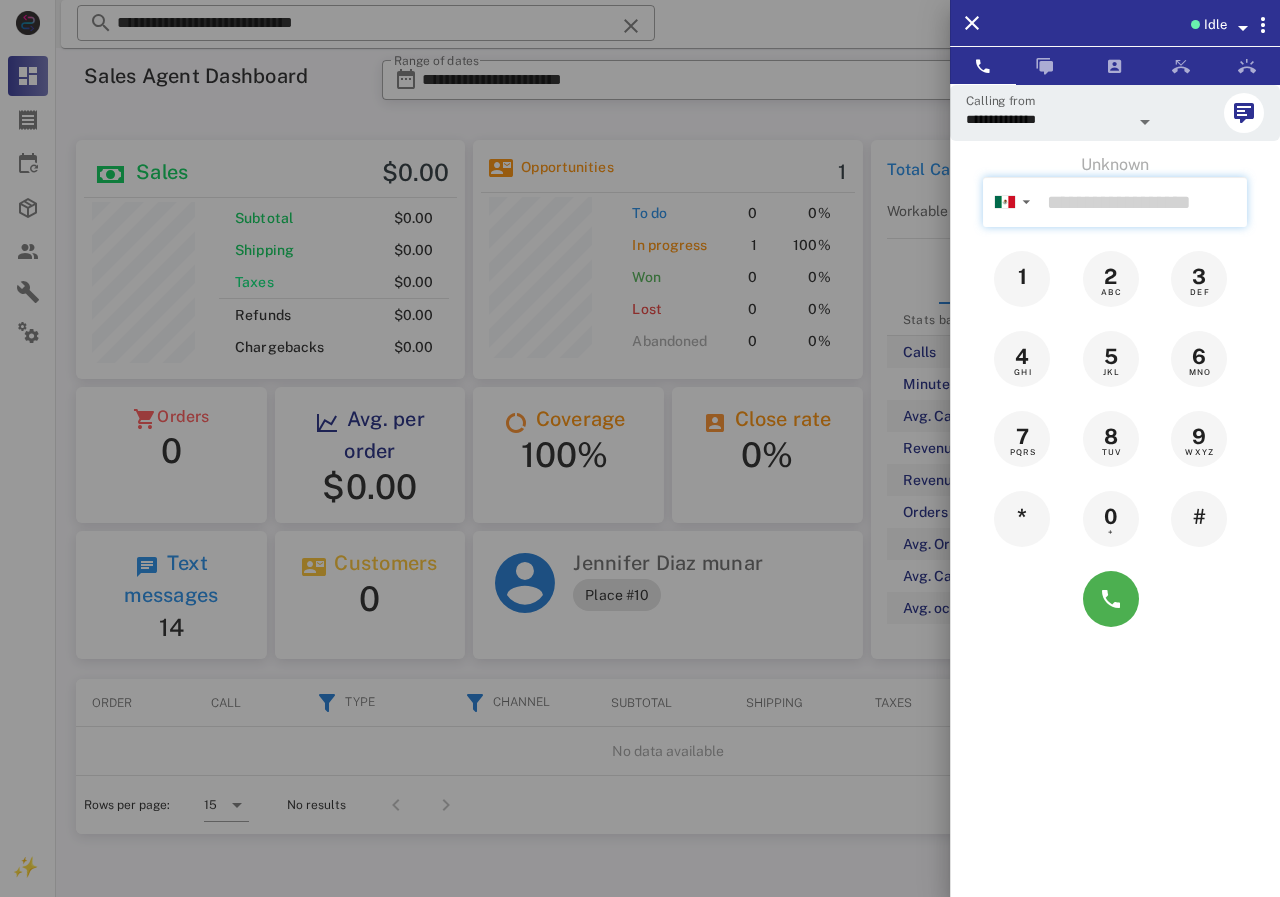 click at bounding box center (1143, 202) 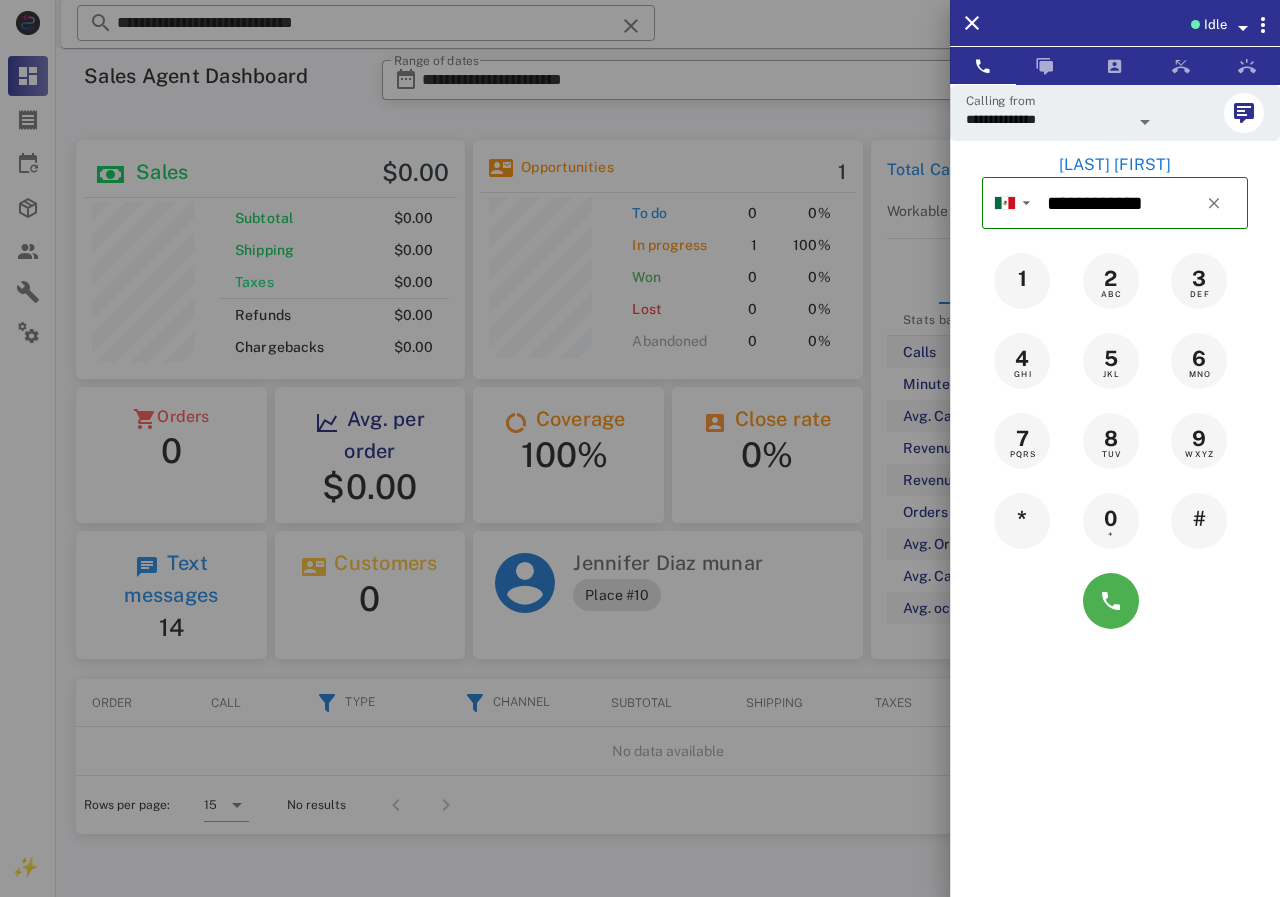 click on "Albrand Solange" at bounding box center (1115, 165) 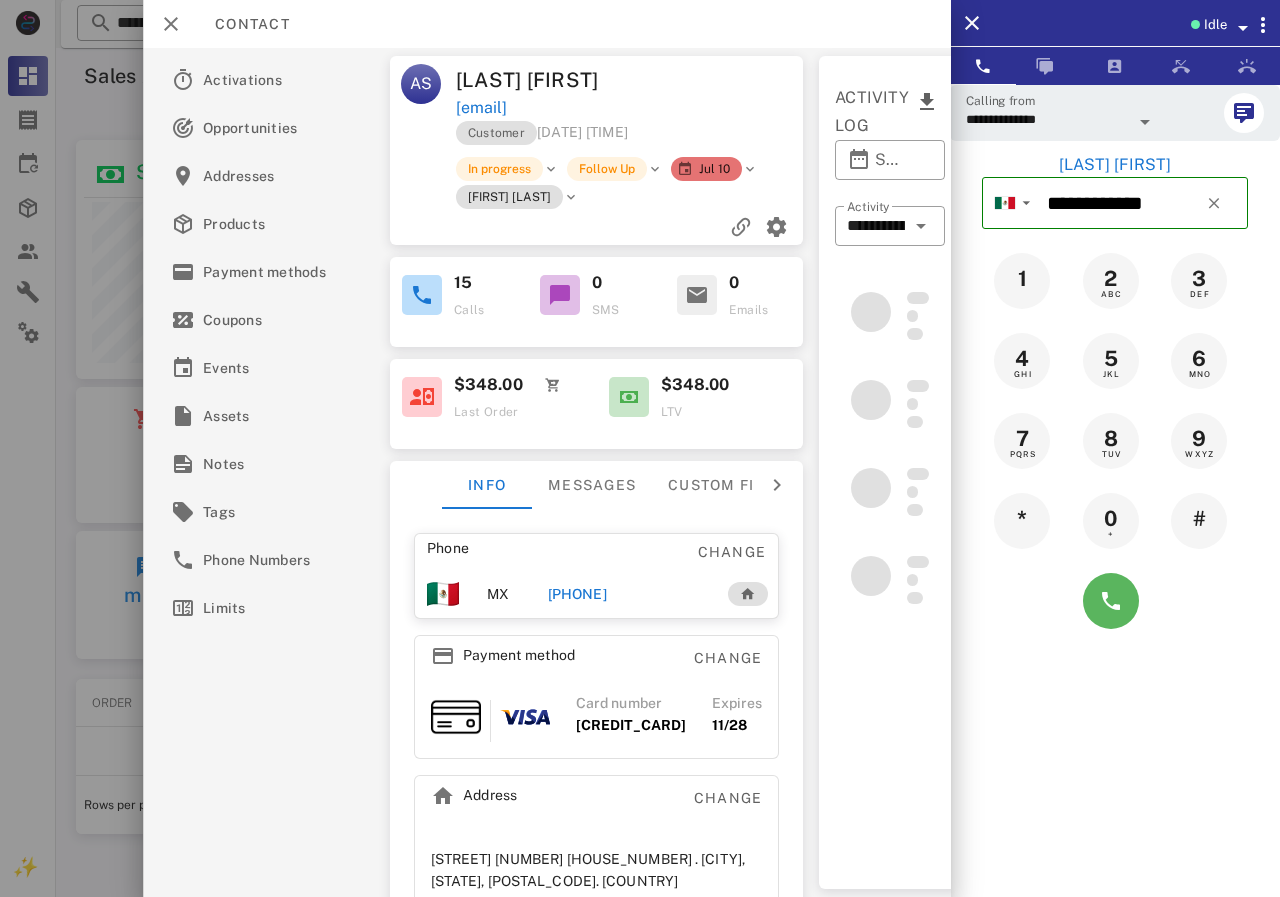 click on "+524422812543" at bounding box center (576, 594) 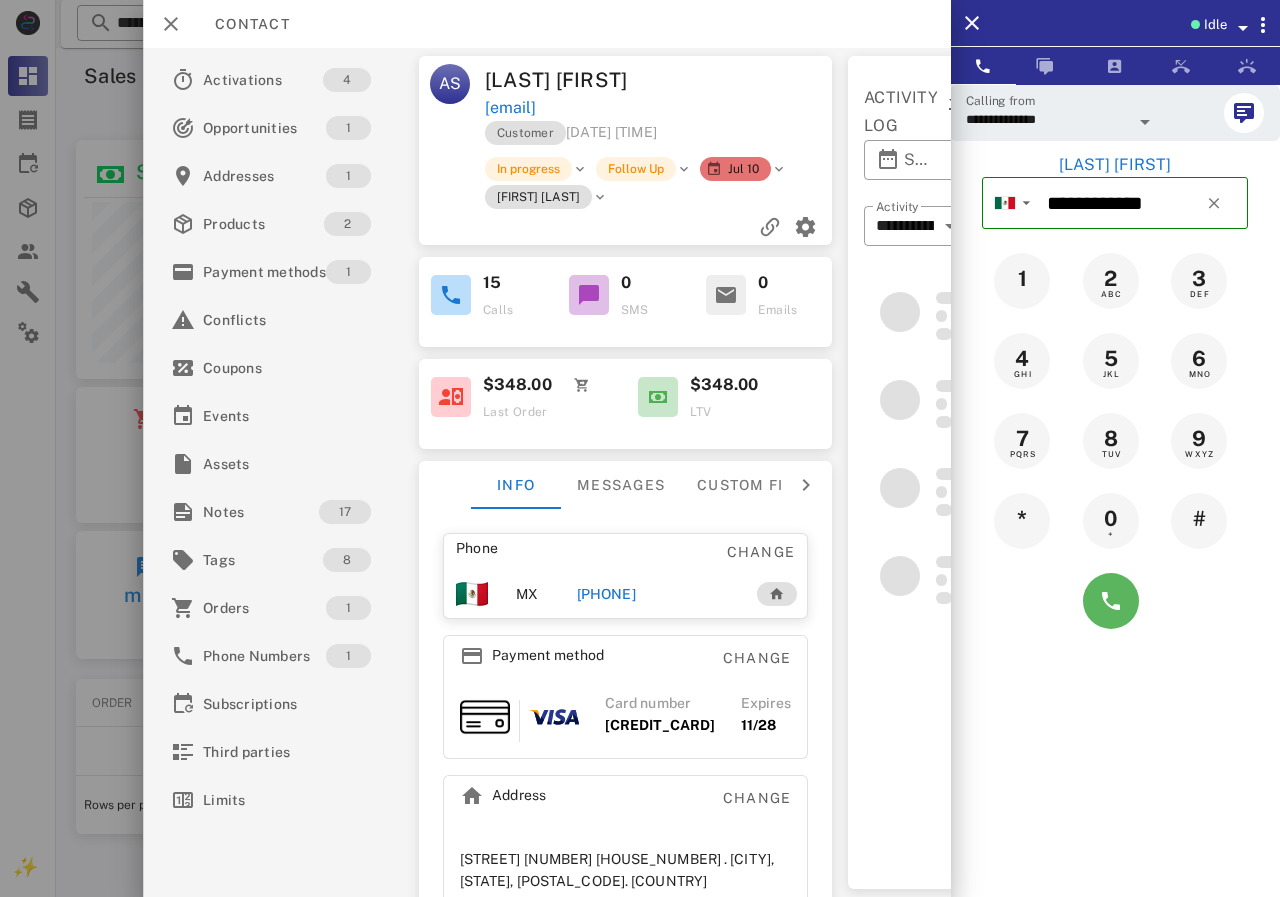 type on "**********" 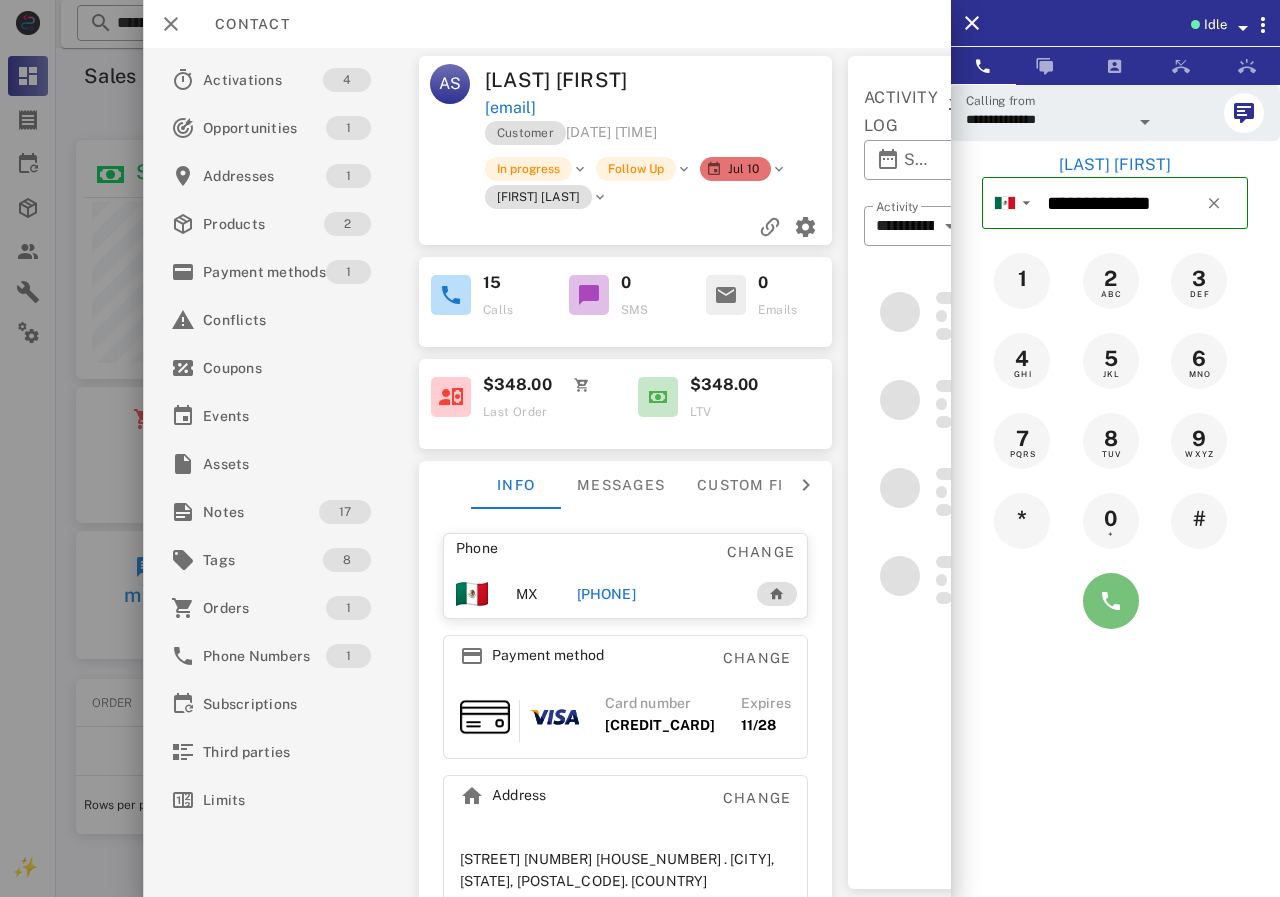 click at bounding box center (1111, 601) 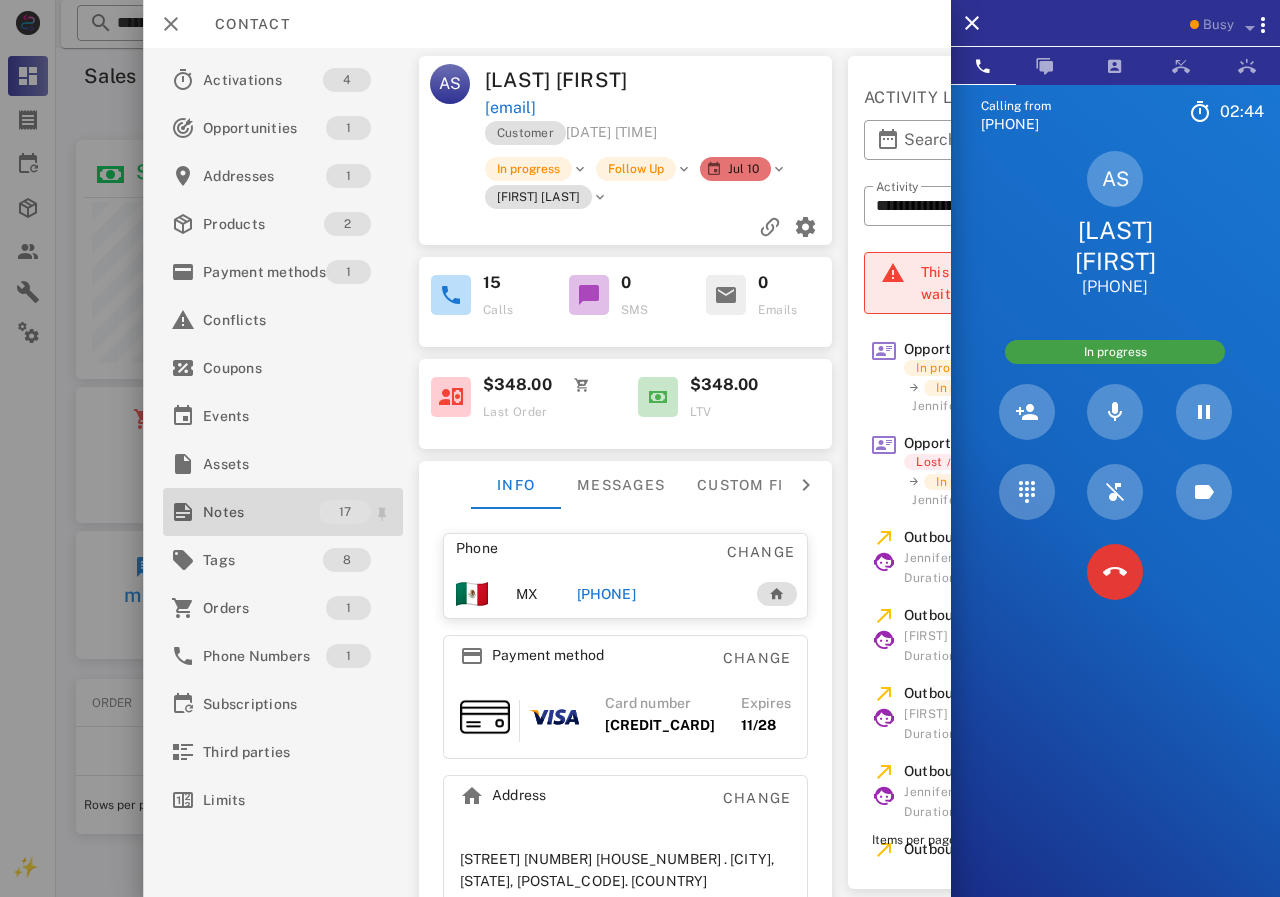 click on "Notes" at bounding box center [261, 512] 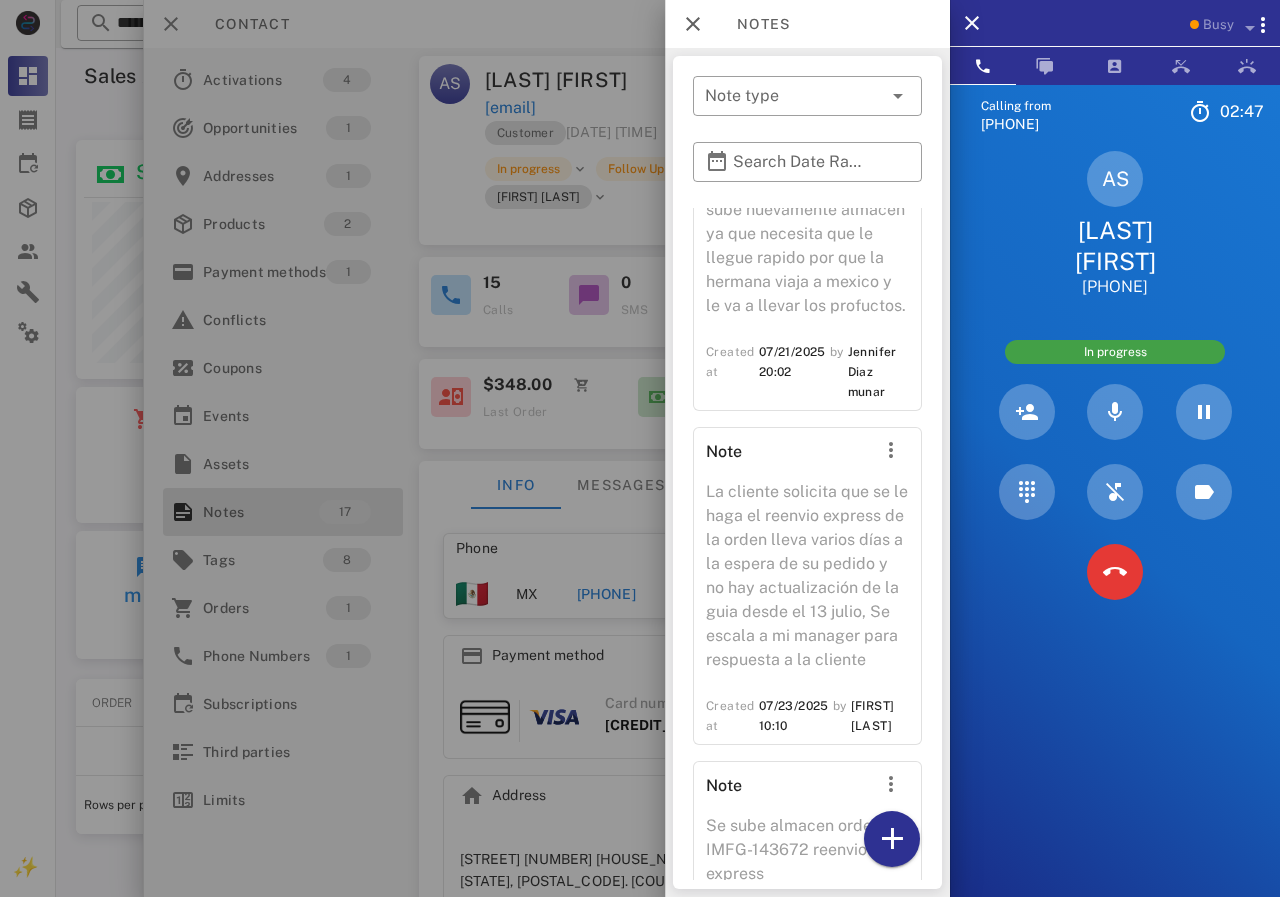scroll, scrollTop: 5106, scrollLeft: 0, axis: vertical 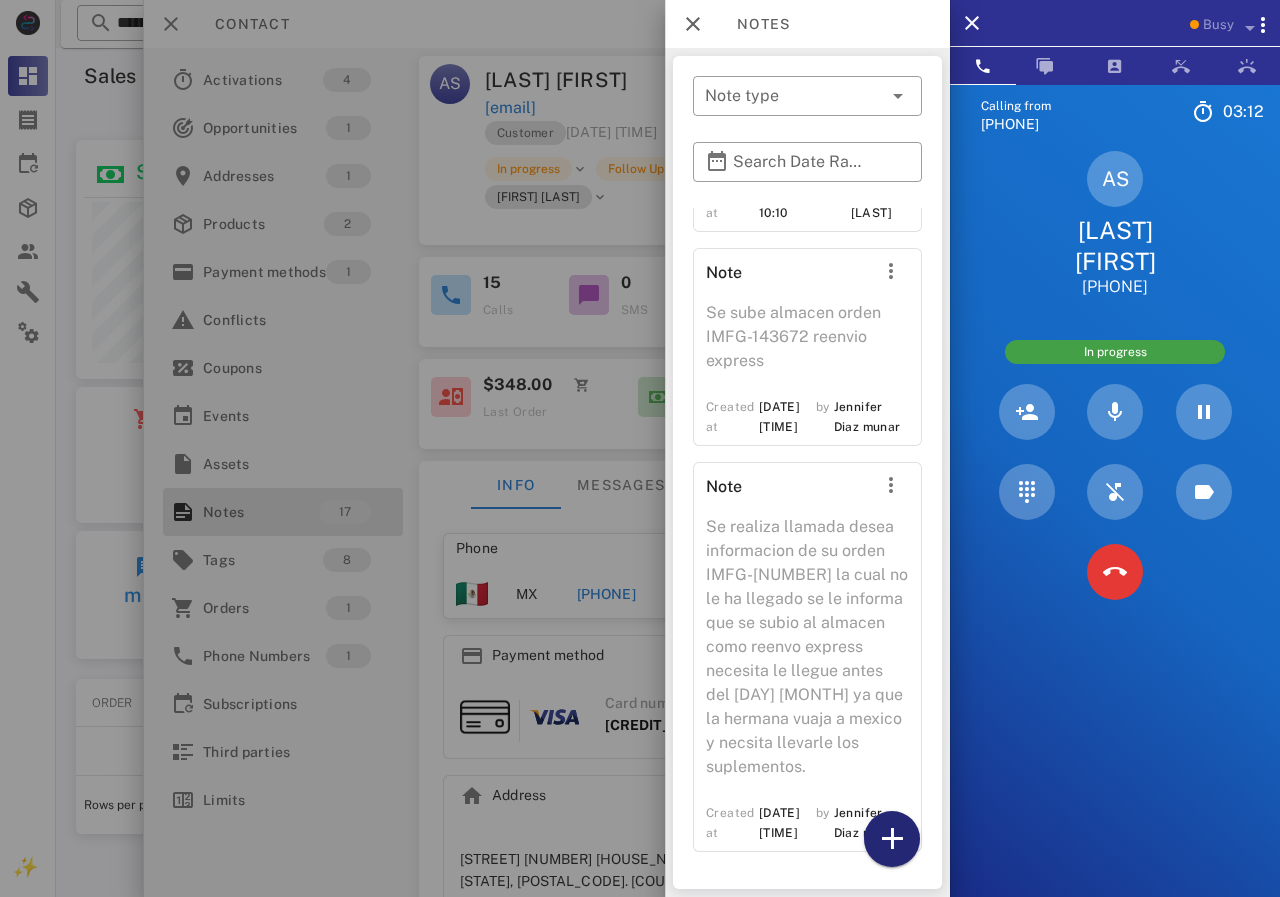 click at bounding box center (892, 839) 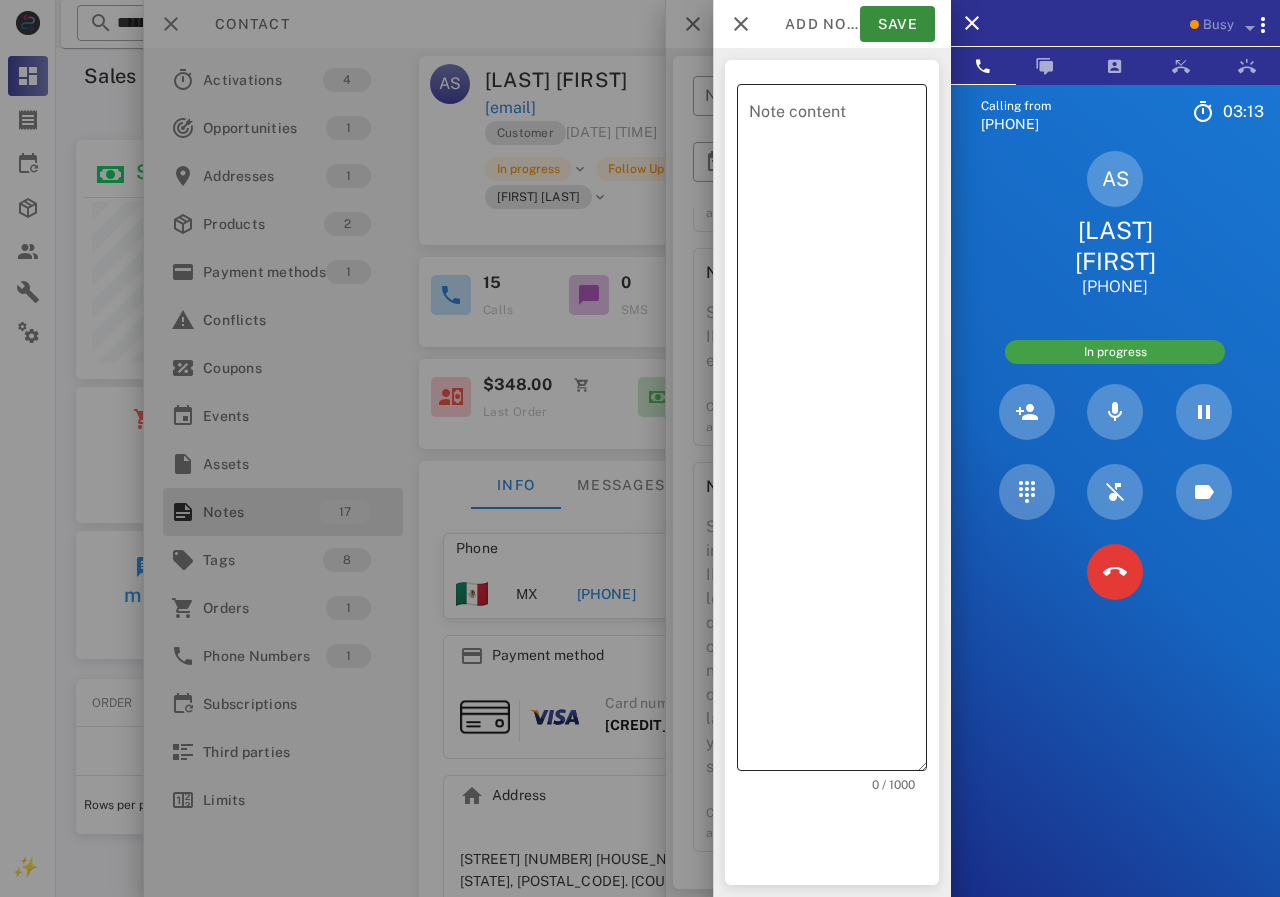 click on "Note content" at bounding box center [838, 432] 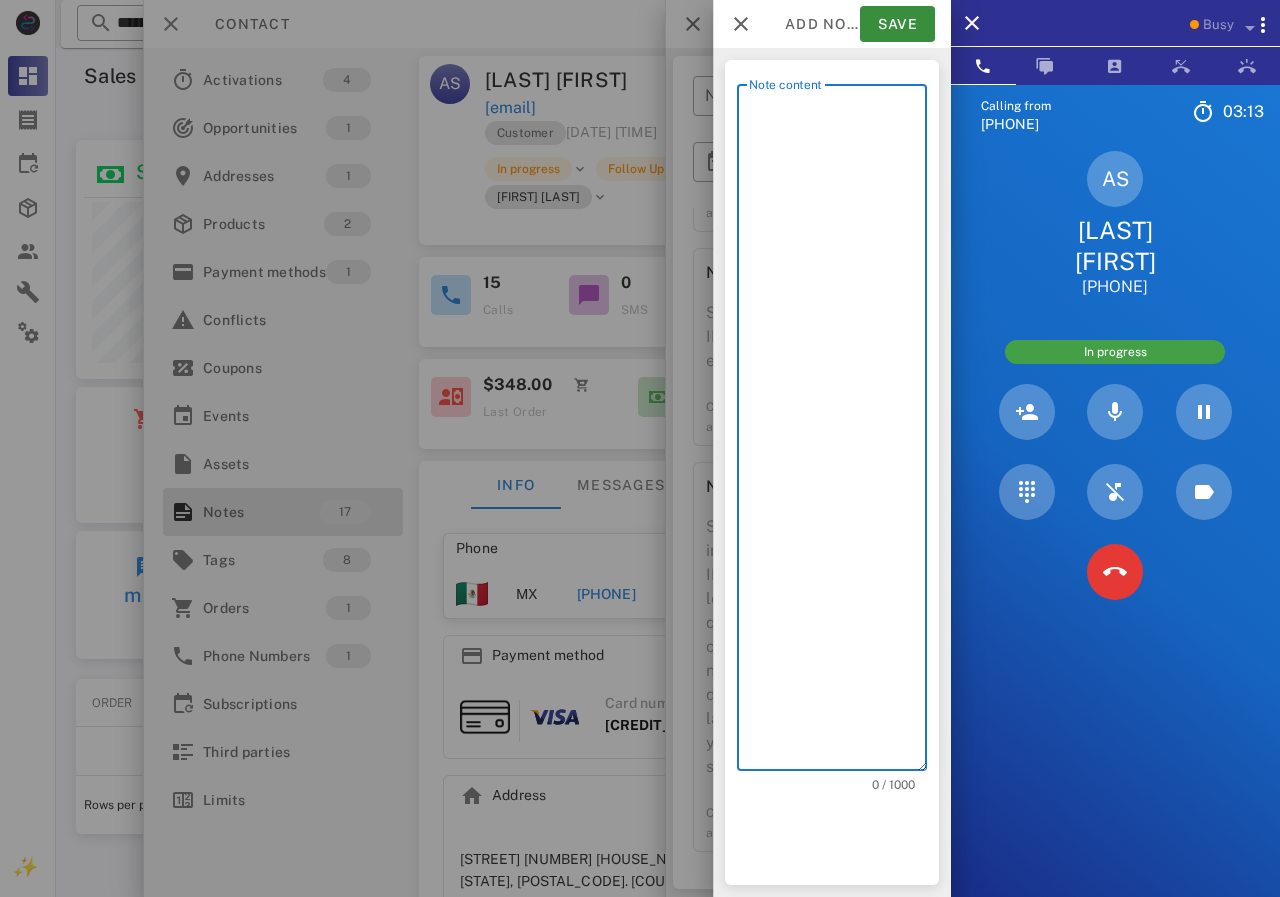 scroll, scrollTop: 240, scrollLeft: 390, axis: both 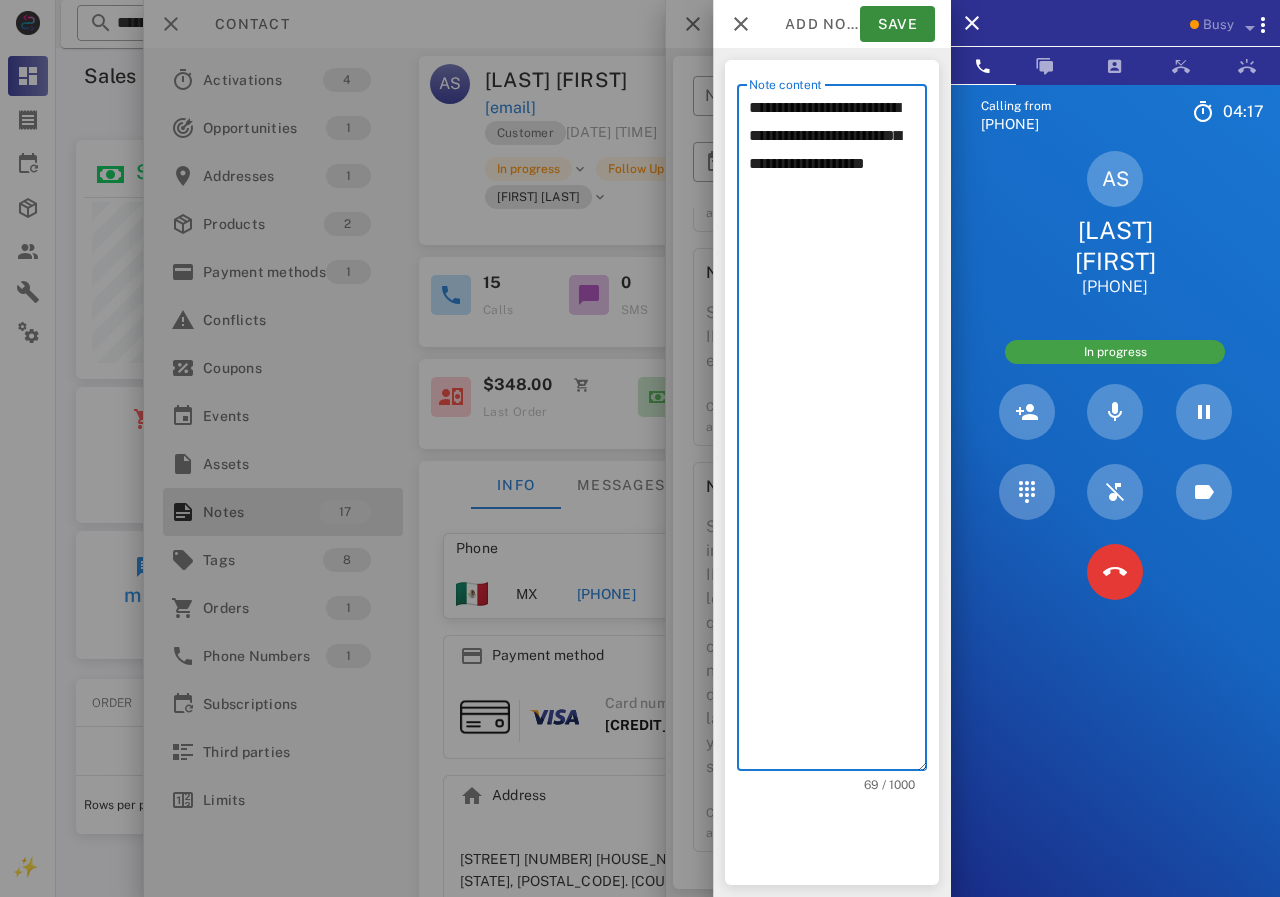 click on "**********" at bounding box center [838, 432] 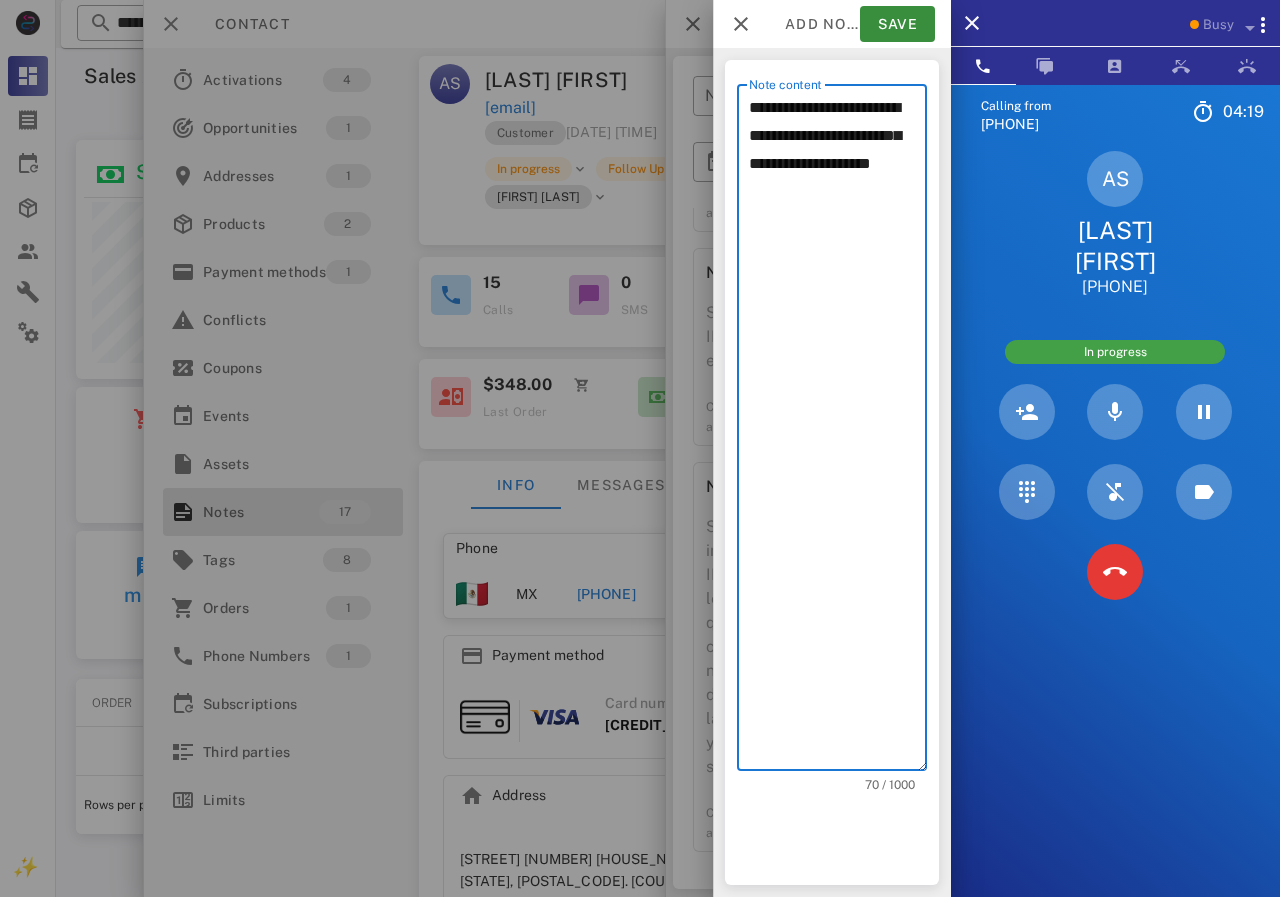 drag, startPoint x: 865, startPoint y: 133, endPoint x: 910, endPoint y: 138, distance: 45.276924 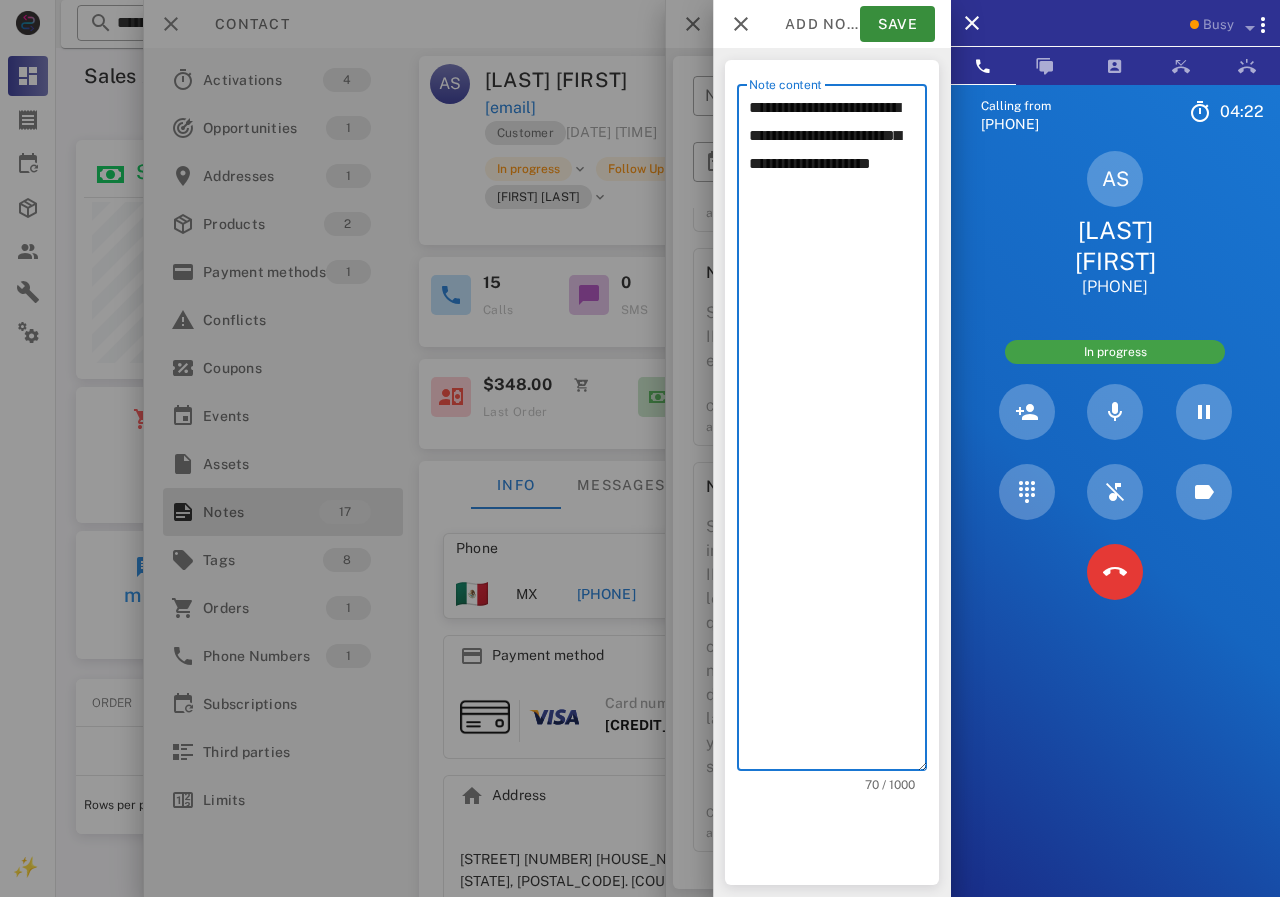 click on "**********" at bounding box center [838, 432] 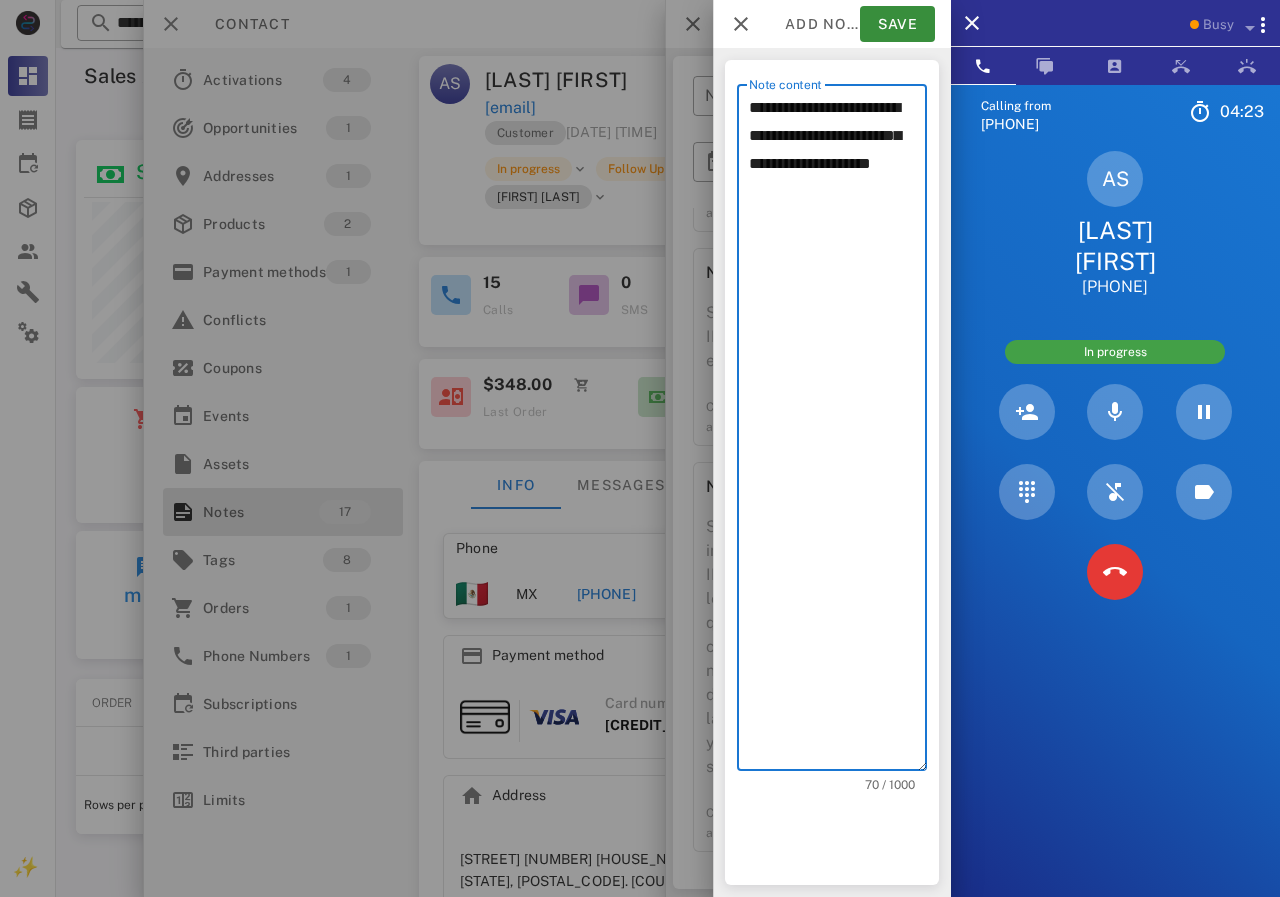 click on "*" 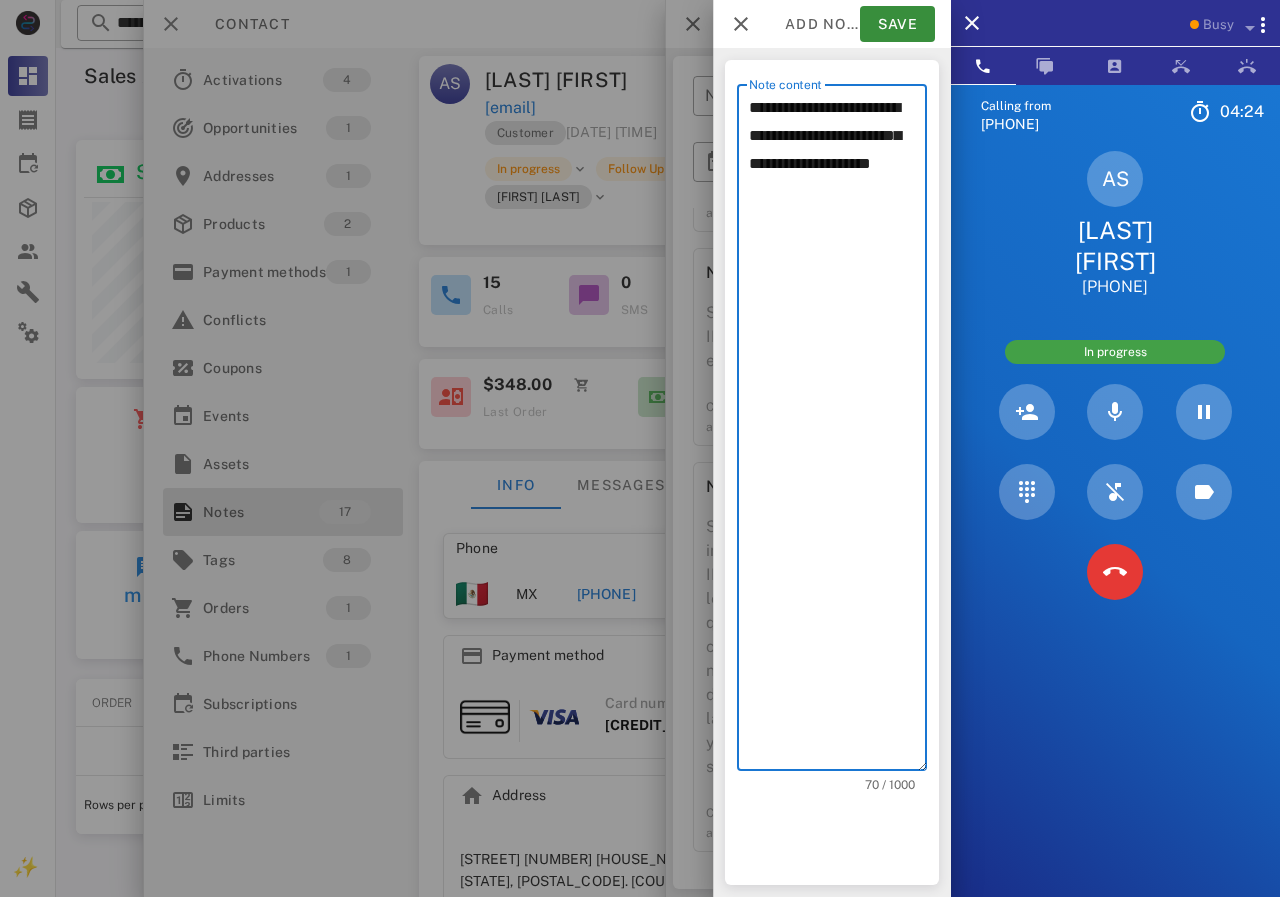 scroll, scrollTop: 240, scrollLeft: 390, axis: both 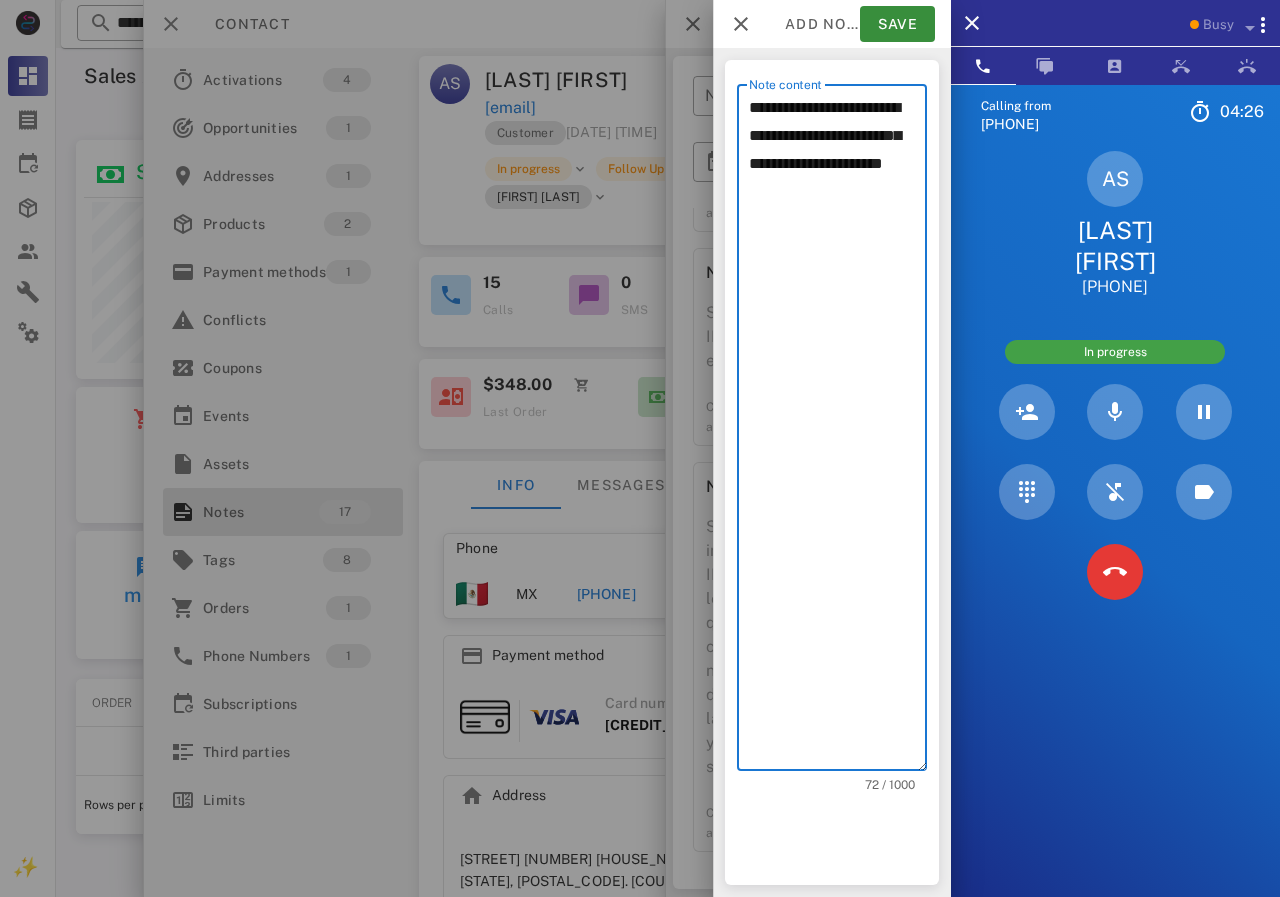 click on "**********" at bounding box center (838, 432) 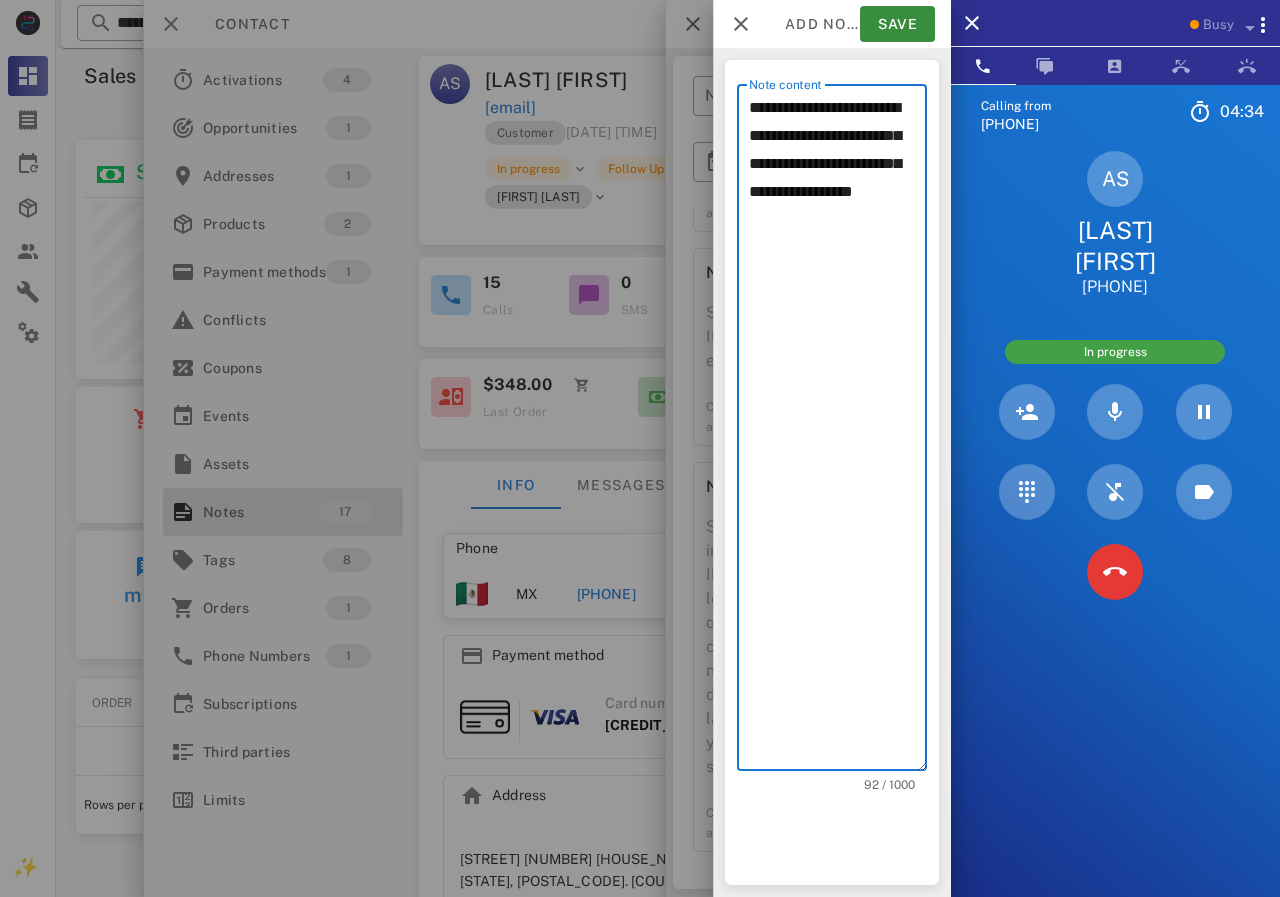 drag, startPoint x: 759, startPoint y: 219, endPoint x: 829, endPoint y: 220, distance: 70.00714 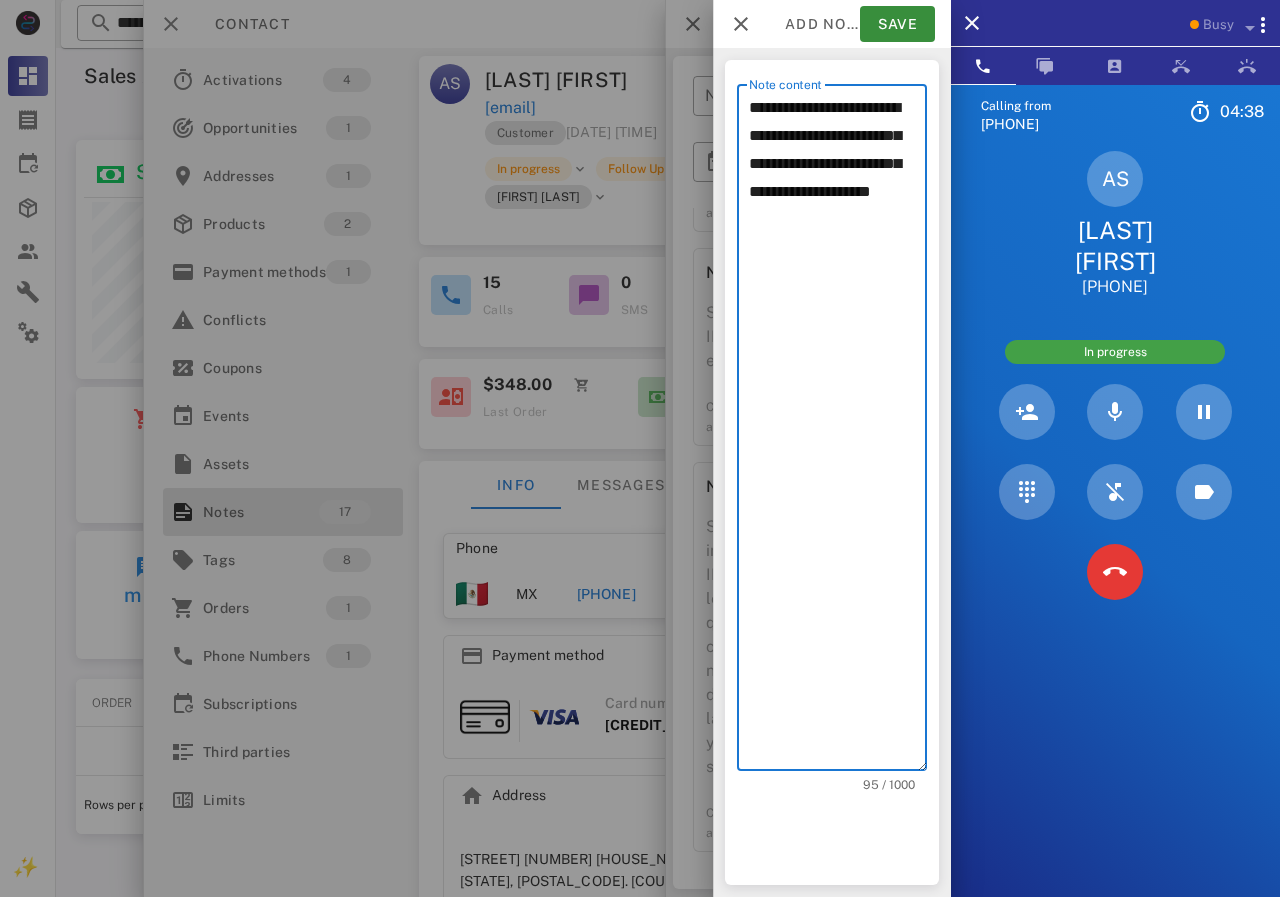 click on "**********" at bounding box center [838, 432] 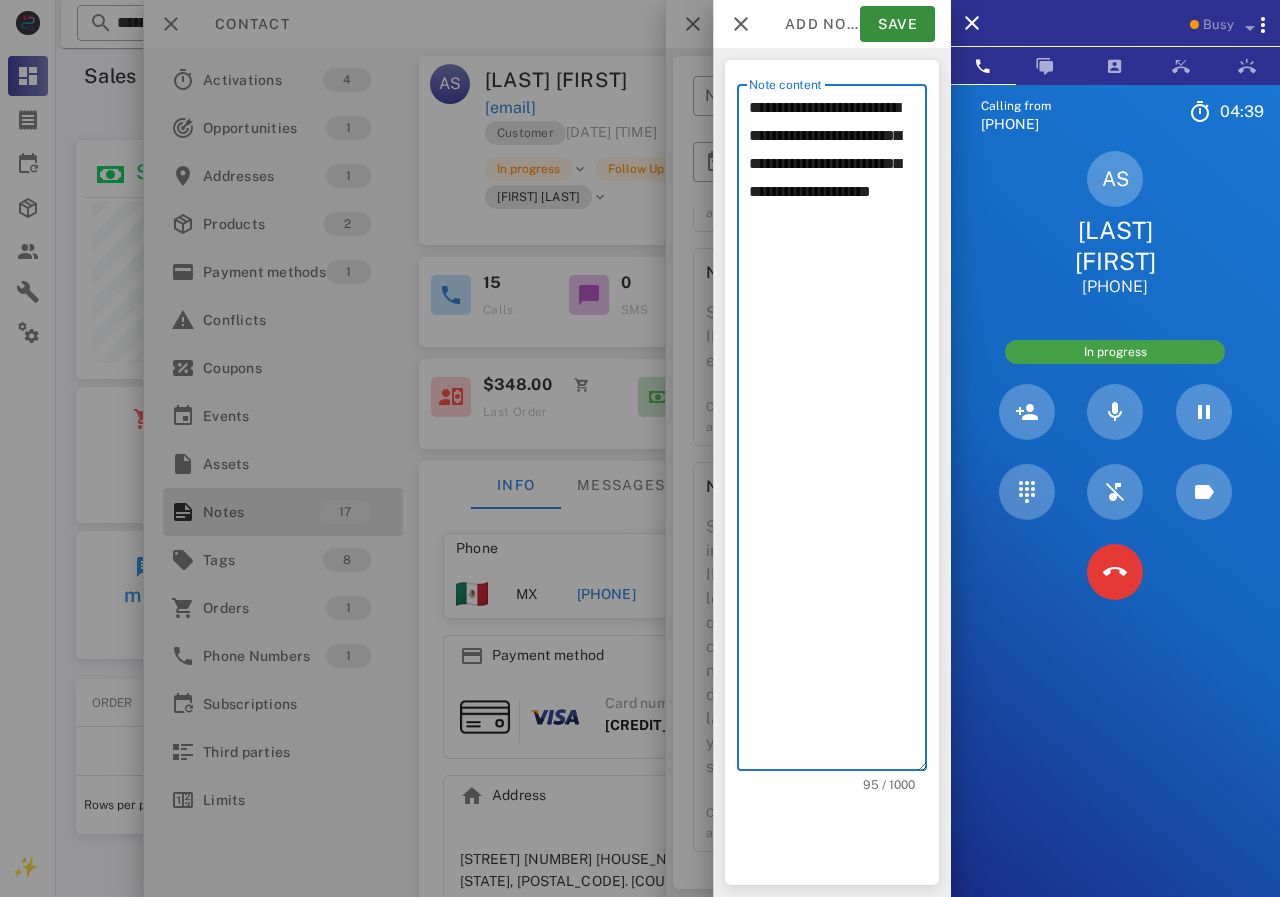 click on "** * *" 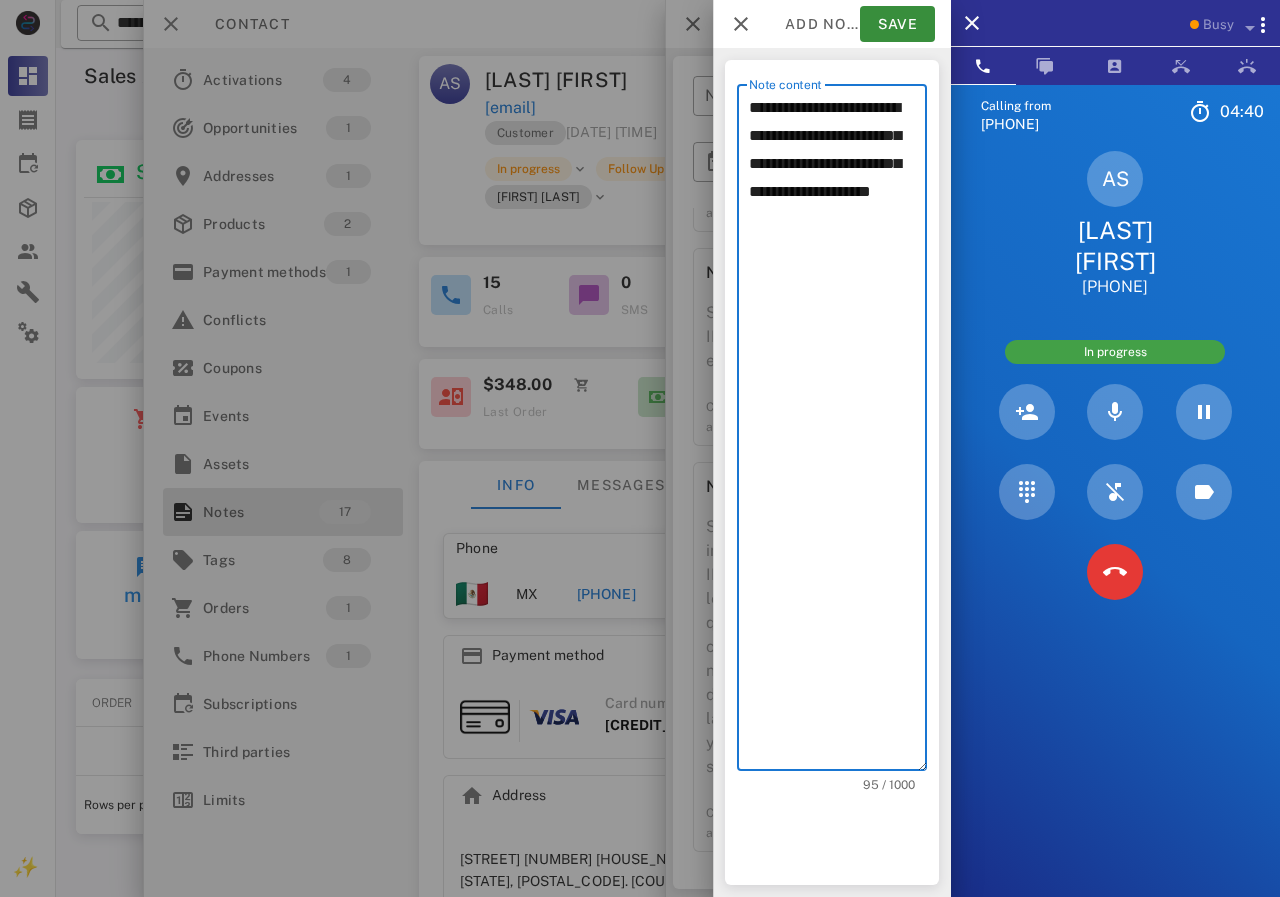 click on "**********" at bounding box center [838, 432] 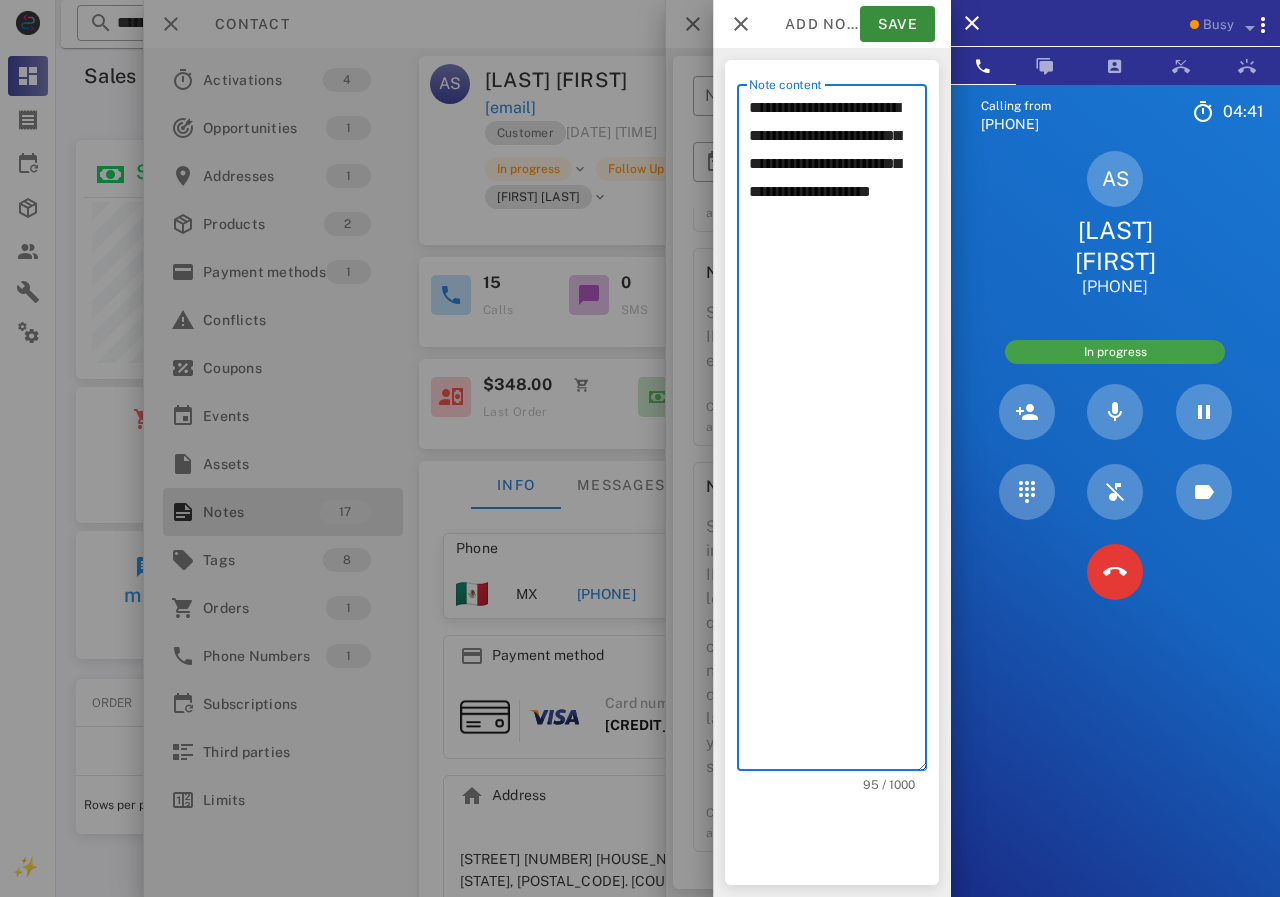 click on "**********" 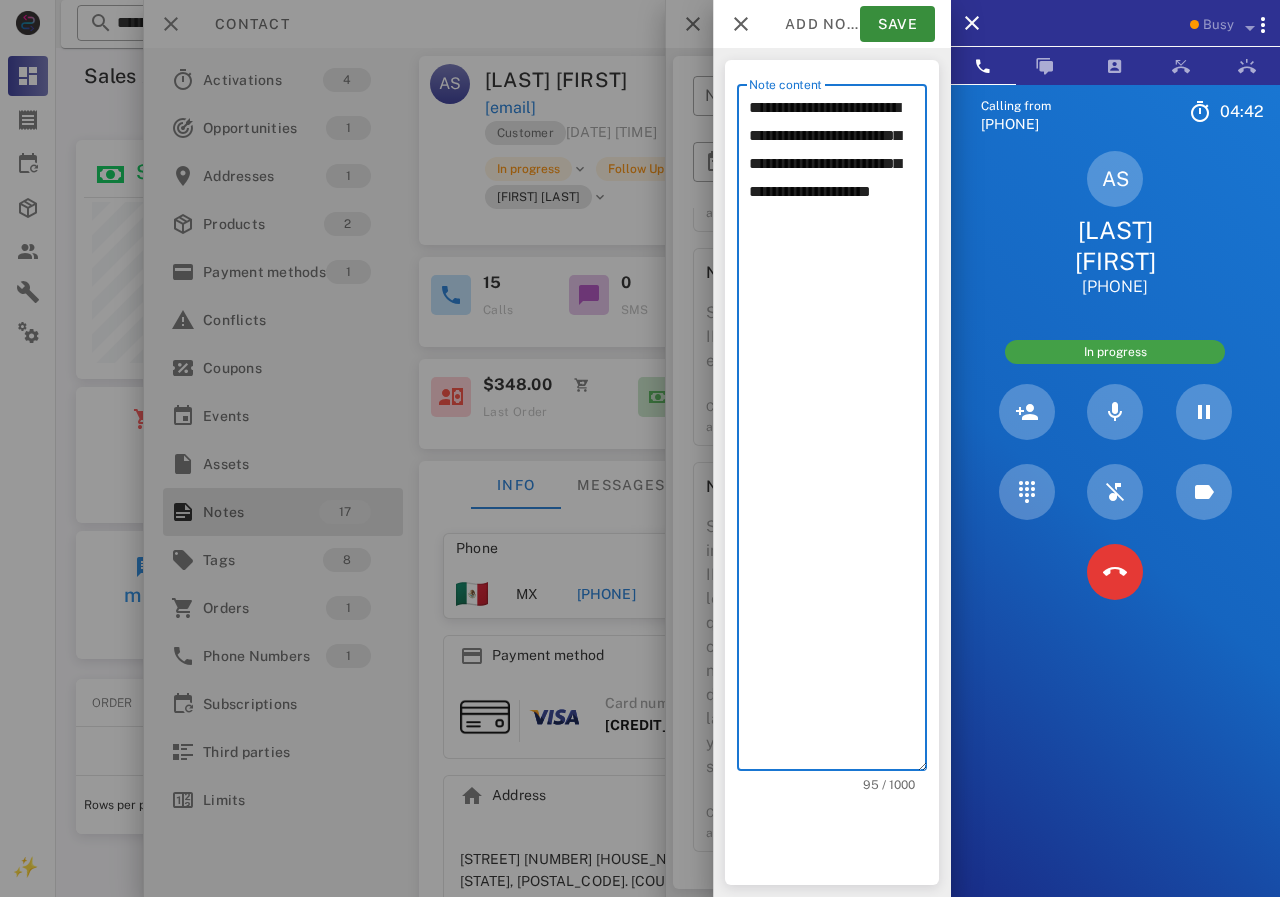 click on "**********" at bounding box center (838, 432) 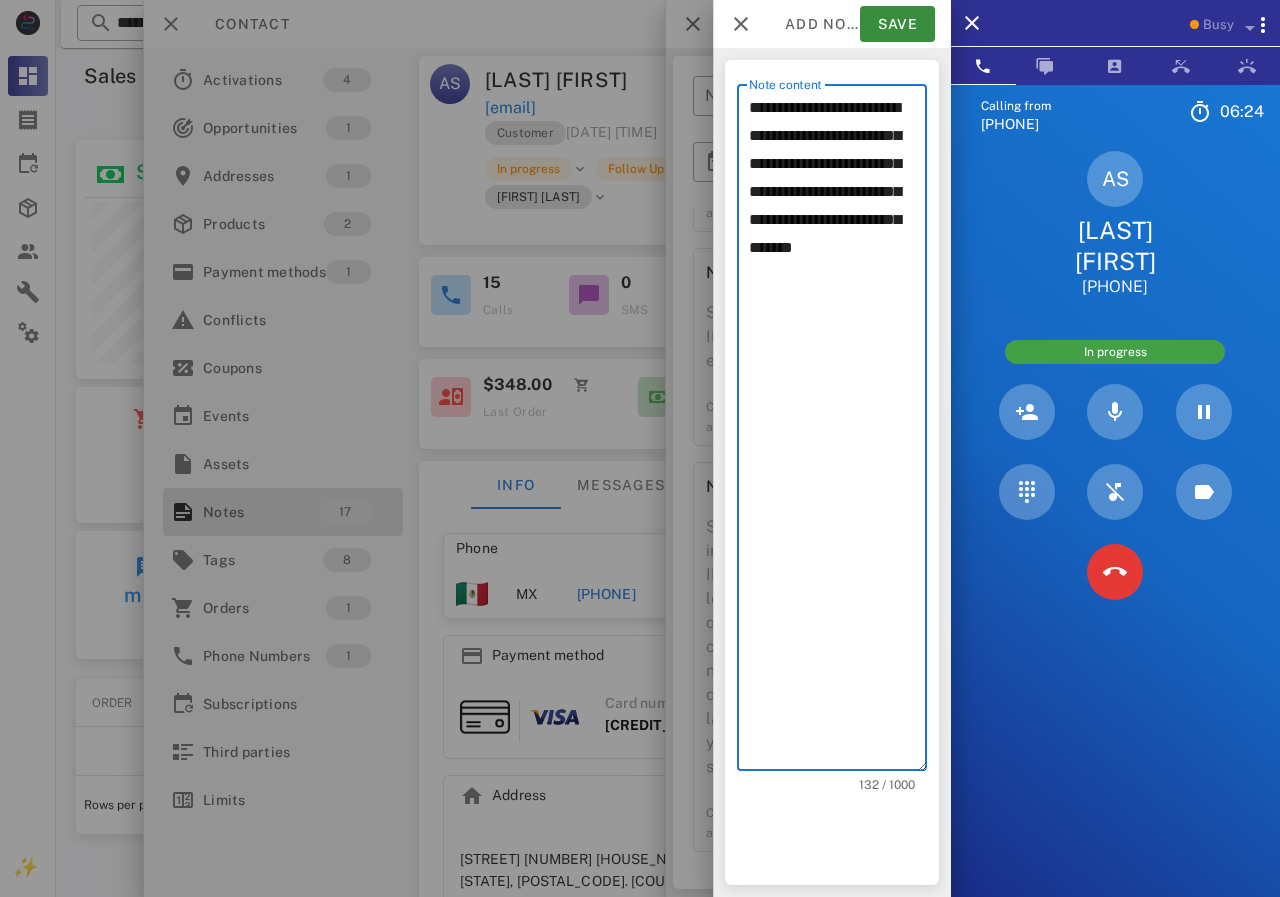 click on "**********" at bounding box center (838, 432) 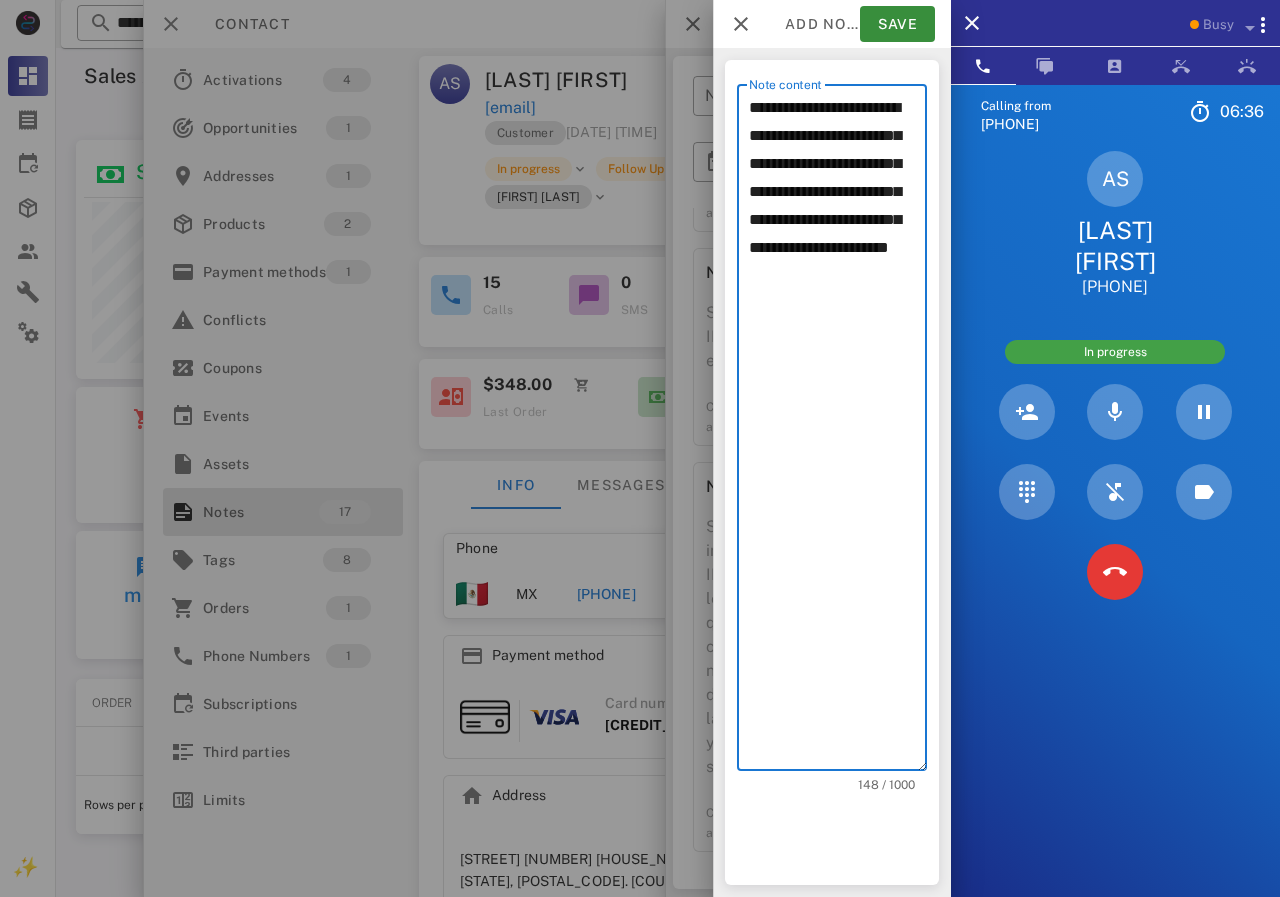 click on "**********" at bounding box center [838, 432] 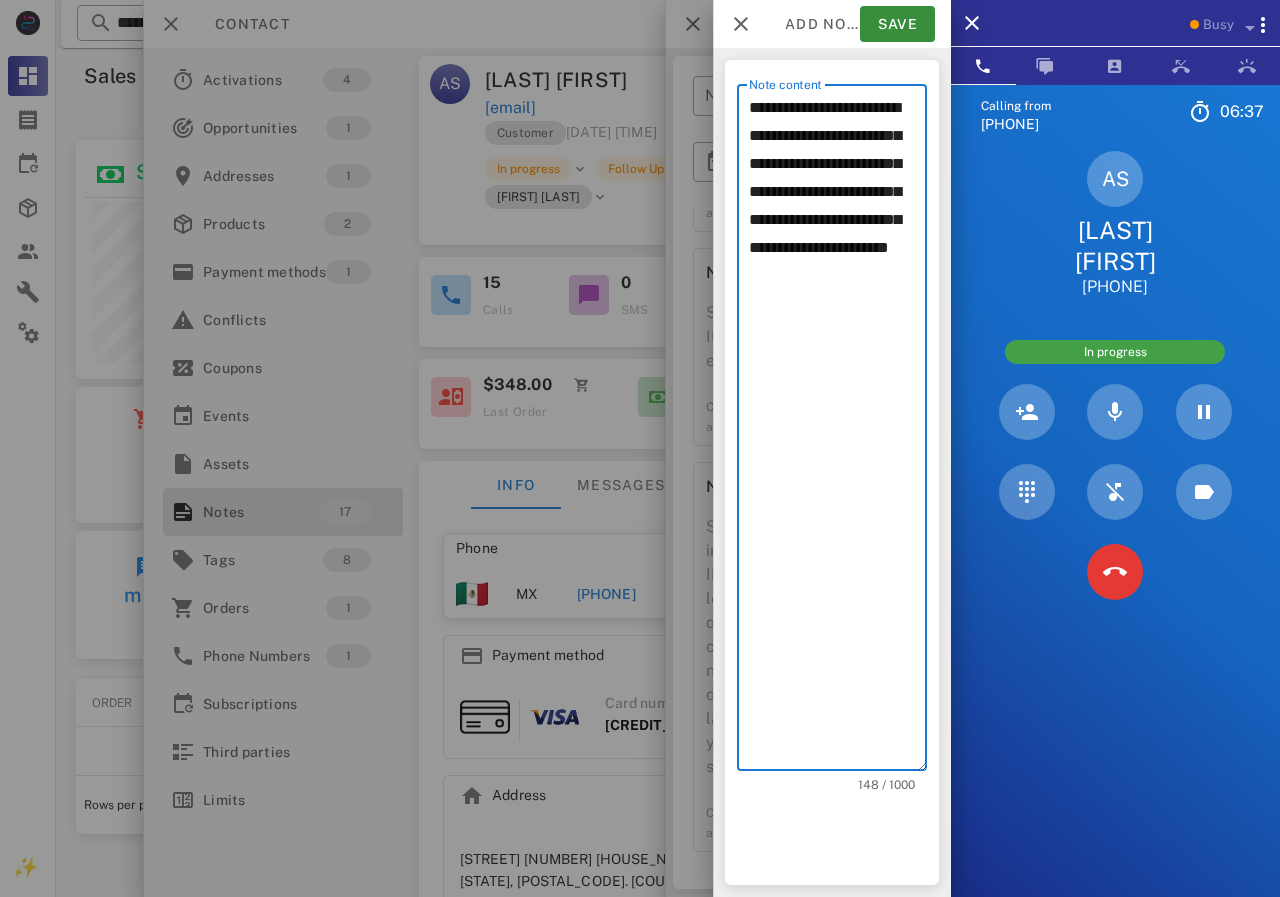 click on "**********" at bounding box center [838, 432] 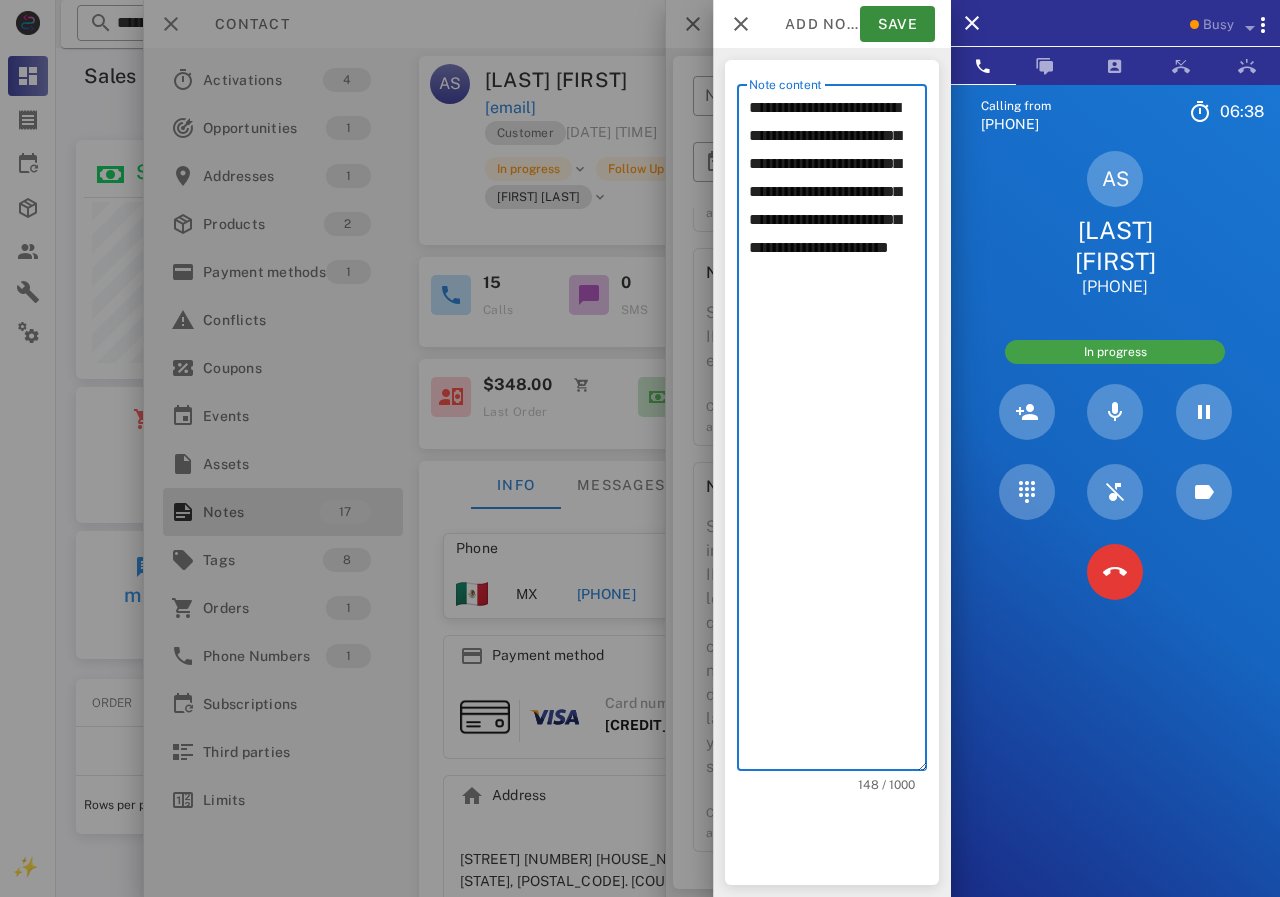 click on "**********" at bounding box center (838, 432) 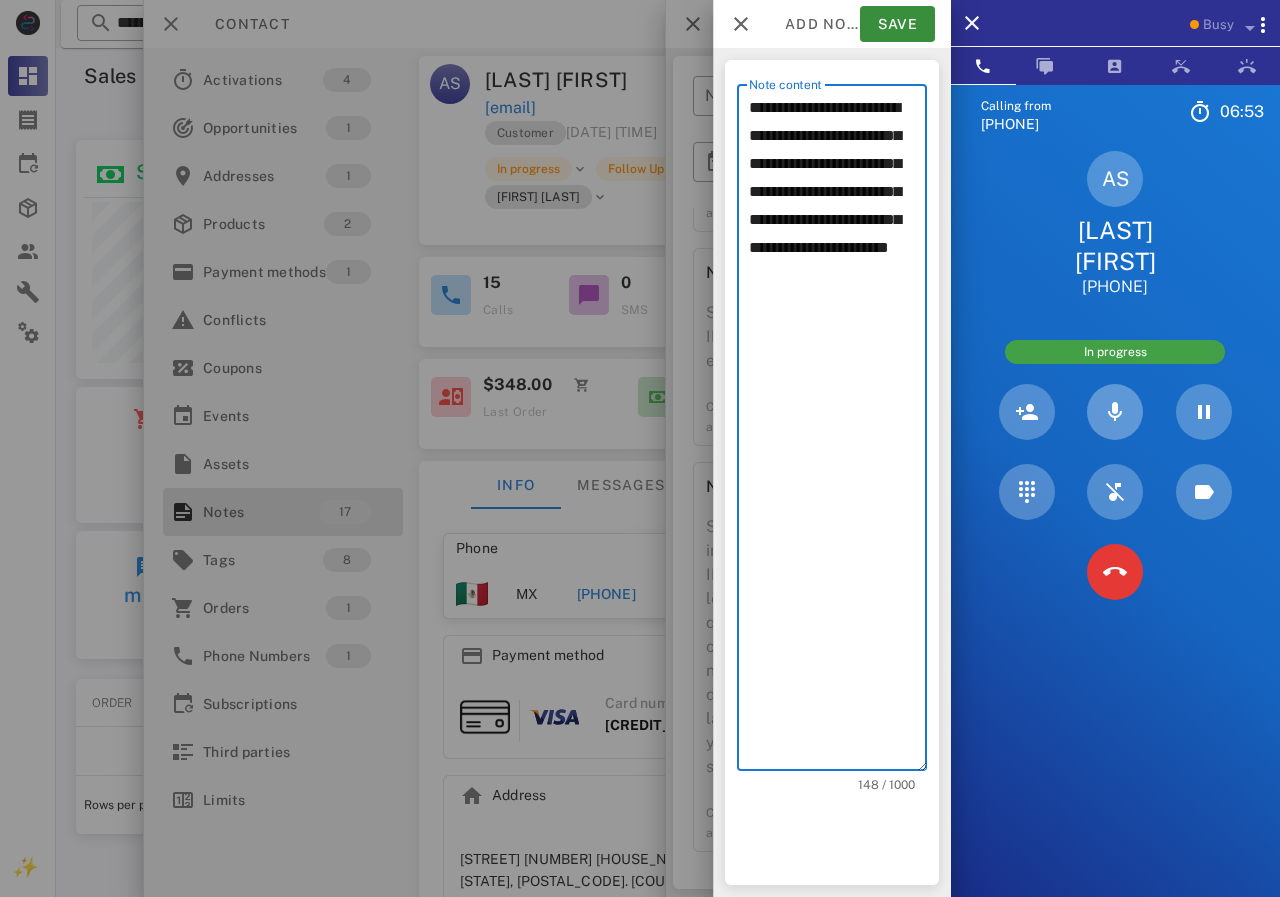 type on "**********" 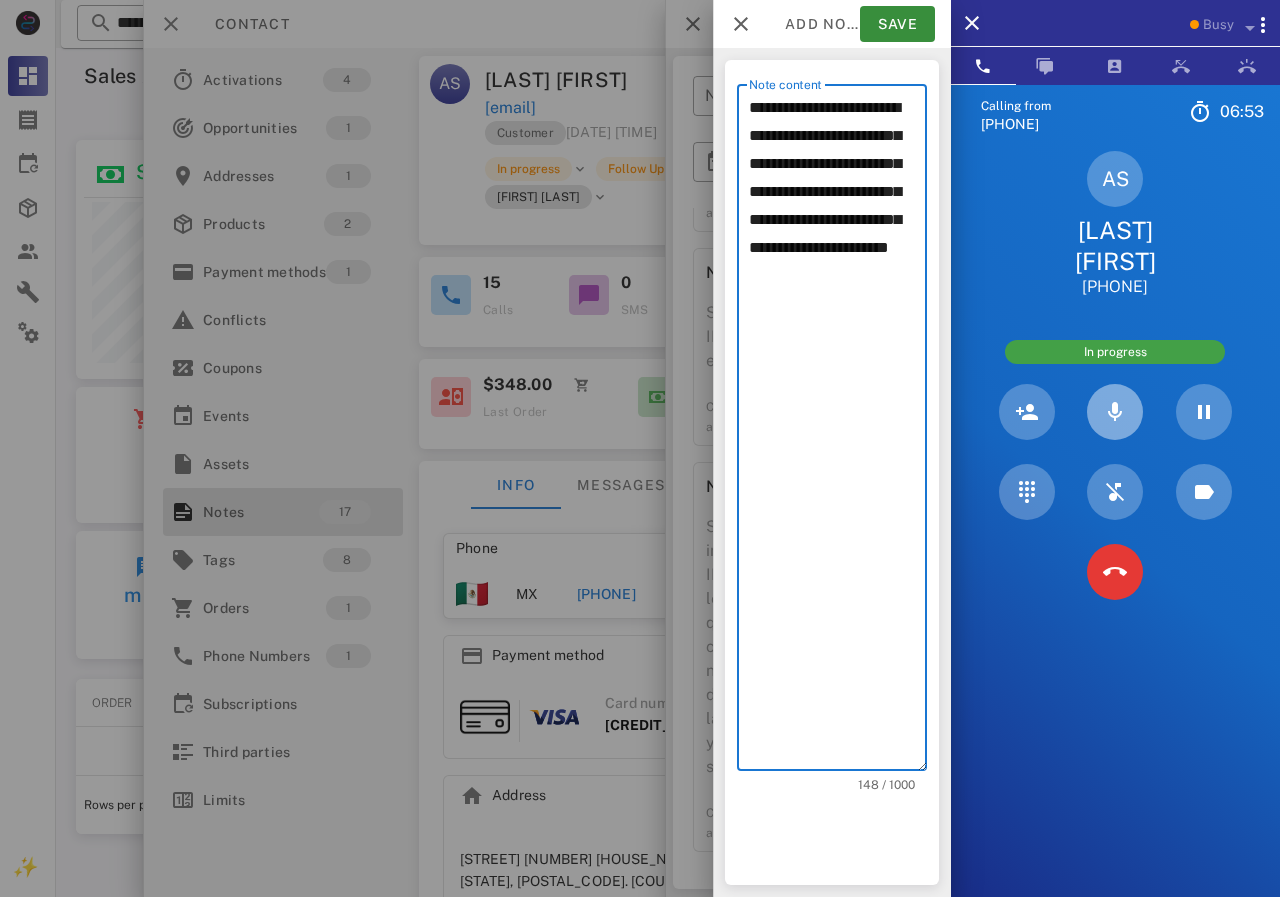 click at bounding box center (1115, 412) 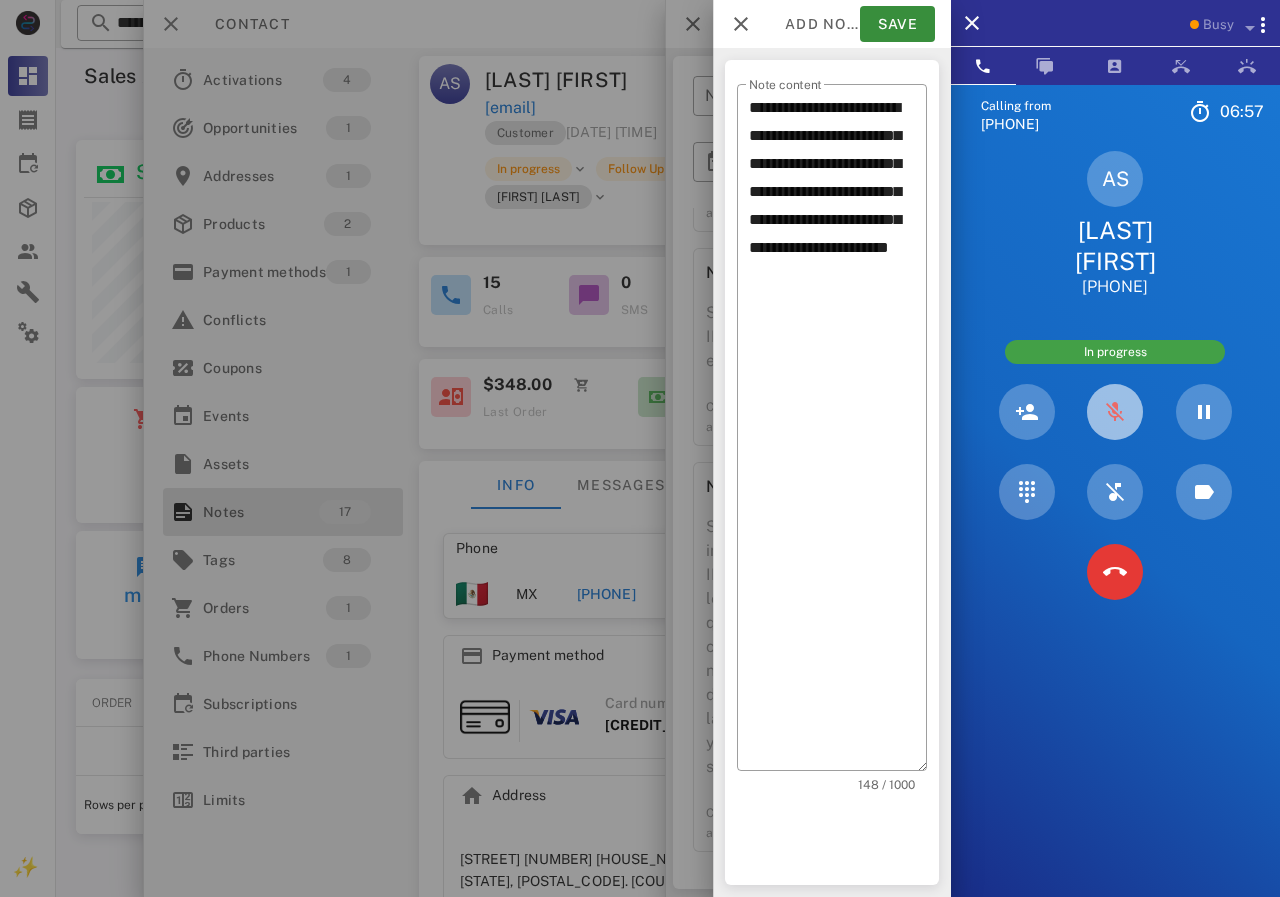 click at bounding box center [1115, 412] 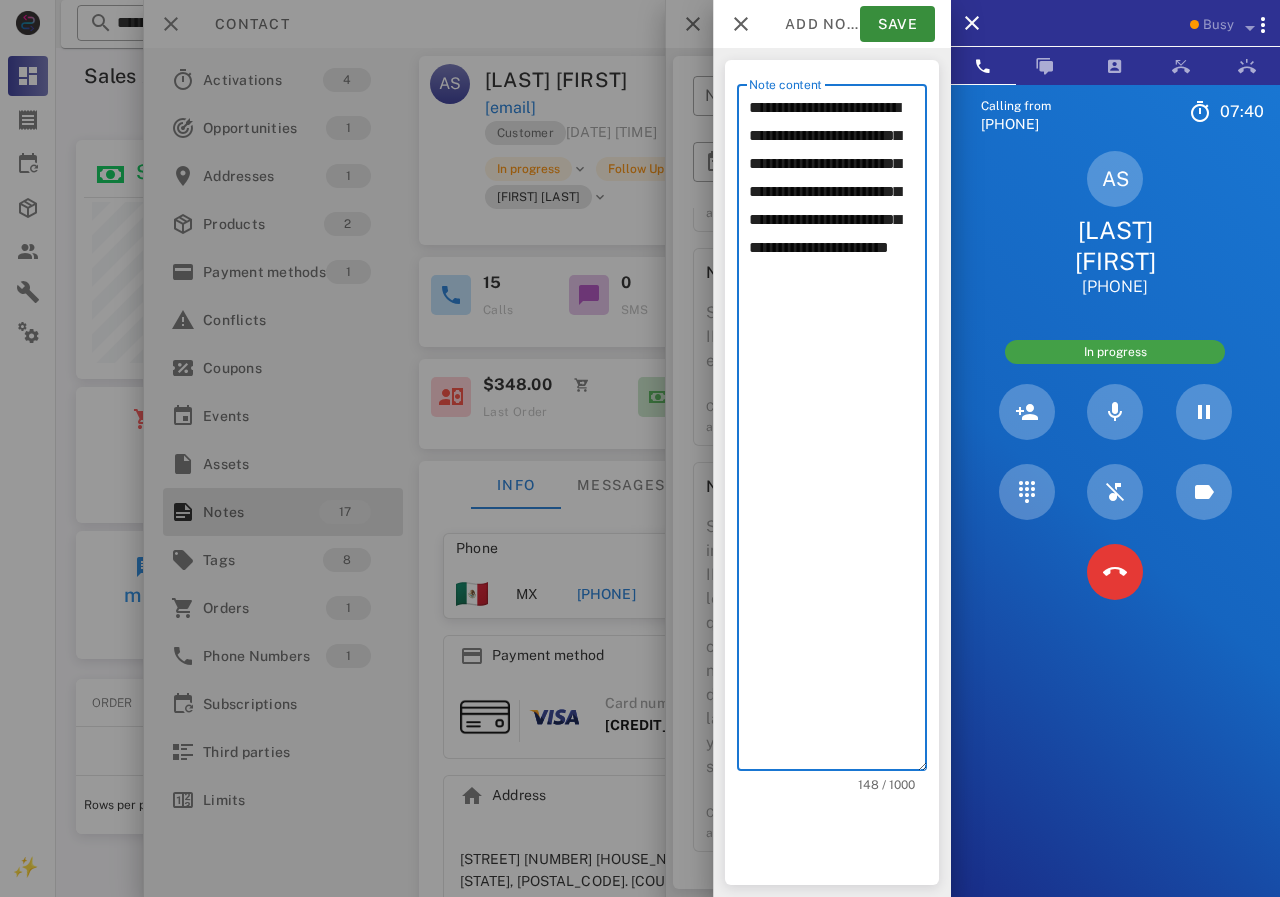 drag, startPoint x: 888, startPoint y: 321, endPoint x: 736, endPoint y: 86, distance: 279.8732 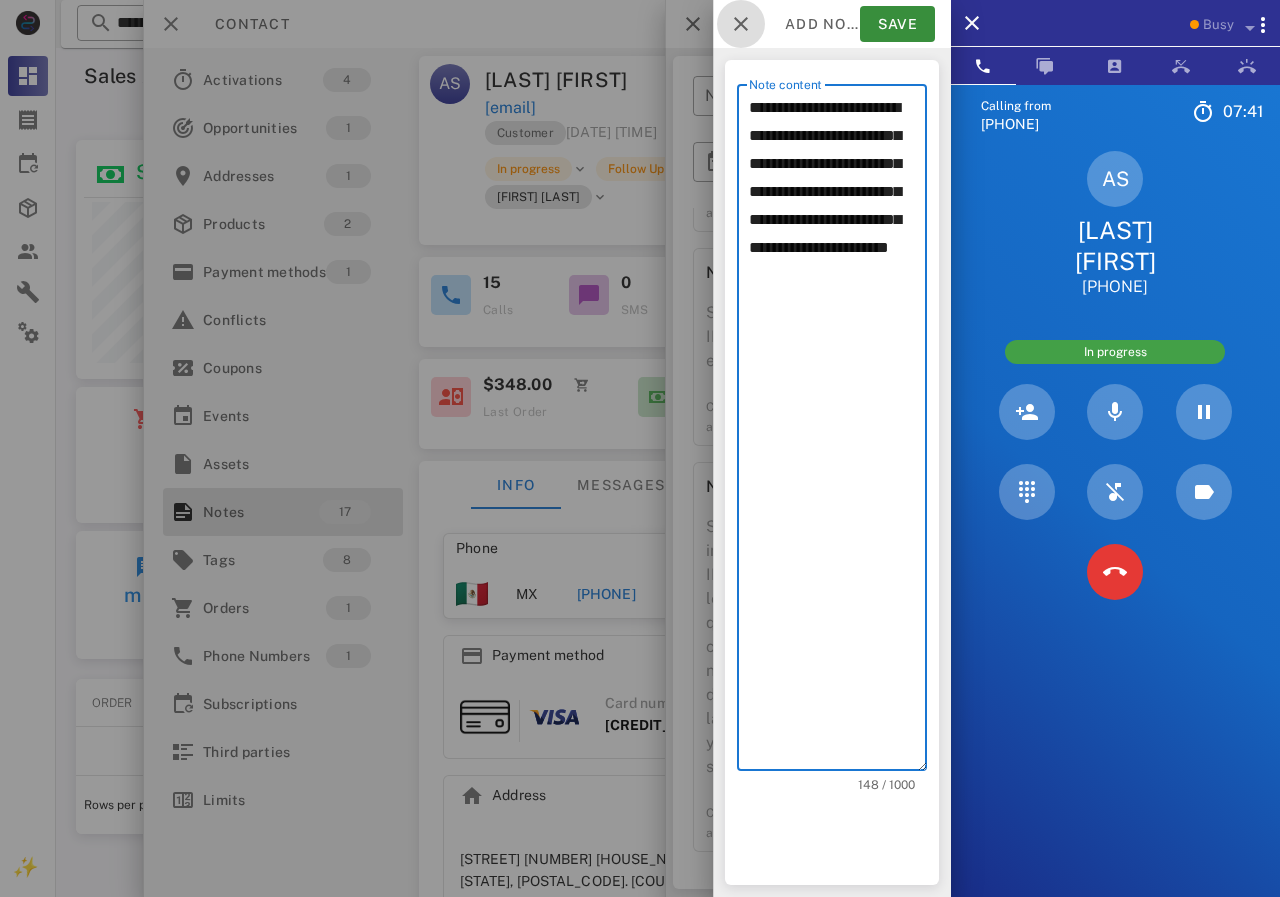 click at bounding box center [741, 24] 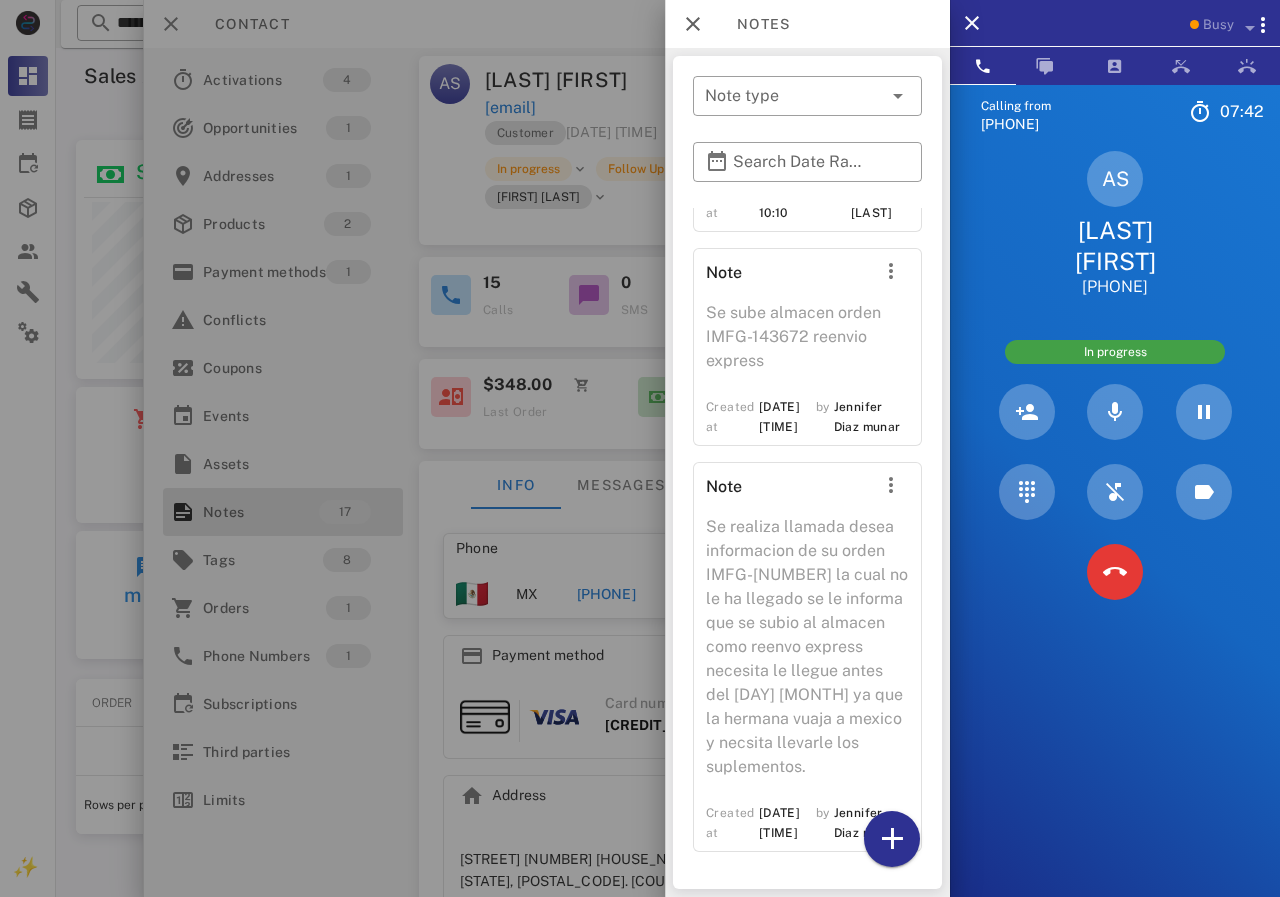 click at bounding box center [640, 448] 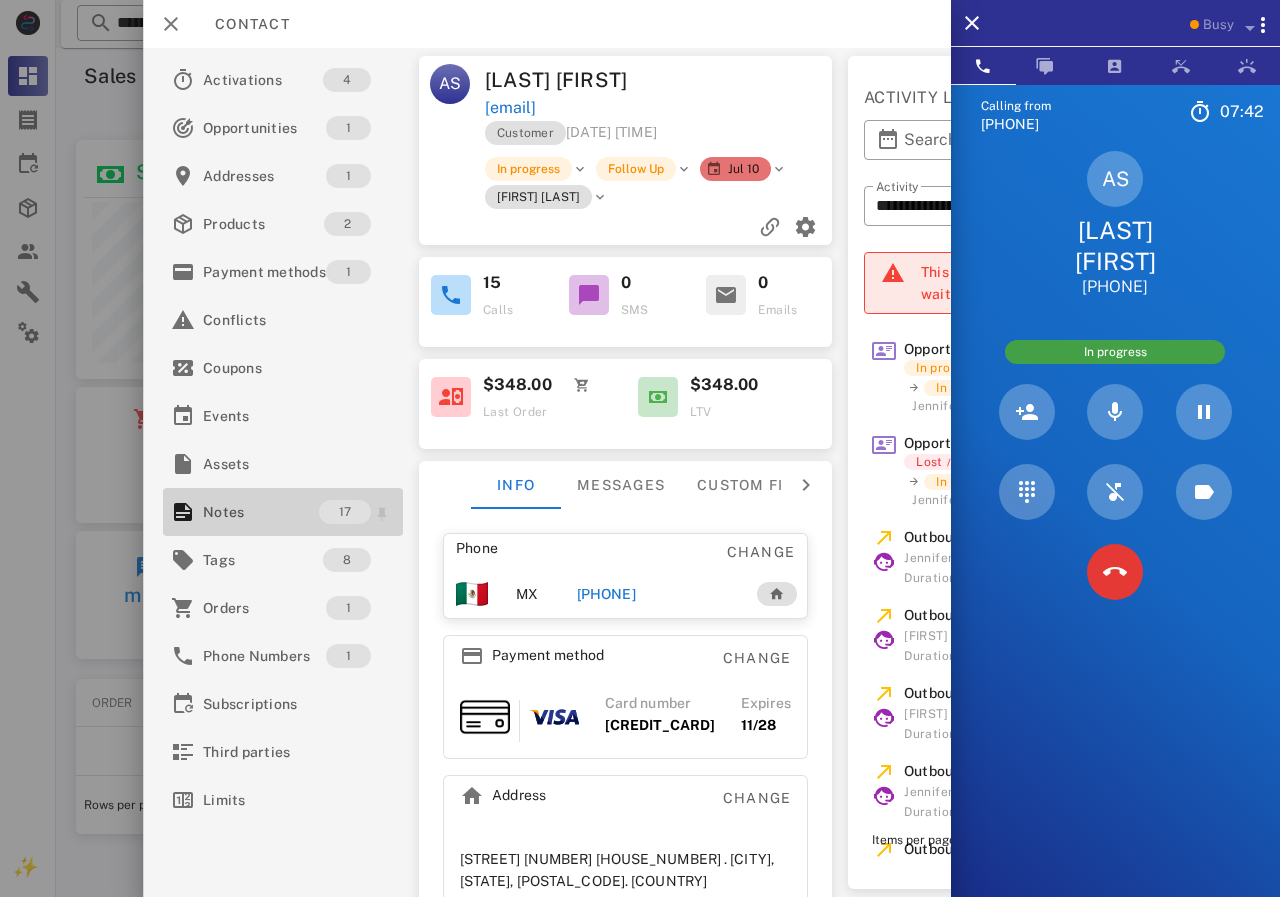 drag, startPoint x: 311, startPoint y: 513, endPoint x: 788, endPoint y: 468, distance: 479.11795 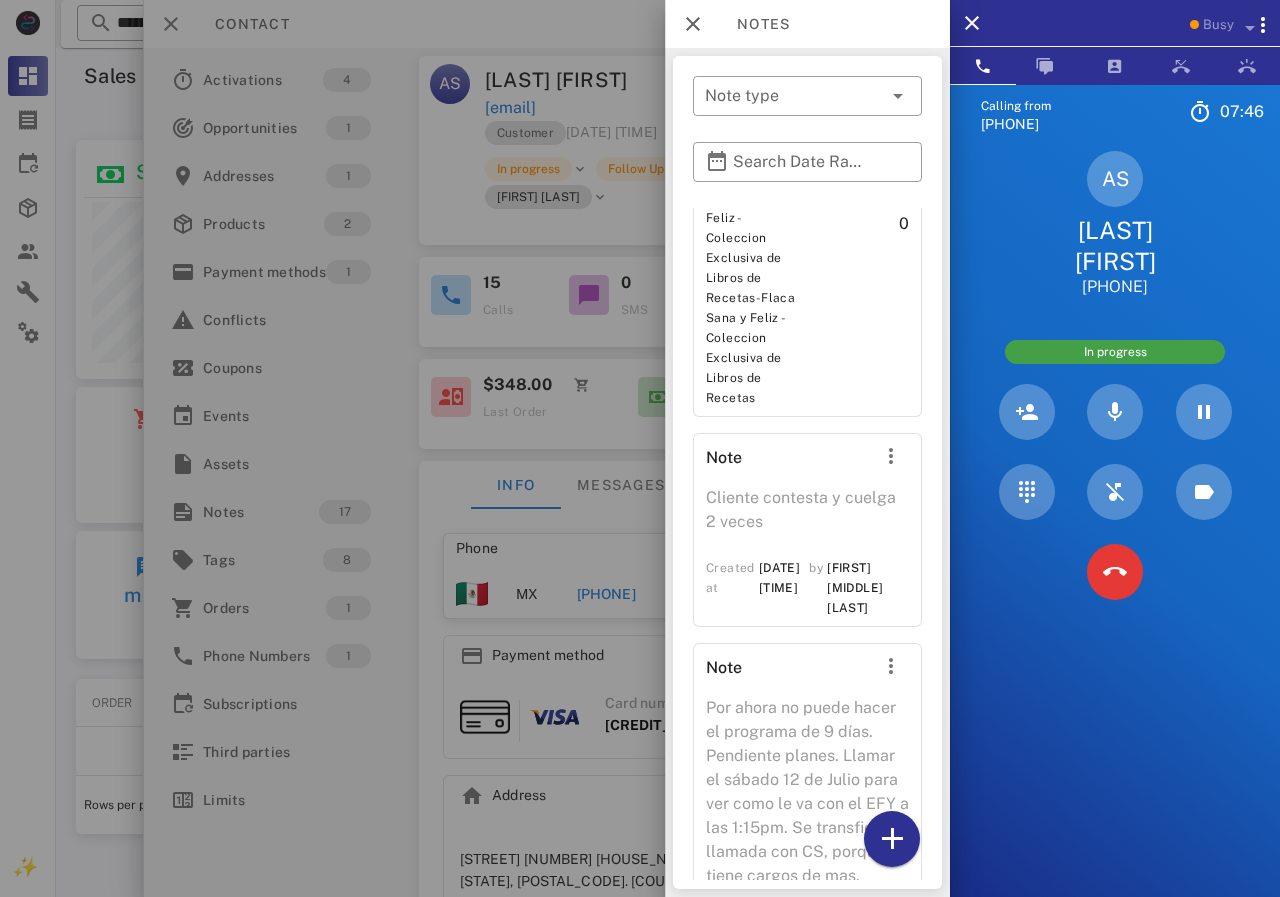 scroll, scrollTop: 1600, scrollLeft: 0, axis: vertical 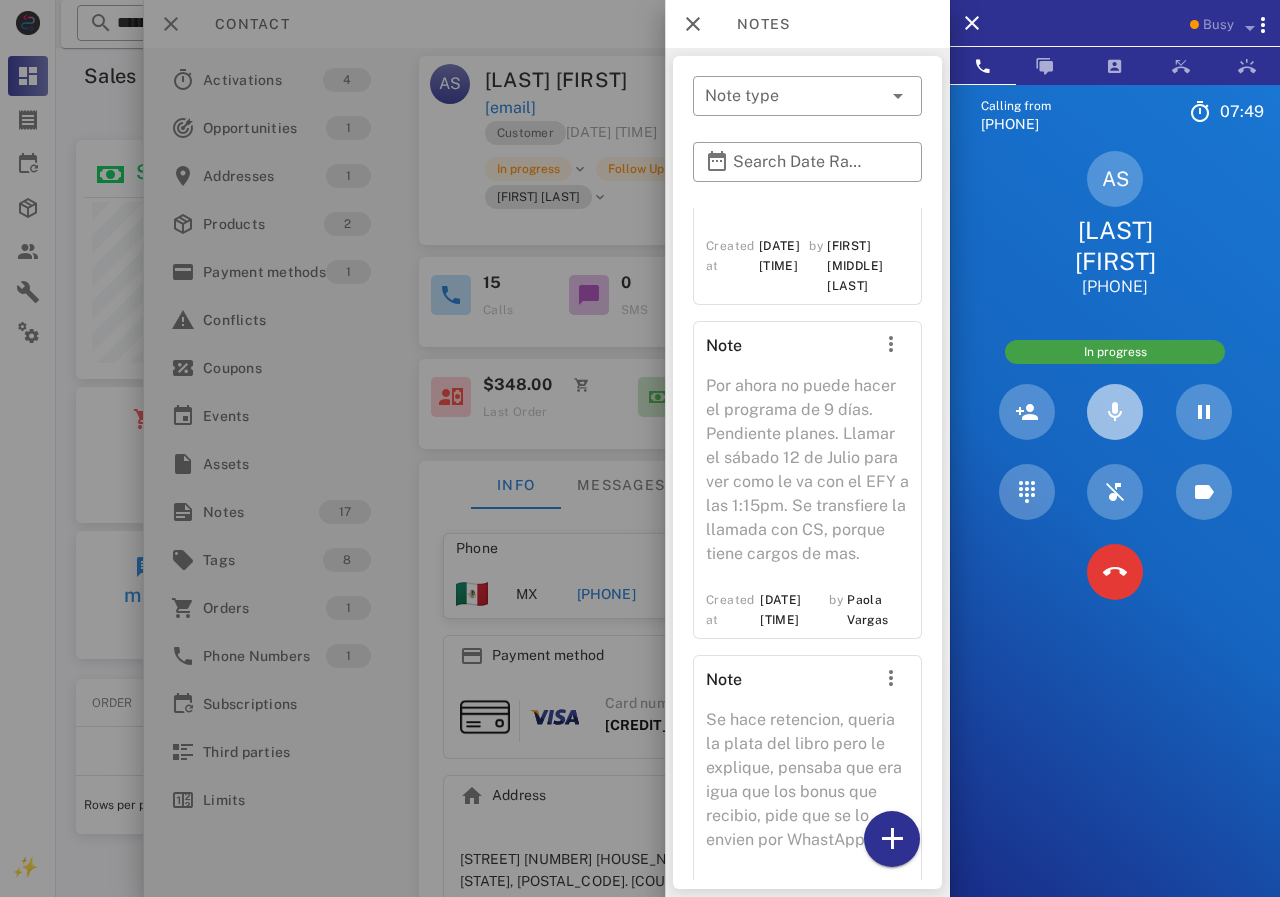 click at bounding box center [1115, 412] 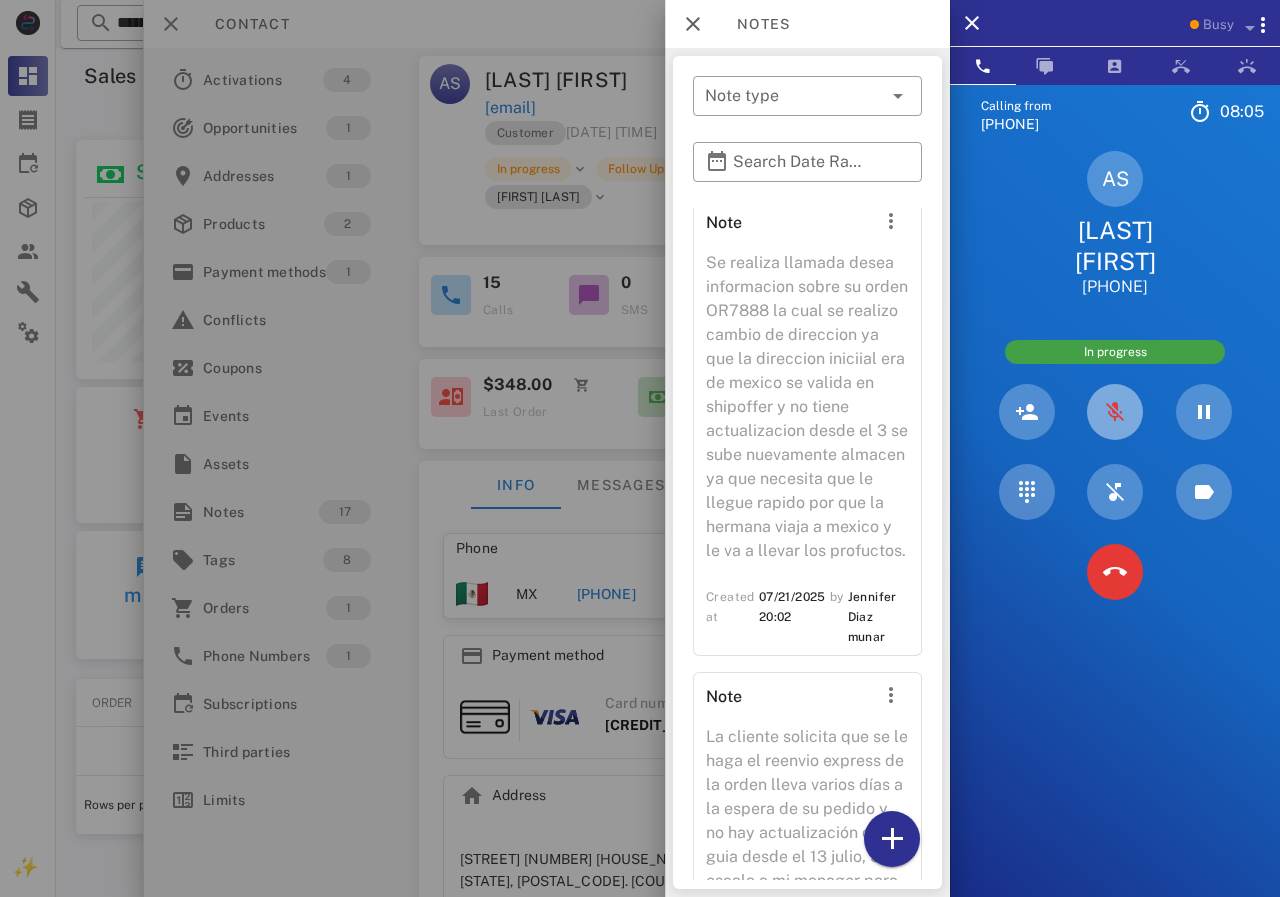 scroll, scrollTop: 4200, scrollLeft: 0, axis: vertical 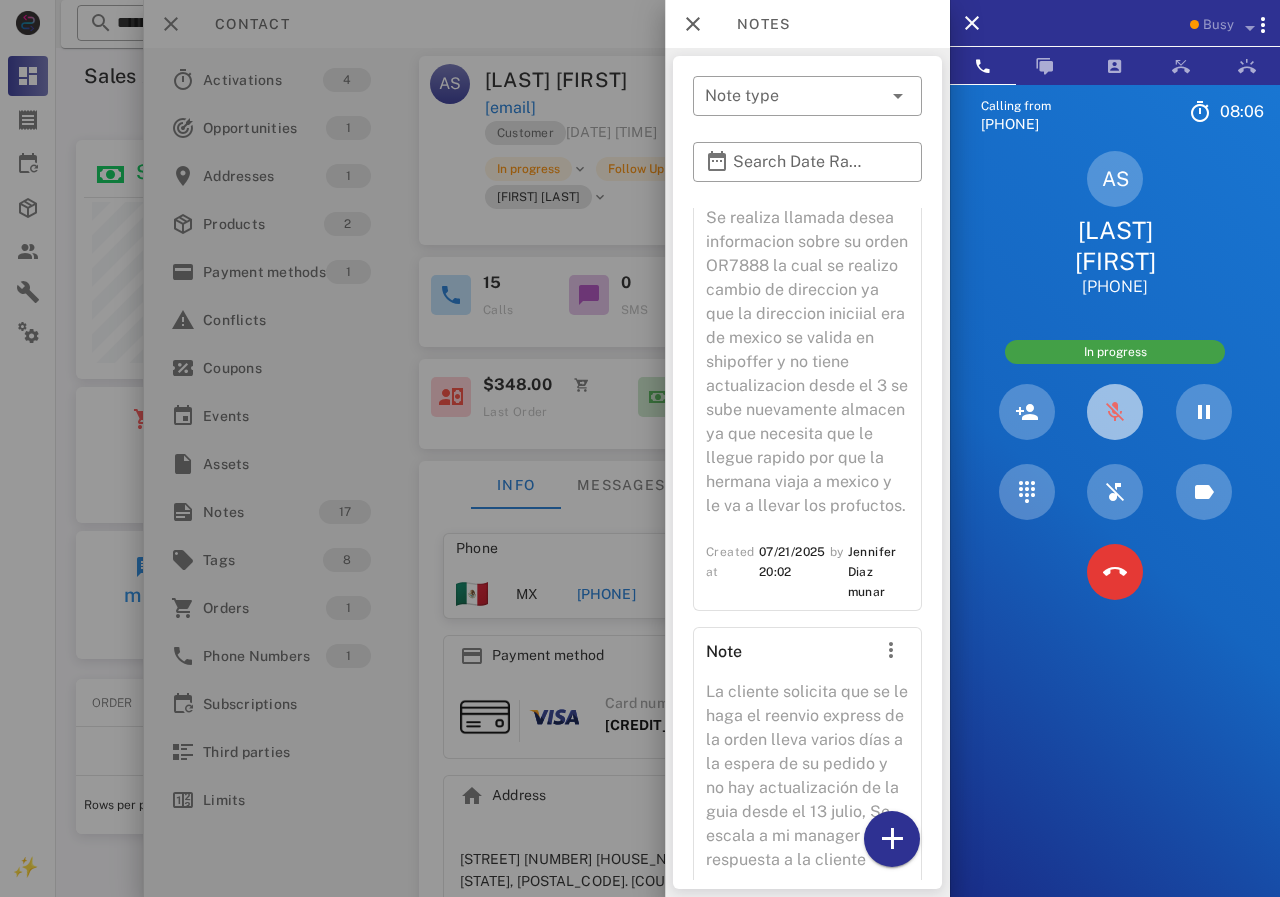 click at bounding box center (1115, 412) 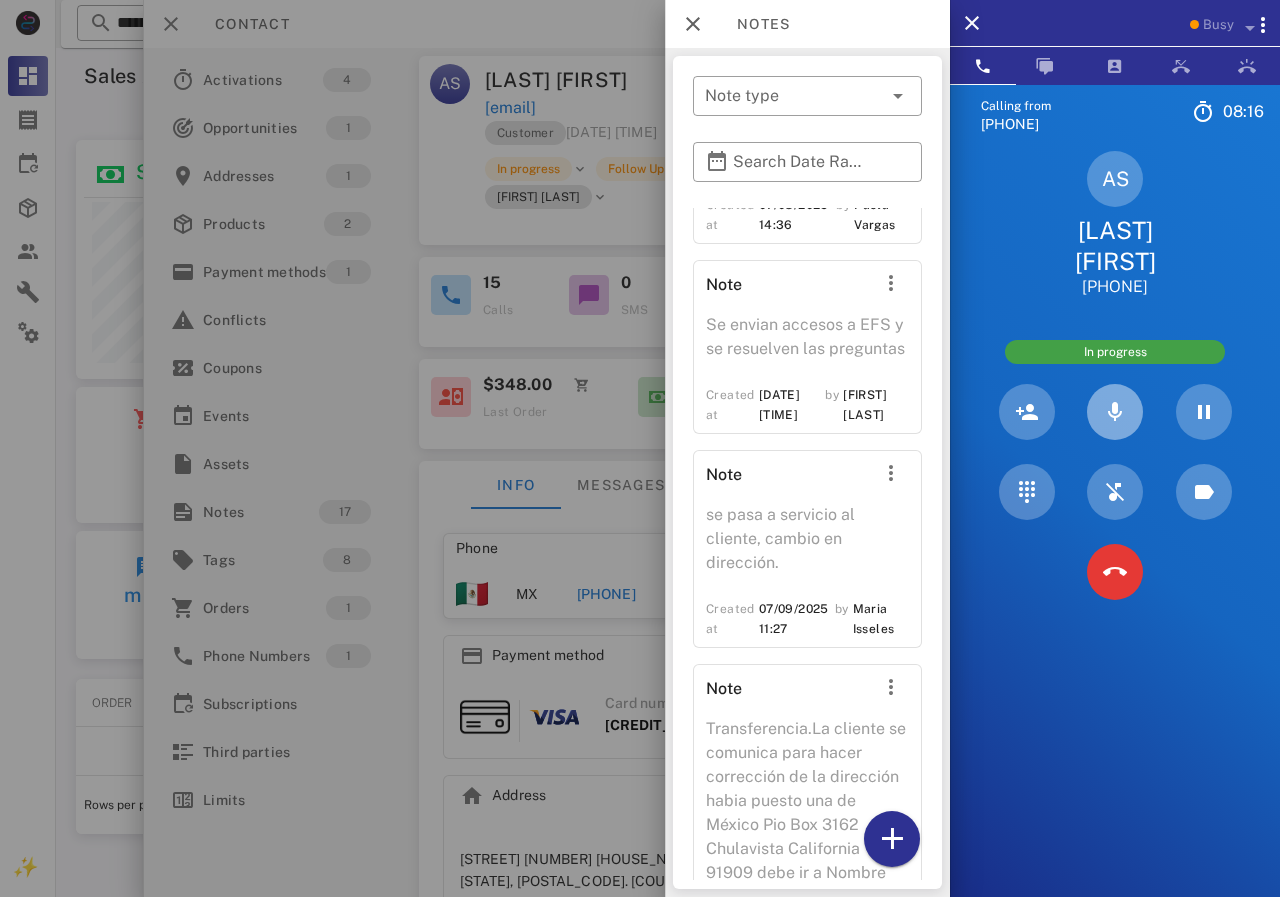 scroll, scrollTop: 2806, scrollLeft: 0, axis: vertical 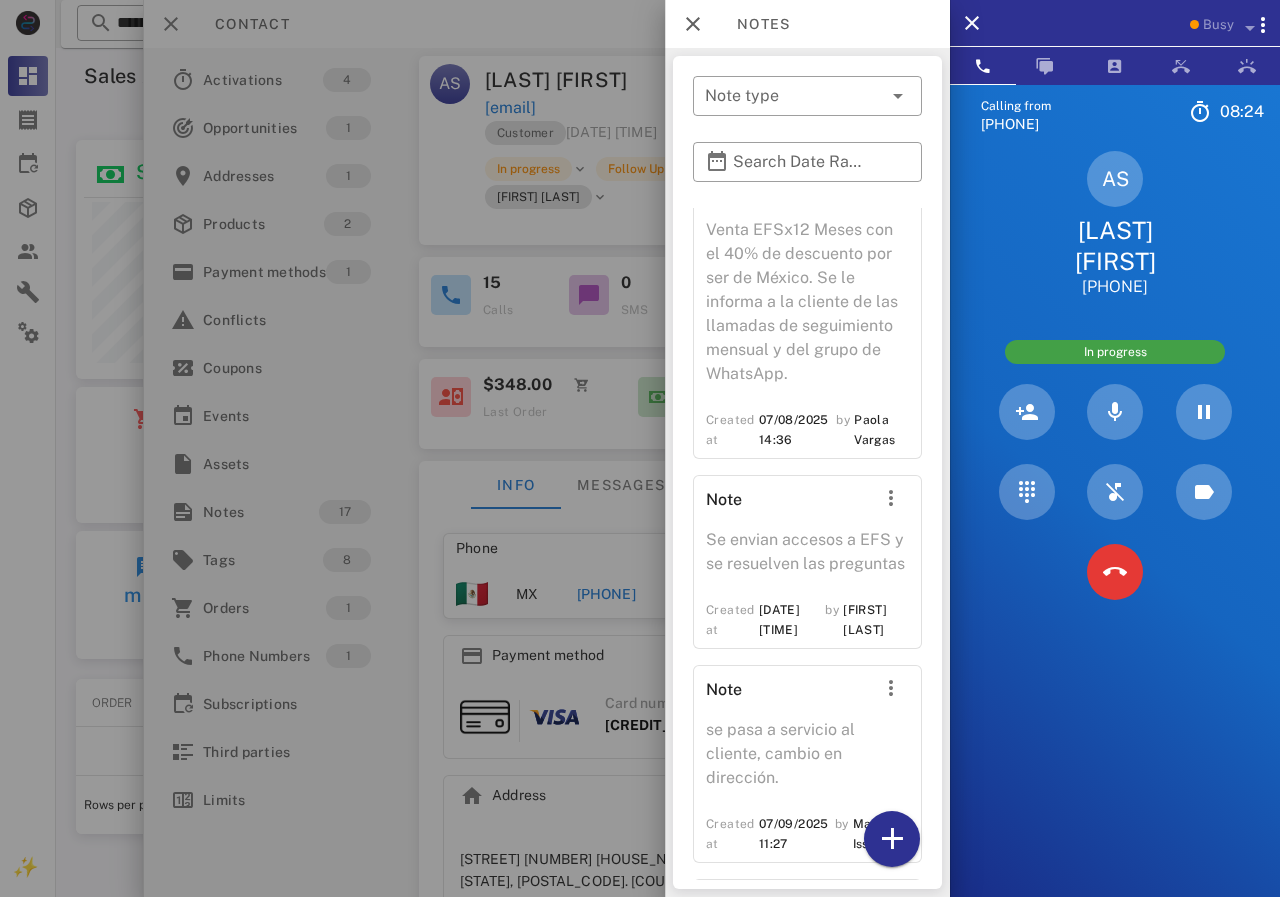 click at bounding box center [640, 448] 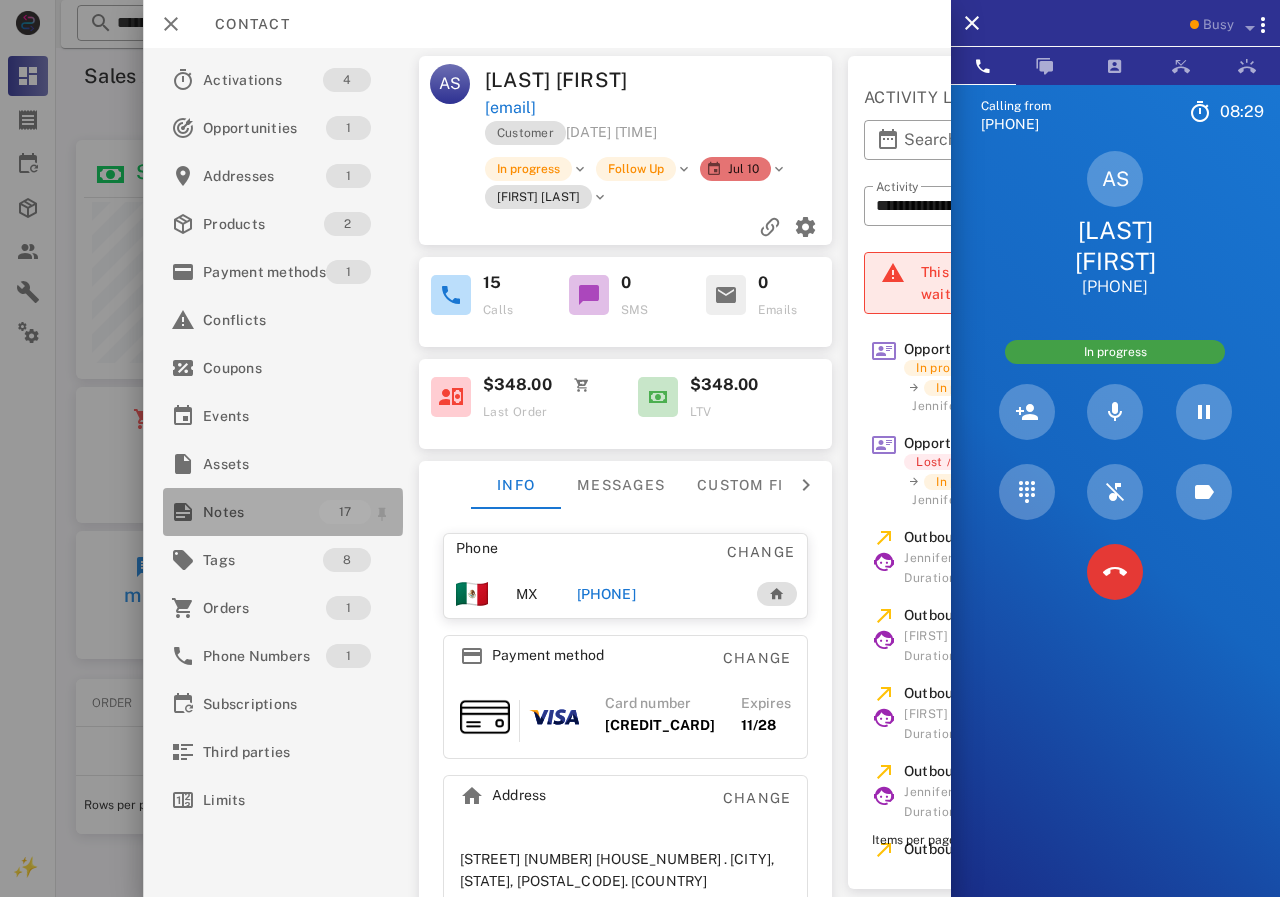 click on "Notes" at bounding box center [261, 512] 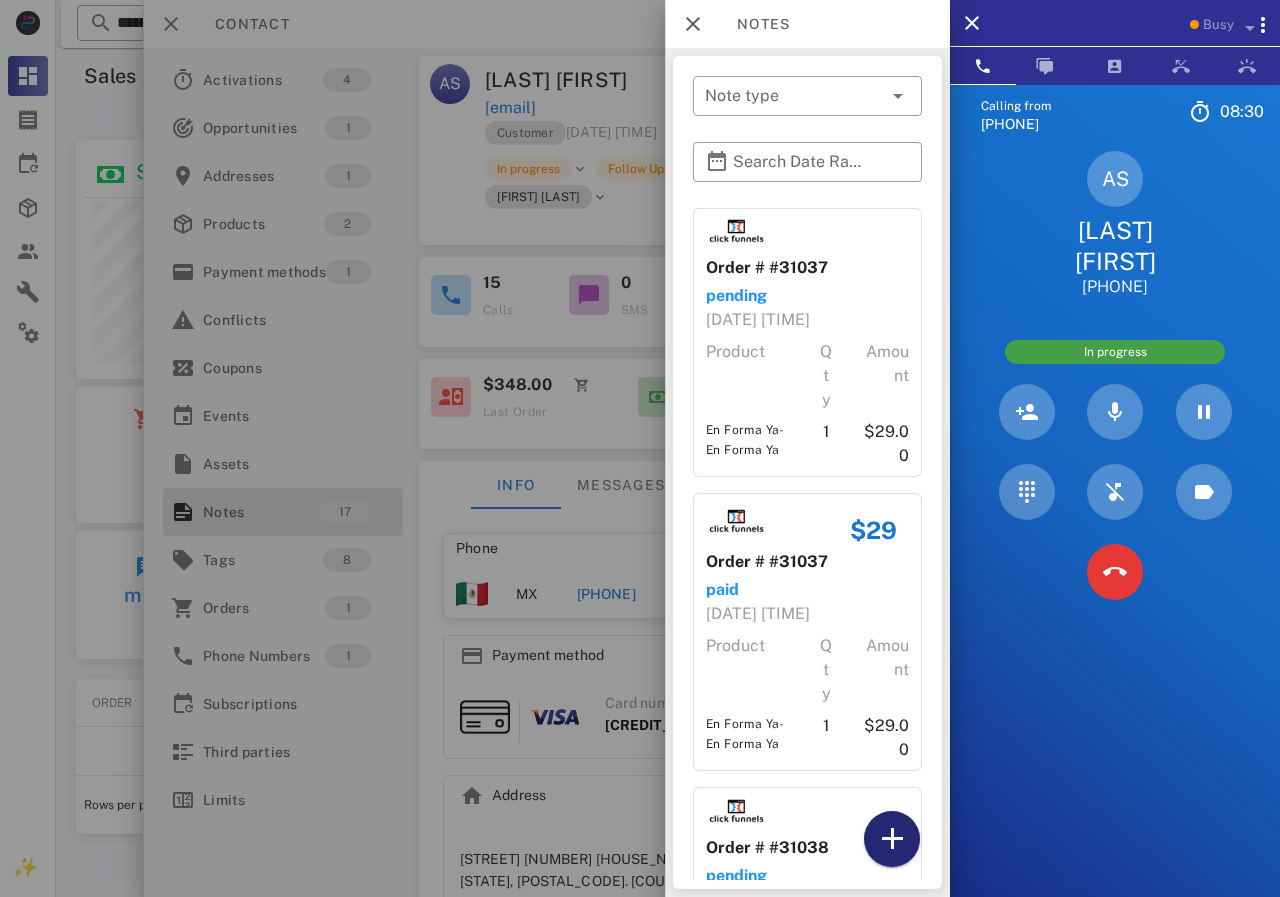 click at bounding box center (892, 839) 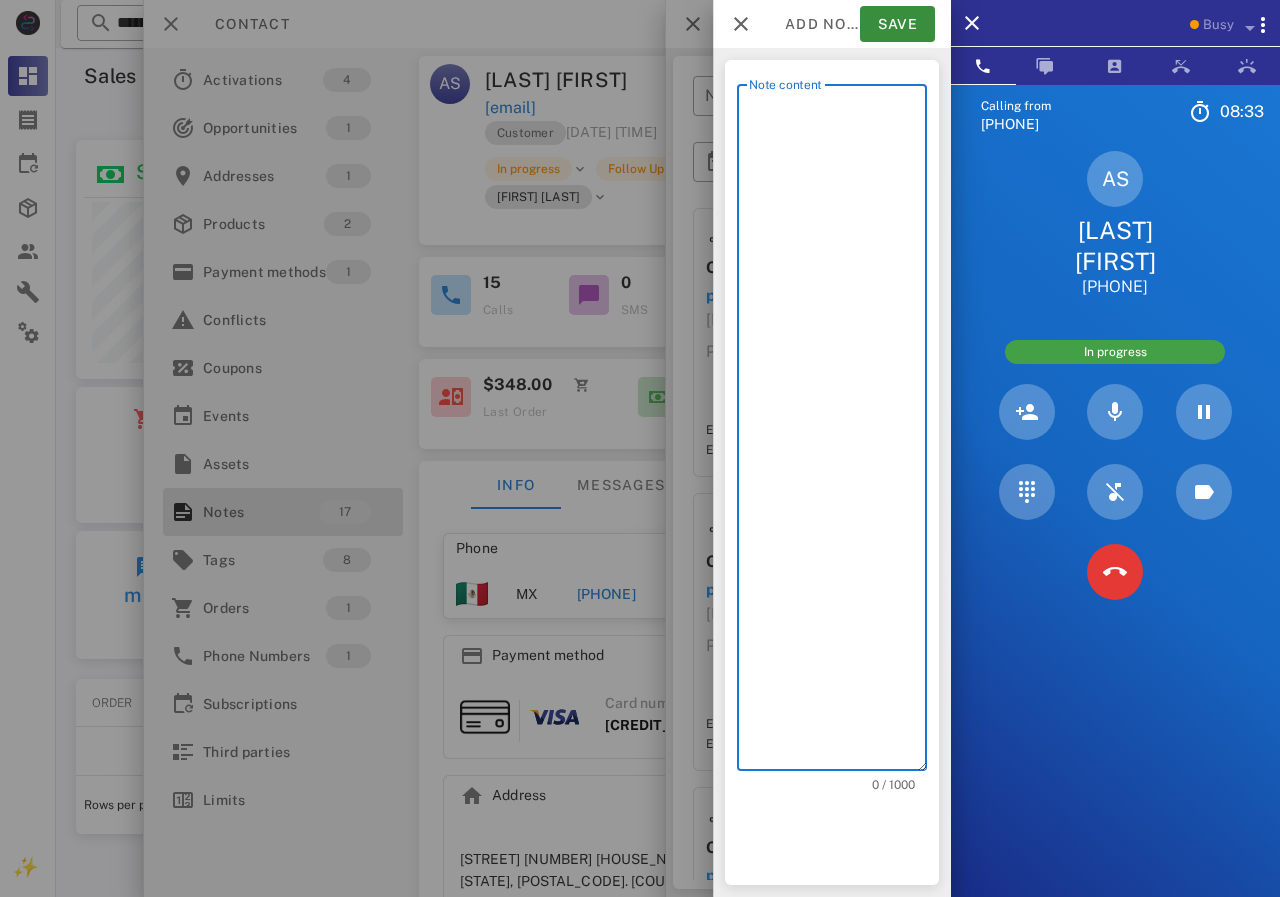 scroll, scrollTop: 240, scrollLeft: 390, axis: both 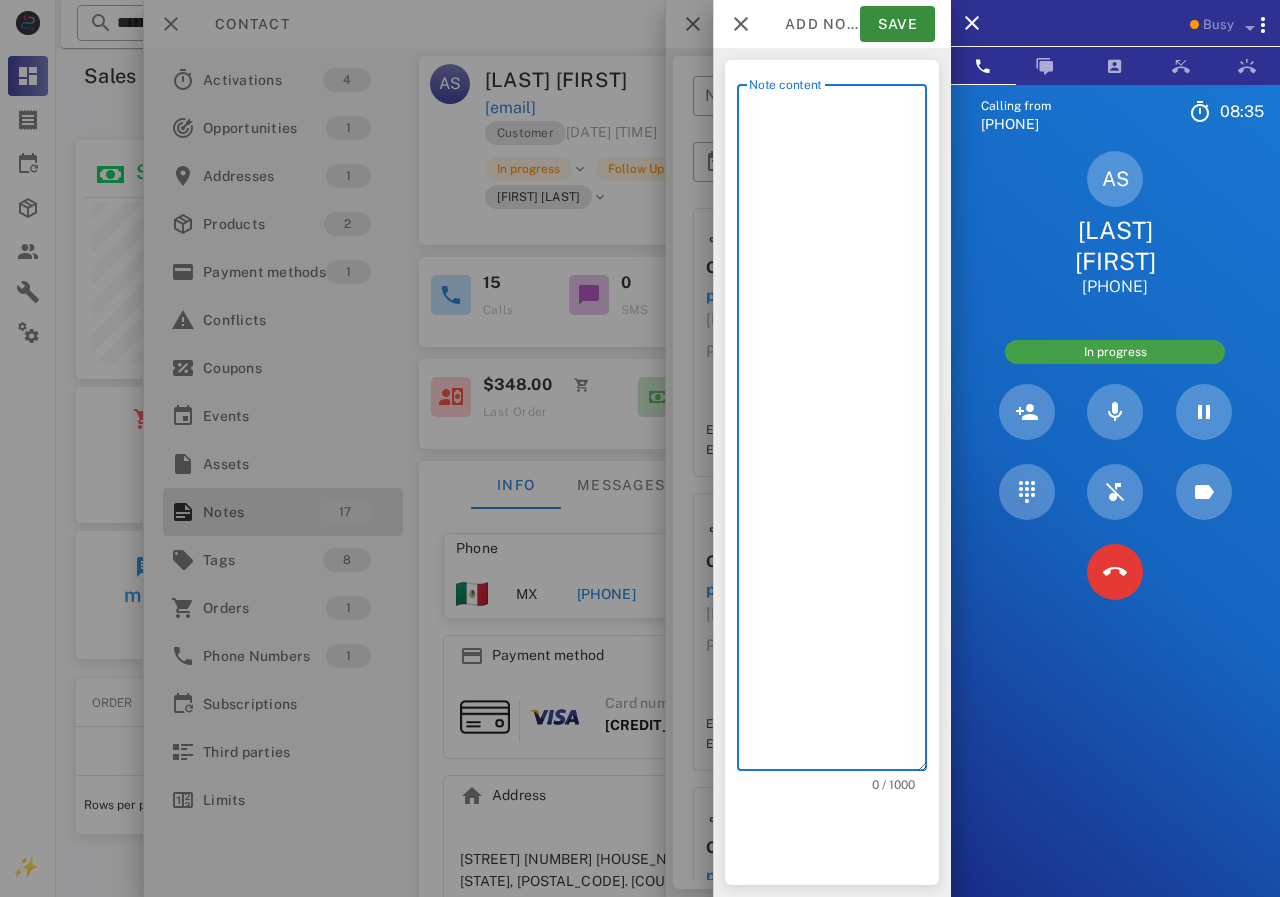 drag, startPoint x: 807, startPoint y: 218, endPoint x: 811, endPoint y: 193, distance: 25.317978 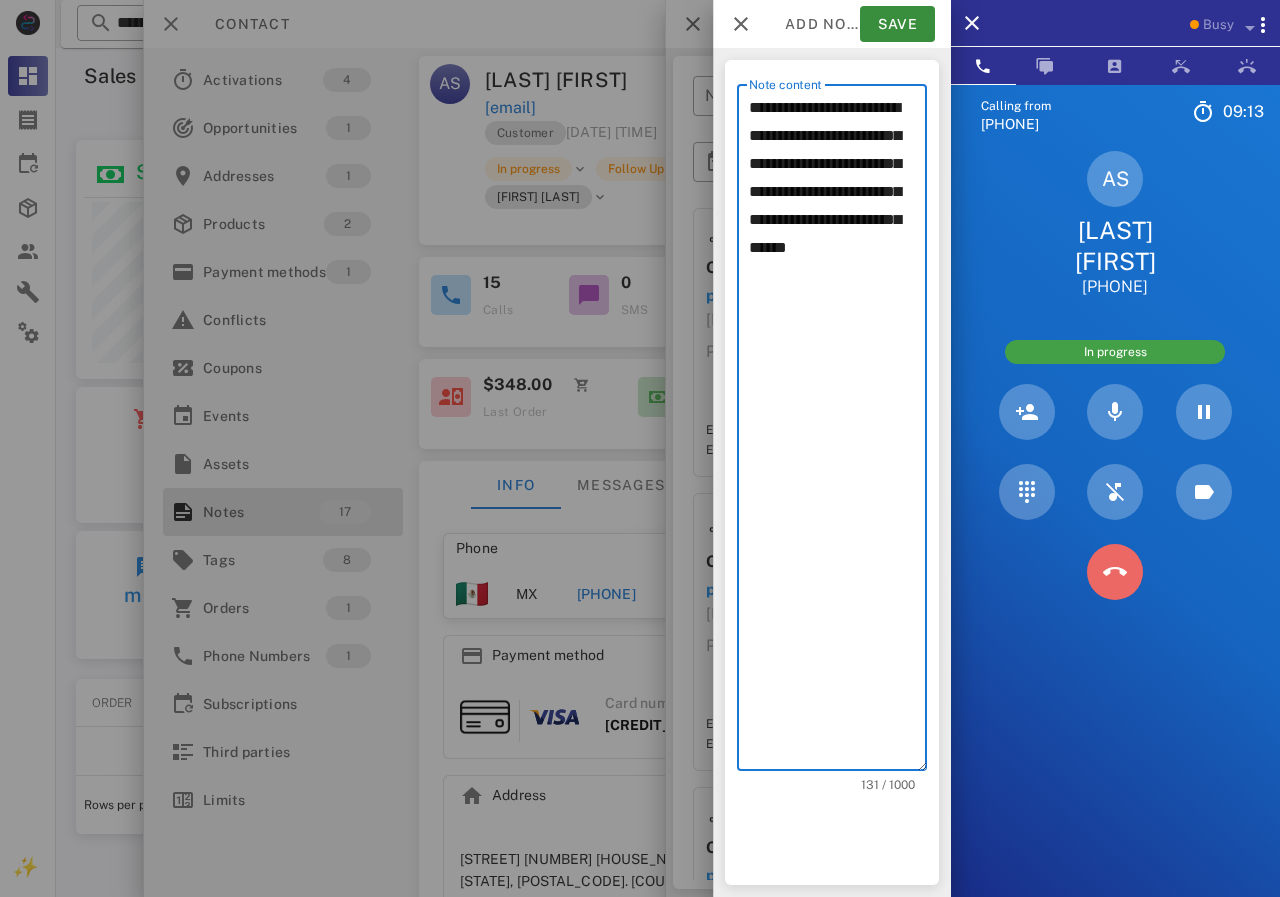 click at bounding box center (1115, 572) 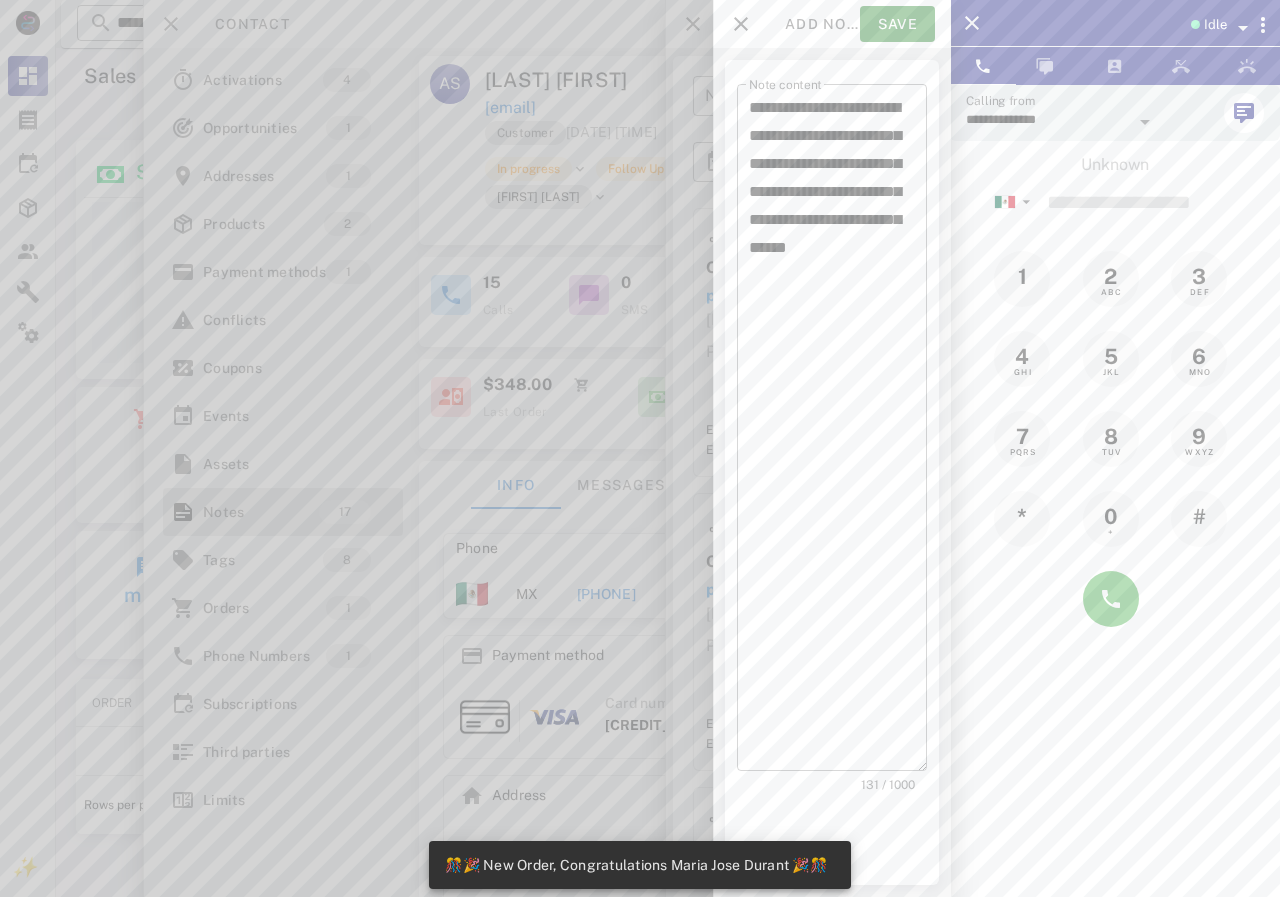 scroll, scrollTop: 999756, scrollLeft: 999611, axis: both 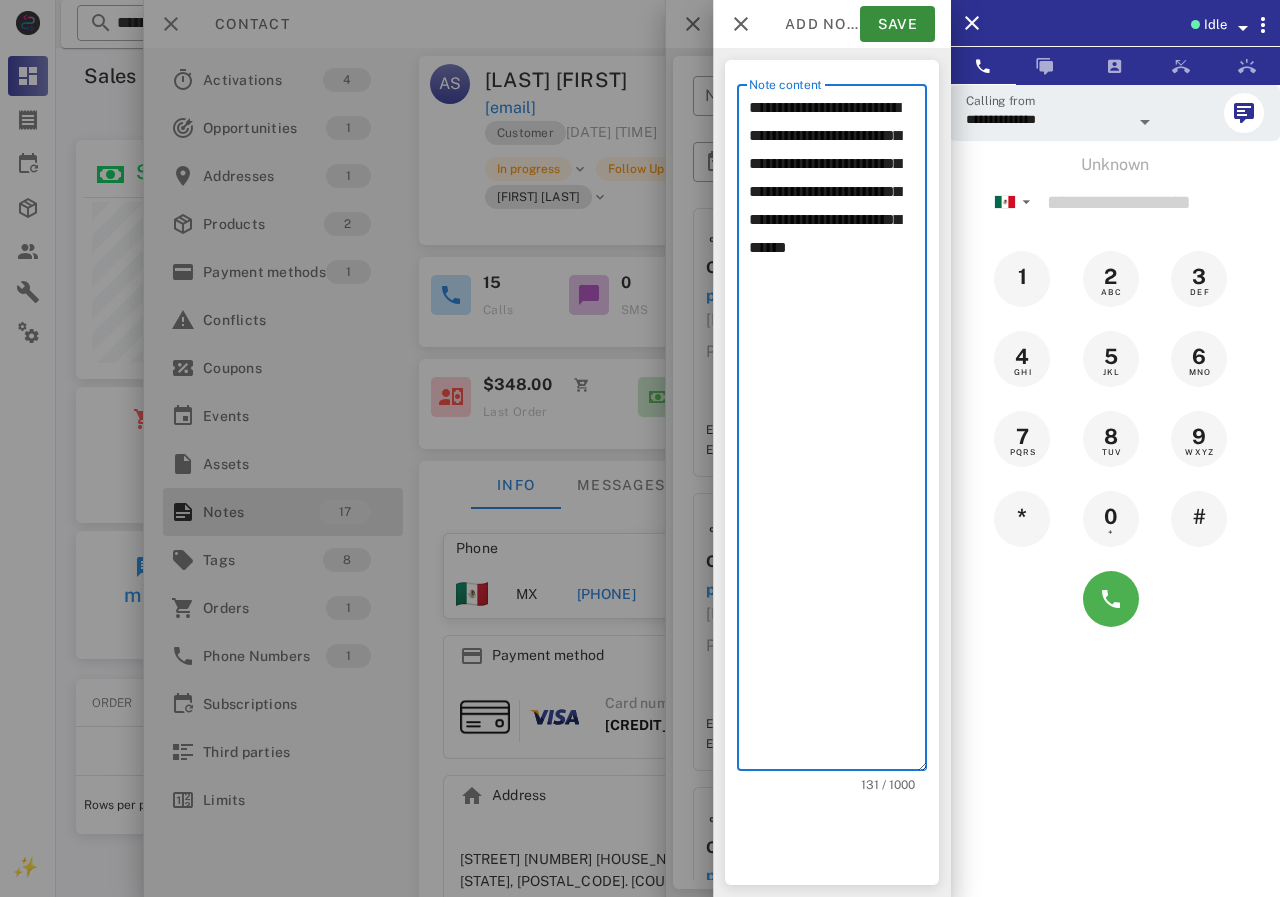 click on "**********" at bounding box center (838, 432) 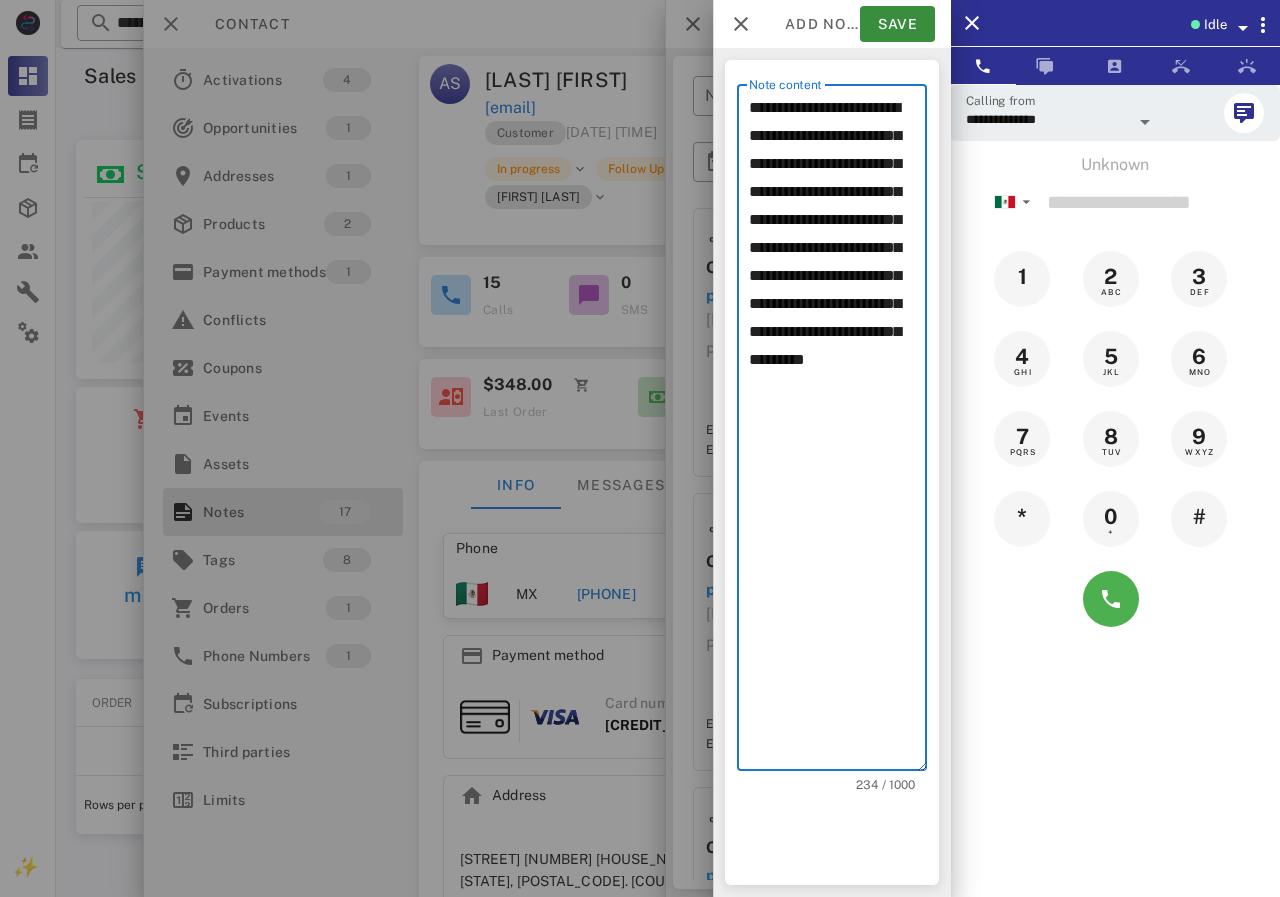click on "**********" at bounding box center (838, 432) 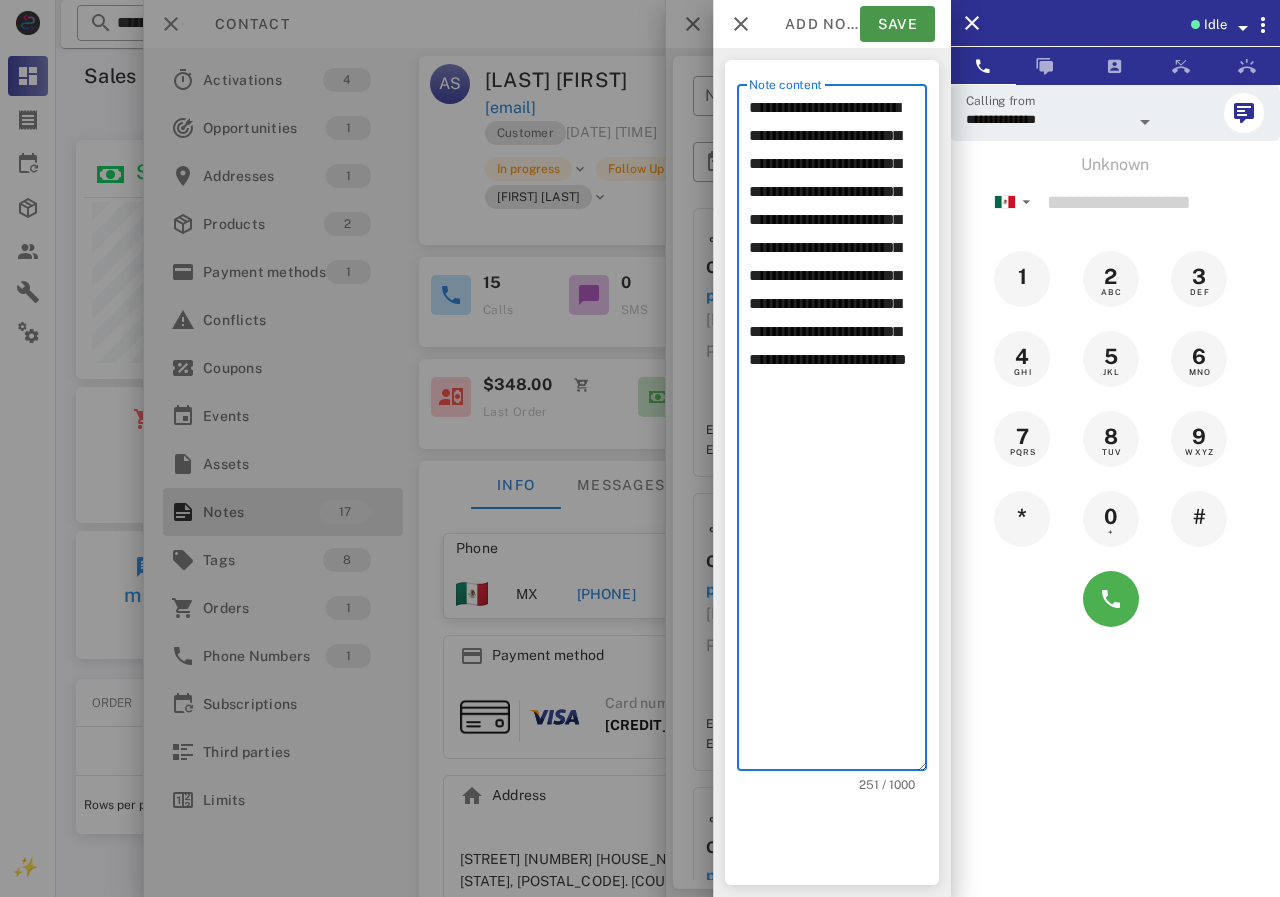 type on "**********" 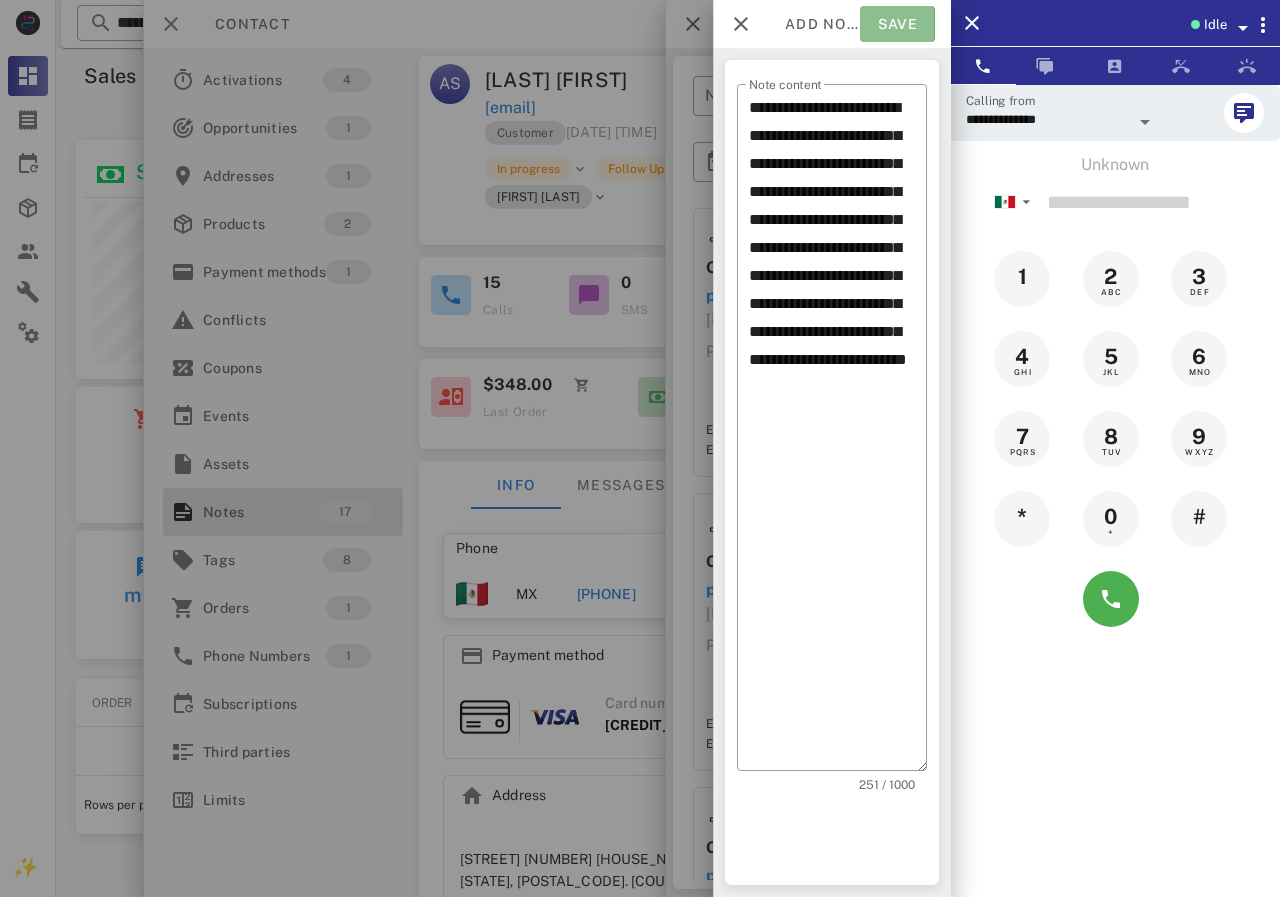 click on "Save" at bounding box center (897, 24) 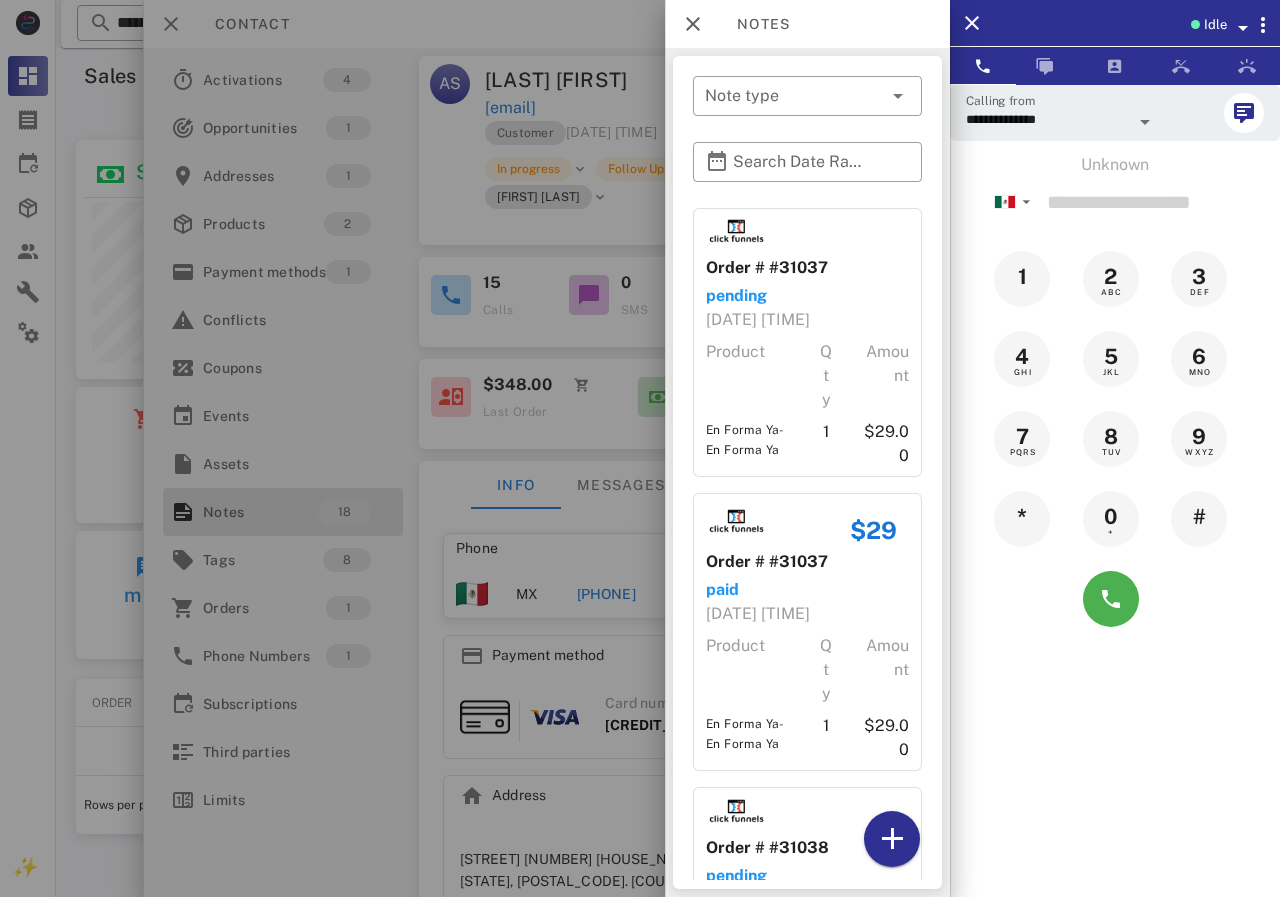 click at bounding box center [640, 448] 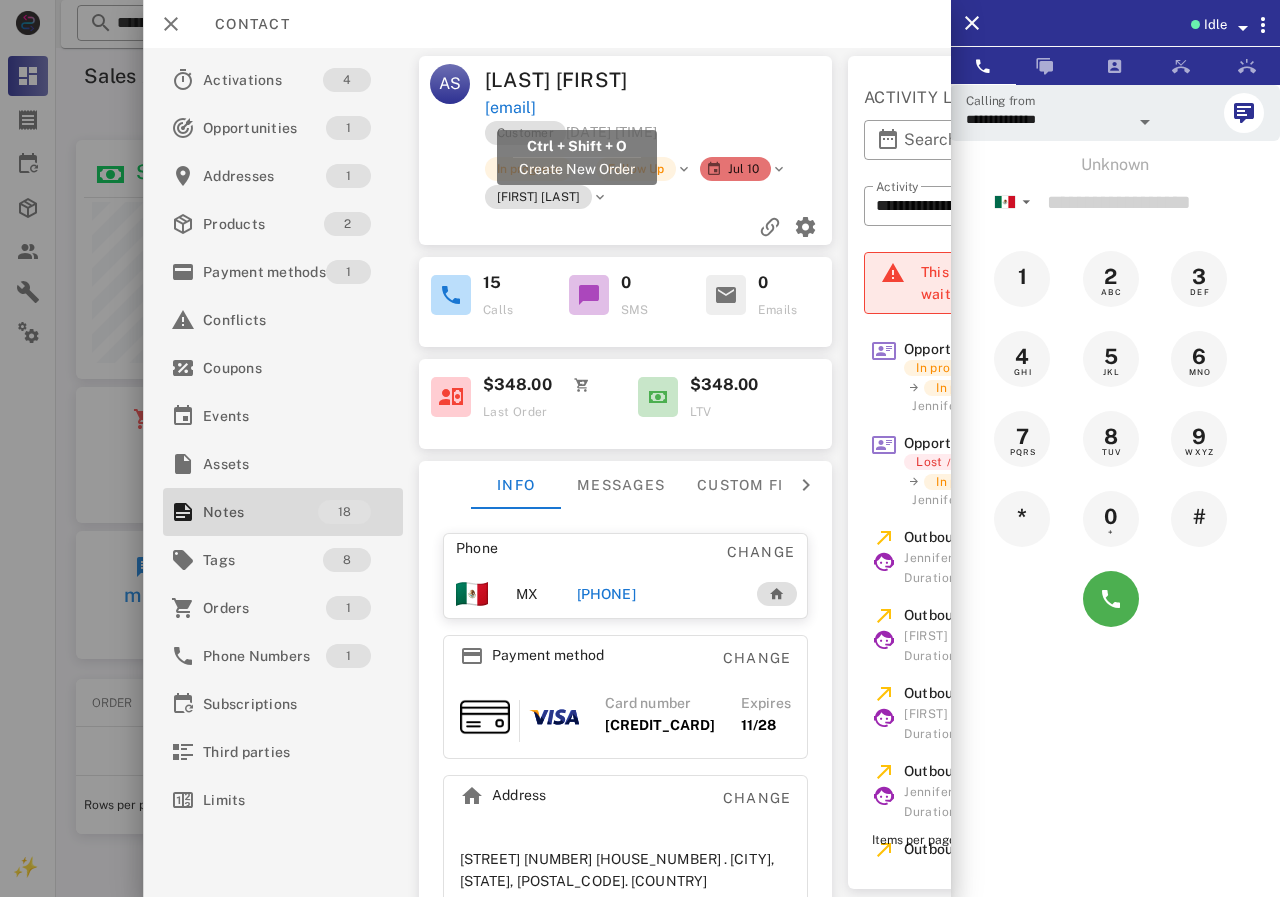 drag, startPoint x: 705, startPoint y: 108, endPoint x: 489, endPoint y: 101, distance: 216.1134 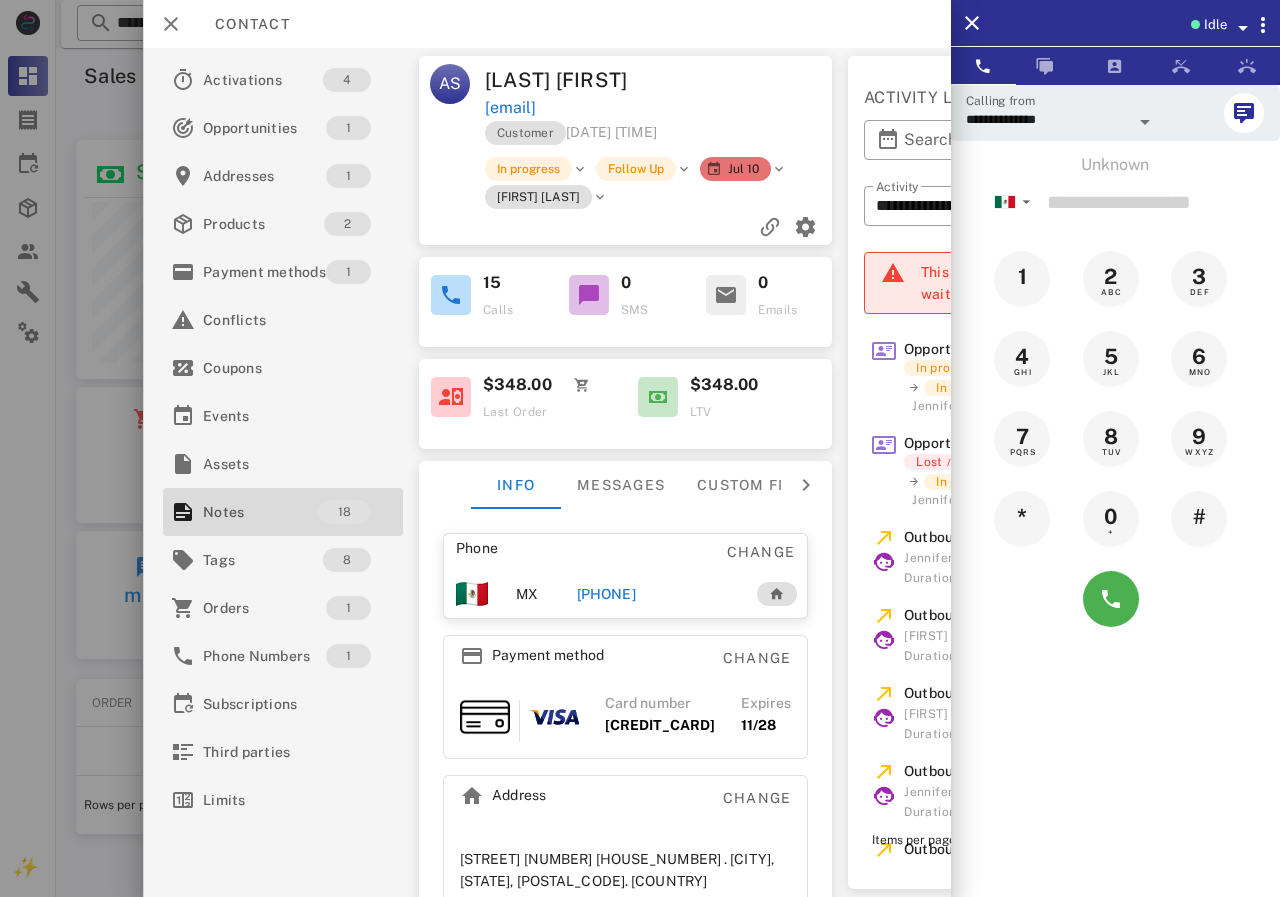click on "sol.albrand@hotmail.com" at bounding box center [659, 108] 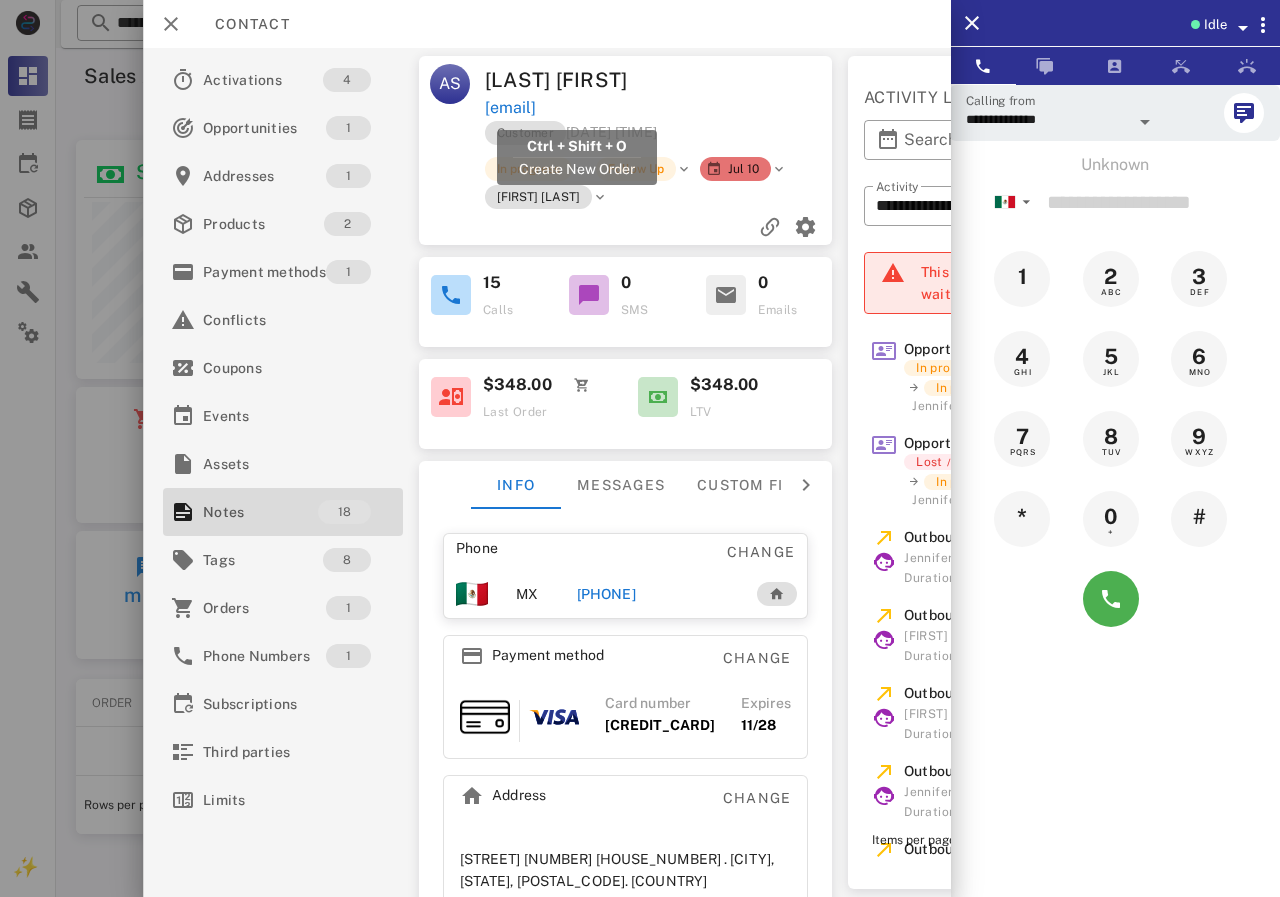 drag, startPoint x: 710, startPoint y: 106, endPoint x: 486, endPoint y: 104, distance: 224.00893 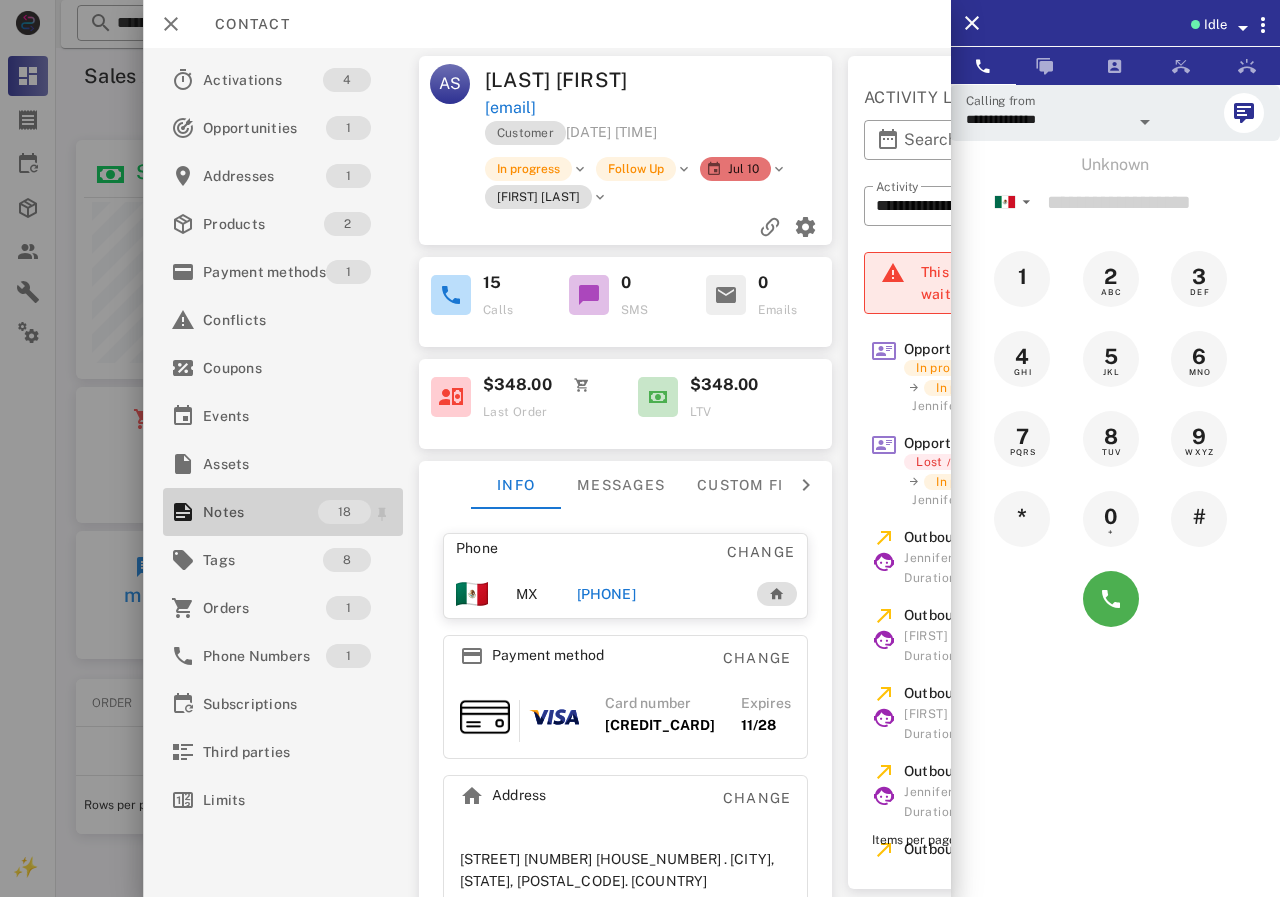 click on "Notes" at bounding box center (260, 512) 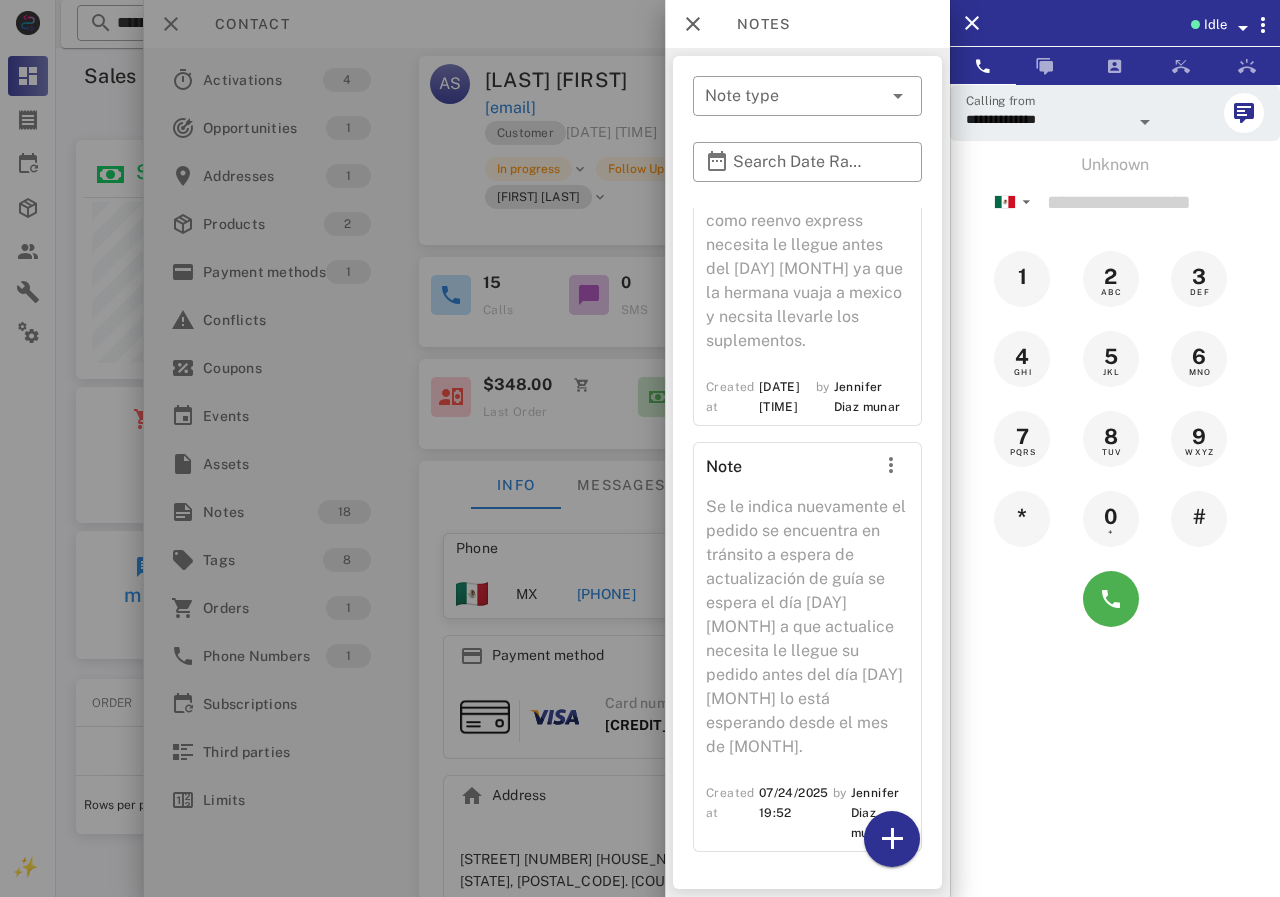 scroll, scrollTop: 5532, scrollLeft: 0, axis: vertical 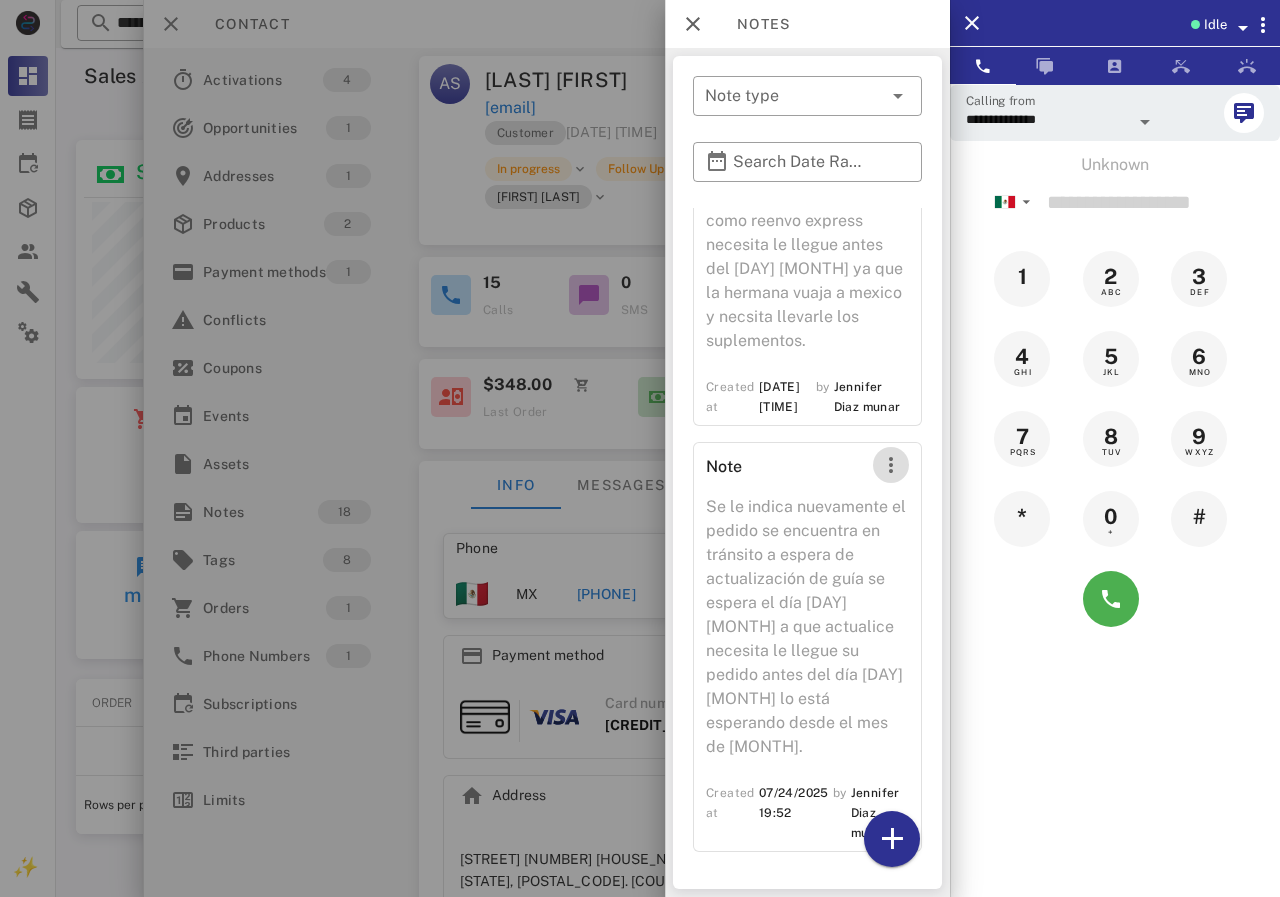 click at bounding box center [891, 465] 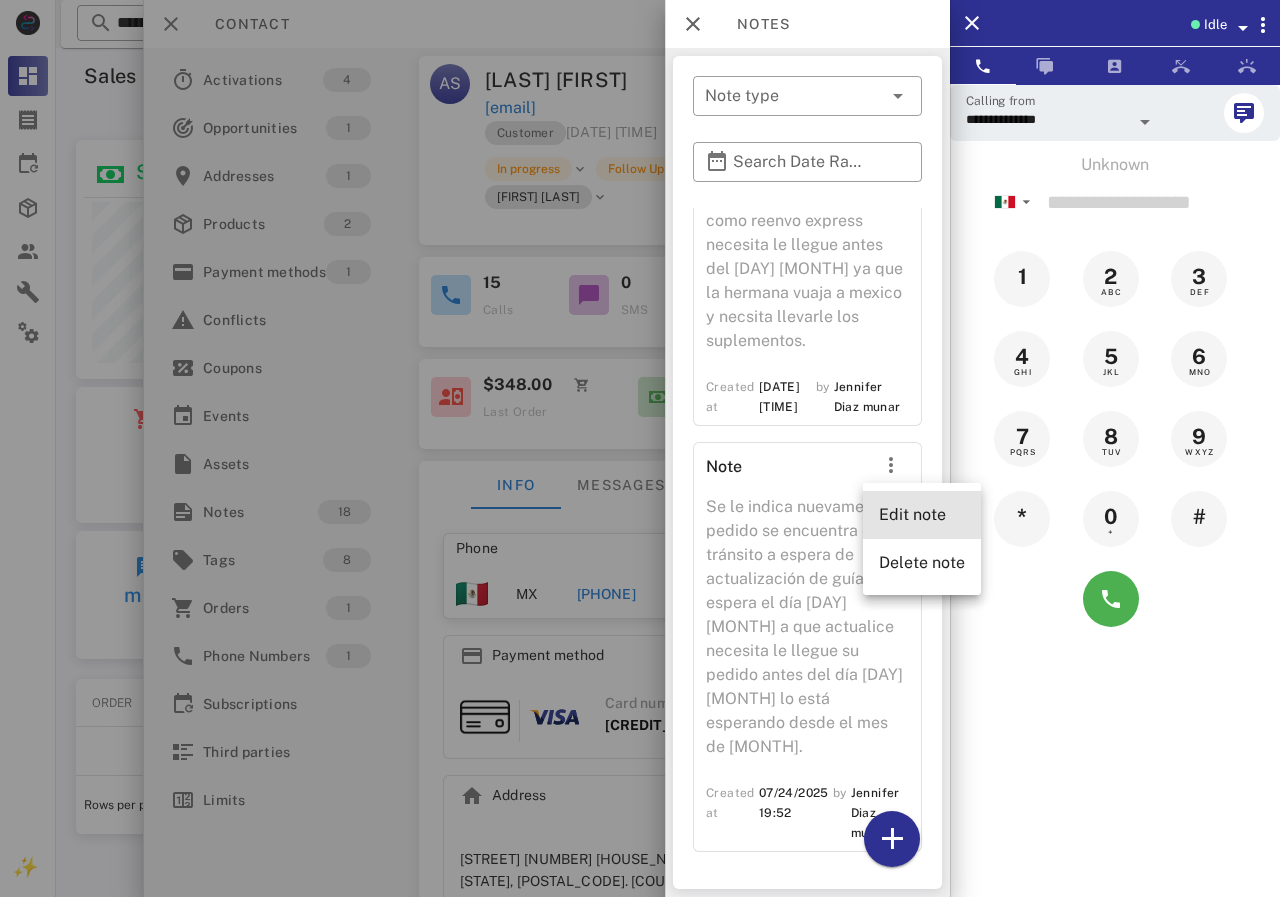 click on "Edit note" at bounding box center [922, 514] 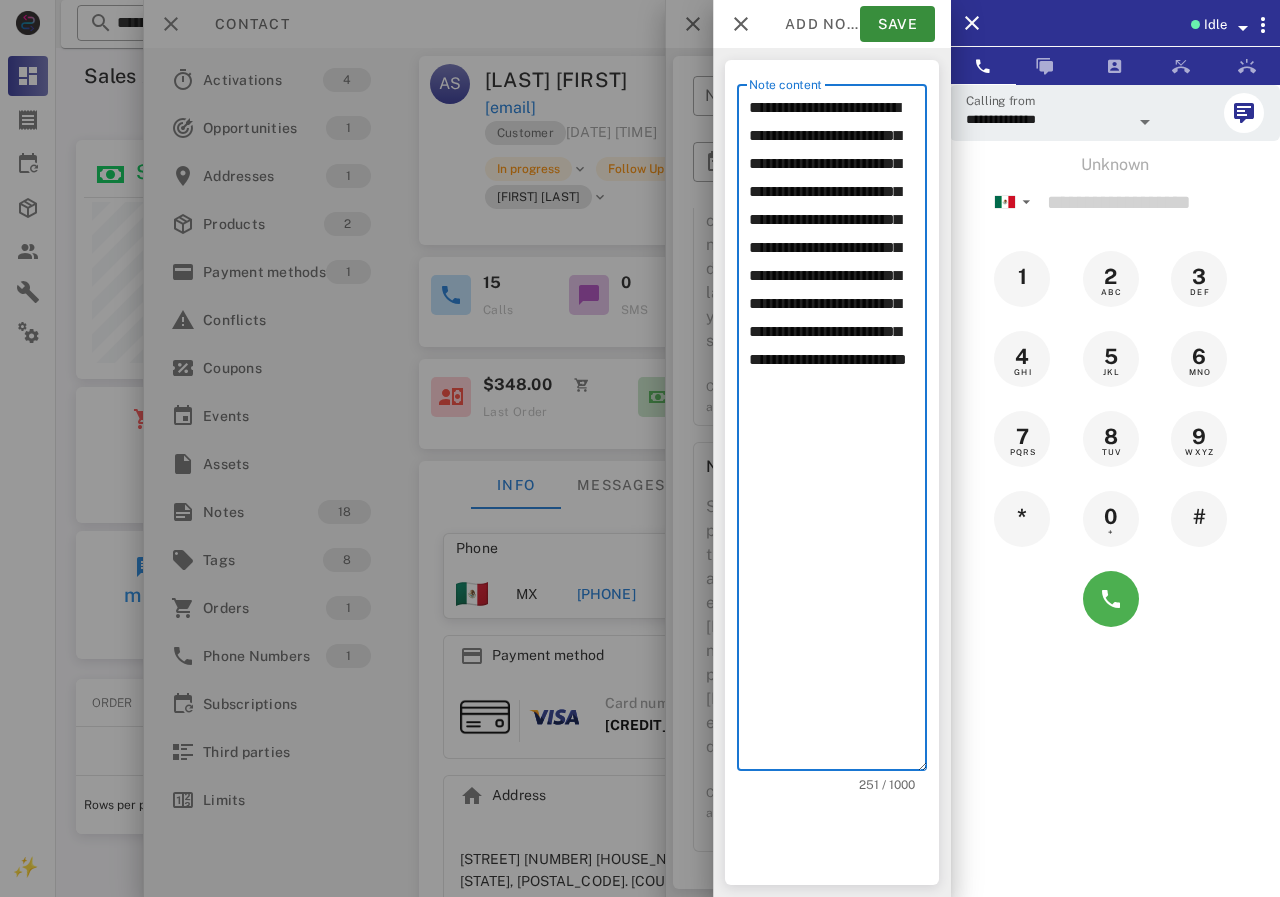 scroll, scrollTop: 240, scrollLeft: 390, axis: both 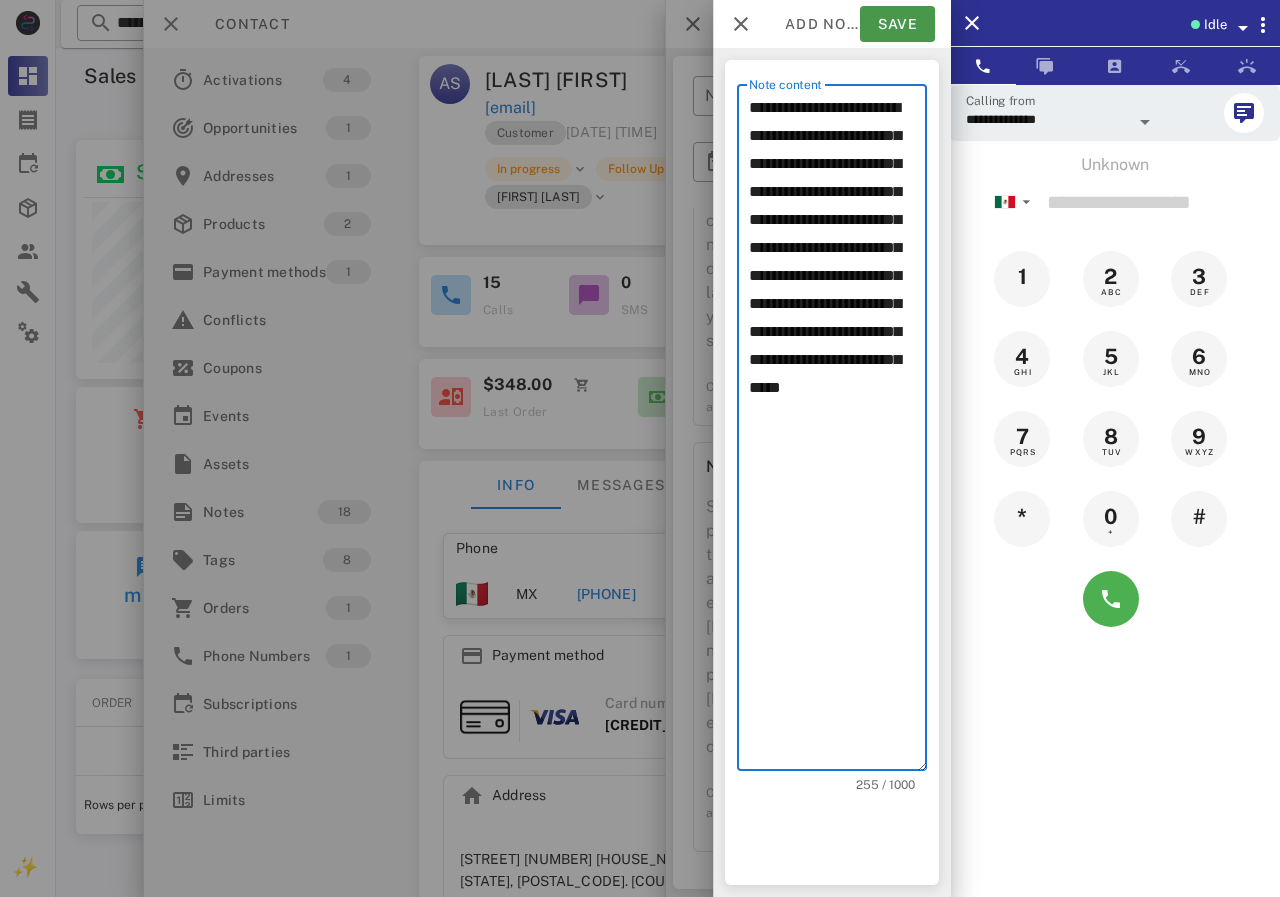 type on "**********" 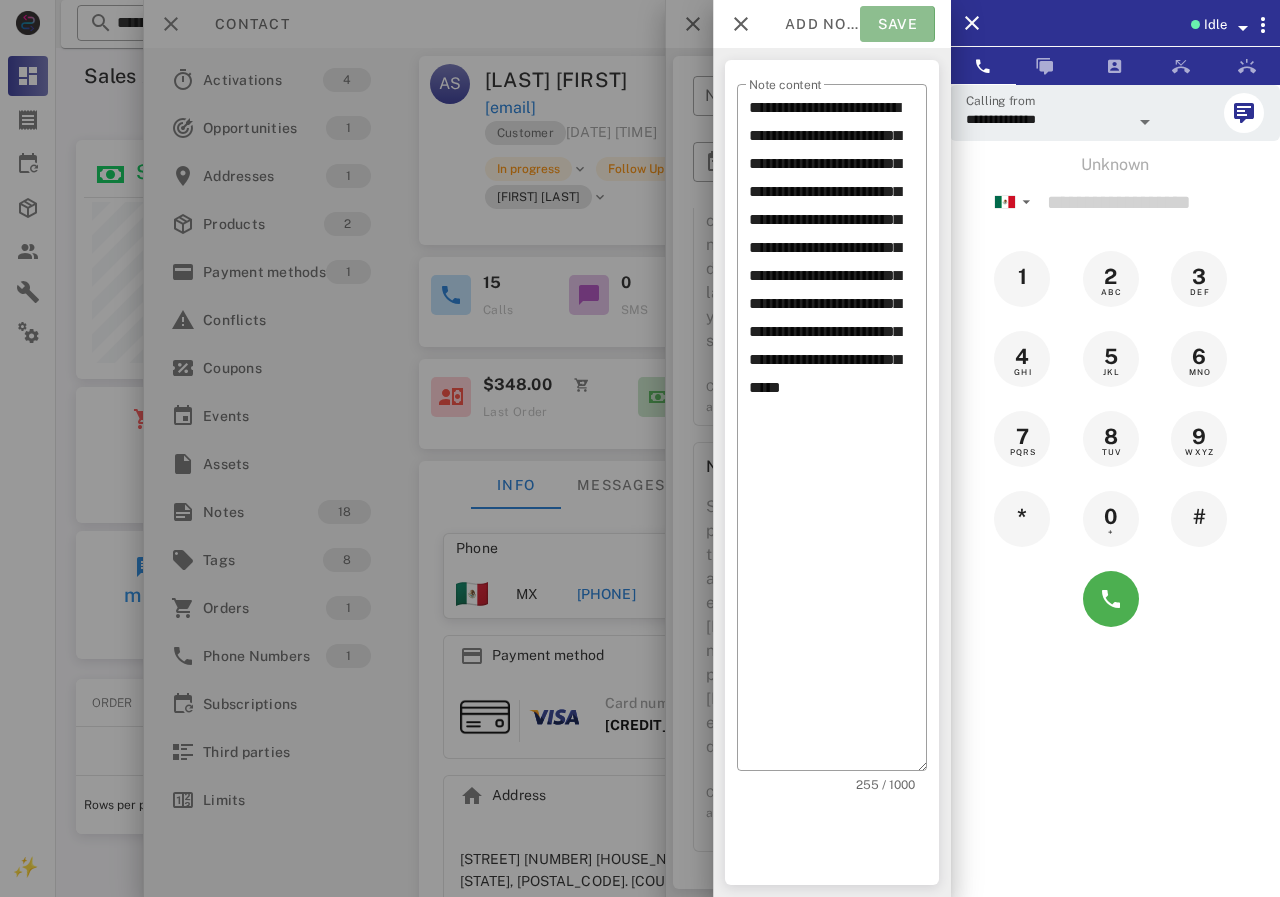 click on "Save" at bounding box center (897, 24) 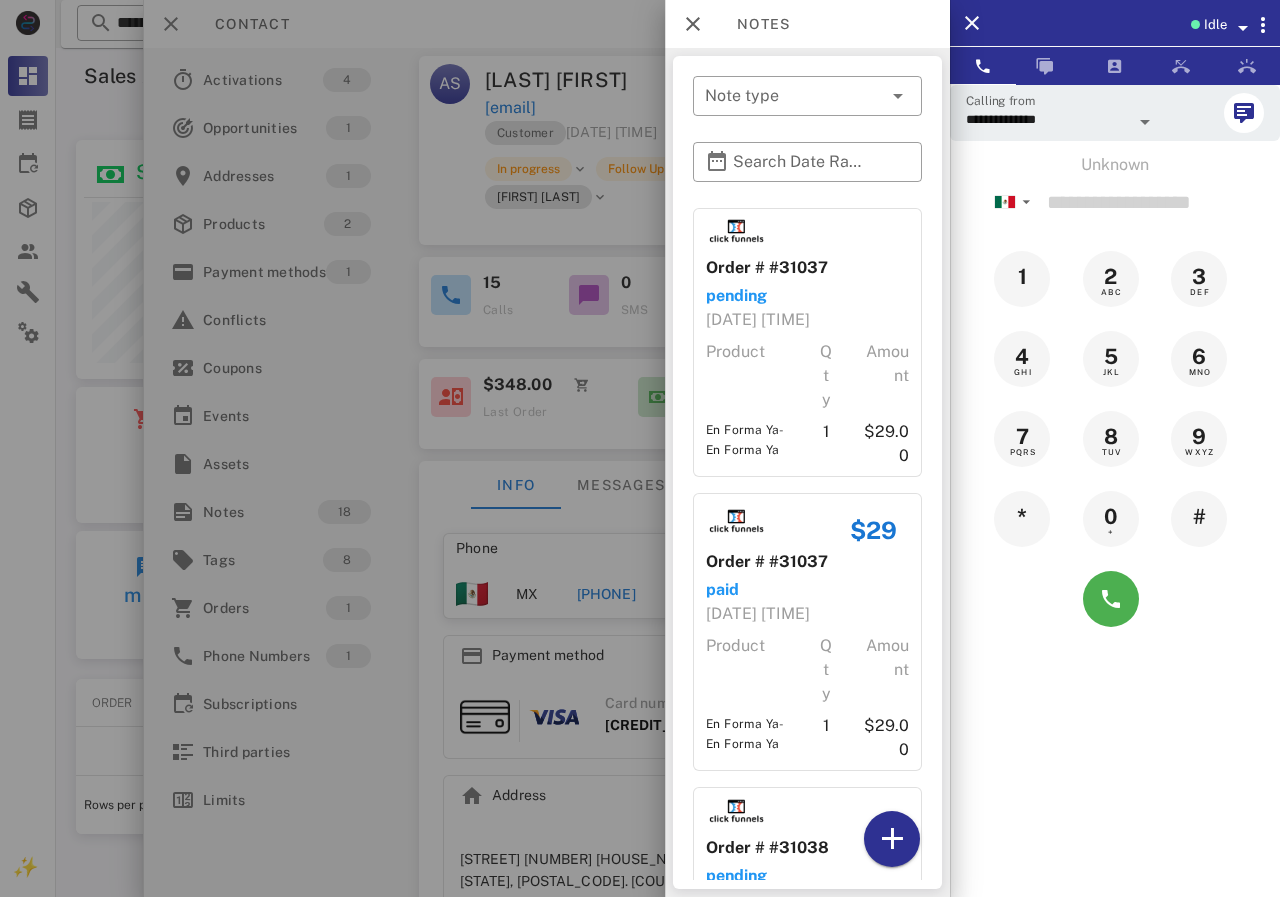 click at bounding box center (640, 448) 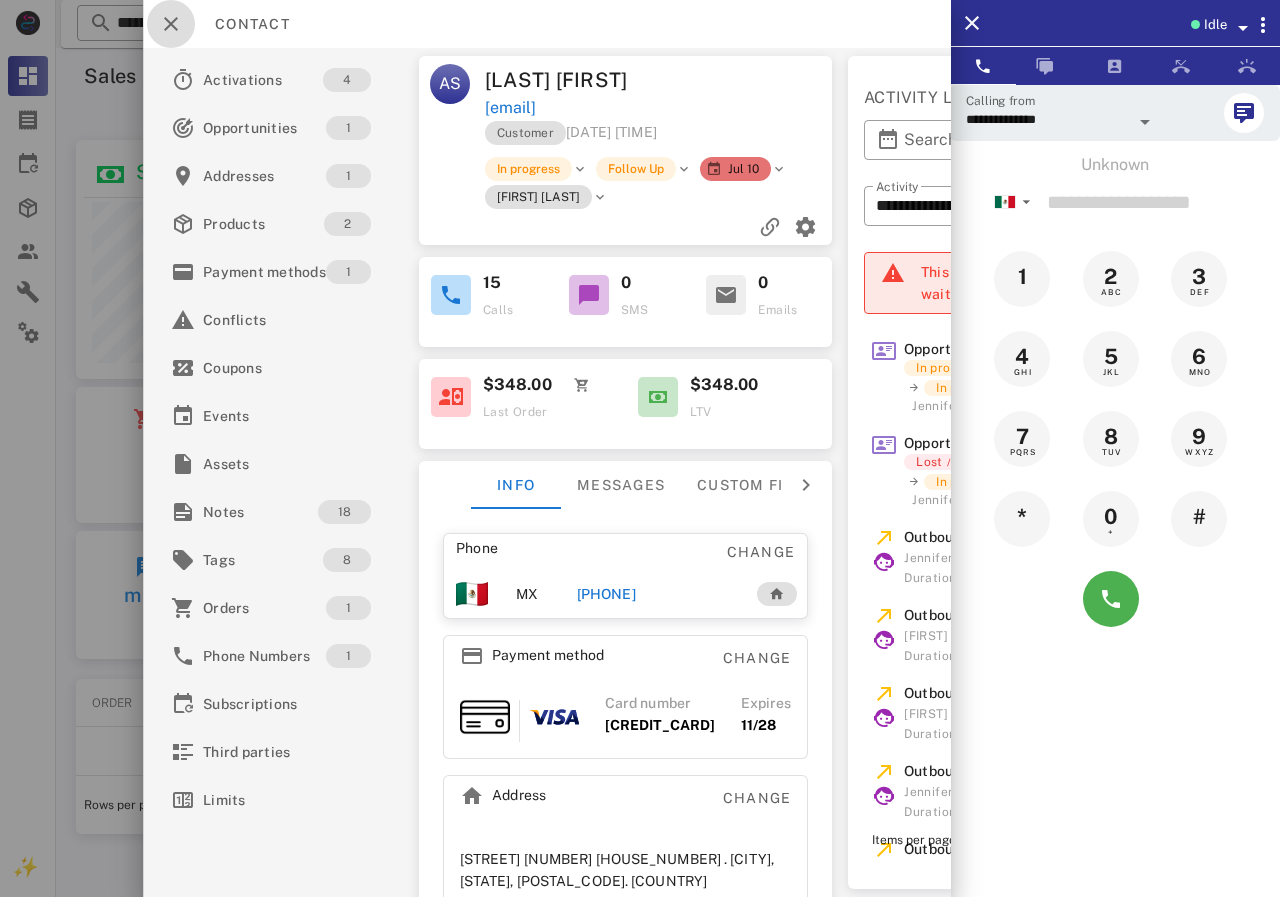 click at bounding box center (171, 24) 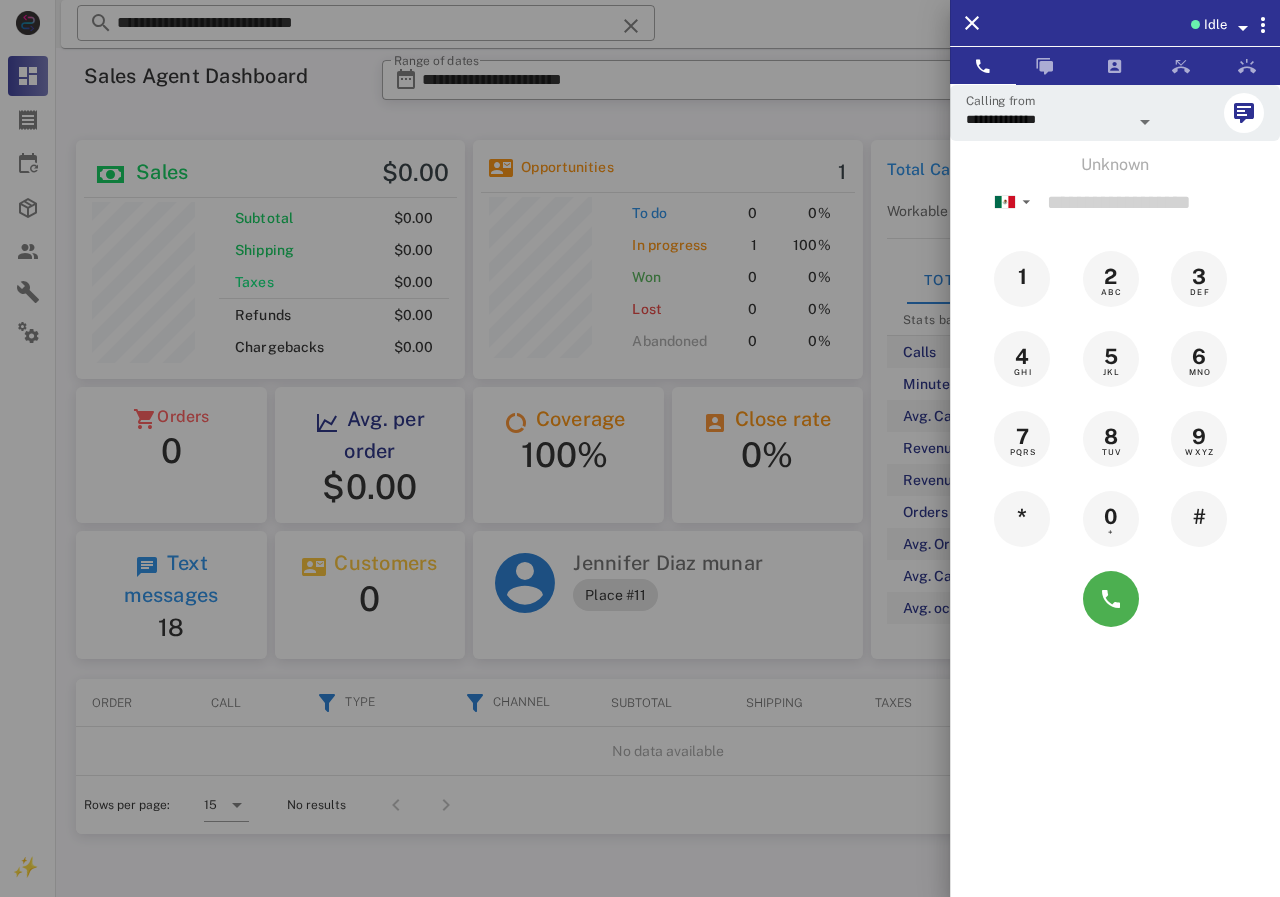 click at bounding box center [640, 448] 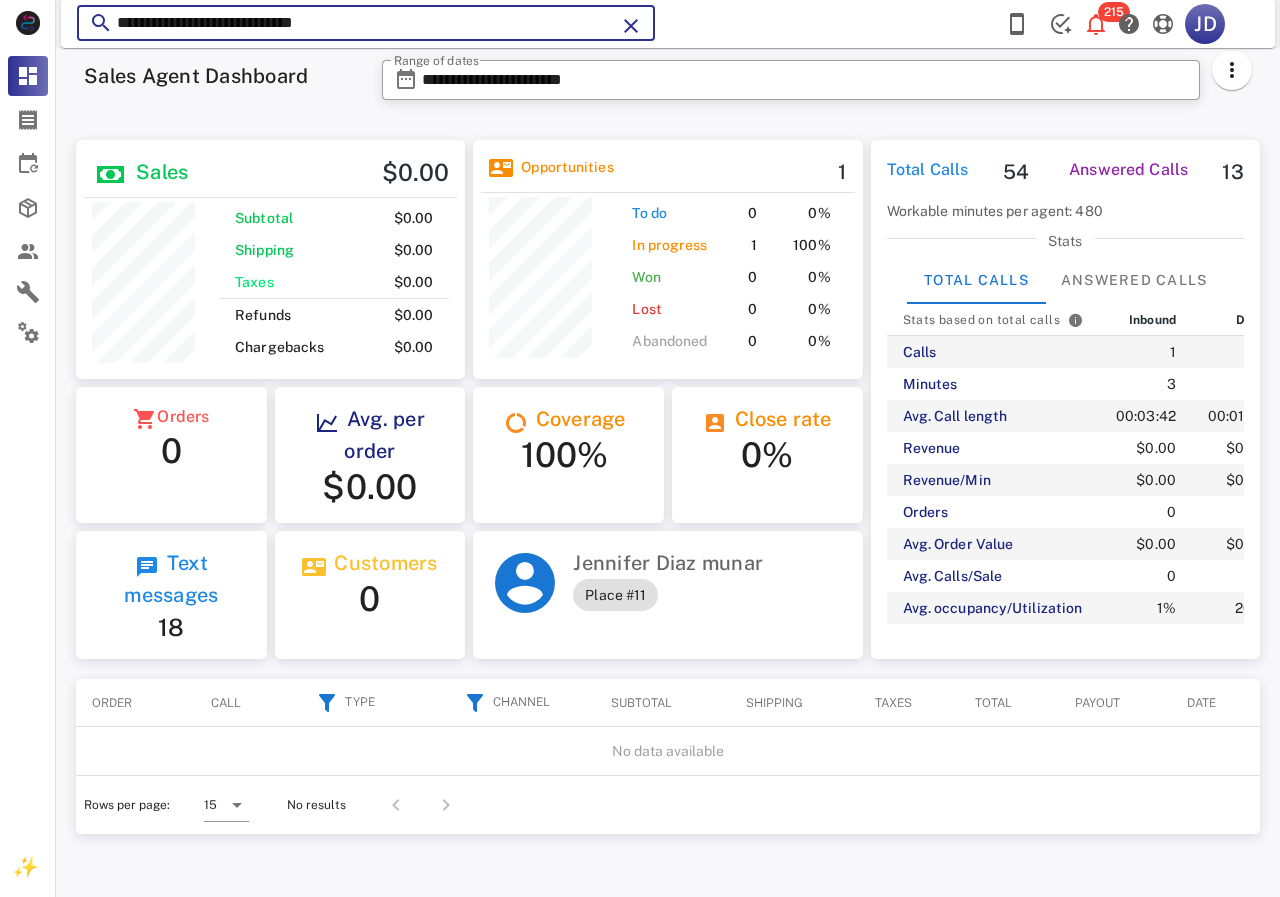 drag, startPoint x: 267, startPoint y: 13, endPoint x: 85, endPoint y: 9, distance: 182.04395 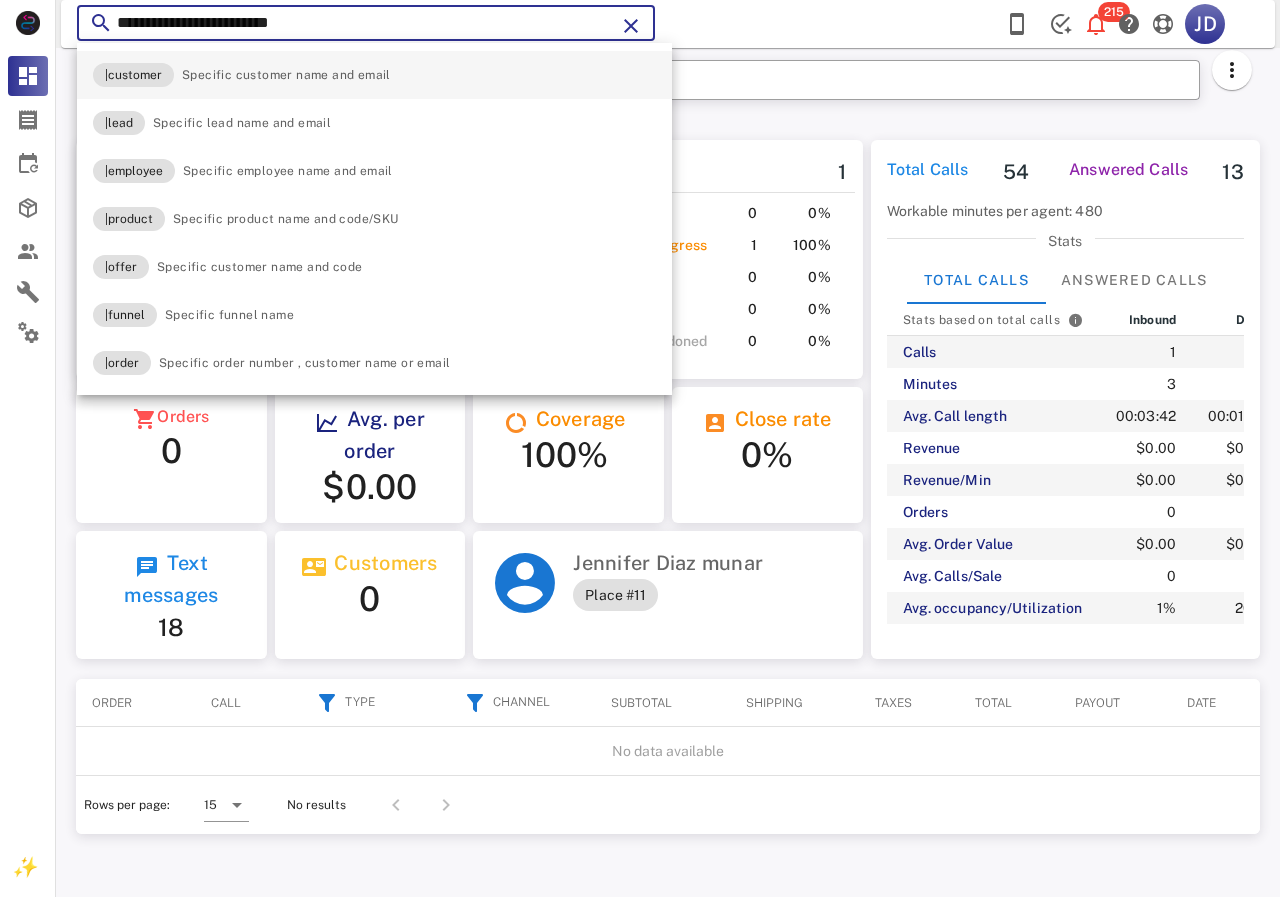 type on "**********" 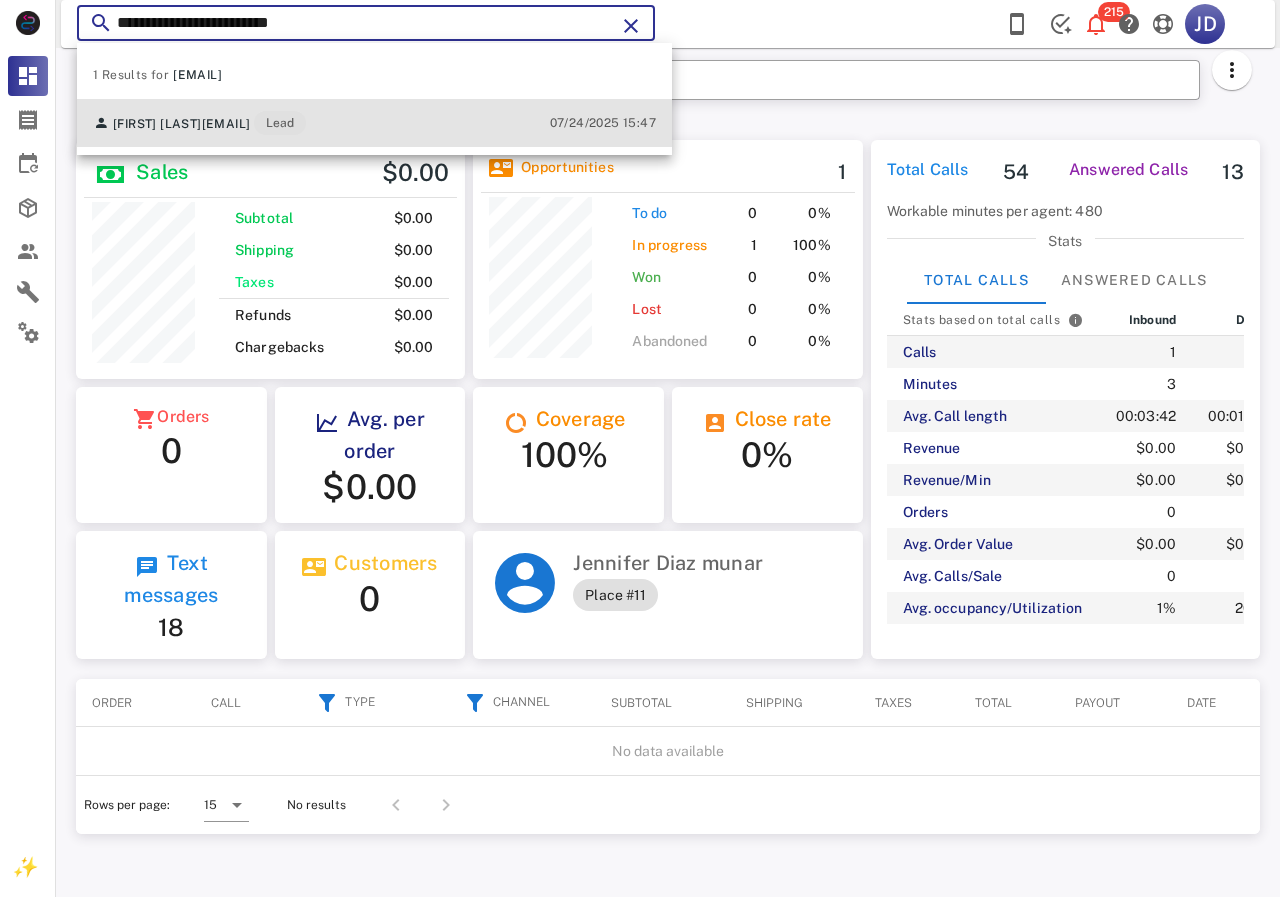click on "soniaromero357@icloud.com" at bounding box center [226, 124] 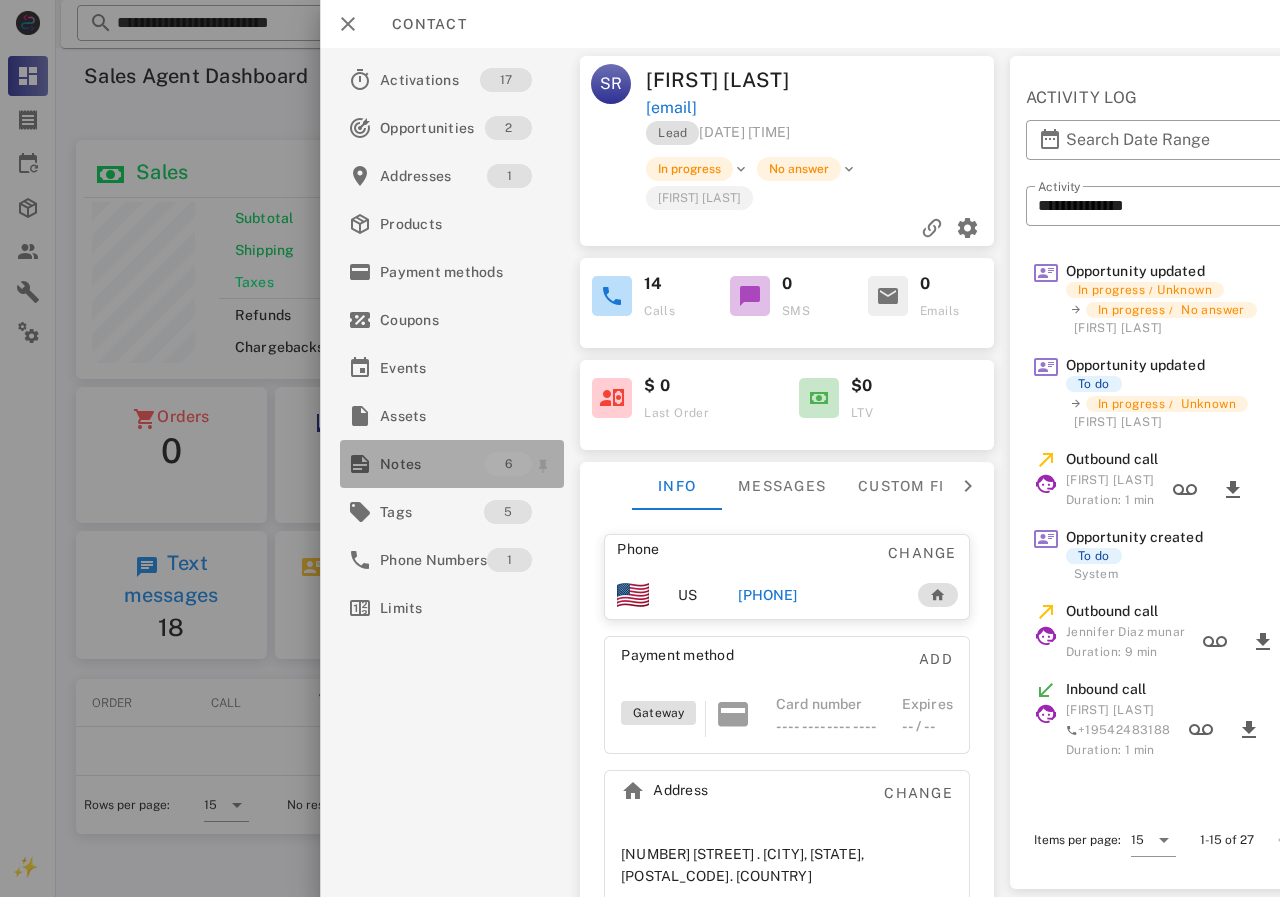click on "Notes" at bounding box center (432, 464) 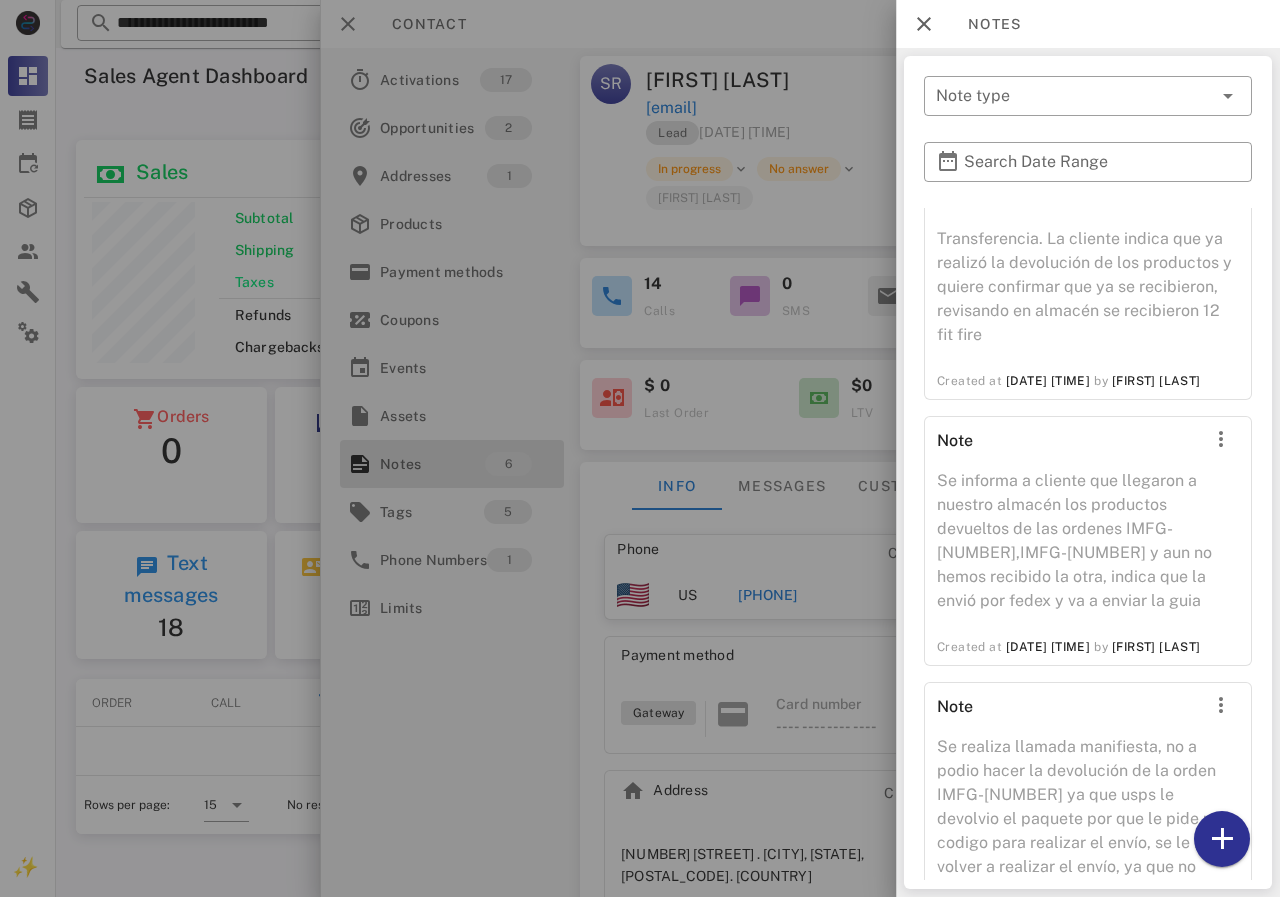 scroll, scrollTop: 1092, scrollLeft: 0, axis: vertical 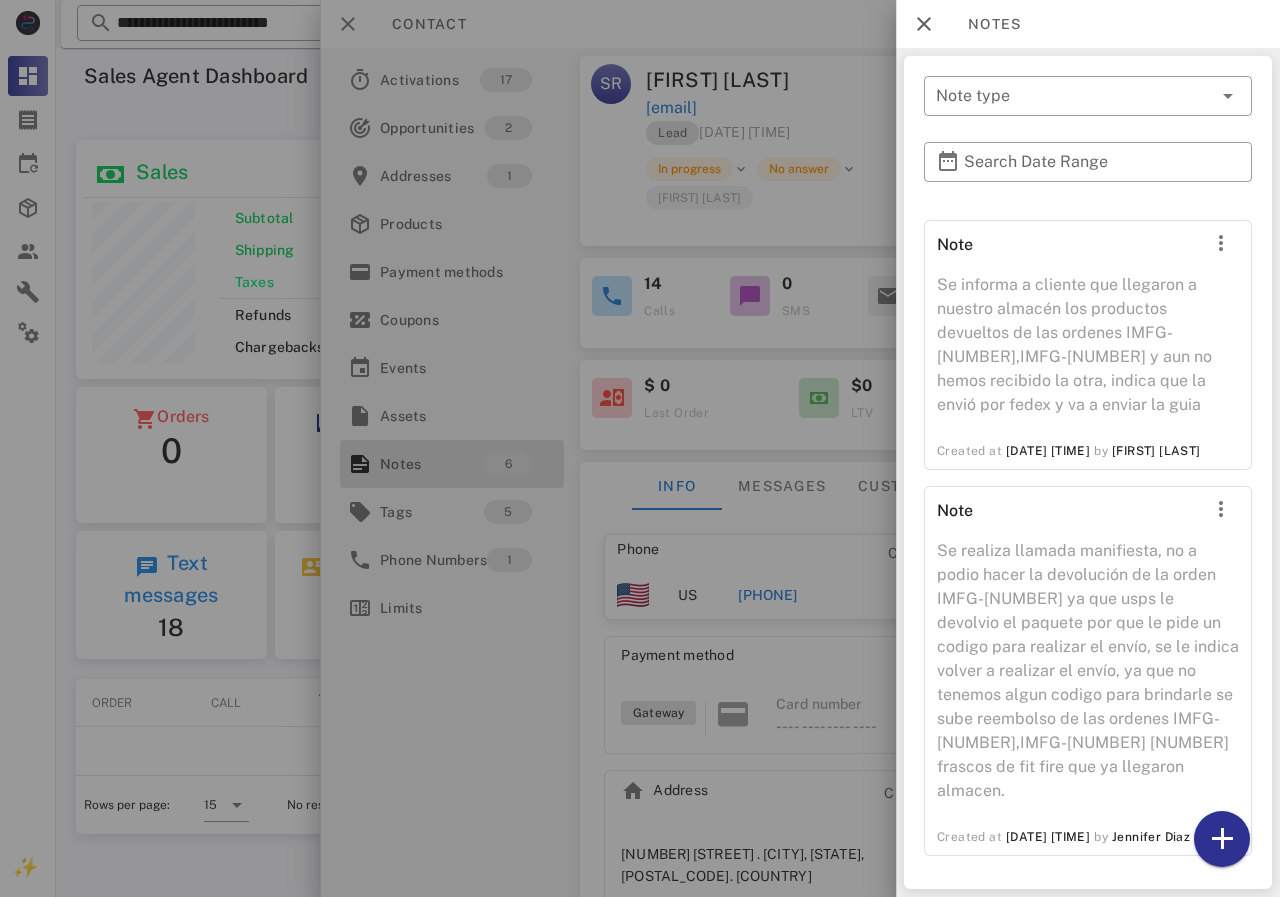 drag, startPoint x: 584, startPoint y: 134, endPoint x: 837, endPoint y: 310, distance: 308.19638 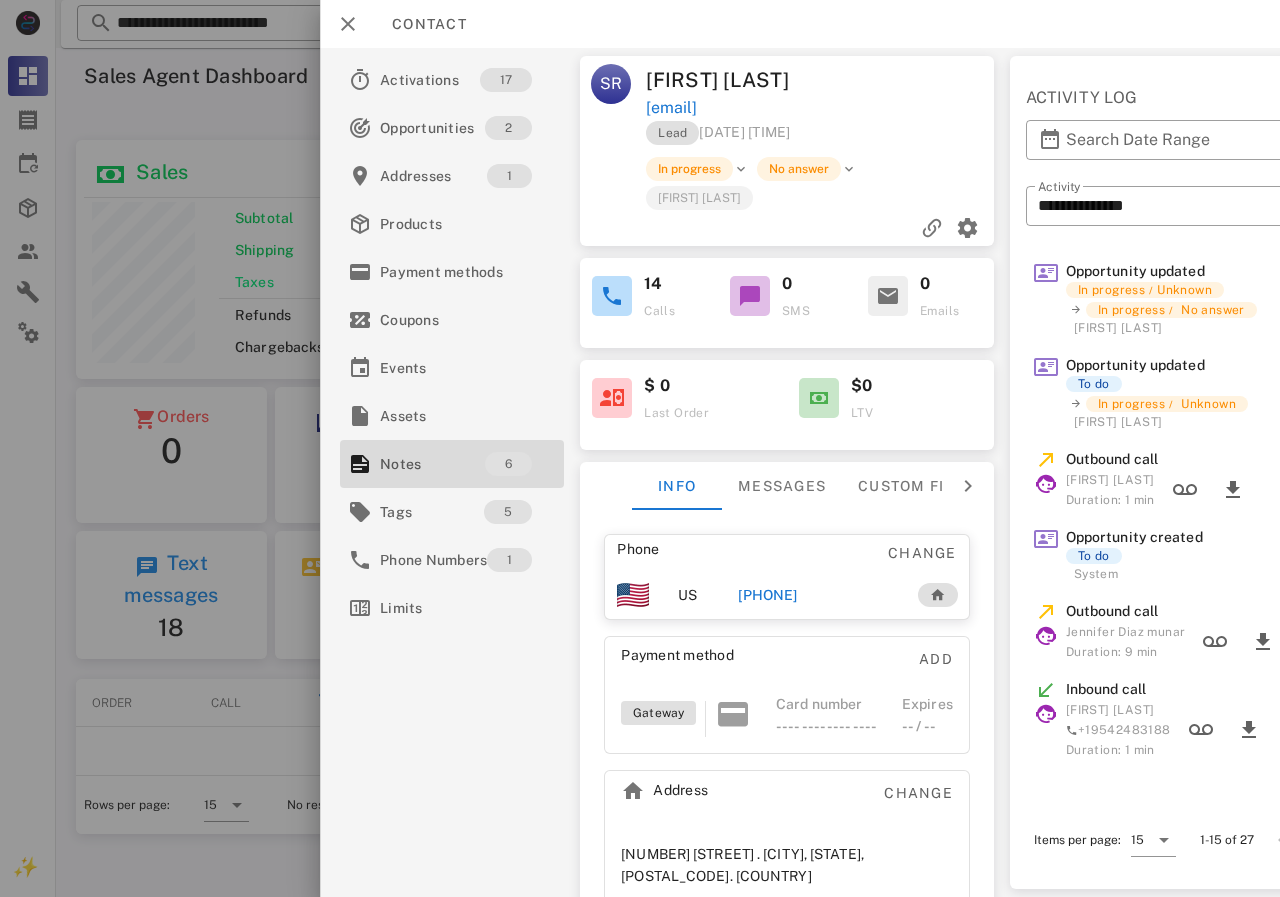 drag, startPoint x: 803, startPoint y: 592, endPoint x: 1005, endPoint y: 582, distance: 202.24738 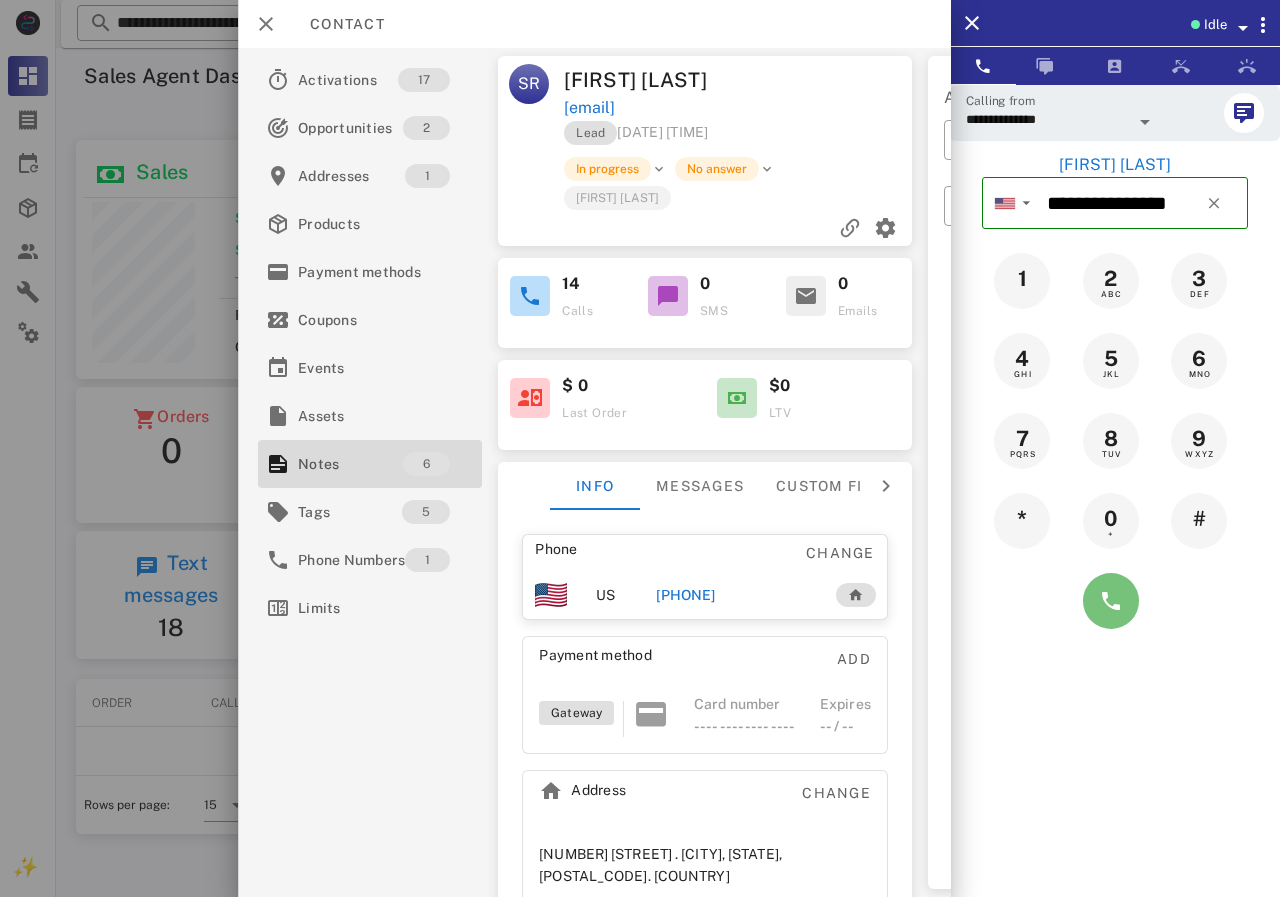 click at bounding box center (1111, 601) 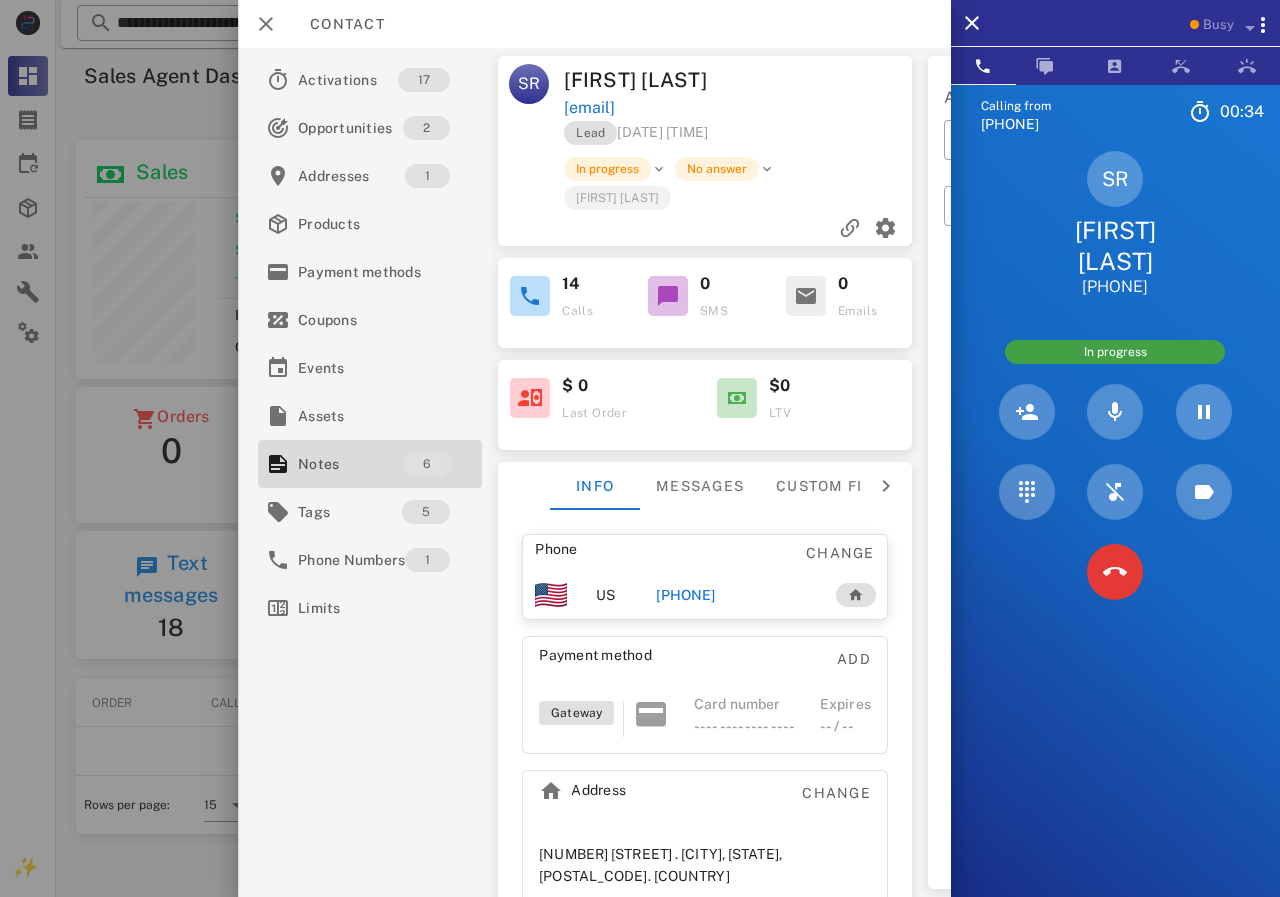 click at bounding box center (1115, 572) 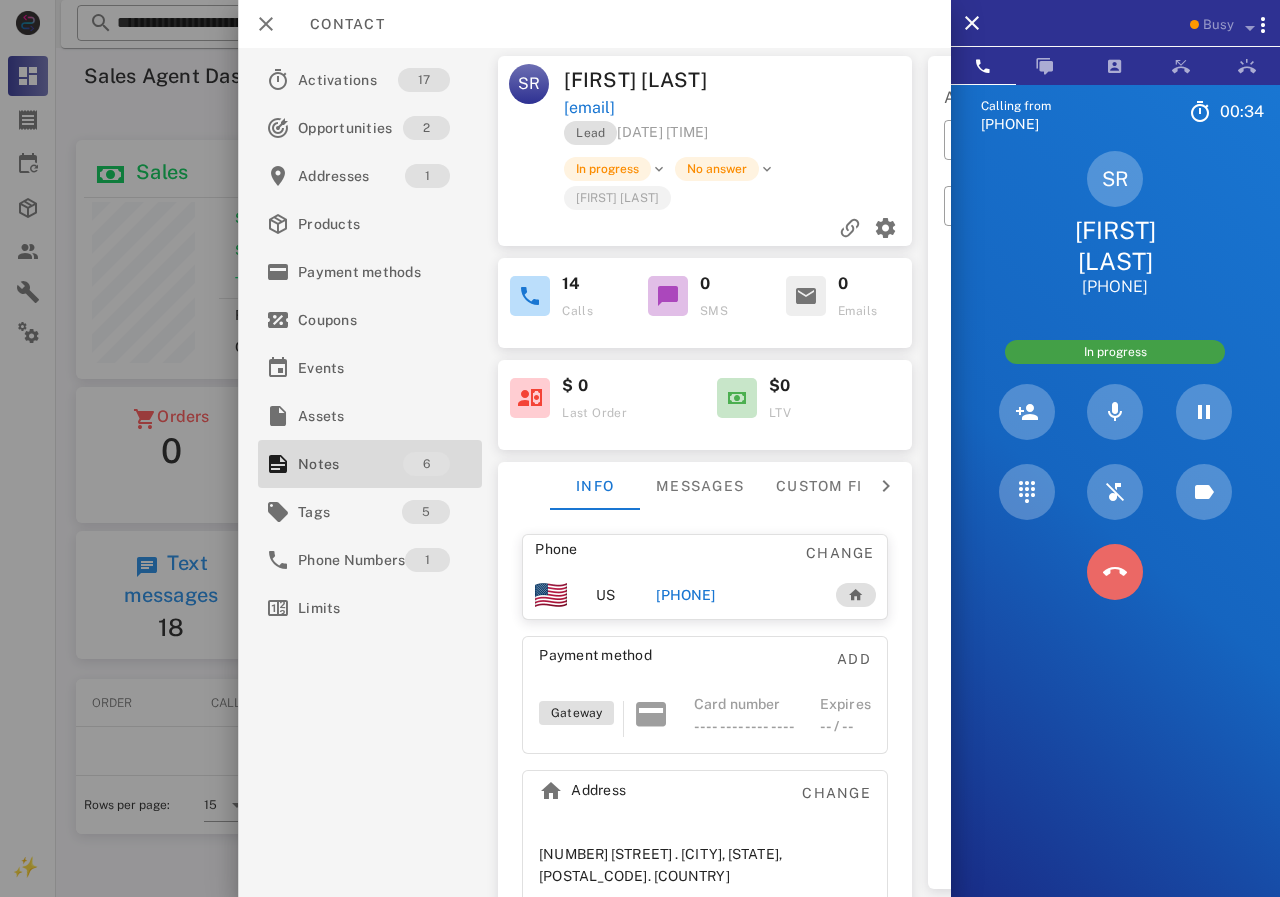 click at bounding box center [1115, 572] 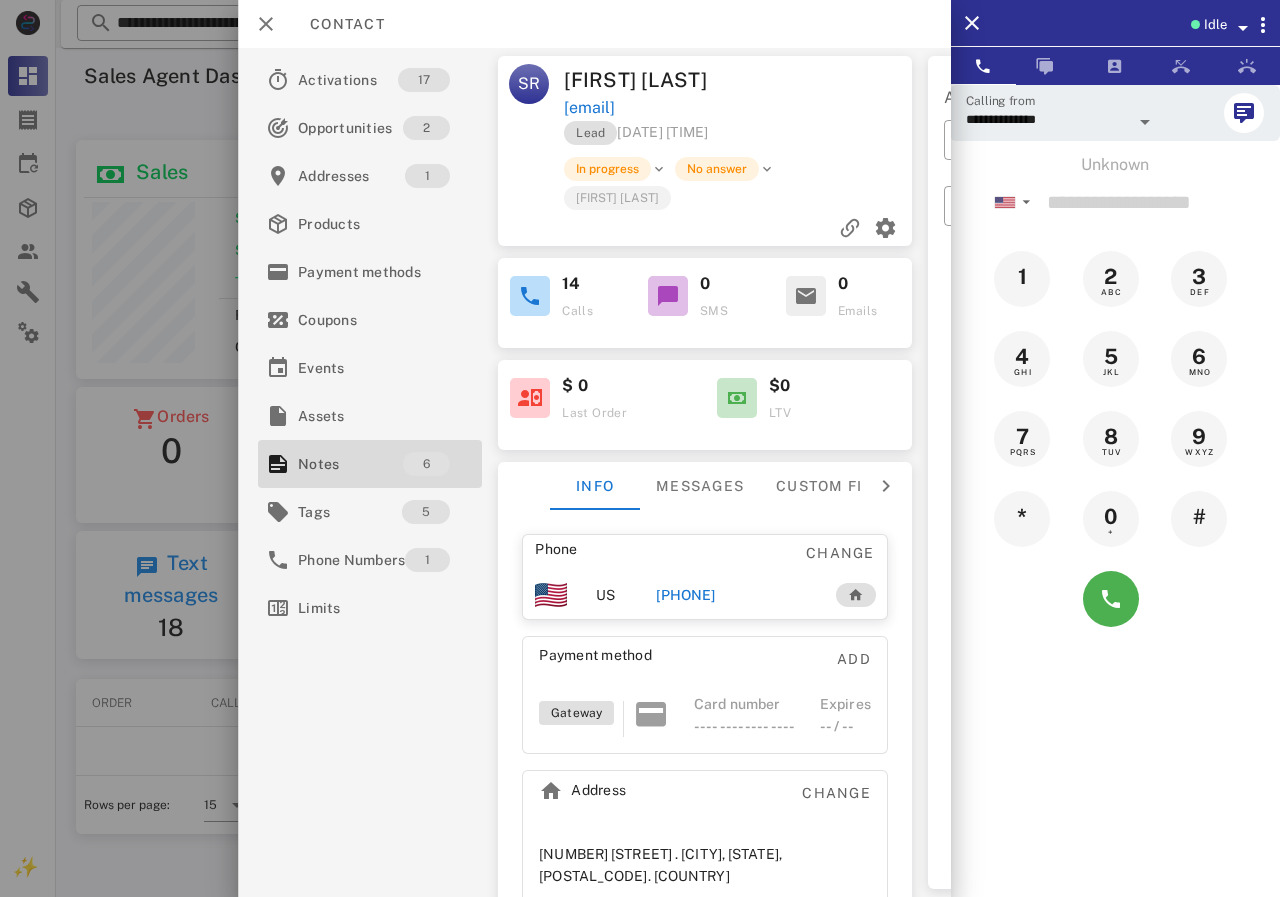 drag, startPoint x: 713, startPoint y: 592, endPoint x: 777, endPoint y: 587, distance: 64.195015 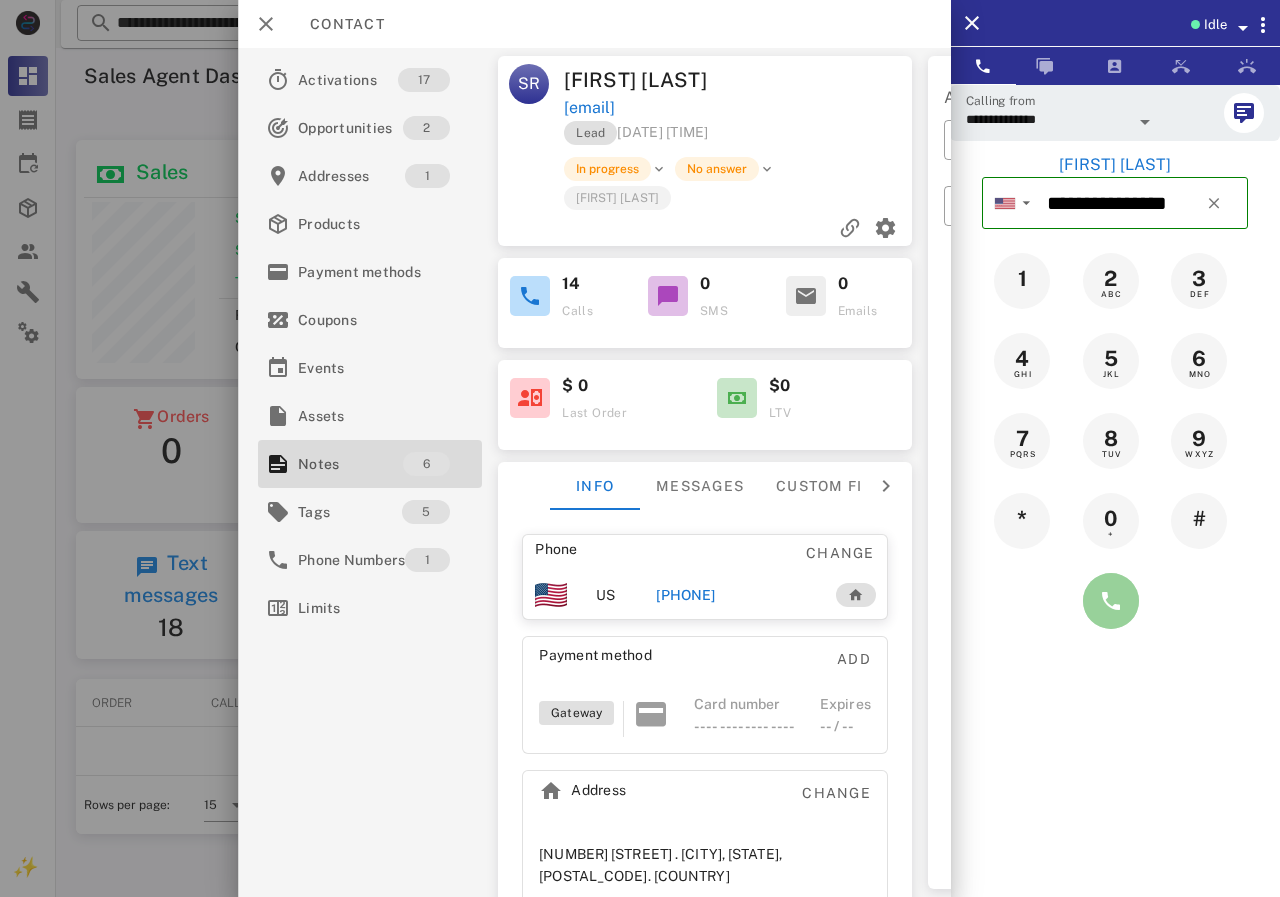 click at bounding box center (1111, 601) 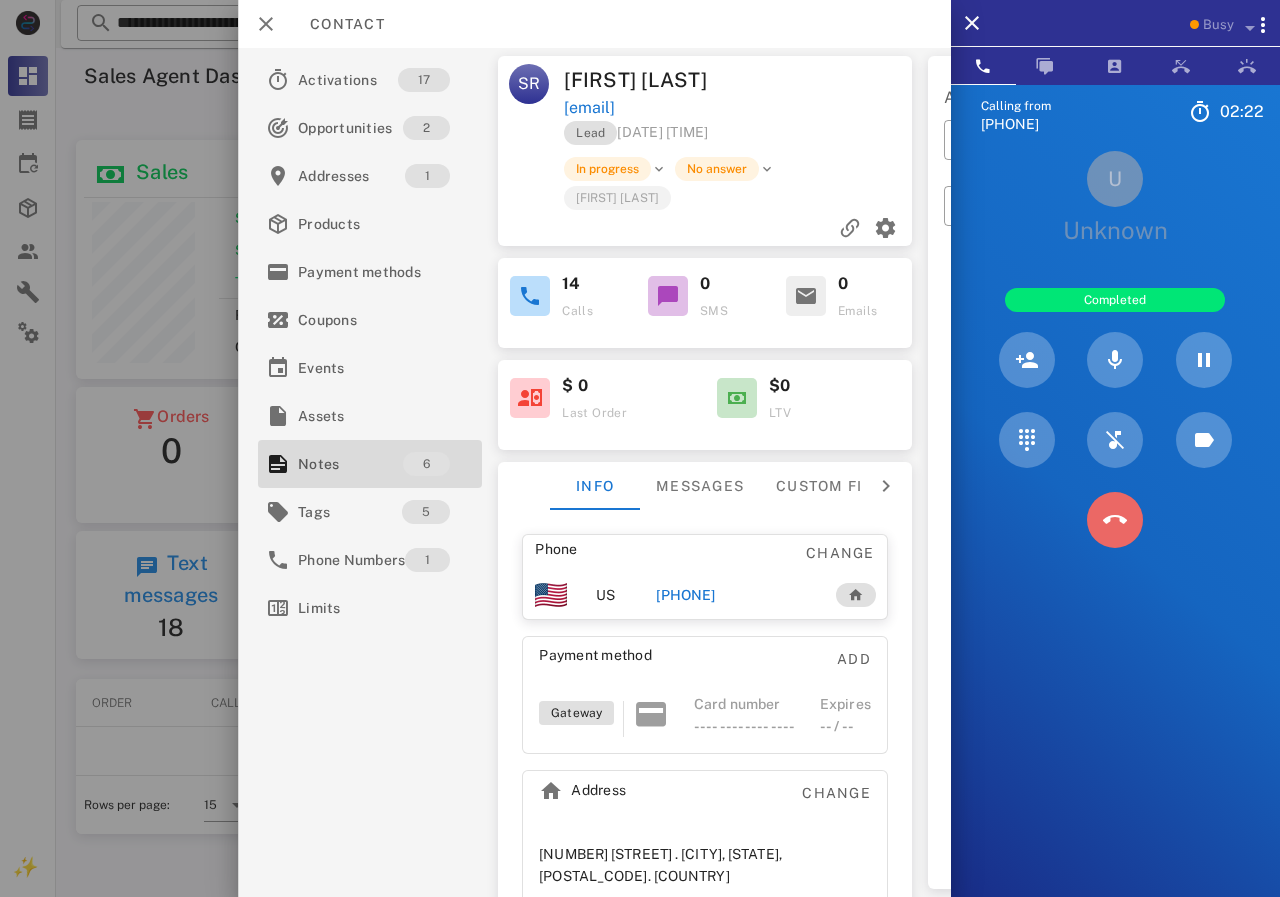 click at bounding box center [1115, 520] 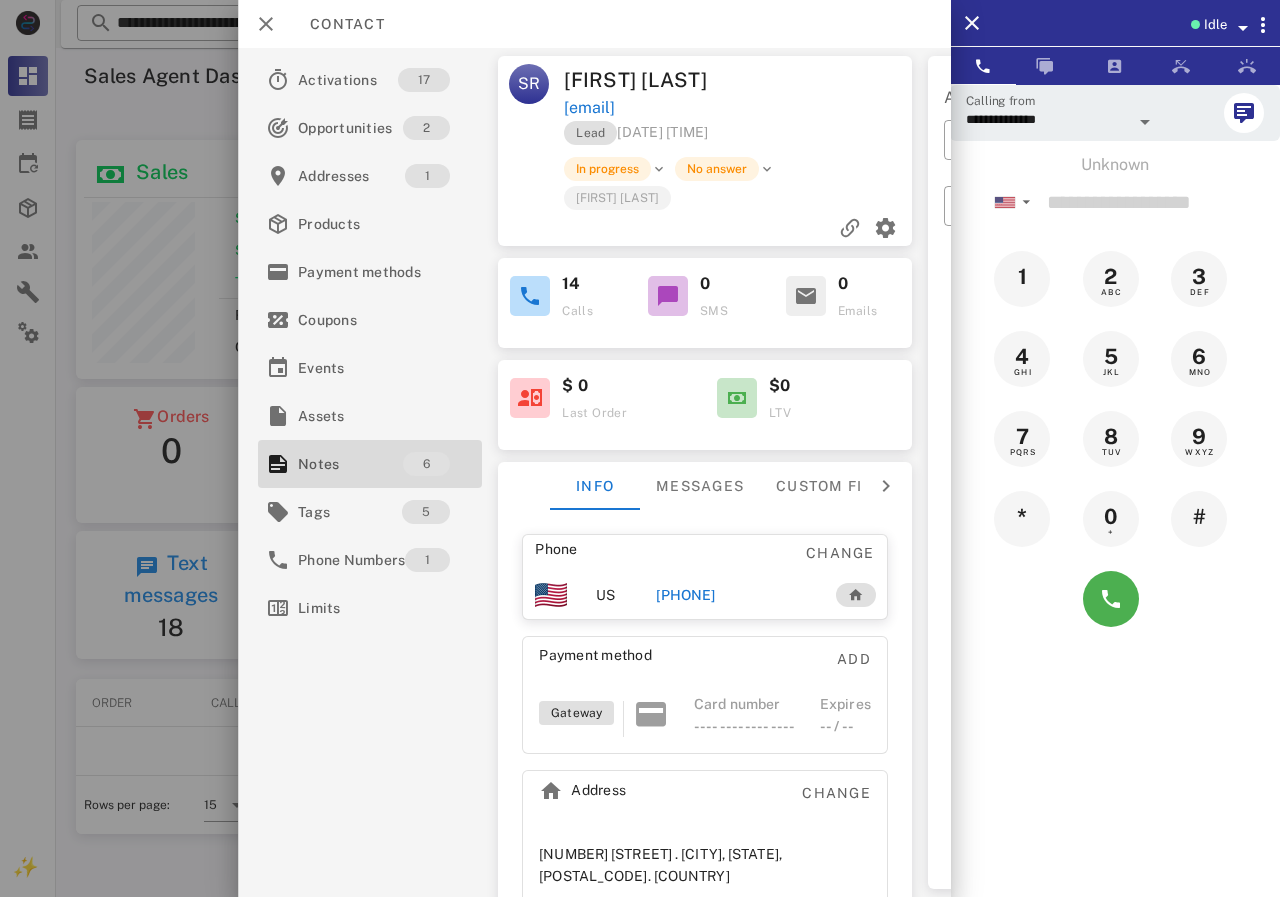 drag, startPoint x: 665, startPoint y: 596, endPoint x: 764, endPoint y: 596, distance: 99 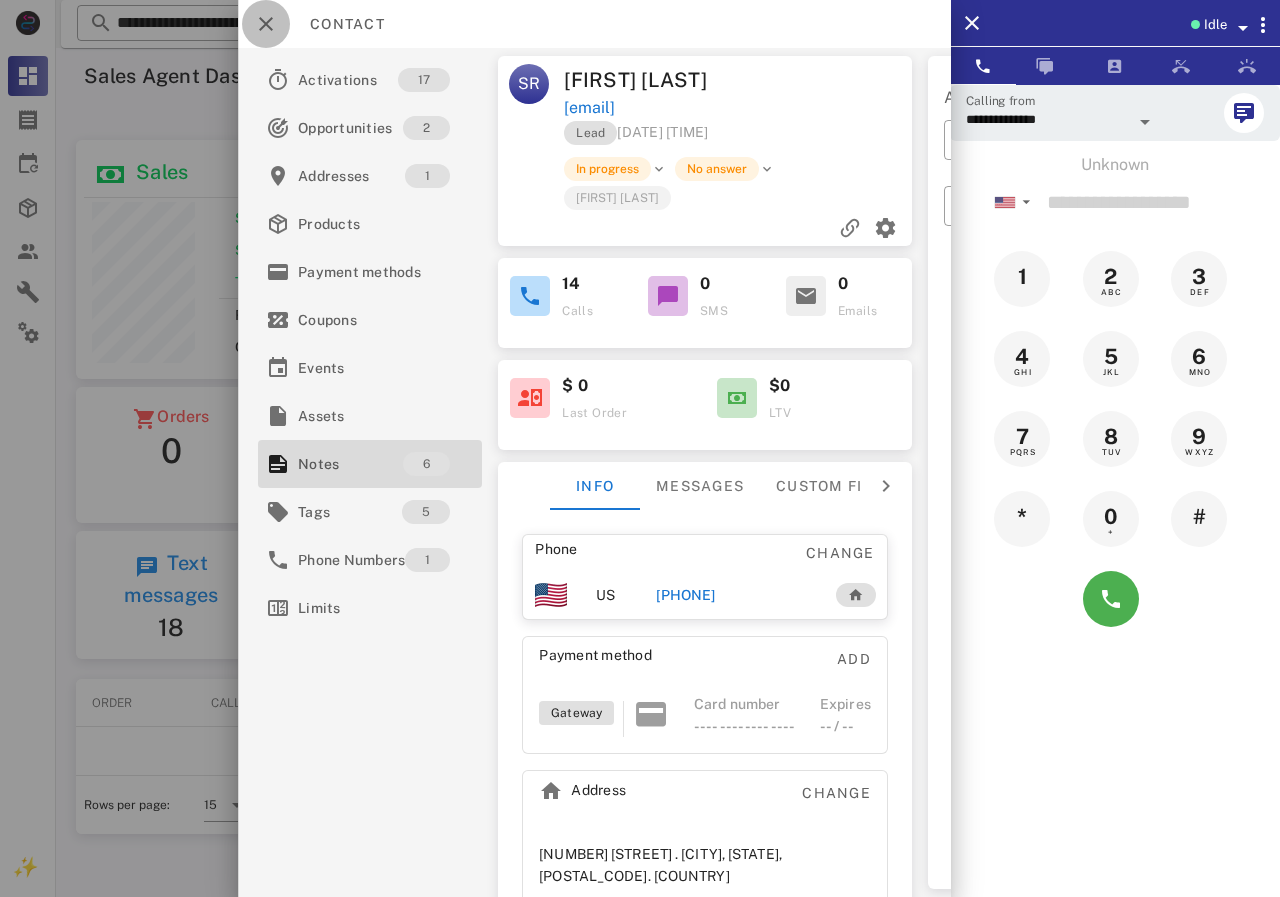 click at bounding box center [266, 24] 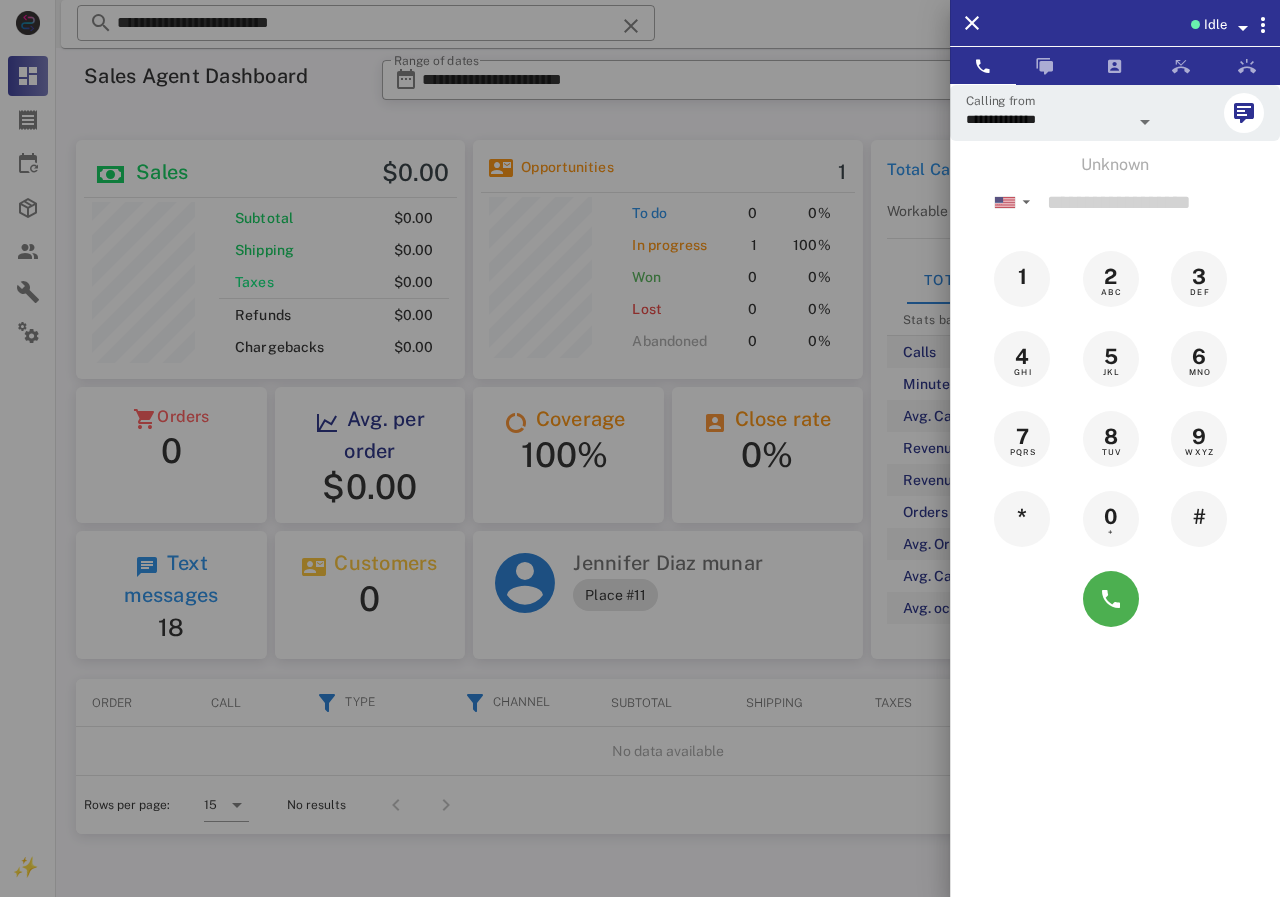 click at bounding box center [640, 448] 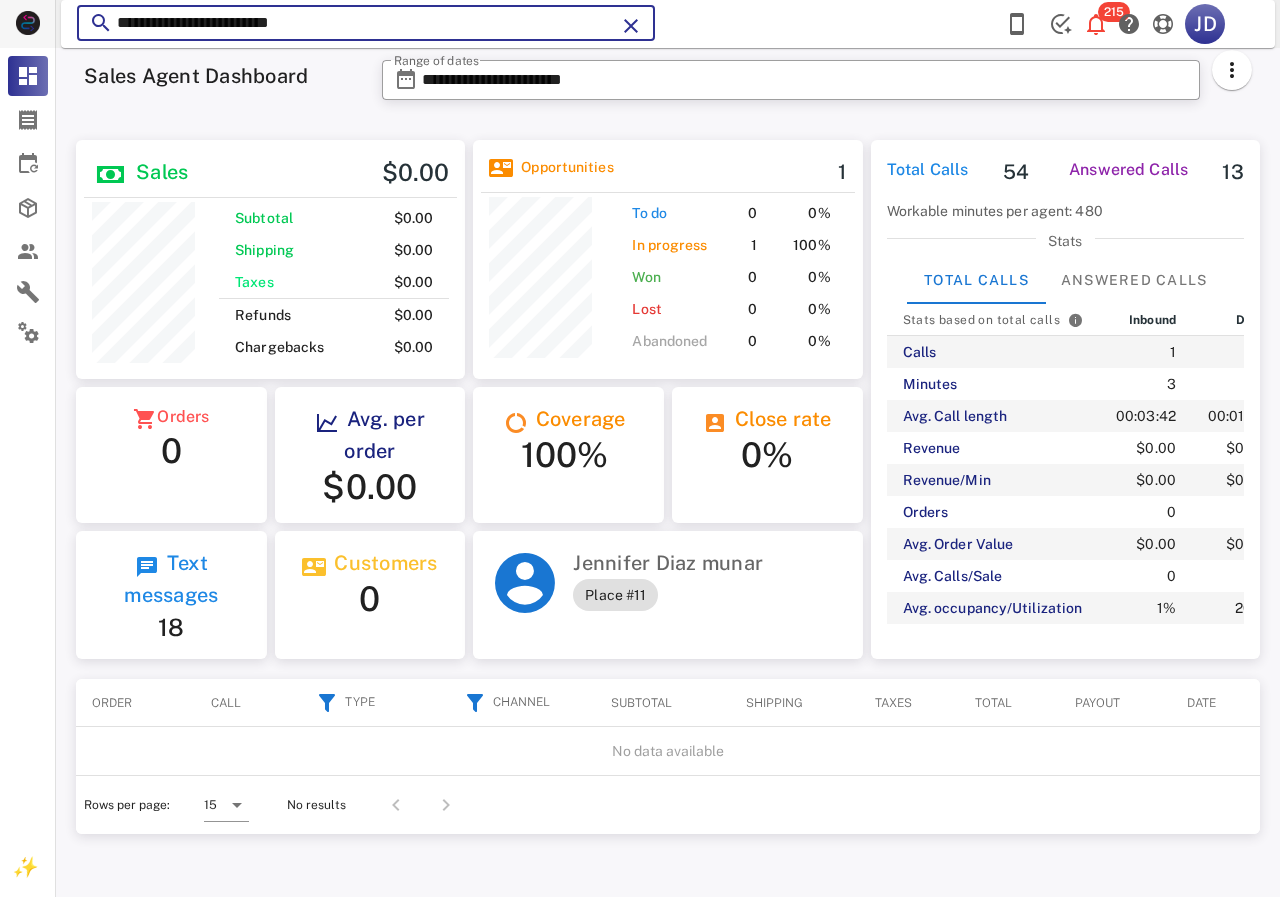 drag, startPoint x: 389, startPoint y: 21, endPoint x: 5, endPoint y: 31, distance: 384.1302 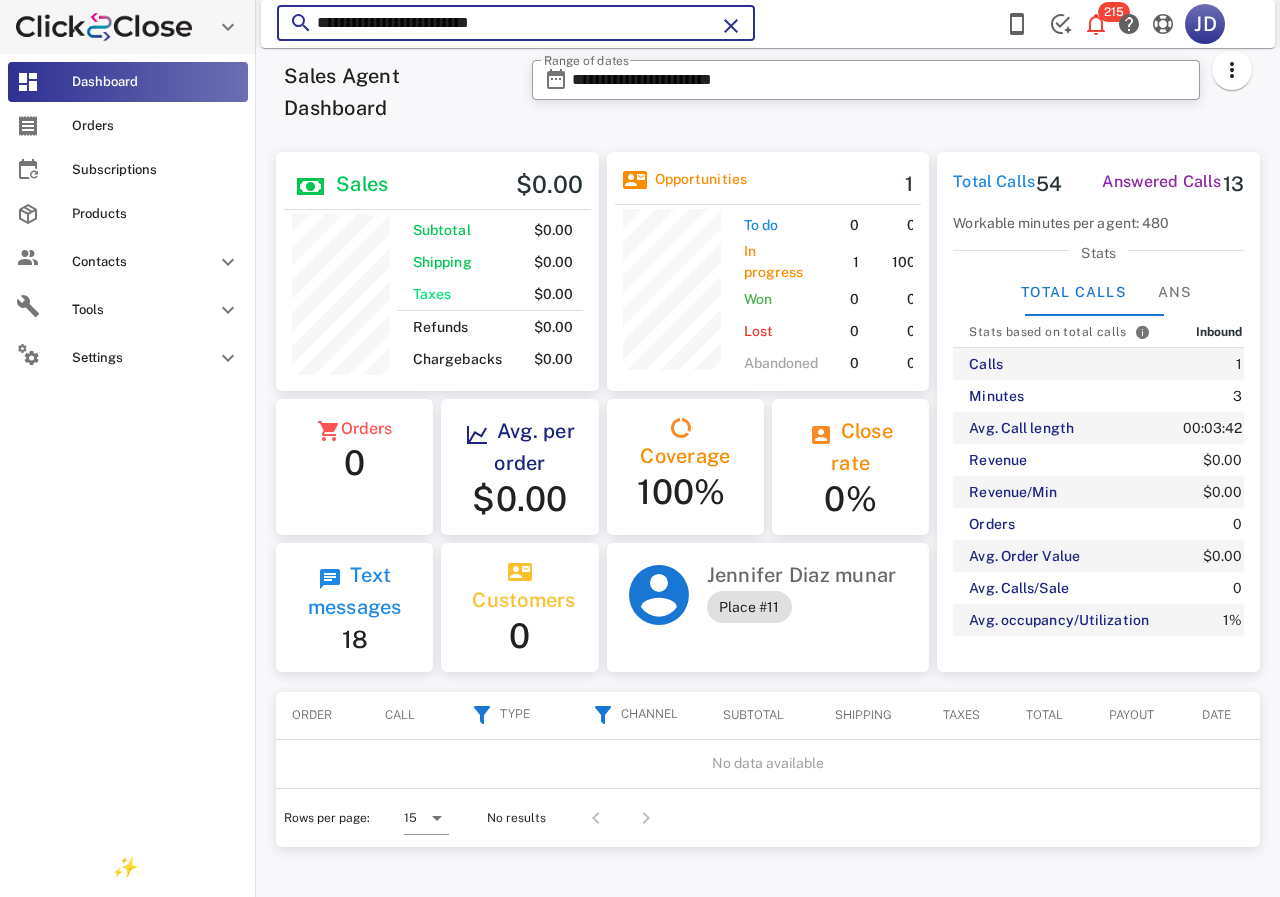 scroll, scrollTop: 250, scrollLeft: 322, axis: both 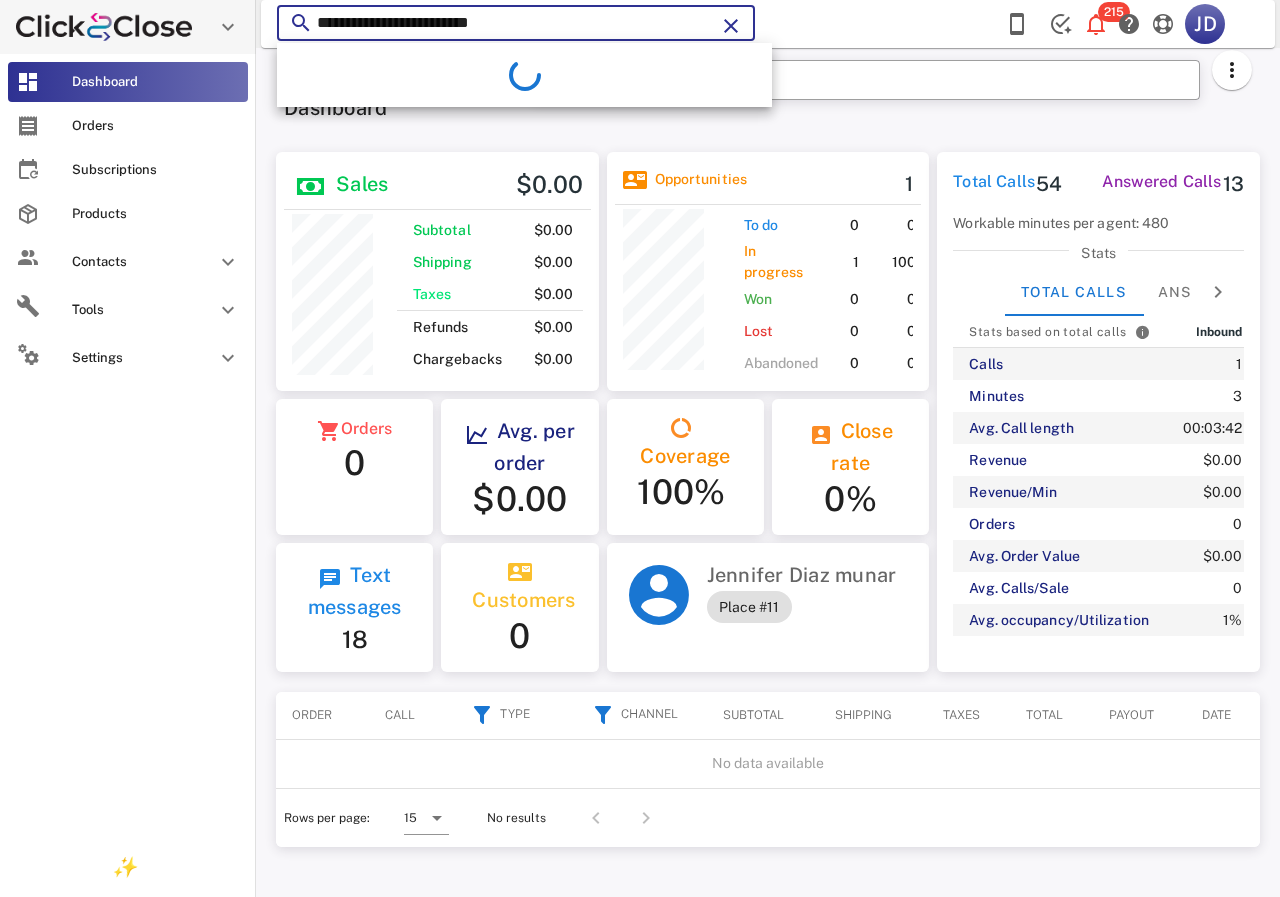paste 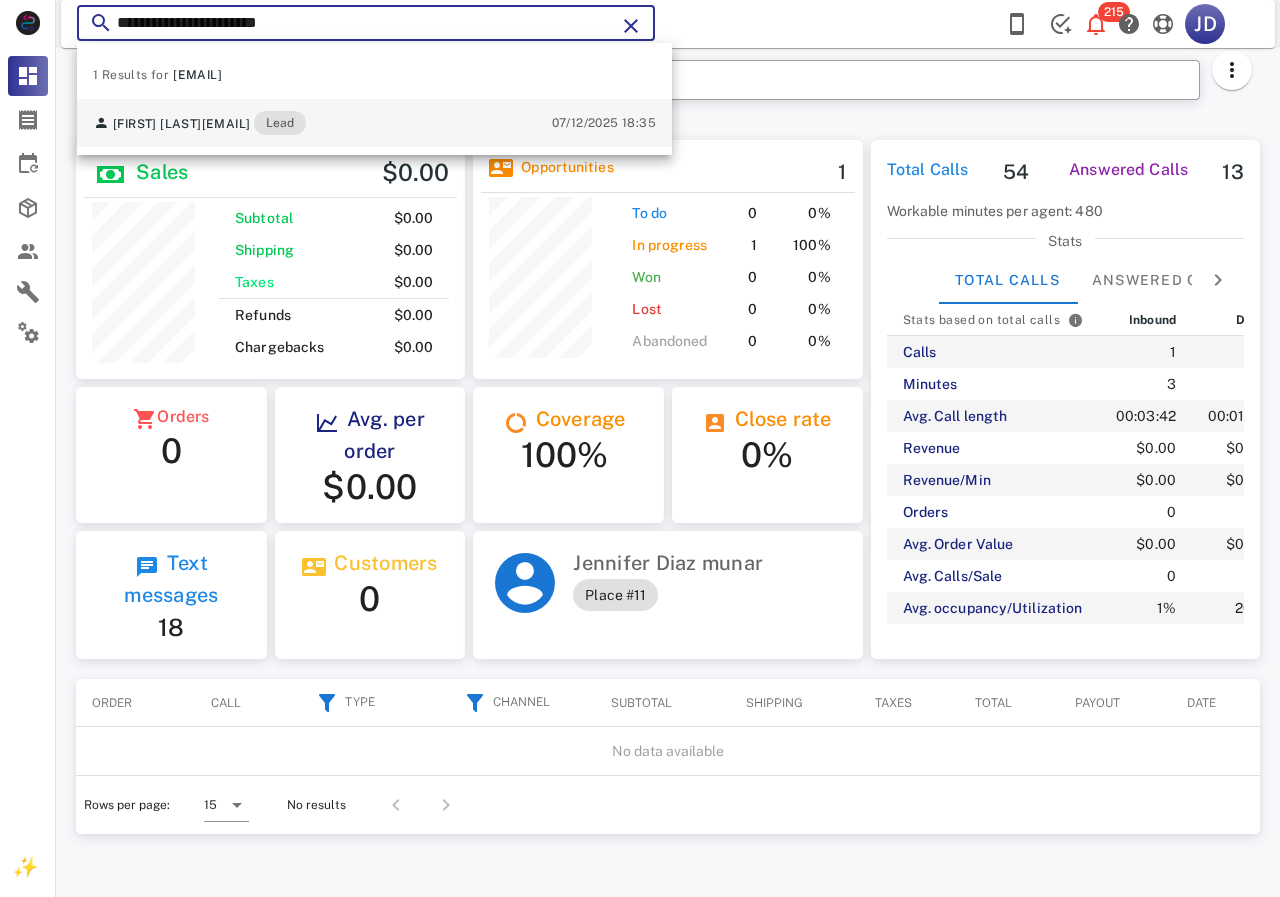 scroll, scrollTop: 999761, scrollLeft: 999611, axis: both 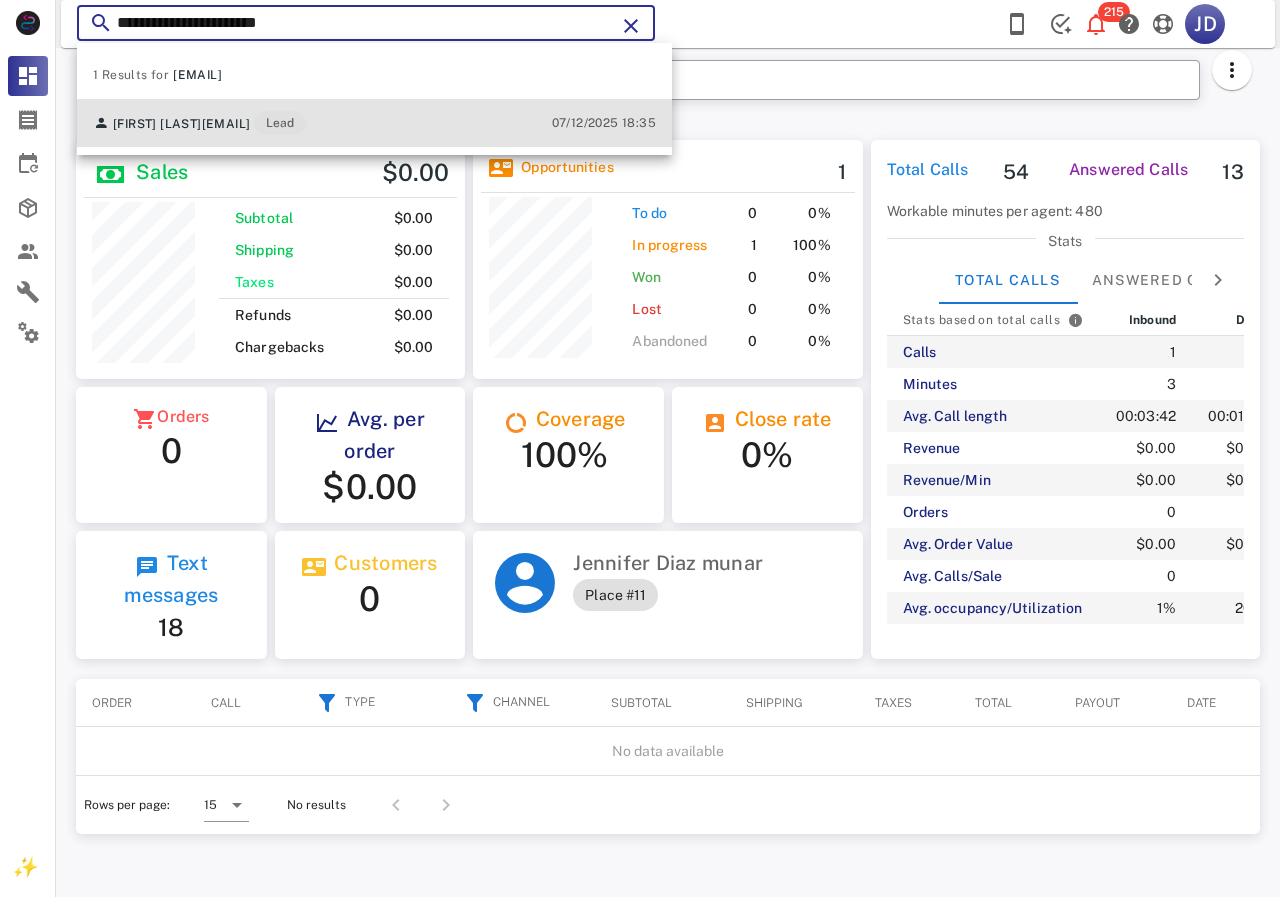 click on "Genara Santos   genarapelagio@gmail.com   Lead" at bounding box center (199, 123) 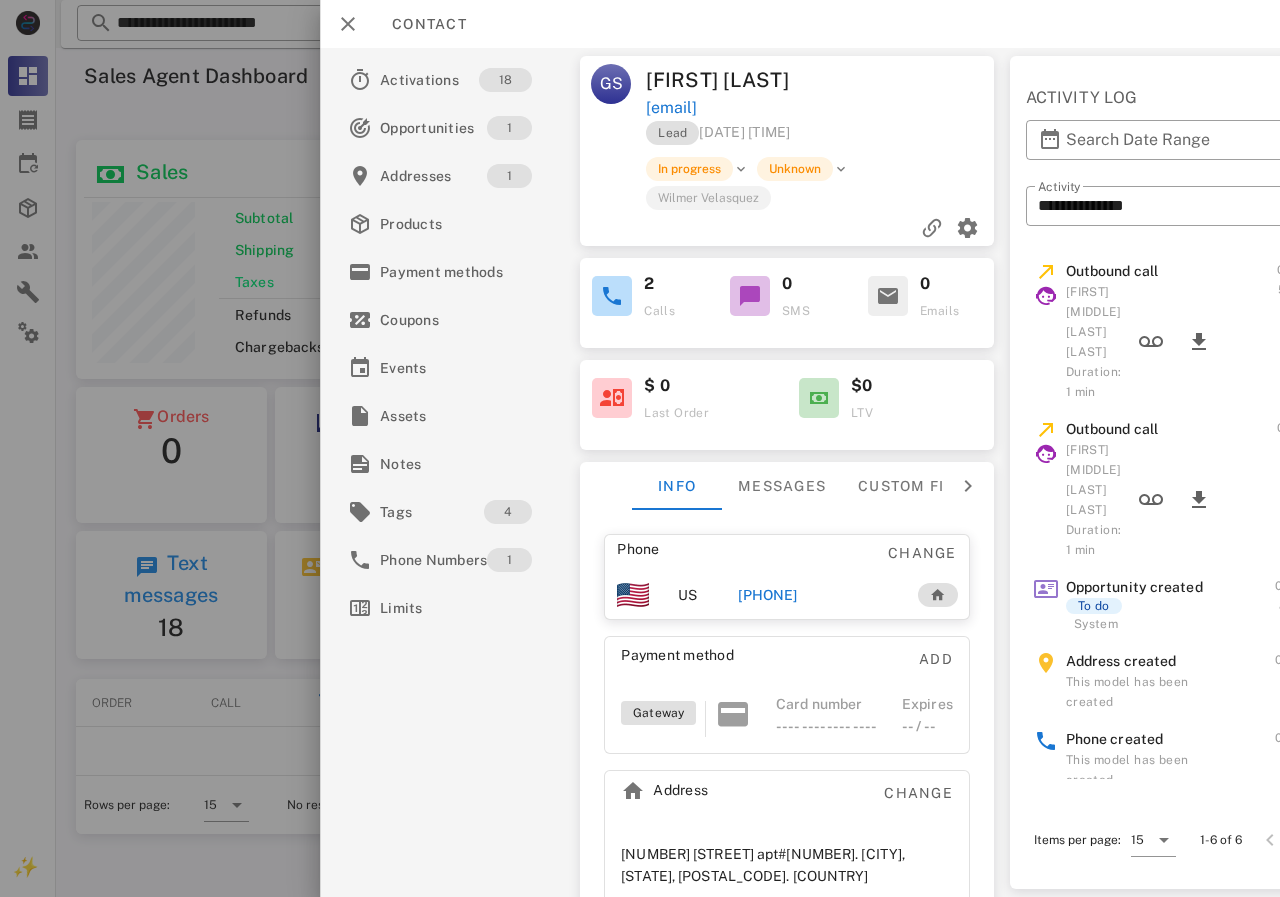 click on "+13234245593" at bounding box center [767, 595] 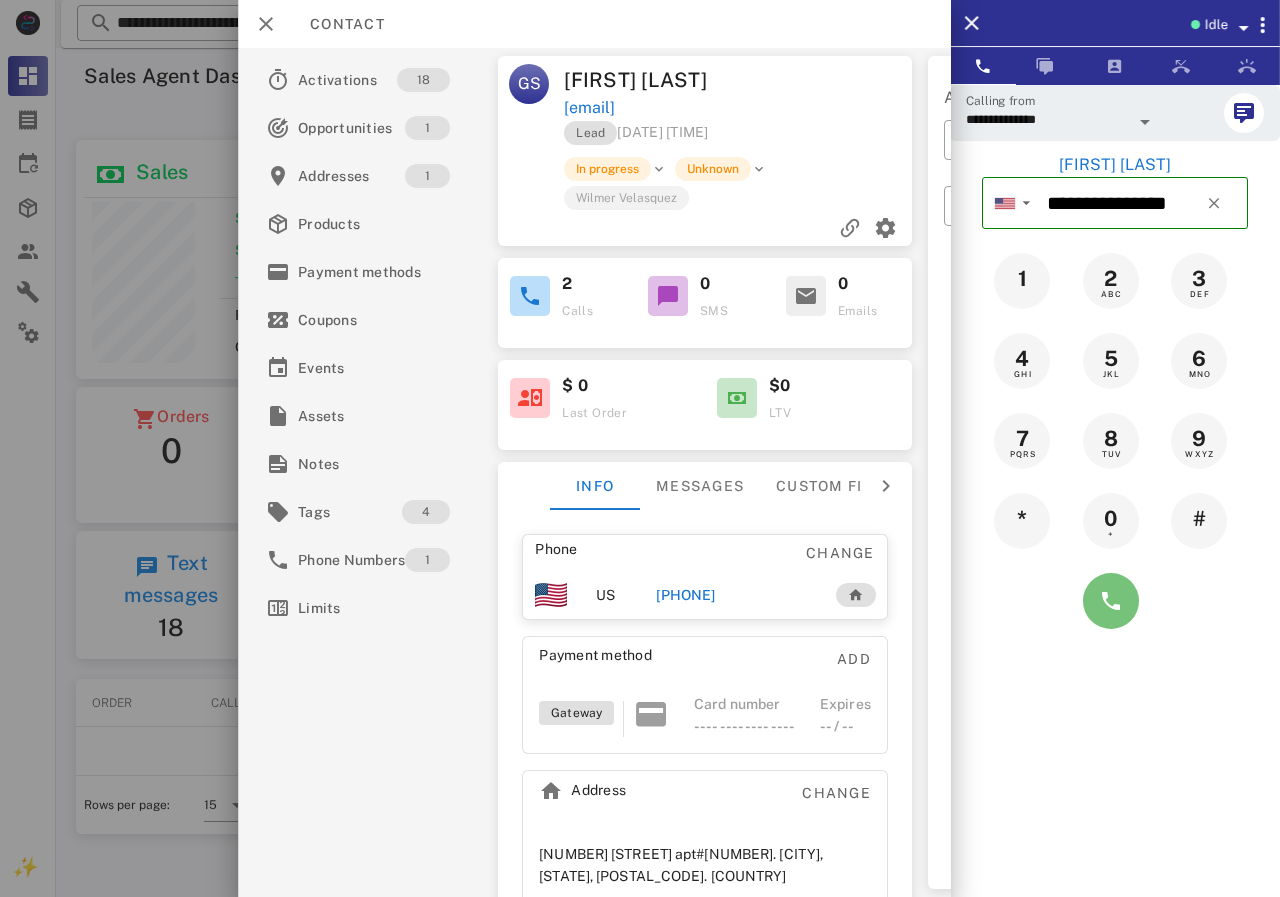 click at bounding box center (1111, 601) 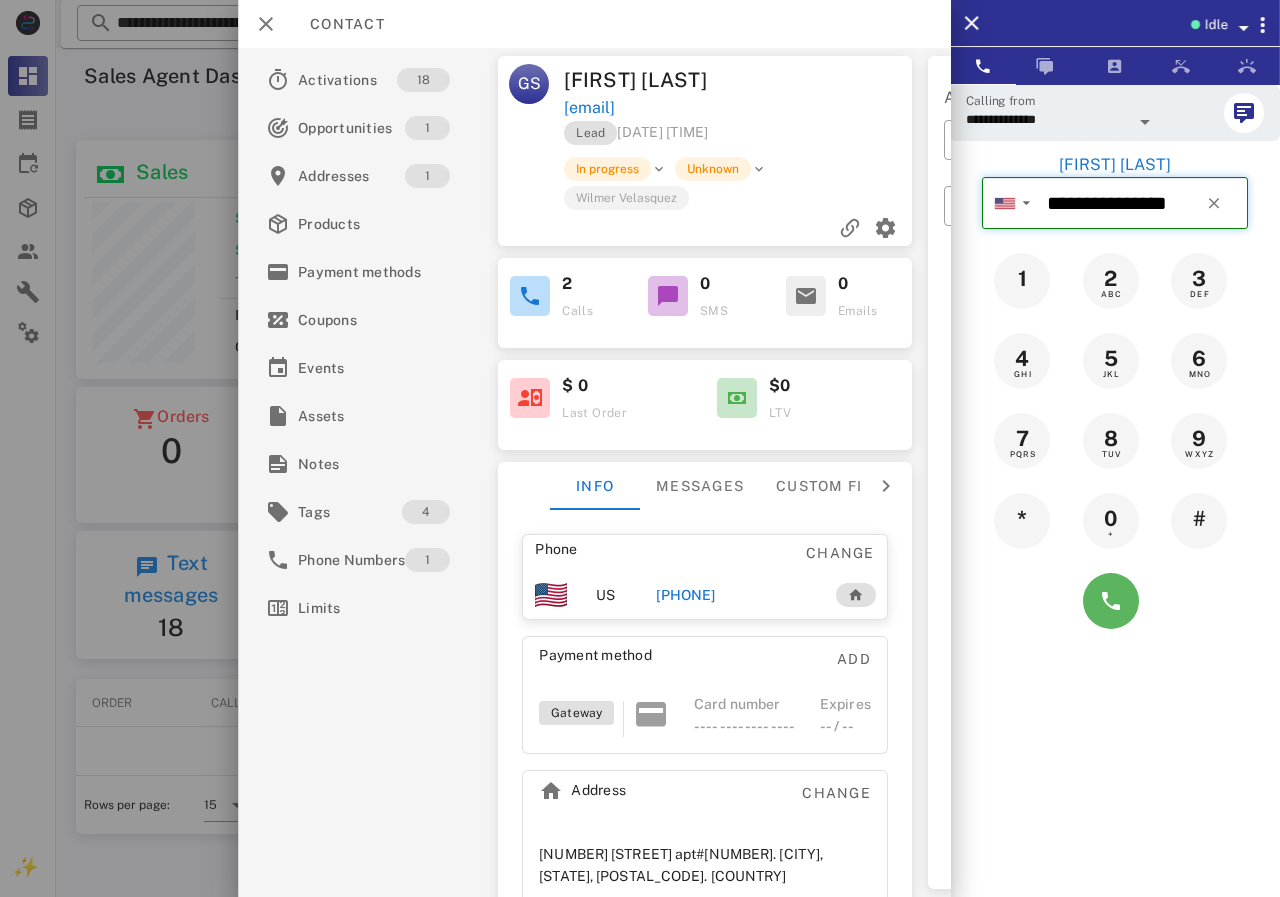 type 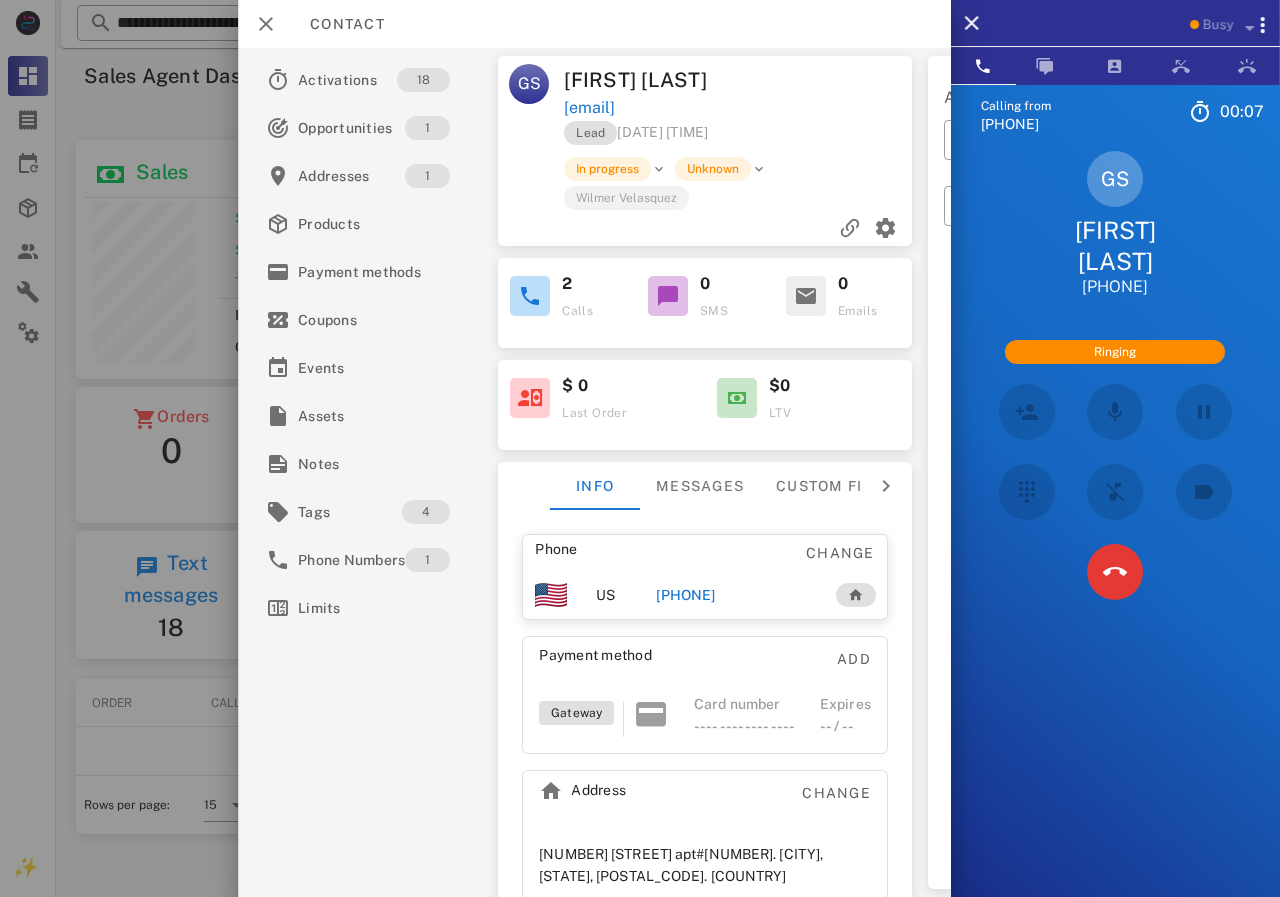 drag, startPoint x: 788, startPoint y: 104, endPoint x: 564, endPoint y: 104, distance: 224 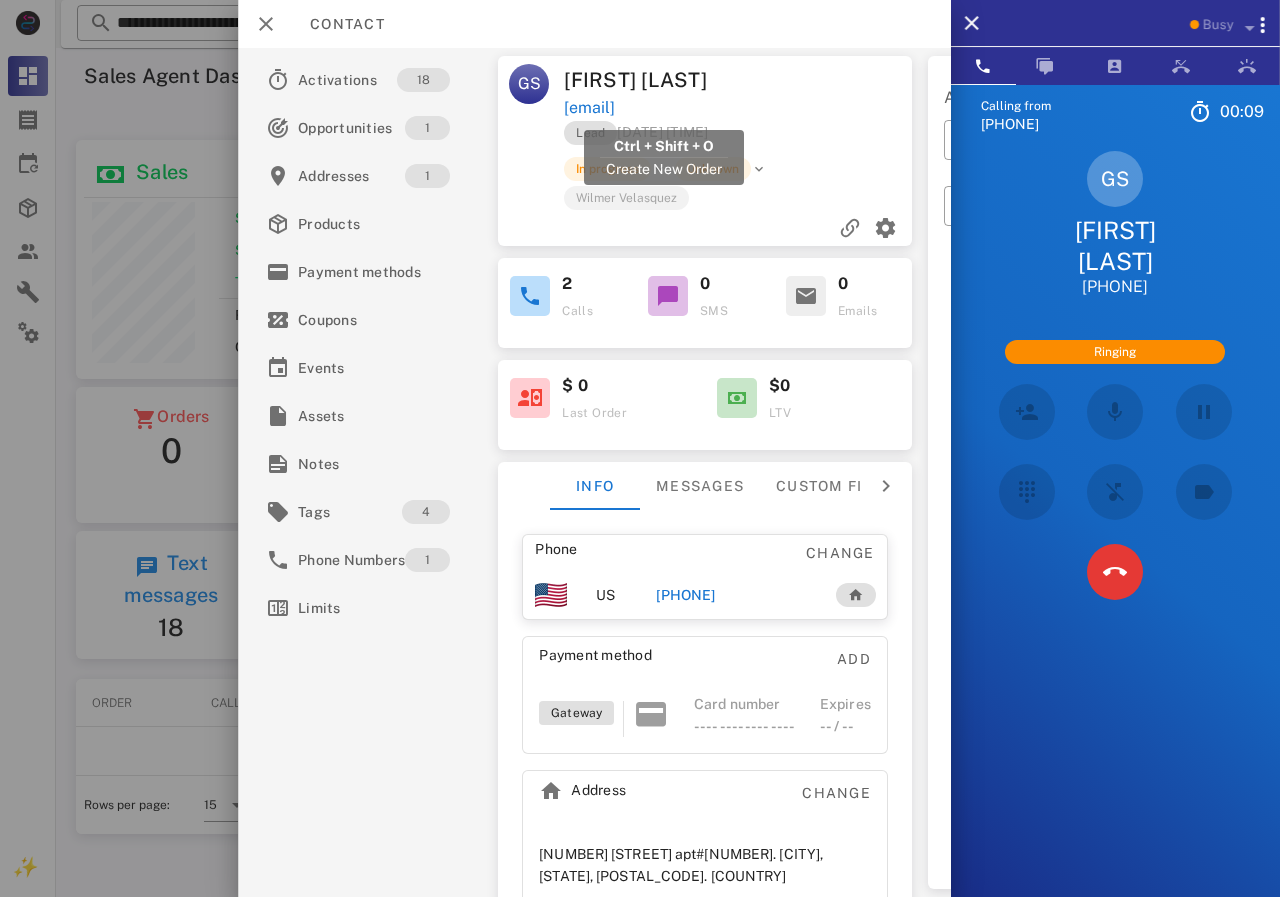 drag, startPoint x: 810, startPoint y: 106, endPoint x: 567, endPoint y: 111, distance: 243.05144 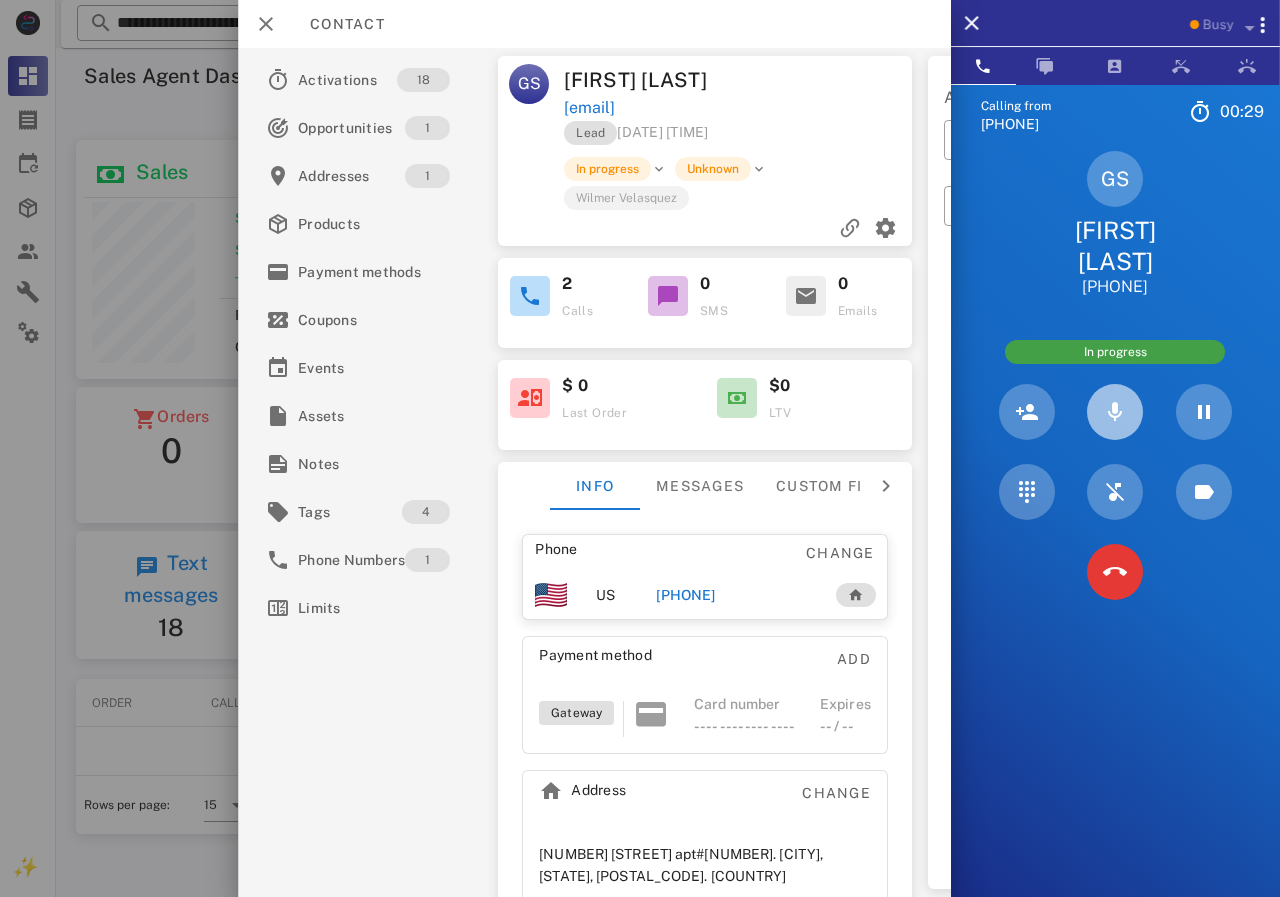 click at bounding box center [1115, 412] 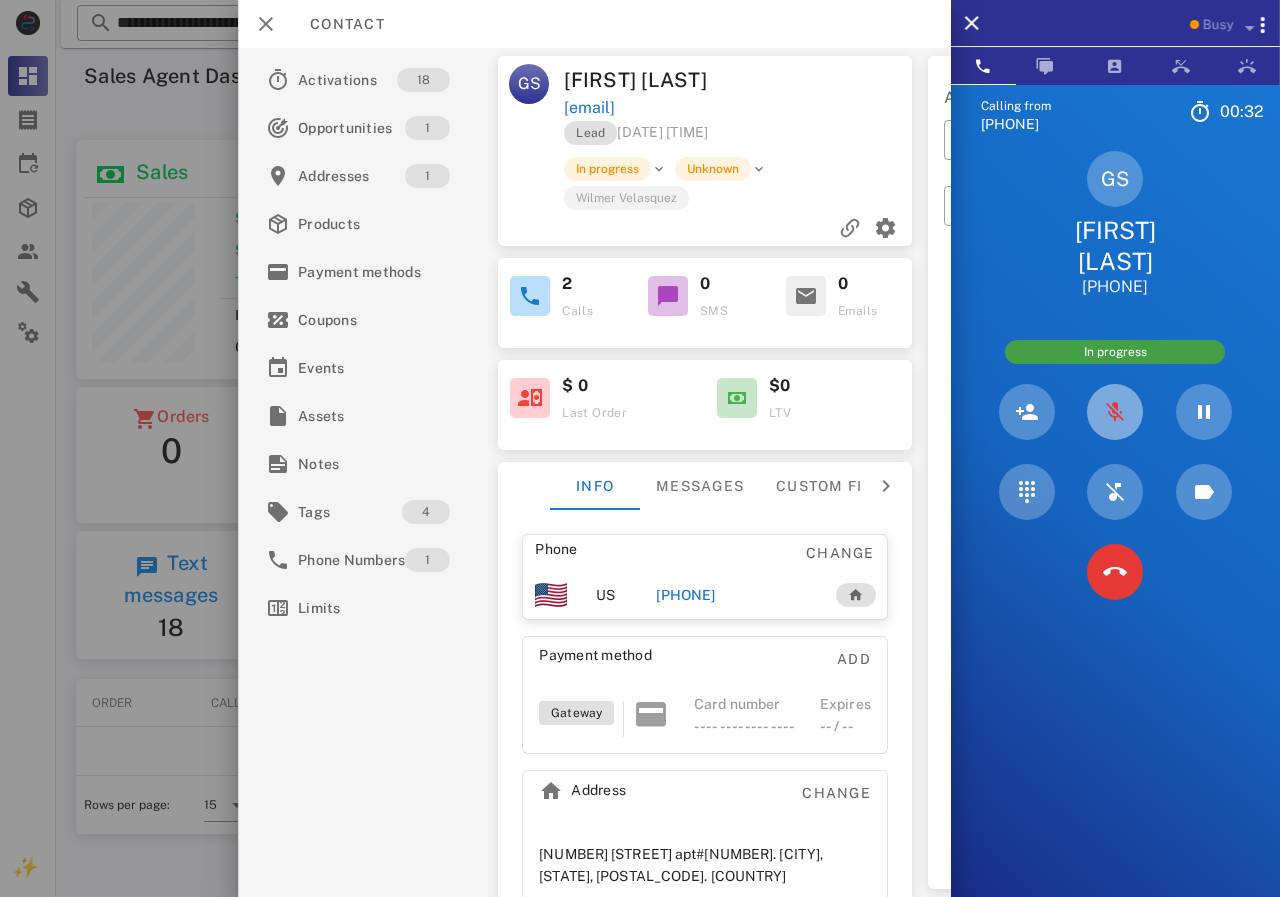 click at bounding box center (1115, 412) 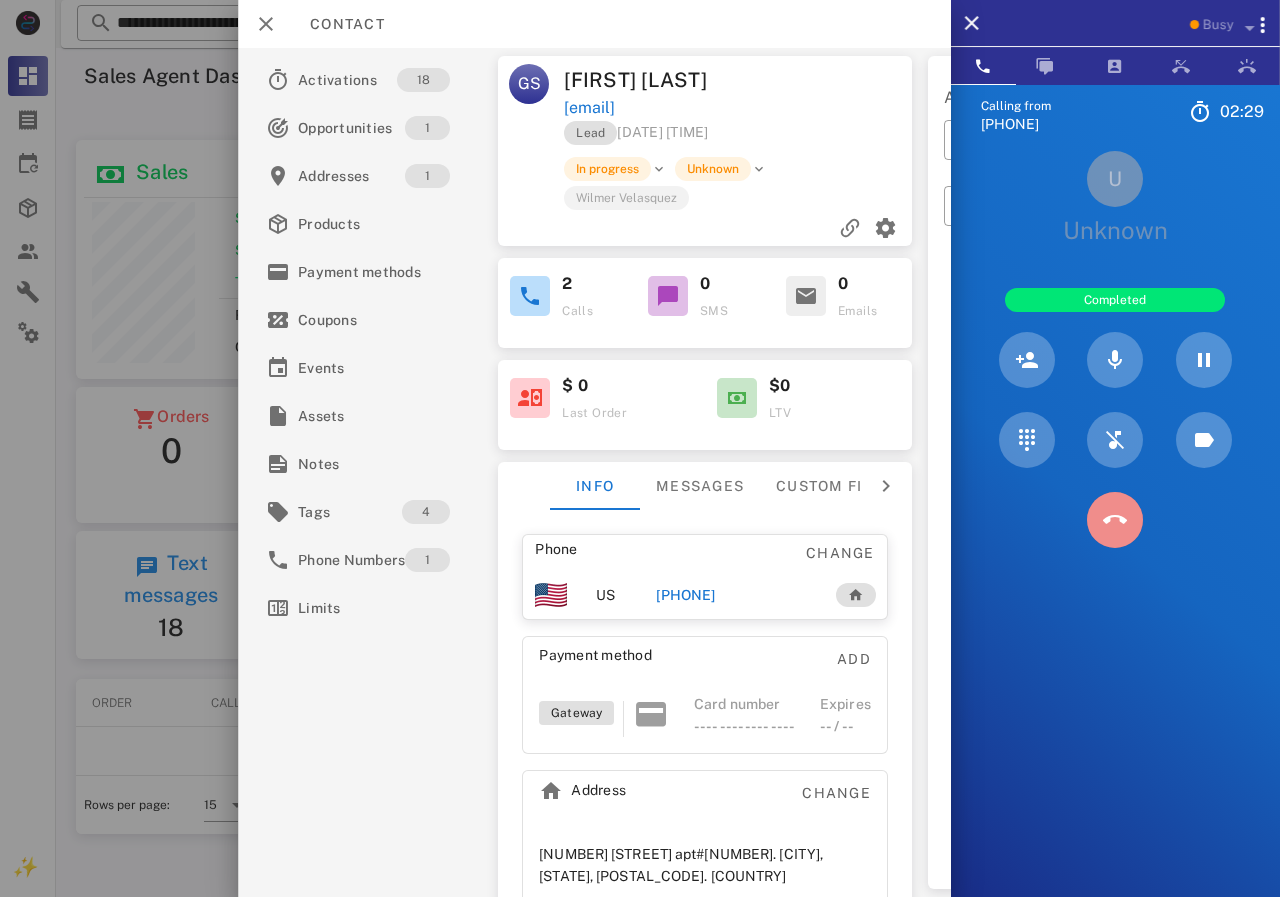 click at bounding box center (1115, 520) 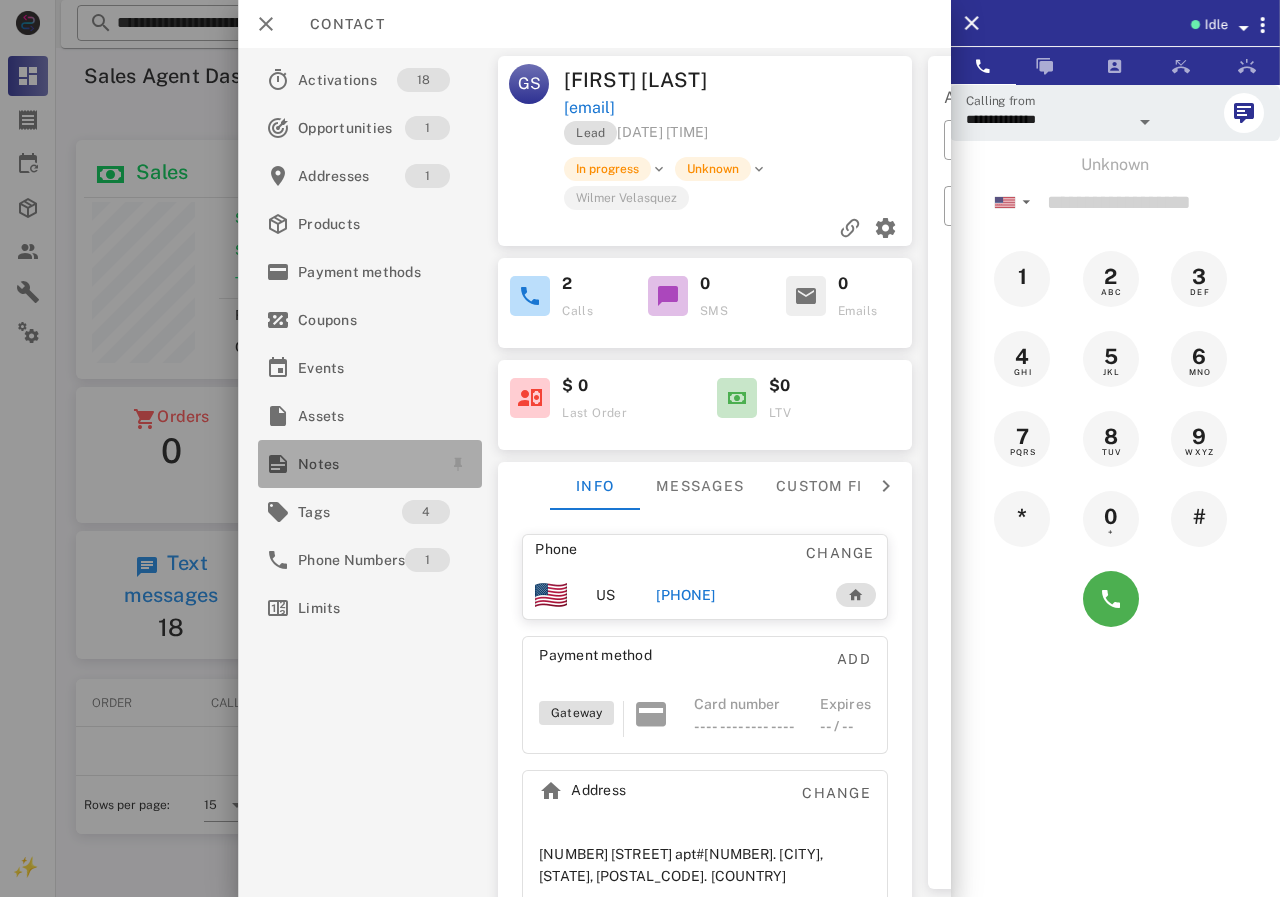 click on "Notes" at bounding box center [366, 464] 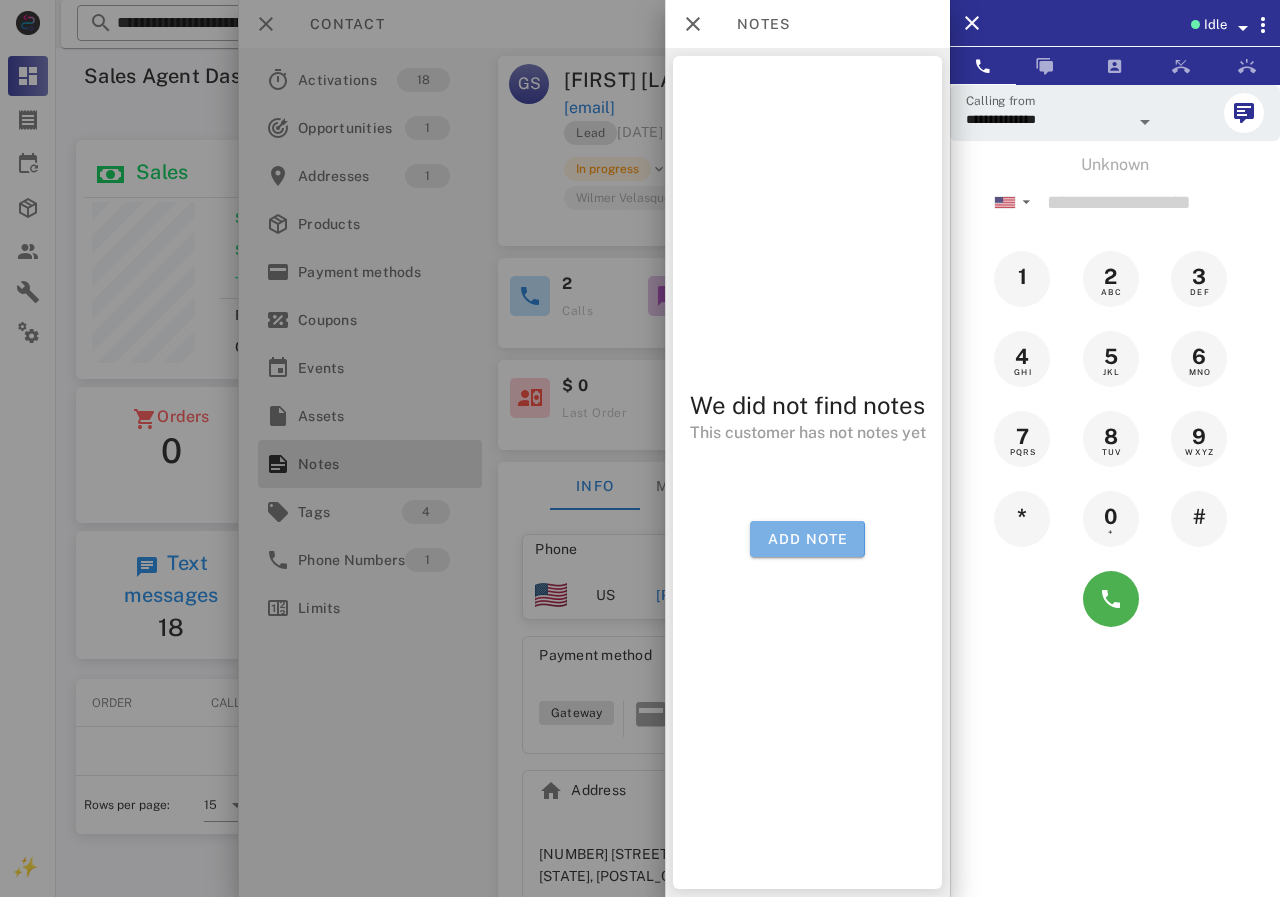 click on "Add note" at bounding box center (807, 539) 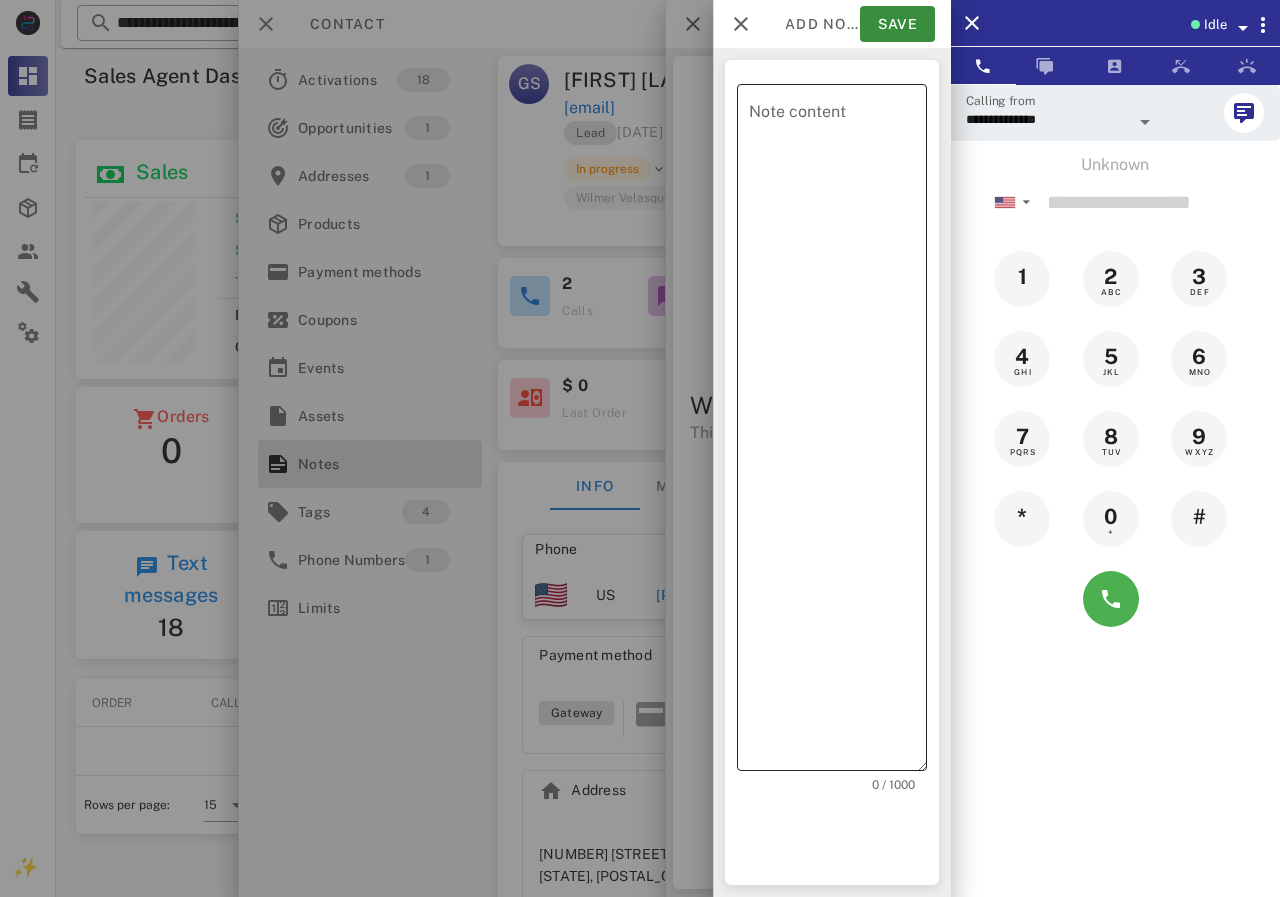 click on "Note content" at bounding box center [838, 432] 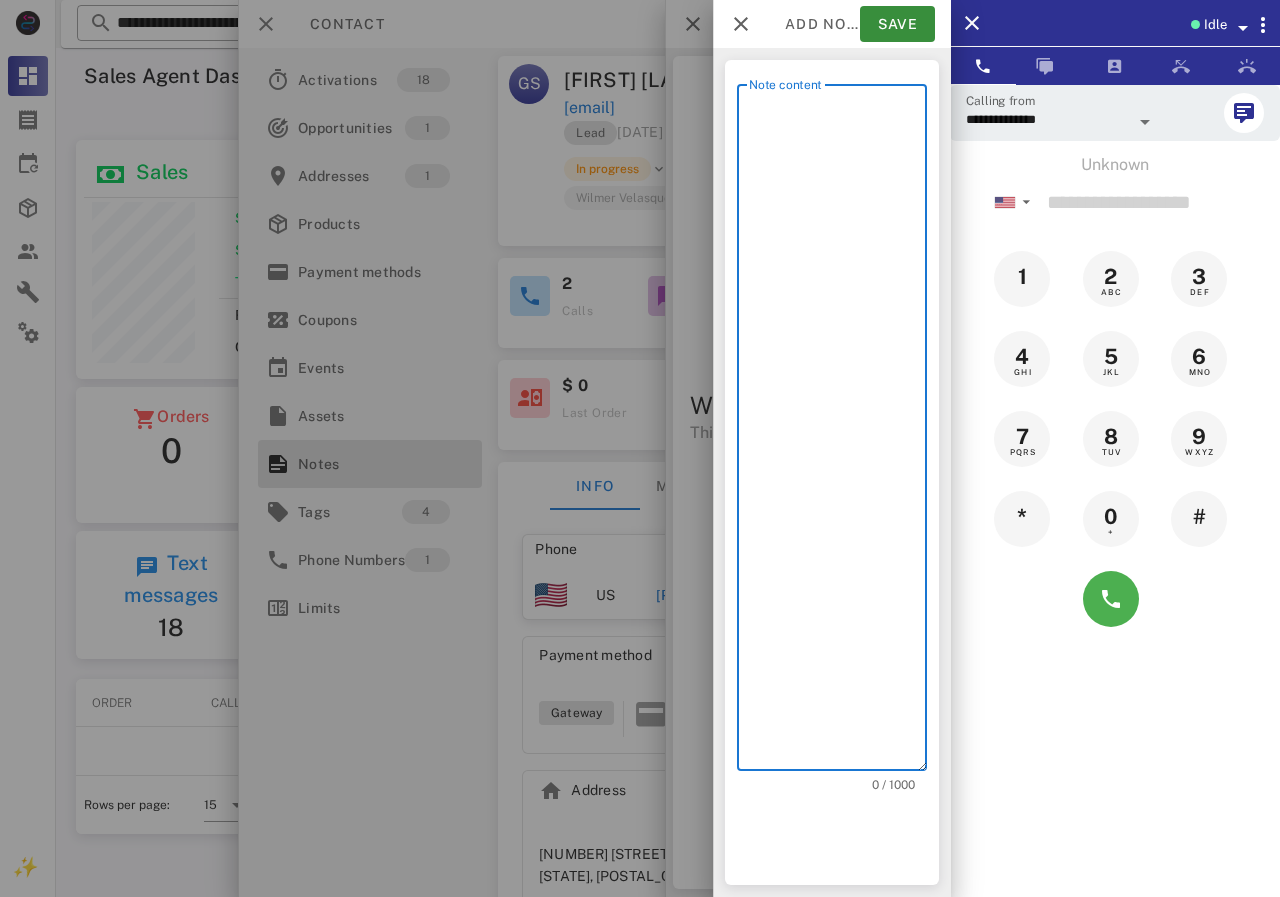 scroll, scrollTop: 240, scrollLeft: 390, axis: both 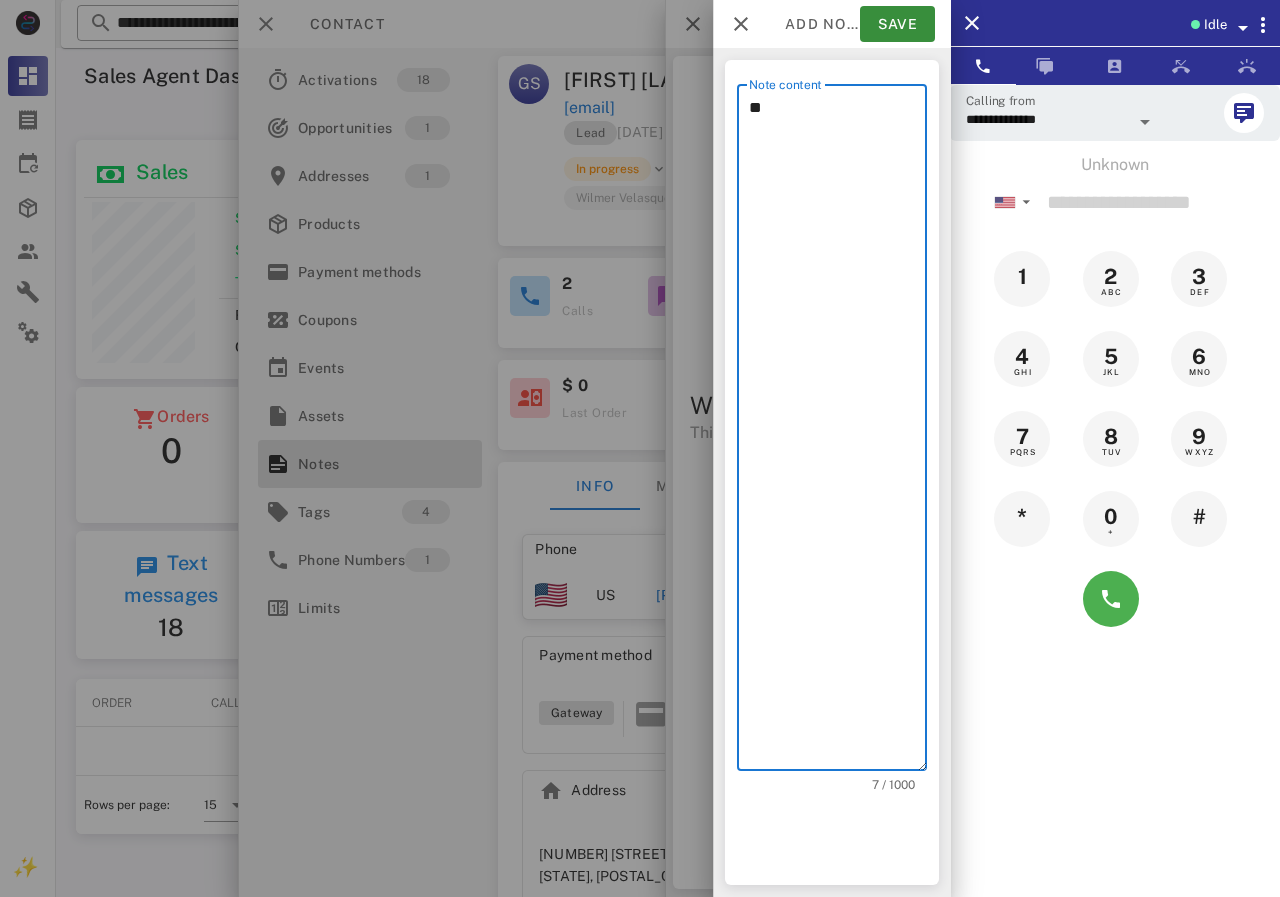 type on "*" 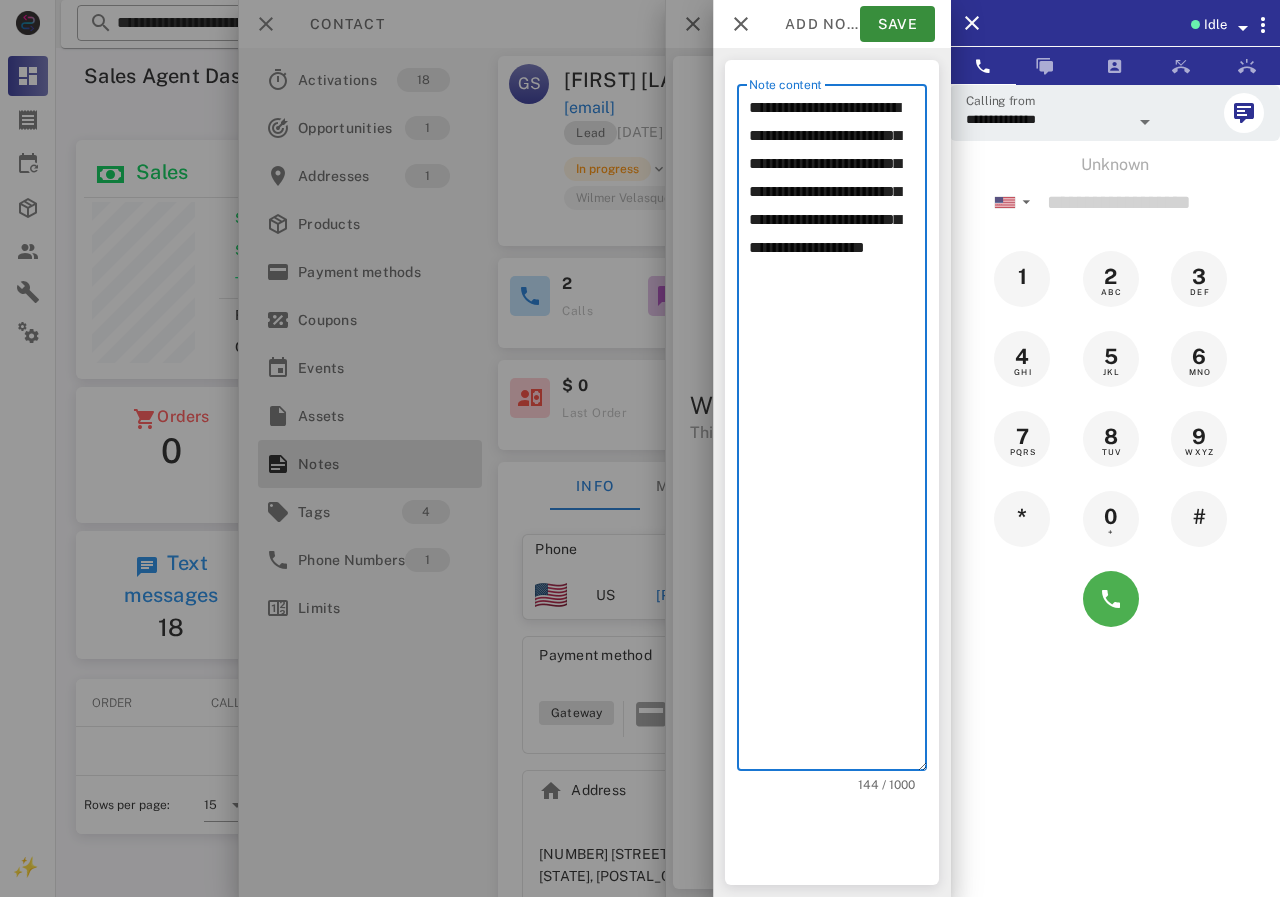 click on "**********" at bounding box center [838, 432] 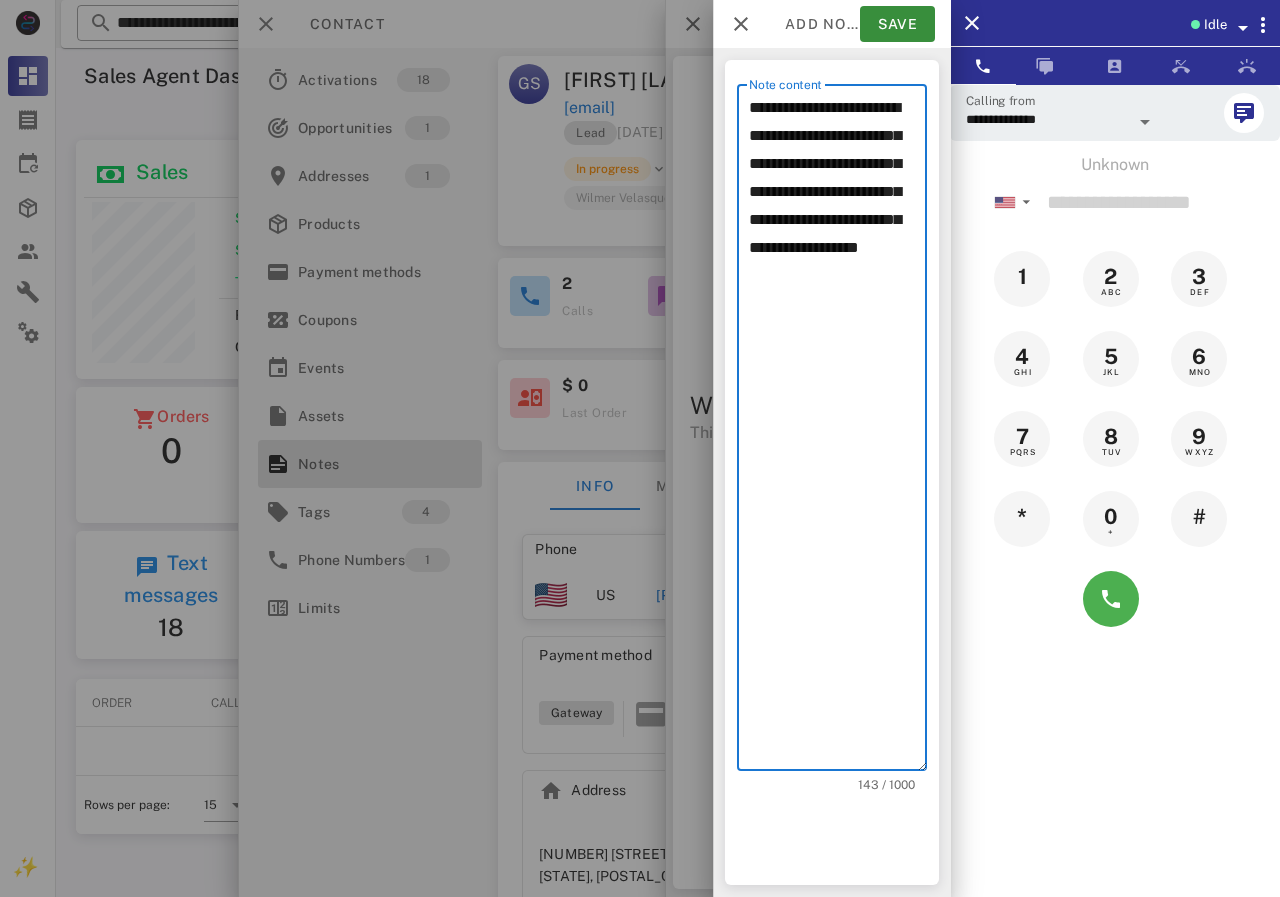 click on "**********" at bounding box center [838, 432] 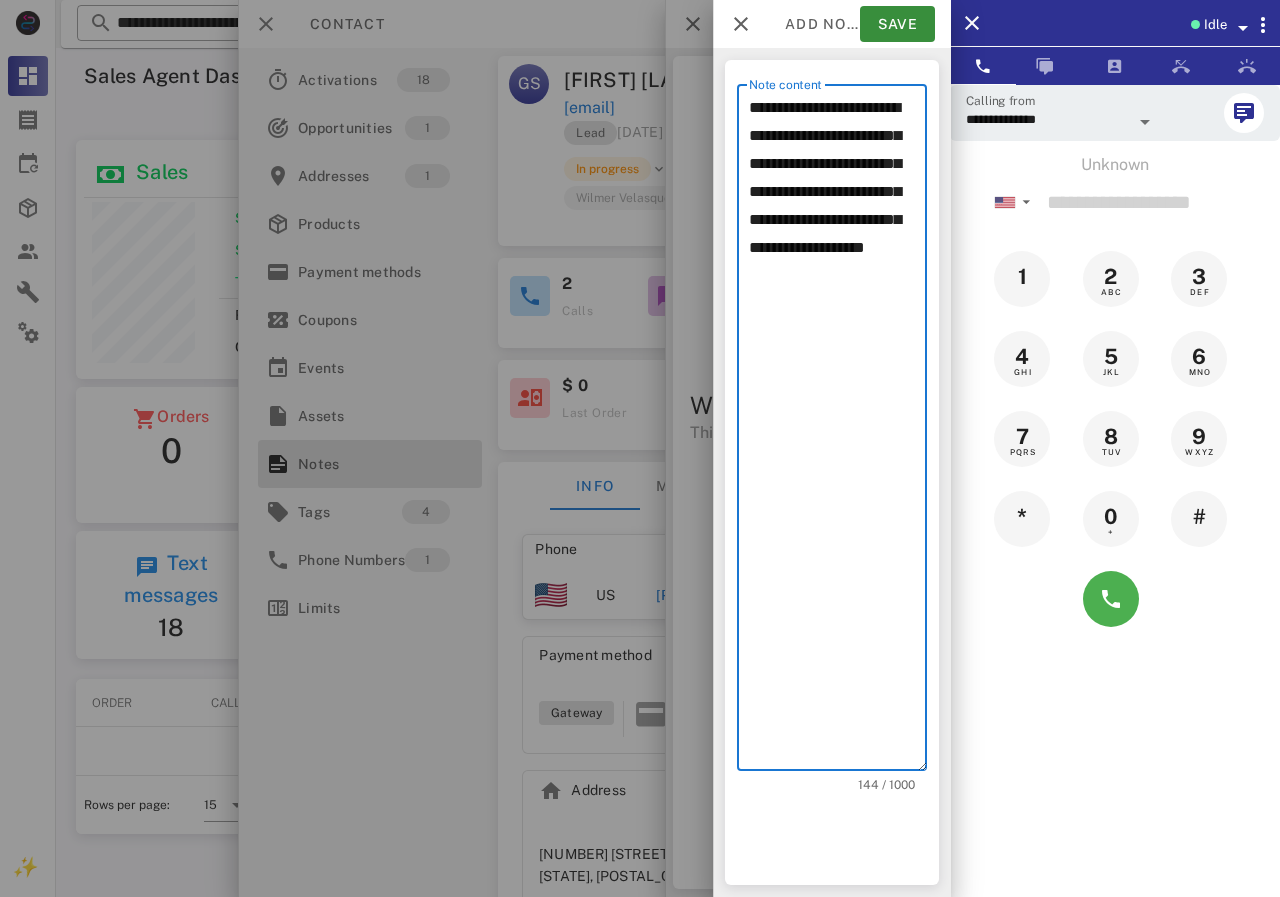 click on "**********" at bounding box center [838, 432] 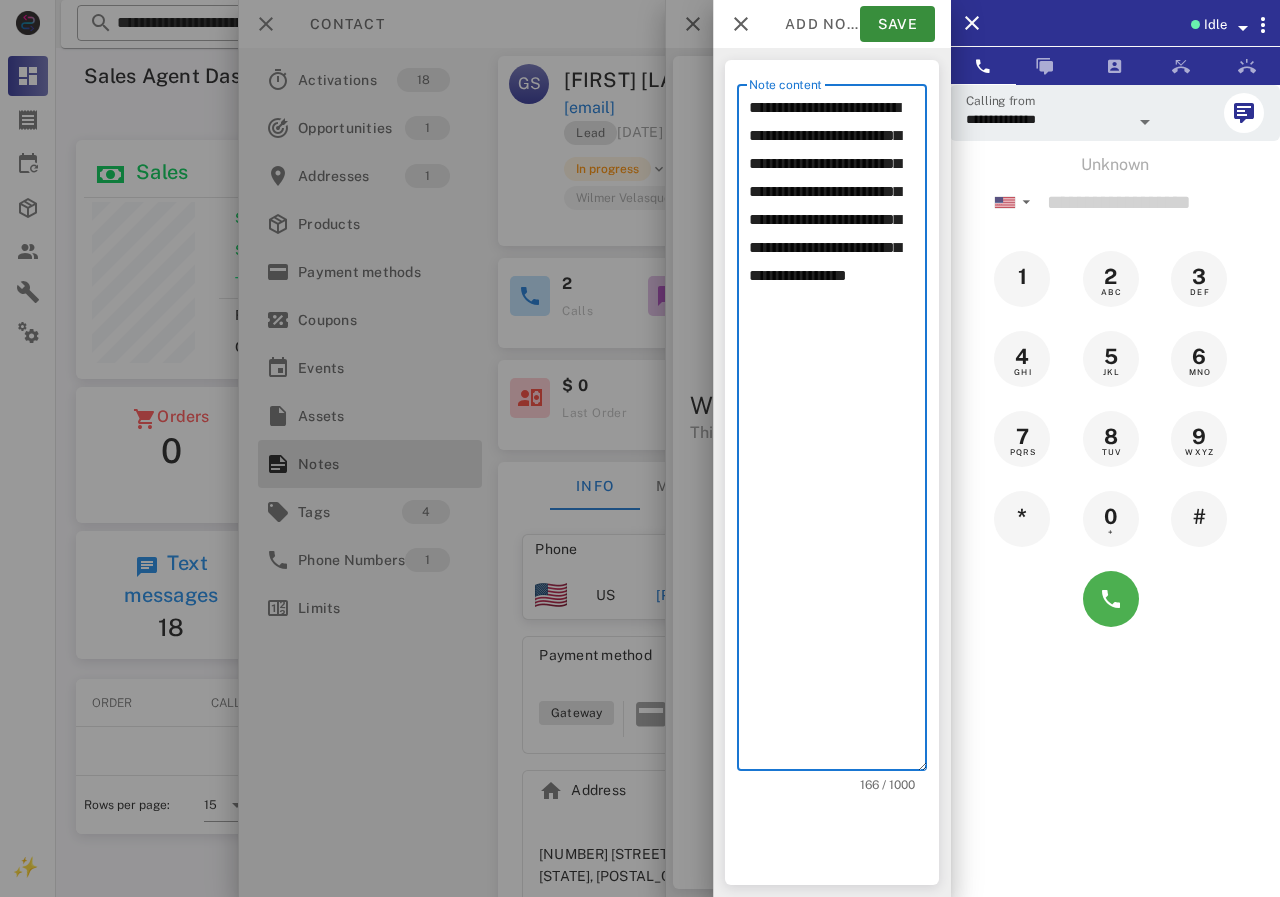 click on "**********" at bounding box center (838, 432) 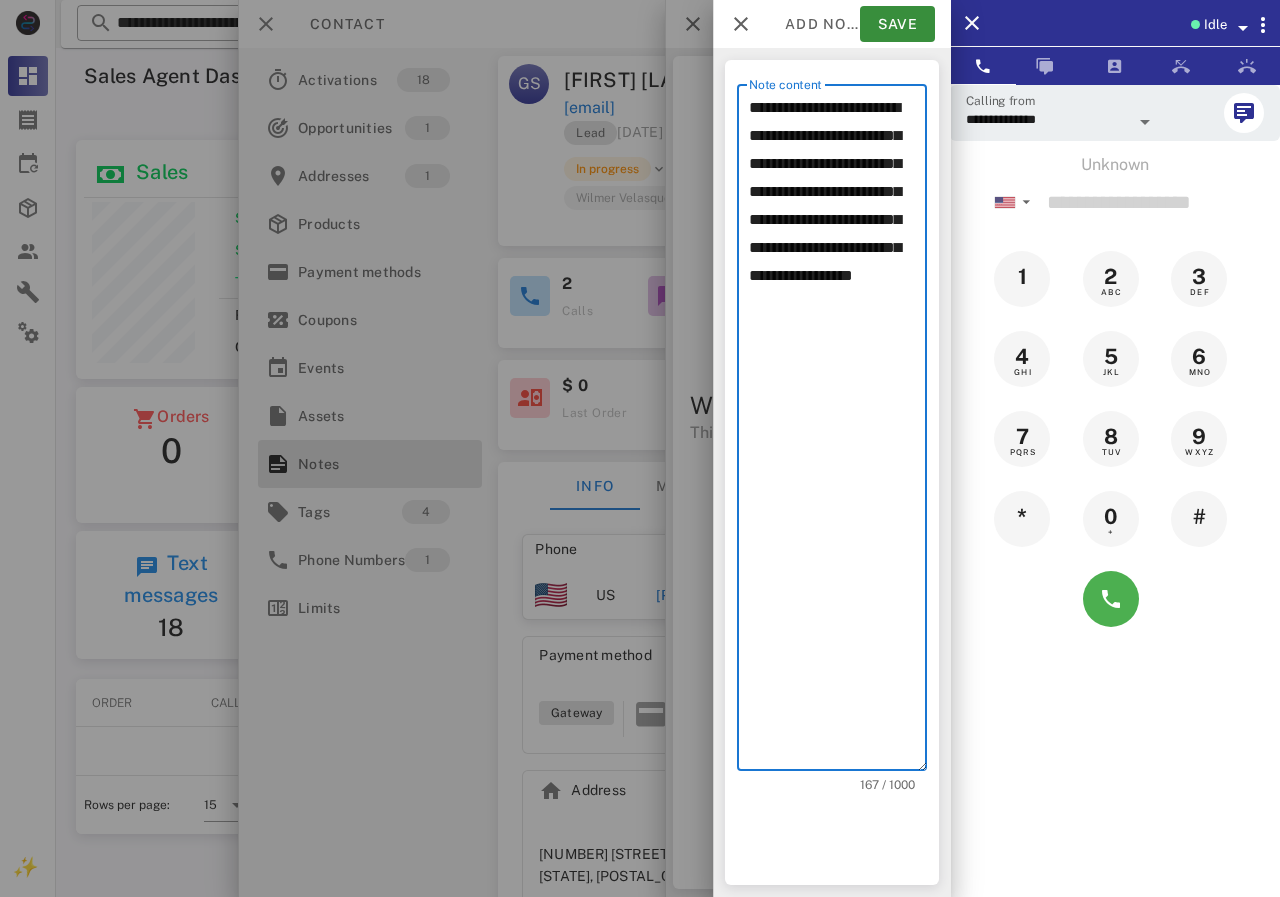 click on "**********" at bounding box center (838, 432) 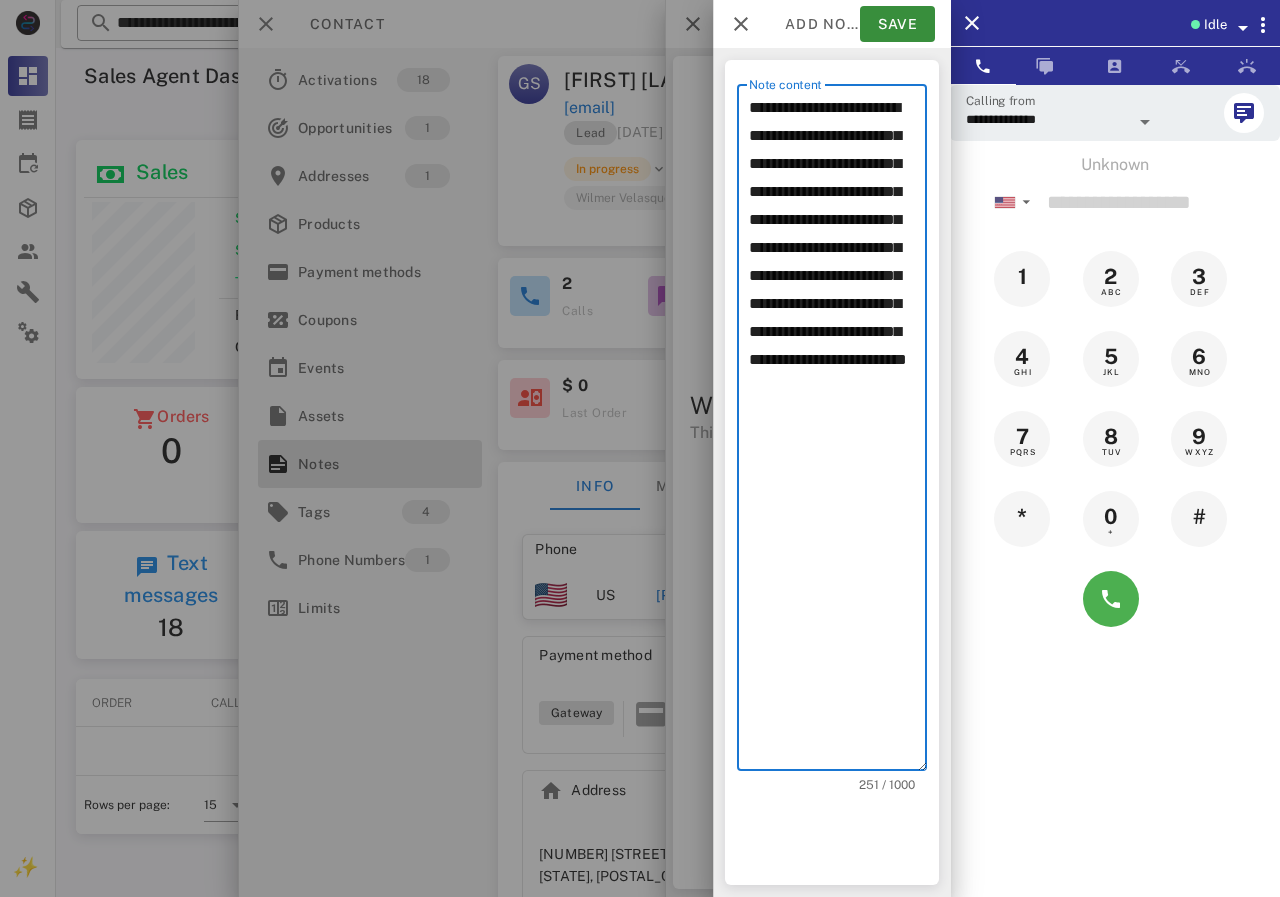 drag, startPoint x: 833, startPoint y: 323, endPoint x: 831, endPoint y: 336, distance: 13.152946 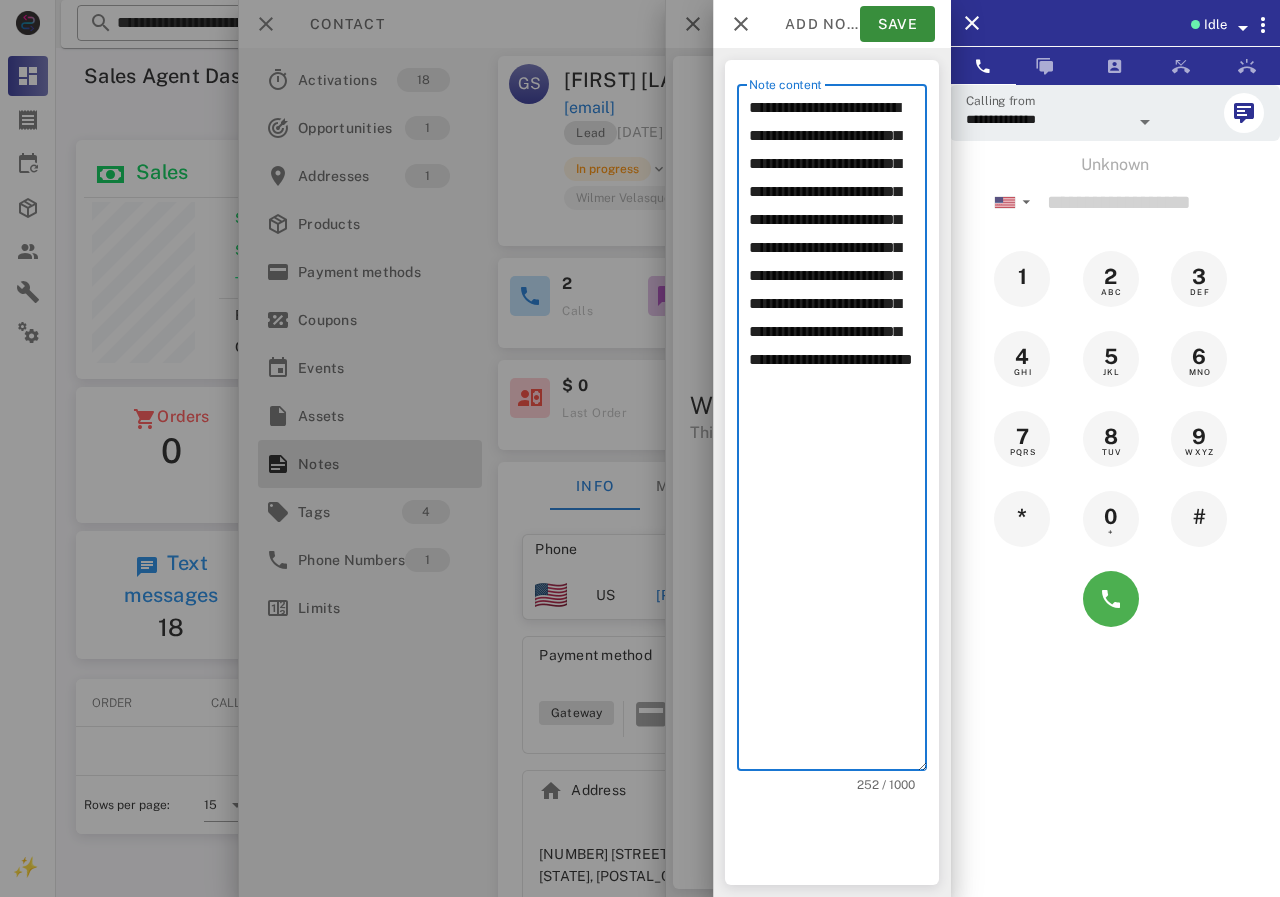 click on "**********" at bounding box center [838, 432] 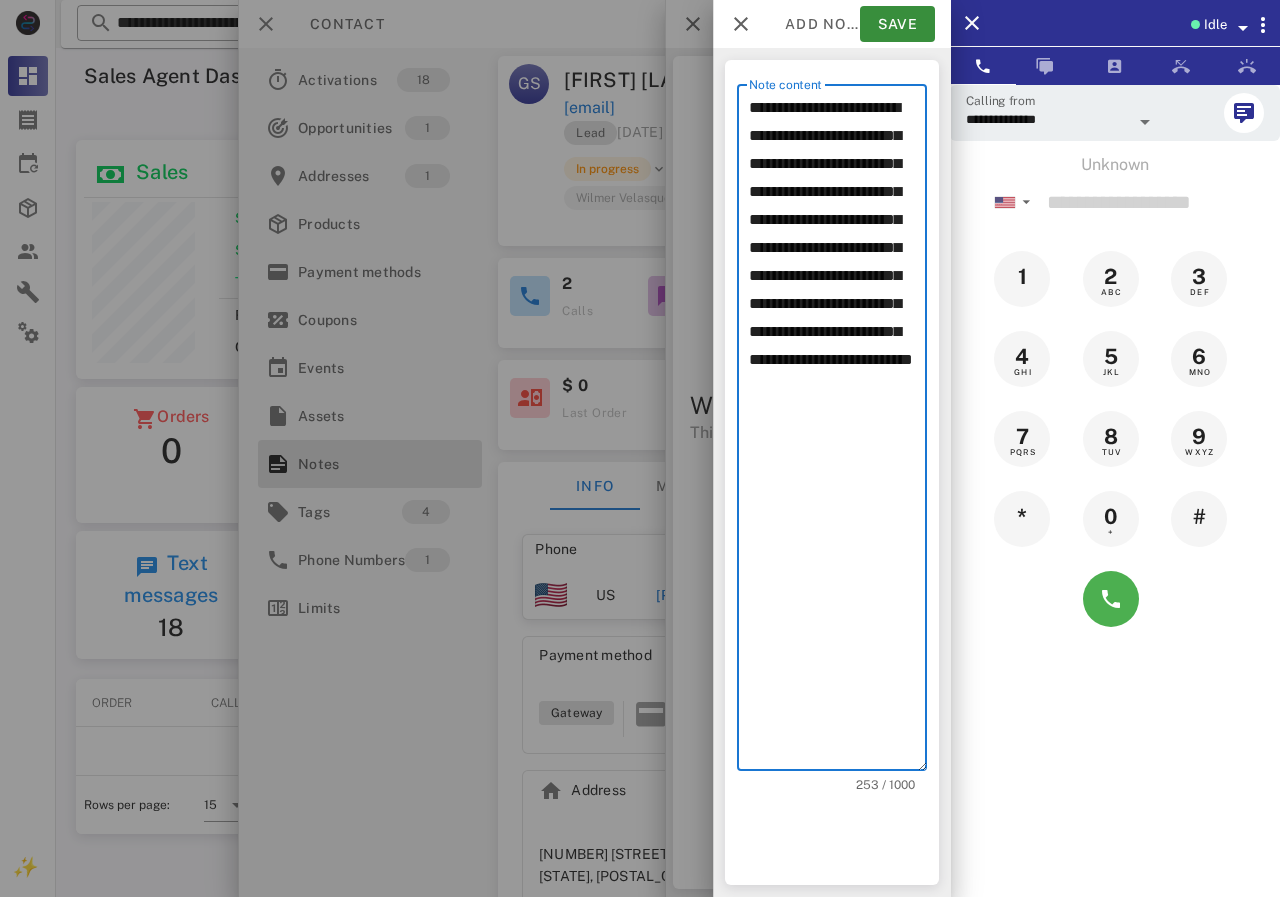 click on "**********" at bounding box center [838, 432] 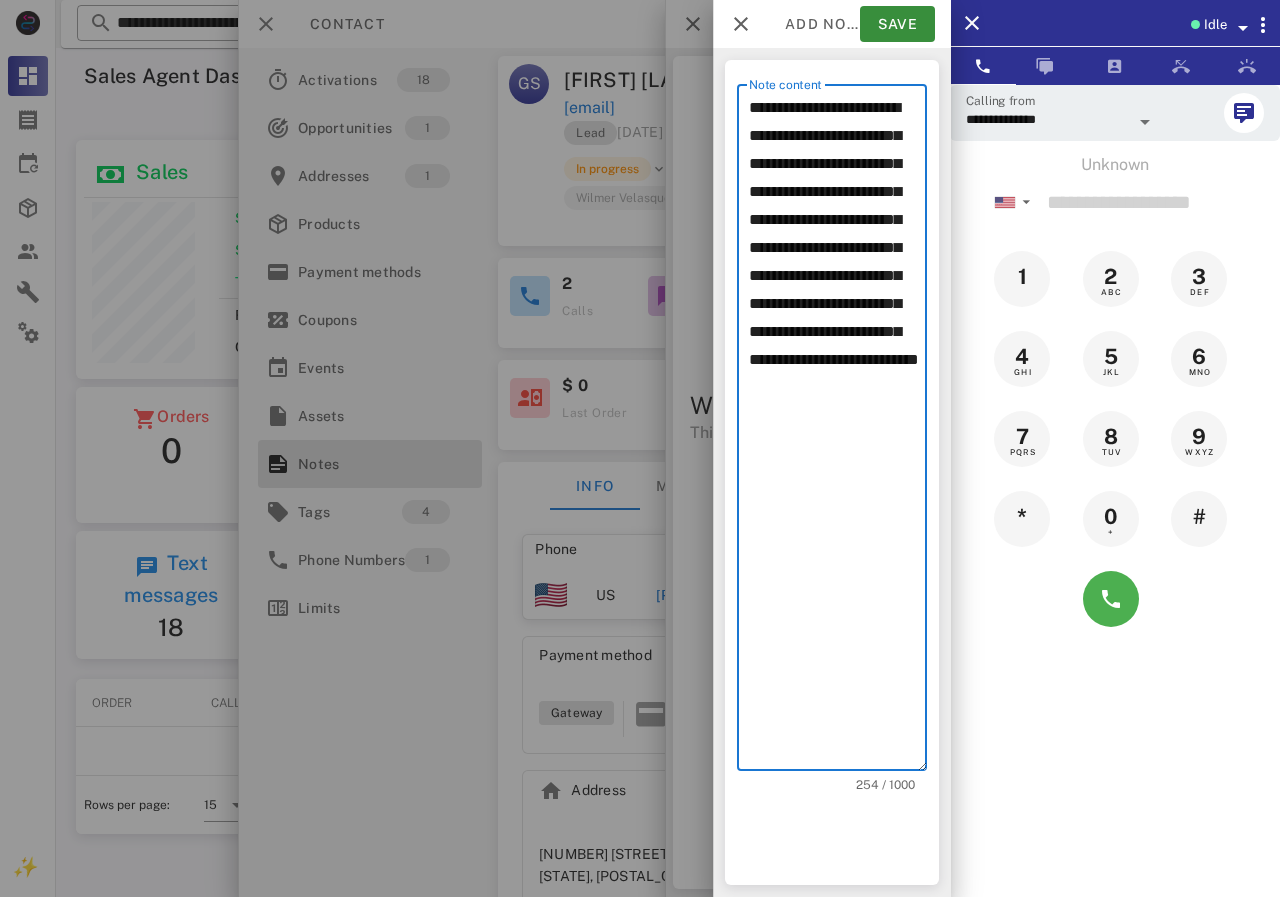 click on "**********" at bounding box center [838, 432] 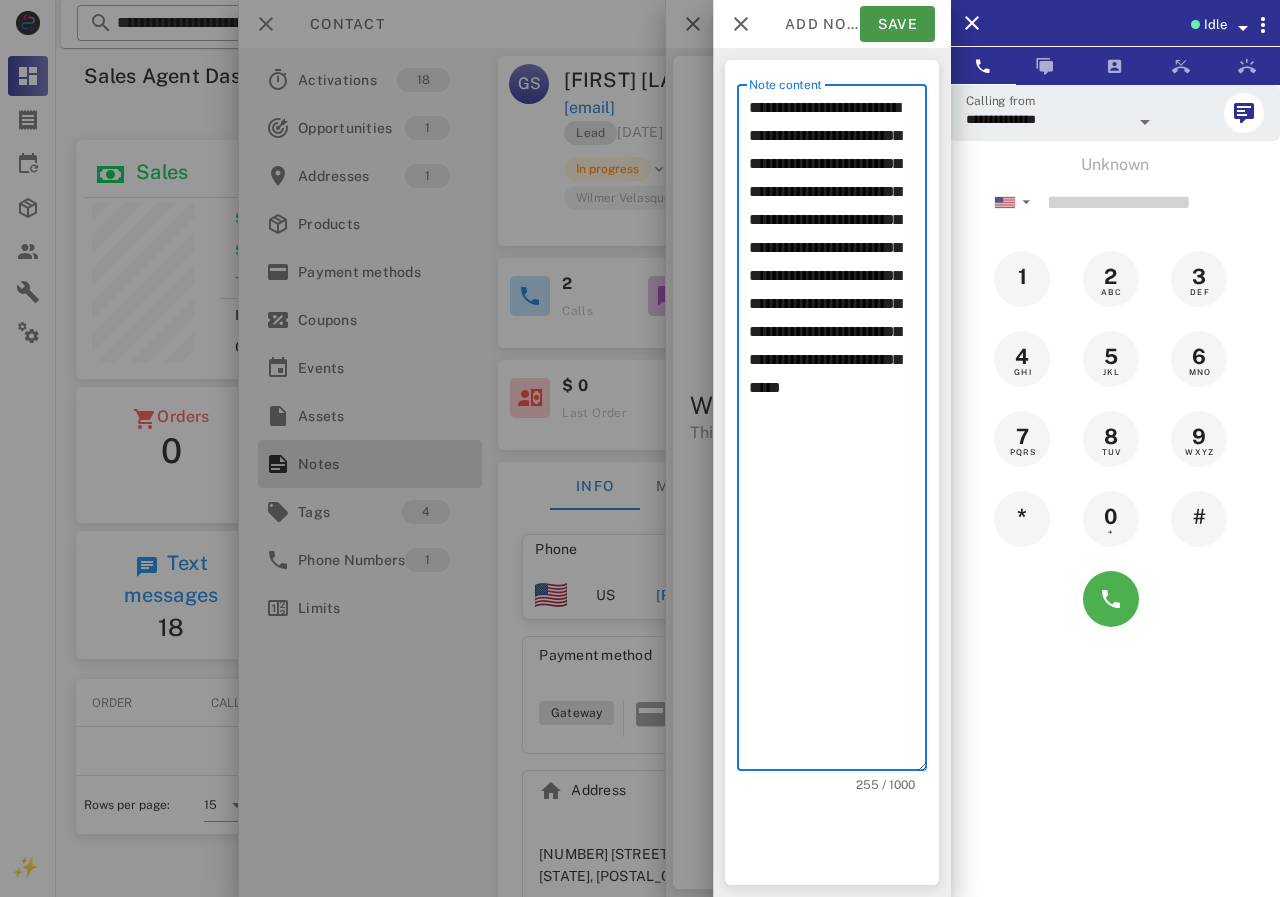 type on "**********" 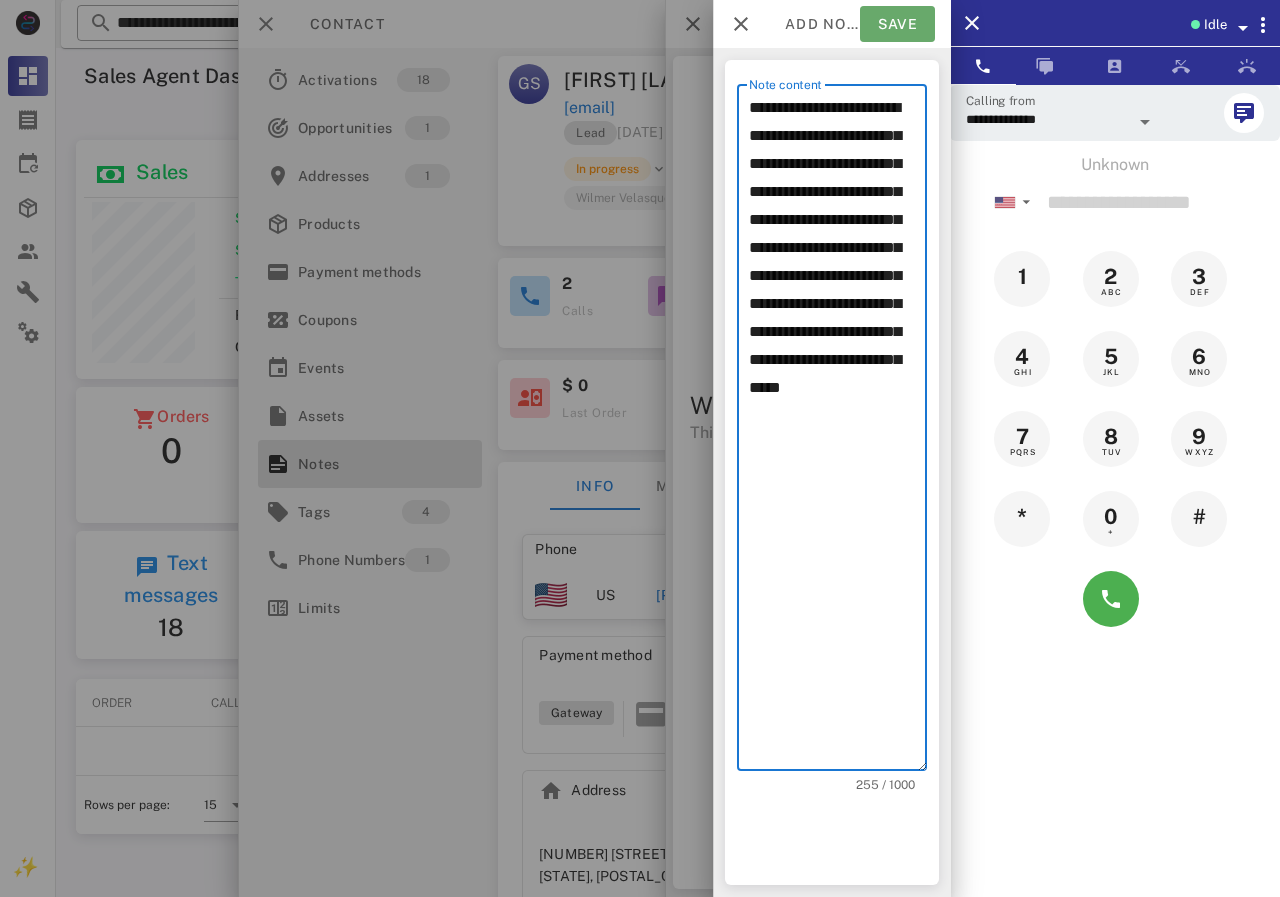 click on "Save" at bounding box center [897, 24] 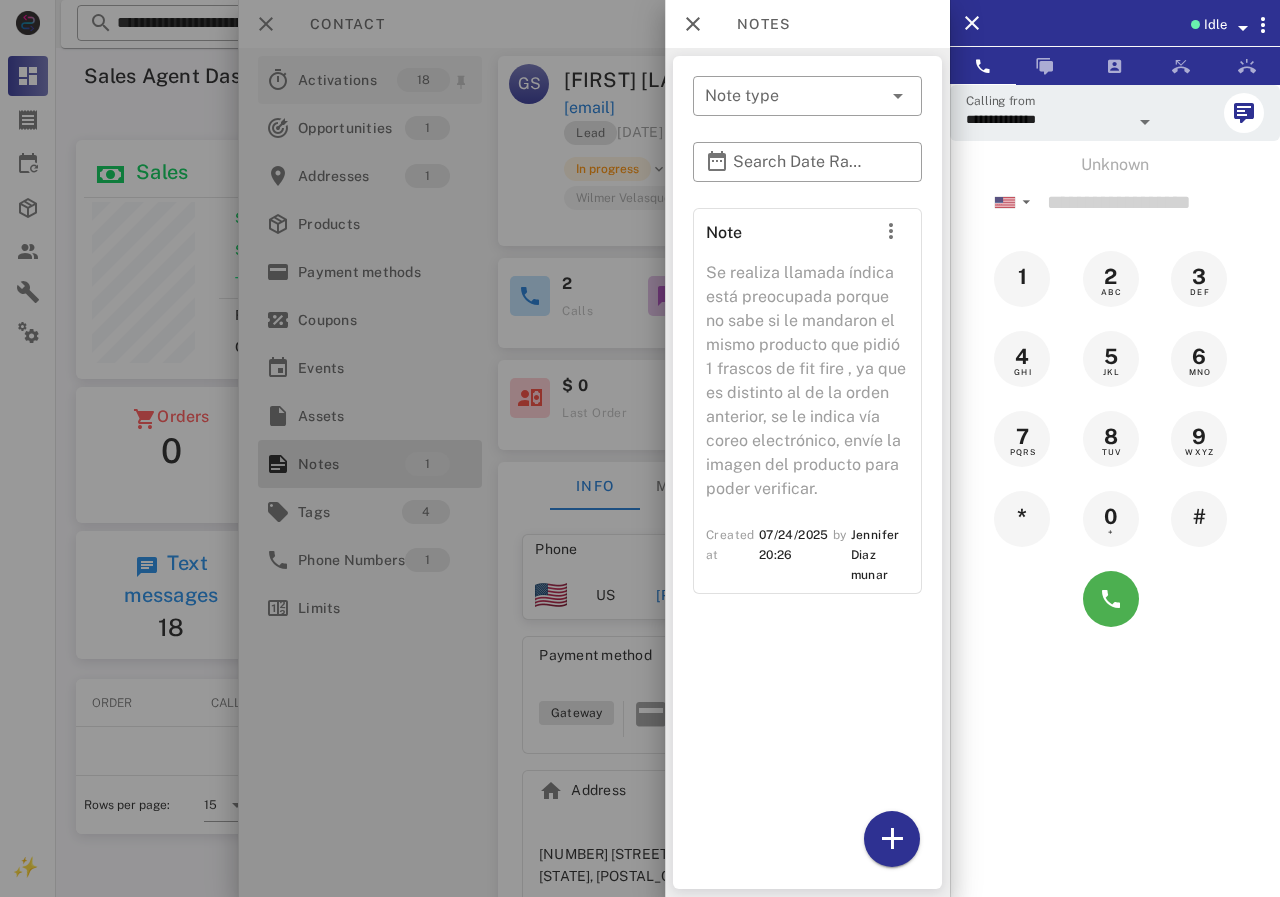 click at bounding box center (640, 448) 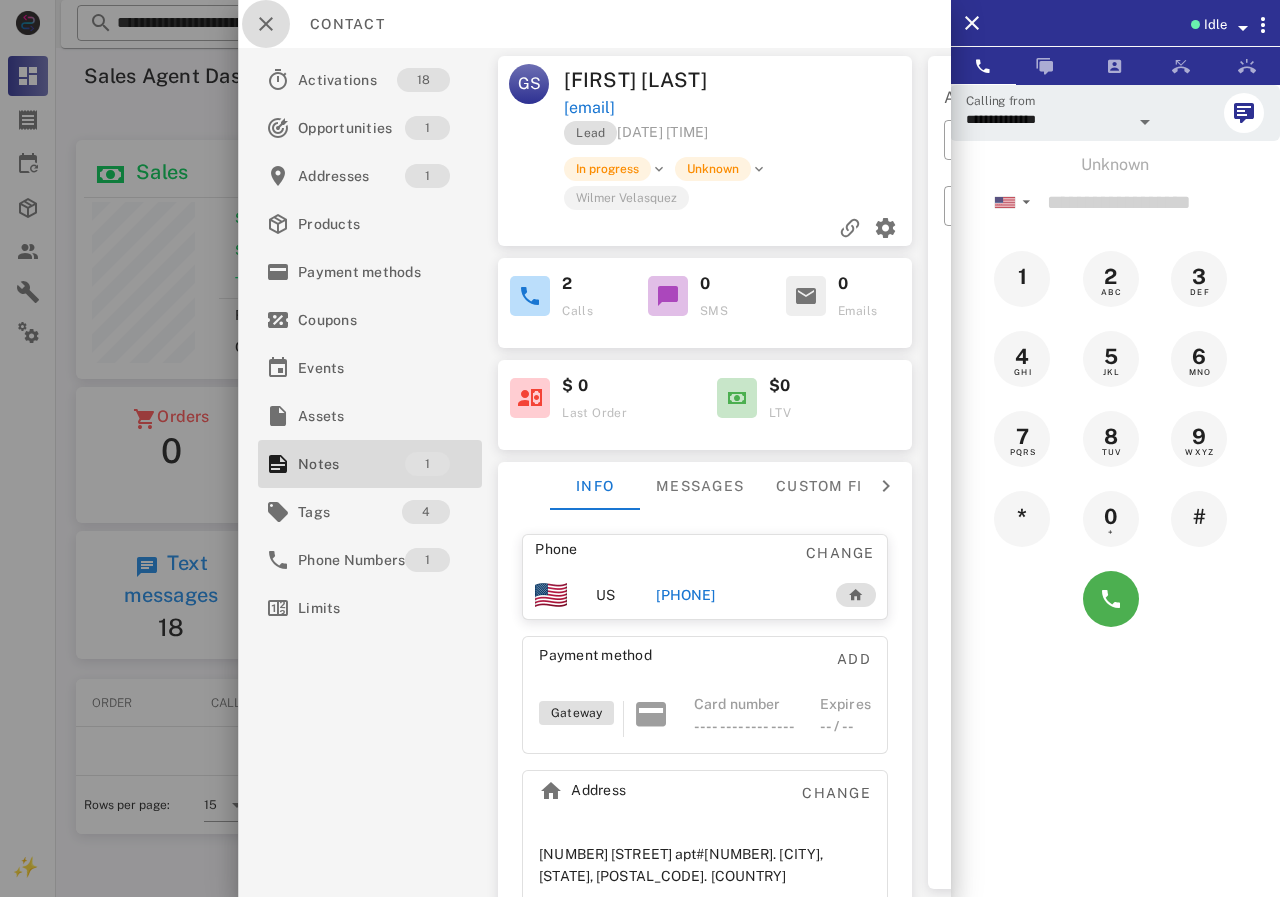 click at bounding box center (266, 24) 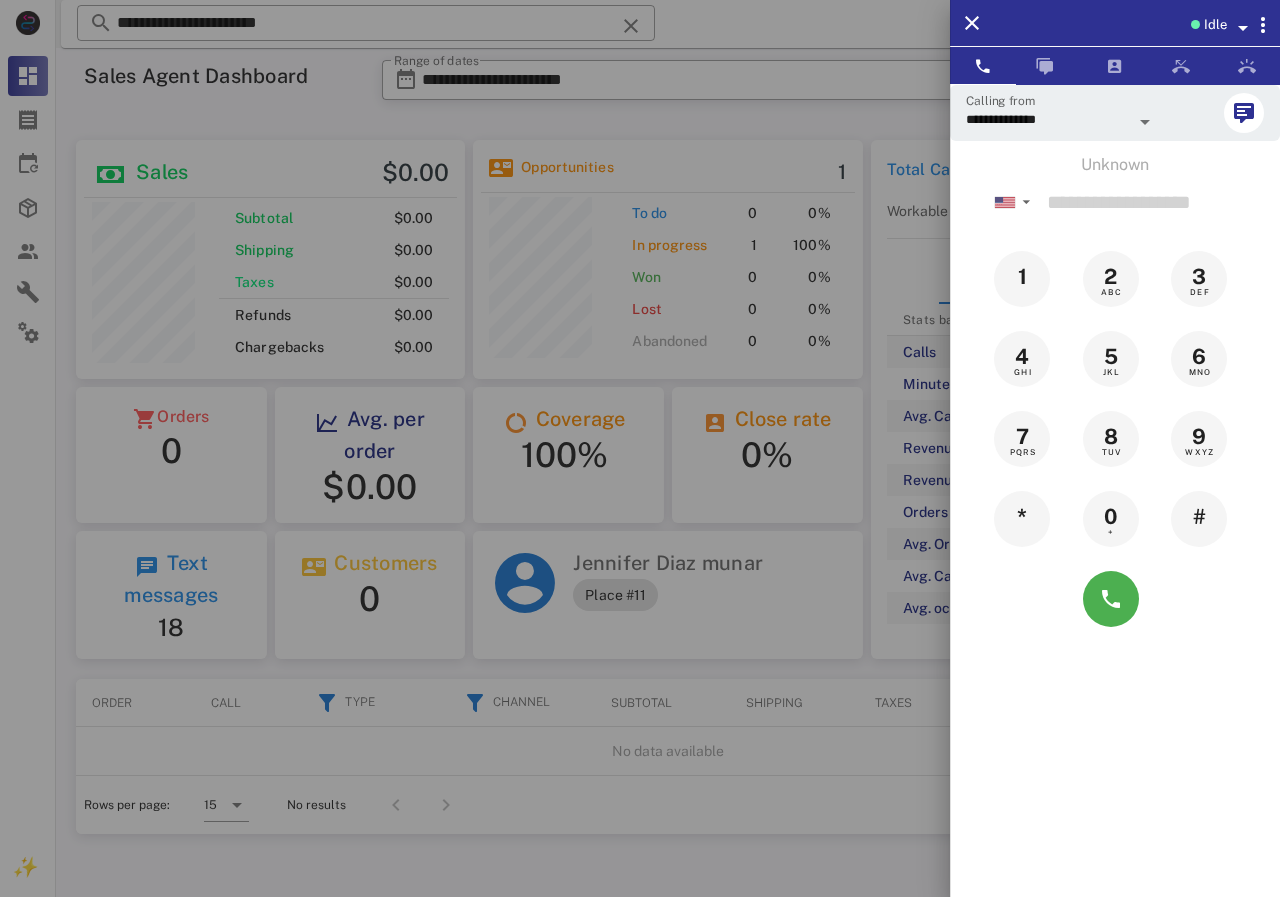 click at bounding box center (640, 448) 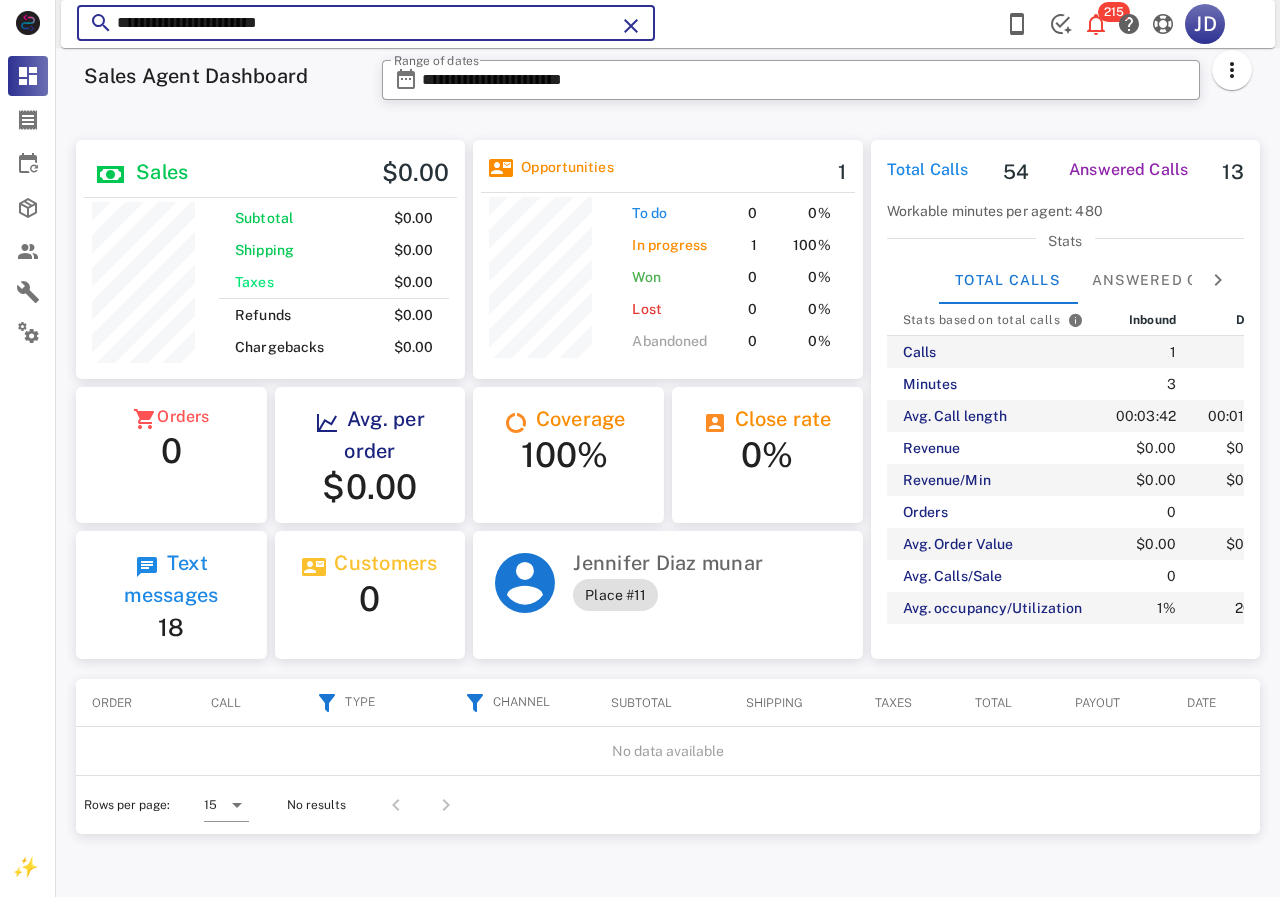 drag, startPoint x: 363, startPoint y: 25, endPoint x: 69, endPoint y: 29, distance: 294.02722 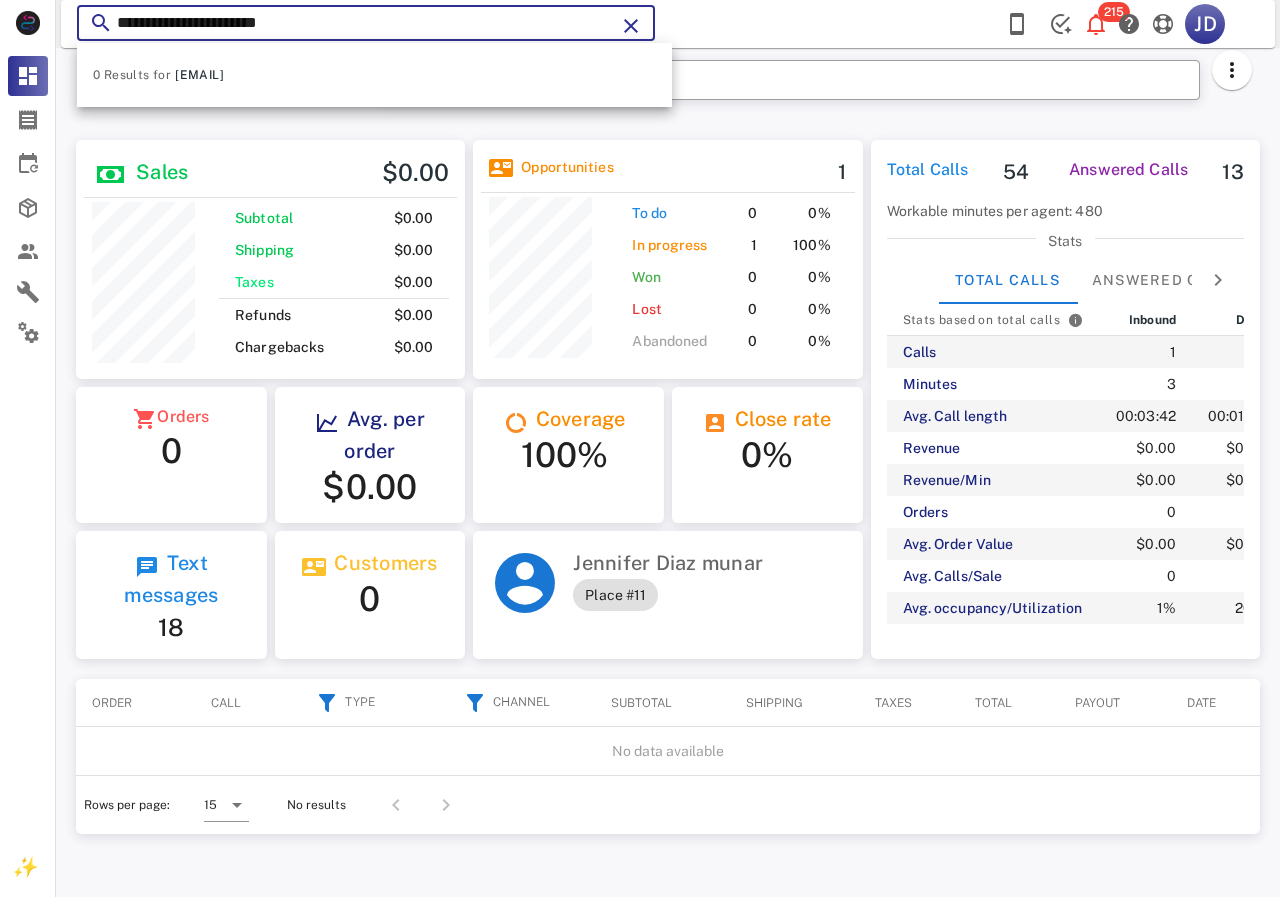 drag, startPoint x: 365, startPoint y: 32, endPoint x: 121, endPoint y: 19, distance: 244.34607 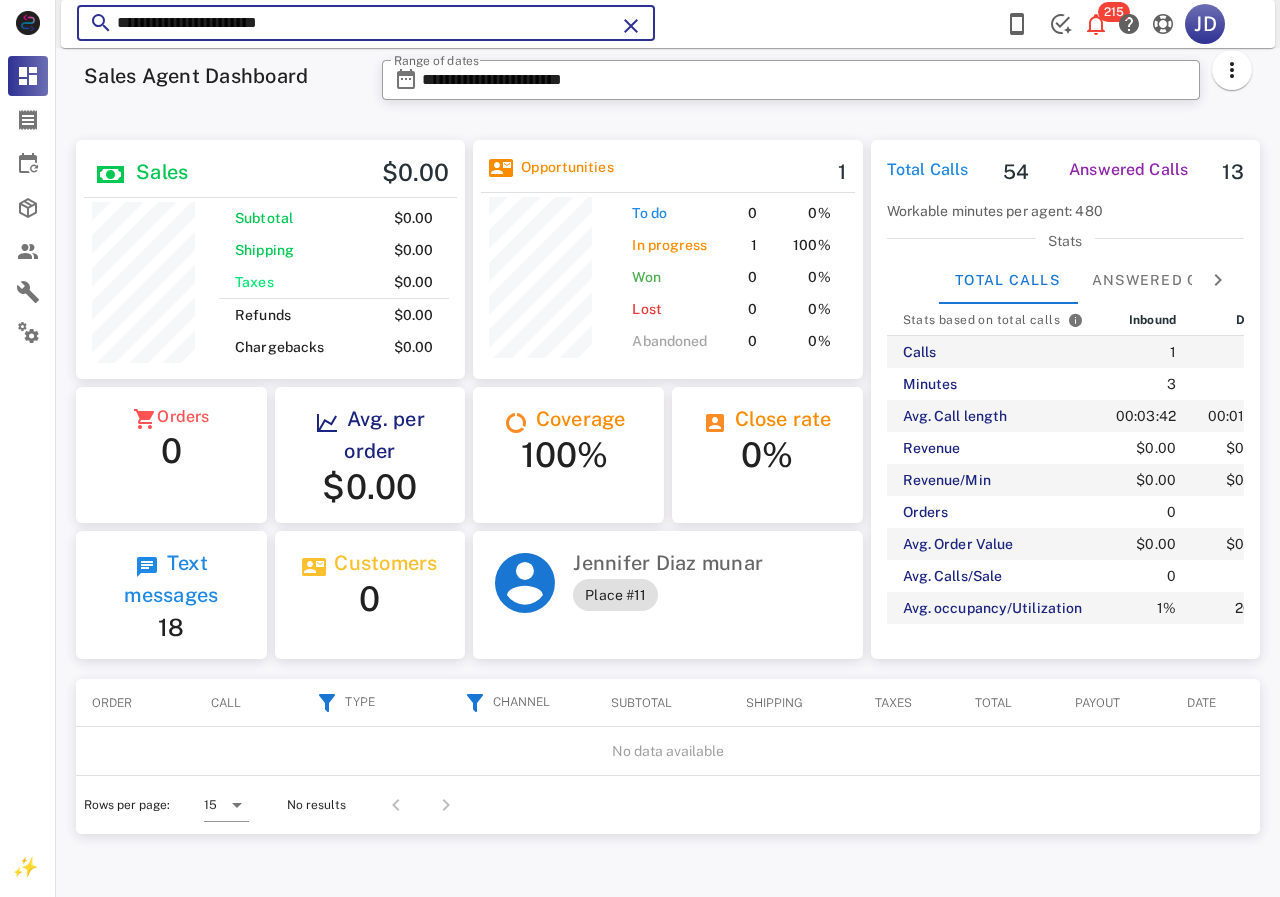 type on "*" 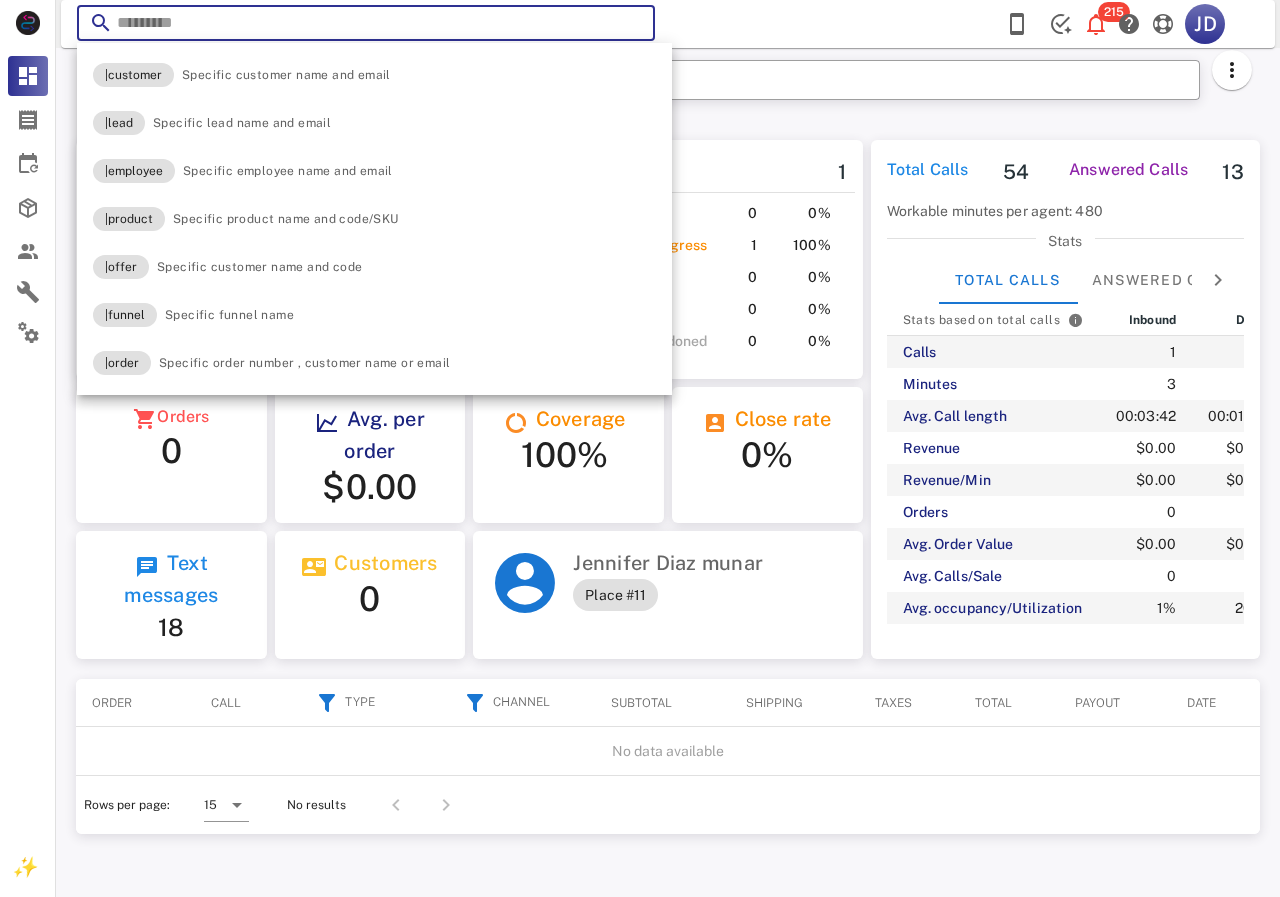 paste on "**********" 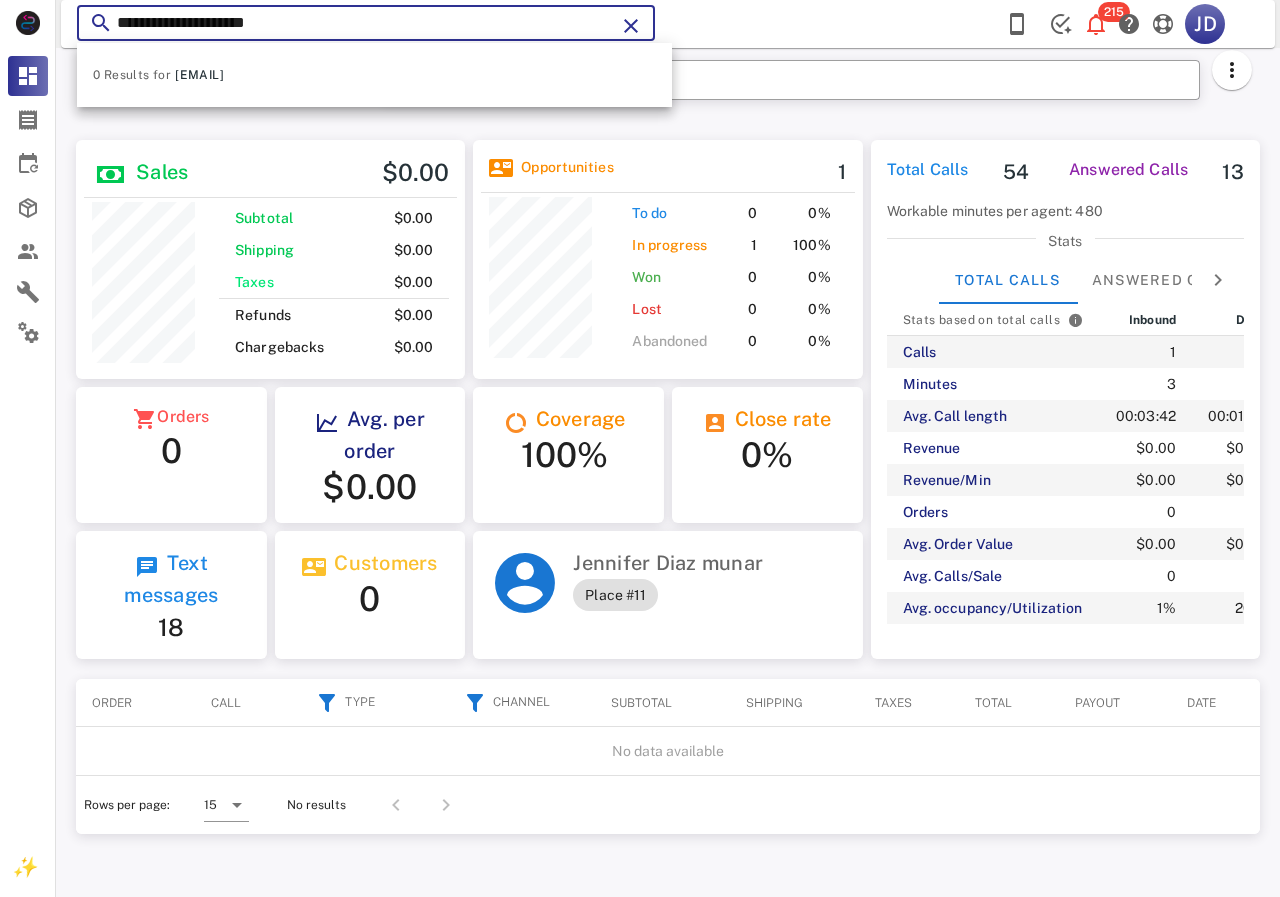 type on "**********" 